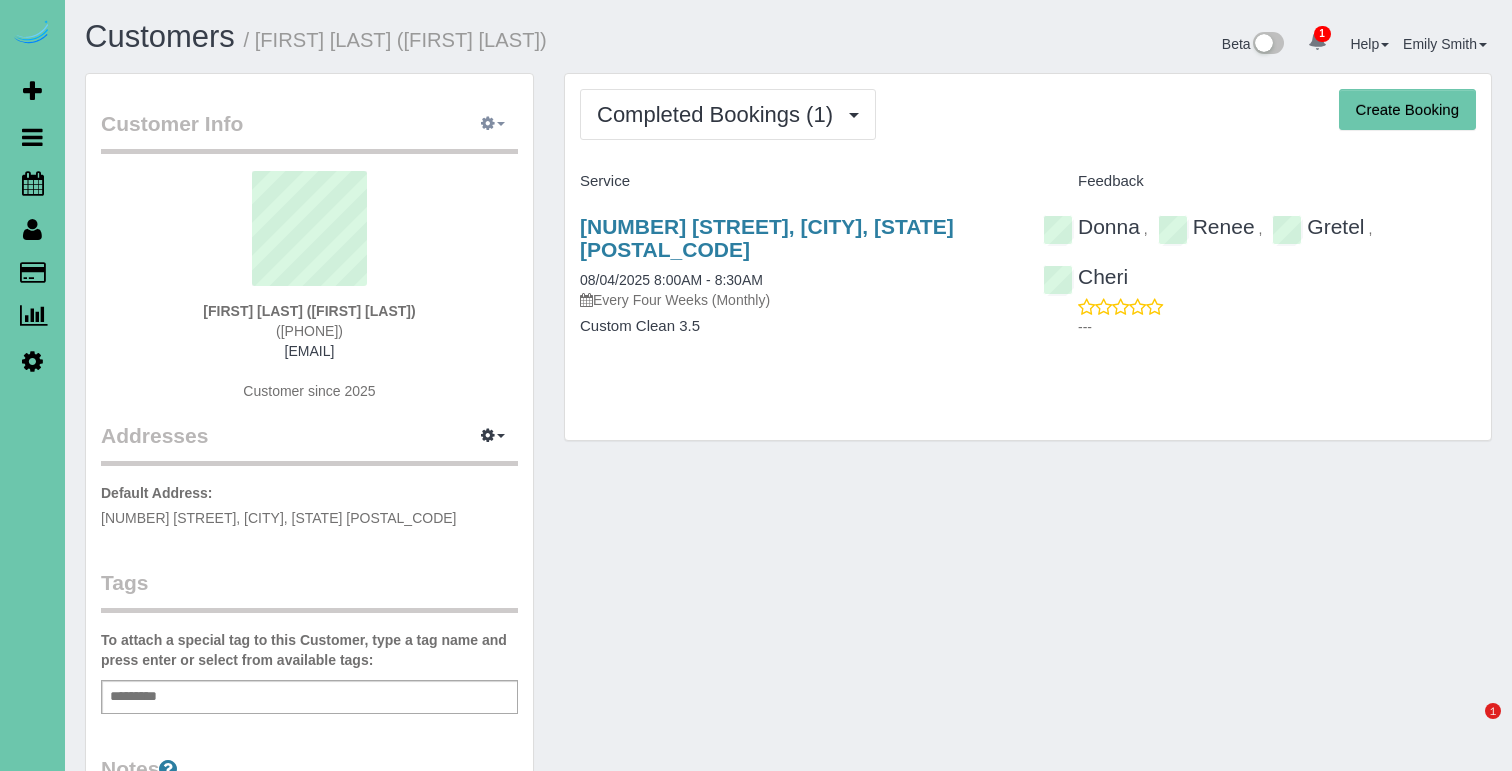 scroll, scrollTop: 0, scrollLeft: 0, axis: both 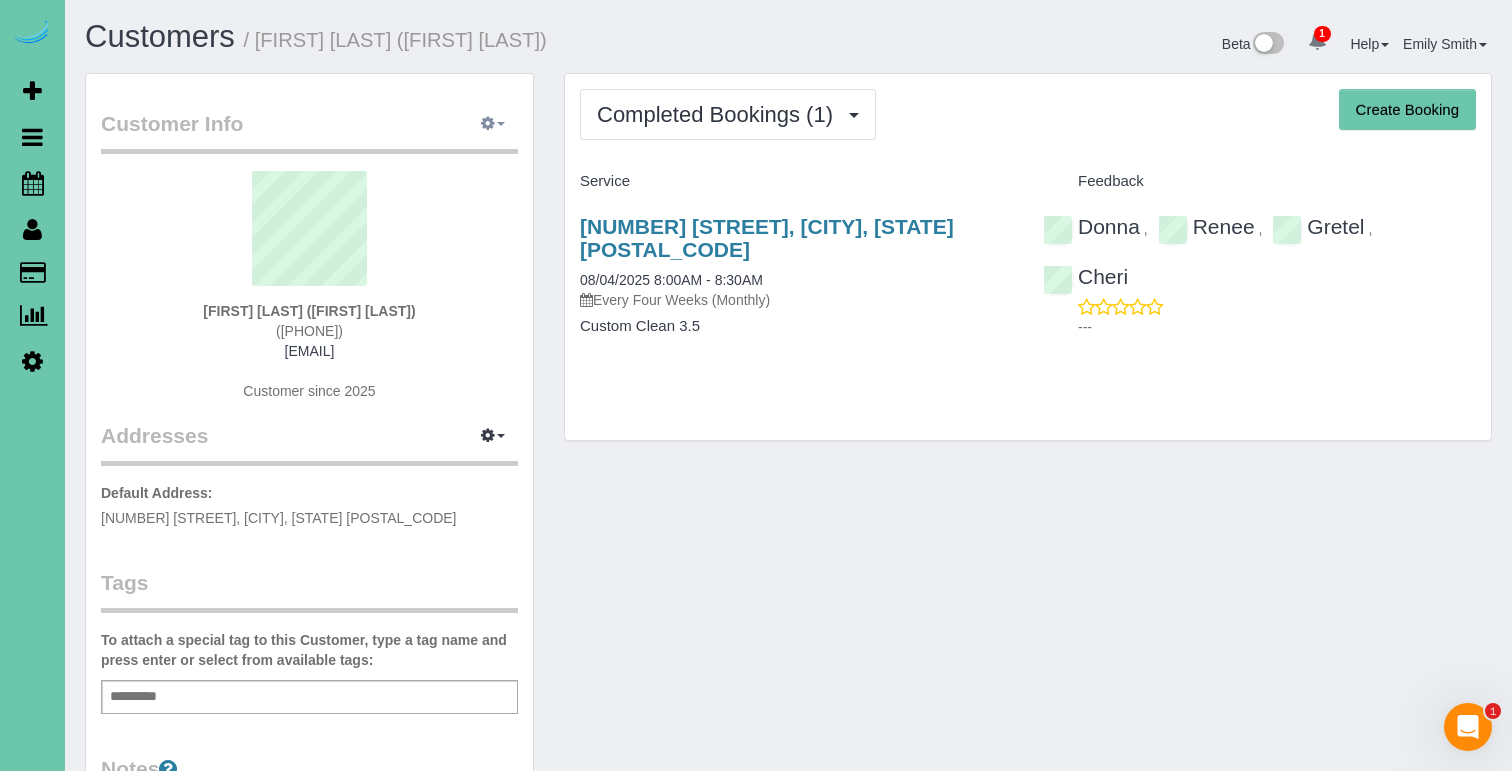 click at bounding box center (488, 123) 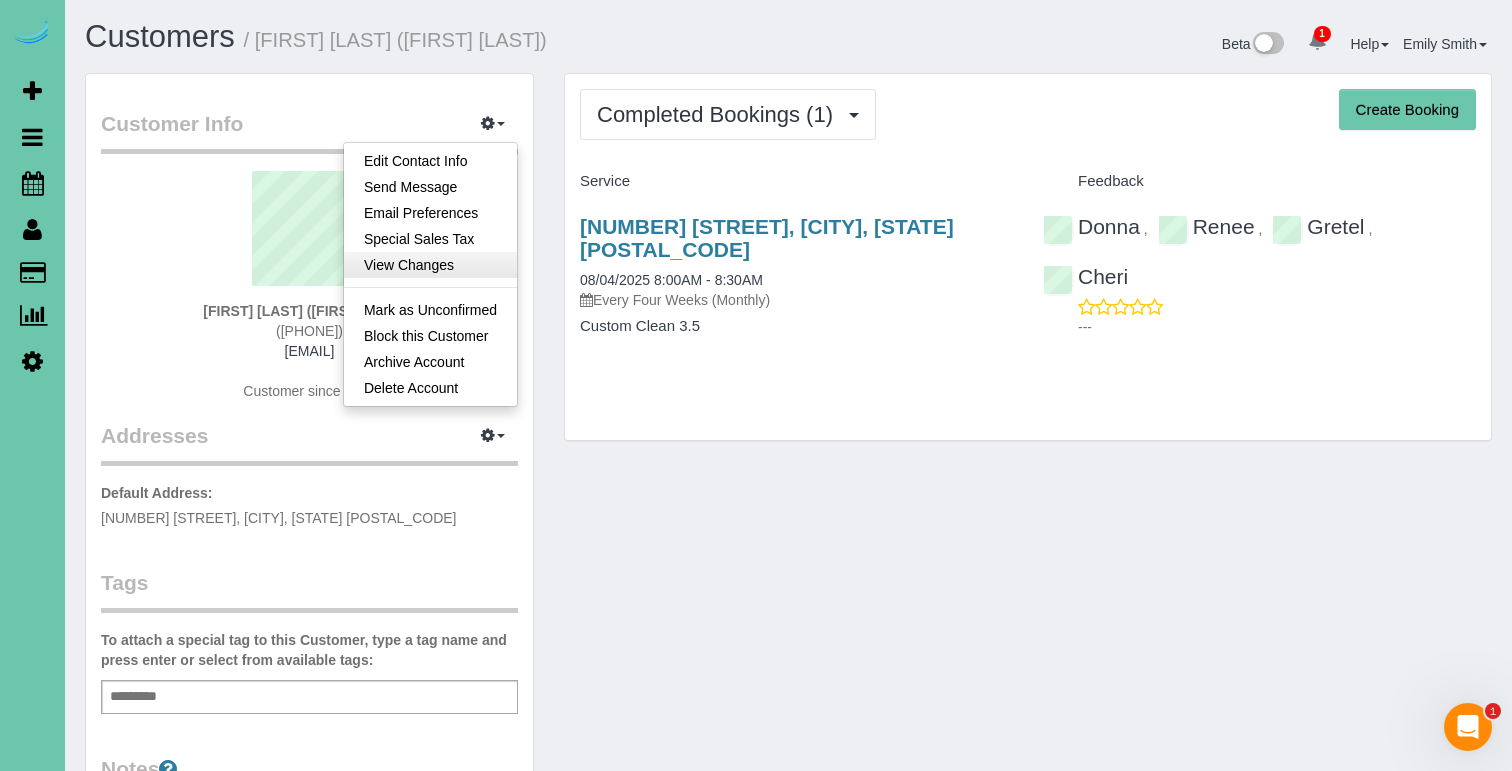 click on "View Changes" at bounding box center [430, 265] 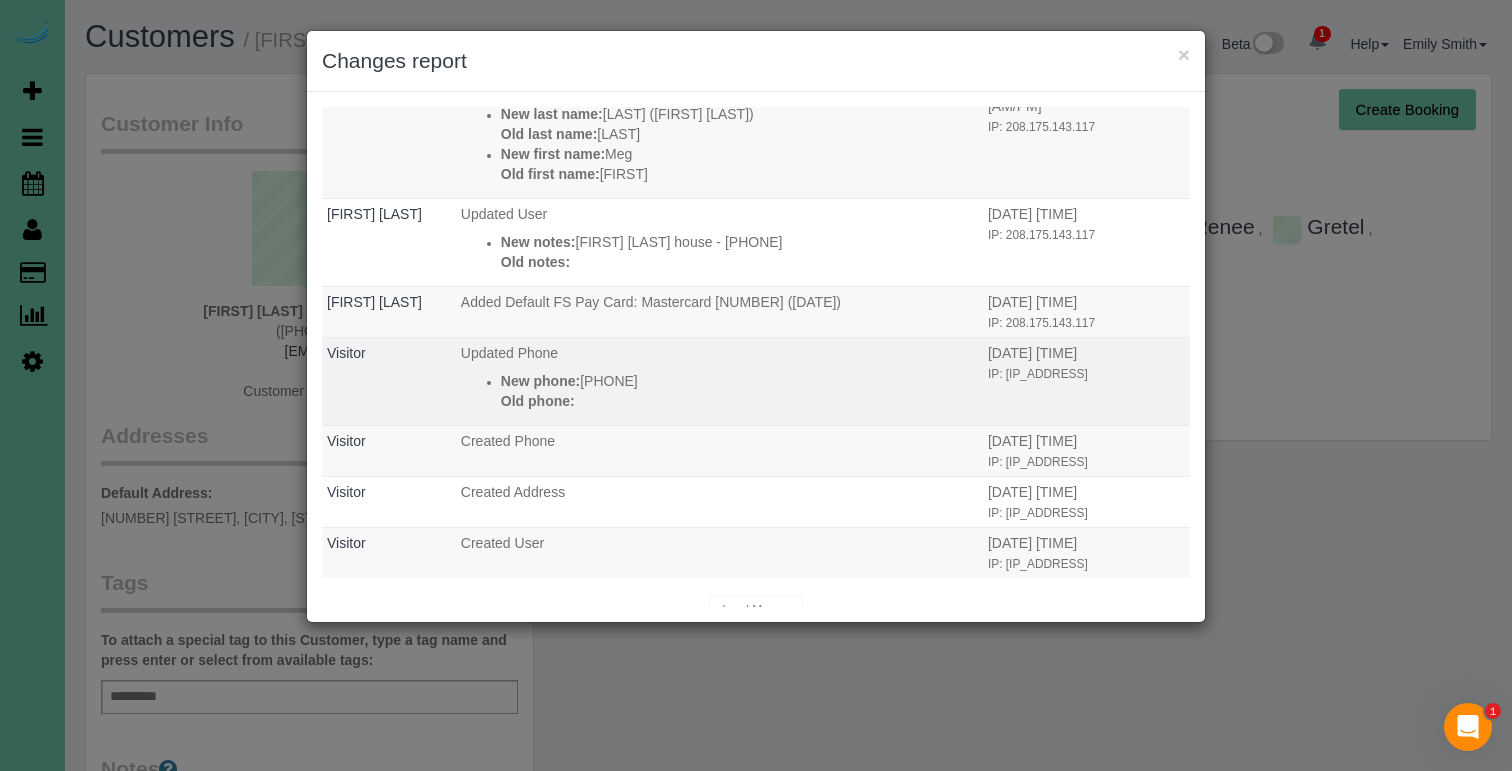 scroll, scrollTop: 852, scrollLeft: 0, axis: vertical 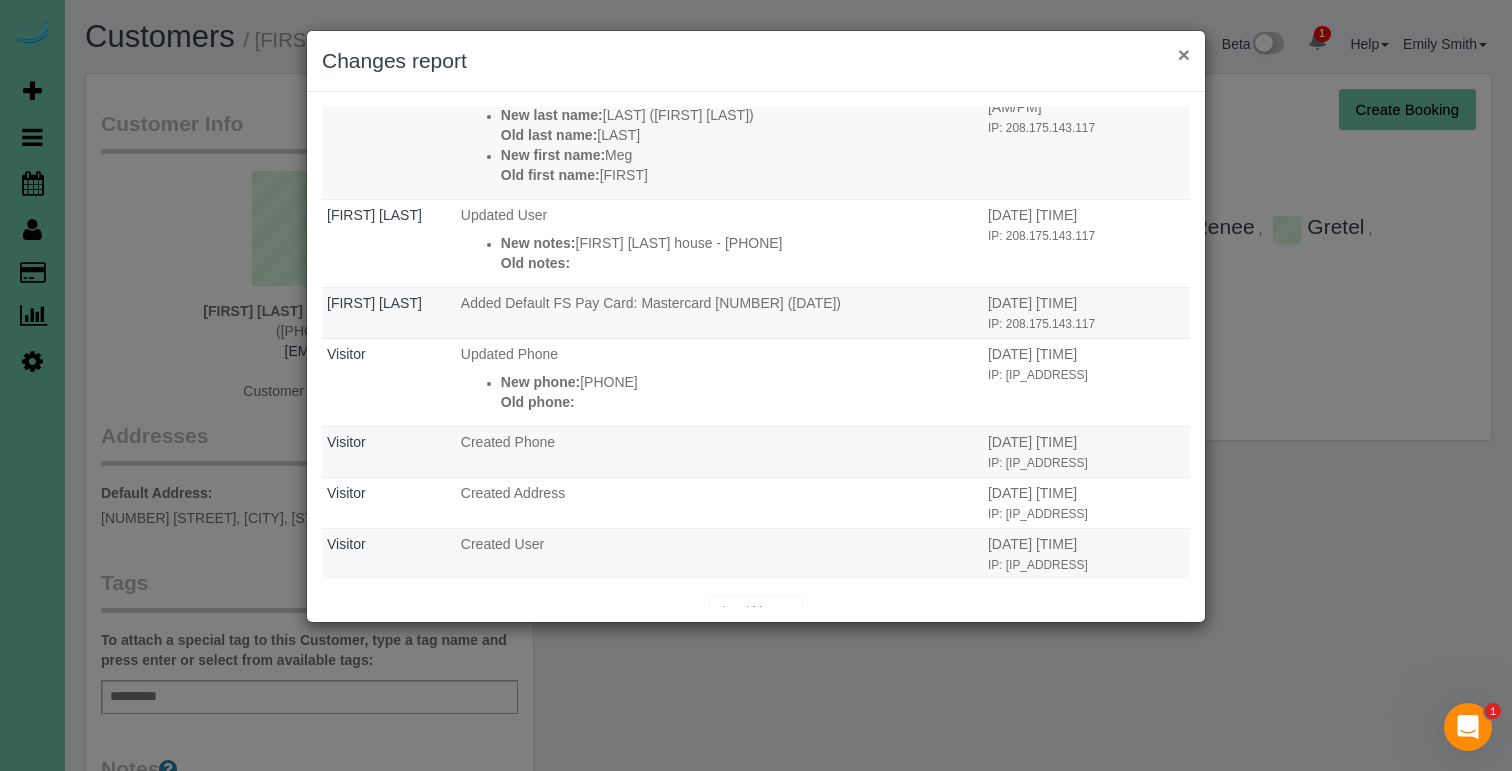 click on "×" at bounding box center [1184, 54] 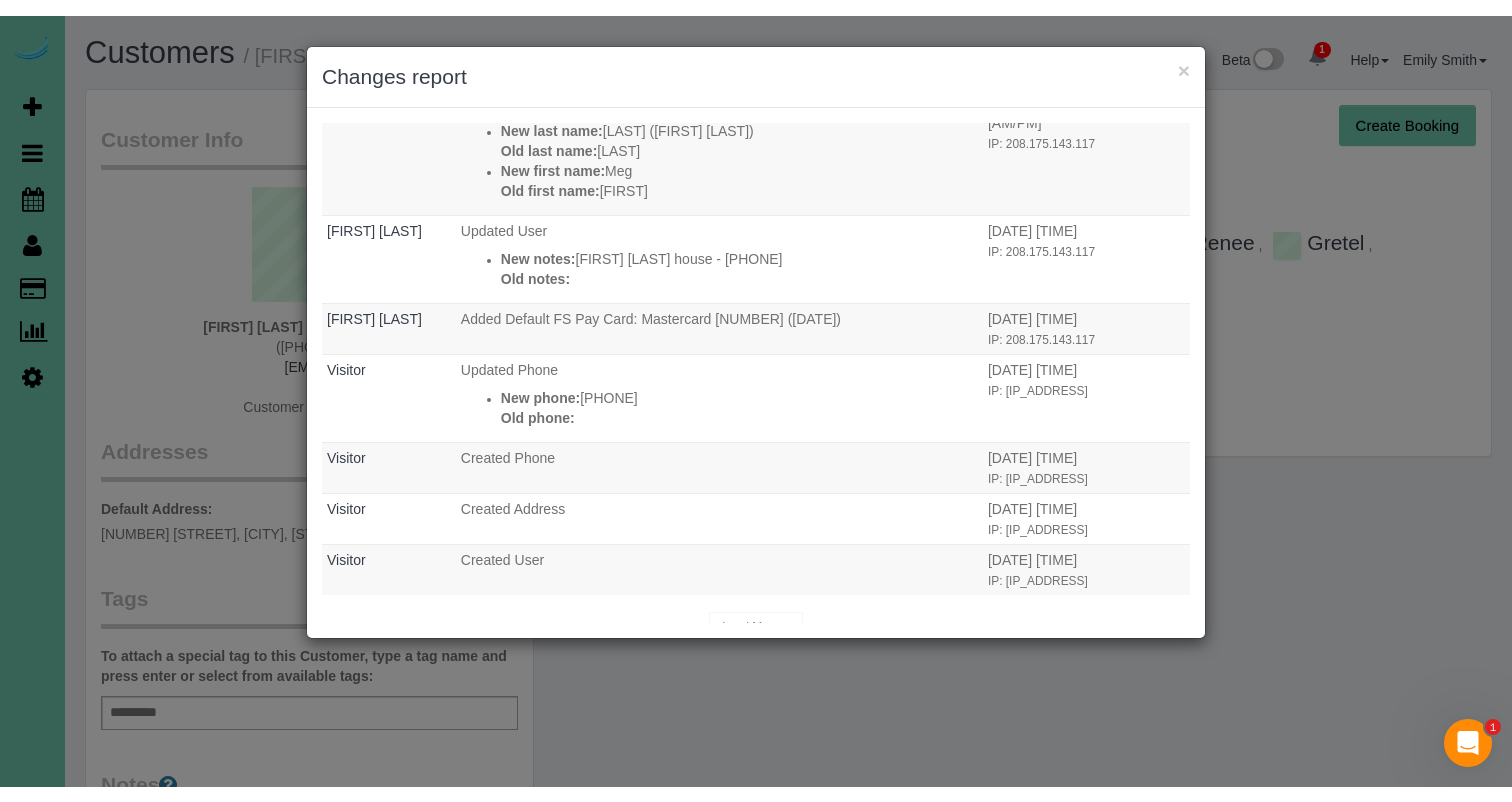 scroll, scrollTop: 846, scrollLeft: 0, axis: vertical 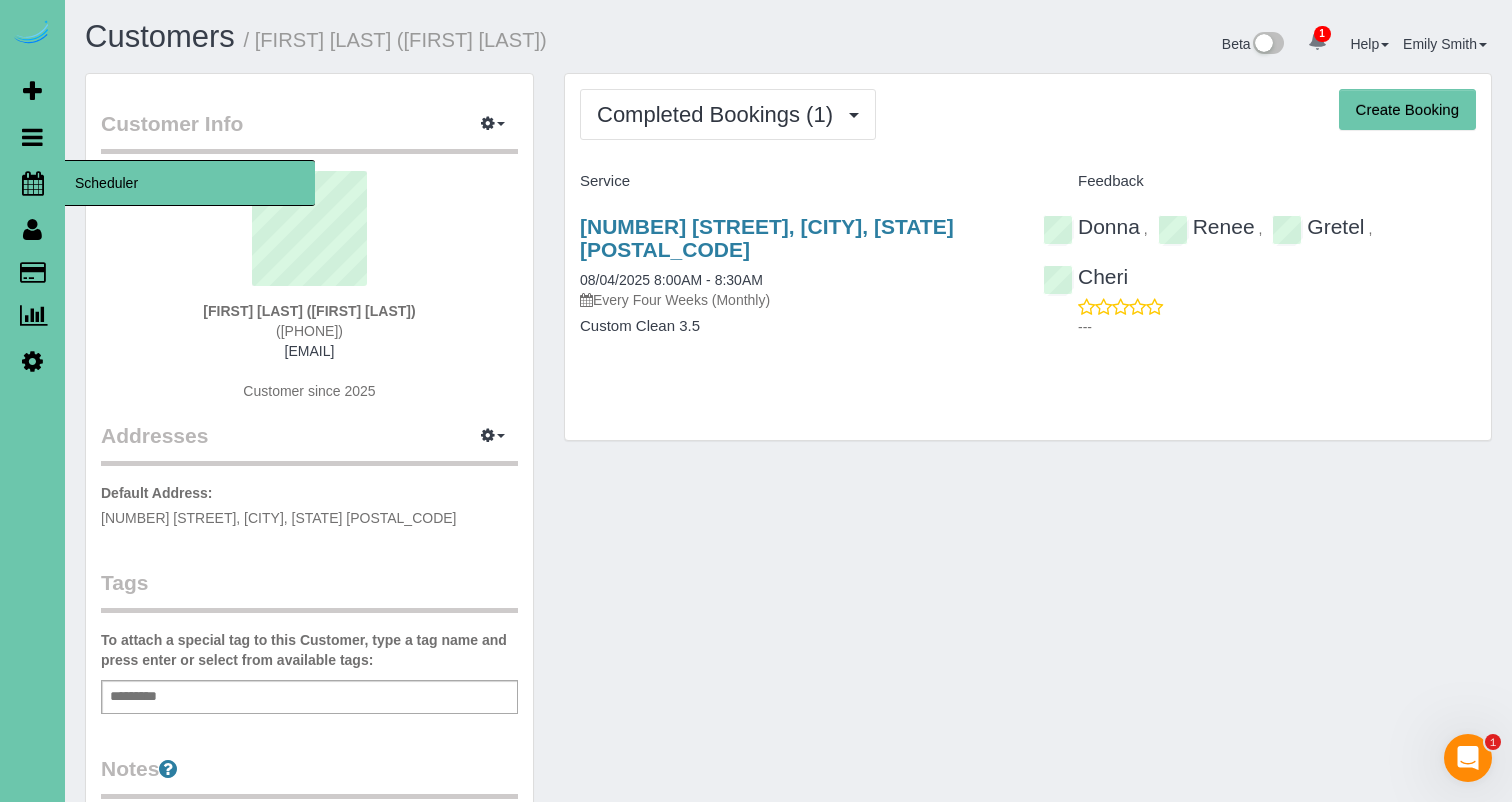 click at bounding box center [33, 183] 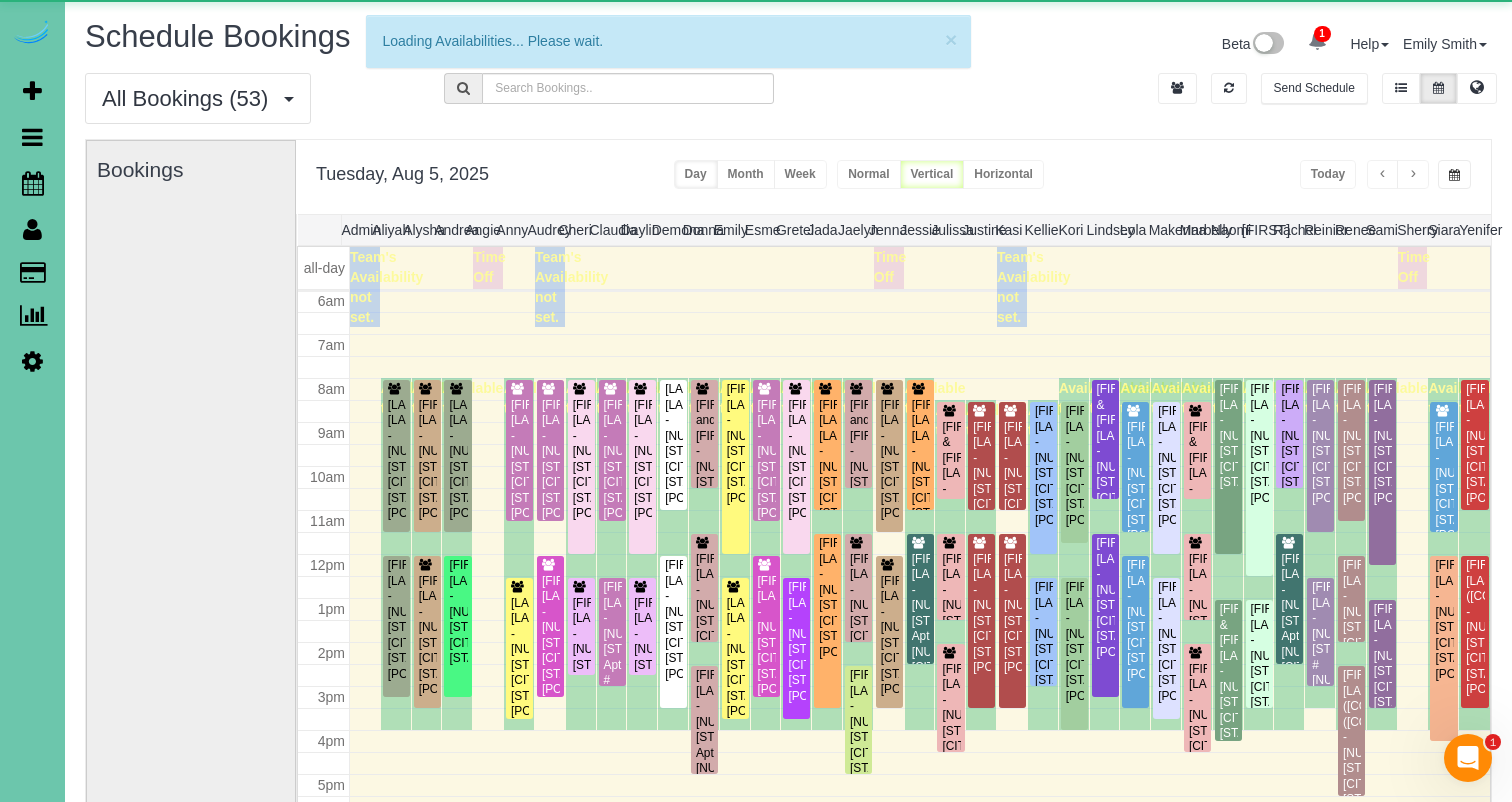 scroll, scrollTop: 265, scrollLeft: 0, axis: vertical 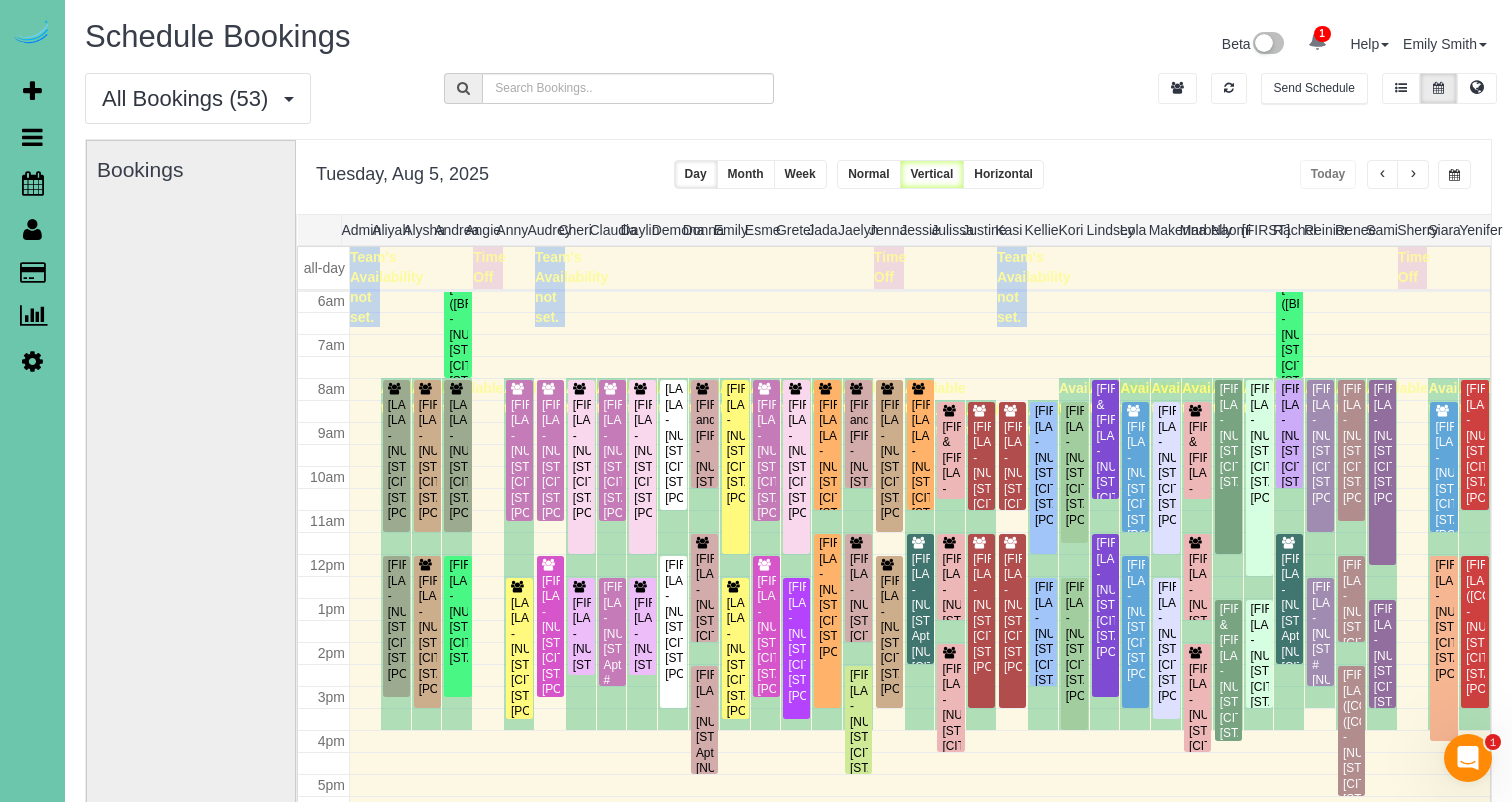 click on "Tuesday, Aug 5, 2025 Today Day Month Week Normal Vertical Horizontal" at bounding box center [893, 177] 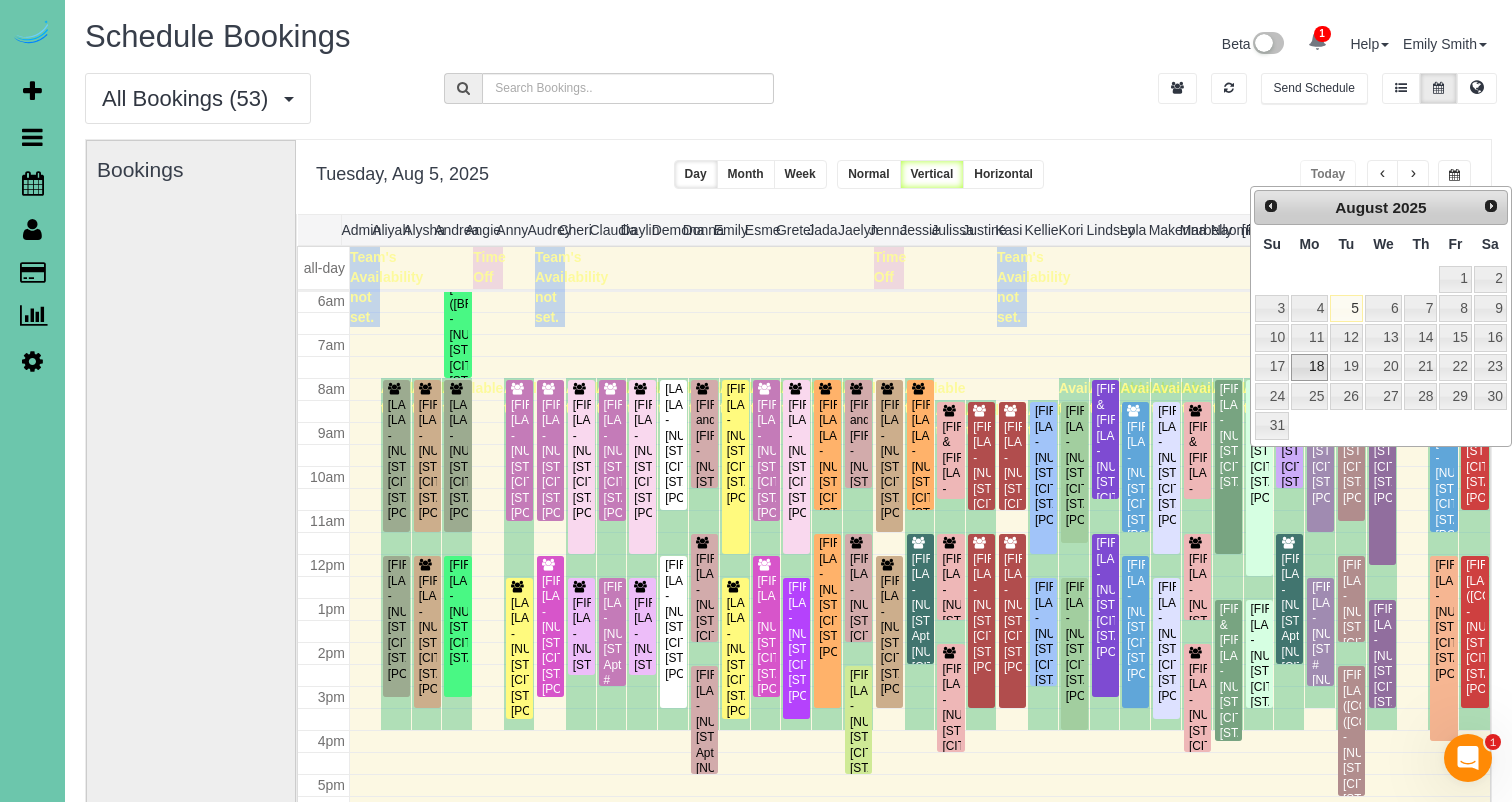 click on "18" at bounding box center [1309, 367] 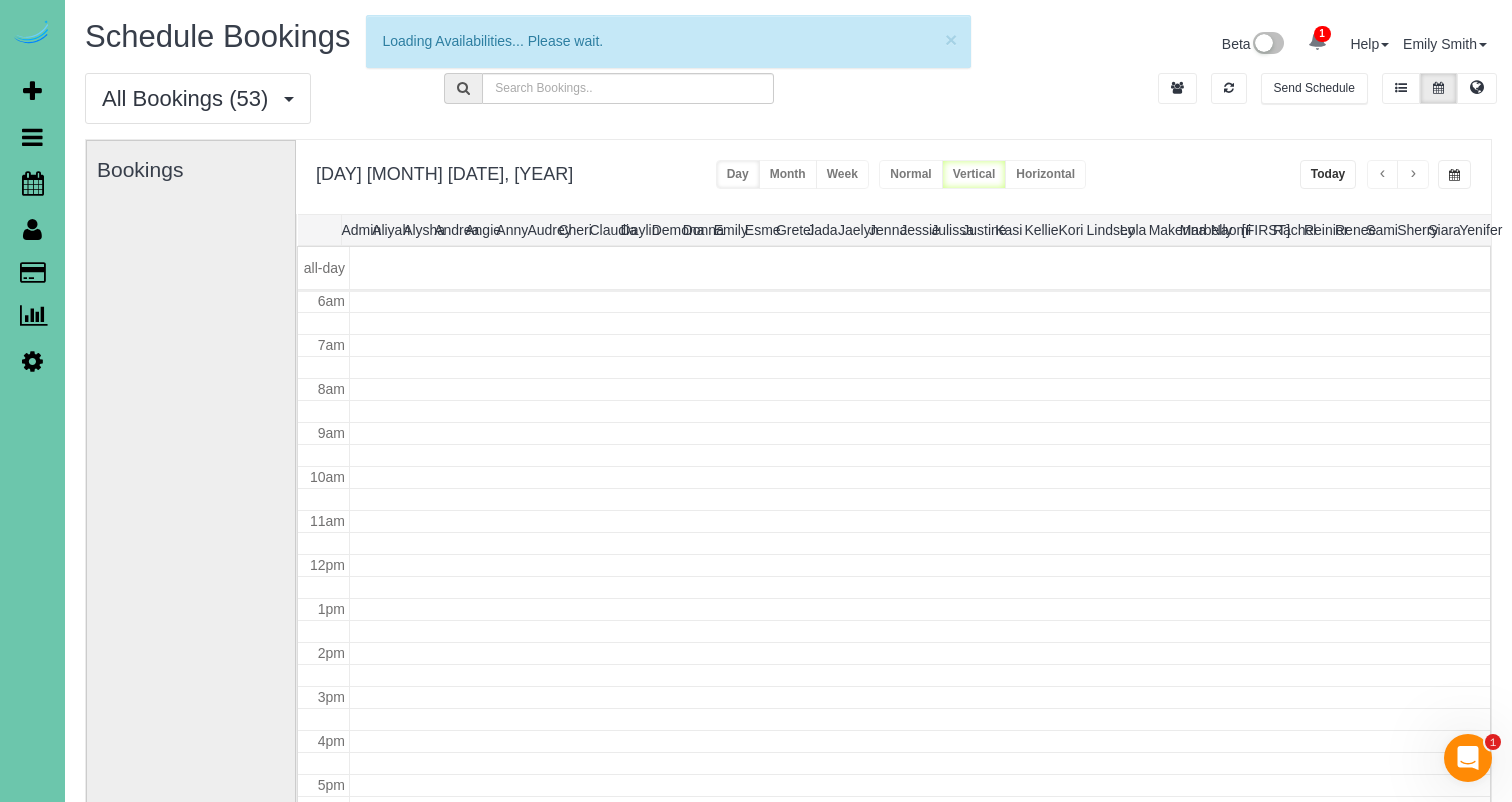 scroll, scrollTop: 265, scrollLeft: 0, axis: vertical 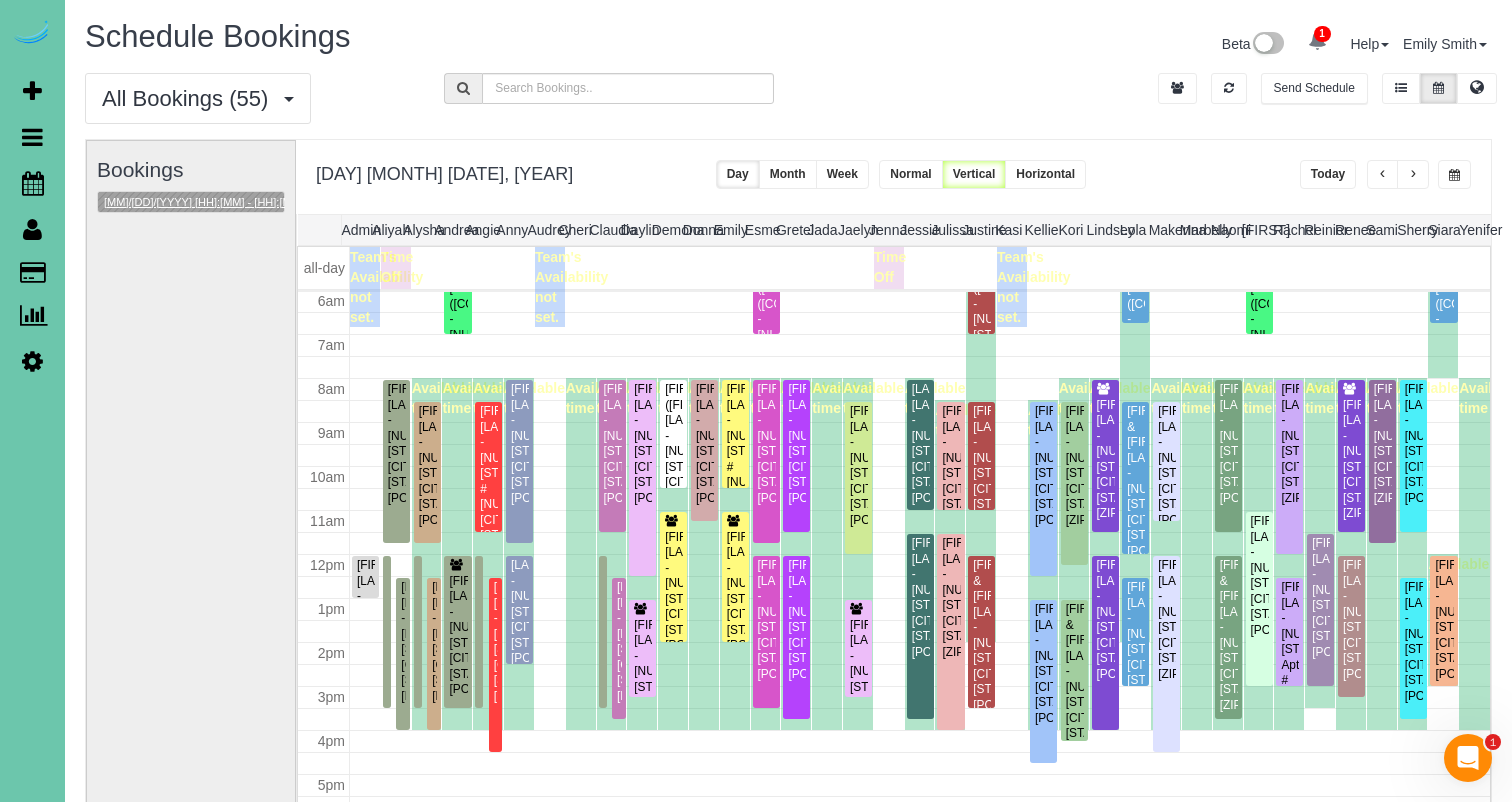 click on "08/18/2025 11:00AM - 11:30AM" at bounding box center (204, 202) 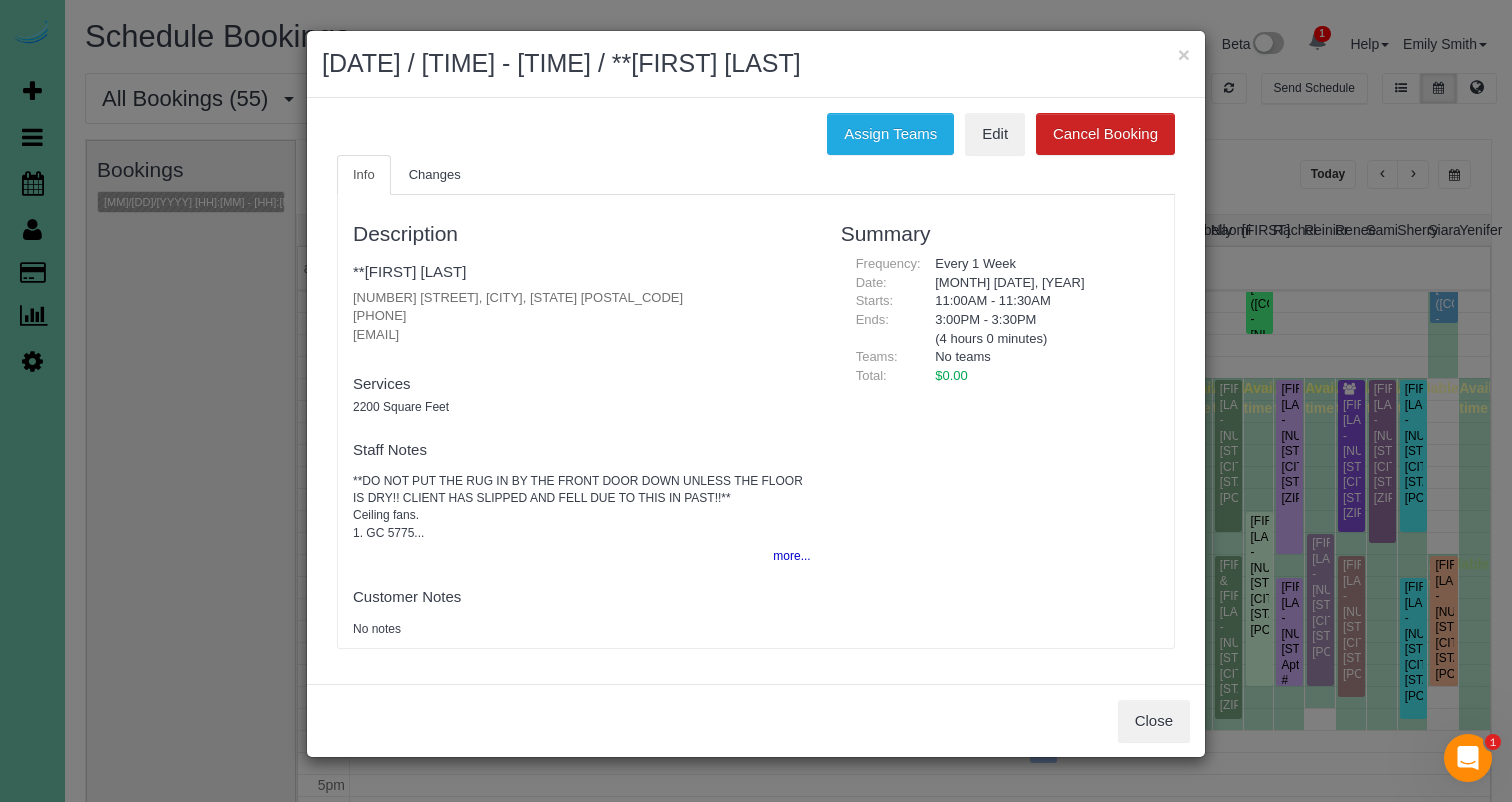 click on "Close" at bounding box center [756, 720] 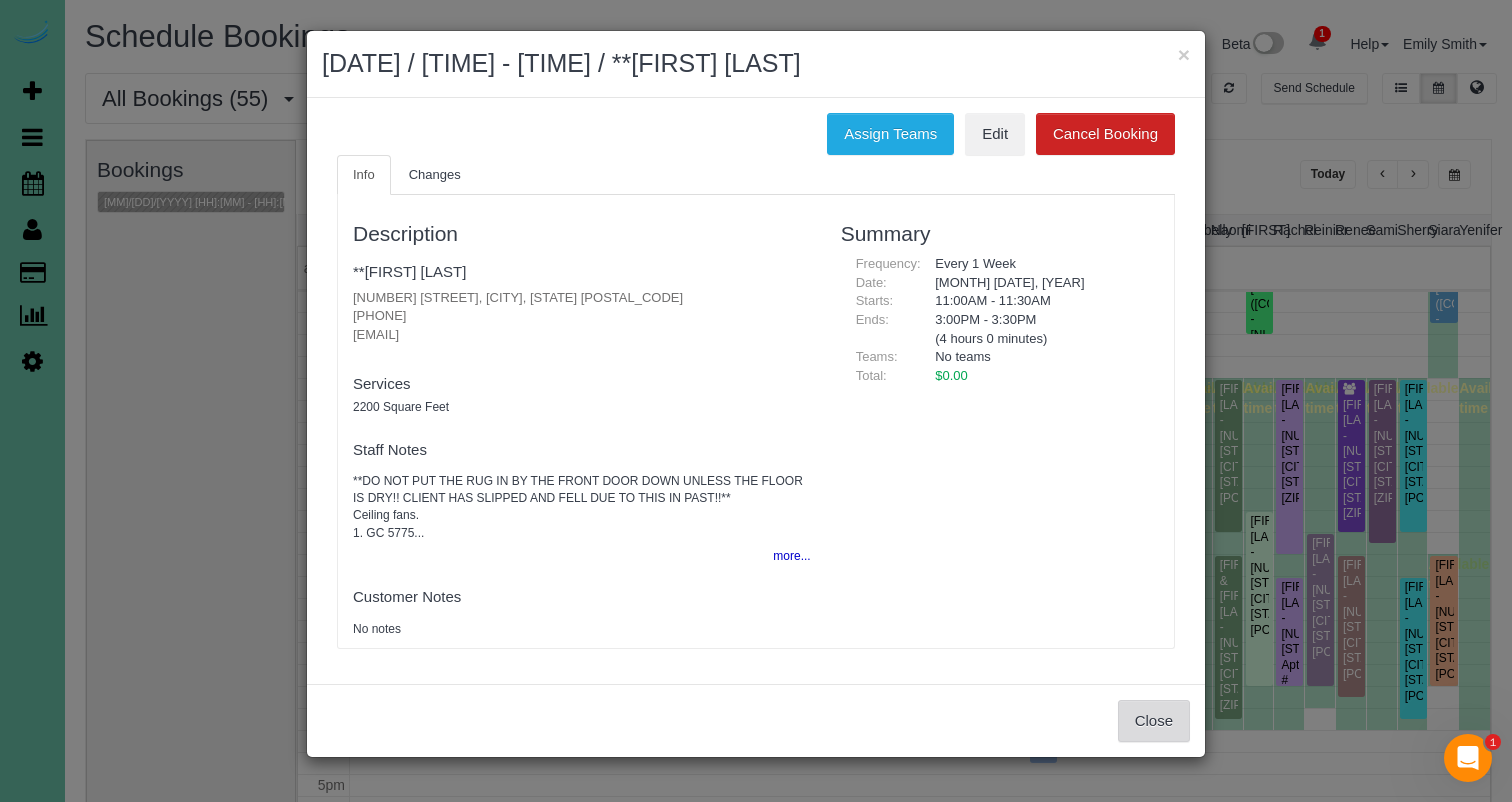 click on "Close" at bounding box center [1154, 721] 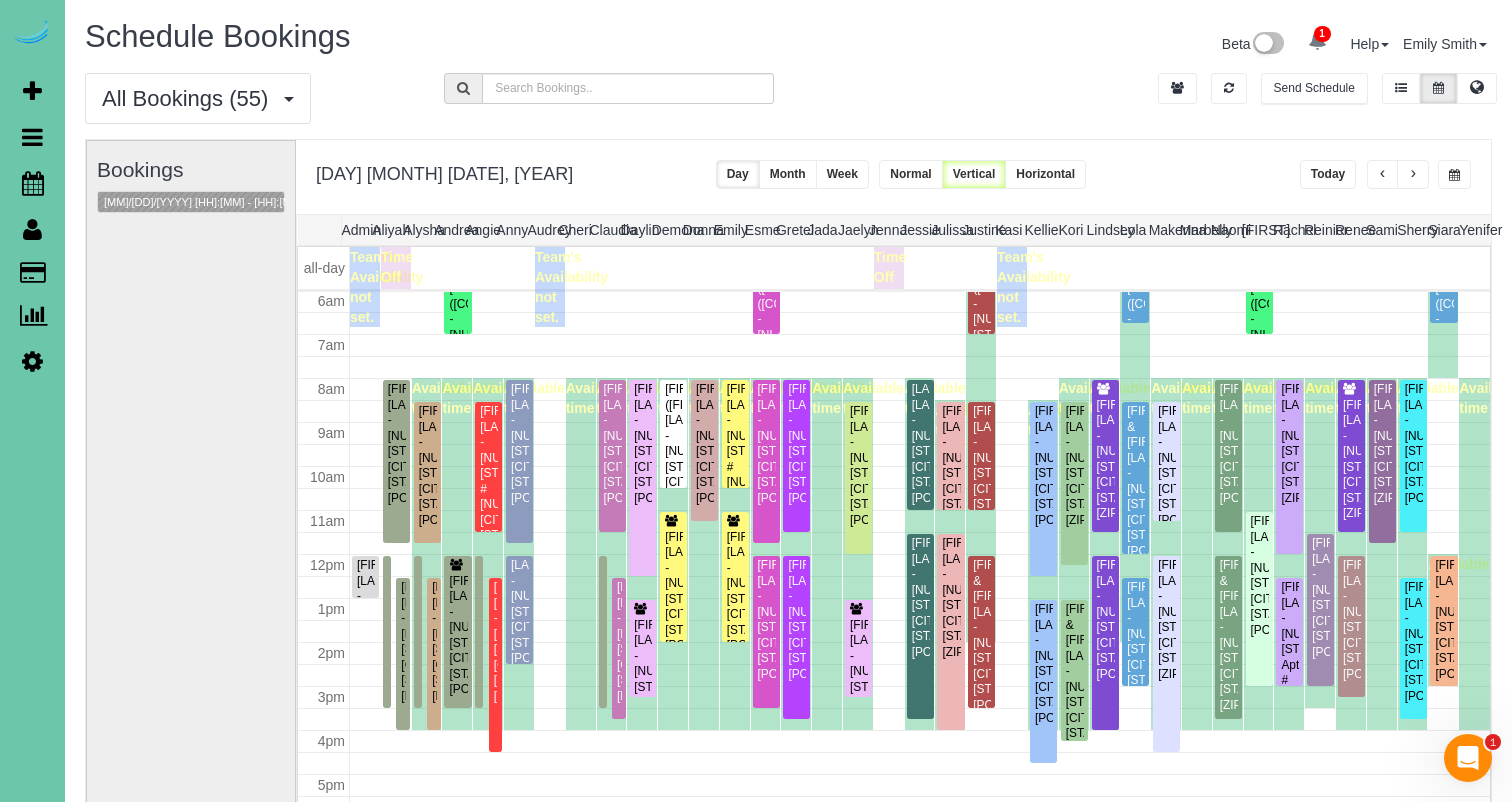 scroll, scrollTop: 137, scrollLeft: 0, axis: vertical 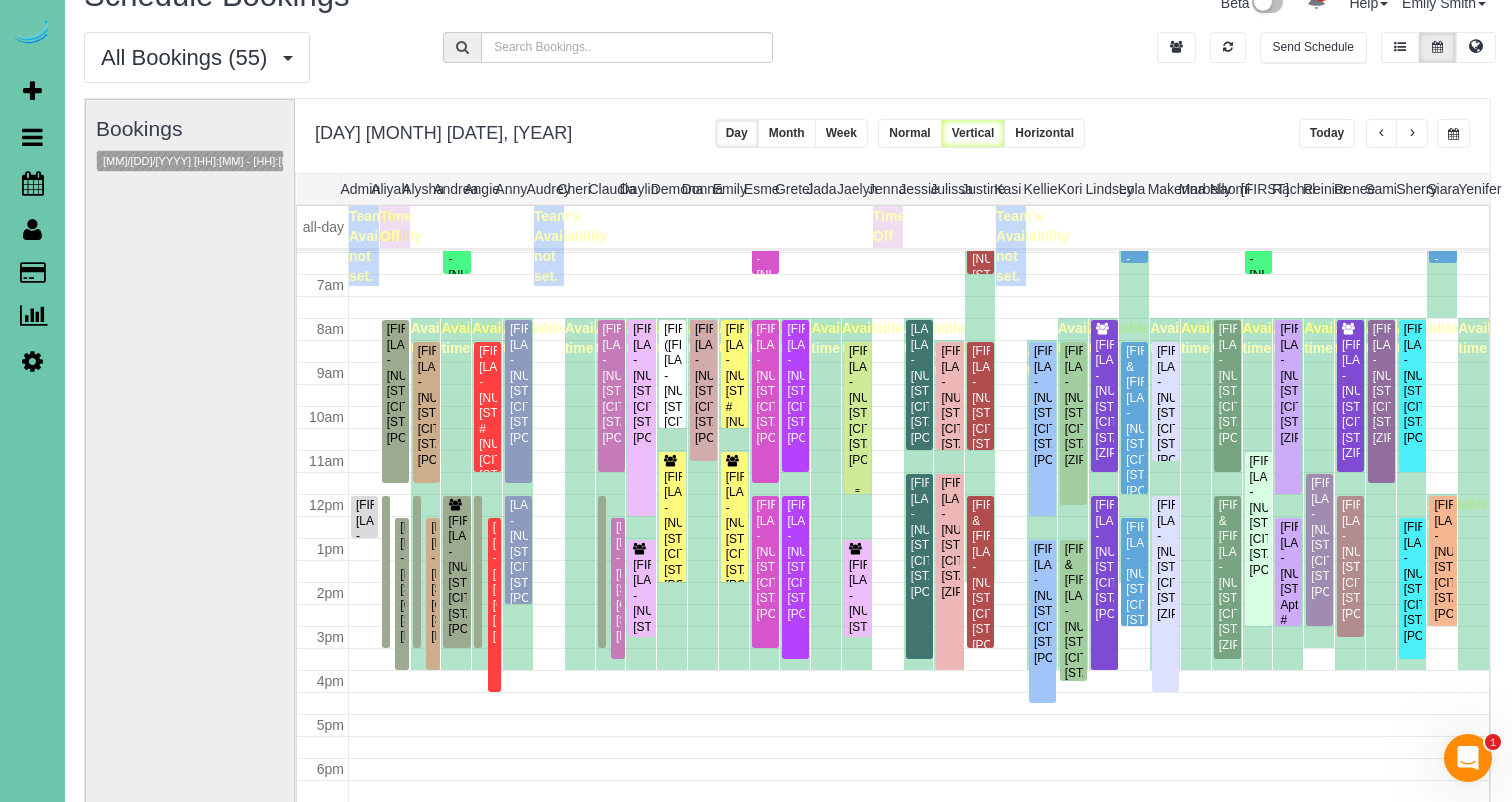 click on "Abbey Jackson - 2916 Whiteman Dr, Bellevue, NE 68123" at bounding box center (857, 406) 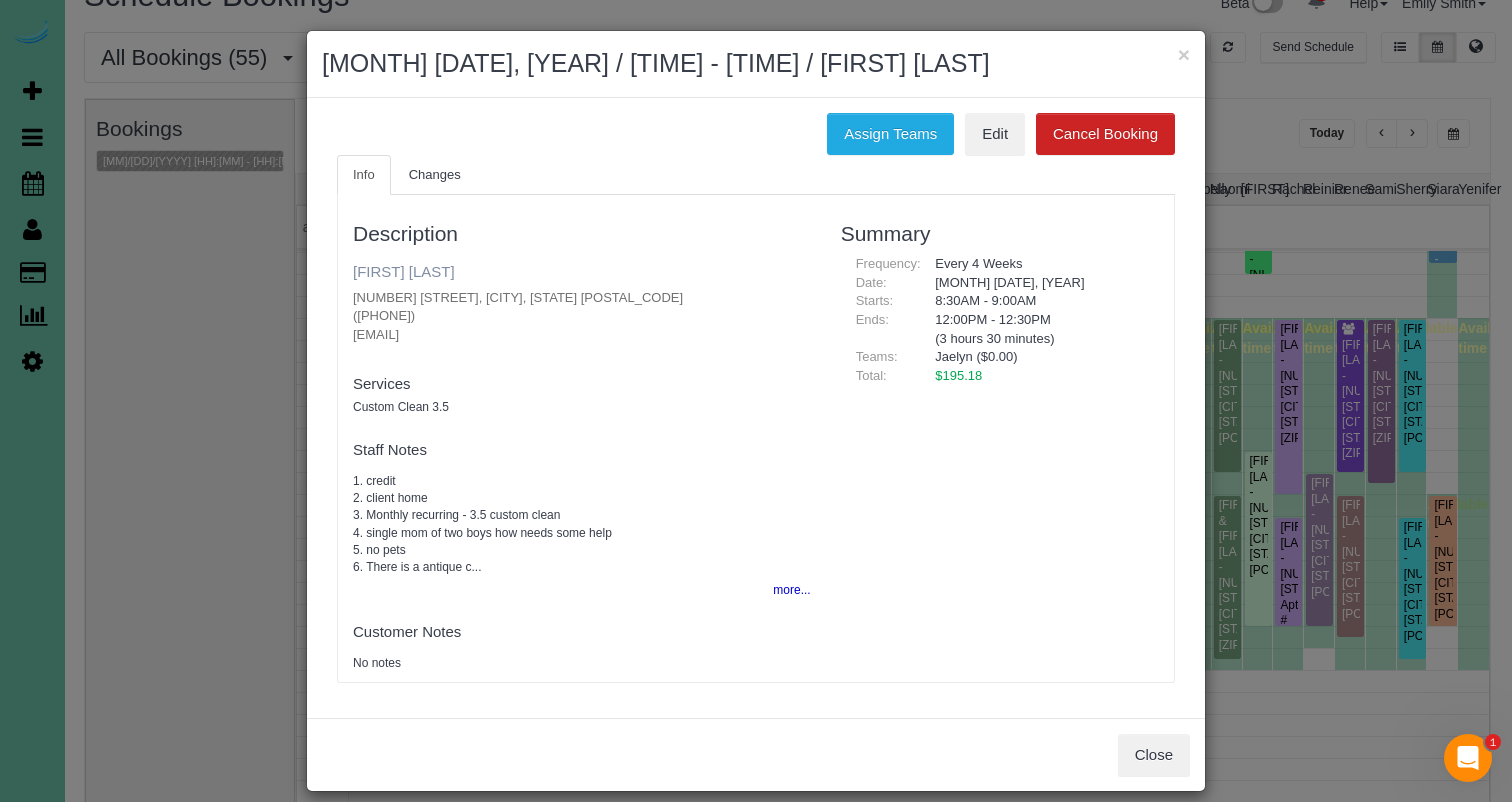 click on "[FIRST] [LAST]" at bounding box center [404, 271] 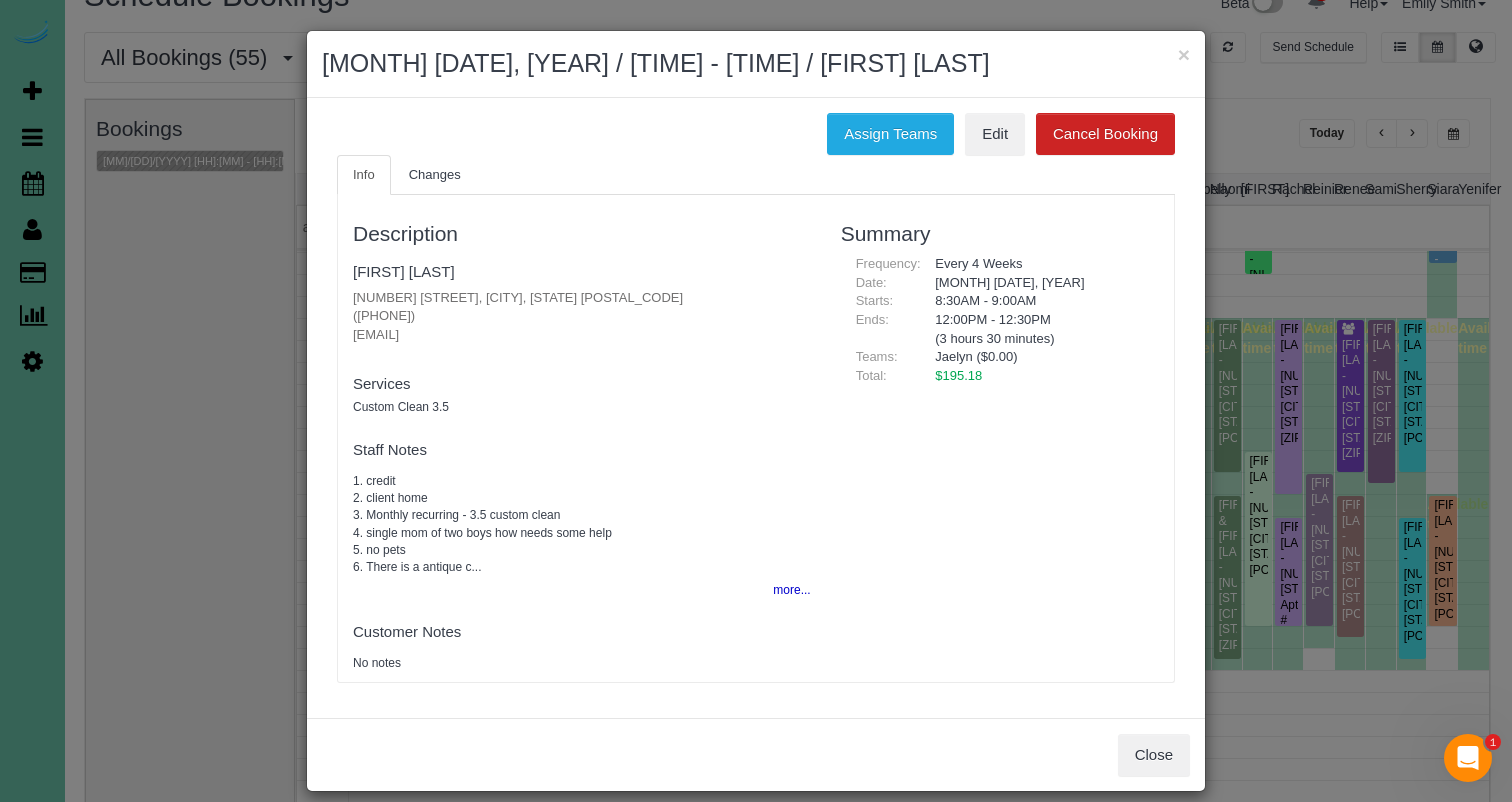drag, startPoint x: 809, startPoint y: 445, endPoint x: 1040, endPoint y: 598, distance: 277.074 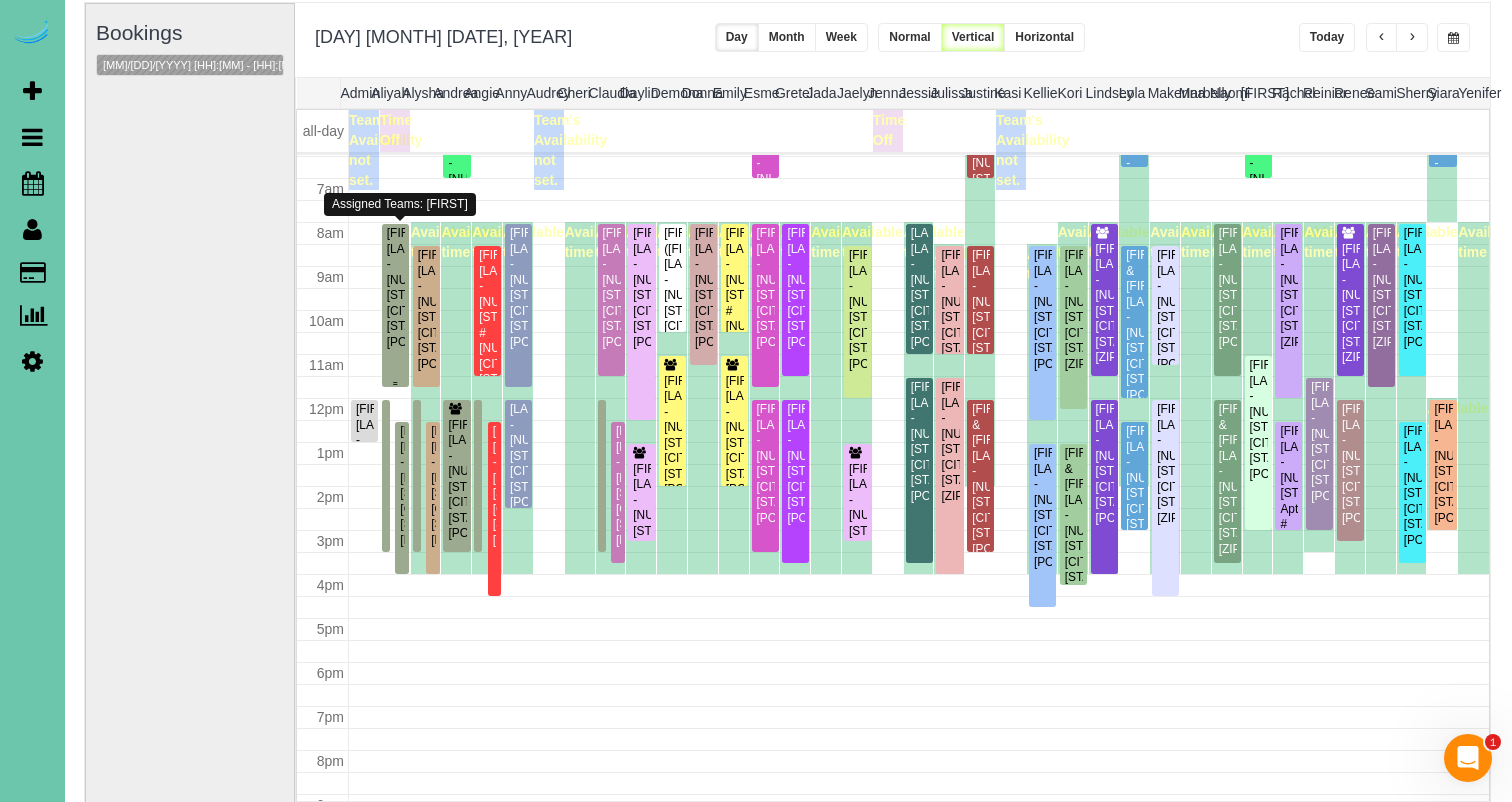 click on "Josh Waldron - 7301 S 184th St, Omaha, NE 68136" at bounding box center [395, 288] 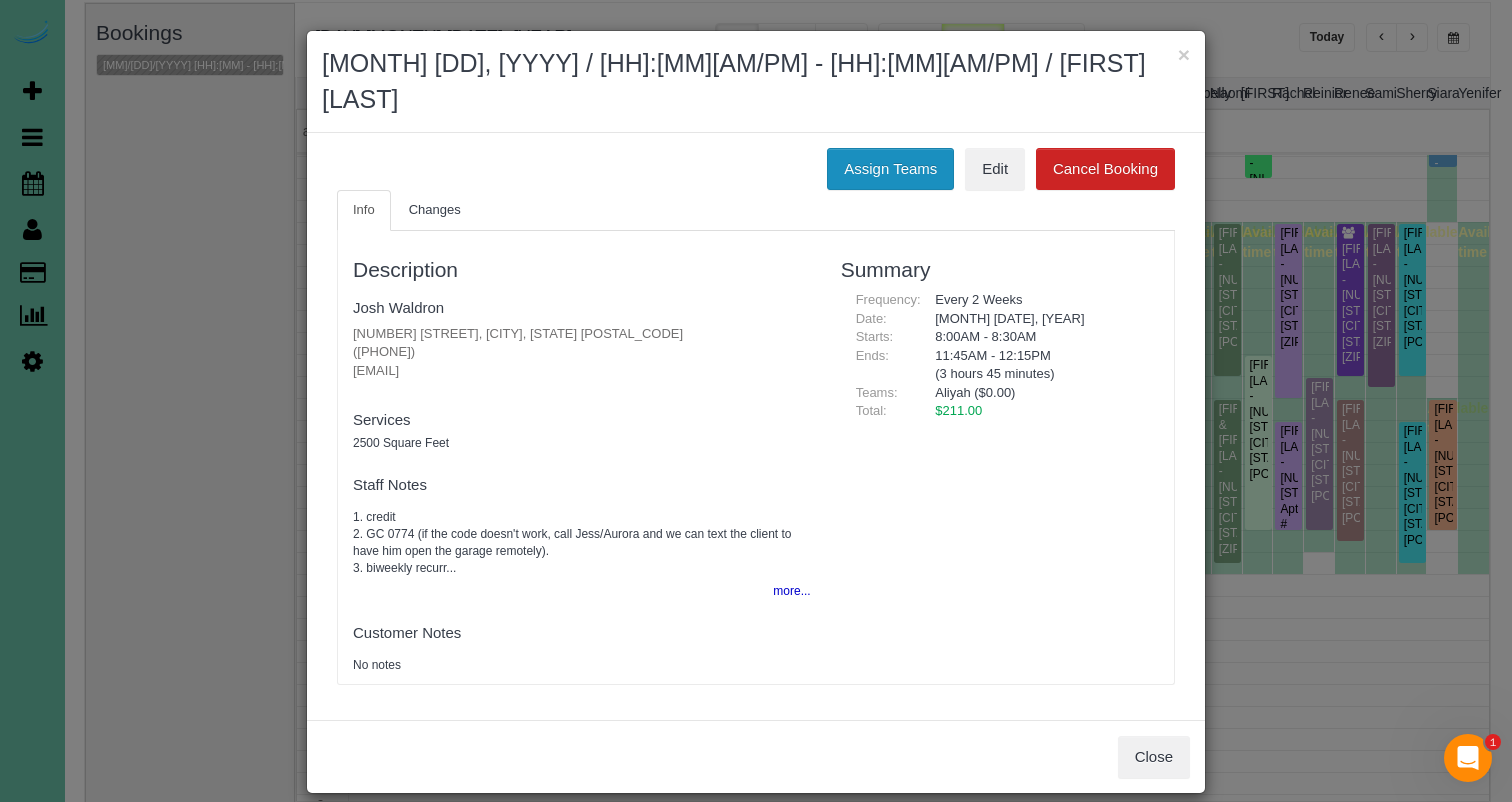click on "Assign Teams" at bounding box center [890, 169] 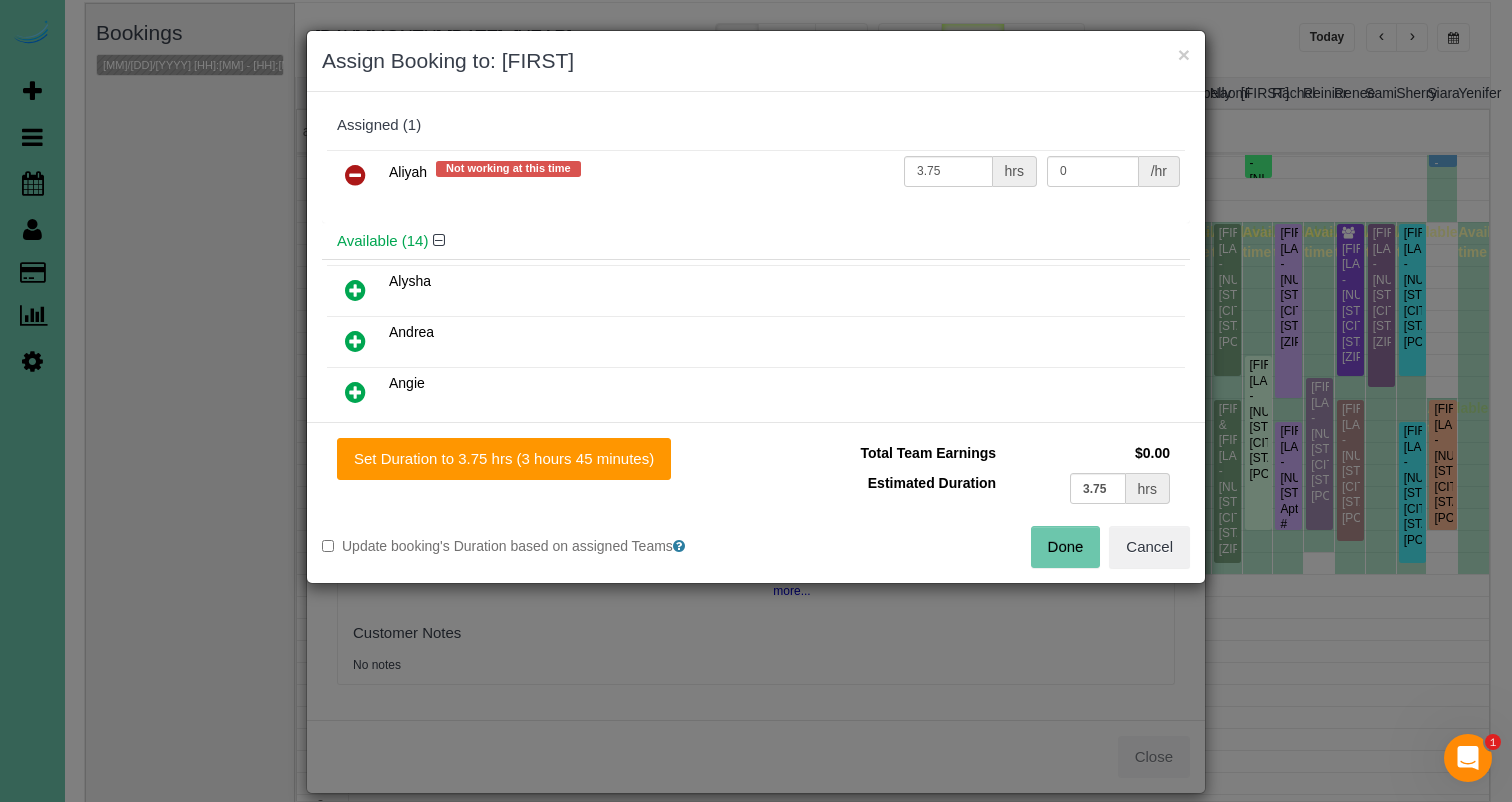 click at bounding box center [355, 175] 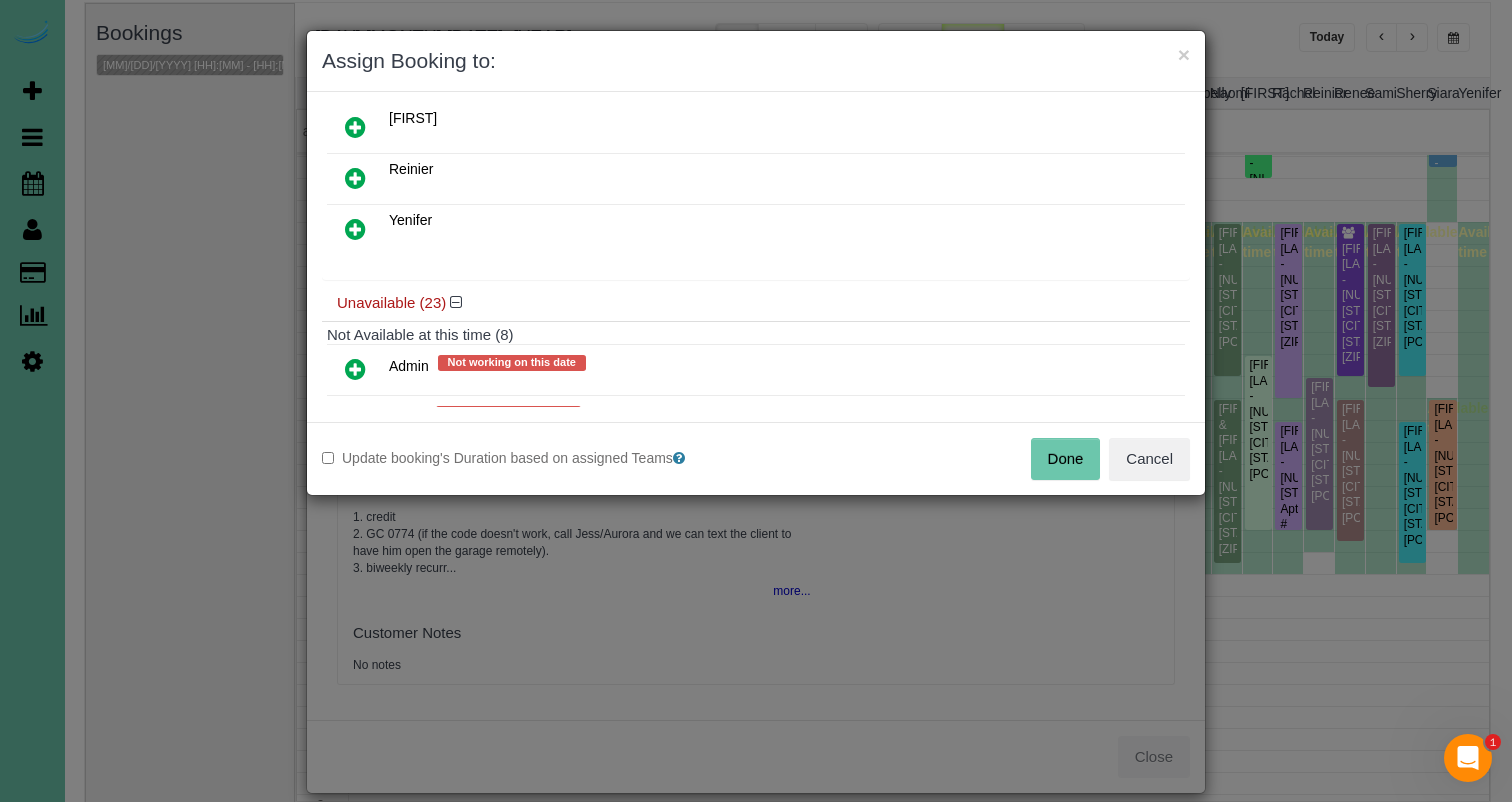 scroll, scrollTop: 680, scrollLeft: 0, axis: vertical 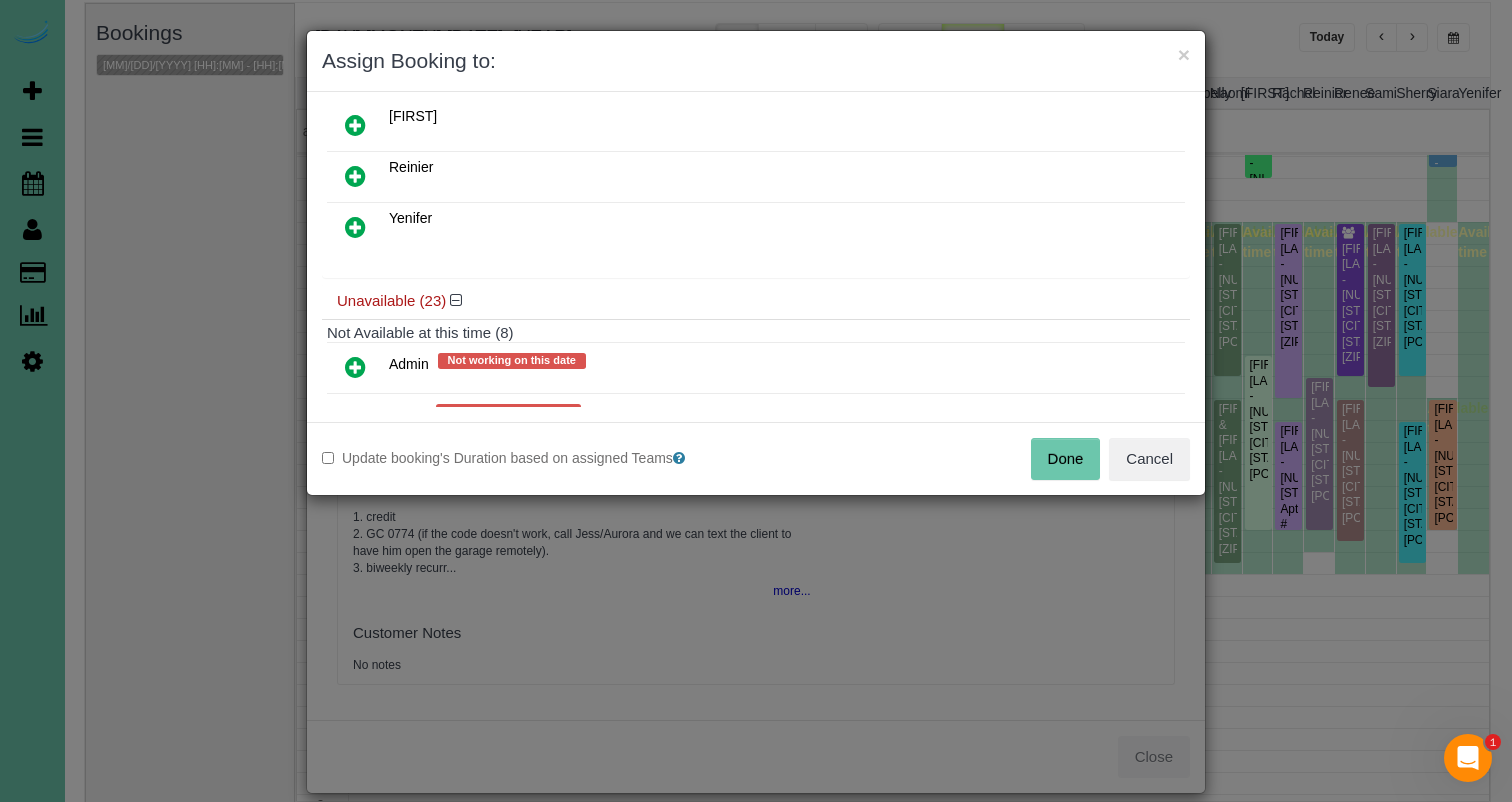 click at bounding box center [355, 227] 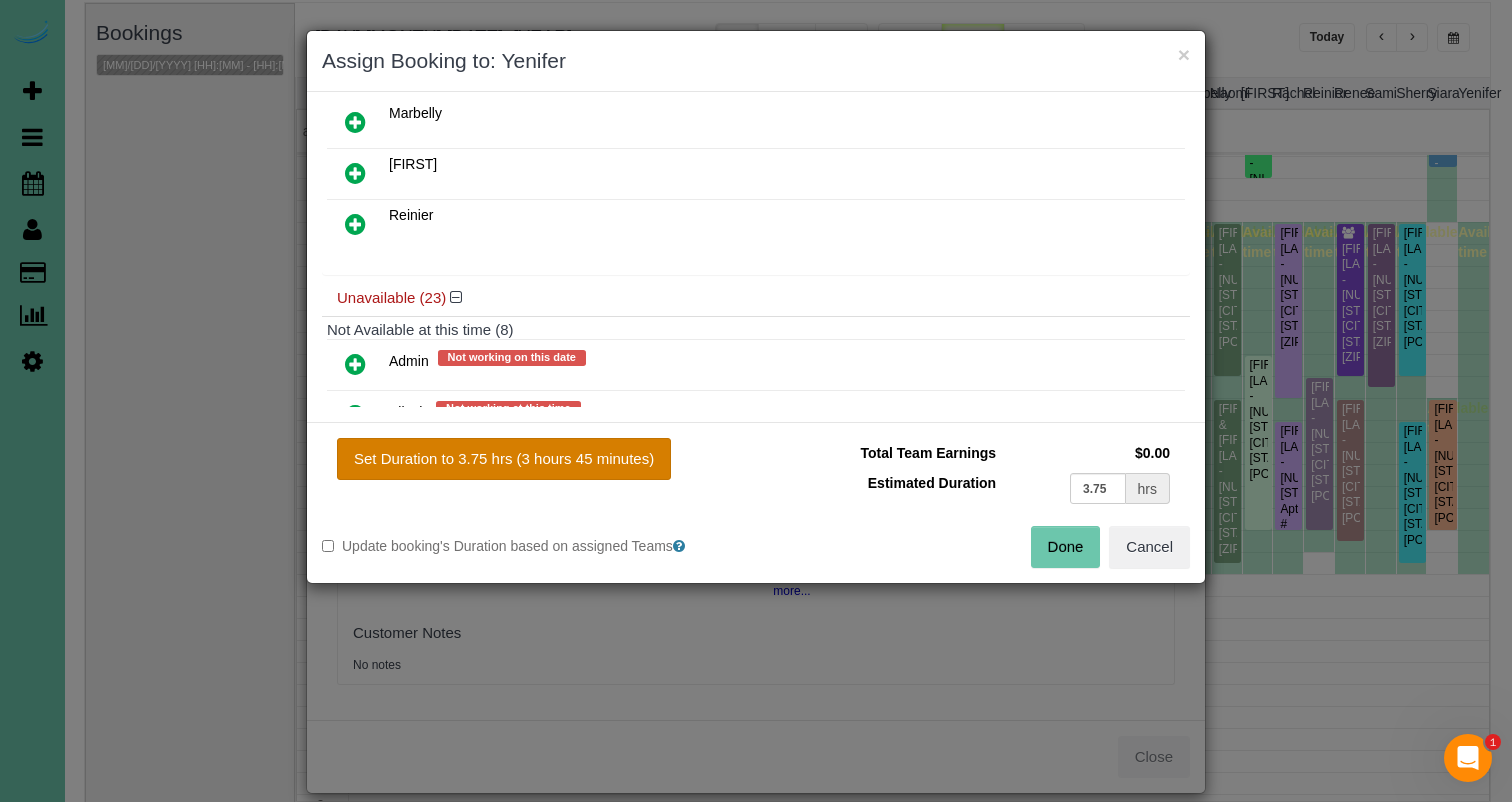 click on "Set Duration to 3.75 hrs (3 hours 45 minutes)" at bounding box center (504, 459) 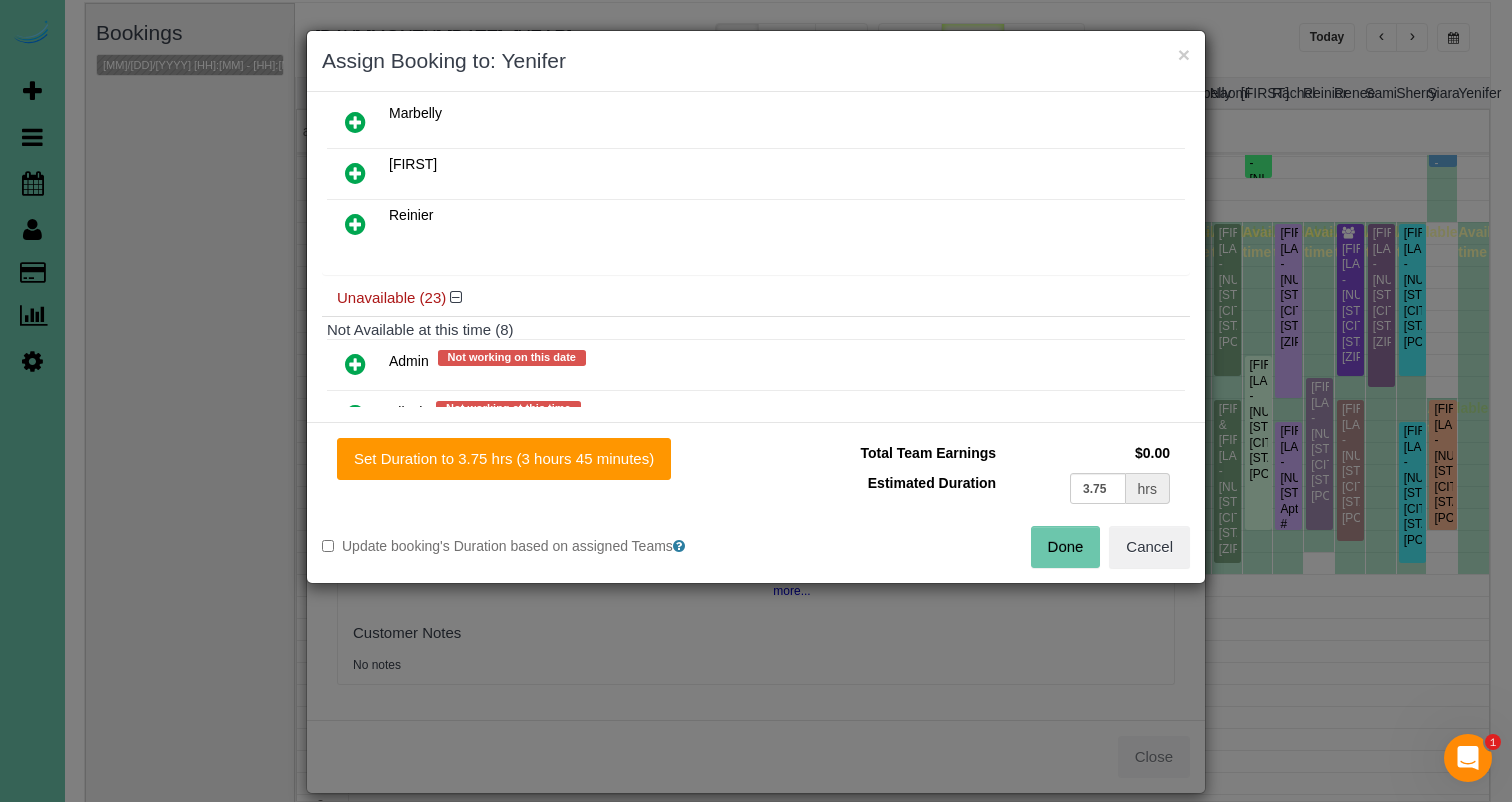 click on "Done" at bounding box center [1066, 547] 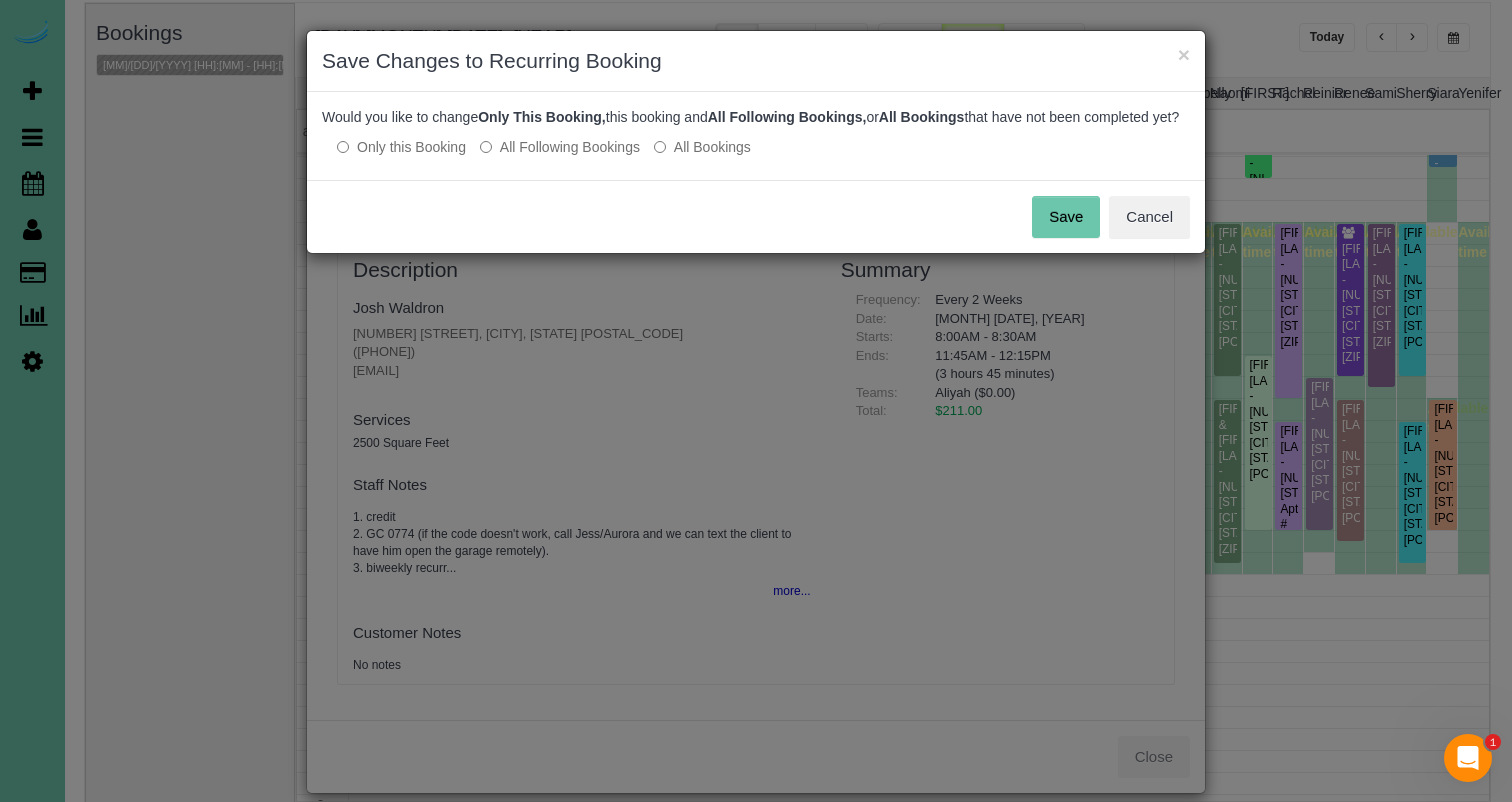 click on "Save" at bounding box center [1066, 217] 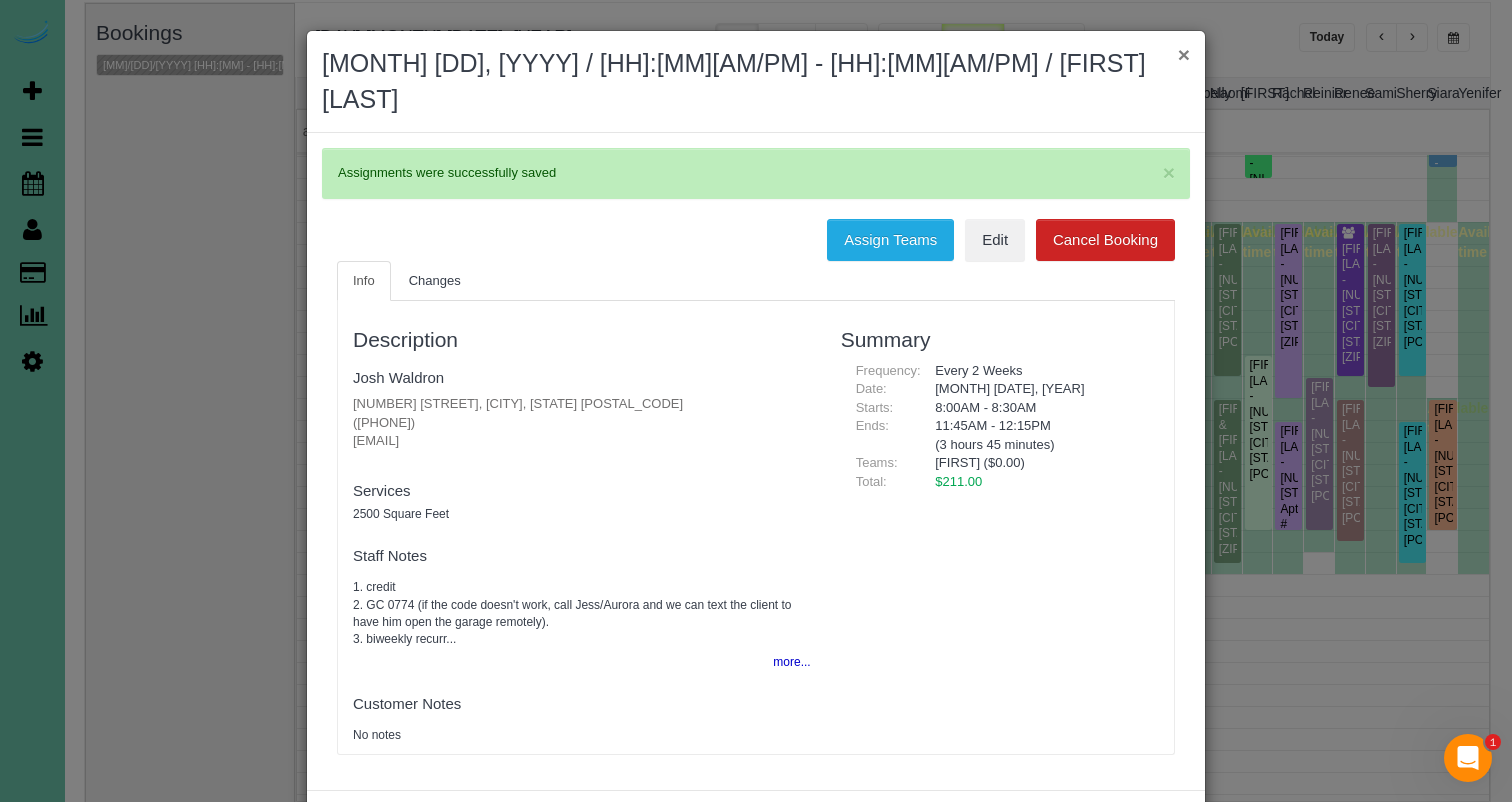 click on "×" at bounding box center [1184, 54] 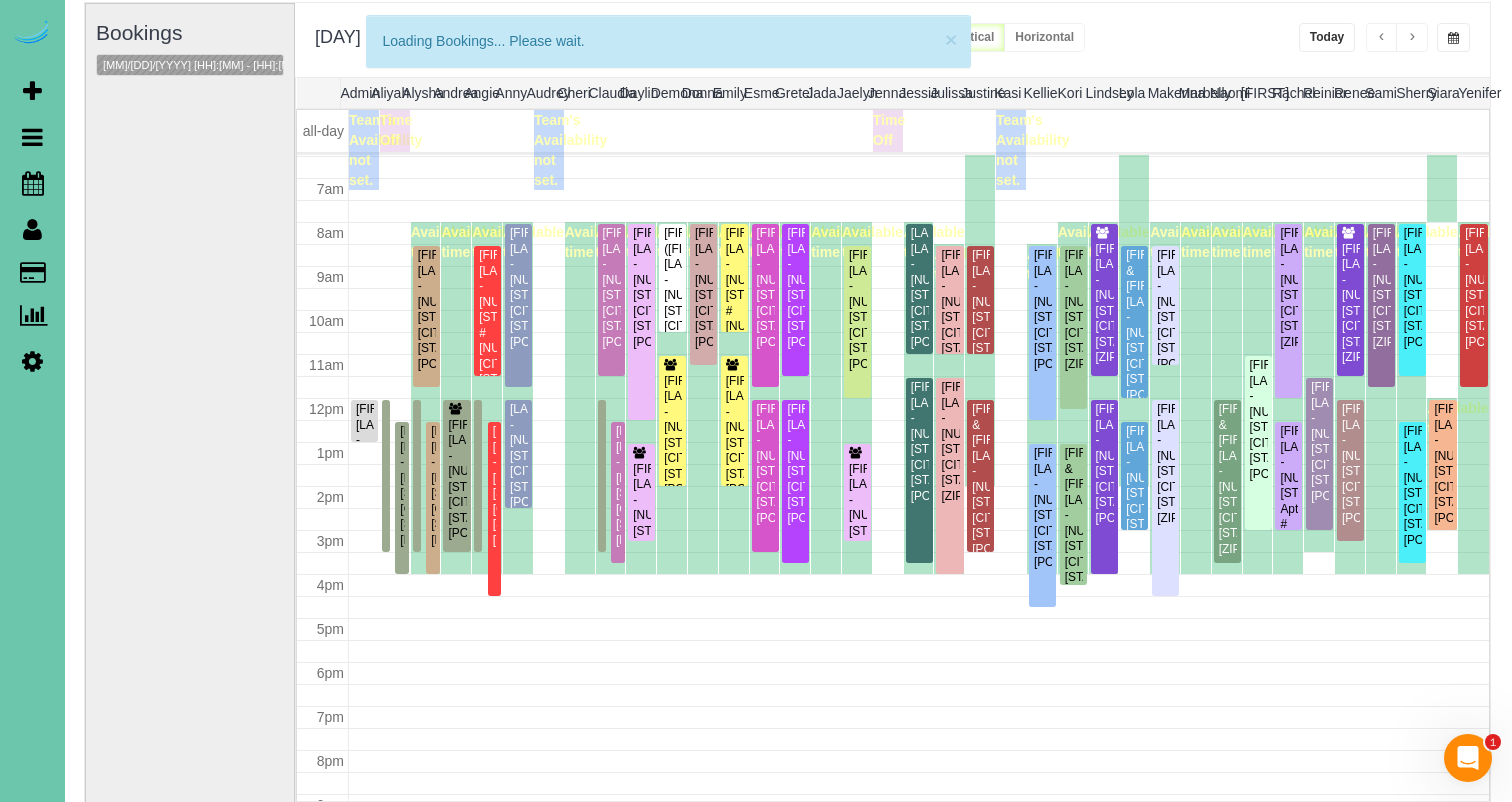 scroll, scrollTop: 284, scrollLeft: 0, axis: vertical 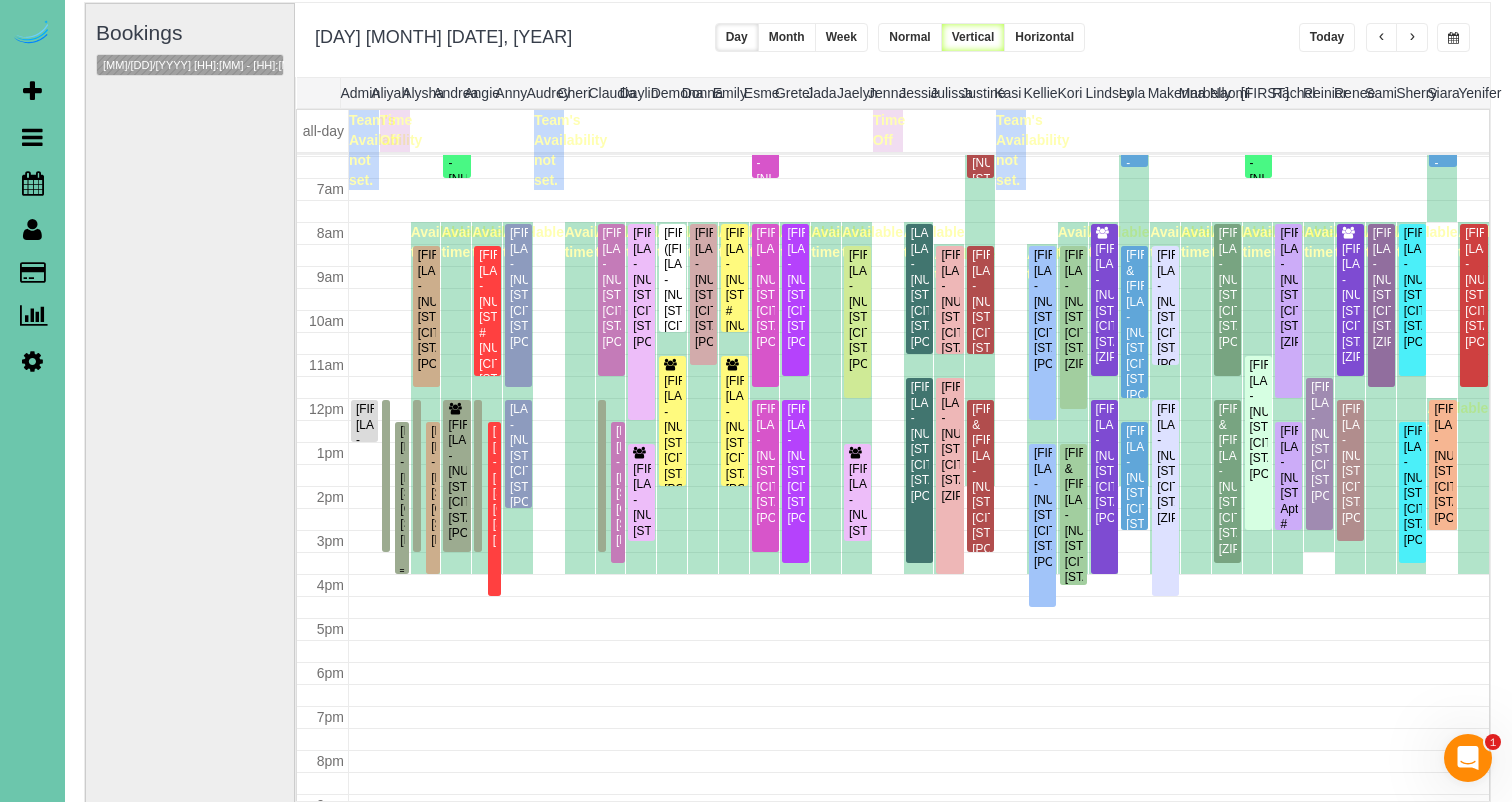 click on "Dustin Morris - 563 S 180th Ave, Elkhorn, NE 68022" at bounding box center [402, 486] 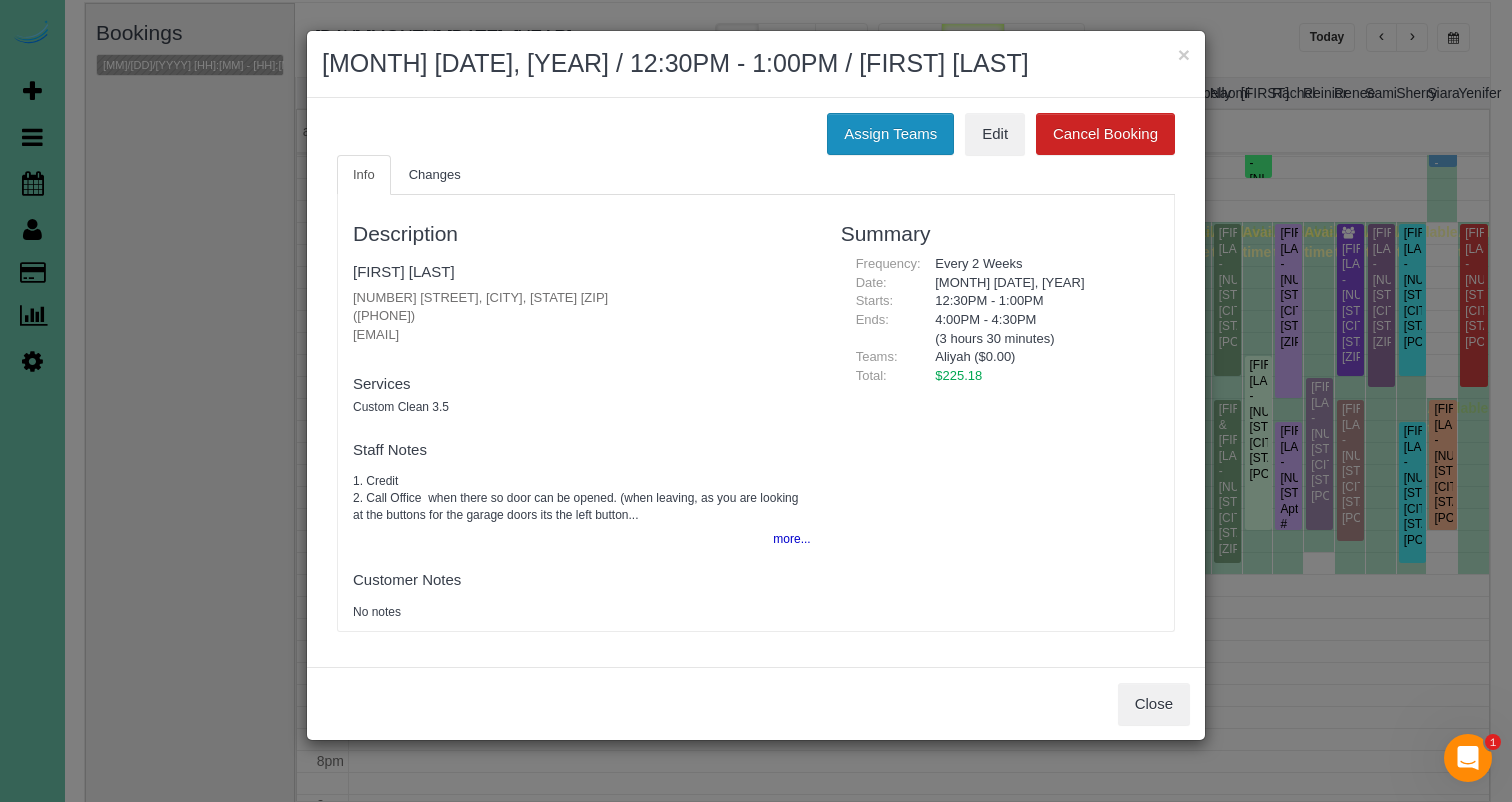 click on "Assign Teams" at bounding box center [890, 134] 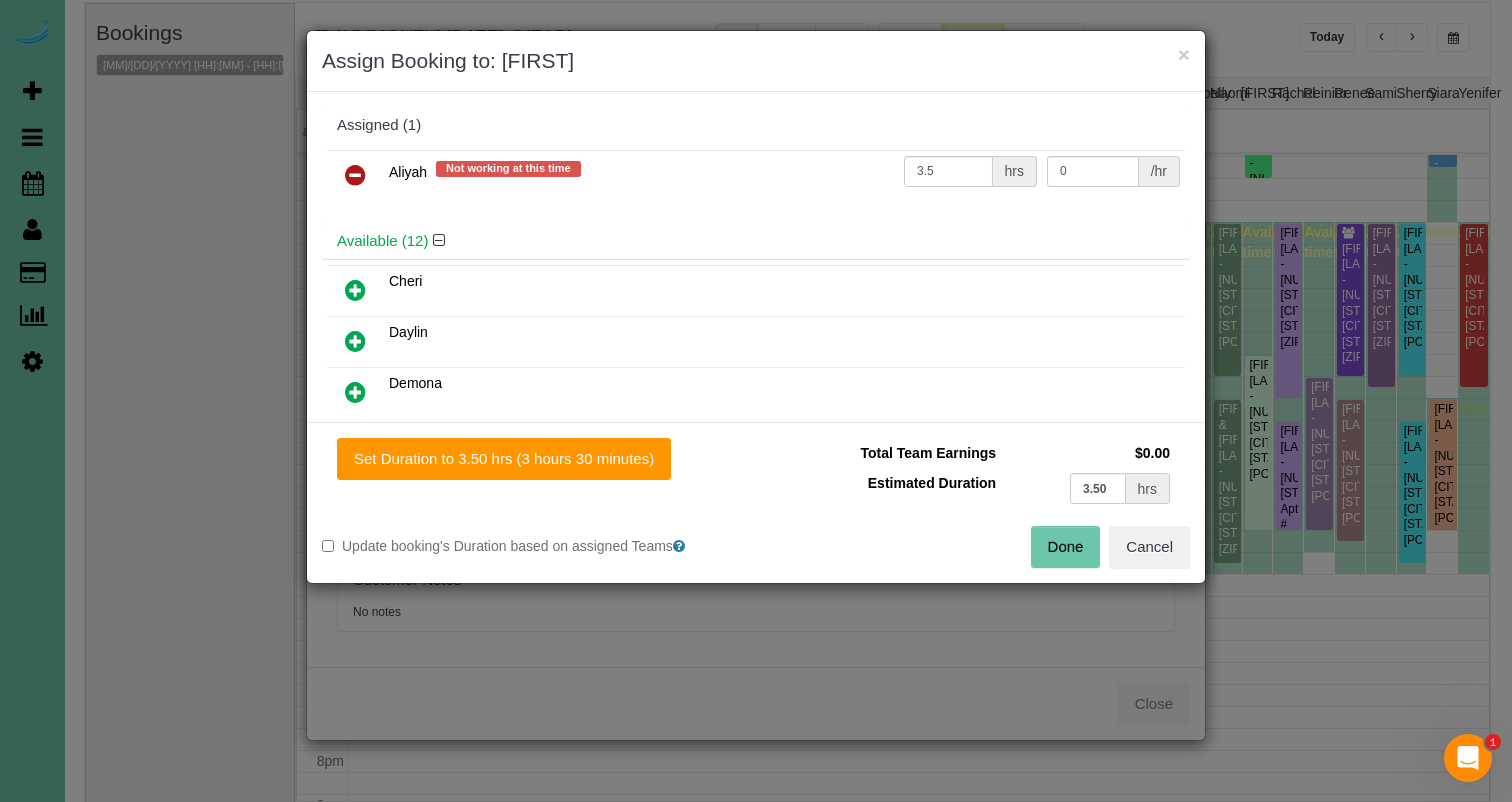 click at bounding box center [355, 175] 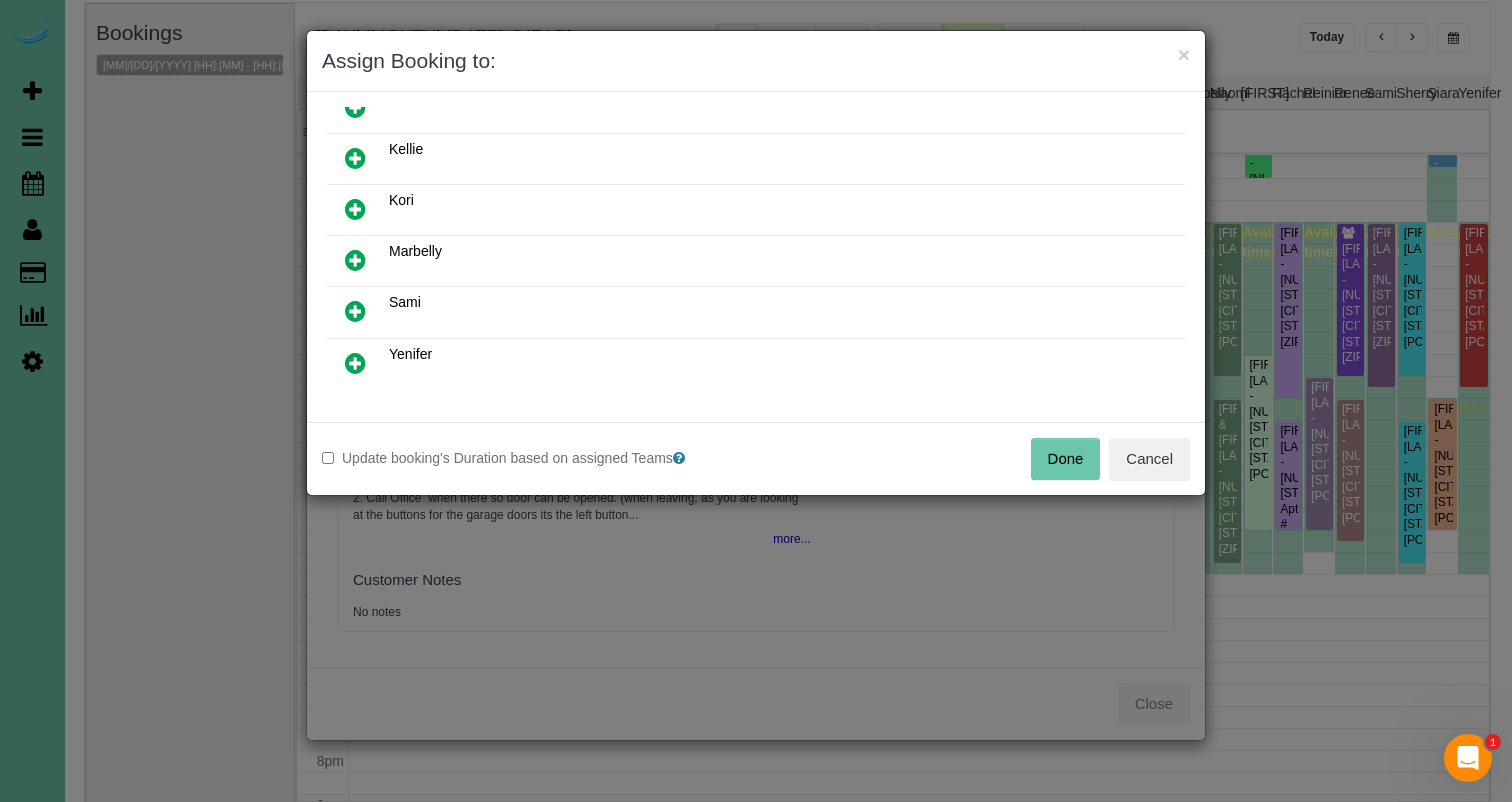 scroll, scrollTop: 499, scrollLeft: 0, axis: vertical 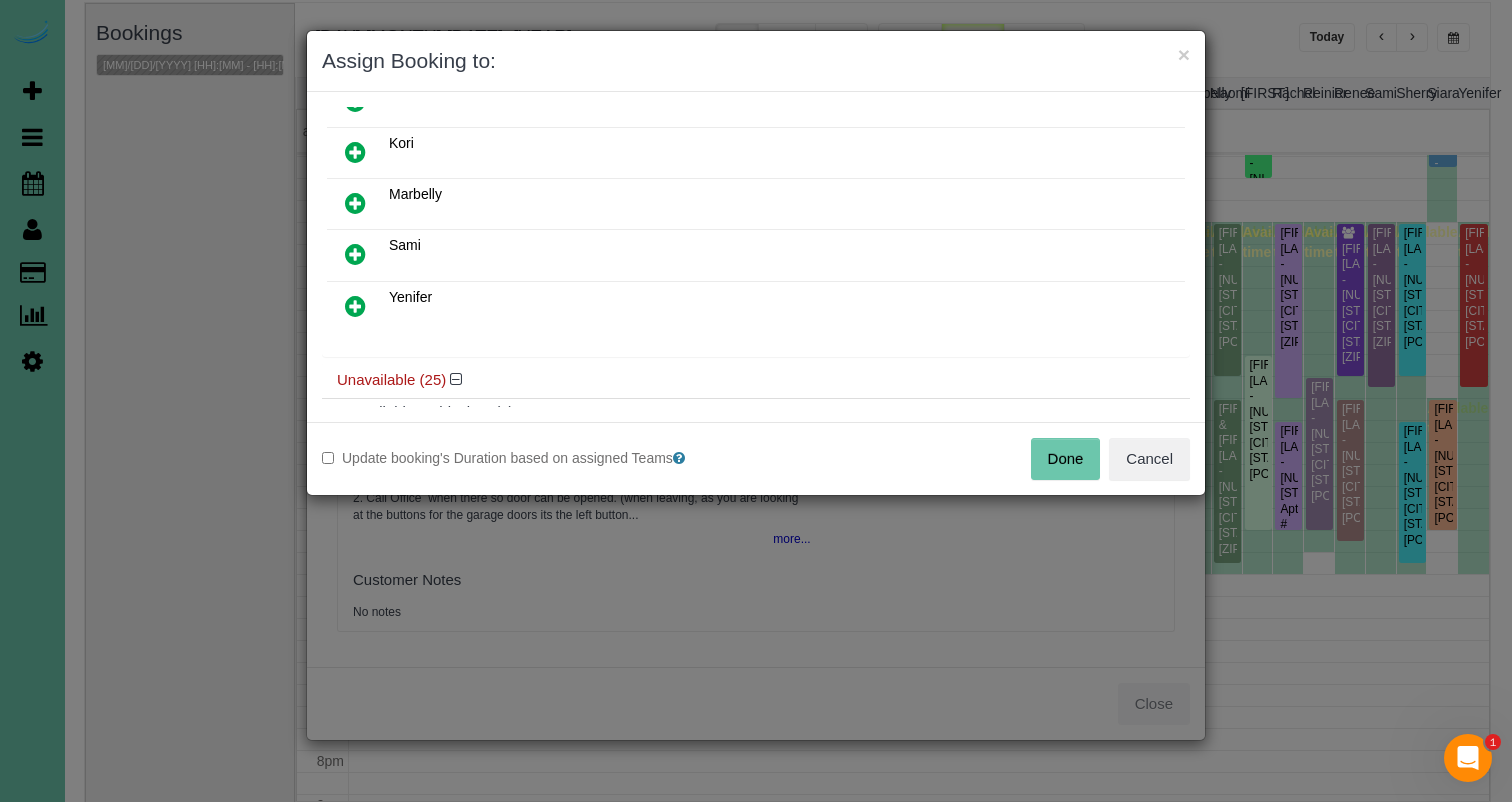 click at bounding box center (355, 306) 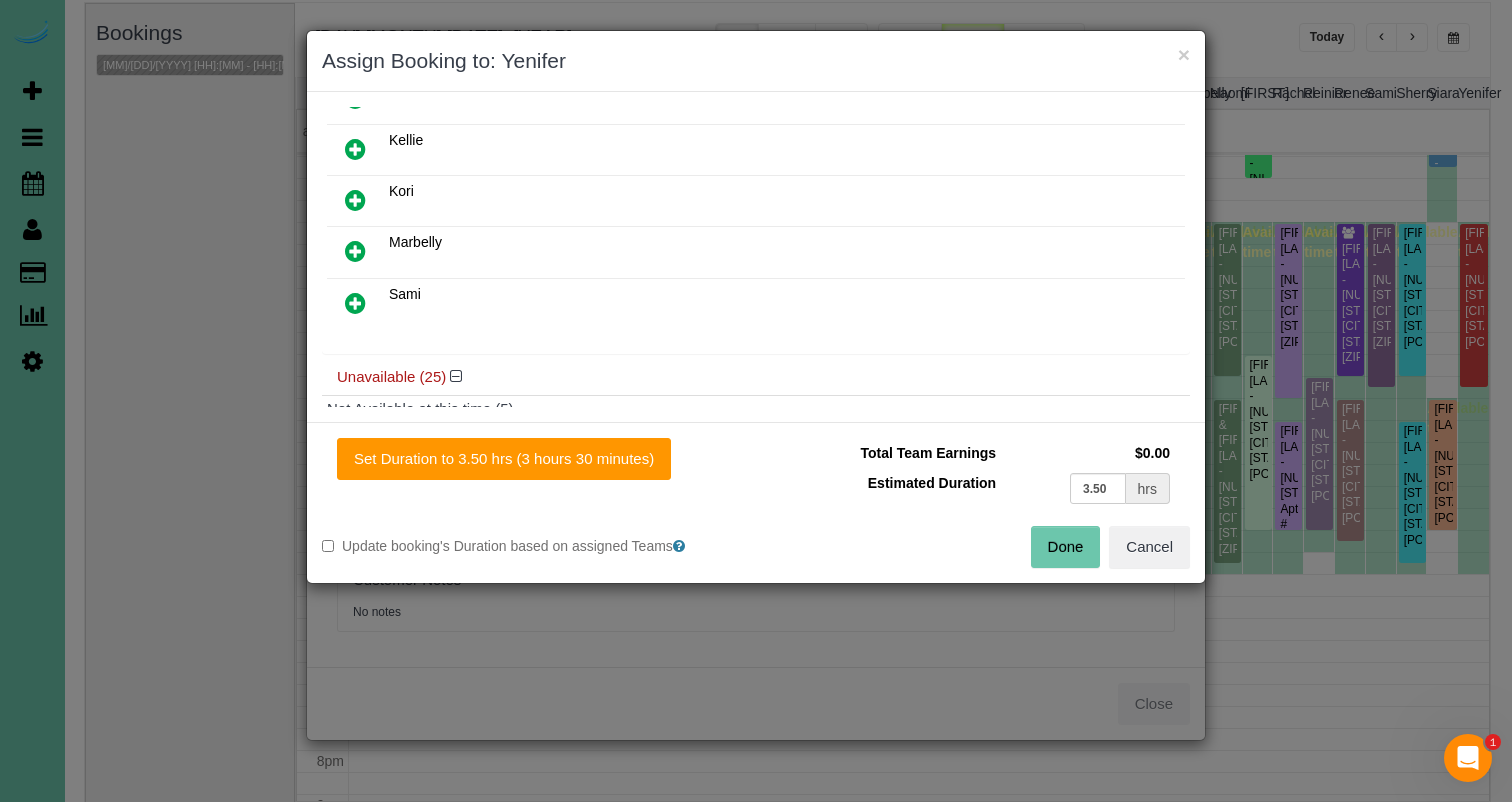 drag, startPoint x: 541, startPoint y: 469, endPoint x: 681, endPoint y: 487, distance: 141.1524 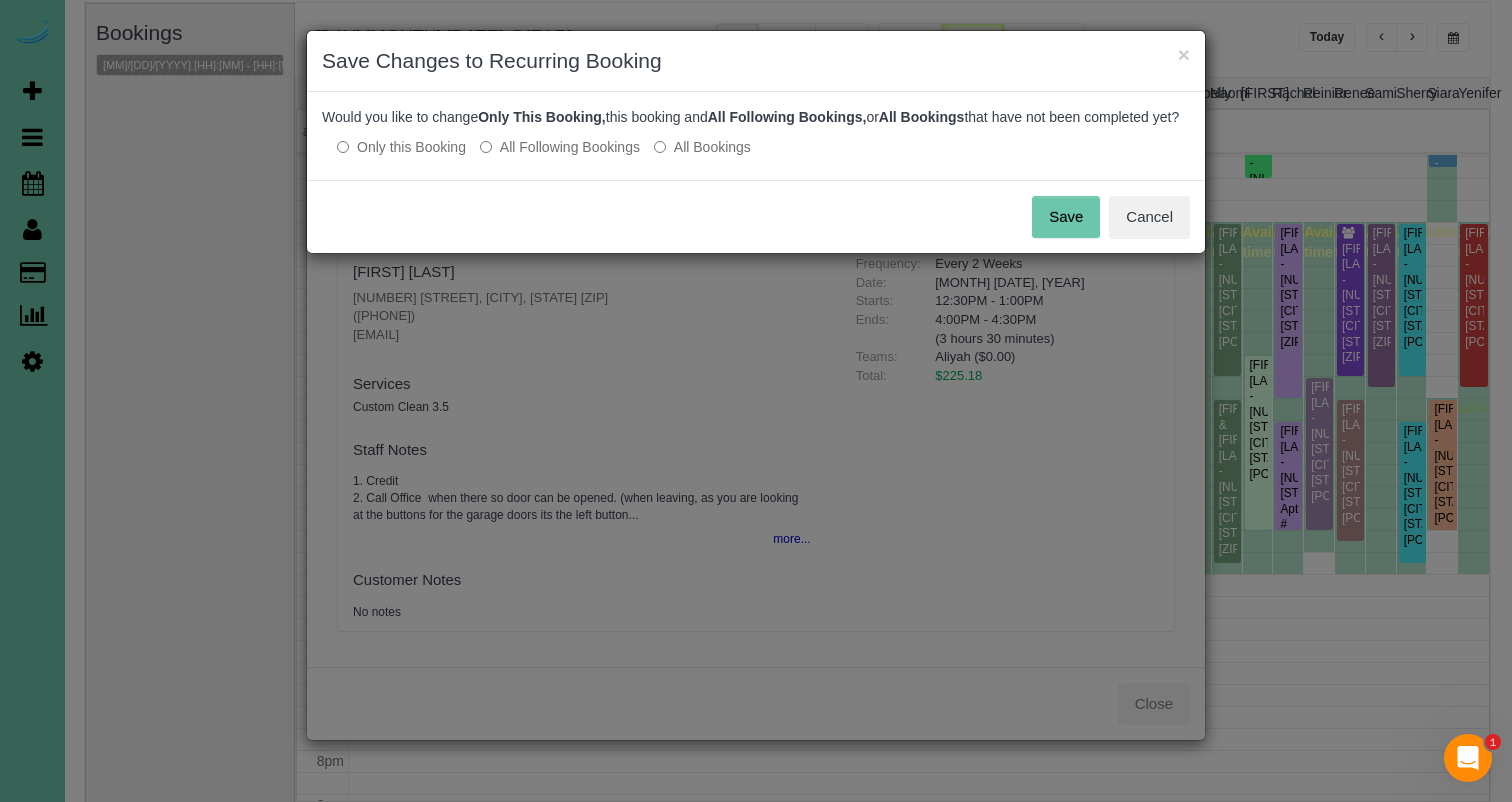 click on "Save" at bounding box center (1066, 217) 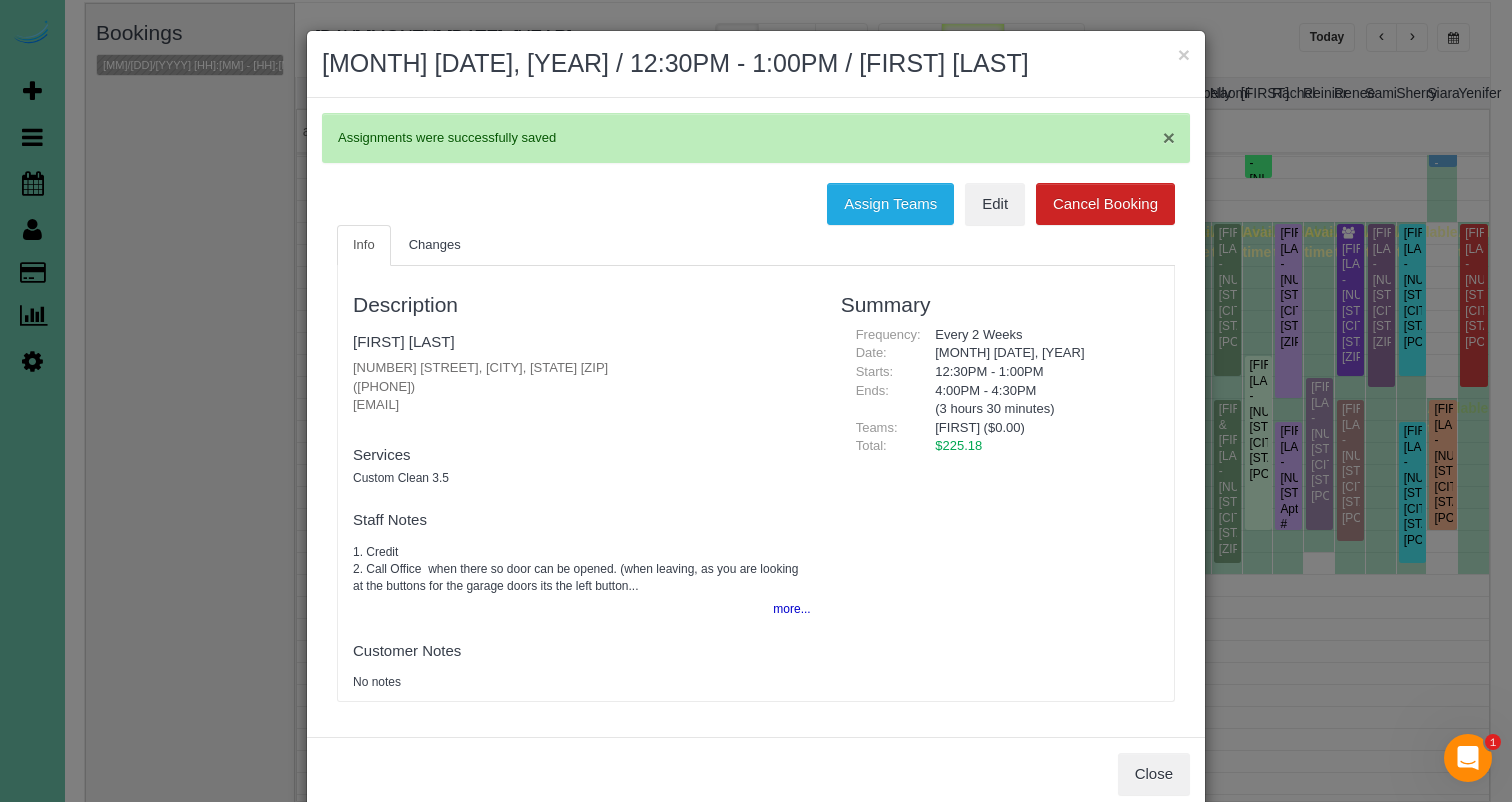 click on "×" at bounding box center [1184, 54] 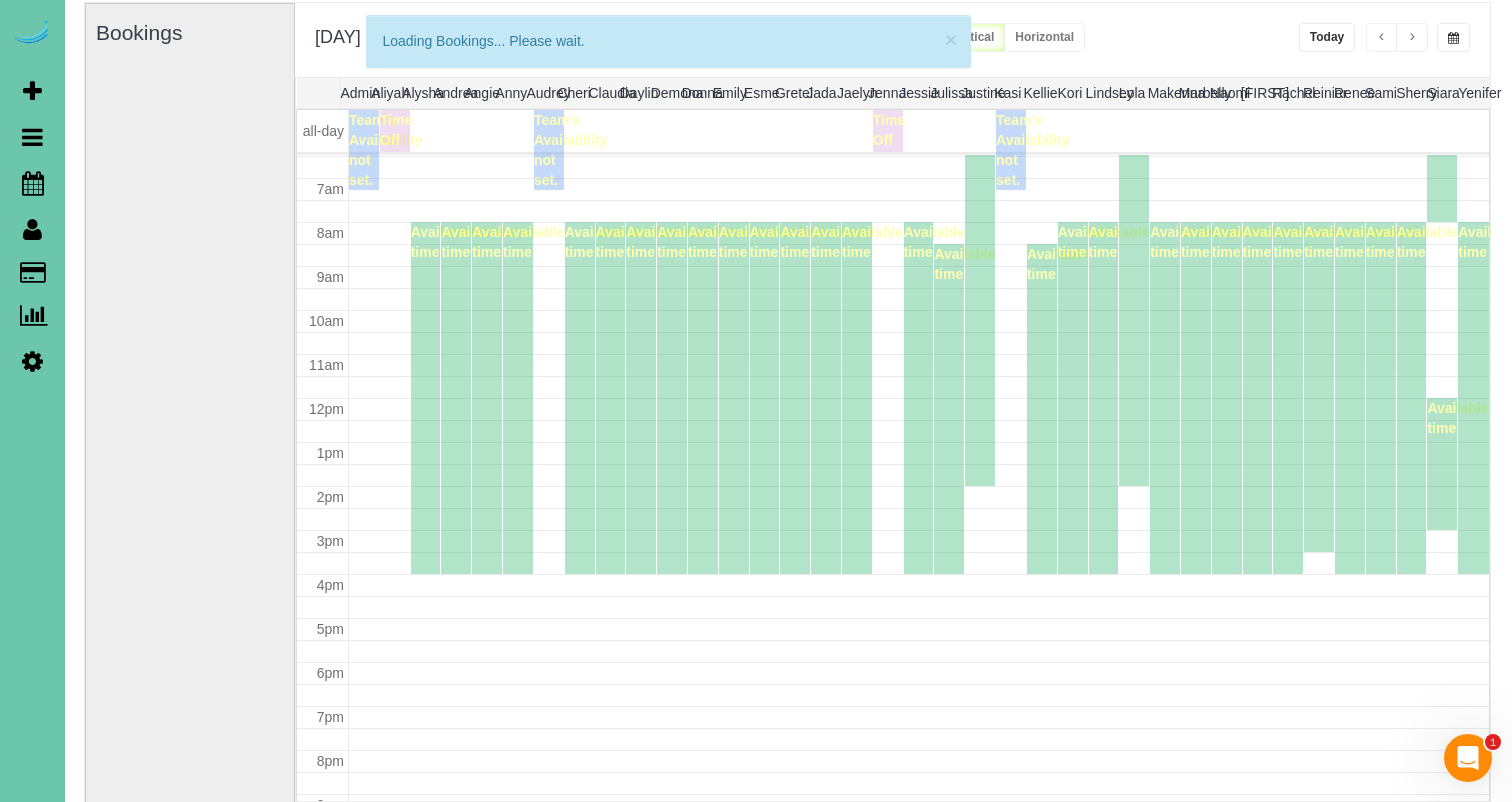 scroll, scrollTop: 284, scrollLeft: 0, axis: vertical 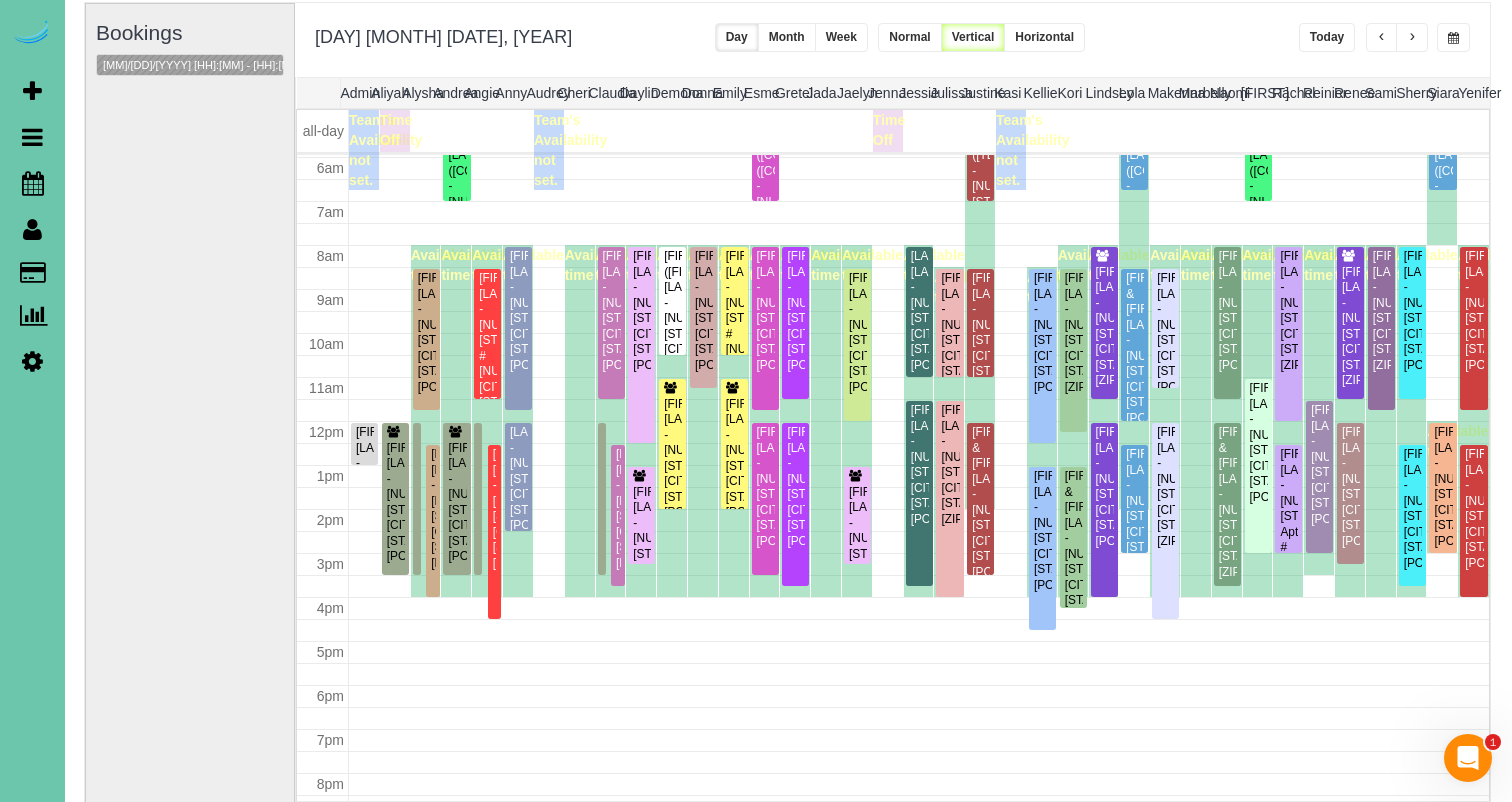 click at bounding box center [919, 476] 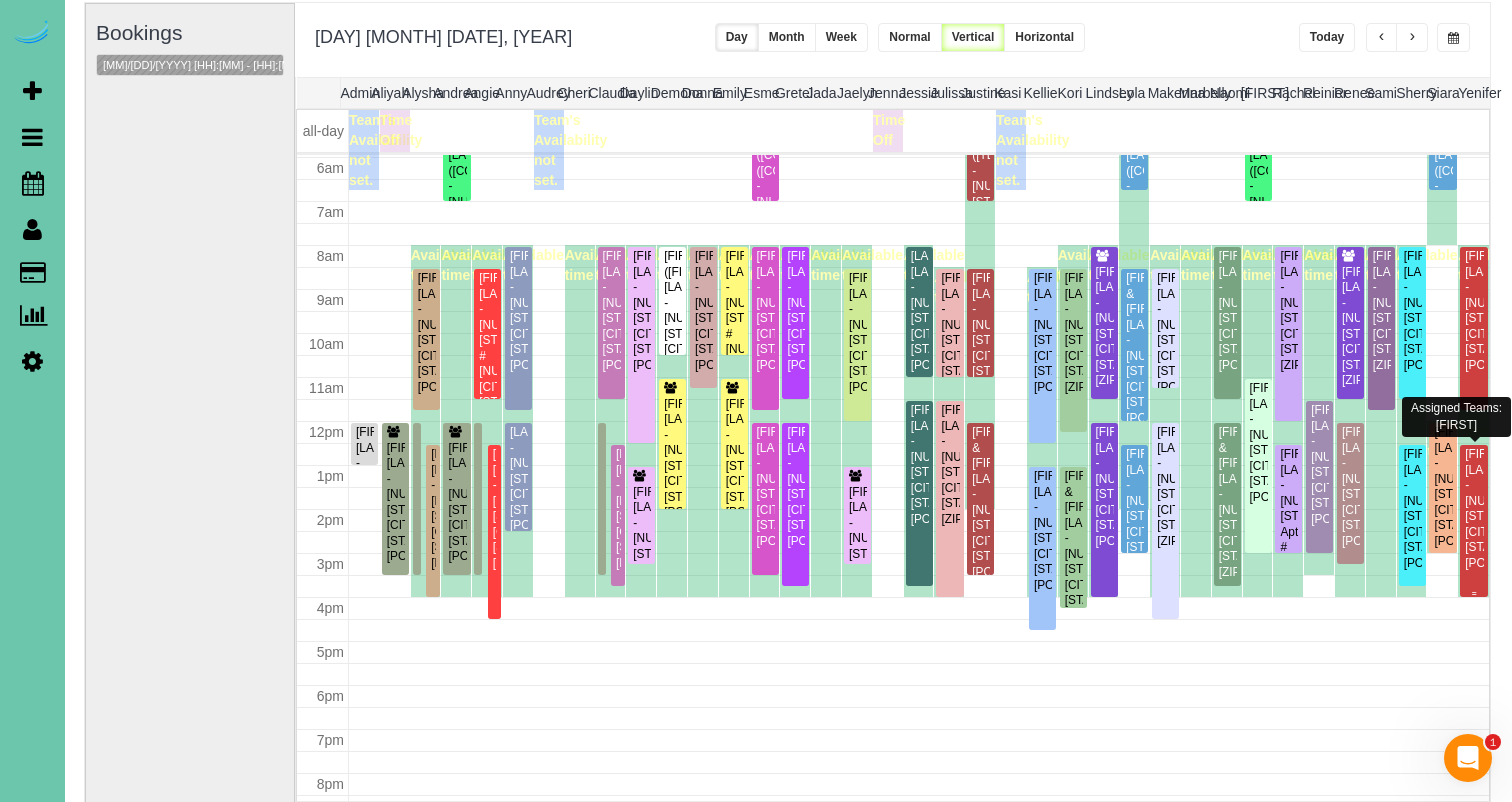 click on "Dustin Morris - 563 S 180th Ave, Elkhorn, NE 68022" at bounding box center (1474, 509) 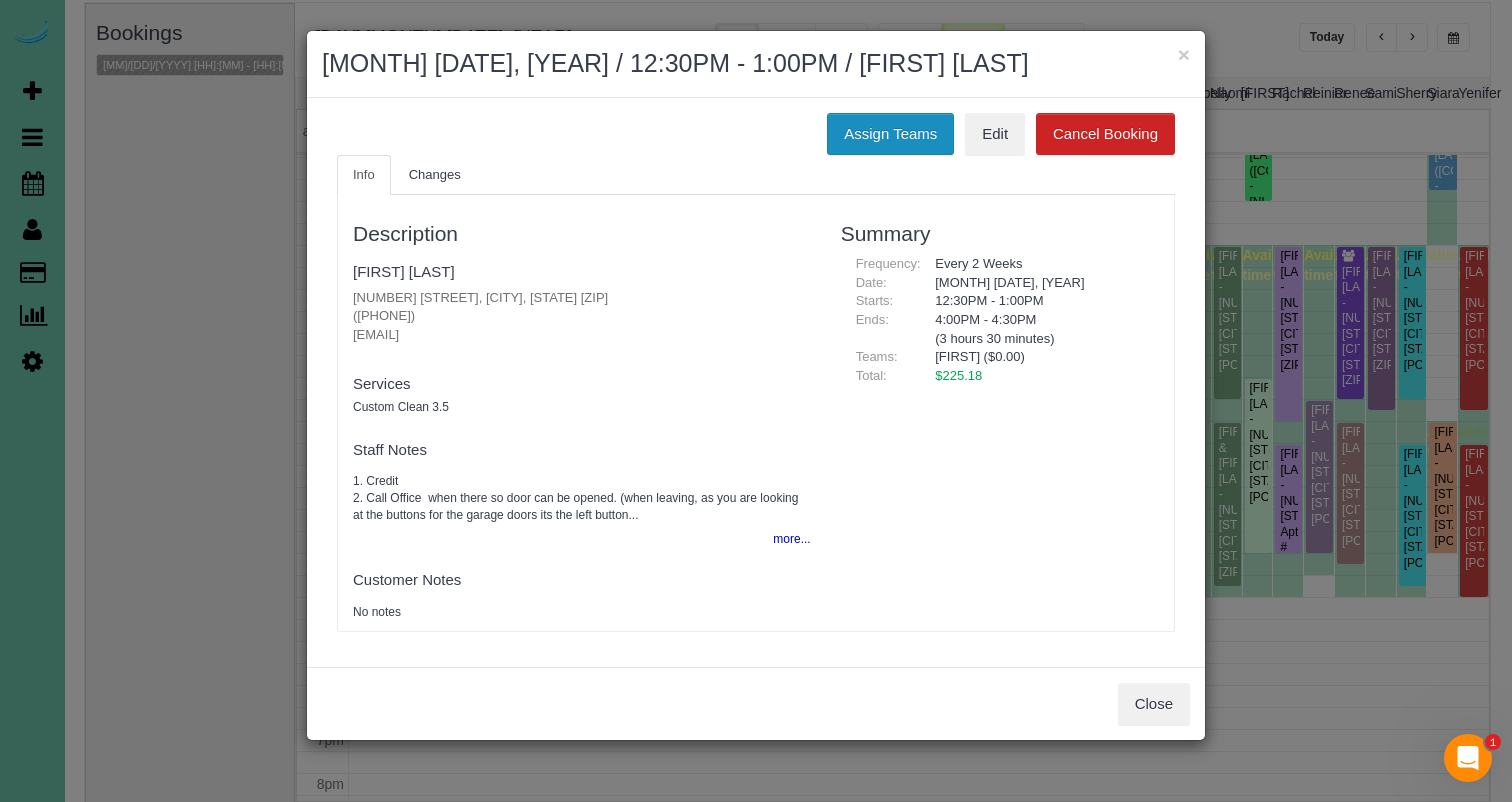 click on "Assign Teams" at bounding box center [890, 134] 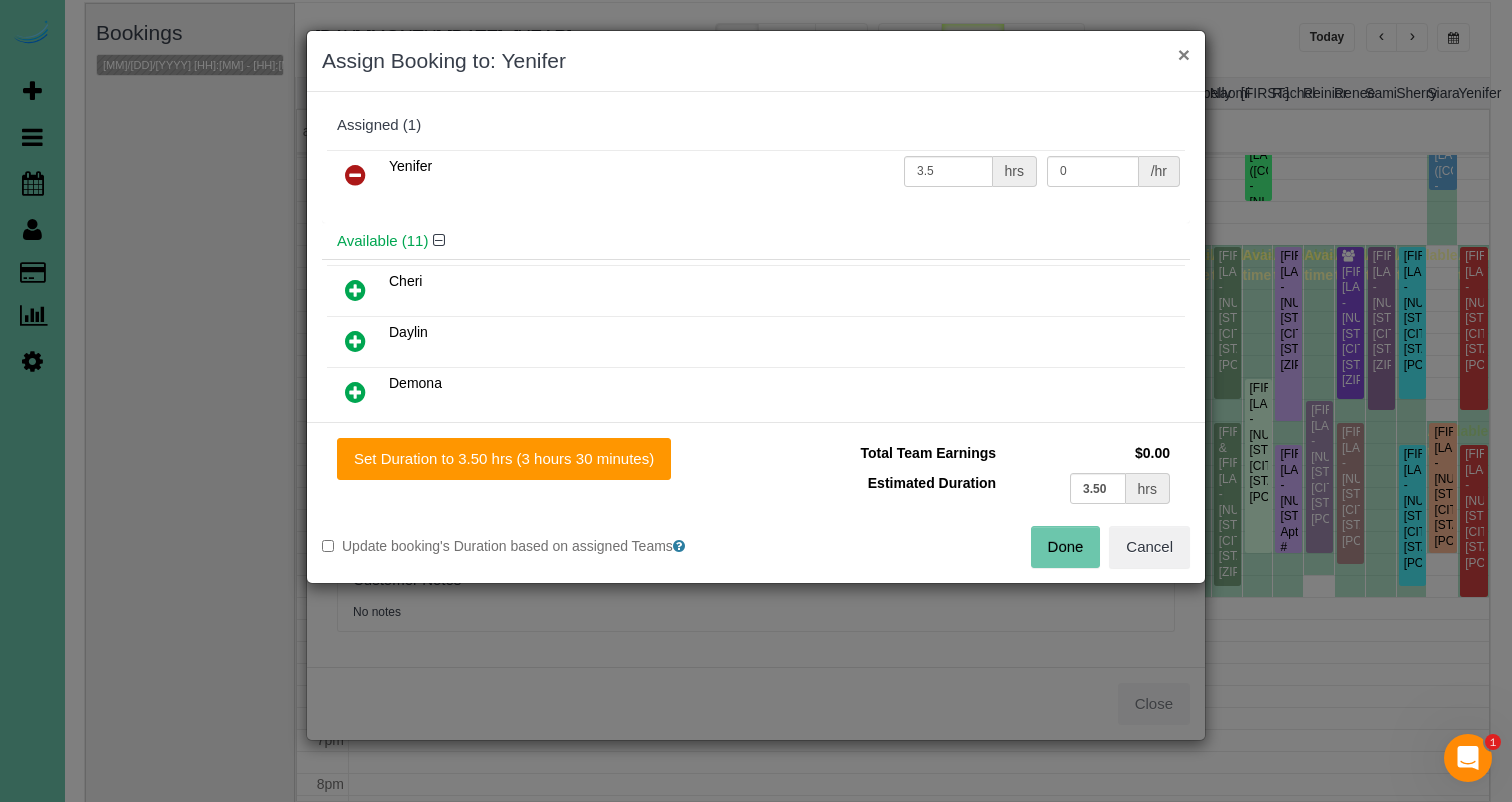 drag, startPoint x: 1166, startPoint y: 60, endPoint x: 1182, endPoint y: 54, distance: 17.088007 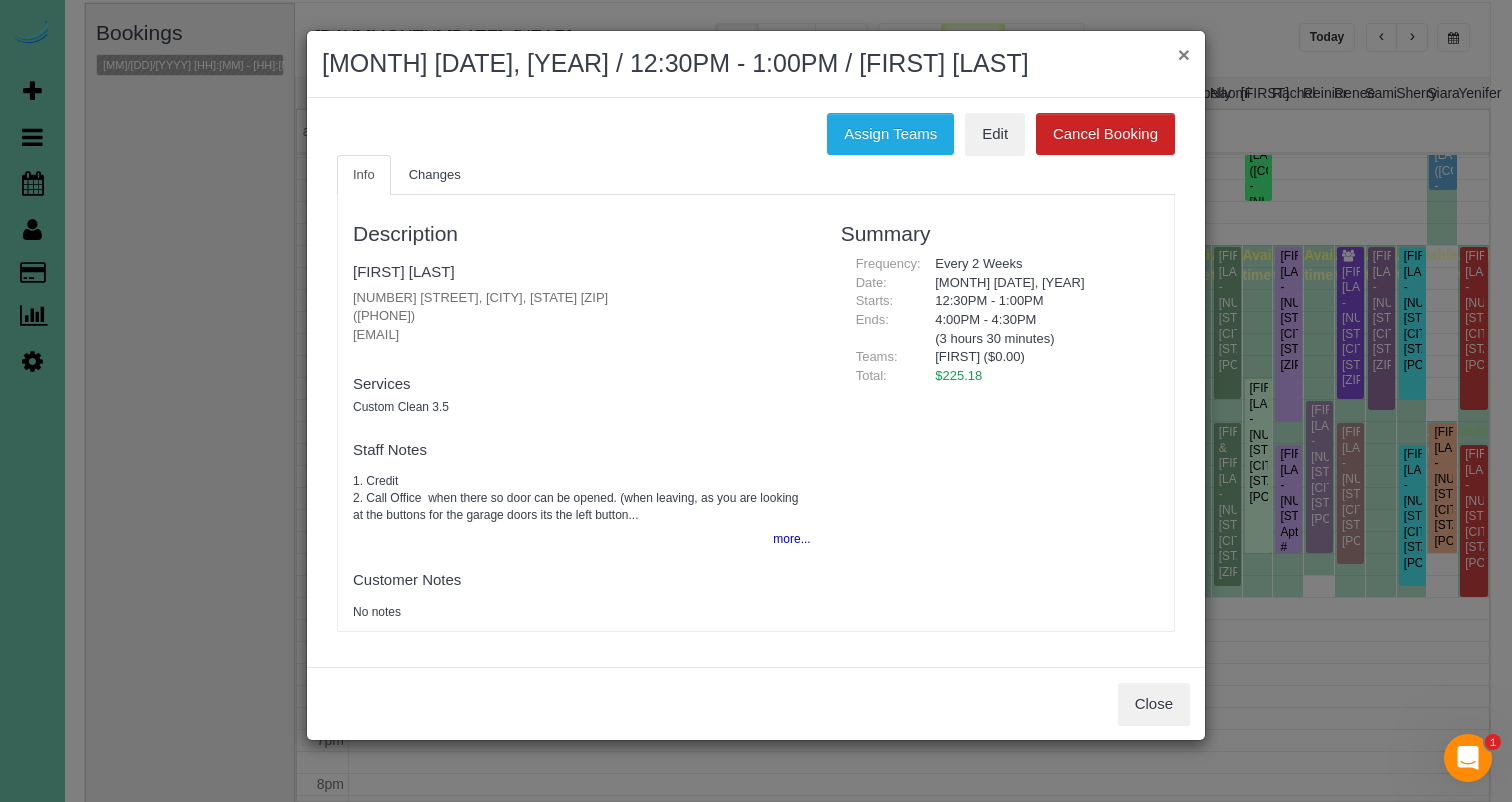 click on "×" at bounding box center (1184, 54) 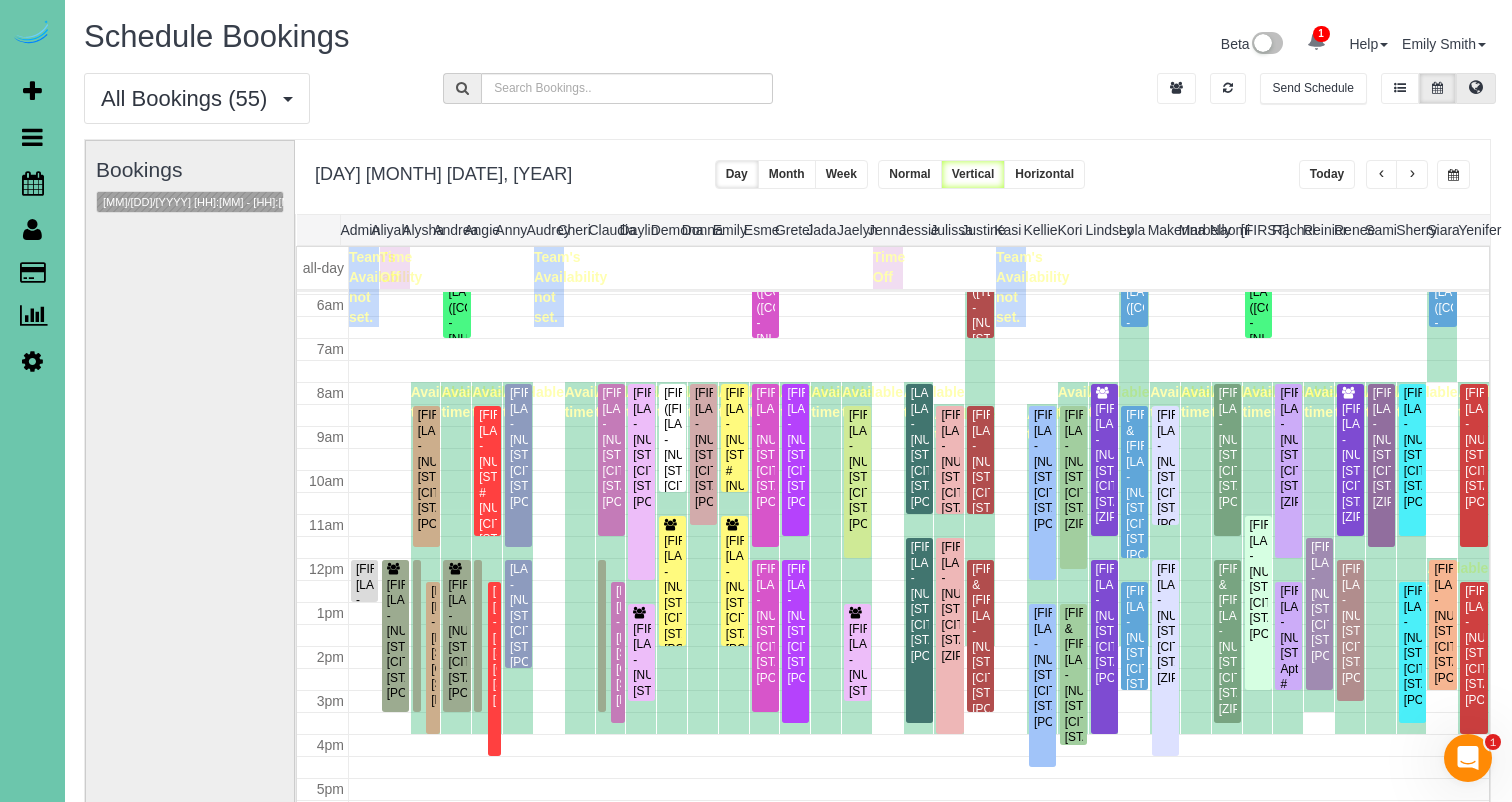 scroll, scrollTop: 0, scrollLeft: 1, axis: horizontal 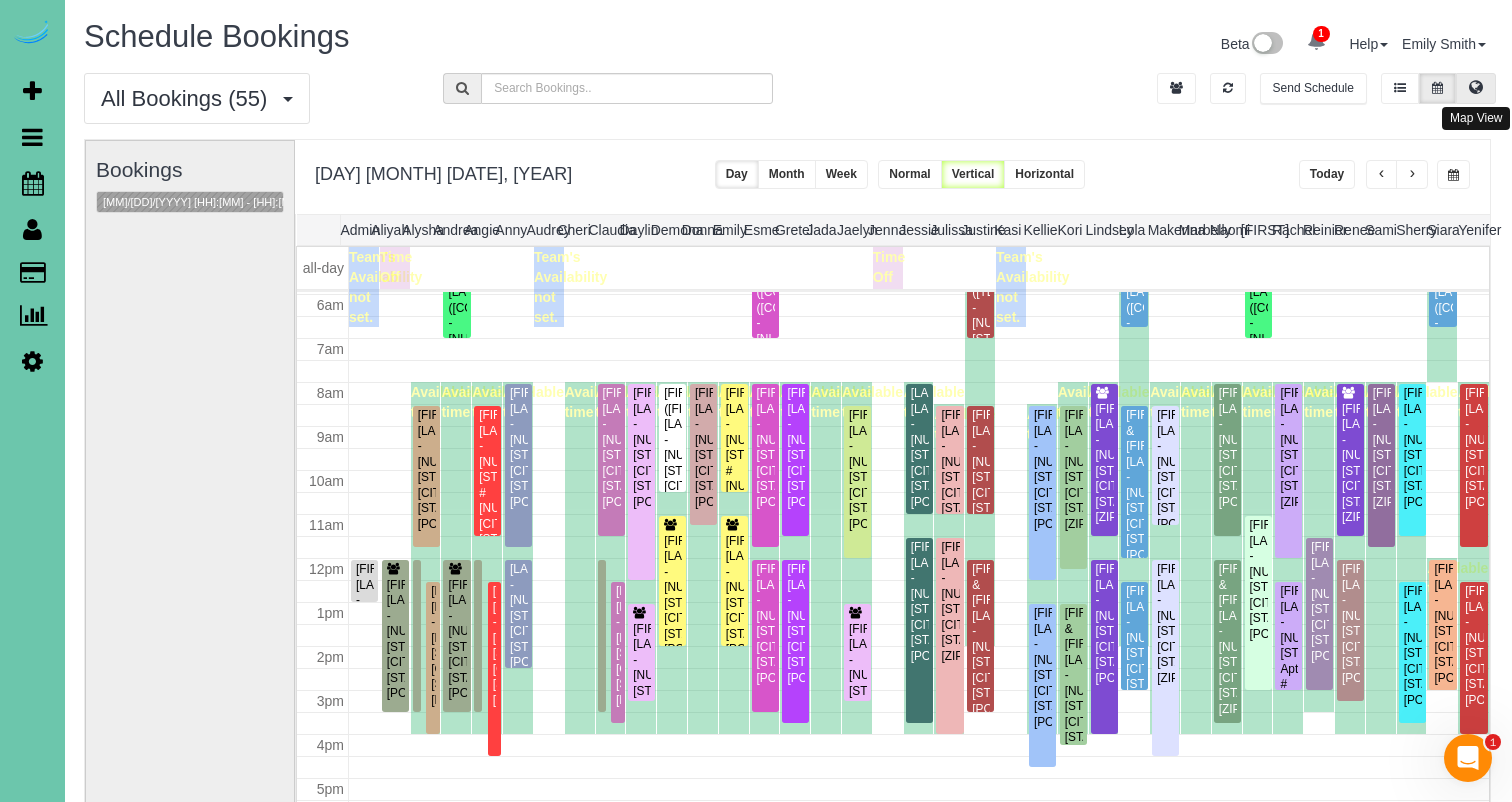 click at bounding box center [1476, 88] 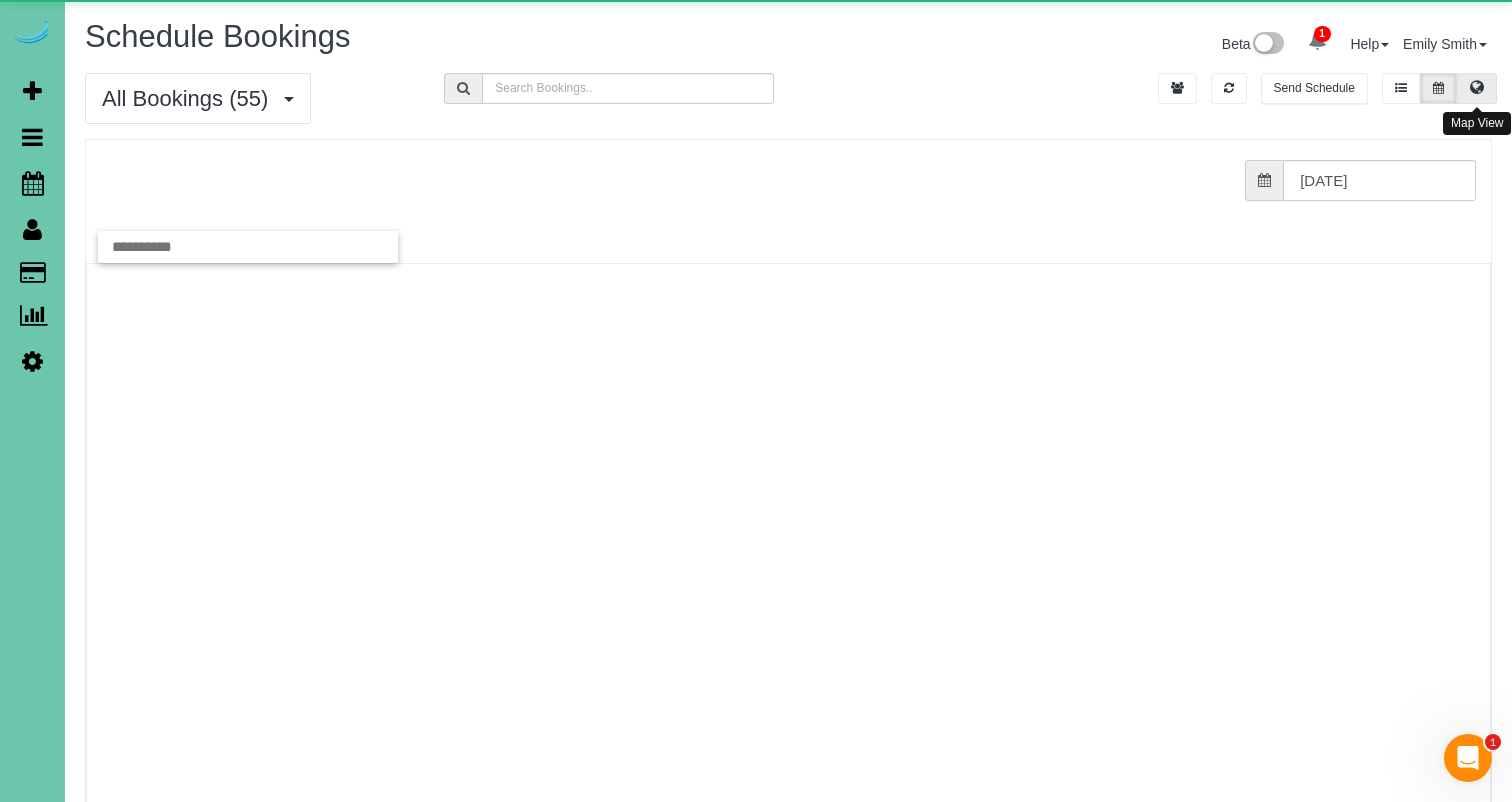 scroll, scrollTop: 0, scrollLeft: 0, axis: both 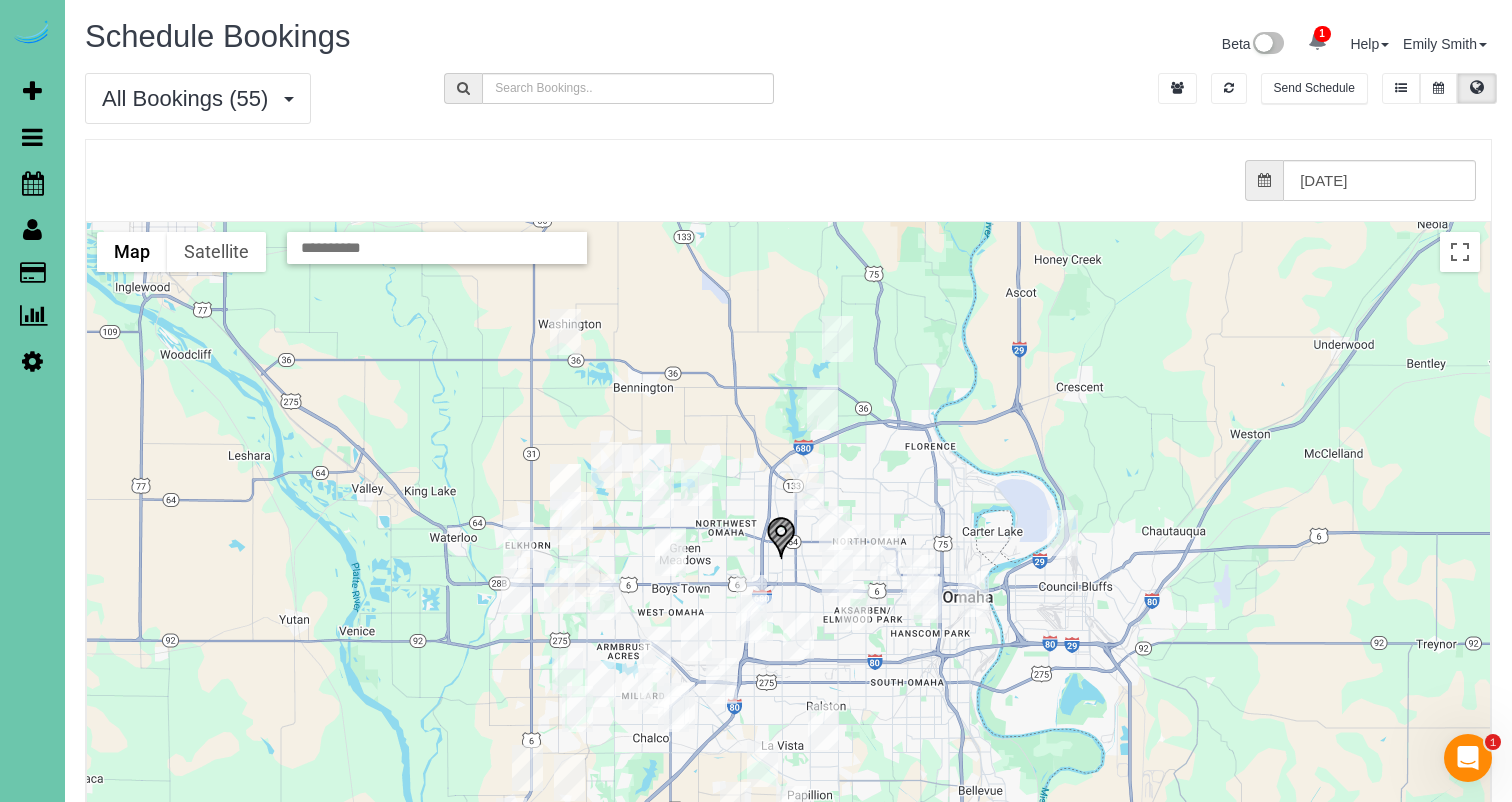 click at bounding box center (583, 579) 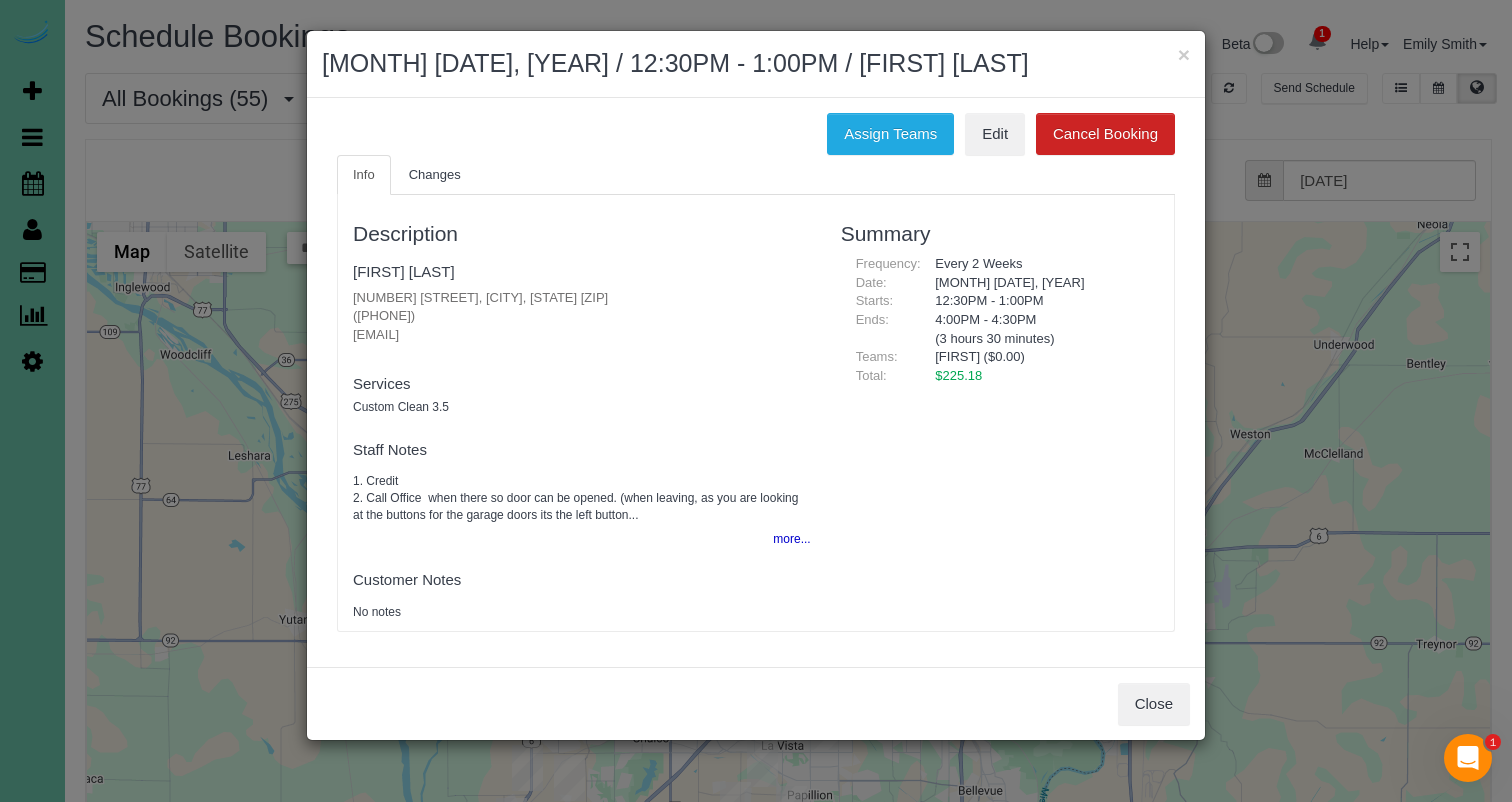 click on "Close" at bounding box center (756, 703) 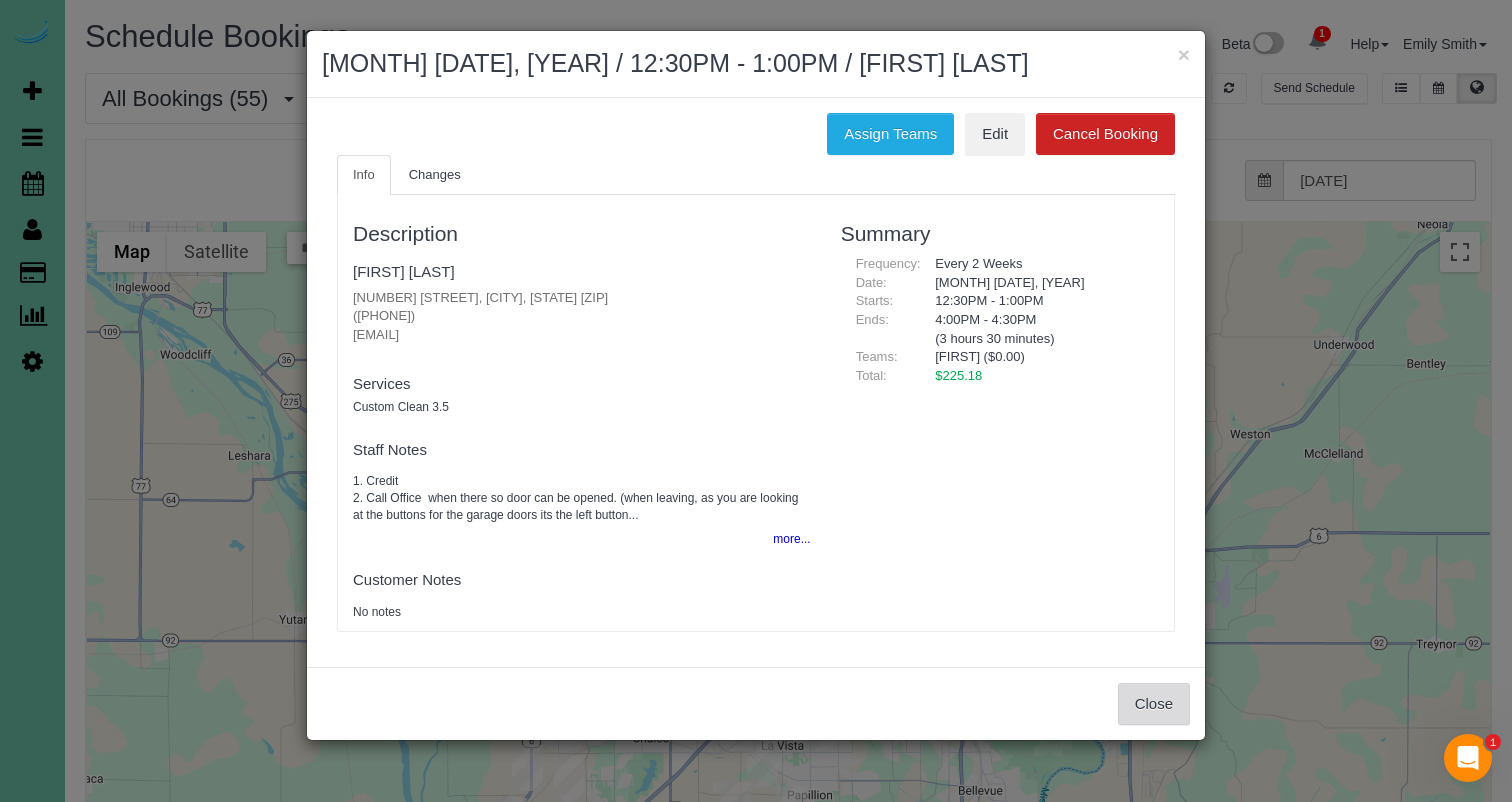 click on "Close" at bounding box center [1154, 704] 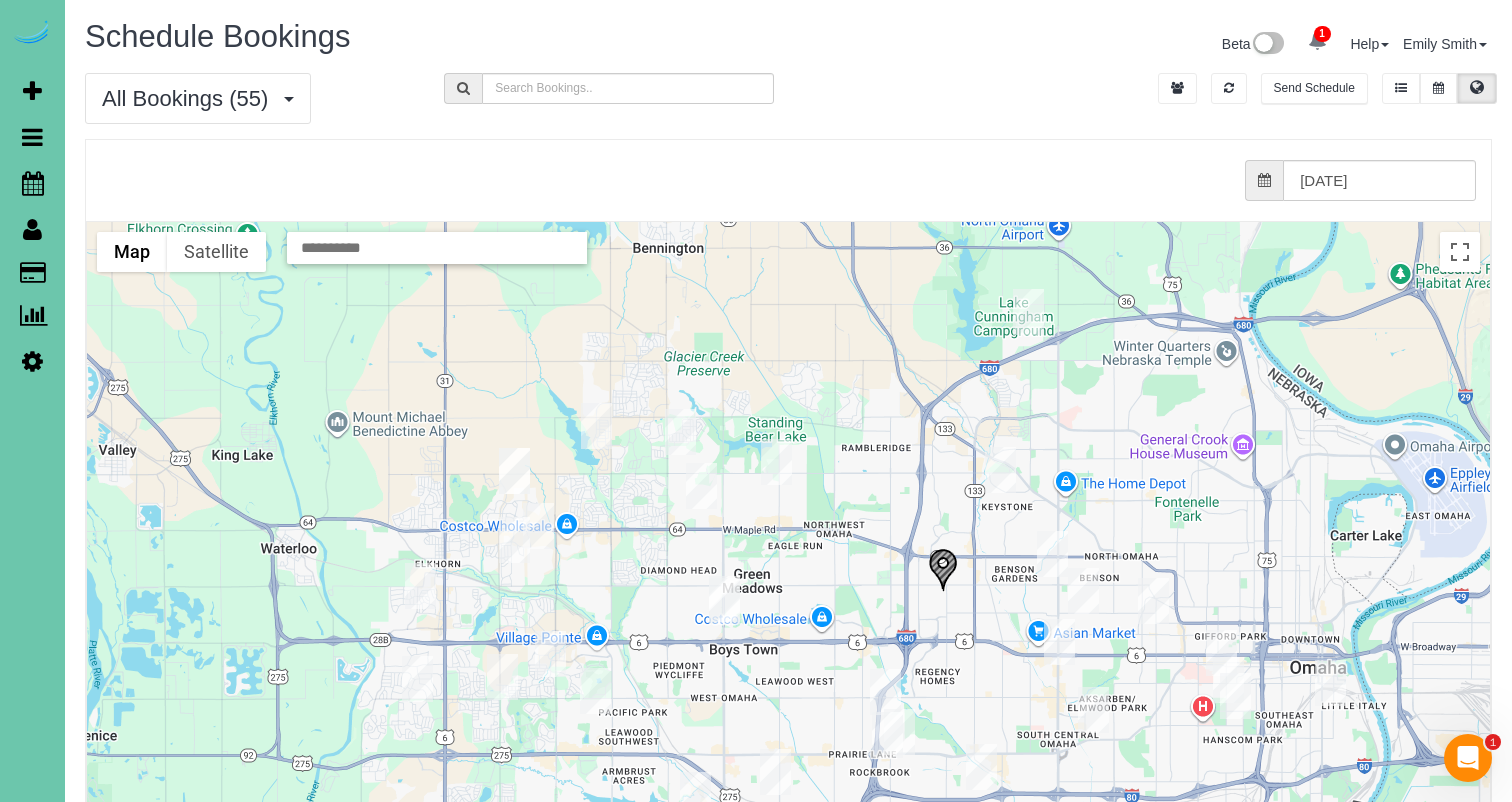 click at bounding box center [596, 426] 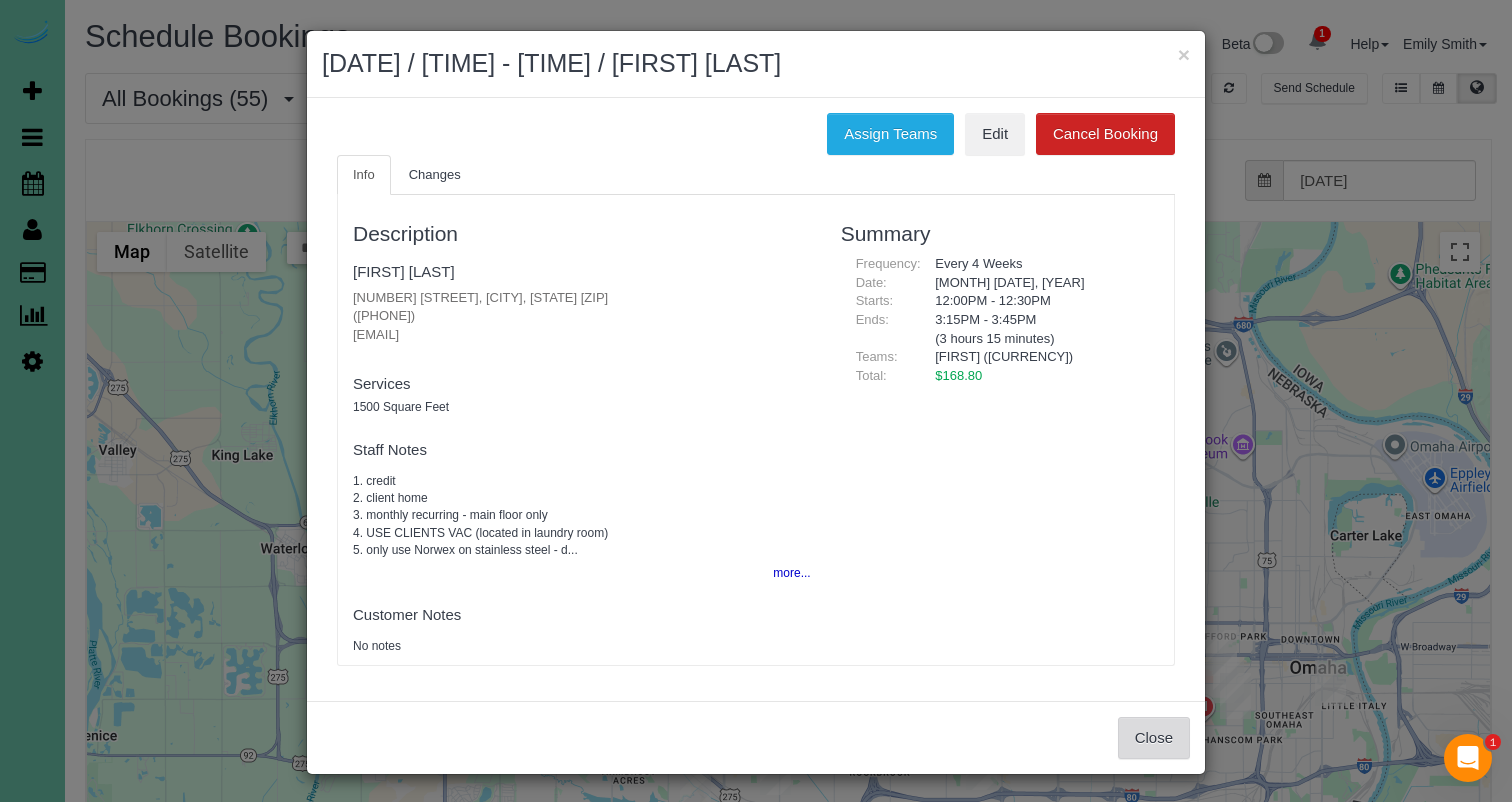 click on "Close" at bounding box center (1154, 738) 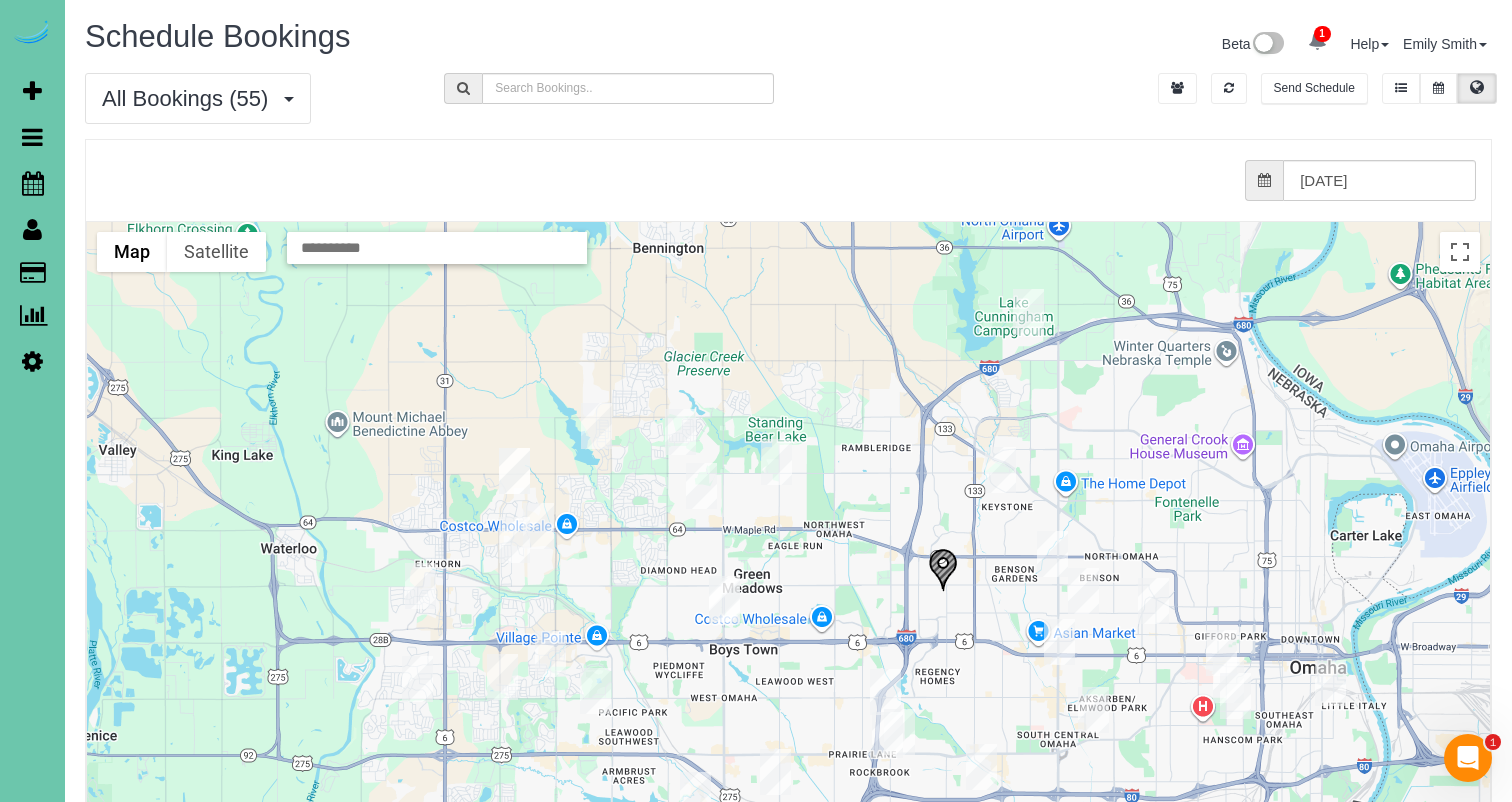 click at bounding box center [514, 471] 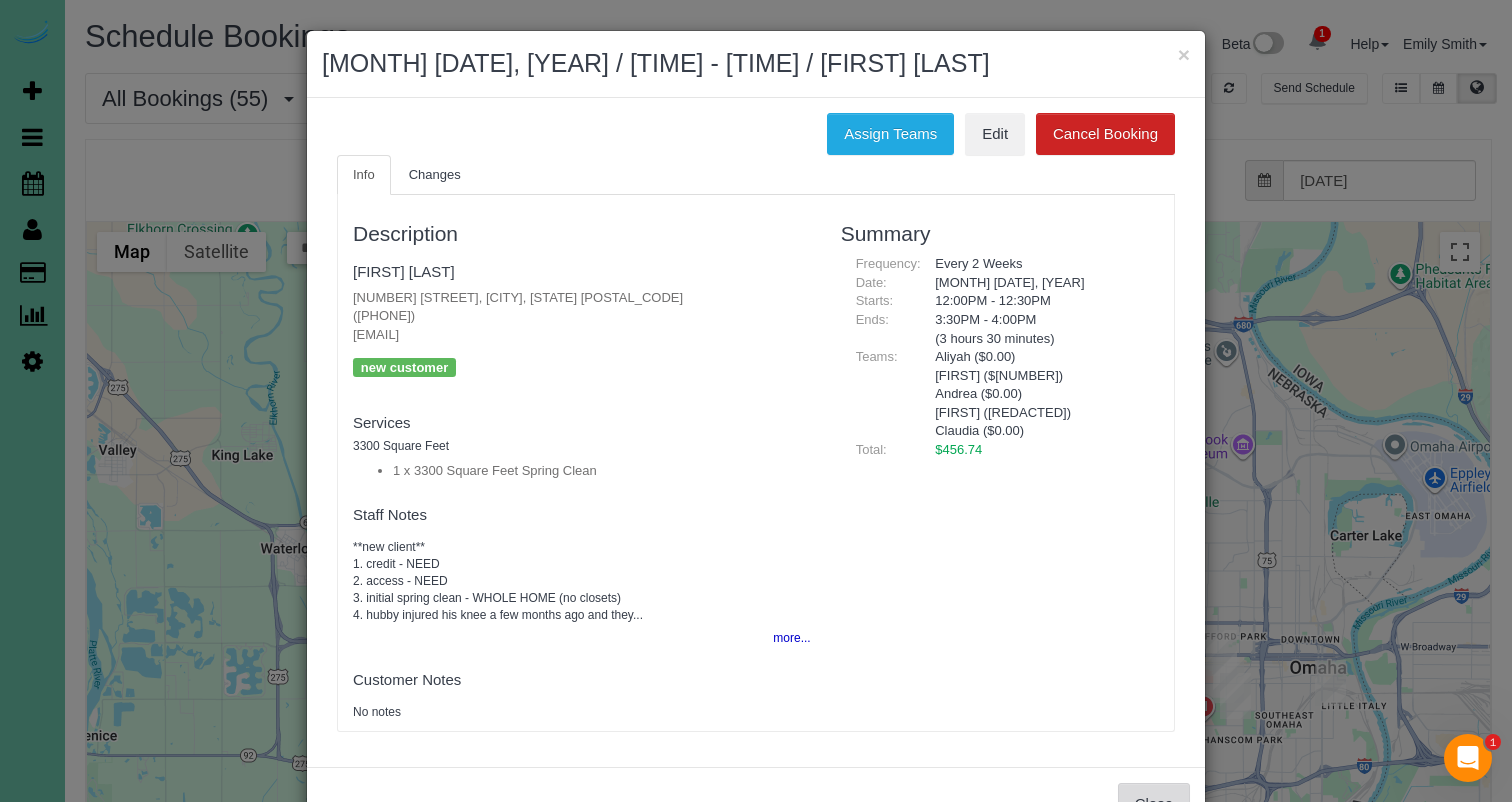 click on "Close" at bounding box center (1154, 804) 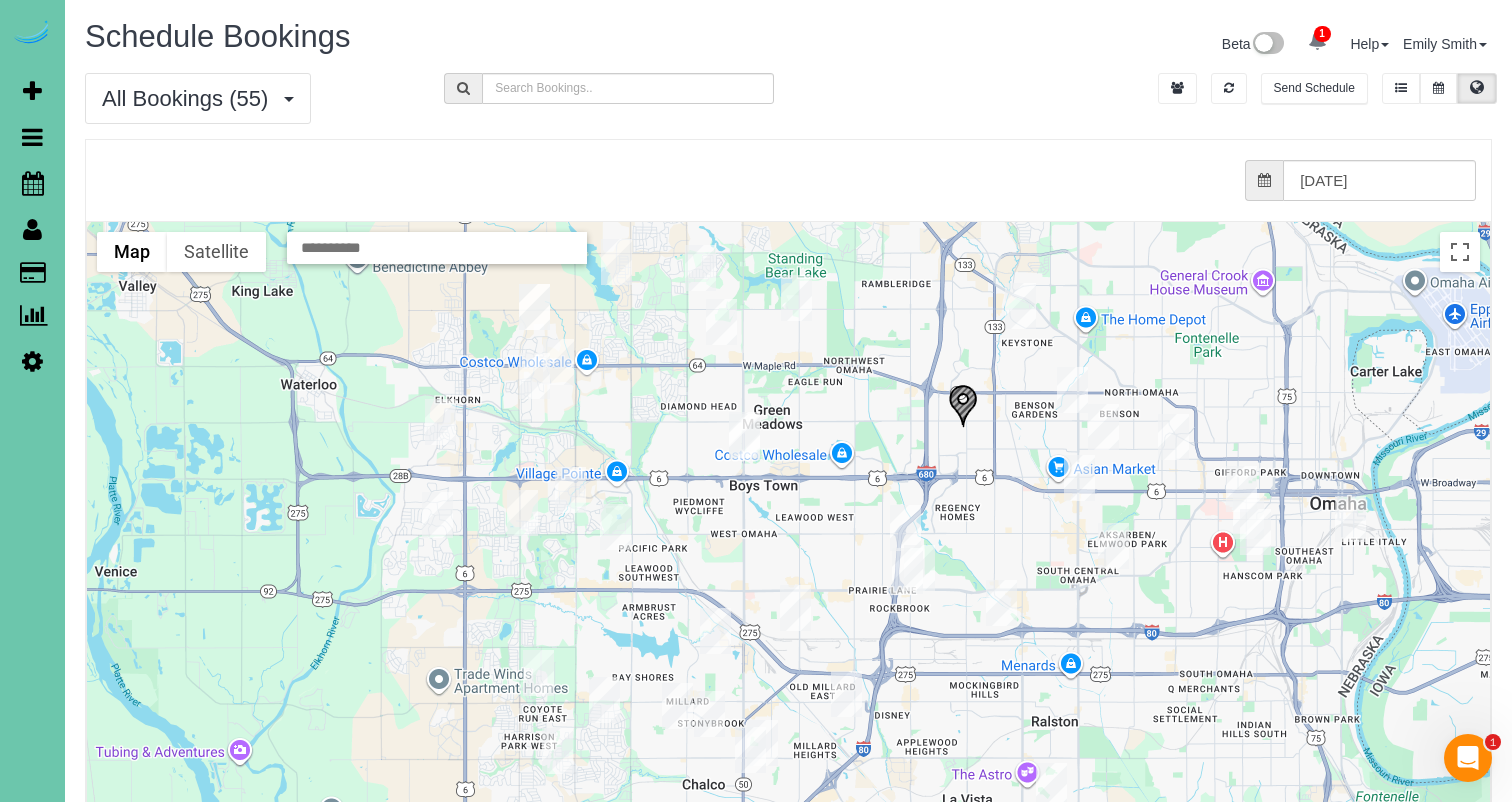drag, startPoint x: 807, startPoint y: 443, endPoint x: 827, endPoint y: 279, distance: 165.21501 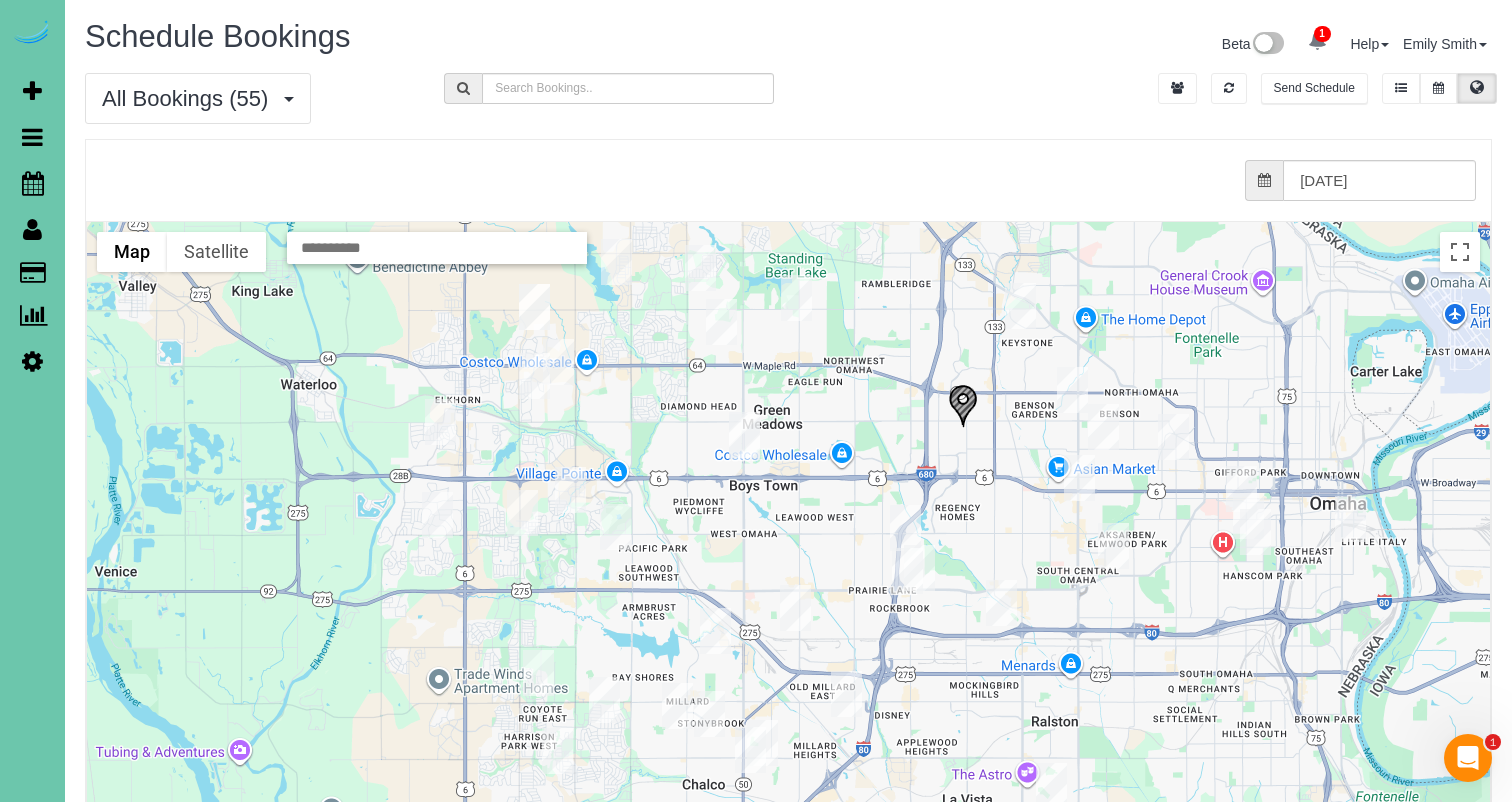 click on "To navigate, press the arrow keys." at bounding box center (788, 621) 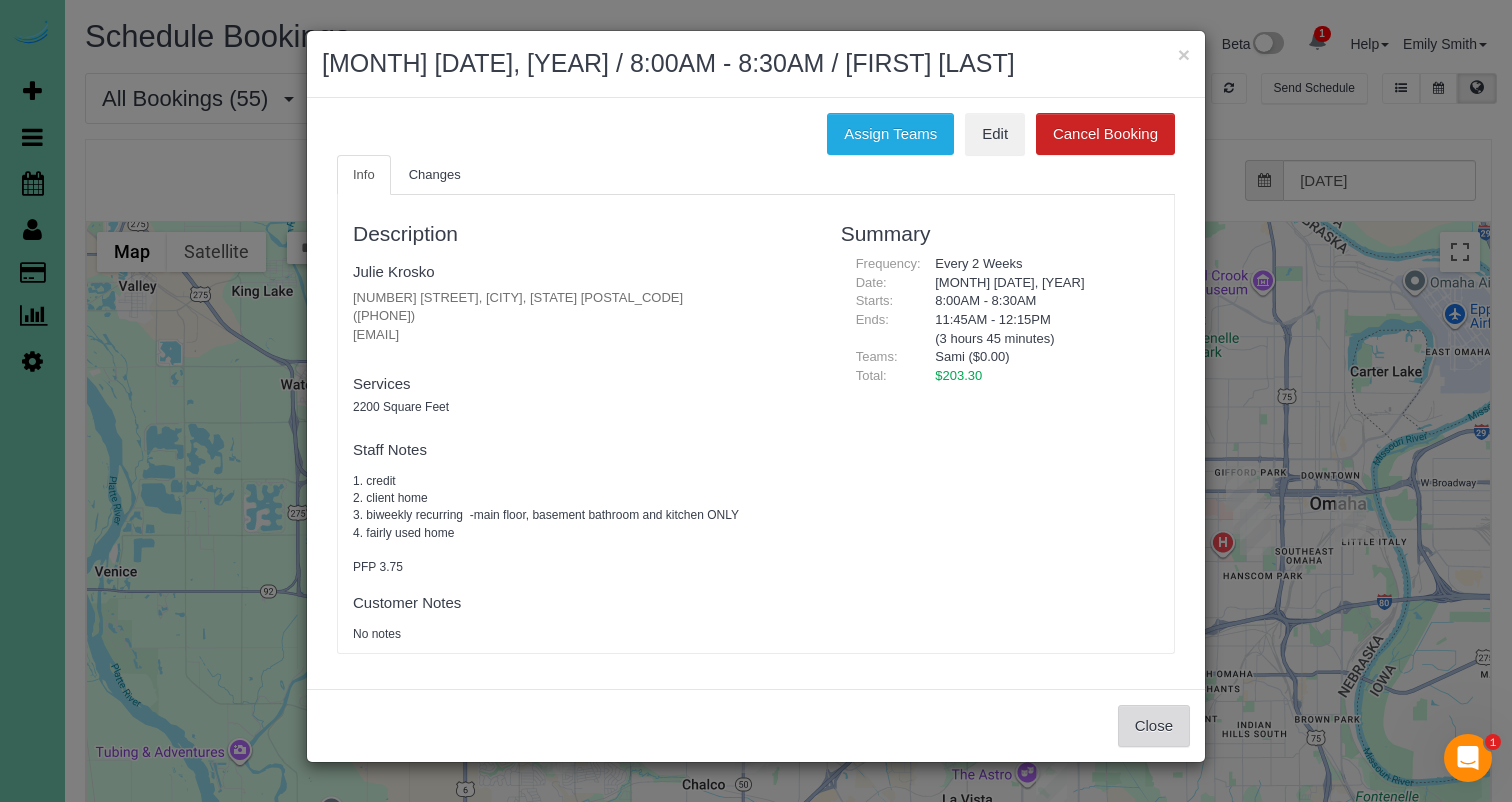 click on "Close" at bounding box center [1154, 726] 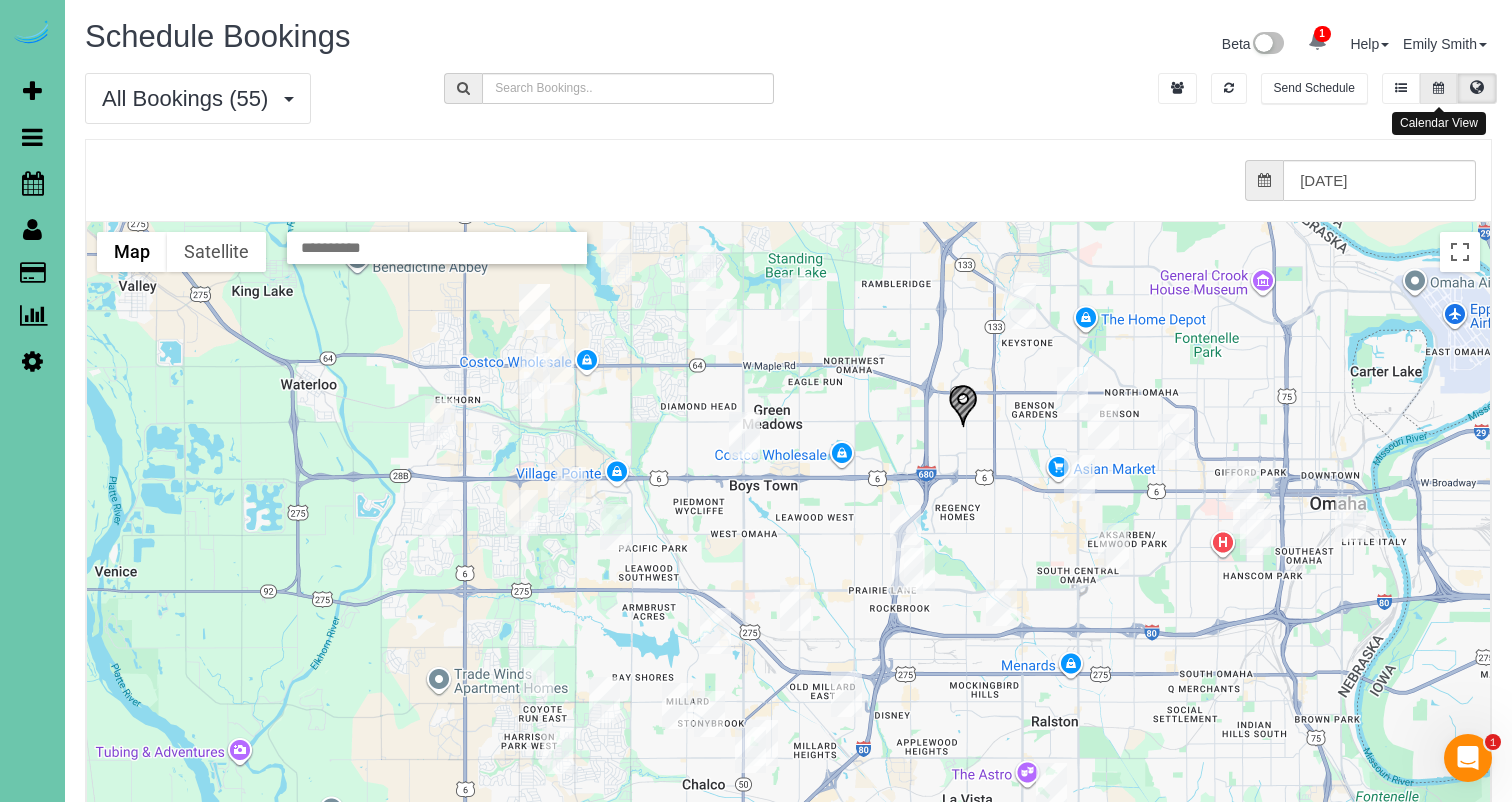 click at bounding box center (1438, 88) 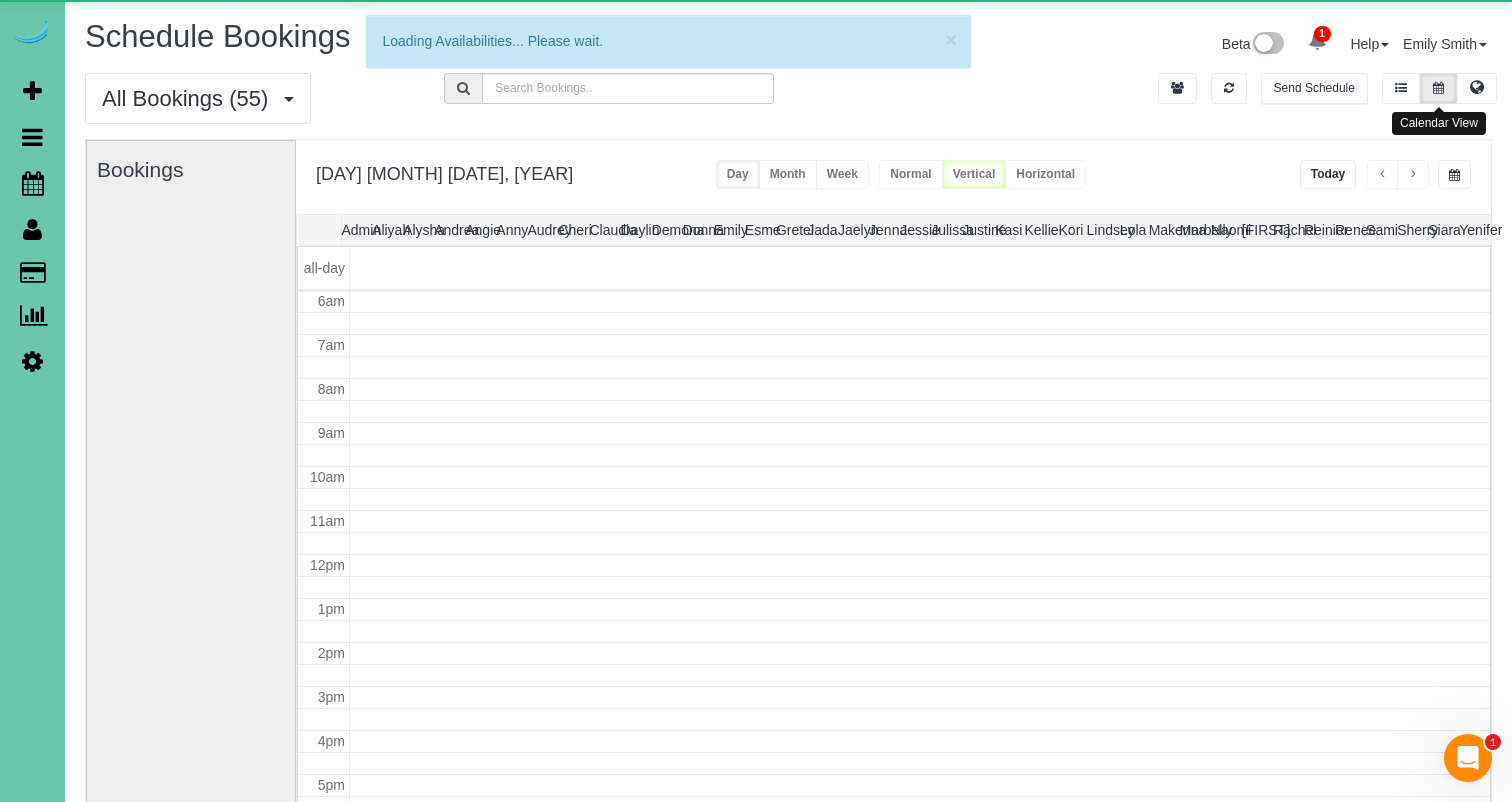 scroll, scrollTop: 265, scrollLeft: 0, axis: vertical 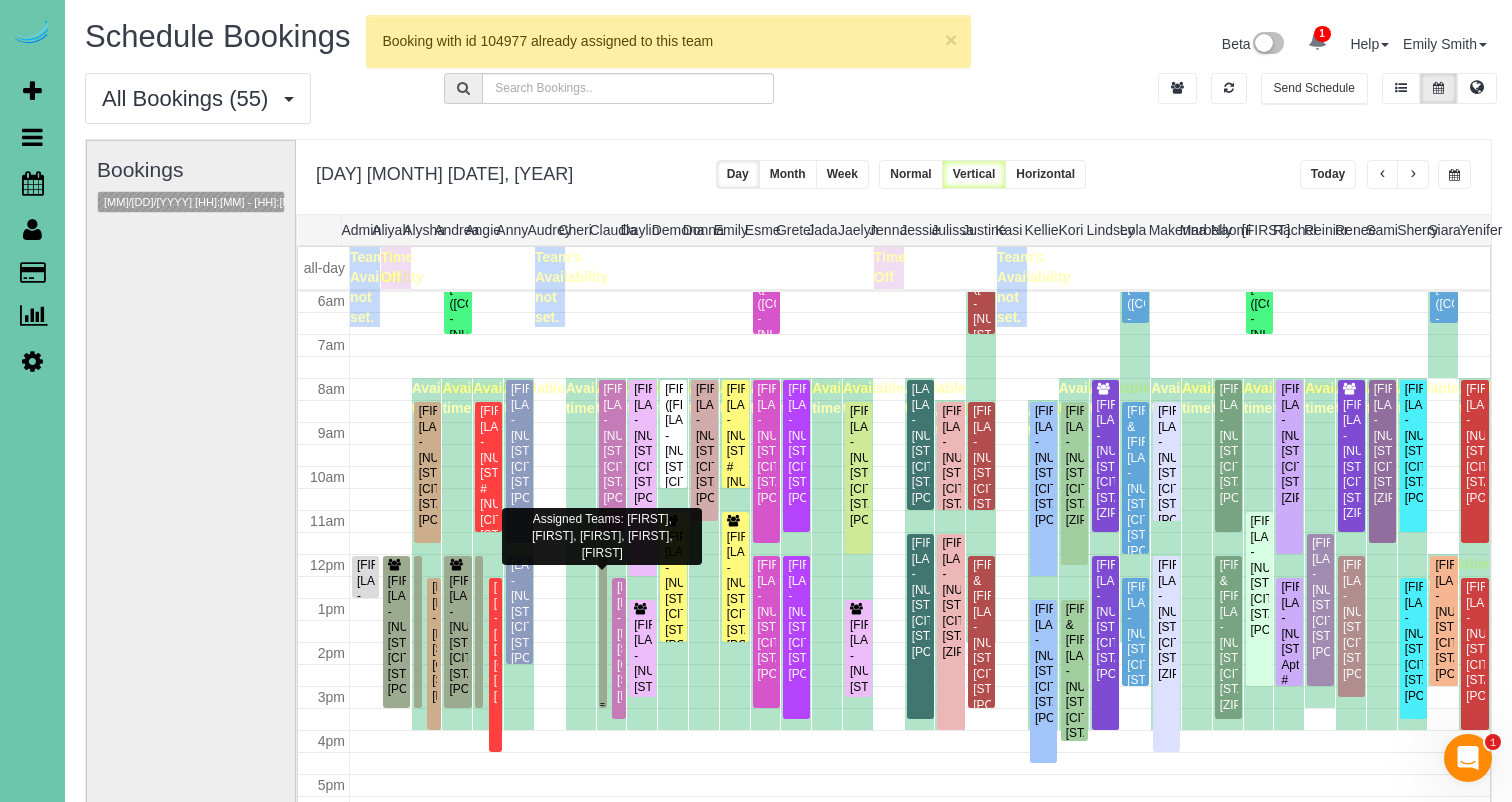 click at bounding box center (603, 632) 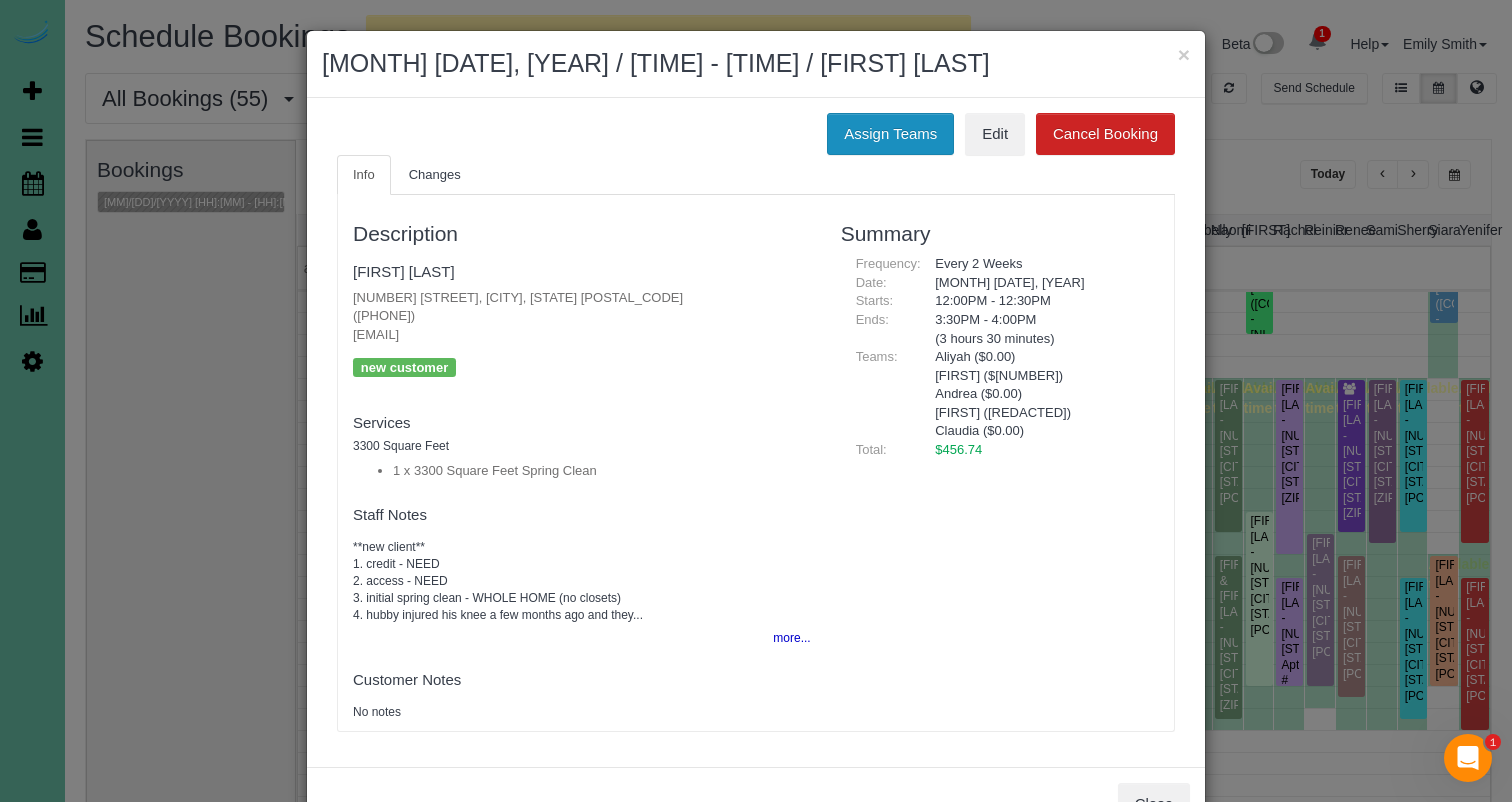 click on "Assign Teams" at bounding box center (890, 134) 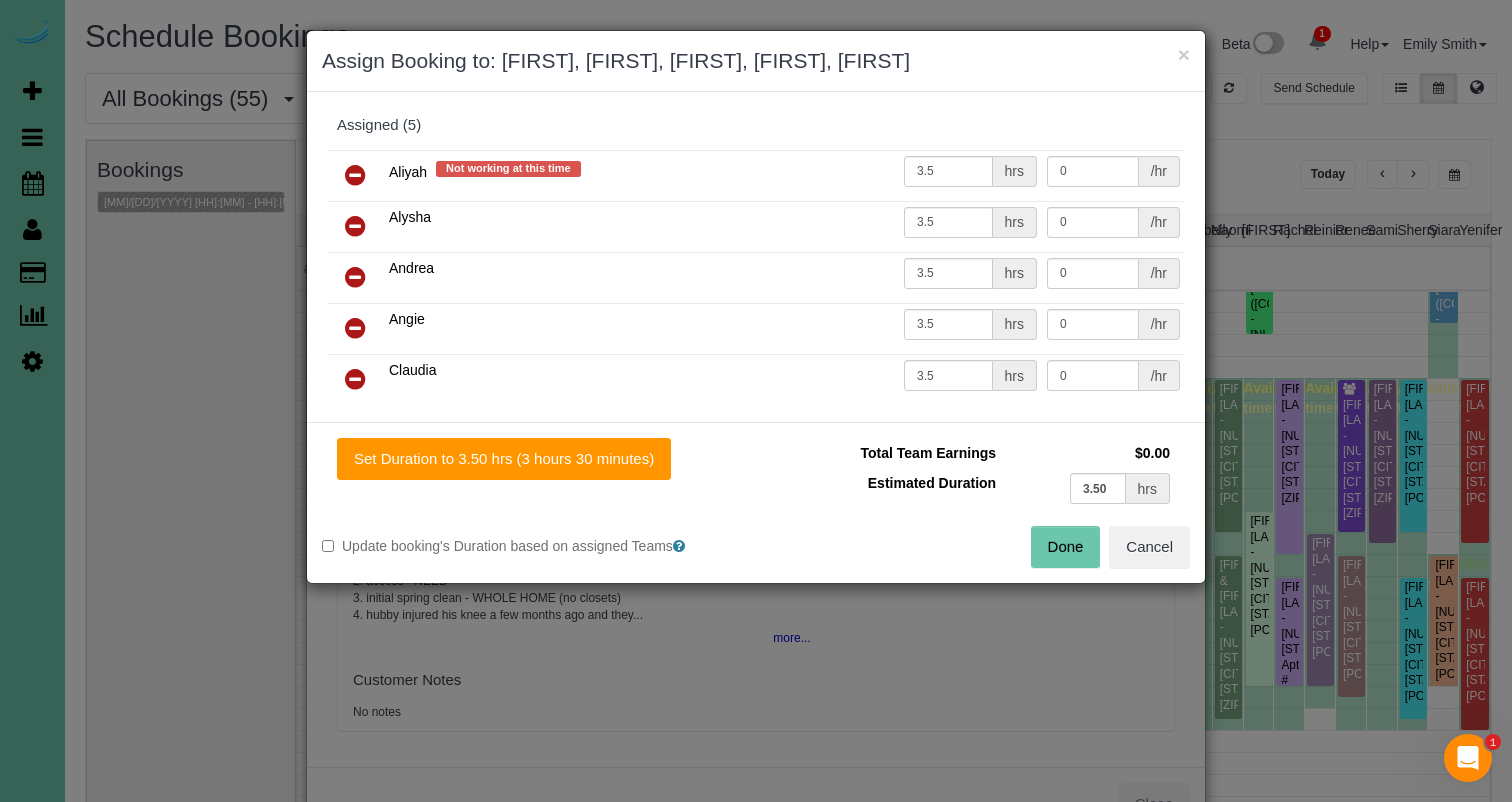 click at bounding box center (355, 175) 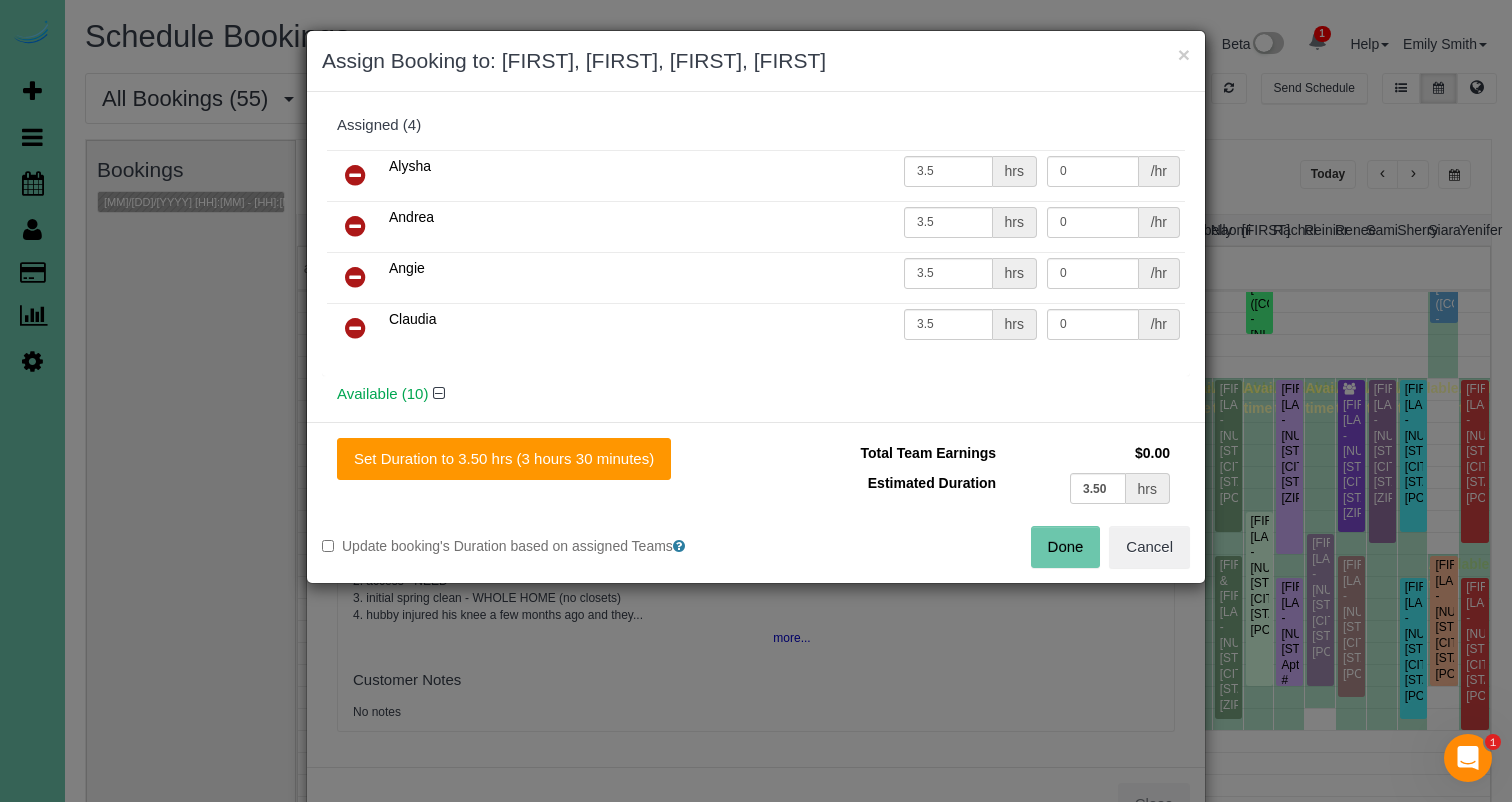click at bounding box center (355, 328) 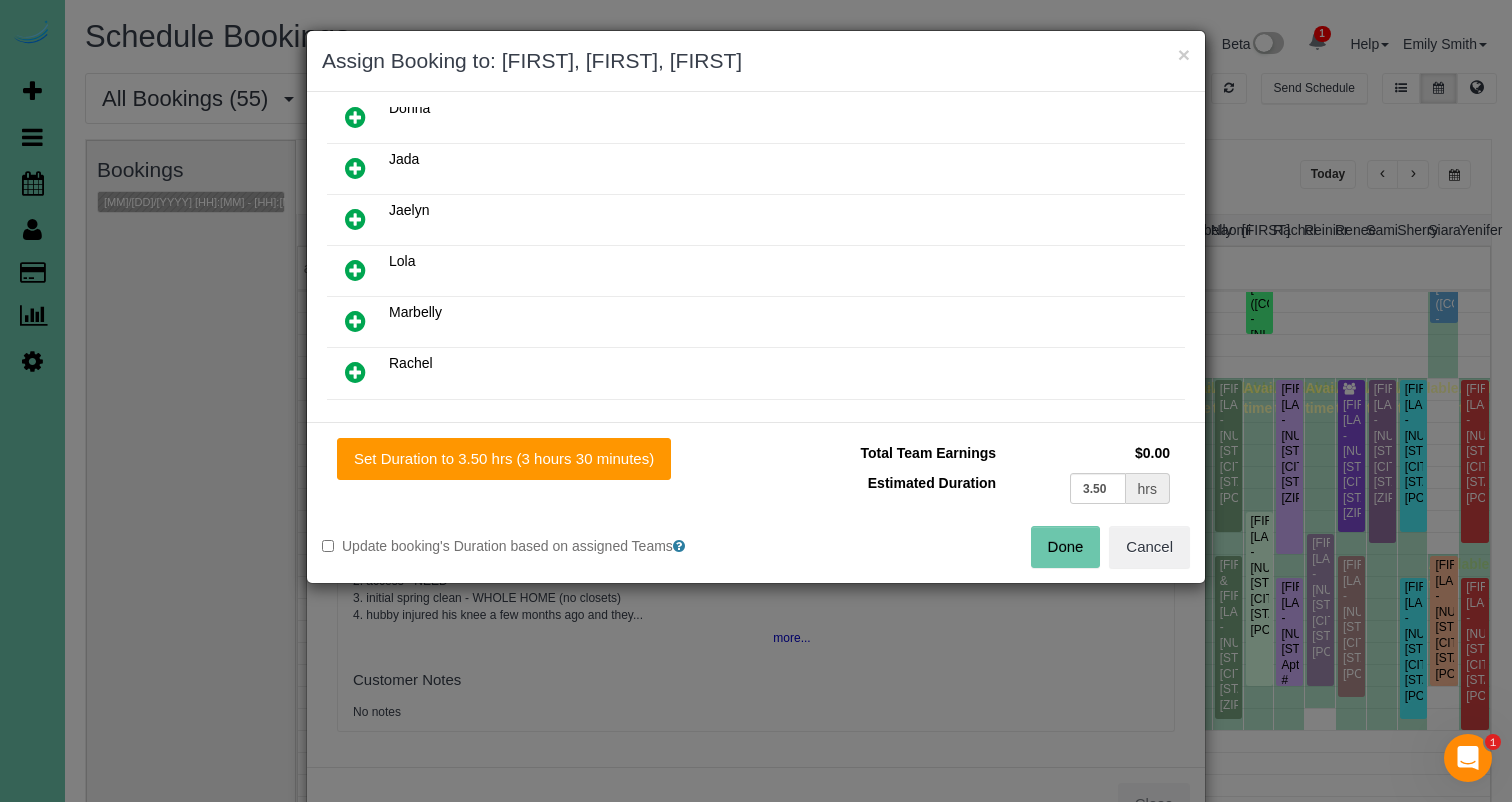 scroll, scrollTop: 379, scrollLeft: 0, axis: vertical 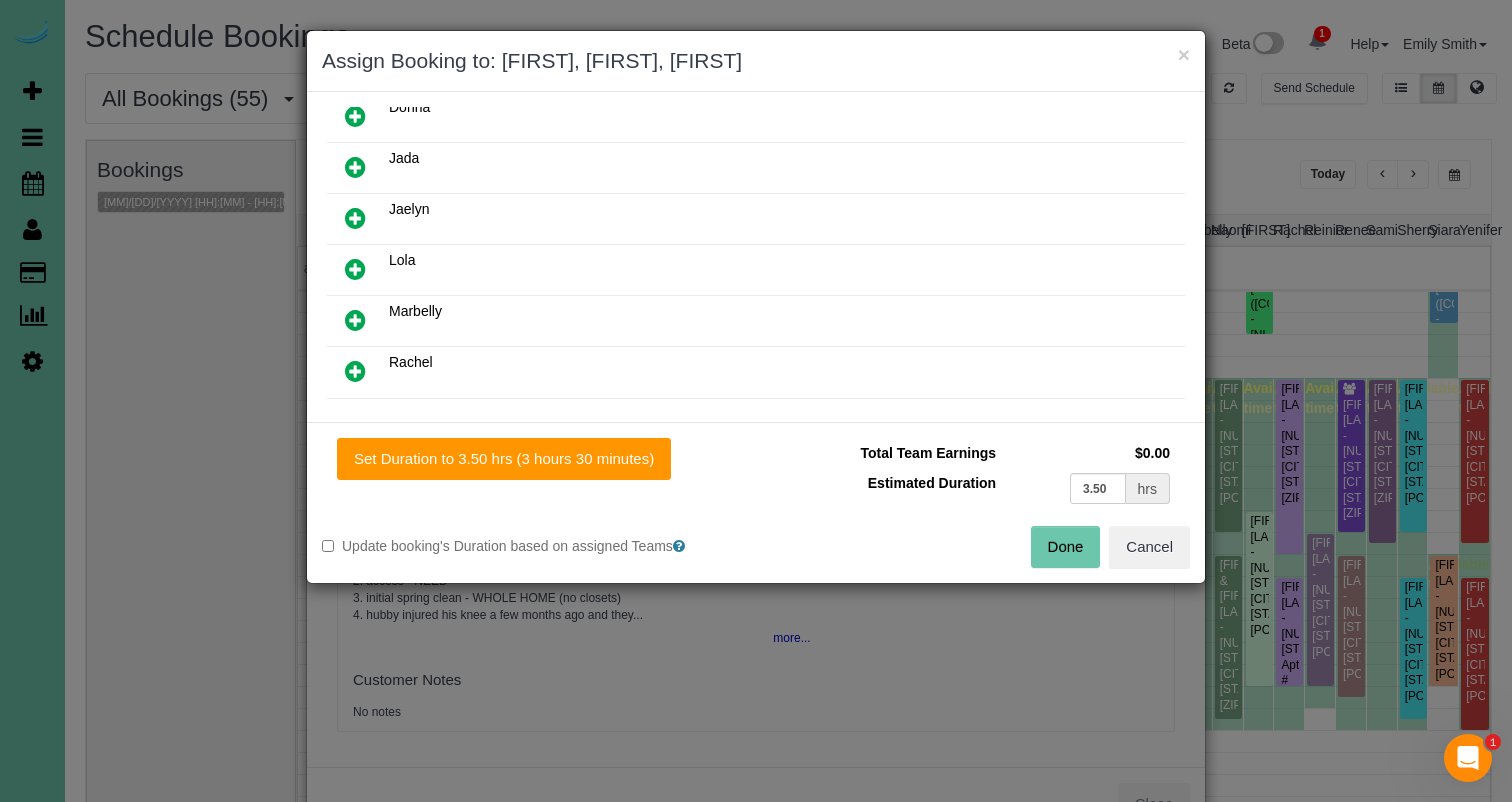 click at bounding box center [355, 320] 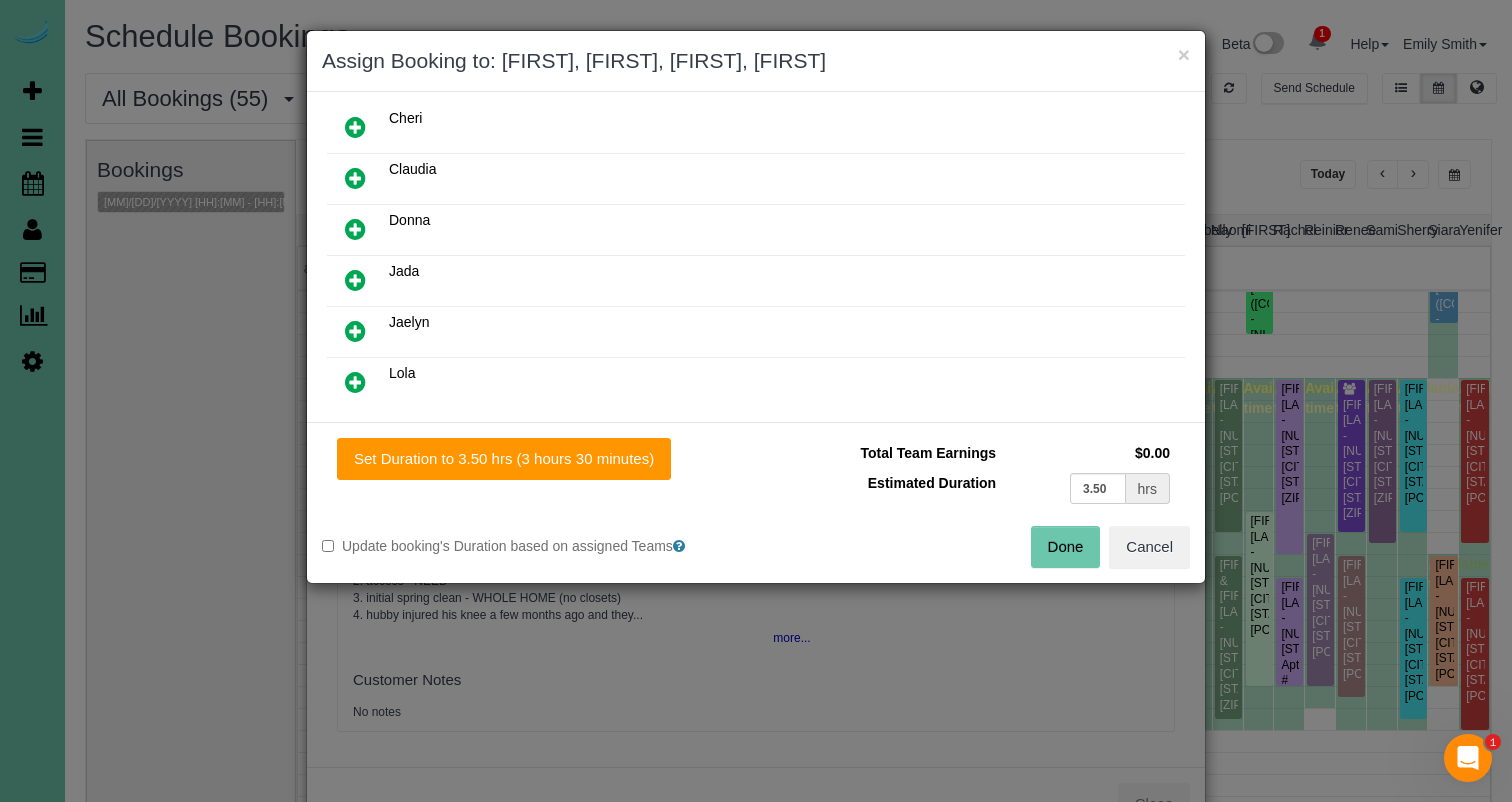 scroll, scrollTop: 305, scrollLeft: 0, axis: vertical 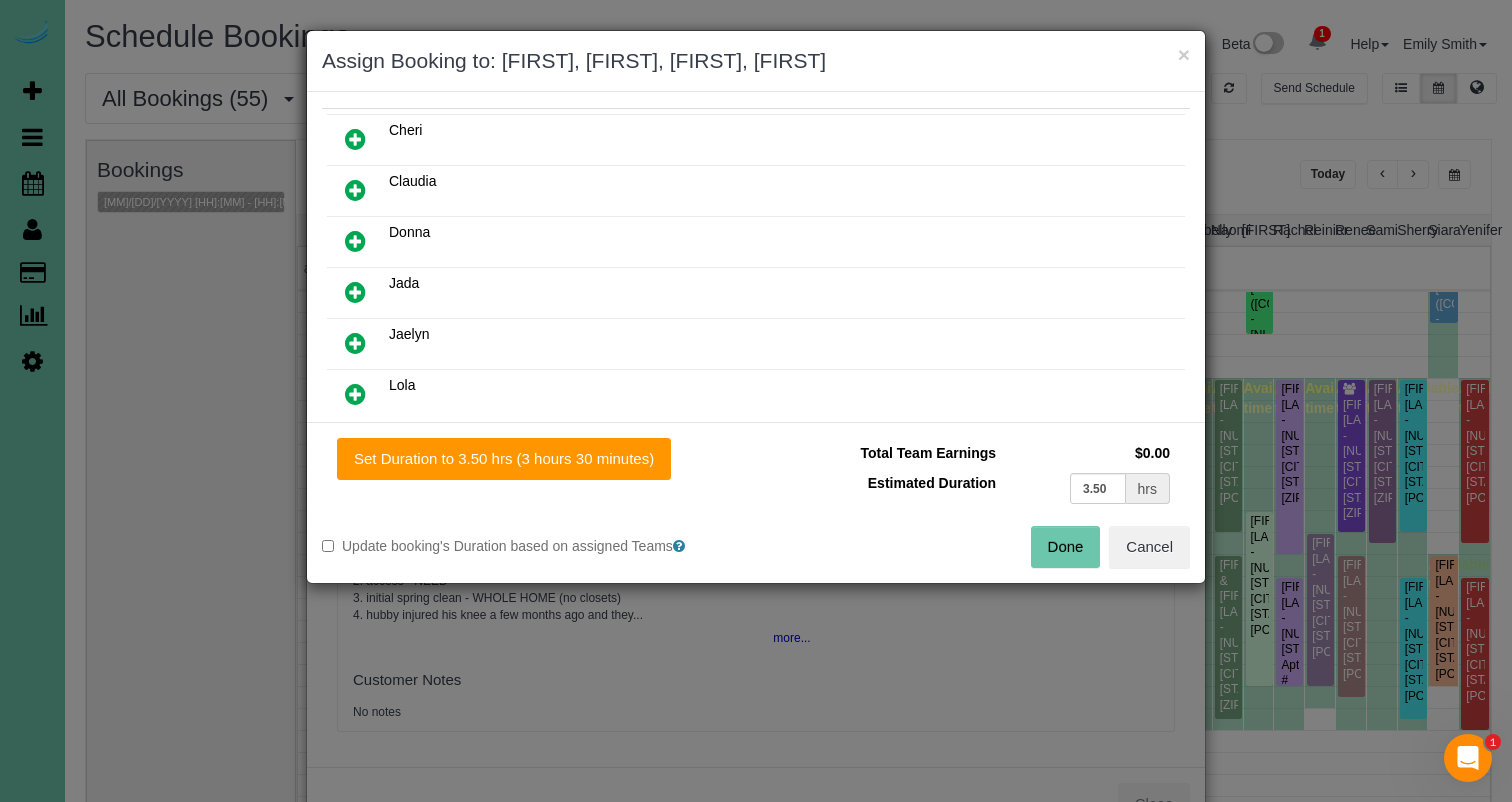 click at bounding box center (355, 241) 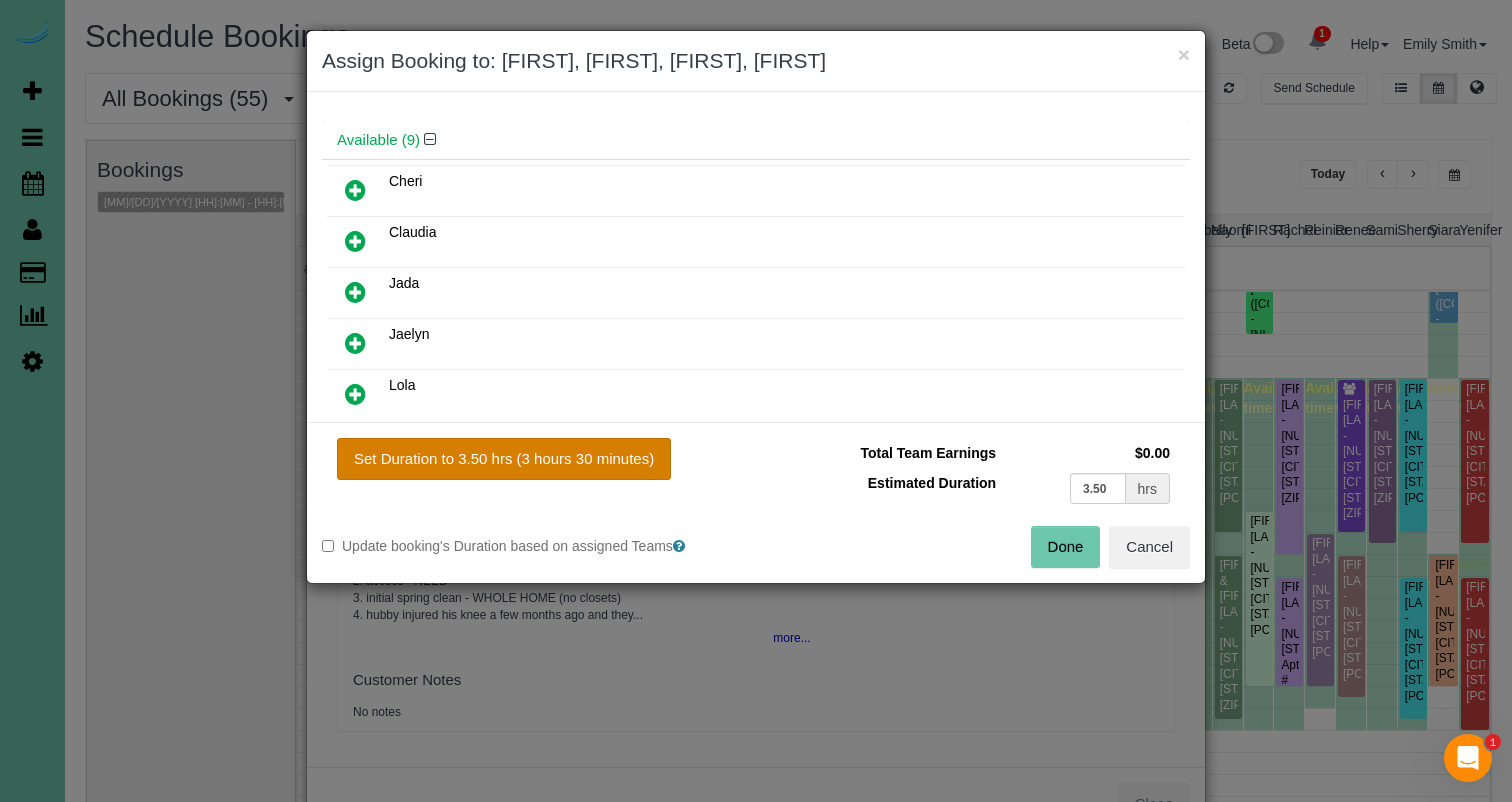 click on "Set Duration to 3.50 hrs (3 hours 30 minutes)" at bounding box center [504, 459] 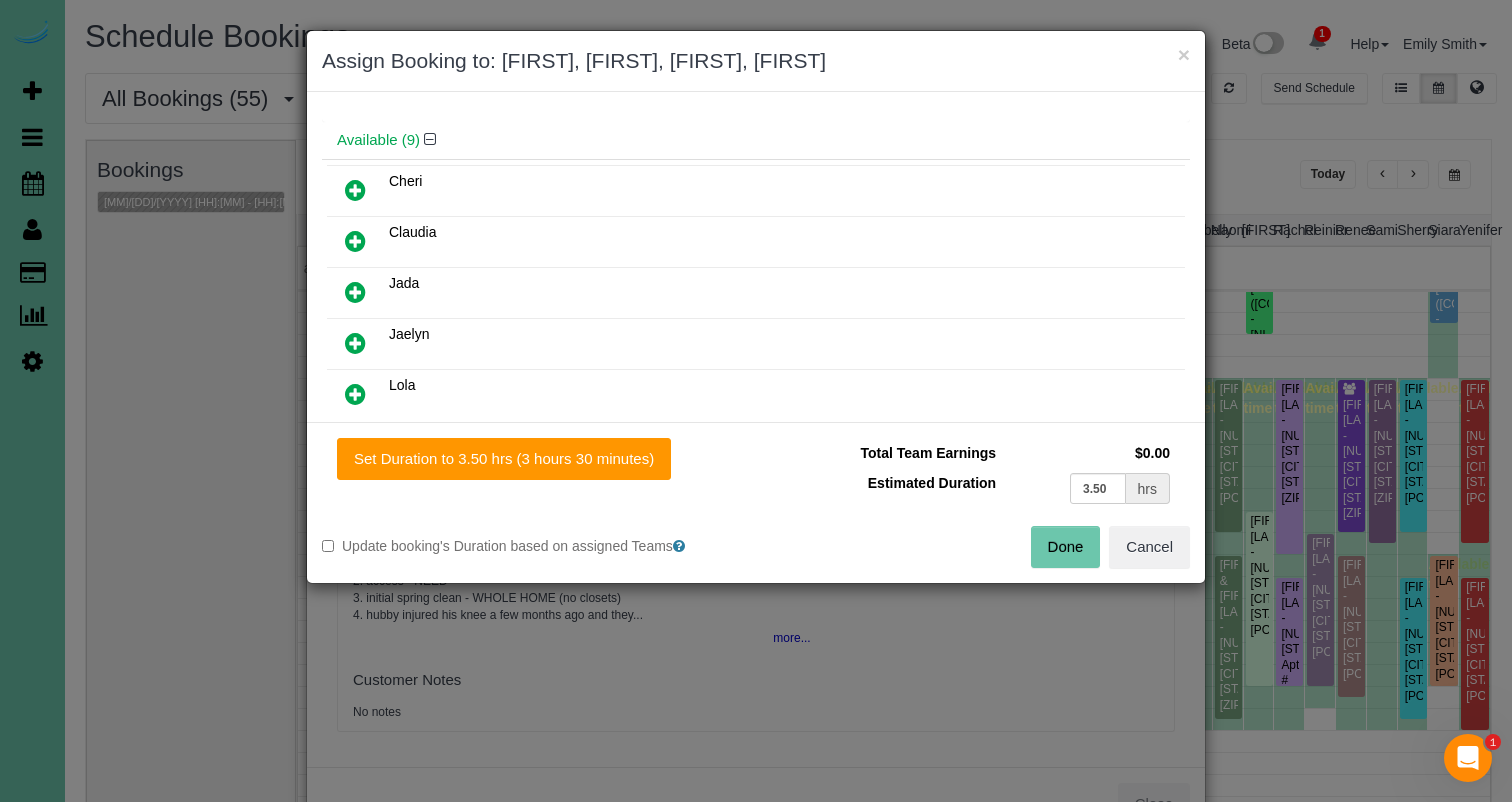 click on "Done" at bounding box center [1066, 547] 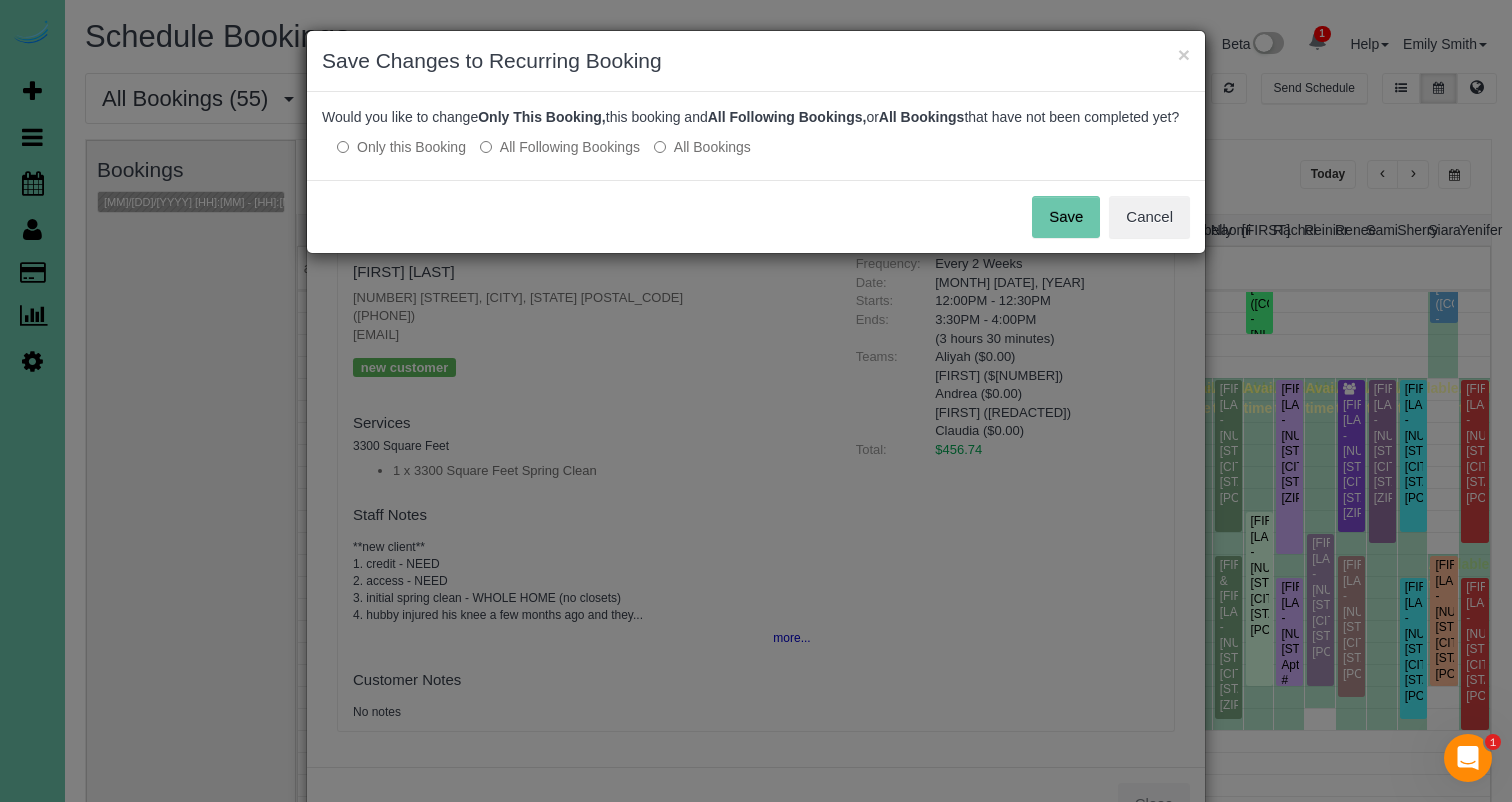 click on "Save" at bounding box center (1066, 217) 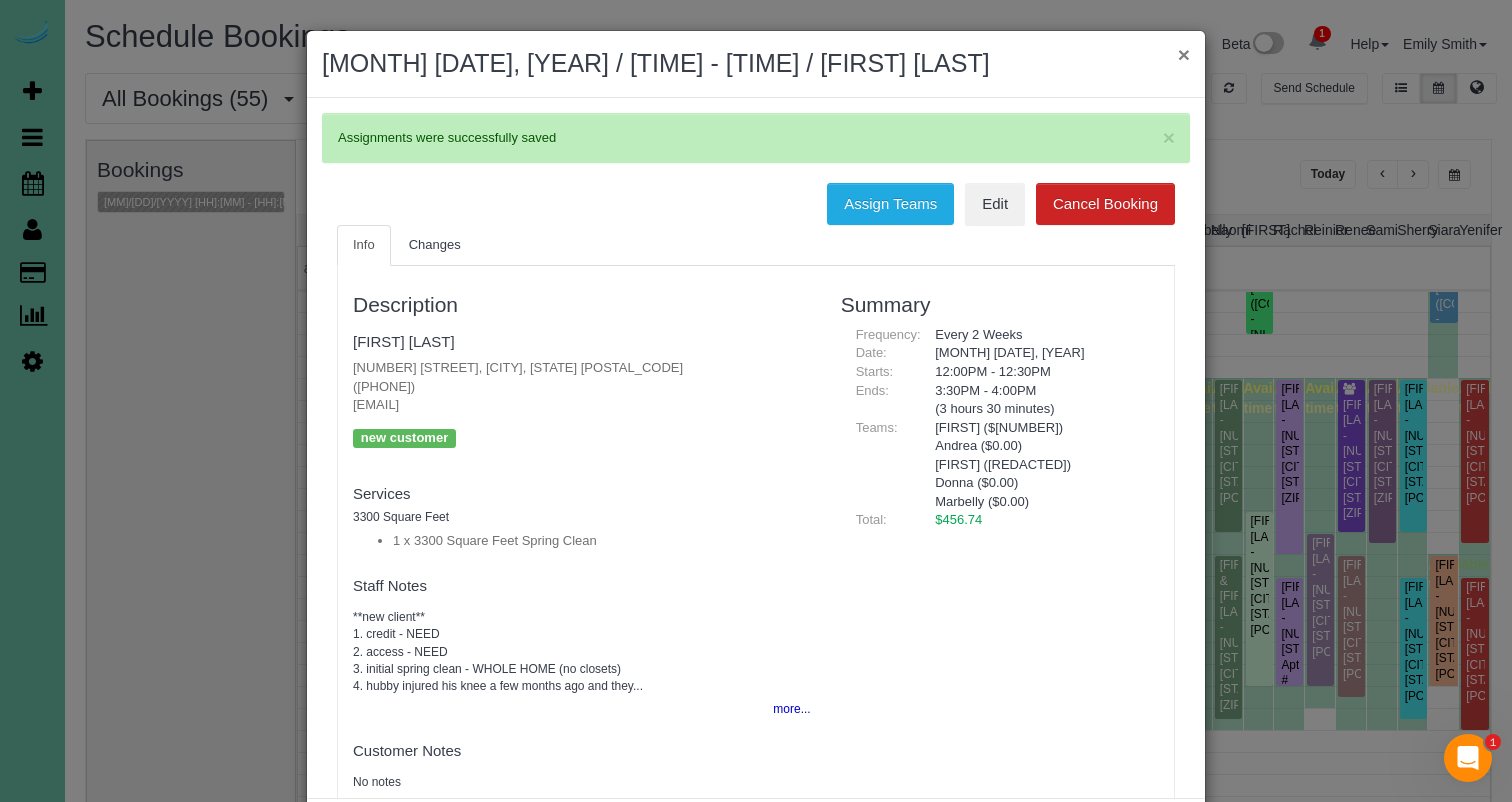 click on "×" at bounding box center [1184, 54] 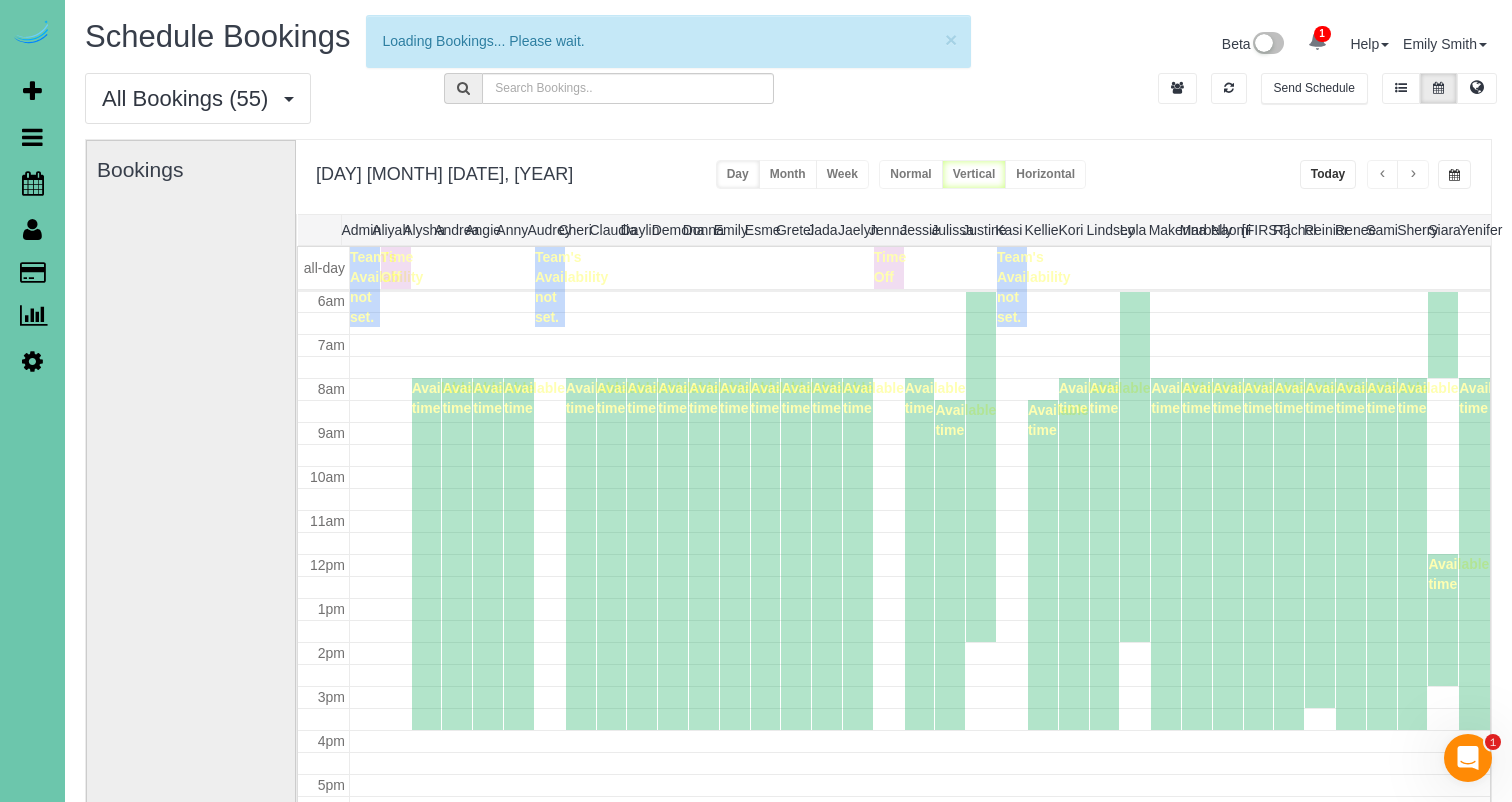 scroll, scrollTop: 265, scrollLeft: 0, axis: vertical 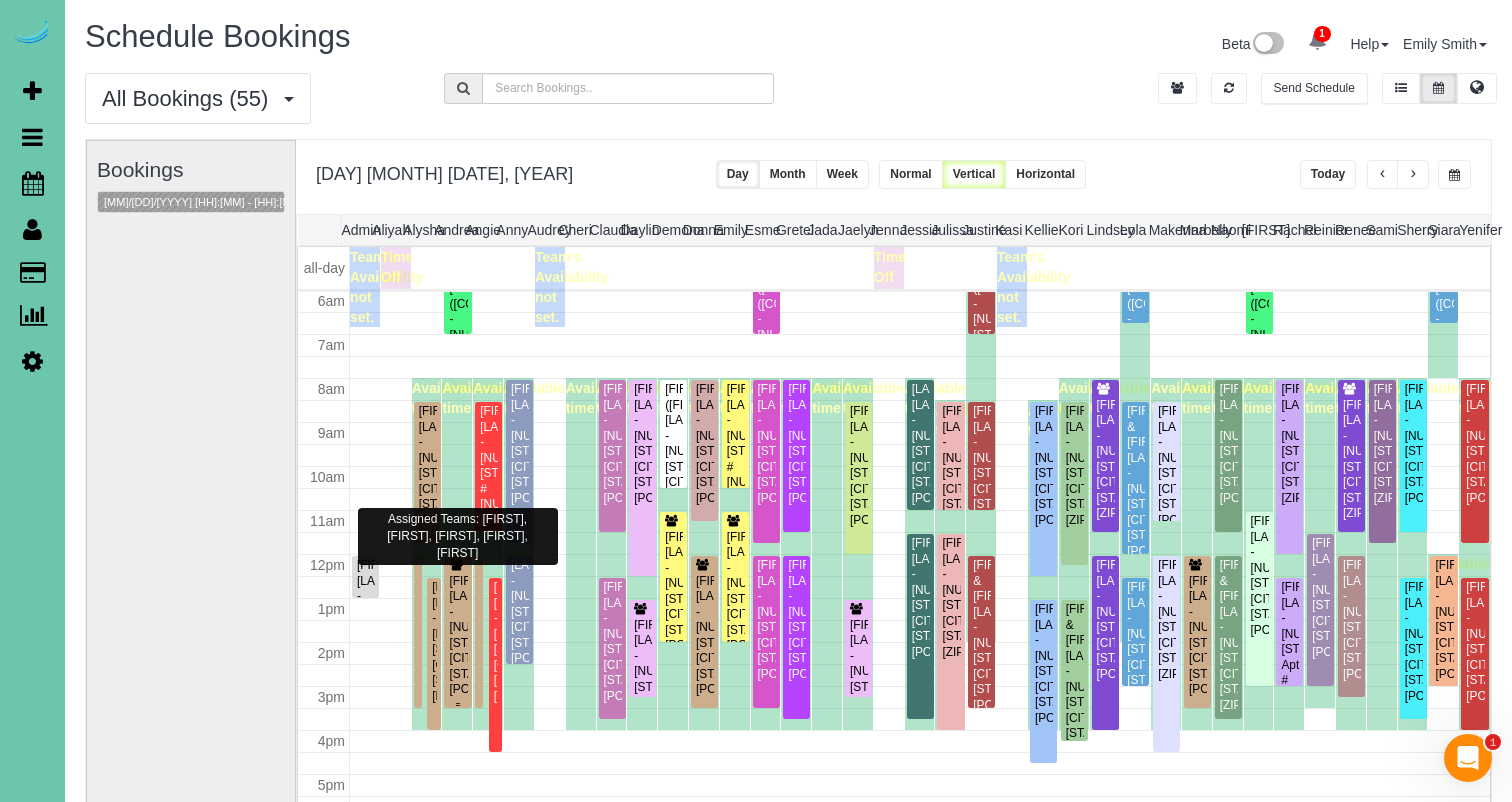 click on "Beth Vornbrock-Smith - 18815 Larimore Street, Elkhorn, NE 68022" at bounding box center [457, 636] 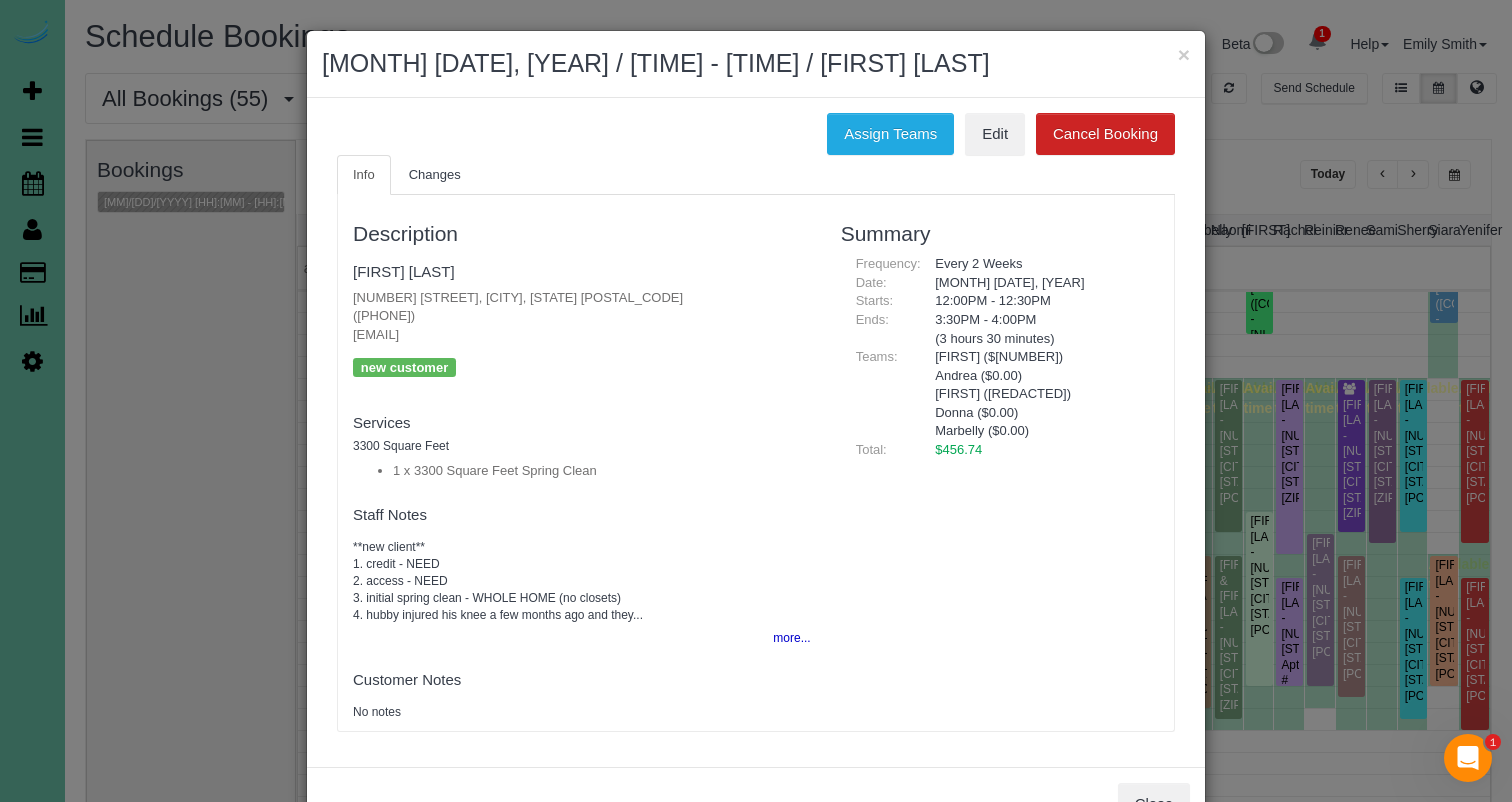 click on "Info
Changes" at bounding box center (756, 175) 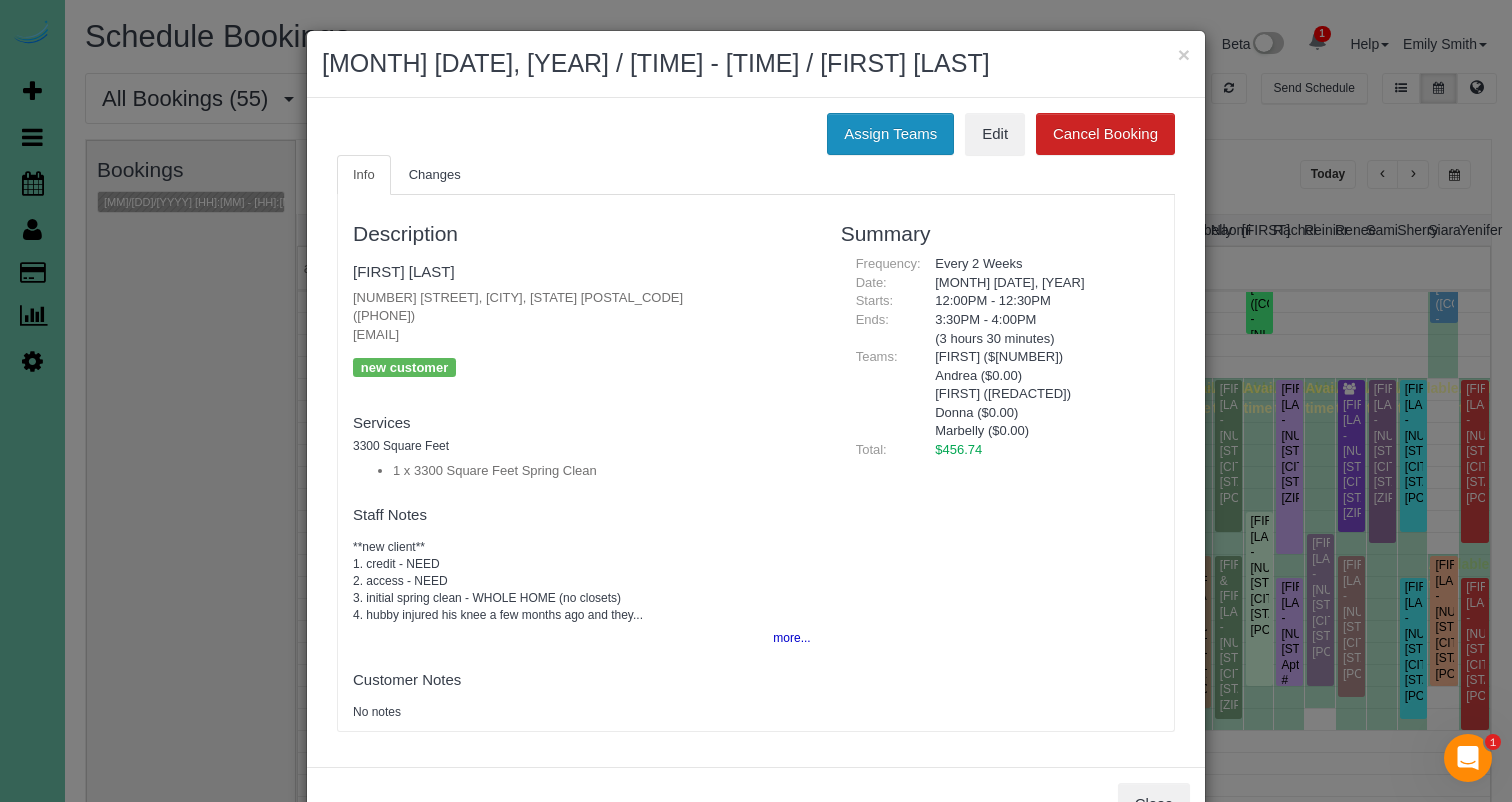 click on "Assign Teams" at bounding box center [890, 134] 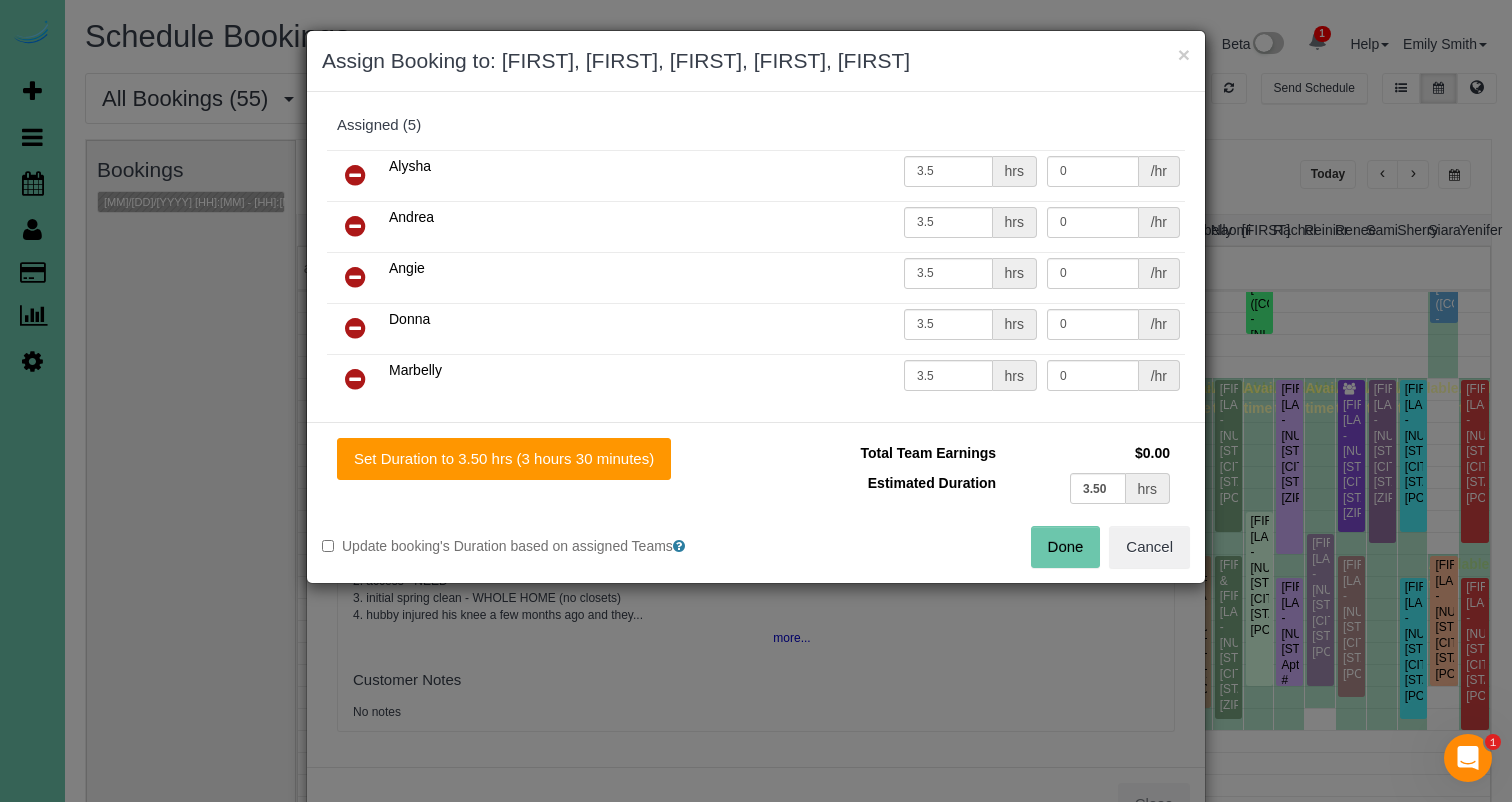 click at bounding box center [355, 175] 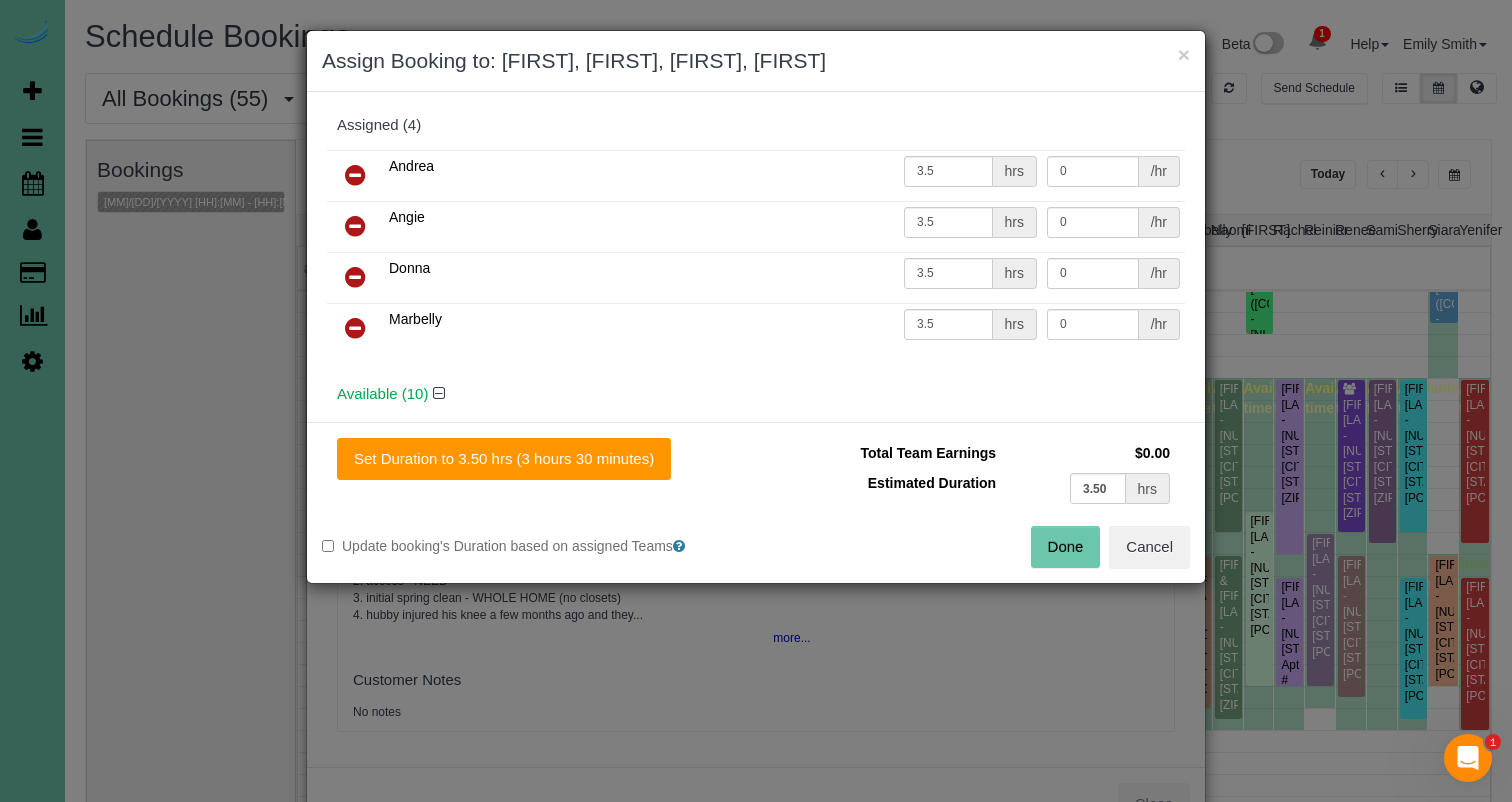 drag, startPoint x: 354, startPoint y: 218, endPoint x: 357, endPoint y: 231, distance: 13.341664 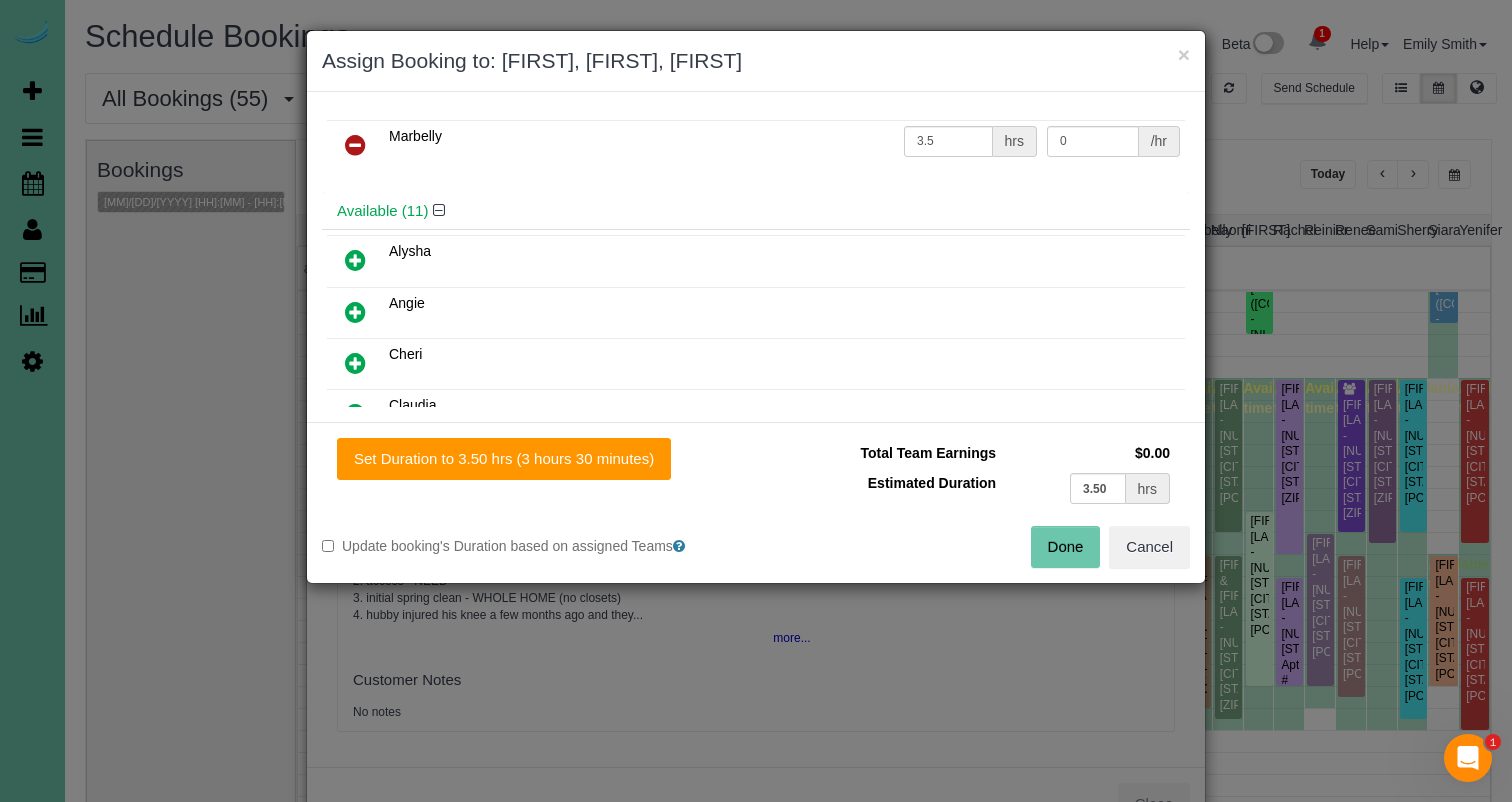 scroll, scrollTop: 141, scrollLeft: 0, axis: vertical 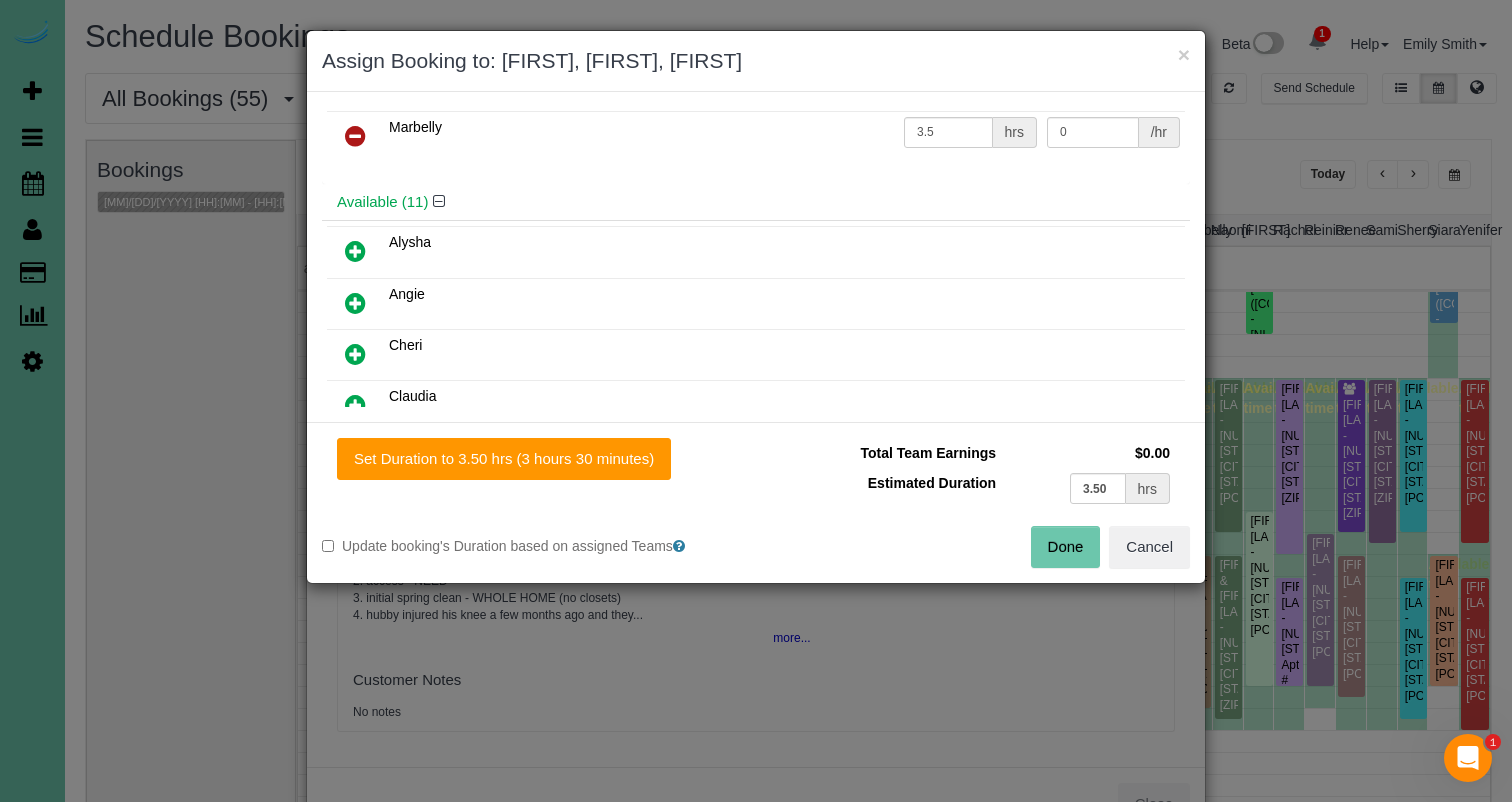 click at bounding box center [355, 354] 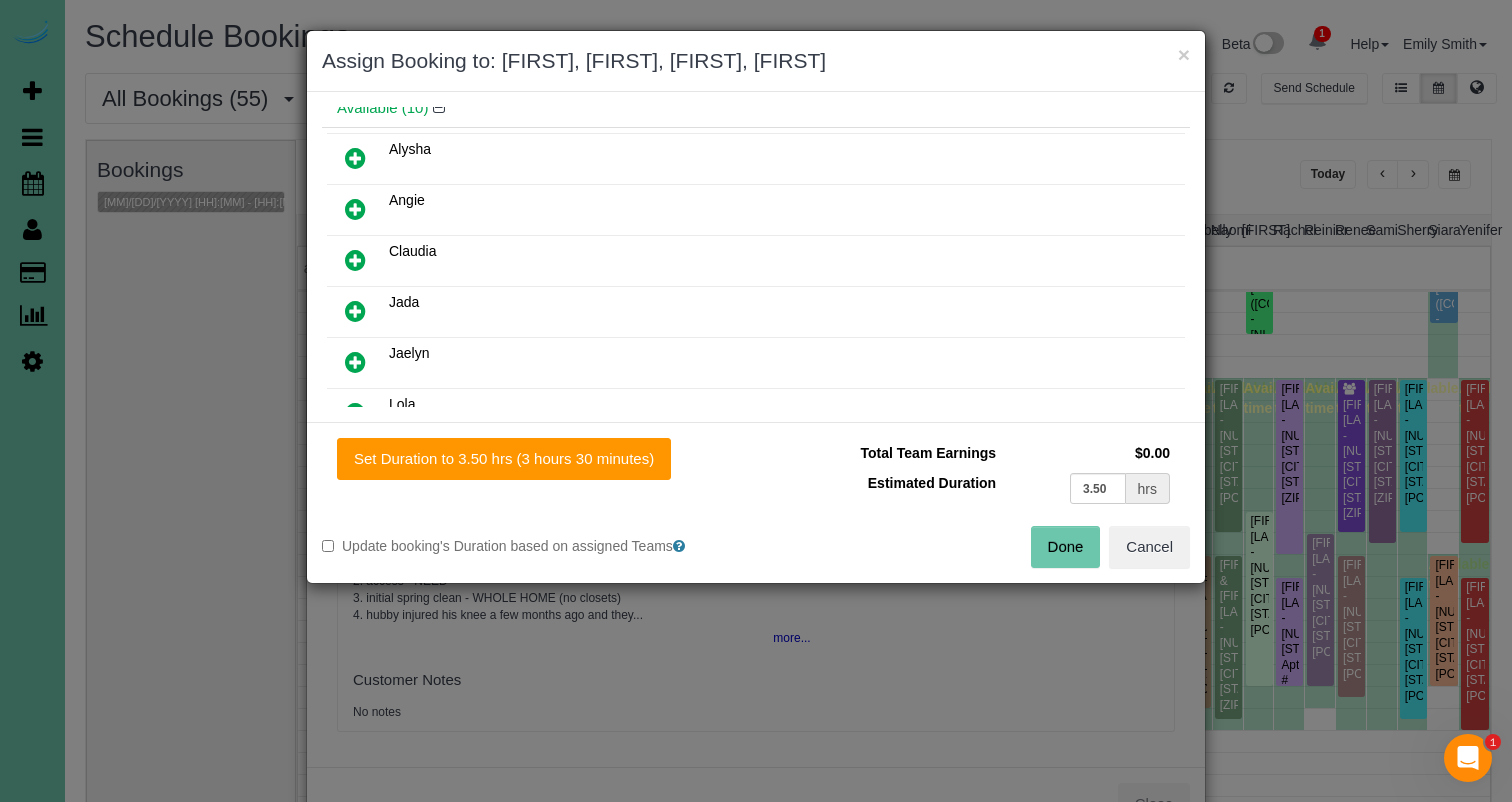 scroll, scrollTop: 289, scrollLeft: 0, axis: vertical 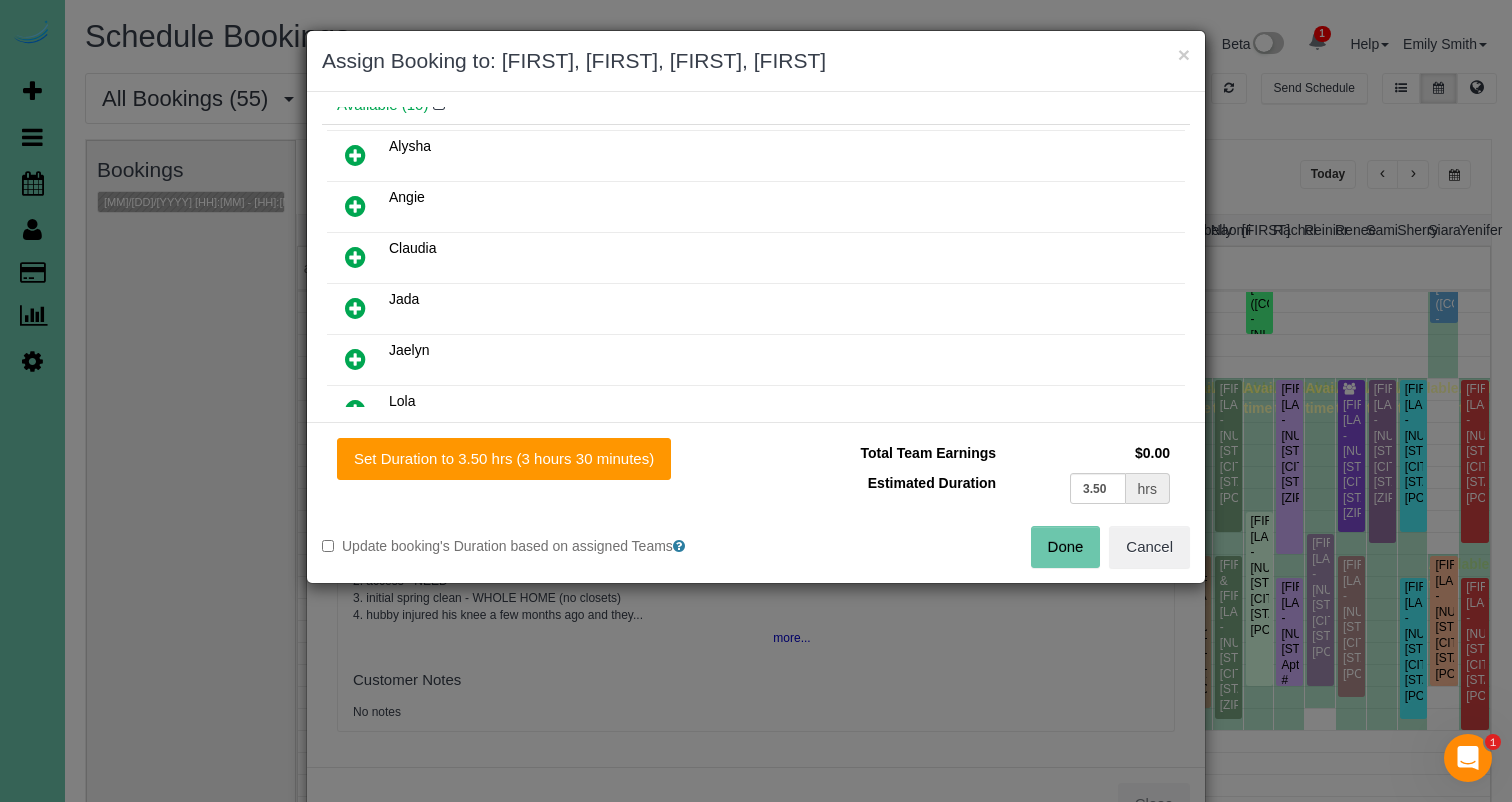click at bounding box center (355, 308) 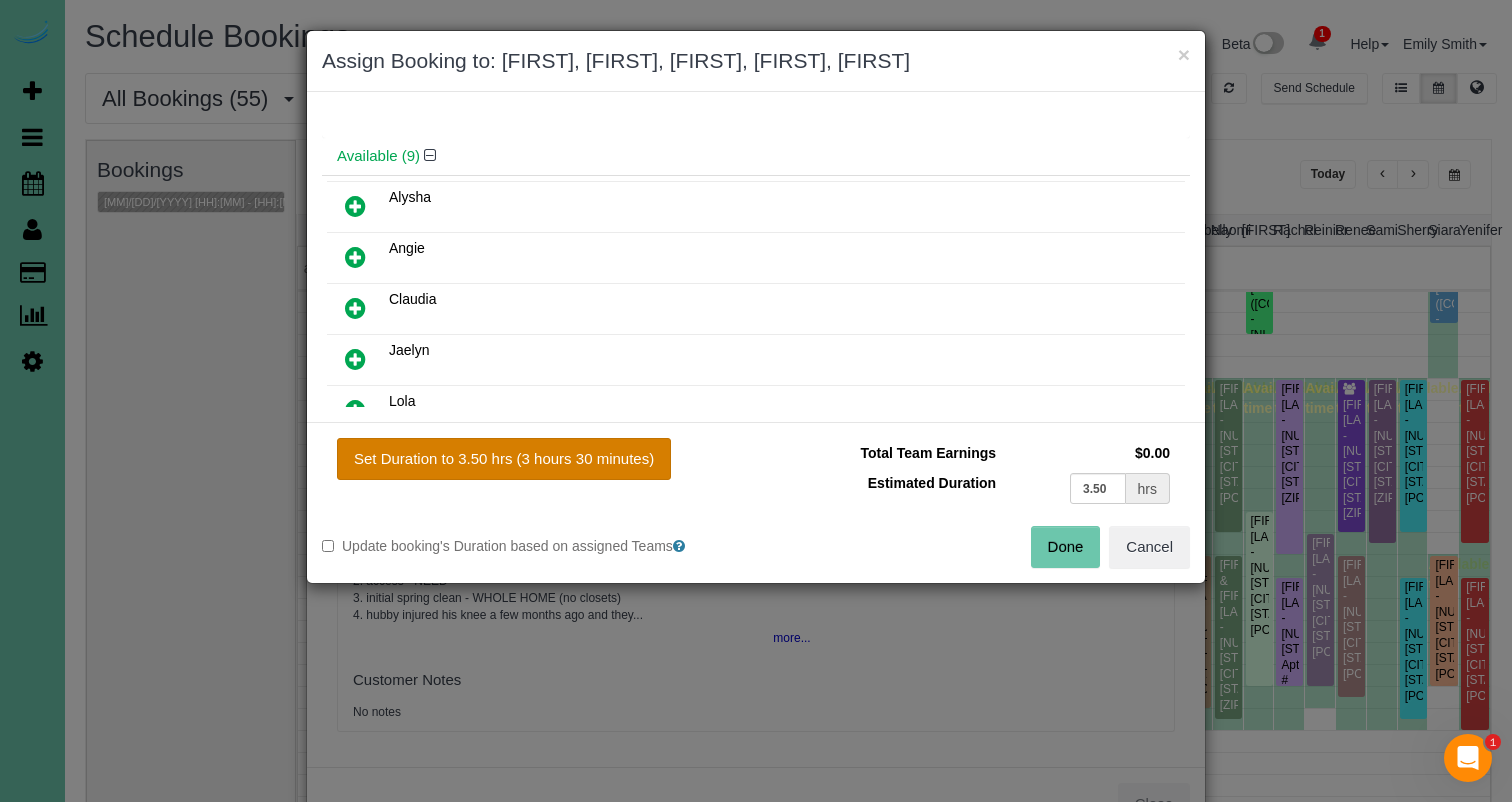 click on "Set Duration to 3.50 hrs (3 hours 30 minutes)" at bounding box center [504, 459] 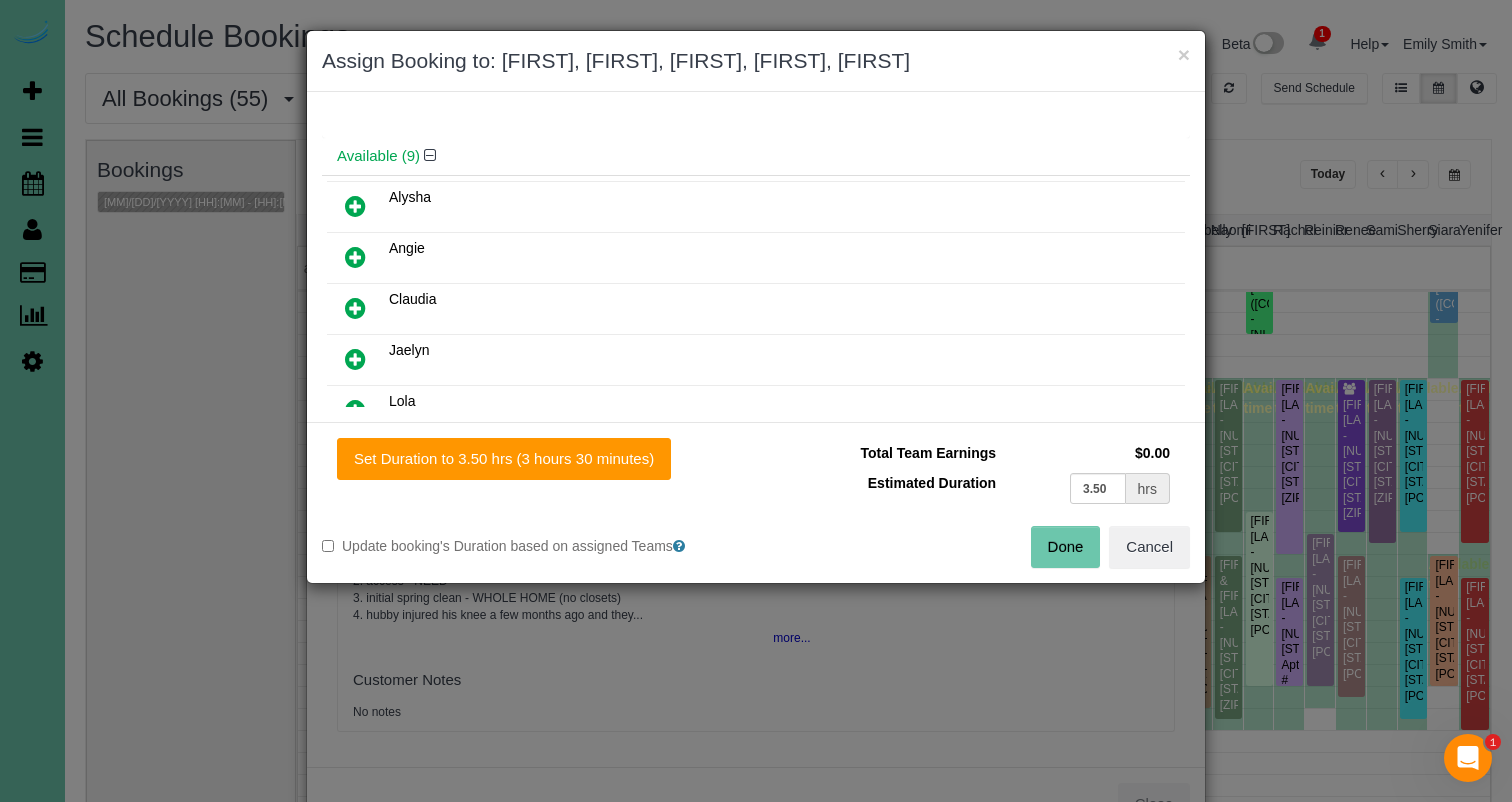 click on "Done" at bounding box center [1066, 547] 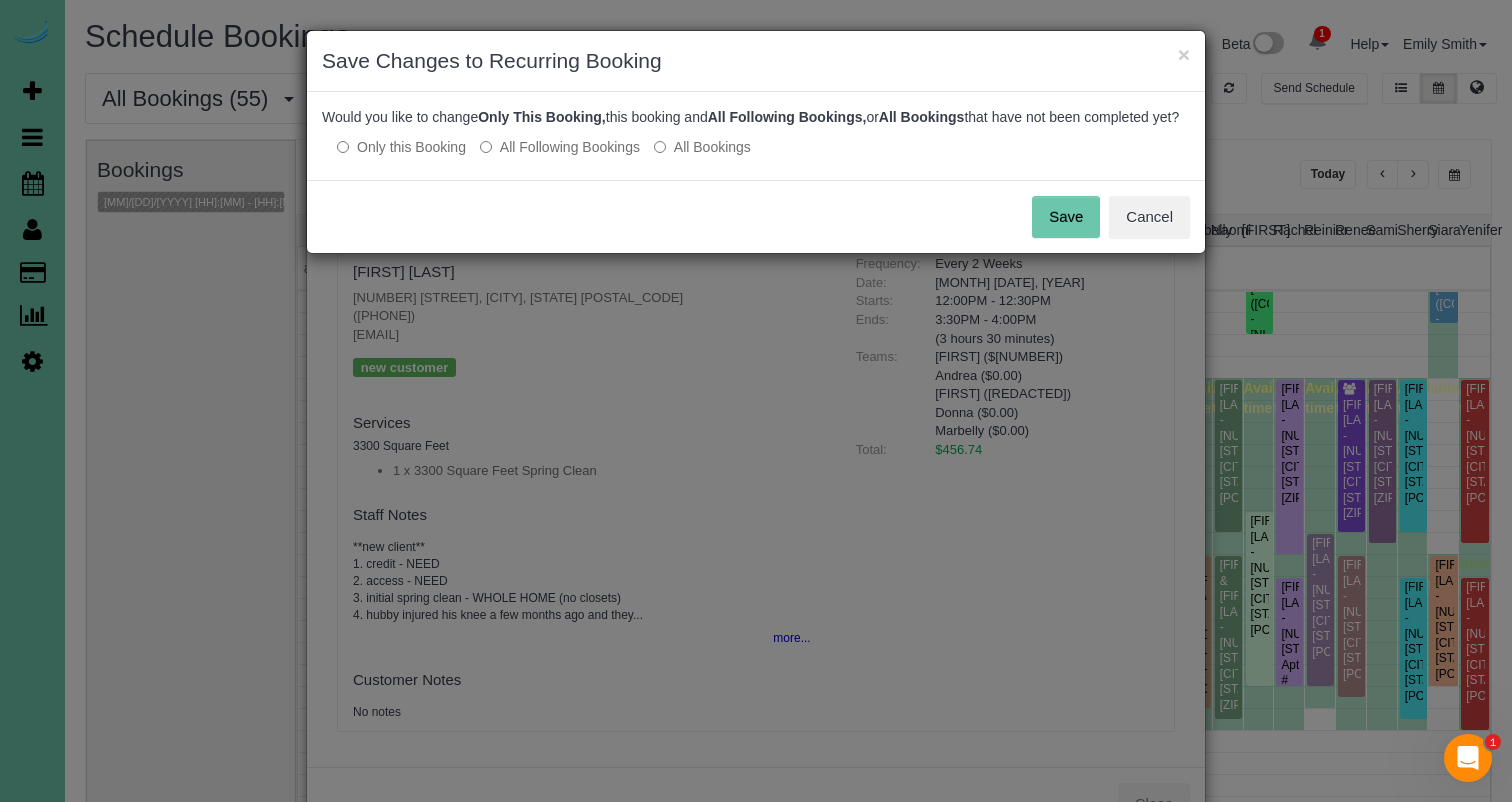 click on "Save" at bounding box center [1066, 217] 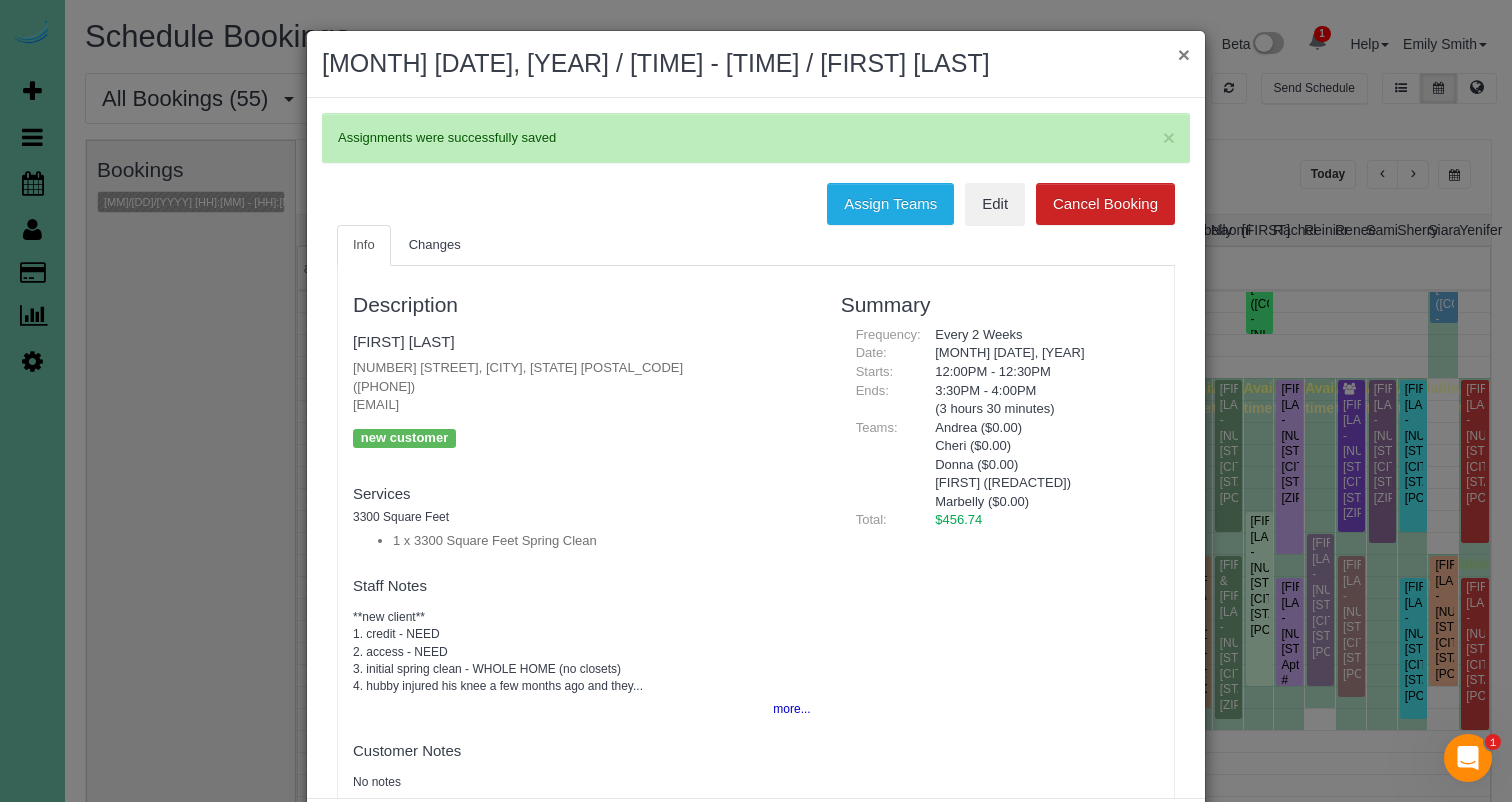 click on "×" at bounding box center (1184, 54) 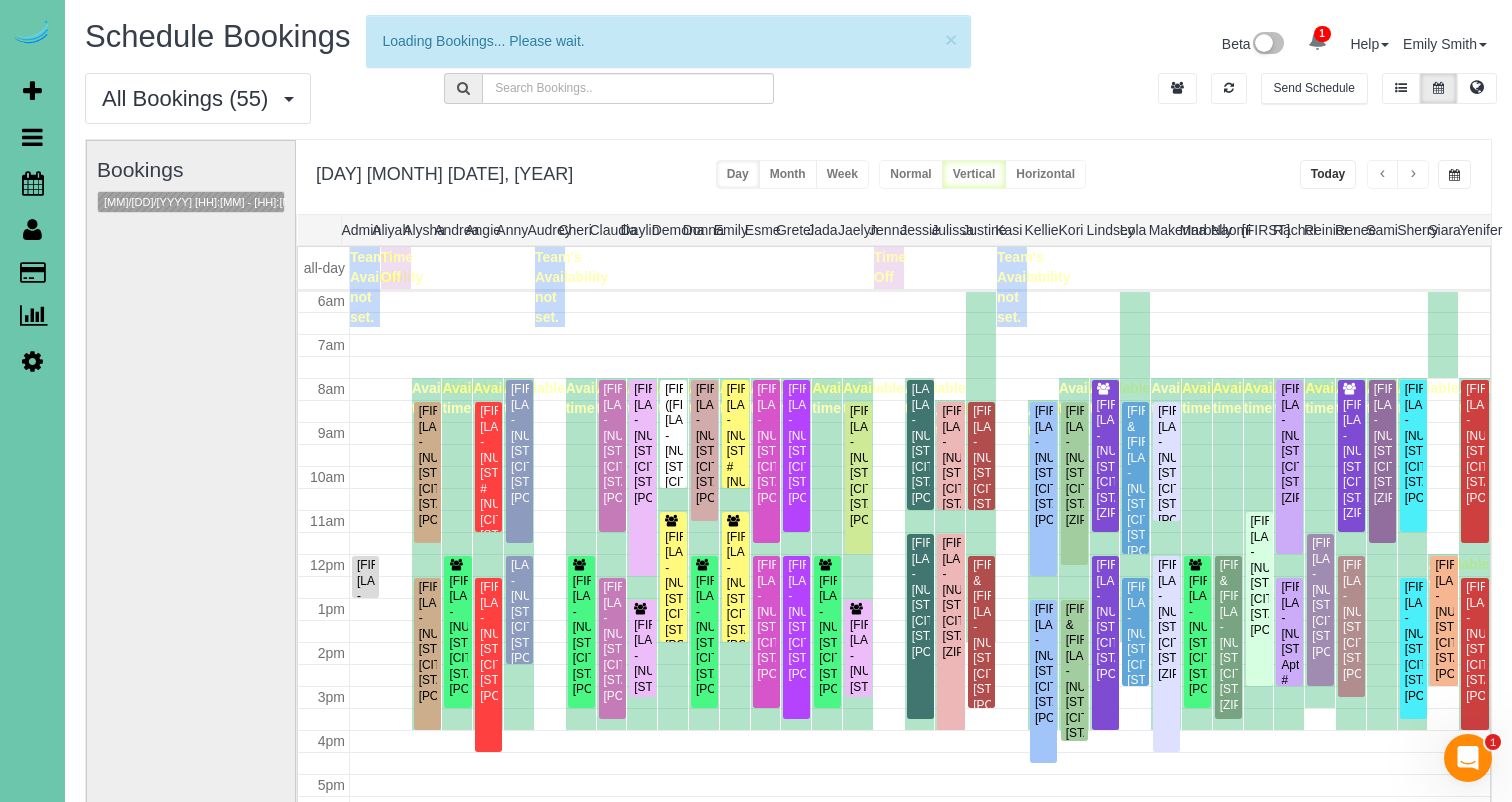 scroll, scrollTop: 265, scrollLeft: 0, axis: vertical 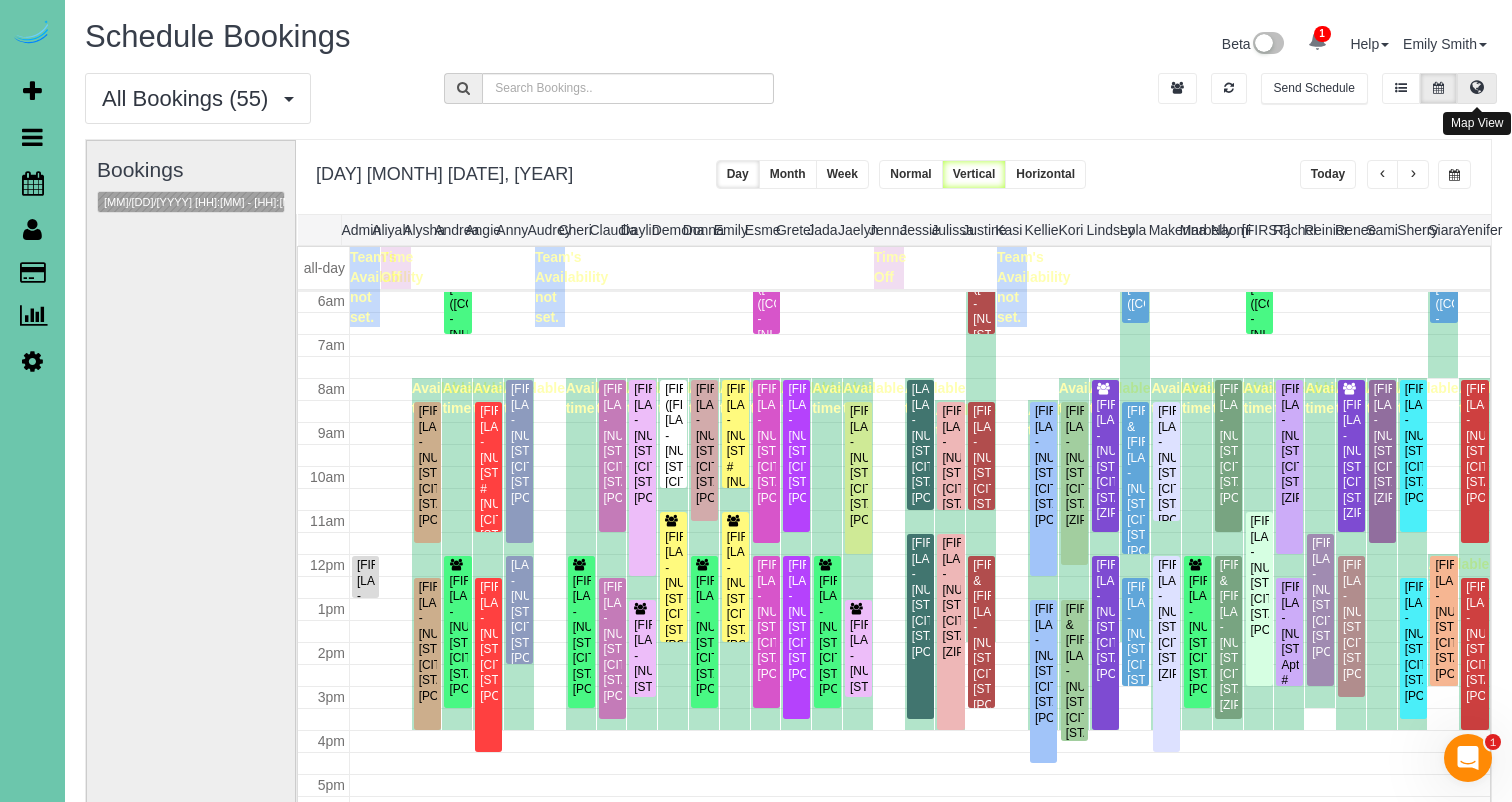 click at bounding box center [1477, 87] 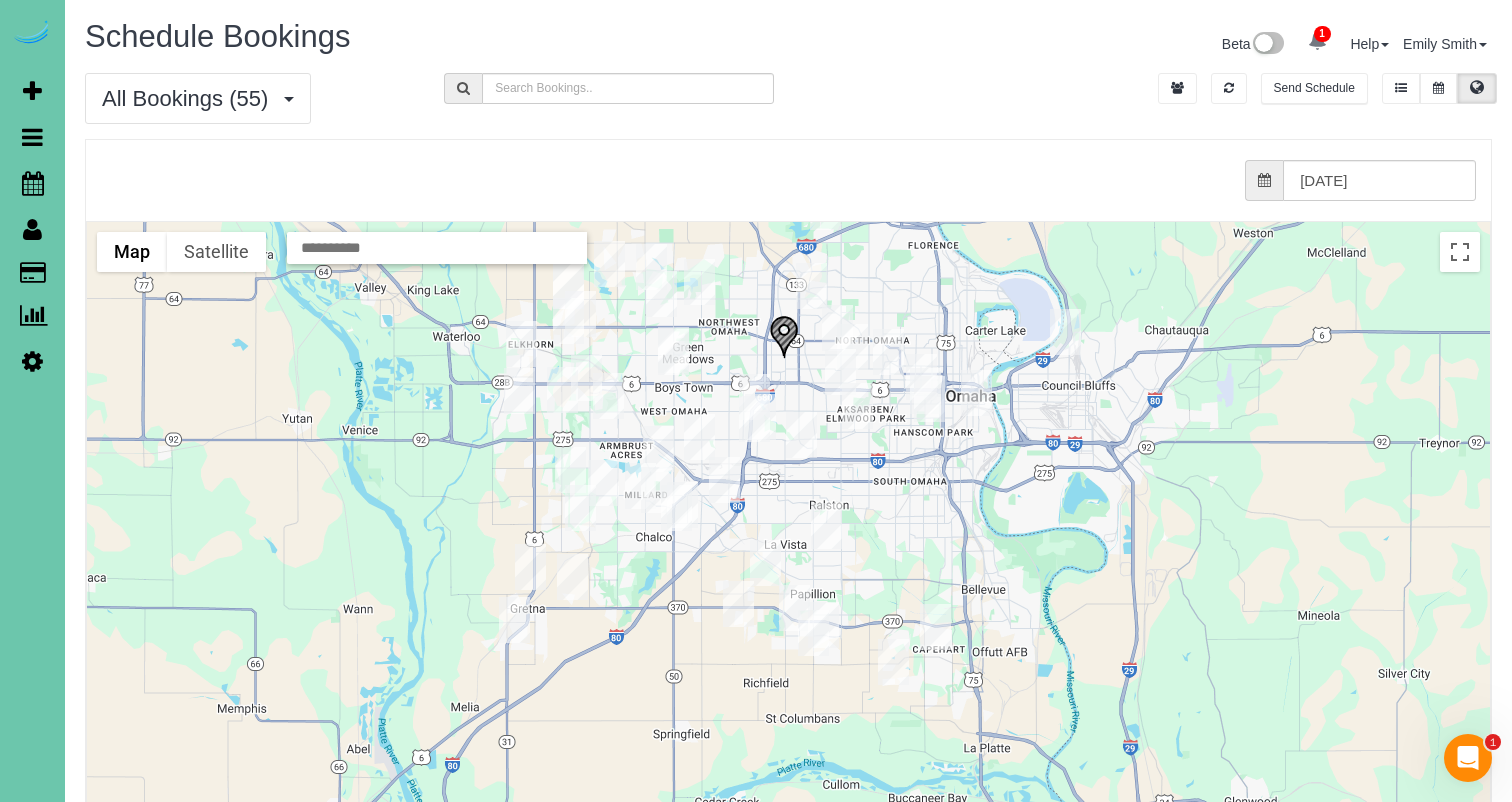 drag, startPoint x: 935, startPoint y: 506, endPoint x: 938, endPoint y: 306, distance: 200.02249 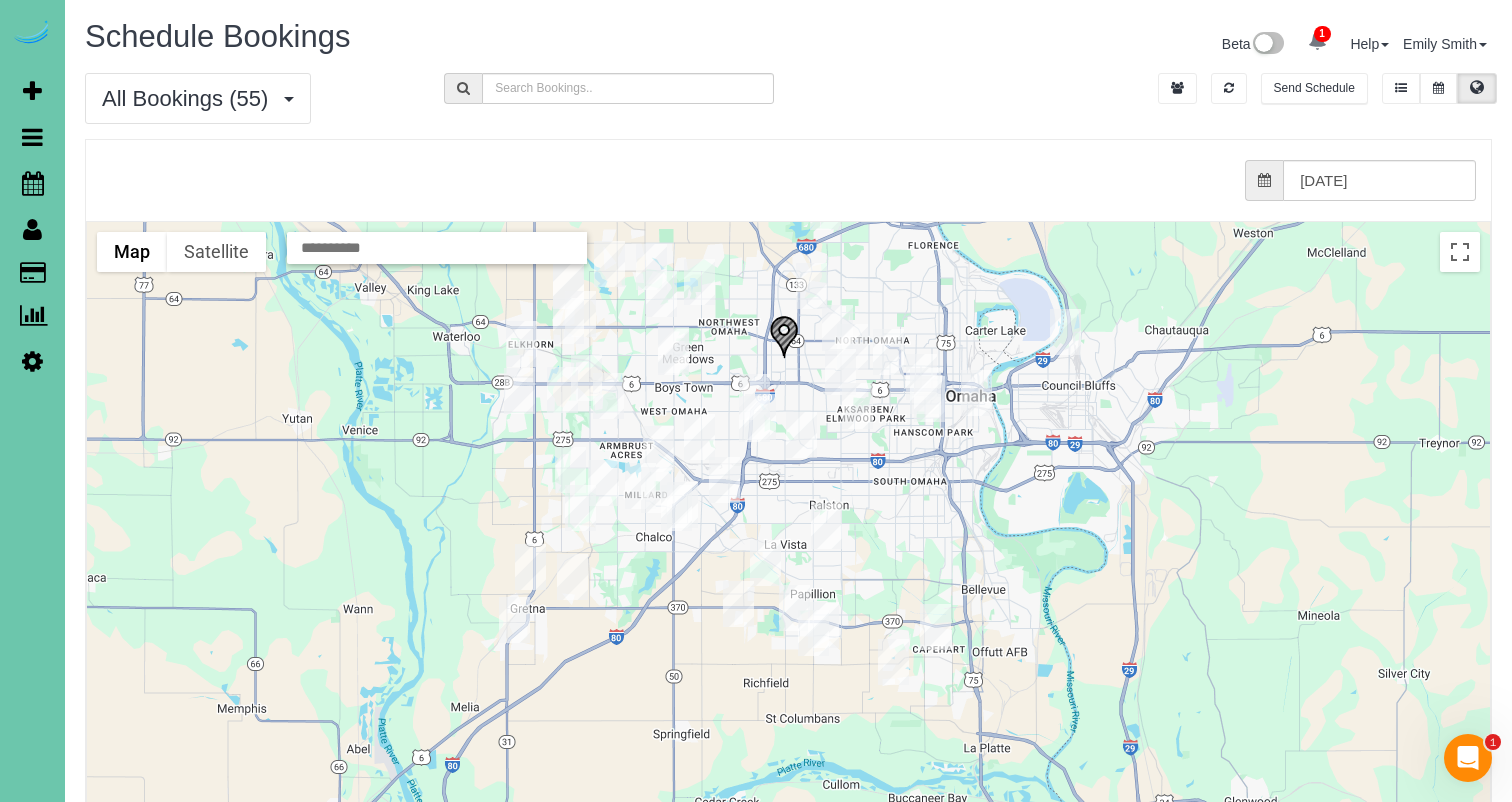 click at bounding box center [893, 662] 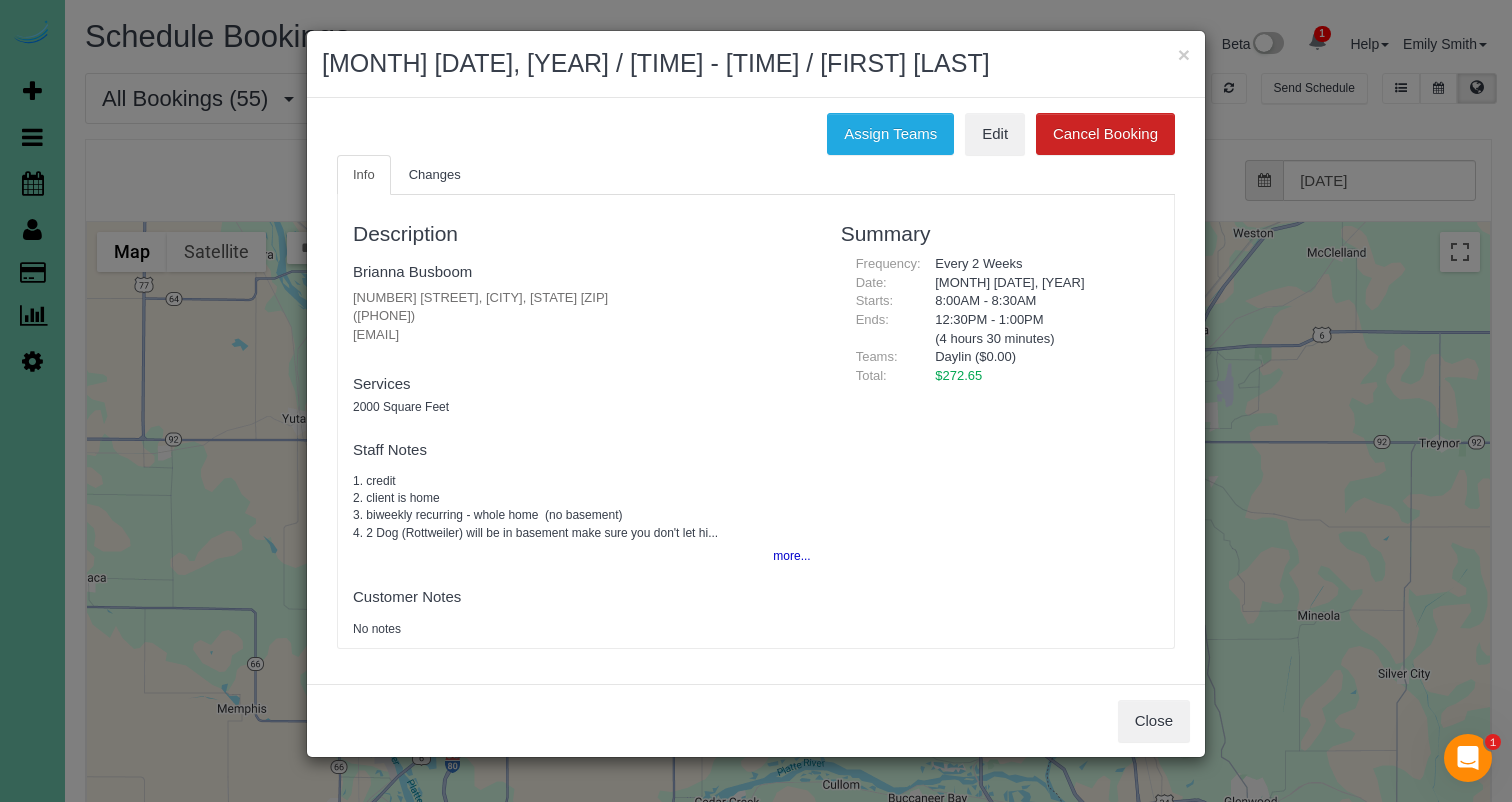 drag, startPoint x: 1143, startPoint y: 722, endPoint x: 1084, endPoint y: 679, distance: 73.00685 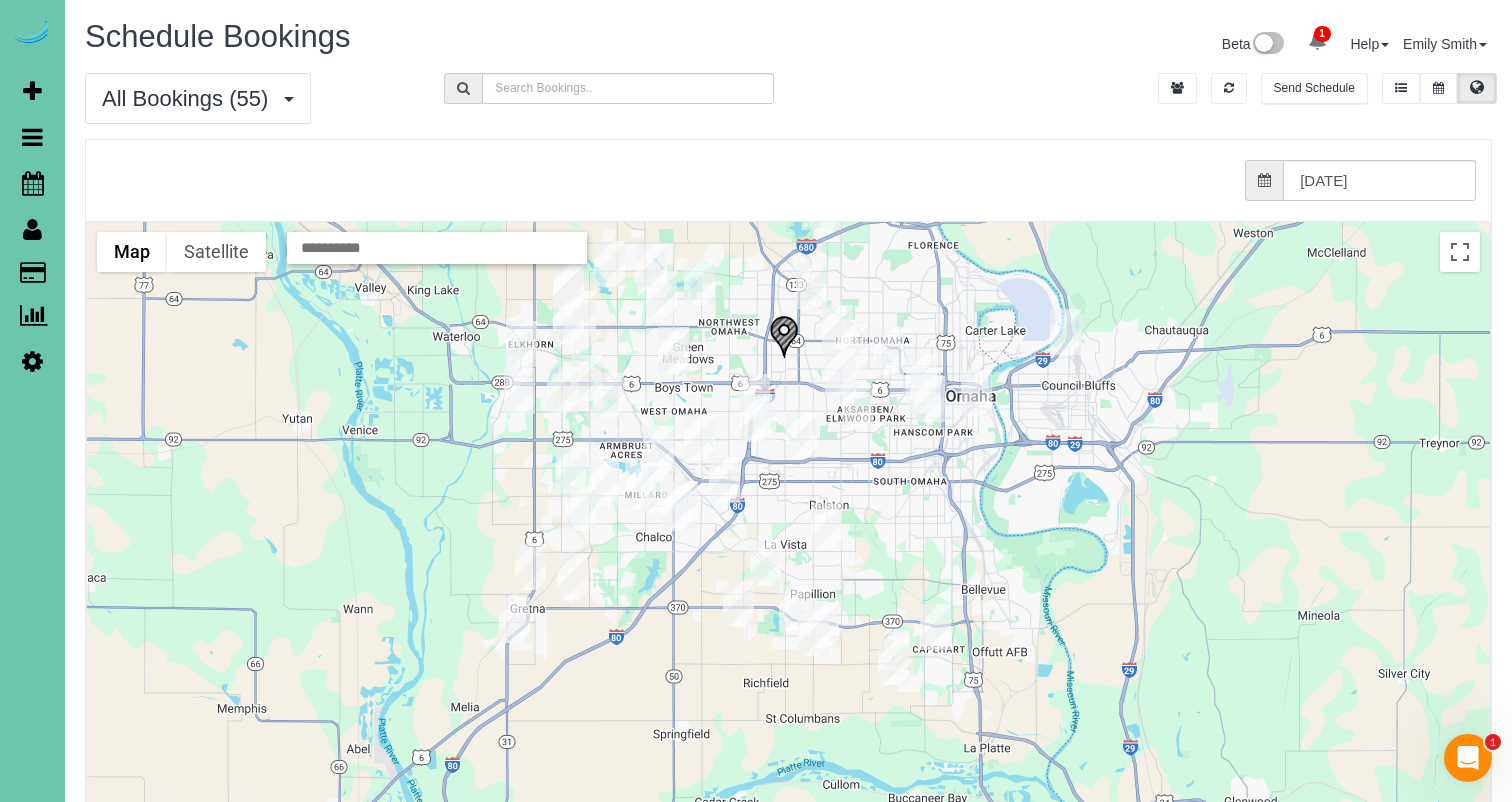 click at bounding box center [935, 627] 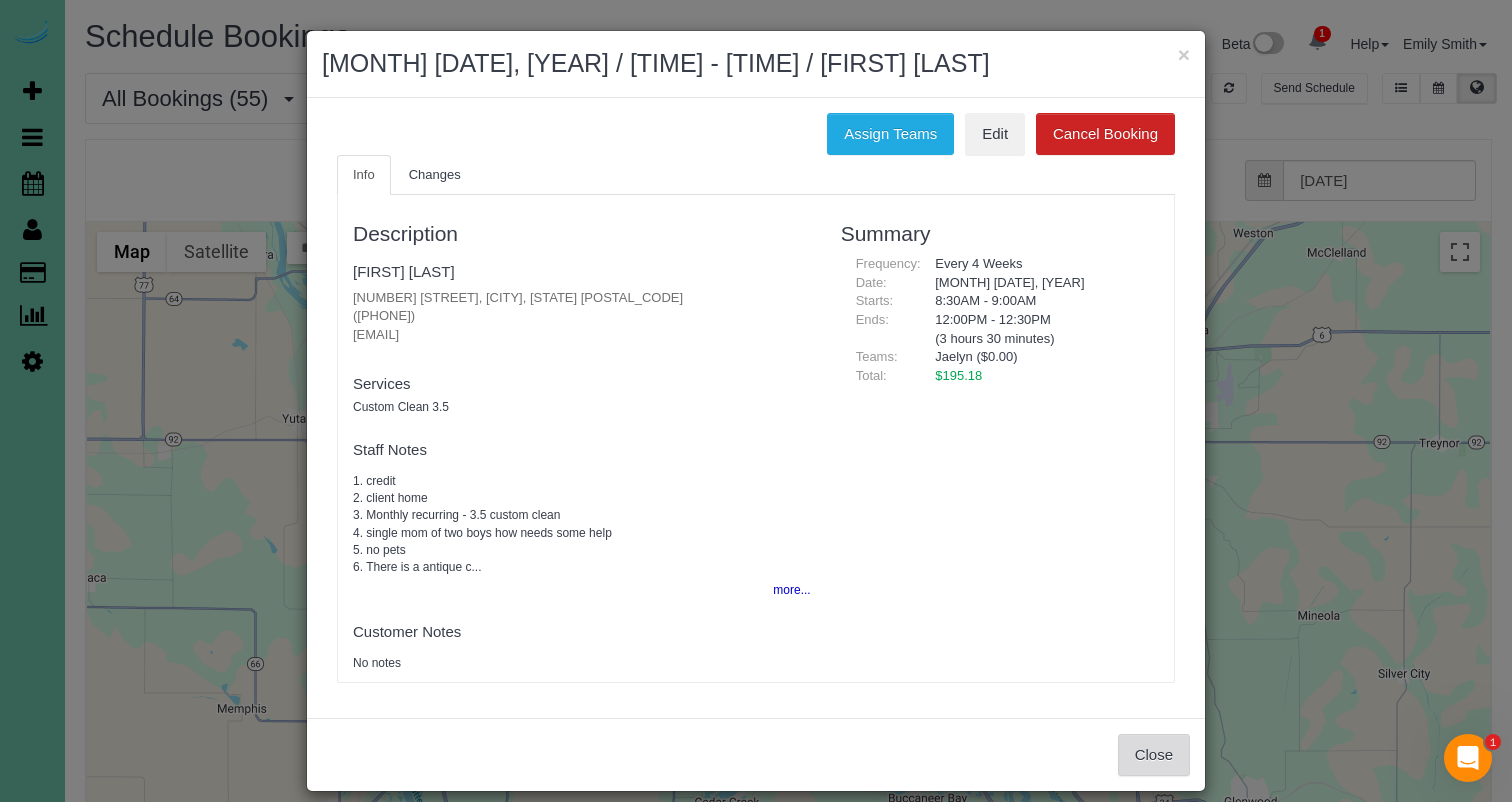 click on "Close" at bounding box center [1154, 755] 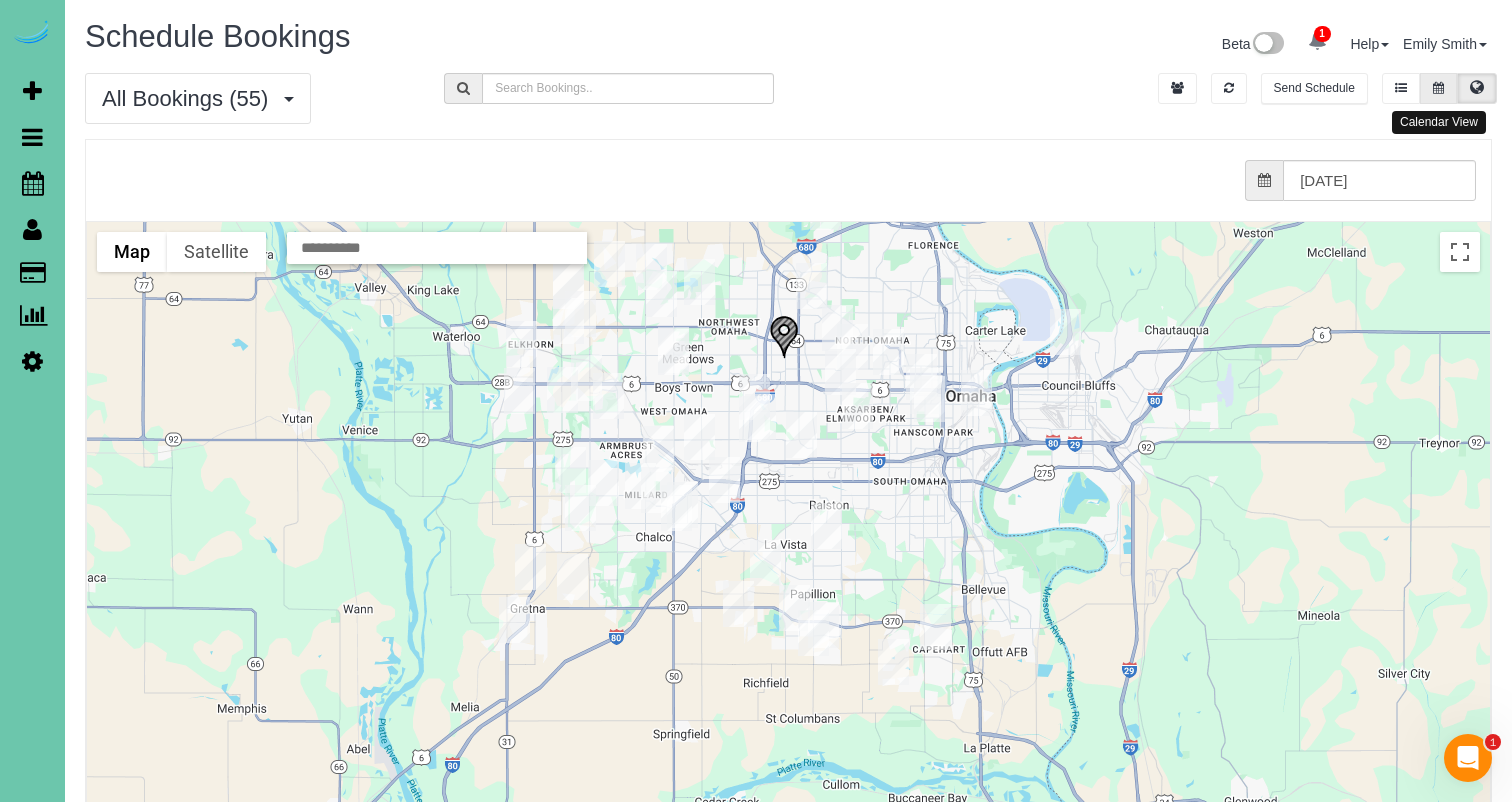 click at bounding box center (1438, 88) 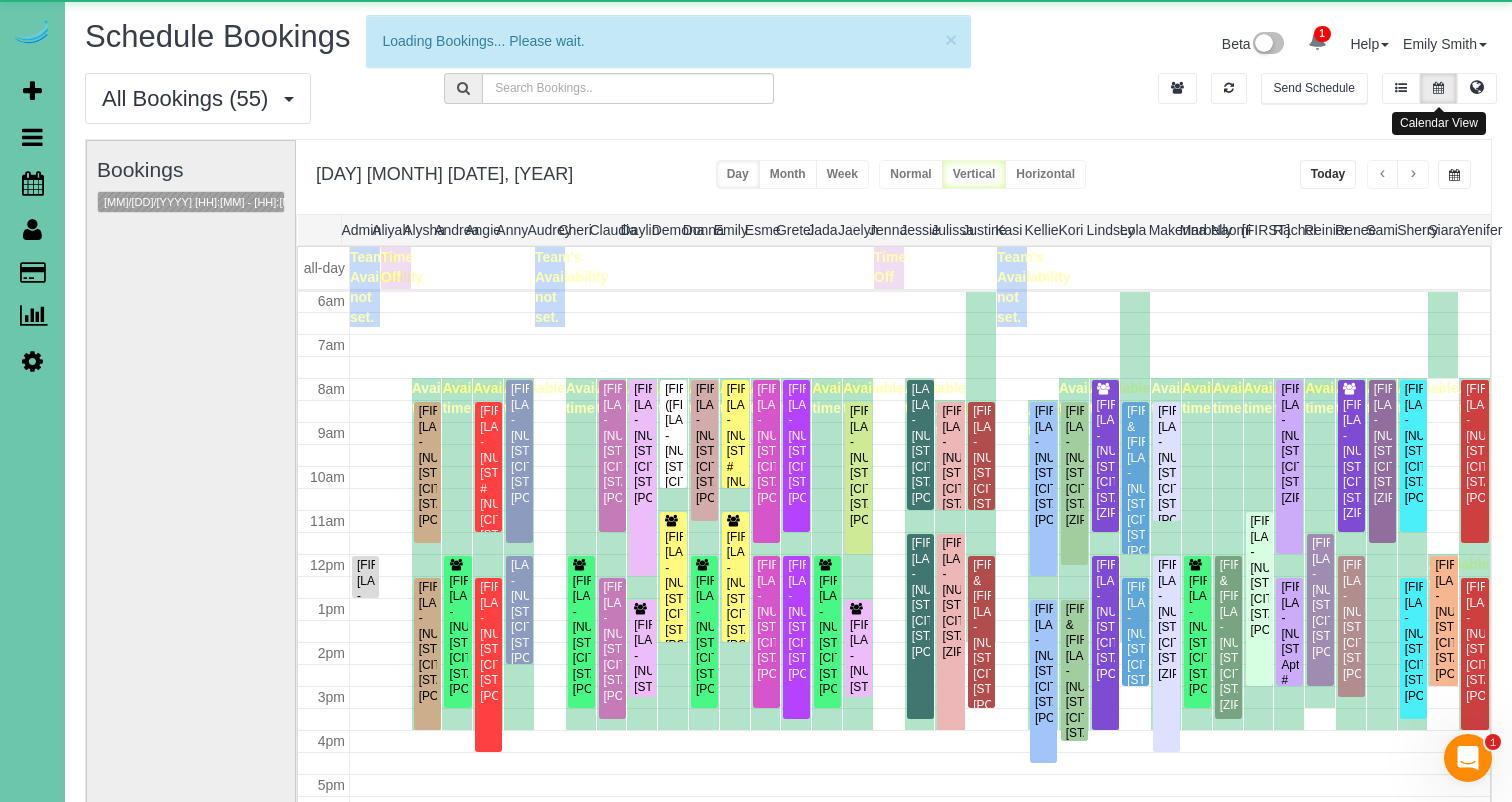 scroll, scrollTop: 265, scrollLeft: 0, axis: vertical 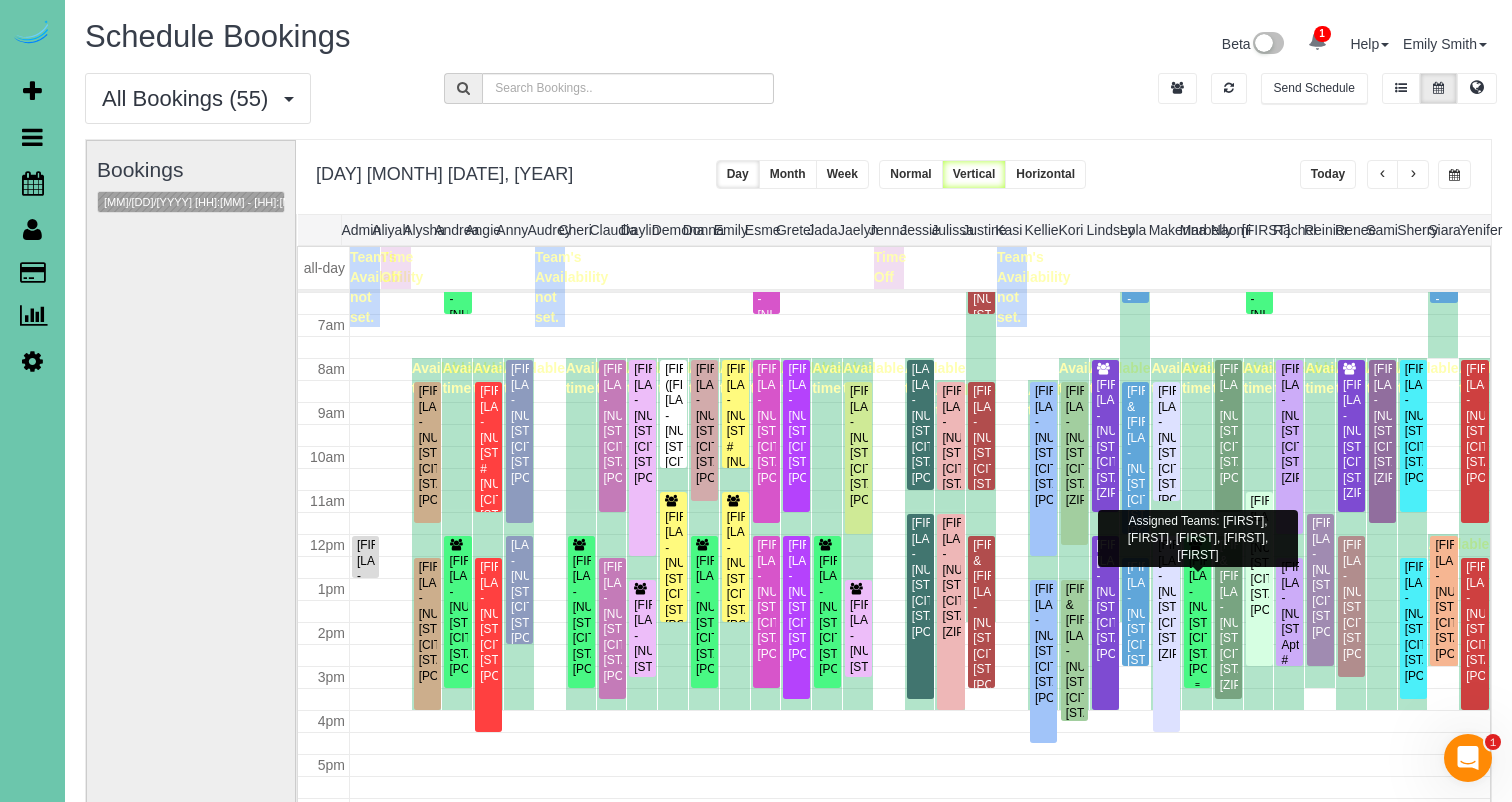 click on "Beth Vornbrock-Smith - 18815 Larimore Street, Elkhorn, NE 68022" at bounding box center (1197, 616) 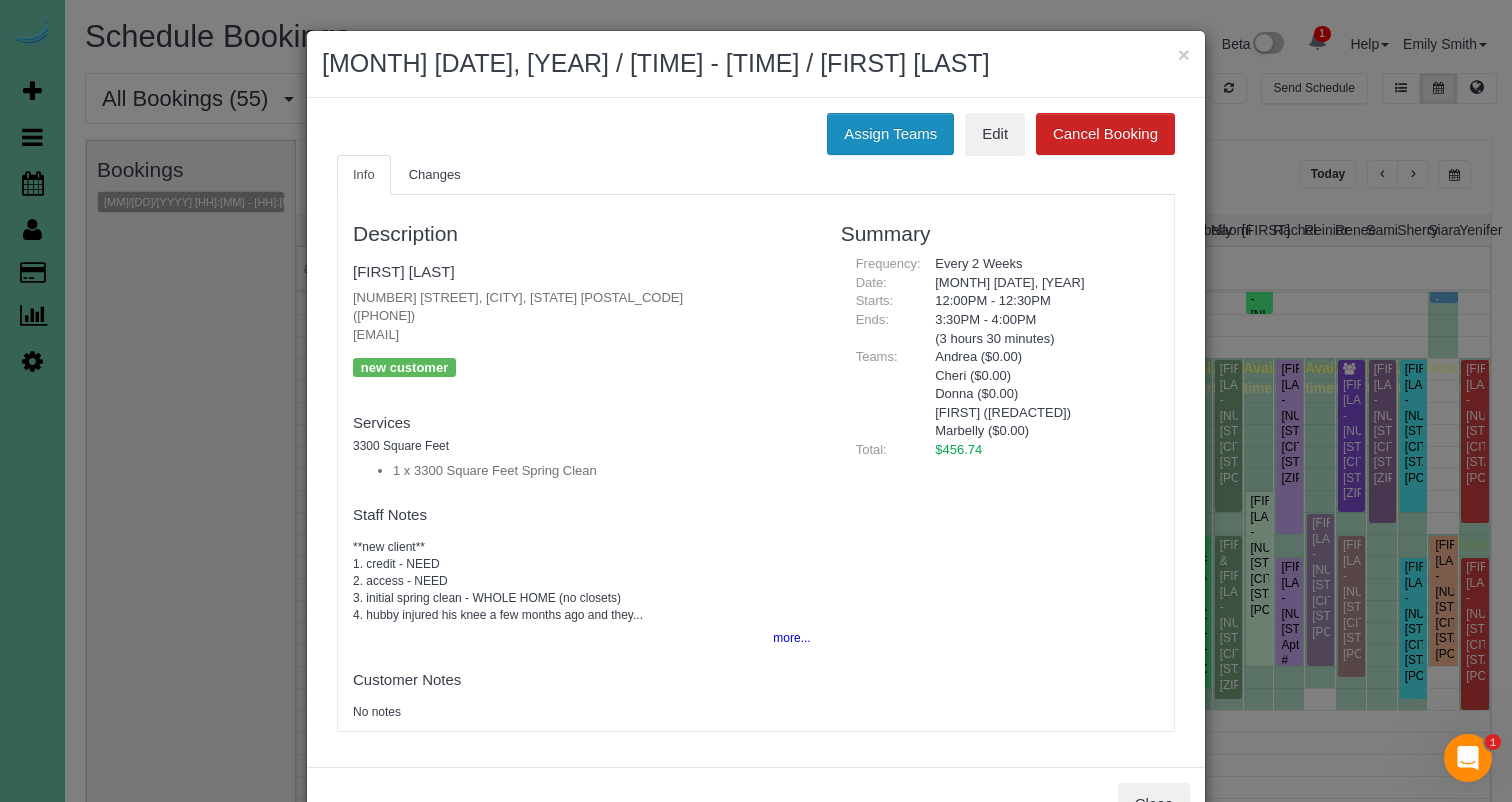 click on "Assign Teams" at bounding box center (890, 134) 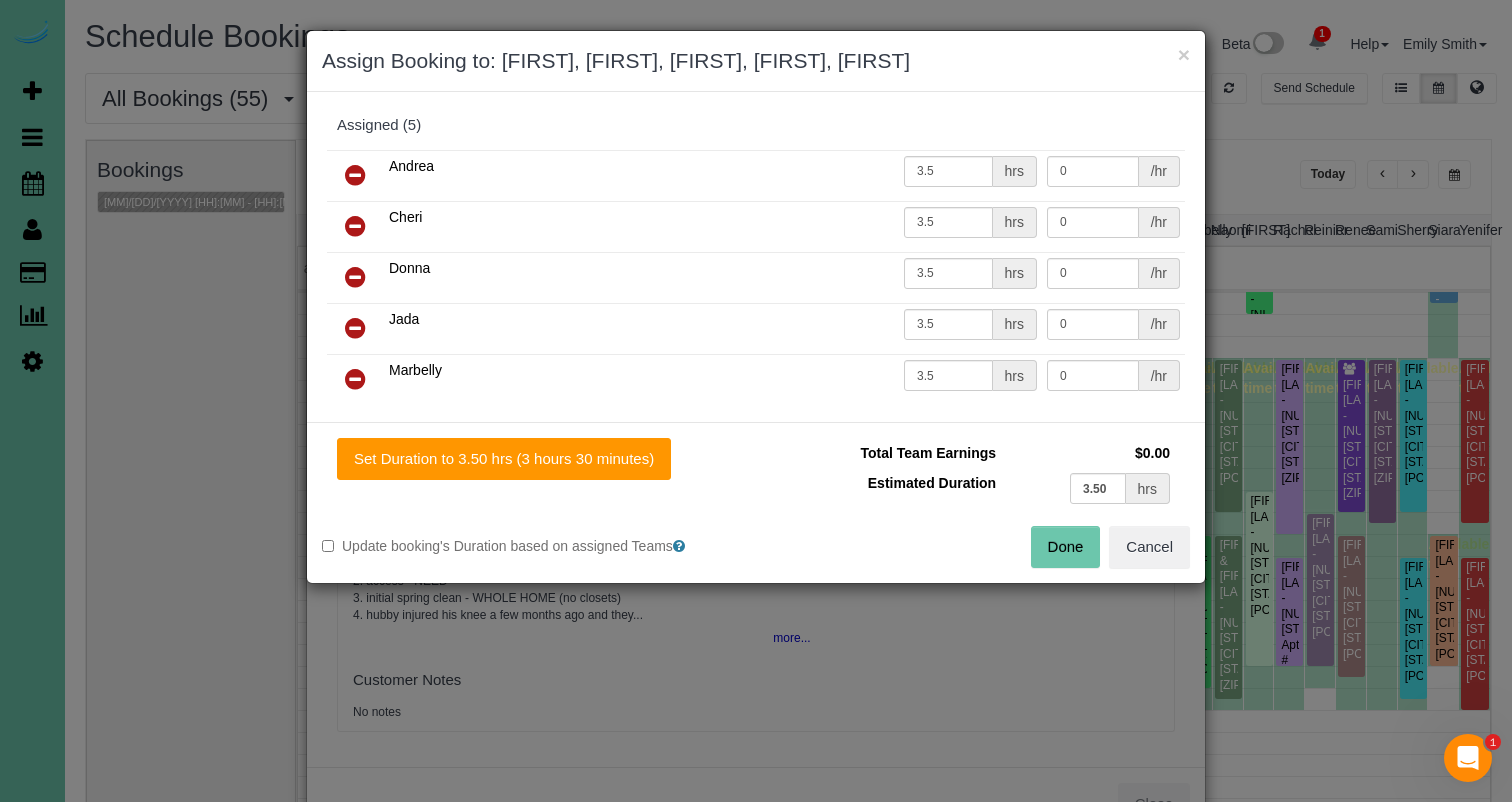 click at bounding box center [355, 379] 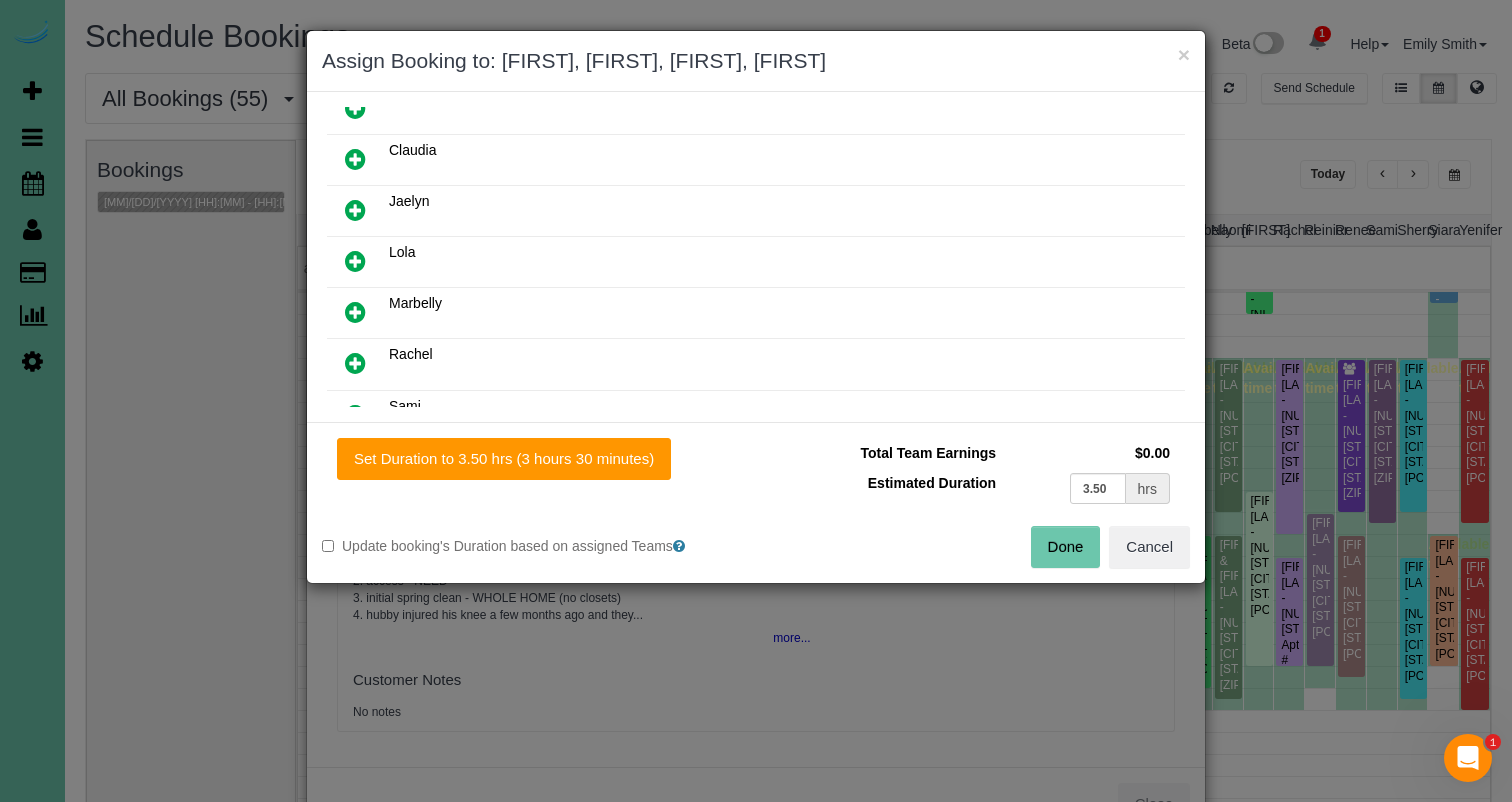 scroll, scrollTop: 486, scrollLeft: 0, axis: vertical 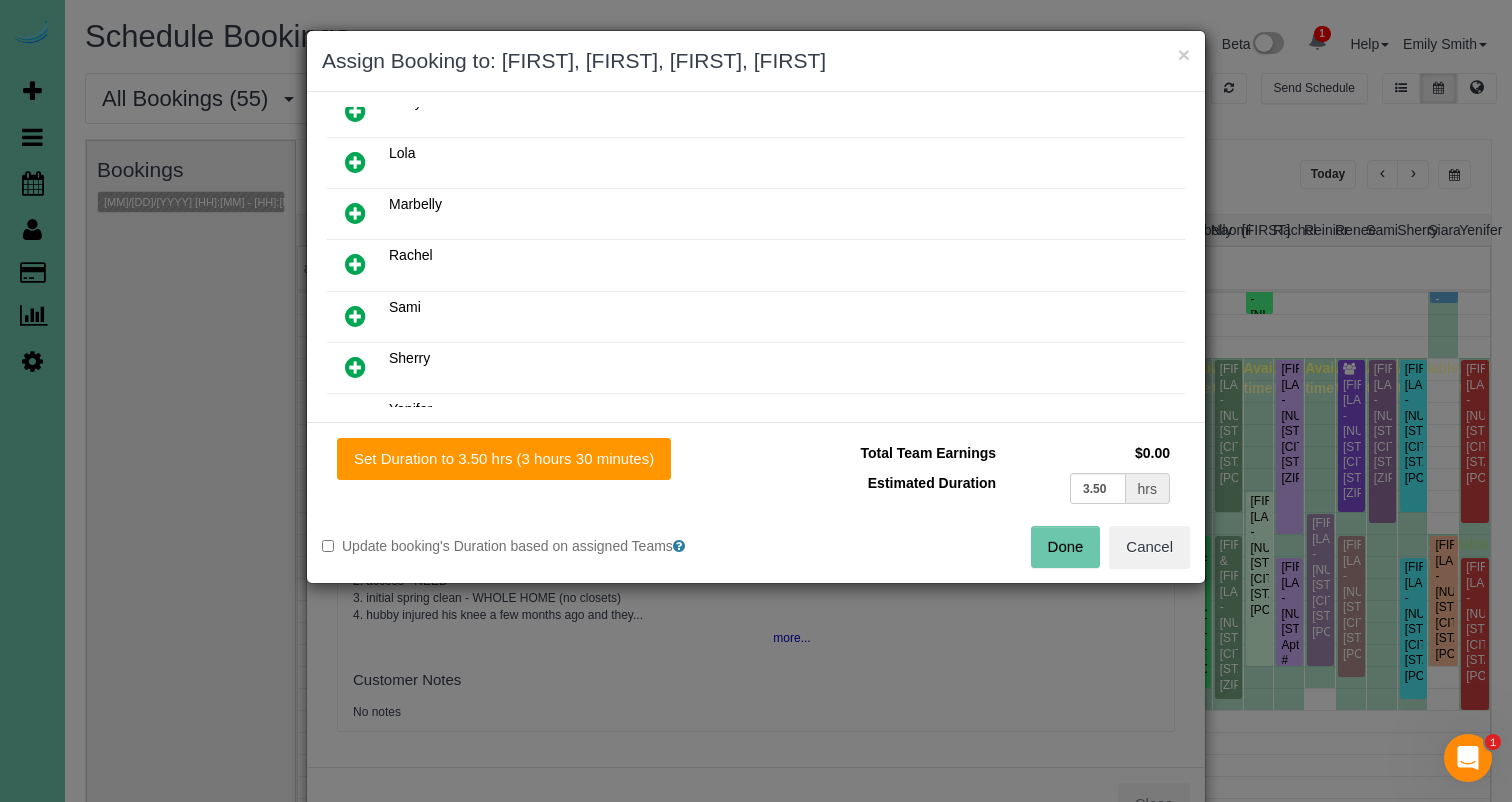 click at bounding box center (355, 316) 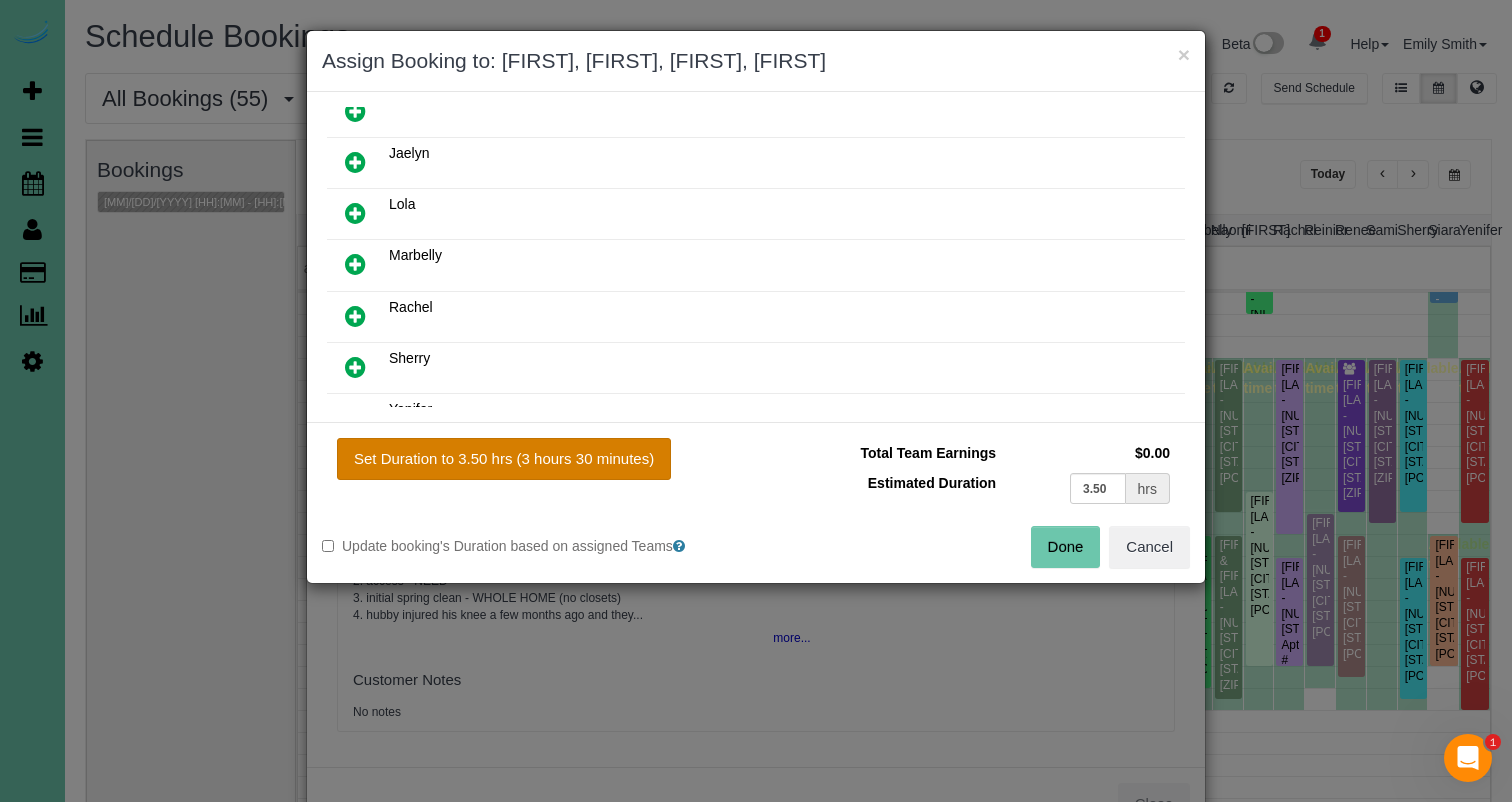 drag, startPoint x: 506, startPoint y: 466, endPoint x: 652, endPoint y: 477, distance: 146.4138 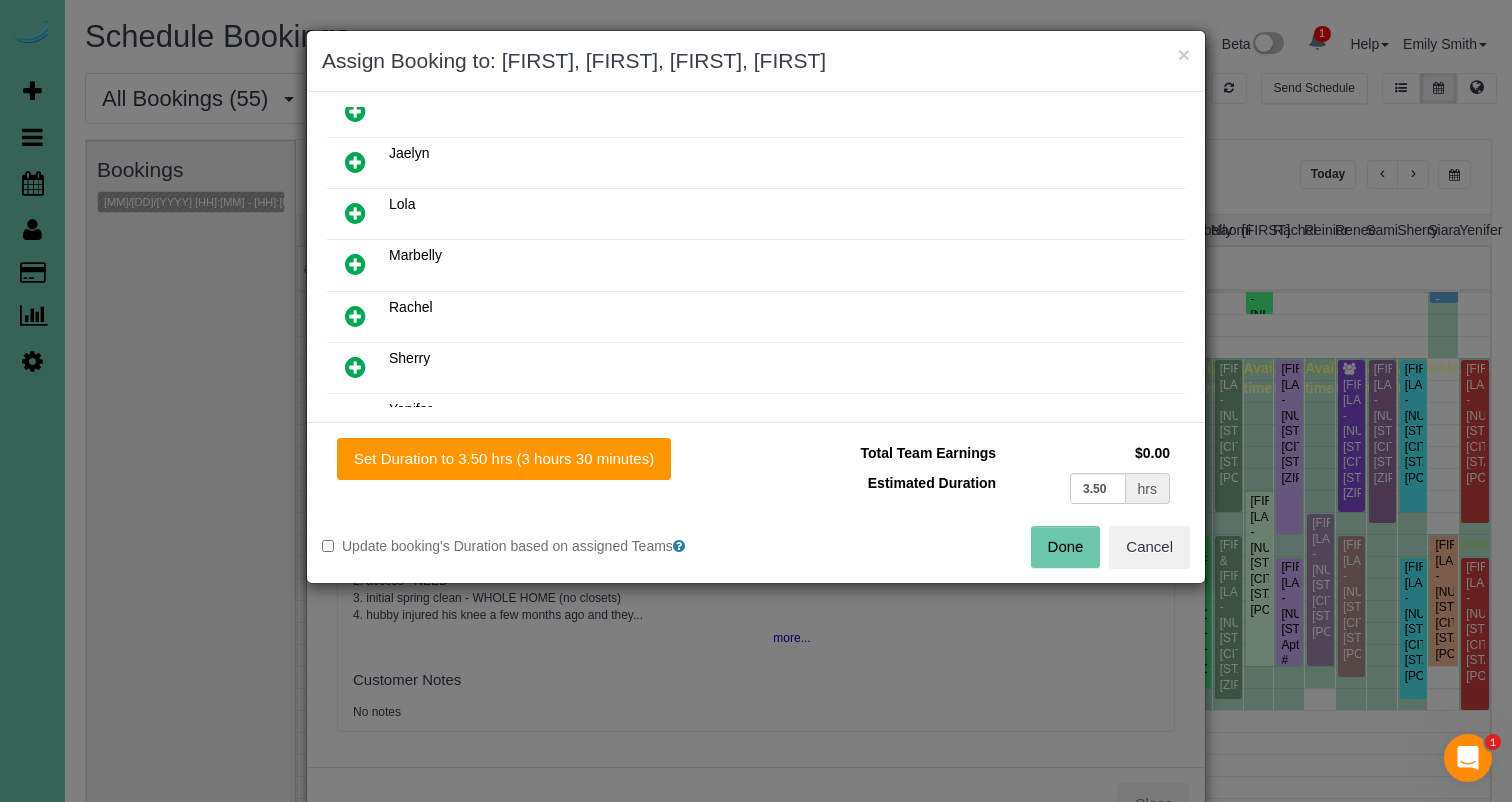 click on "Done" at bounding box center [1066, 547] 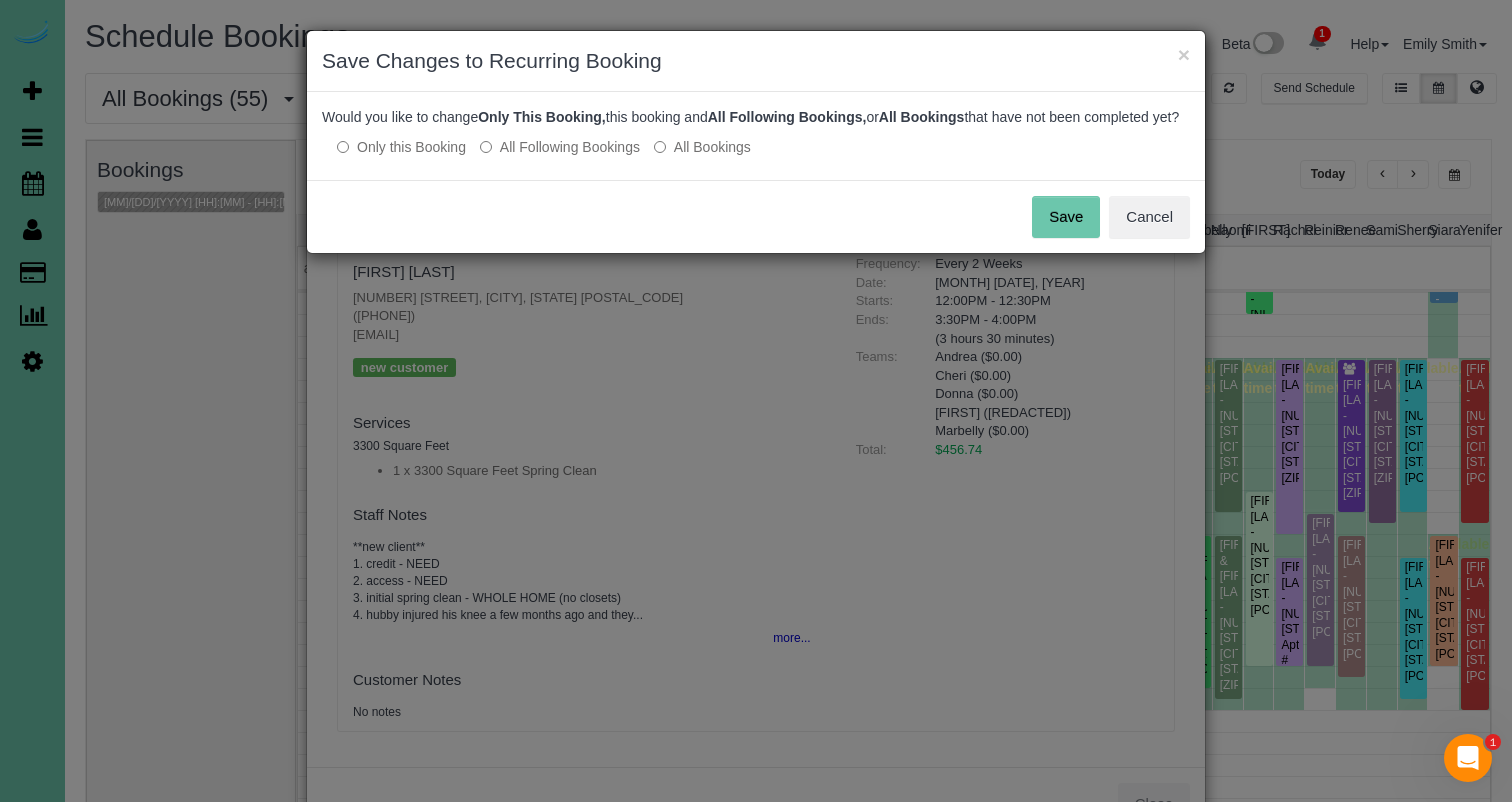 drag, startPoint x: 1079, startPoint y: 233, endPoint x: 1077, endPoint y: 198, distance: 35.057095 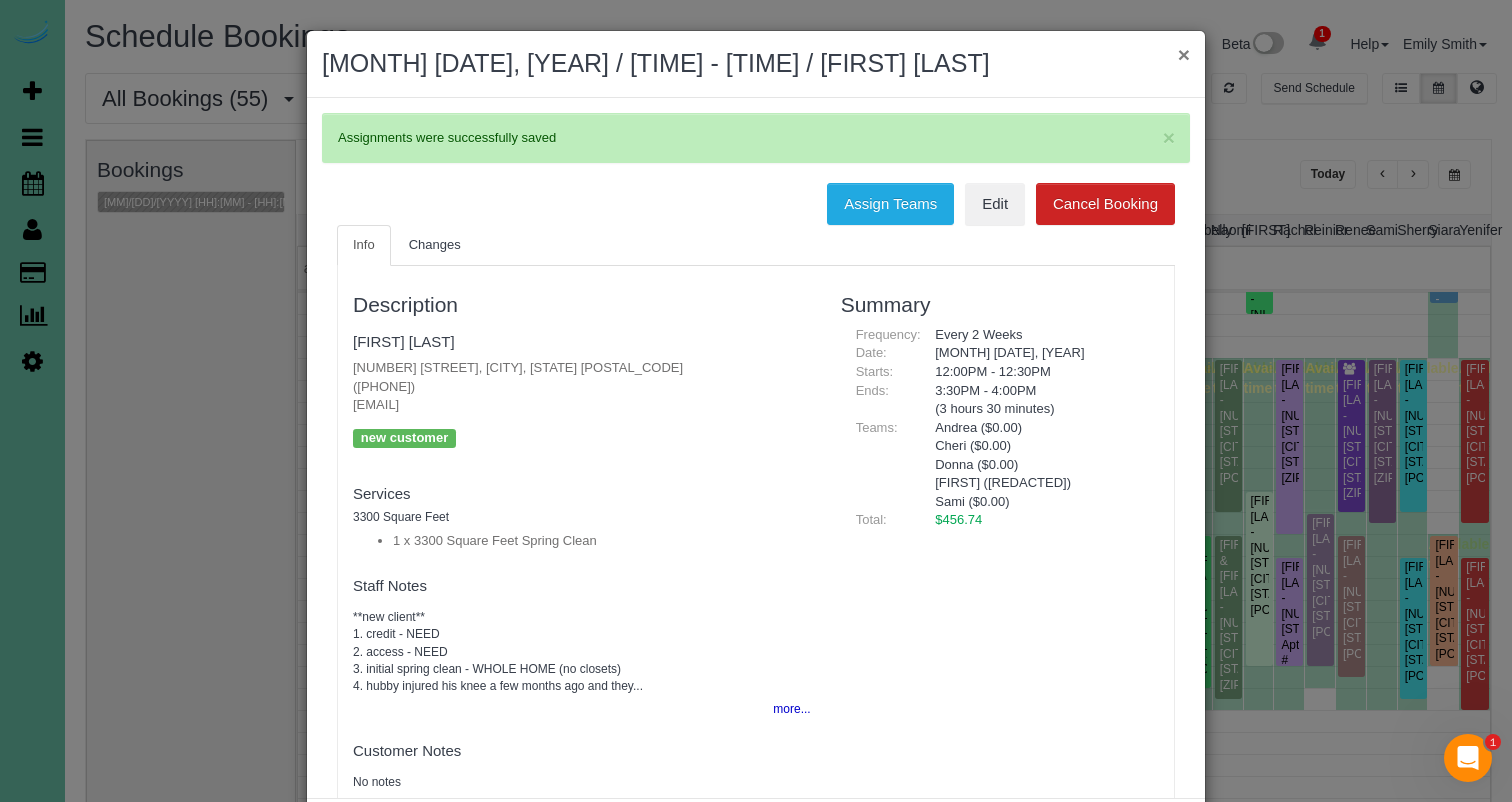 click on "×" at bounding box center [1184, 54] 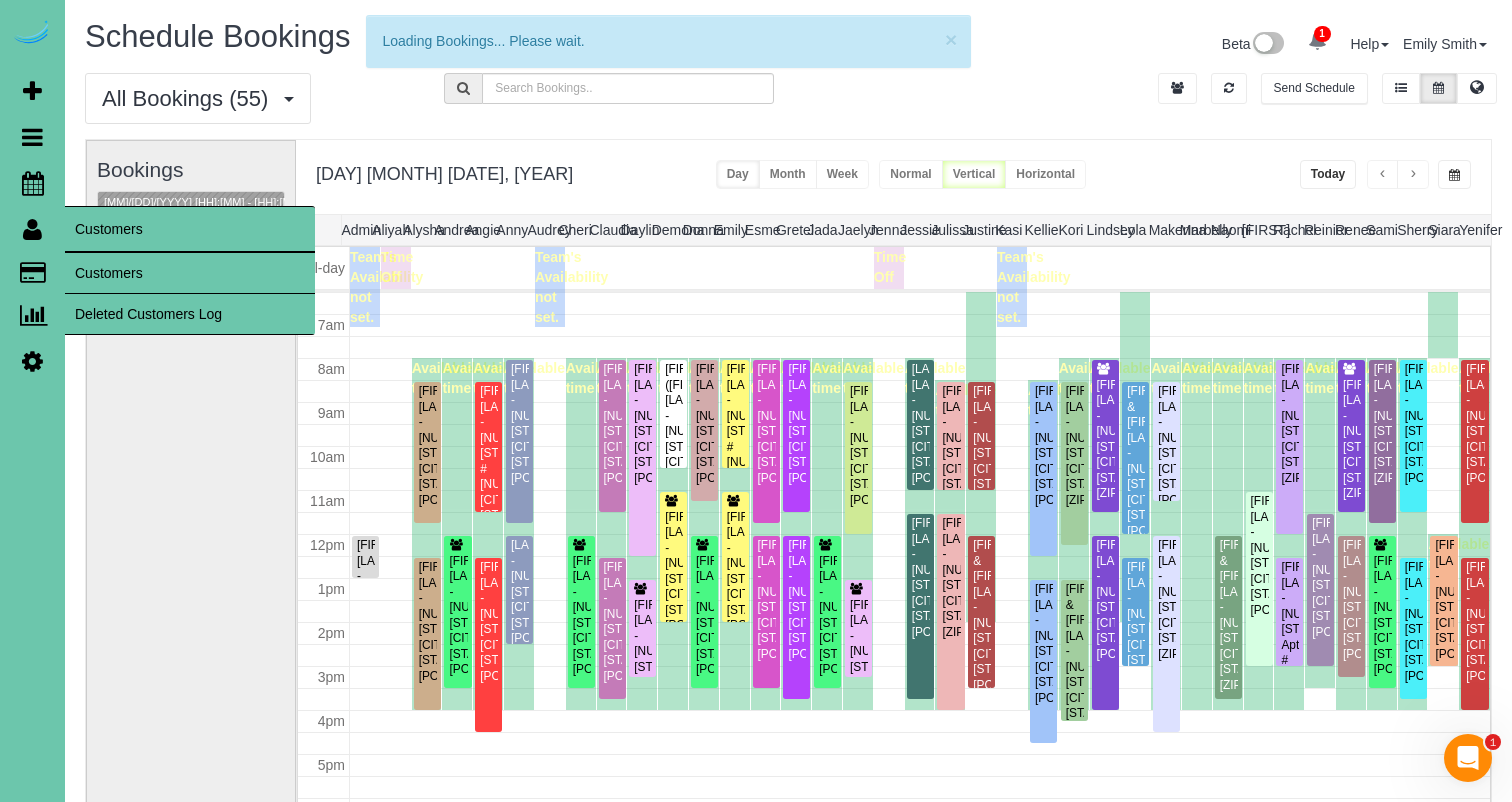 scroll, scrollTop: 285, scrollLeft: 0, axis: vertical 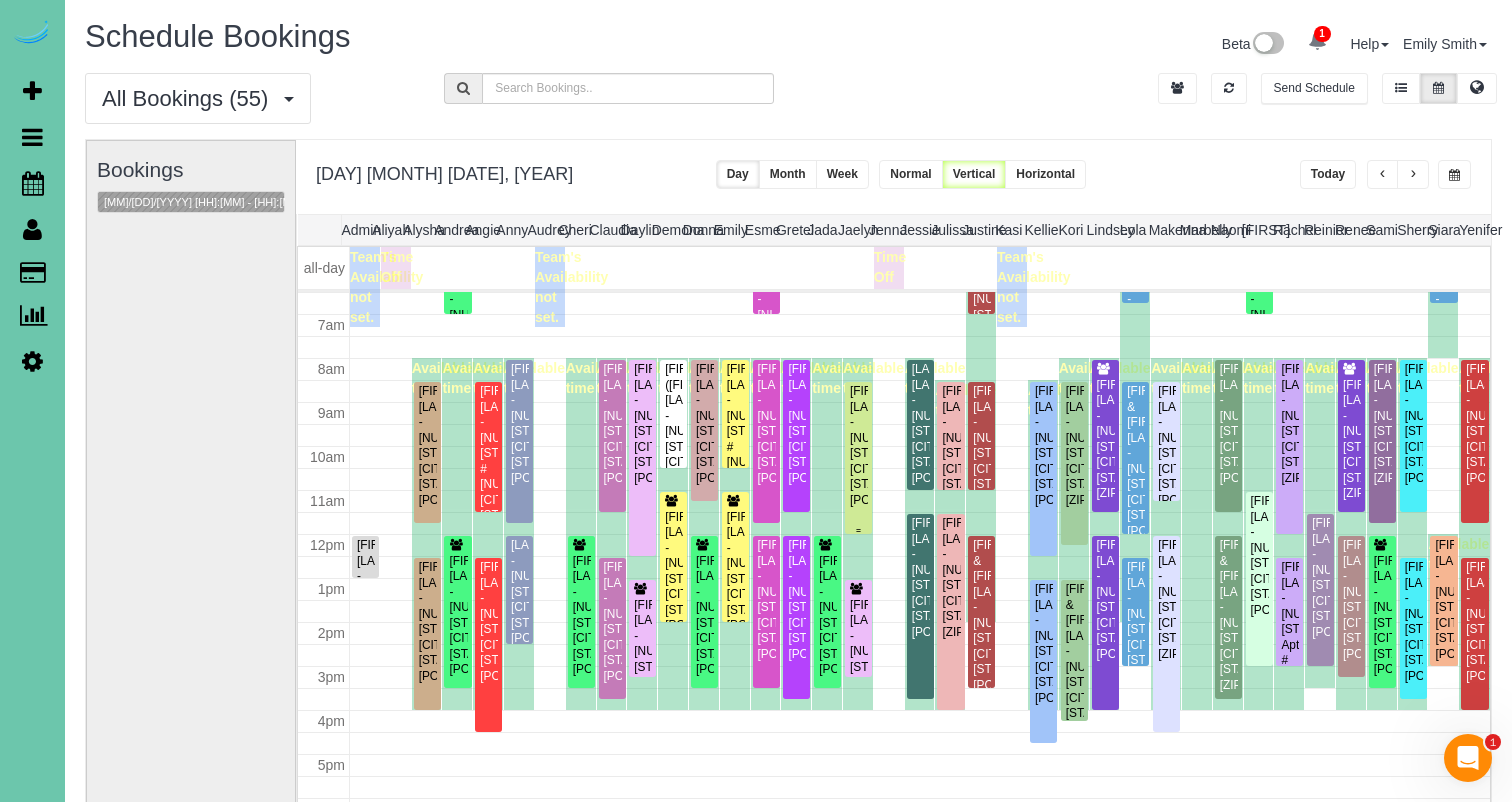 click on "Abbey Jackson - 2916 Whiteman Dr, Bellevue, NE 68123" at bounding box center [858, 446] 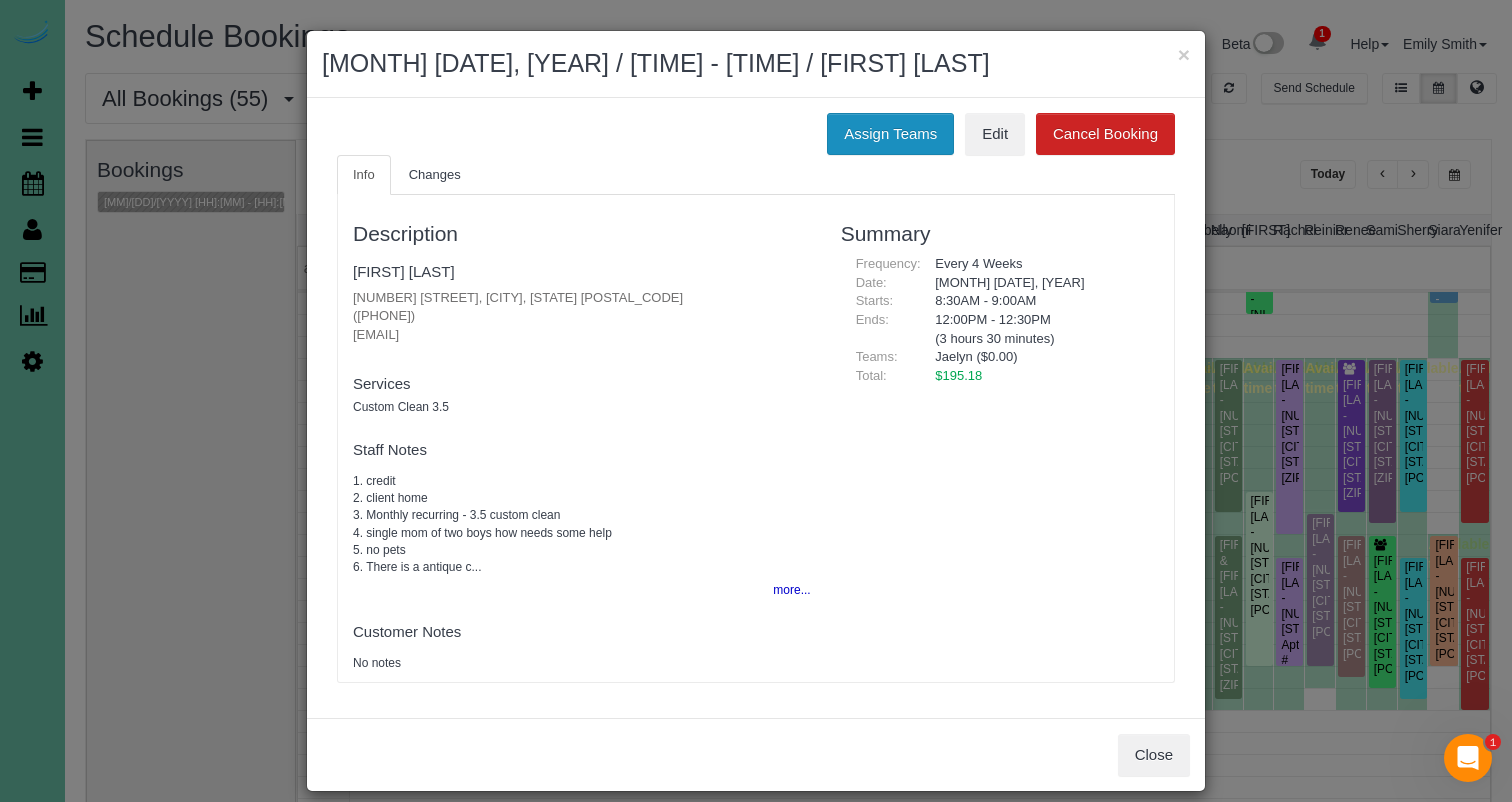 click on "Assign Teams" at bounding box center [890, 134] 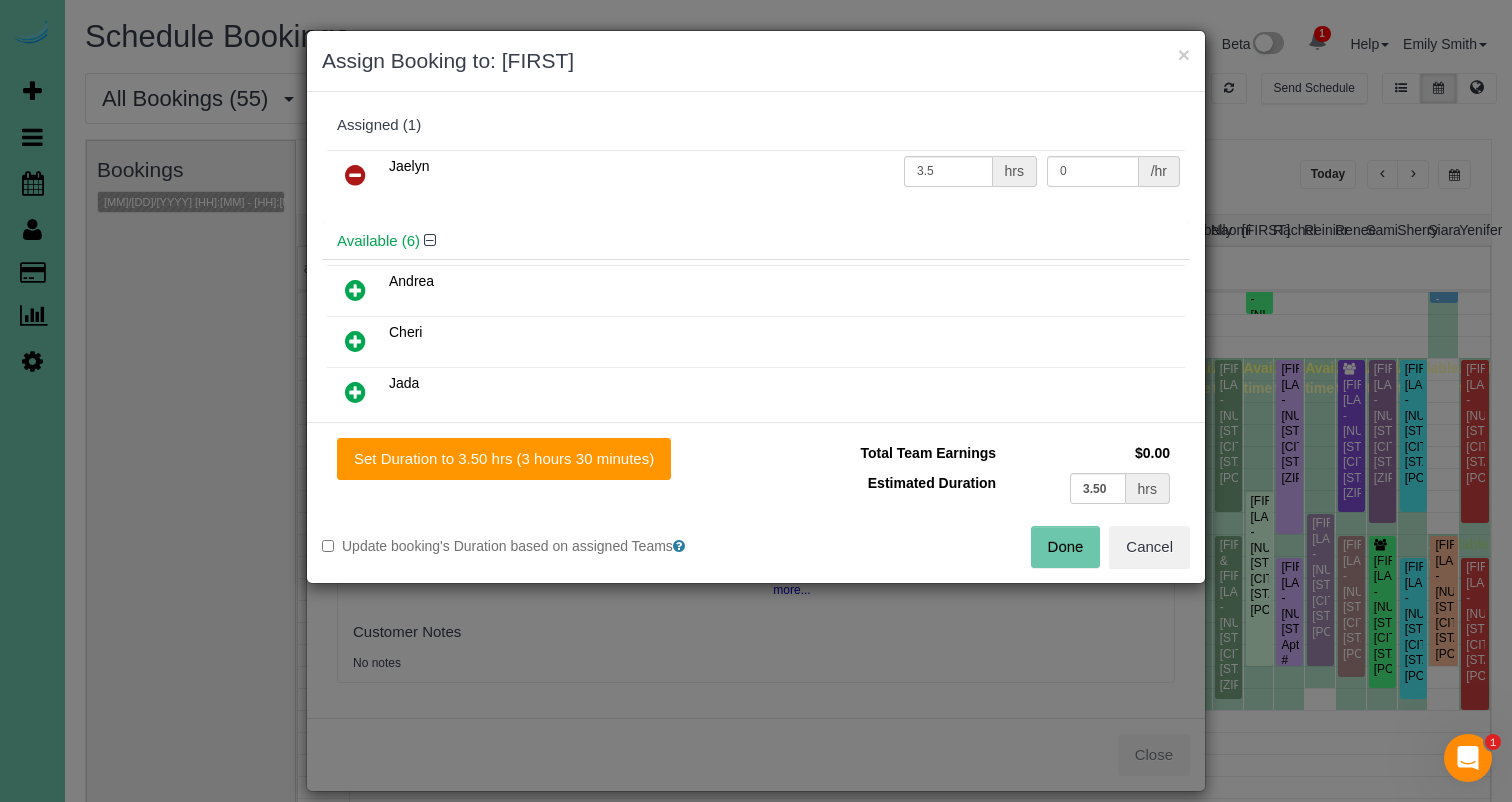click at bounding box center [355, 175] 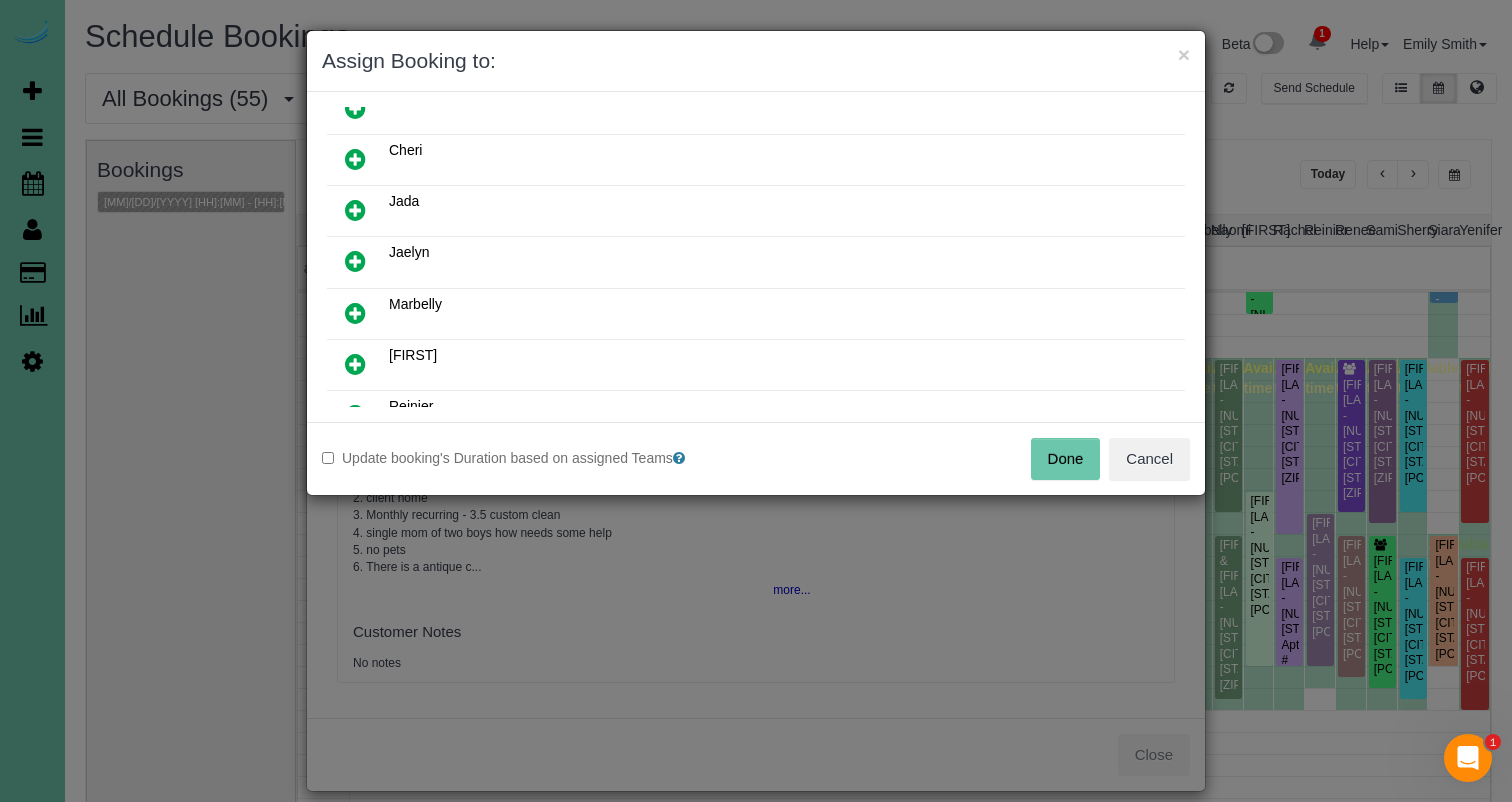 scroll, scrollTop: 194, scrollLeft: 0, axis: vertical 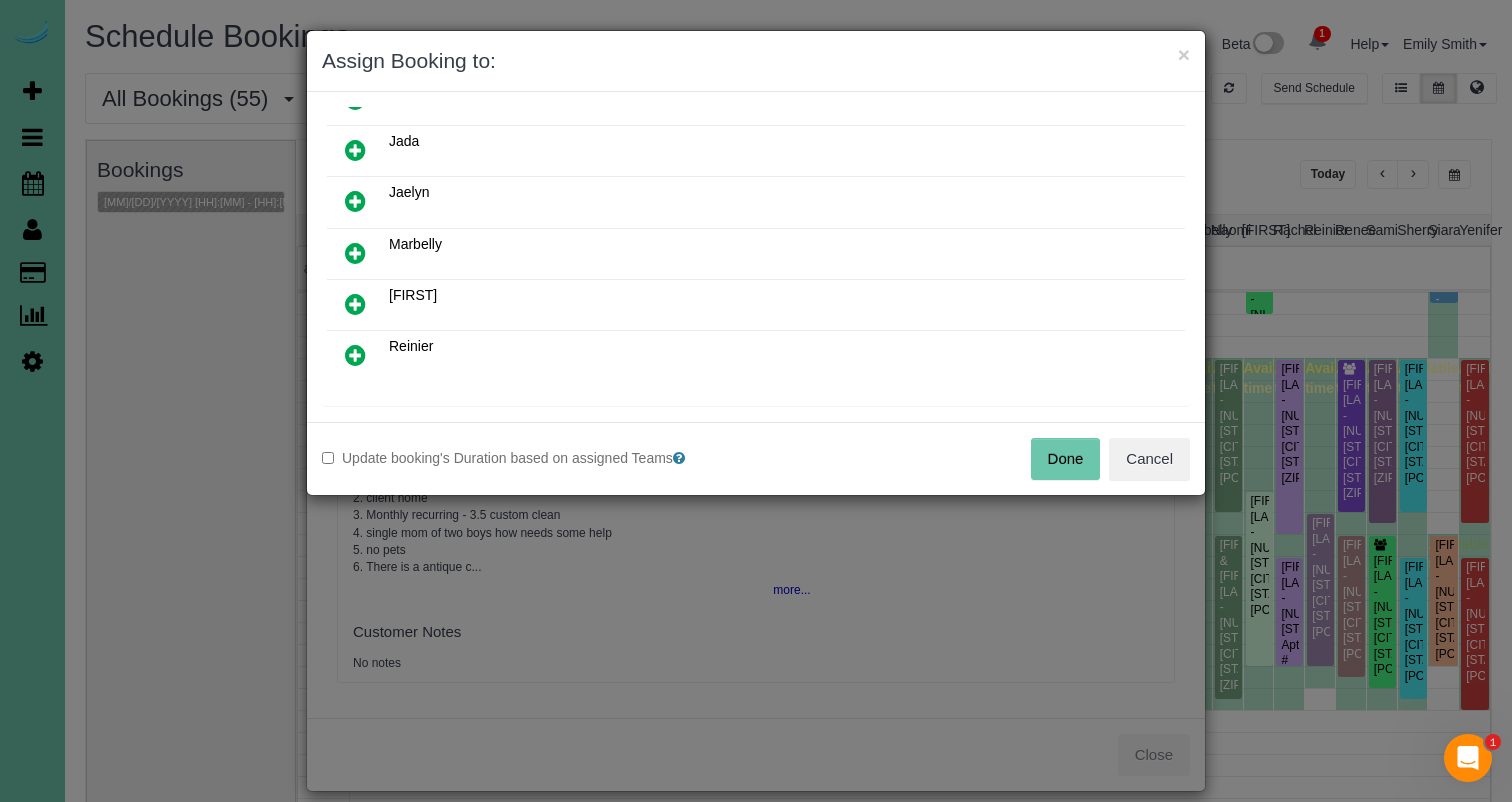 click at bounding box center (355, 254) 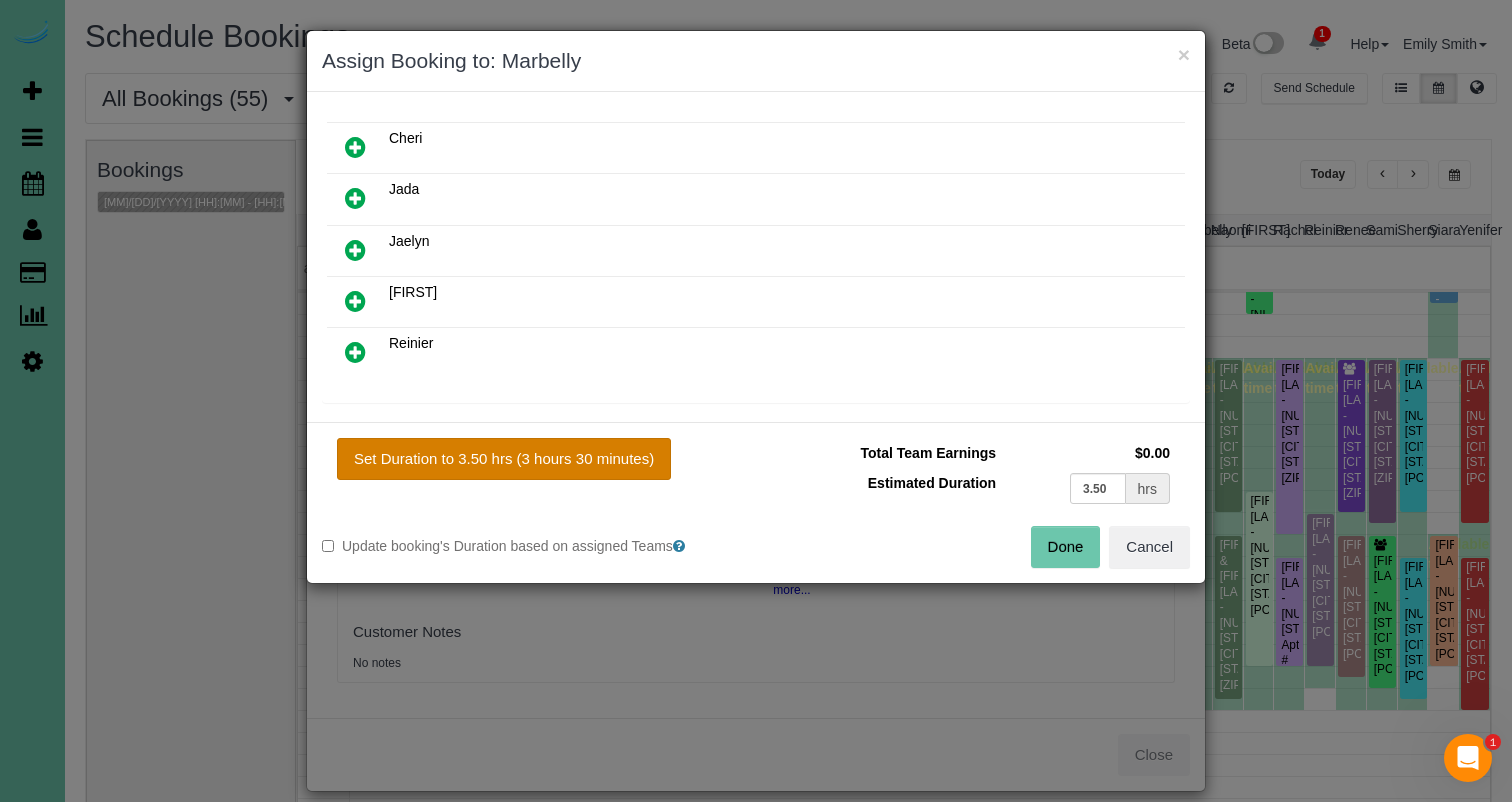 click on "Set Duration to 3.50 hrs (3 hours 30 minutes)" at bounding box center [504, 459] 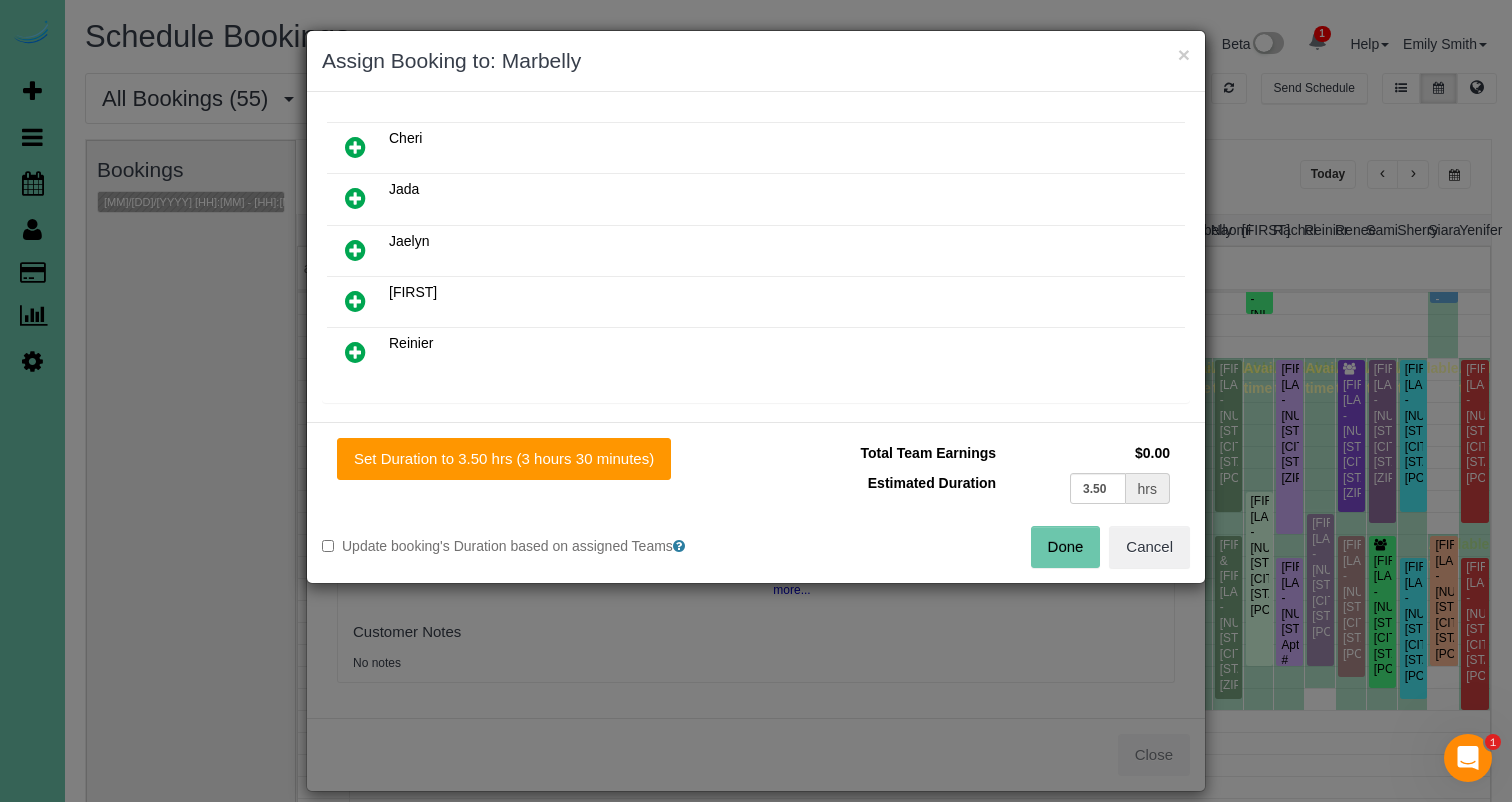 click on "Done" at bounding box center (1066, 547) 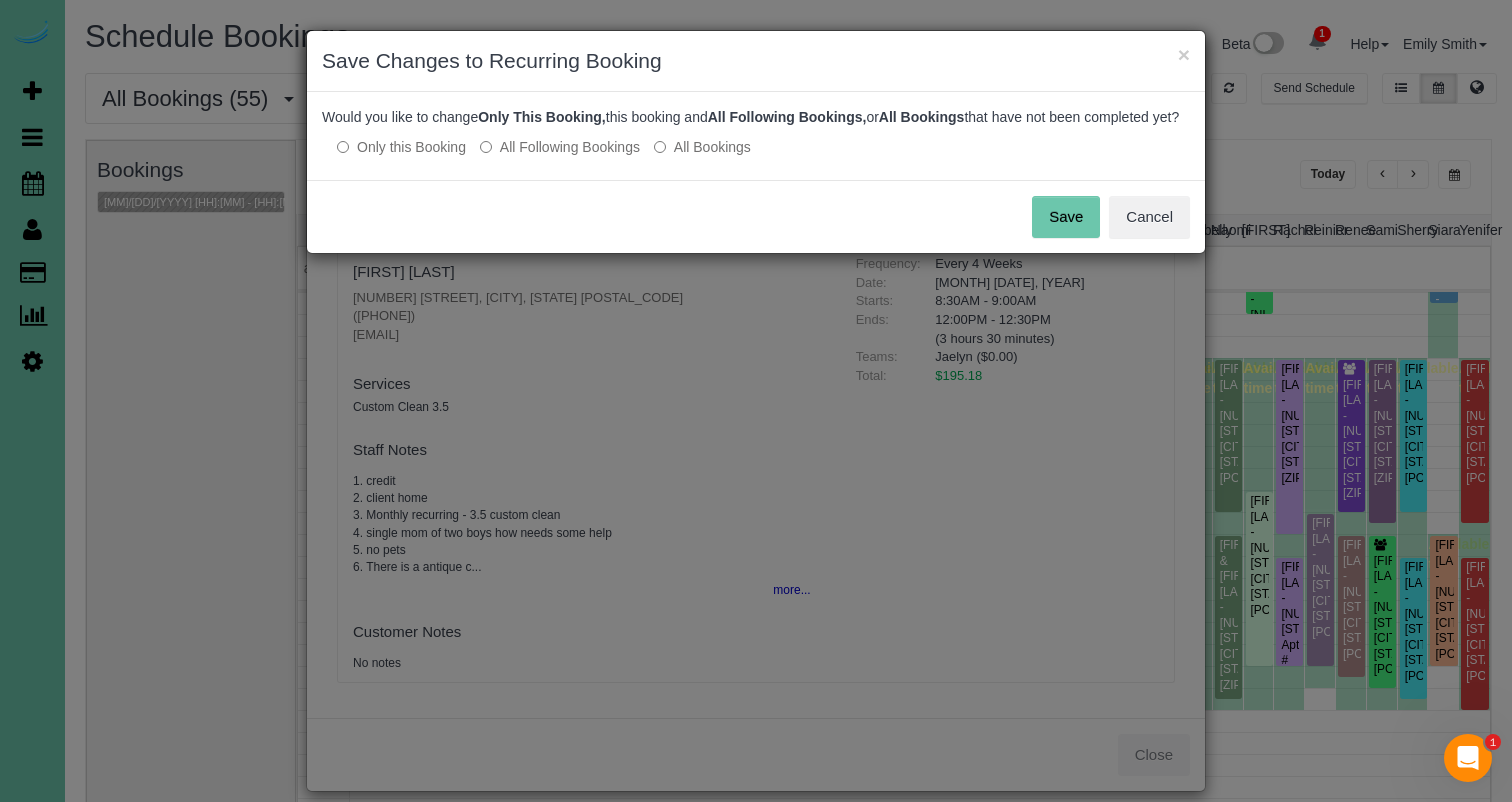 click on "Save" at bounding box center (1066, 217) 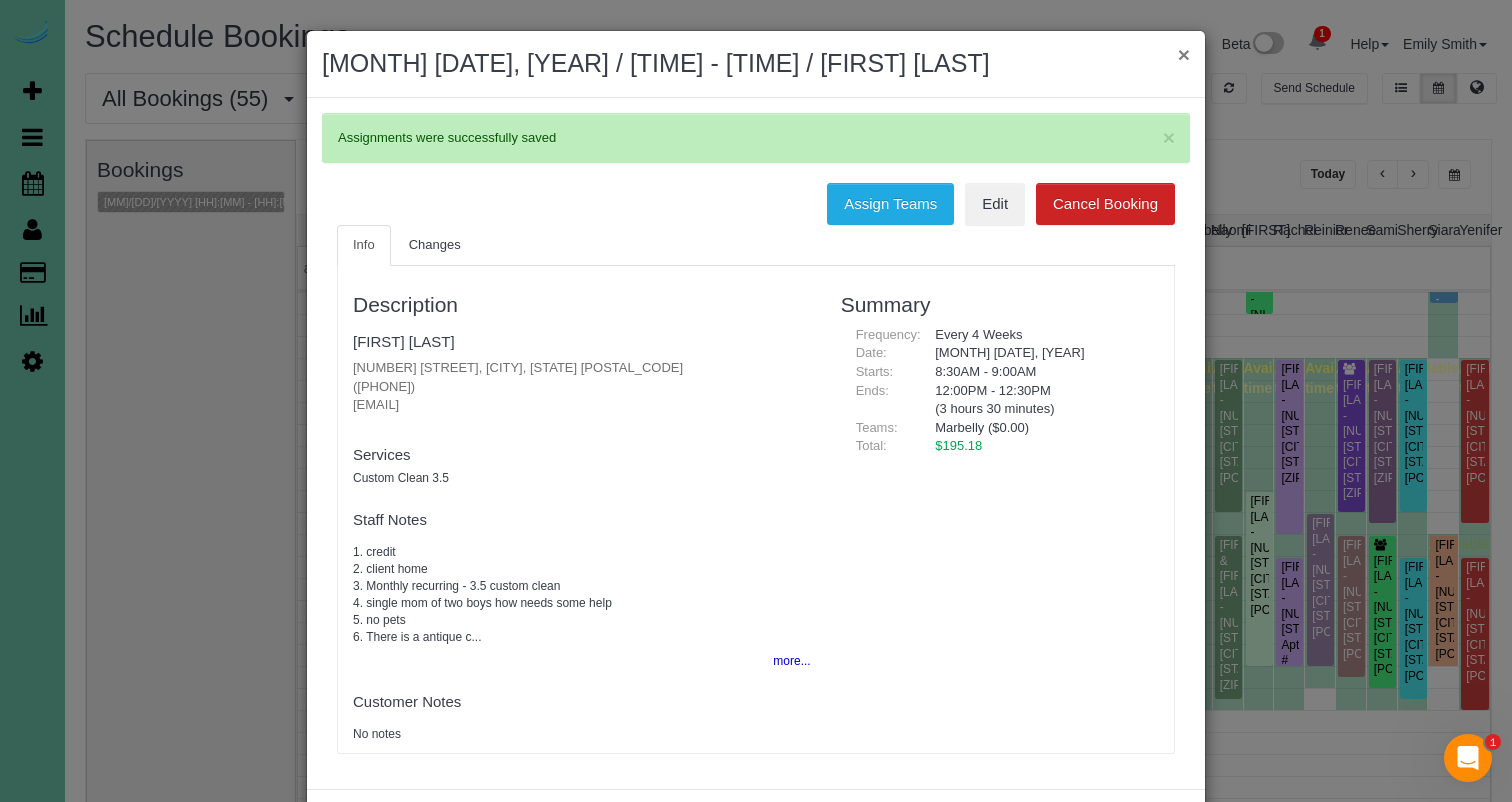 click on "×" at bounding box center [1184, 54] 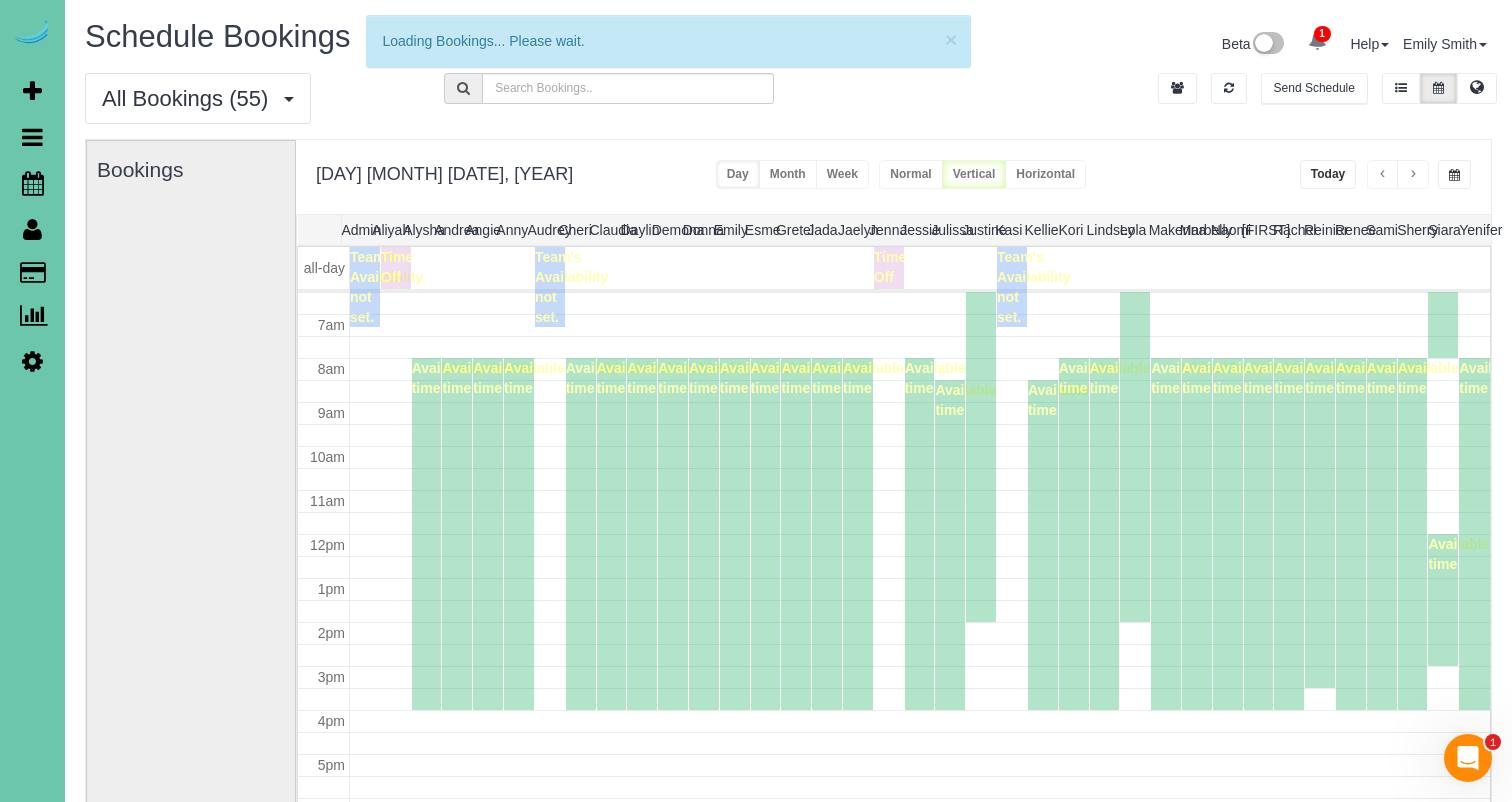 scroll, scrollTop: 285, scrollLeft: 0, axis: vertical 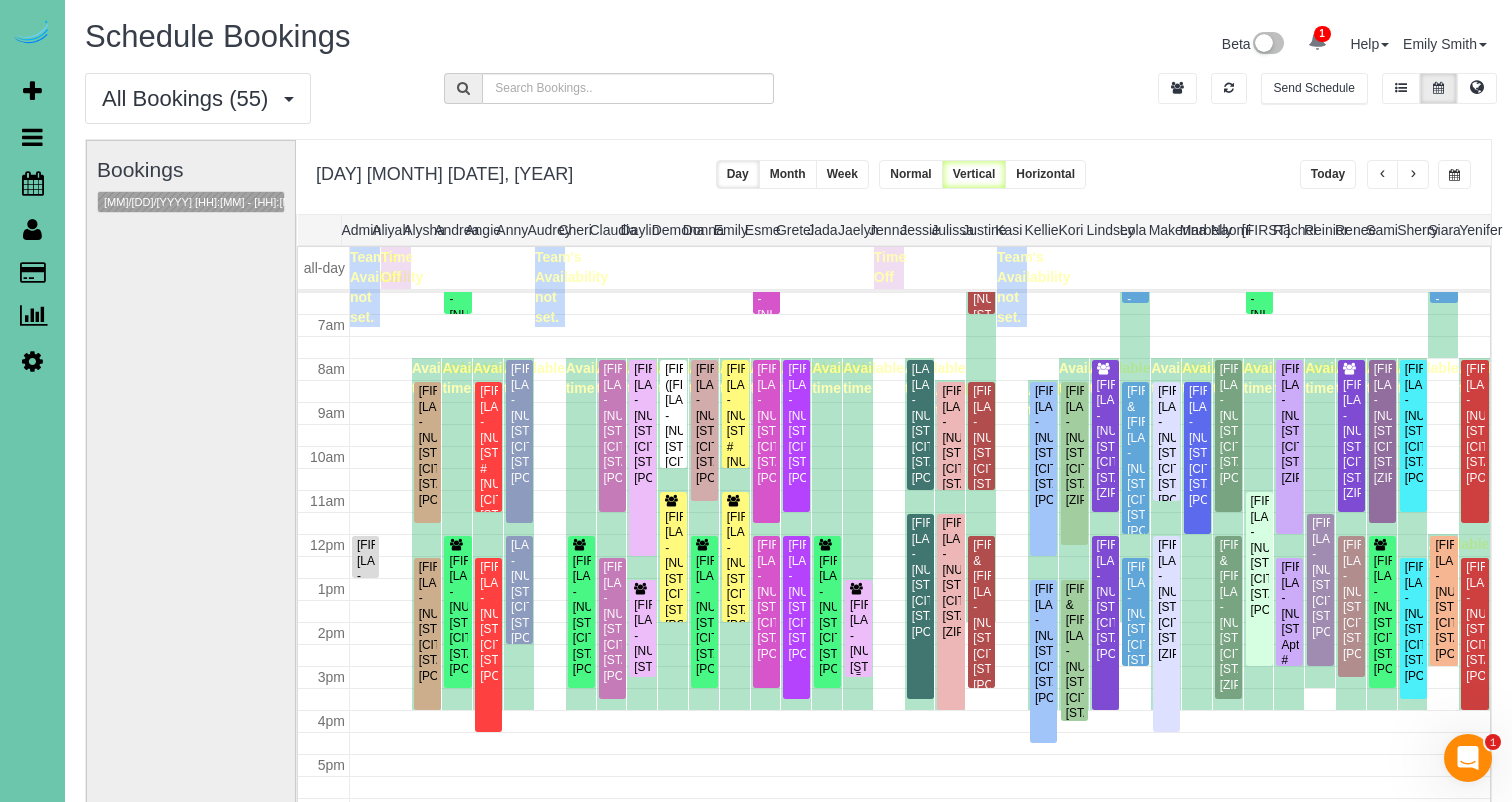 click on "Kristy Norblade - 7978 Shadow Lake Dr, Papillion, NE 68046" at bounding box center [858, 652] 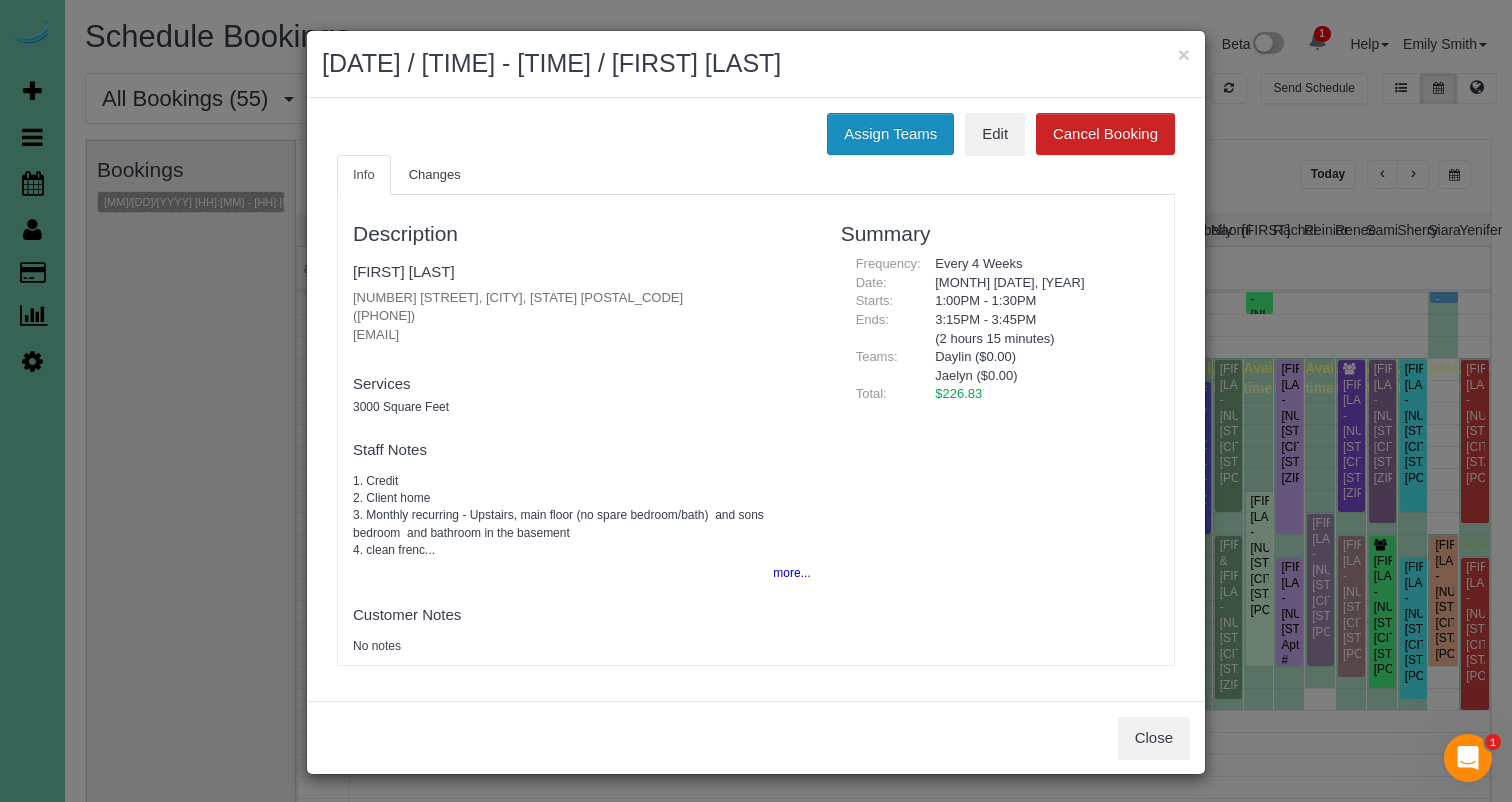 click on "Assign Teams" at bounding box center (890, 134) 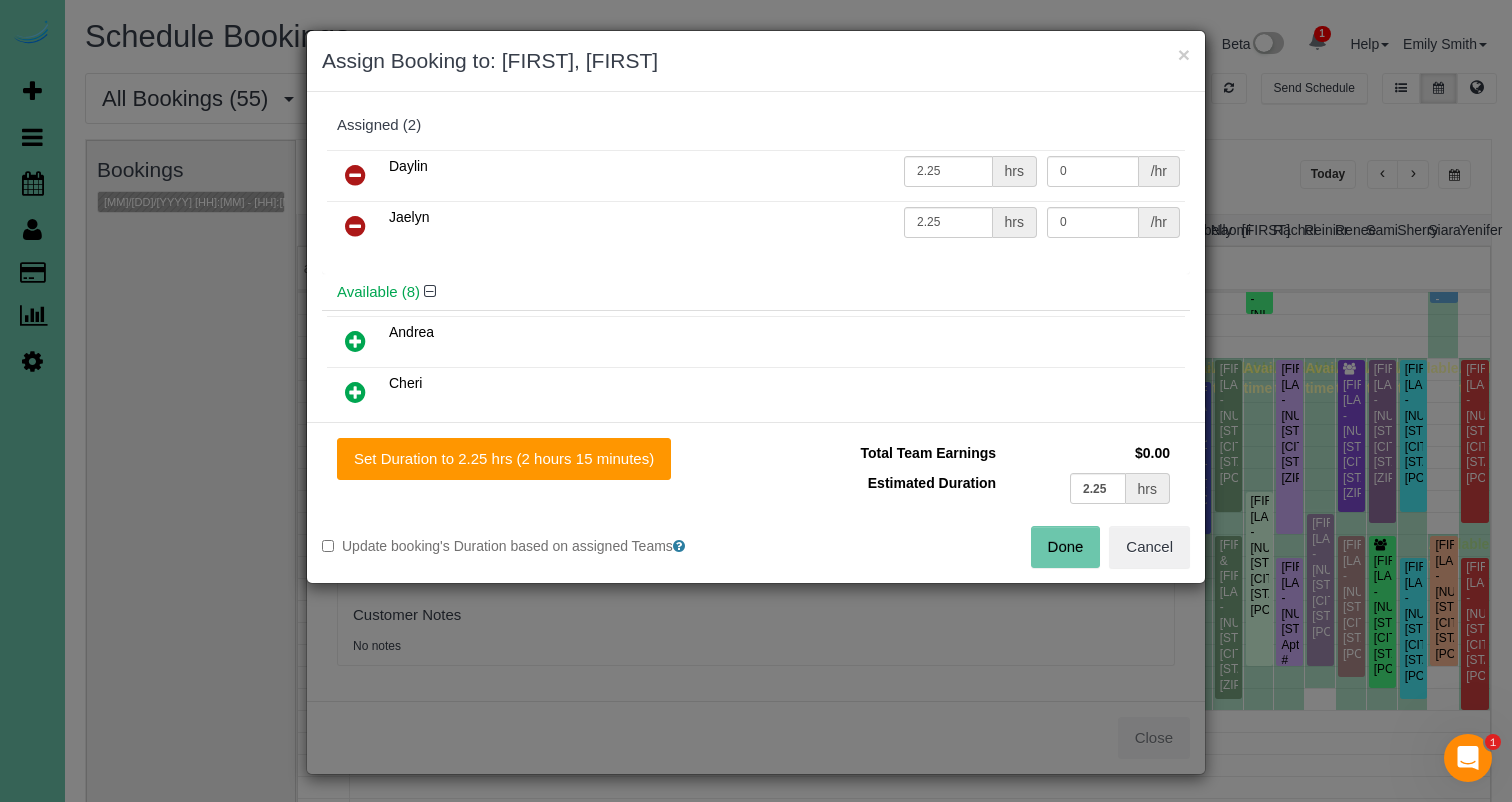 click at bounding box center (355, 226) 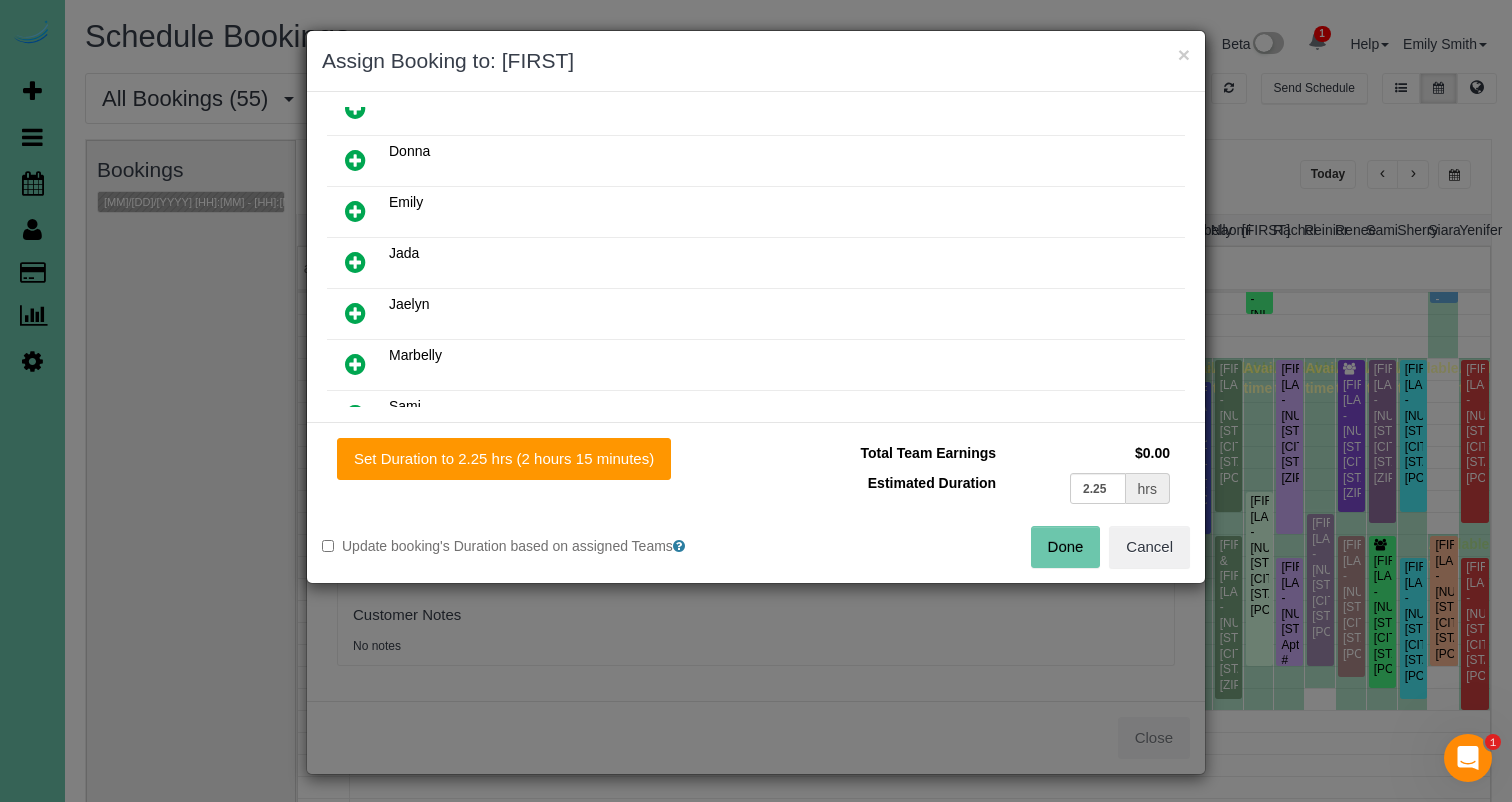 scroll, scrollTop: 338, scrollLeft: 0, axis: vertical 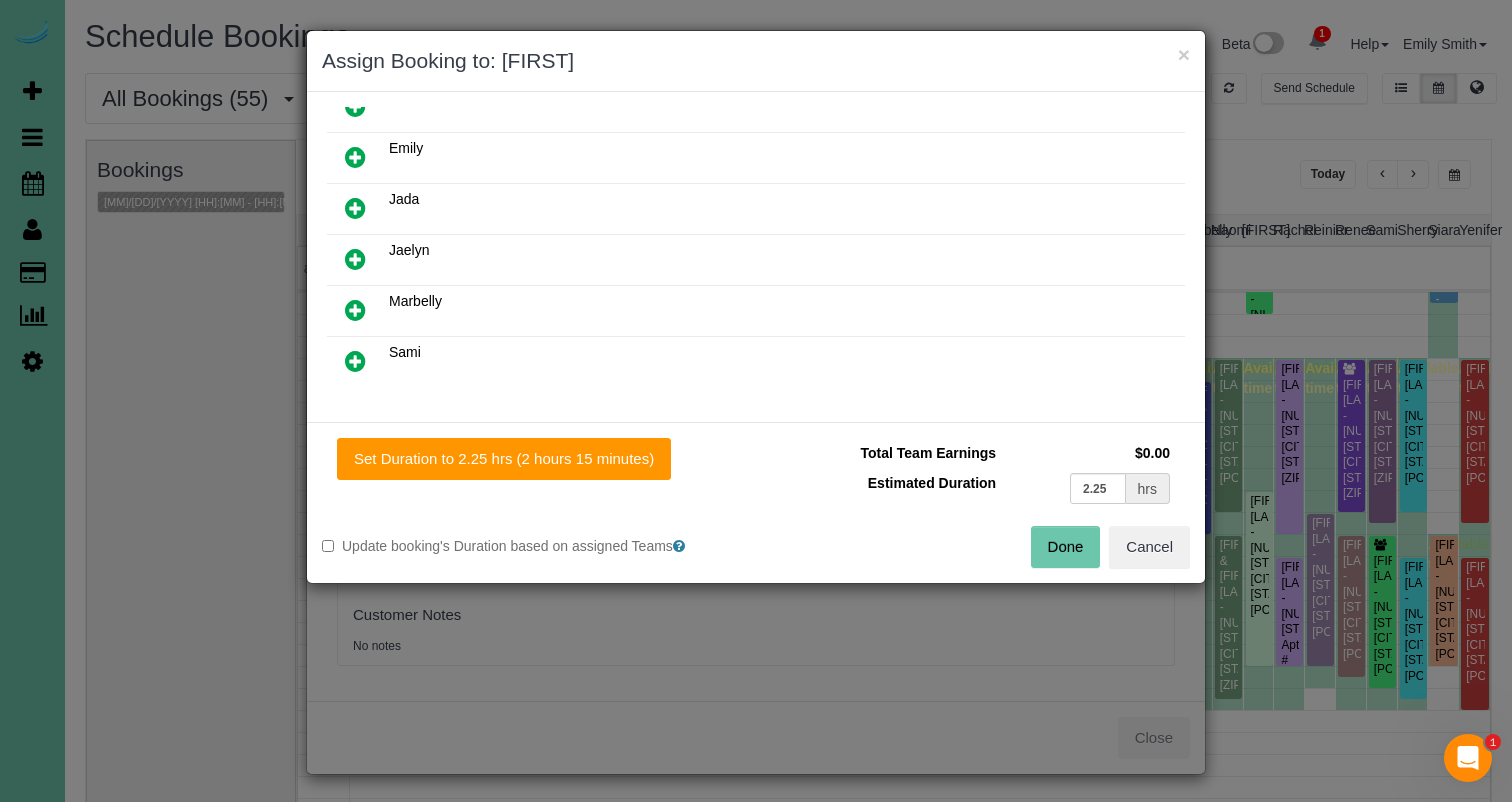 click at bounding box center [355, 311] 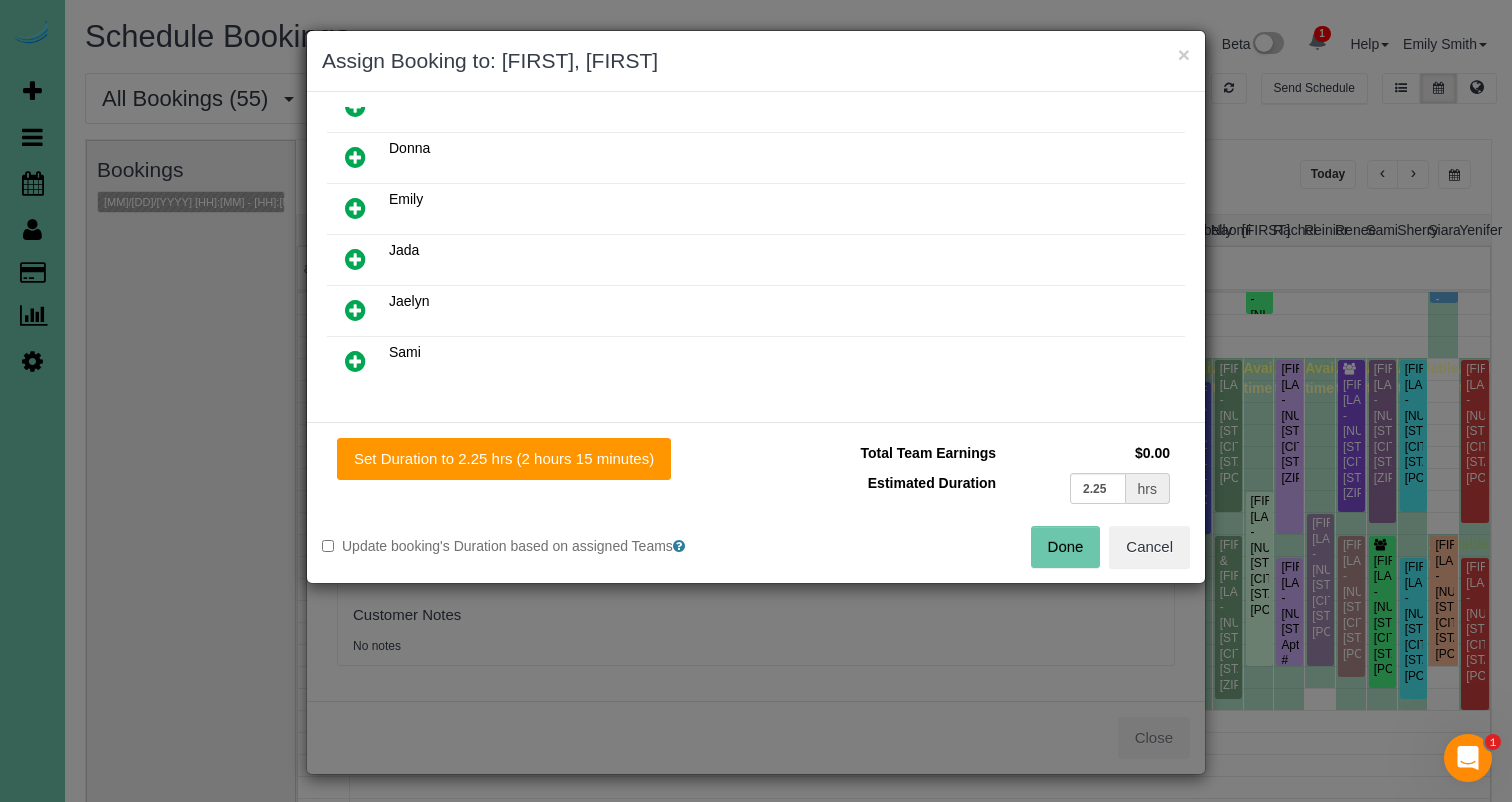drag, startPoint x: 512, startPoint y: 447, endPoint x: 775, endPoint y: 505, distance: 269.31952 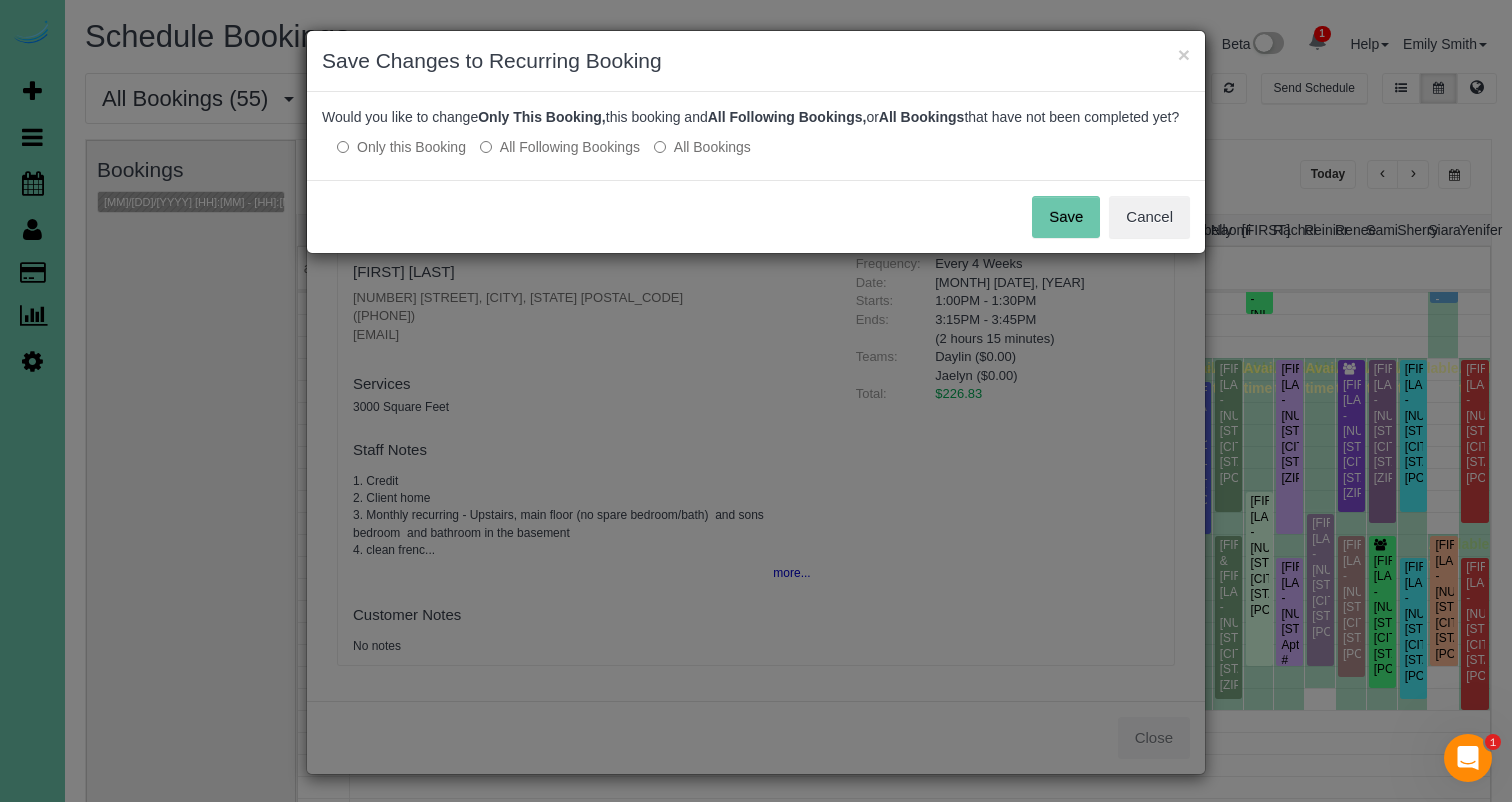 click on "Save" at bounding box center [1066, 217] 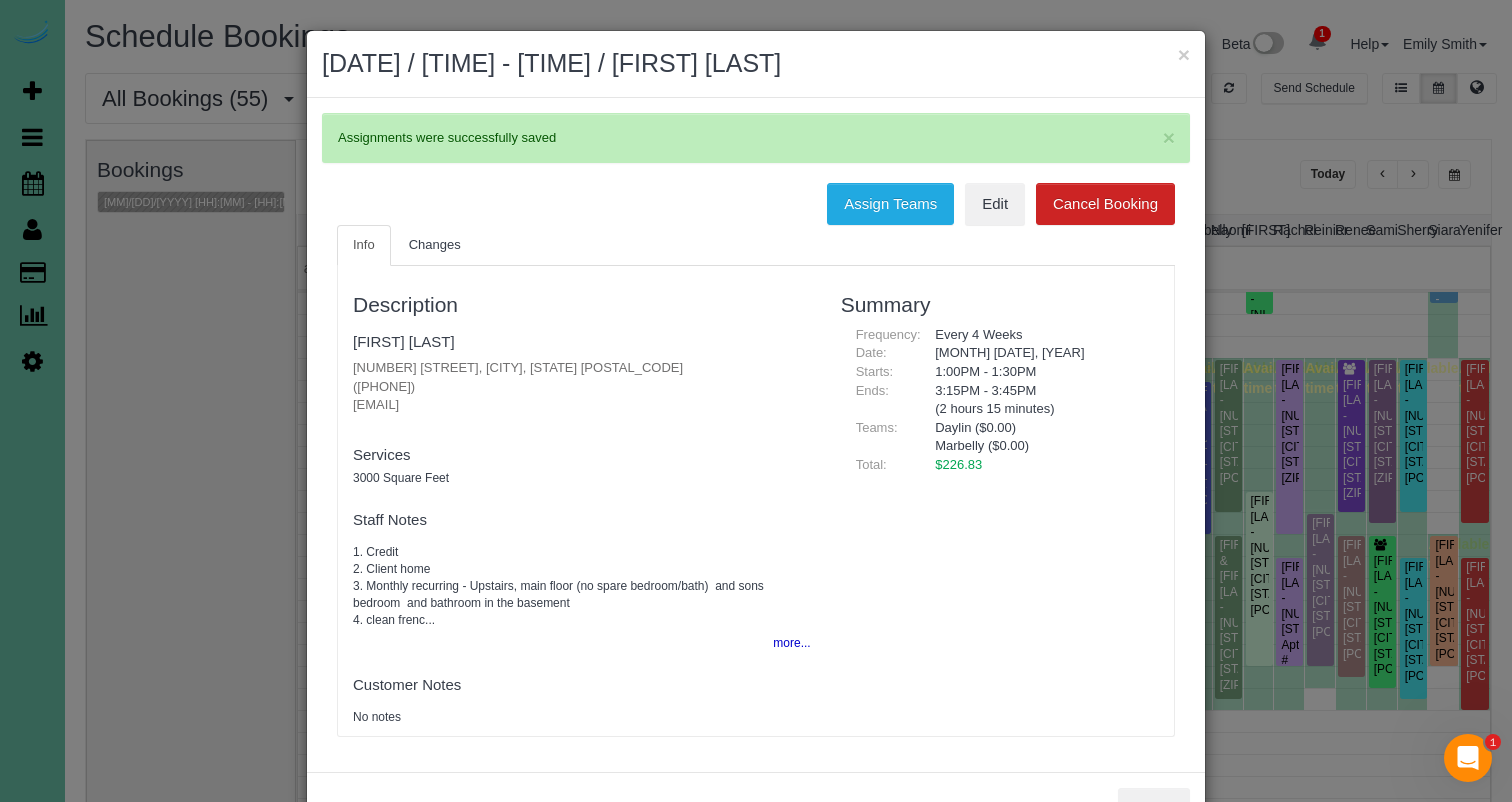 drag, startPoint x: 1182, startPoint y: 48, endPoint x: 1226, endPoint y: 59, distance: 45.35416 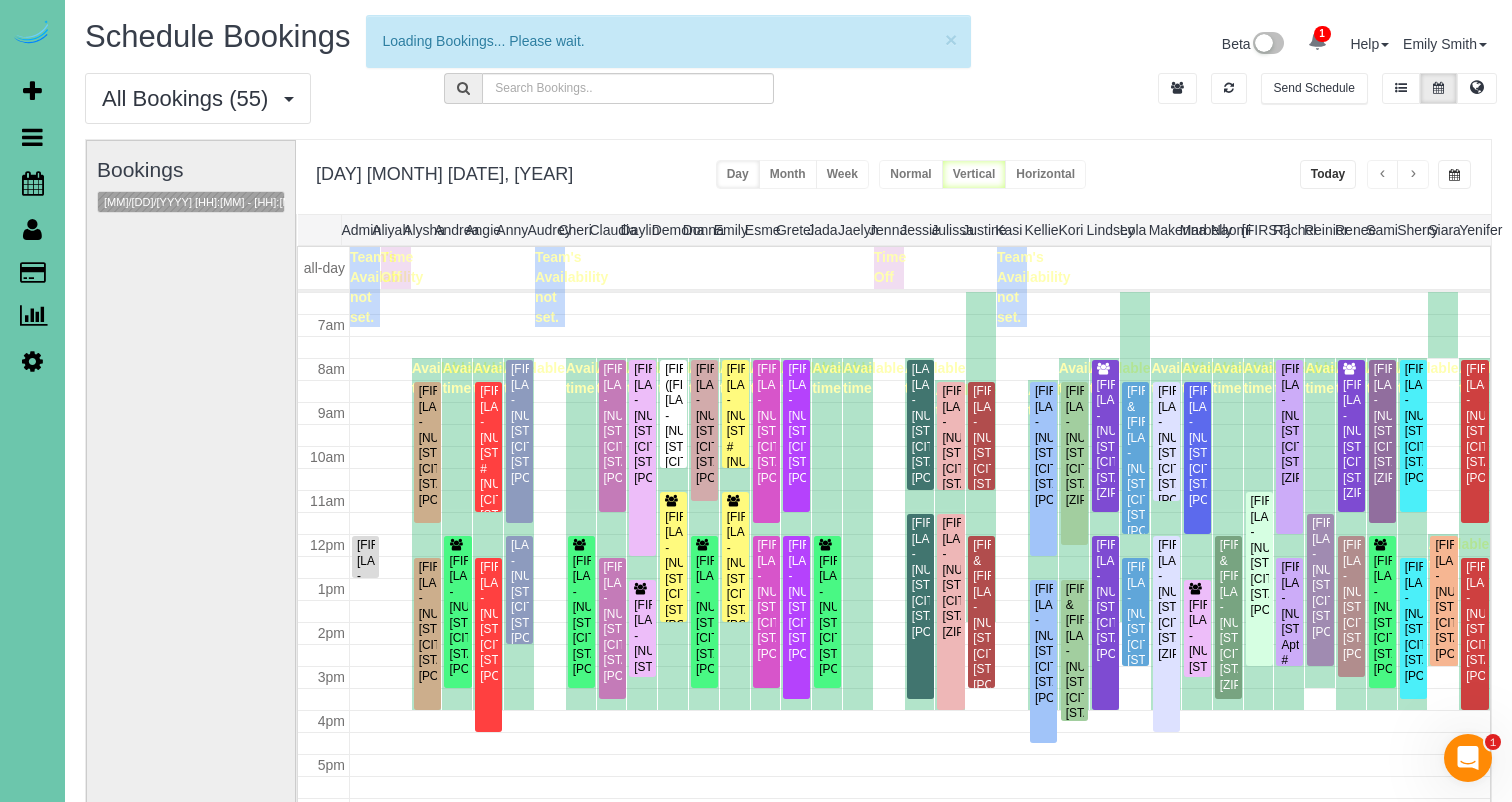 scroll, scrollTop: 285, scrollLeft: 0, axis: vertical 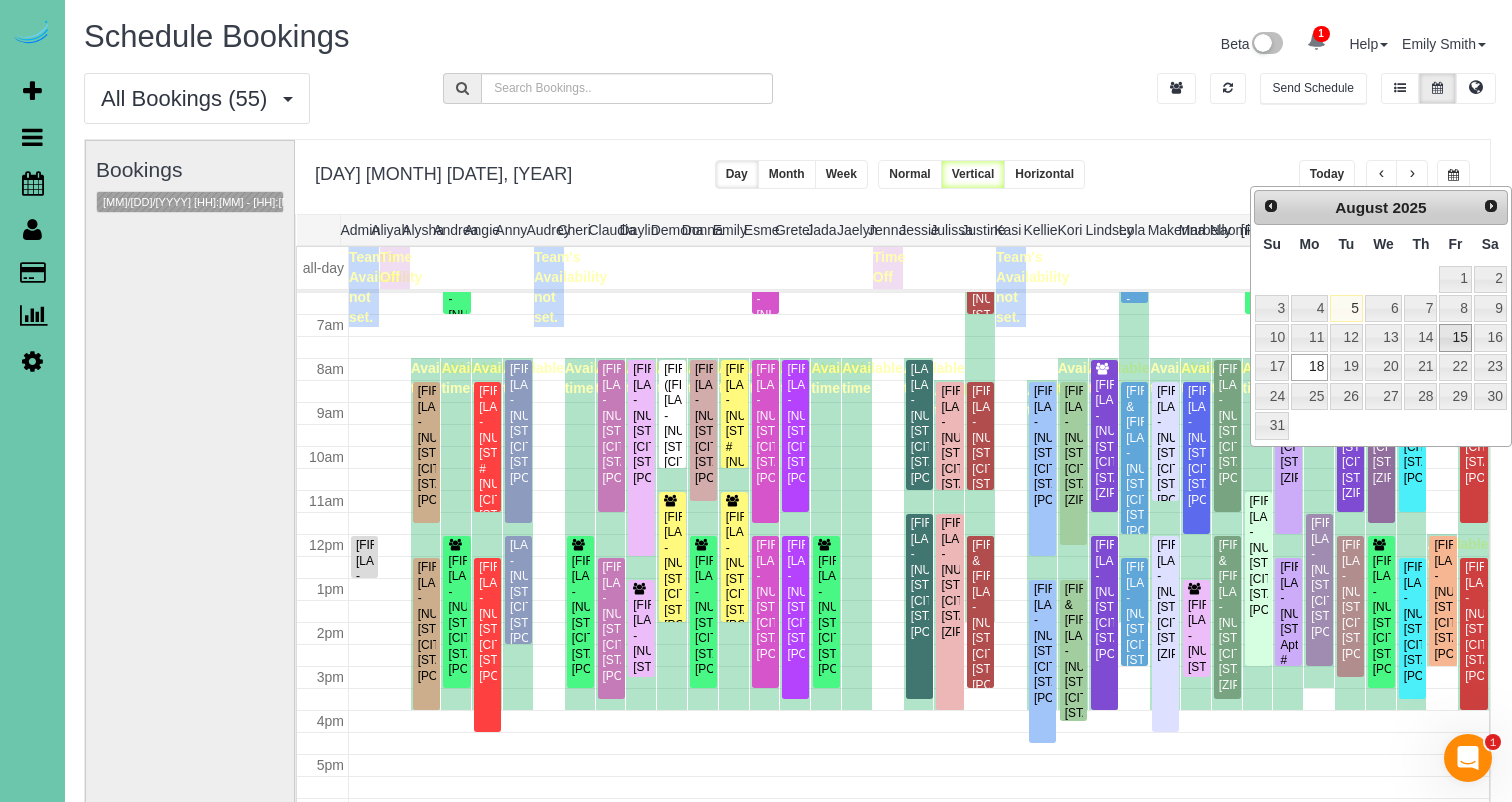 click on "15" at bounding box center (1455, 337) 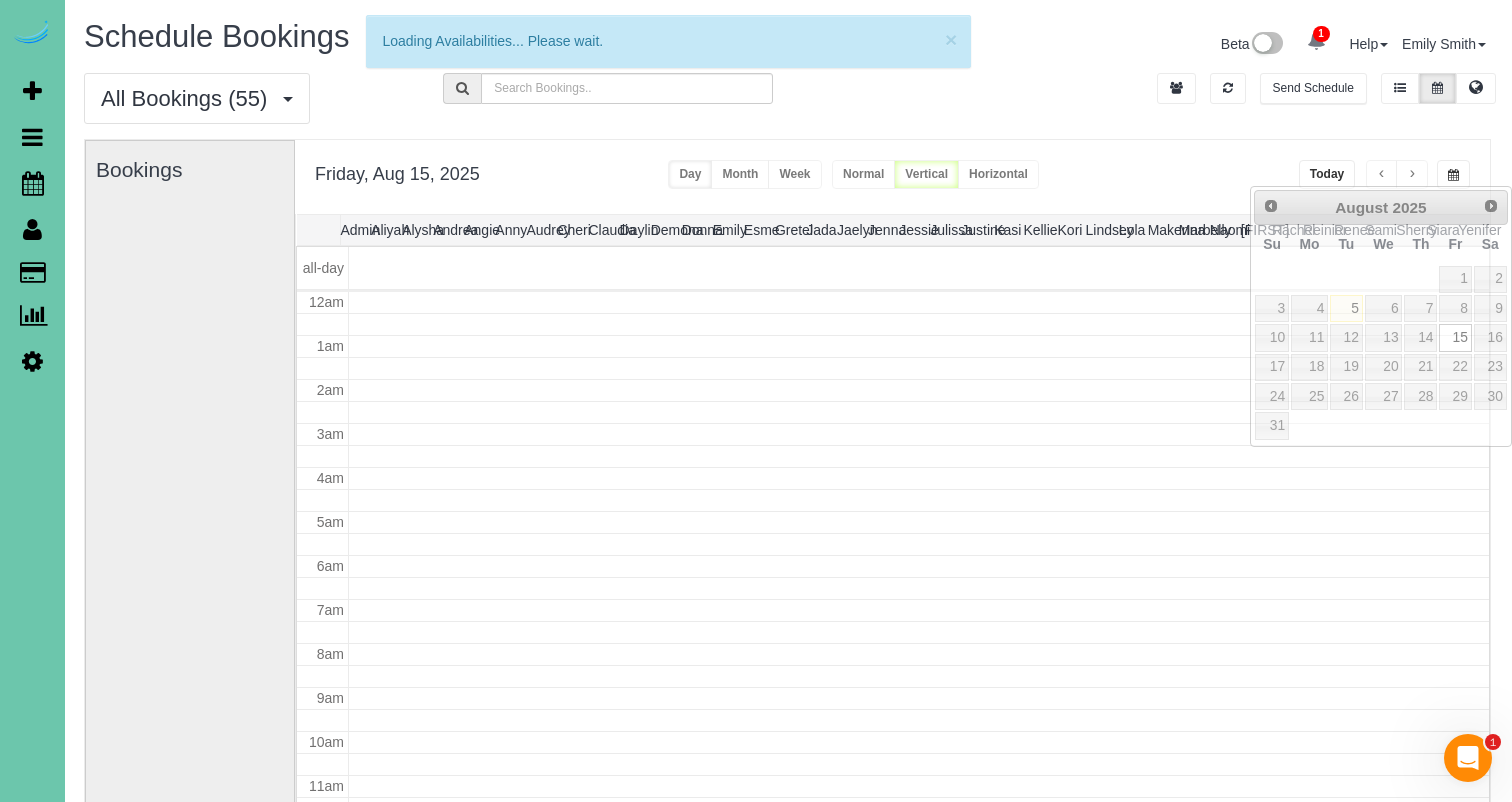 scroll, scrollTop: 265, scrollLeft: 0, axis: vertical 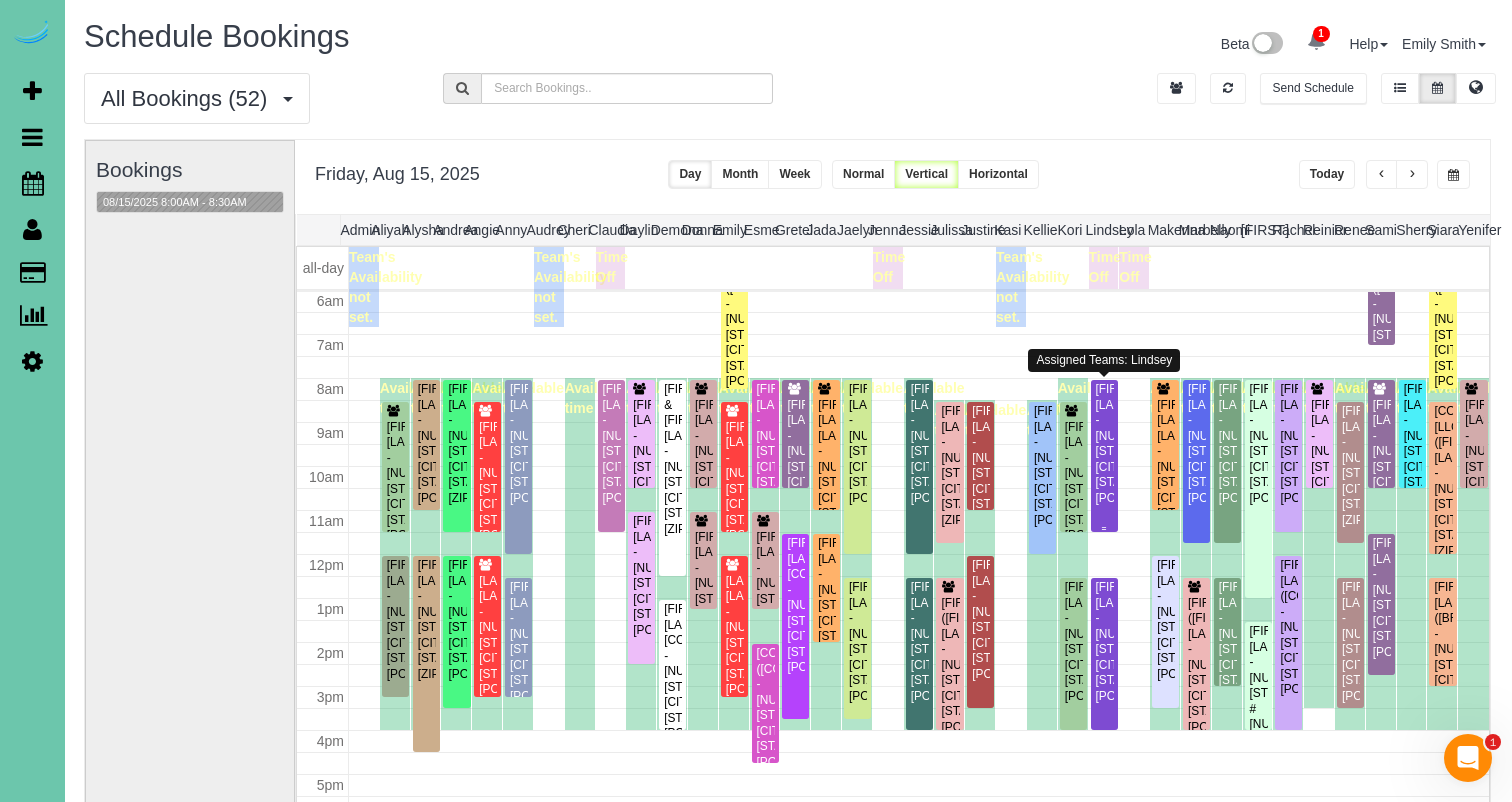 click on "Jennifer Adams - 2502 S 99th Ave, Omaha, NE 68124" at bounding box center [1104, 444] 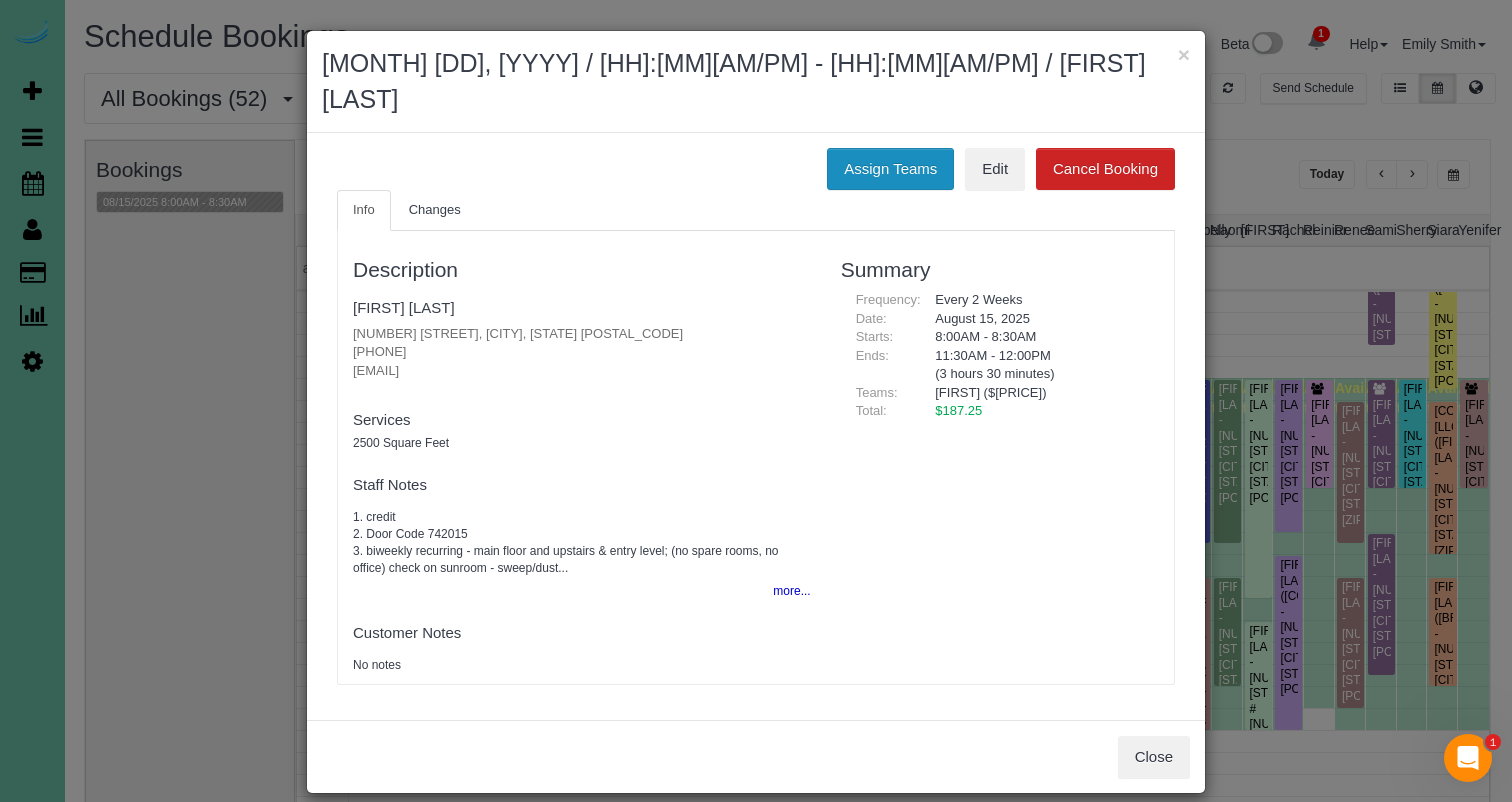 click on "Assign Teams" at bounding box center [890, 169] 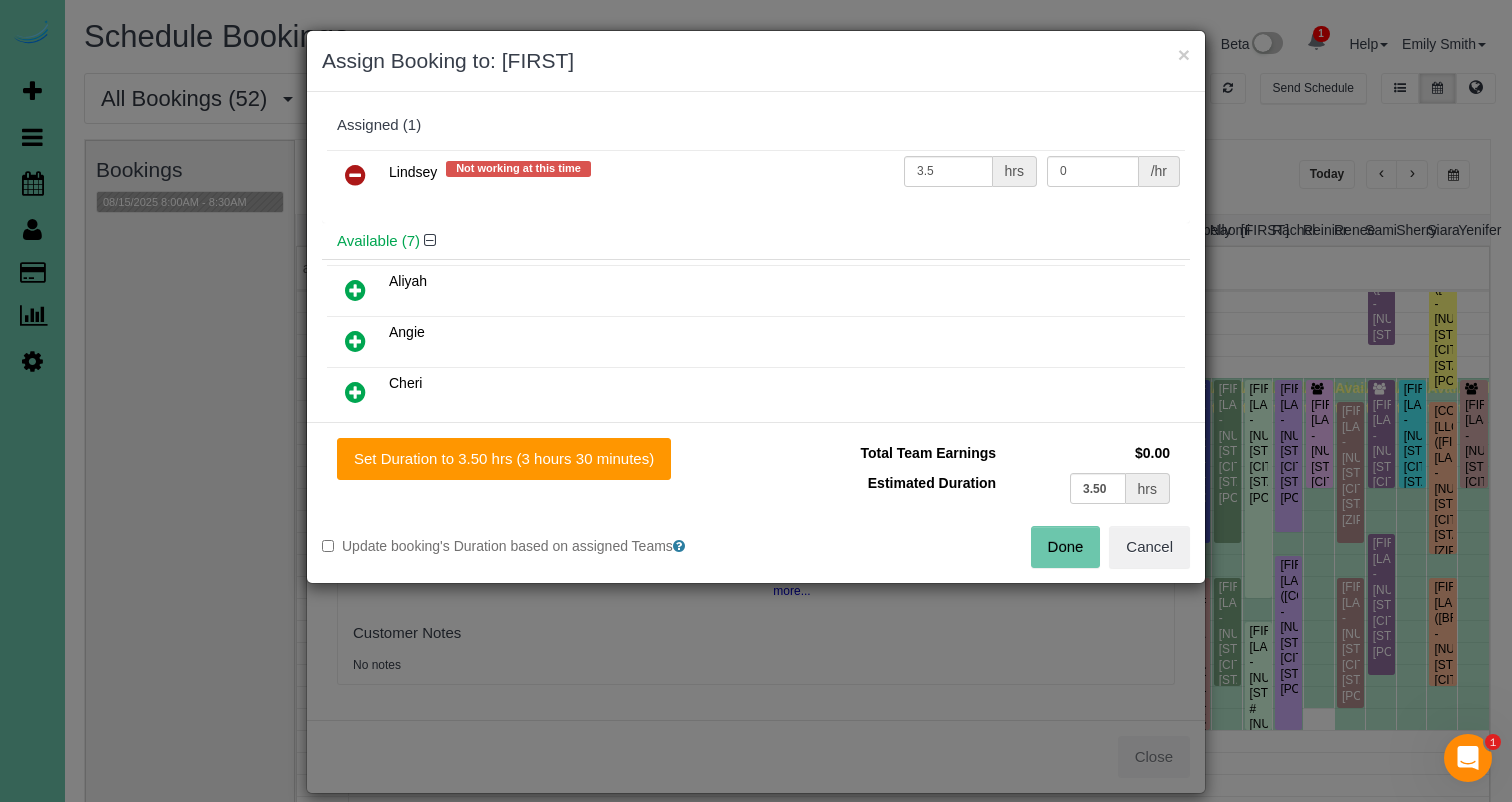 click at bounding box center [355, 175] 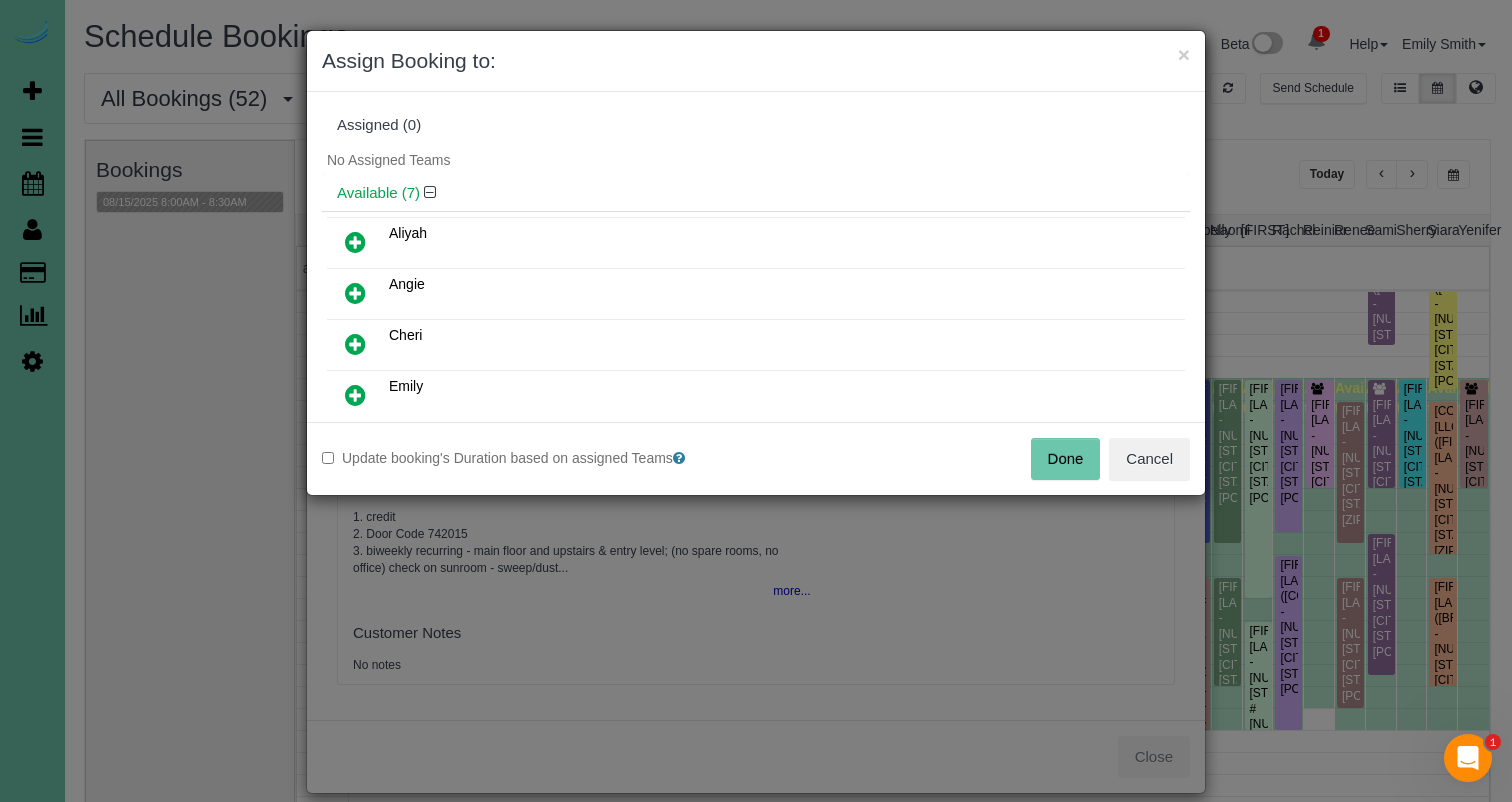 click on "Done" at bounding box center (1066, 459) 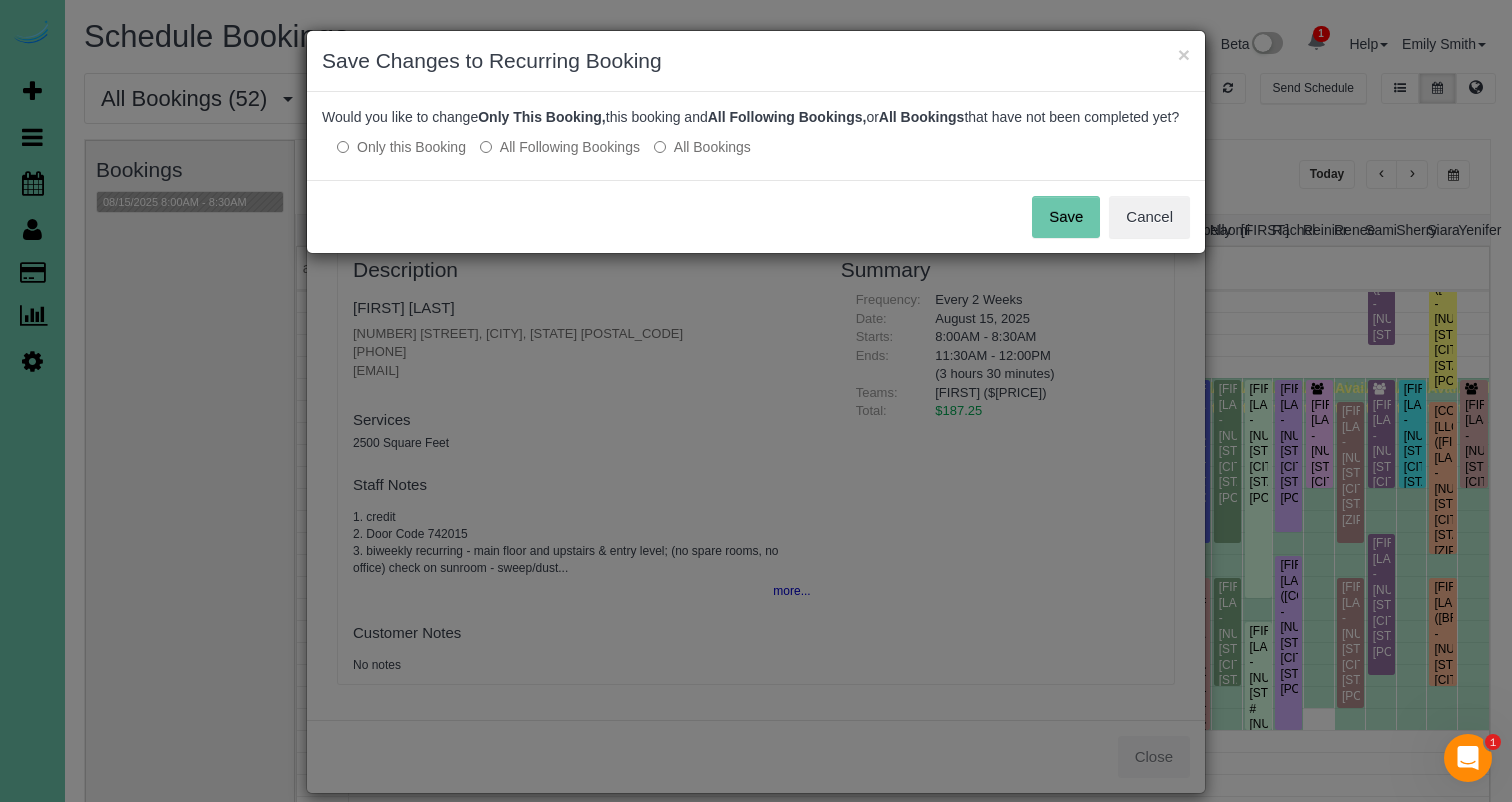 drag, startPoint x: 1085, startPoint y: 236, endPoint x: 1090, endPoint y: 191, distance: 45.276924 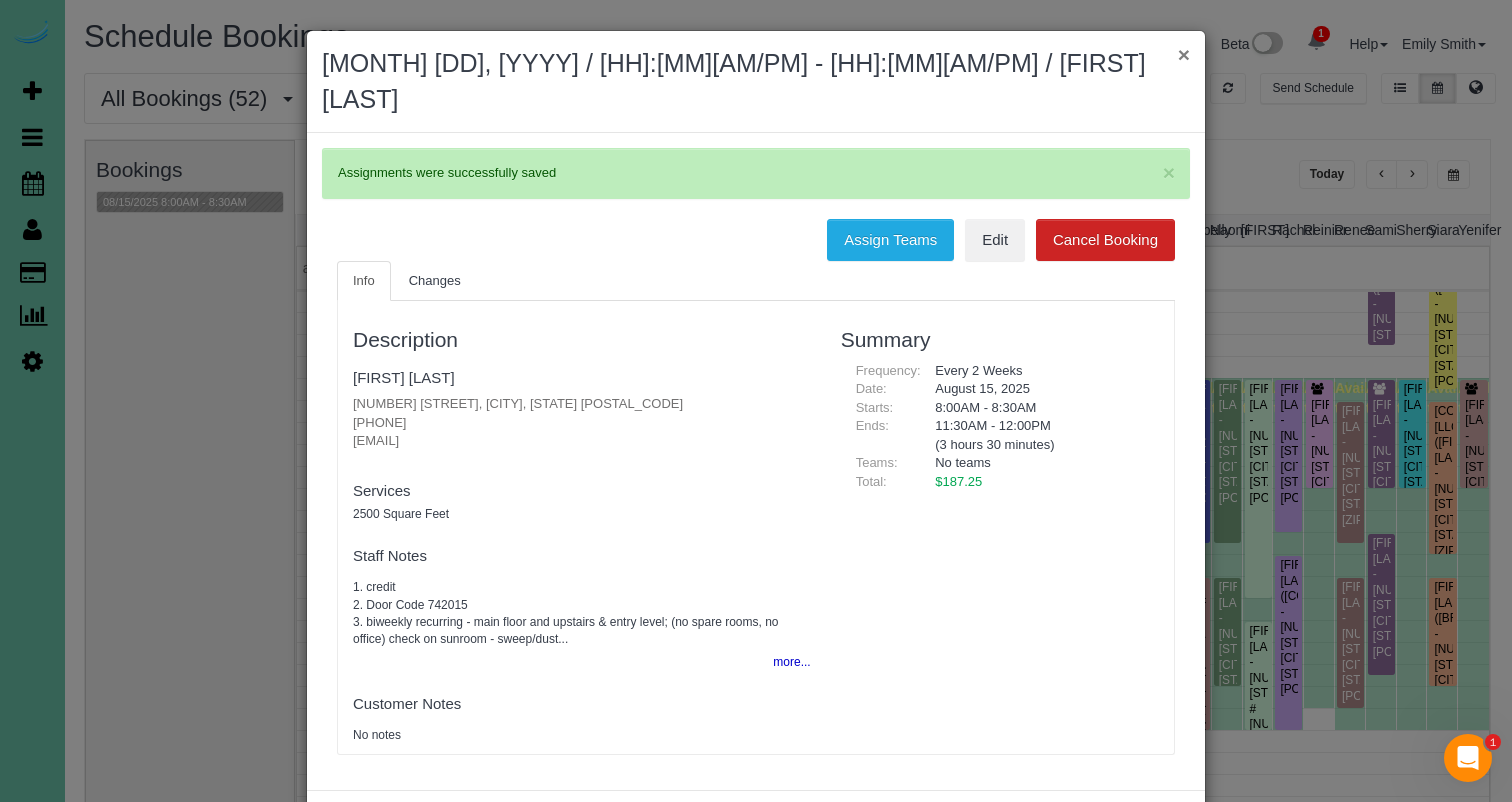 click on "×
August 15, 2025 /
8:00AM - 8:30AM /
Jennifer Adams" at bounding box center (756, 82) 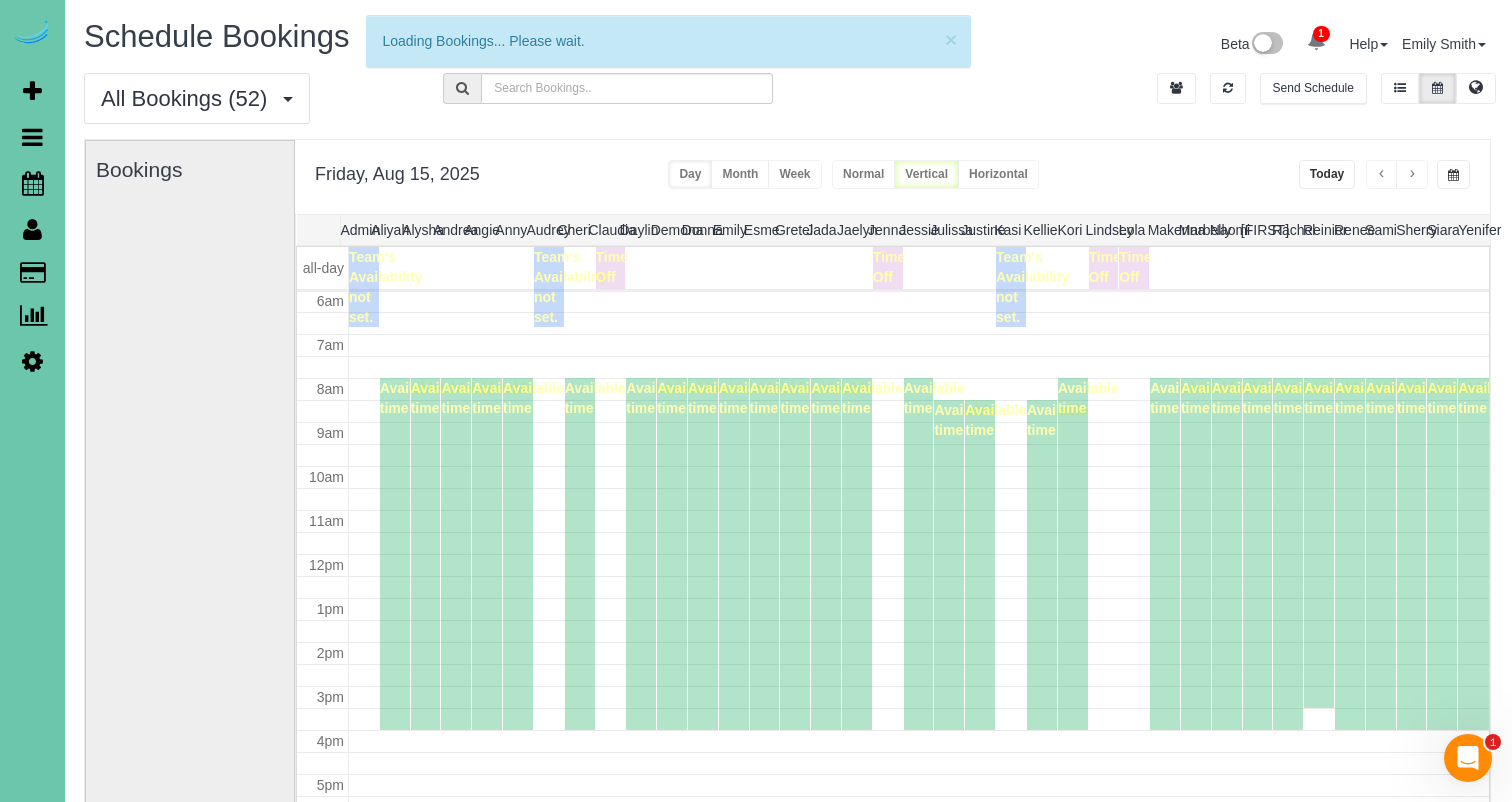 scroll, scrollTop: 265, scrollLeft: 0, axis: vertical 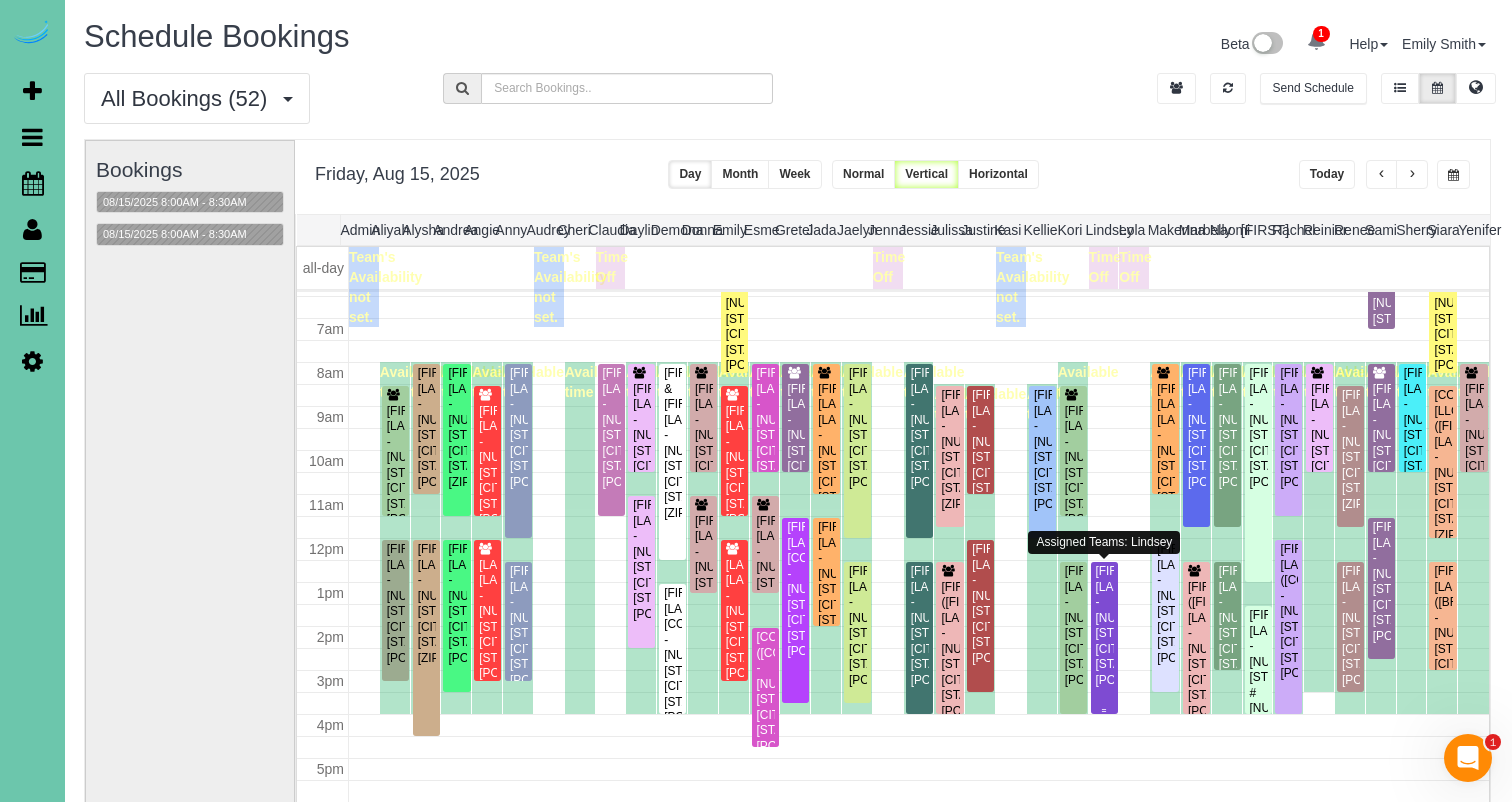 click on "Dana Russell - 18711 Hansen Street, Omaha, NE 68130" at bounding box center (1104, 626) 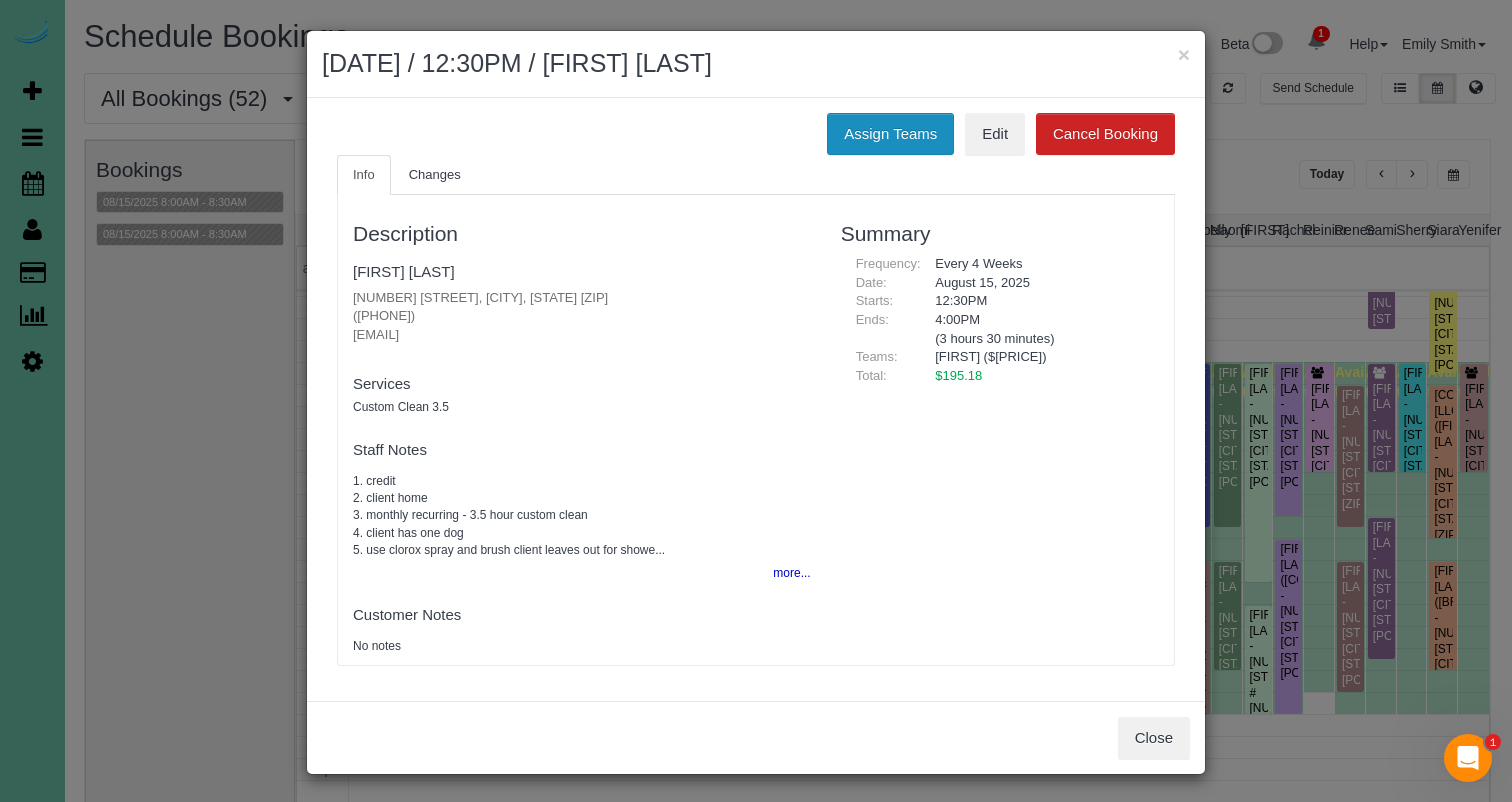 click on "Assign Teams" at bounding box center [890, 134] 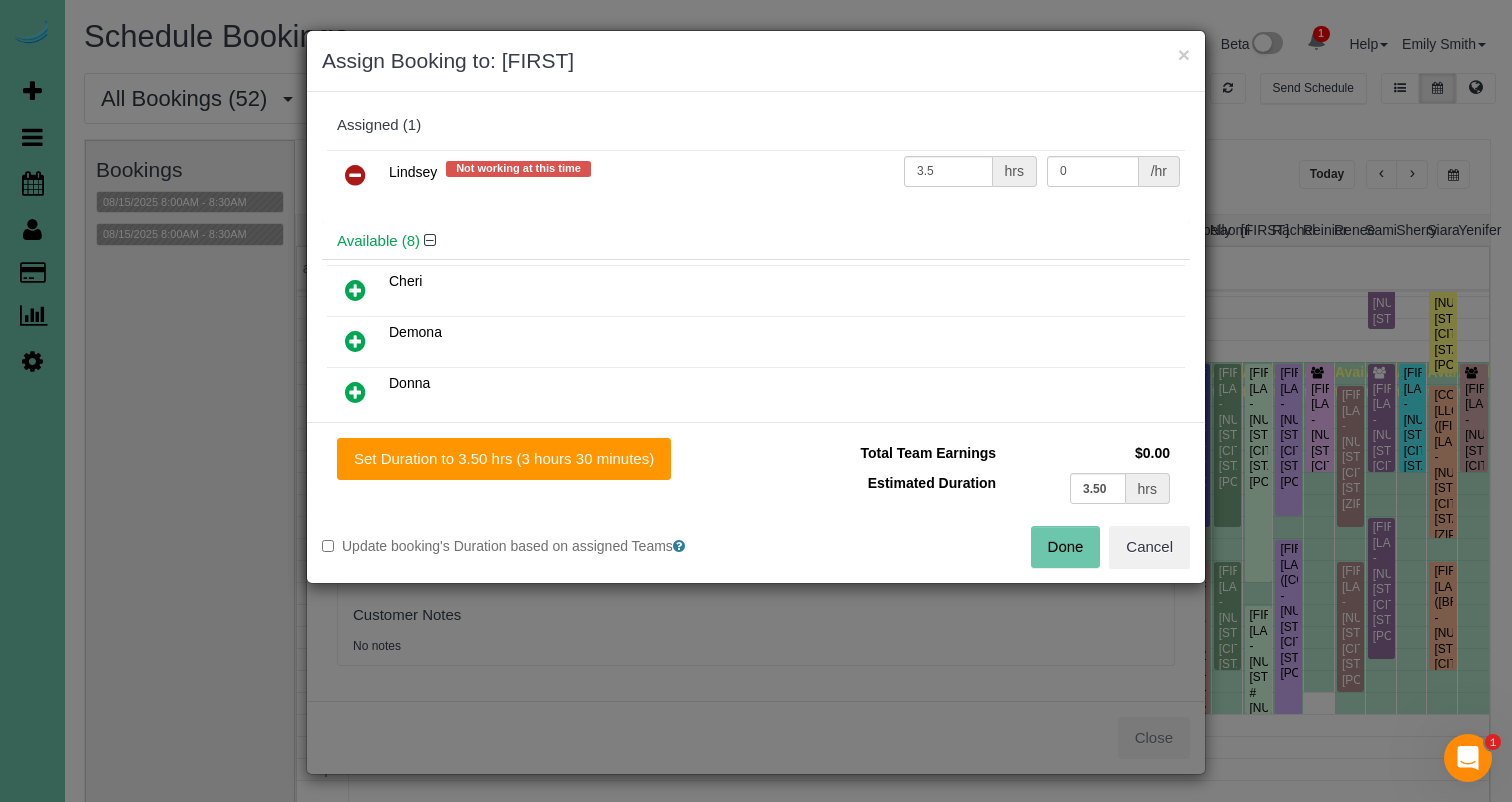 click at bounding box center (355, 175) 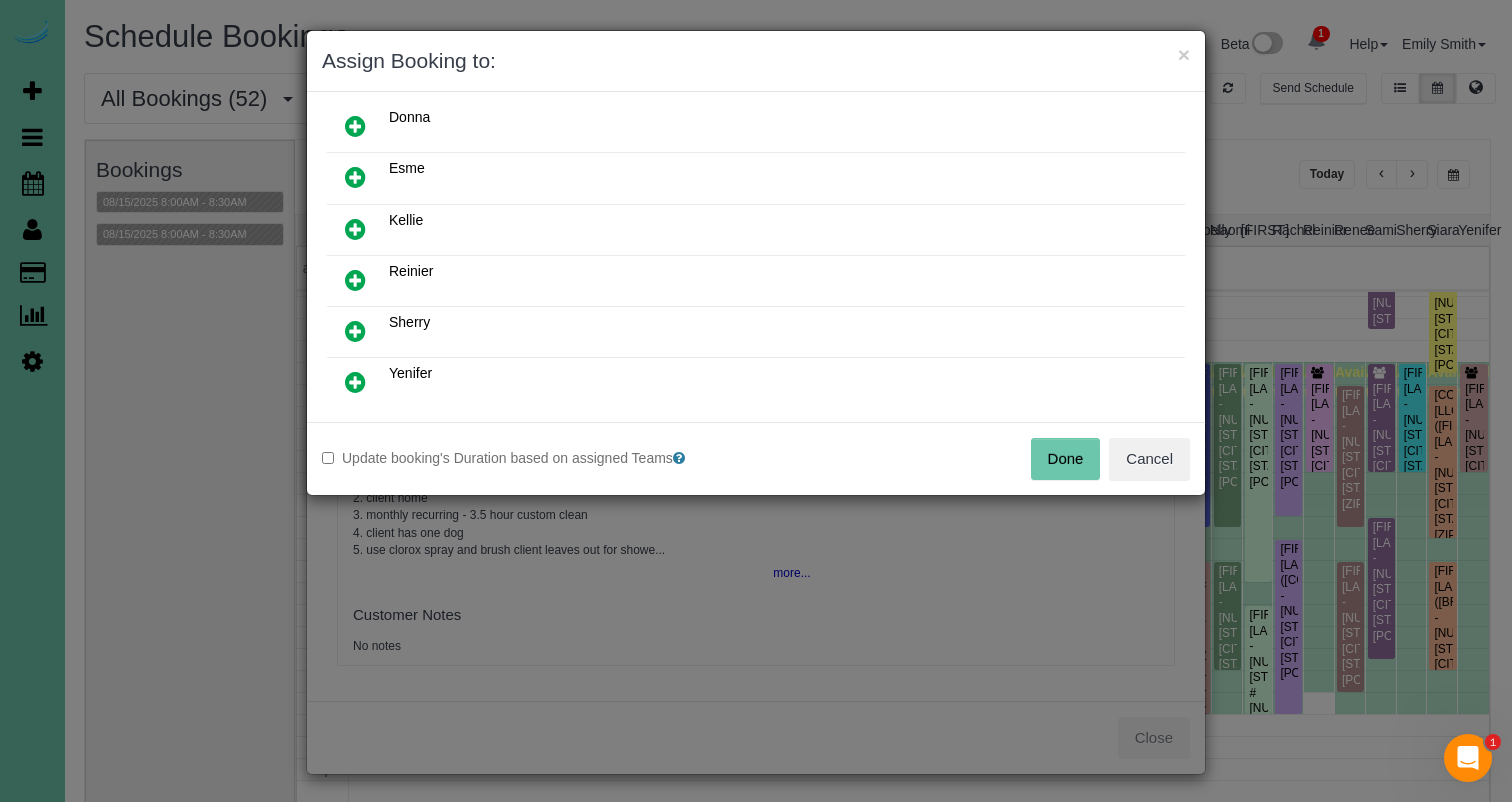 scroll, scrollTop: 282, scrollLeft: 0, axis: vertical 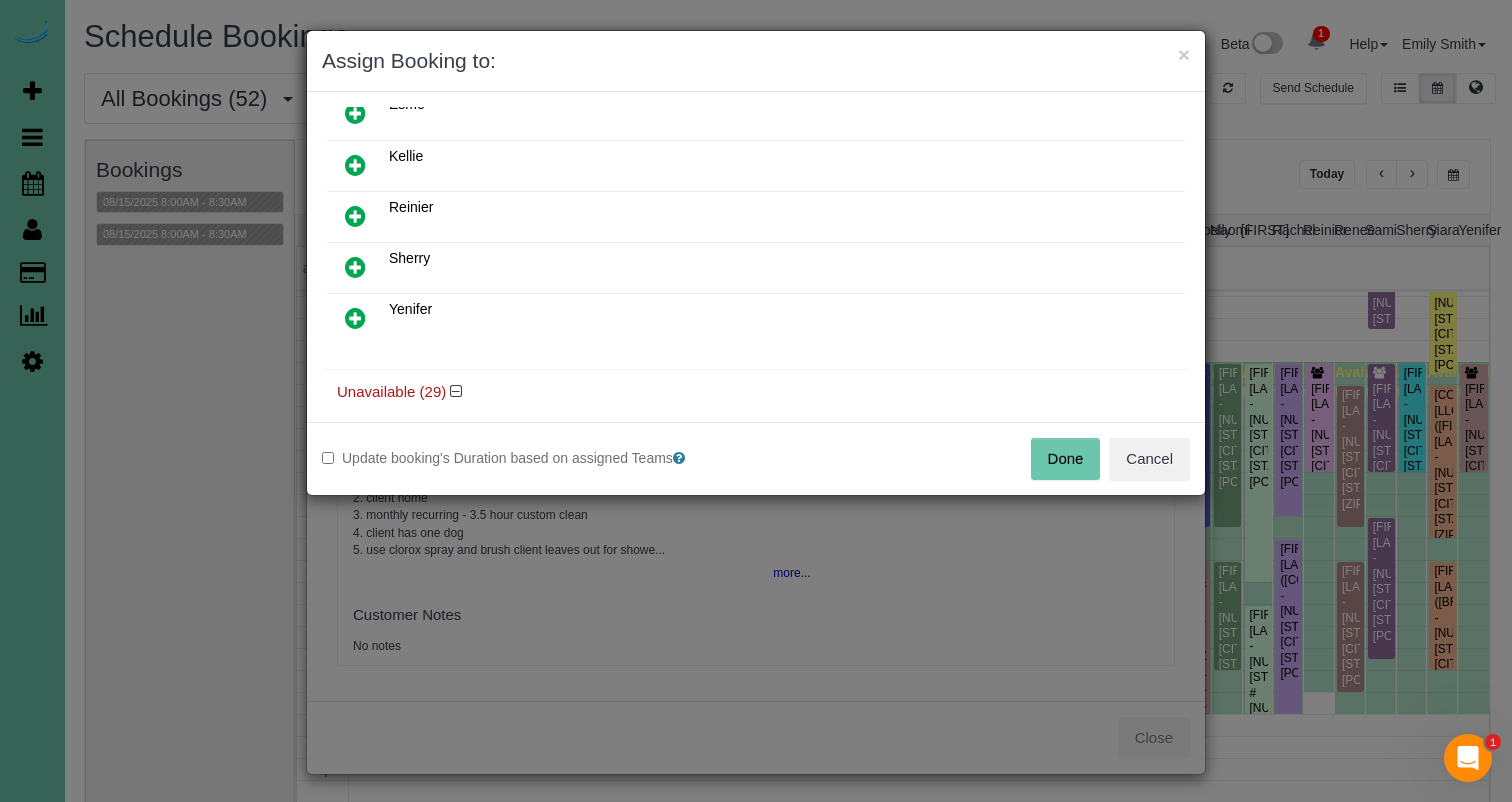 click at bounding box center [355, 165] 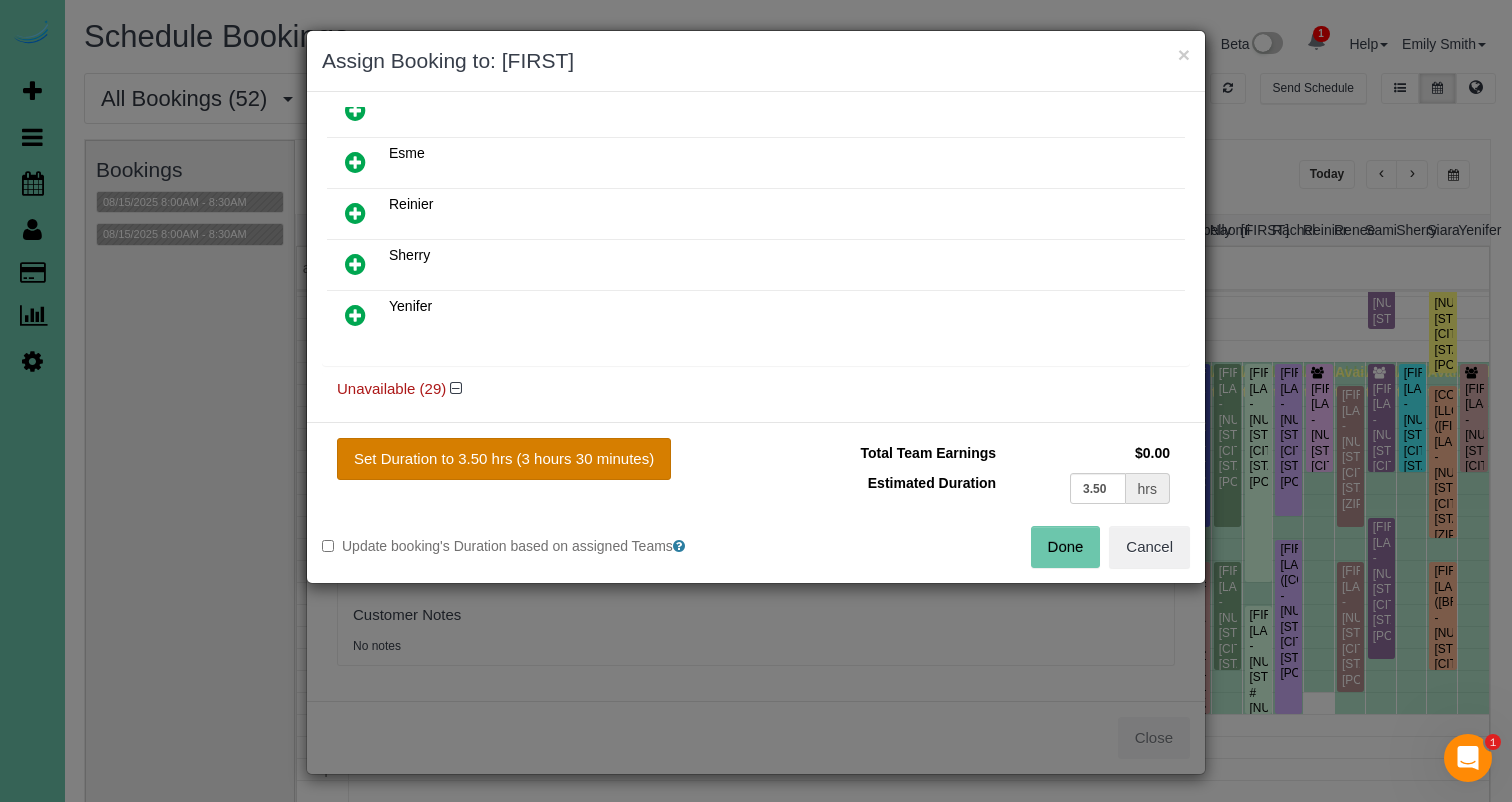 drag, startPoint x: 523, startPoint y: 467, endPoint x: 608, endPoint y: 472, distance: 85.146935 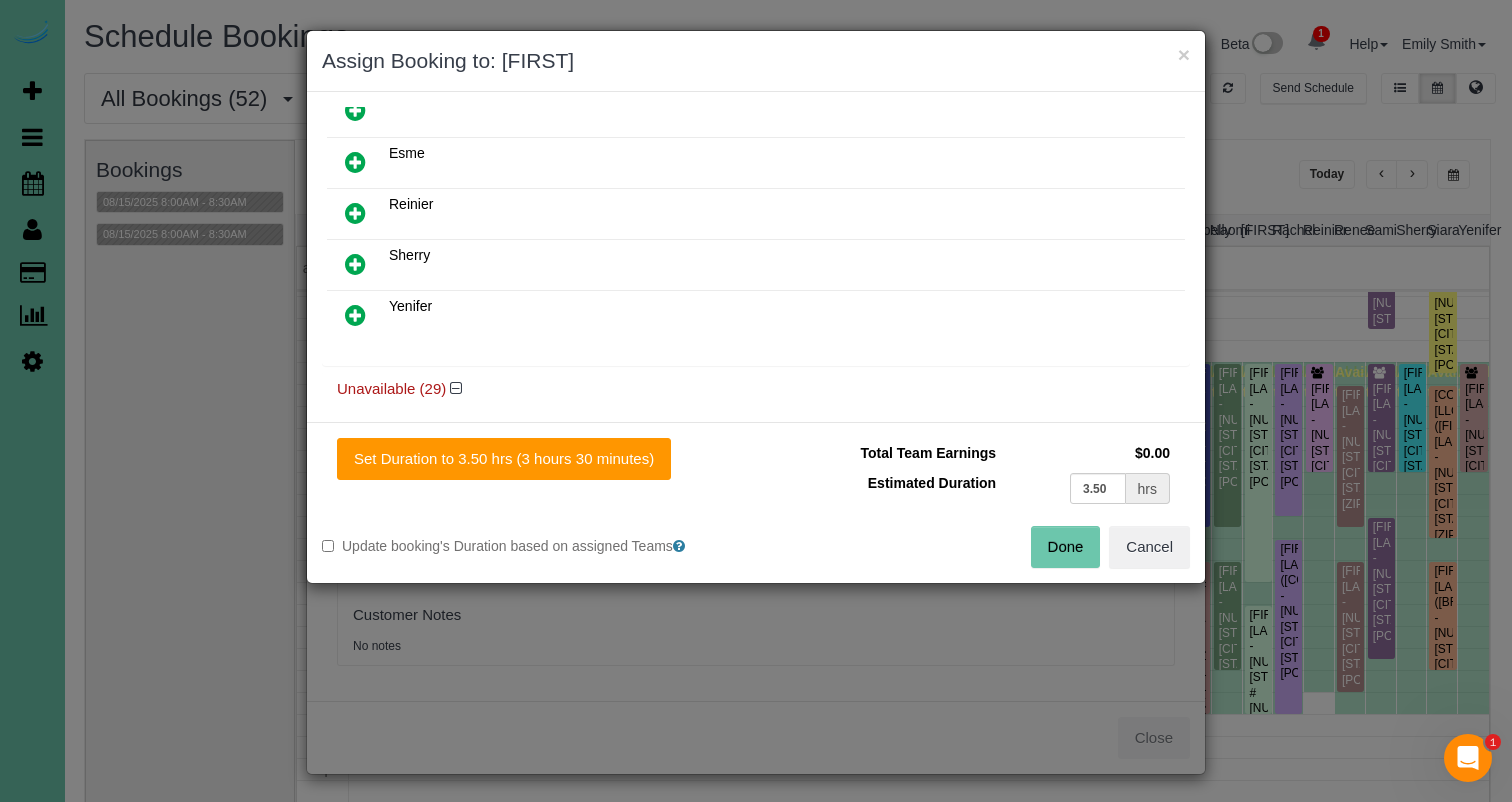 click on "Done" at bounding box center [1066, 547] 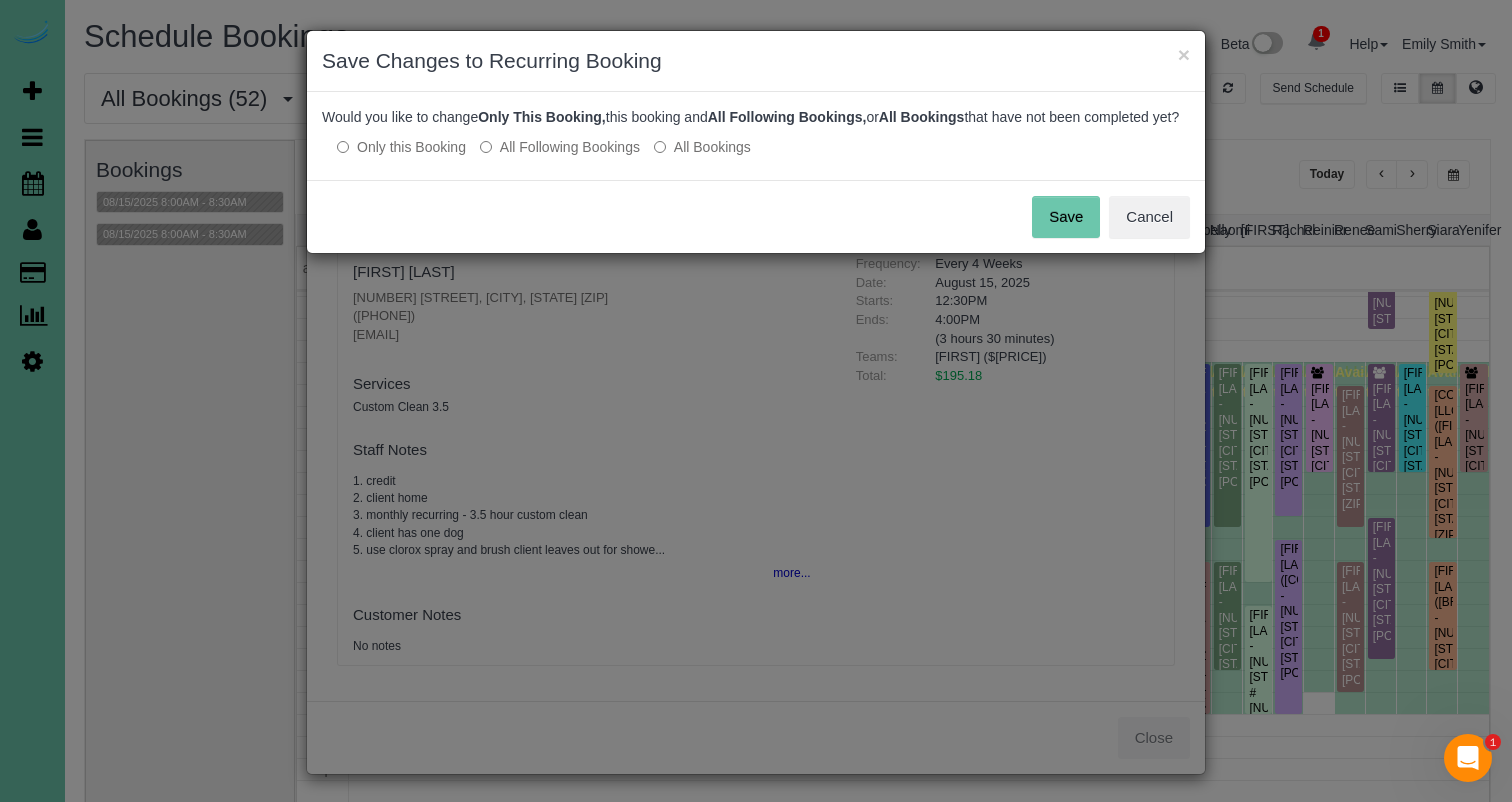 click on "Save" at bounding box center (1066, 217) 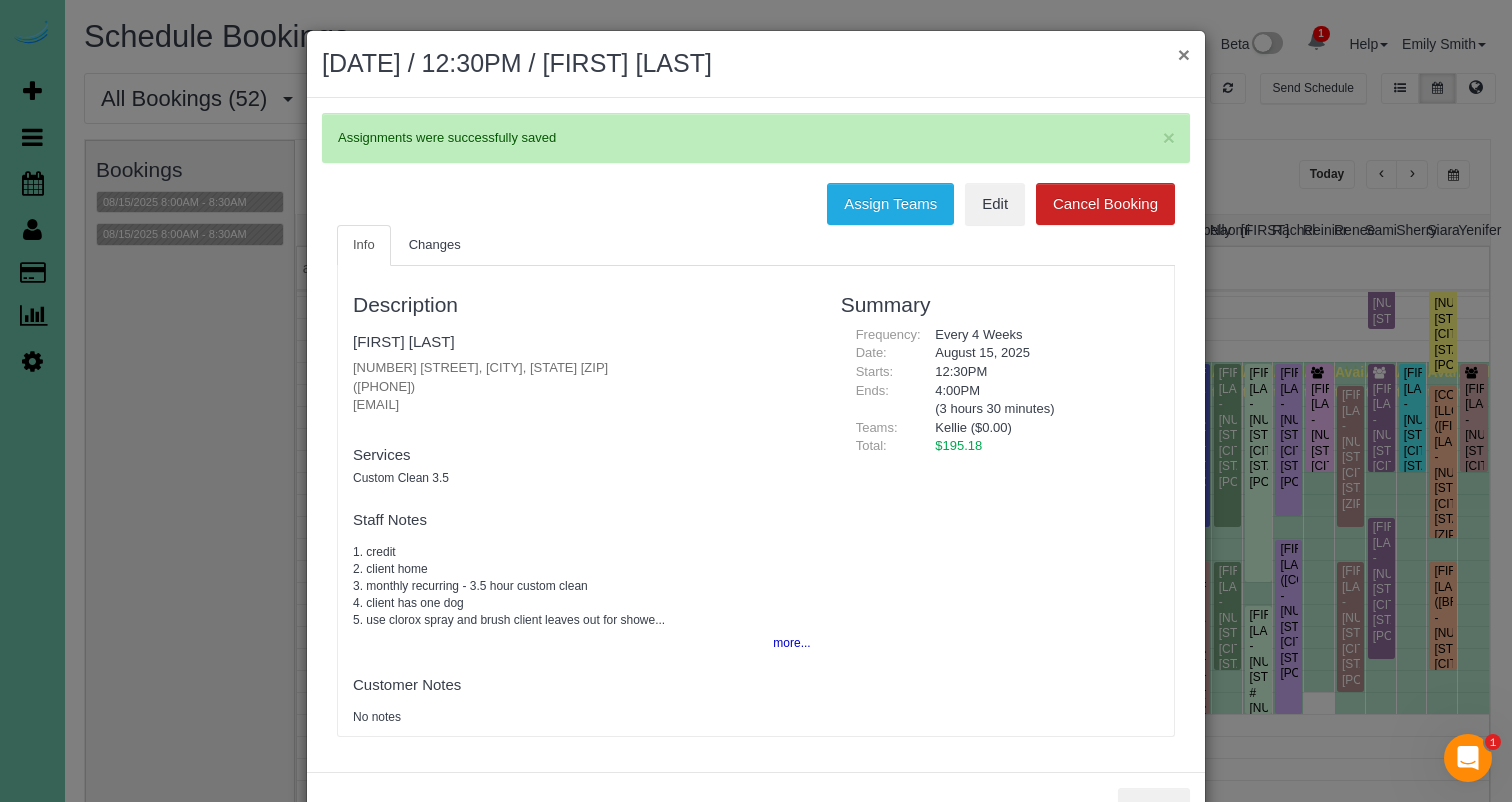 click on "×" at bounding box center (1184, 54) 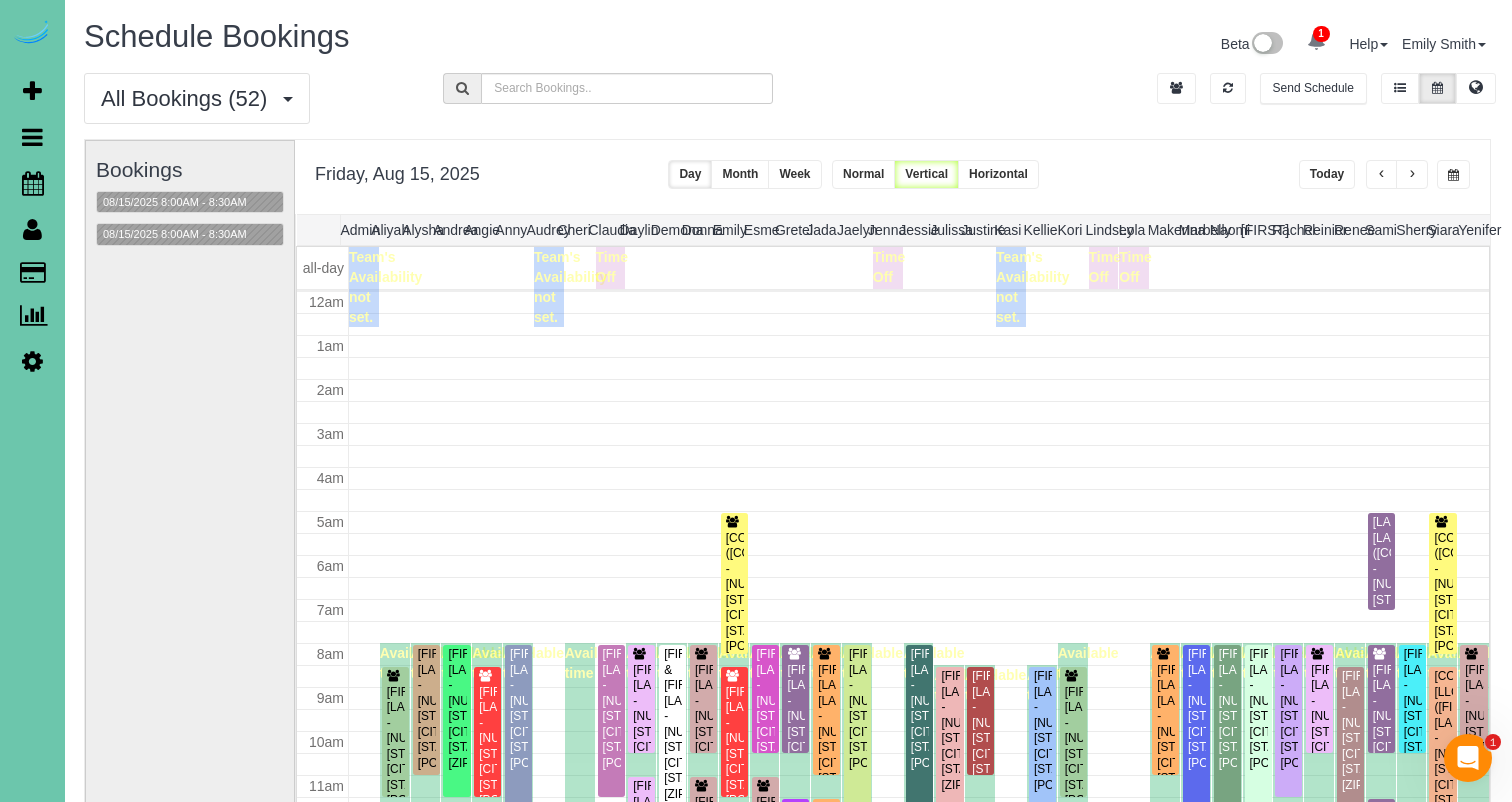 scroll, scrollTop: 281, scrollLeft: 0, axis: vertical 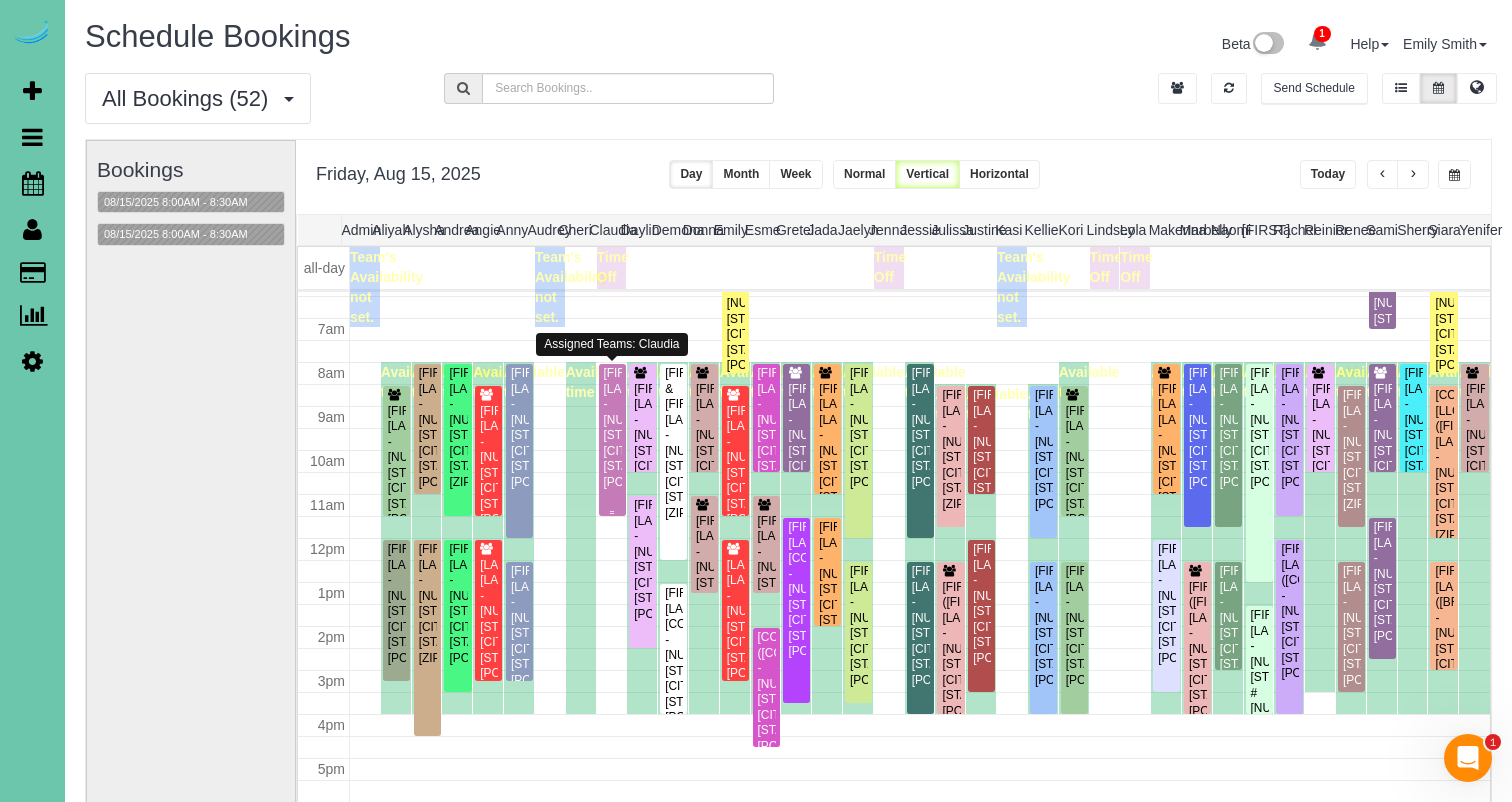 click on "Kate Johansen - 308 S 50th Ave, Omaha, NE 68132" at bounding box center [612, 428] 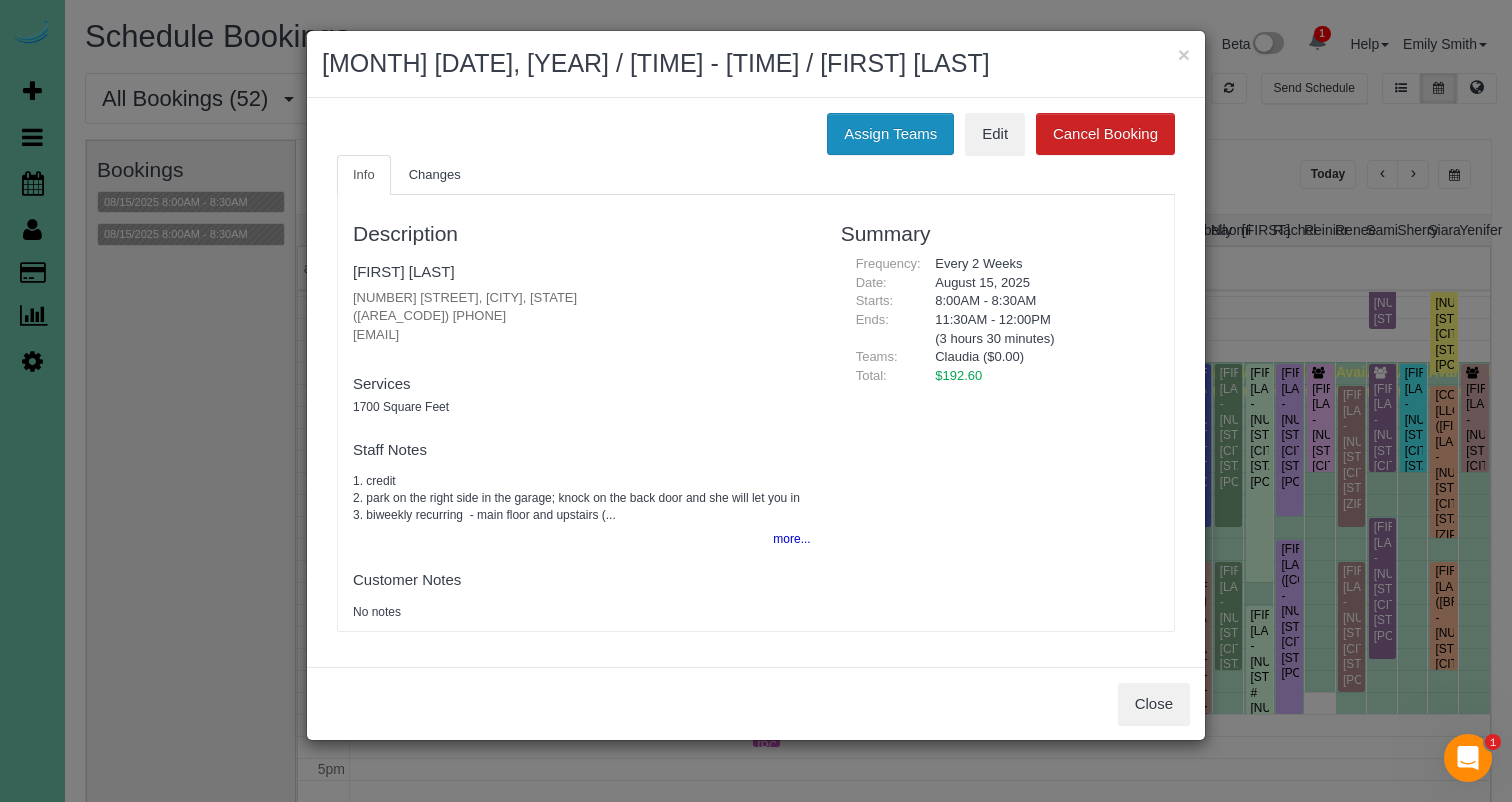 click on "Assign Teams" at bounding box center (890, 134) 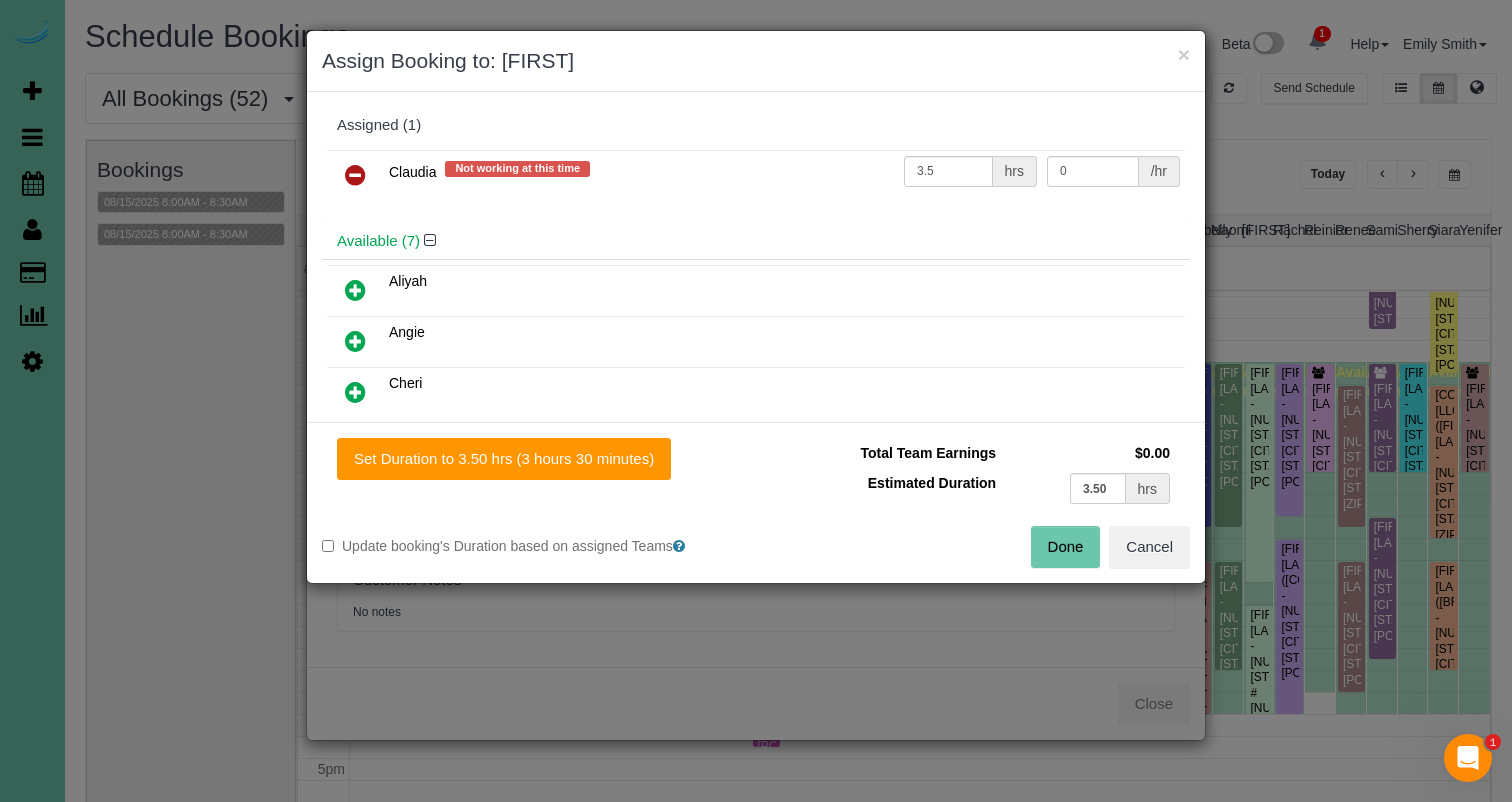 drag, startPoint x: 366, startPoint y: 173, endPoint x: 446, endPoint y: 191, distance: 82 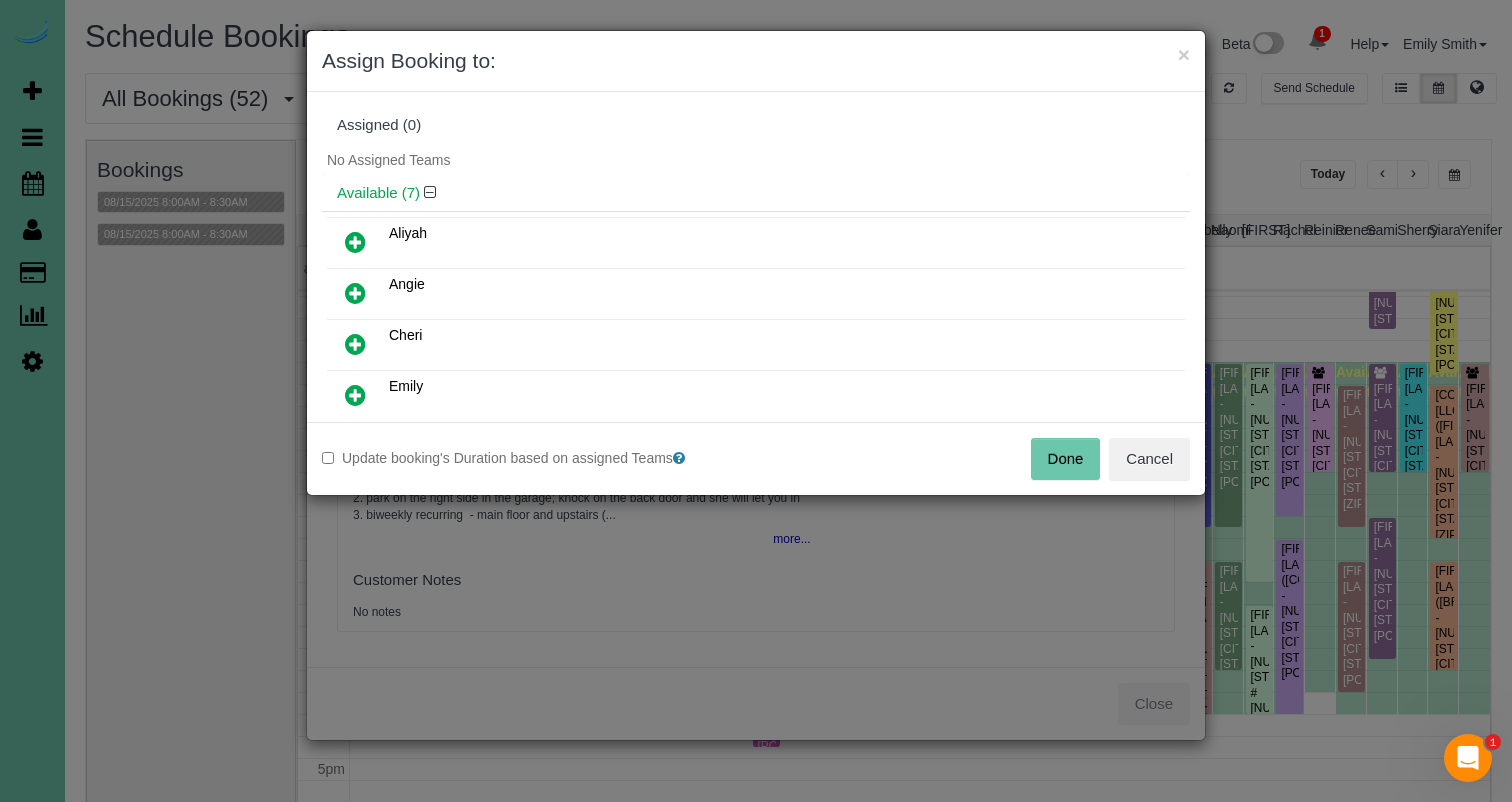 click on "Done" at bounding box center (1066, 459) 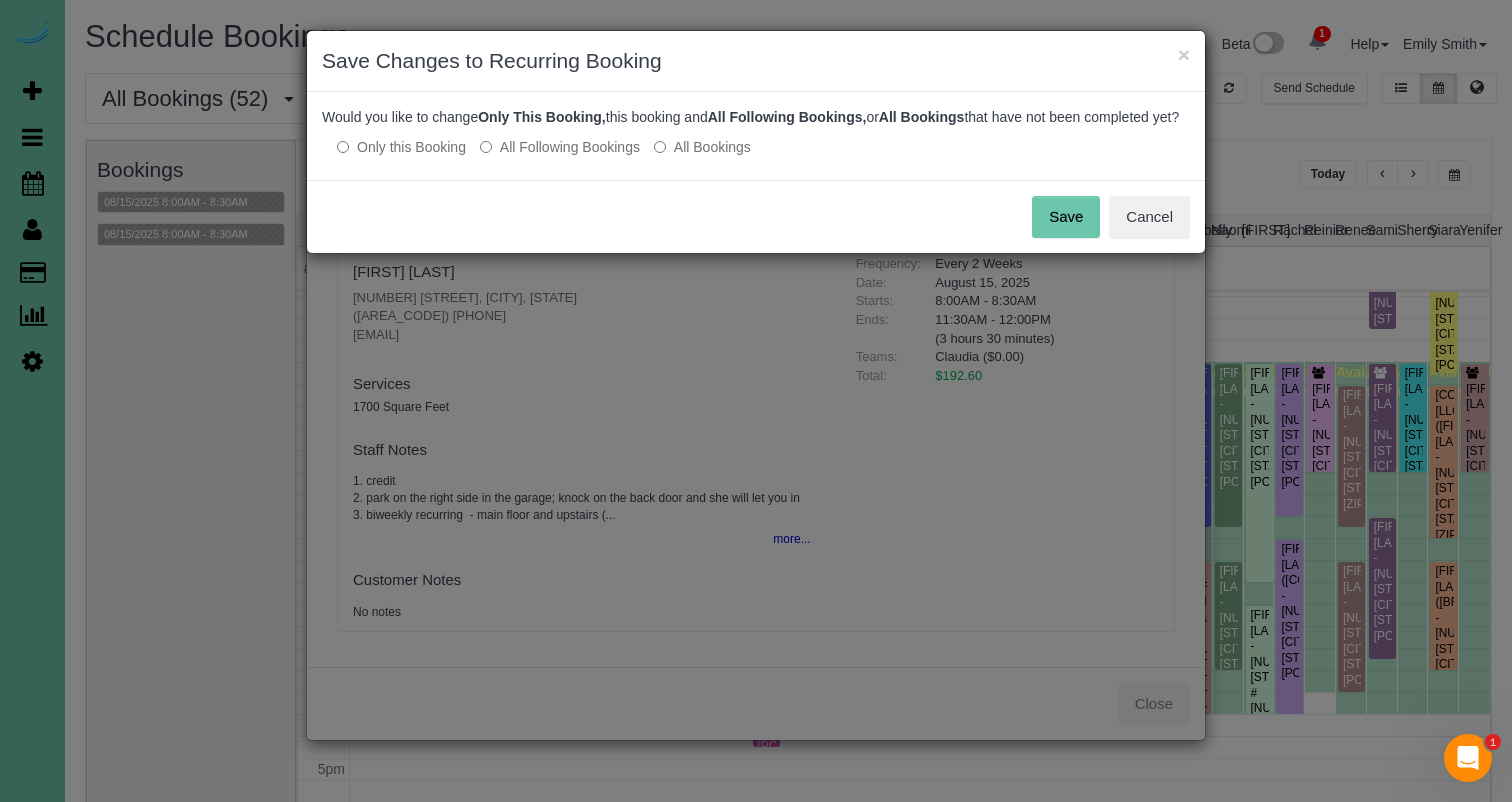 click on "Save" at bounding box center (1066, 217) 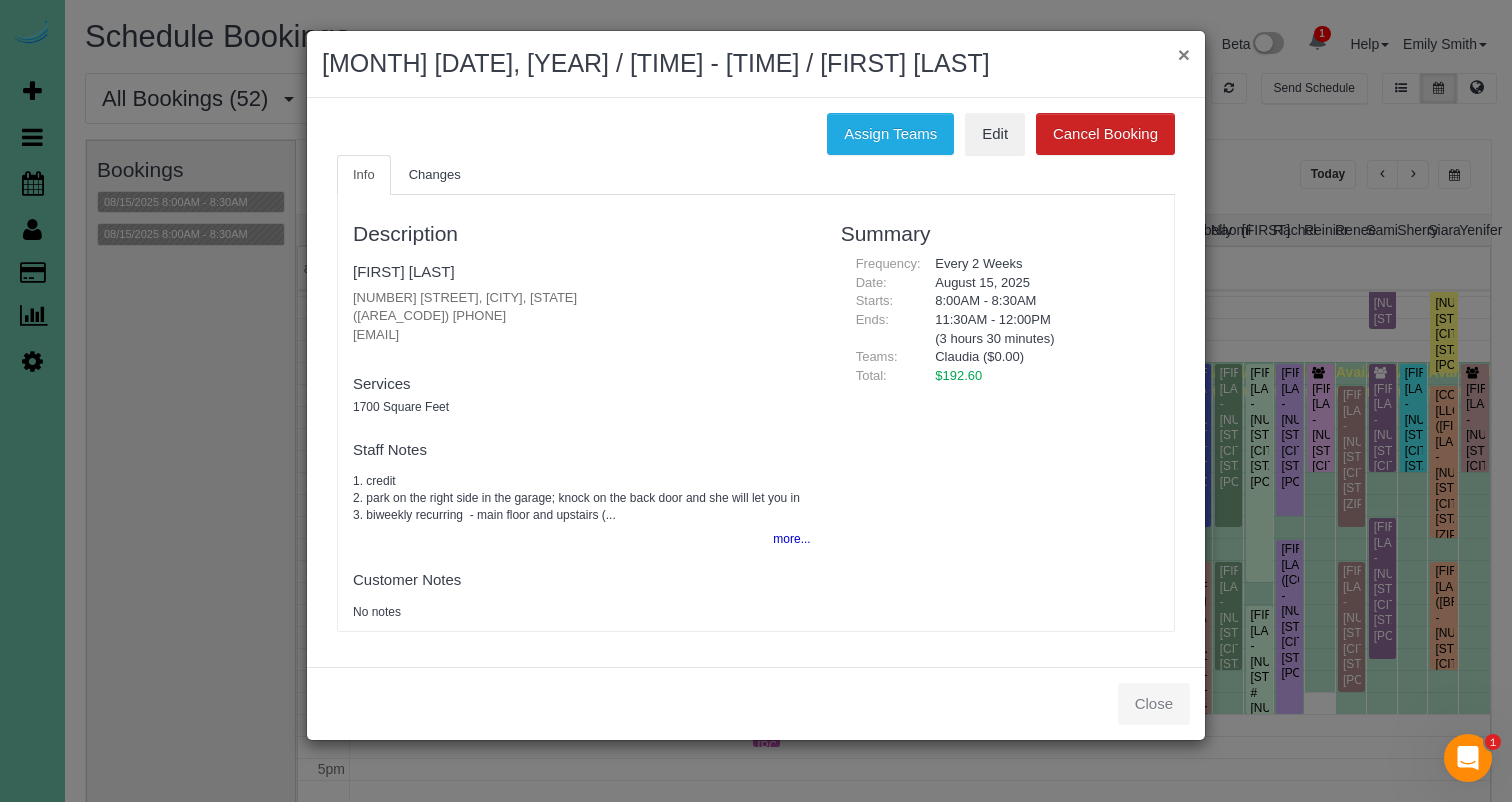 click on "×" at bounding box center [1184, 54] 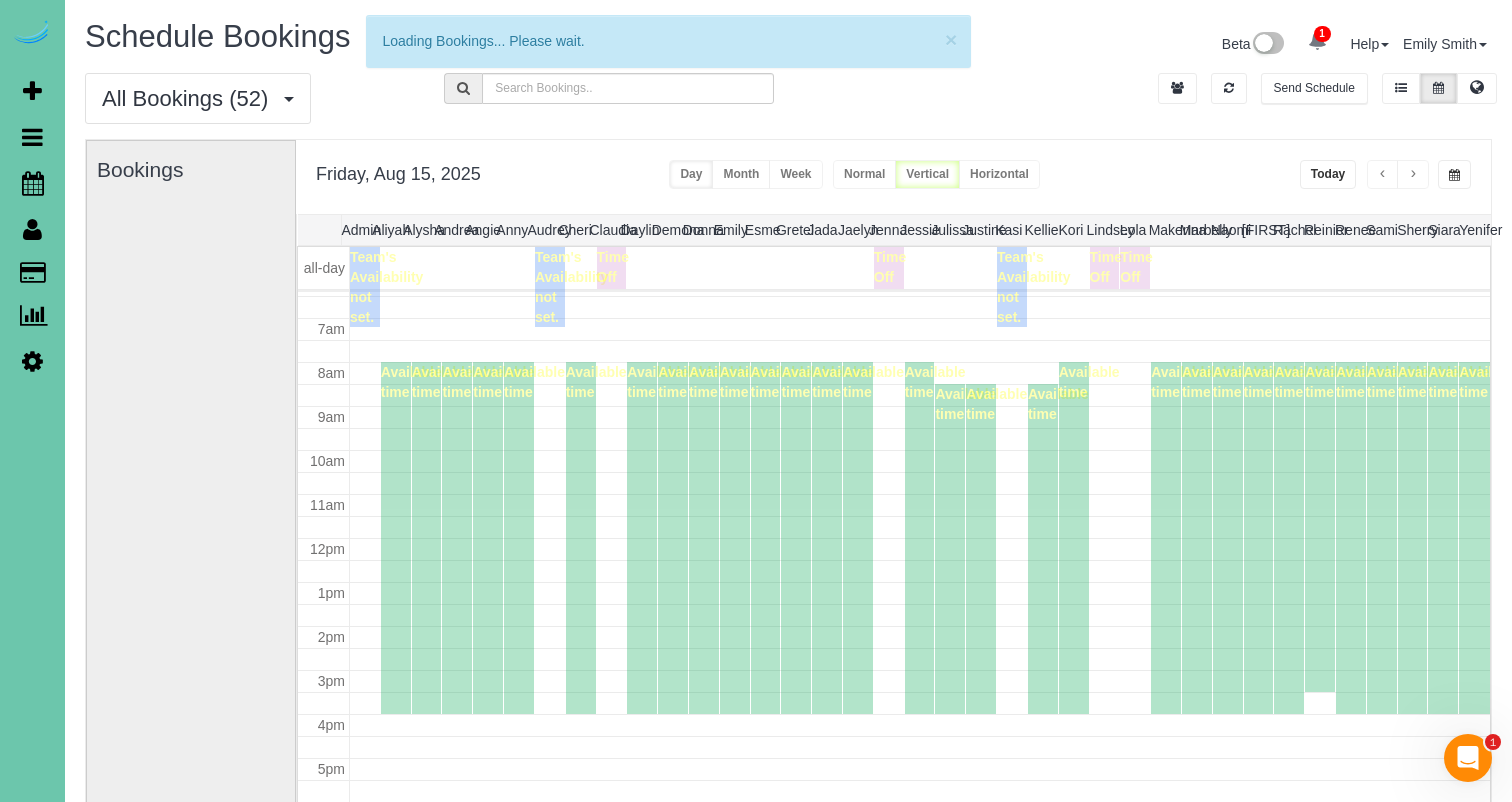 scroll, scrollTop: 281, scrollLeft: 0, axis: vertical 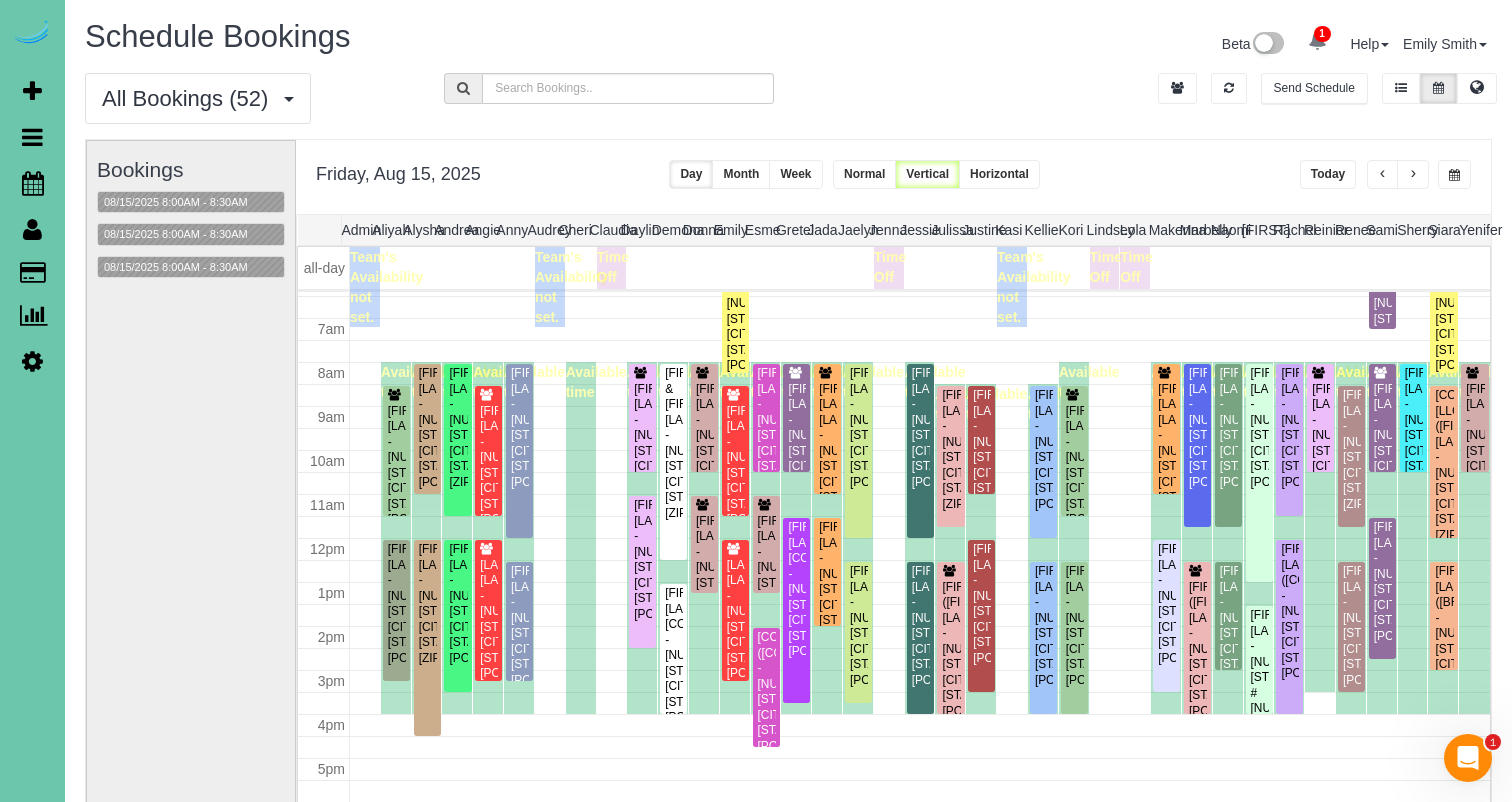 click at bounding box center [1454, 175] 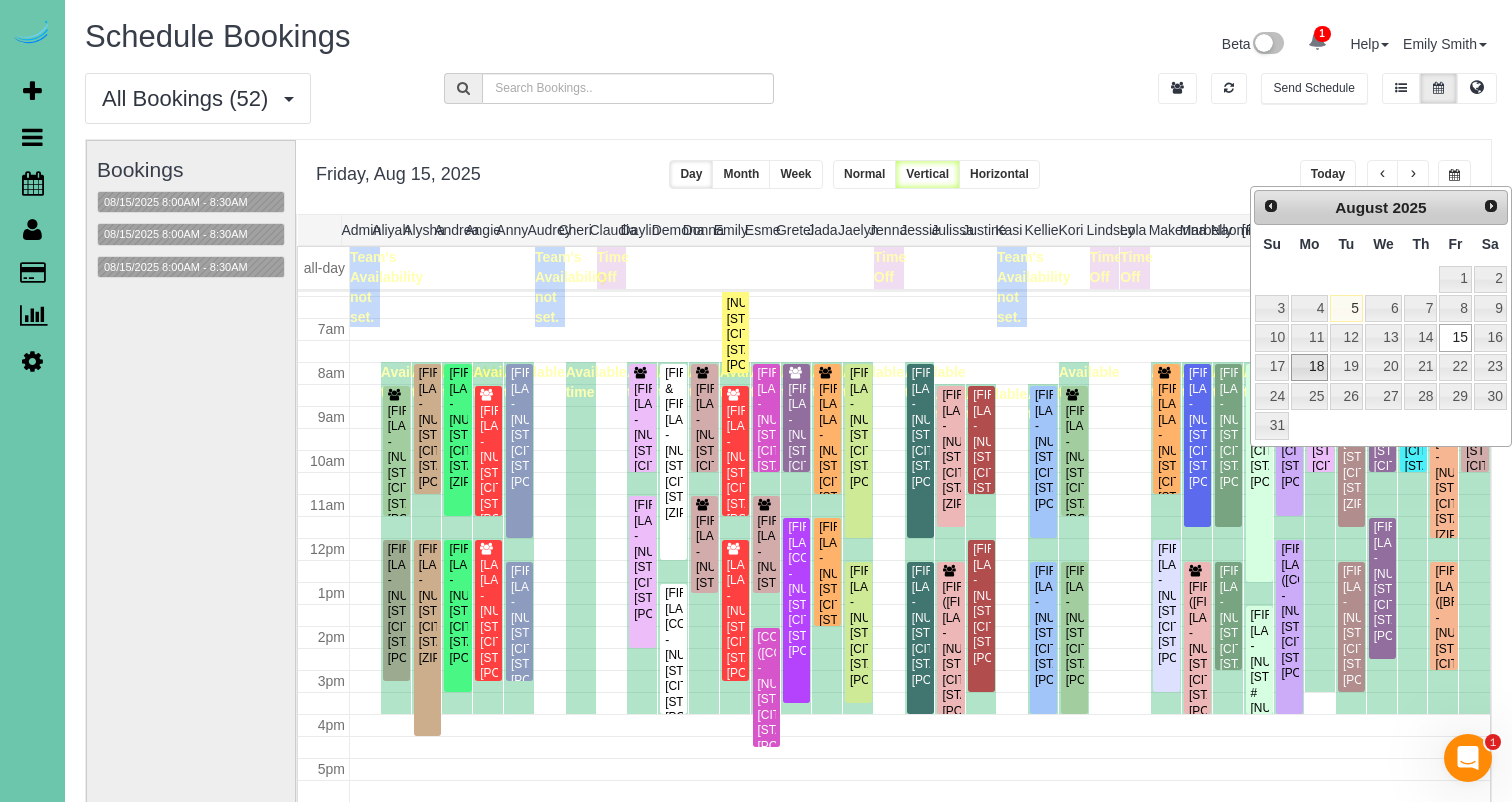 click on "18" at bounding box center (1309, 367) 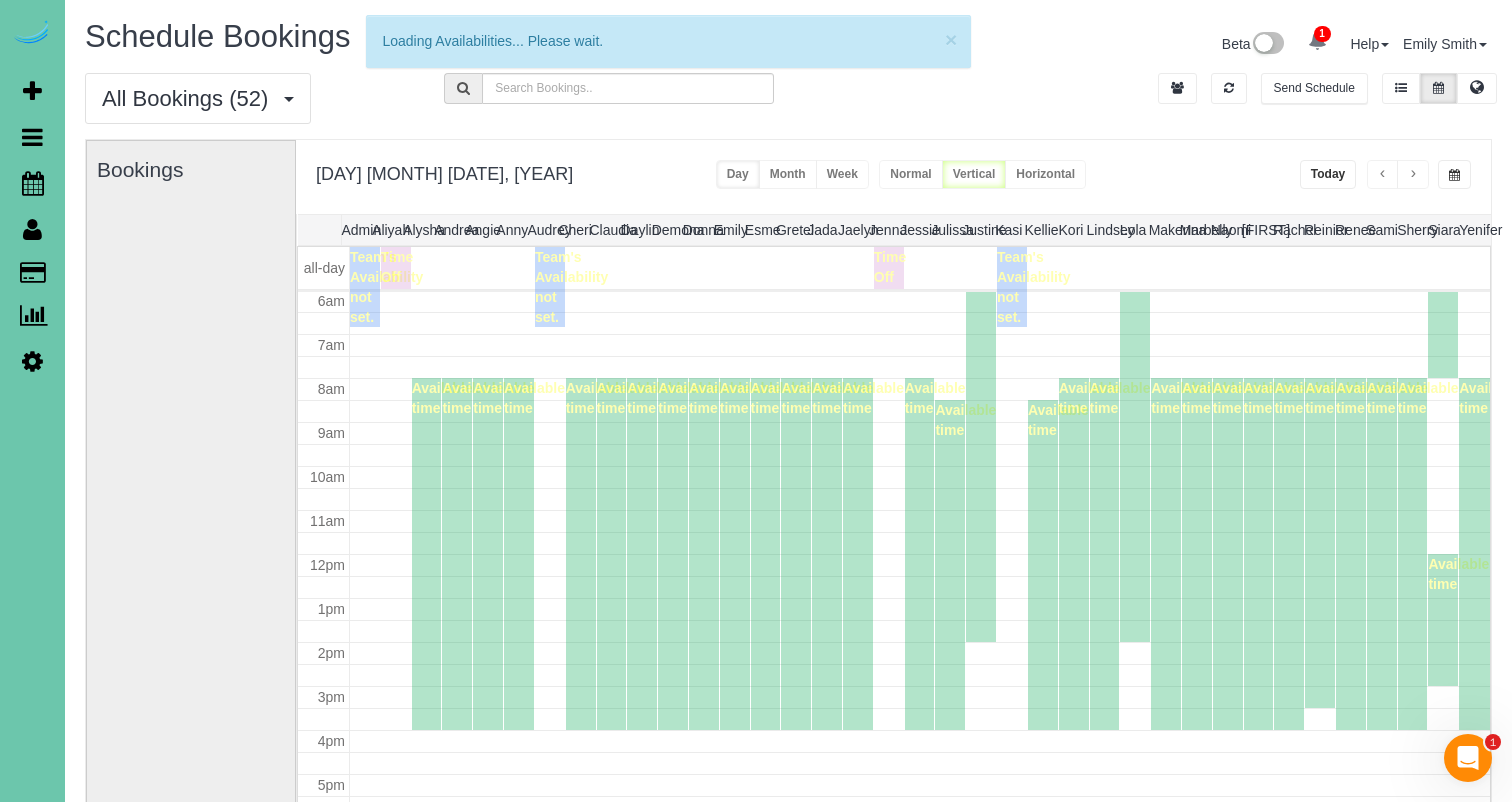 scroll, scrollTop: 265, scrollLeft: 0, axis: vertical 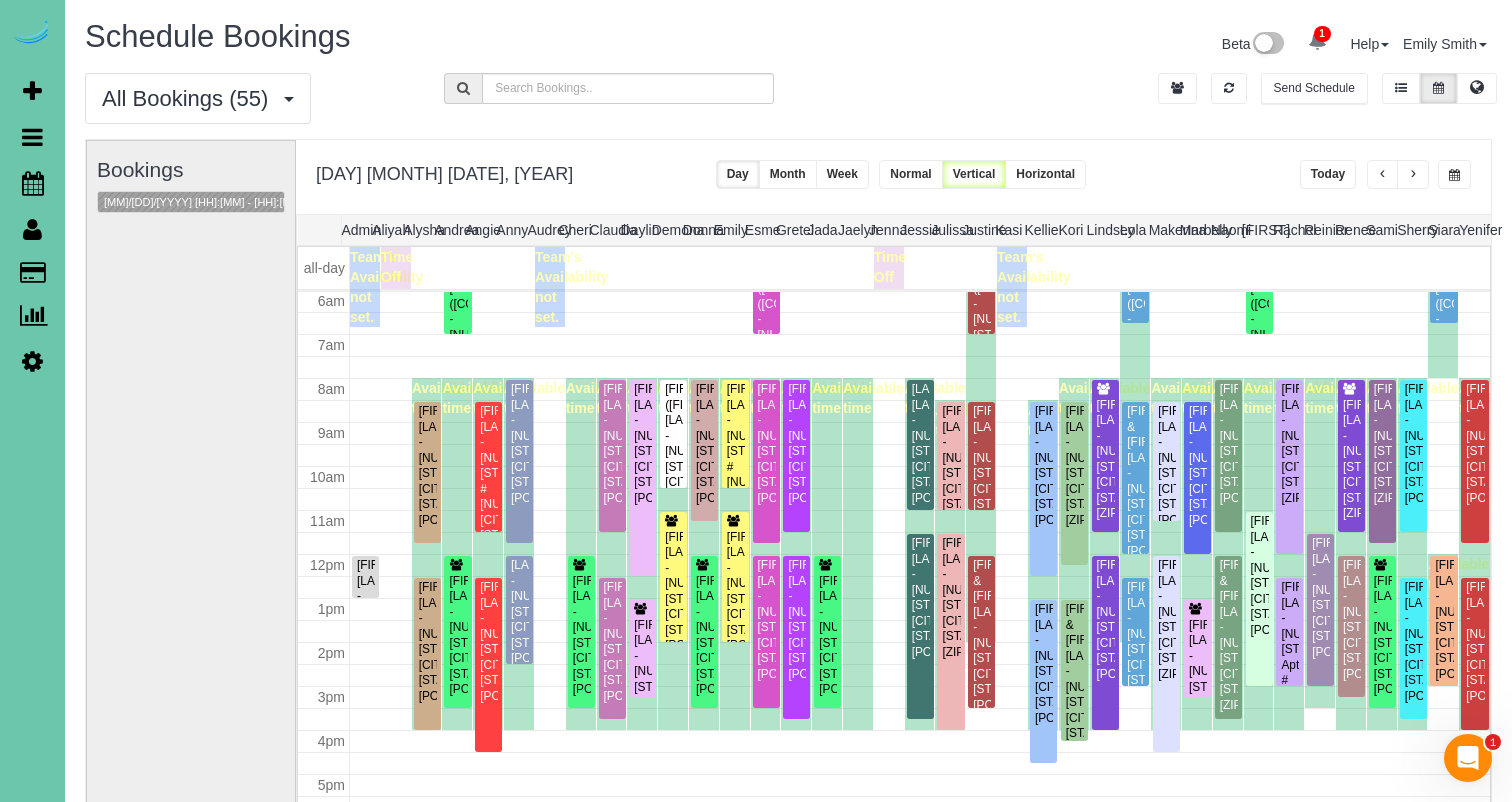click on "Bookings
08/18/2025 11:00AM - 11:30AM" at bounding box center (191, 540) 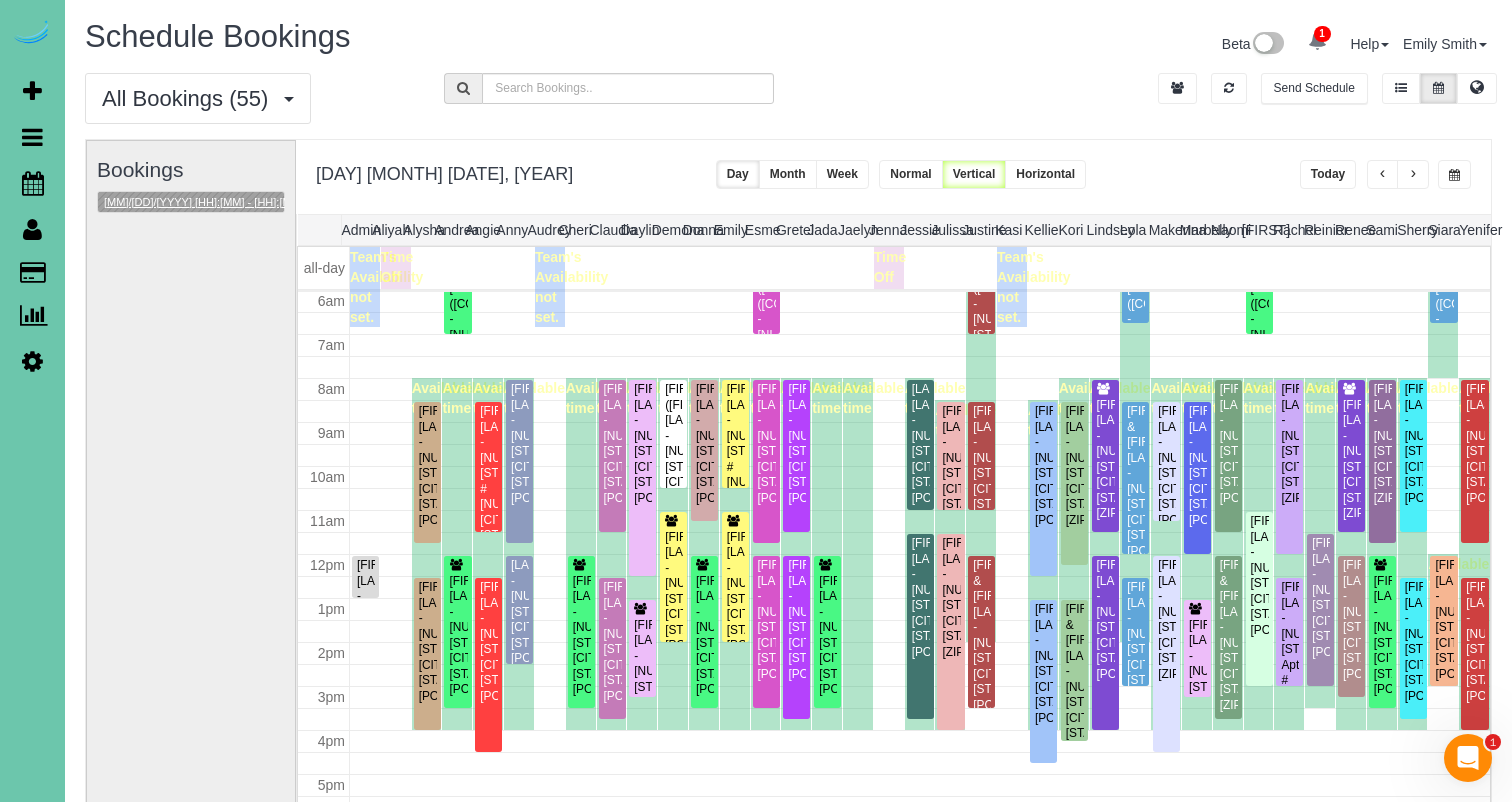 click on "08/18/2025 11:00AM - 11:30AM" at bounding box center (204, 202) 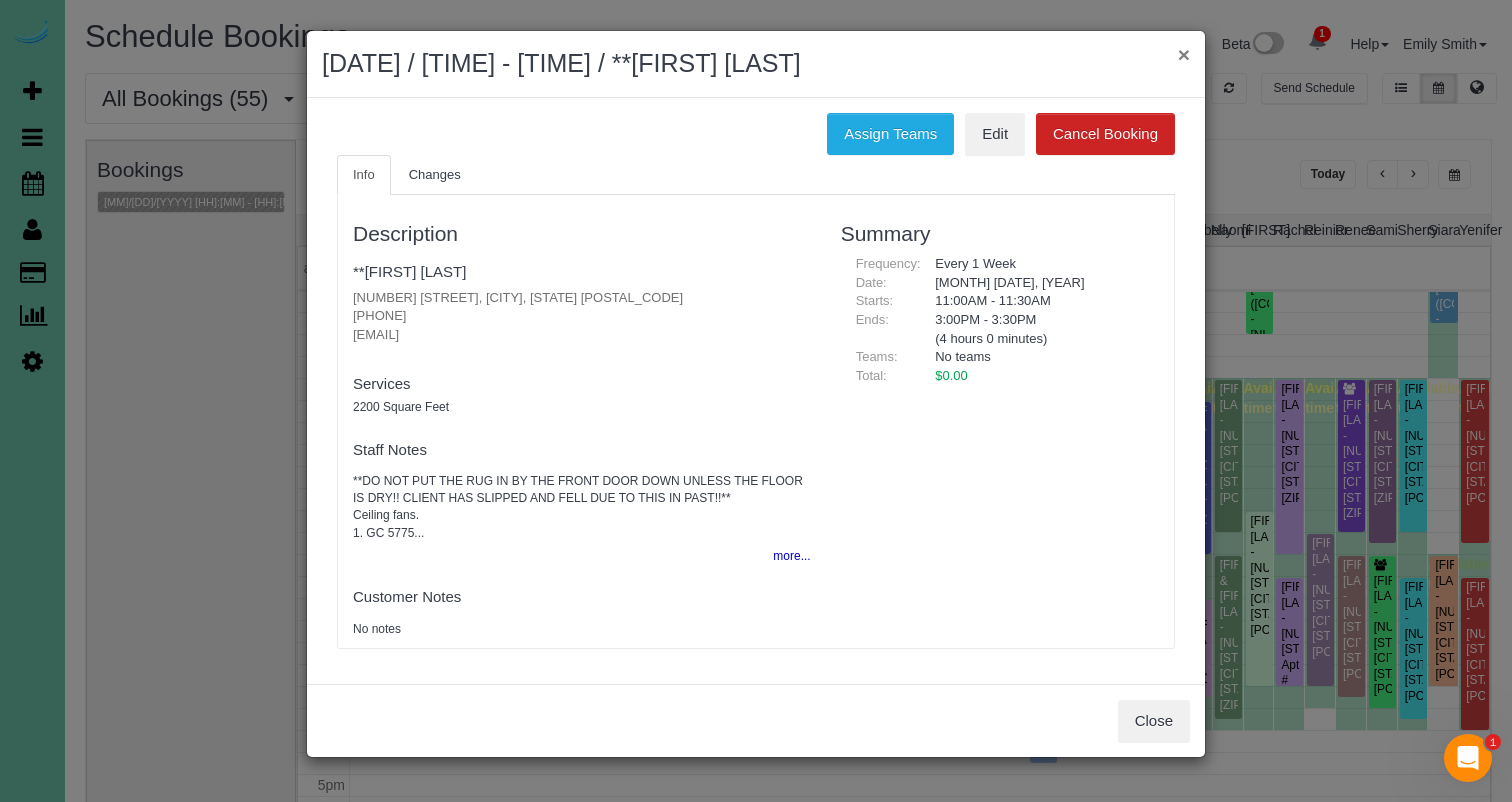 click on "×" at bounding box center [1184, 54] 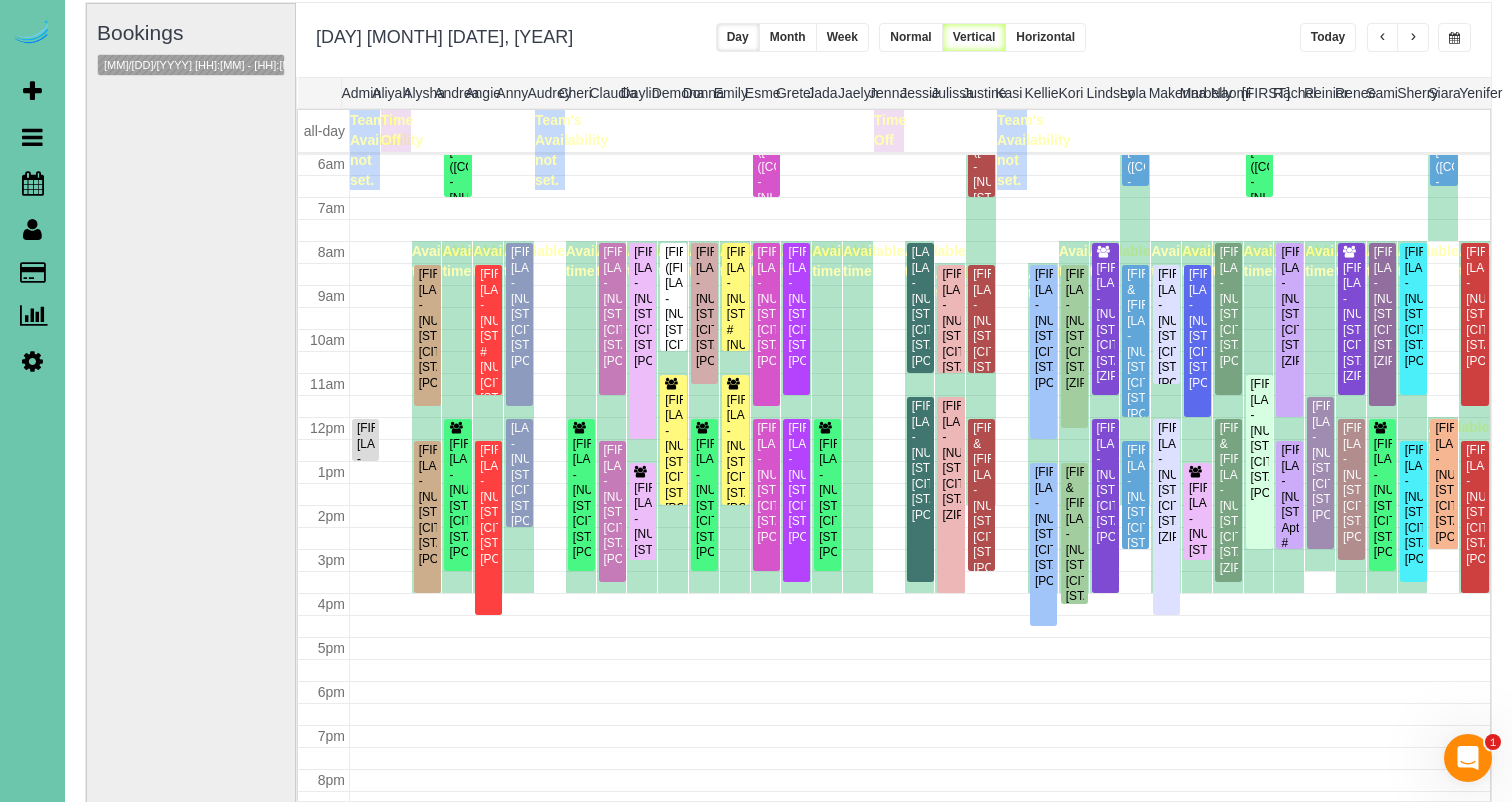 click at bounding box center (1413, 37) 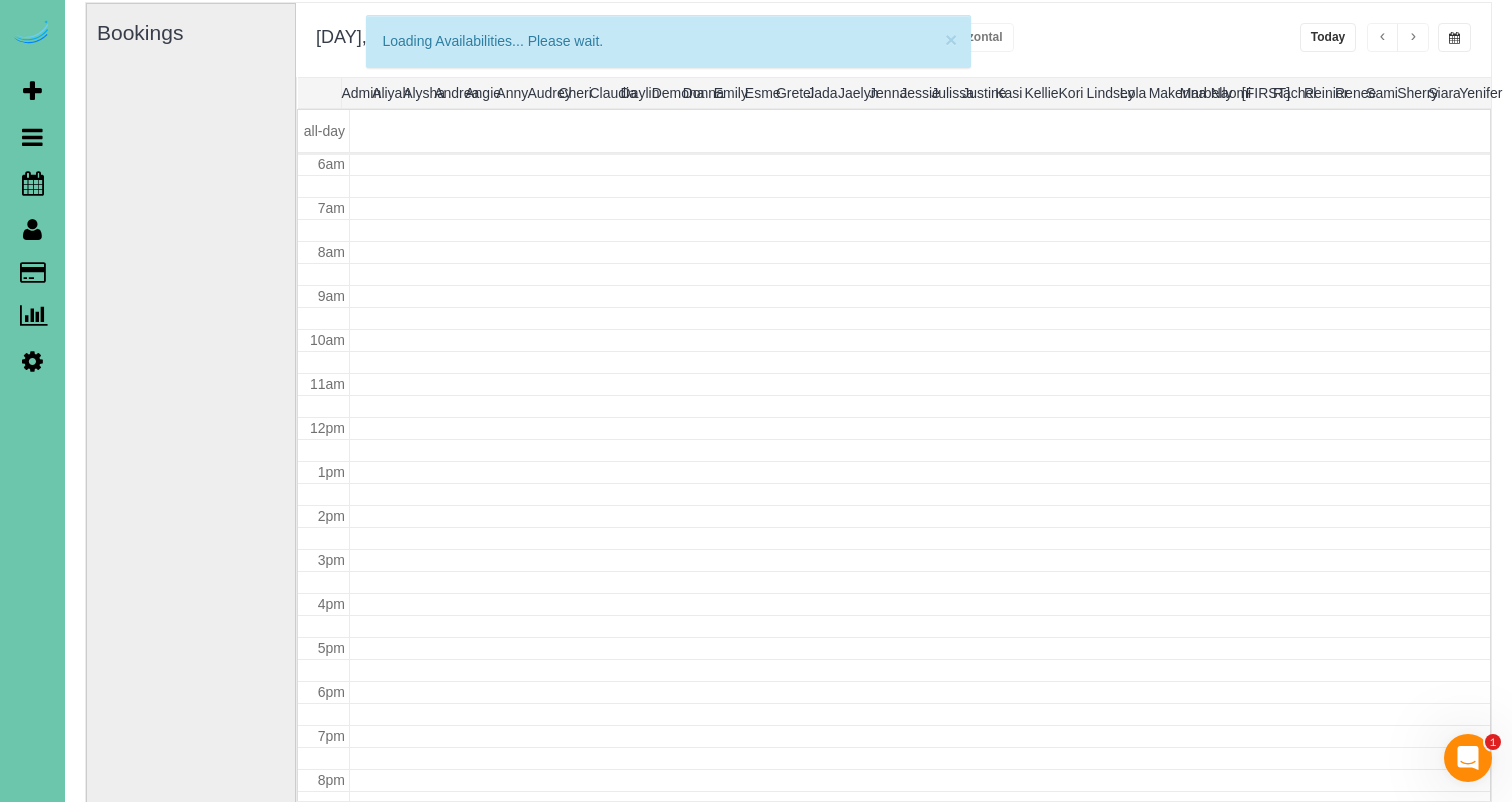 scroll, scrollTop: 265, scrollLeft: 0, axis: vertical 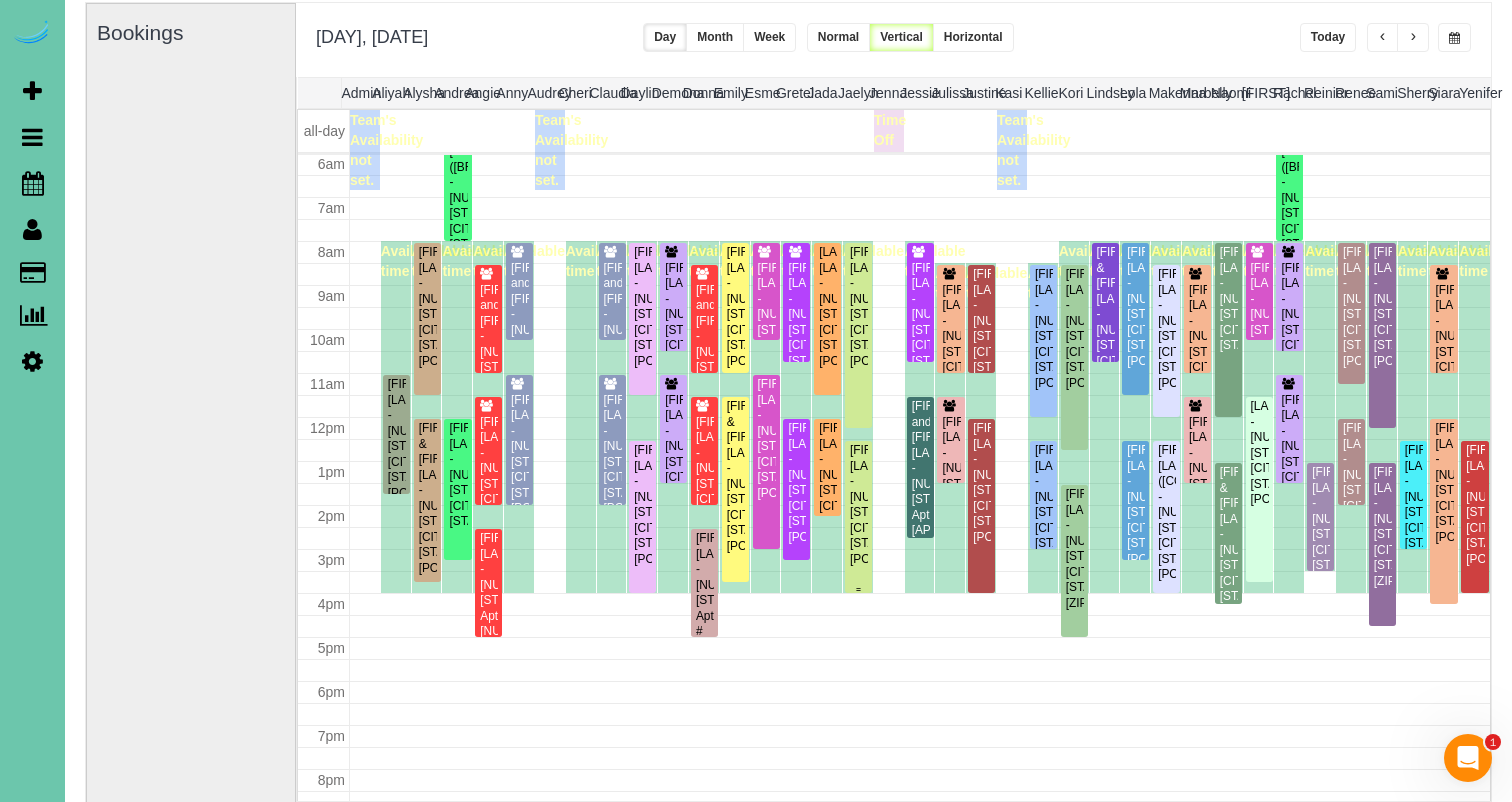 click on "Lisa Freifeld - 5203 Burt St, Omaha, NE 68132" at bounding box center [858, 505] 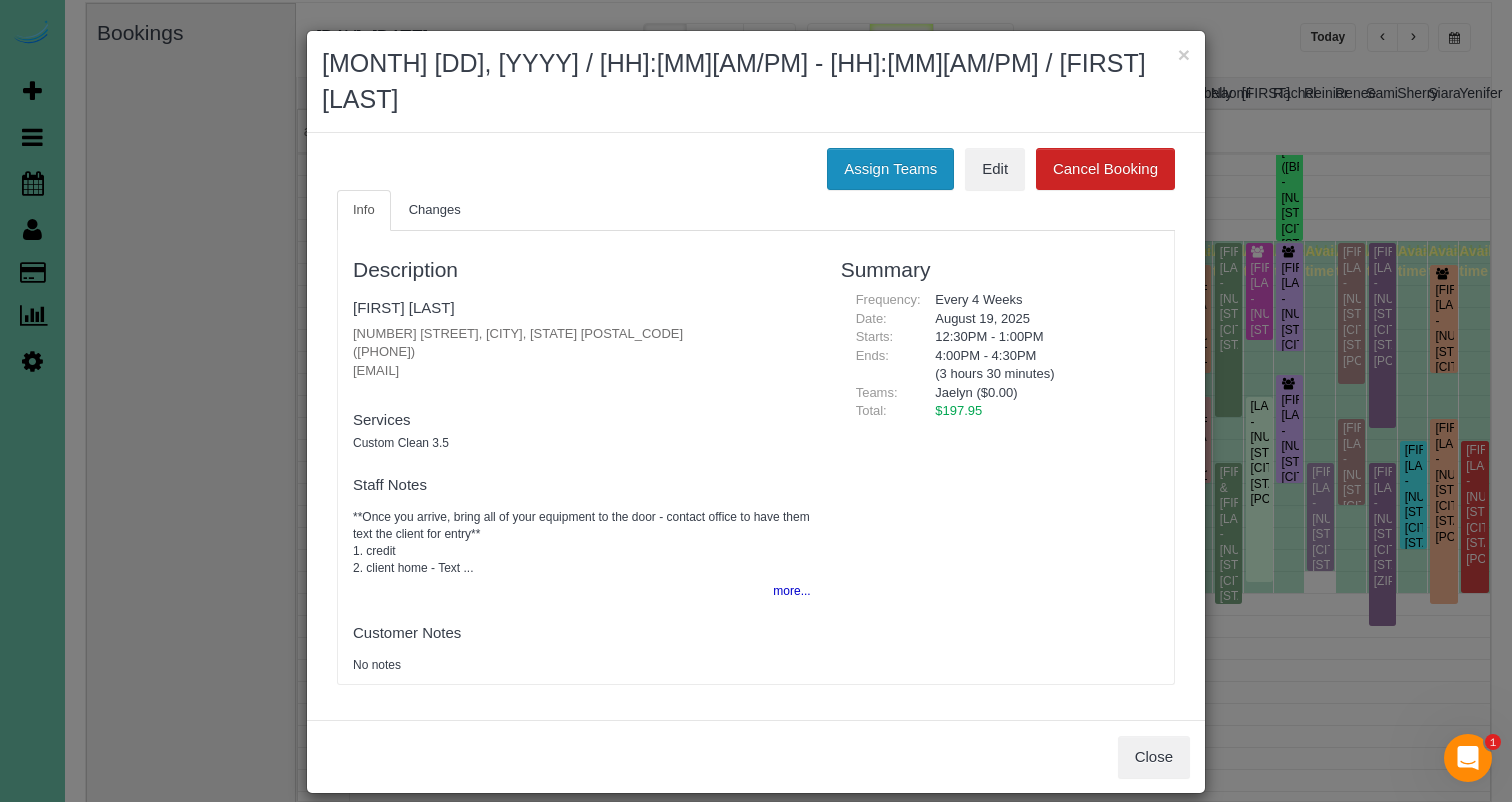 click on "Assign Teams" at bounding box center [890, 169] 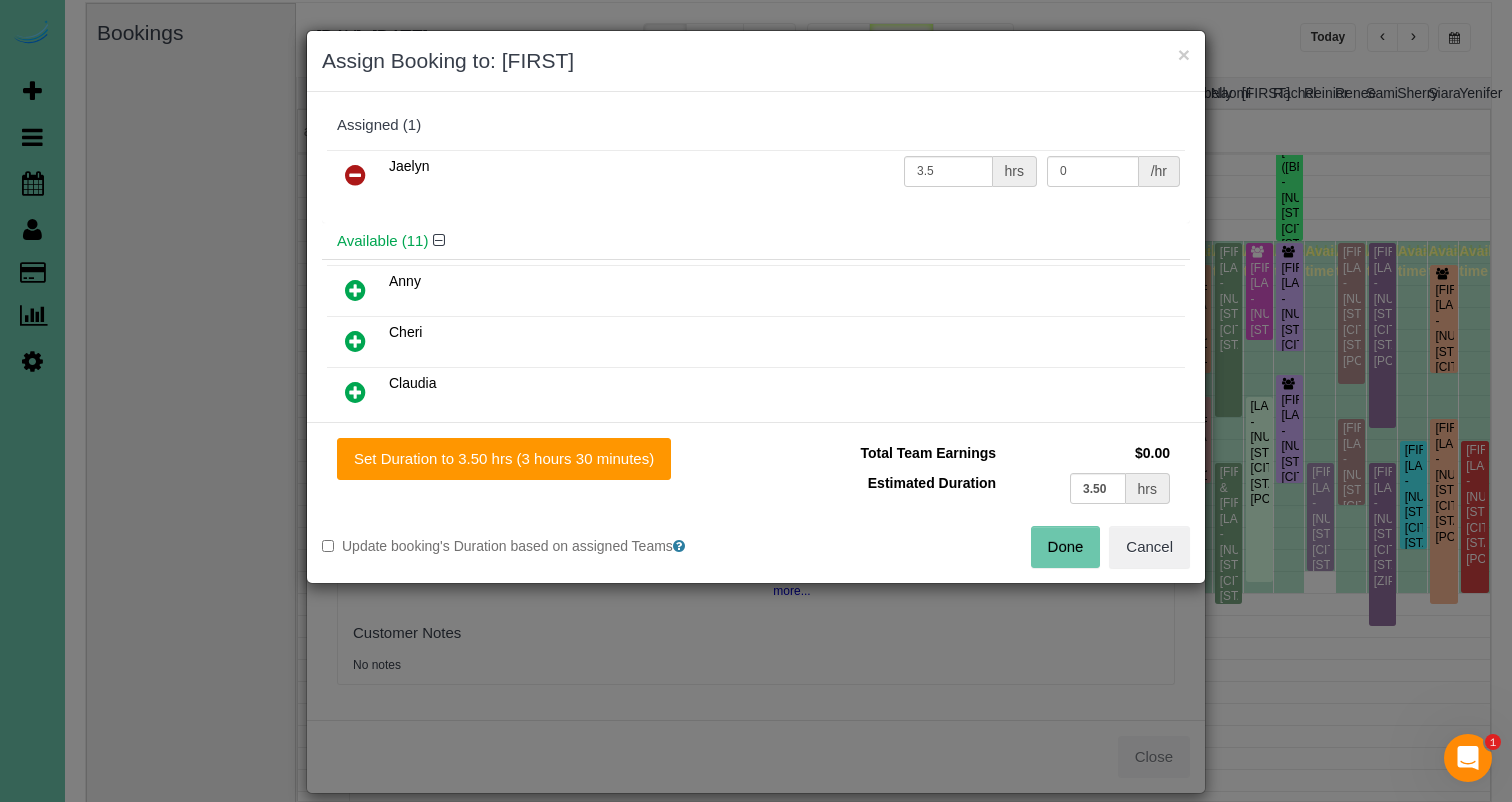 drag, startPoint x: 361, startPoint y: 167, endPoint x: 376, endPoint y: 212, distance: 47.434166 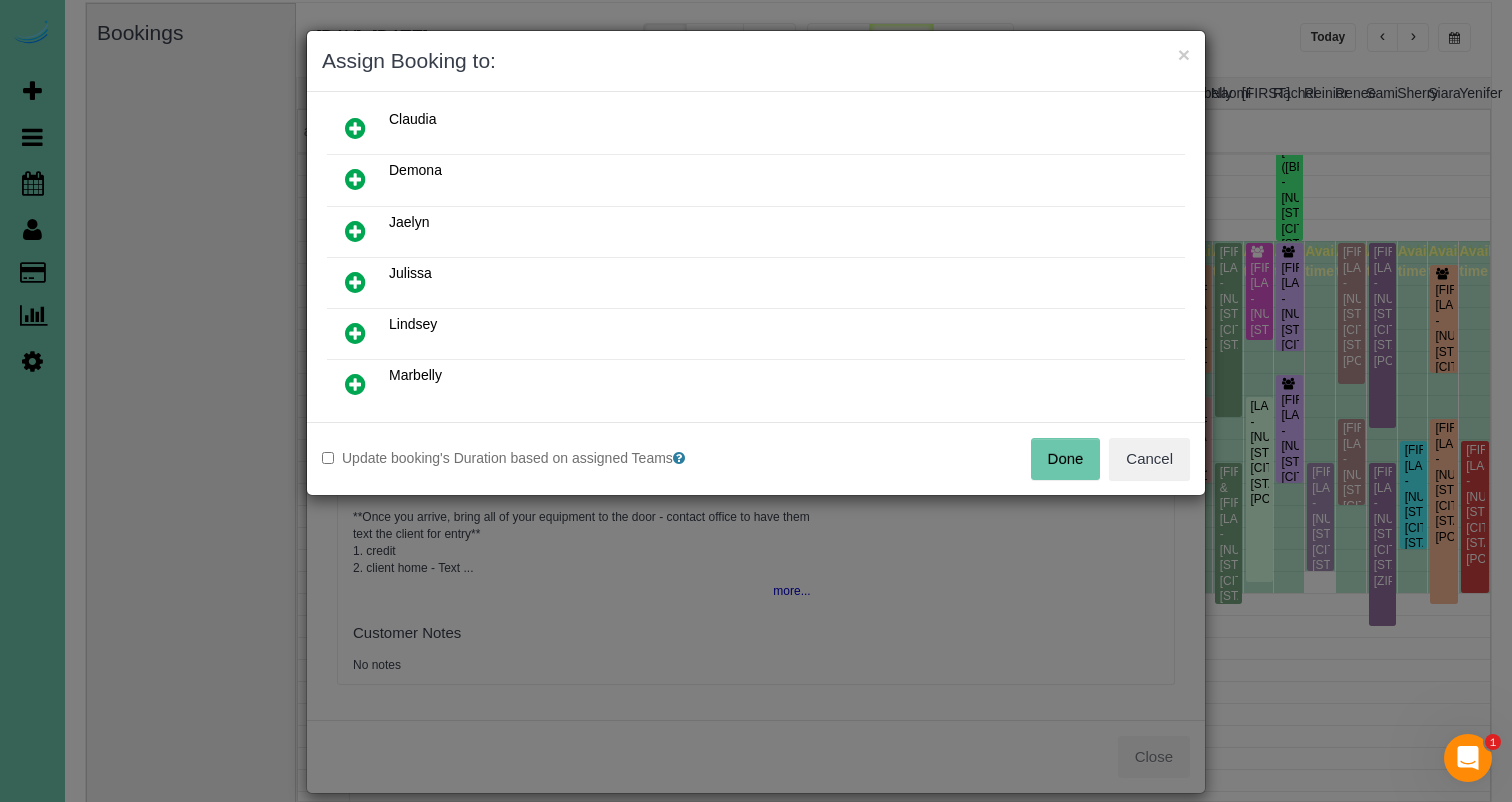 scroll, scrollTop: 247, scrollLeft: 0, axis: vertical 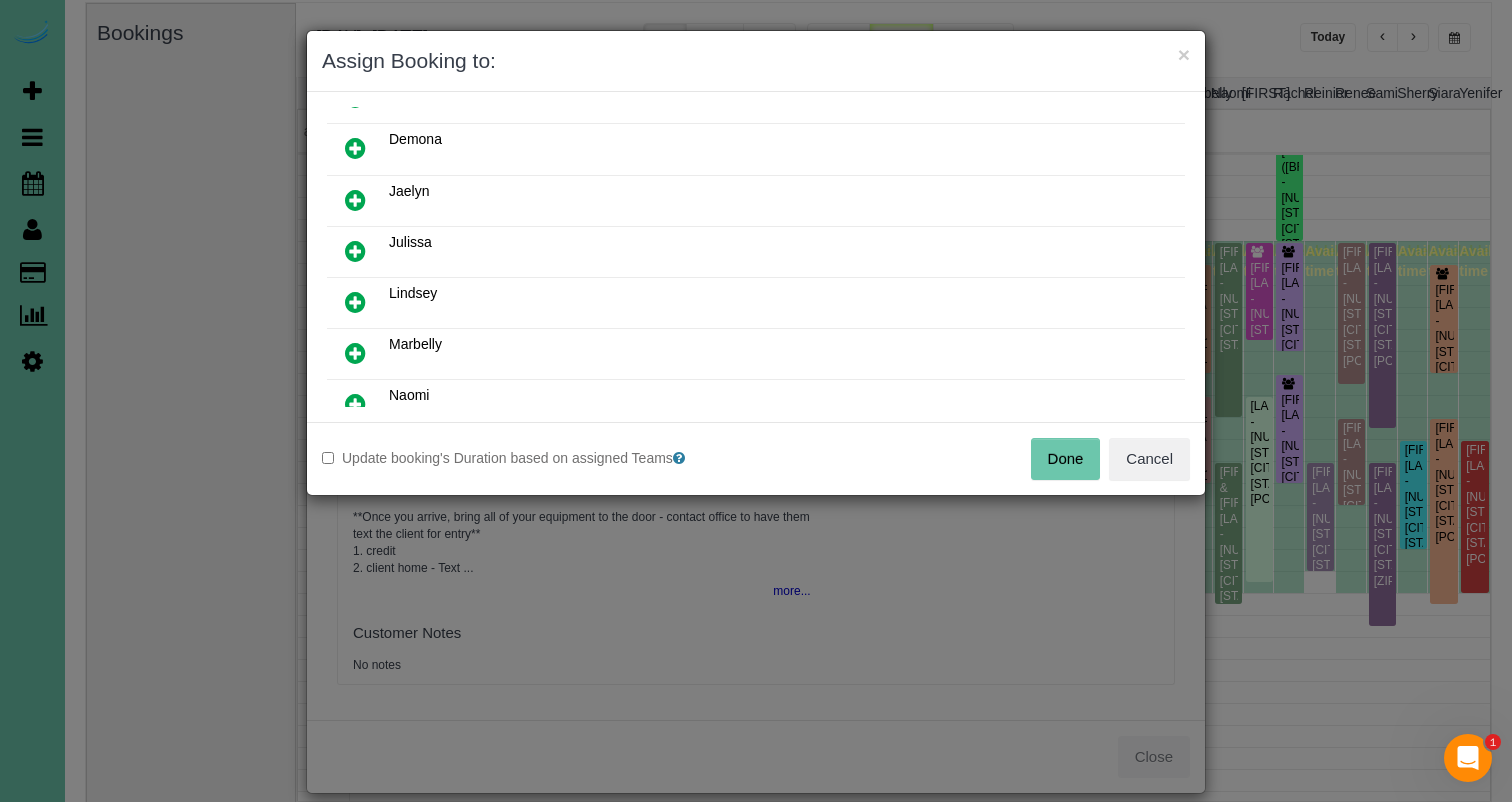 click at bounding box center [355, 302] 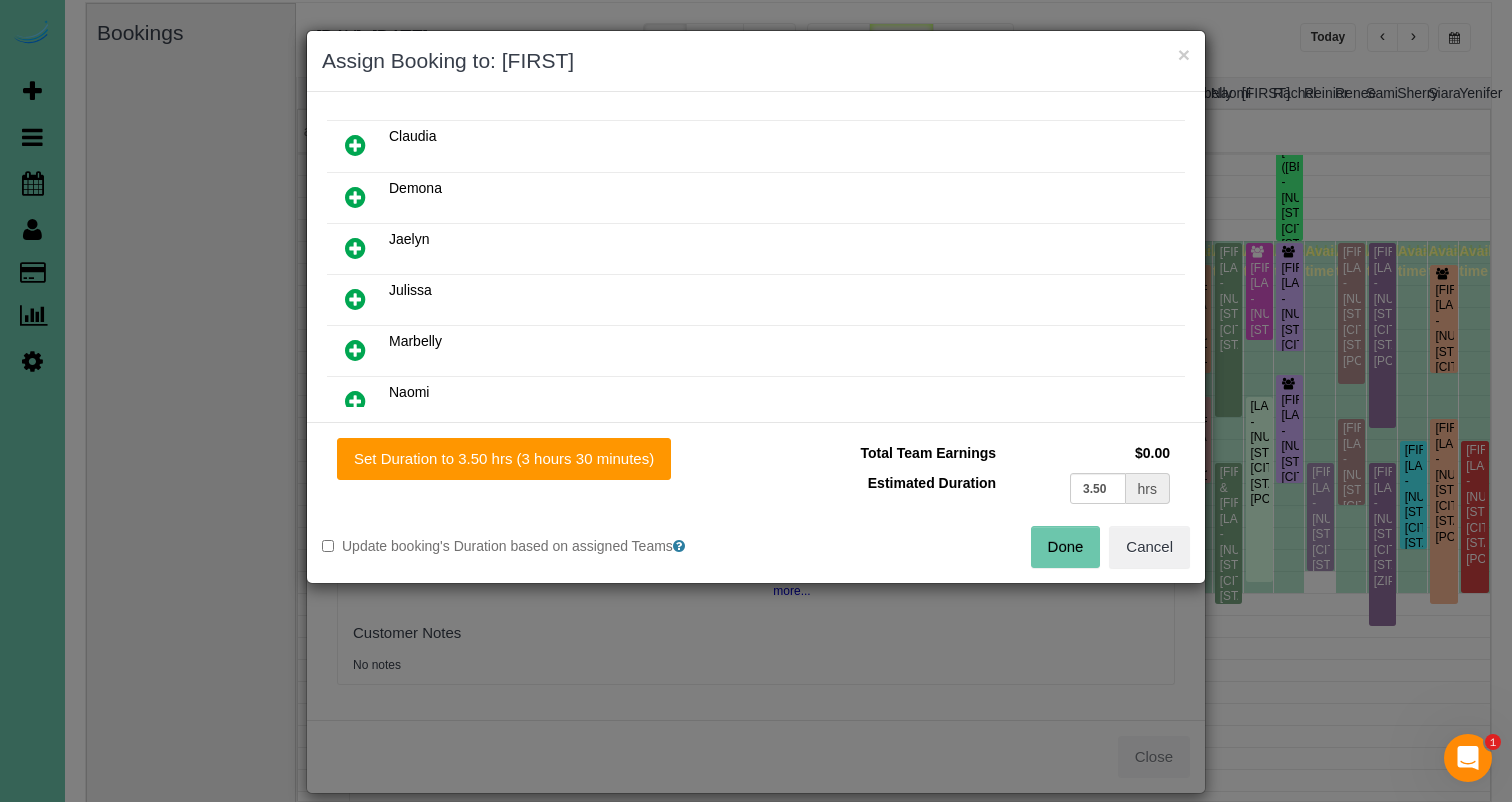 drag, startPoint x: 584, startPoint y: 460, endPoint x: 690, endPoint y: 467, distance: 106.23088 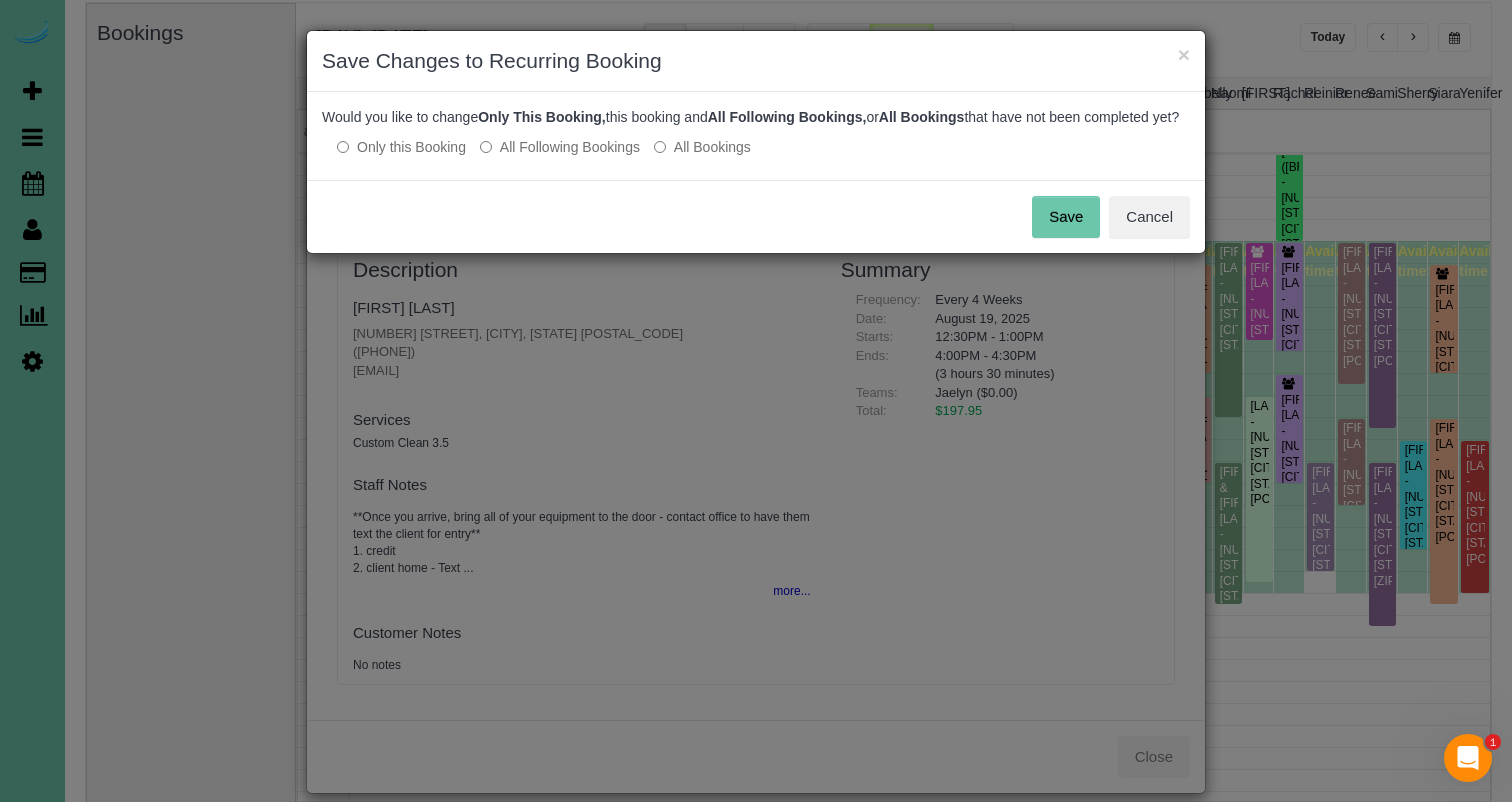 click on "Save" at bounding box center (1066, 217) 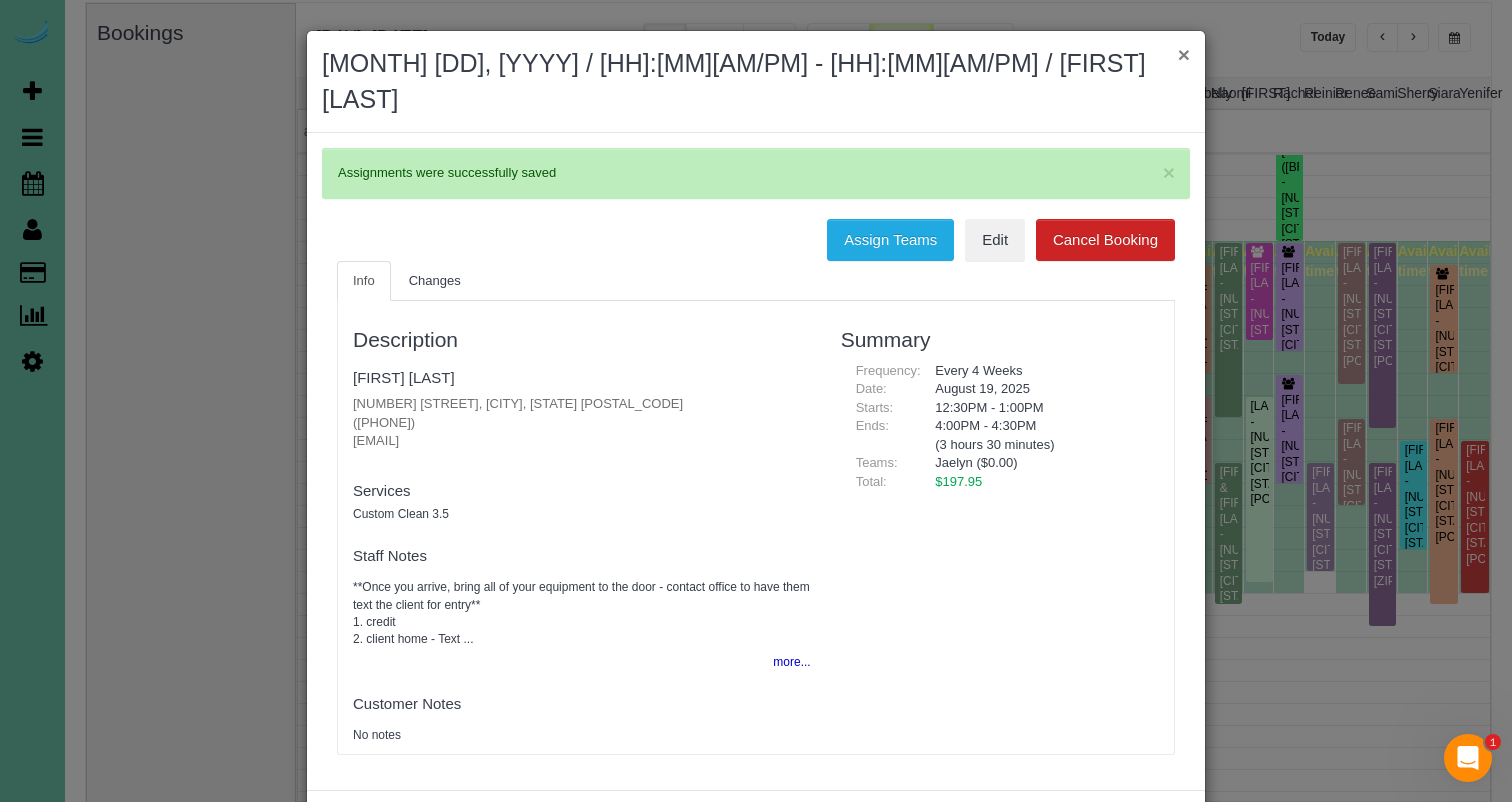 drag, startPoint x: 1171, startPoint y: 56, endPoint x: 1184, endPoint y: 51, distance: 13.928389 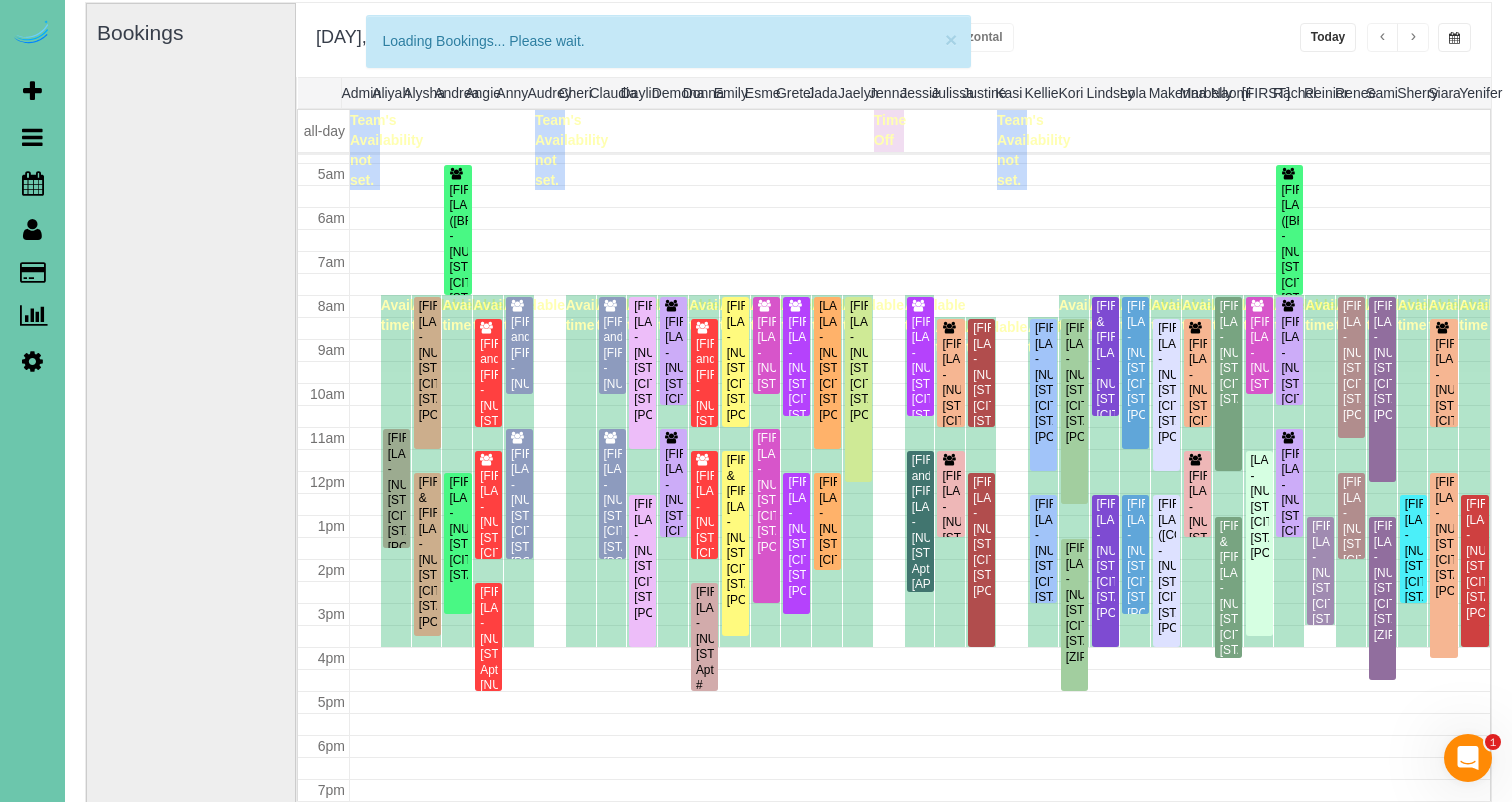 scroll, scrollTop: 211, scrollLeft: 0, axis: vertical 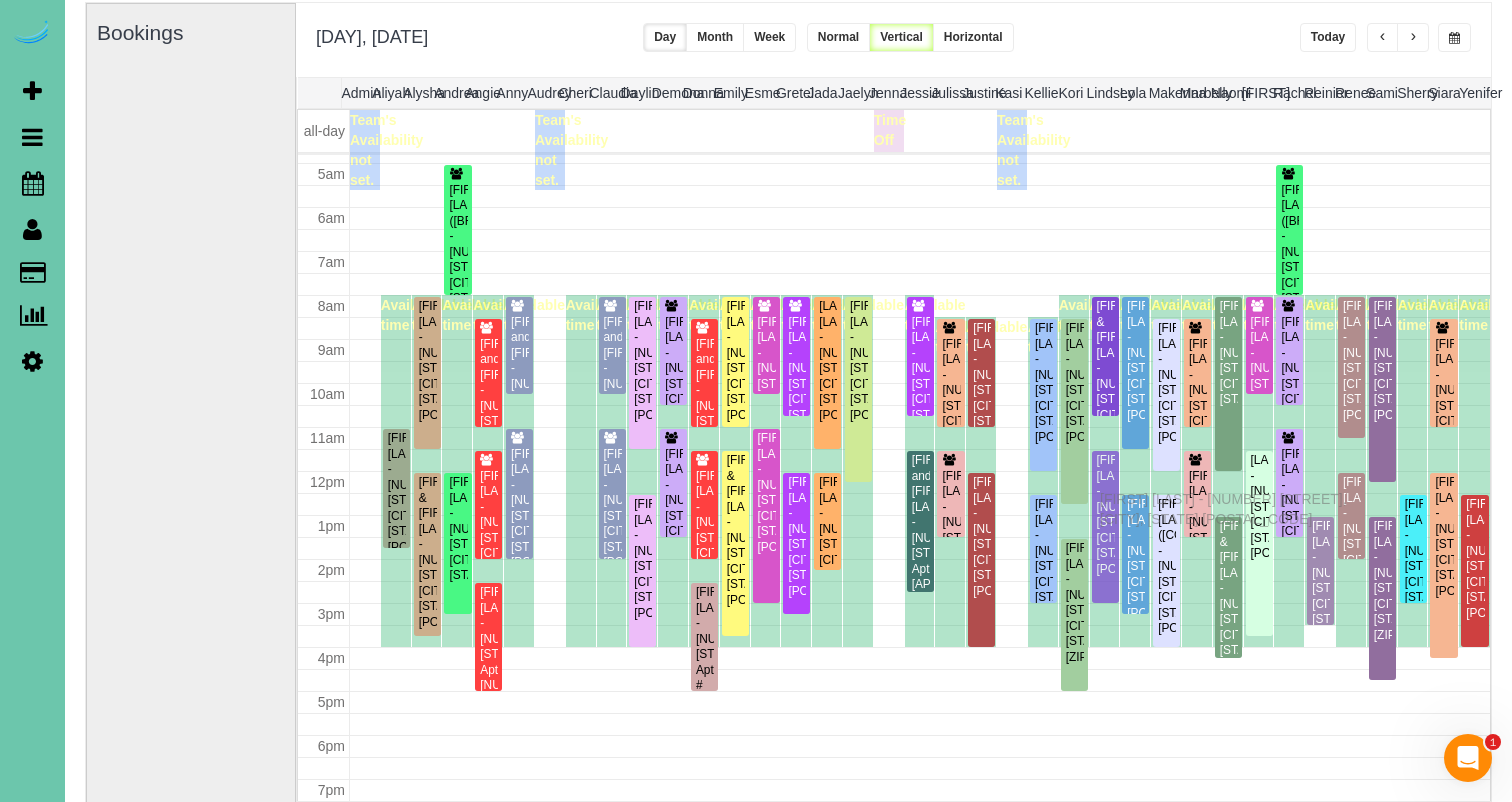 drag, startPoint x: 1105, startPoint y: 539, endPoint x: 1105, endPoint y: 496, distance: 43 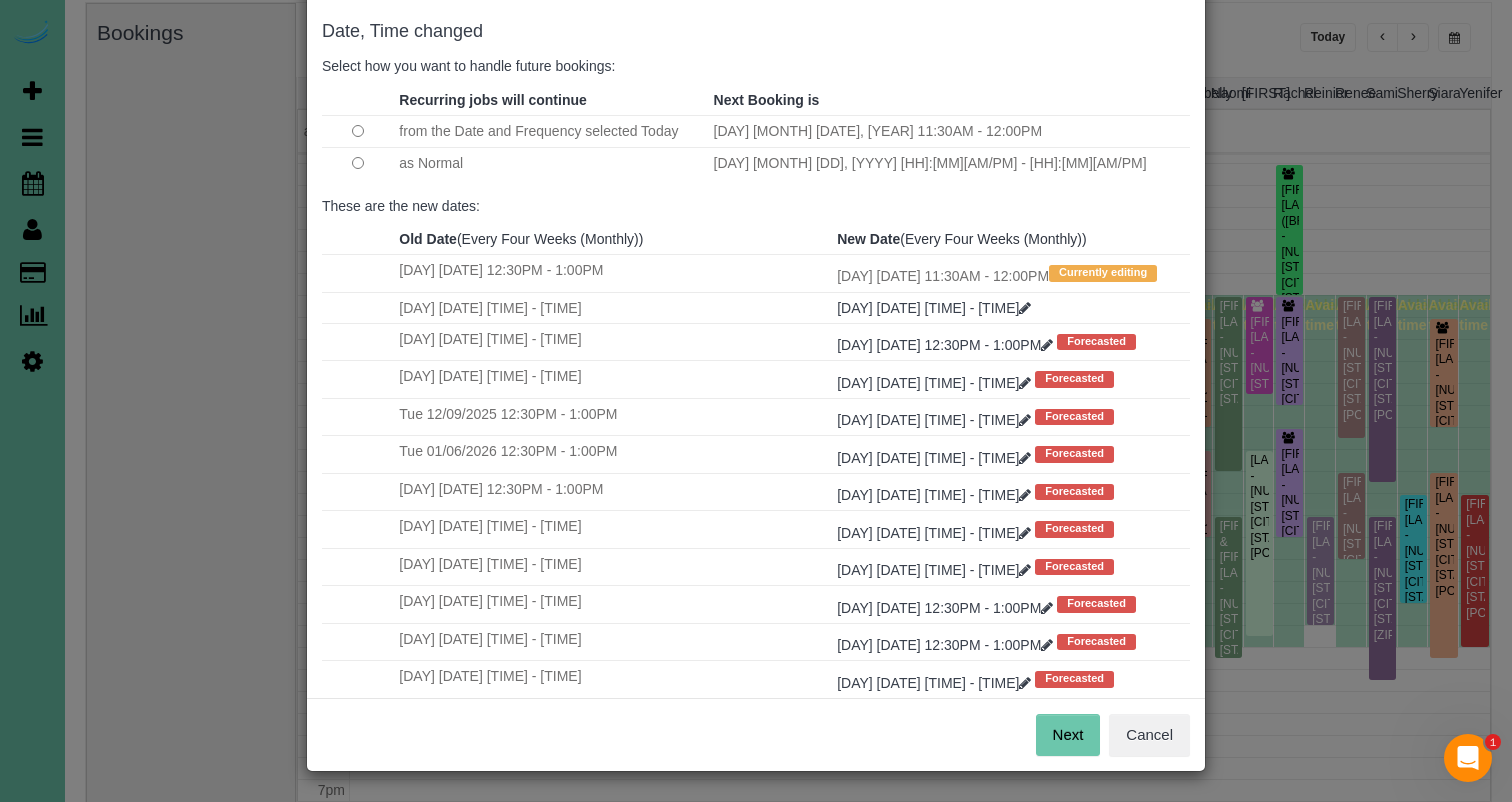 scroll, scrollTop: 93, scrollLeft: 0, axis: vertical 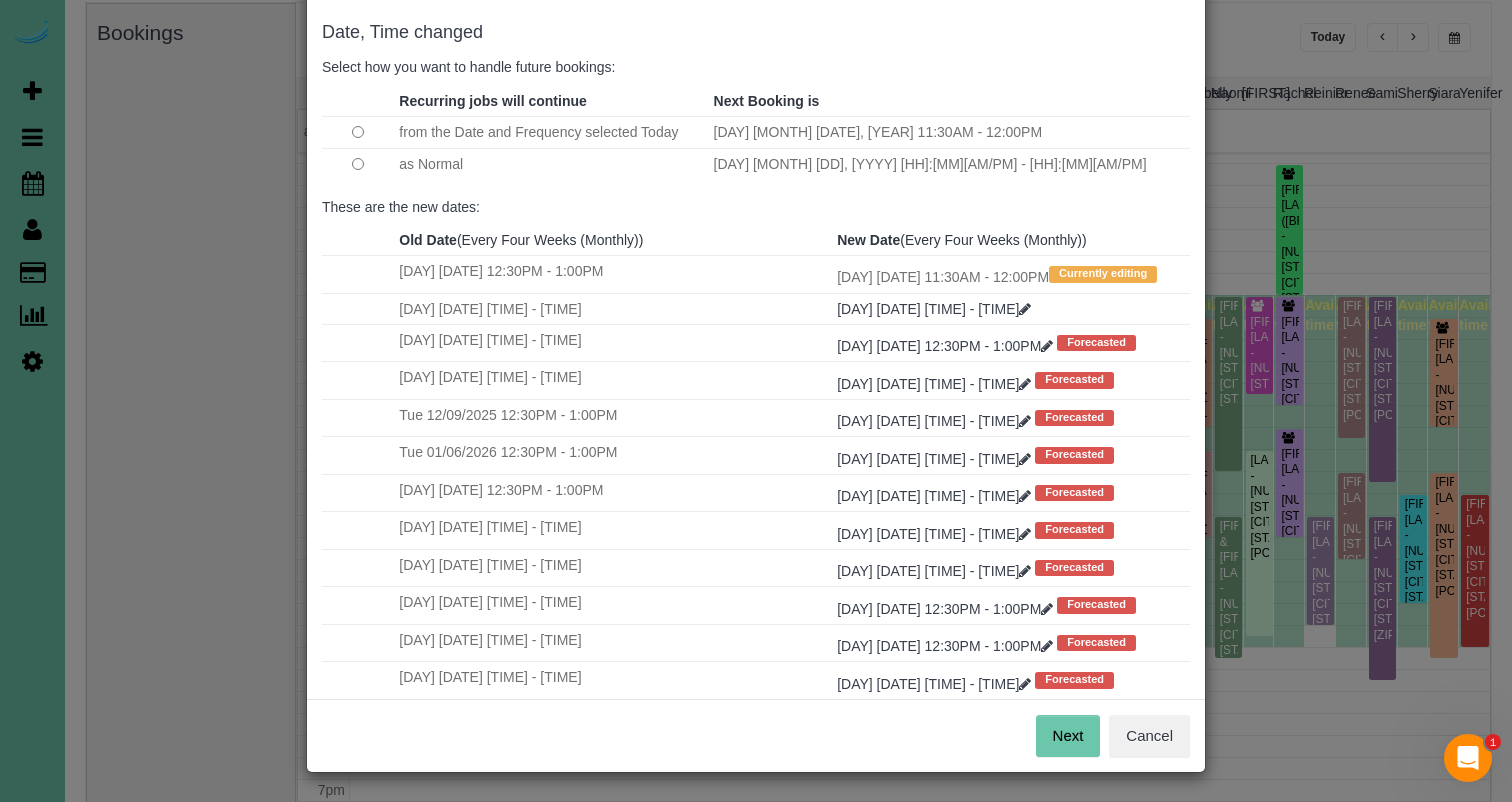 click on "Next" at bounding box center [1068, 736] 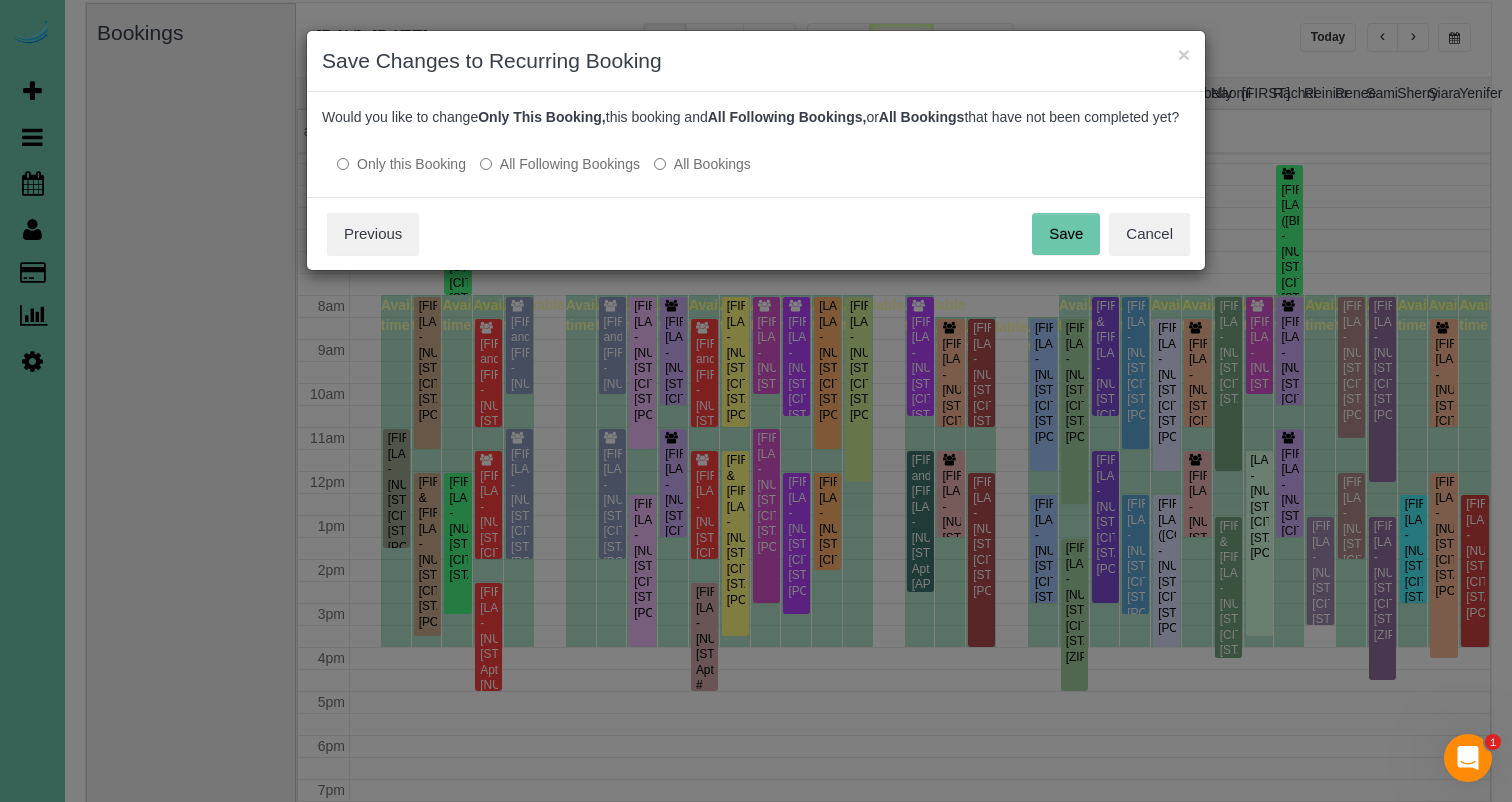scroll, scrollTop: 0, scrollLeft: 0, axis: both 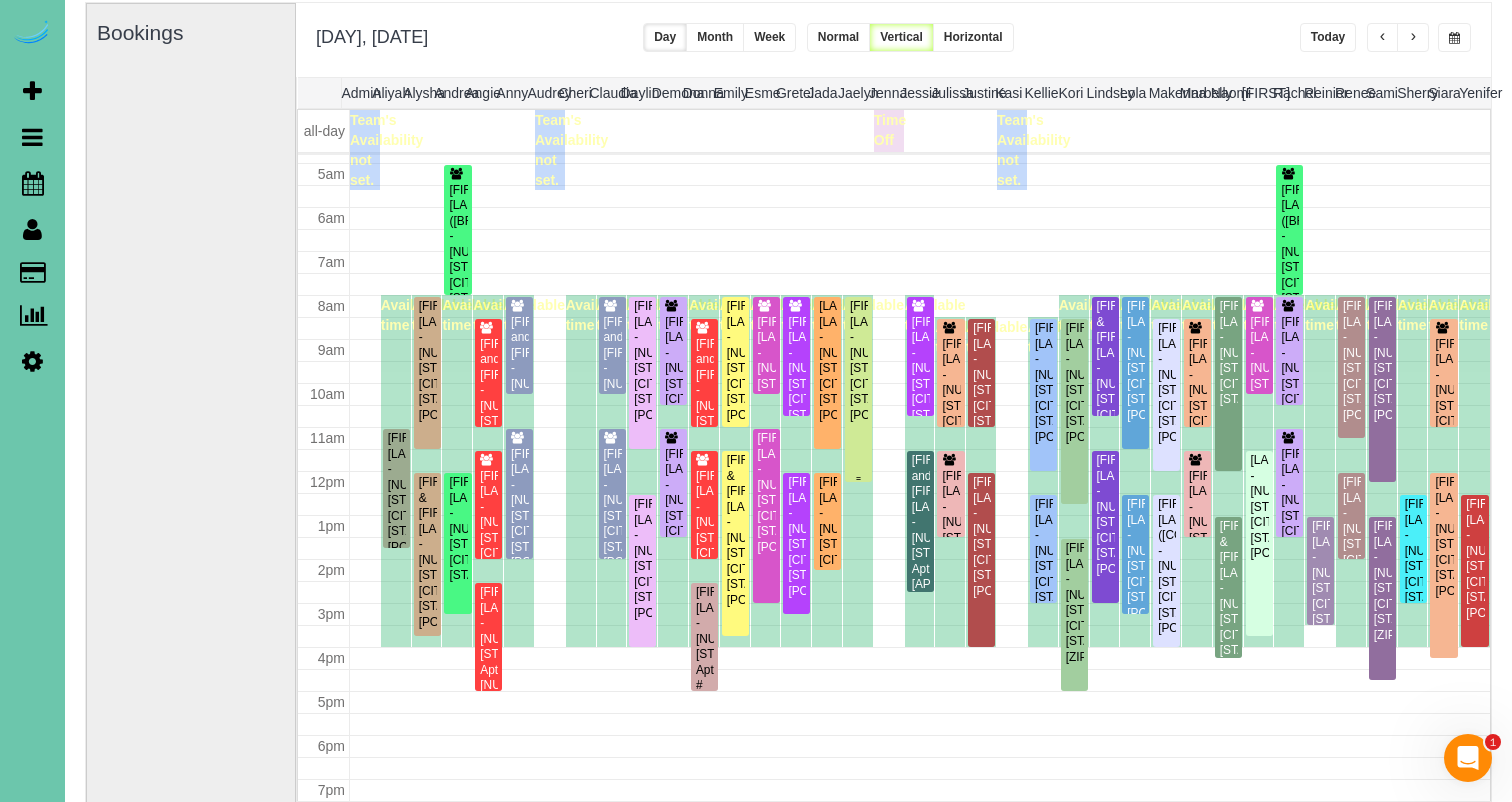 click on "Susan Coghill - 15452 Laurel Circle, Omaha, NE 68116" at bounding box center [858, 361] 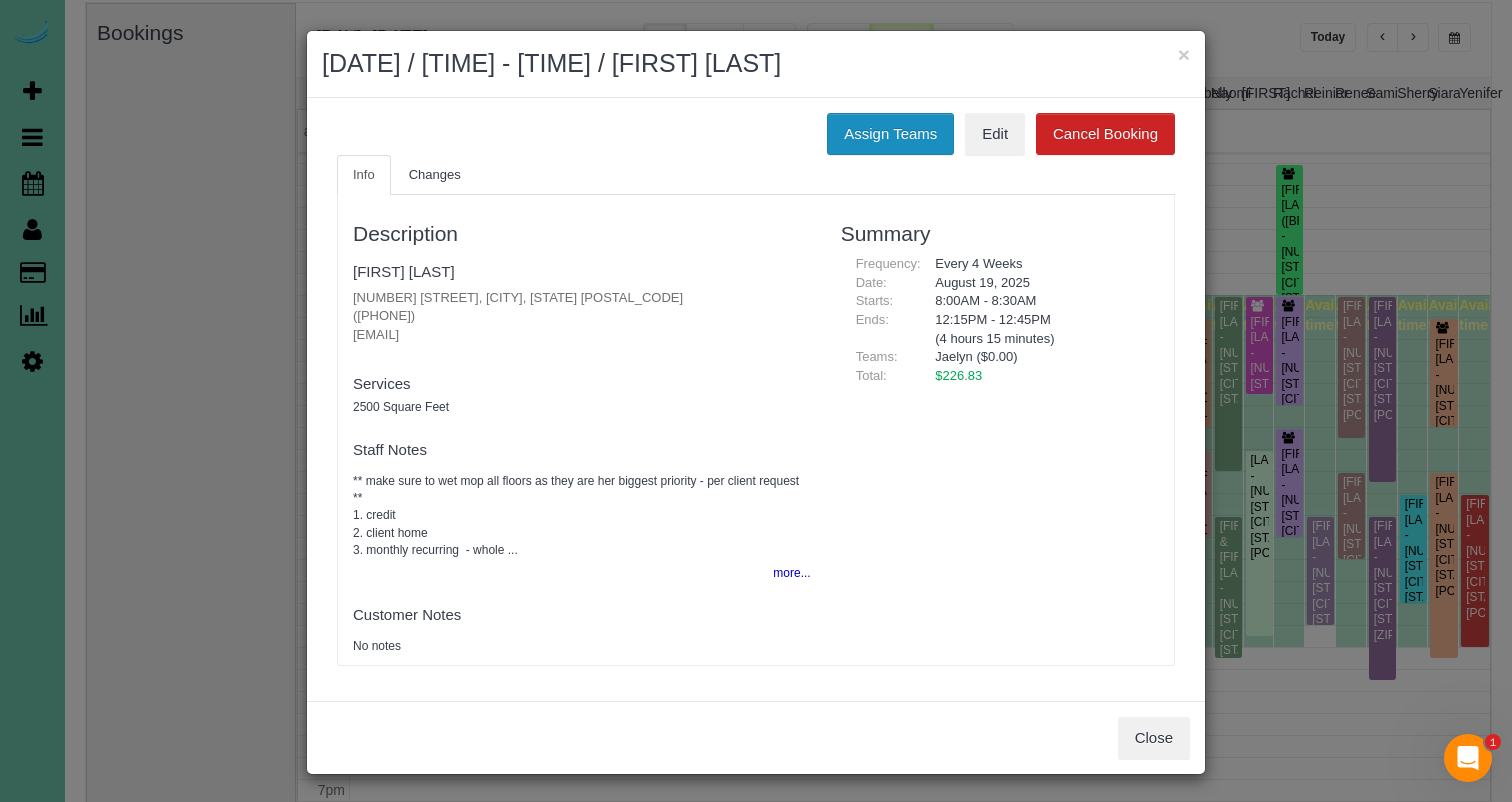 click on "Assign Teams" at bounding box center [890, 134] 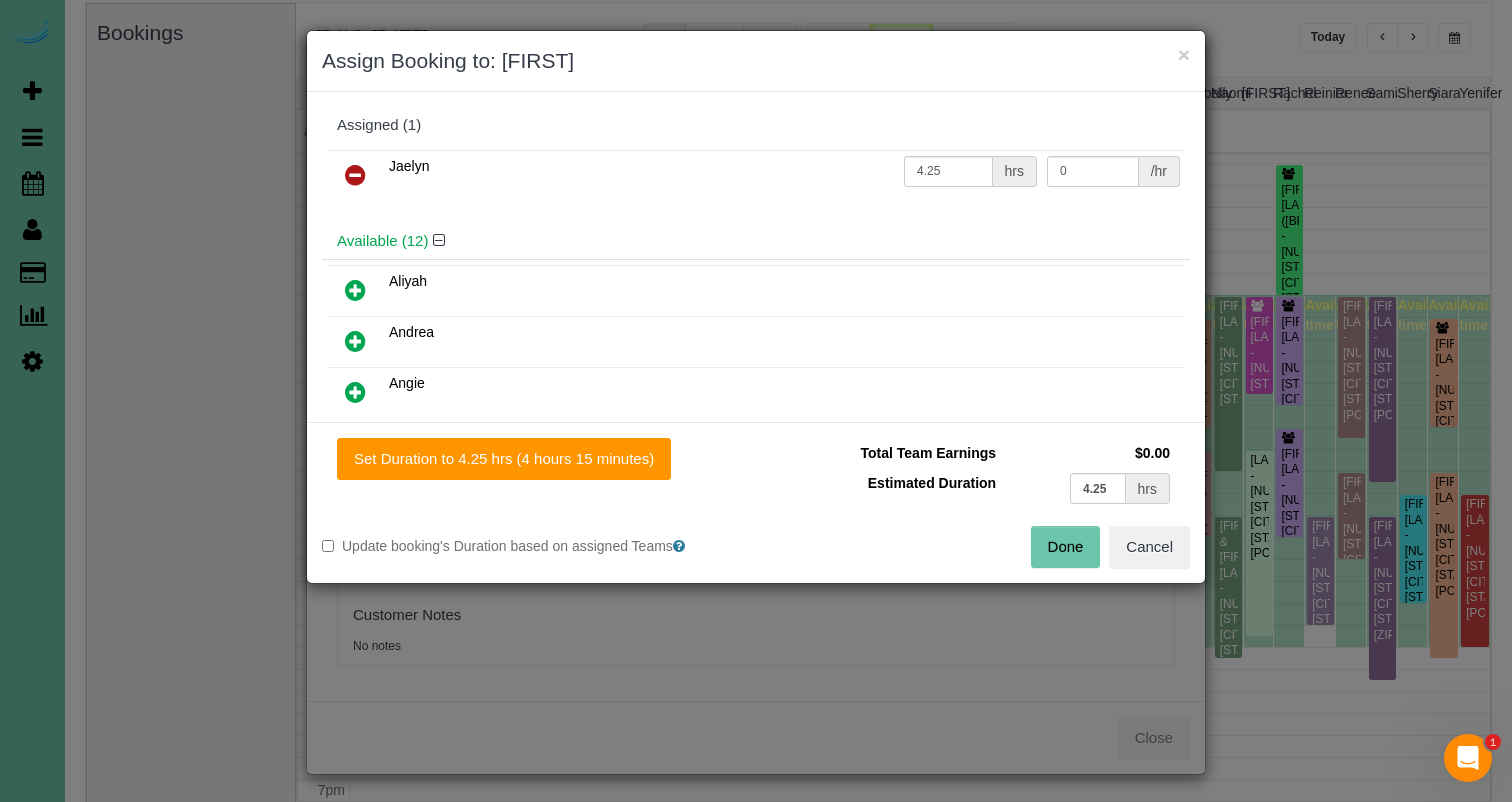 drag, startPoint x: 372, startPoint y: 175, endPoint x: 381, endPoint y: 244, distance: 69.58448 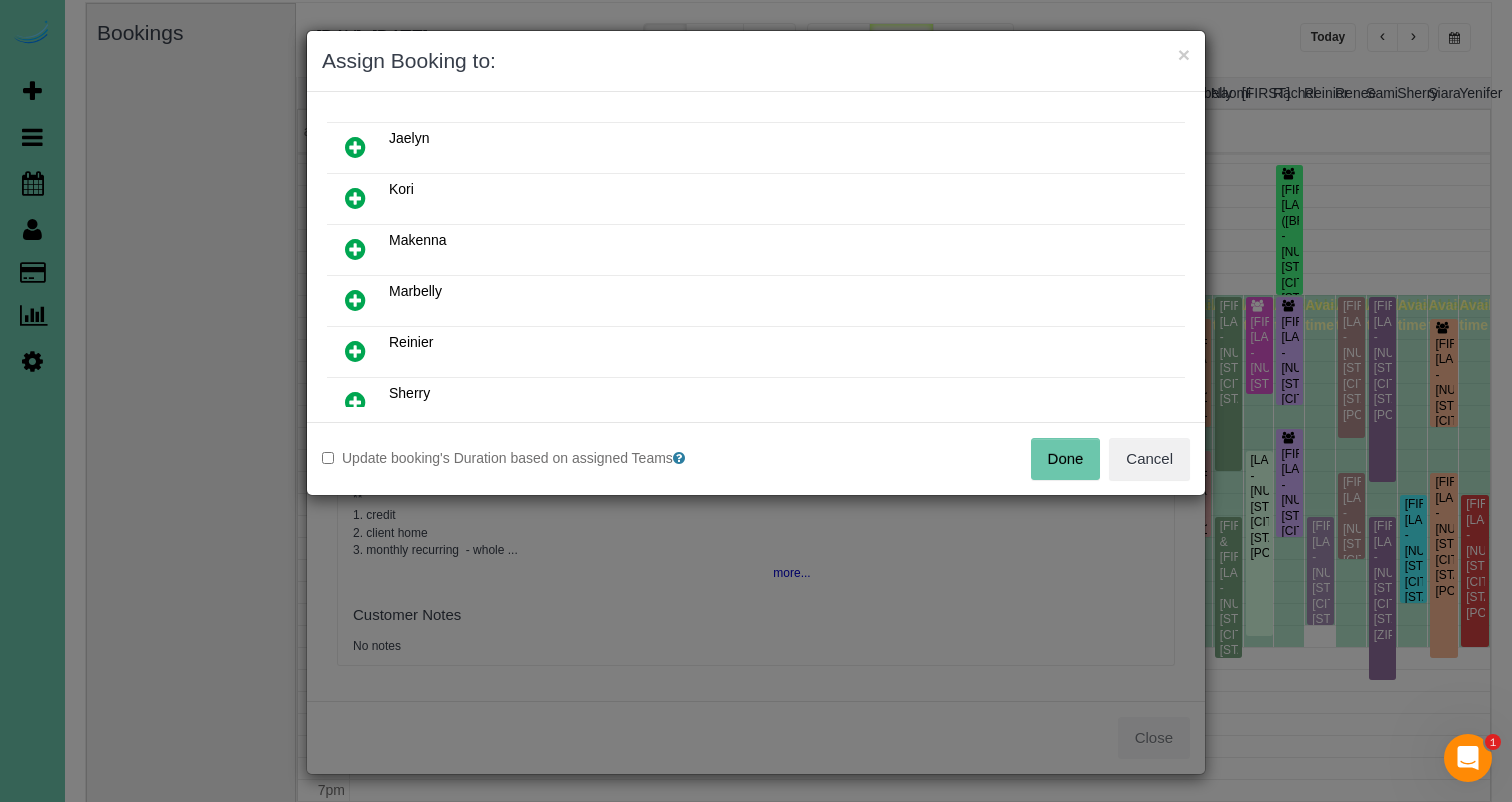scroll, scrollTop: 390, scrollLeft: 0, axis: vertical 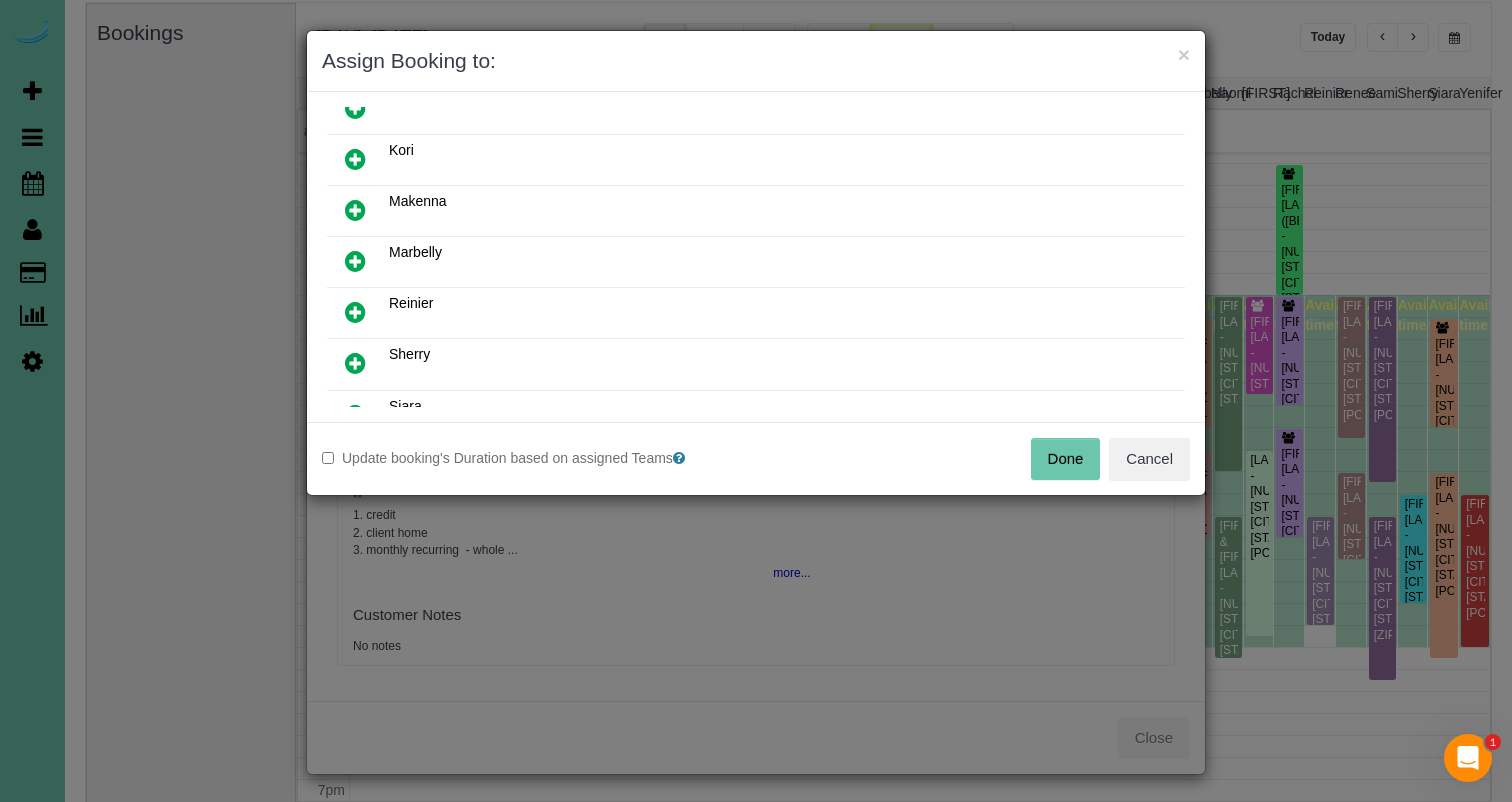 drag, startPoint x: 363, startPoint y: 300, endPoint x: 375, endPoint y: 308, distance: 14.422205 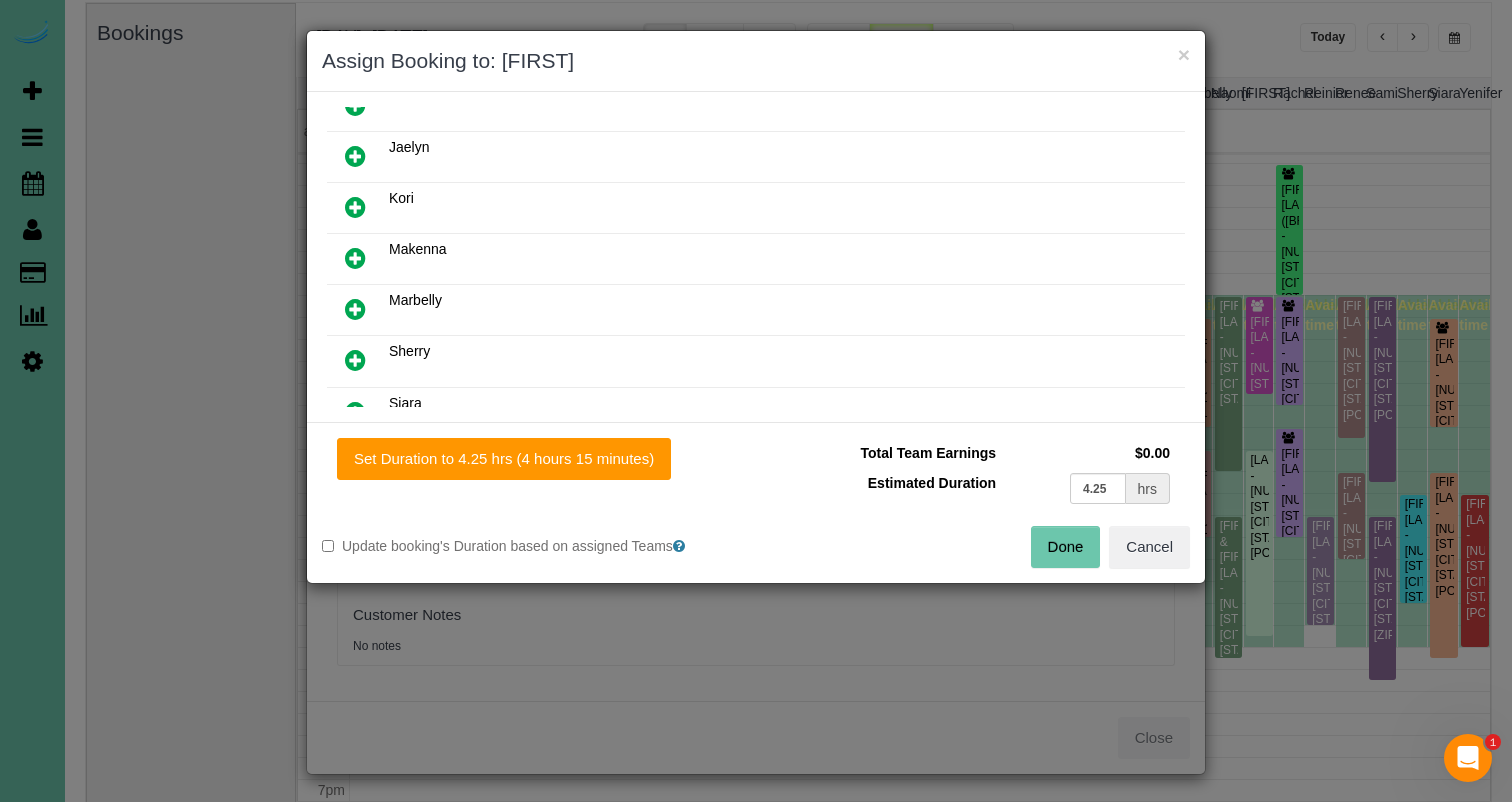 drag, startPoint x: 628, startPoint y: 460, endPoint x: 767, endPoint y: 477, distance: 140.0357 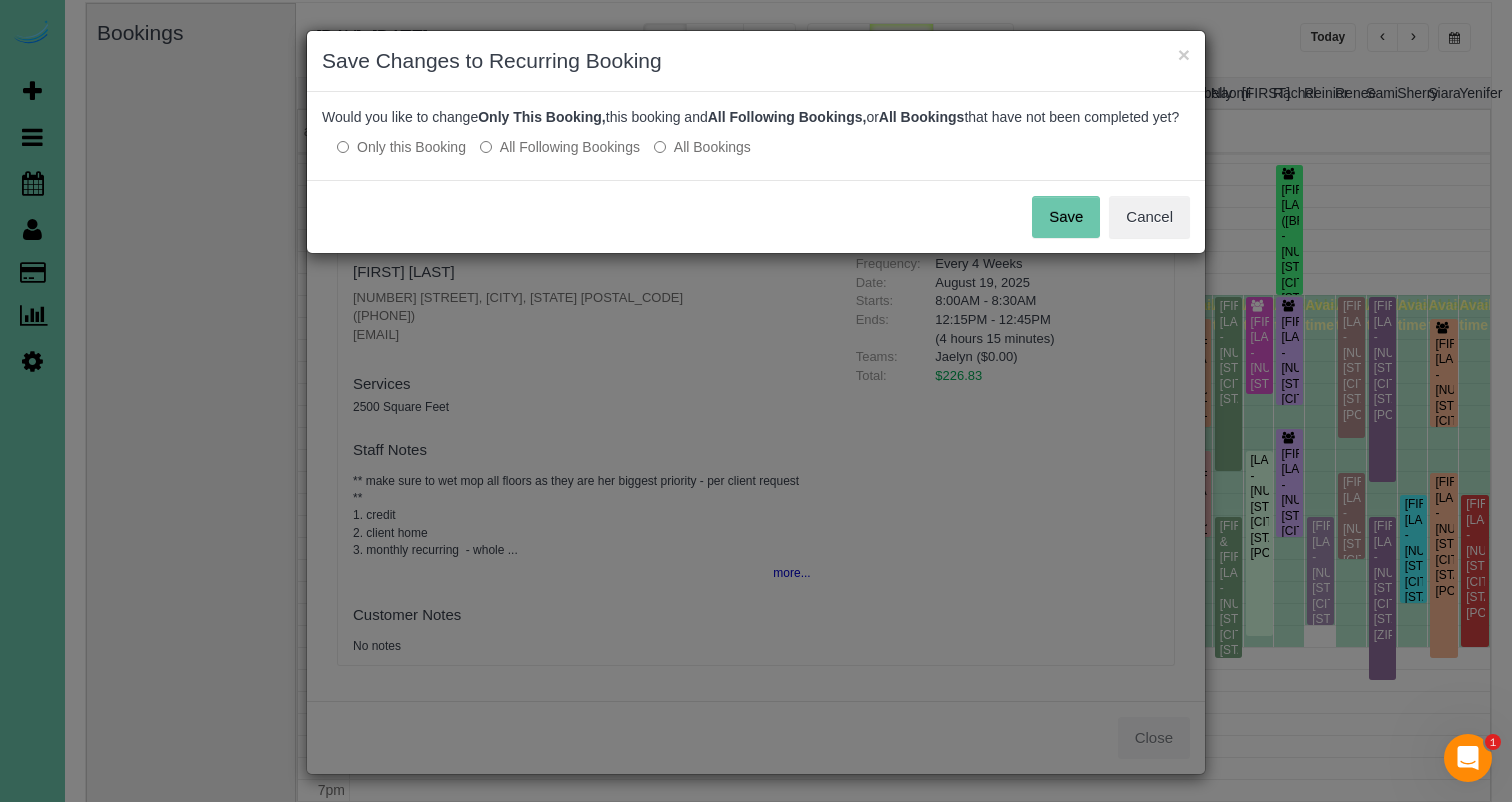 click on "Save" at bounding box center [1066, 217] 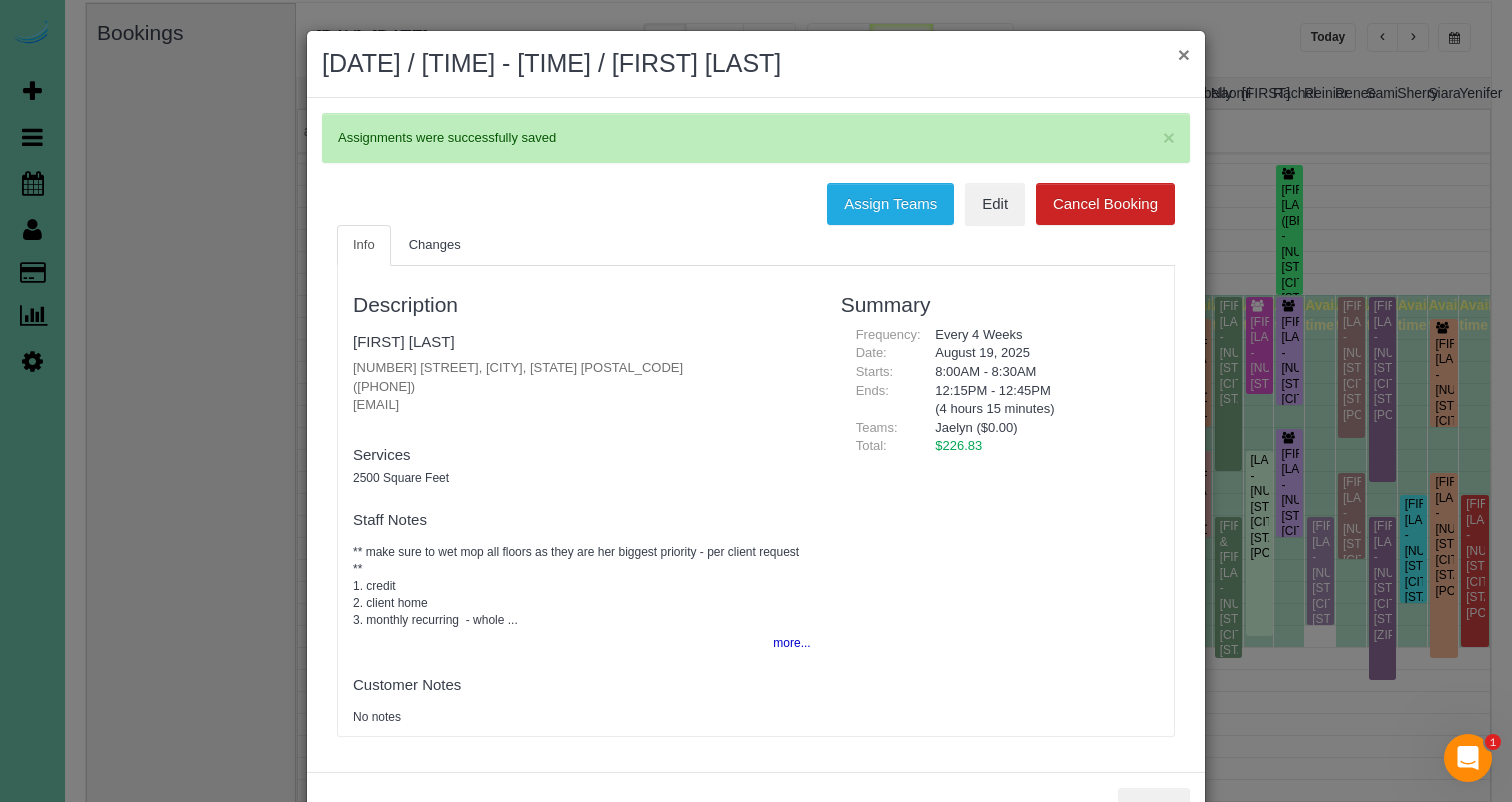 click on "×" at bounding box center [1184, 54] 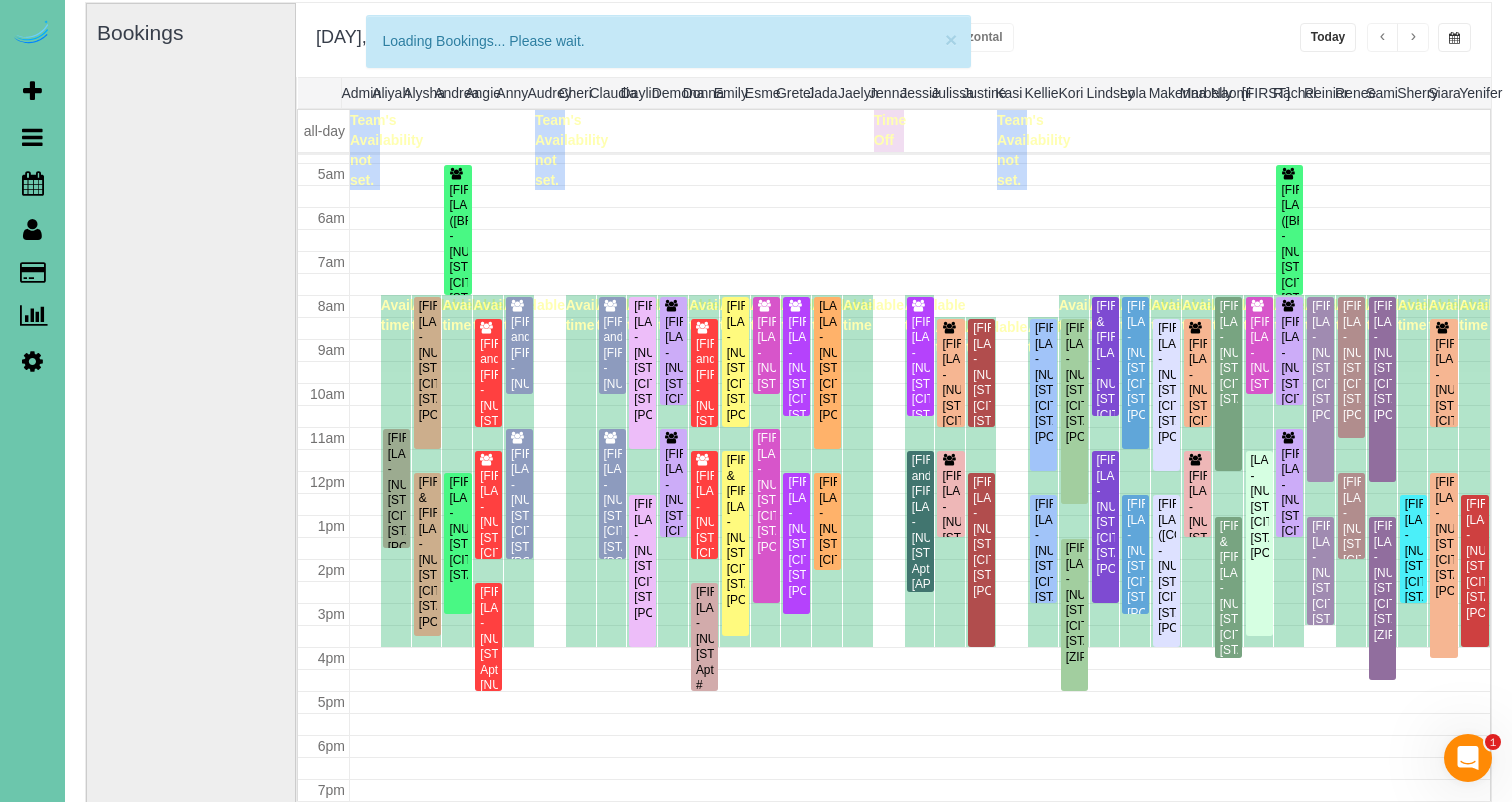 scroll, scrollTop: 211, scrollLeft: 0, axis: vertical 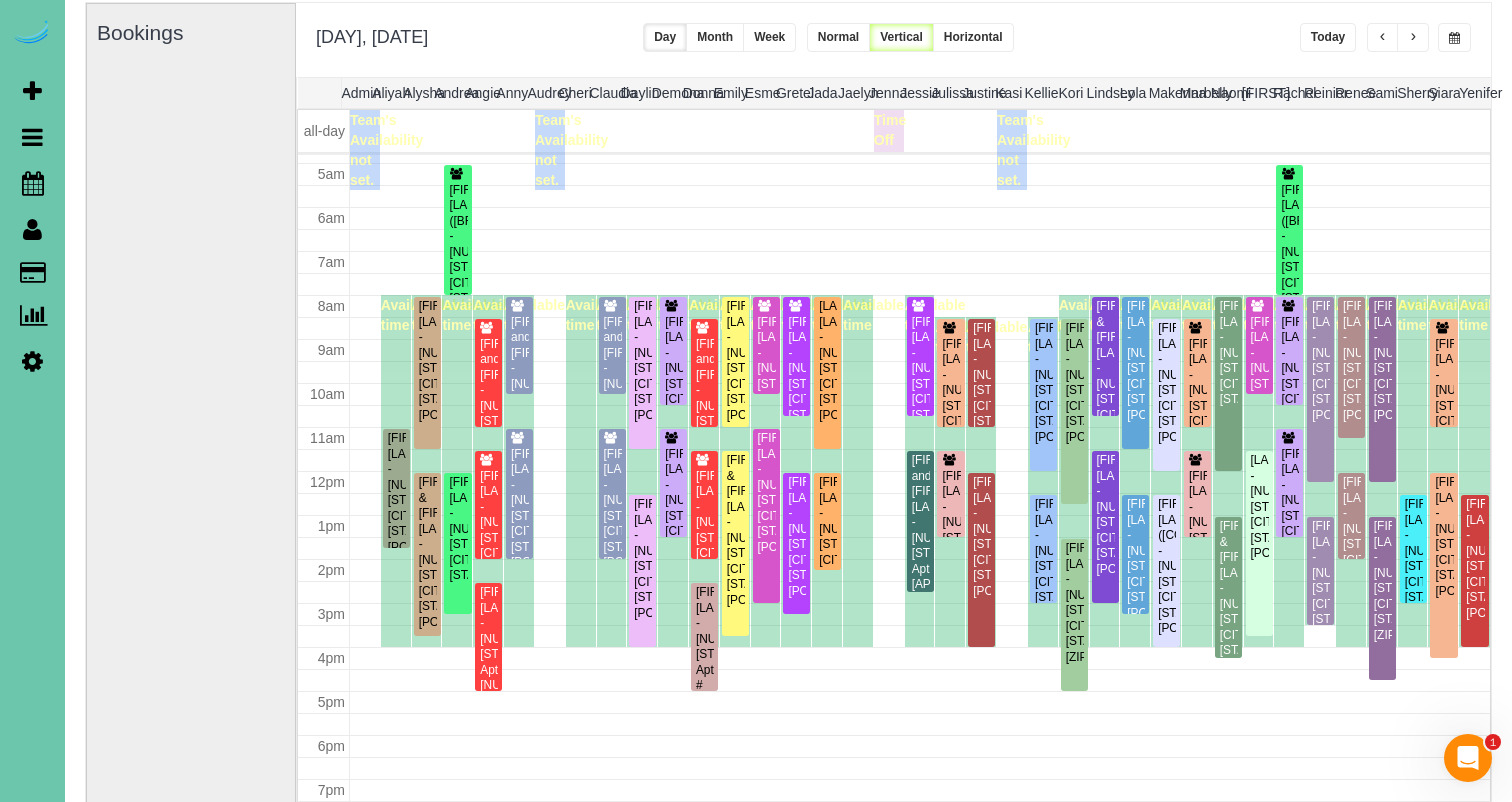 click at bounding box center [1413, 38] 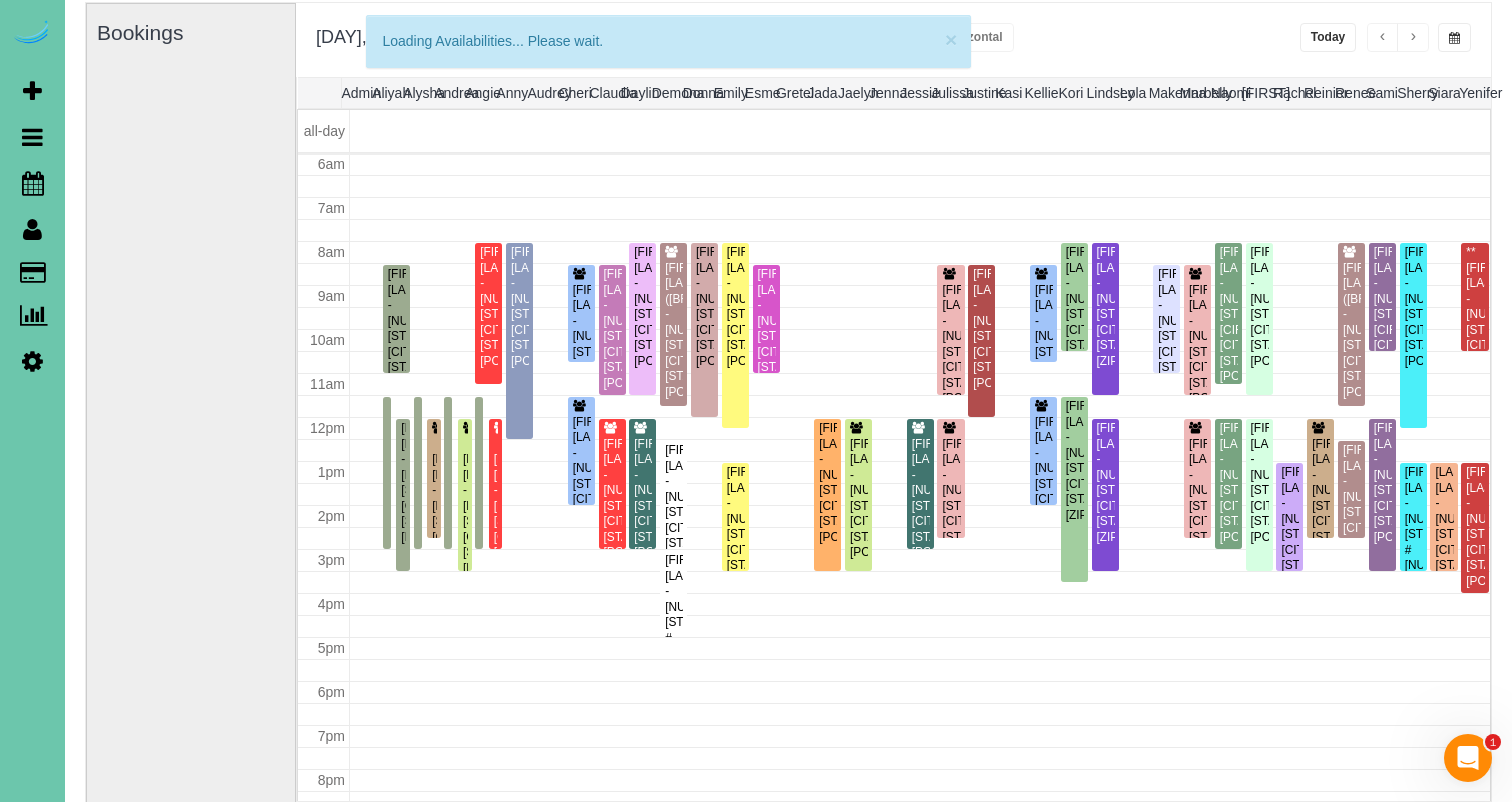 scroll, scrollTop: 265, scrollLeft: 0, axis: vertical 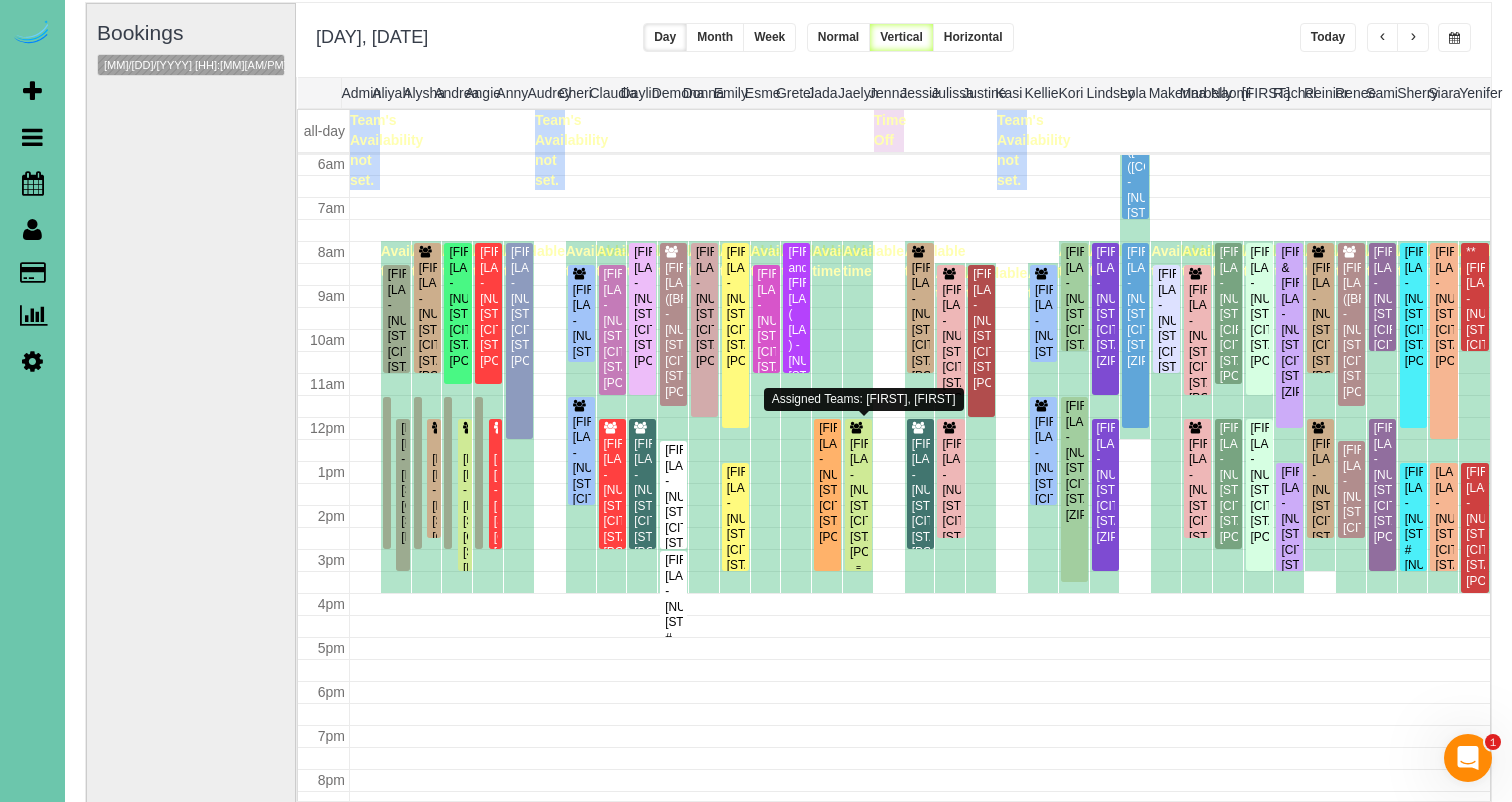 click on "Ashley Klug - 9517 Frederick Cir, Omaha, NE 68124" at bounding box center (858, 499) 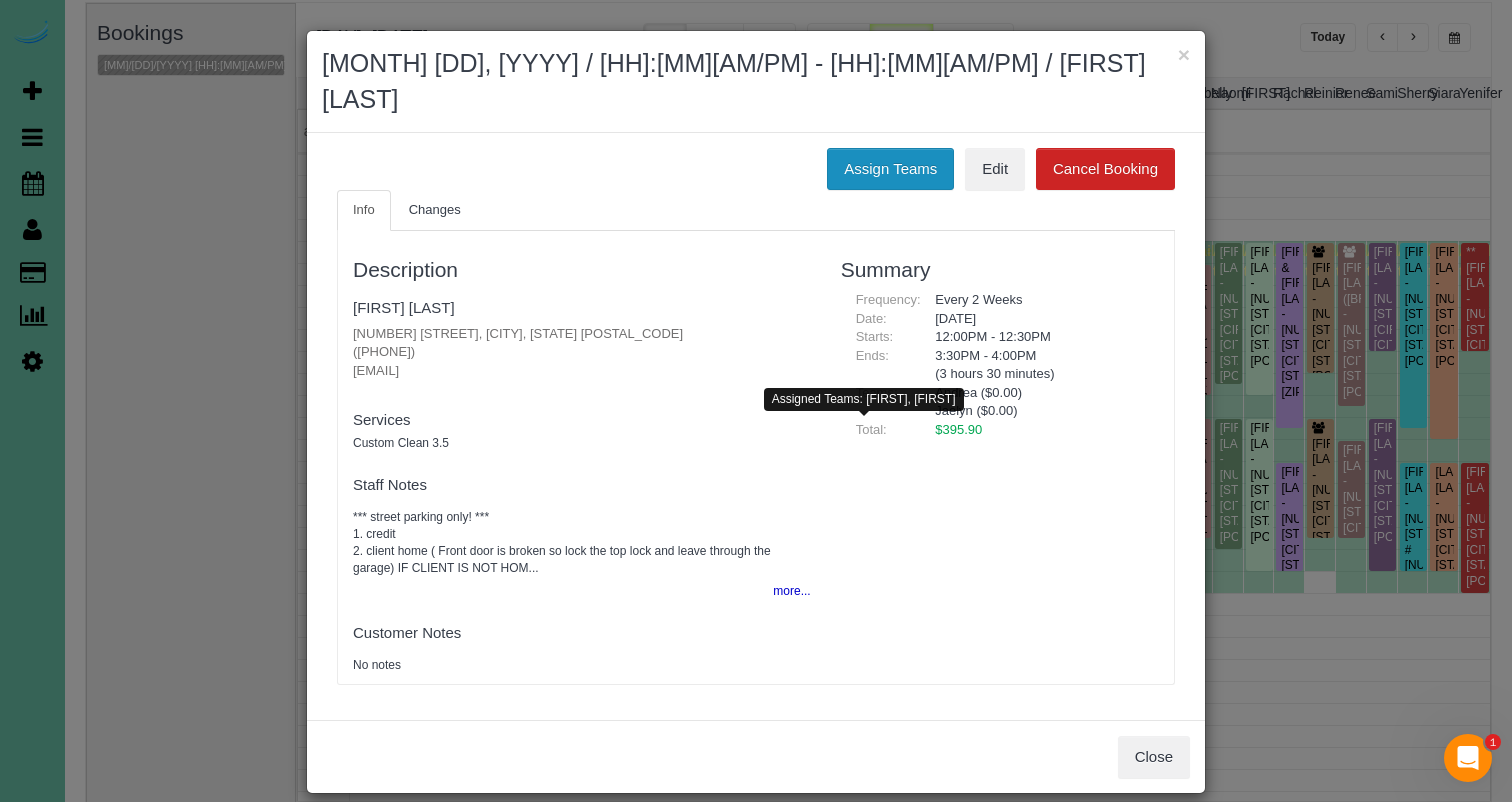 click on "Assign Teams
Edit
Cancel Booking
Info
Changes
Description
Ashley Klug
9517 Frederick Cir, Omaha, NE 68124
(402) 598-3021
aam.klug@gmail.com
new customer
Team Requested:
Team w/Key:
Services
Custom Clean 3.5" at bounding box center (756, 426) 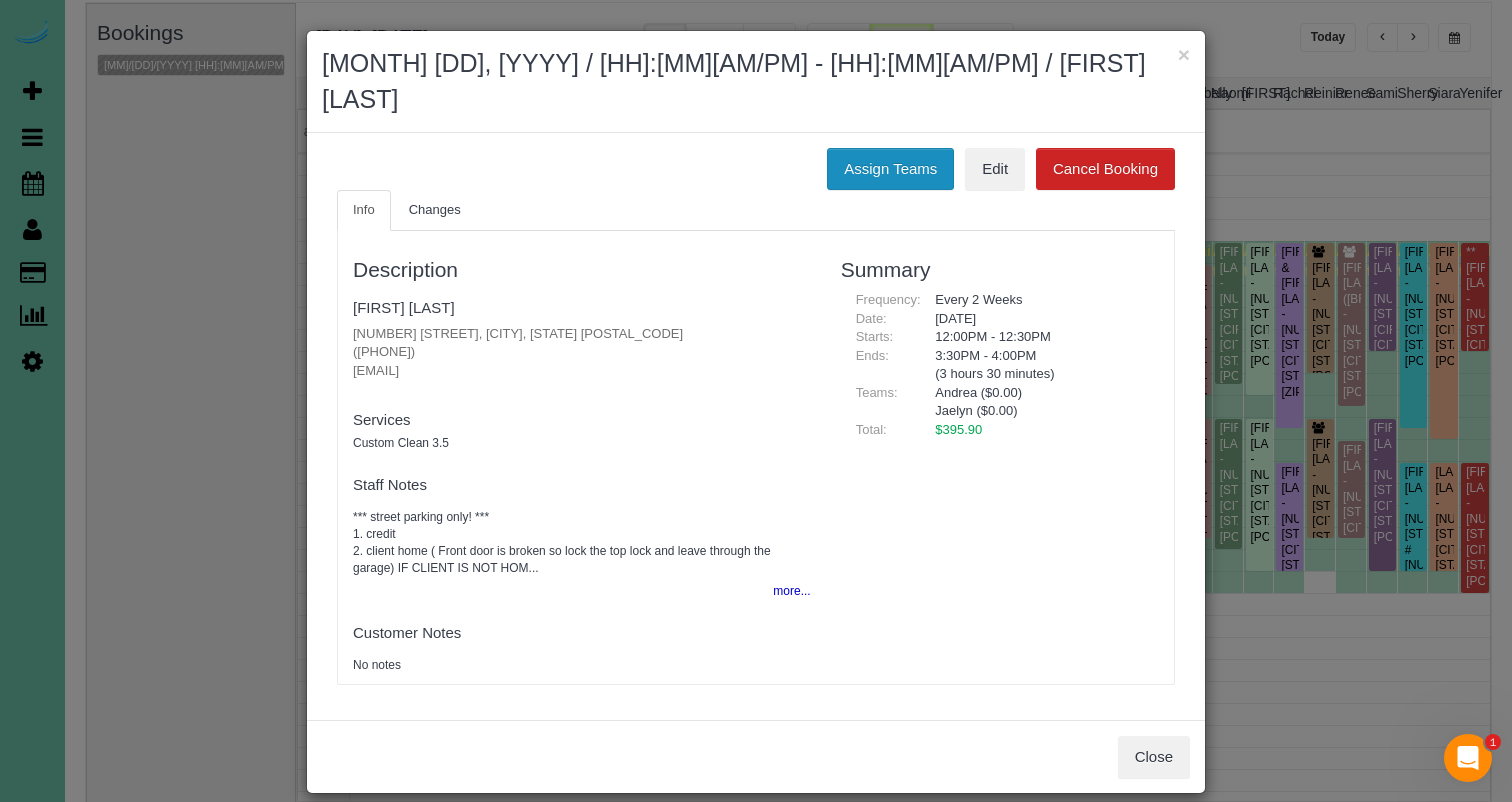 drag, startPoint x: 889, startPoint y: 119, endPoint x: 878, endPoint y: 119, distance: 11 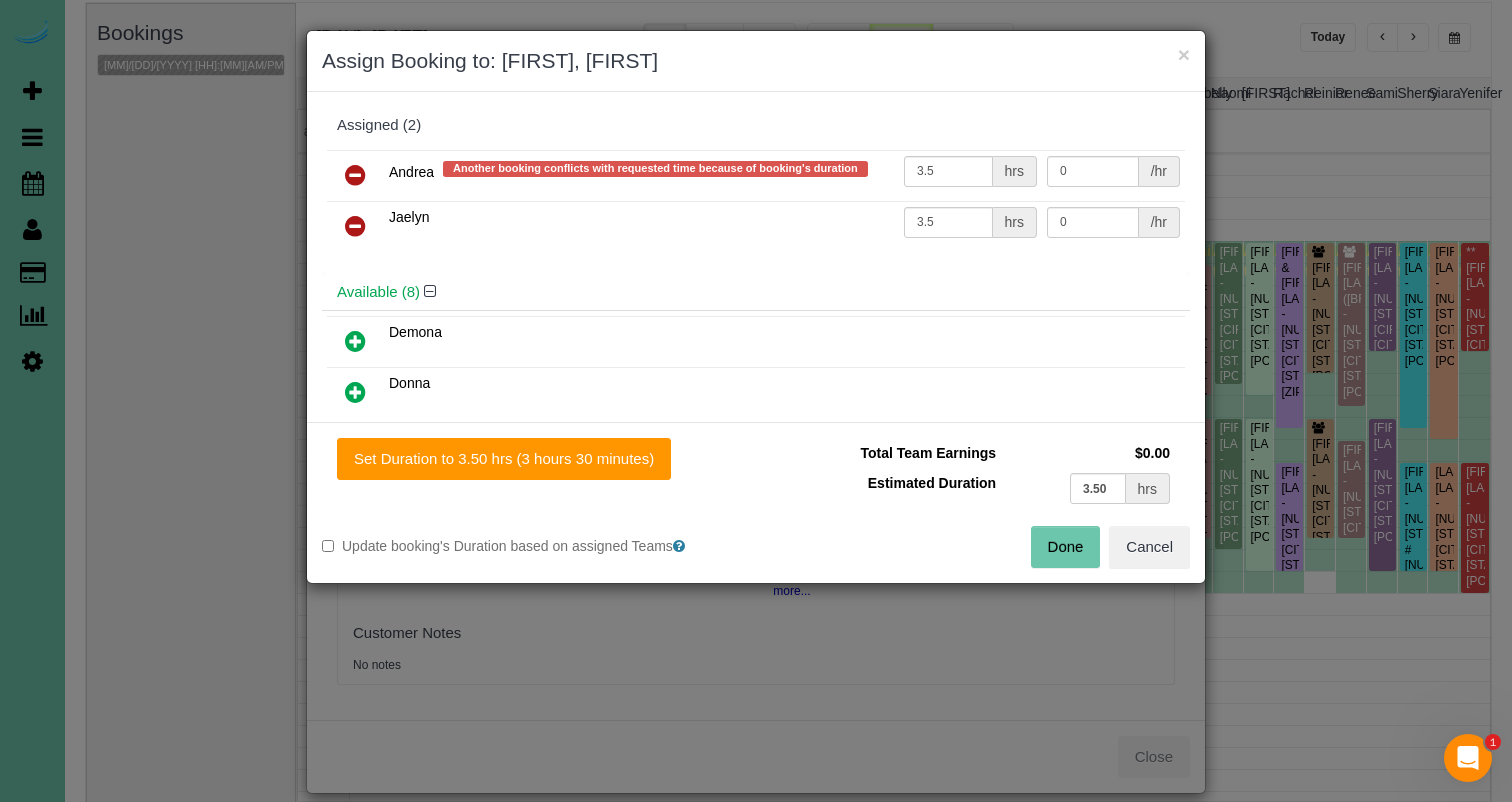 click at bounding box center [355, 226] 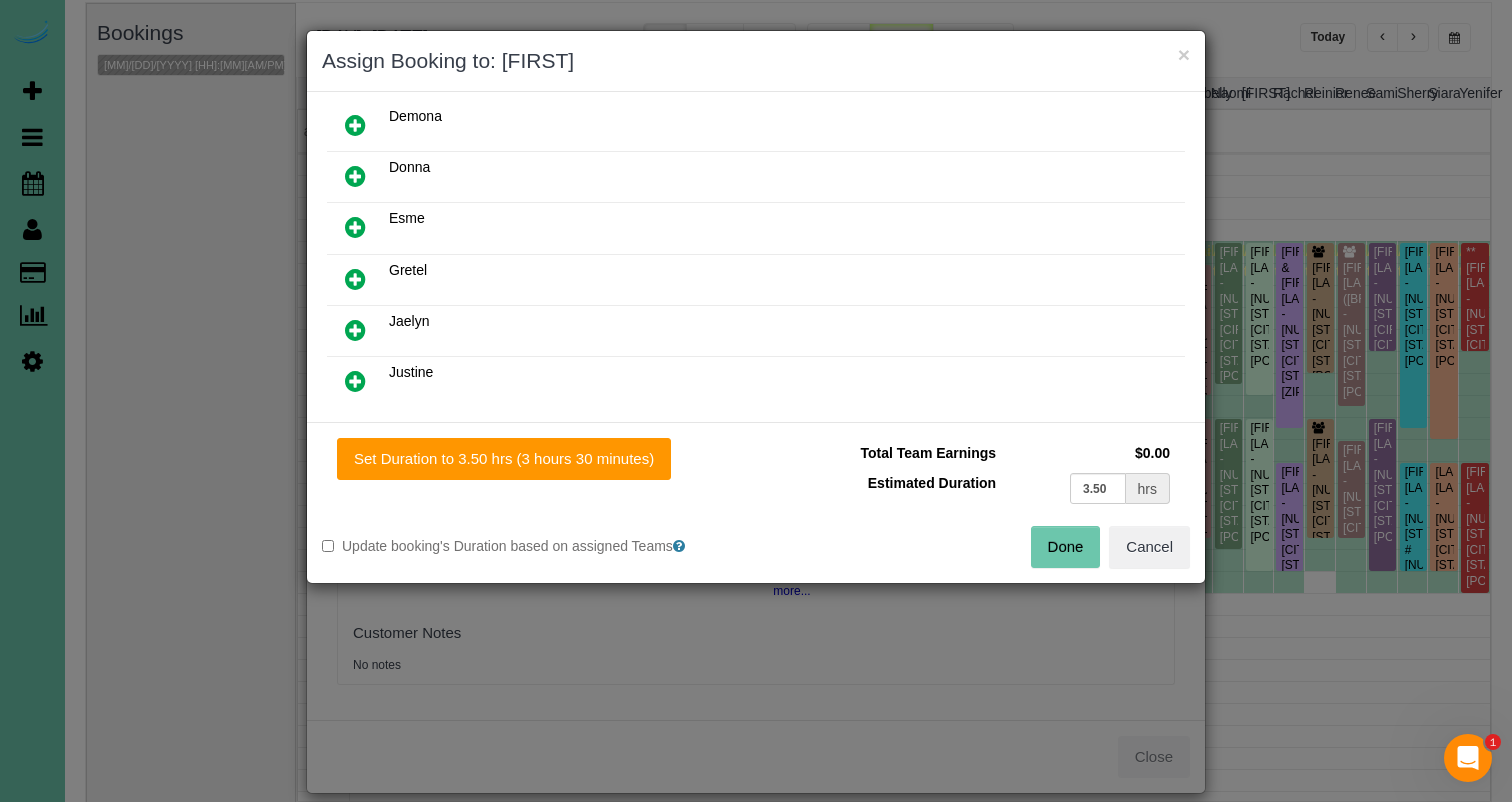 scroll, scrollTop: 170, scrollLeft: 0, axis: vertical 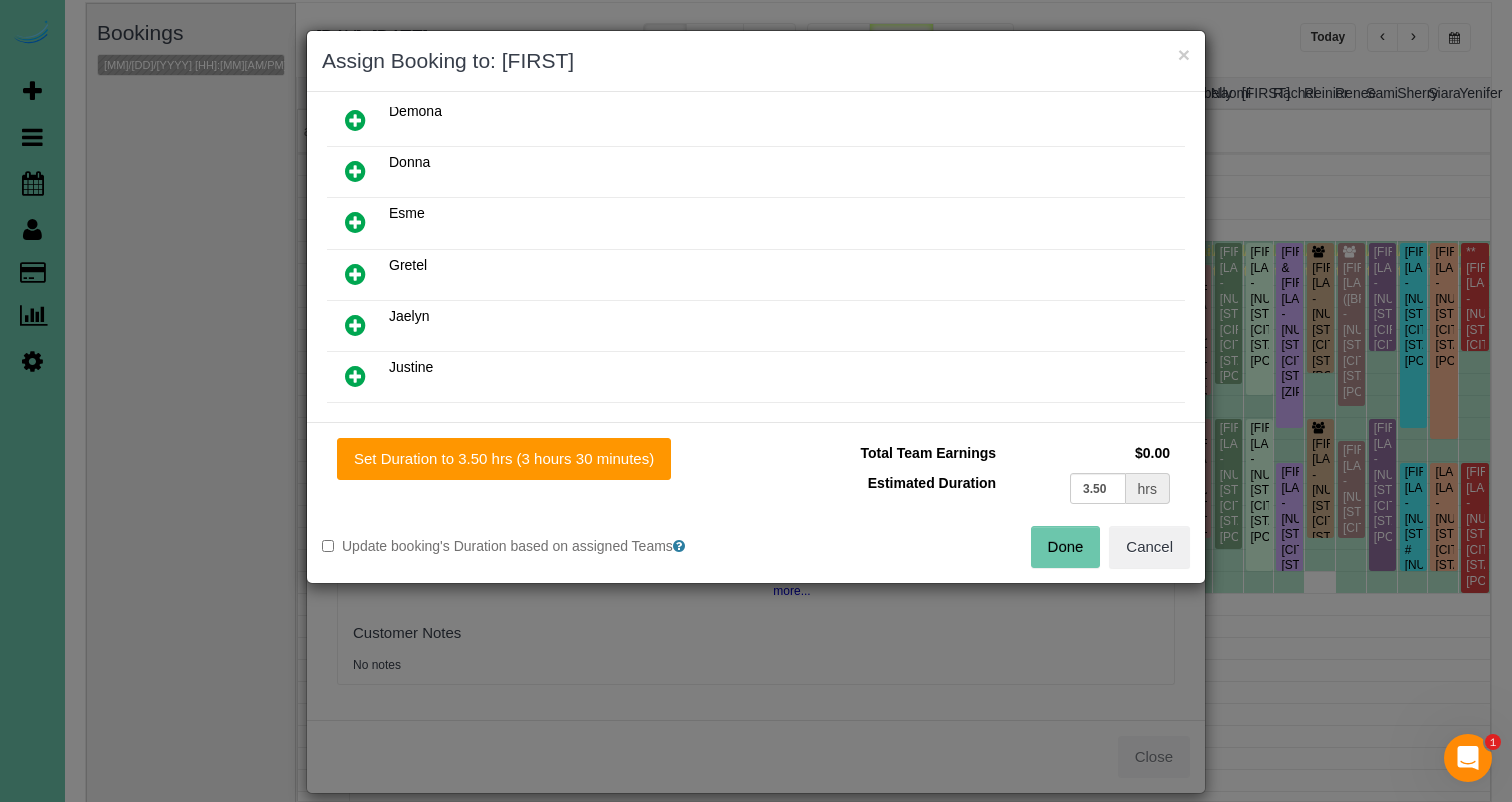 click at bounding box center (355, 274) 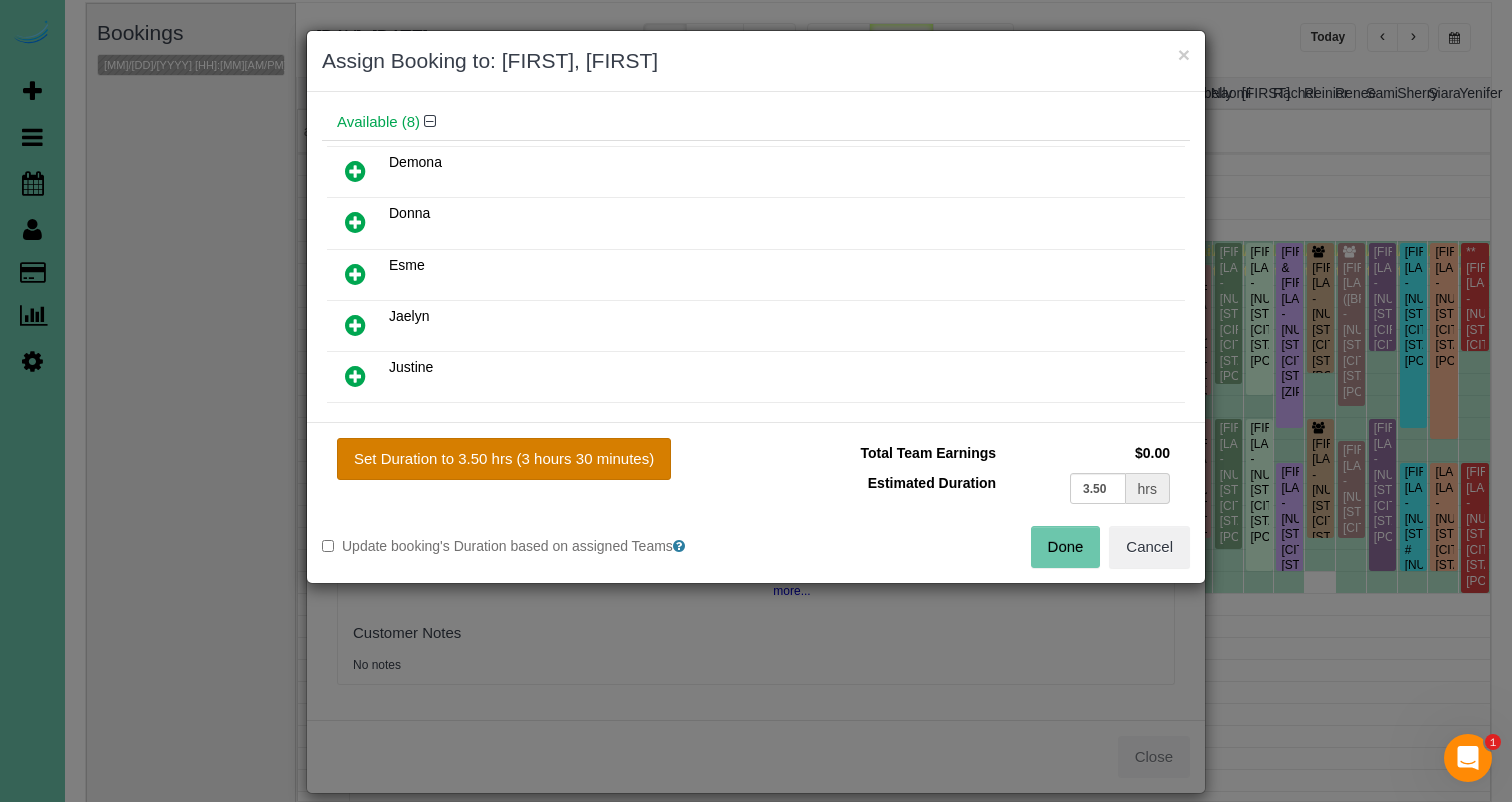 drag, startPoint x: 513, startPoint y: 446, endPoint x: 528, endPoint y: 449, distance: 15.297058 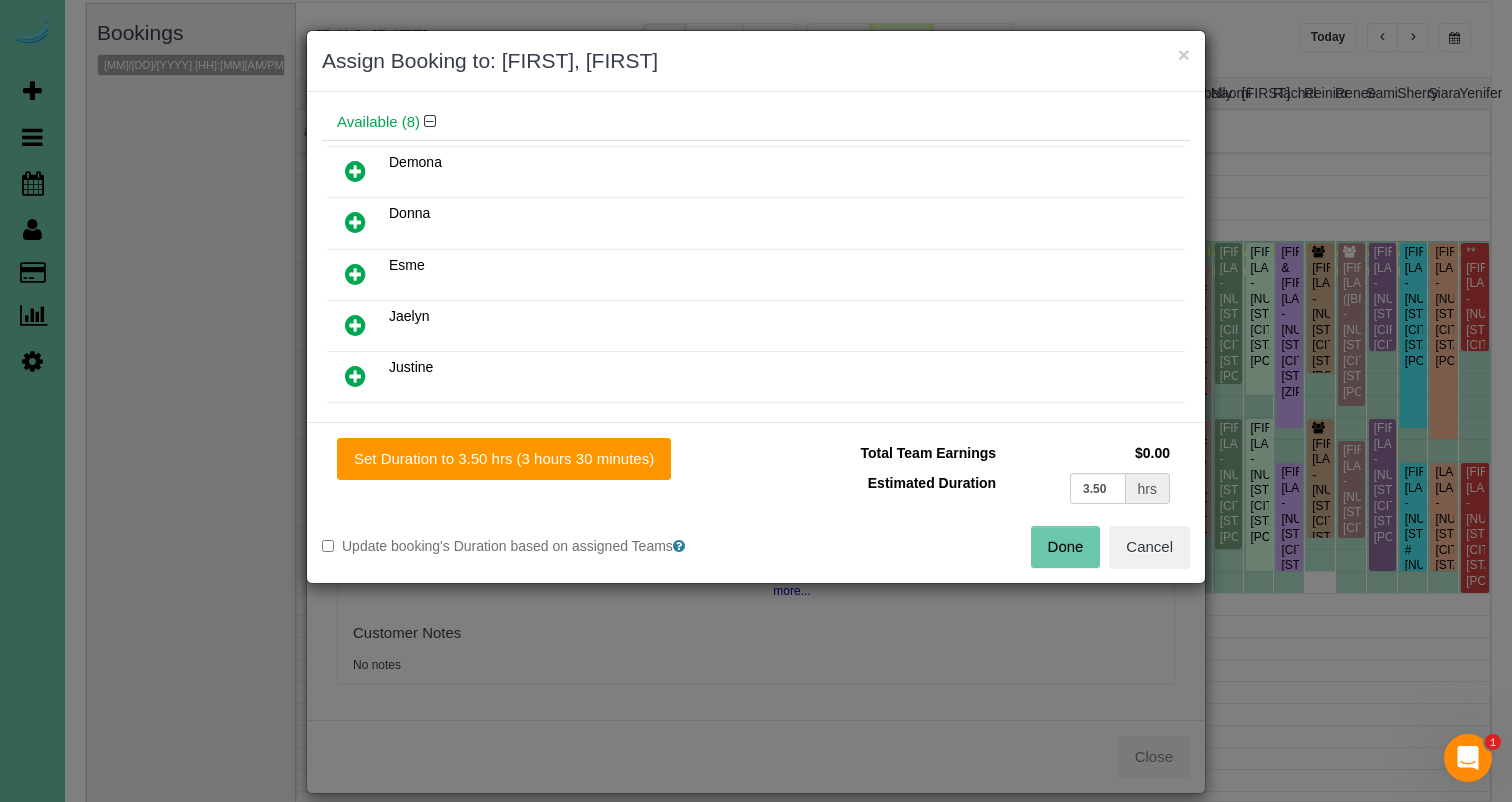 click on "Done" at bounding box center (1066, 547) 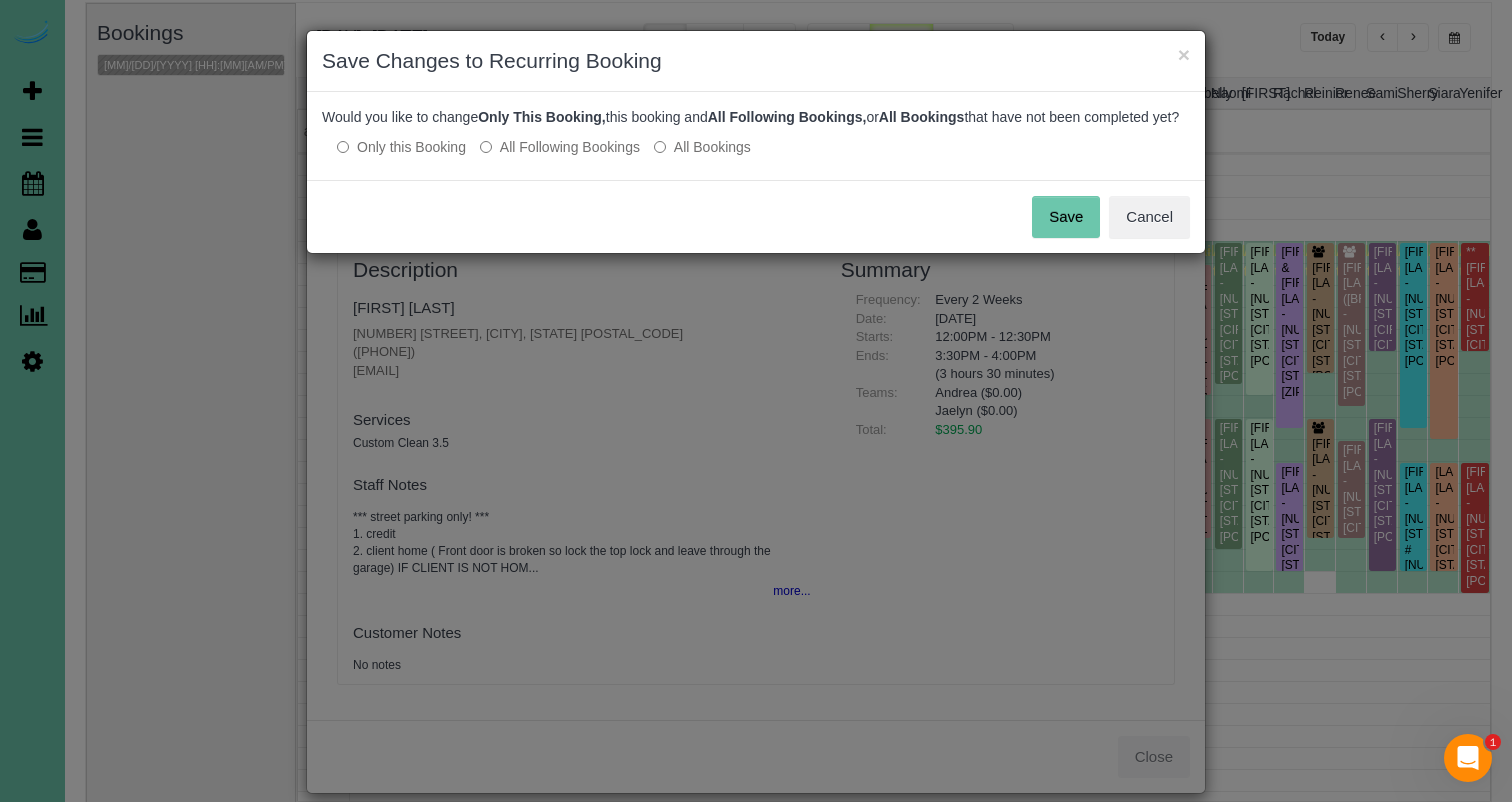 click on "Save" at bounding box center (1066, 217) 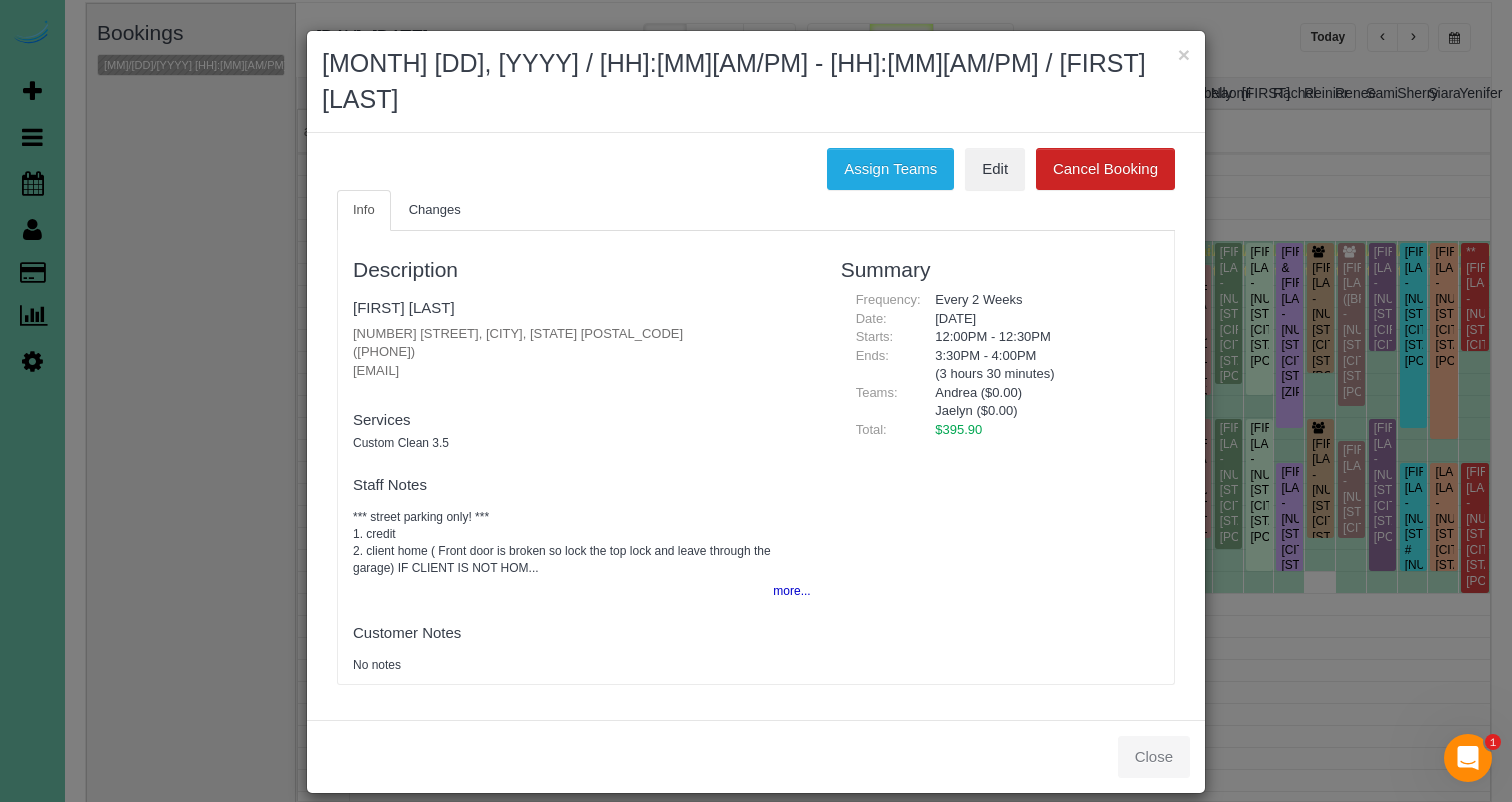 click on "×
August 20, 2025 /
12:00PM - 12:30PM /
Ashley Klug" at bounding box center [756, 82] 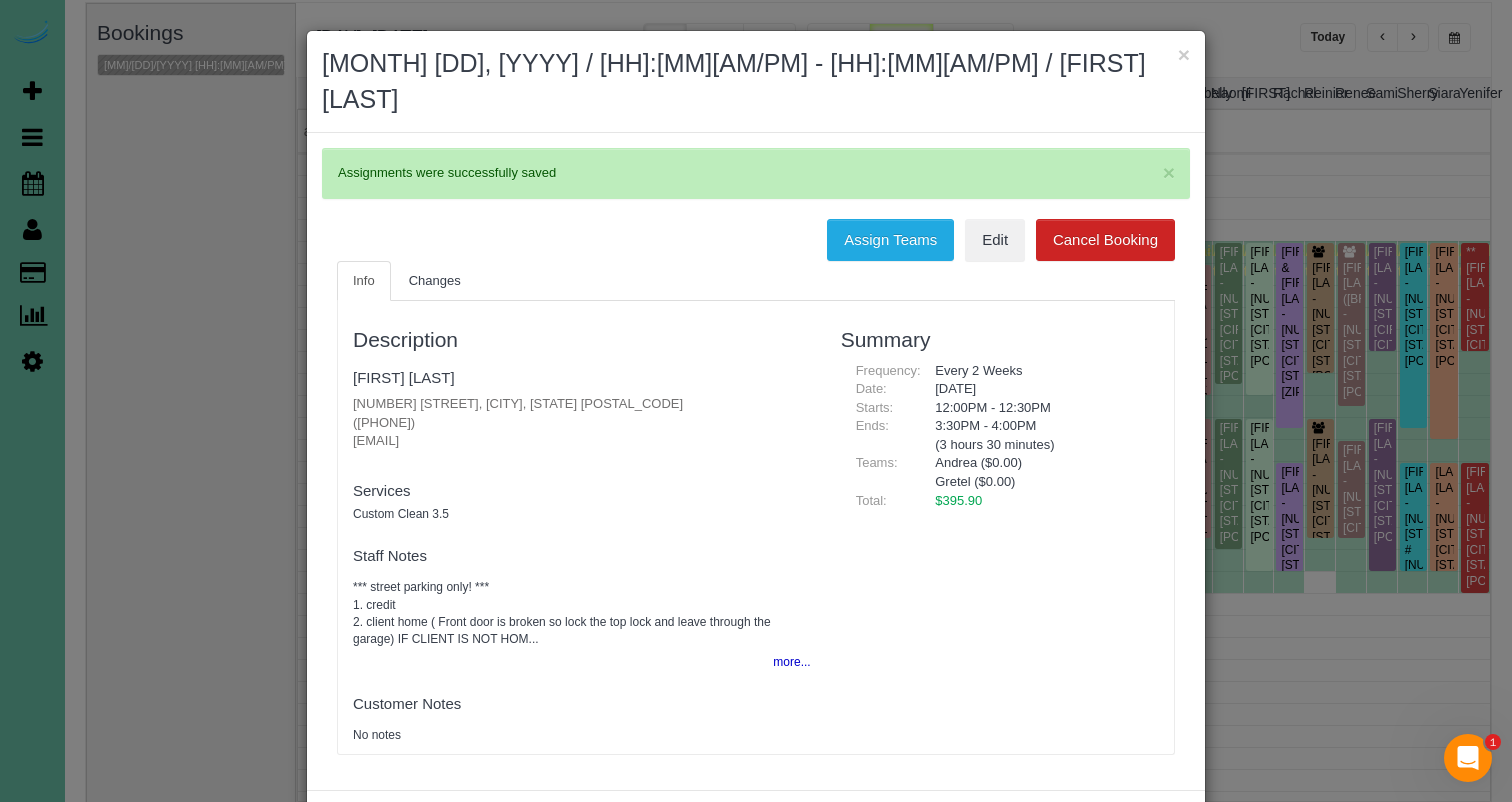 click on "August 20, 2025 /
12:00PM - 12:30PM /
Ashley Klug" at bounding box center [756, 81] 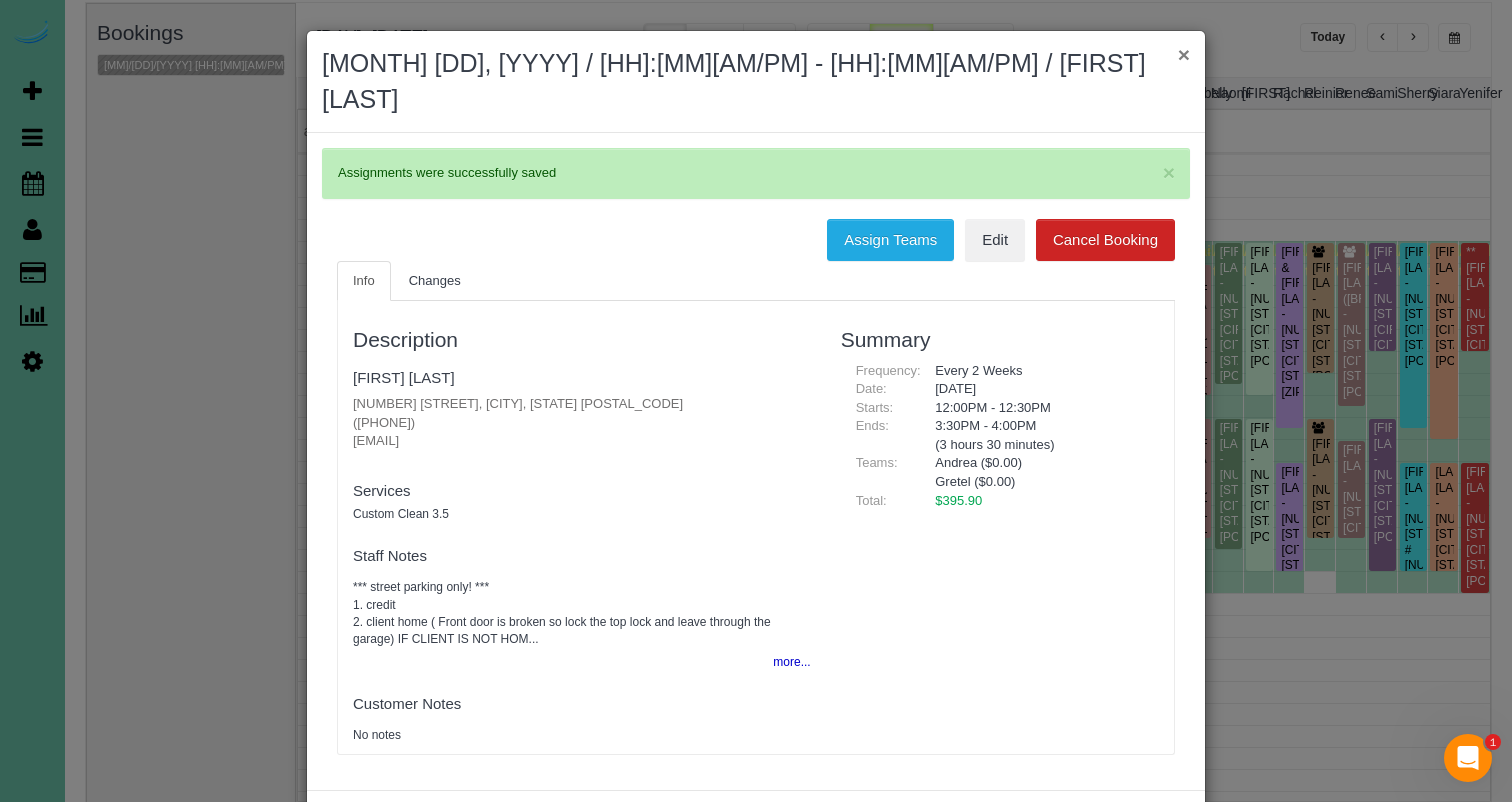 click on "×" at bounding box center (1184, 54) 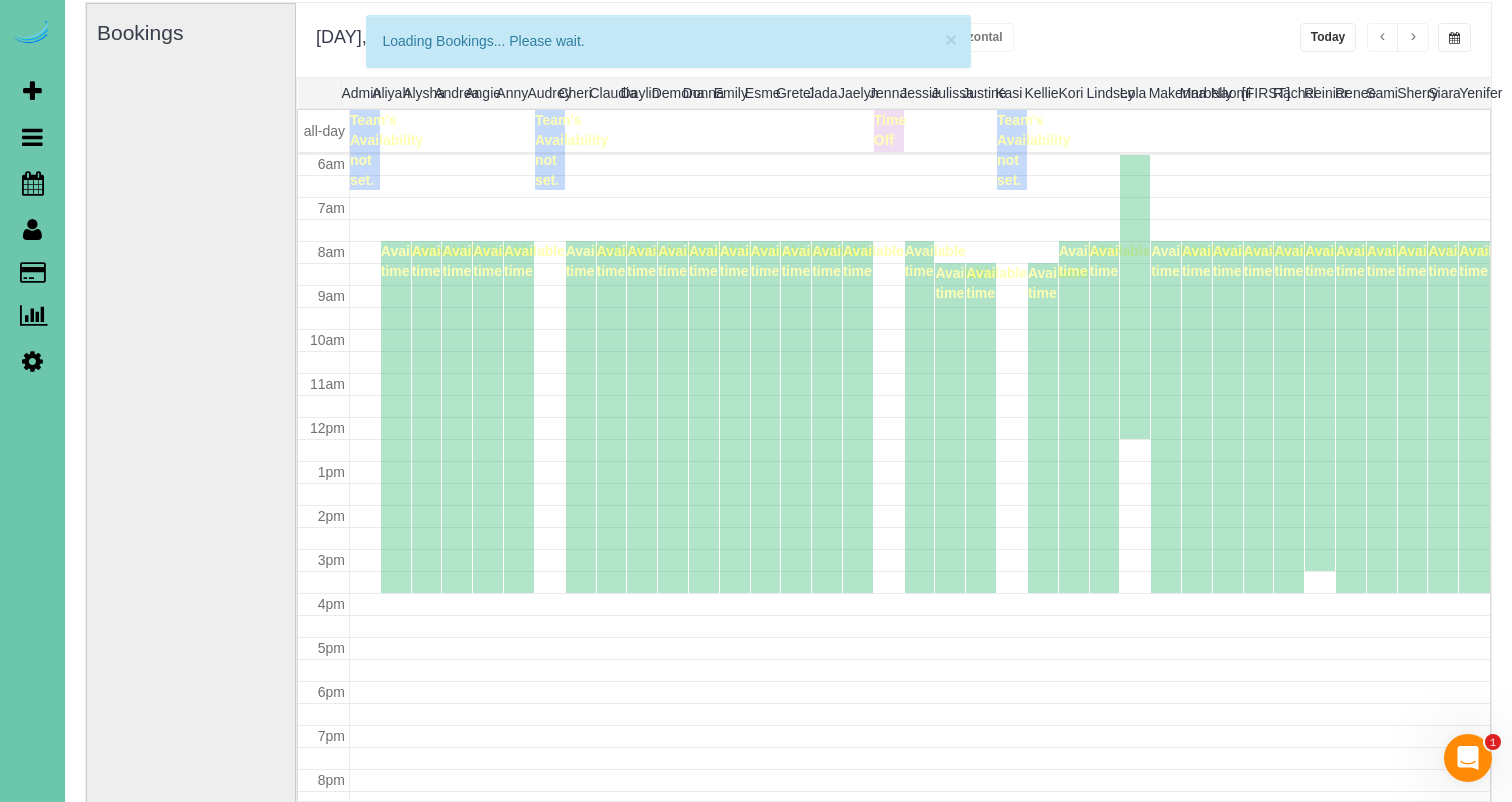 scroll, scrollTop: 265, scrollLeft: 0, axis: vertical 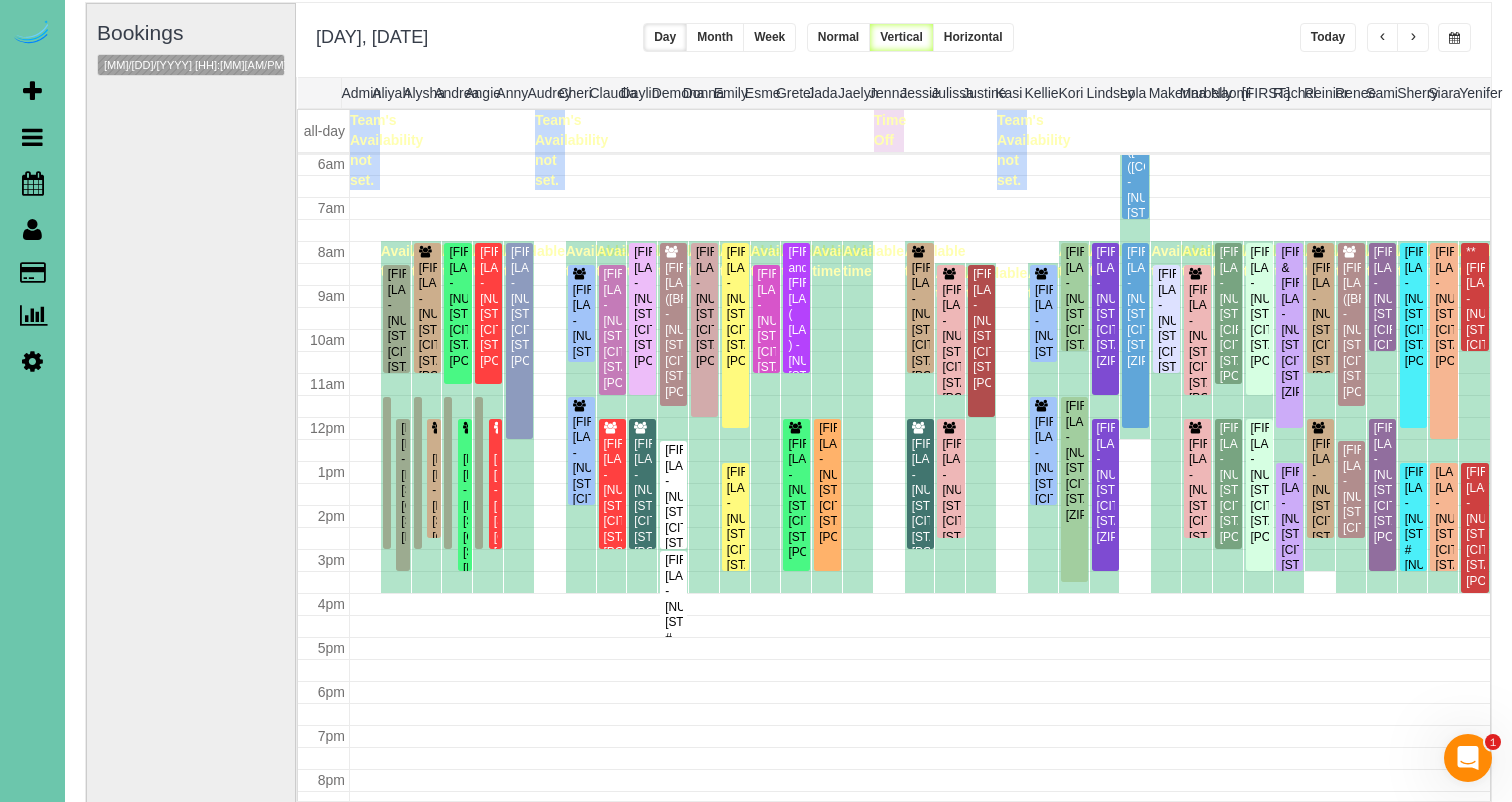 drag, startPoint x: 1457, startPoint y: 37, endPoint x: 1461, endPoint y: 50, distance: 13.601471 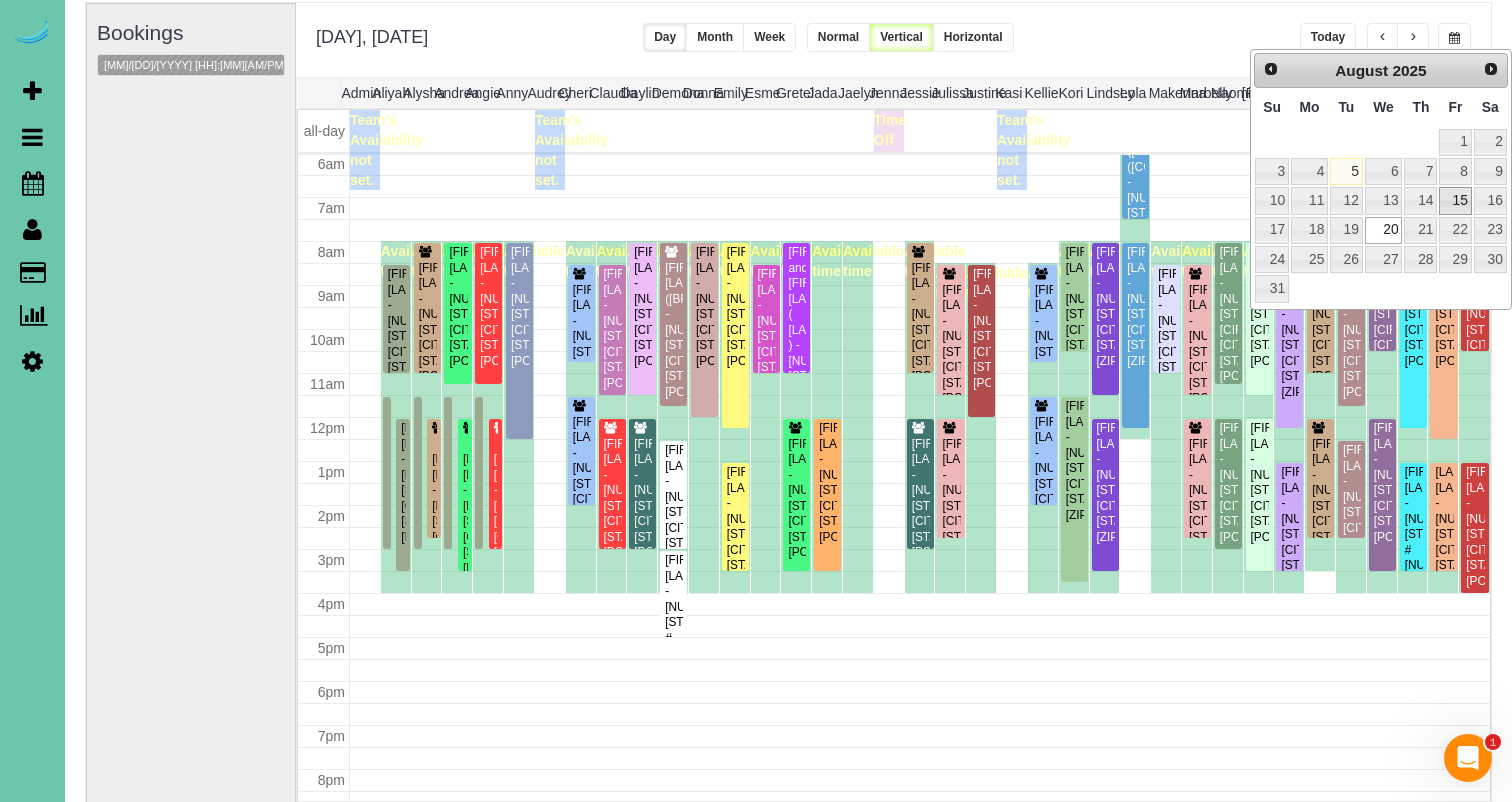 click on "15" at bounding box center (1455, 200) 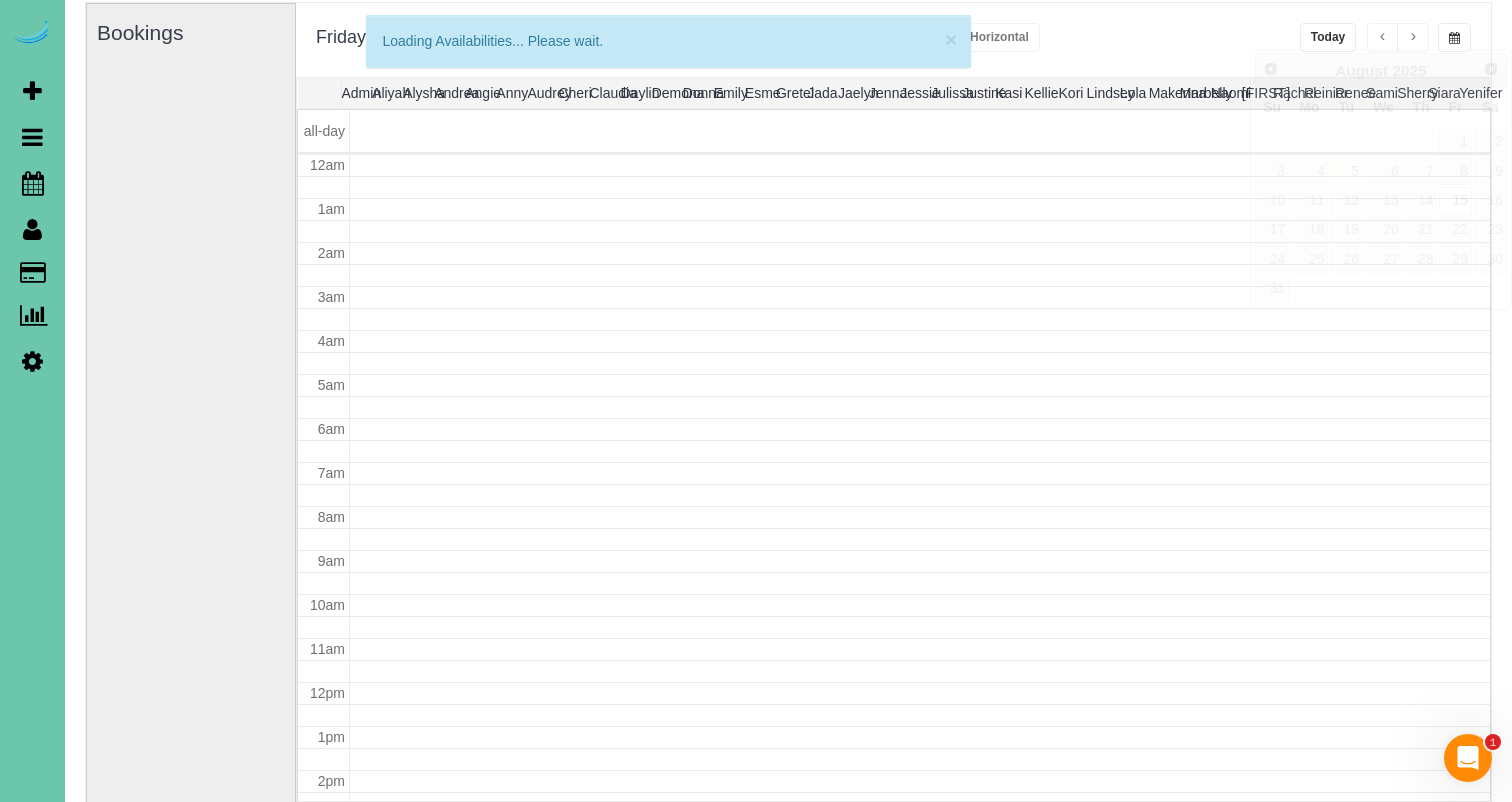 scroll, scrollTop: 265, scrollLeft: 0, axis: vertical 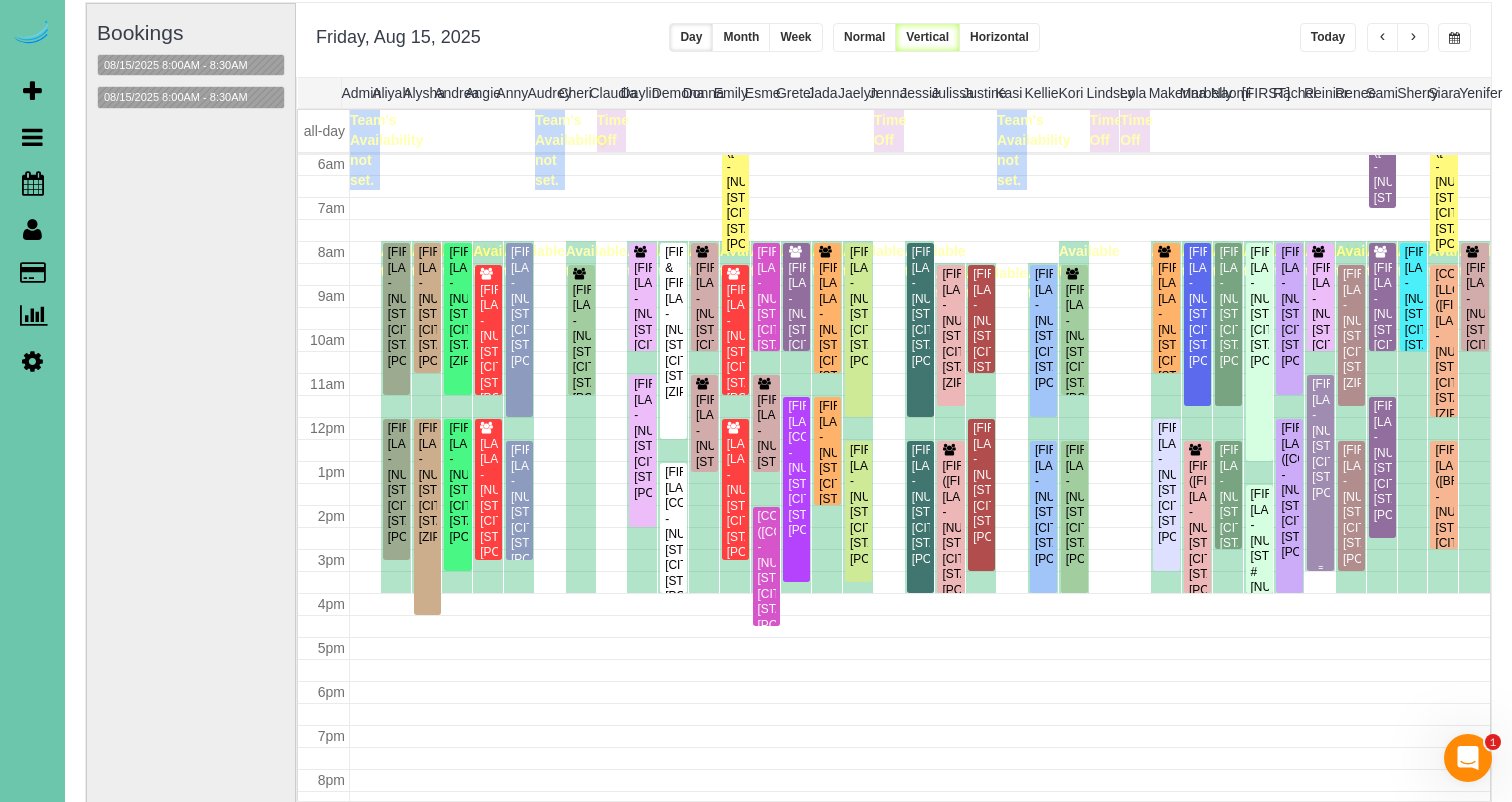 click on "Brianna Busboom - 4902 Birchwood Drive, Bellevue, NE 68133" at bounding box center [1320, 439] 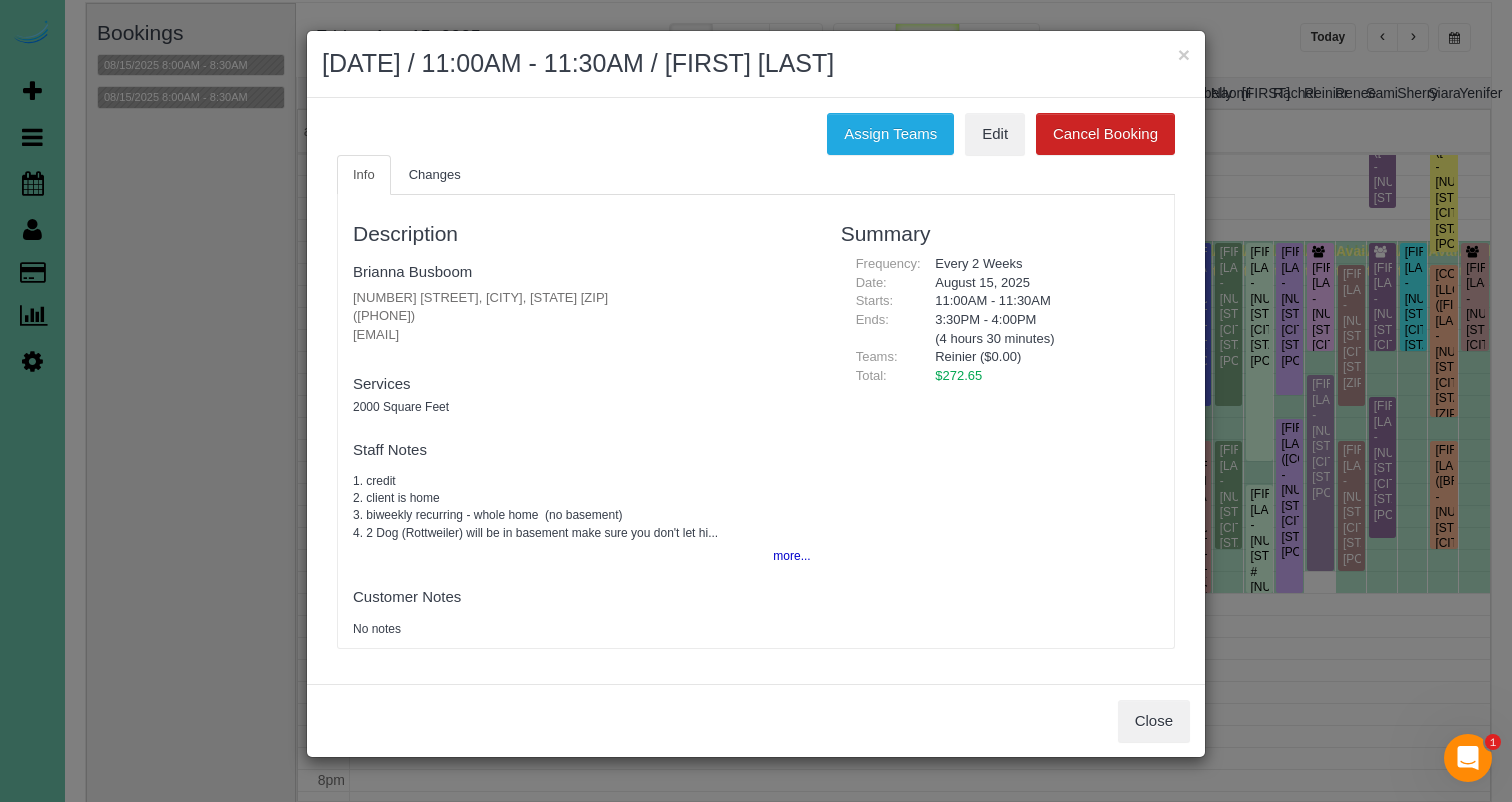 click on "Close" at bounding box center (1154, 721) 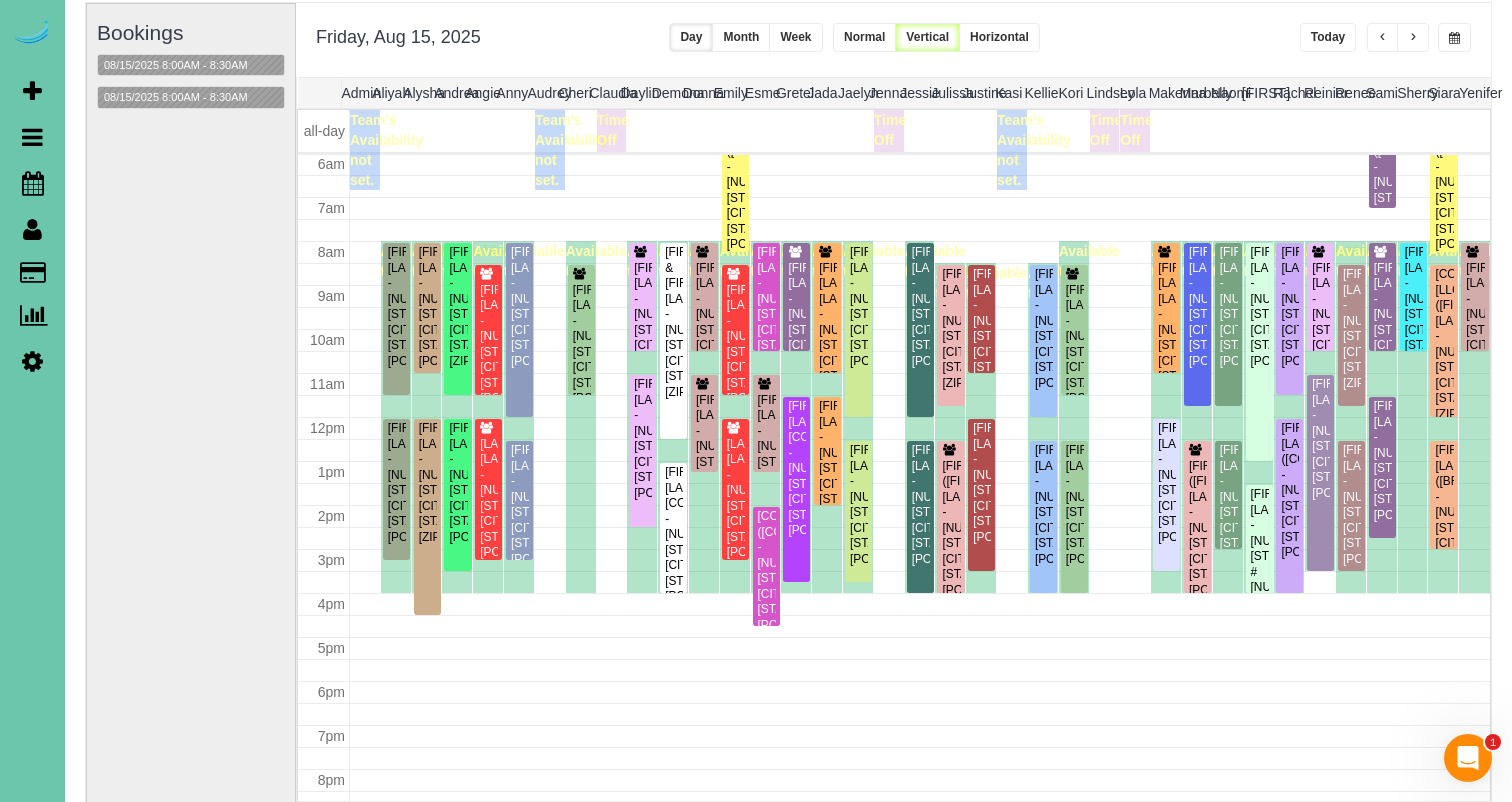click at bounding box center [1454, 37] 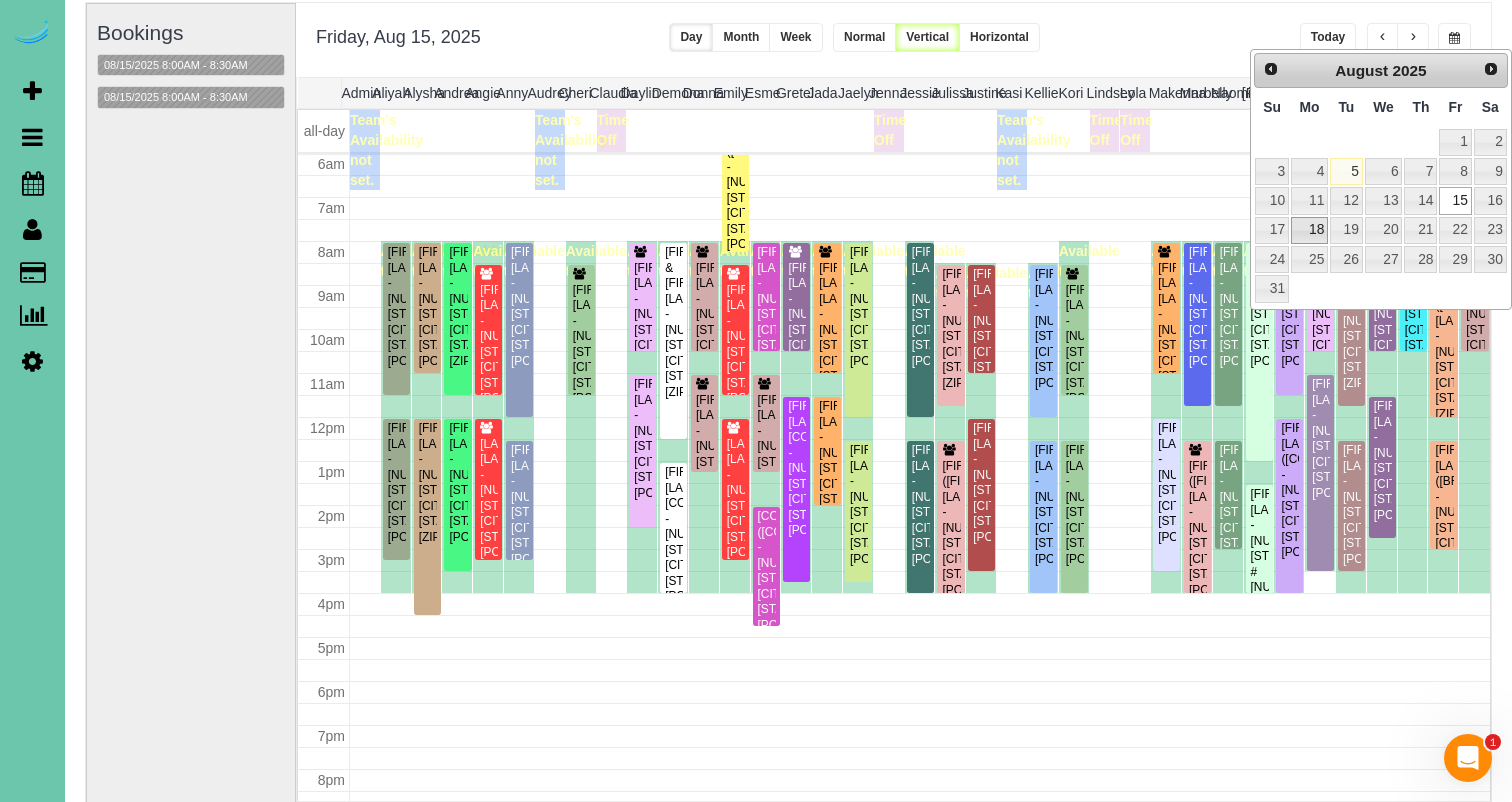 click on "18" at bounding box center [1309, 230] 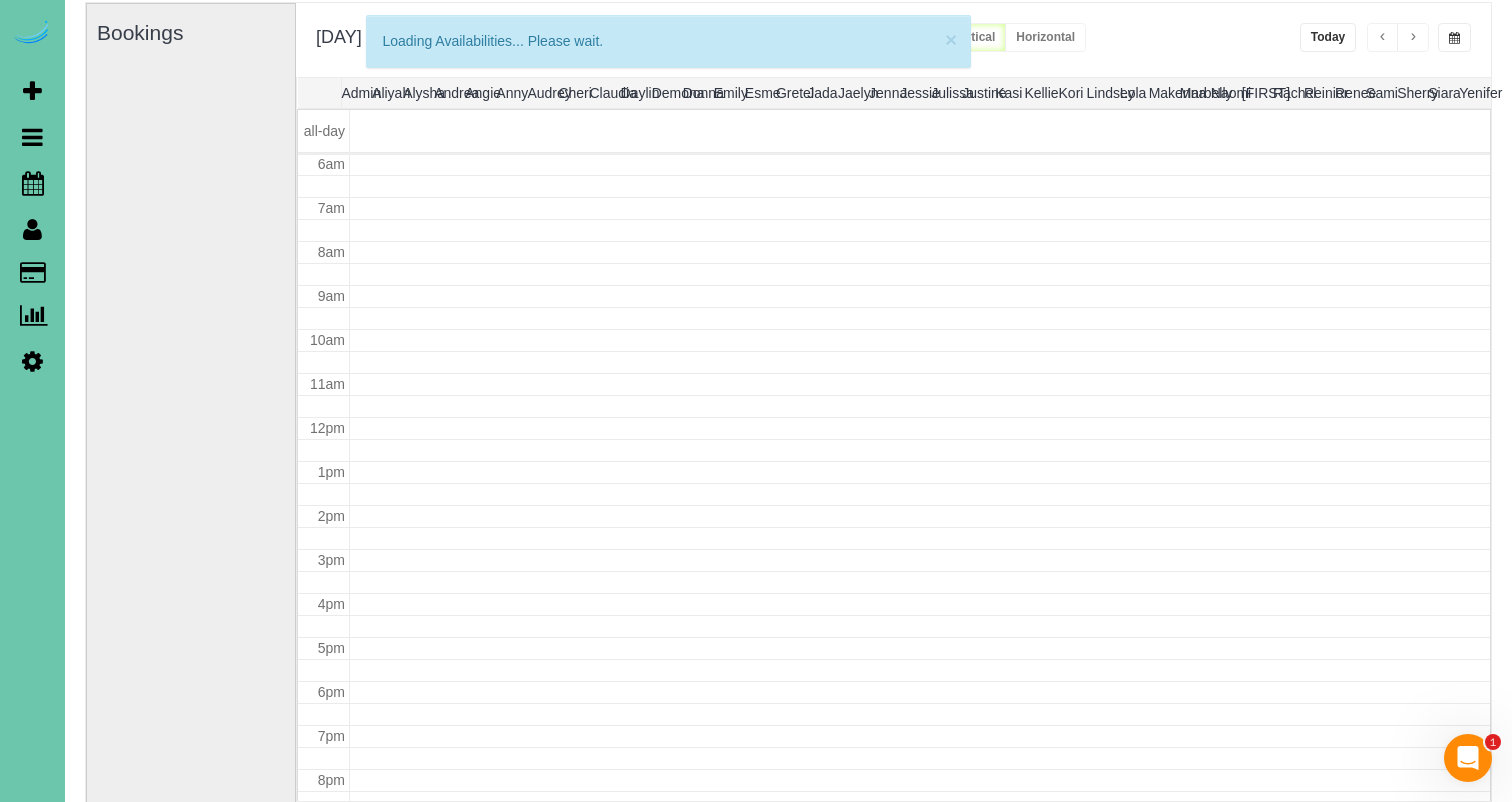 scroll, scrollTop: 265, scrollLeft: 0, axis: vertical 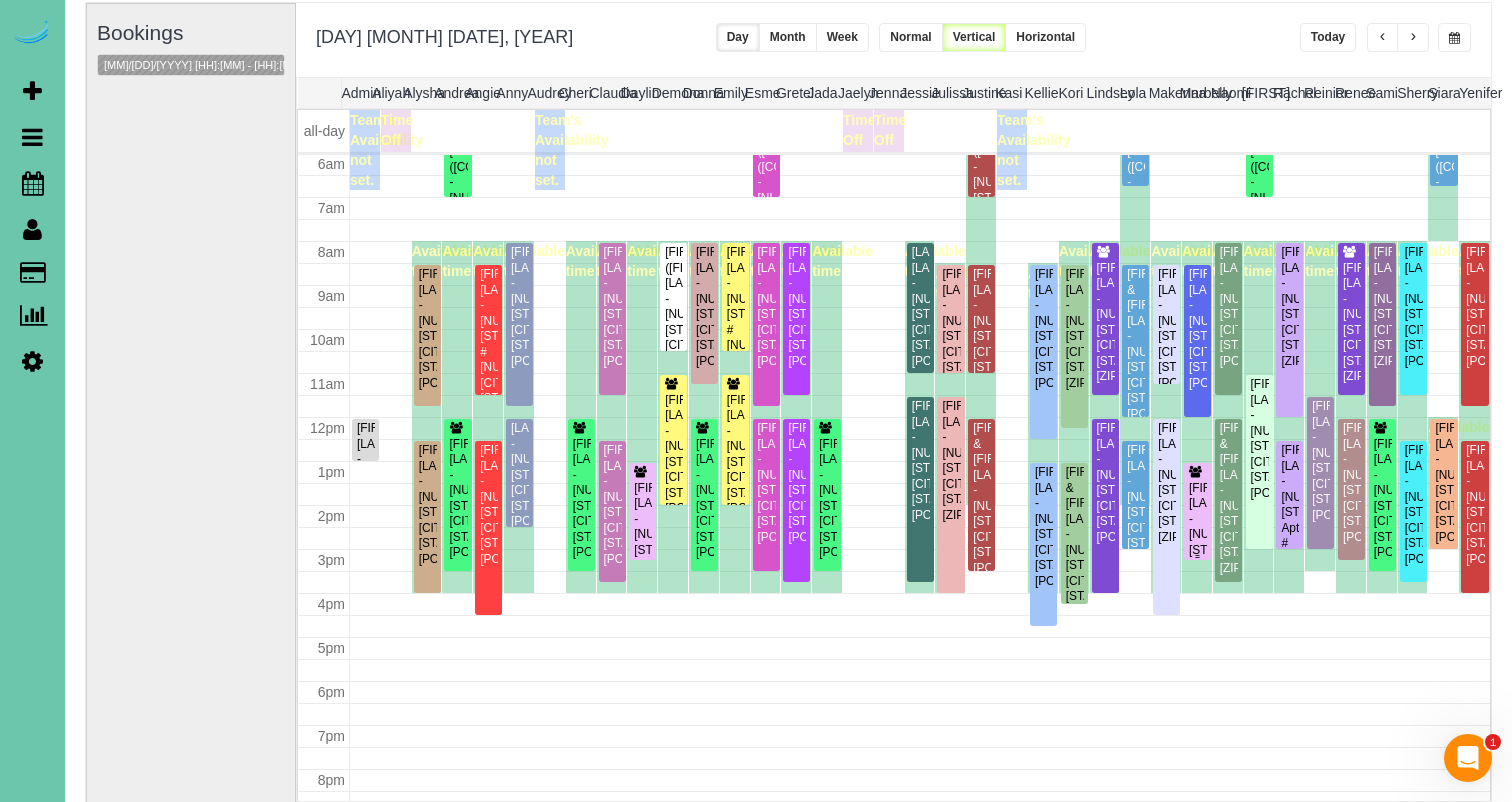 click on "Kristy Norblade - 7978 Shadow Lake Dr, Papillion, NE 68046" at bounding box center (1197, 535) 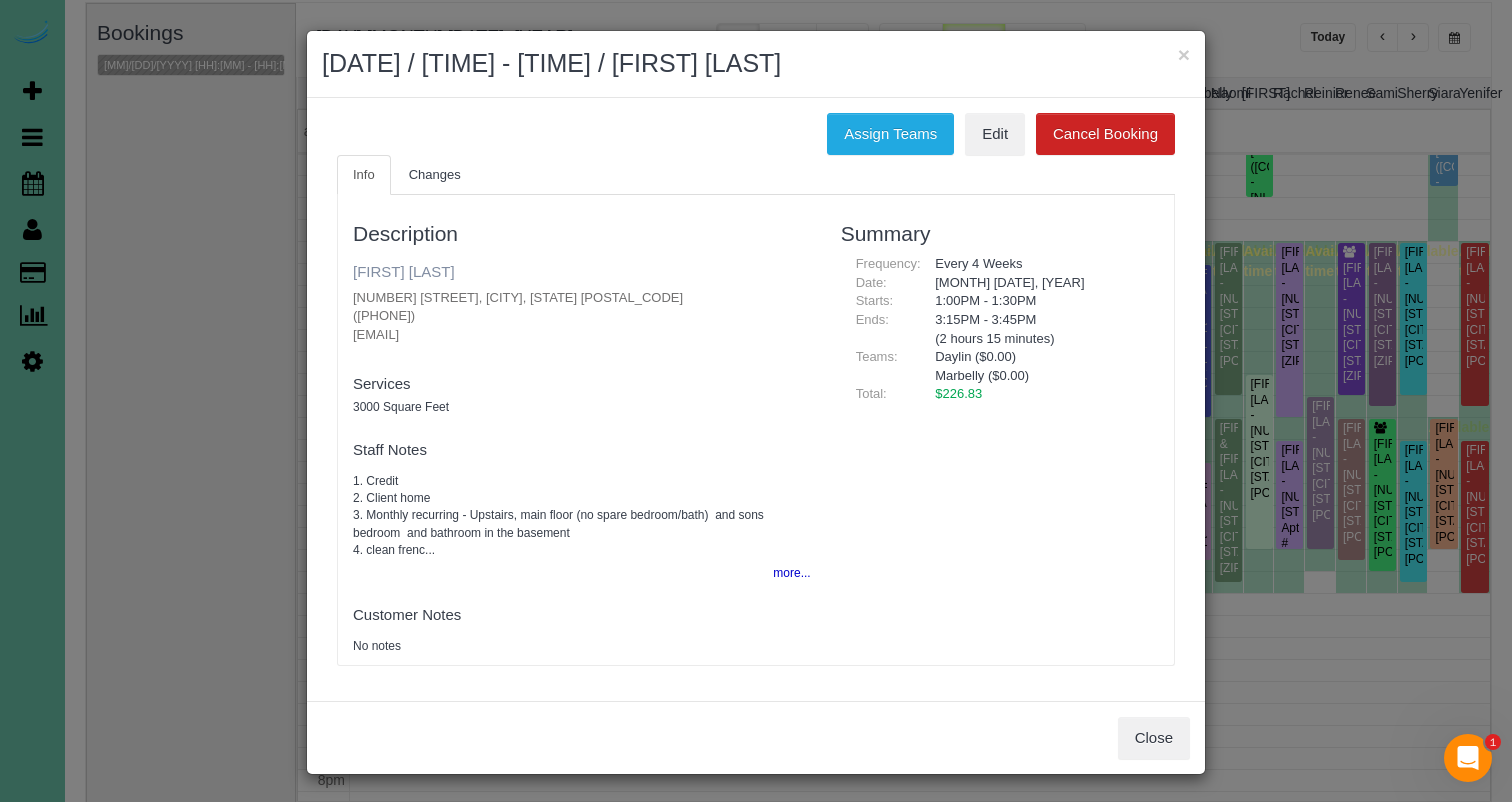 click on "Kristy Norblade" at bounding box center (404, 271) 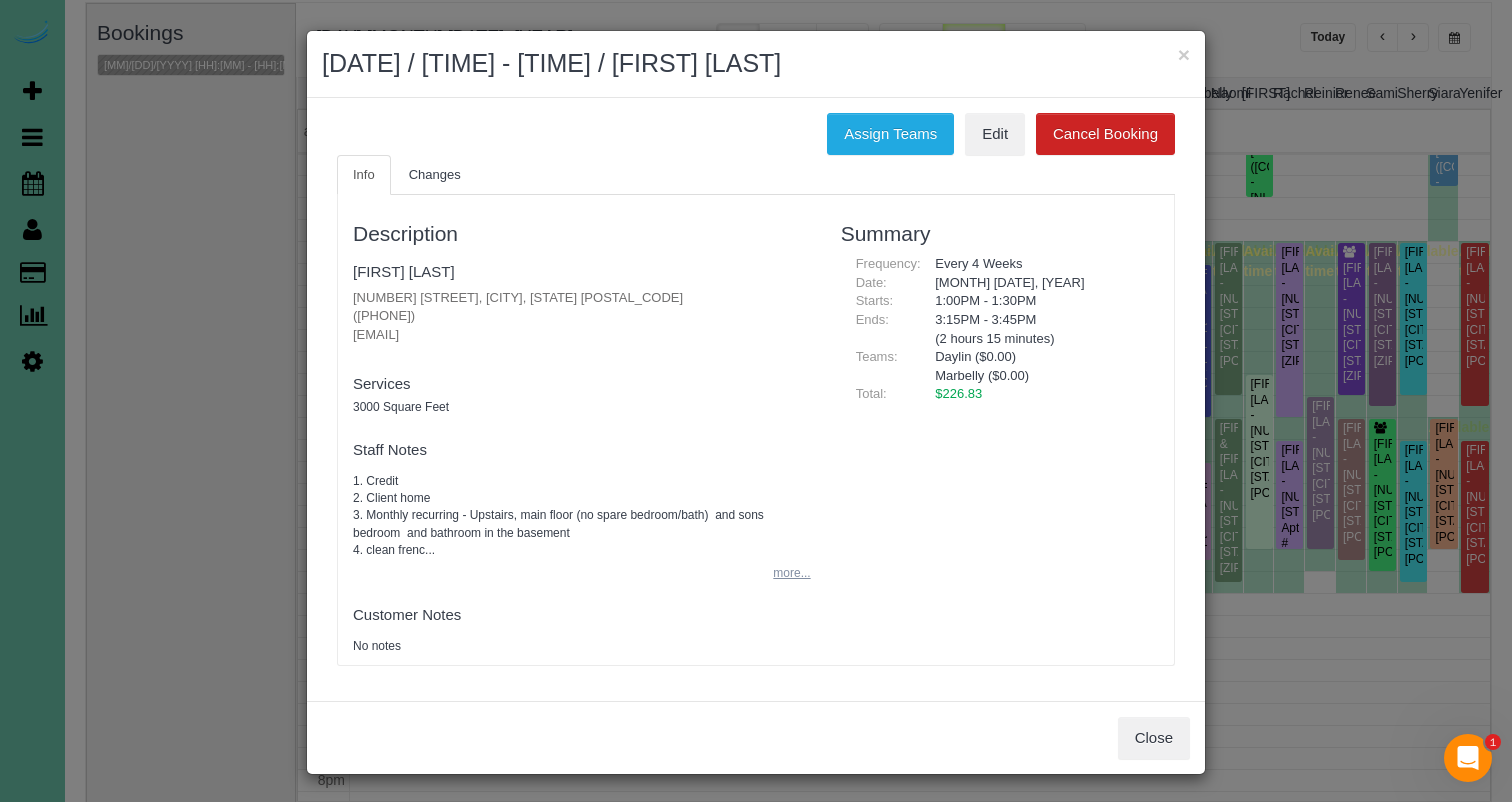 click on "more..." at bounding box center (785, 573) 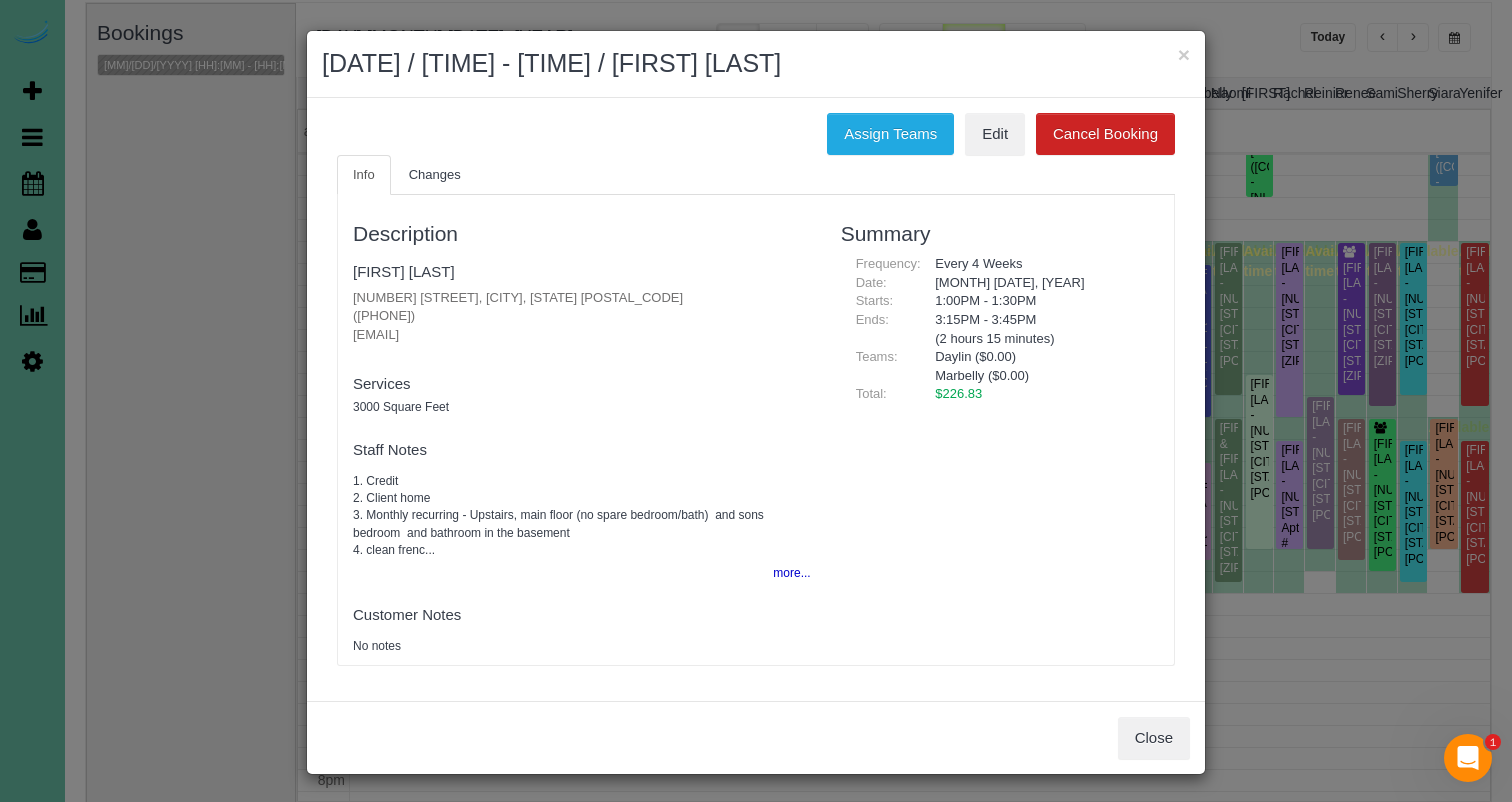 scroll, scrollTop: 2, scrollLeft: 0, axis: vertical 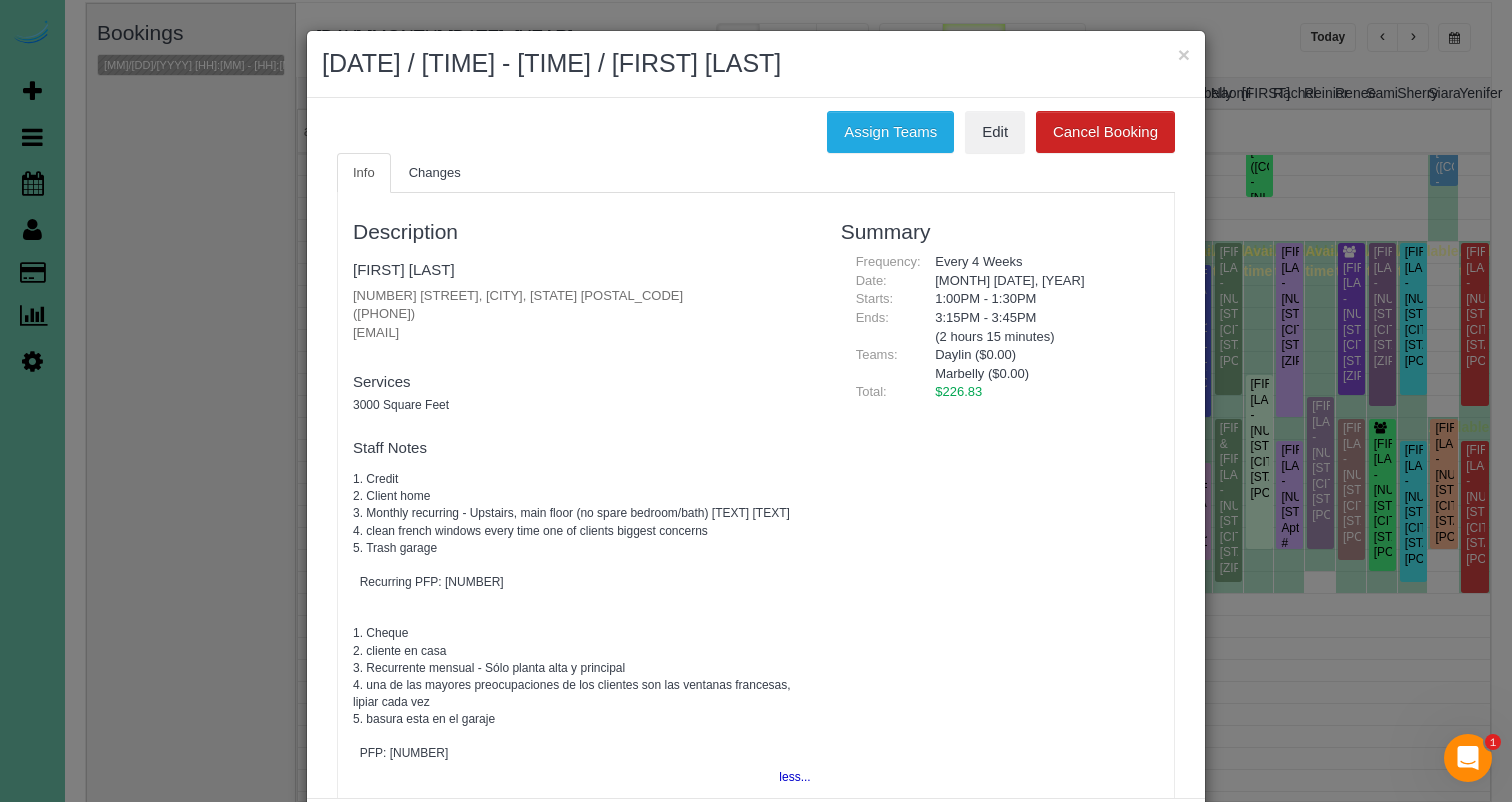 drag, startPoint x: 886, startPoint y: 138, endPoint x: 804, endPoint y: 139, distance: 82.006096 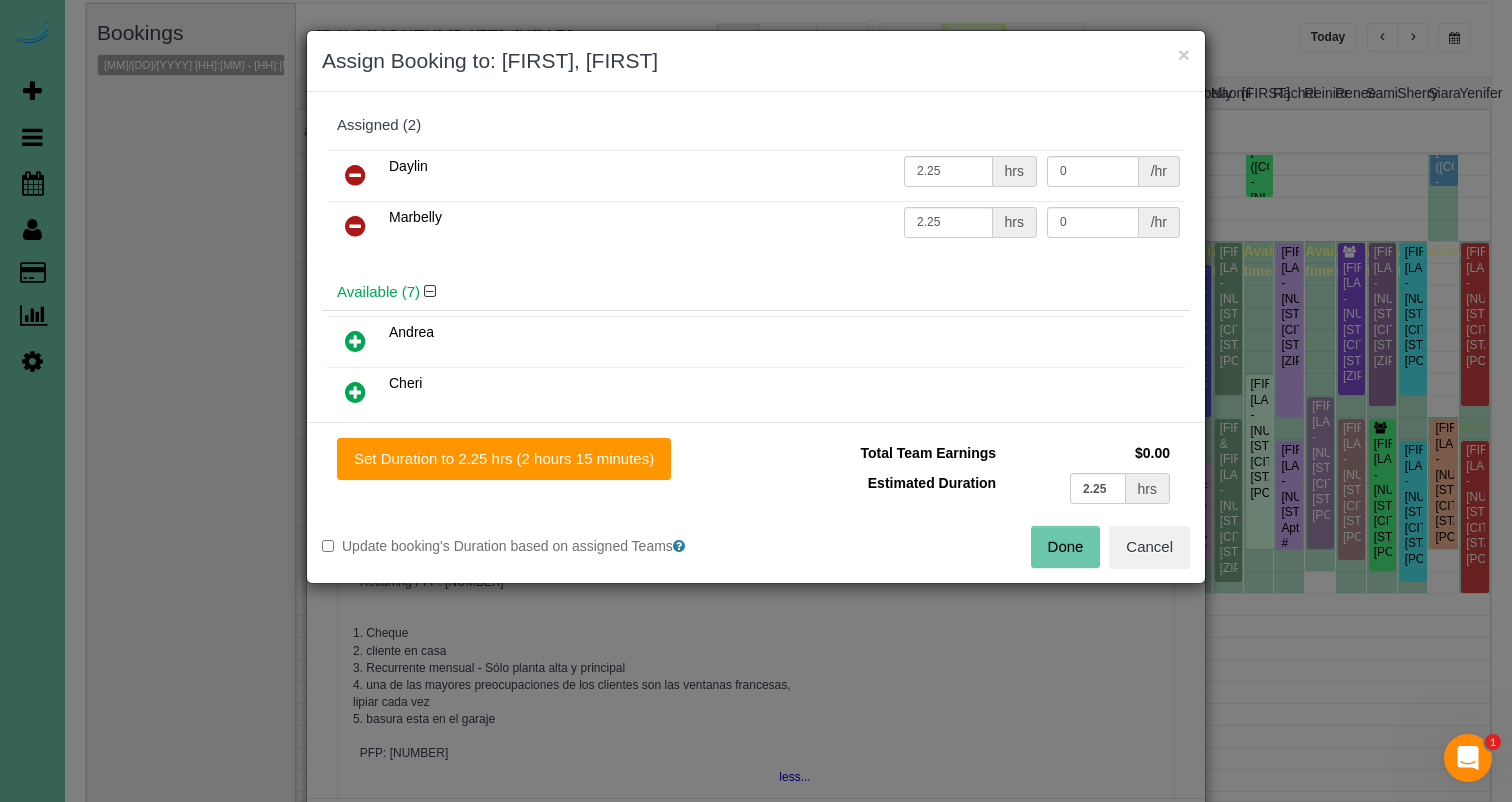 click at bounding box center (355, 226) 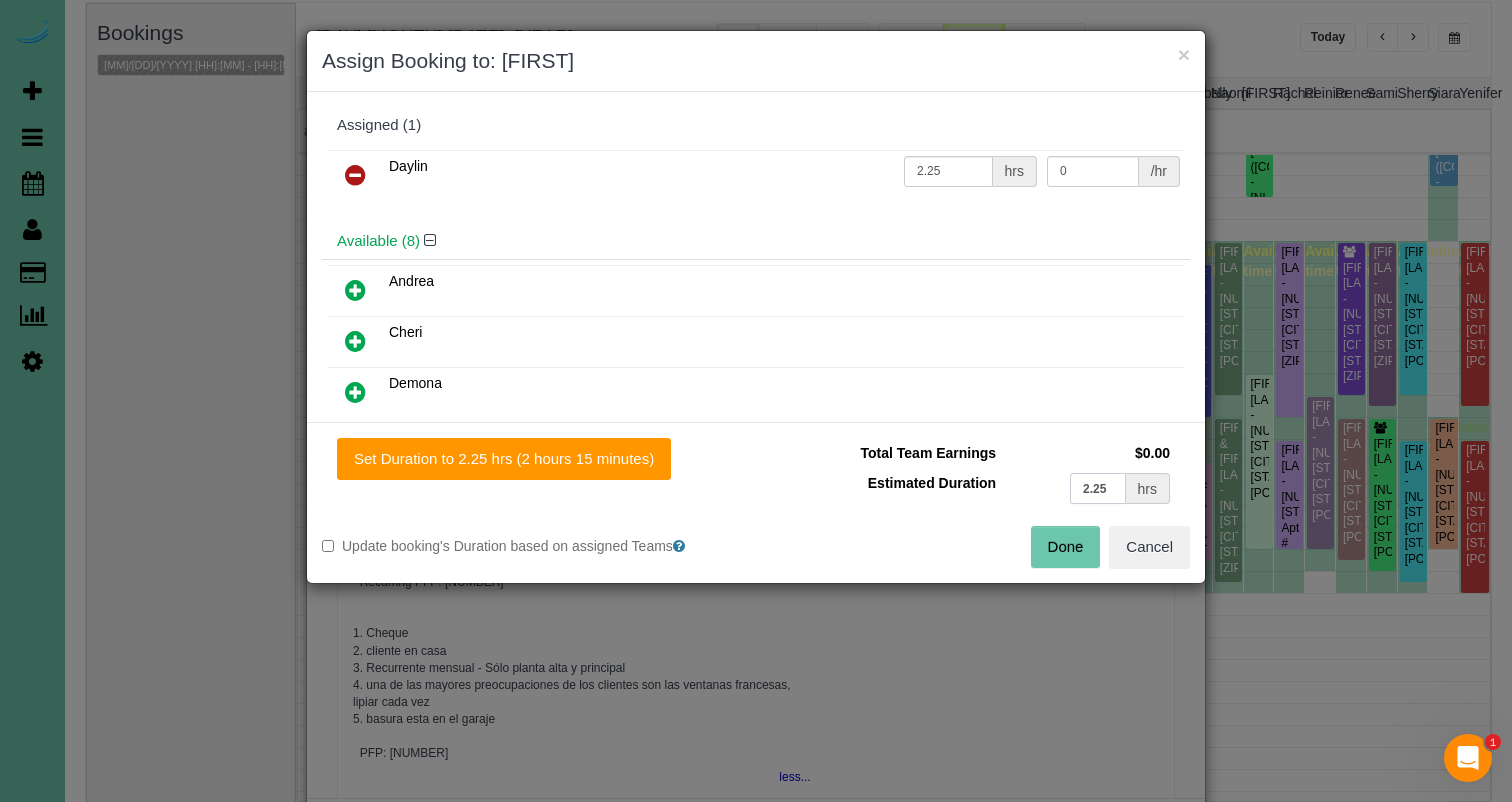 click on "2.25" at bounding box center [1098, 488] 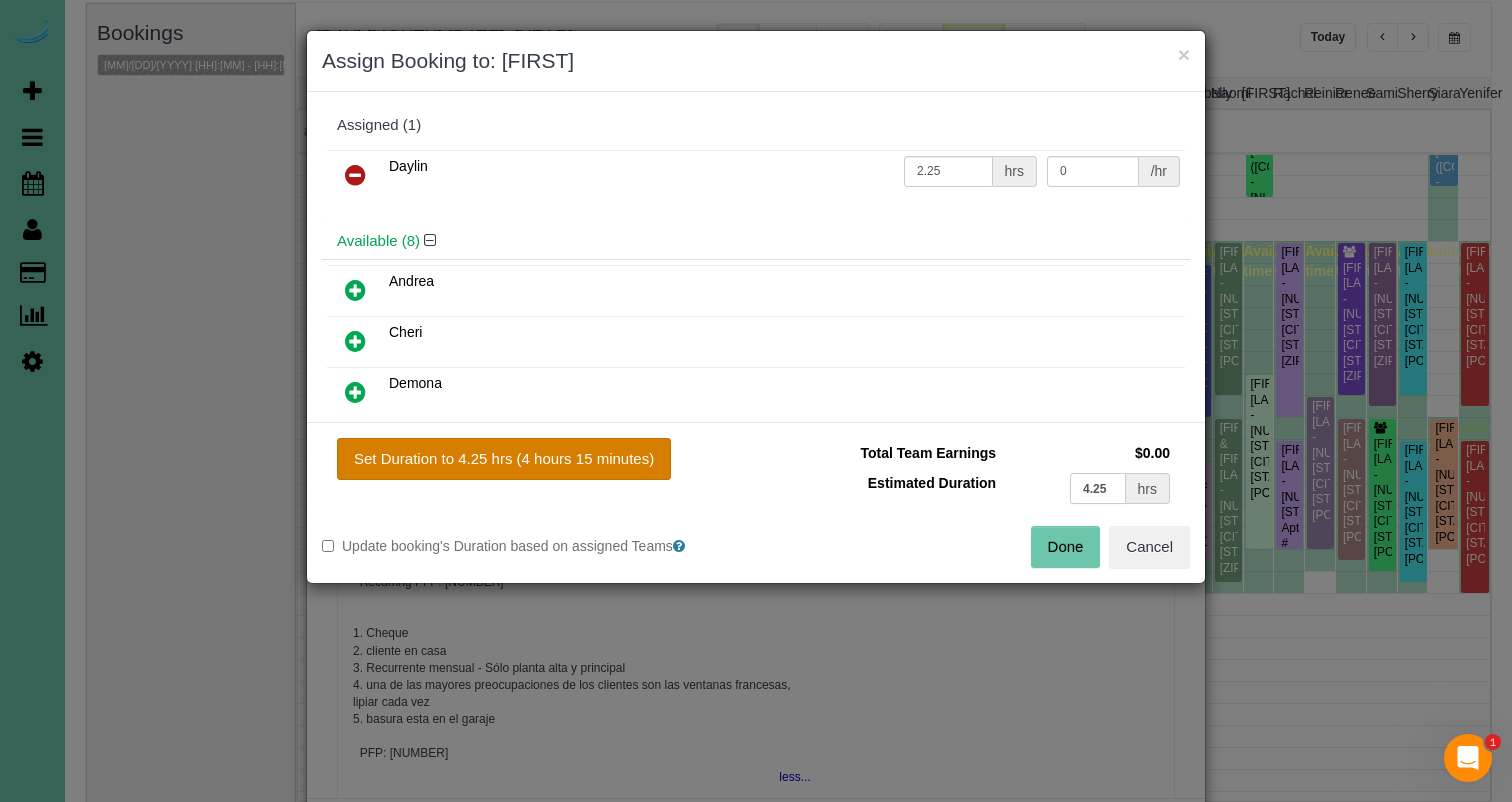type on "4.25" 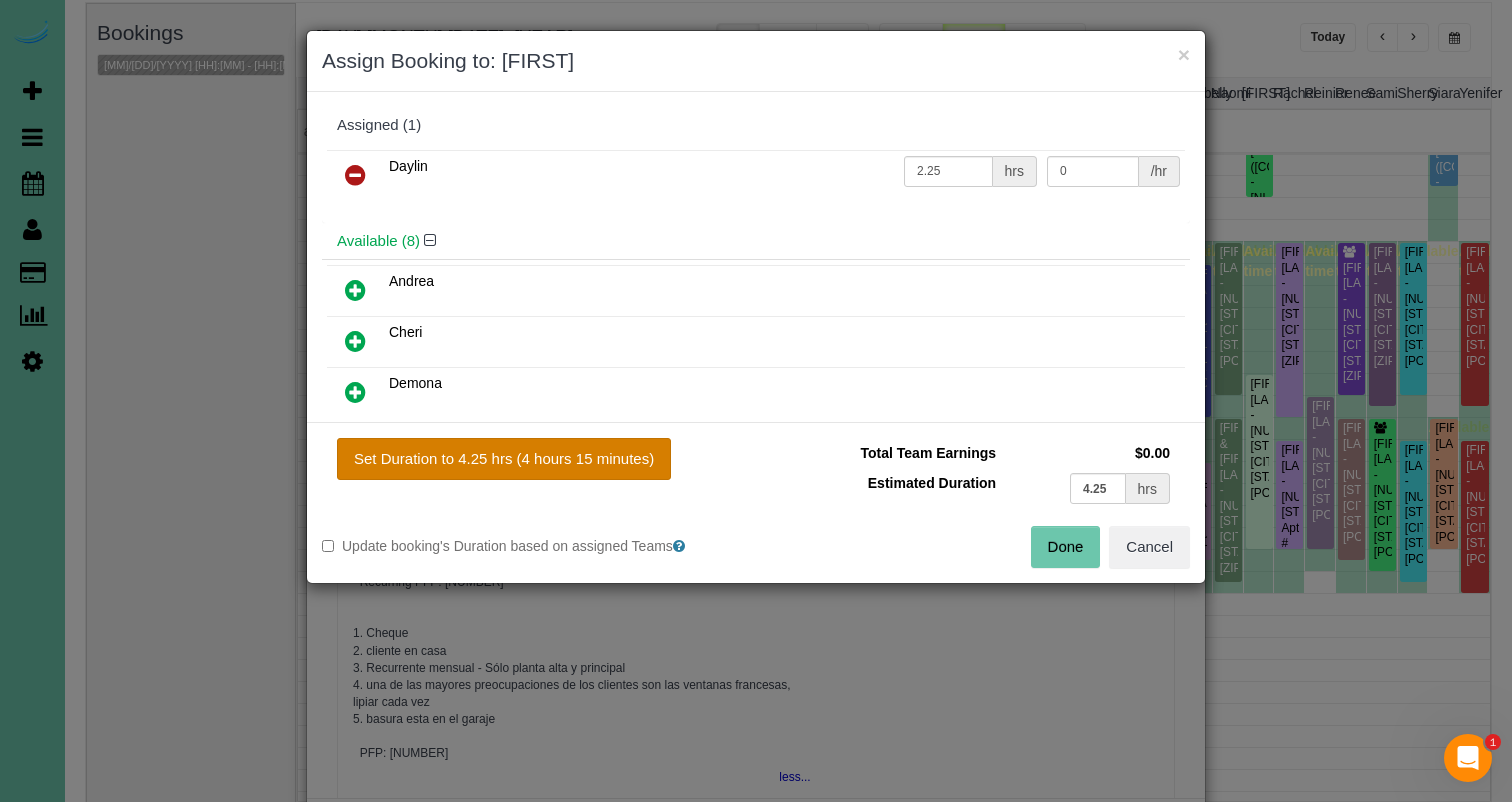 drag, startPoint x: 527, startPoint y: 458, endPoint x: 582, endPoint y: 464, distance: 55.326305 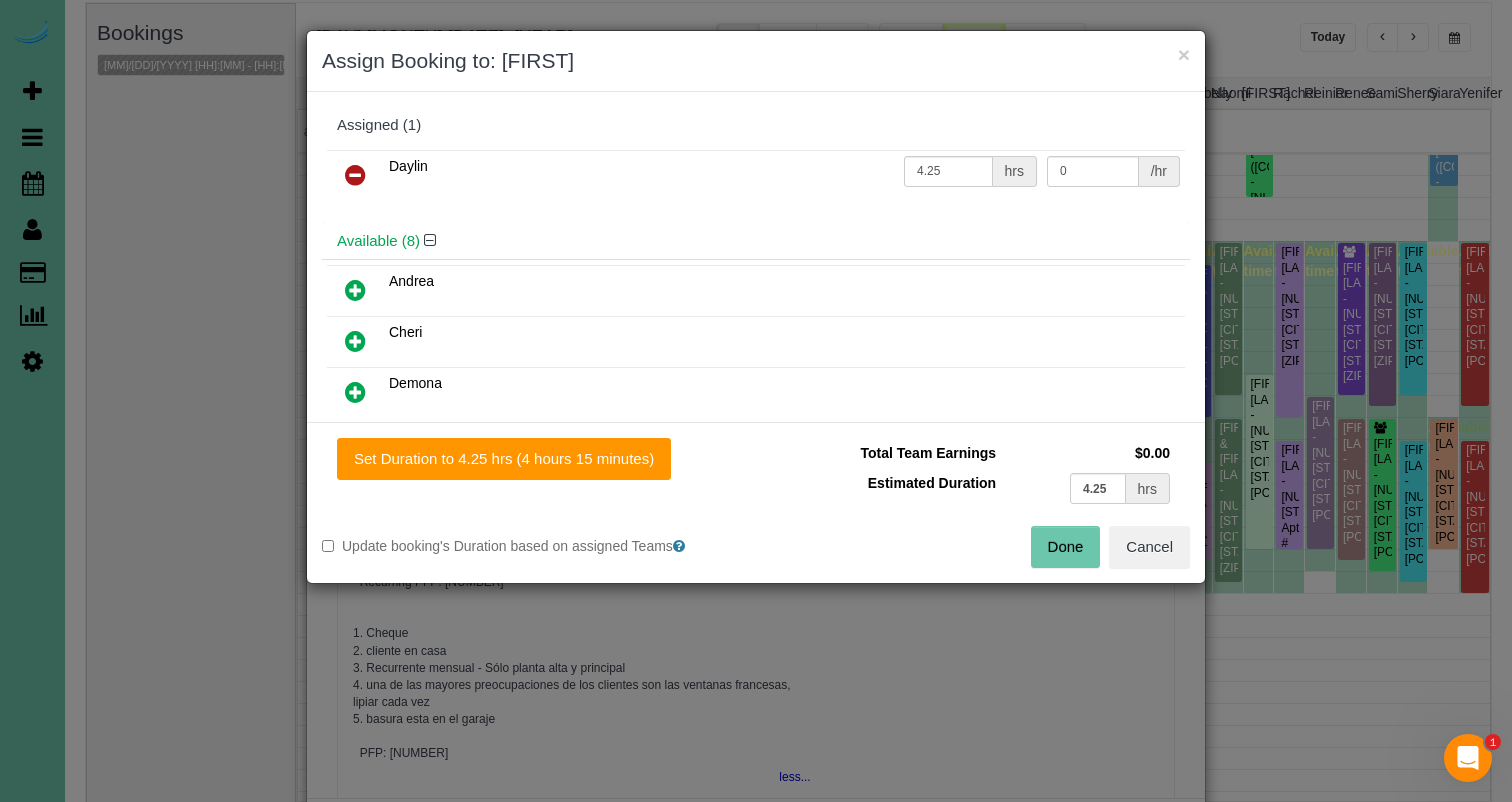 click on "Done" at bounding box center [1066, 547] 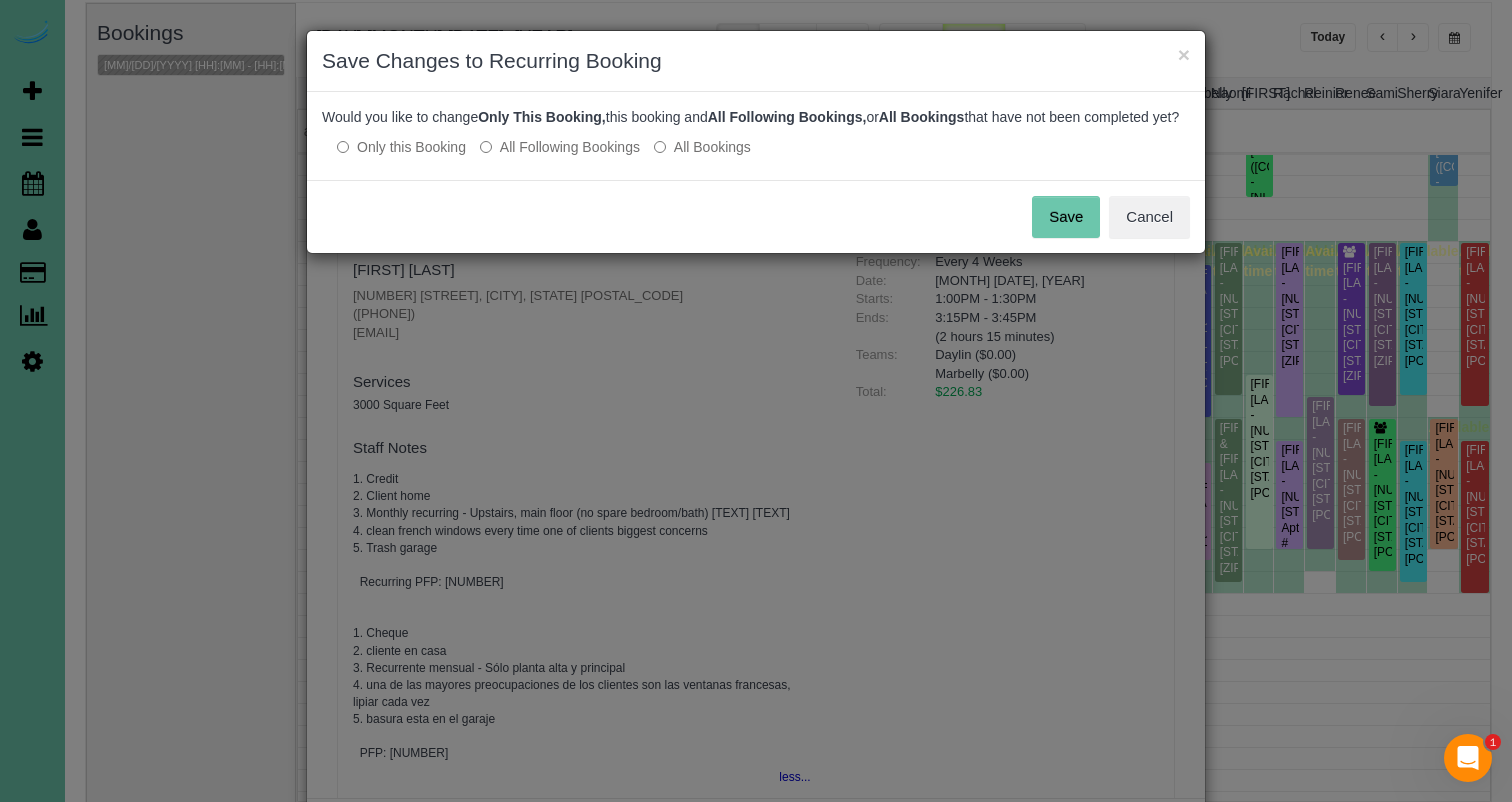 drag, startPoint x: 1072, startPoint y: 241, endPoint x: 1083, endPoint y: 214, distance: 29.15476 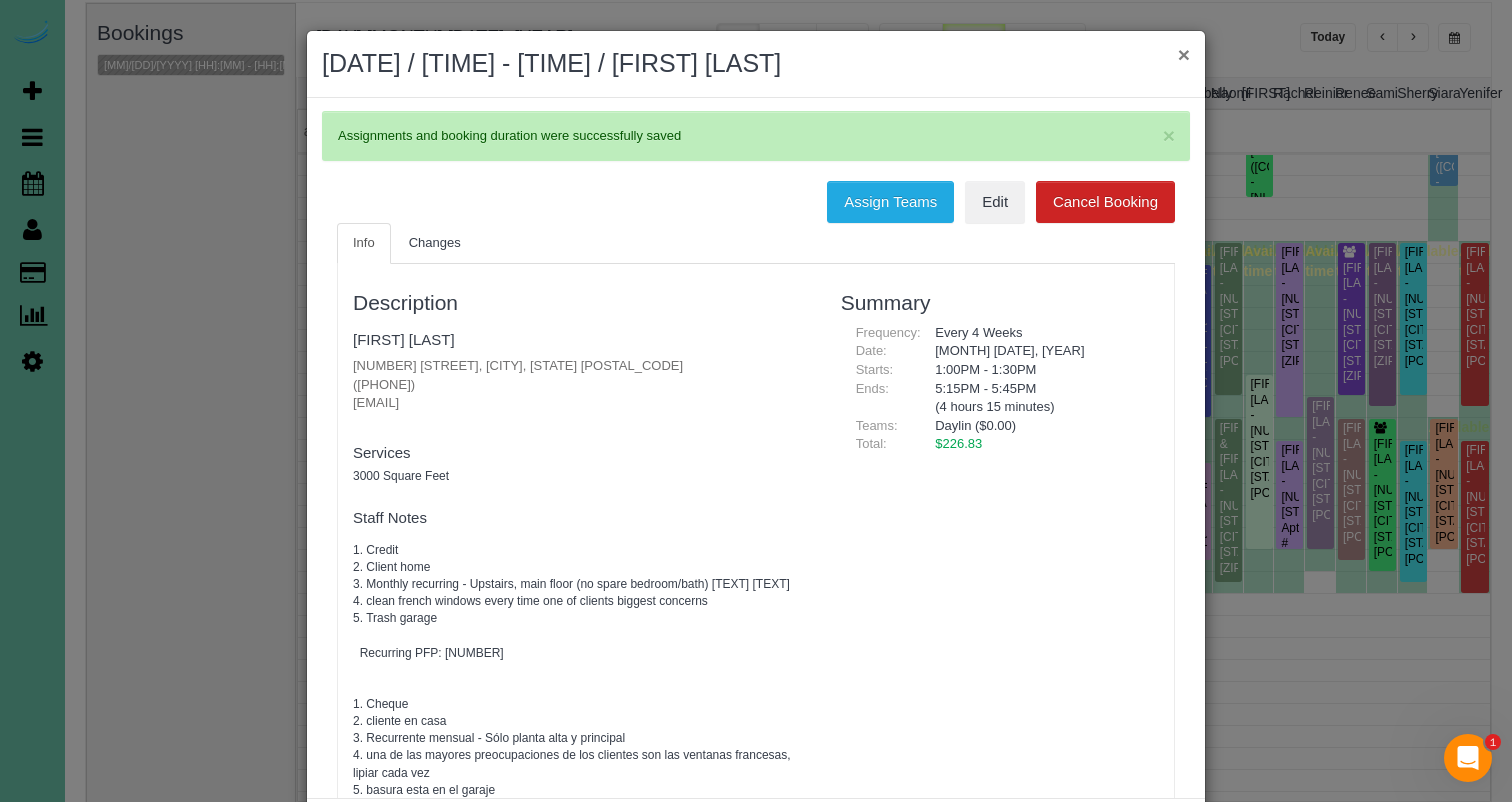 click on "×" at bounding box center [1184, 54] 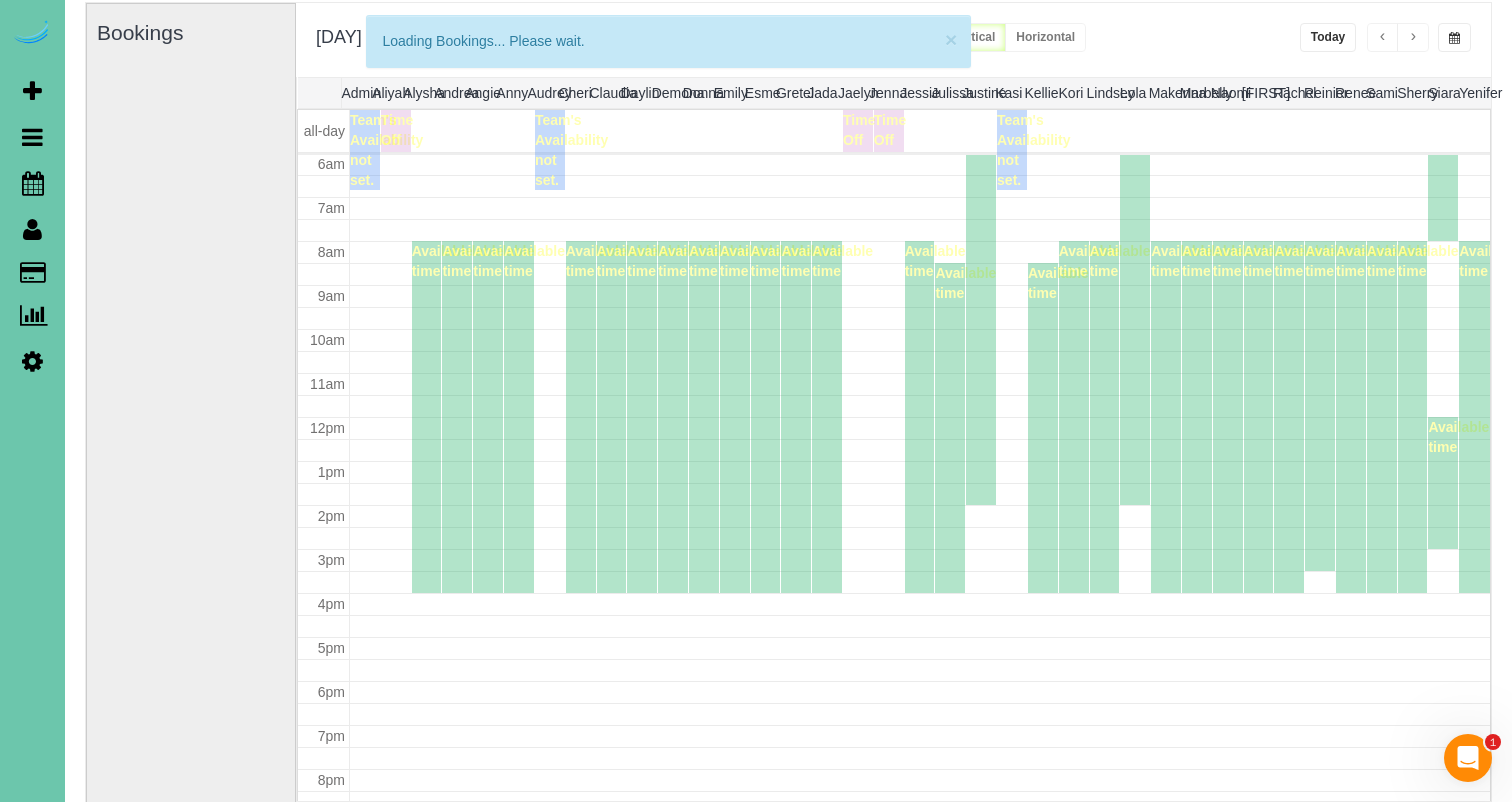 scroll, scrollTop: 265, scrollLeft: 0, axis: vertical 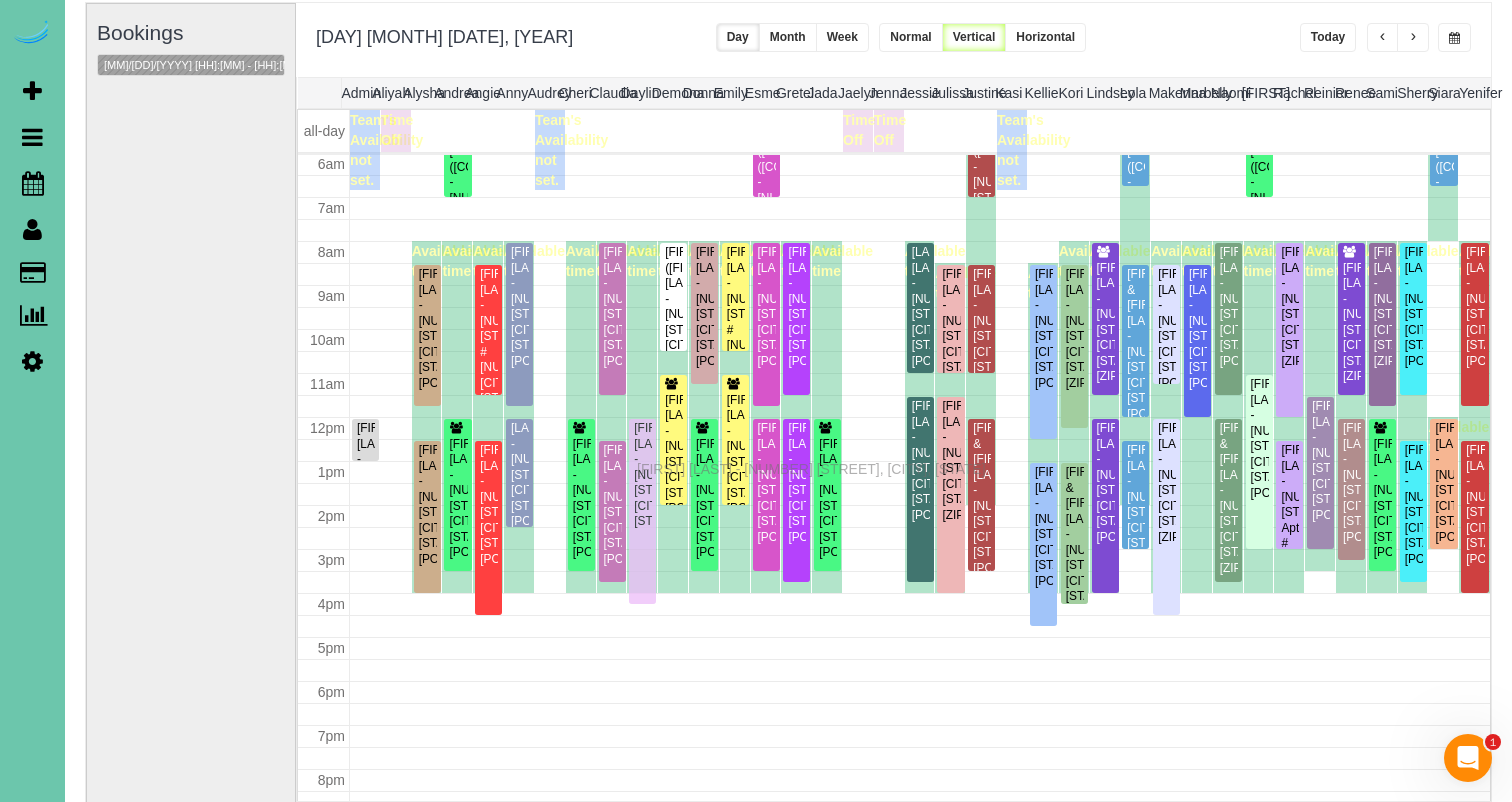 drag, startPoint x: 639, startPoint y: 515, endPoint x: 642, endPoint y: 466, distance: 49.09175 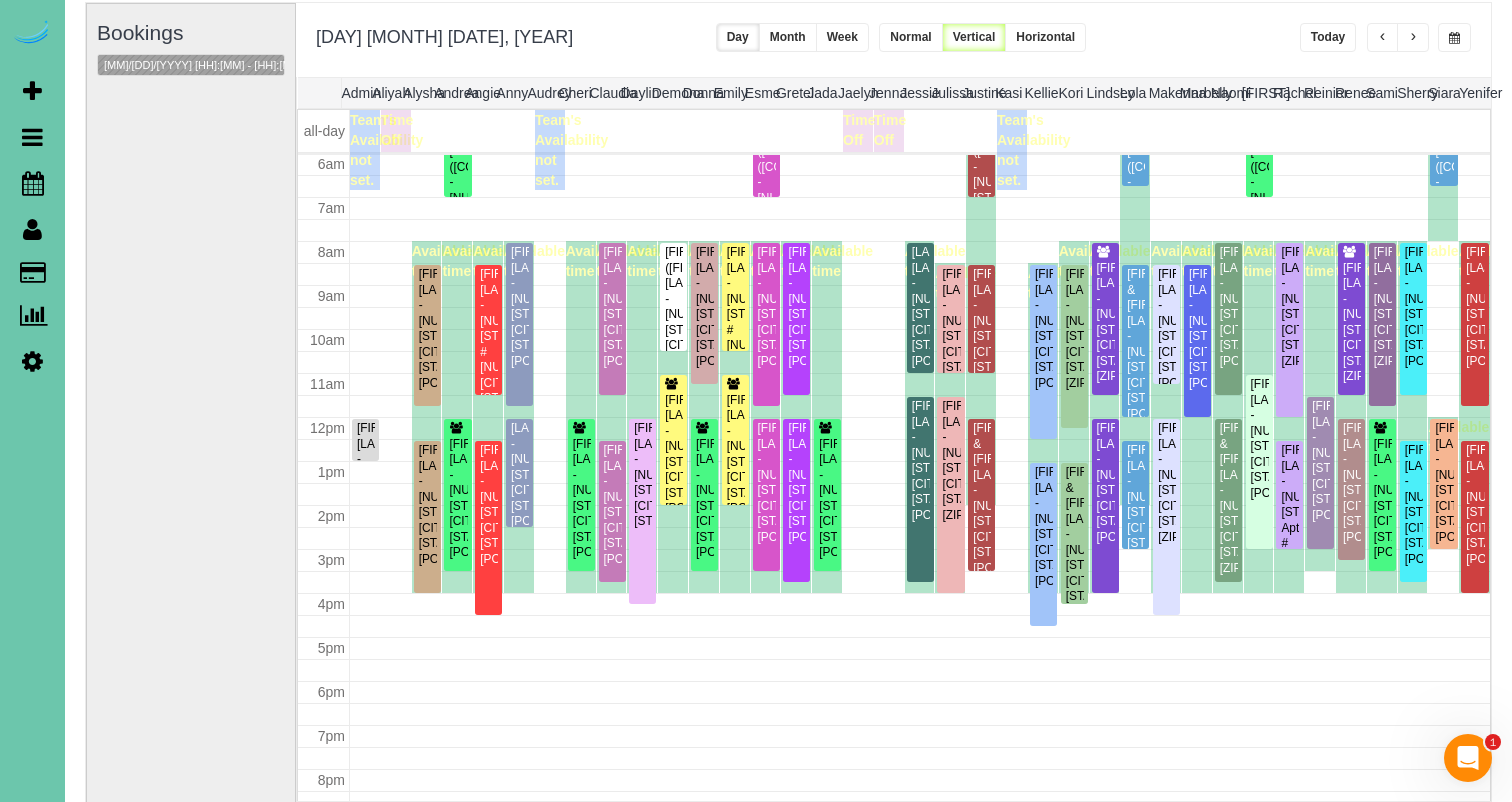 scroll, scrollTop: 265, scrollLeft: 0, axis: vertical 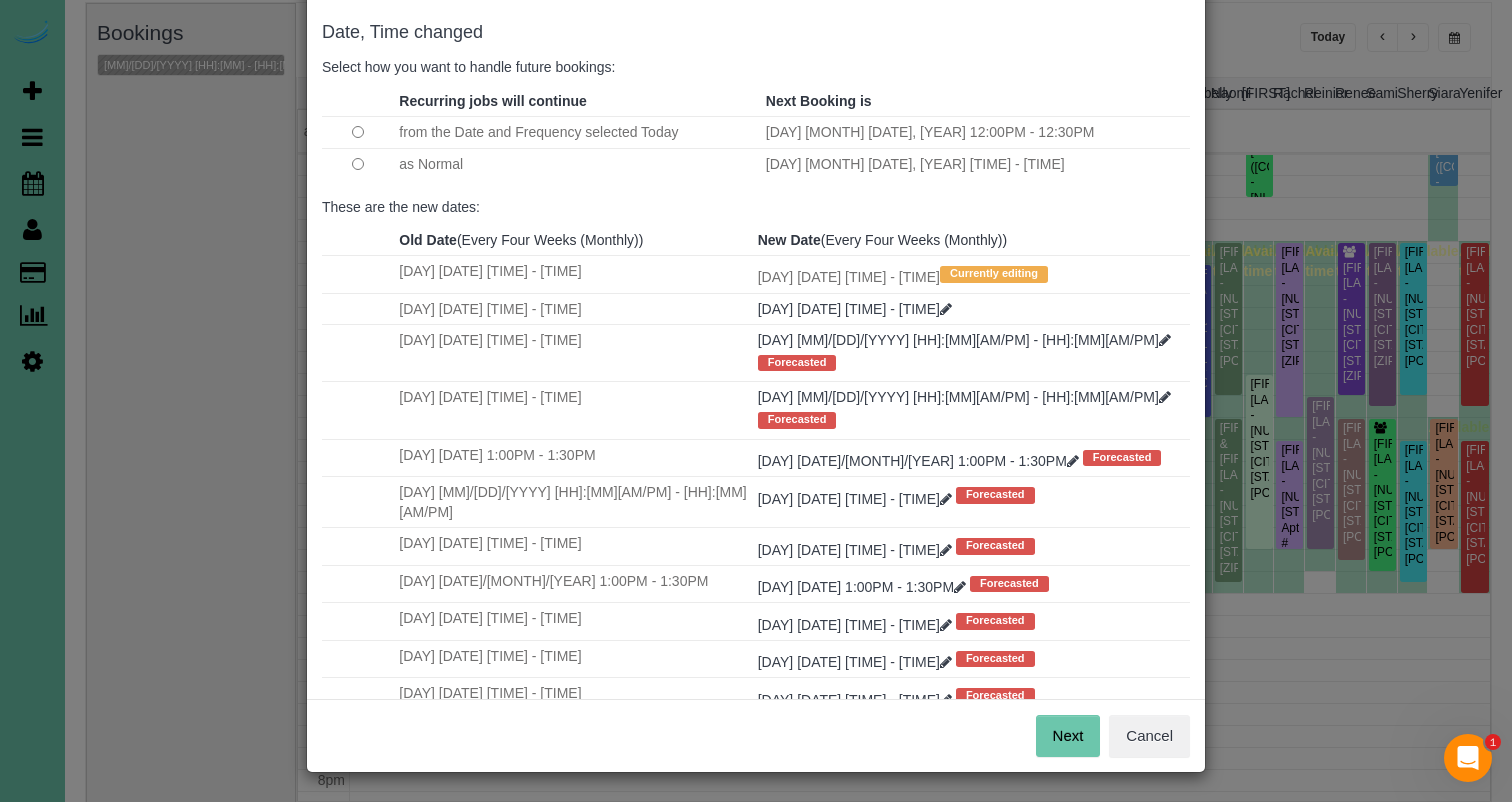 click on "Next" at bounding box center (1068, 736) 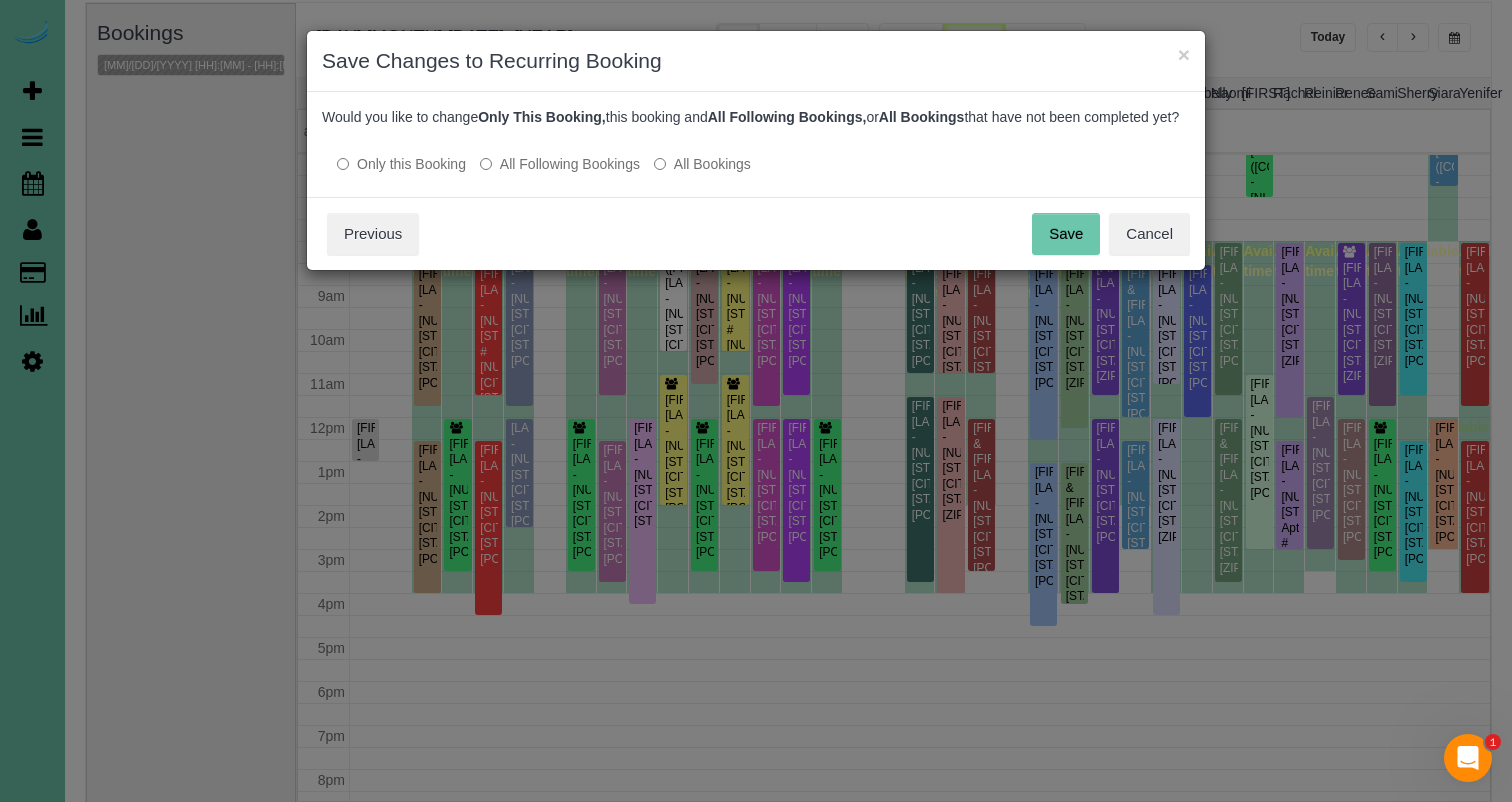click on "Save" at bounding box center [1066, 234] 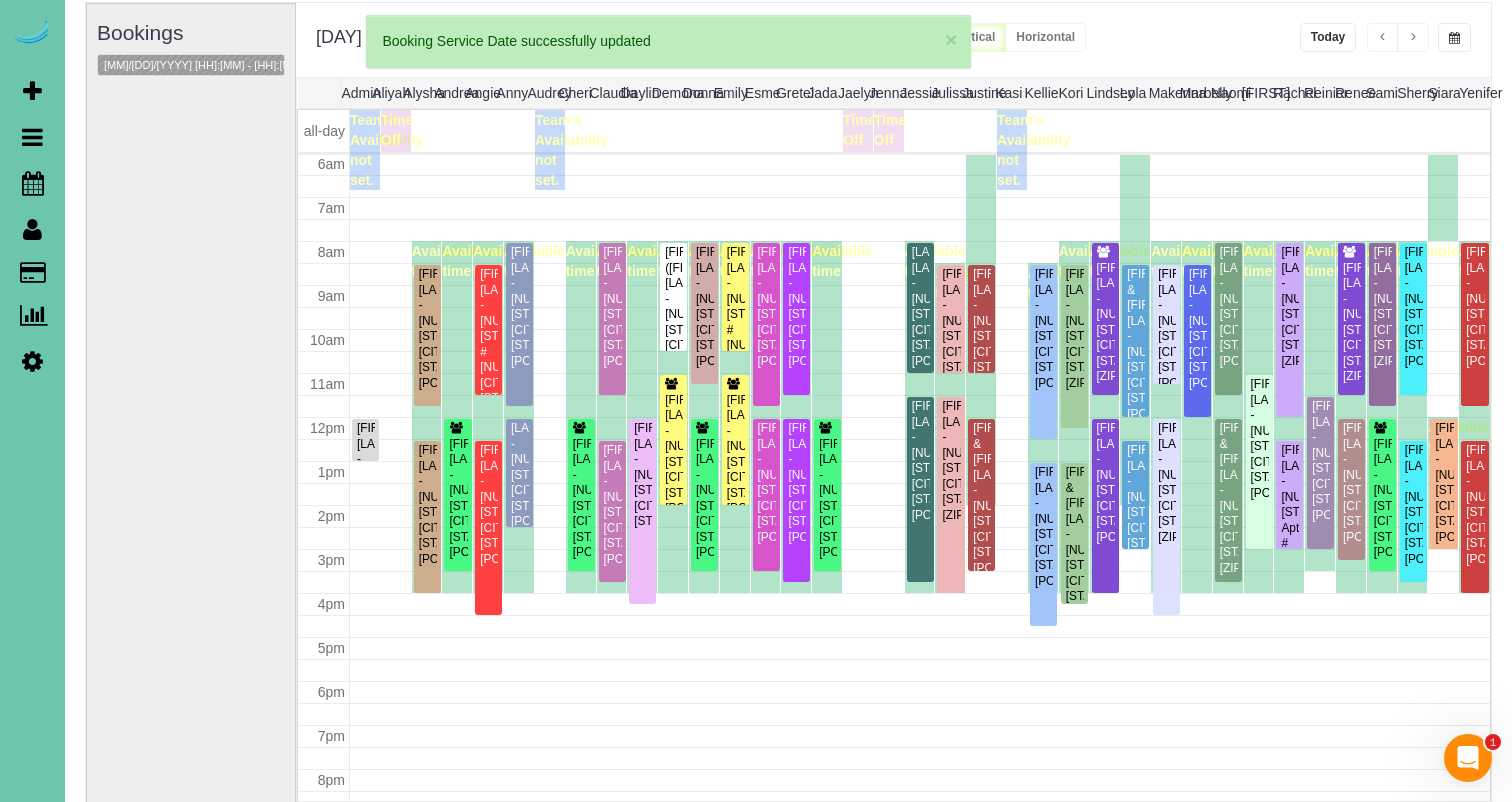 scroll, scrollTop: 265, scrollLeft: 0, axis: vertical 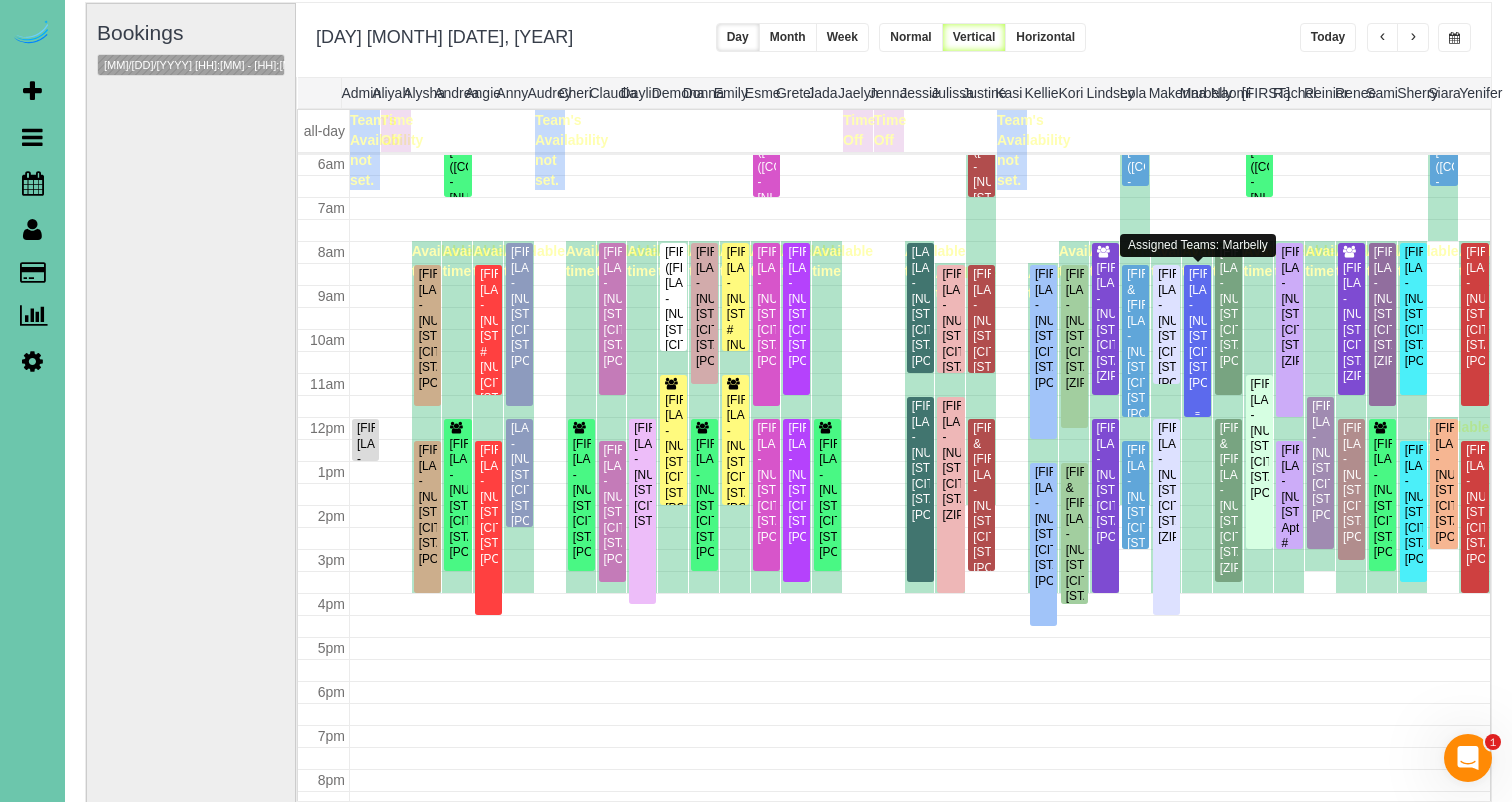 click on "Abbey Jackson - 2916 Whiteman Dr, Bellevue, NE 68123" at bounding box center [1197, 329] 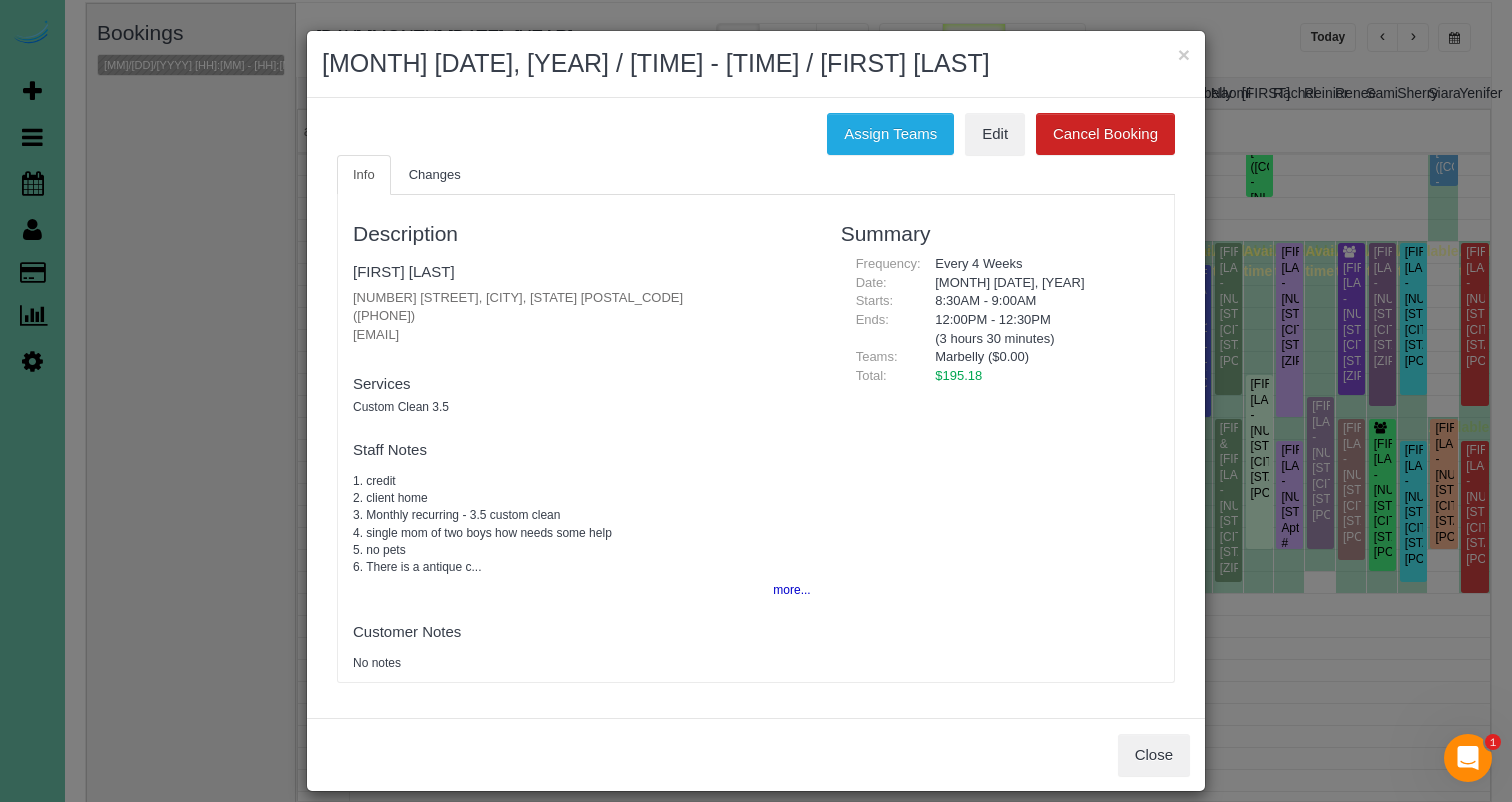 click on "Assign Teams
Edit
Cancel Booking
Info
Changes
Description
Abbey Jackson
2916 Whiteman Dr, Bellevue, NE 68123
(402) 609-8426
abbeya.jackson@gmail.com
new customer
Team Requested:
Team w/Key:
Services
Custom Clean 3.5" at bounding box center (756, 408) 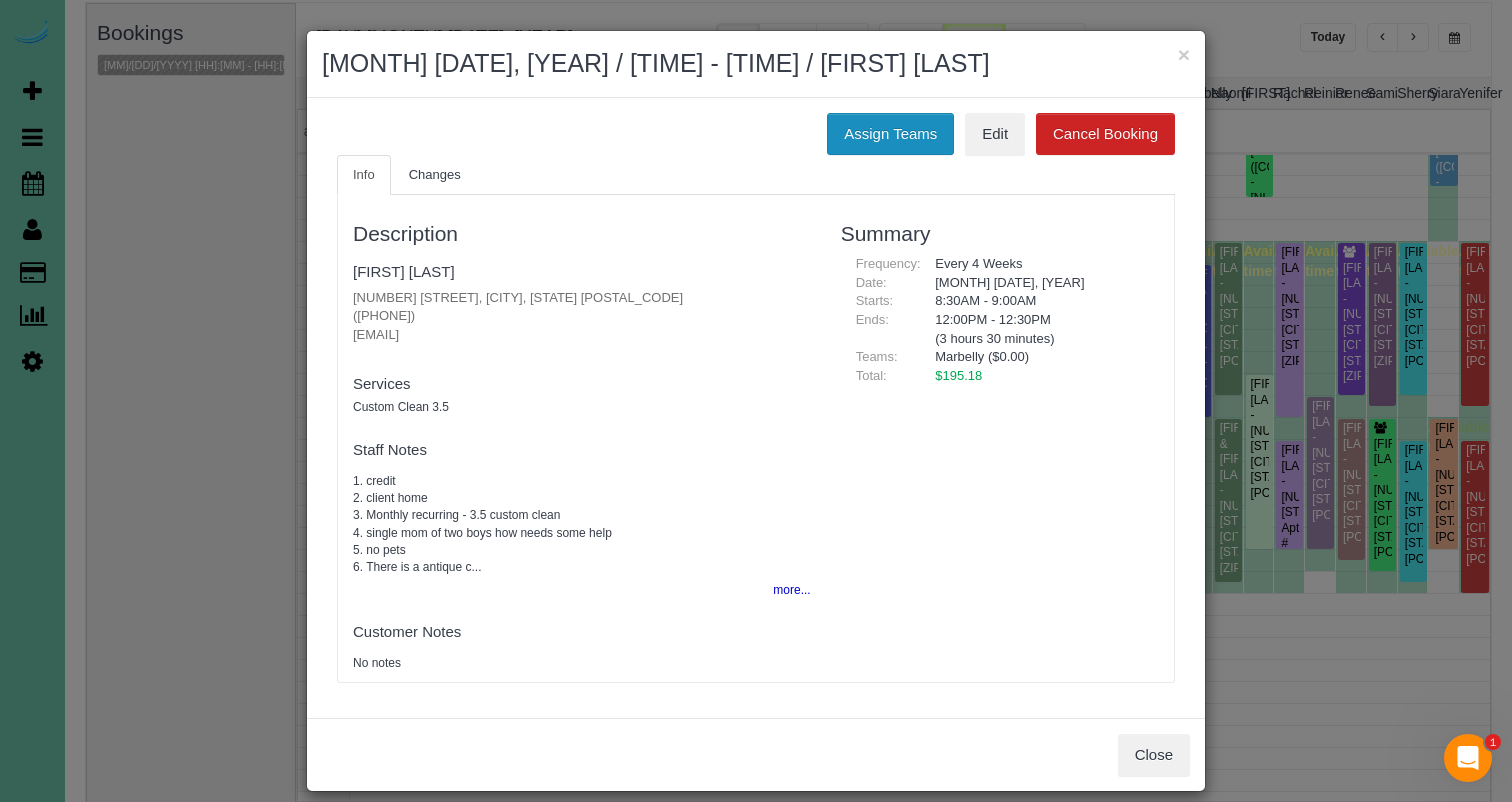 click on "Assign Teams" at bounding box center (890, 134) 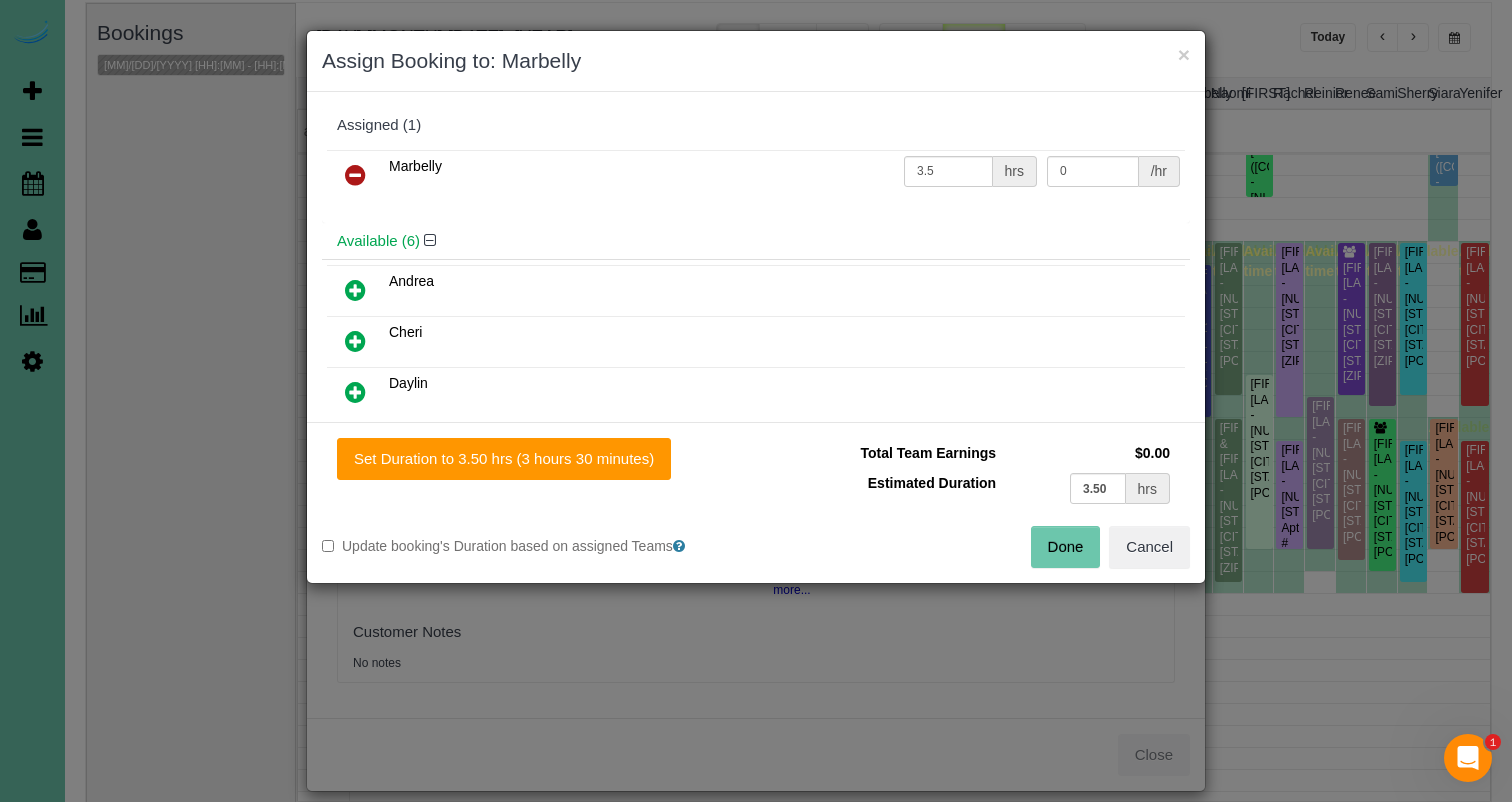 click at bounding box center [355, 176] 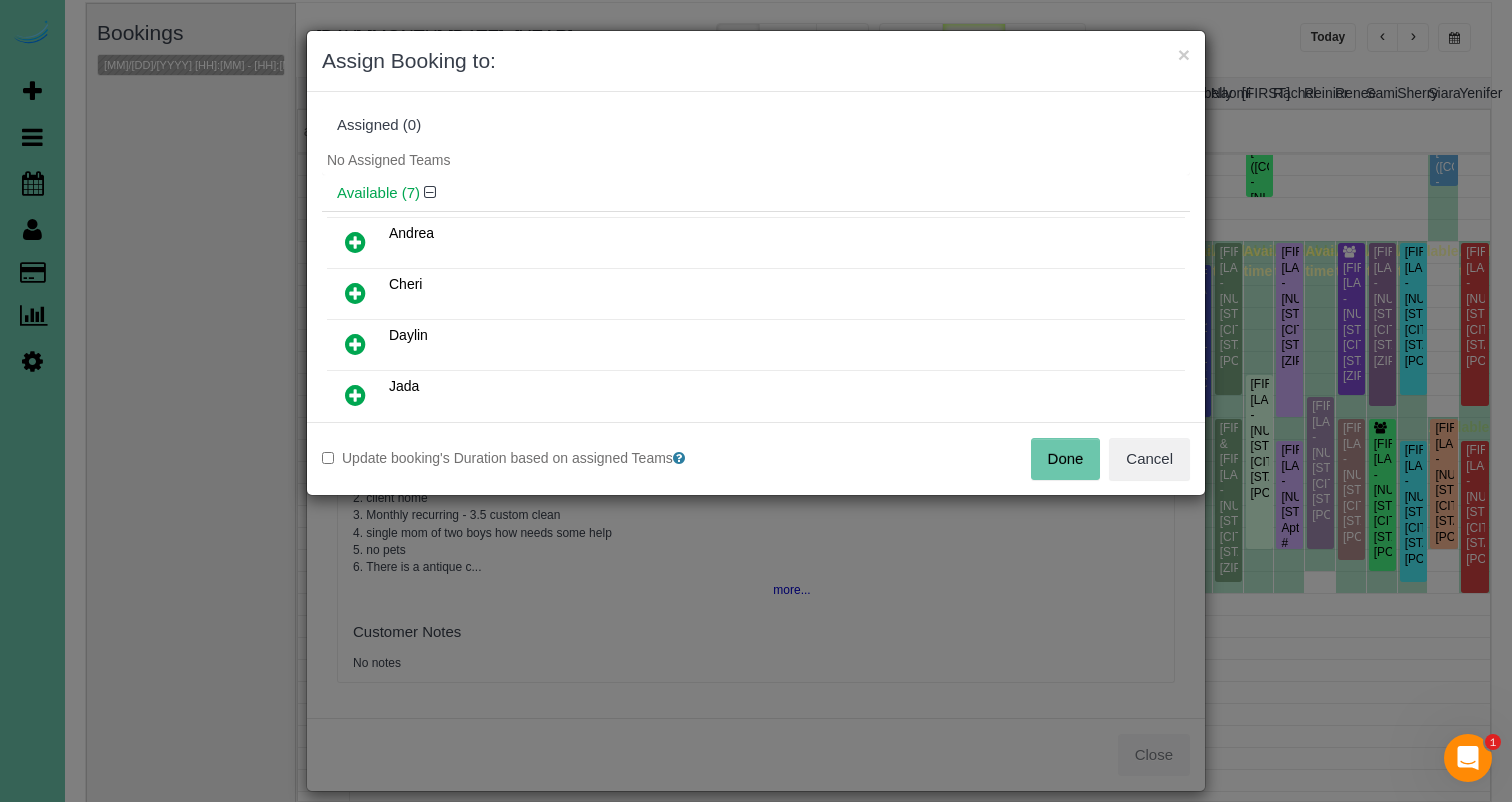 drag, startPoint x: 352, startPoint y: 334, endPoint x: 482, endPoint y: 429, distance: 161.01242 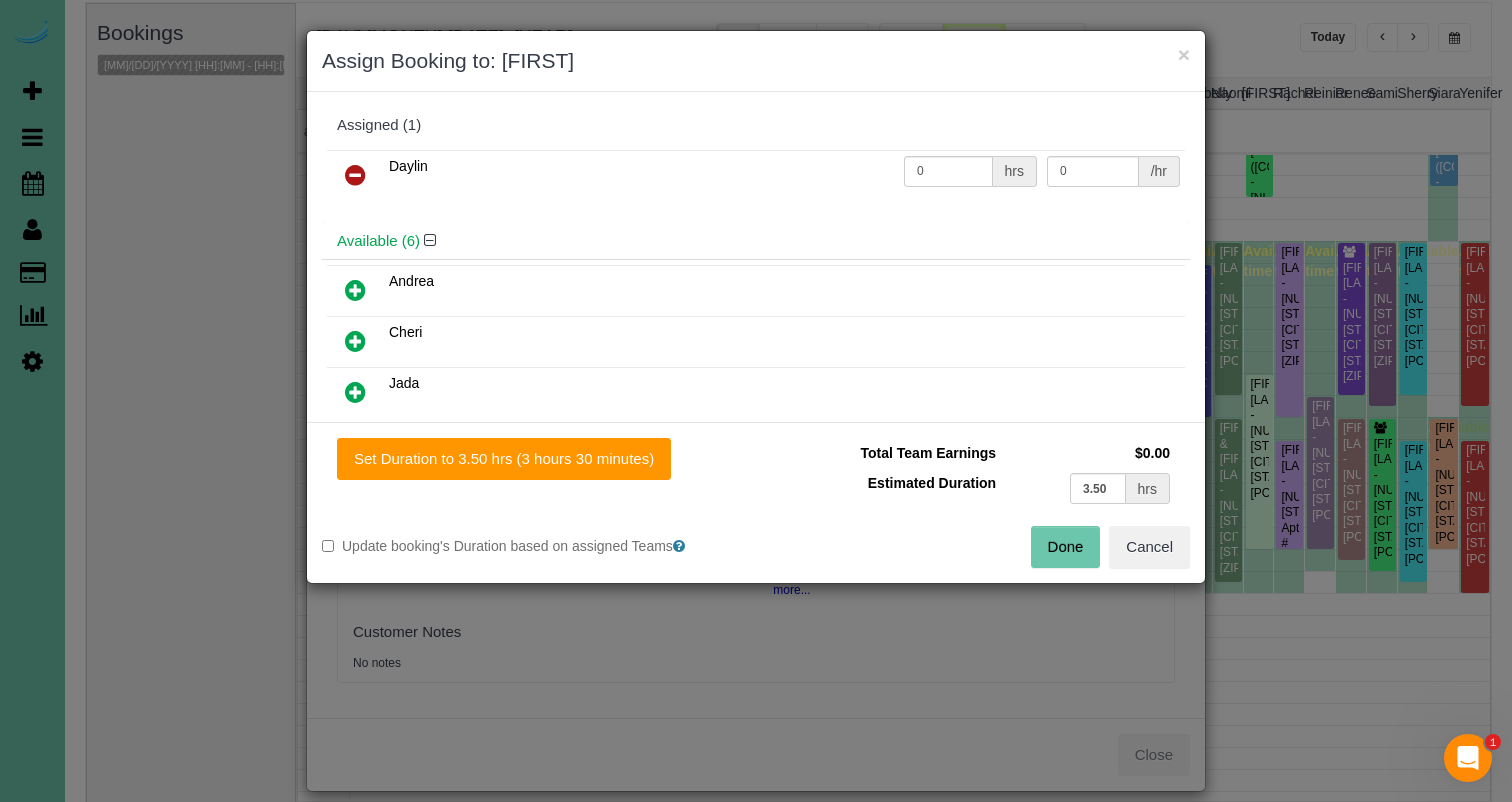 drag, startPoint x: 540, startPoint y: 469, endPoint x: 700, endPoint y: 496, distance: 162.26213 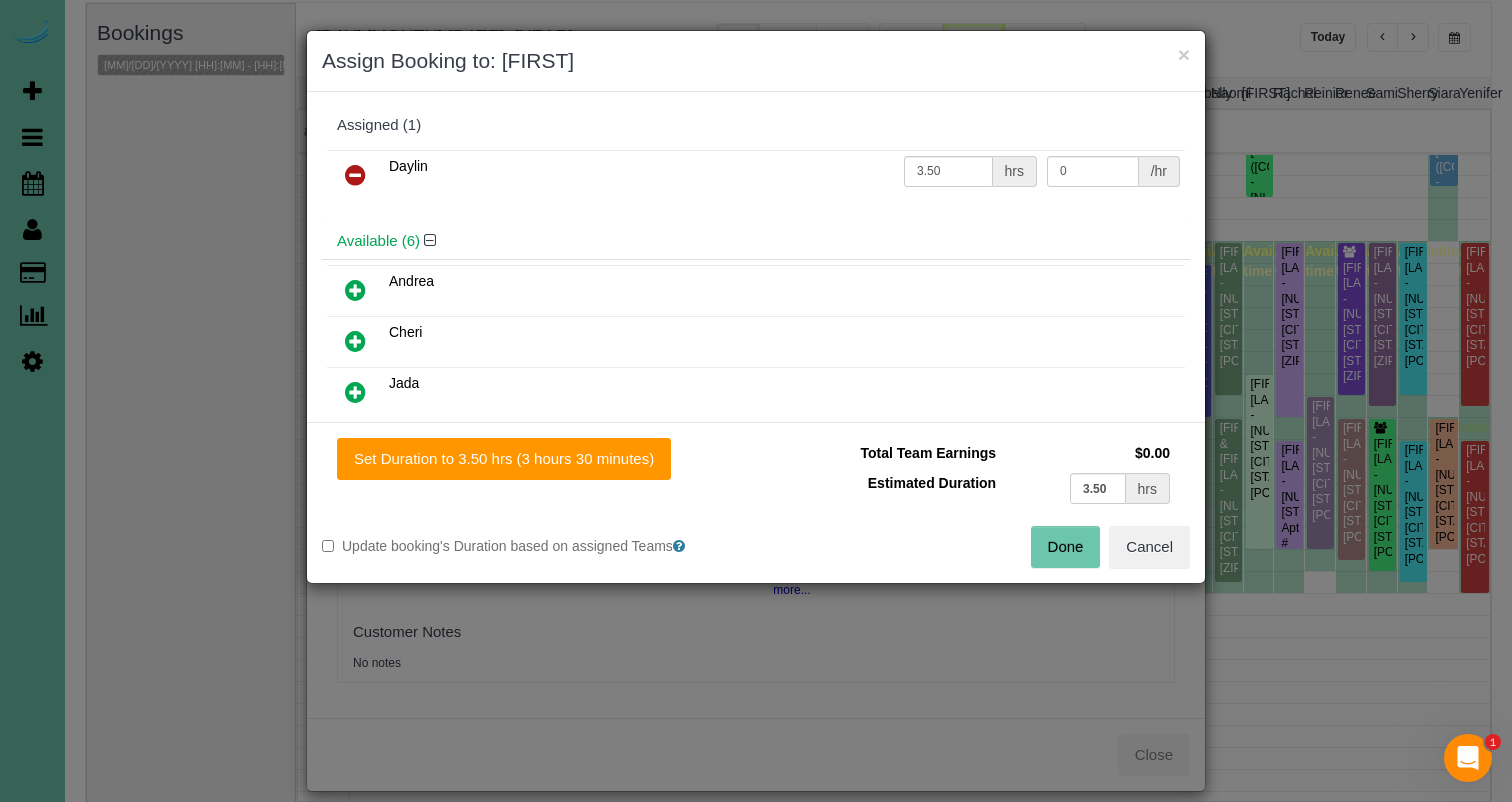click on "Done" at bounding box center [1066, 547] 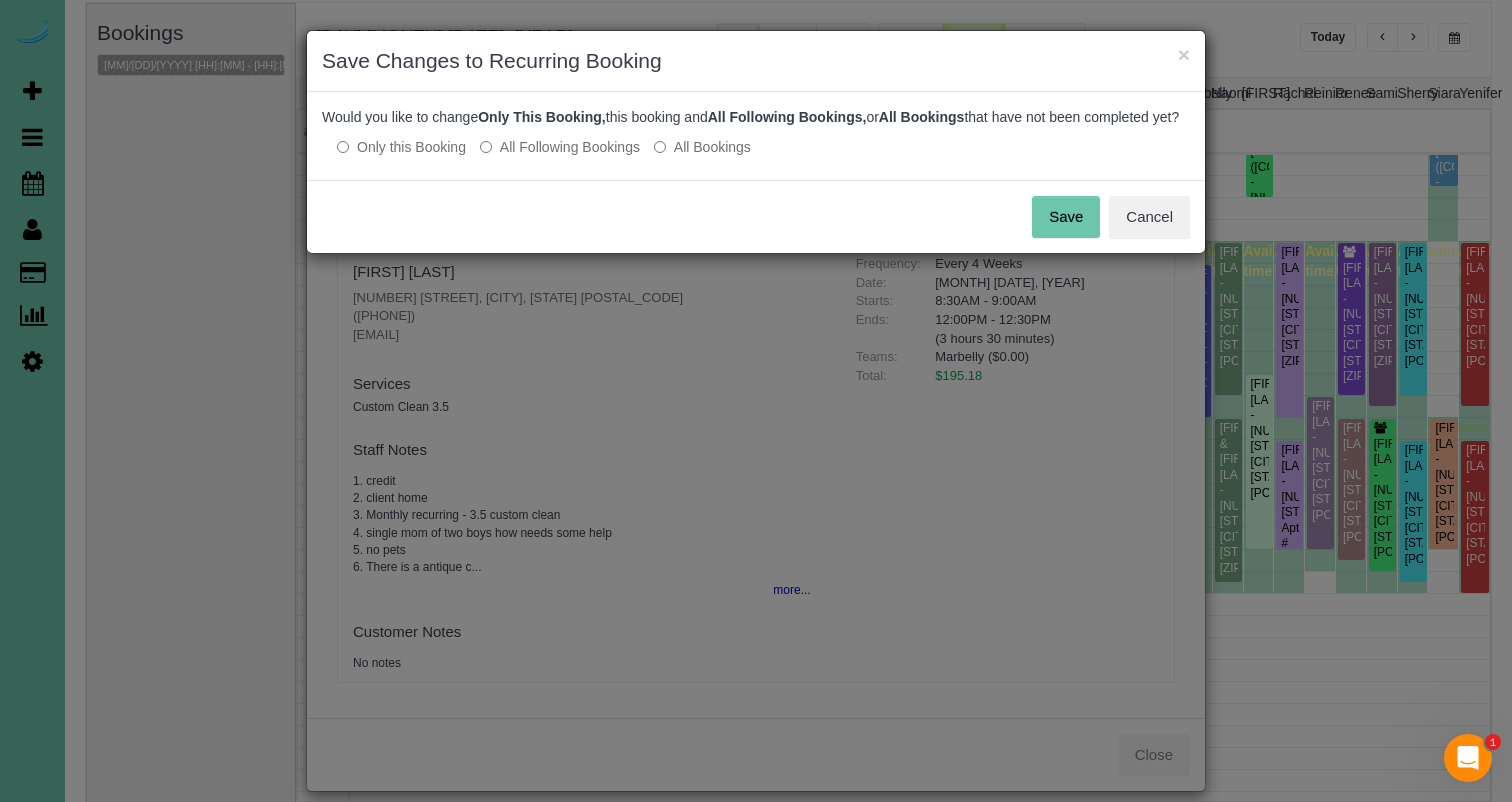 click on "Save" at bounding box center (1066, 217) 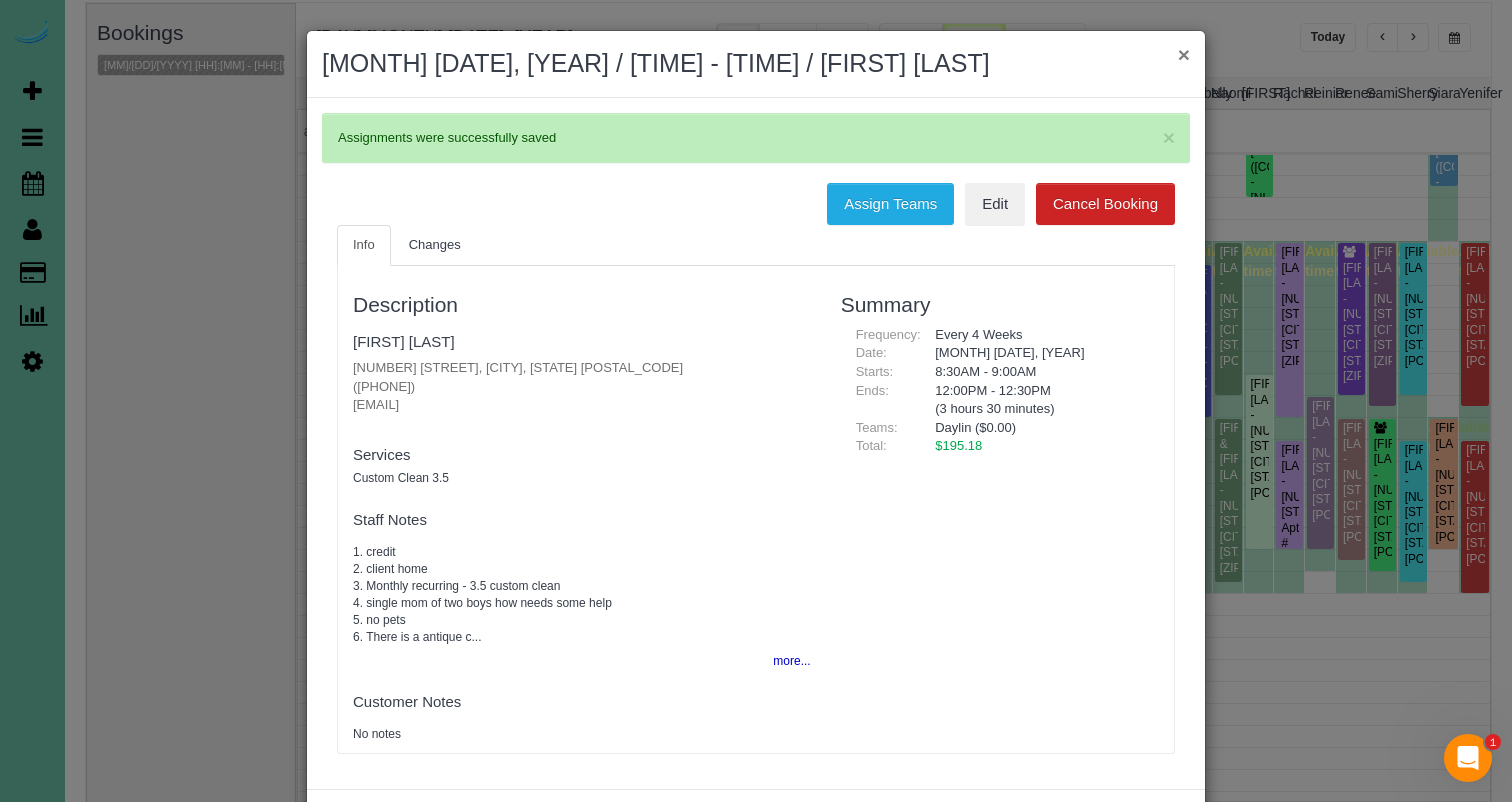 click on "×" at bounding box center (1184, 54) 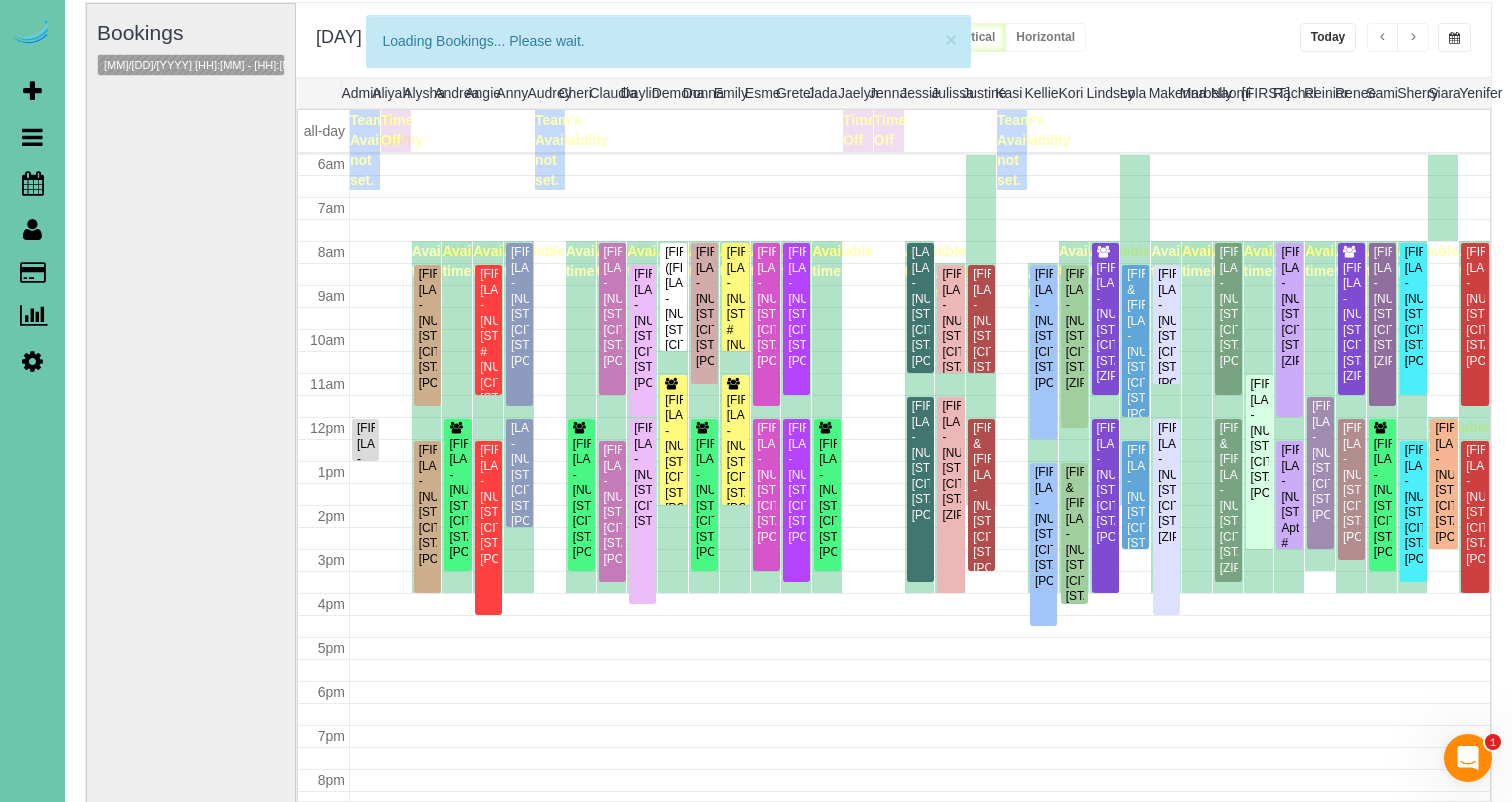 scroll, scrollTop: 265, scrollLeft: 0, axis: vertical 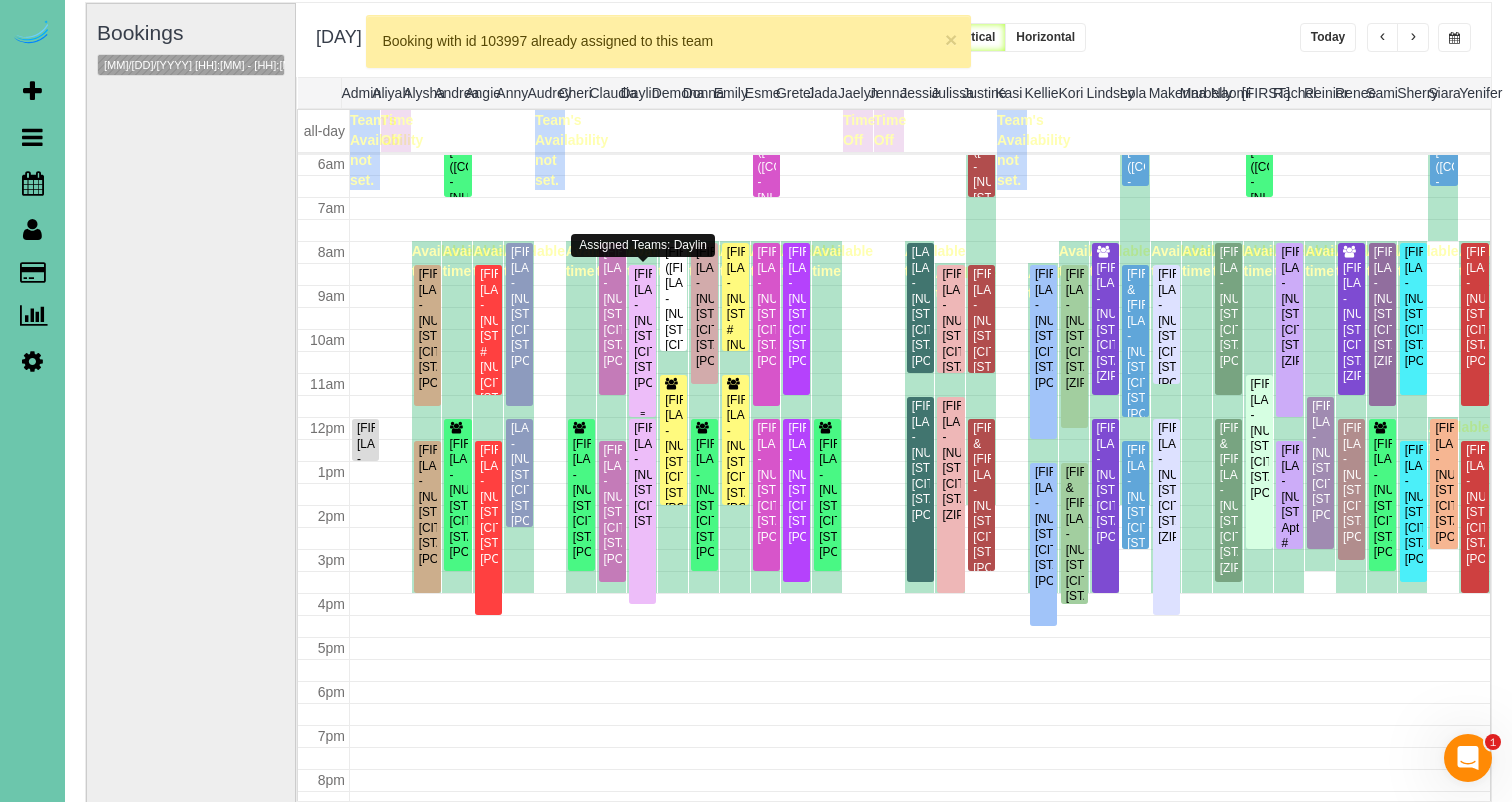 click on "Abbey Jackson - 2916 Whiteman Dr, Bellevue, NE 68123" at bounding box center [642, 329] 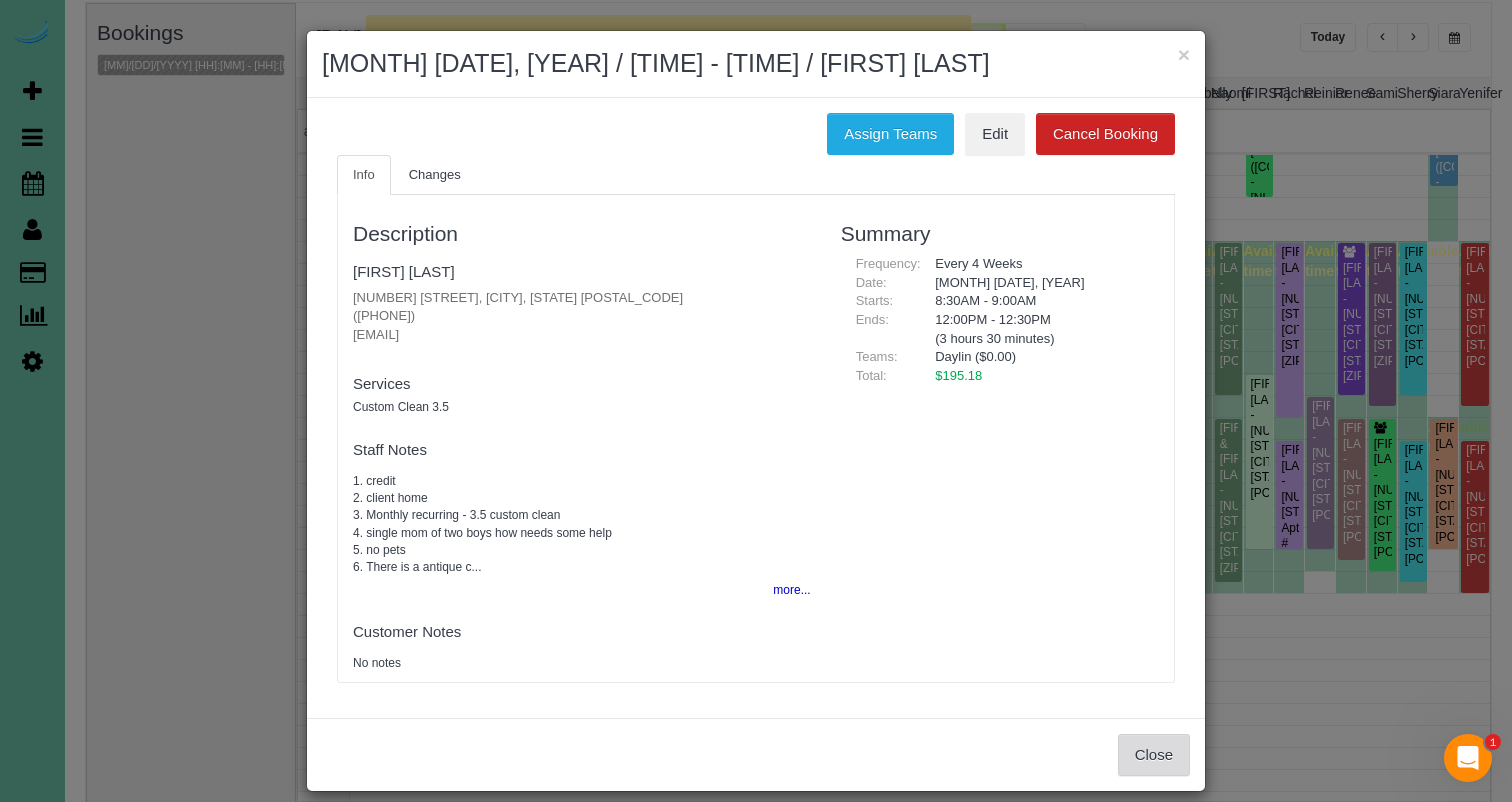click on "Close" at bounding box center (1154, 755) 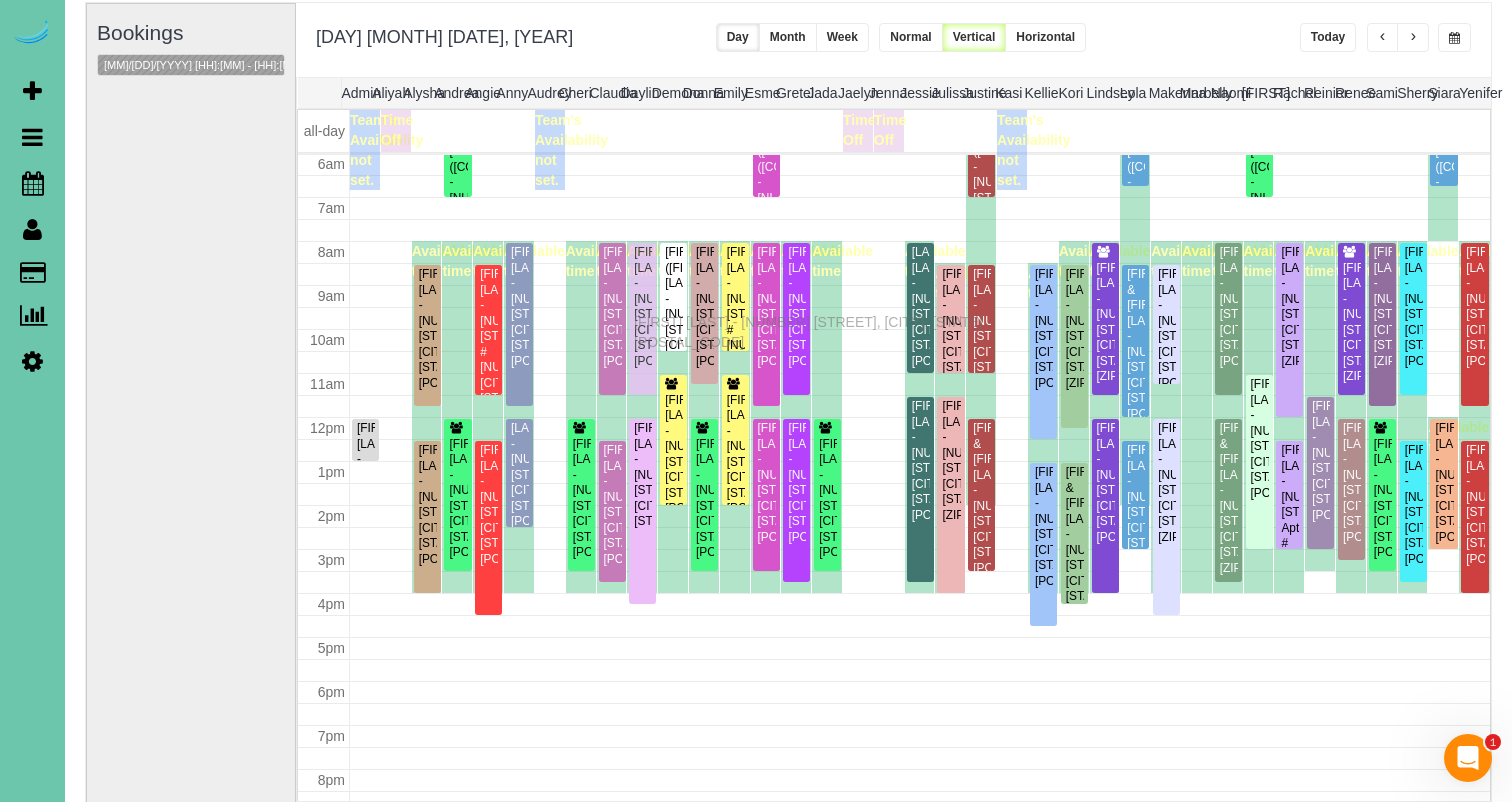 drag, startPoint x: 640, startPoint y: 331, endPoint x: 639, endPoint y: 319, distance: 12.0415945 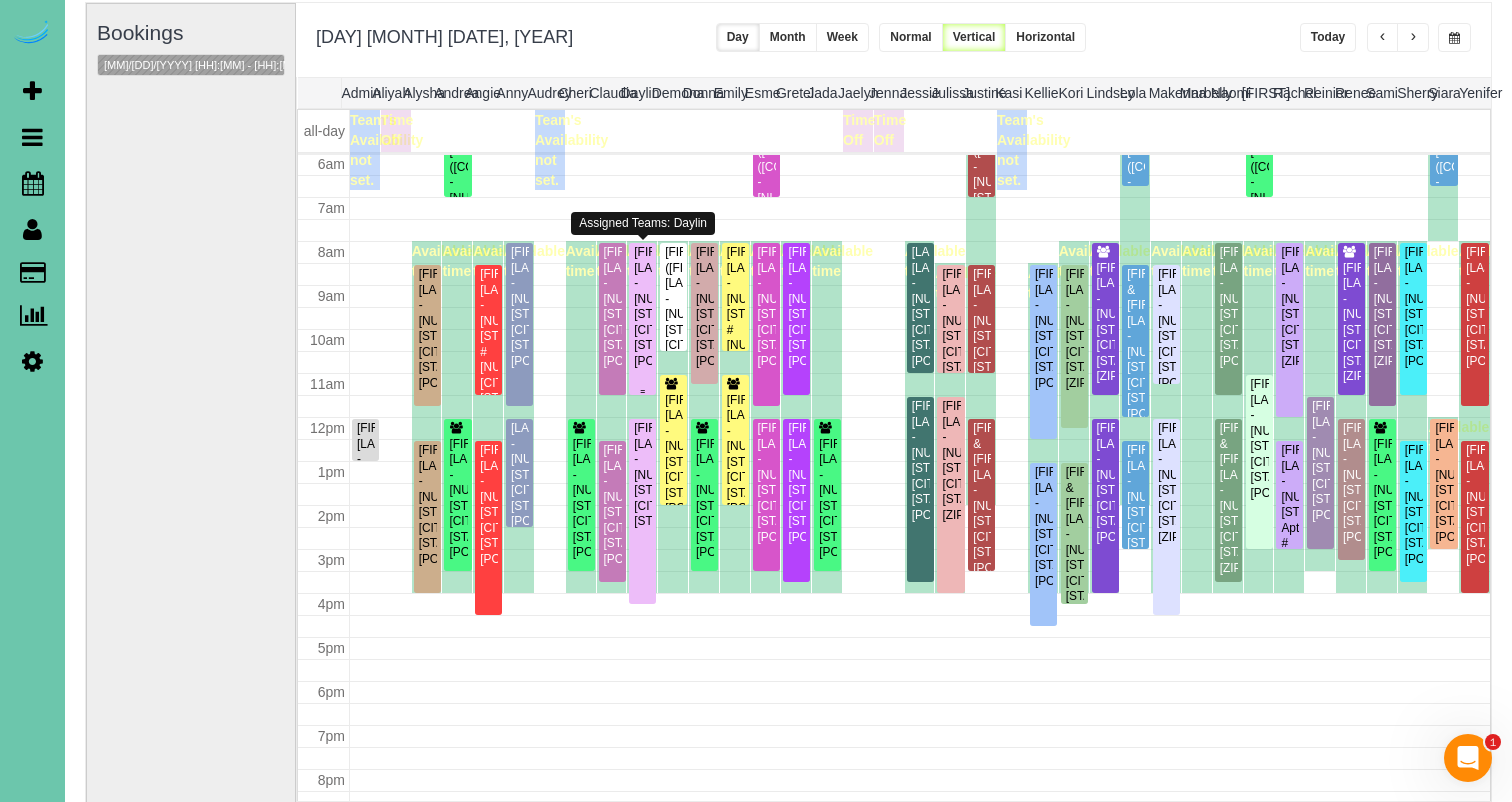 scroll, scrollTop: 264, scrollLeft: 0, axis: vertical 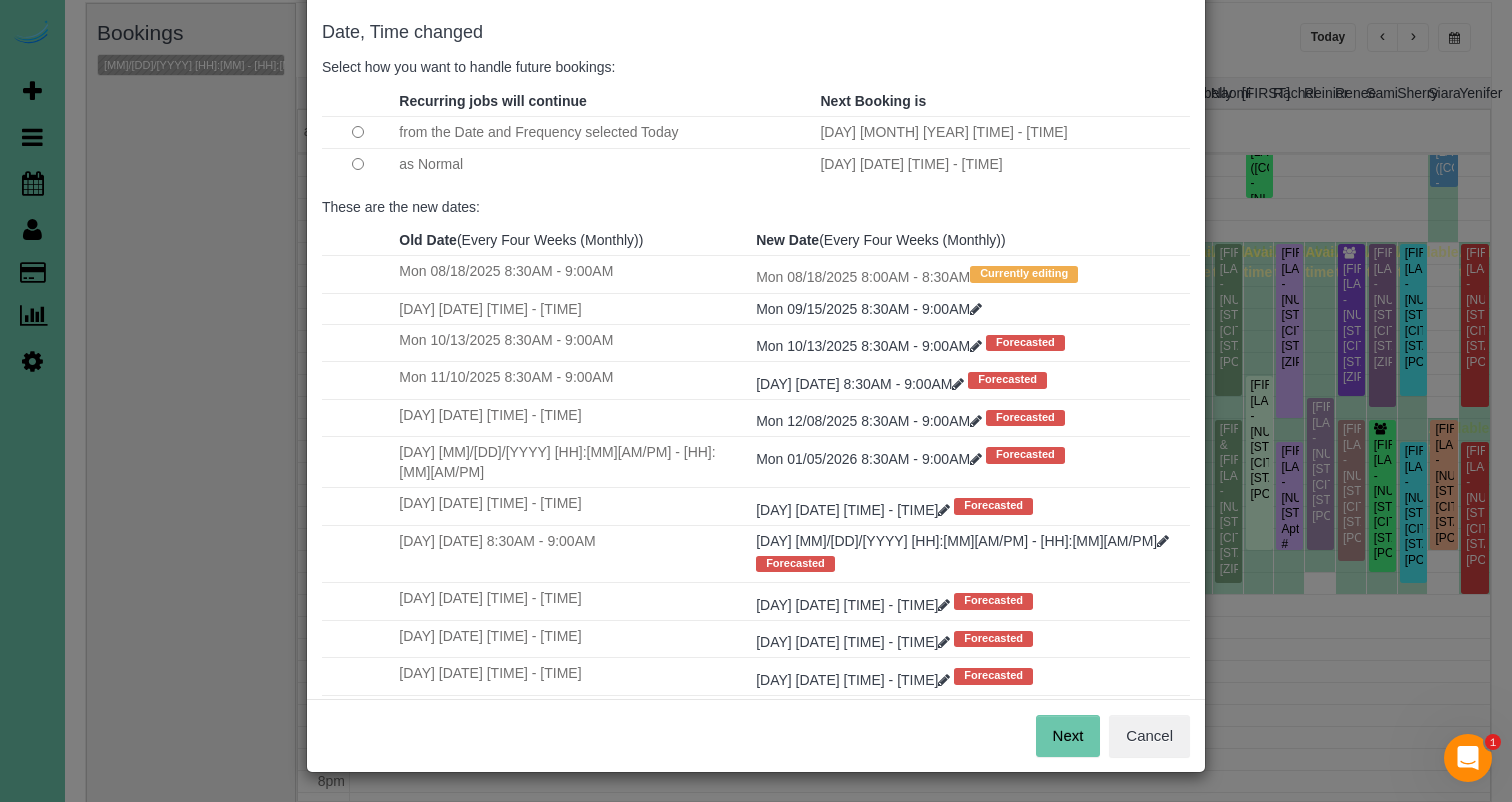 drag, startPoint x: 1058, startPoint y: 727, endPoint x: 997, endPoint y: 658, distance: 92.09777 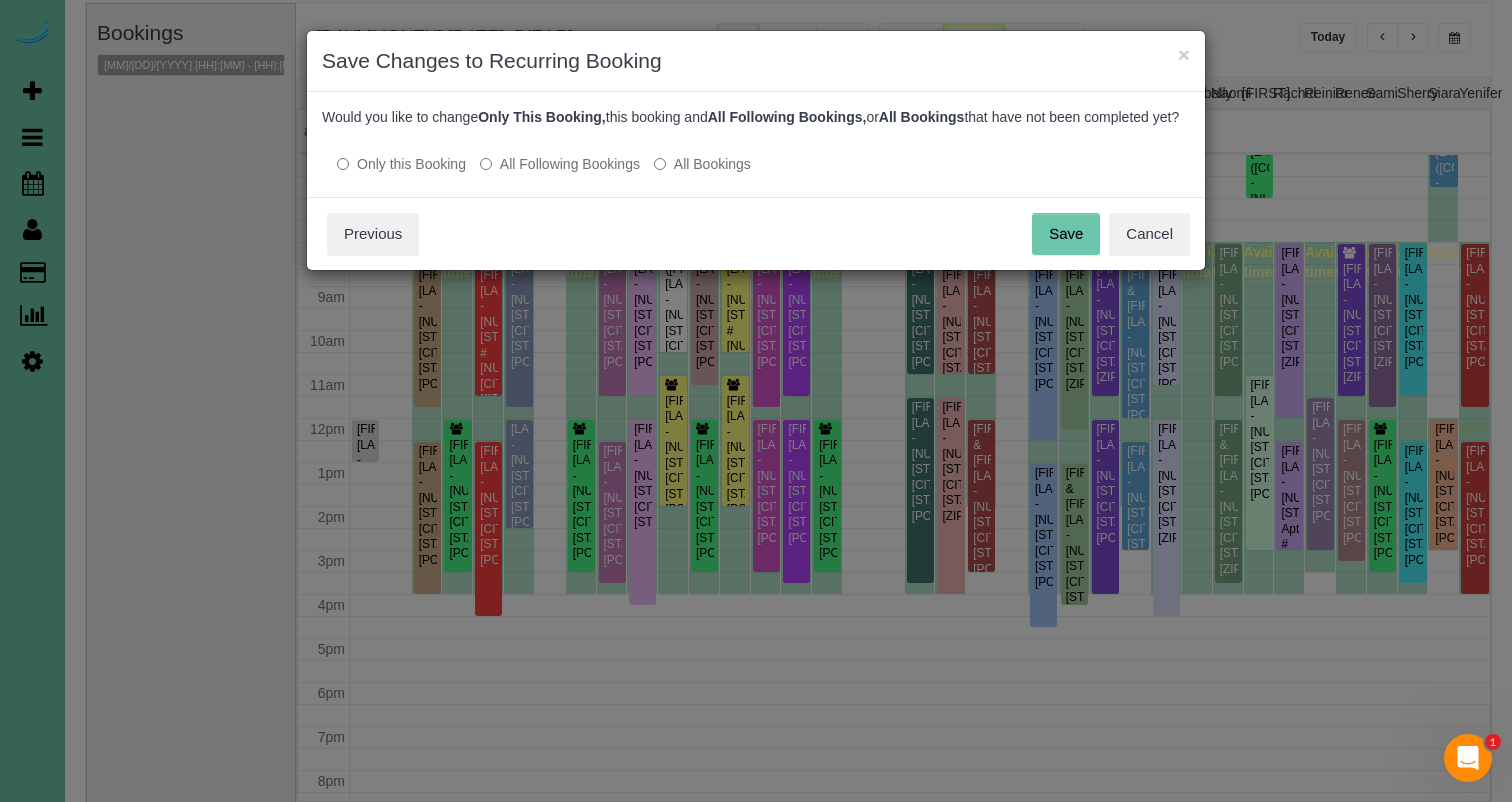 click on "Save" at bounding box center [1066, 234] 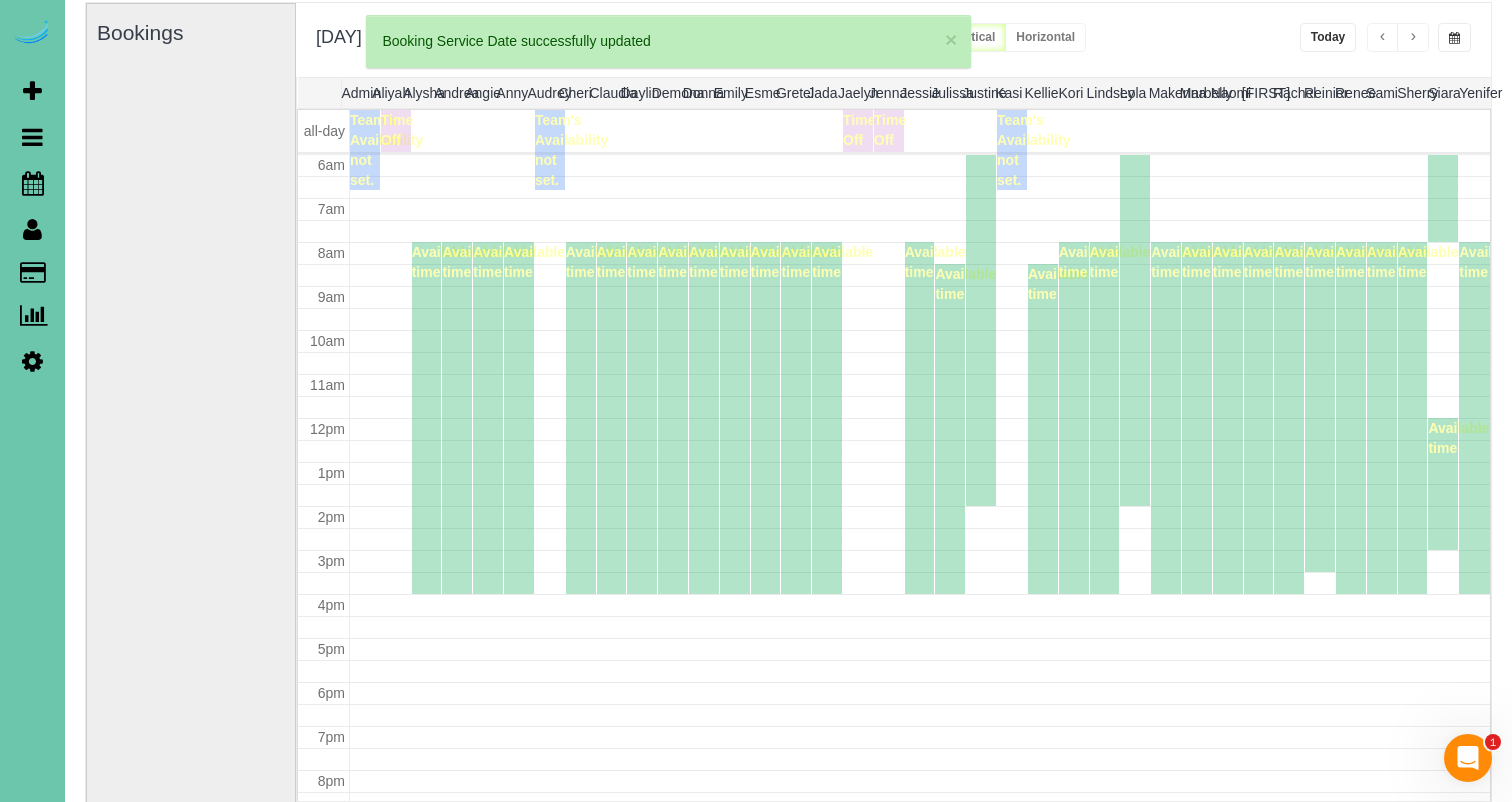 scroll, scrollTop: 264, scrollLeft: 0, axis: vertical 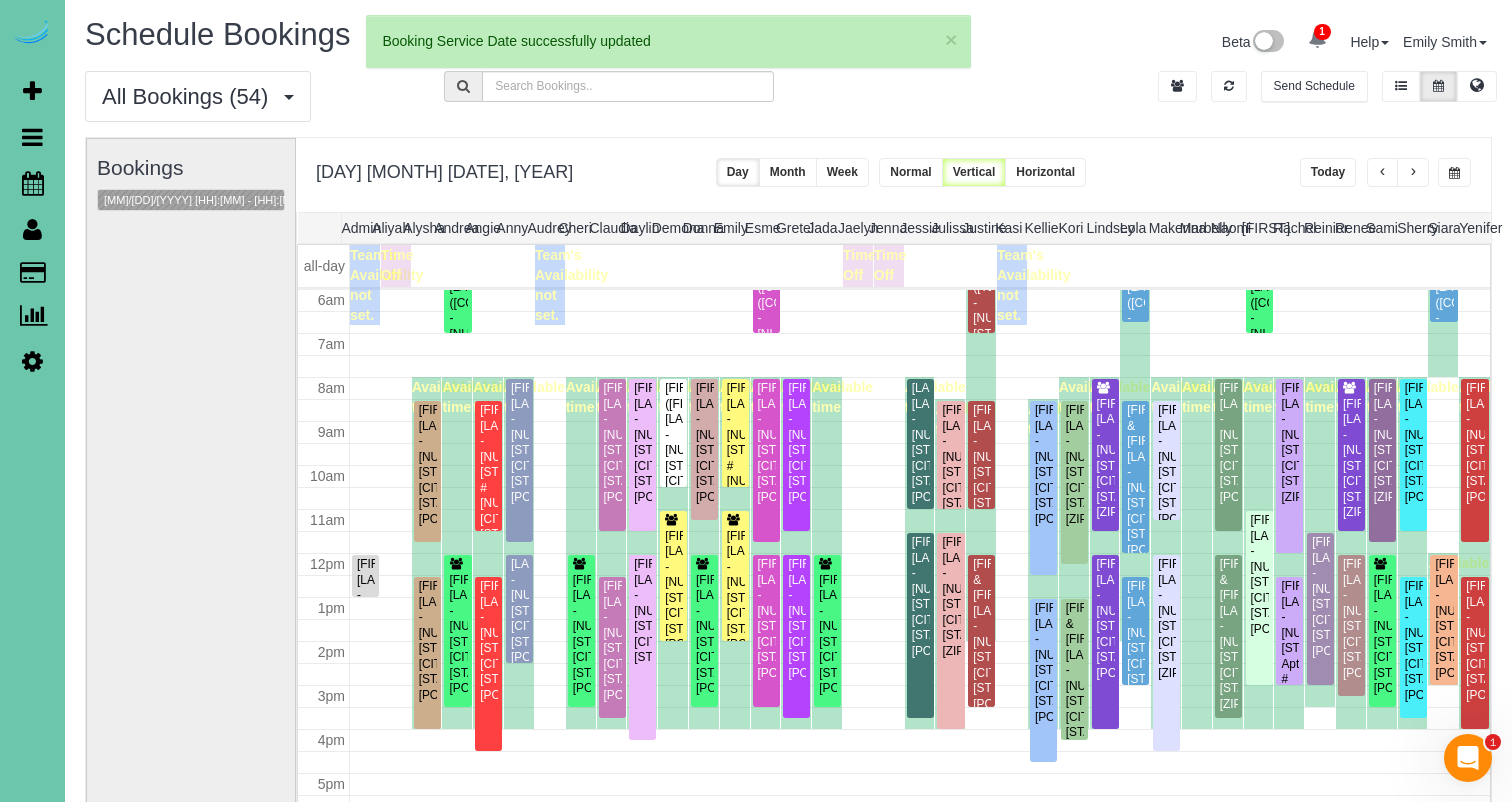 click at bounding box center [1413, 173] 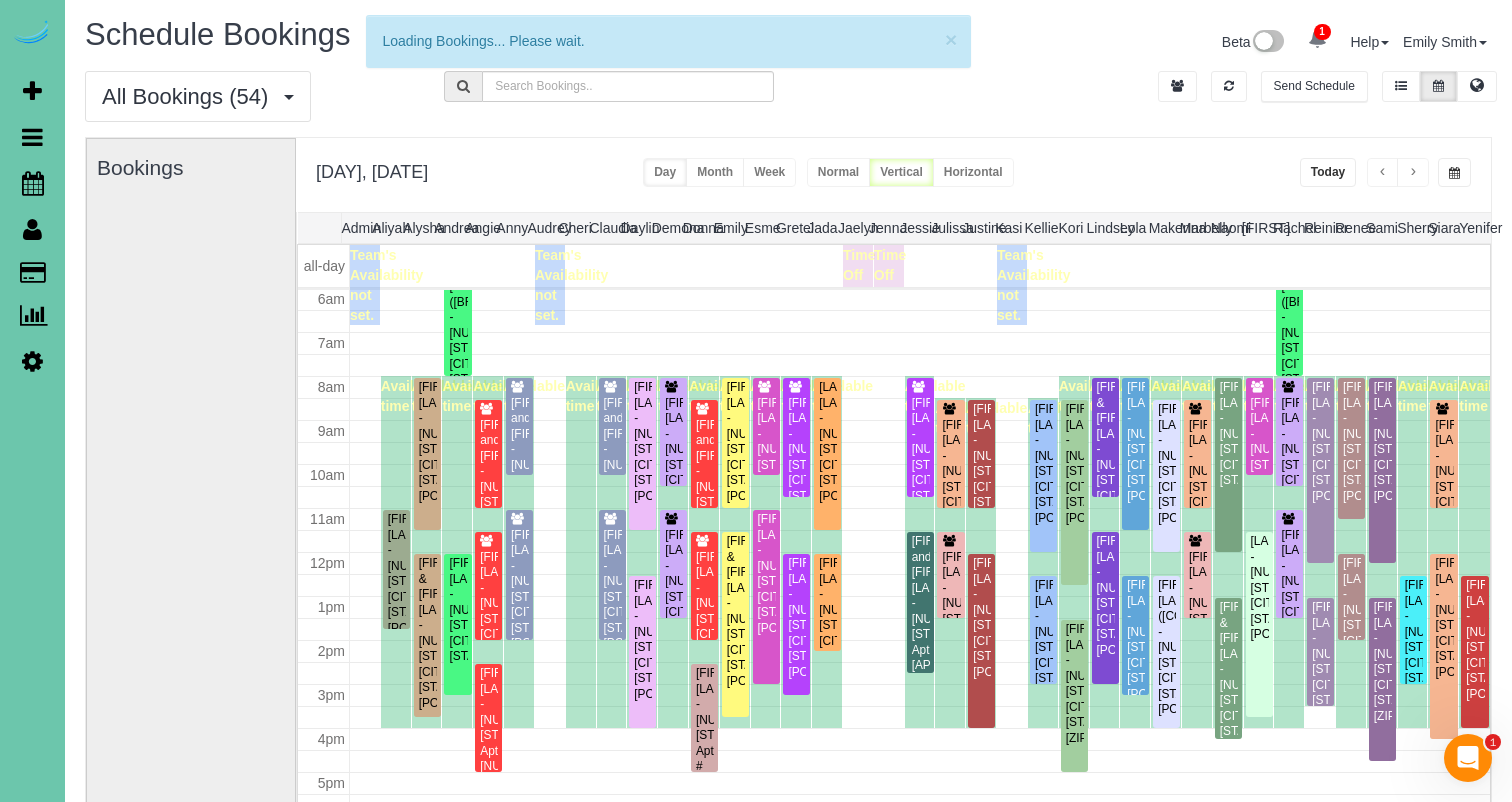 scroll, scrollTop: 265, scrollLeft: 0, axis: vertical 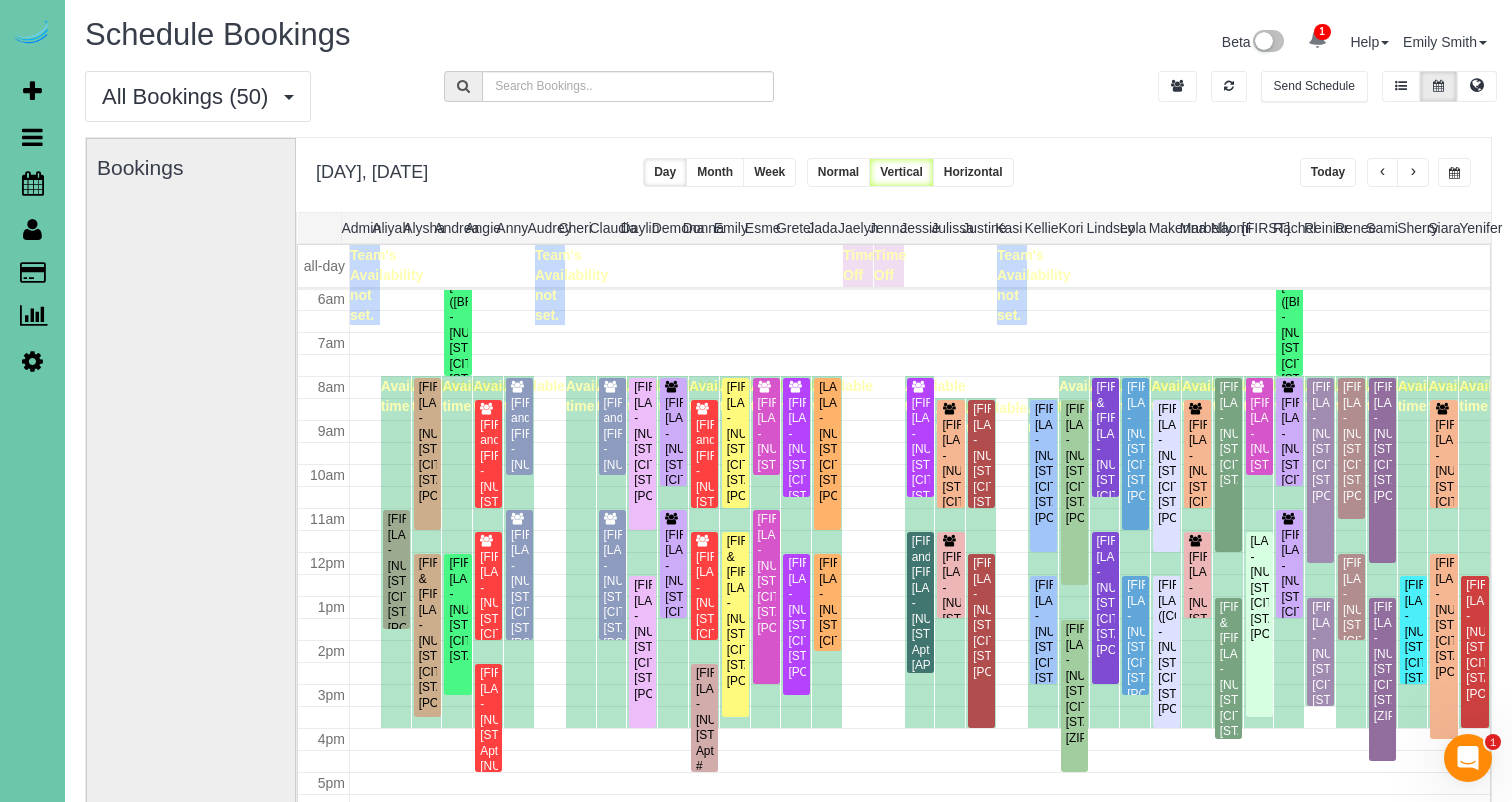 click at bounding box center [1413, 173] 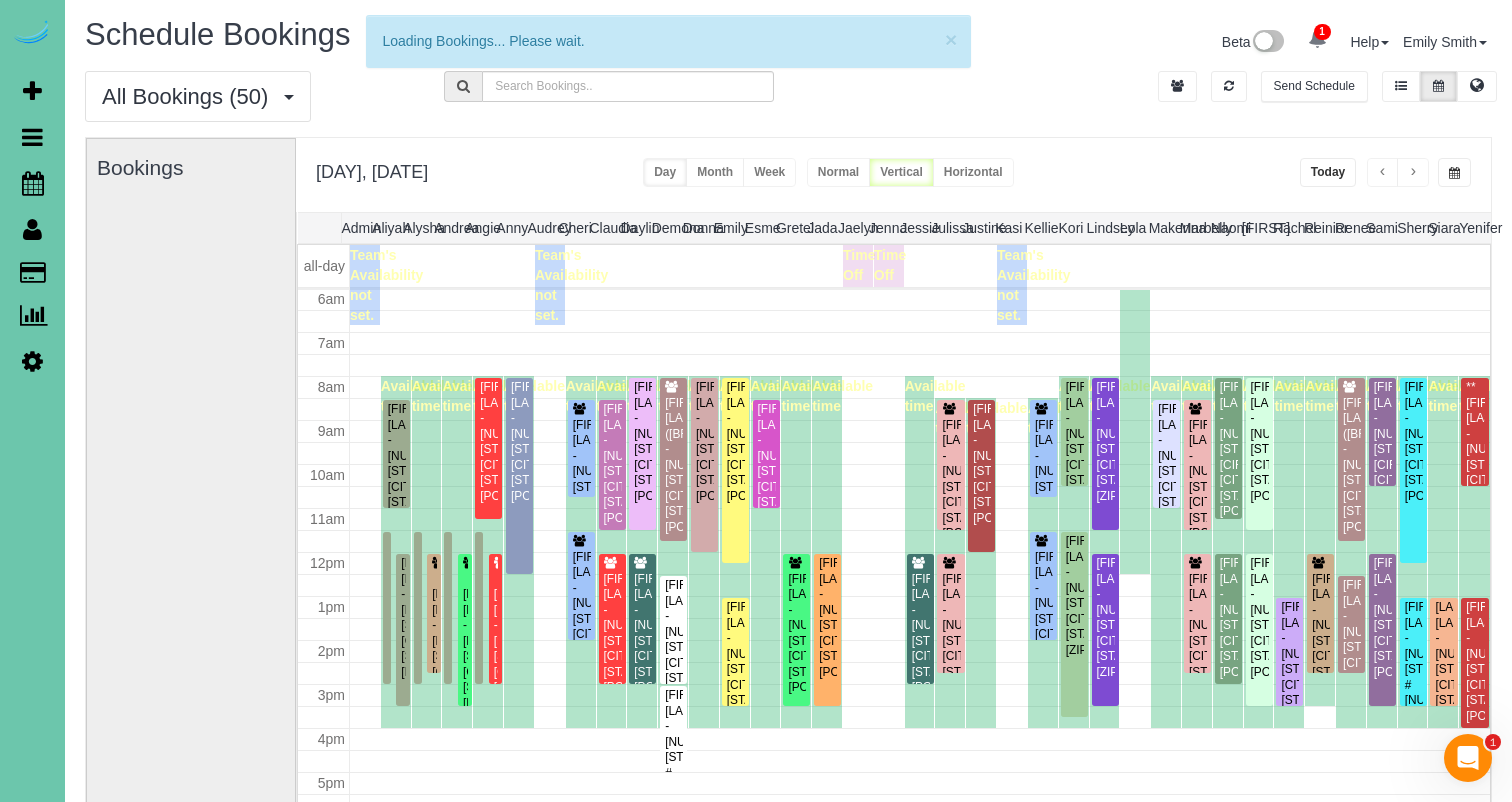 scroll, scrollTop: 265, scrollLeft: 0, axis: vertical 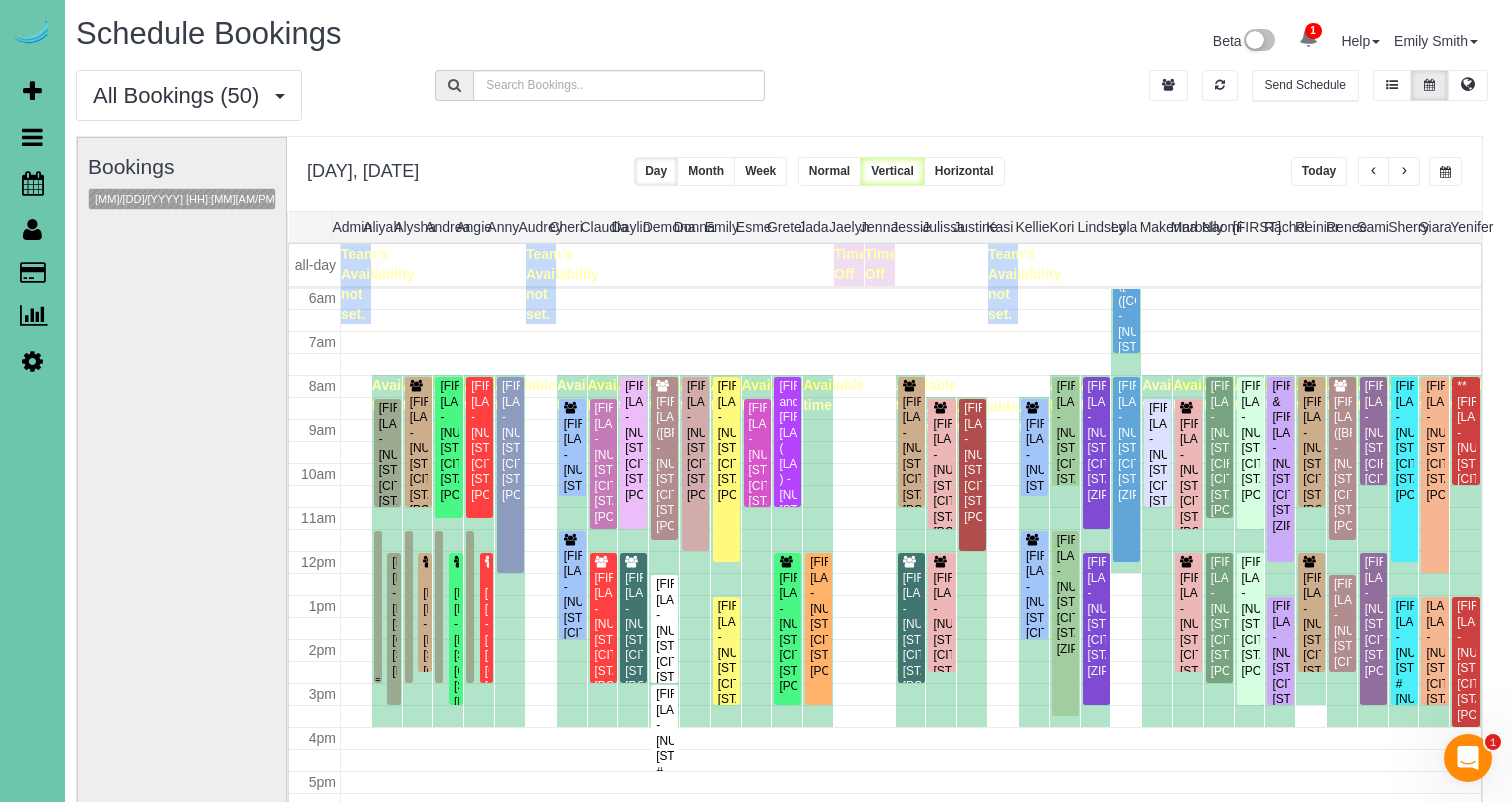 click at bounding box center (378, 607) 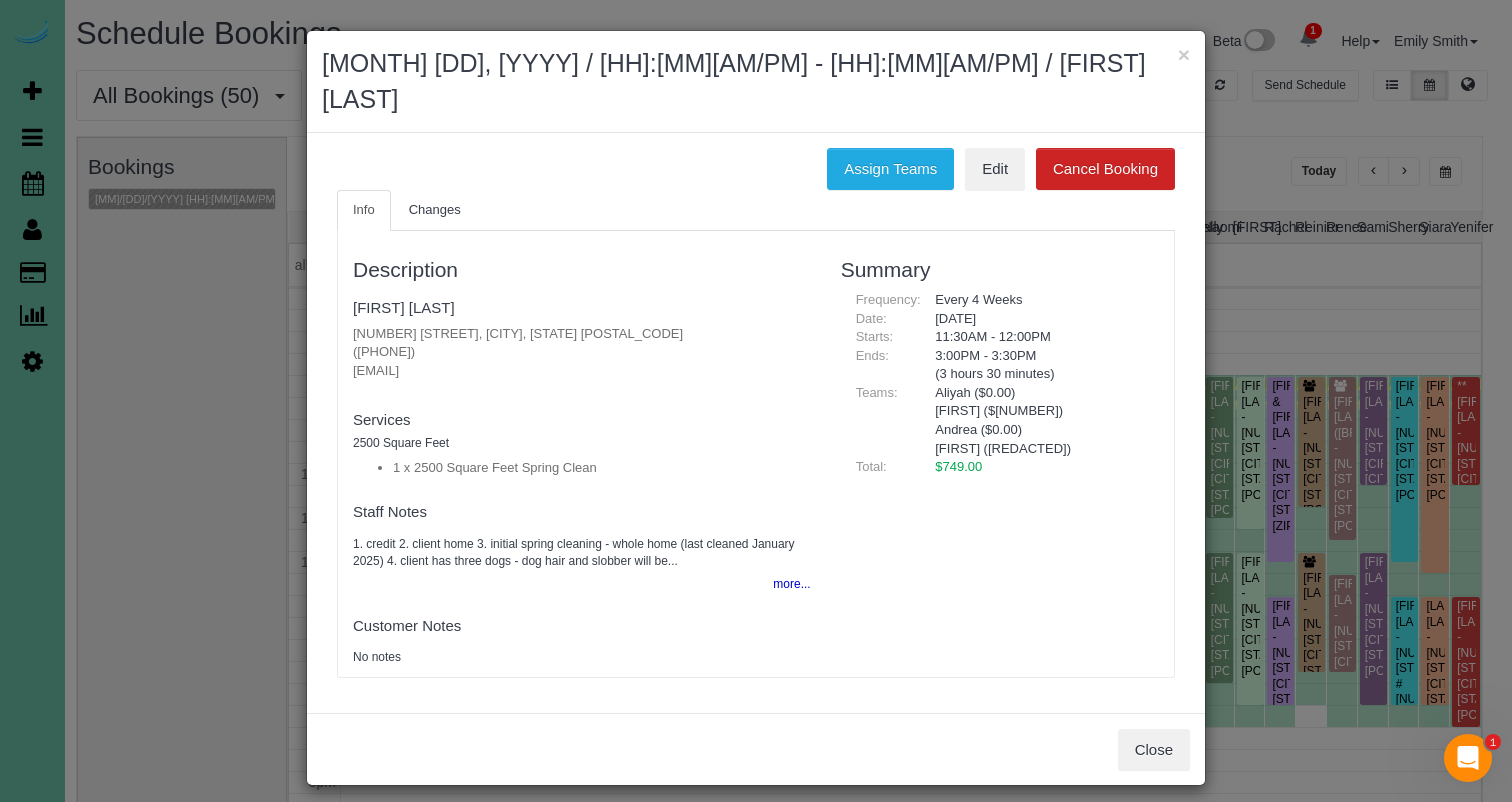 click on "Close" at bounding box center [1154, 750] 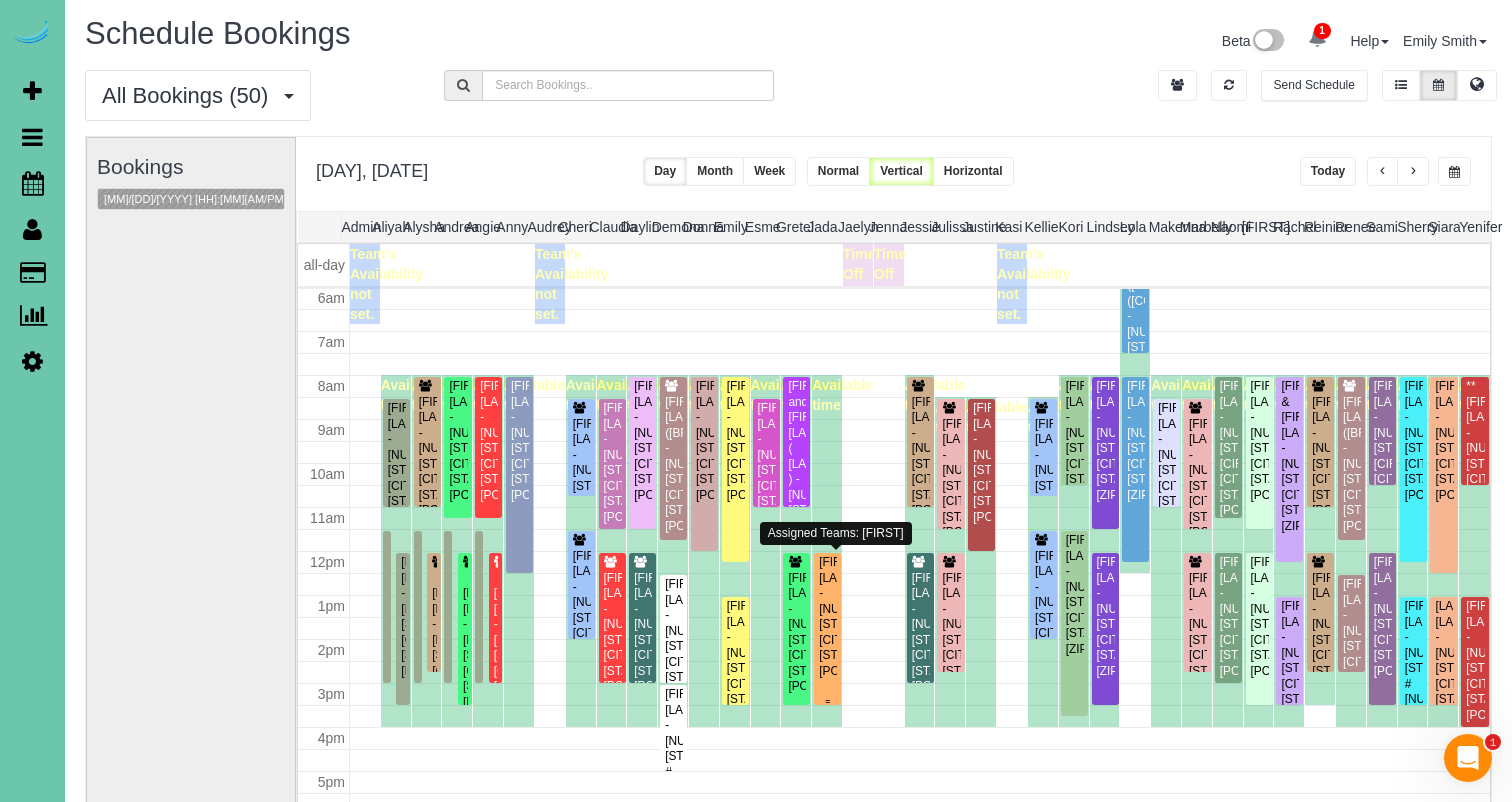 scroll, scrollTop: 3, scrollLeft: 6, axis: both 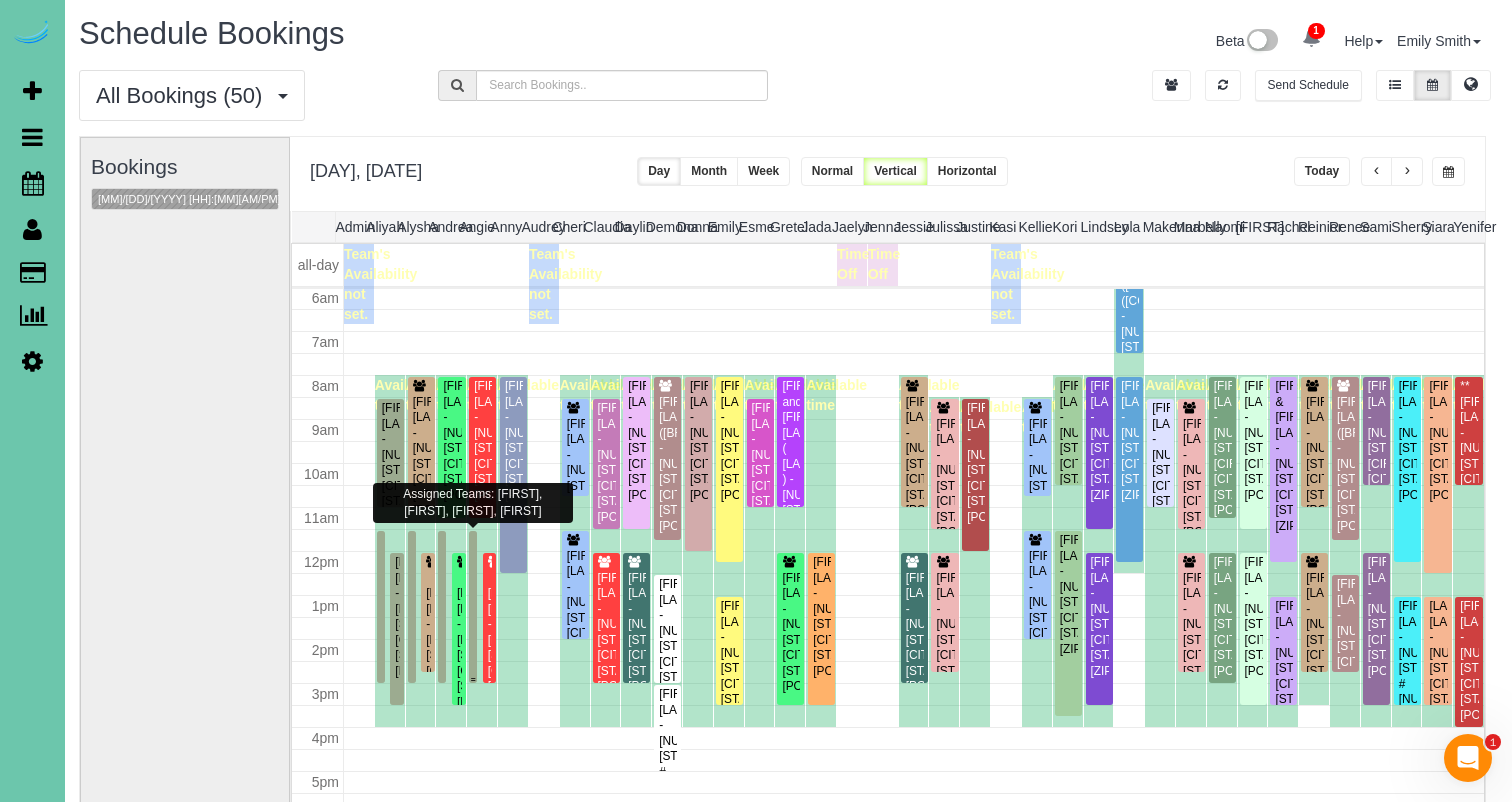 click at bounding box center [473, 607] 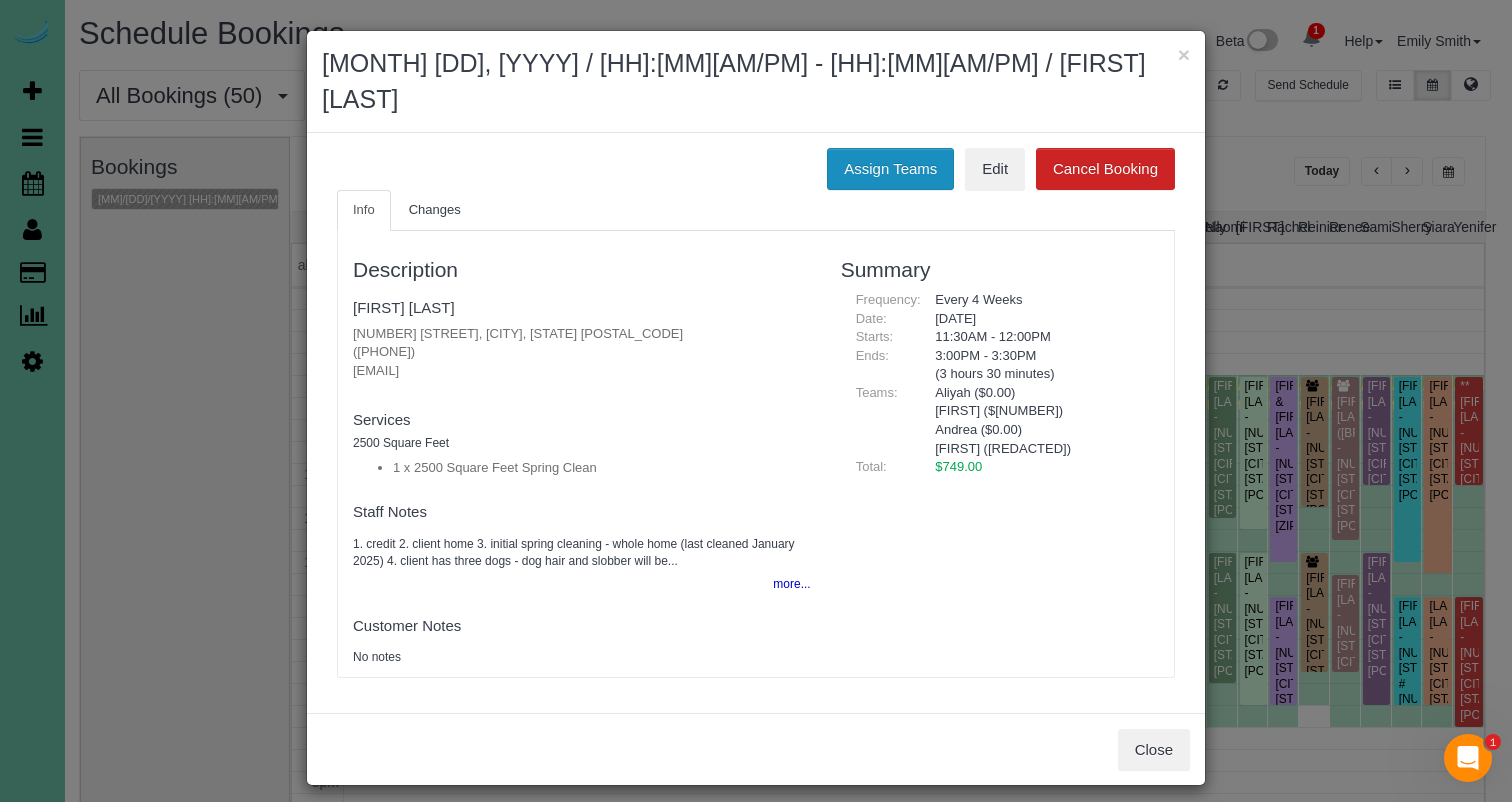 click on "Assign Teams" at bounding box center (890, 169) 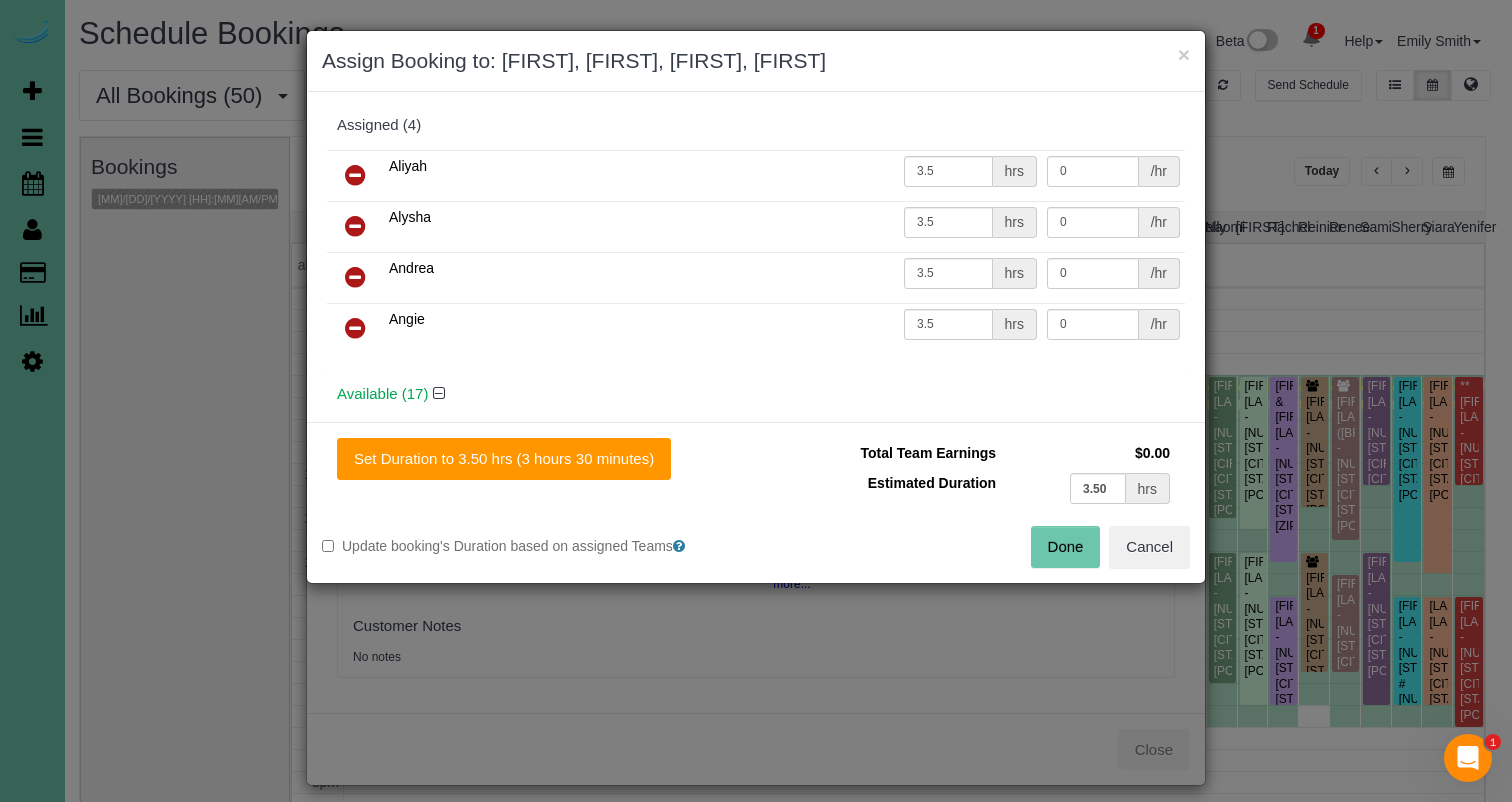 click at bounding box center (355, 176) 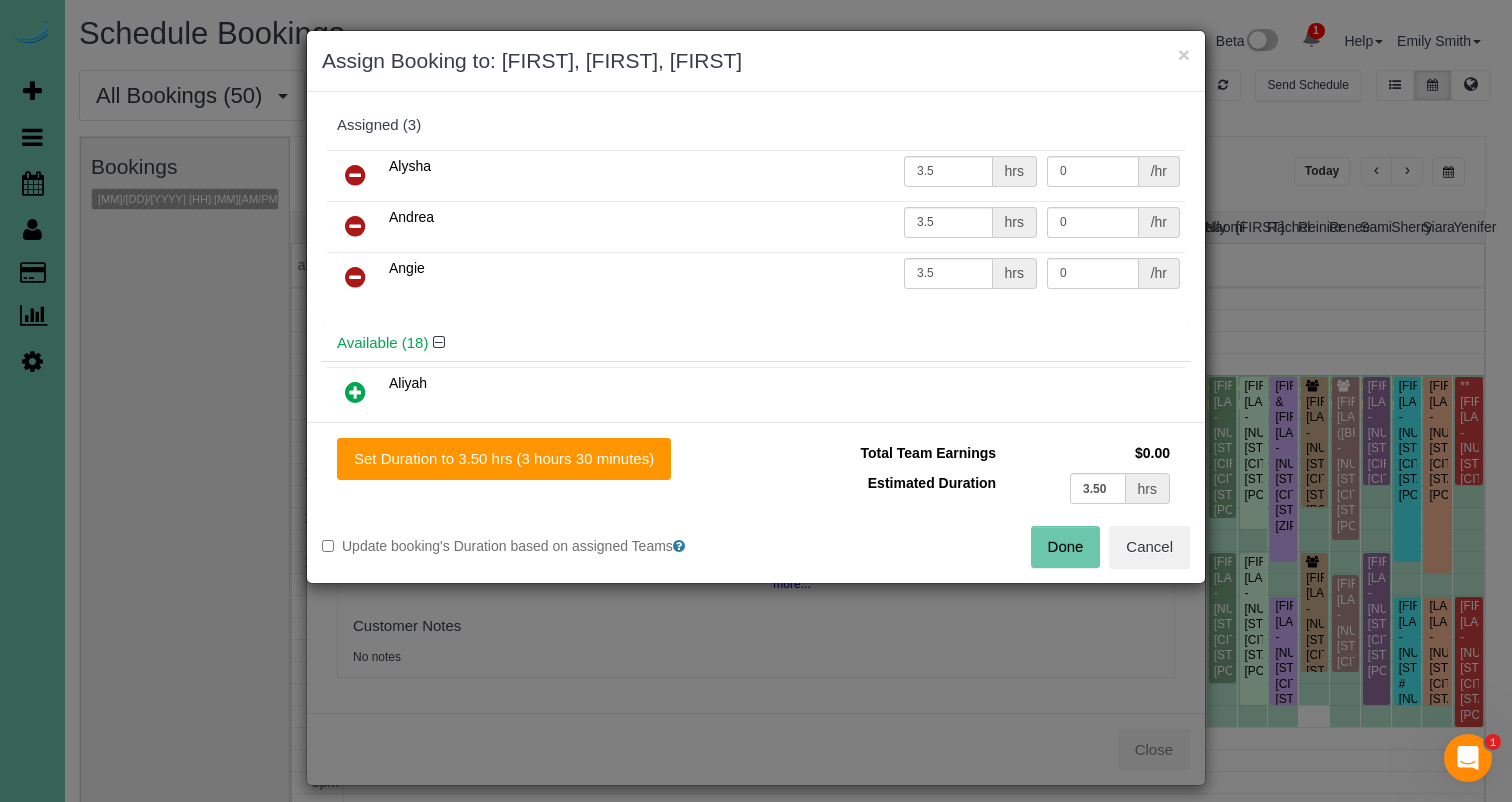 click at bounding box center (355, 176) 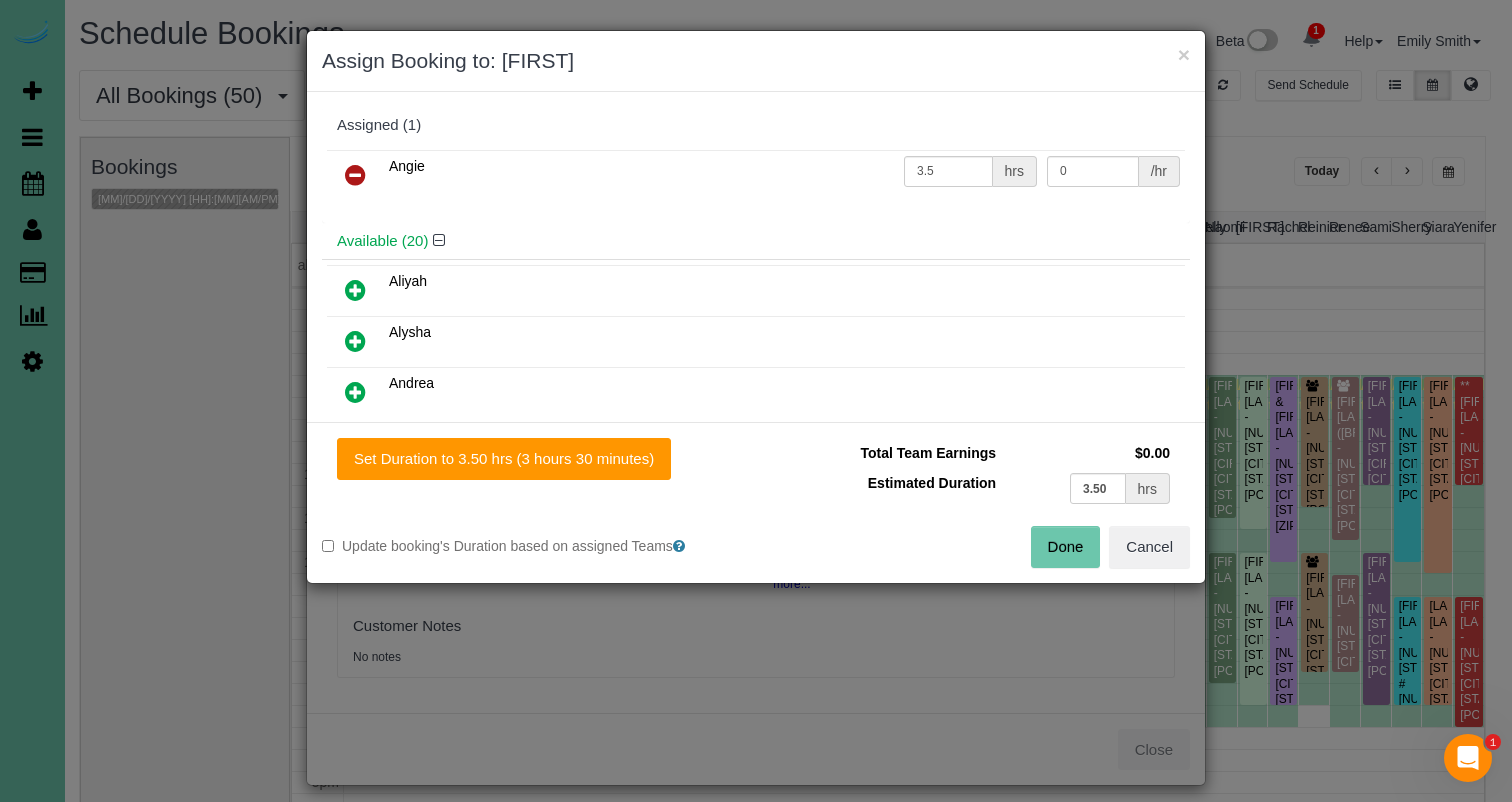 click at bounding box center (355, 176) 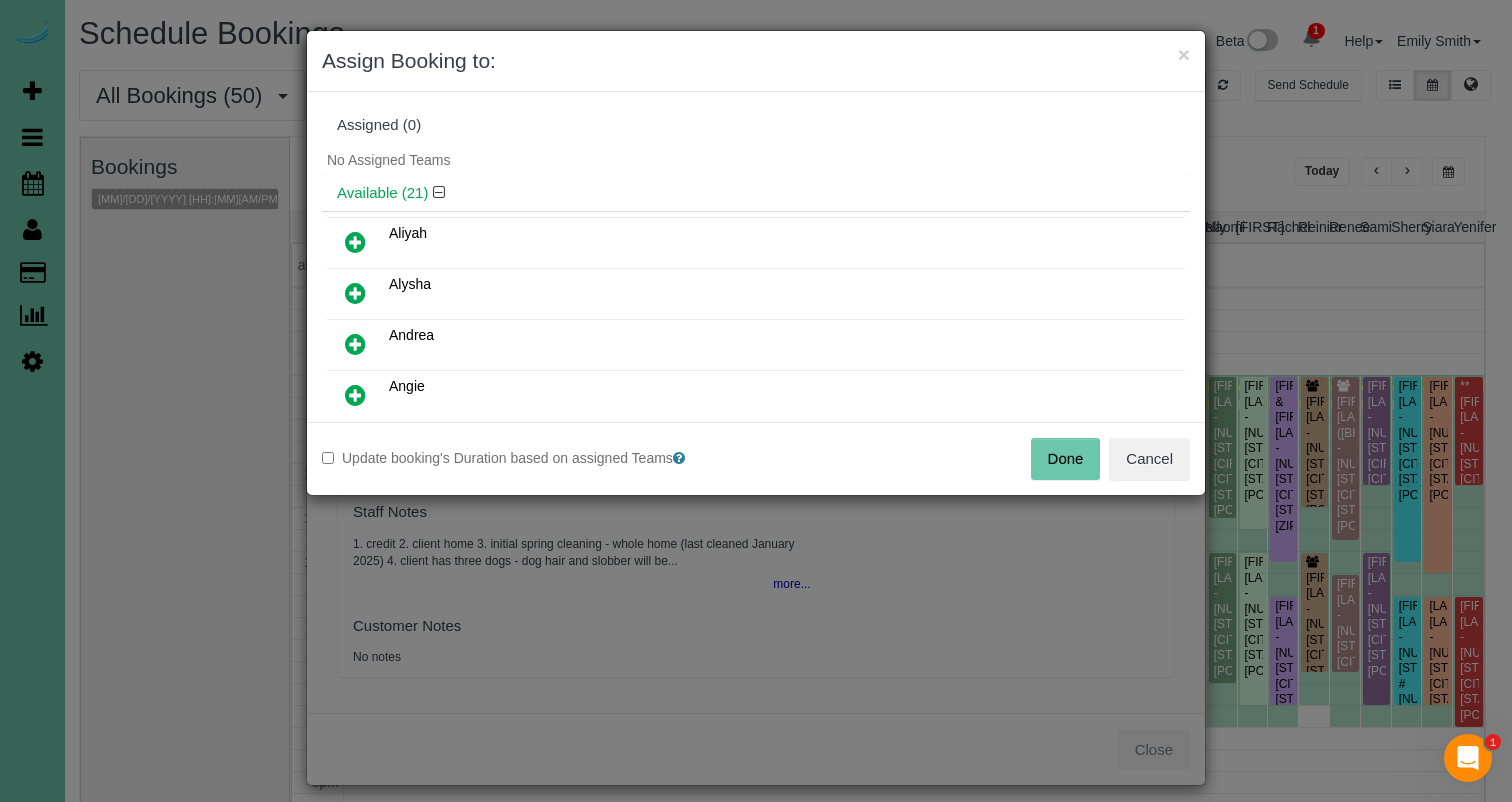 click on "No Assigned Teams" at bounding box center [756, 160] 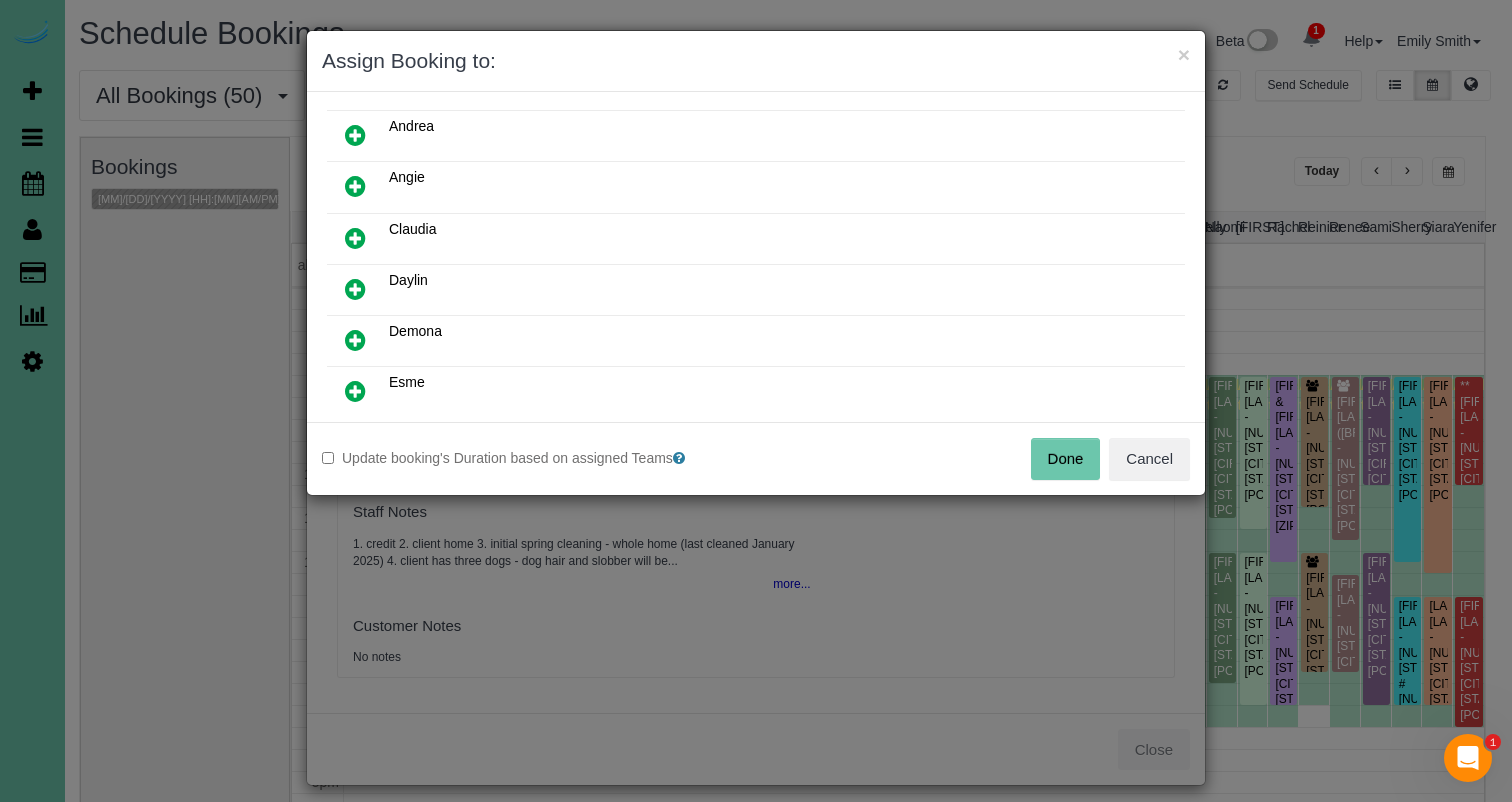 scroll, scrollTop: 212, scrollLeft: 0, axis: vertical 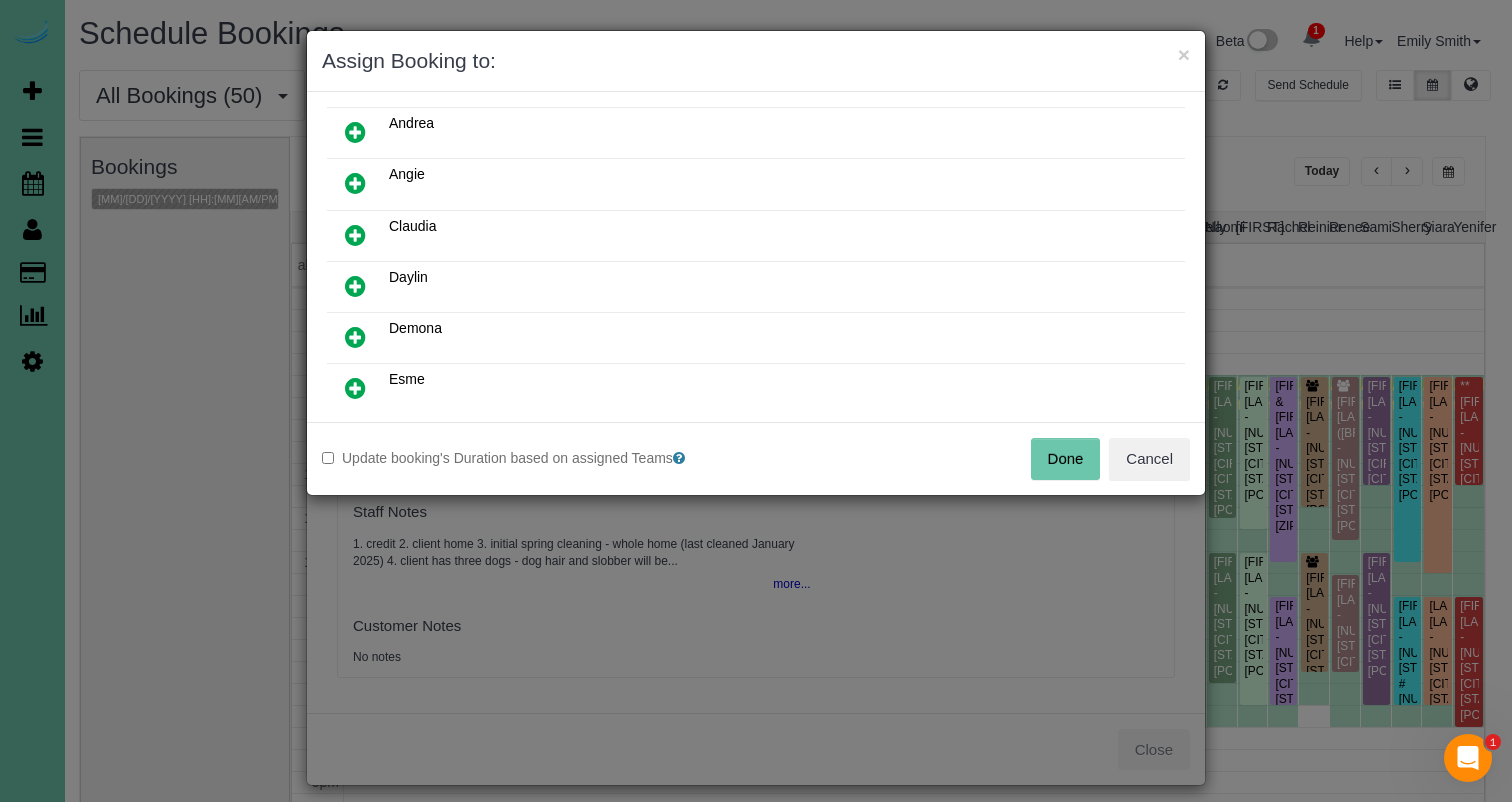 drag, startPoint x: 353, startPoint y: 385, endPoint x: 359, endPoint y: 351, distance: 34.525352 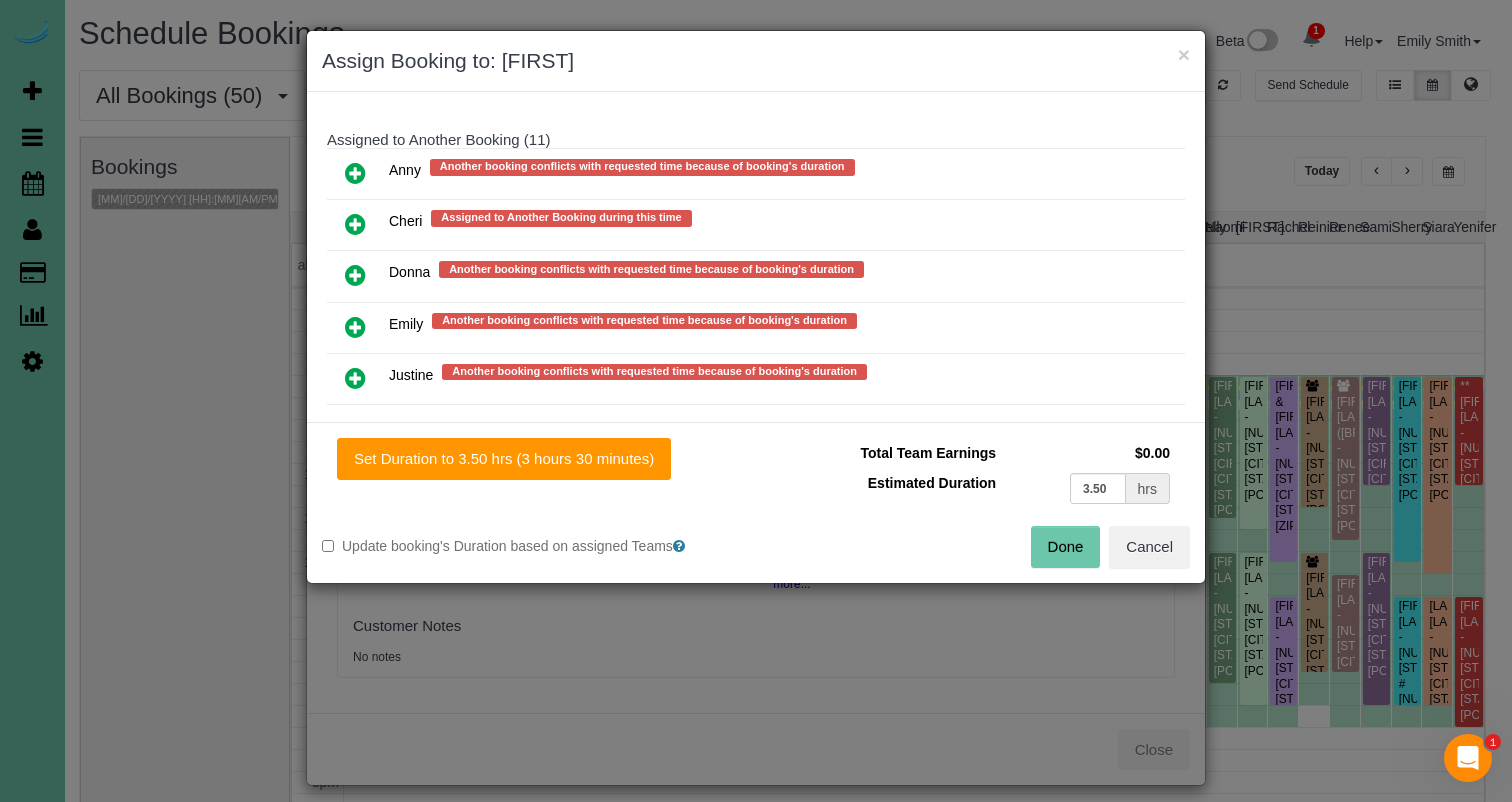 scroll, scrollTop: 1519, scrollLeft: 0, axis: vertical 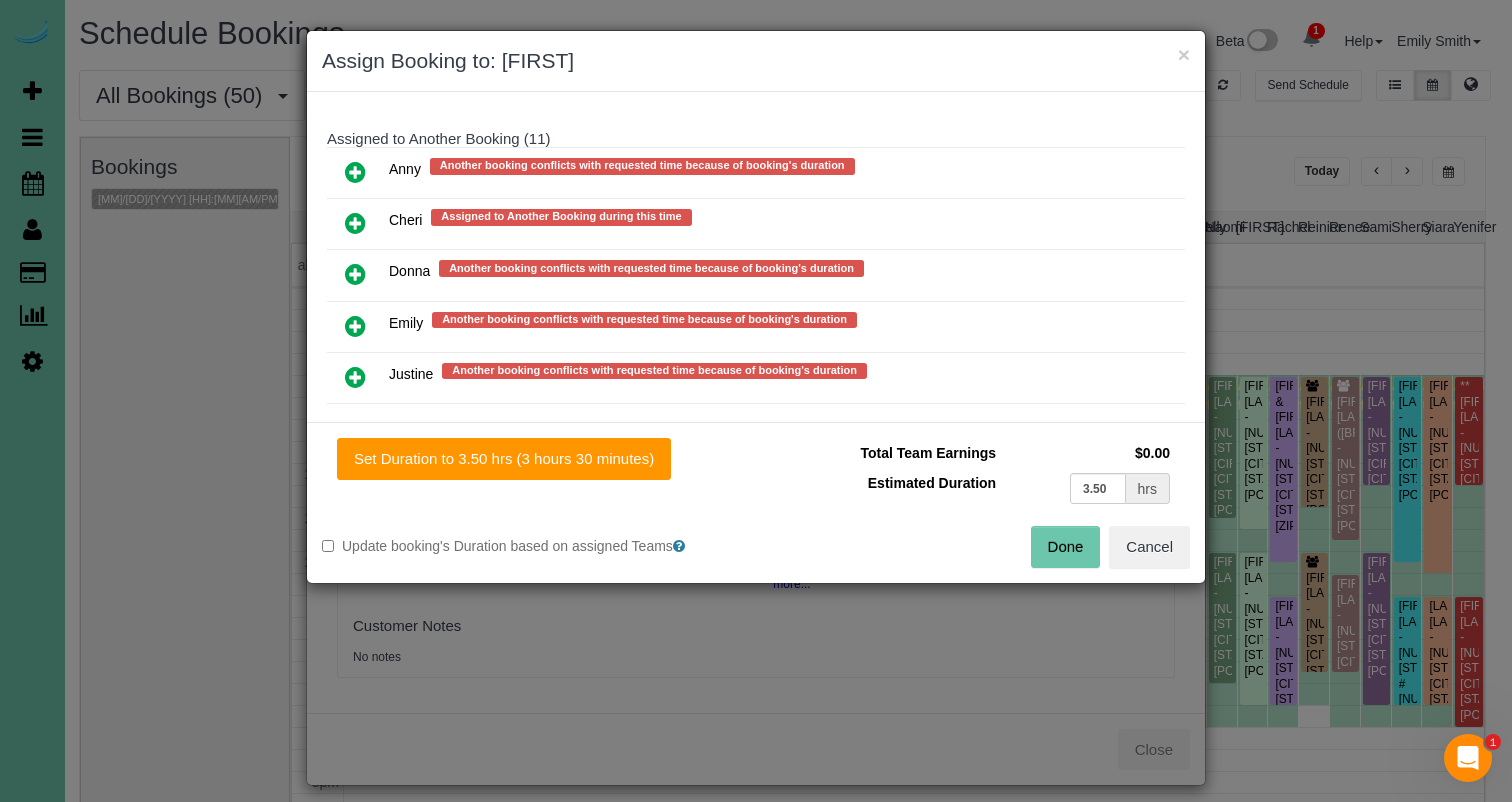 click at bounding box center [355, 172] 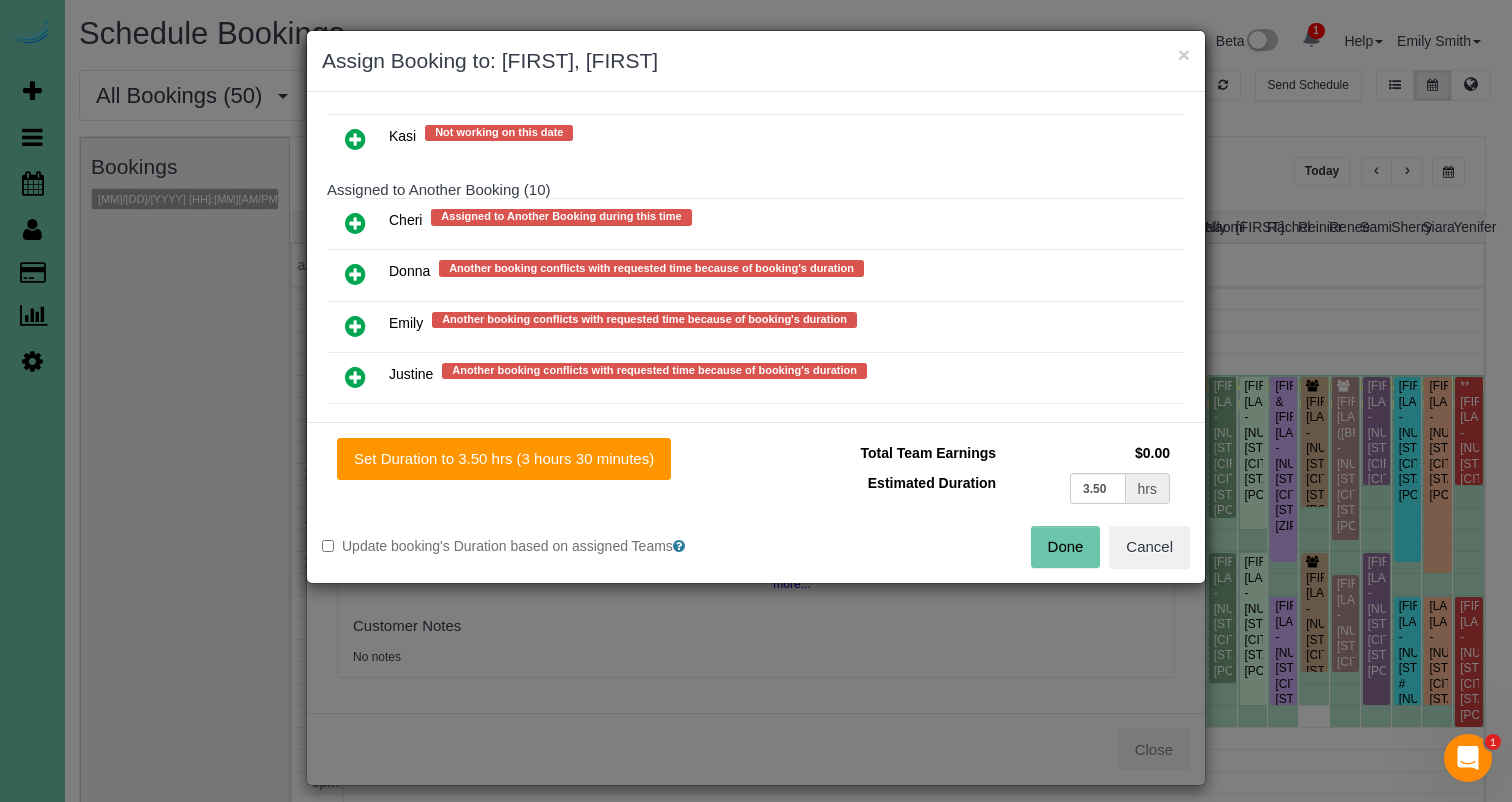 click at bounding box center [355, 377] 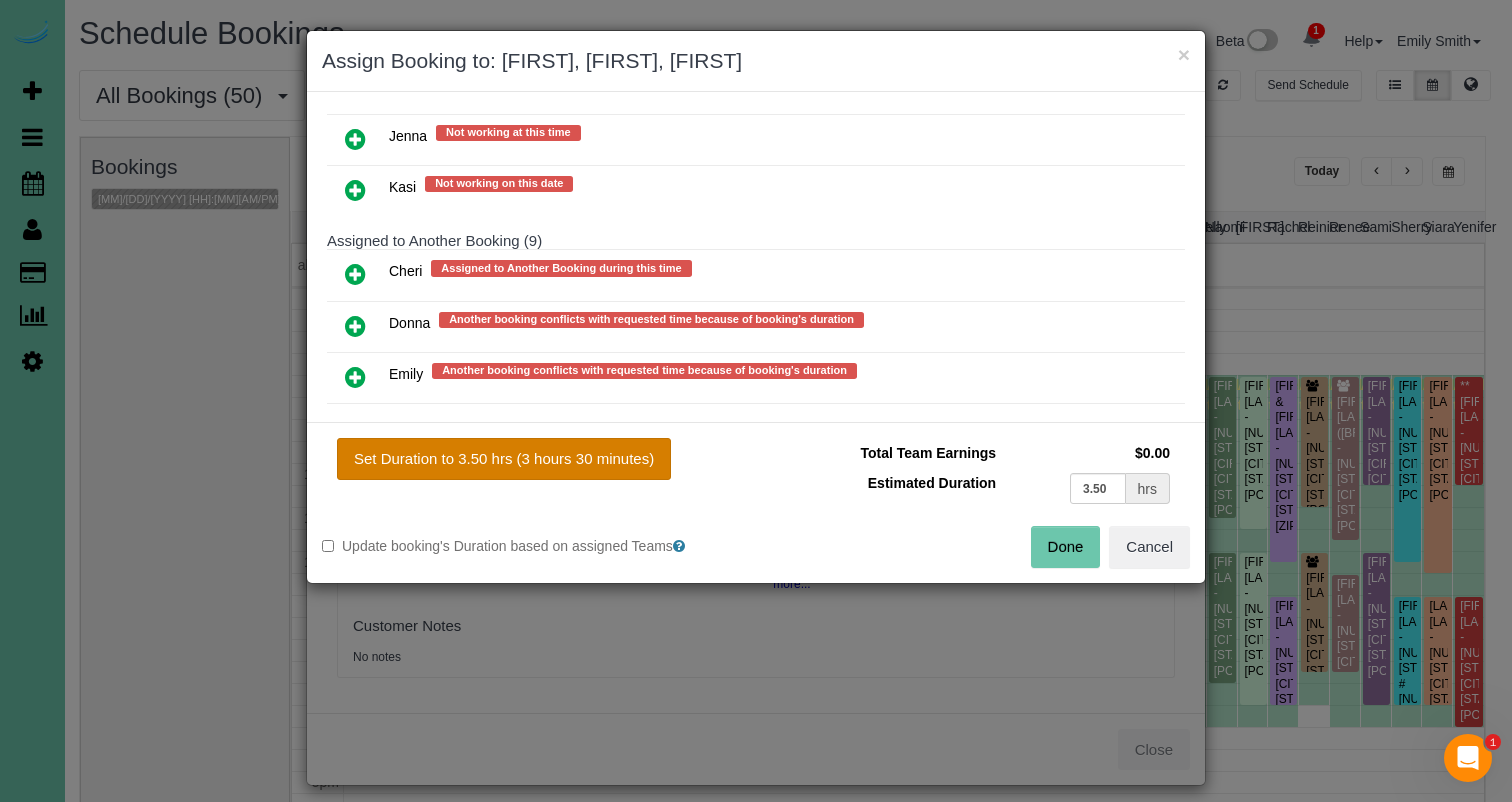 drag, startPoint x: 529, startPoint y: 441, endPoint x: 577, endPoint y: 454, distance: 49.729267 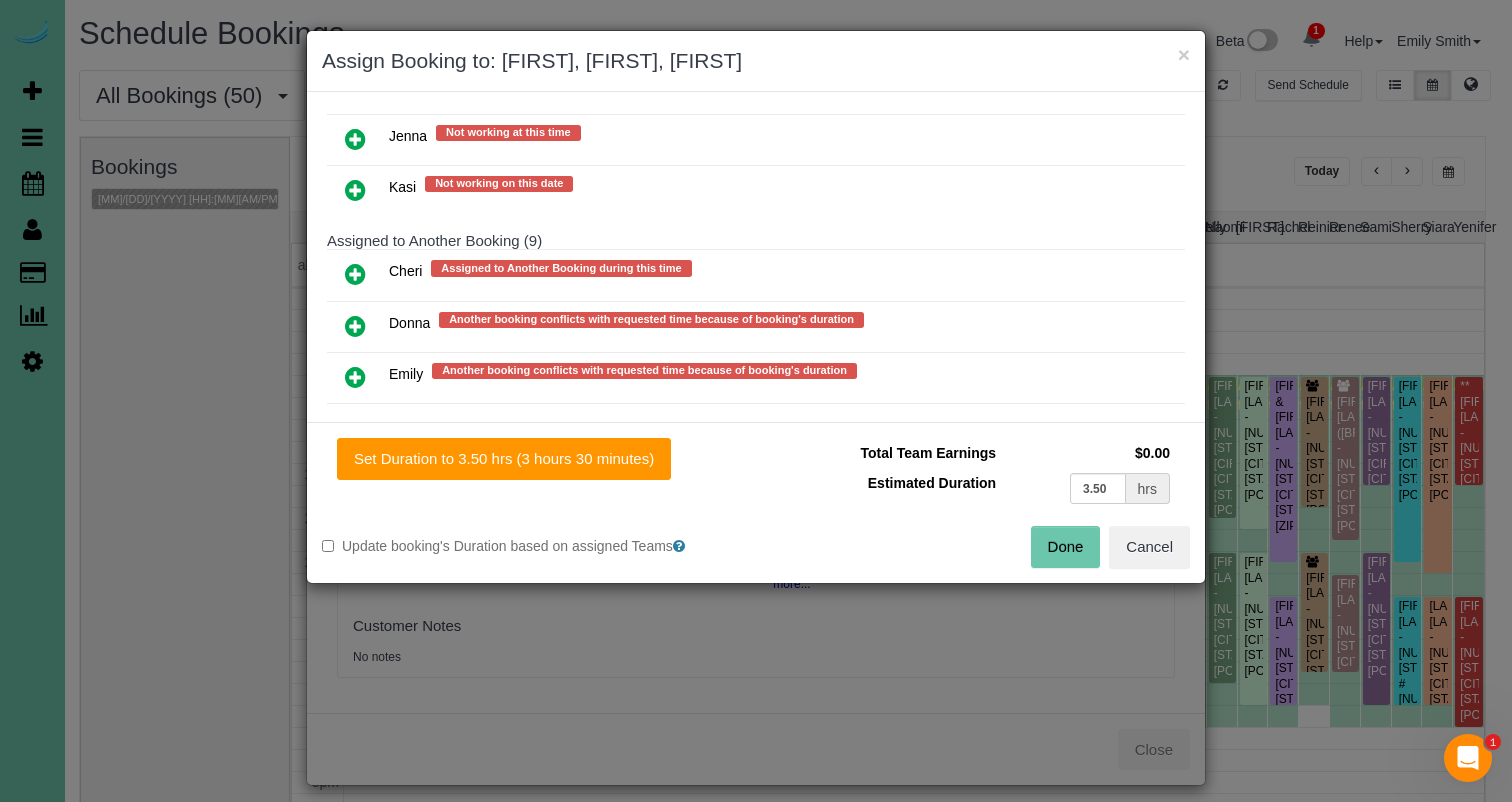 click on "Done" at bounding box center [1066, 547] 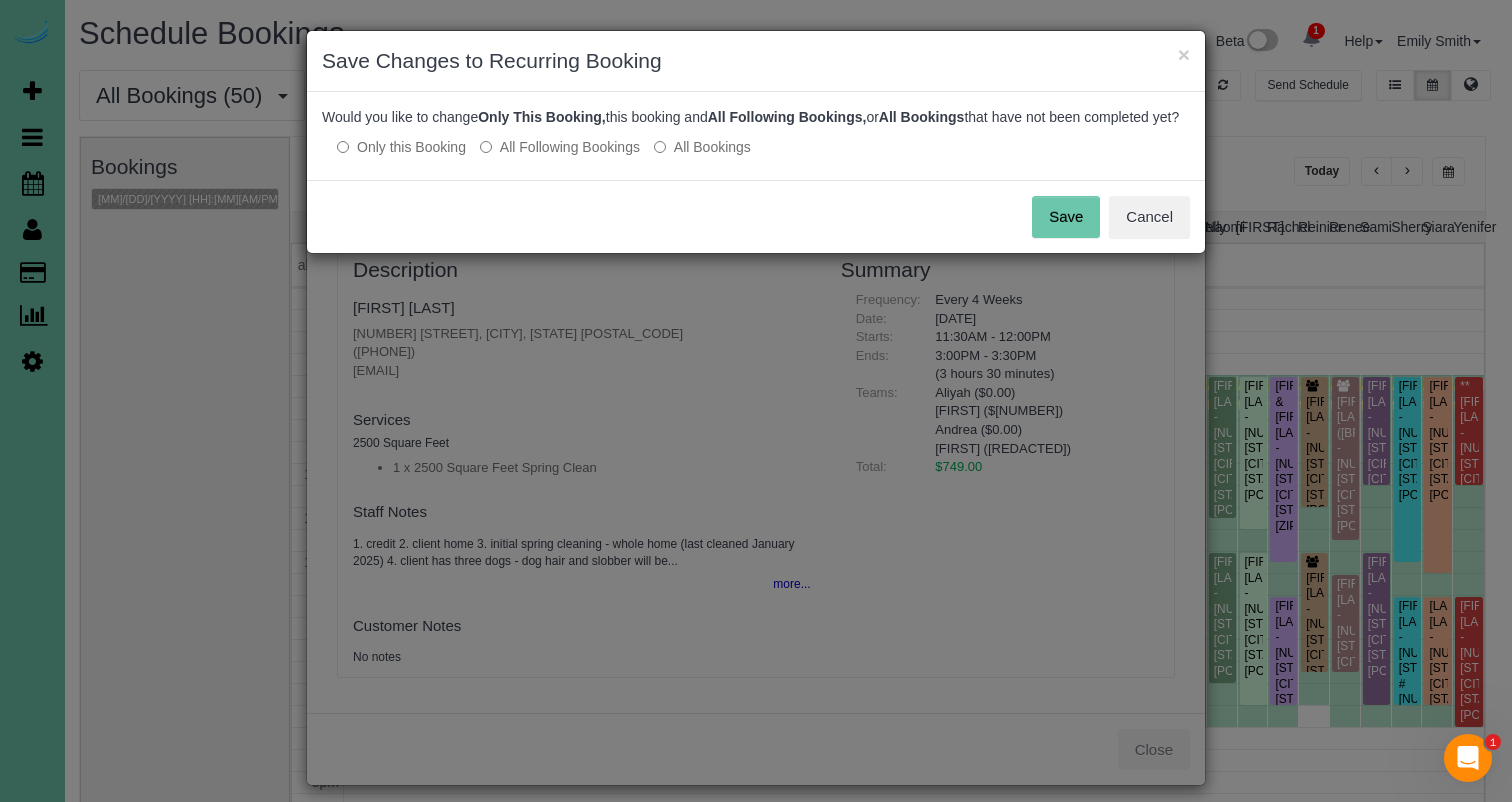 click on "Save
Cancel" at bounding box center [756, 216] 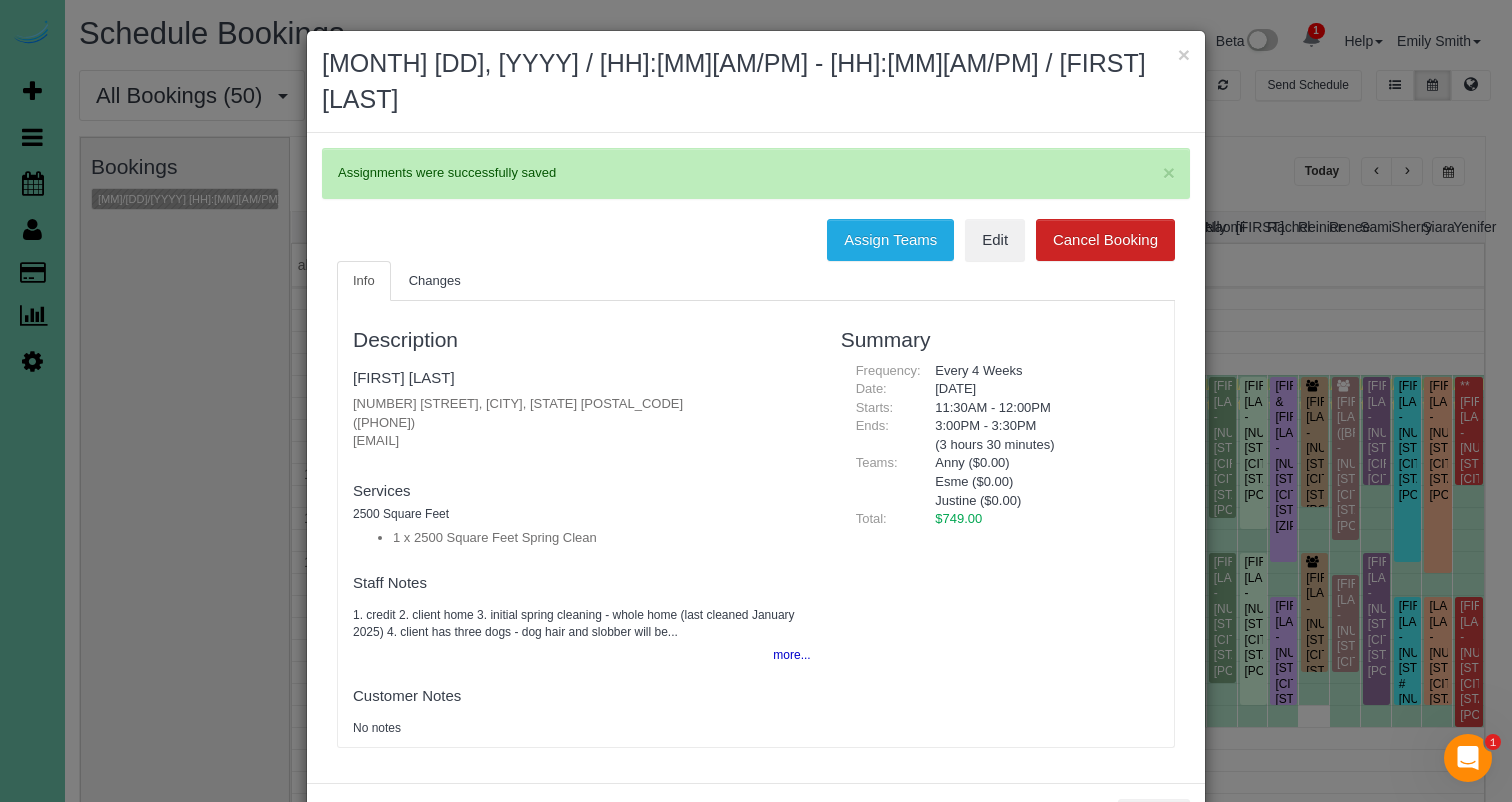 click on "more..." at bounding box center (785, 655) 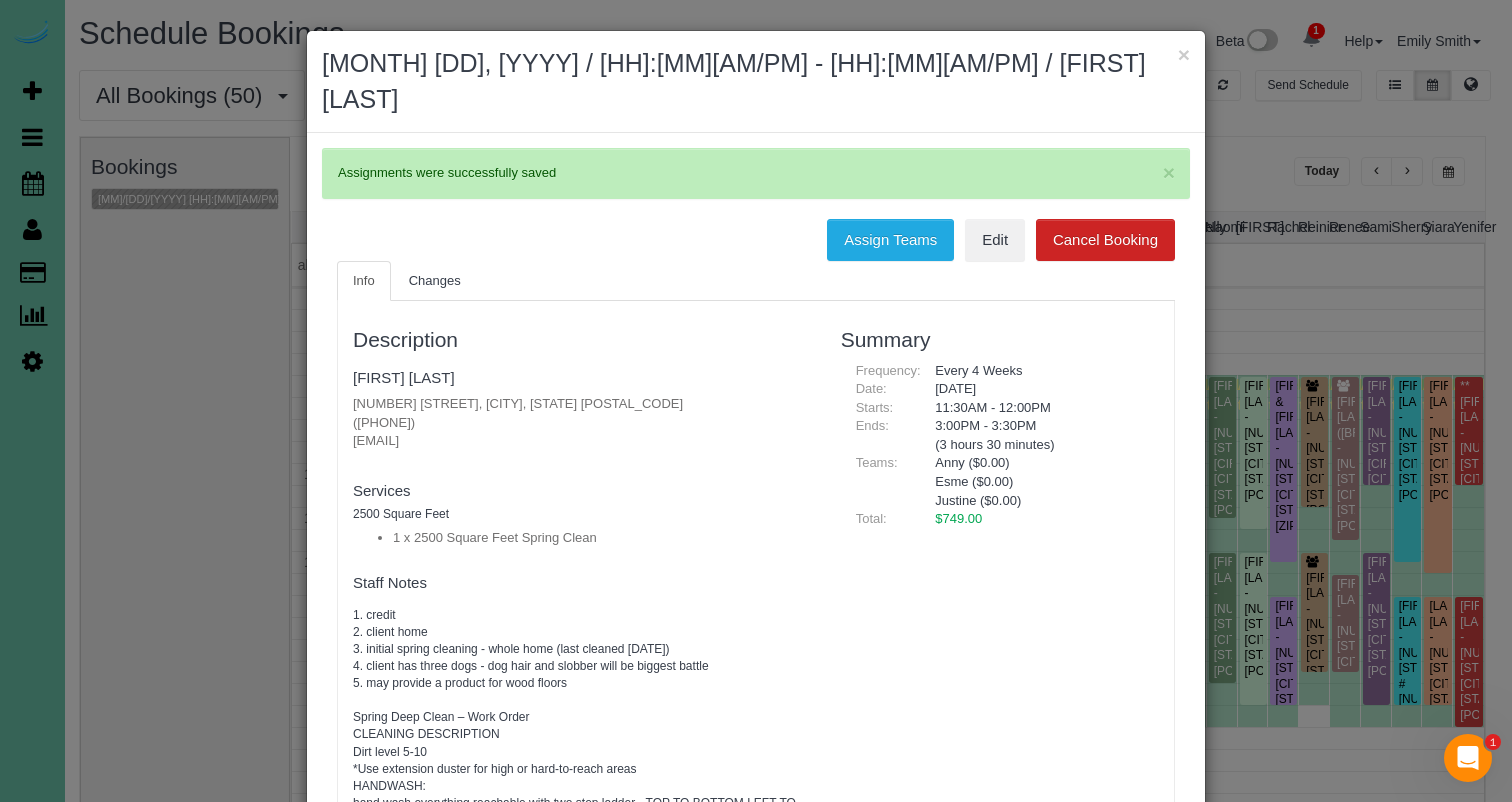 scroll, scrollTop: 0, scrollLeft: 0, axis: both 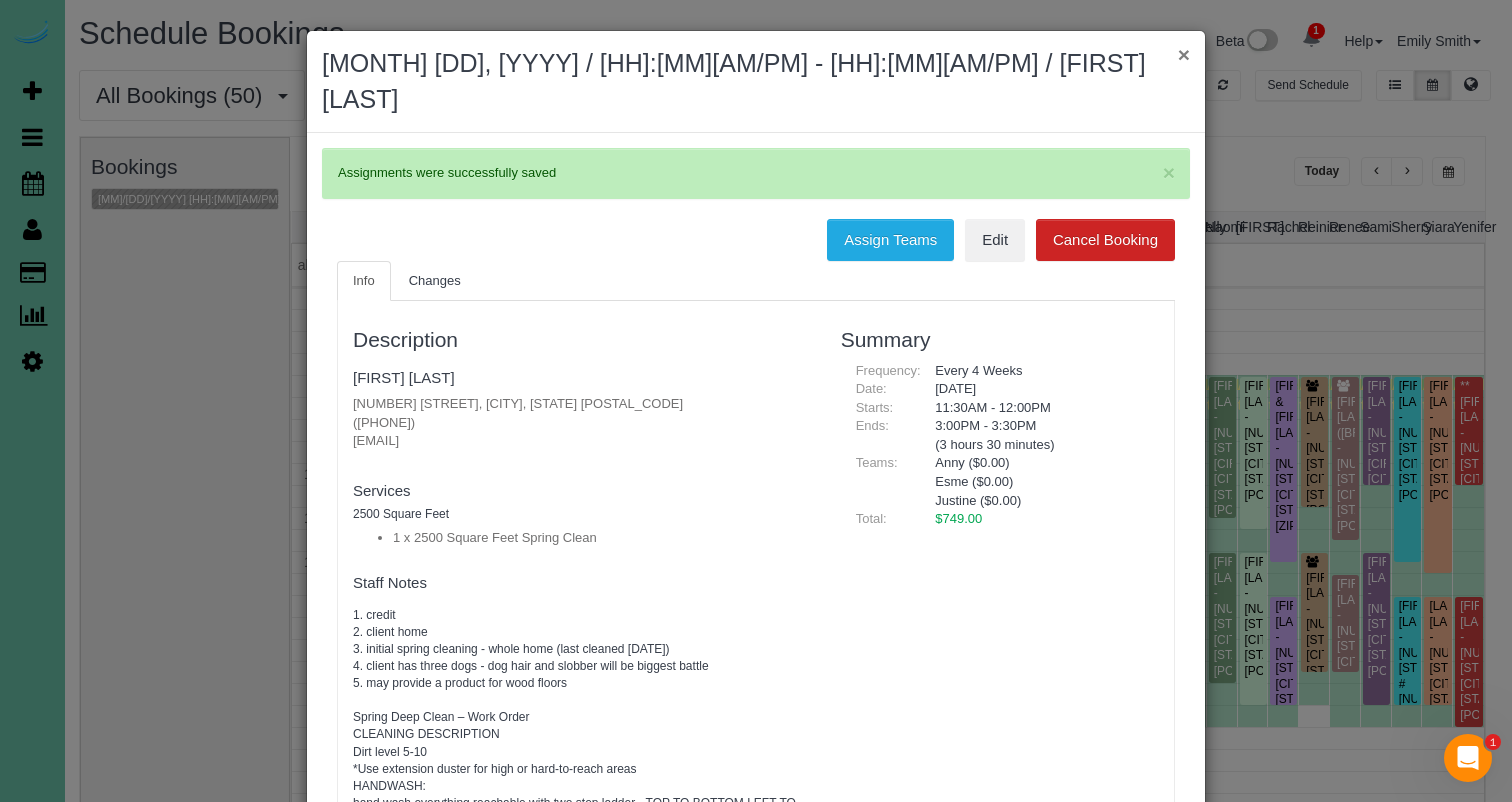 click on "×" at bounding box center [1184, 54] 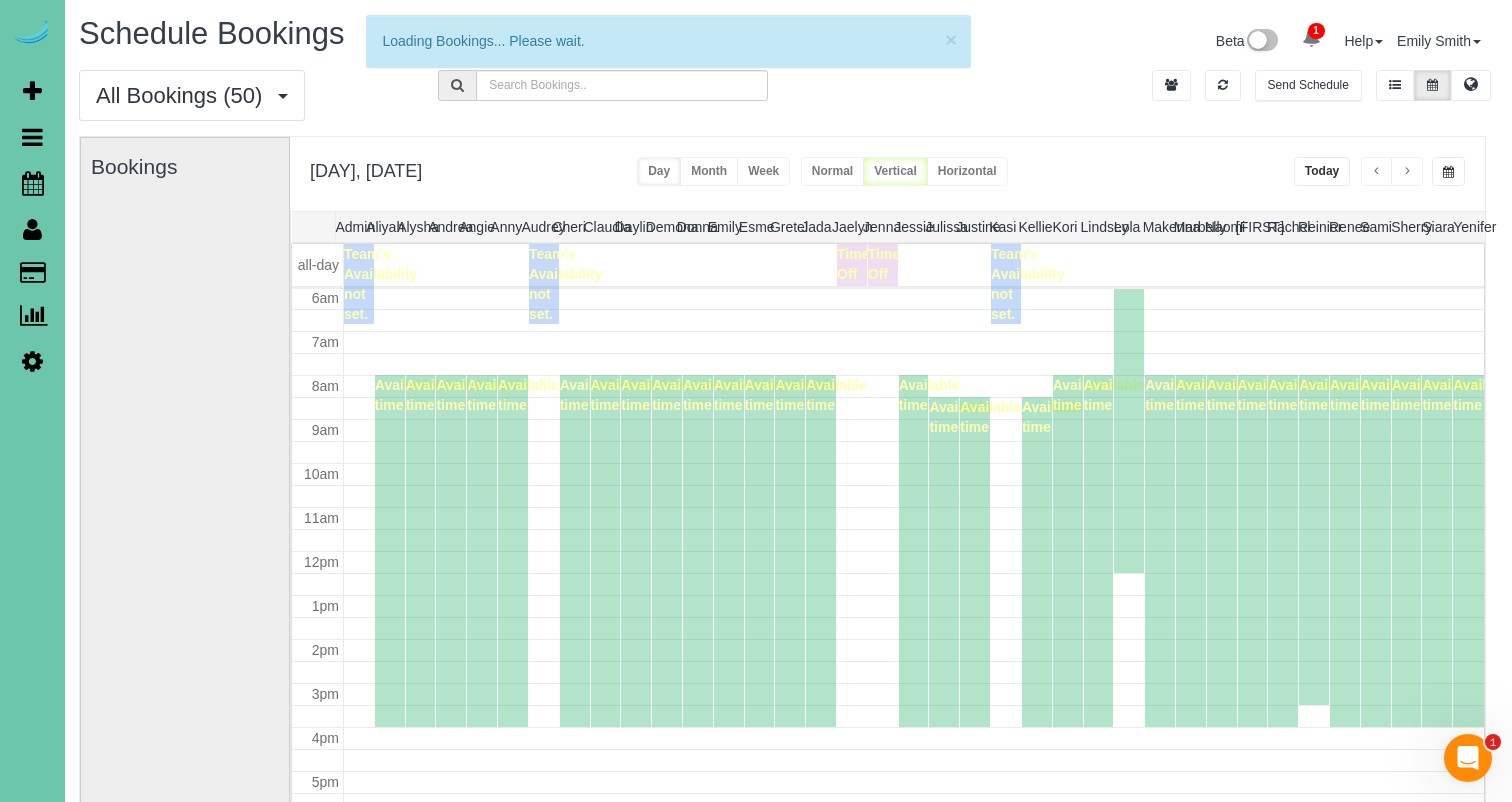 scroll, scrollTop: 265, scrollLeft: 0, axis: vertical 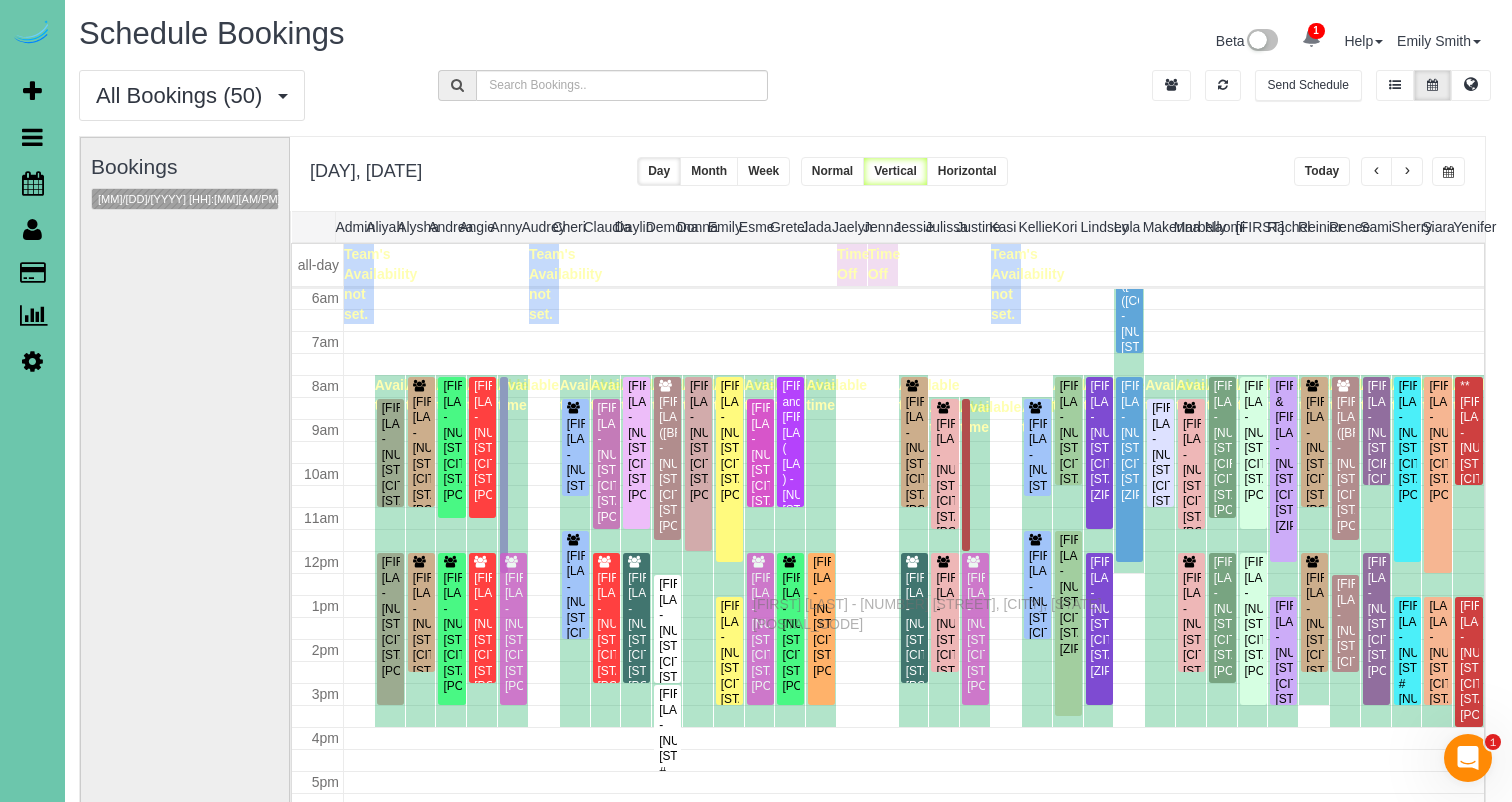 drag, startPoint x: 760, startPoint y: 577, endPoint x: 758, endPoint y: 601, distance: 24.083189 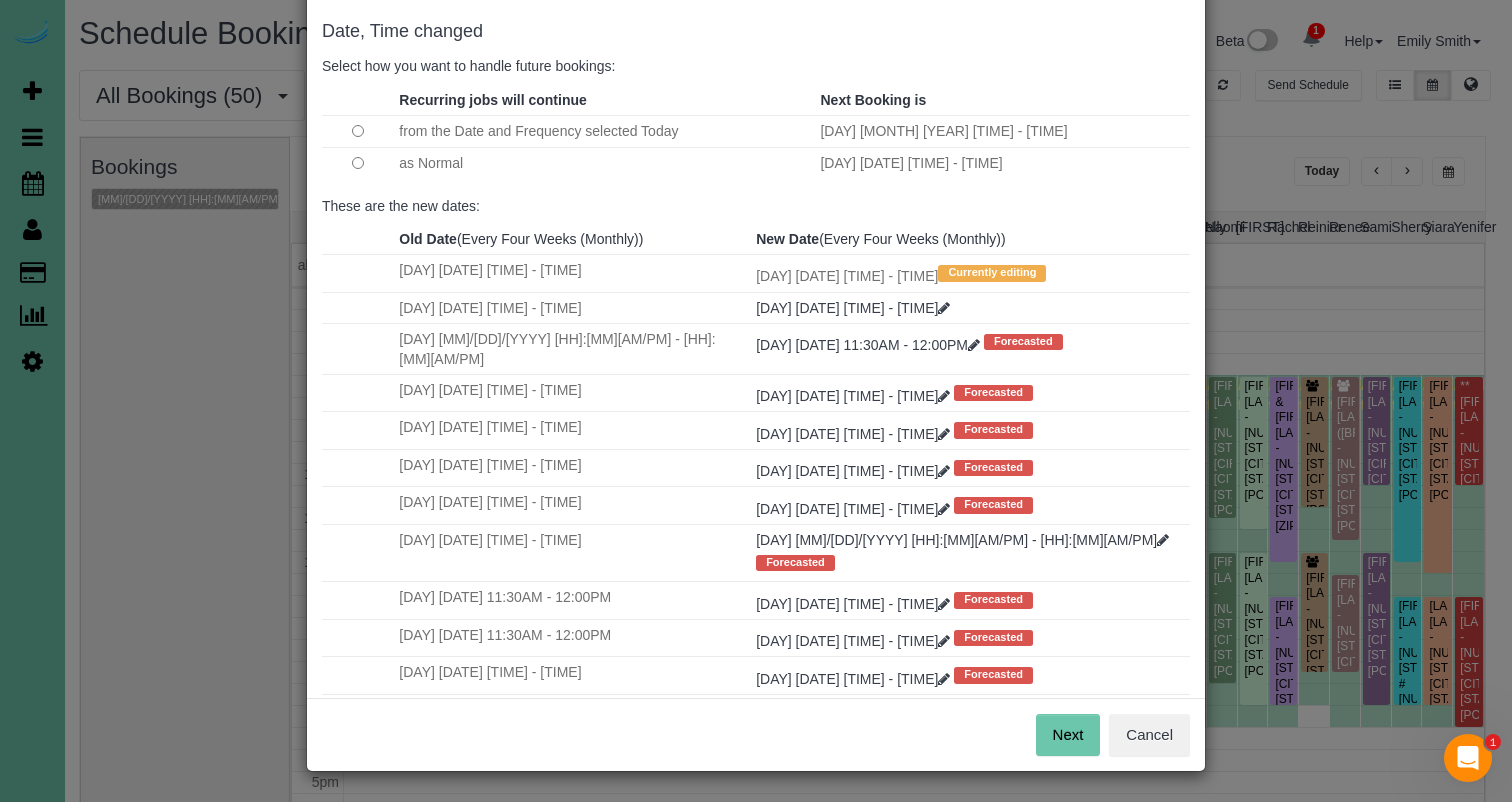 scroll, scrollTop: 93, scrollLeft: 0, axis: vertical 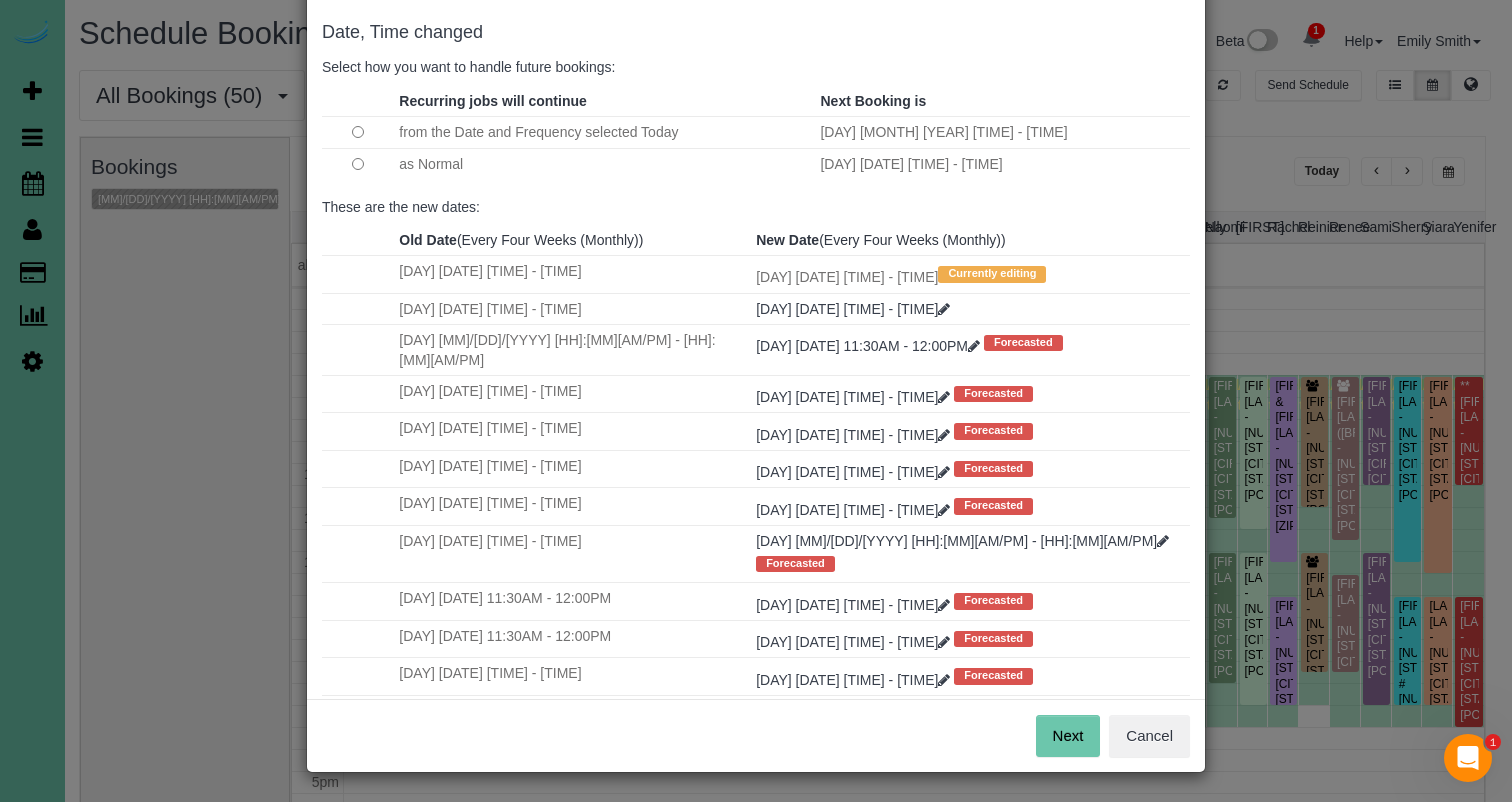 click on "Next" at bounding box center [1068, 736] 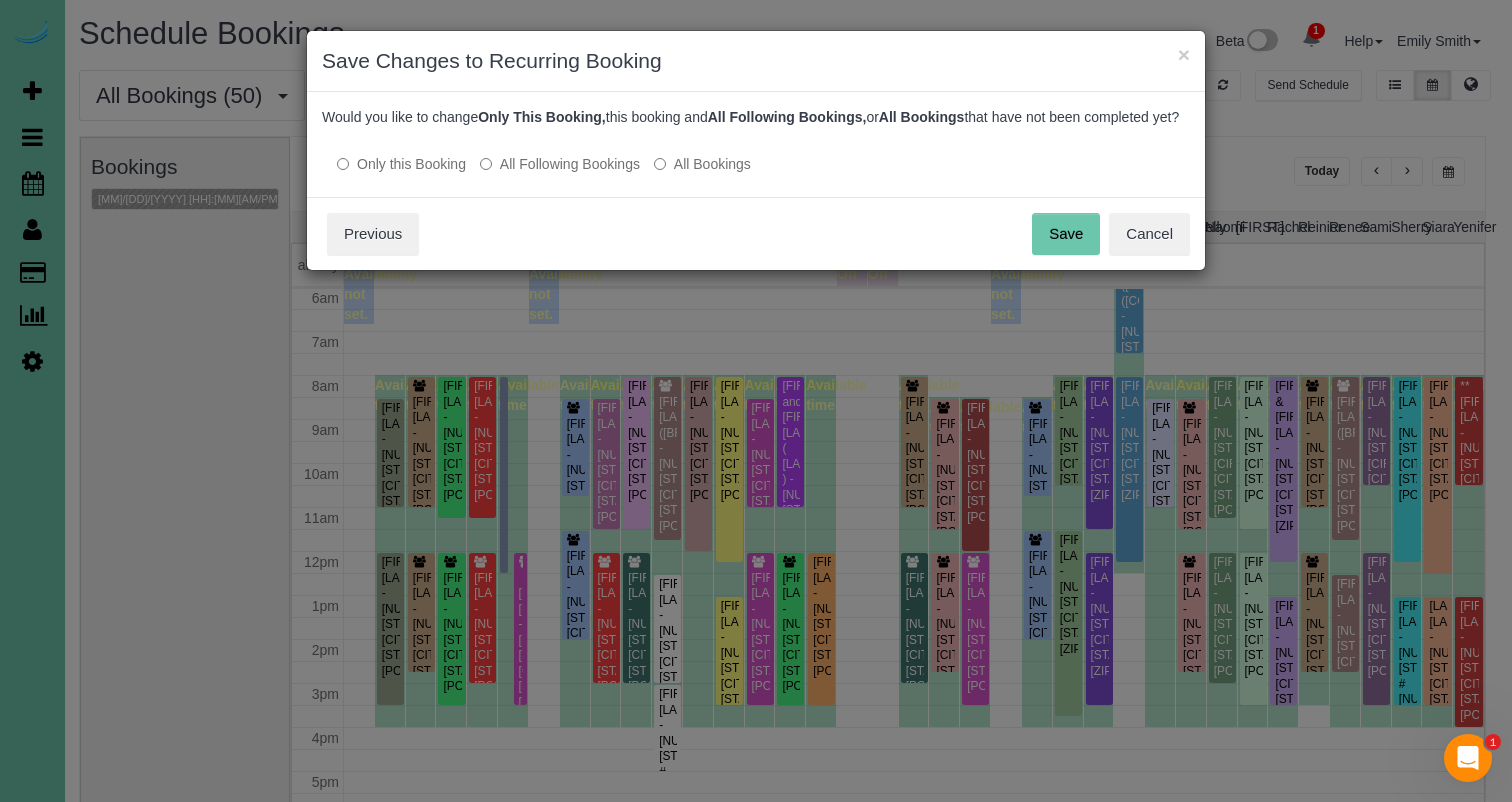 scroll, scrollTop: 0, scrollLeft: 0, axis: both 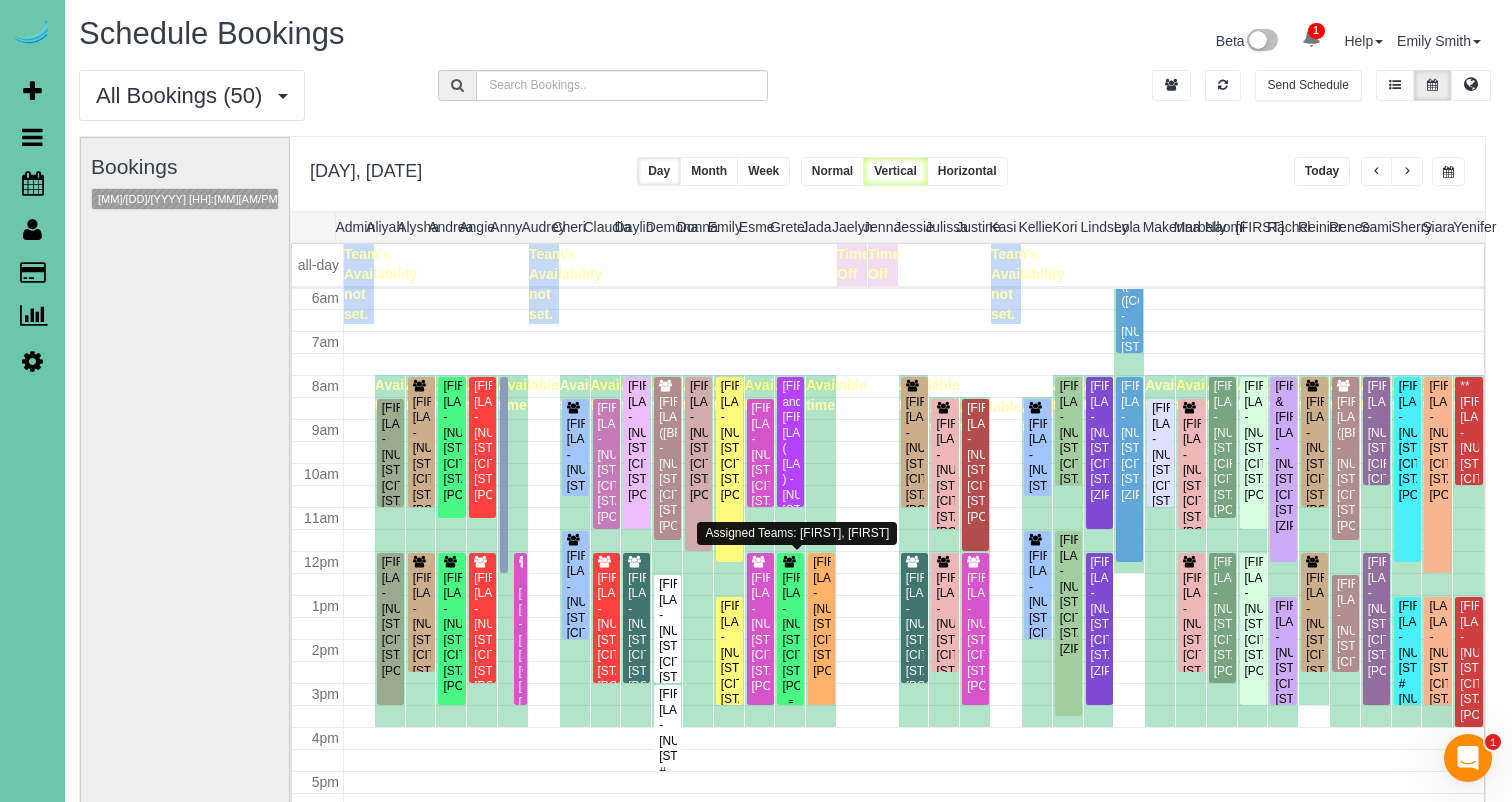 click on "Ashley Klug - 9517 Frederick Cir, Omaha, NE 68124" at bounding box center [790, 633] 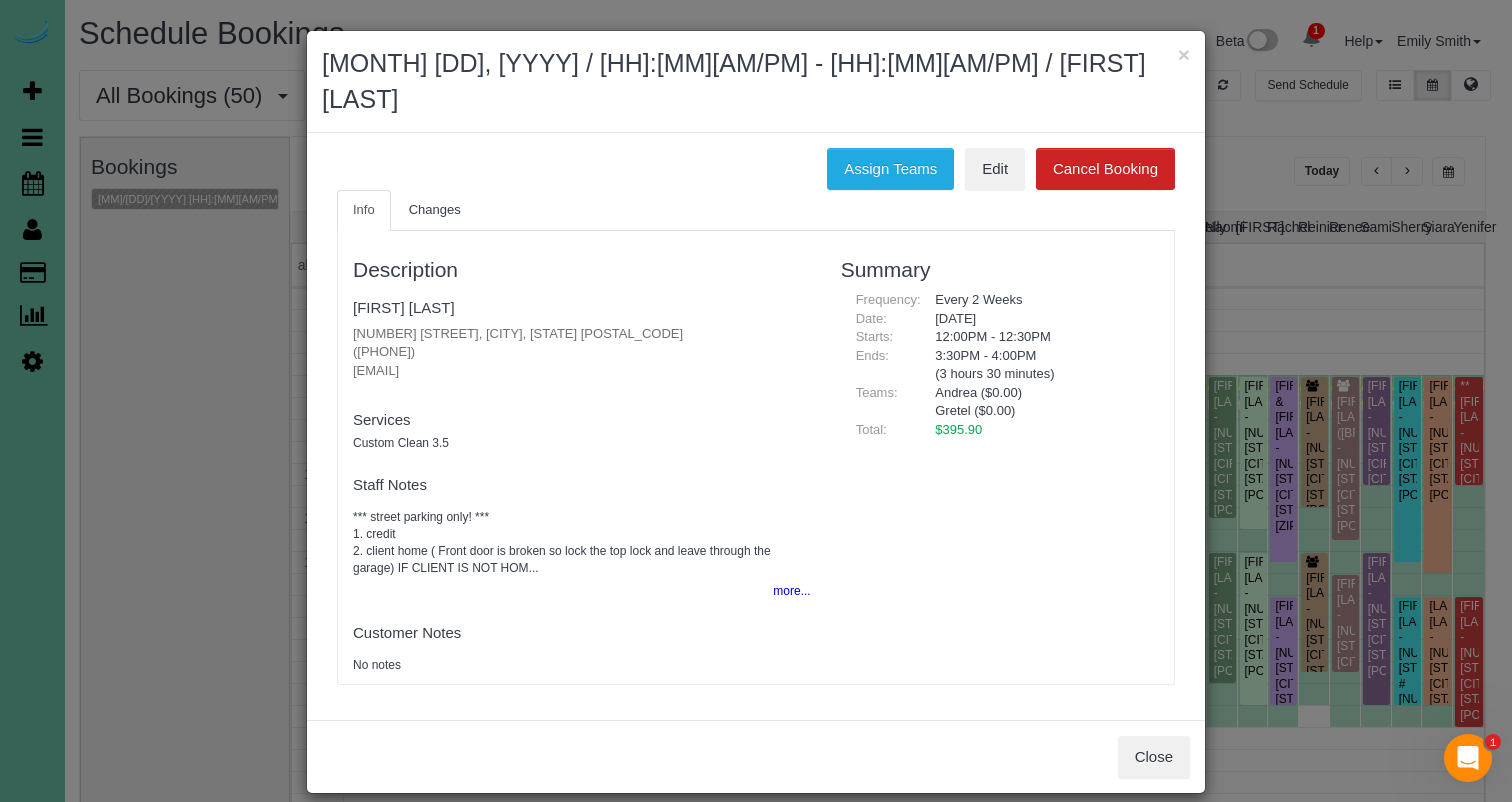 drag, startPoint x: 855, startPoint y: 132, endPoint x: 823, endPoint y: 141, distance: 33.24154 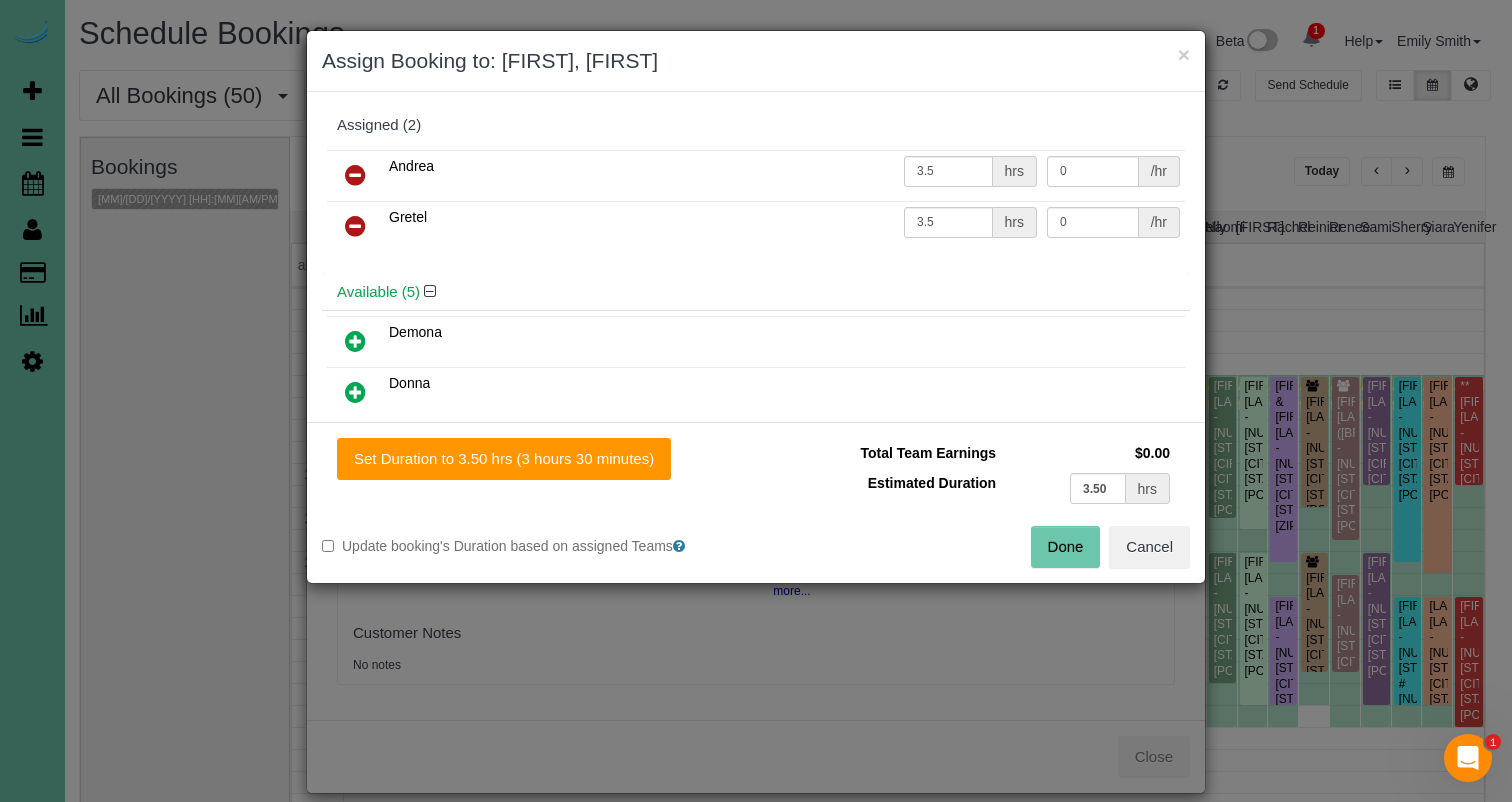 click at bounding box center (355, 226) 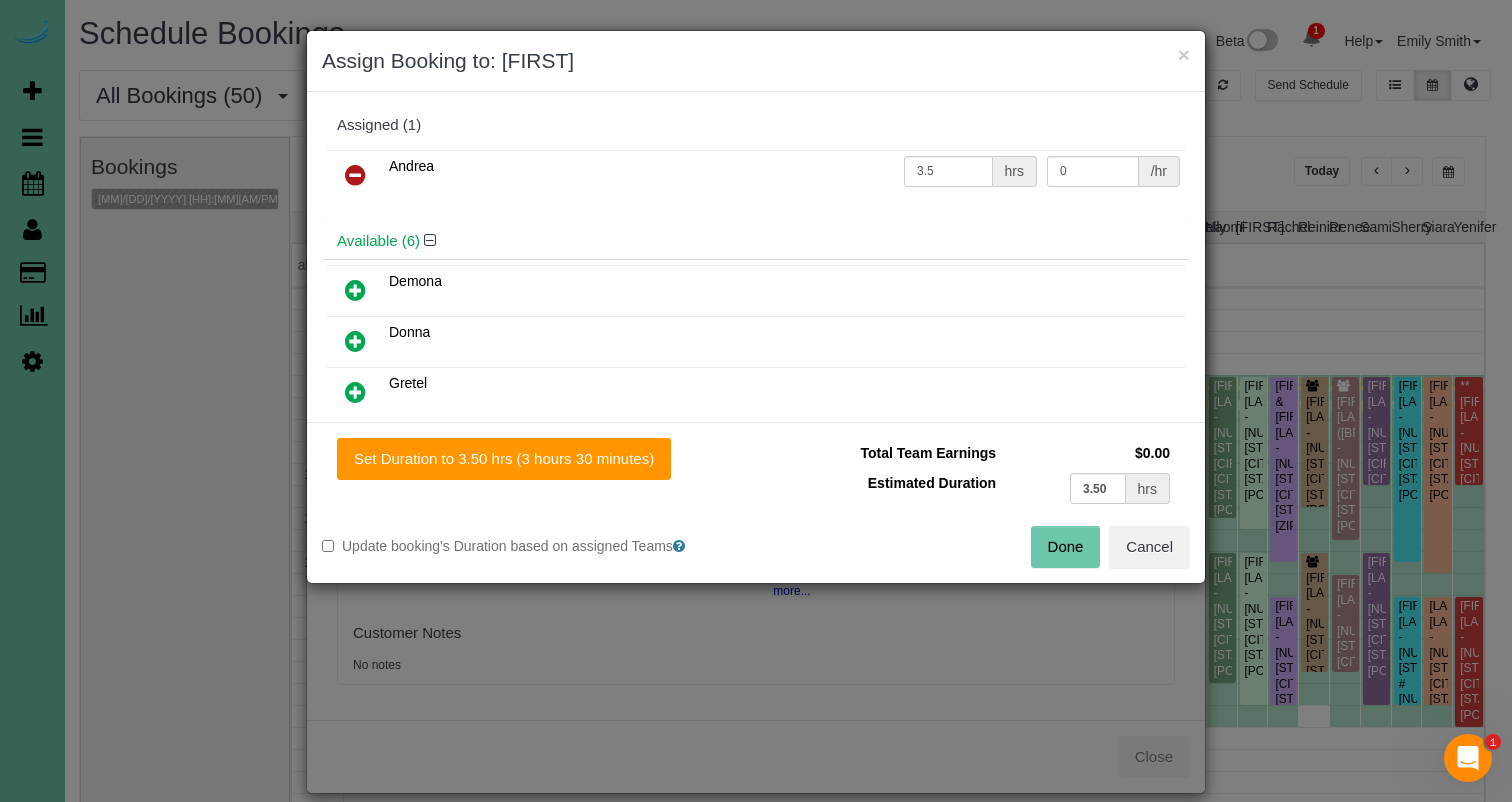 drag, startPoint x: 366, startPoint y: 340, endPoint x: 391, endPoint y: 370, distance: 39.051247 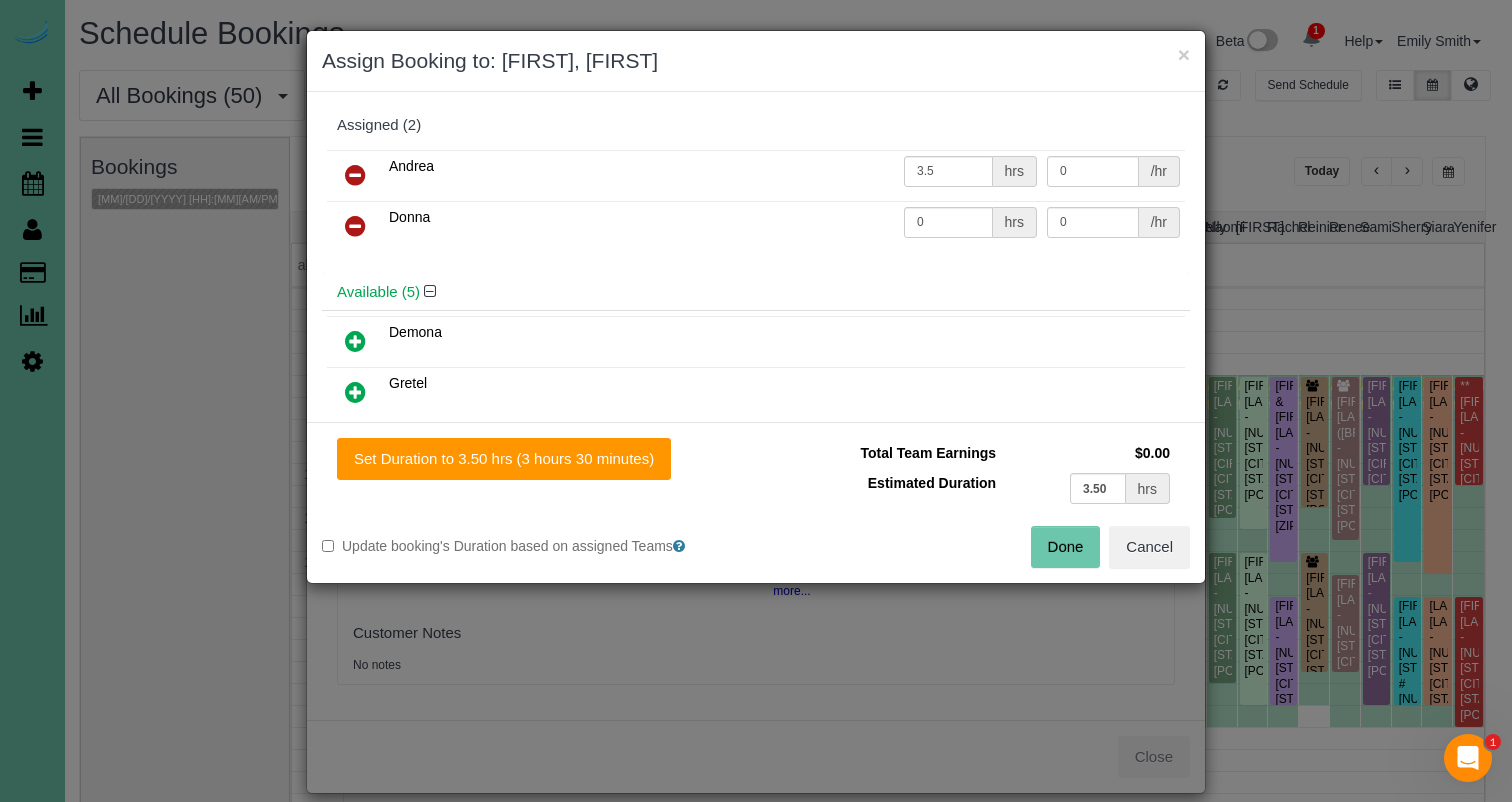 drag, startPoint x: 548, startPoint y: 474, endPoint x: 839, endPoint y: 507, distance: 292.86514 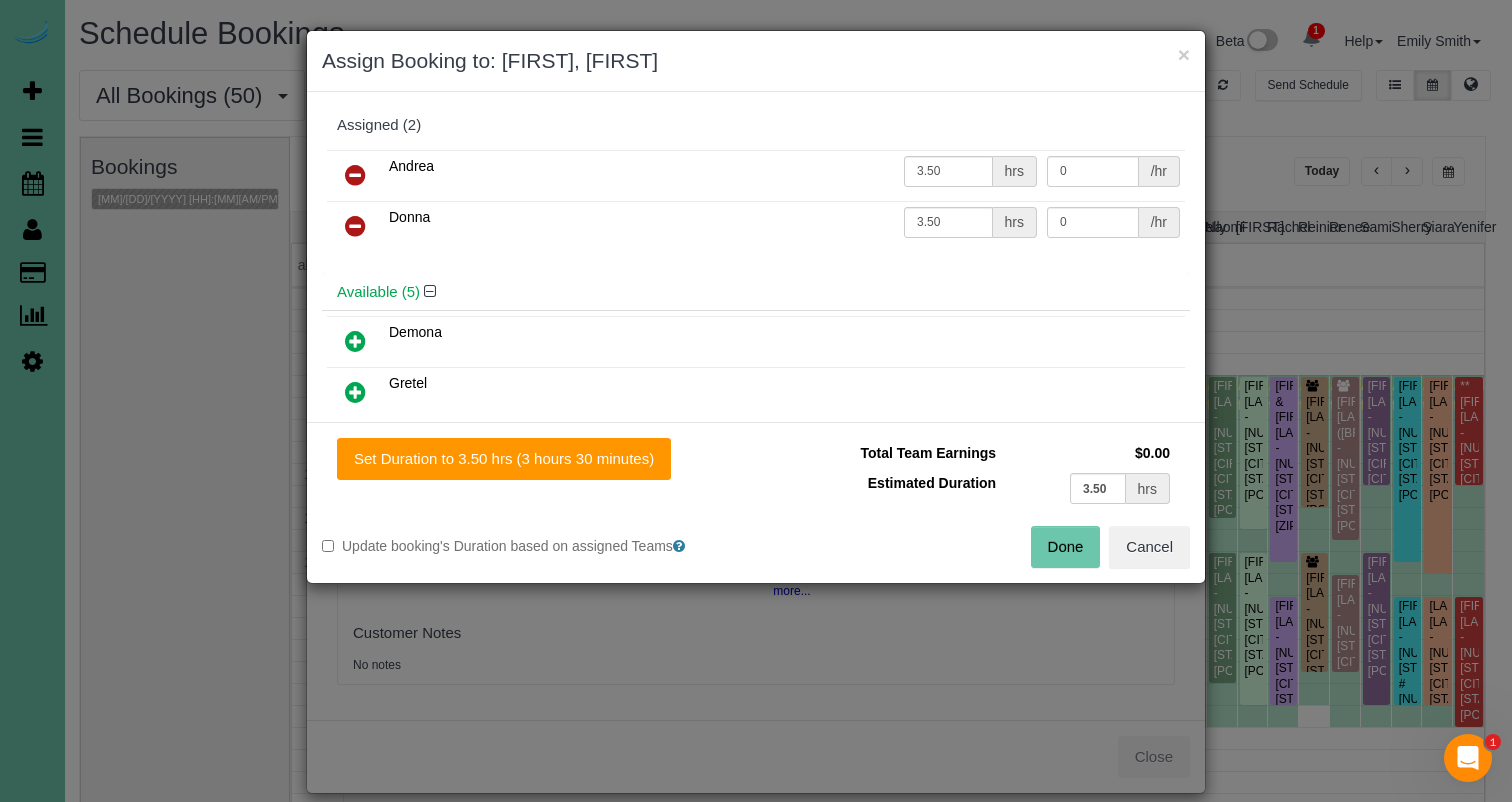 drag, startPoint x: 1041, startPoint y: 550, endPoint x: 1011, endPoint y: 542, distance: 31.04835 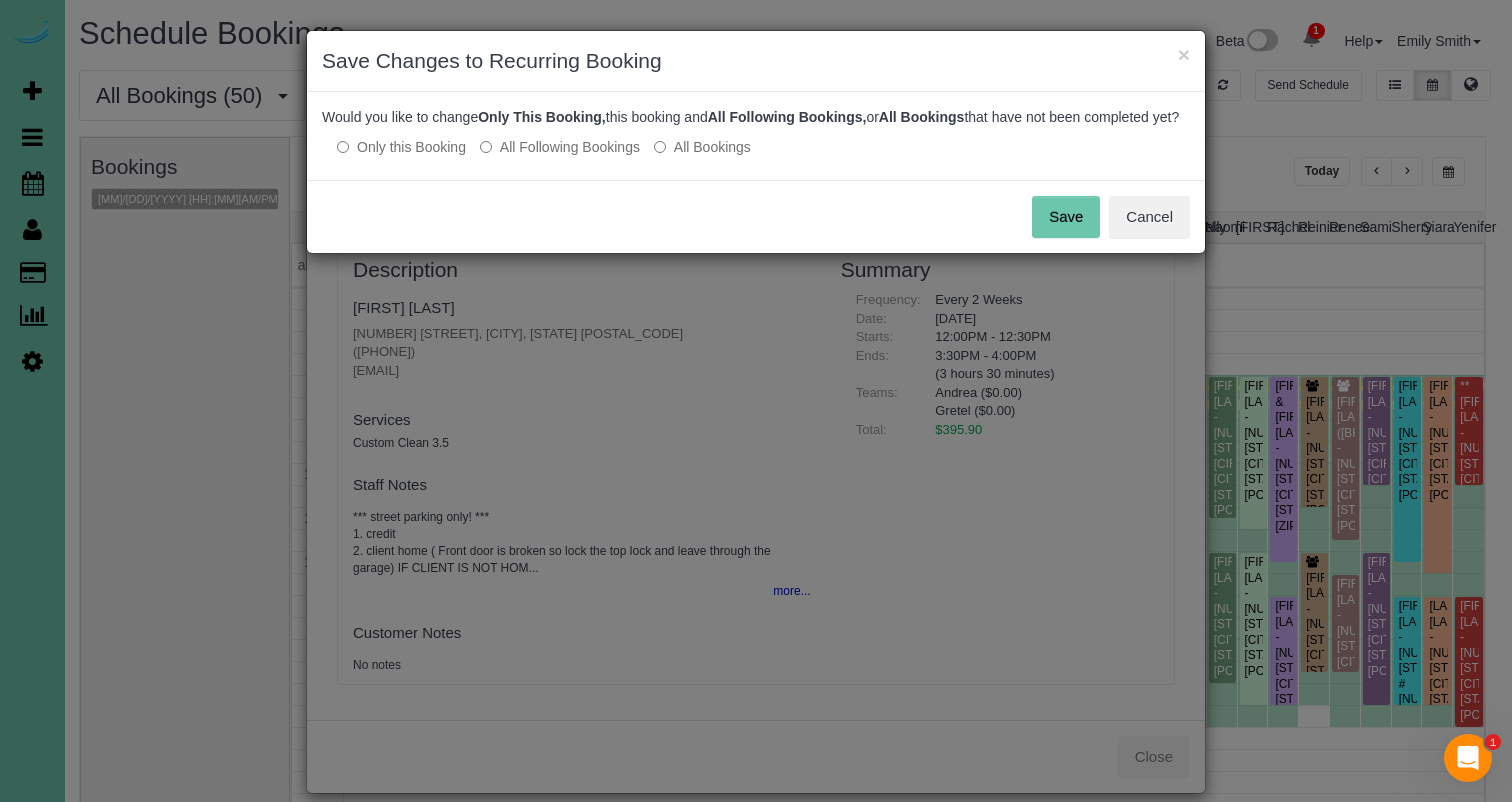 click on "Save" at bounding box center [1066, 217] 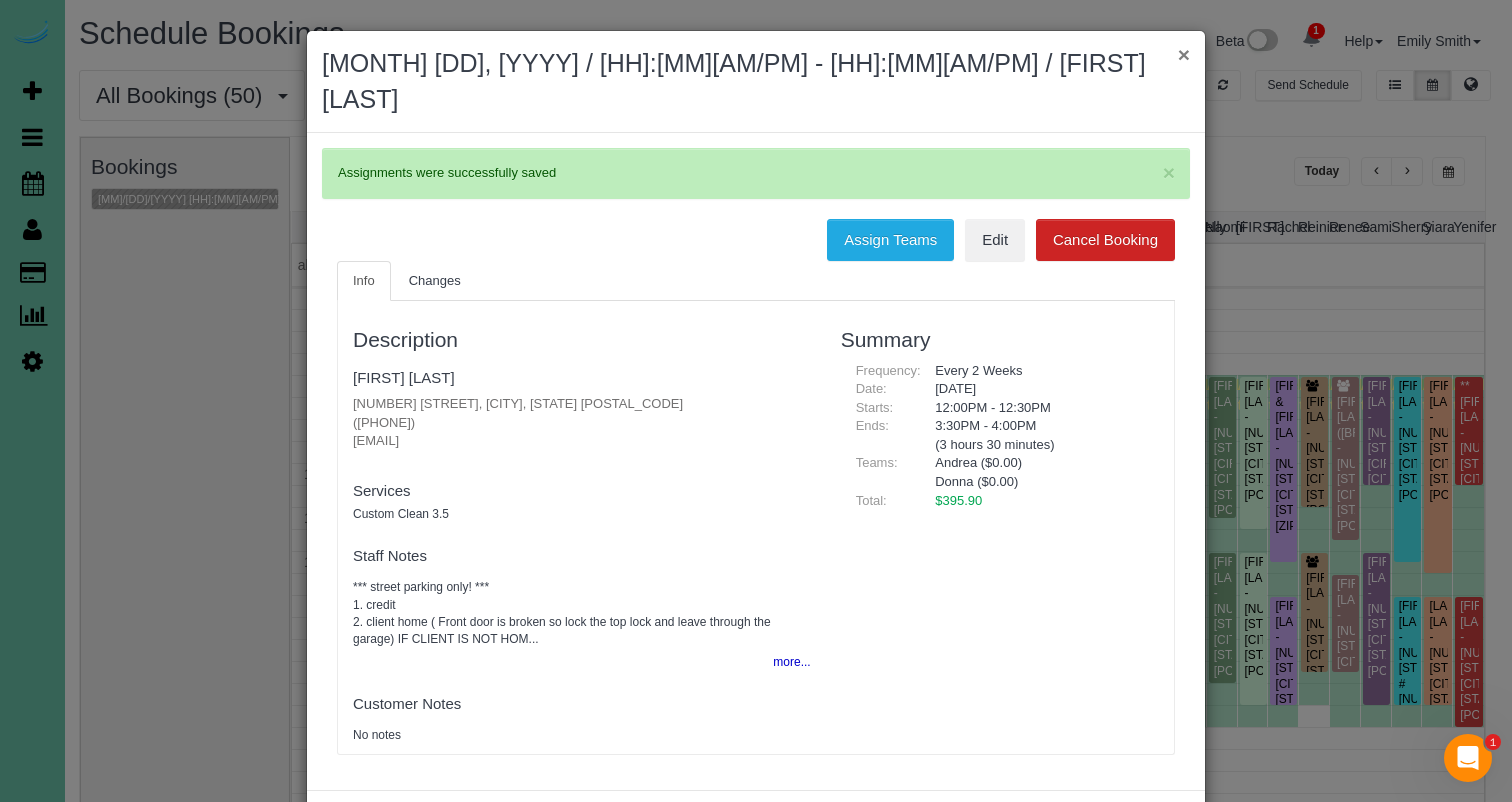 click on "×" at bounding box center (1184, 54) 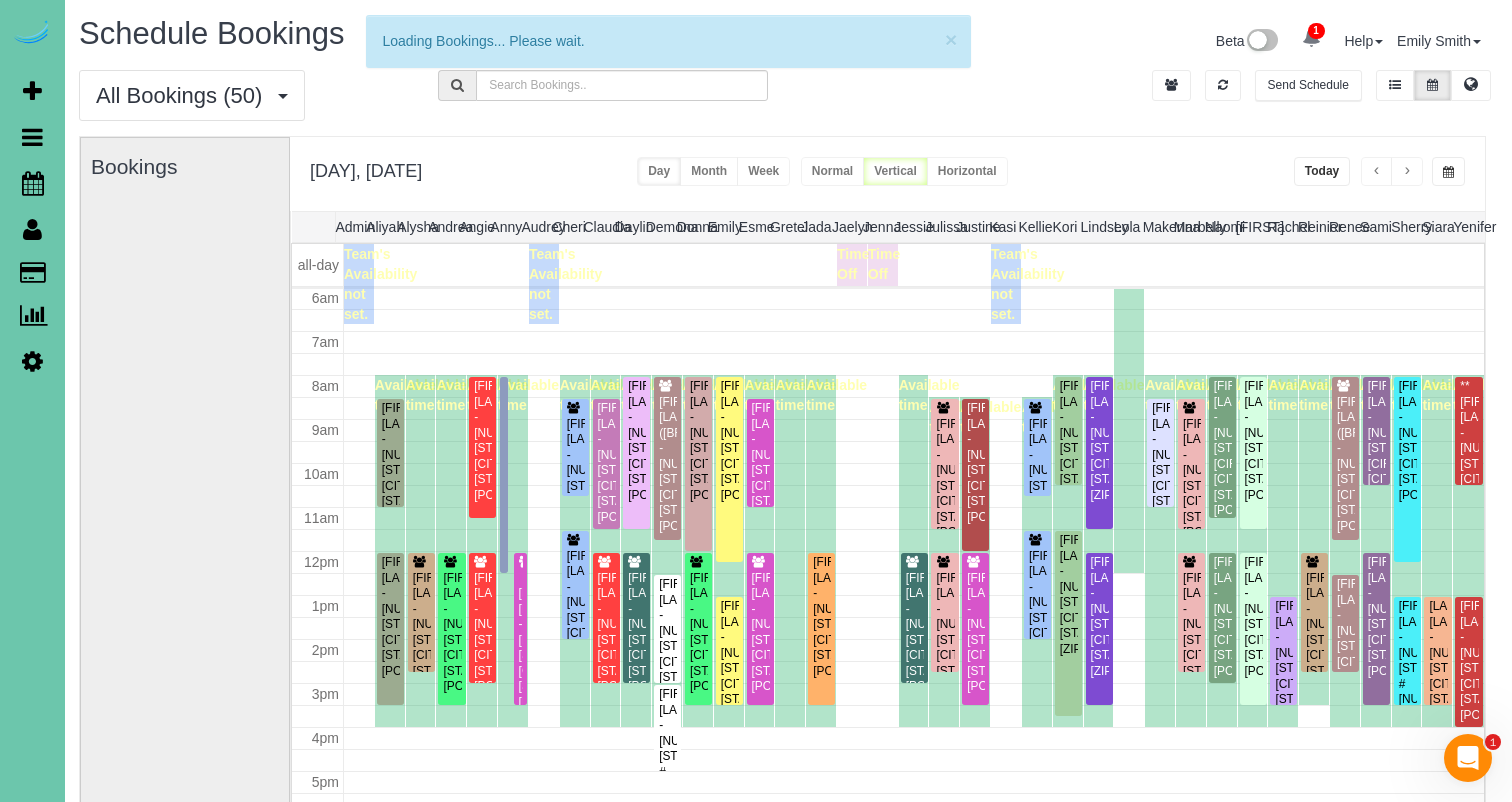 scroll, scrollTop: 265, scrollLeft: 0, axis: vertical 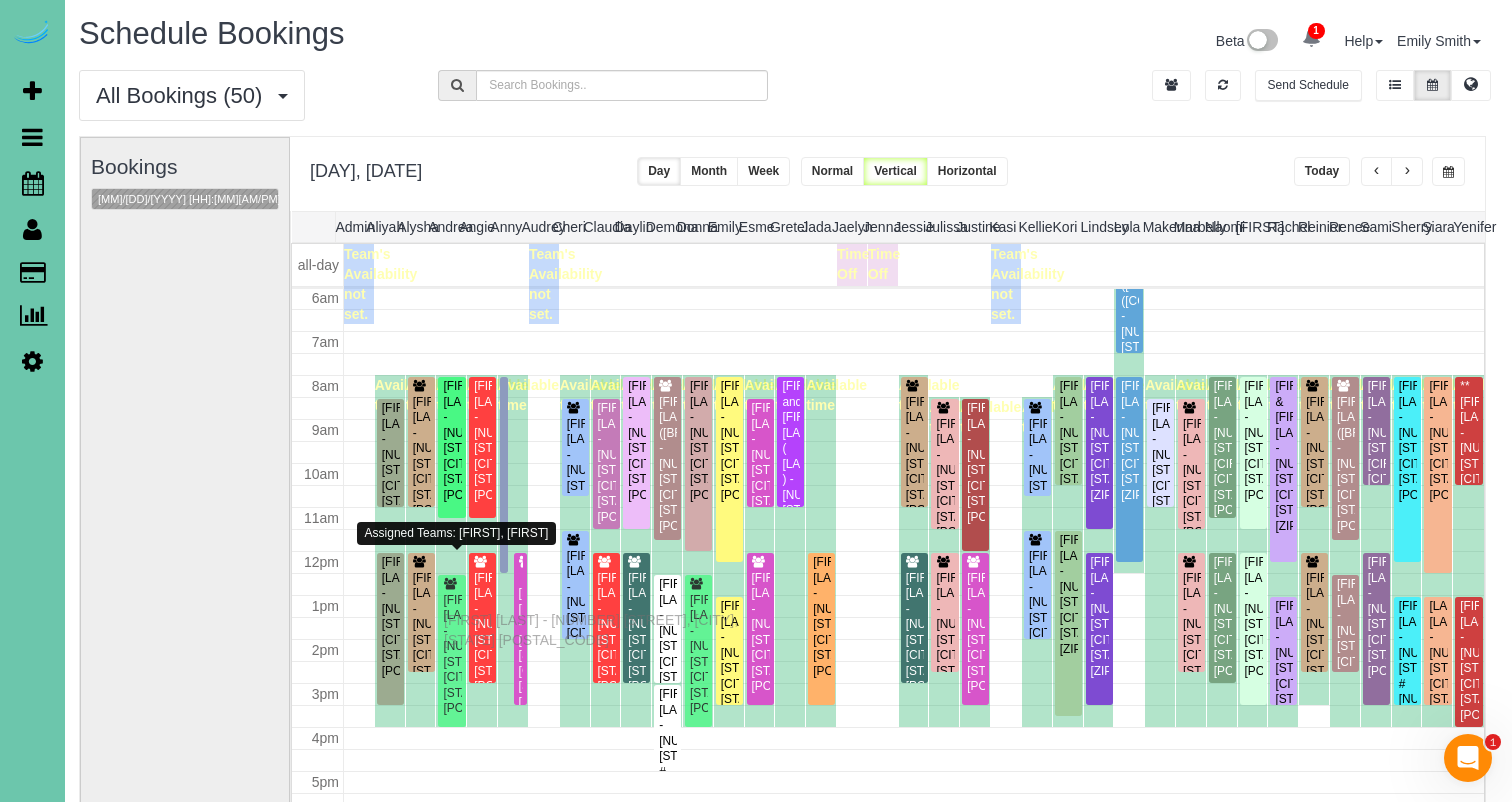 drag, startPoint x: 454, startPoint y: 595, endPoint x: 449, endPoint y: 617, distance: 22.561028 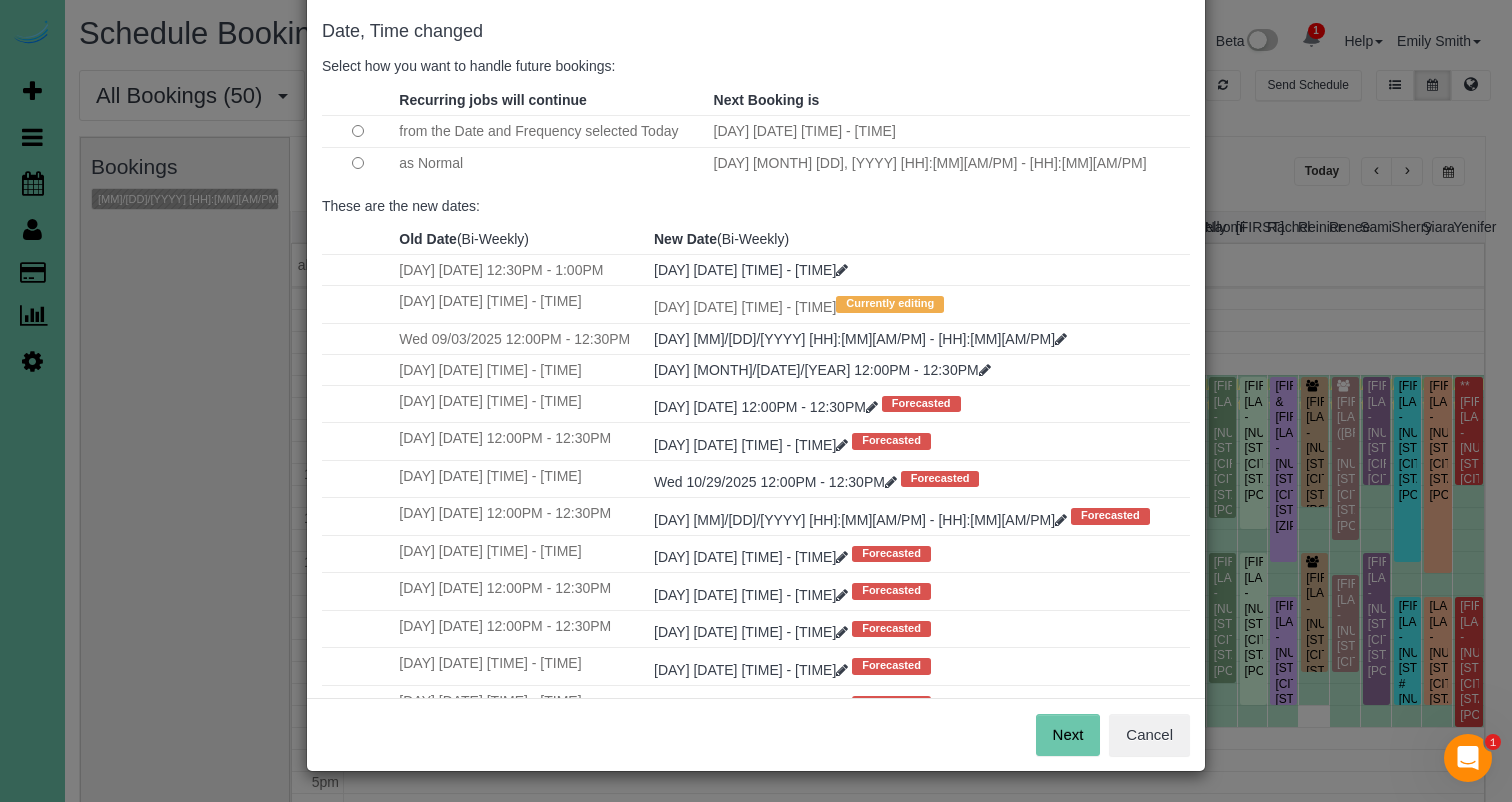 scroll, scrollTop: 93, scrollLeft: 0, axis: vertical 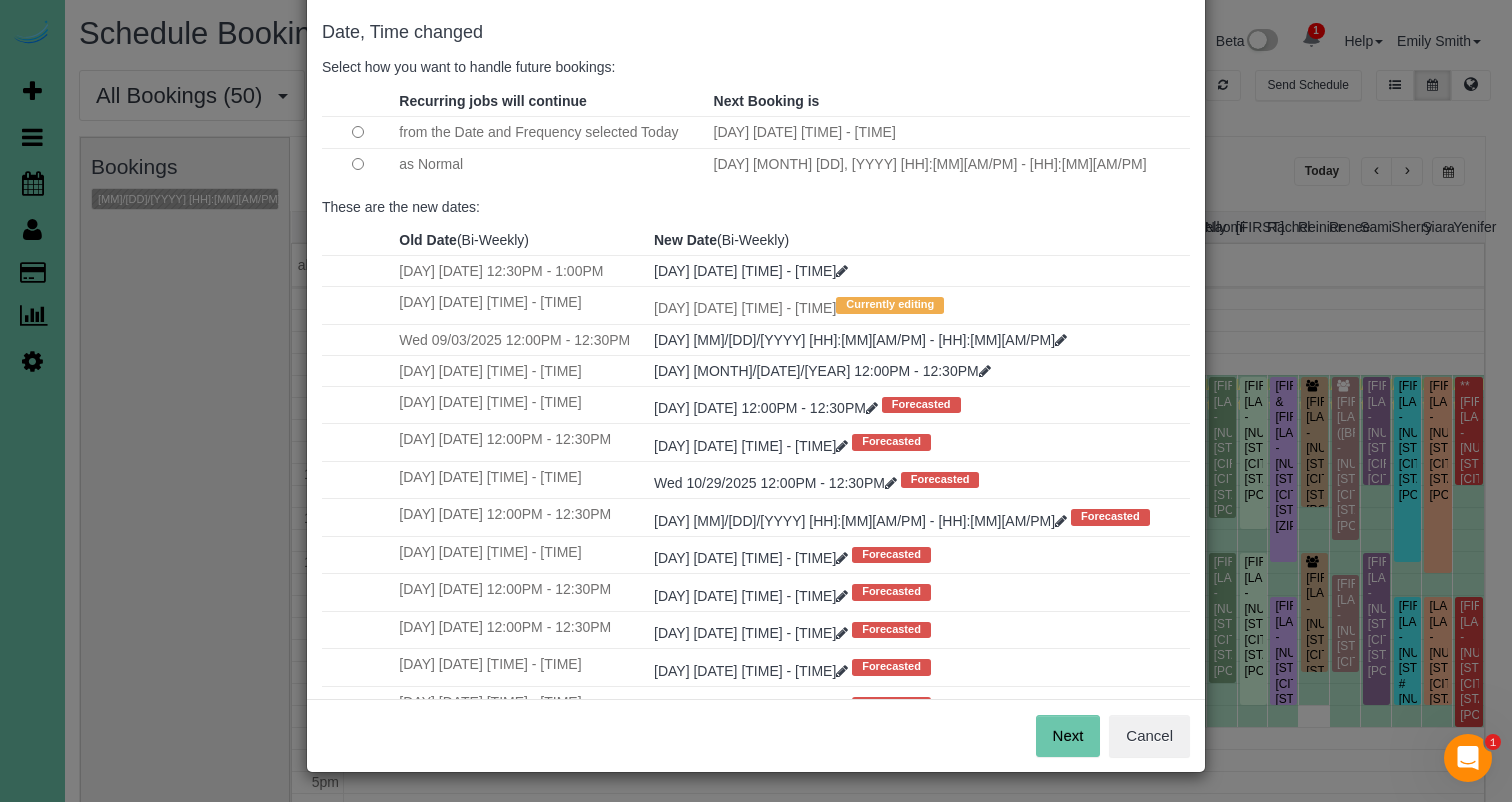 click on "Next" at bounding box center (1068, 736) 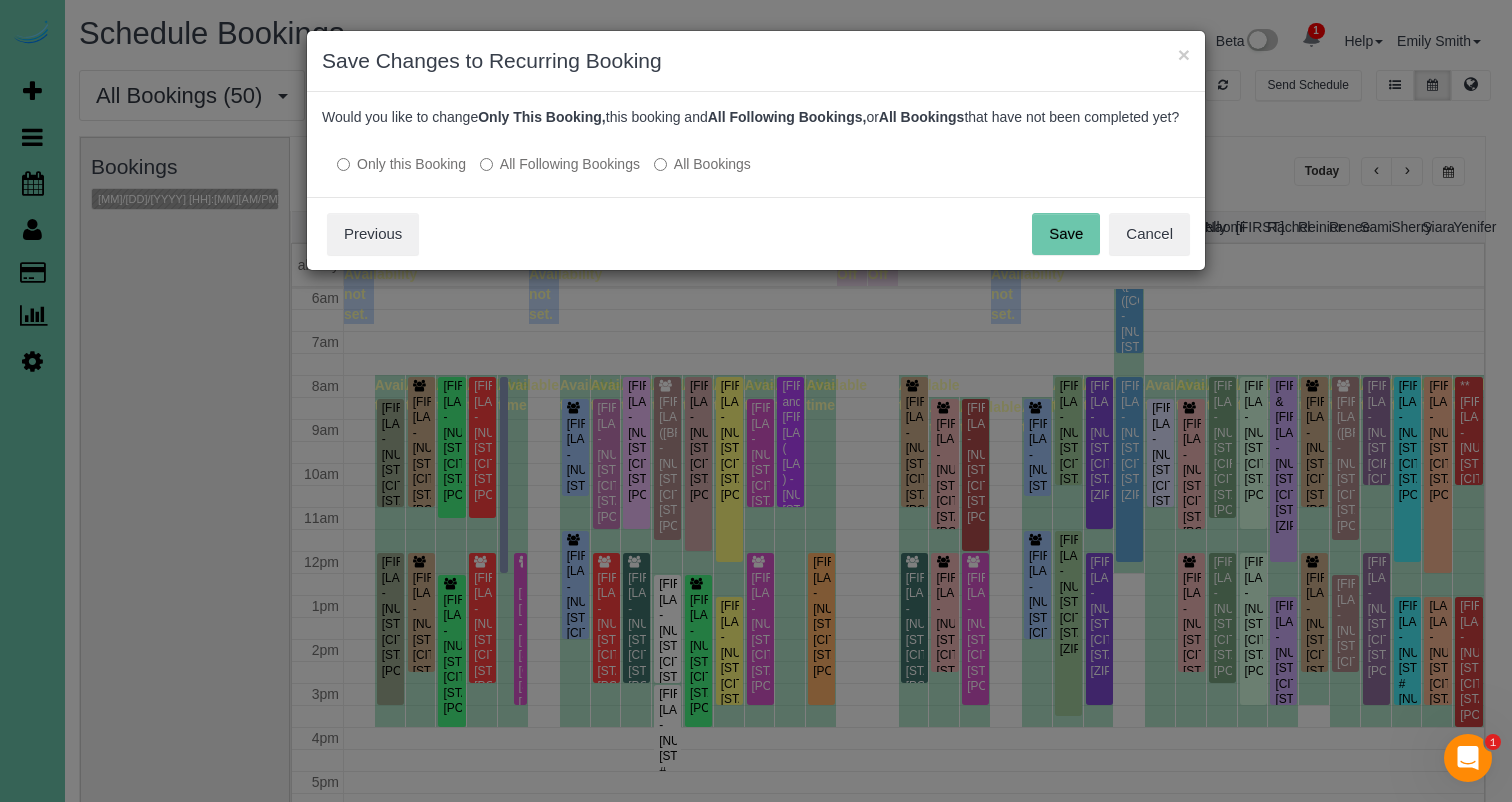 scroll, scrollTop: 0, scrollLeft: 0, axis: both 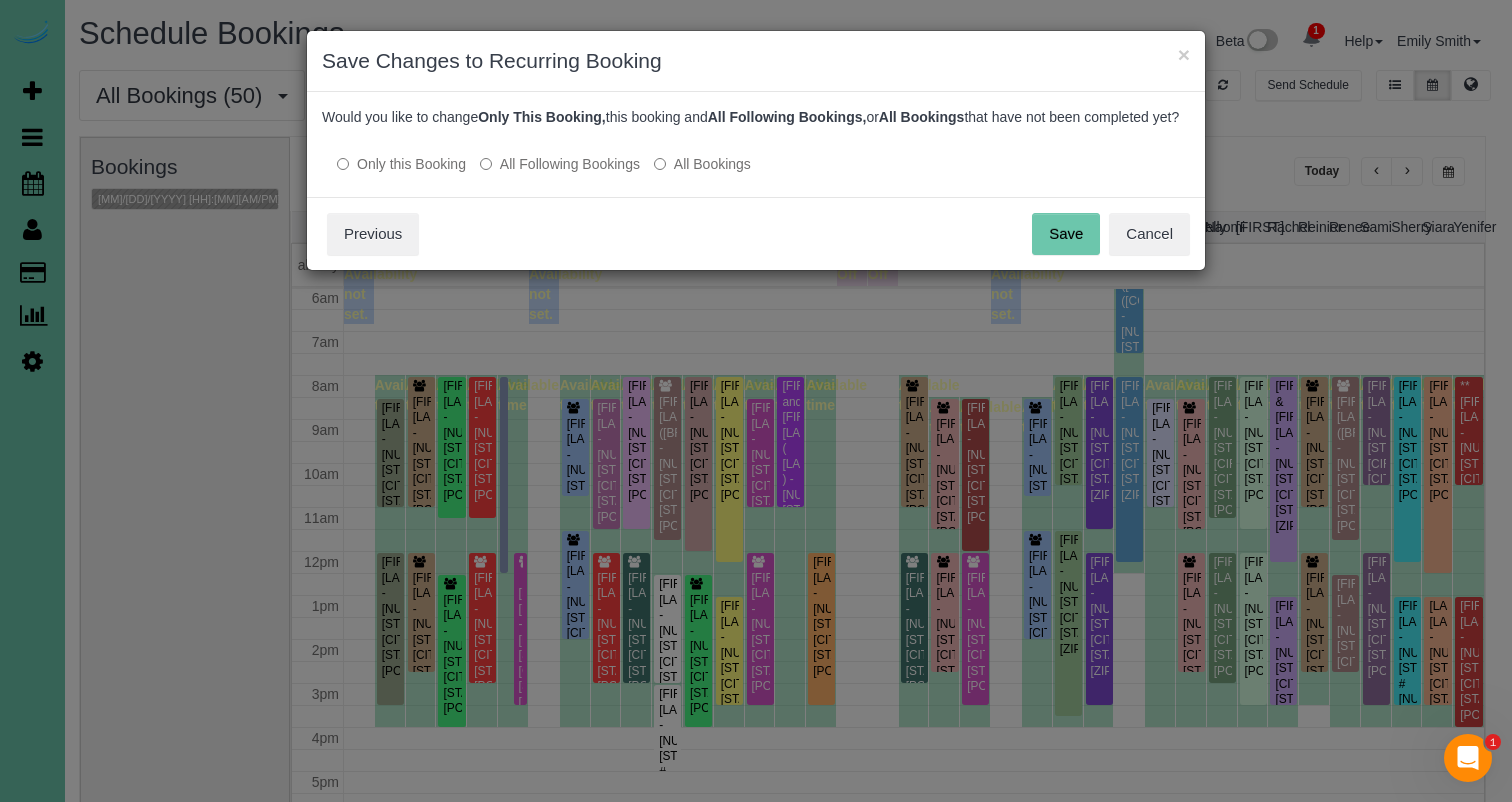 click on "Save" at bounding box center (1066, 234) 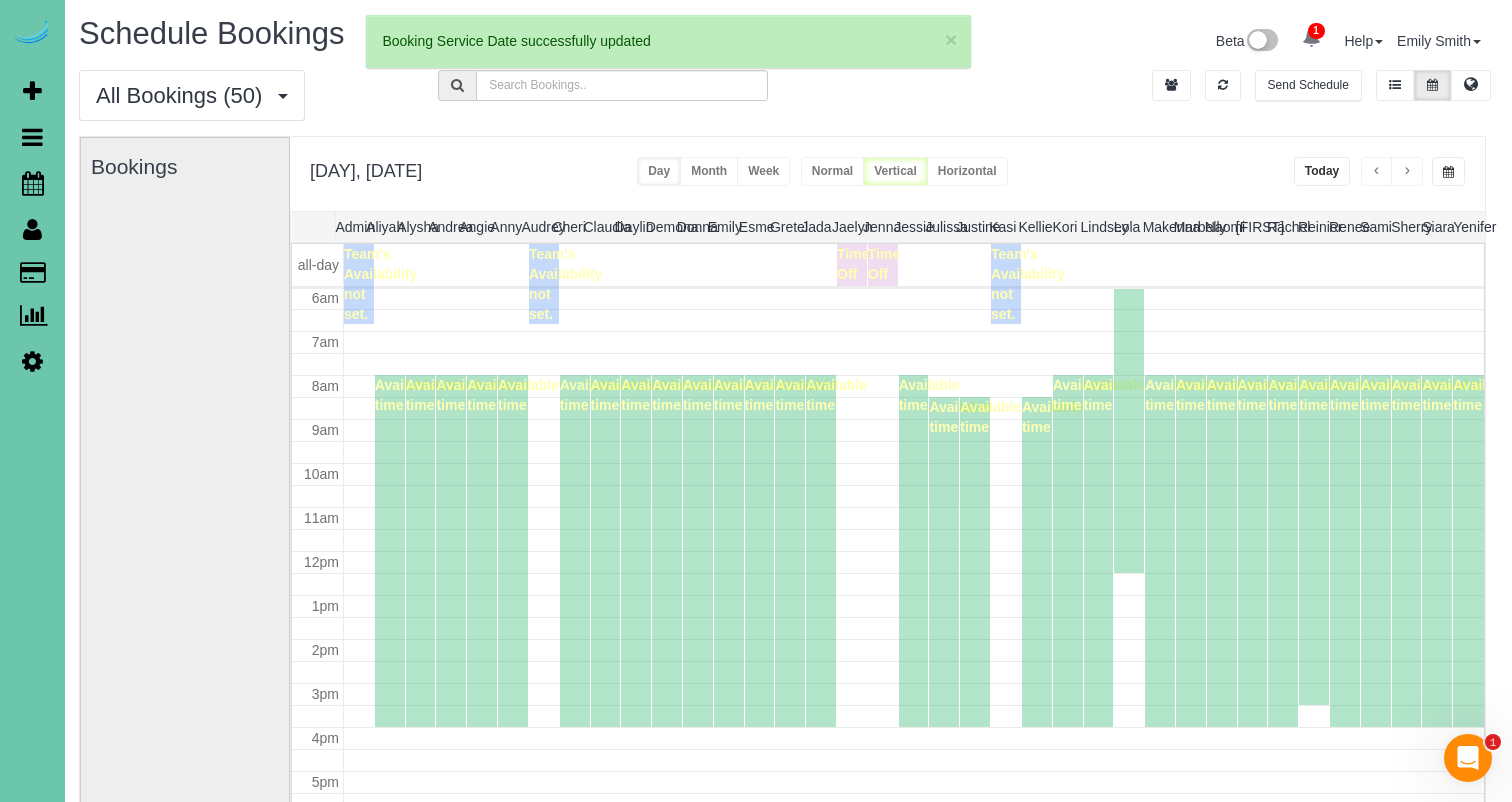 scroll, scrollTop: 265, scrollLeft: 0, axis: vertical 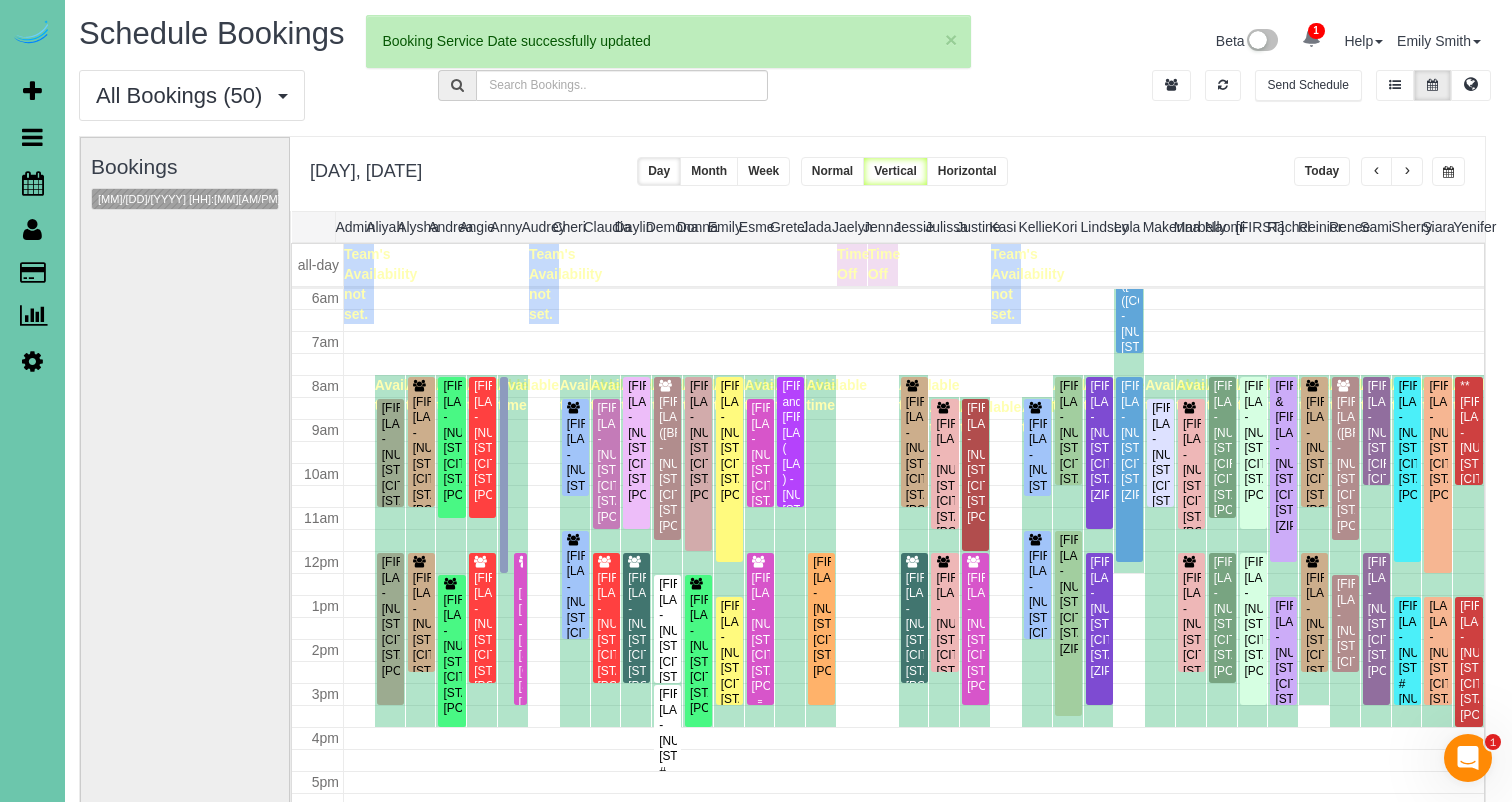 click on "Tom Ramsbottom - 21625 Chancelor Road, Elkhorn, NE 68022" at bounding box center (760, 633) 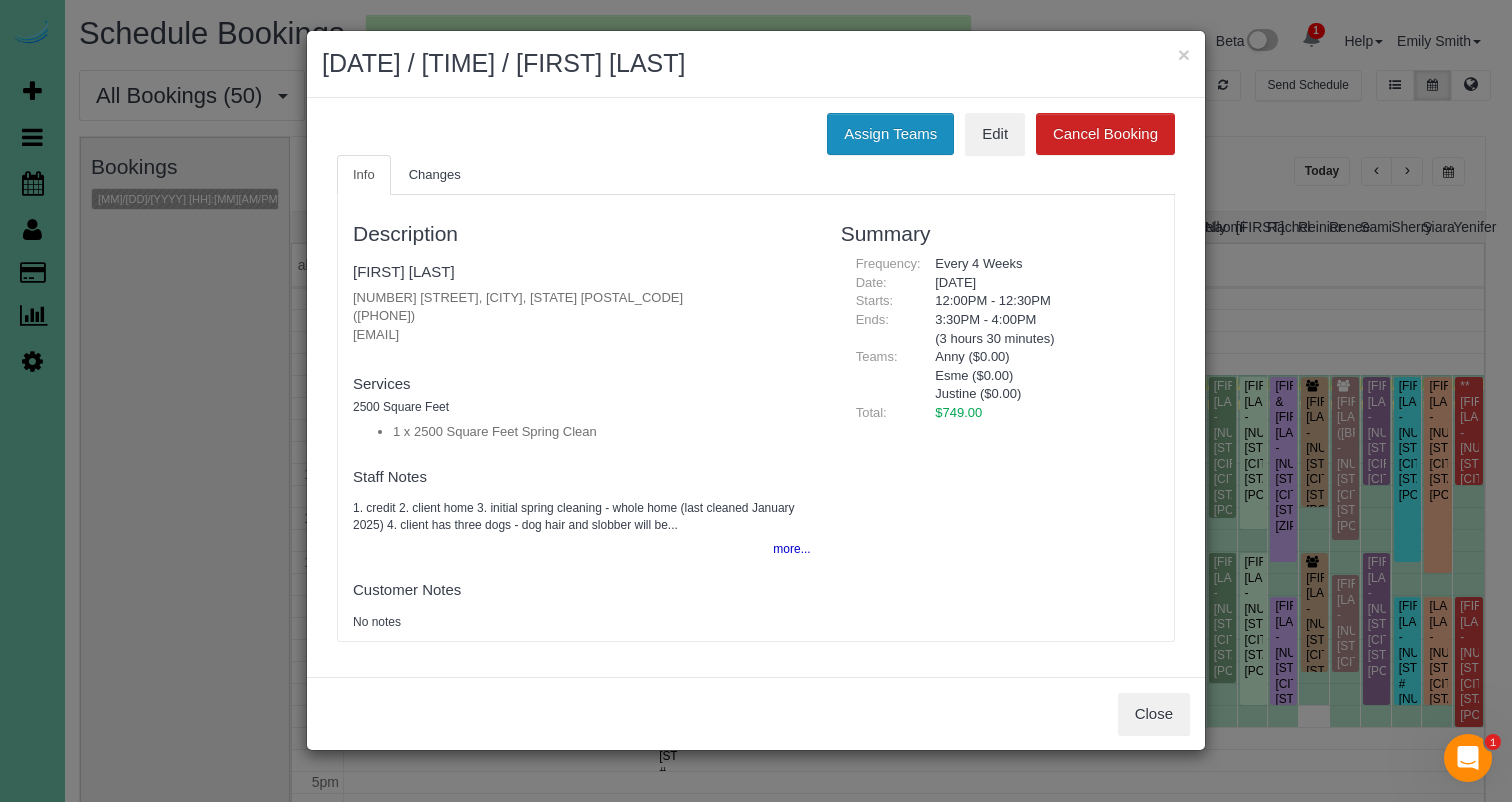 drag, startPoint x: 889, startPoint y: 127, endPoint x: 846, endPoint y: 127, distance: 43 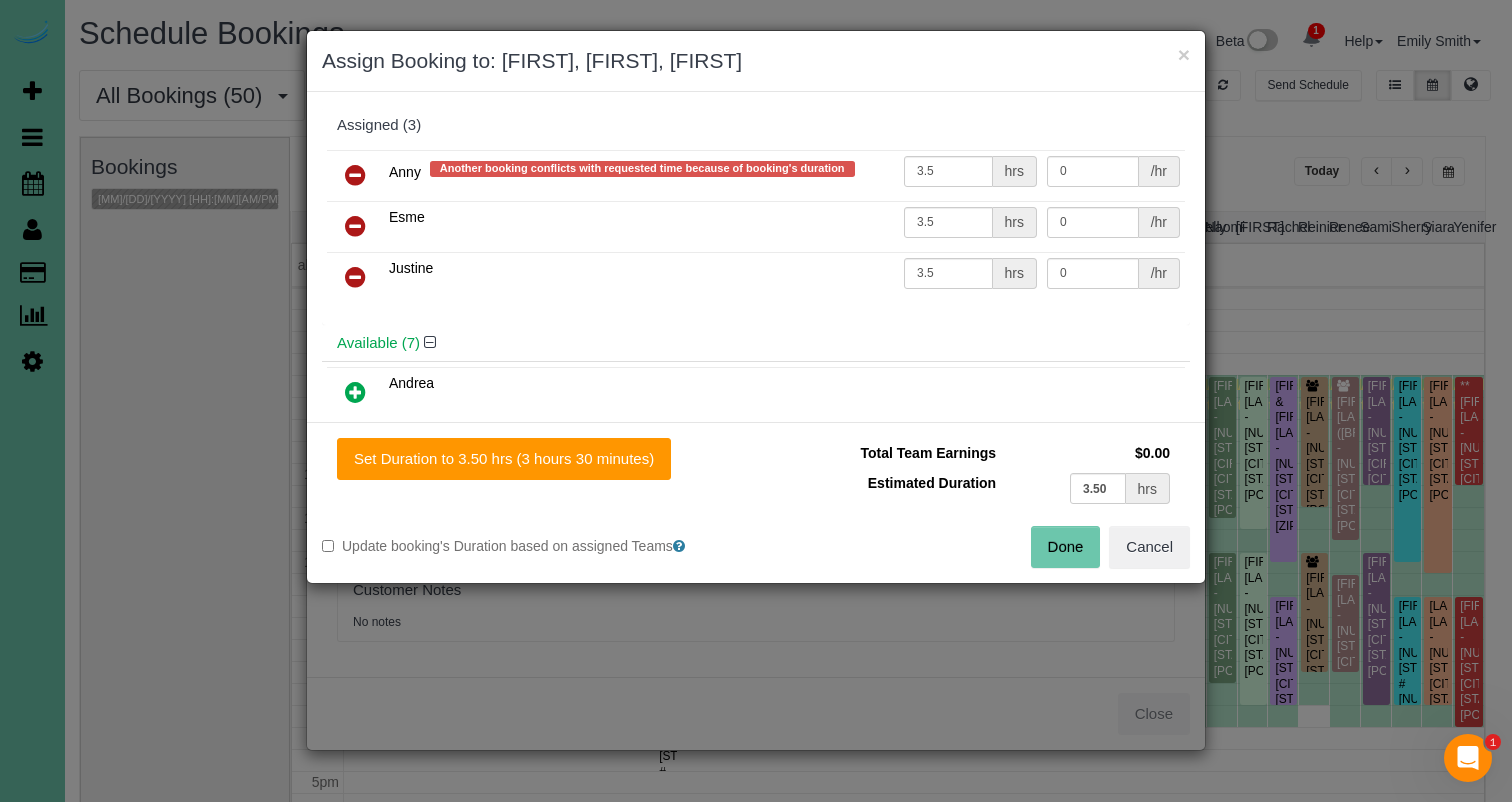 click at bounding box center (355, 175) 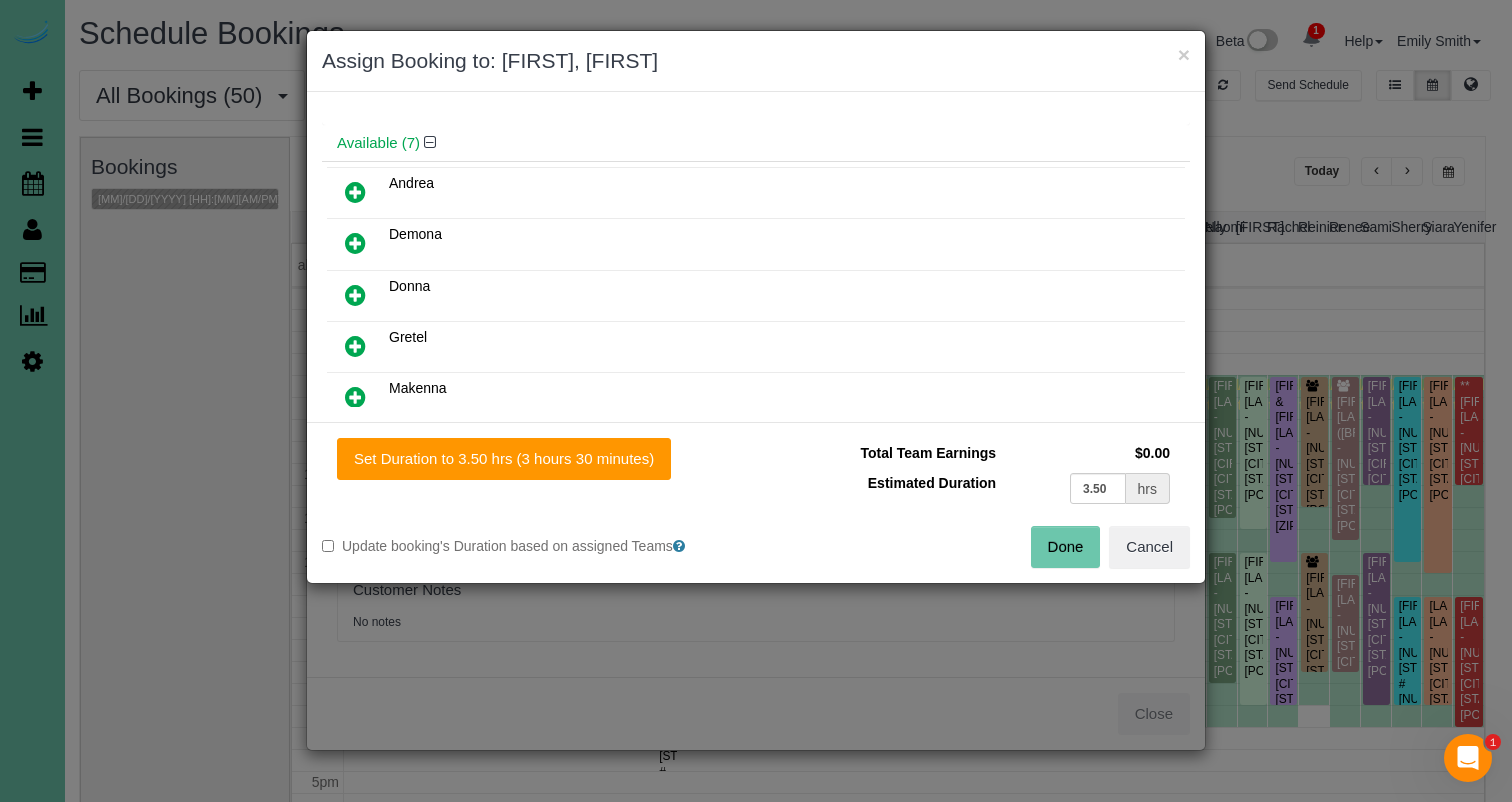 scroll, scrollTop: 159, scrollLeft: 0, axis: vertical 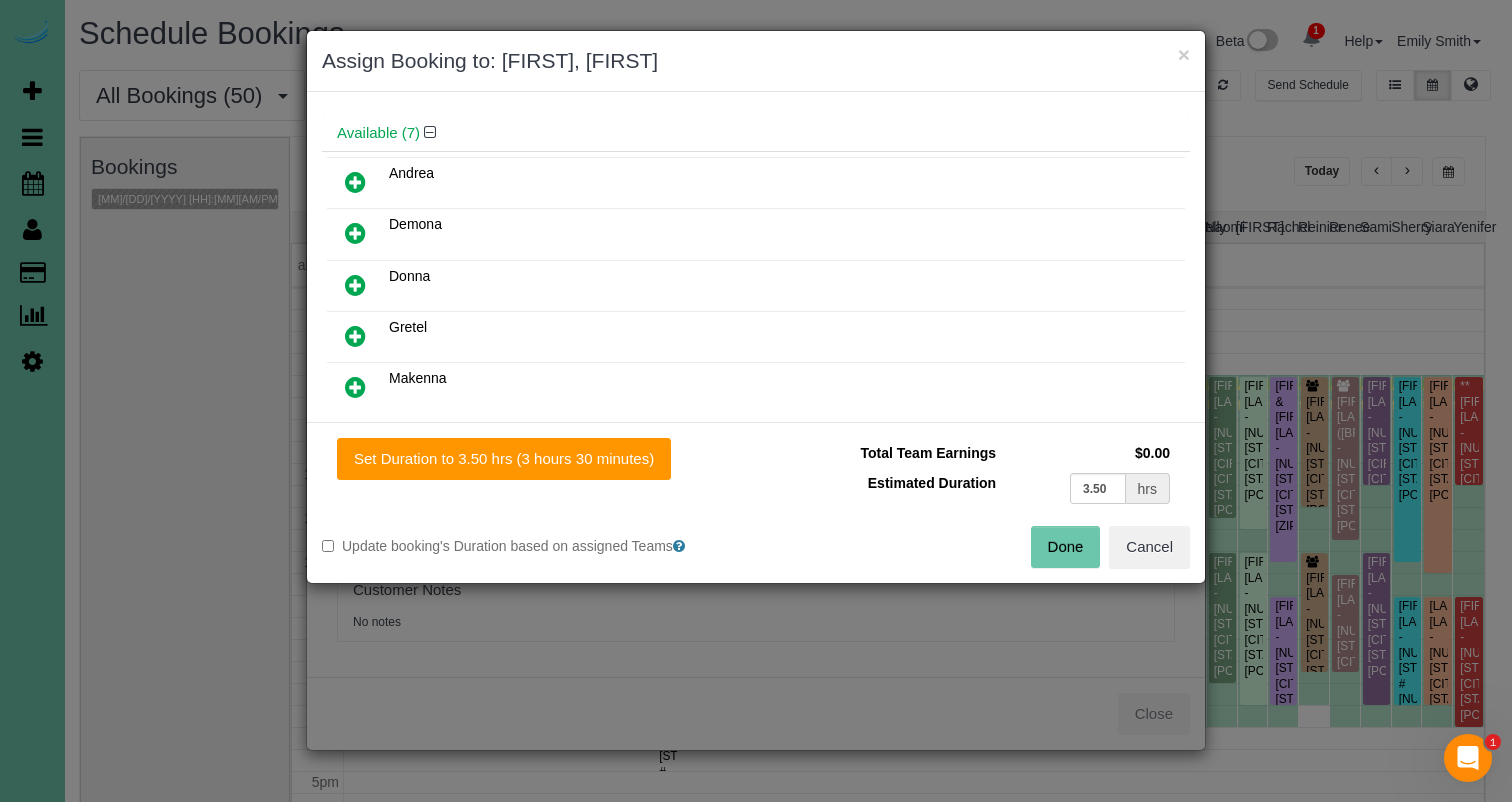 click at bounding box center (355, 336) 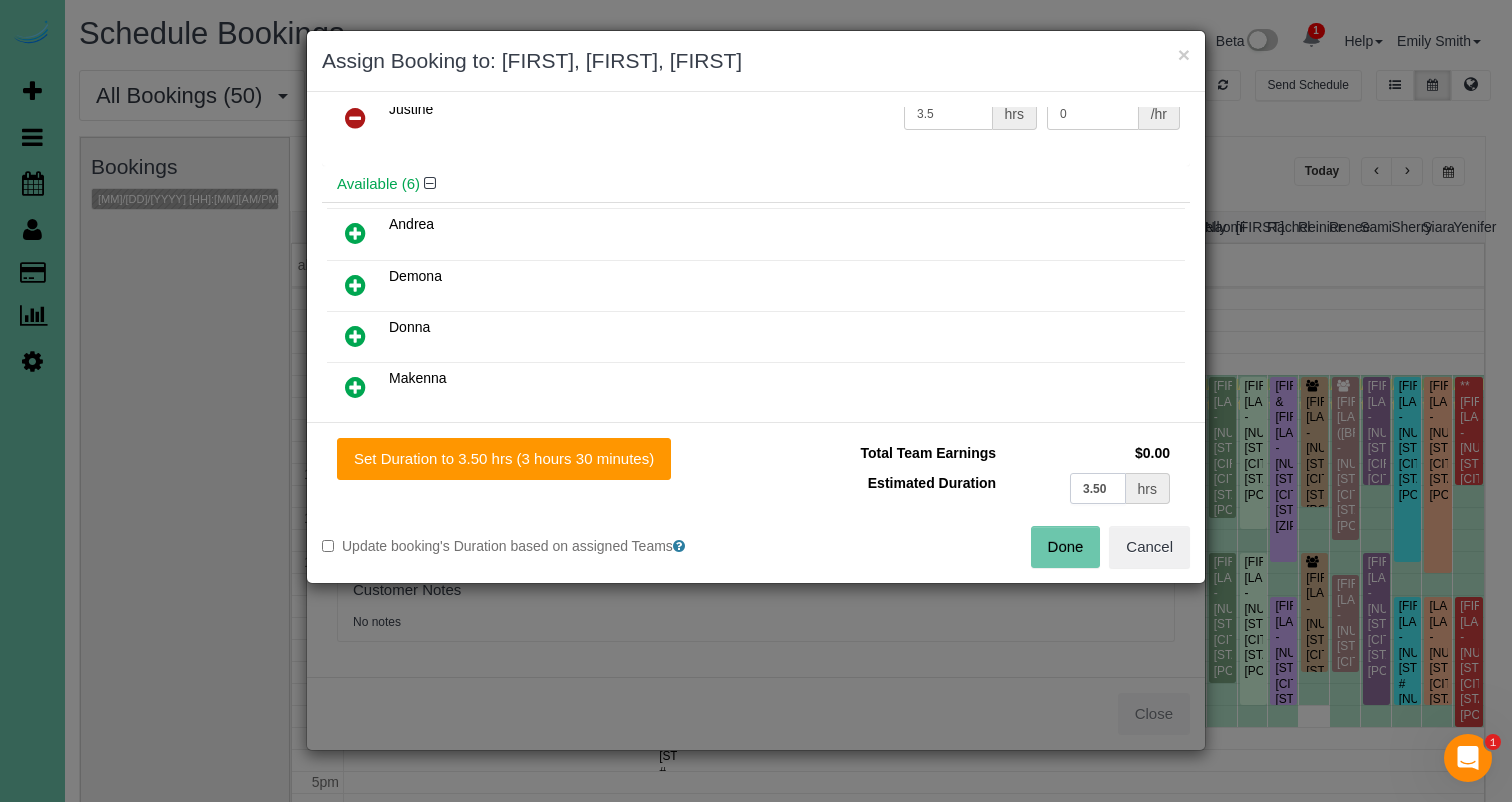 drag, startPoint x: 1058, startPoint y: 485, endPoint x: 1019, endPoint y: 478, distance: 39.623226 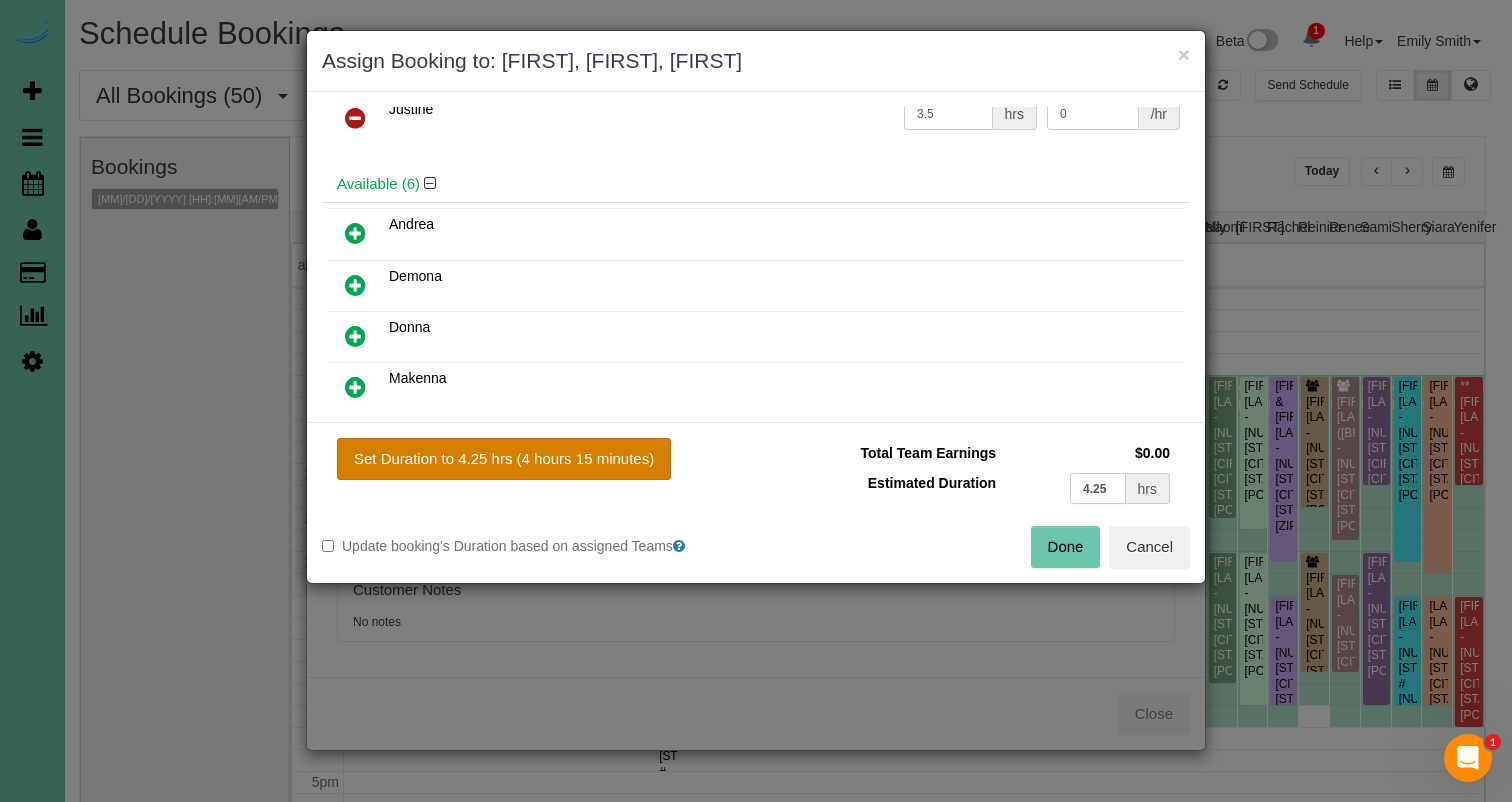 type on "4.25" 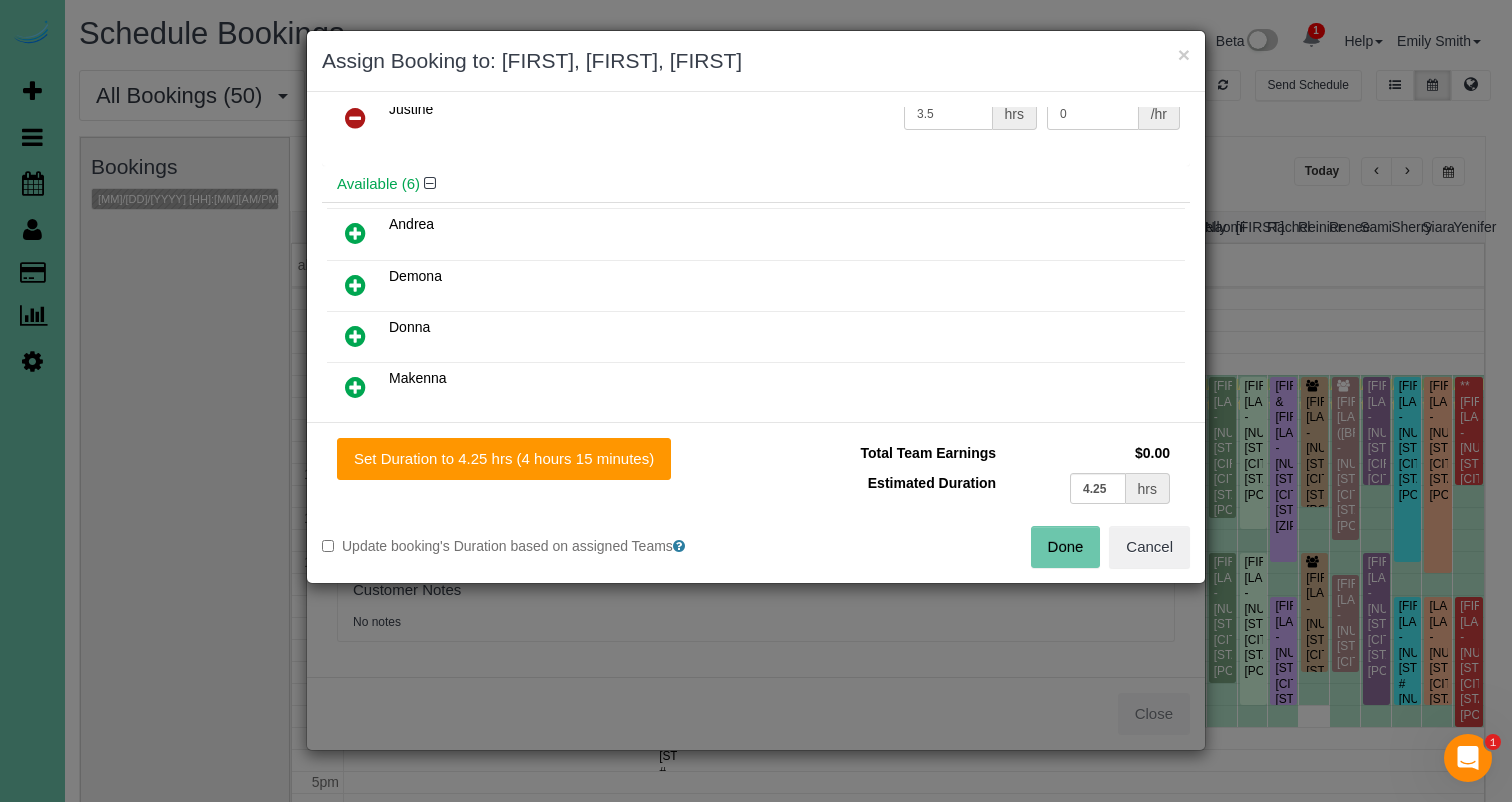 drag, startPoint x: 630, startPoint y: 456, endPoint x: 772, endPoint y: 481, distance: 144.18391 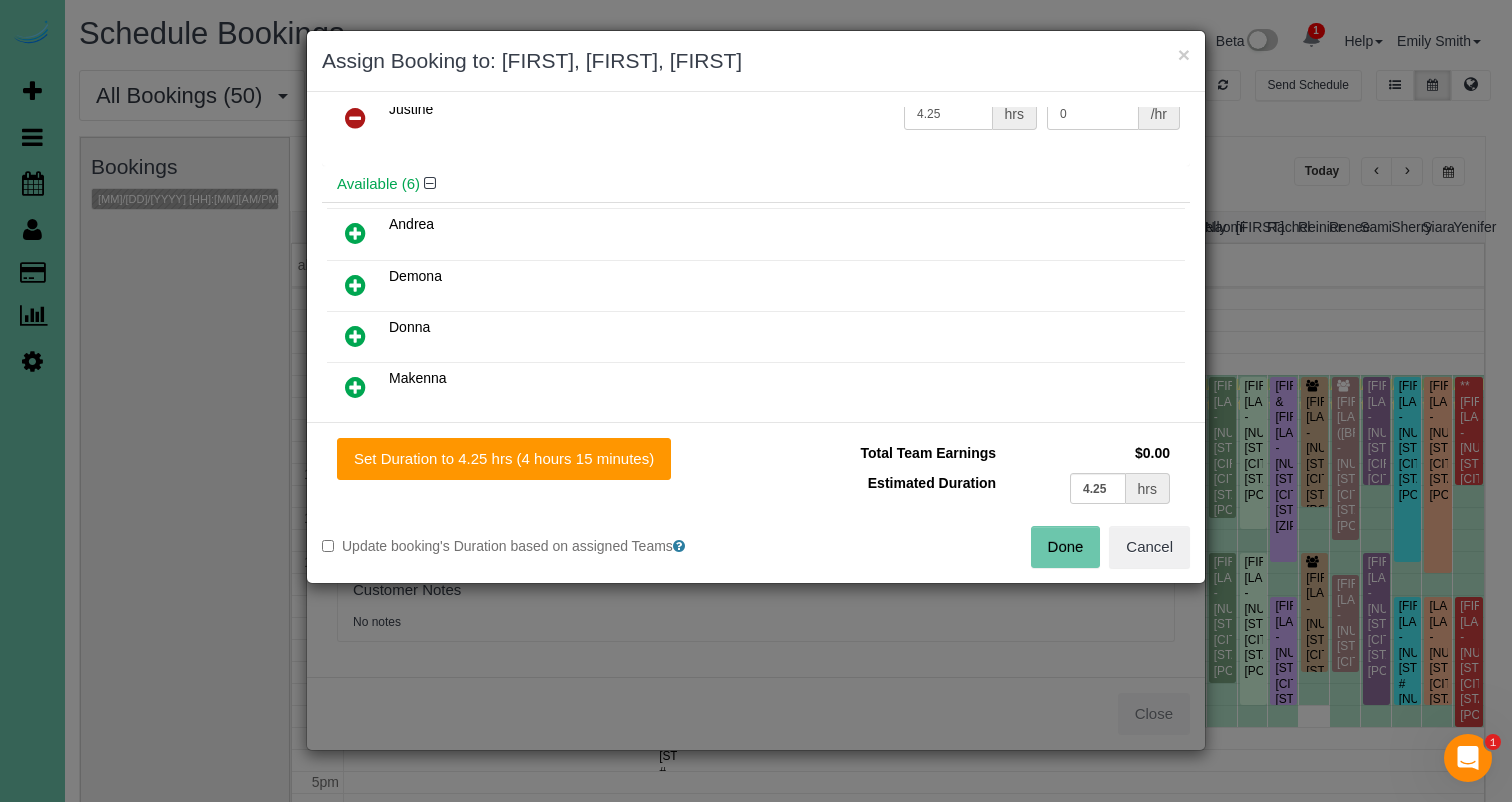 click on "Done" at bounding box center (1066, 547) 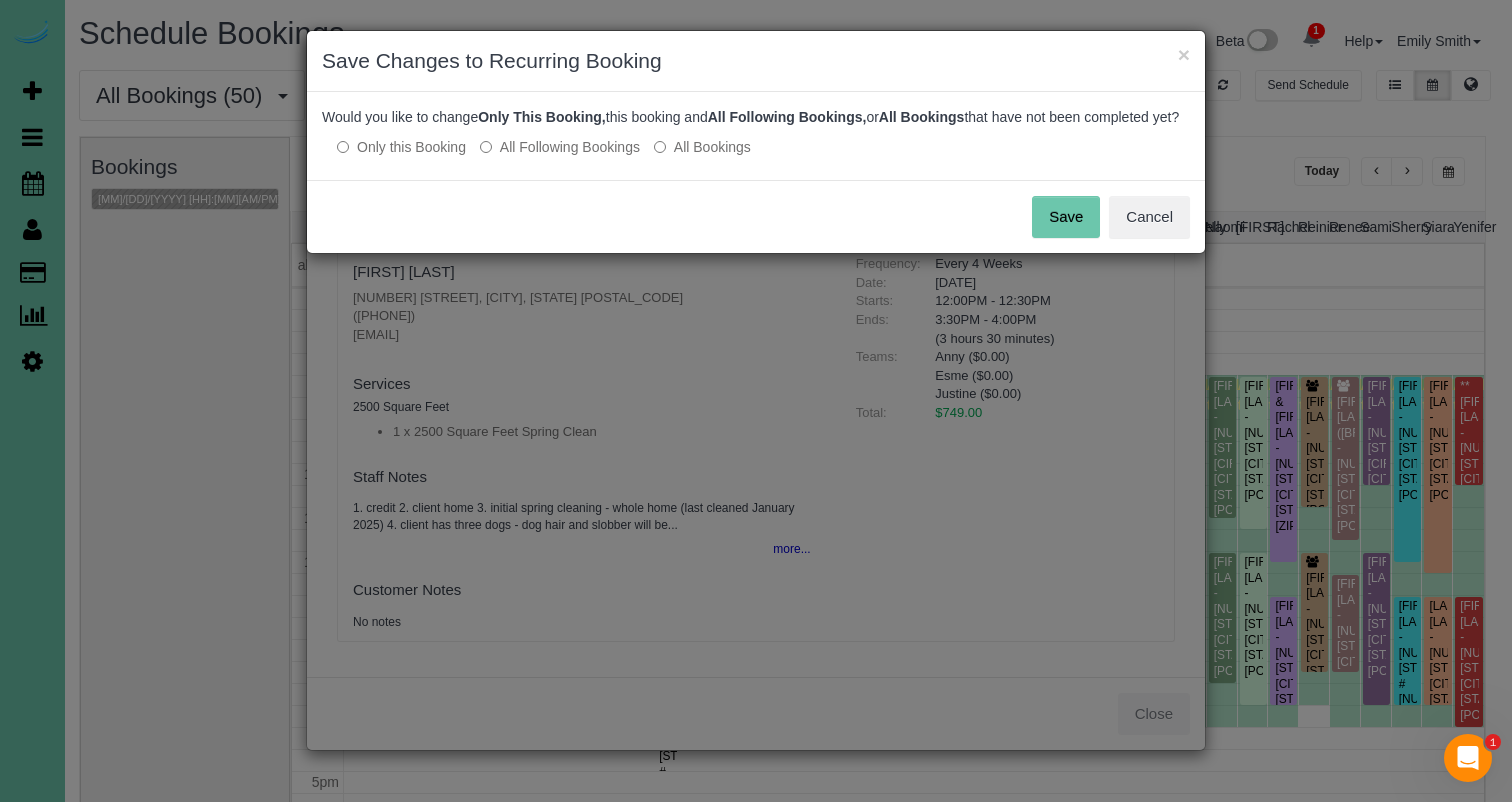 click on "Save" at bounding box center [1066, 217] 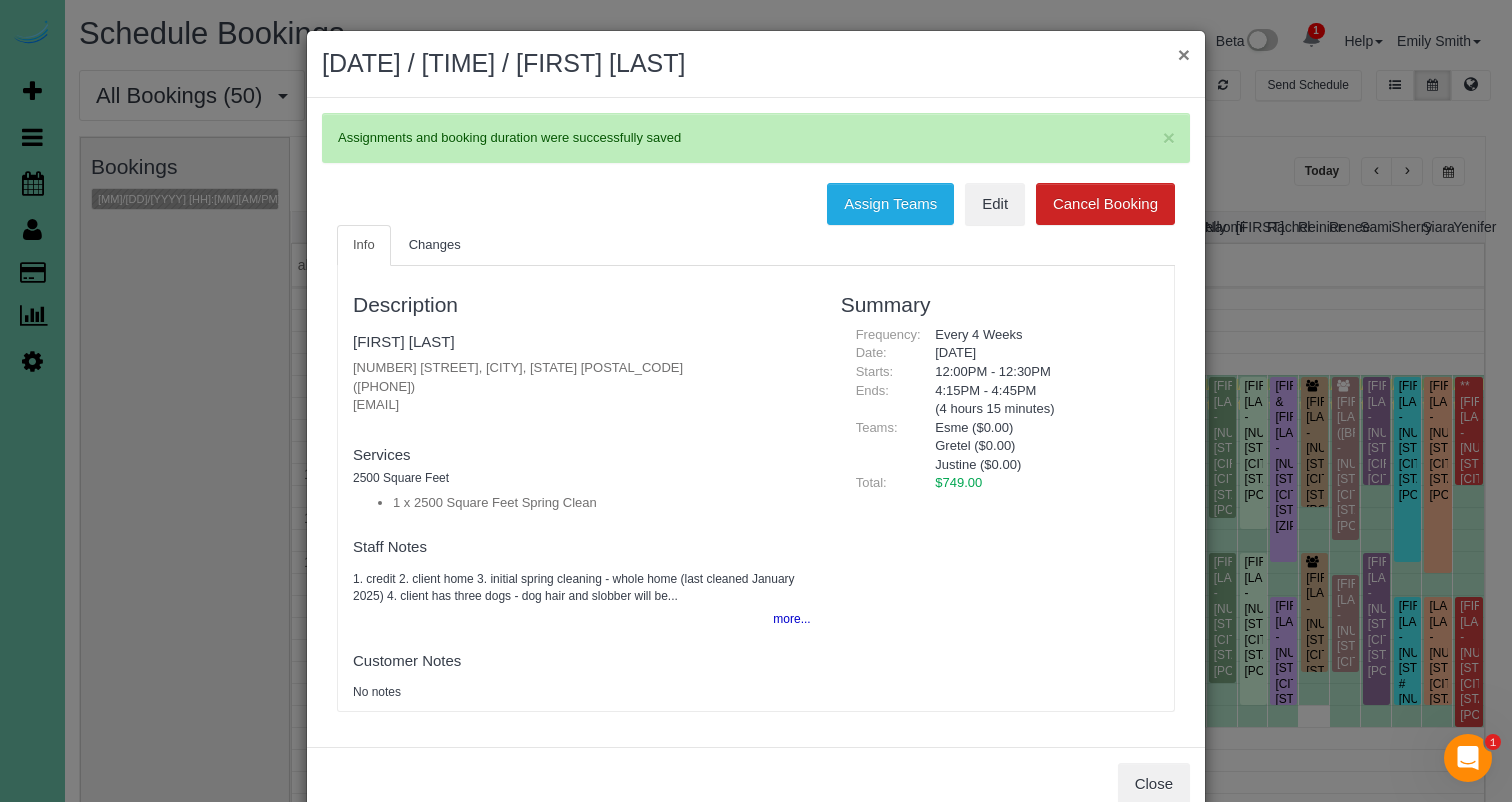 click on "×" at bounding box center (1184, 54) 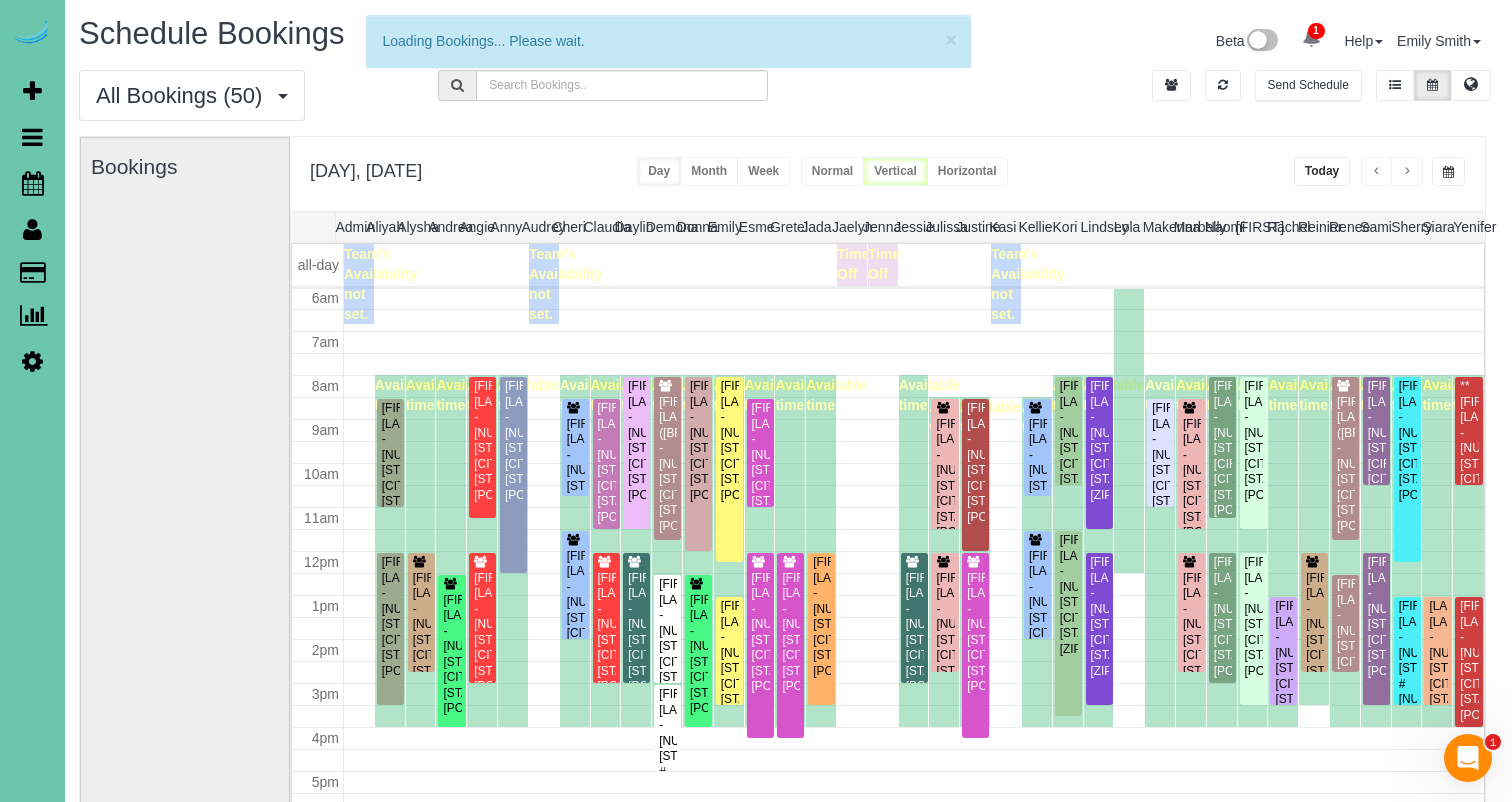 scroll, scrollTop: 265, scrollLeft: 0, axis: vertical 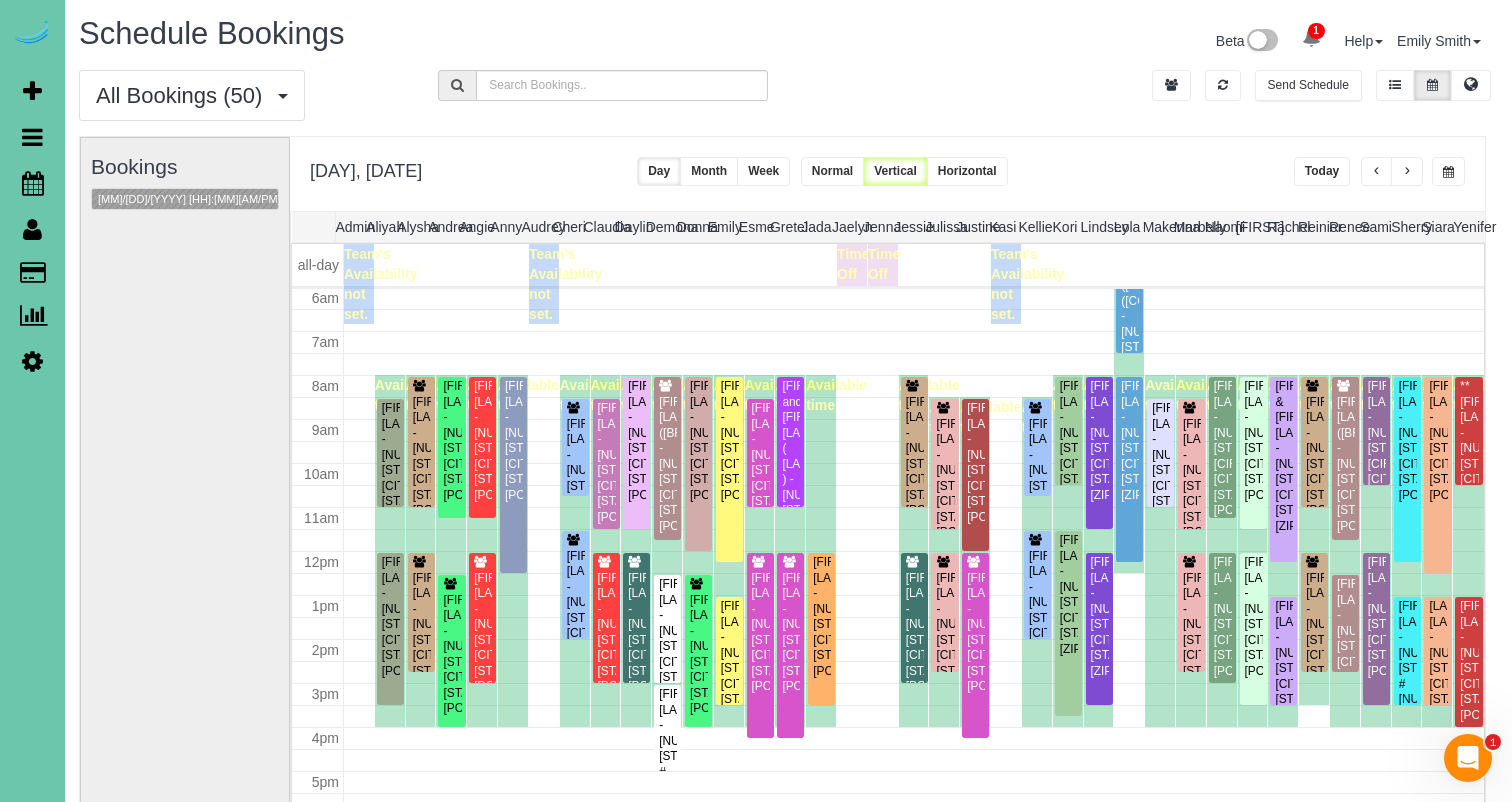 click on "Today" at bounding box center (1322, 171) 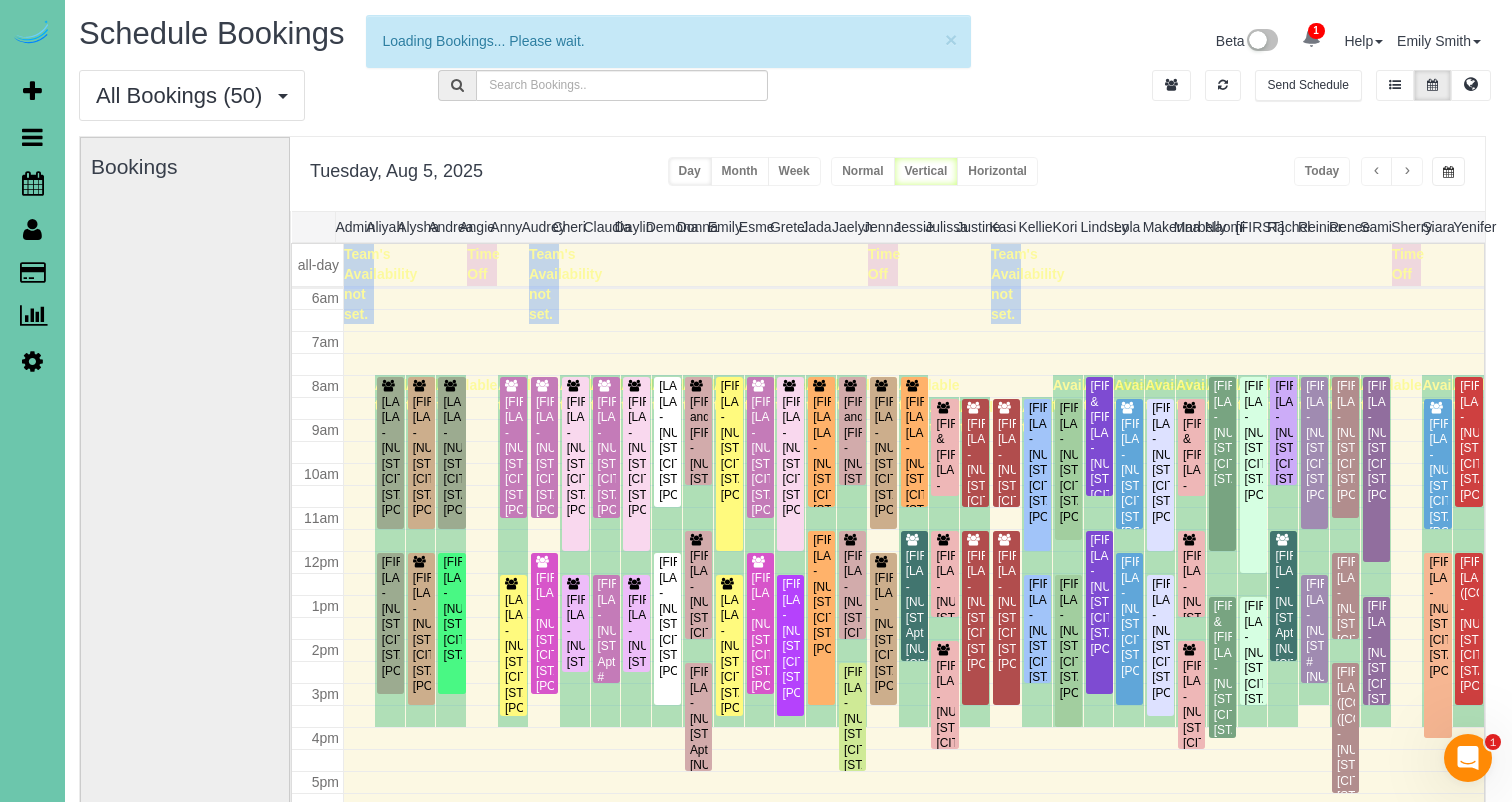scroll, scrollTop: 265, scrollLeft: 0, axis: vertical 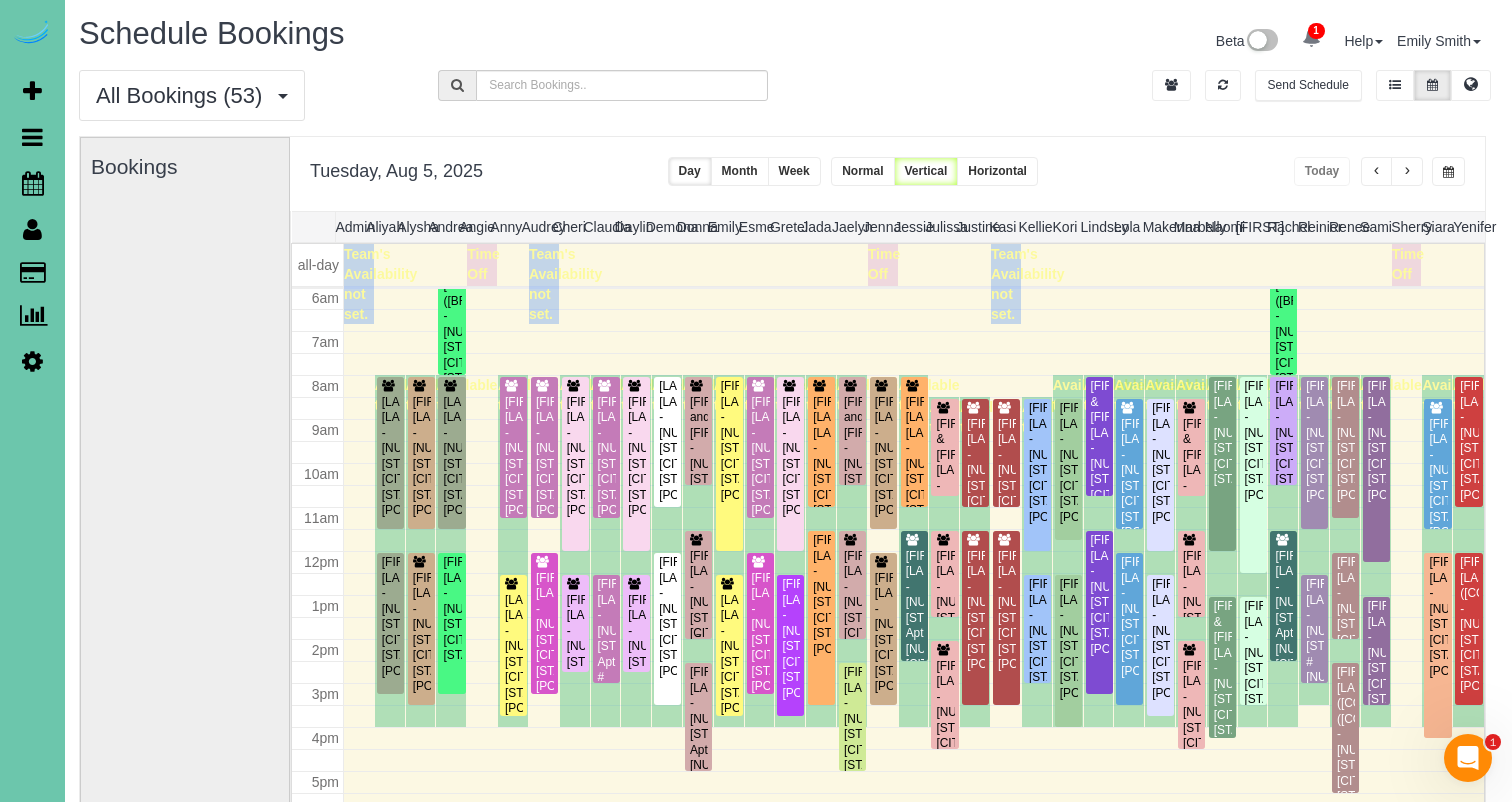 click on "Shannon Gubbels - 9908 Harney Parkway North, Omaha, NE 68114" at bounding box center (698, 611) 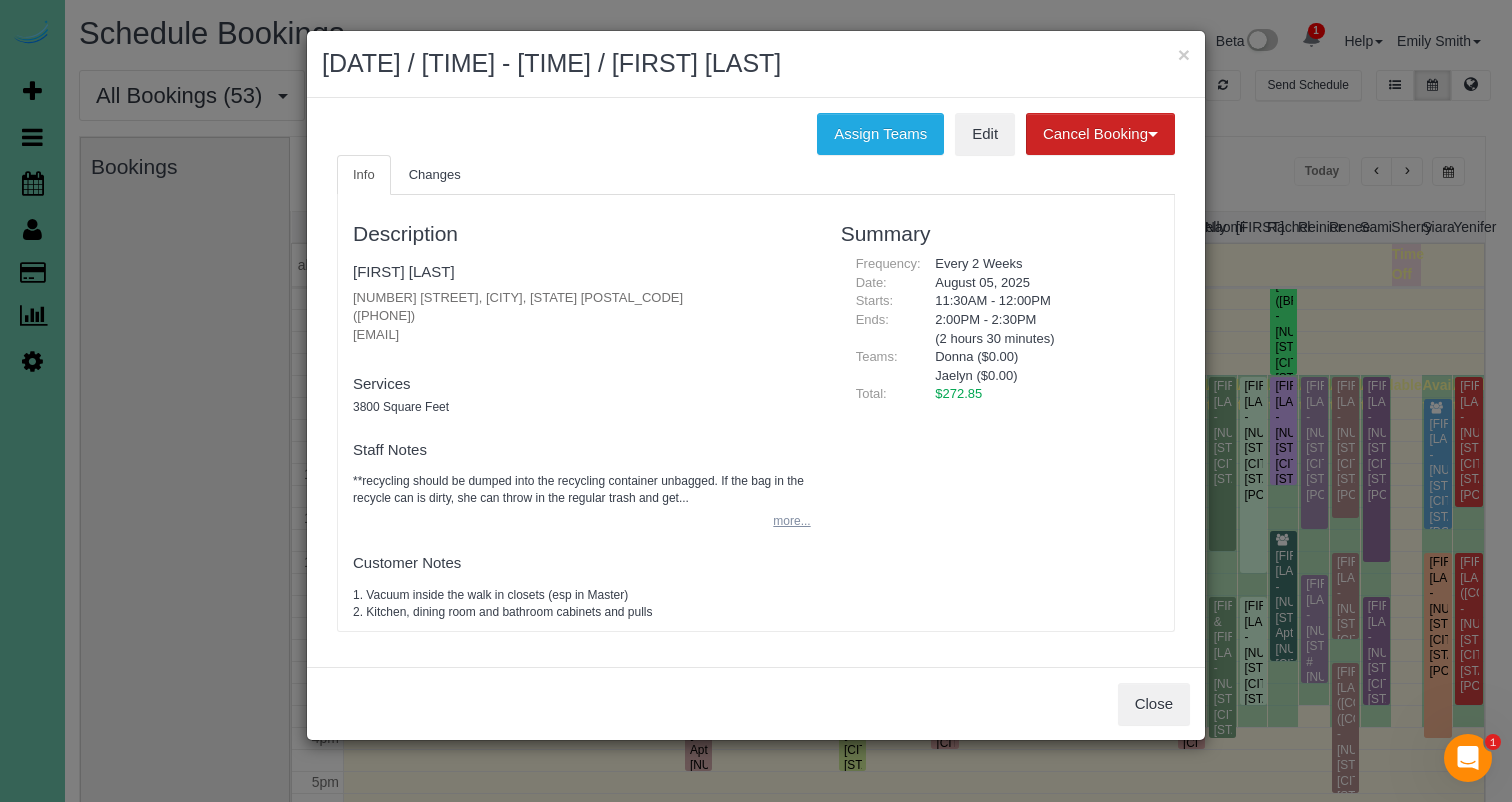 click on "more..." at bounding box center (785, 521) 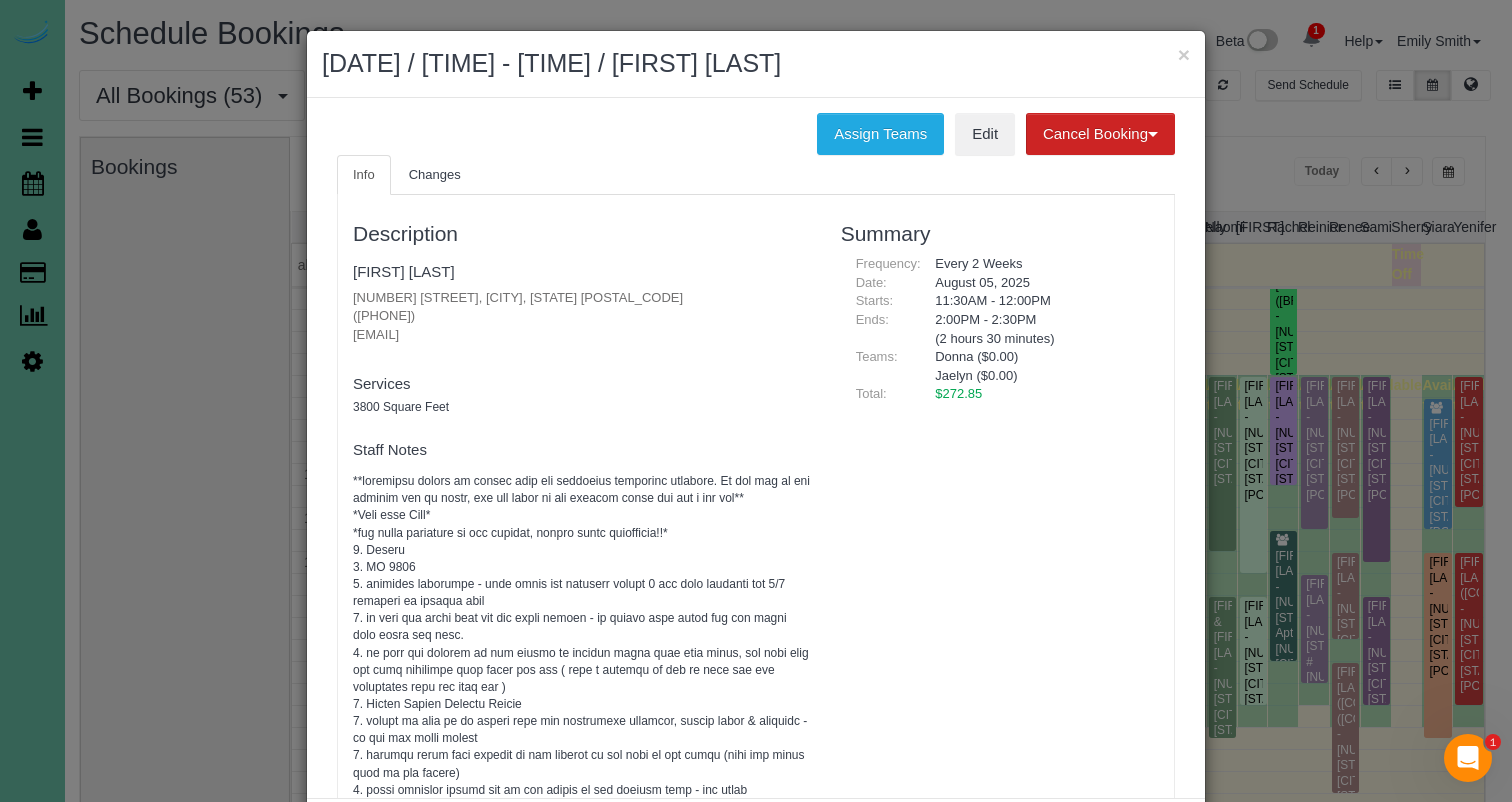 click on "9908 Harney Parkway North, Omaha, NE 68114
(402) 208-4452
sgubbels@cox.net" at bounding box center (582, 317) 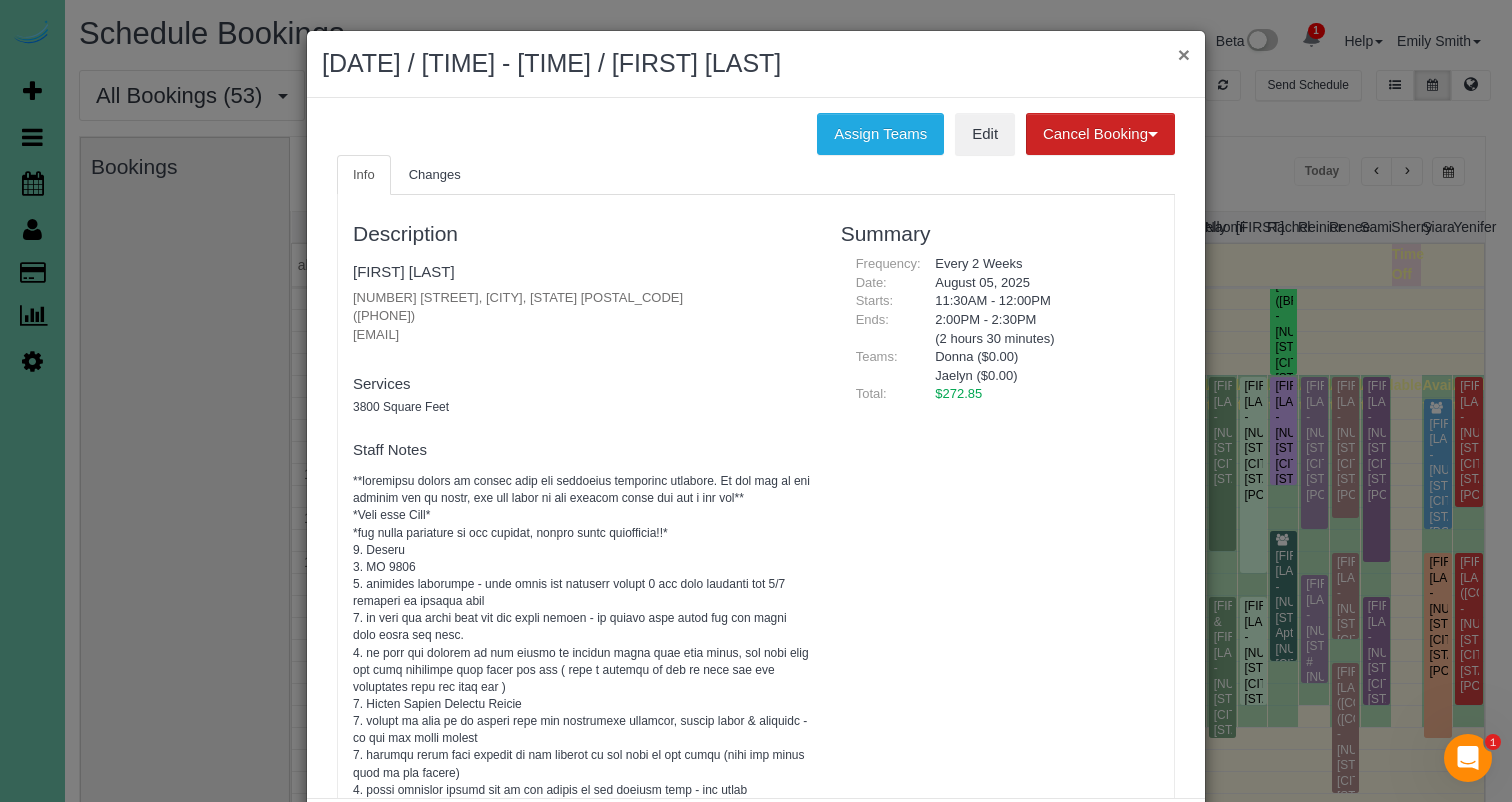 click on "×" at bounding box center [1184, 54] 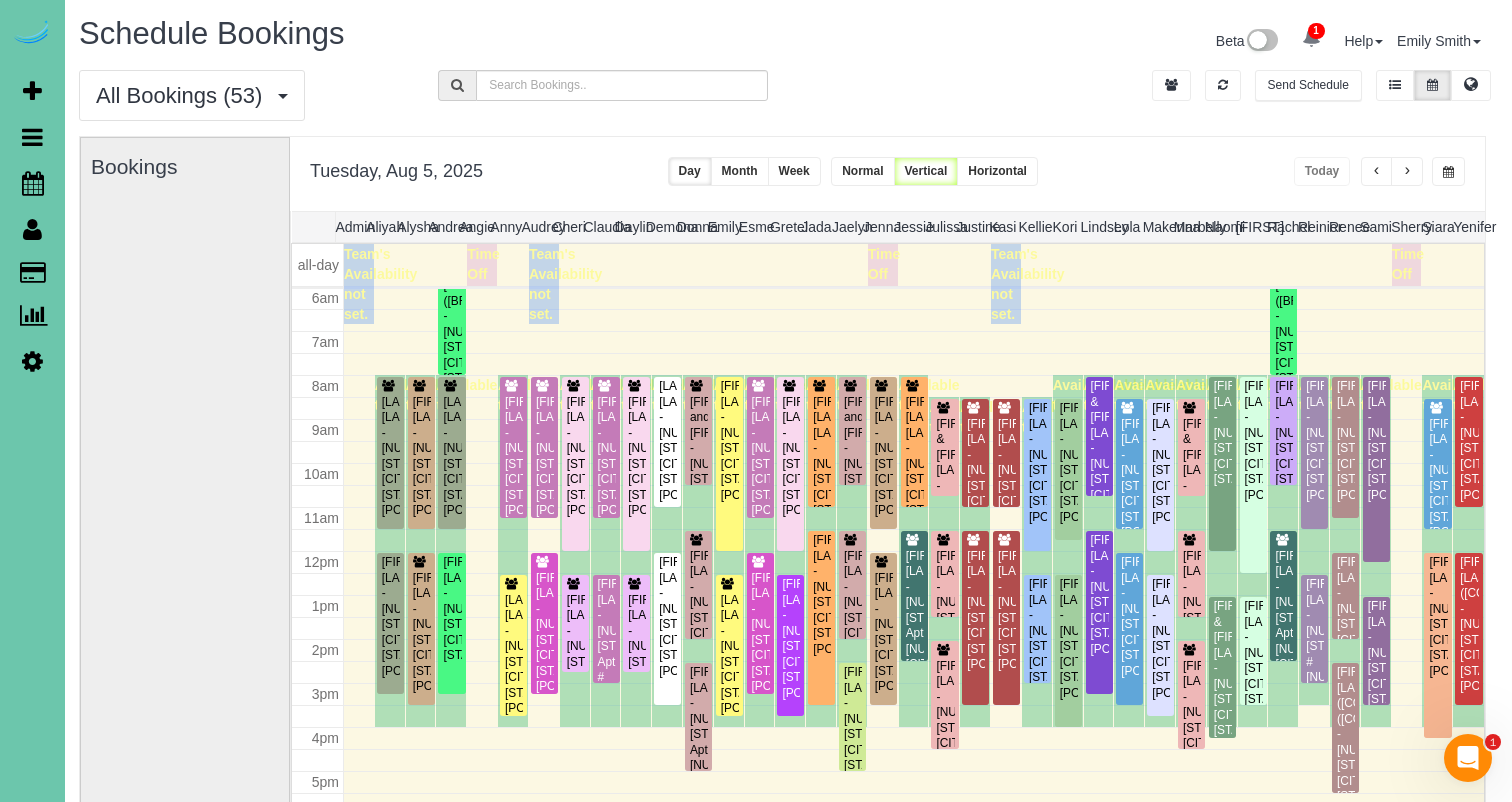 click at bounding box center [32, 361] 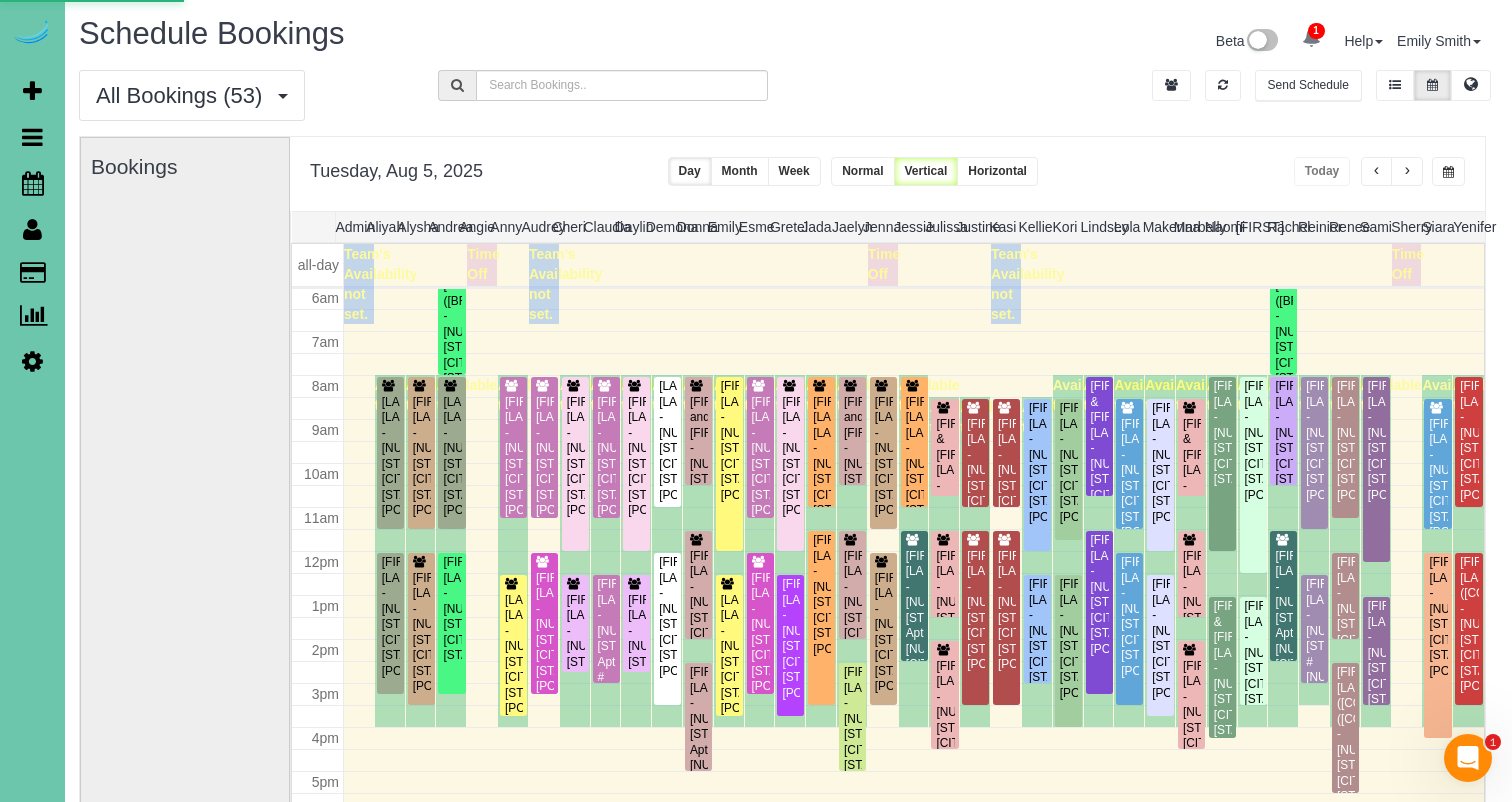 select on "5796" 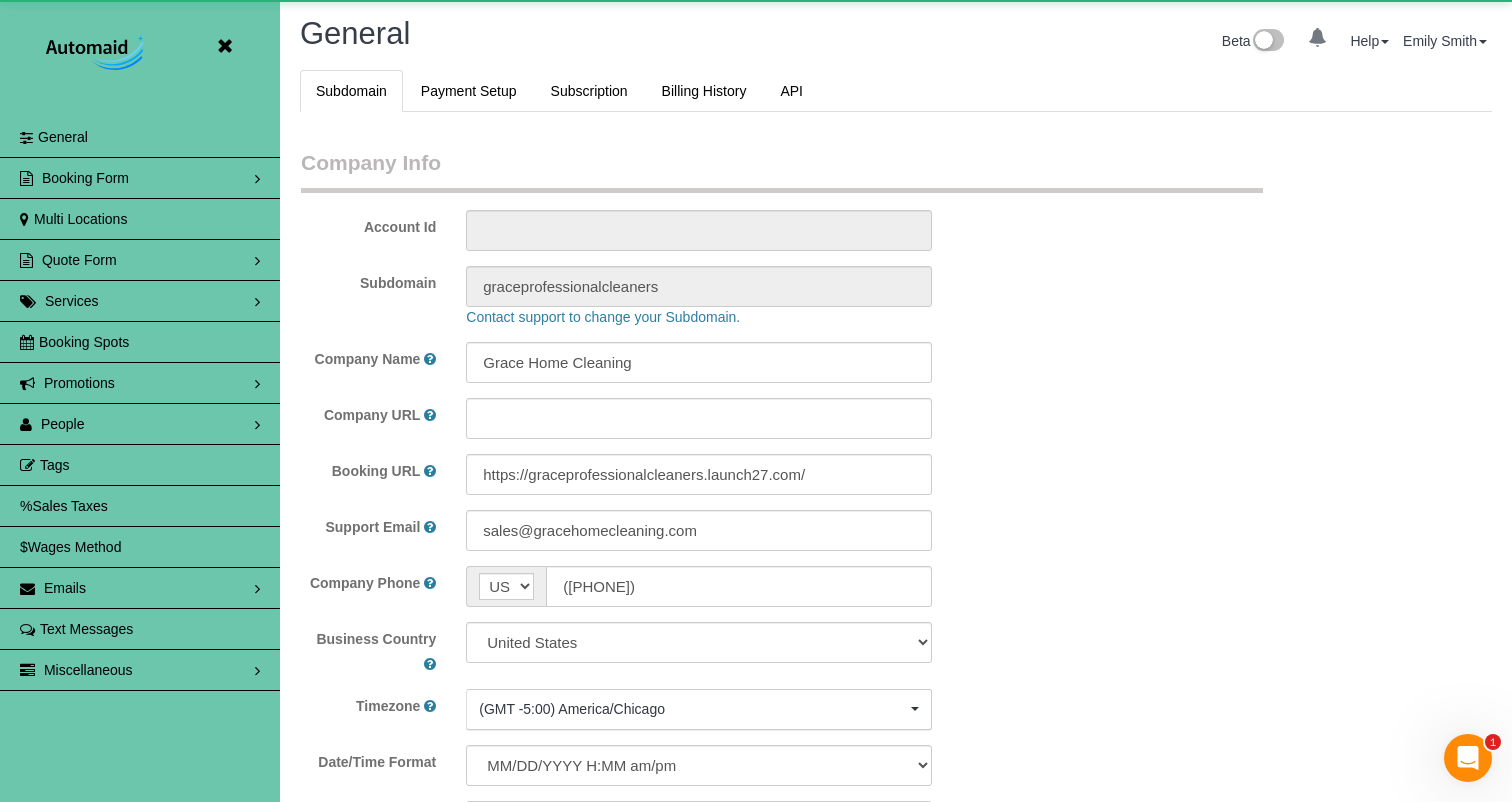 scroll, scrollTop: 0, scrollLeft: 0, axis: both 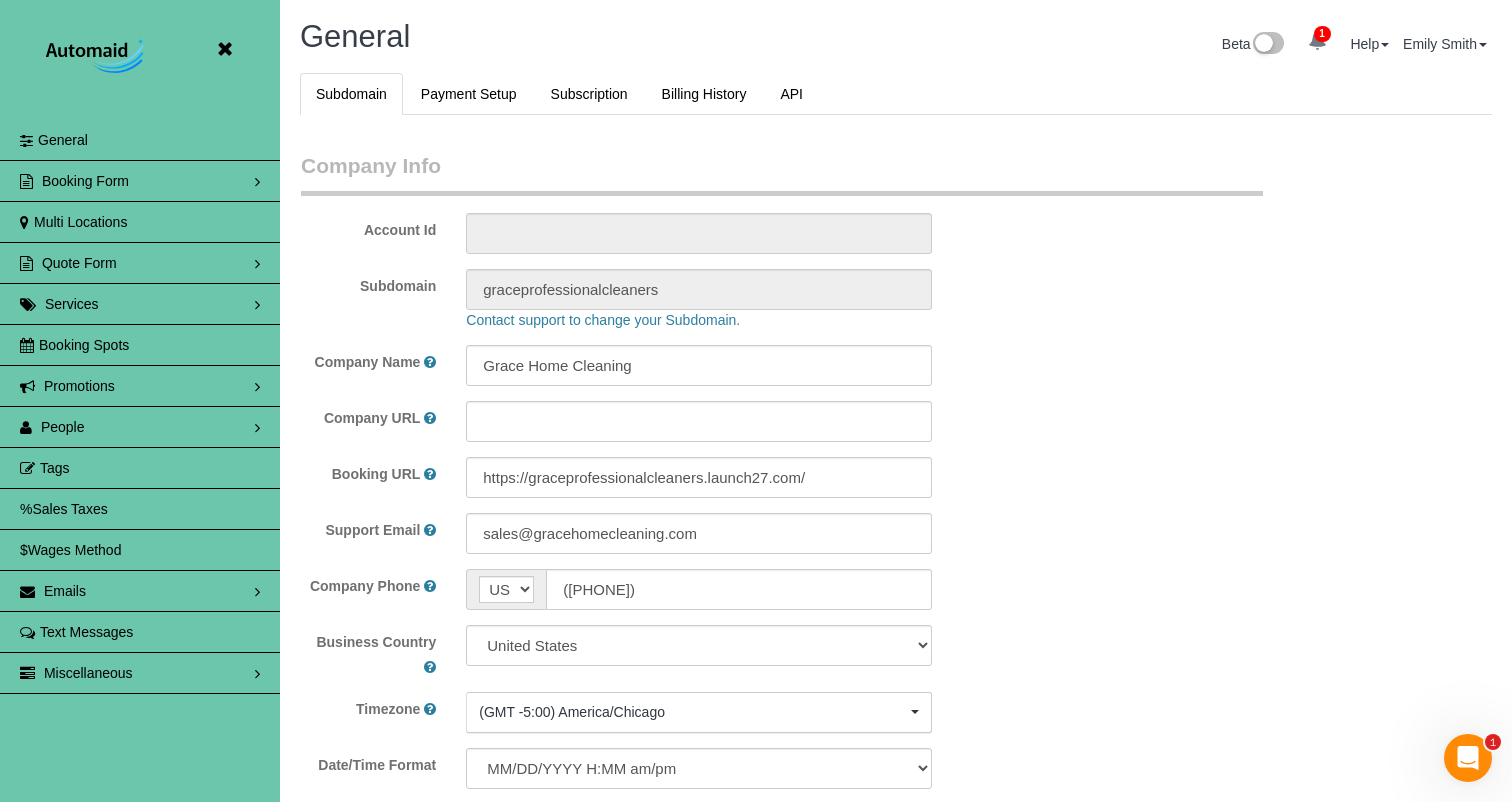click on "People" at bounding box center [140, 427] 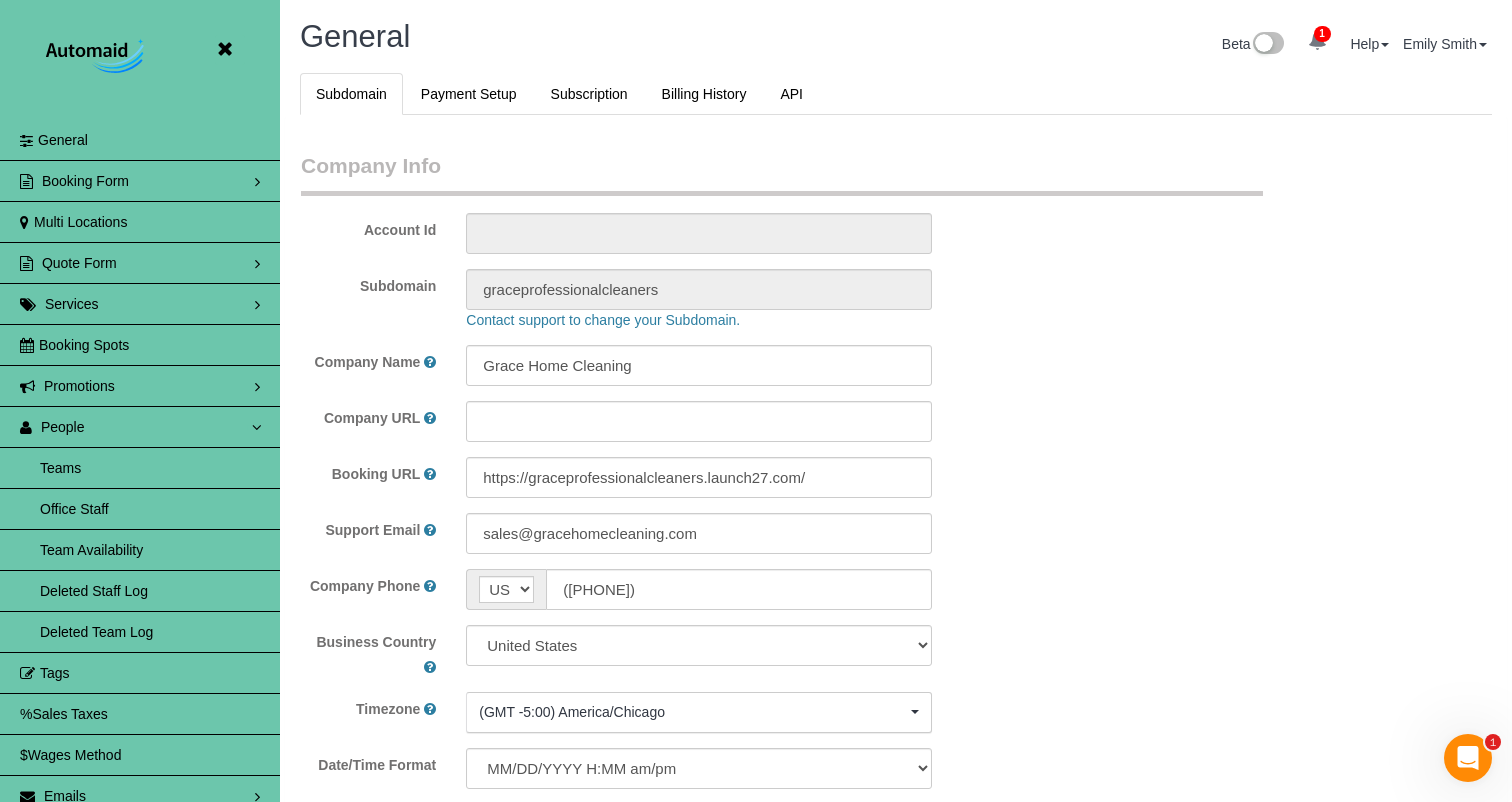 click on "Team Availability" at bounding box center [140, 550] 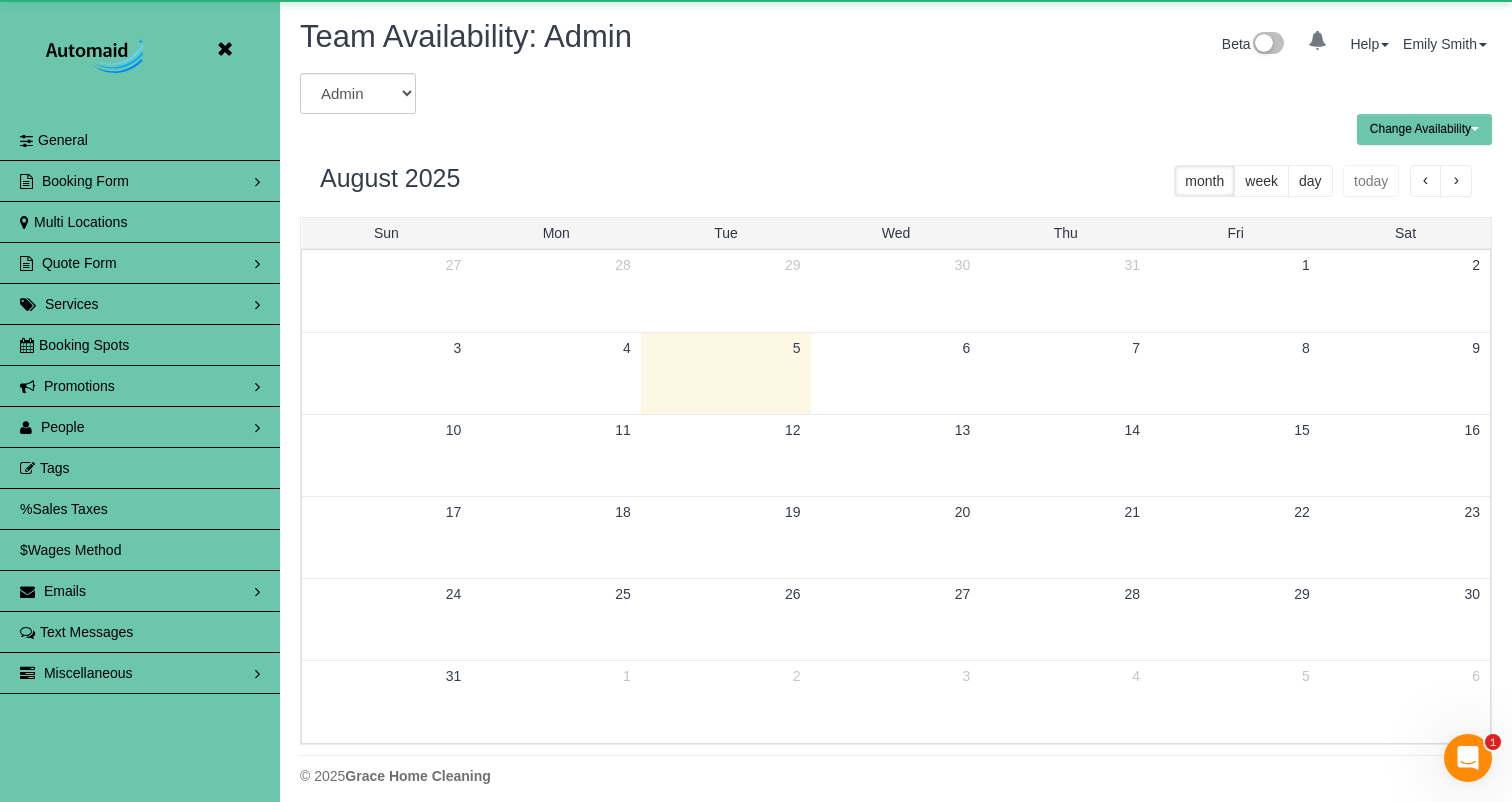 scroll, scrollTop: 99185, scrollLeft: 98488, axis: both 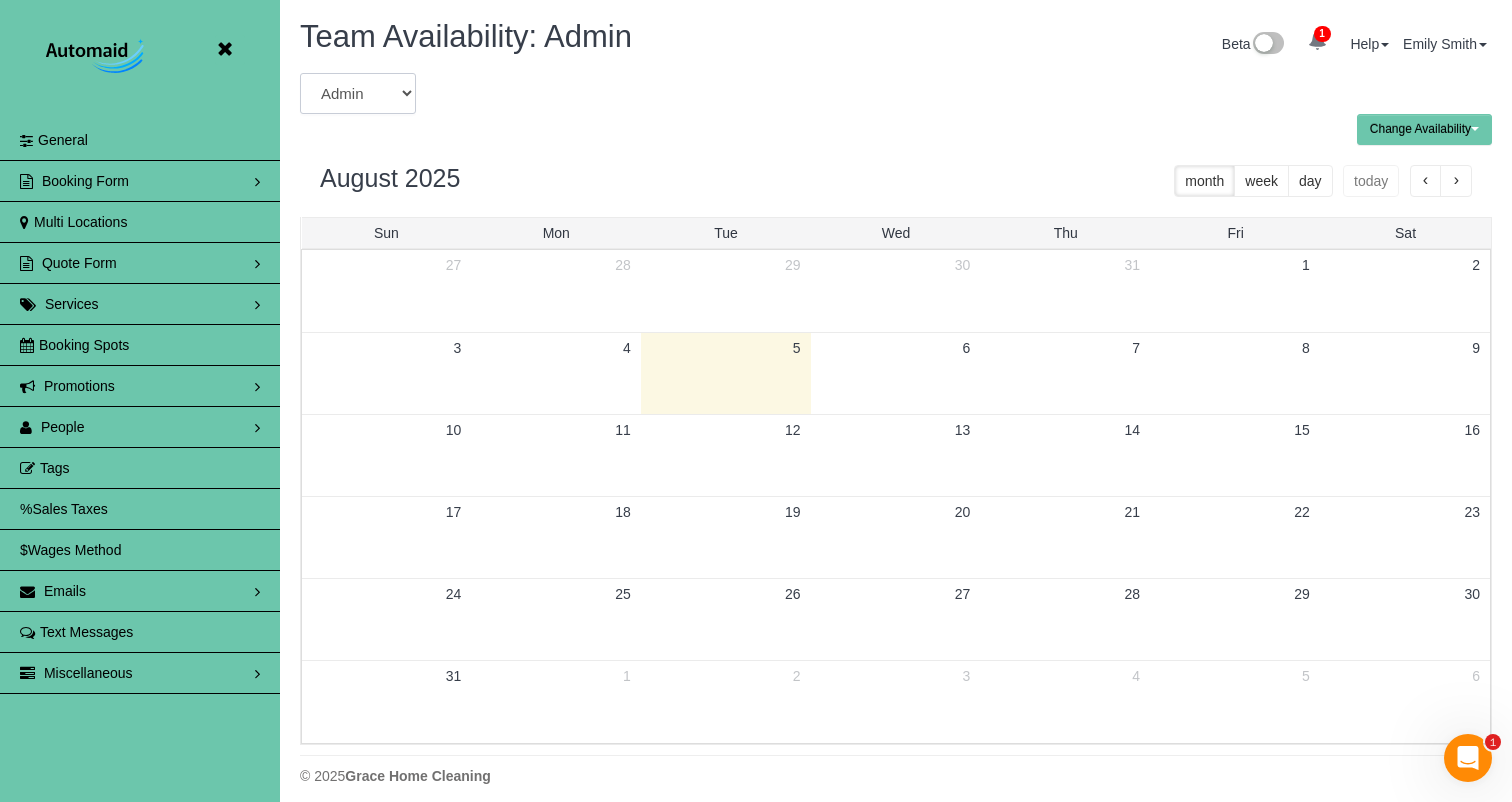select on "number:6065" 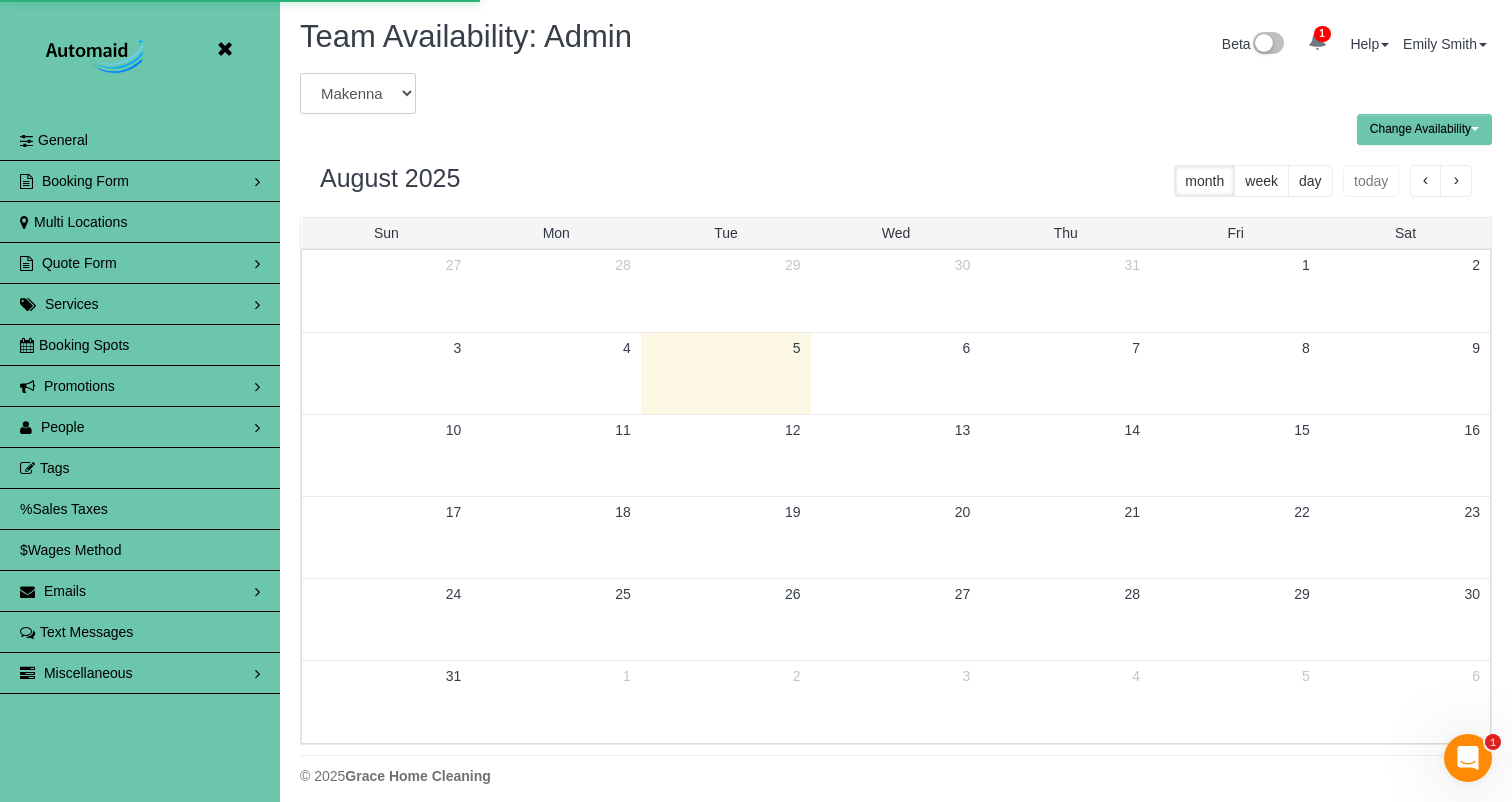 scroll, scrollTop: 99185, scrollLeft: 98488, axis: both 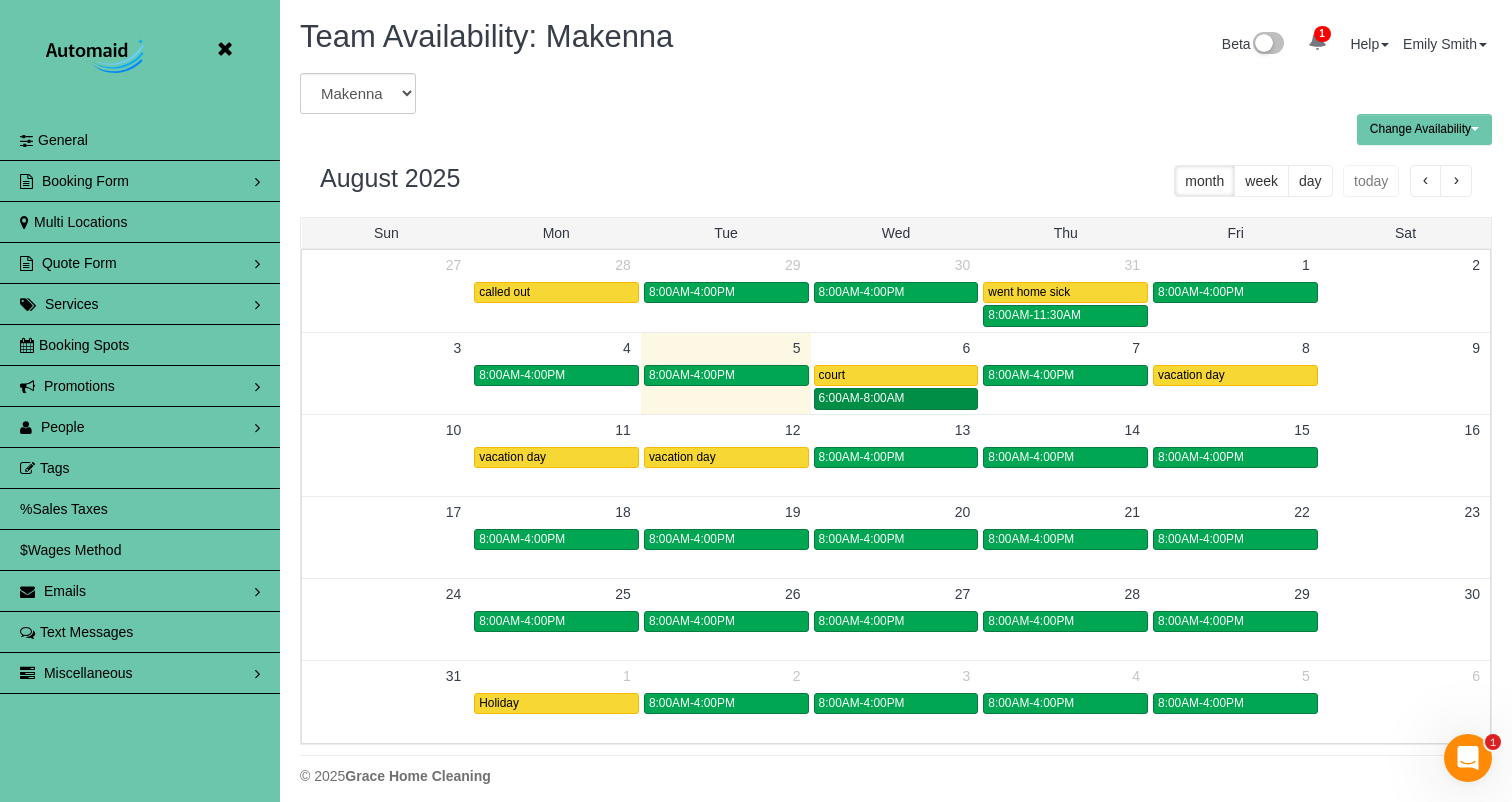 click on "6:00AM-8:00AM" at bounding box center [862, 398] 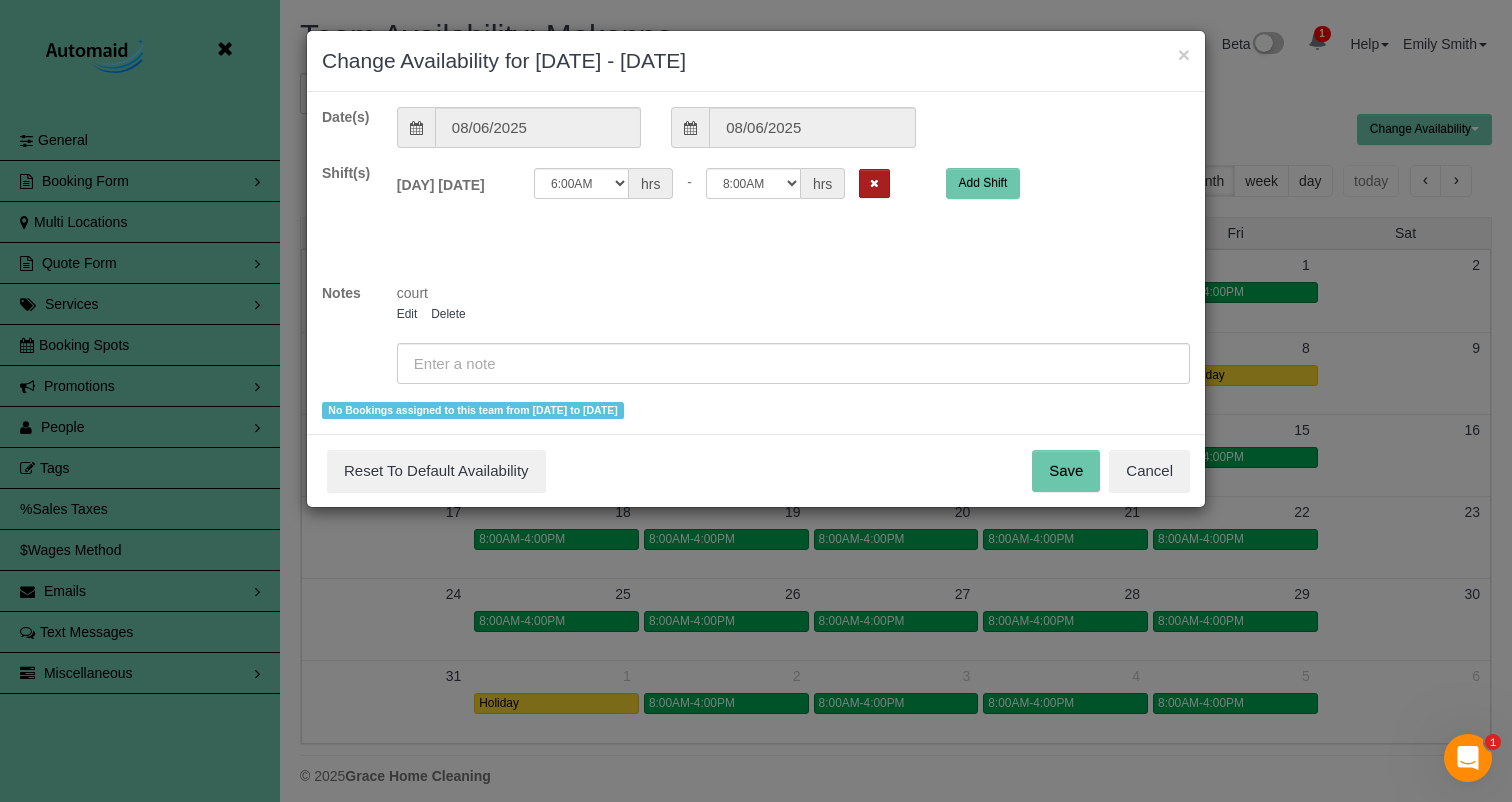 click at bounding box center [874, 183] 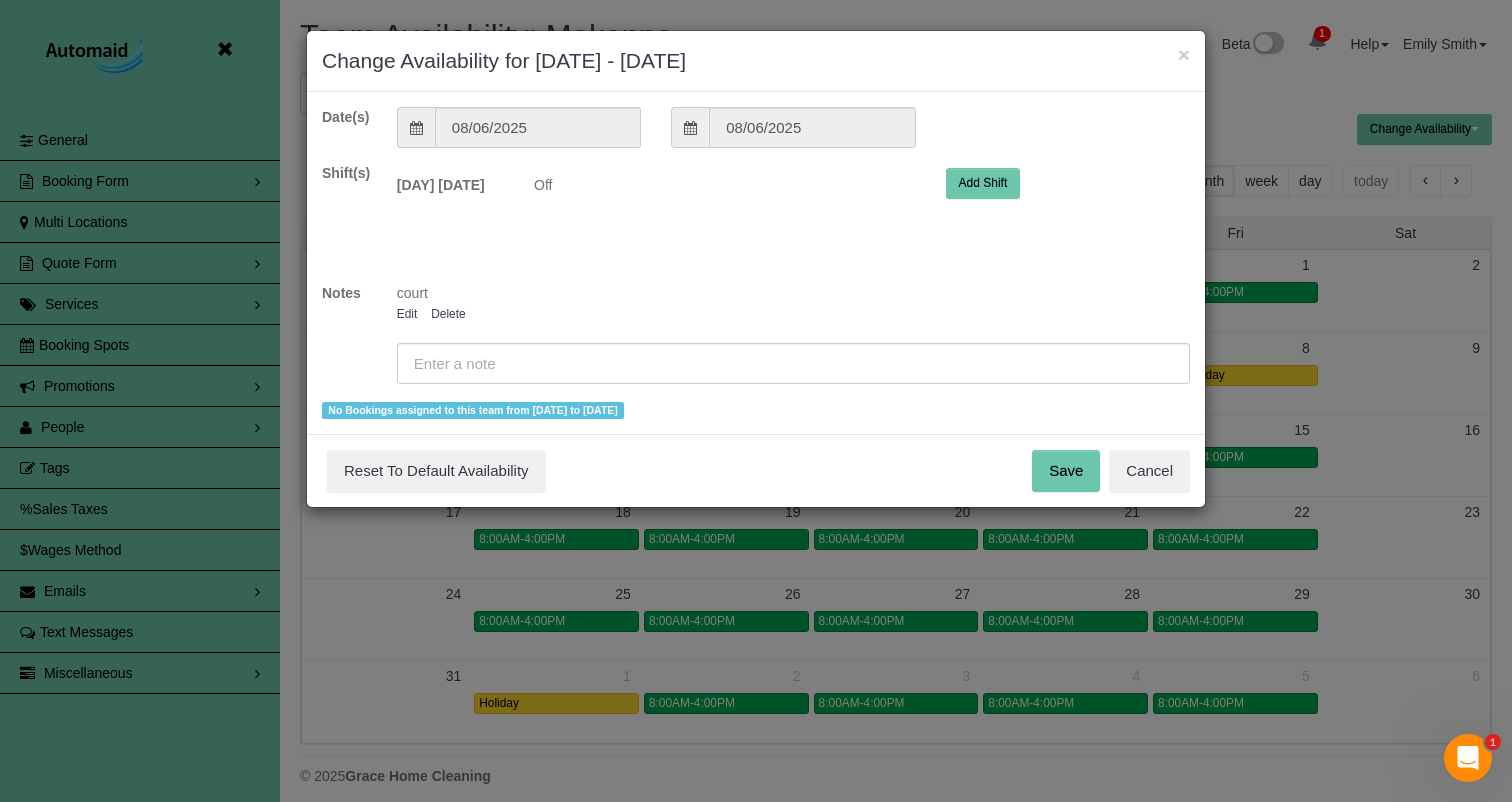 click on "Save
Reset To Default Availability
Cancel" at bounding box center [756, 470] 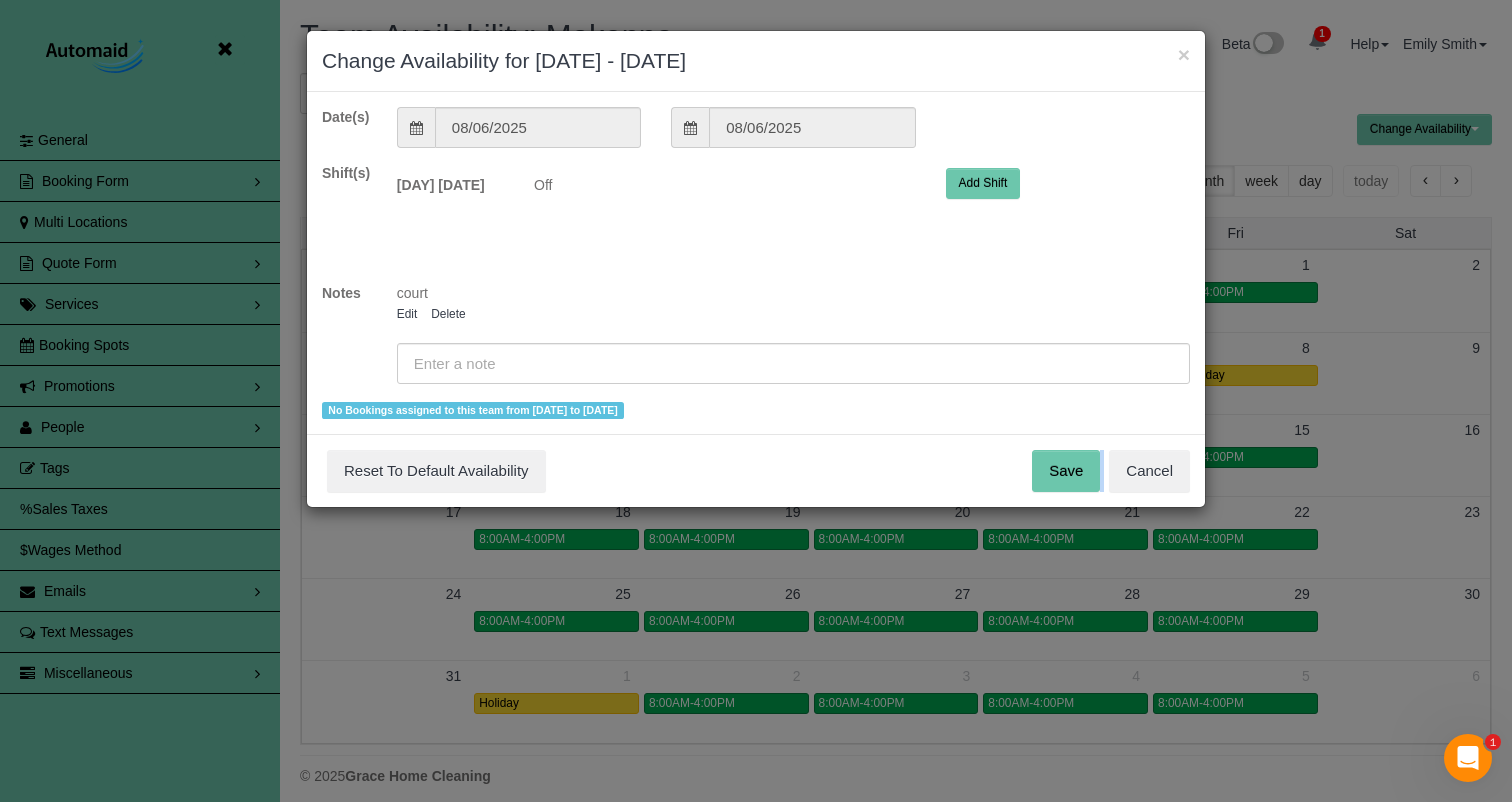 click on "Save" at bounding box center (1066, 471) 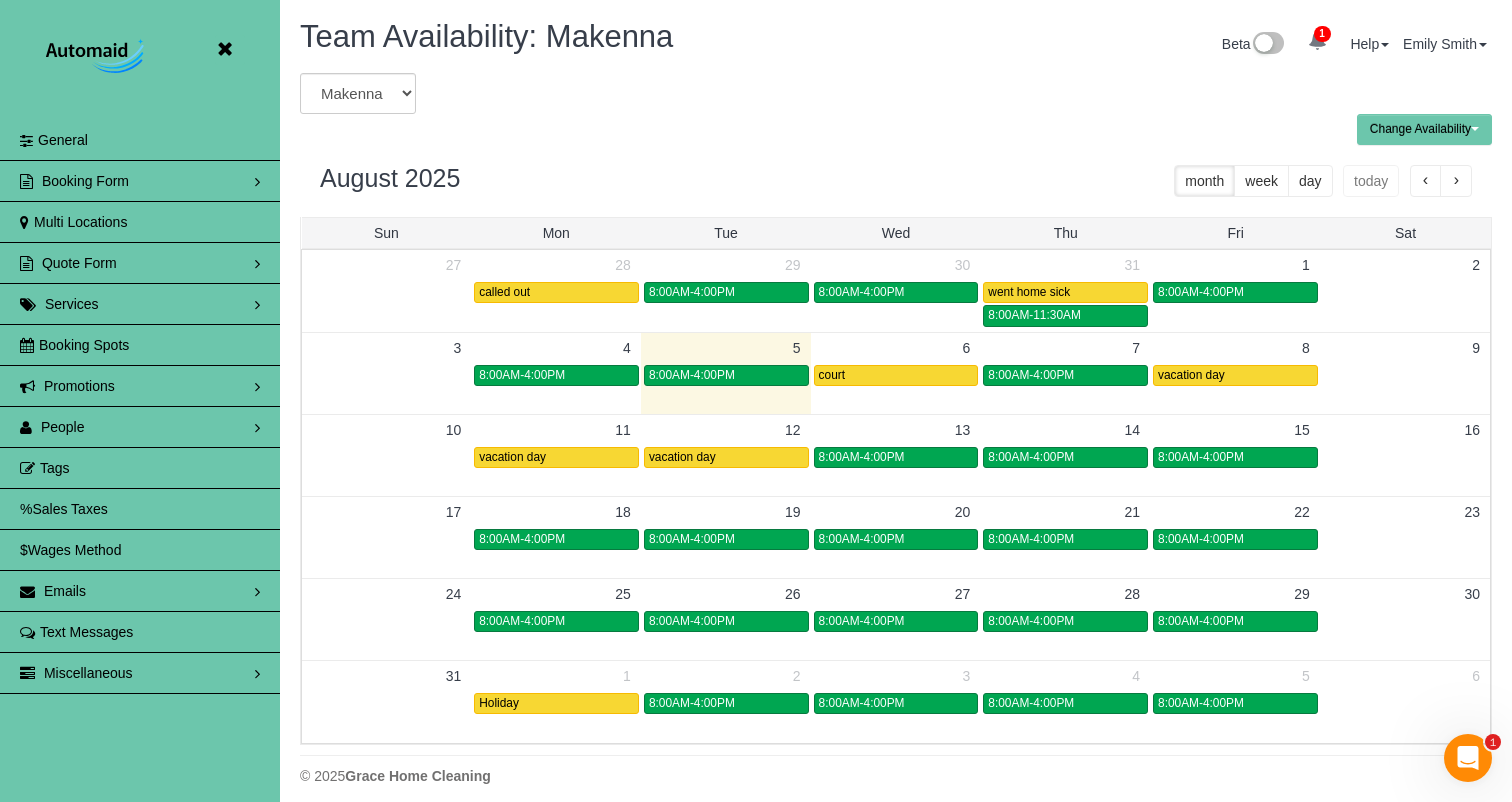 click at bounding box center (224, 49) 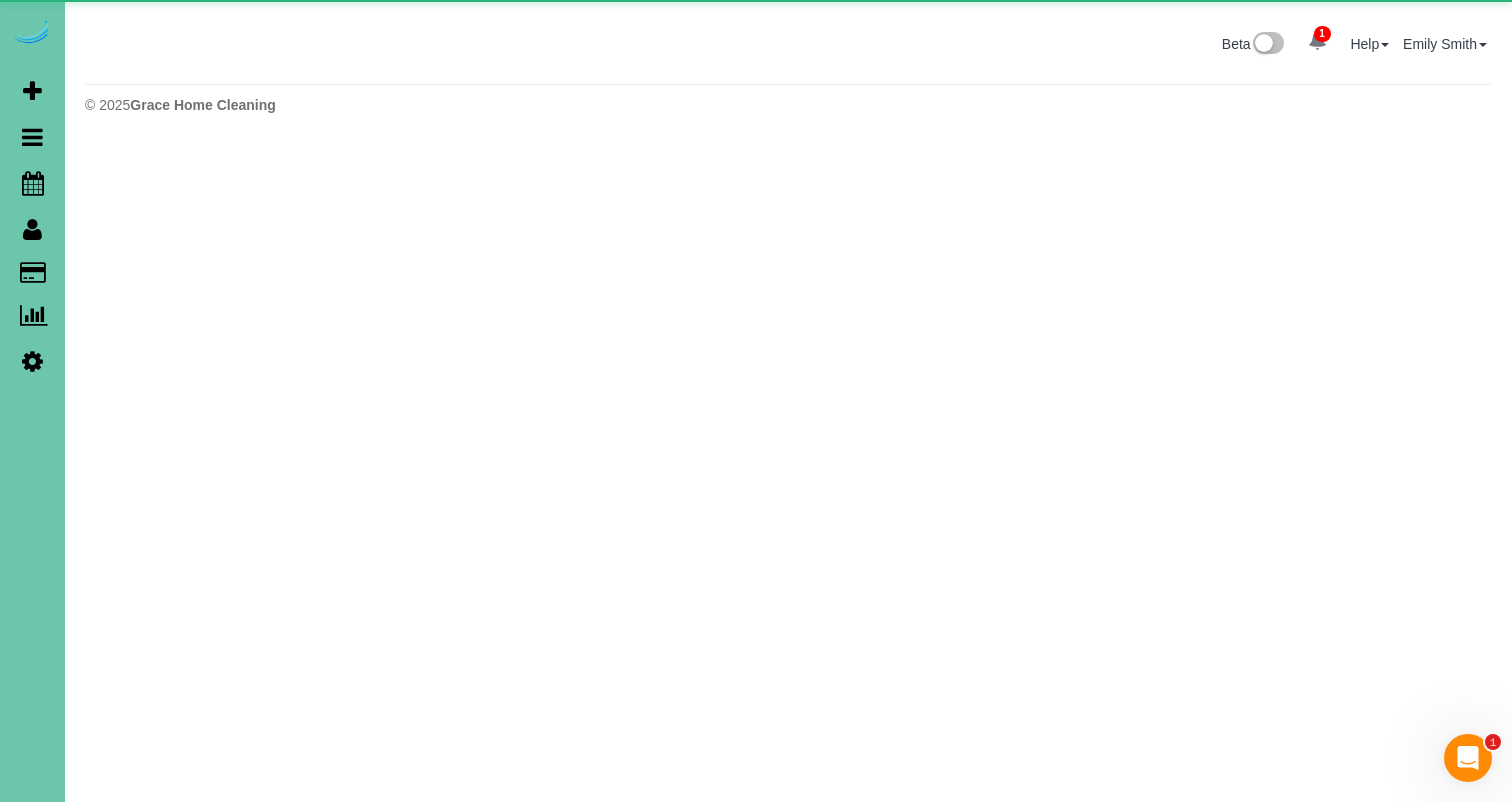 scroll, scrollTop: 143, scrollLeft: 1512, axis: both 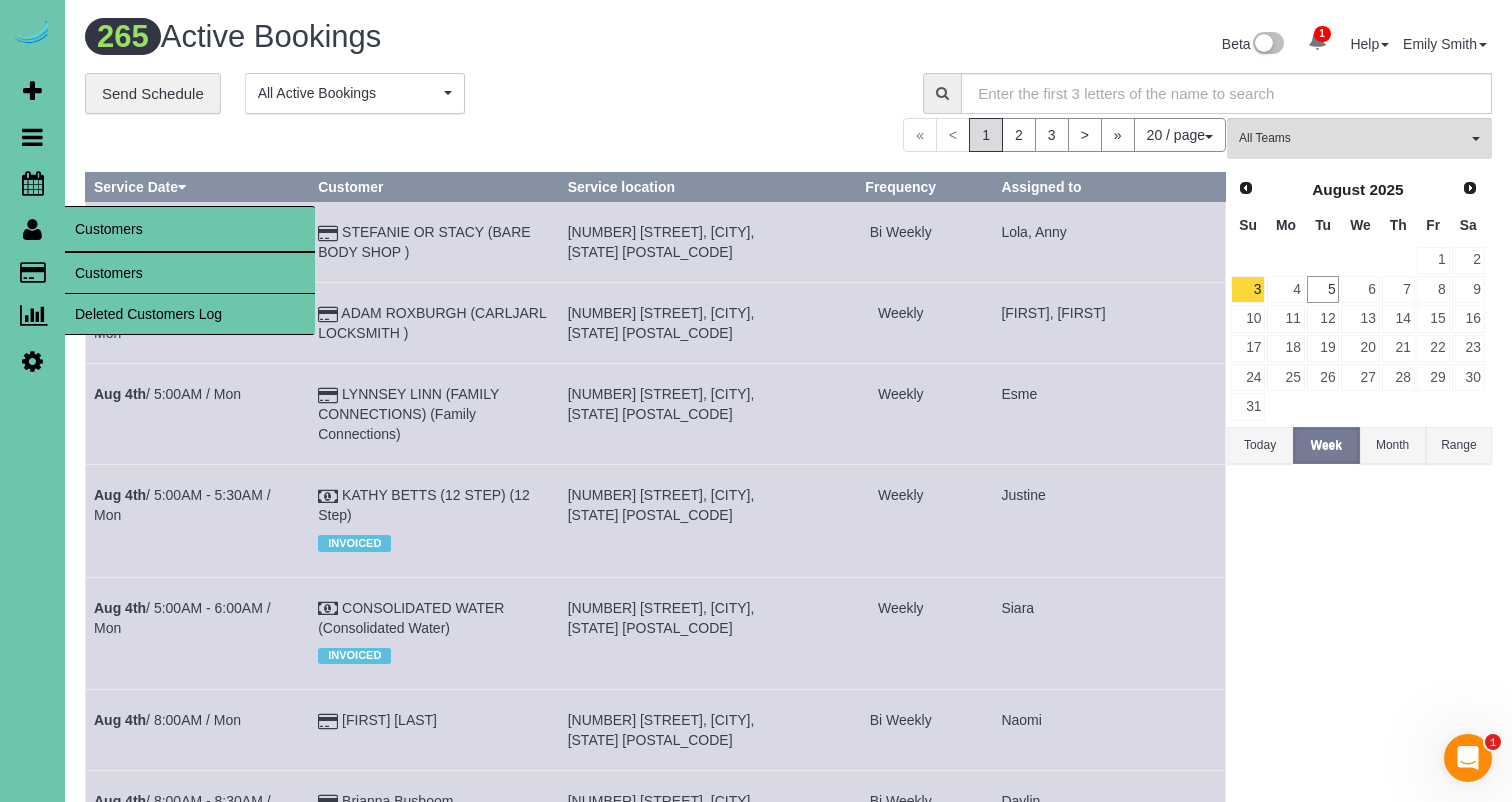 click on "Customers" at bounding box center [190, 273] 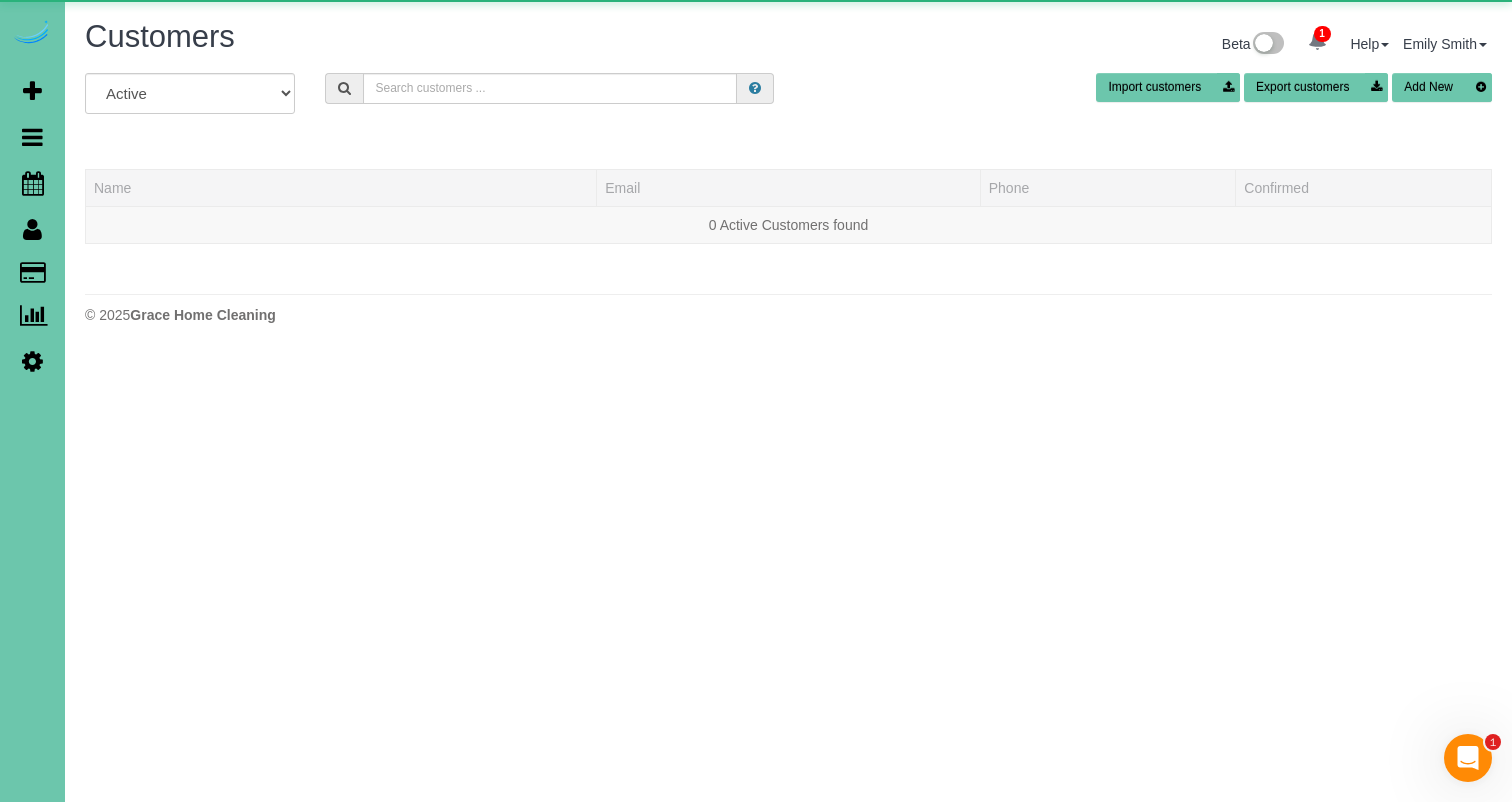 scroll, scrollTop: 99646, scrollLeft: 98488, axis: both 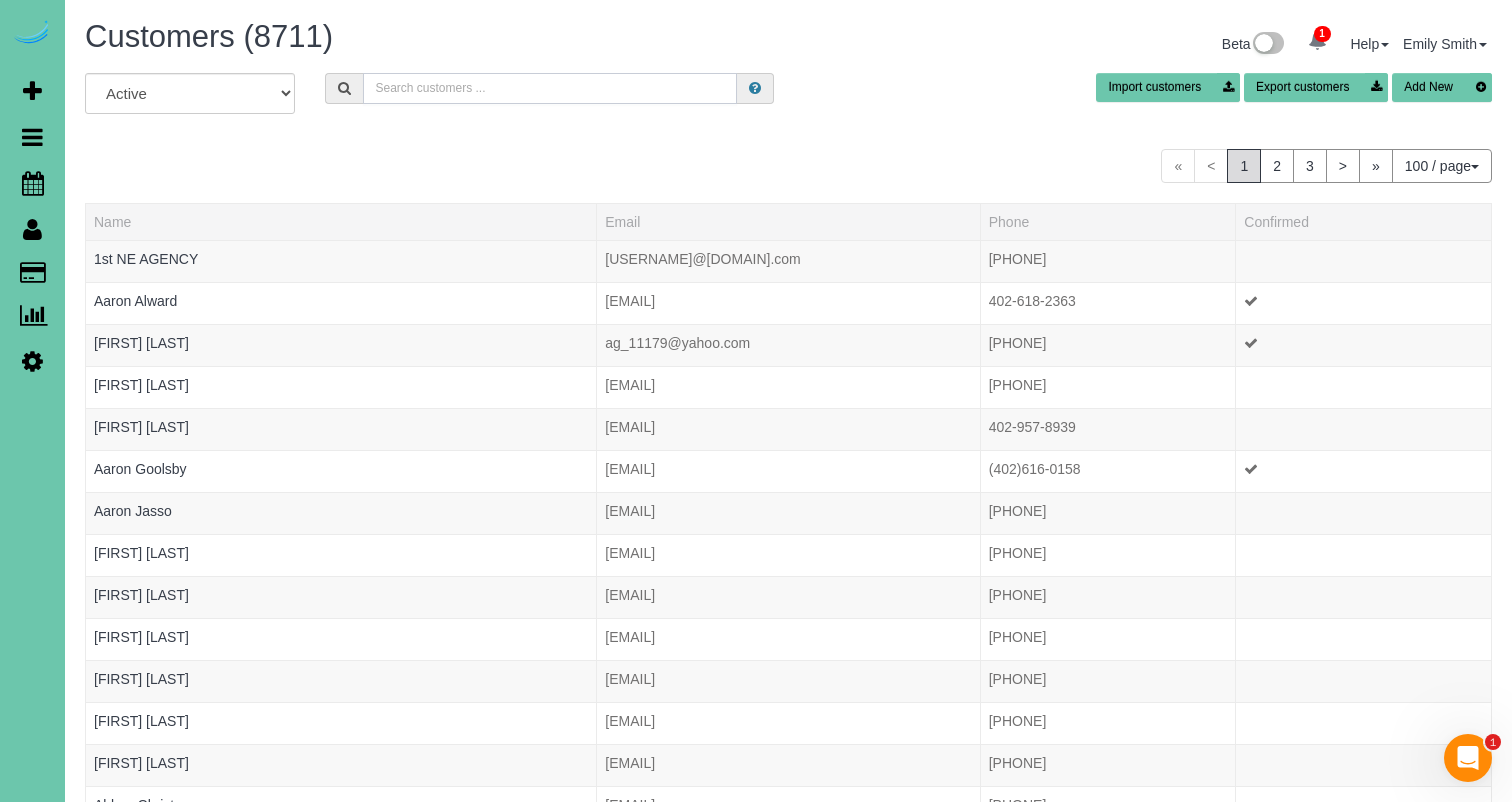 click at bounding box center [550, 88] 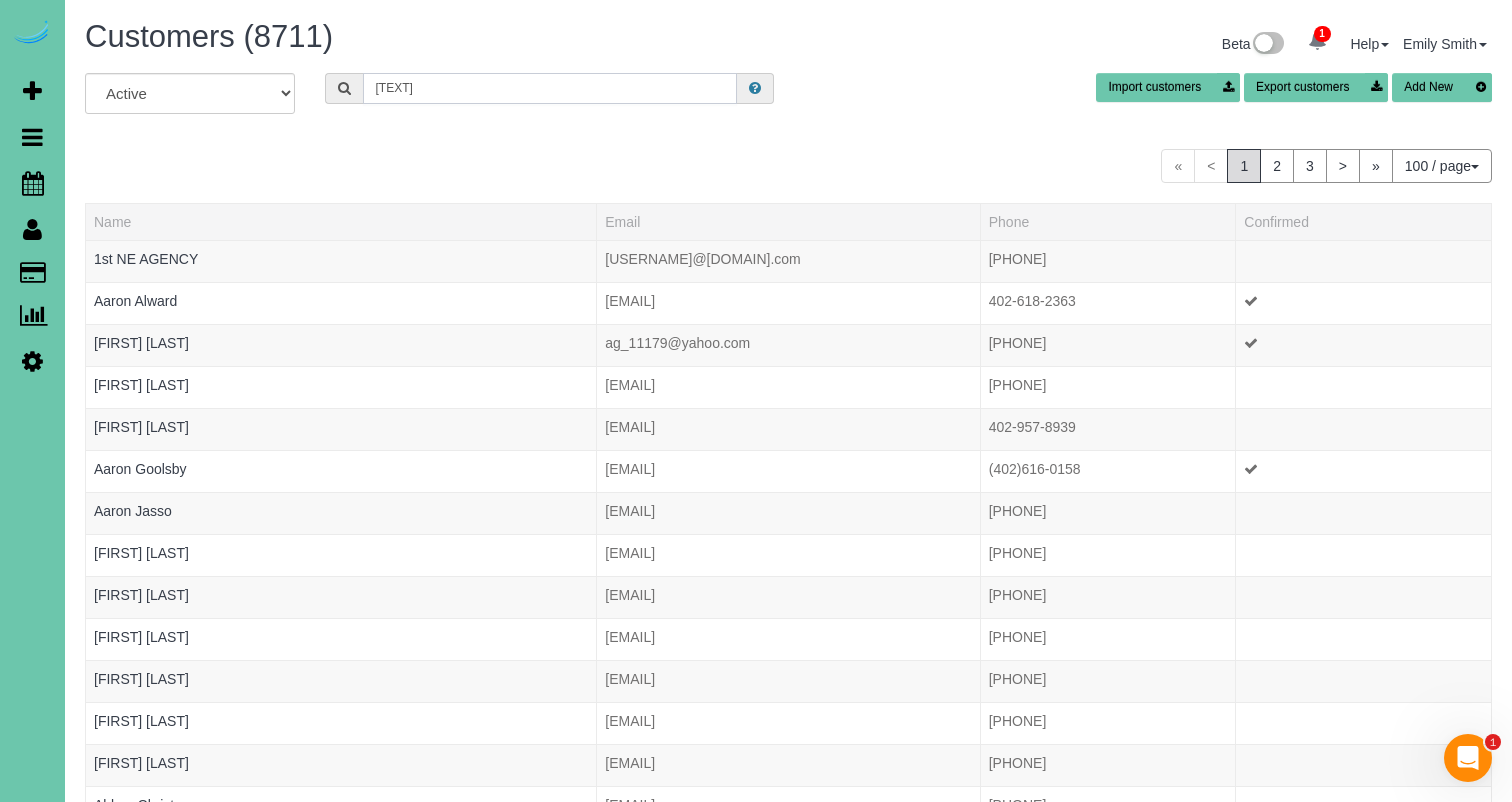 scroll, scrollTop: 494, scrollLeft: 1512, axis: both 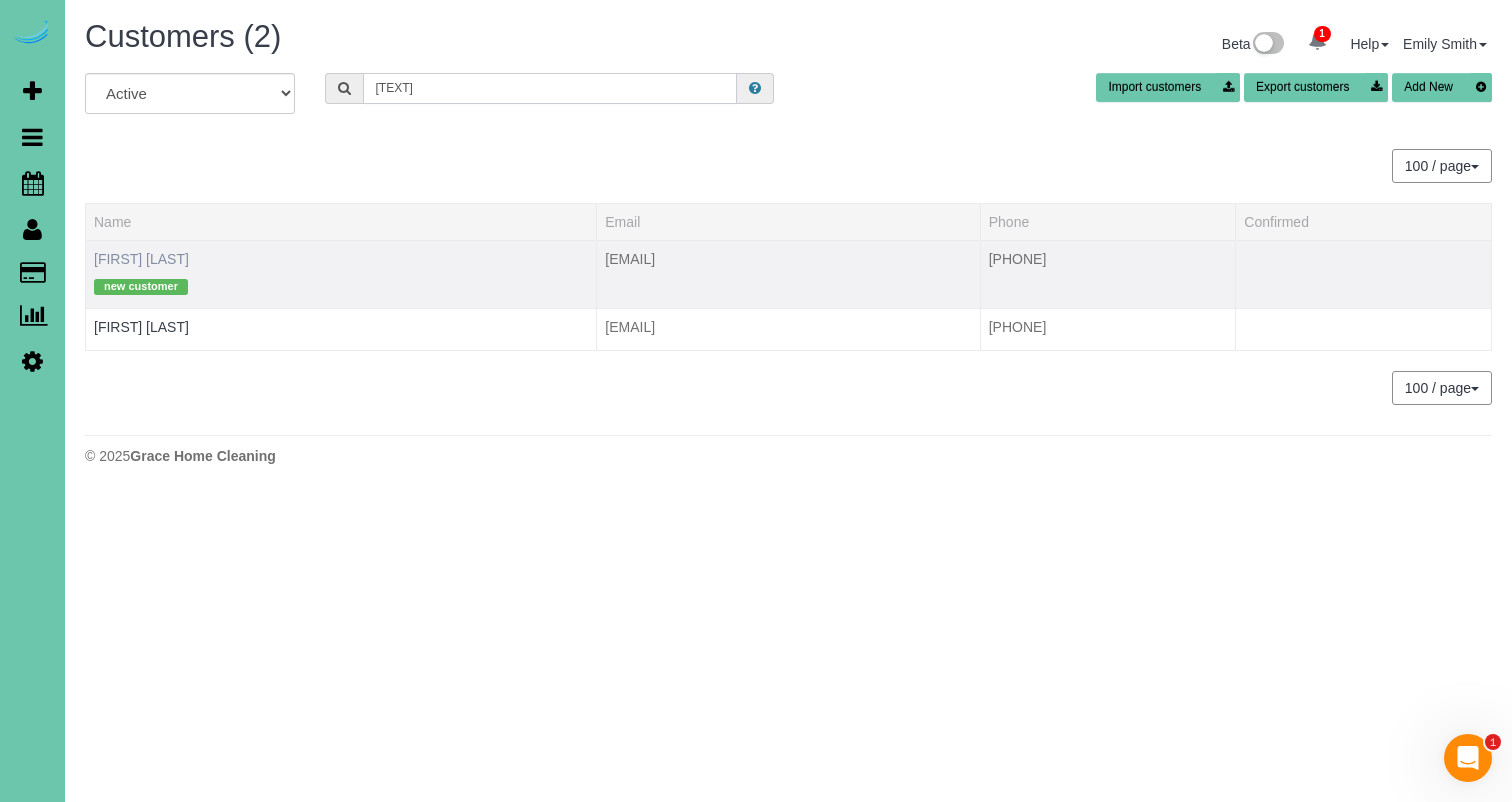 type on "hornb" 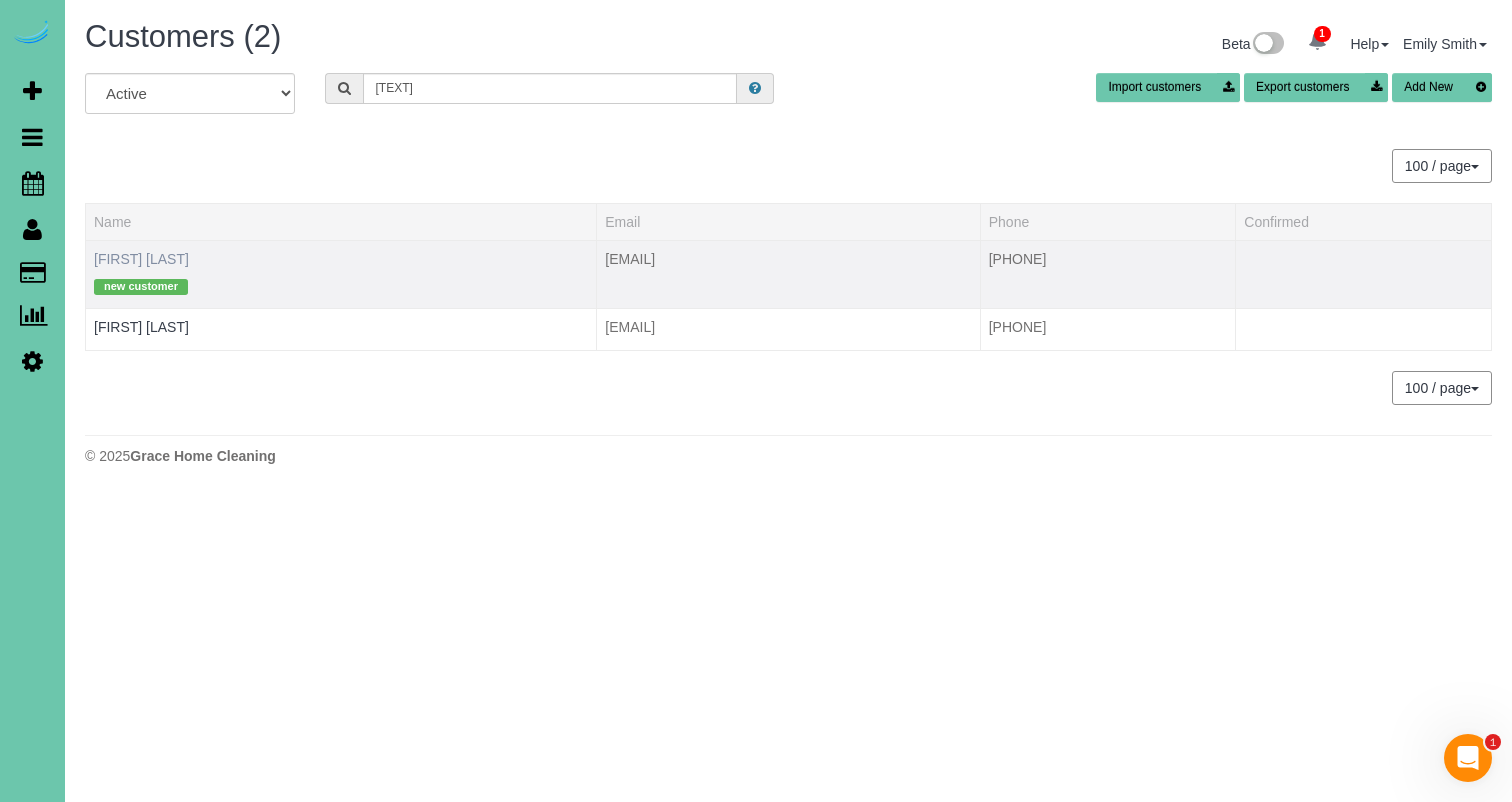 click on "Brittany Hornbeak" at bounding box center (141, 259) 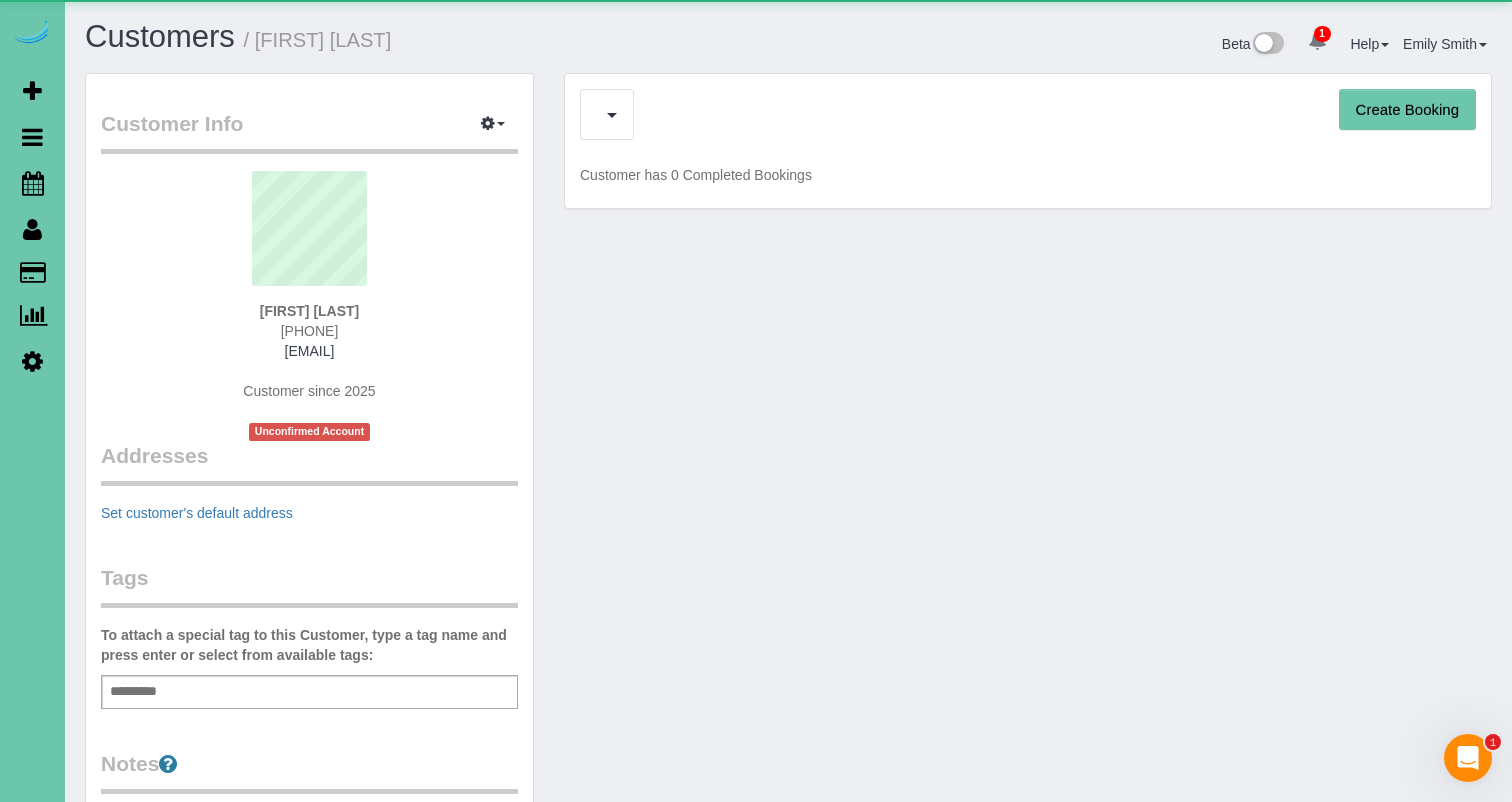 scroll, scrollTop: 98699, scrollLeft: 98488, axis: both 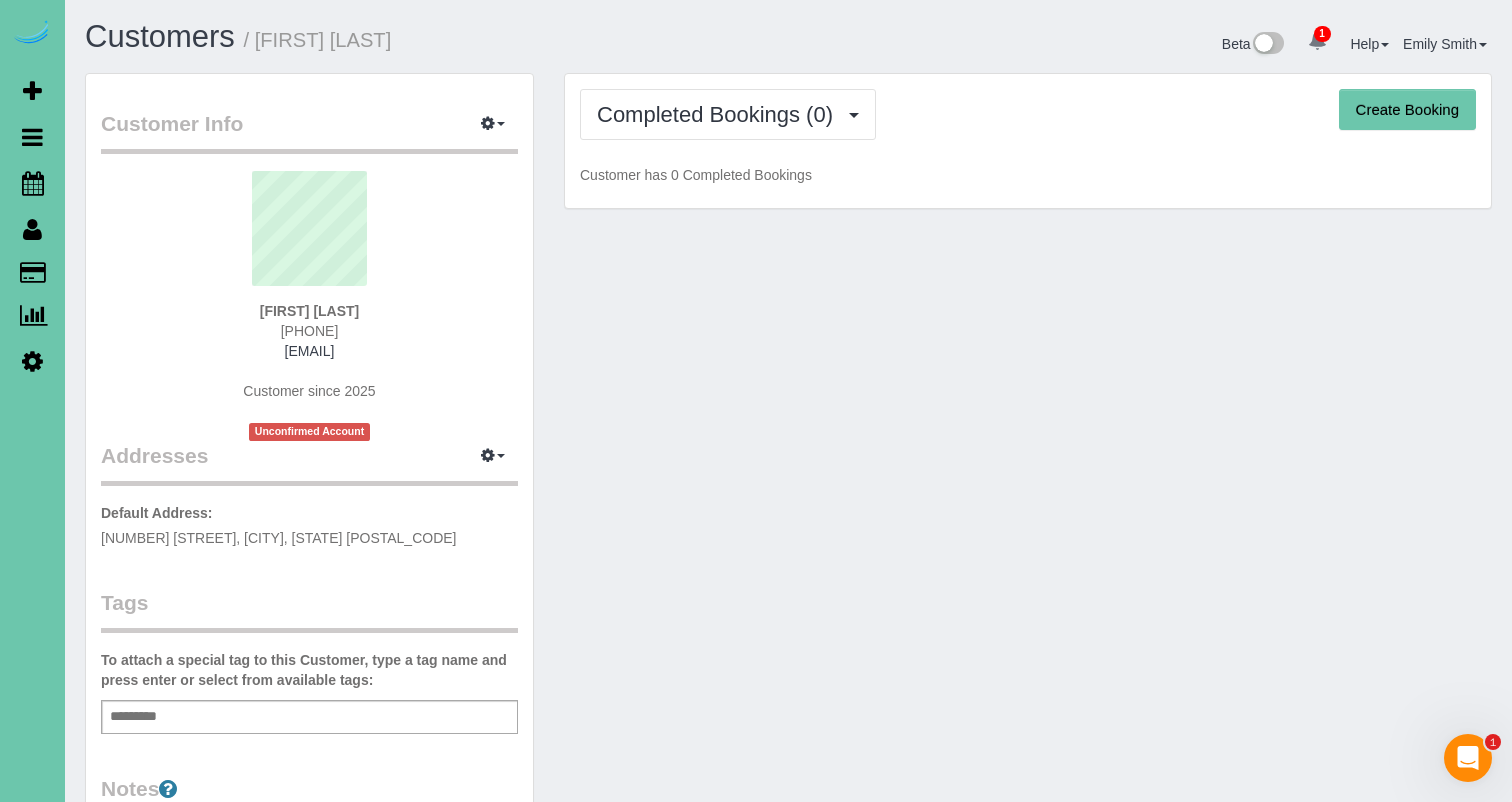 click on "Completed Bookings (0)
Completed Bookings (0)
Upcoming Bookings (14)
Cancelled Bookings (0)
Charges (0)
Feedback (0)
Create Booking
Customer has 0 Completed Bookings" at bounding box center [1028, 141] 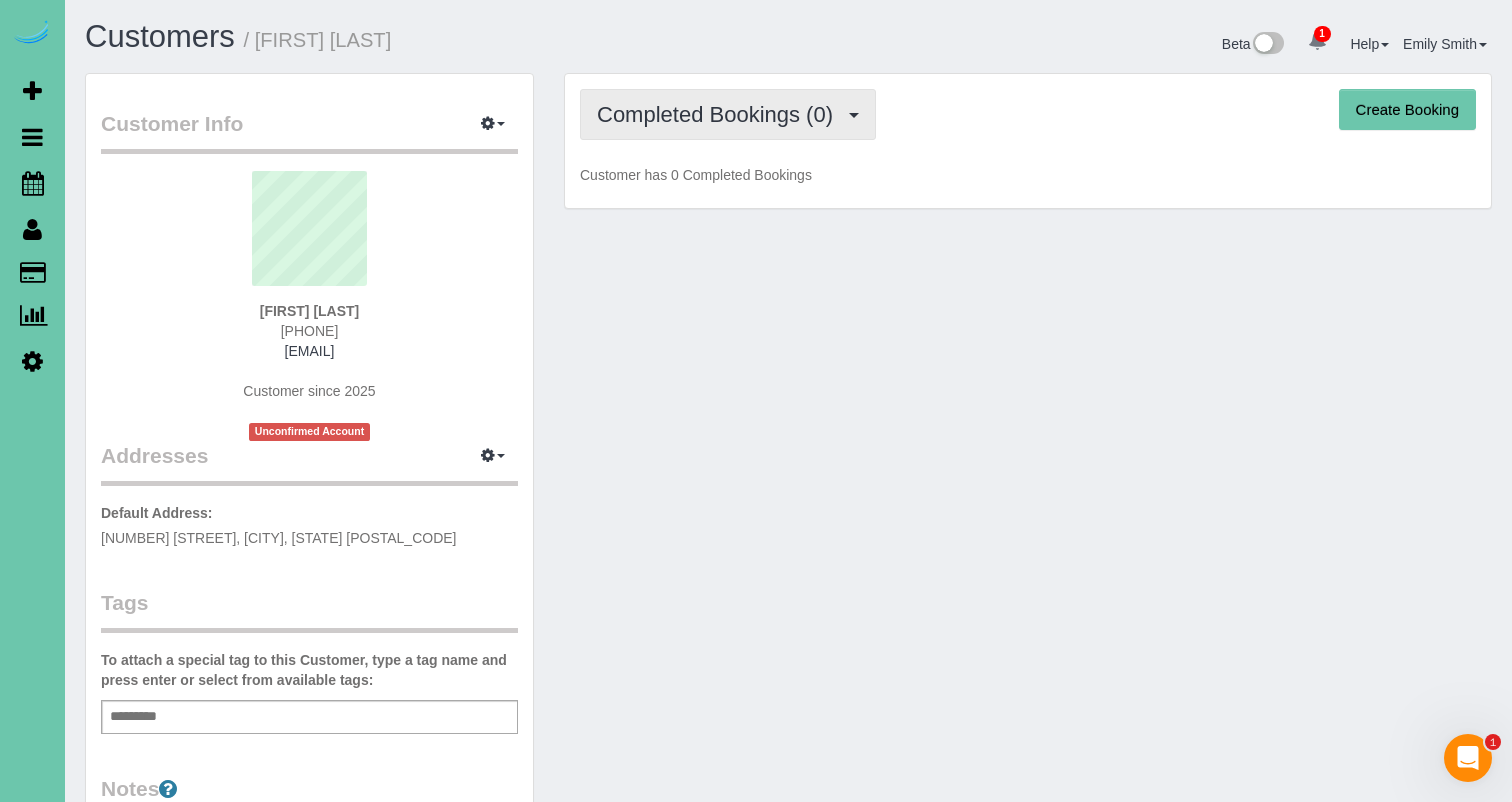 click on "Completed Bookings (0)" at bounding box center (720, 114) 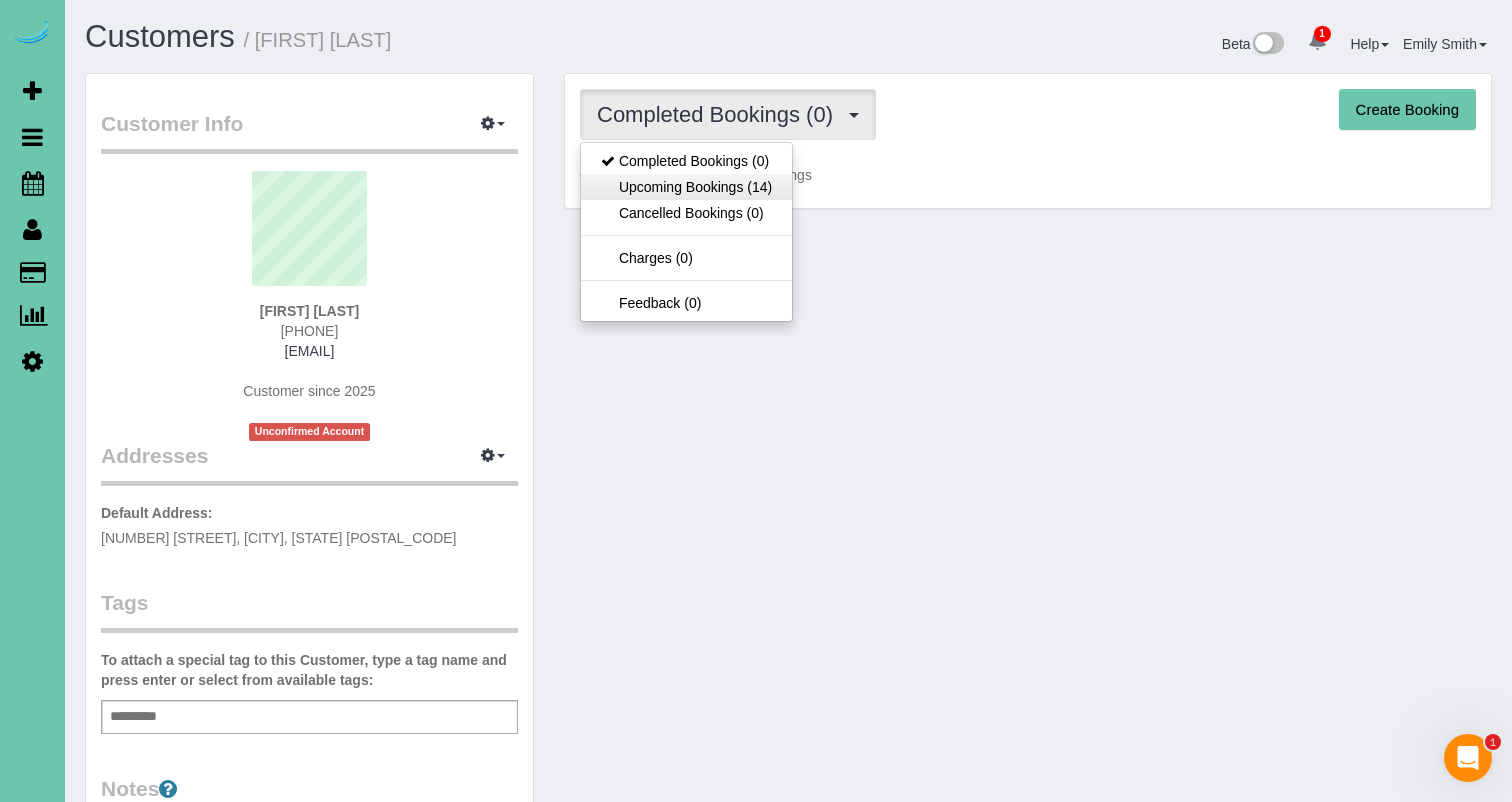 click on "Upcoming Bookings (14)" at bounding box center [686, 187] 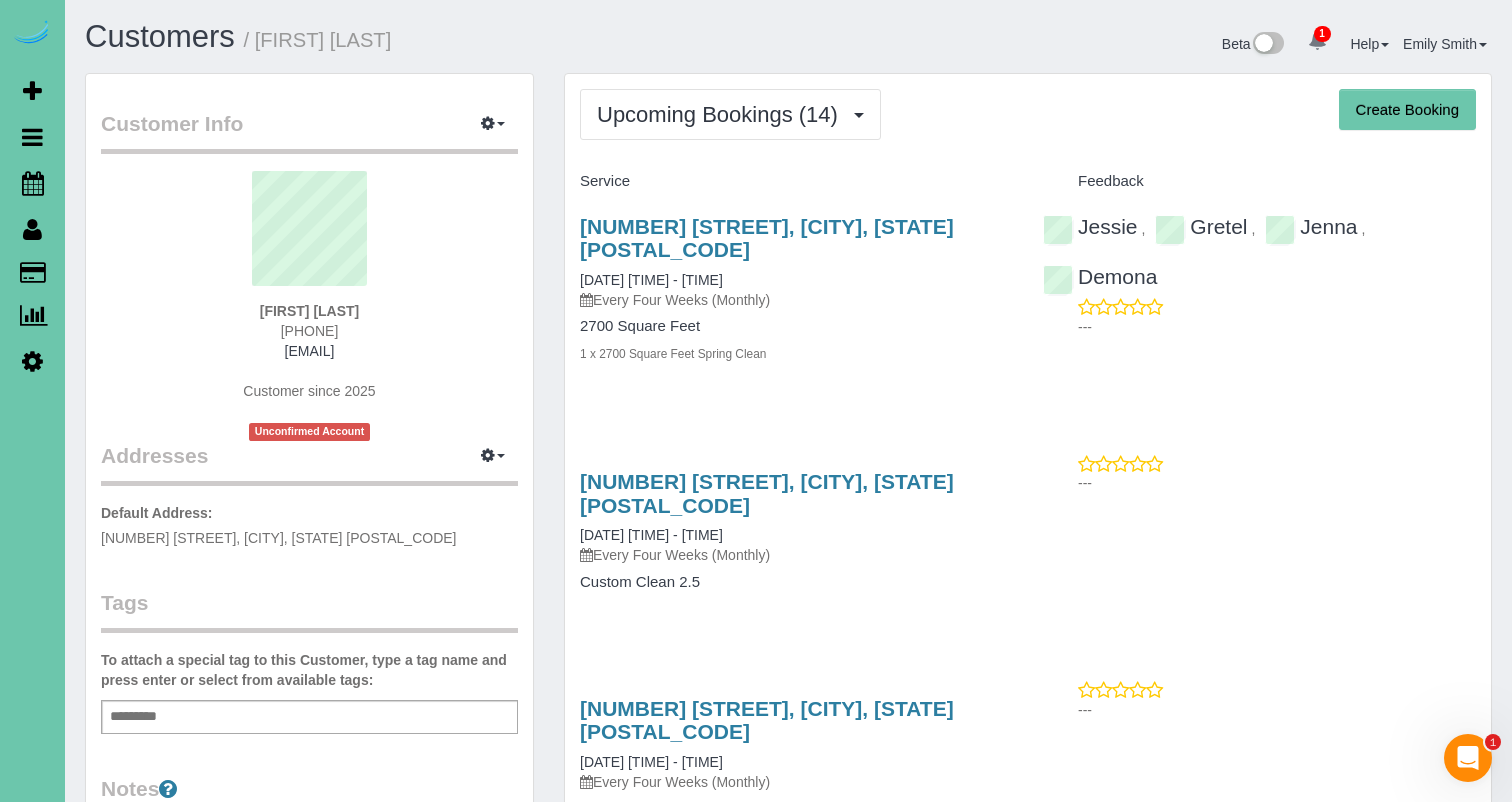 scroll, scrollTop: 96586, scrollLeft: 98488, axis: both 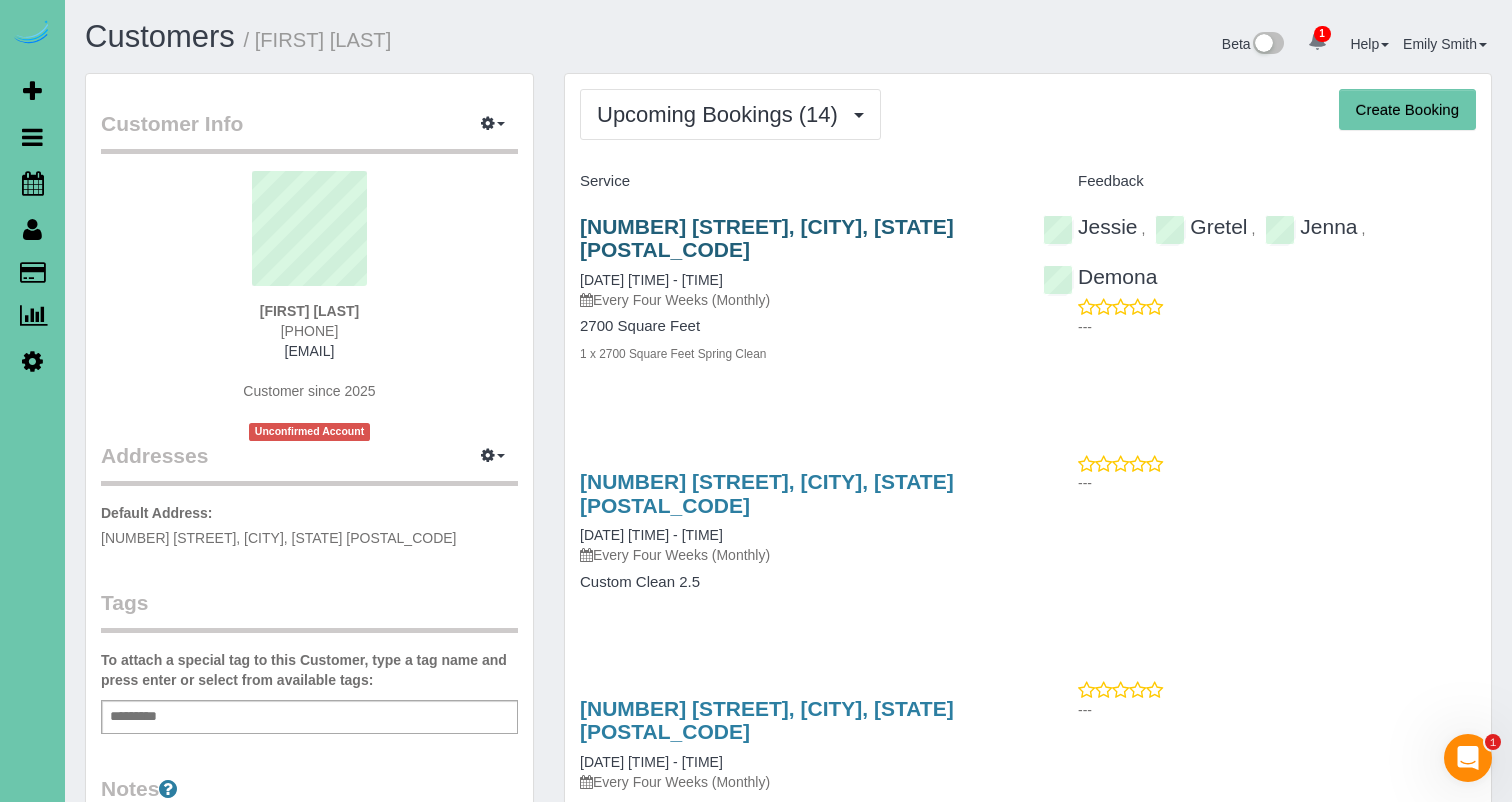 click on "3128 Chad Street, Bellevue, NE 68123" at bounding box center (767, 238) 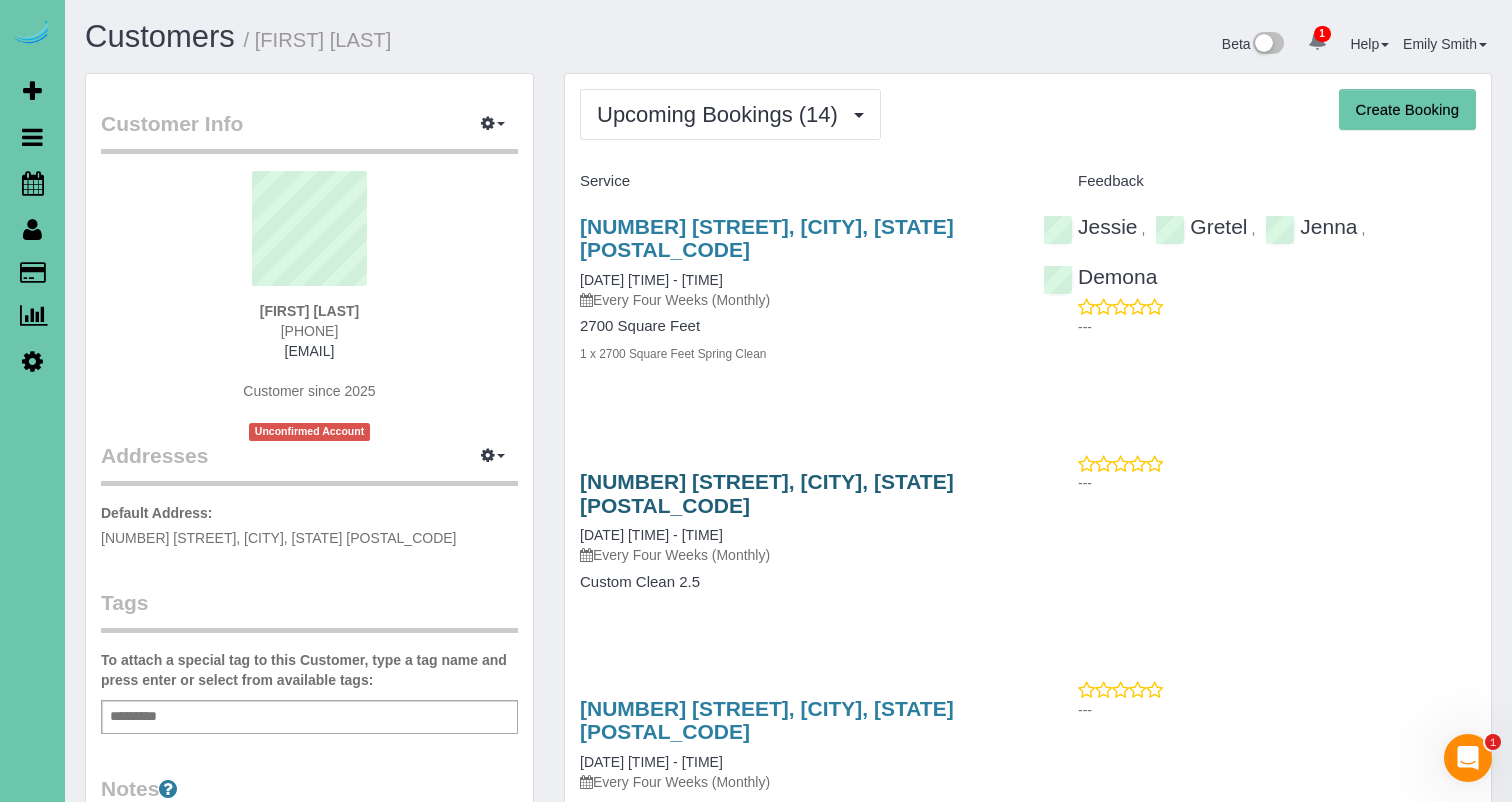 click on "3128 Chad Street, Bellevue, NE 68123" at bounding box center [767, 493] 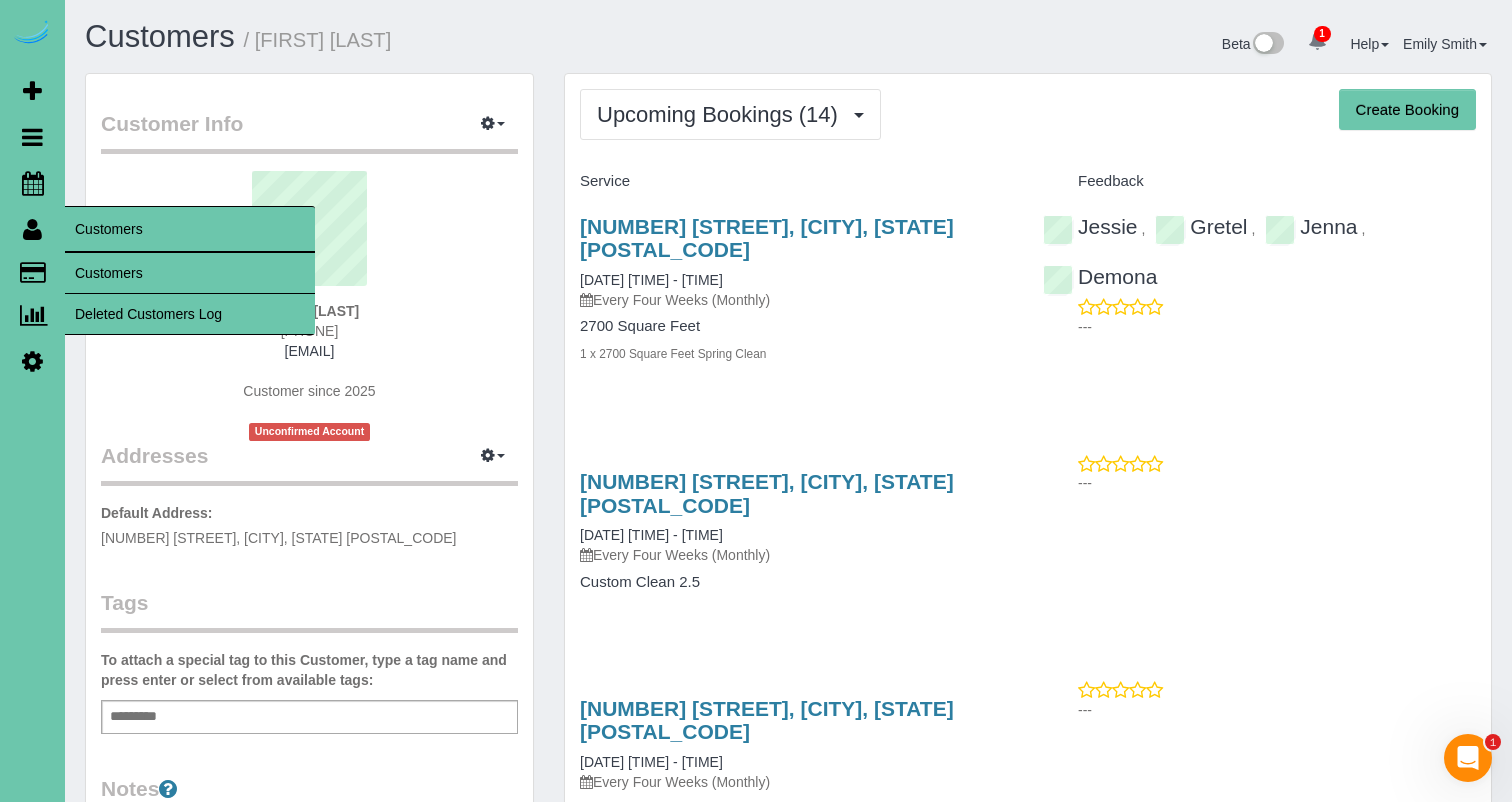click at bounding box center (32, 229) 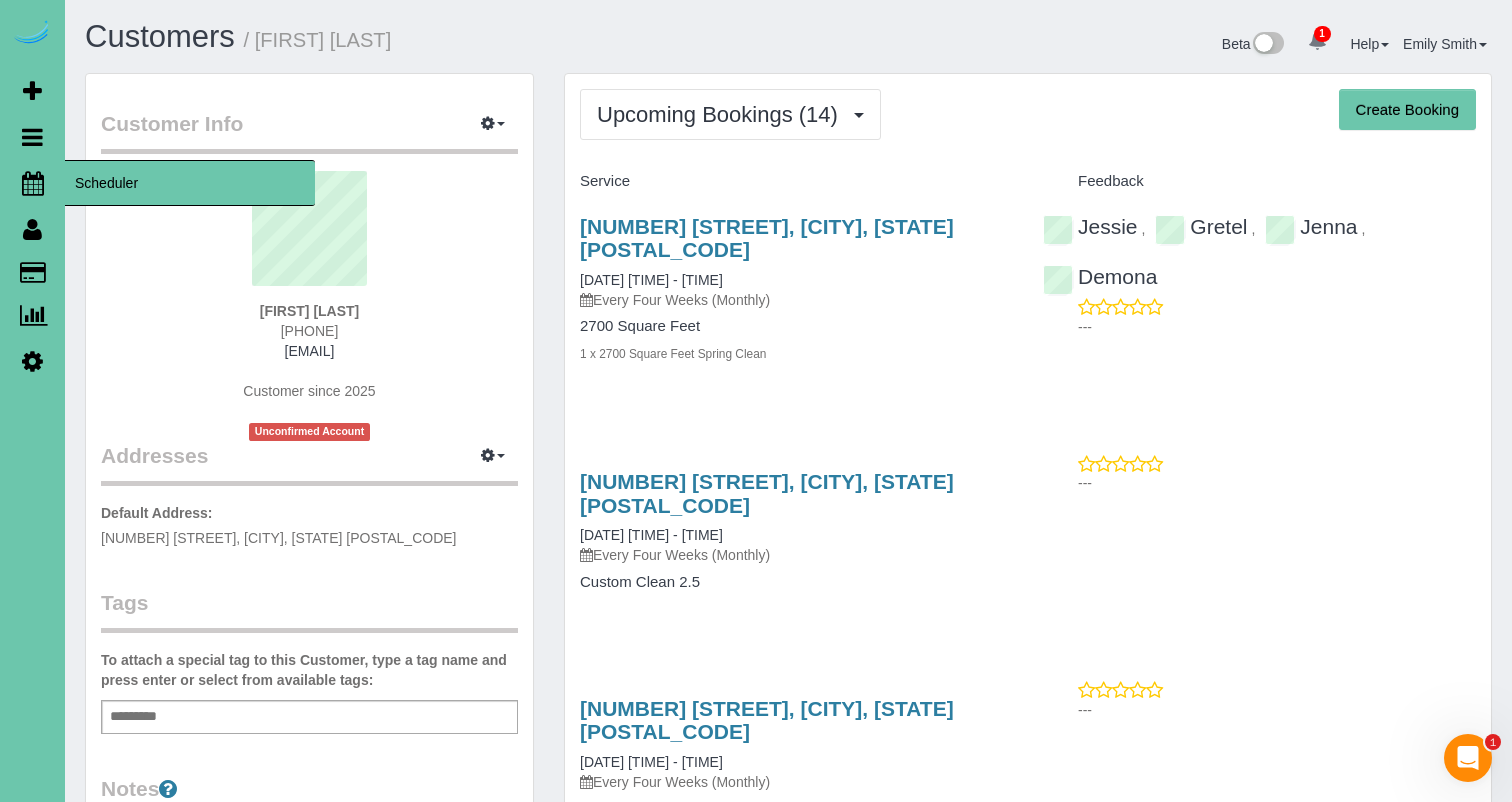 click at bounding box center (33, 183) 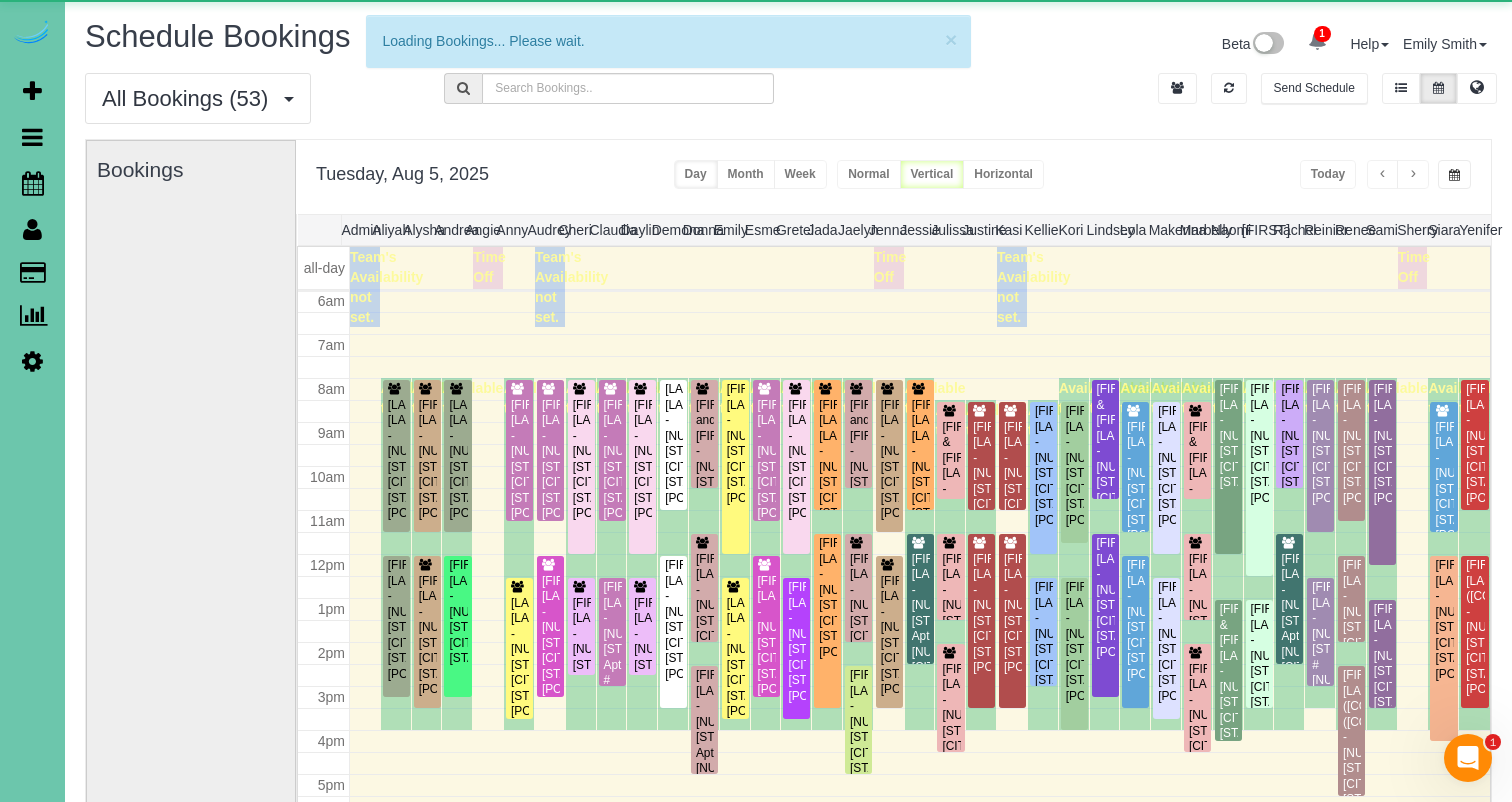 scroll, scrollTop: 265, scrollLeft: 0, axis: vertical 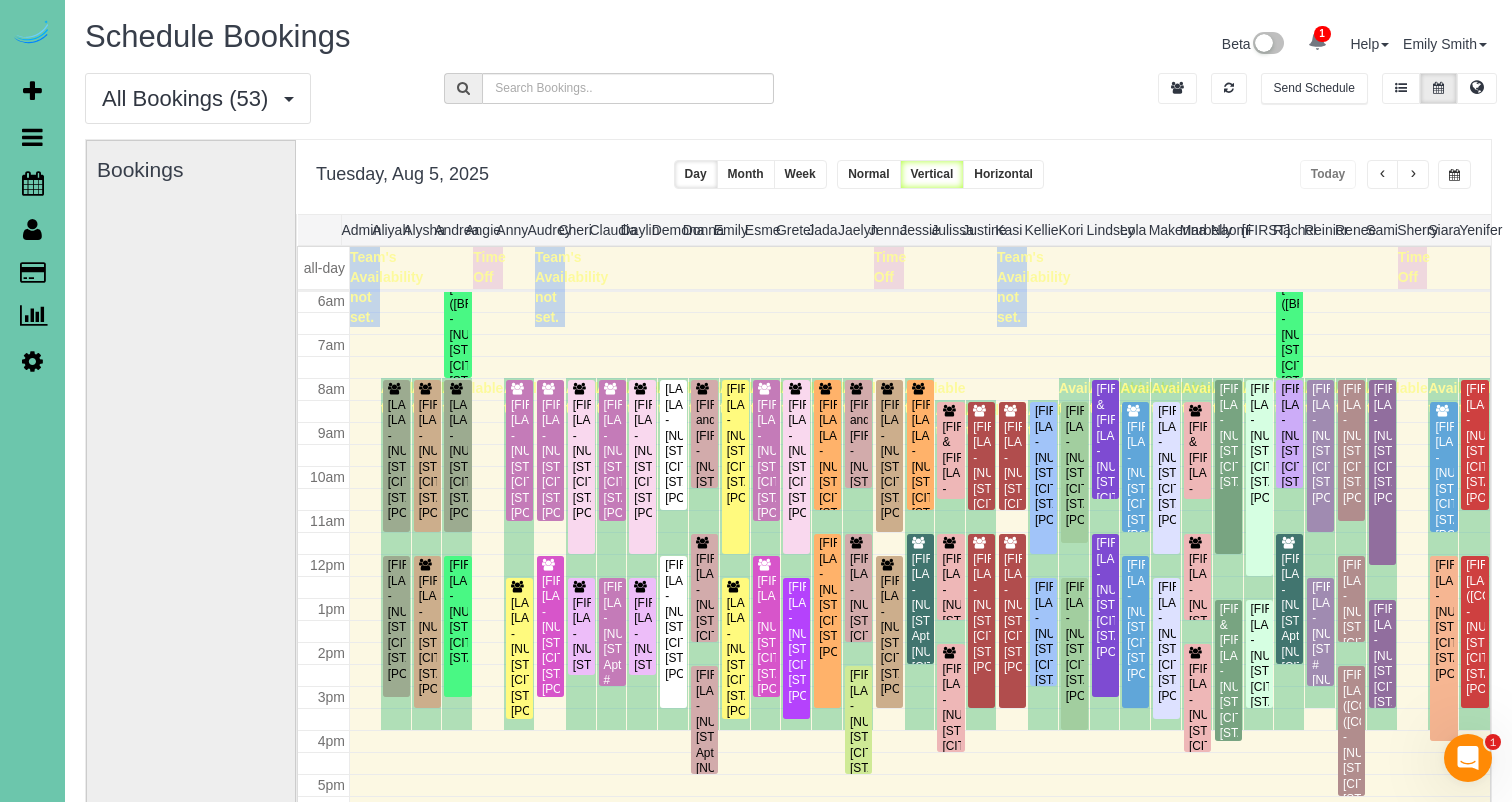 click at bounding box center [1454, 174] 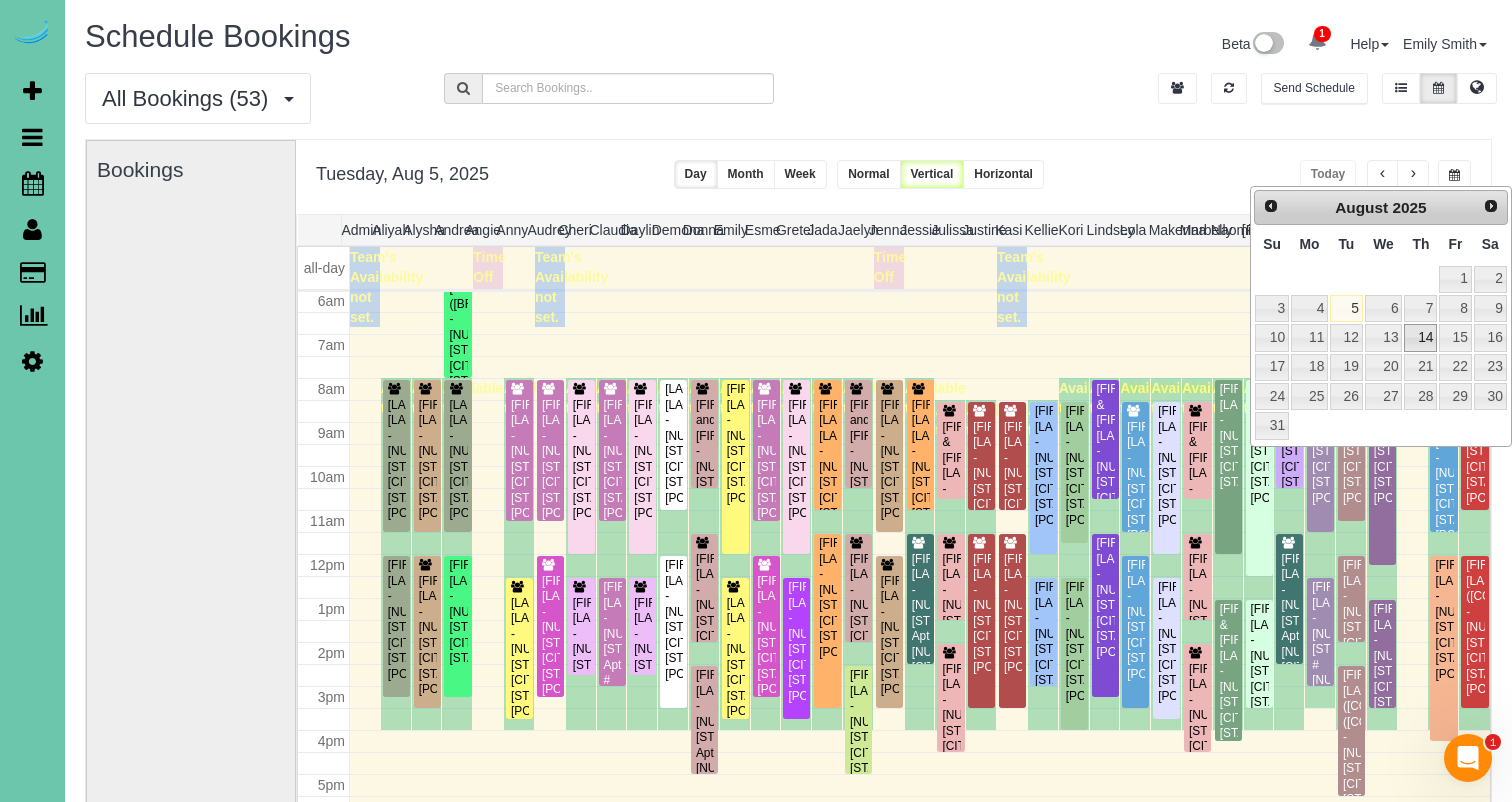 click on "14" at bounding box center (1420, 337) 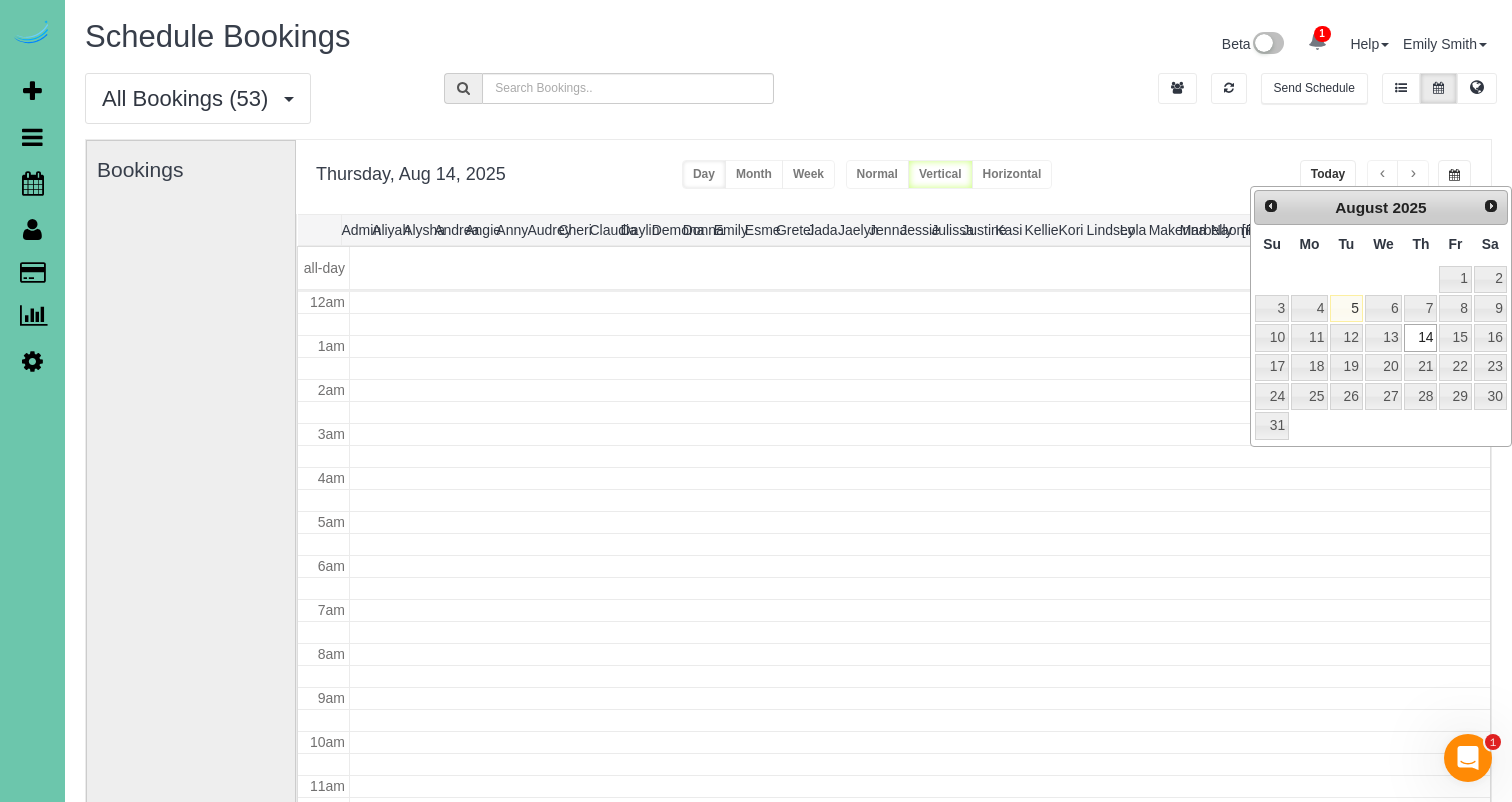 type on "**********" 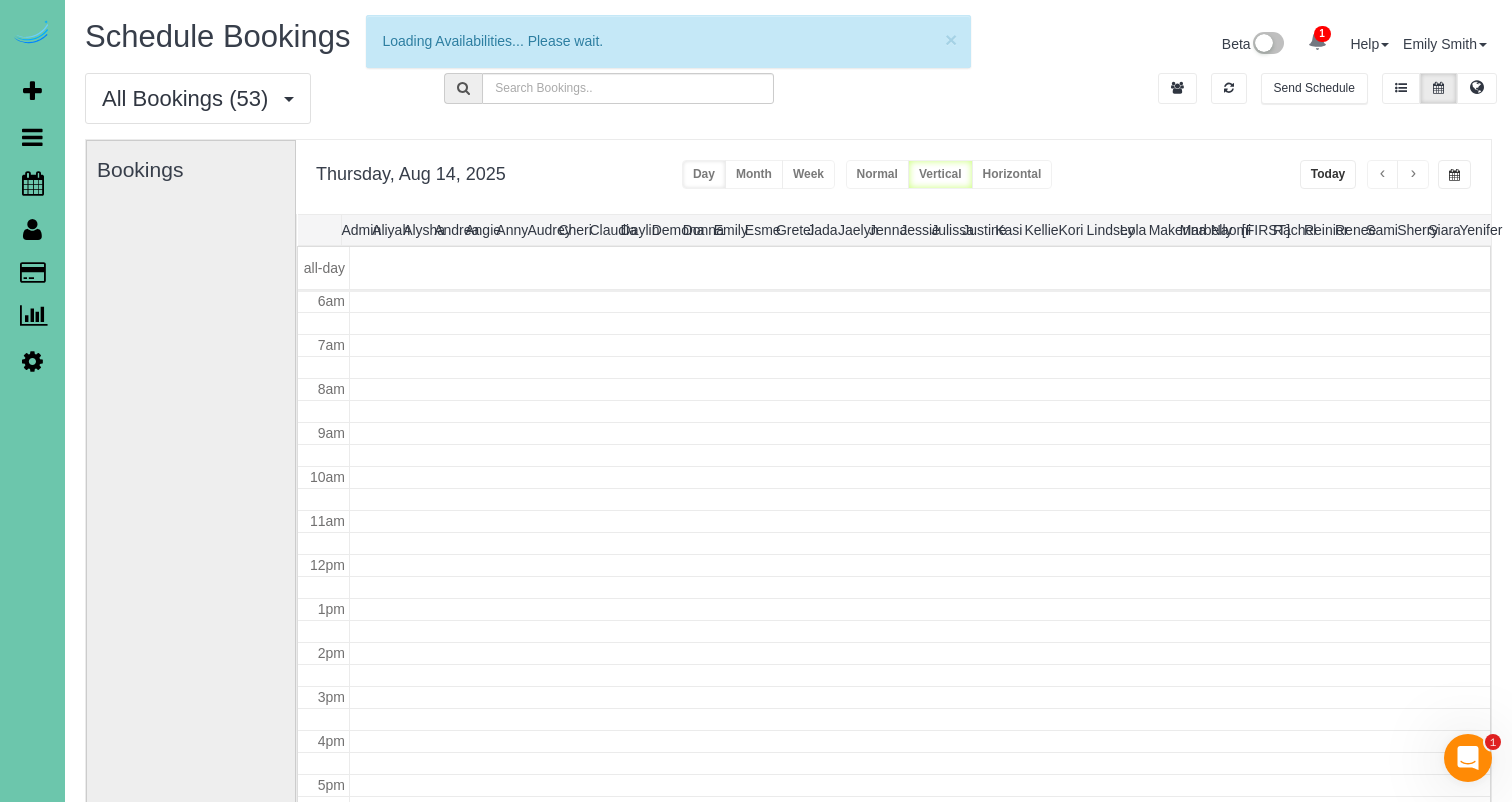 scroll, scrollTop: 265, scrollLeft: 0, axis: vertical 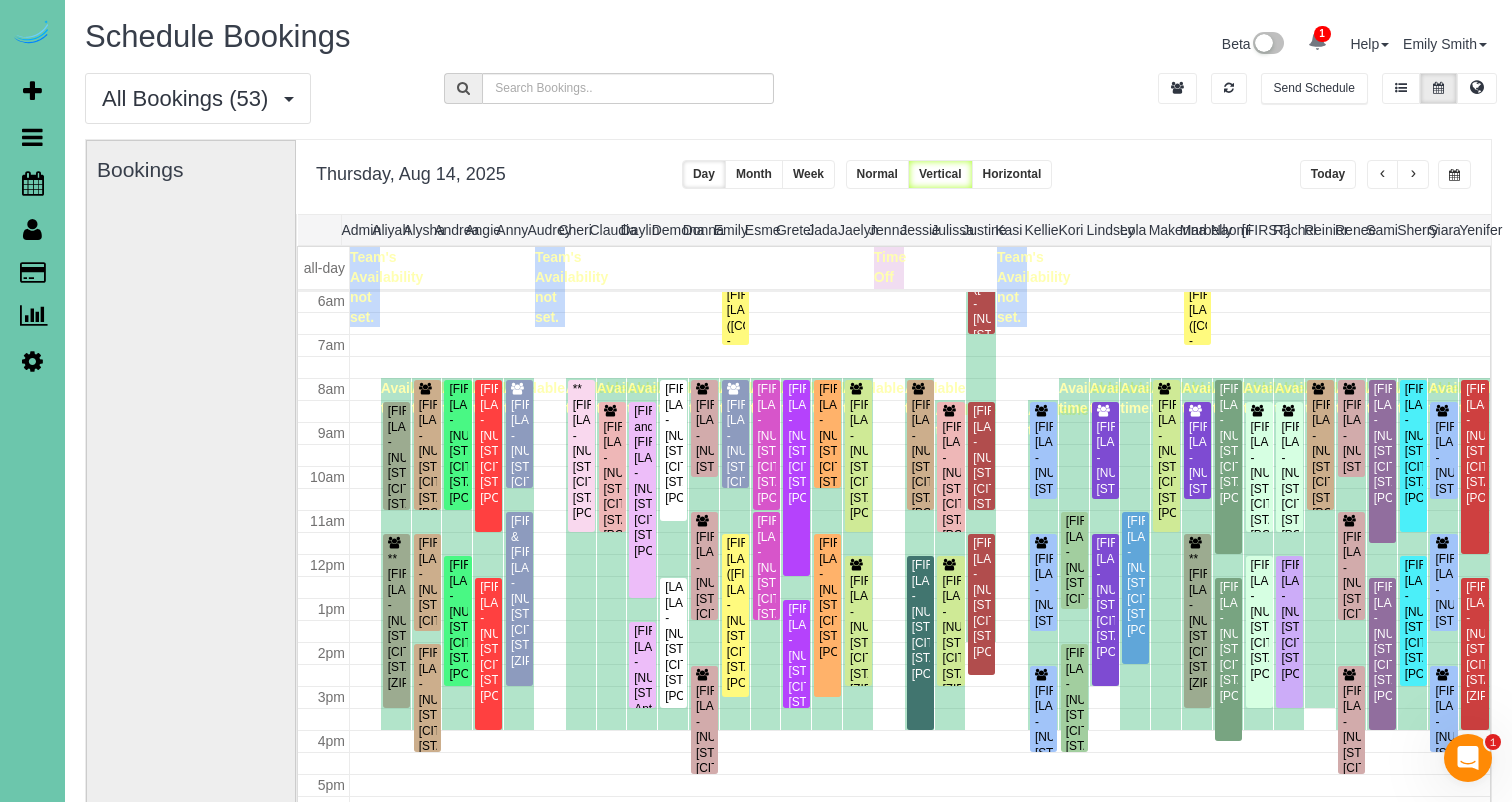 click on "**********" at bounding box center [893, 177] 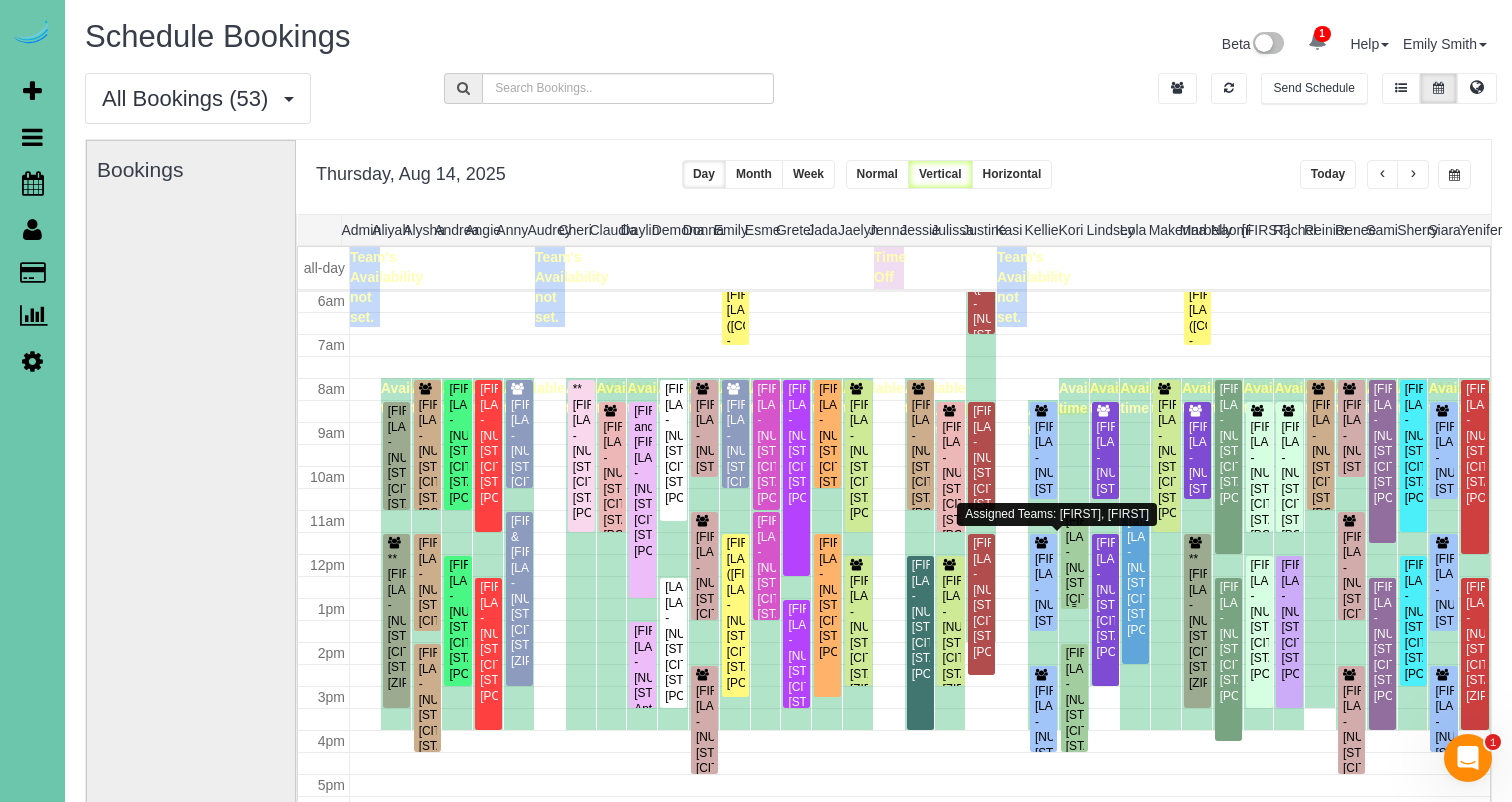 click on "Sandra Price - 11805 Adams Plaza, Omaha, NE 68137" at bounding box center (1074, 576) 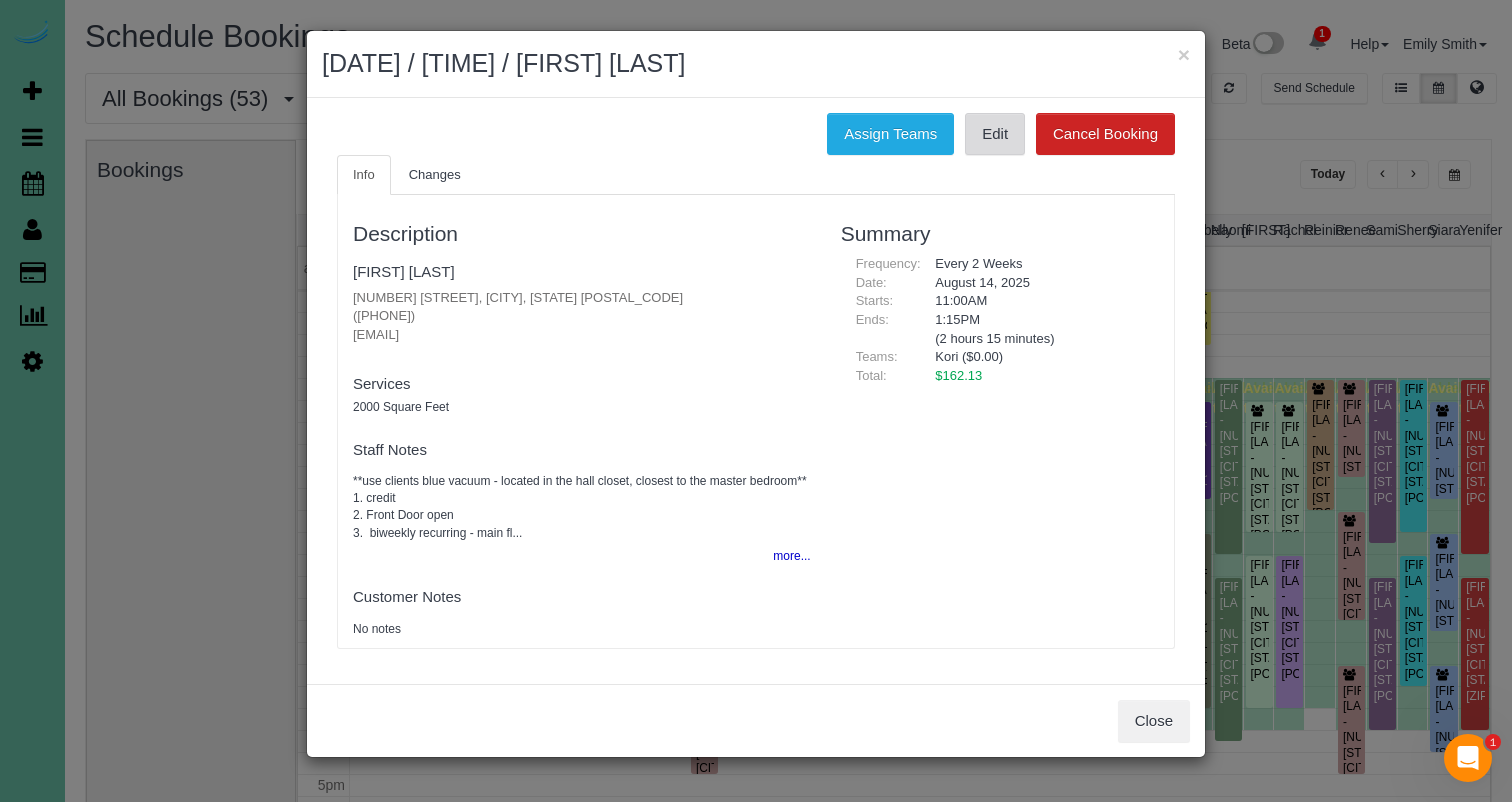 click on "Edit" at bounding box center (995, 134) 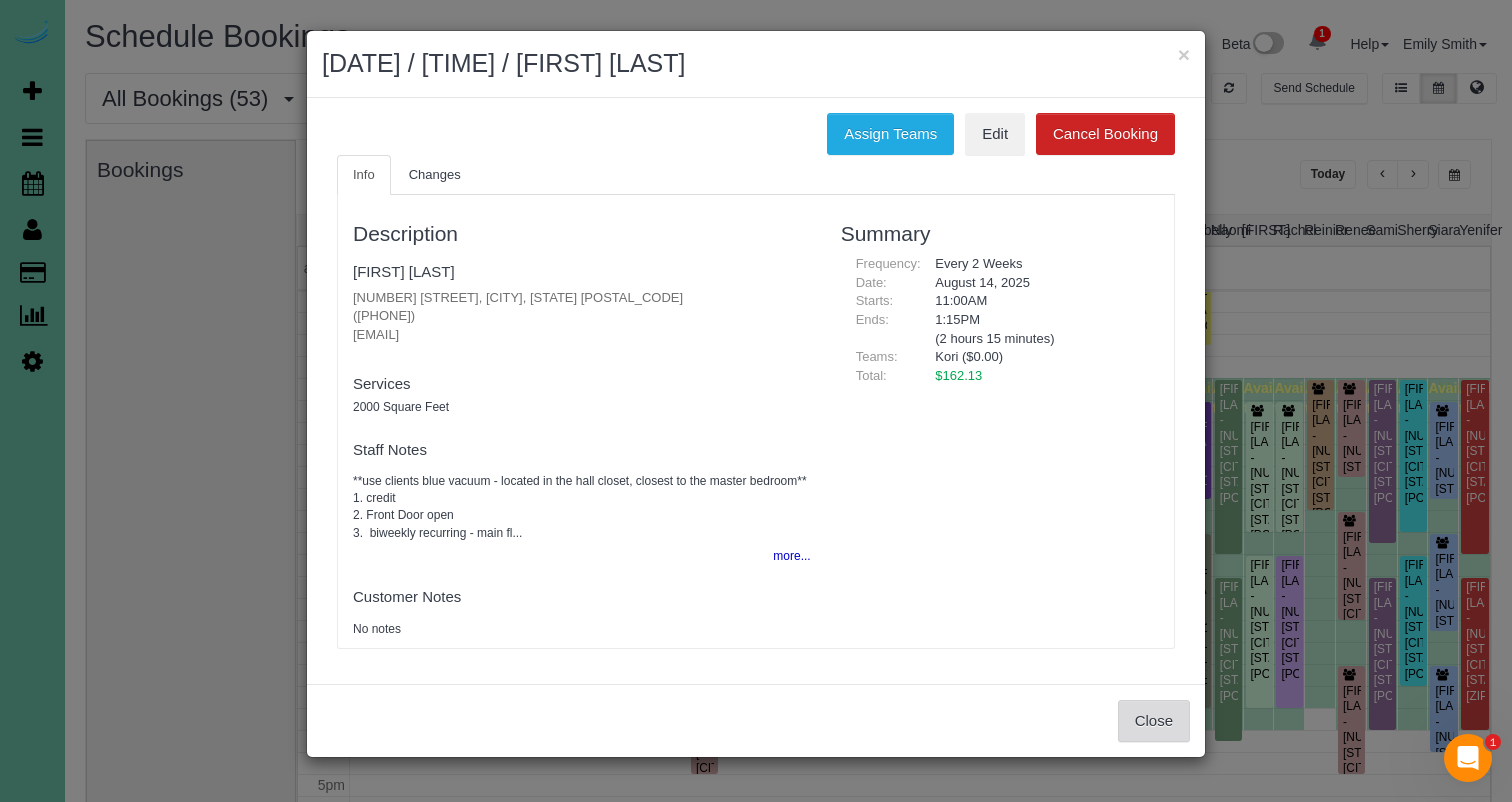 drag, startPoint x: 1154, startPoint y: 715, endPoint x: 1150, endPoint y: 697, distance: 18.439089 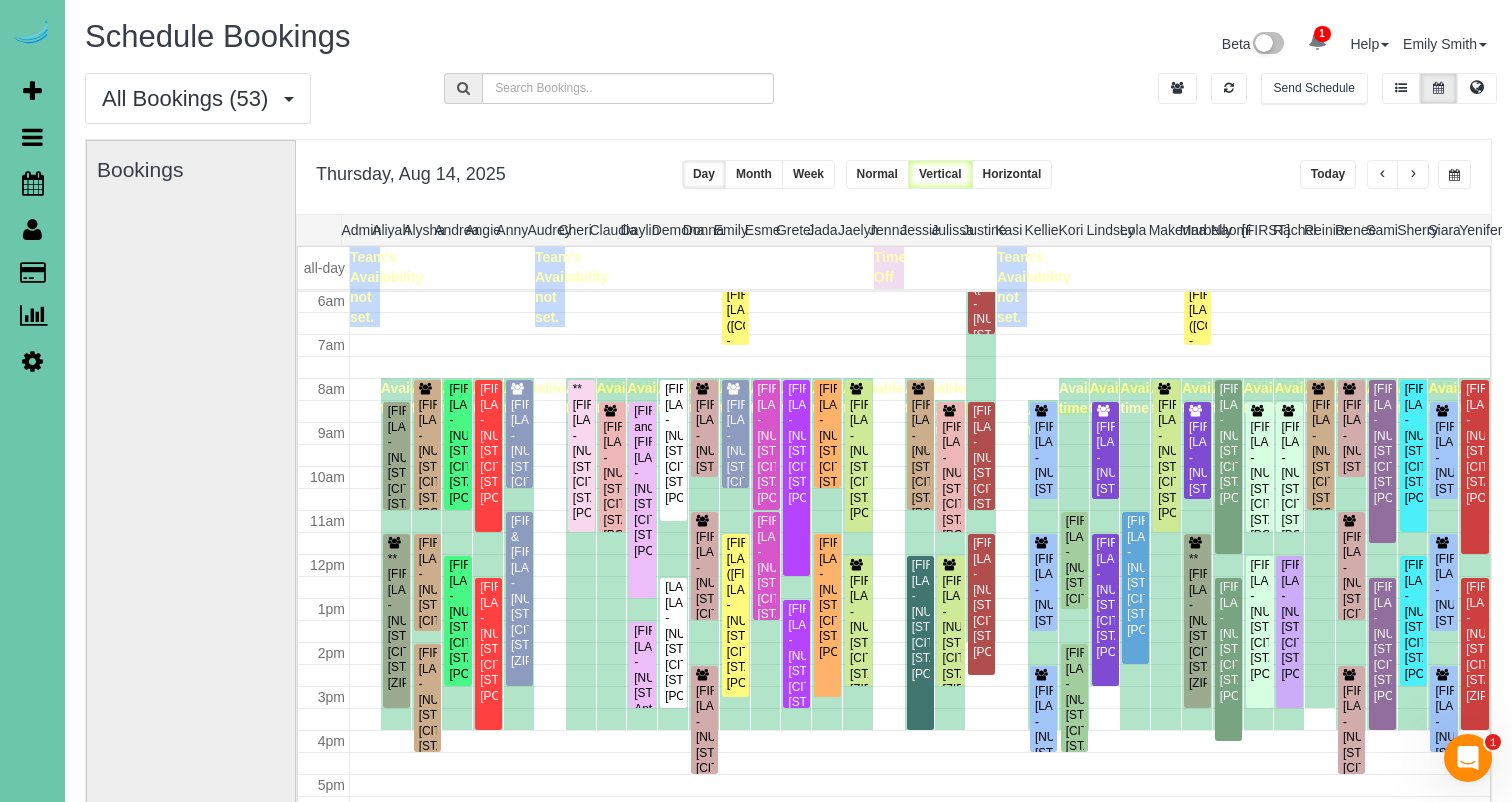 click at bounding box center [32, 361] 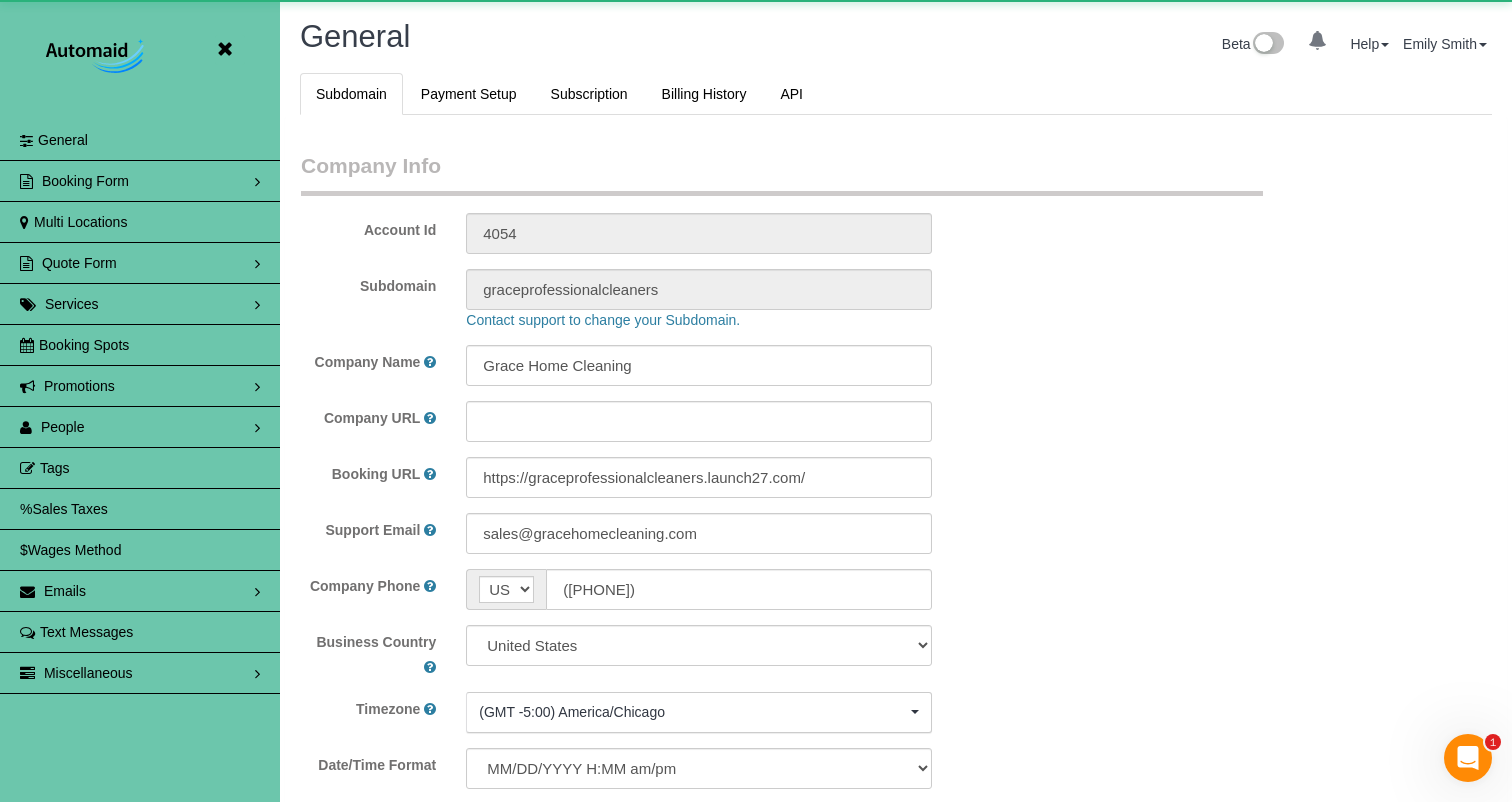 scroll, scrollTop: 95669, scrollLeft: 98488, axis: both 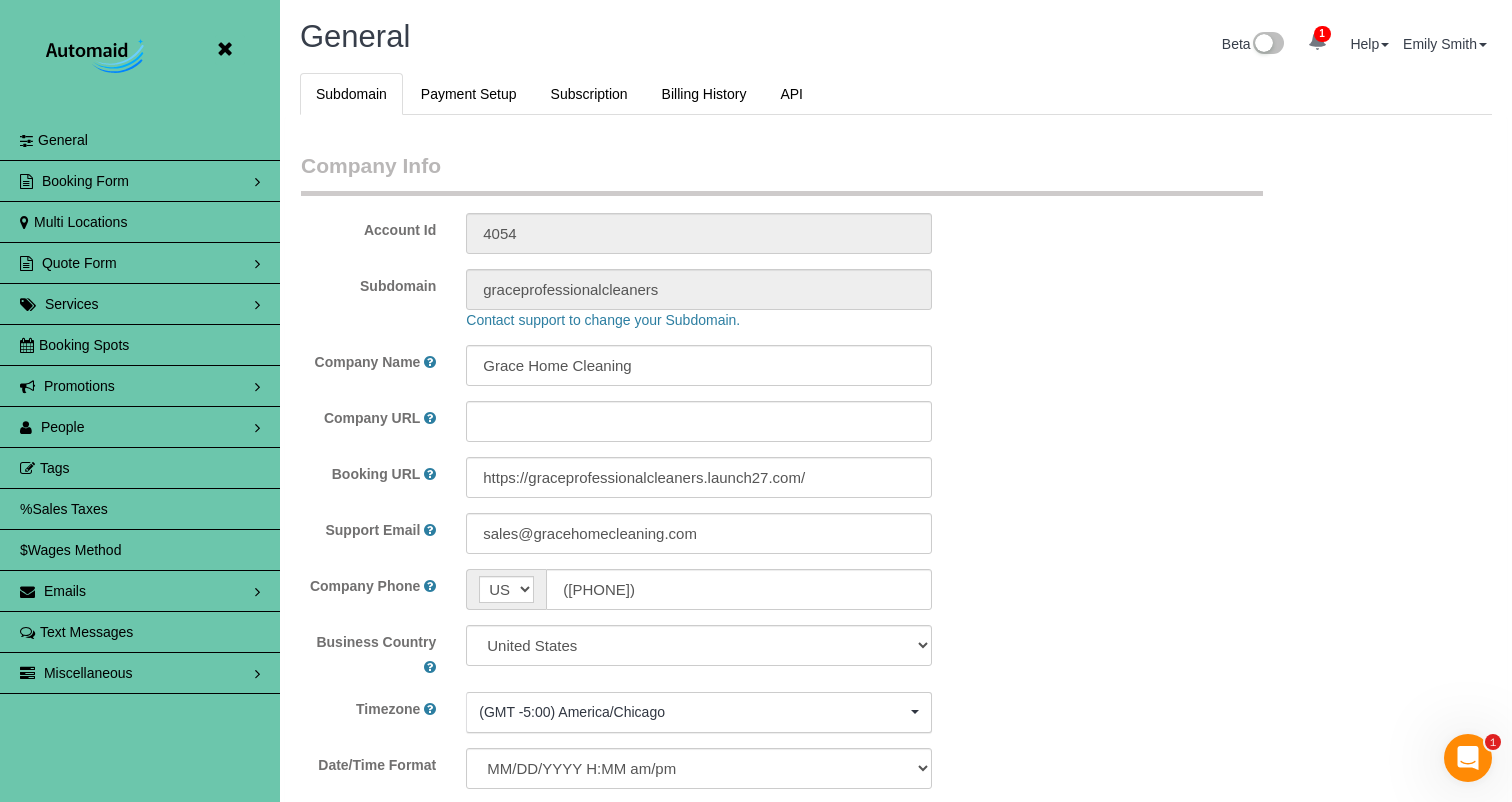 click on "Booking Spots" at bounding box center (84, 345) 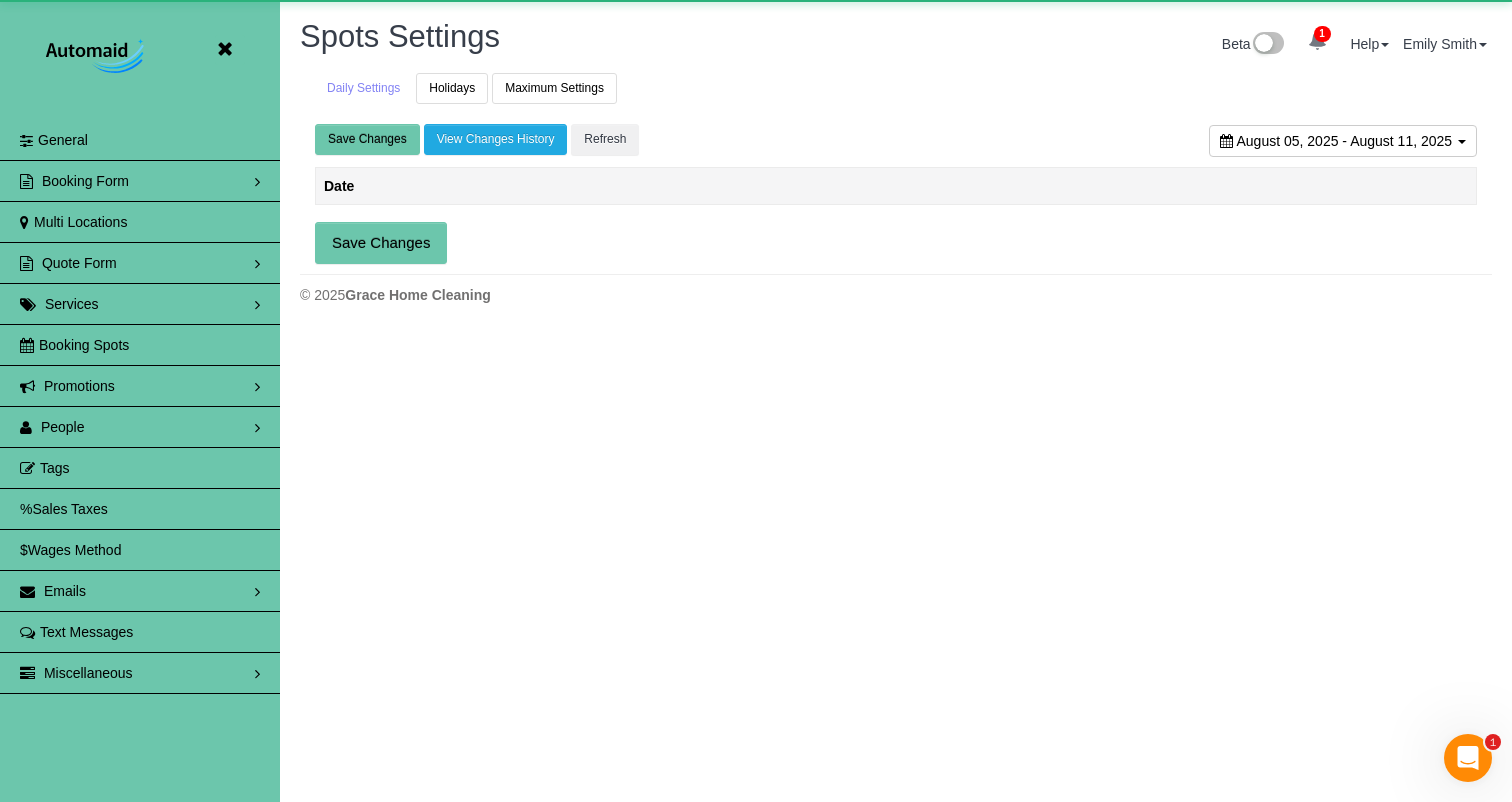 scroll, scrollTop: 99667, scrollLeft: 98488, axis: both 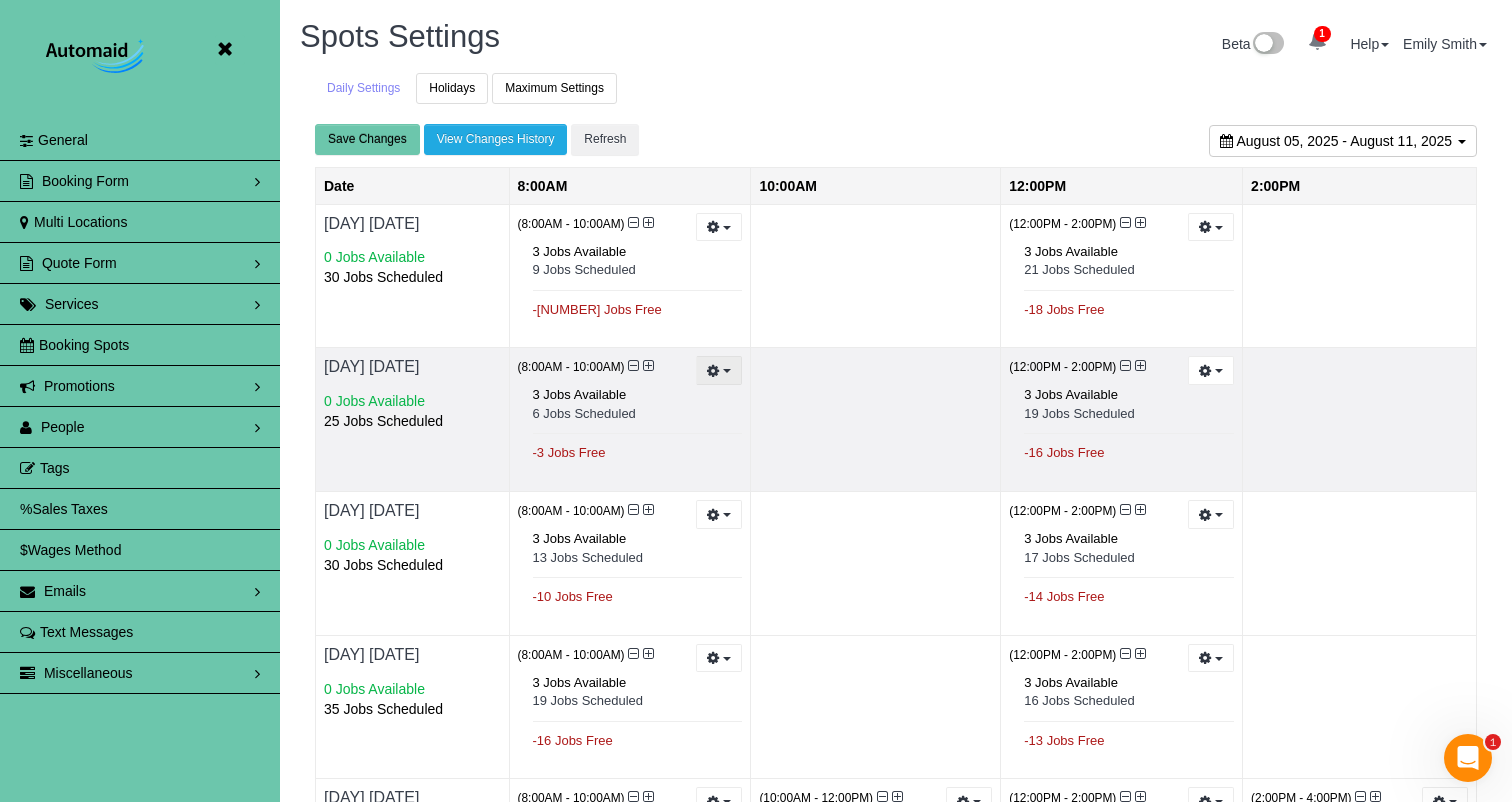 click at bounding box center [719, 370] 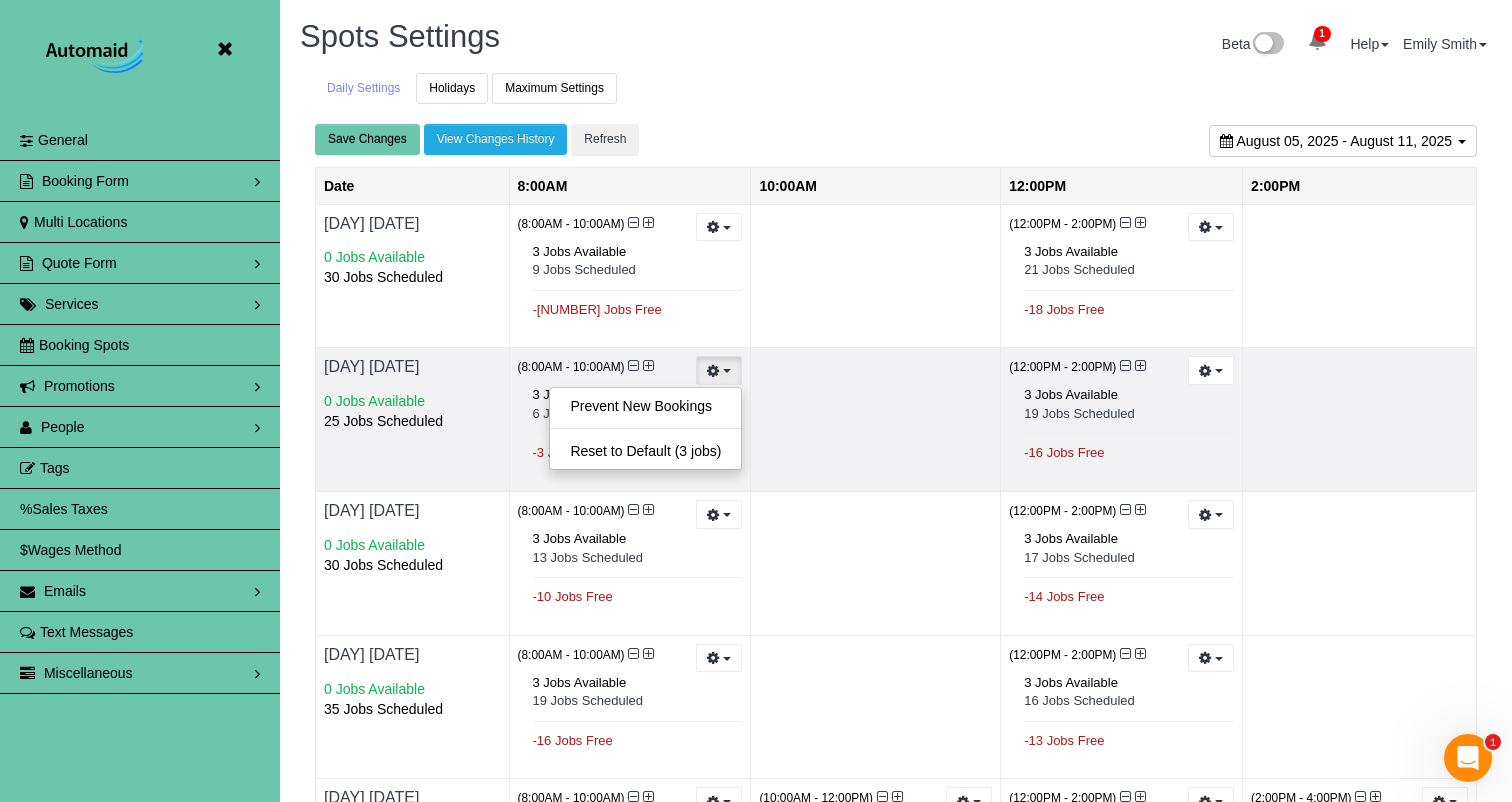 click at bounding box center [719, 370] 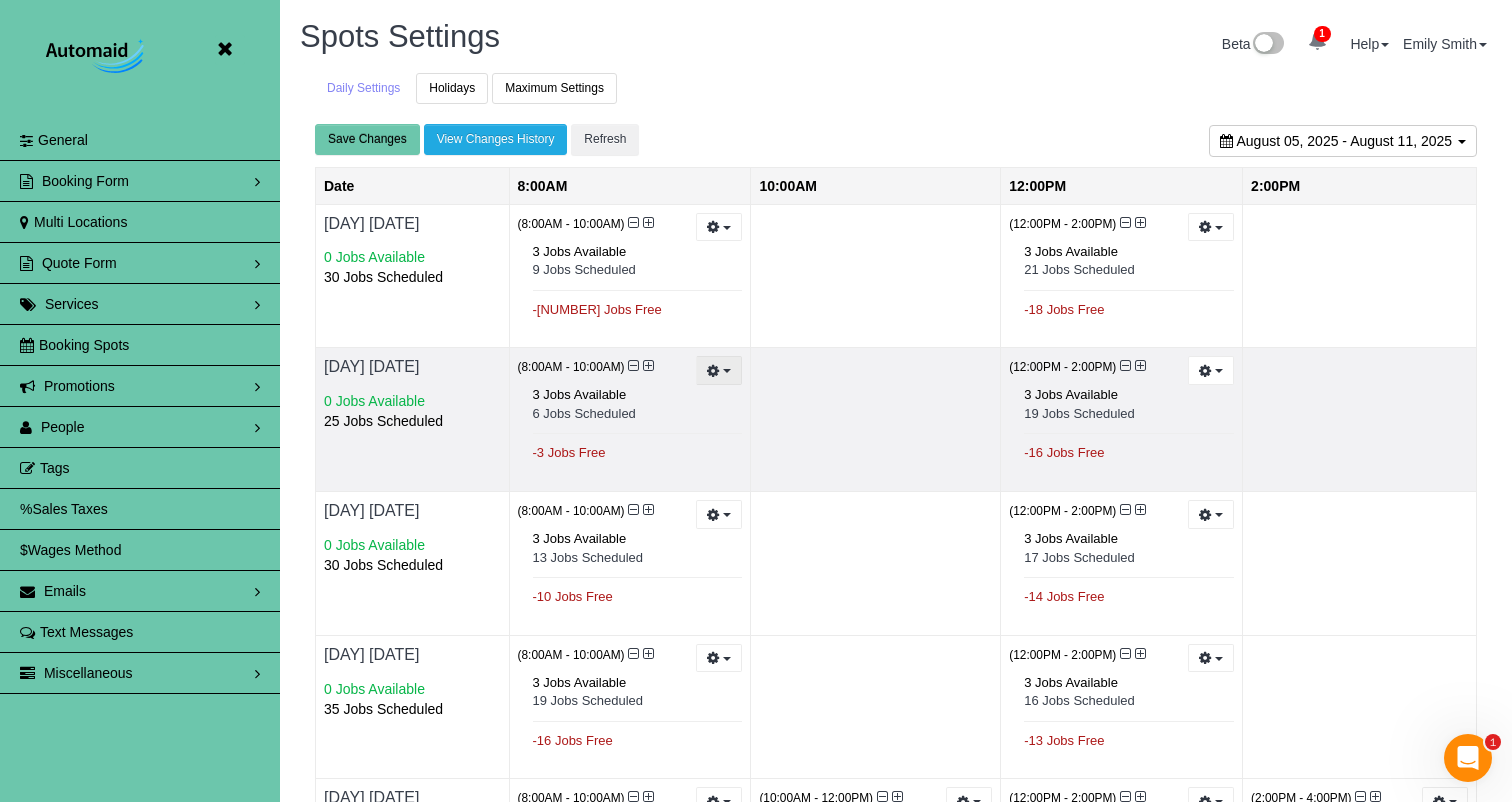 click at bounding box center [713, 370] 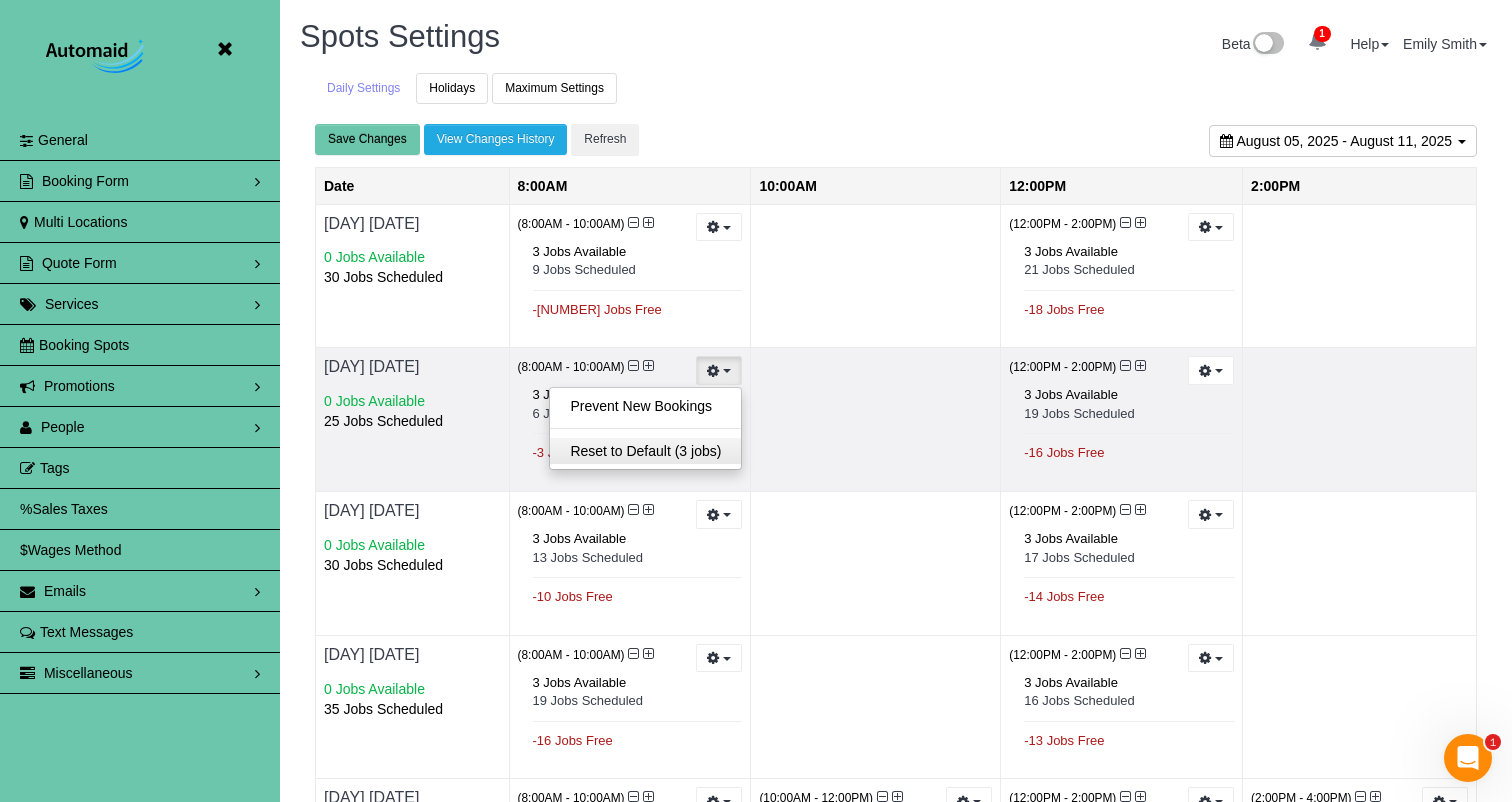 click on "Reset to Default (3 jobs)" at bounding box center (645, 451) 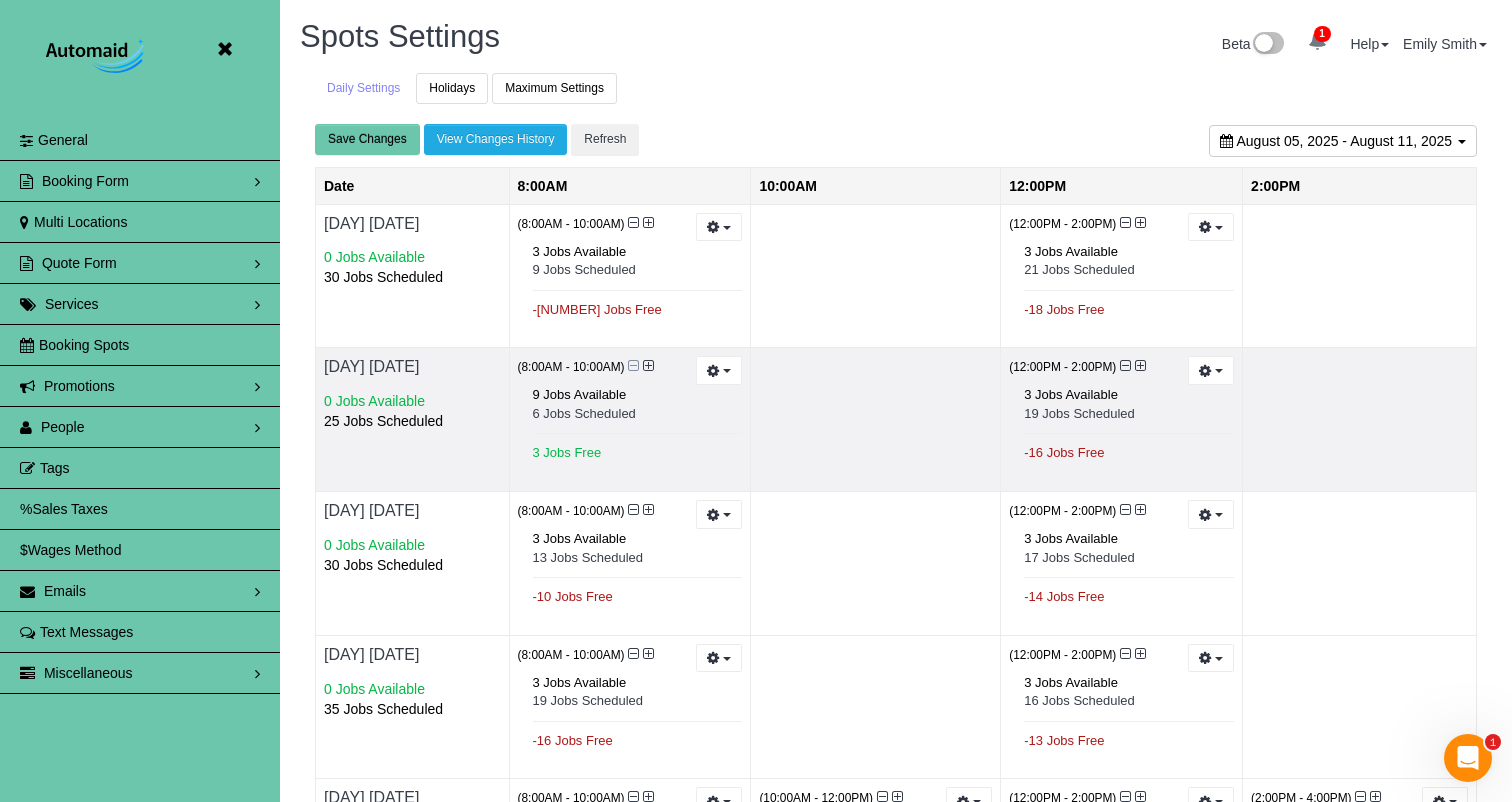 click at bounding box center (633, 366) 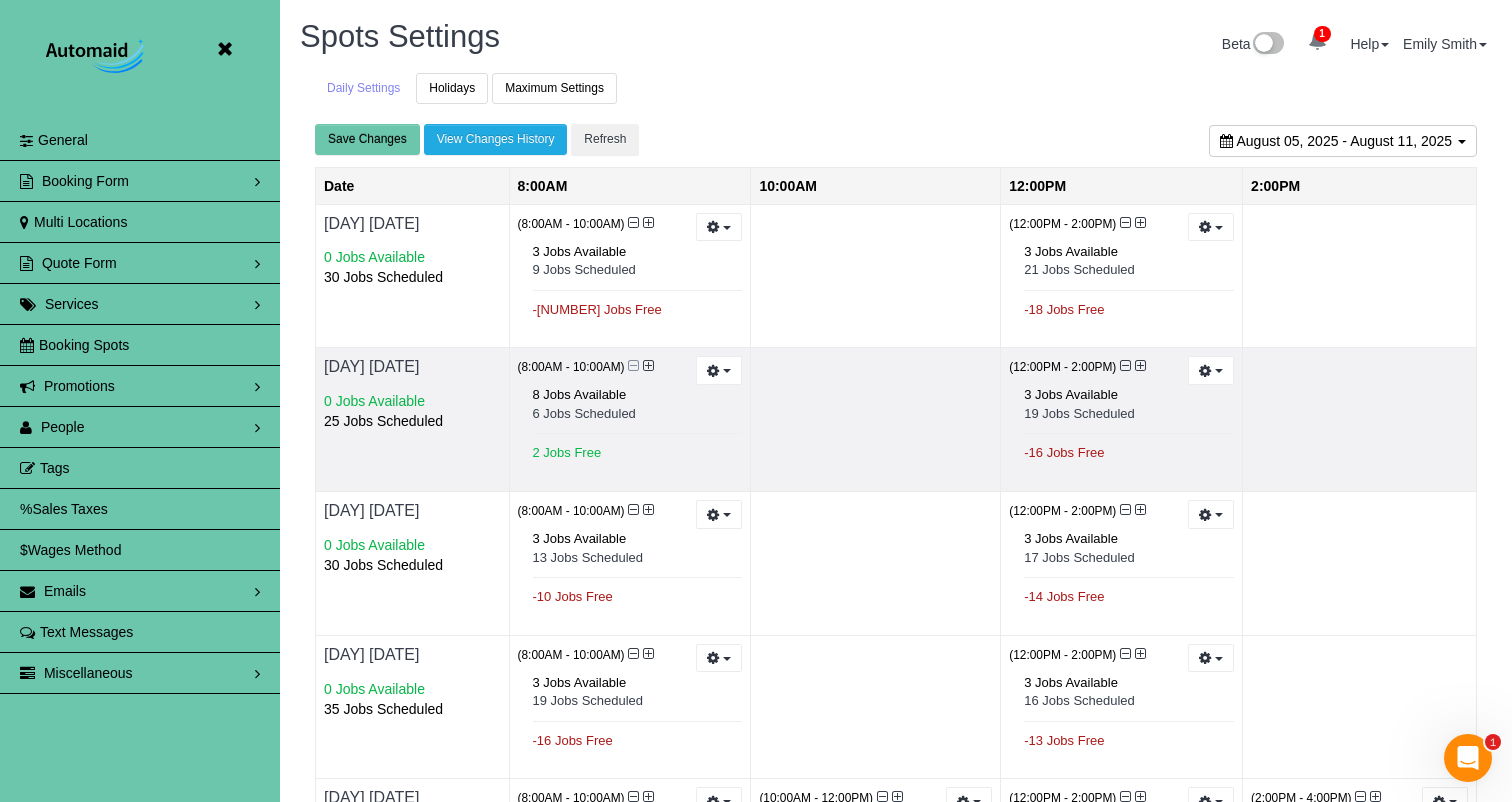 click at bounding box center (633, 366) 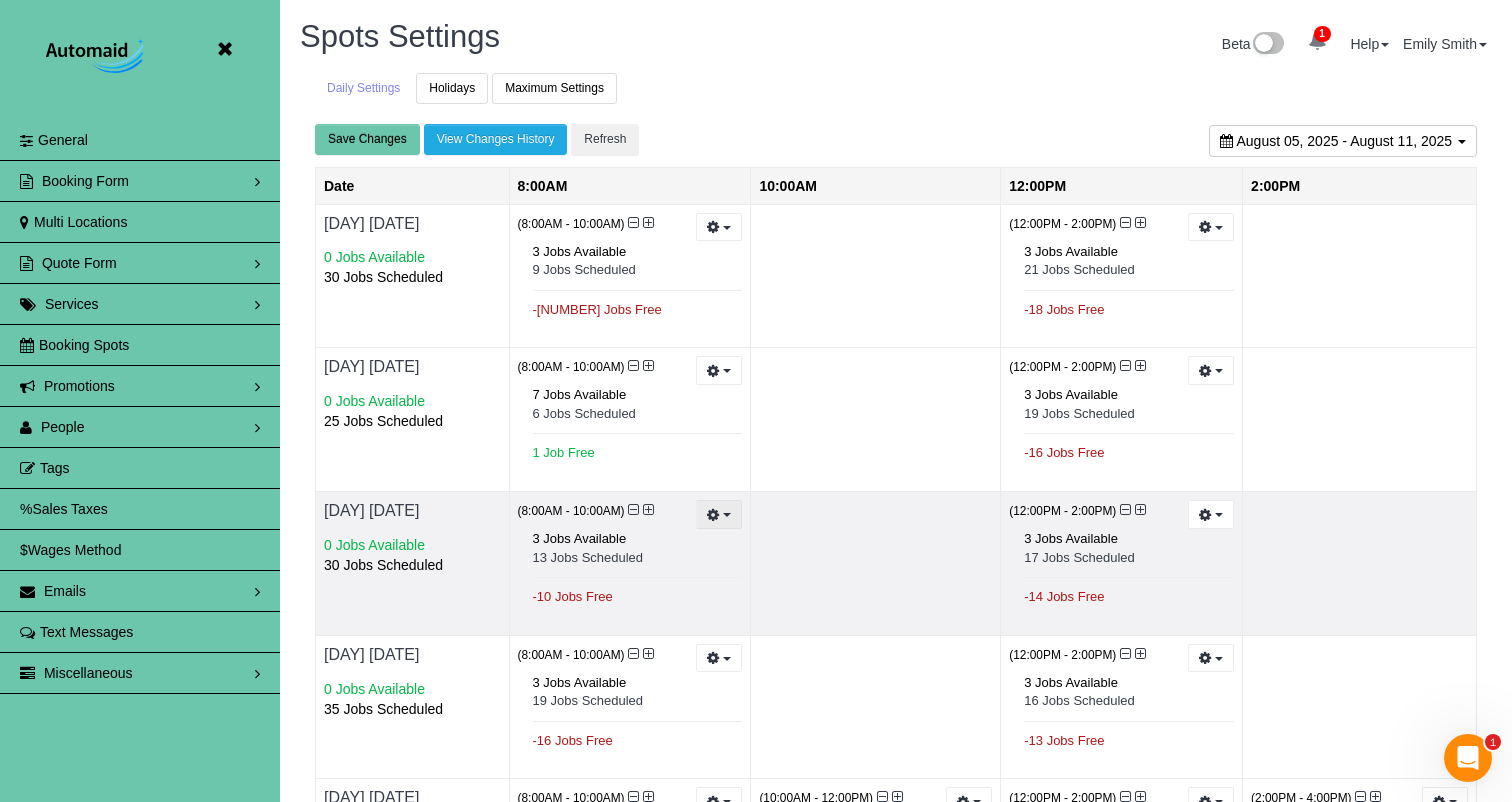 click at bounding box center [719, 514] 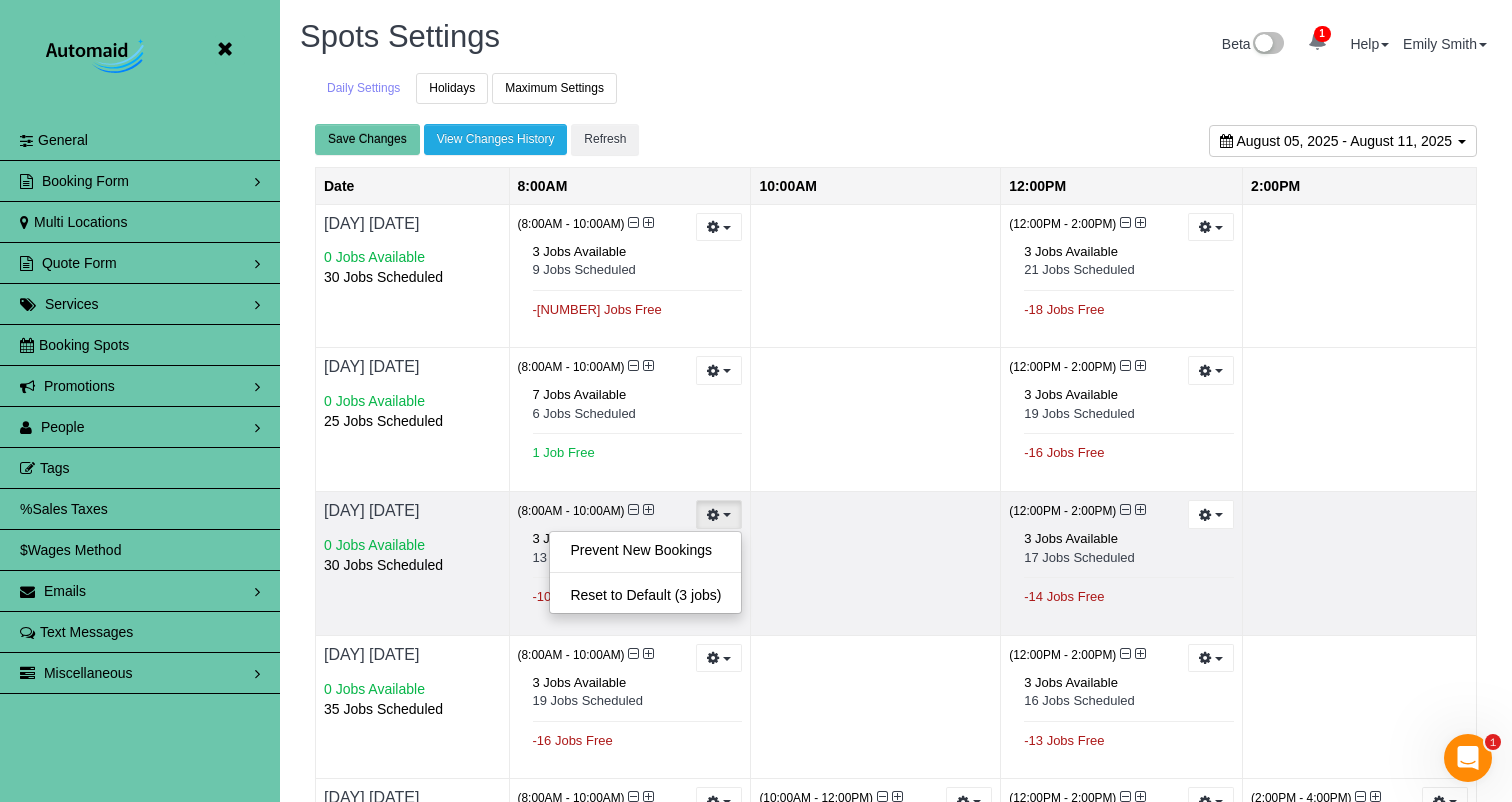 drag, startPoint x: 708, startPoint y: 582, endPoint x: 620, endPoint y: 536, distance: 99.29753 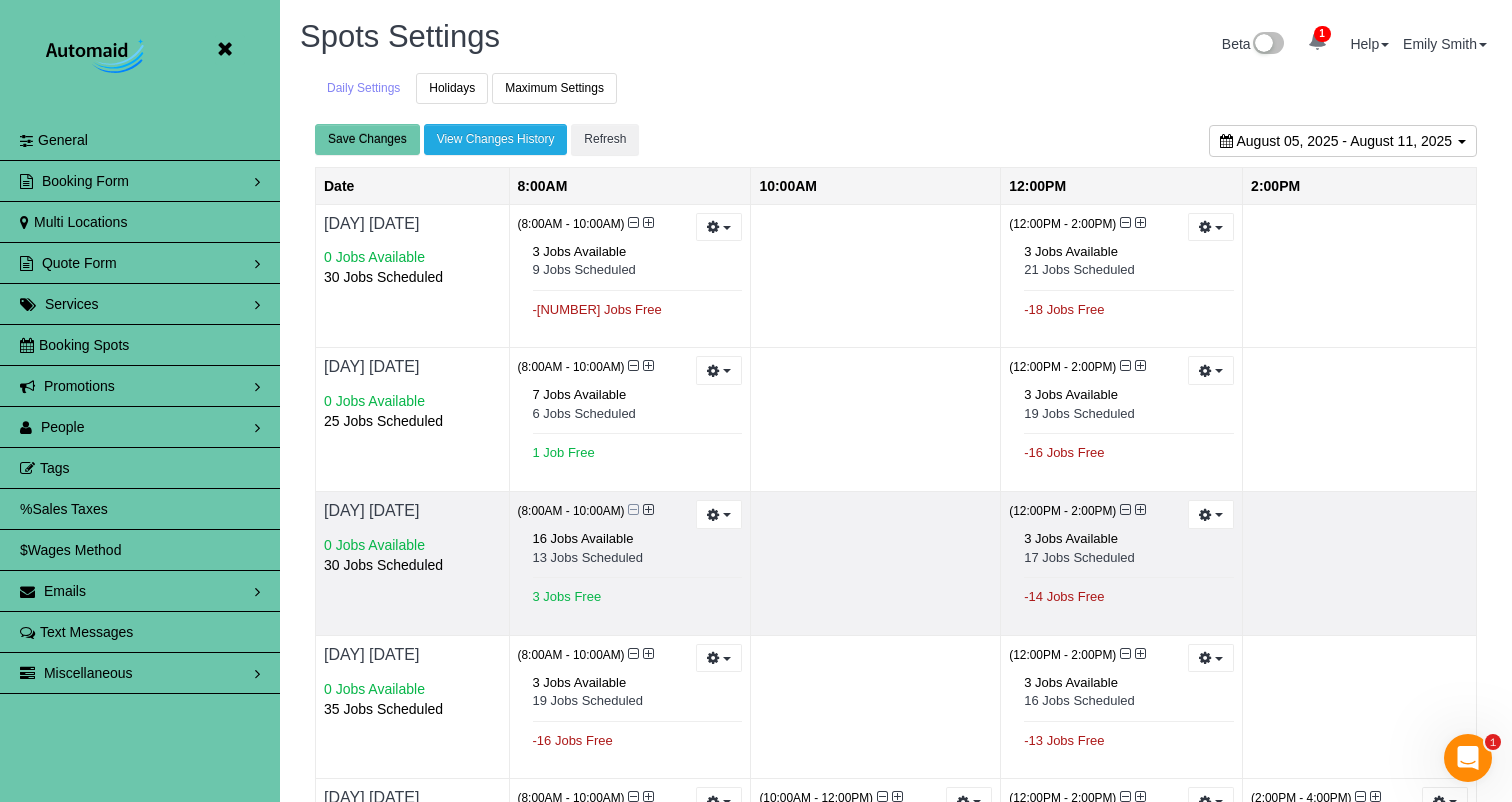 click at bounding box center [633, 510] 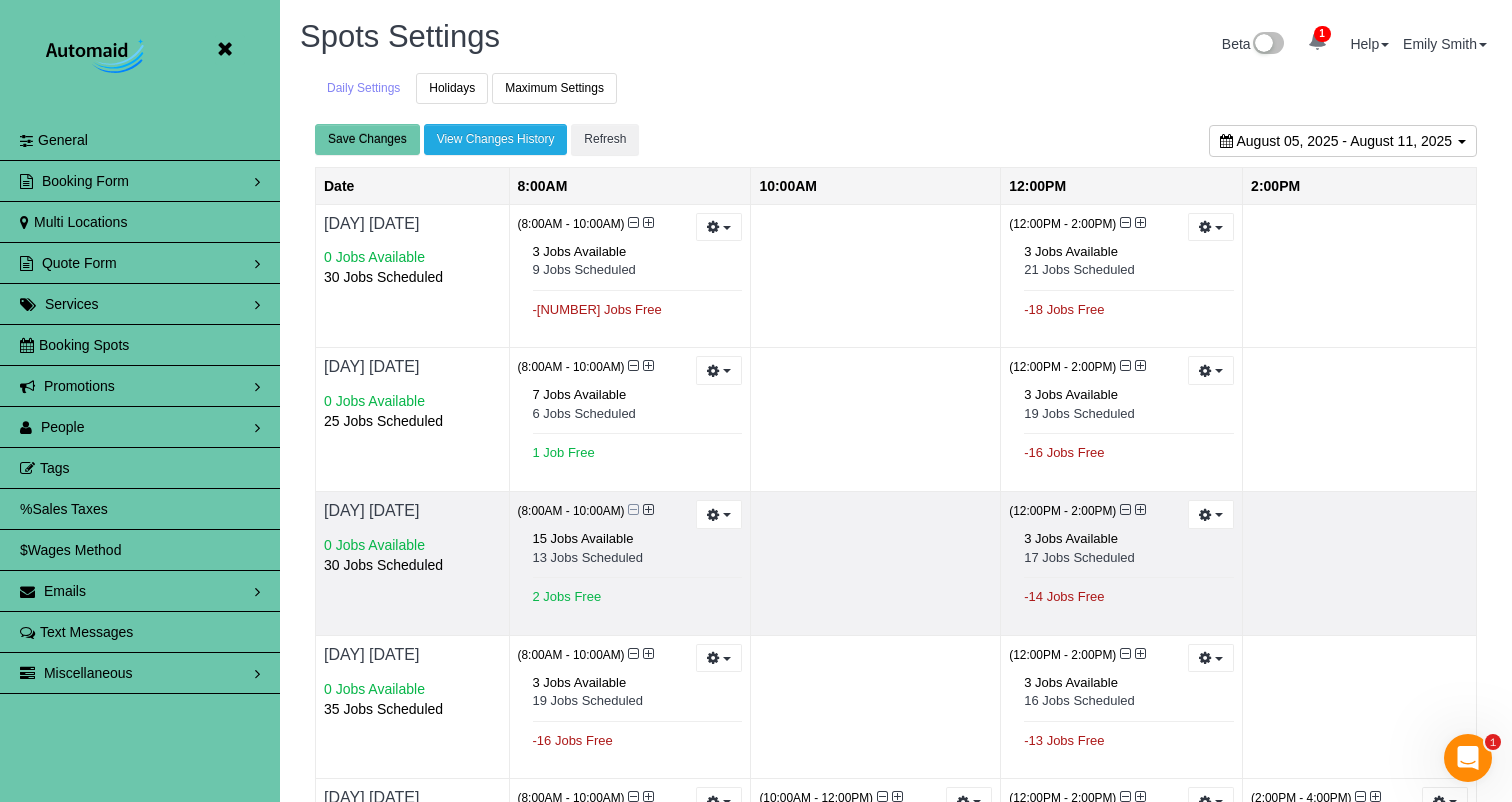 click at bounding box center [633, 510] 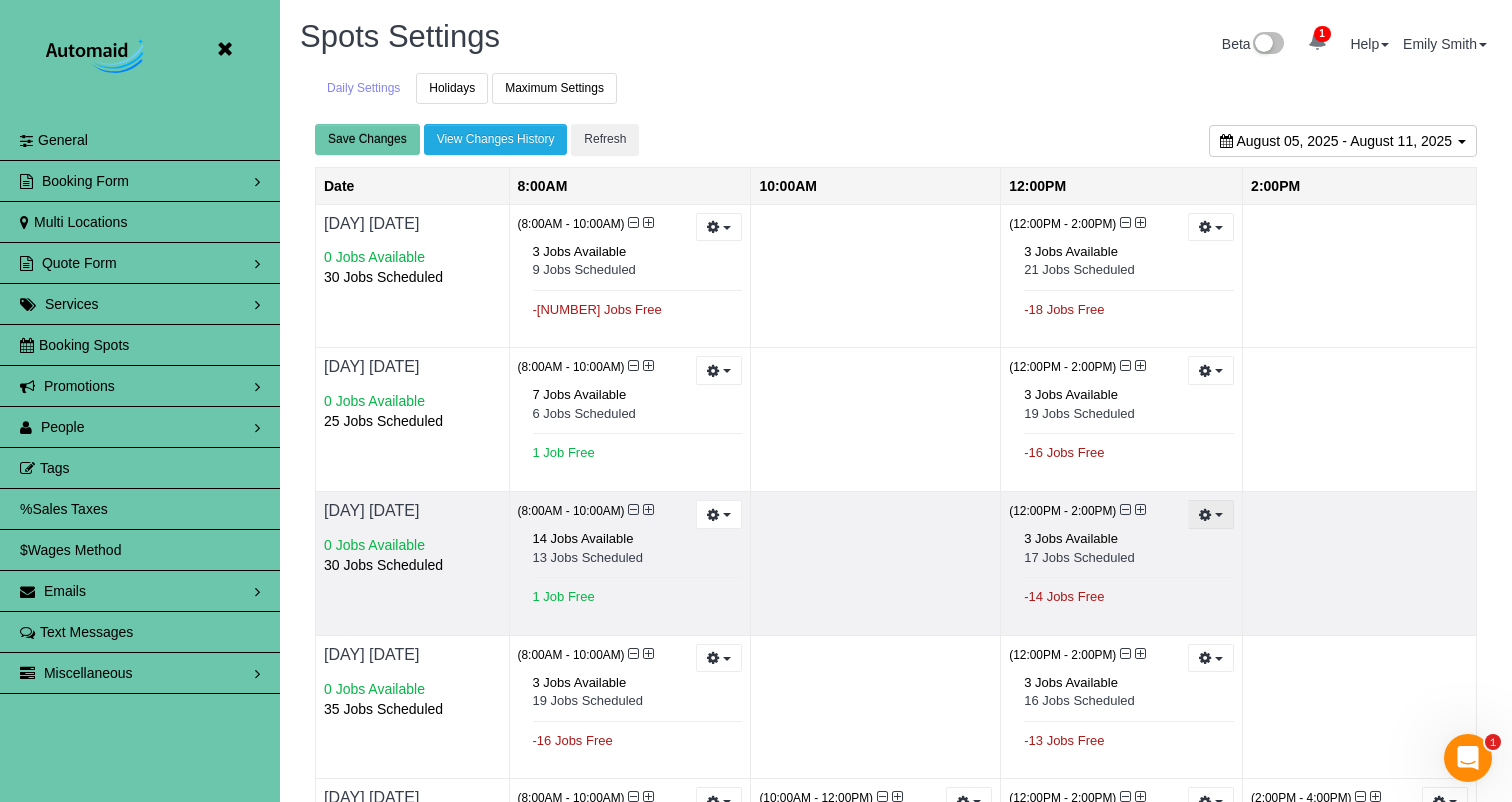 click at bounding box center [1205, 514] 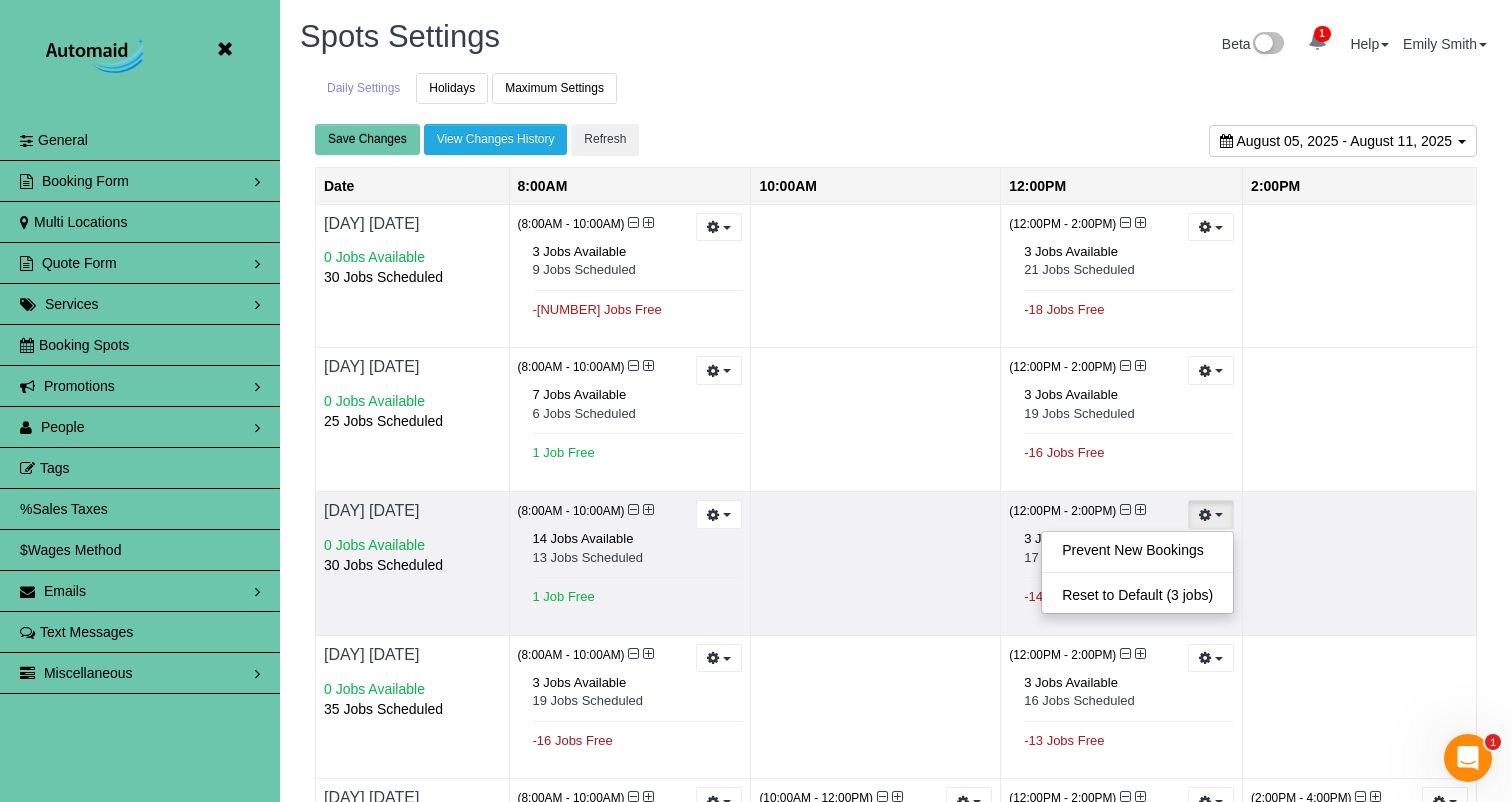 drag, startPoint x: 1172, startPoint y: 585, endPoint x: 1150, endPoint y: 538, distance: 51.894123 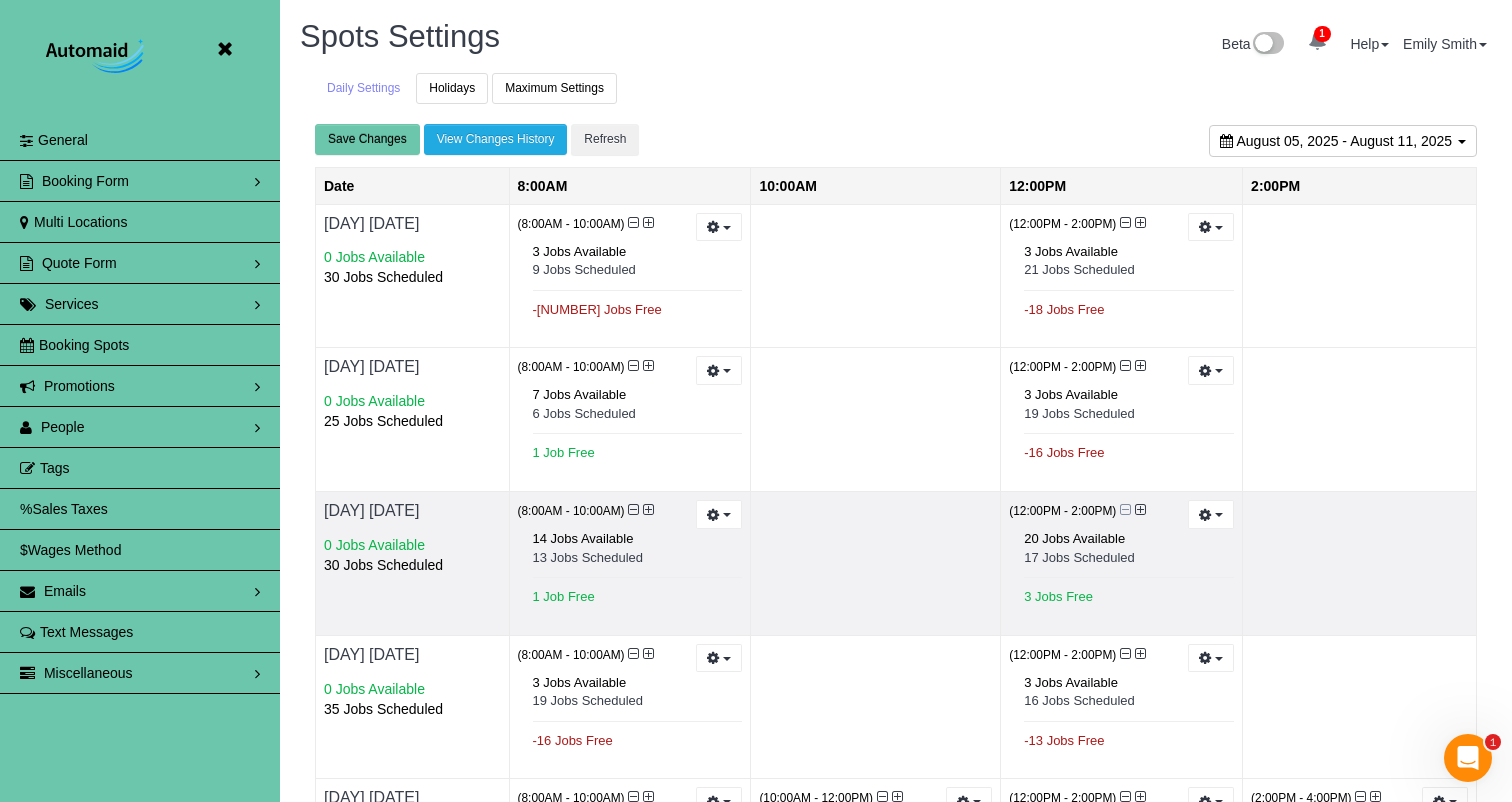 click at bounding box center (1125, 510) 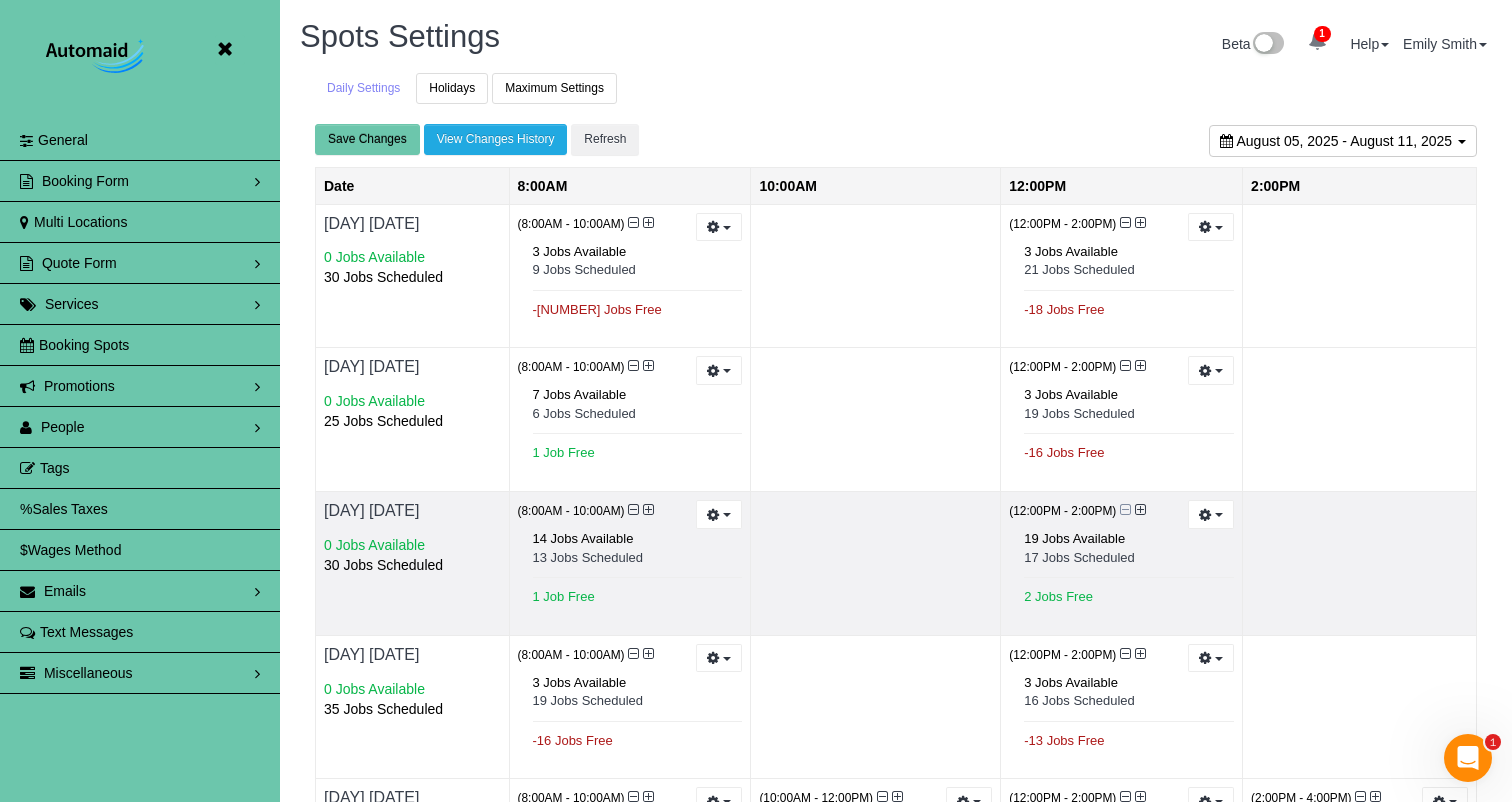 click at bounding box center (1125, 510) 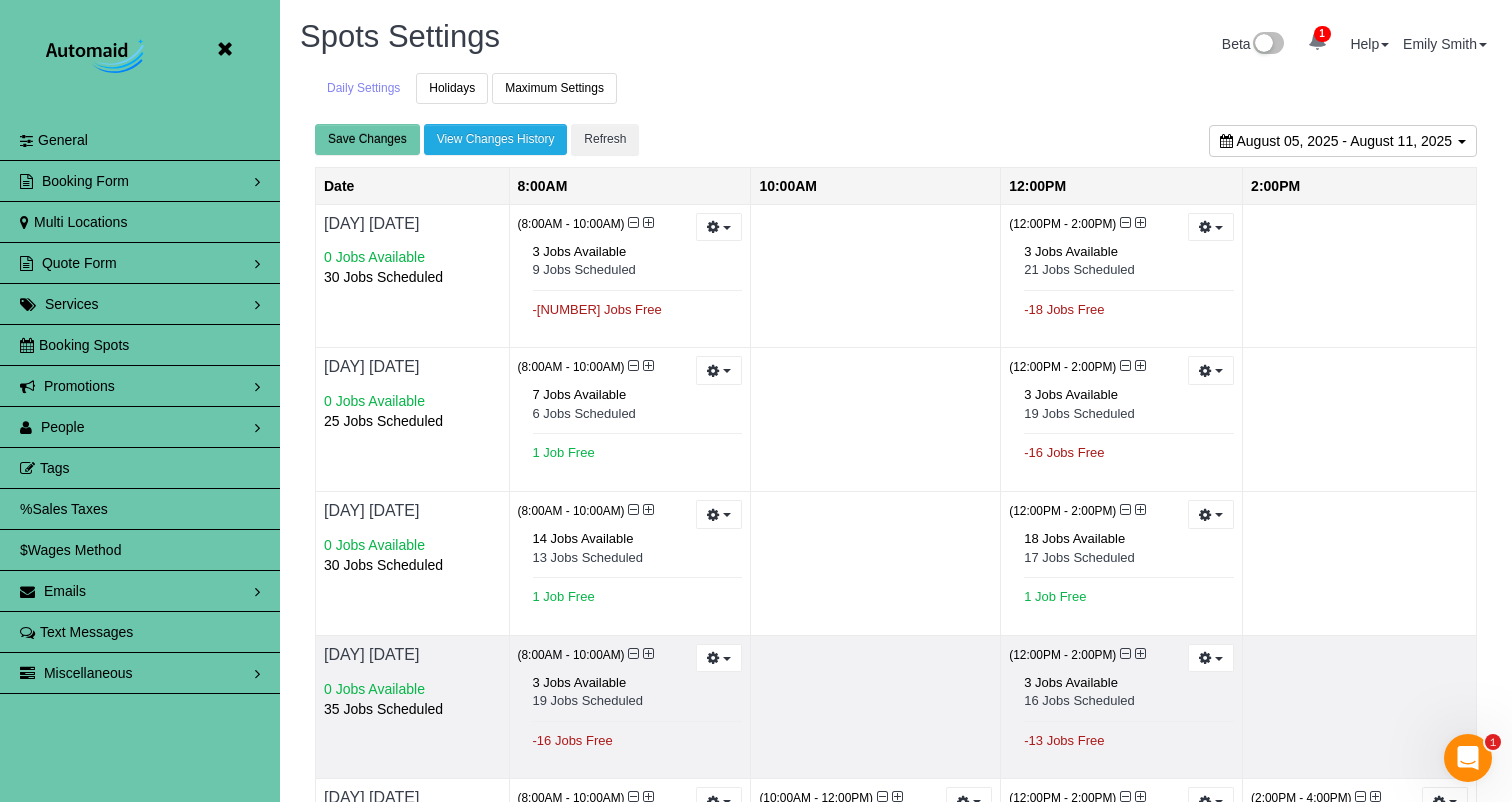 drag, startPoint x: 712, startPoint y: 653, endPoint x: 723, endPoint y: 701, distance: 49.24429 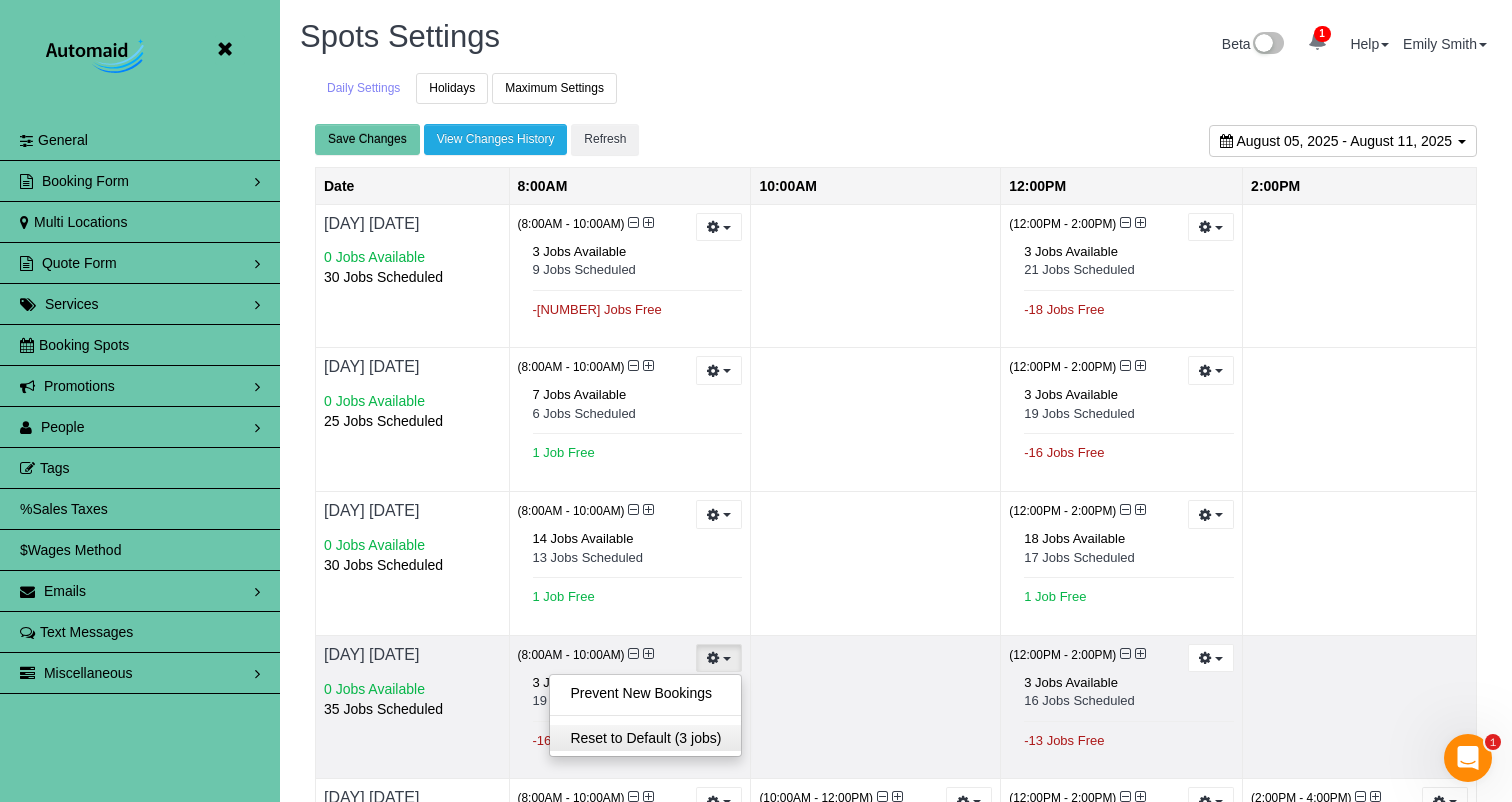 click on "Reset to Default (3 jobs)" at bounding box center [645, 738] 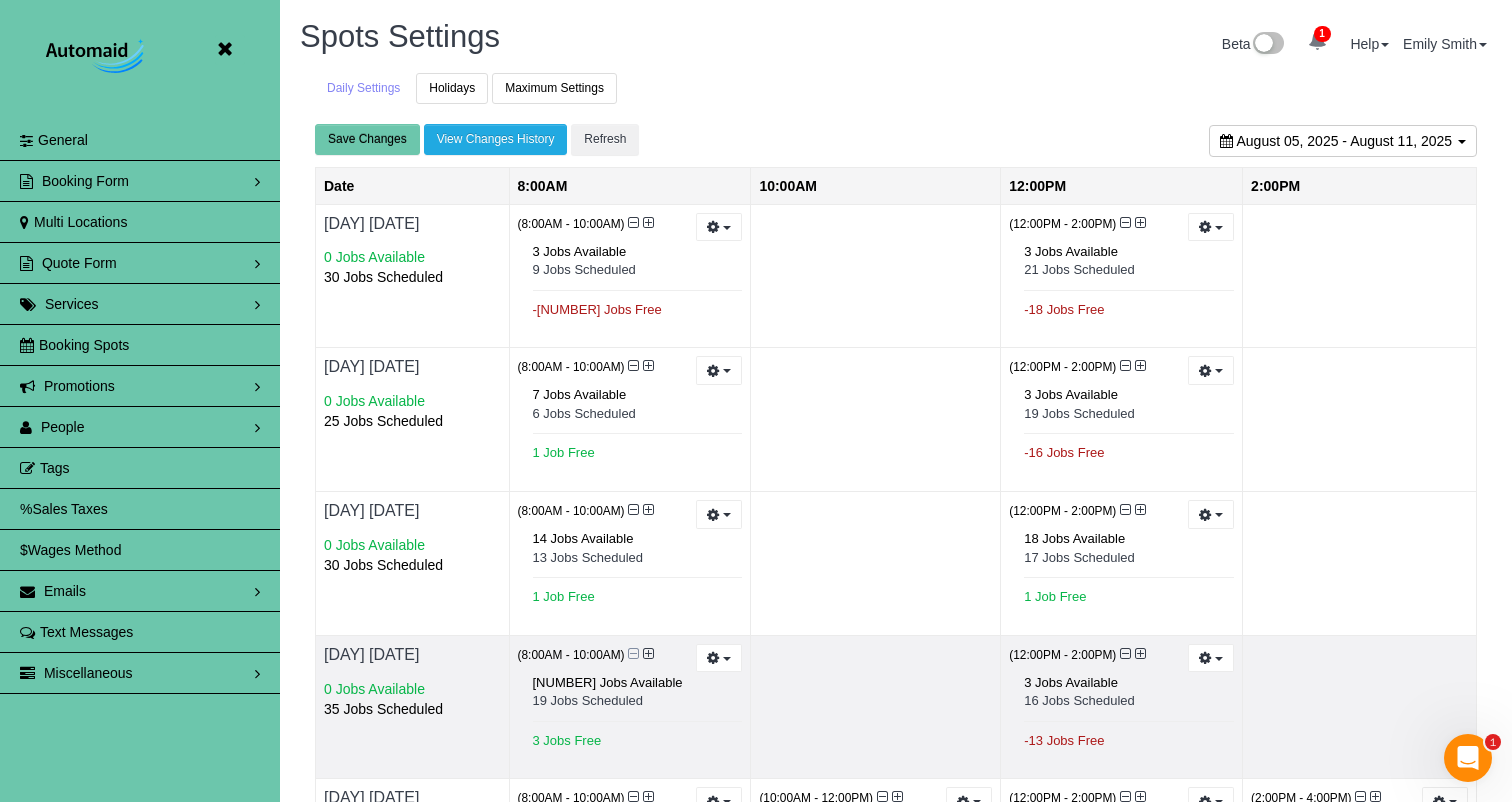 click at bounding box center (633, 654) 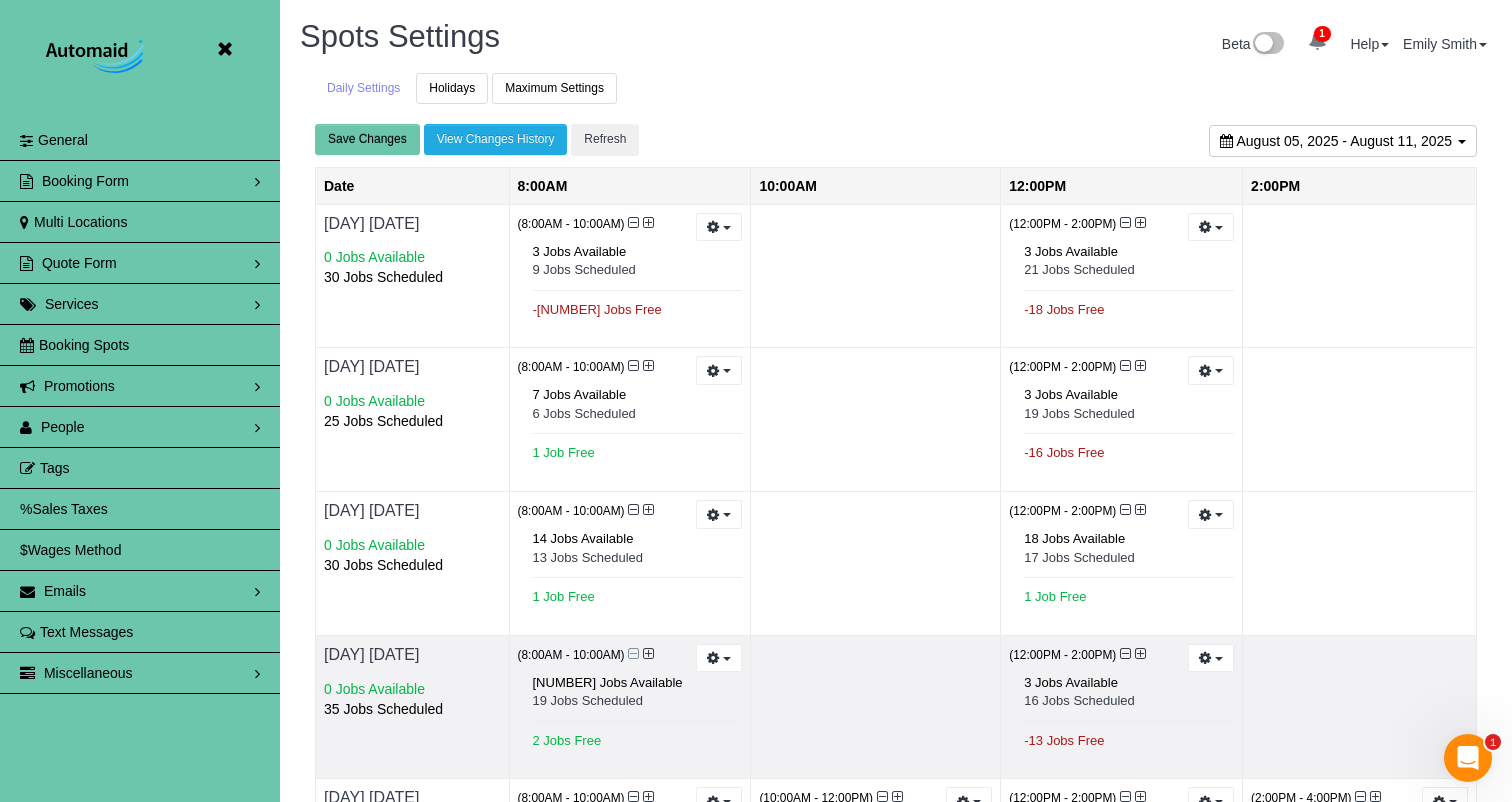 click at bounding box center [633, 654] 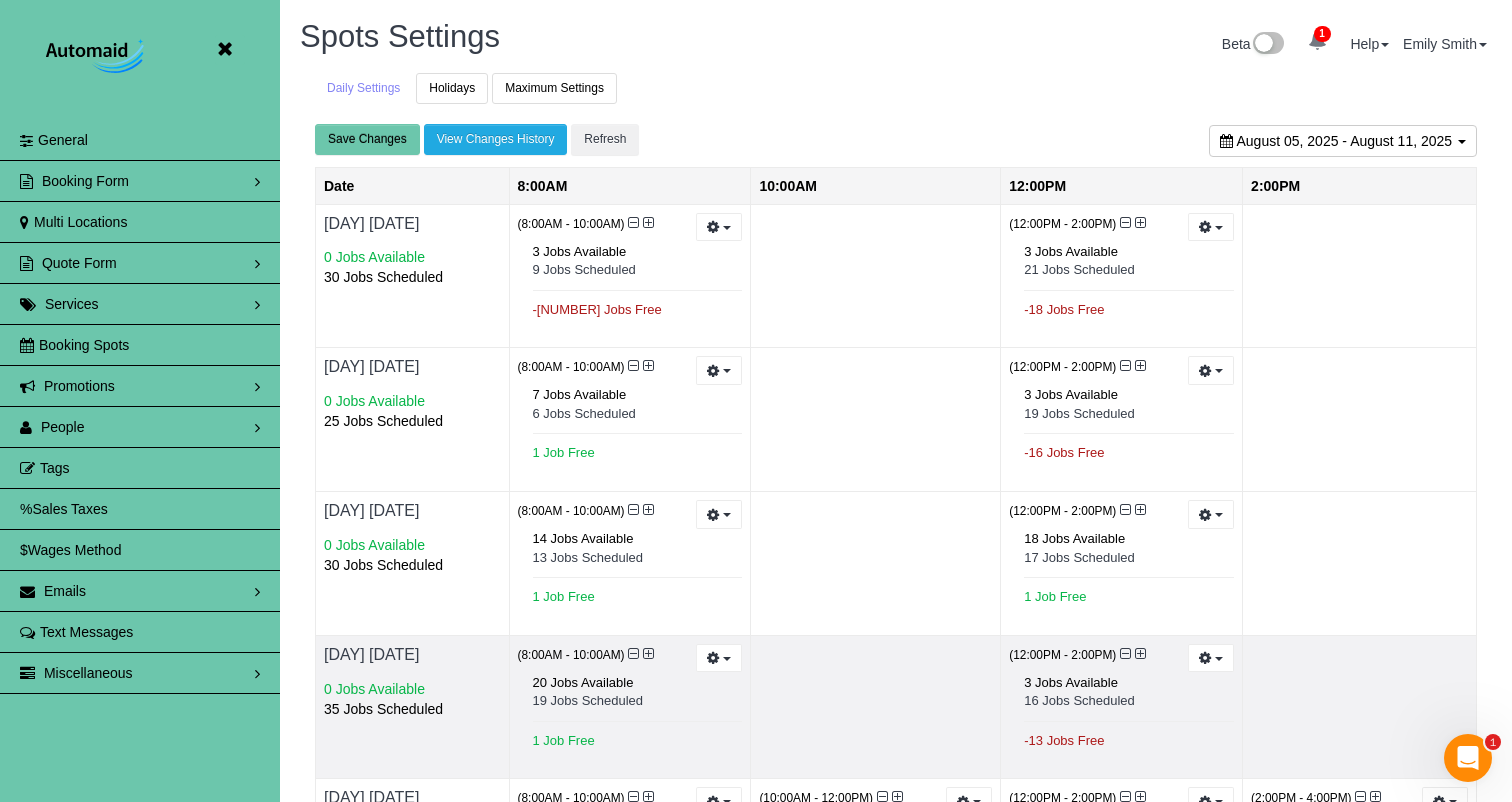 drag, startPoint x: 1200, startPoint y: 656, endPoint x: 1193, endPoint y: 687, distance: 31.780497 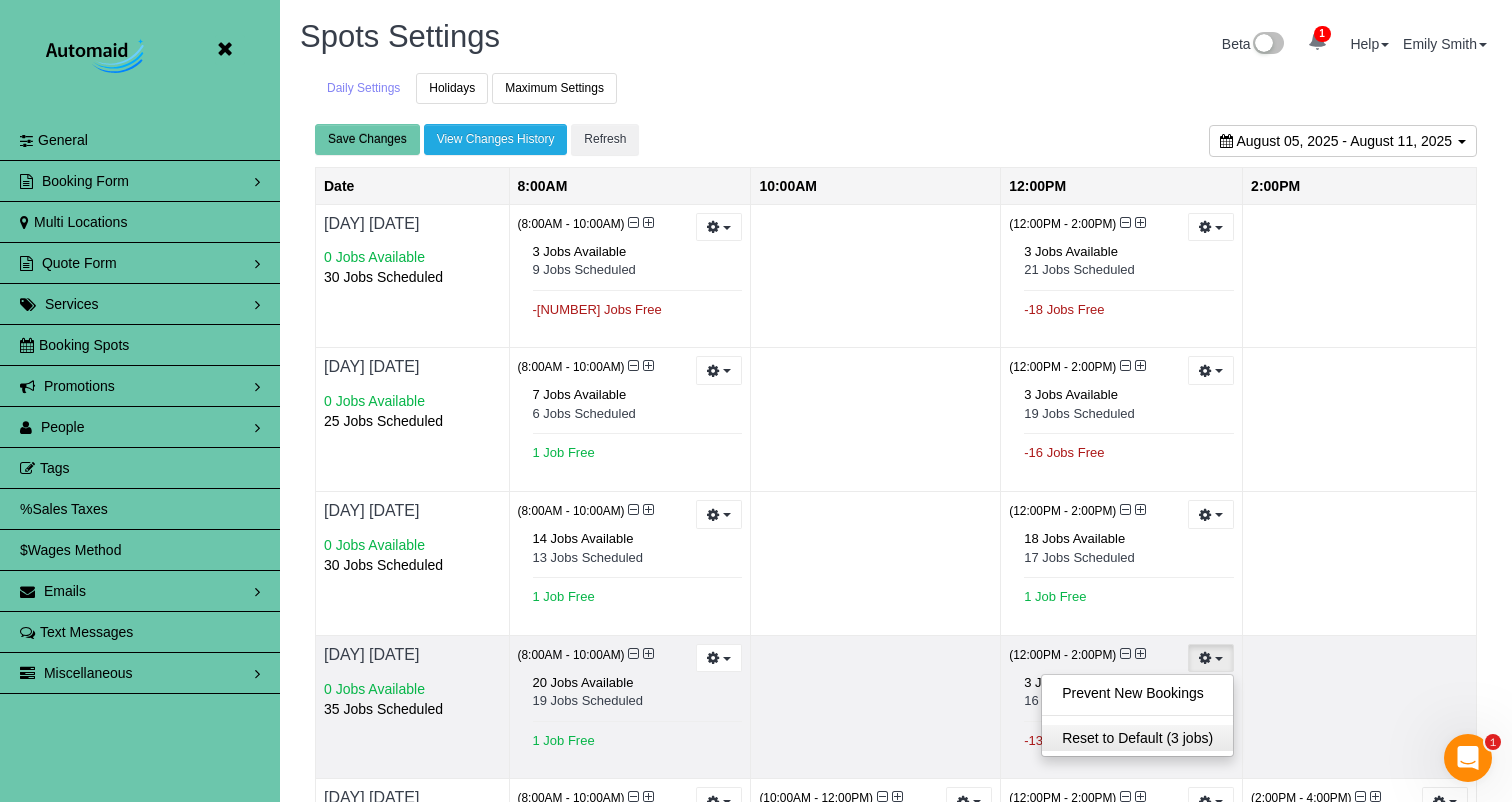 click on "Reset to Default (3 jobs)" at bounding box center (1137, 738) 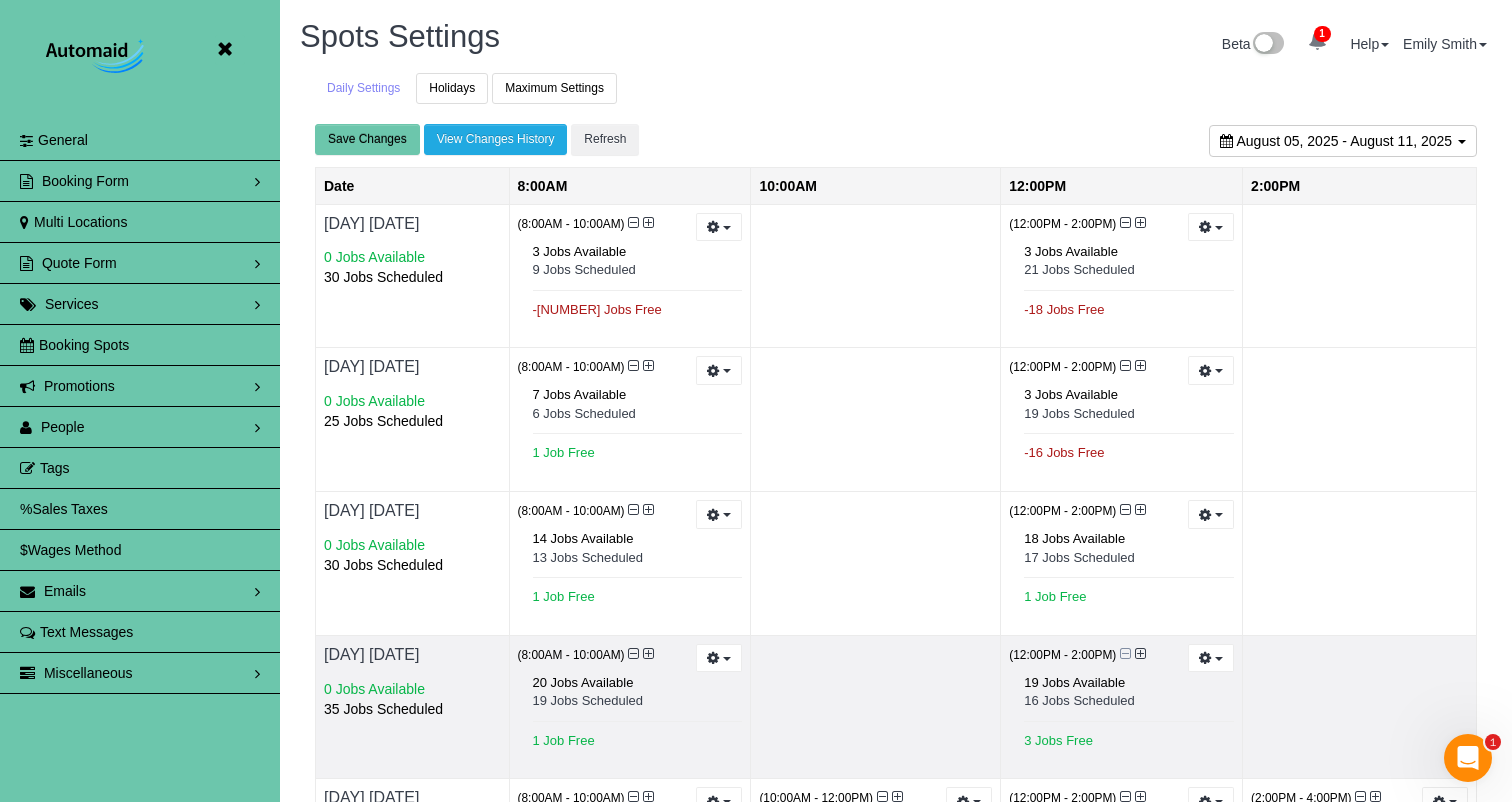 click at bounding box center [1125, 654] 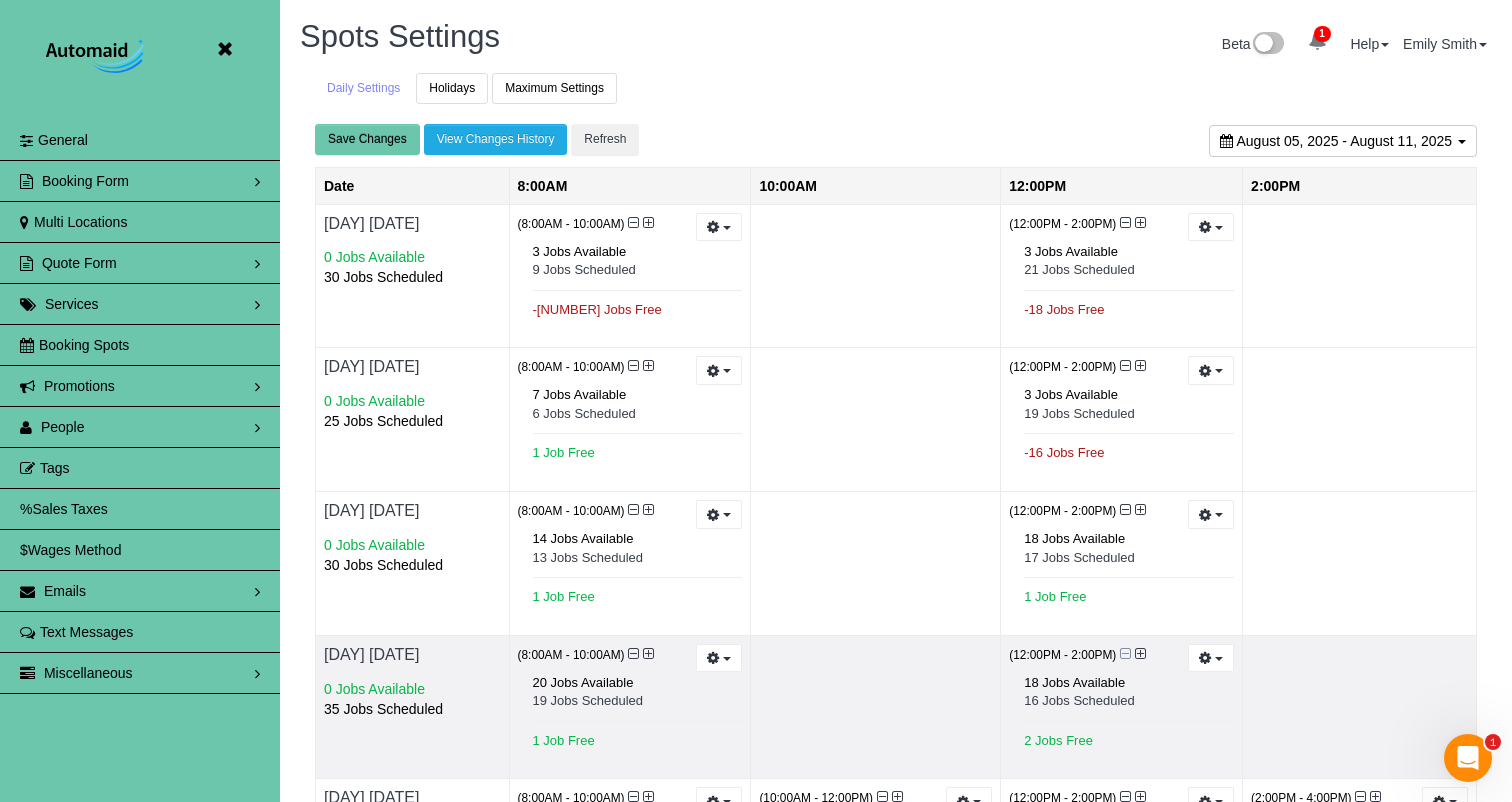 click at bounding box center (1125, 654) 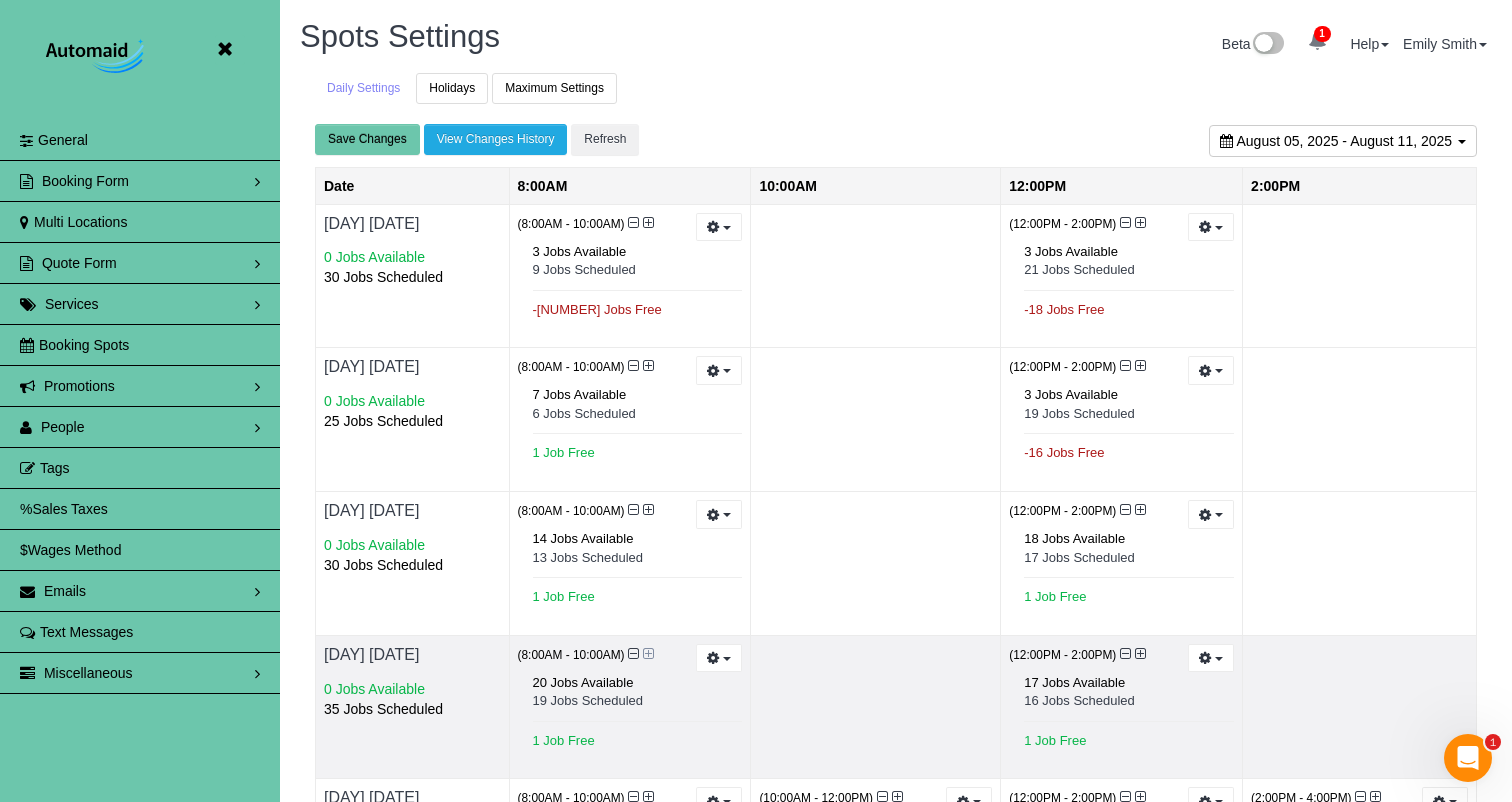 click at bounding box center [648, 654] 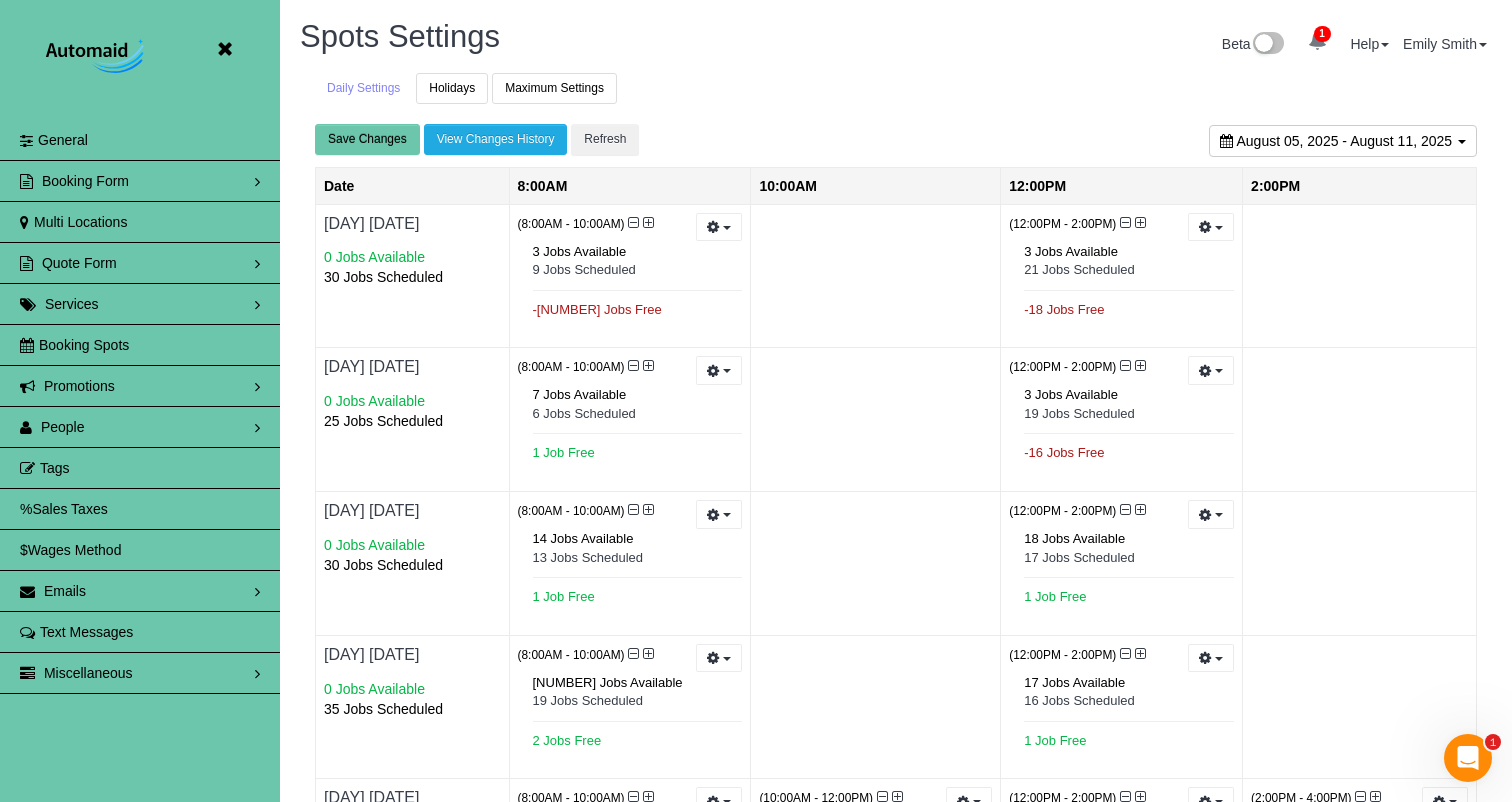 click on "Save Changes" at bounding box center (367, 139) 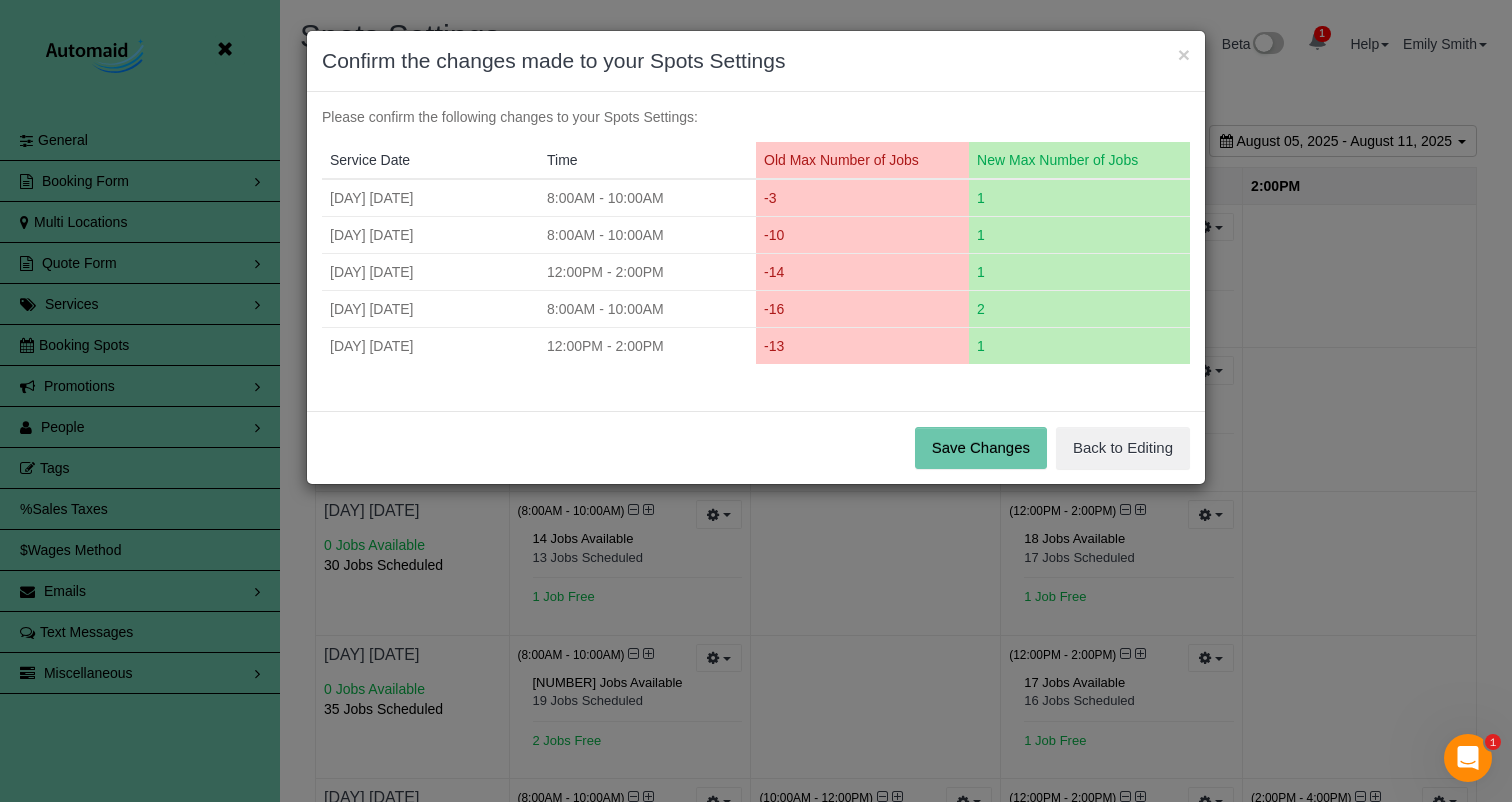 click on "Save Changes" at bounding box center [981, 448] 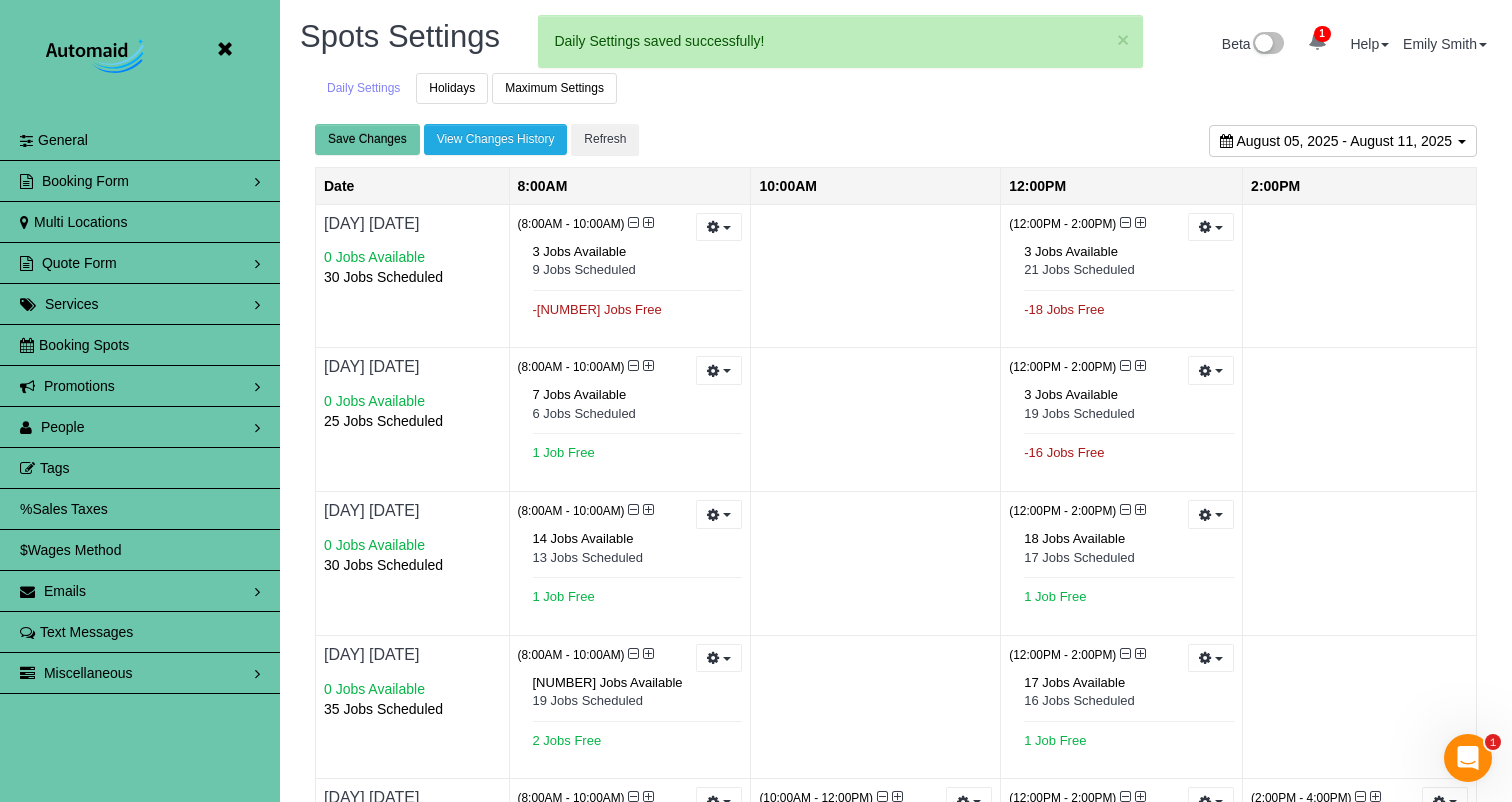 scroll, scrollTop: 98559, scrollLeft: 98488, axis: both 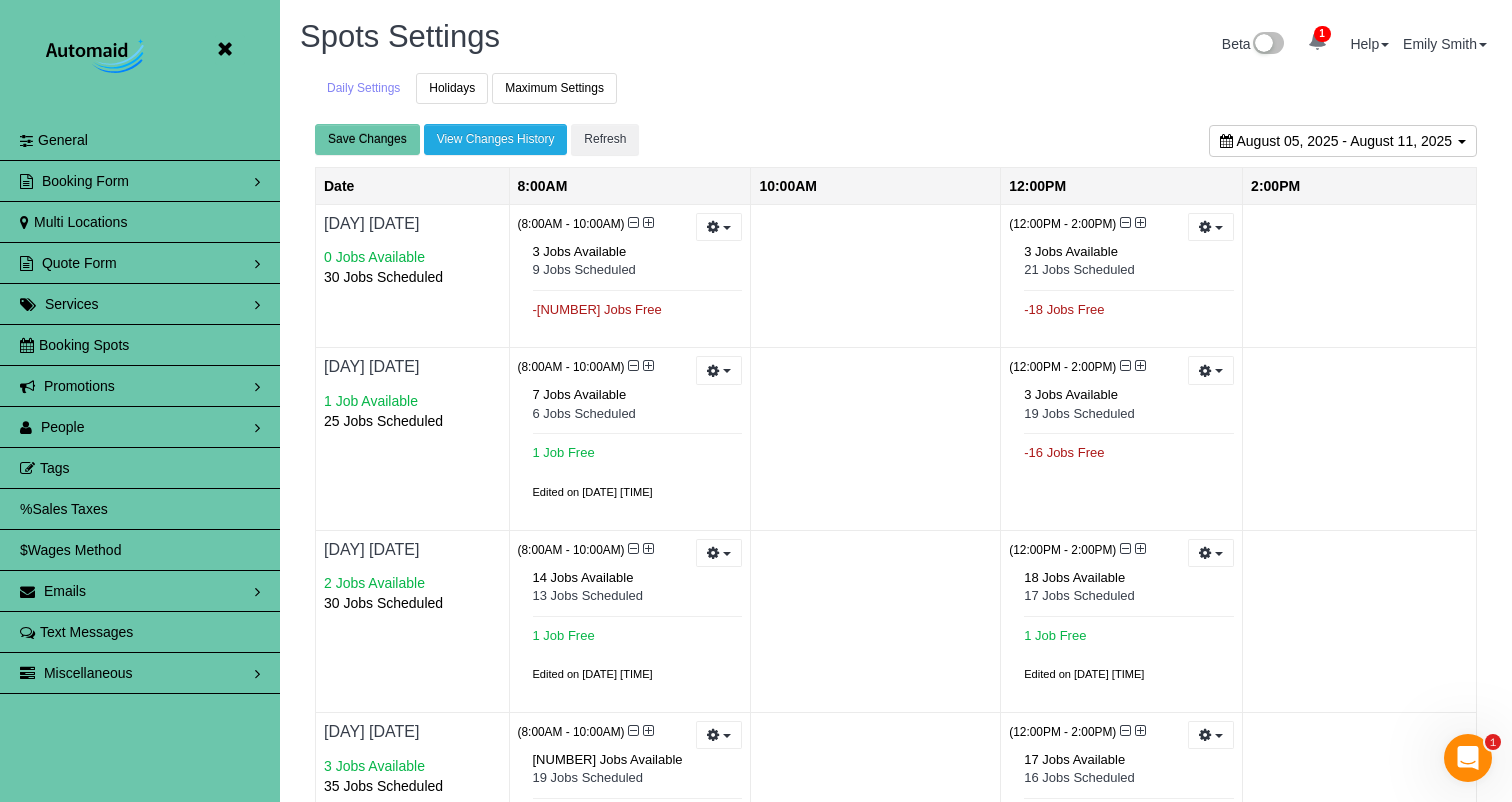 click on "Save Changes" at bounding box center [367, 139] 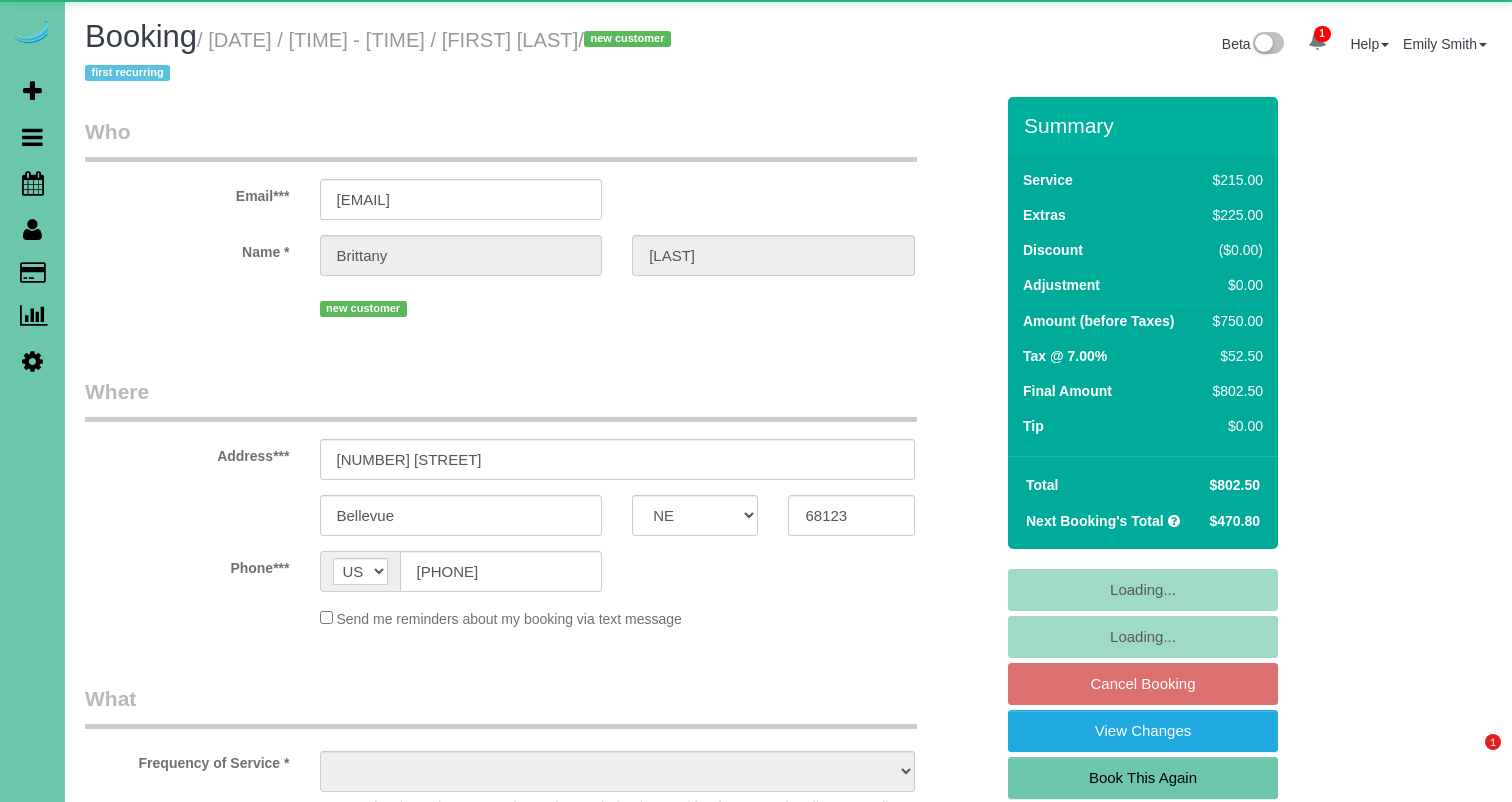 select on "NE" 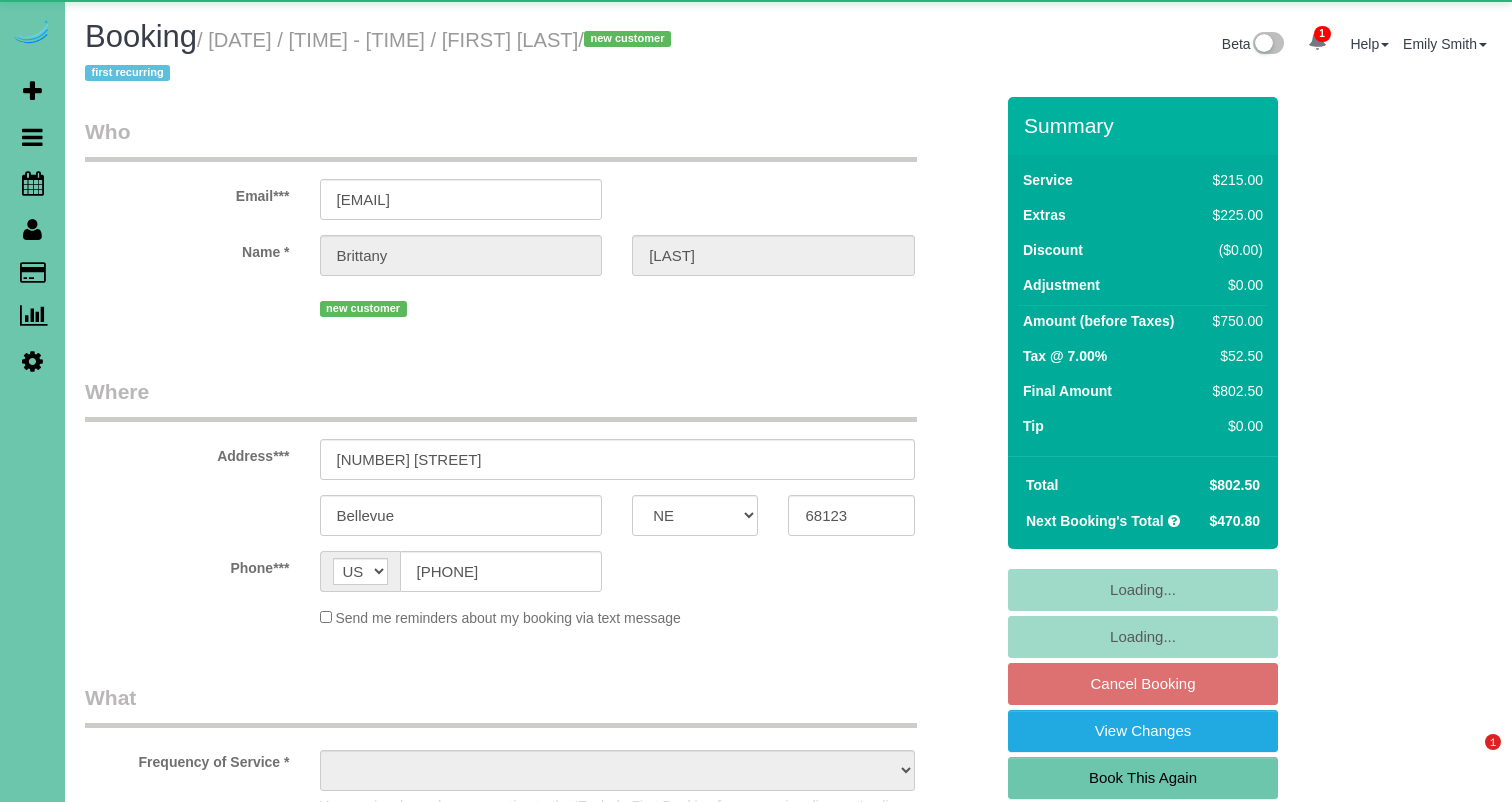 scroll, scrollTop: 0, scrollLeft: 0, axis: both 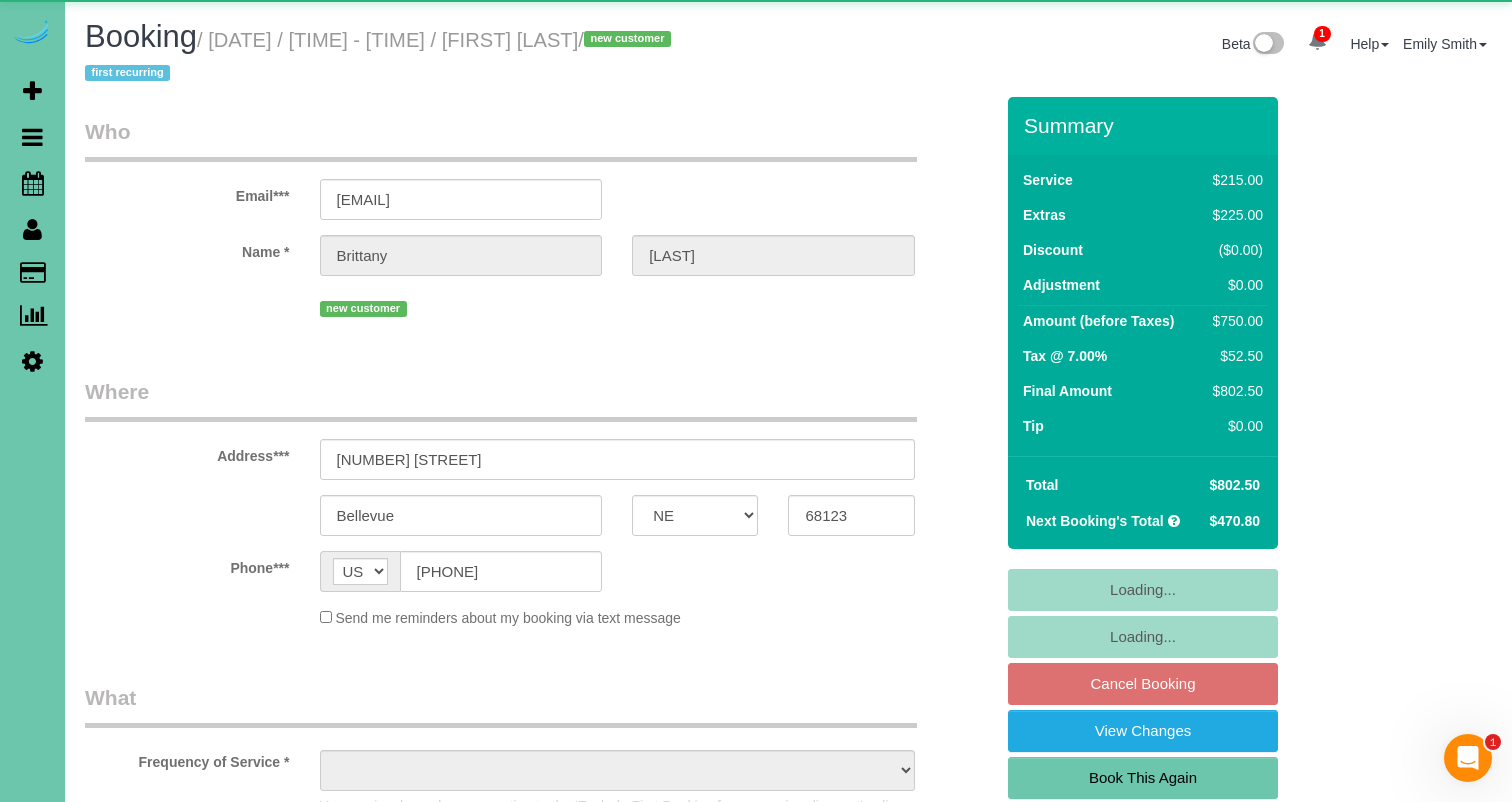 select on "object:661" 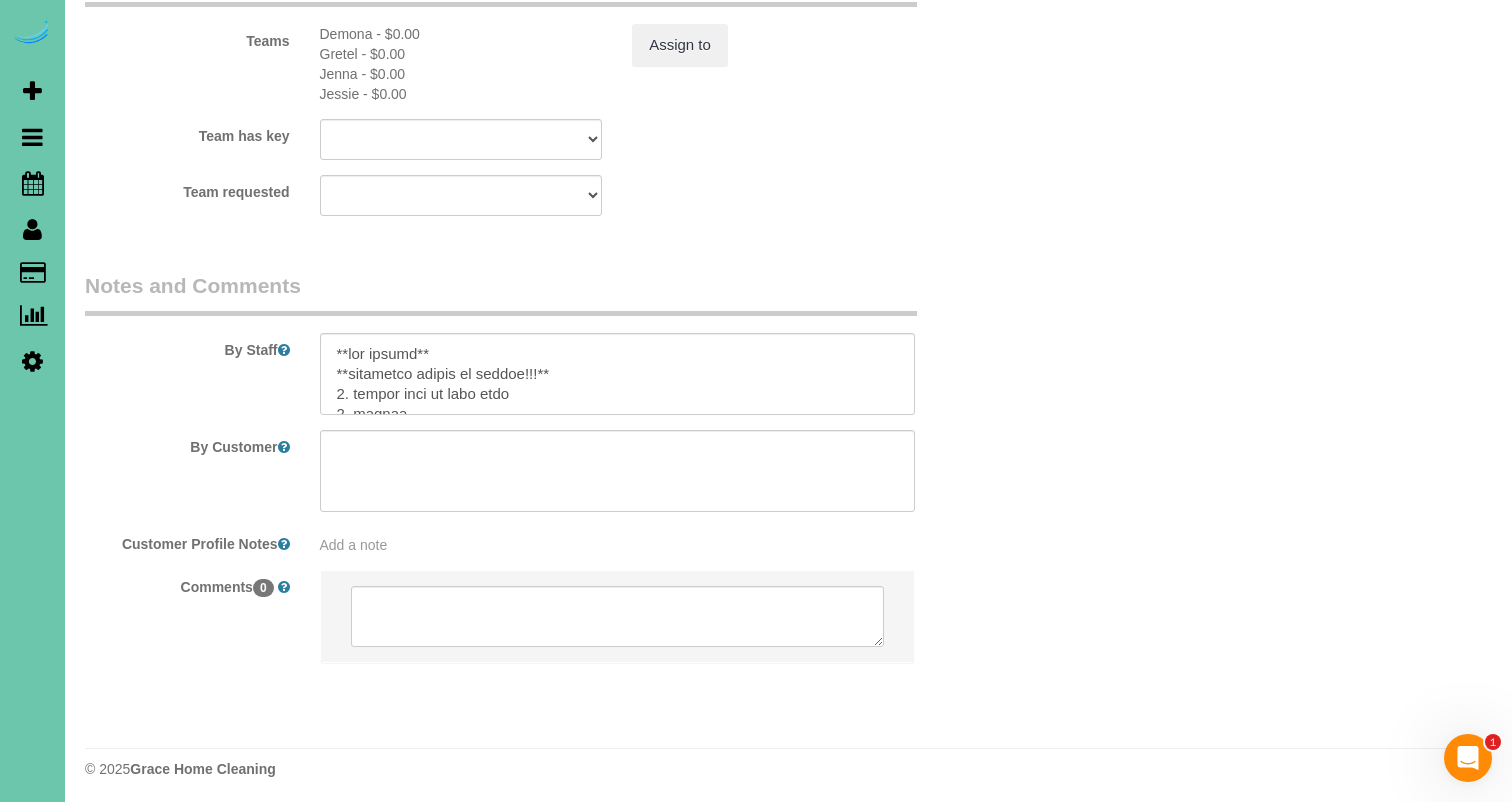 scroll, scrollTop: 2412, scrollLeft: 0, axis: vertical 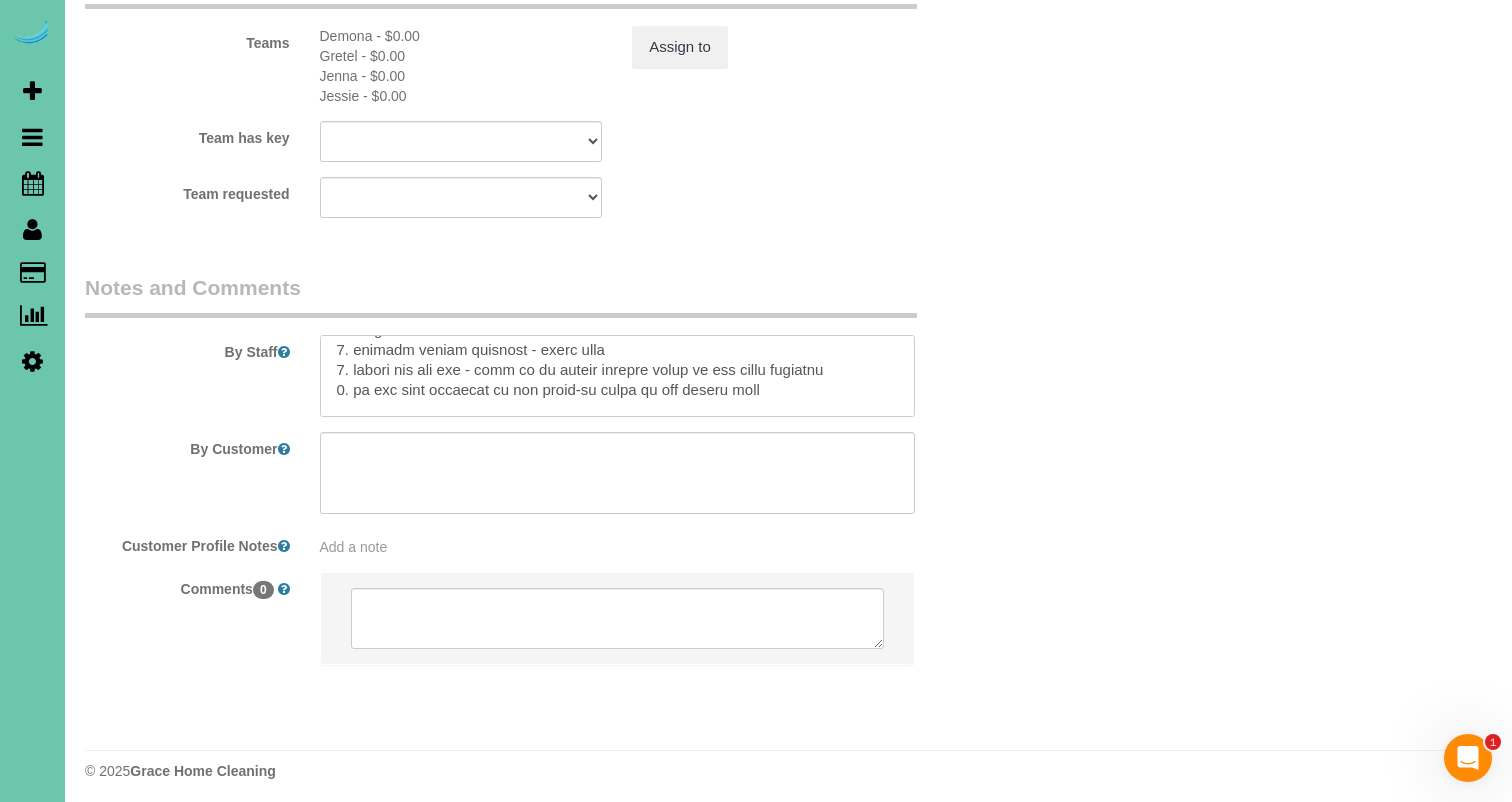 click at bounding box center (617, 376) 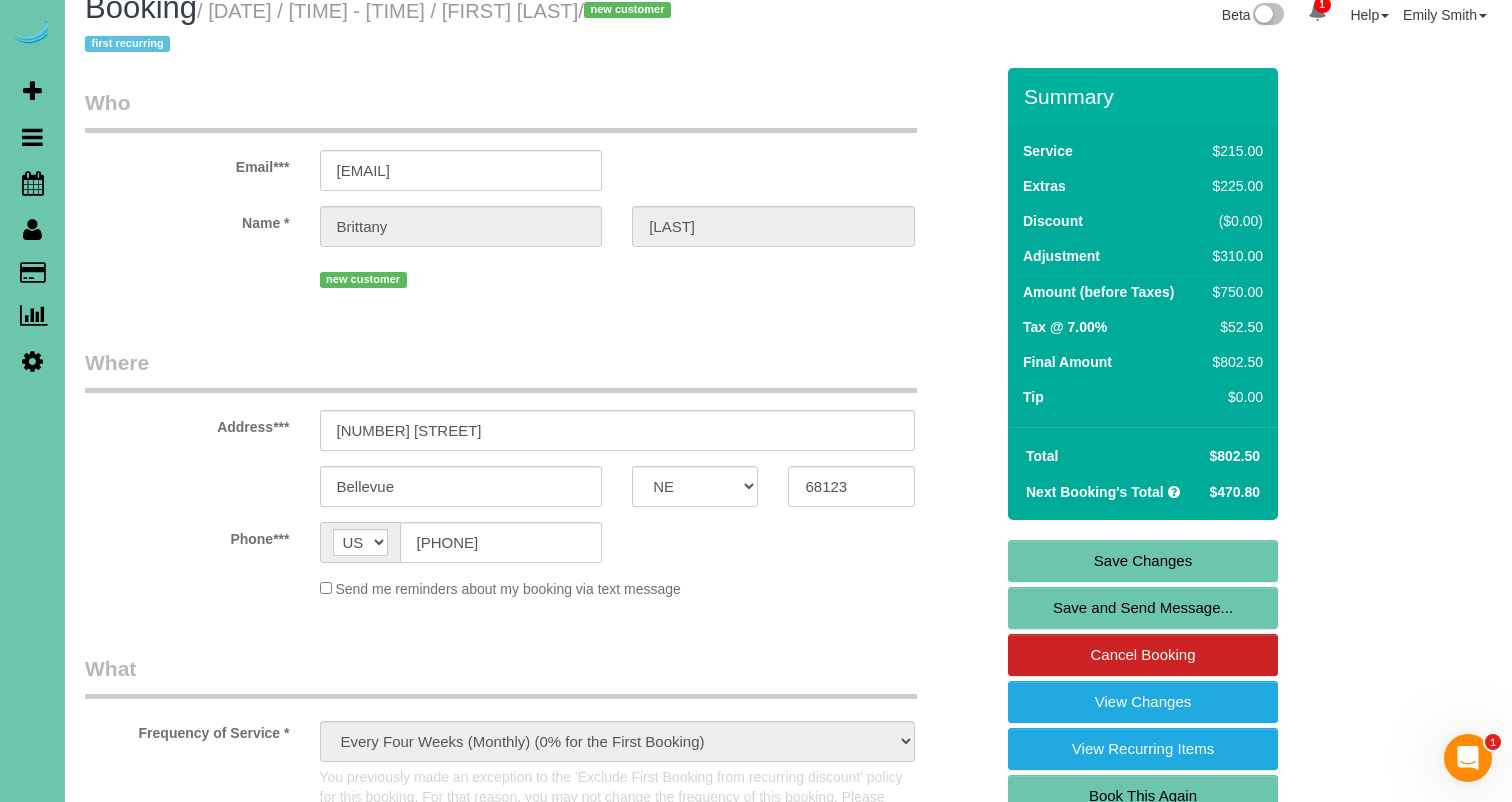 scroll, scrollTop: 18, scrollLeft: 0, axis: vertical 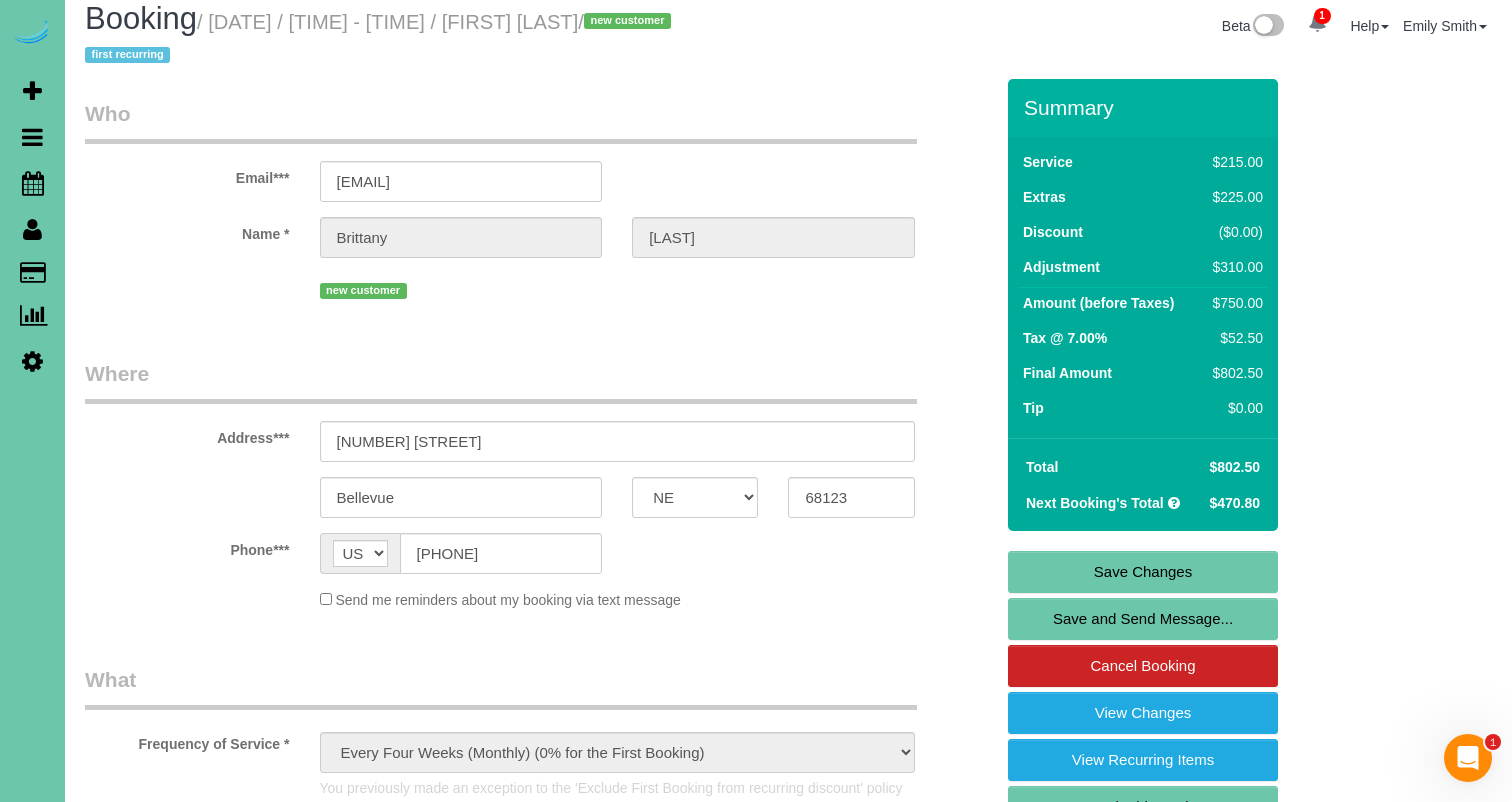 type on "**lor ipsumd**
**sitametco adipis el seddoe!!!**
7. tempor inci ut labo etdo
1. magnaa
3. enimadm veniam quisnost - exerc ulla
1. labori nis ali exe - comm co du auteir inrepre volup ve ess cillu fugiatnu
9. pa exc sint occaecat cu non proid-su culpa qu off deseru moll an ide laboru pers
Undeom Iste Natus – Erro Volup
ACCUSANT DOLOREMQUEL
Tota remap 0-42
*Eaq ipsaquaea illoin ver quas ar beat-vi-dicta expli
NEMOENIM:
ipsa quia voluptasas autoditfu cons mag dolo eosrat - SEQ NE NEQUEP QUIS DO ADIPI
-Num eiusm, tempo inciduntma qua etiam minussoluta nobiseli
- Optio cum nihilim quop facer, possim as repellendus temporib aute
- quib off debitisre
NEC SAEPEE VOL REPU RE:
-Itaqu earumhi, ten sapiente de reiciendi voluptat (maio ali perfe doloribu)
-Asper repellatmi
-Nostr/exer ulla
- corpor sus laborio ali comm cons qu ma moll moles ha quid
- reru fa - exp’d namli temporecu solu no eli opti
CUMQ NI 61 impedit MINUSQ max'pl face
Pos omni loremipsu do sitame-conse adip elits’d eius
Tempo incididu, utlaboree dol..." 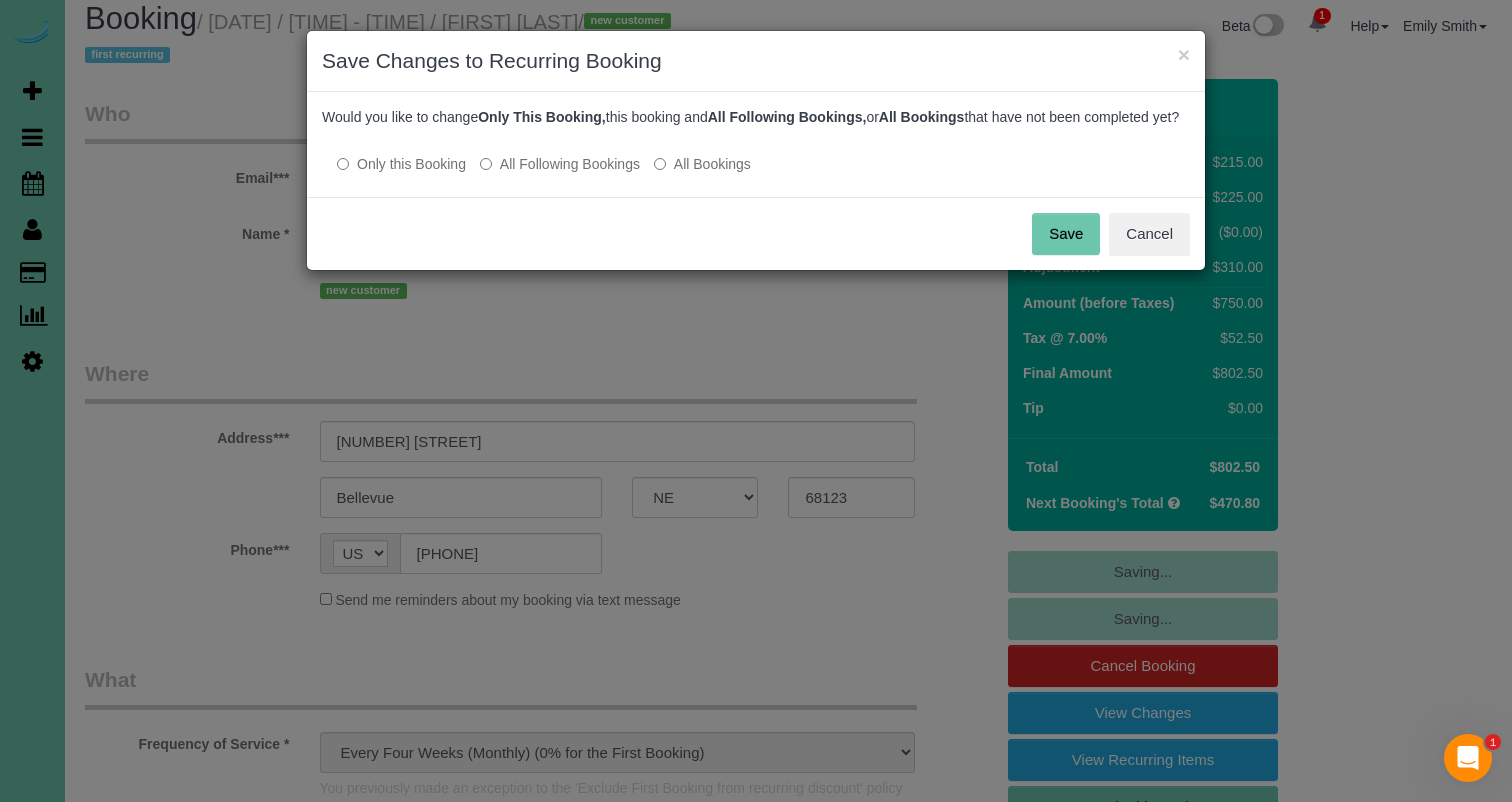 click on "Save" at bounding box center (1066, 234) 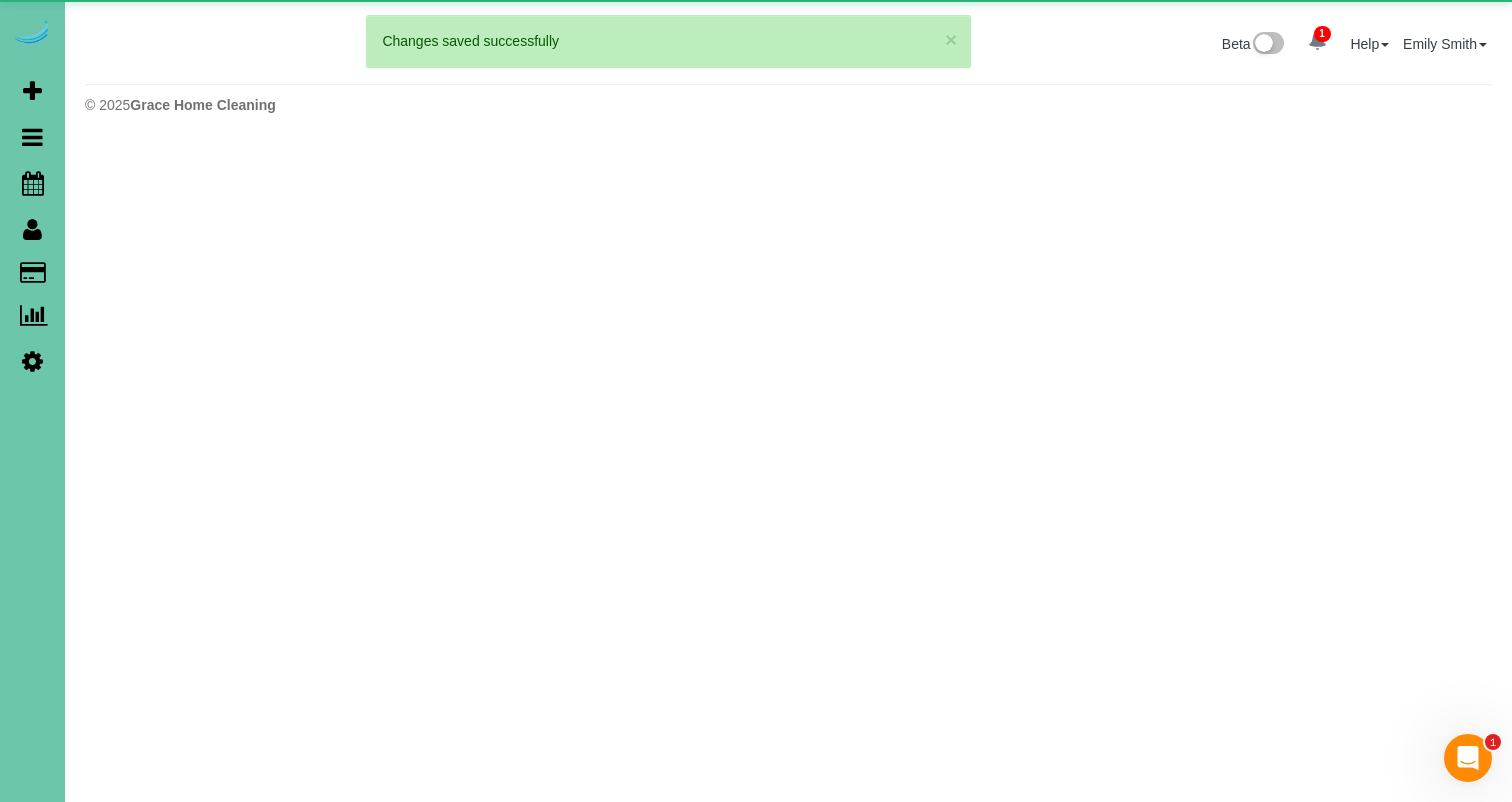 scroll, scrollTop: 0, scrollLeft: 0, axis: both 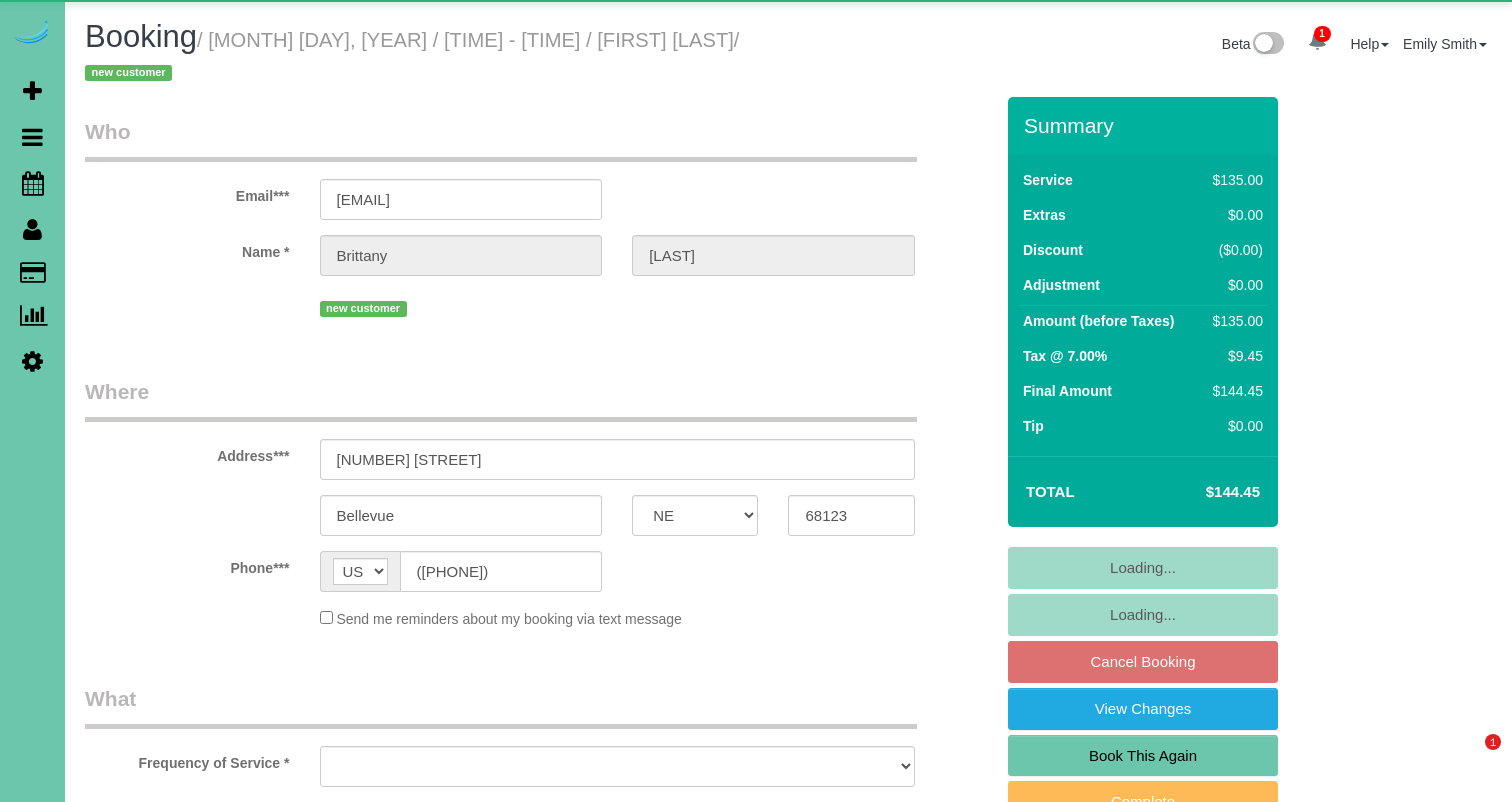 select on "NE" 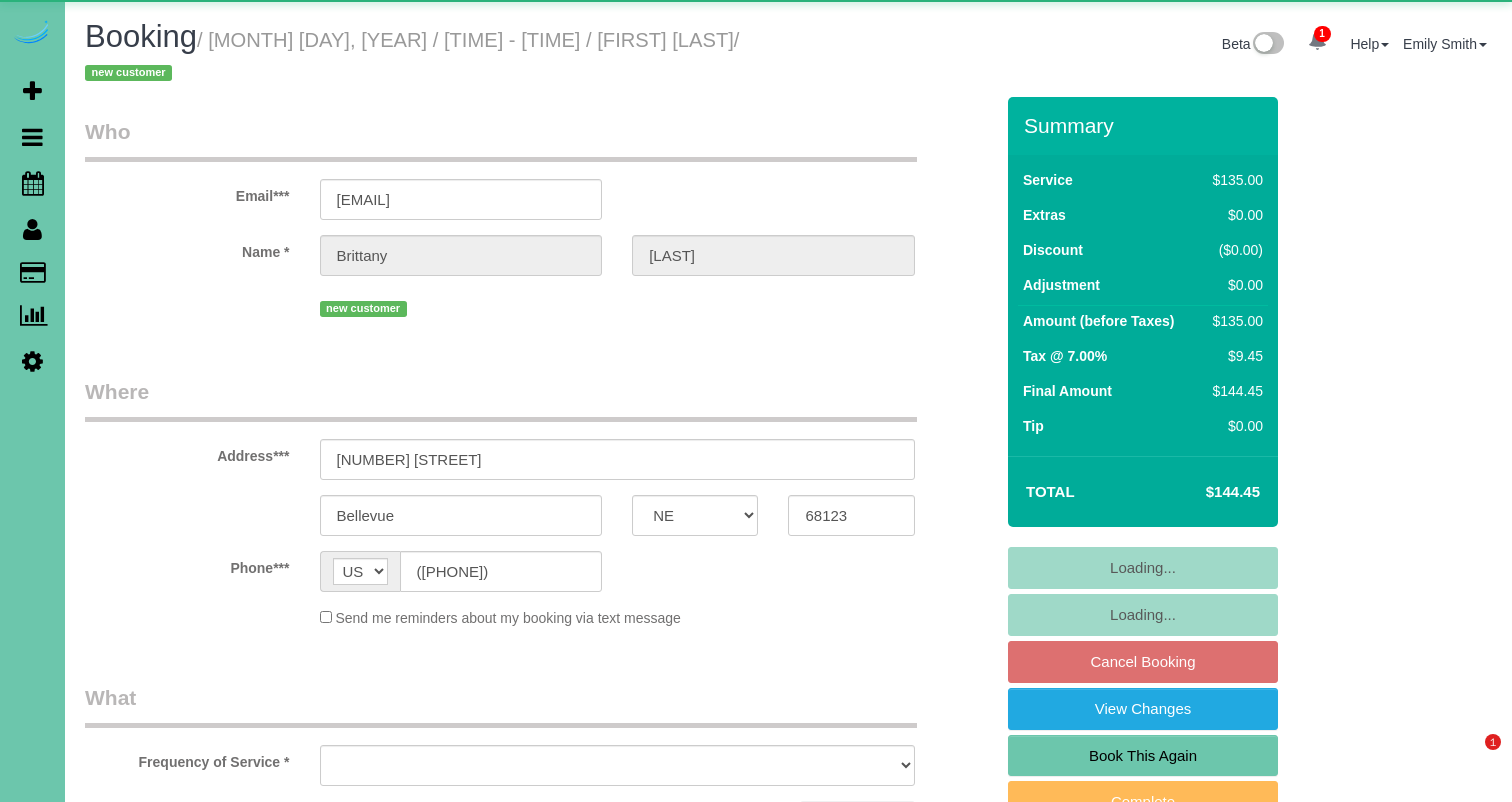 scroll, scrollTop: 961, scrollLeft: 0, axis: vertical 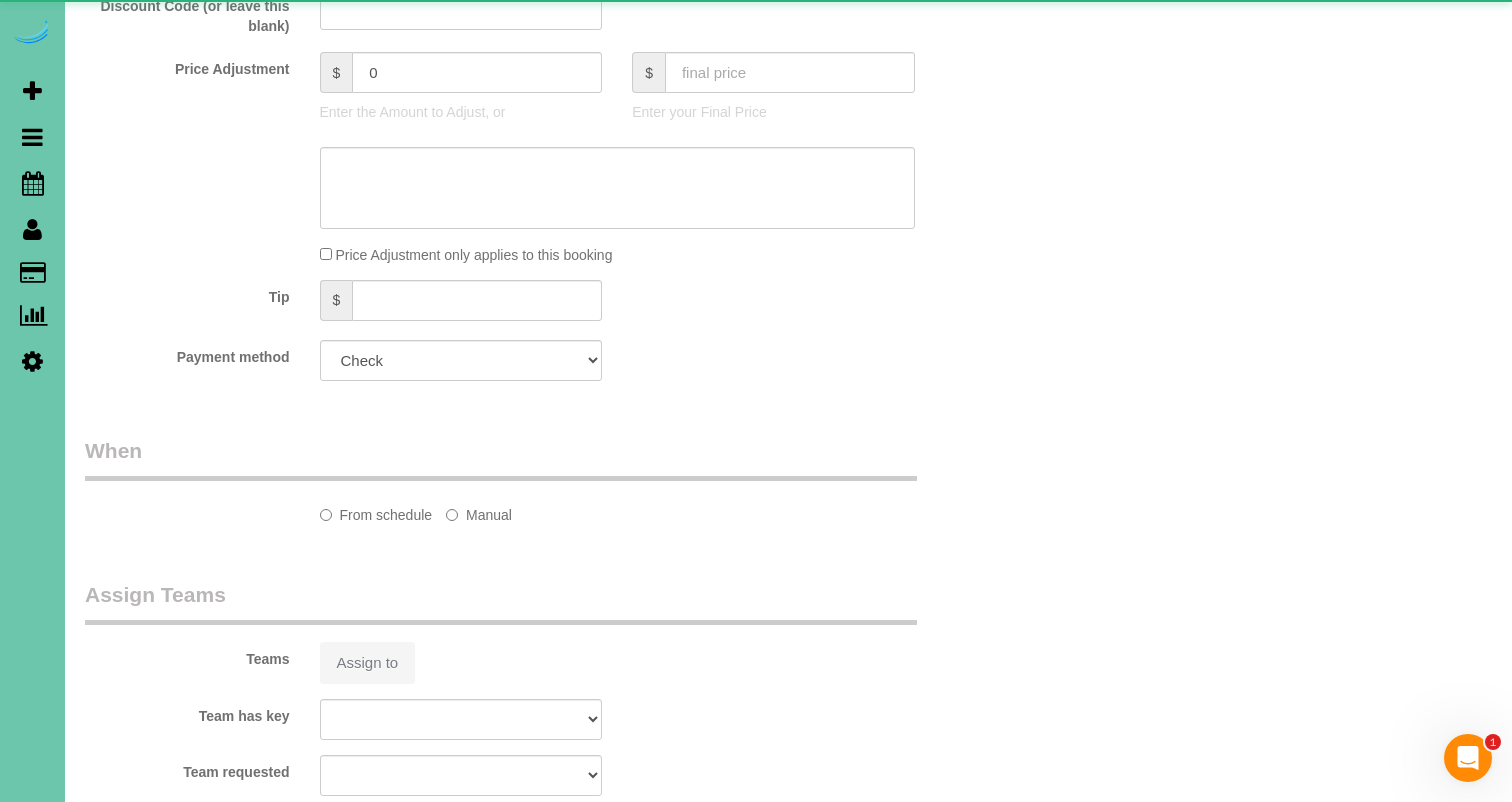 select on "object:634" 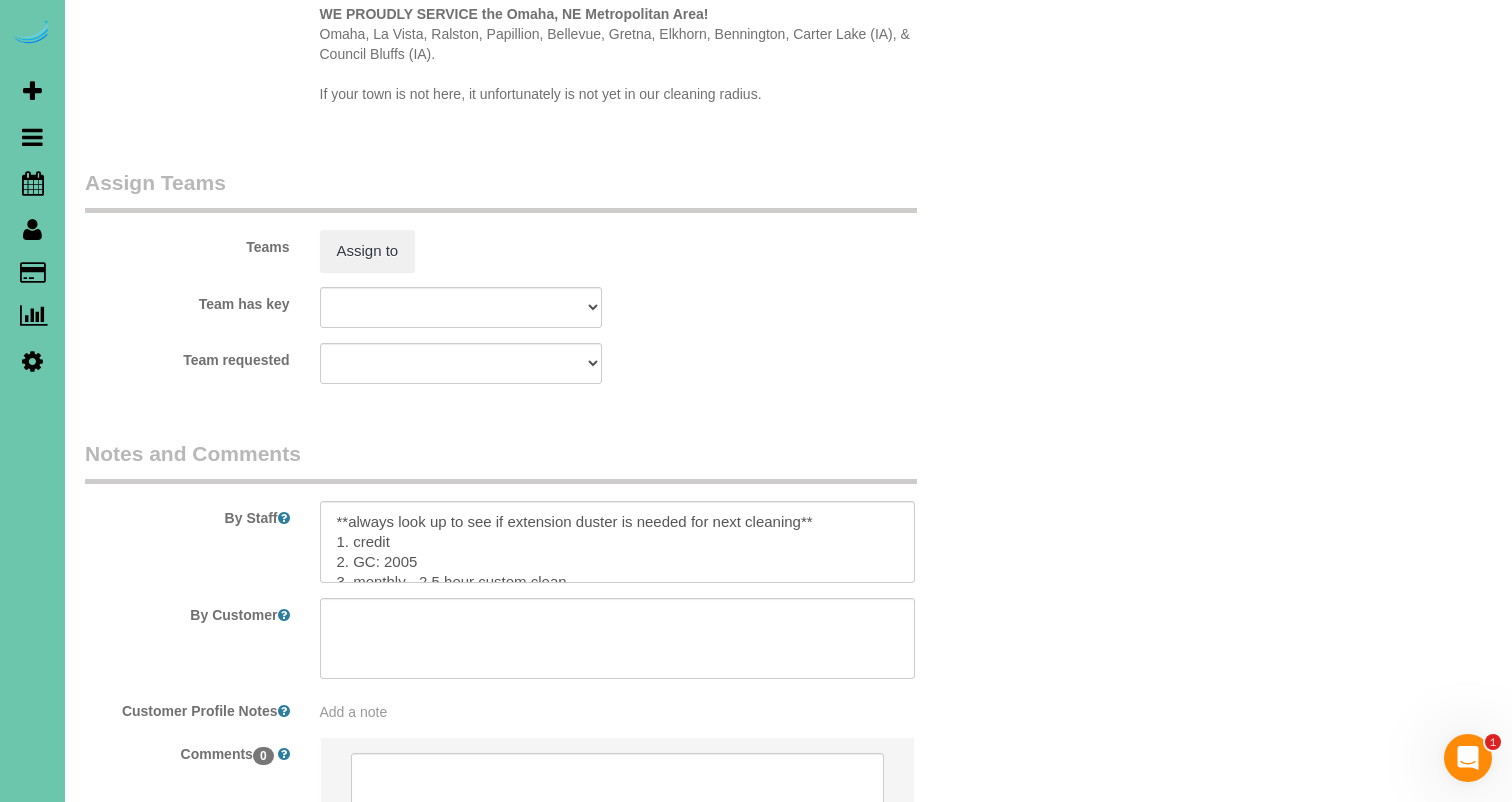 scroll, scrollTop: 2010, scrollLeft: 0, axis: vertical 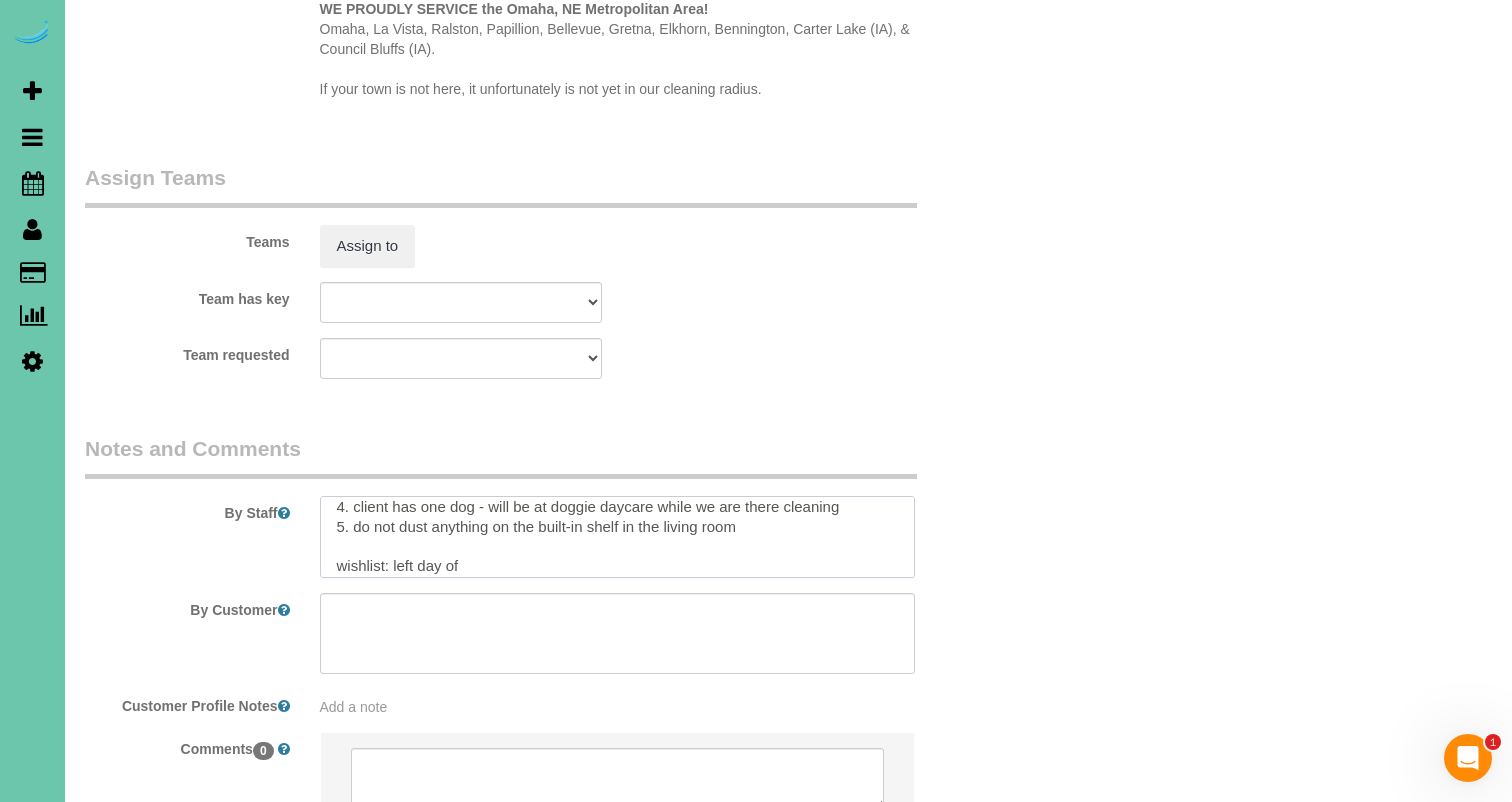 click at bounding box center [617, 537] 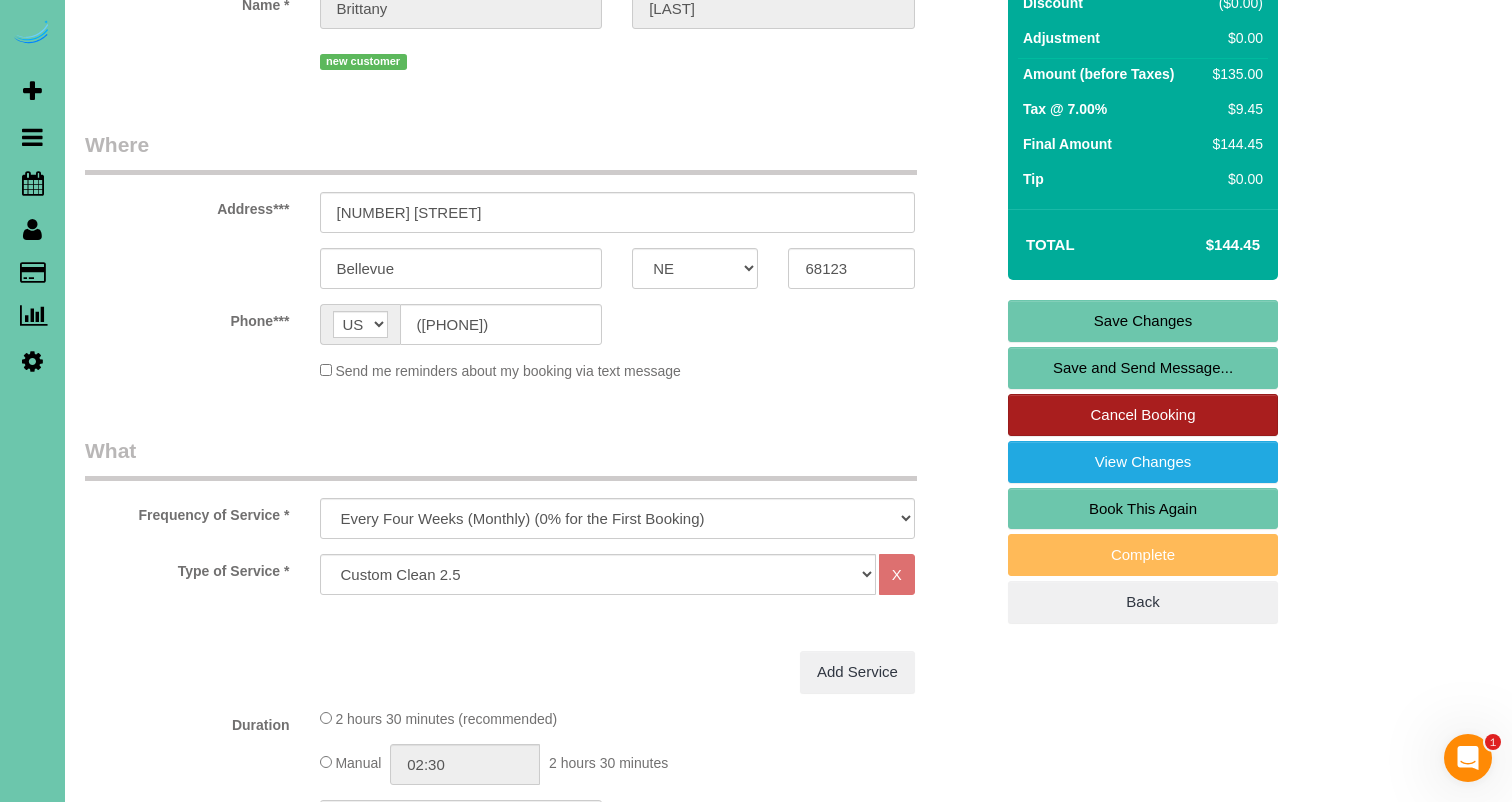 scroll, scrollTop: 236, scrollLeft: 0, axis: vertical 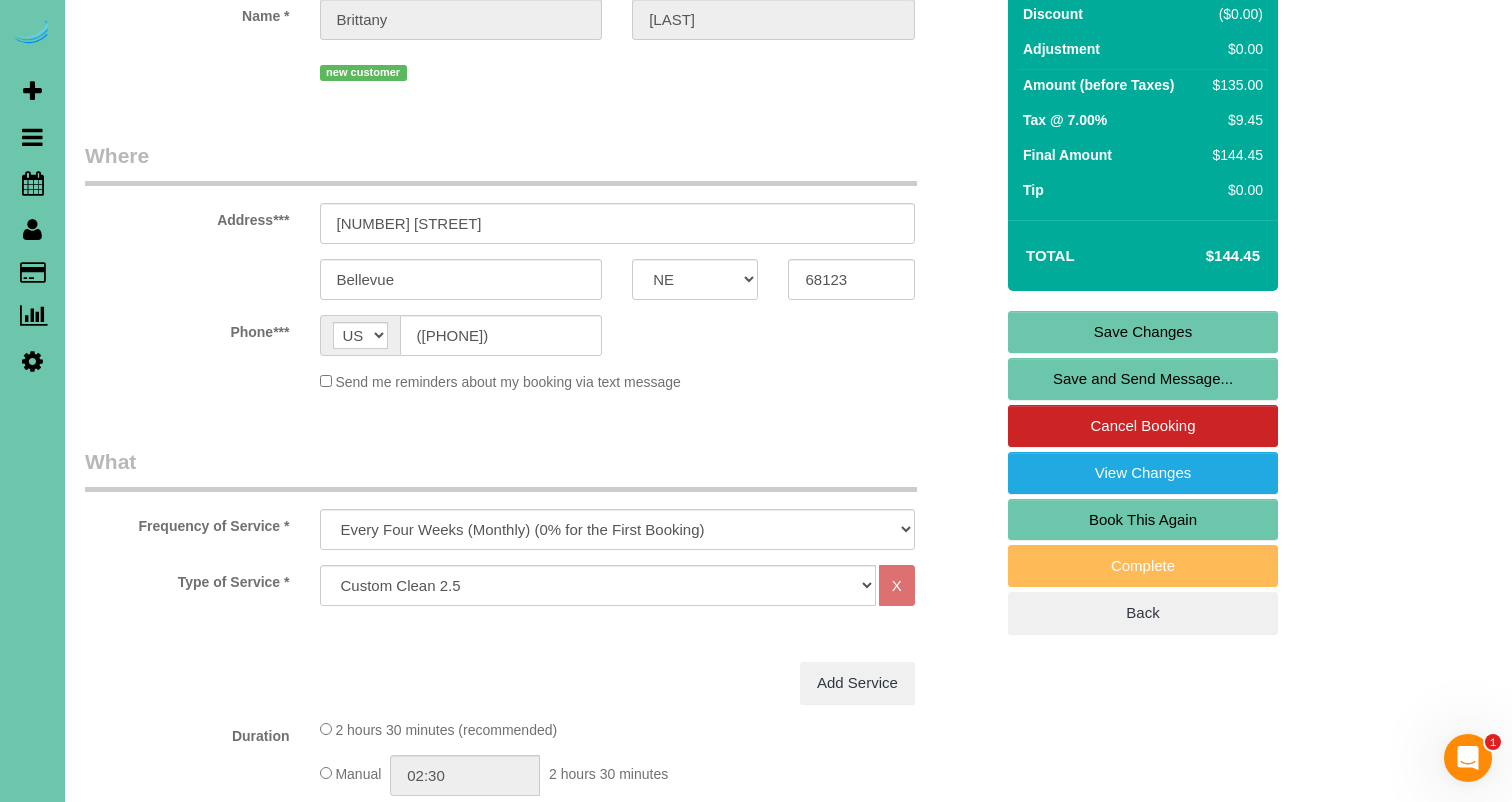 type on "**always look up to see if extension duster is needed for next cleaning**
1. credit
2. GC: 2005
3. monthly - 2.5 hour custom clean
4. client has one dog - will be at doggie daycare while we are there cleaning
5. do not dust anything on the built-in shelf in the living room or the dining room
wishlist: left day of
pfp 2.5" 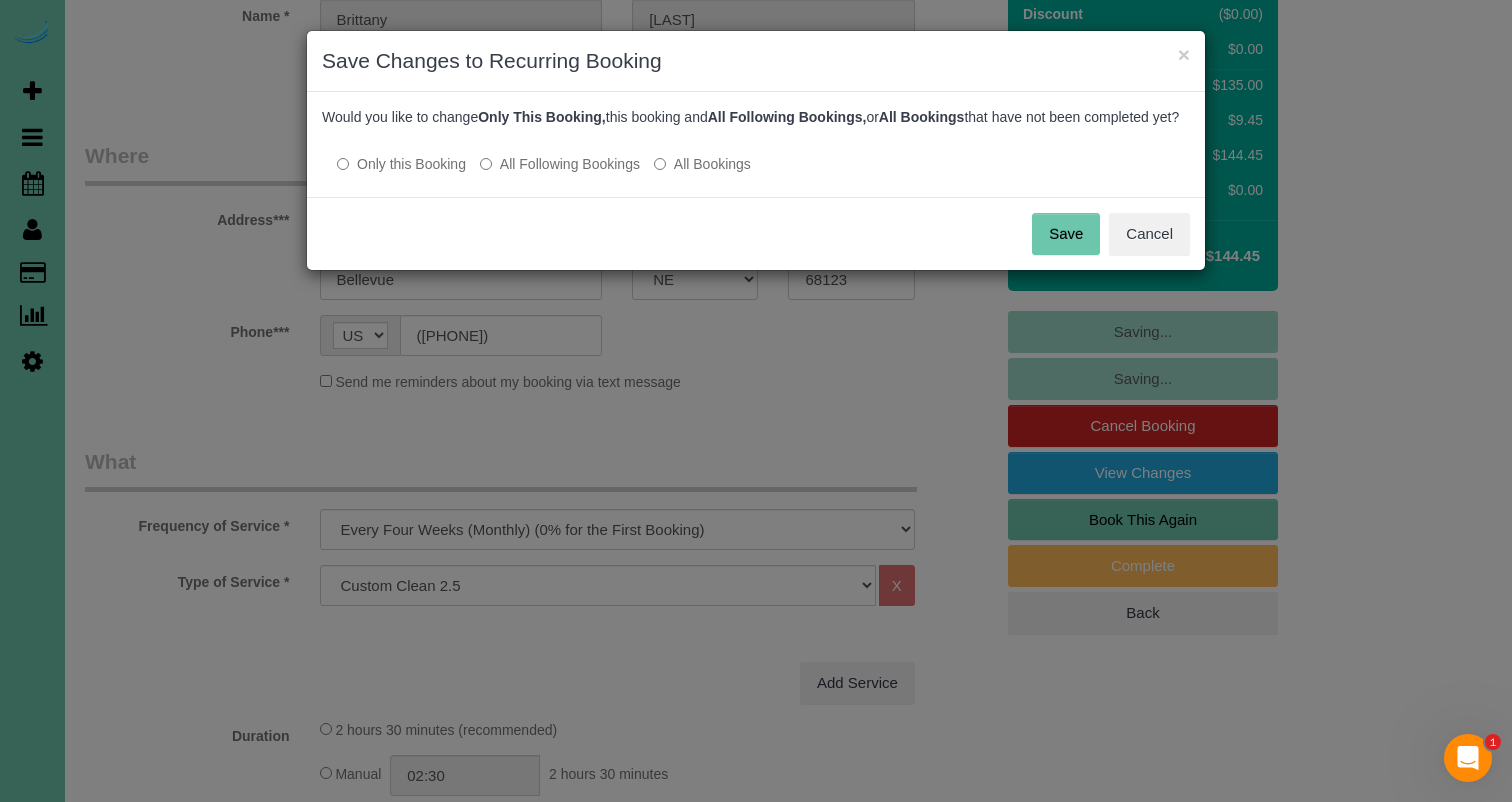 click on "All Following Bookings" at bounding box center [560, 164] 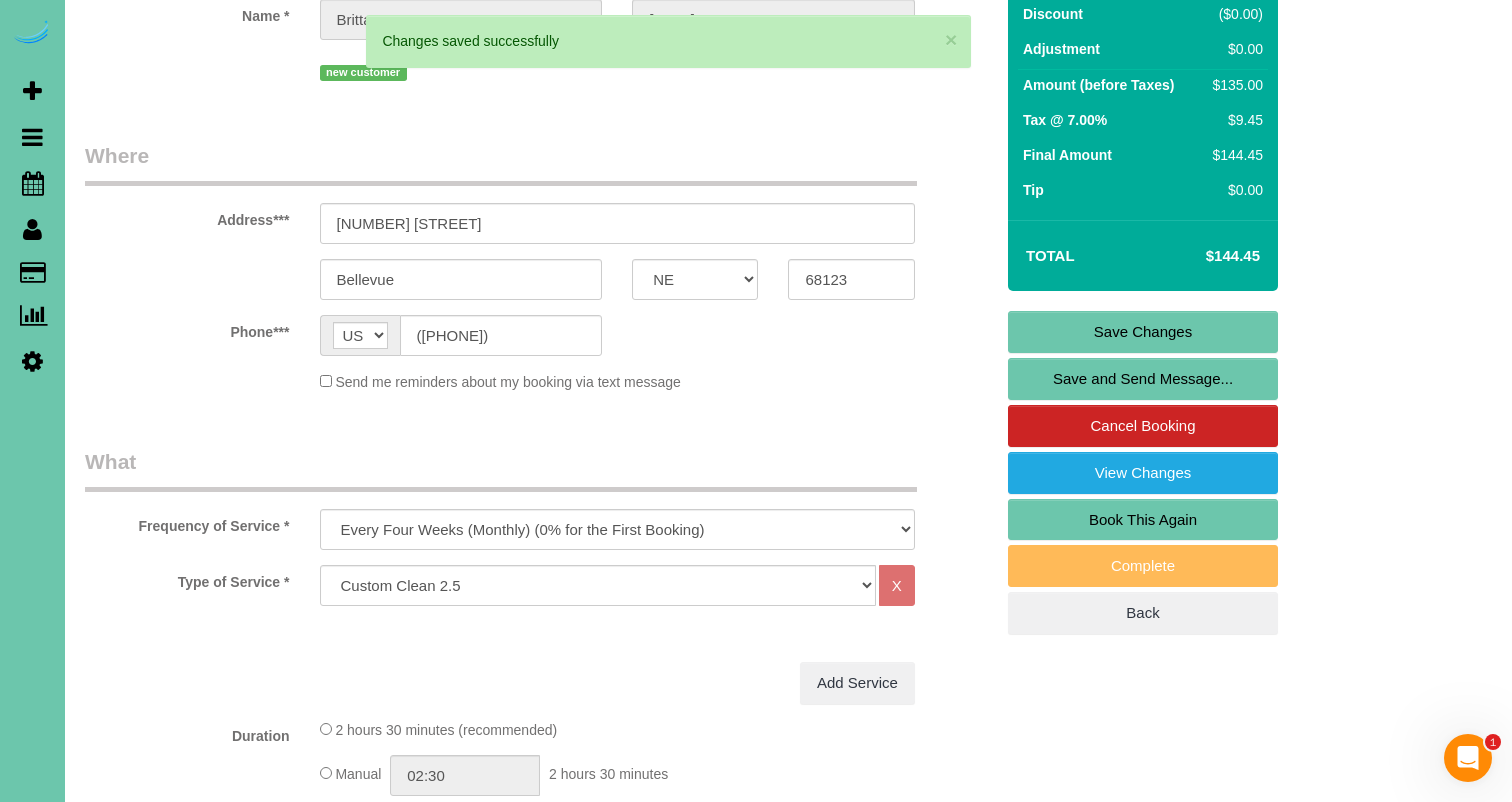scroll, scrollTop: 0, scrollLeft: 0, axis: both 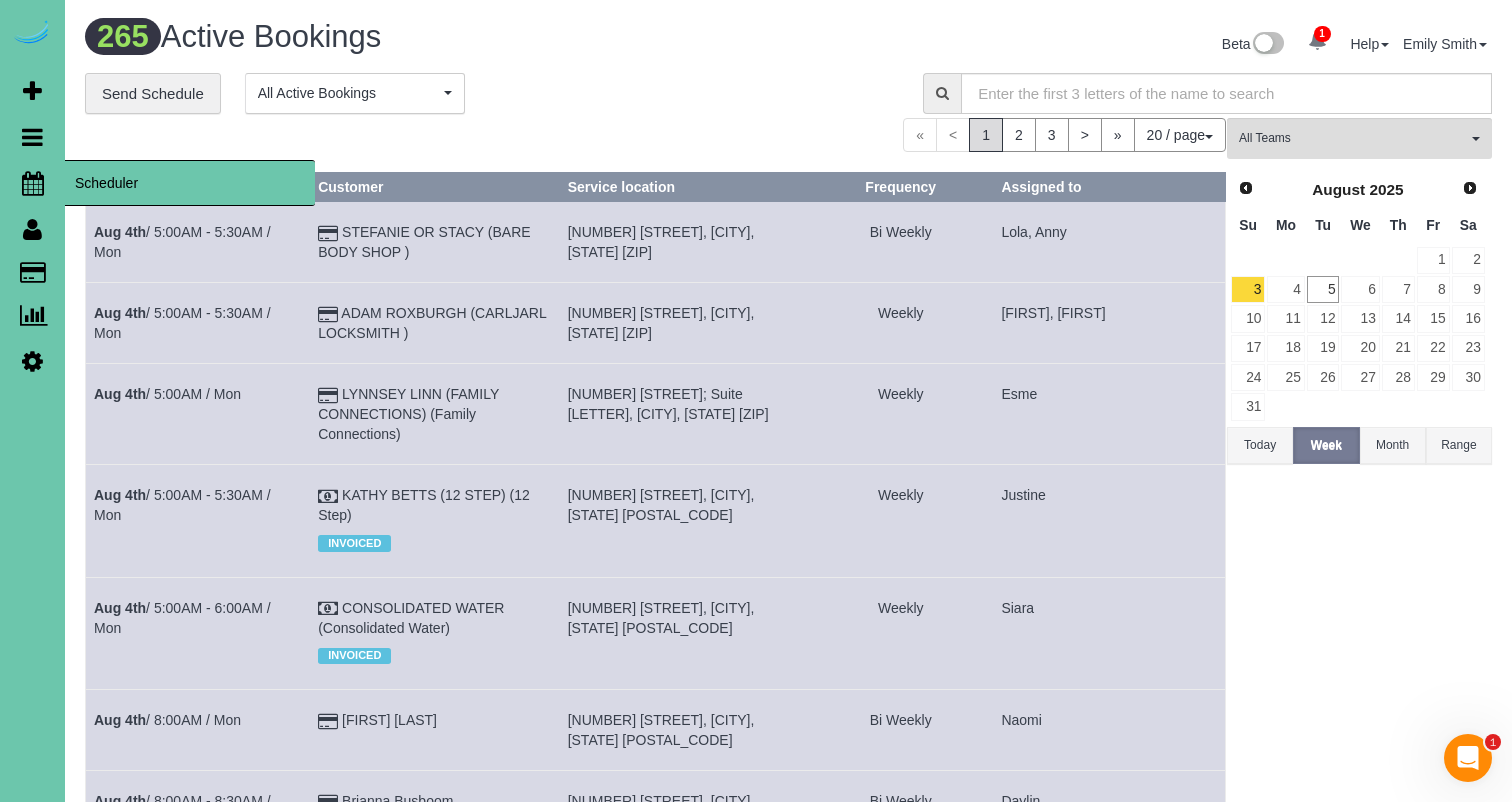 click at bounding box center (33, 183) 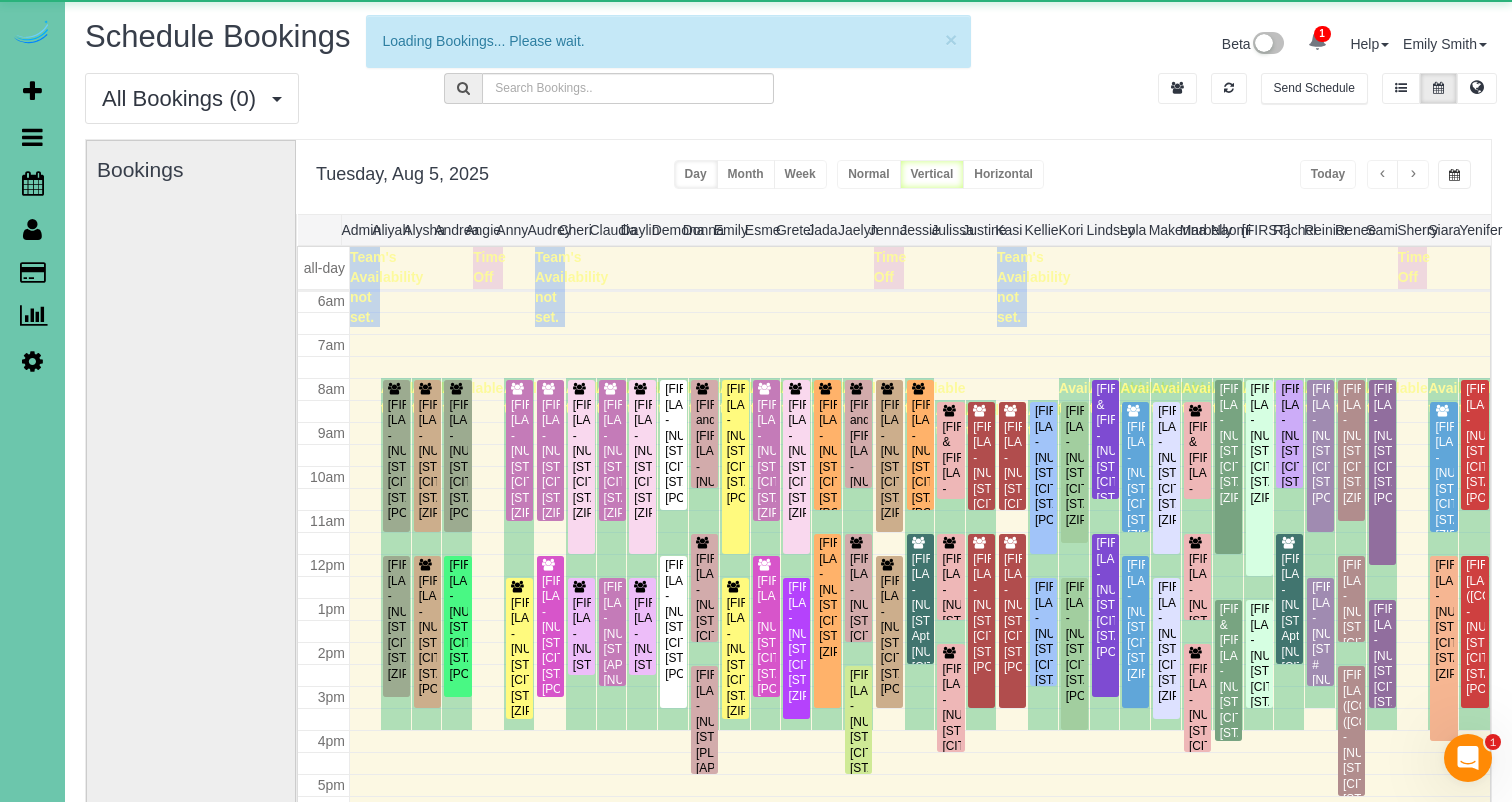 scroll, scrollTop: 265, scrollLeft: 0, axis: vertical 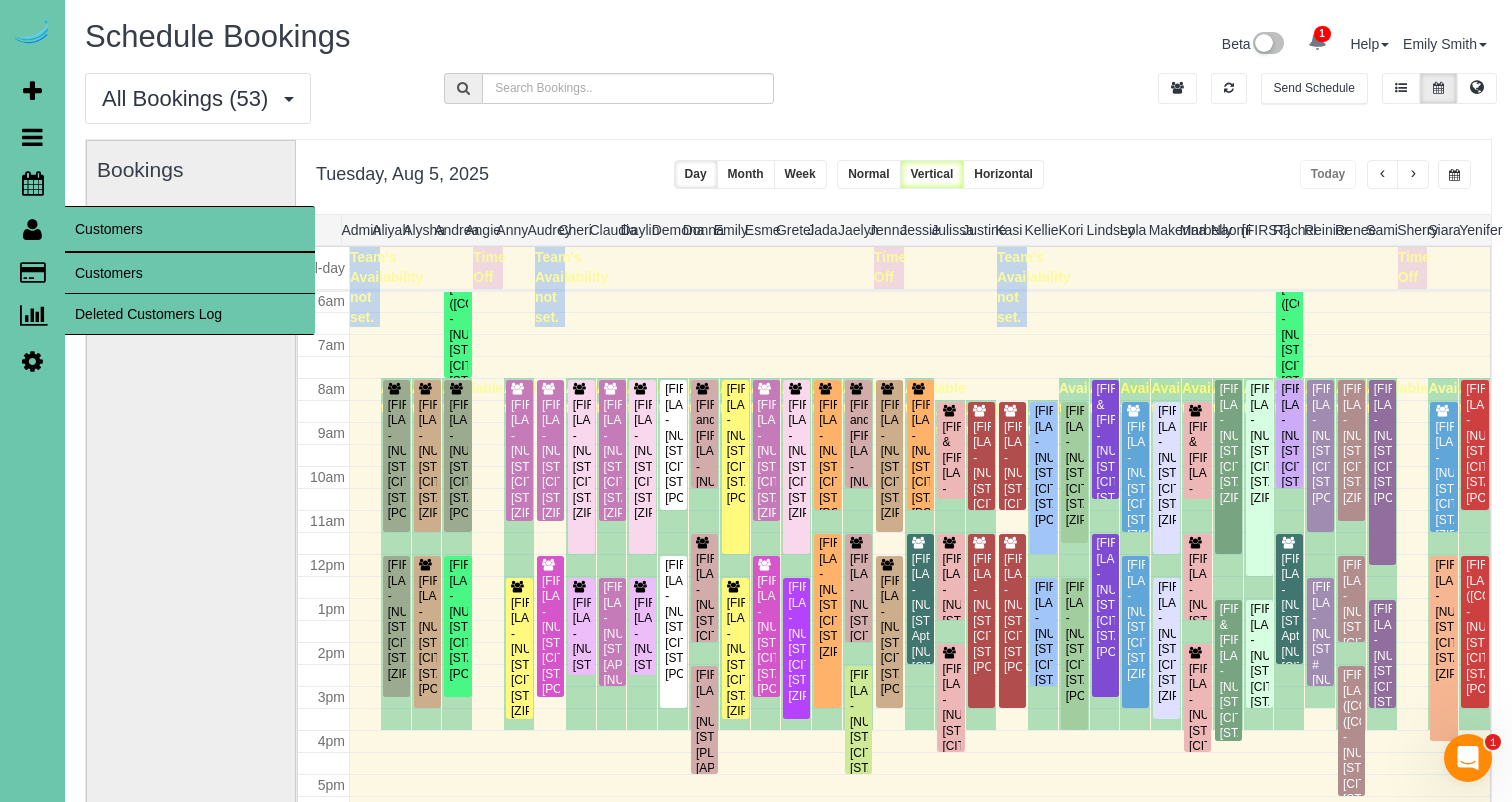 drag, startPoint x: 139, startPoint y: 269, endPoint x: 128, endPoint y: 280, distance: 15.556349 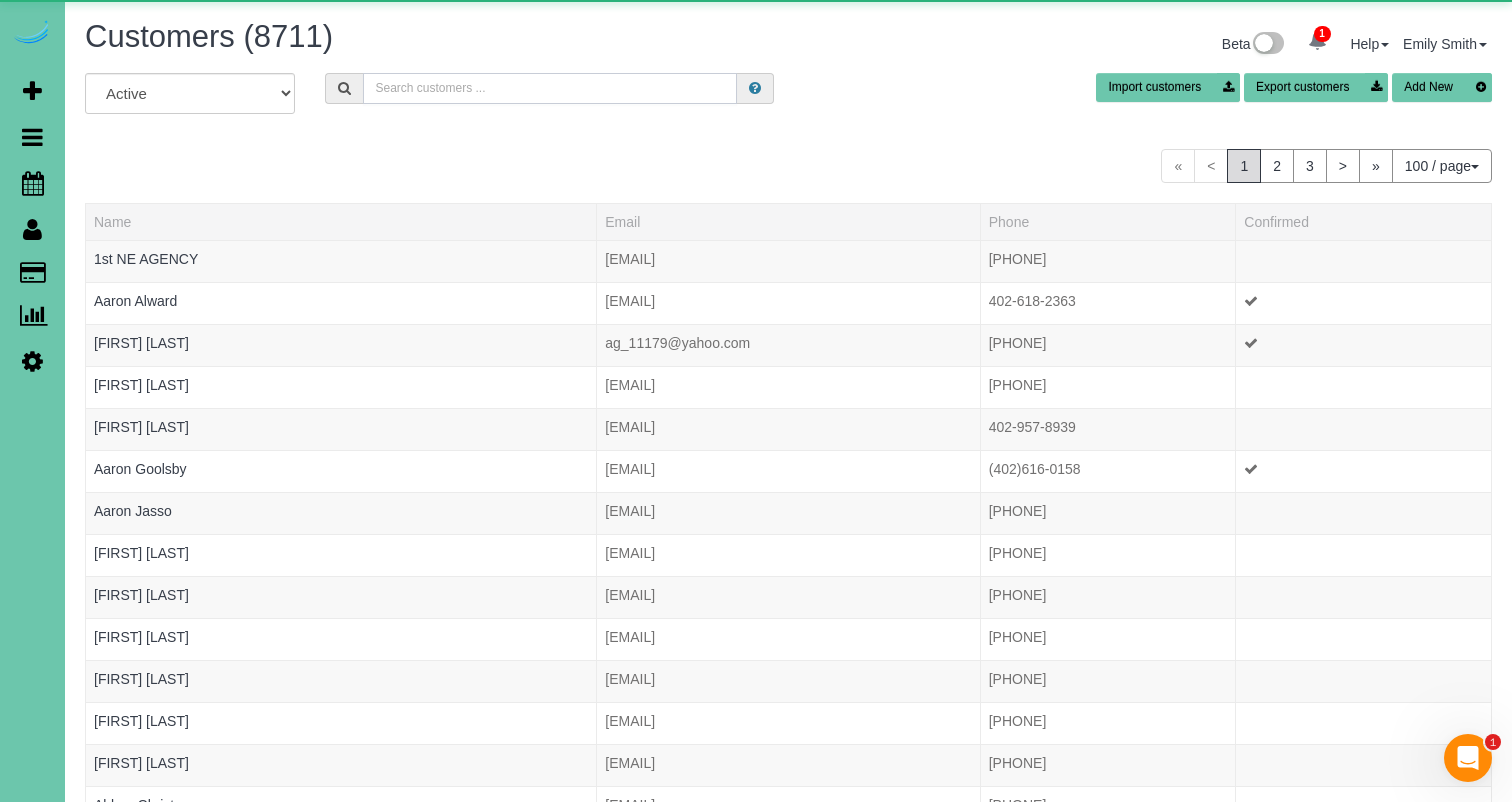 click at bounding box center (550, 88) 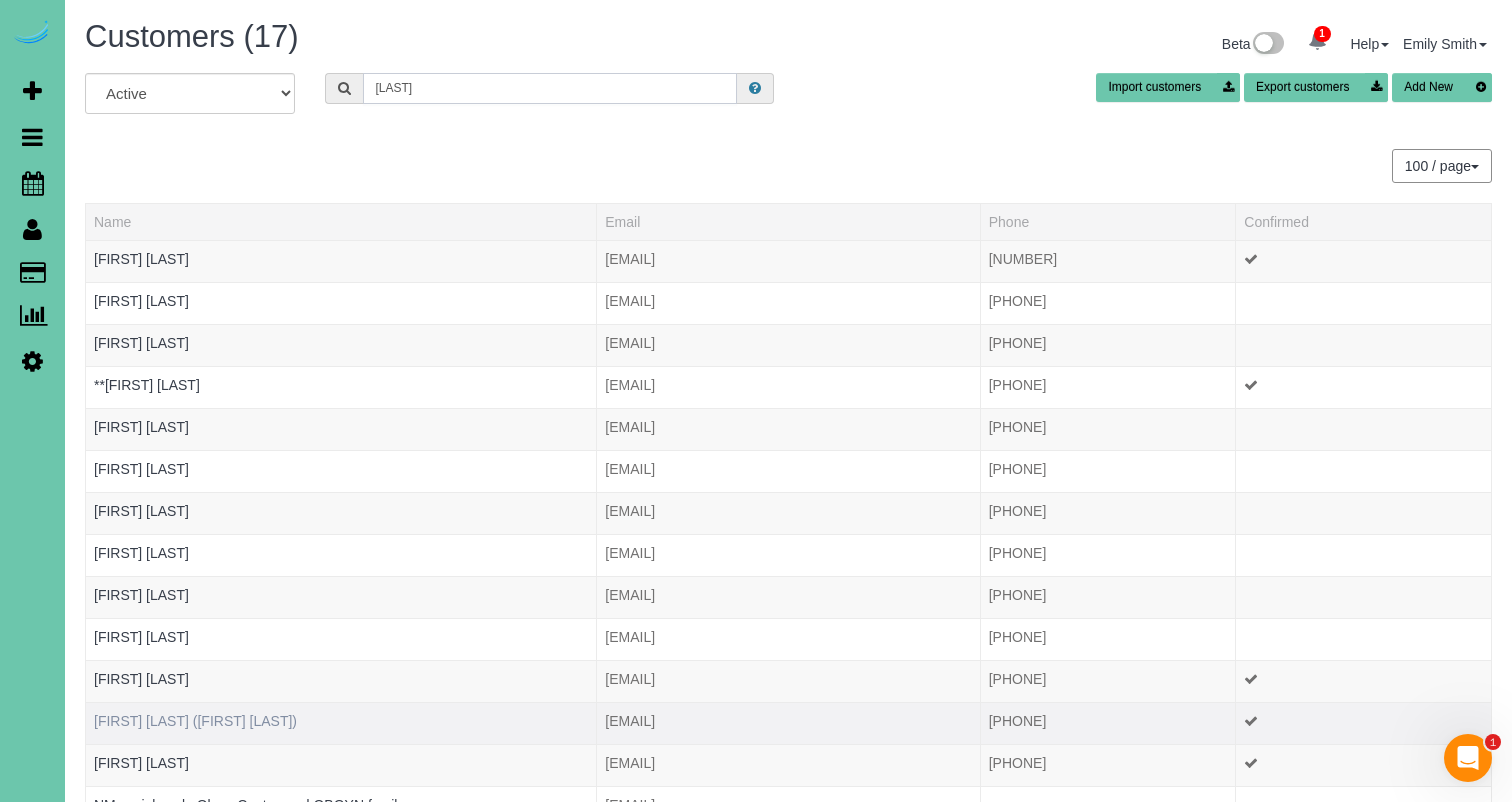 type on "olson" 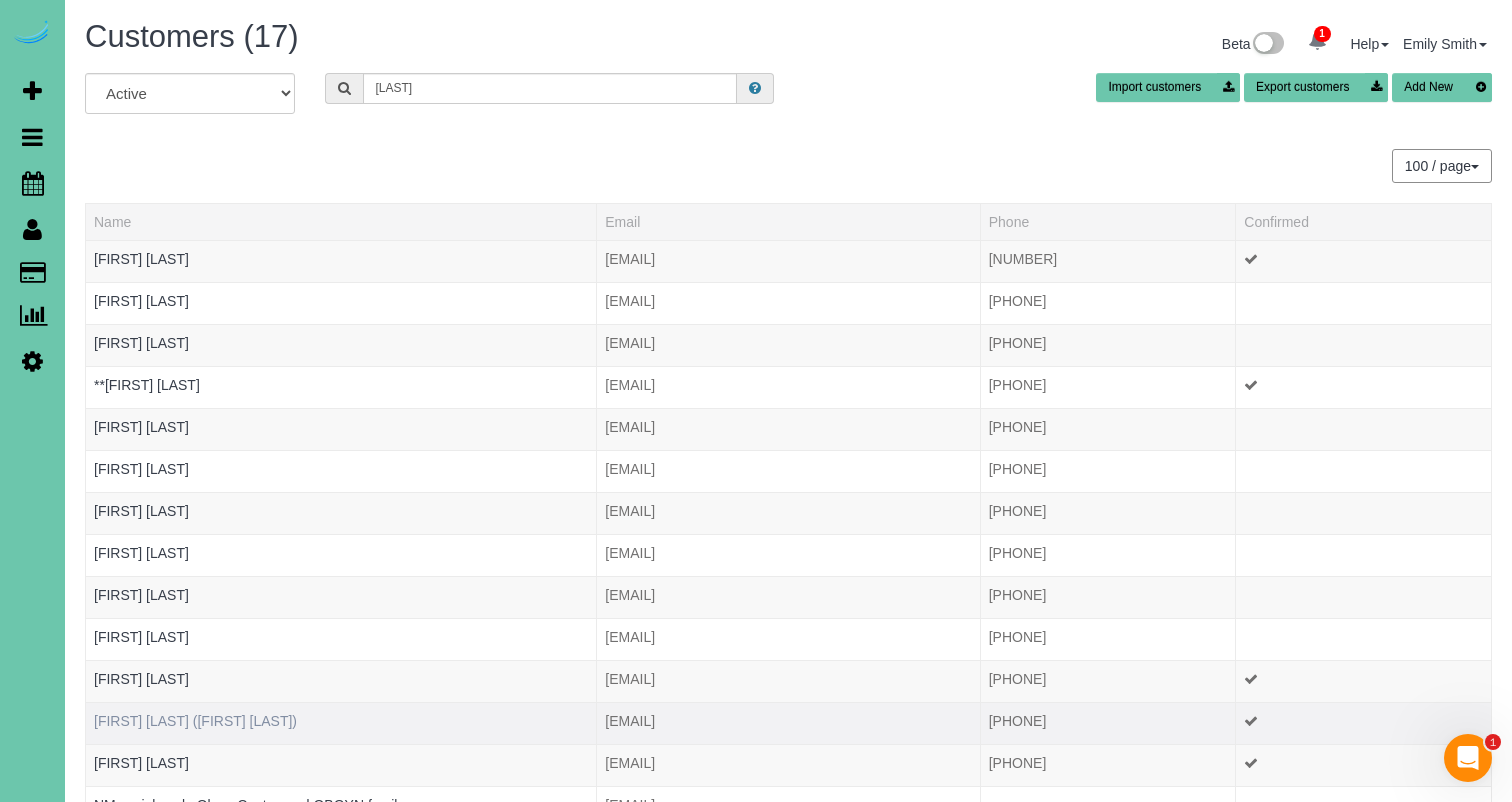 click on "[FIRST] [LAST] ([FIRST] [LAST])" at bounding box center [195, 721] 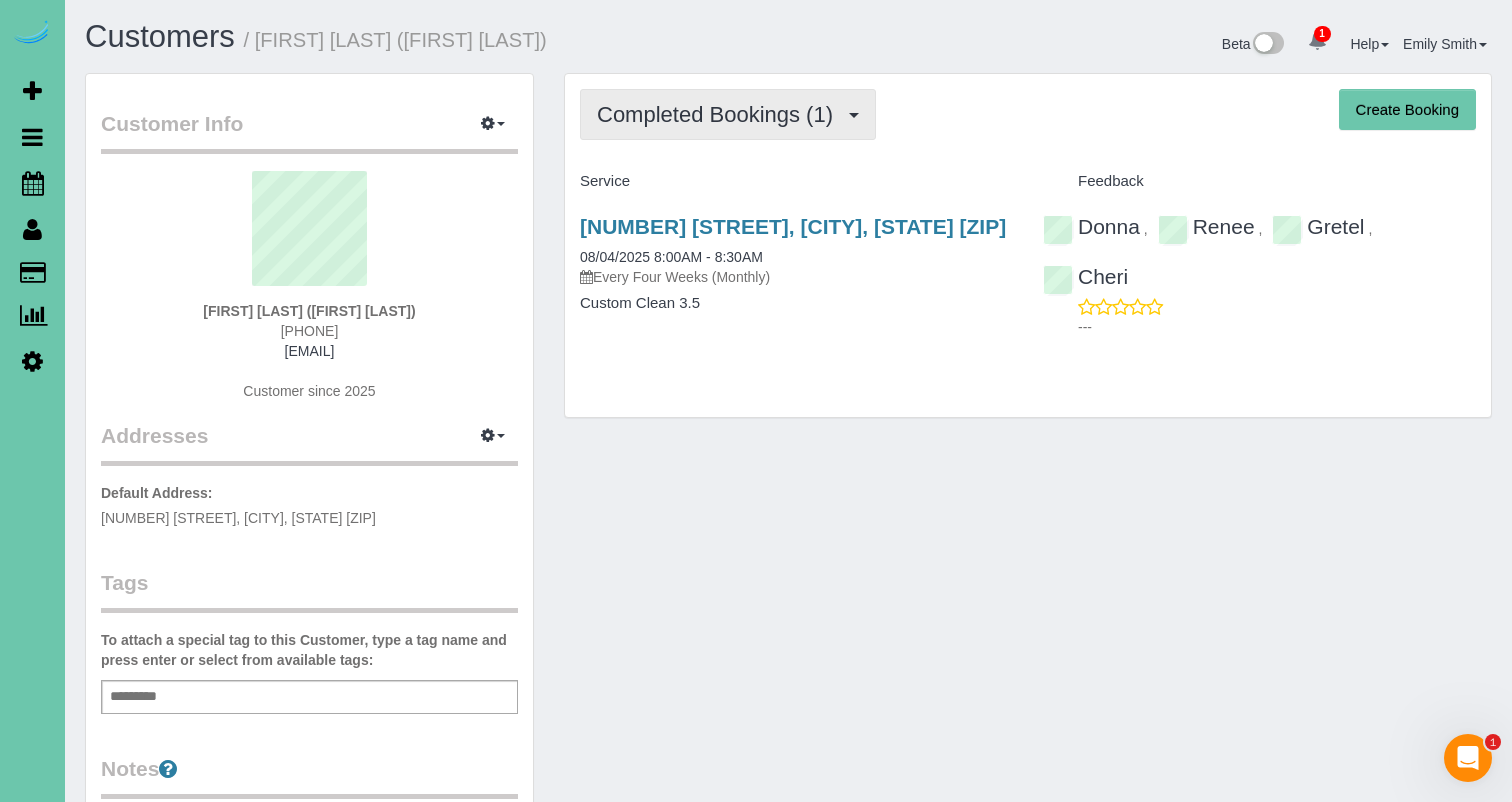 click on "Completed Bookings (1)" at bounding box center (720, 114) 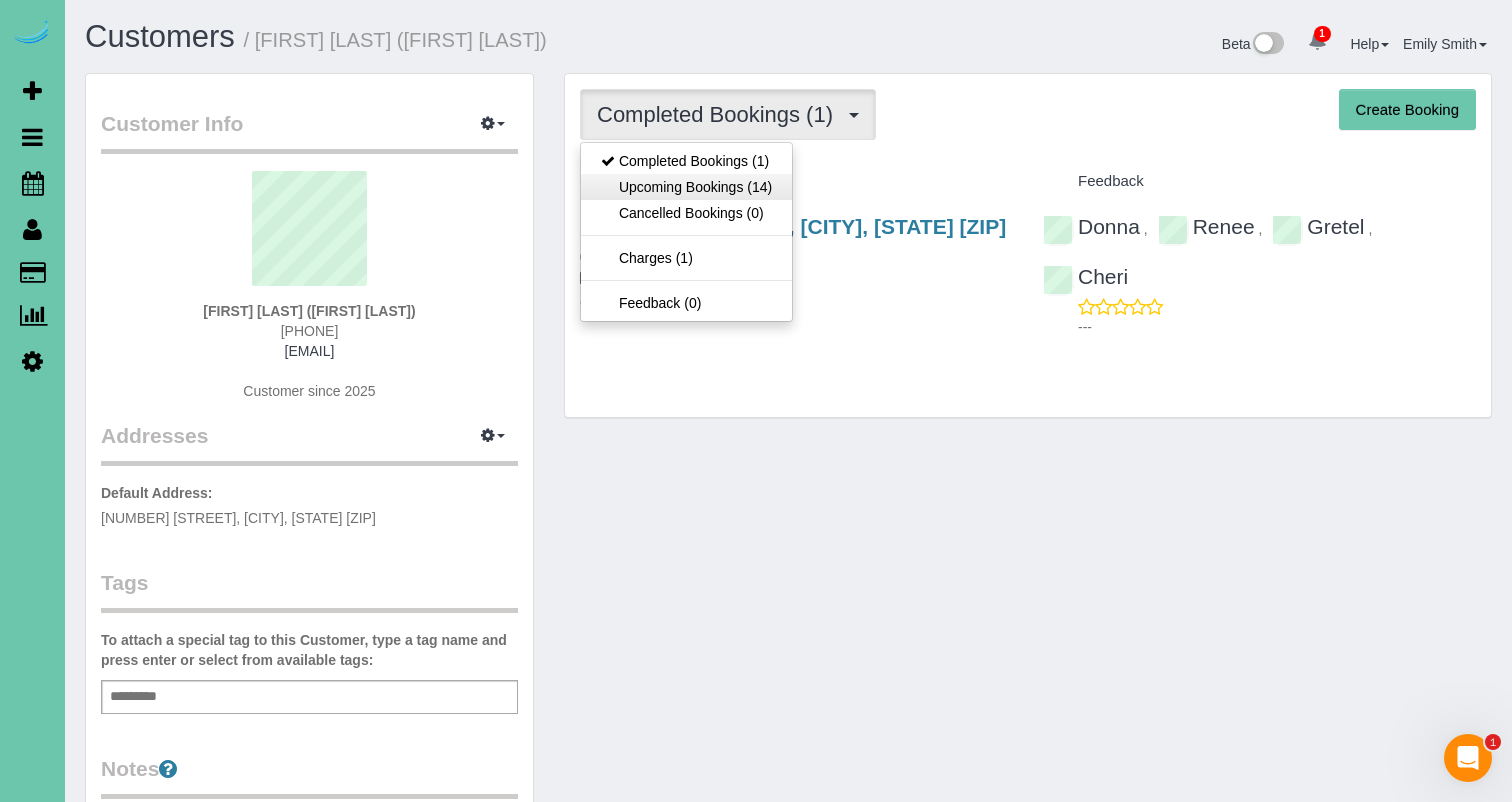 click on "Upcoming Bookings (14)" at bounding box center (686, 187) 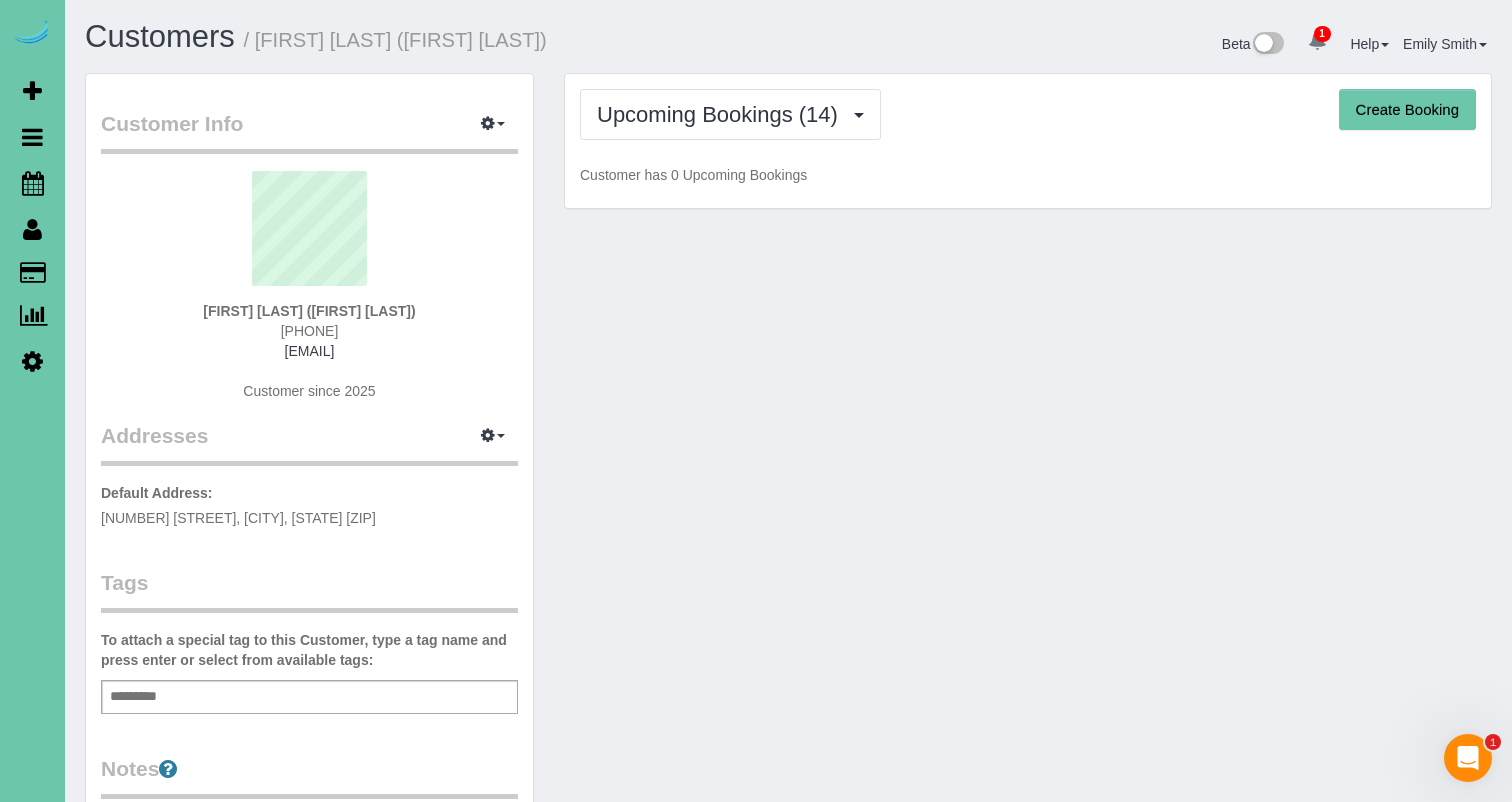 scroll, scrollTop: 0, scrollLeft: 0, axis: both 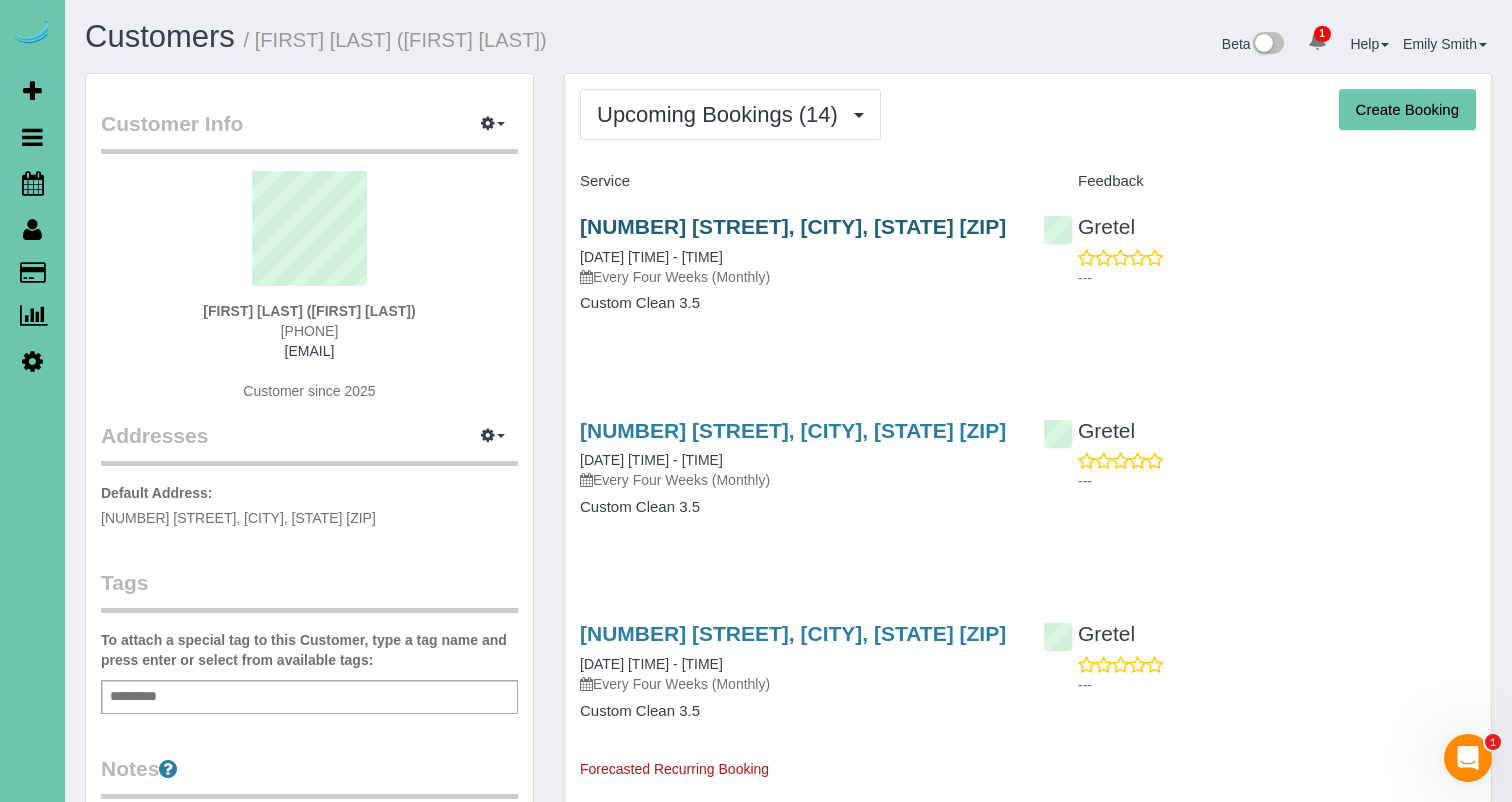 click on "[NUMBER] [STREET], [CITY], [STATE] [POSTAL_CODE]" at bounding box center [793, 226] 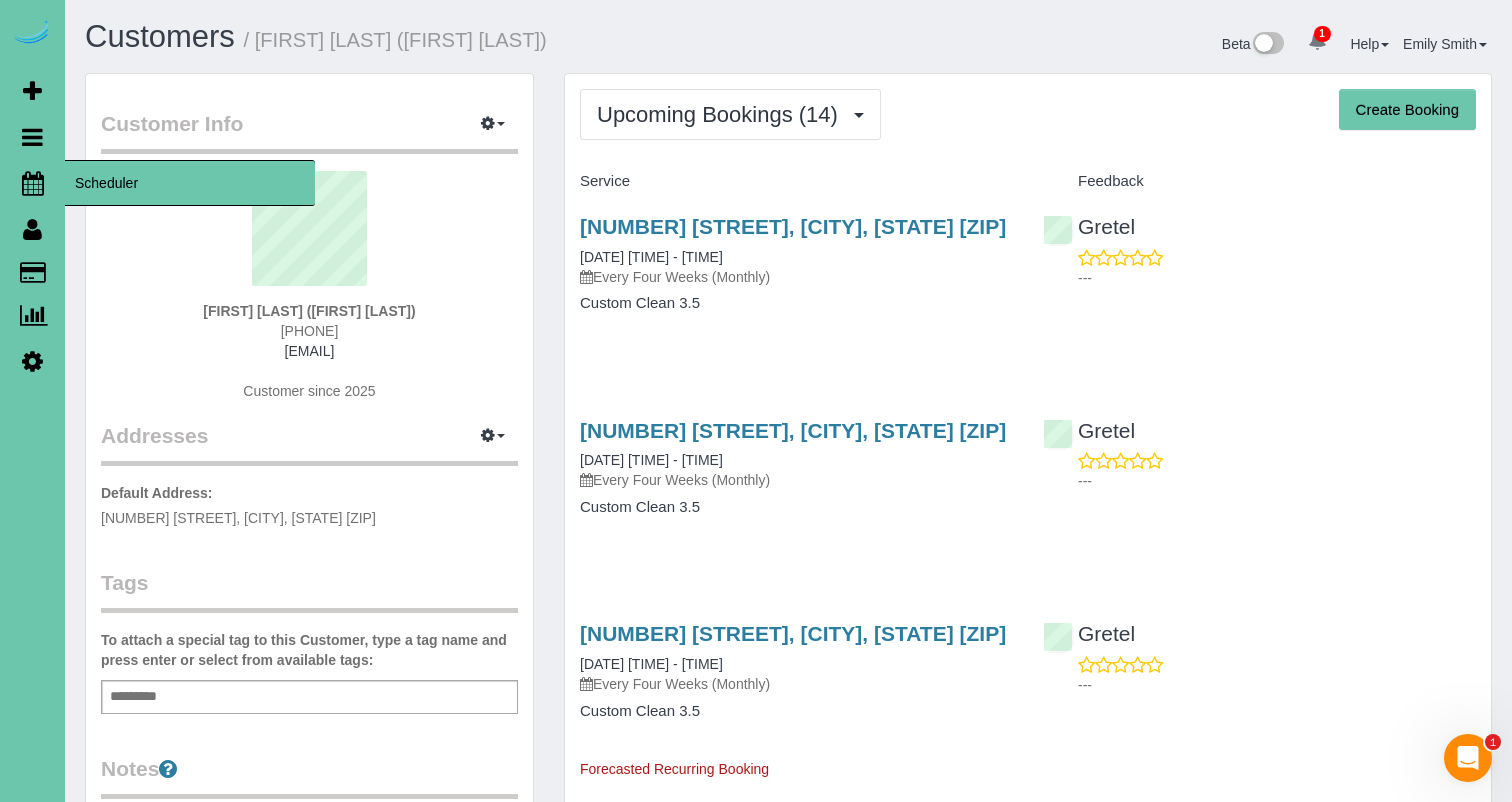 click on "Scheduler" at bounding box center [190, 183] 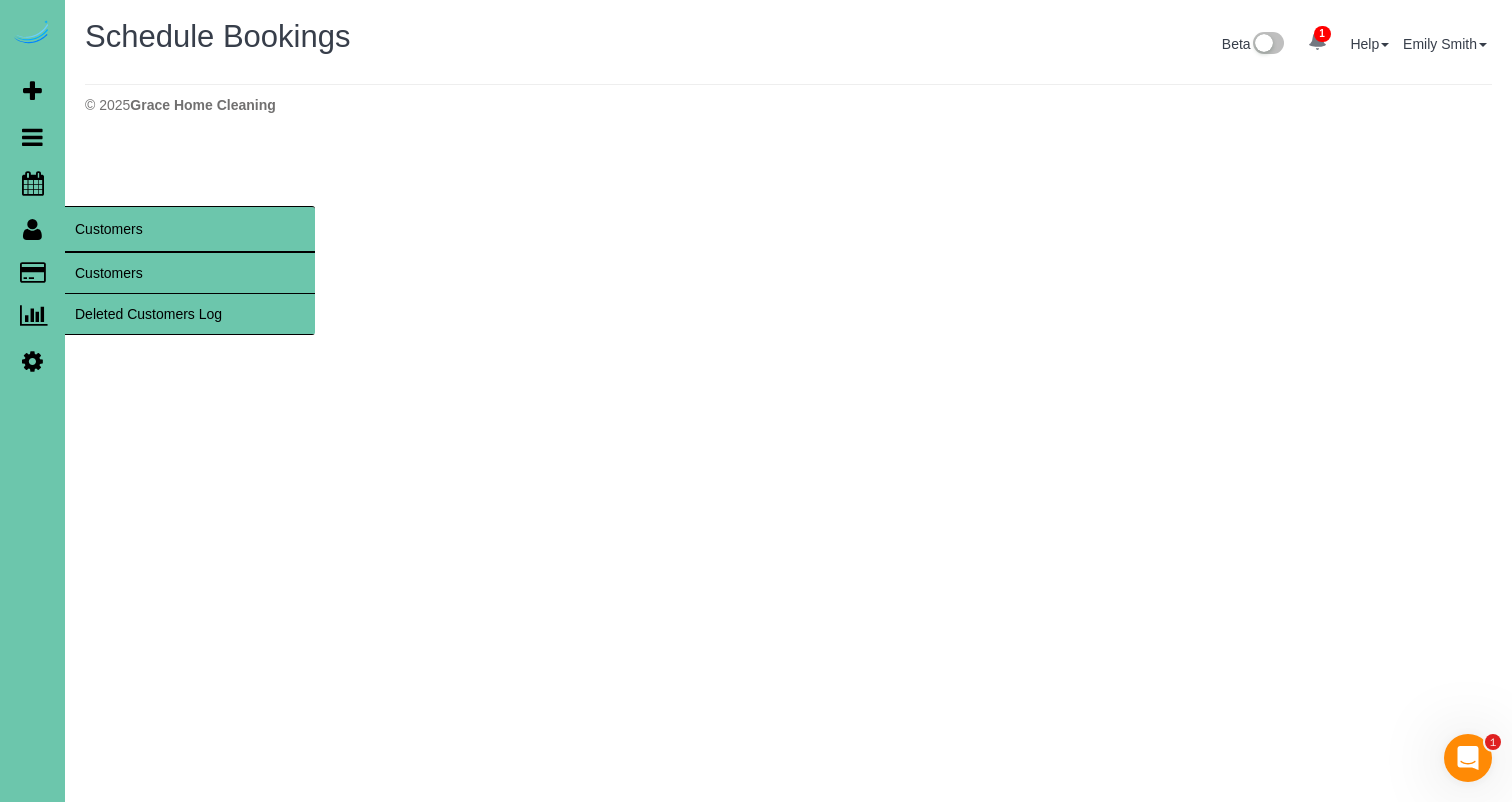 click on "Customers" at bounding box center (190, 273) 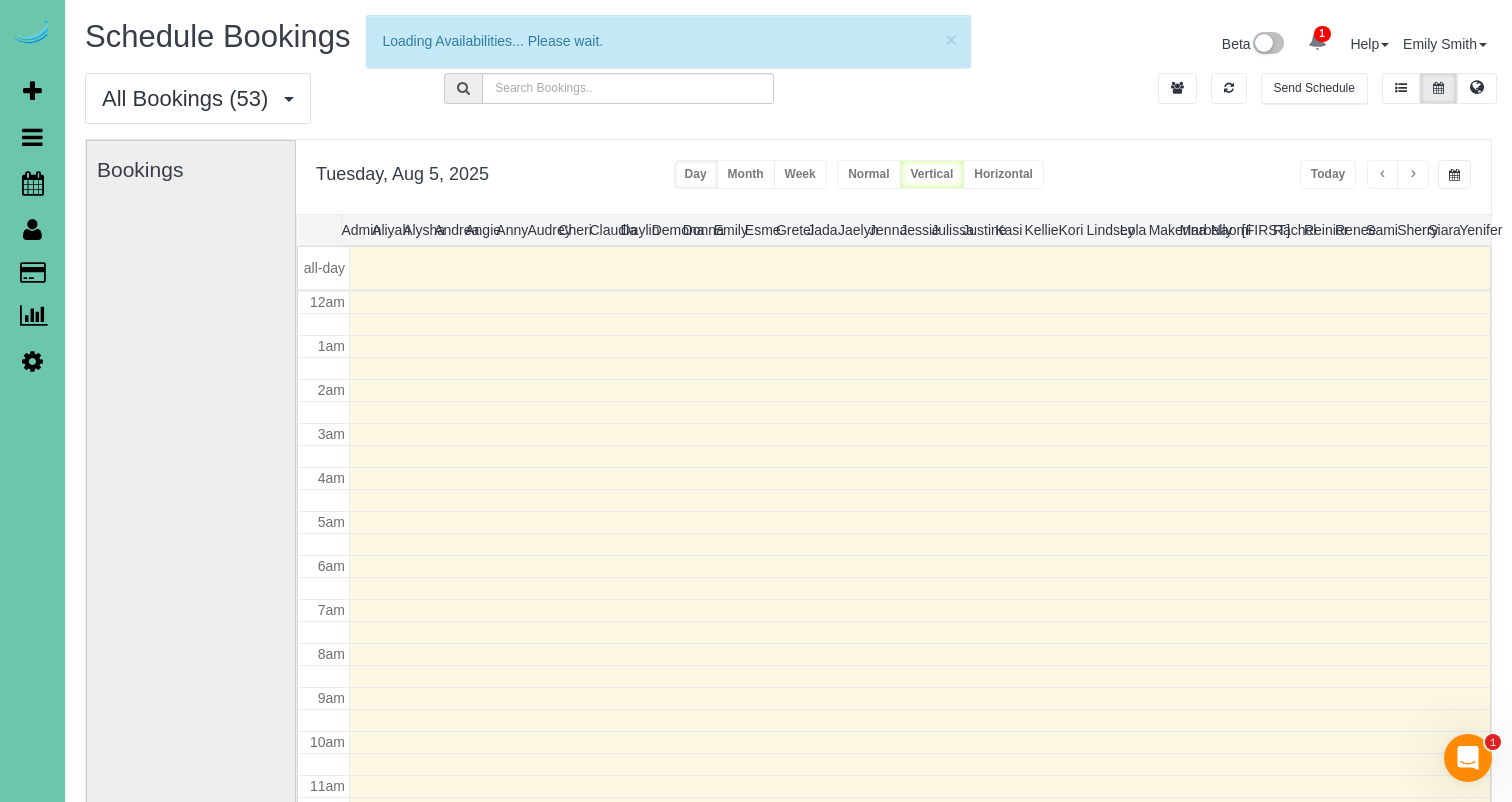 scroll, scrollTop: 0, scrollLeft: 0, axis: both 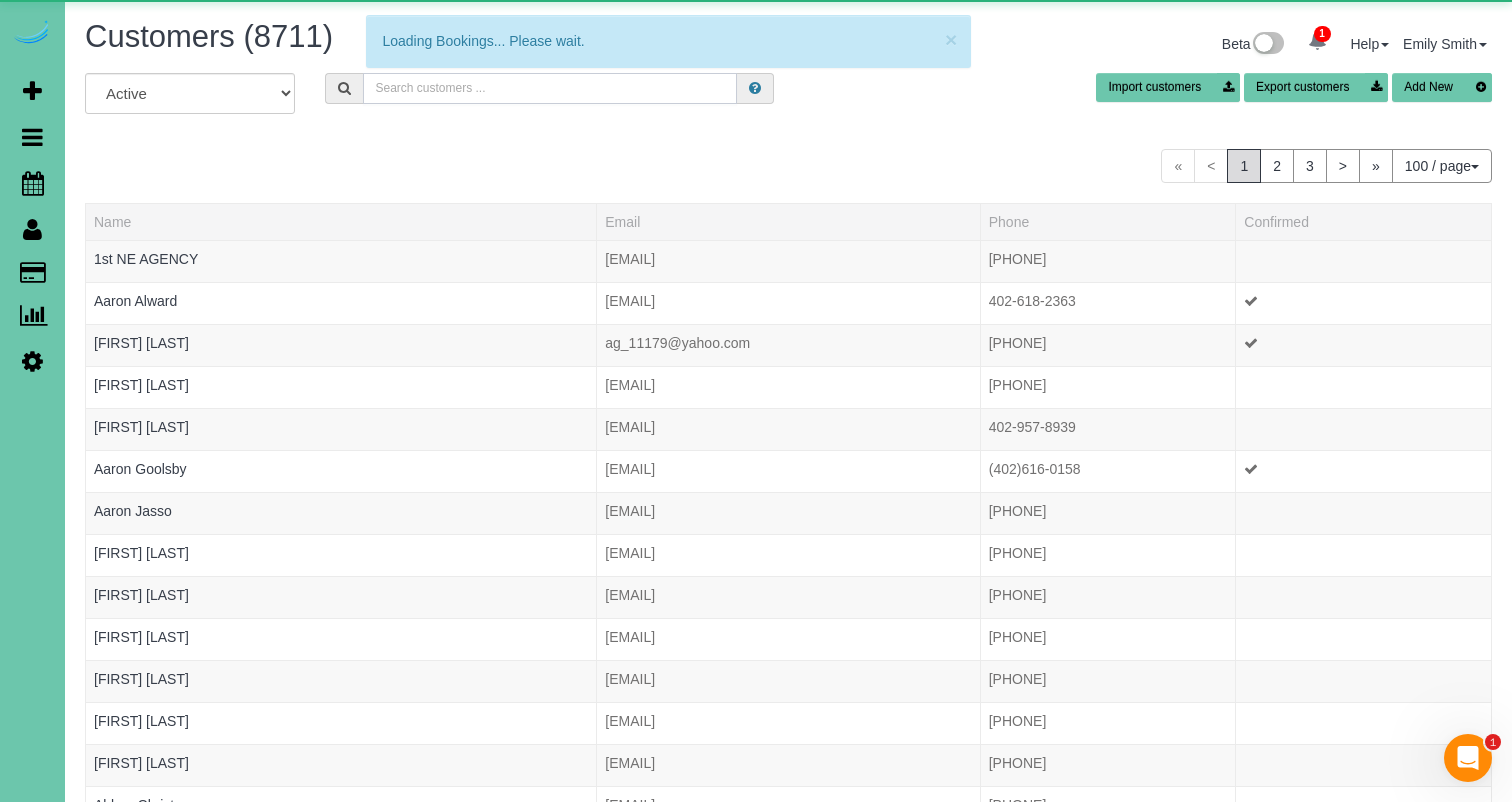 click at bounding box center (550, 88) 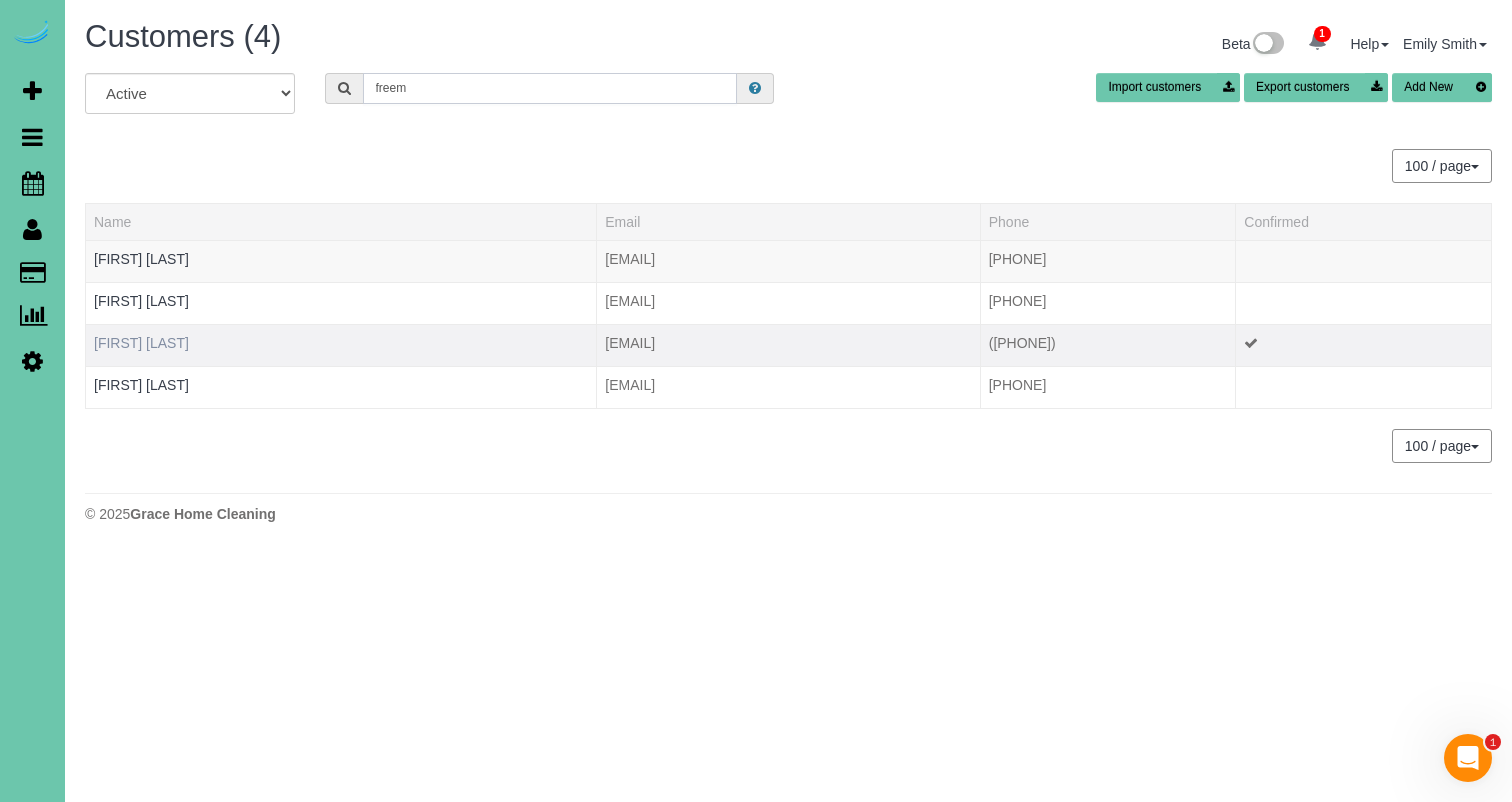 type on "freem" 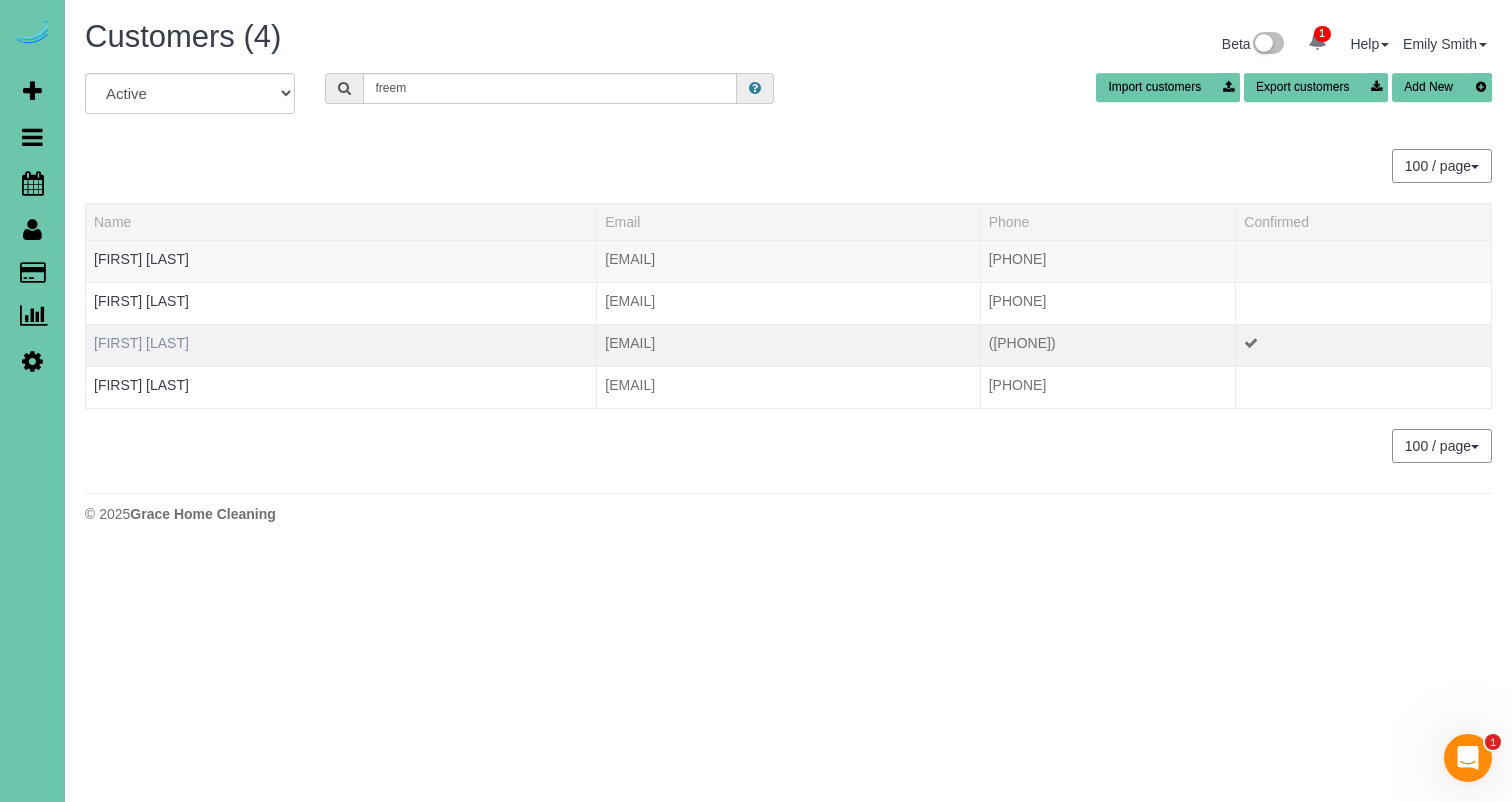 click on "Gabrielle Freeman" at bounding box center [141, 343] 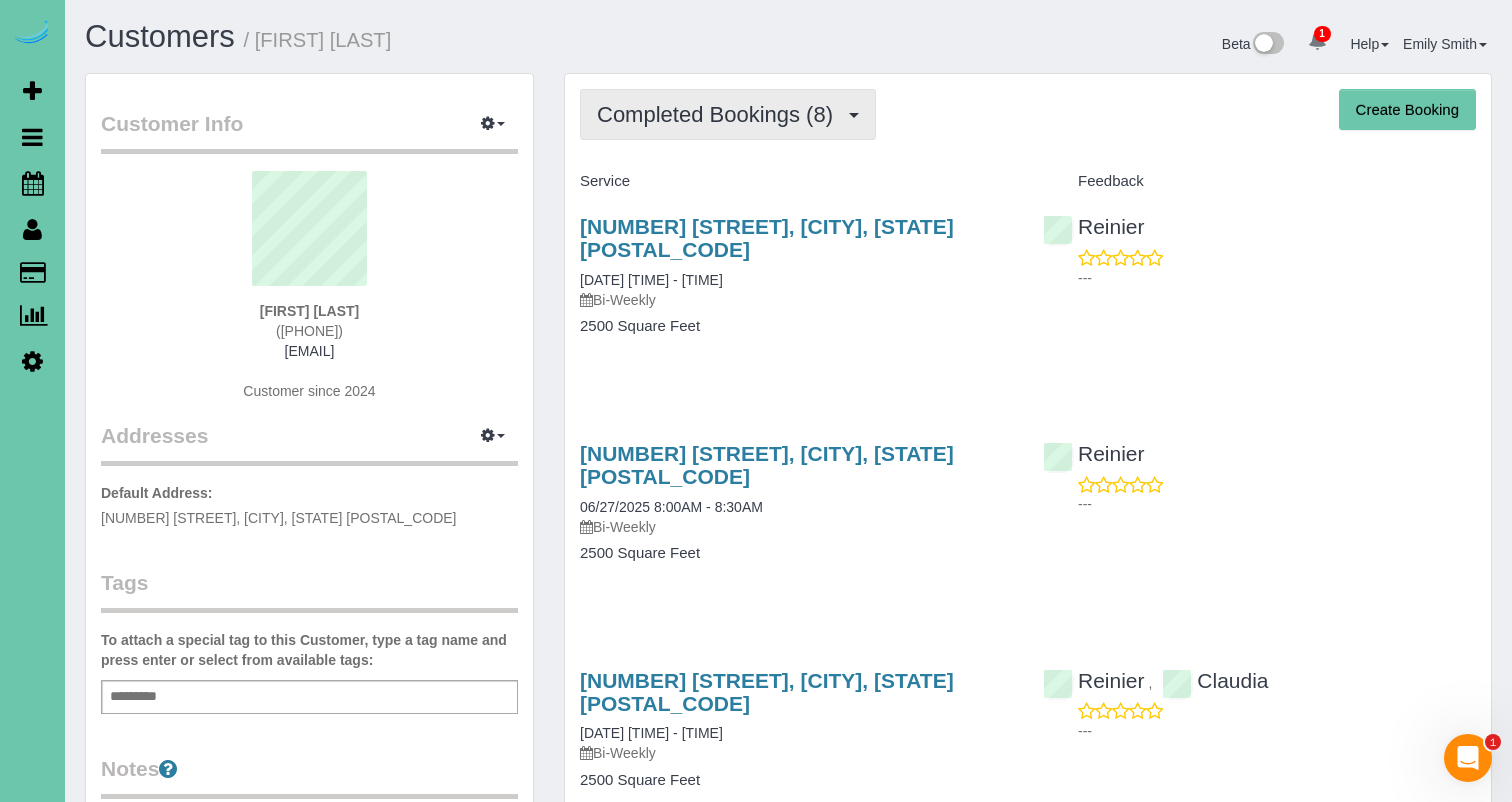 scroll, scrollTop: 0, scrollLeft: 0, axis: both 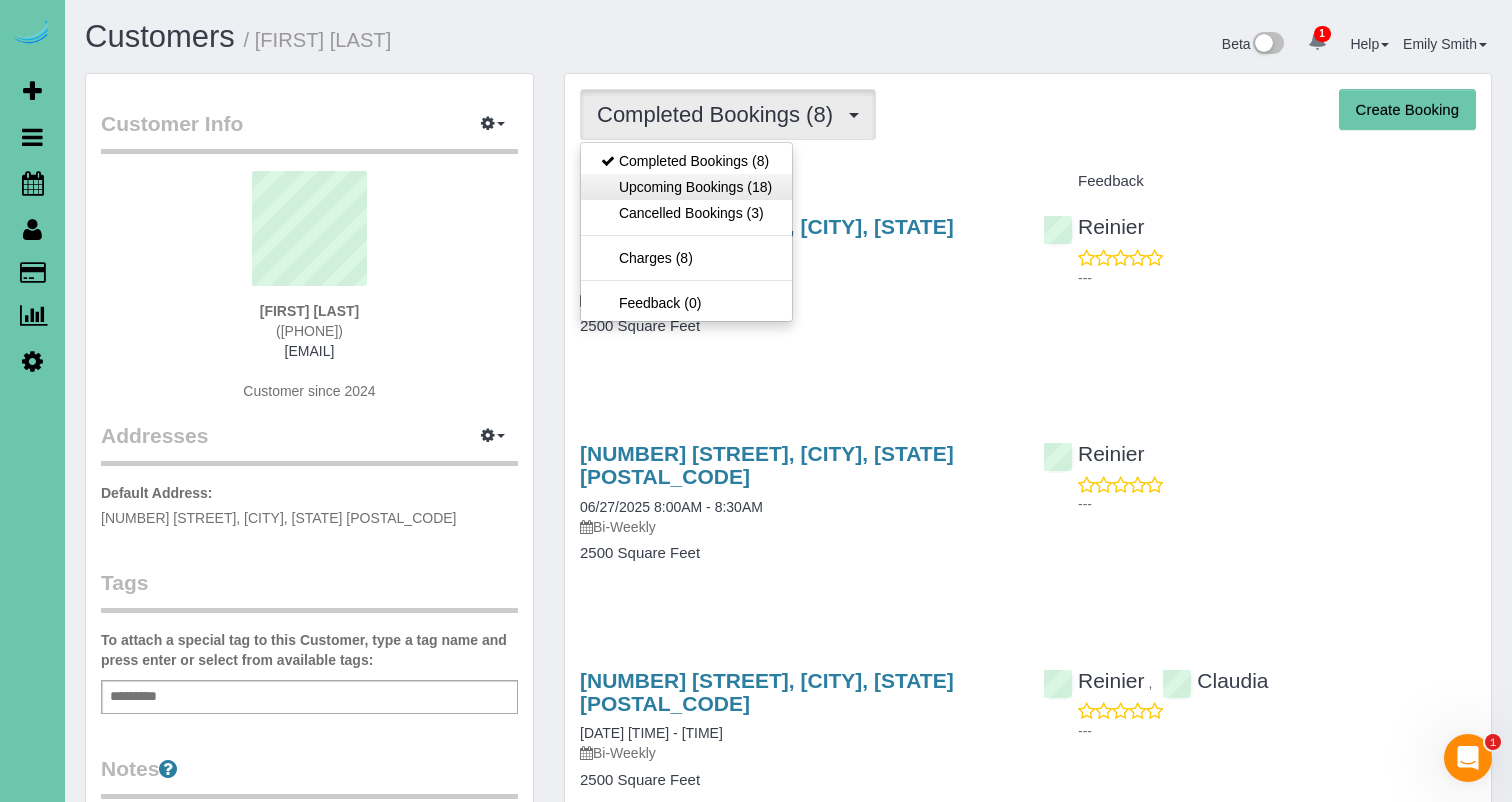click on "Upcoming Bookings (18)" at bounding box center [686, 187] 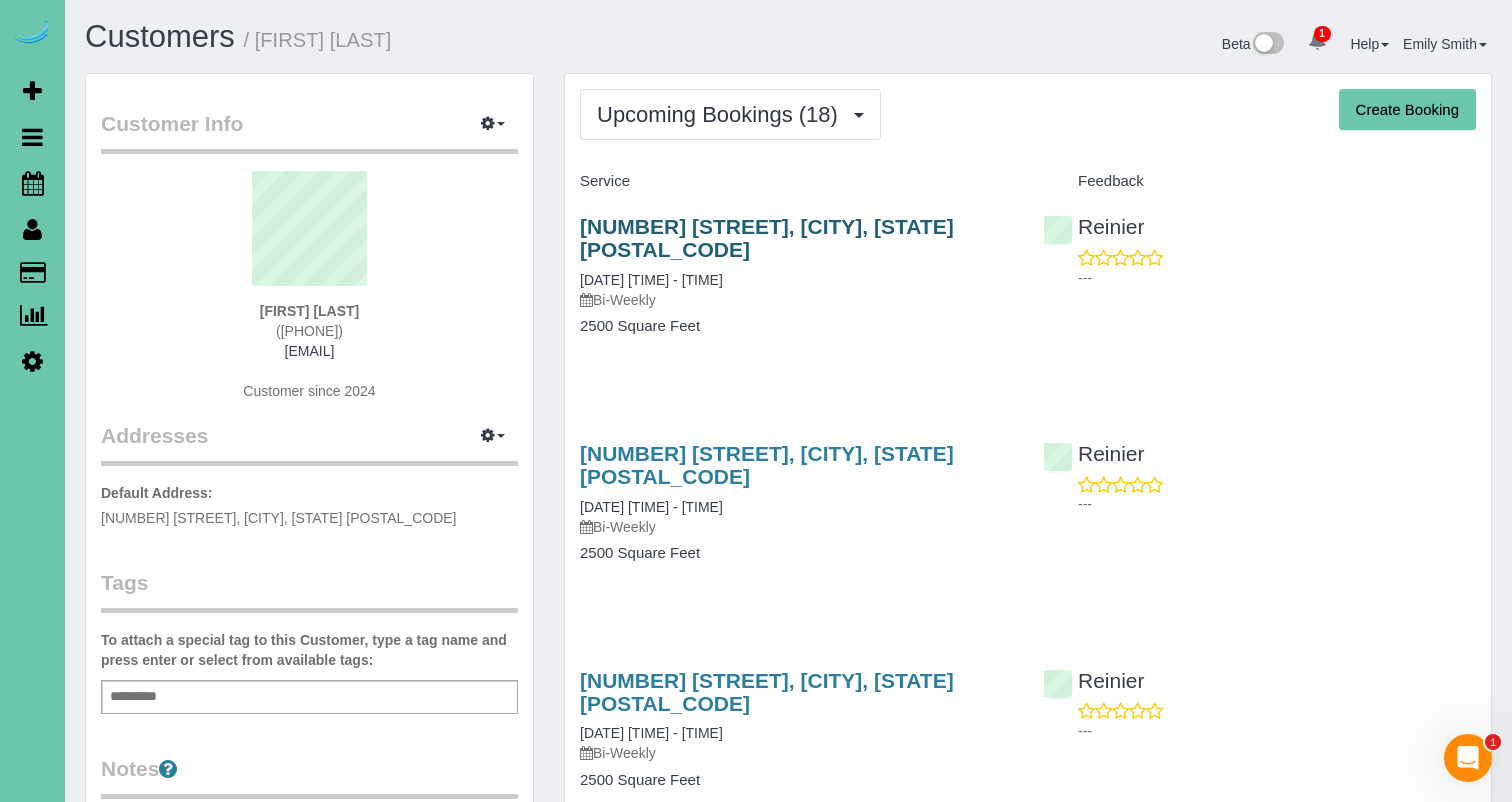 click on "5507 Dodge St, Omaha, NE 68132" at bounding box center (767, 238) 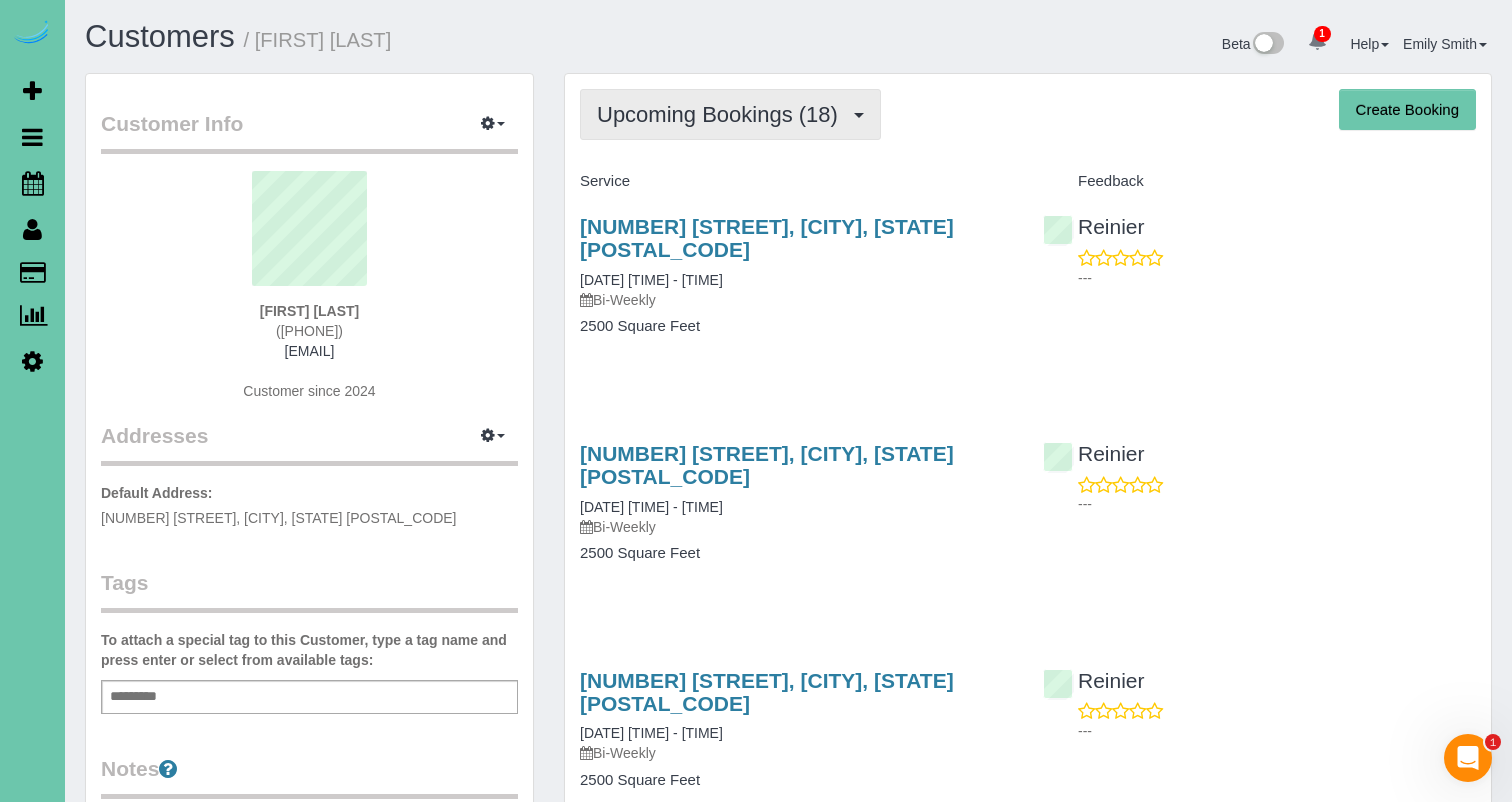 click on "Upcoming Bookings (18)" at bounding box center [722, 114] 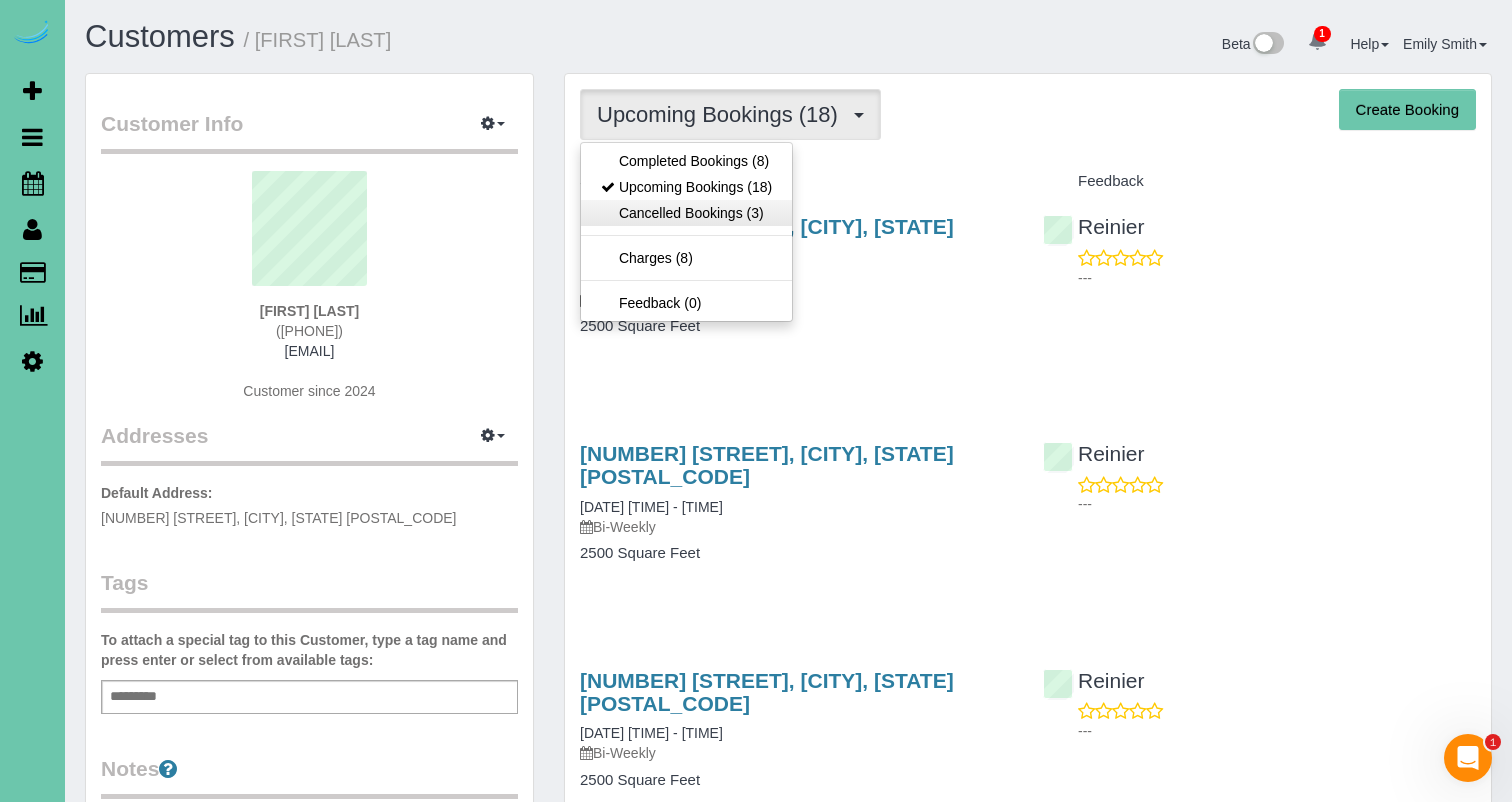 click on "Cancelled Bookings (3)" at bounding box center [686, 213] 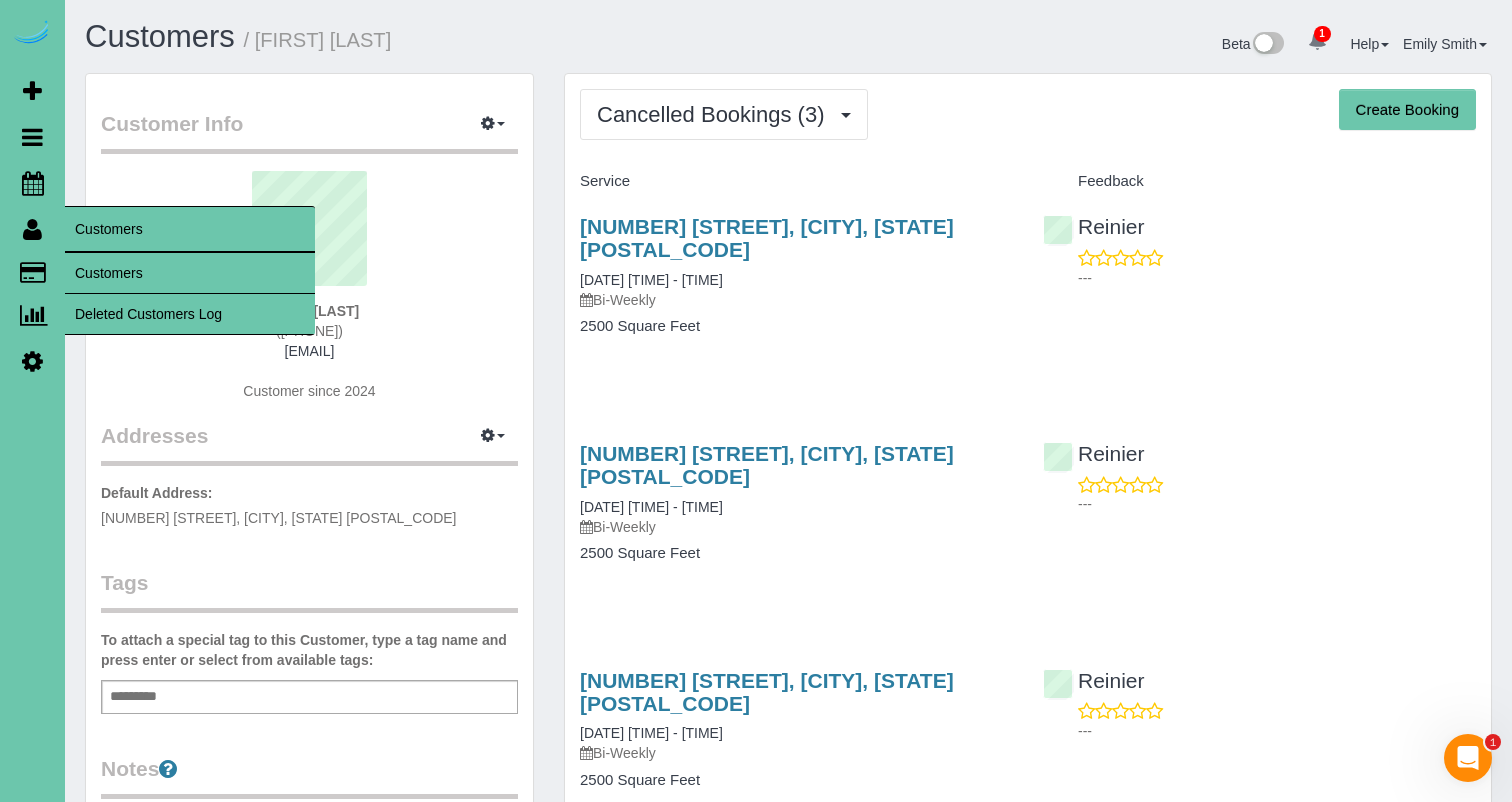 click on "Customers" at bounding box center [190, 273] 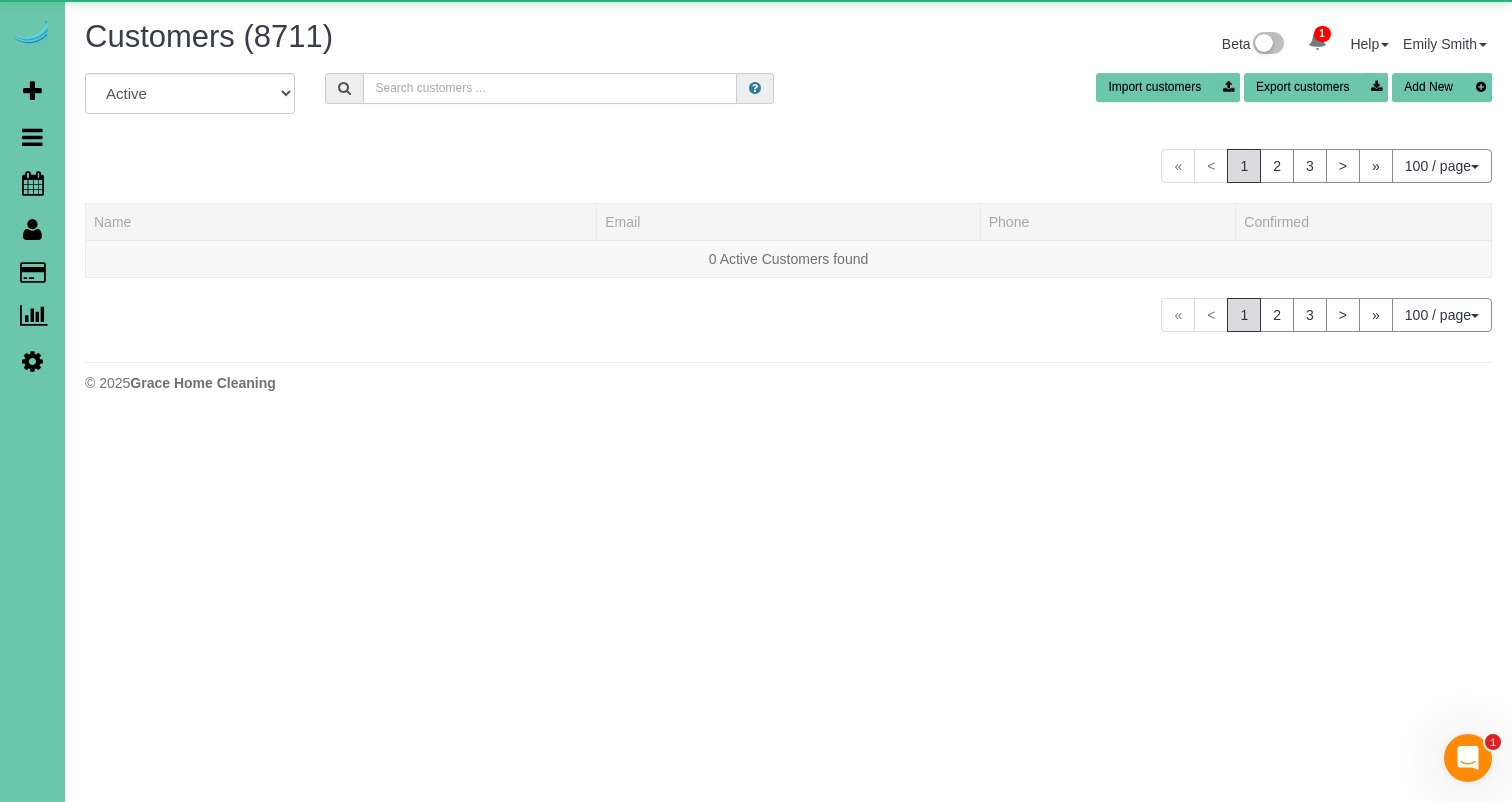 click at bounding box center [550, 88] 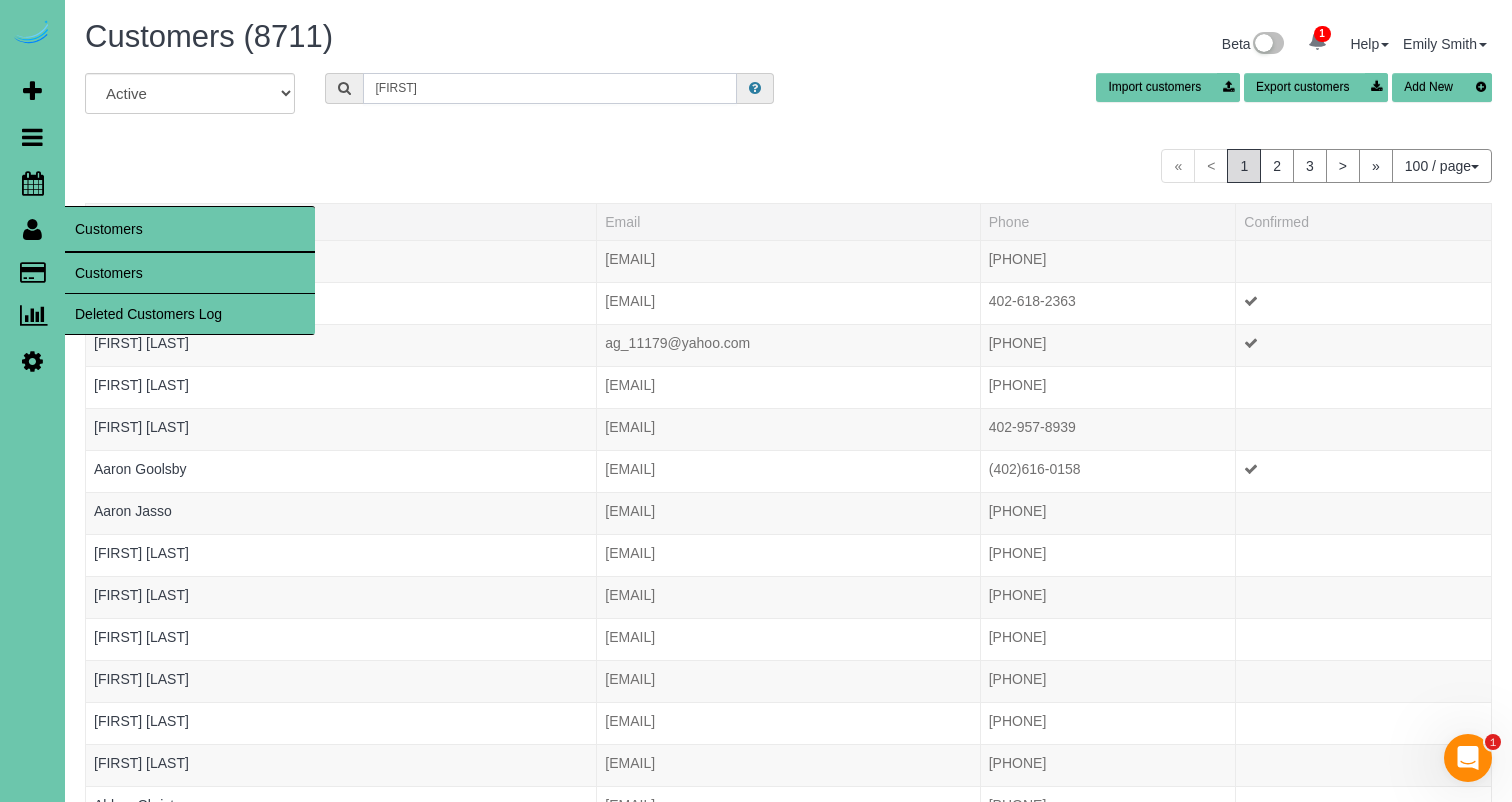 type on "Eric" 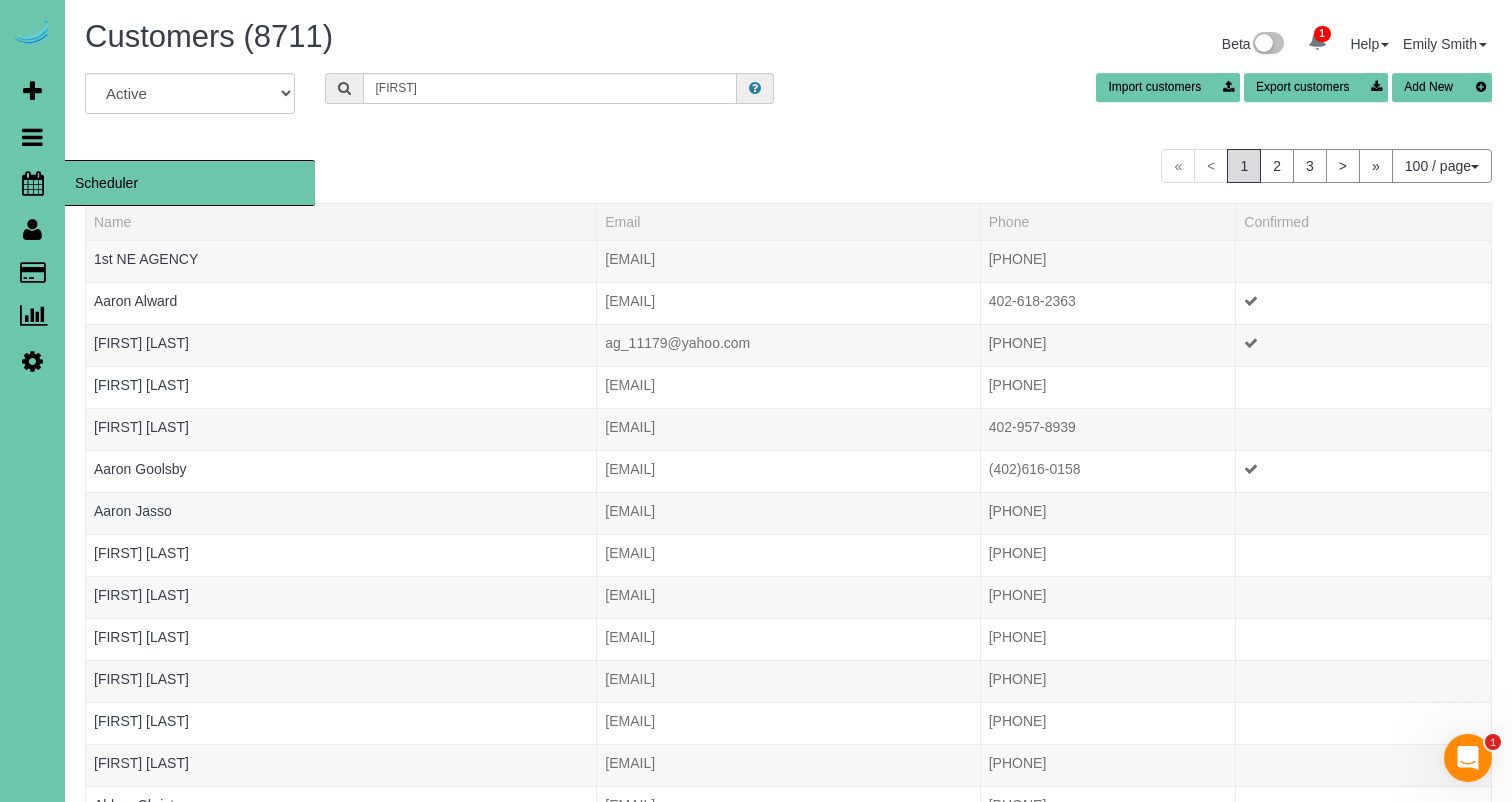drag, startPoint x: 8, startPoint y: 208, endPoint x: 34, endPoint y: 181, distance: 37.48333 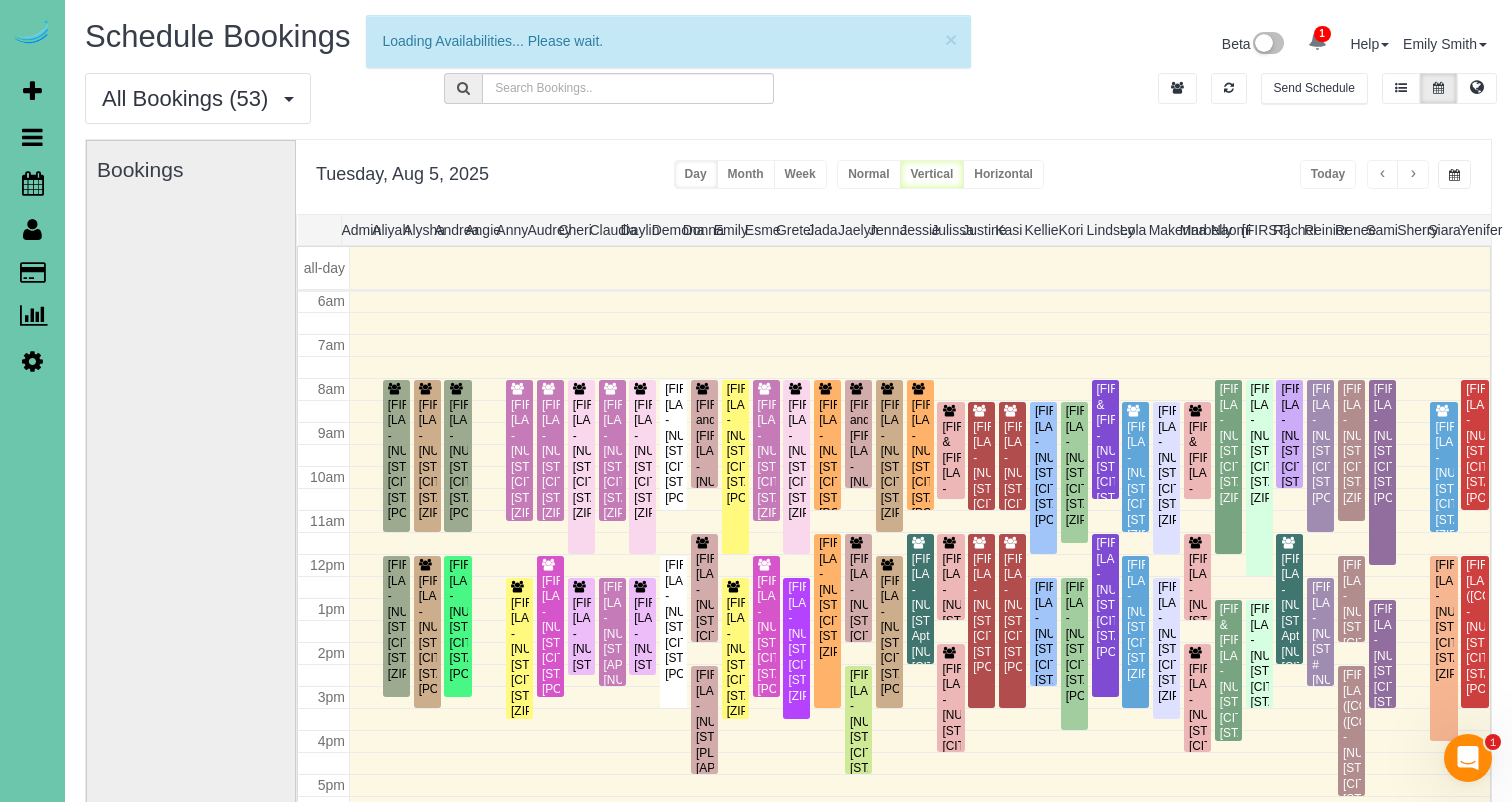 scroll, scrollTop: 265, scrollLeft: 0, axis: vertical 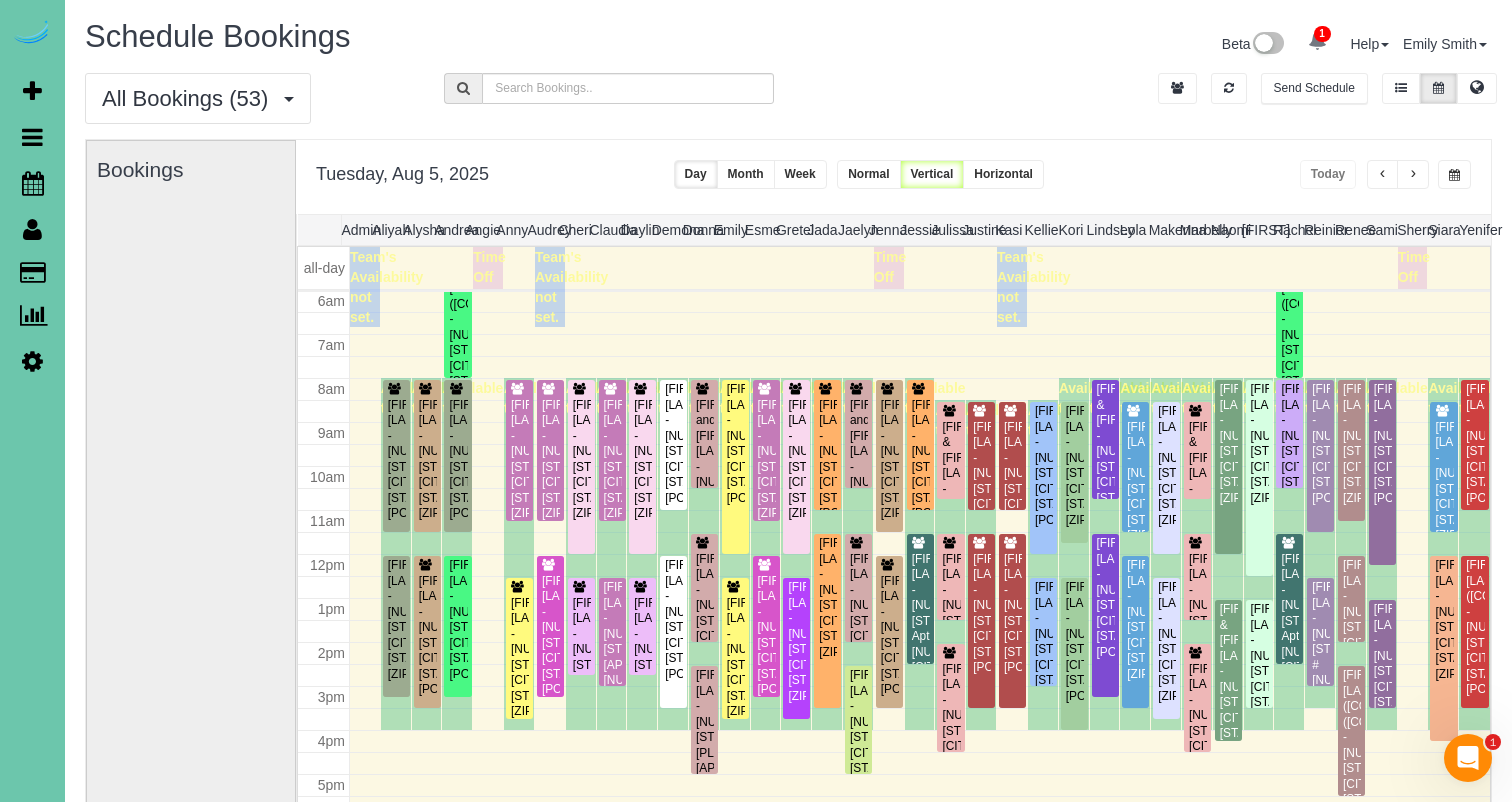 click at bounding box center [1454, 175] 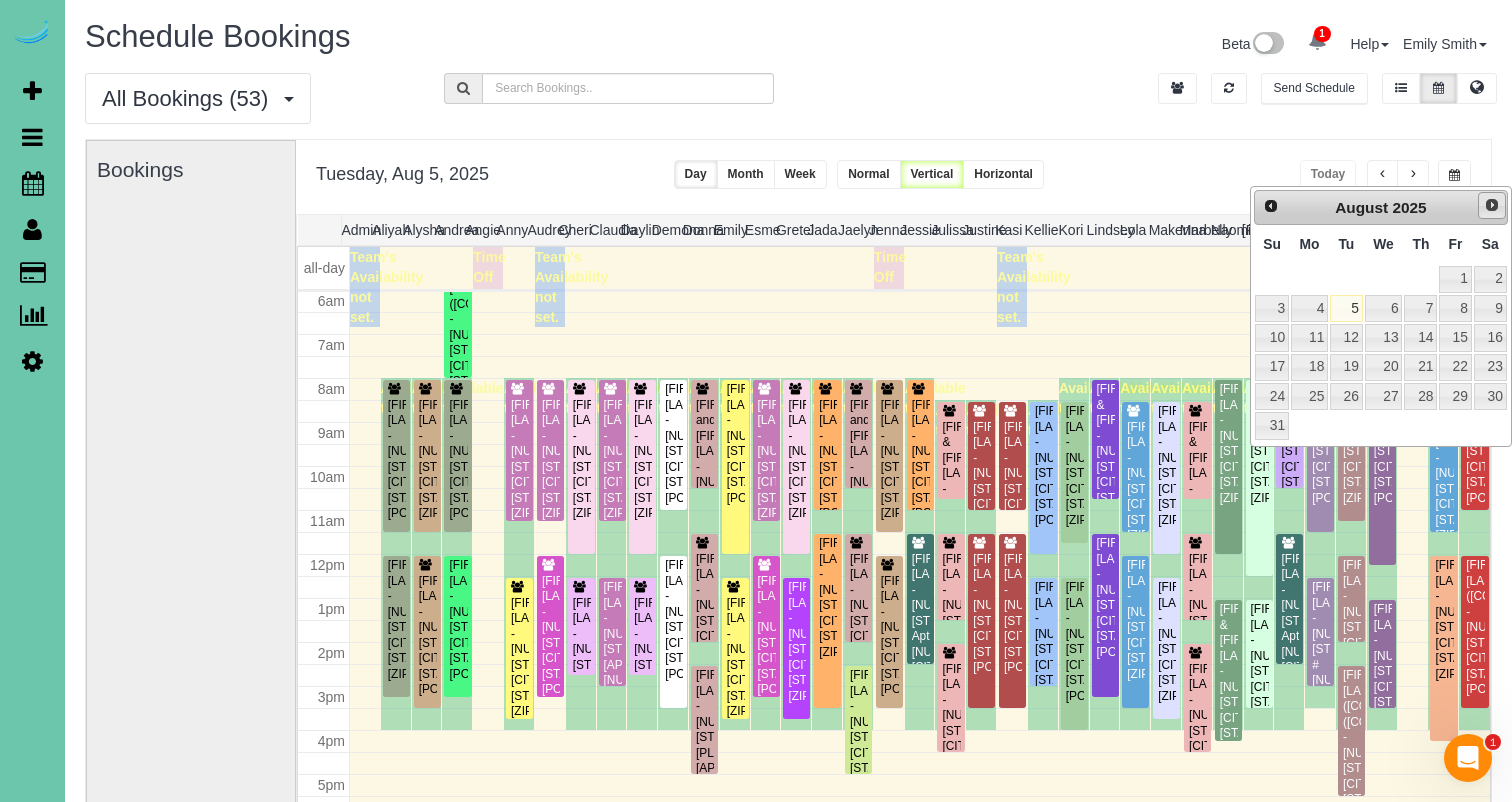 click on "Next" at bounding box center [1492, 205] 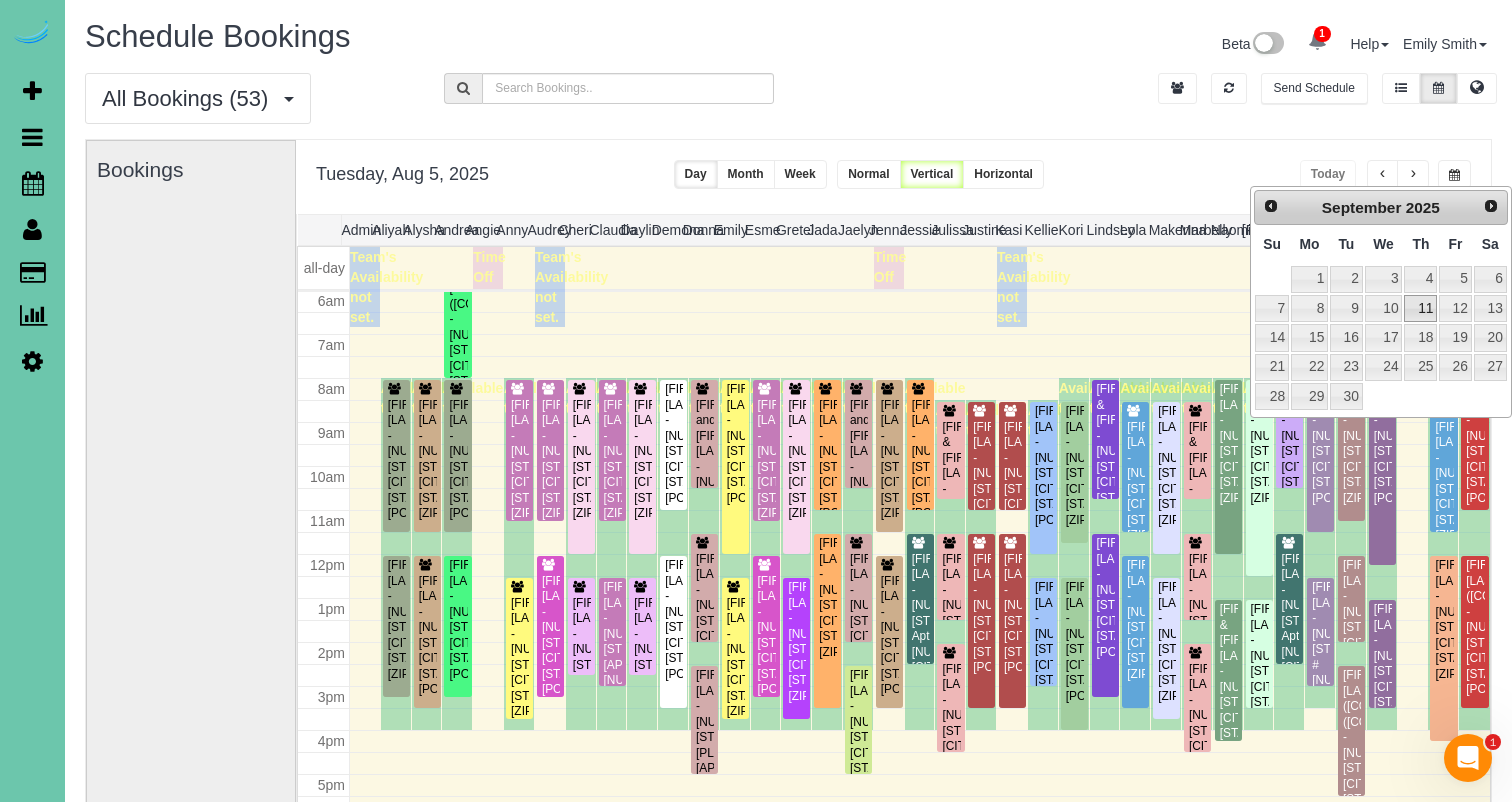 click on "11" at bounding box center (1420, 308) 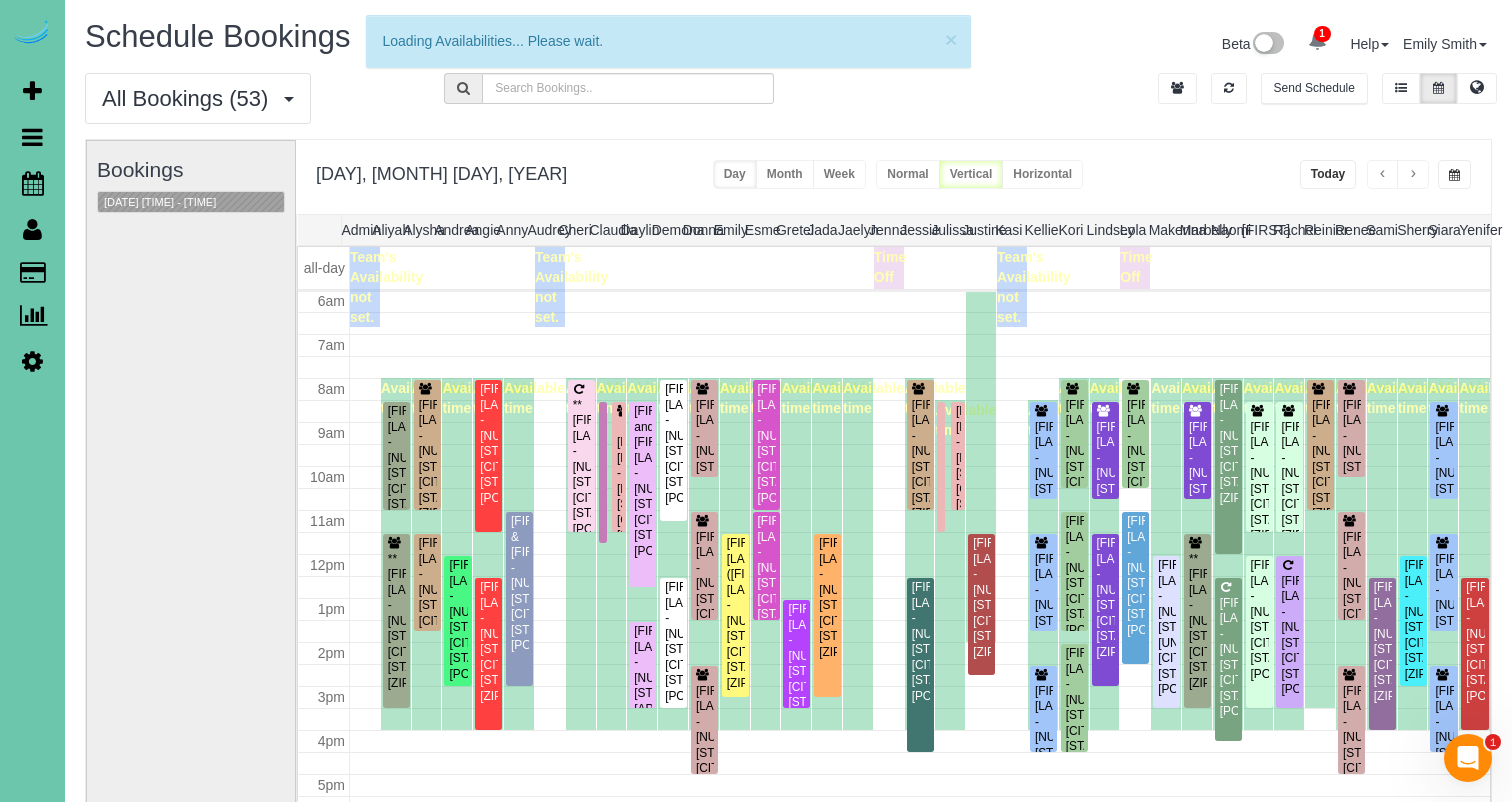 scroll, scrollTop: 265, scrollLeft: 0, axis: vertical 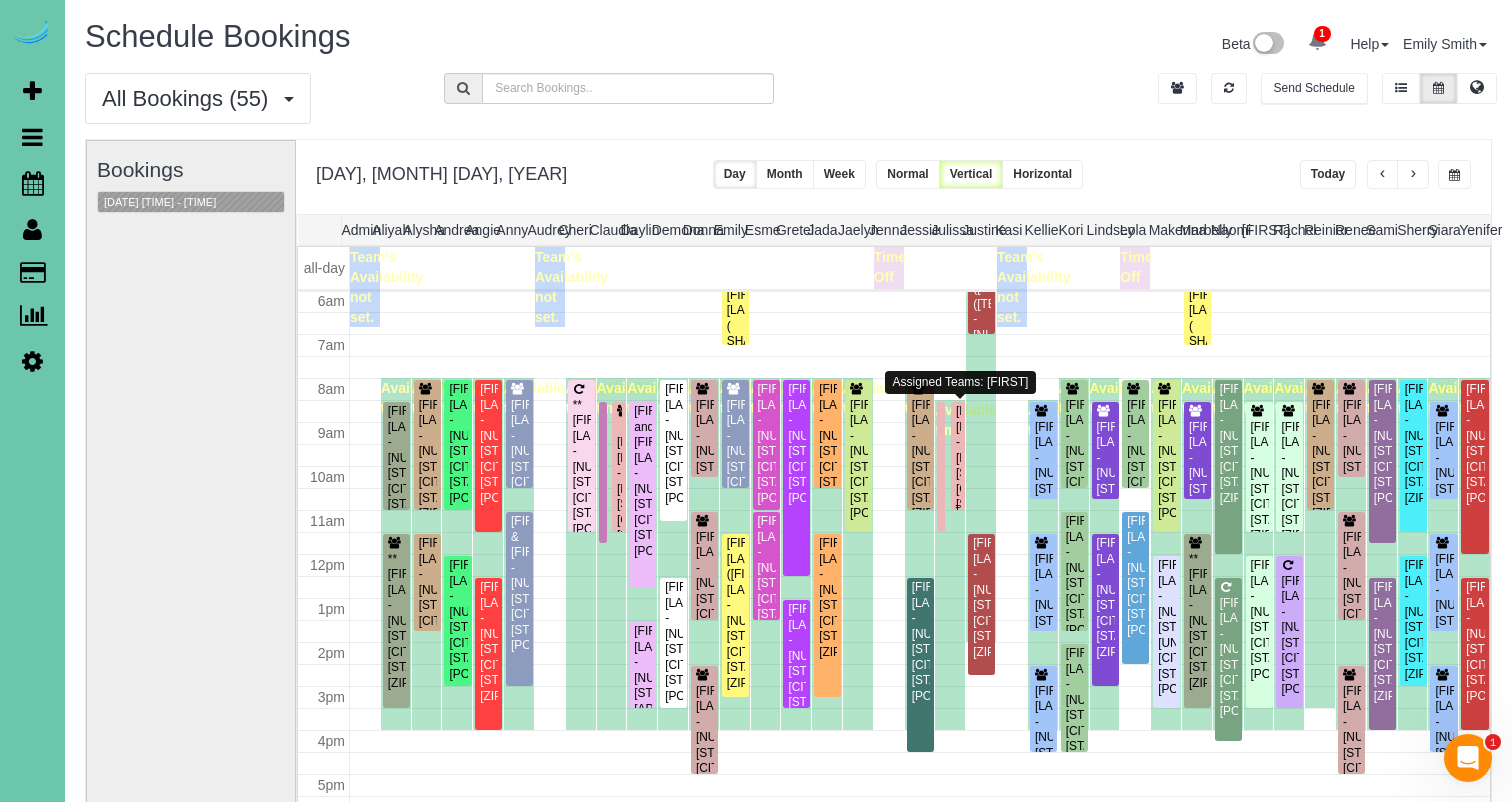 click on "[FIRST] [LAST] - [NUMBER] [STREET], [CITY], [STATE] [POSTAL_CODE]" at bounding box center [958, 466] 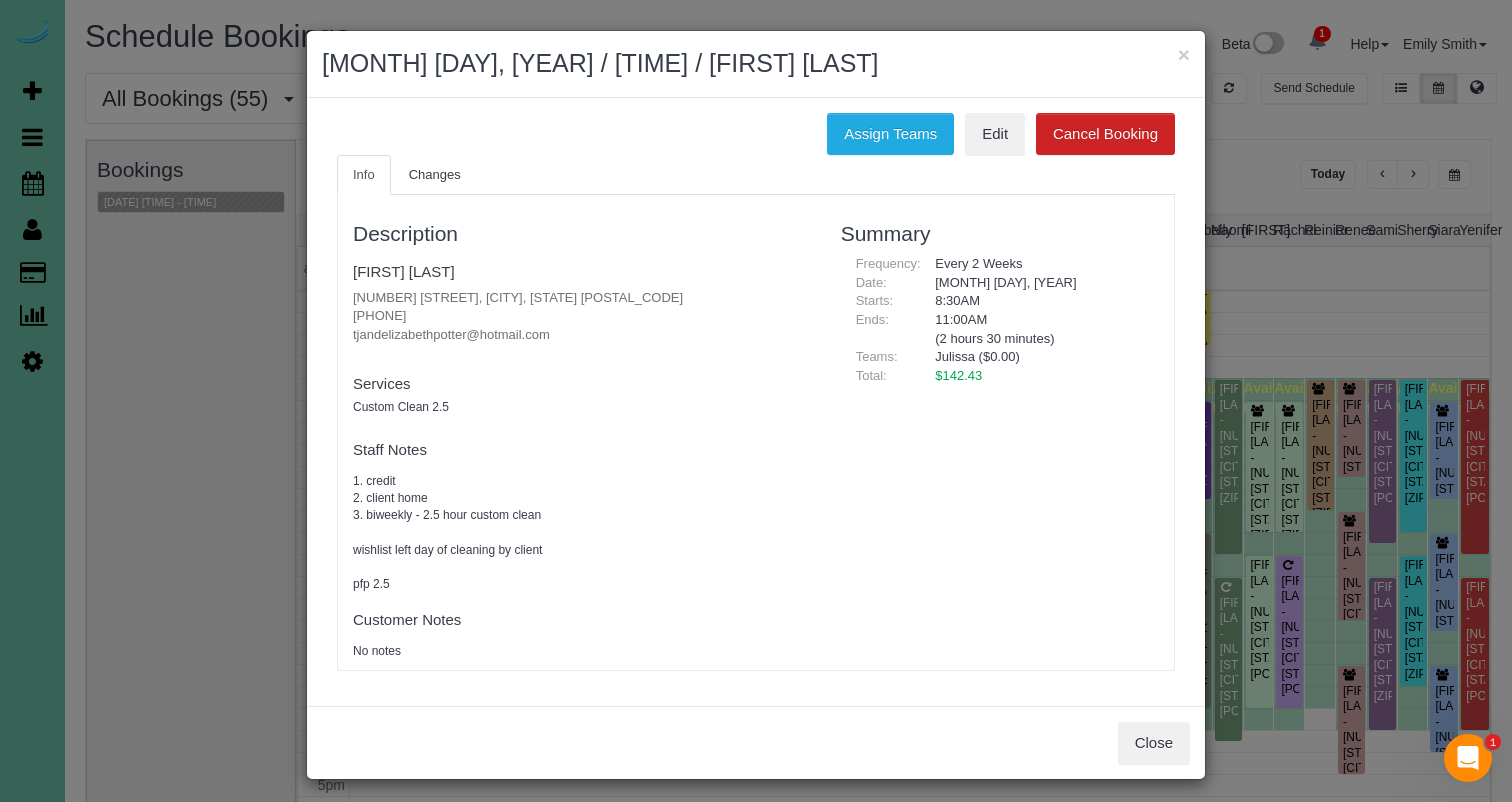 click on "Info
Changes" at bounding box center (756, 175) 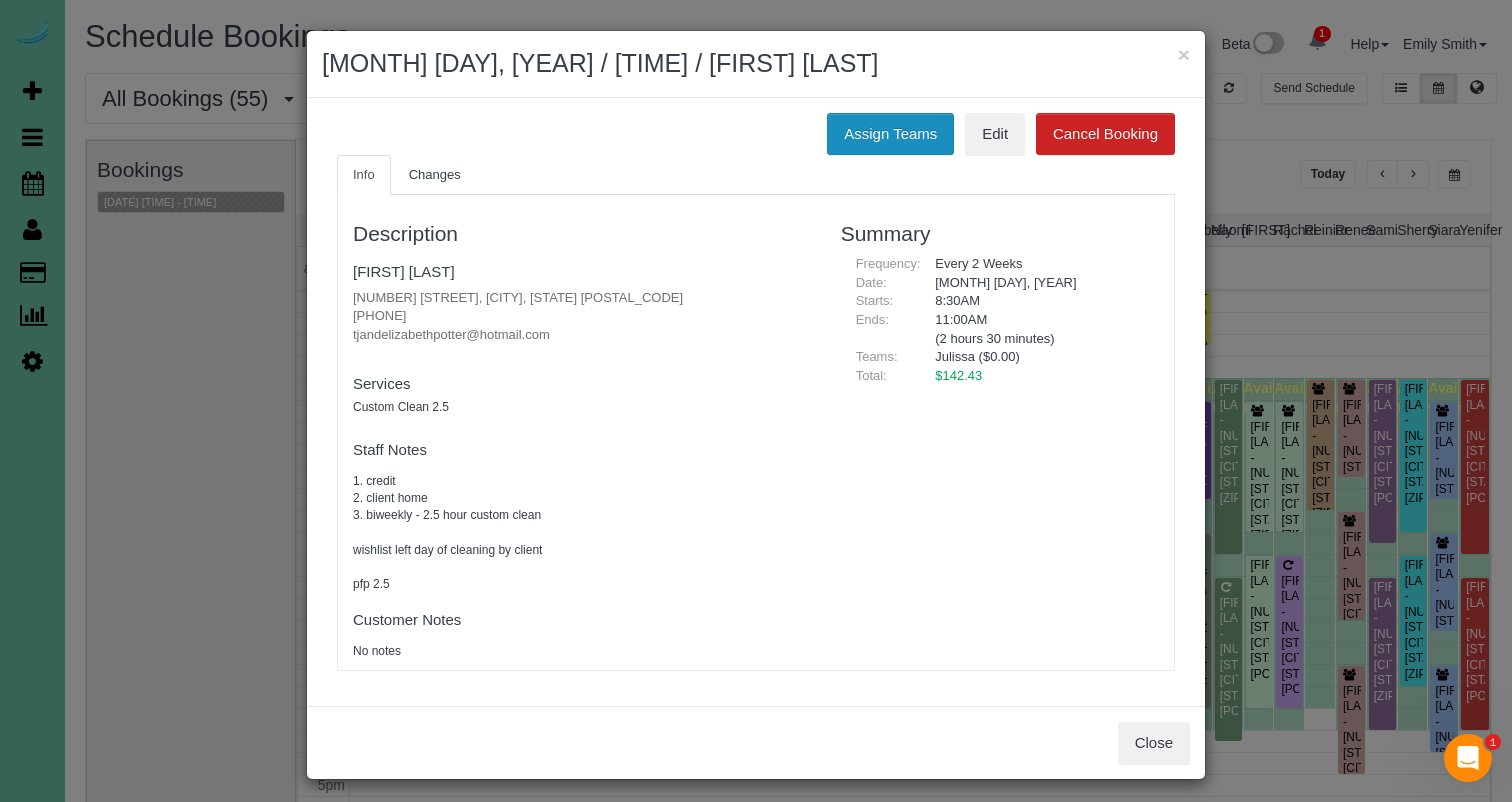 click on "Assign Teams" at bounding box center (890, 134) 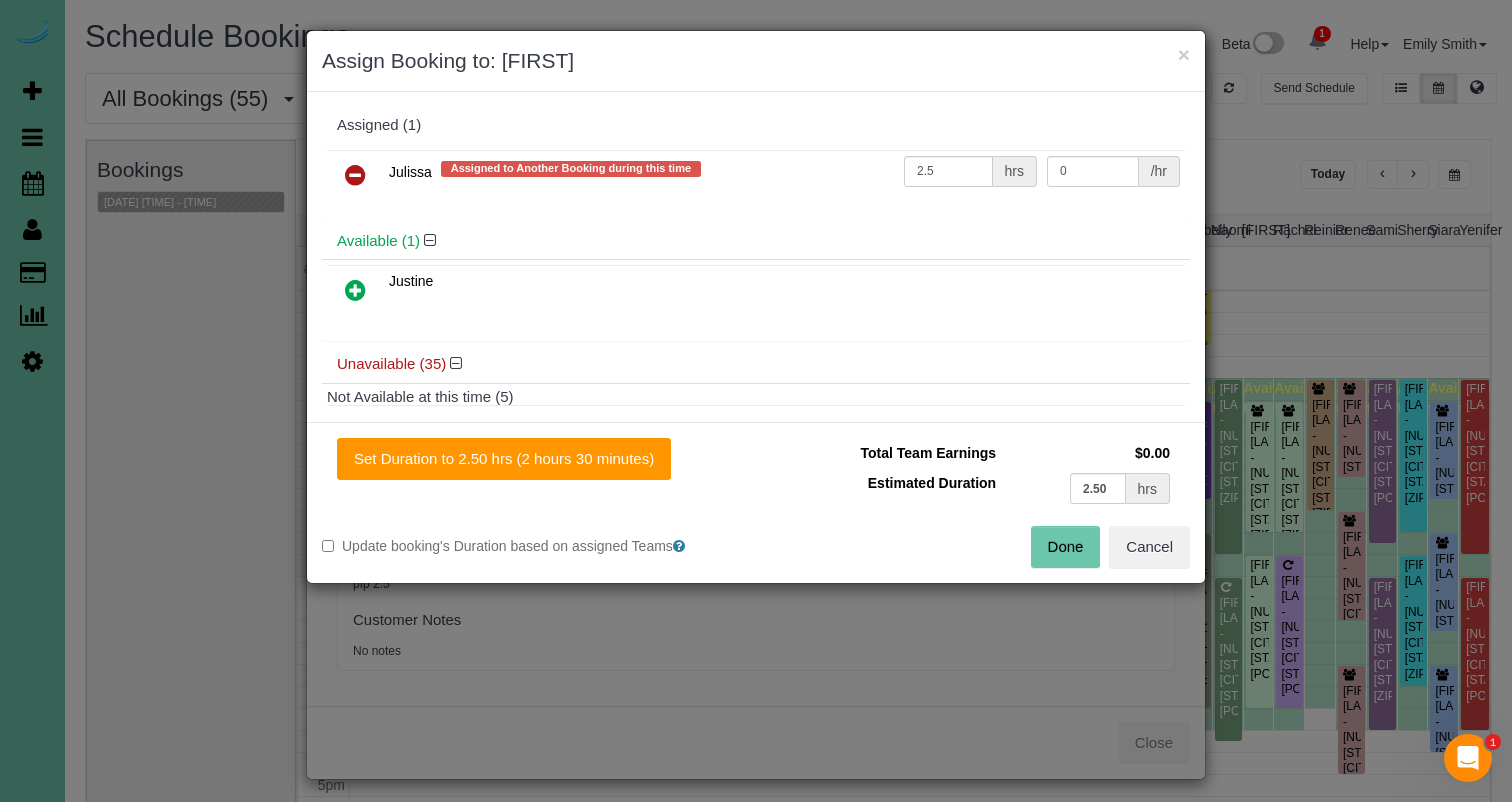 click at bounding box center [355, 175] 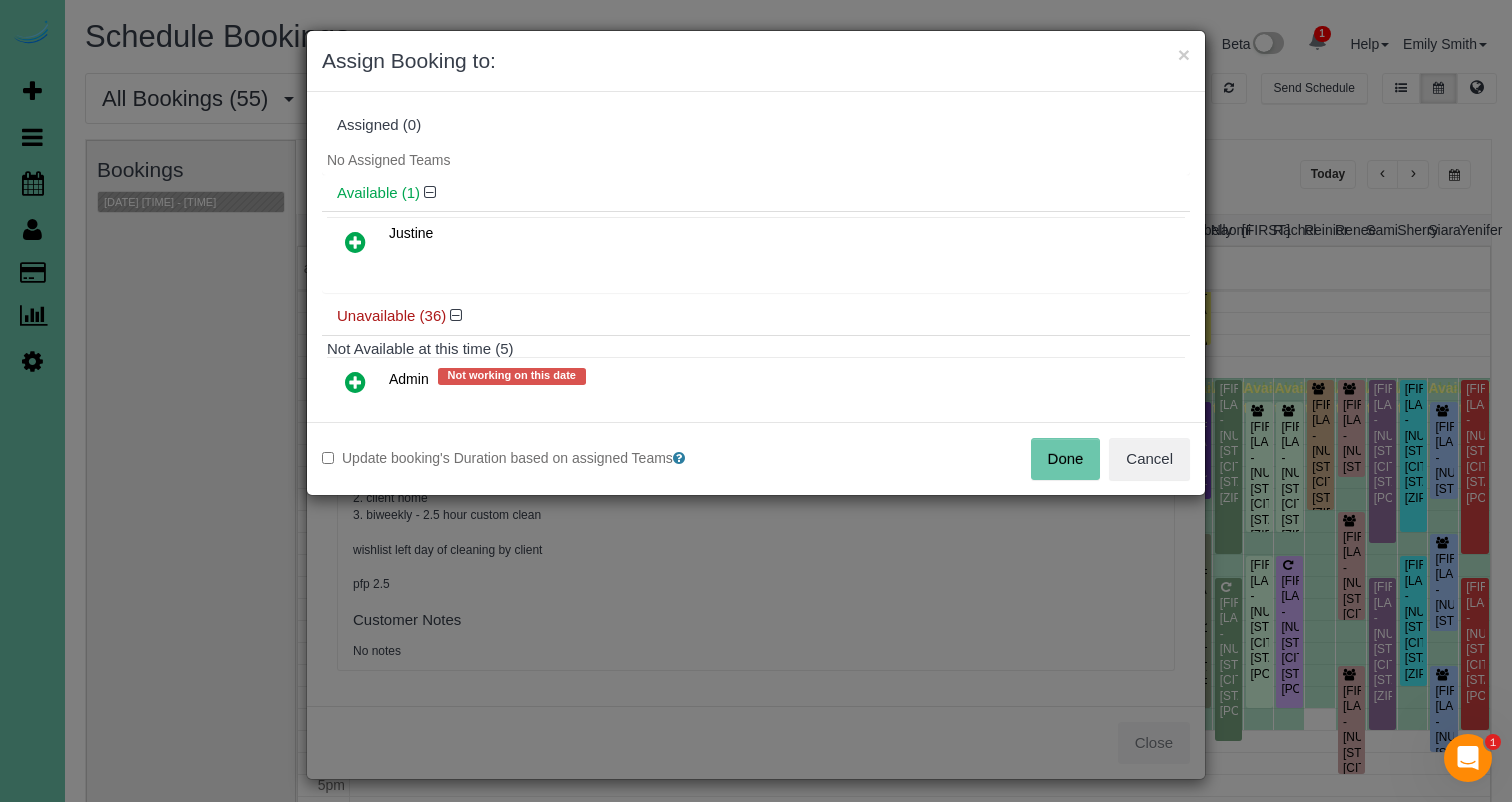 click at bounding box center (355, 242) 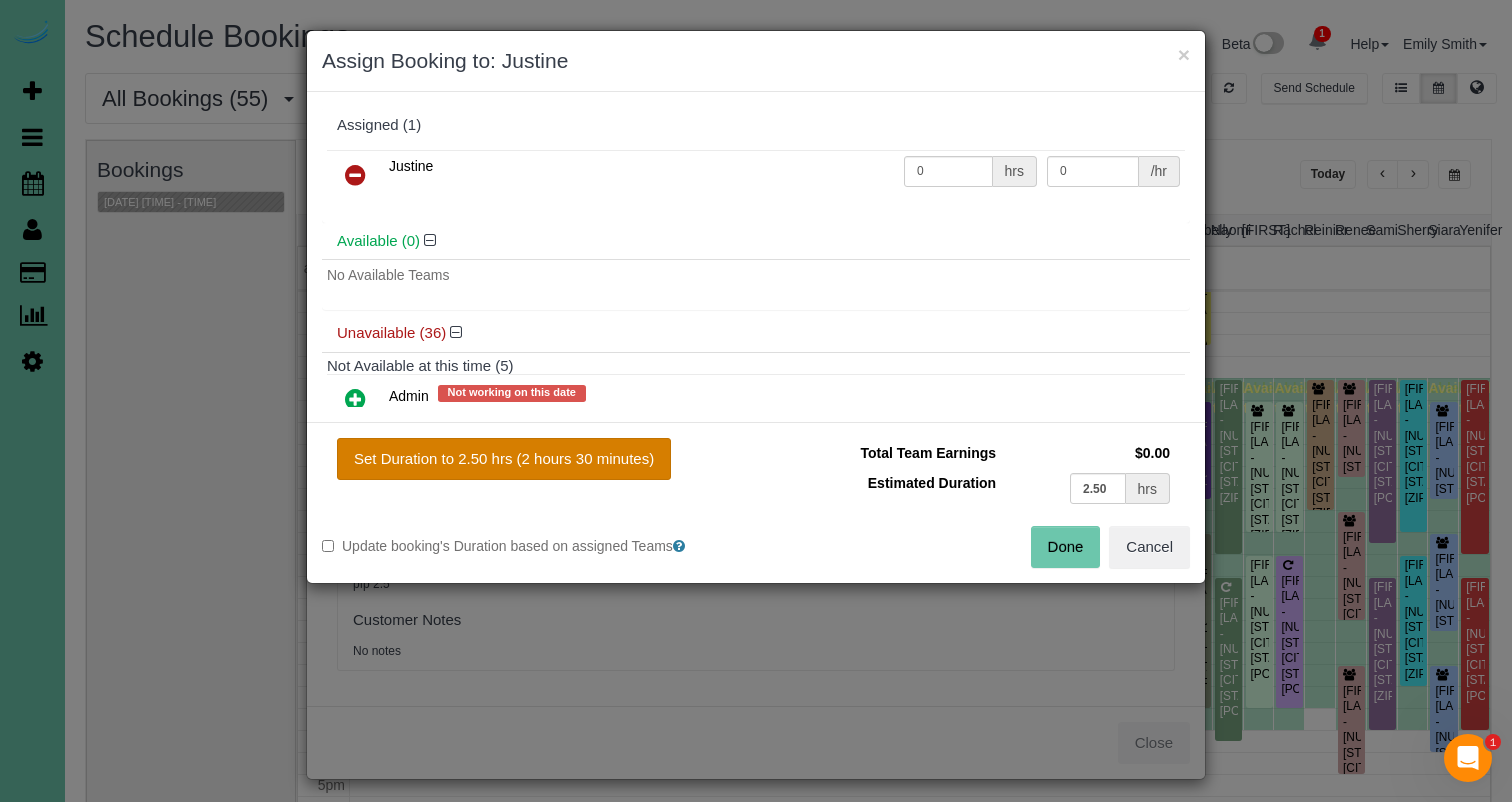 drag, startPoint x: 614, startPoint y: 486, endPoint x: 624, endPoint y: 463, distance: 25.079872 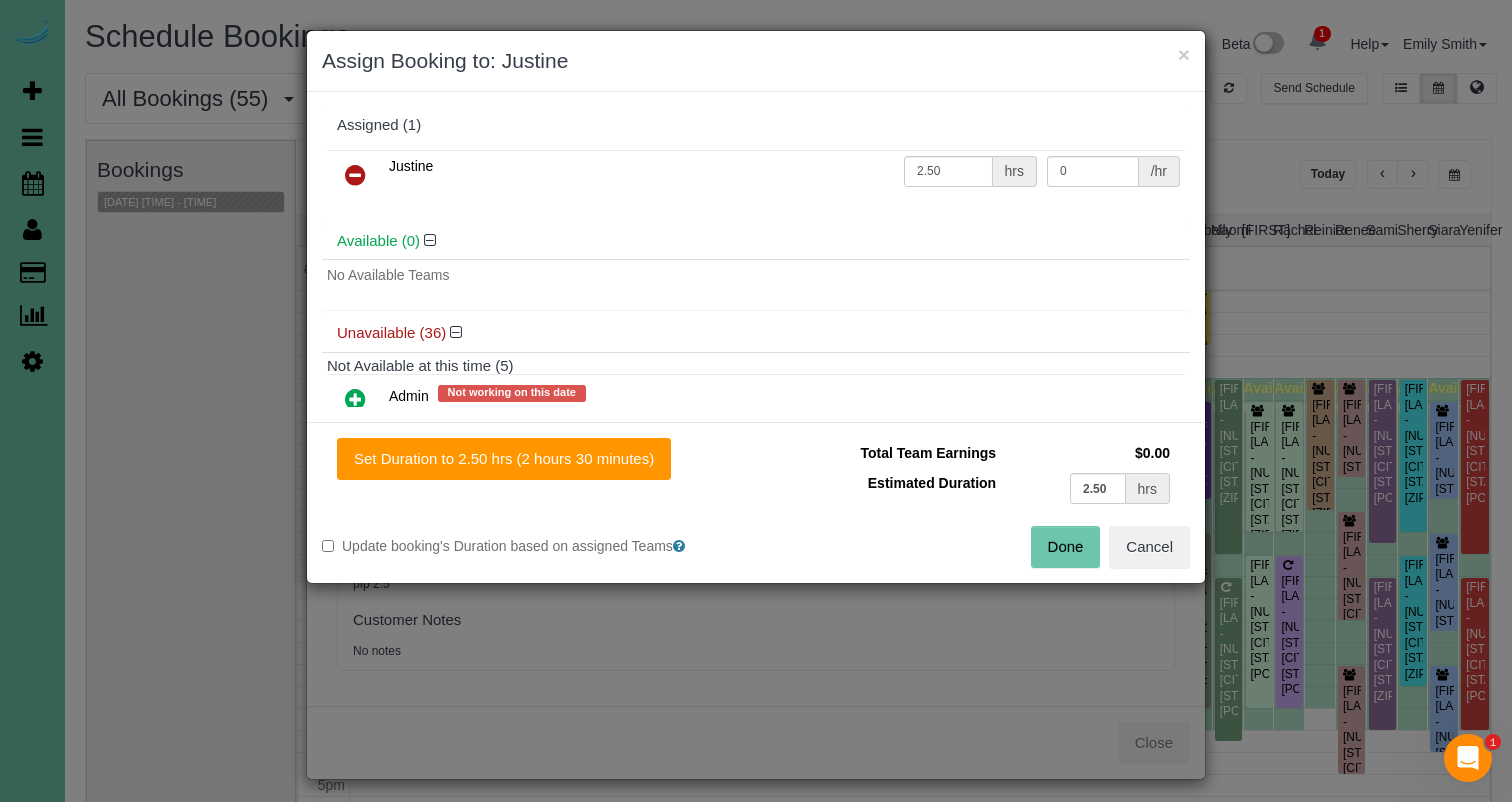 click on "Done" at bounding box center (1066, 547) 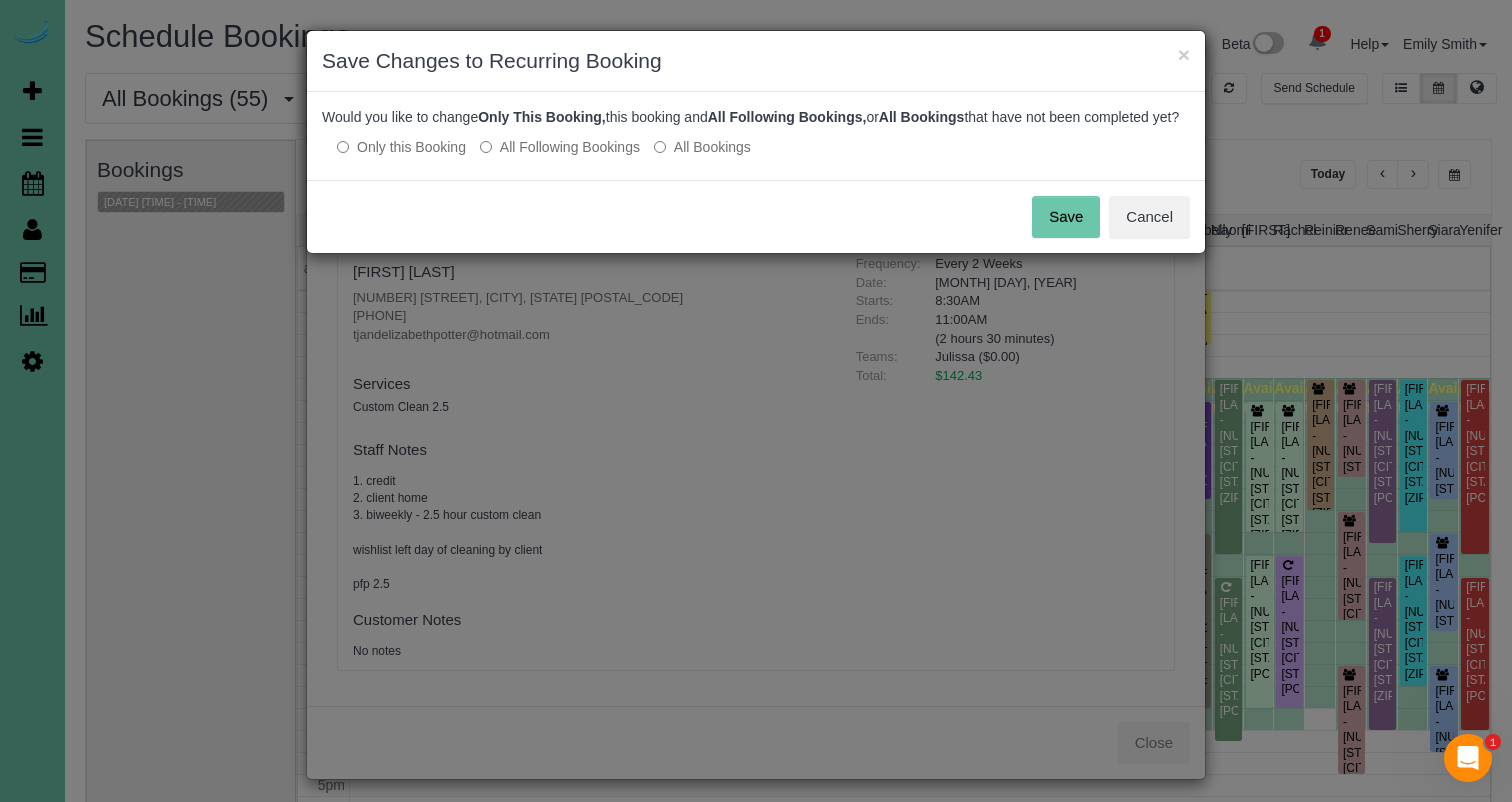 click on "All Following Bookings" at bounding box center [560, 147] 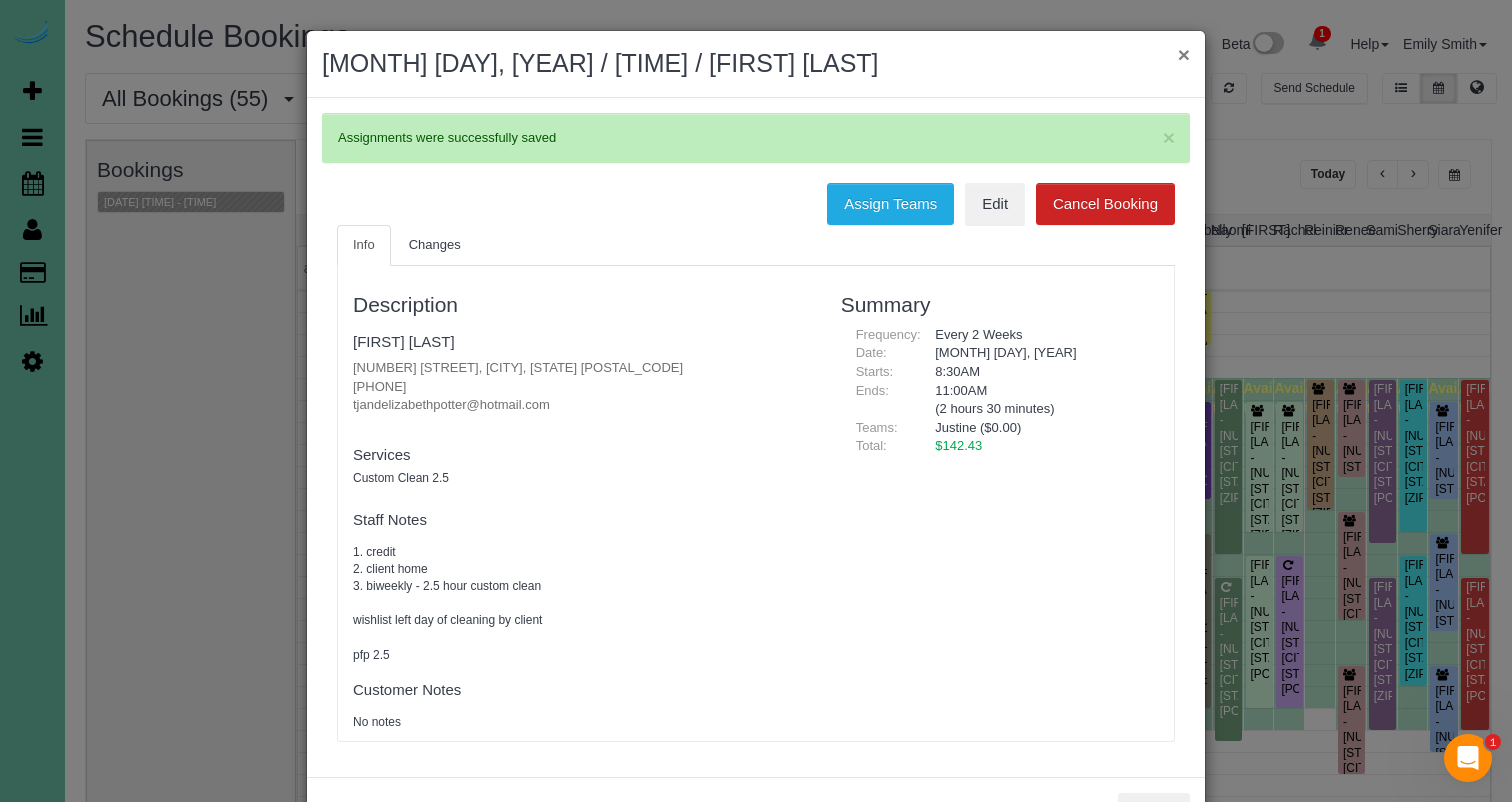 click on "×" at bounding box center (1184, 54) 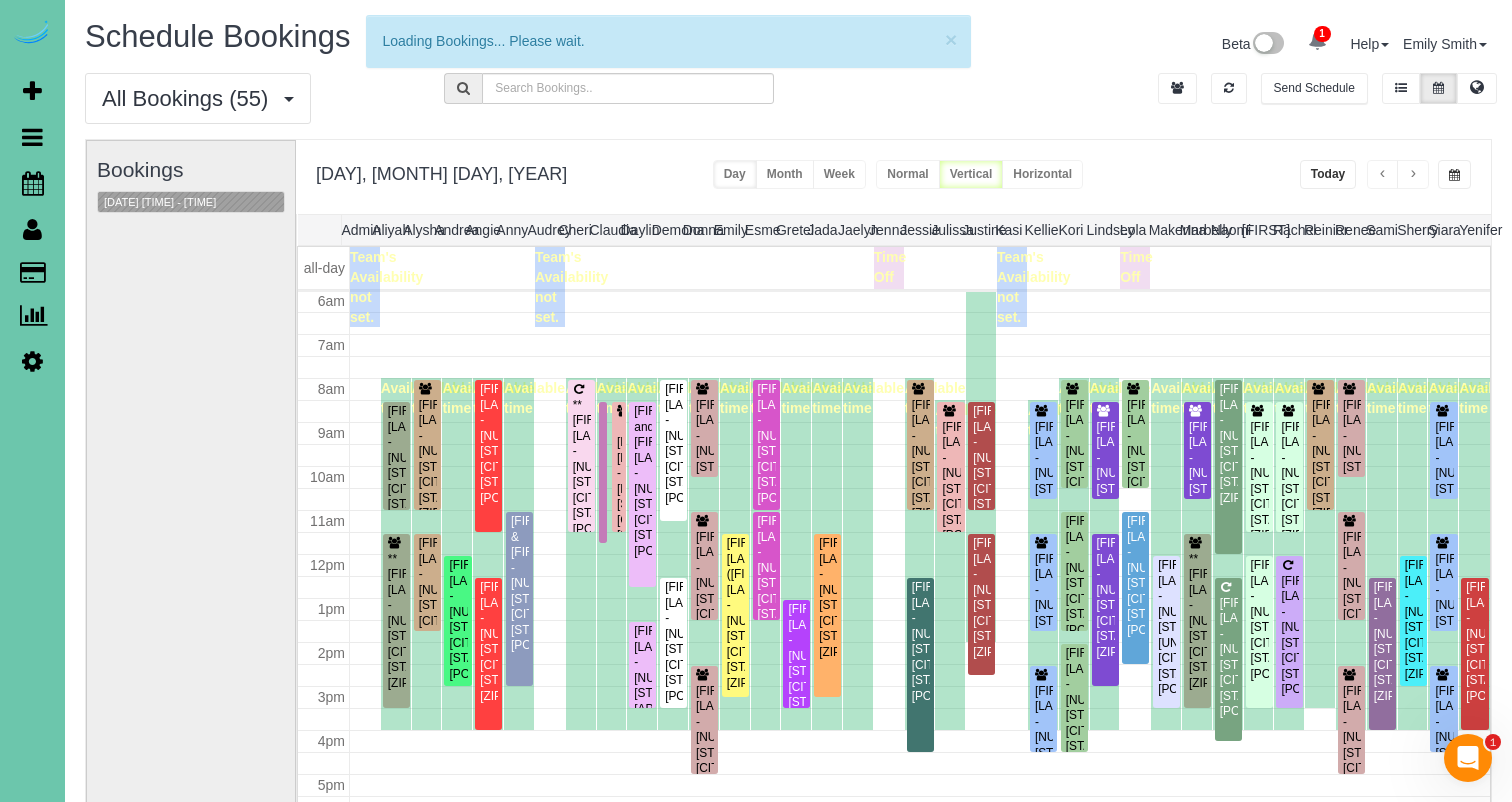 scroll, scrollTop: 265, scrollLeft: 0, axis: vertical 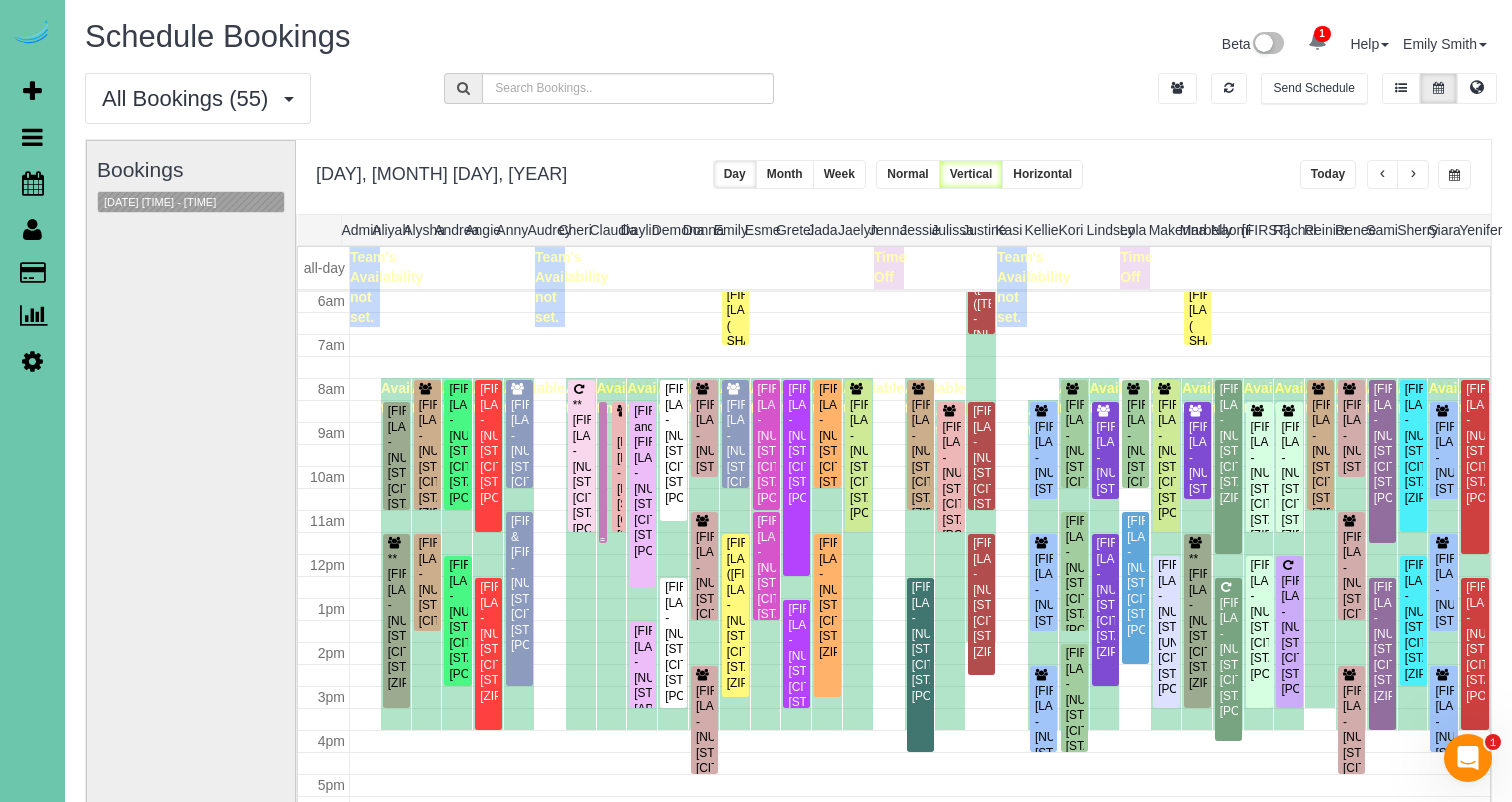 click at bounding box center [603, 472] 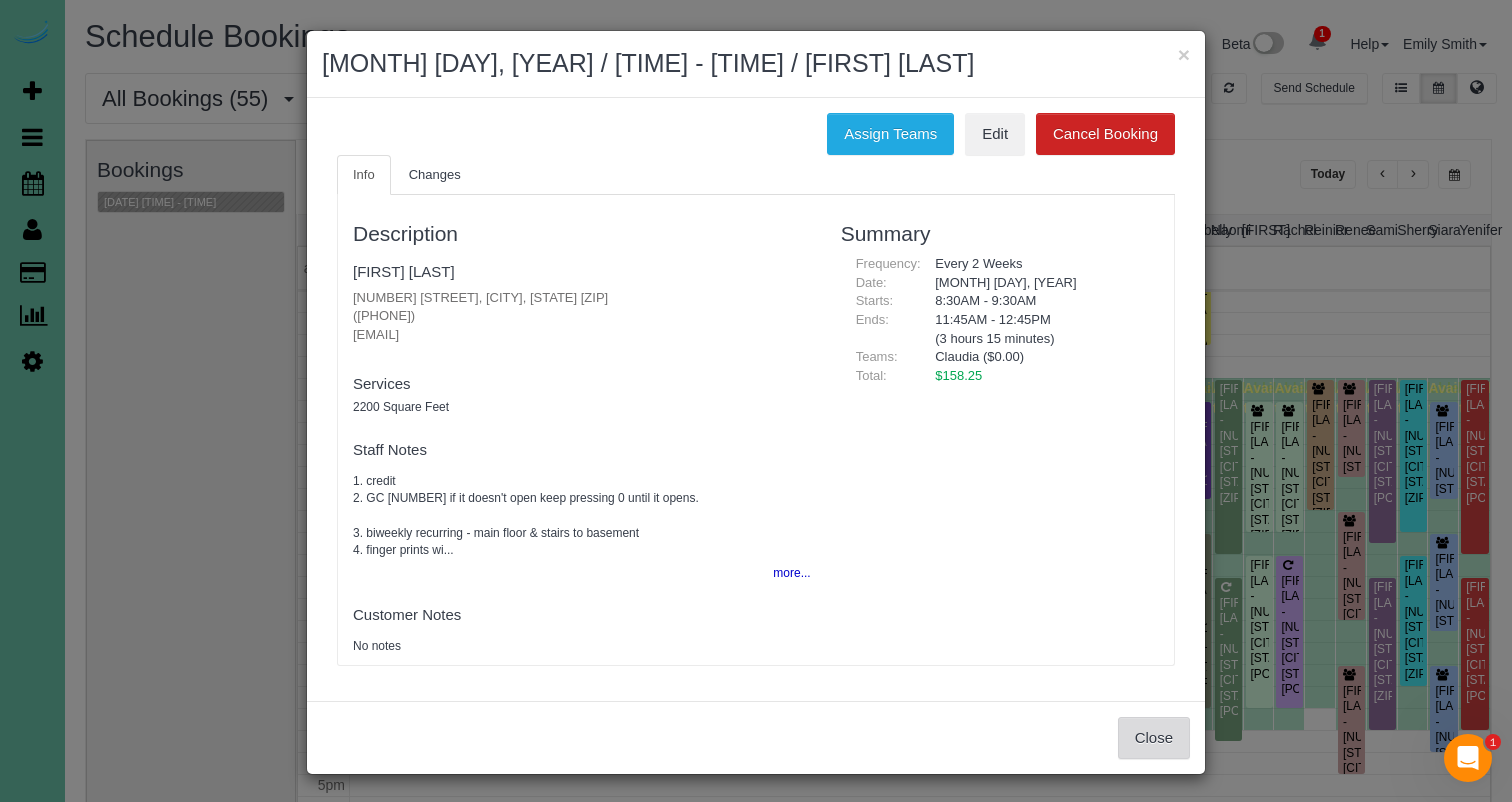 click on "Close" at bounding box center [1154, 738] 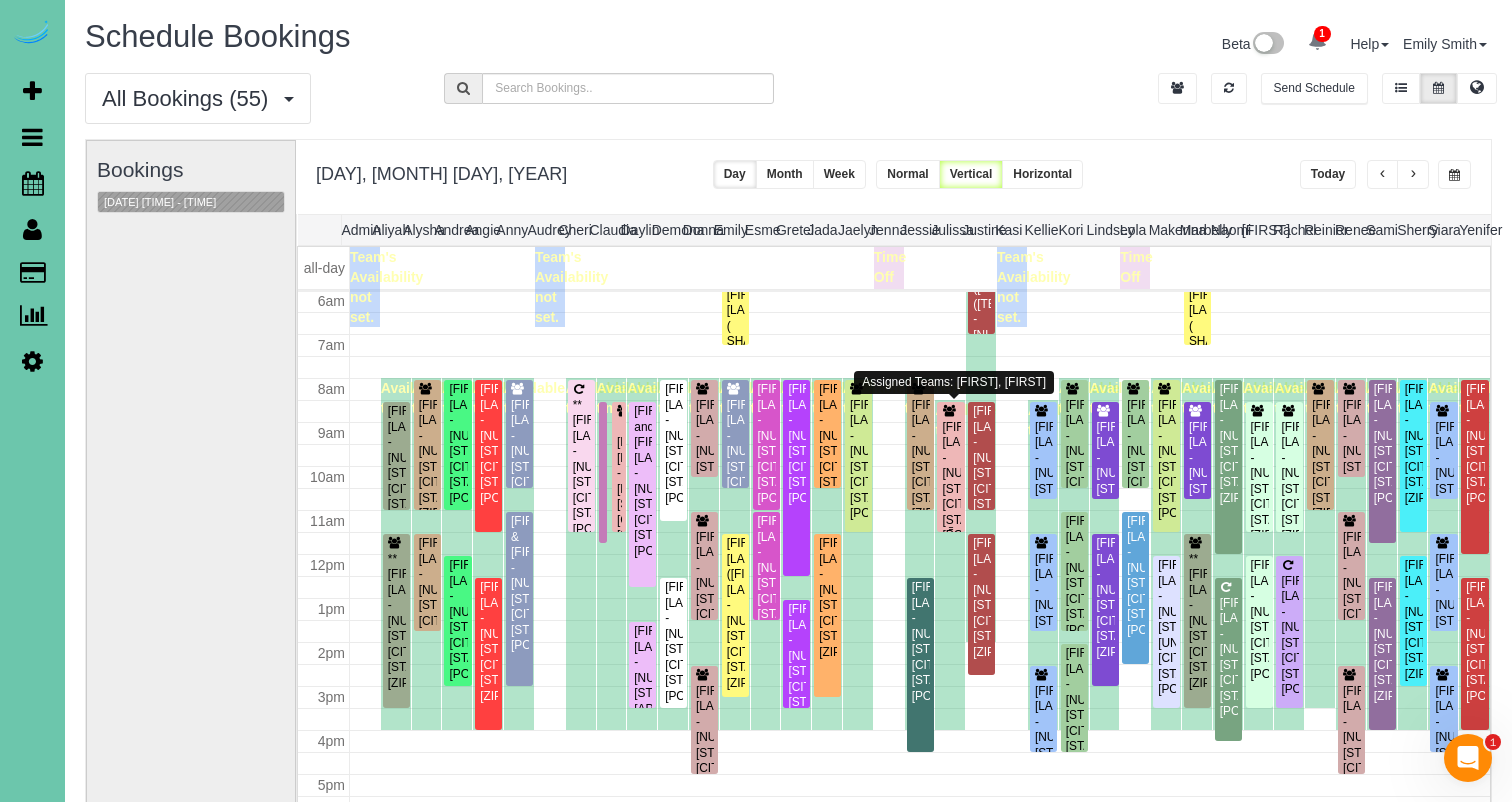 click on "Maureen D'Angelo - 10233 N 182nd Circle, Bennington, NE 68007" at bounding box center (950, 482) 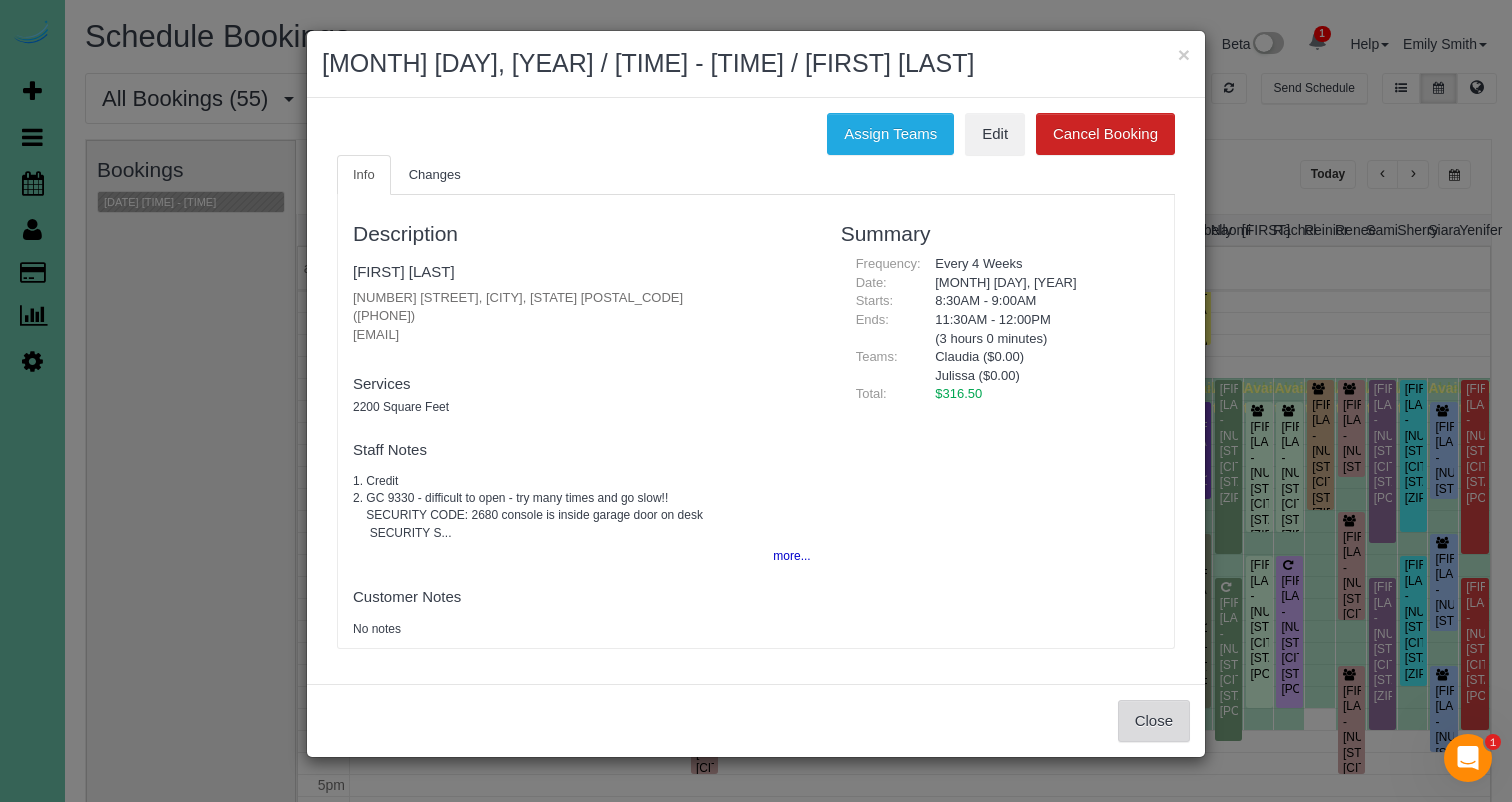 click on "Close" at bounding box center [1154, 721] 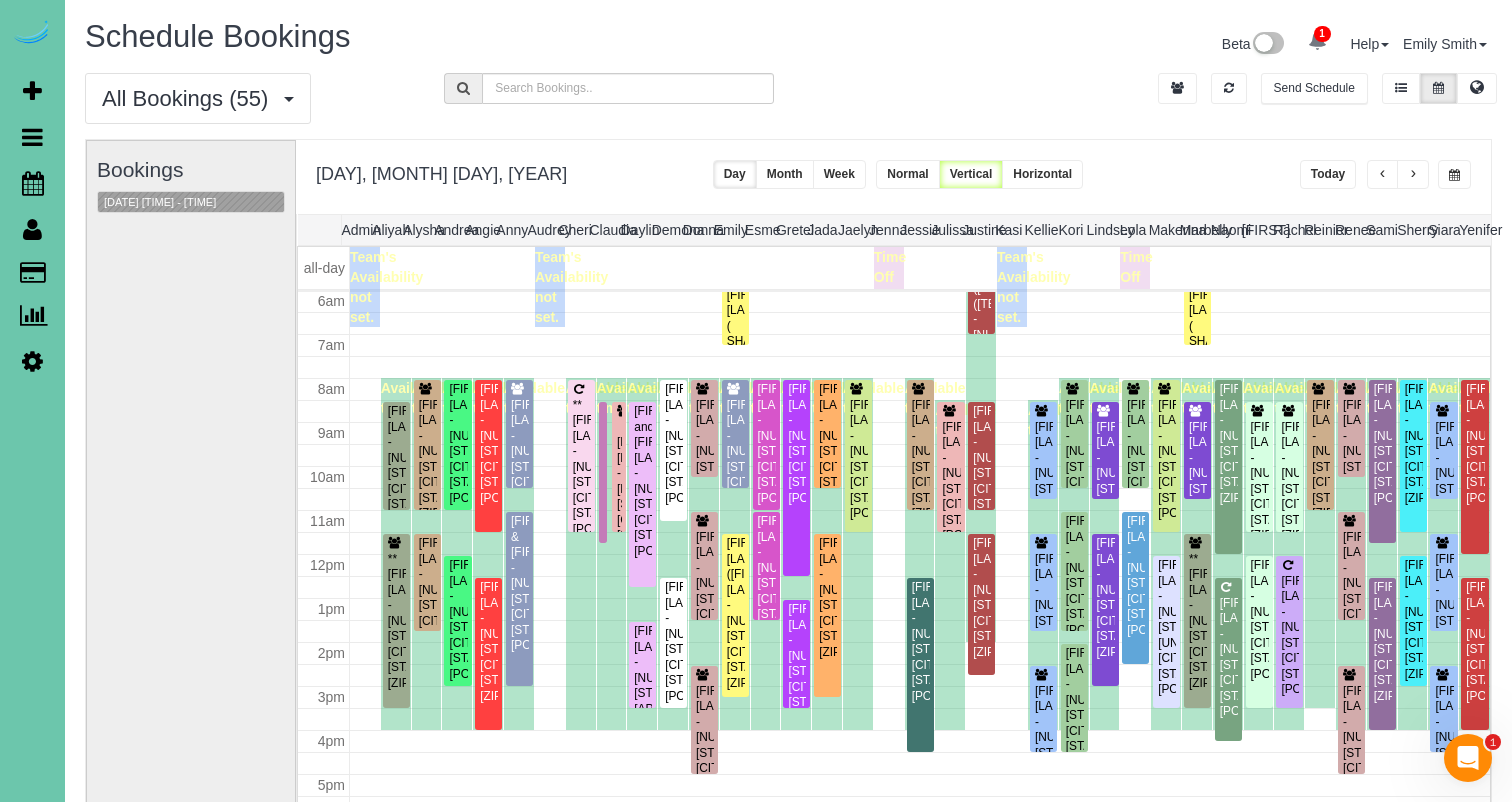 scroll, scrollTop: 0, scrollLeft: 0, axis: both 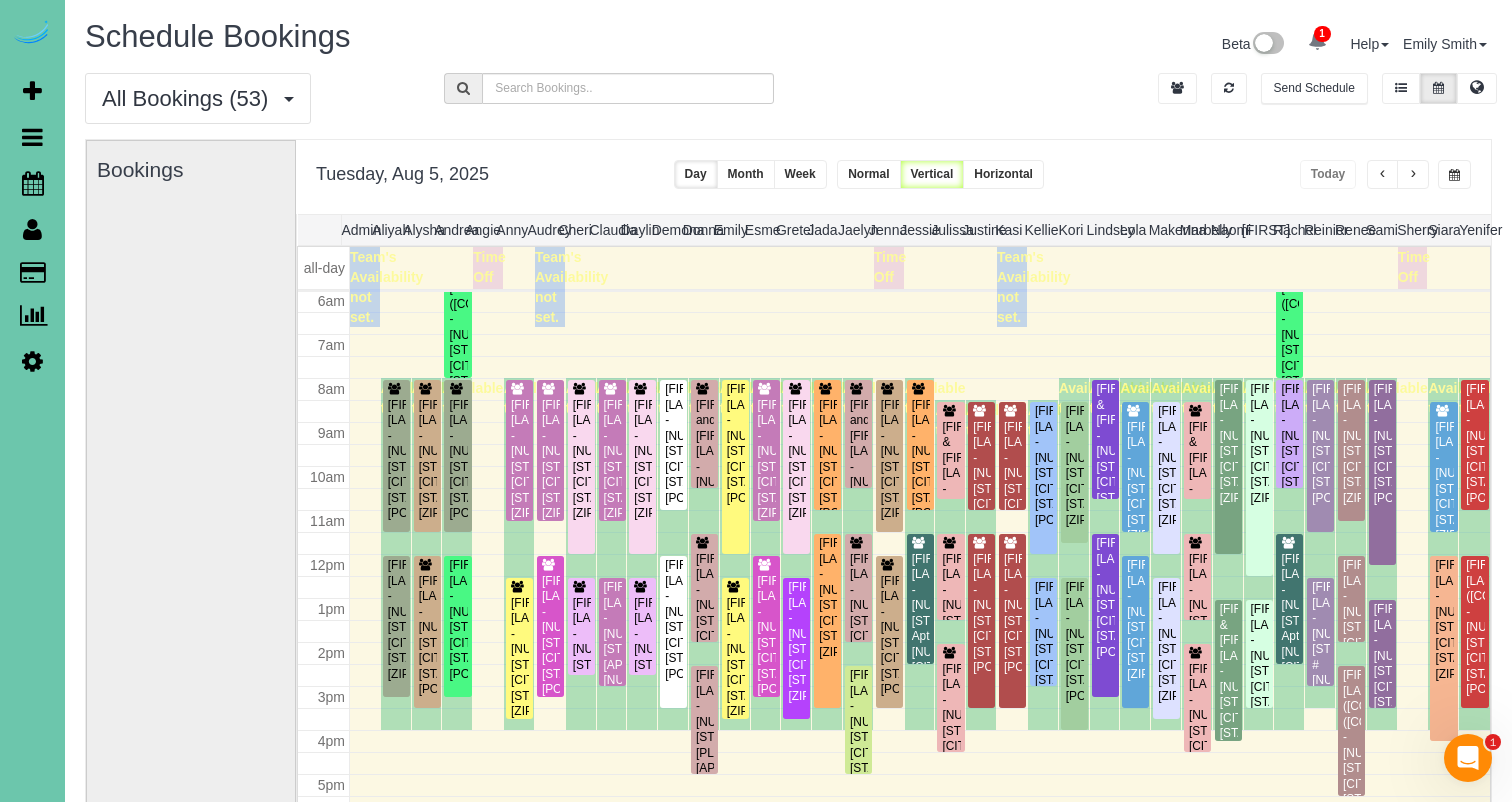click at bounding box center (1413, 175) 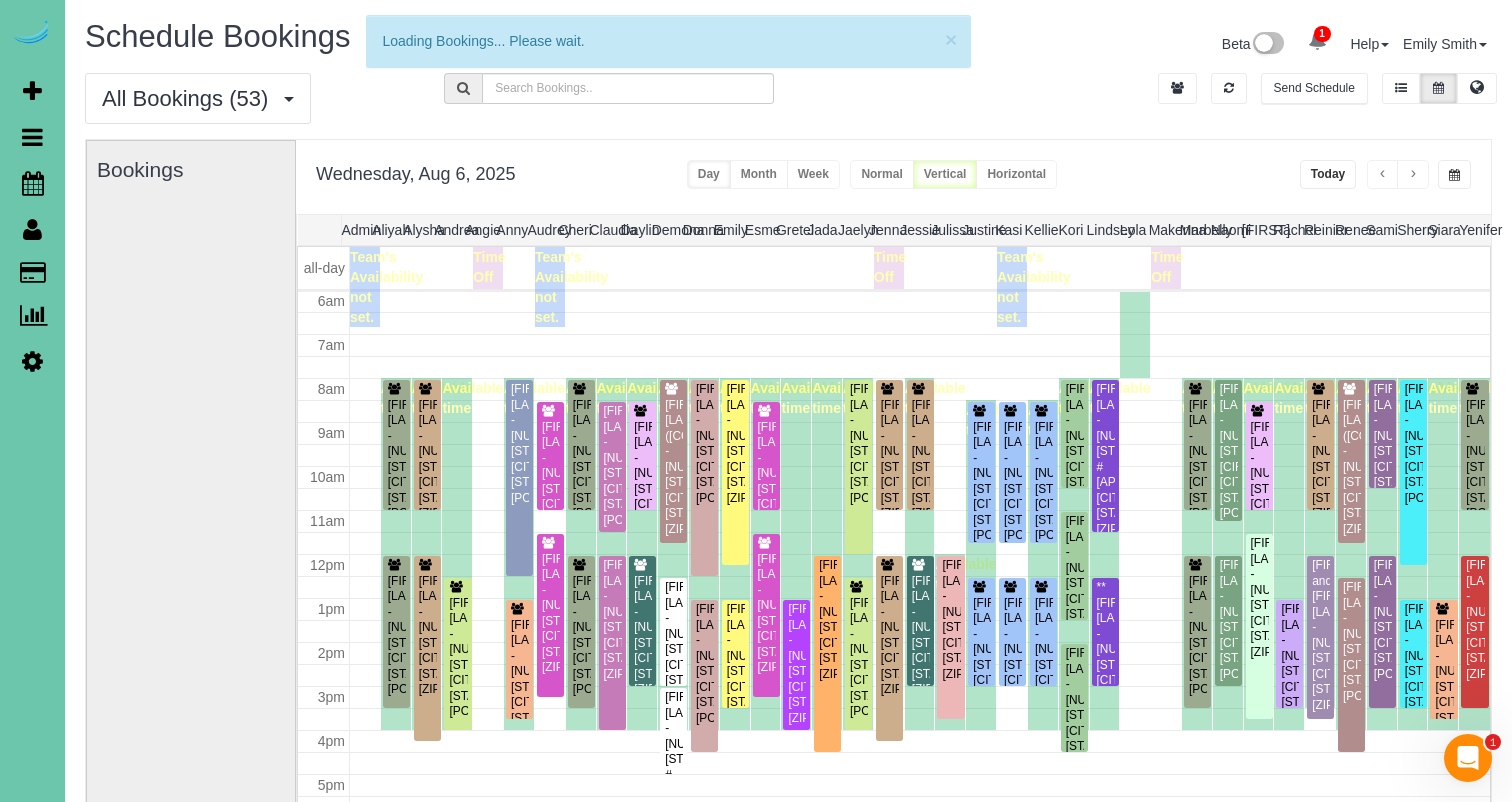 scroll, scrollTop: 265, scrollLeft: 0, axis: vertical 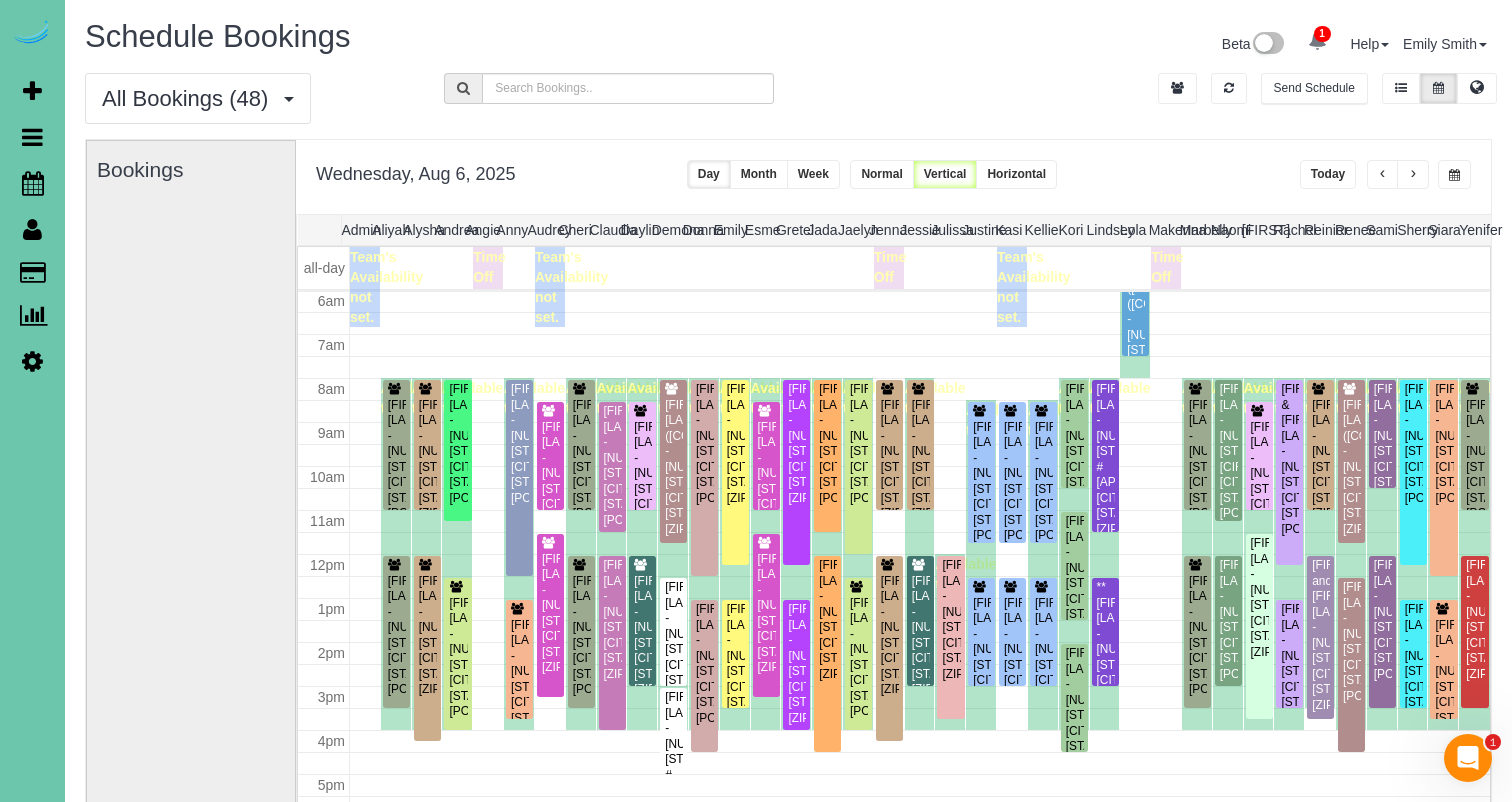 click at bounding box center (1413, 175) 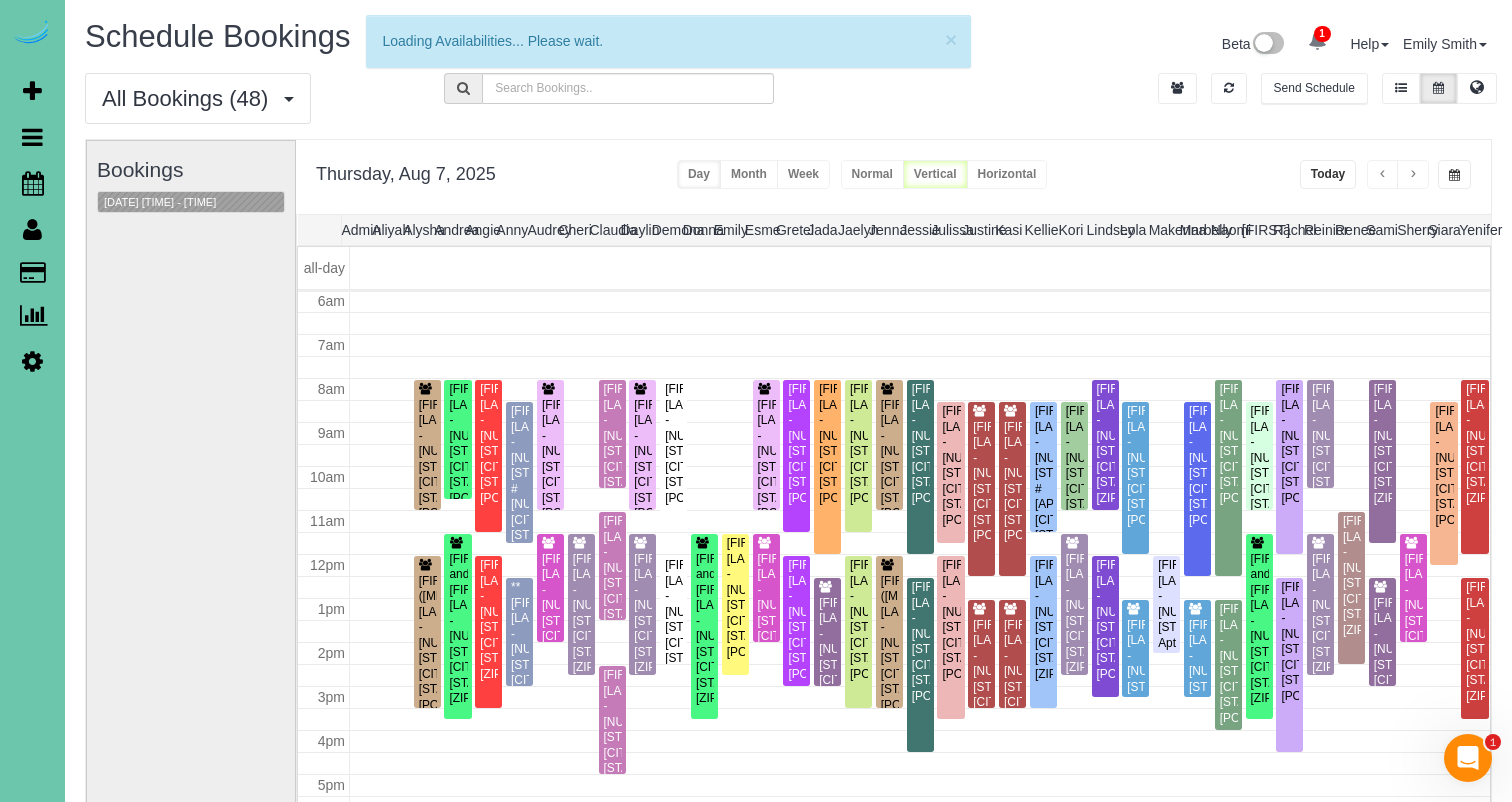 scroll, scrollTop: 265, scrollLeft: 0, axis: vertical 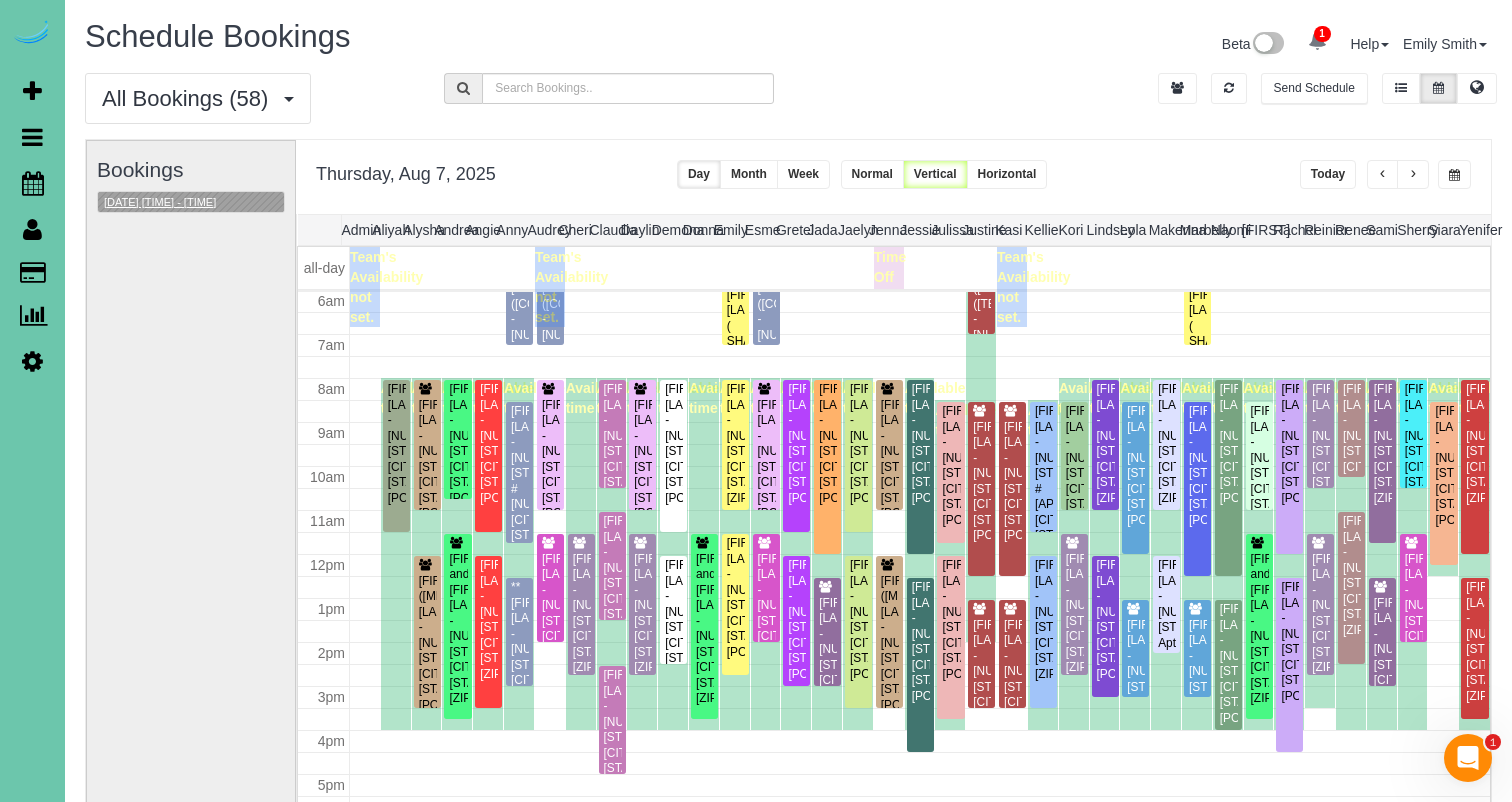 click on "08/07/2025 2:00PM - 2:30PM" at bounding box center (160, 202) 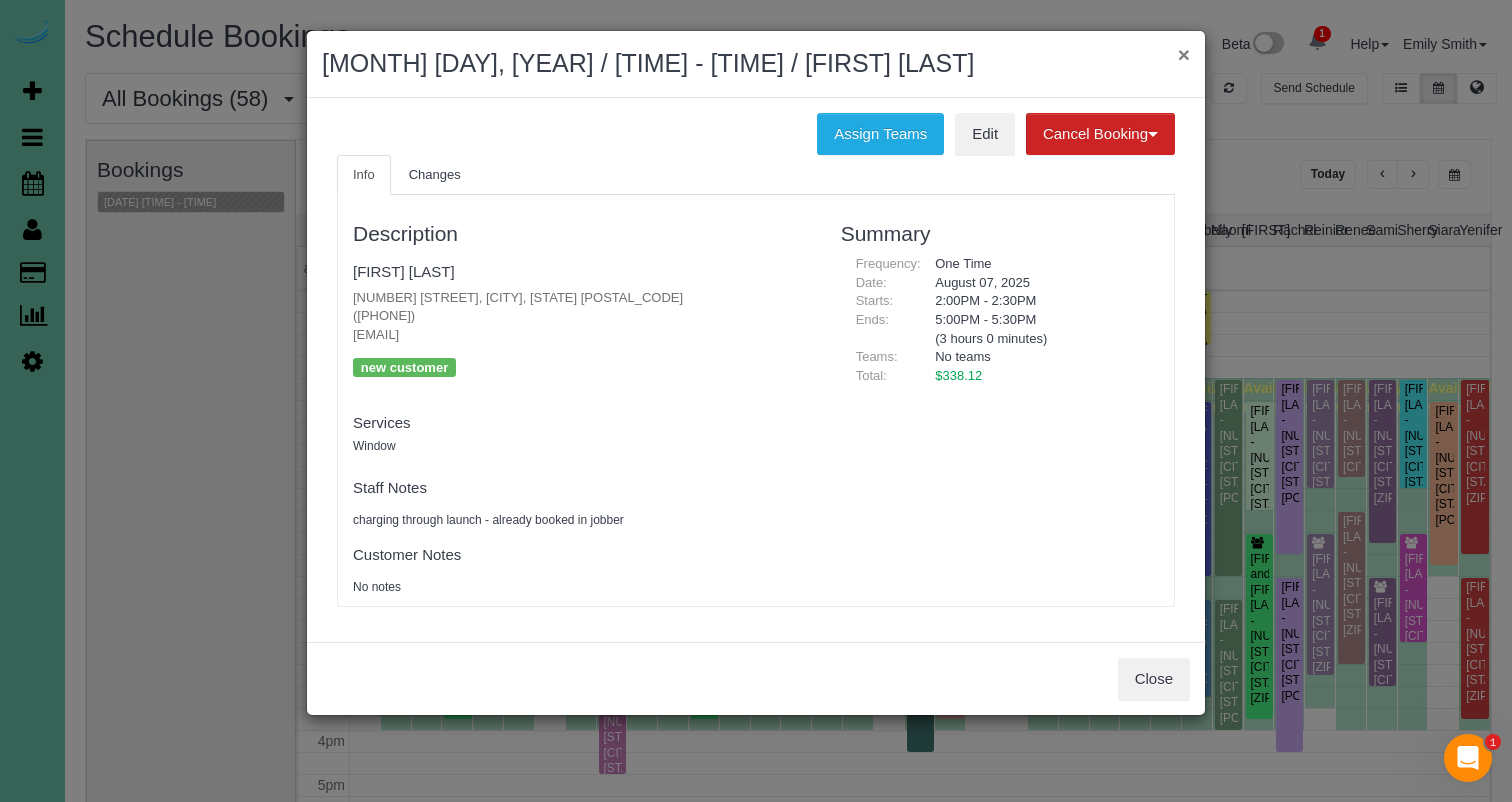 click on "×" at bounding box center (1184, 54) 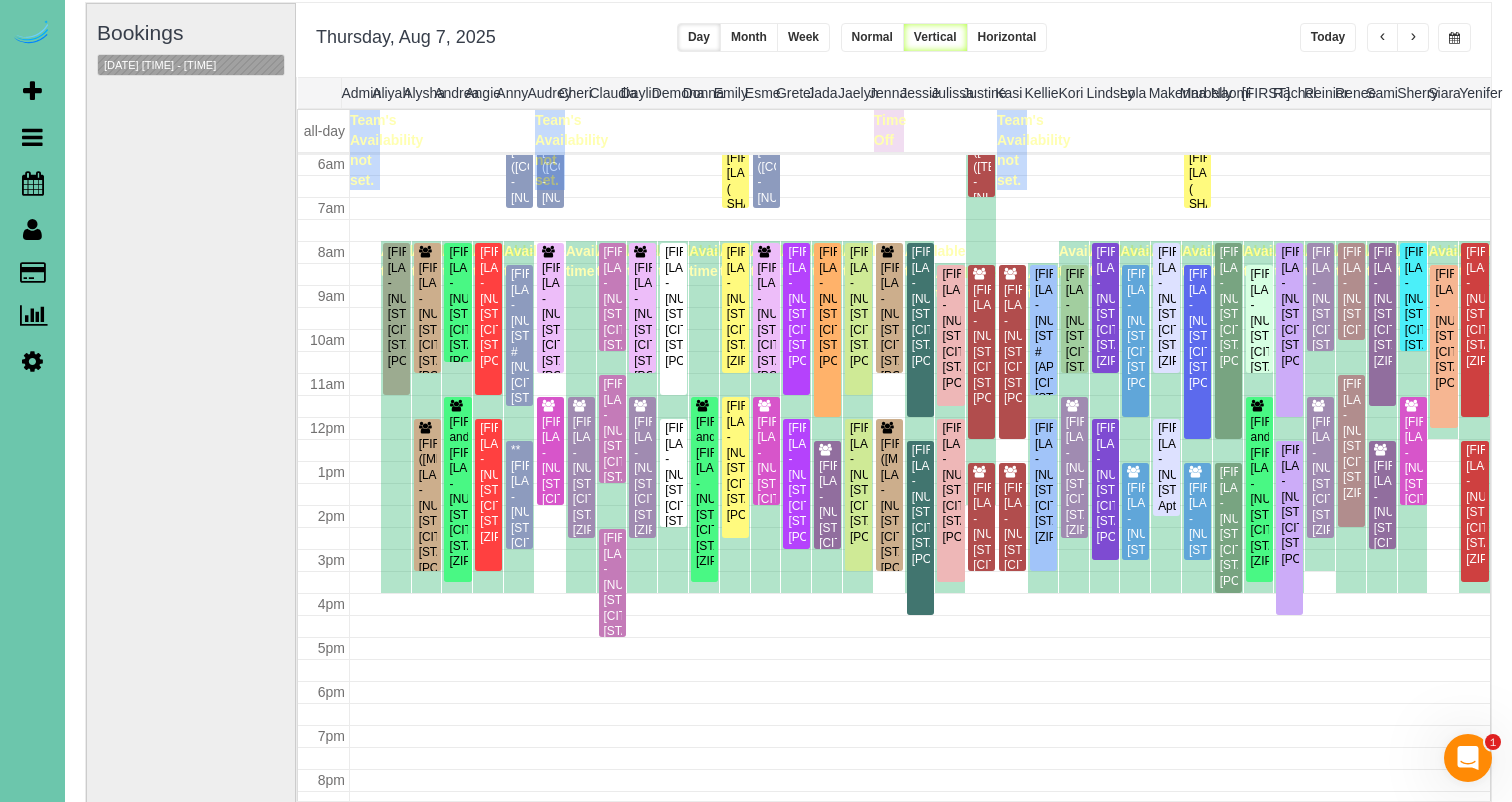 click on "Today" at bounding box center [1328, 37] 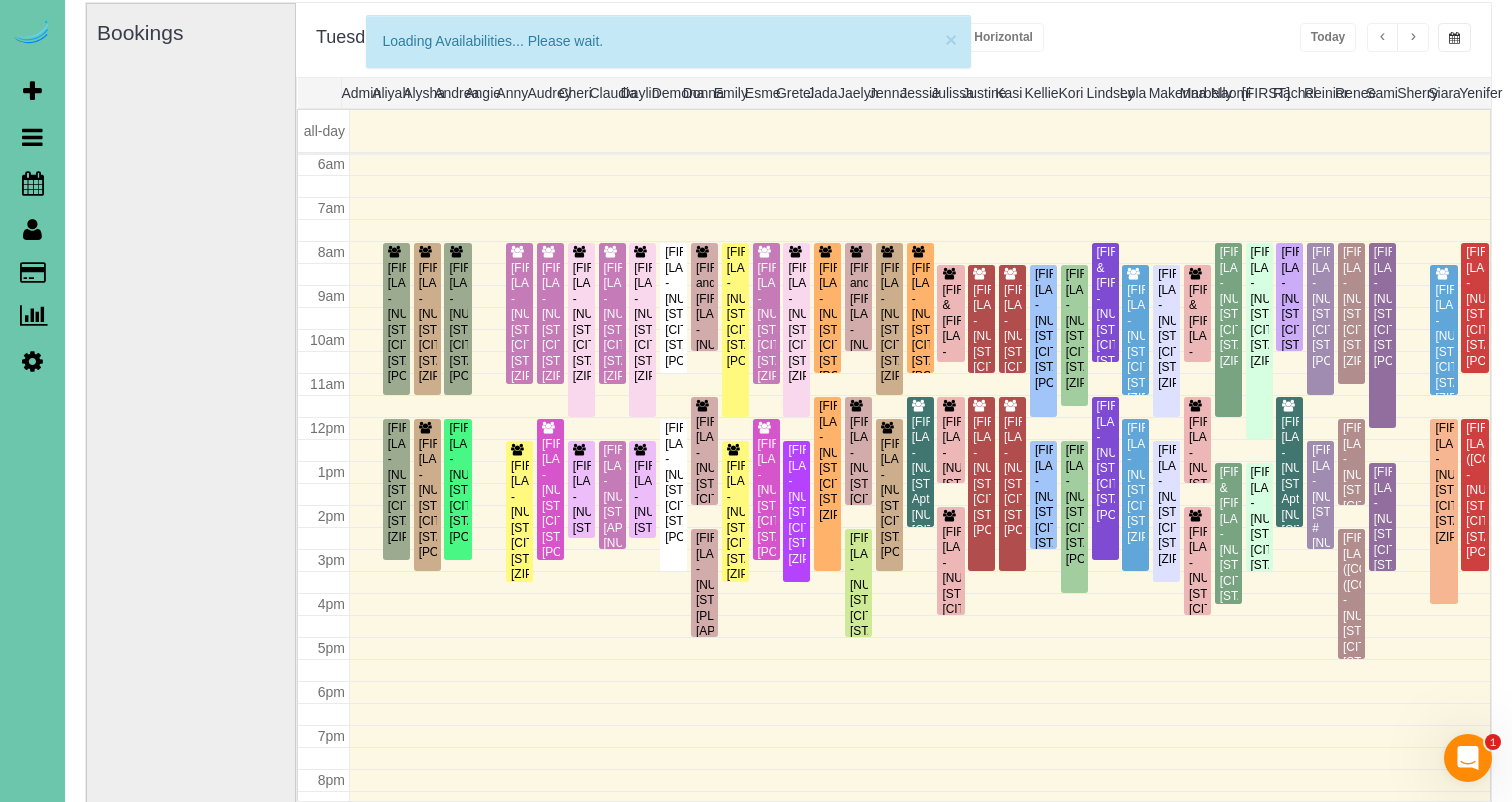 scroll, scrollTop: 265, scrollLeft: 0, axis: vertical 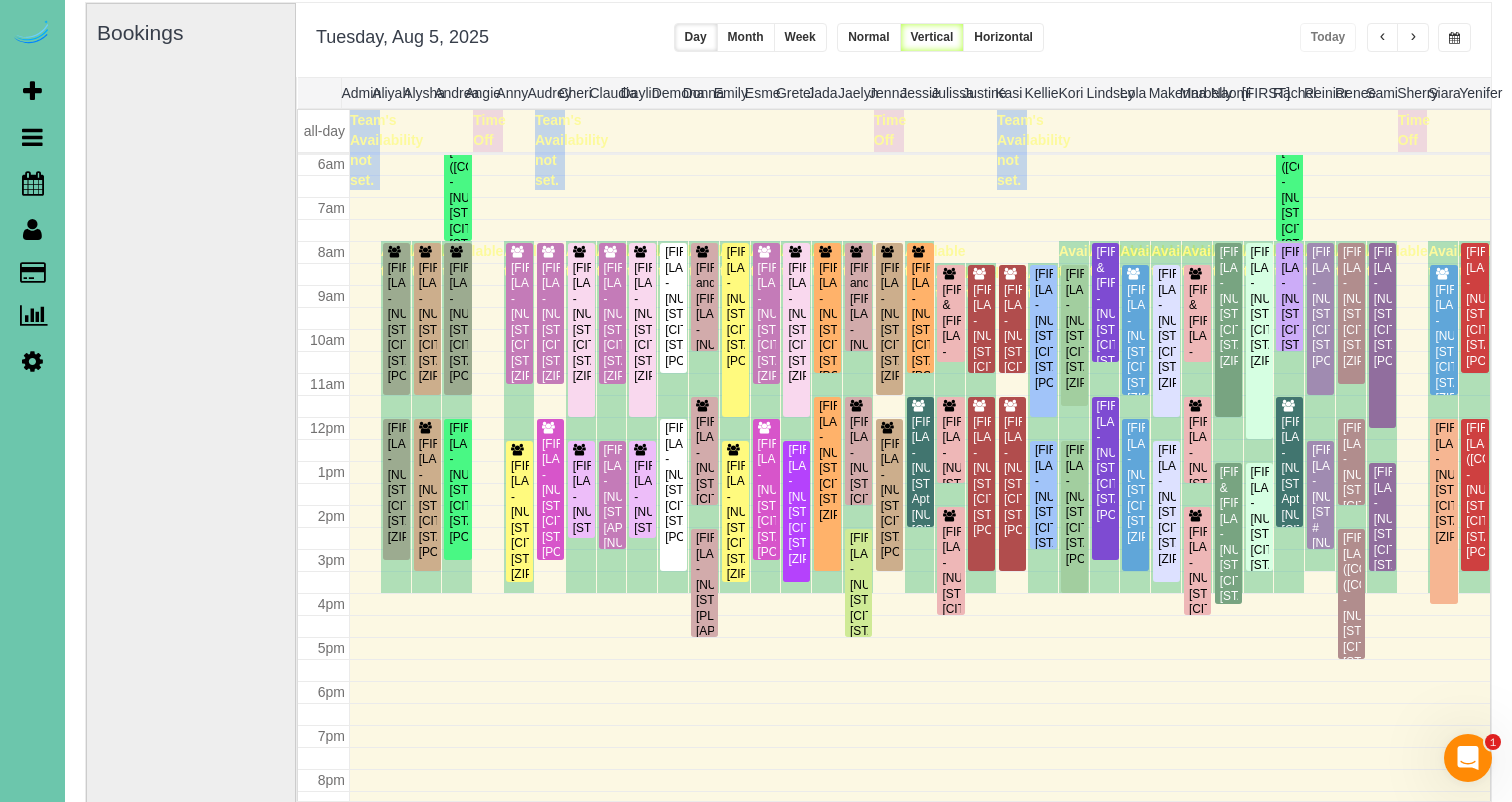 click on "**********" at bounding box center [893, 40] 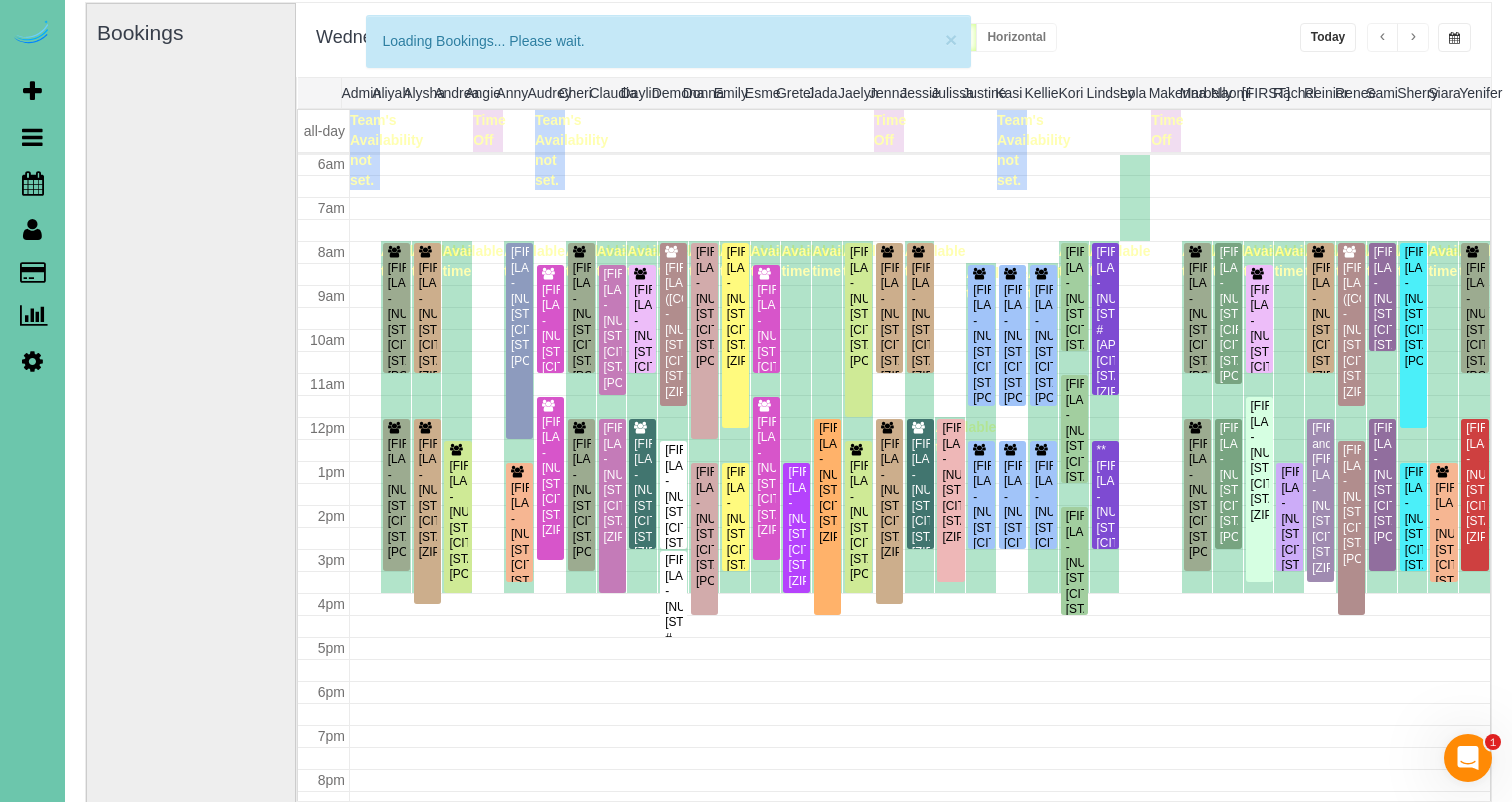 scroll, scrollTop: 265, scrollLeft: 0, axis: vertical 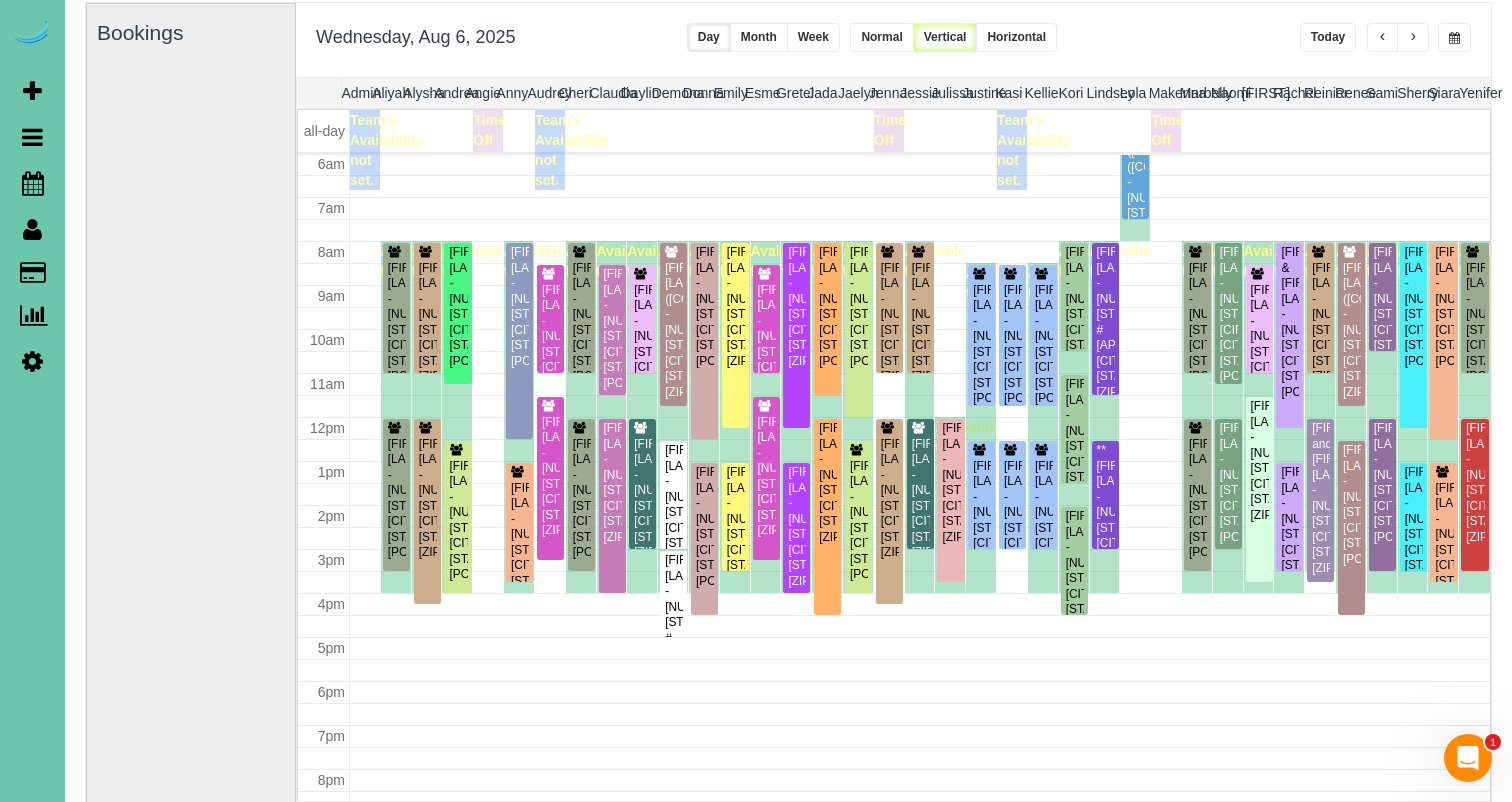 click on "**********" at bounding box center (893, 40) 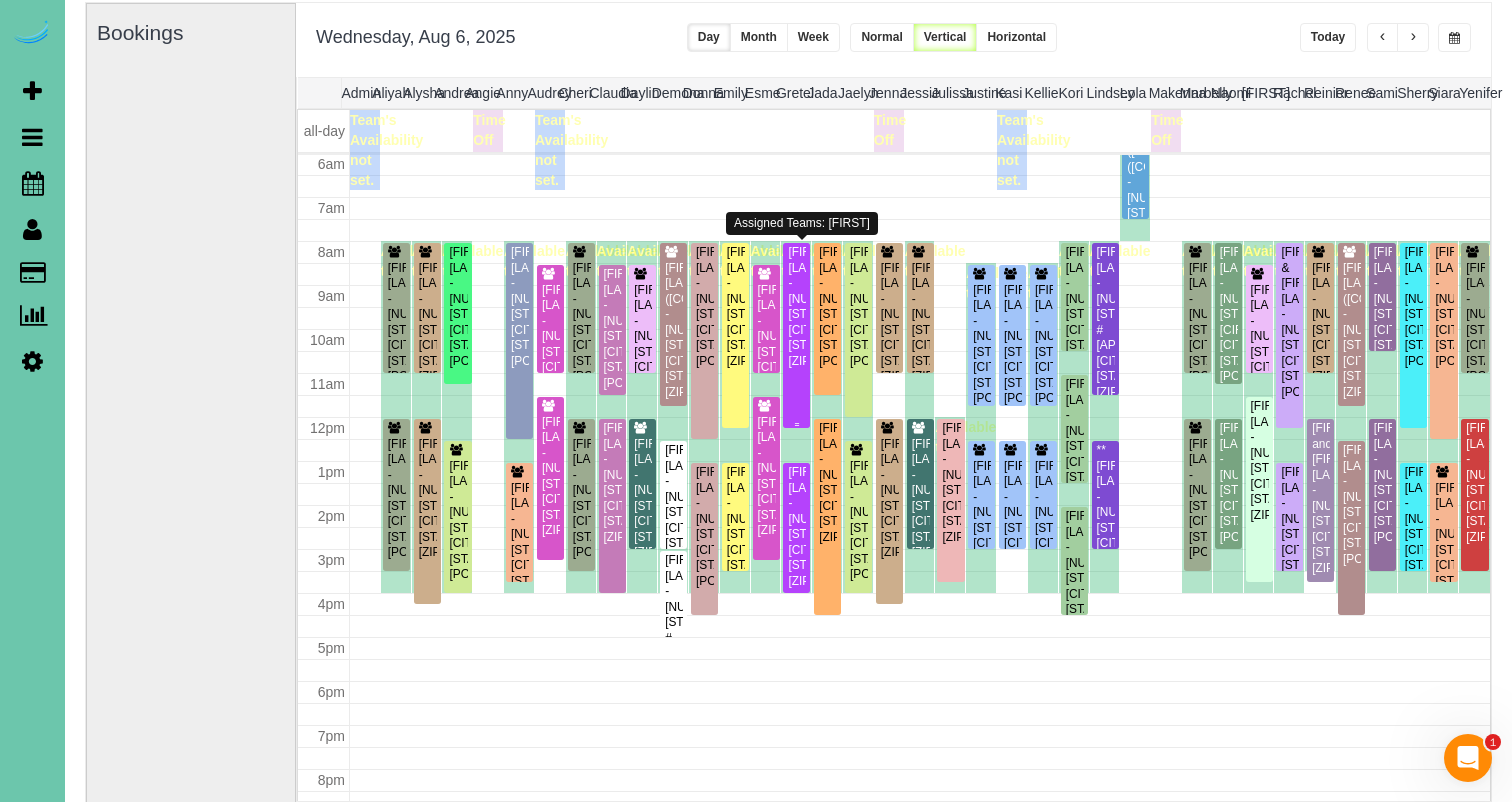 click on "Laura Meyers - 5128 Blondo Street, Omaha, NE 68104" at bounding box center (796, 307) 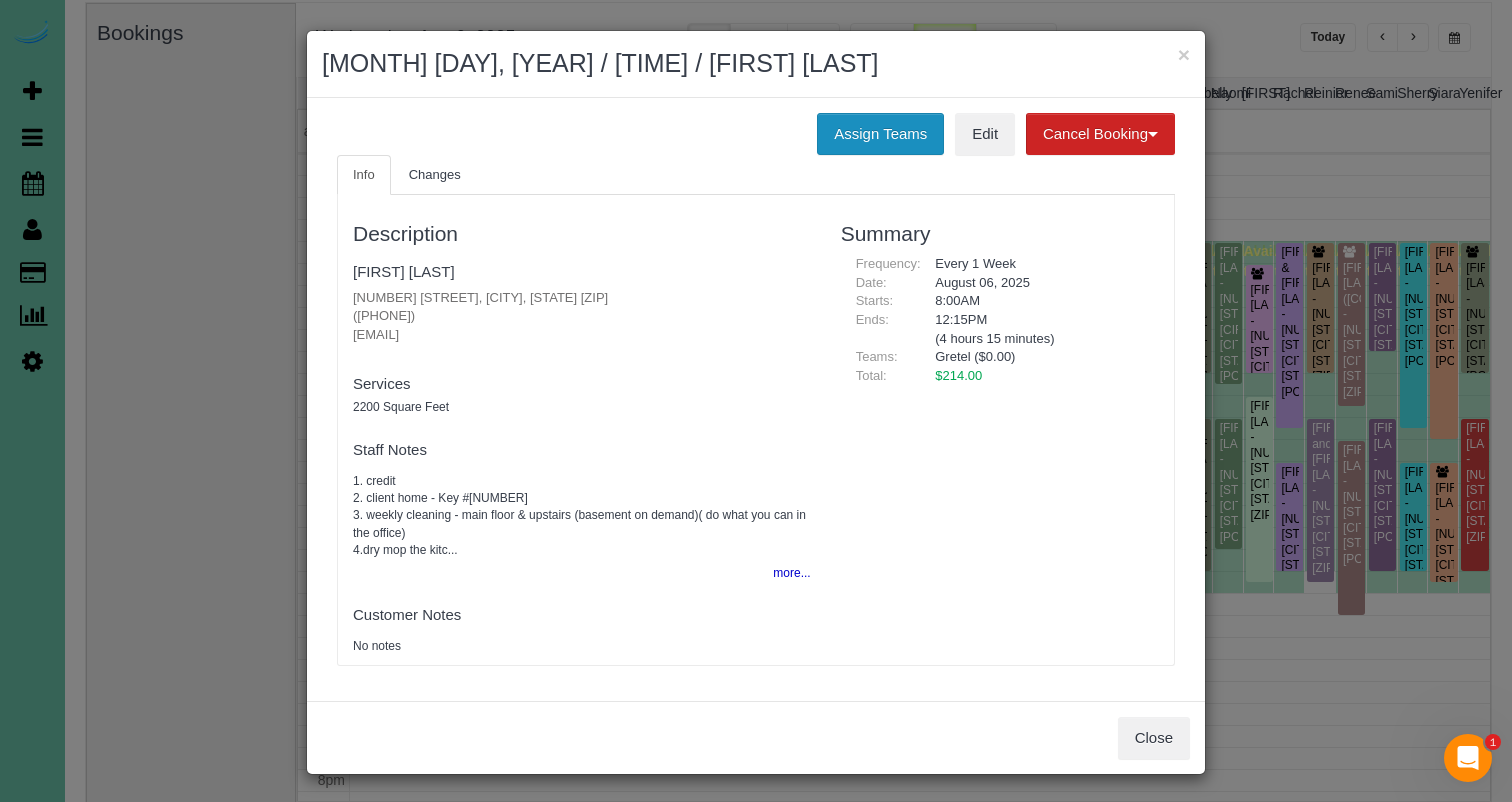 click on "Assign Teams" at bounding box center [880, 134] 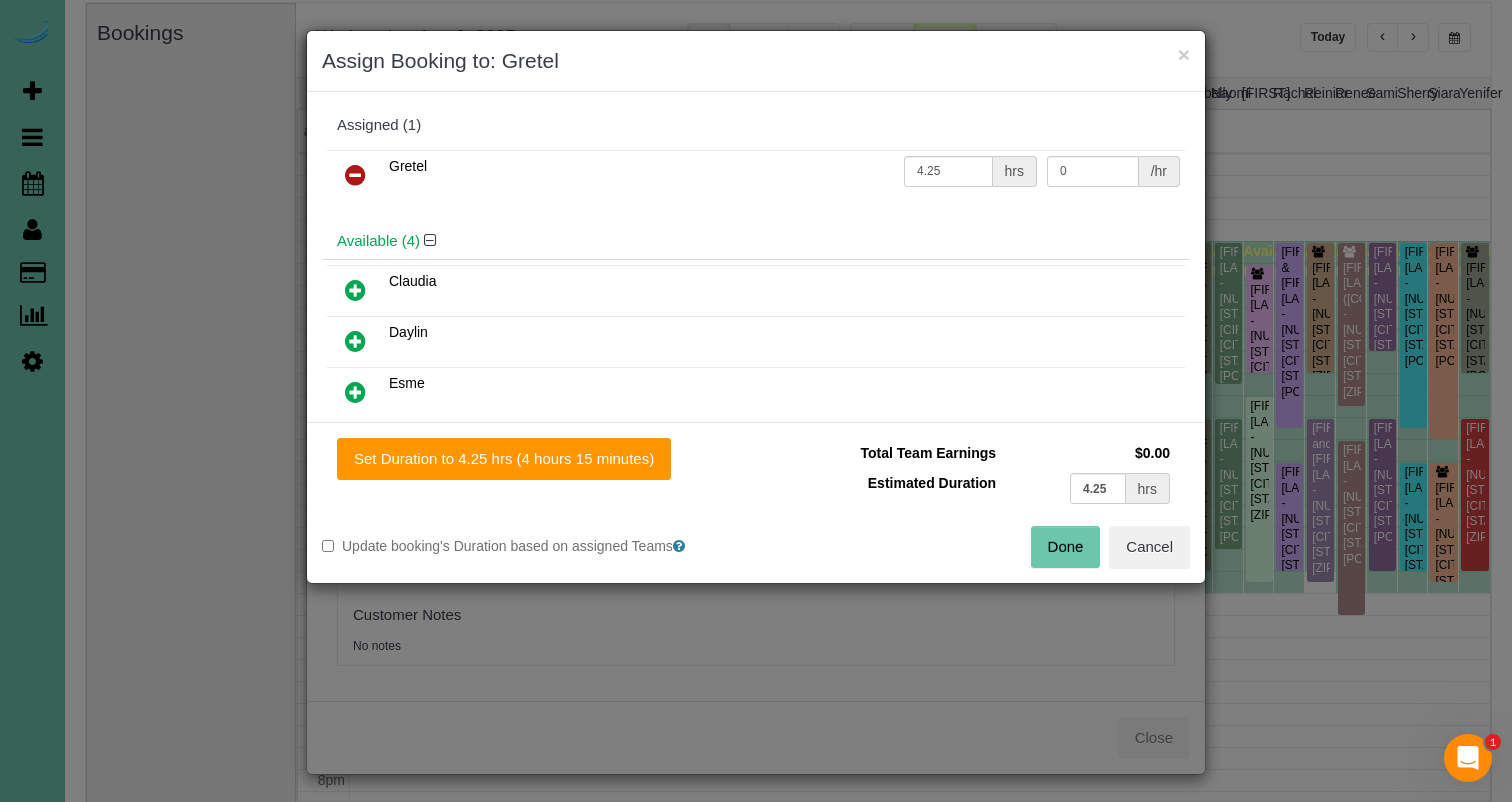 click at bounding box center (355, 175) 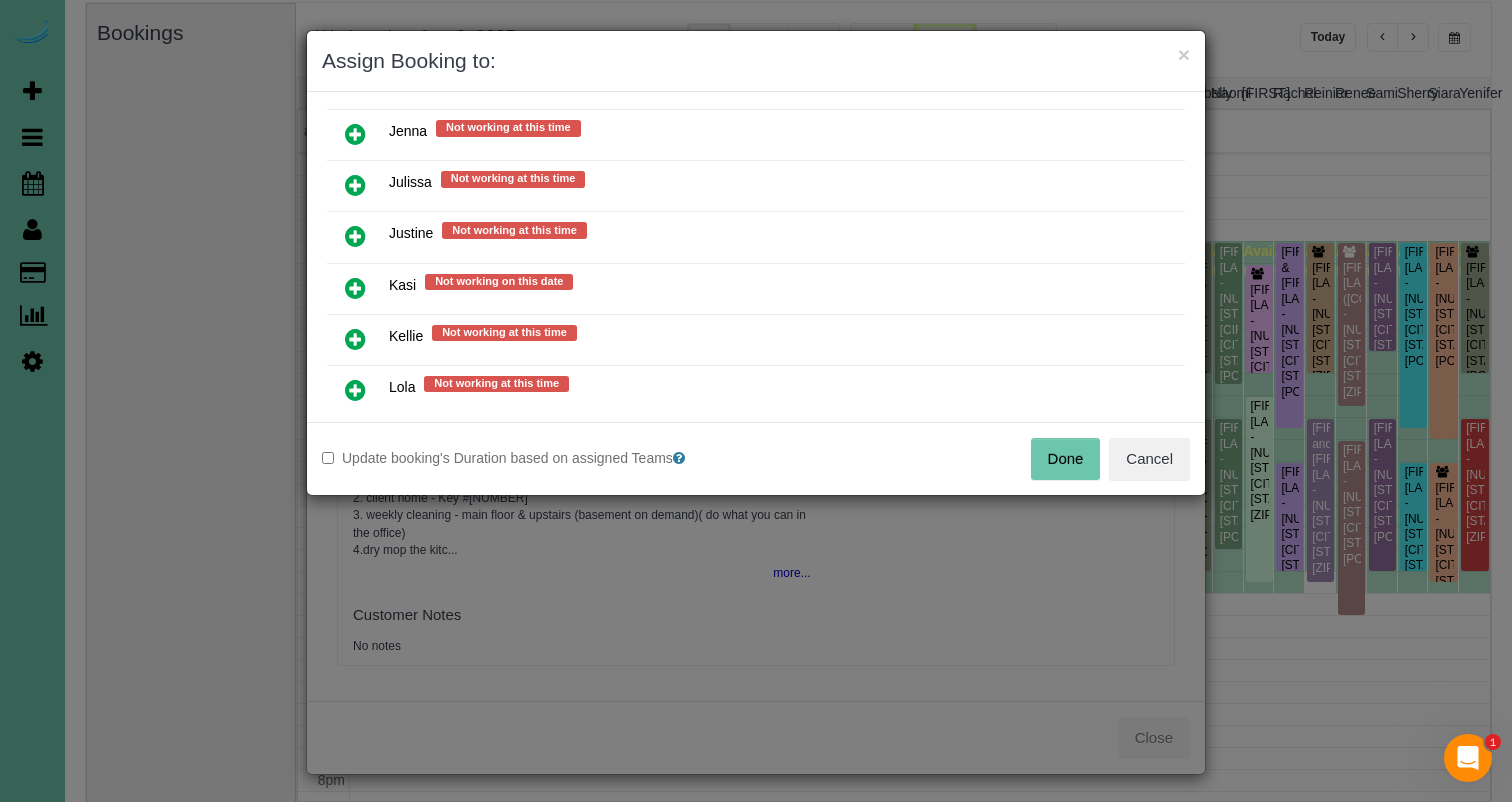 scroll, scrollTop: 626, scrollLeft: 0, axis: vertical 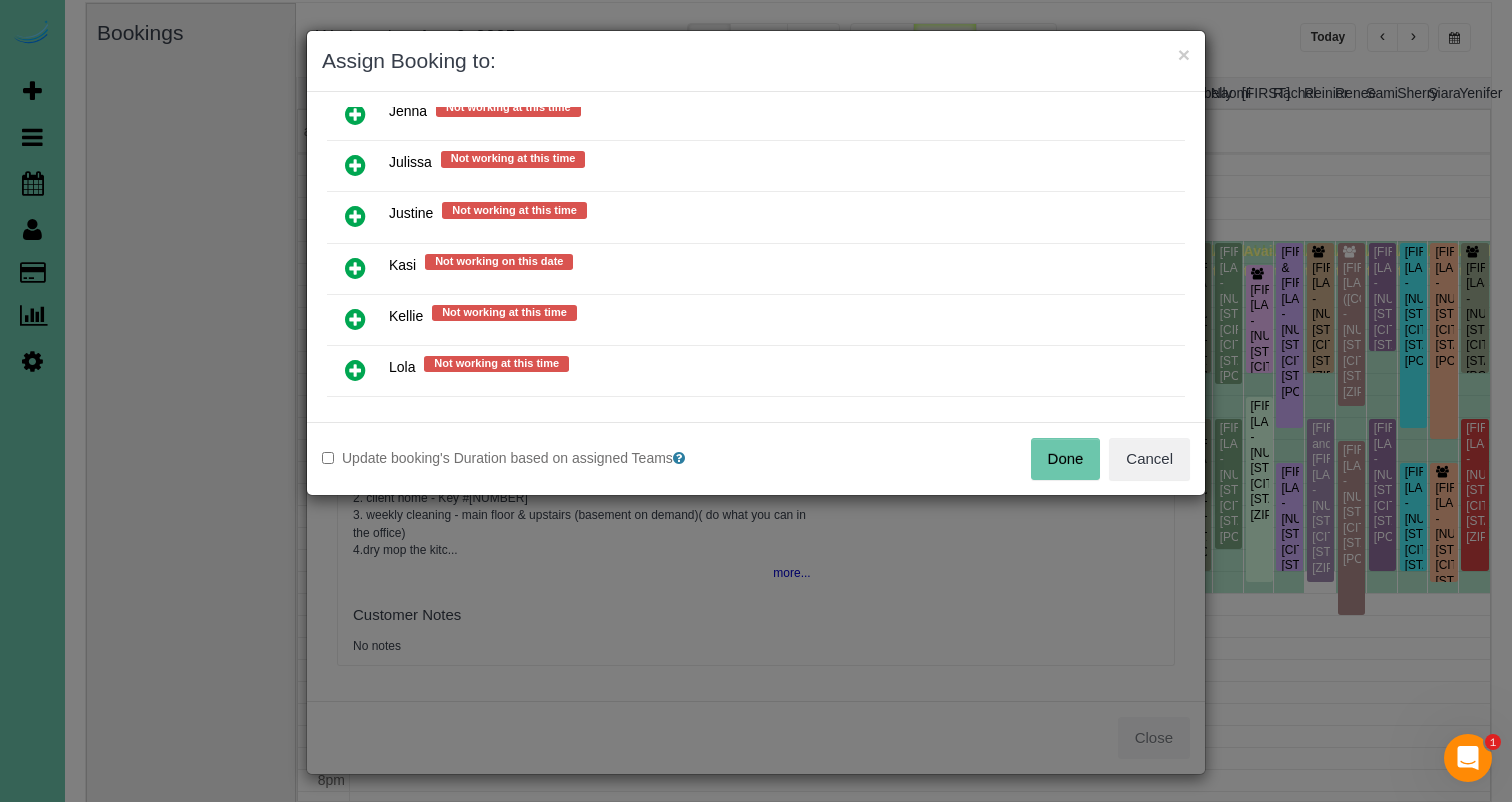 drag, startPoint x: 359, startPoint y: 359, endPoint x: 371, endPoint y: 370, distance: 16.27882 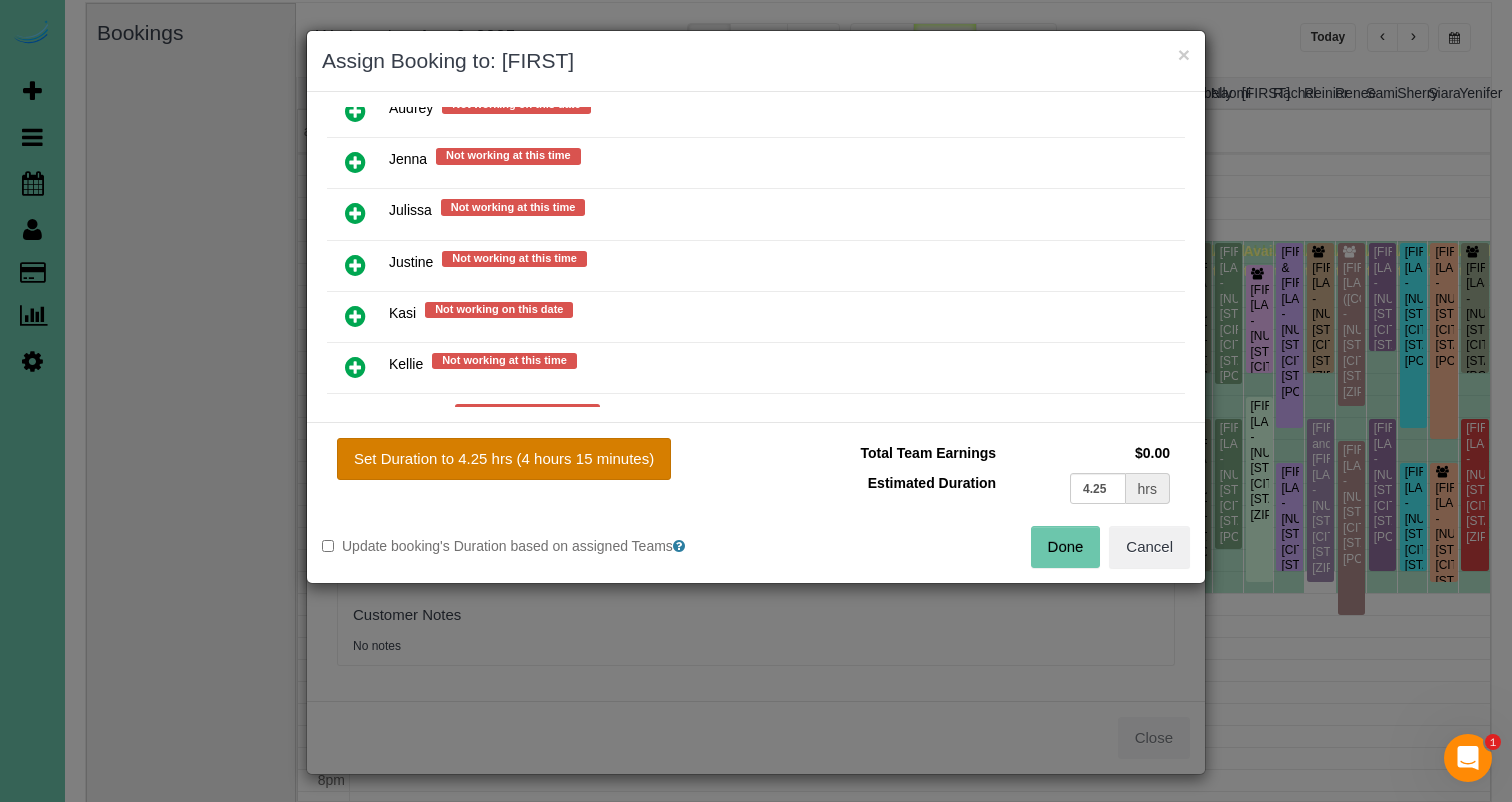 click on "Set Duration to 4.25 hrs (4 hours 15 minutes)" at bounding box center [504, 459] 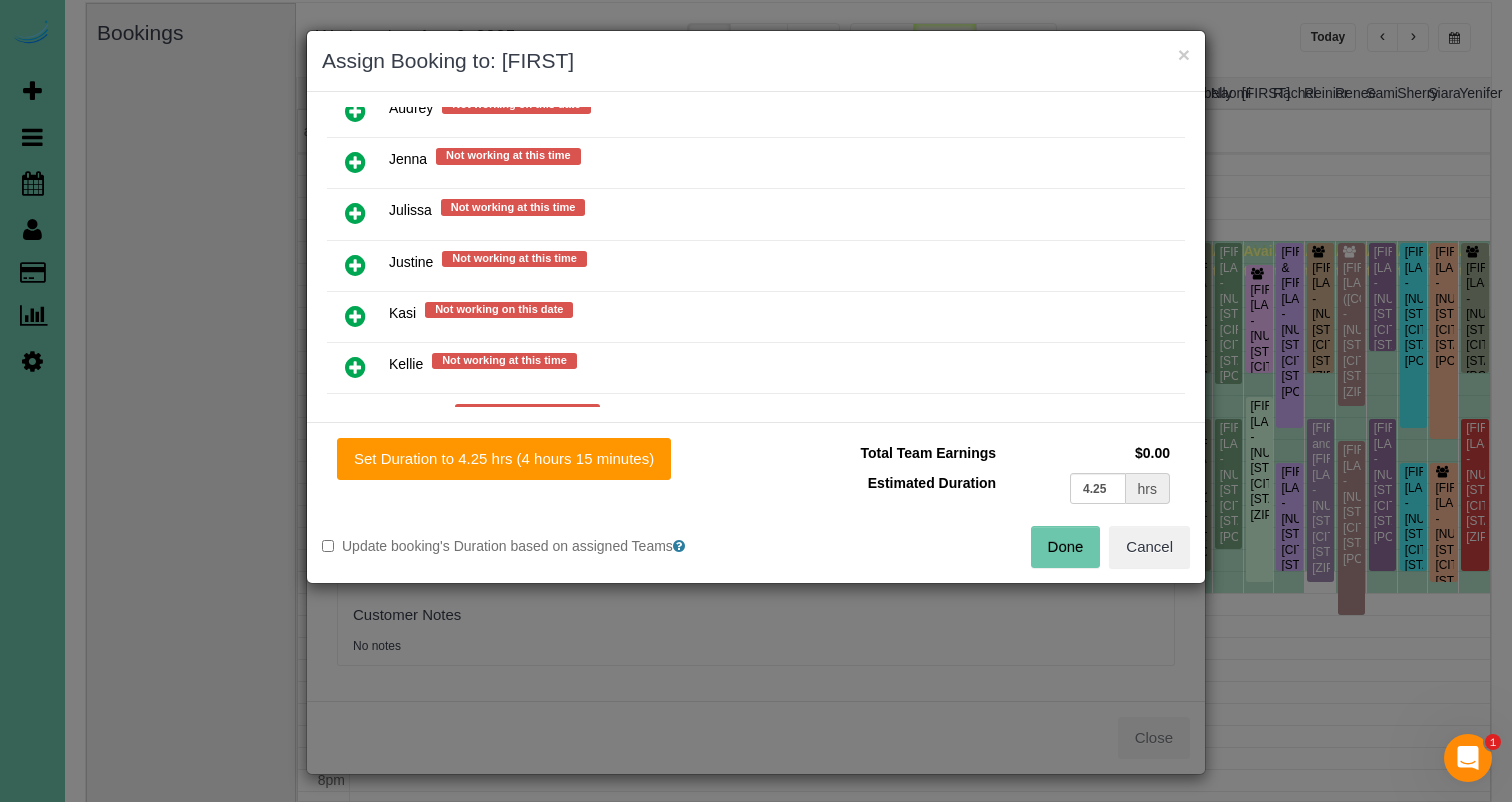 drag, startPoint x: 1053, startPoint y: 541, endPoint x: 1034, endPoint y: 534, distance: 20.248457 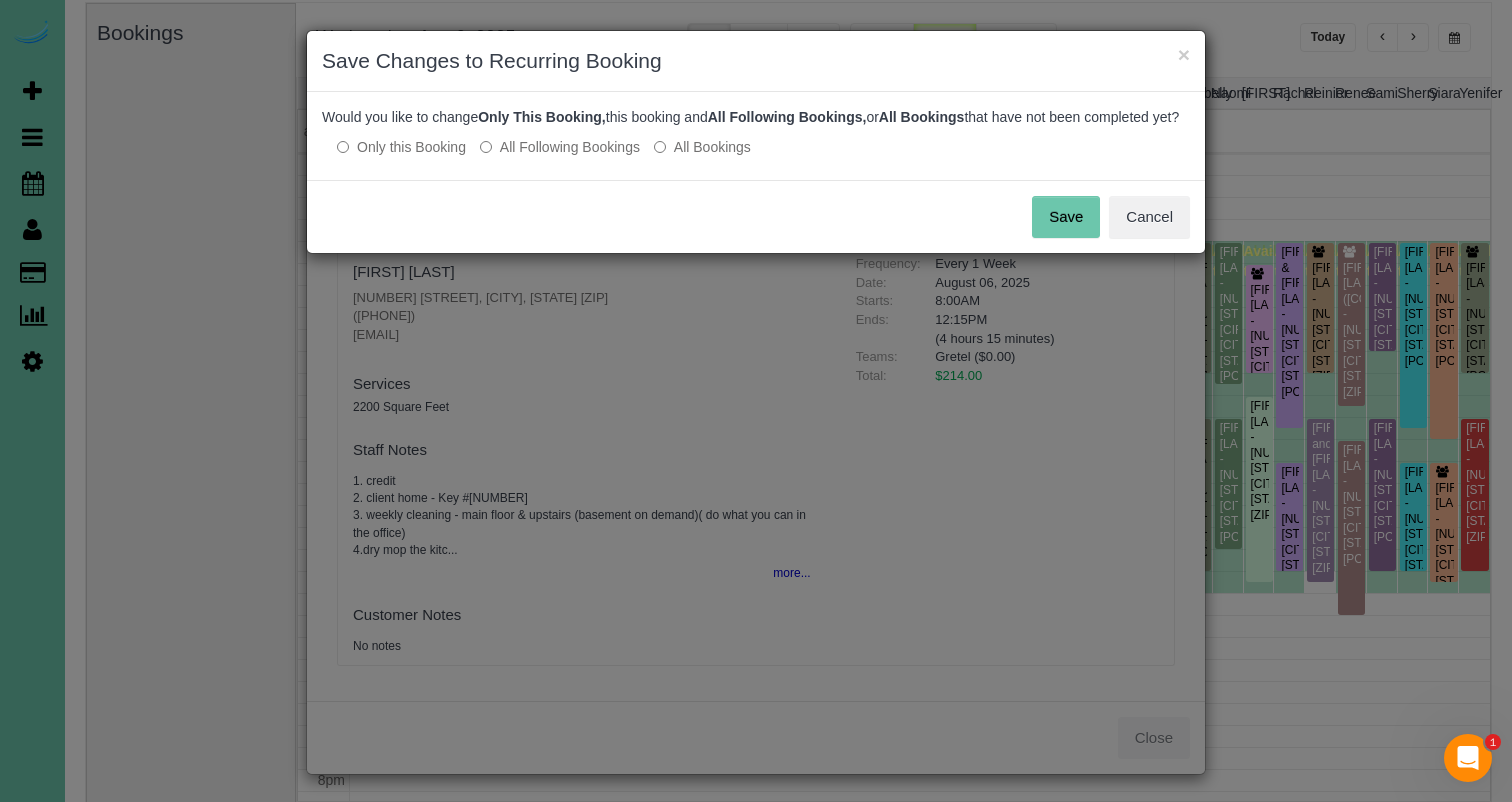 click on "Save" at bounding box center [1066, 217] 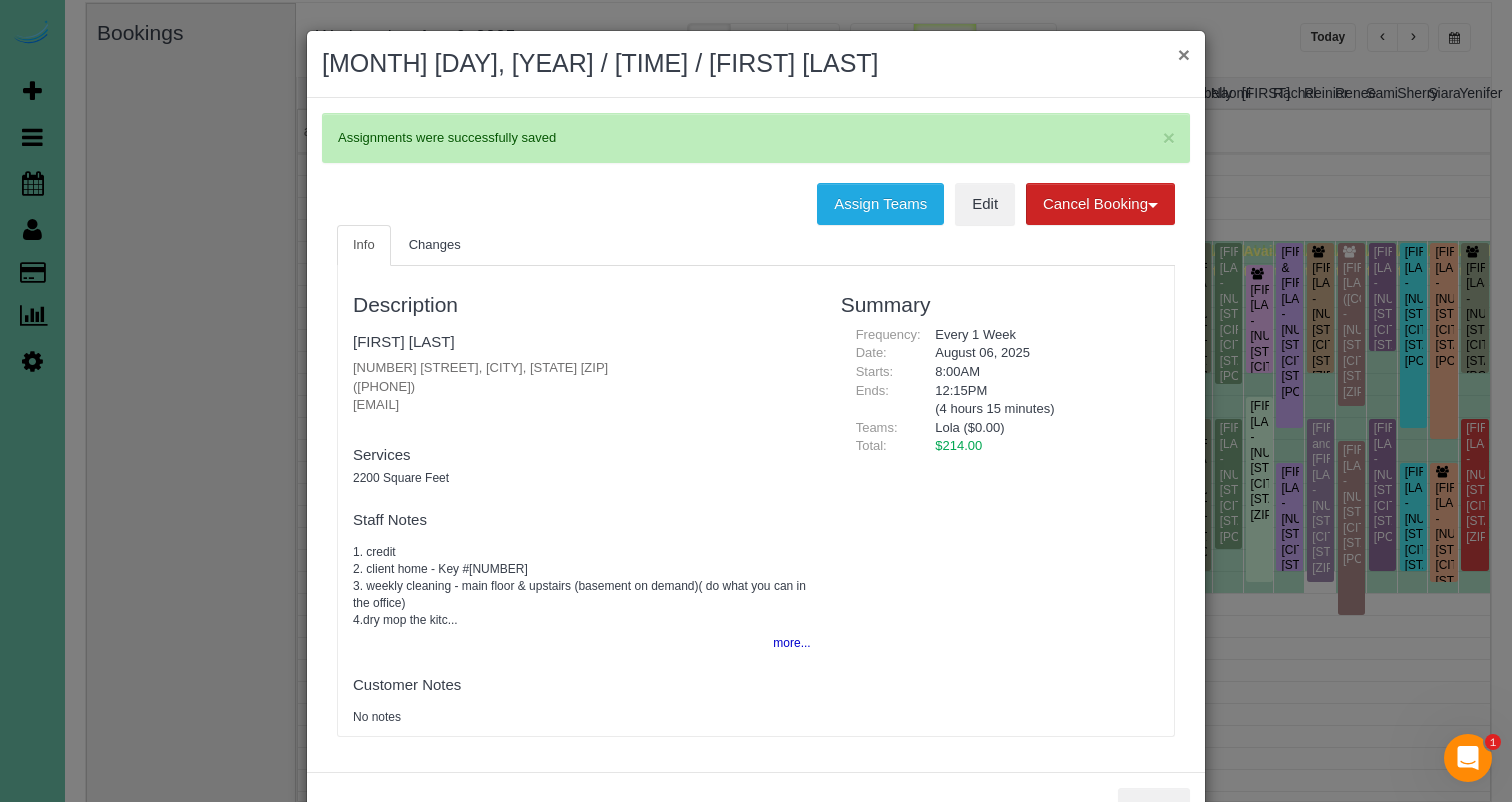 click on "×" at bounding box center [1184, 54] 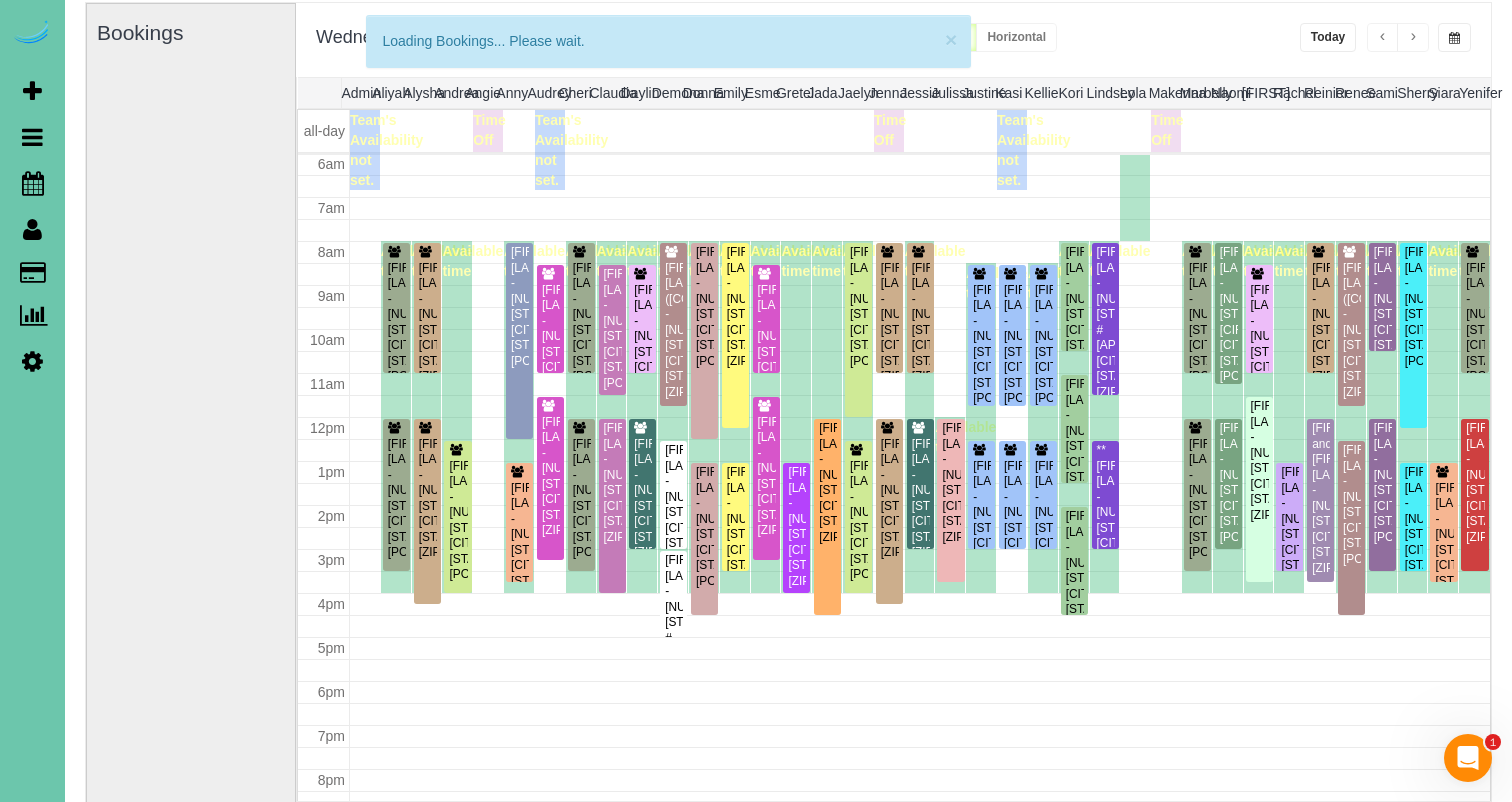 scroll, scrollTop: 265, scrollLeft: 0, axis: vertical 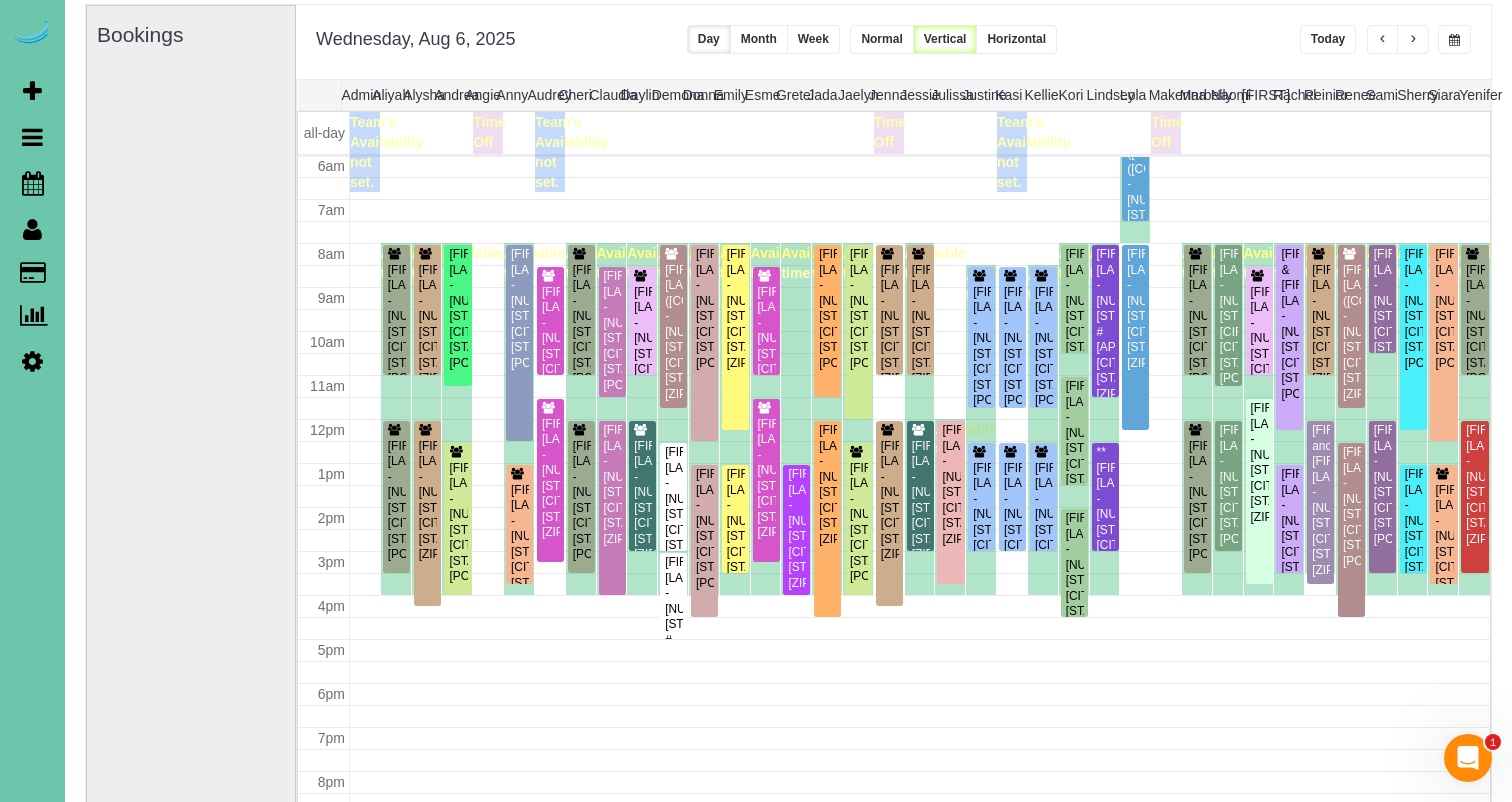 click at bounding box center (1454, 39) 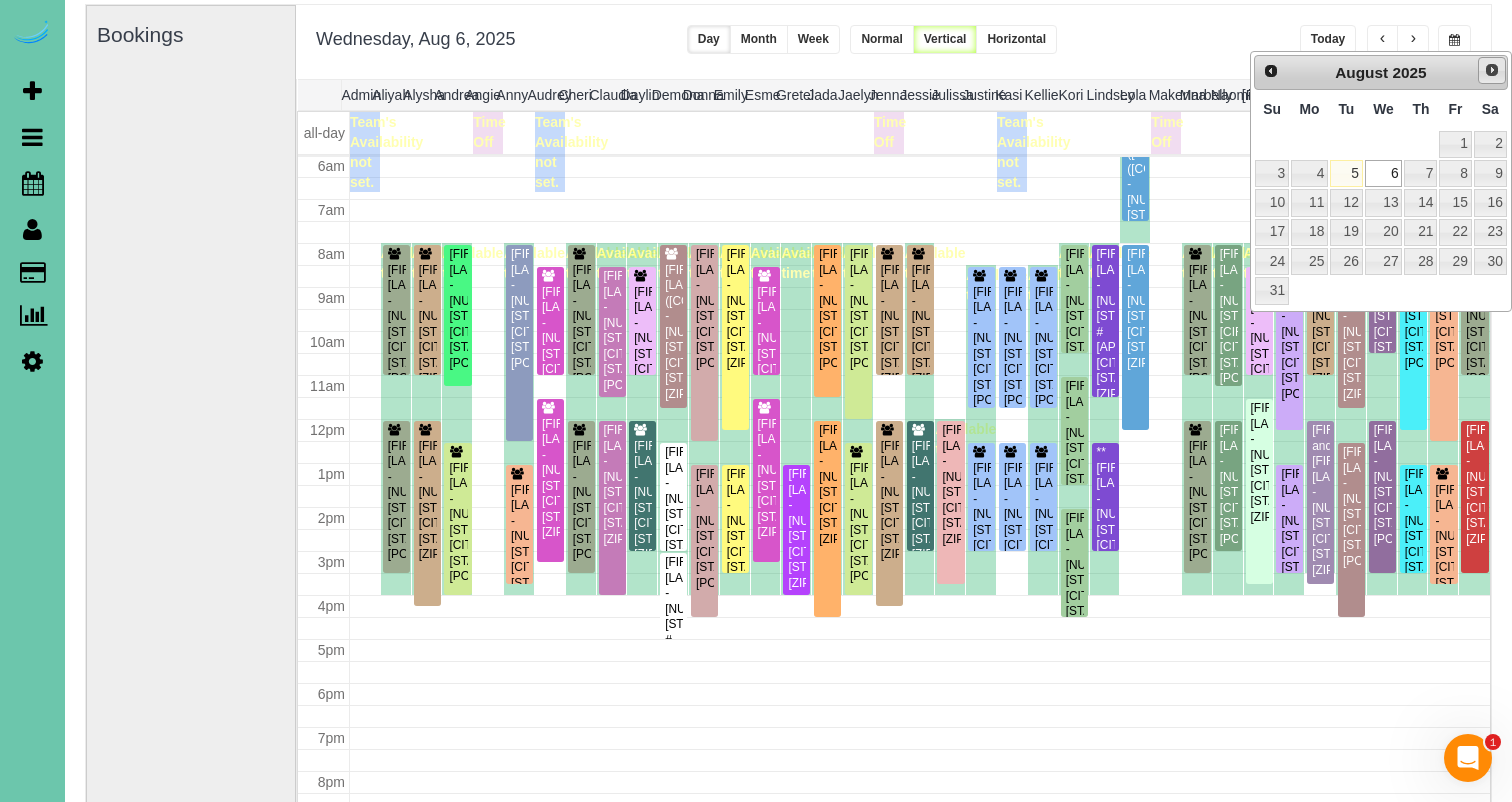 click on "Next" at bounding box center (1492, 70) 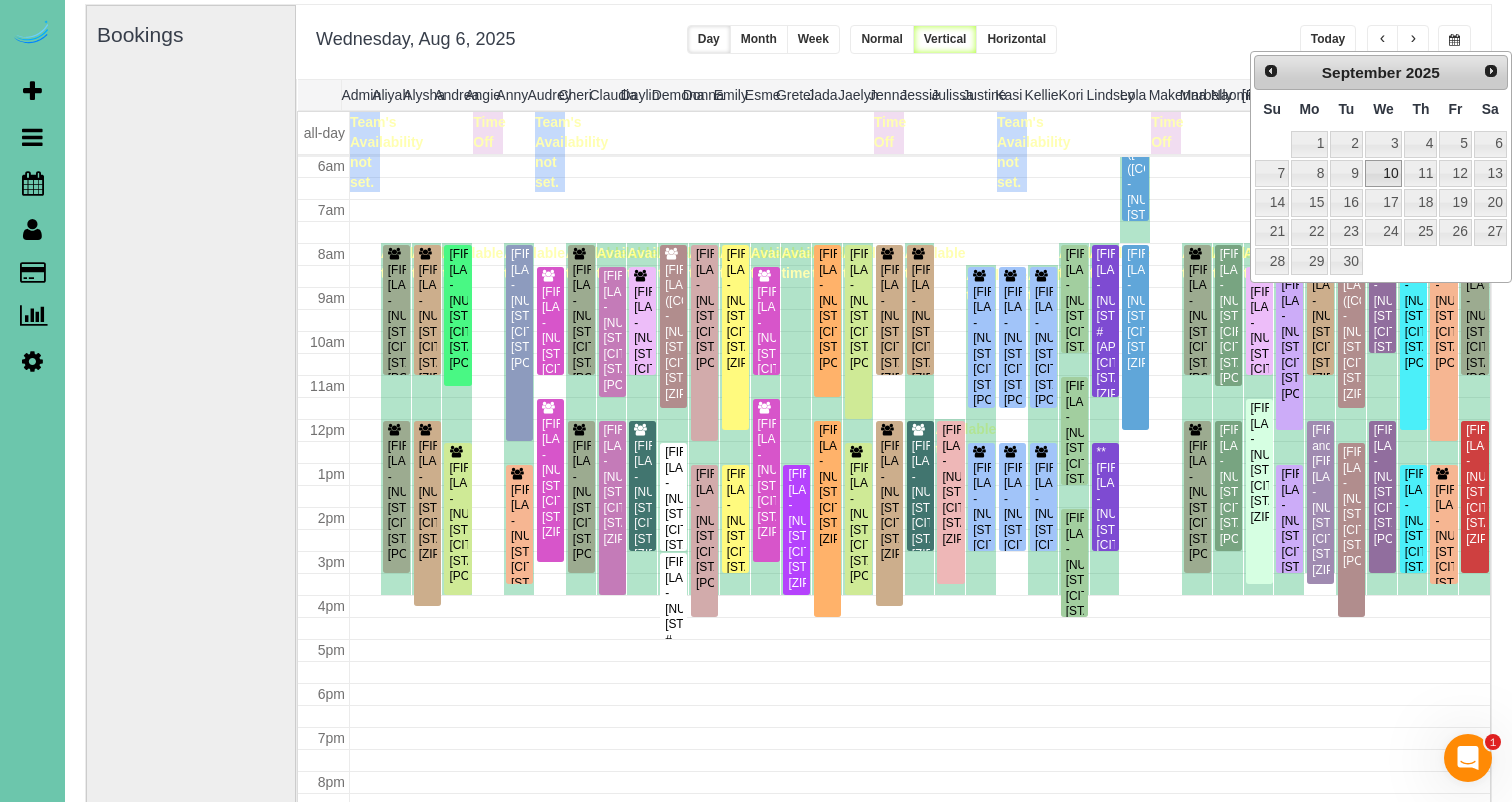 click on "10" at bounding box center [1384, 173] 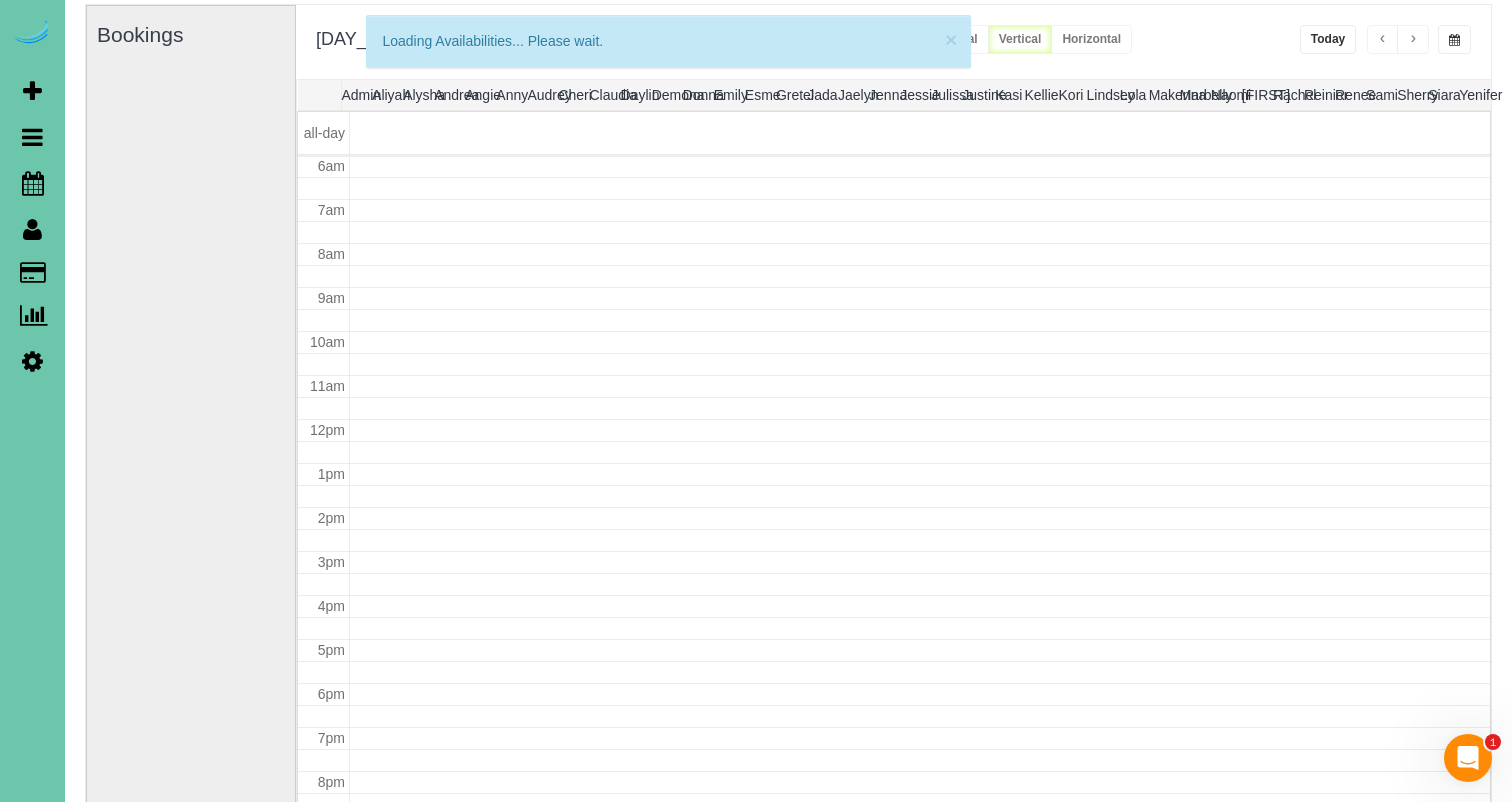 scroll, scrollTop: 265, scrollLeft: 0, axis: vertical 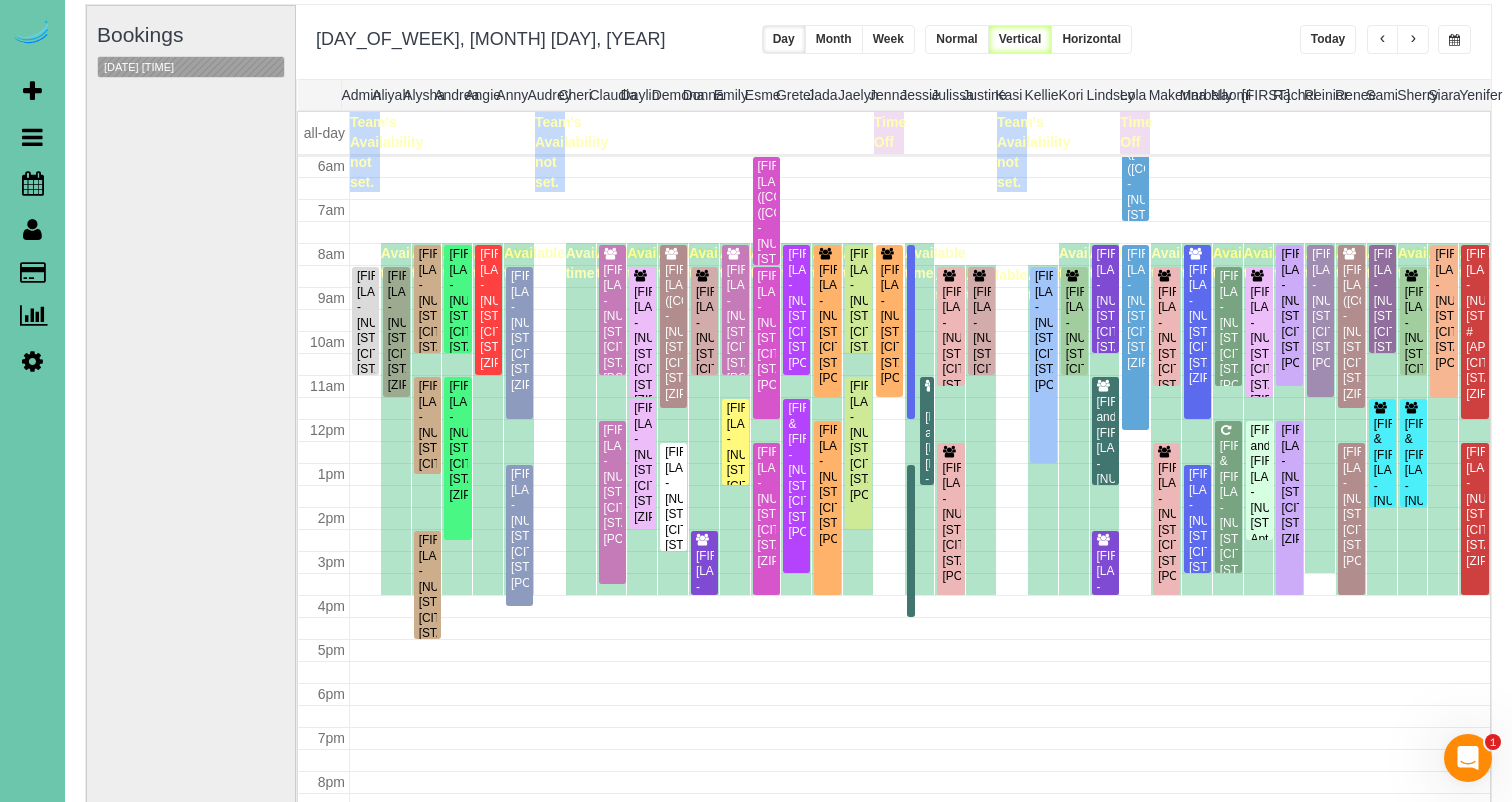 click at bounding box center [1454, 39] 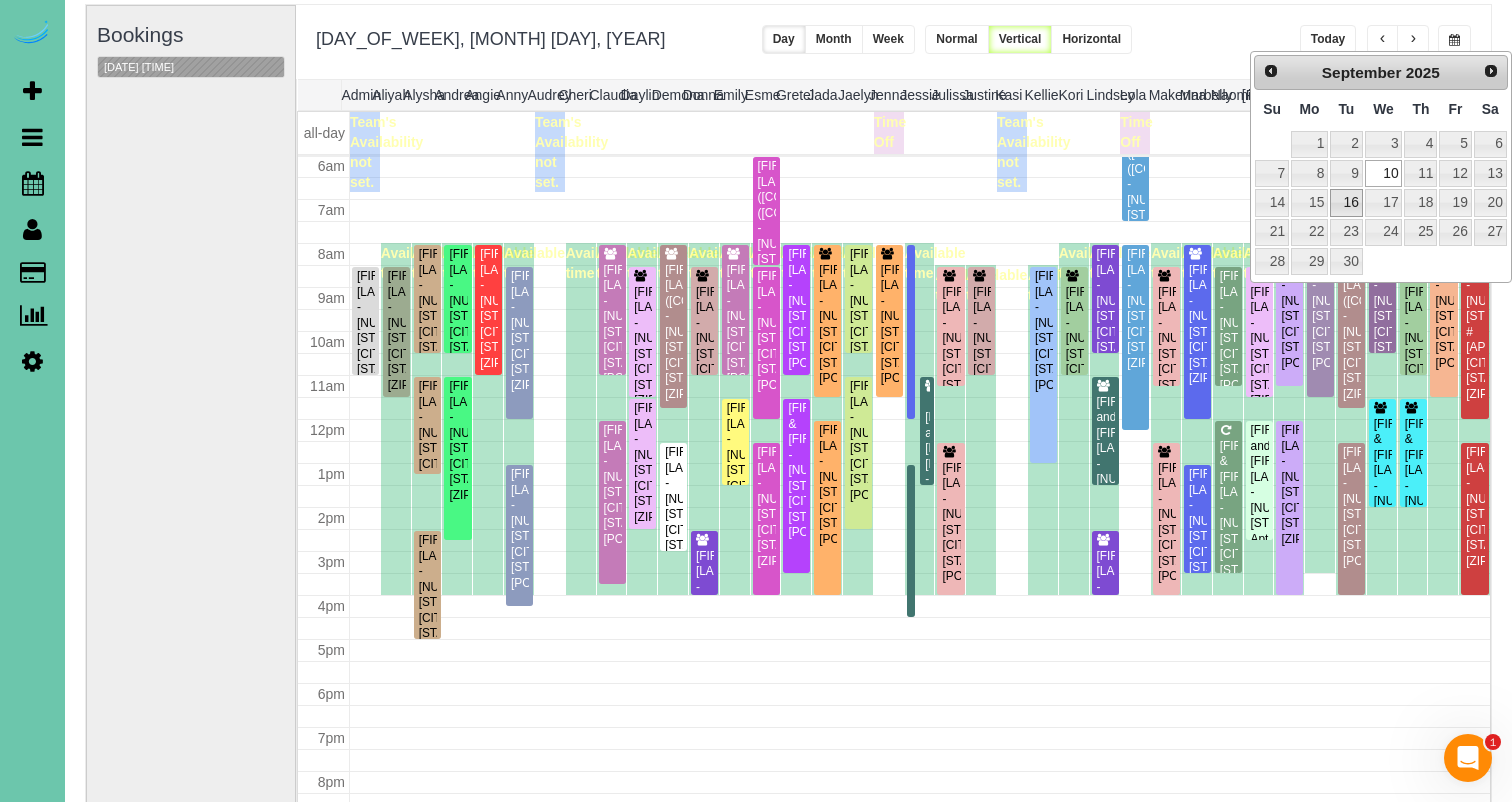 click on "16" at bounding box center (1346, 202) 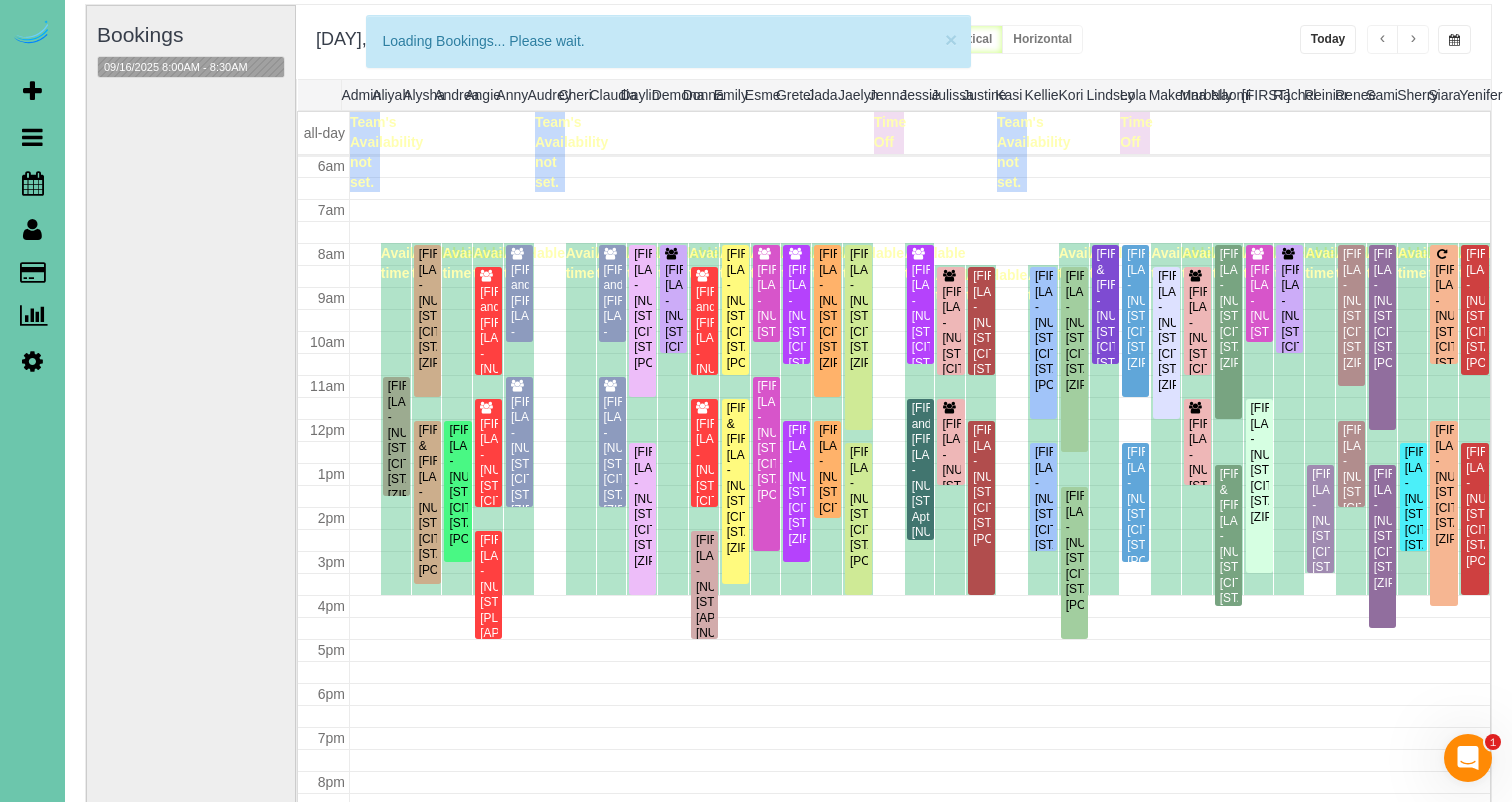 scroll, scrollTop: 265, scrollLeft: 0, axis: vertical 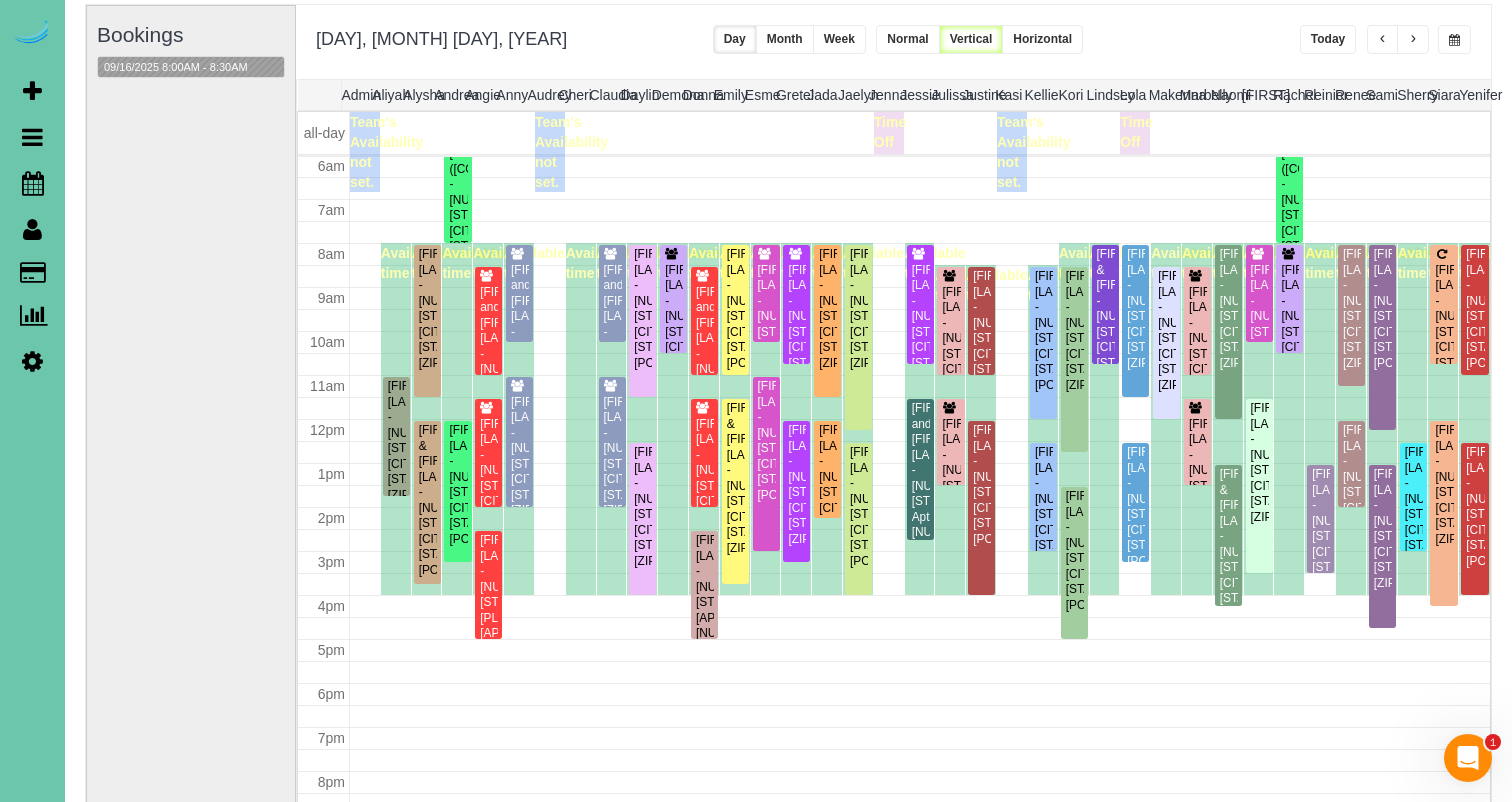 click at bounding box center (1454, 39) 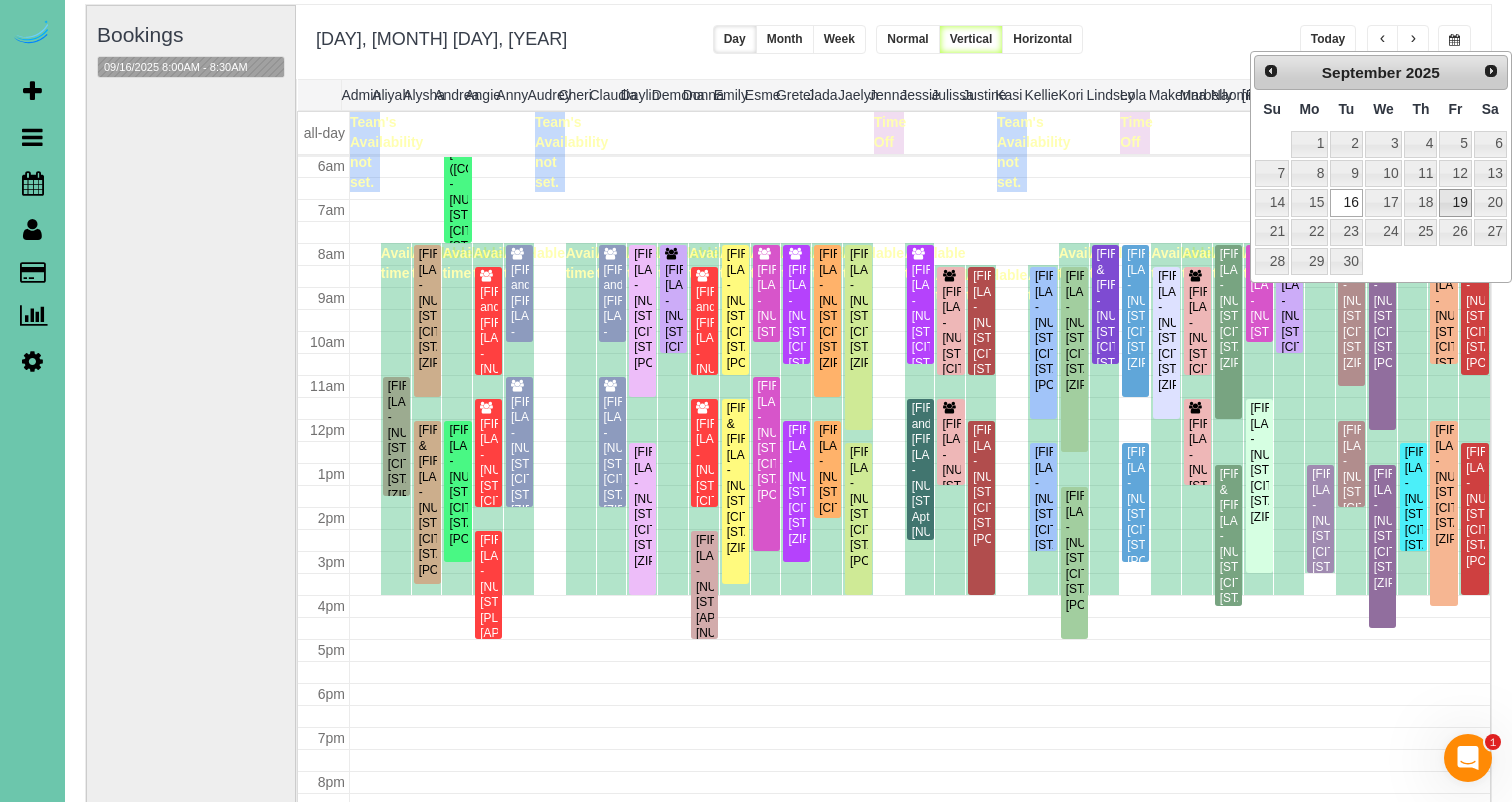 click on "19" at bounding box center [1455, 202] 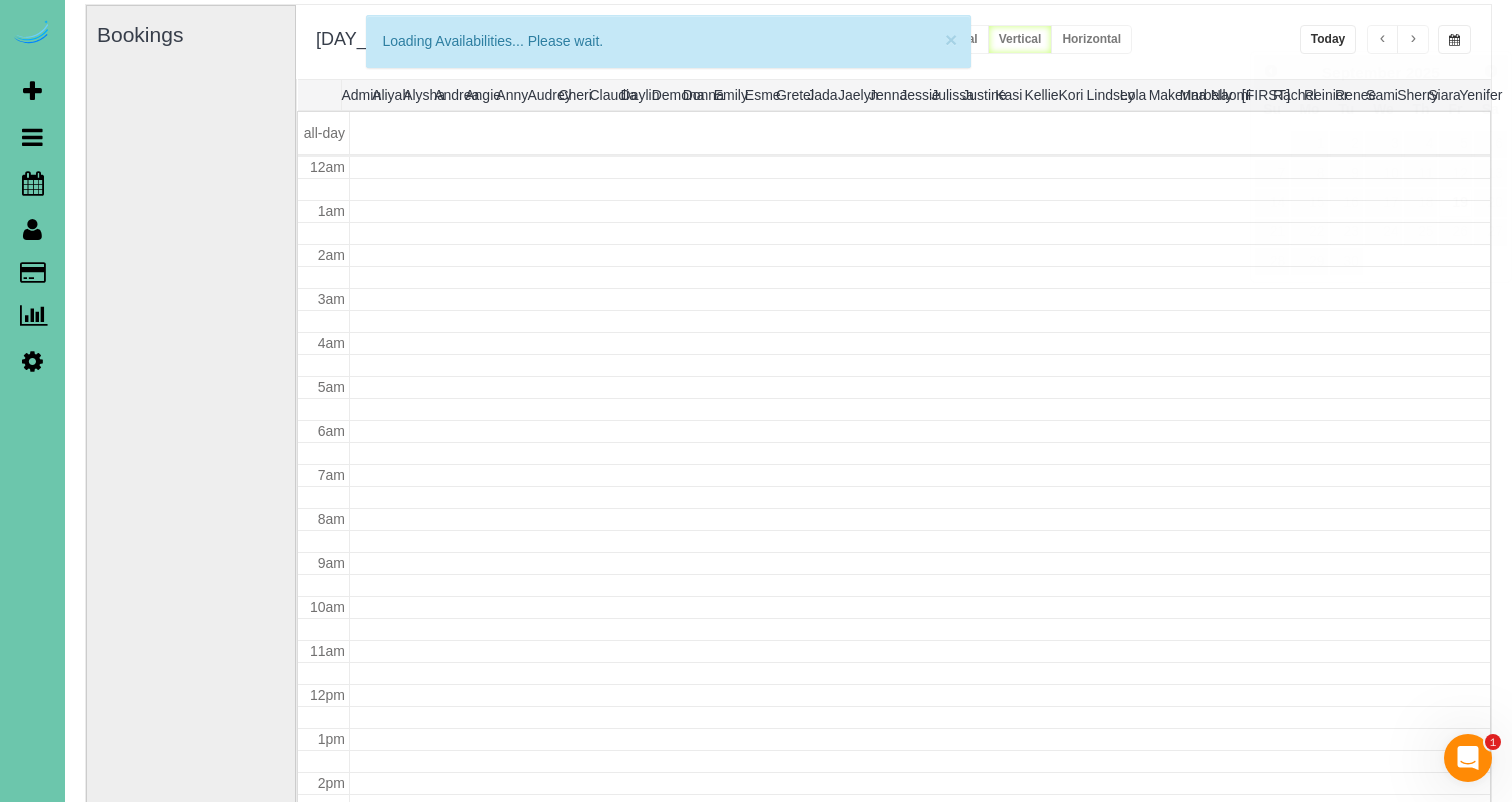 scroll, scrollTop: 265, scrollLeft: 0, axis: vertical 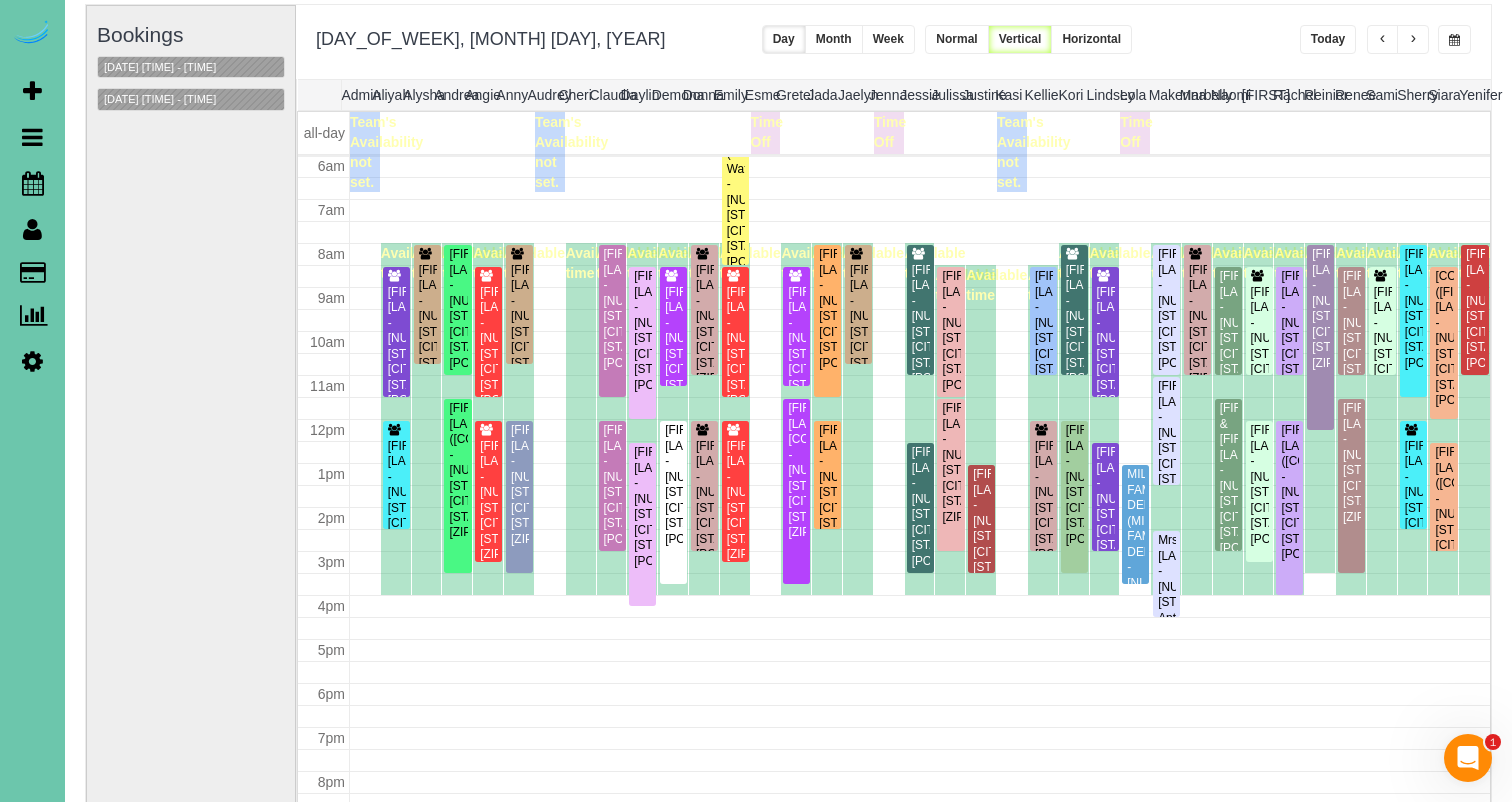 click on "**********" at bounding box center [893, 42] 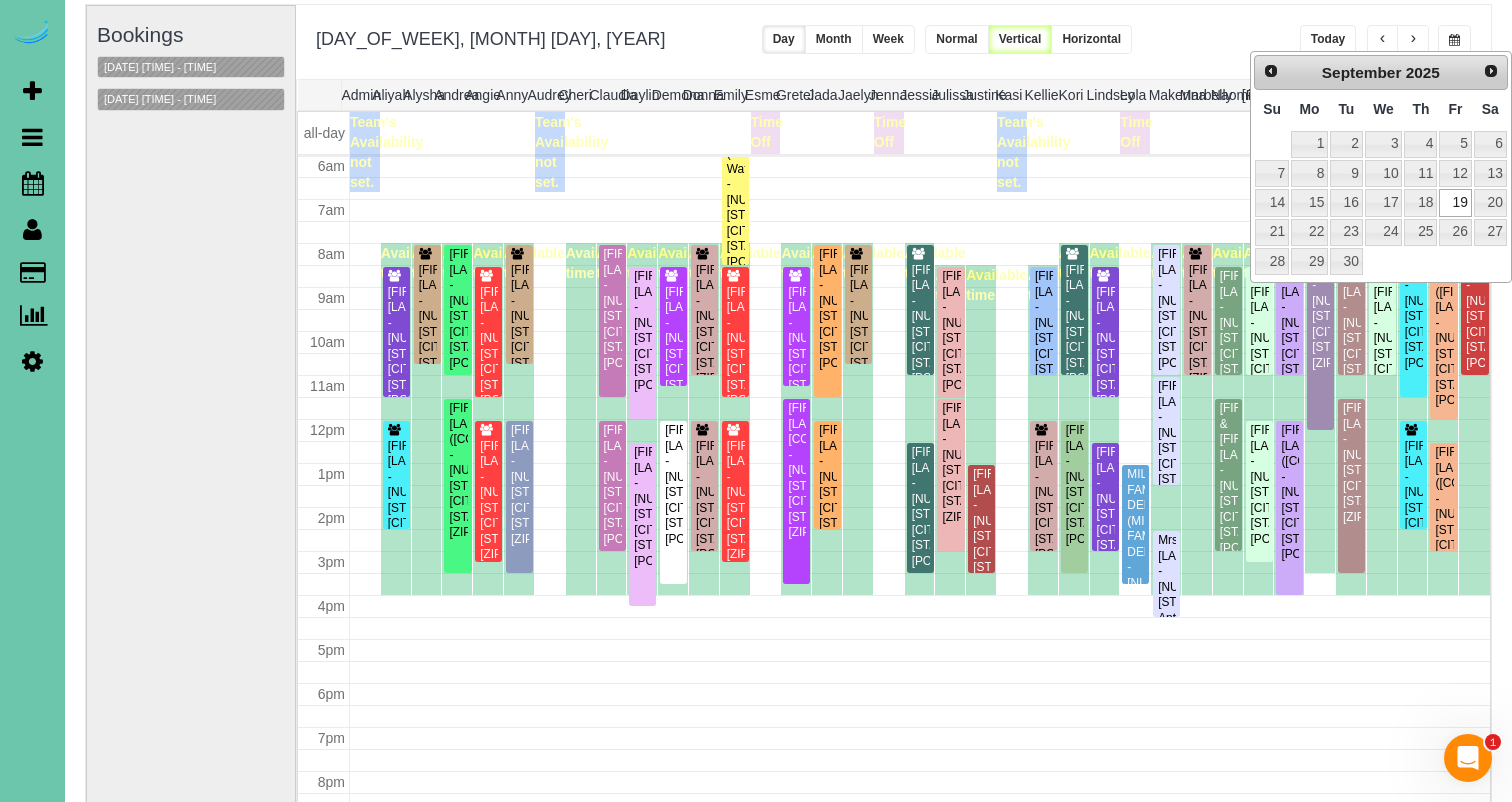 click on "Prev Next September   2025" at bounding box center [1381, 73] 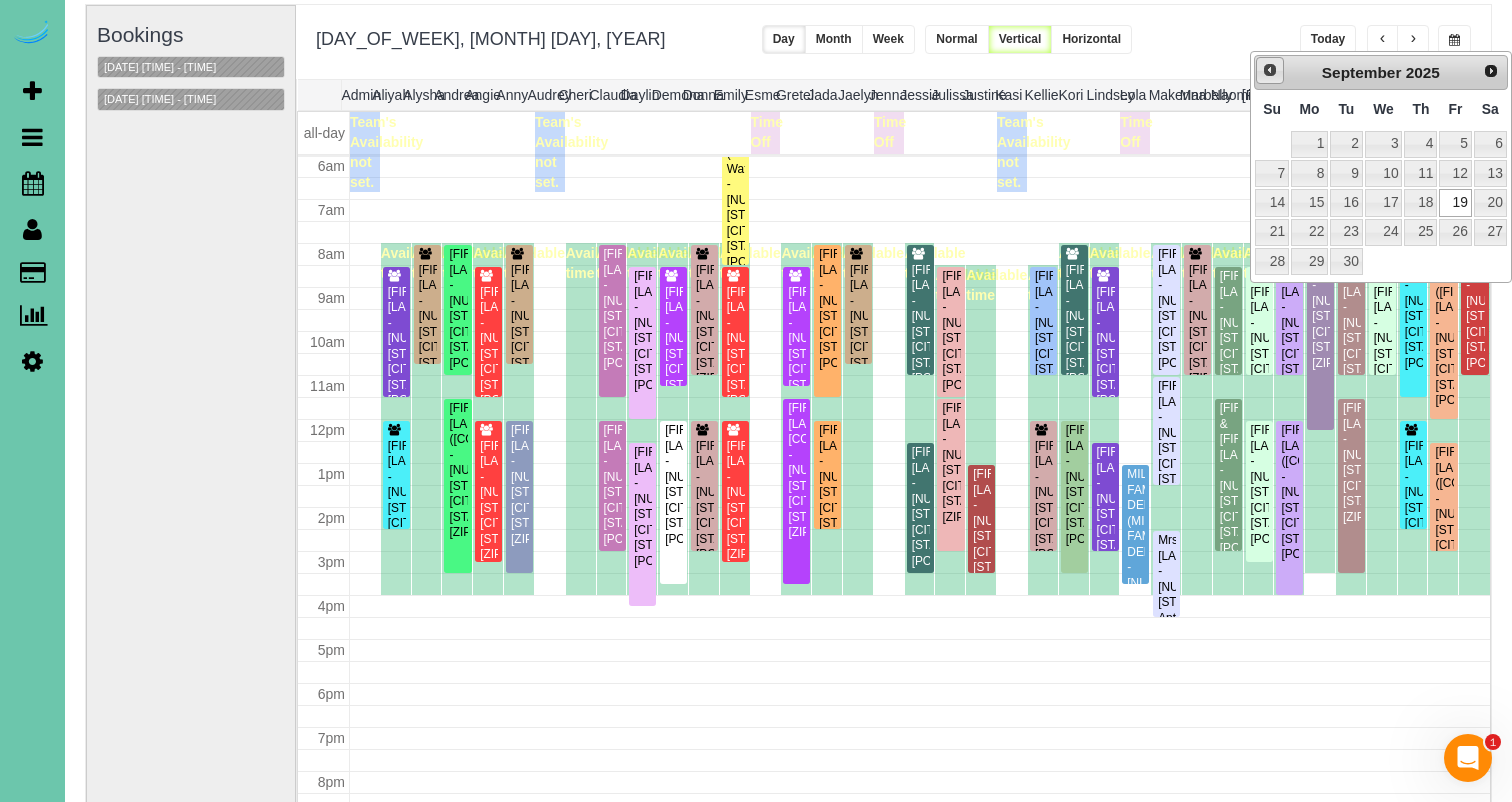 click on "Prev" at bounding box center [1270, 71] 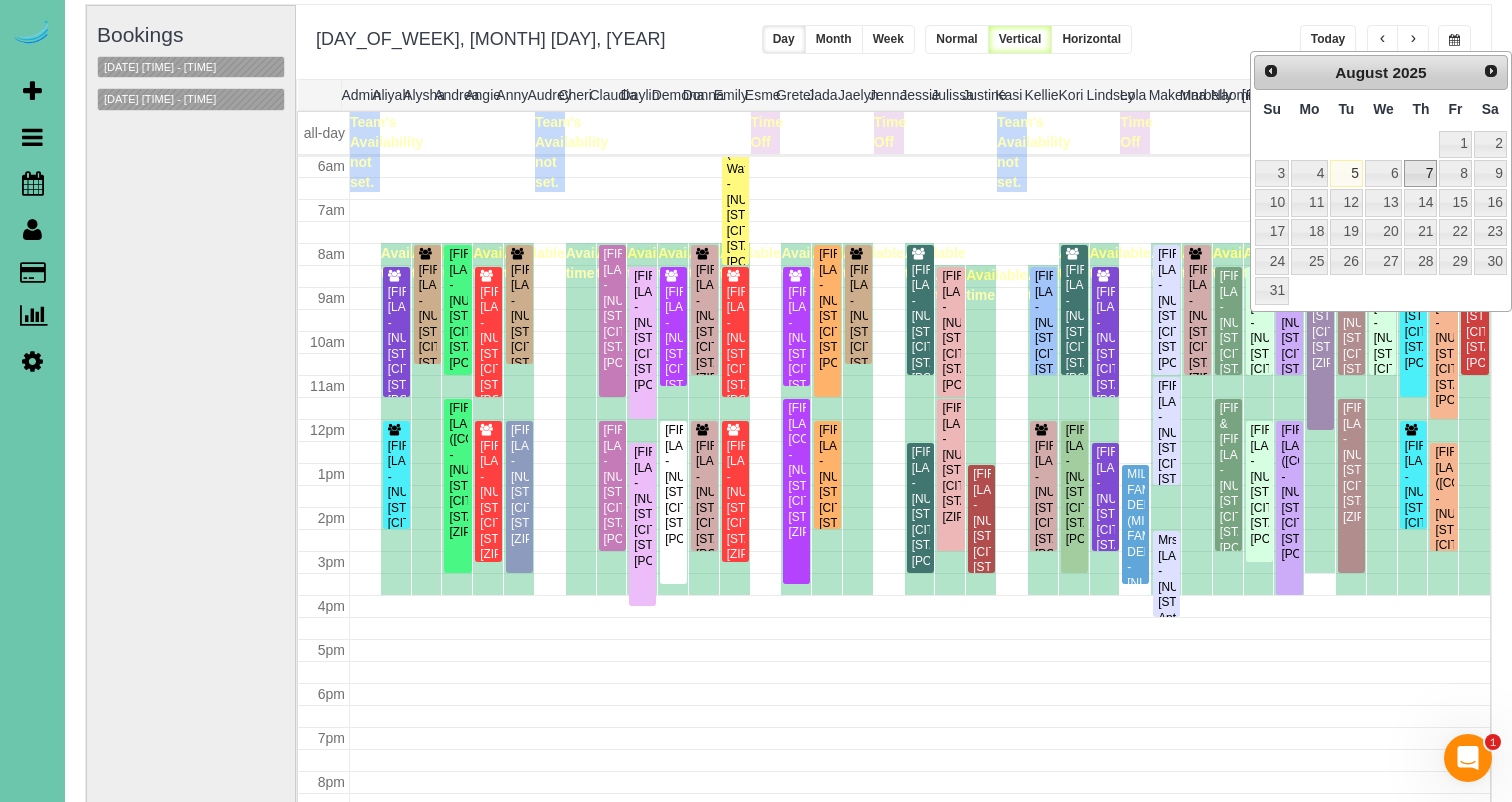 click on "7" at bounding box center (1420, 173) 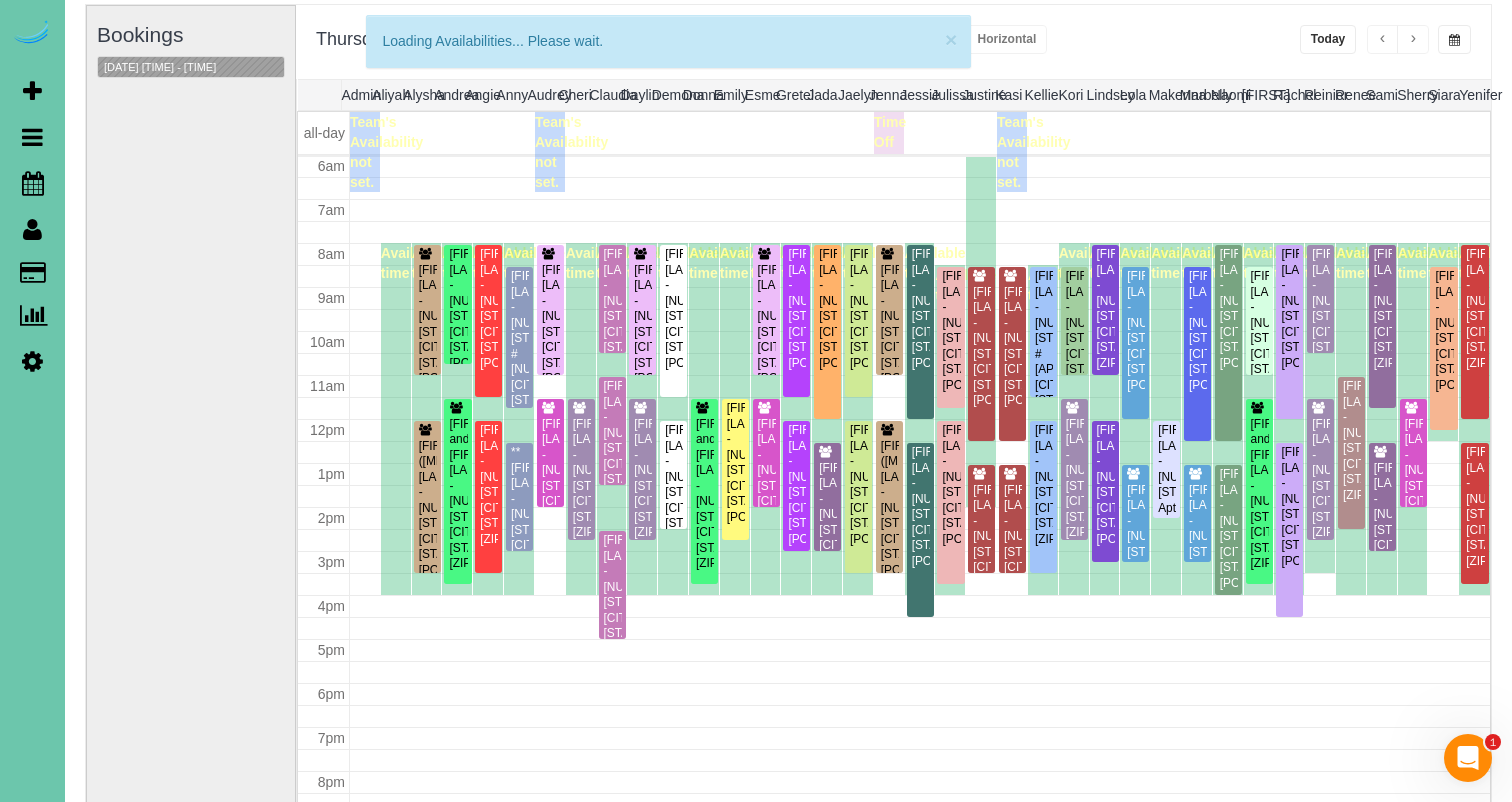 scroll, scrollTop: 265, scrollLeft: 0, axis: vertical 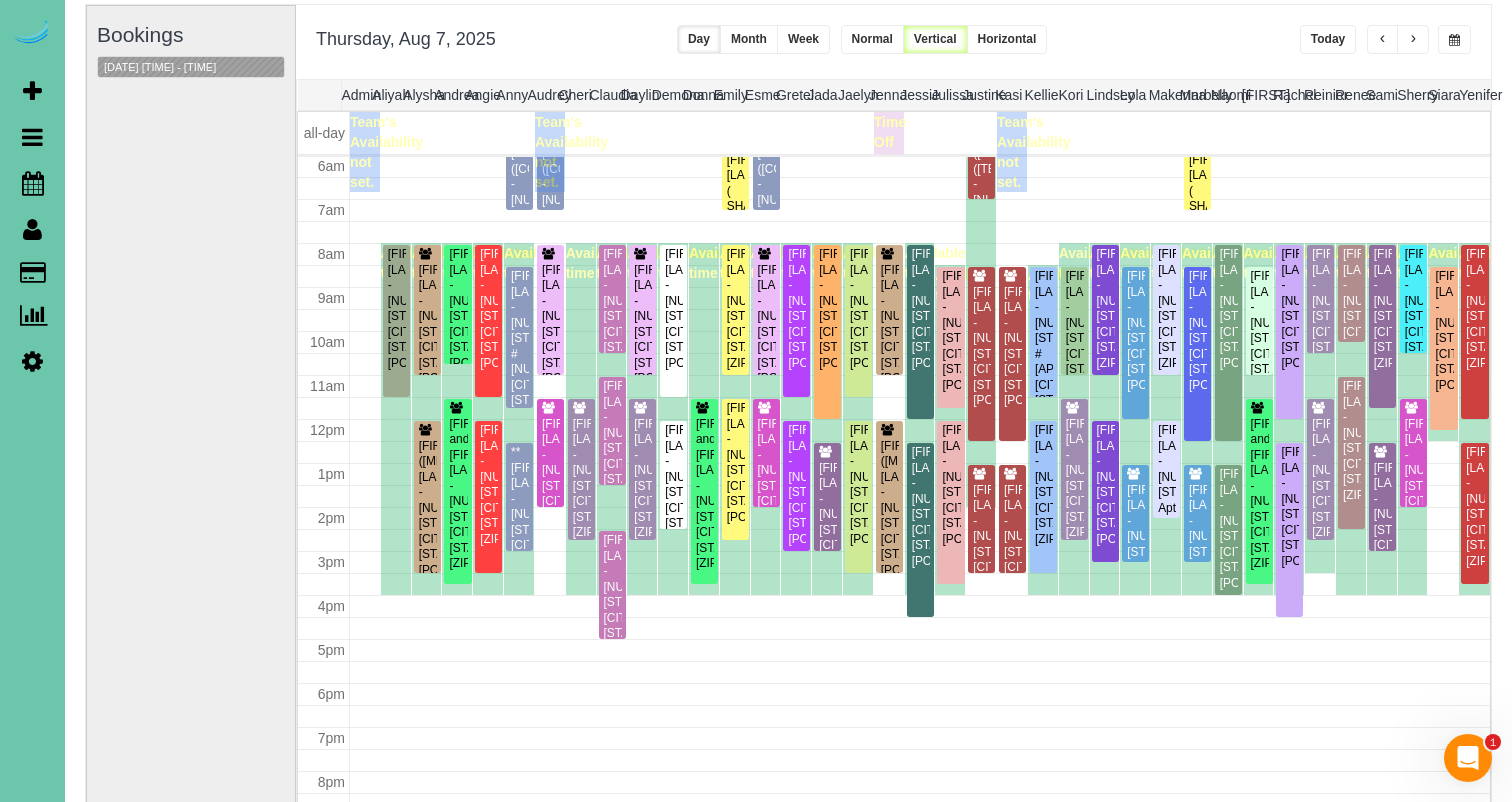 drag, startPoint x: 1190, startPoint y: 57, endPoint x: 1317, endPoint y: 44, distance: 127.66362 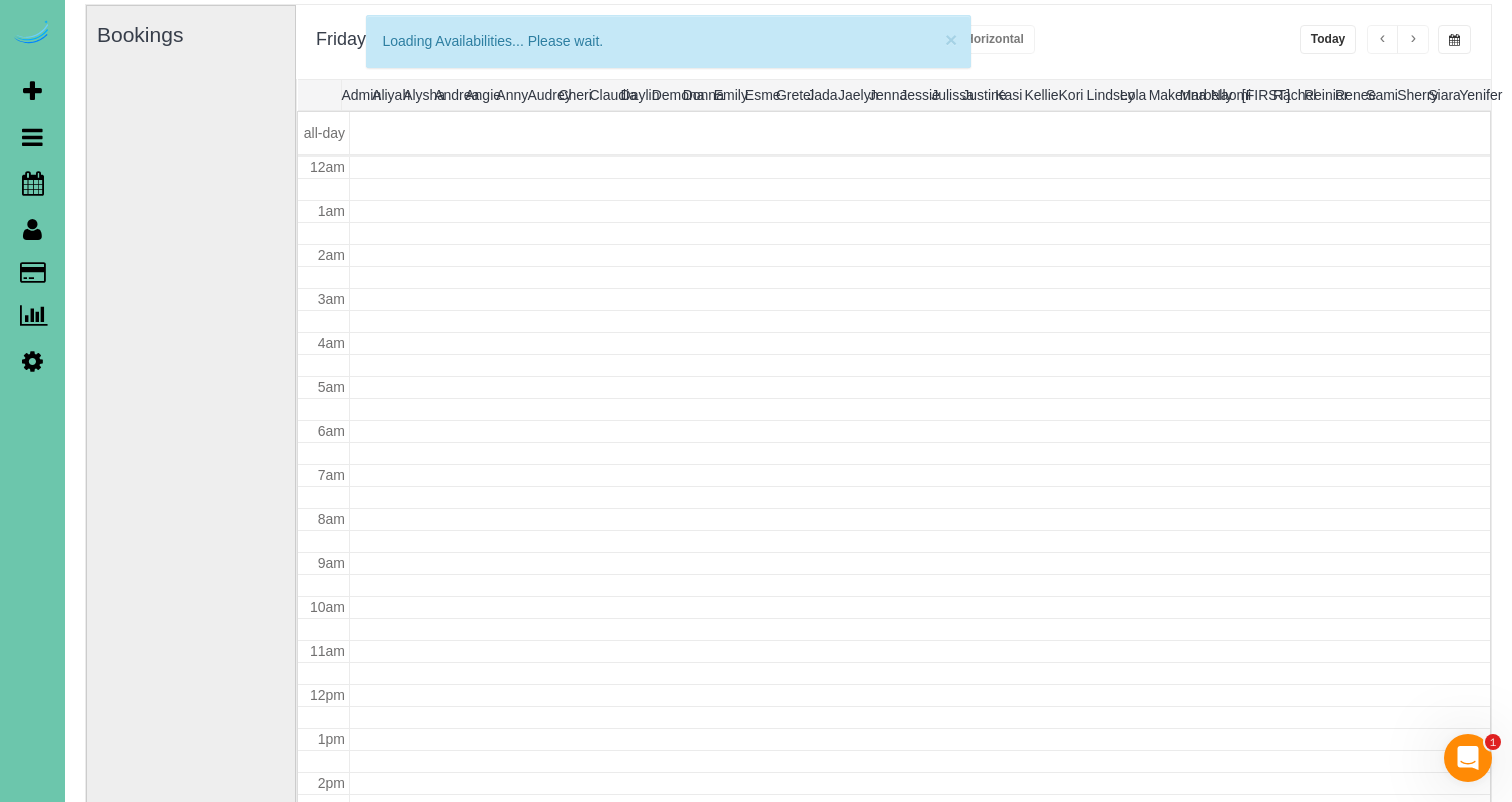 scroll, scrollTop: 265, scrollLeft: 0, axis: vertical 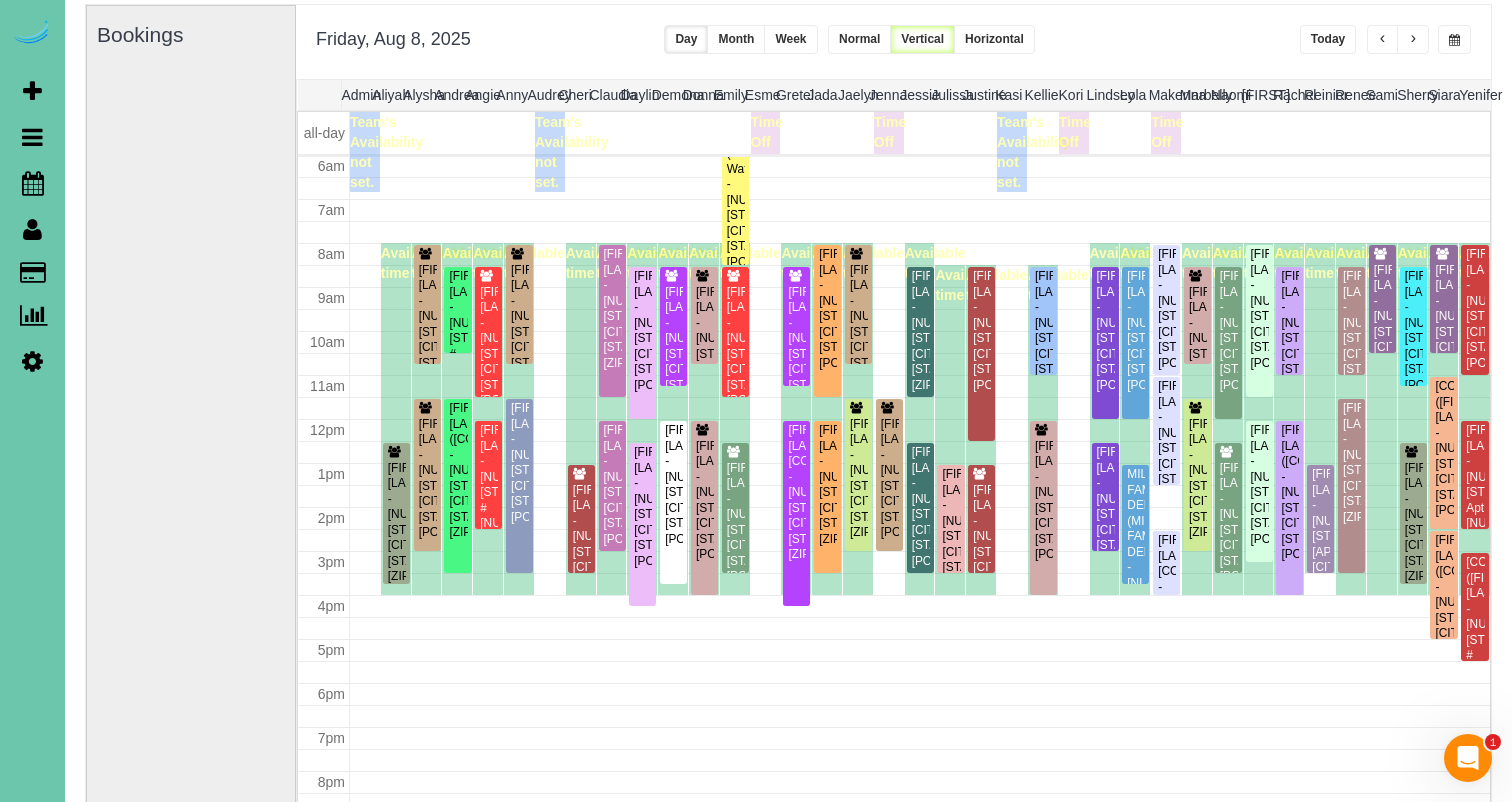 click at bounding box center [1454, 40] 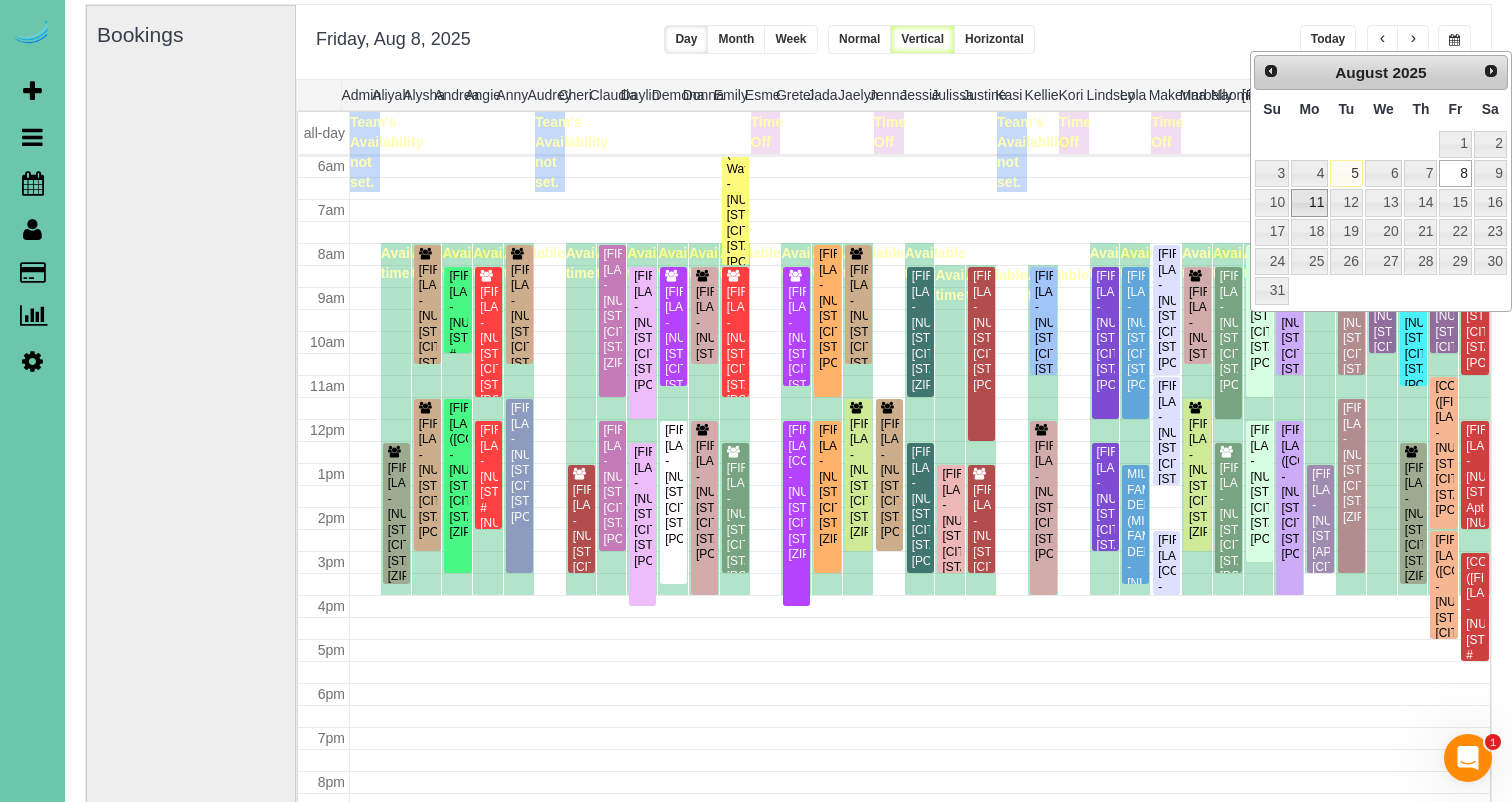 click on "11" at bounding box center [1309, 202] 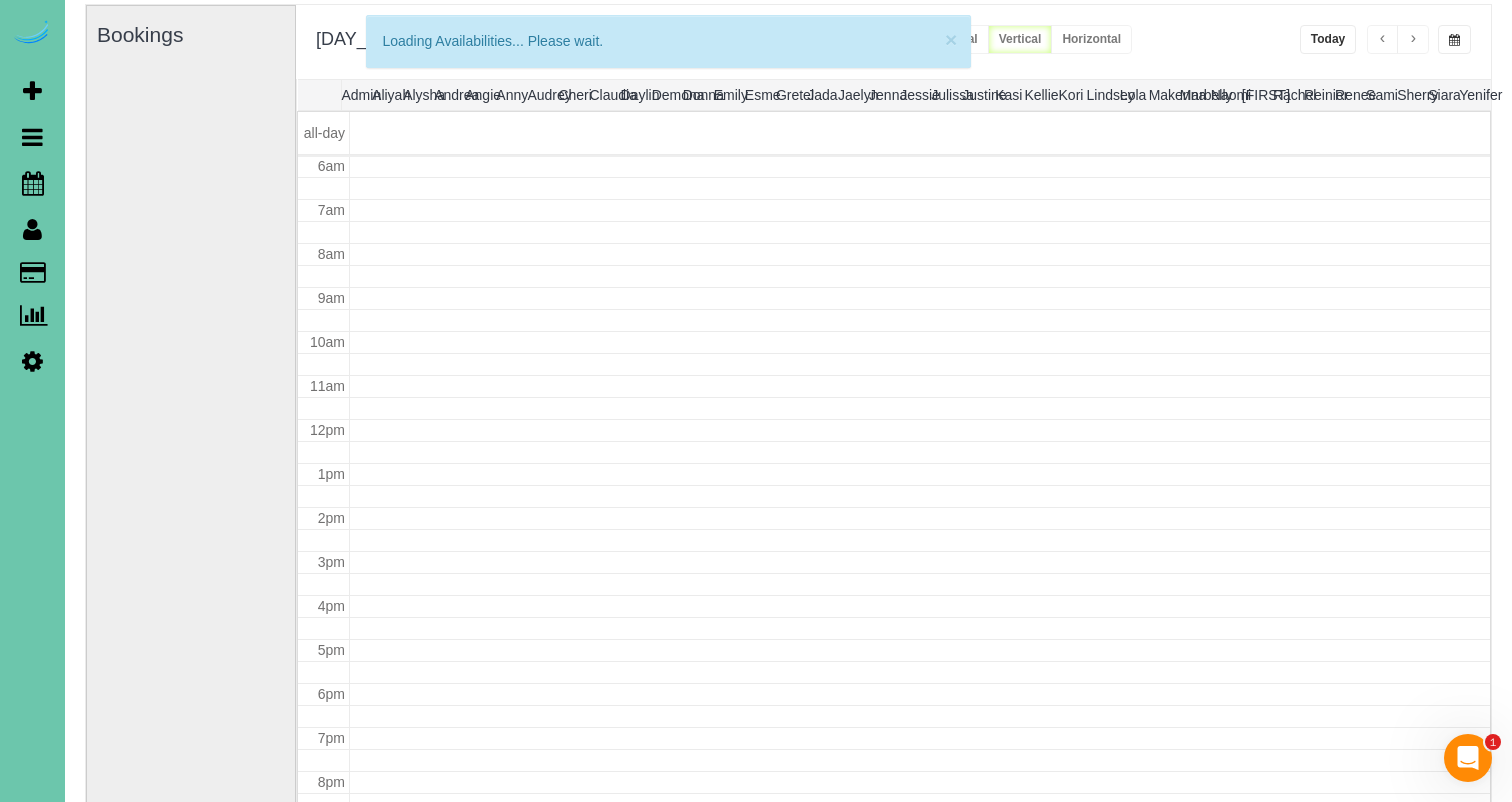 scroll, scrollTop: 265, scrollLeft: 0, axis: vertical 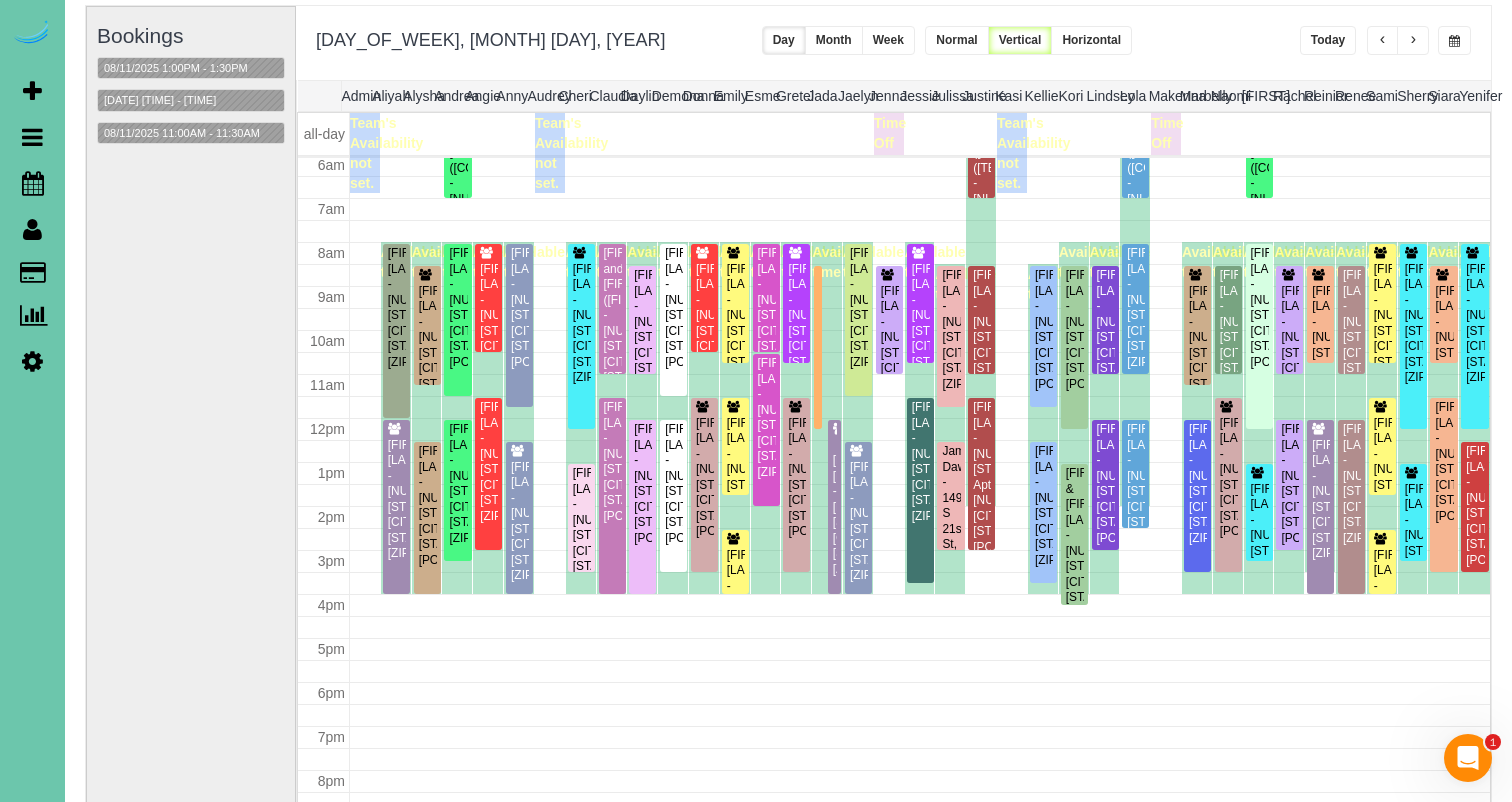 click at bounding box center [1413, 40] 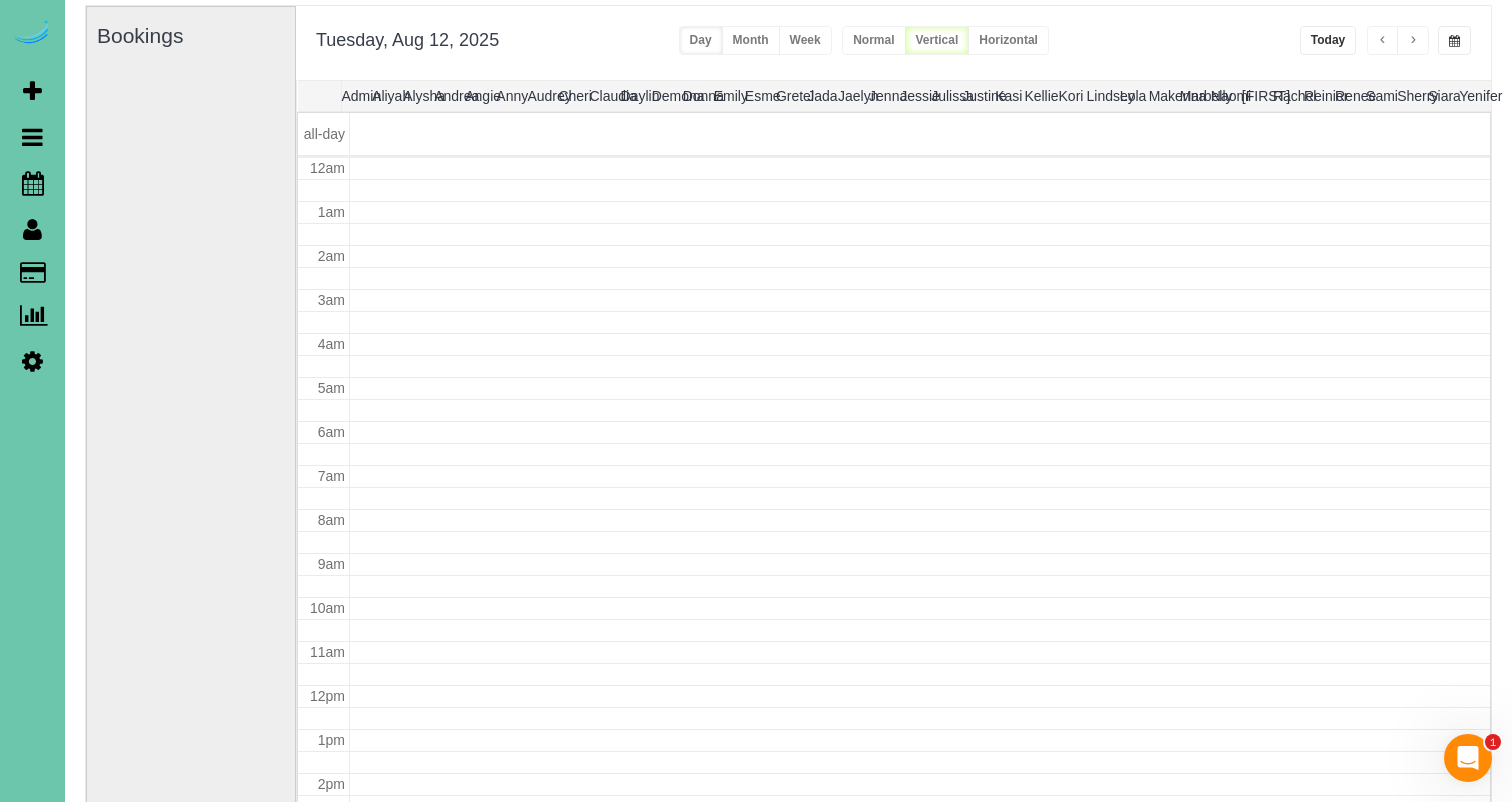 scroll, scrollTop: 265, scrollLeft: 0, axis: vertical 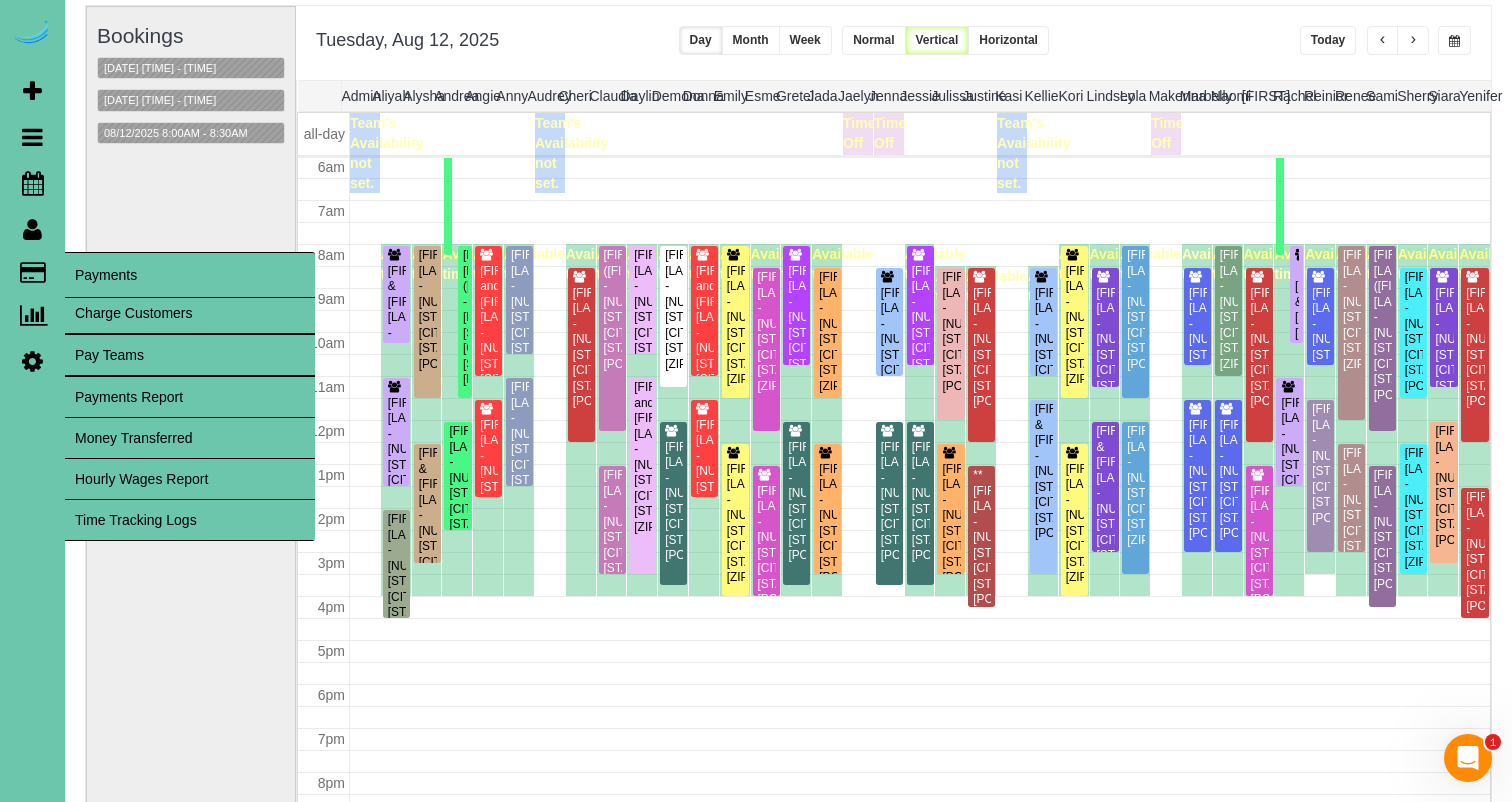 click on "Payments" at bounding box center (190, 275) 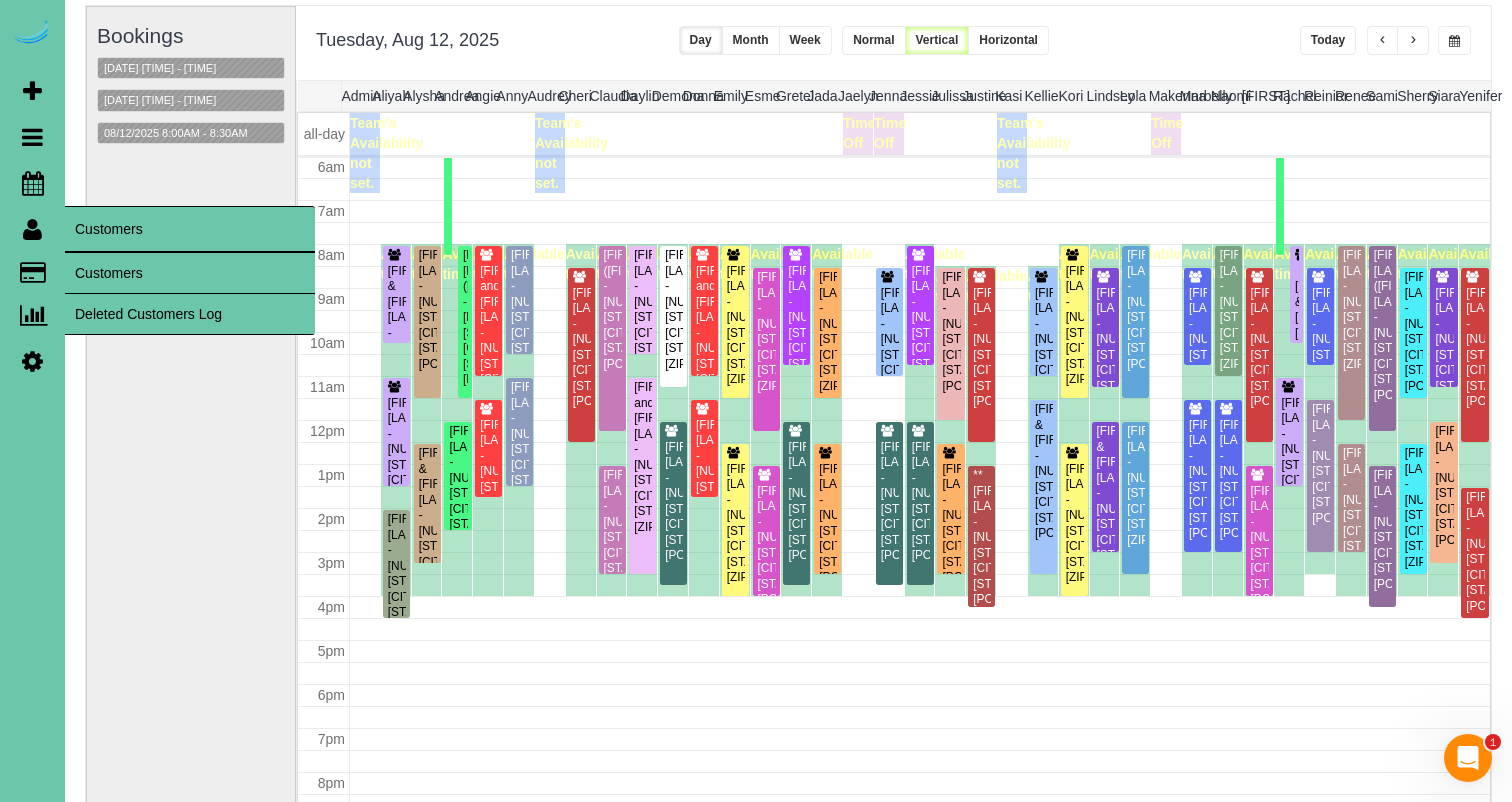 drag, startPoint x: 95, startPoint y: 265, endPoint x: 82, endPoint y: 264, distance: 13.038404 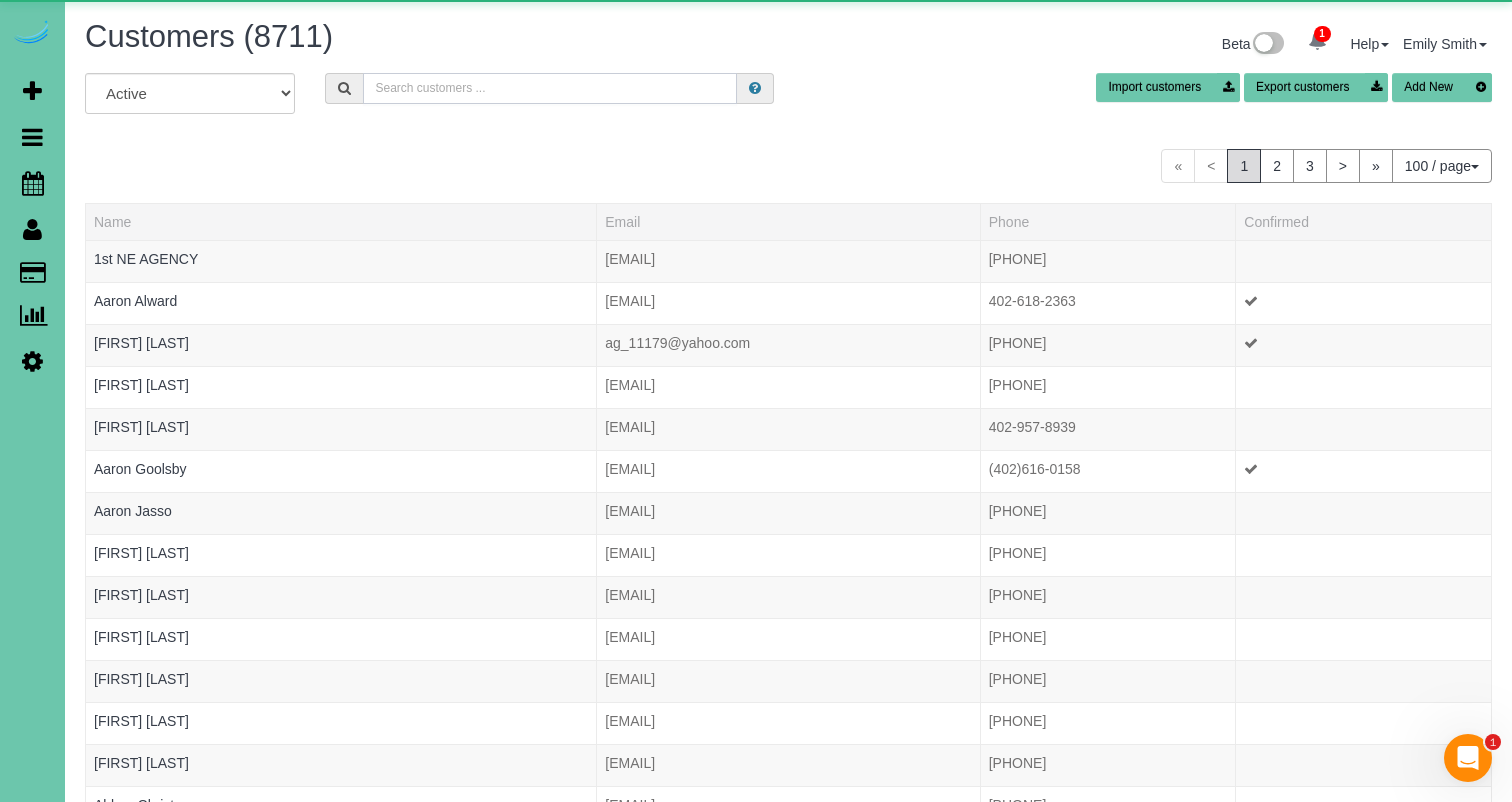 click at bounding box center (550, 88) 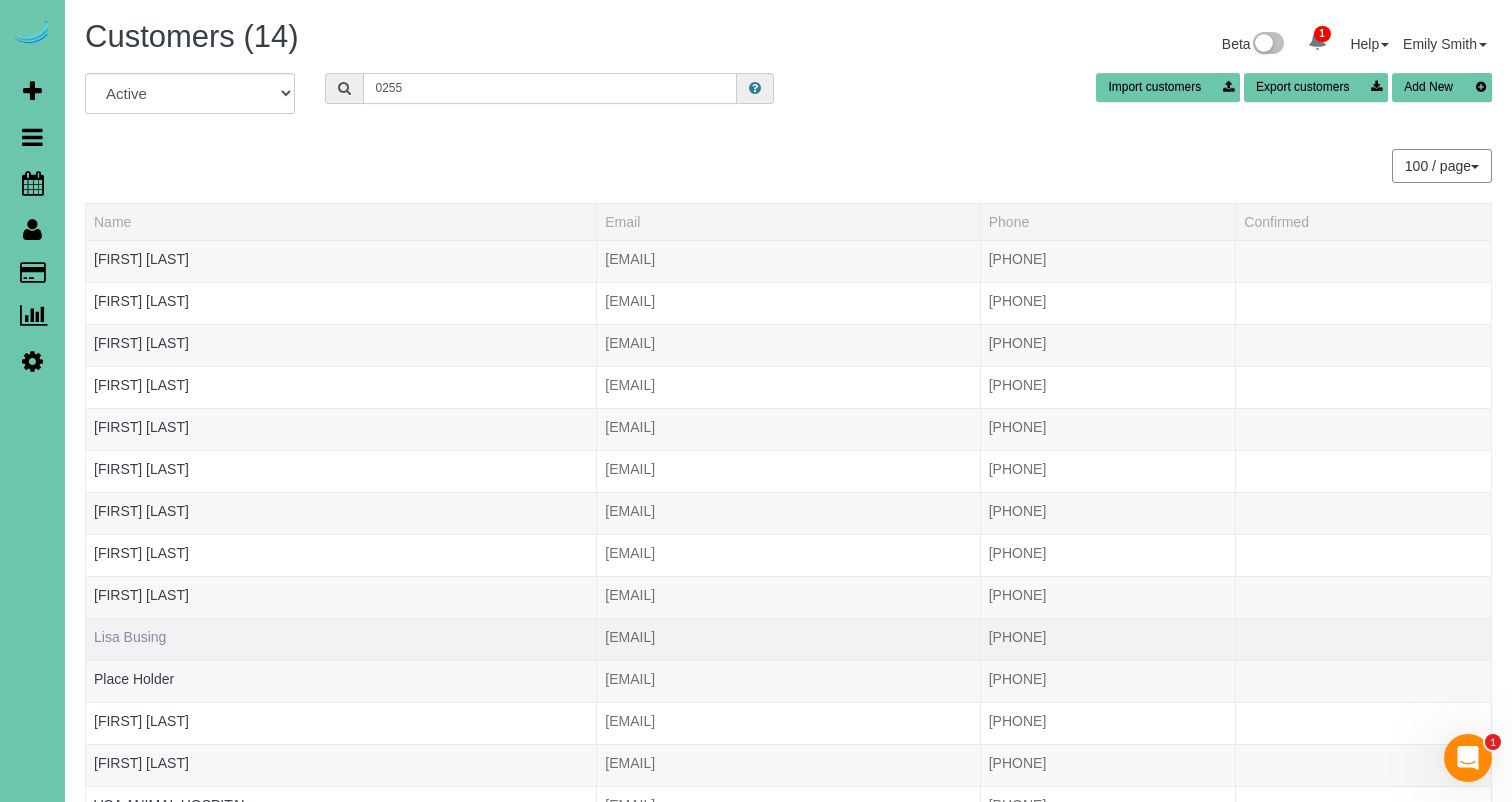 type on "0255" 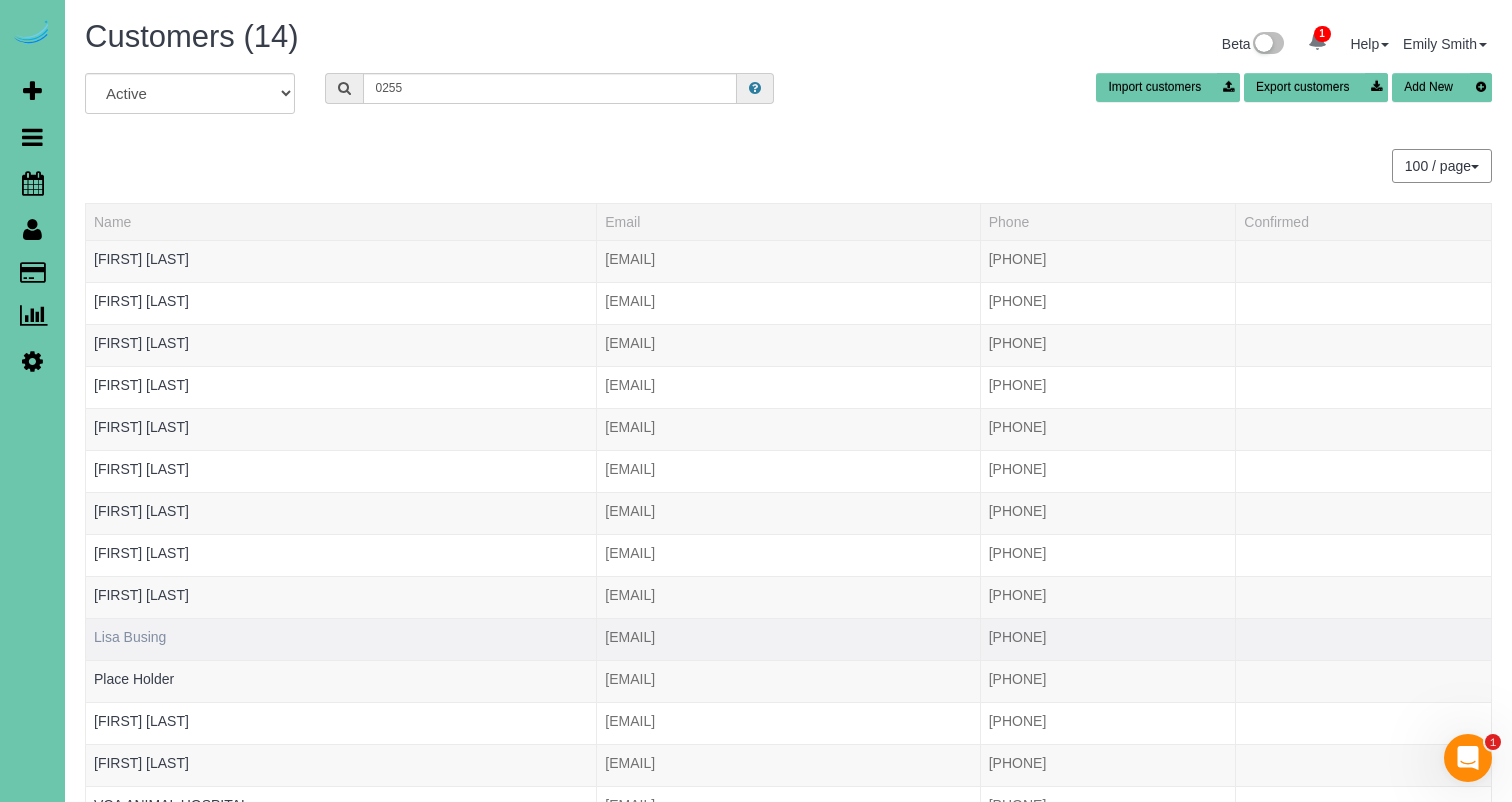 click on "Lisa Busing" at bounding box center (130, 637) 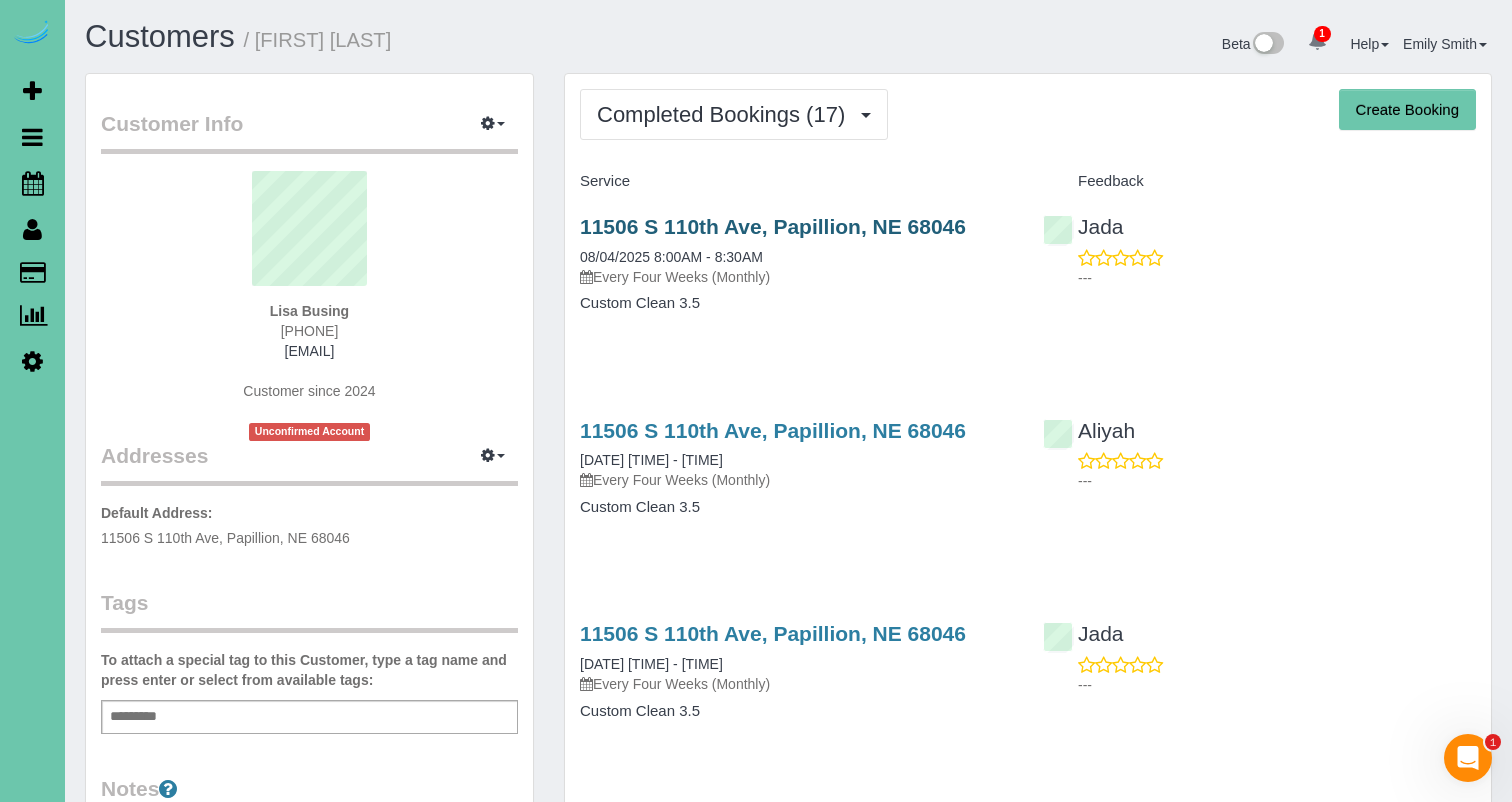 click on "11506 S 110th Ave, Papillion, NE 68046" at bounding box center (773, 226) 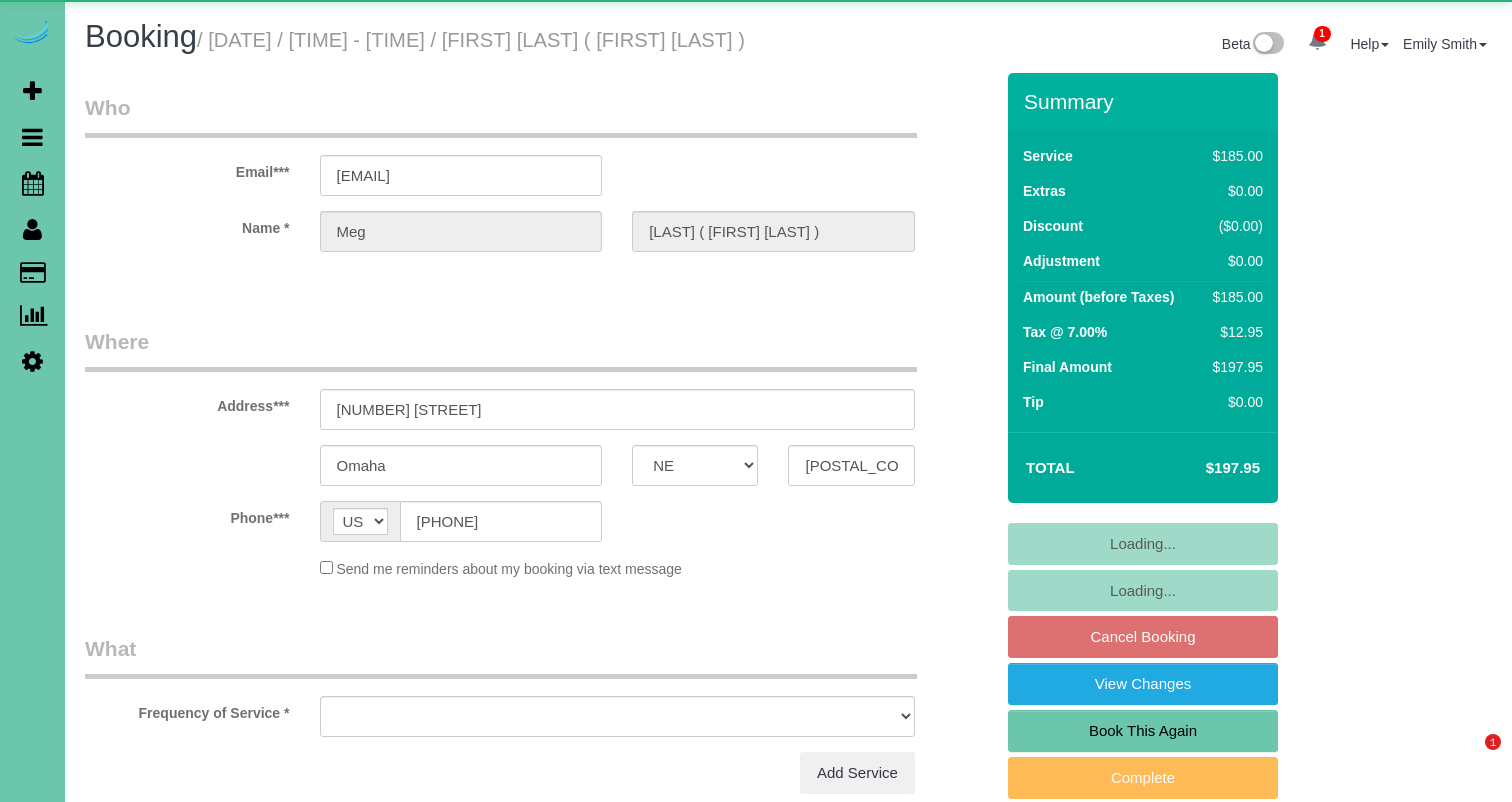 select on "NE" 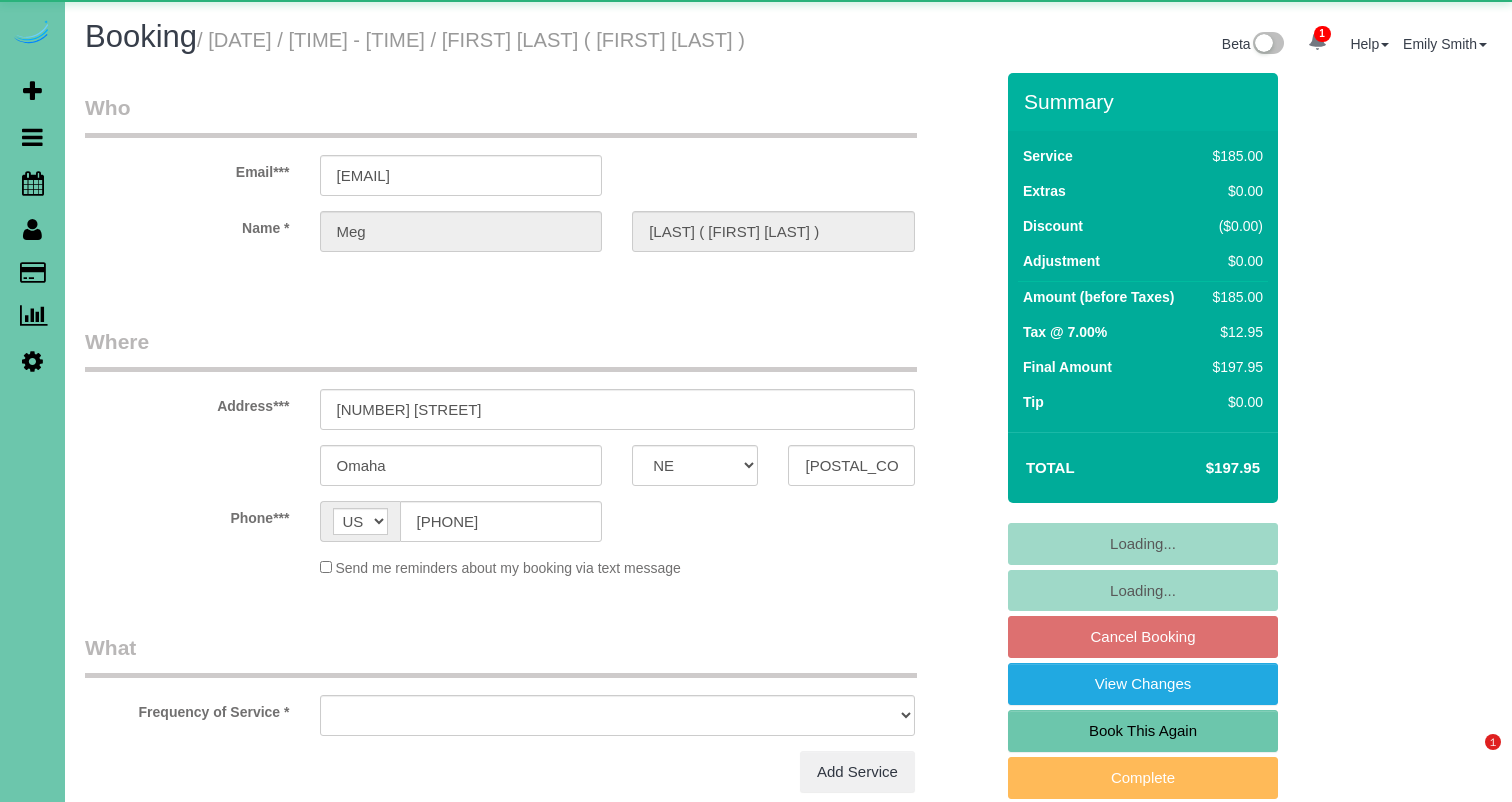 scroll, scrollTop: 62, scrollLeft: 0, axis: vertical 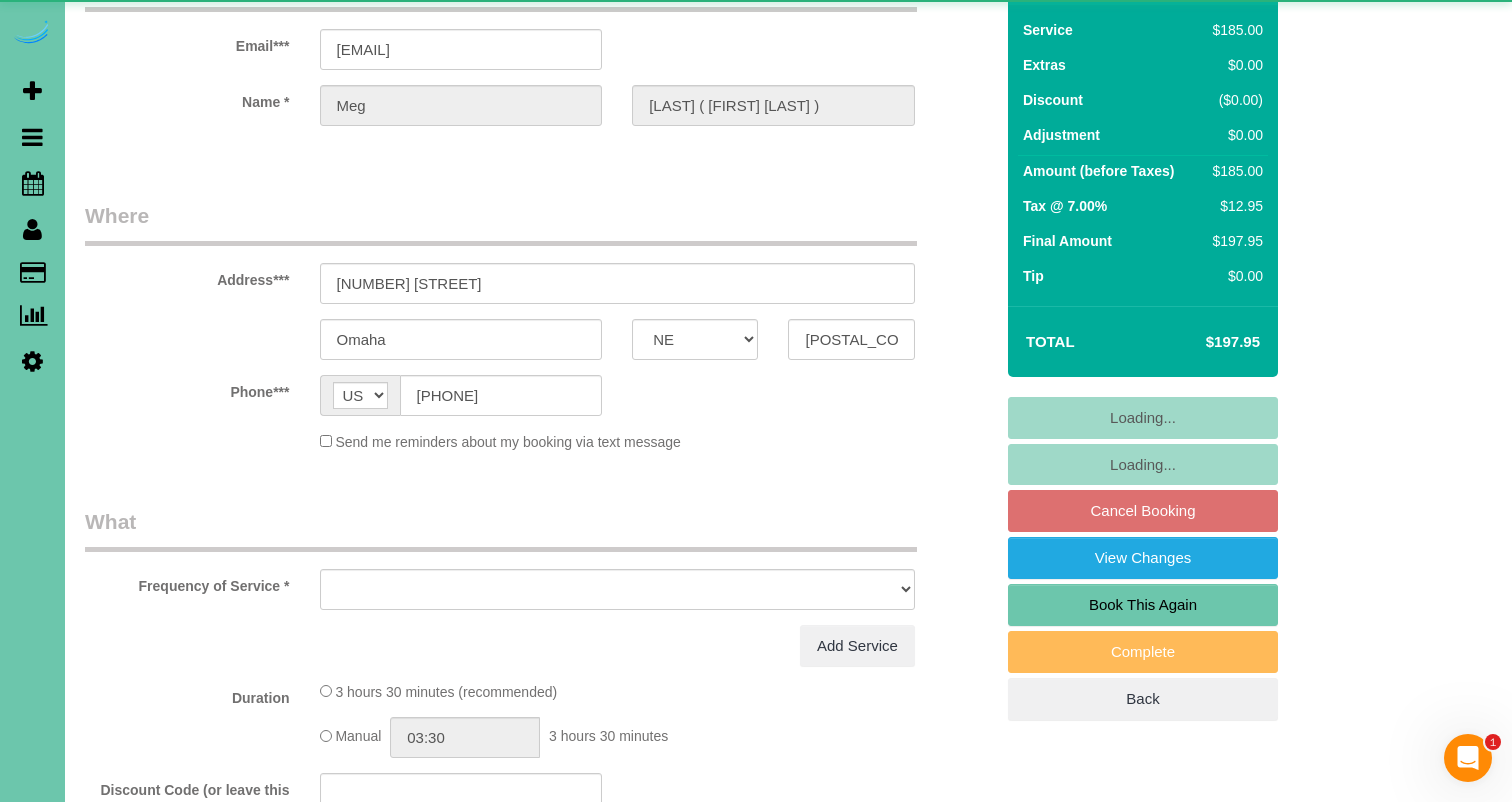 select on "string:fspay-a9b64c6c-53bf-4a83-8263-3a510af490dc" 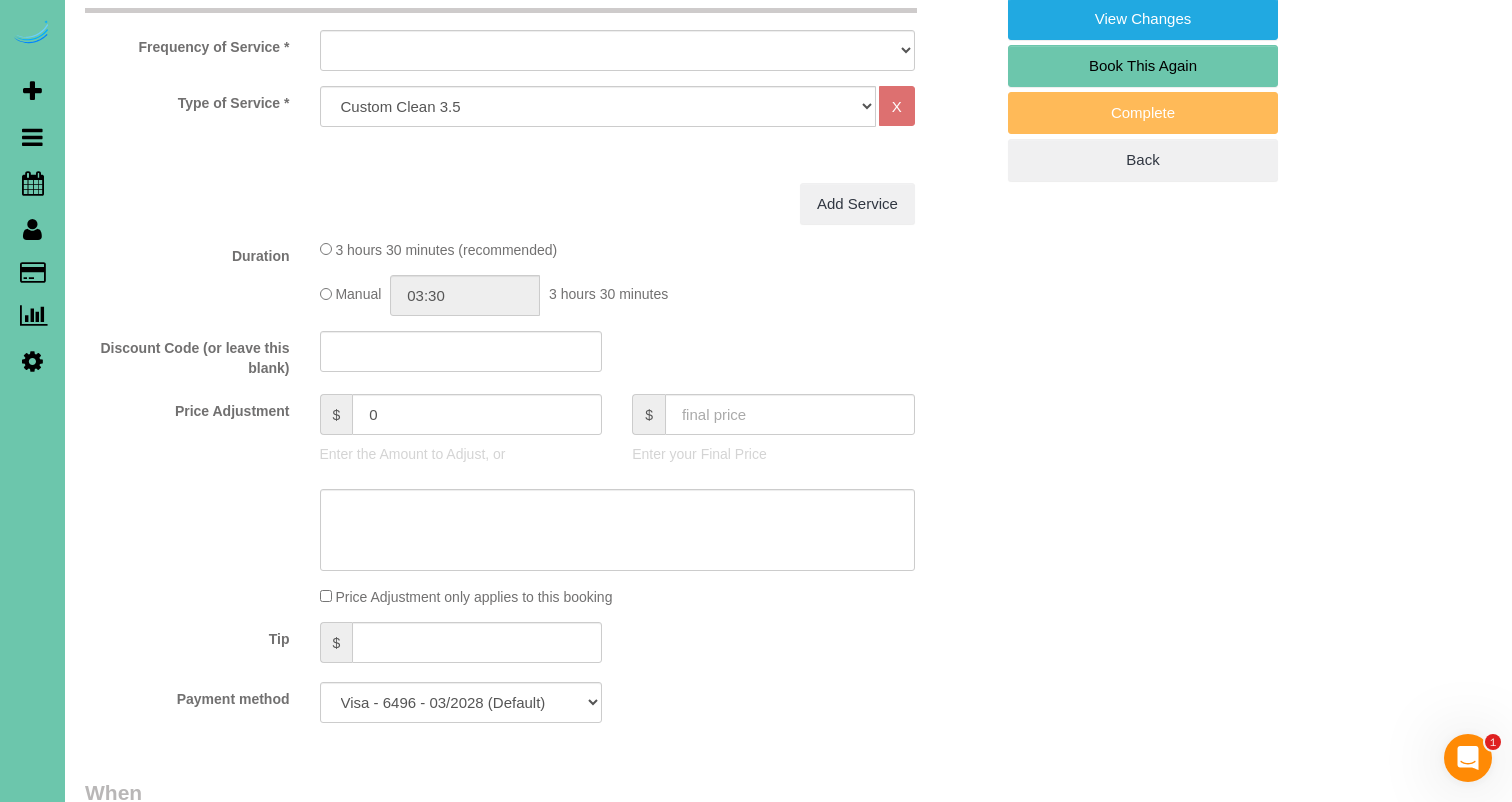 select on "object:649" 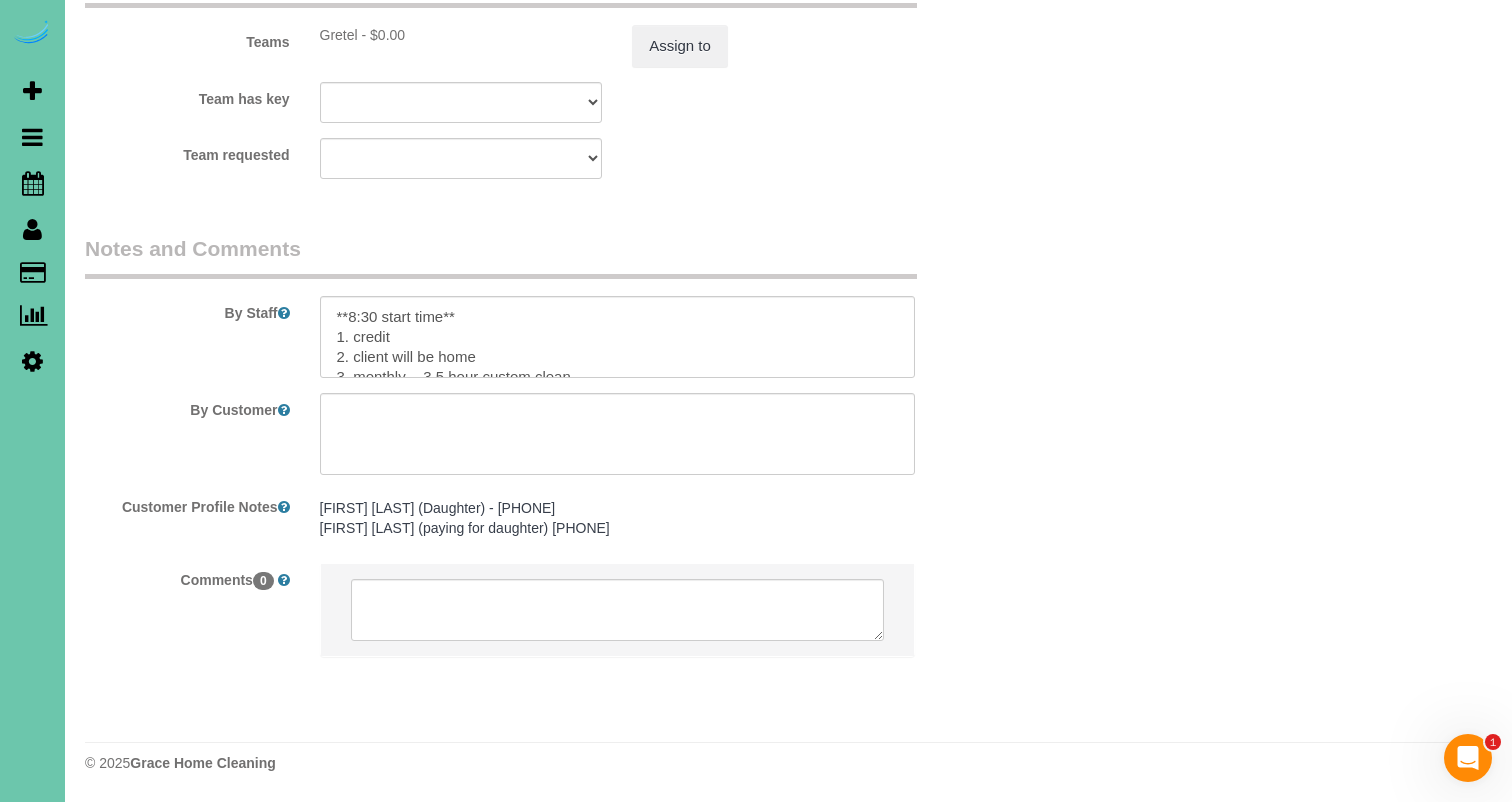 scroll, scrollTop: 2213, scrollLeft: 0, axis: vertical 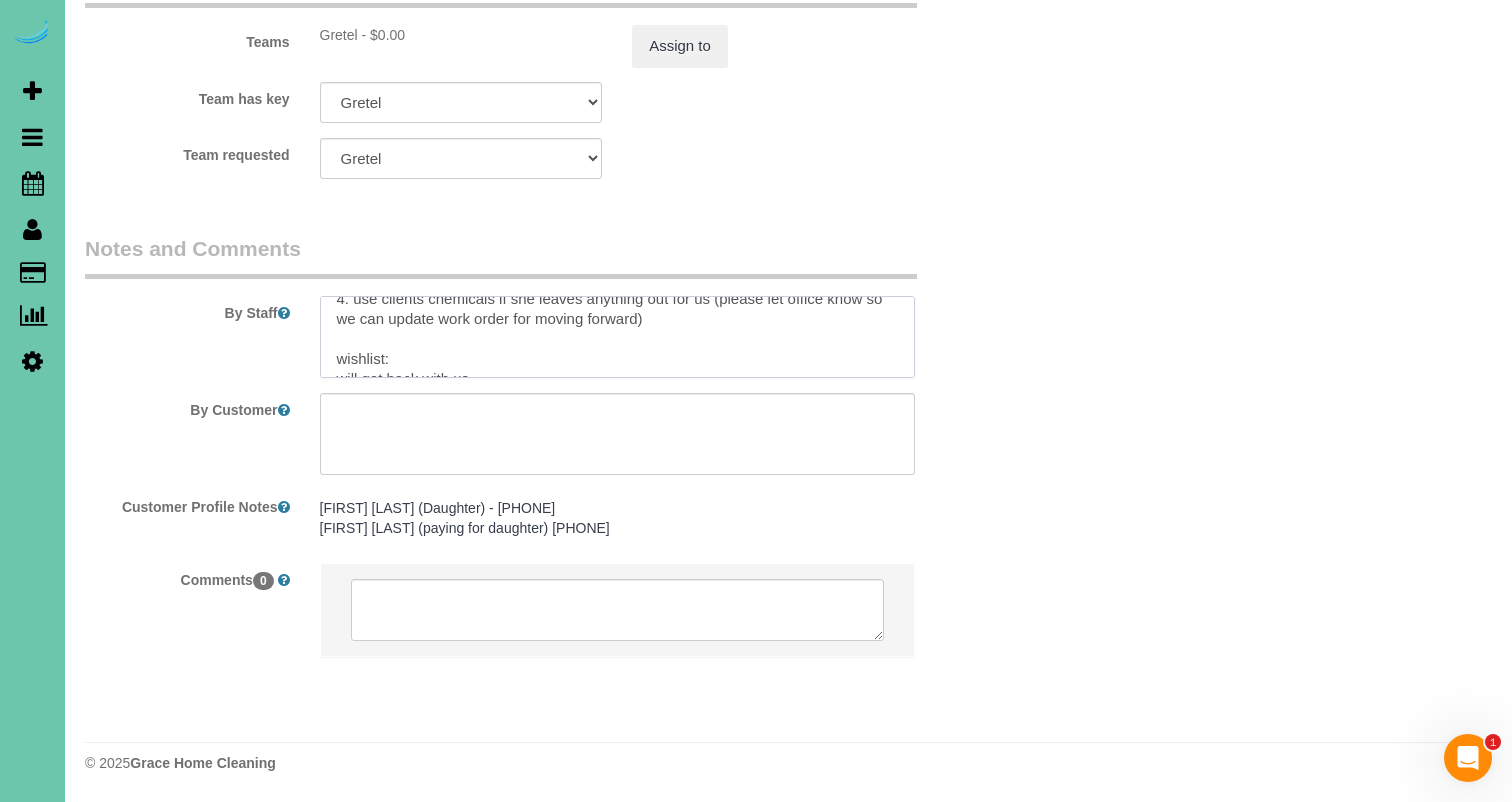 click at bounding box center (617, 337) 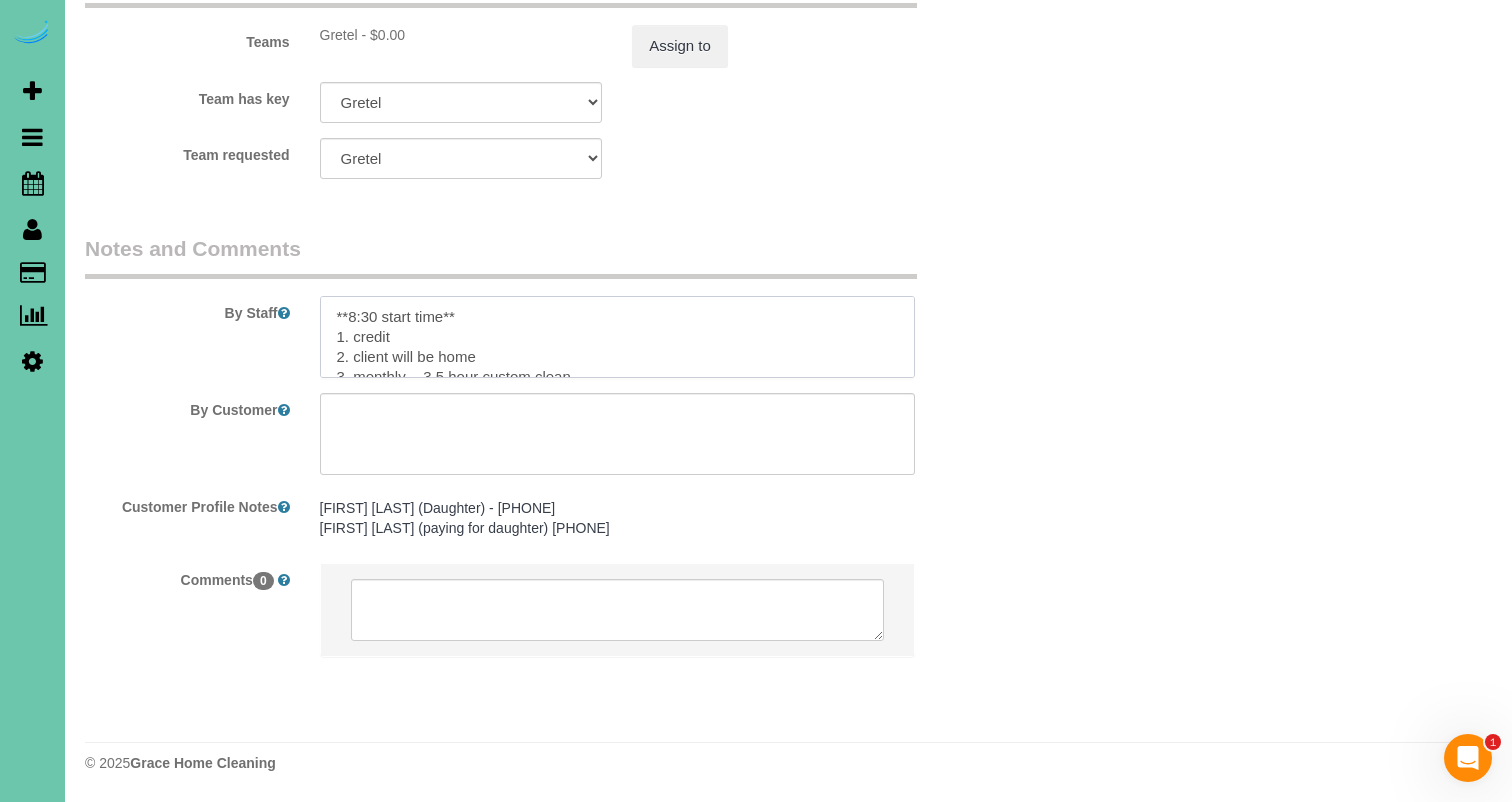 scroll, scrollTop: 0, scrollLeft: 0, axis: both 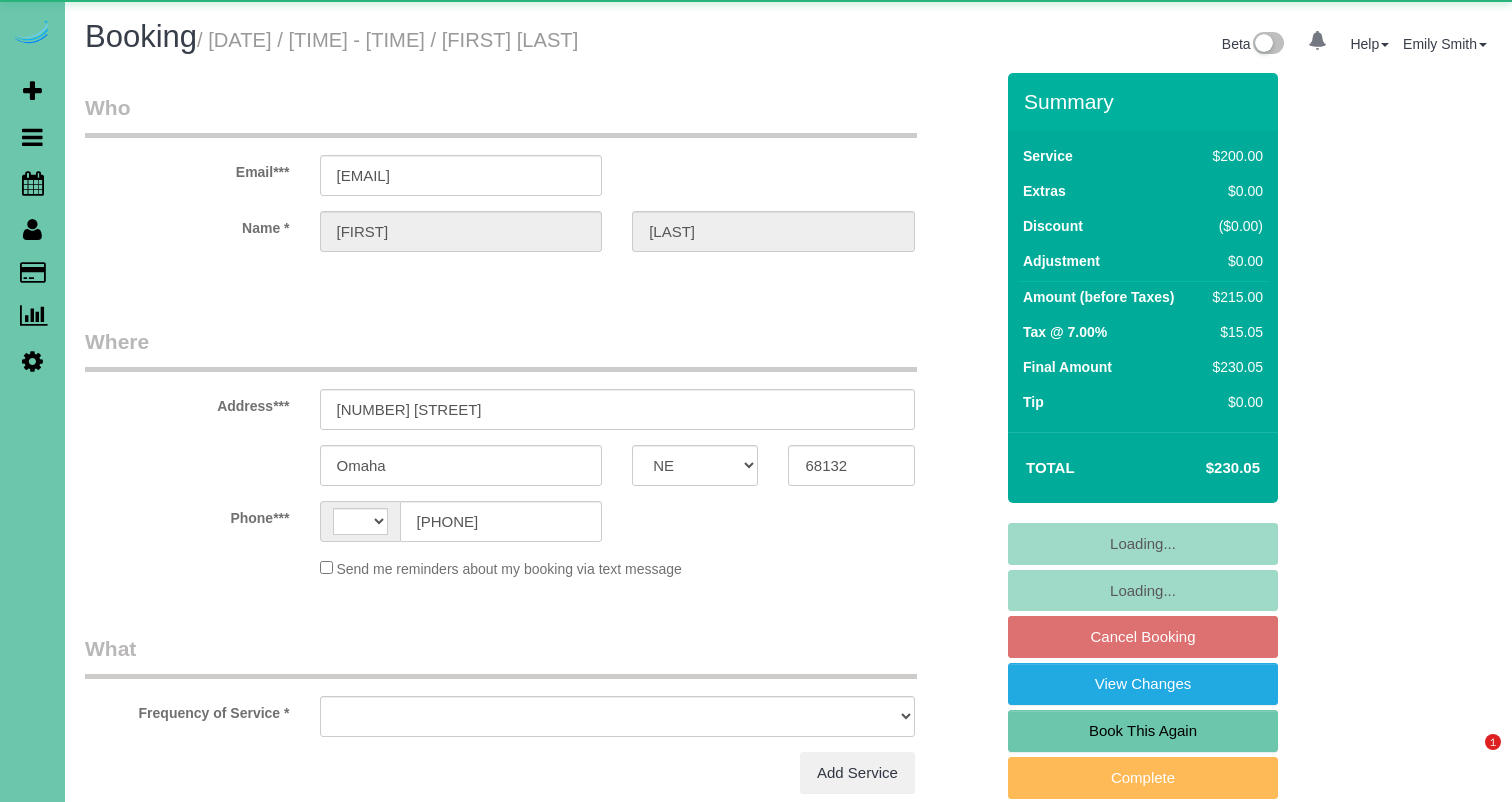 select on "NE" 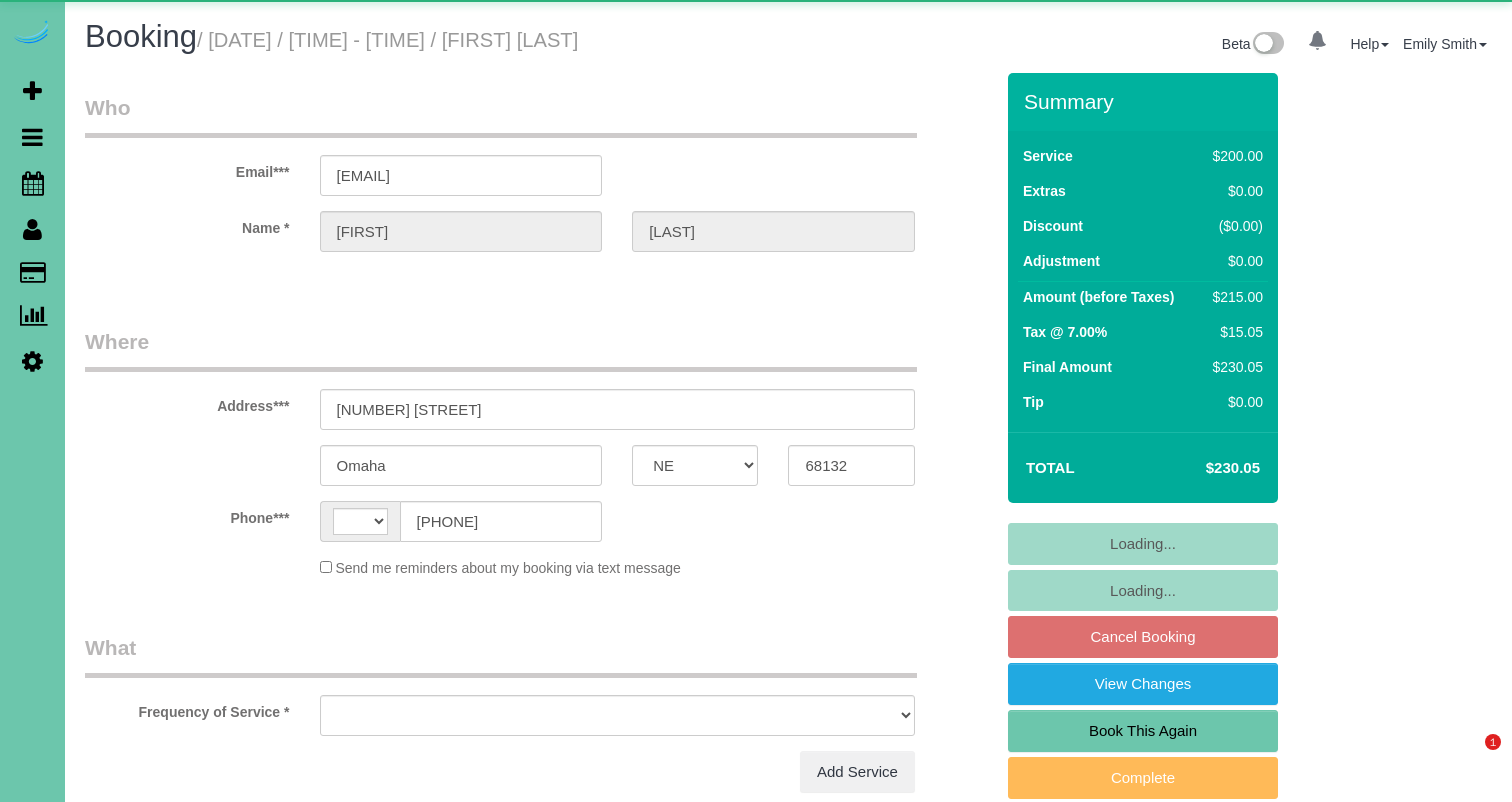 scroll, scrollTop: 0, scrollLeft: 0, axis: both 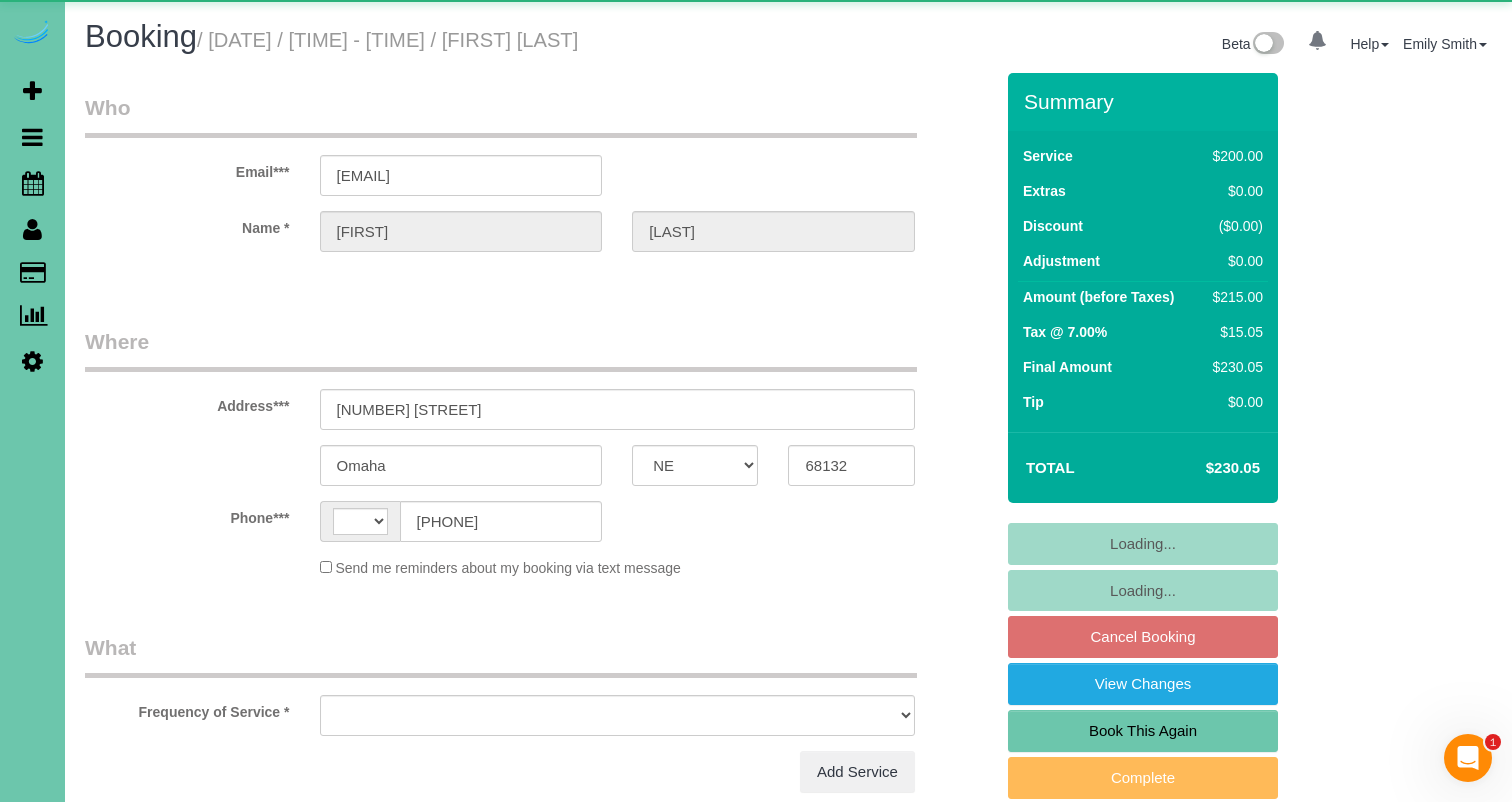 select on "string:US" 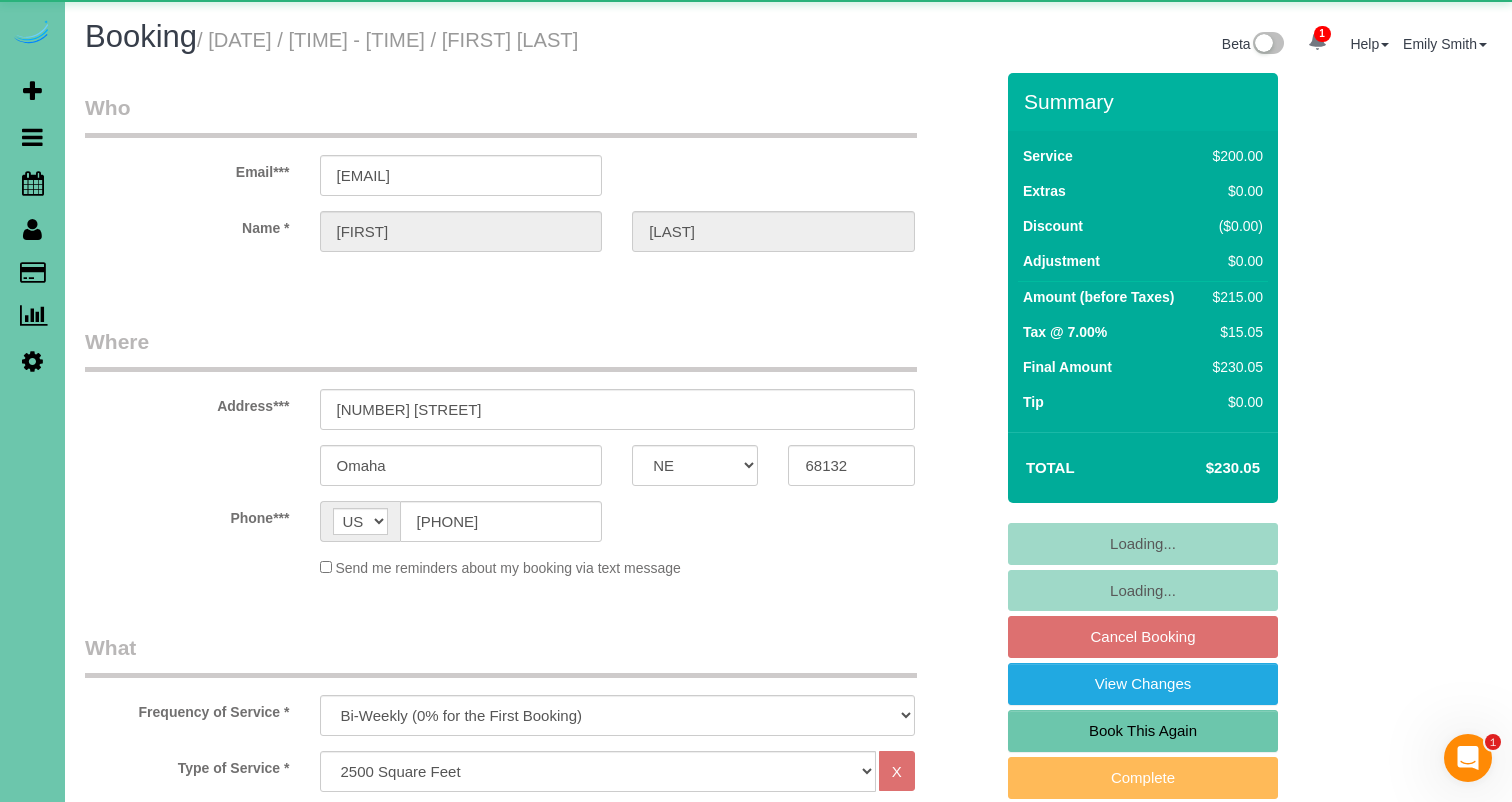 select on "object:713" 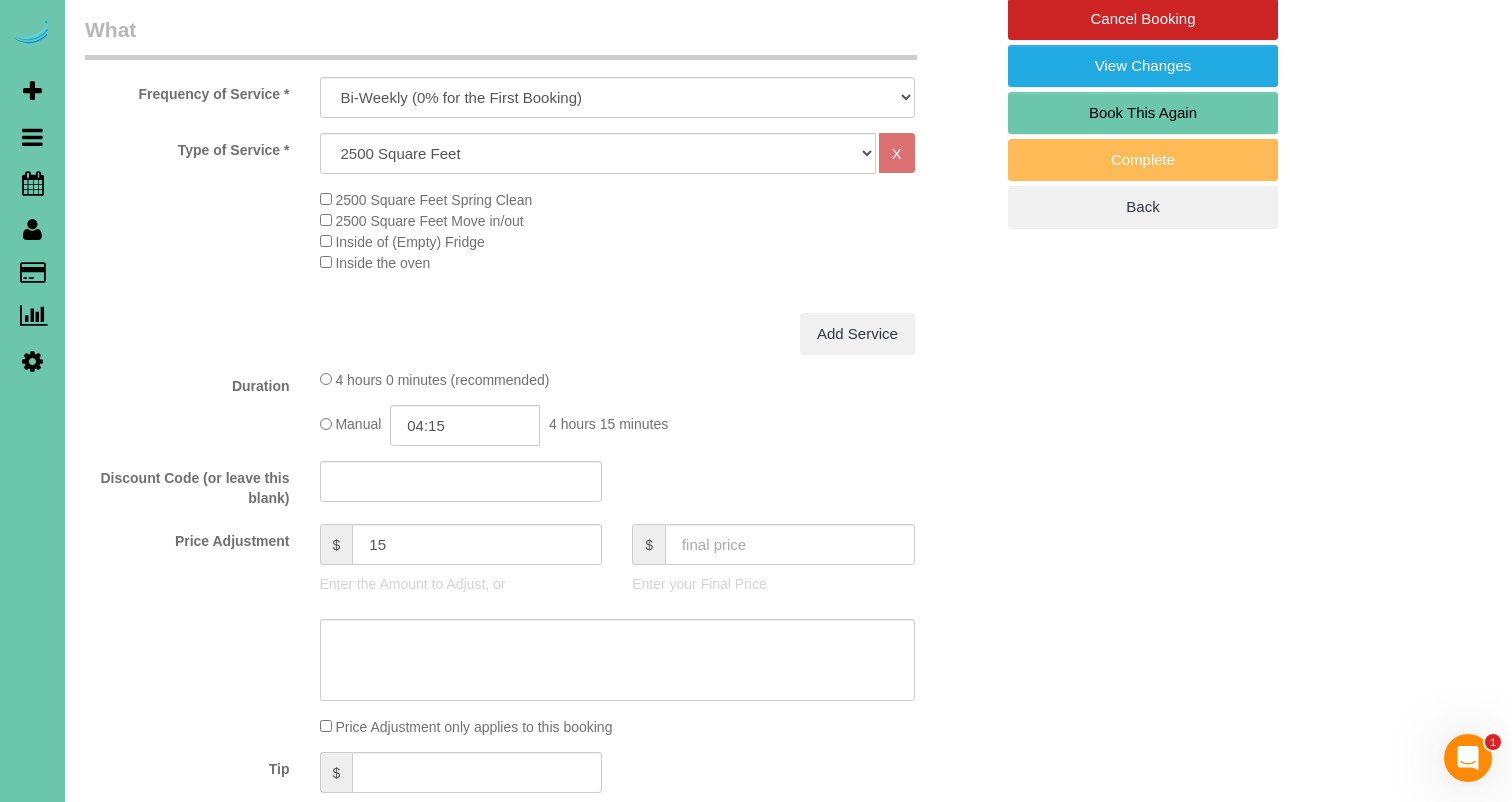 scroll, scrollTop: 657, scrollLeft: 0, axis: vertical 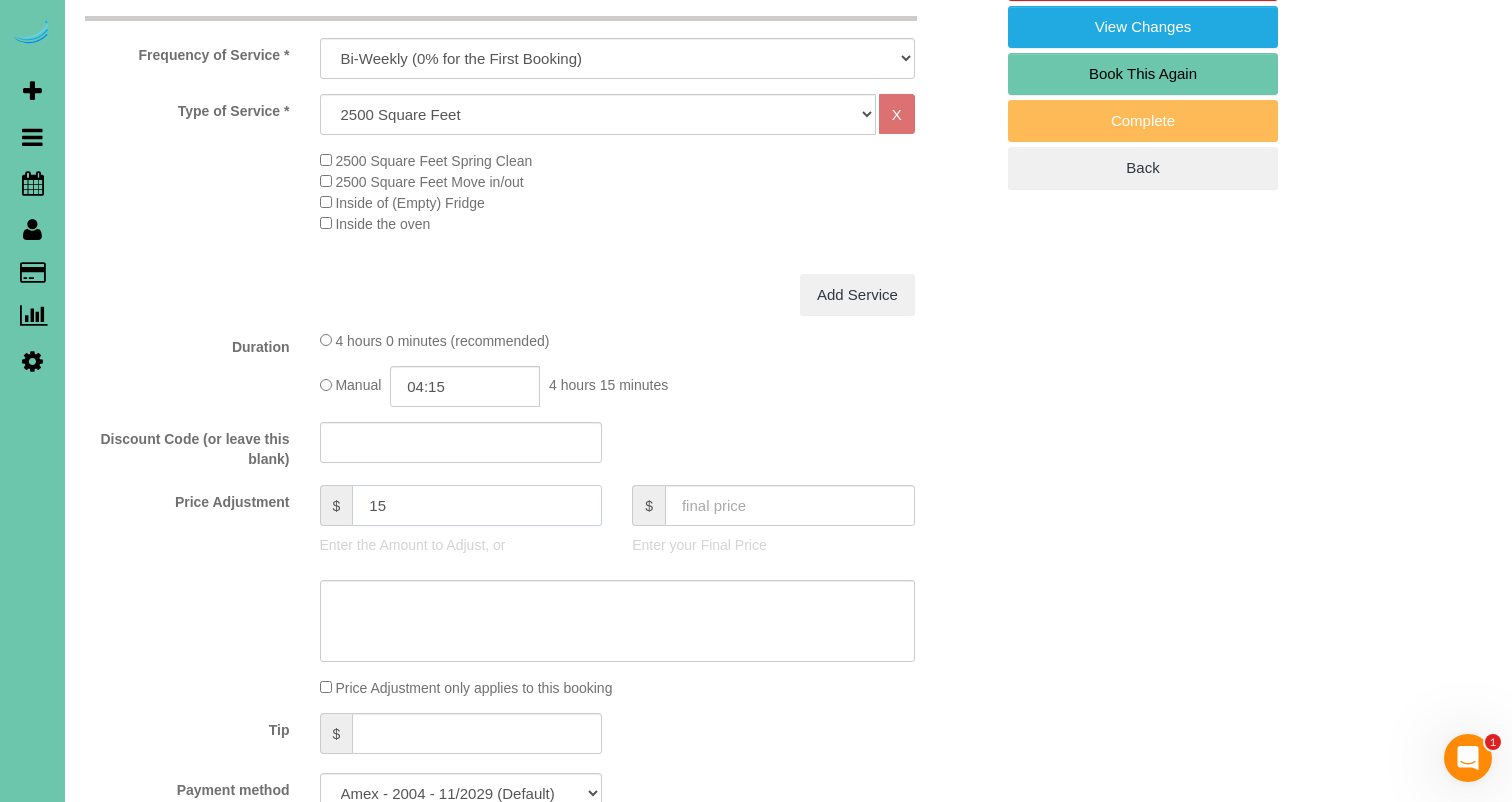 drag, startPoint x: 397, startPoint y: 500, endPoint x: 329, endPoint y: 488, distance: 69.050705 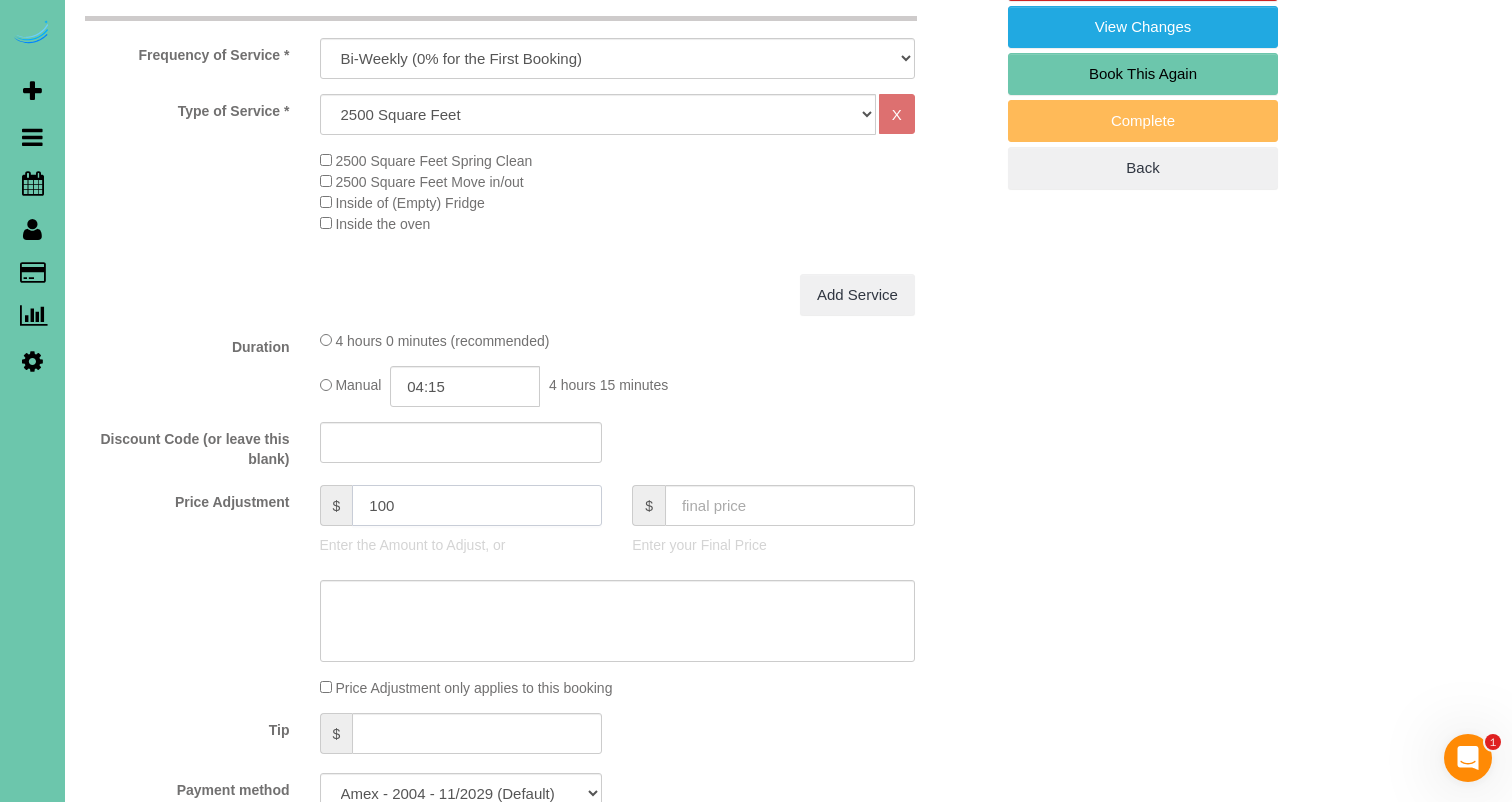 type on "100" 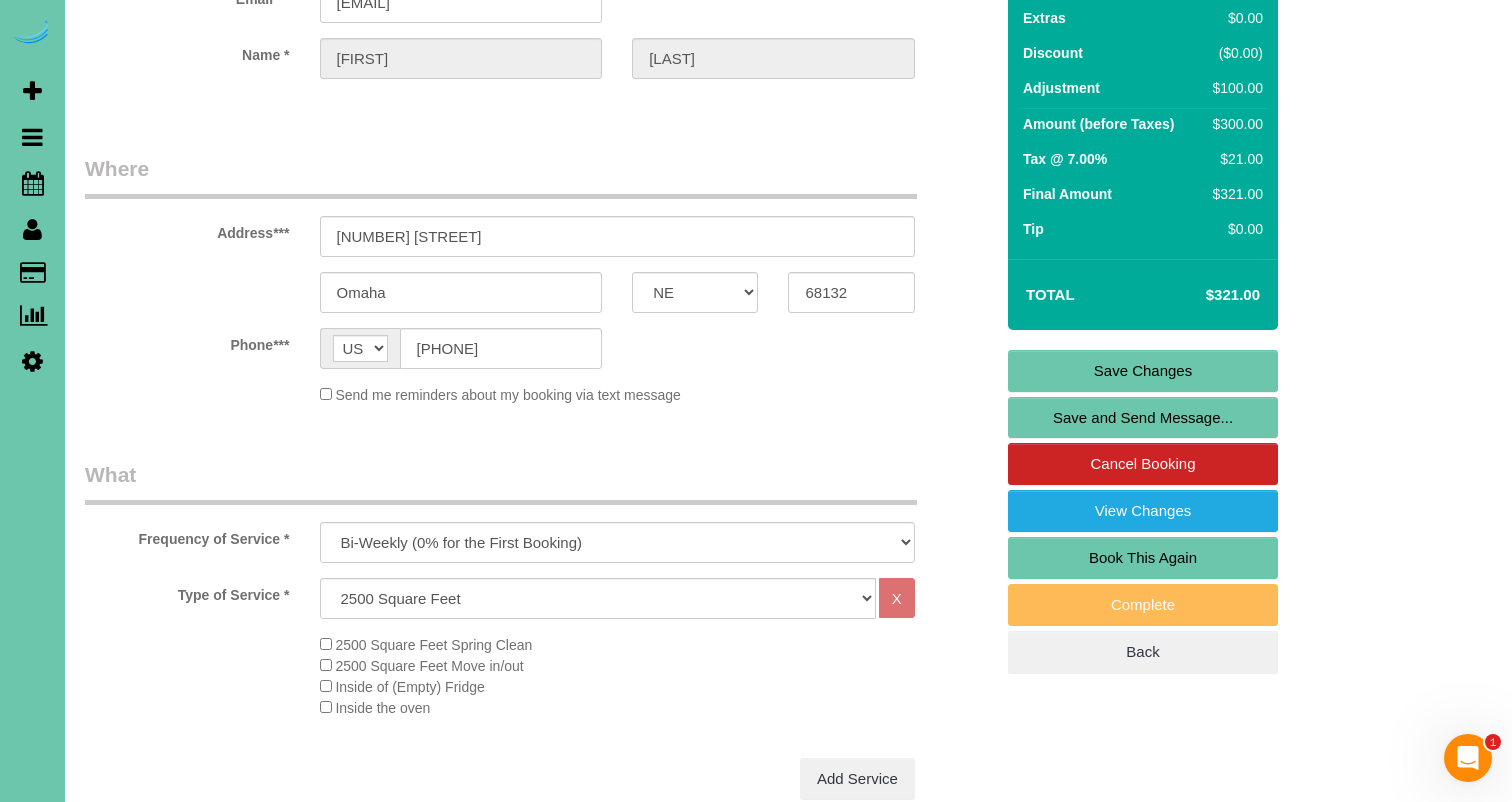 scroll, scrollTop: 850, scrollLeft: 0, axis: vertical 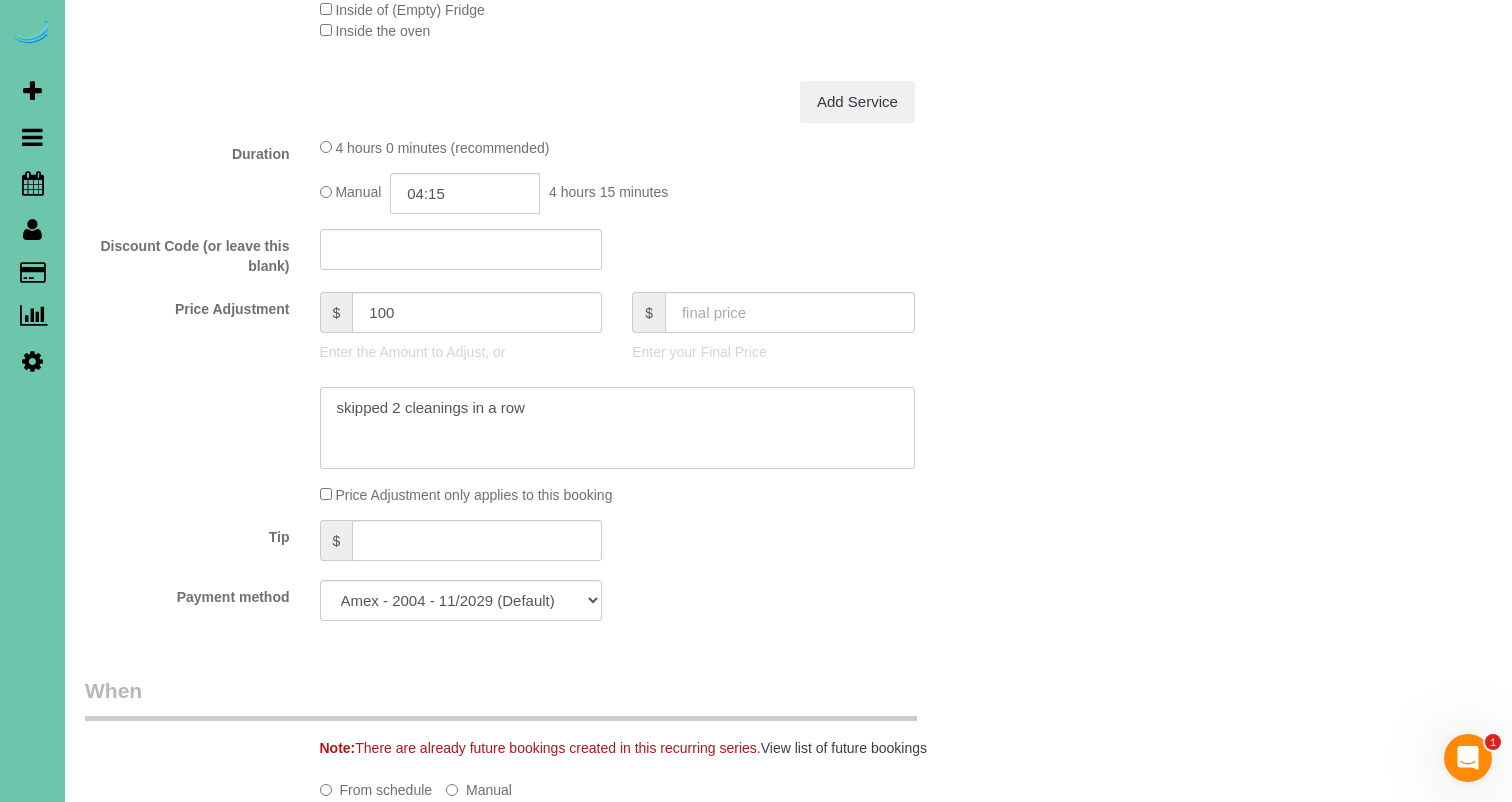 type on "skipped 2 cleanings in a row" 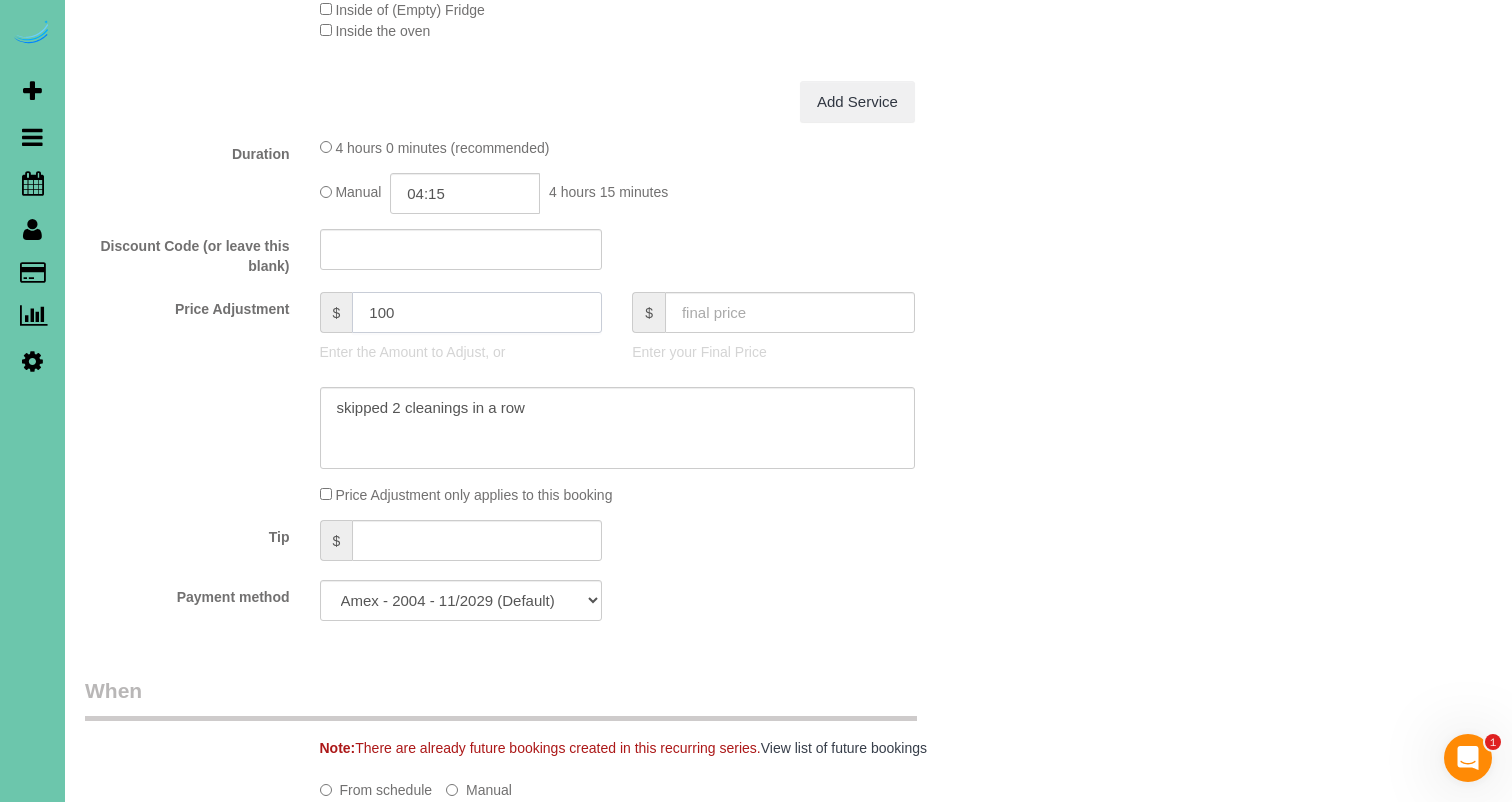 drag, startPoint x: 385, startPoint y: 315, endPoint x: 323, endPoint y: 302, distance: 63.348244 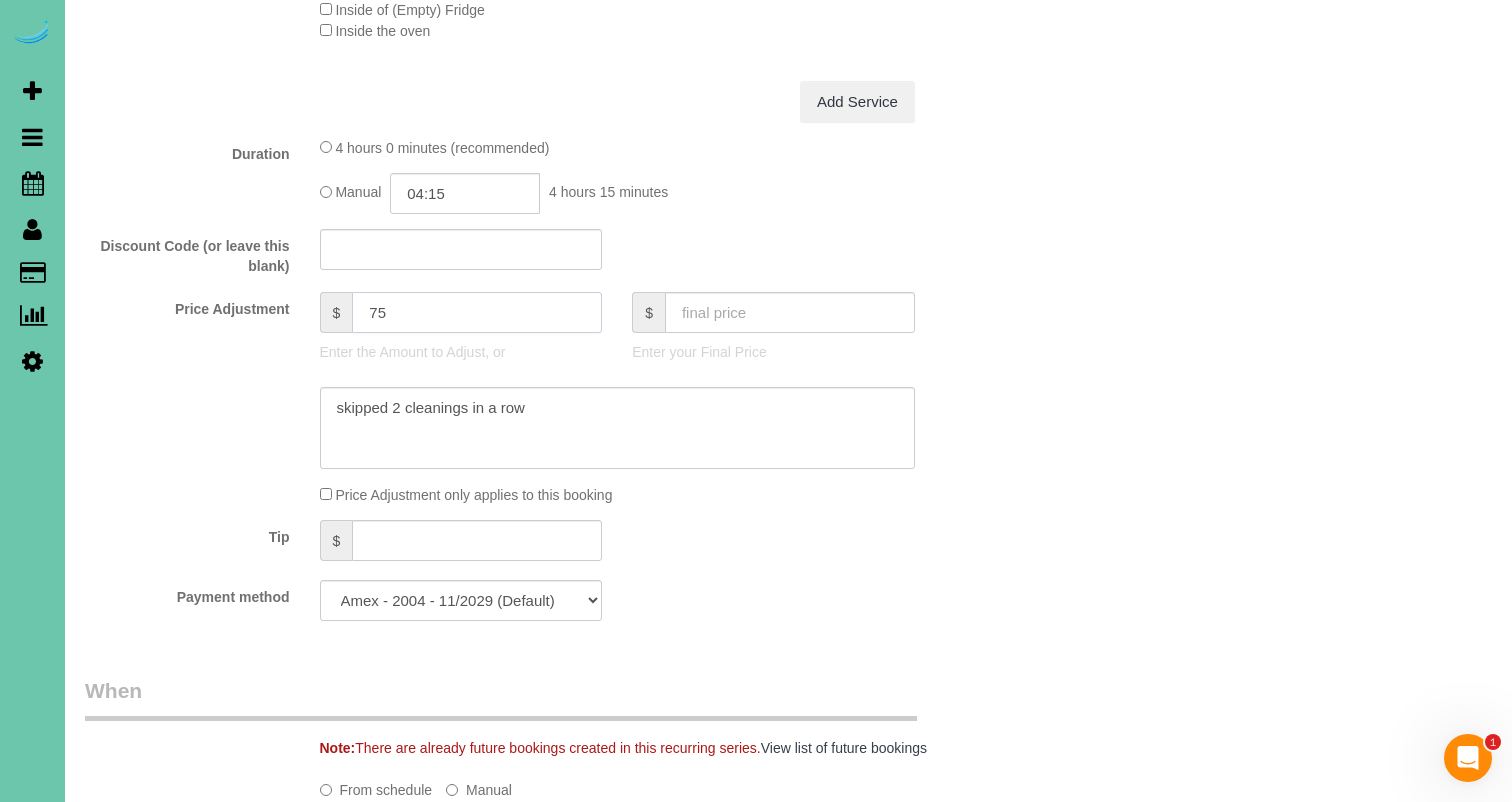 type on "75" 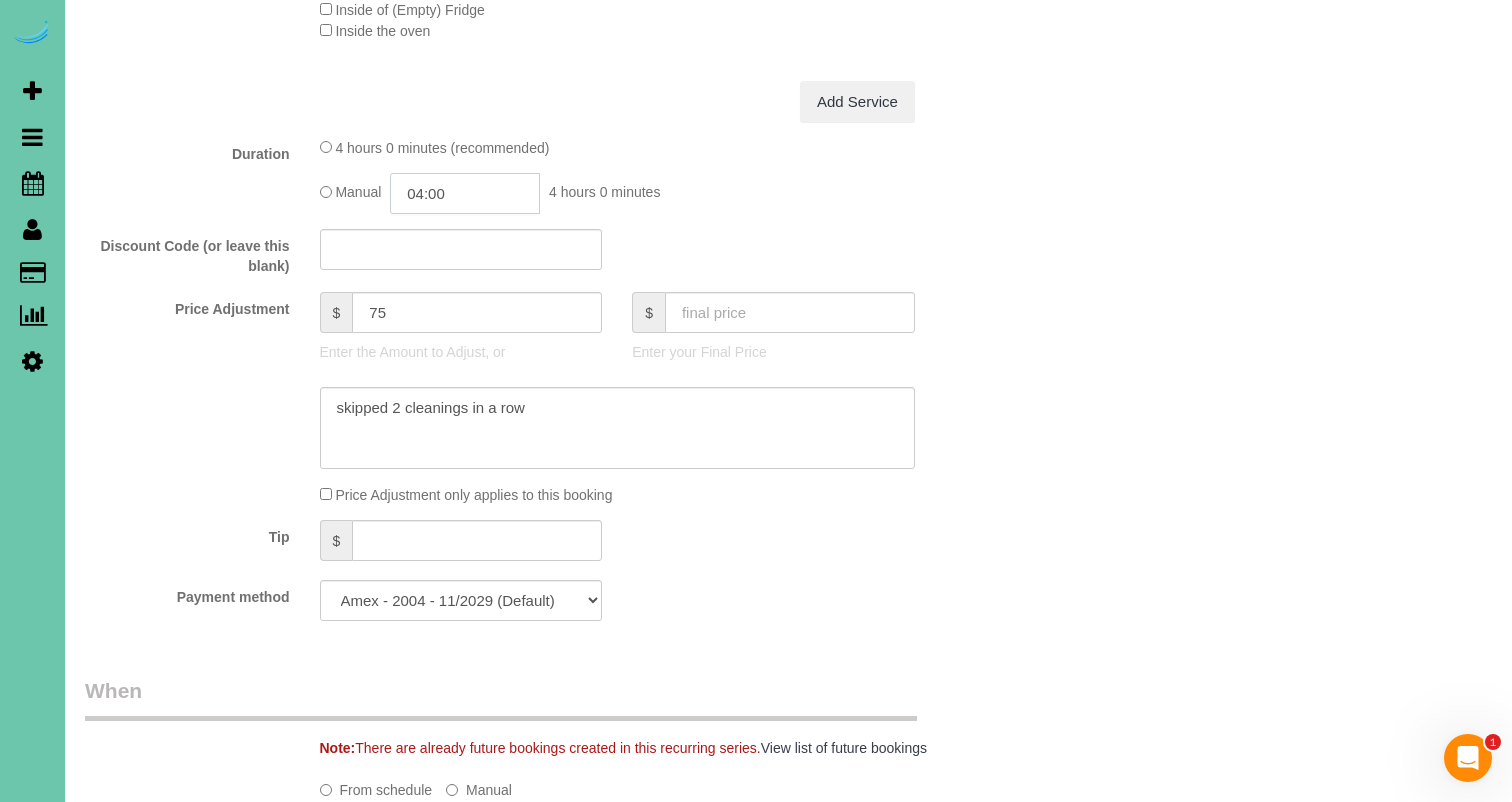 click on "04:00" 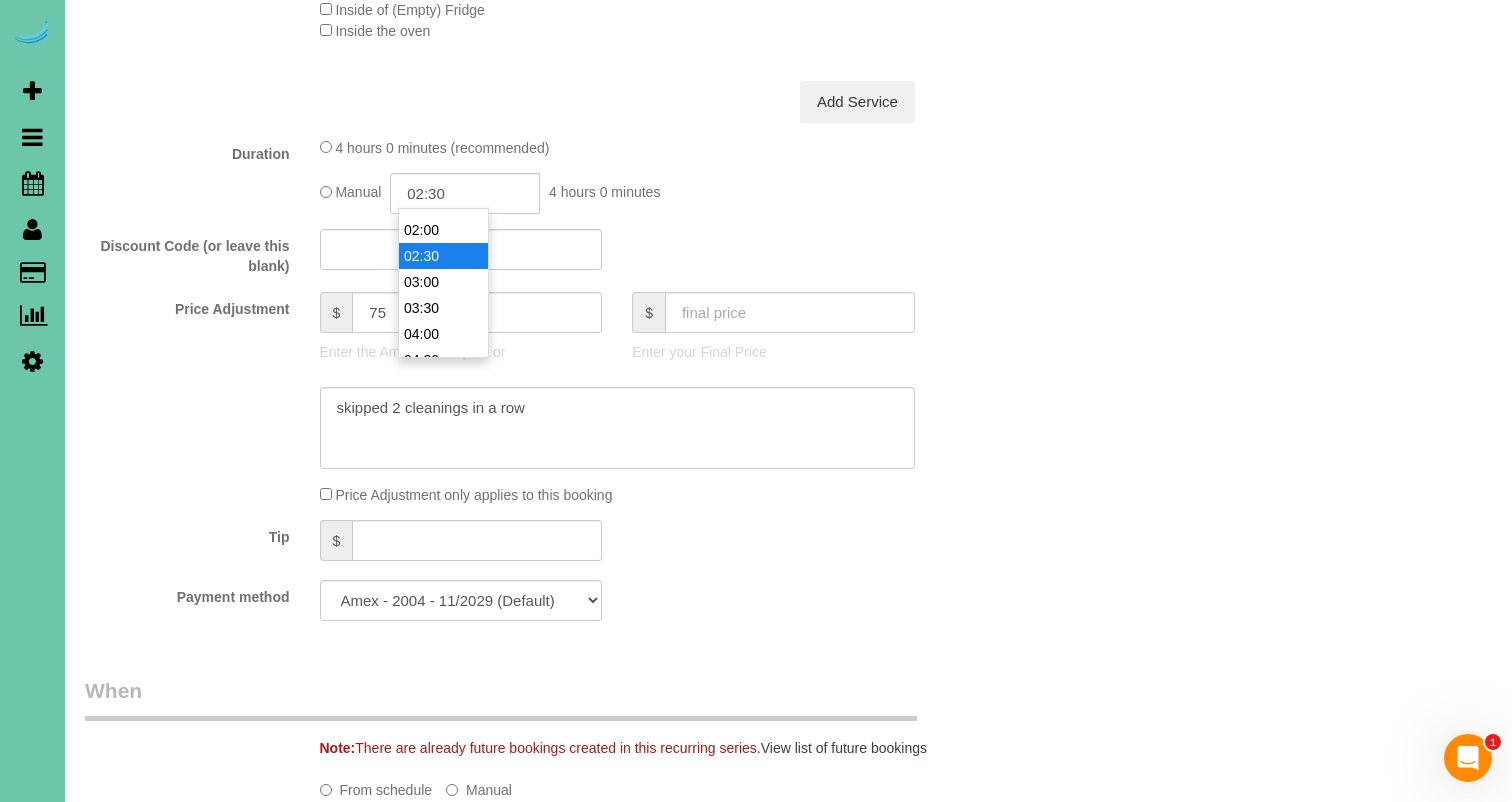 click on "02:30" at bounding box center [443, 256] 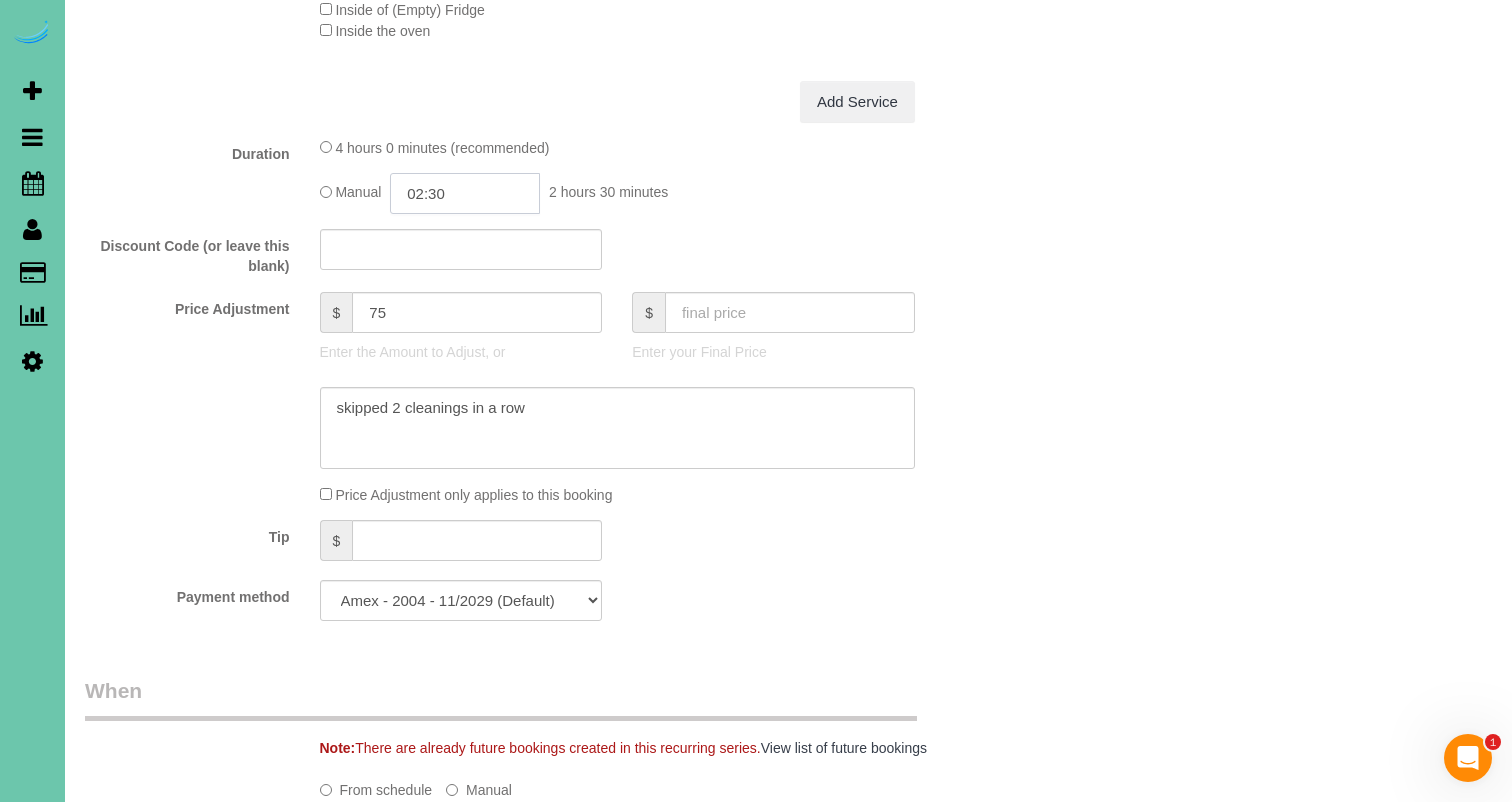 click on "02:30" 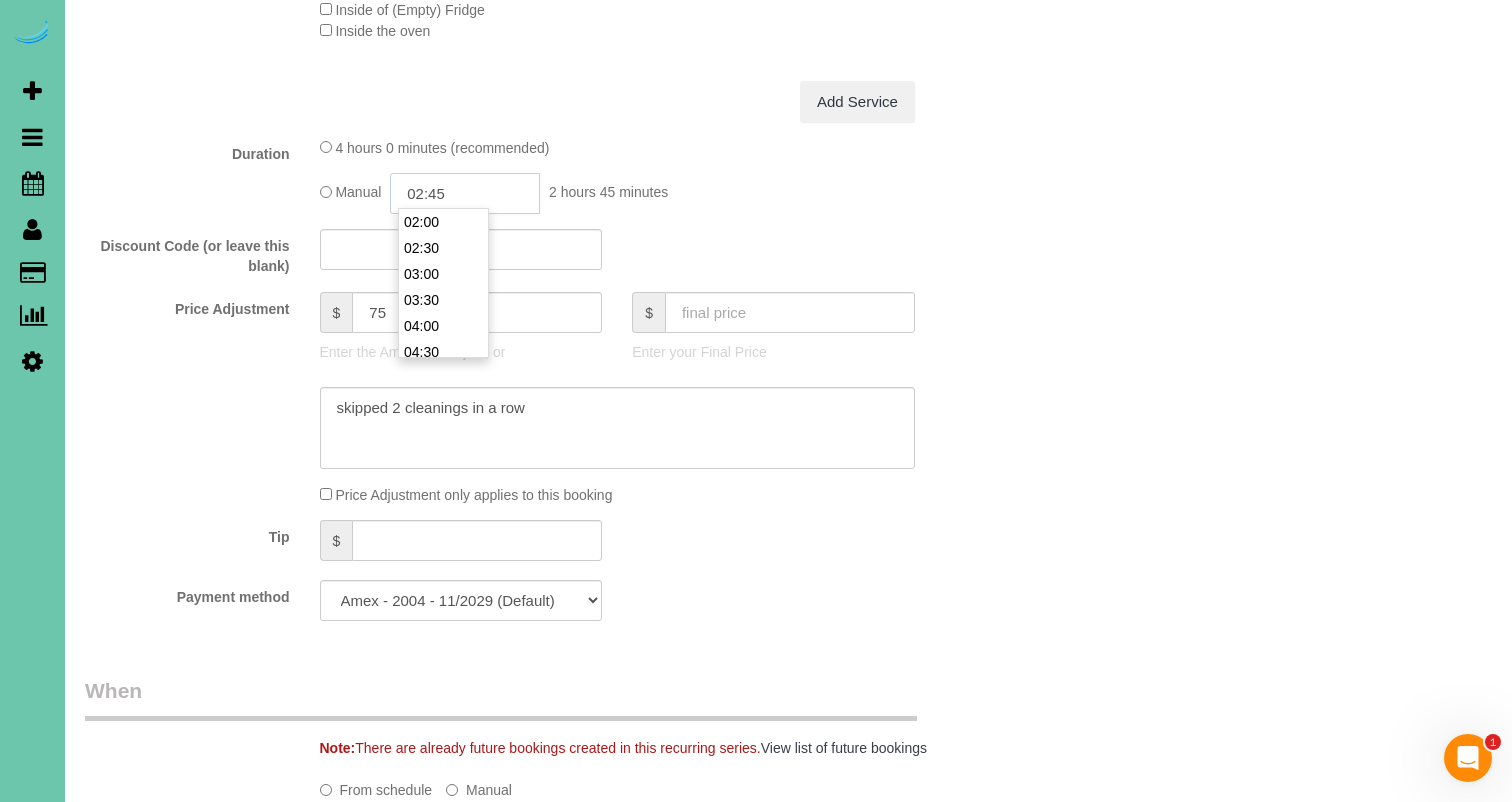 type on "02:45" 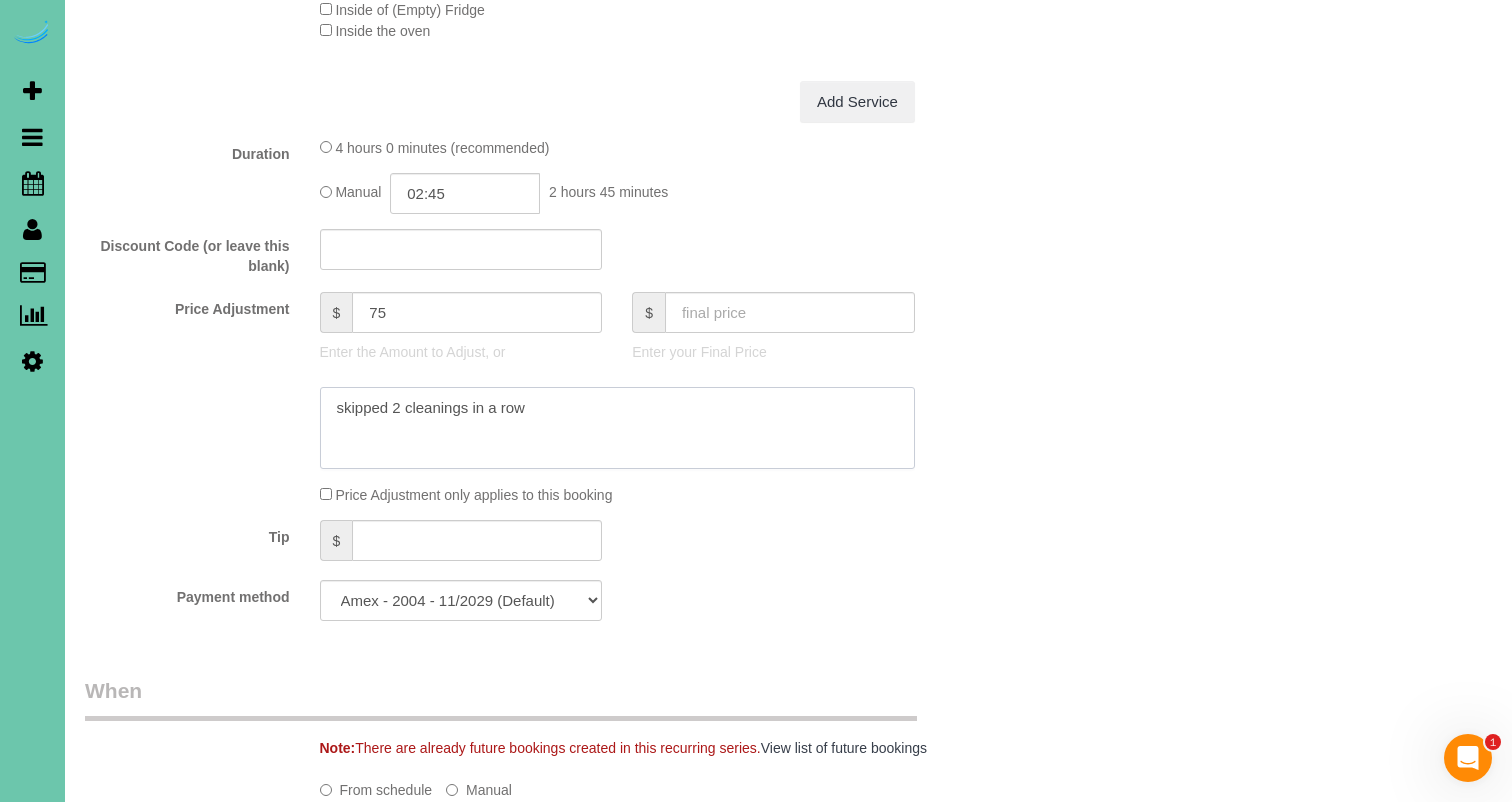 drag, startPoint x: 531, startPoint y: 407, endPoint x: 347, endPoint y: 370, distance: 187.68324 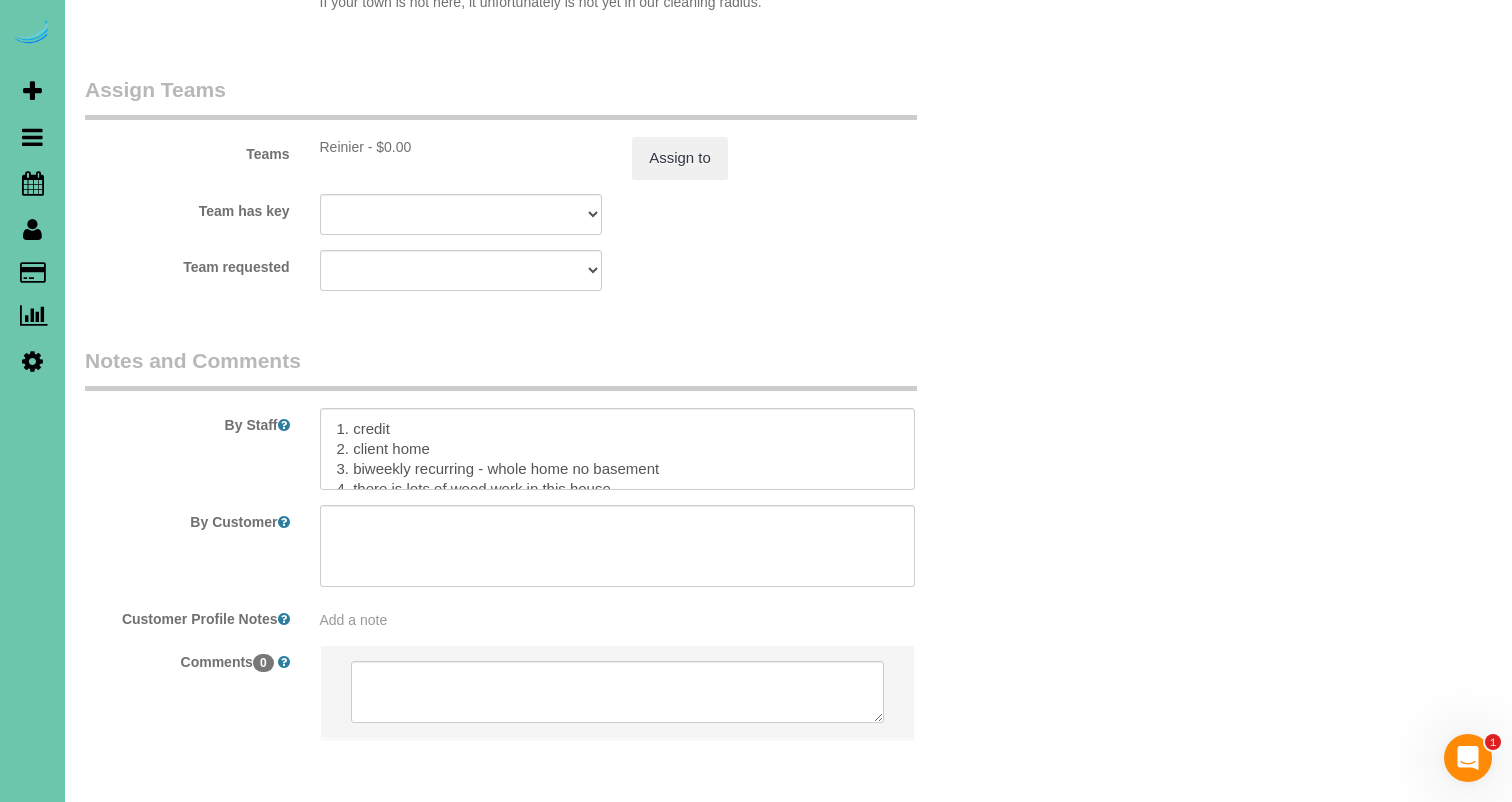 scroll, scrollTop: 2179, scrollLeft: 0, axis: vertical 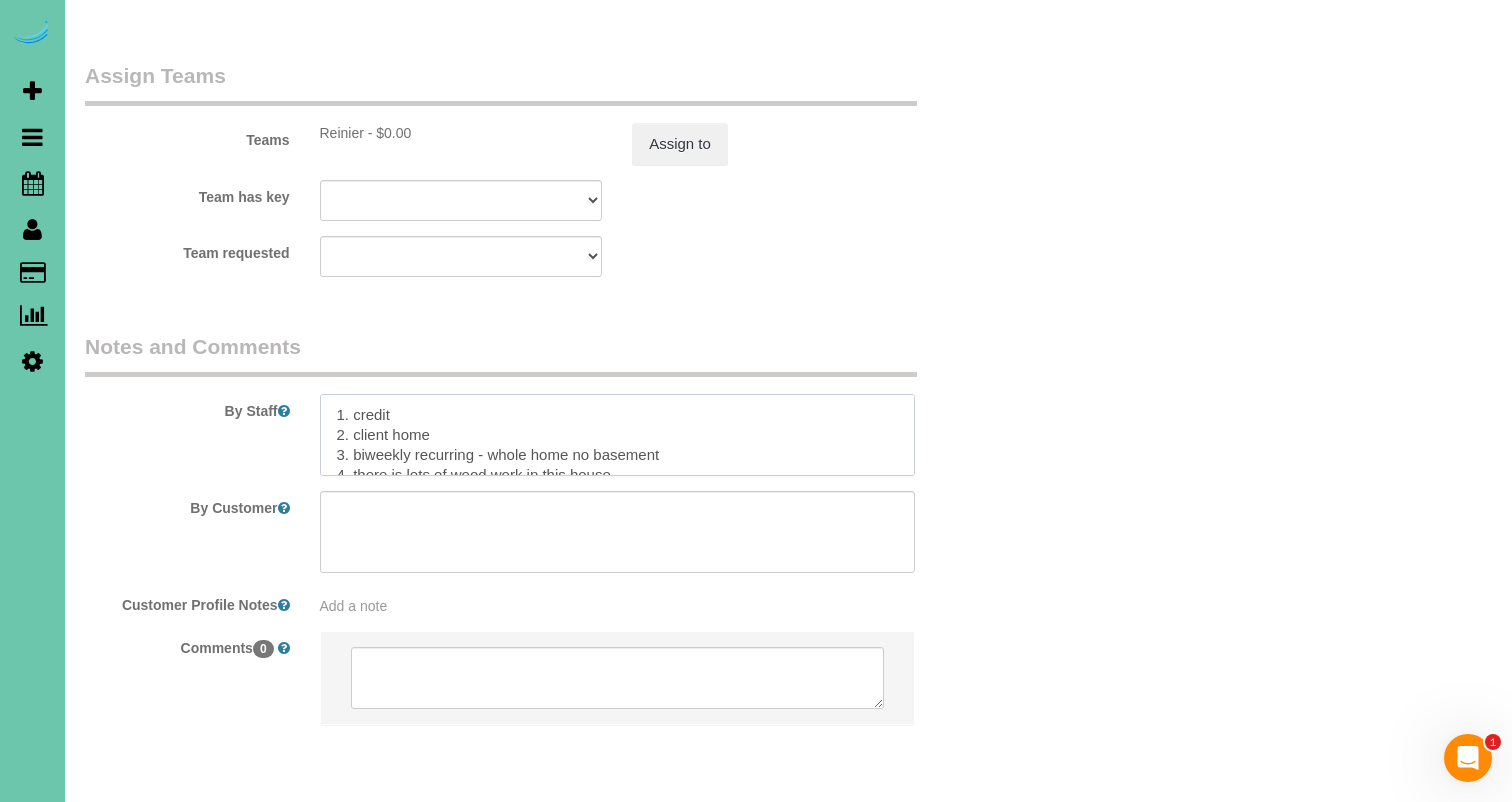 click at bounding box center [617, 435] 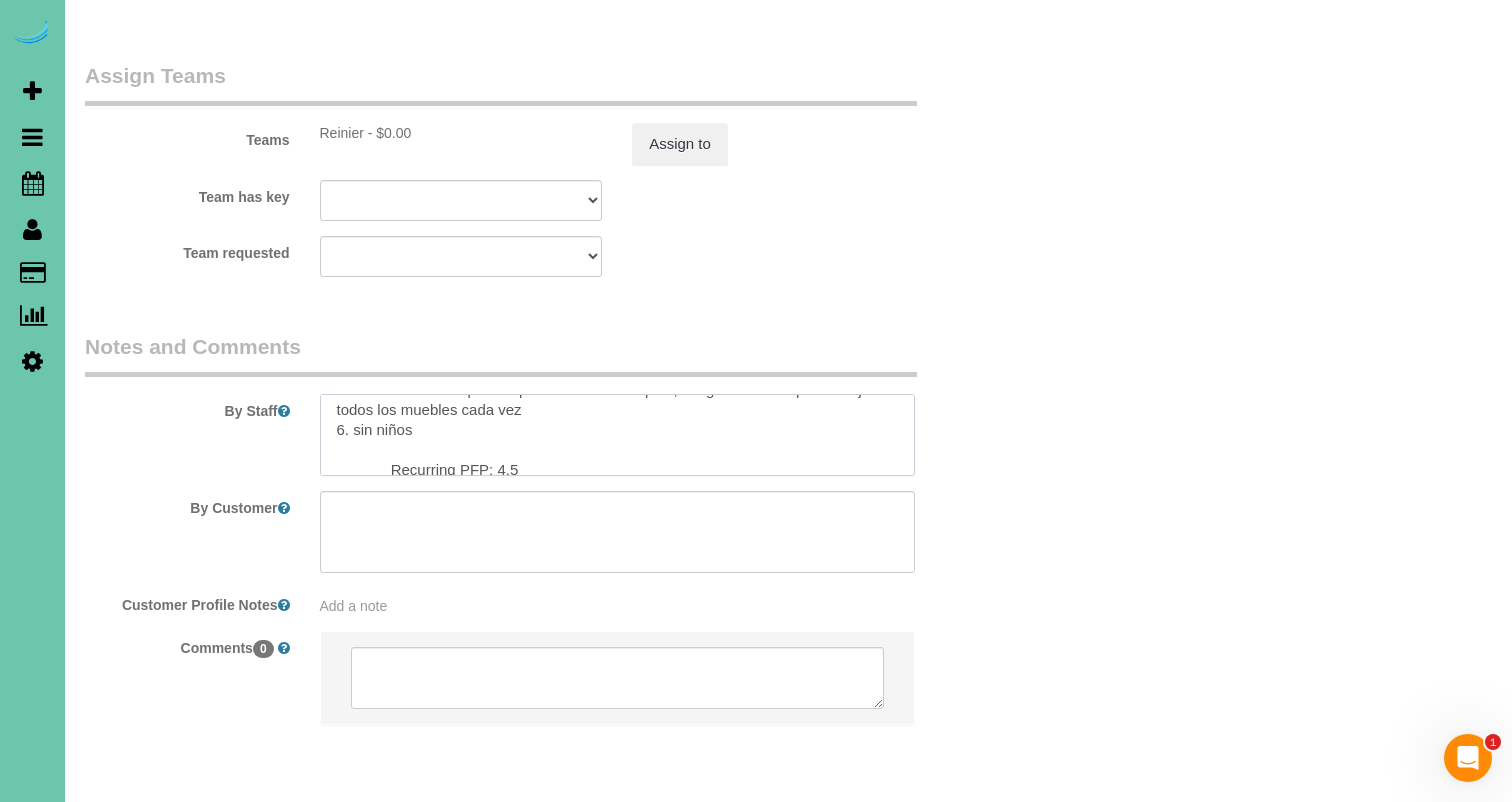 scroll, scrollTop: 263, scrollLeft: 0, axis: vertical 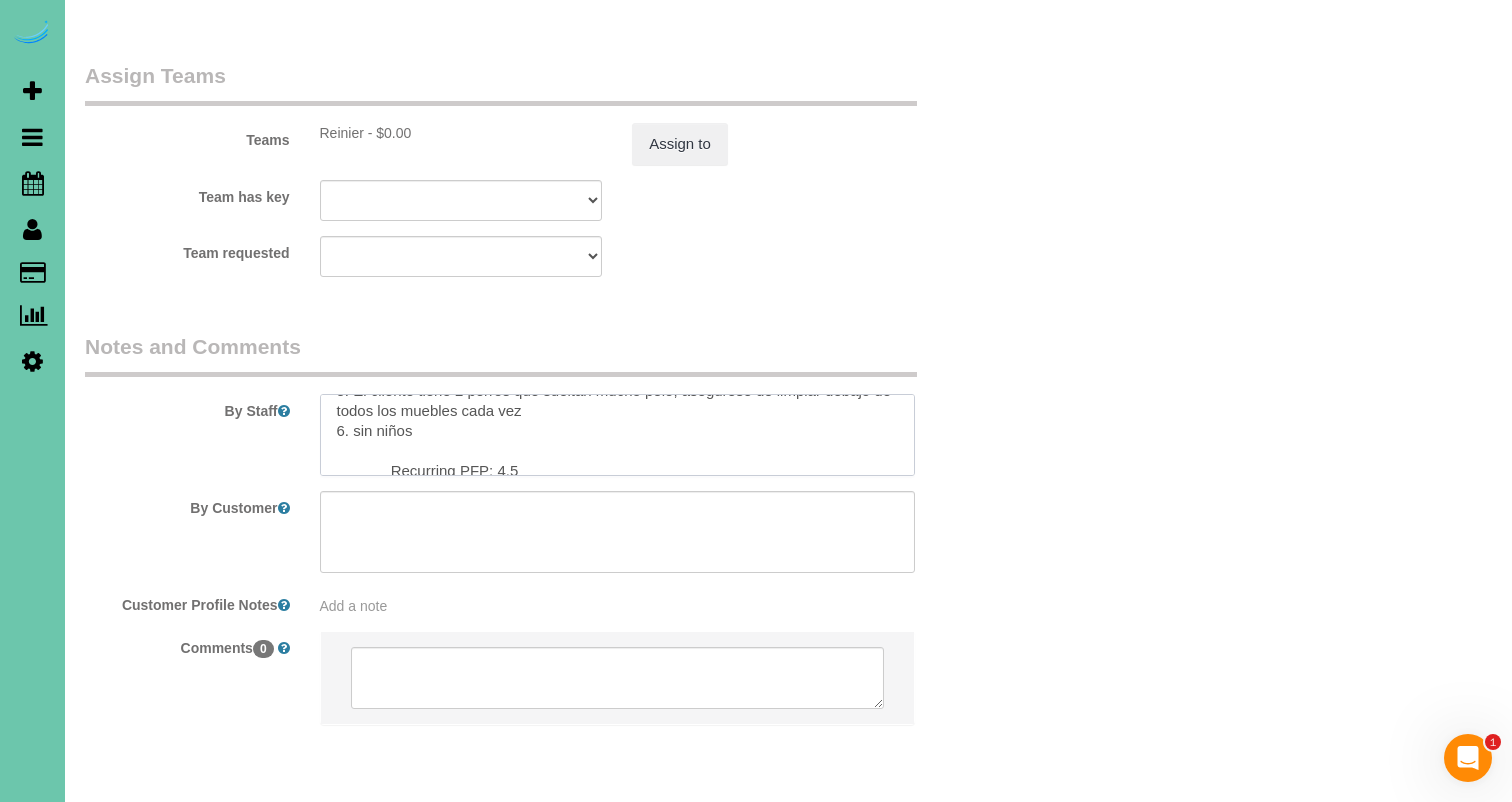 drag, startPoint x: 513, startPoint y: 450, endPoint x: 499, endPoint y: 449, distance: 14.035668 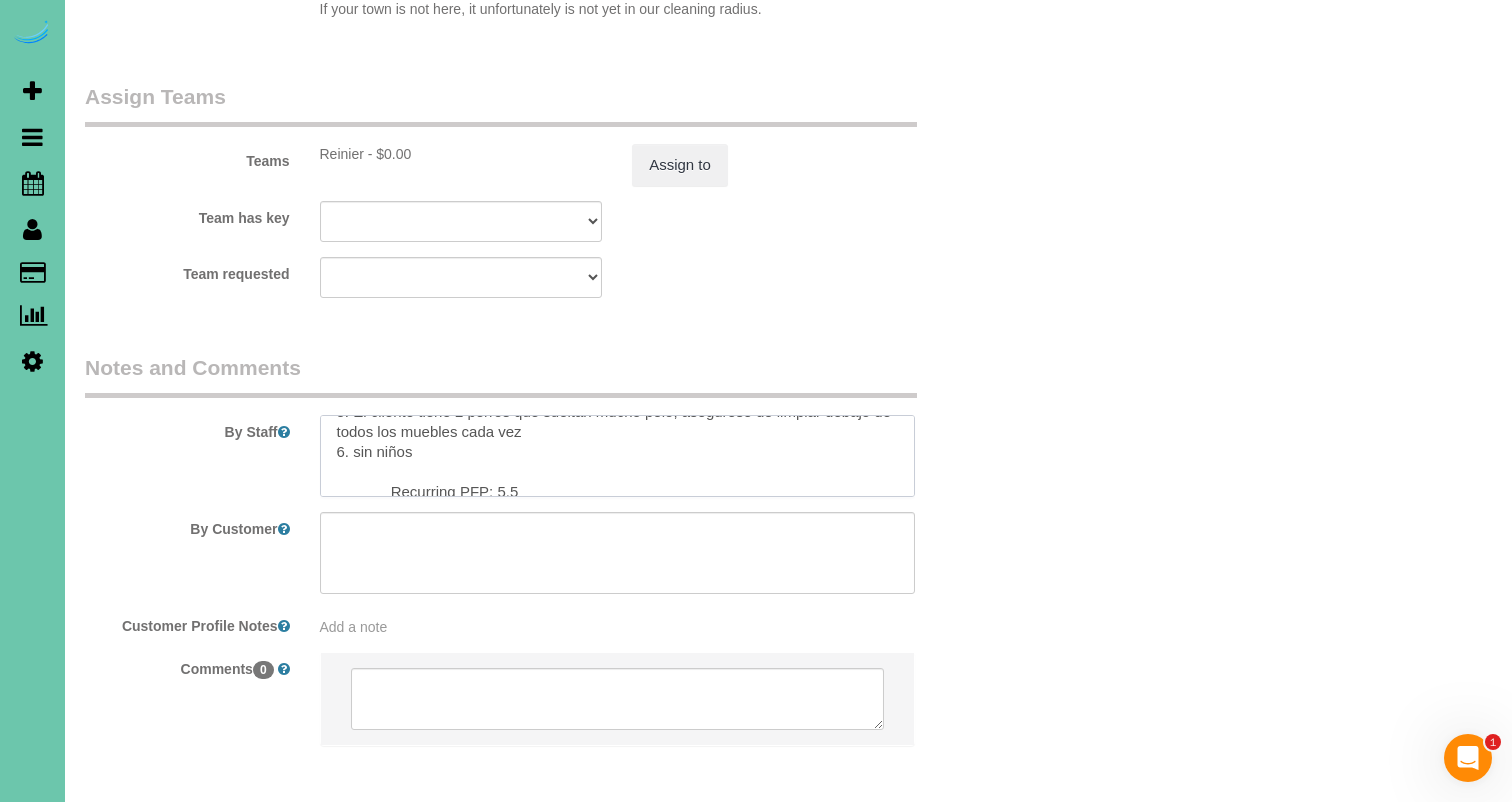 scroll, scrollTop: 2151, scrollLeft: 0, axis: vertical 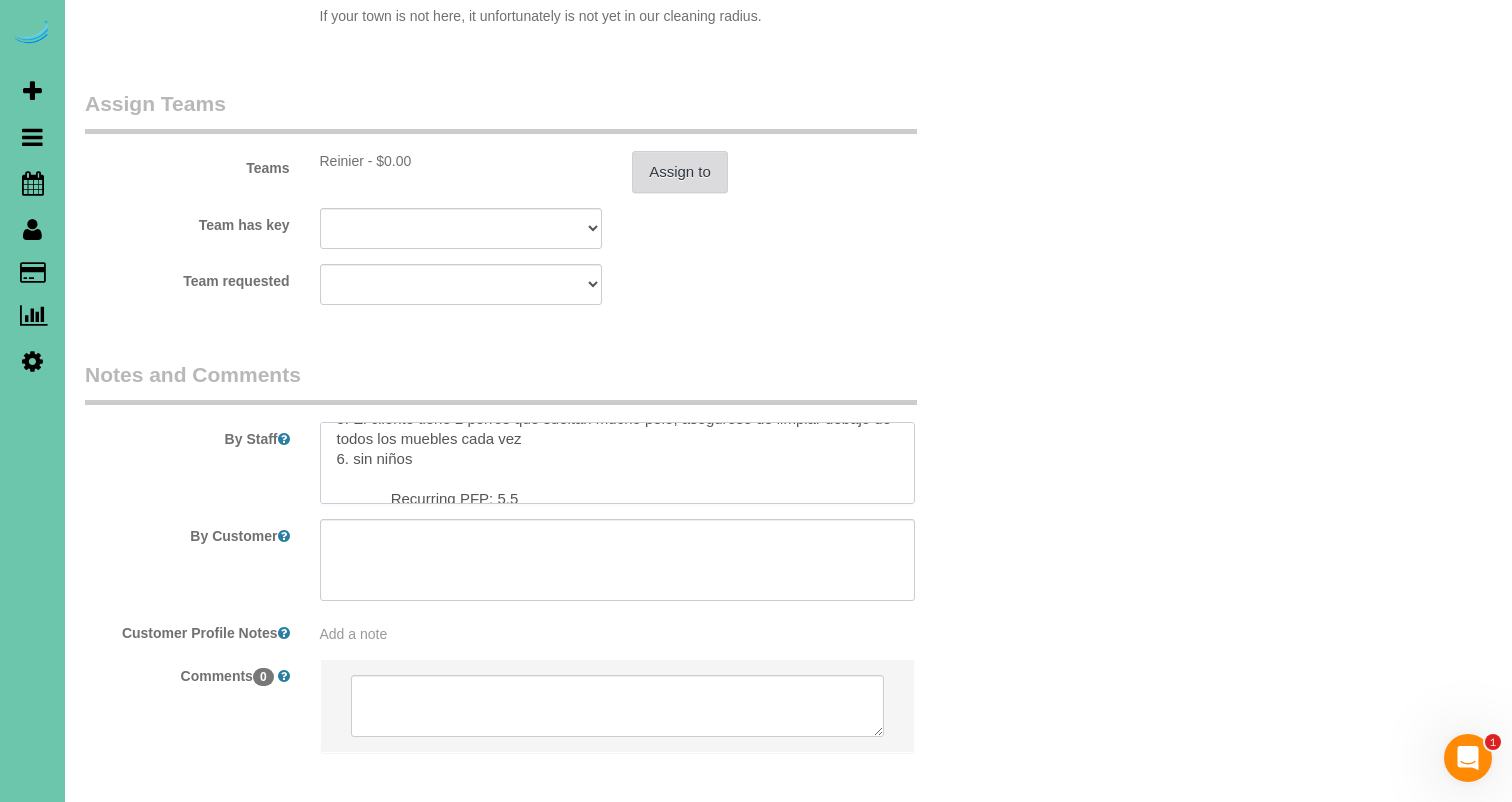 type on "skipped 2 cleanings in a row - added extra time
1. credit
2. client home
3. biweekly recurring - whole home no basement
4. there is lots of wood work in this house
5. client has 2 dogs that shed a lot make sure to get under all furniture every time
6. no kids
1. crédito
2. El cliente está en casa
3. recurrente quincenal - toda la casa, sin sótano
4. hay mucha madera en esta casa
5. El cliente tiene 2 perros que sueltan mucho pelo, asegúrese de limpiar debajo de todos los muebles cada vez
6. sin niños
Recurring PFP: 5.5" 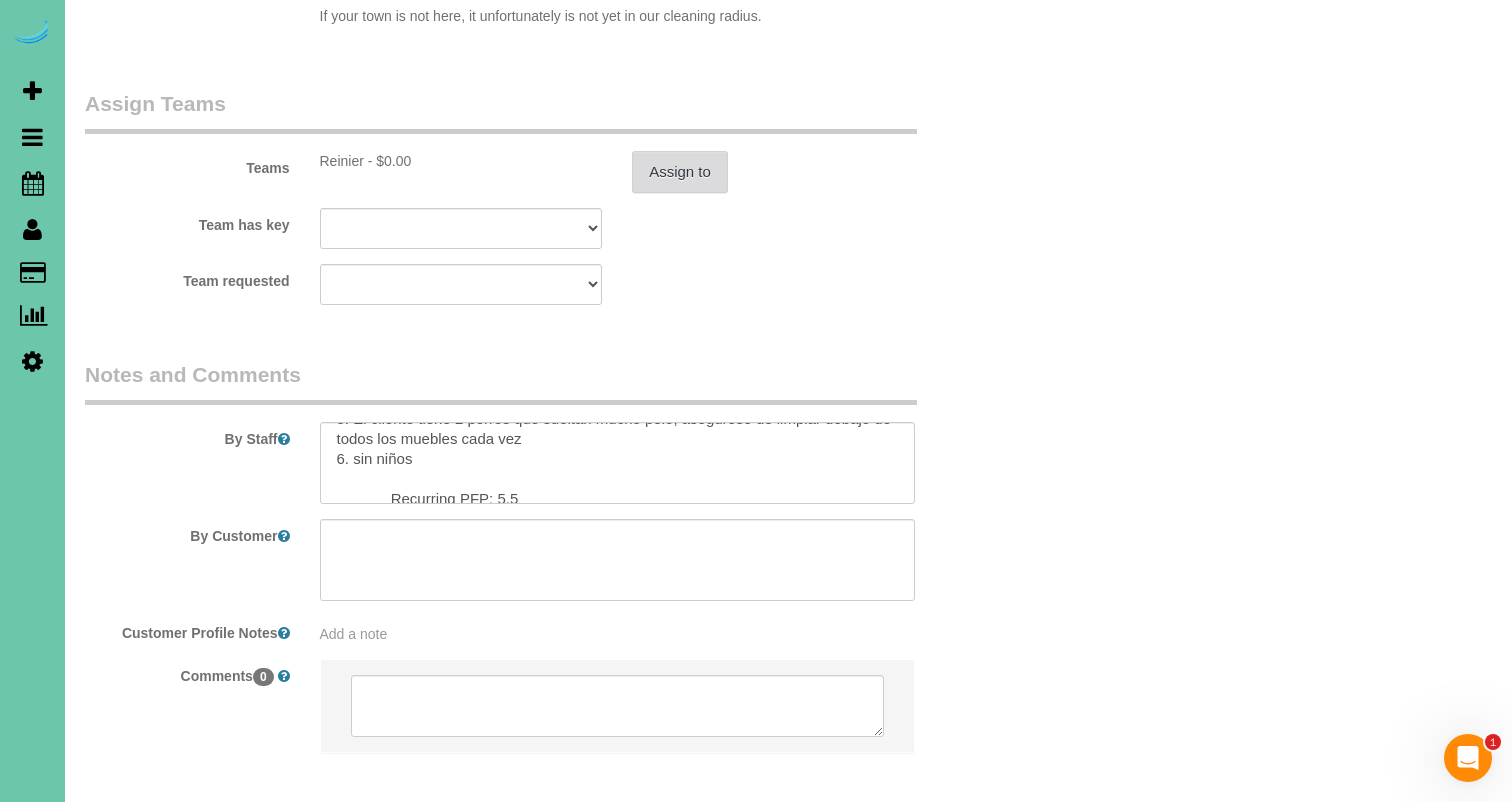 click on "Assign to" at bounding box center (680, 172) 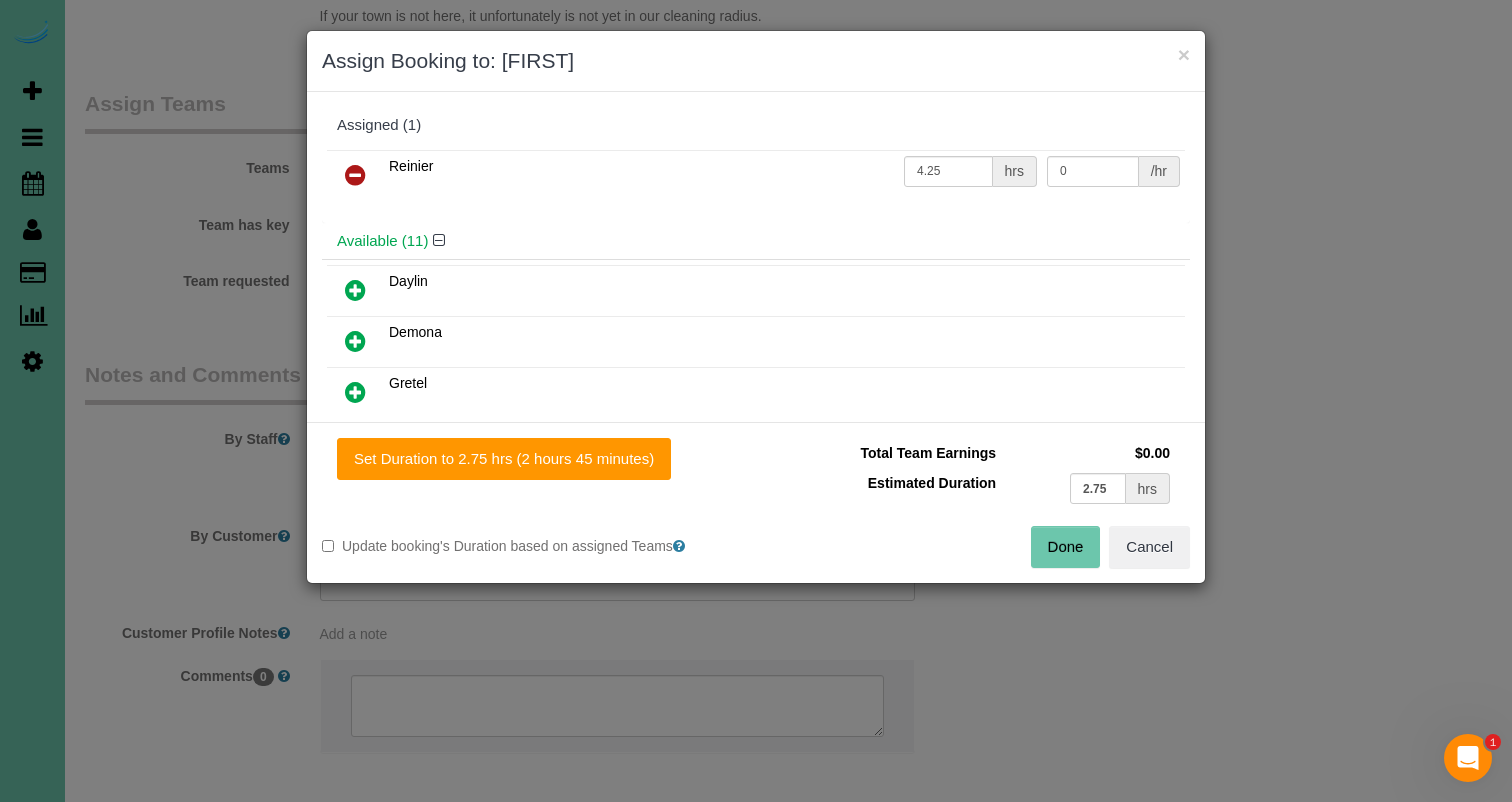 click at bounding box center (355, 291) 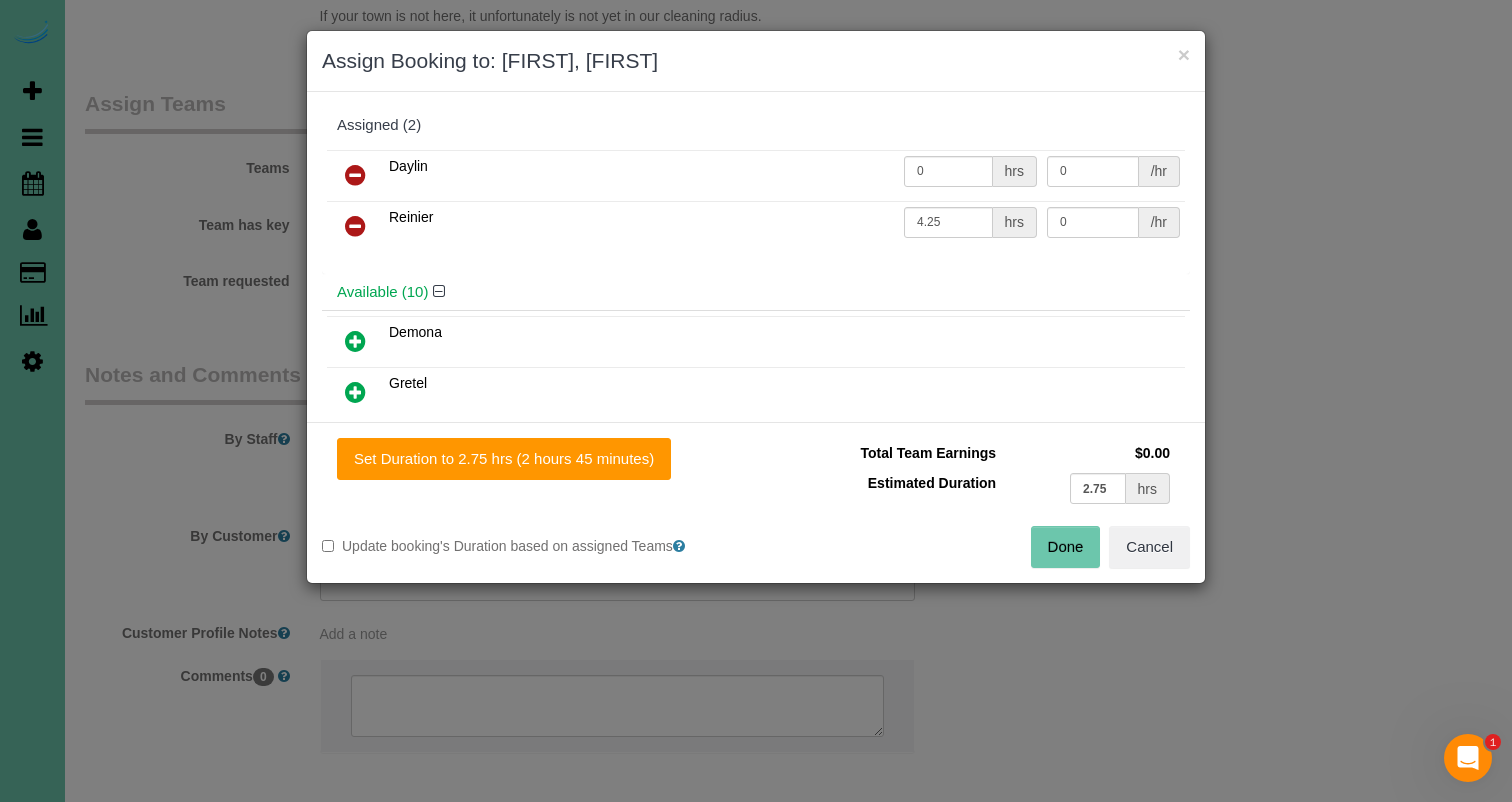 drag, startPoint x: 630, startPoint y: 455, endPoint x: 827, endPoint y: 530, distance: 210.79373 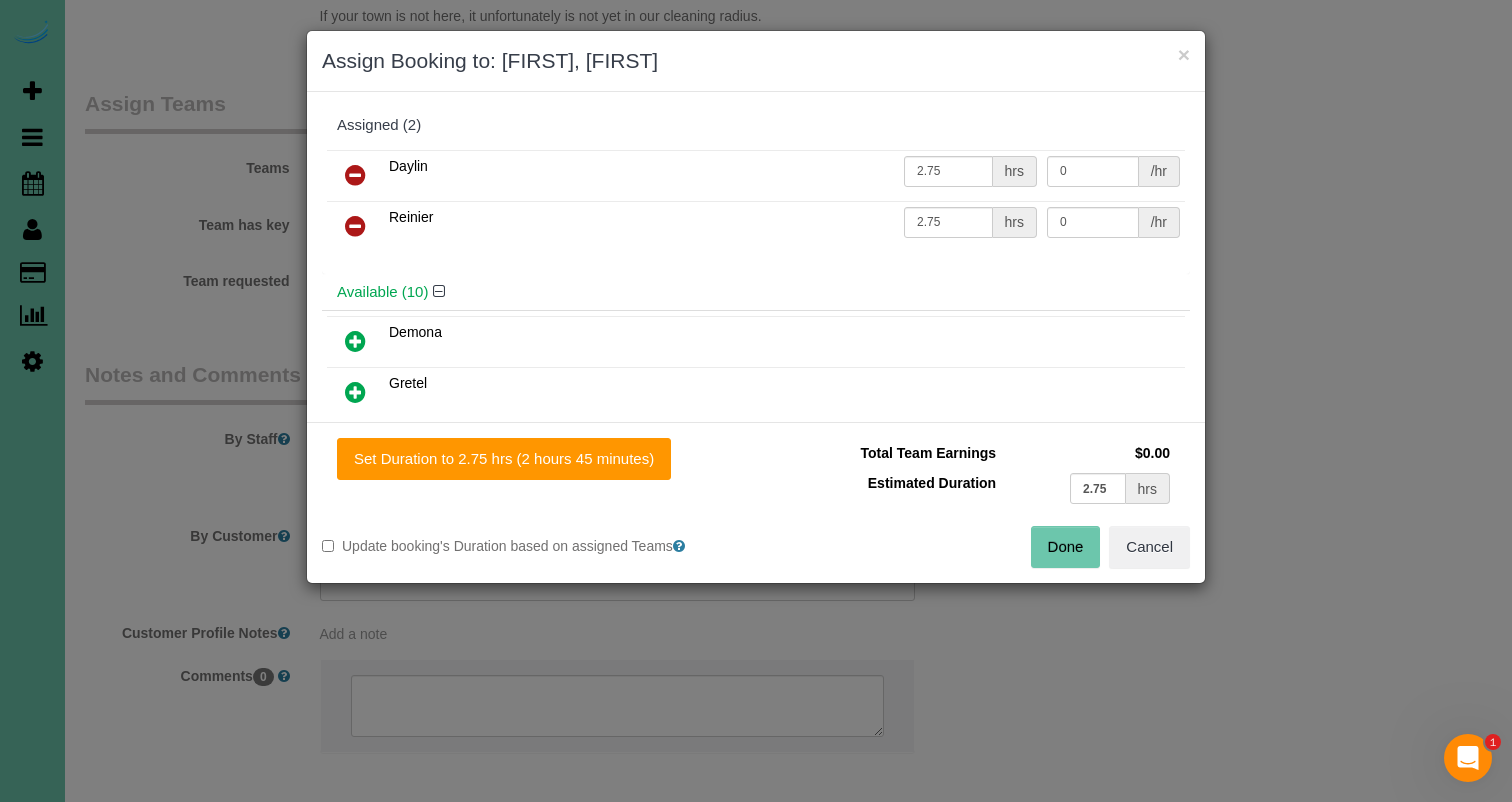 click on "Done" at bounding box center [1066, 547] 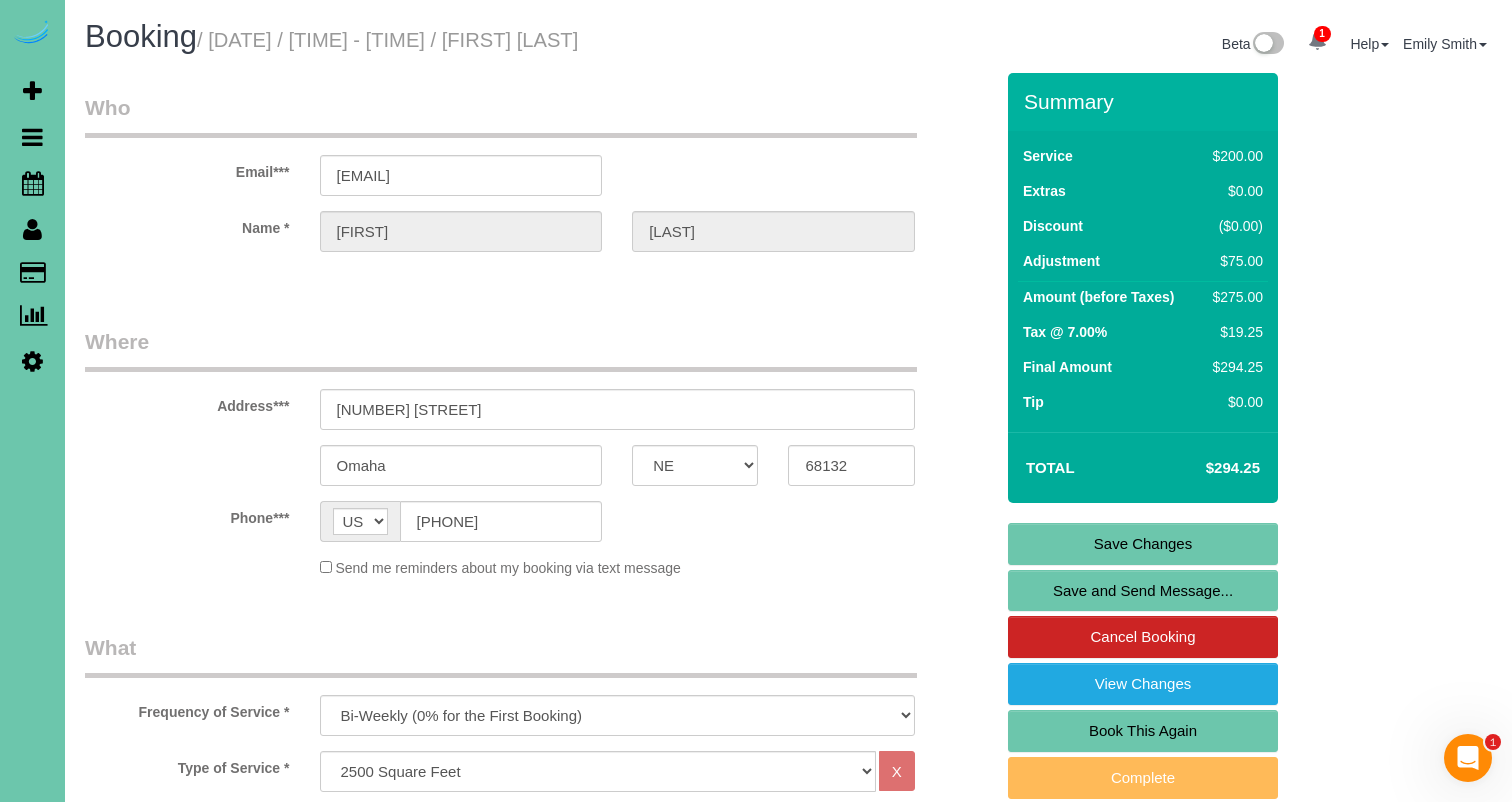 scroll, scrollTop: 0, scrollLeft: 0, axis: both 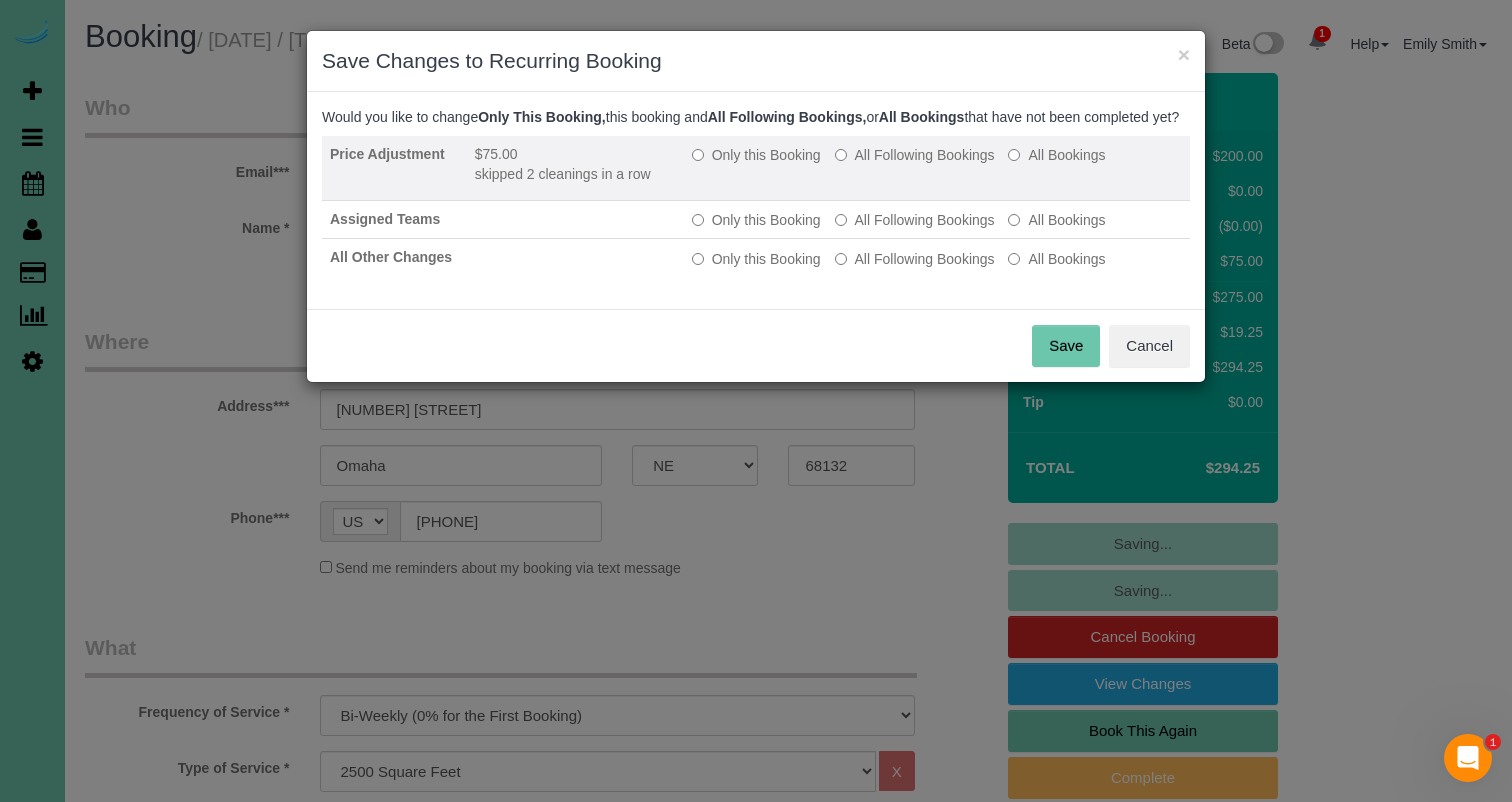 drag, startPoint x: 728, startPoint y: 163, endPoint x: 751, endPoint y: 179, distance: 28.01785 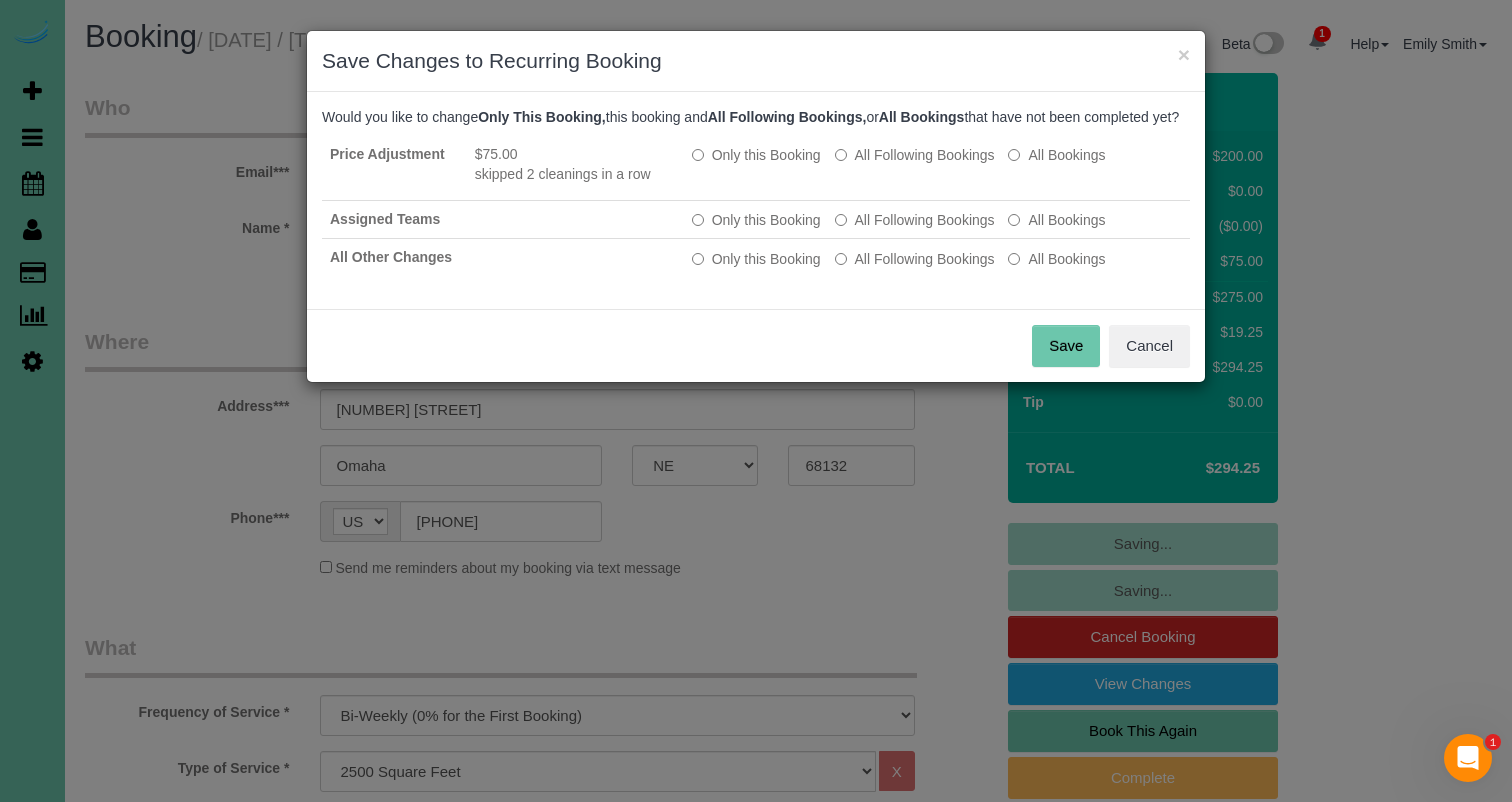 click on "Save" at bounding box center [1066, 346] 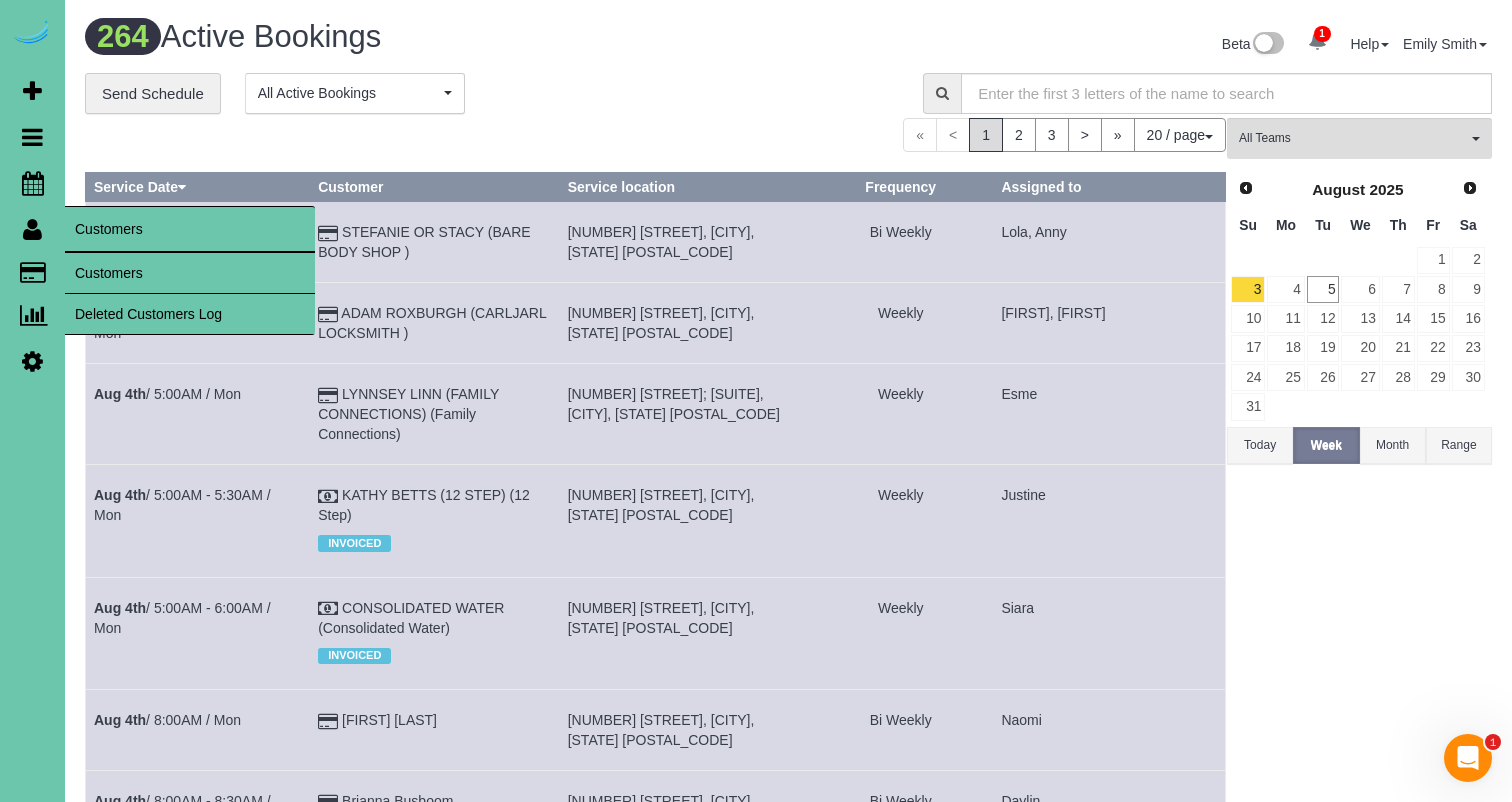 click on "Customers" at bounding box center [190, 273] 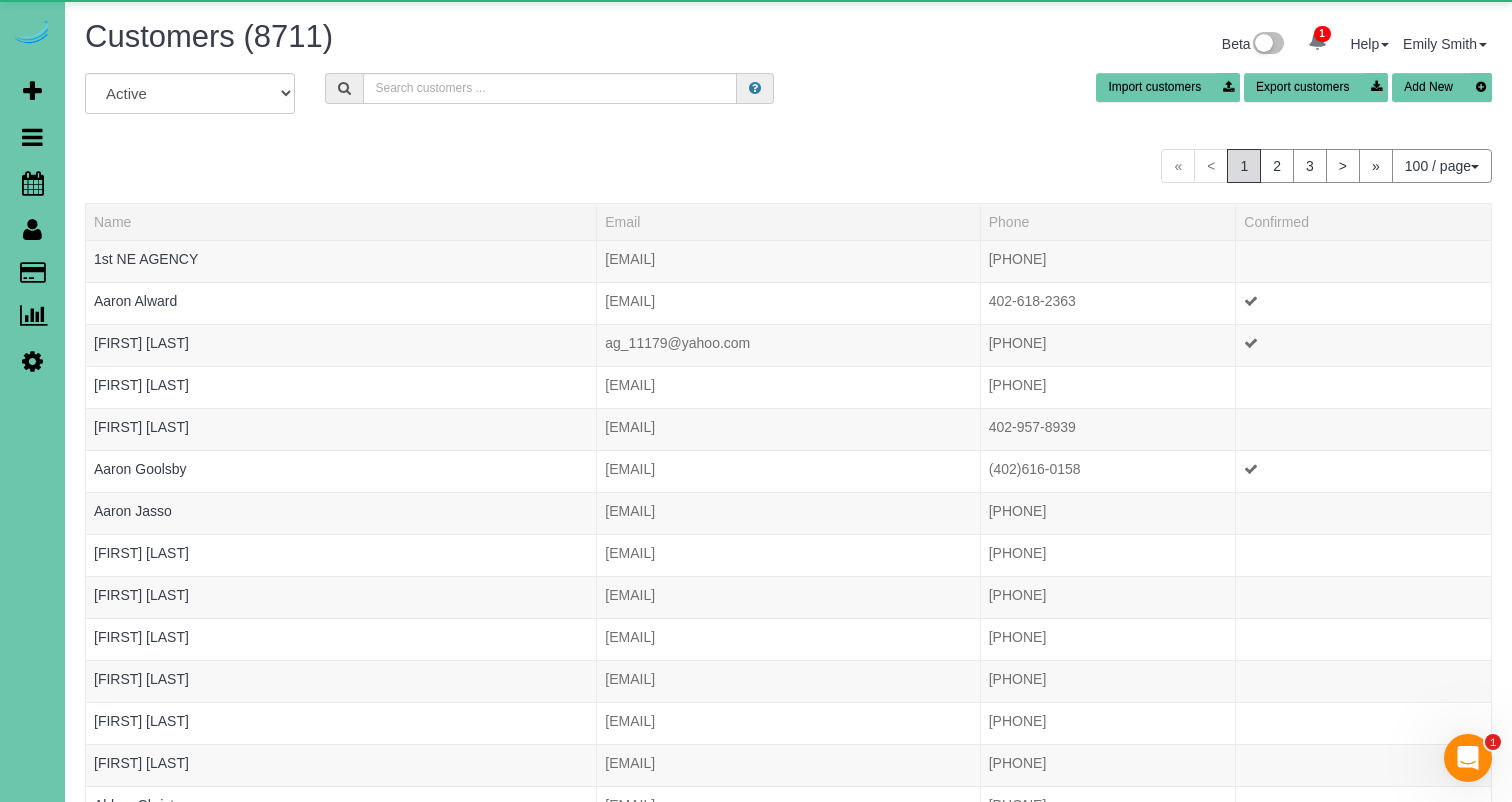 click on "Customers (8711)
Beta
1
Your Notifications
You have 0 alerts
×
You have 3  to charge for 08/04/2025
Help
Help Docs
Take a Tour
Contact Support
Emily Smith
My Account
Change Password
Email Preferences" at bounding box center (788, 46) 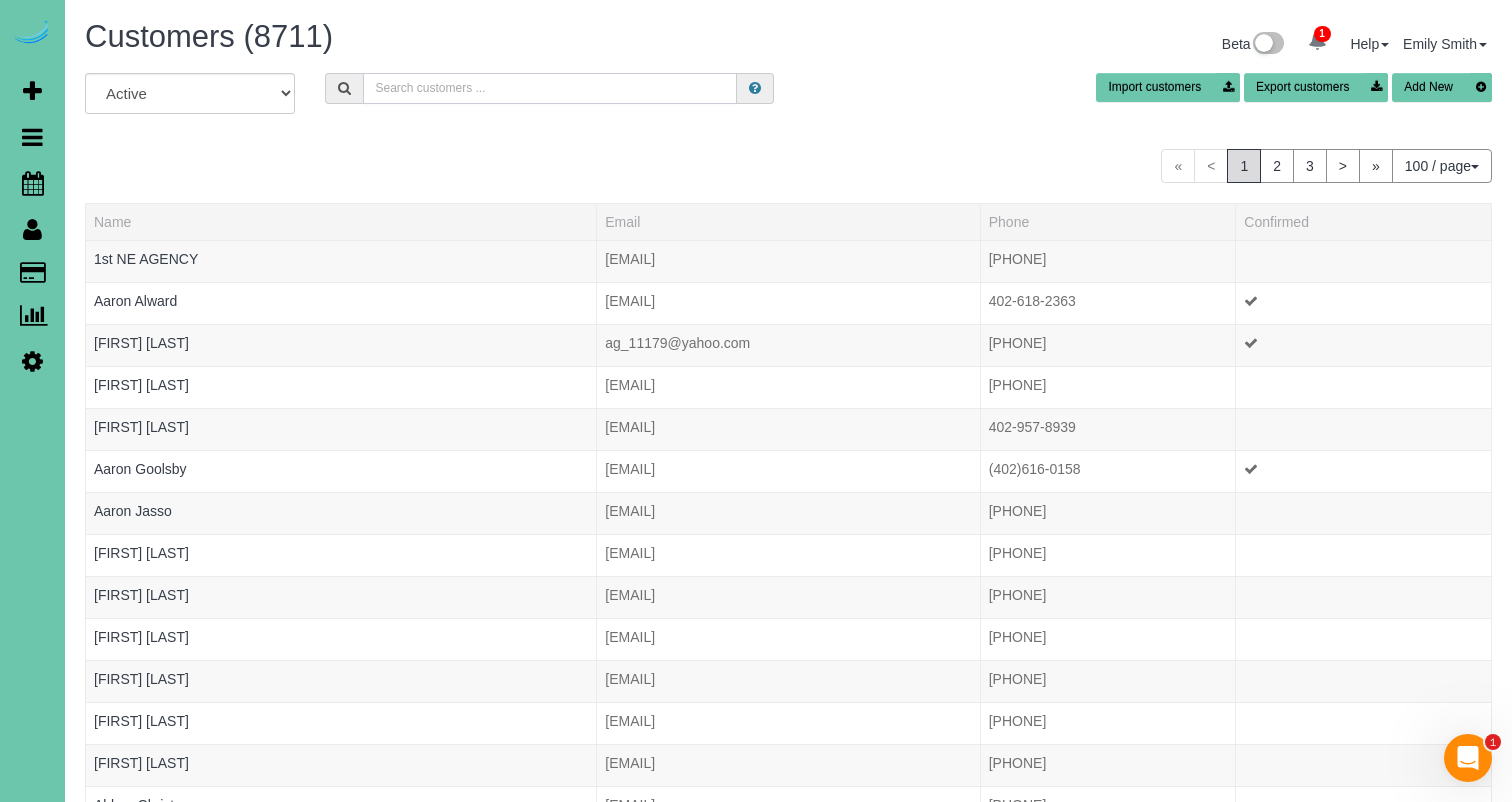 click at bounding box center (550, 88) 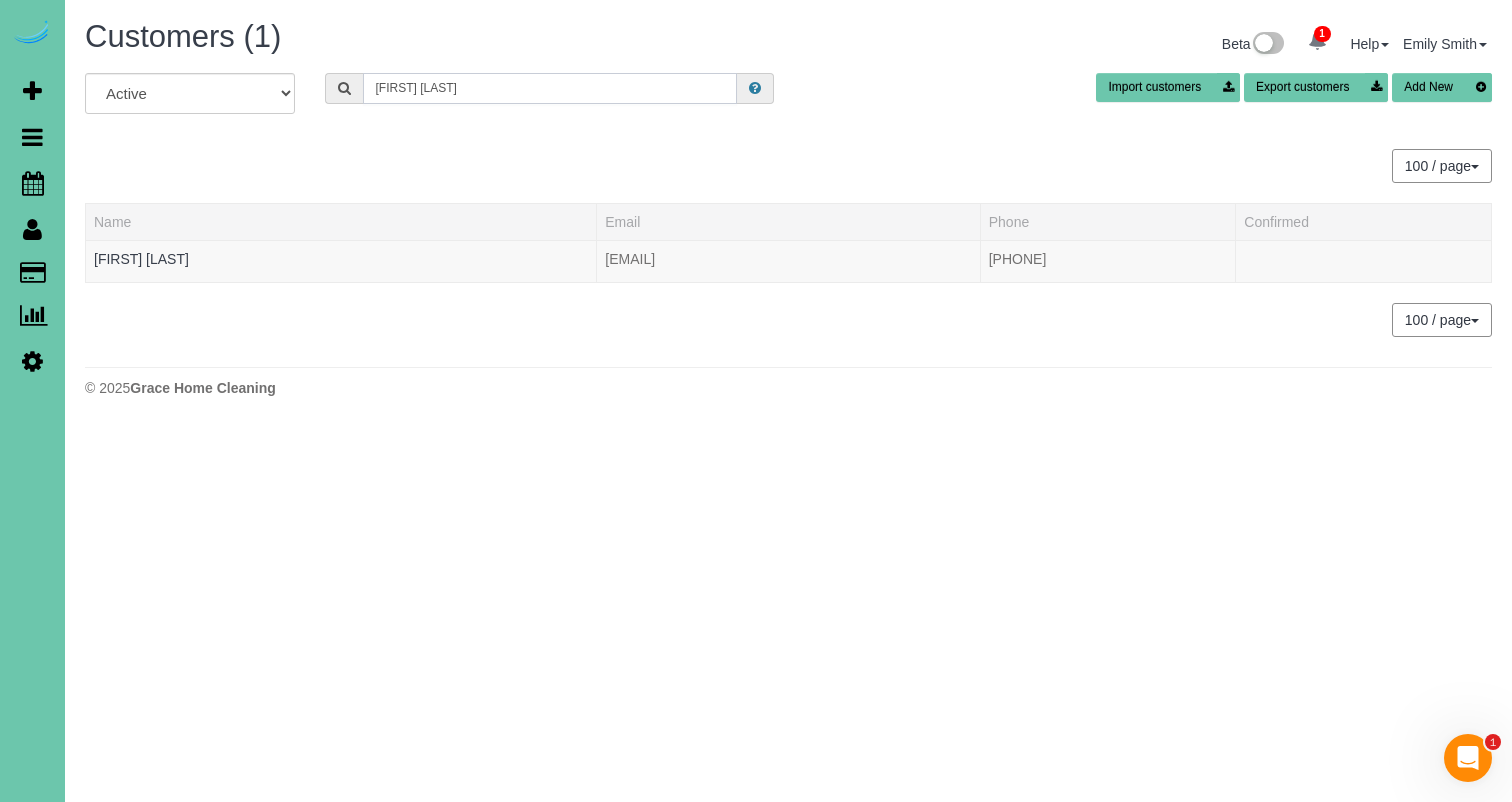 drag, startPoint x: 425, startPoint y: 88, endPoint x: 184, endPoint y: 65, distance: 242.09502 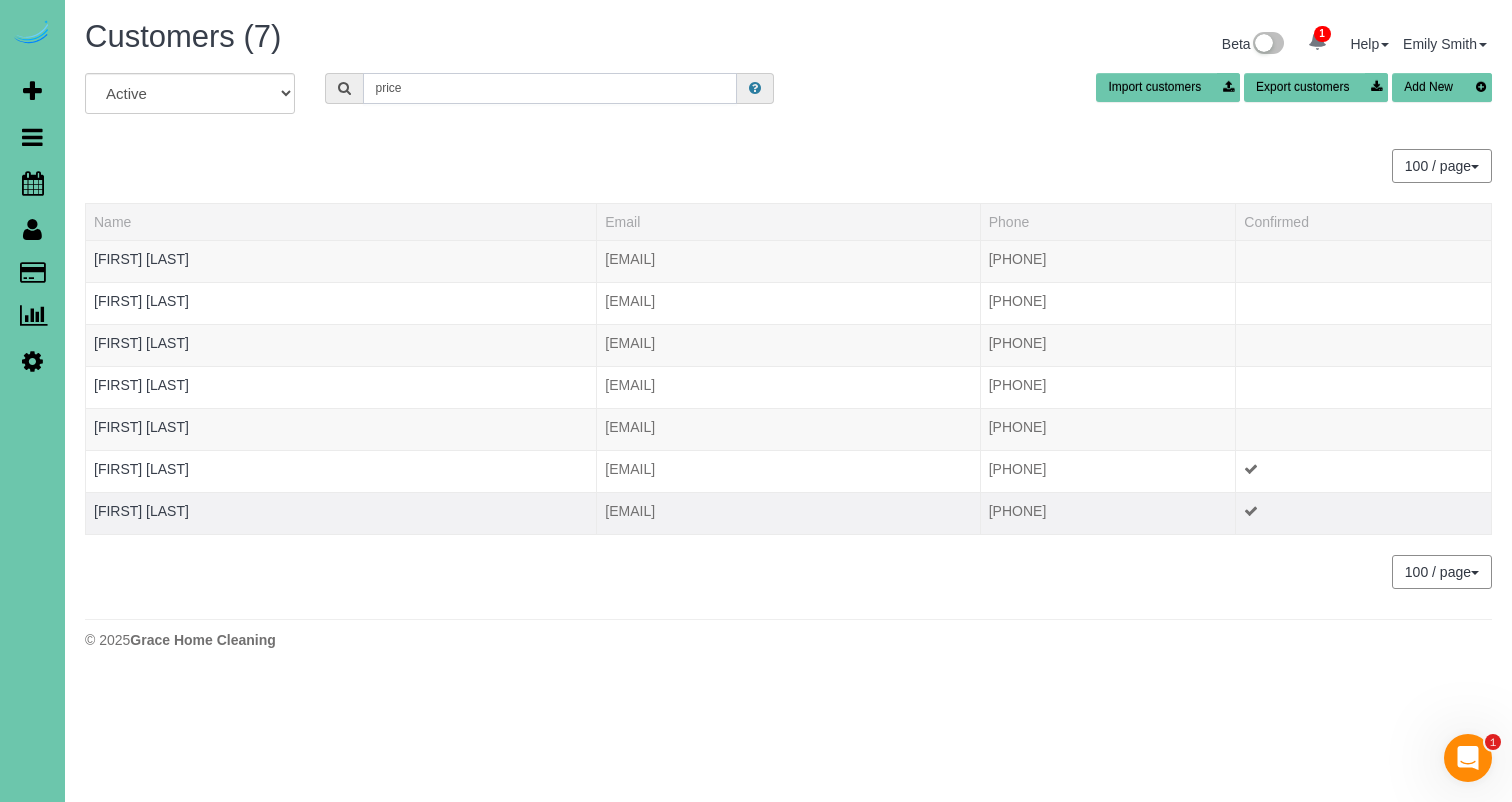 type on "price" 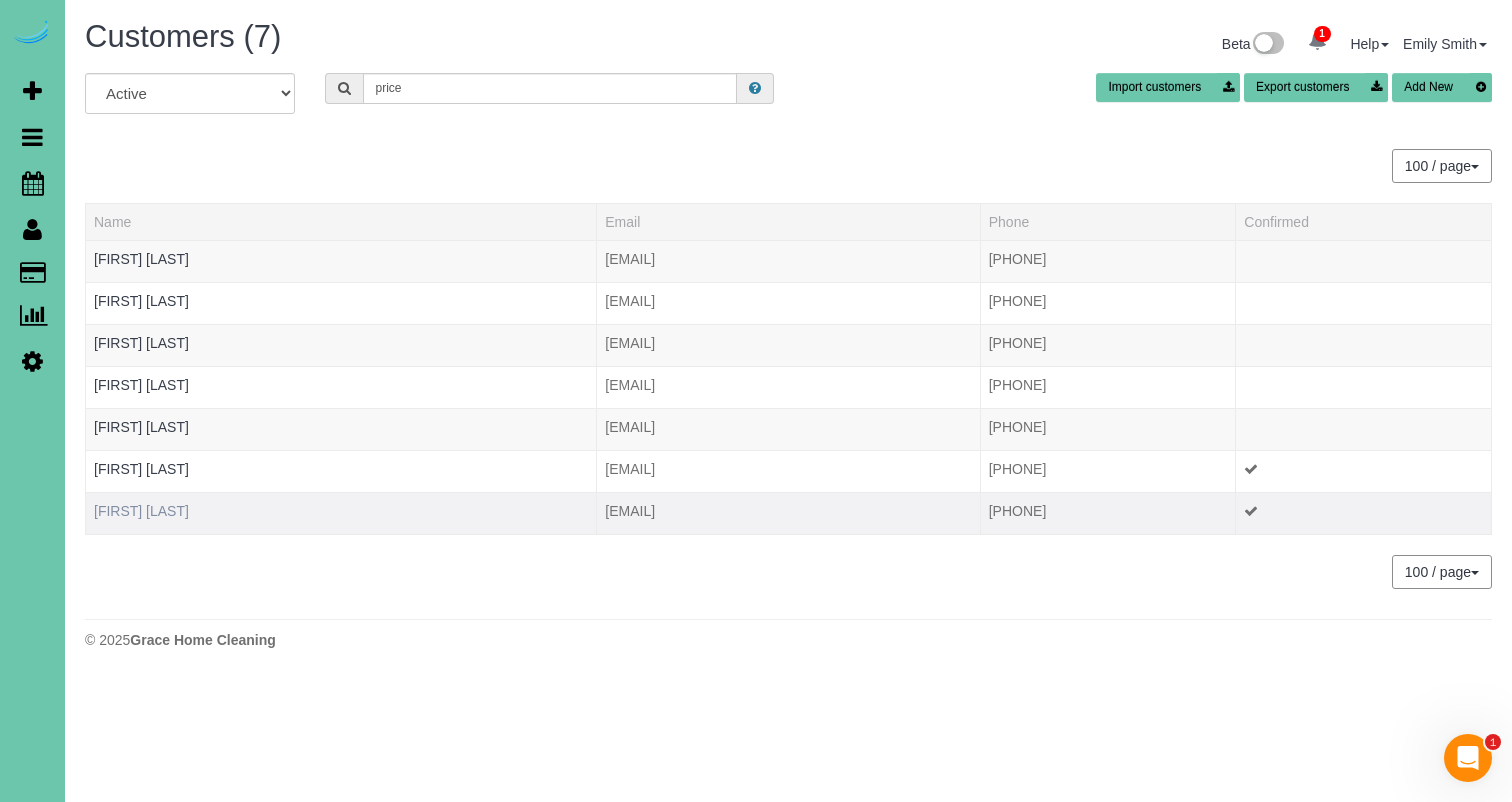 click on "[FIRST] [LAST]" at bounding box center [341, 513] 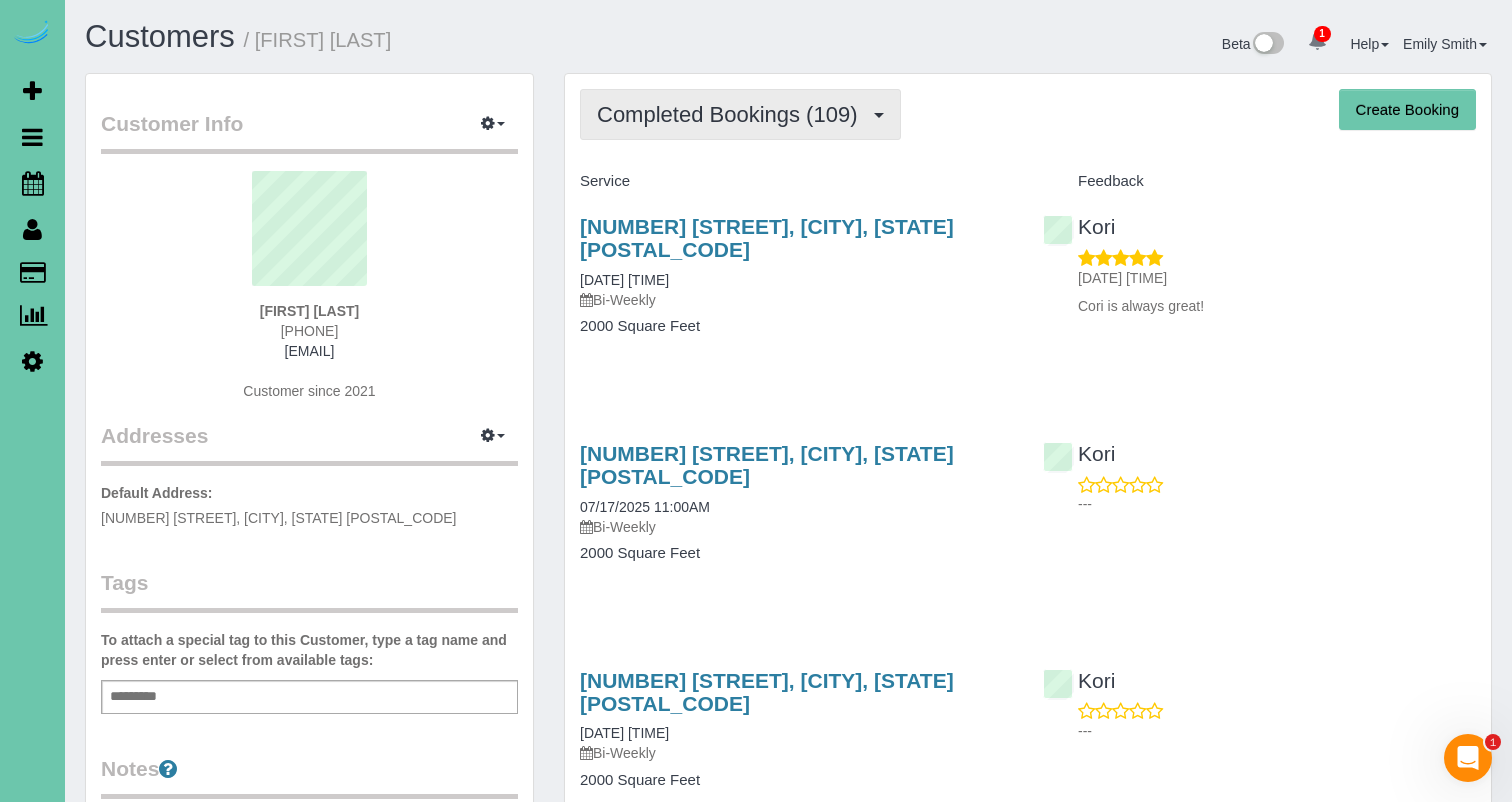 click on "Completed Bookings (109)" at bounding box center (732, 114) 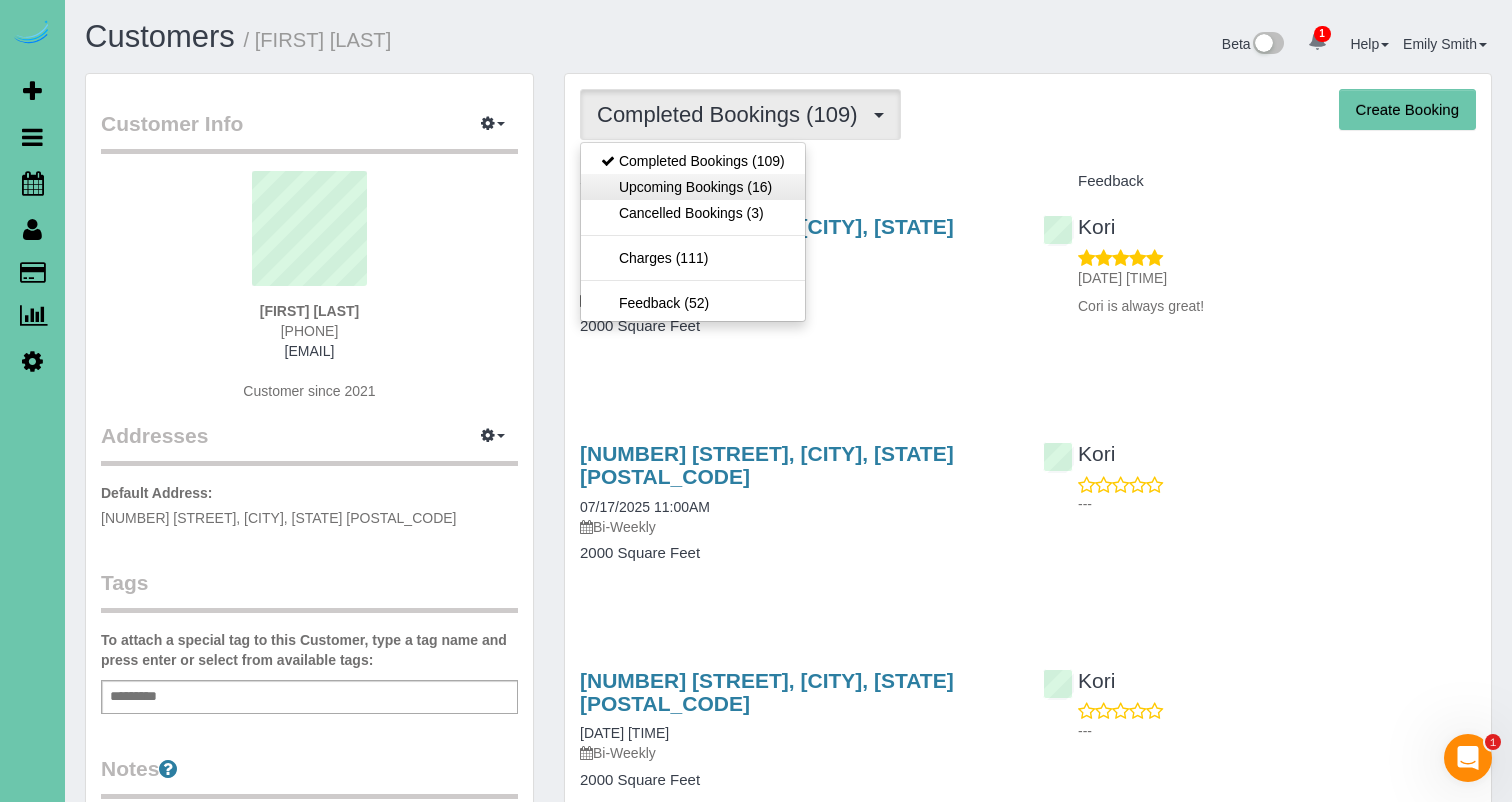 click on "Upcoming Bookings (16)" at bounding box center [693, 187] 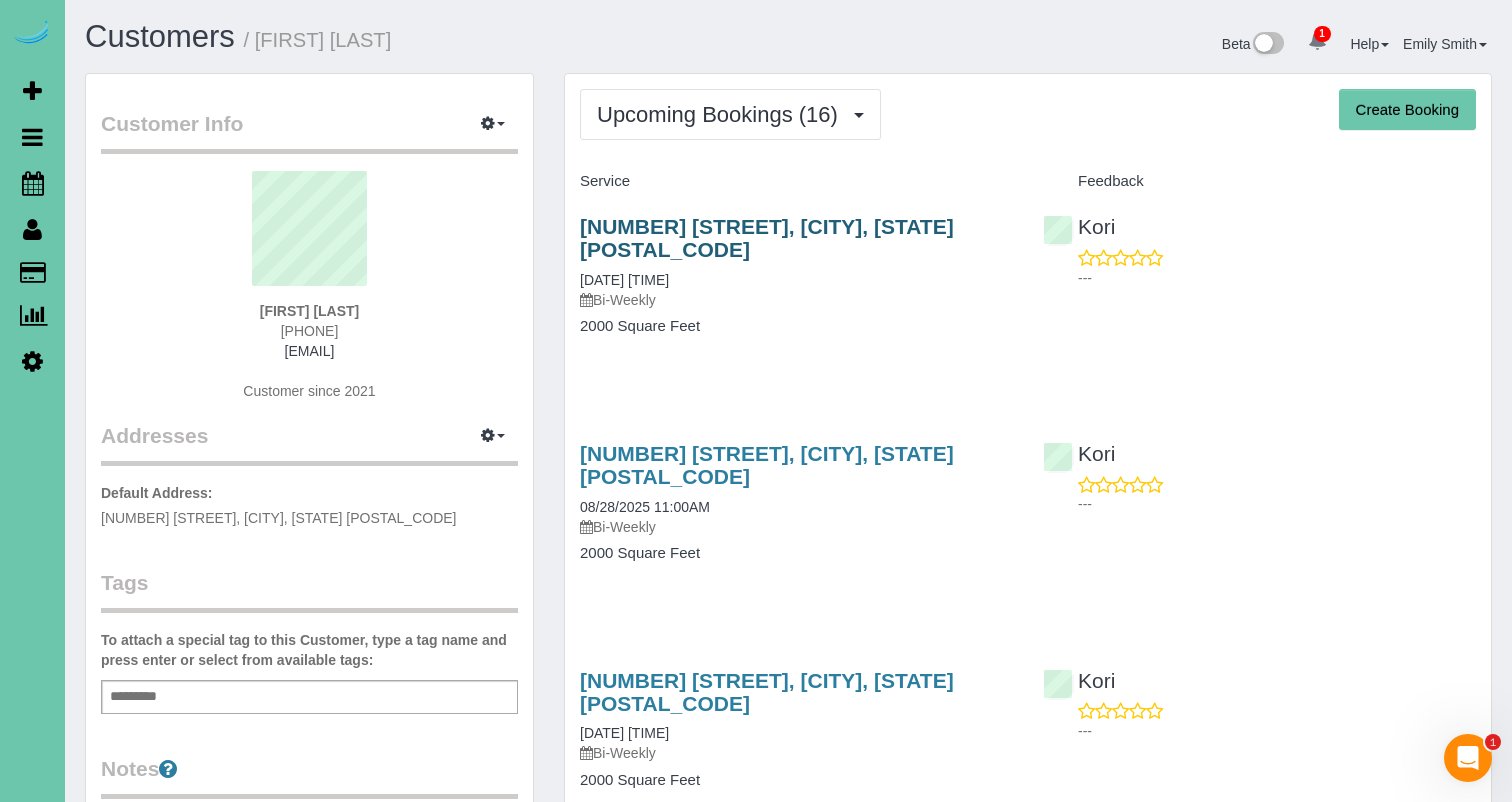 click on "11805 Adams Plaza, Omaha, NE 68137" at bounding box center [767, 238] 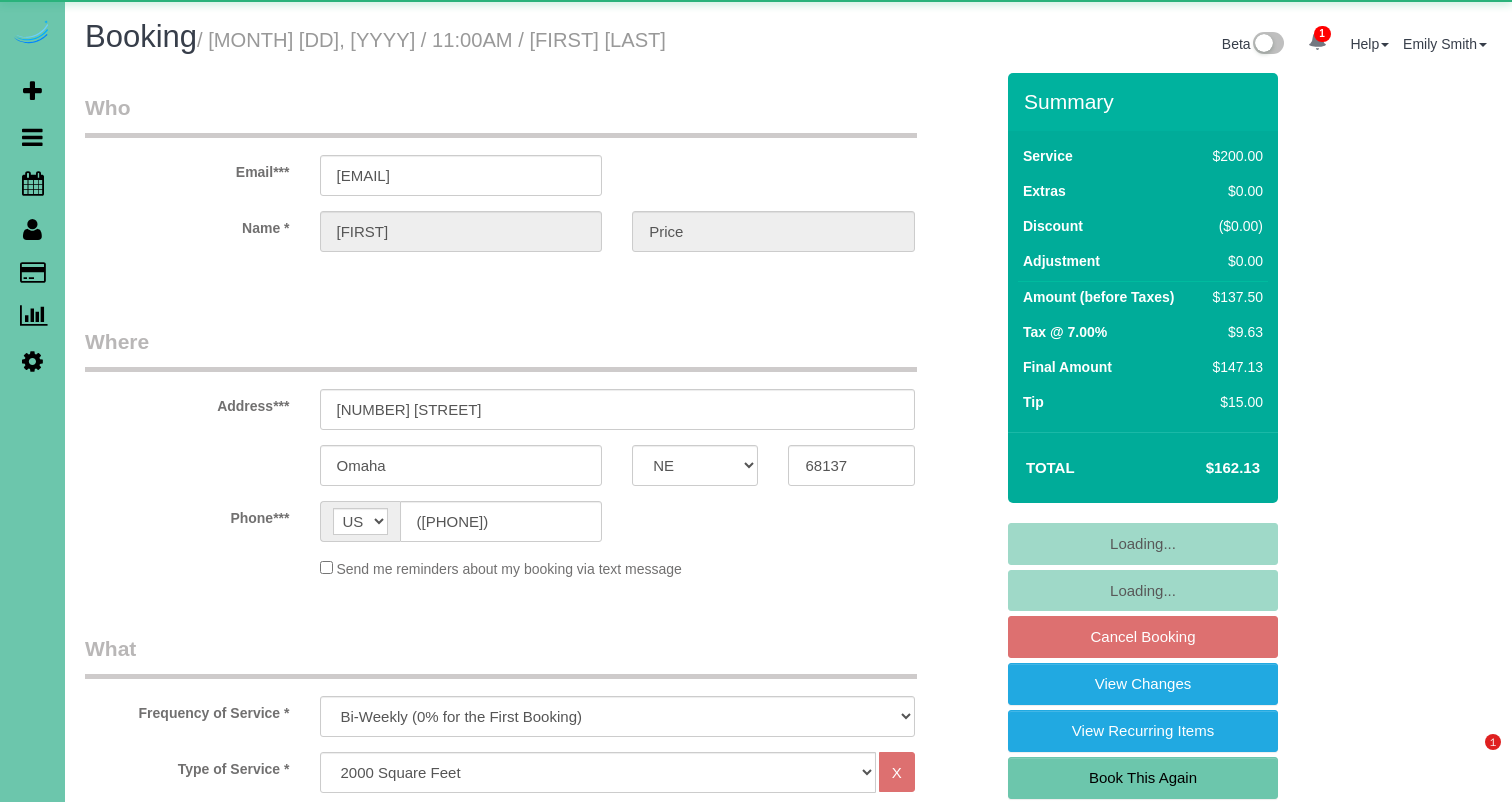 select on "NE" 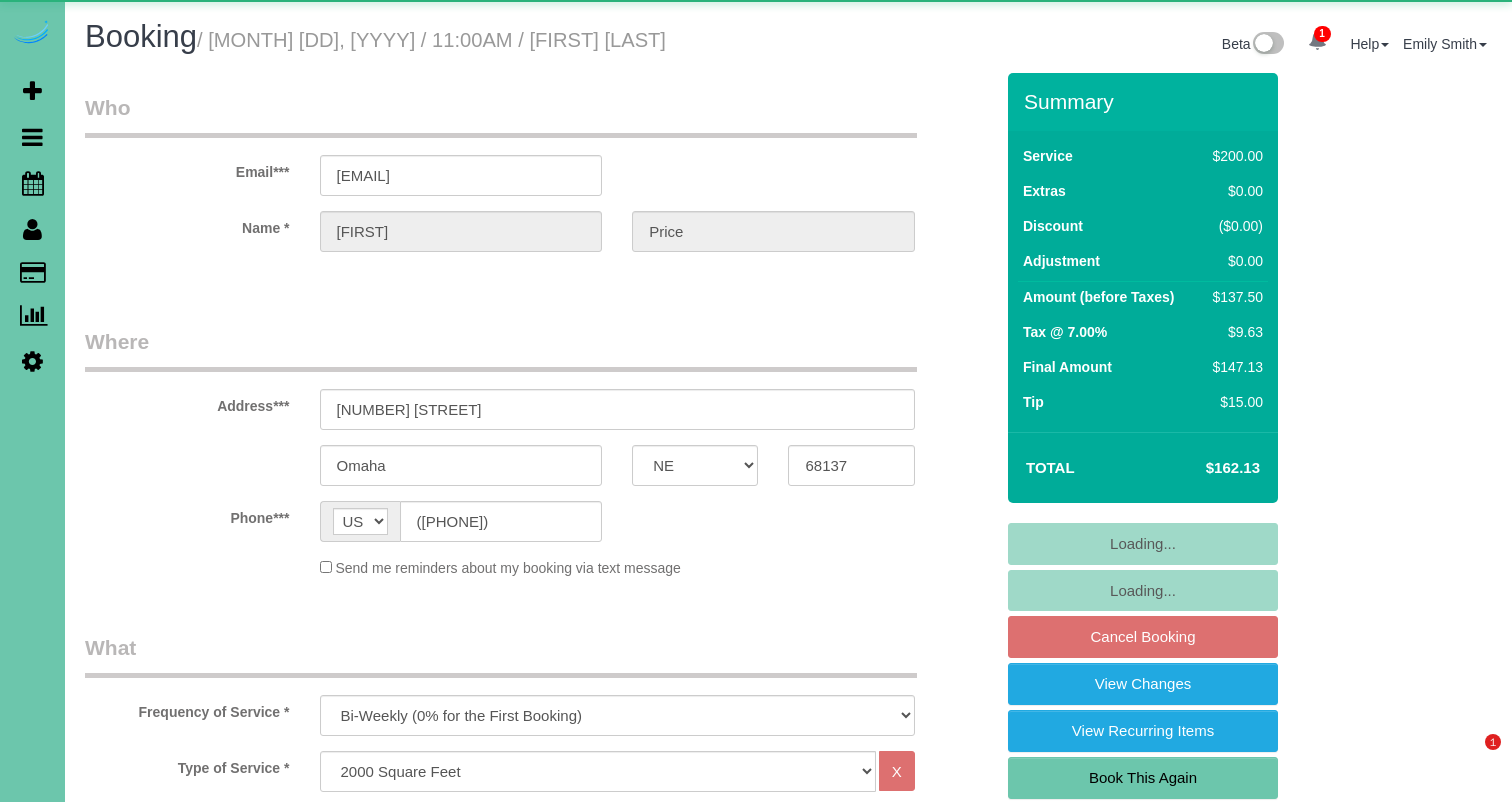 scroll, scrollTop: 0, scrollLeft: 0, axis: both 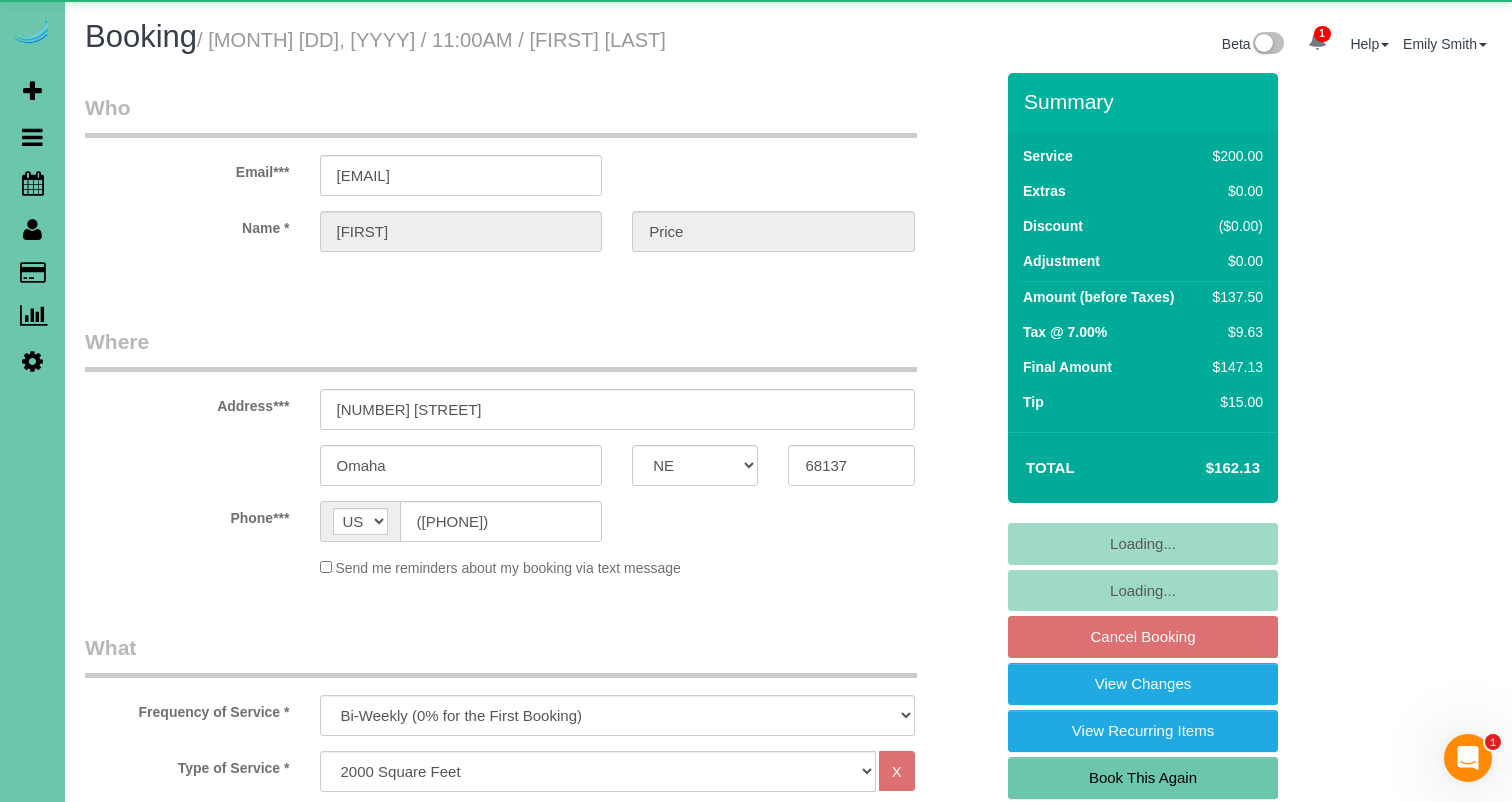 select on "object:854" 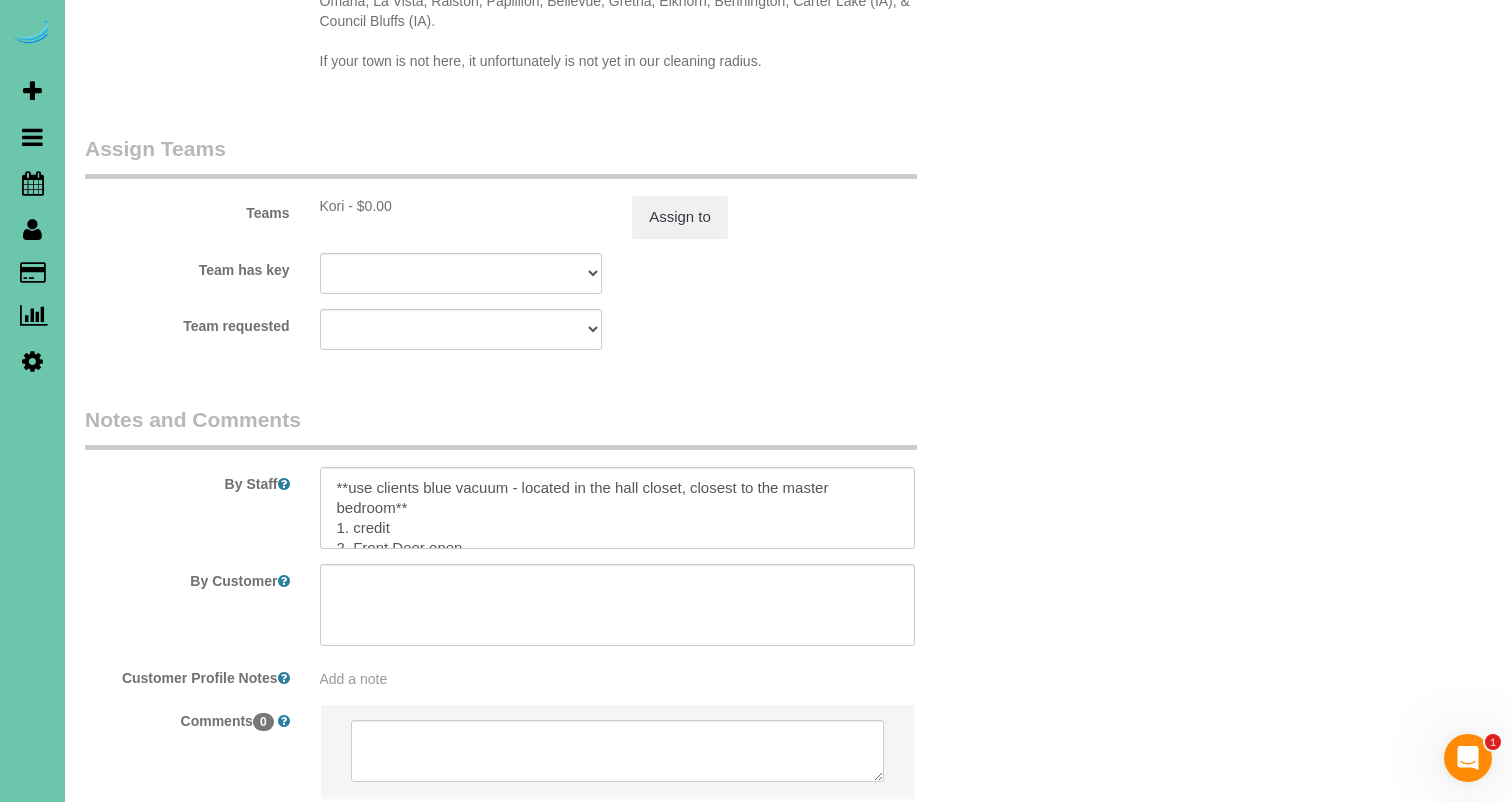 scroll, scrollTop: 2109, scrollLeft: 0, axis: vertical 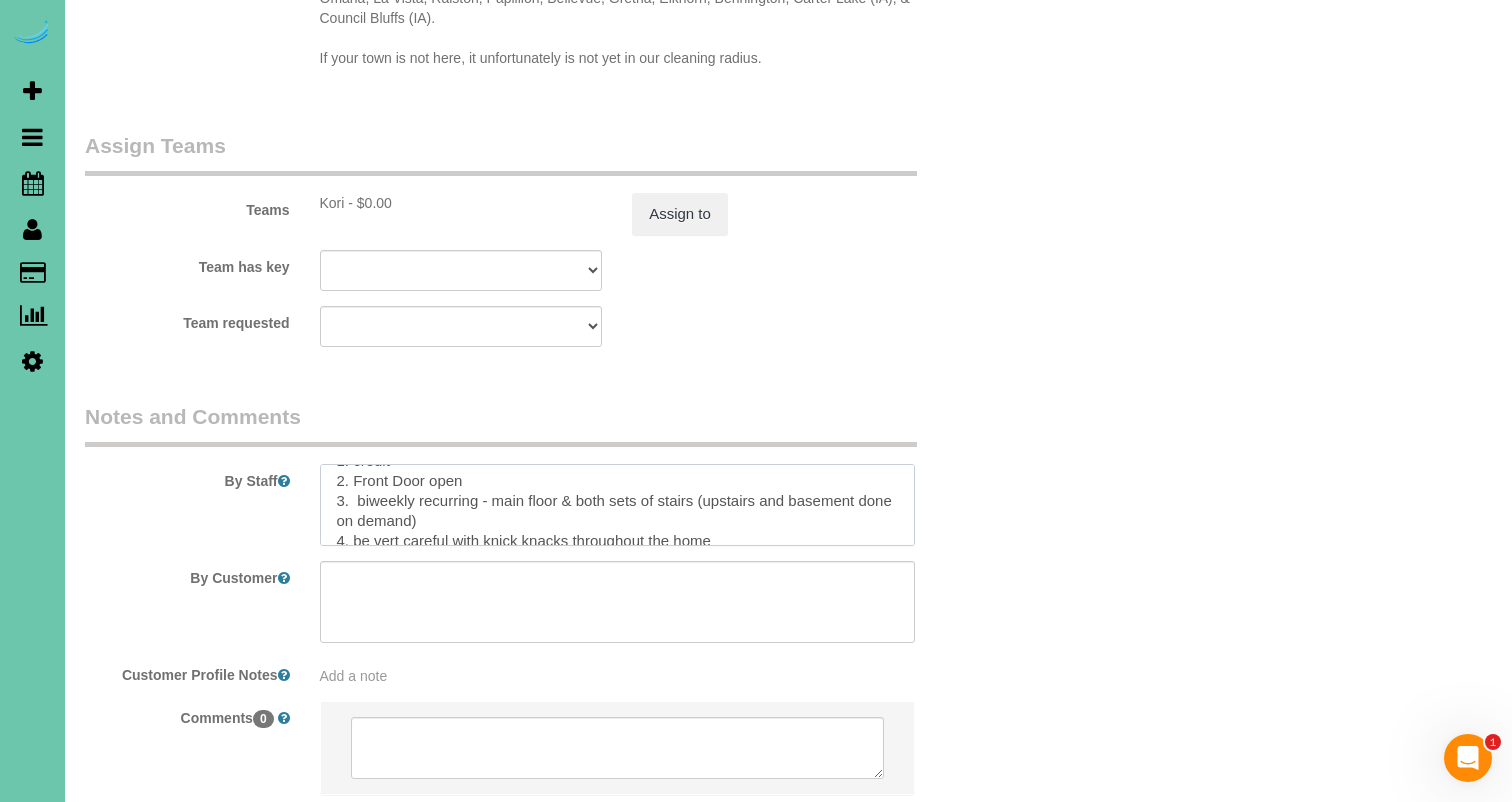drag, startPoint x: 438, startPoint y: 514, endPoint x: 493, endPoint y: 486, distance: 61.7171 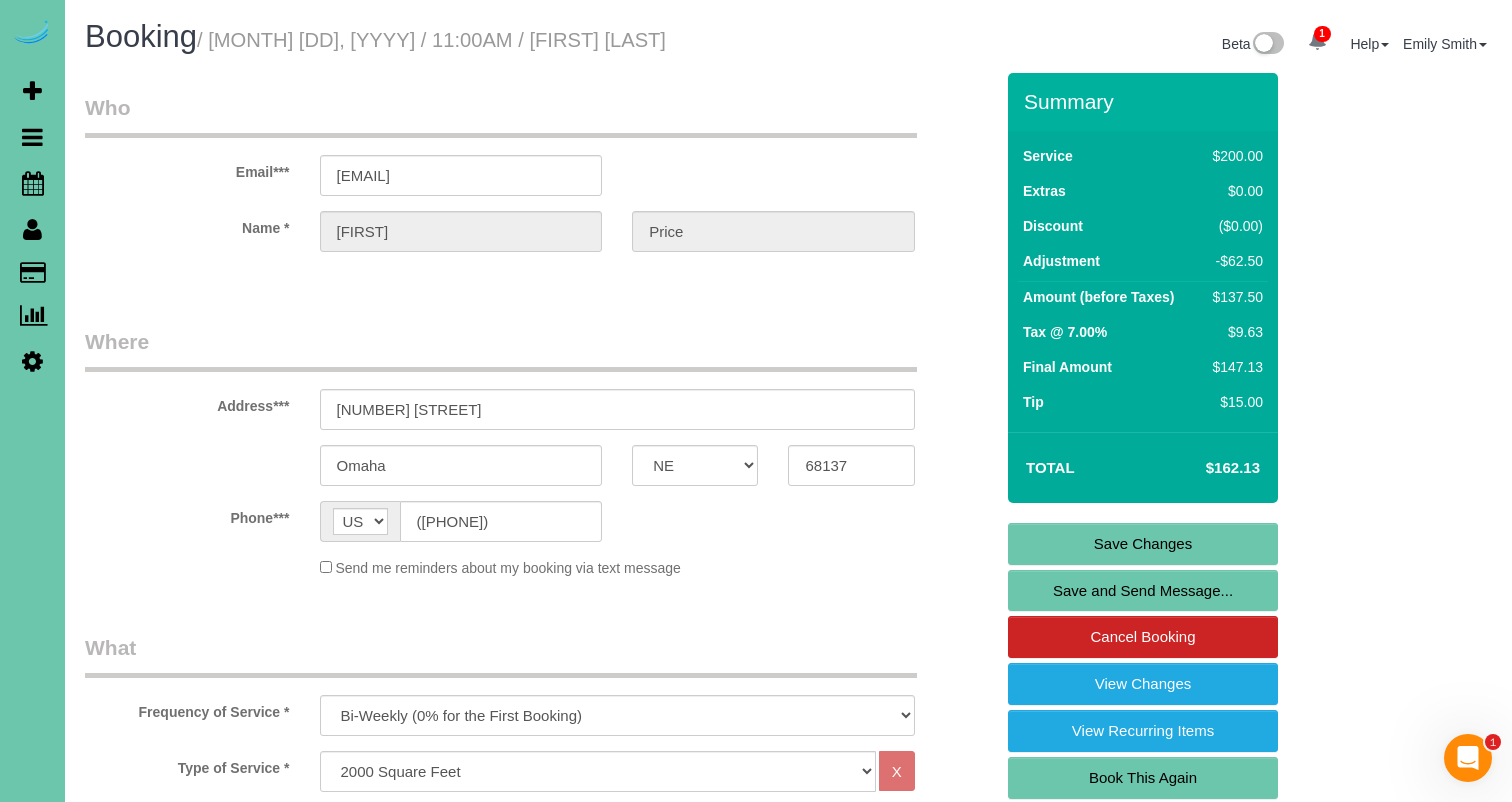 scroll, scrollTop: 0, scrollLeft: 0, axis: both 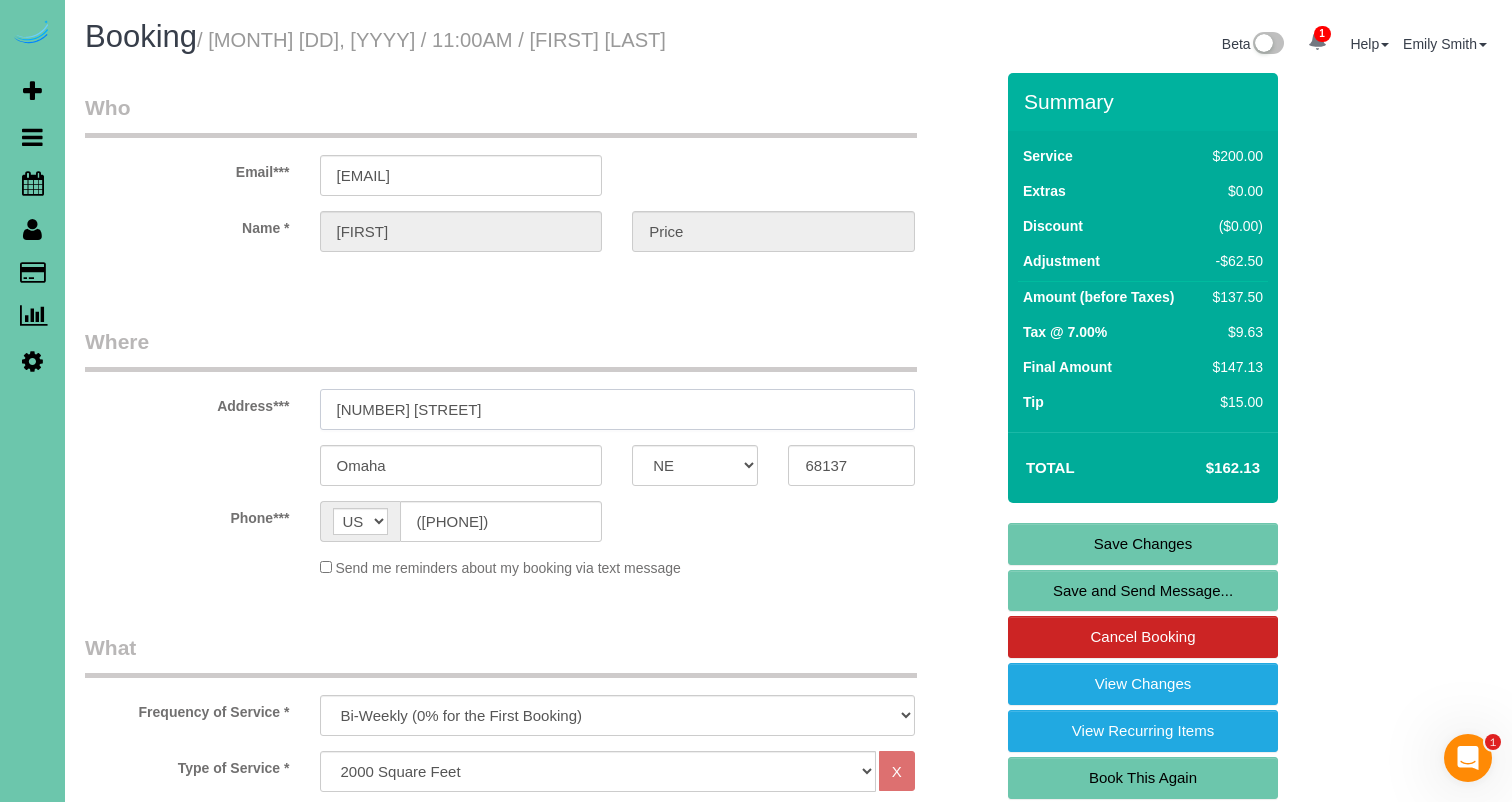 drag, startPoint x: 504, startPoint y: 415, endPoint x: 281, endPoint y: 405, distance: 223.2241 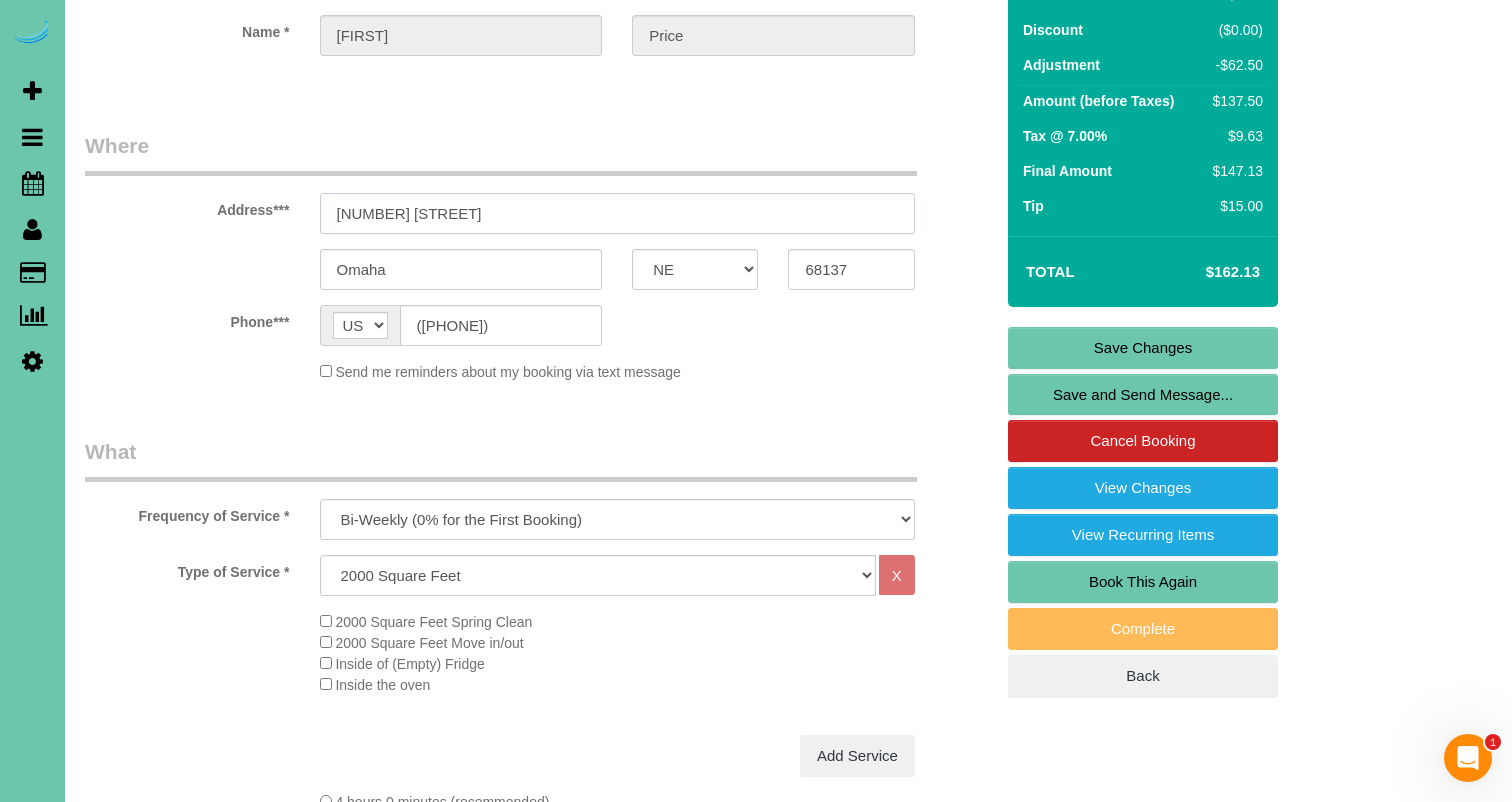 scroll, scrollTop: 197, scrollLeft: 0, axis: vertical 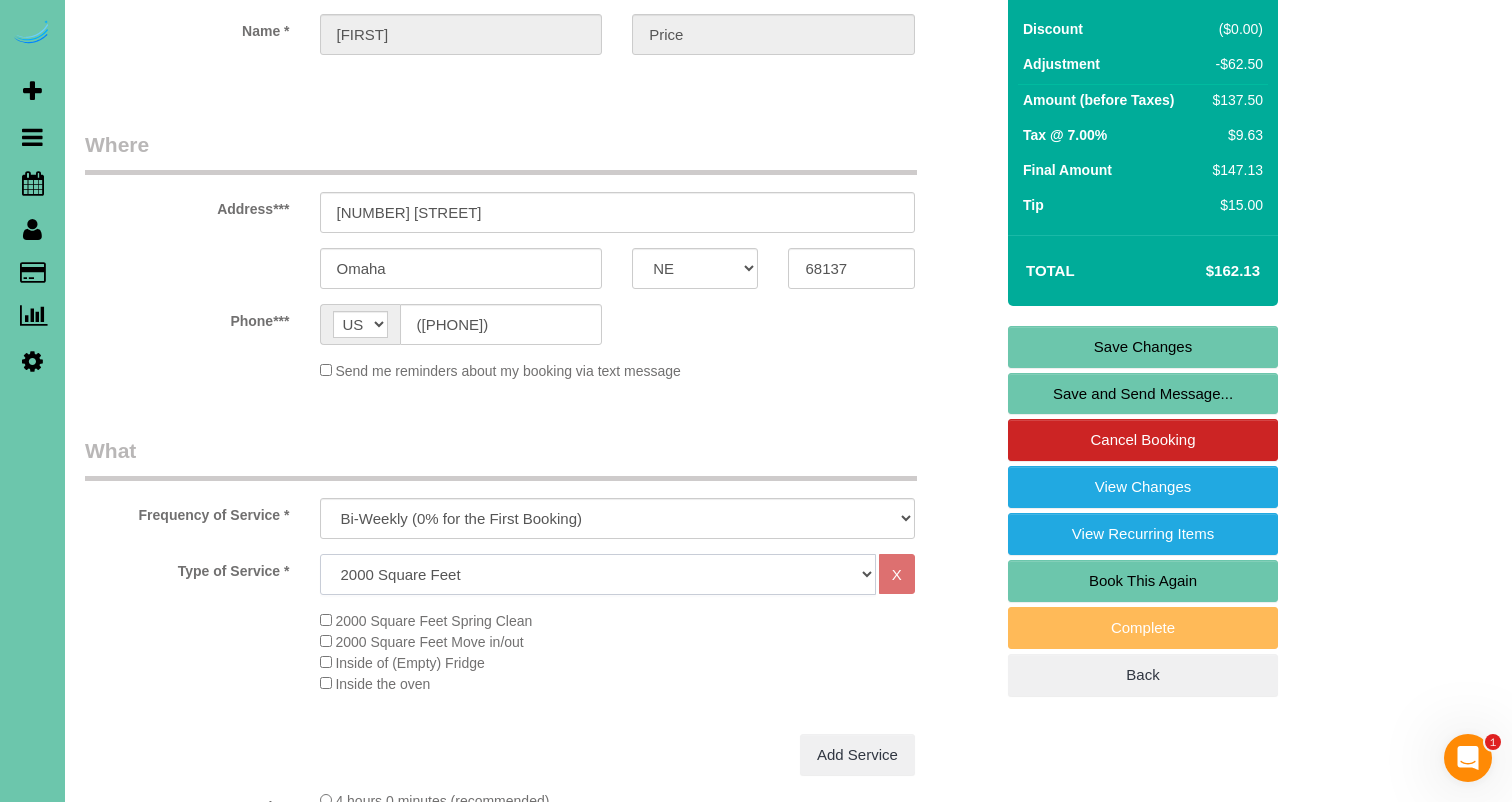 select on "62" 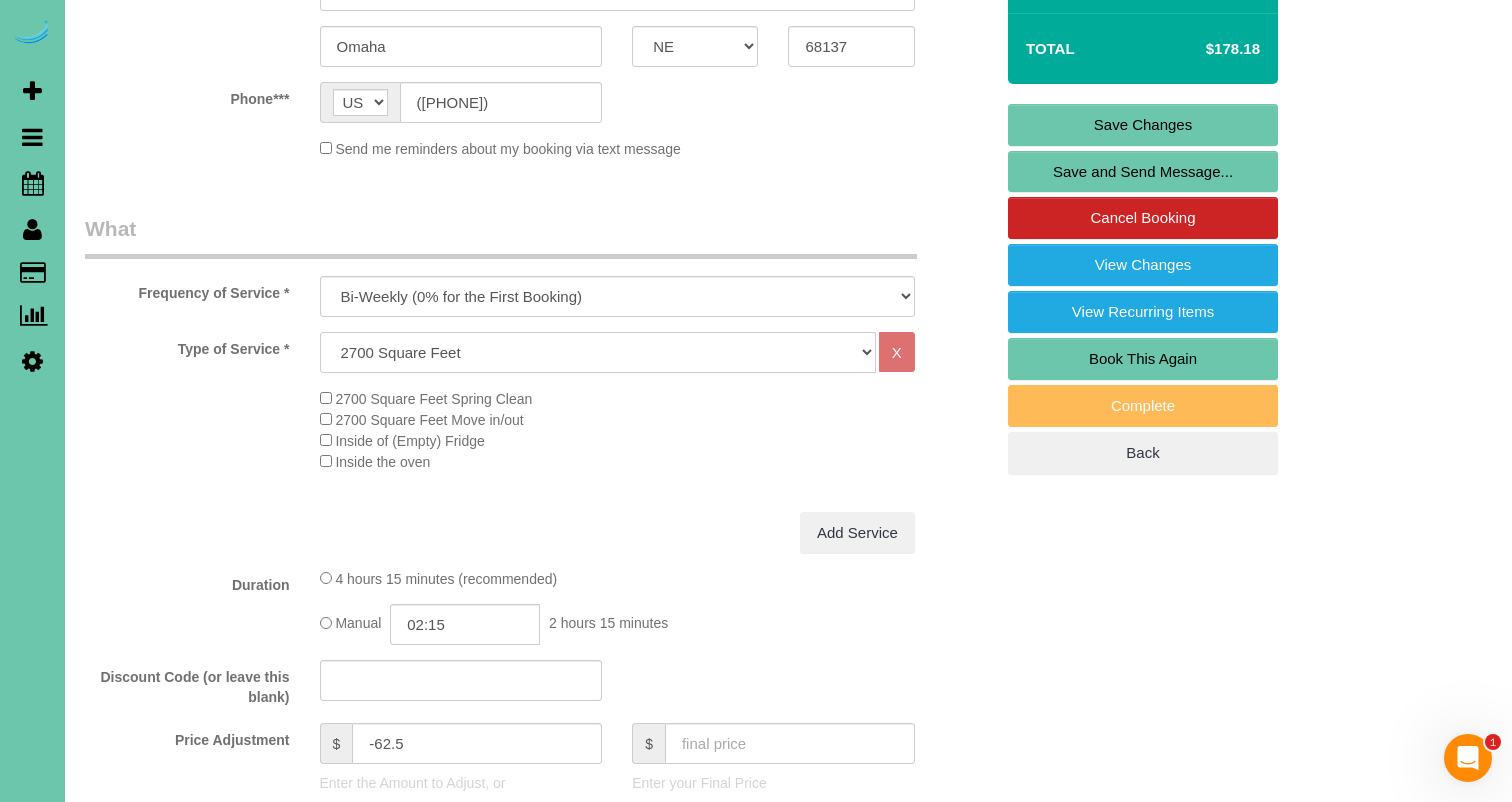 scroll, scrollTop: 421, scrollLeft: 0, axis: vertical 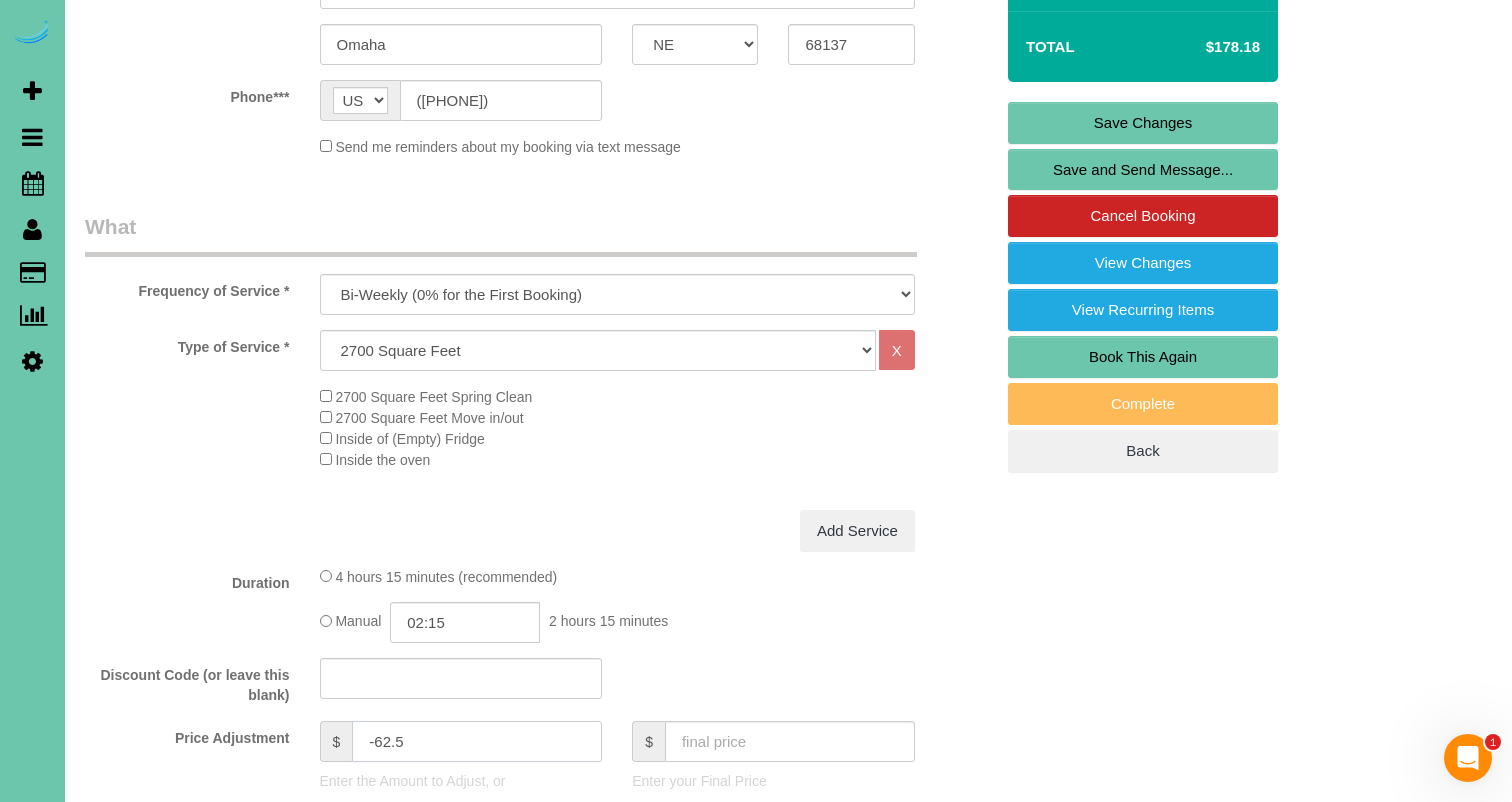 drag, startPoint x: 417, startPoint y: 734, endPoint x: 344, endPoint y: 728, distance: 73.24616 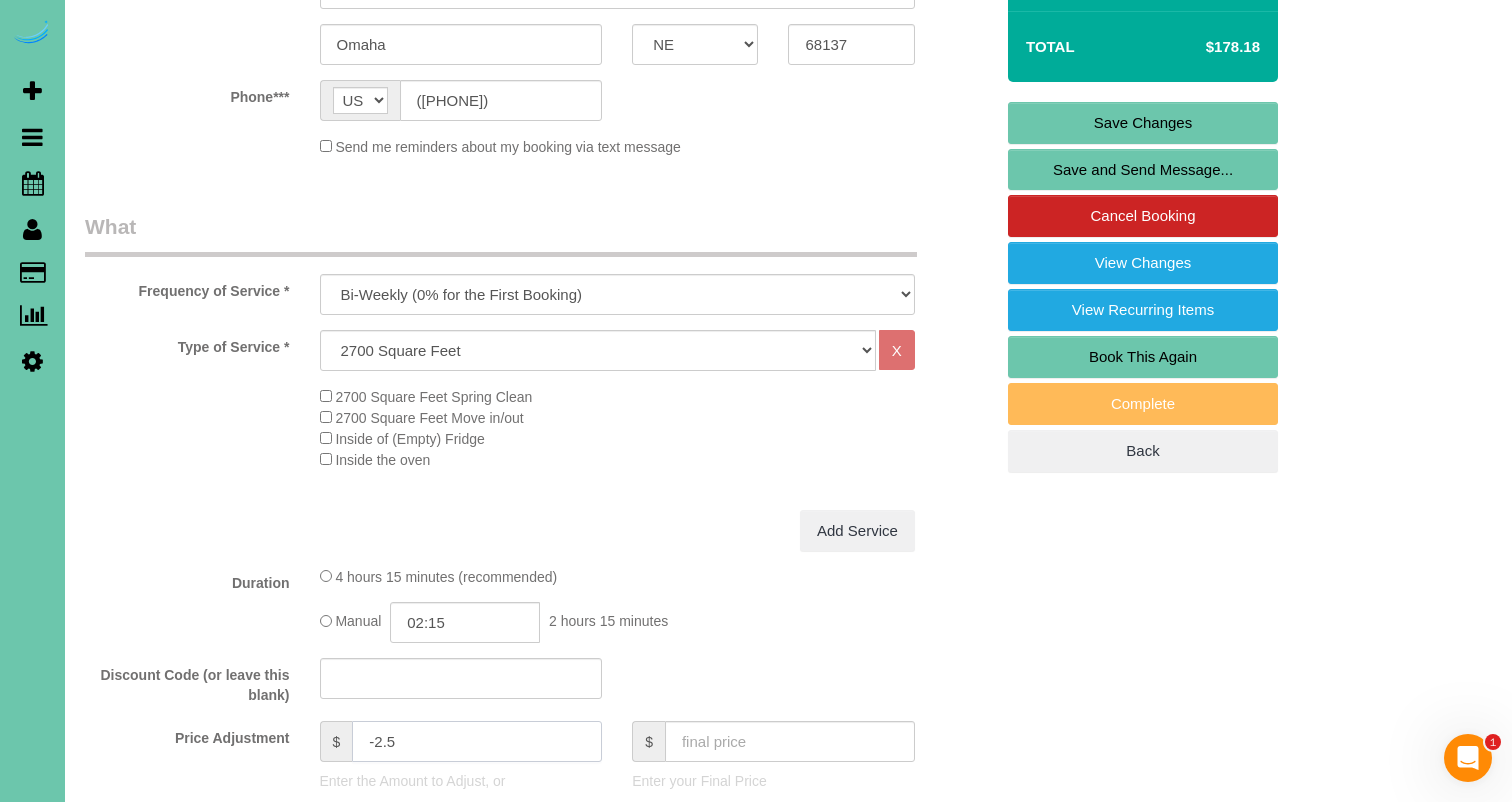 type on "-2.5" 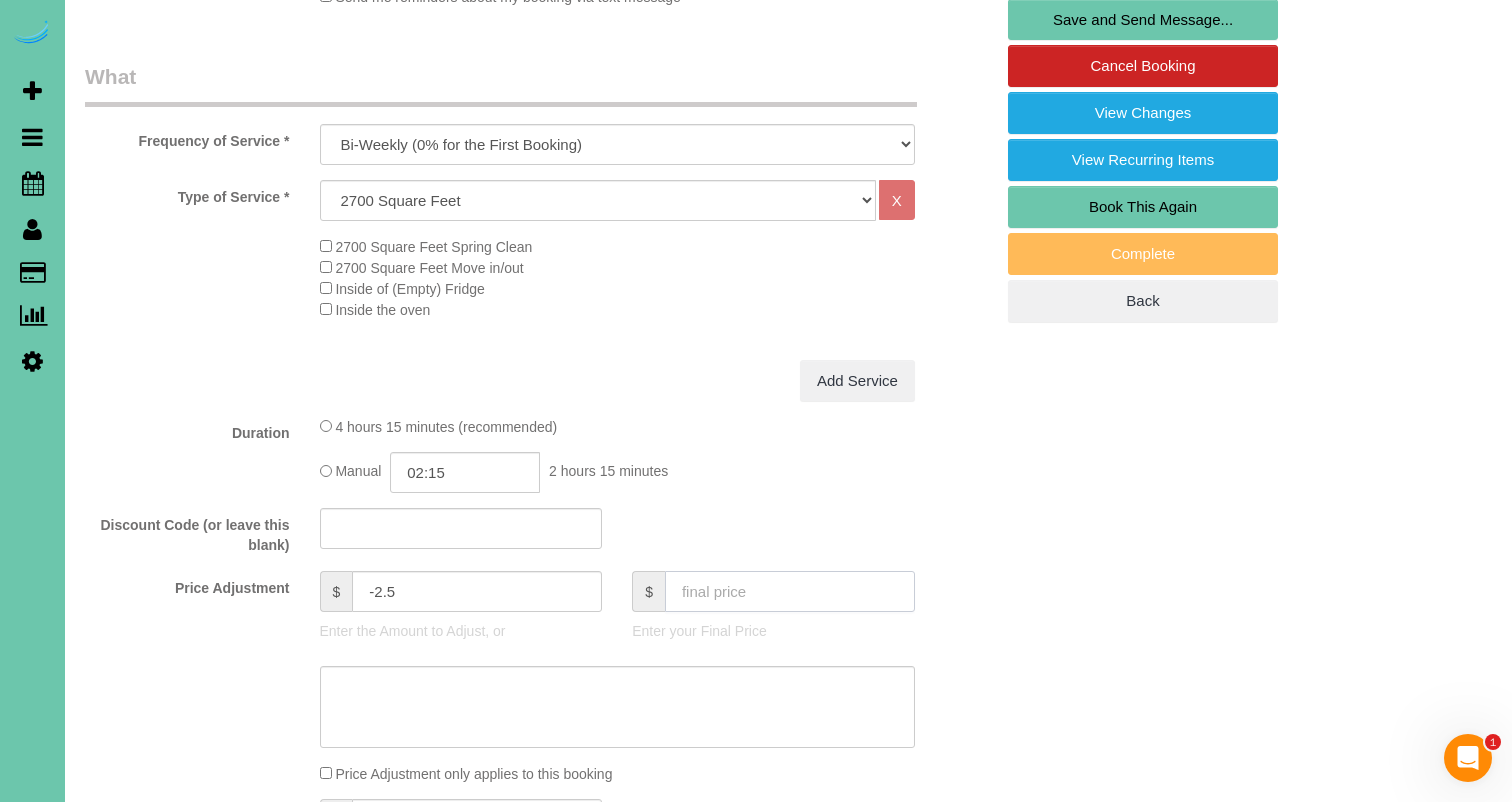 scroll, scrollTop: 581, scrollLeft: 0, axis: vertical 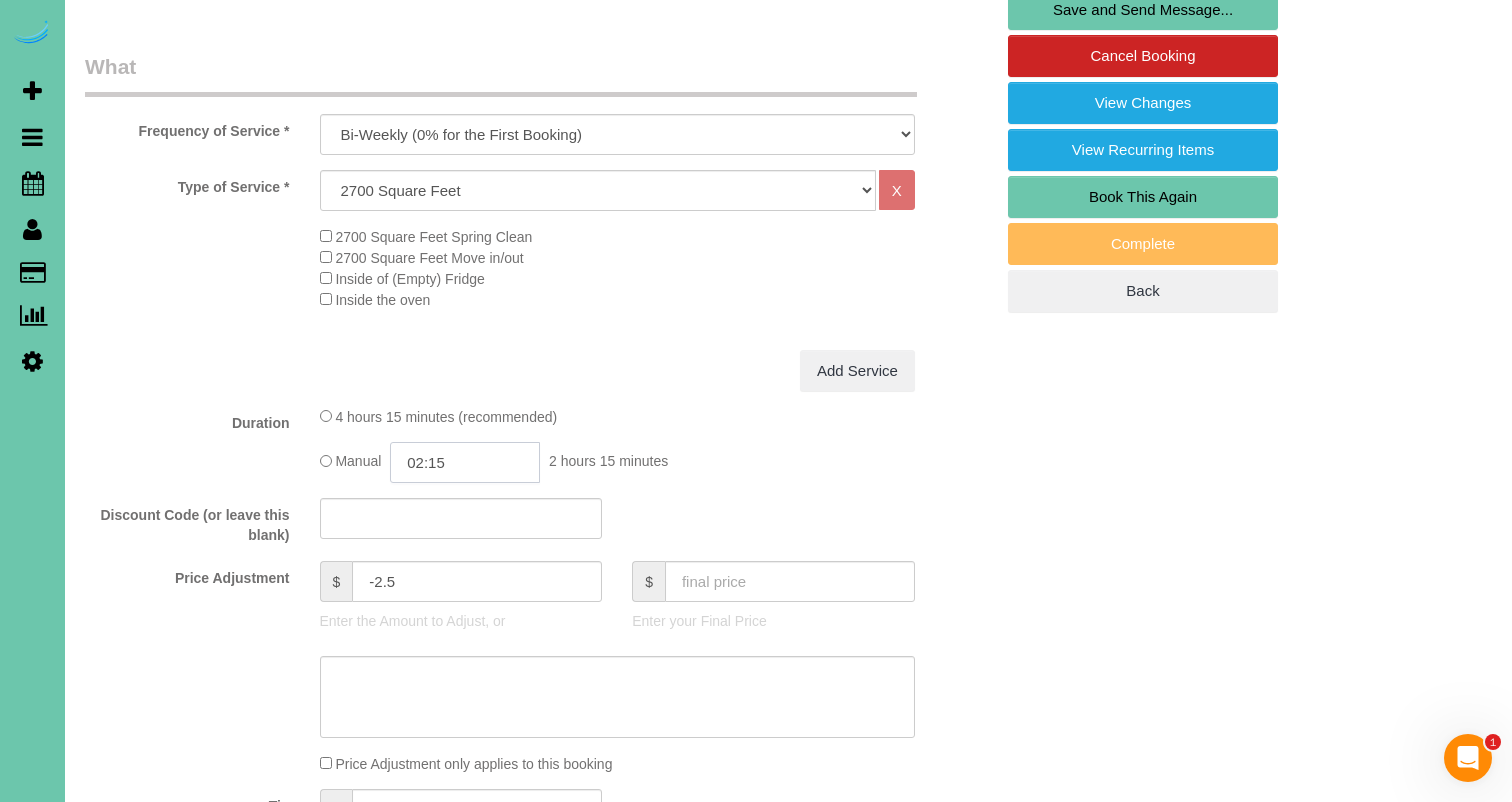 drag, startPoint x: 427, startPoint y: 456, endPoint x: 451, endPoint y: 457, distance: 24.020824 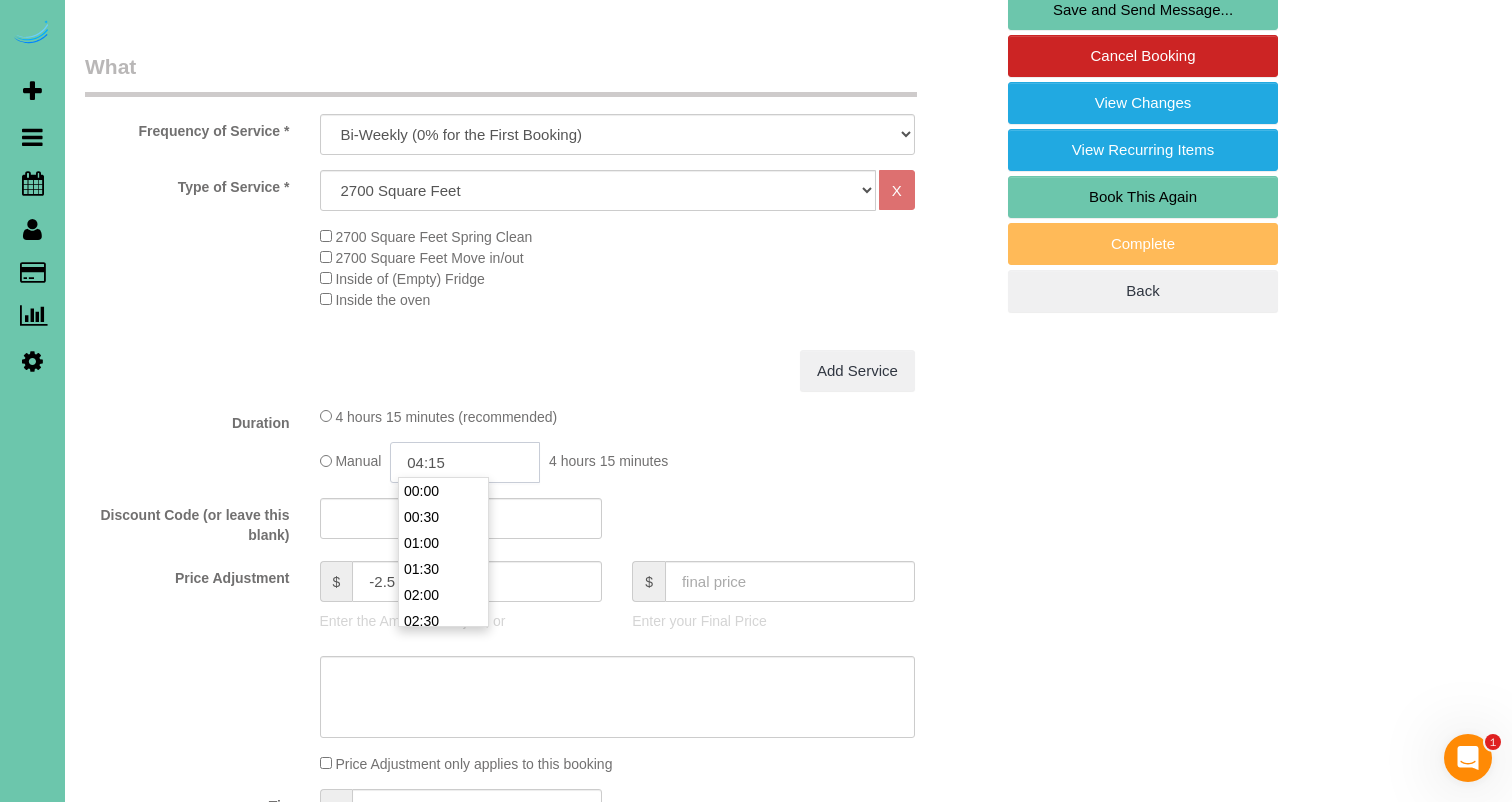 type on "04:15" 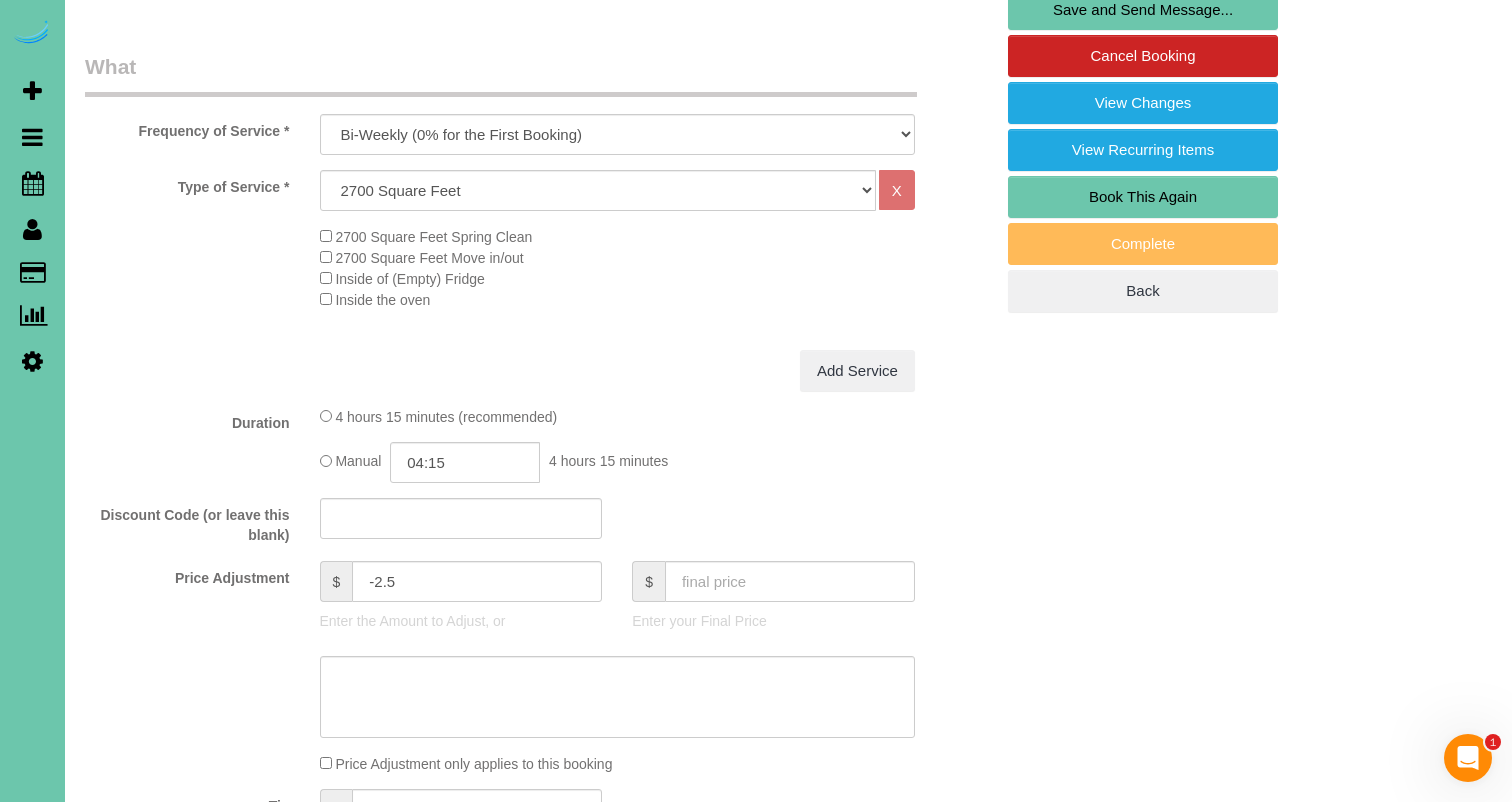 drag, startPoint x: 272, startPoint y: 51, endPoint x: 121, endPoint y: 6, distance: 157.56268 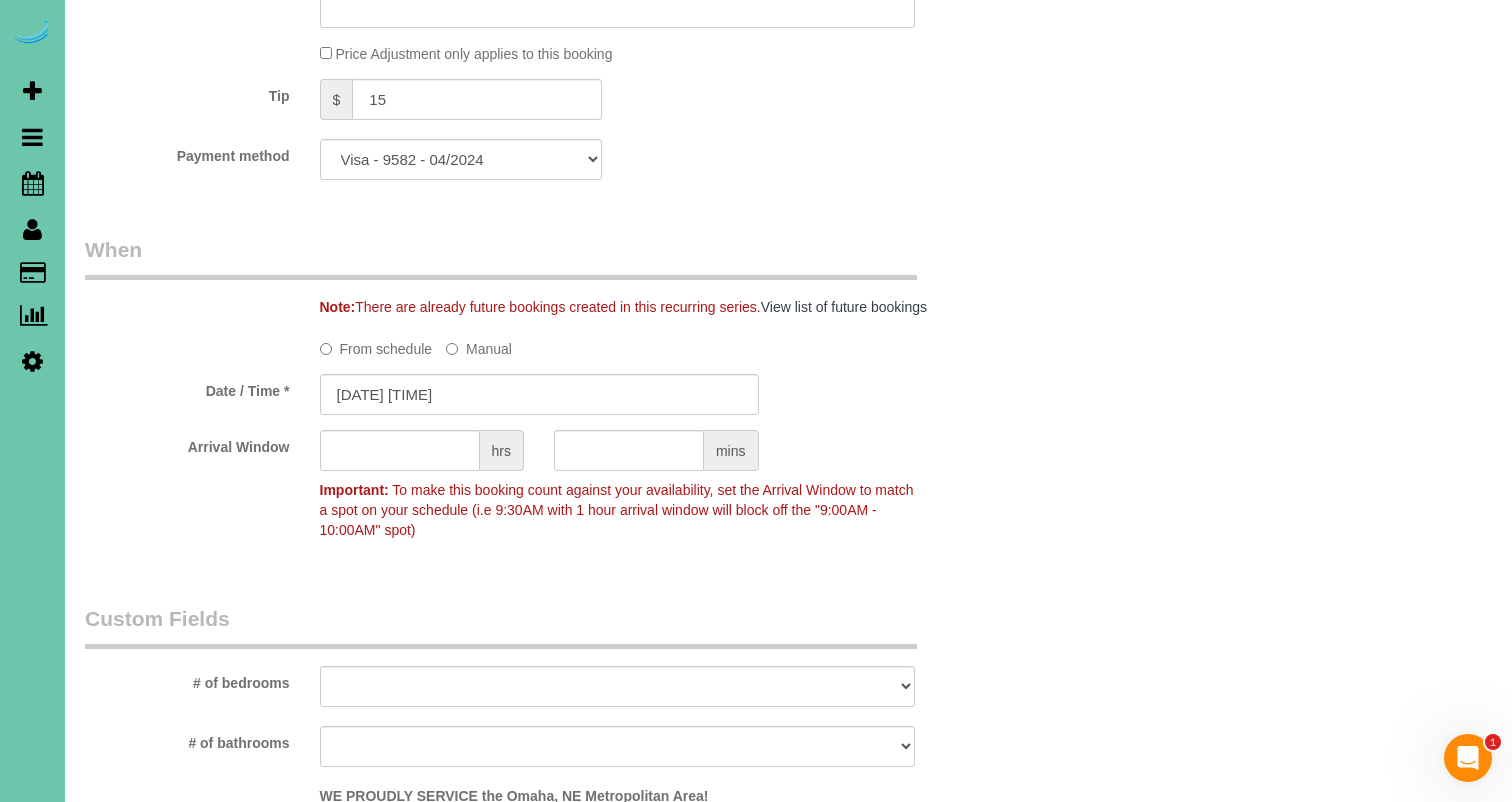 scroll, scrollTop: 1306, scrollLeft: 0, axis: vertical 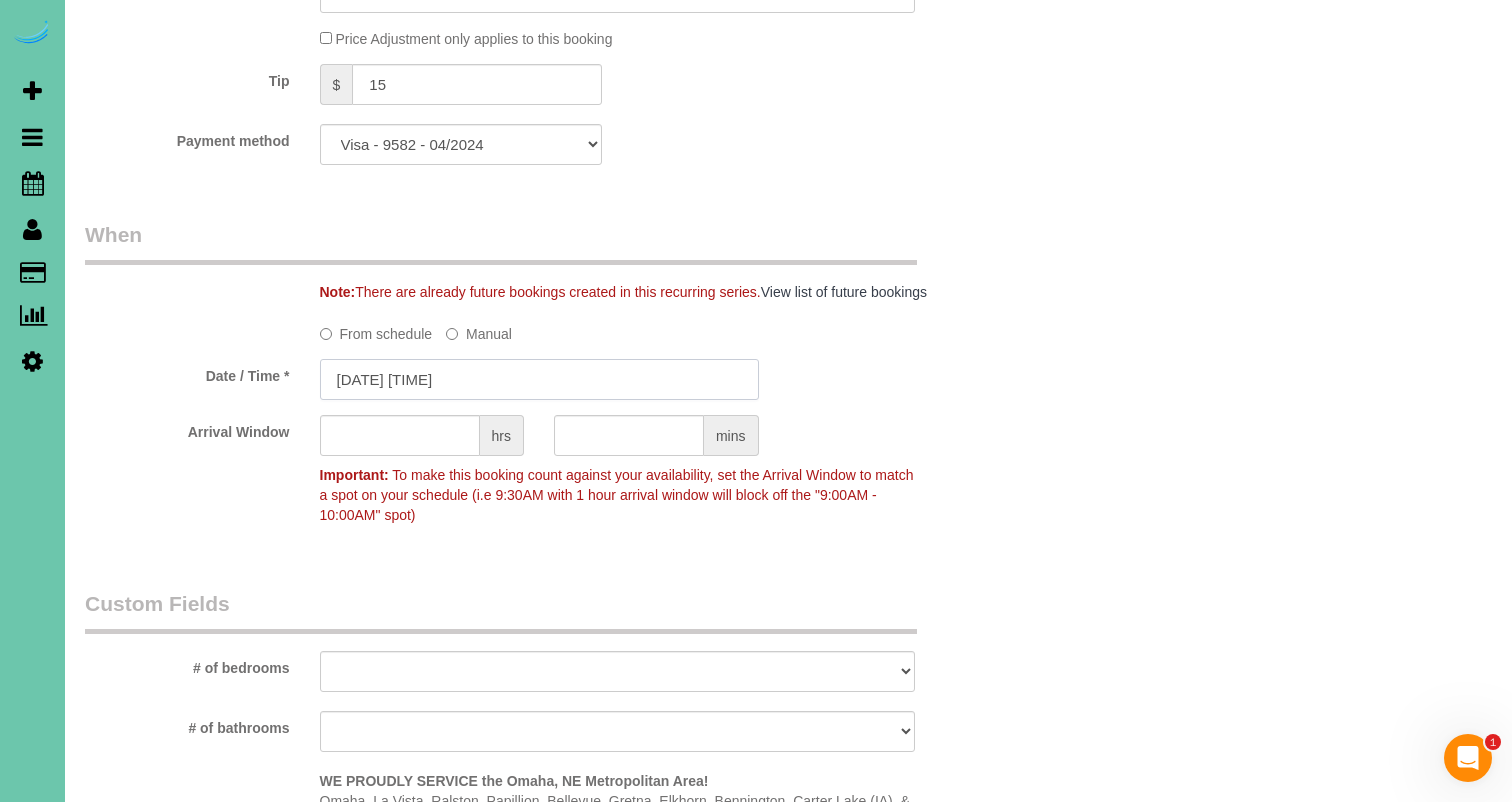 click on "[DATE] [TIME]" at bounding box center [539, 379] 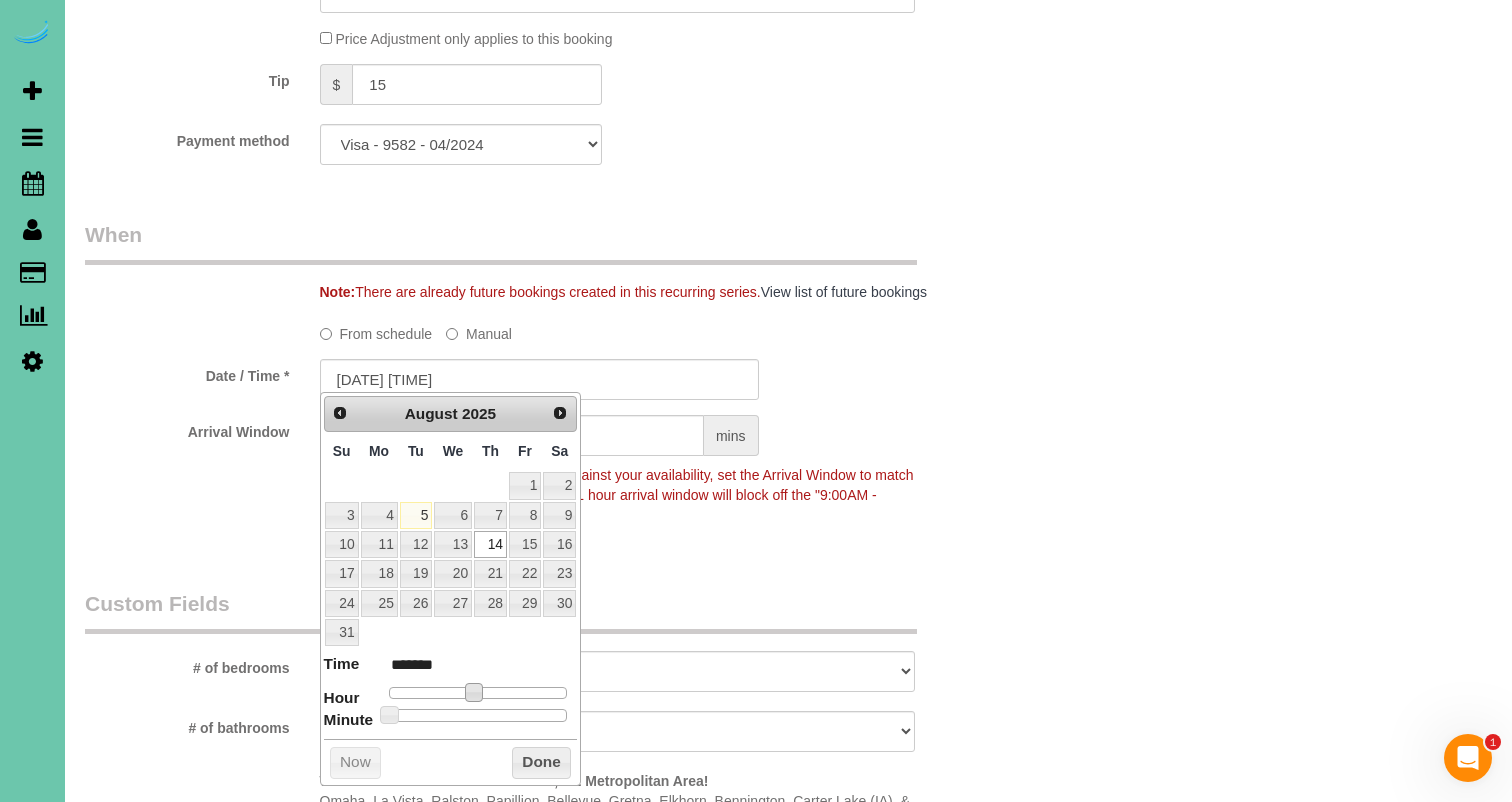 type on "08/14/2025 10:00AM" 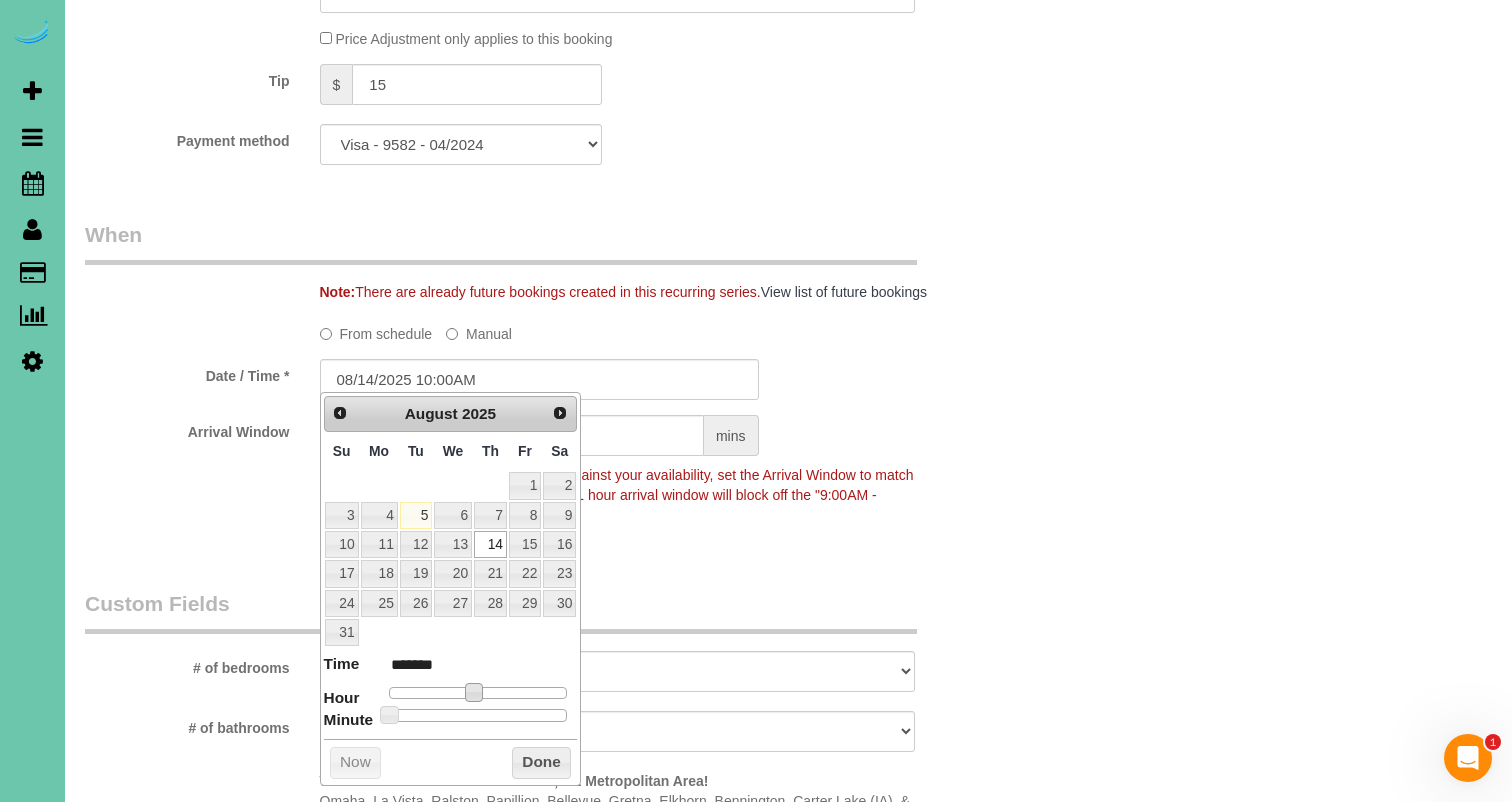 type on "08/14/2025 9:00AM" 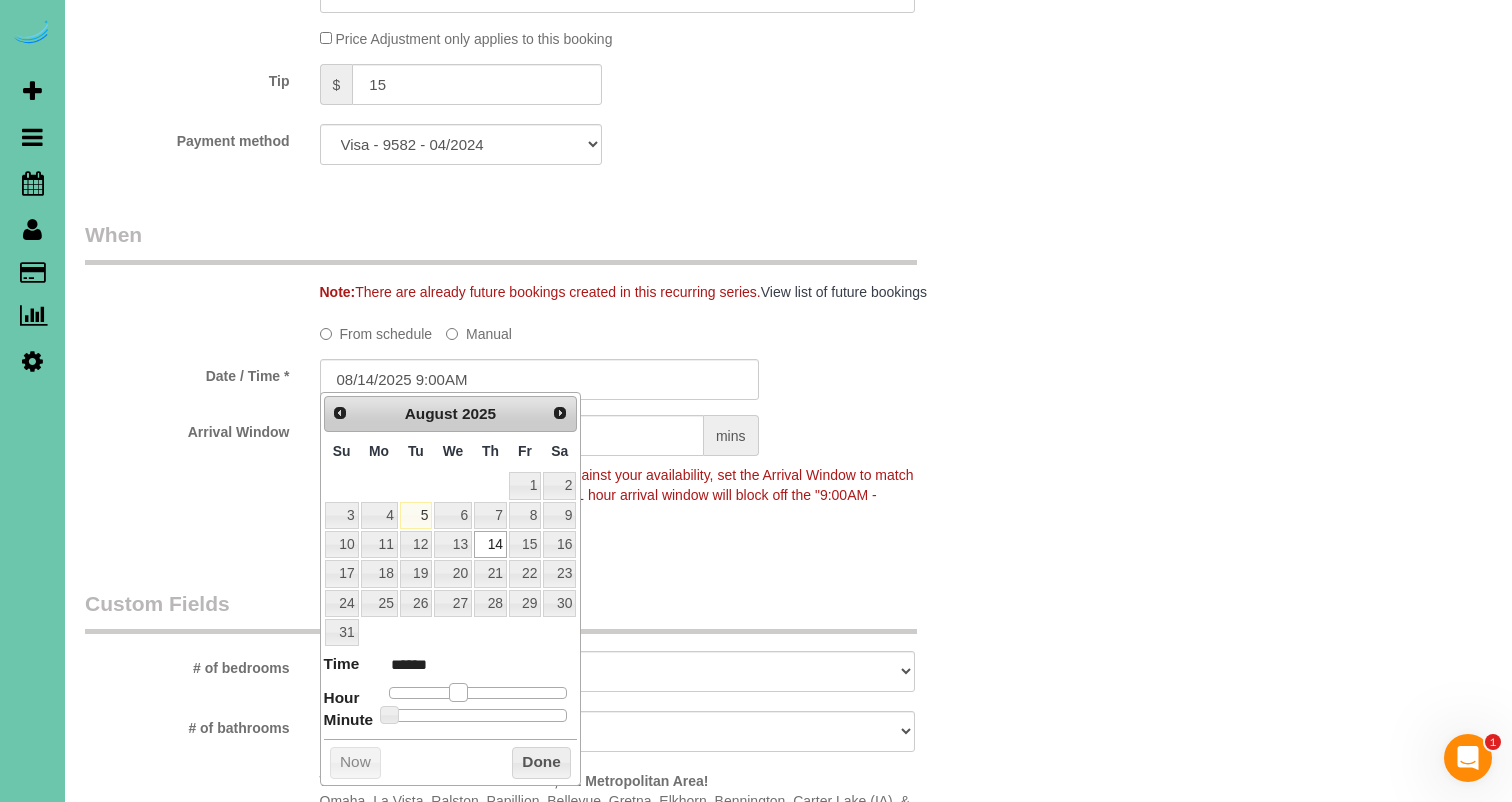 type on "[DATE] [TIME]" 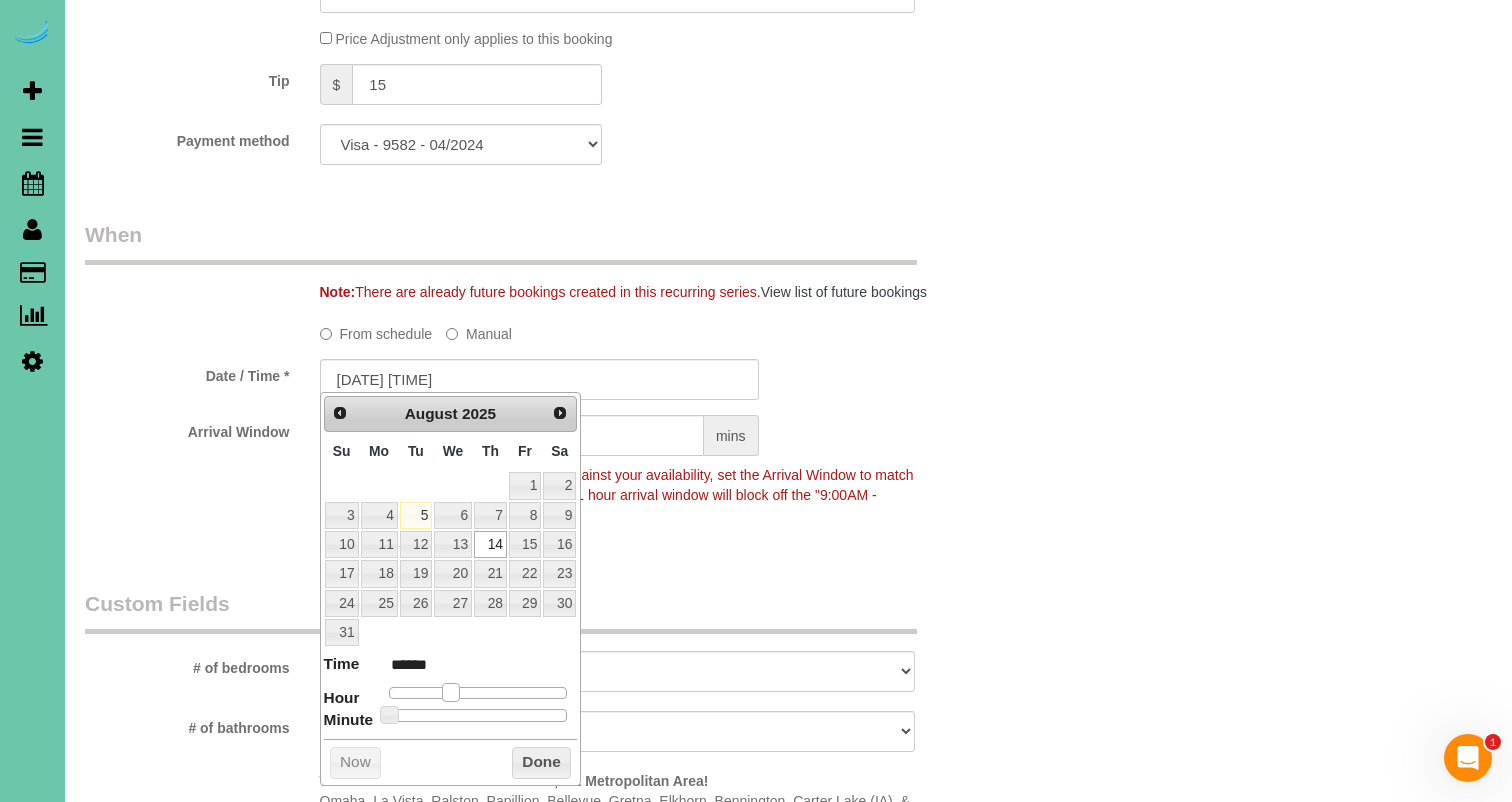 drag, startPoint x: 467, startPoint y: 684, endPoint x: 447, endPoint y: 685, distance: 20.024984 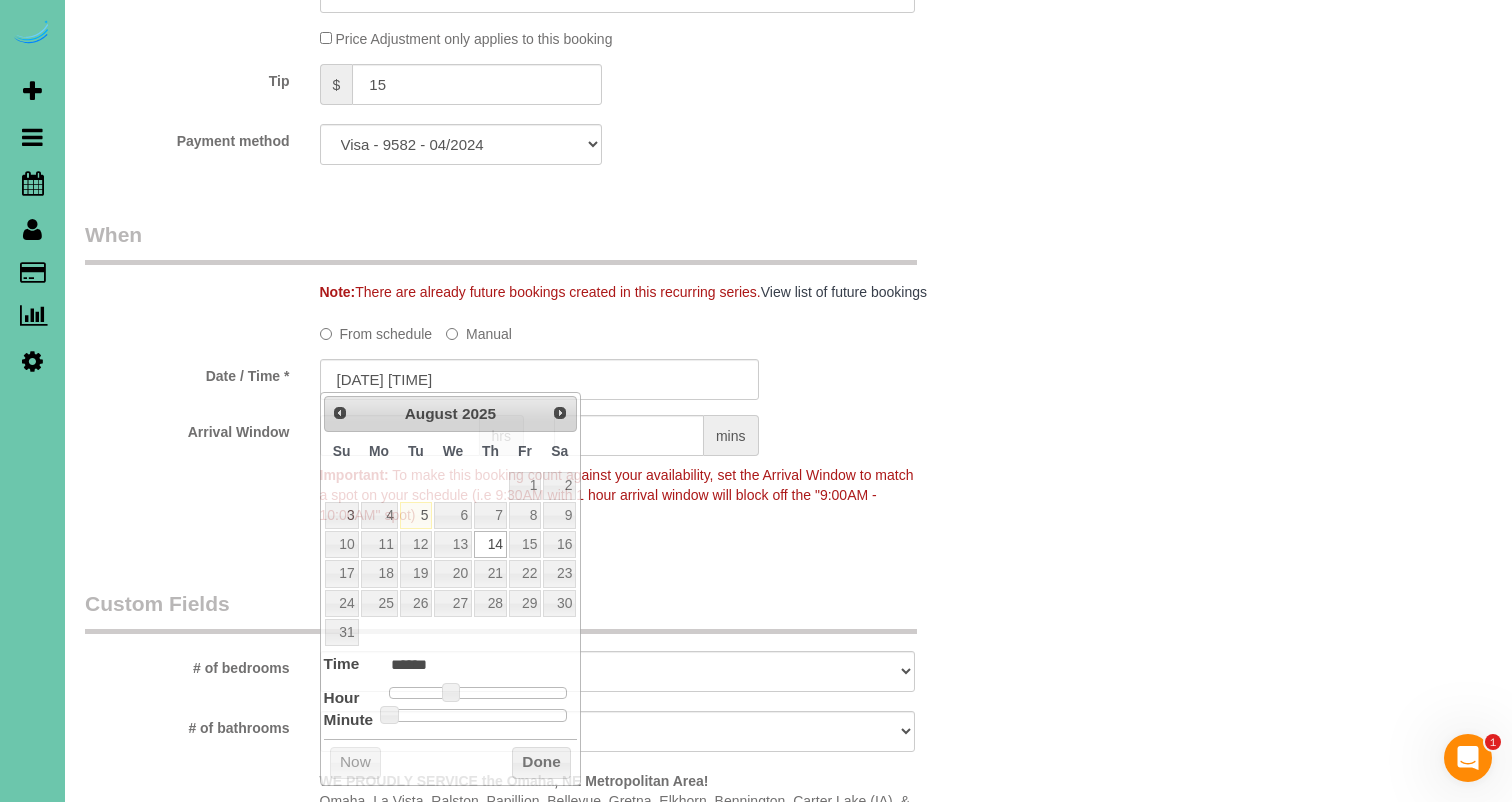 drag, startPoint x: 626, startPoint y: 593, endPoint x: 603, endPoint y: 582, distance: 25.495098 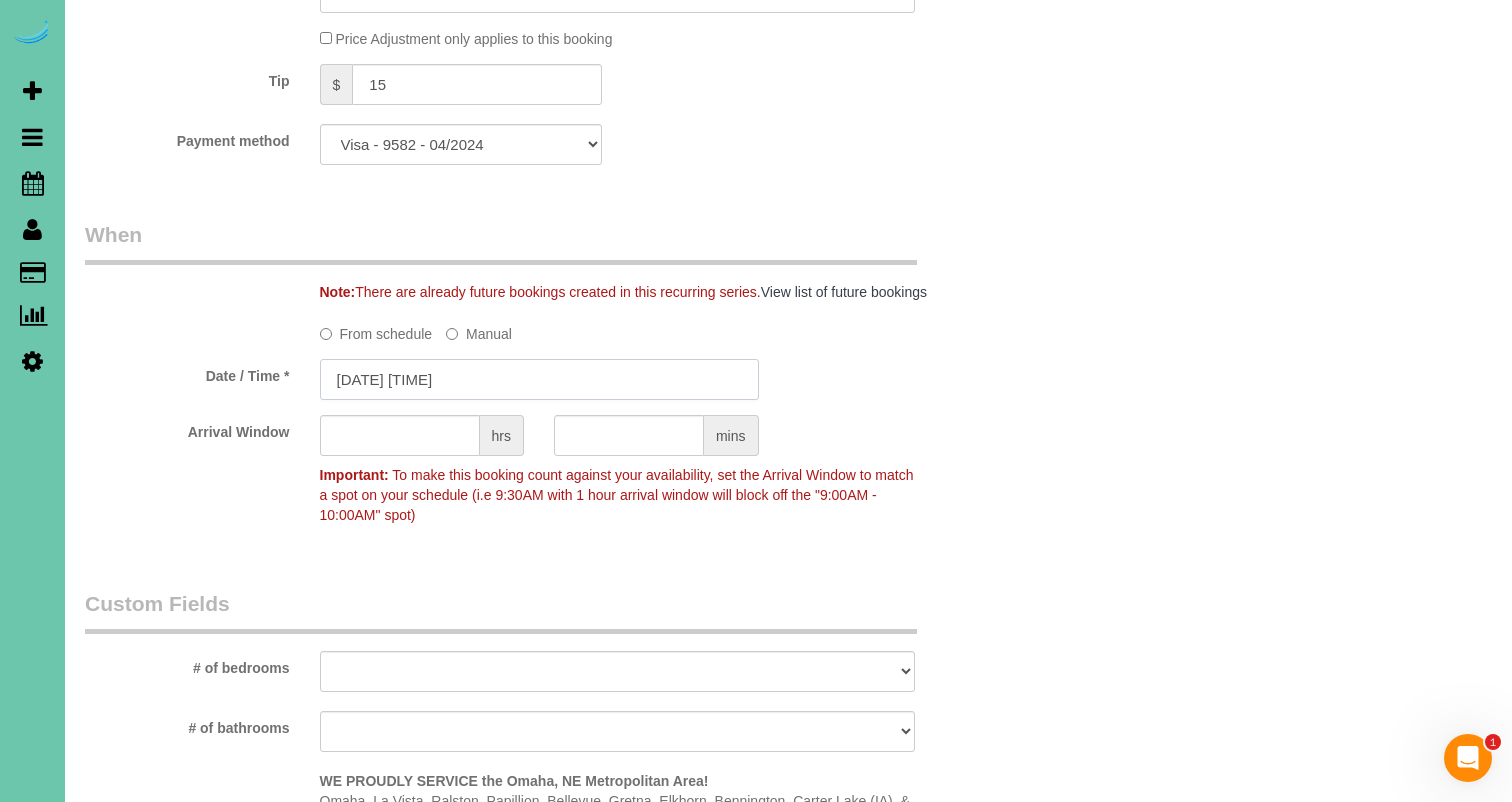 click on "[DATE] [TIME]" at bounding box center (539, 379) 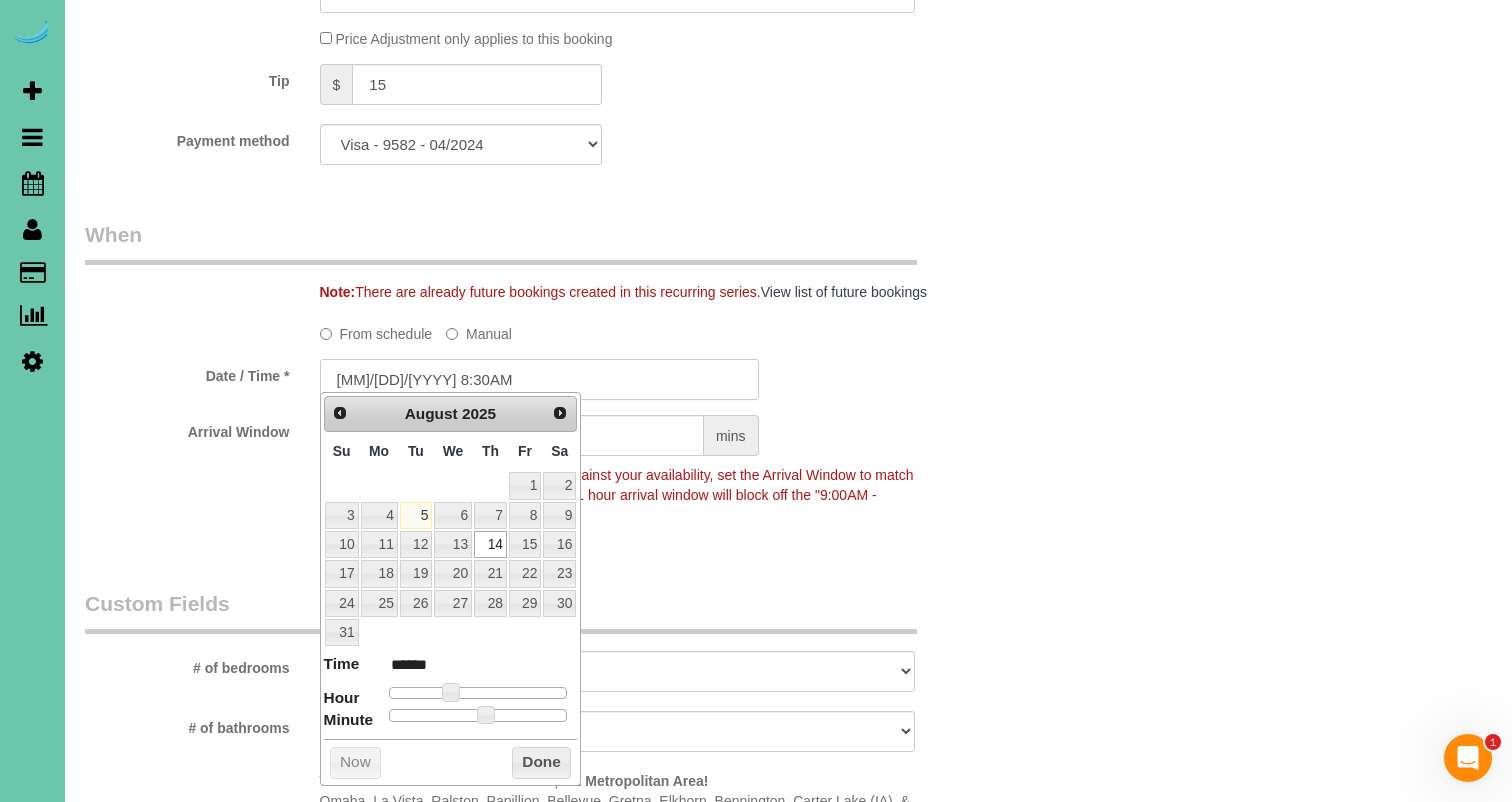 type on "[MM]/[DD]/[YYYY] 8:30AM" 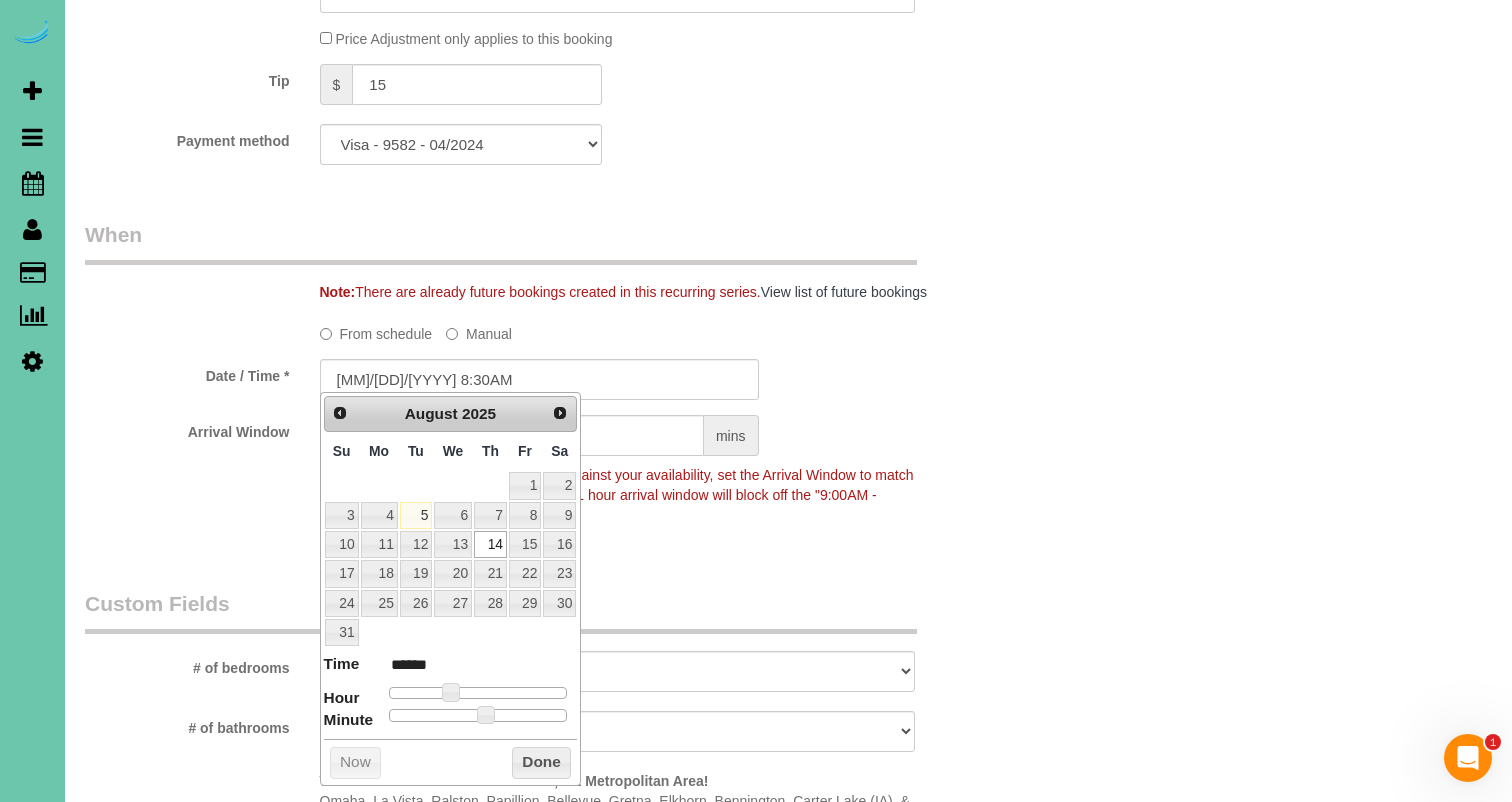 click on "[FIRST] [LAST]" at bounding box center (539, 220) 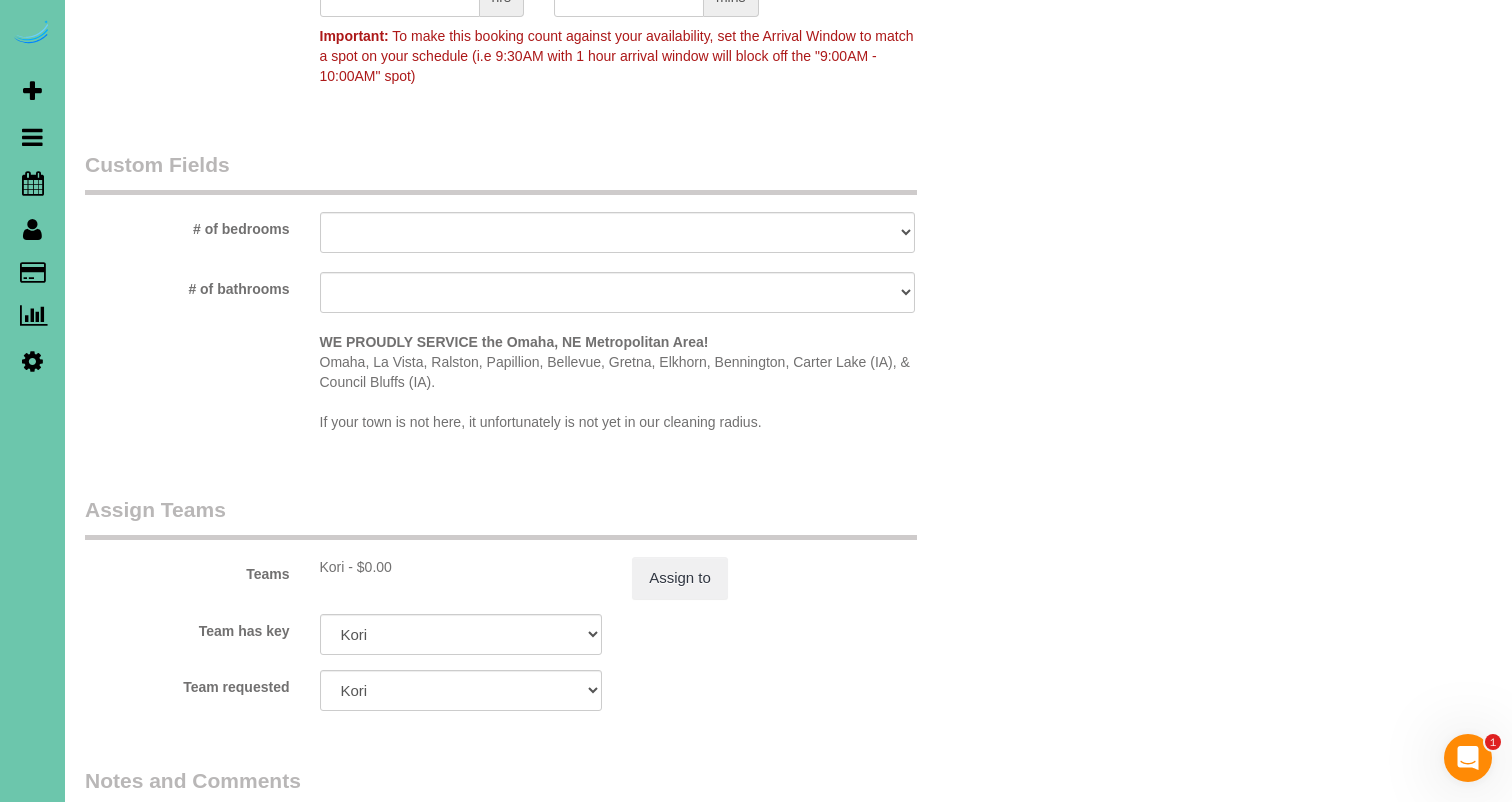 scroll, scrollTop: 1793, scrollLeft: 0, axis: vertical 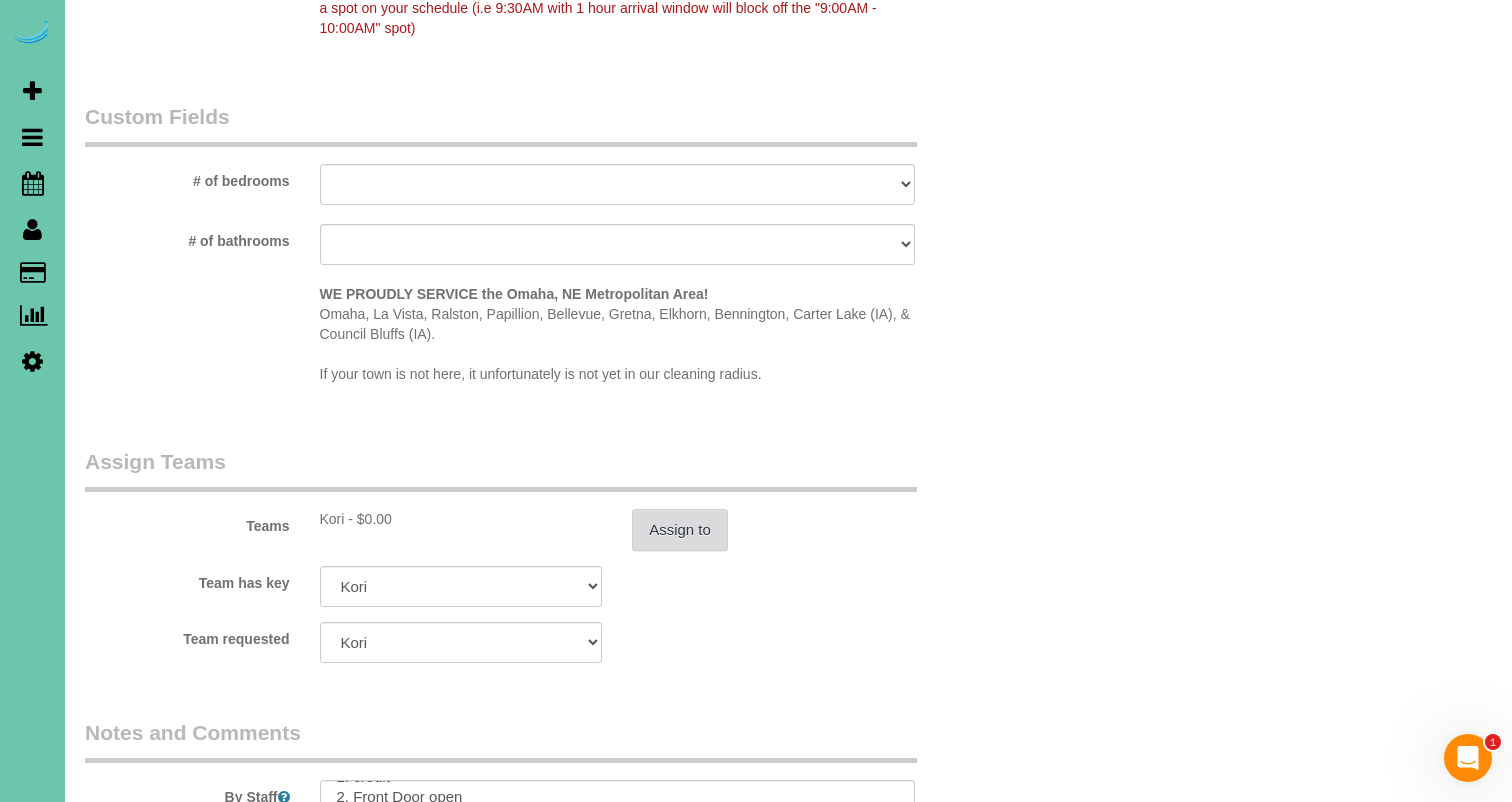click on "Assign to" at bounding box center (680, 530) 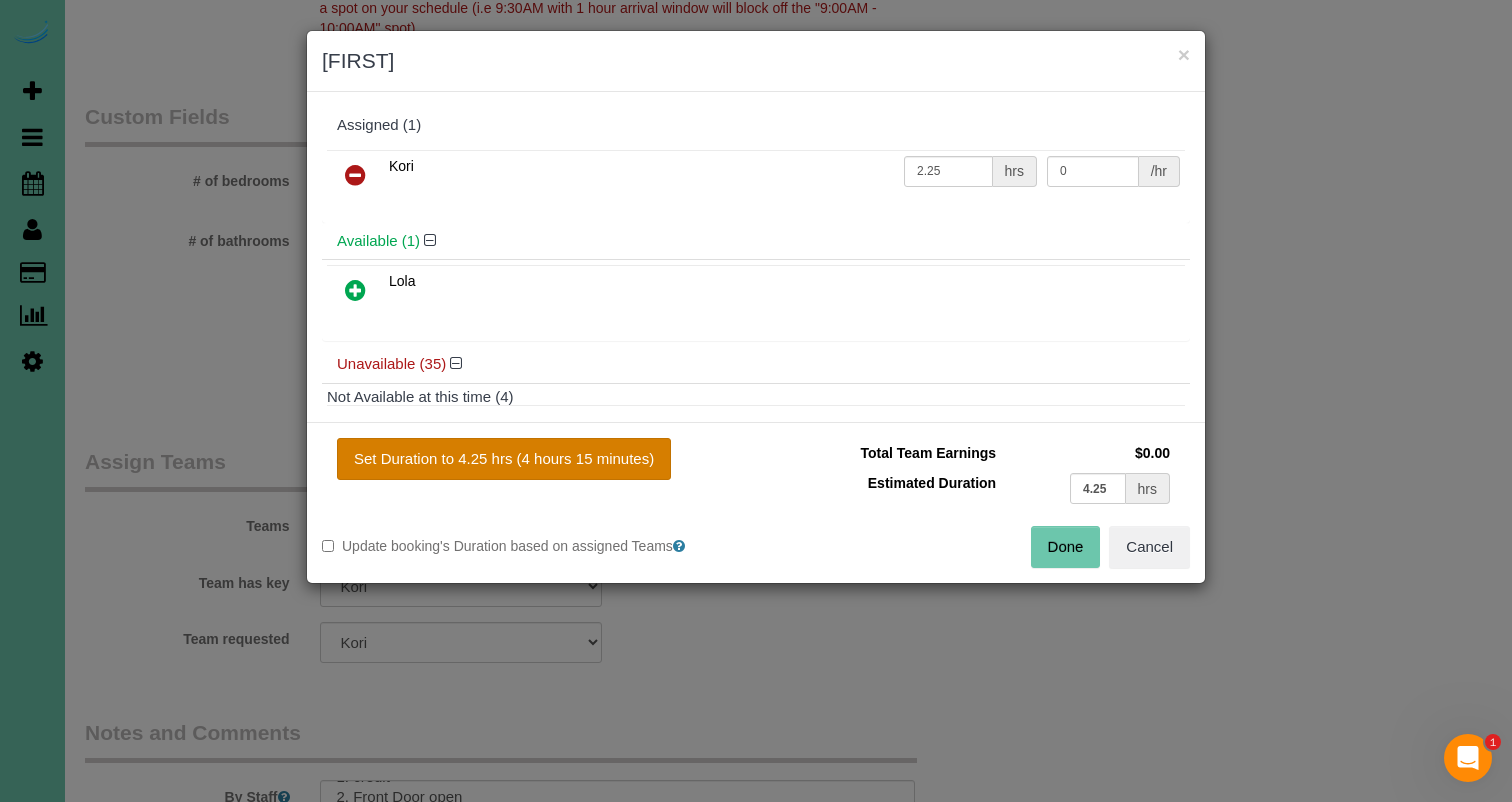 drag, startPoint x: 593, startPoint y: 459, endPoint x: 625, endPoint y: 461, distance: 32.06244 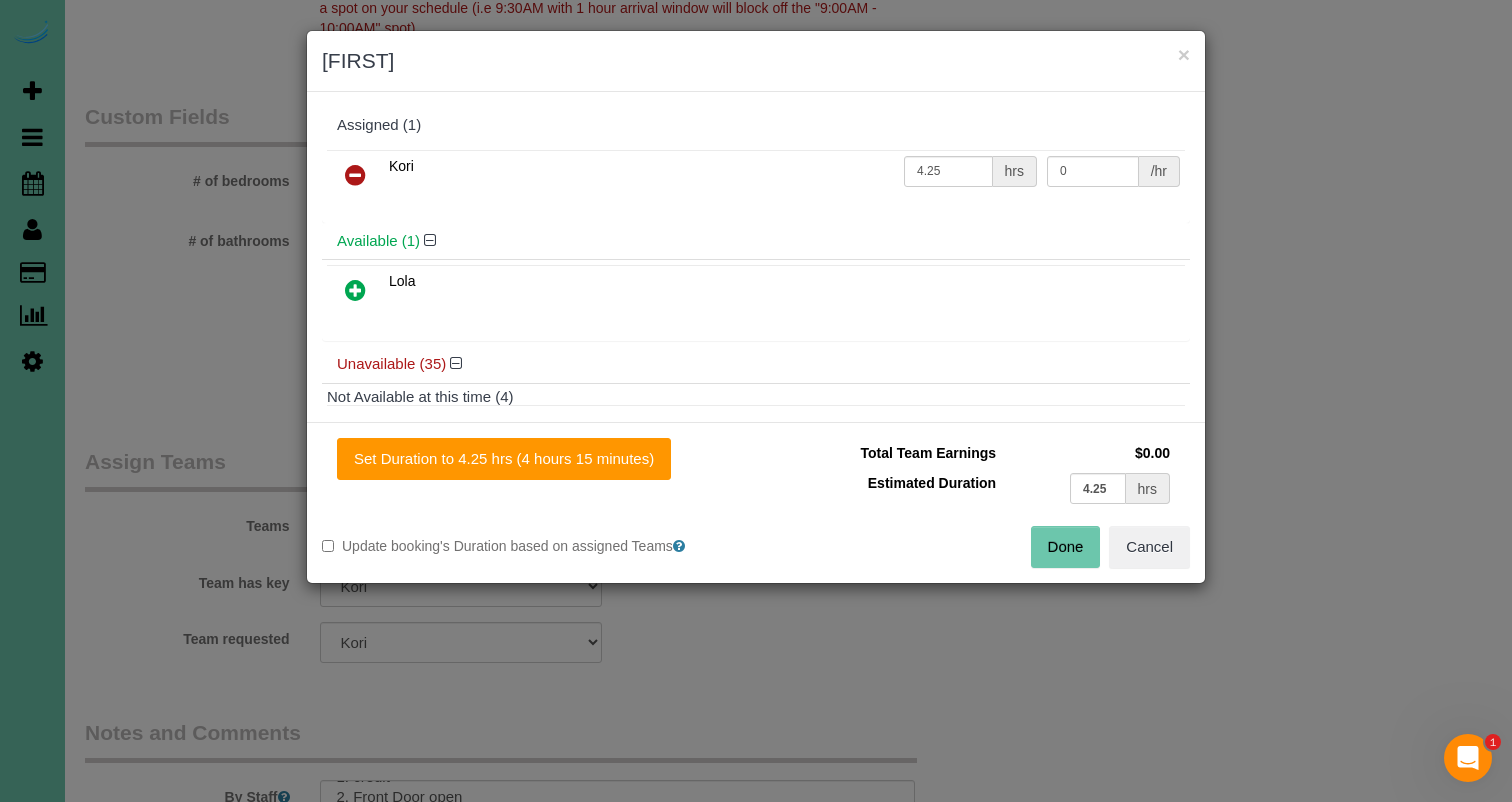 drag, startPoint x: 1068, startPoint y: 561, endPoint x: 1047, endPoint y: 560, distance: 21.023796 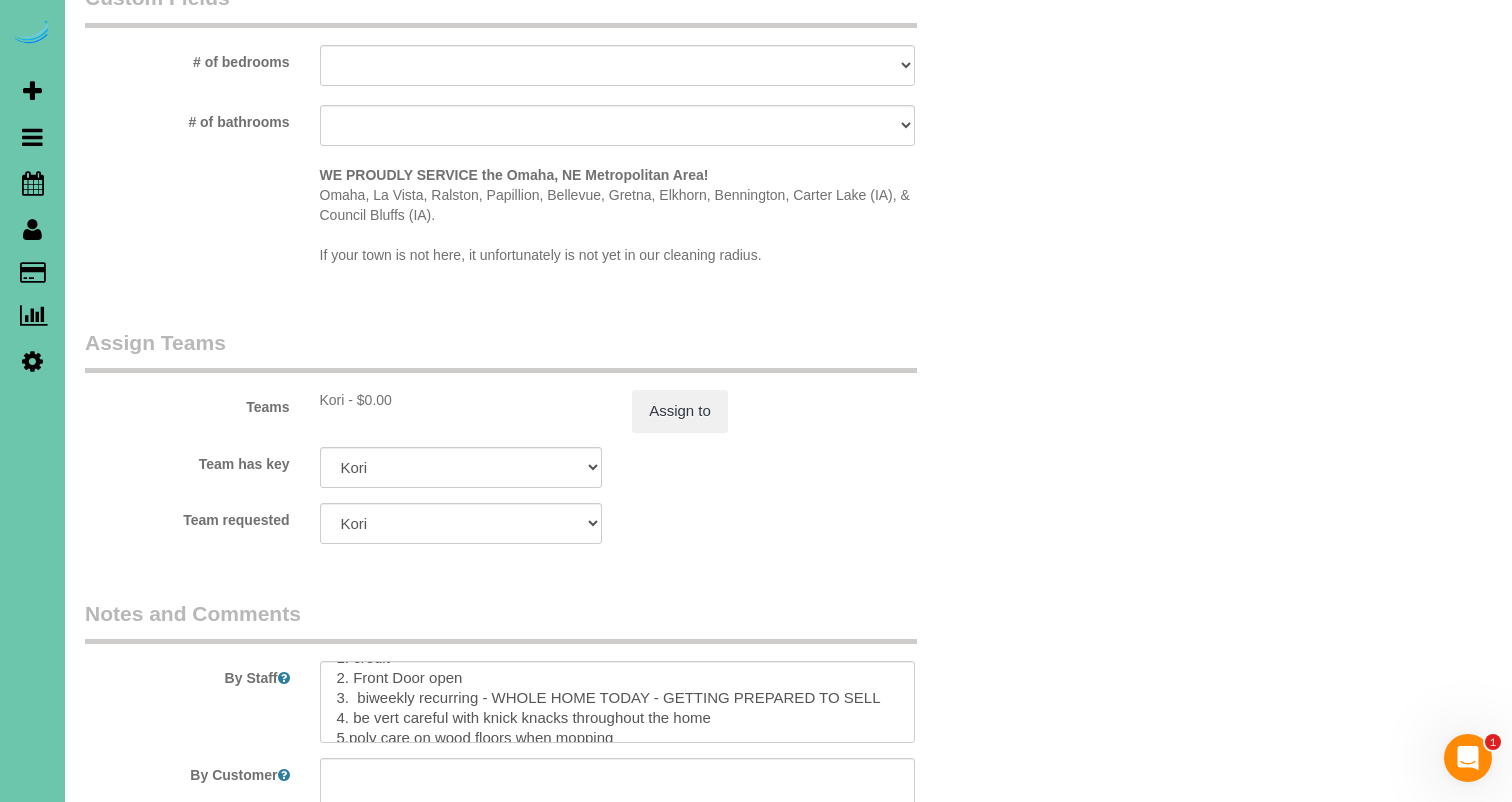scroll, scrollTop: 1941, scrollLeft: 0, axis: vertical 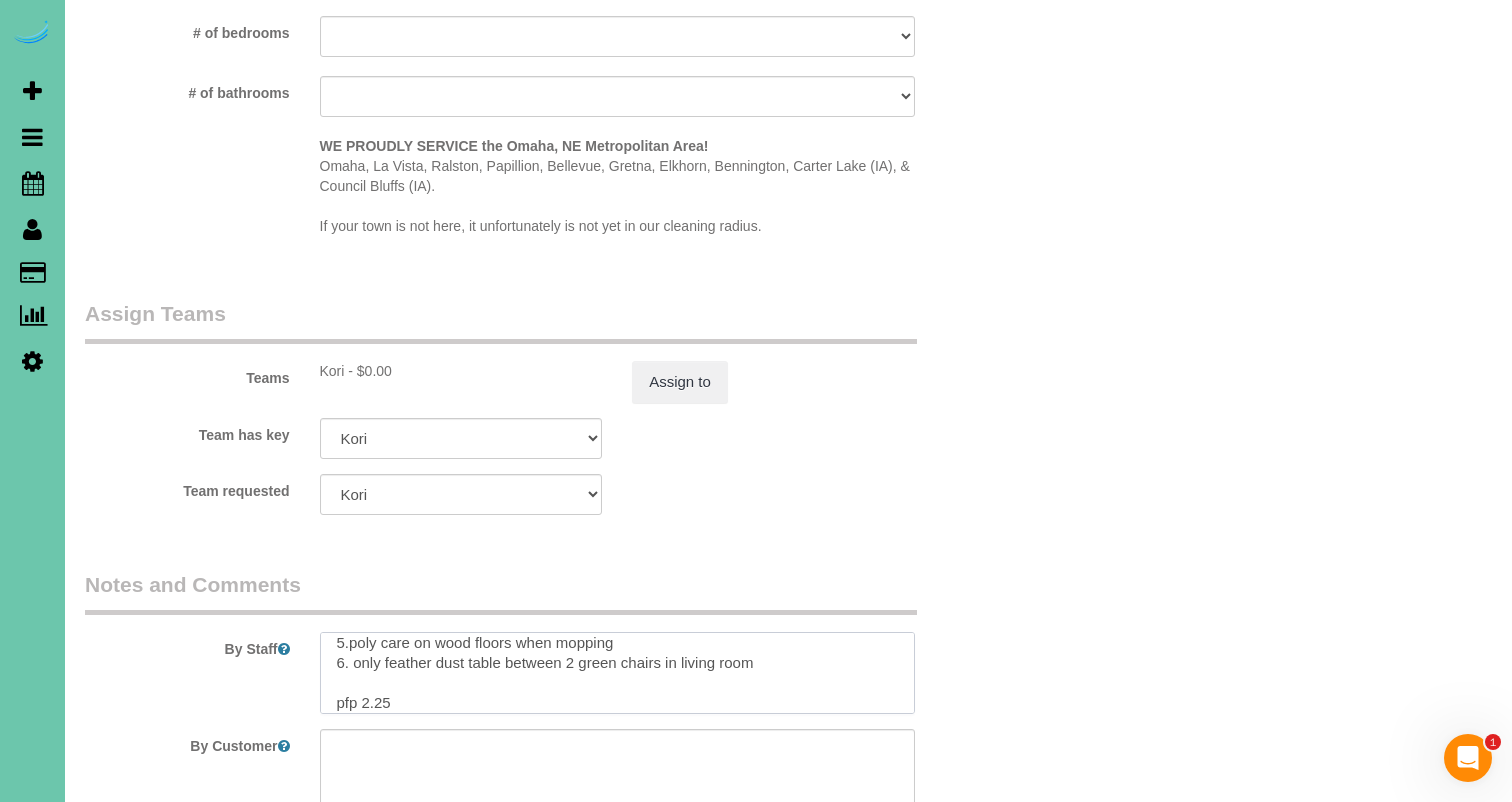 click at bounding box center (617, 673) 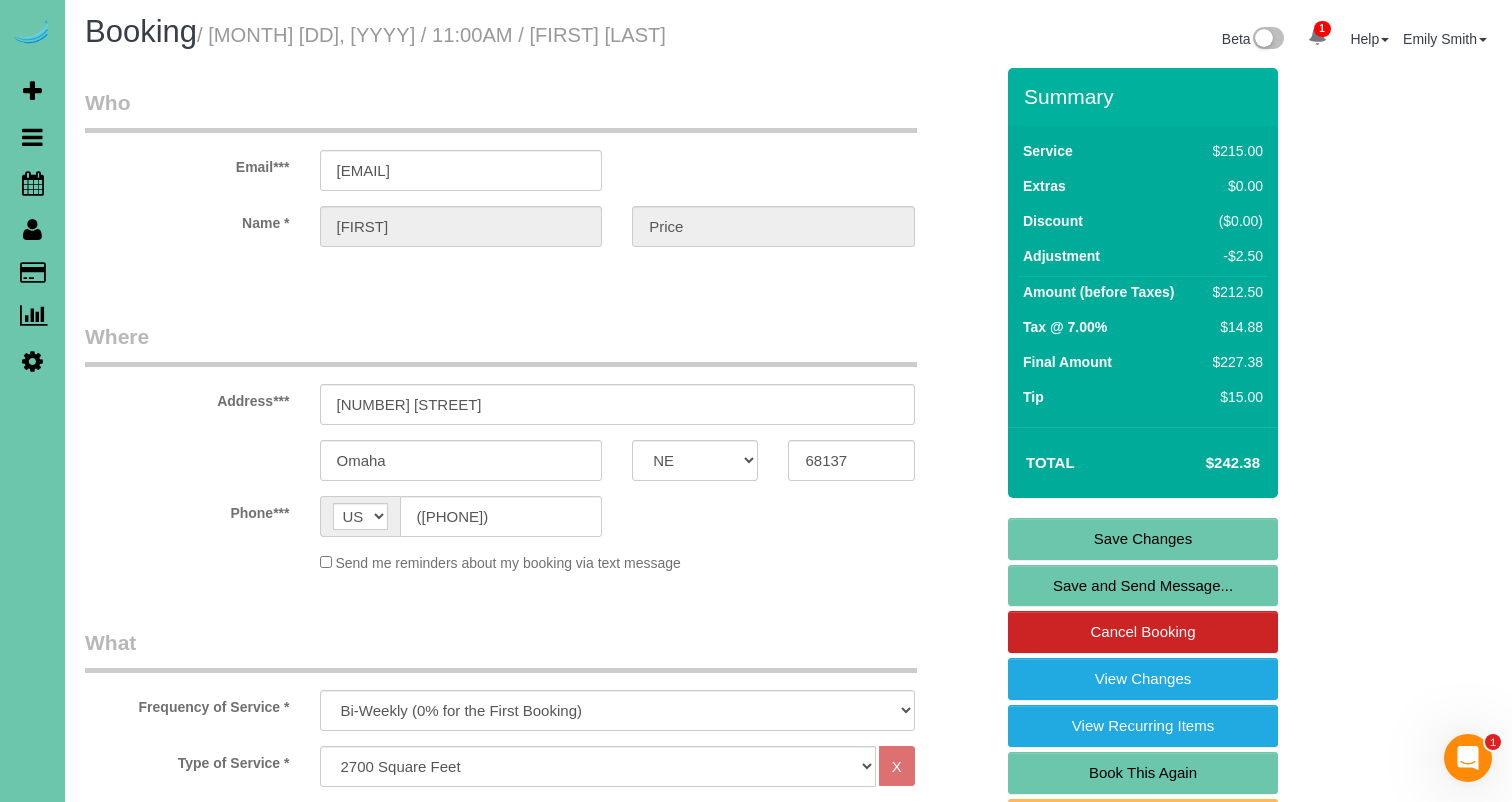 scroll, scrollTop: 0, scrollLeft: 0, axis: both 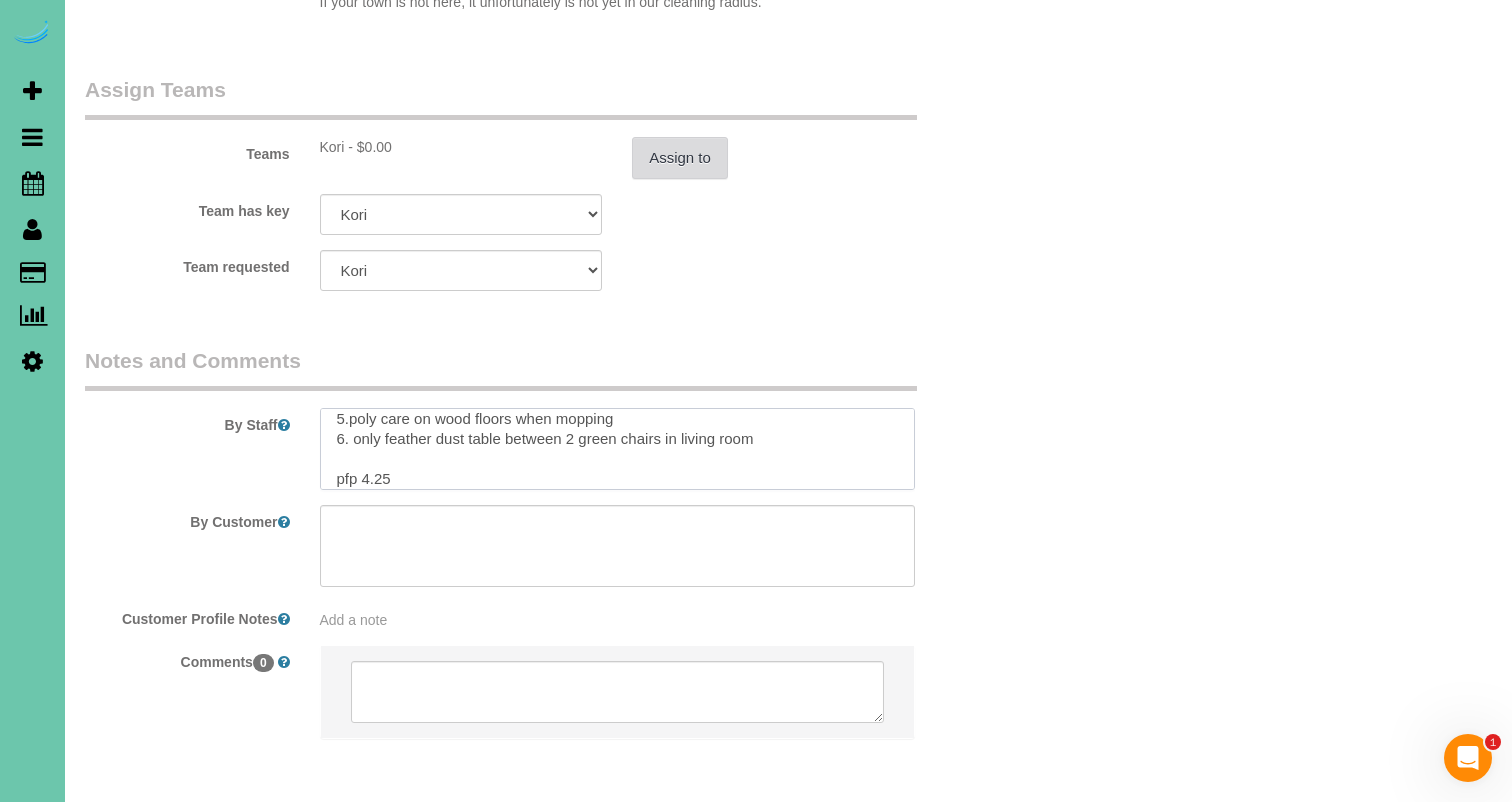 type on "**use clients blue vacuum - located in the hall closet, closest to the master bedroom**
1. credit
2. Front Door open
3.  biweekly recurring - WHOLE HOME TODAY - GETTING PREPARED TO SELL
4. be vert careful with knick knacks throughout the home
5.poly care on wood floors when mopping
6. only feather dust table between 2 green chairs in living room
pfp 4.25" 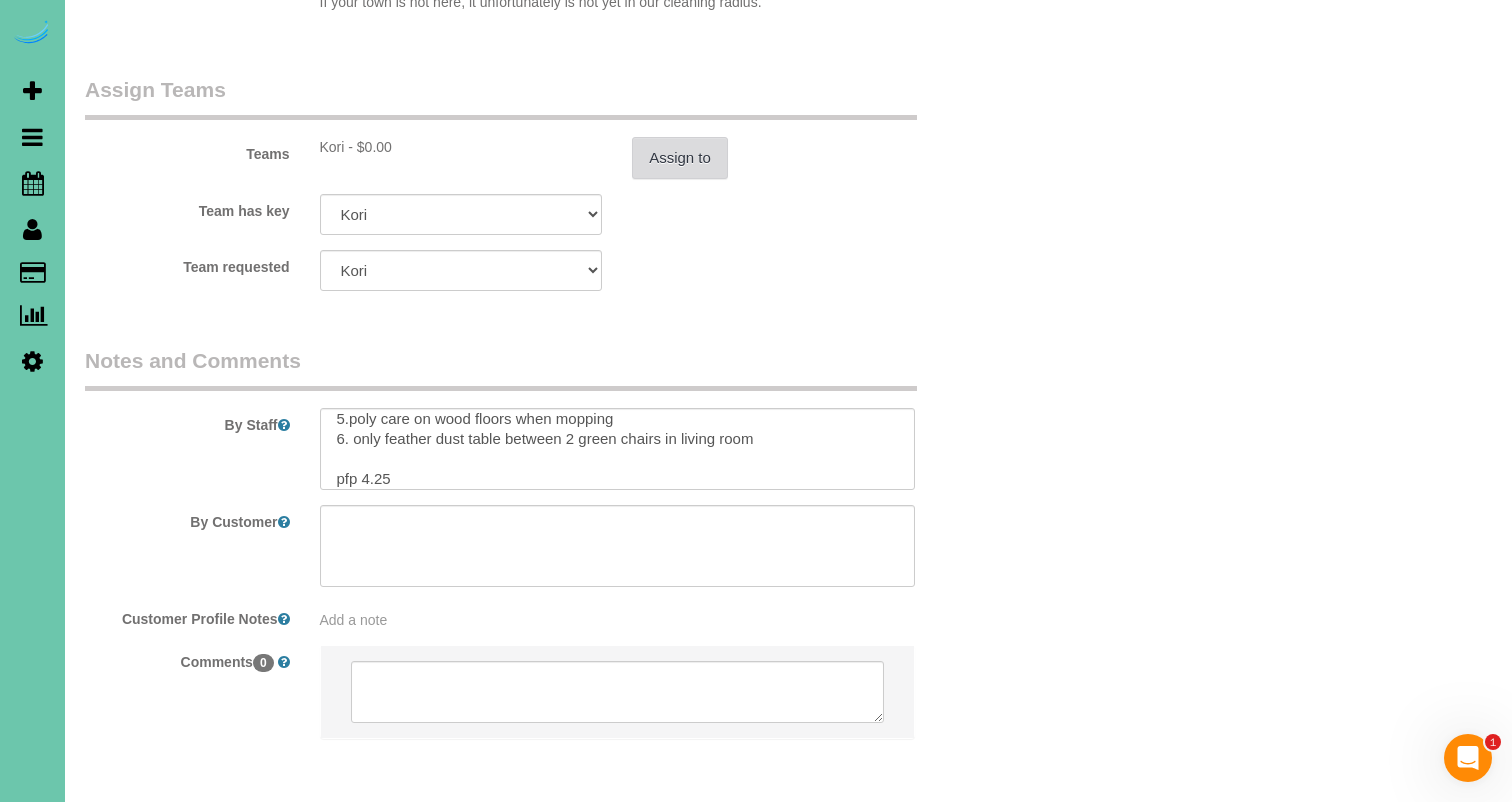 click on "Assign to" at bounding box center [680, 158] 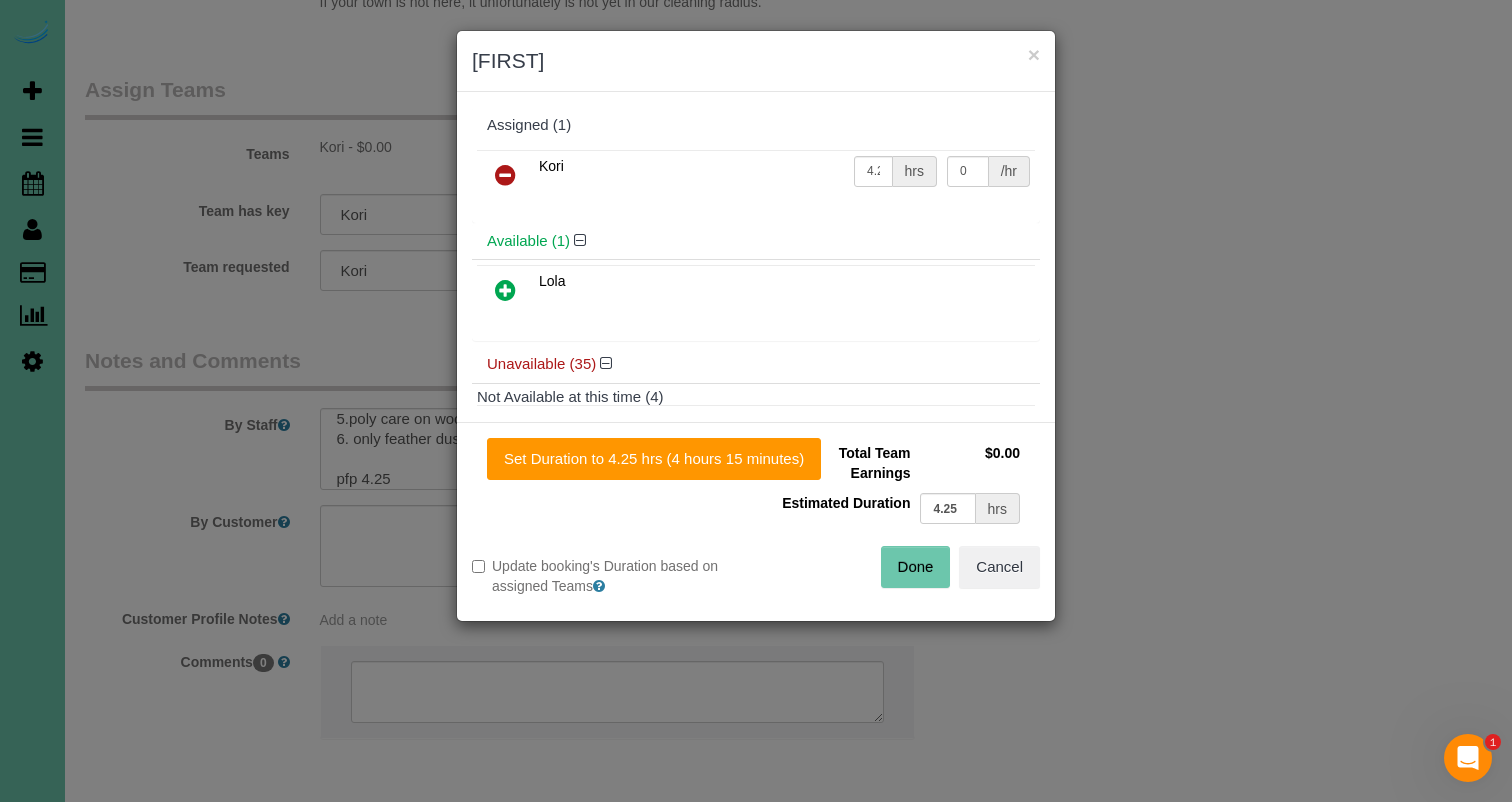scroll, scrollTop: 2166, scrollLeft: 1, axis: both 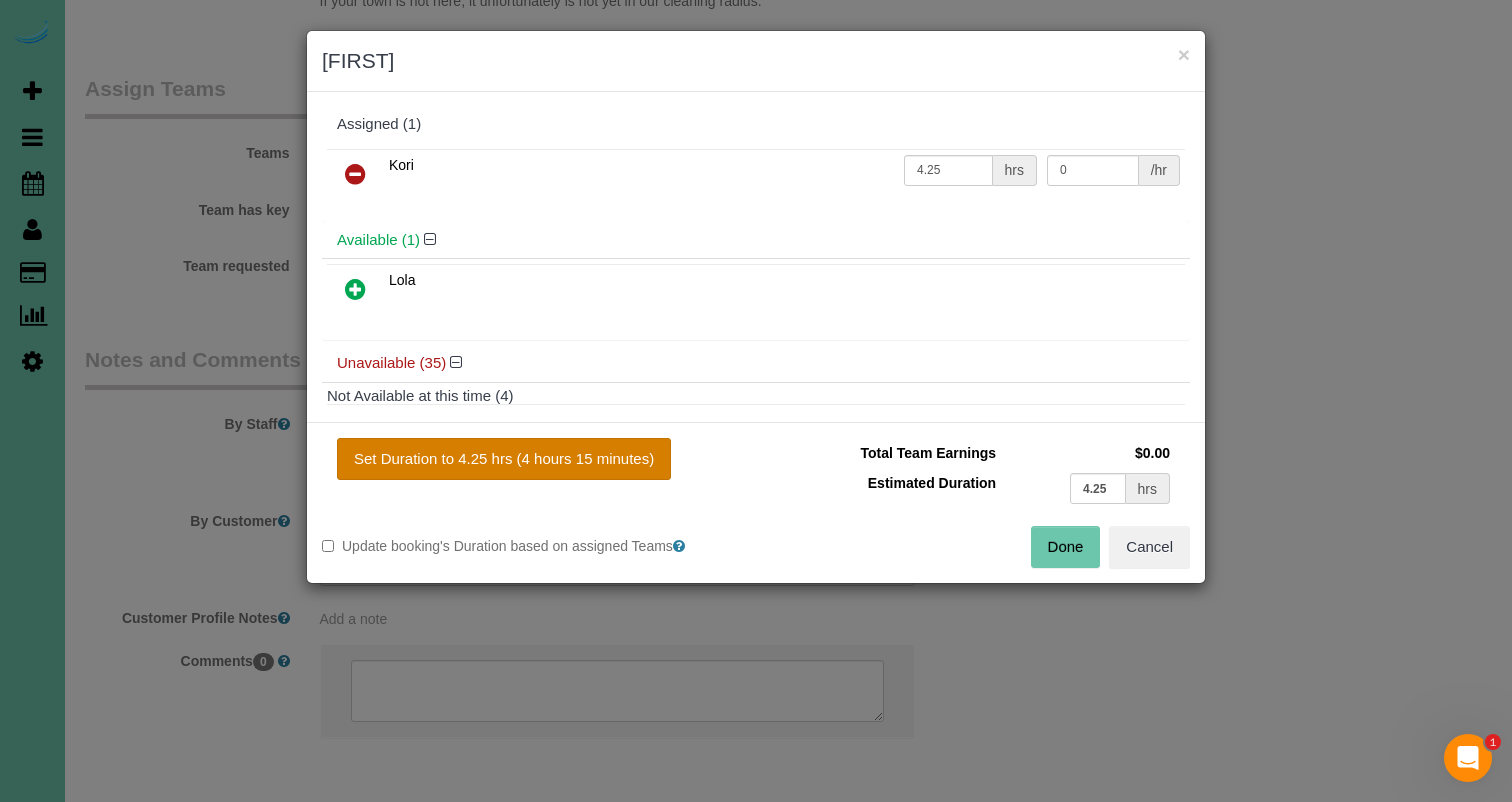 click on "Set Duration to 4.25 hrs (4 hours 15 minutes)" at bounding box center [504, 459] 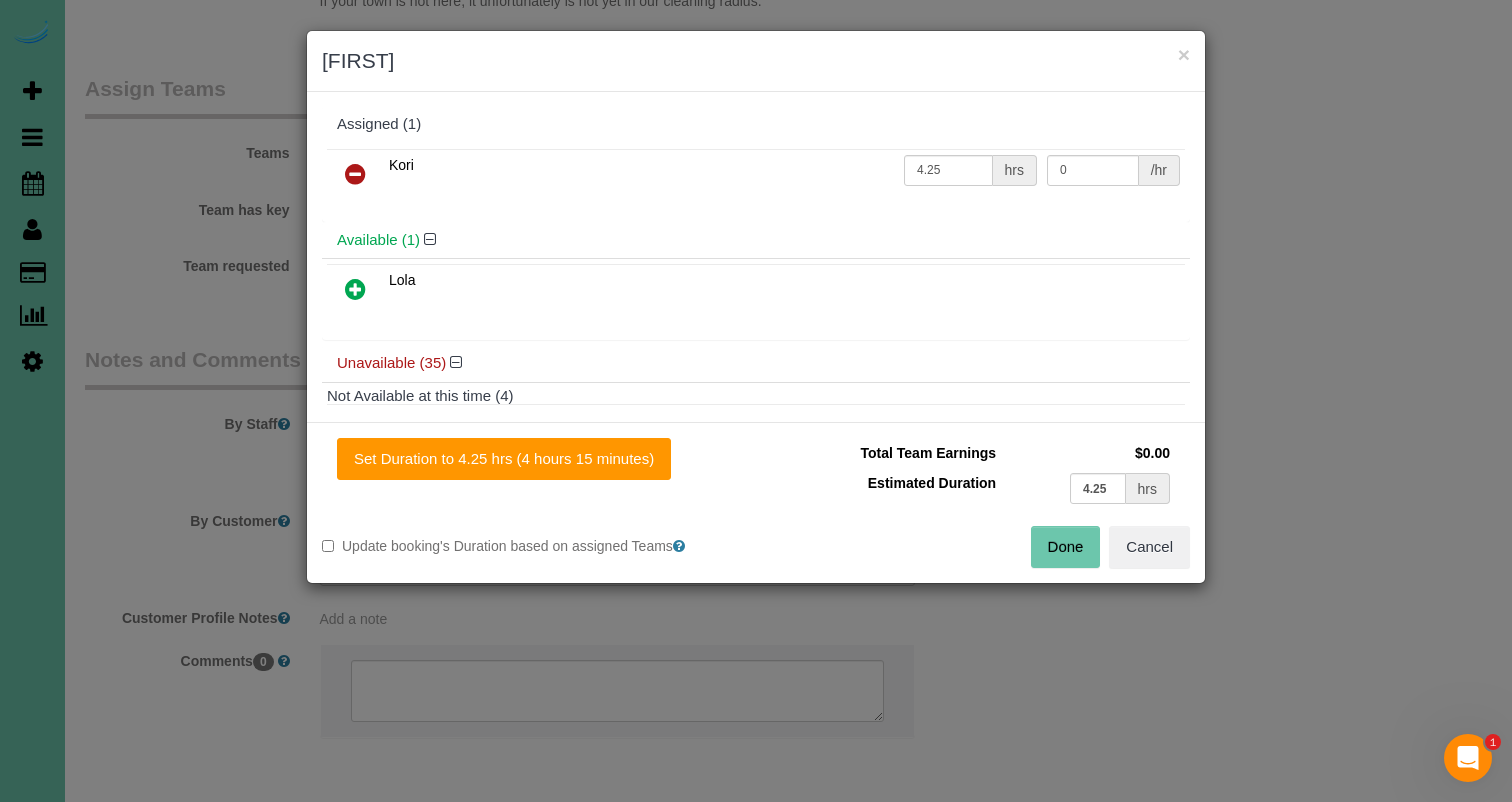 click on "Done" at bounding box center [1066, 547] 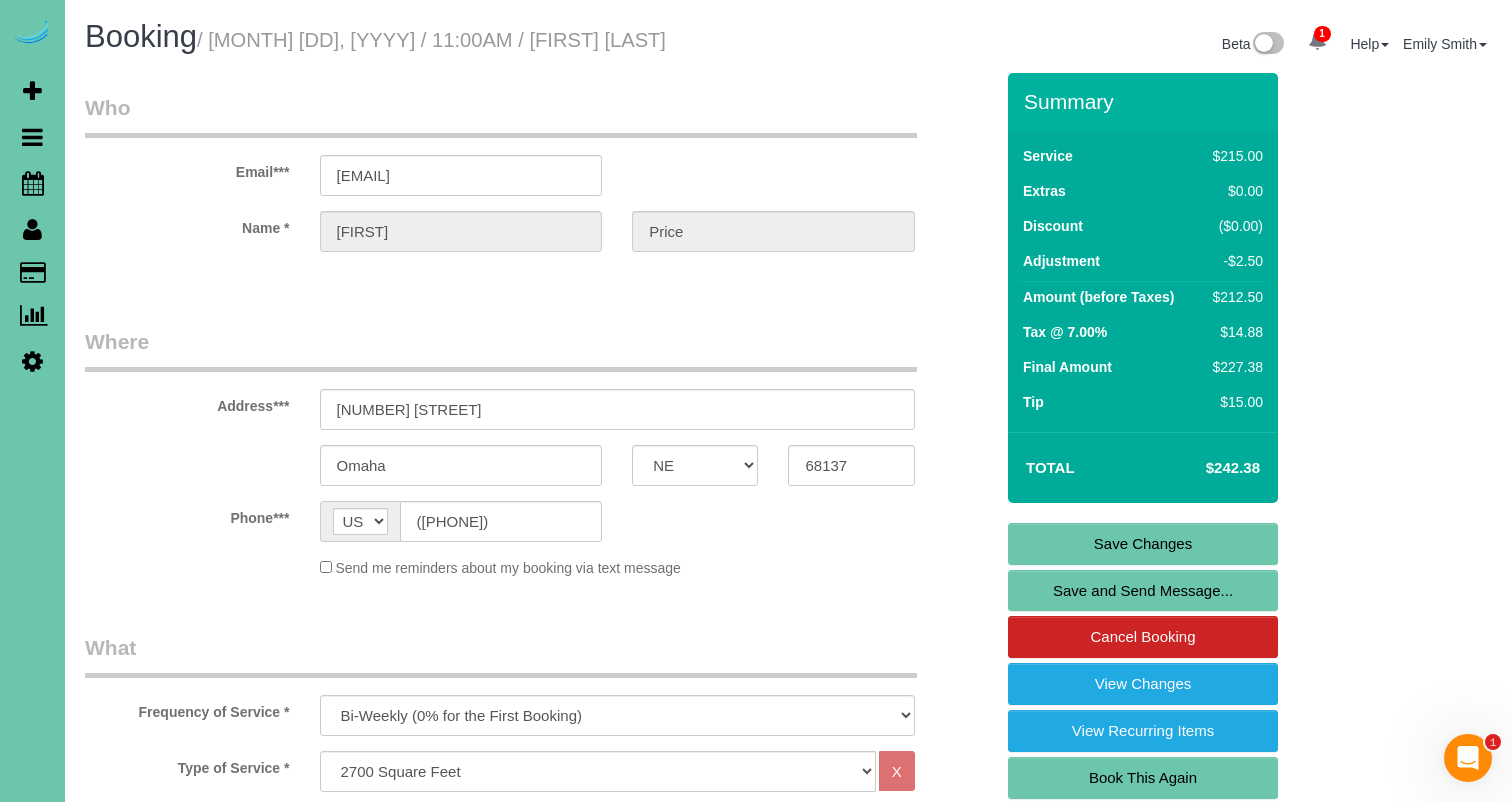 scroll, scrollTop: 0, scrollLeft: 0, axis: both 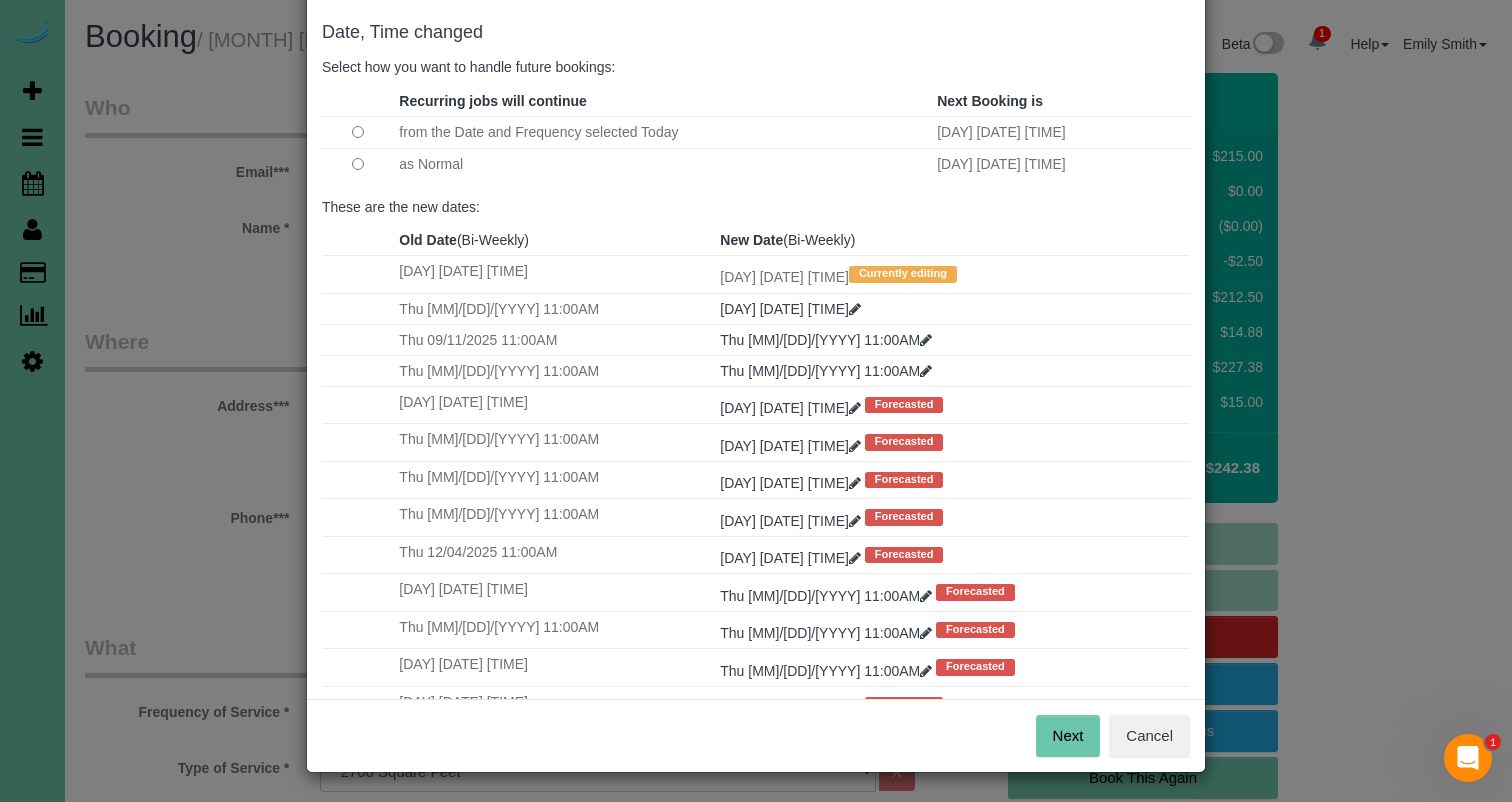 drag, startPoint x: 1062, startPoint y: 741, endPoint x: 1007, endPoint y: 677, distance: 84.38602 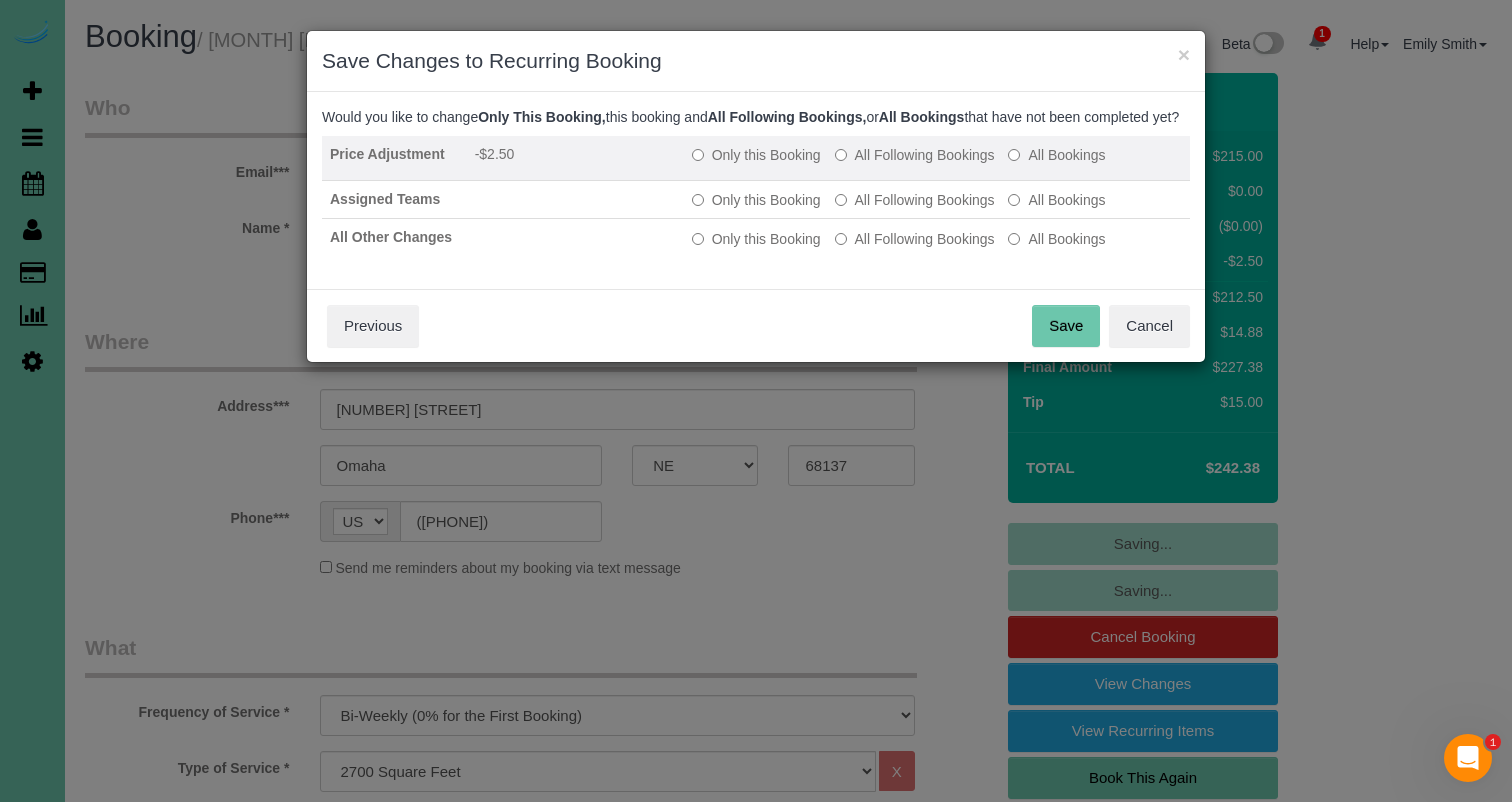 click on "Only this Booking" at bounding box center (756, 155) 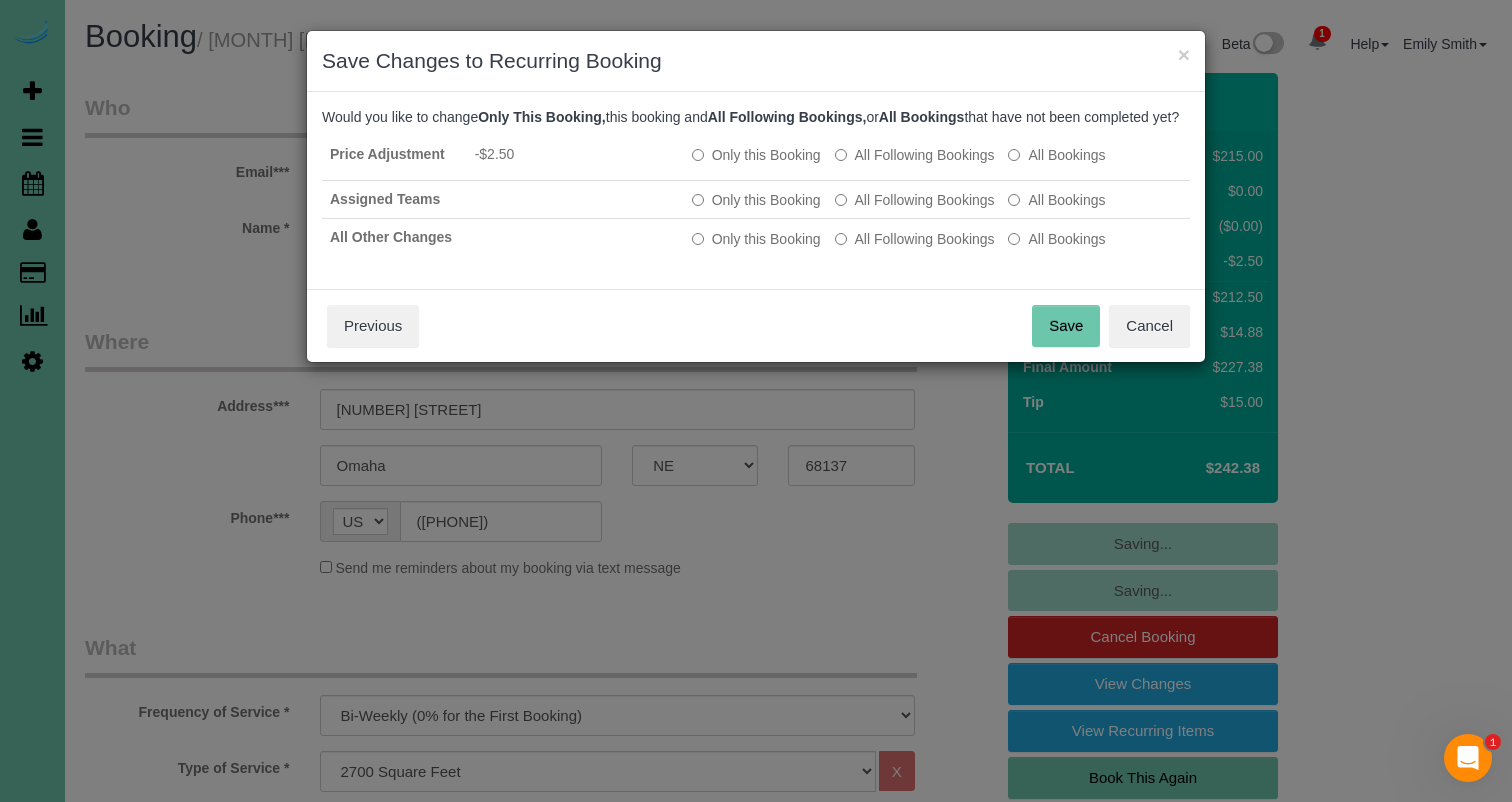 click on "Save" at bounding box center (1066, 326) 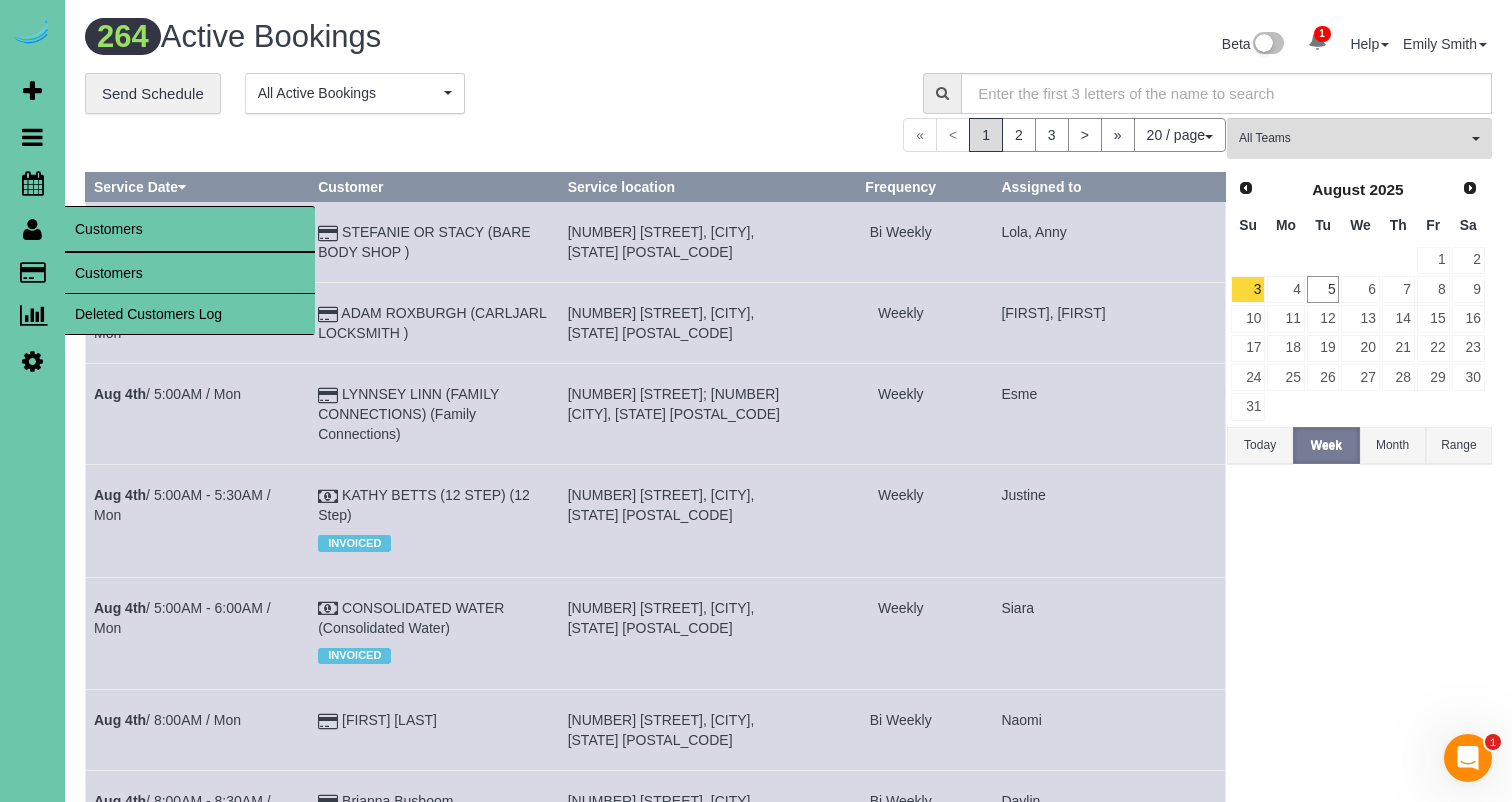 click on "Customers" at bounding box center (190, 273) 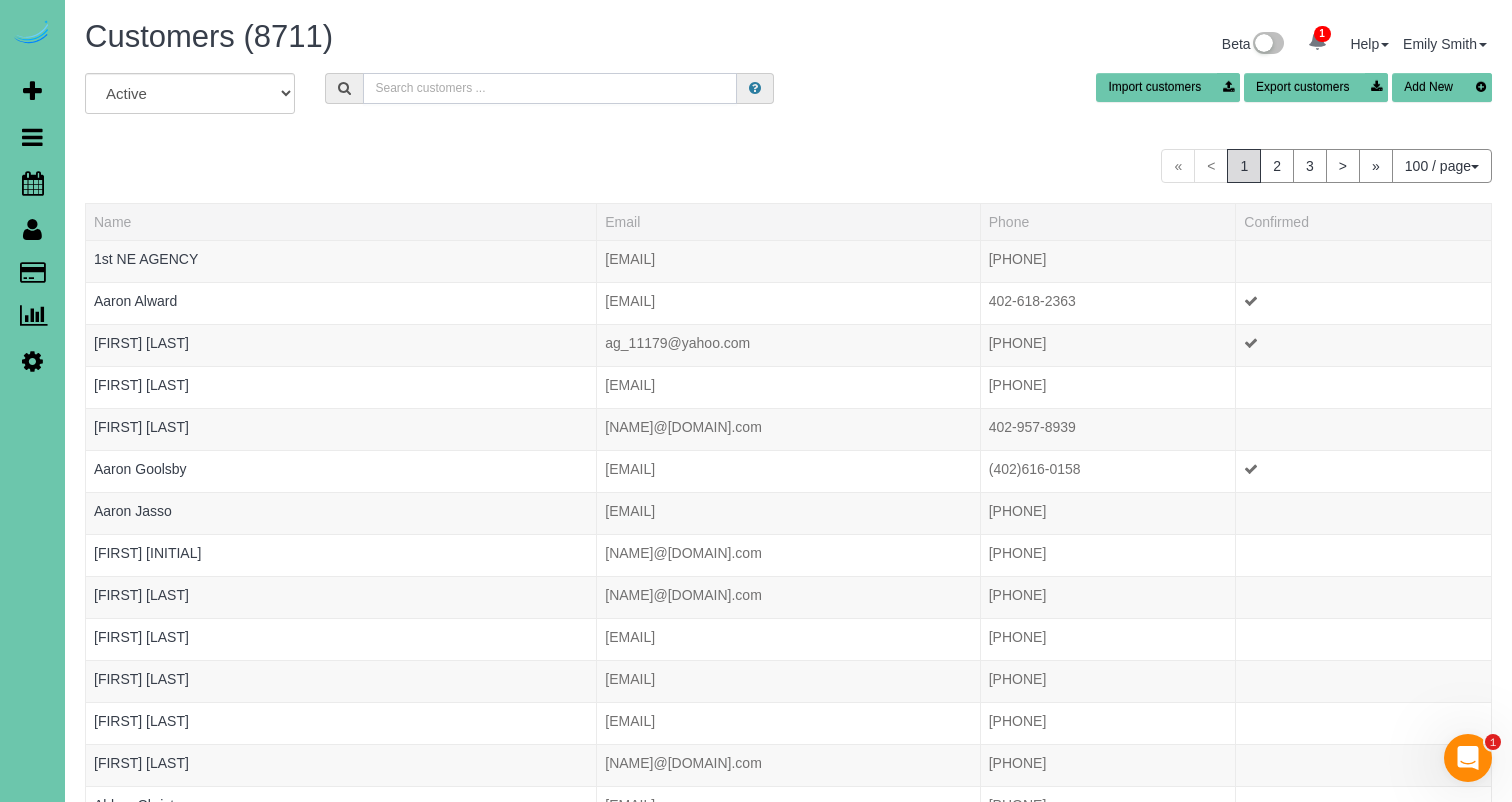 click at bounding box center (550, 88) 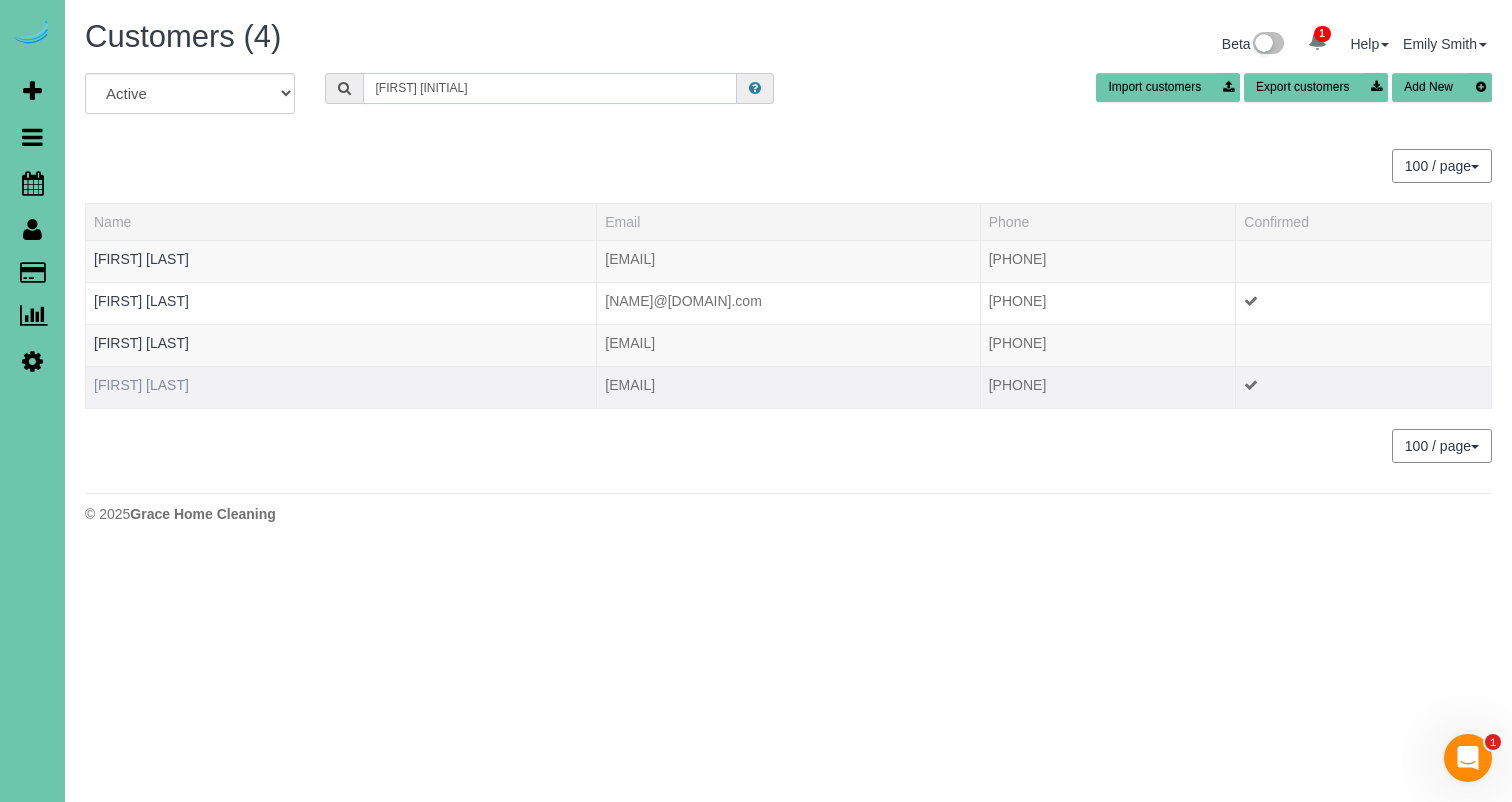 type on "sandra p" 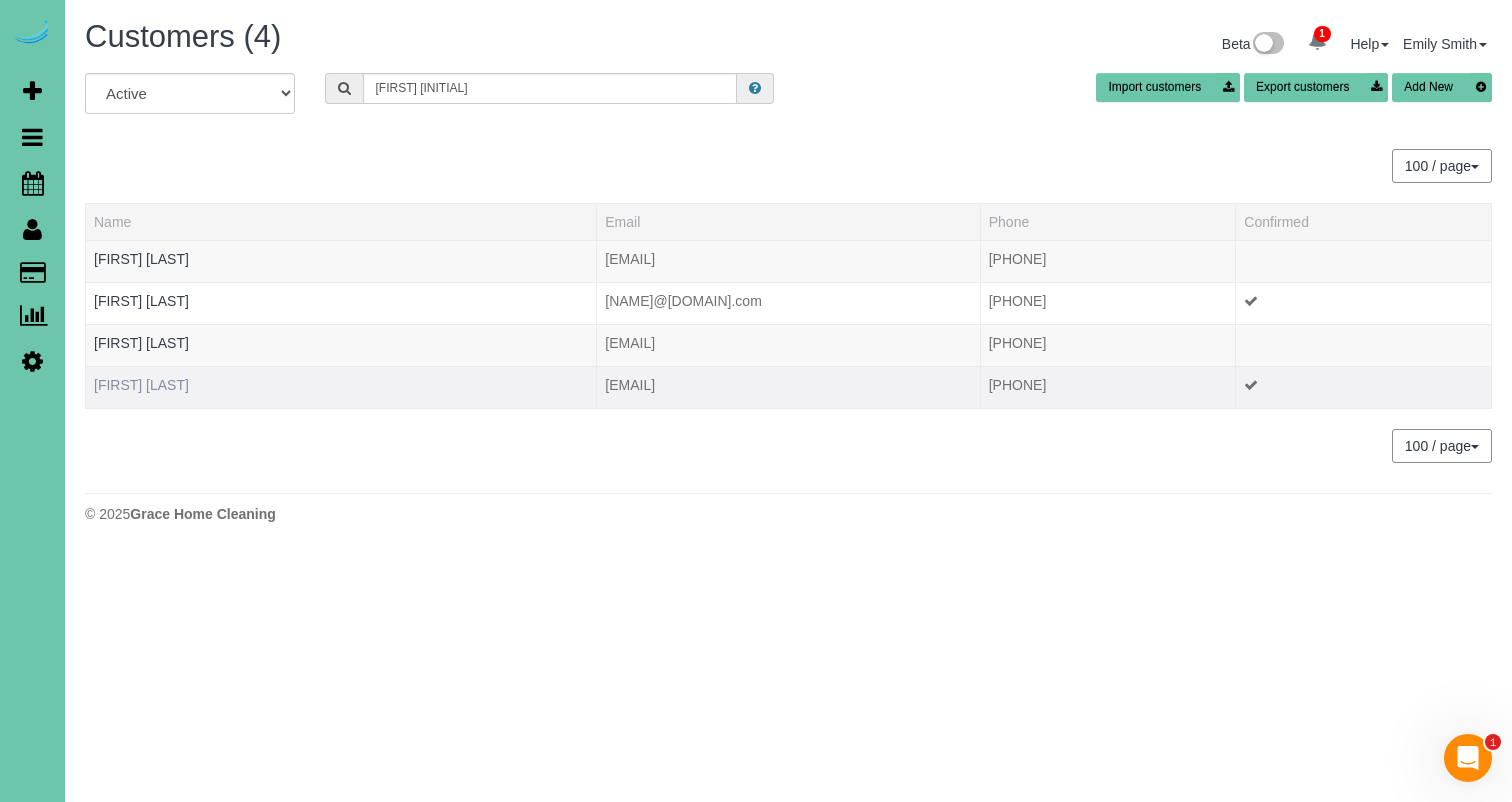 drag, startPoint x: 152, startPoint y: 379, endPoint x: 132, endPoint y: 378, distance: 20.024984 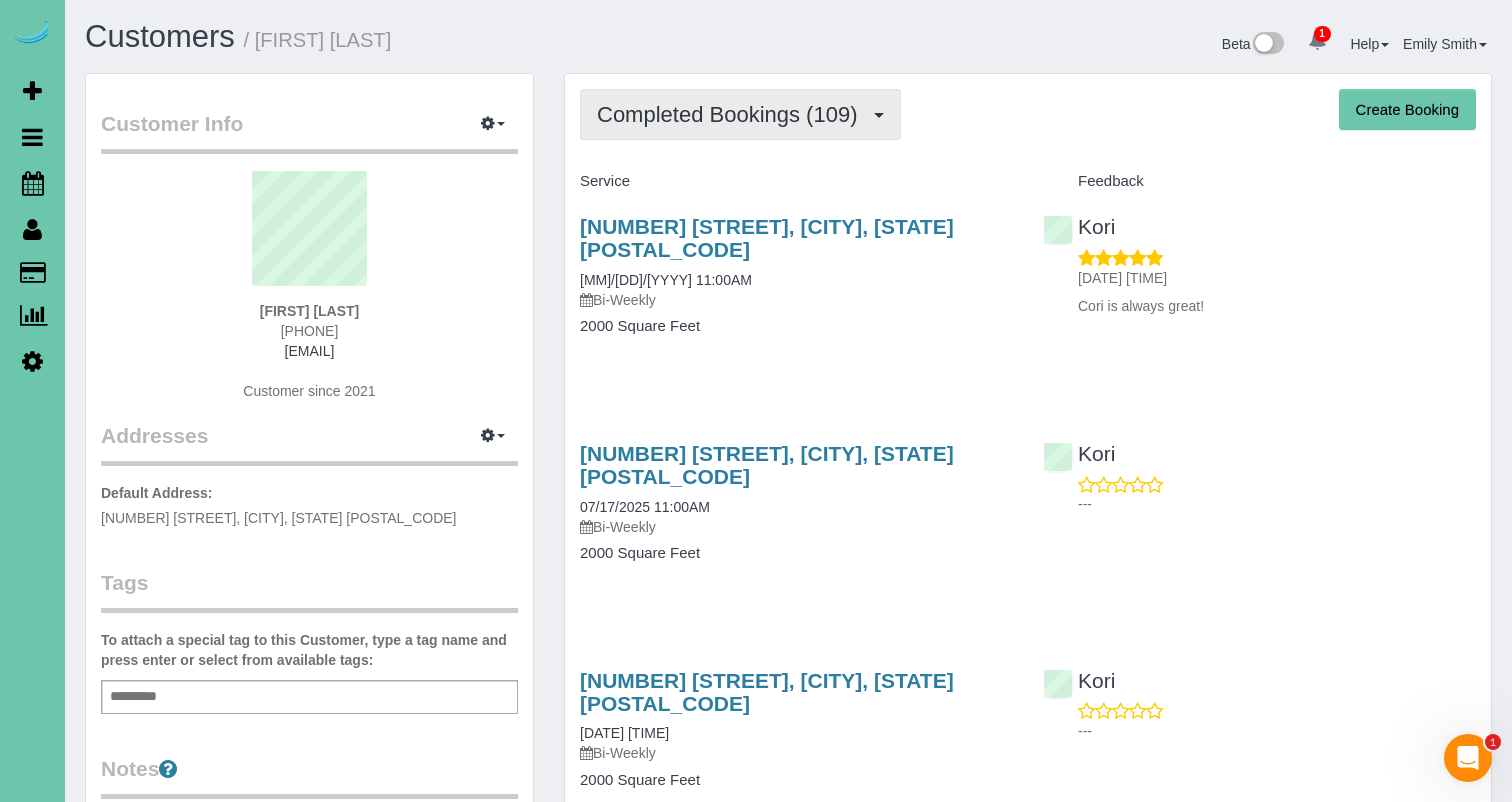 click on "Completed Bookings (109)" at bounding box center [732, 114] 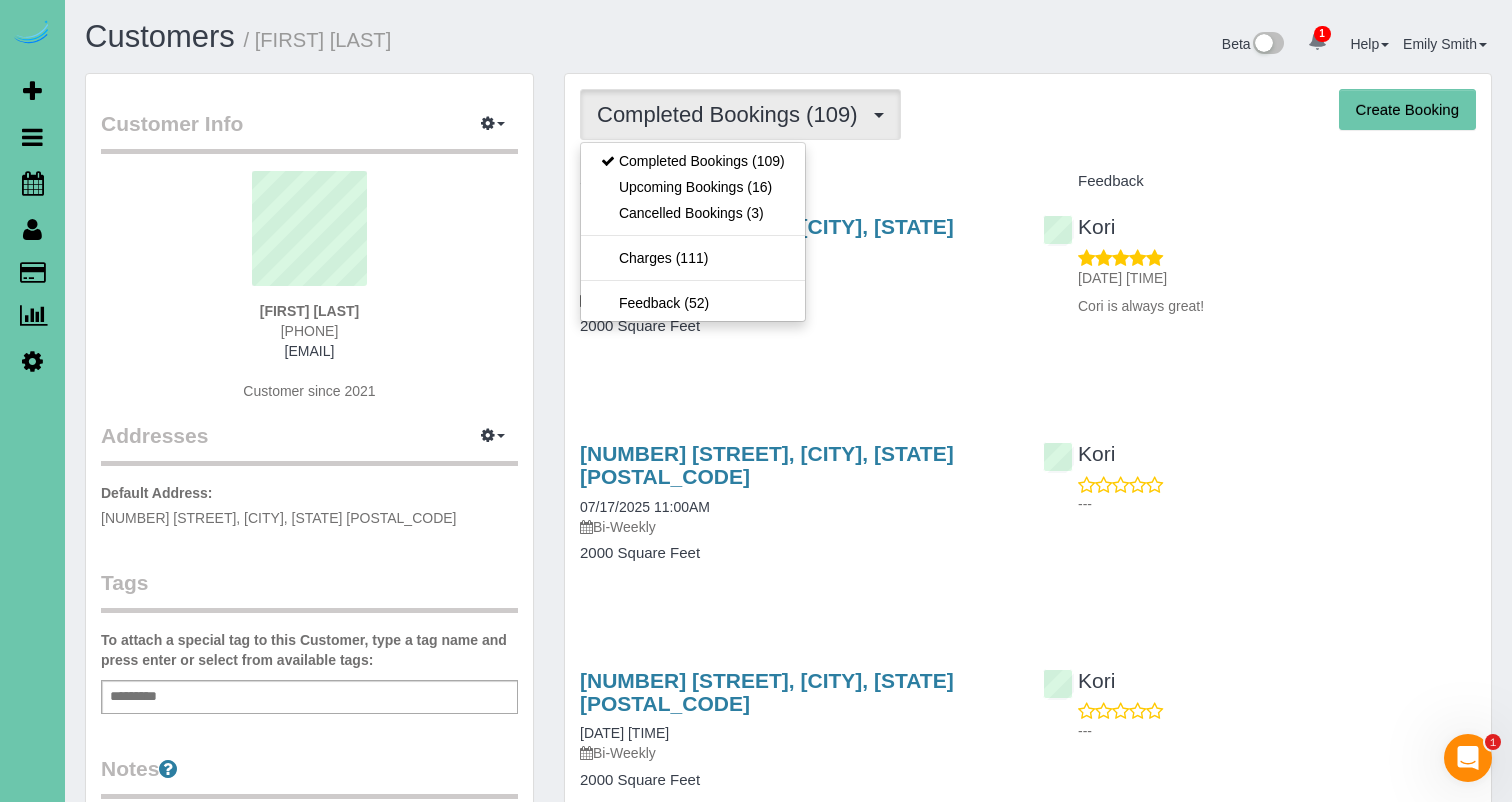 click on "Upcoming Bookings (16)" at bounding box center (693, 187) 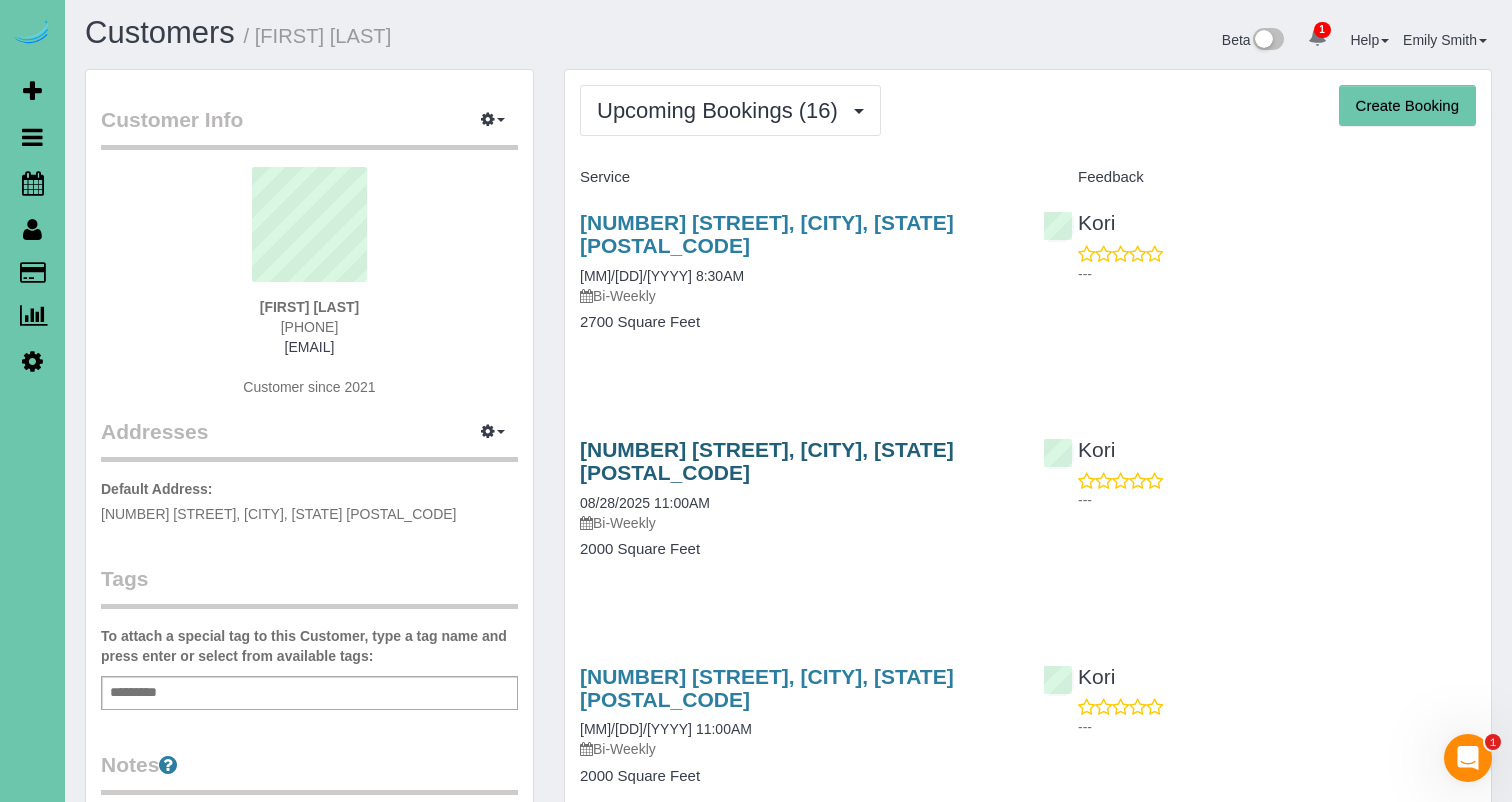 scroll, scrollTop: 8, scrollLeft: 0, axis: vertical 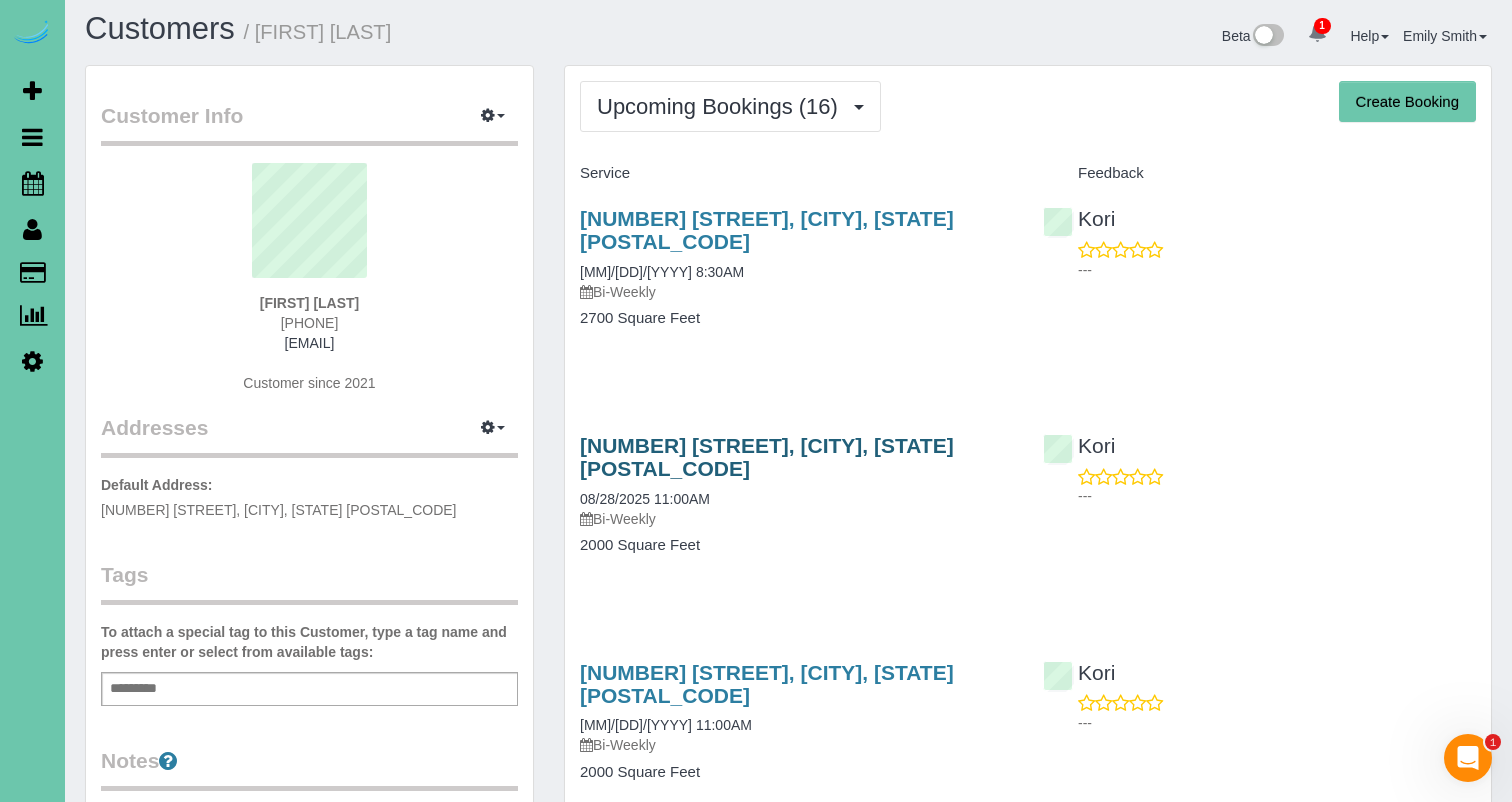 click on "[NUMBER] [STREET], [CITY], [STATE] [POSTAL_CODE]" at bounding box center (767, 457) 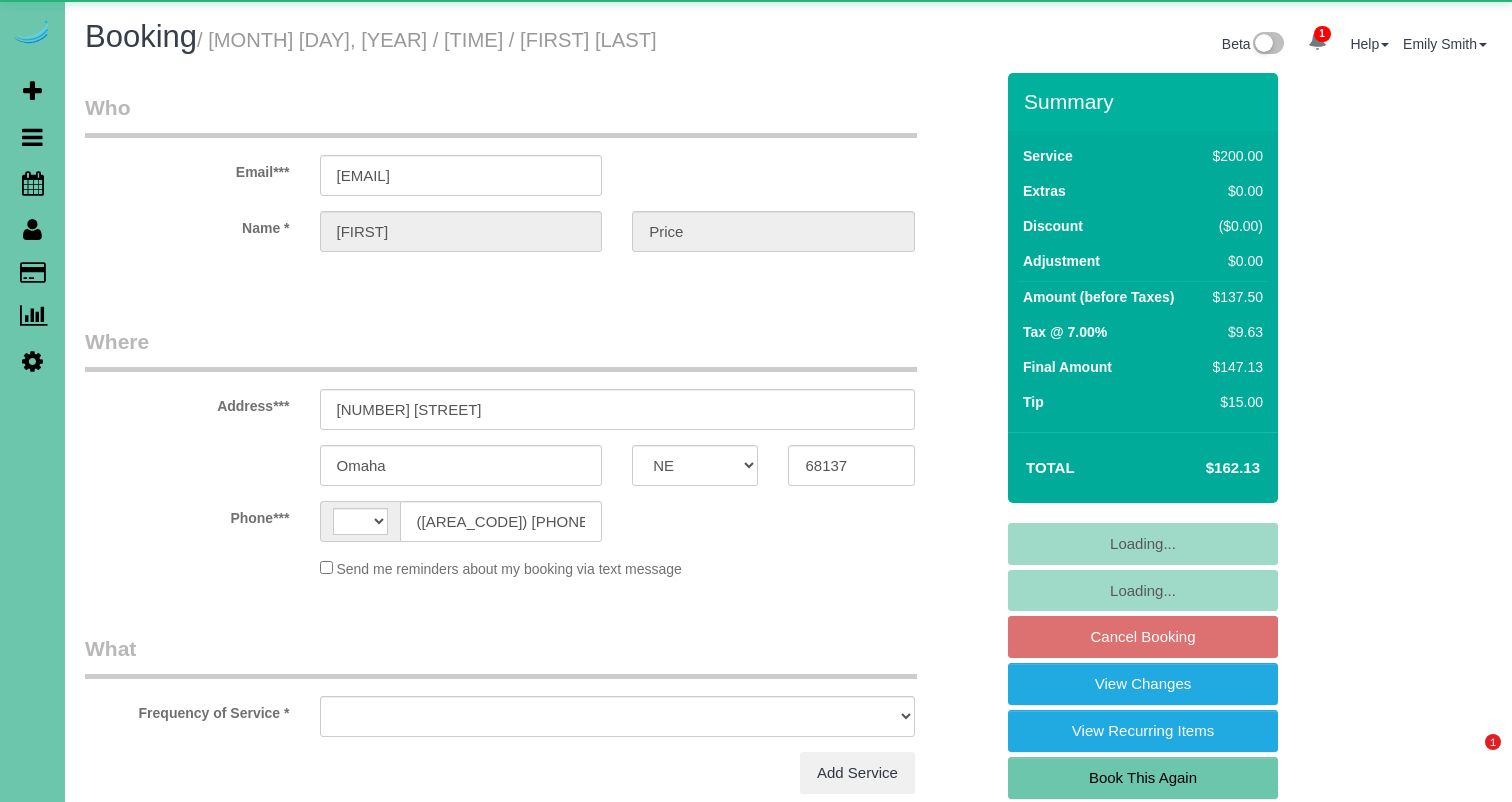 select on "NE" 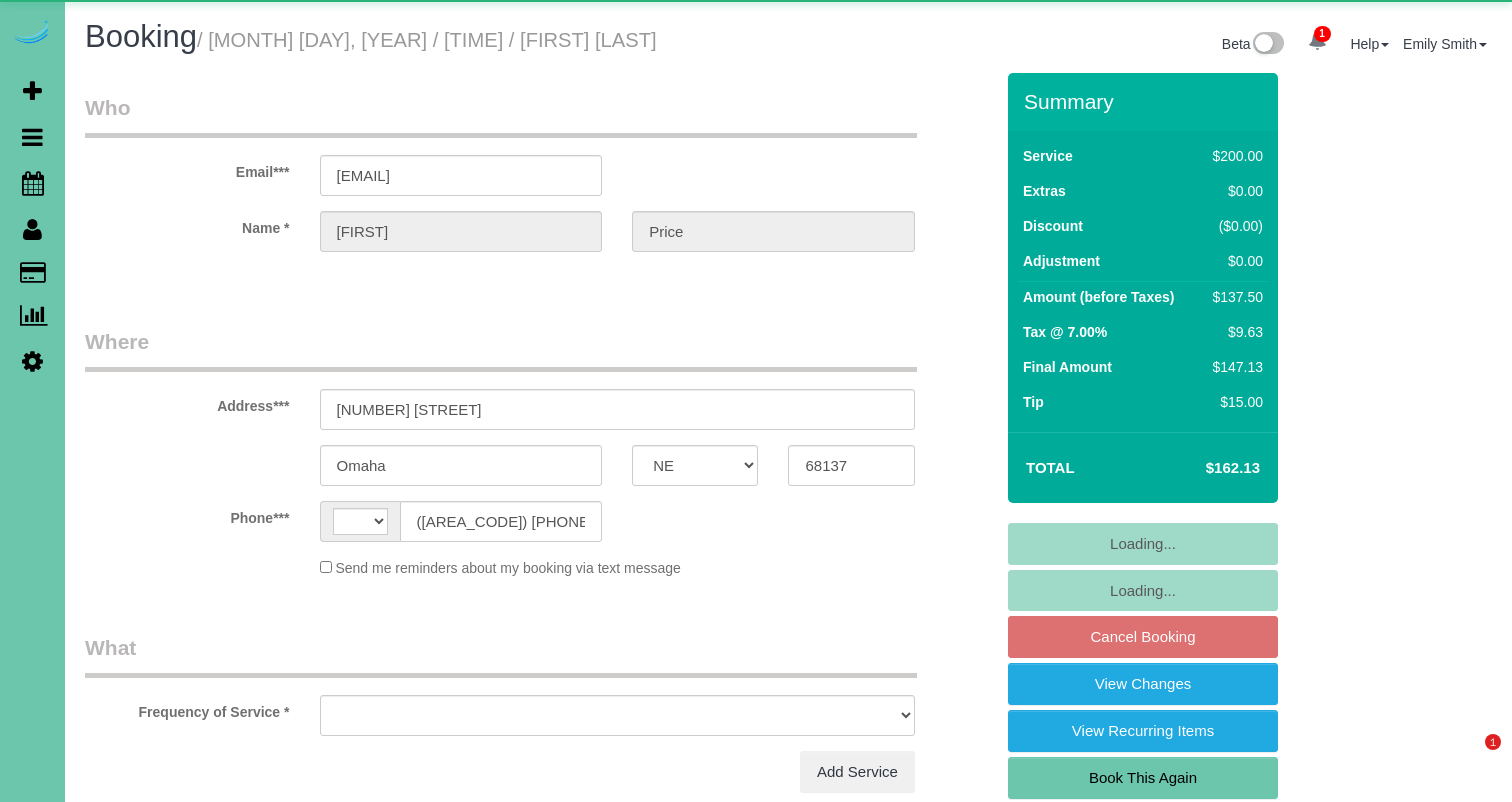scroll, scrollTop: 0, scrollLeft: 0, axis: both 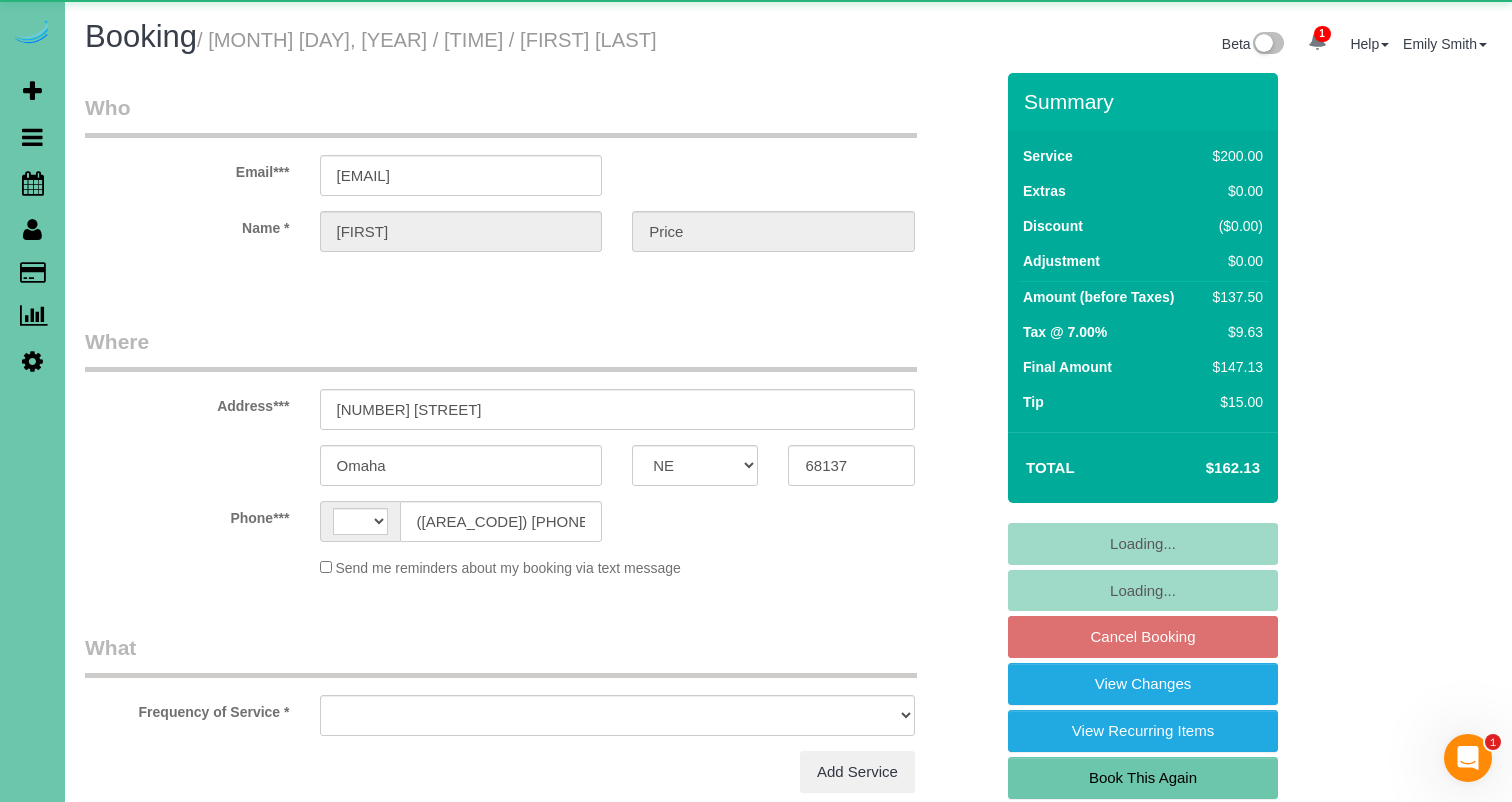 select on "string:US" 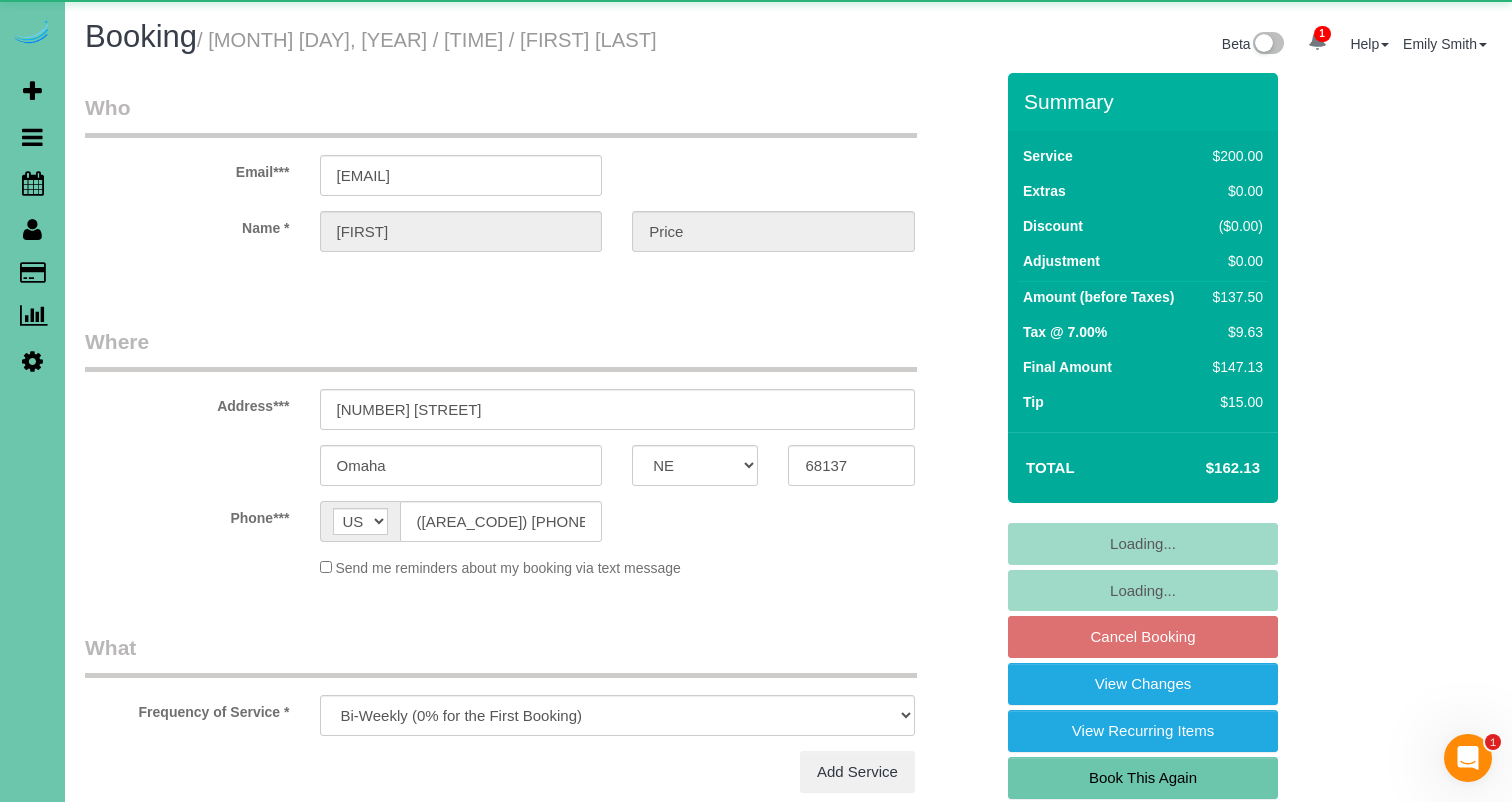 select on "object:661" 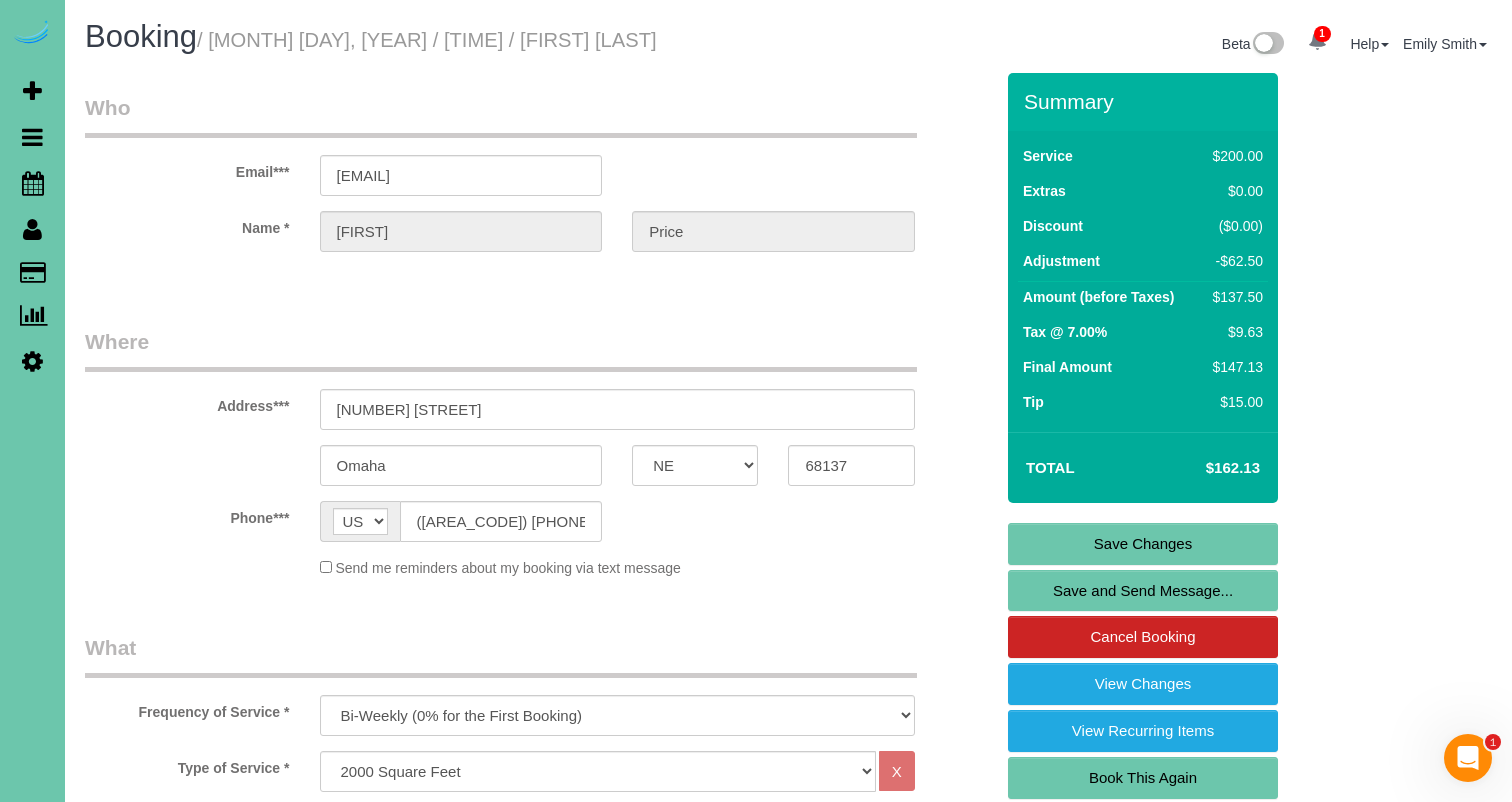 scroll, scrollTop: 0, scrollLeft: 0, axis: both 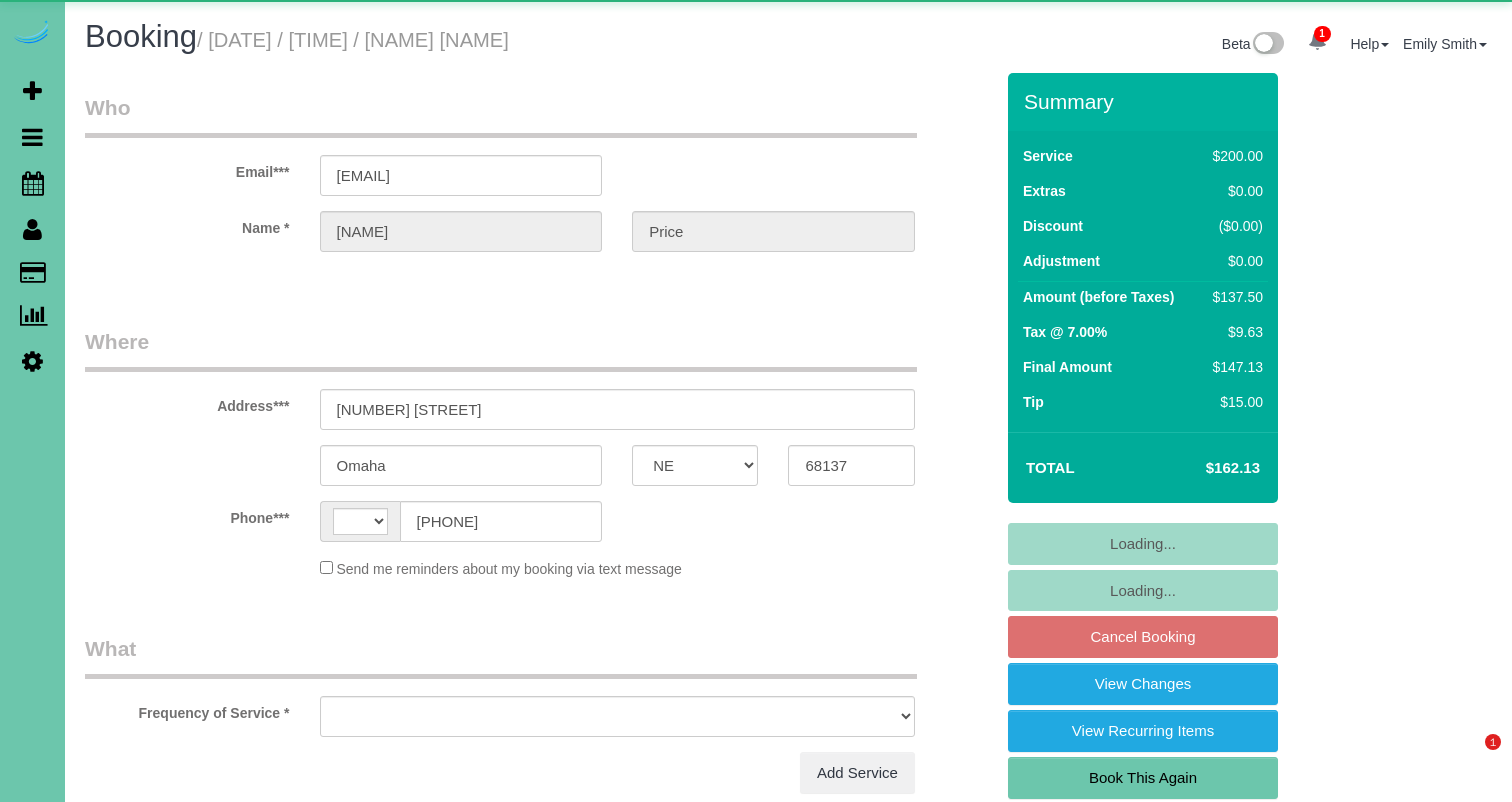 select on "NE" 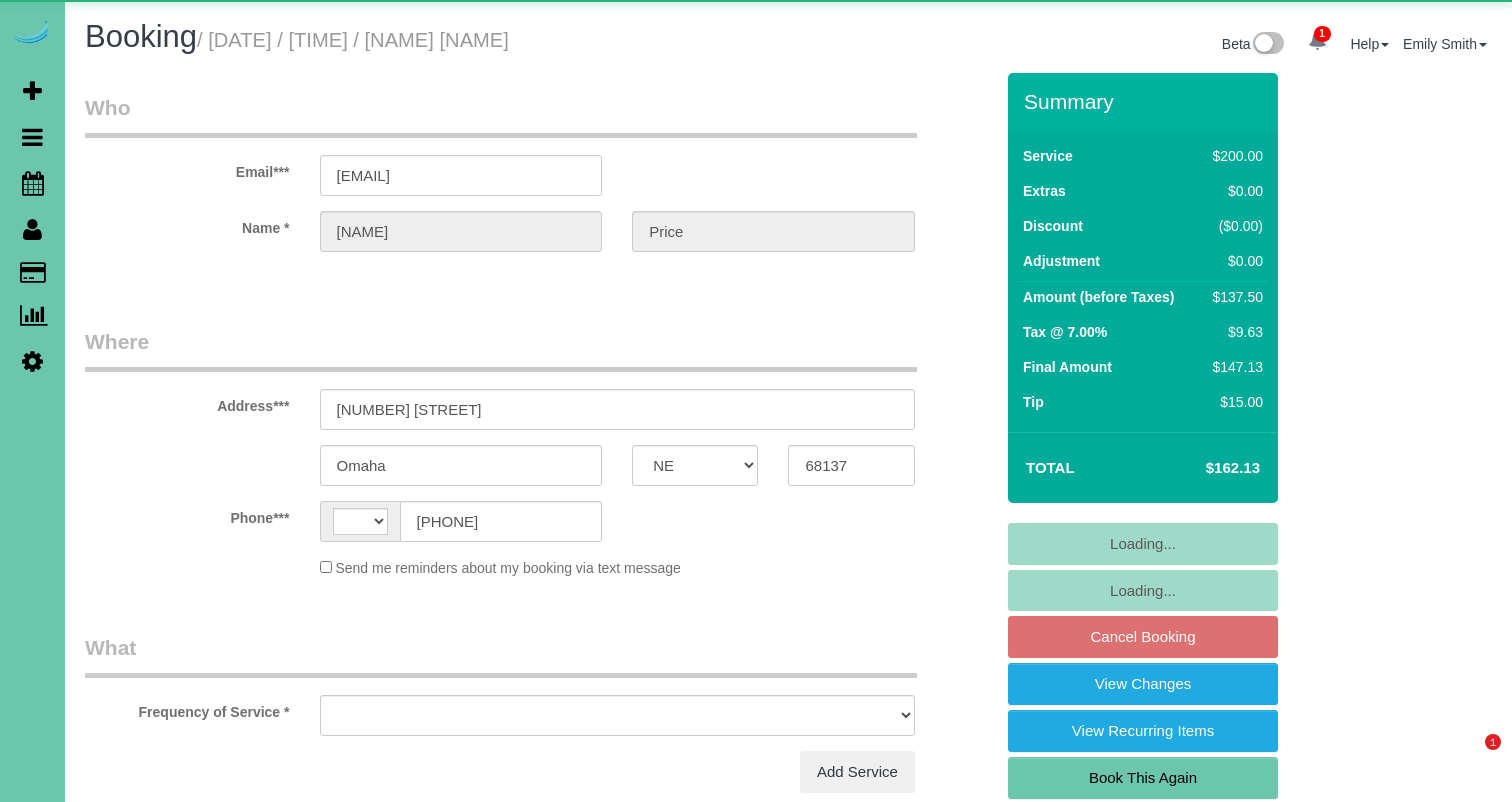 scroll, scrollTop: 0, scrollLeft: 0, axis: both 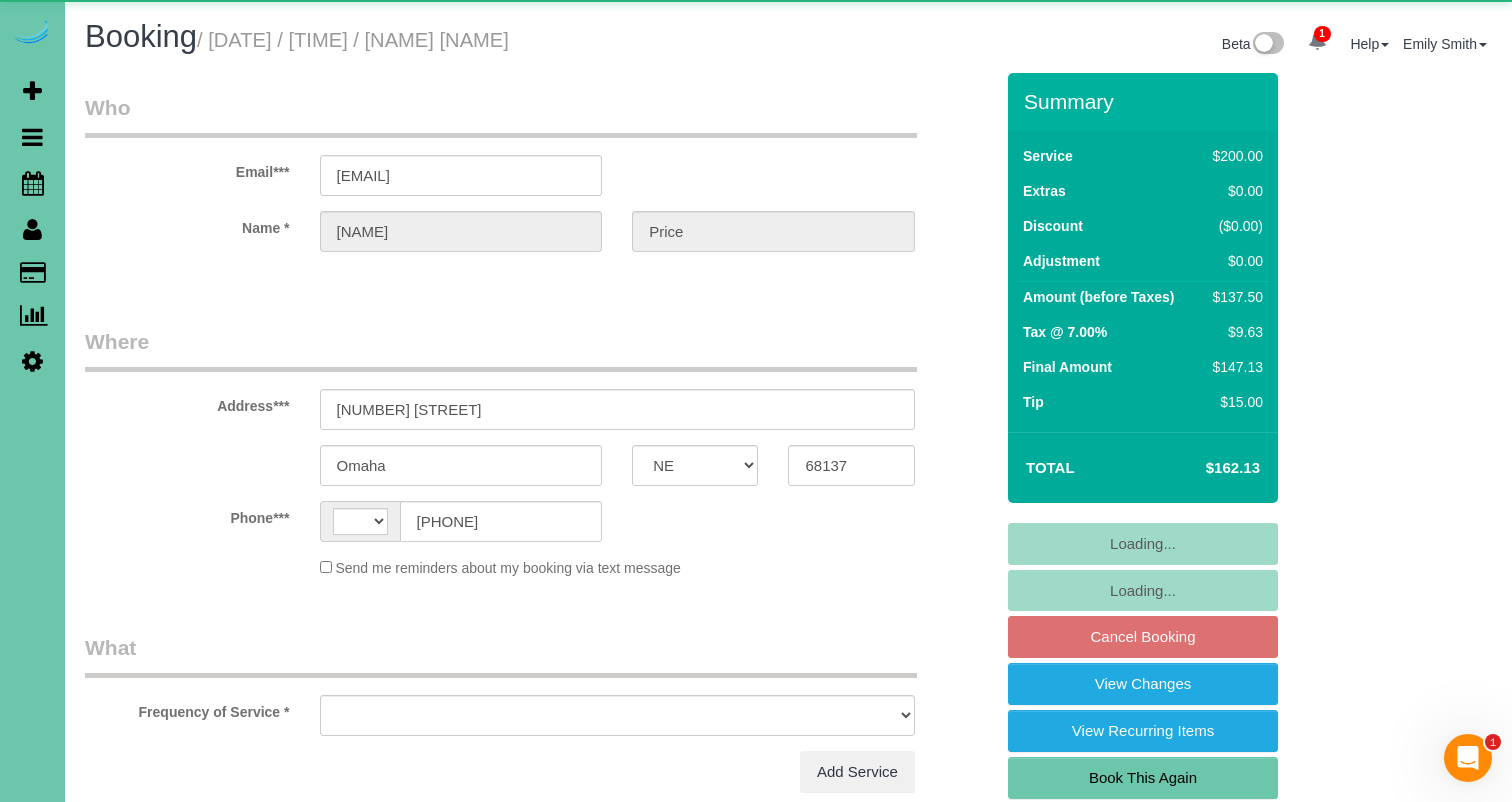 select on "string:US" 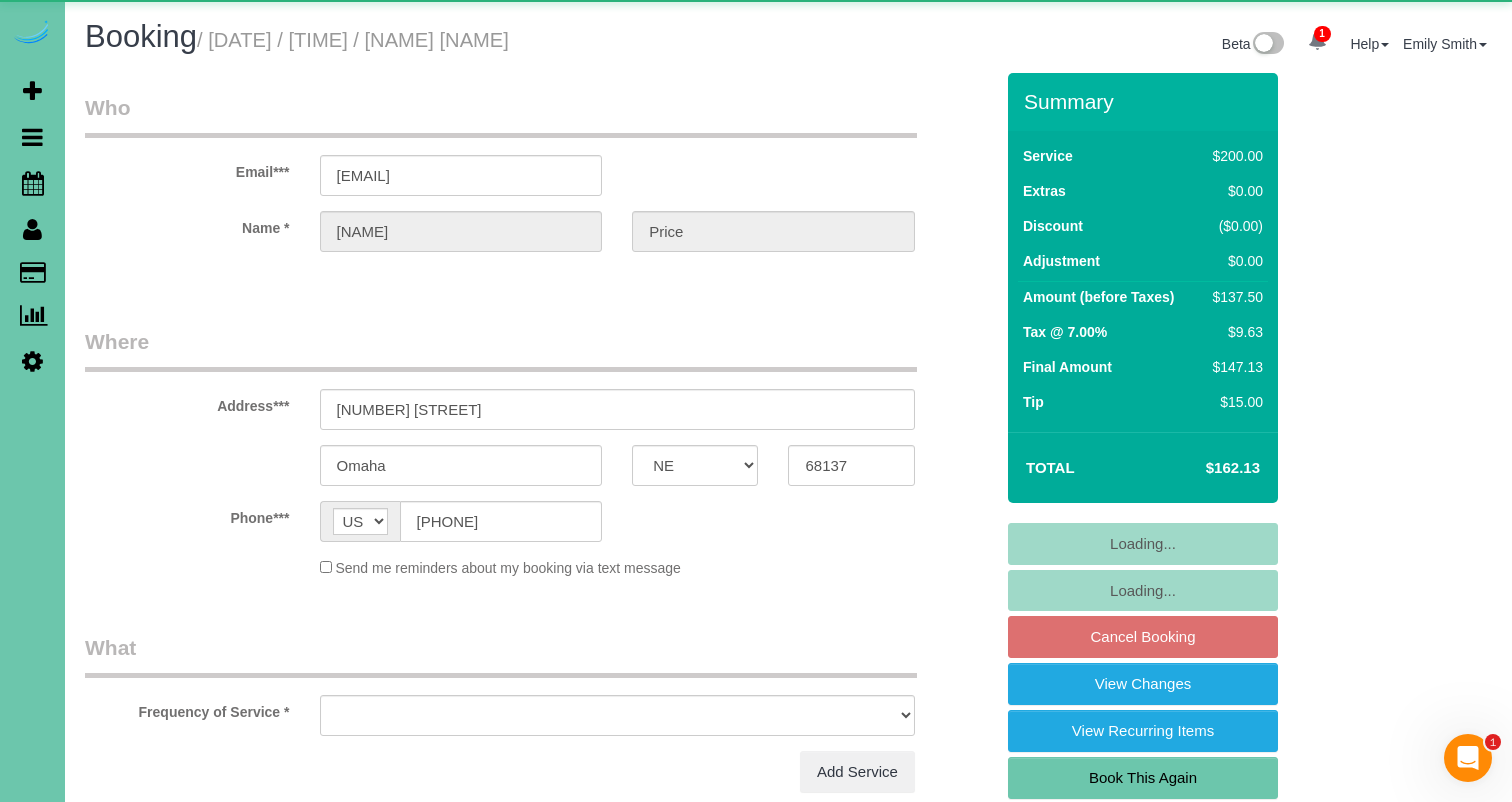 select on "object:628" 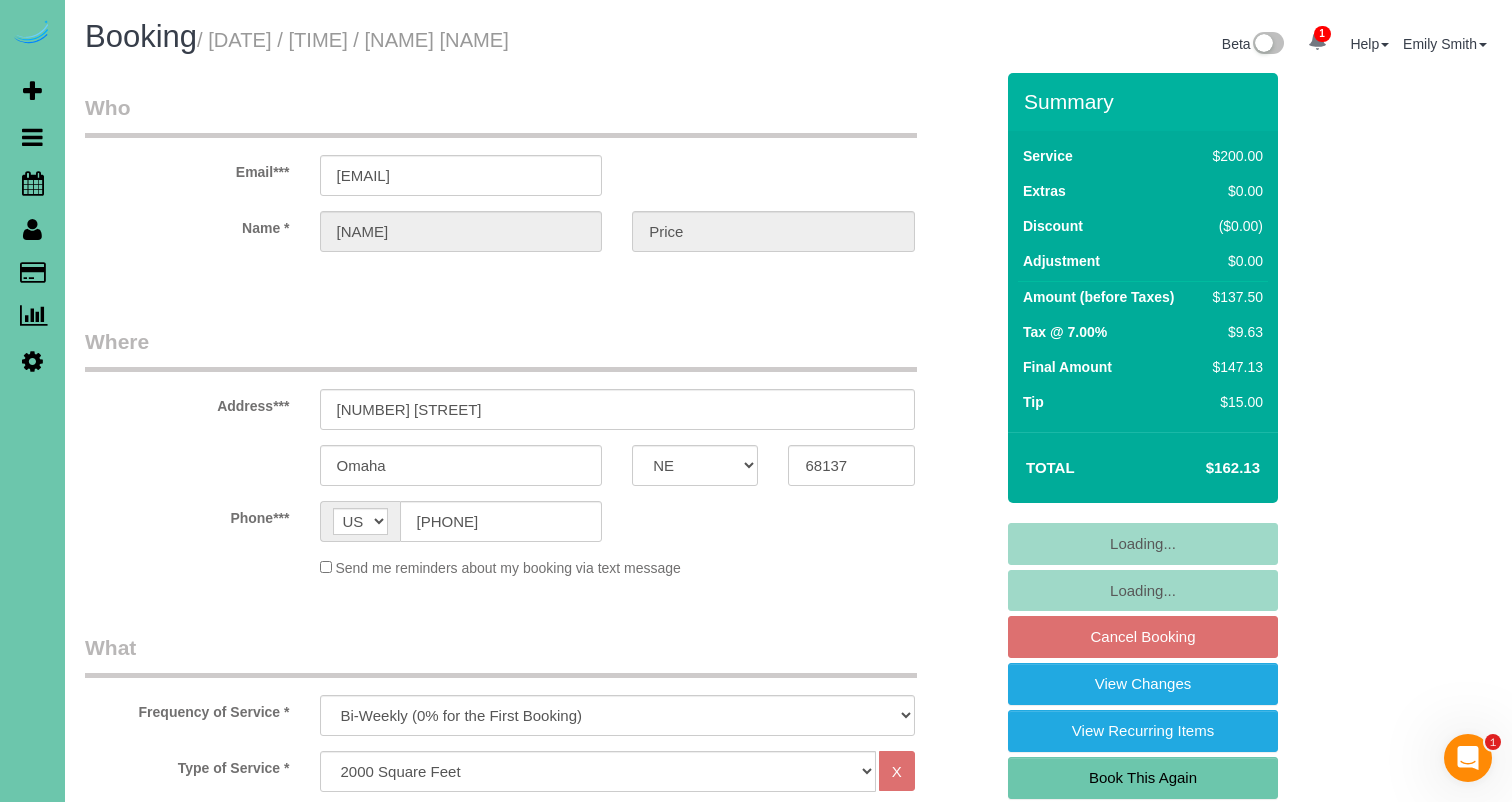 select on "object:922" 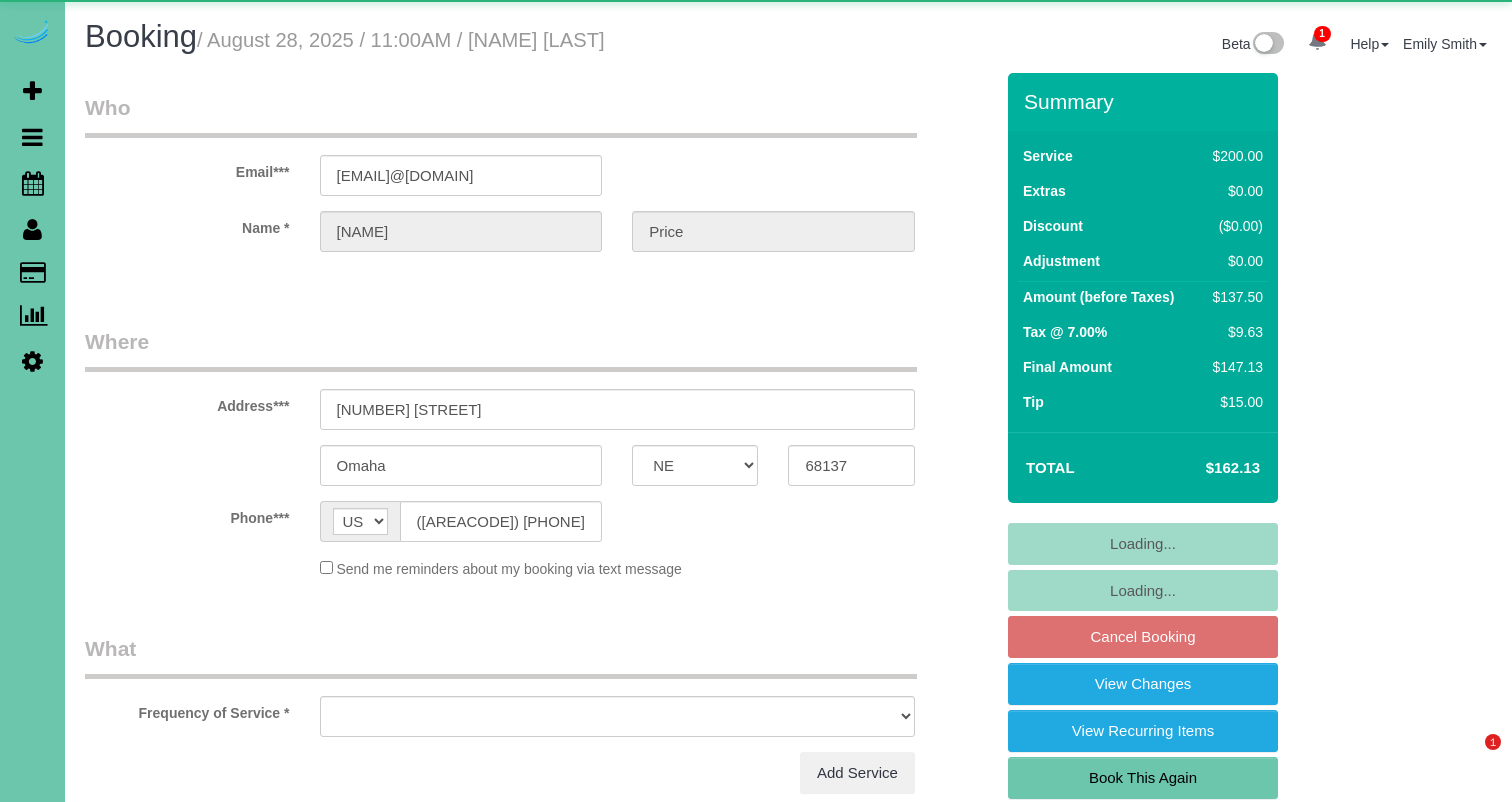 select on "NE" 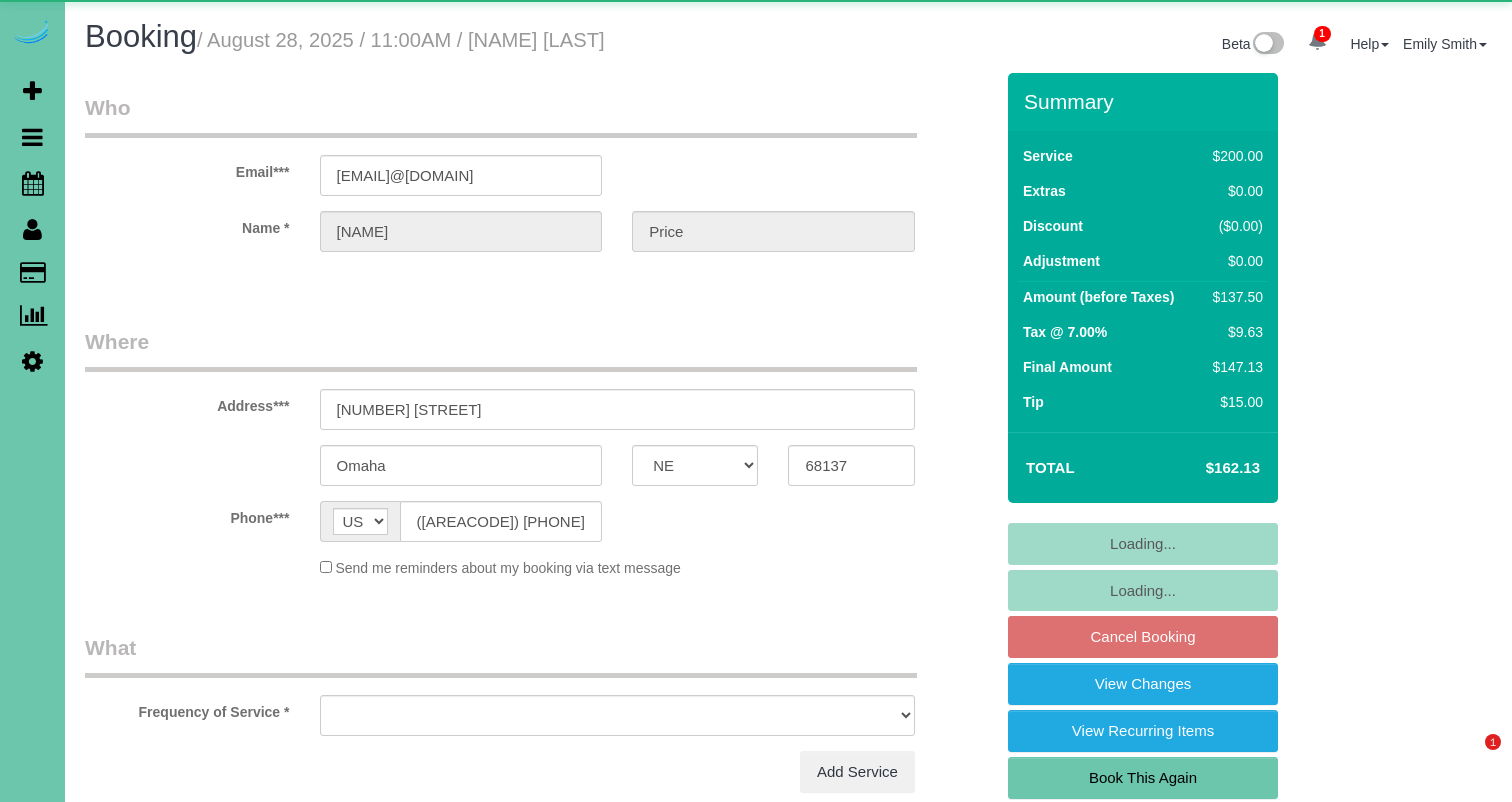 scroll, scrollTop: 0, scrollLeft: 0, axis: both 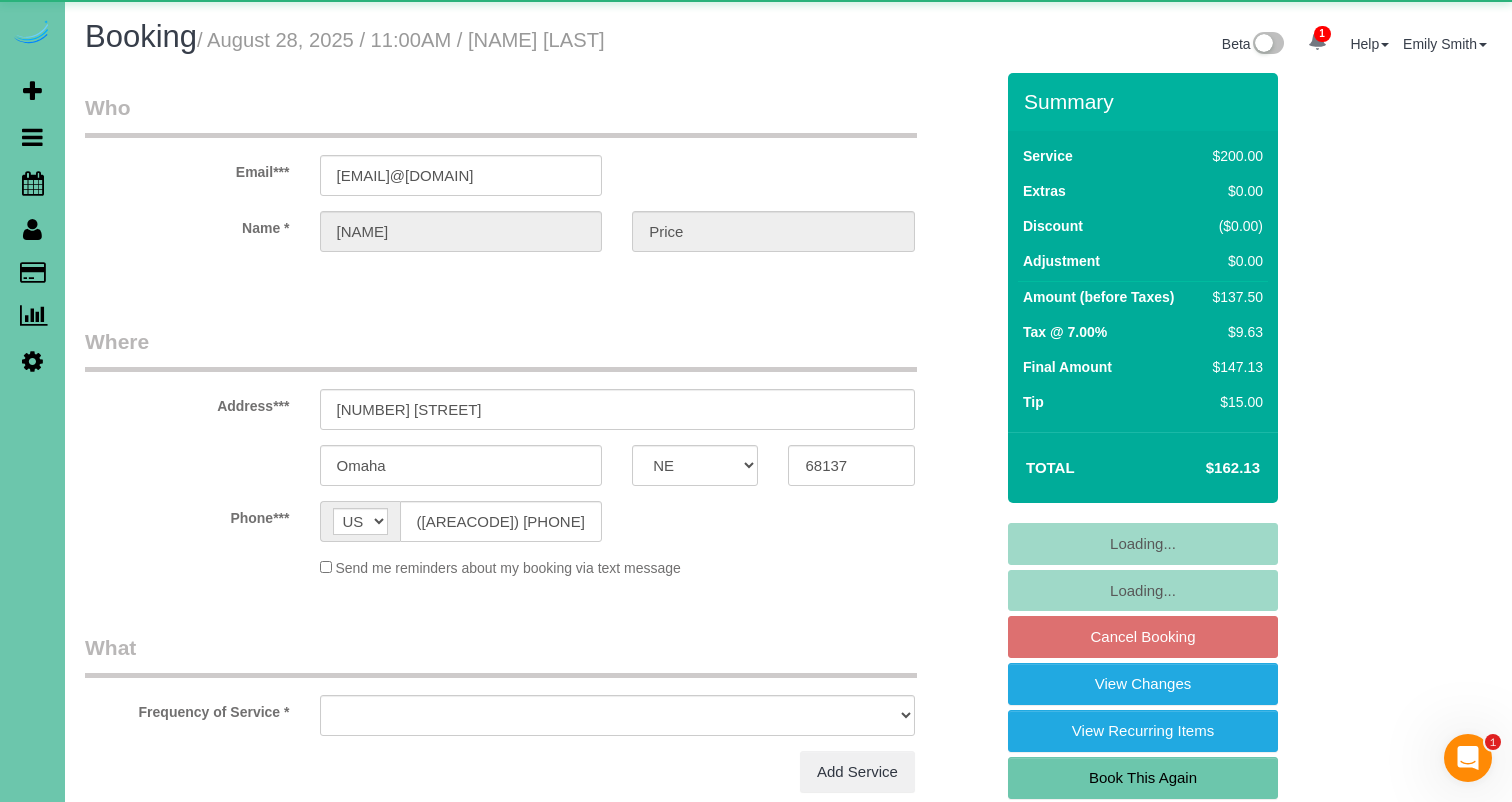 select on "object:628" 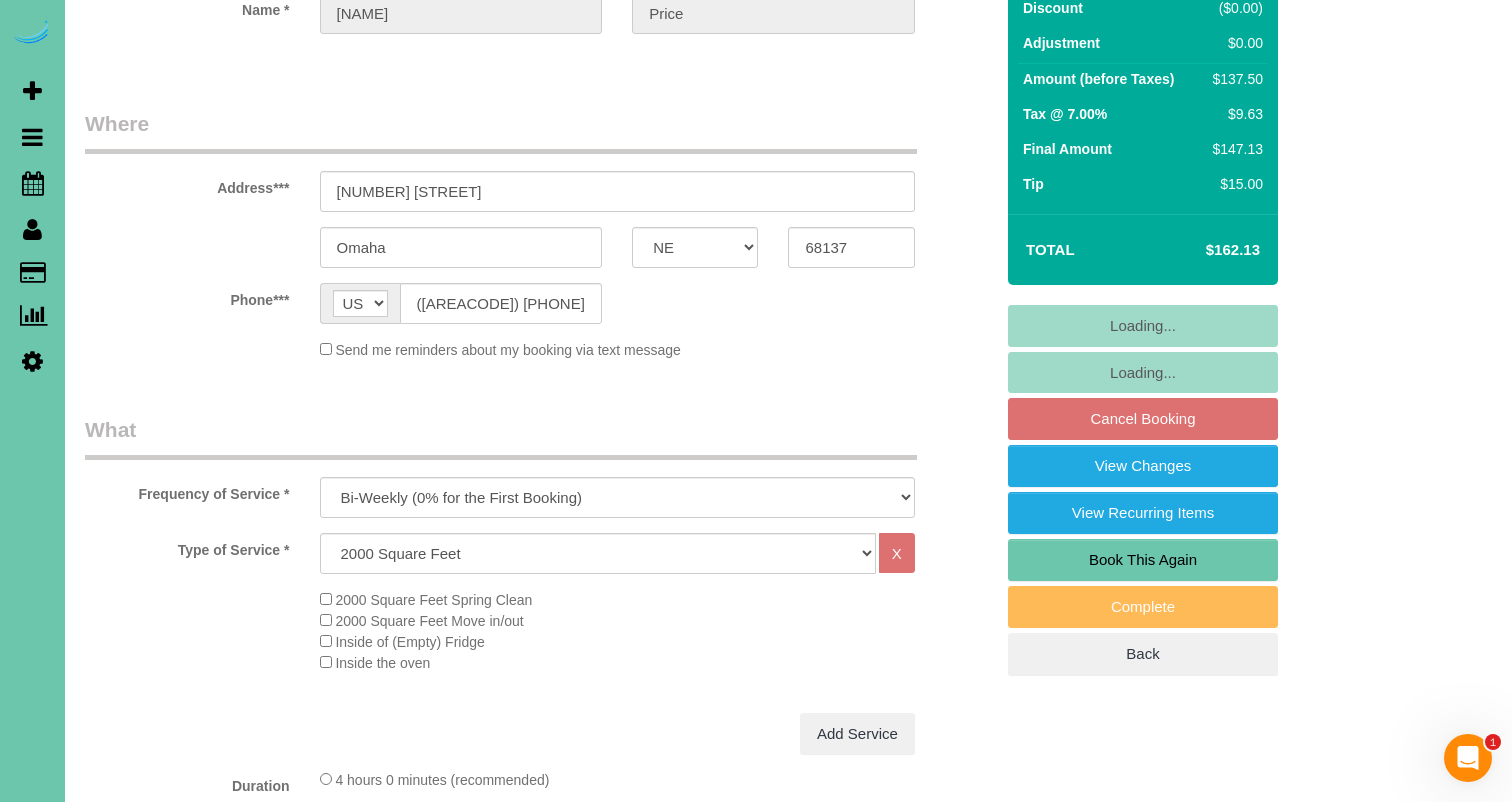 scroll, scrollTop: 220, scrollLeft: 0, axis: vertical 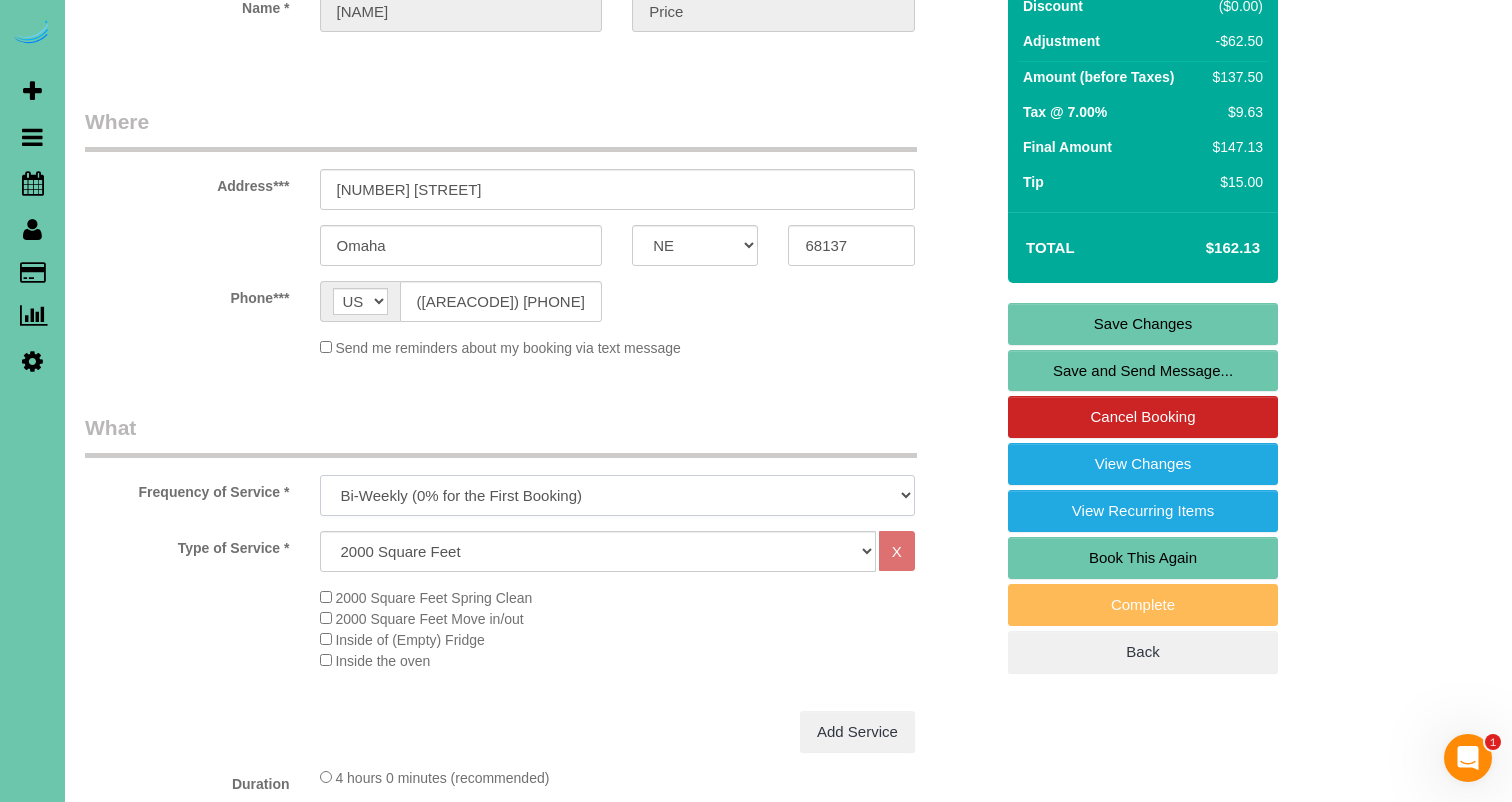 select on "object:635" 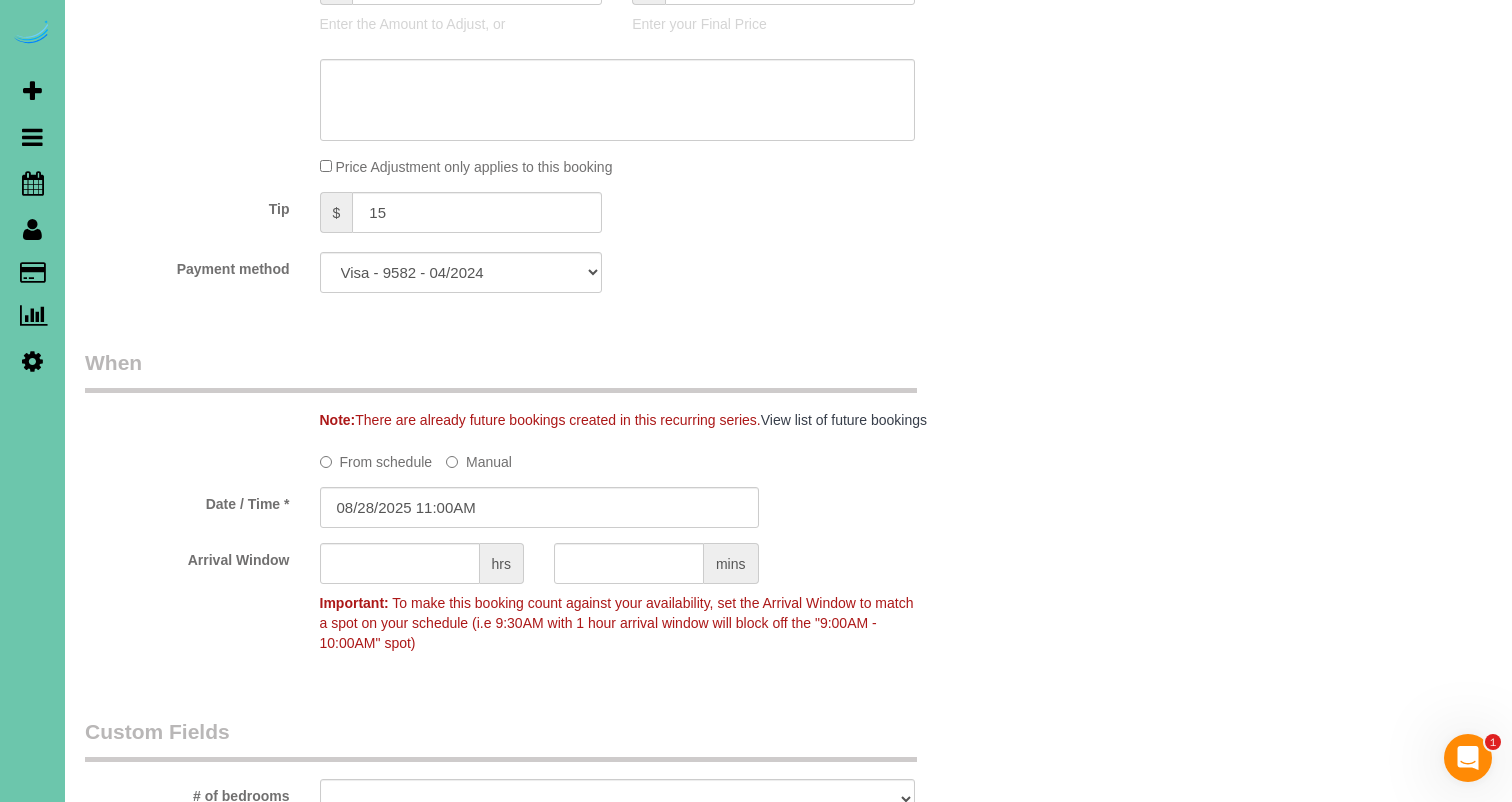 scroll, scrollTop: 1184, scrollLeft: 0, axis: vertical 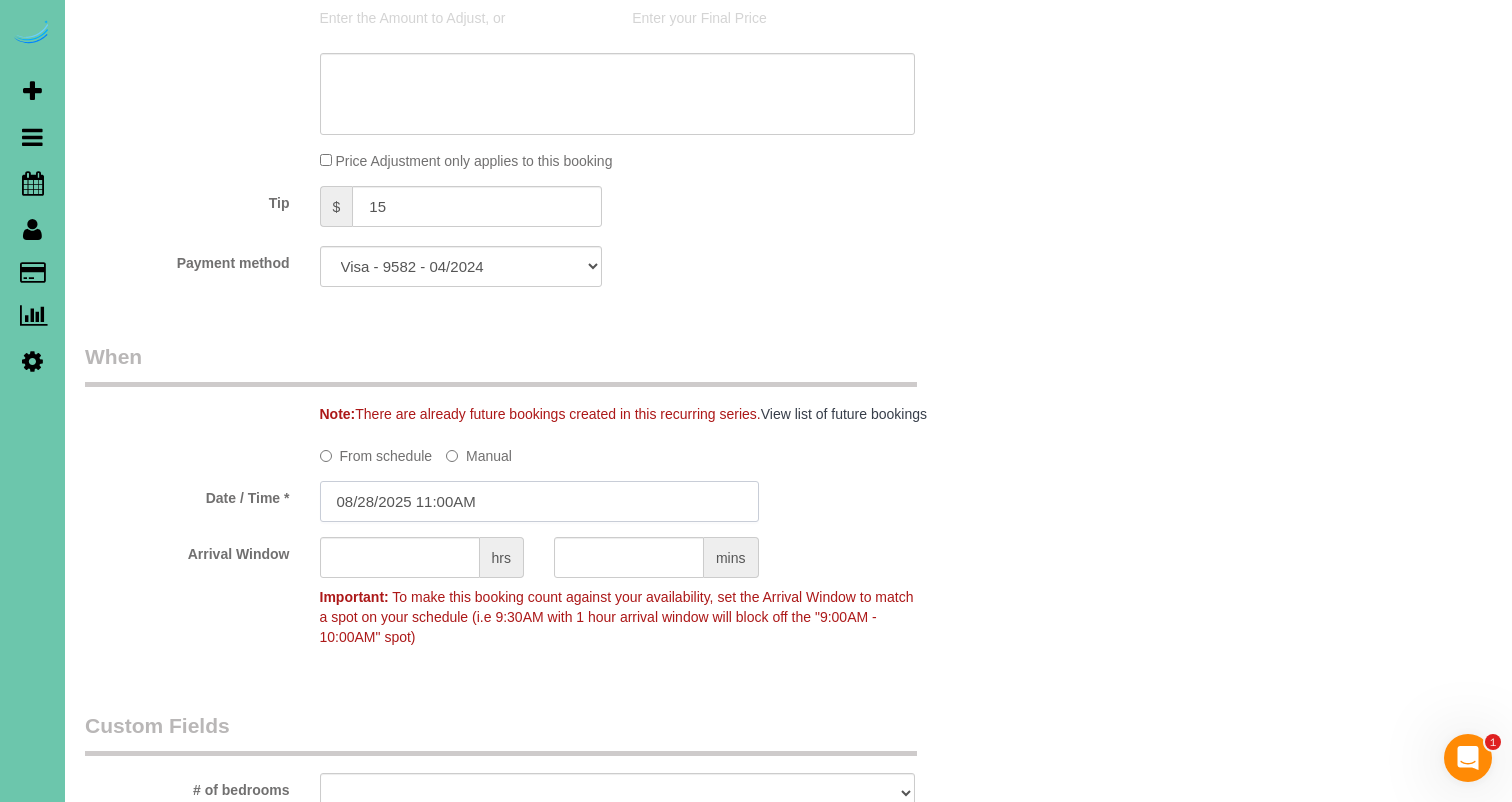 click on "08/28/2025 11:00AM" at bounding box center (539, 501) 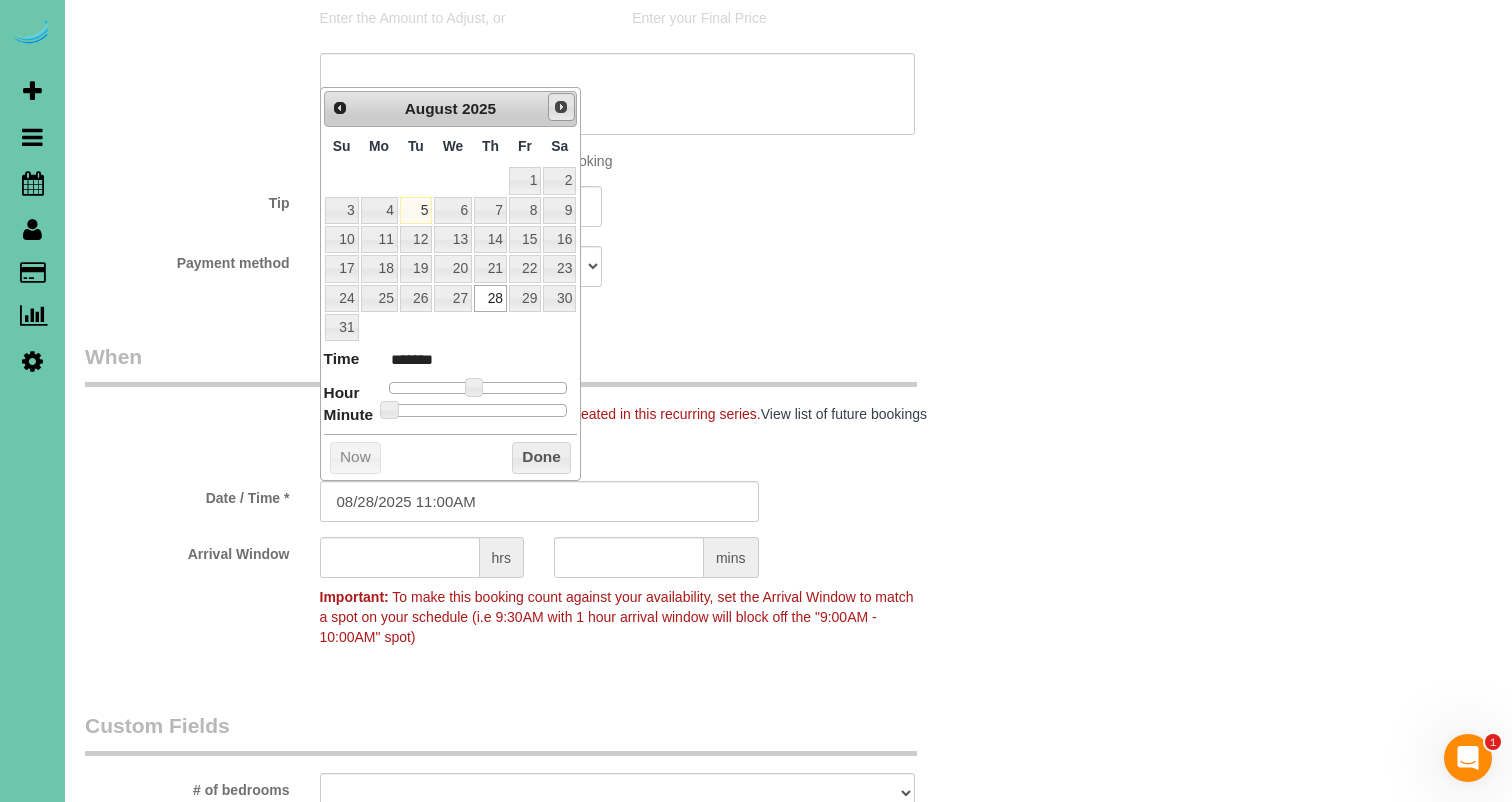 click on "Next" at bounding box center [561, 107] 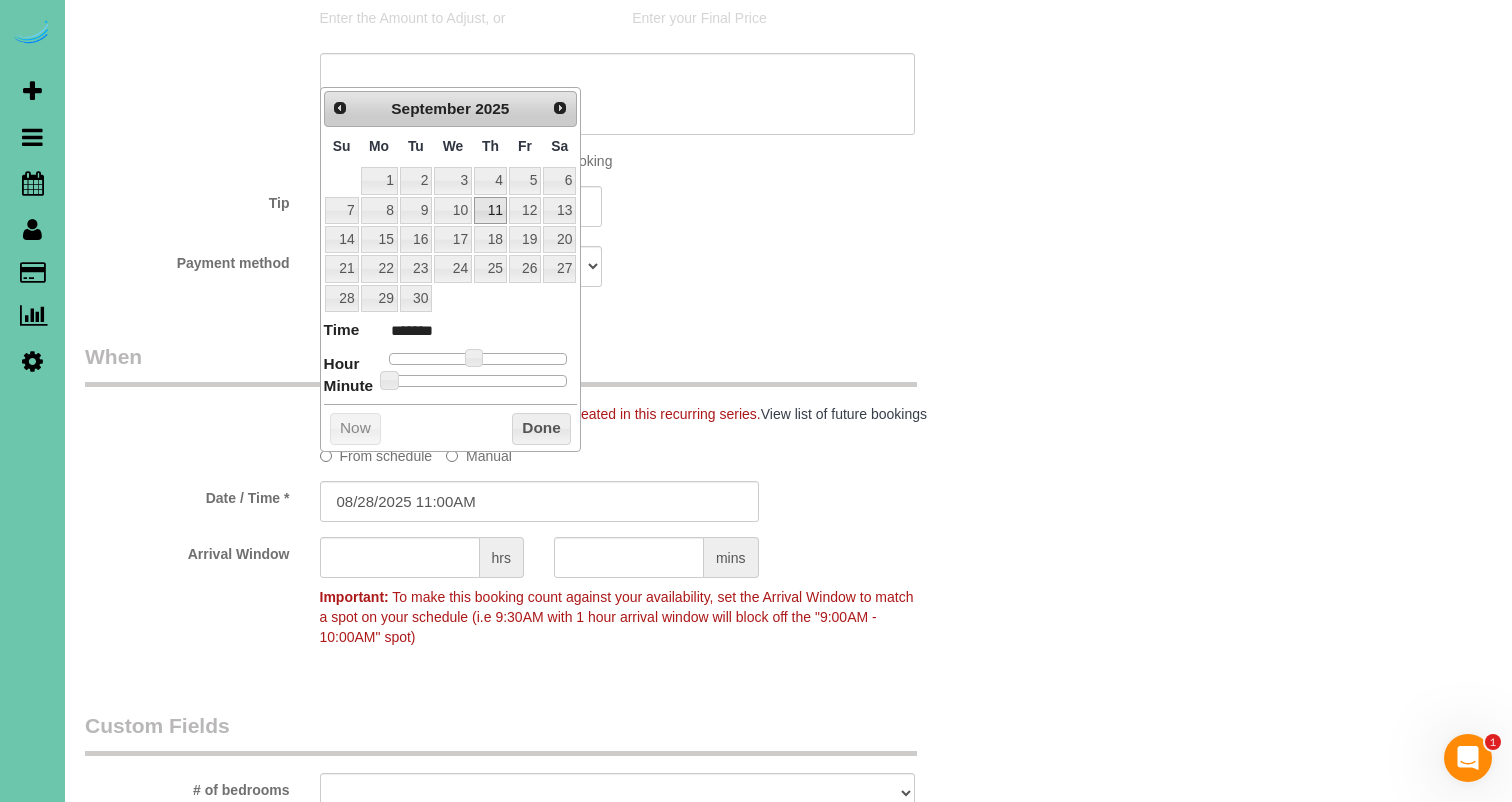 click on "11" at bounding box center [490, 210] 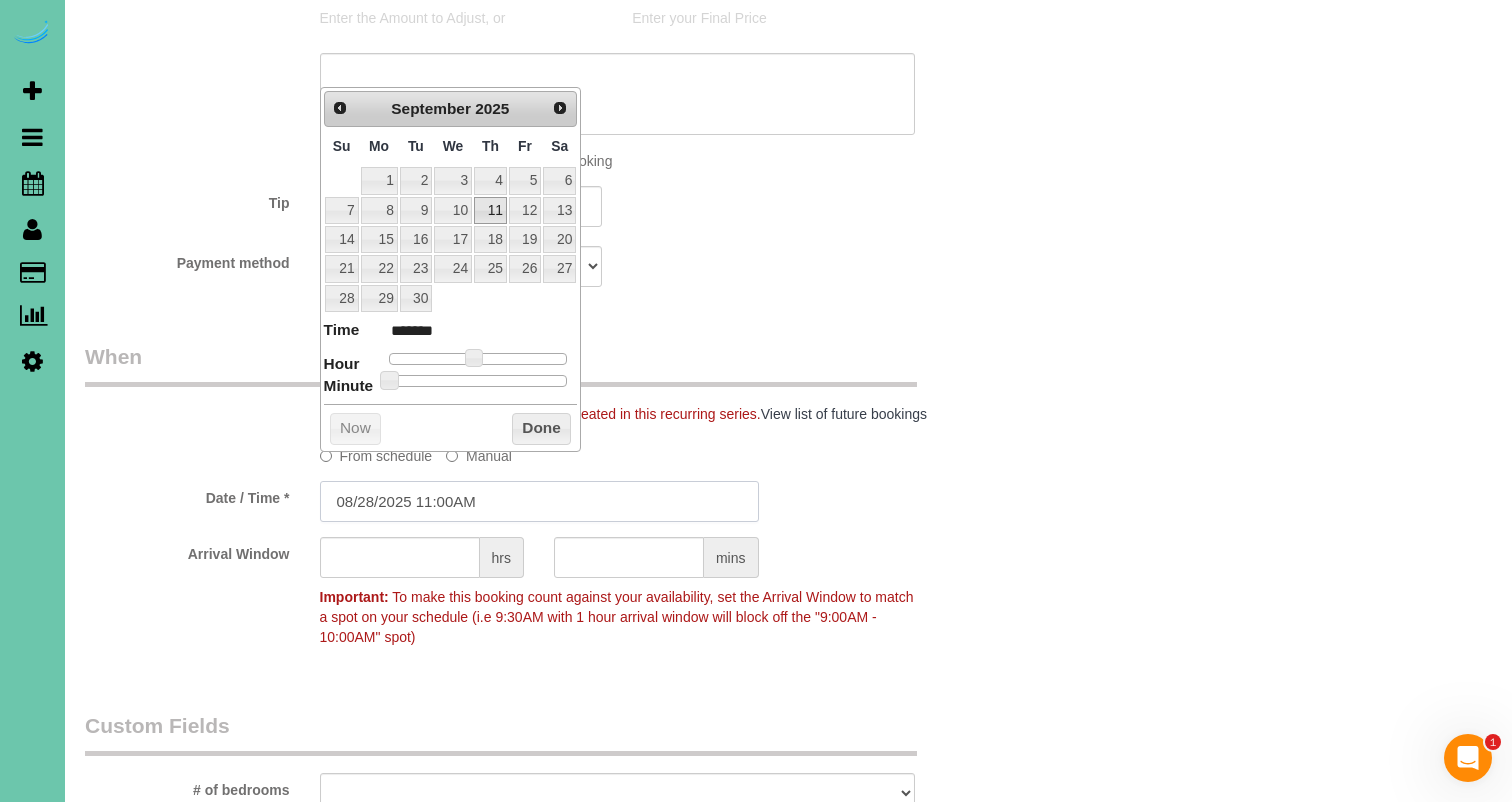 type on "[MM]/[DD]/[YYYY] 11:00AM" 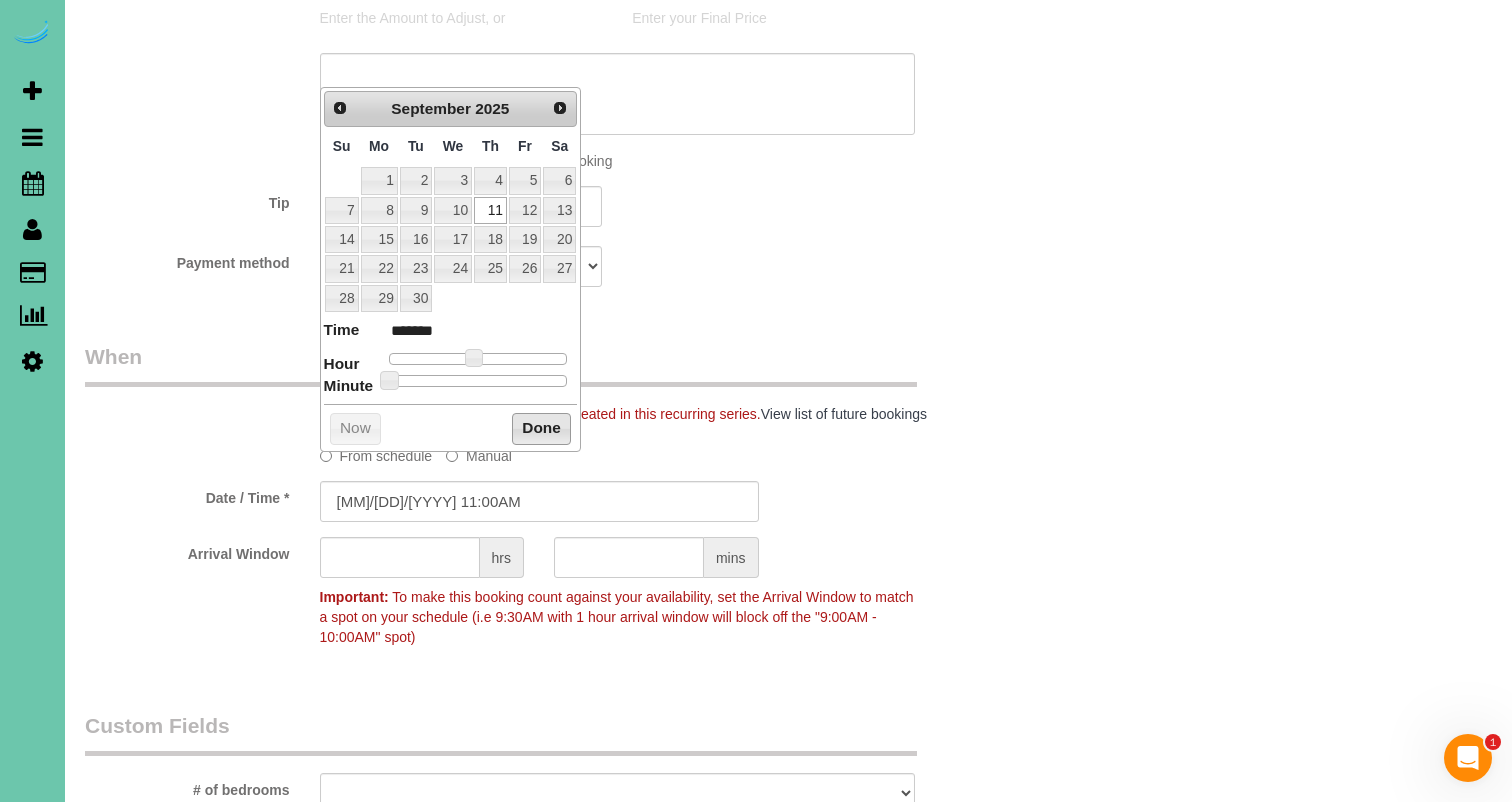 click on "Done" at bounding box center [541, 429] 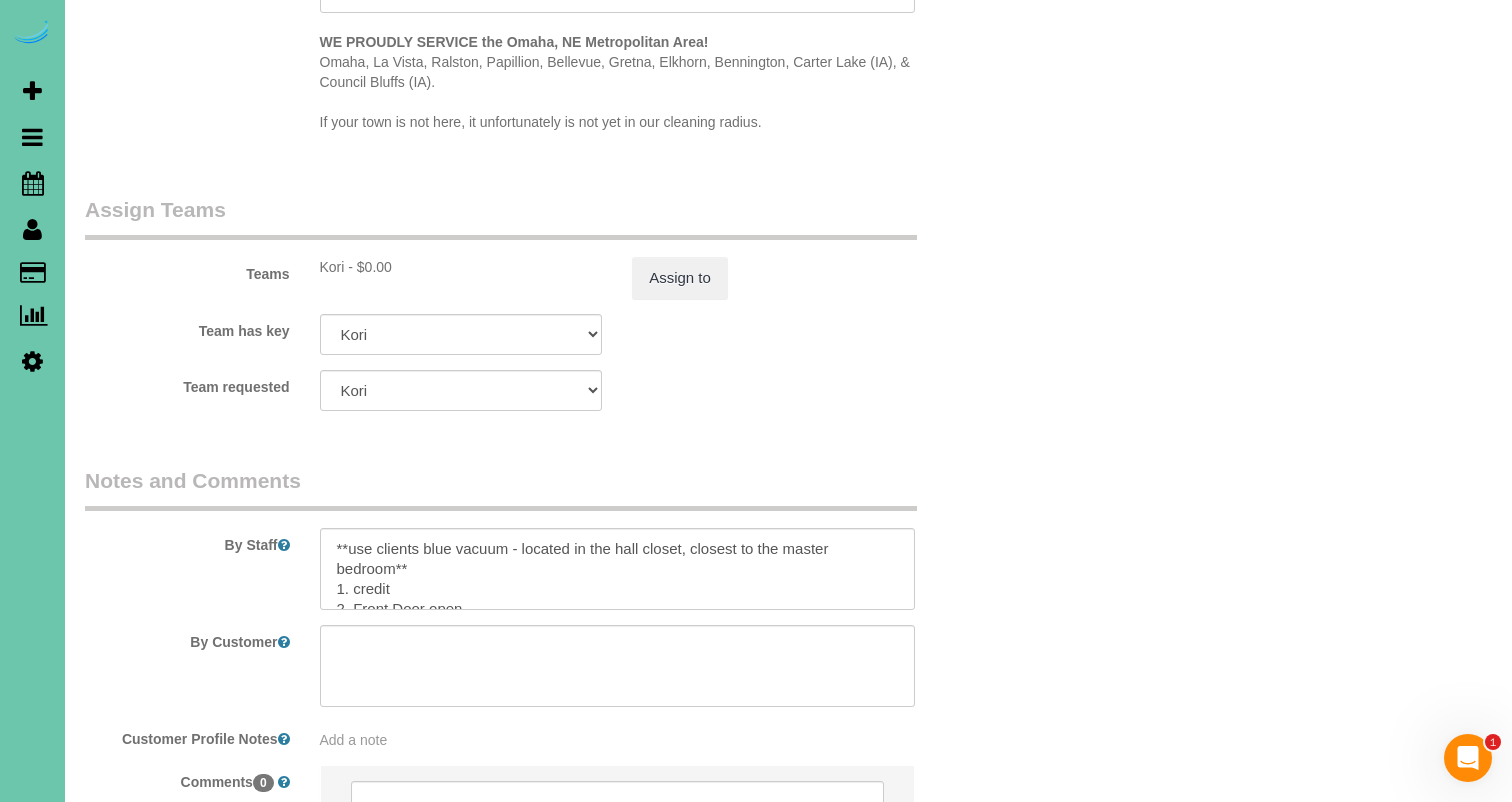 scroll, scrollTop: 2060, scrollLeft: 0, axis: vertical 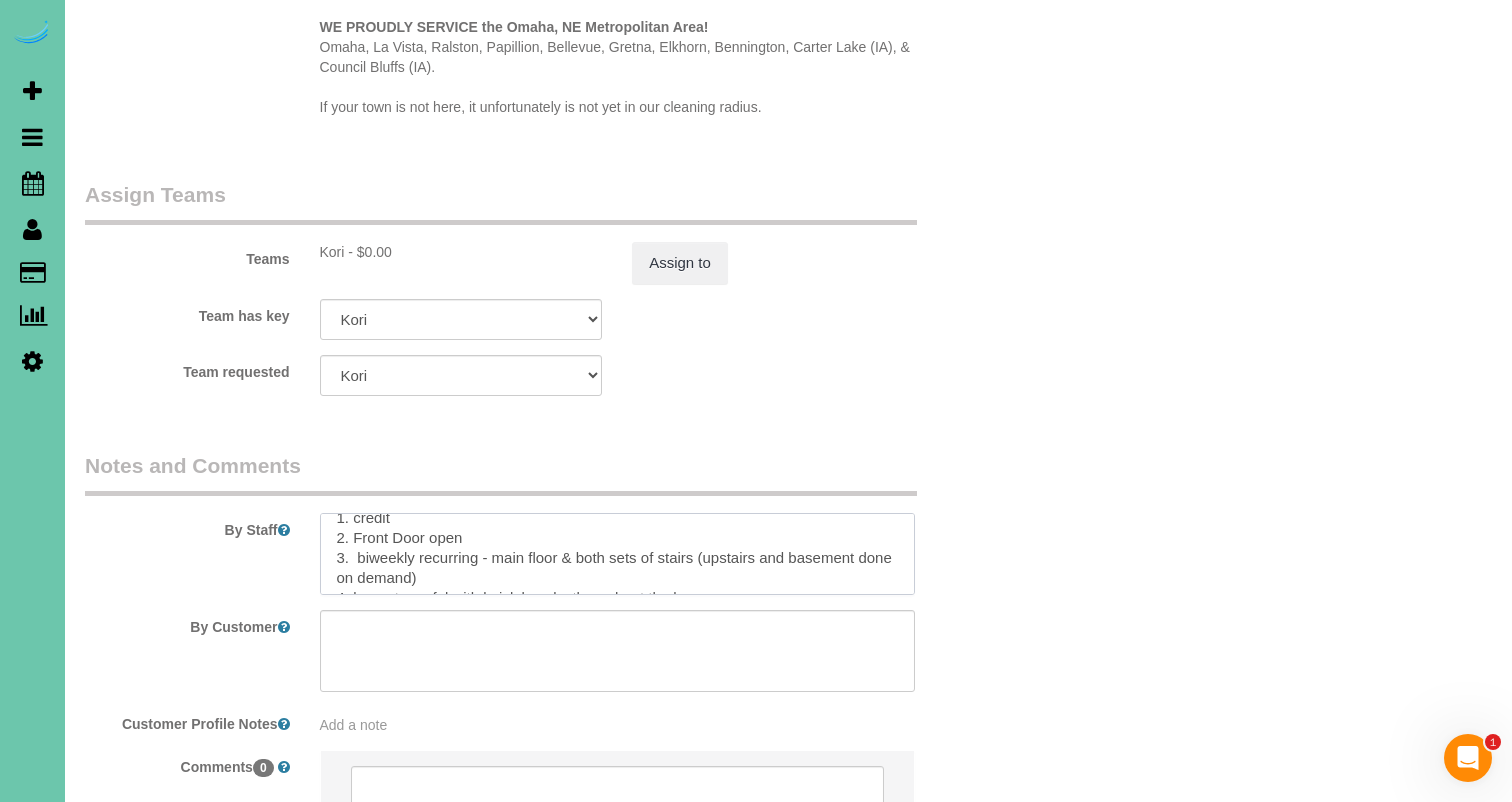 drag, startPoint x: 415, startPoint y: 548, endPoint x: 357, endPoint y: 548, distance: 58 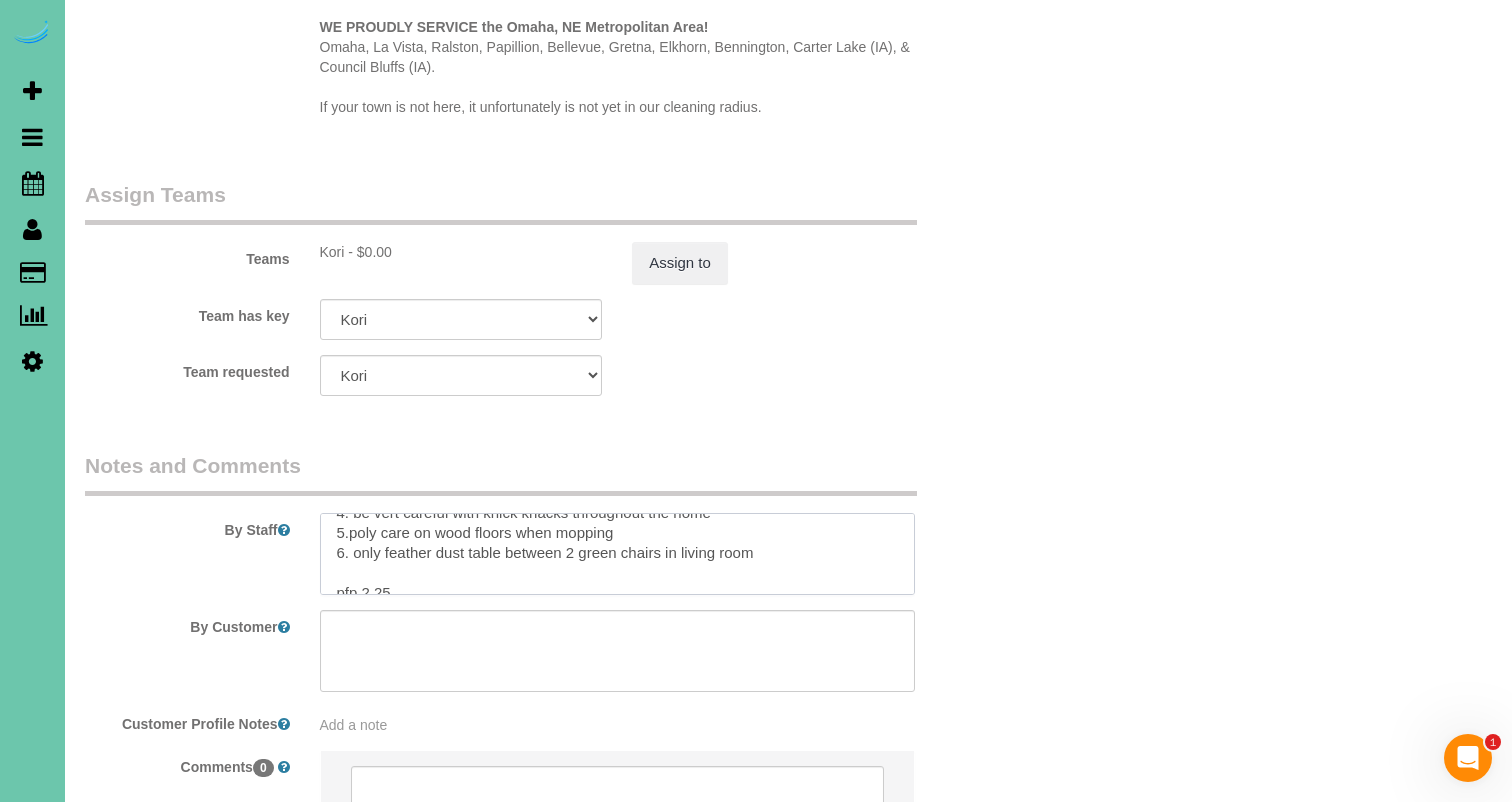 scroll, scrollTop: 143, scrollLeft: 0, axis: vertical 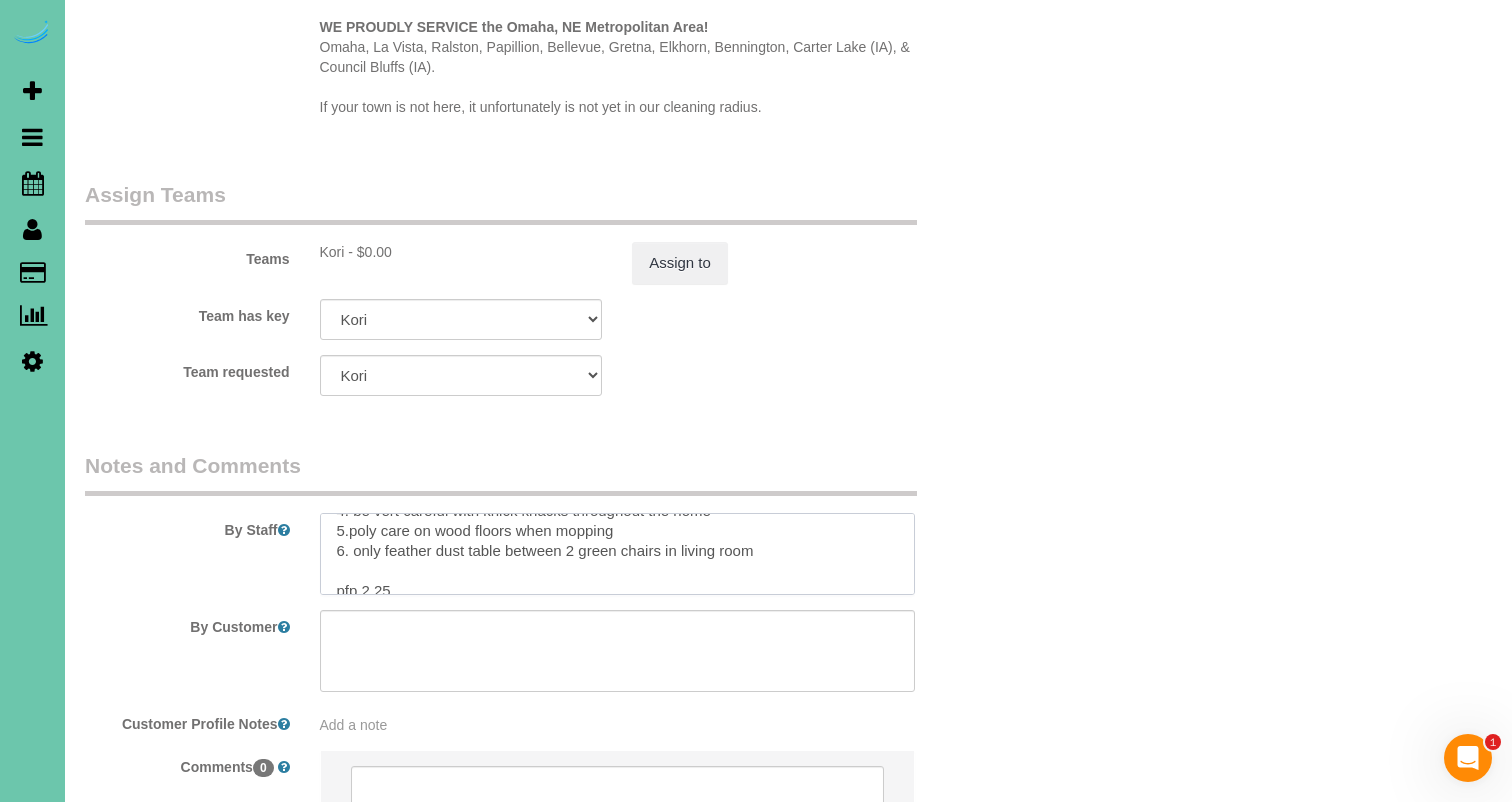 click at bounding box center [617, 554] 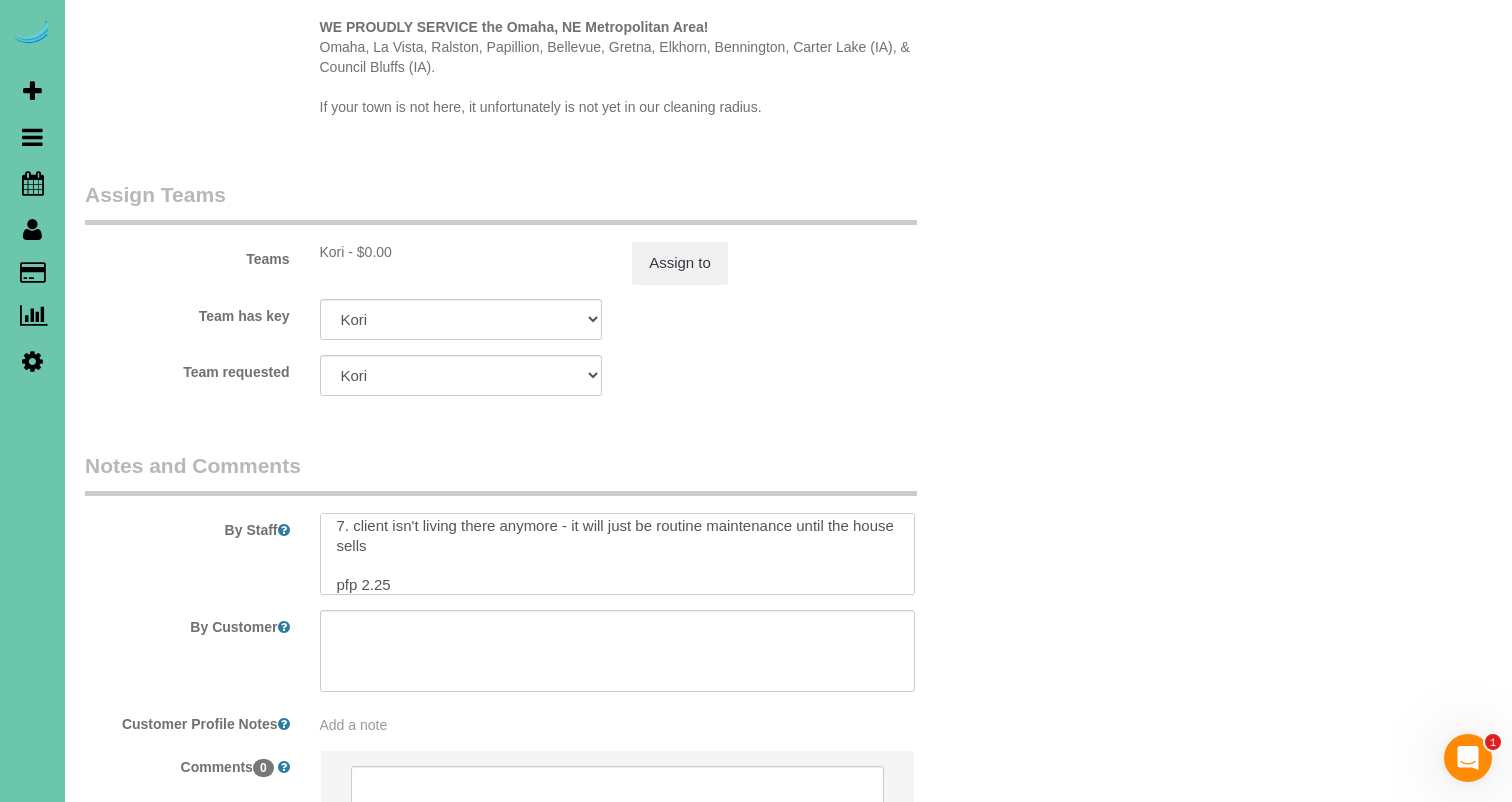 scroll, scrollTop: 187, scrollLeft: 0, axis: vertical 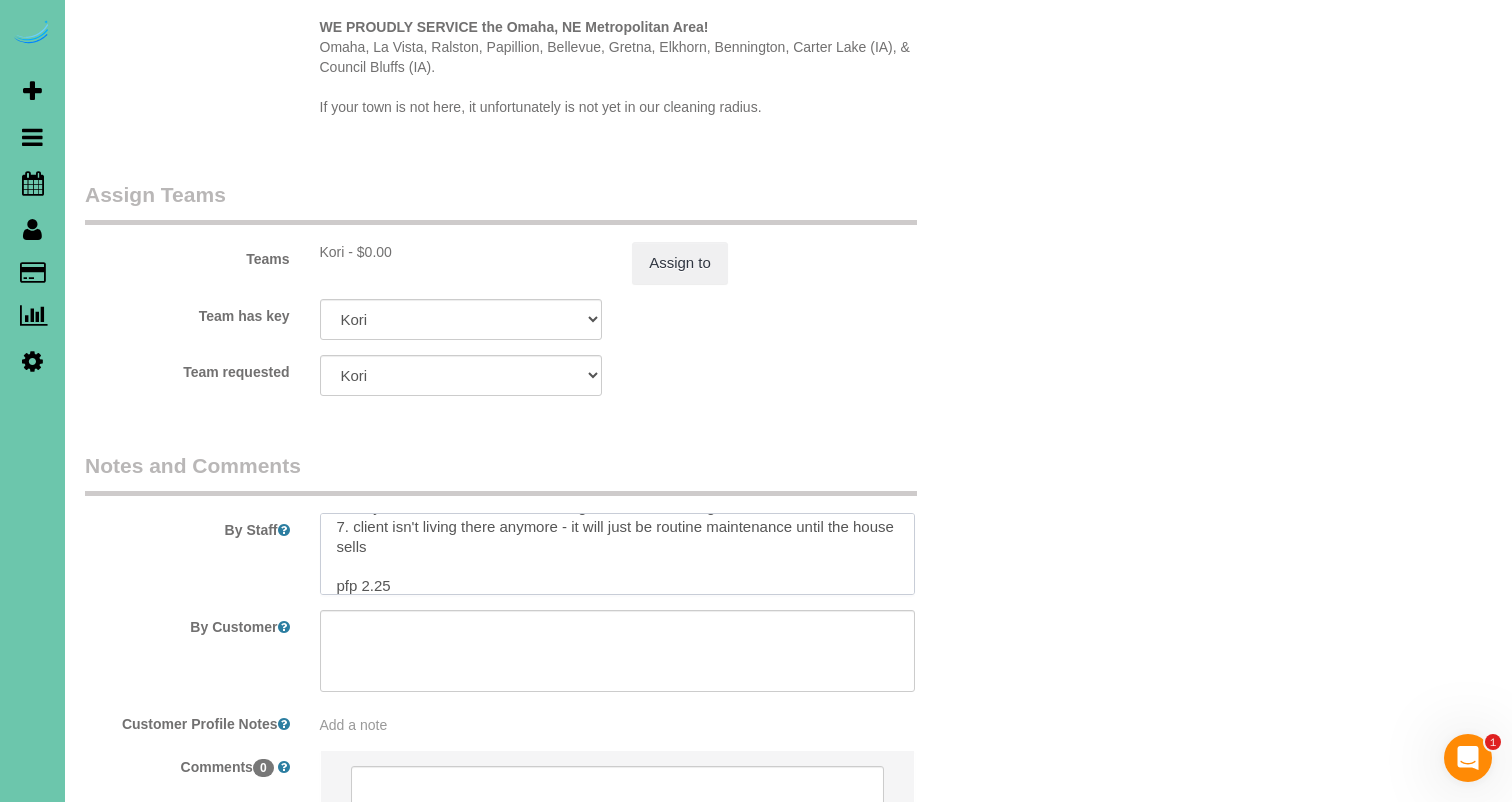 drag, startPoint x: 383, startPoint y: 571, endPoint x: 394, endPoint y: 570, distance: 11.045361 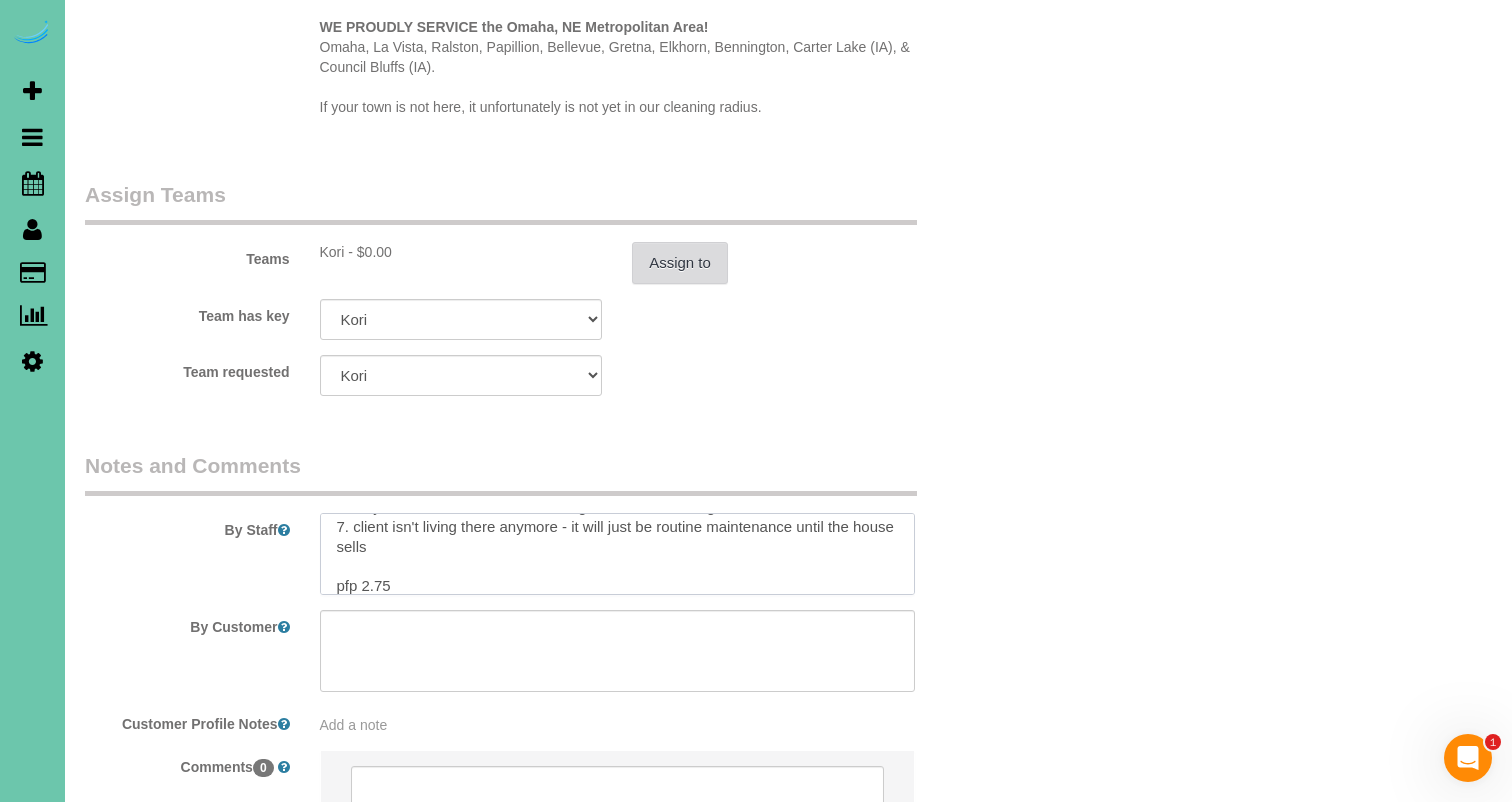 type on "**use clients blue vacuum - located in the hall closet, closest to the master bedroom**
1. credit
2. Front Door open
3.  monthly recurring - main floor & both sets of stairs (upstairs and basement done on demand)
4. be vert careful with knick knacks throughout the home
5.poly care on wood floors when mopping
6. only feather dust table between 2 green chairs in living room
7. client isn't living there anymore - it will just be routine maintenance until the house sells
pfp 2.75" 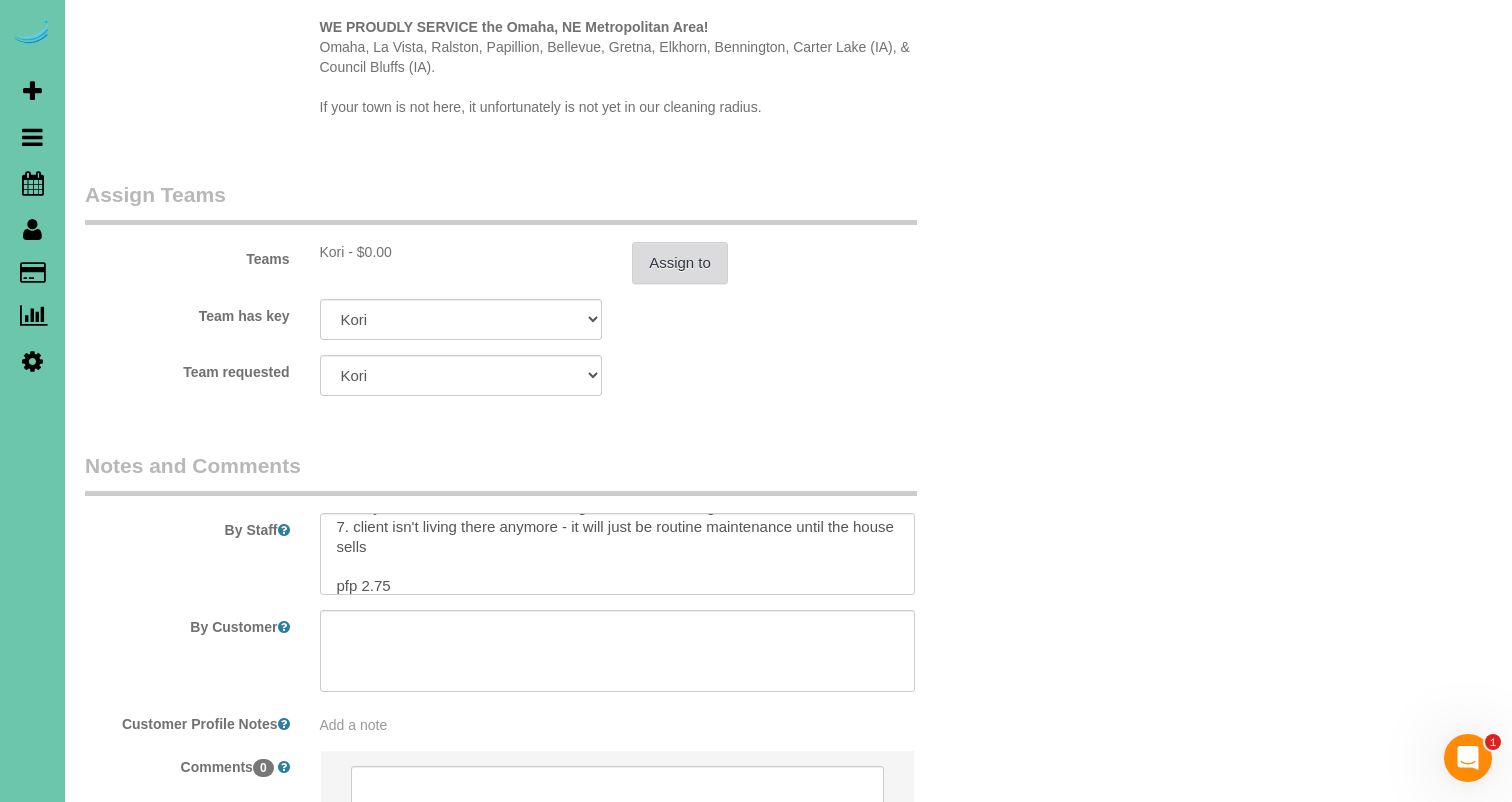 click on "Assign to" at bounding box center [680, 263] 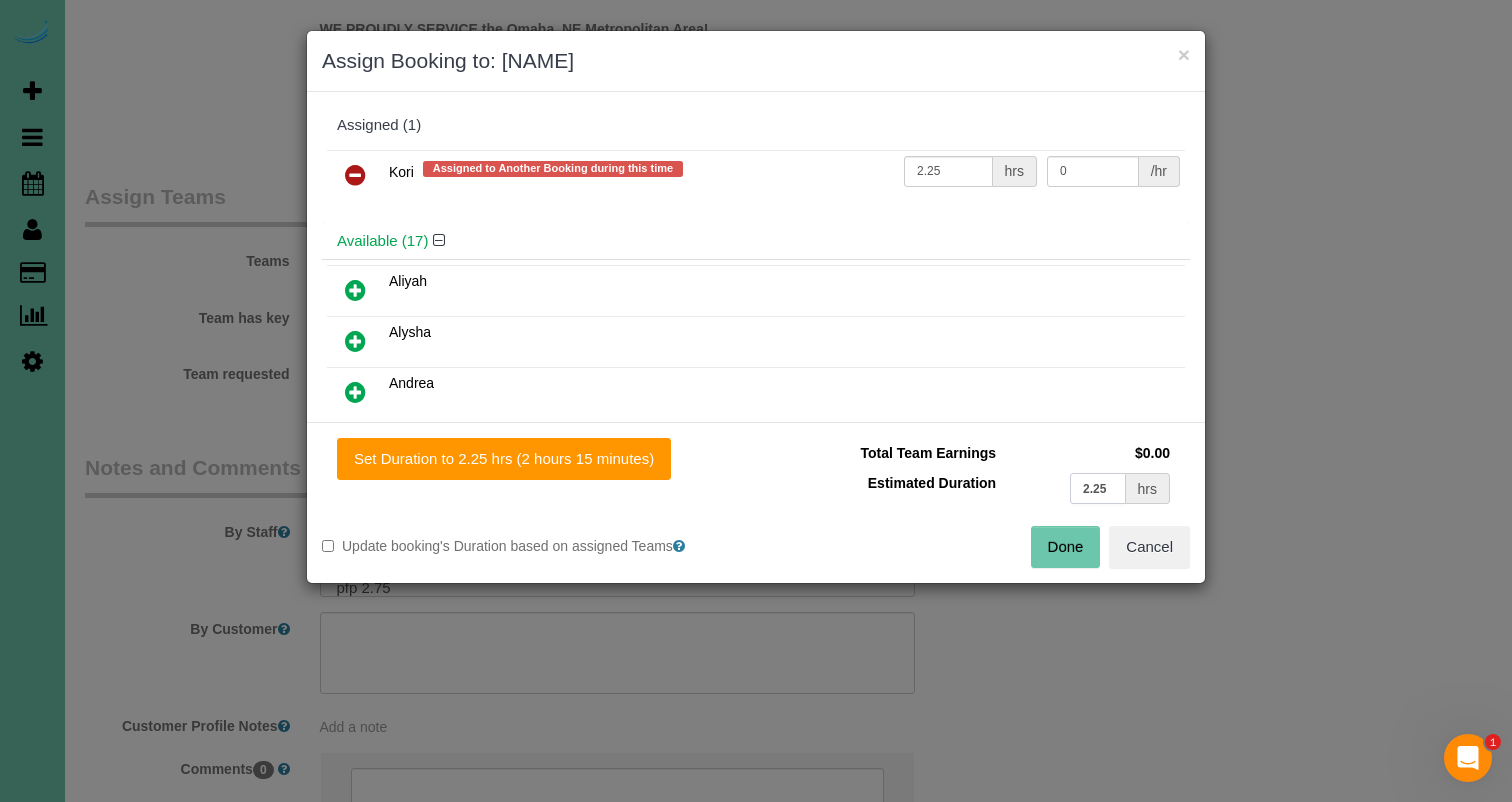 click on "2.25" at bounding box center [1098, 488] 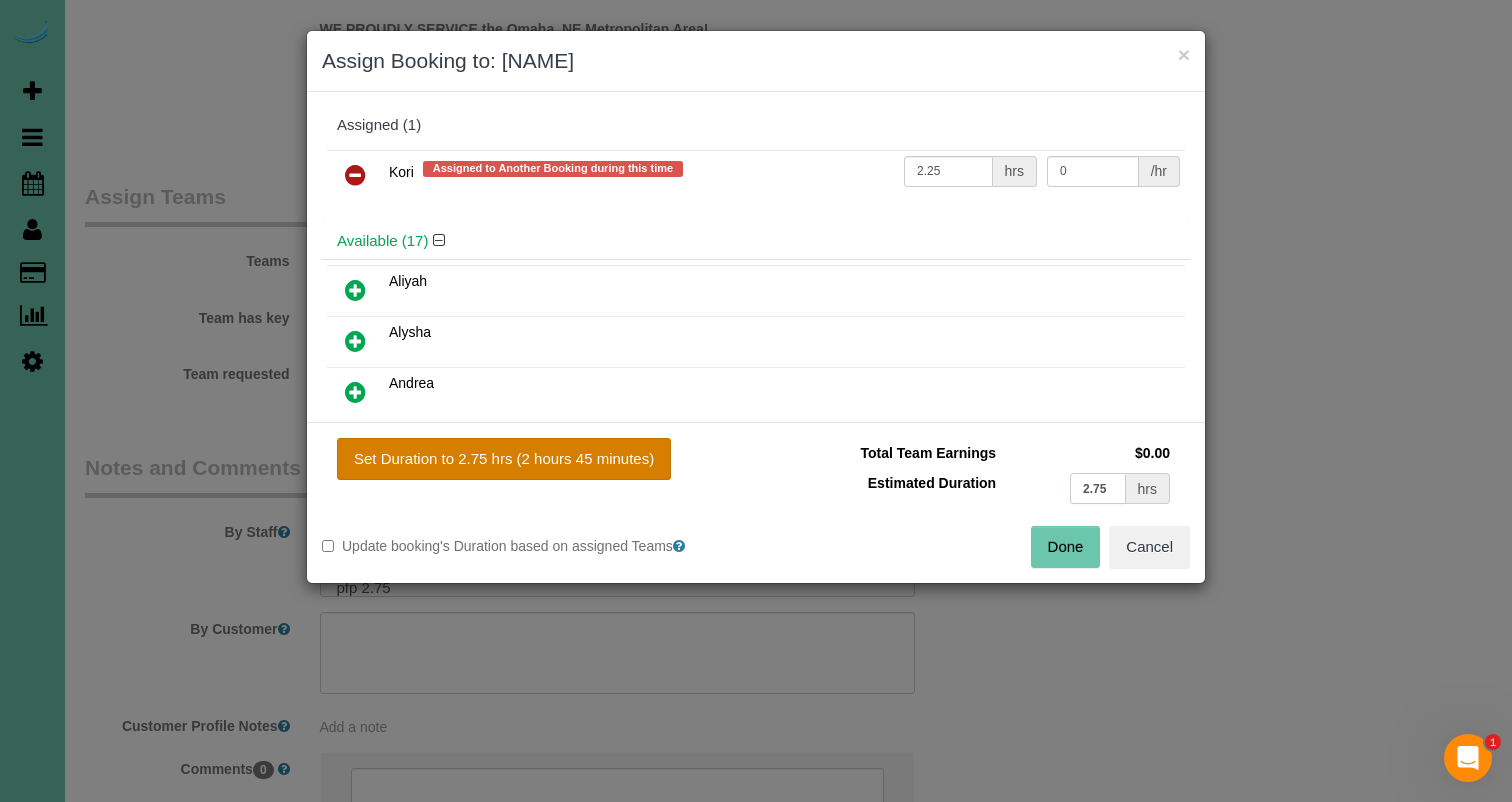 type on "2.75" 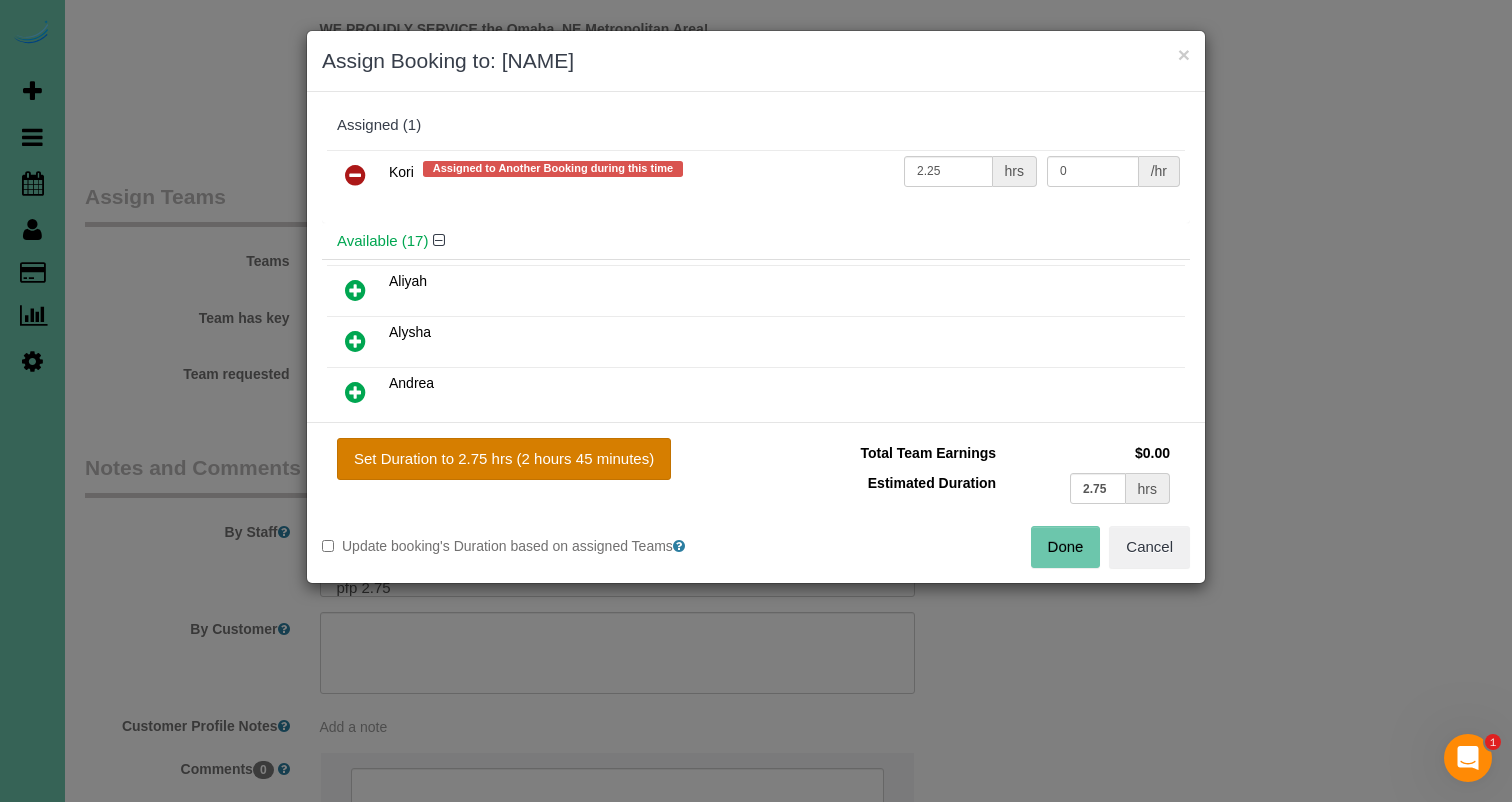 click on "Set Duration to 2.75 hrs (2 hours 45 minutes)" at bounding box center (504, 459) 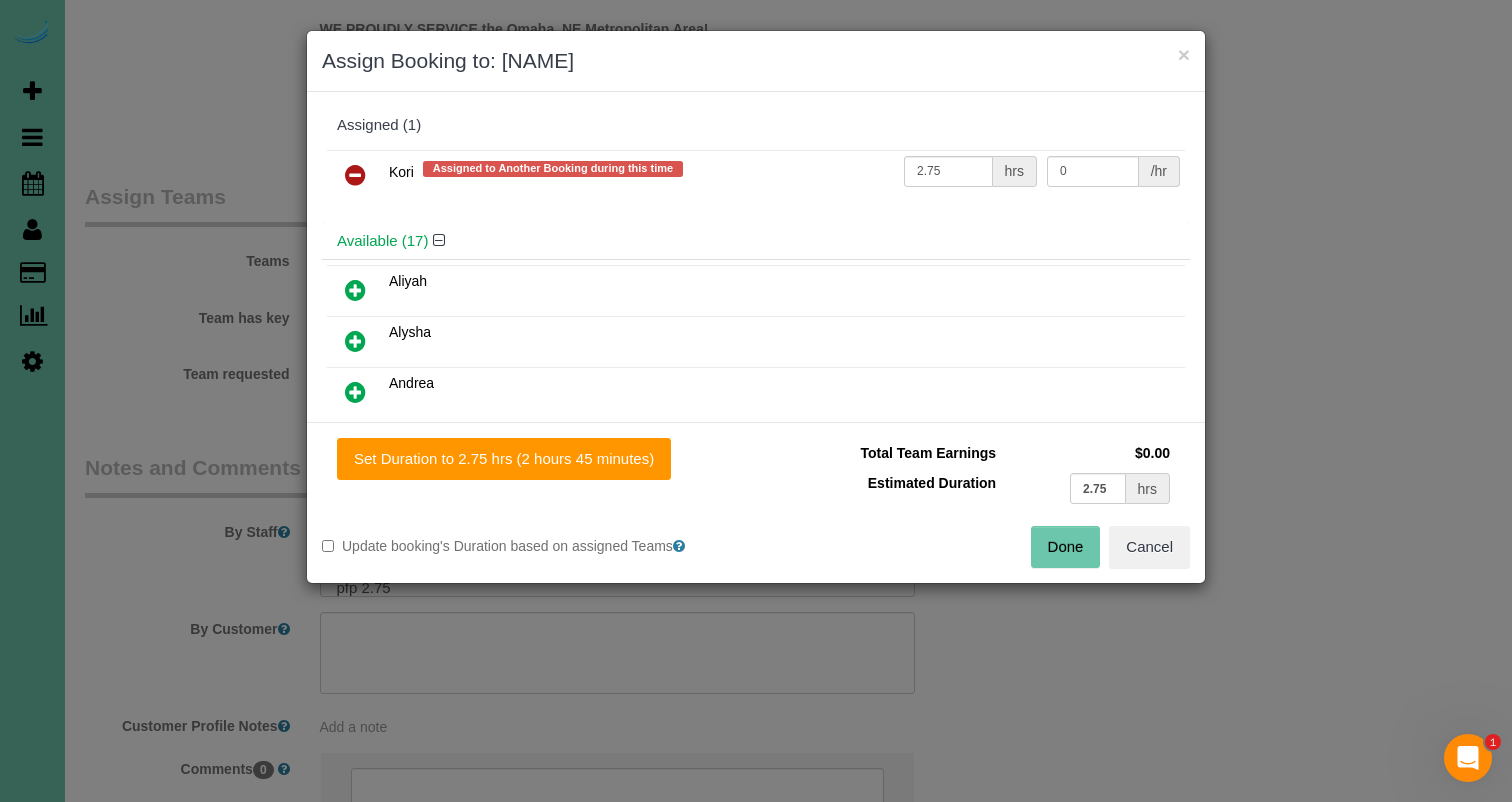 click on "Done" at bounding box center (1066, 547) 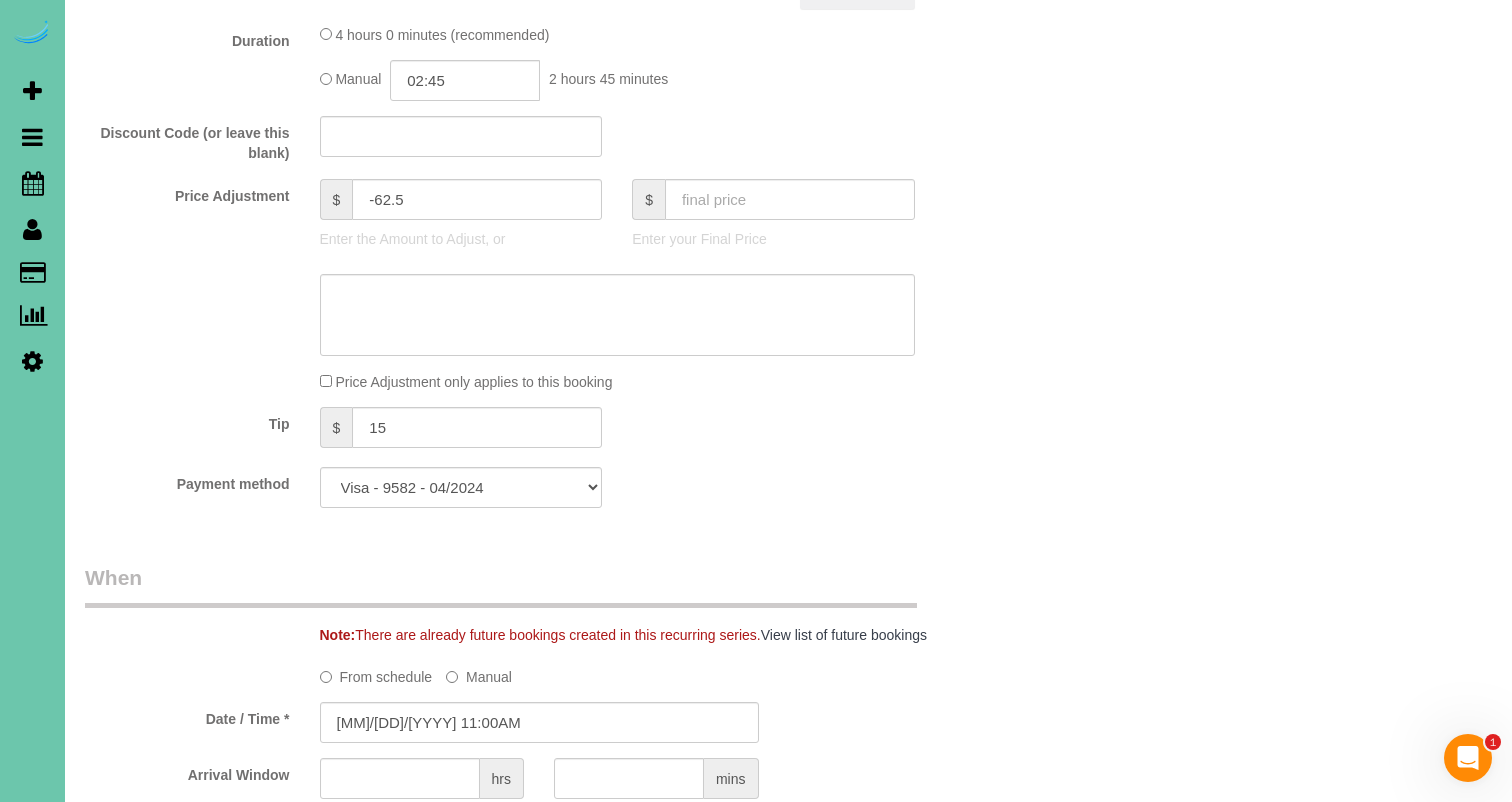 scroll, scrollTop: 980, scrollLeft: 0, axis: vertical 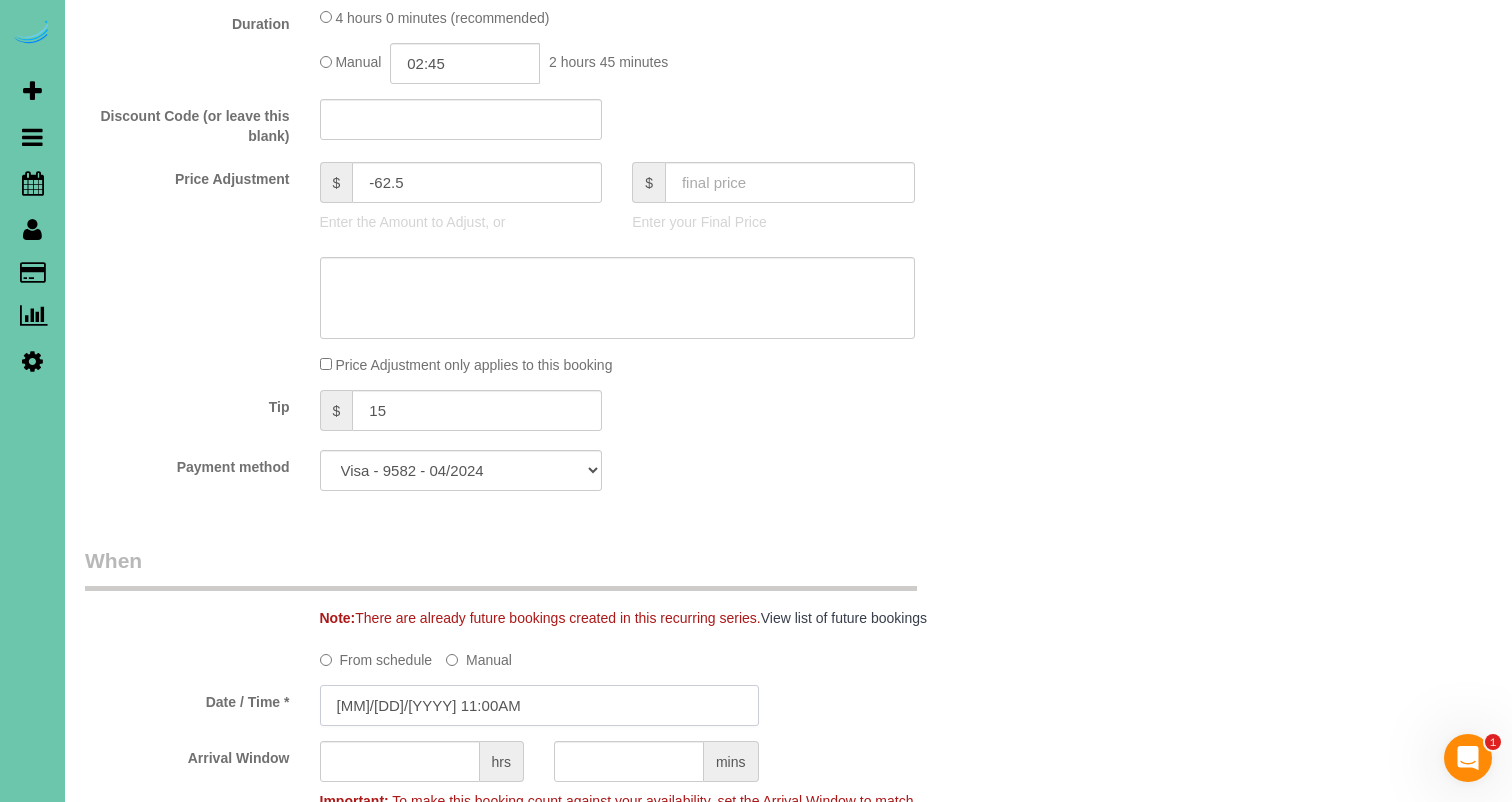 click on "09/11/2025 11:00AM" at bounding box center [539, 705] 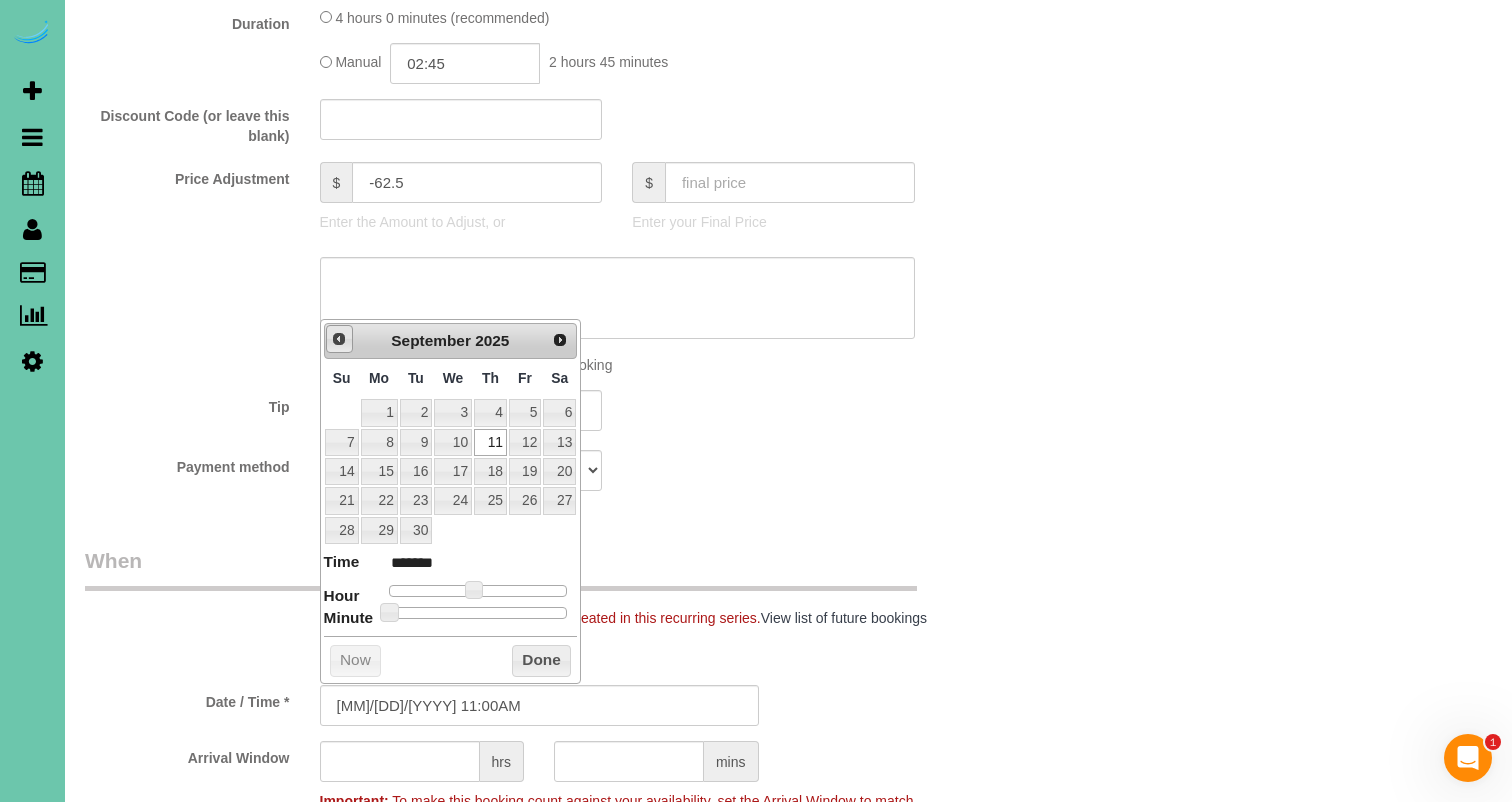 click on "Prev" at bounding box center [339, 339] 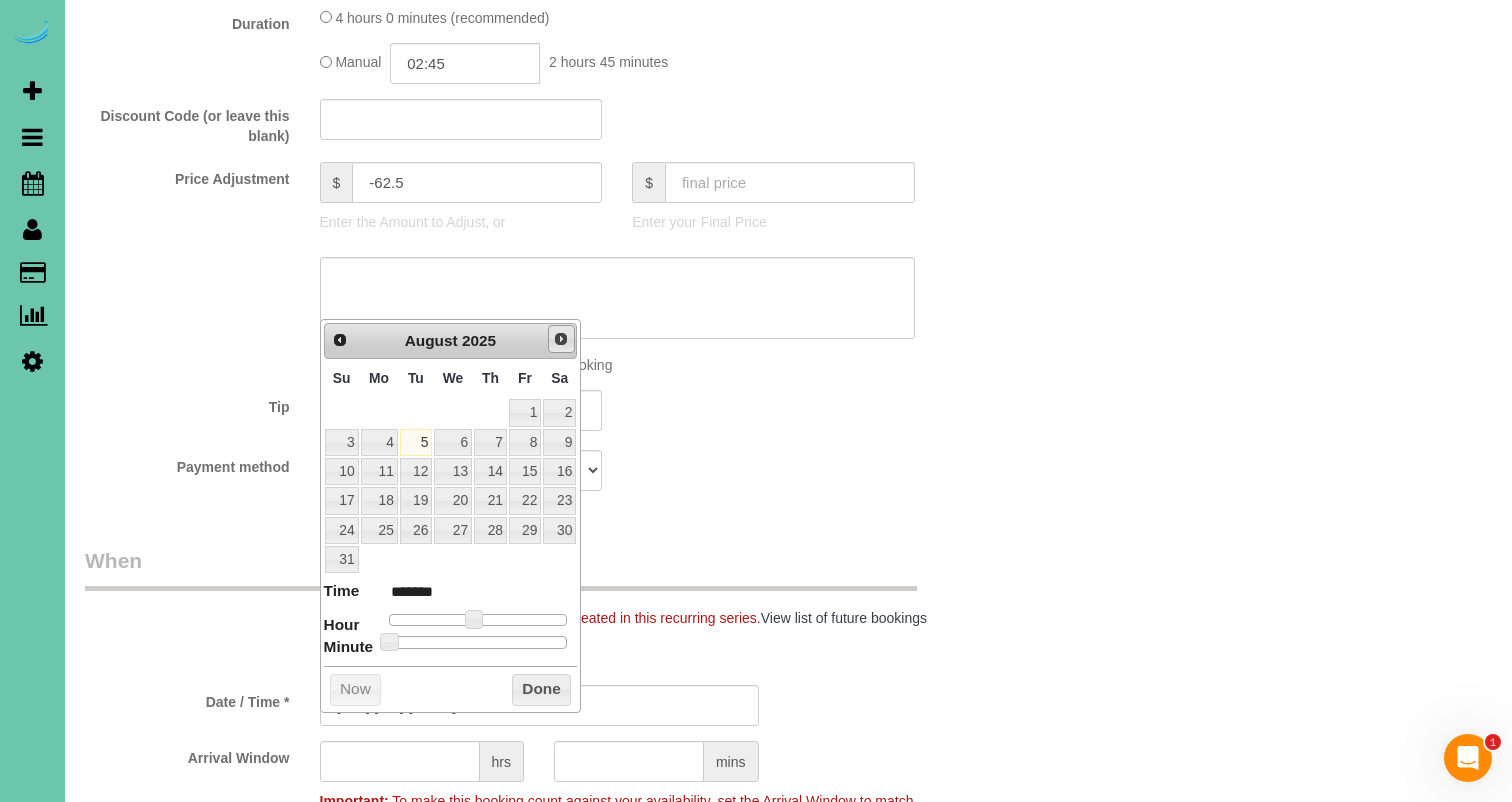click on "Next" at bounding box center (561, 339) 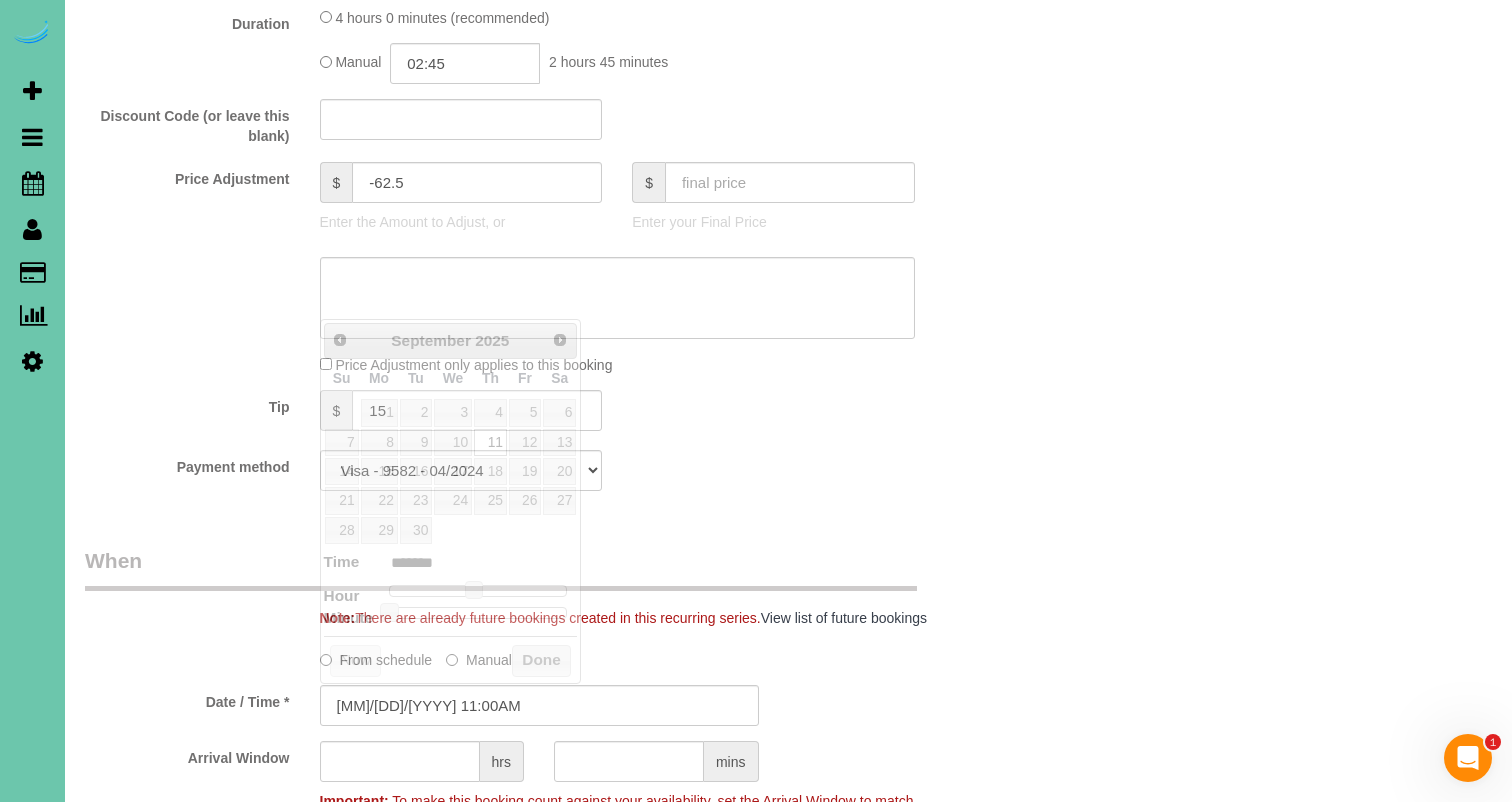 click on "What
Frequency of Service *
One Time Weekly (0% for the First Booking) Bi-Weekly (0% for the First Booking) Every Four Weeks (Monthly) (0% for the First Booking)
Type of Service *
Hourly Custom Clean 3.5 Custom Clean 2.5 commercial Window 1000 Square Feet 1250 Square Feet 1500 Square Feet 1700 Square Feet 2000 Square Feet 2000 Square Feet 2200 Square Feet 2500 Square Feet 2700 Square Feet 3000 Square Feet 3300 Square Feet 3500 Square Feet 3800 Square Feet 4000 Square Feet 4200 Square Feet 4500 Square Feet 4800 Square Feet 5000 Square Feet 5200 Square Feet 5500 Square Feet 5500 Square Feet or Larger
X" at bounding box center (539, 80) 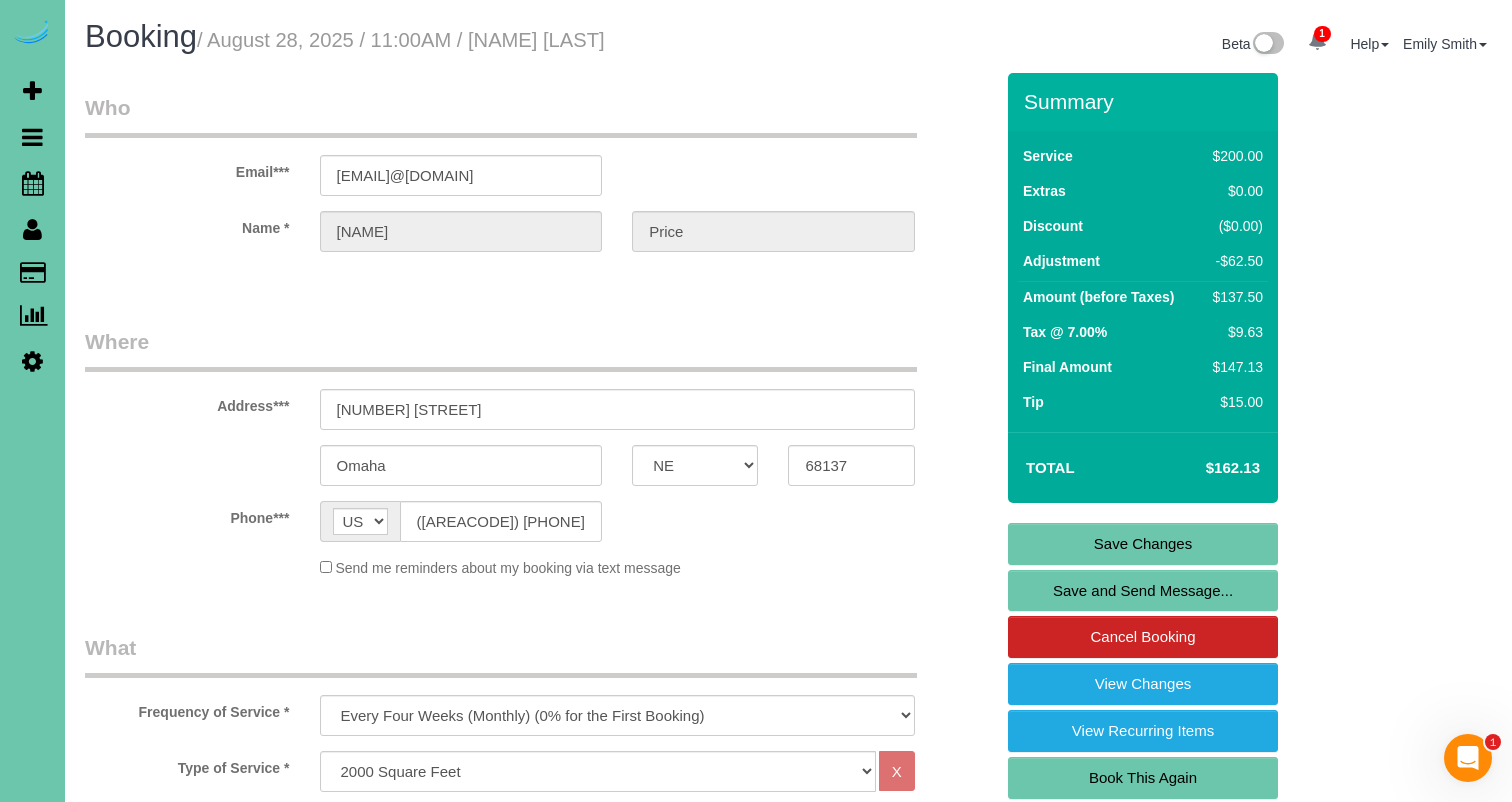 scroll, scrollTop: 0, scrollLeft: 0, axis: both 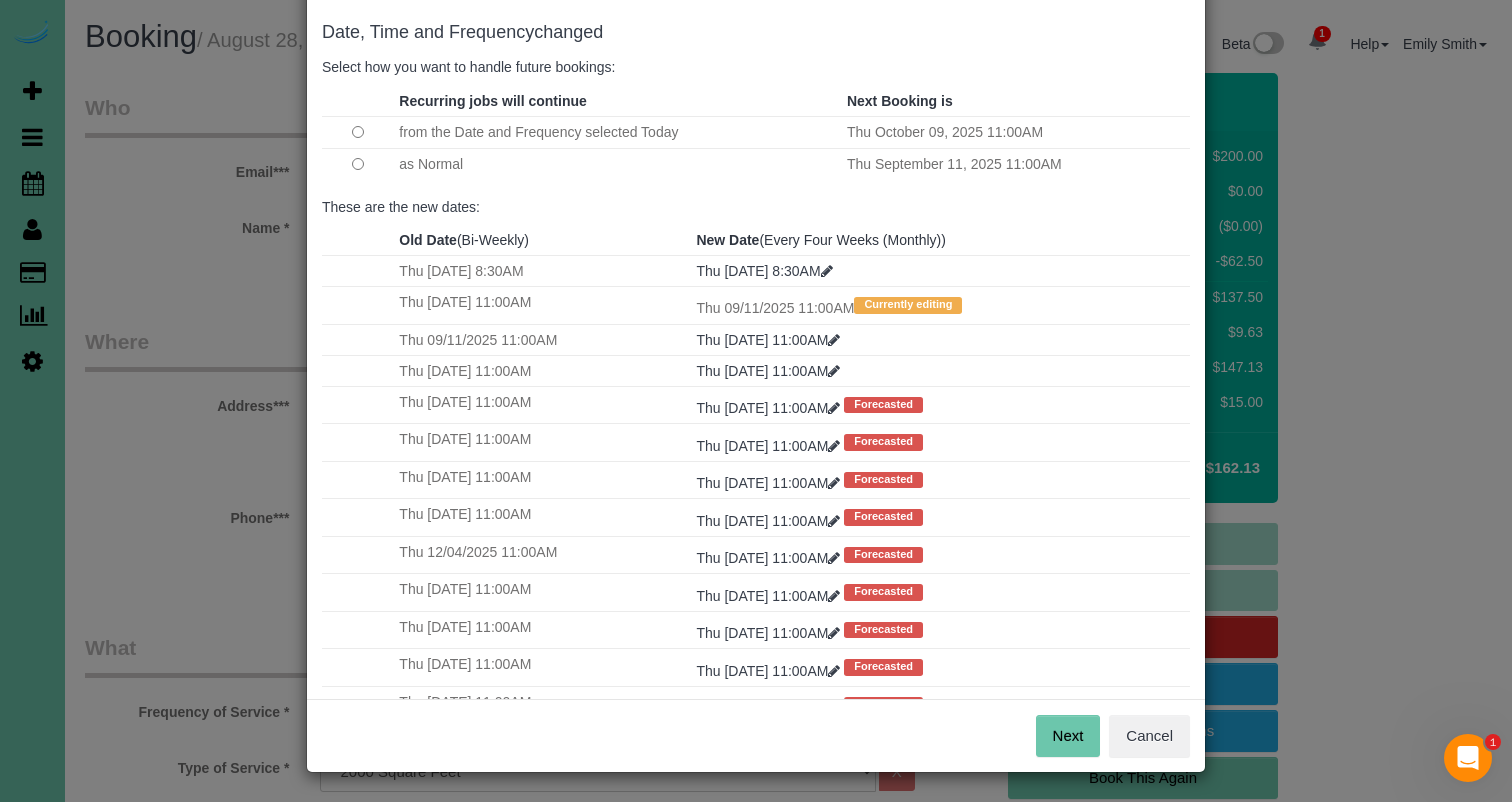 click on "Next" at bounding box center [1068, 736] 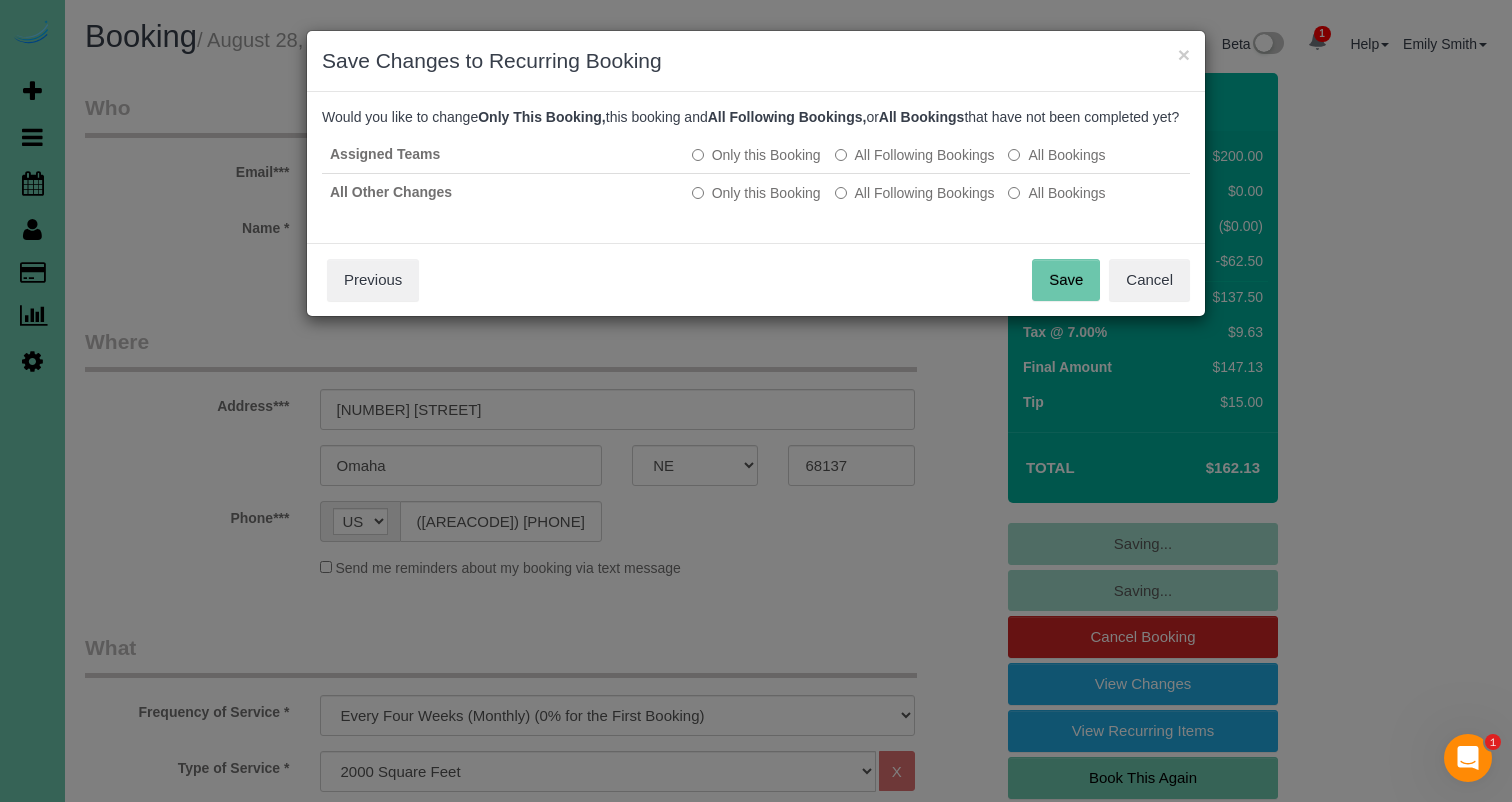 scroll, scrollTop: 0, scrollLeft: 0, axis: both 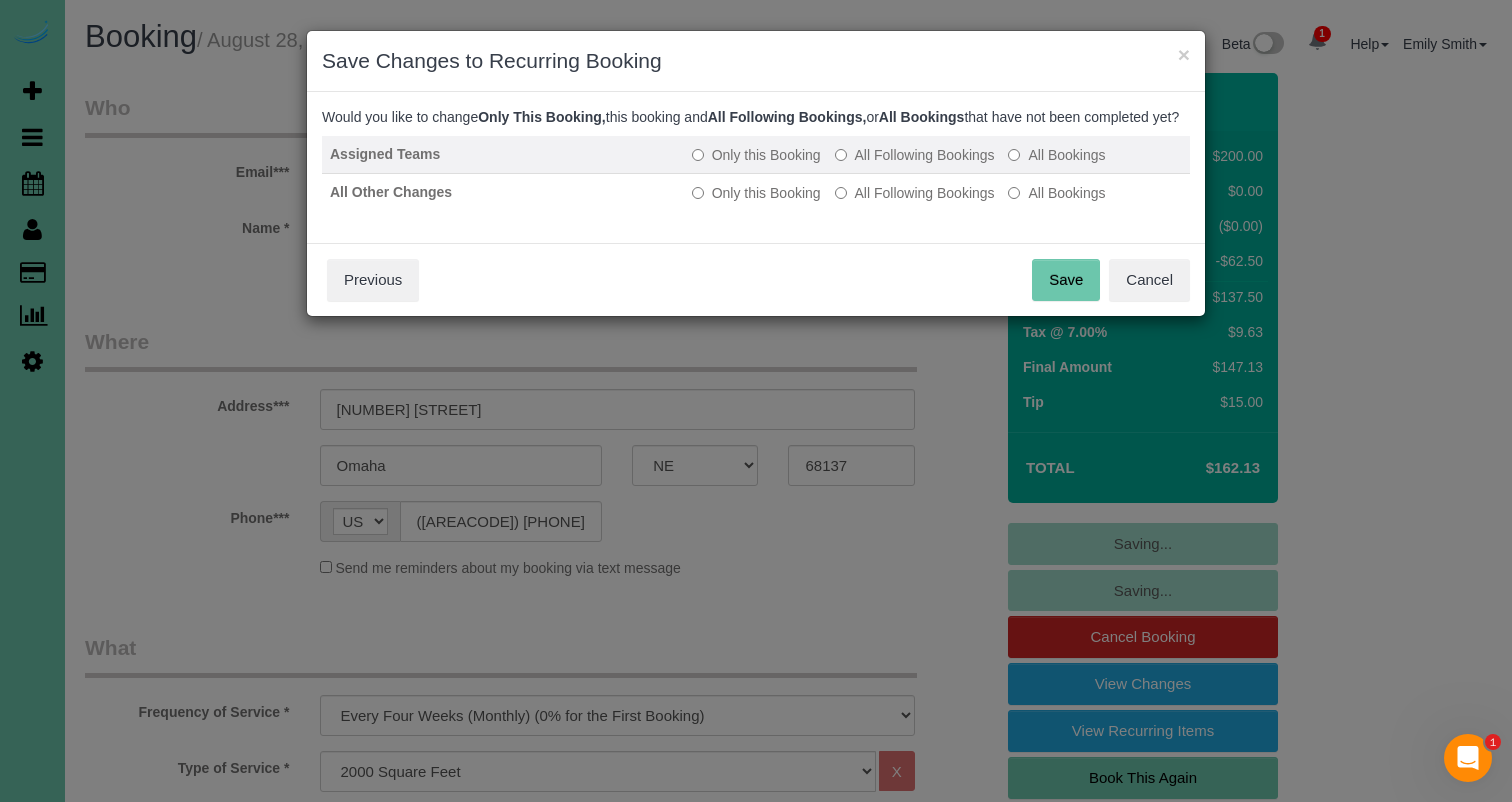 click on "Only this Booking
All Following Bookings
All Bookings" at bounding box center [937, 155] 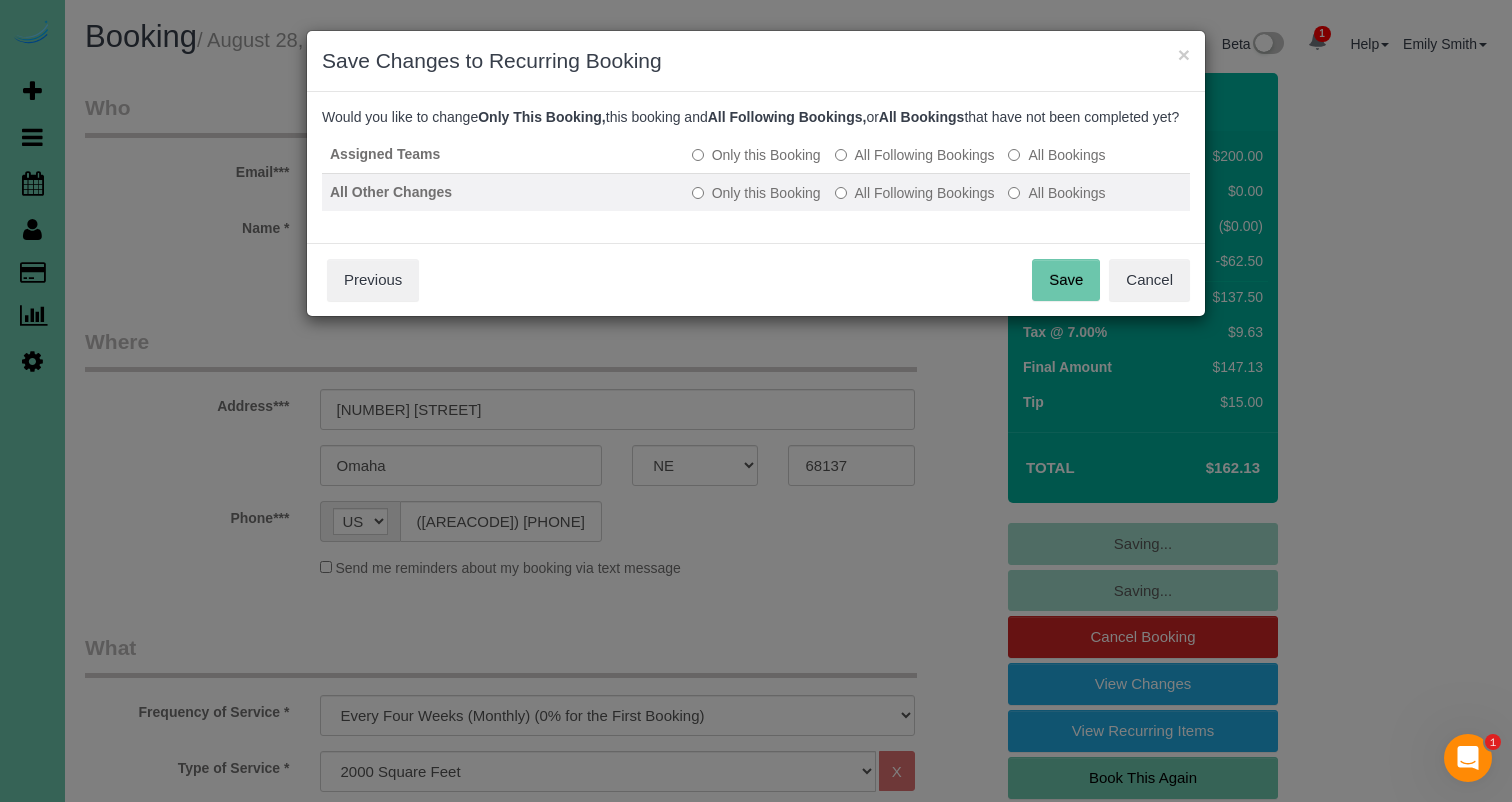 drag, startPoint x: 926, startPoint y: 175, endPoint x: 917, endPoint y: 198, distance: 24.698177 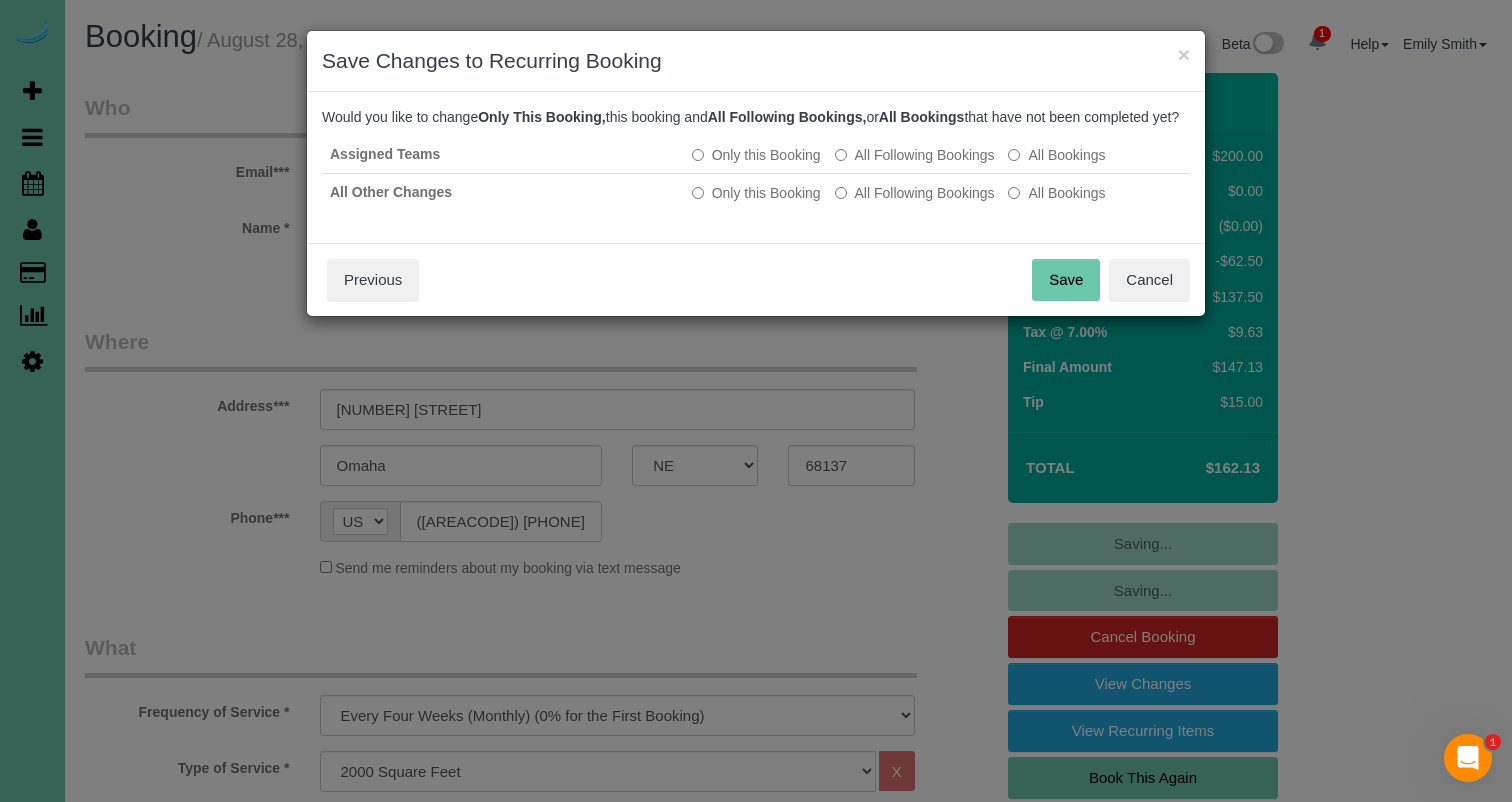 click on "Save" at bounding box center [1066, 280] 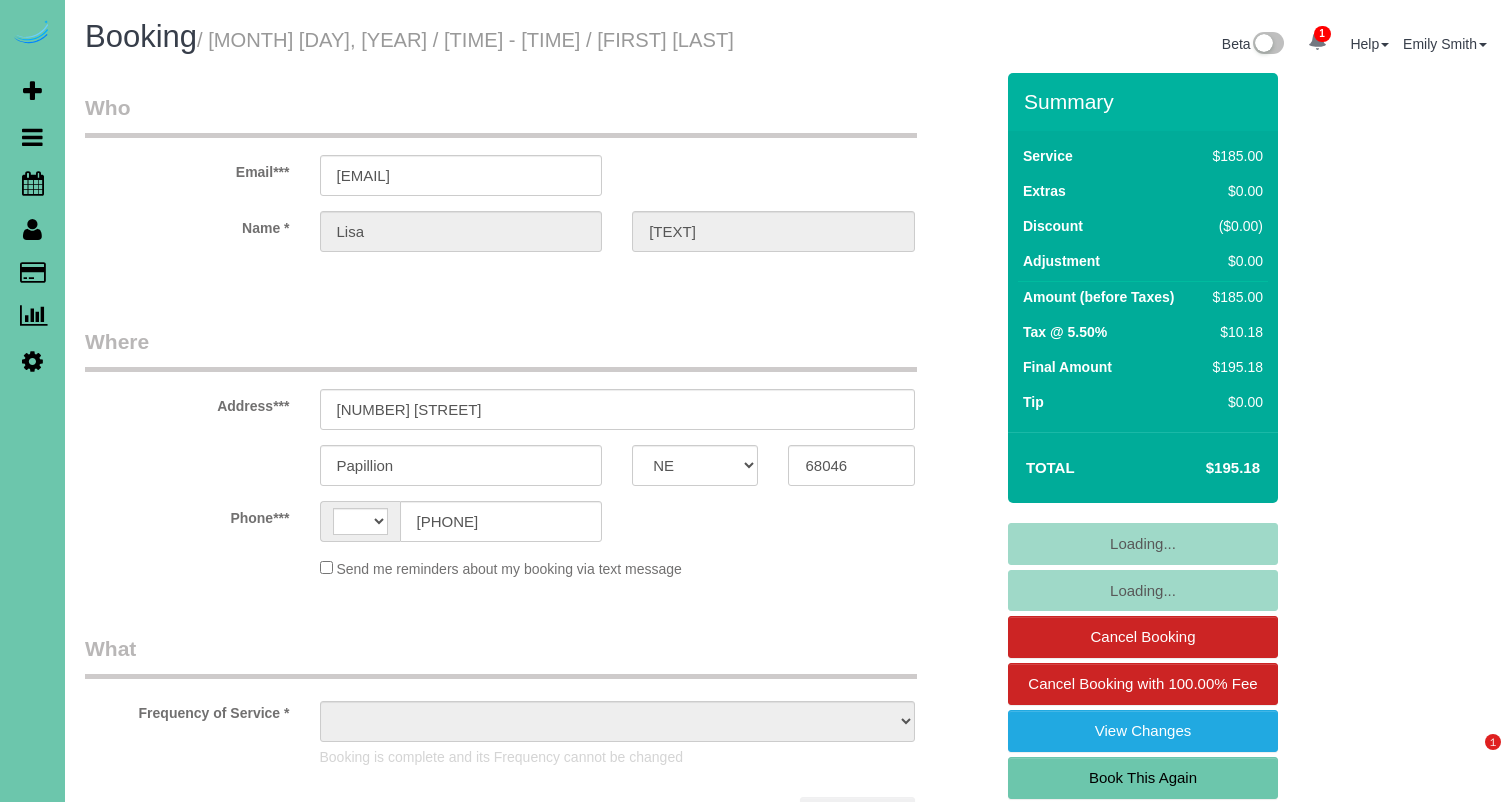 select on "NE" 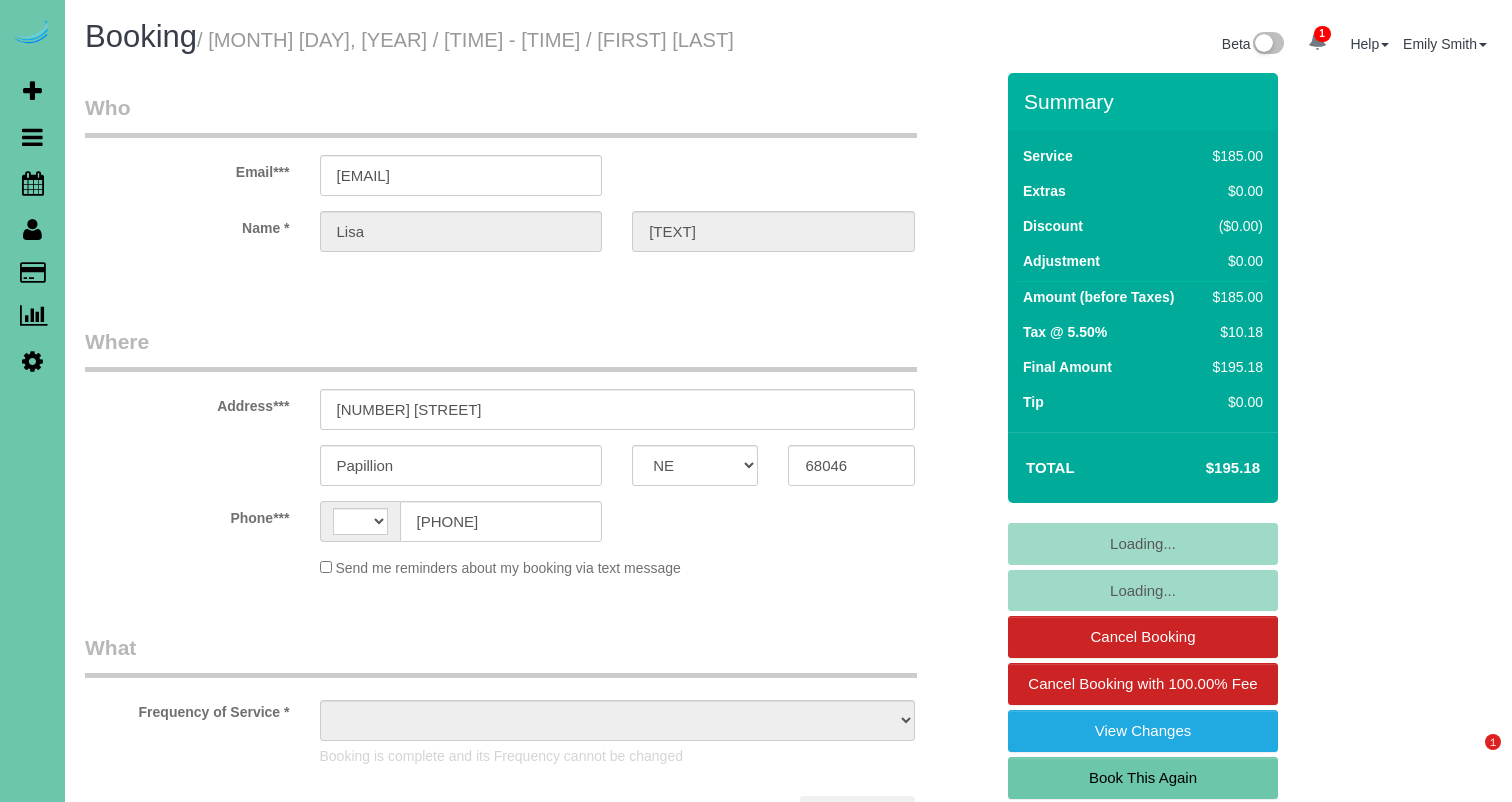 scroll, scrollTop: 117, scrollLeft: 0, axis: vertical 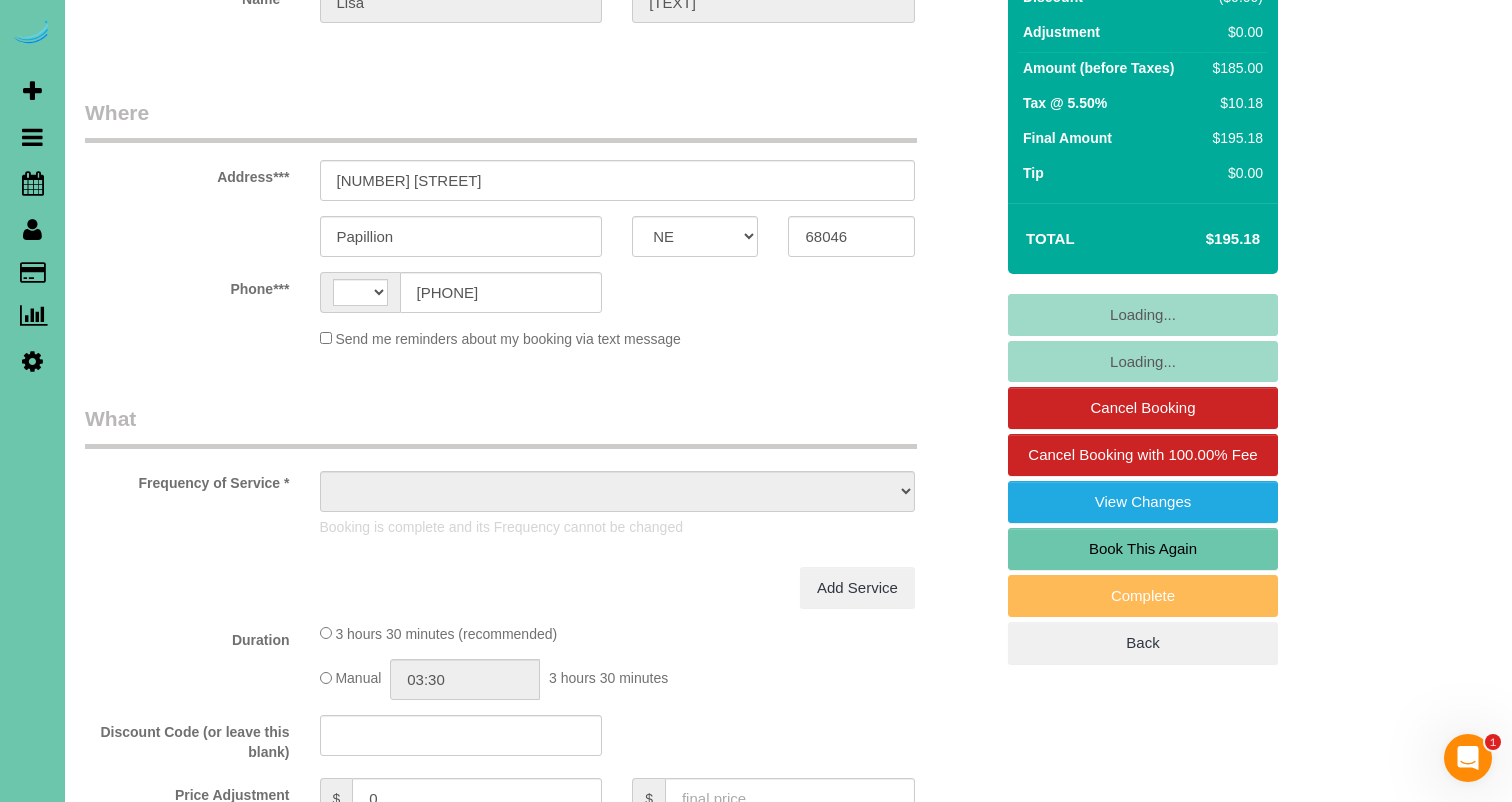select on "string:US" 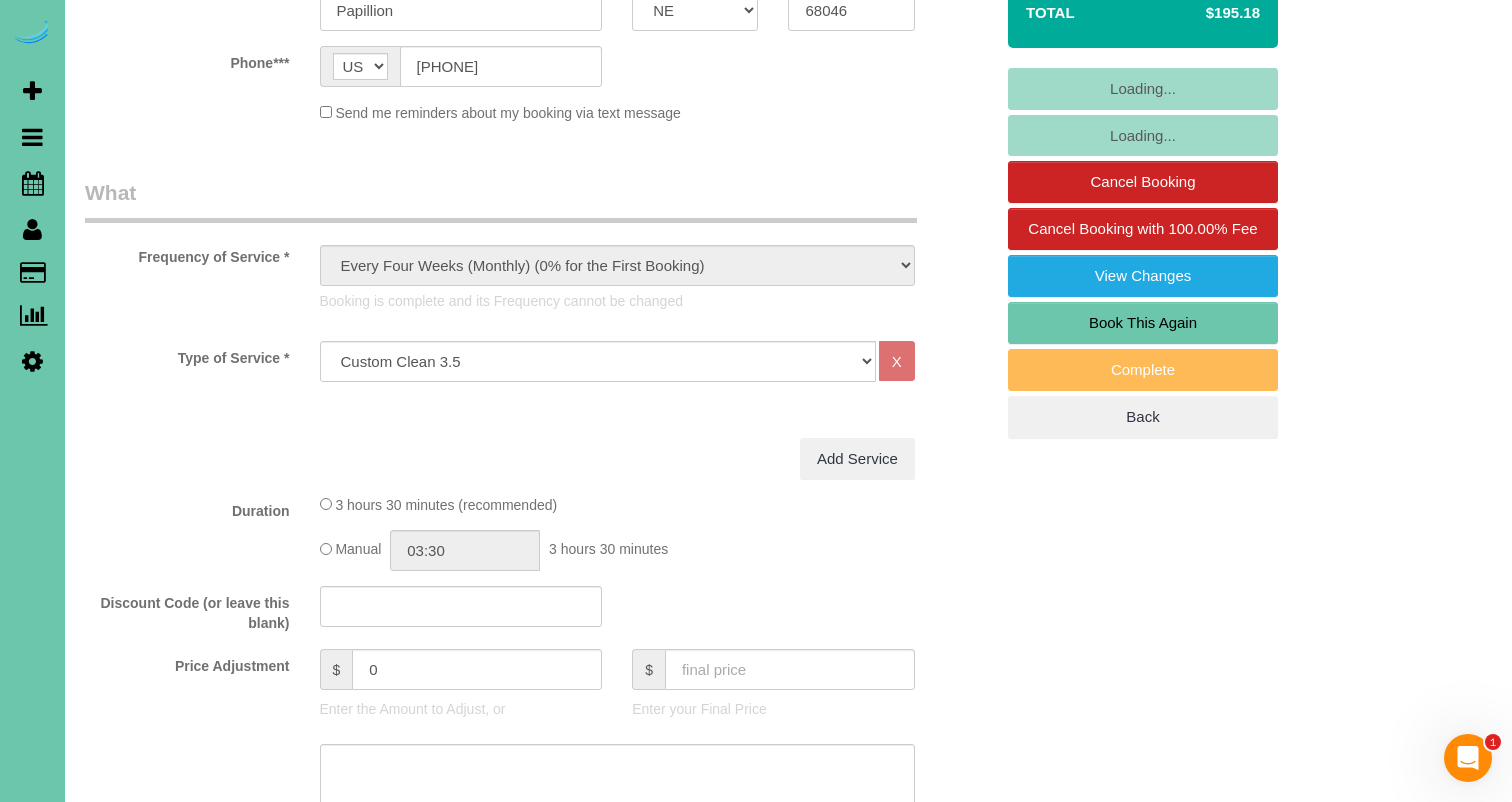 select on "object:866" 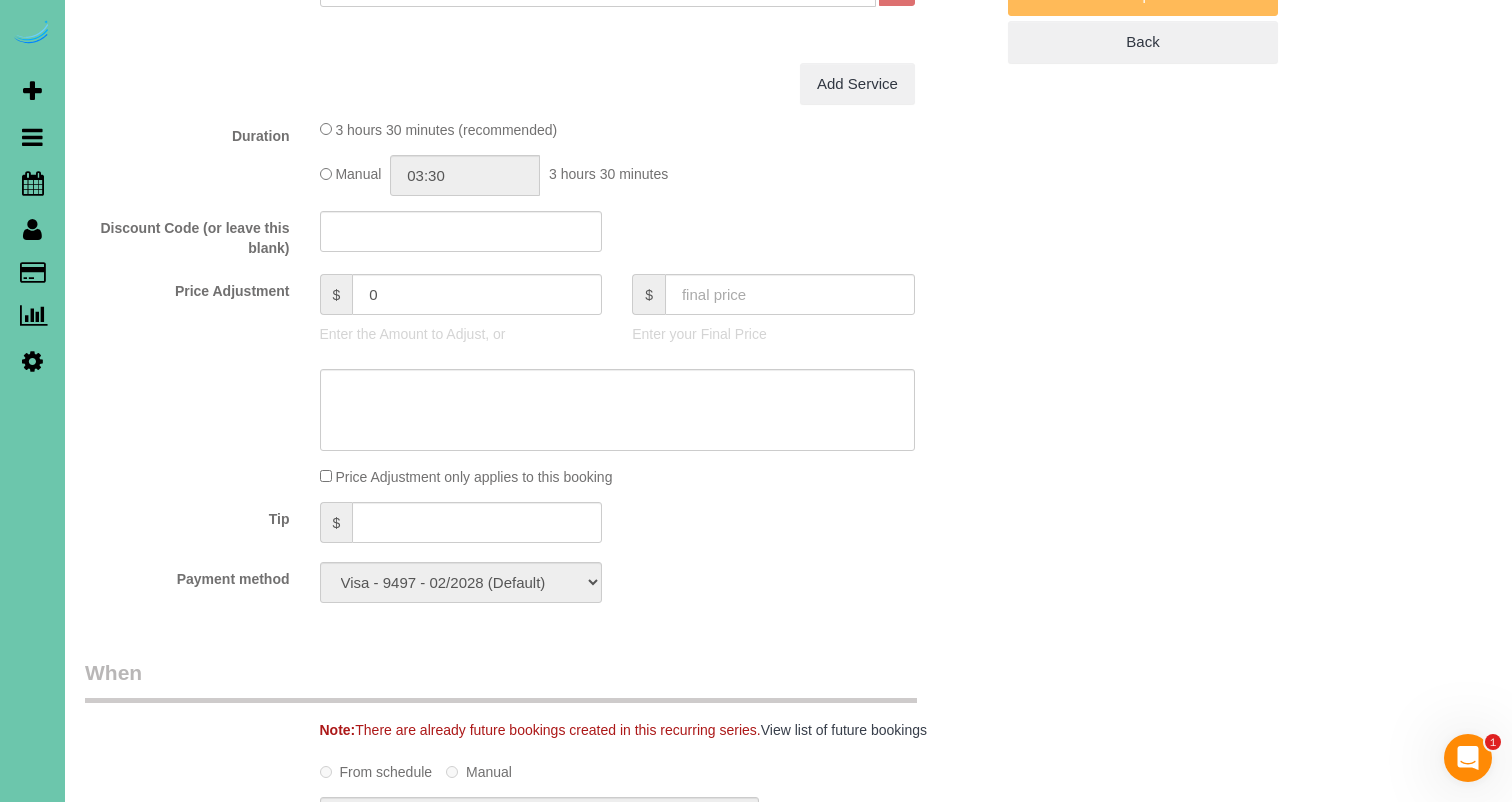 scroll, scrollTop: 853, scrollLeft: 0, axis: vertical 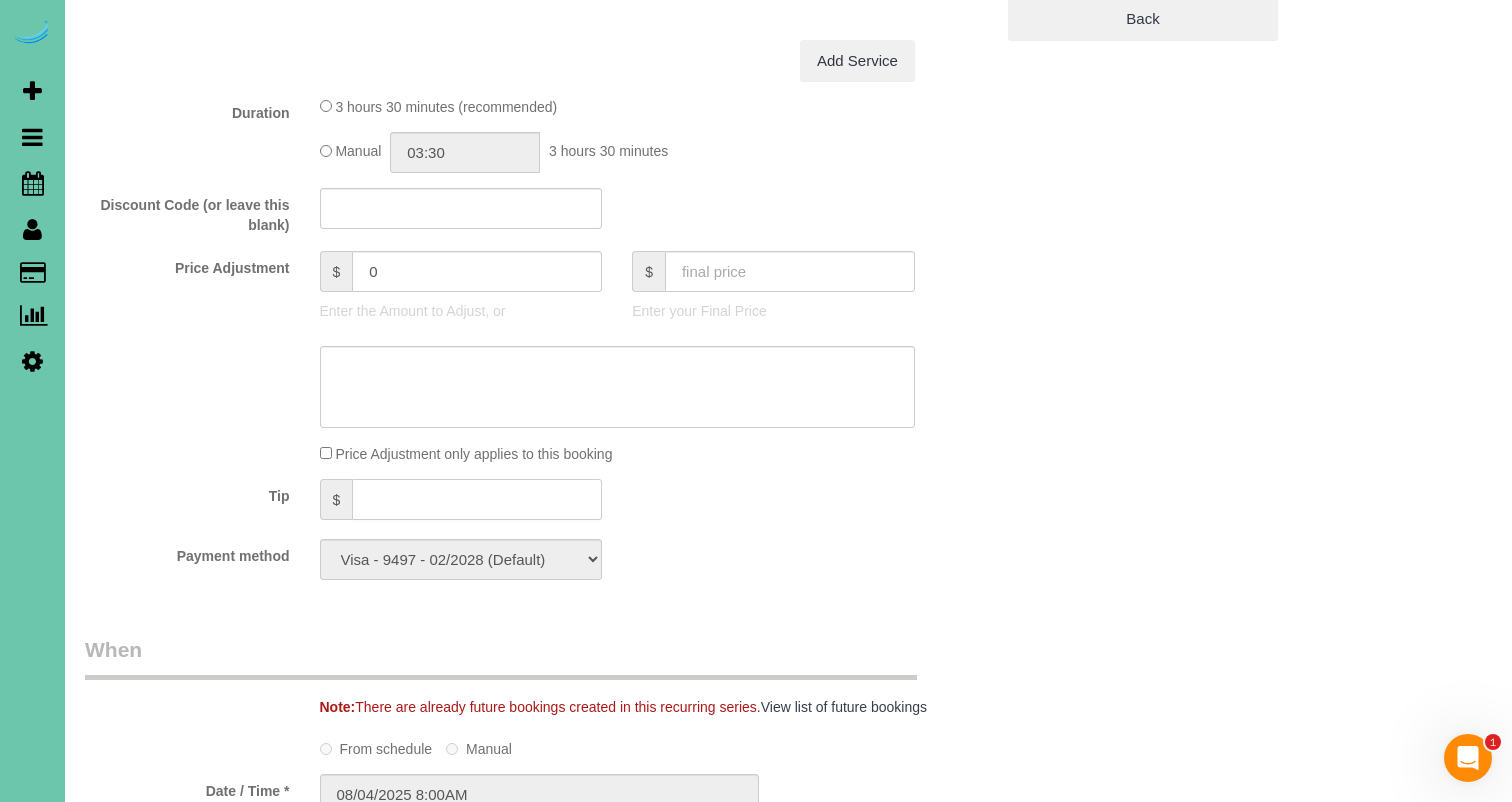 click 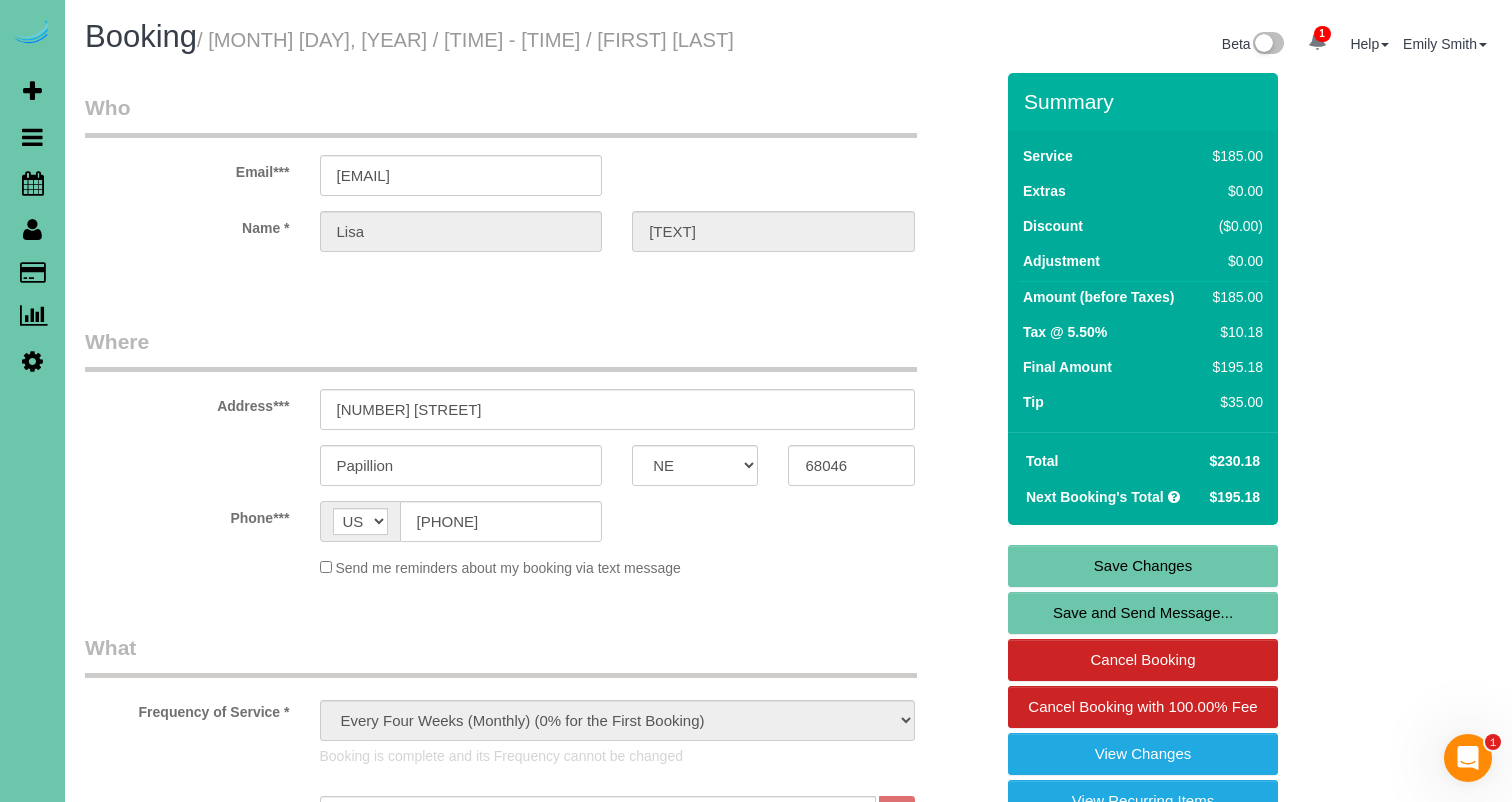 scroll, scrollTop: 0, scrollLeft: 0, axis: both 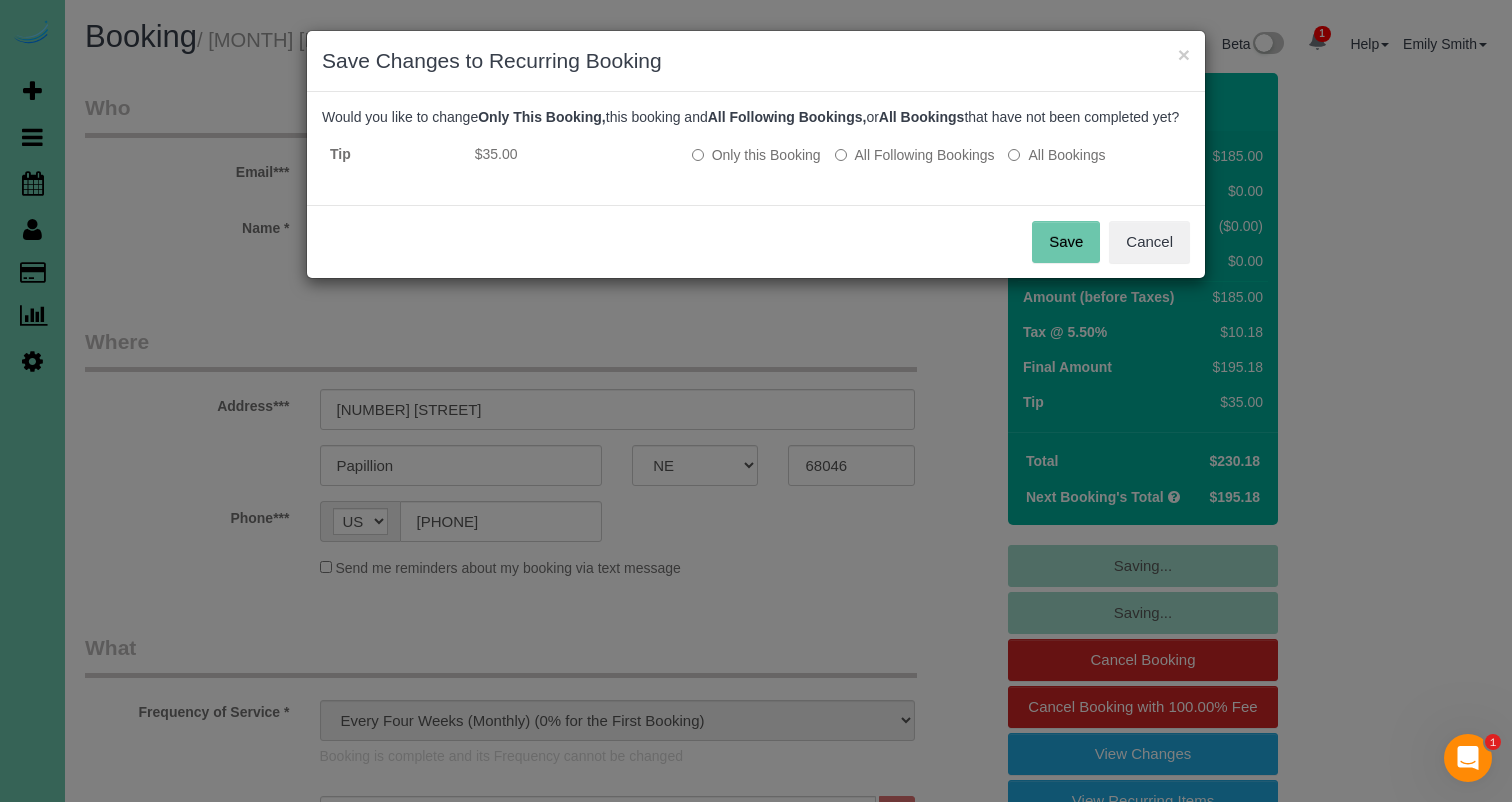 drag, startPoint x: 1065, startPoint y: 268, endPoint x: 604, endPoint y: 289, distance: 461.47806 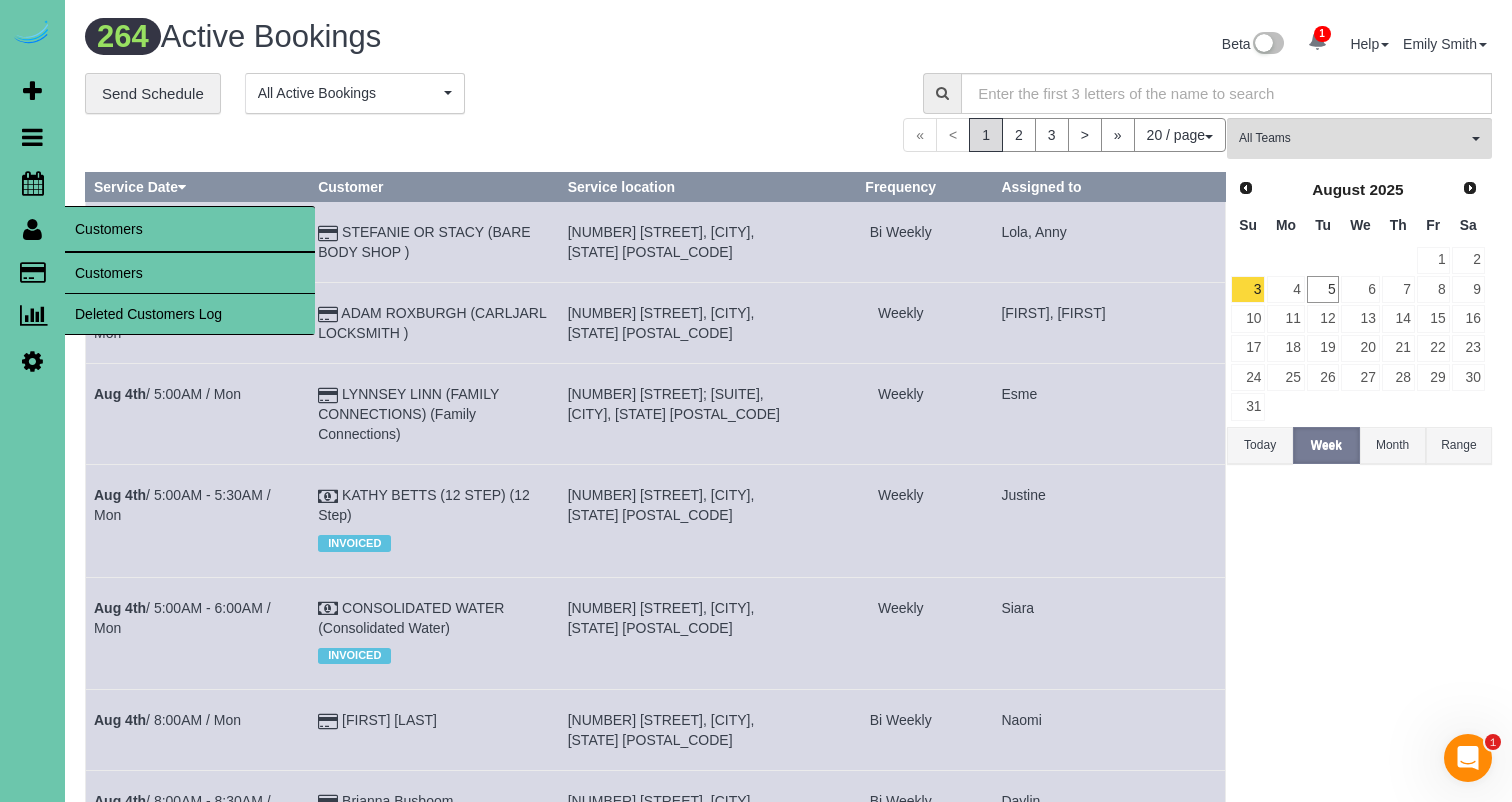 click on "Customers" at bounding box center [190, 273] 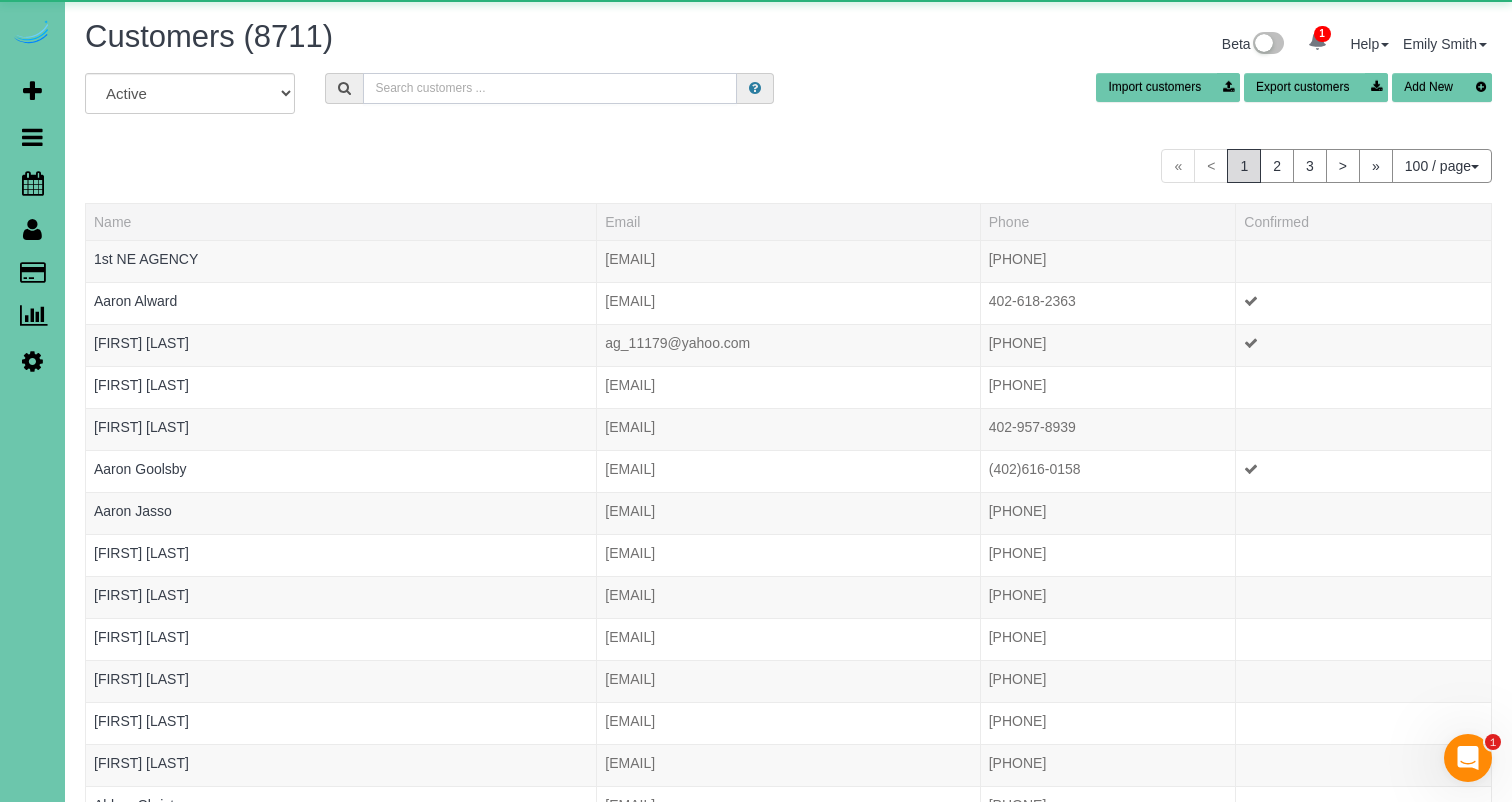 click at bounding box center (550, 88) 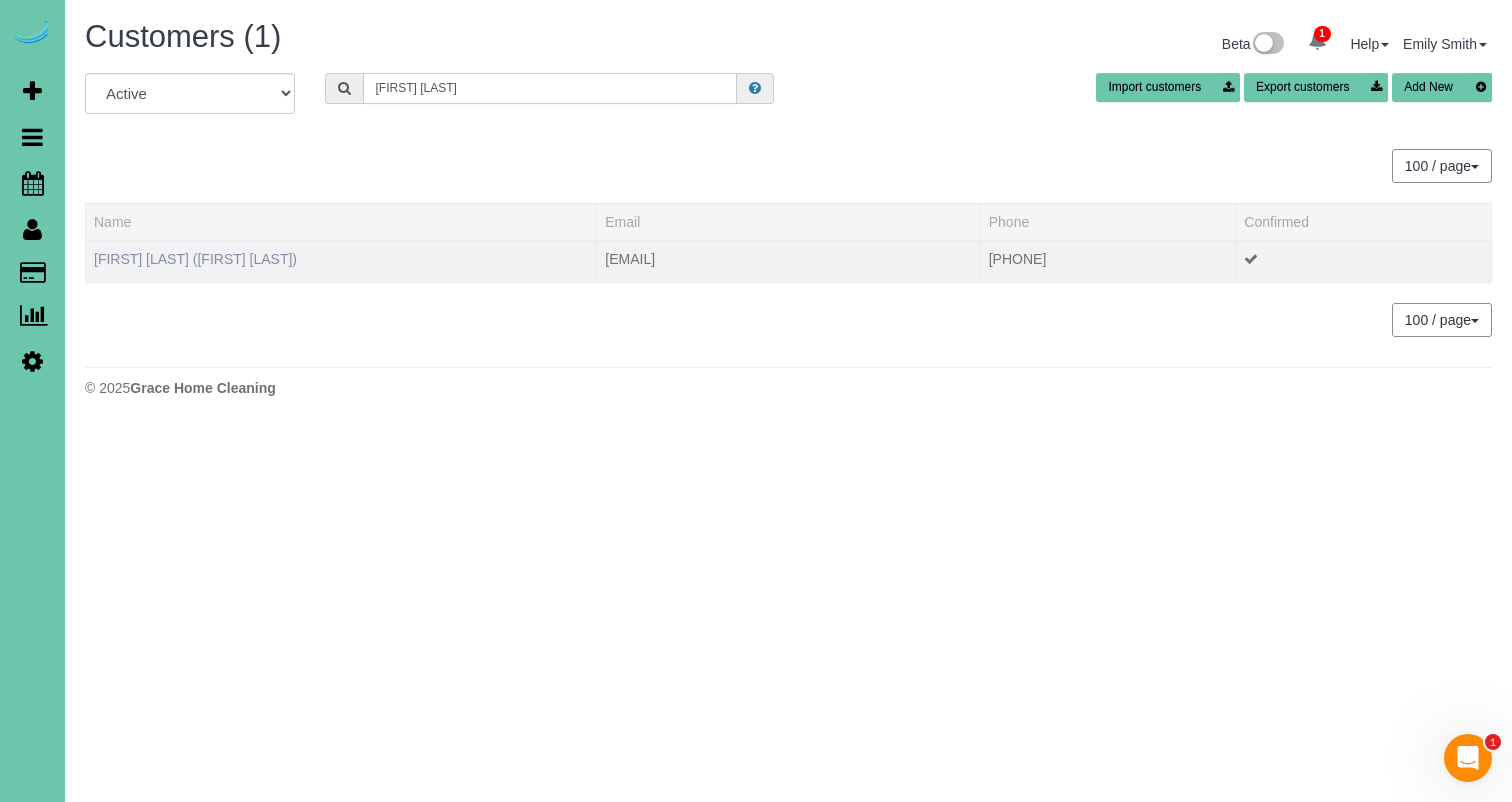 type on "[FIRST] [LAST]" 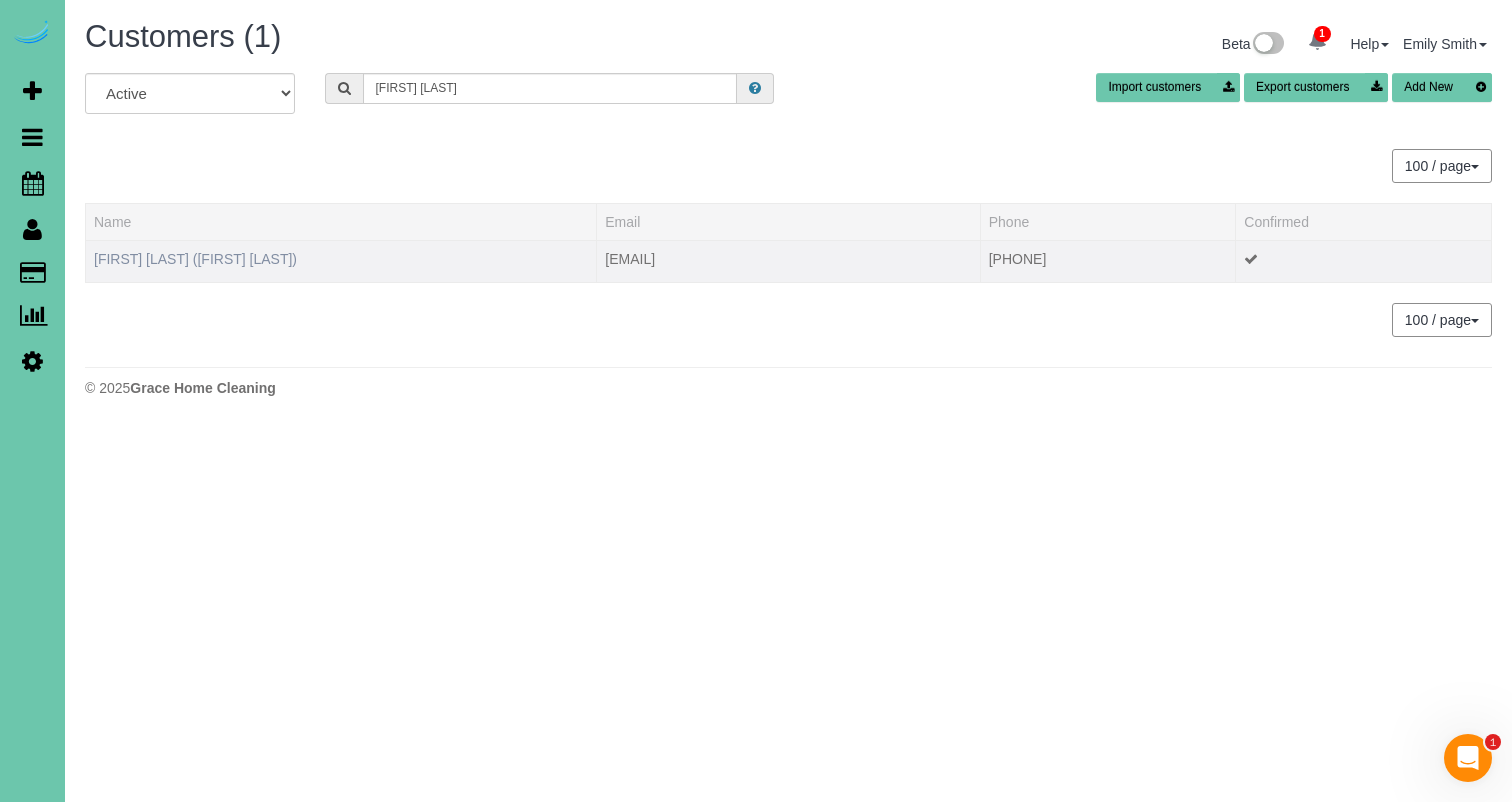 click on "[FIRST] [LAST] ([FIRST] [LAST])" at bounding box center [195, 259] 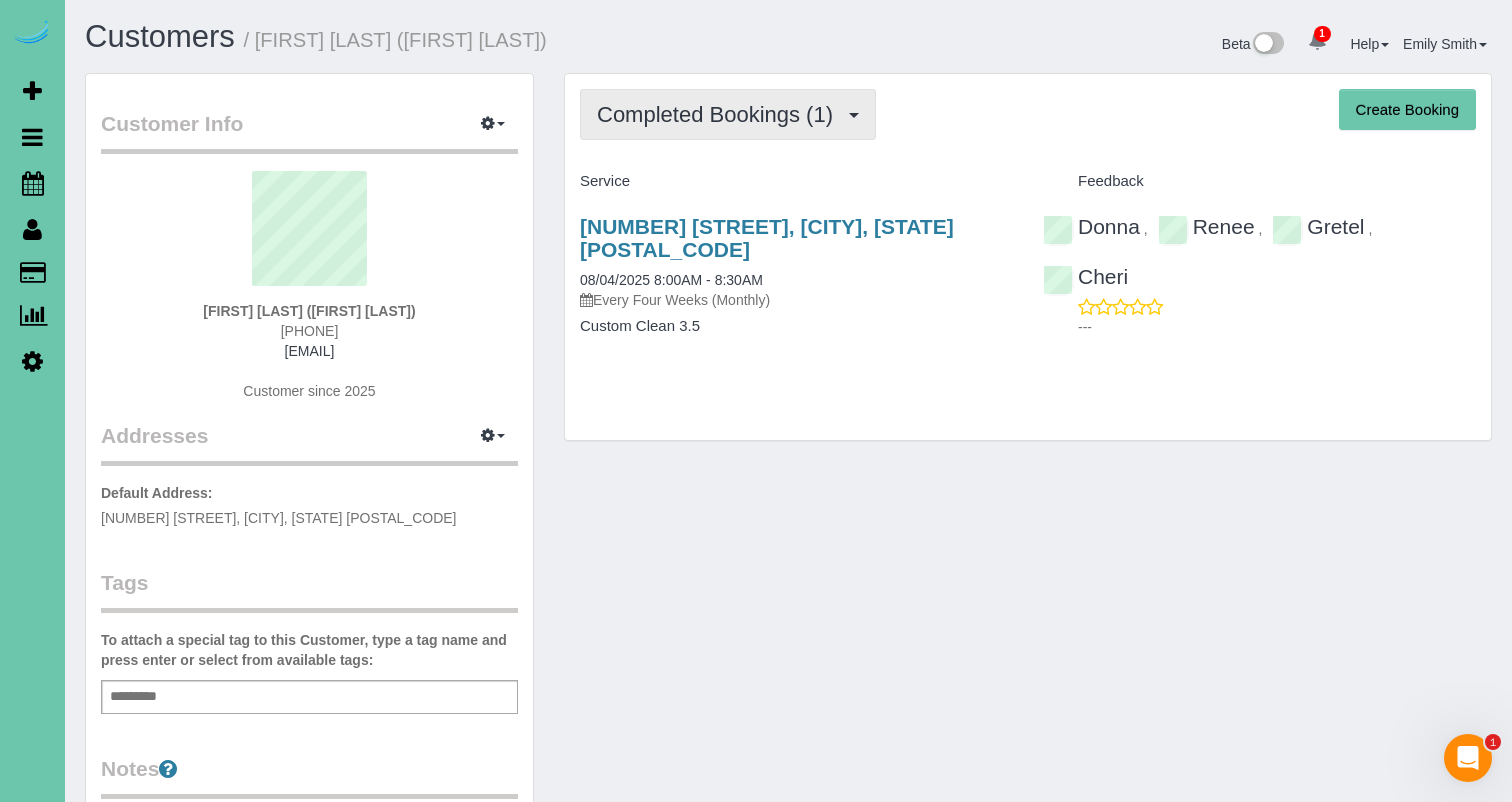 click on "Completed Bookings (1)" at bounding box center (720, 114) 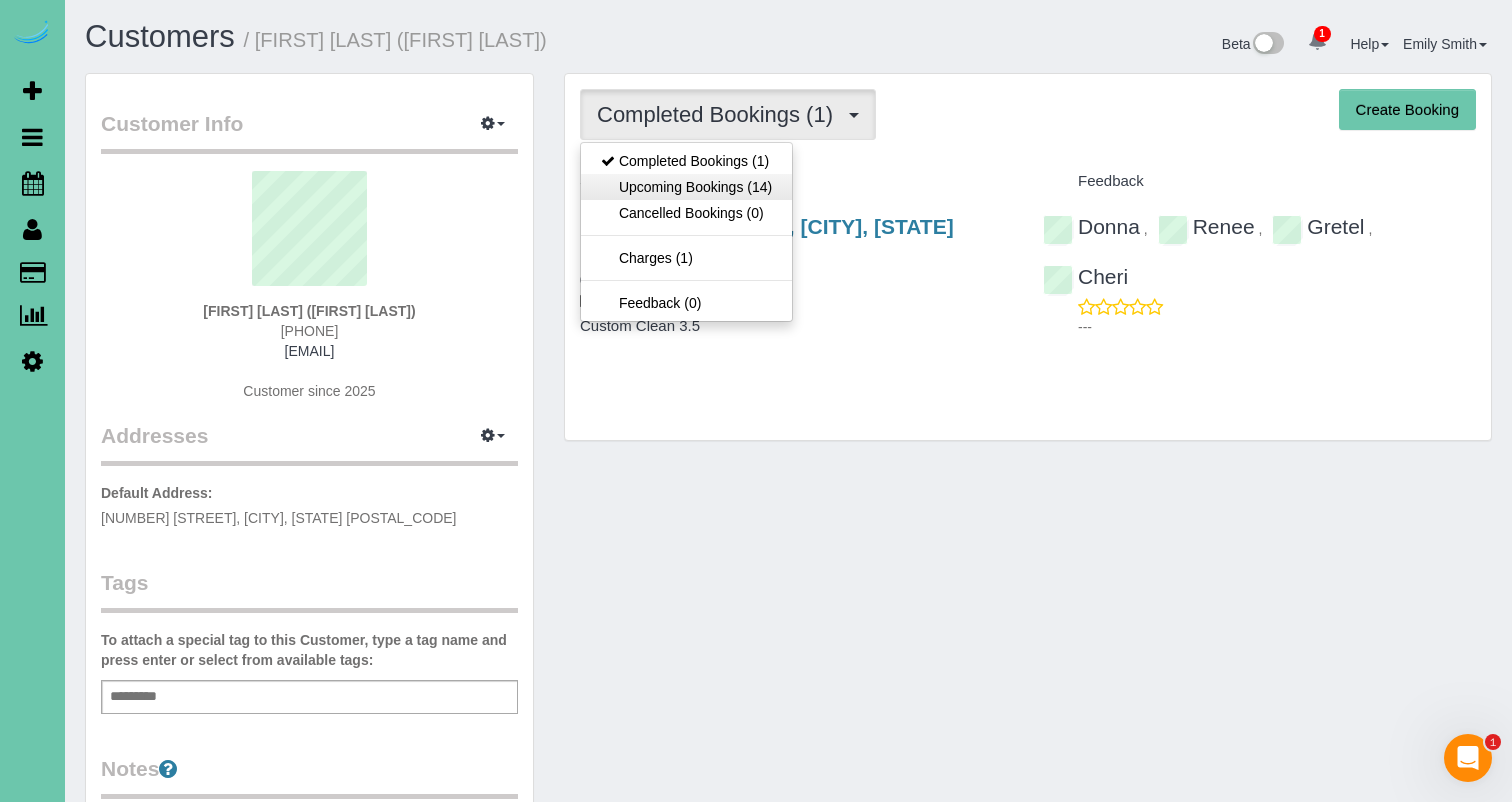 click on "Upcoming Bookings (14)" at bounding box center [686, 187] 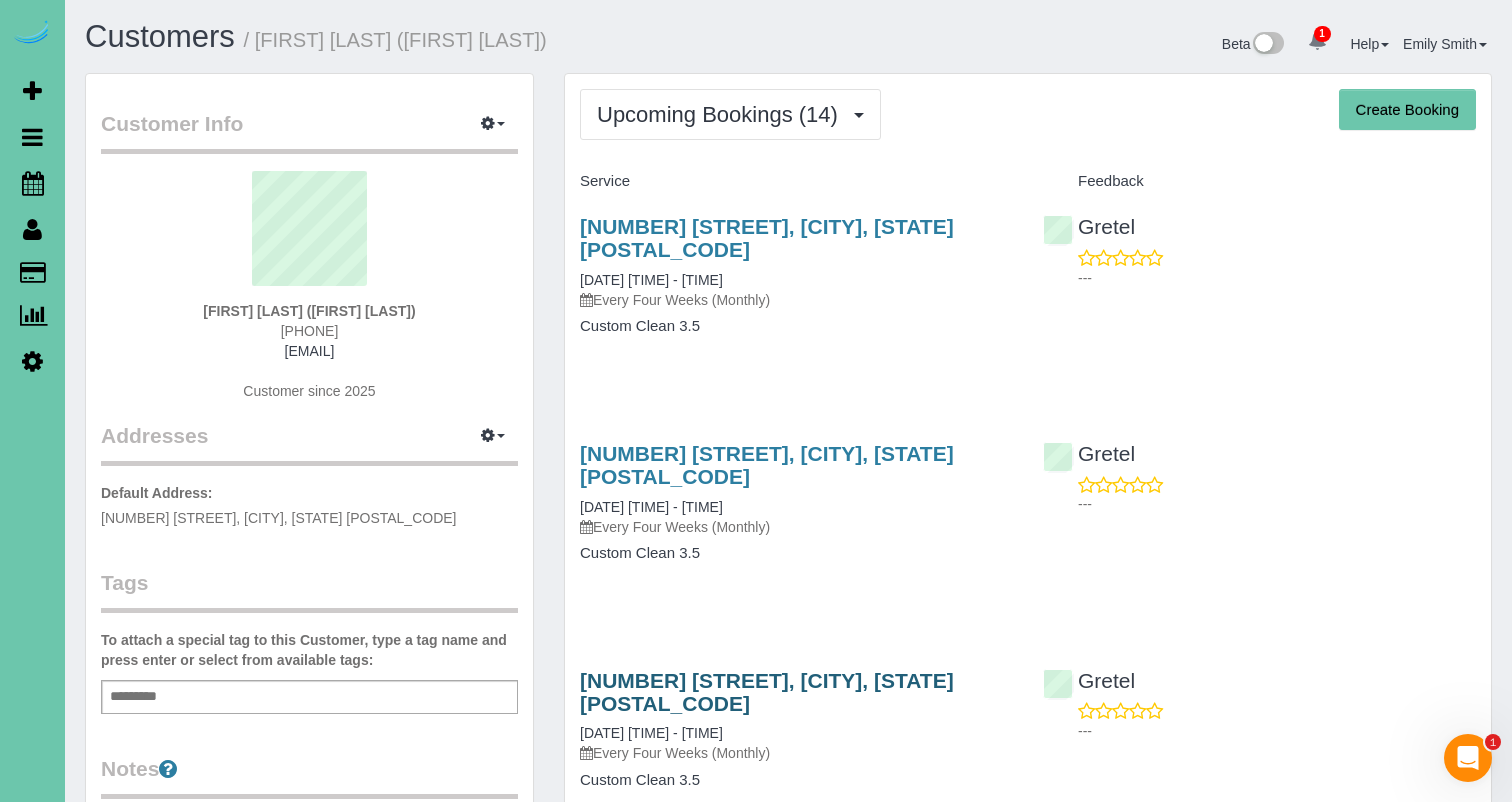 click on "[NUMBER] [STREET], [CITY], [STATE] [POSTAL_CODE]" at bounding box center (767, 692) 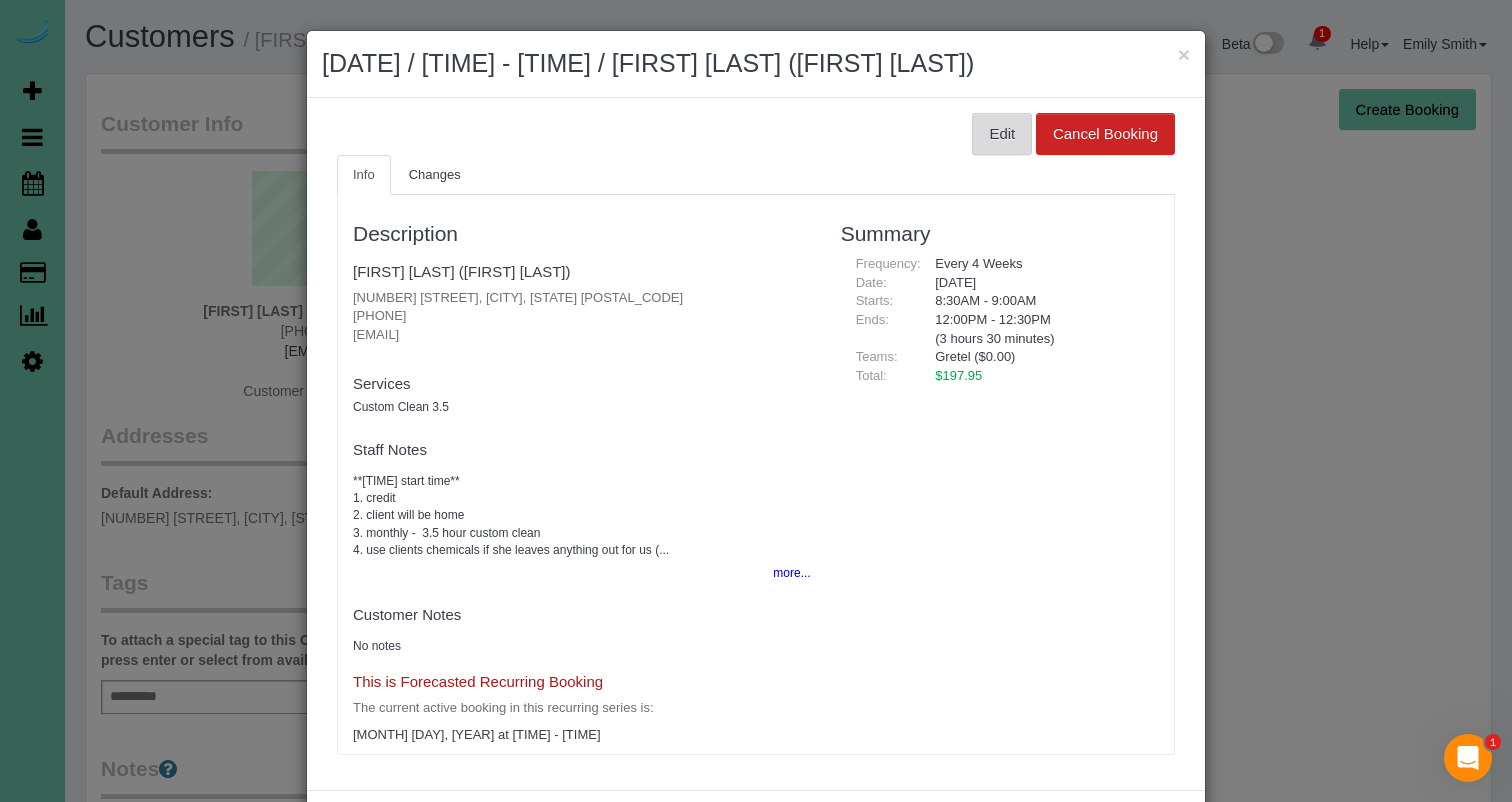 click on "Edit" at bounding box center (1002, 134) 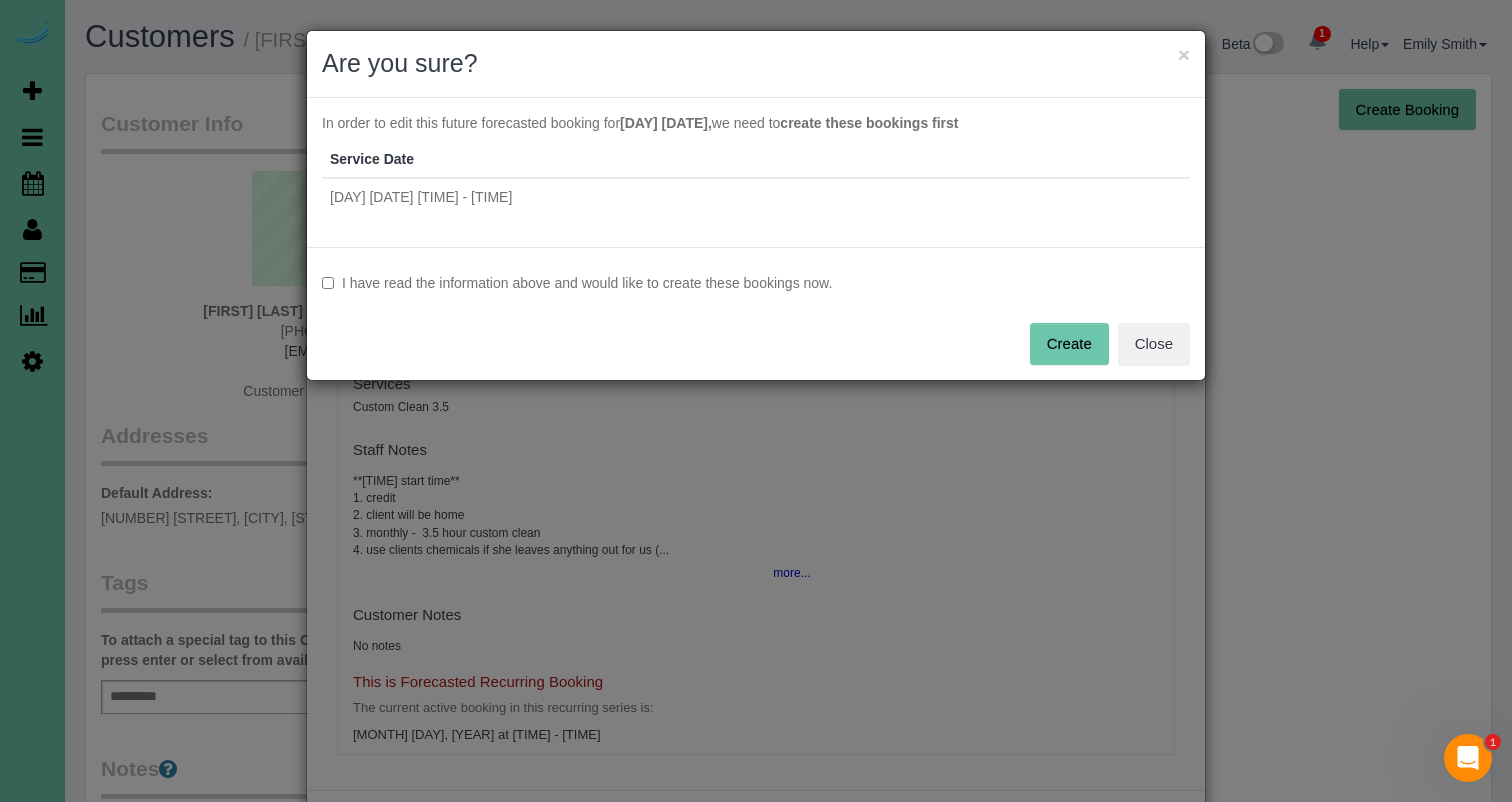 click on "I have read the information above and would like to create these bookings now." at bounding box center [756, 283] 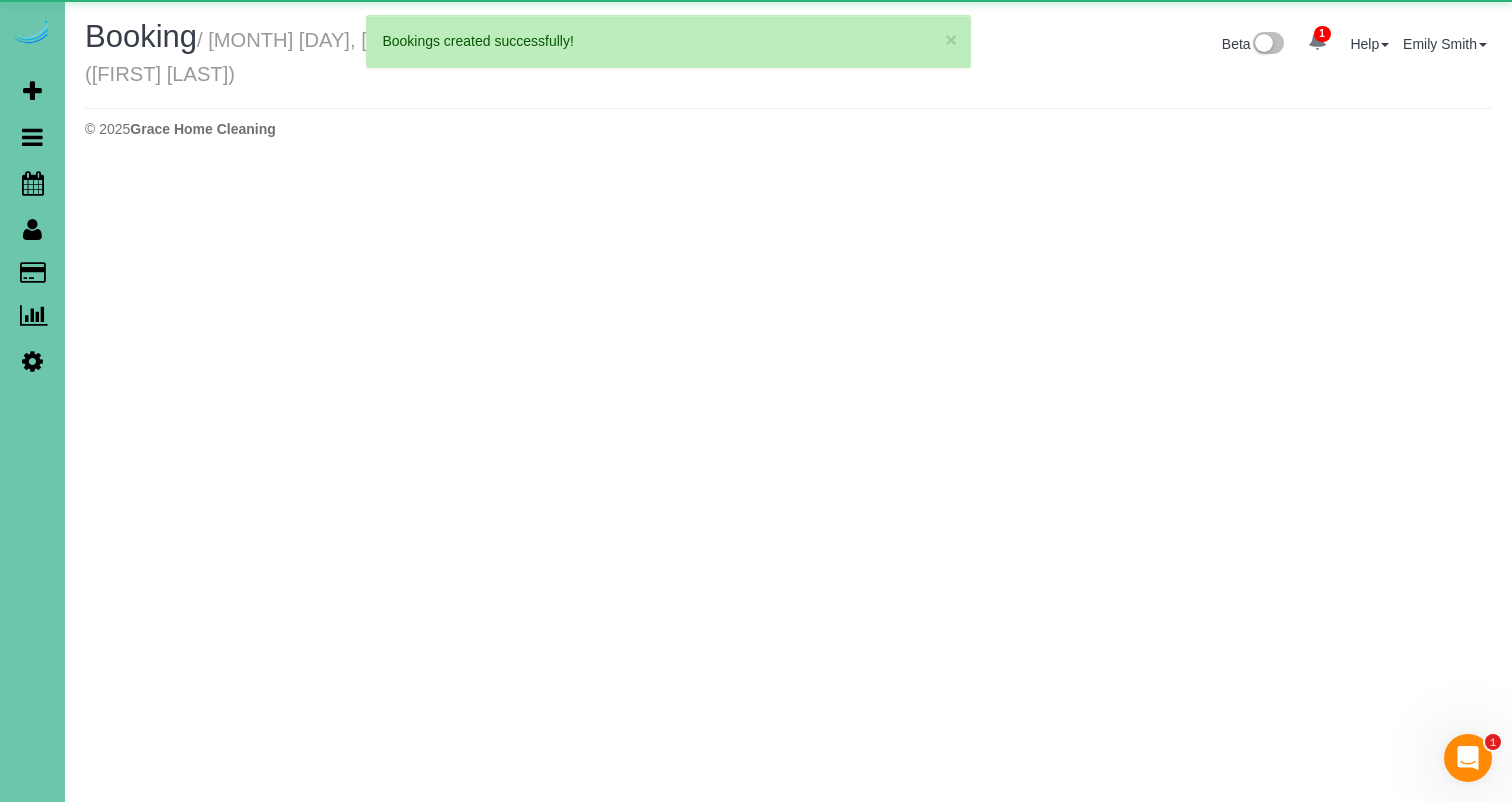 select on "NE" 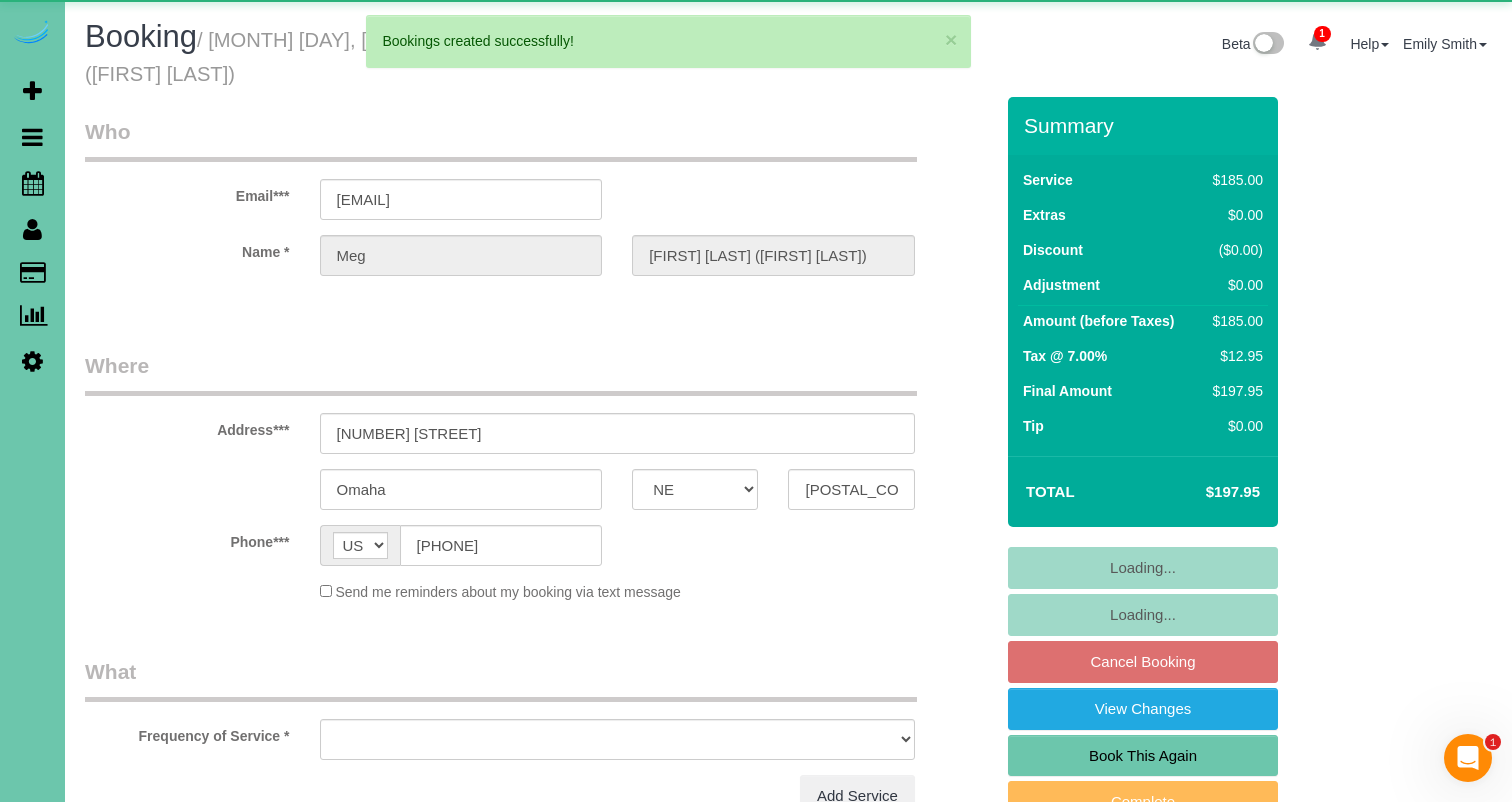 select on "object:[NUMBER]" 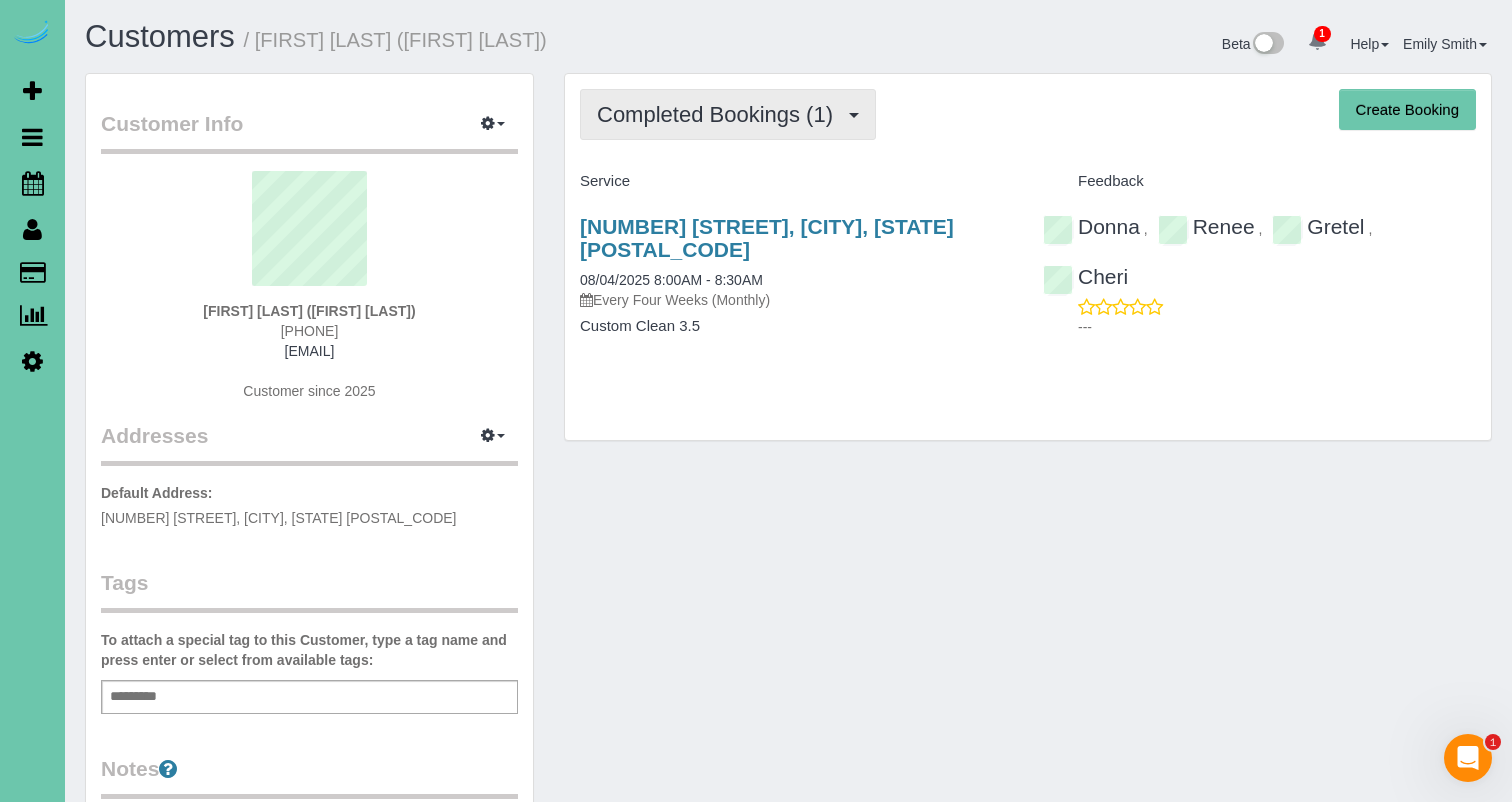 drag, startPoint x: 774, startPoint y: 118, endPoint x: 763, endPoint y: 138, distance: 22.825424 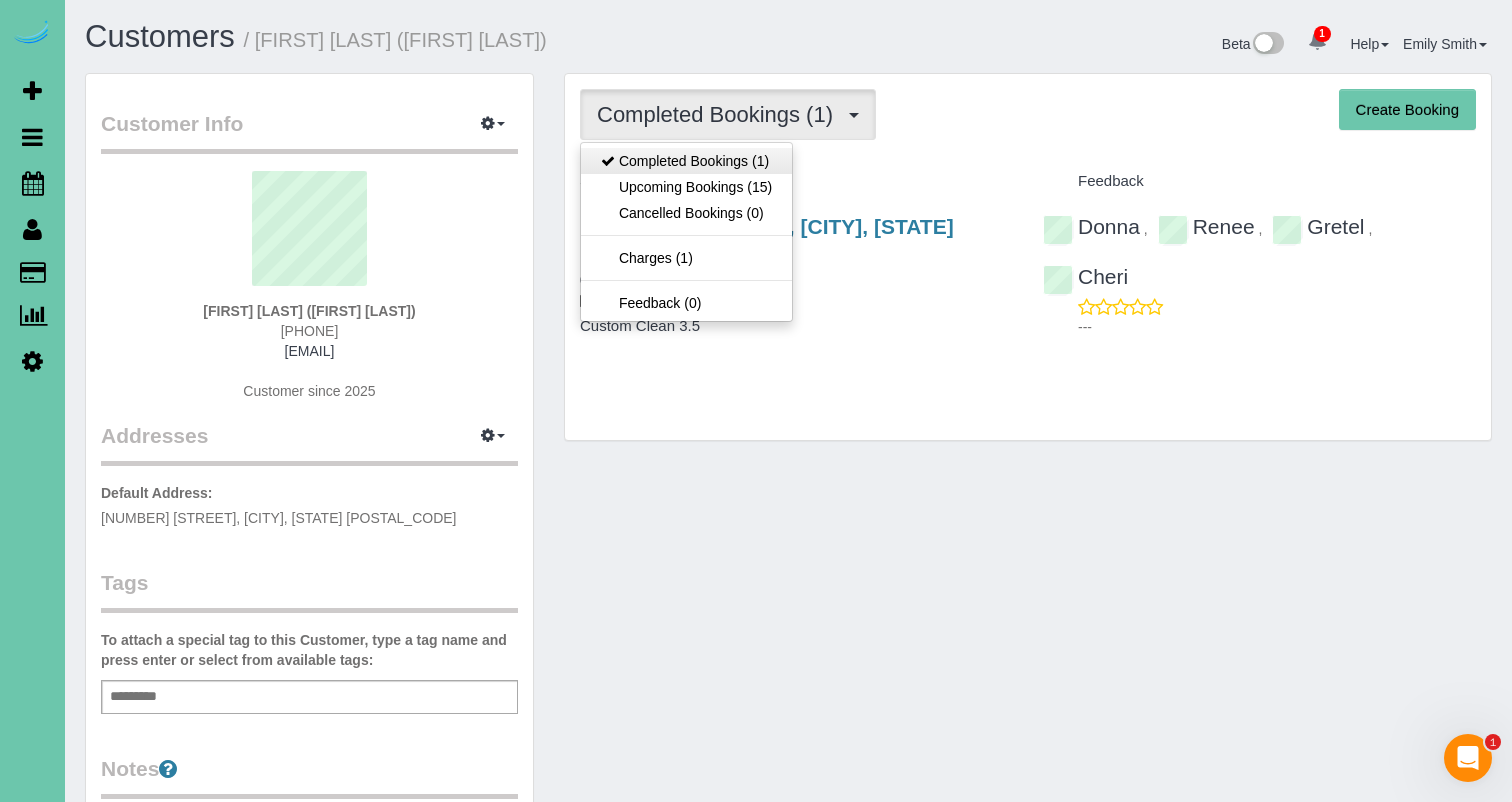 click on "Completed Bookings (1)" at bounding box center [686, 161] 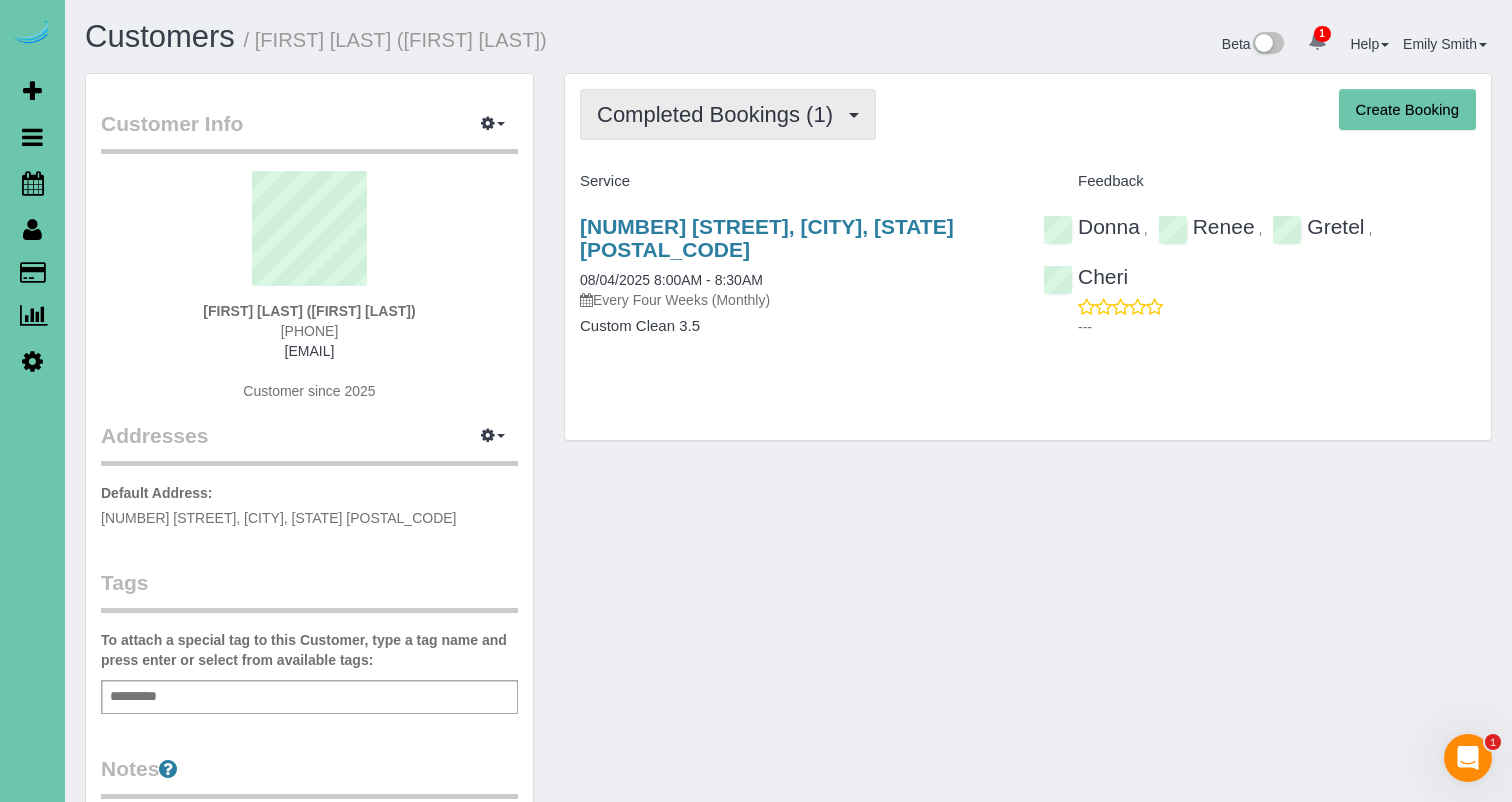 click on "Completed Bookings (1)" at bounding box center (728, 114) 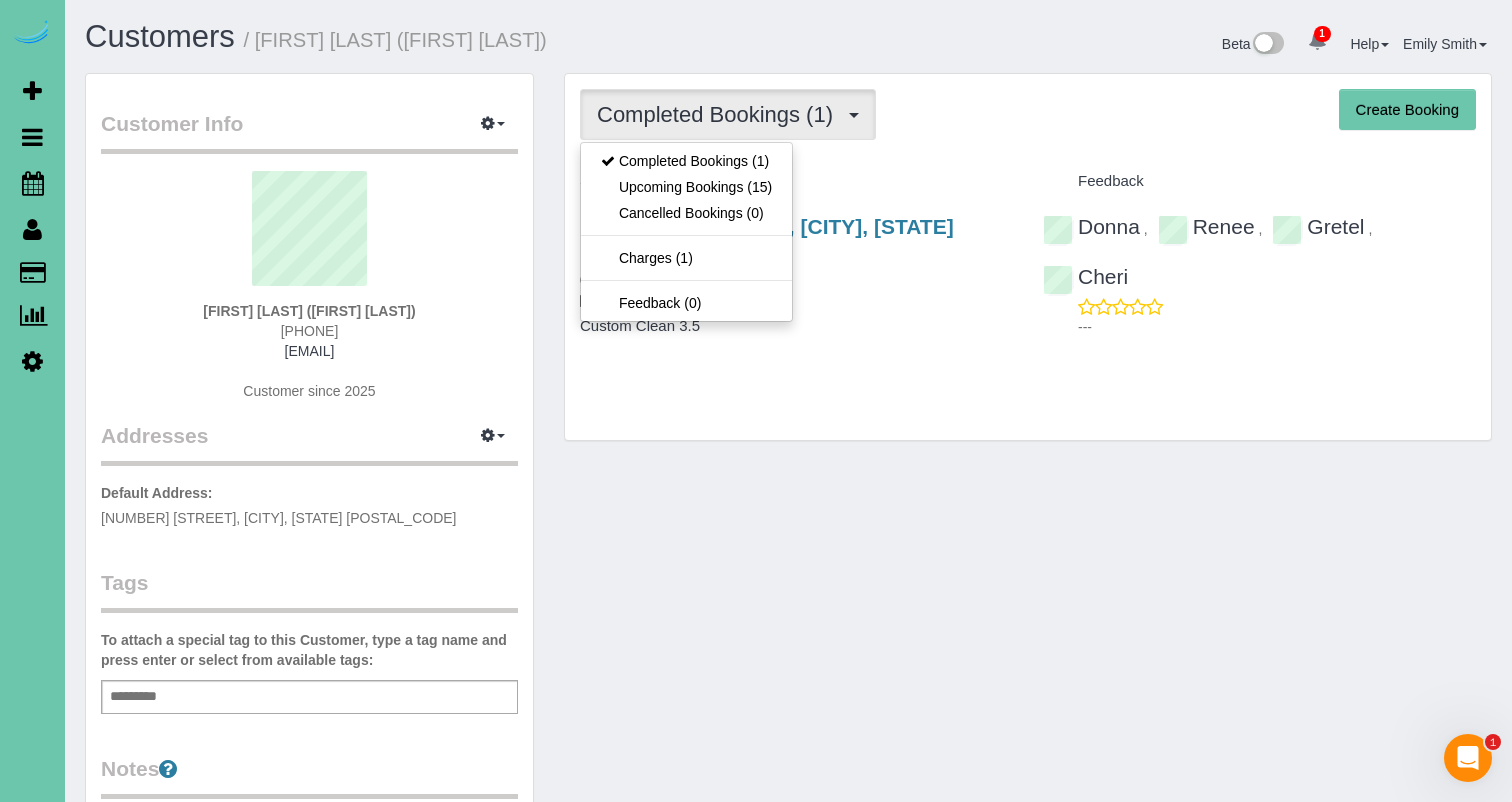 click on "Upcoming Bookings (15)" at bounding box center [686, 187] 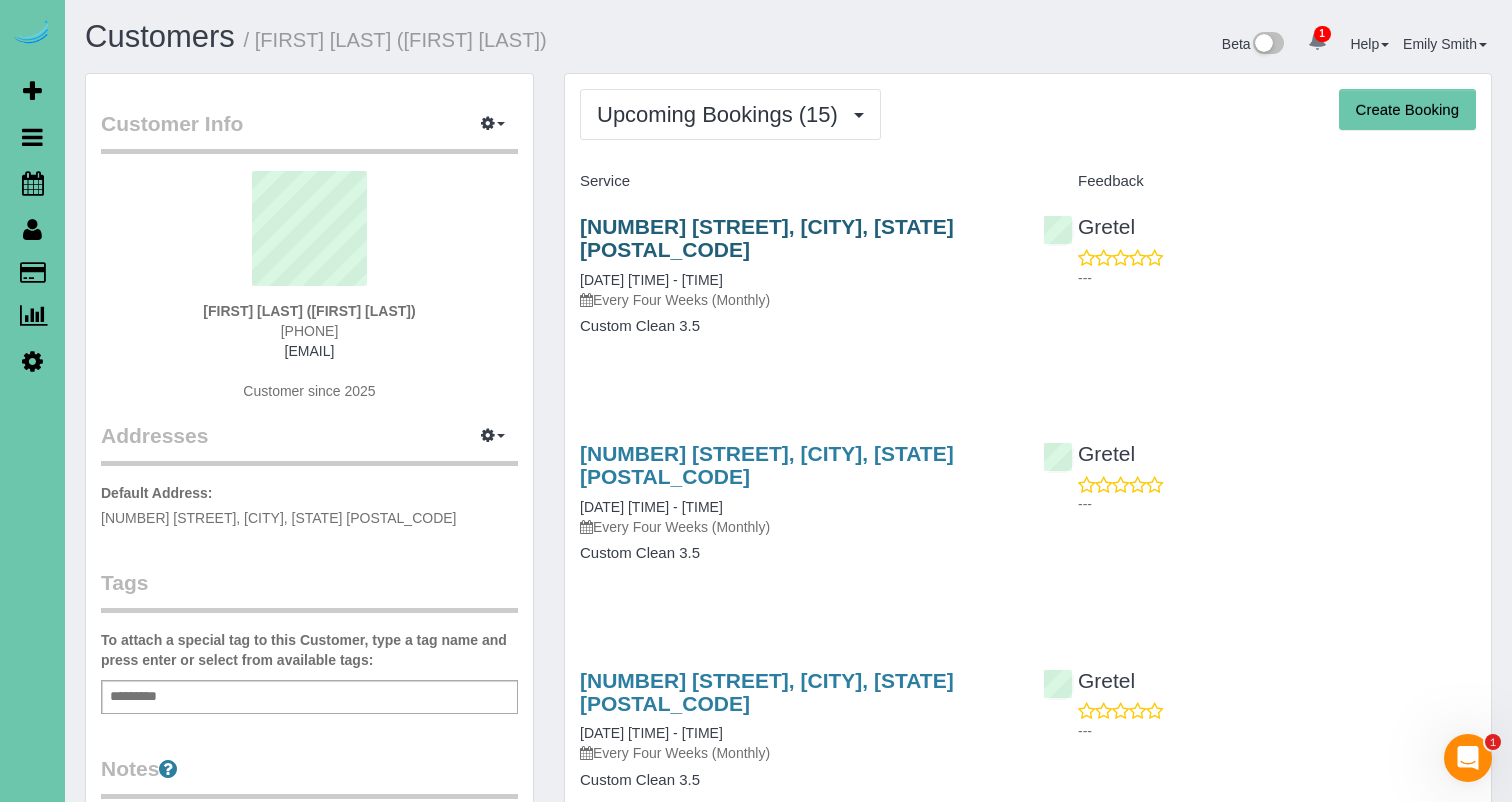 click on "[NUMBER] [STREET], [CITY], [STATE] [POSTAL_CODE]" at bounding box center (767, 238) 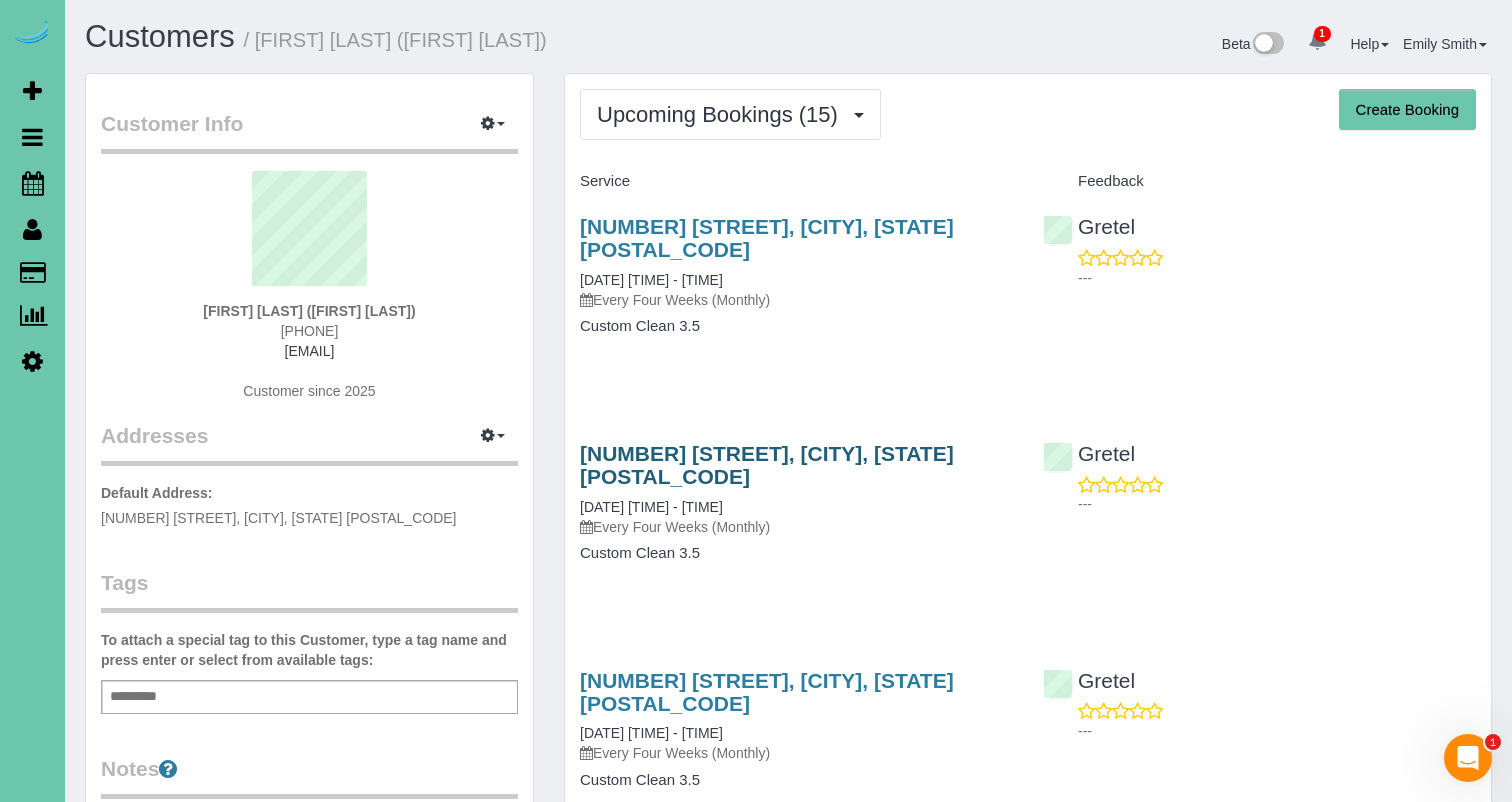 click on "[NUMBER] [STREET], [CITY], [STATE] [POSTAL_CODE]" at bounding box center [767, 465] 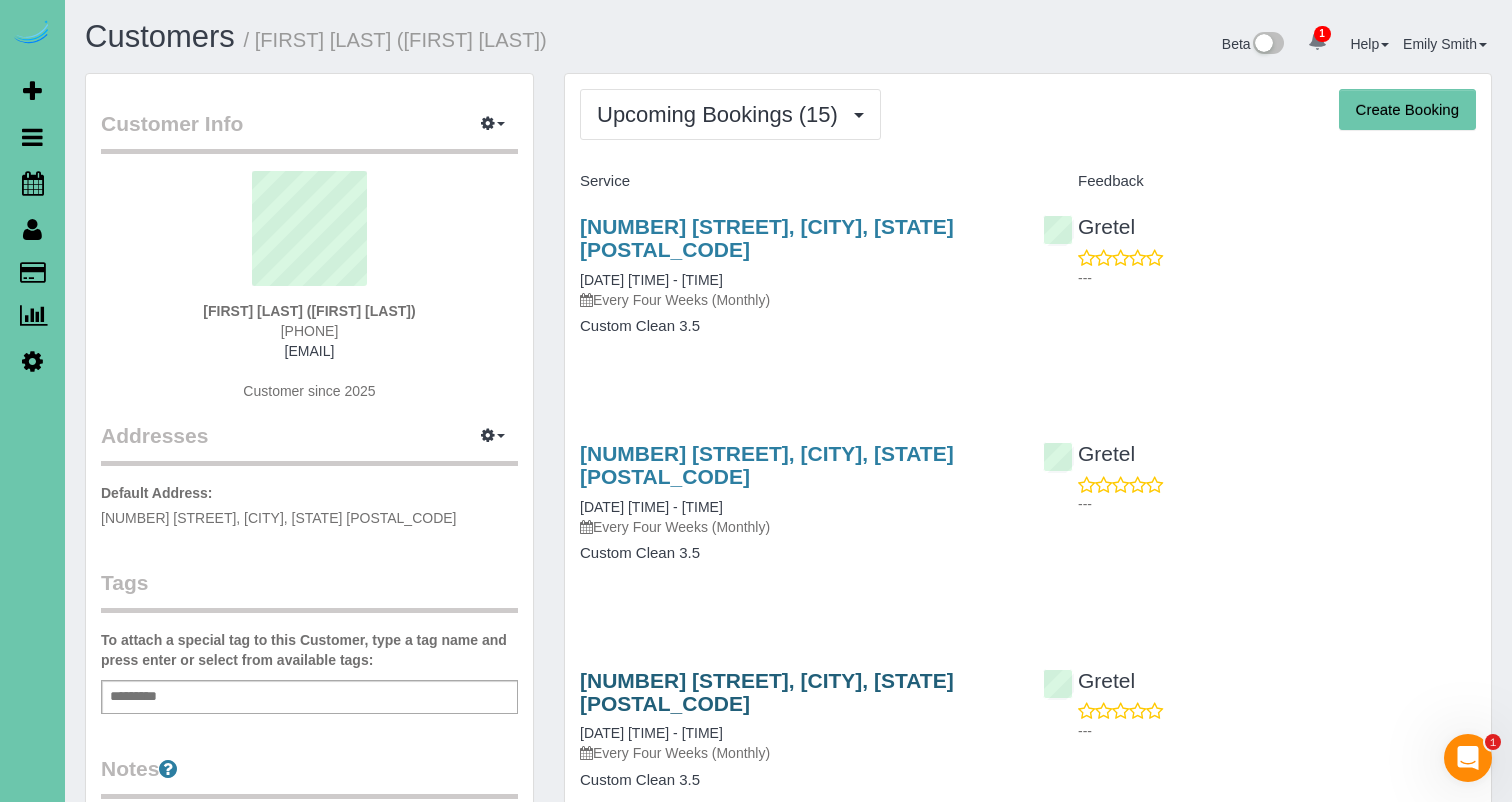 click on "[NUMBER] [STREET], [CITY], [STATE] [POSTAL_CODE]" at bounding box center (767, 692) 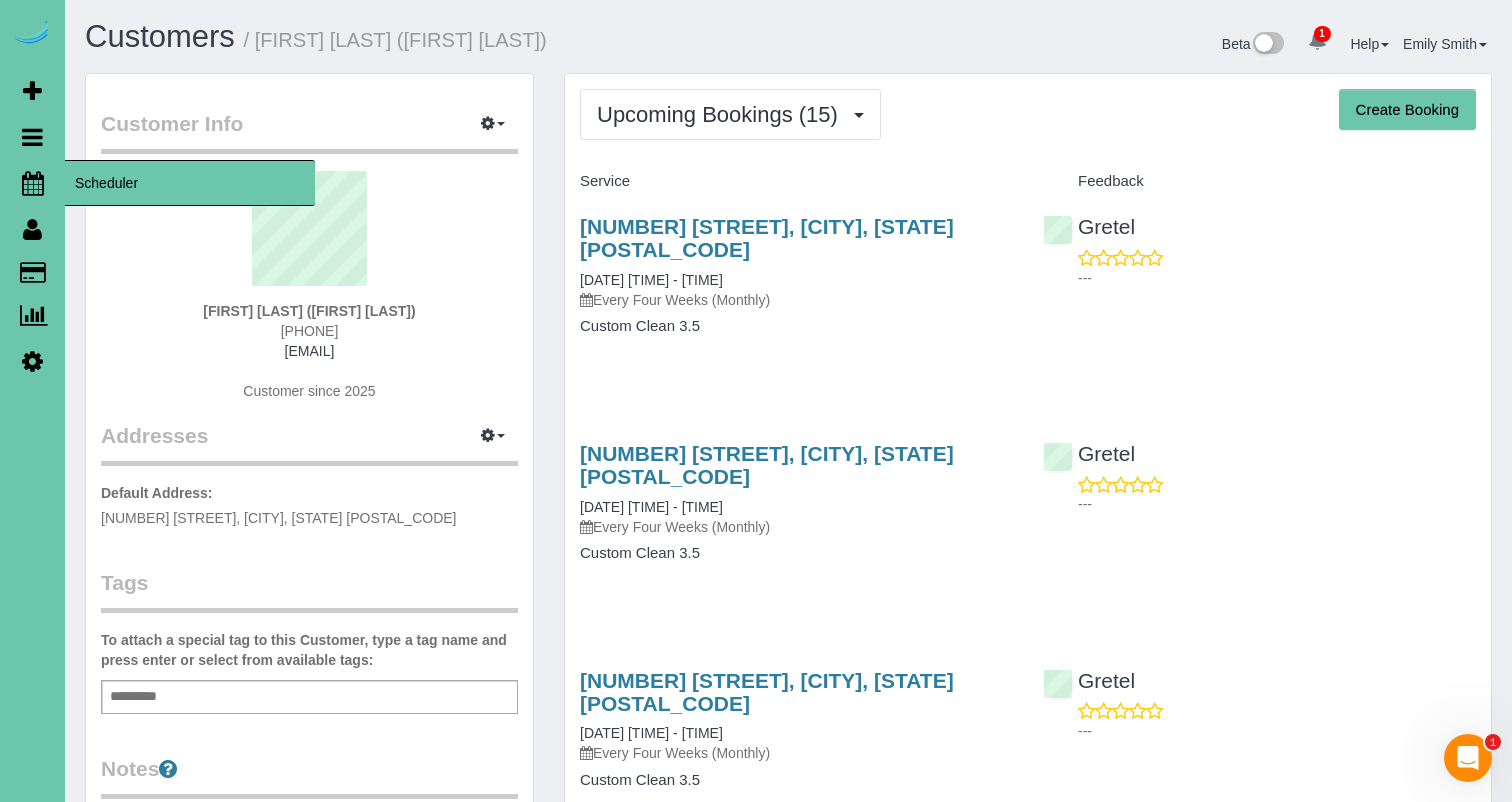 drag, startPoint x: 15, startPoint y: 180, endPoint x: 42, endPoint y: 177, distance: 27.166155 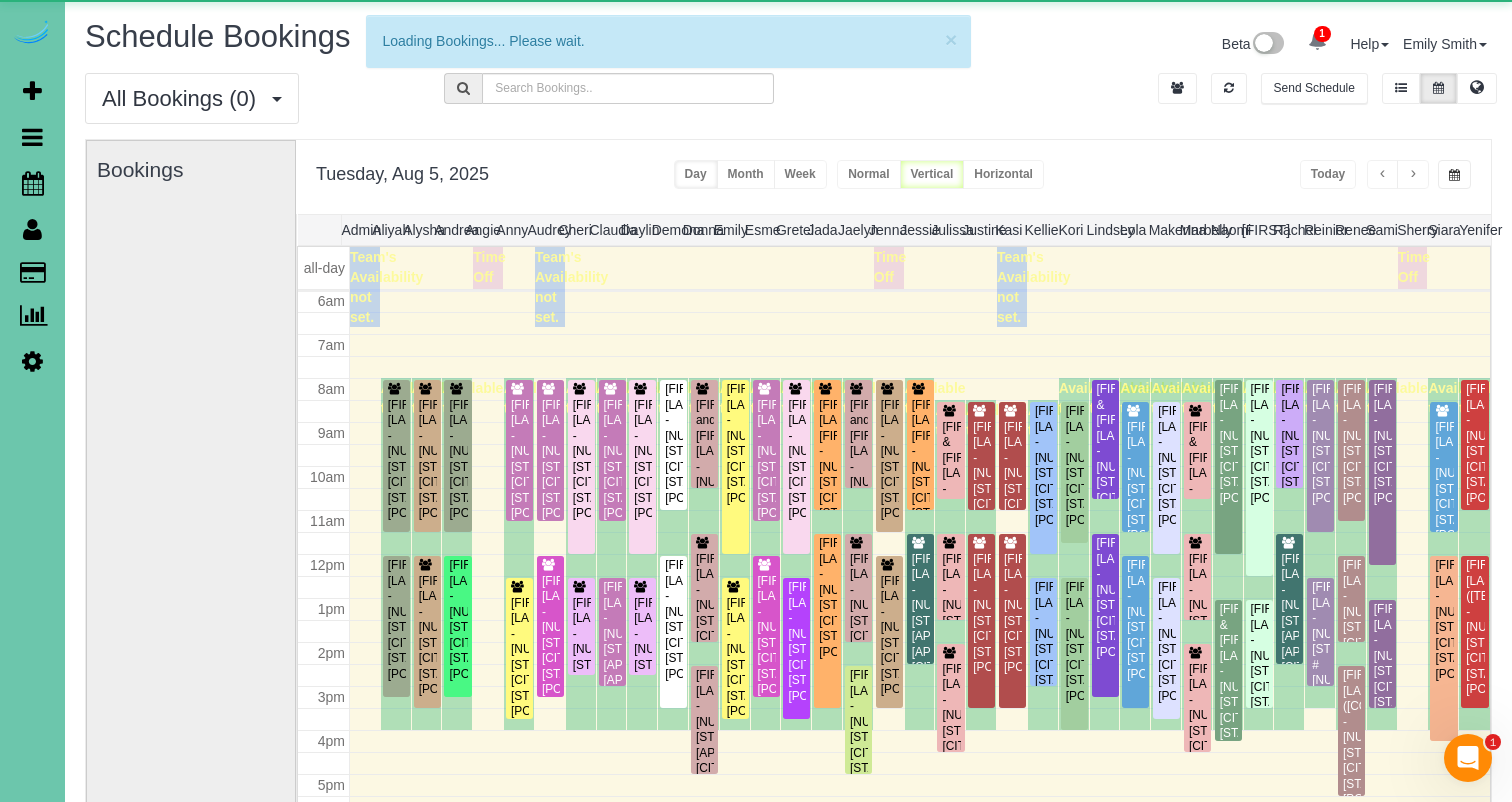 scroll, scrollTop: 265, scrollLeft: 0, axis: vertical 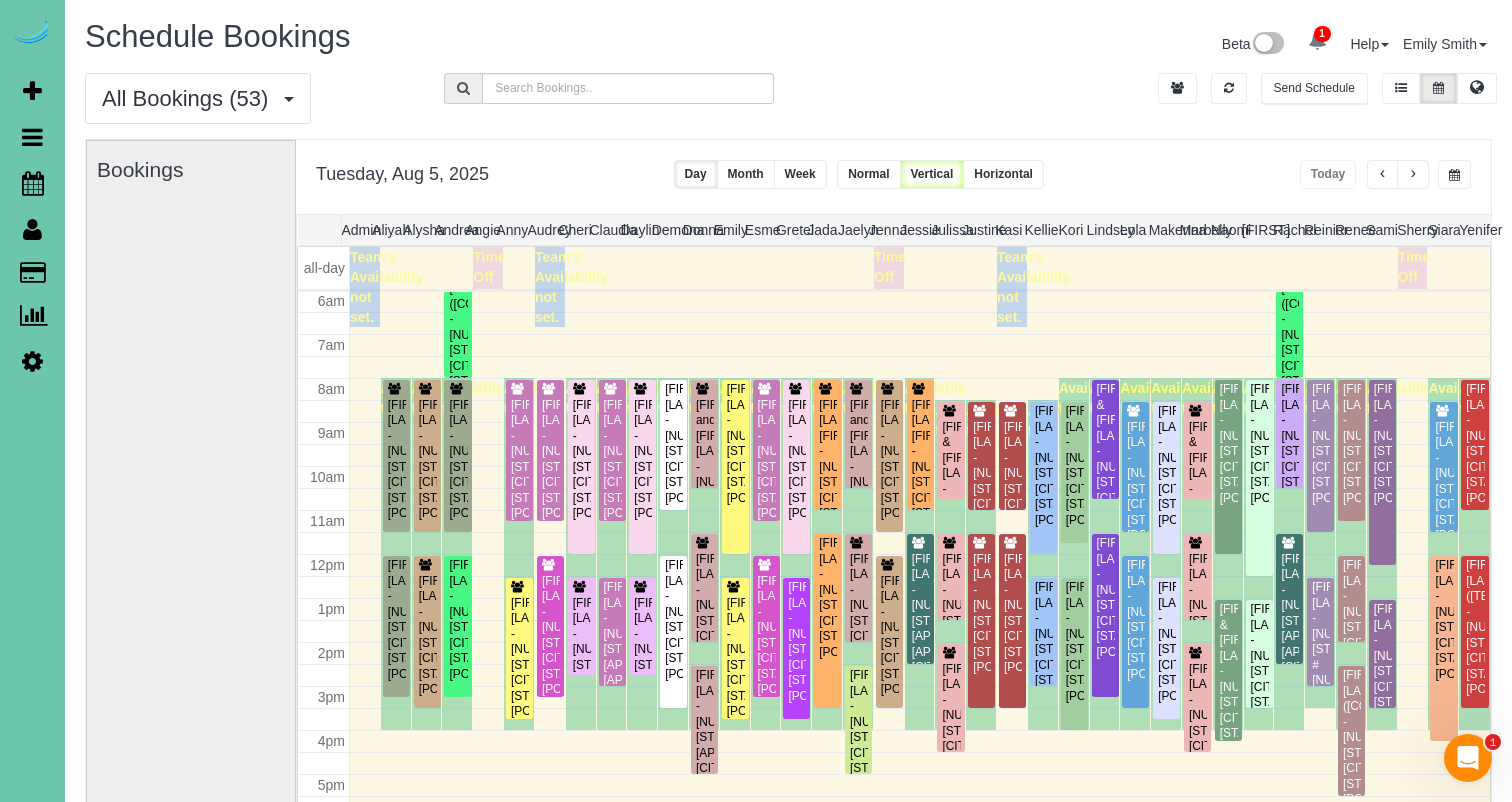 click at bounding box center [1454, 174] 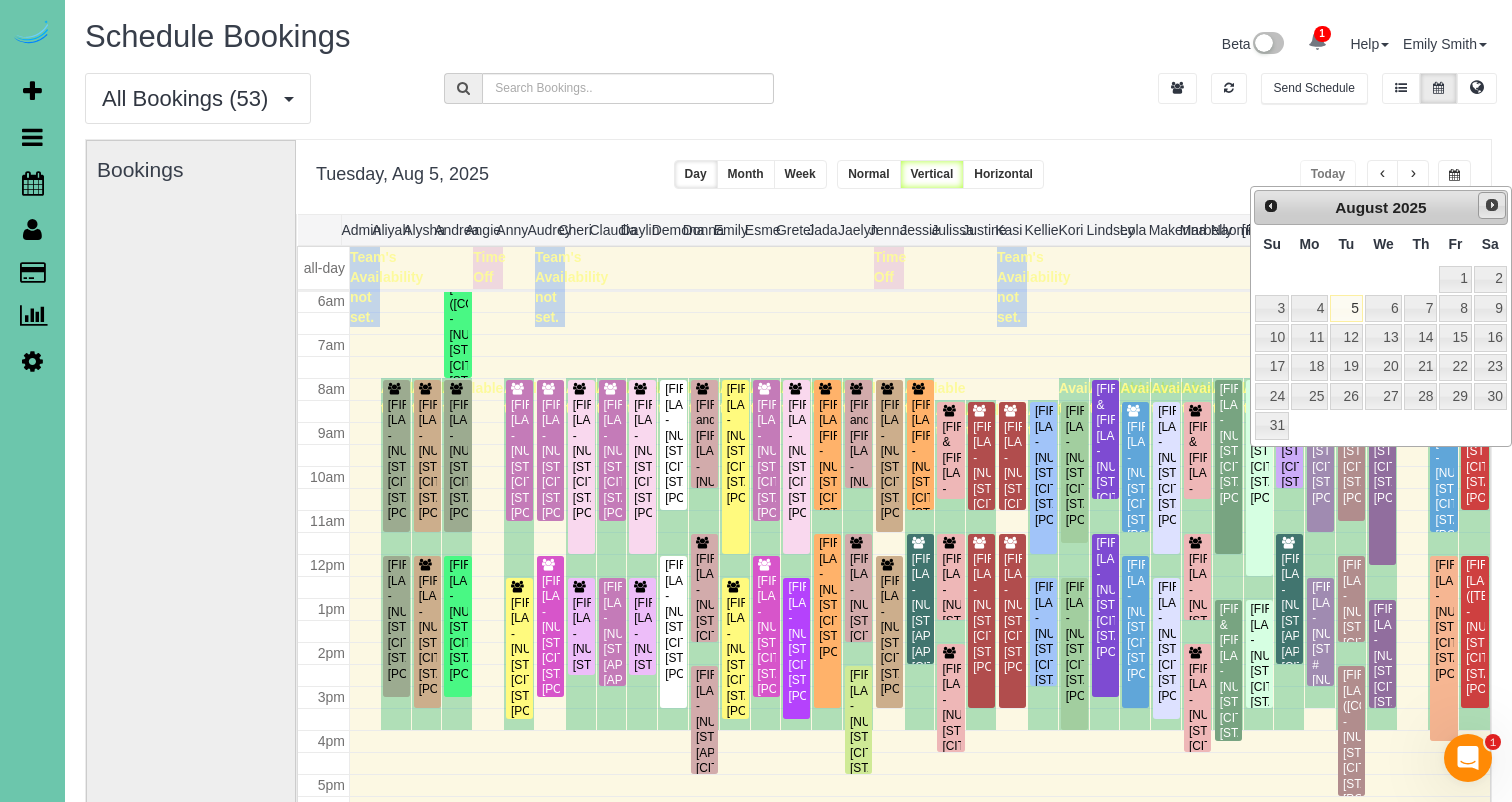 click on "Next" at bounding box center (1492, 205) 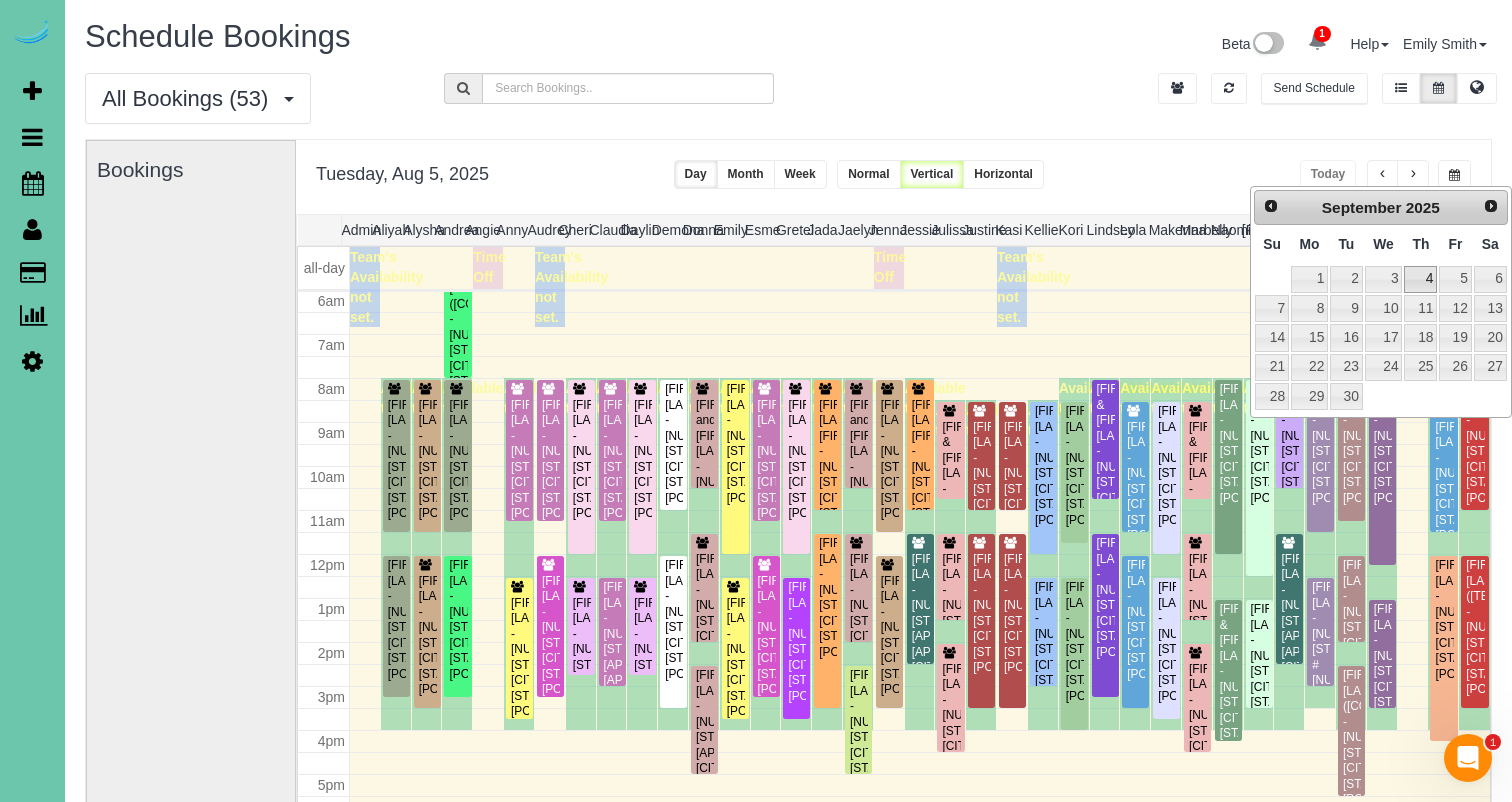 click on "4" at bounding box center [1420, 279] 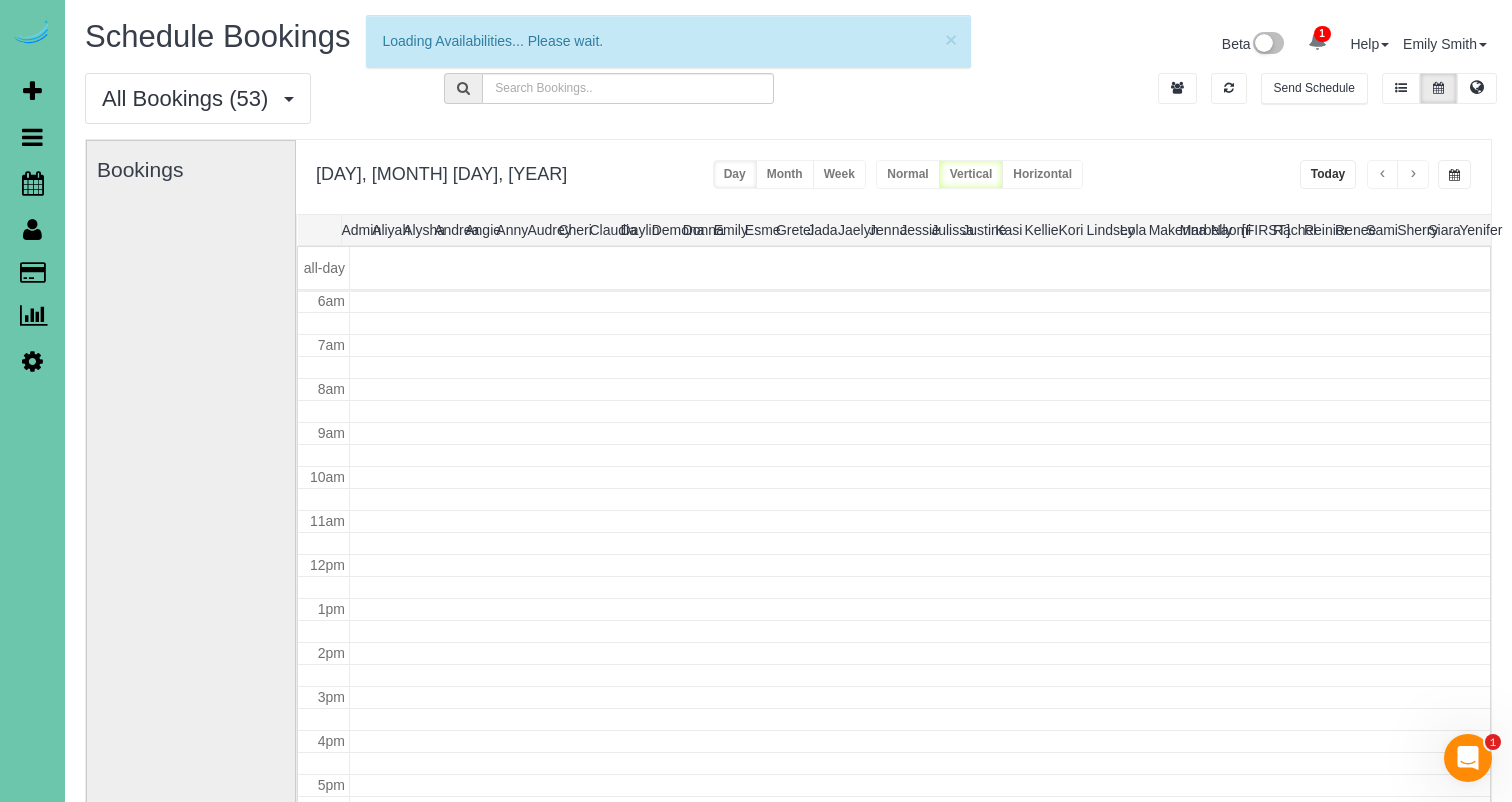 scroll, scrollTop: 265, scrollLeft: 0, axis: vertical 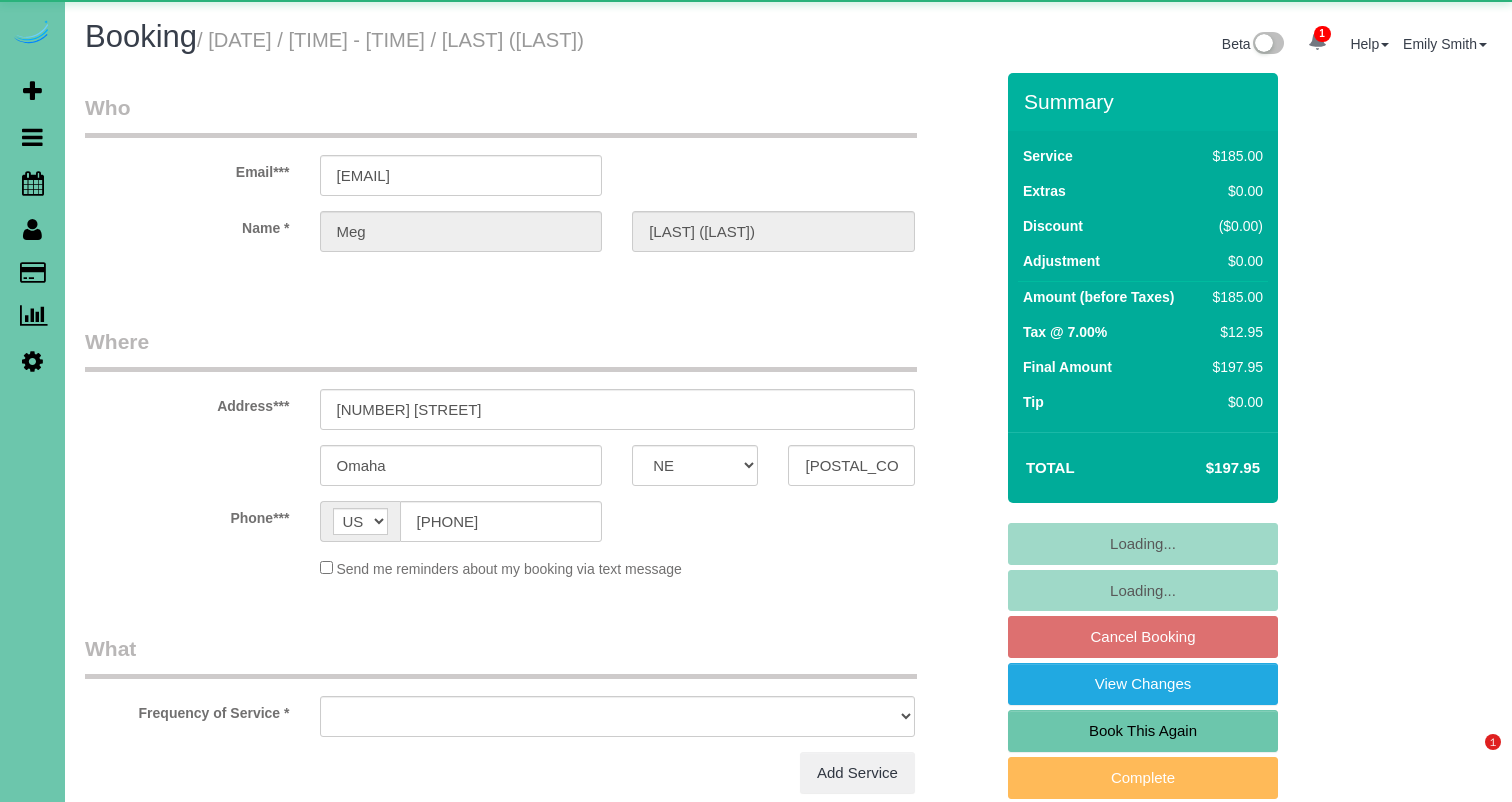 select on "NE" 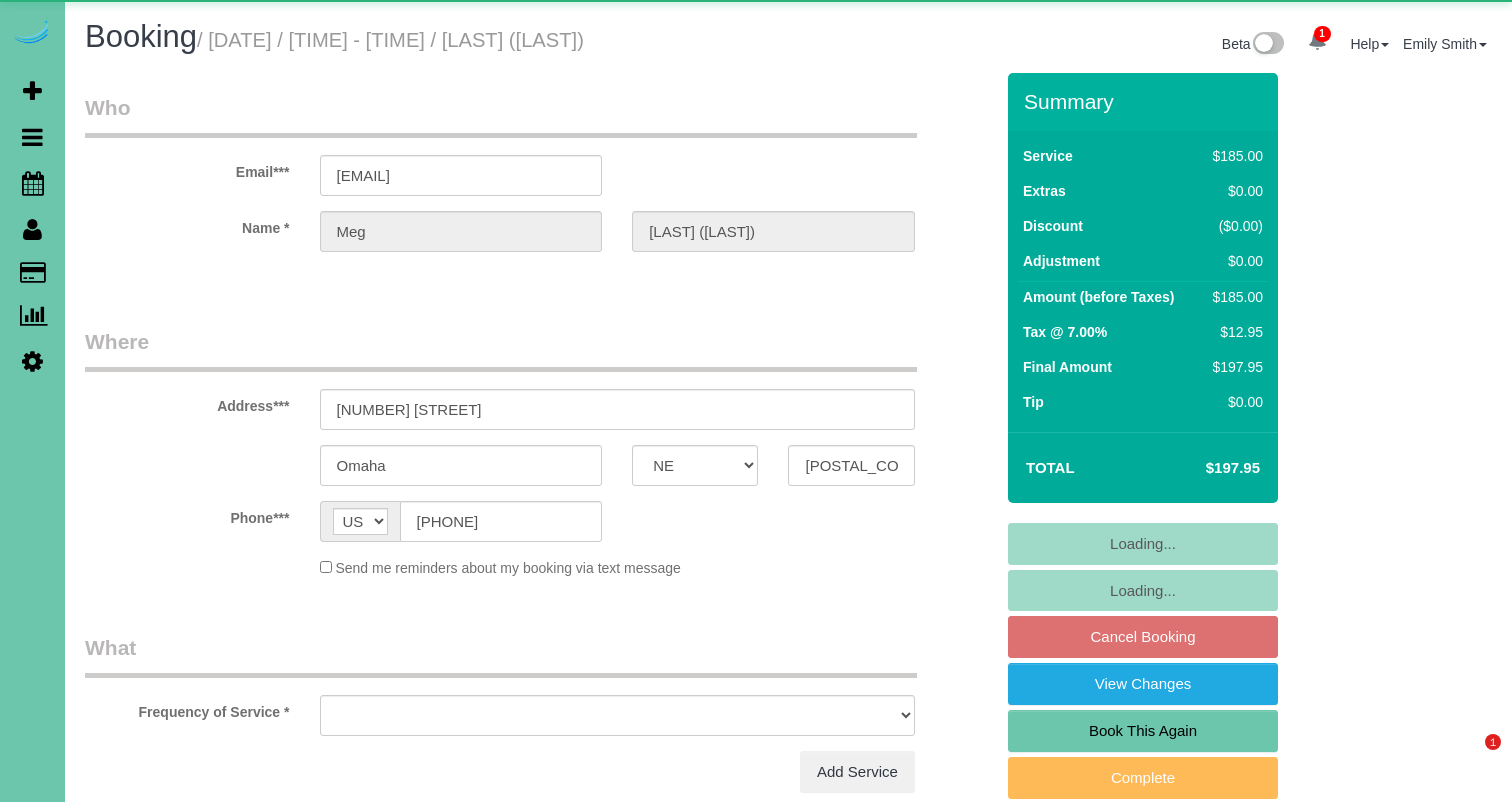 scroll, scrollTop: 226, scrollLeft: 0, axis: vertical 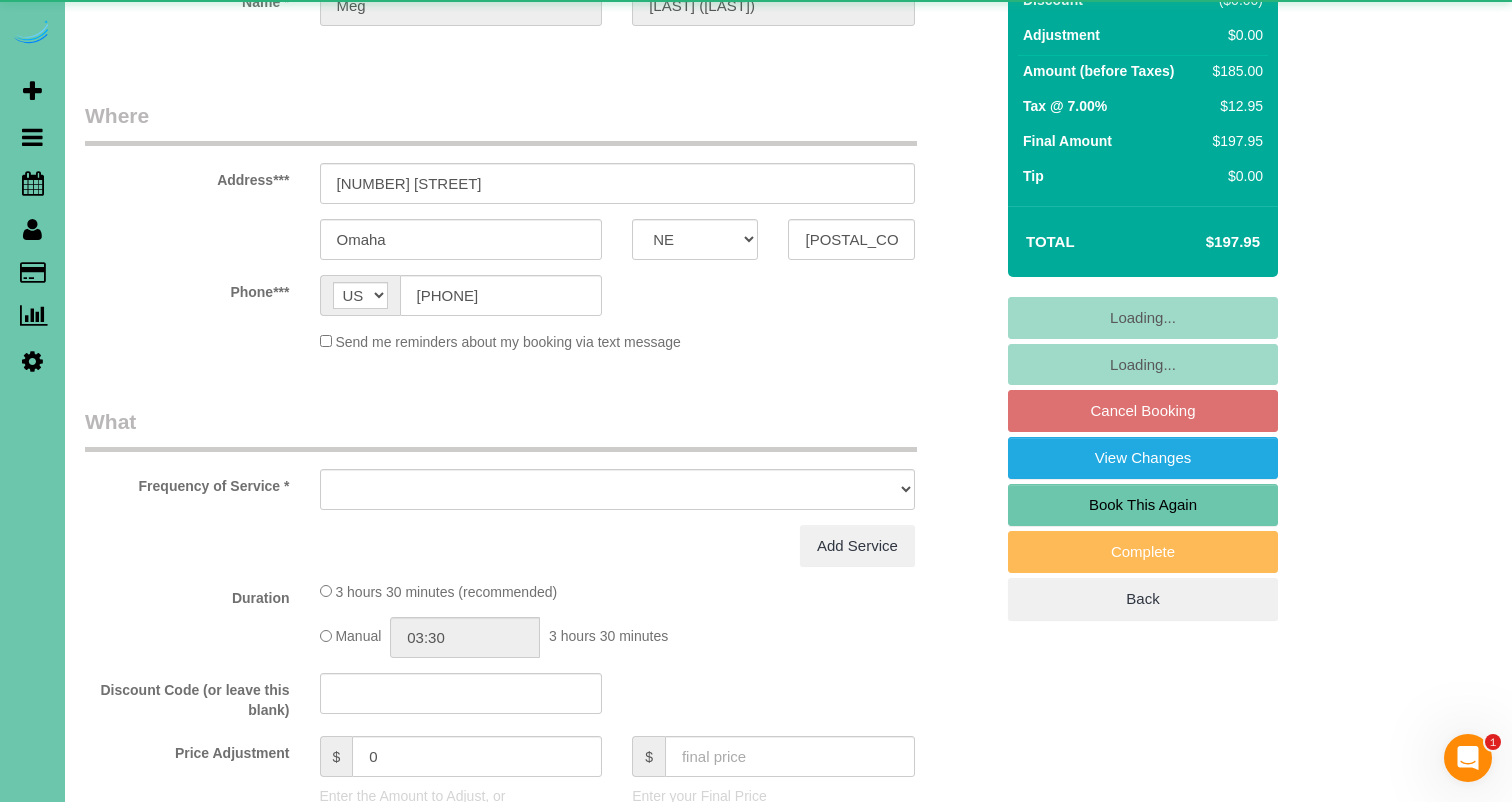 select on "object:906" 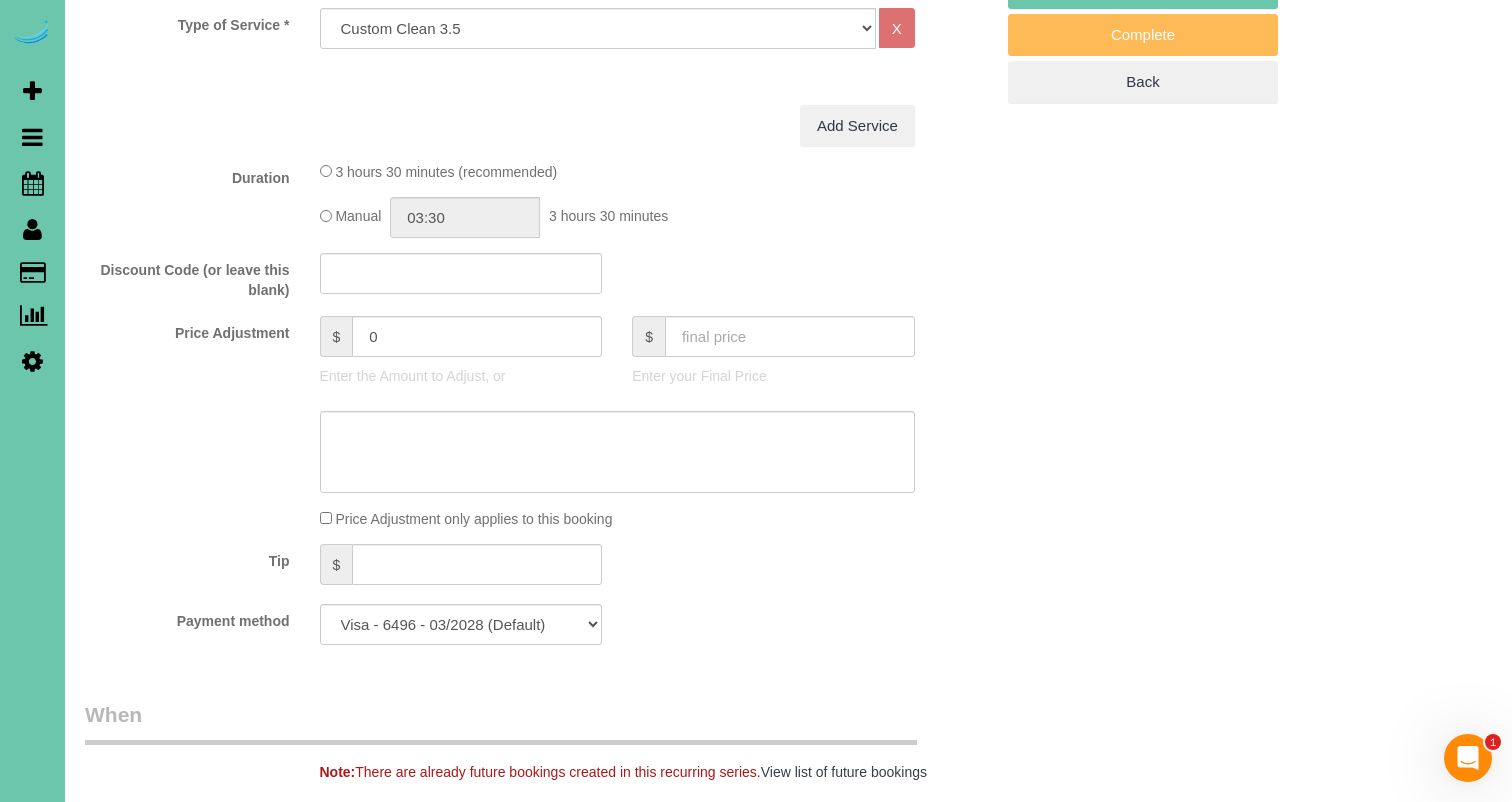 scroll, scrollTop: 746, scrollLeft: 0, axis: vertical 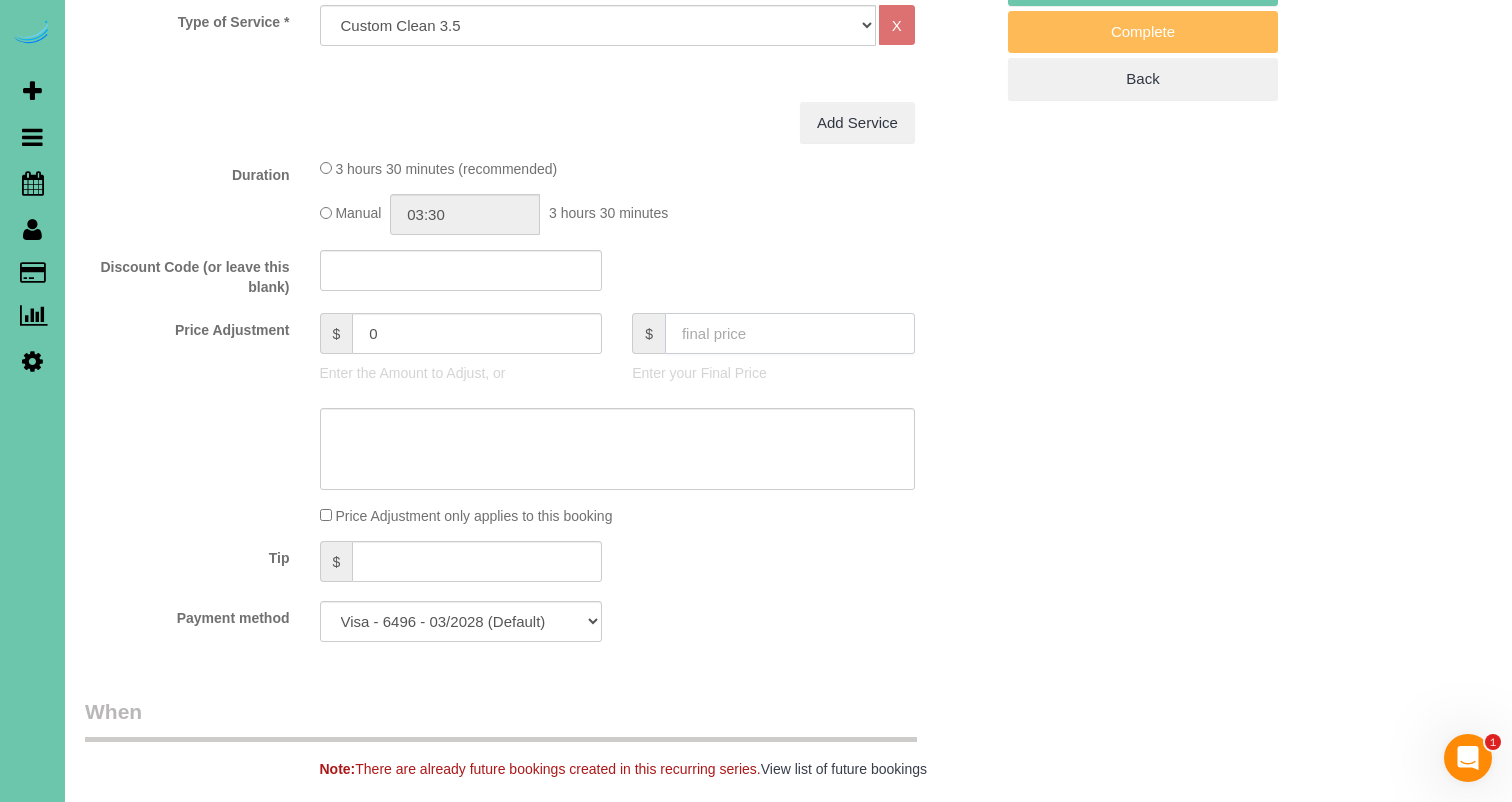click 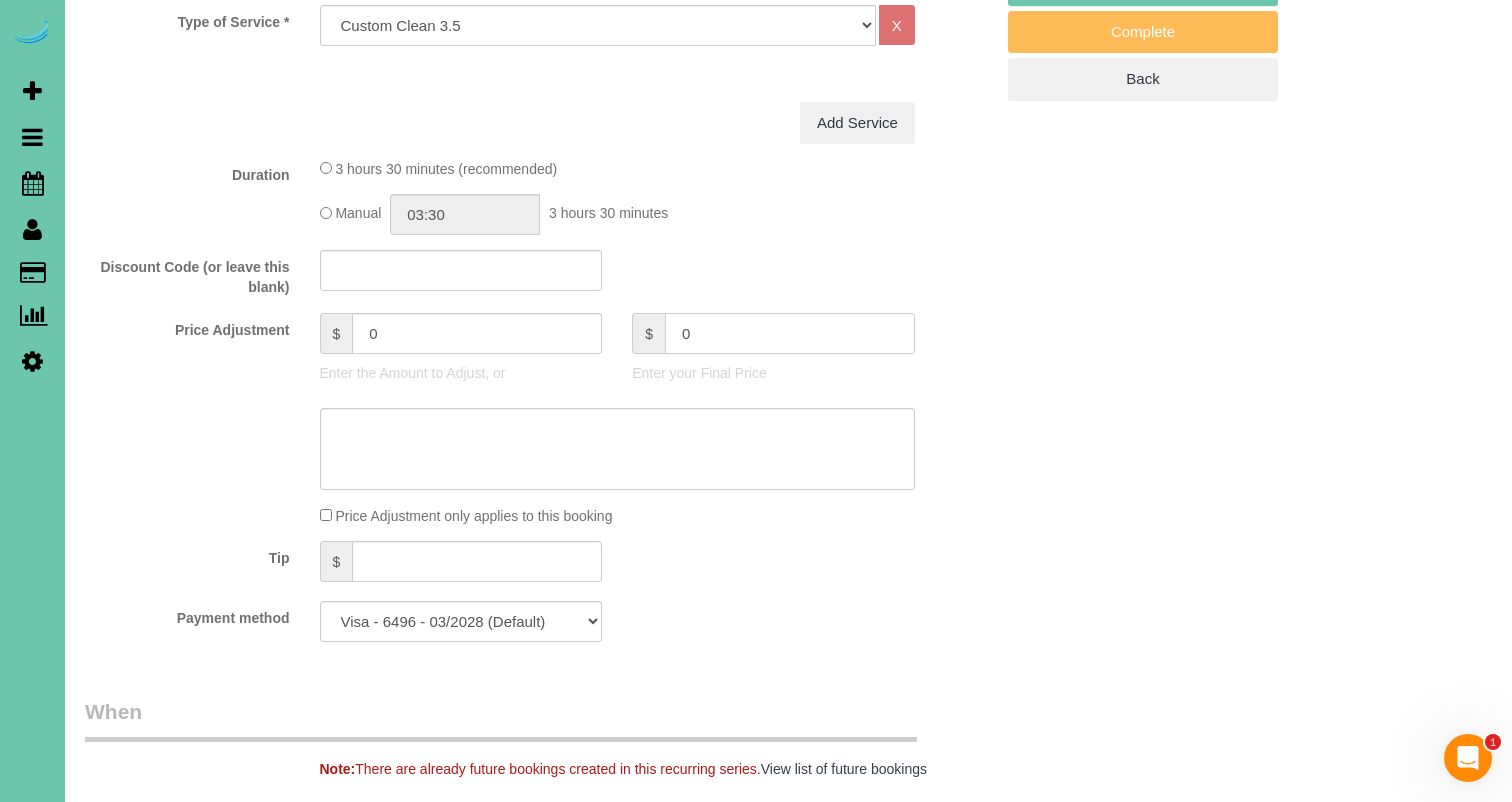 type on "0" 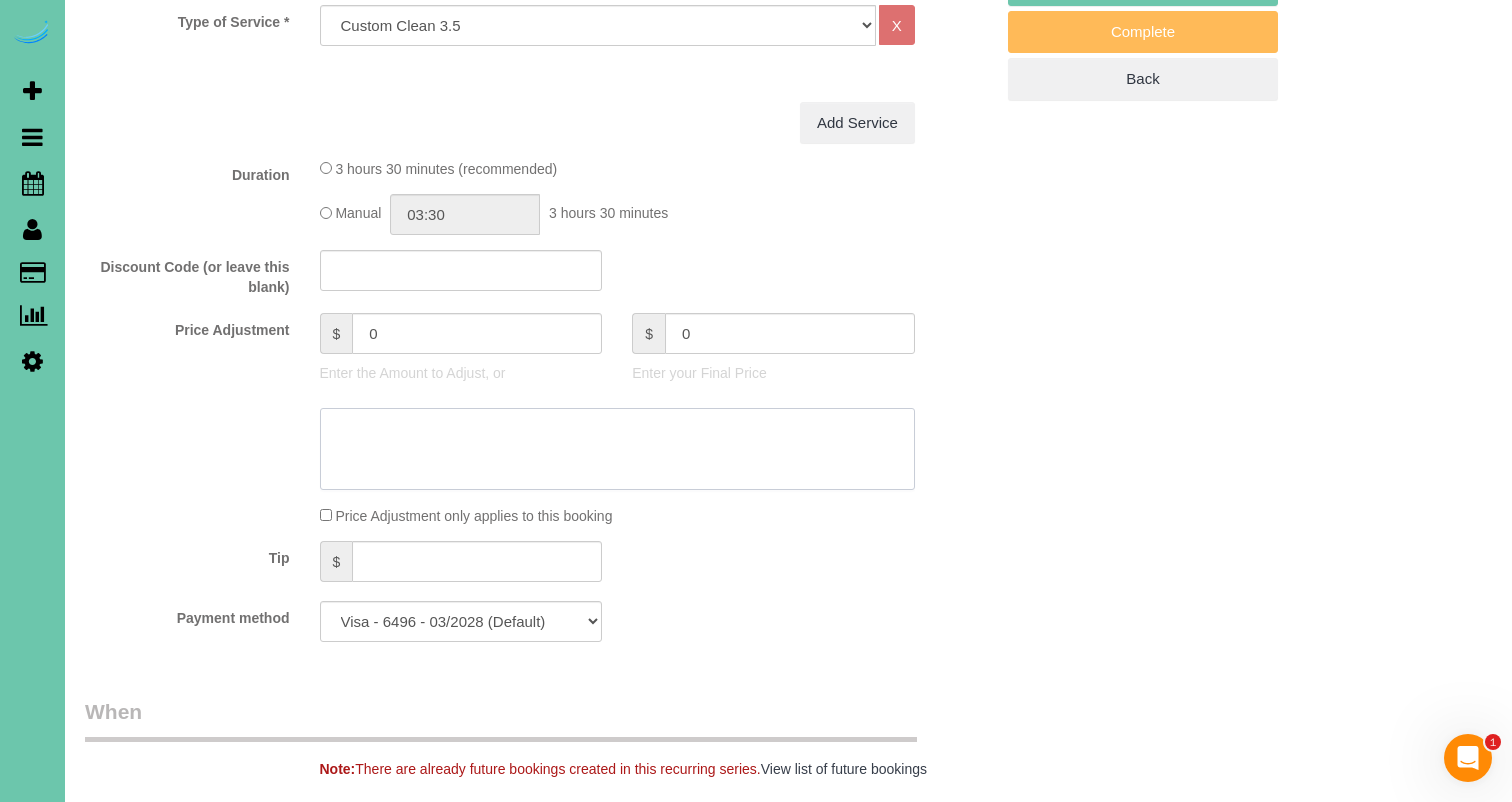 type on "c" 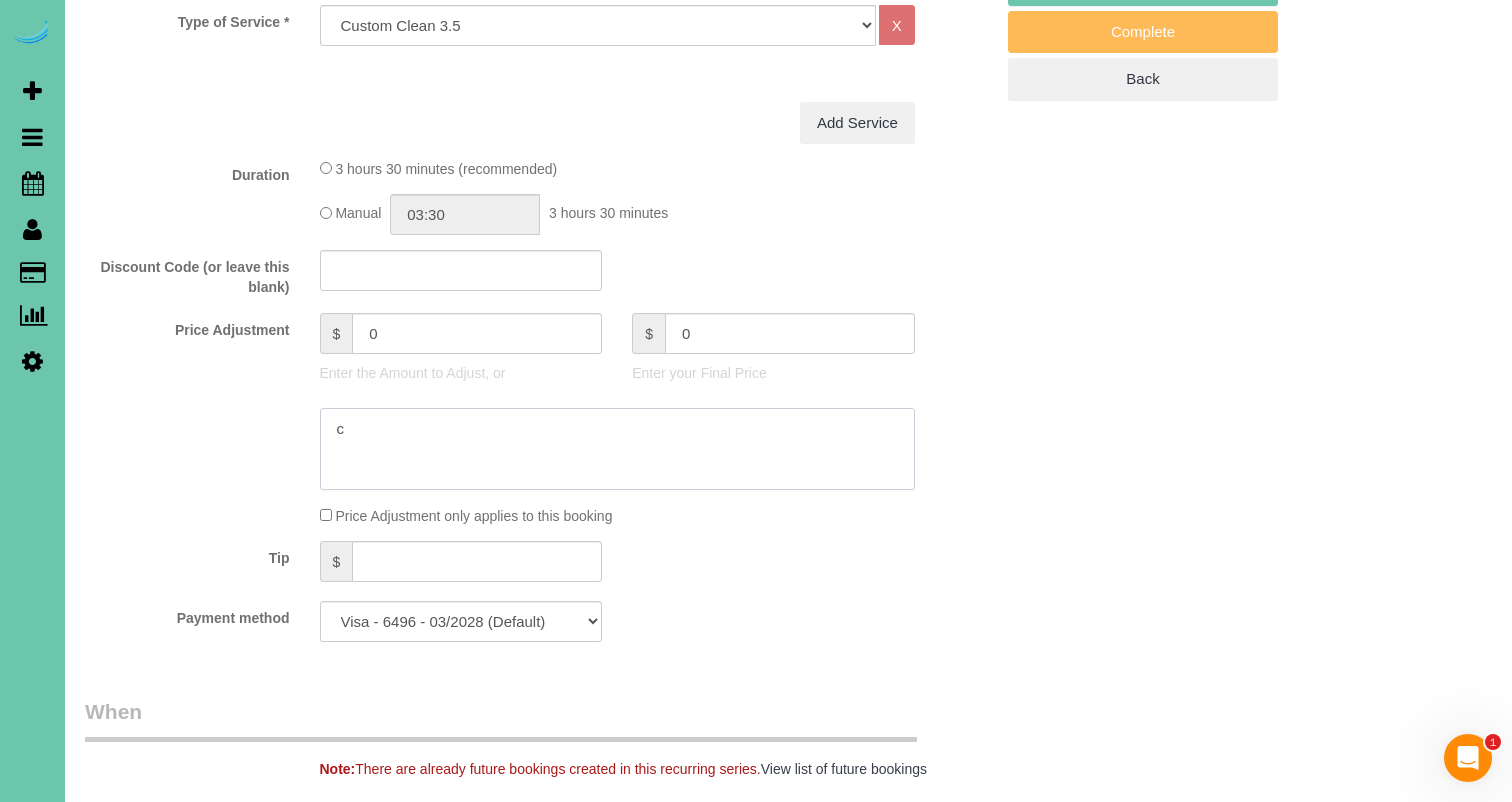 type on "-185" 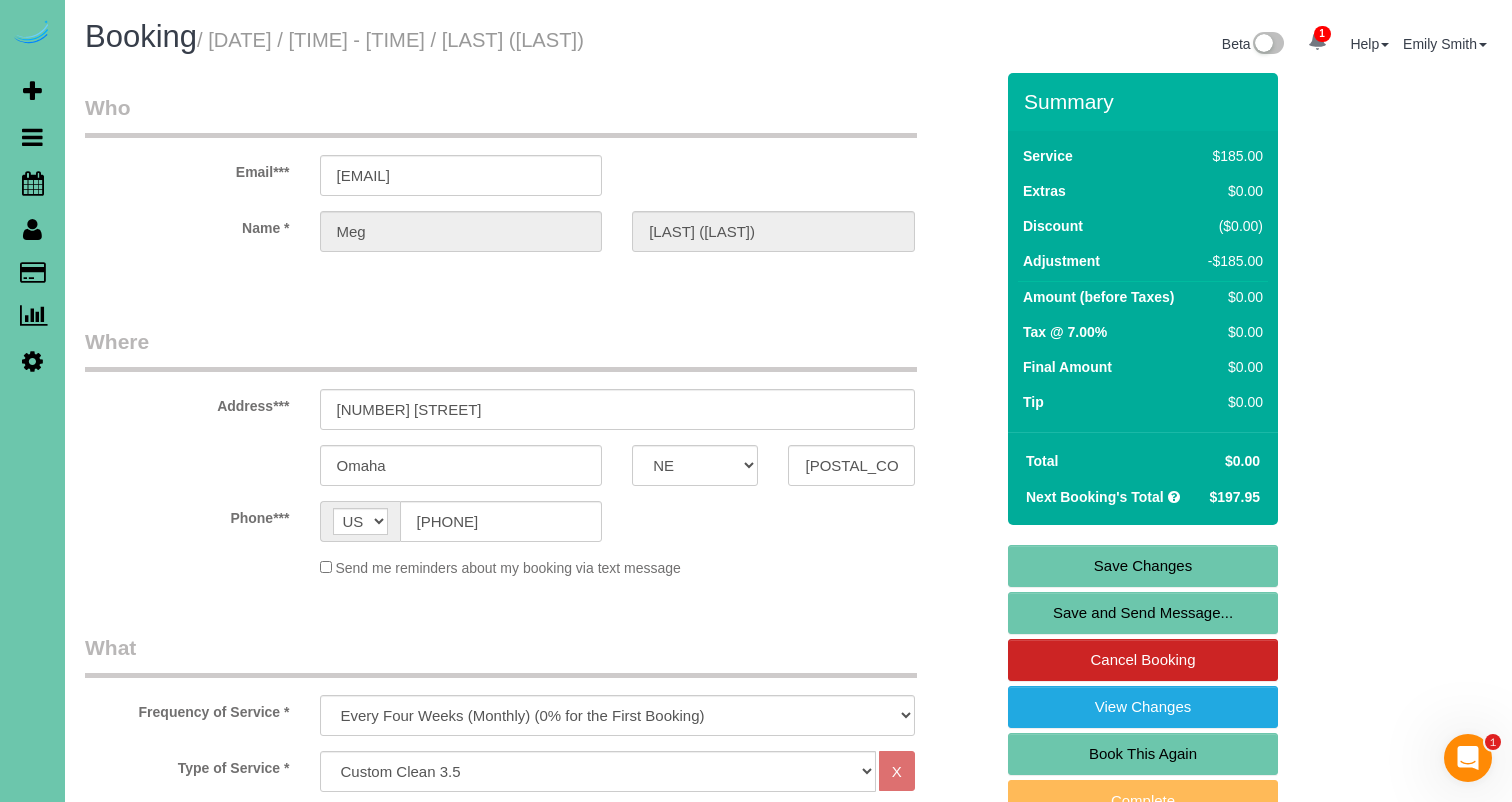 scroll, scrollTop: 0, scrollLeft: 0, axis: both 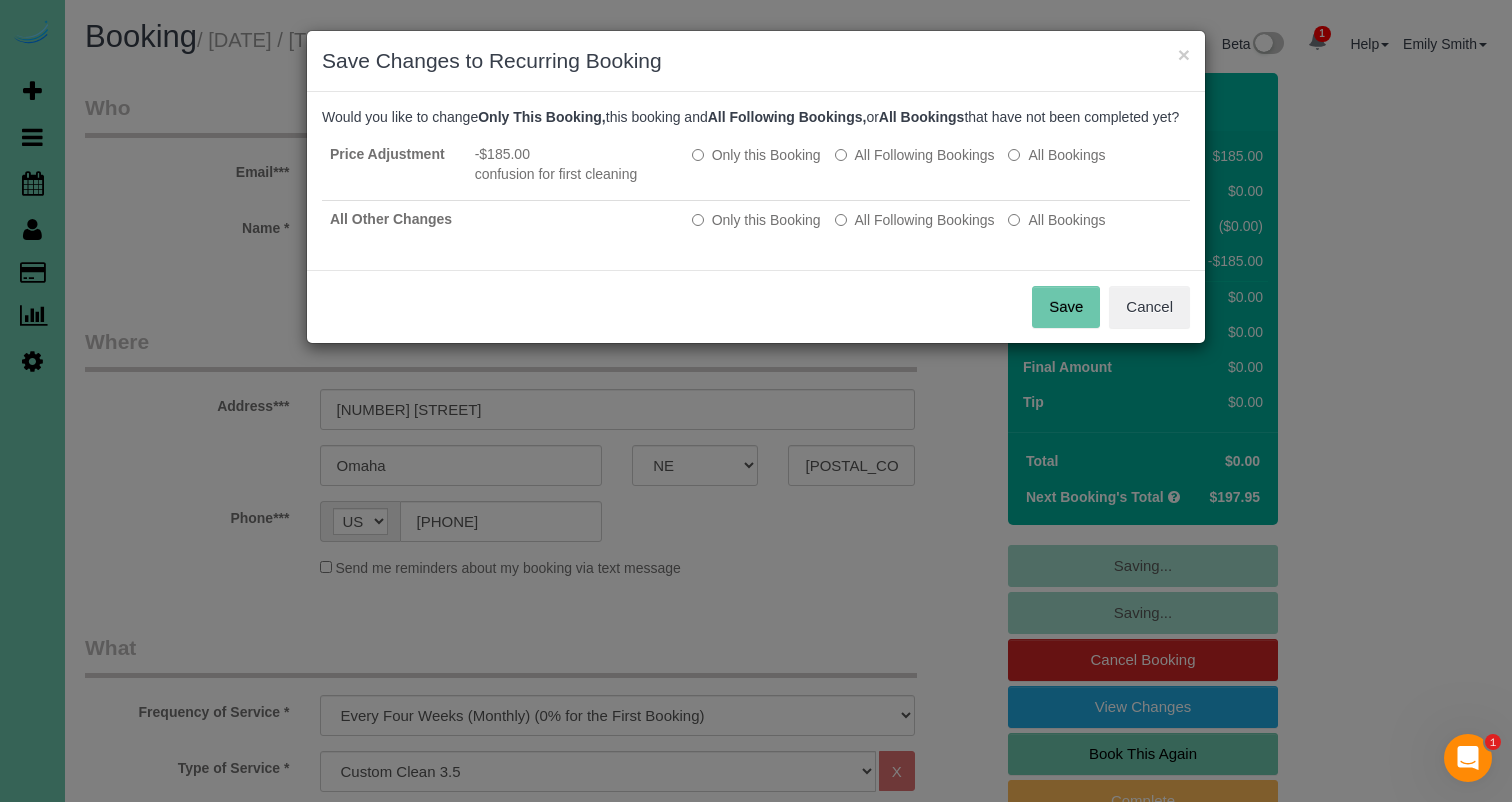 click on "Save" at bounding box center (1066, 307) 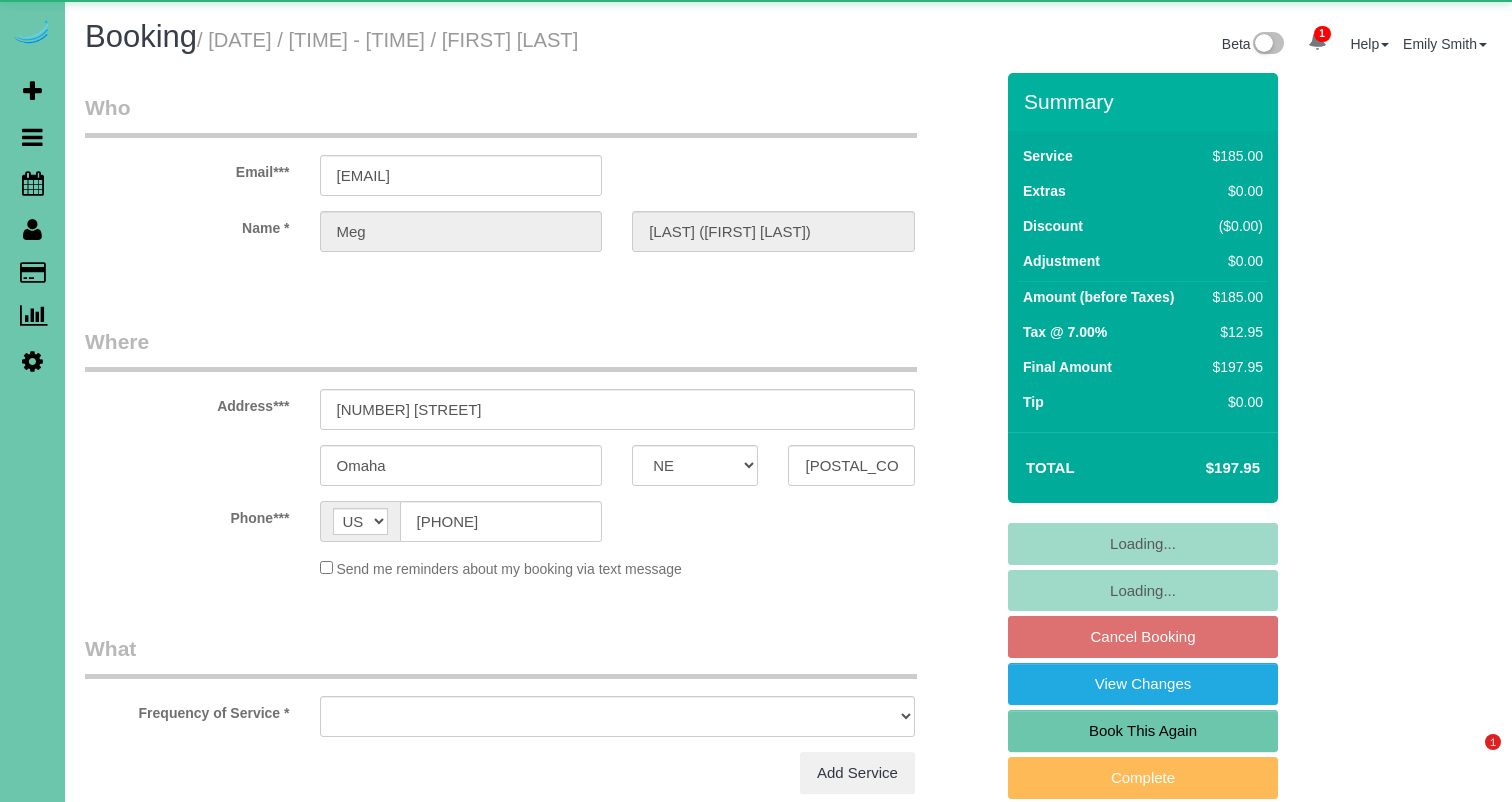 select on "NE" 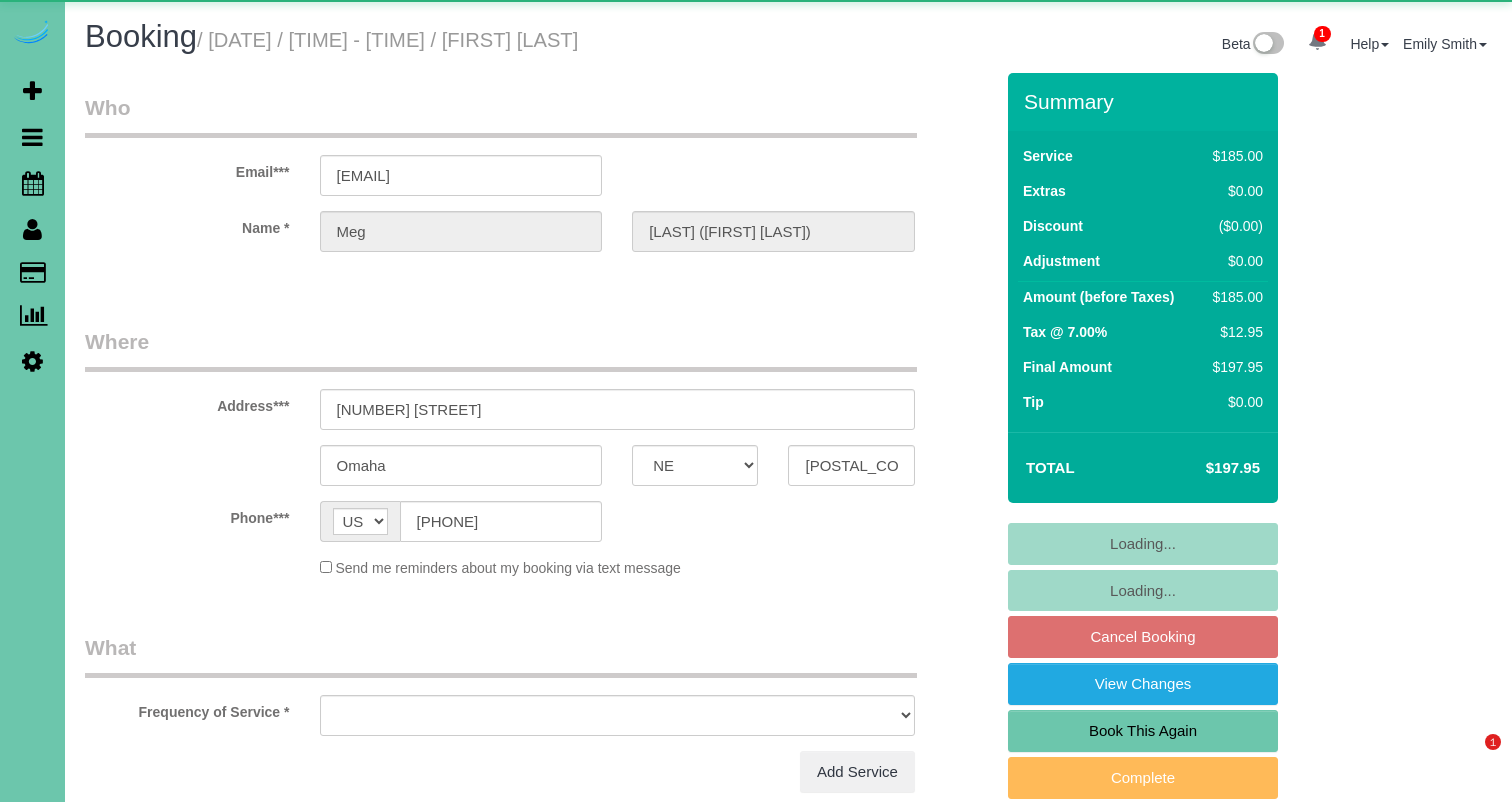 scroll, scrollTop: 0, scrollLeft: 0, axis: both 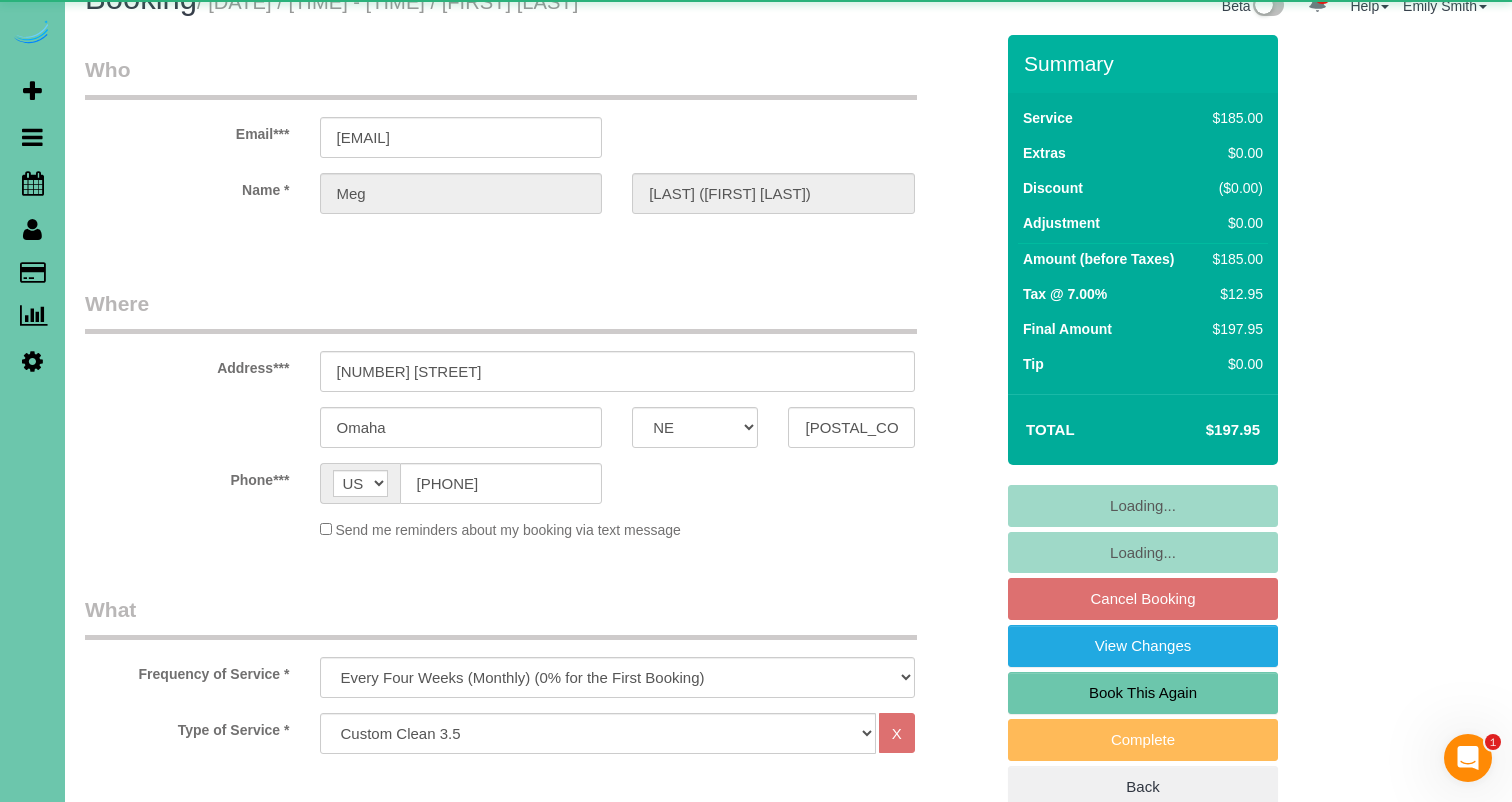 select on "object:892" 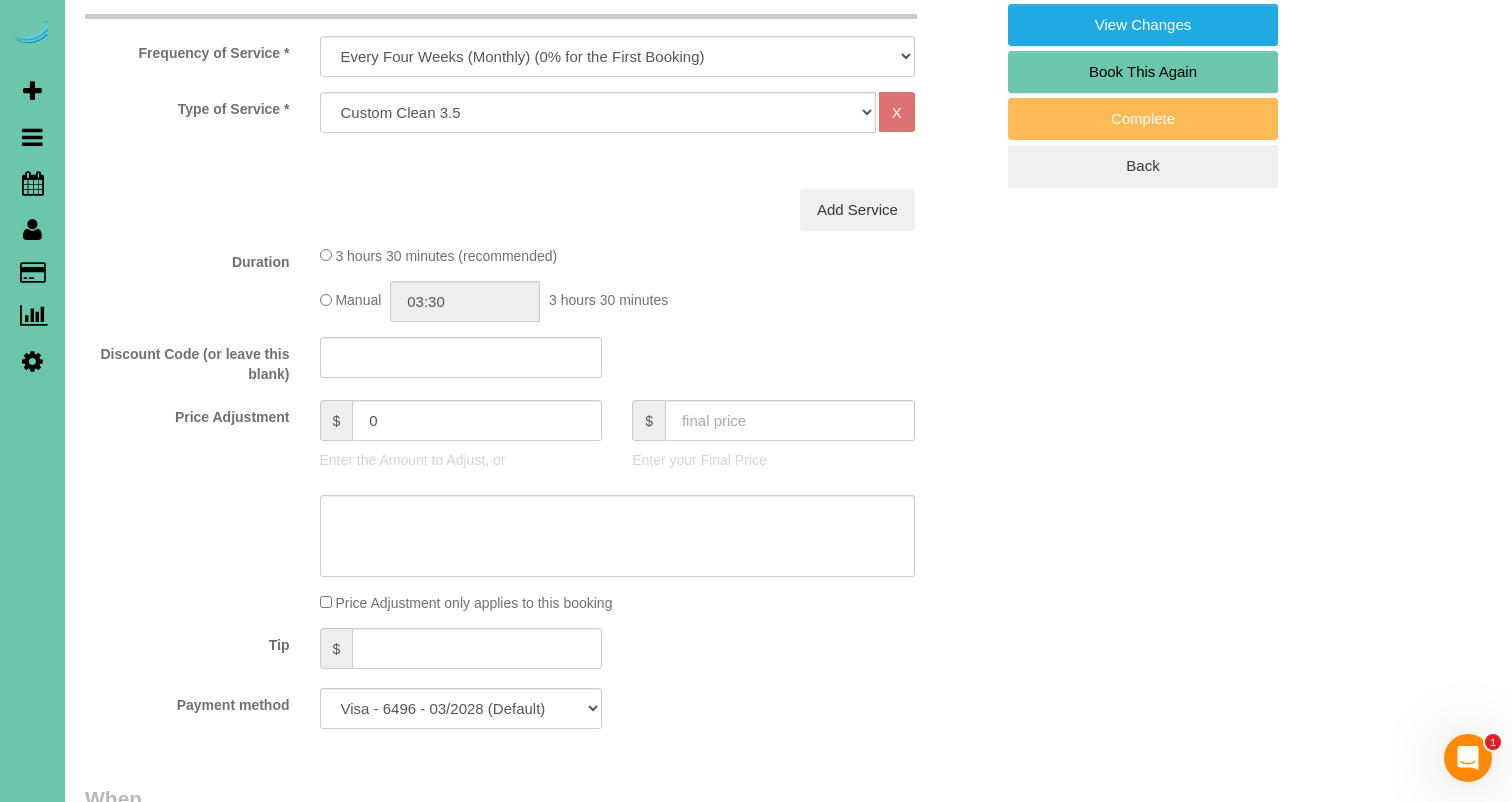 scroll, scrollTop: 660, scrollLeft: 0, axis: vertical 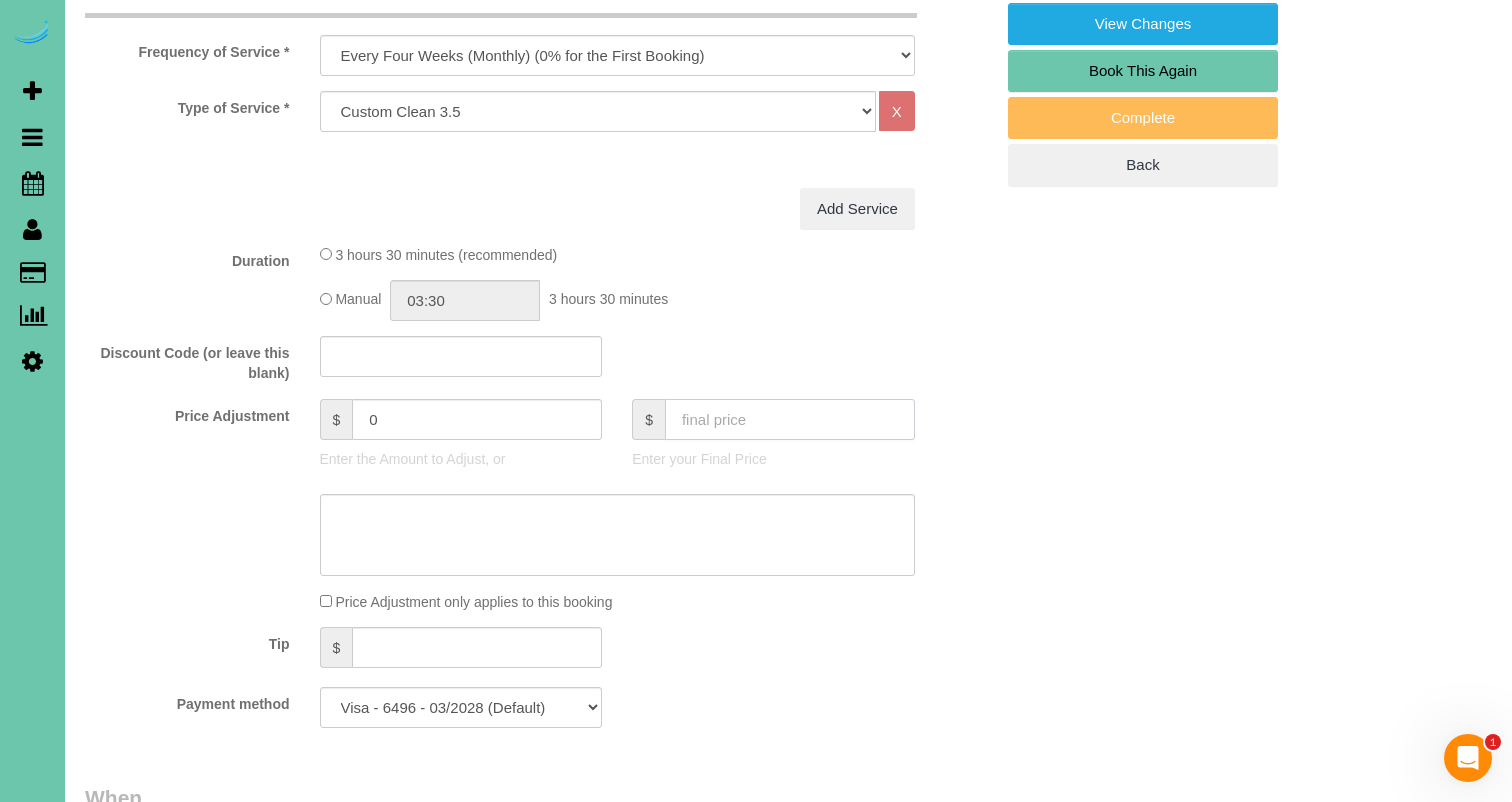 click 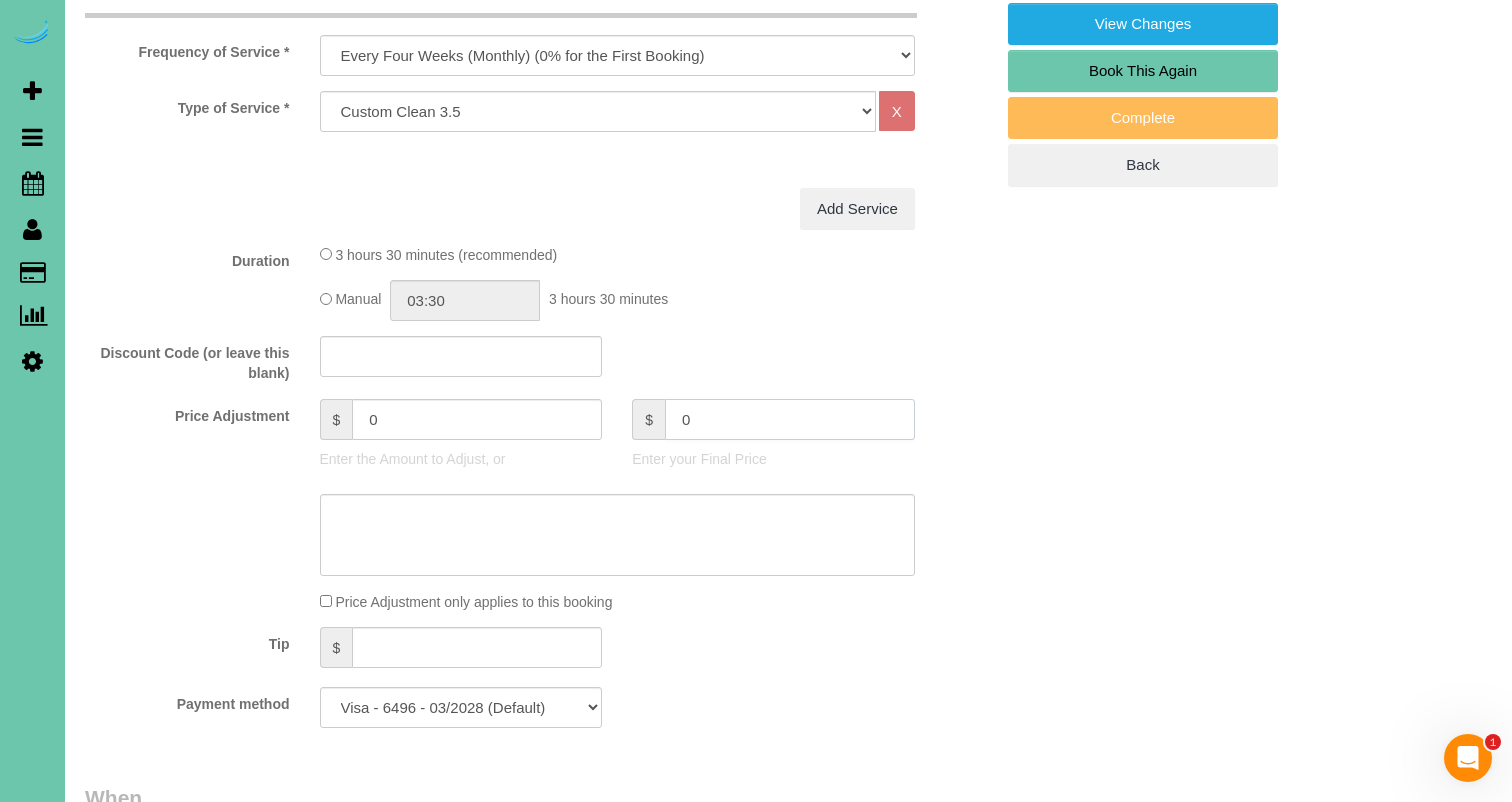 type on "0" 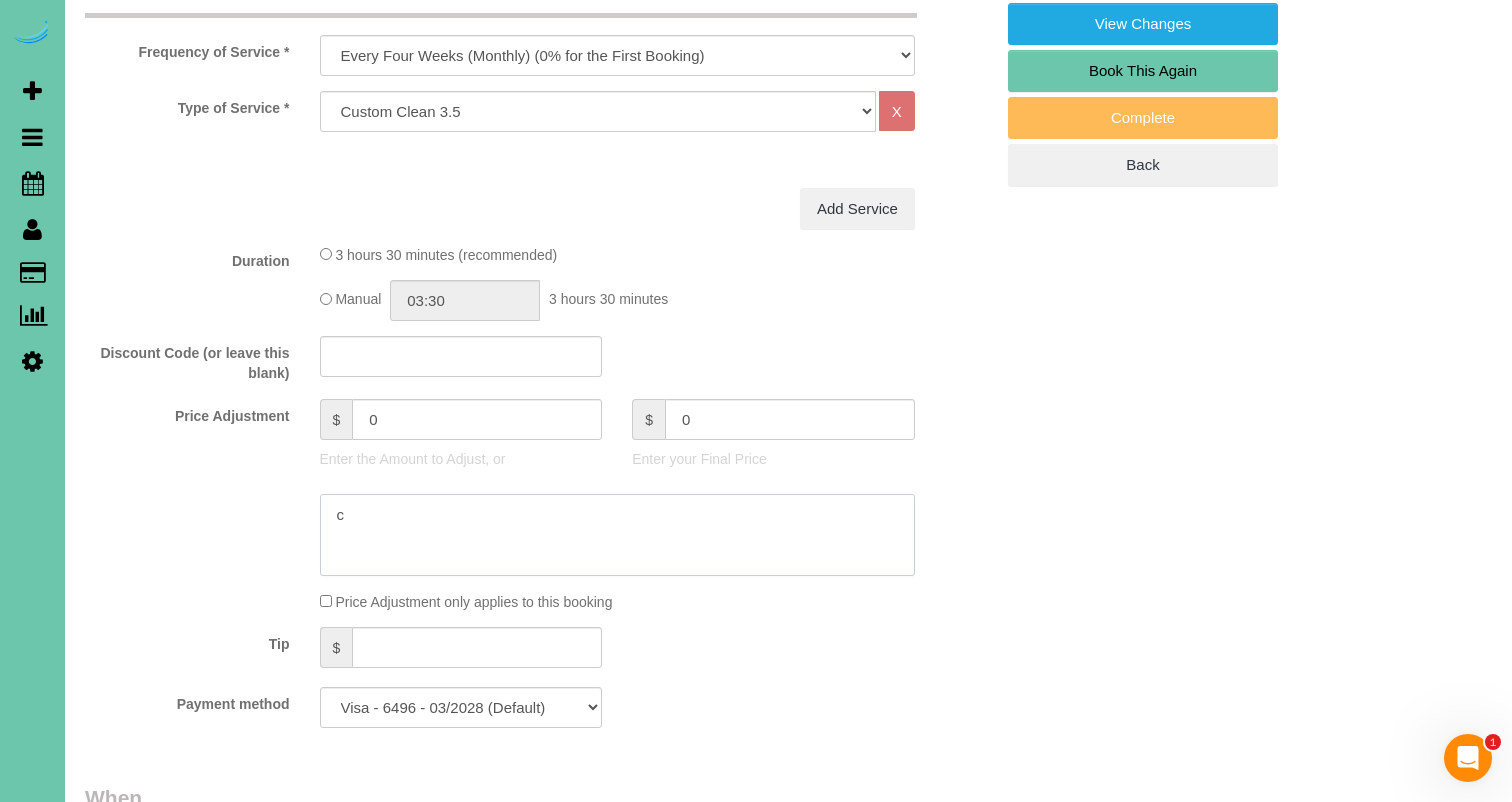 type on "co" 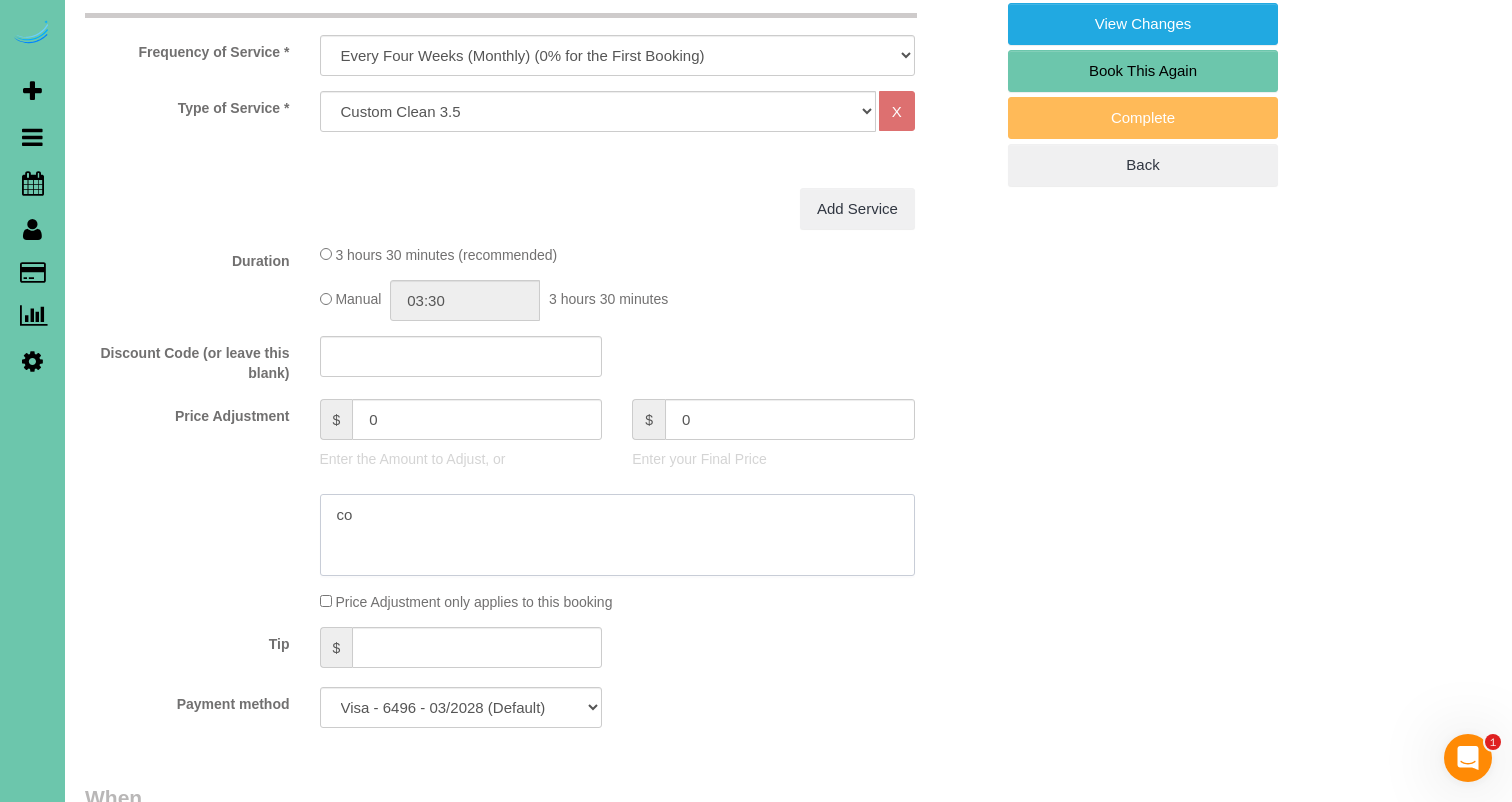 type on "-185" 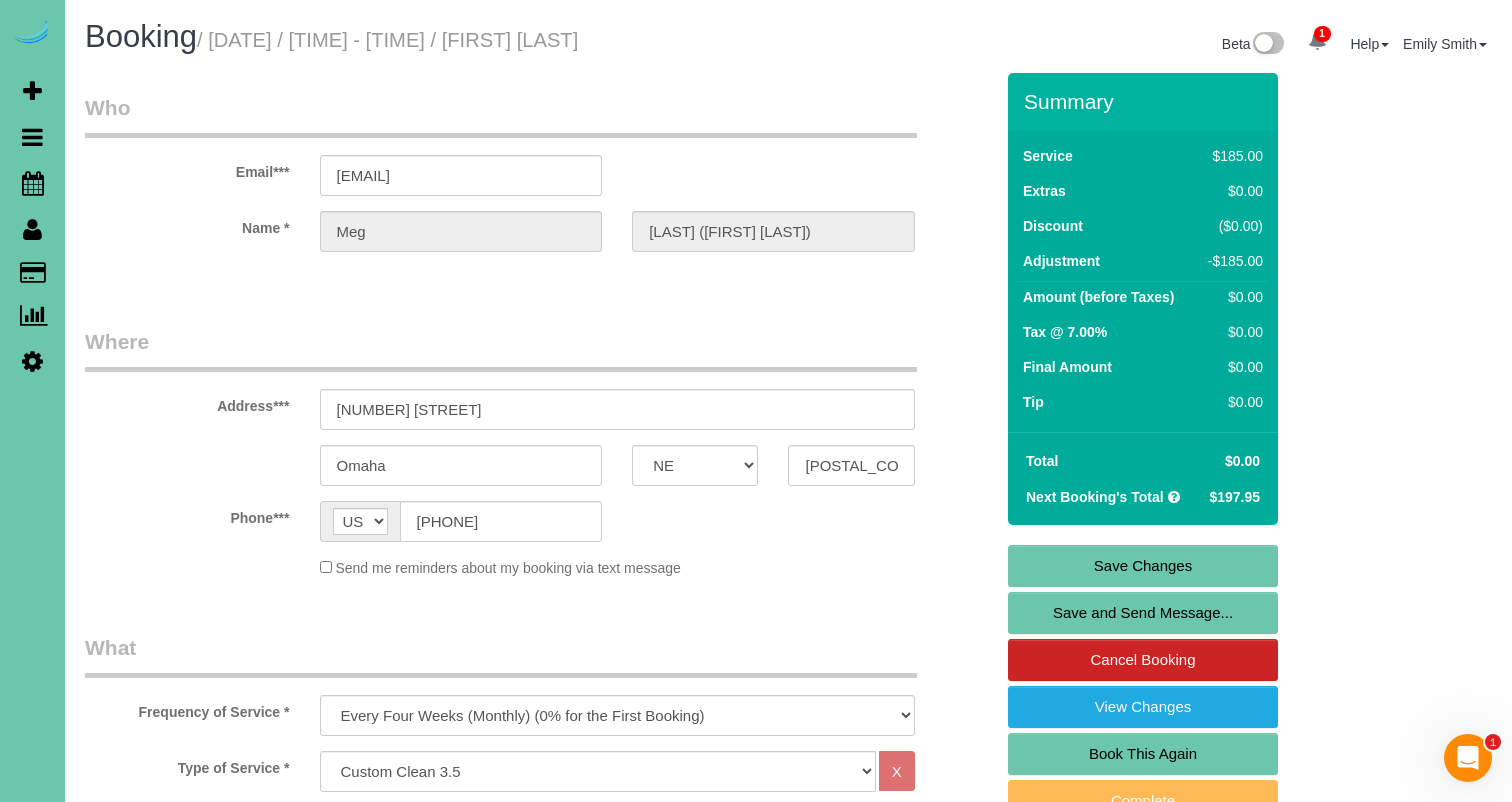 scroll, scrollTop: 0, scrollLeft: 0, axis: both 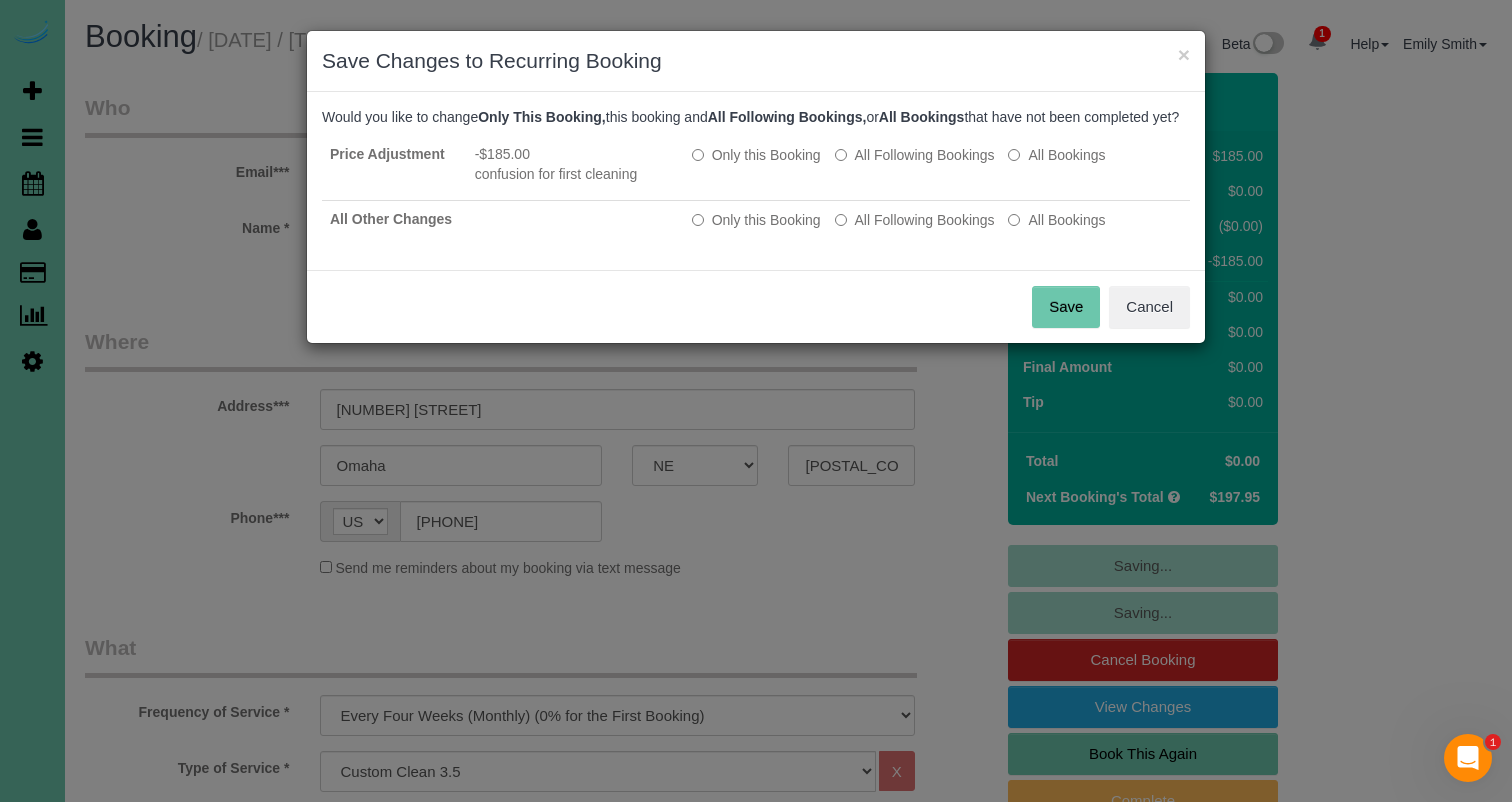 click on "Save" at bounding box center (1066, 307) 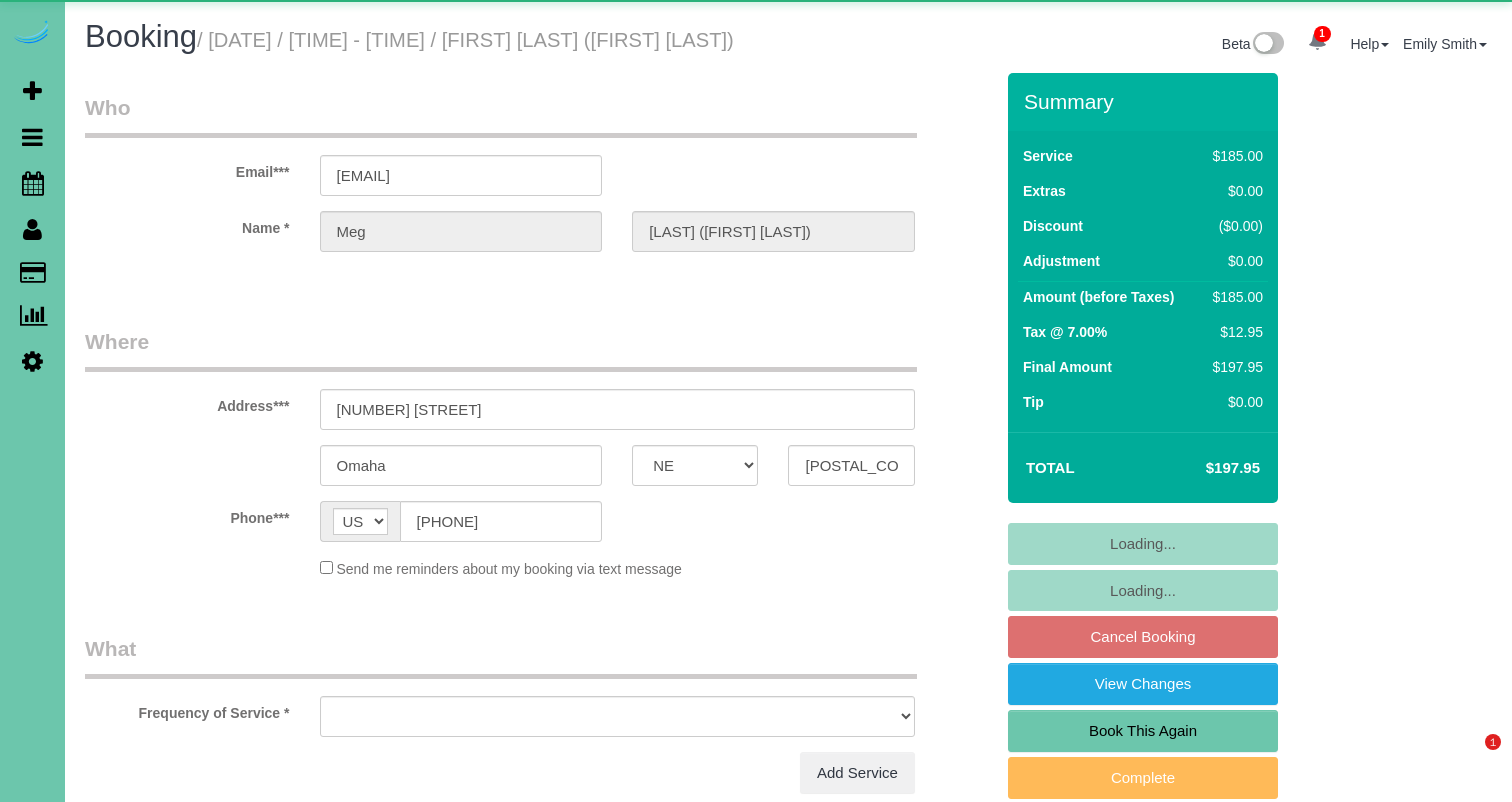 select on "NE" 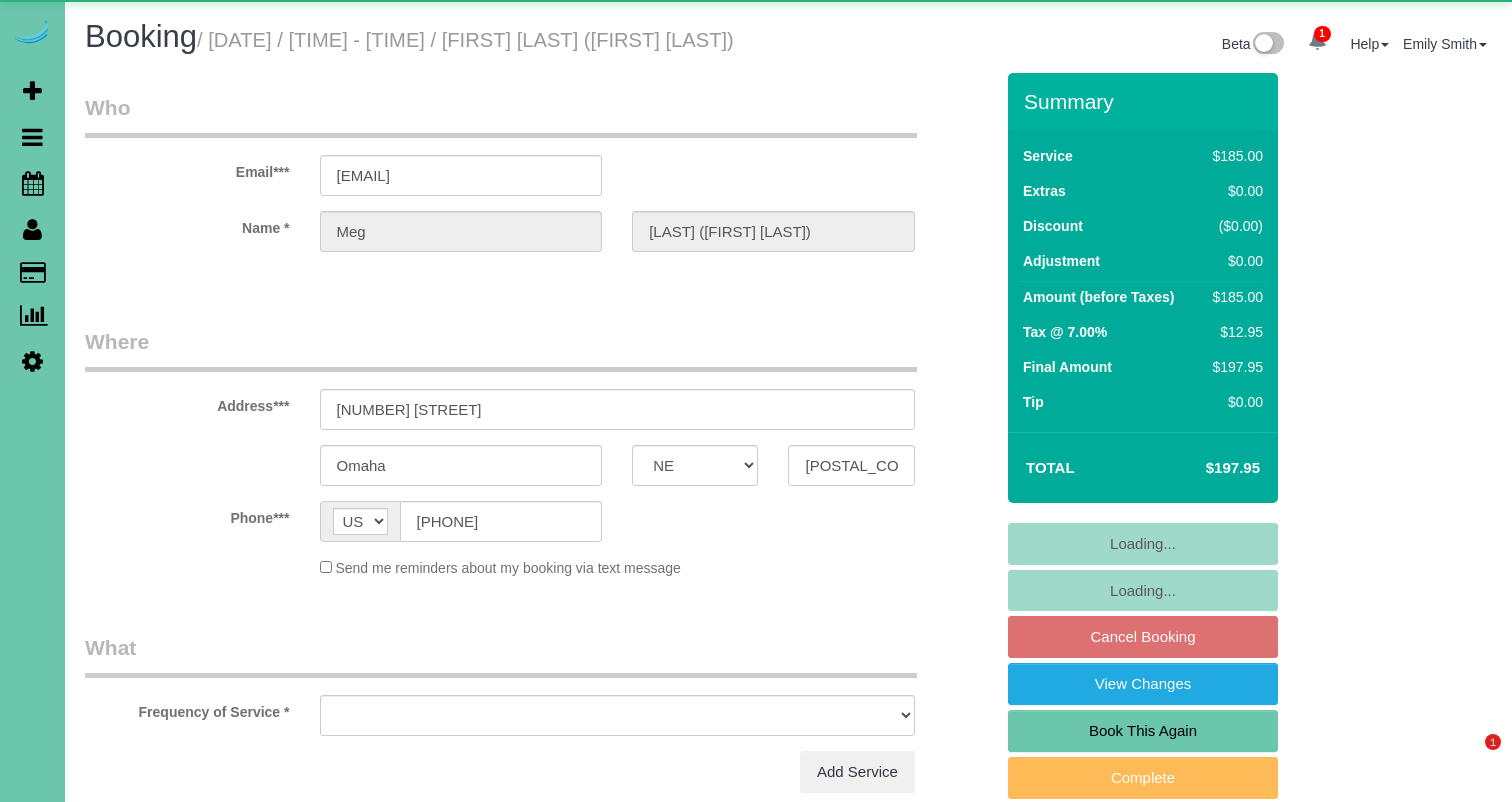 scroll, scrollTop: 0, scrollLeft: 0, axis: both 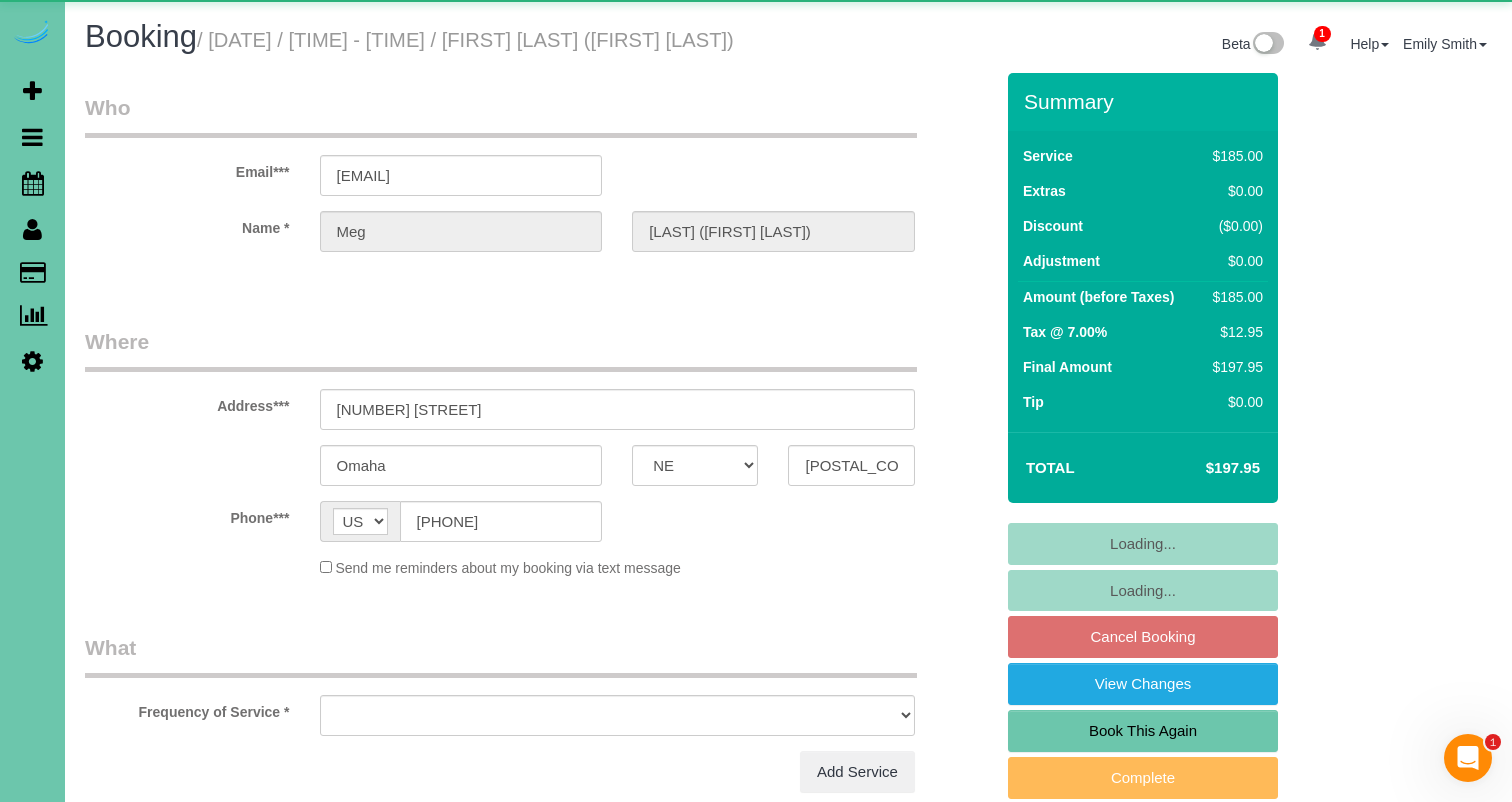 select on "object:630" 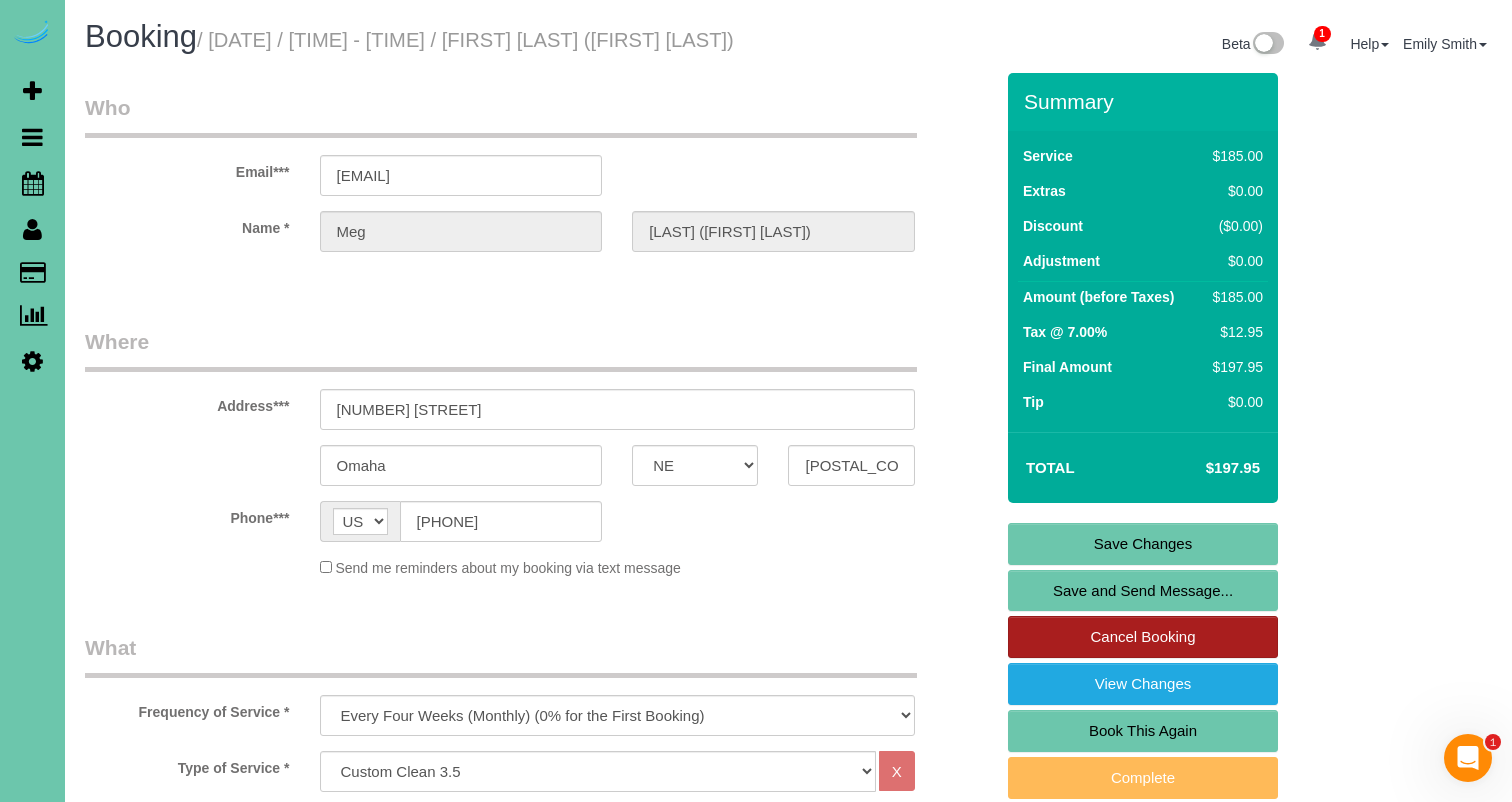 click on "Cancel Booking" at bounding box center (1143, 637) 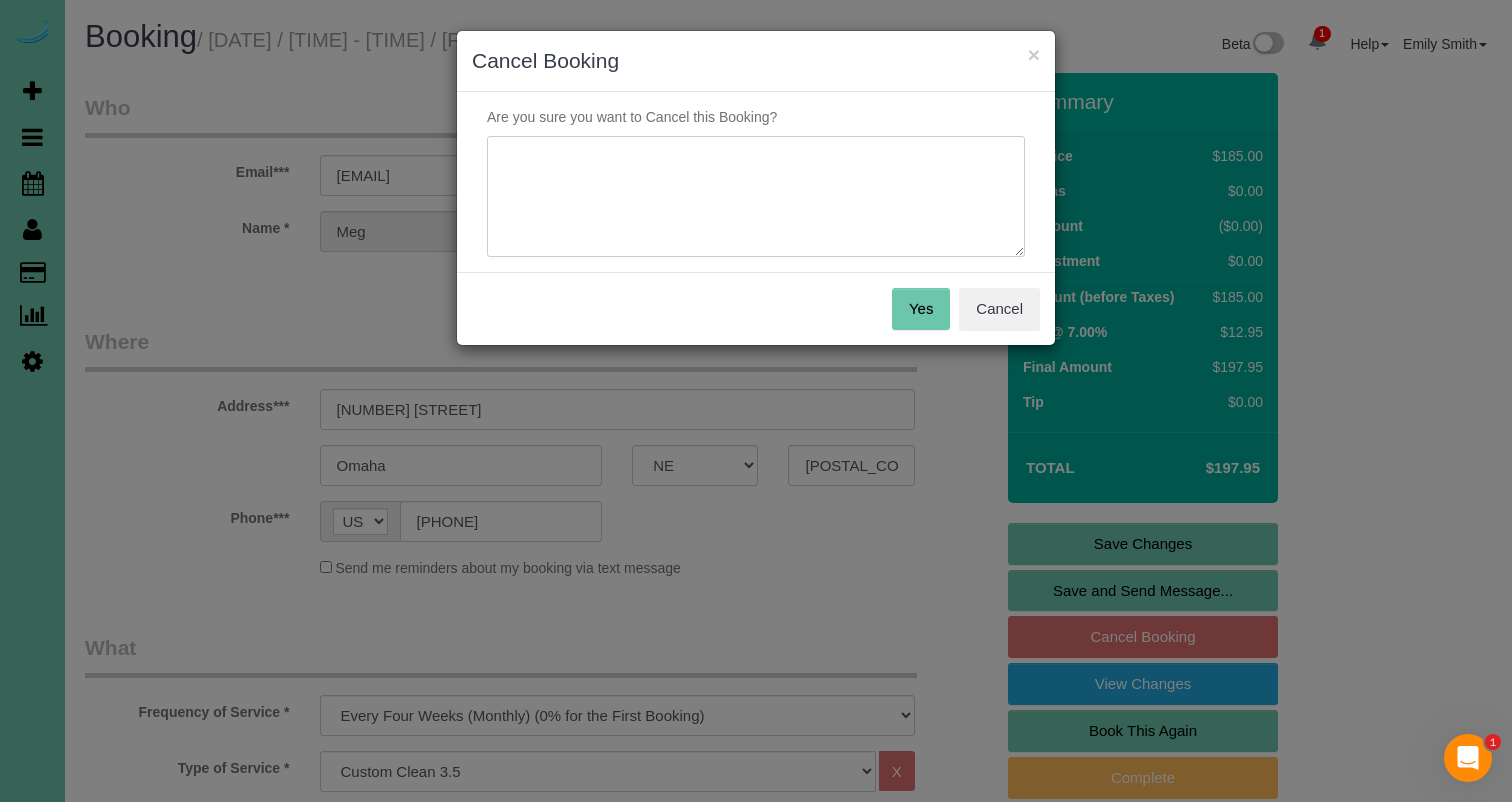 click at bounding box center [756, 197] 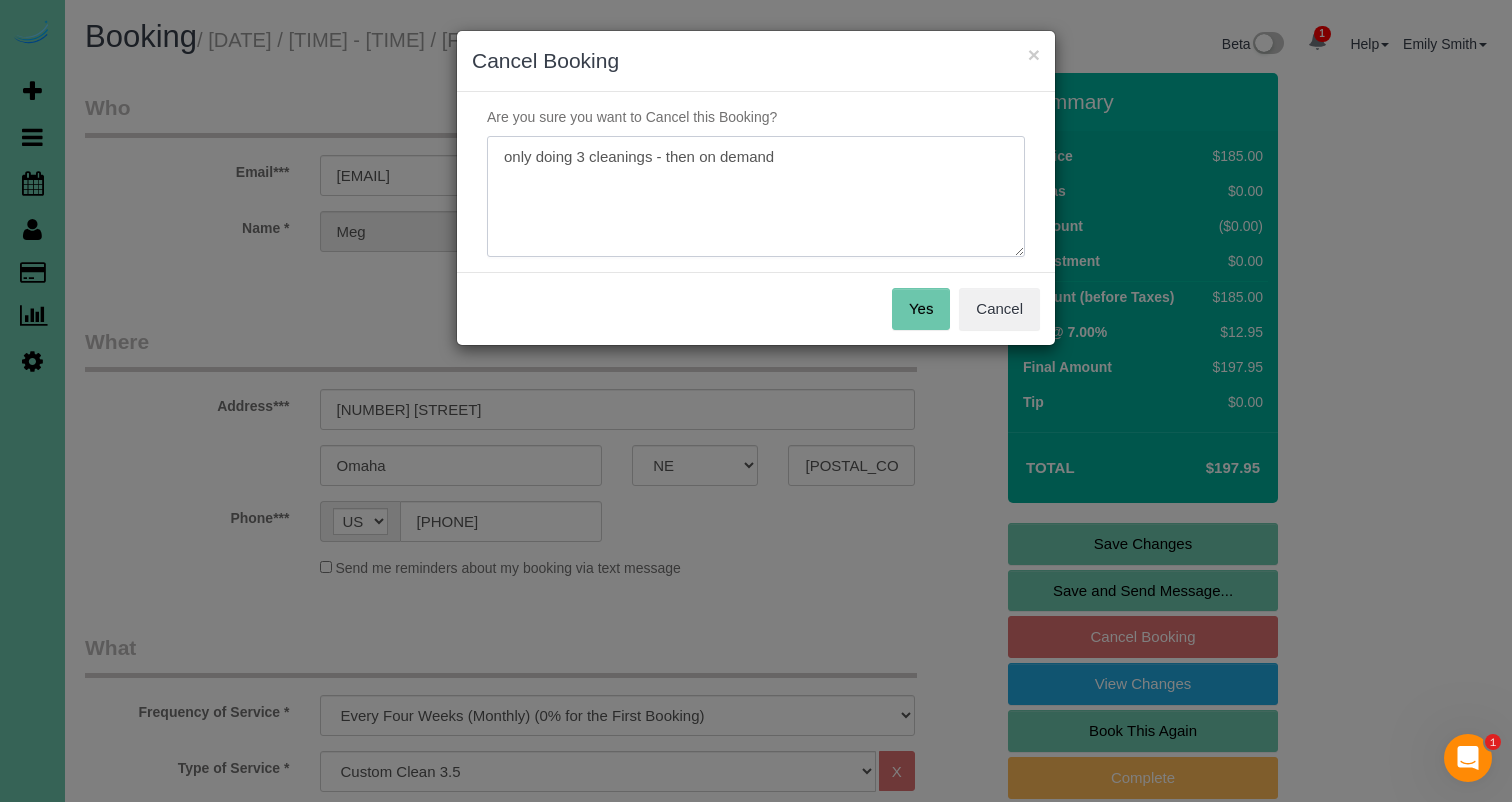 type on "only doing 3 cleanings - then on demand" 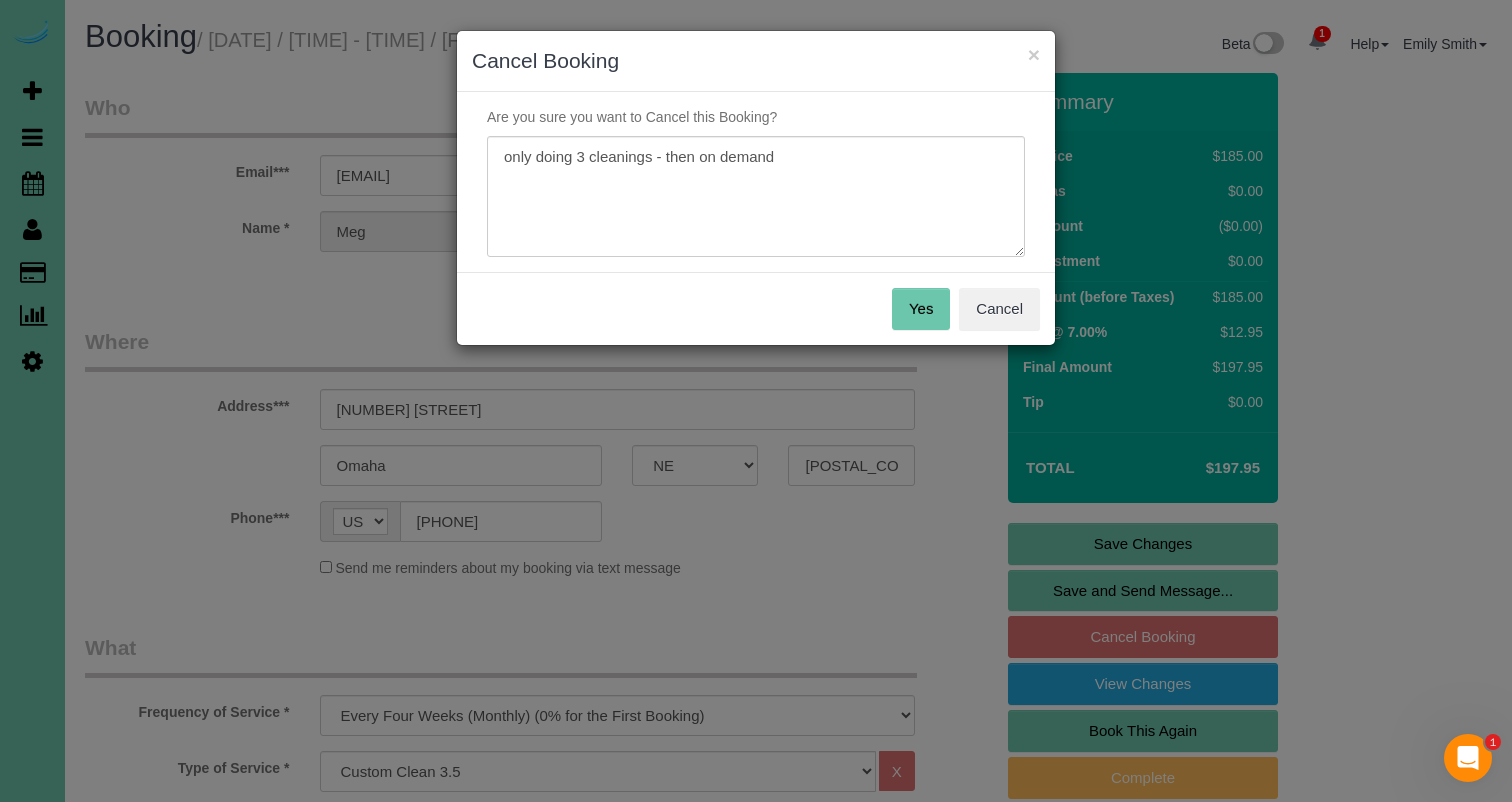 click on "Yes" at bounding box center (921, 309) 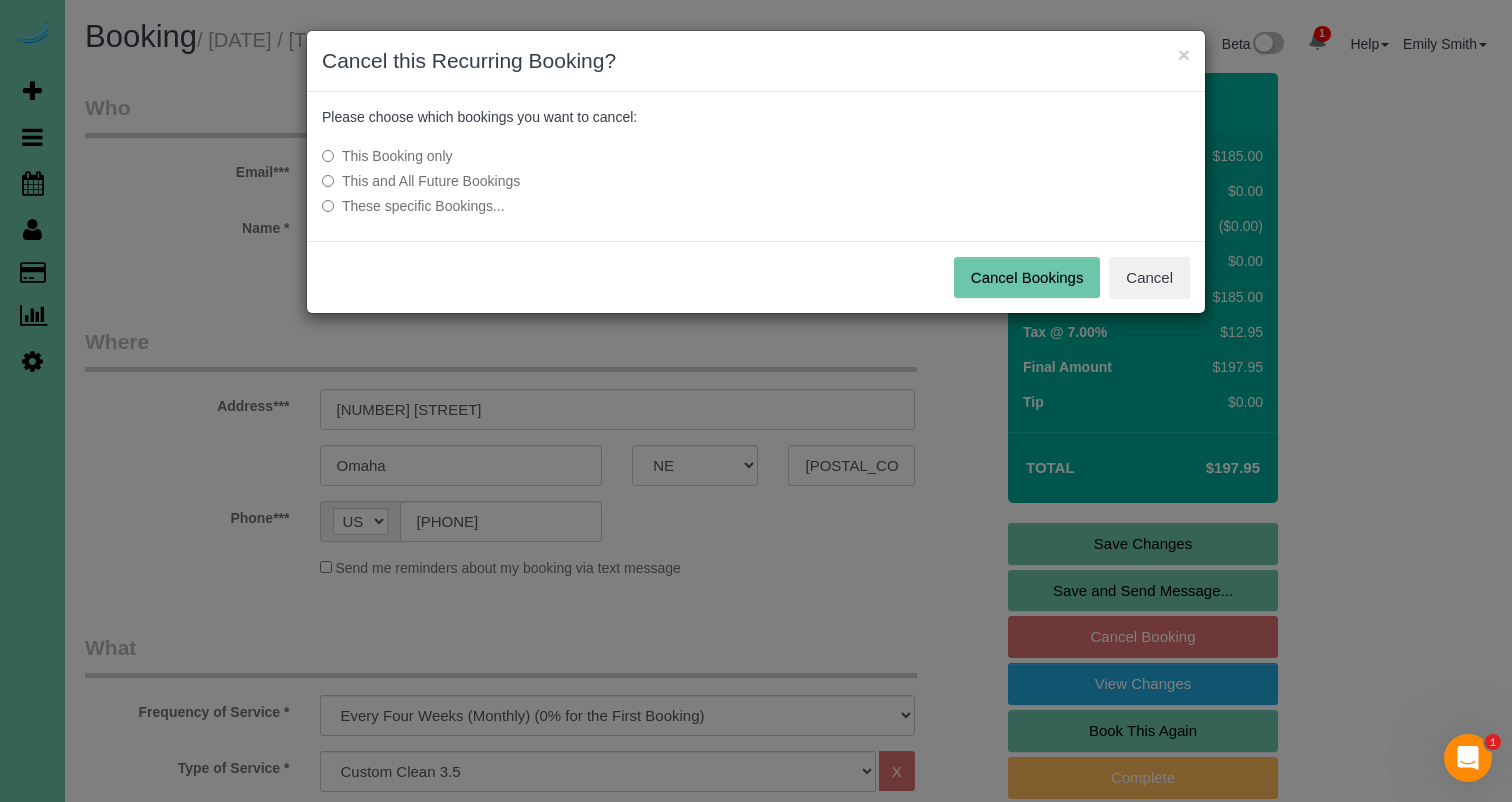 click on "This and All Future Bookings" at bounding box center (606, 181) 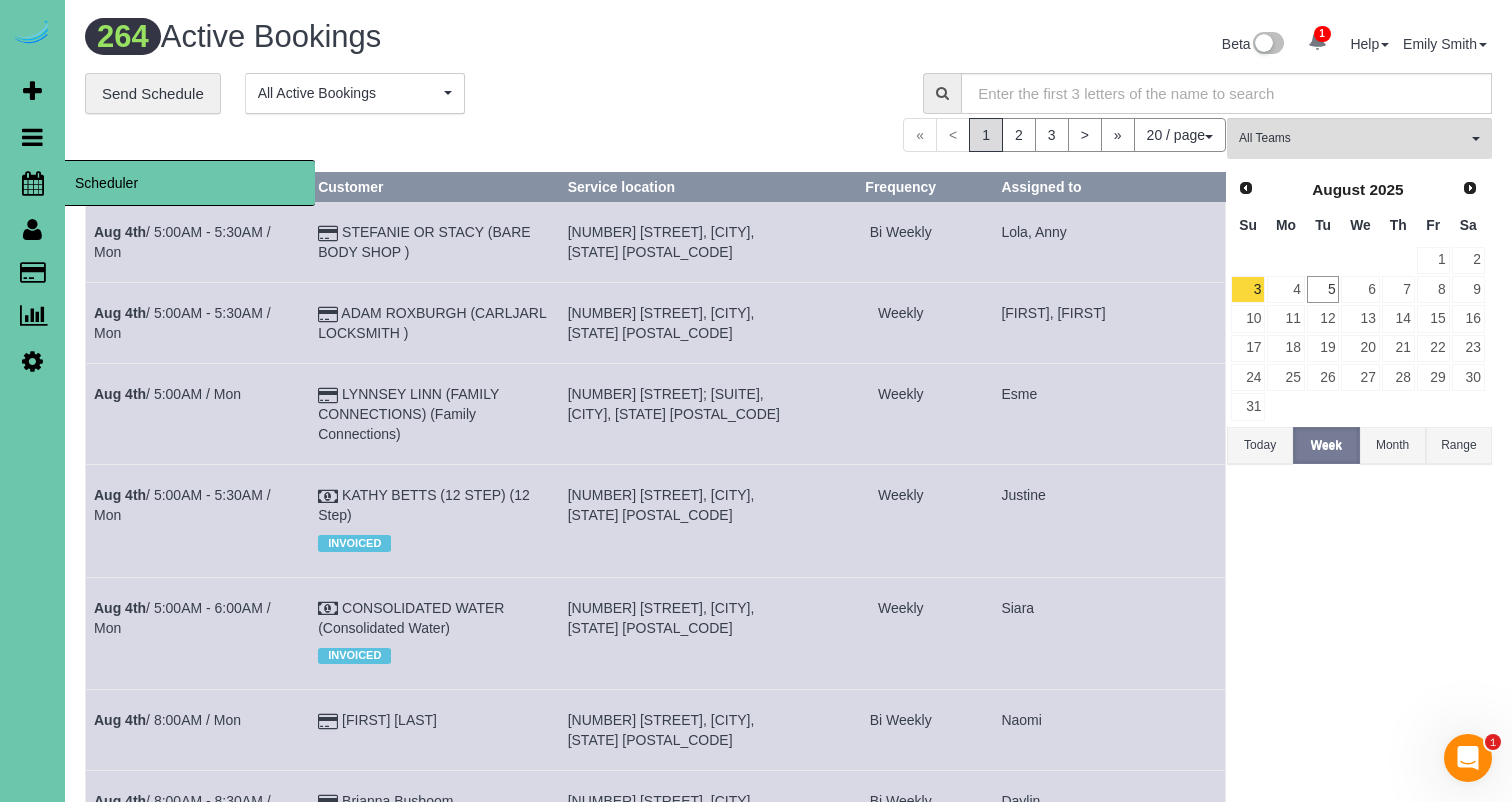 click on "Scheduler" at bounding box center [32, 183] 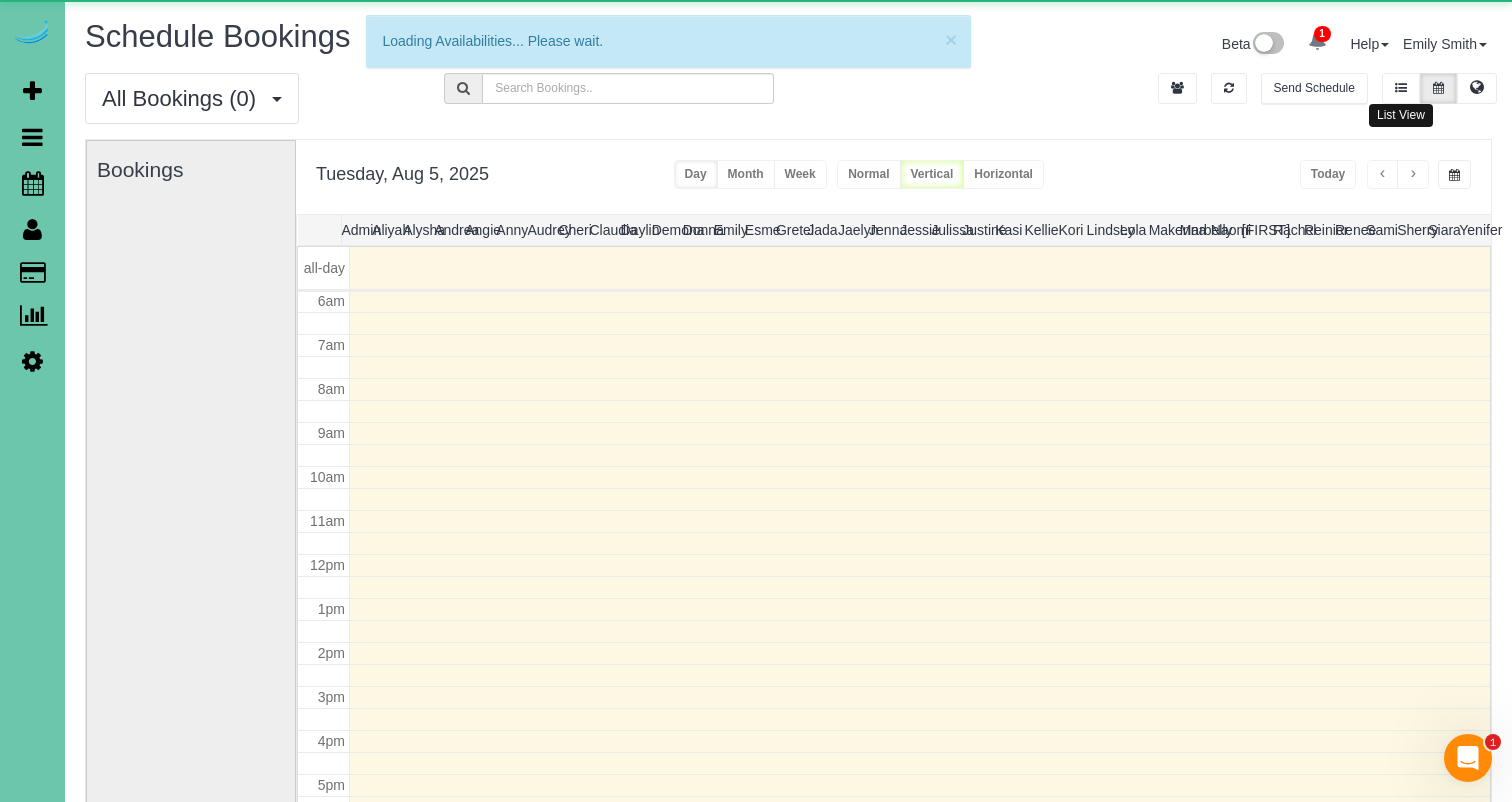 scroll, scrollTop: 265, scrollLeft: 0, axis: vertical 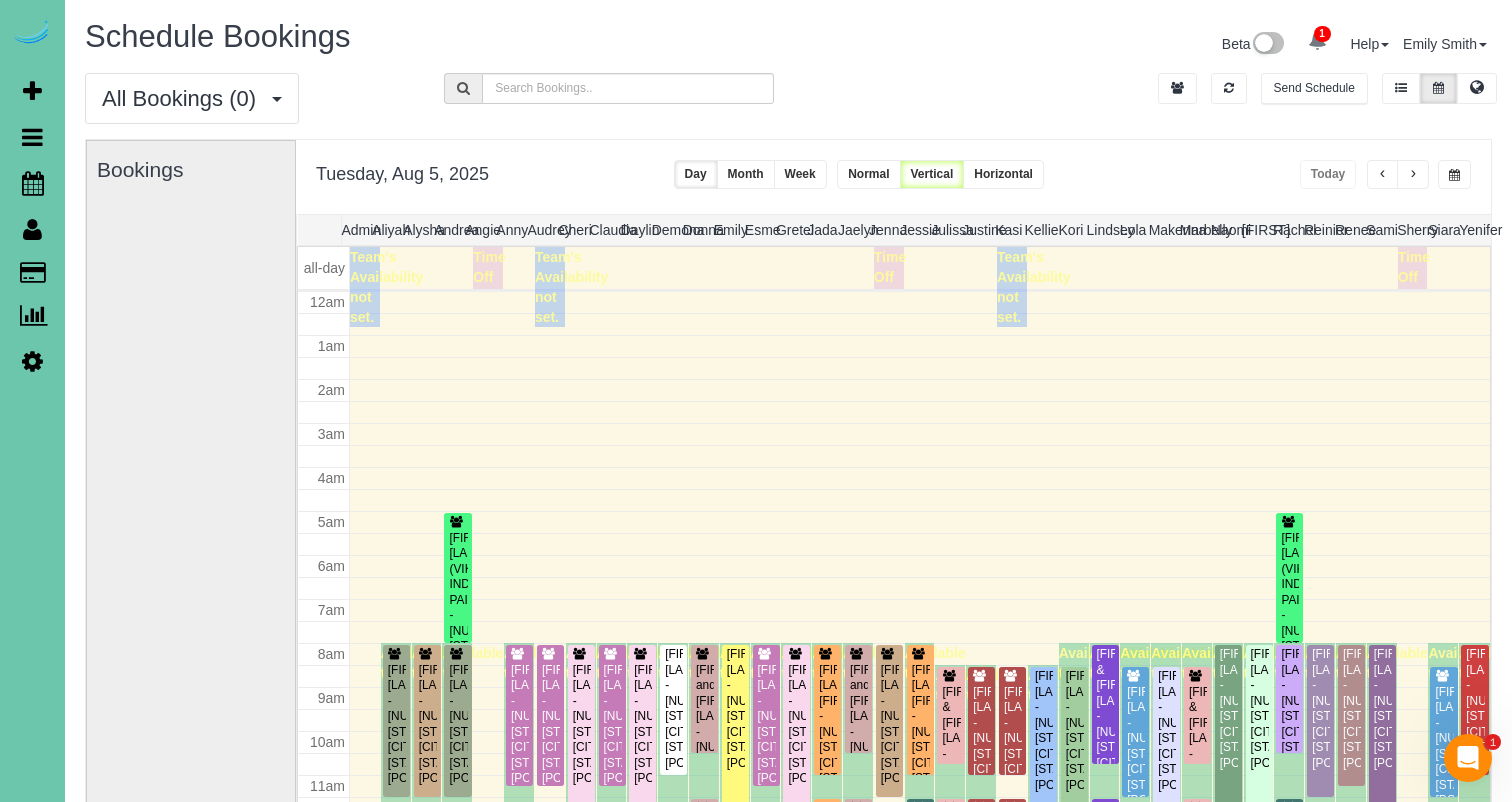 click at bounding box center [1454, 174] 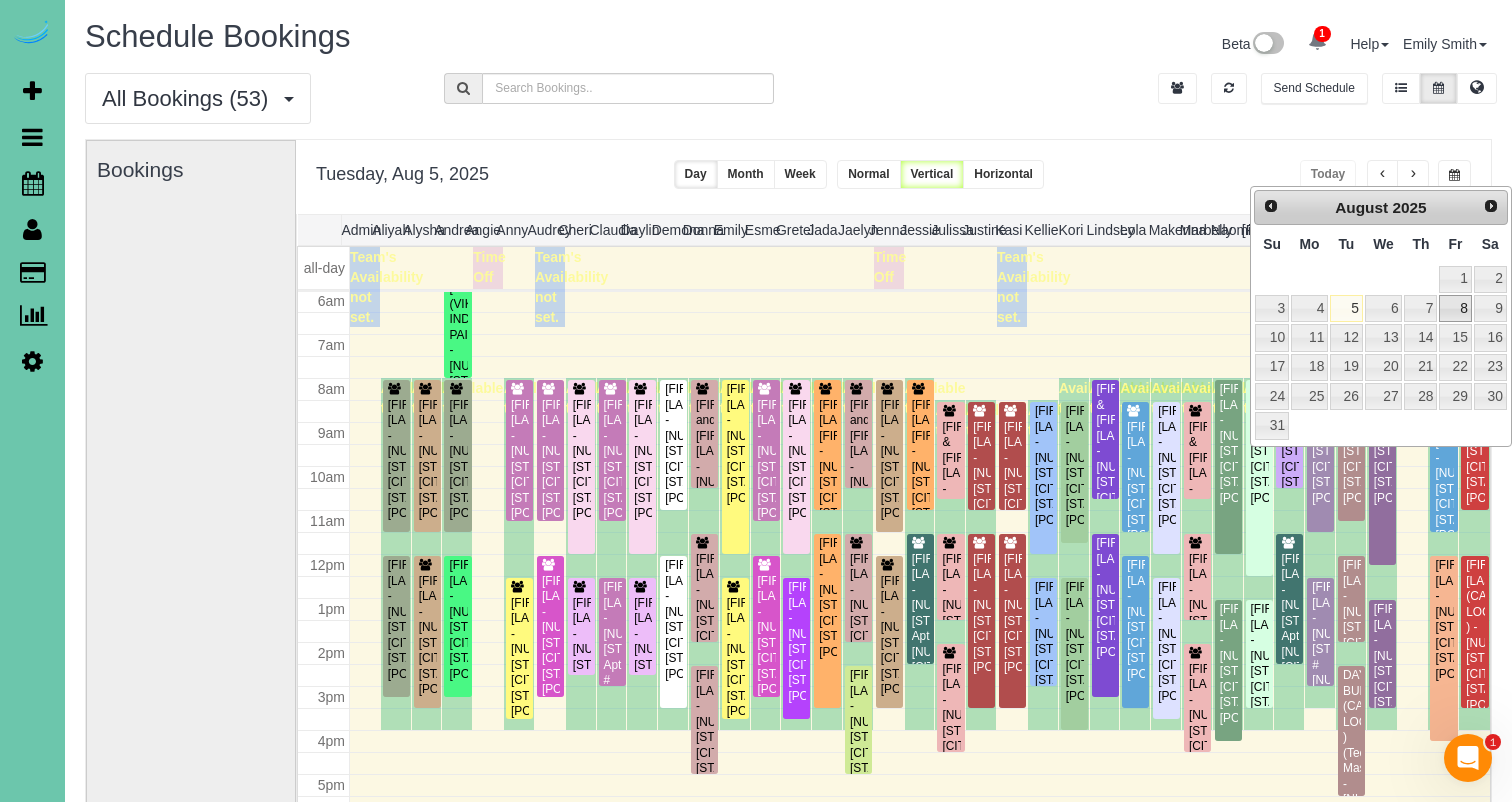 click on "8" at bounding box center [1455, 308] 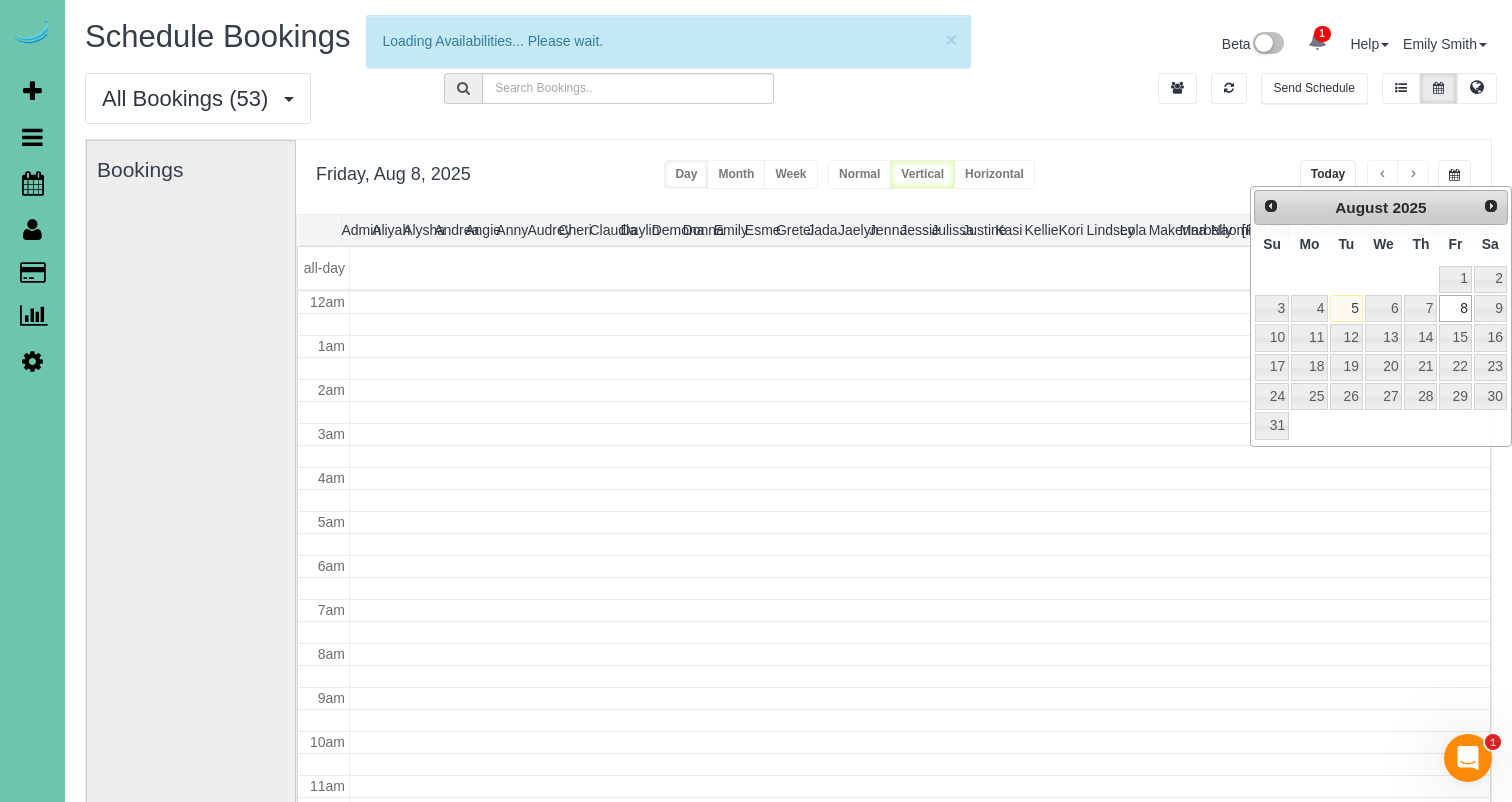 scroll, scrollTop: 265, scrollLeft: 0, axis: vertical 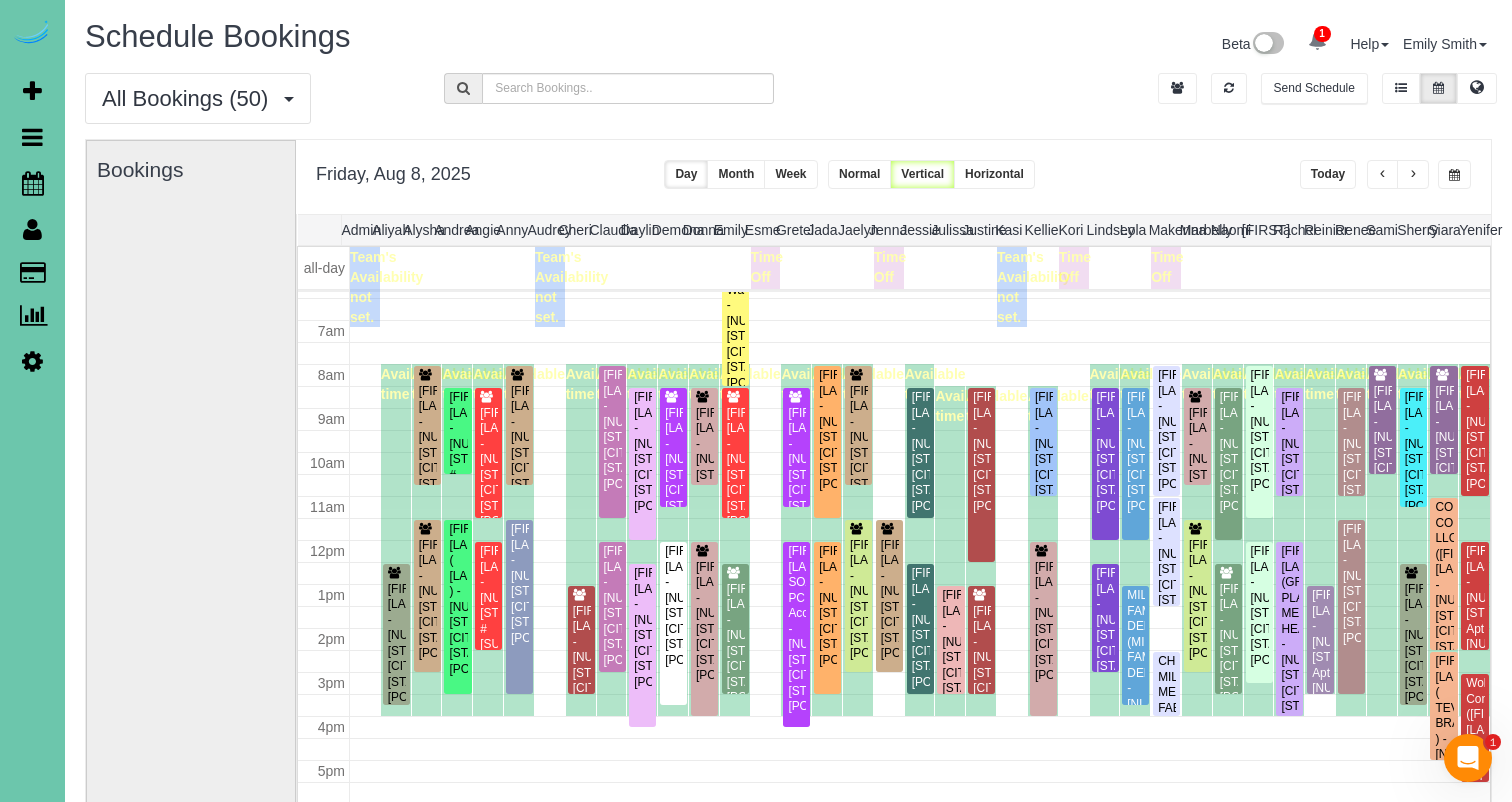 drag, startPoint x: 1205, startPoint y: 167, endPoint x: 1283, endPoint y: 168, distance: 78.00641 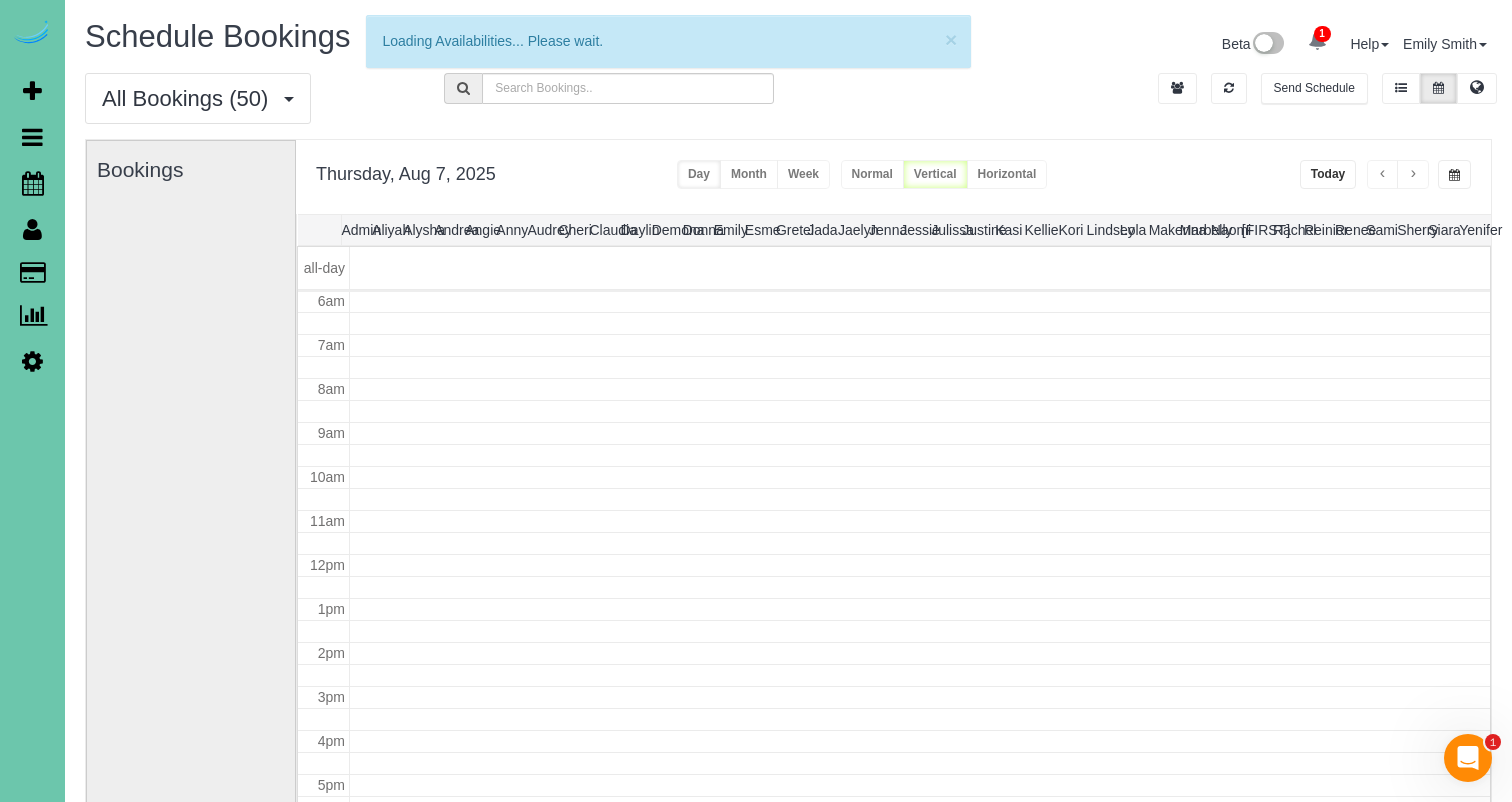 scroll, scrollTop: 265, scrollLeft: 0, axis: vertical 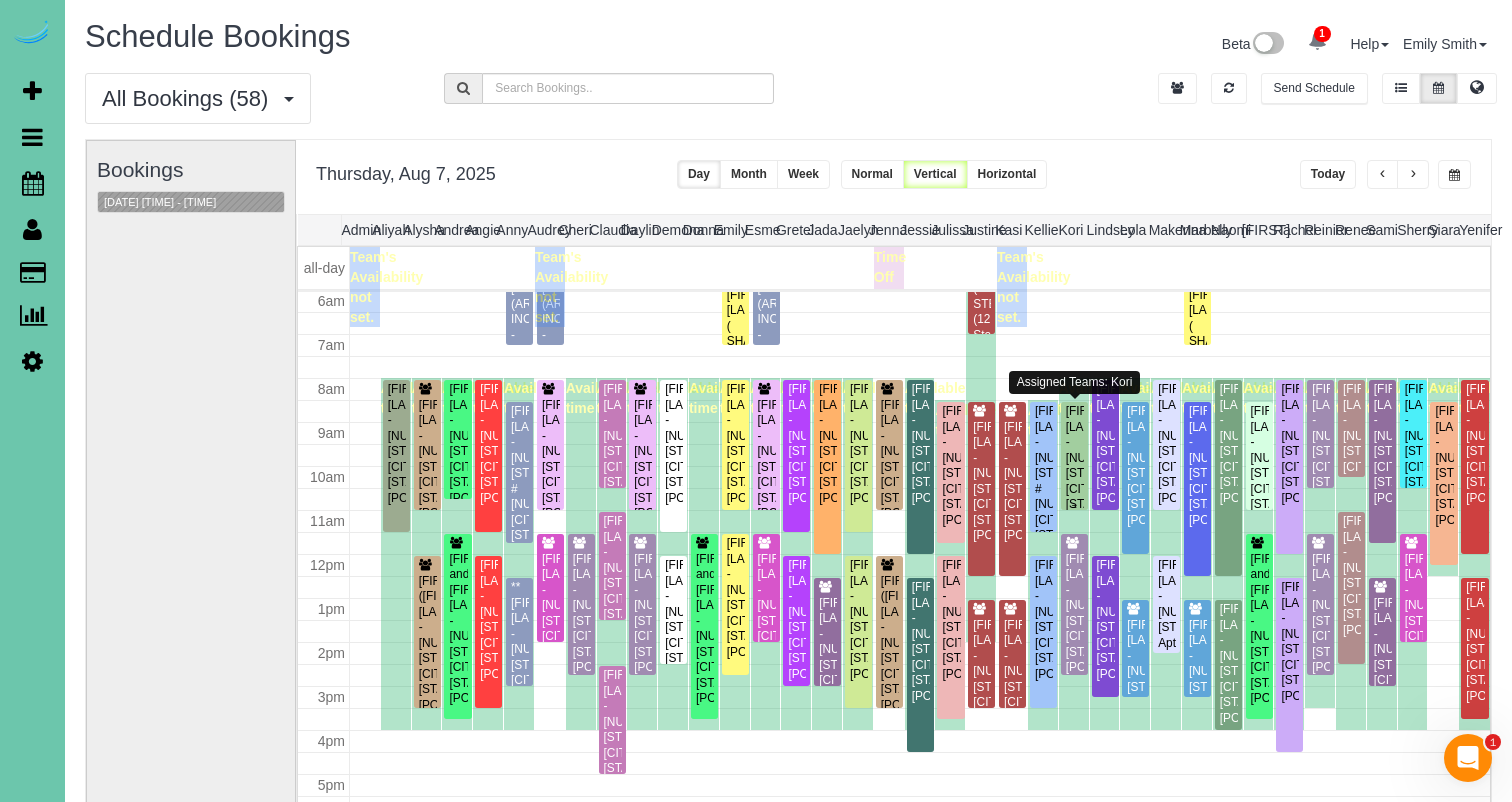 click on "[NAME] - [NUMBER] Louis Drive, [CITY], [STATE] [ZIP]" at bounding box center (1074, 466) 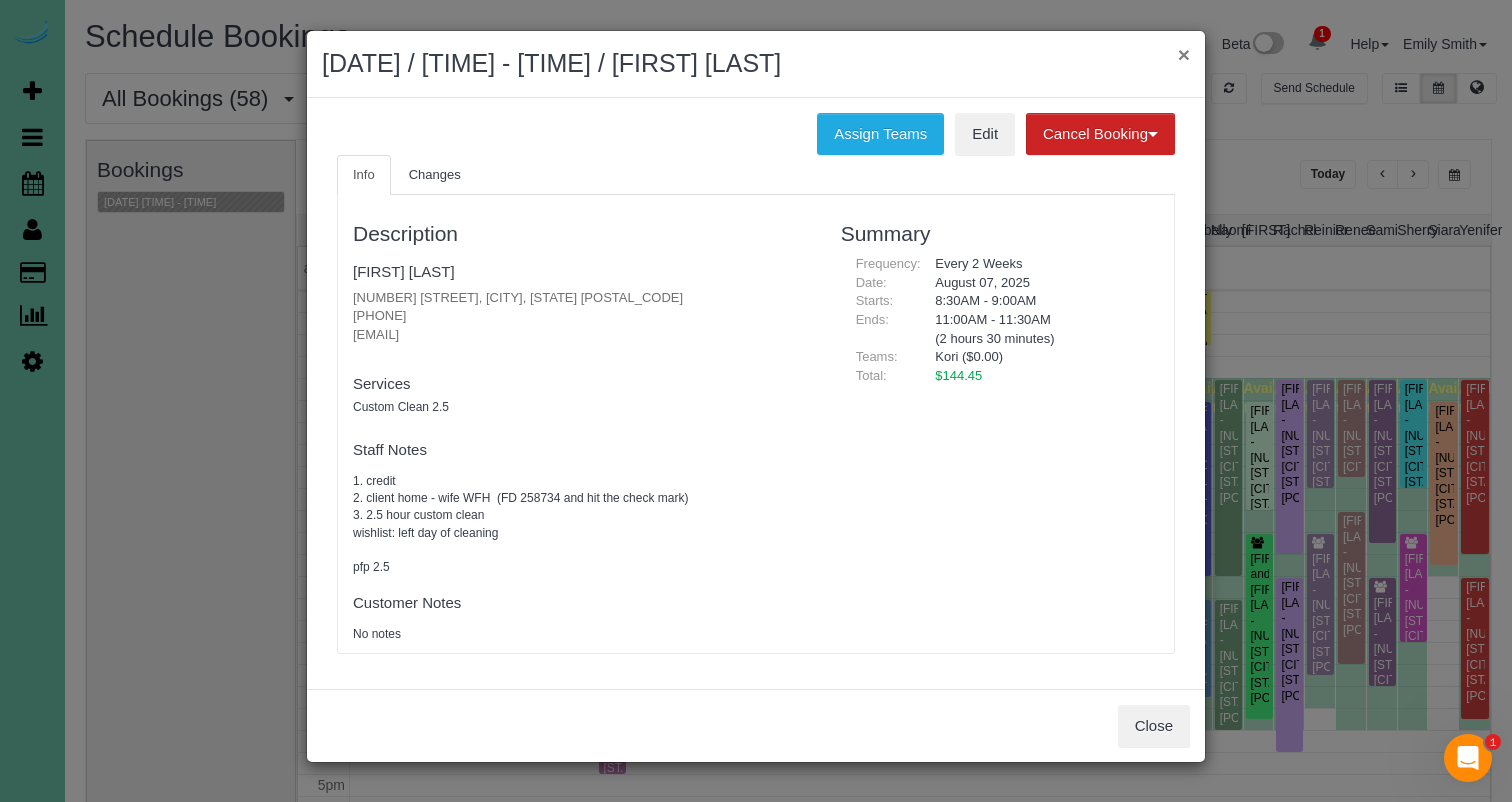 click on "×" at bounding box center (1184, 54) 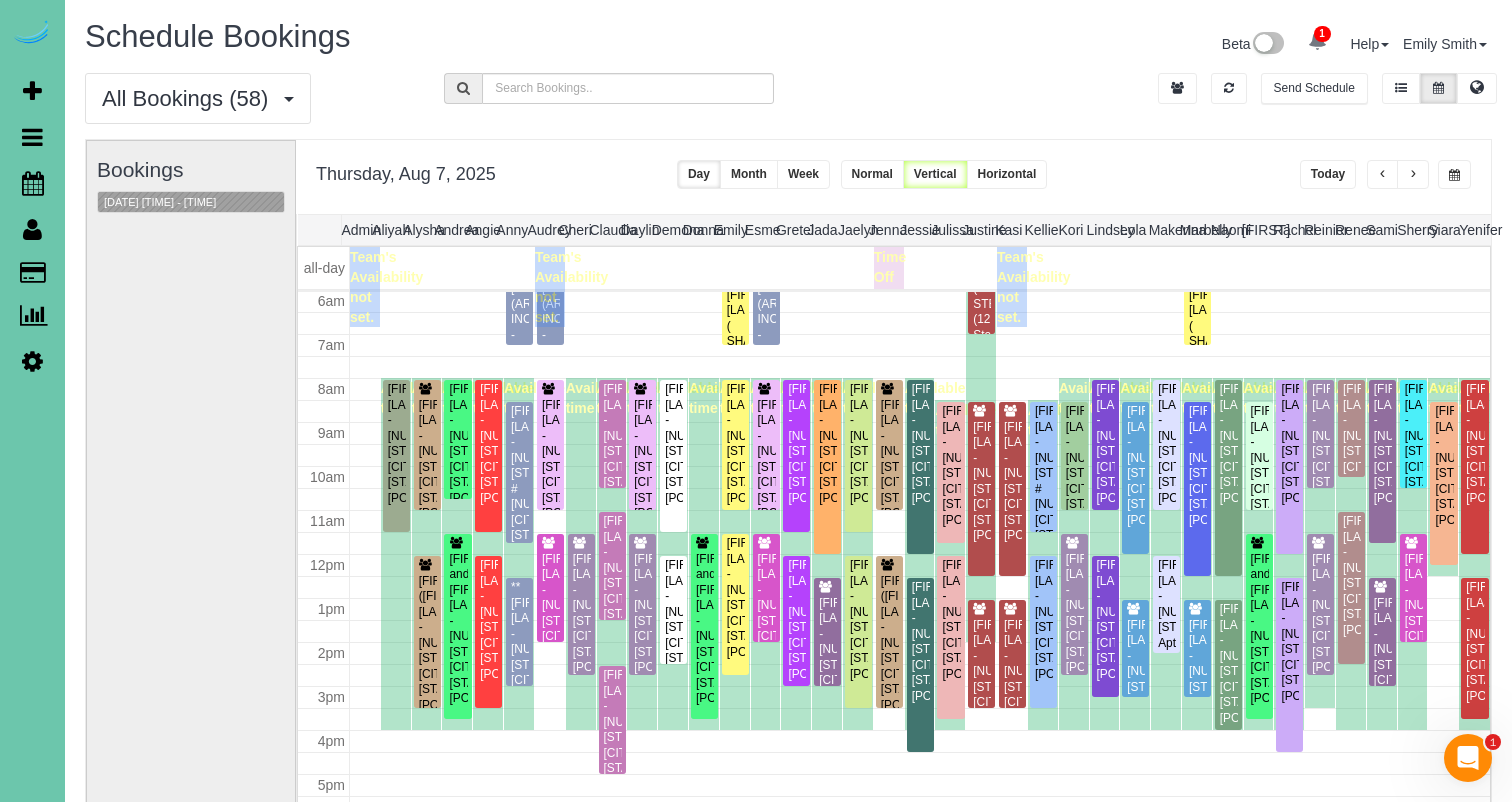 click at bounding box center (1454, 174) 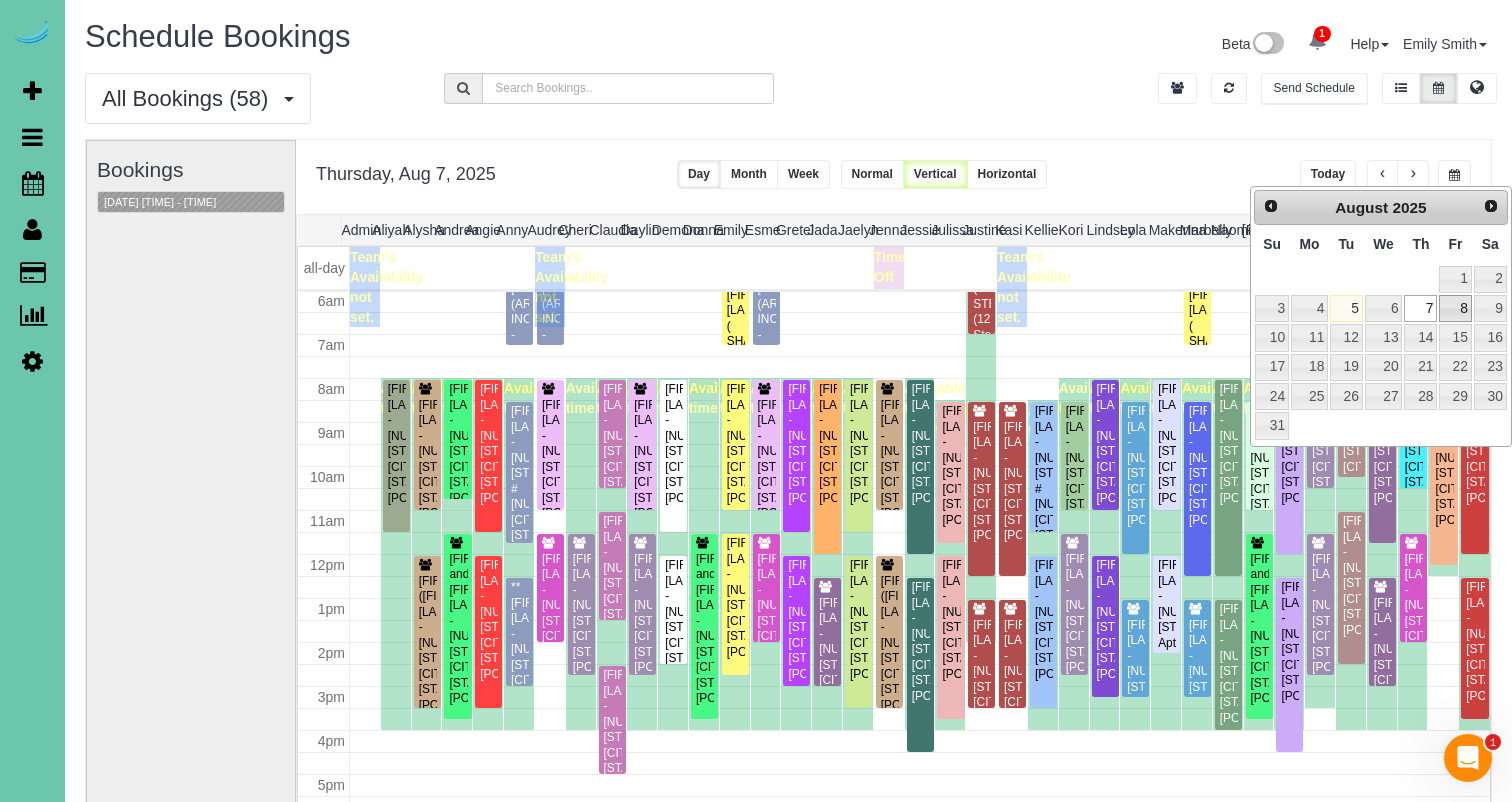 click on "8" at bounding box center [1455, 308] 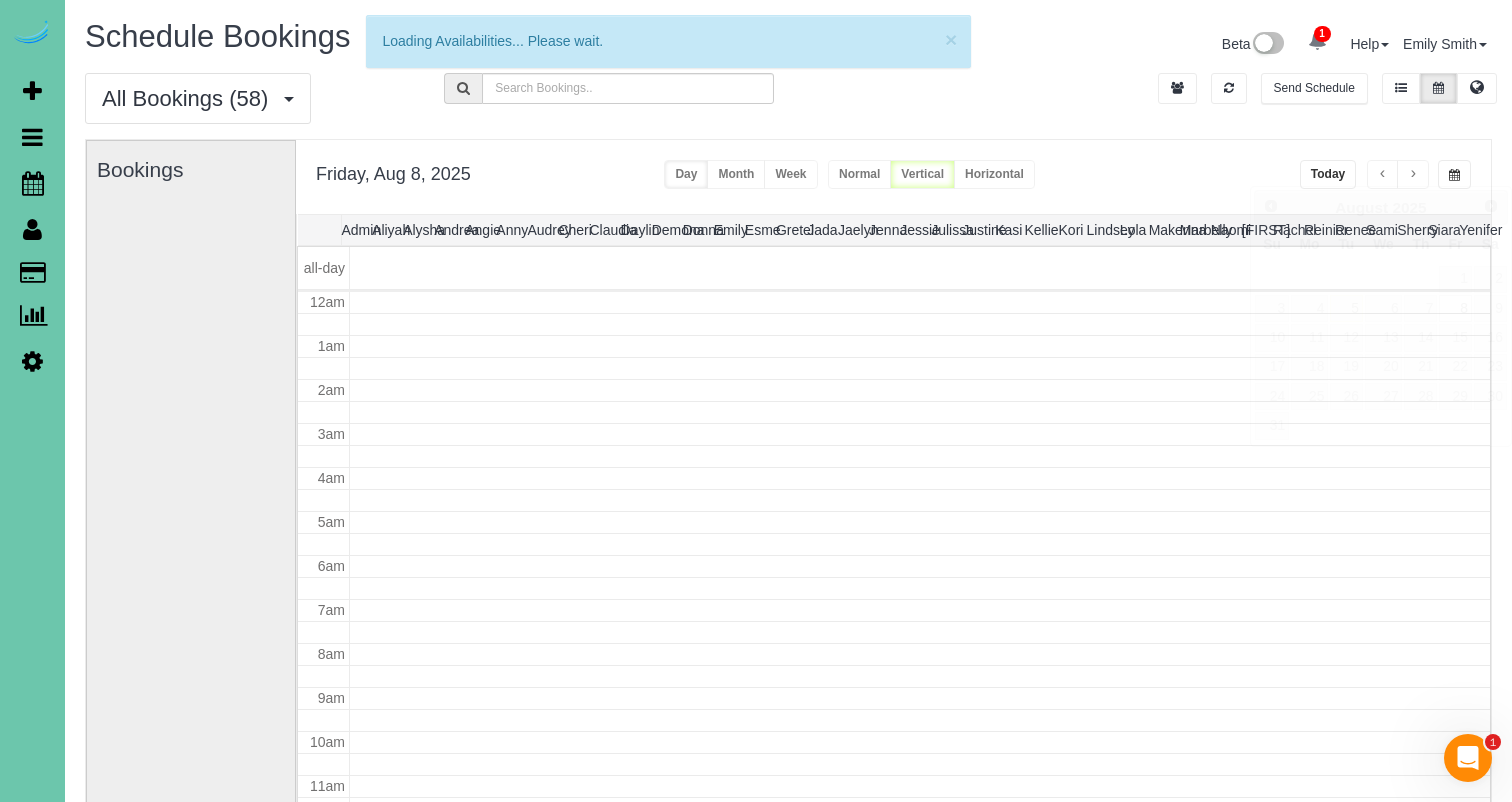 scroll, scrollTop: 265, scrollLeft: 0, axis: vertical 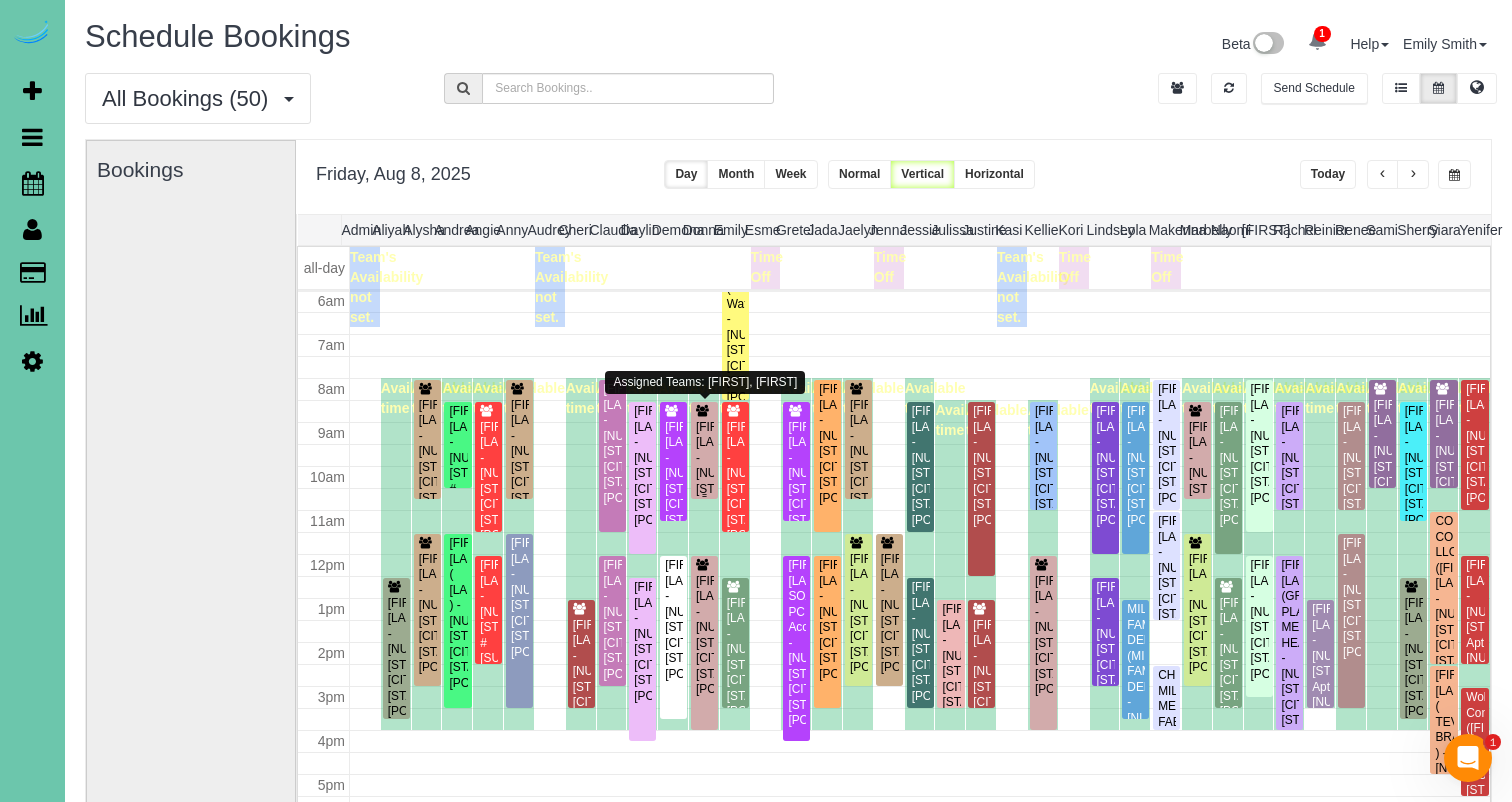 click on "[NAME] - [NUMBER] Seward Street, [CITY], [STATE] [ZIP]" at bounding box center (704, 482) 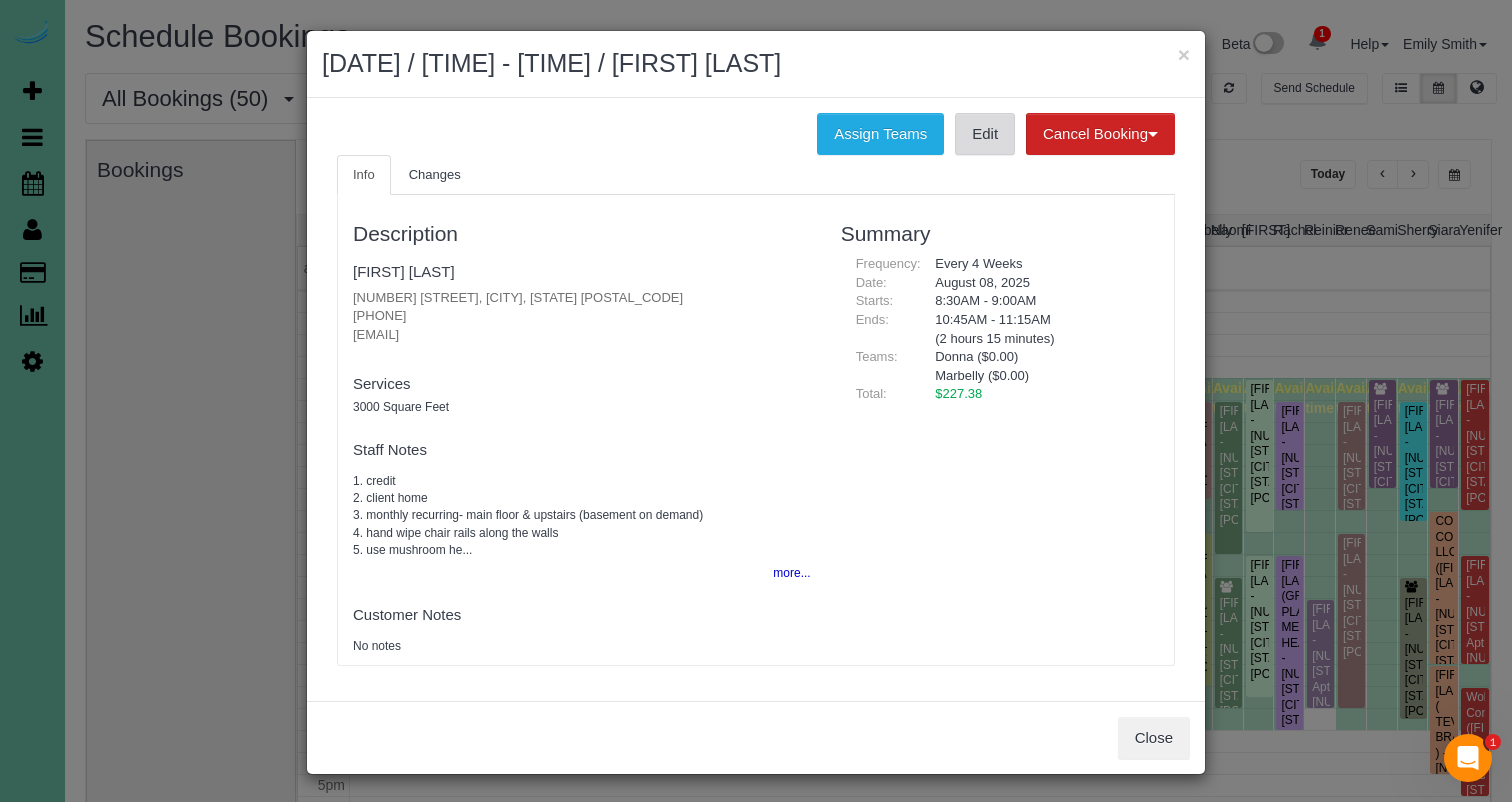 click on "Edit" at bounding box center (985, 134) 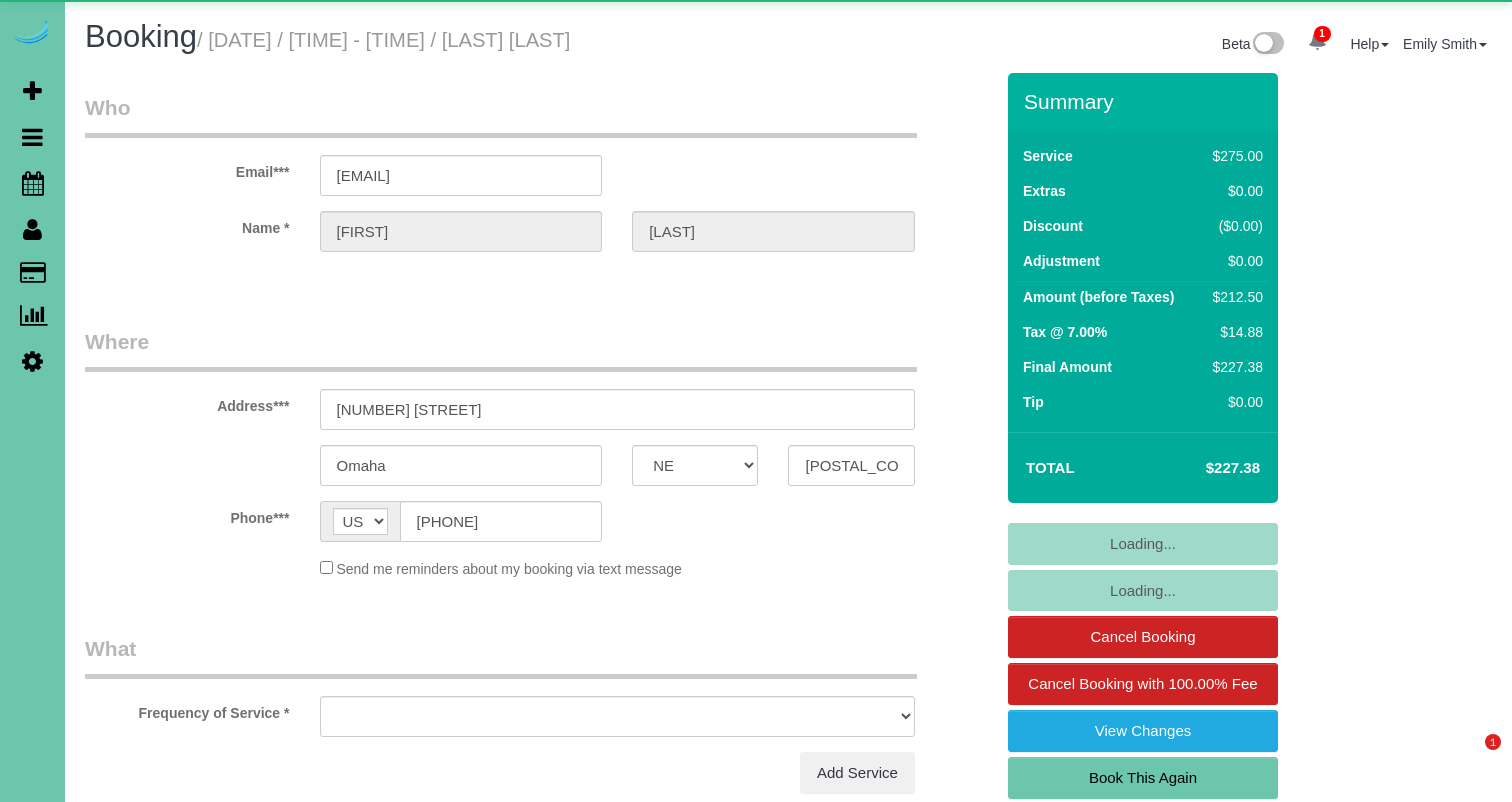 select on "NE" 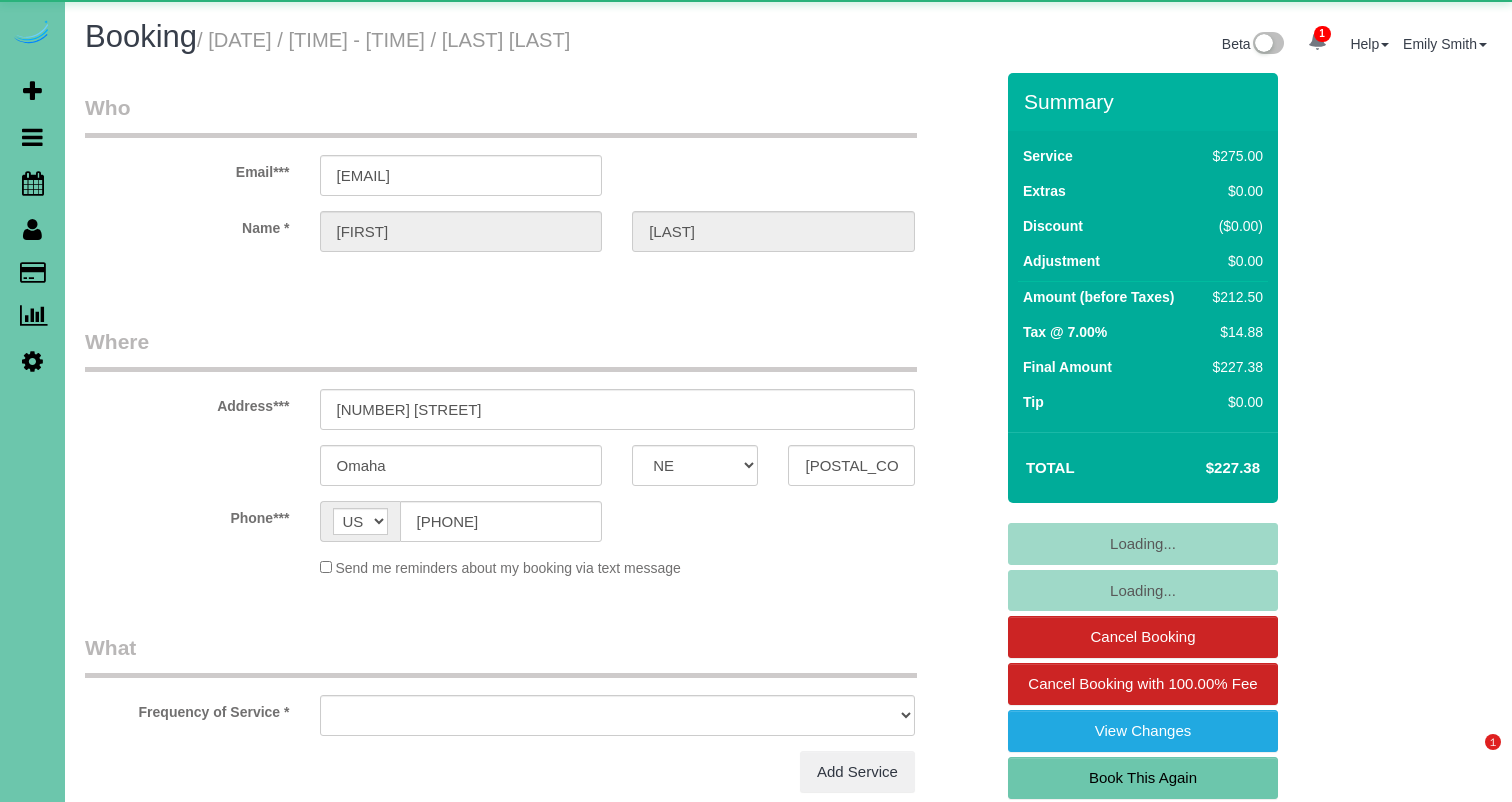scroll, scrollTop: 52, scrollLeft: 0, axis: vertical 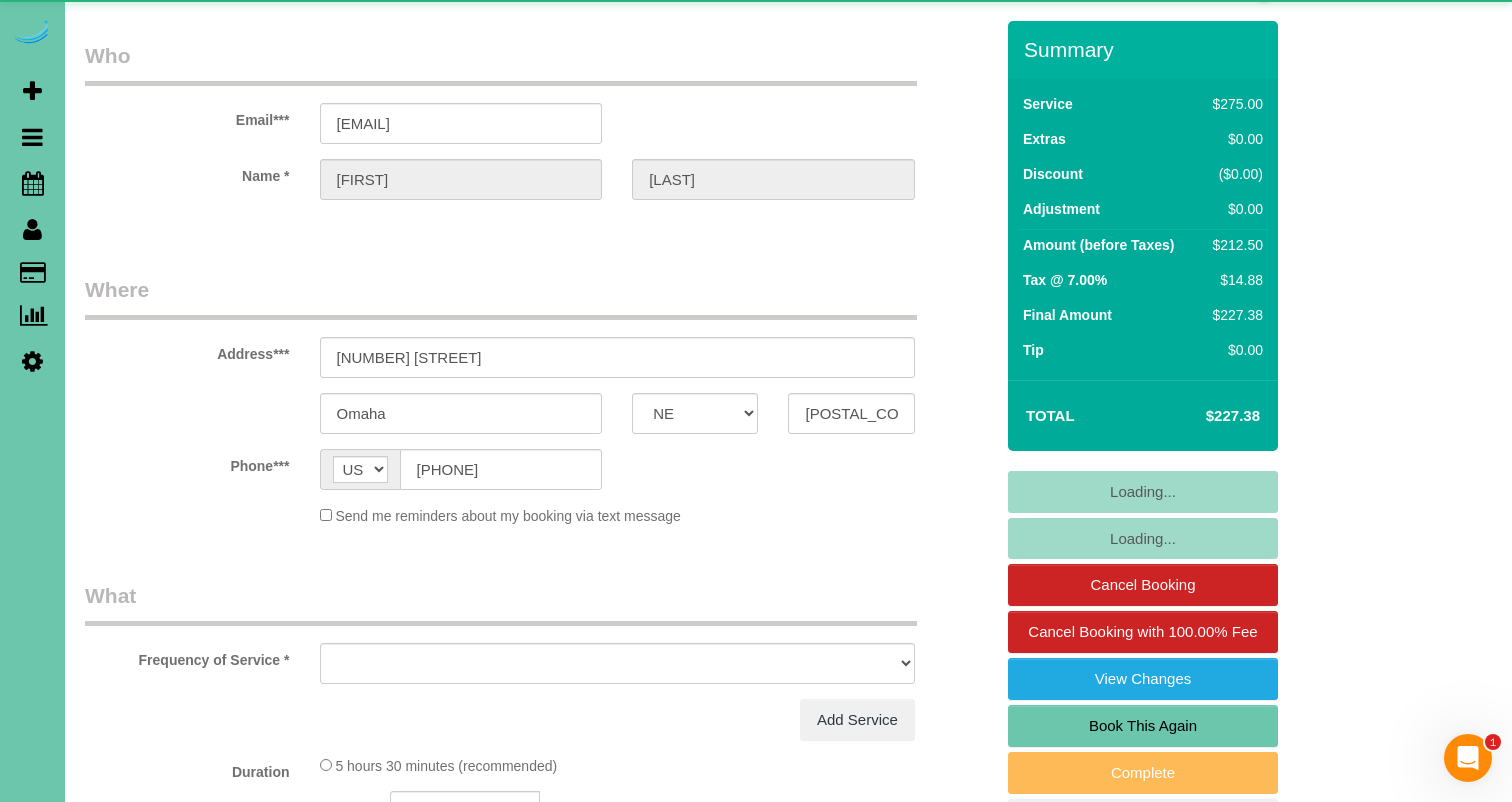 select on "object:930" 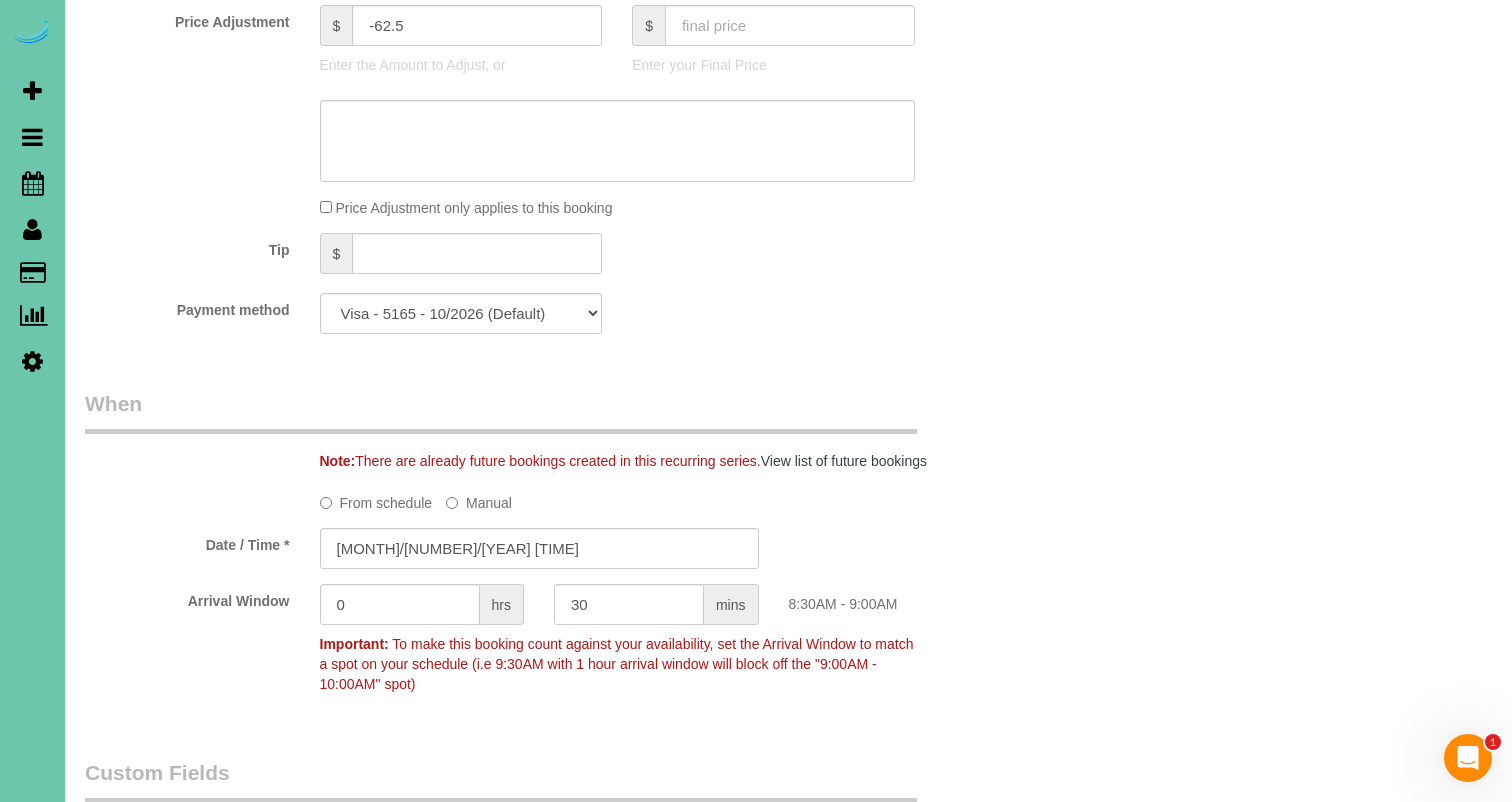scroll, scrollTop: 1145, scrollLeft: 0, axis: vertical 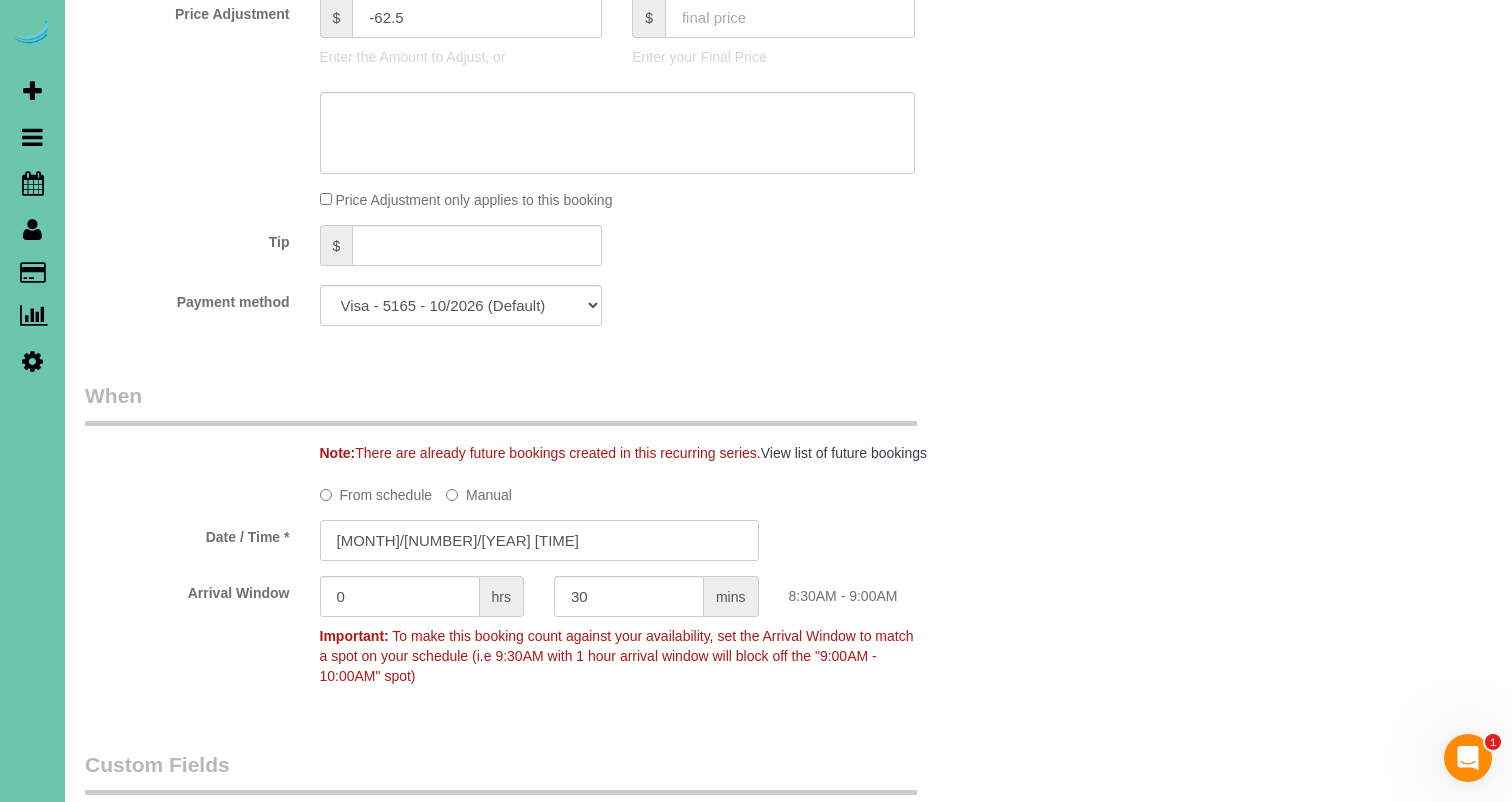 click on "[MONTH]/[NUMBER]/[YEAR] [TIME]" at bounding box center [539, 540] 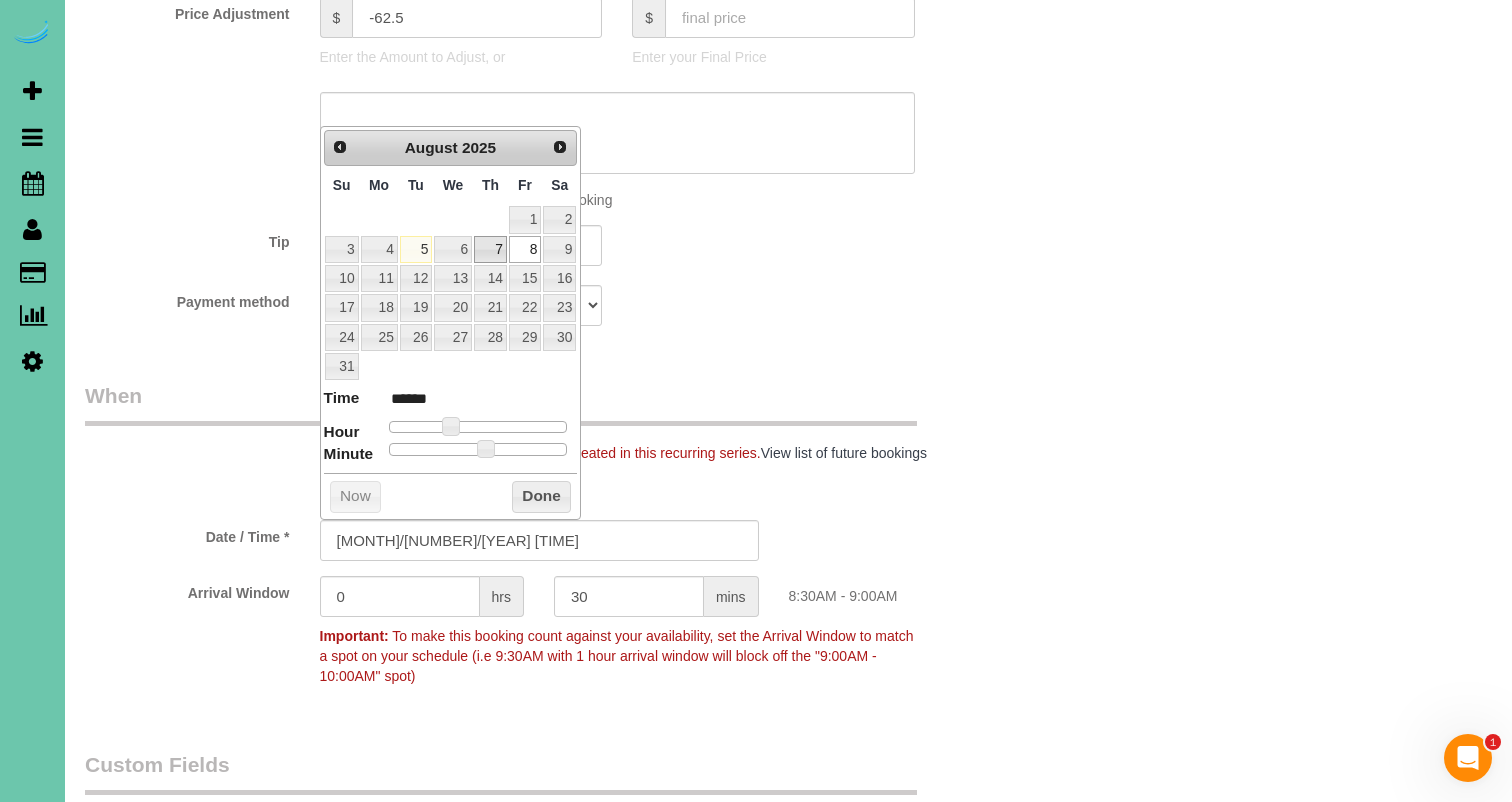 click on "7" at bounding box center (490, 249) 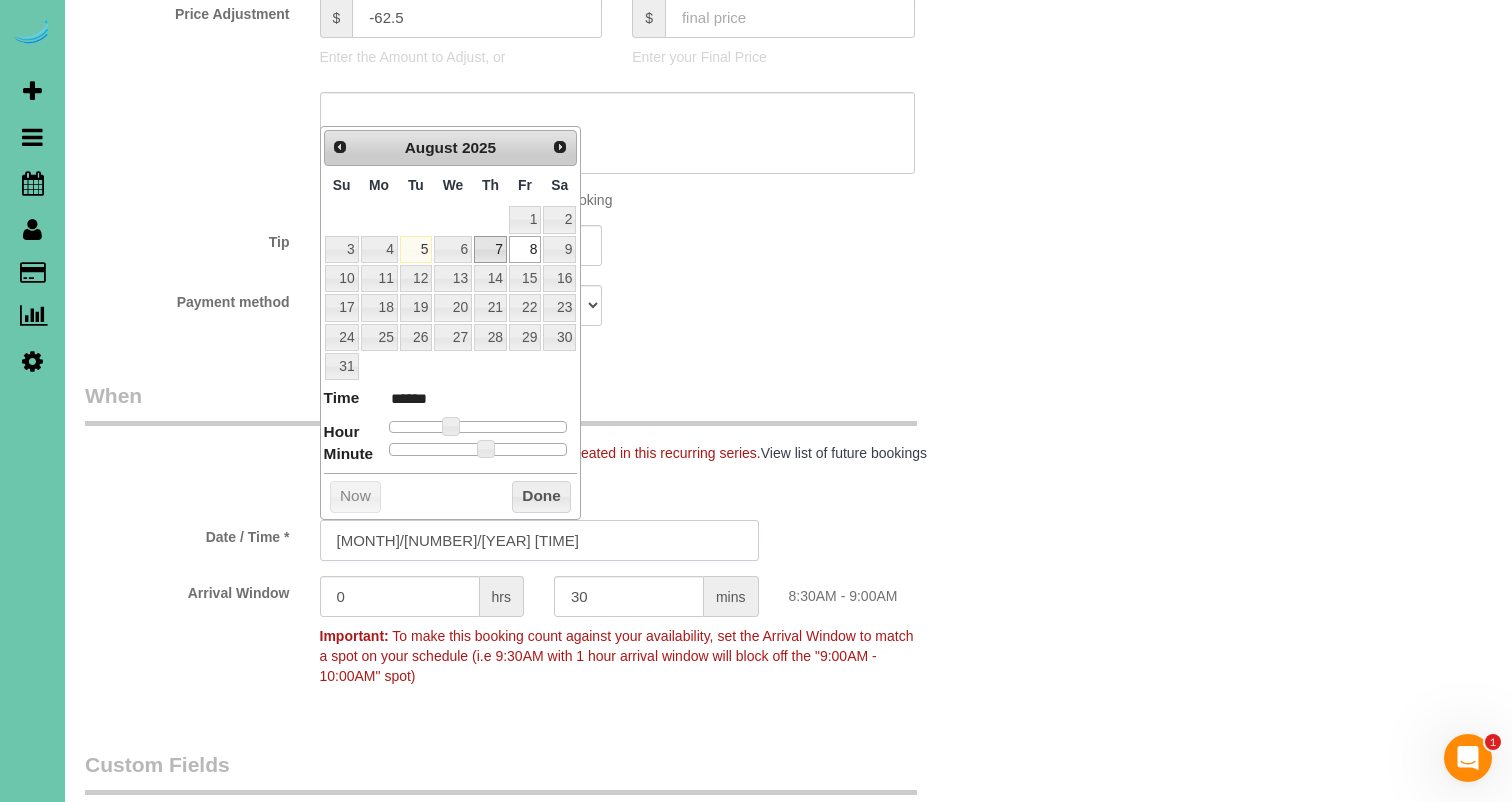 type on "08/07/2025 8:30AM" 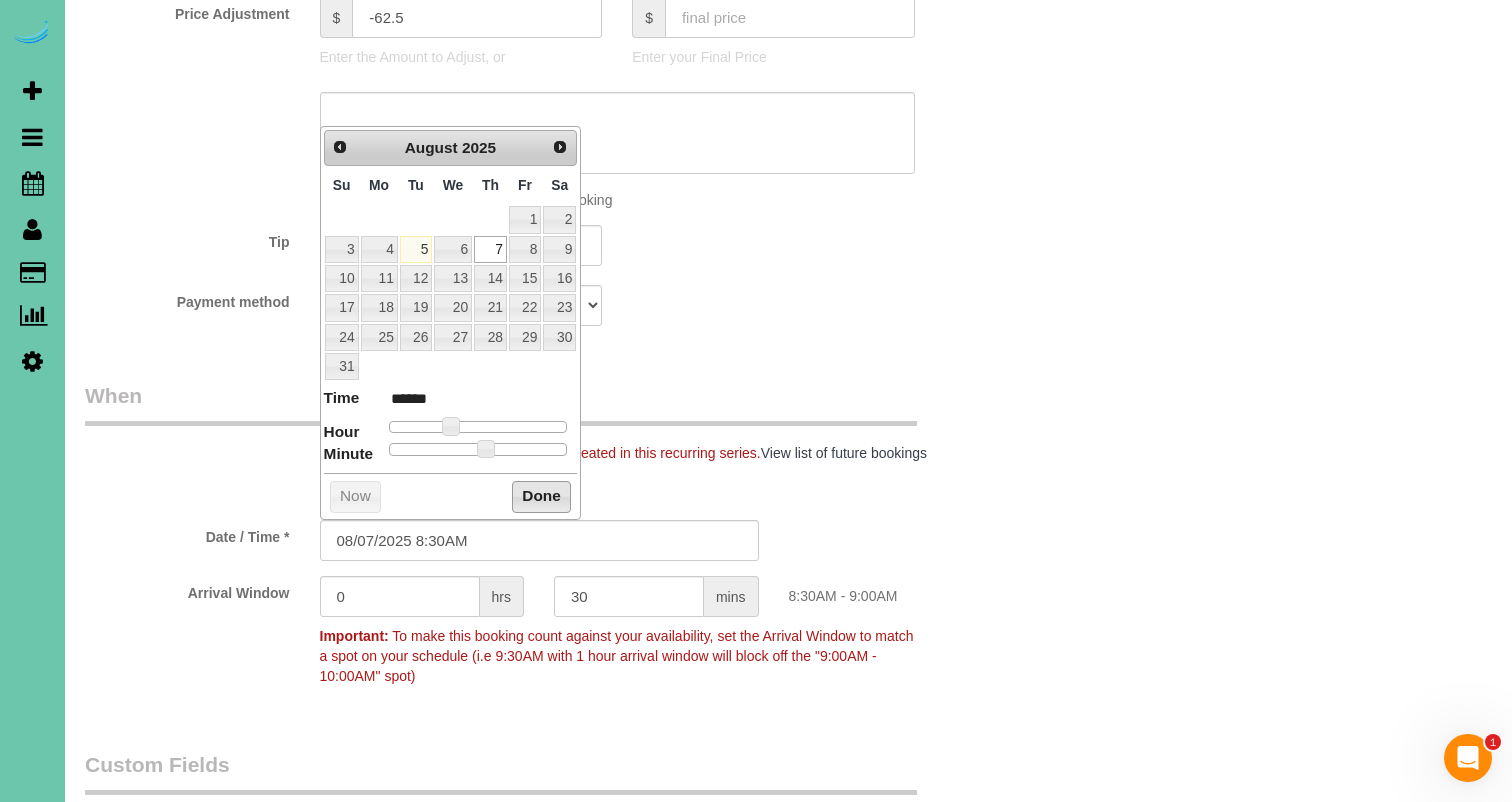 click on "Done" at bounding box center [541, 497] 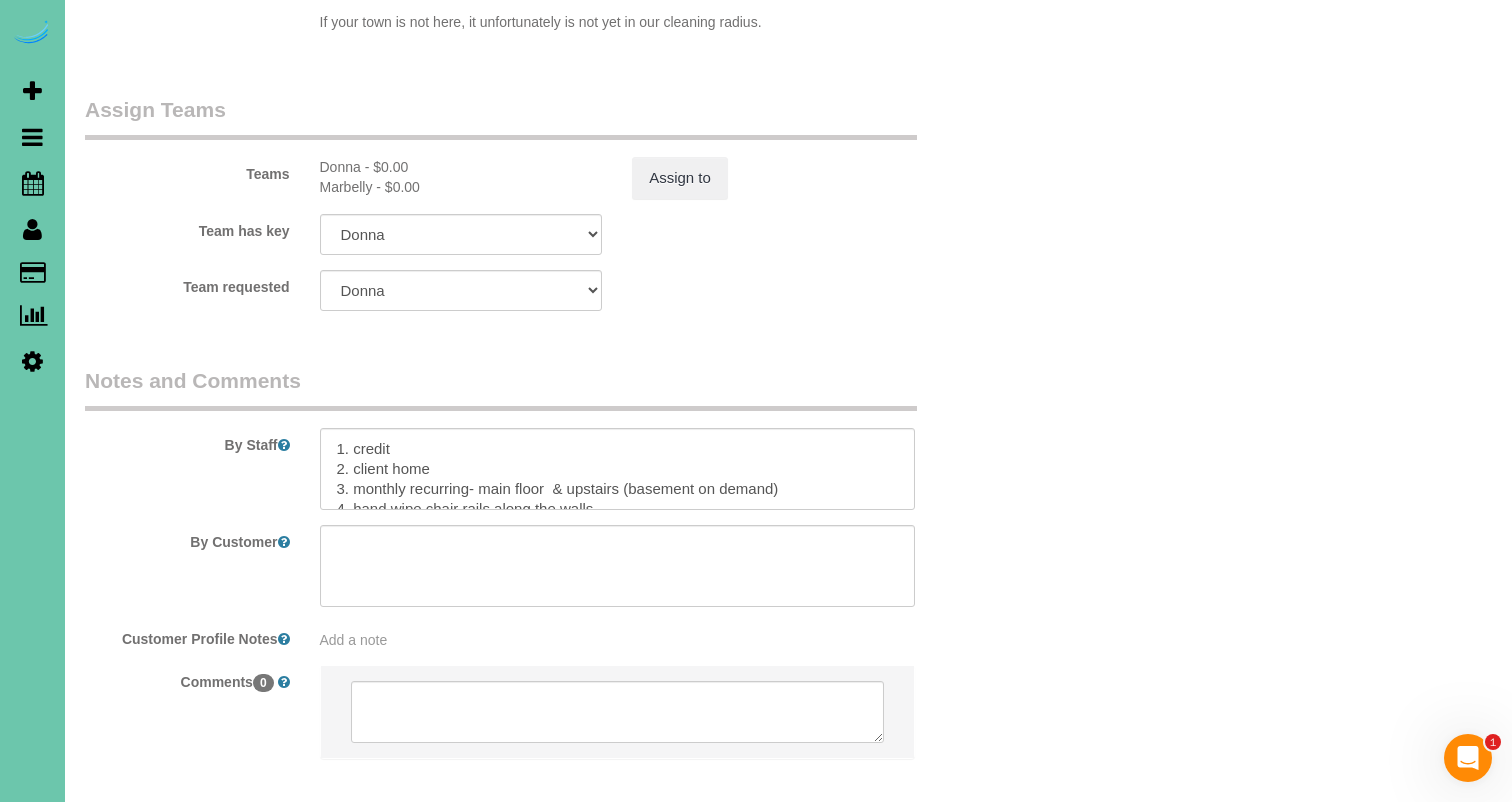 scroll, scrollTop: 2152, scrollLeft: 0, axis: vertical 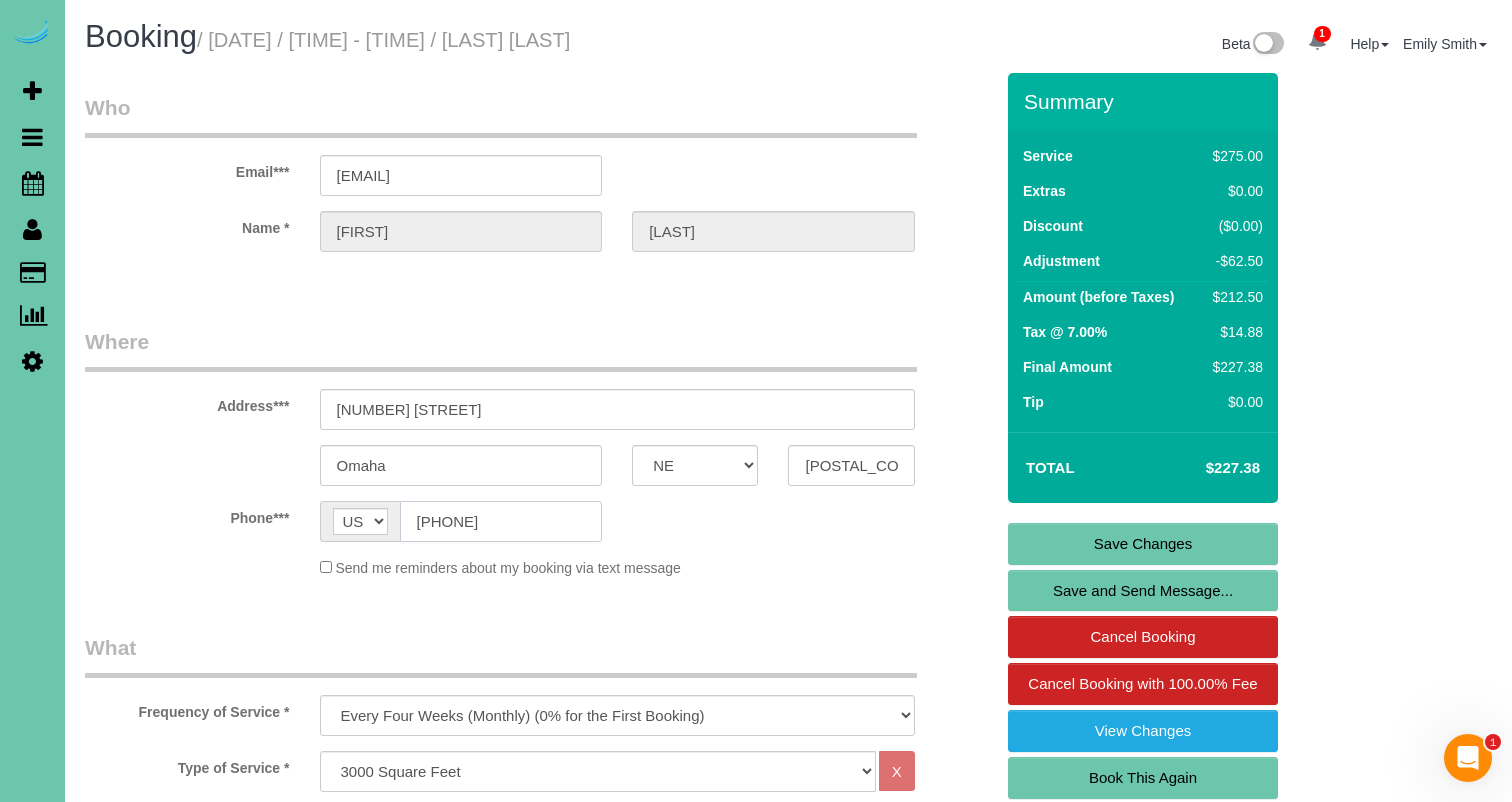 drag, startPoint x: 487, startPoint y: 518, endPoint x: 393, endPoint y: 513, distance: 94.13288 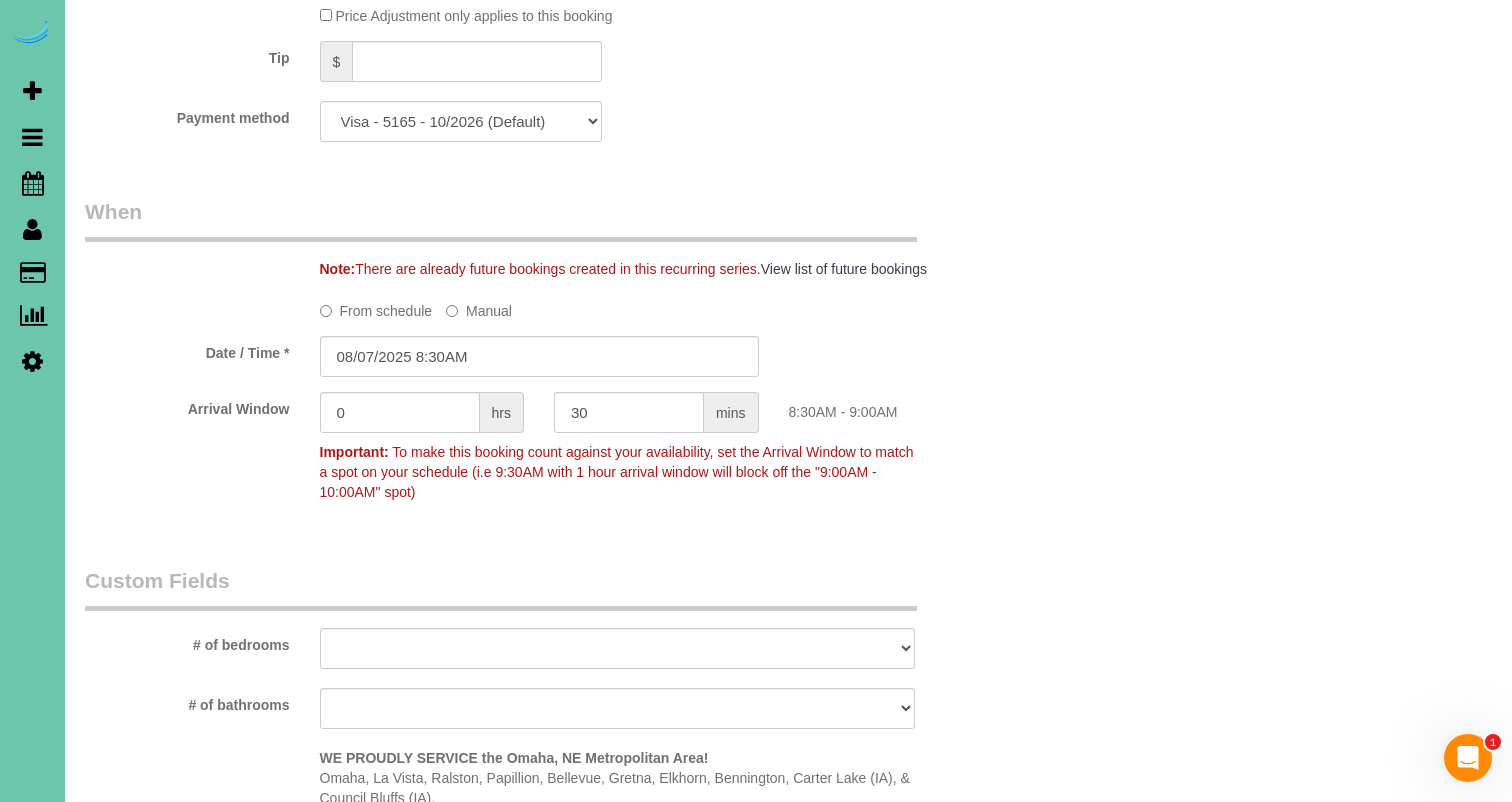 scroll, scrollTop: 1359, scrollLeft: 0, axis: vertical 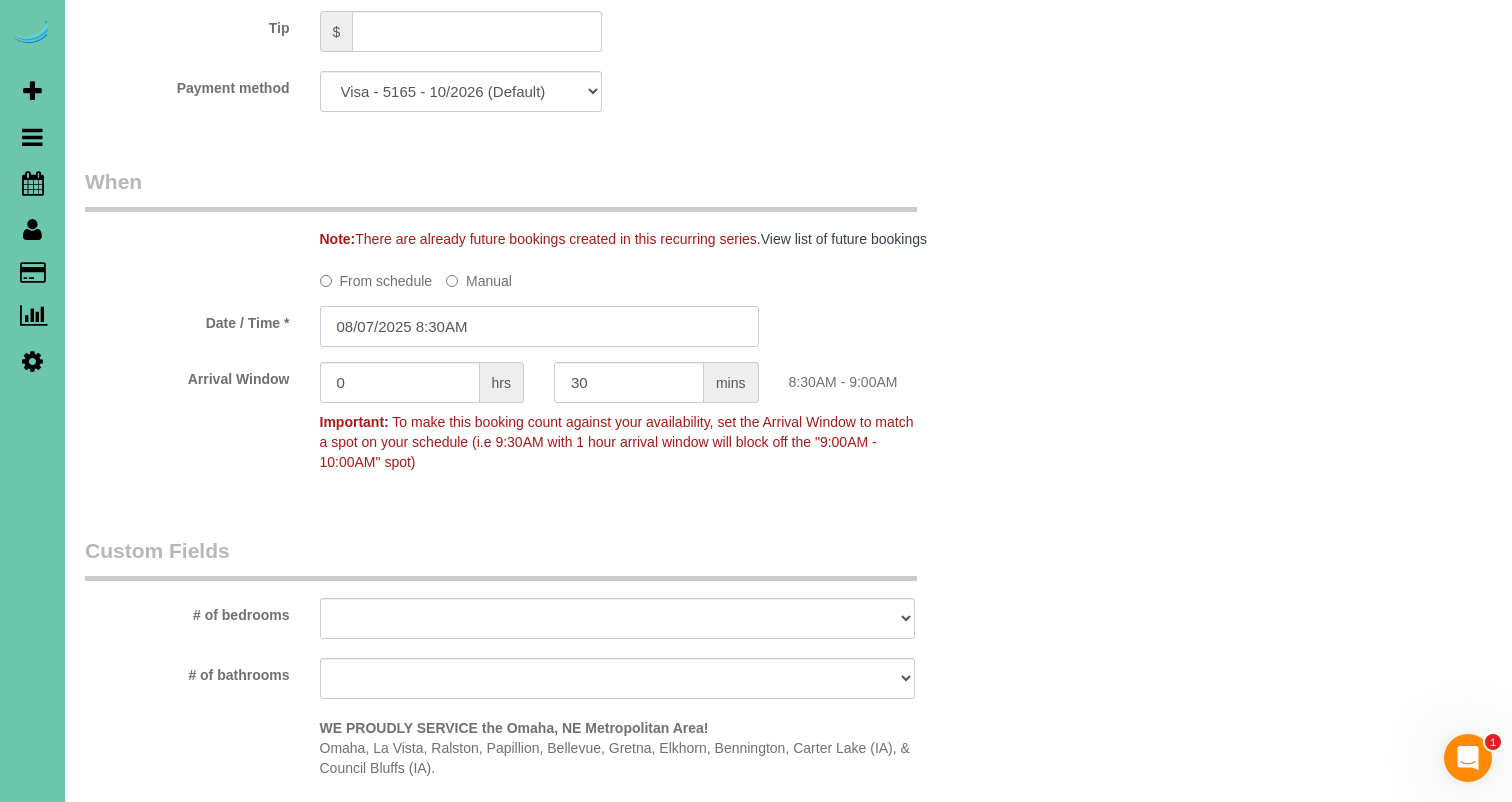 click on "08/07/2025 8:30AM" at bounding box center (539, 326) 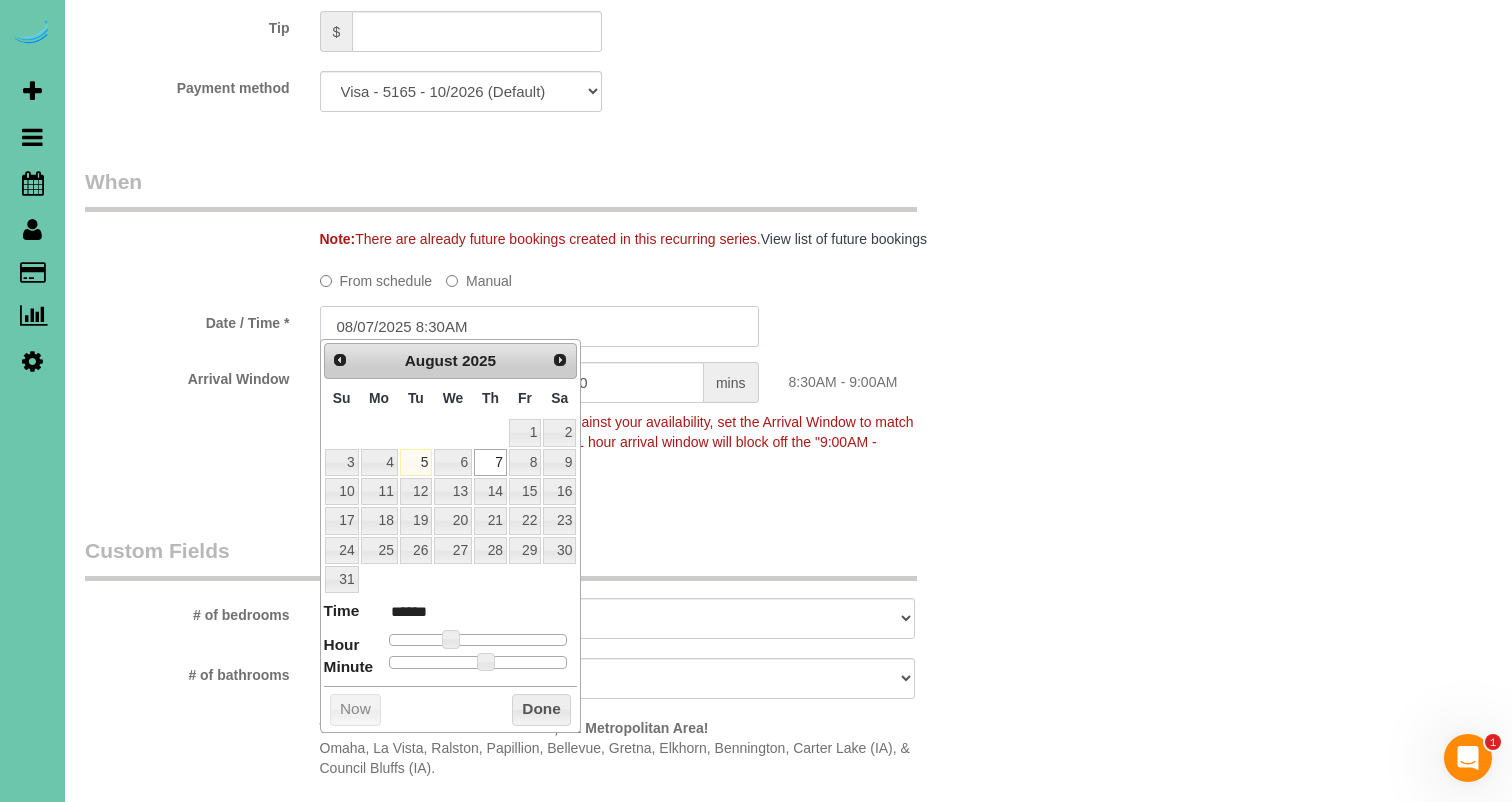 scroll, scrollTop: 1359, scrollLeft: 1, axis: both 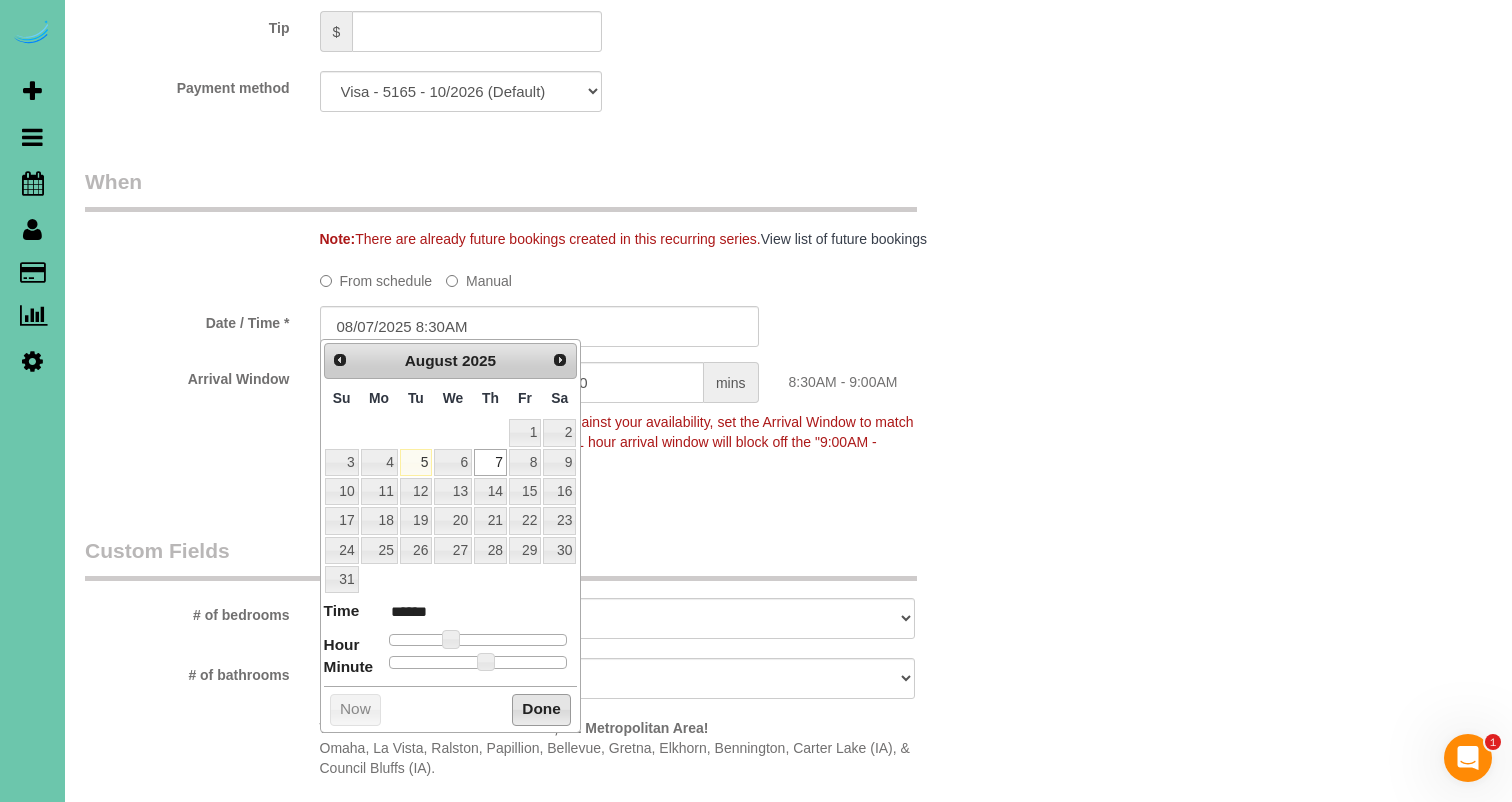 click on "Done" at bounding box center [541, 710] 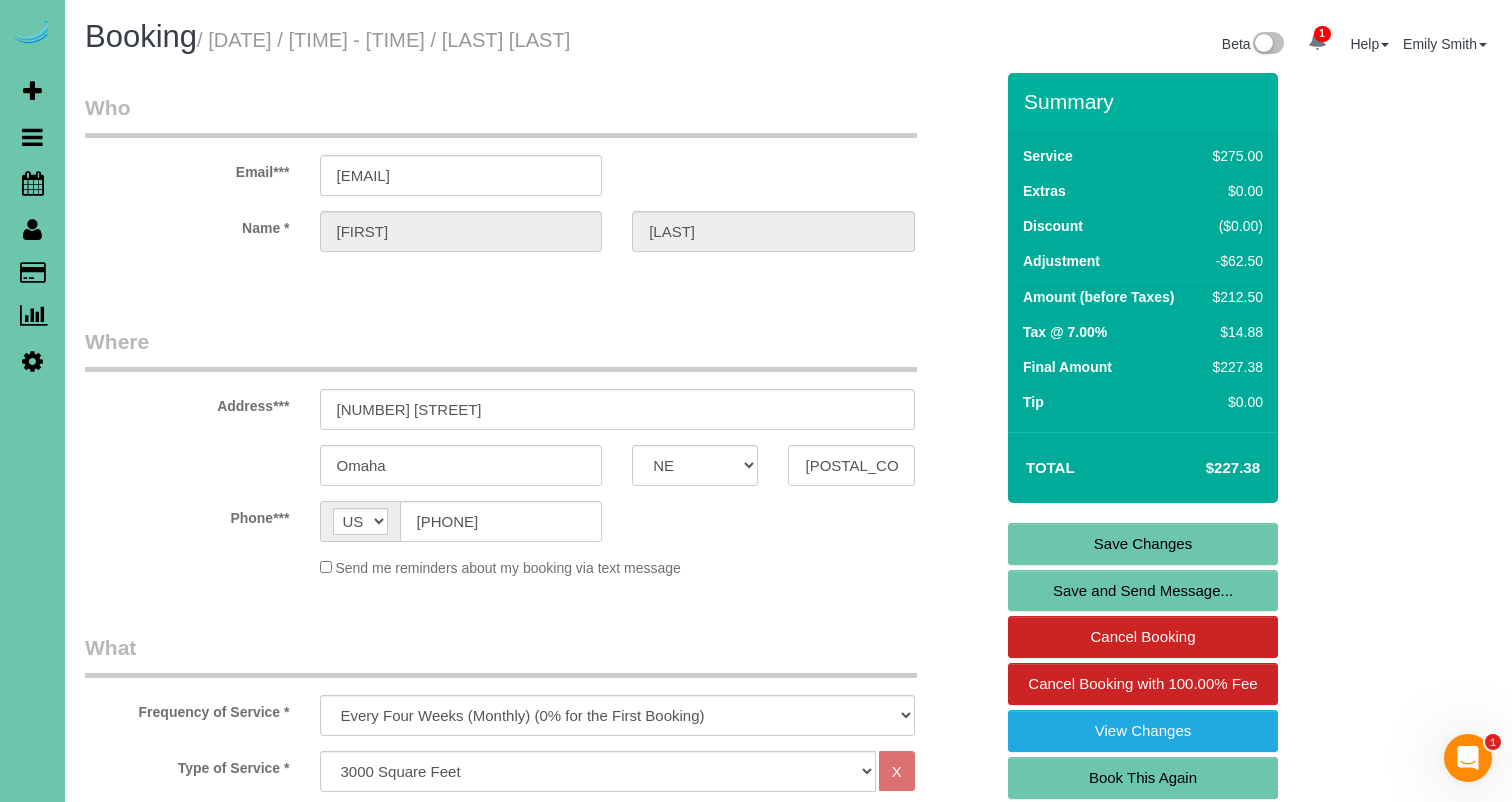 scroll, scrollTop: -1, scrollLeft: 0, axis: vertical 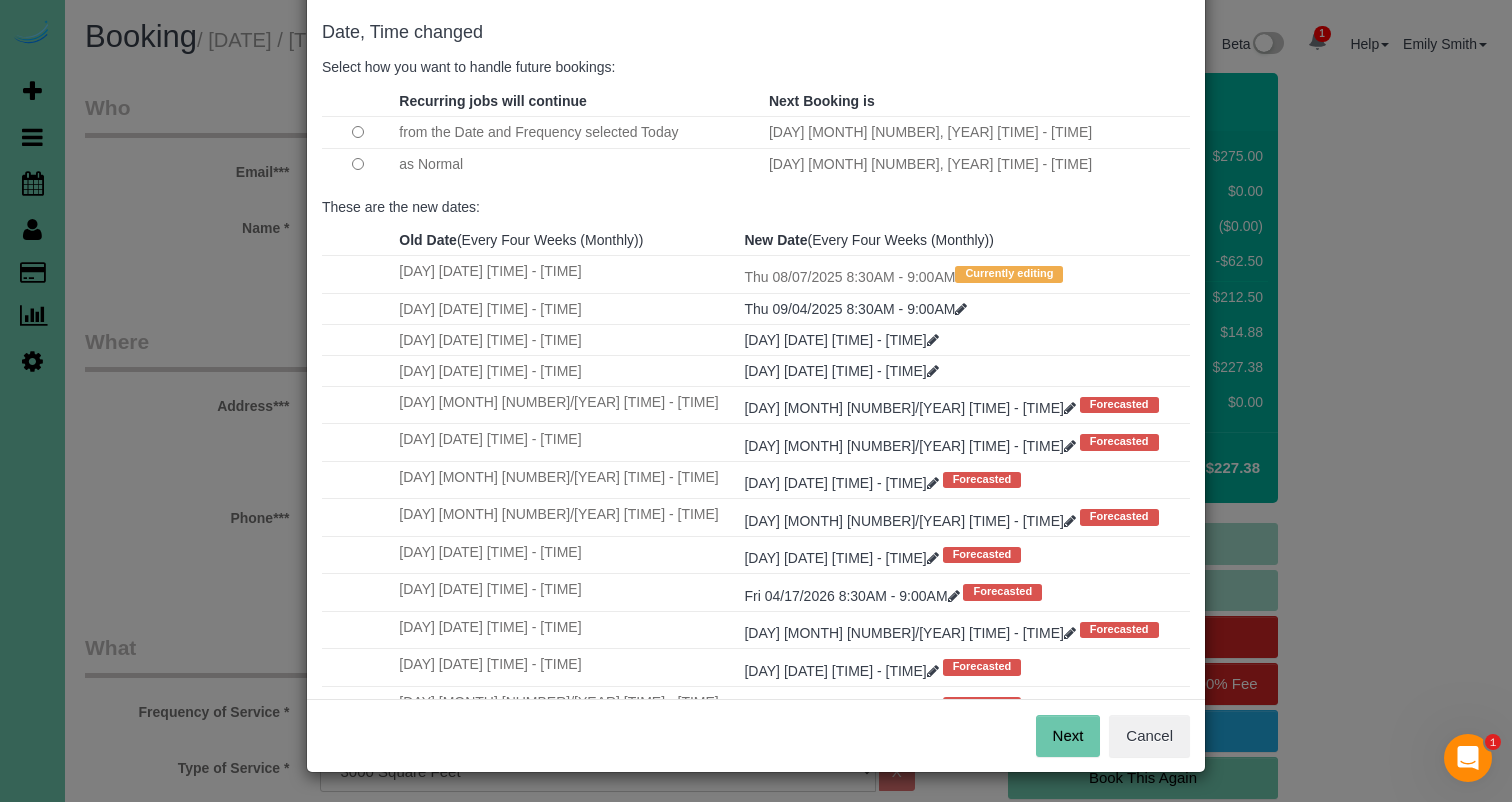 click on "Next" at bounding box center (1068, 736) 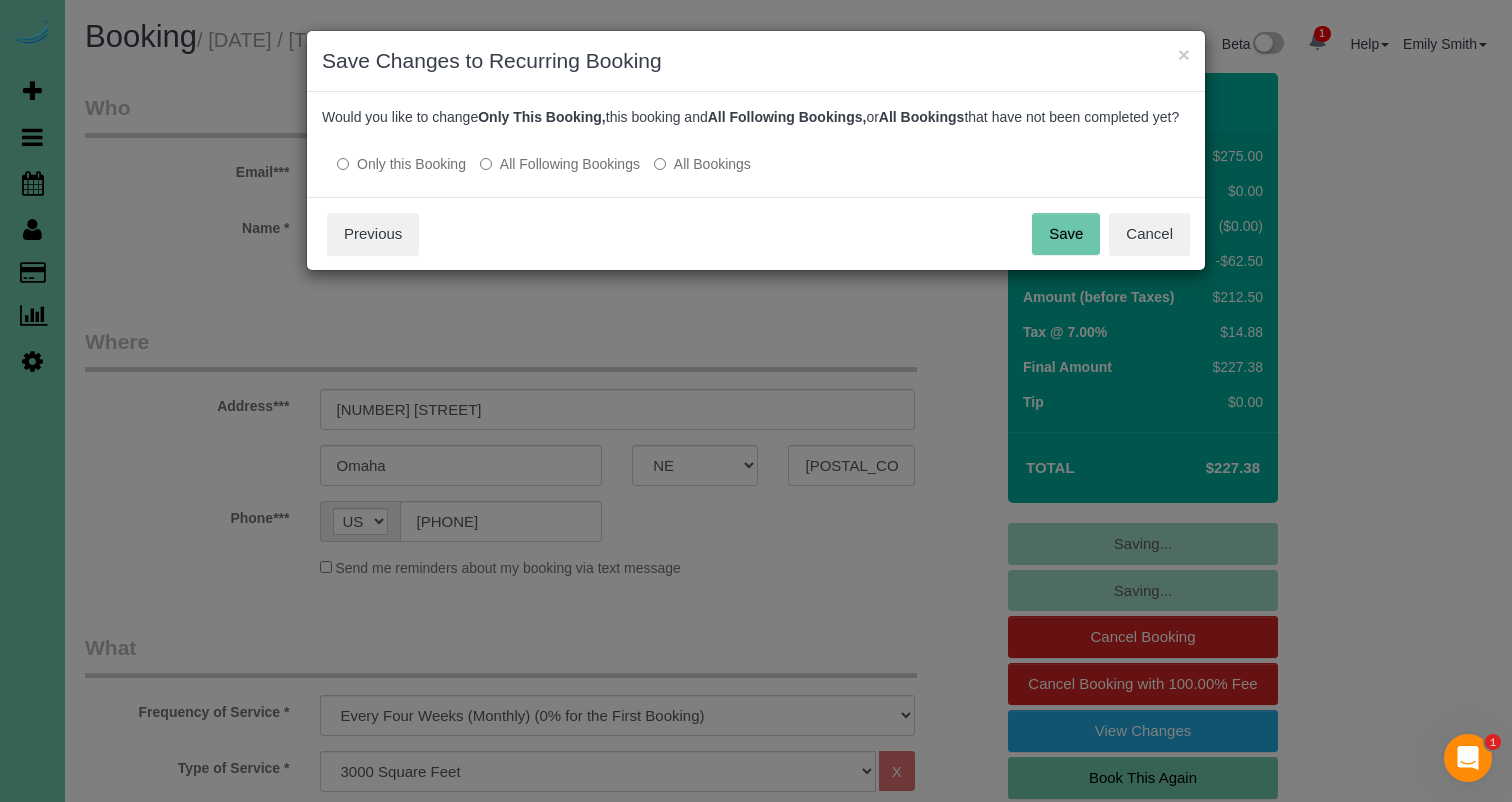 scroll, scrollTop: 0, scrollLeft: 0, axis: both 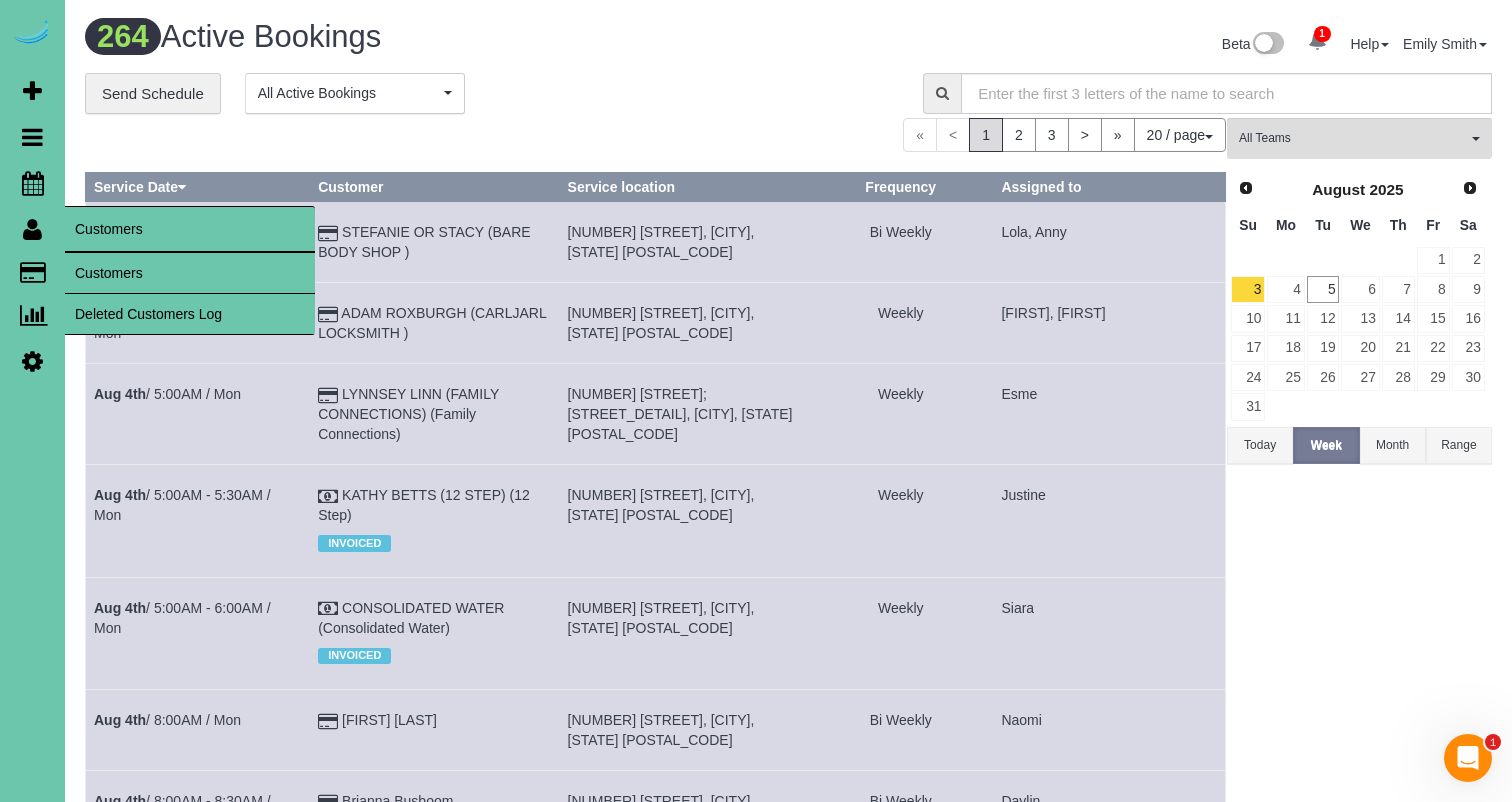 click on "Customers" at bounding box center [190, 273] 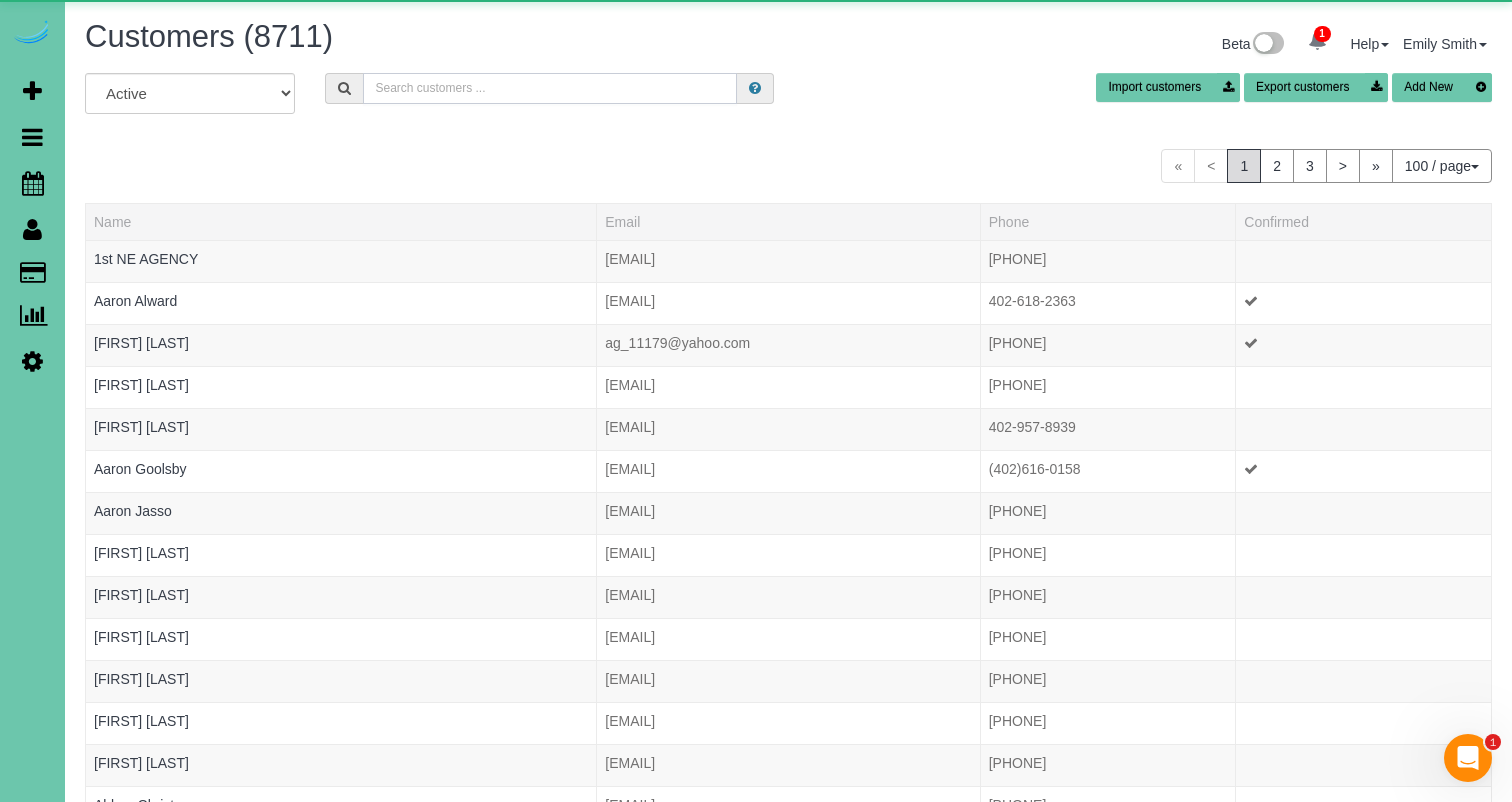 click at bounding box center (550, 88) 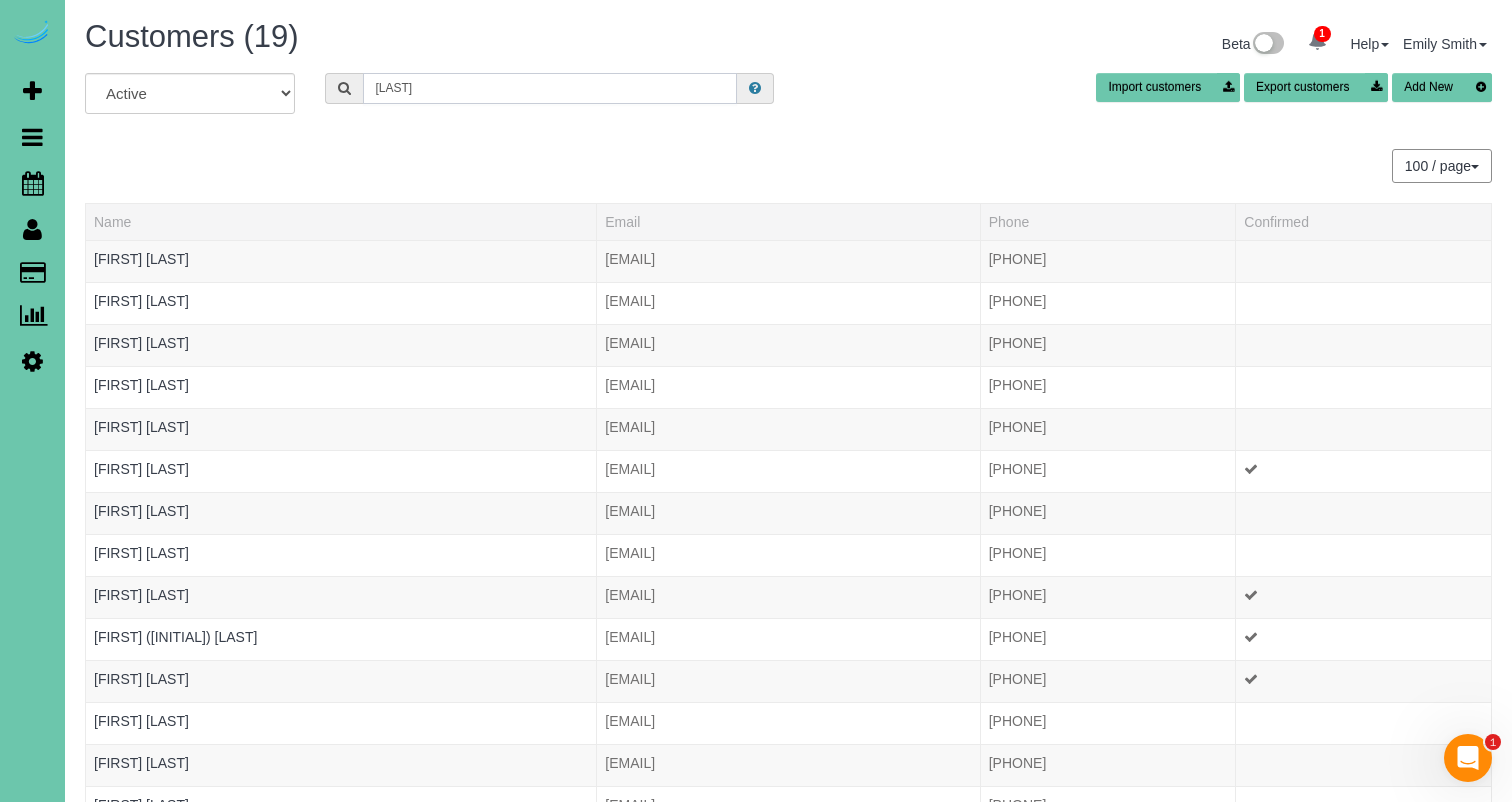 scroll, scrollTop: 0, scrollLeft: 0, axis: both 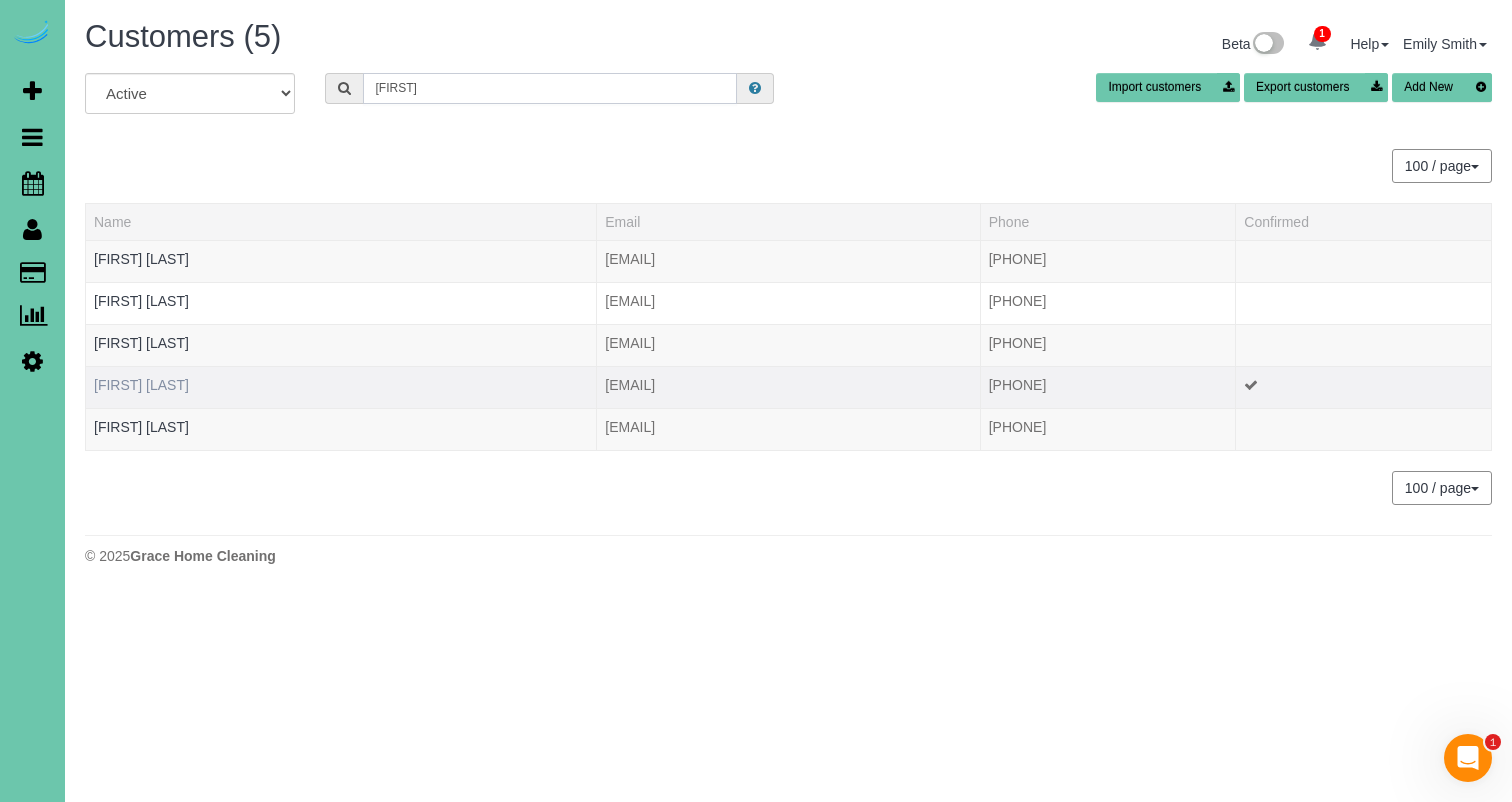 type on "sandra s" 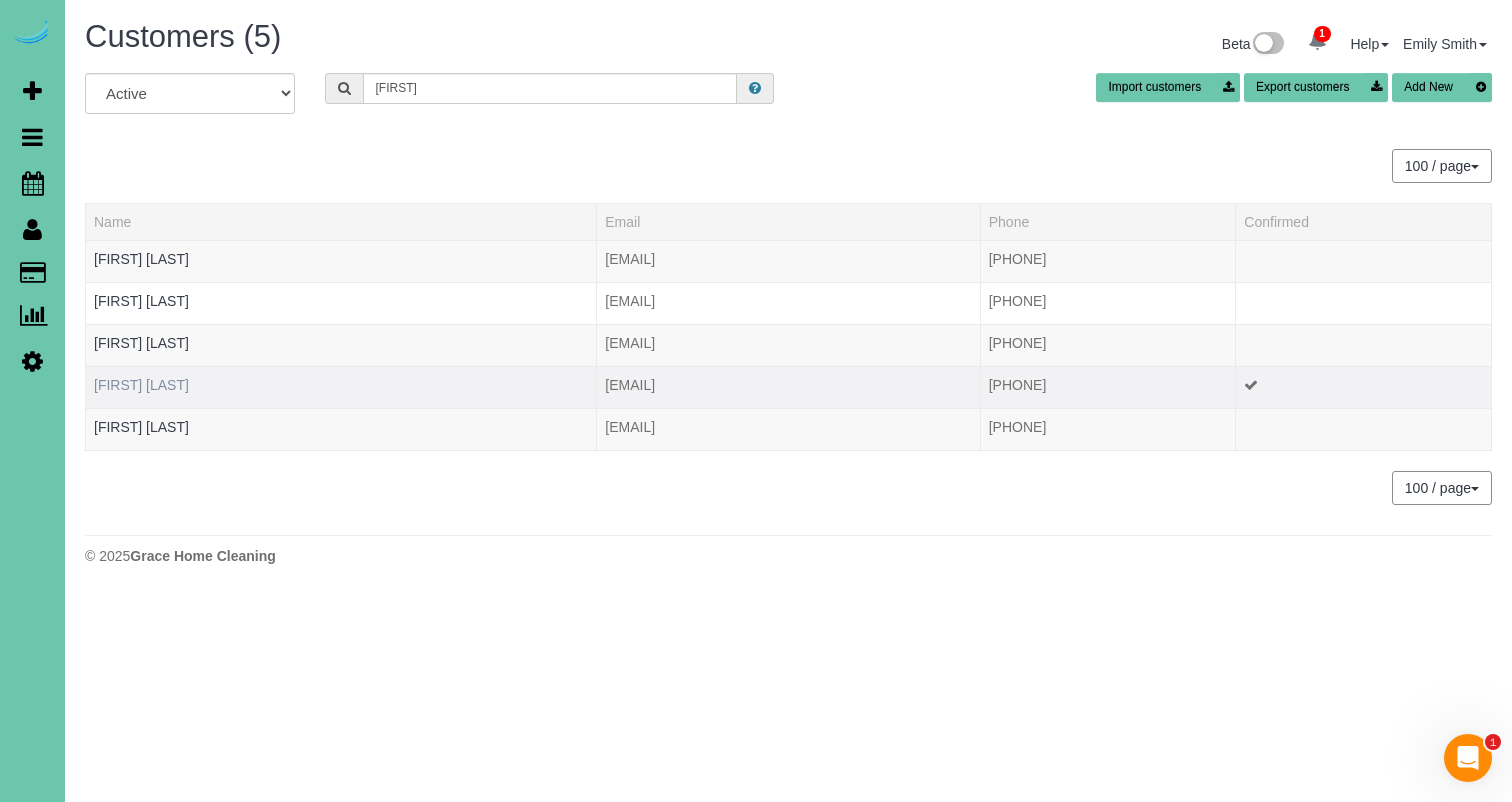 click on "[FIRST] [LAST]" at bounding box center [141, 385] 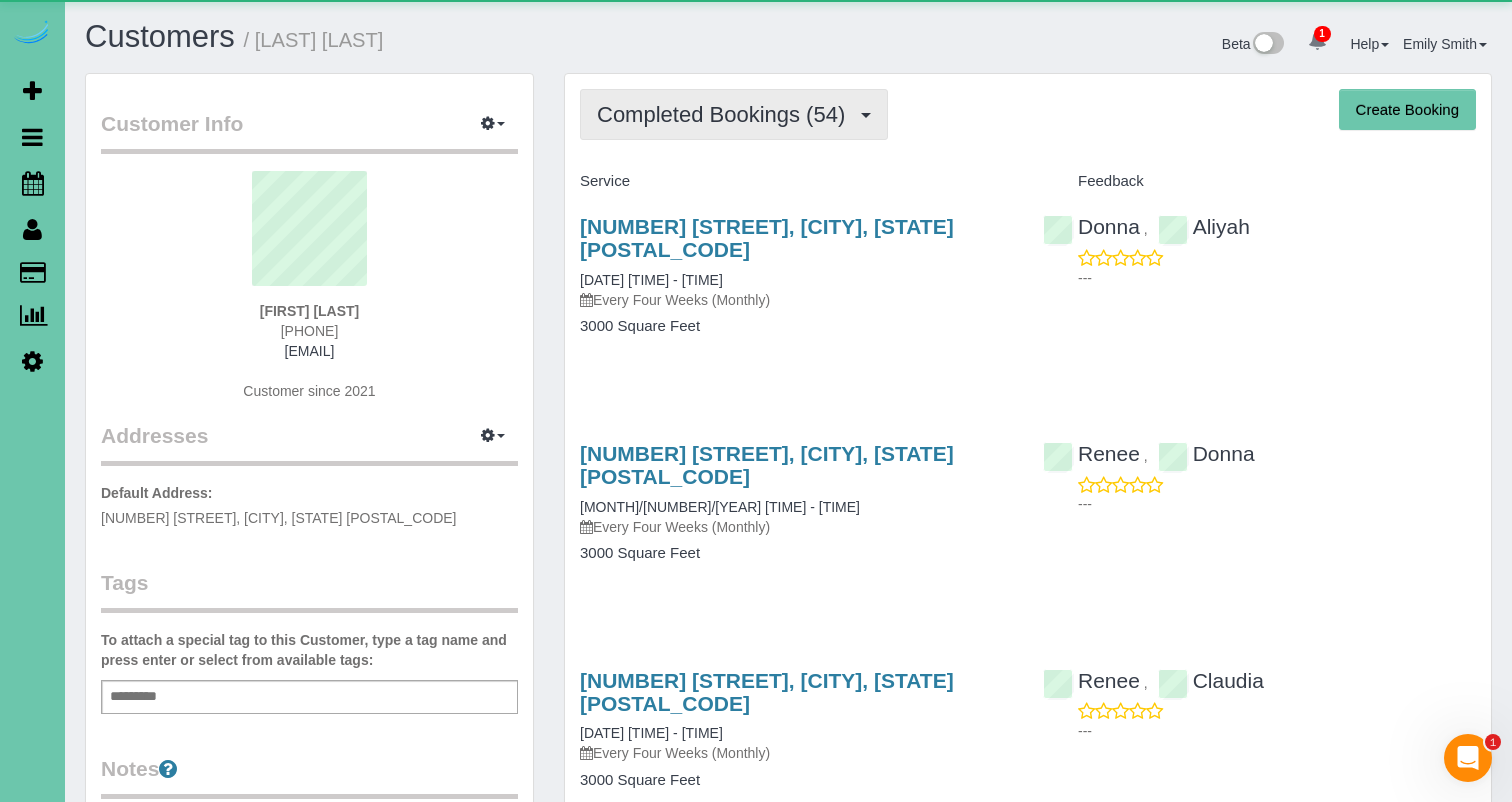 drag, startPoint x: 723, startPoint y: 108, endPoint x: 715, endPoint y: 135, distance: 28.160255 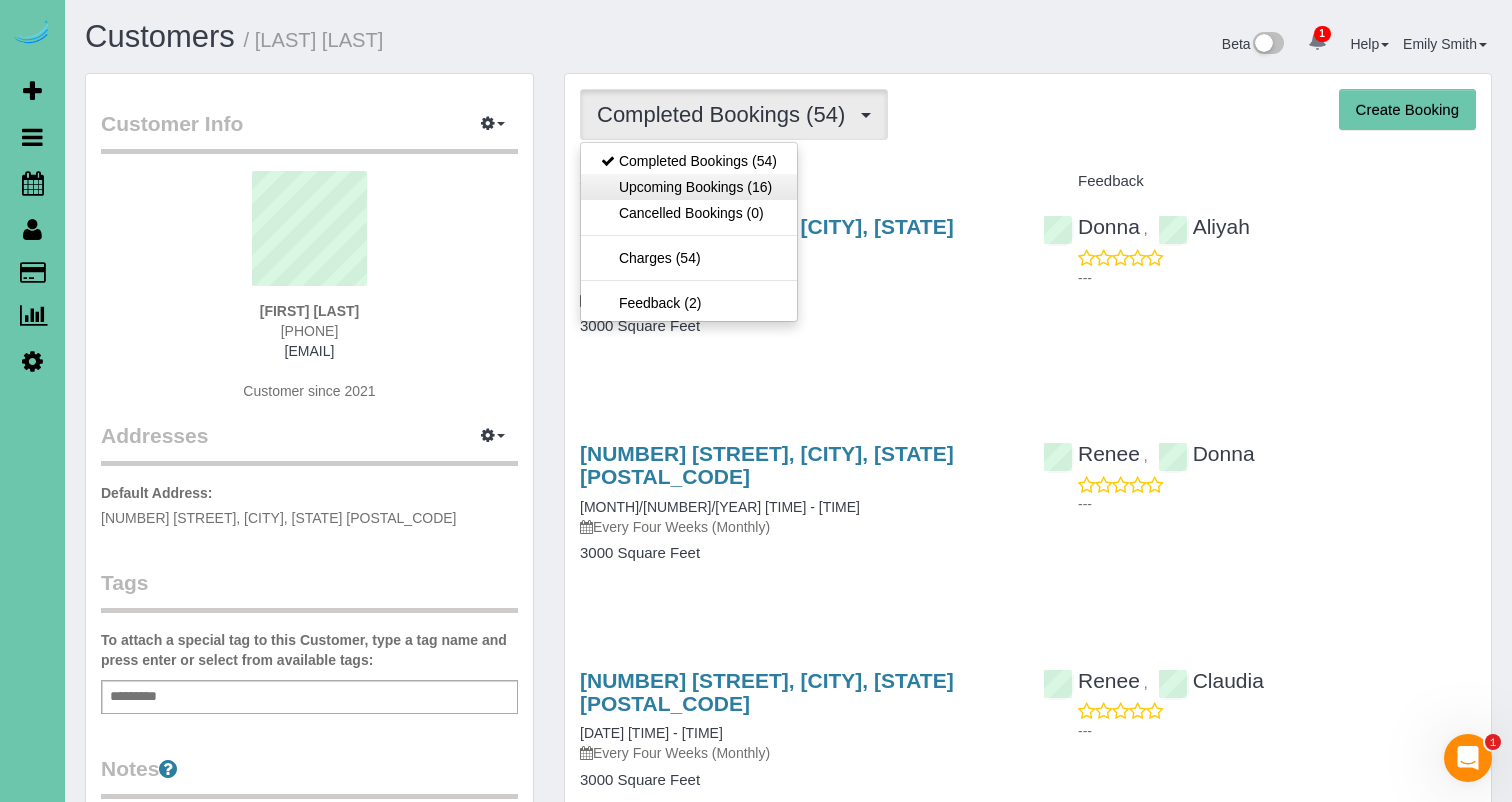 click on "Upcoming Bookings (16)" at bounding box center (689, 187) 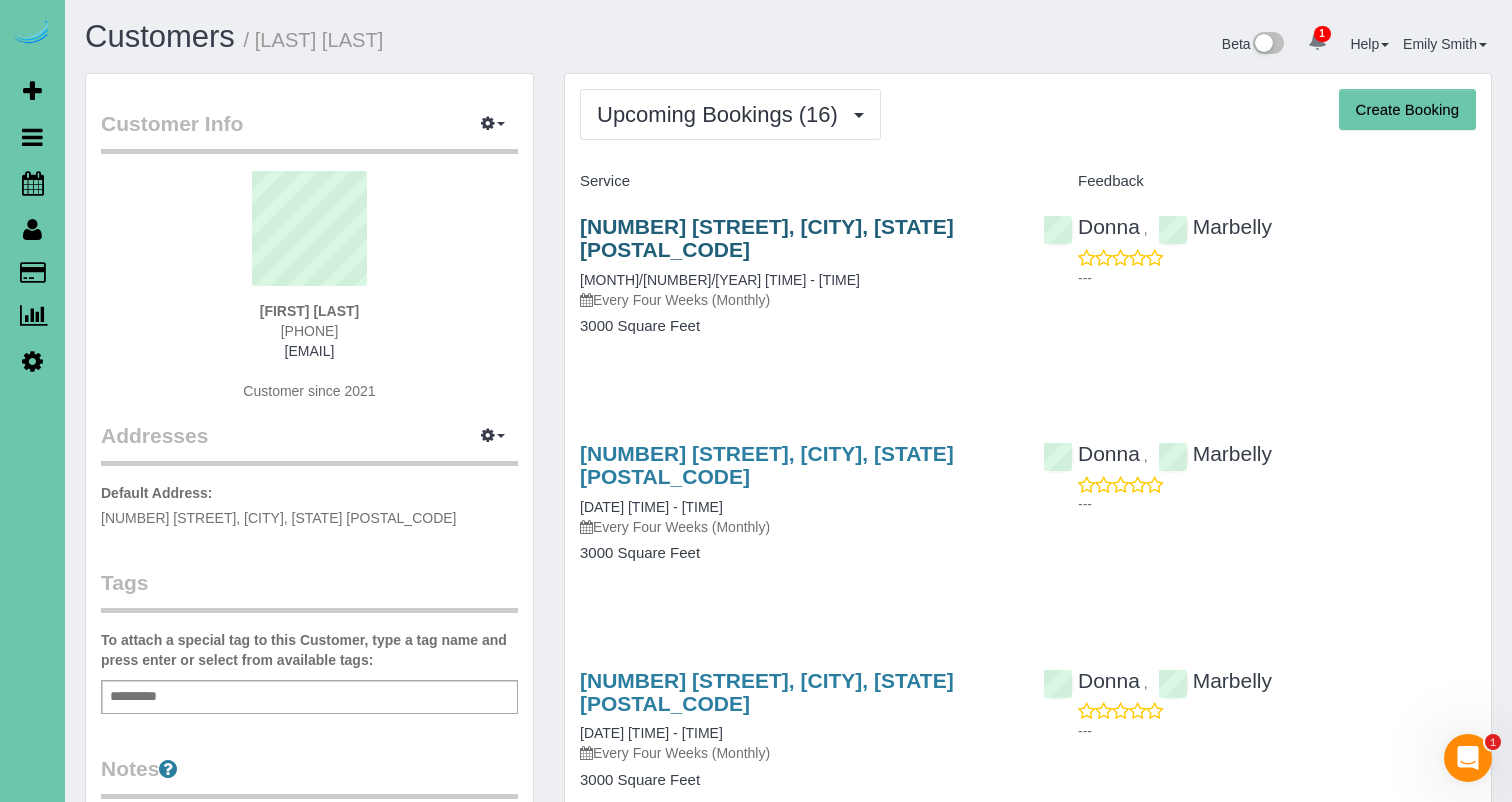 click on "[NUMBER] [STREET], [CITY], [STATE] [POSTAL_CODE]" at bounding box center [767, 238] 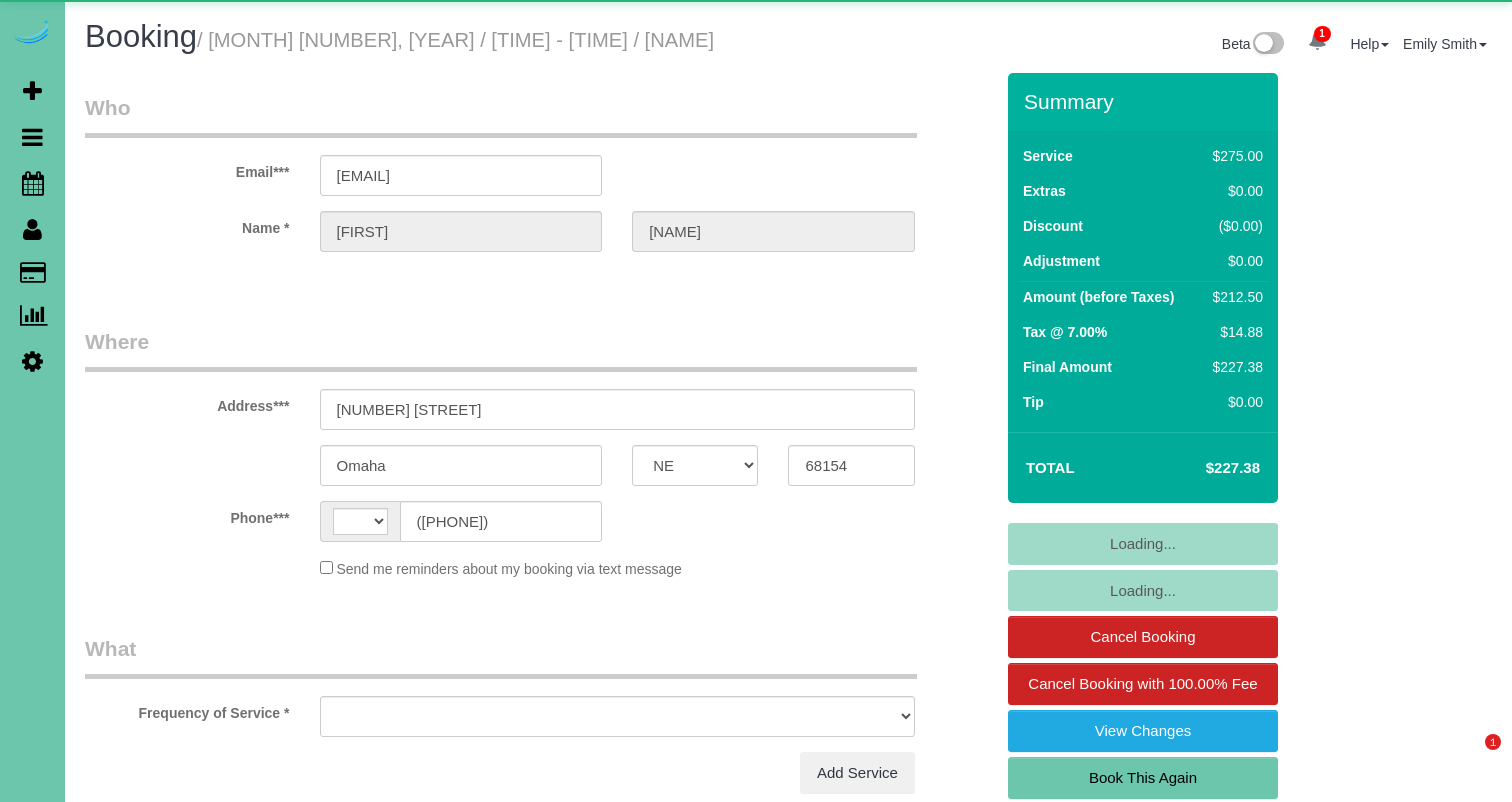 select on "NE" 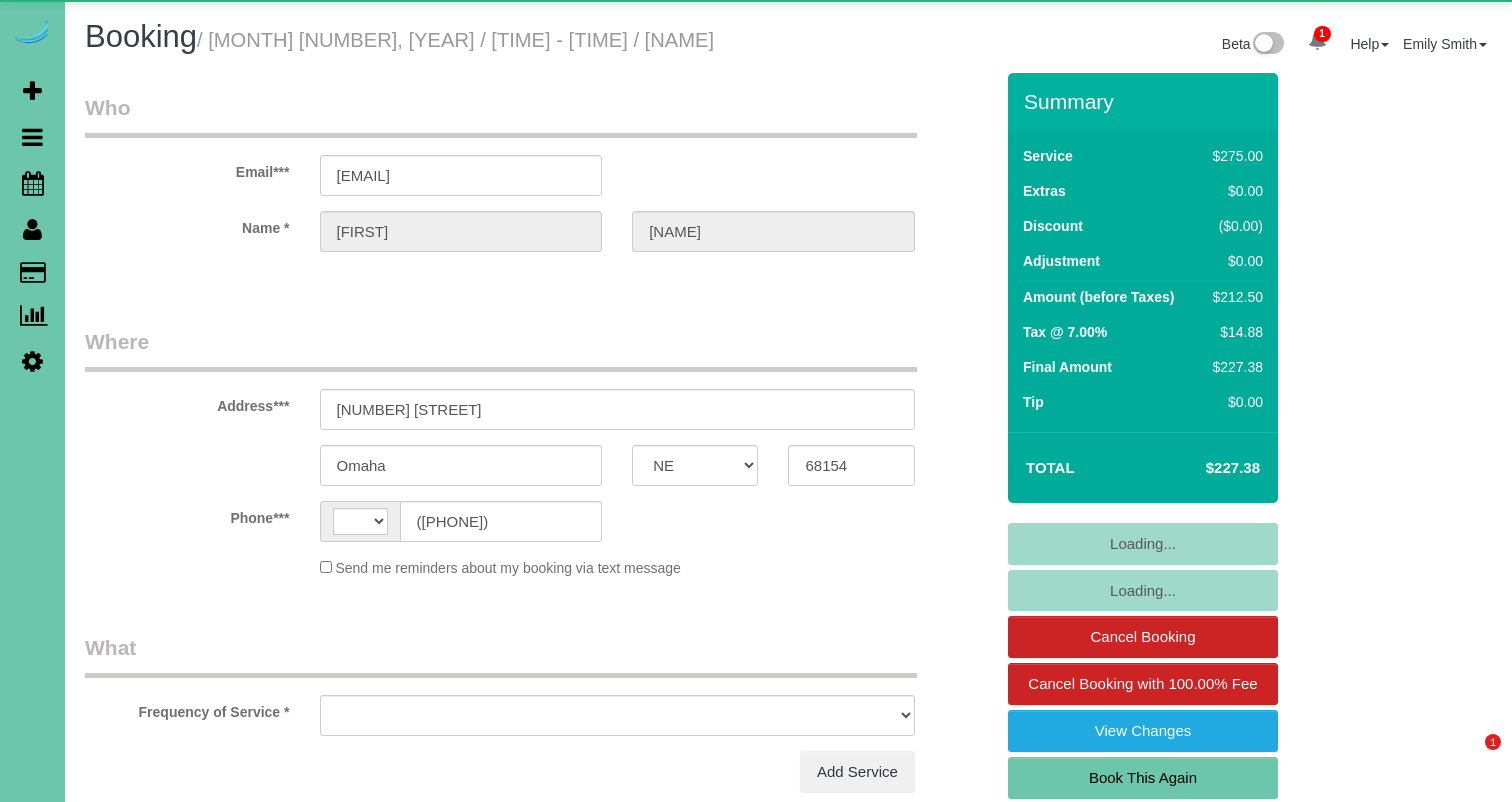scroll, scrollTop: 0, scrollLeft: 0, axis: both 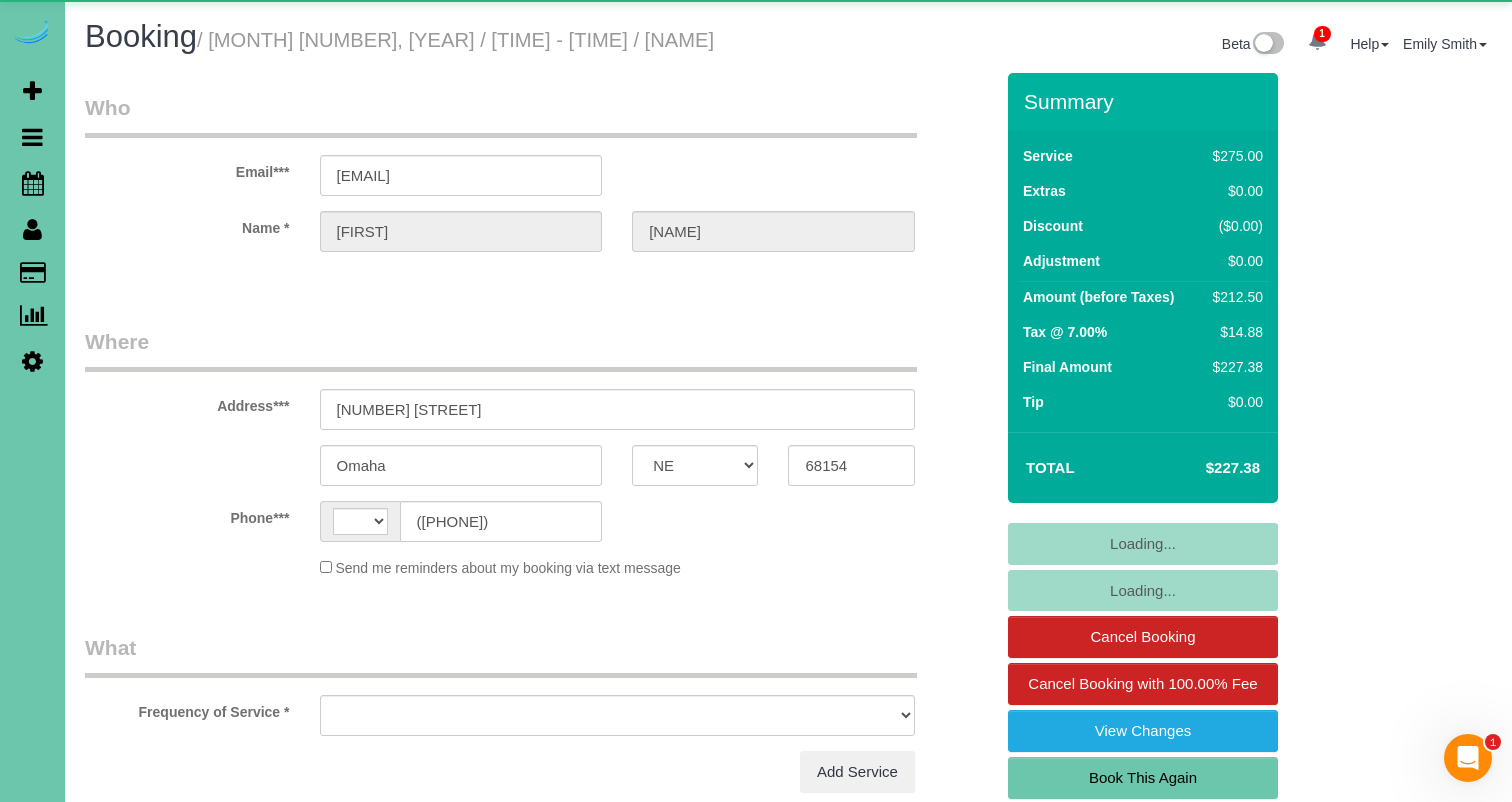 select on "string:US" 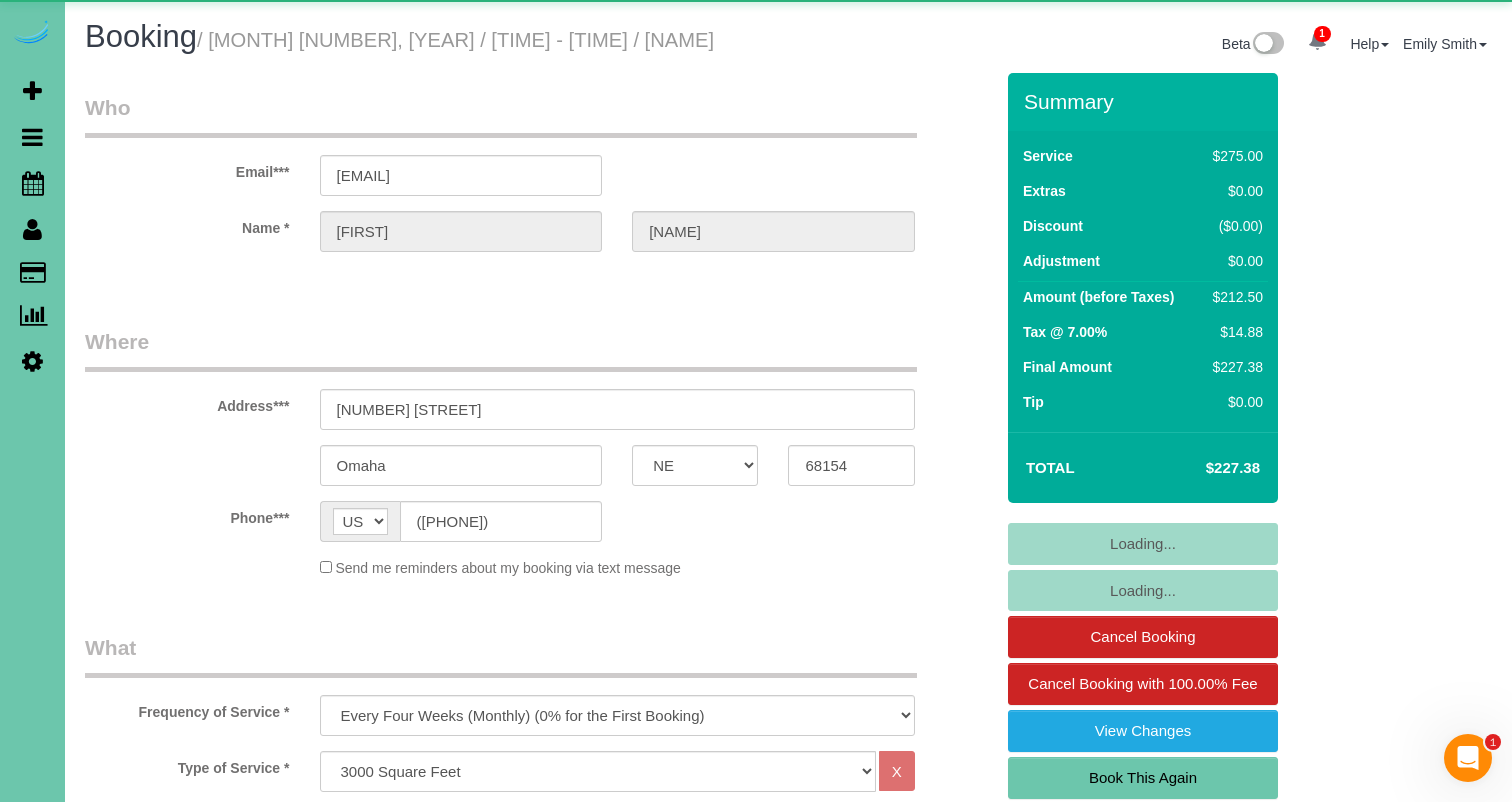 select on "object:735" 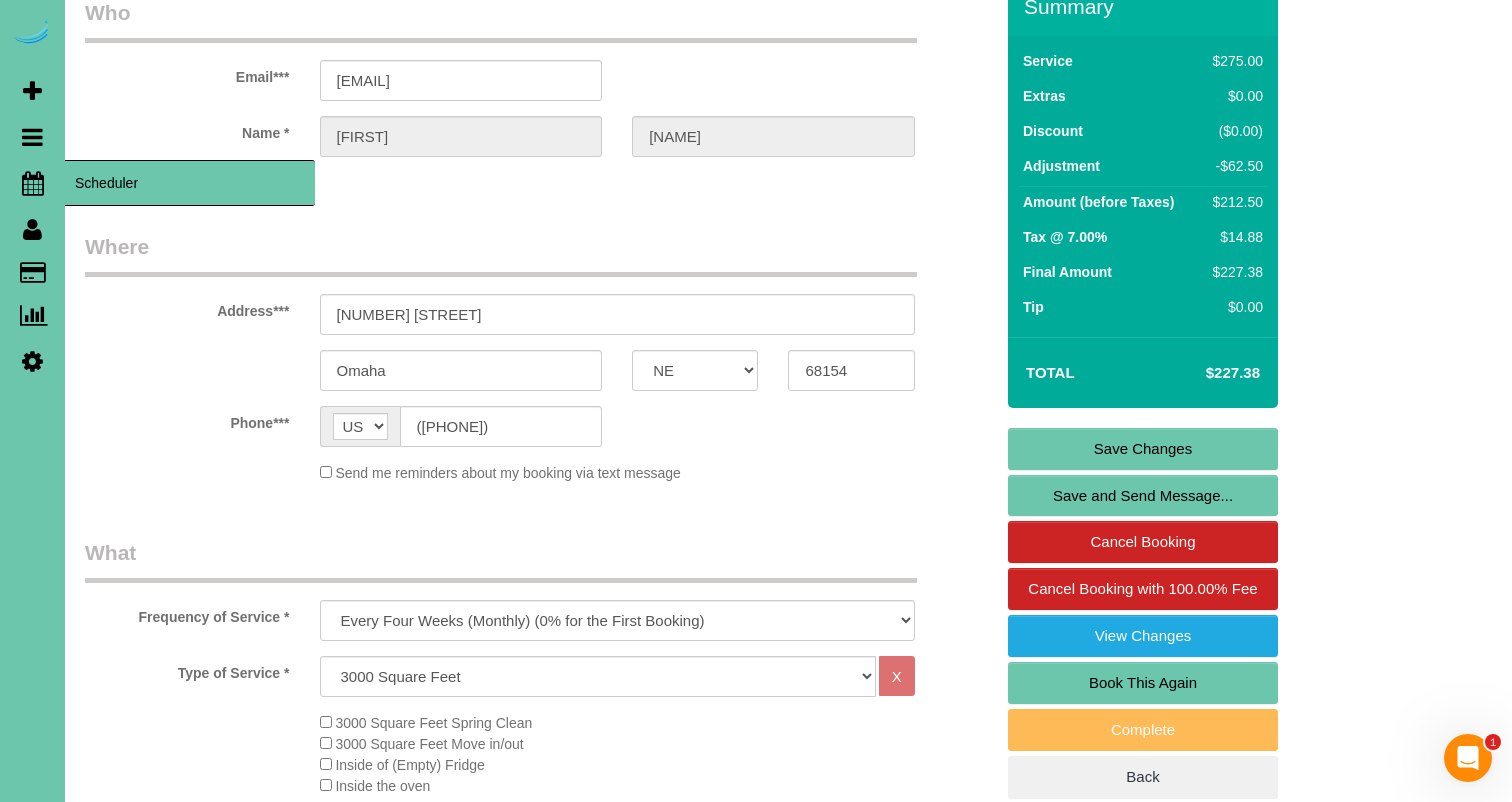 scroll, scrollTop: 135, scrollLeft: 0, axis: vertical 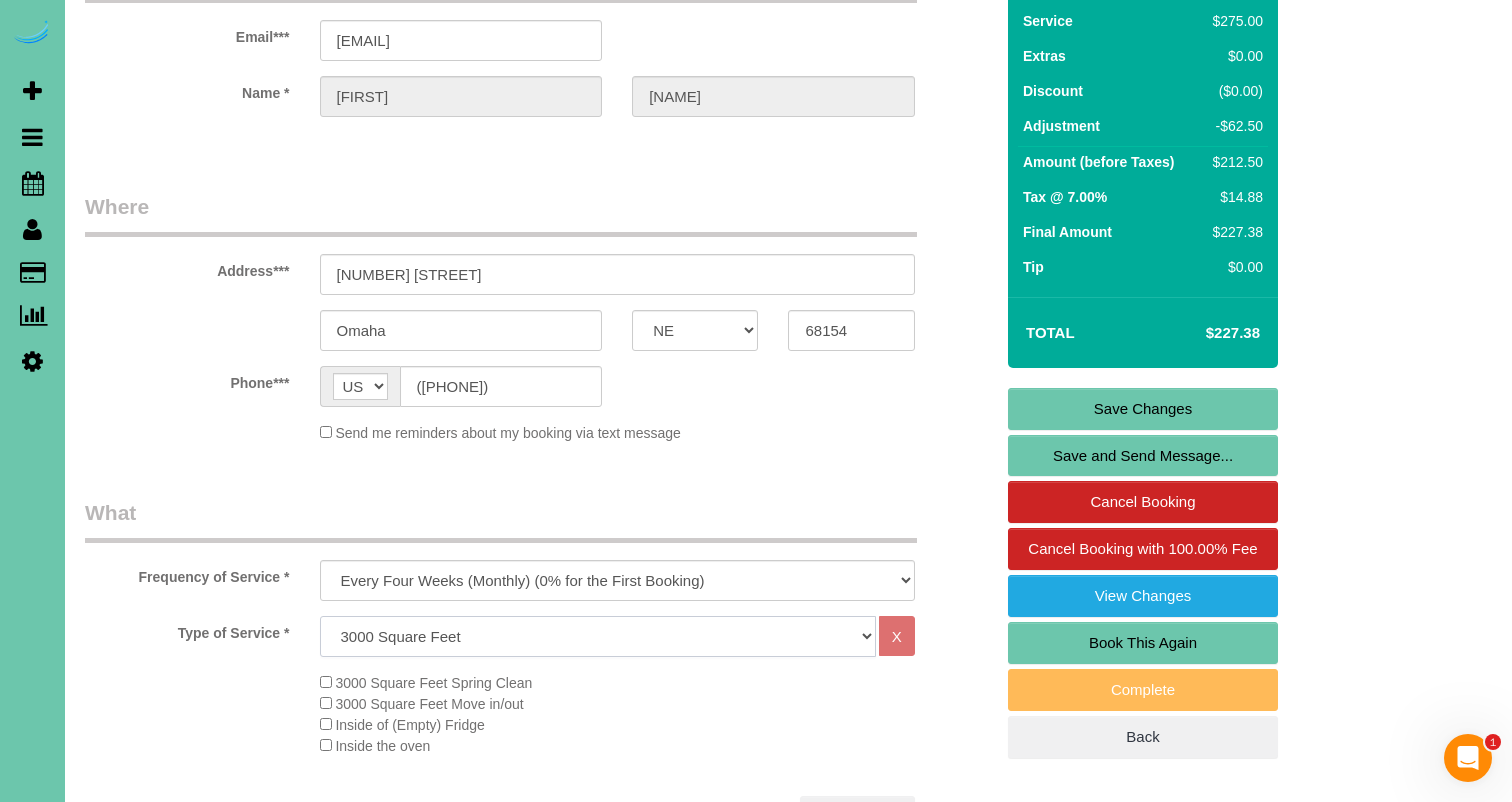select on "24" 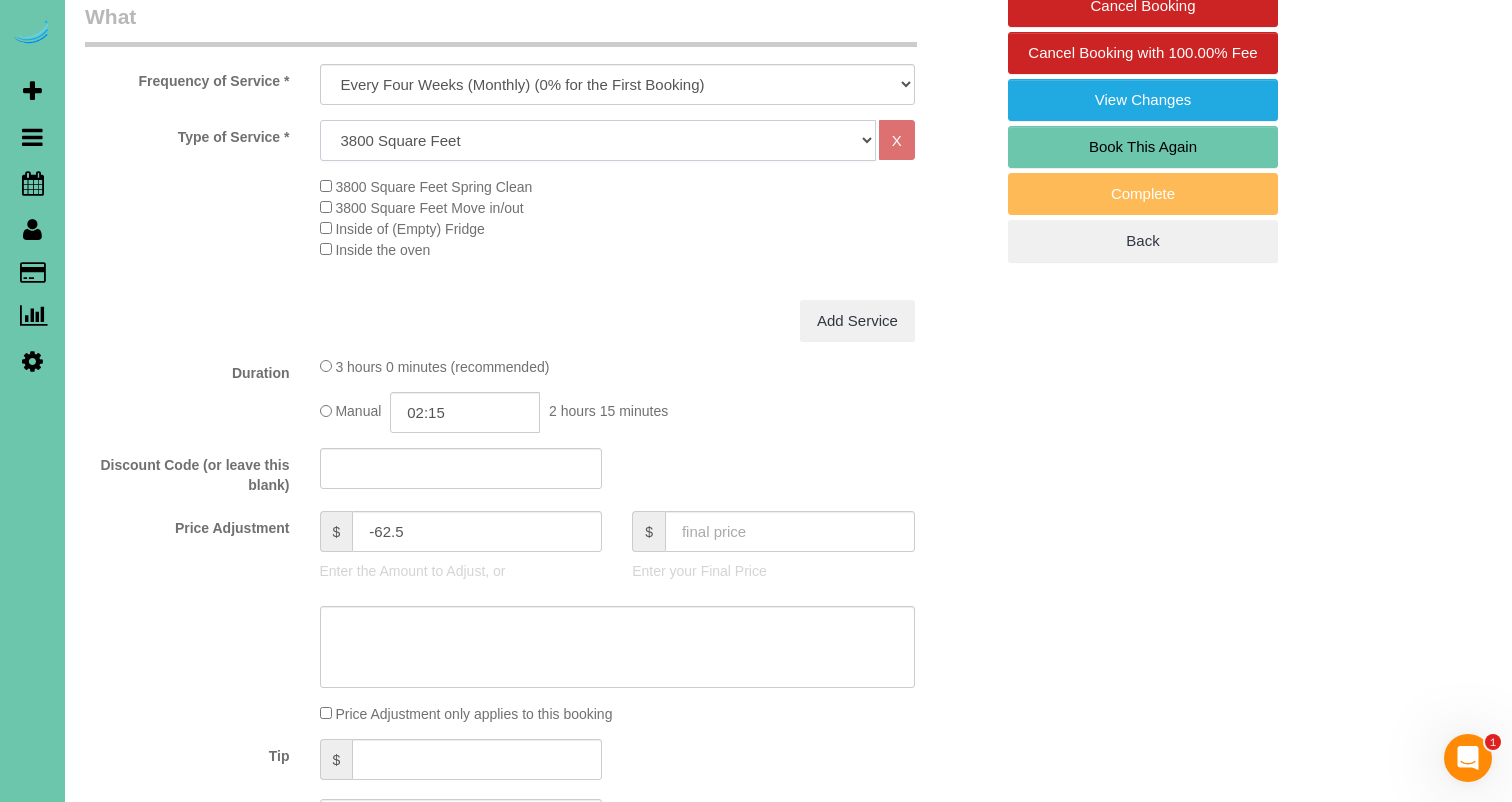 scroll, scrollTop: 632, scrollLeft: 0, axis: vertical 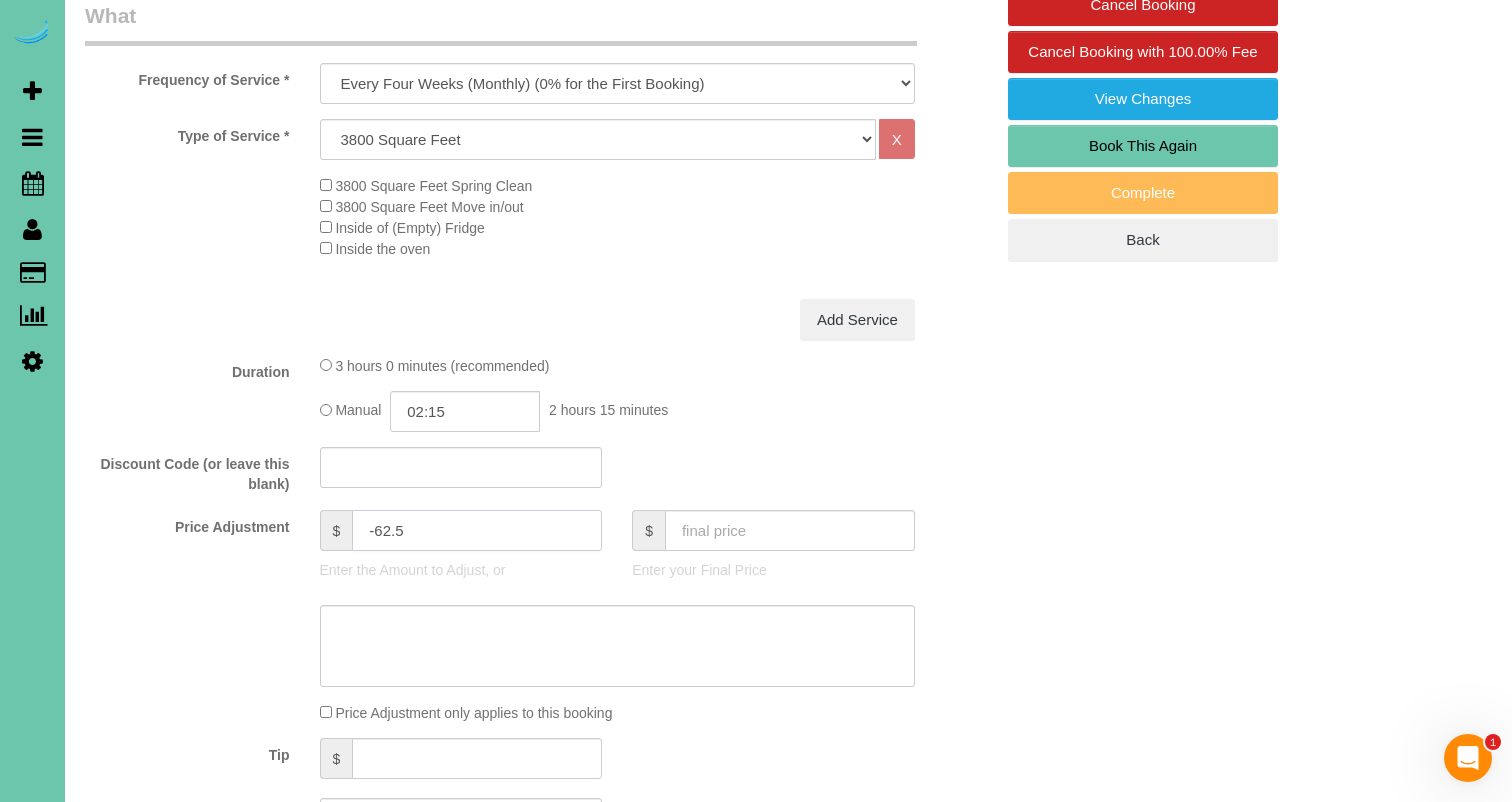 drag, startPoint x: 396, startPoint y: 519, endPoint x: 373, endPoint y: 519, distance: 23 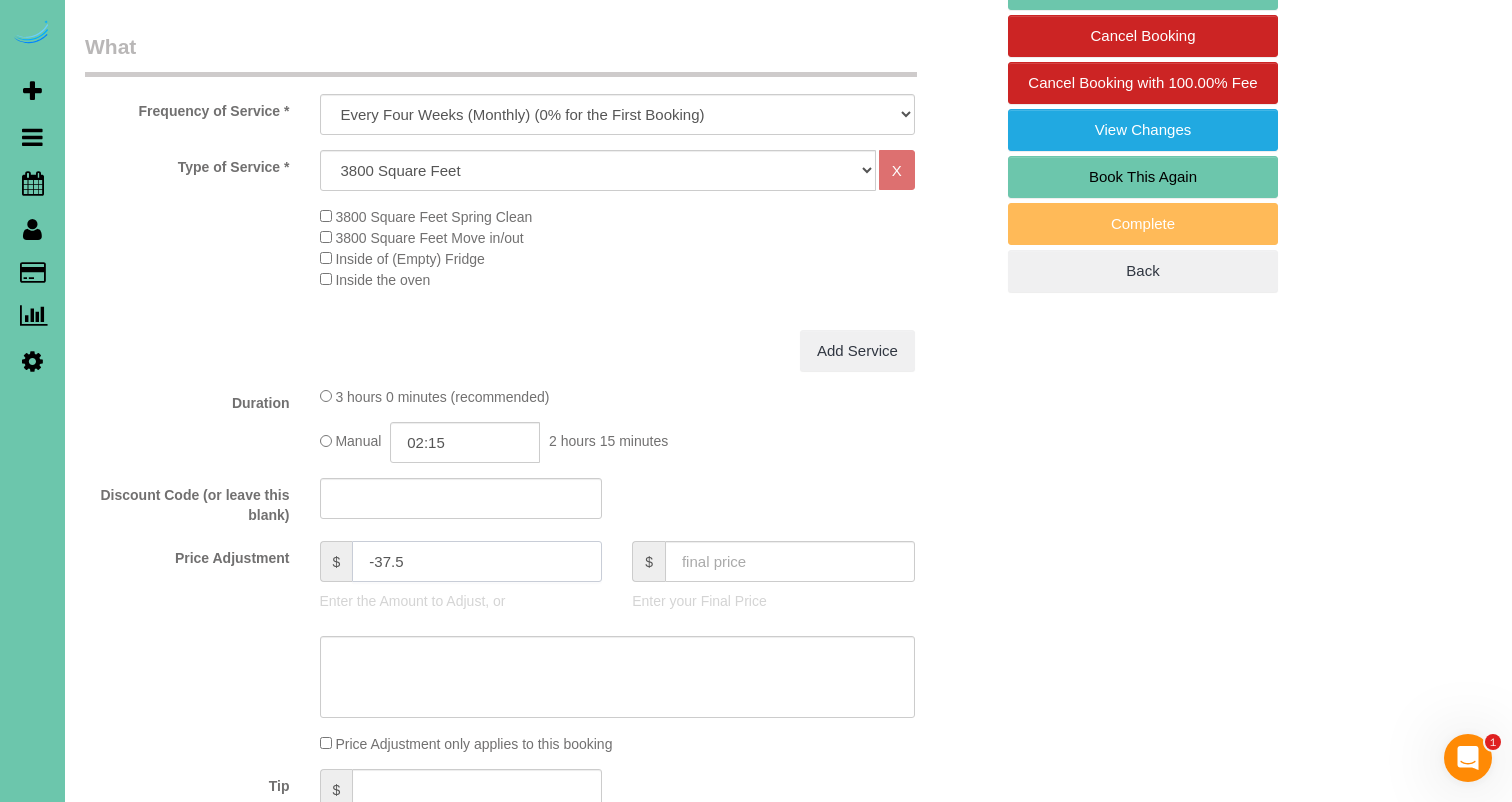 scroll, scrollTop: 602, scrollLeft: 0, axis: vertical 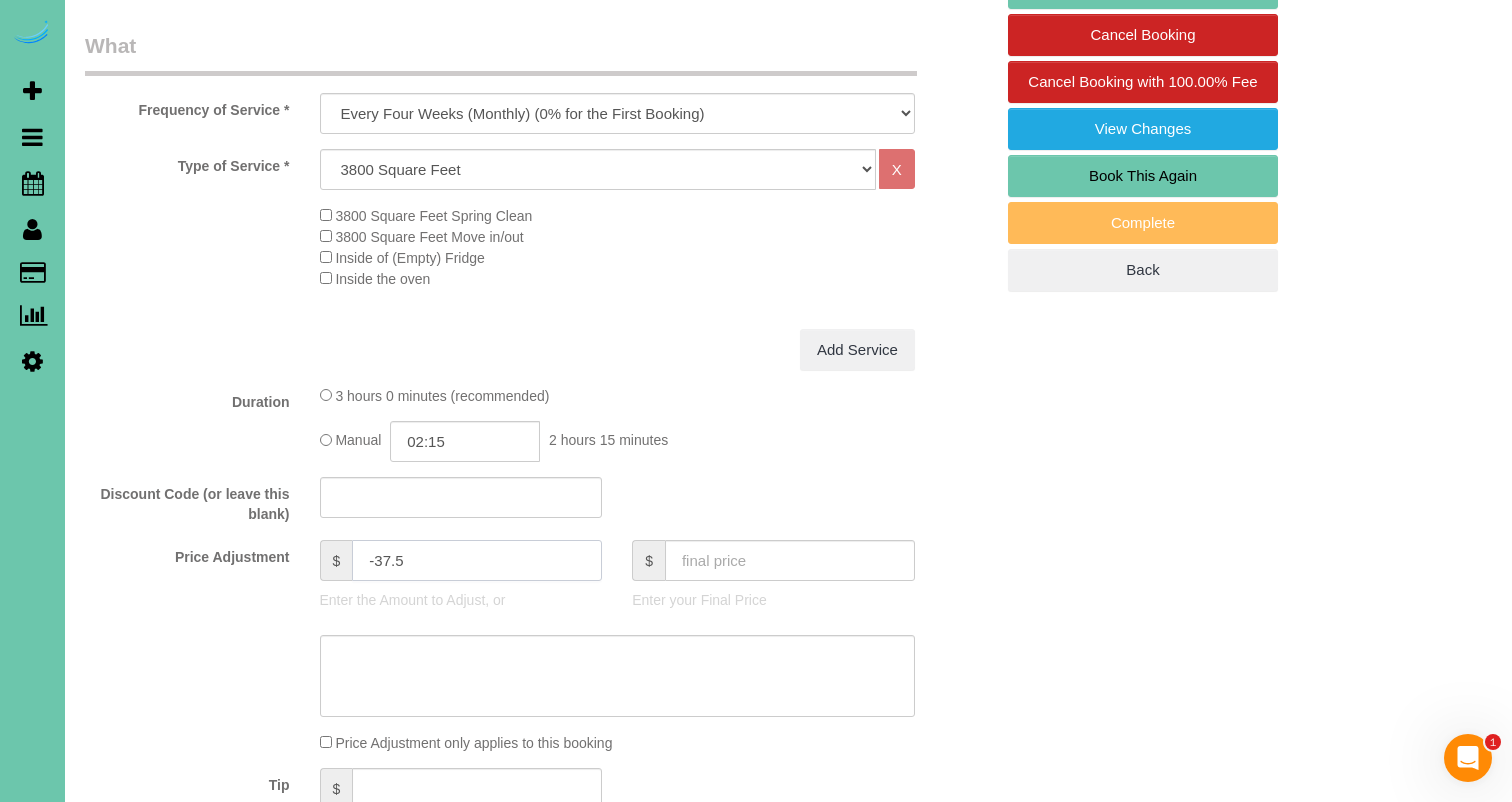 type on "-37.5" 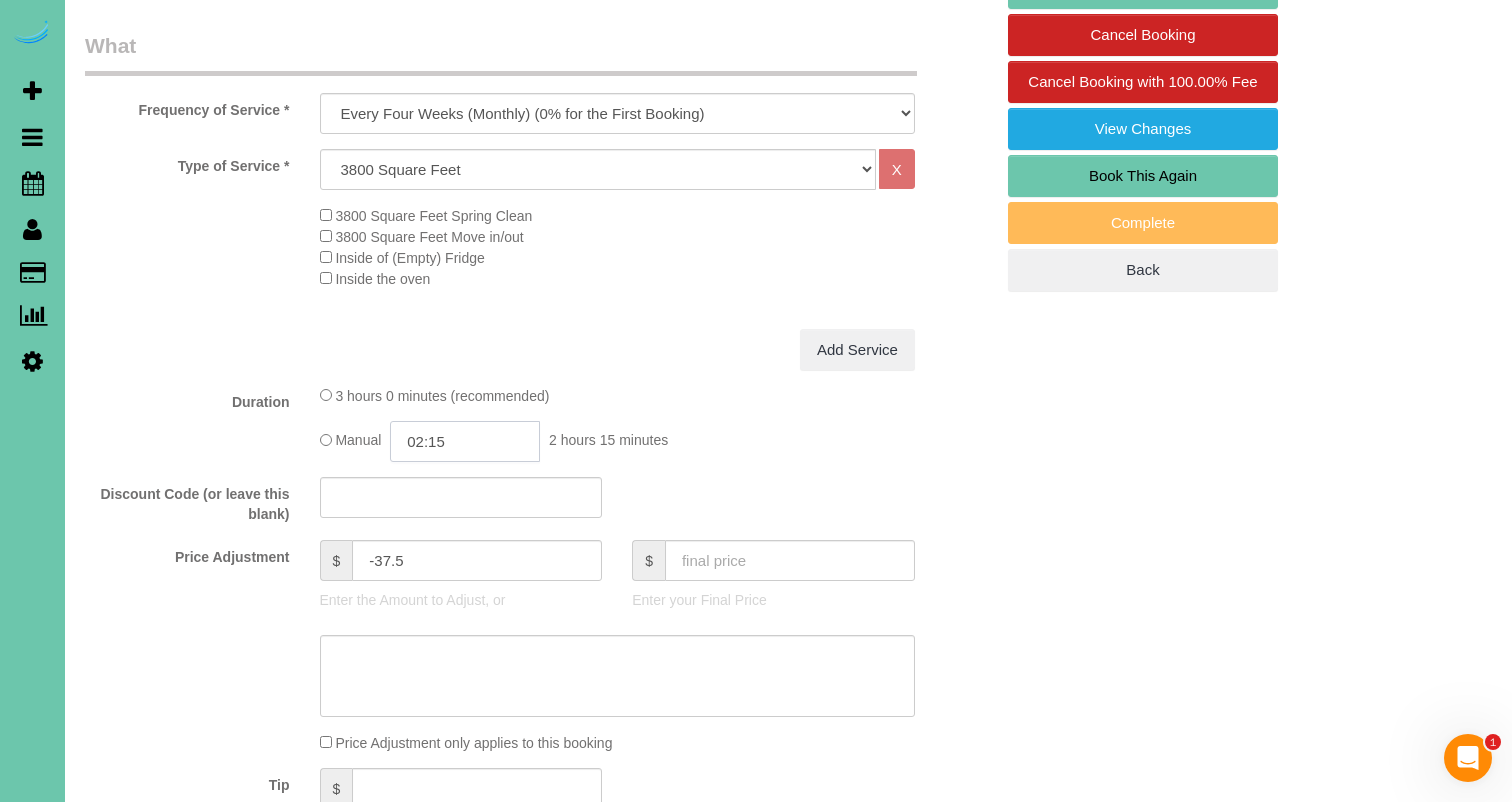 click on "02:15" 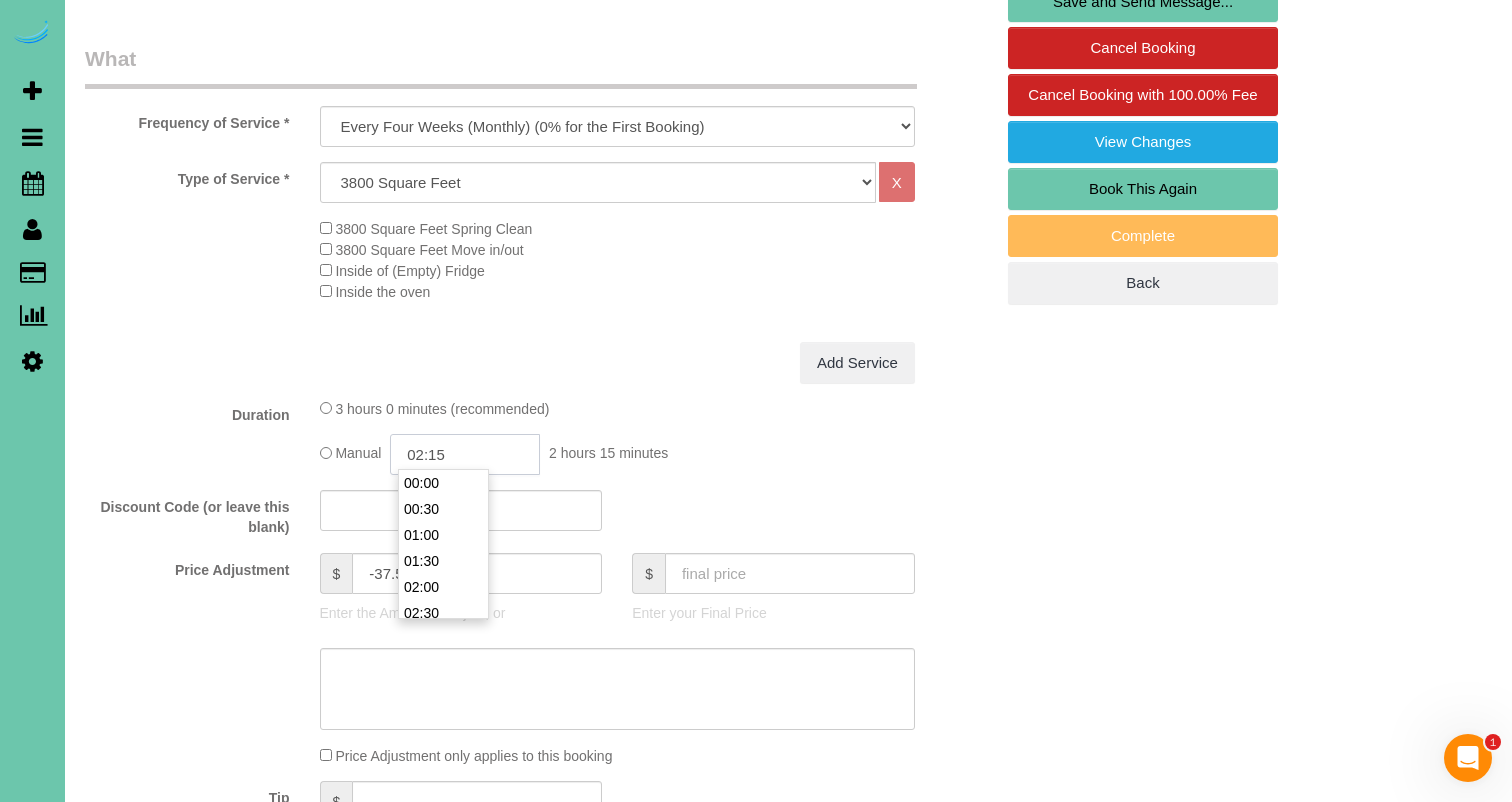 scroll, scrollTop: 583, scrollLeft: 0, axis: vertical 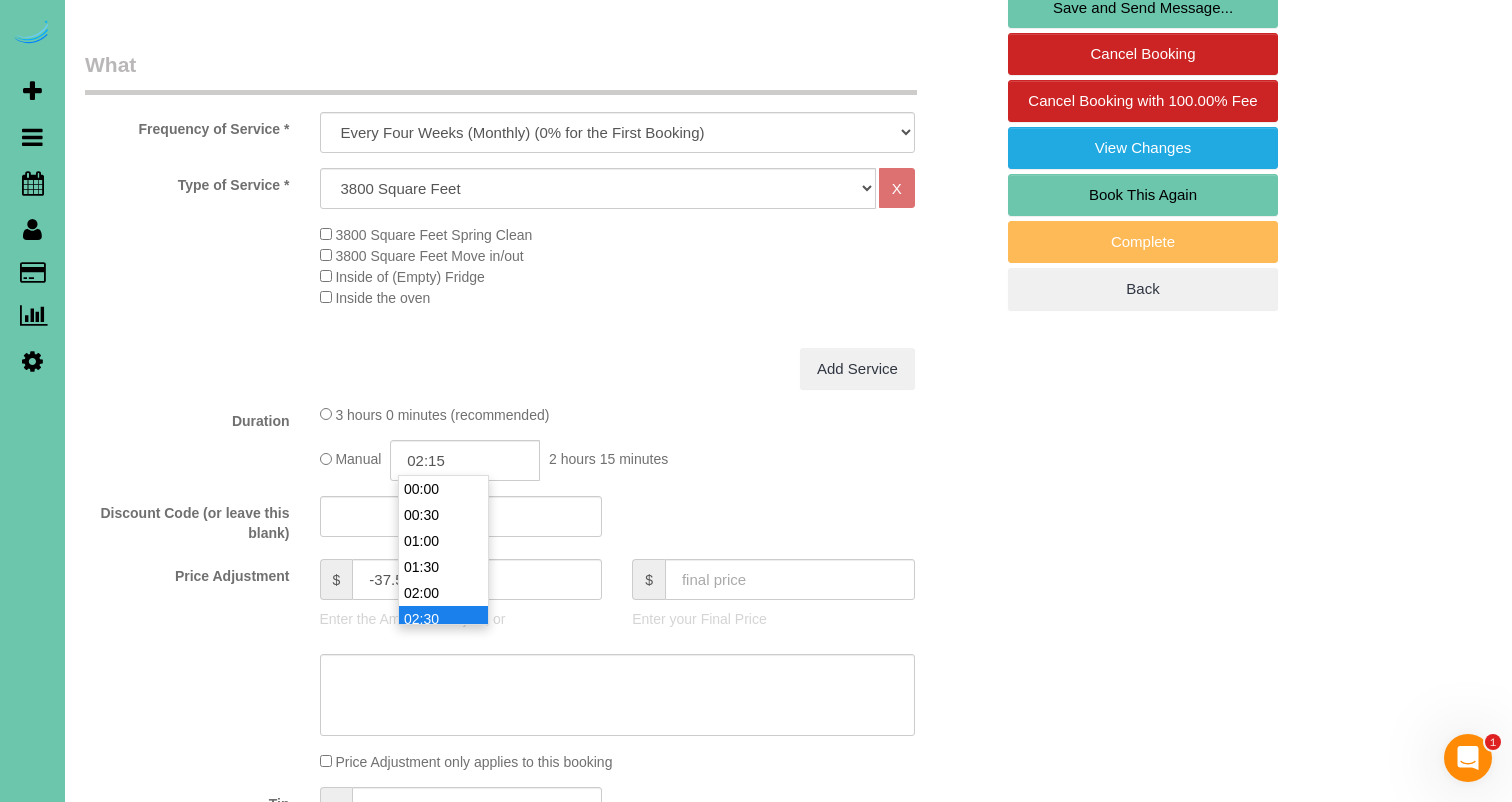 type on "02:30" 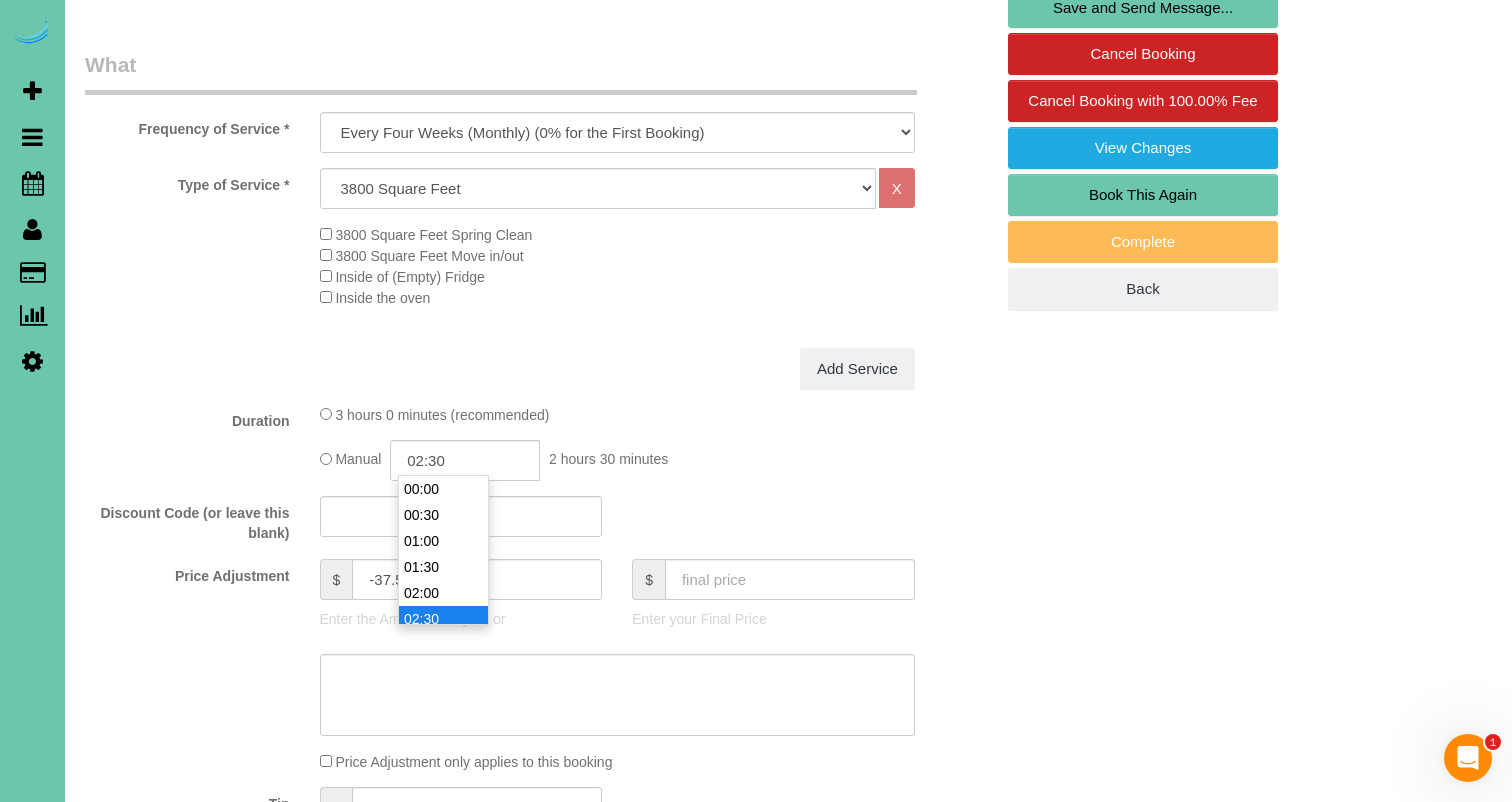 drag, startPoint x: 451, startPoint y: 613, endPoint x: 329, endPoint y: 560, distance: 133.01503 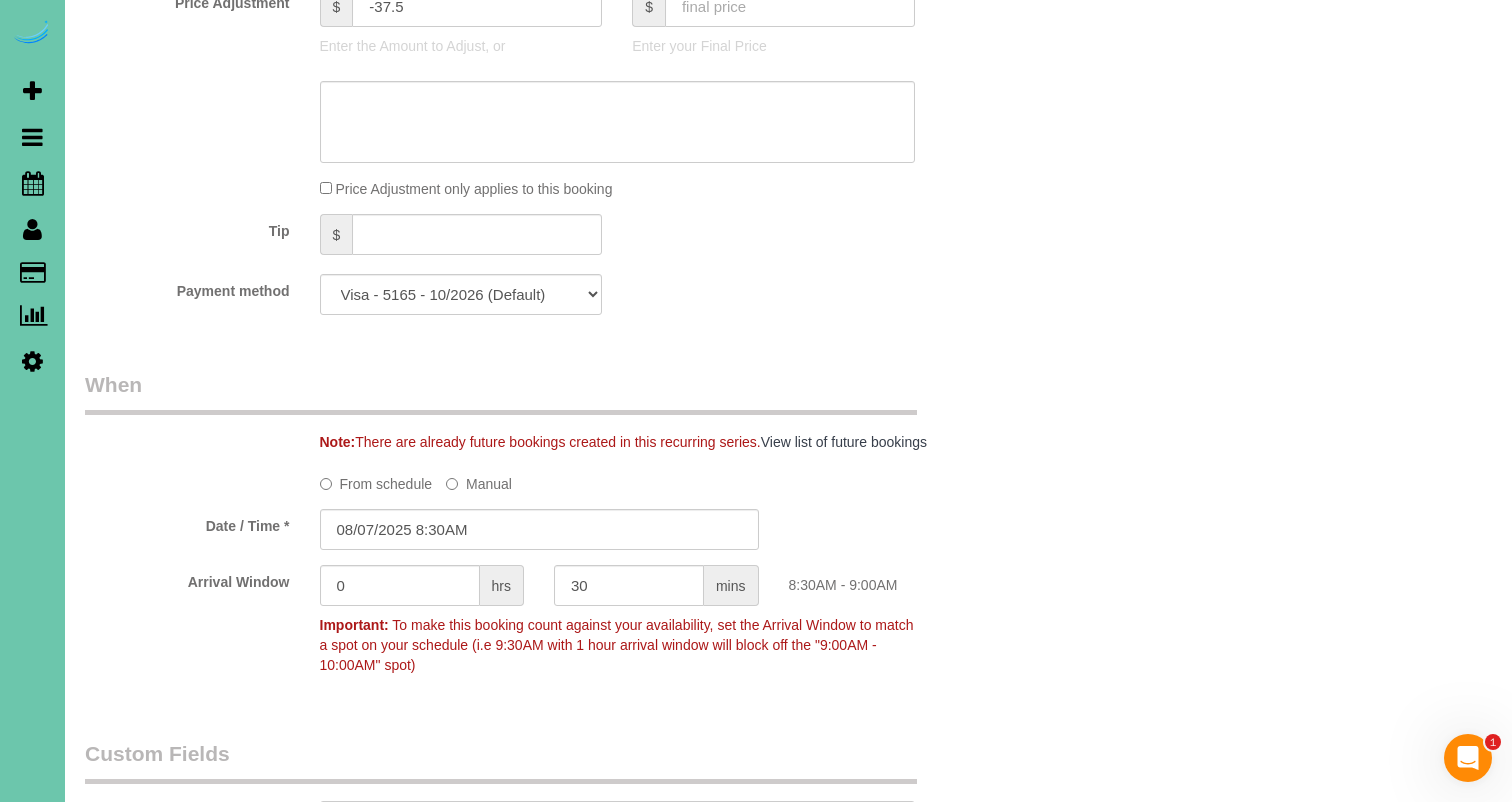 scroll, scrollTop: 1186, scrollLeft: 0, axis: vertical 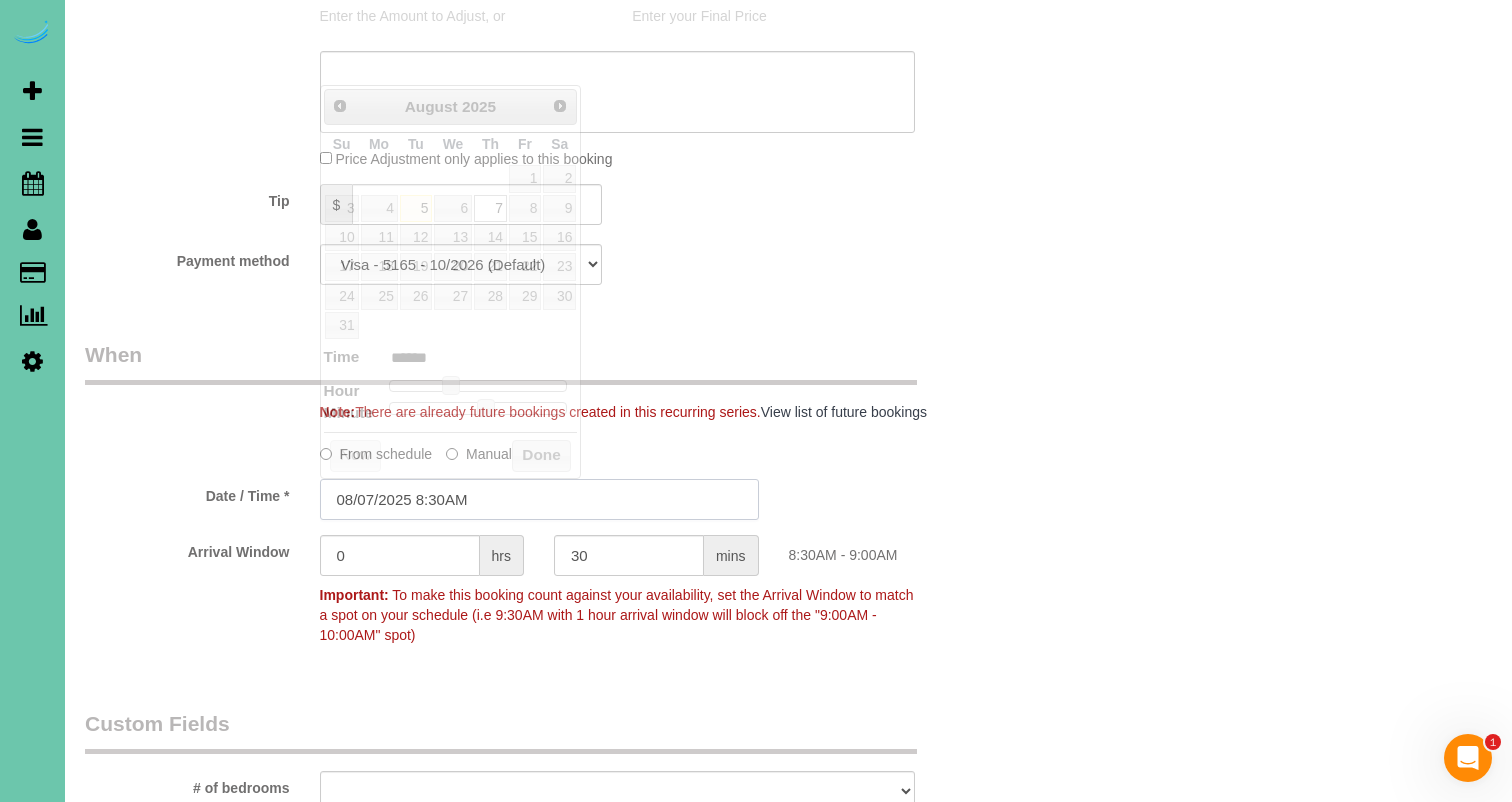 click on "08/07/2025 8:30AM" at bounding box center (539, 499) 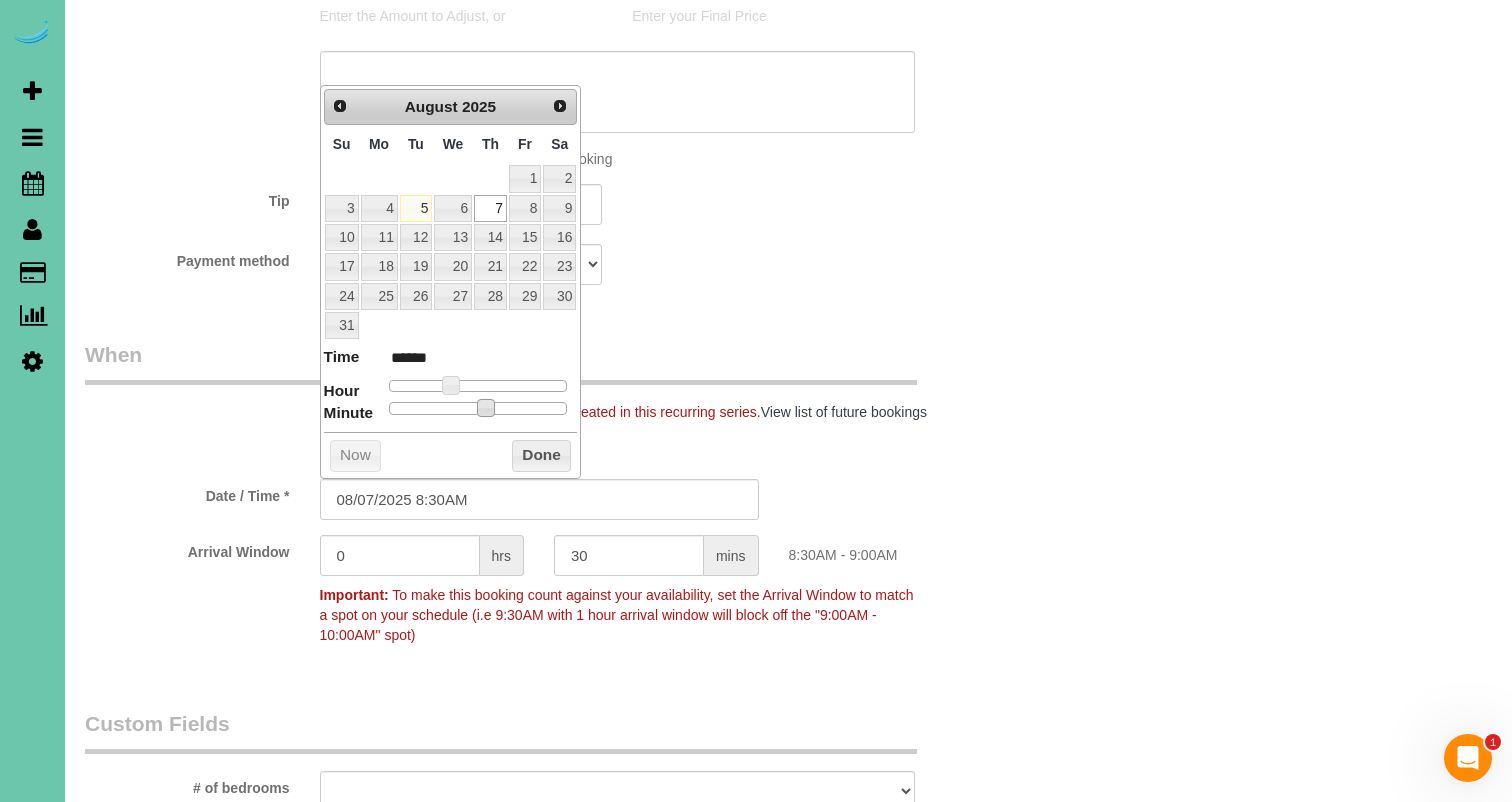 type on "08/07/2025 8:25AM" 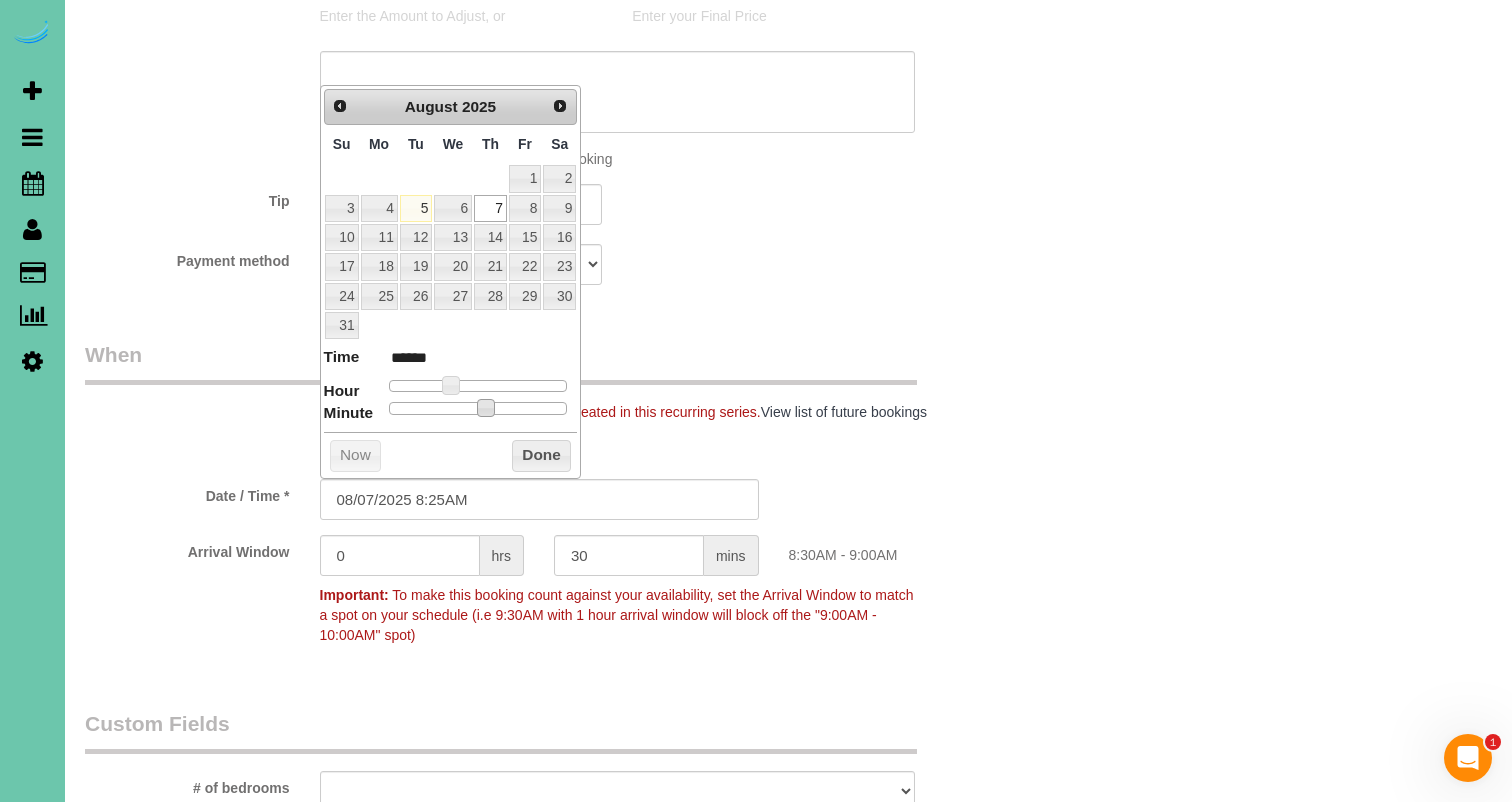type on "08/07/2025 8:20AM" 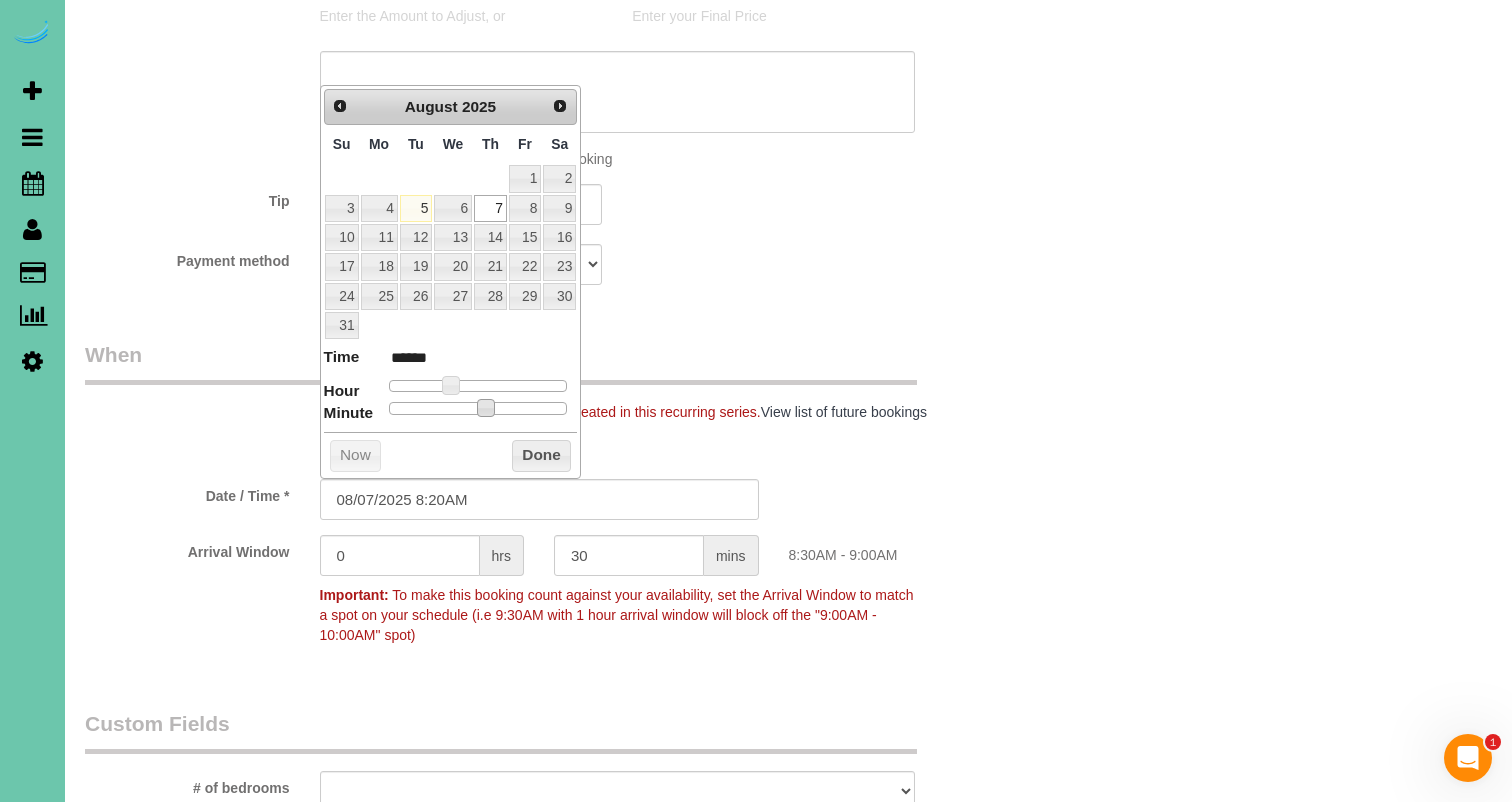 type on "08/07/2025 8:10AM" 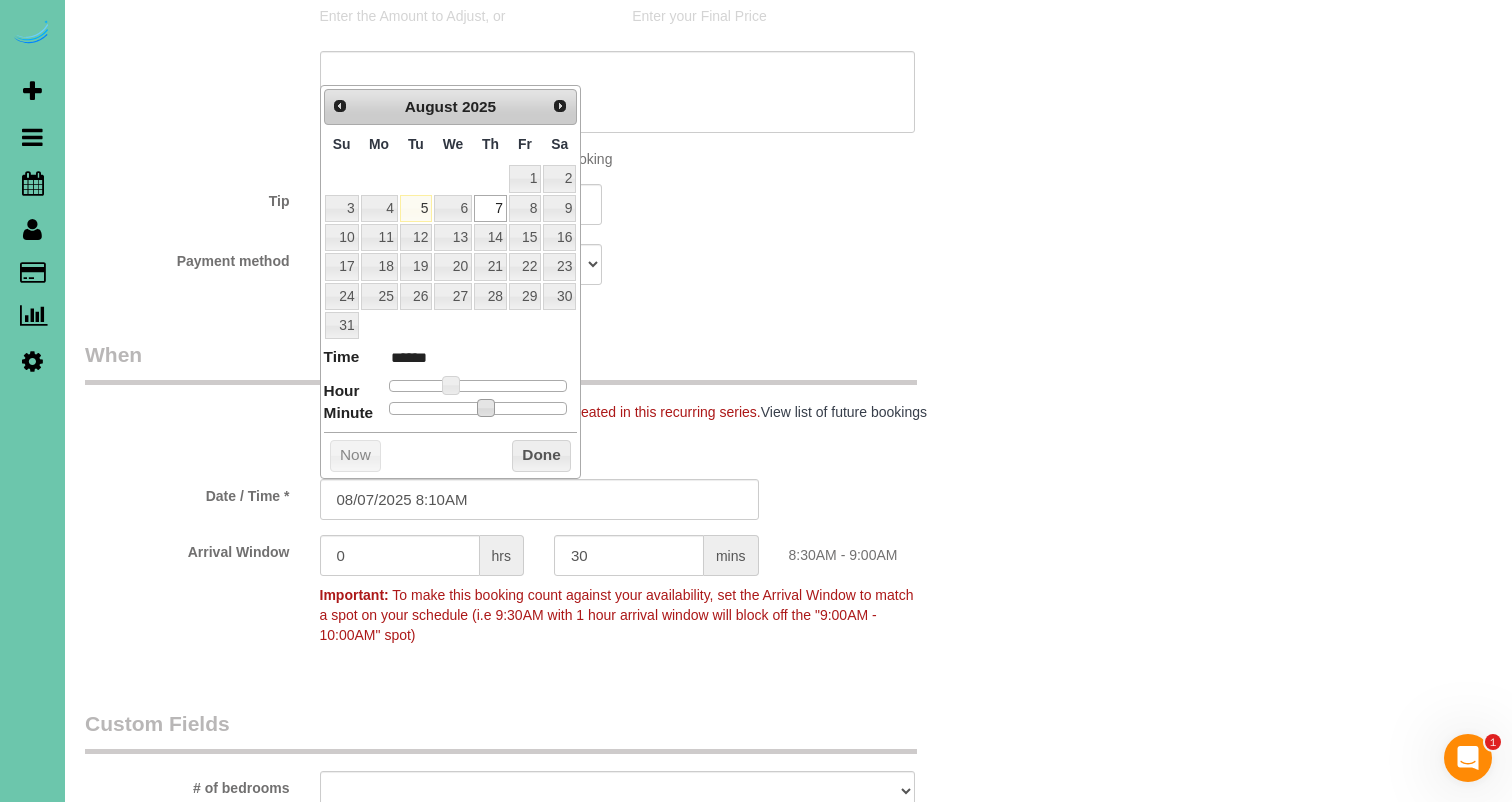 type on "08/07/2025 8:05AM" 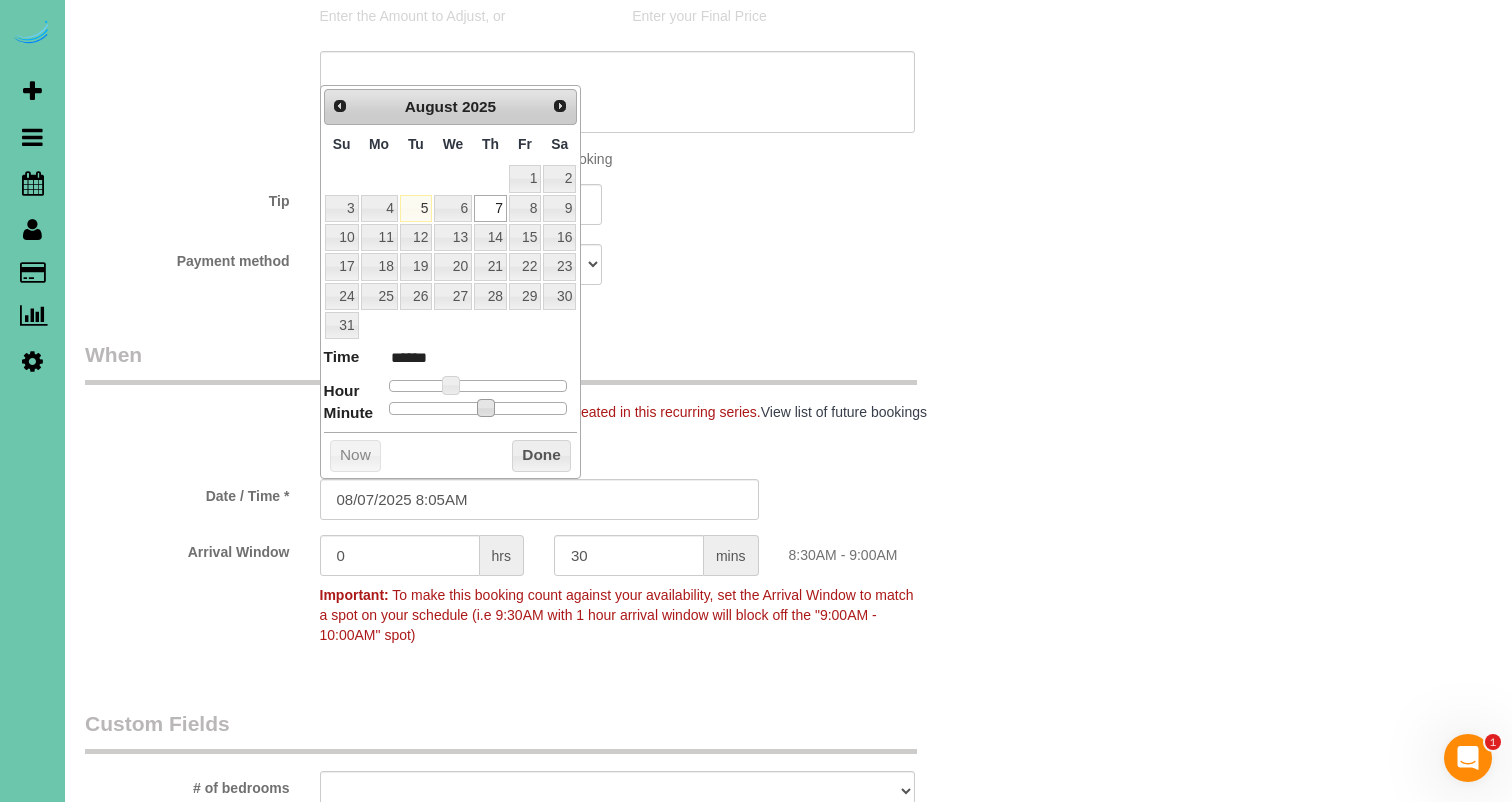 type on "08/07/2025 8:00AM" 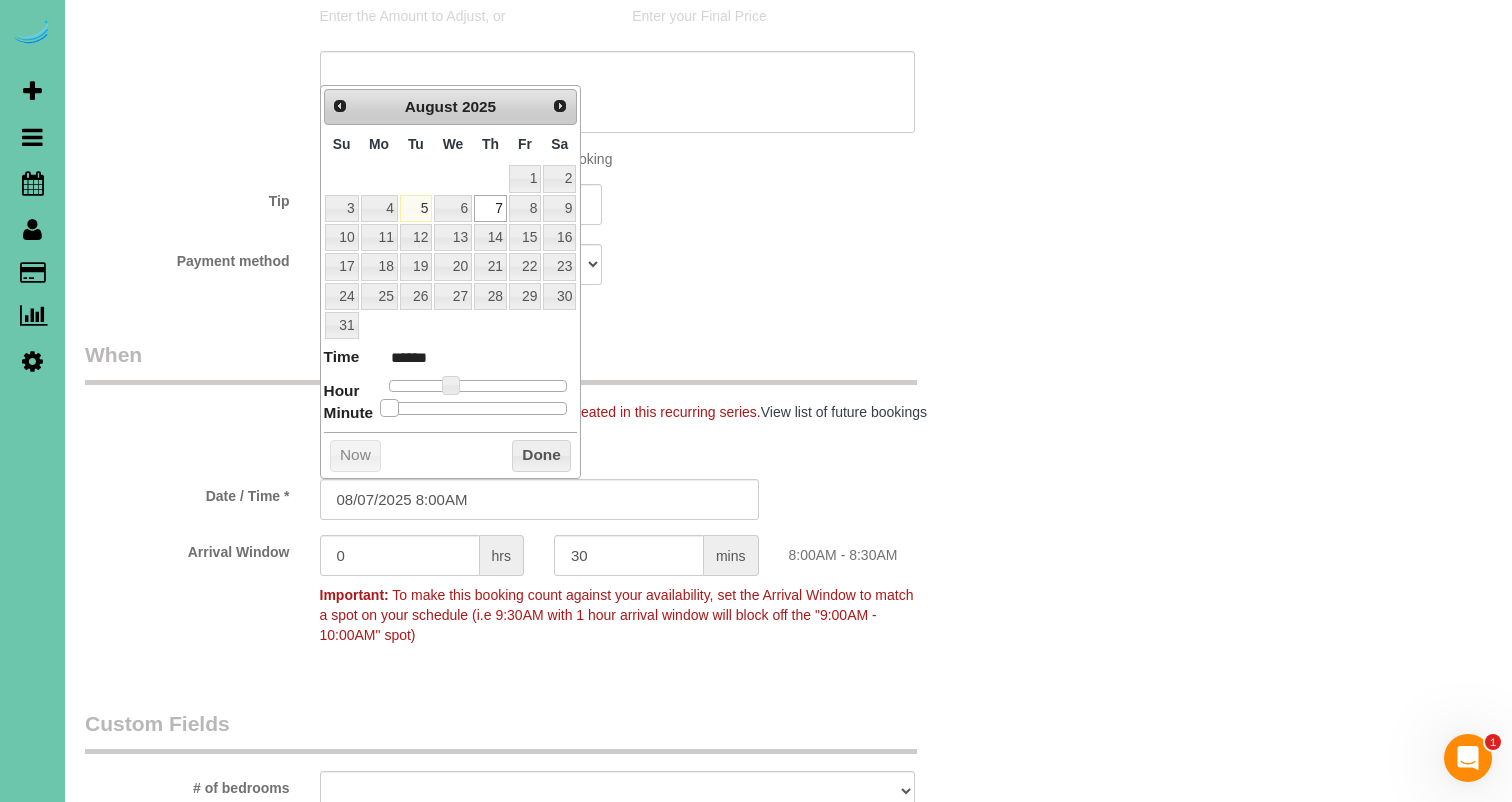 drag, startPoint x: 486, startPoint y: 401, endPoint x: 344, endPoint y: 393, distance: 142.22517 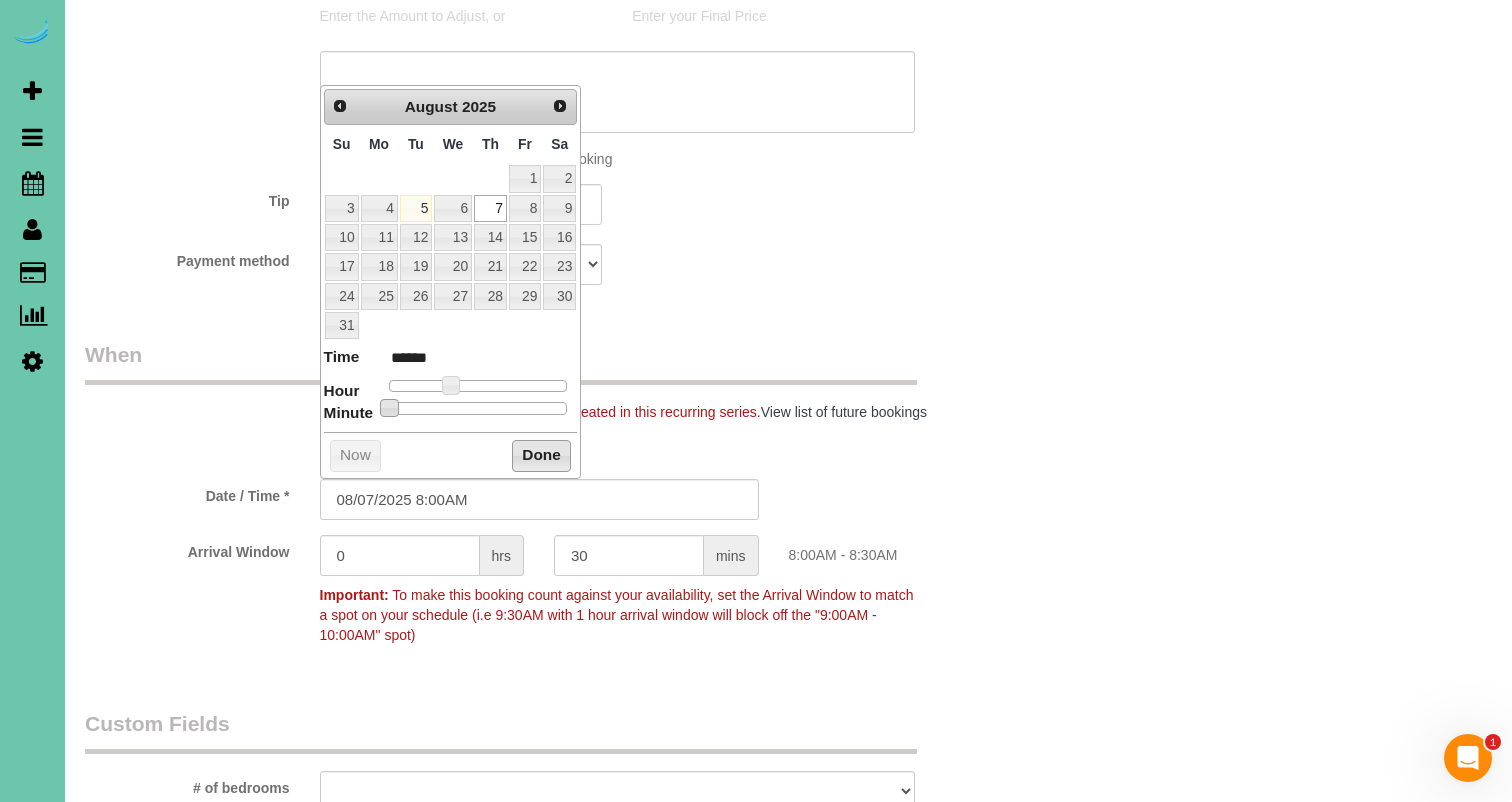 drag, startPoint x: 546, startPoint y: 451, endPoint x: 557, endPoint y: 448, distance: 11.401754 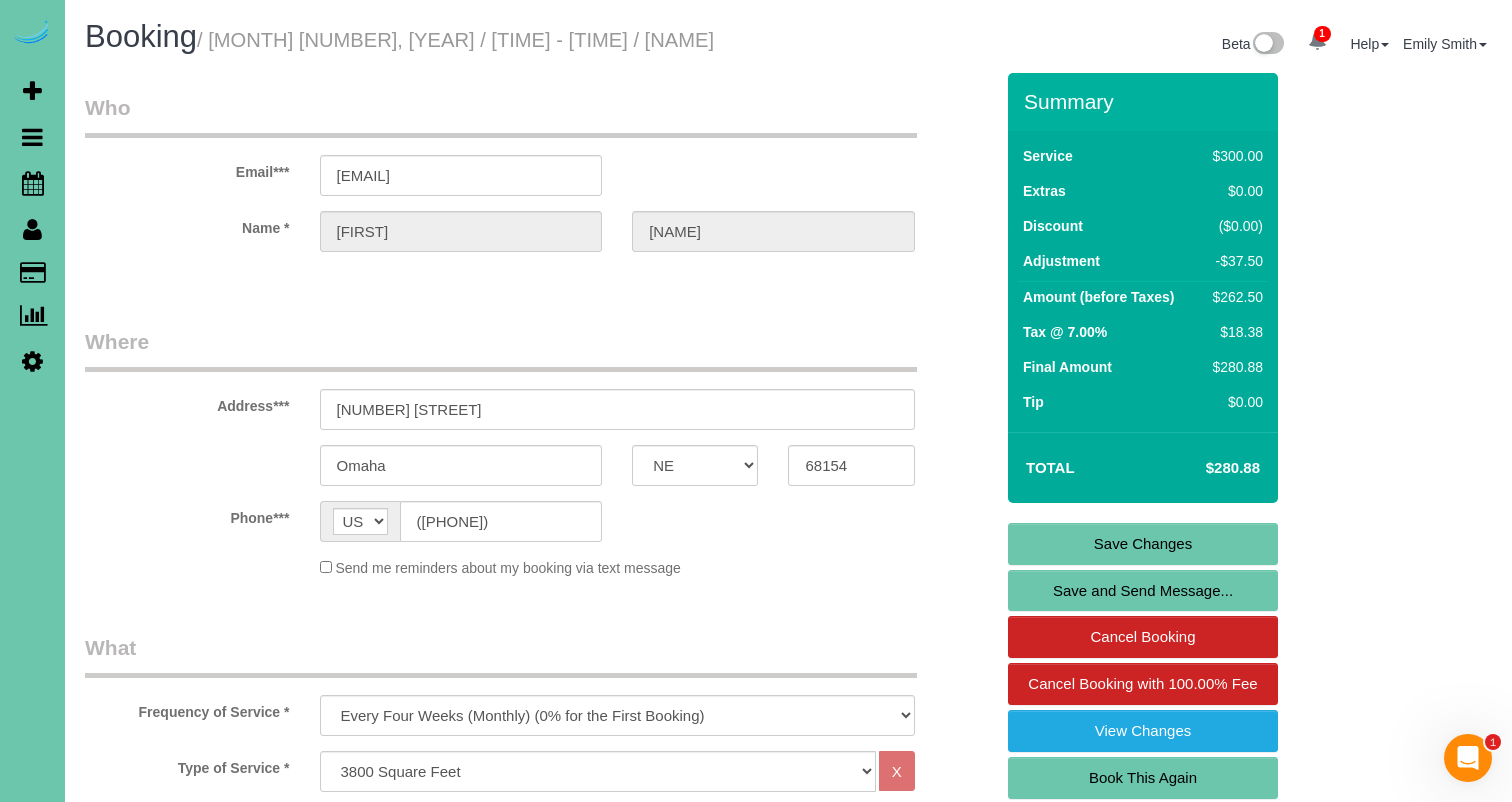 scroll, scrollTop: 0, scrollLeft: 0, axis: both 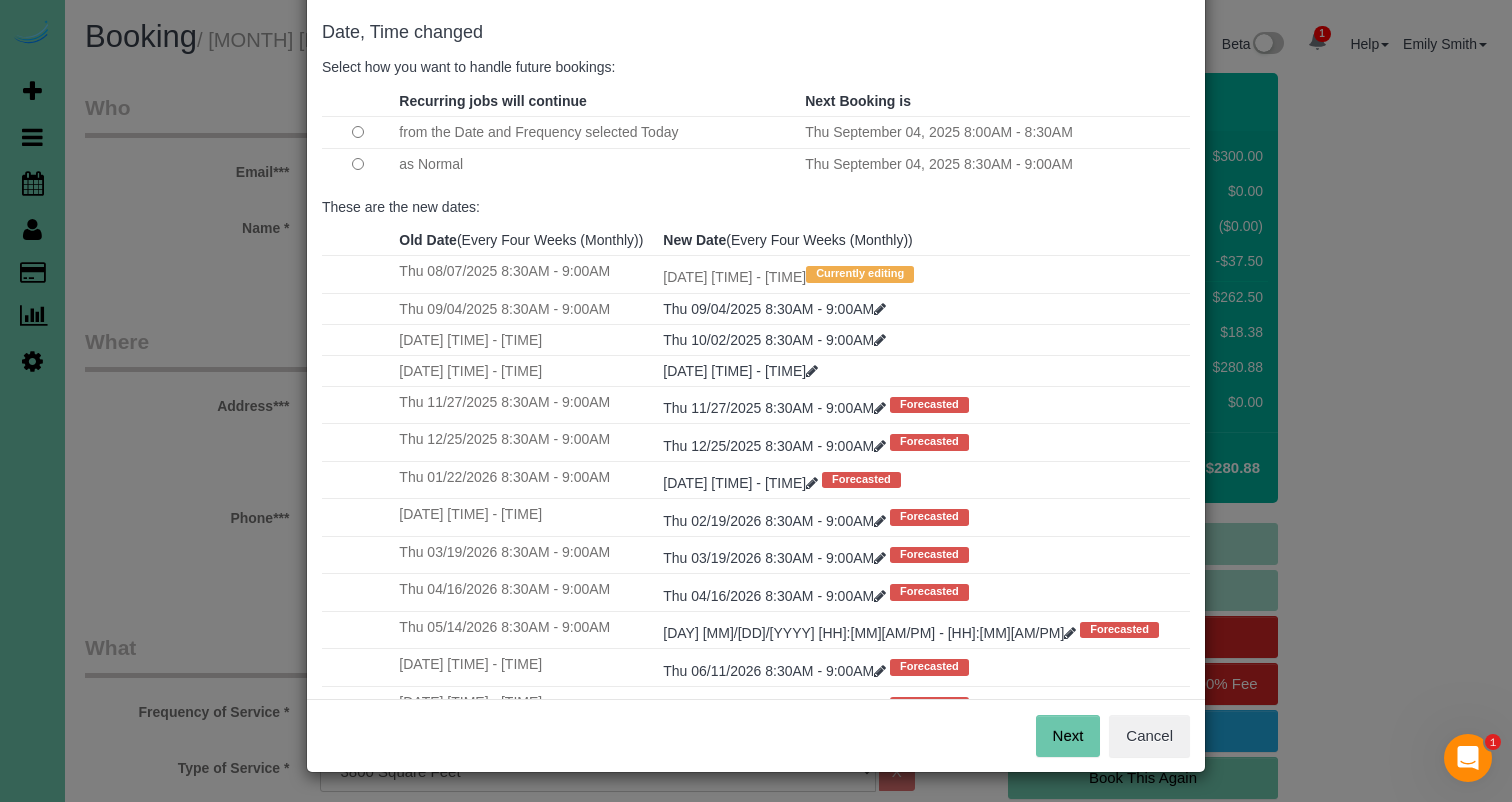drag, startPoint x: 1121, startPoint y: 740, endPoint x: 1015, endPoint y: 572, distance: 198.64542 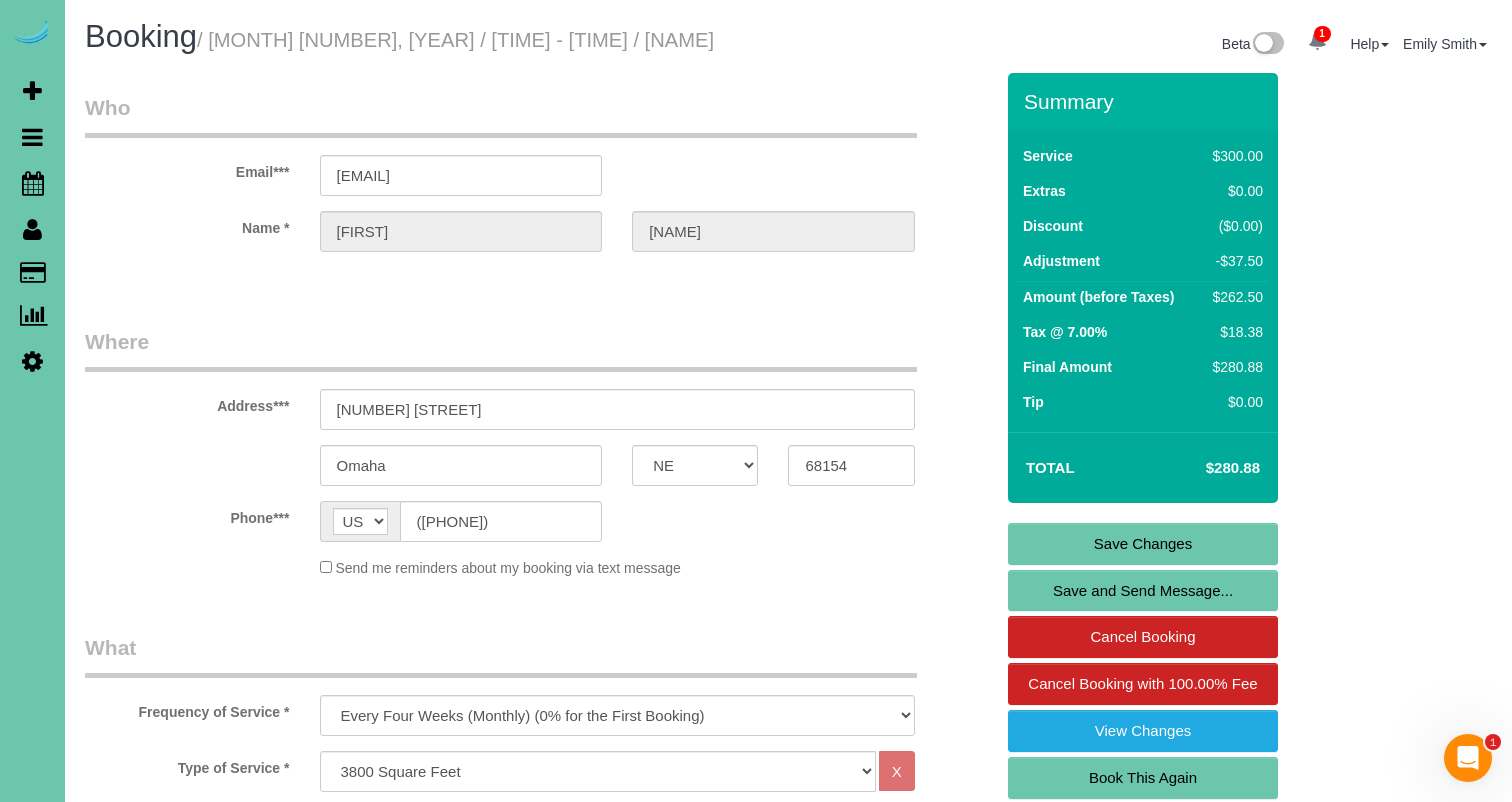 scroll, scrollTop: 0, scrollLeft: 0, axis: both 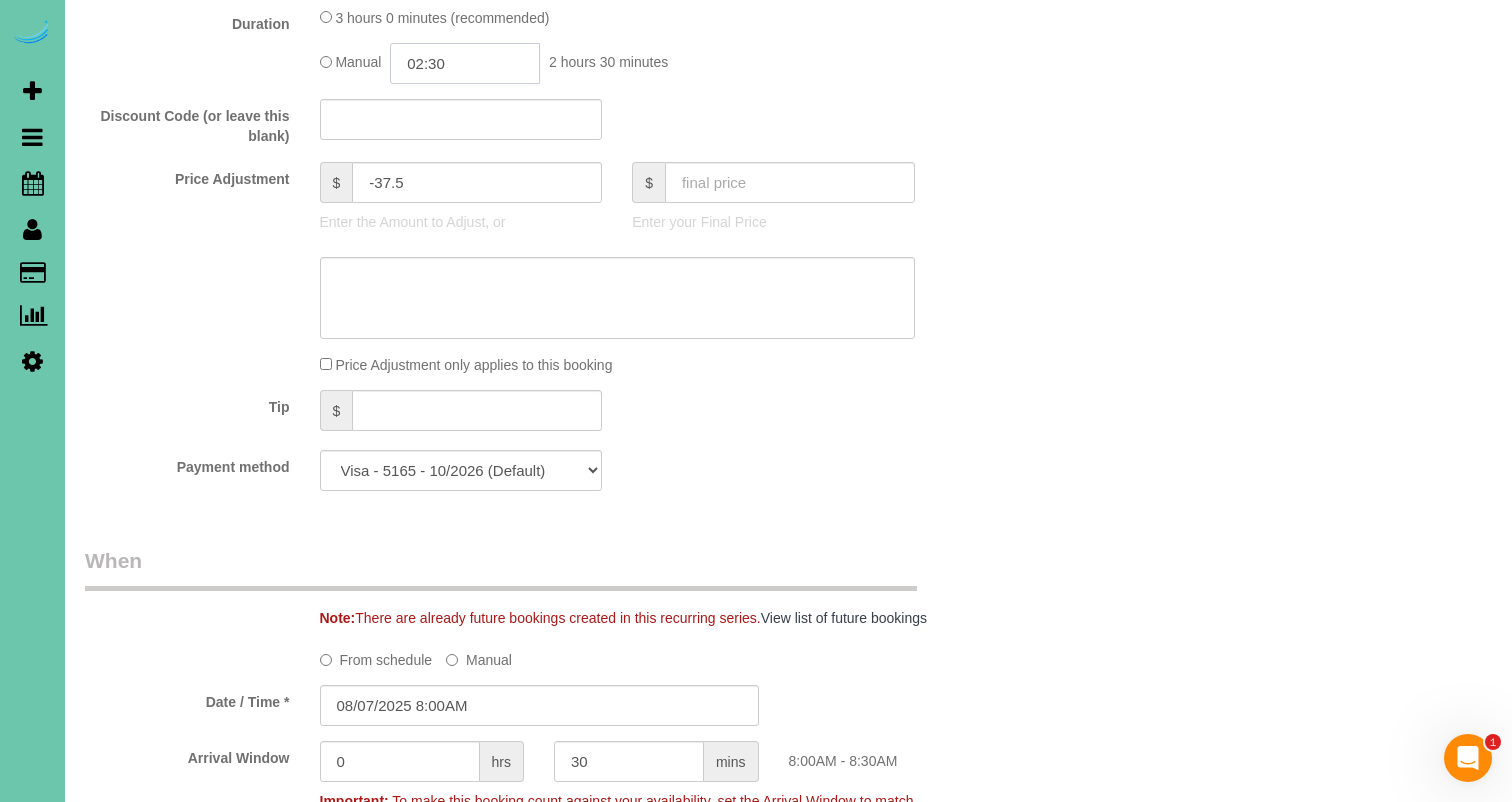 click on "02:30" 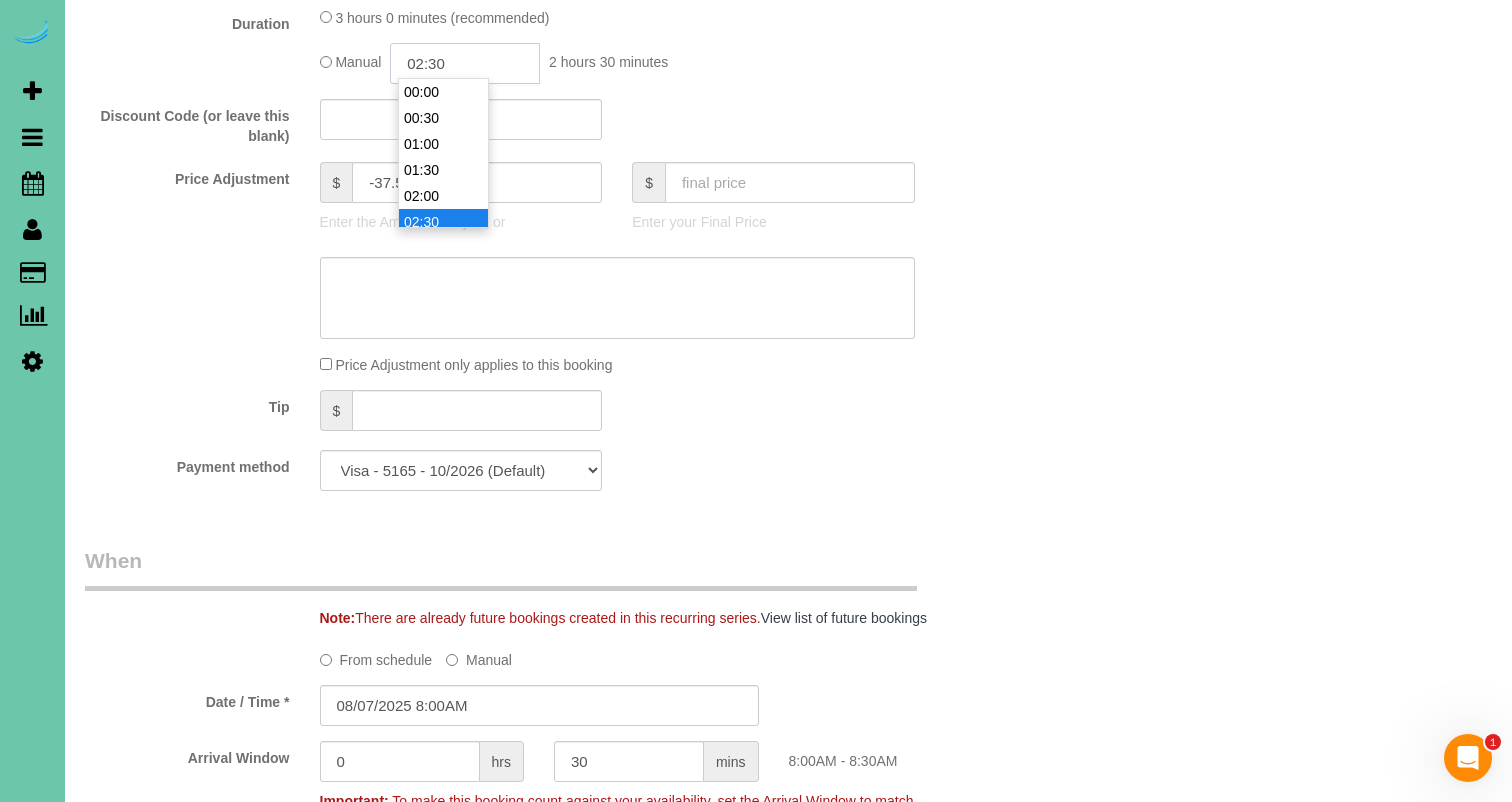scroll, scrollTop: 104, scrollLeft: 0, axis: vertical 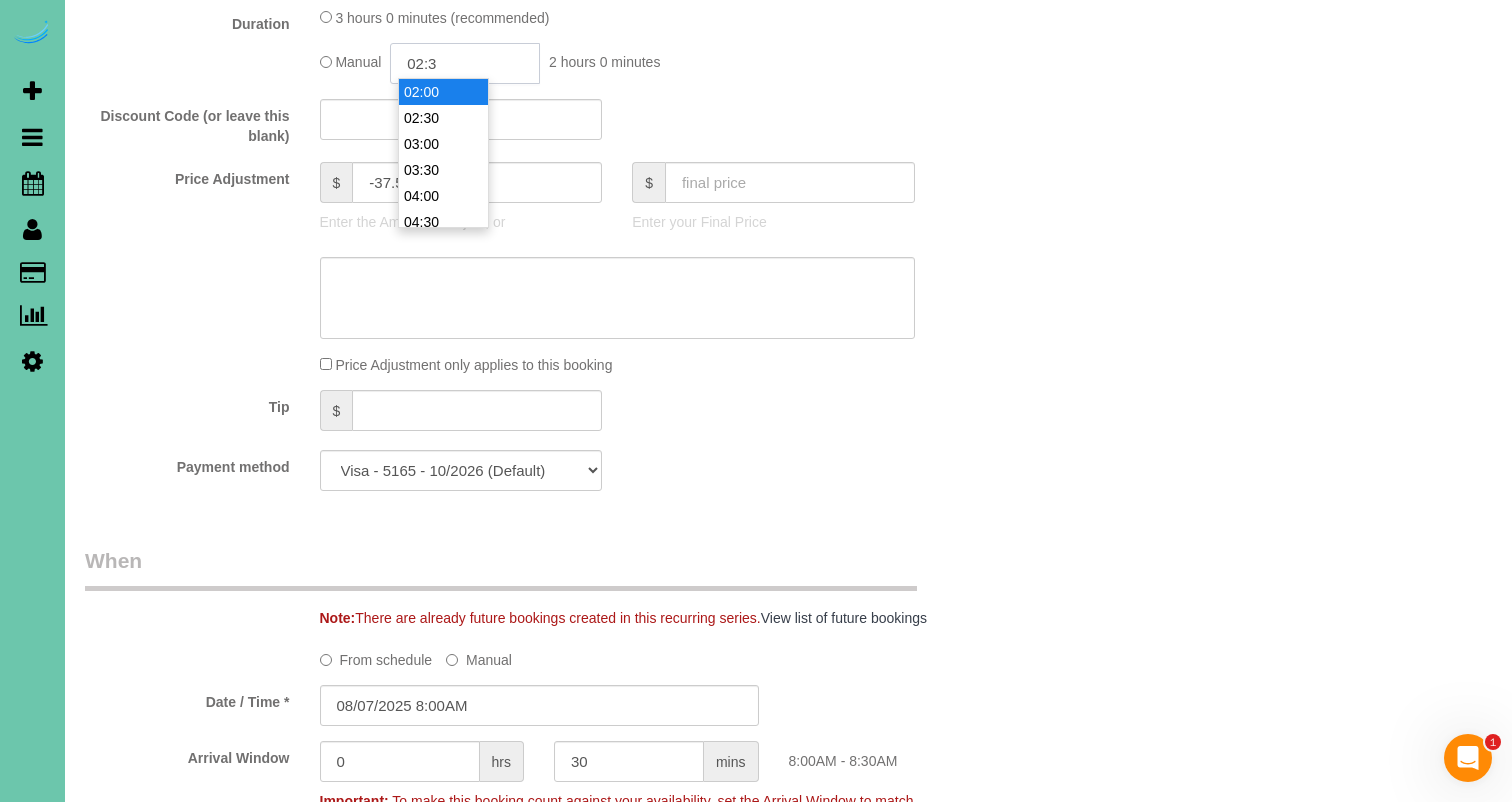 type on "02:30" 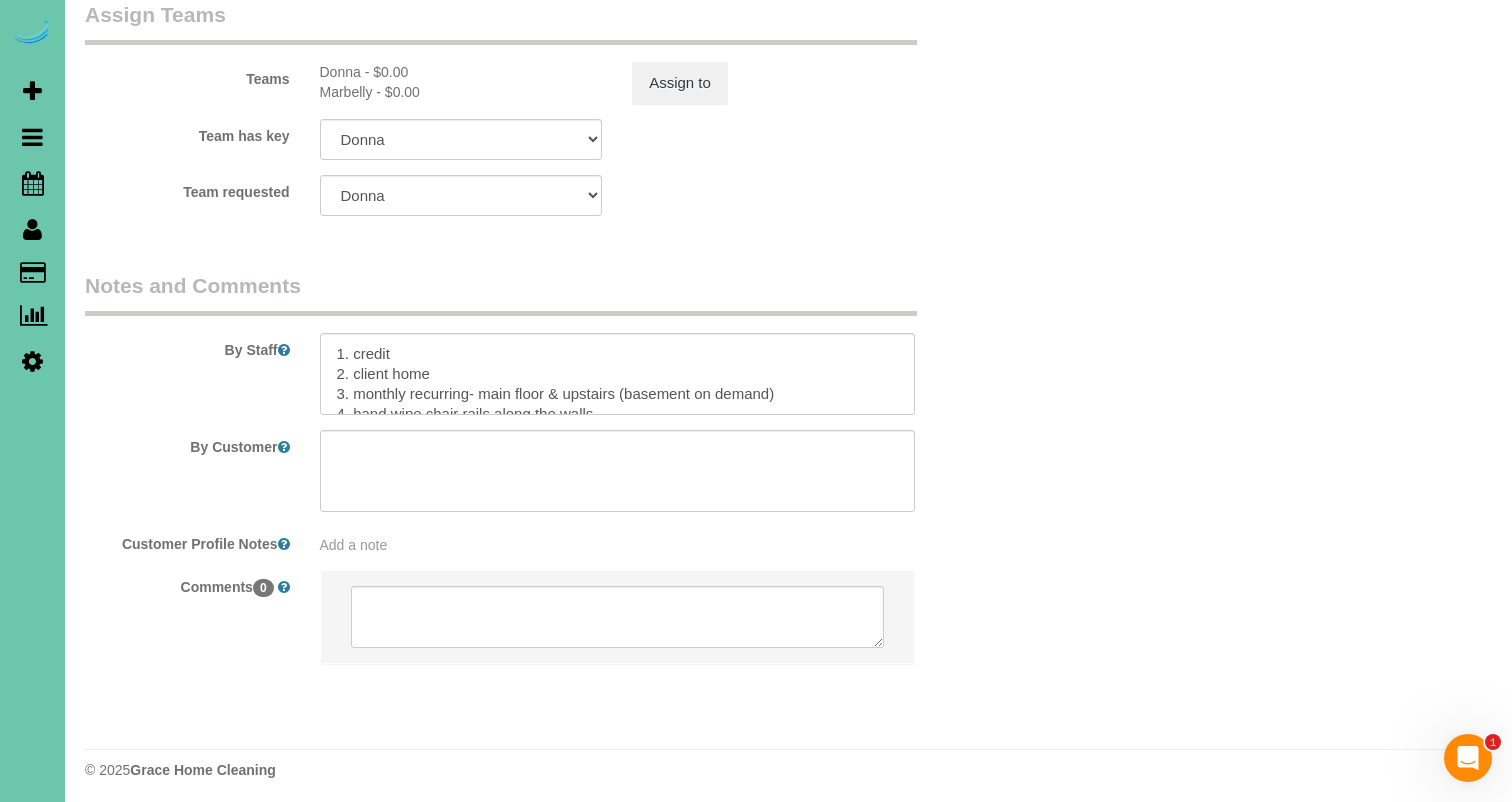 scroll, scrollTop: 2238, scrollLeft: 0, axis: vertical 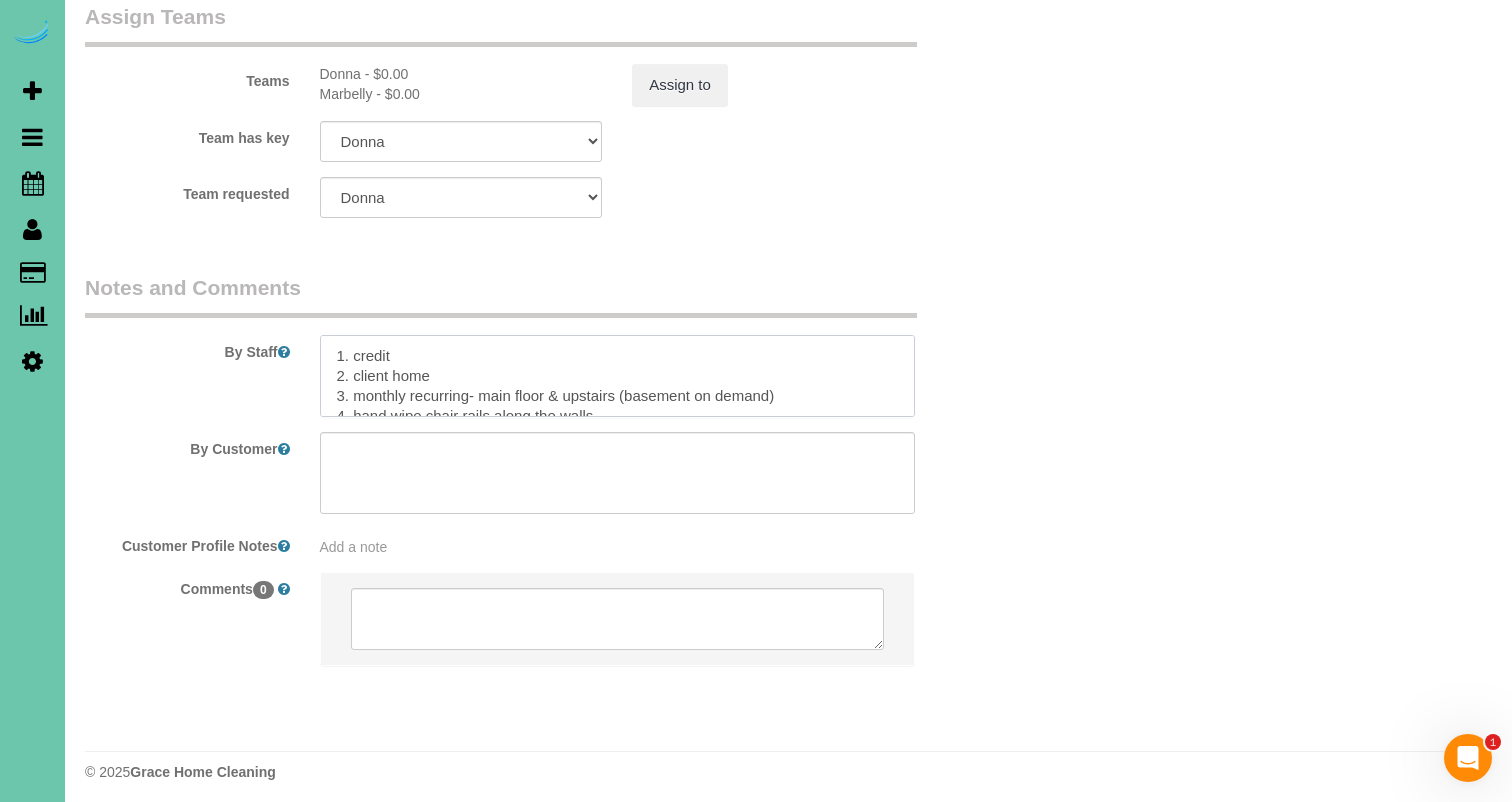 drag, startPoint x: 766, startPoint y: 384, endPoint x: 480, endPoint y: 385, distance: 286.00174 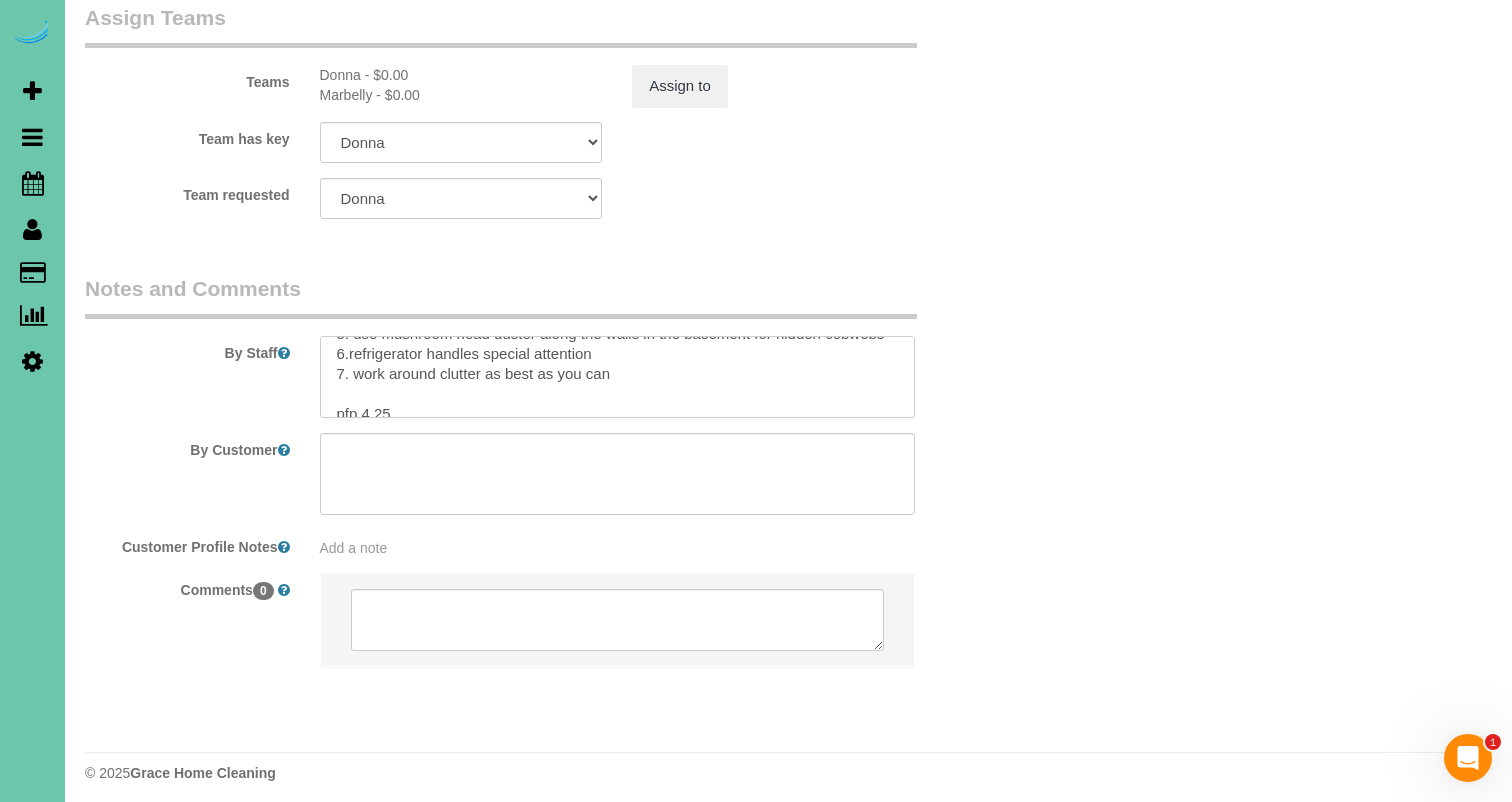scroll, scrollTop: 106, scrollLeft: 0, axis: vertical 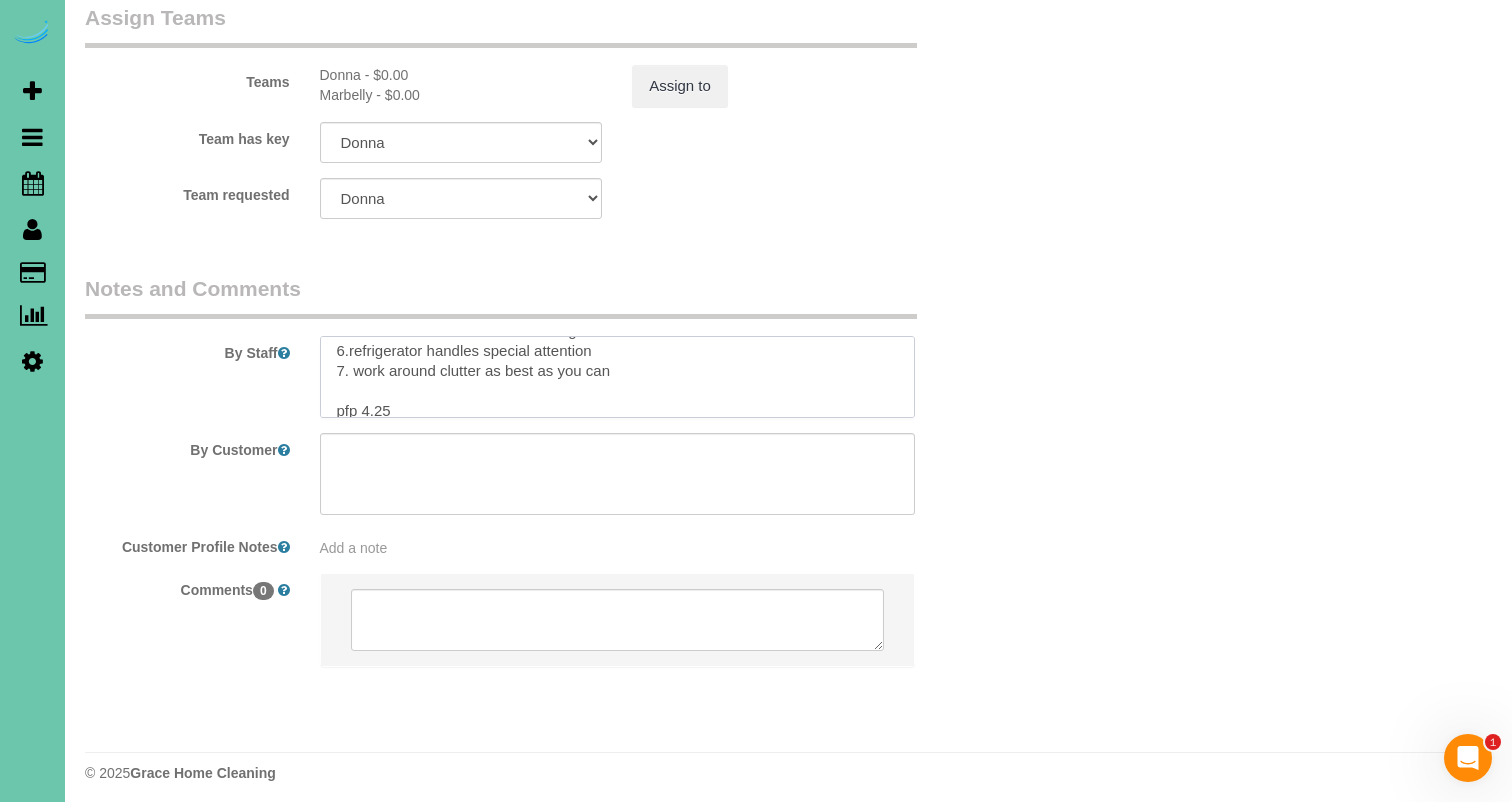 drag, startPoint x: 383, startPoint y: 393, endPoint x: 366, endPoint y: 393, distance: 17 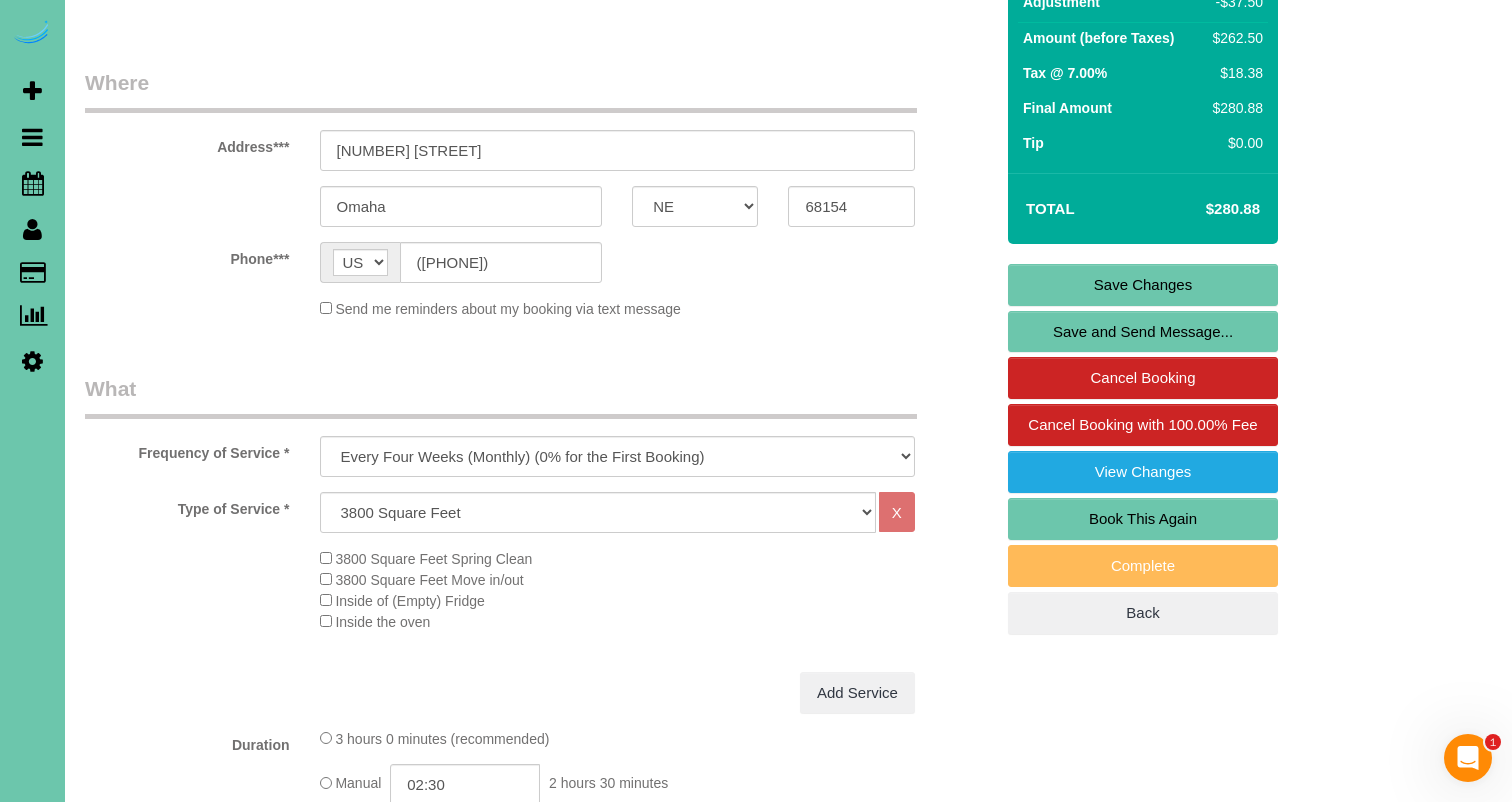 scroll, scrollTop: 419, scrollLeft: 1, axis: both 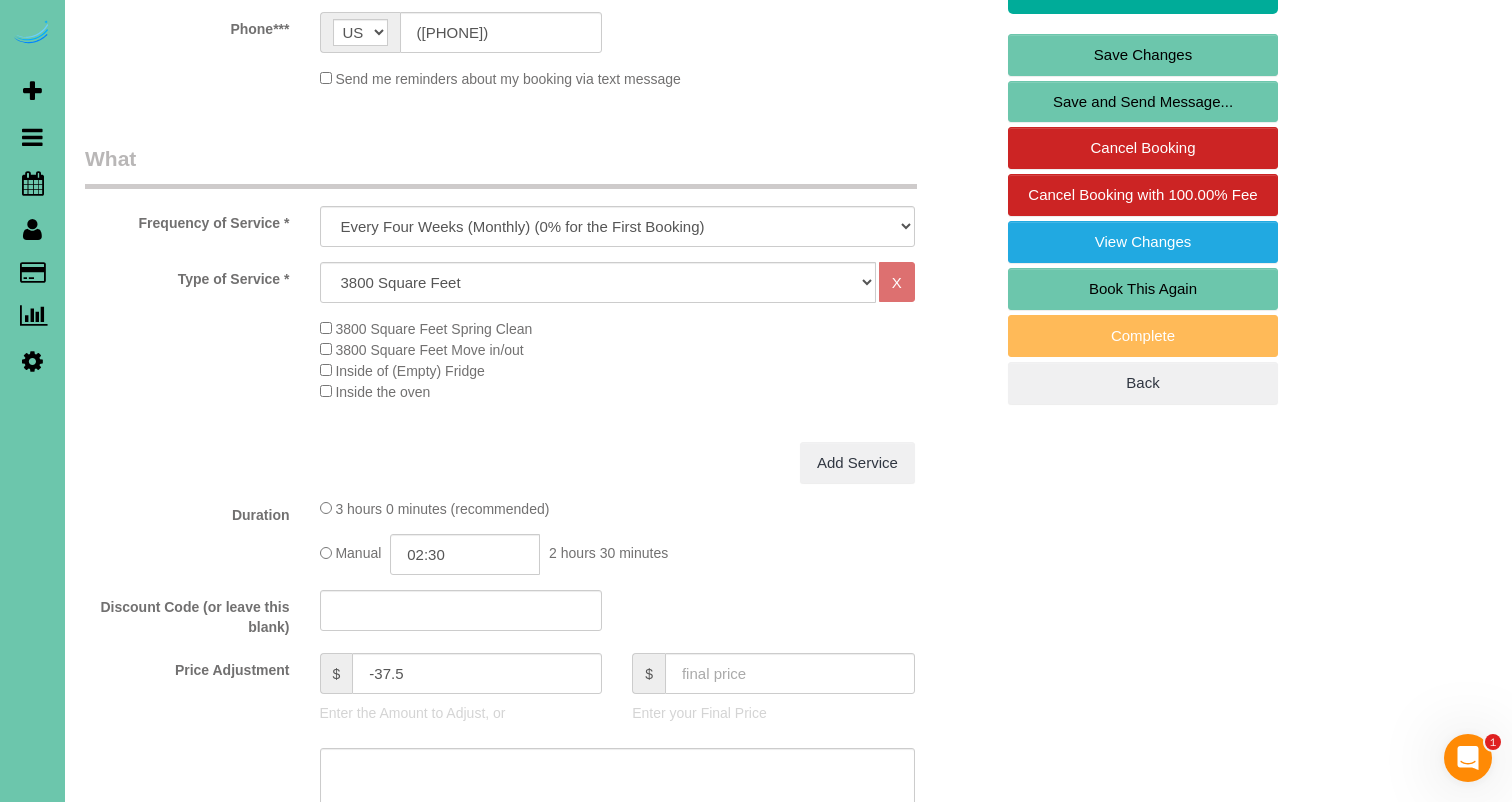 type on "1. credit
2. client home
3. monthly recurring- whole home today!
4. hand wipe chair rails along the walls
5. use mushroom head duster along the walls in the basement for hidden cobwebs
6.refrigerator handles special attention
7. work around clutter as best as you can
pfp 5.5
1. crédito
2. cliente en casa
3. recurrente mensual - planta principal y piso de arriba (sótano a pedido)
4. Limpiar a mano las barandillas de las sillas a lo largo de las paredes.
5. se utiliza el cepillo de bola gris para limpiar las paredes del sótano en busca de telarañas.
6. atención especial a las manillas del frigorífico
7. Trabaje lo mejor que pueda alrededor del desorden.
PFP 4.25" 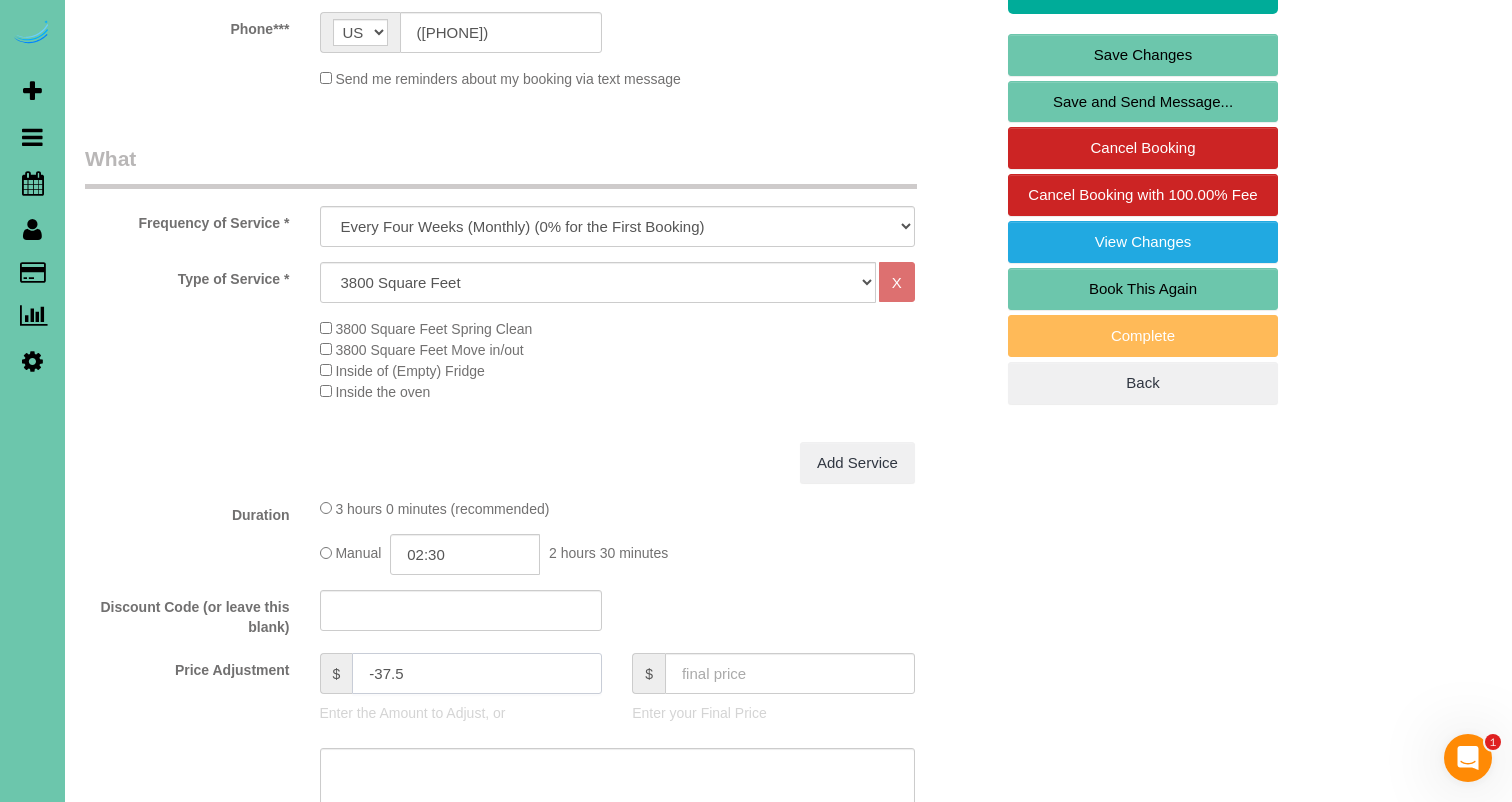 scroll, scrollTop: 491, scrollLeft: 0, axis: vertical 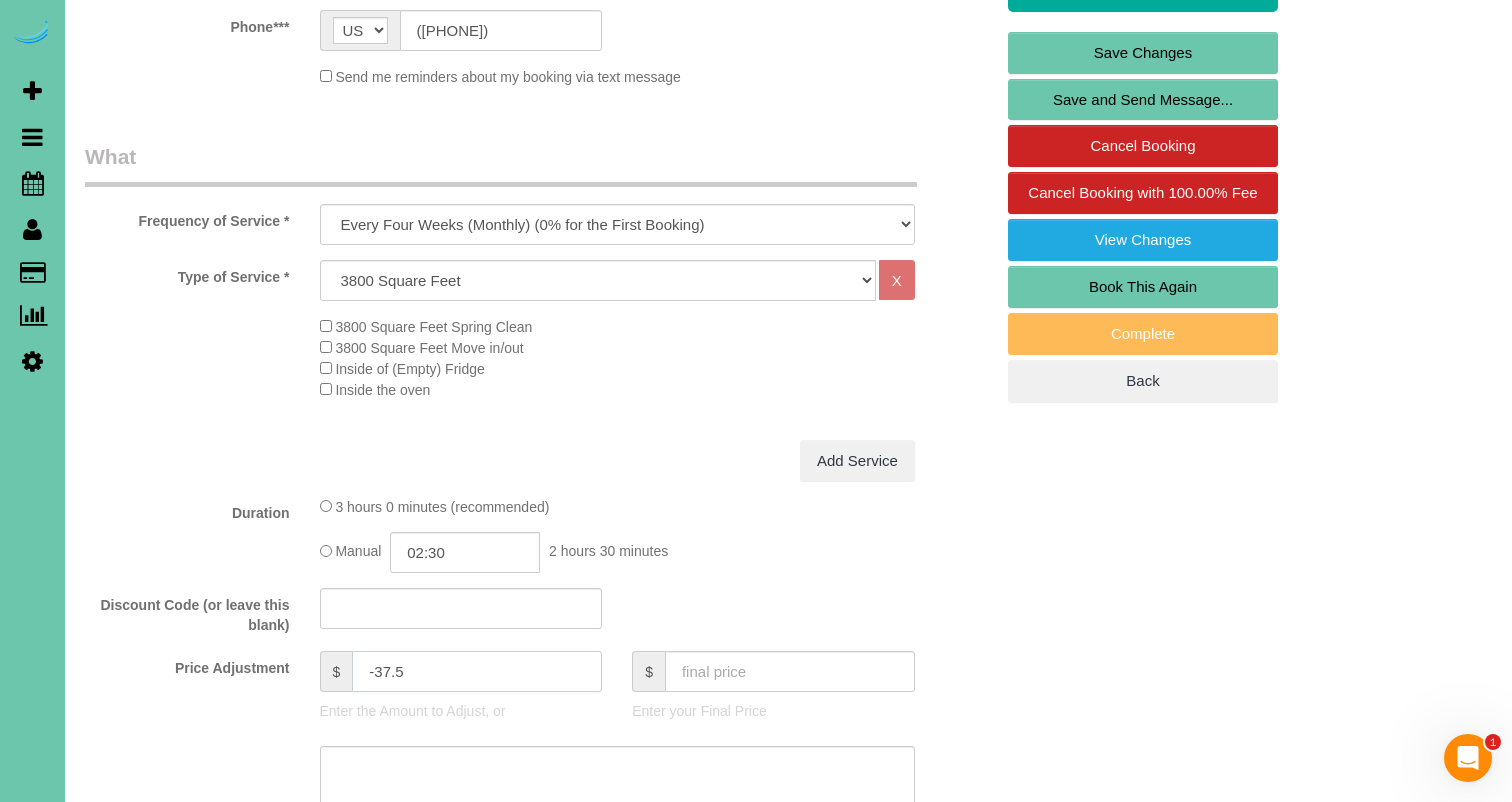 drag, startPoint x: 417, startPoint y: 681, endPoint x: 379, endPoint y: 667, distance: 40.496914 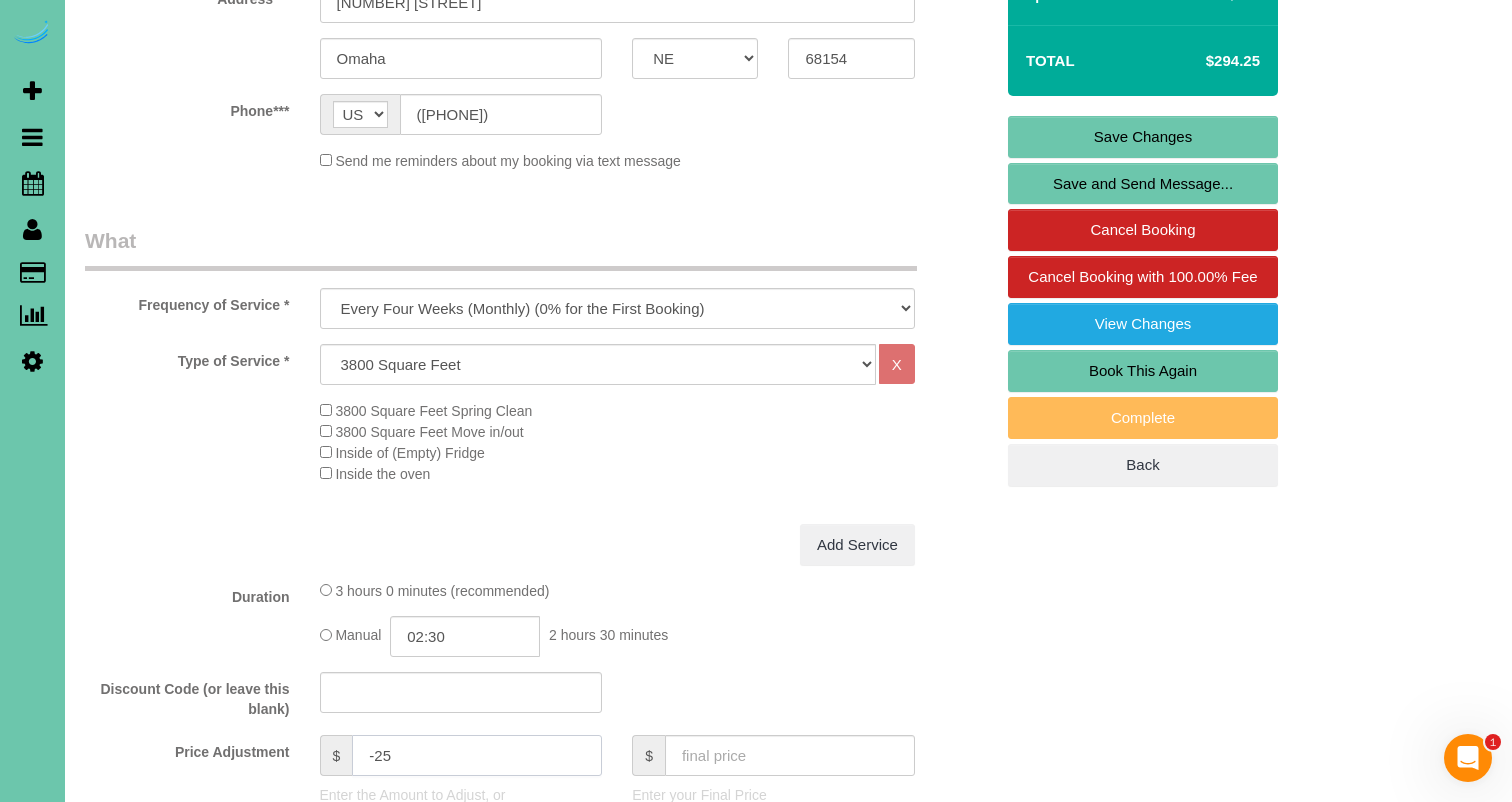 scroll, scrollTop: 448, scrollLeft: 0, axis: vertical 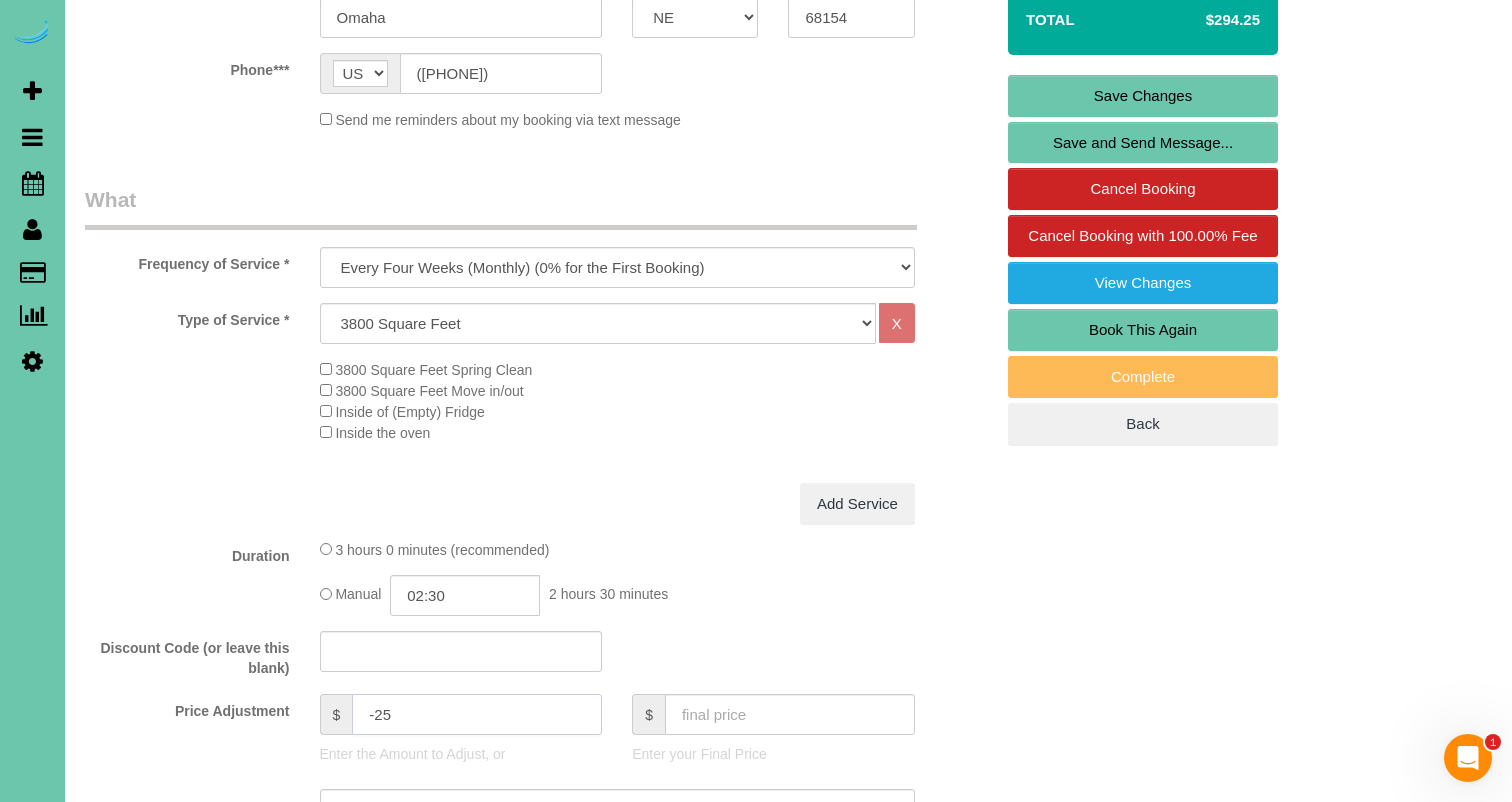 type on "-25" 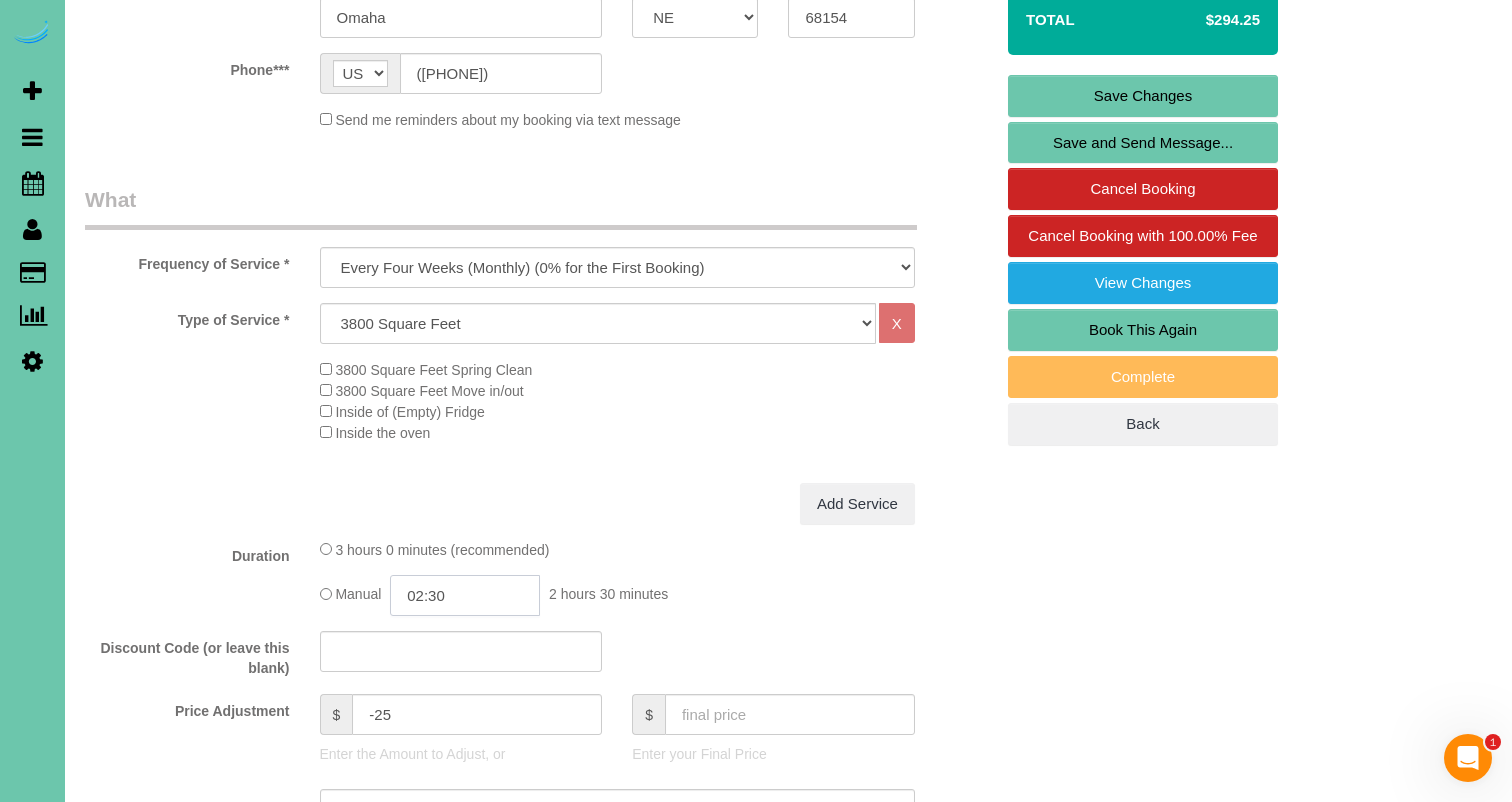 click on "02:30" 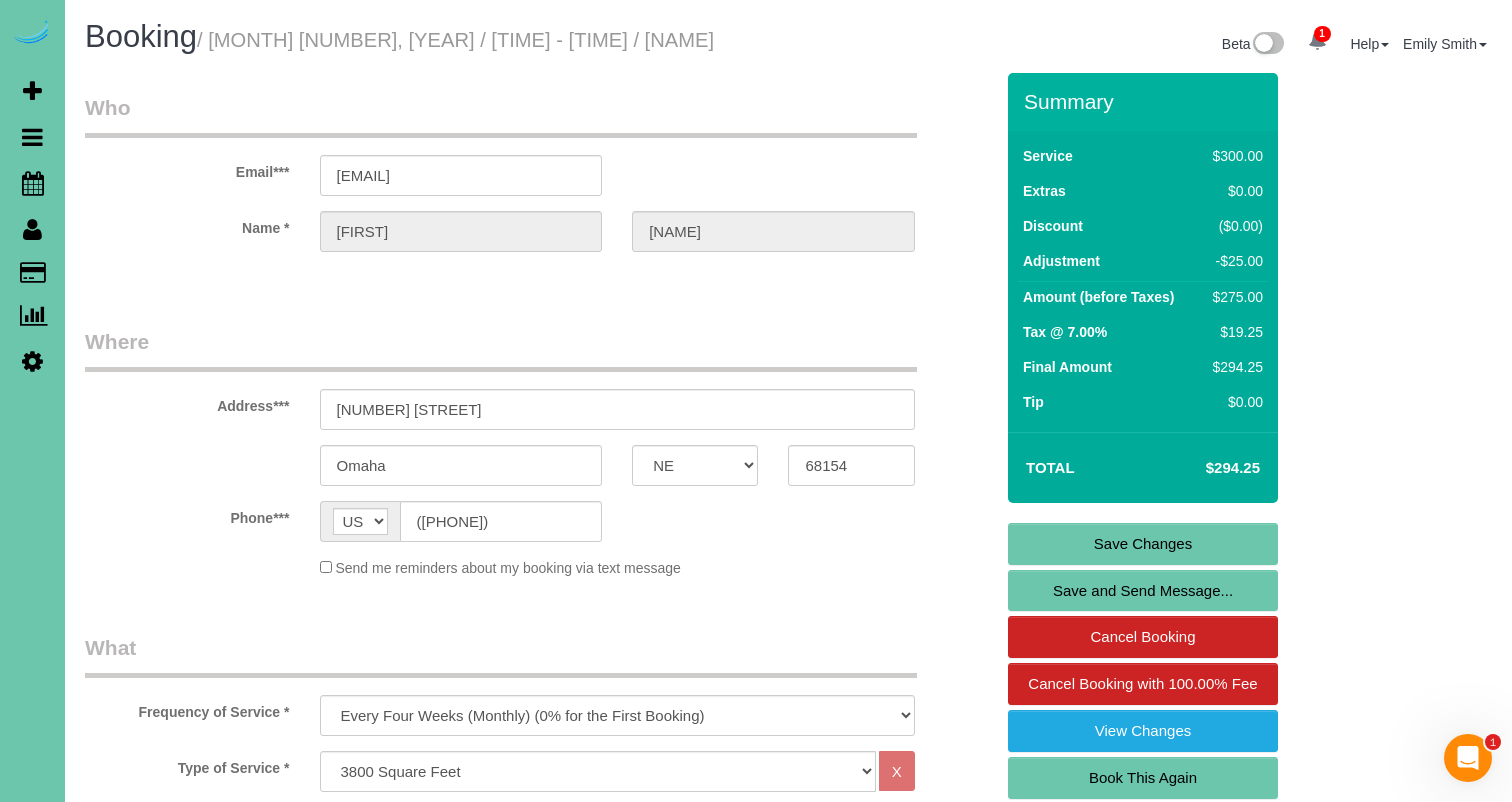 scroll, scrollTop: 0, scrollLeft: 0, axis: both 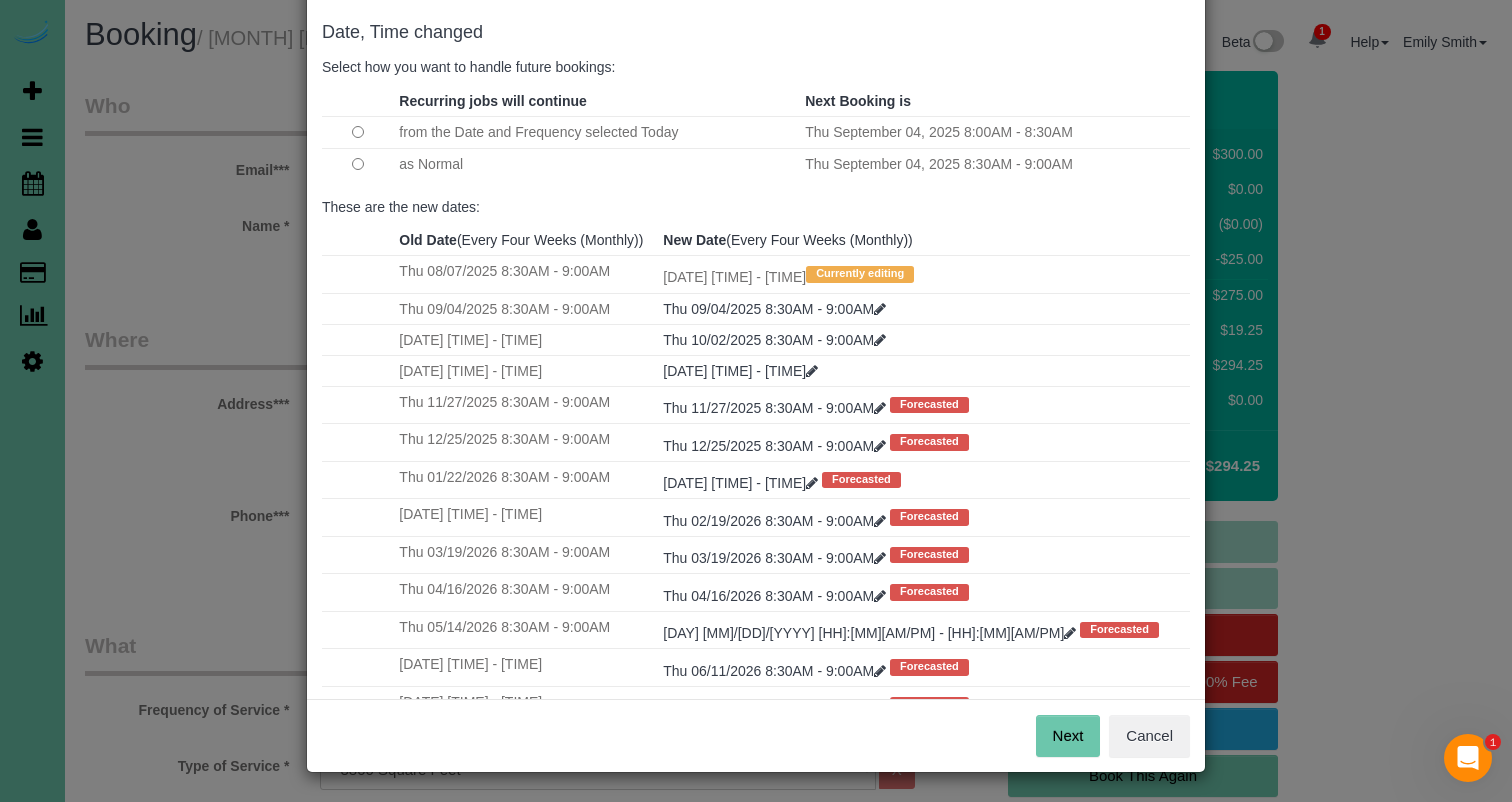 click on "Next" at bounding box center [1068, 736] 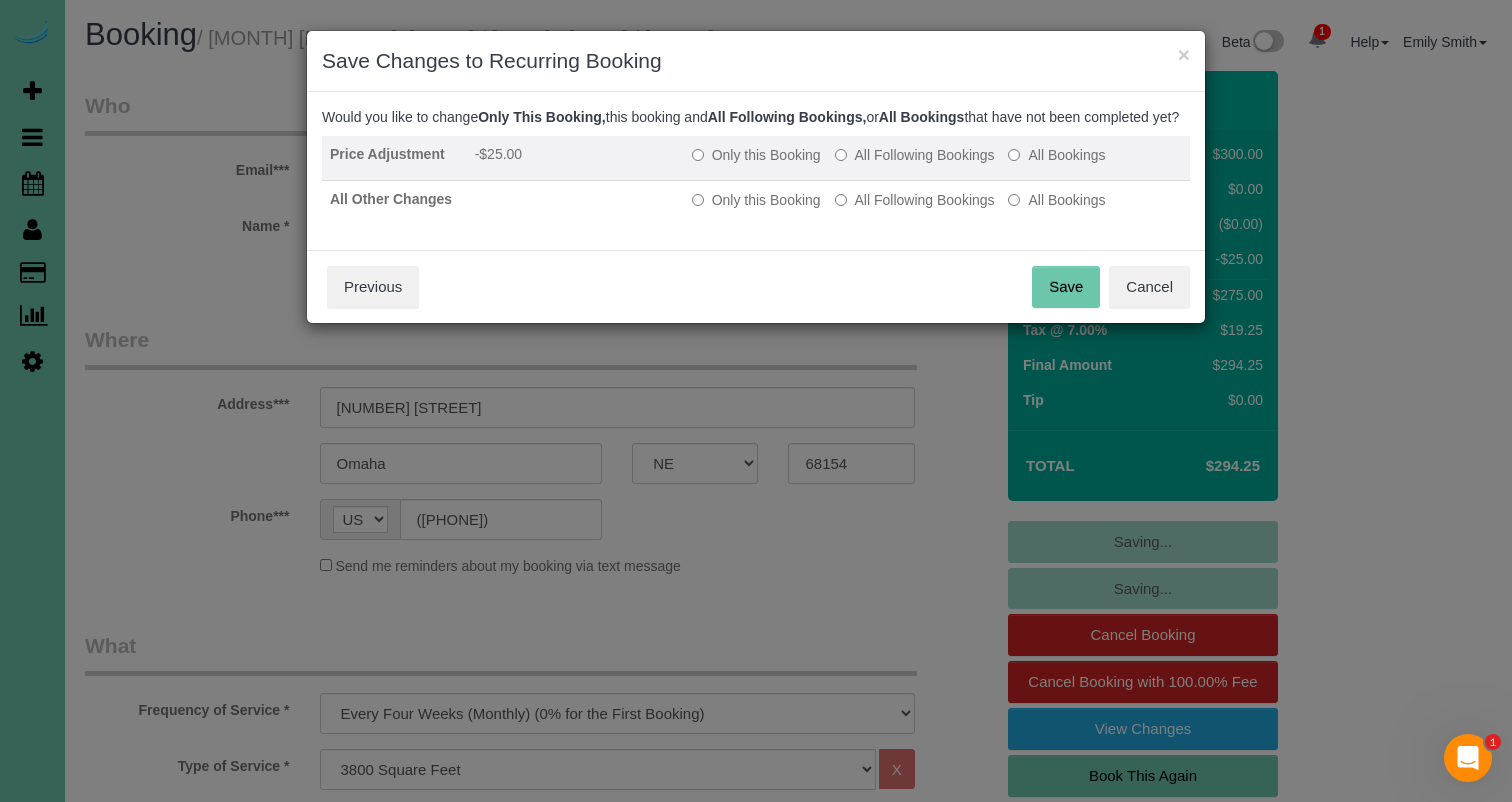 drag, startPoint x: 749, startPoint y: 172, endPoint x: 775, endPoint y: 185, distance: 29.068884 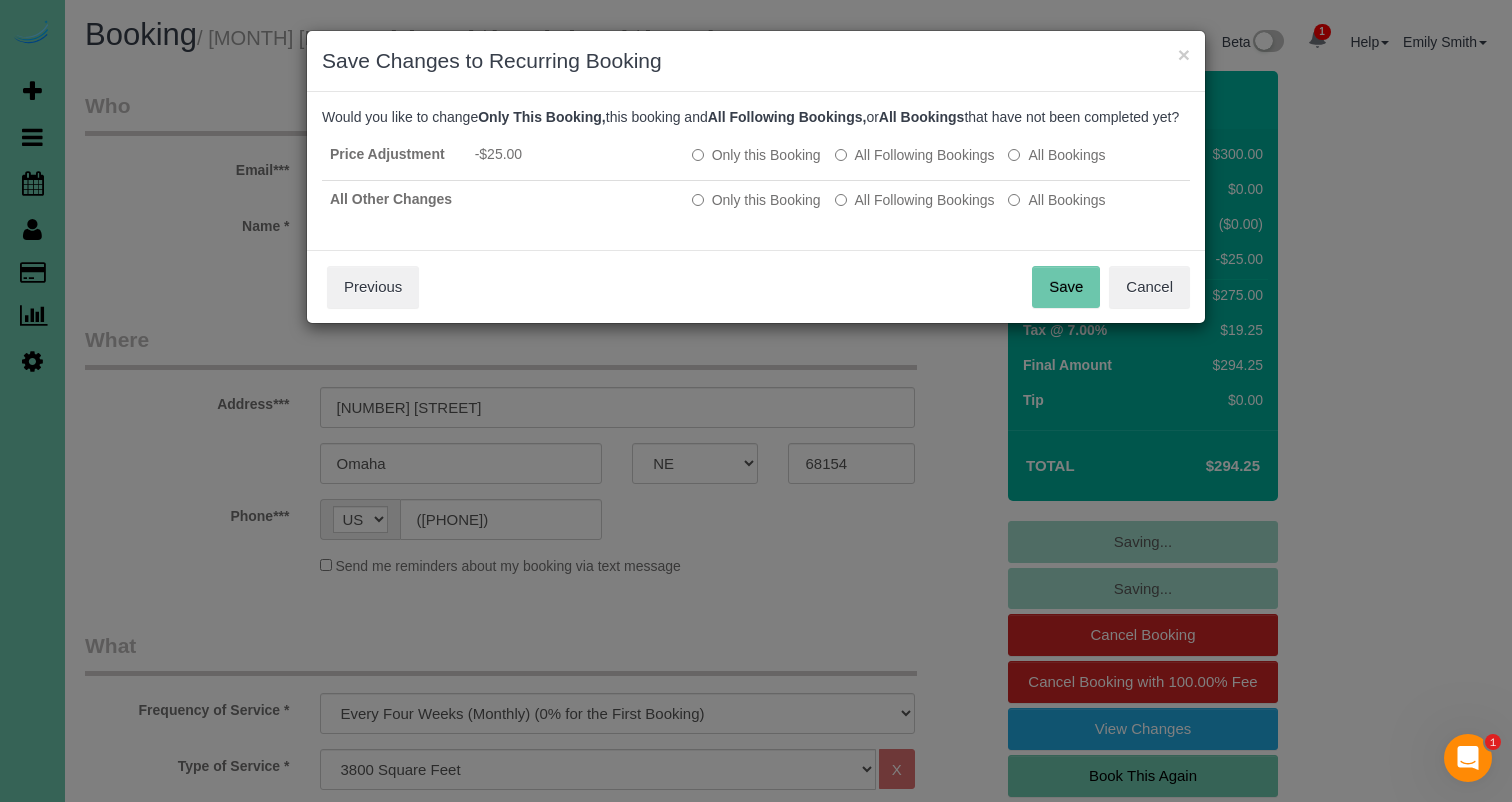 click on "Save" at bounding box center [1066, 287] 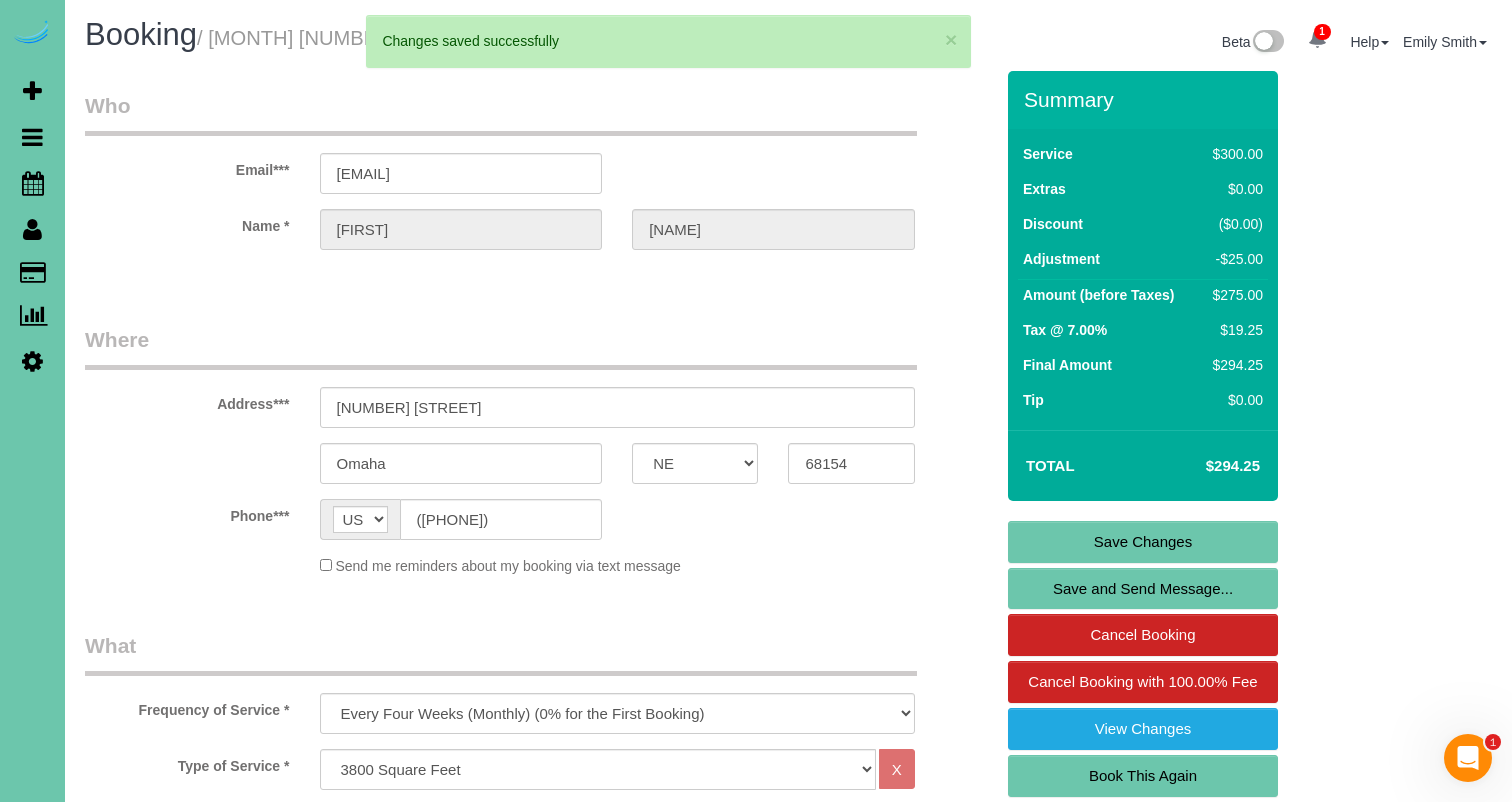scroll, scrollTop: 0, scrollLeft: 0, axis: both 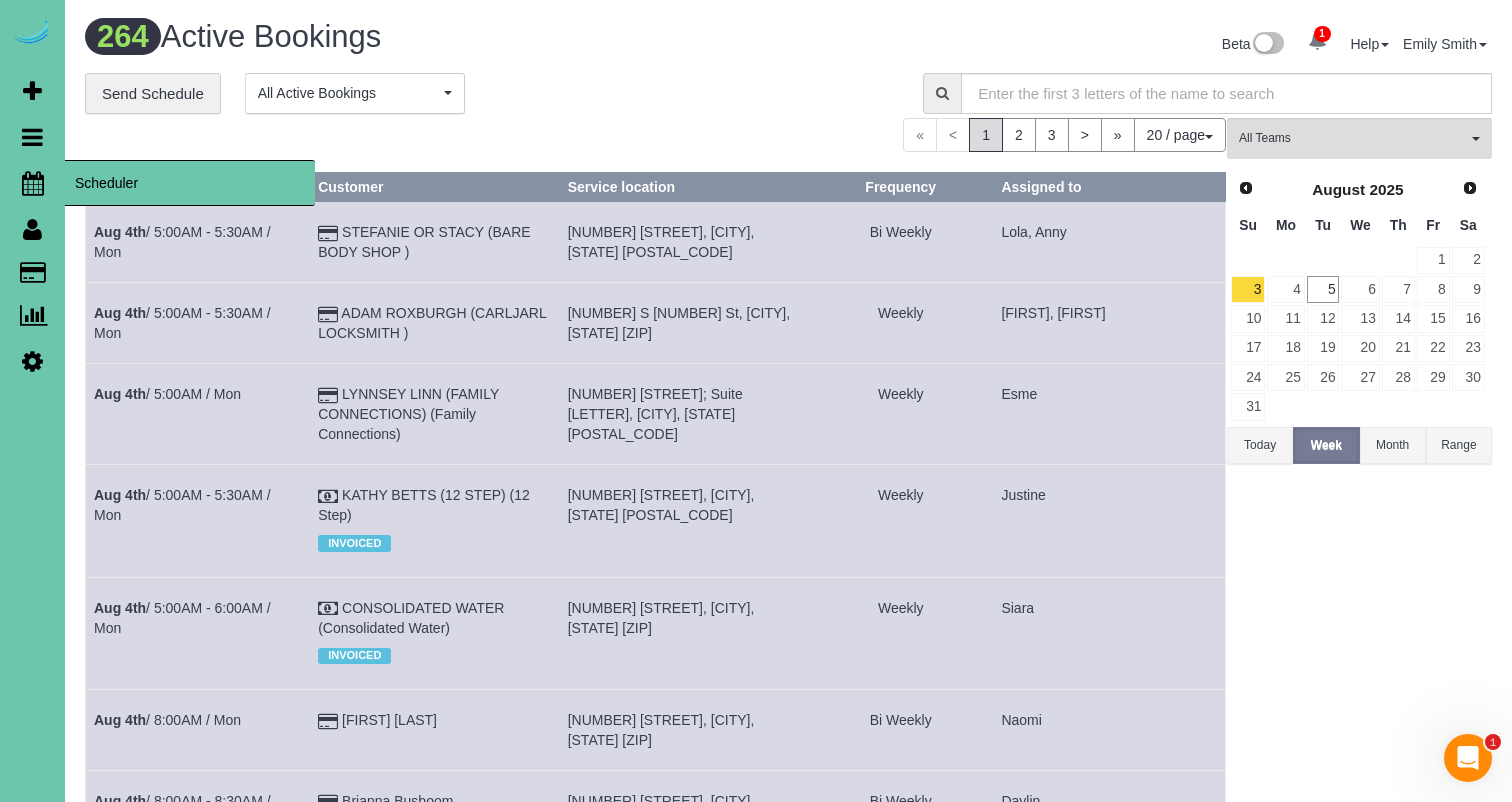 click at bounding box center (33, 183) 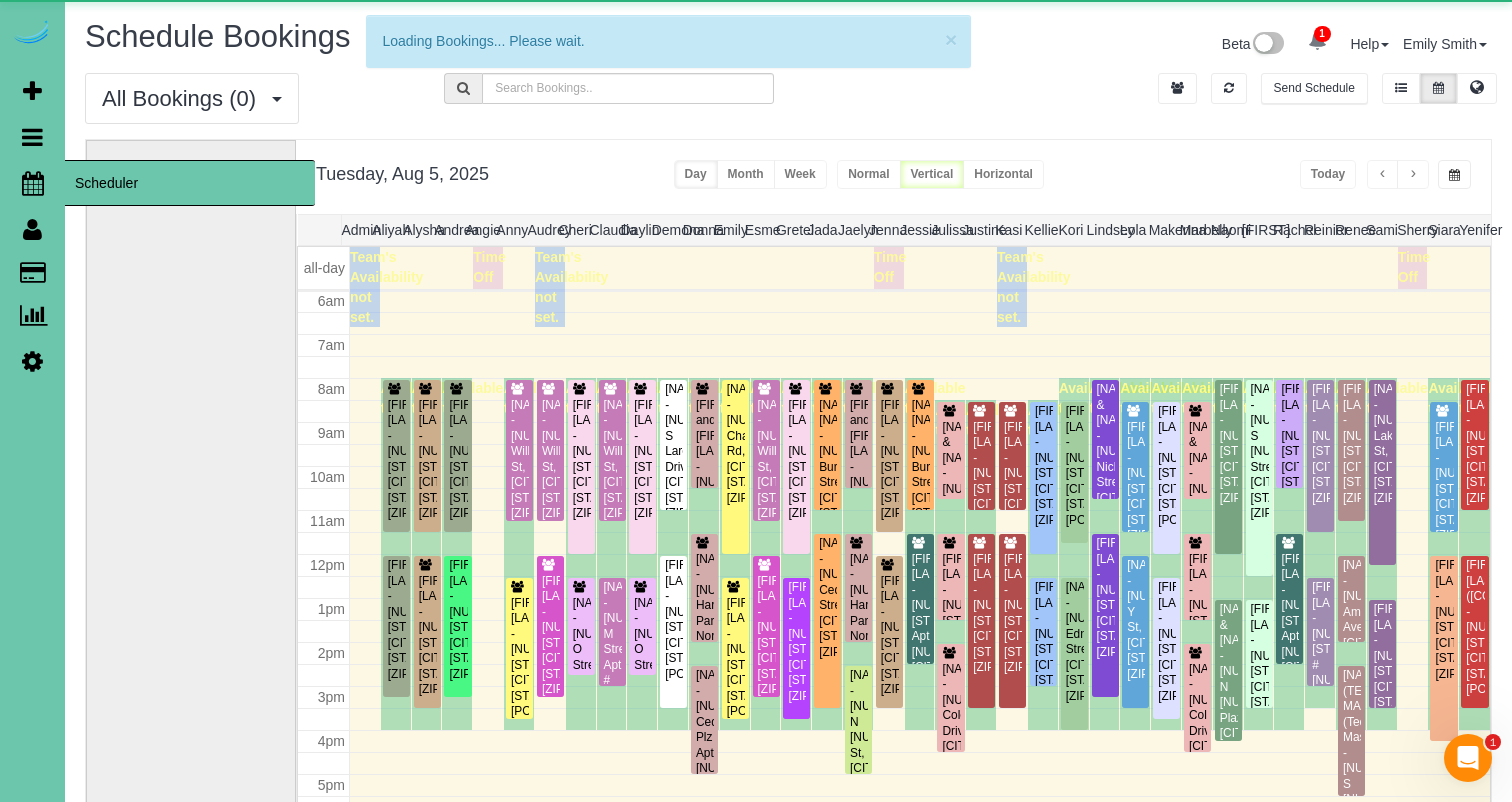 scroll, scrollTop: 265, scrollLeft: 0, axis: vertical 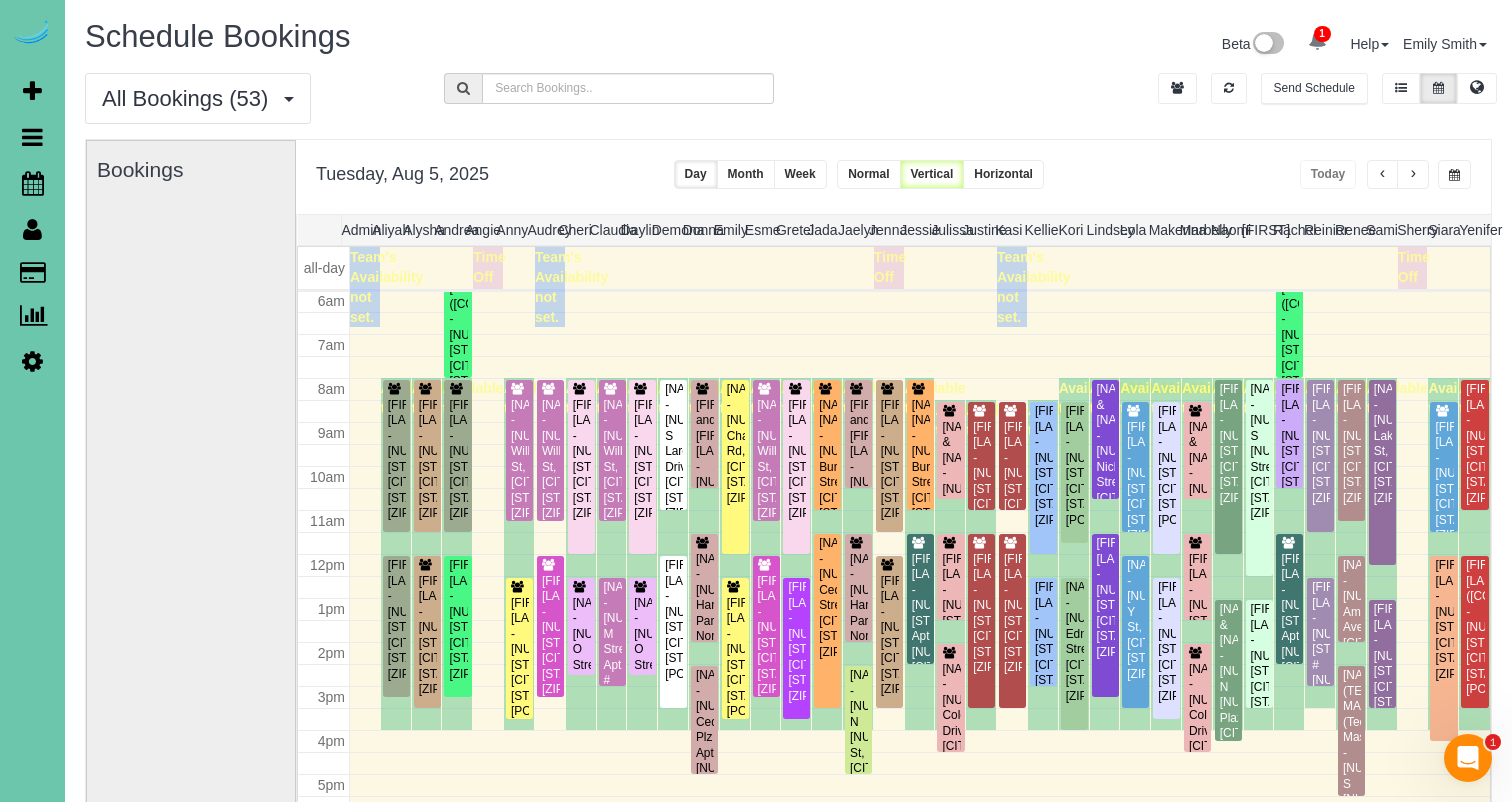 click on "All Bookings (53)
All Bookings
Unassigned Bookings
Recurring Bookings
New Customer Bookings
graceprofessionalcleaners All Locations
All Locations
Active Locations
graceprofessionalcleaners
[default]" at bounding box center [788, 106] 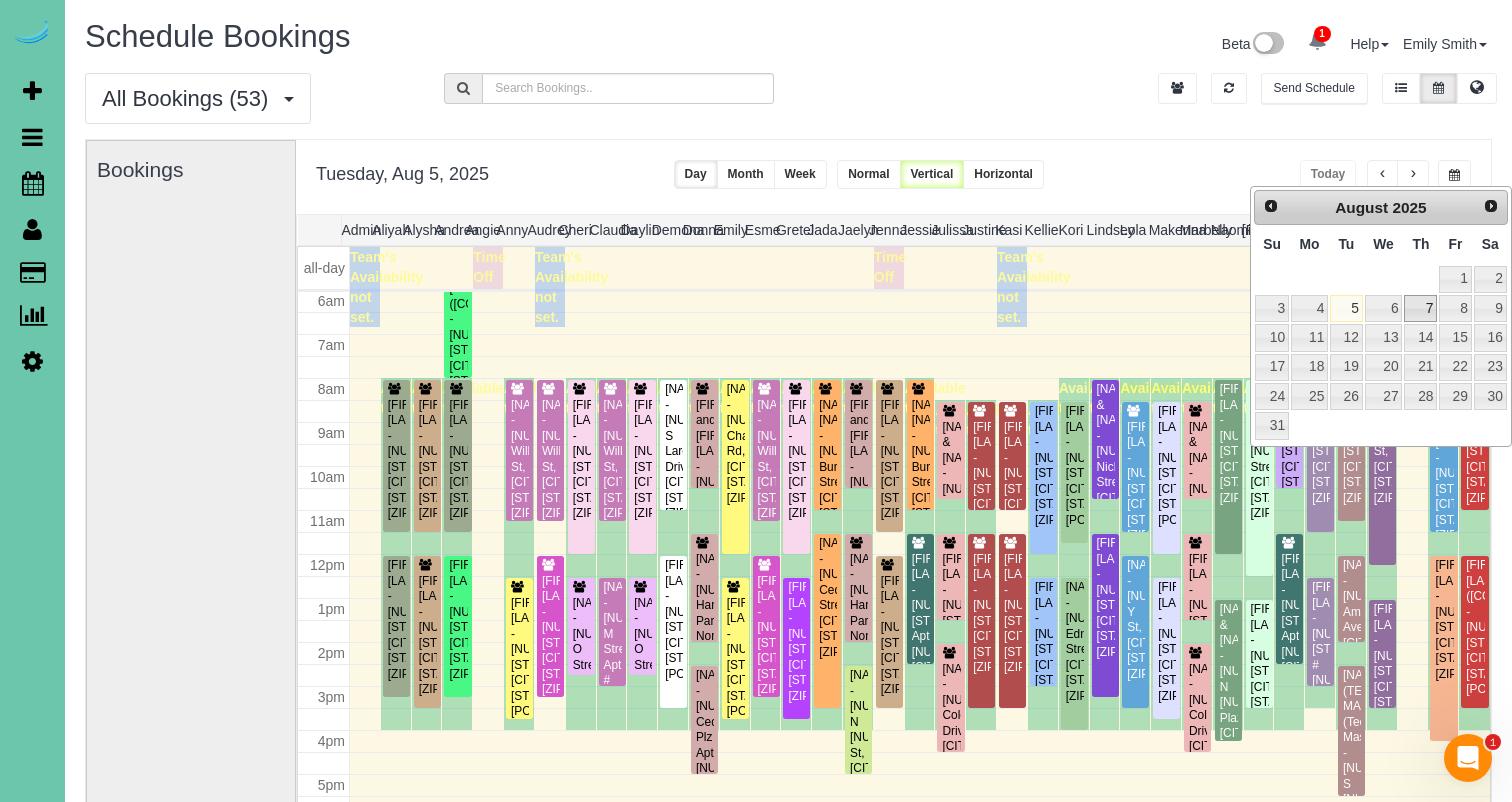 click on "7" at bounding box center (1420, 308) 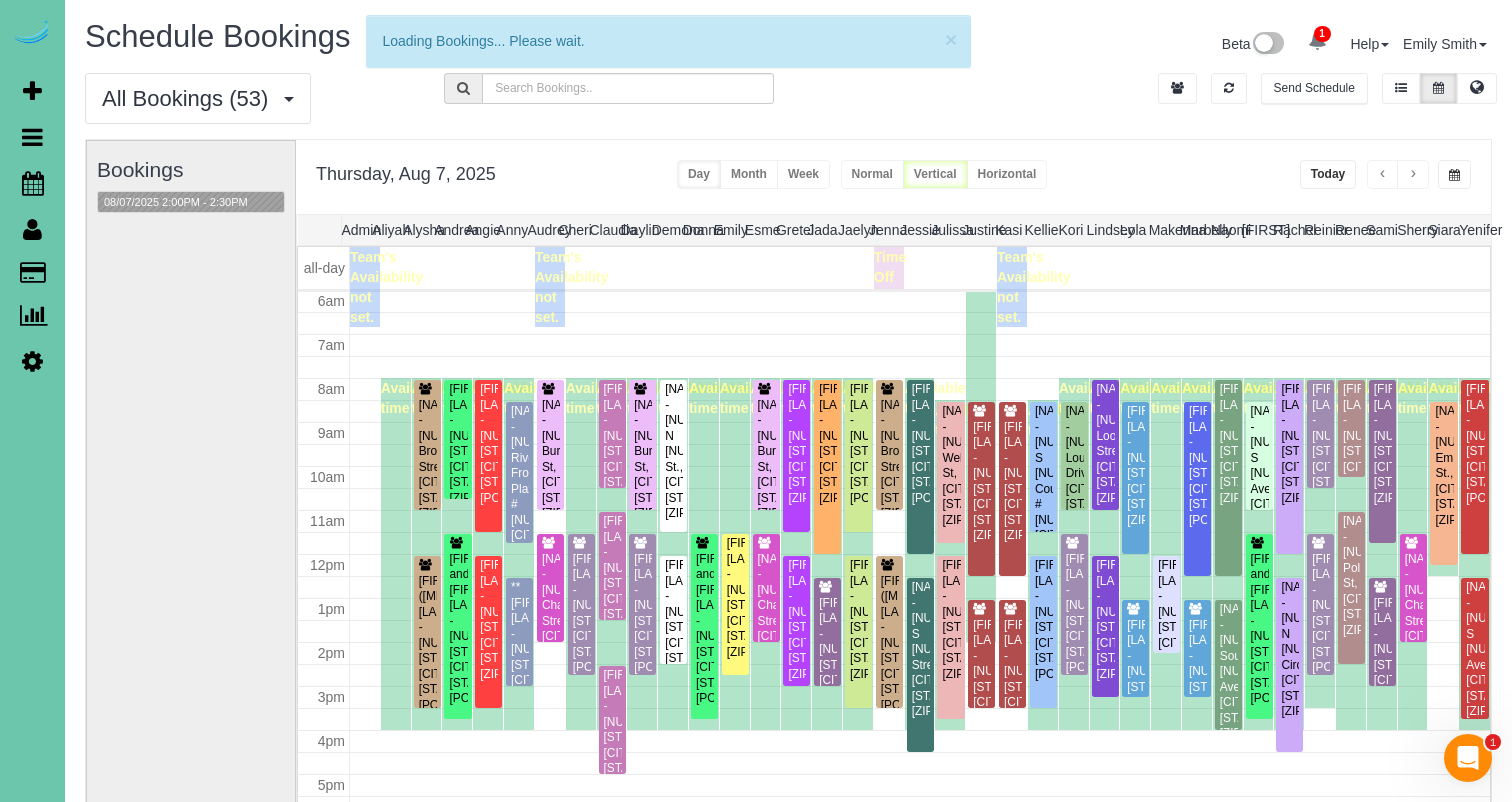 scroll, scrollTop: 265, scrollLeft: 0, axis: vertical 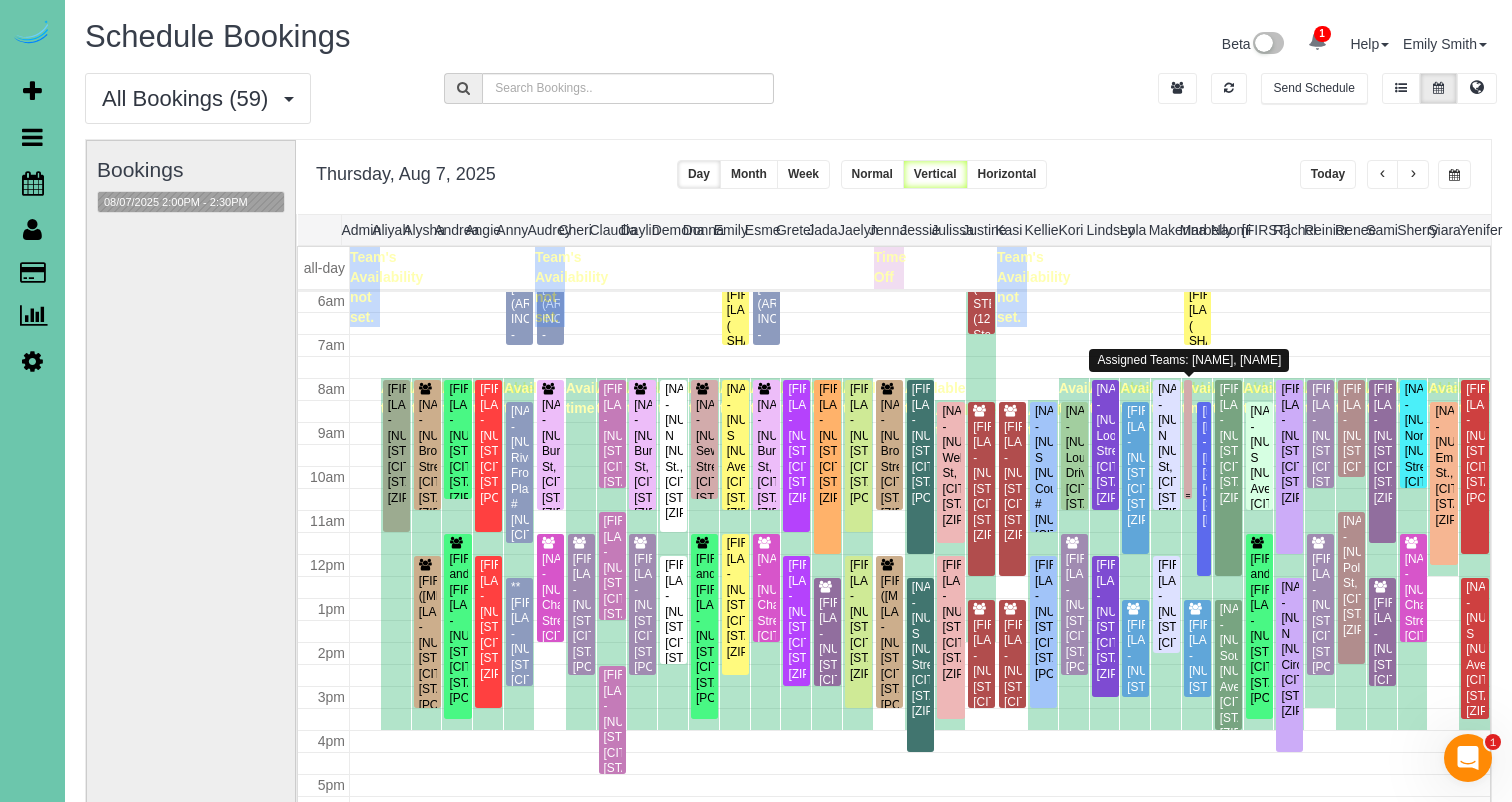 click at bounding box center (1188, 439) 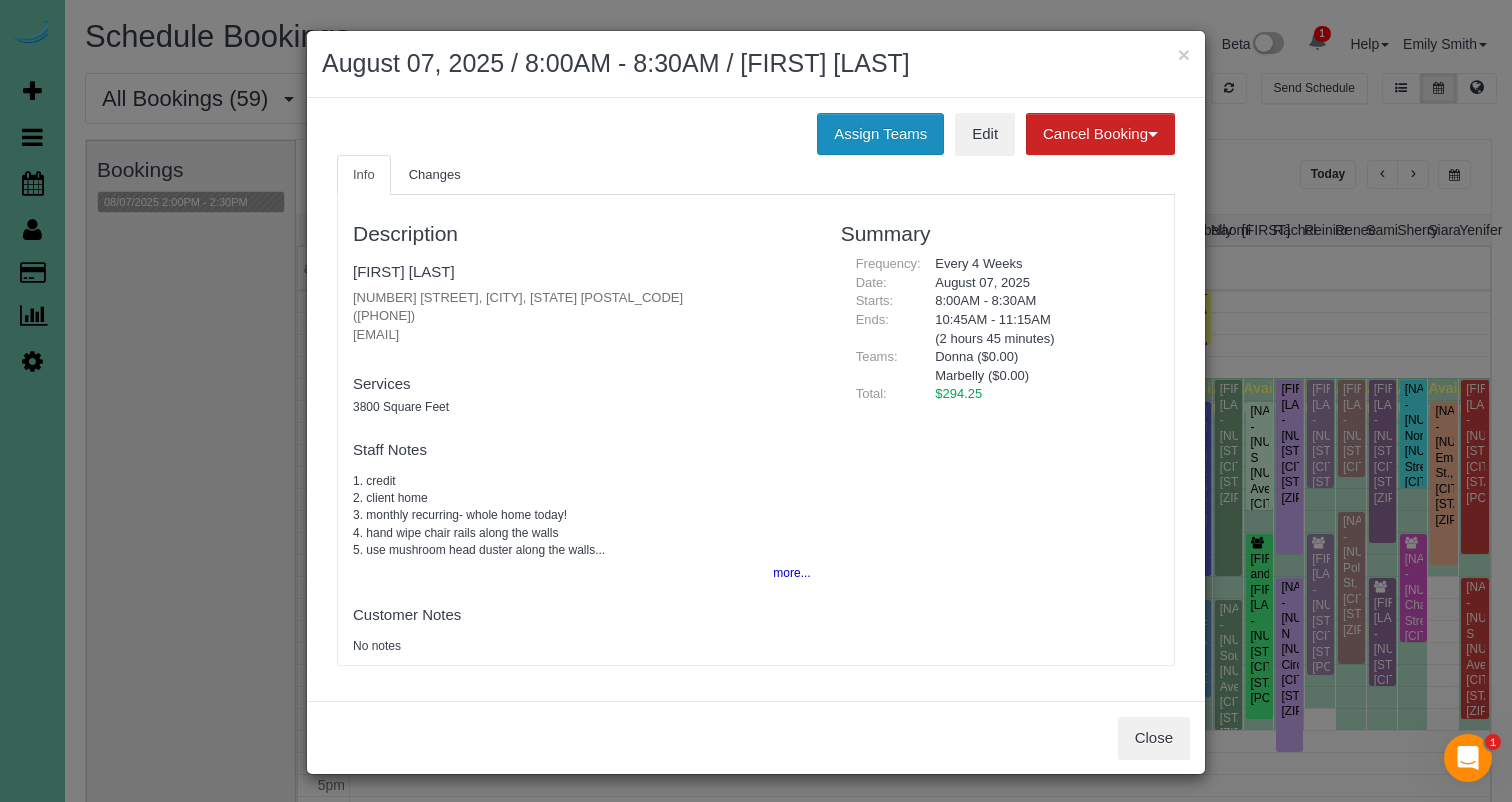 click on "Assign Teams" at bounding box center (880, 134) 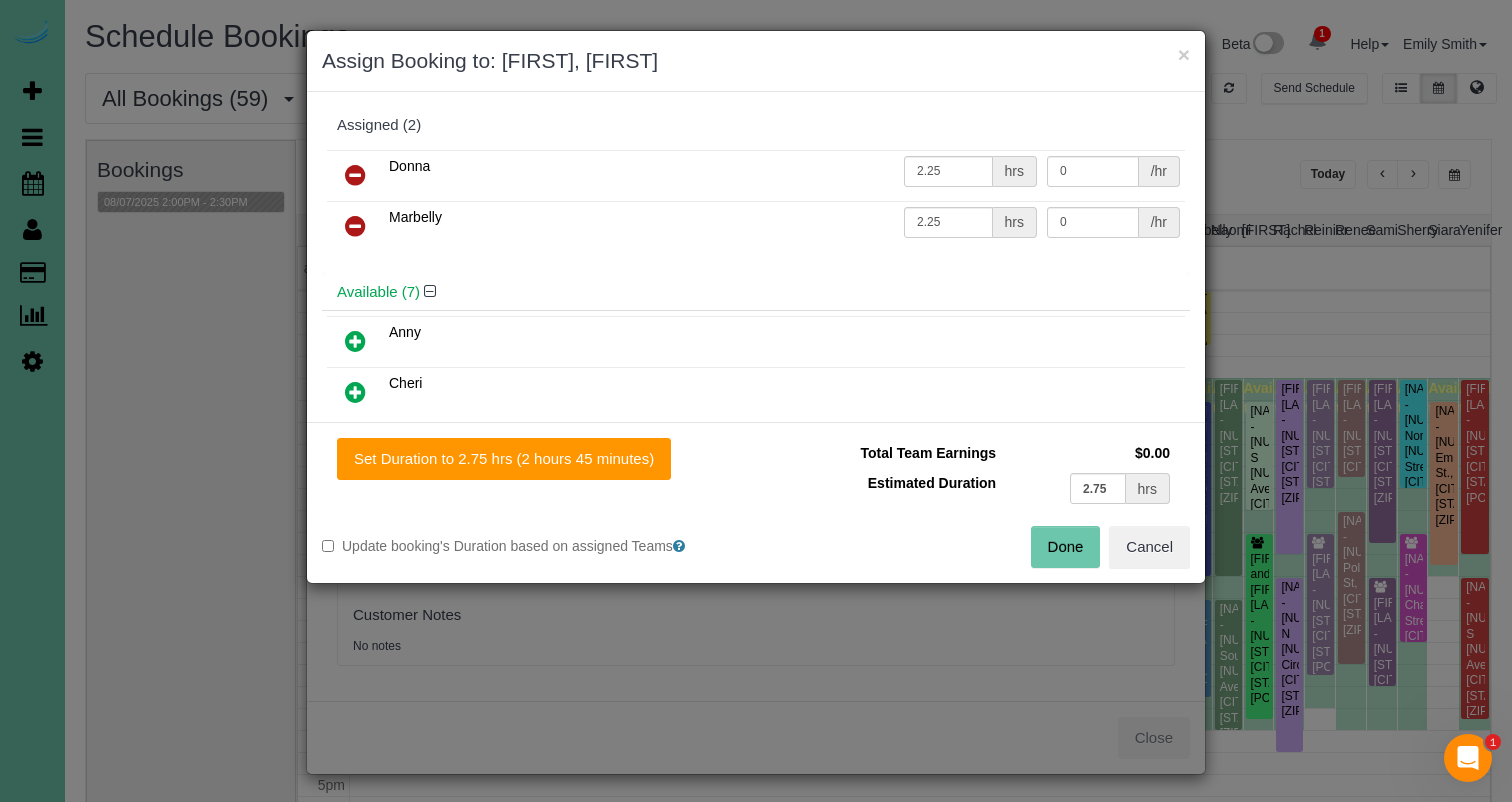 drag, startPoint x: 349, startPoint y: 177, endPoint x: 348, endPoint y: 193, distance: 16.03122 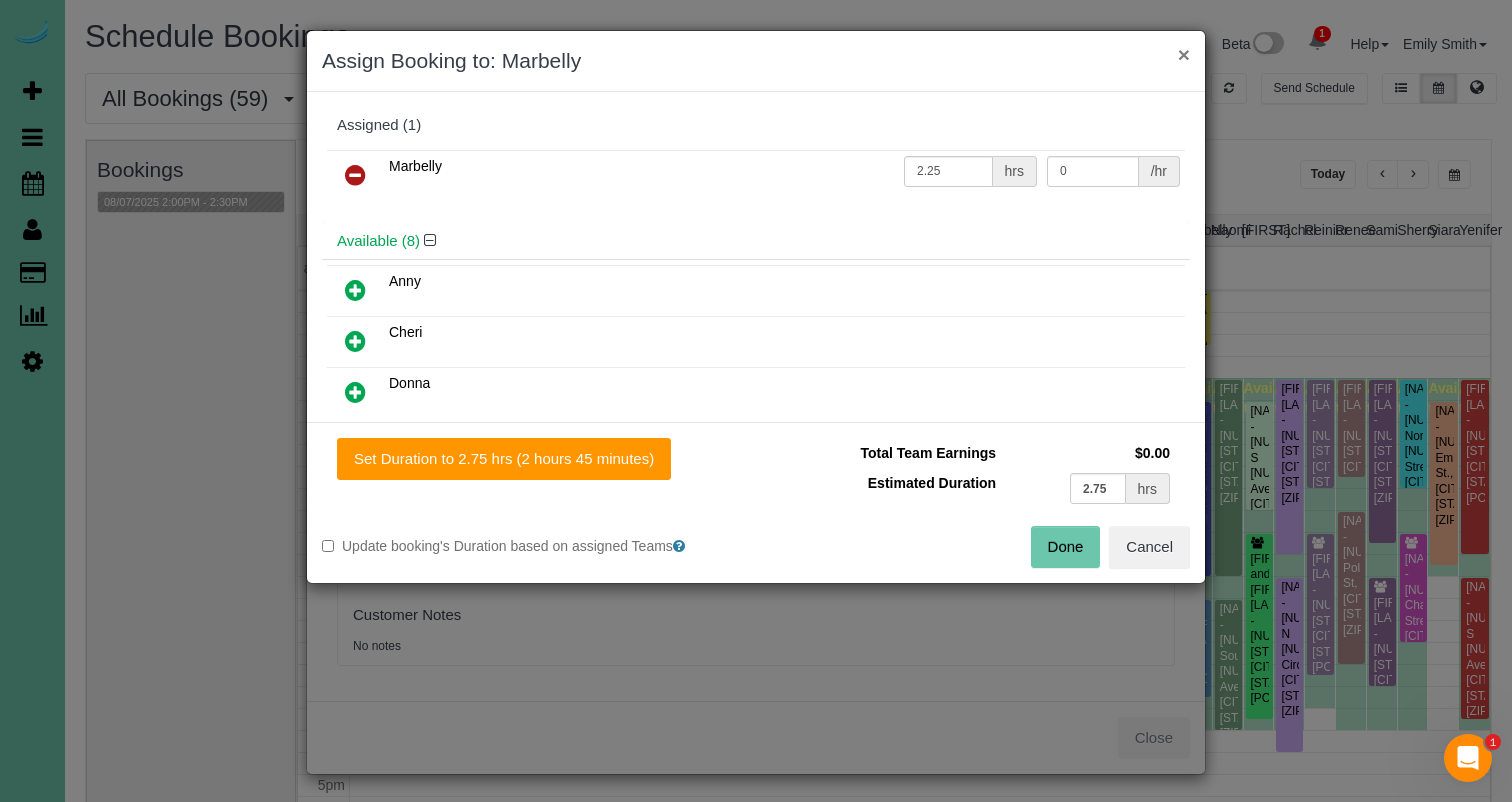 click on "×" at bounding box center [1184, 54] 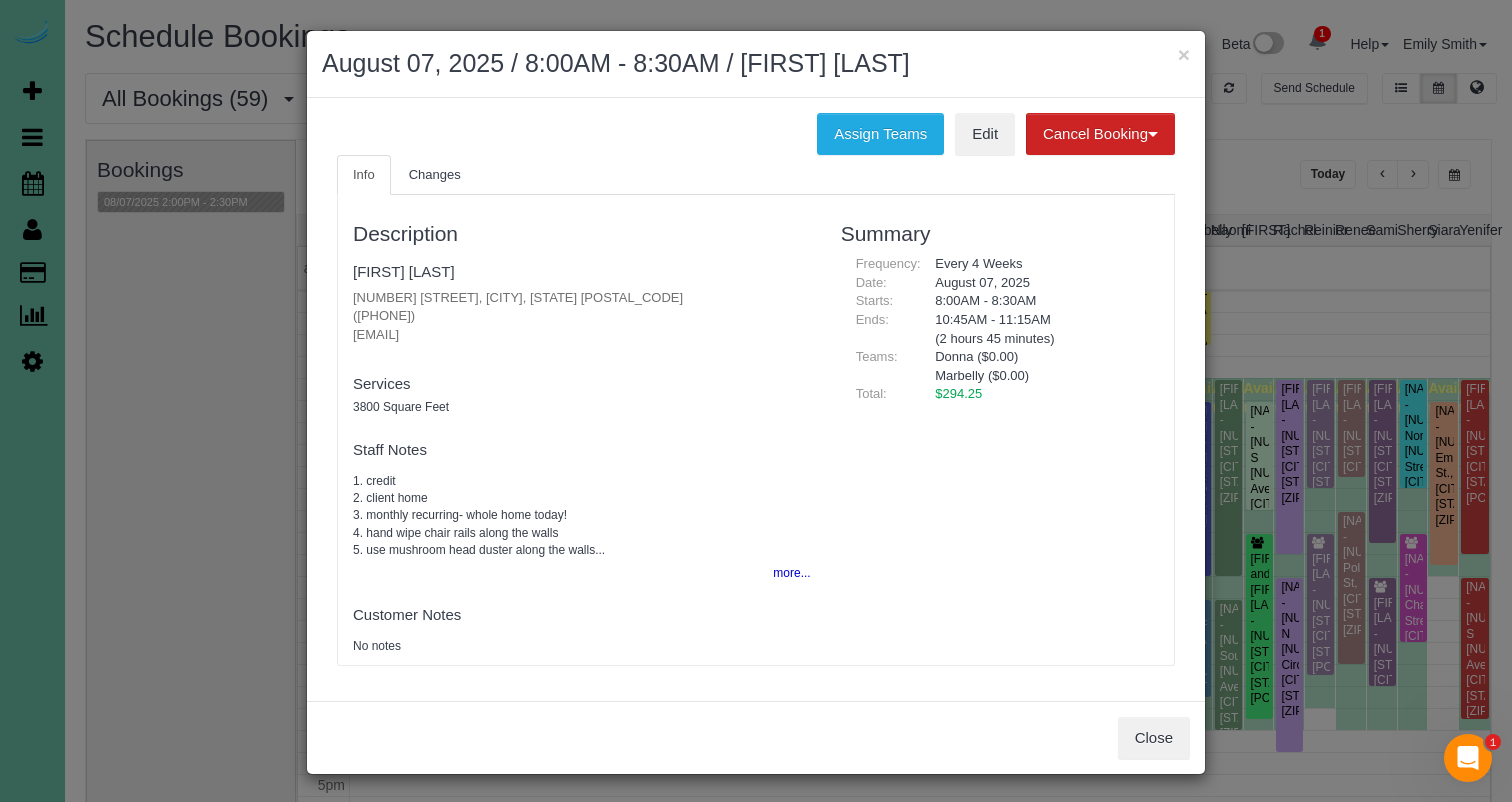 click on "×" at bounding box center [1184, 54] 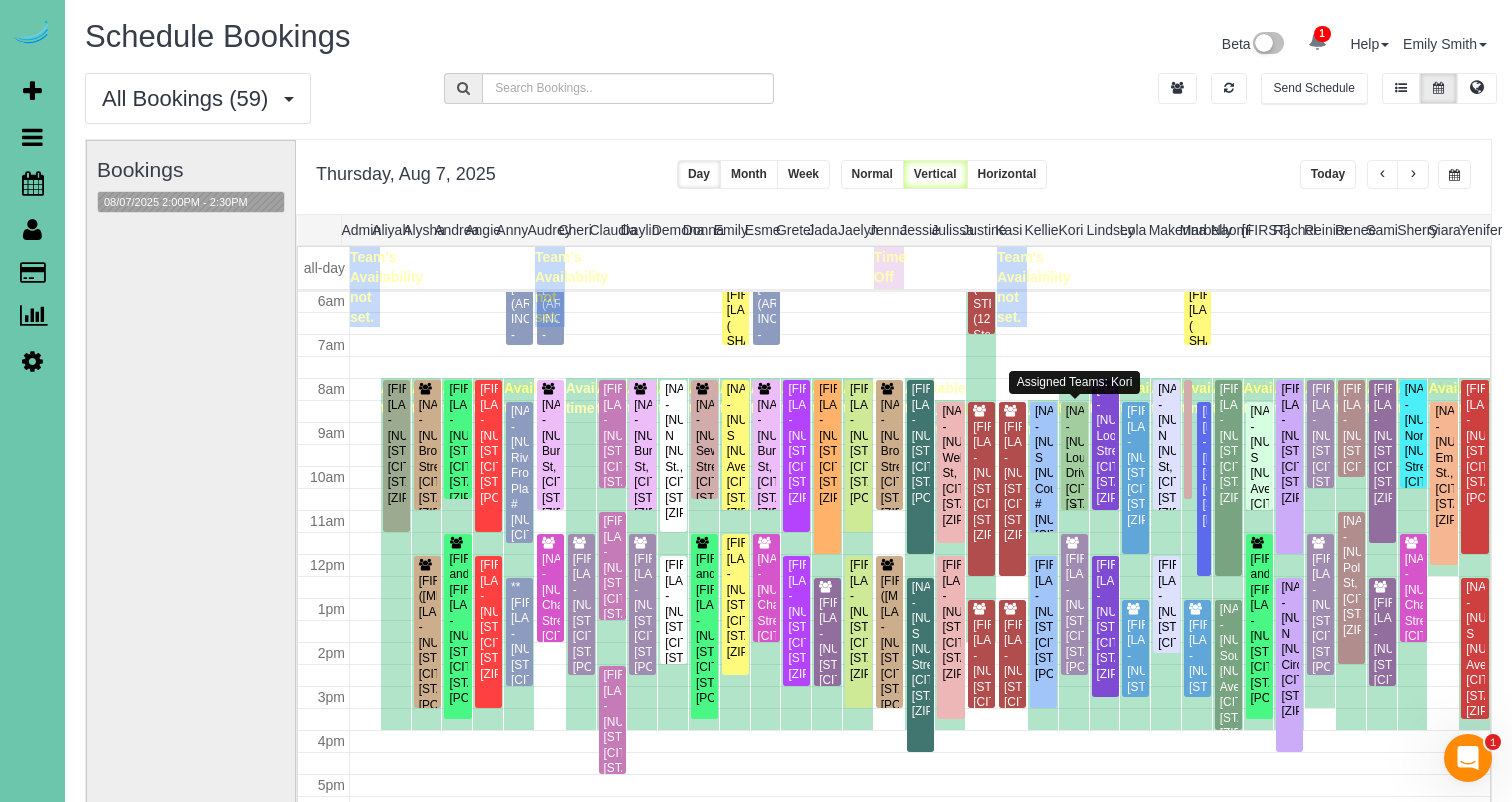 click on "Steve Zimmerman - 9828 Louis Drive, Omaha, NE 68114" at bounding box center (1074, 466) 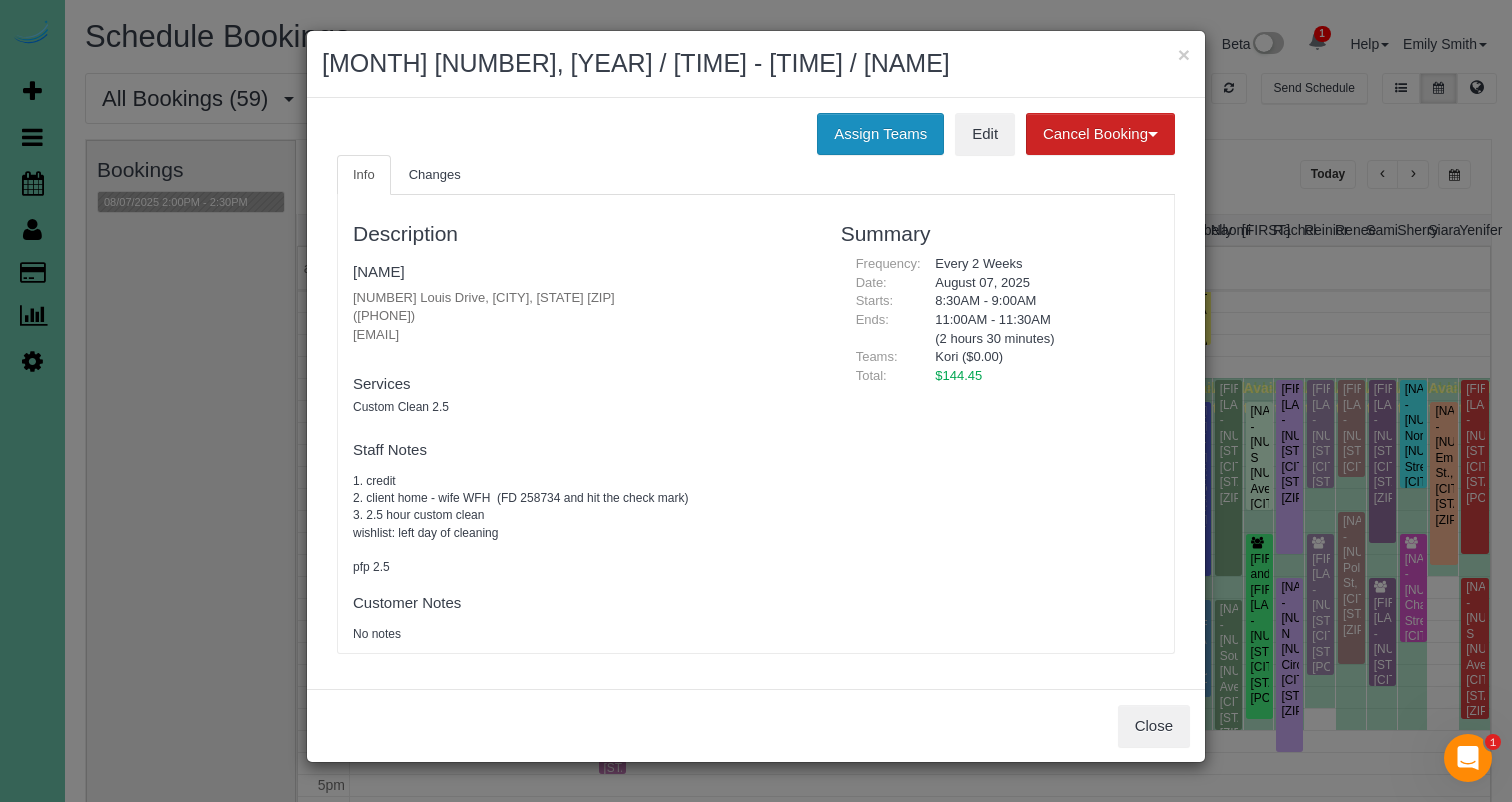click on "Assign Teams" at bounding box center (880, 134) 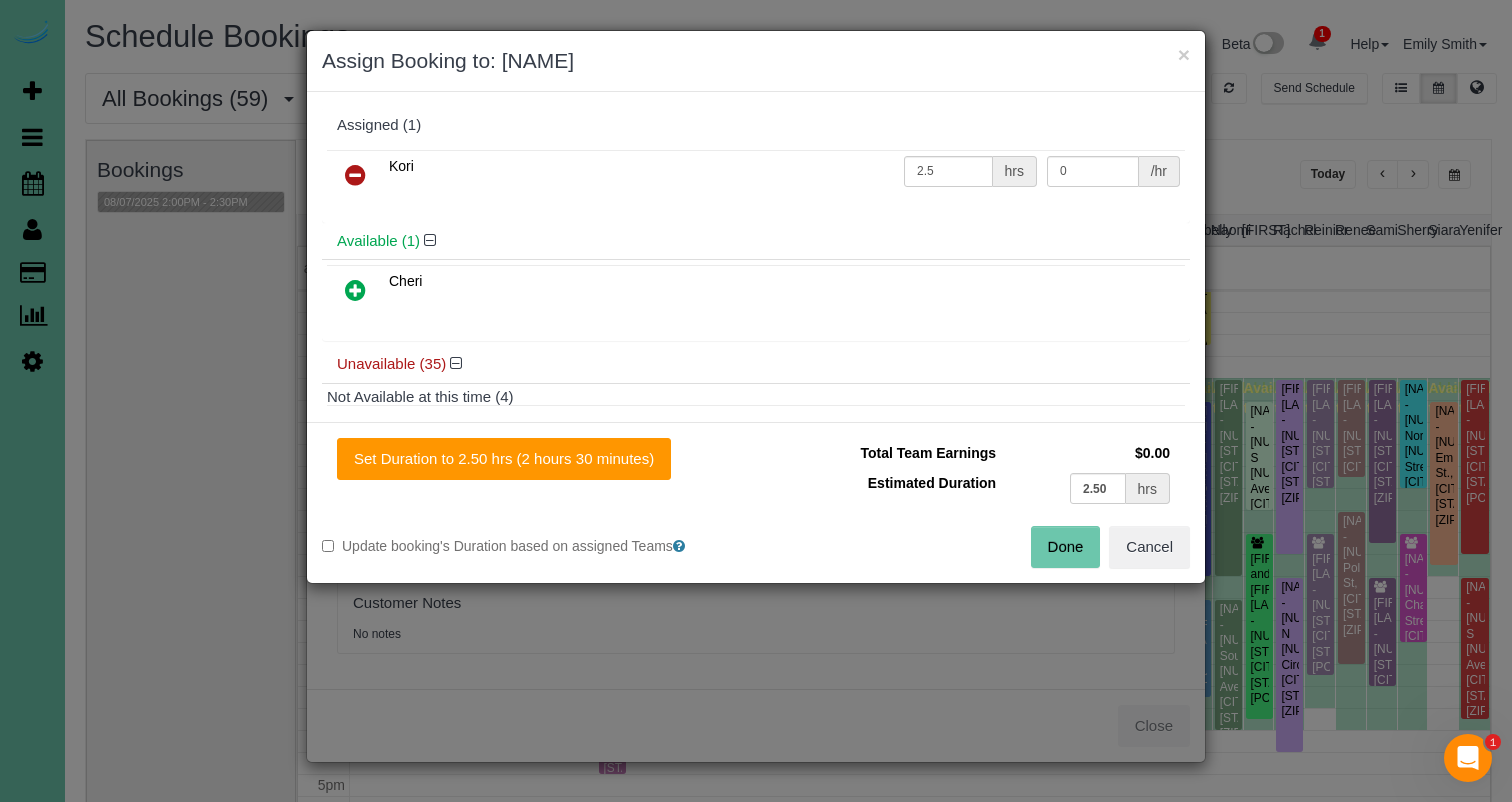 drag, startPoint x: 357, startPoint y: 167, endPoint x: 521, endPoint y: 210, distance: 169.5435 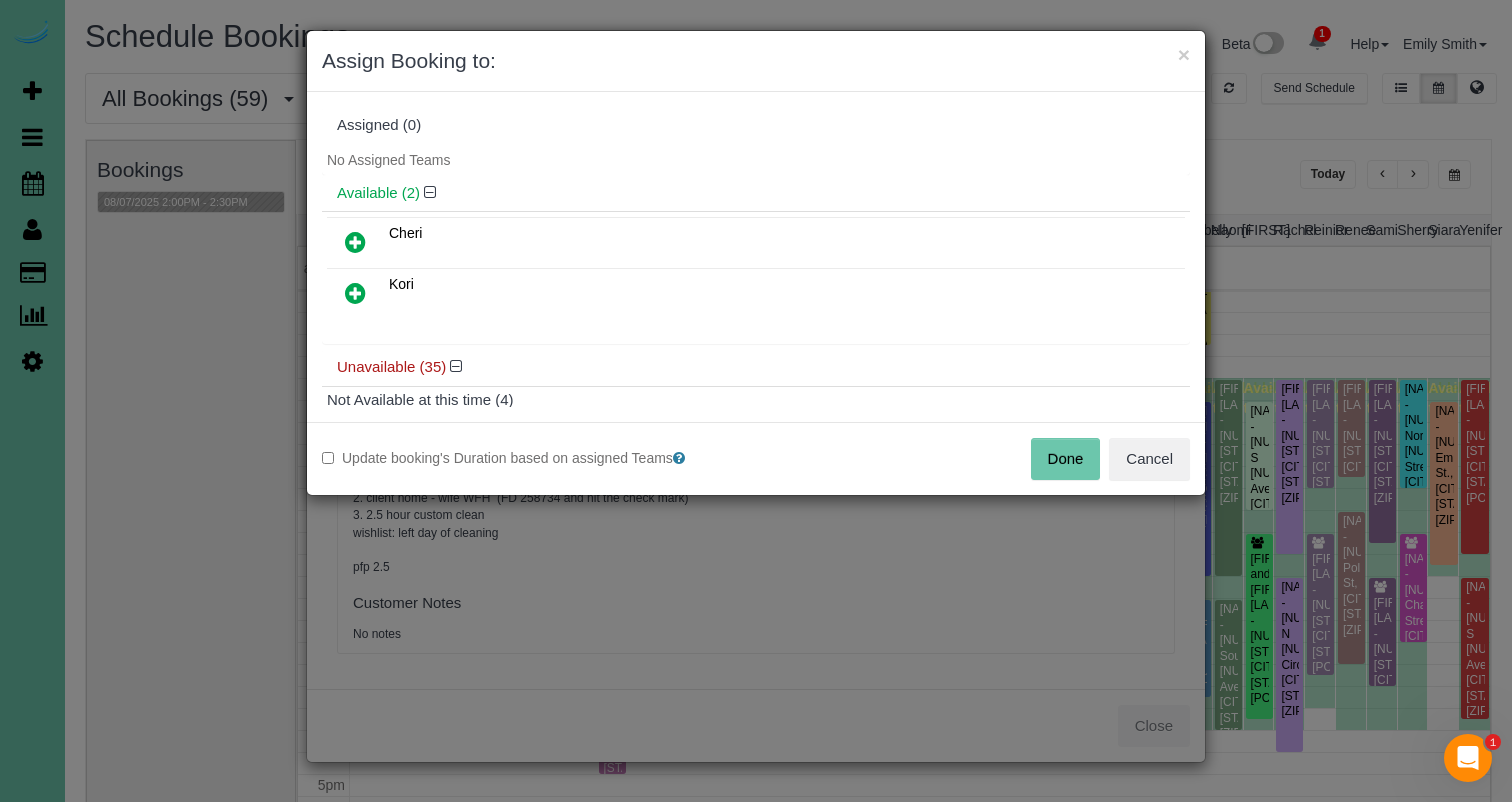 click on "Done" at bounding box center (1066, 459) 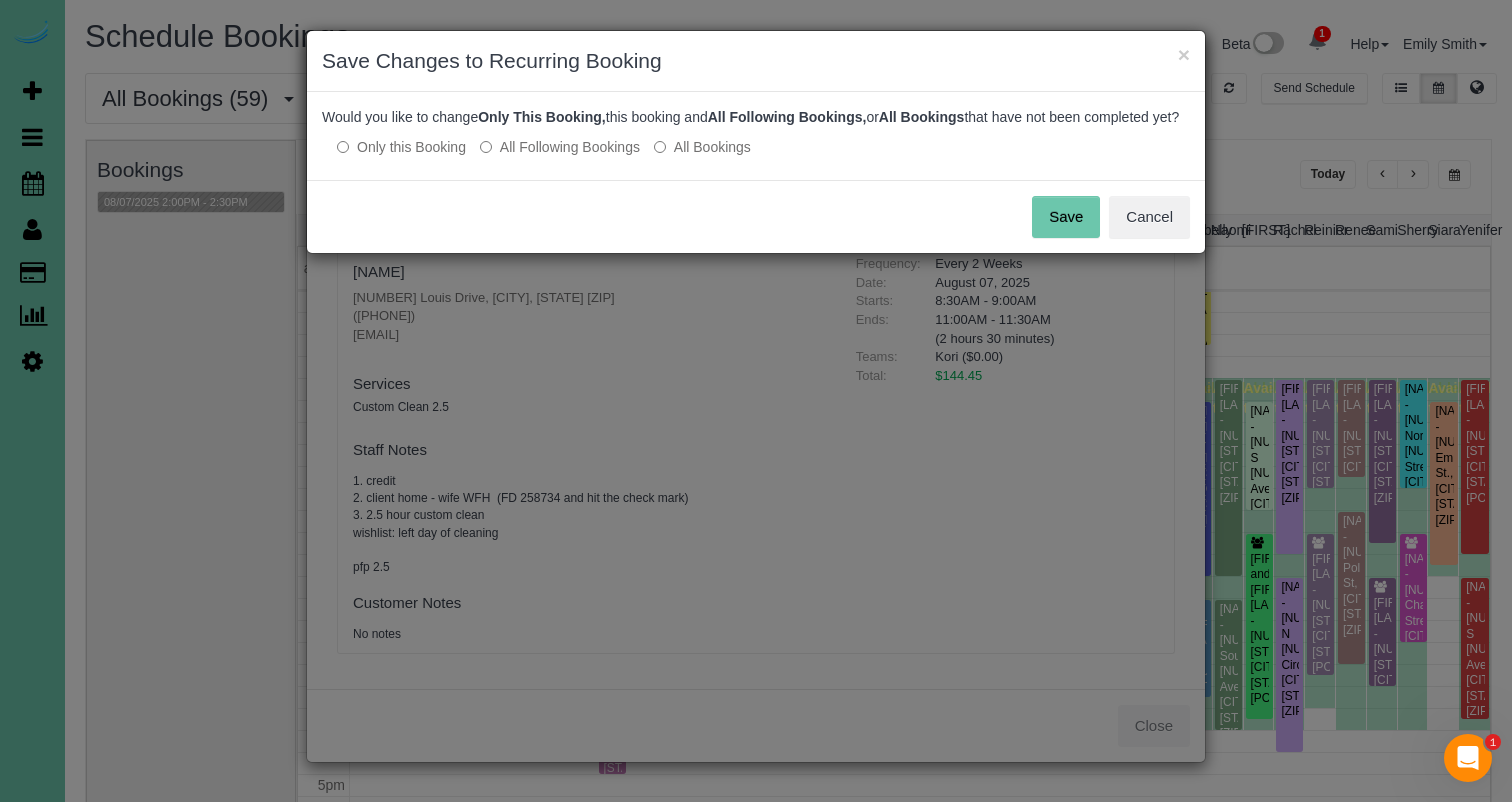 click on "Save" at bounding box center (1066, 217) 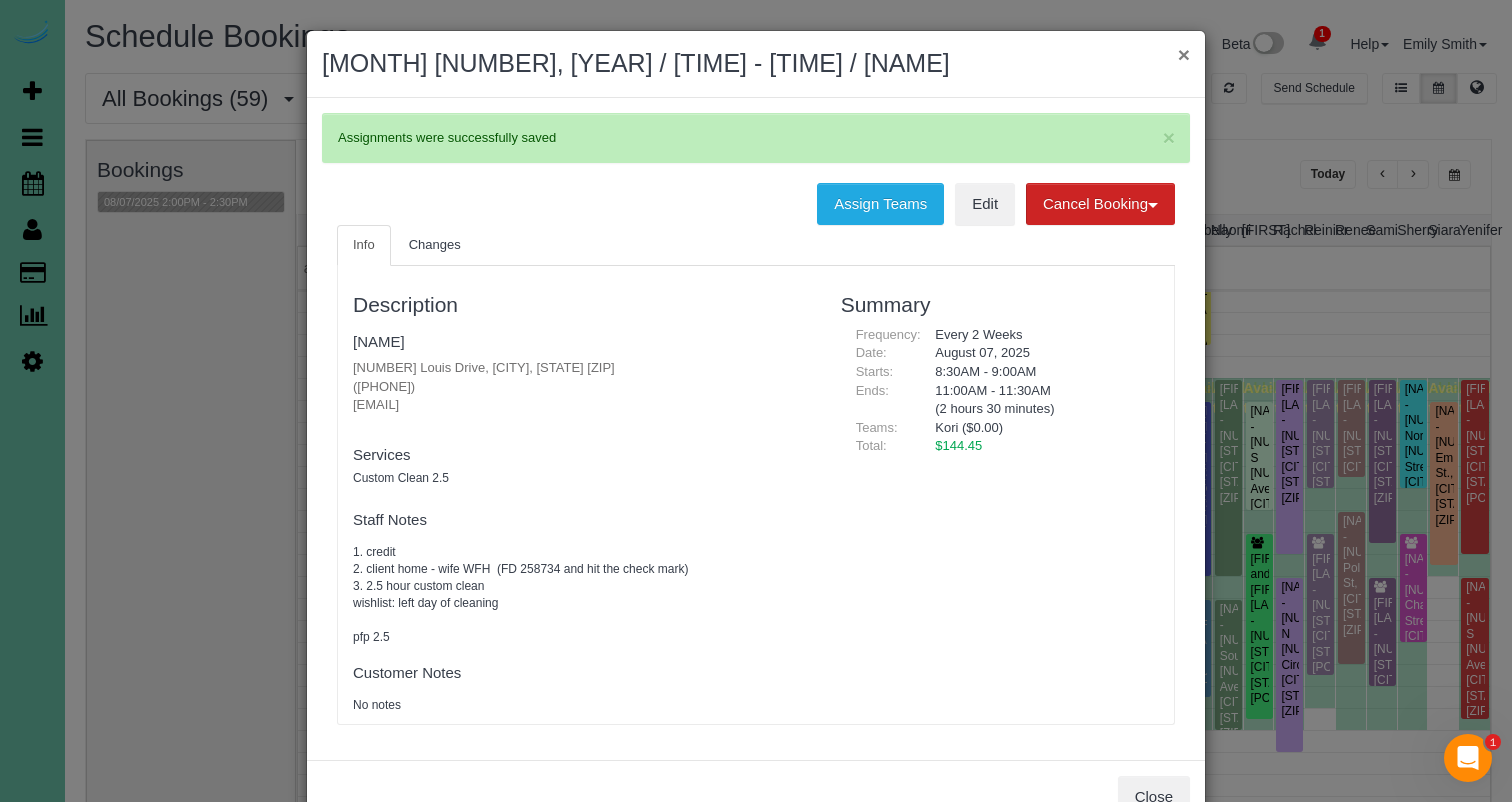 click on "×" at bounding box center [1184, 54] 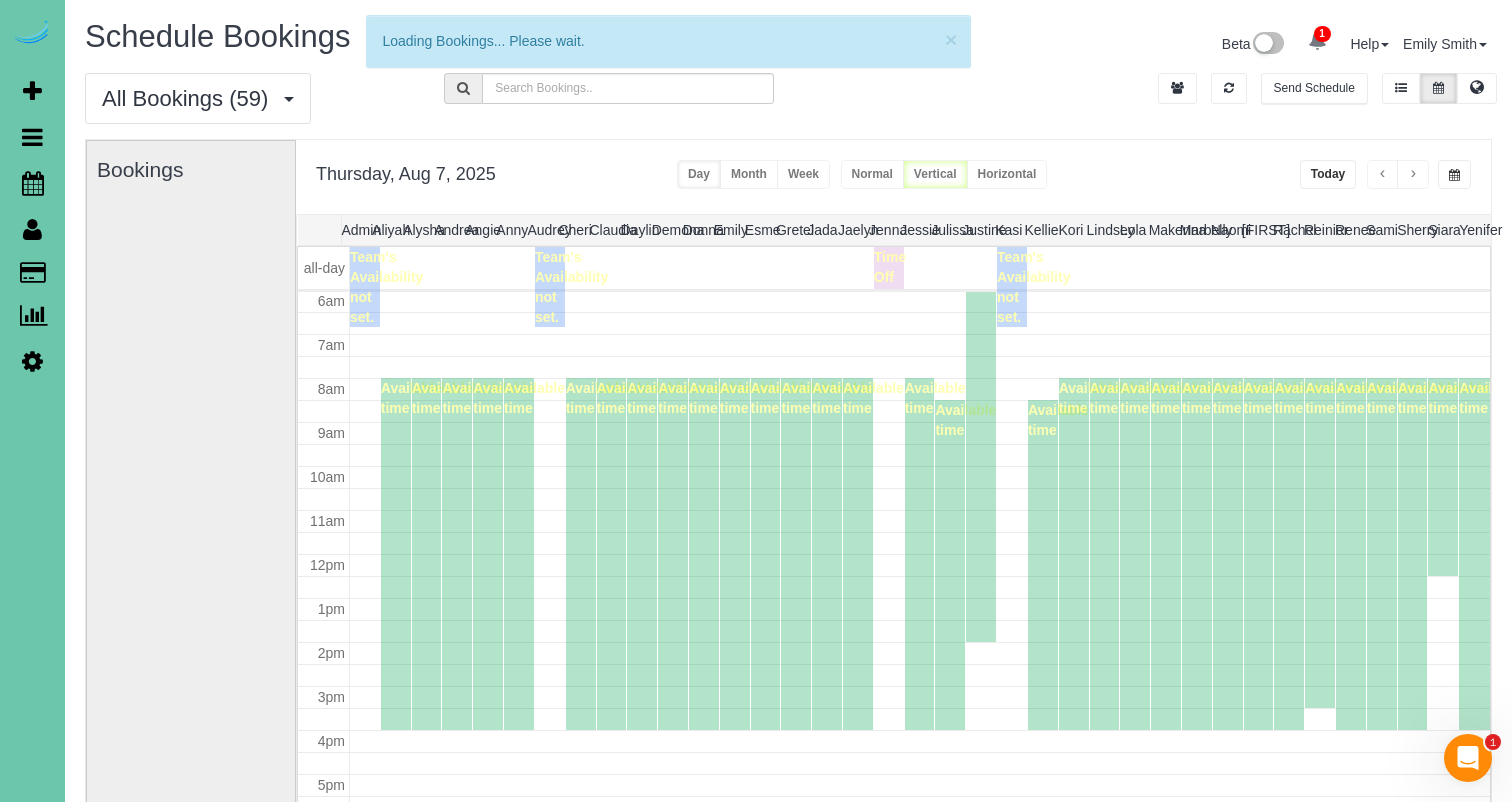 scroll, scrollTop: 265, scrollLeft: 0, axis: vertical 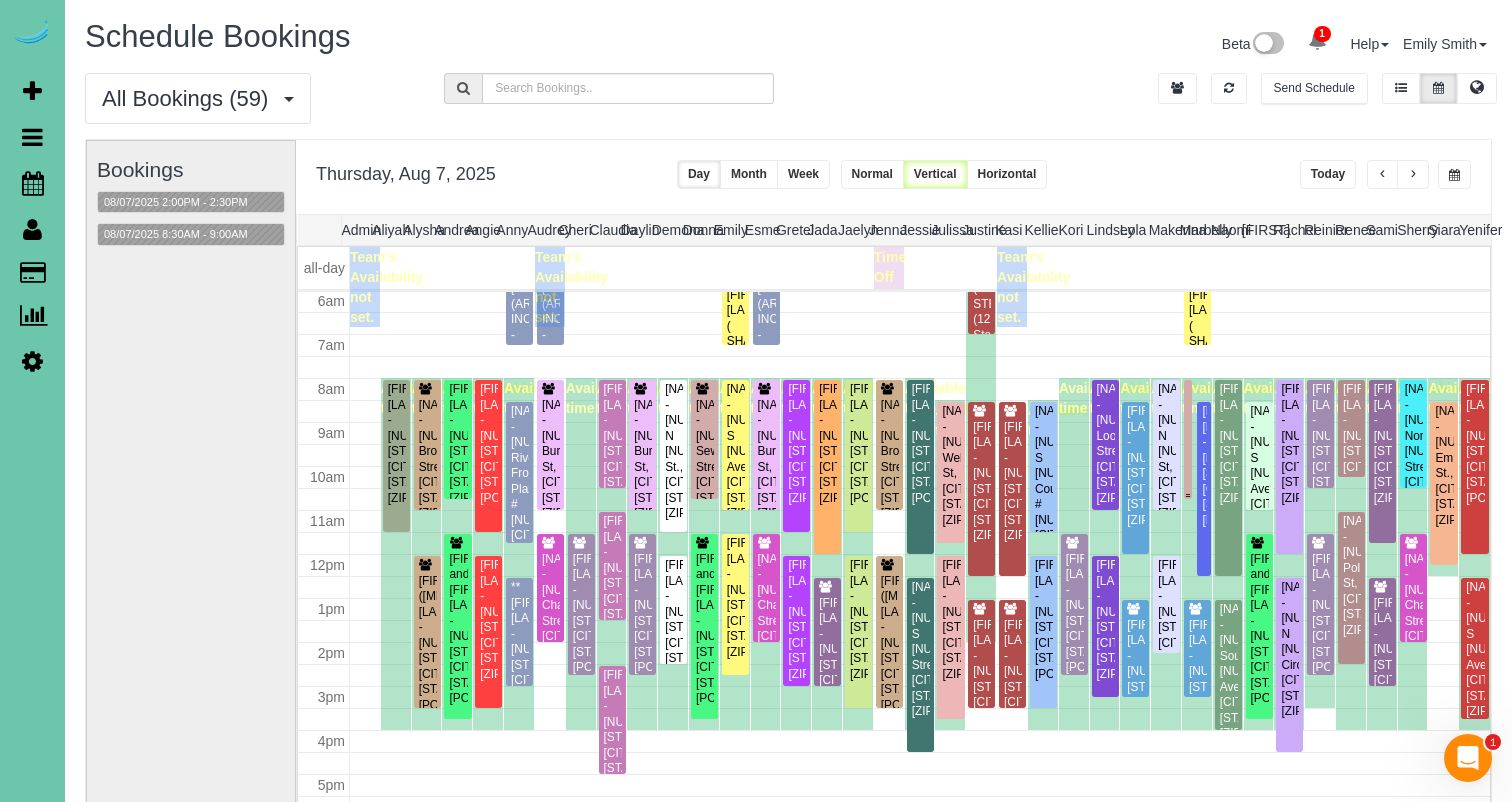 click at bounding box center (1188, 439) 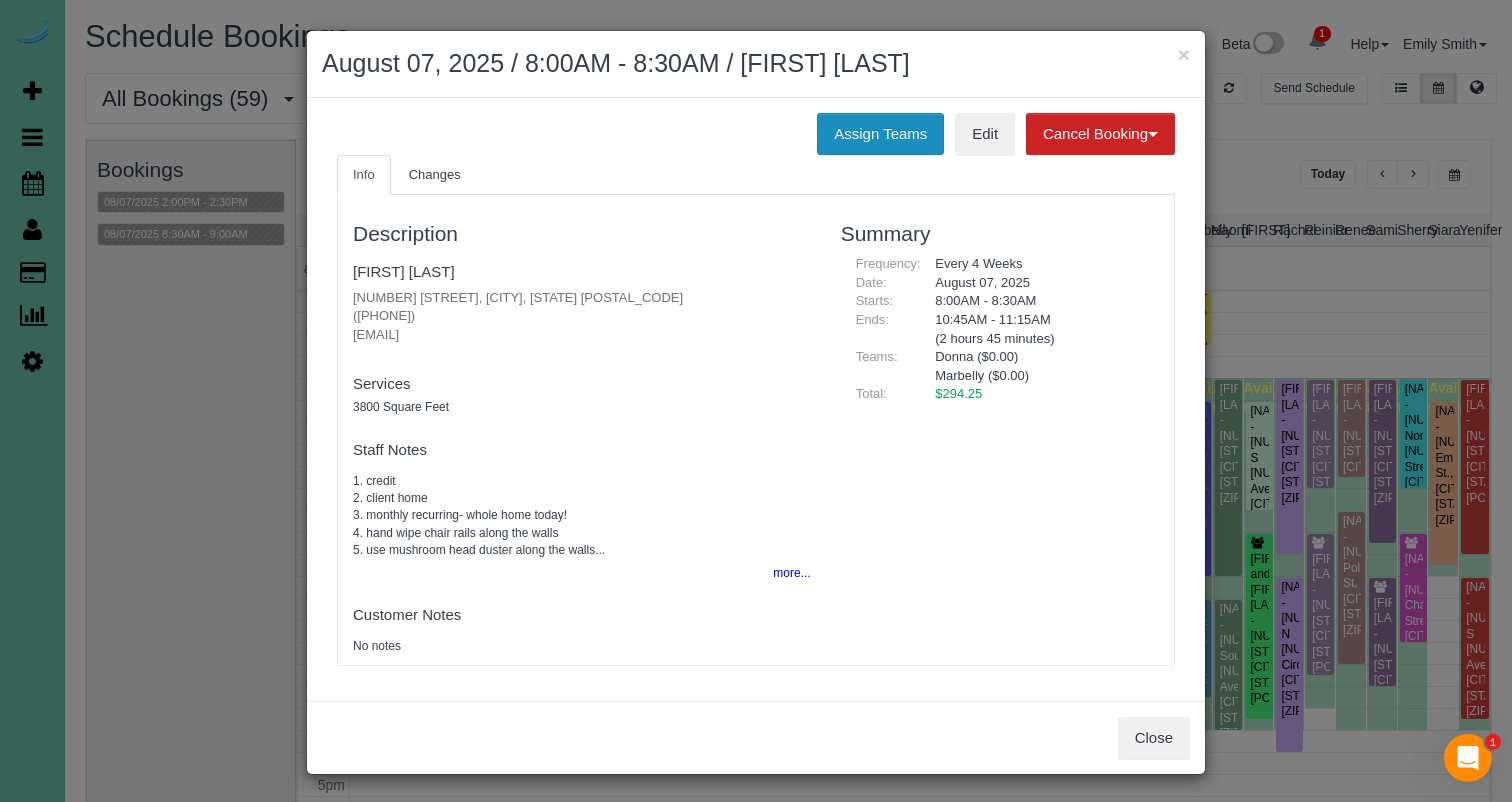 click on "Assign Teams" at bounding box center [880, 134] 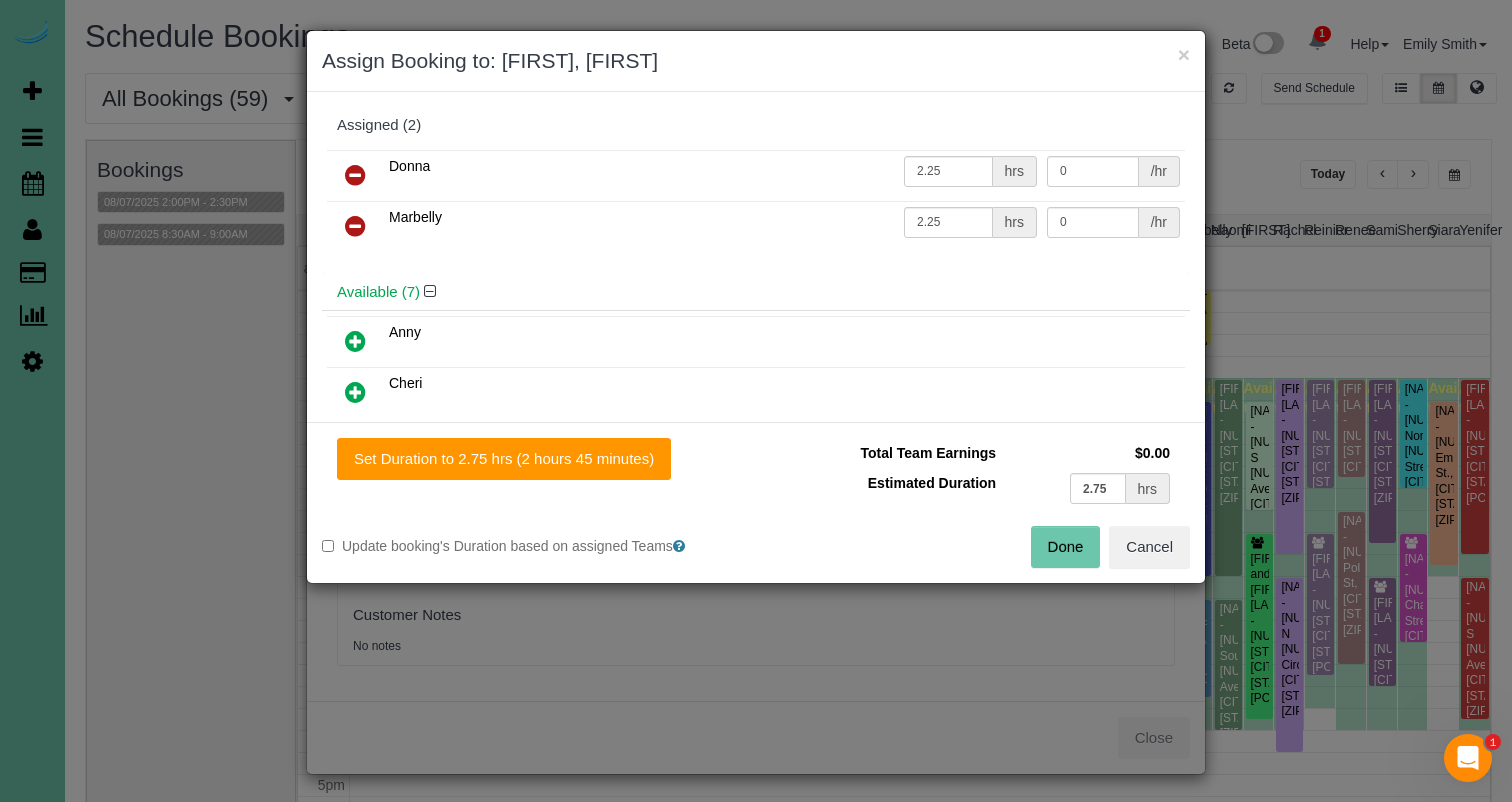 click at bounding box center [355, 226] 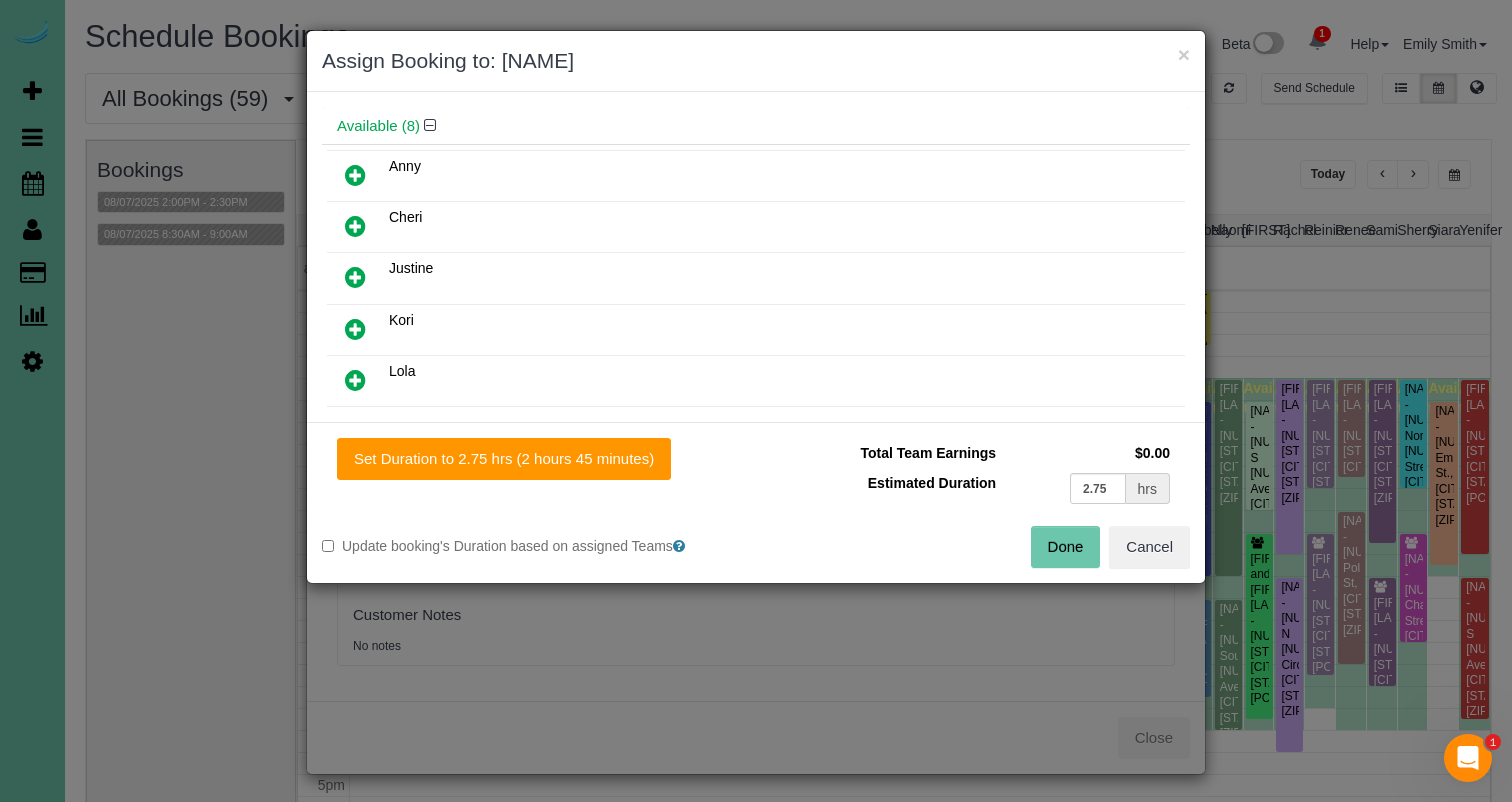 scroll, scrollTop: 148, scrollLeft: 0, axis: vertical 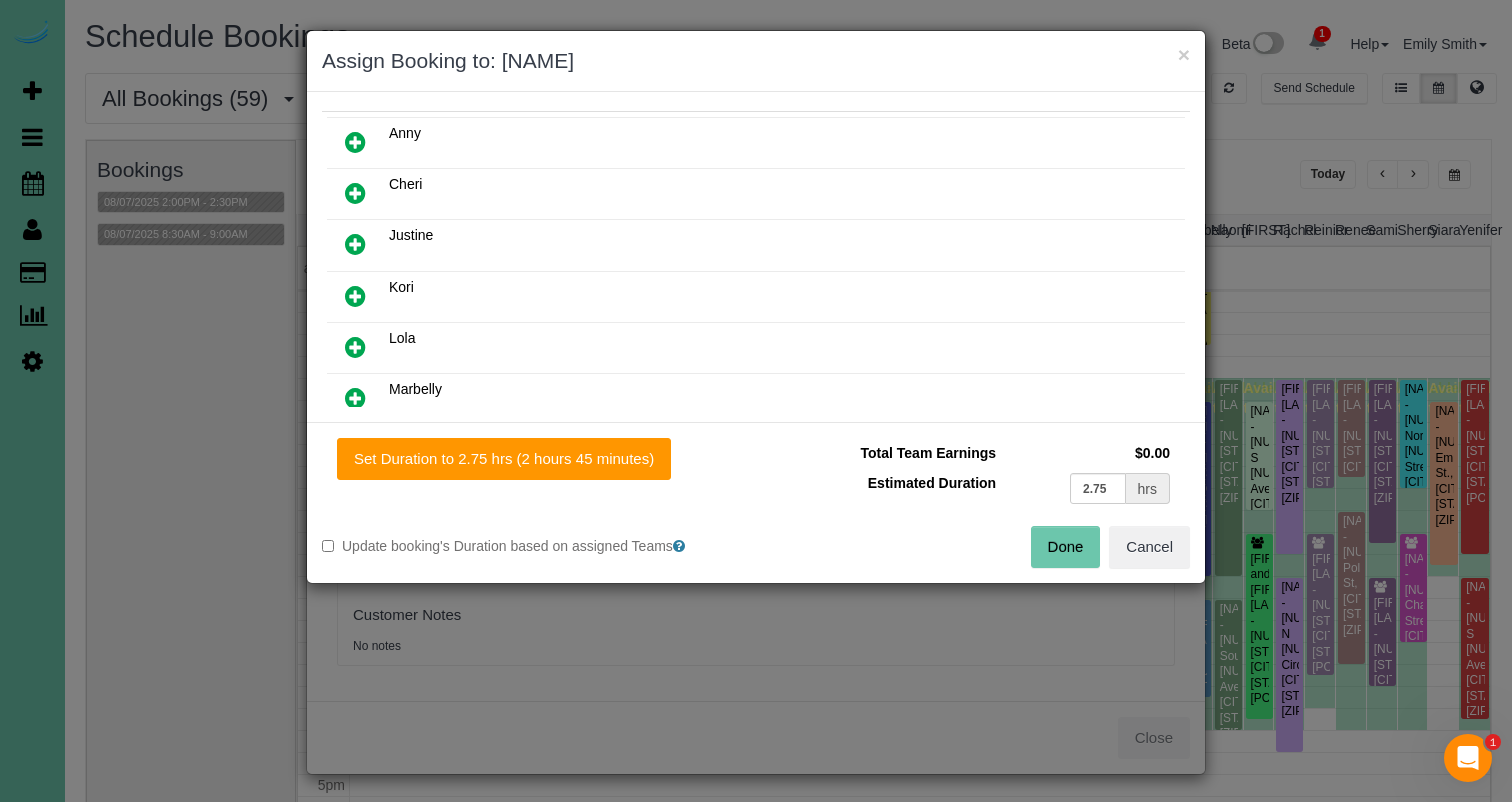 drag, startPoint x: 359, startPoint y: 292, endPoint x: 368, endPoint y: 313, distance: 22.847319 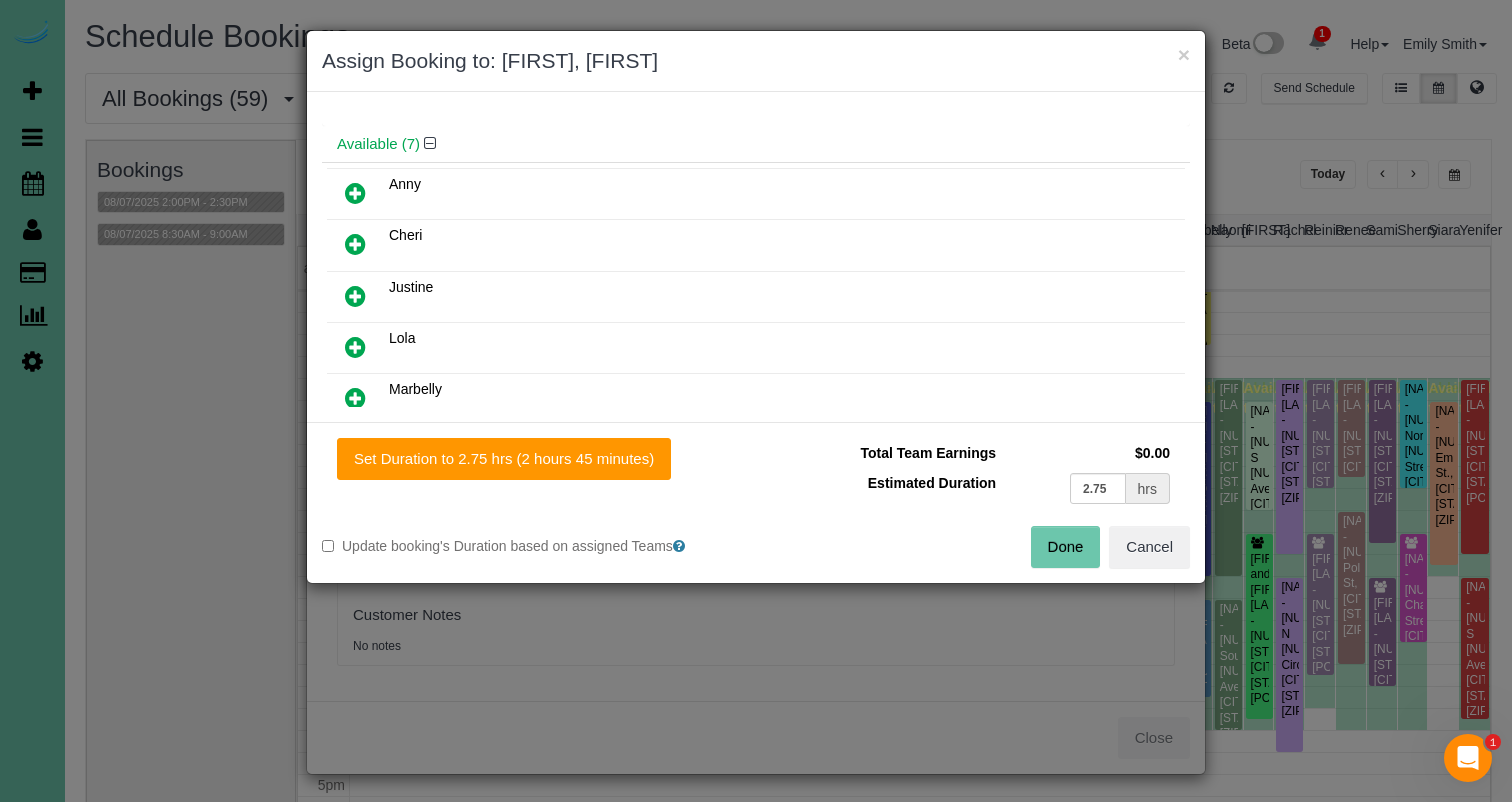 drag, startPoint x: 470, startPoint y: 448, endPoint x: 734, endPoint y: 479, distance: 265.81384 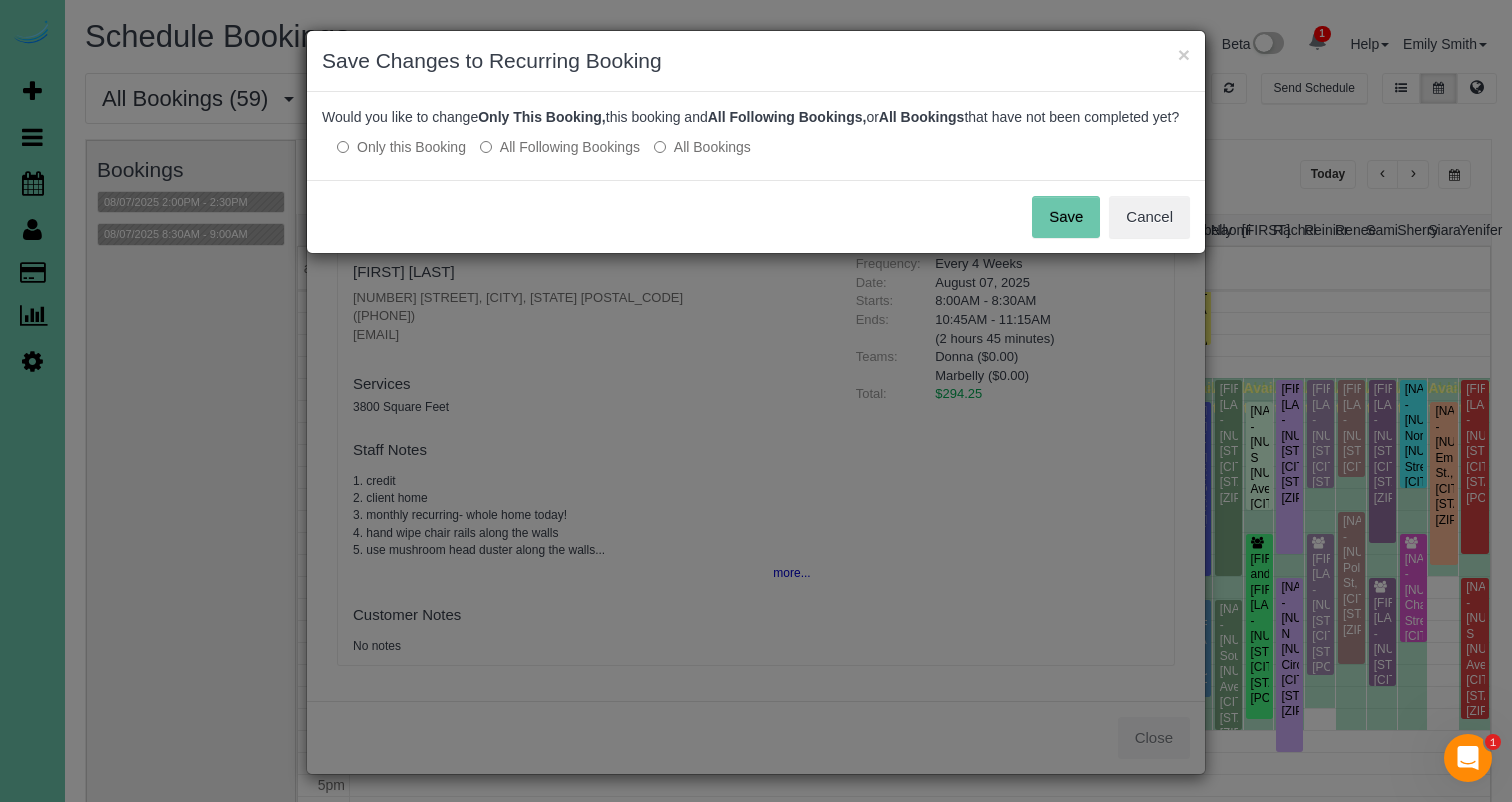 click on "Save" at bounding box center [1066, 217] 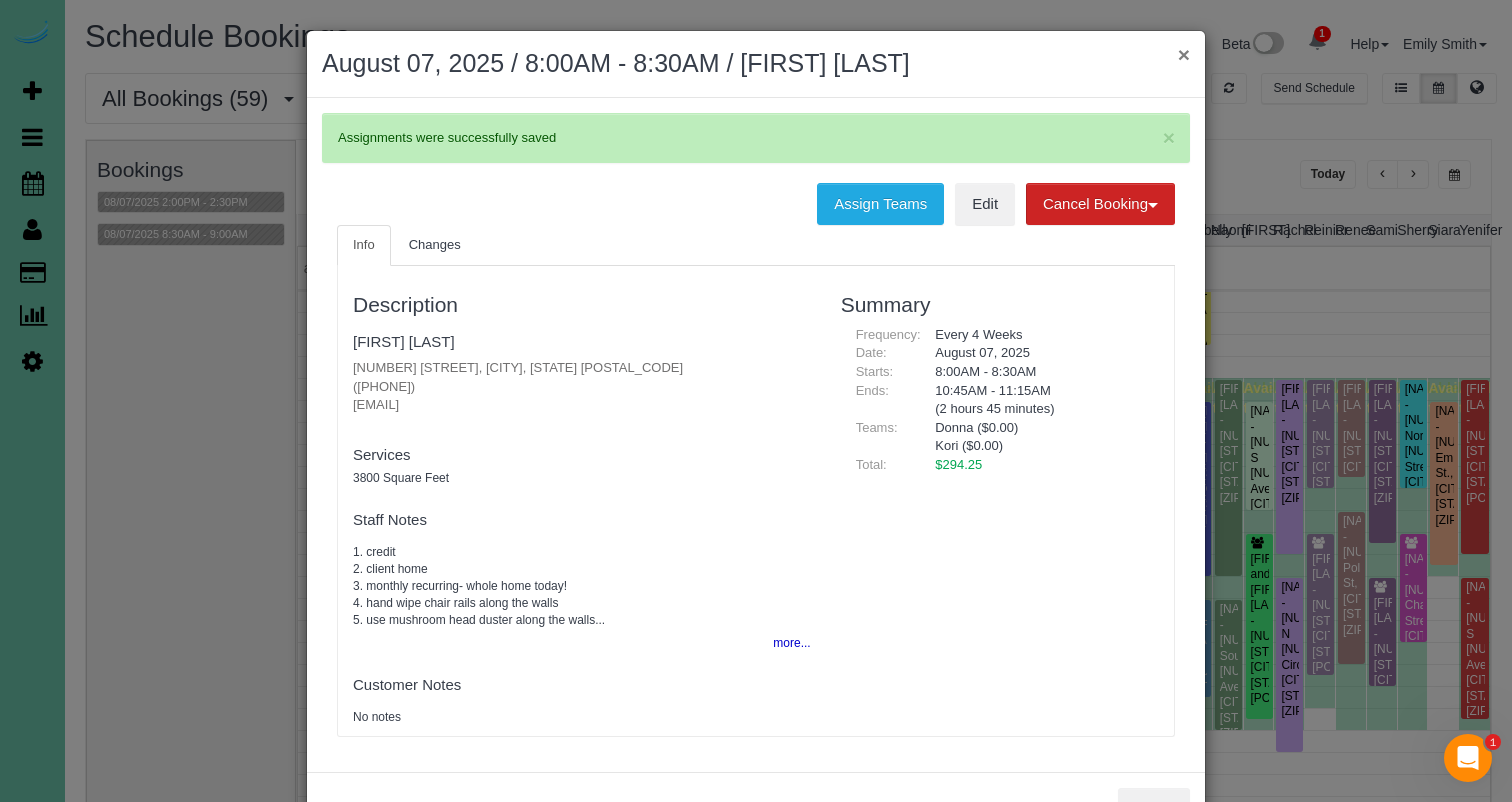click on "×" at bounding box center [1184, 54] 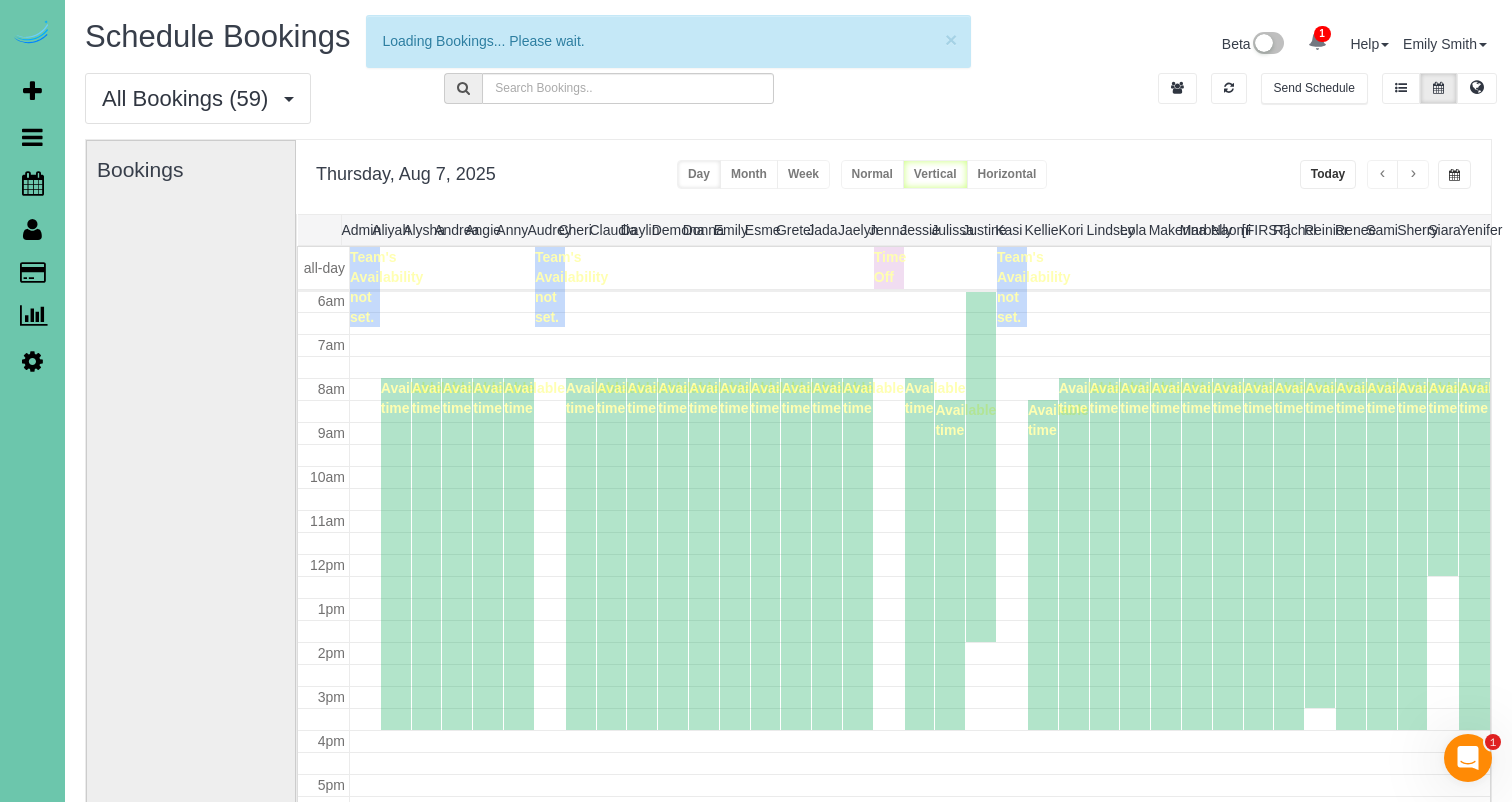 scroll, scrollTop: 265, scrollLeft: 0, axis: vertical 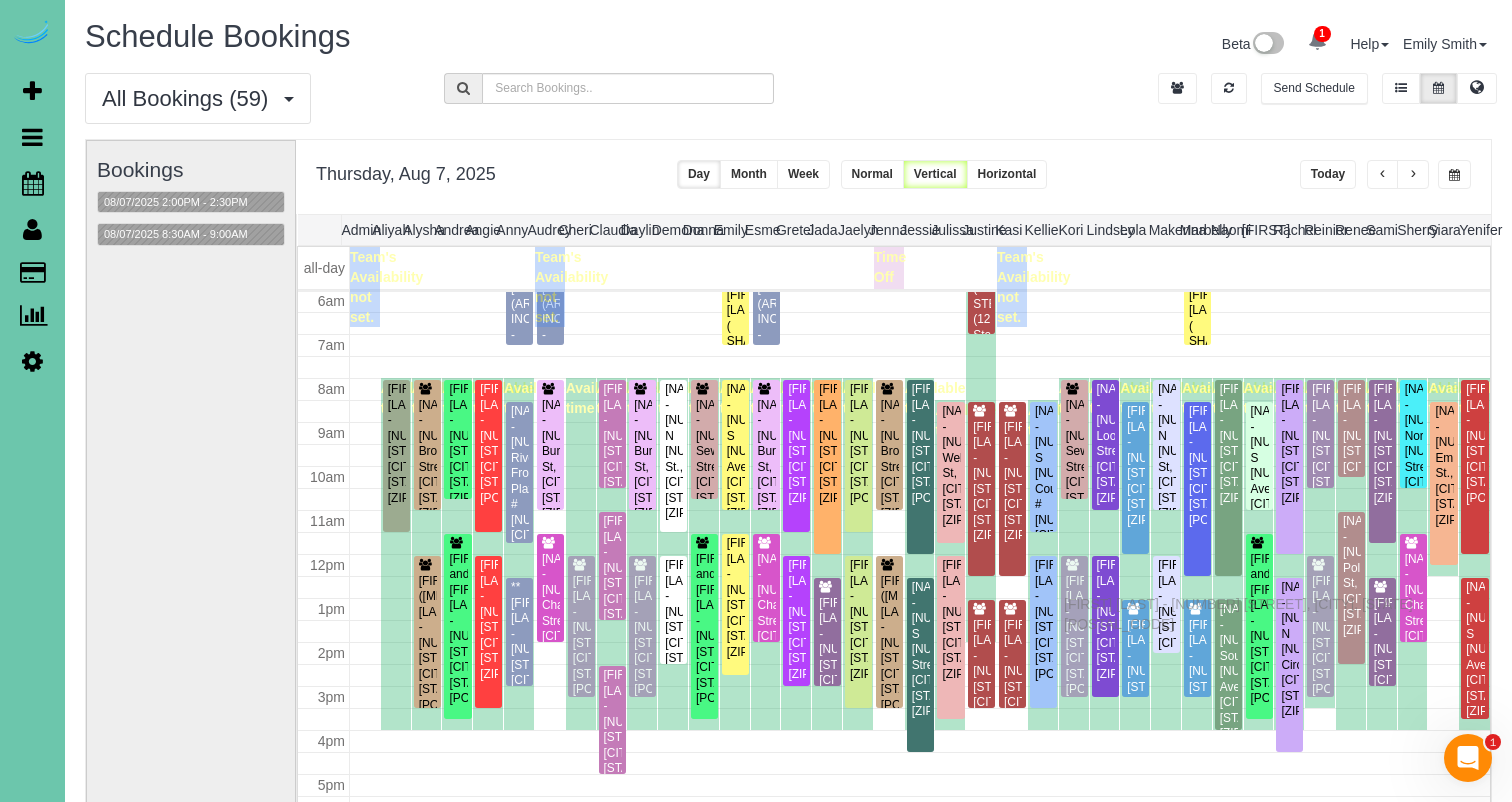 drag, startPoint x: 1072, startPoint y: 587, endPoint x: 1069, endPoint y: 601, distance: 14.3178215 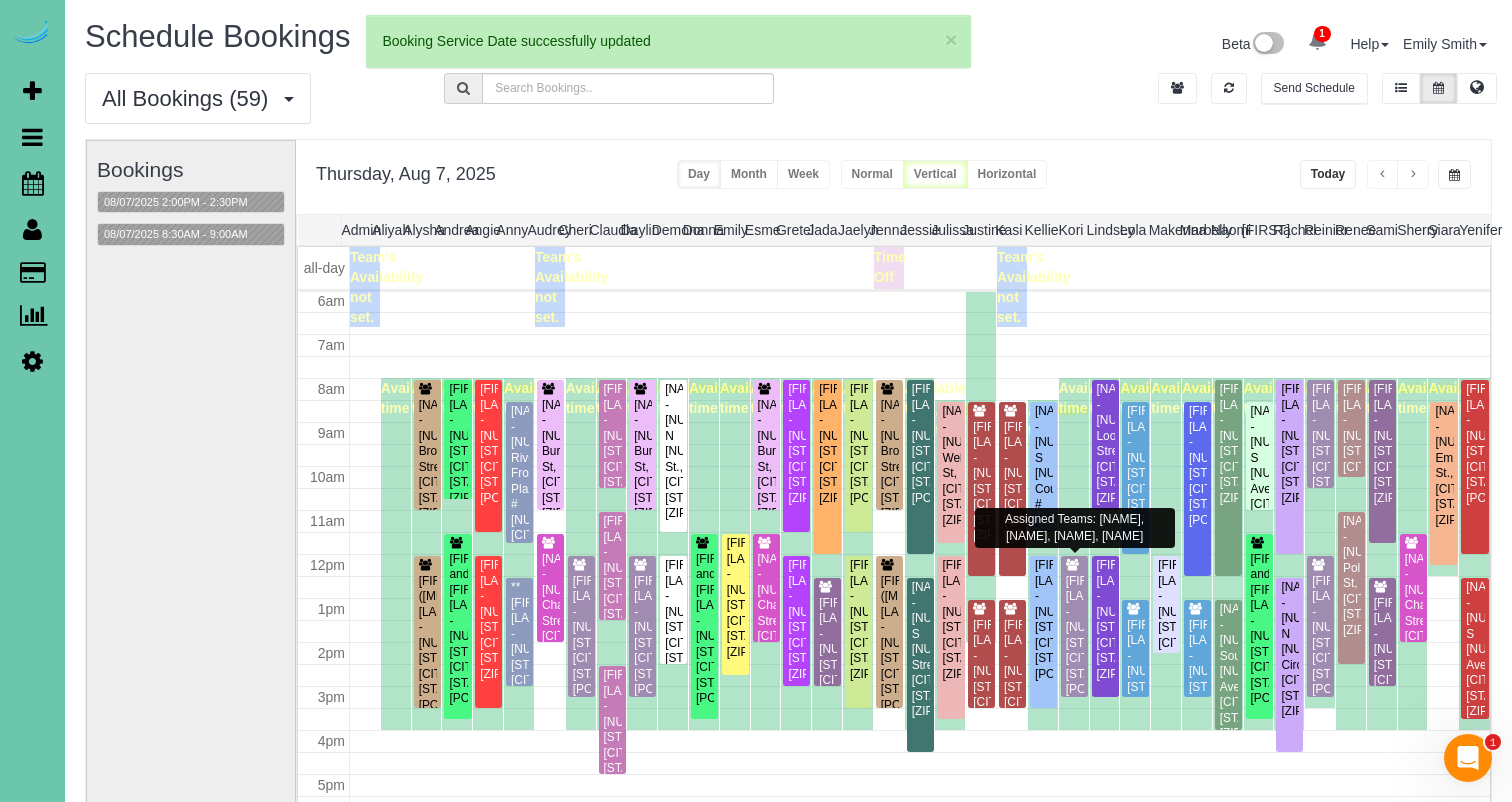 scroll, scrollTop: 265, scrollLeft: 0, axis: vertical 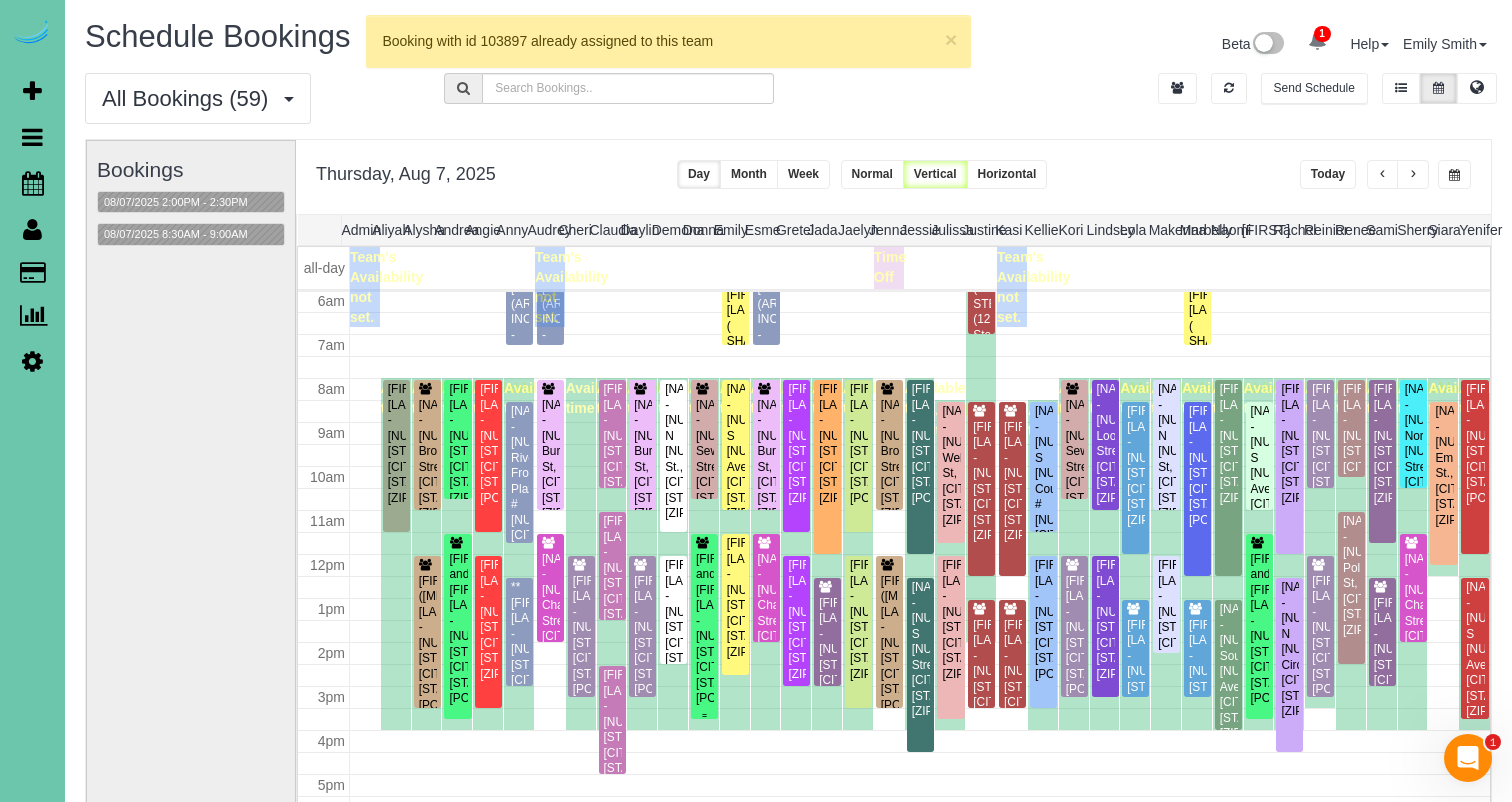 click on "Danielle and Mitchel Magrini - 11025 Bearcreek Drive, Papillion, NE 68046" at bounding box center (704, 629) 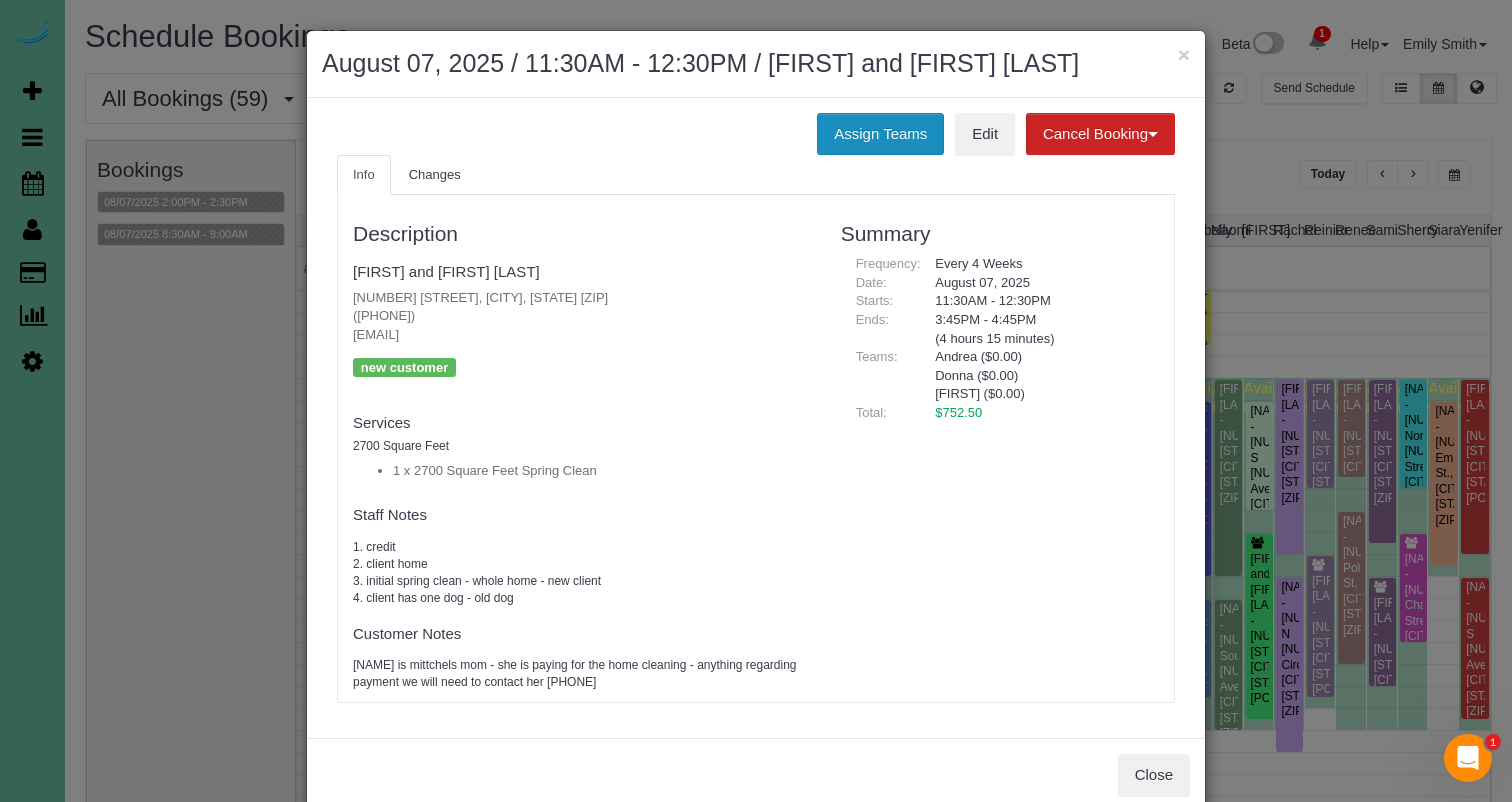 click on "Assign Teams" at bounding box center [880, 134] 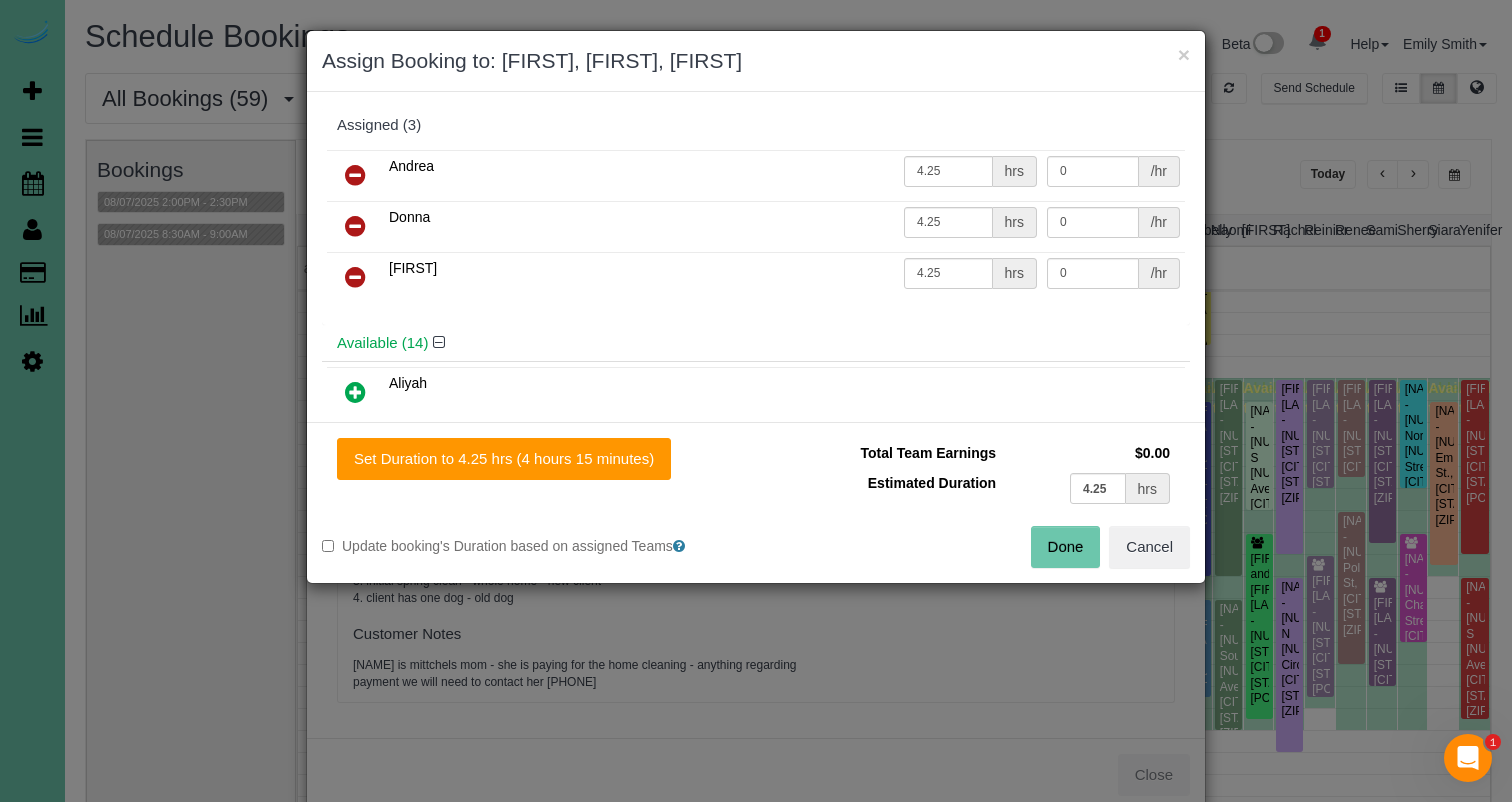 click at bounding box center [355, 226] 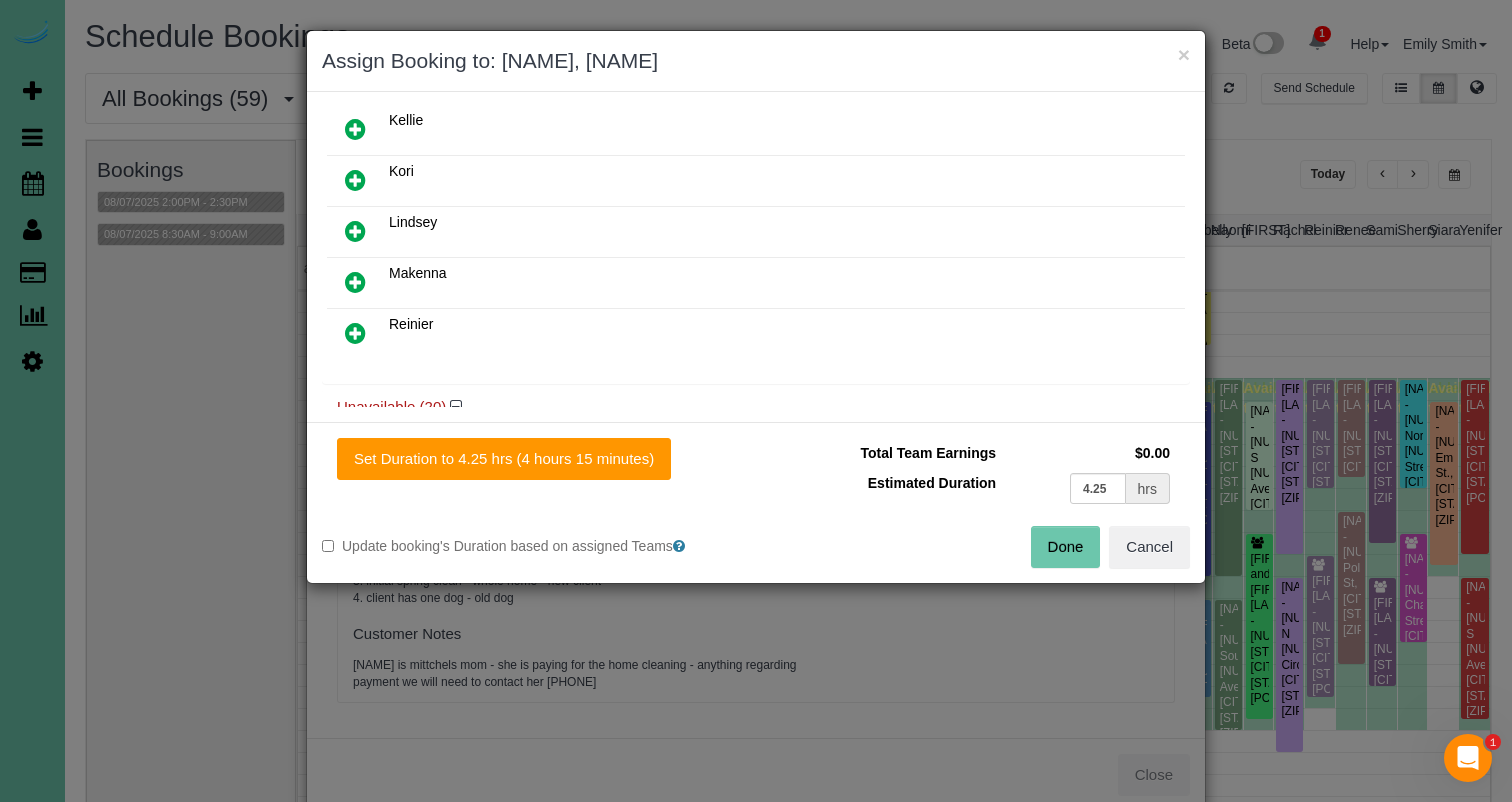 scroll, scrollTop: 727, scrollLeft: 0, axis: vertical 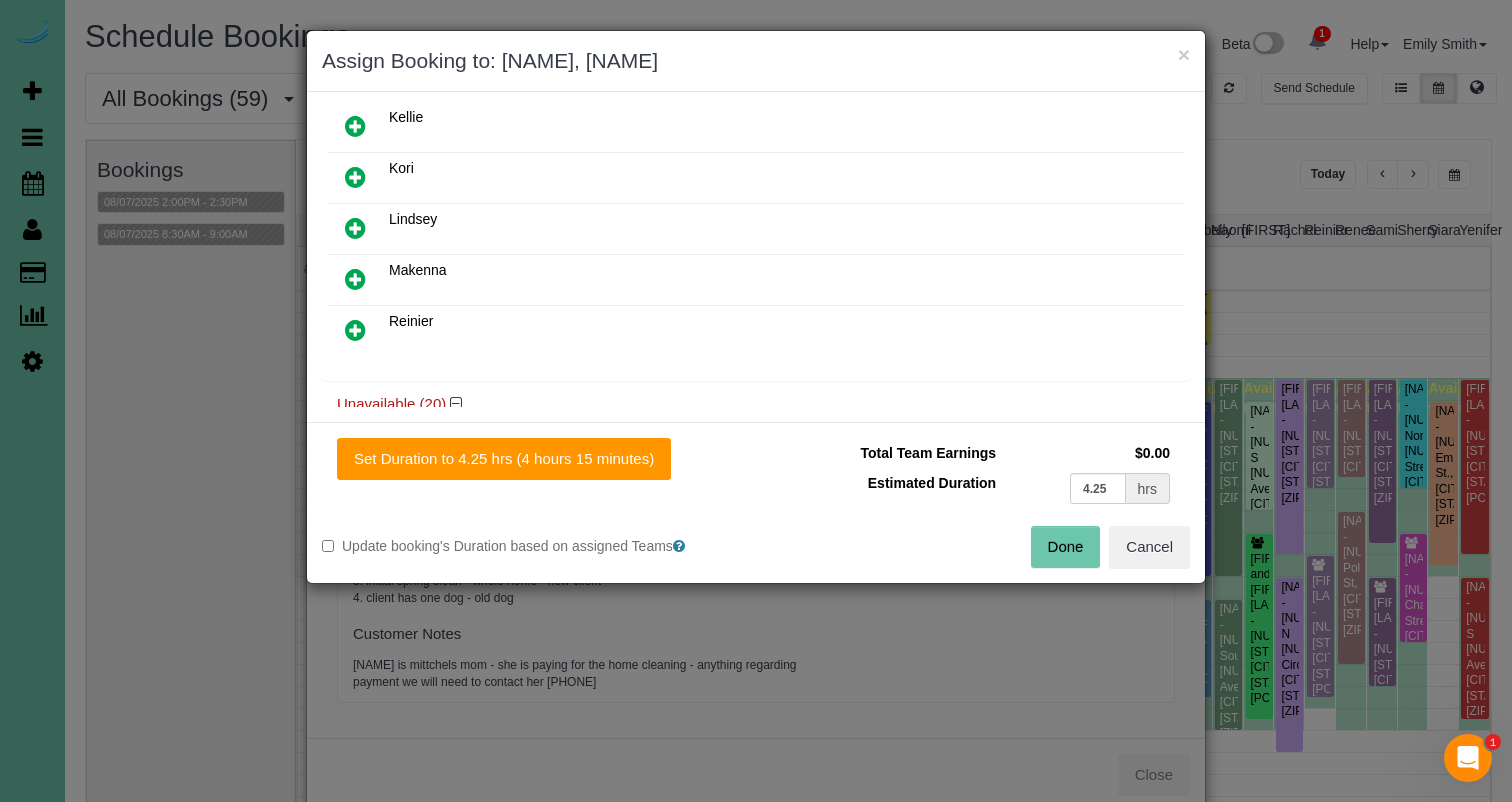 click at bounding box center (355, 330) 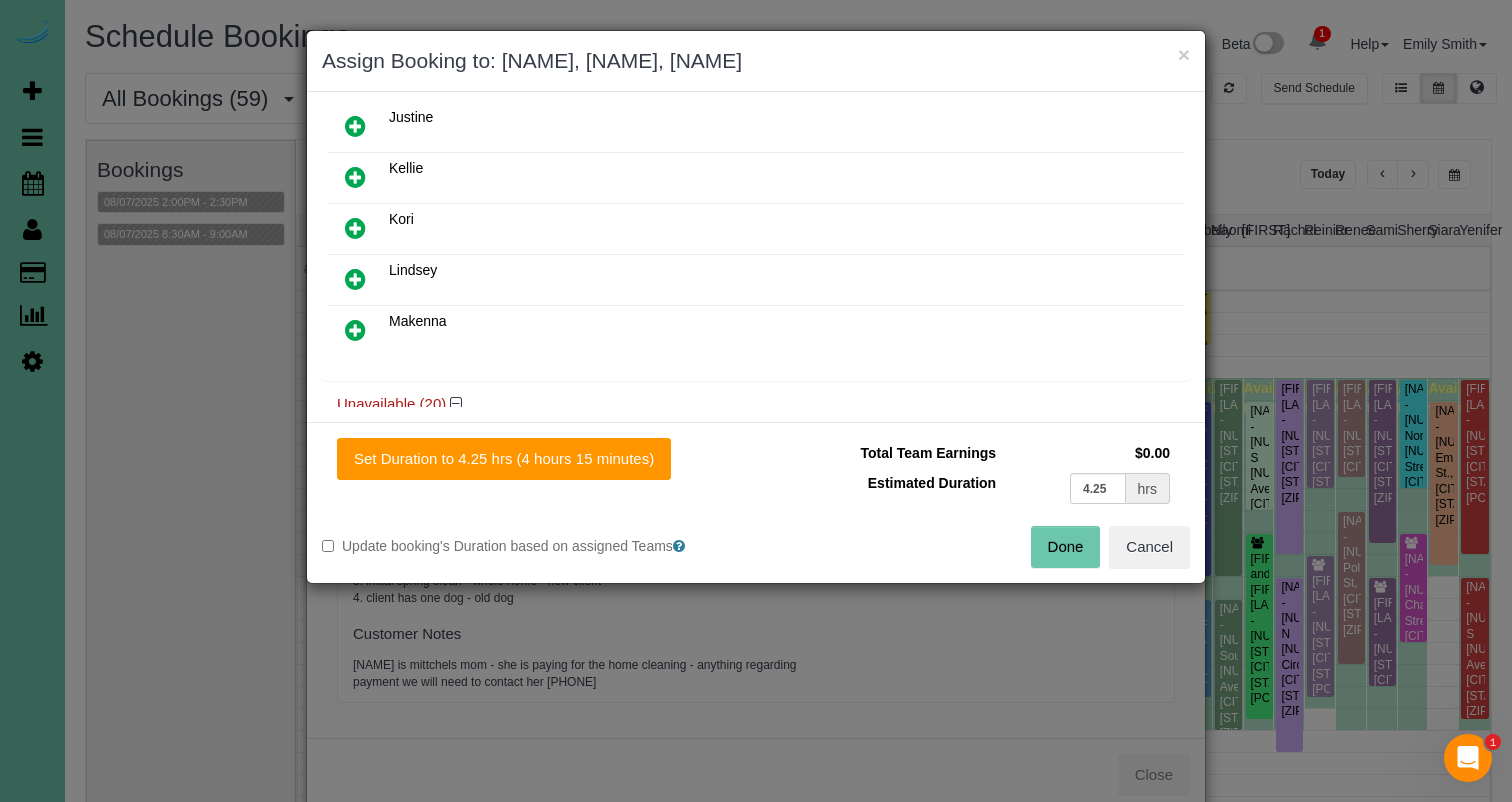 drag, startPoint x: 486, startPoint y: 468, endPoint x: 608, endPoint y: 482, distance: 122.80065 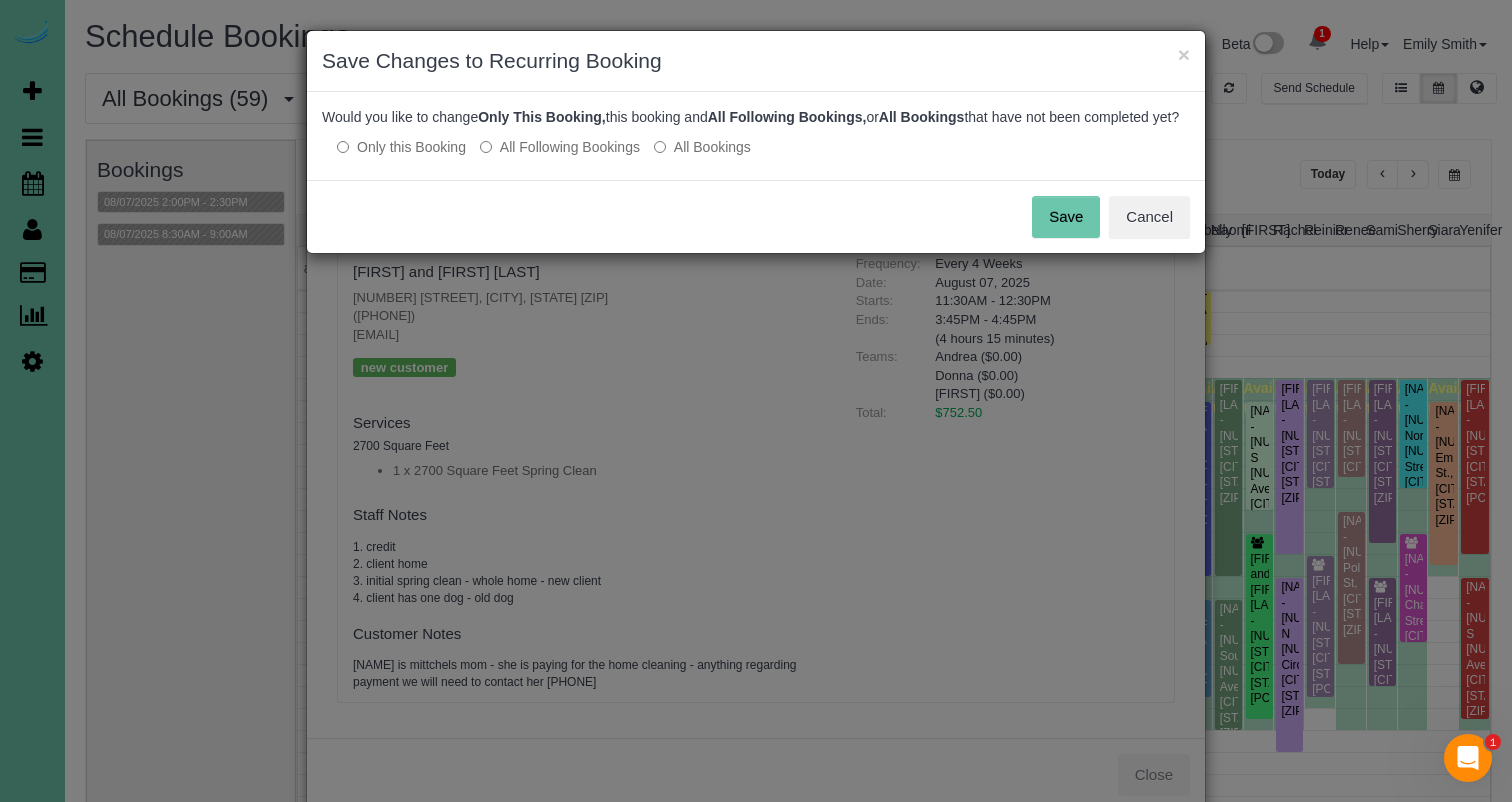 click on "Save" at bounding box center (1066, 217) 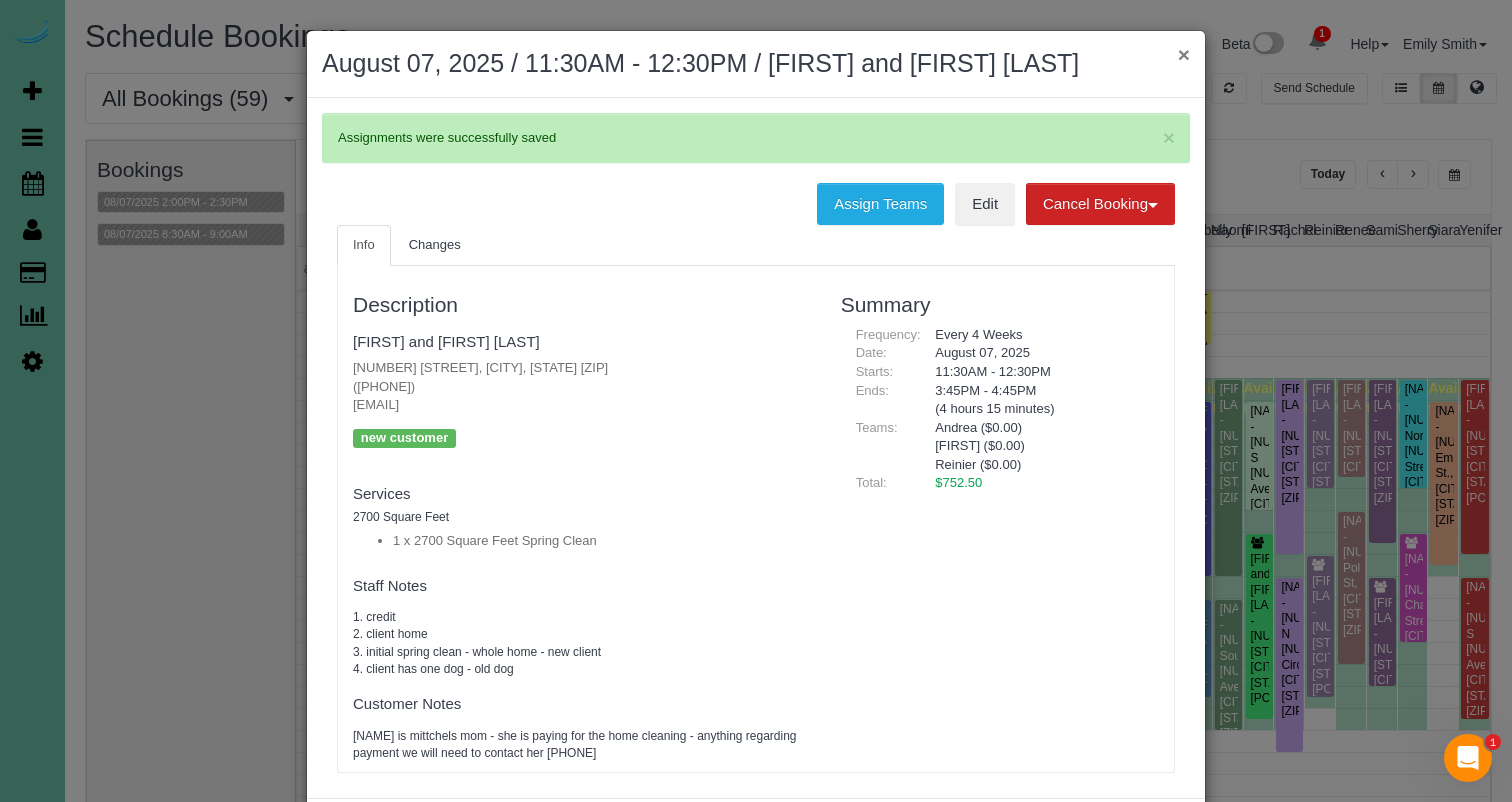 click on "×" at bounding box center [1184, 54] 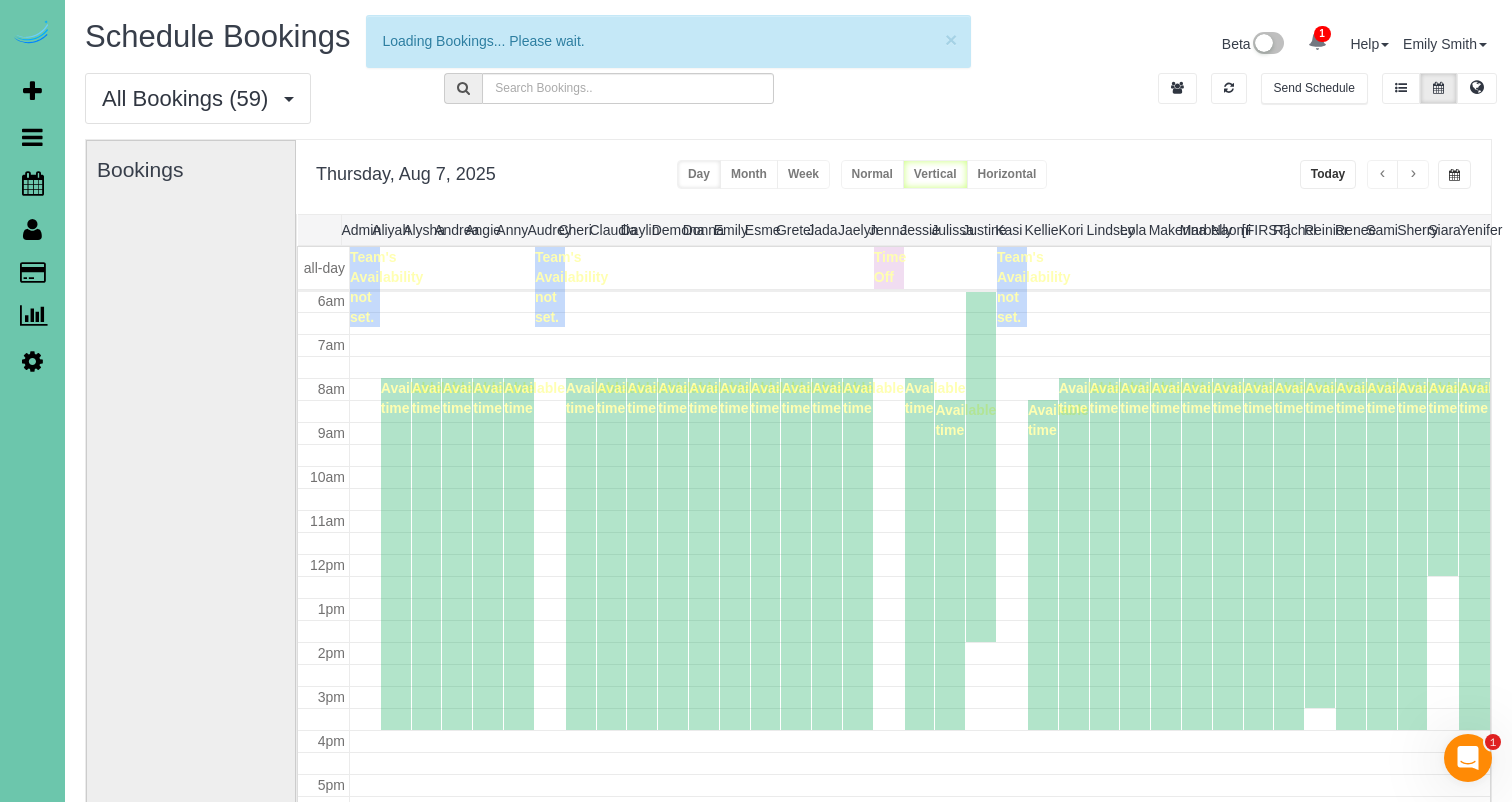 scroll, scrollTop: 265, scrollLeft: 0, axis: vertical 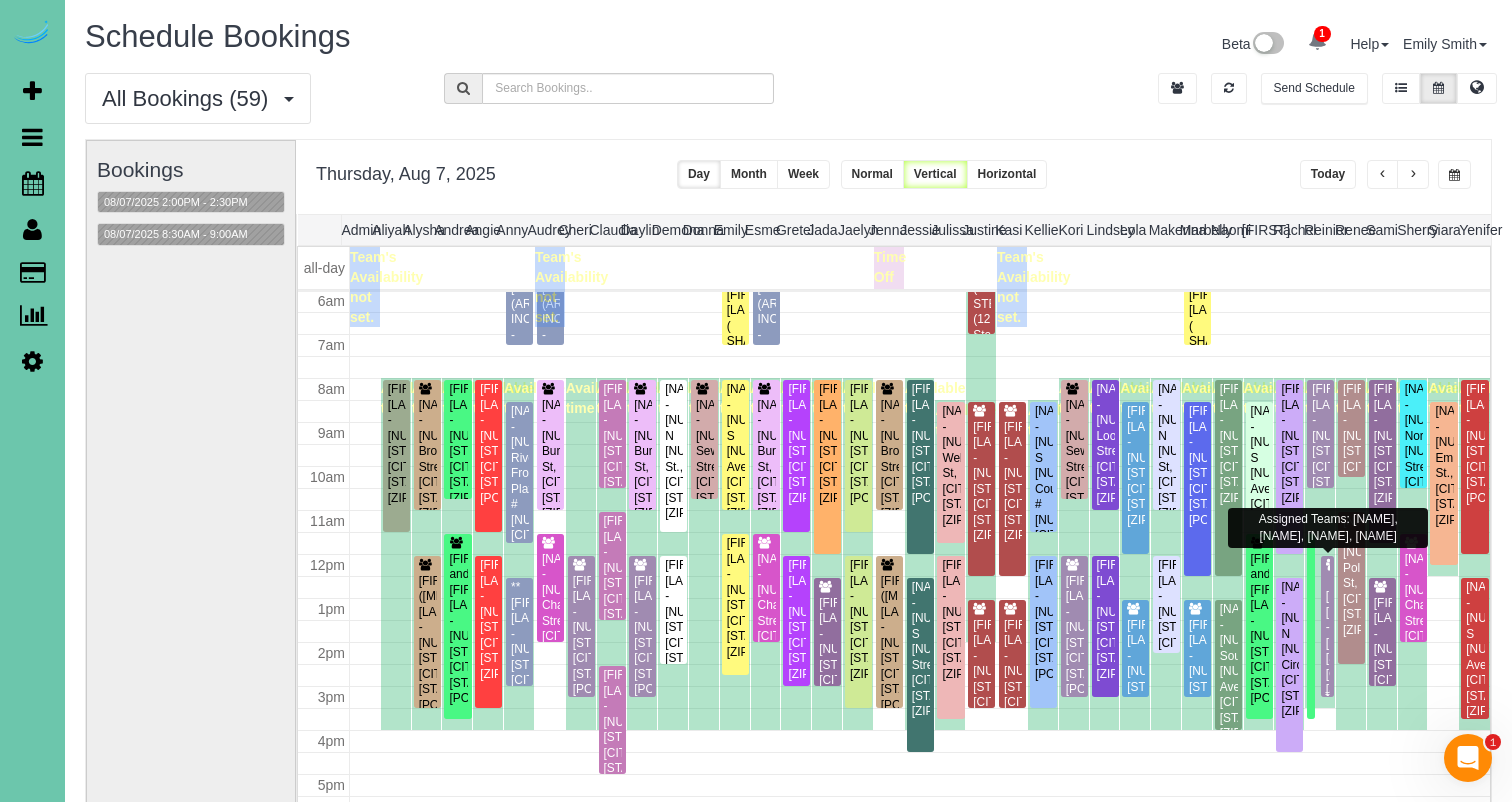 click on "Leslie Szczepaniak - 6374 Ponderosa Dr, Omaha, NE 68137" at bounding box center (1328, 635) 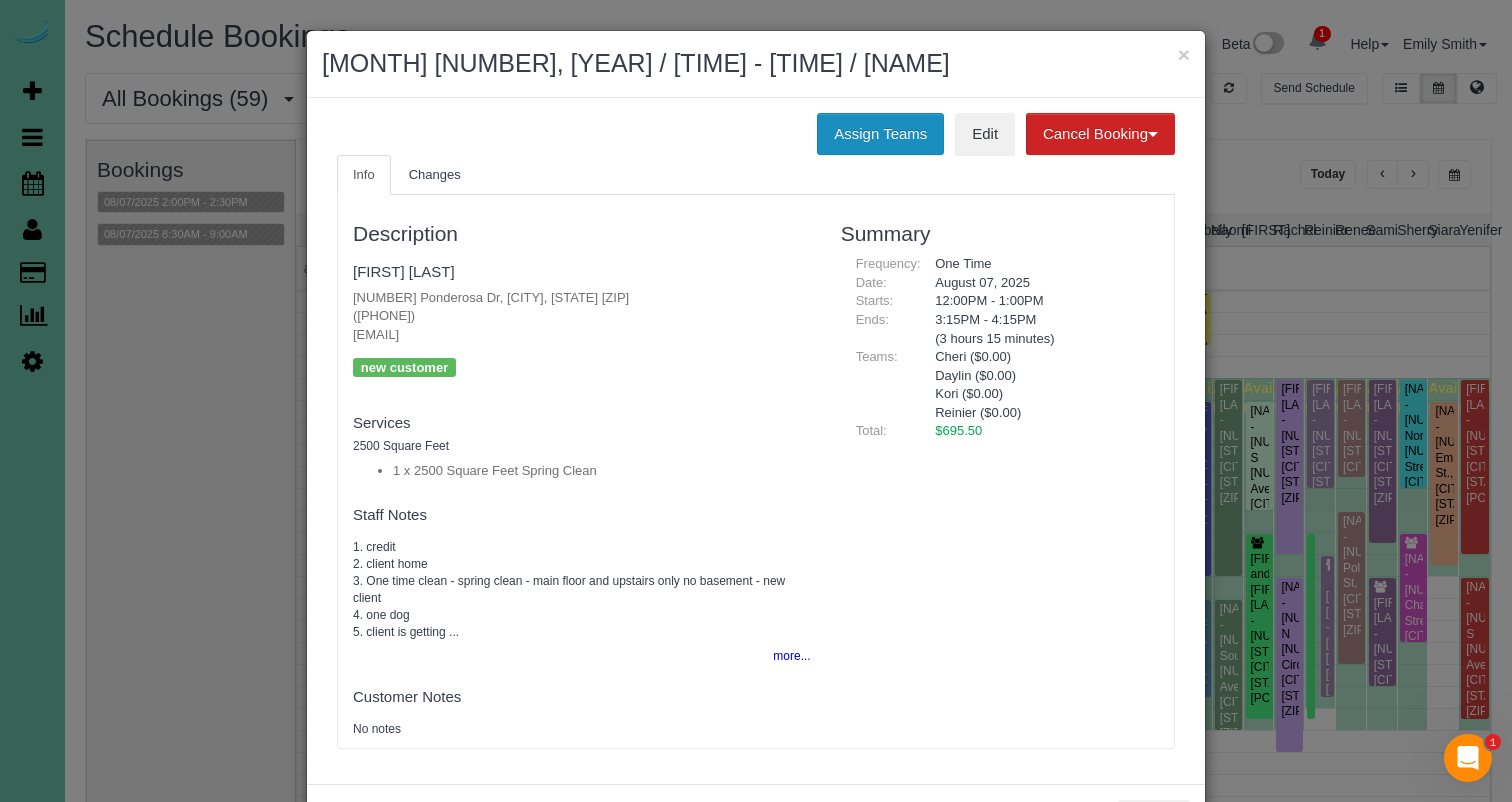 click on "Assign Teams" at bounding box center [880, 134] 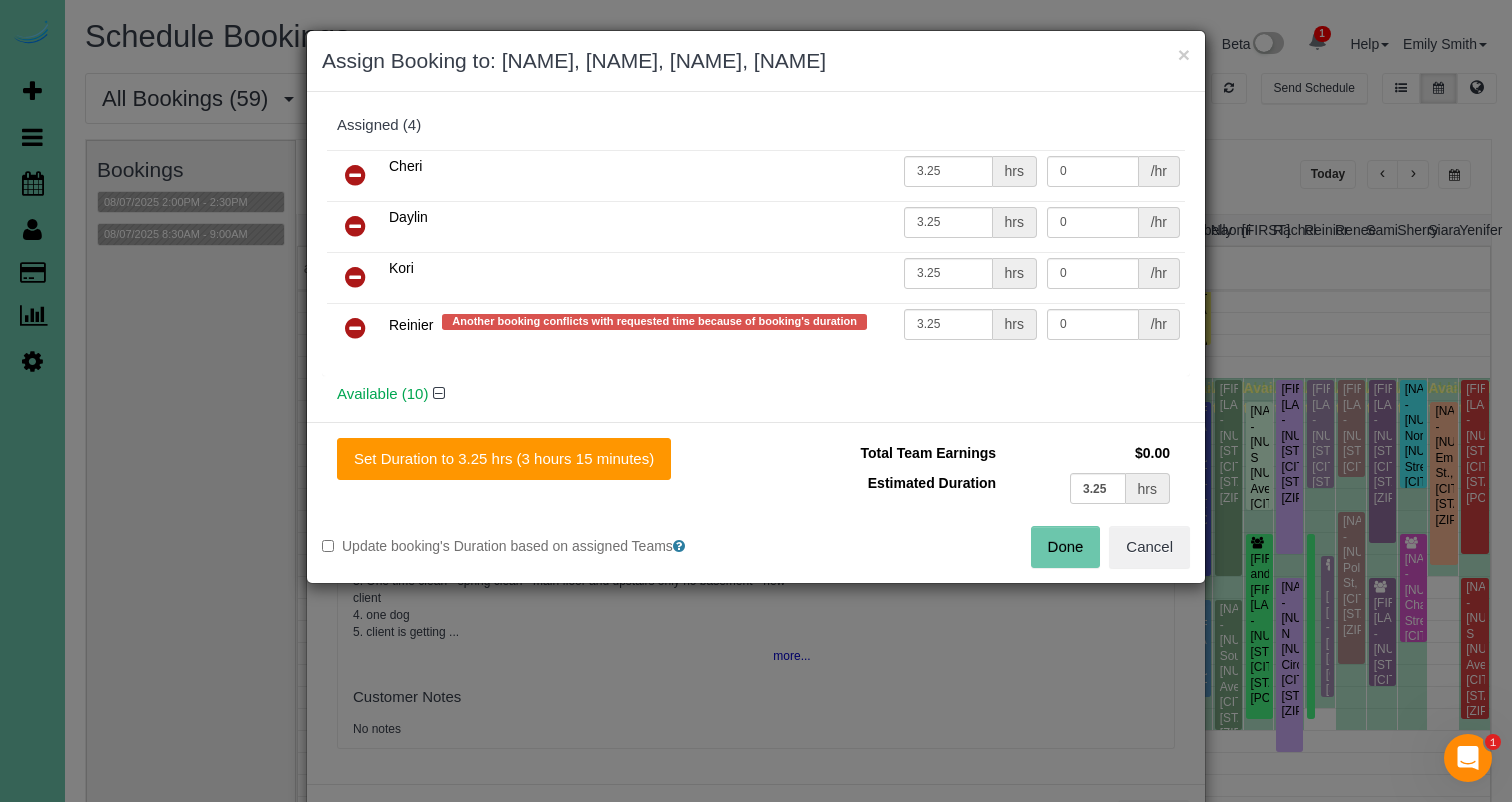 click at bounding box center (355, 328) 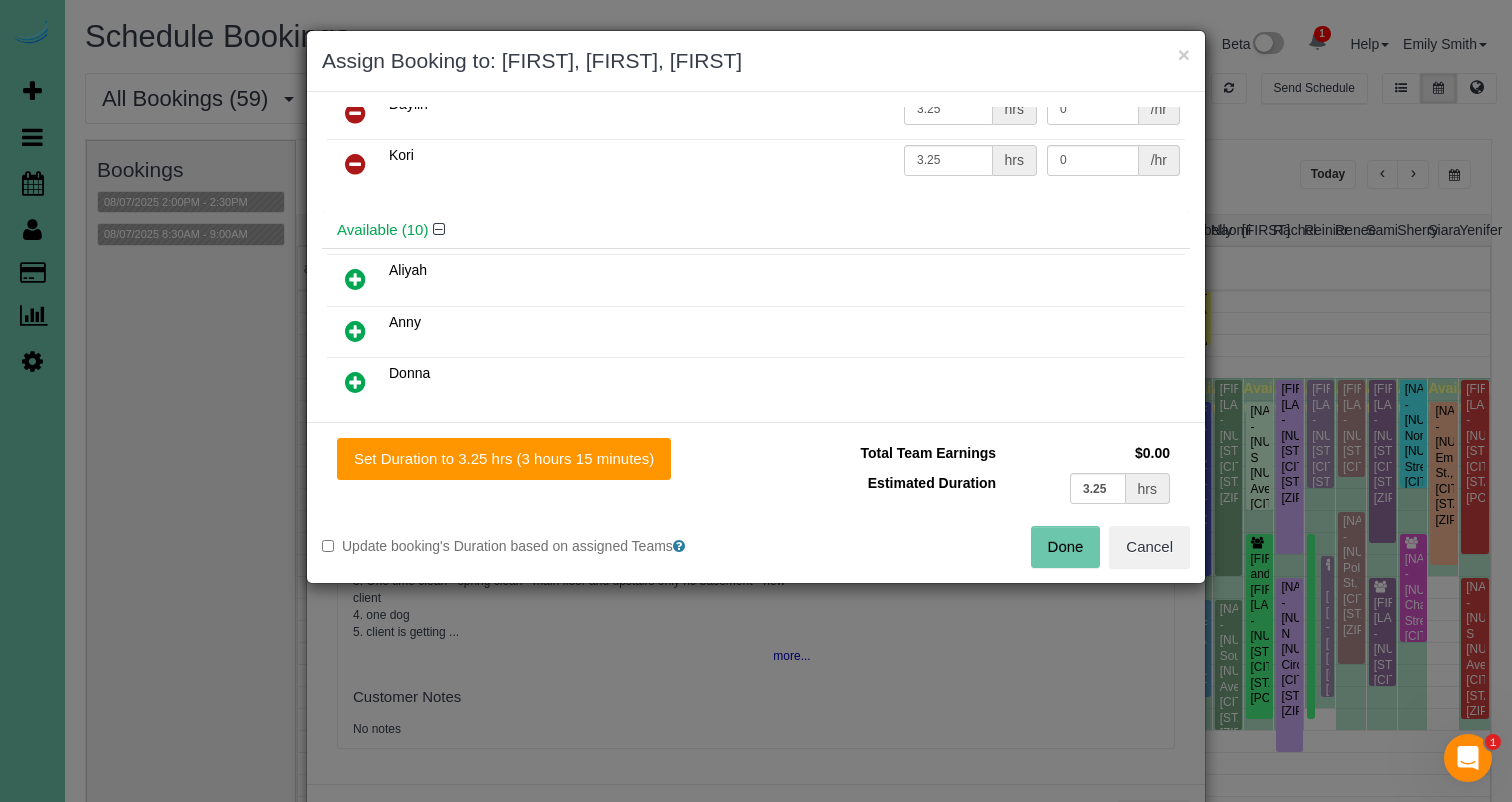 scroll, scrollTop: 130, scrollLeft: 0, axis: vertical 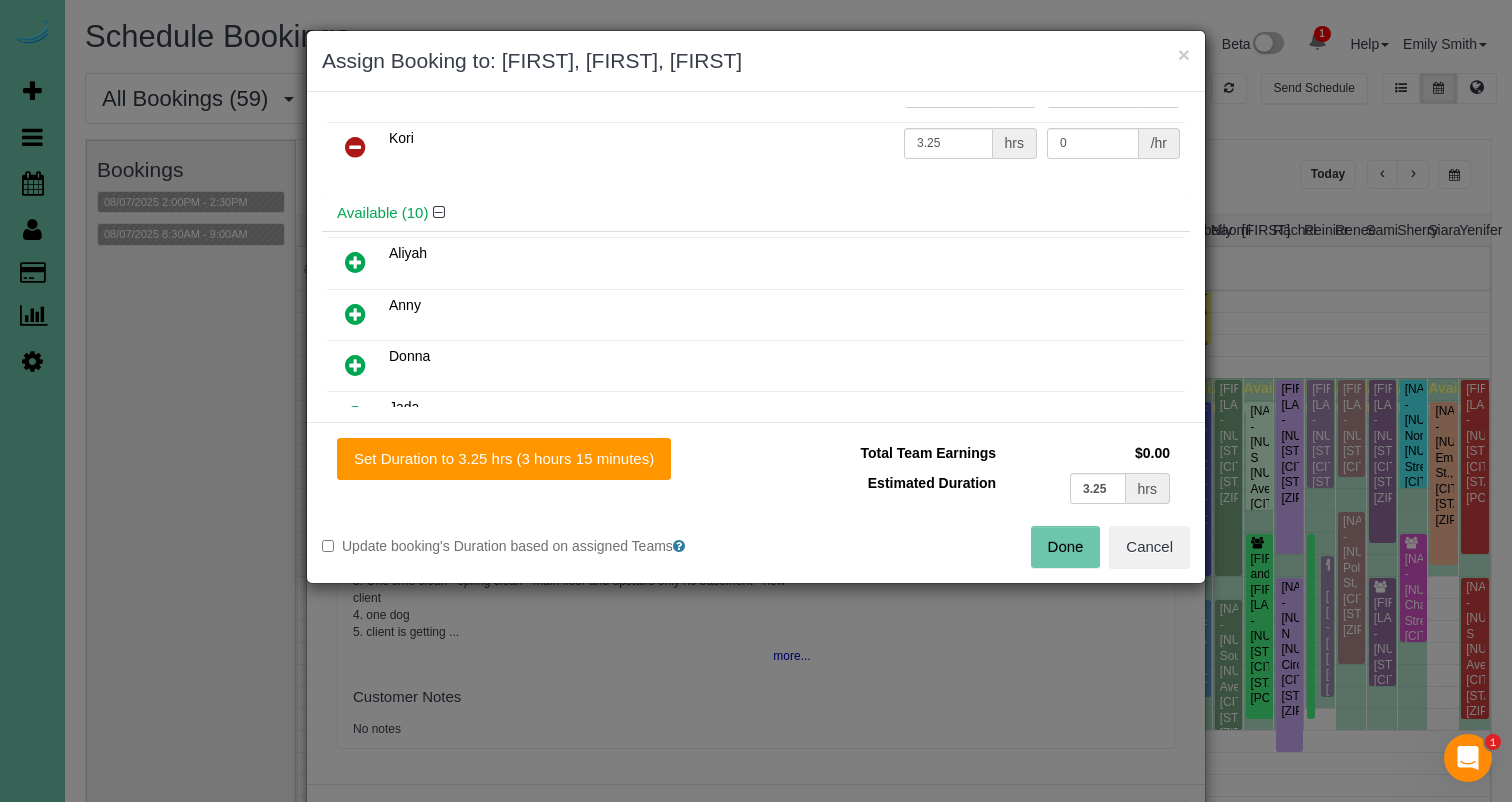 drag, startPoint x: 351, startPoint y: 308, endPoint x: 364, endPoint y: 326, distance: 22.203604 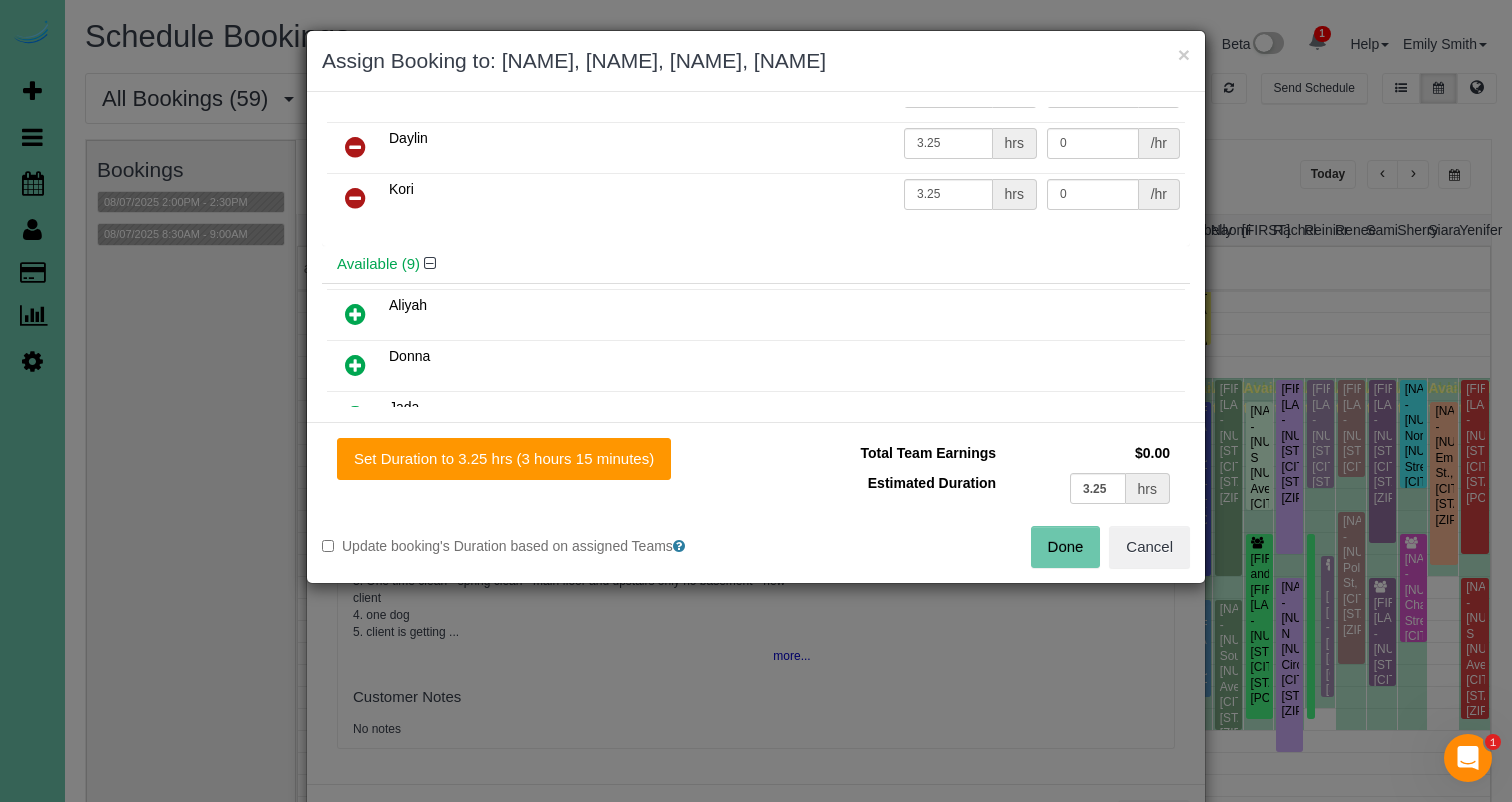 drag, startPoint x: 624, startPoint y: 461, endPoint x: 687, endPoint y: 463, distance: 63.03174 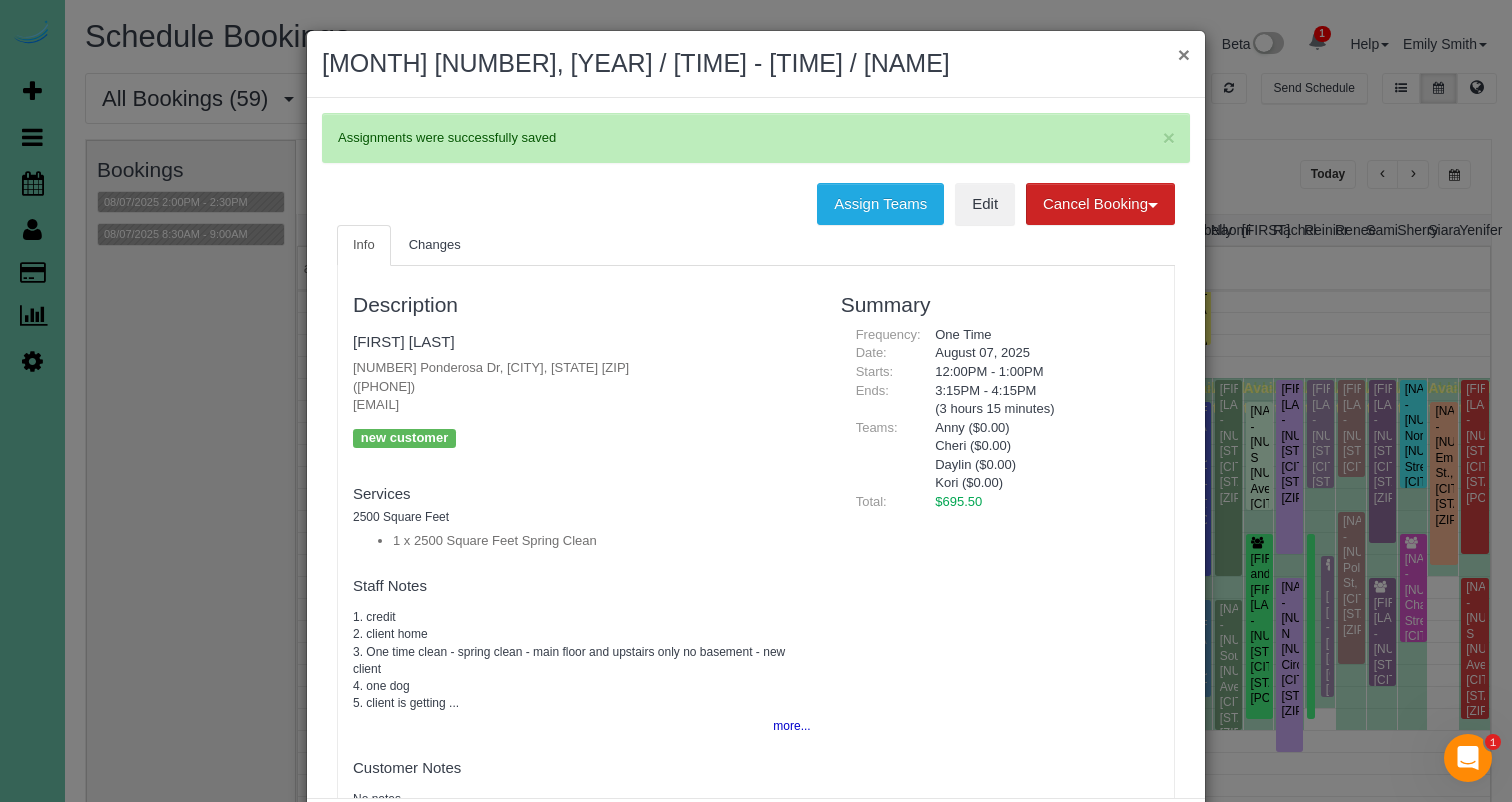 click on "×" at bounding box center (1184, 54) 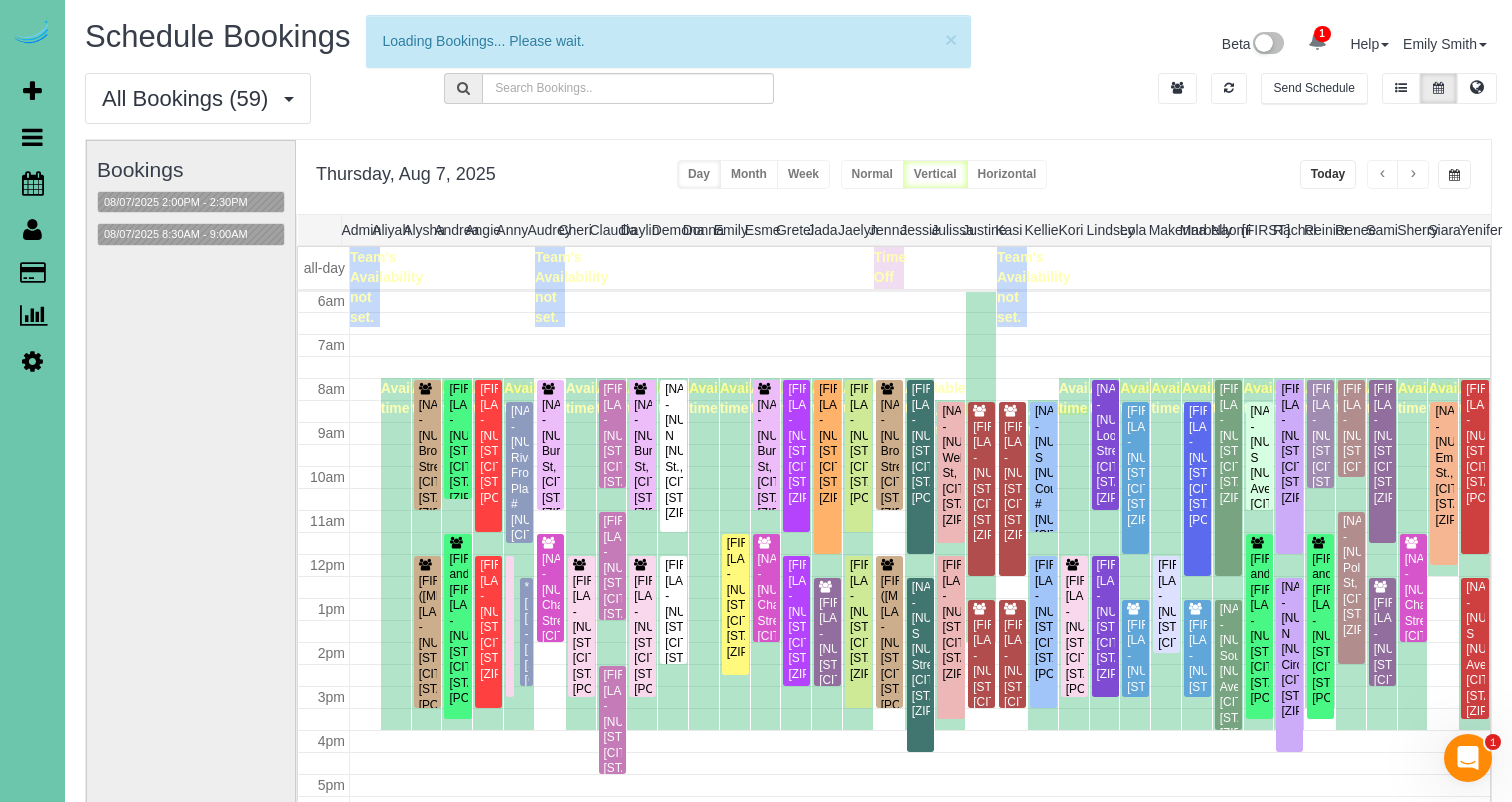 scroll, scrollTop: 265, scrollLeft: 0, axis: vertical 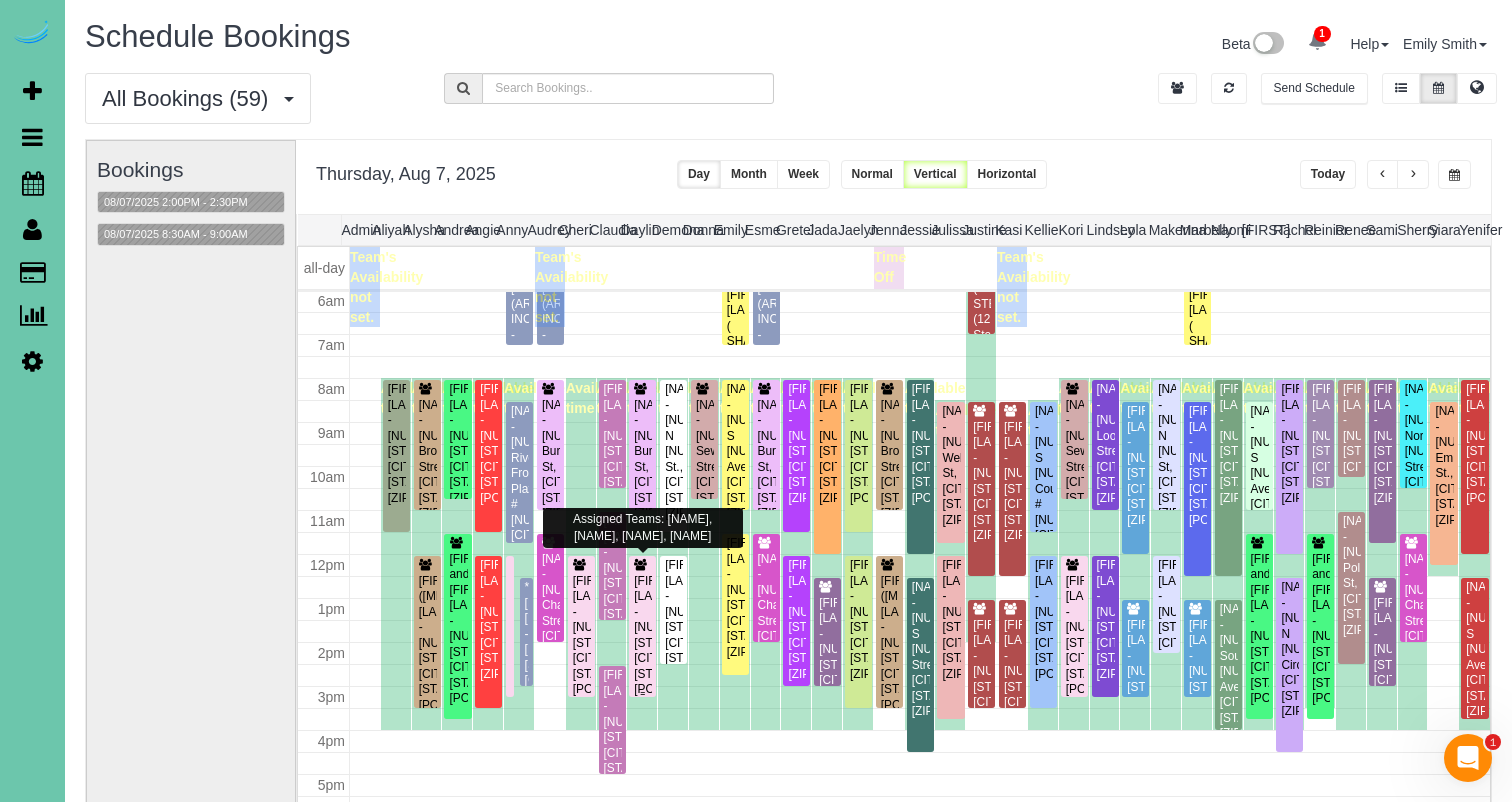 click on "Leslie Szczepaniak - 6374 Ponderosa Dr, Omaha, NE 68137" at bounding box center (642, 636) 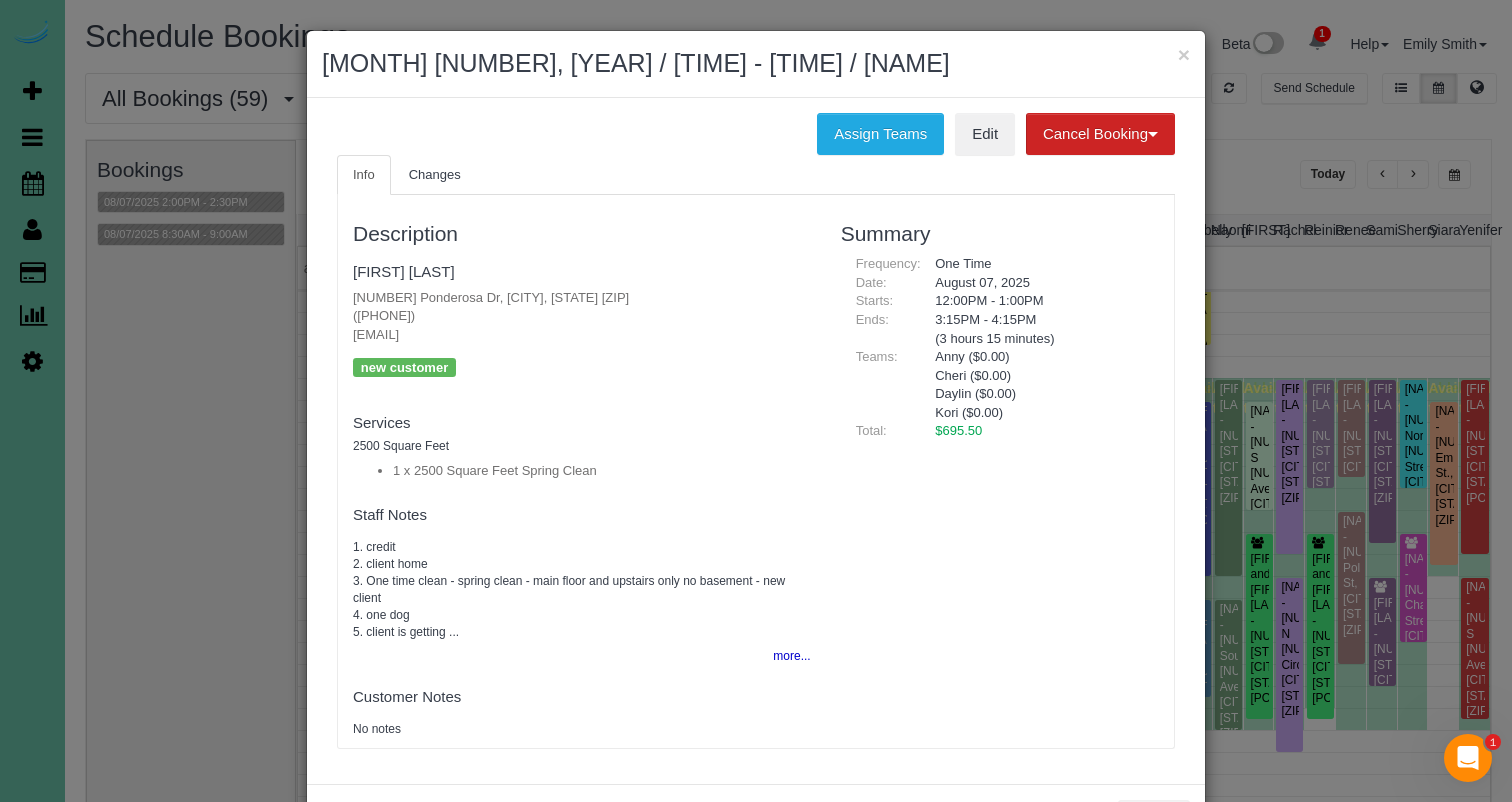 drag, startPoint x: 849, startPoint y: 125, endPoint x: 553, endPoint y: 121, distance: 296.02704 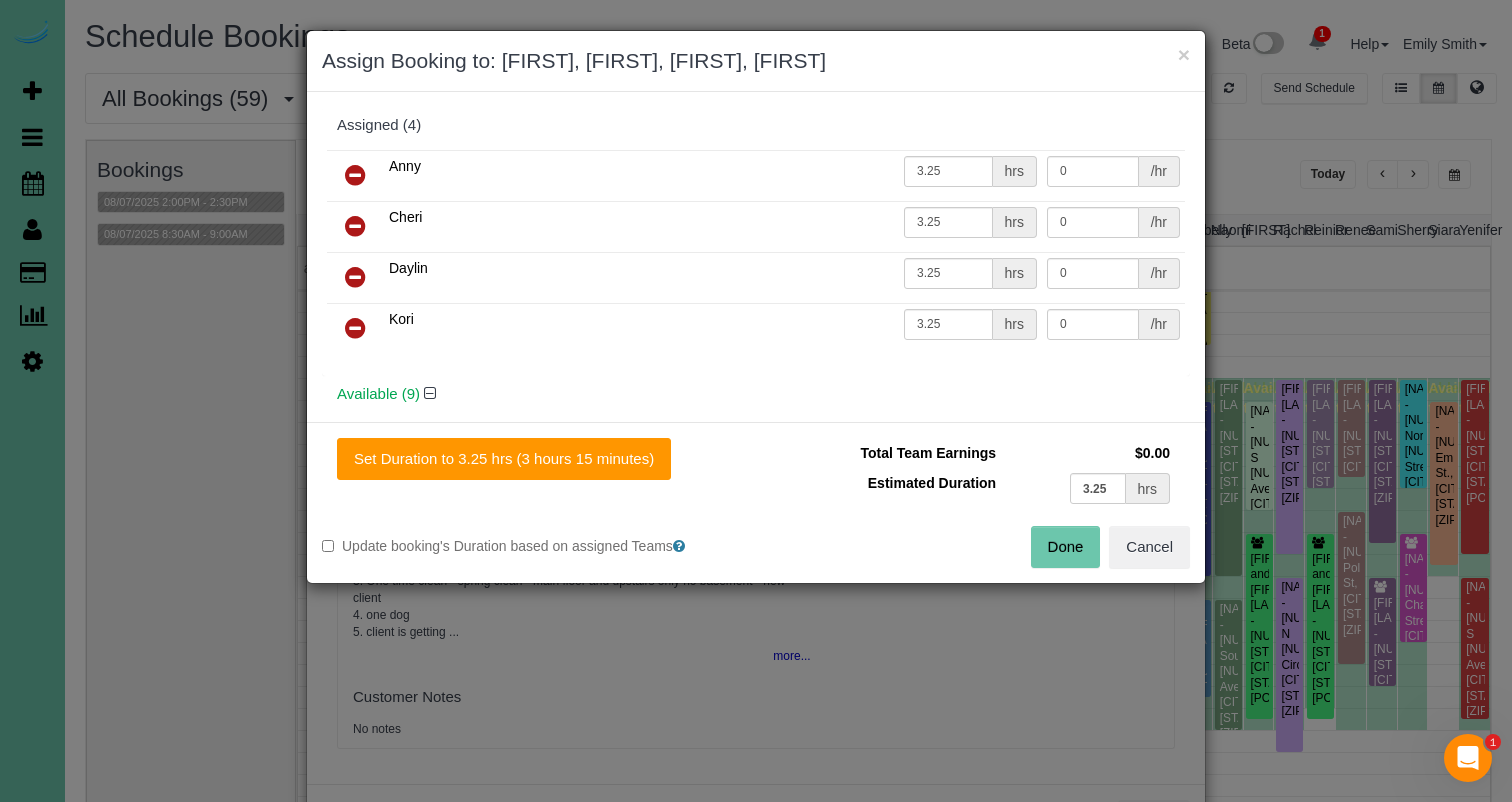 drag, startPoint x: 355, startPoint y: 169, endPoint x: 358, endPoint y: 179, distance: 10.440307 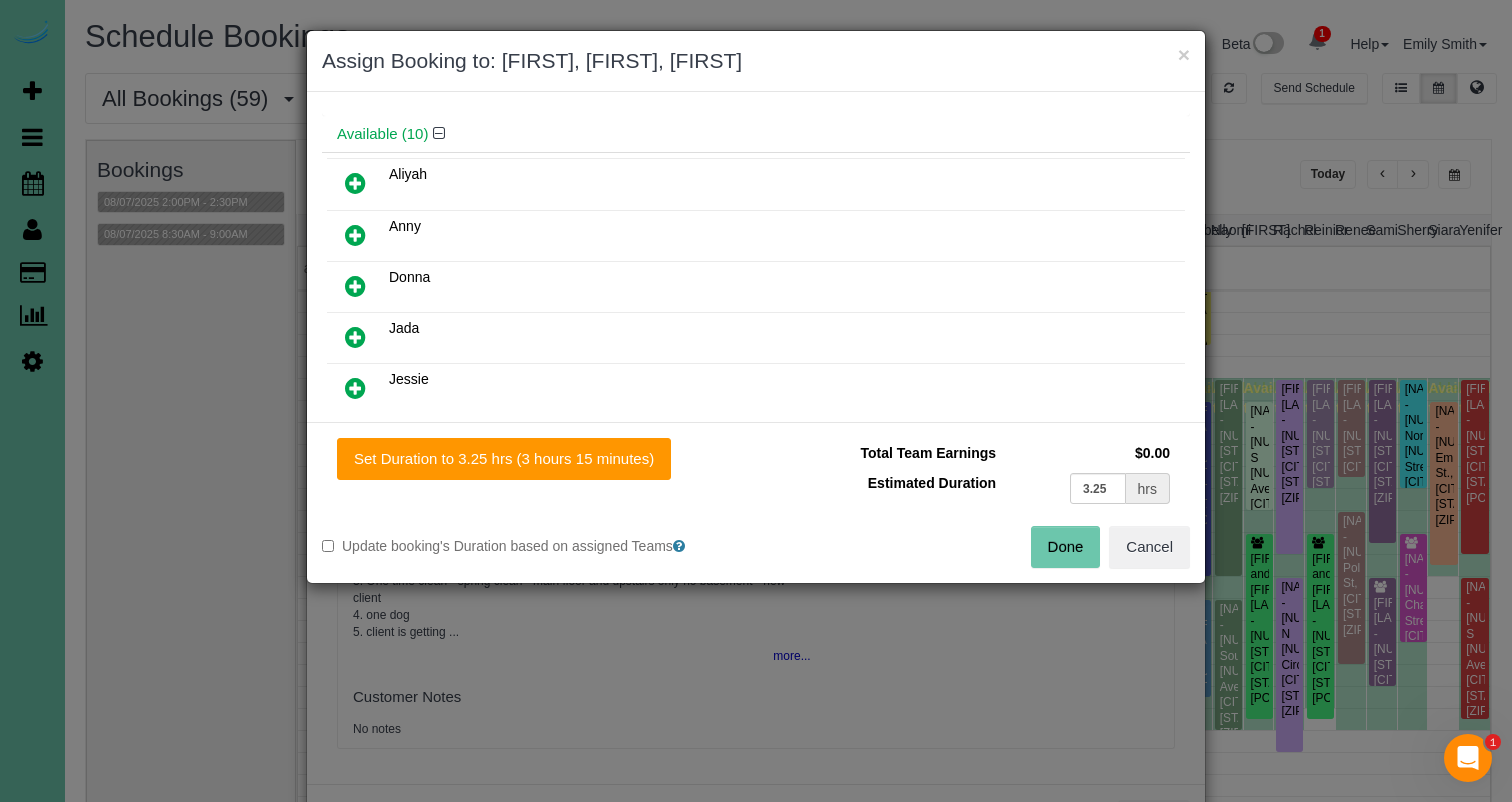 scroll, scrollTop: 210, scrollLeft: 0, axis: vertical 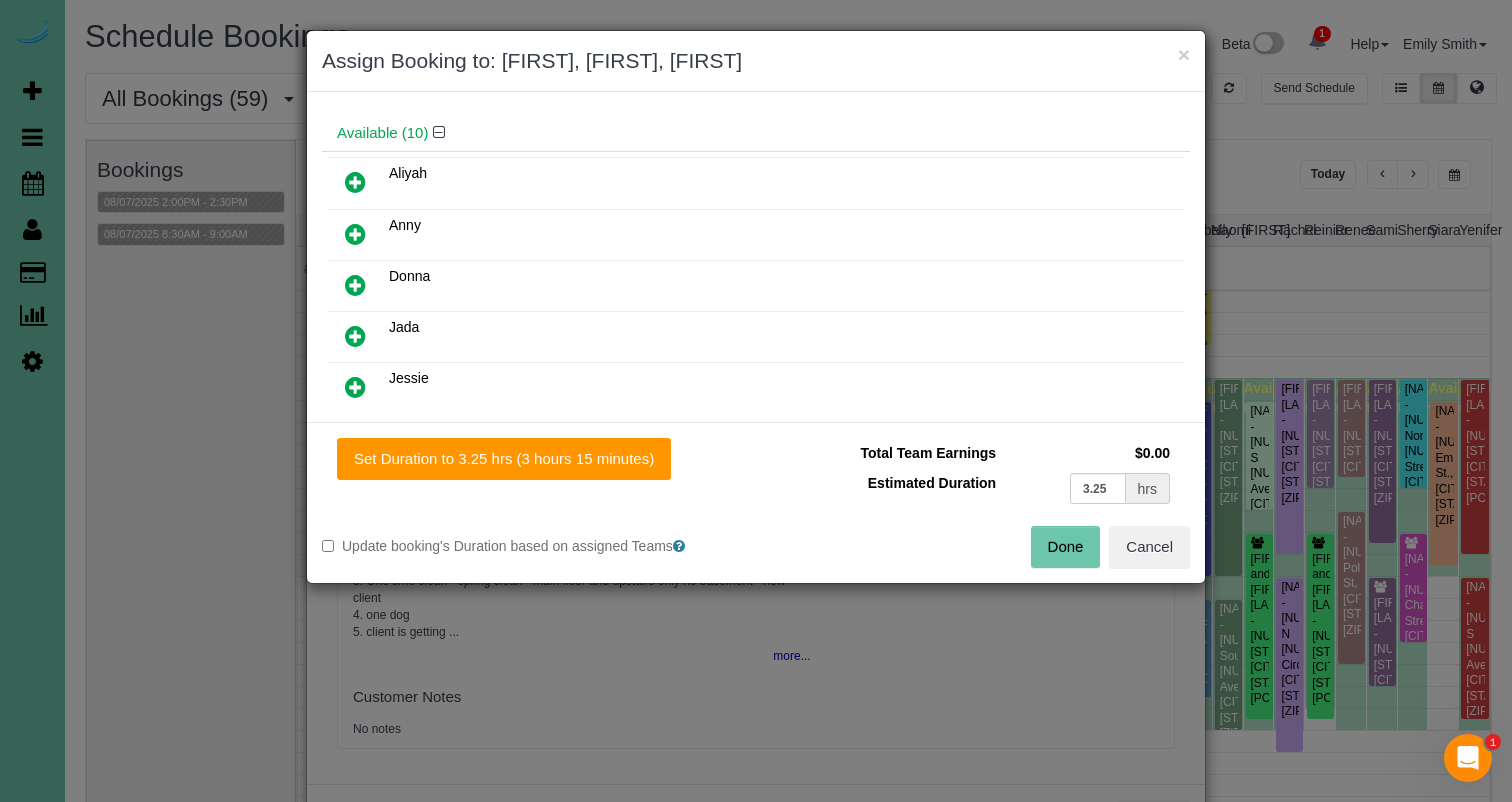 click at bounding box center (355, 285) 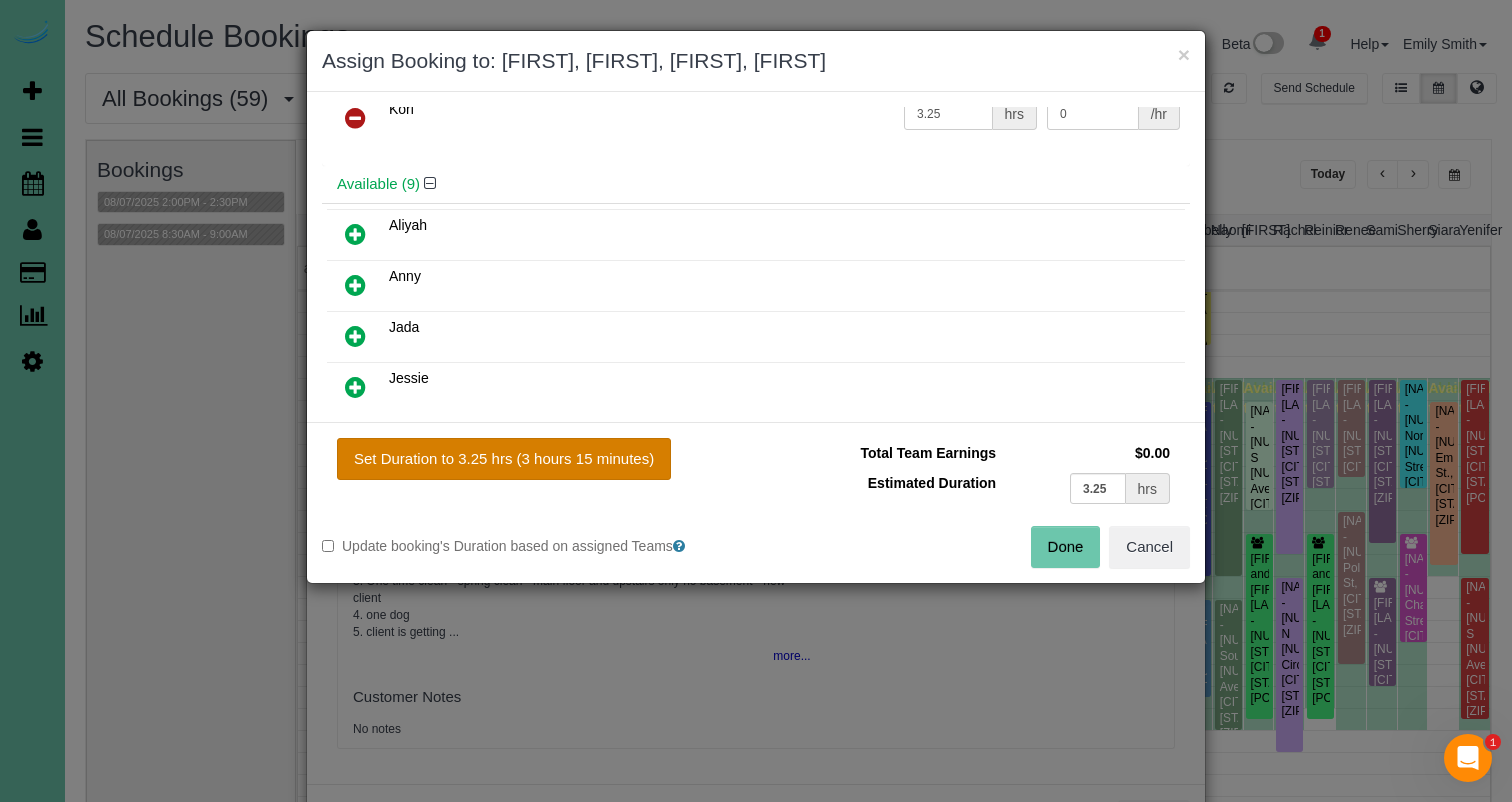 drag, startPoint x: 546, startPoint y: 447, endPoint x: 557, endPoint y: 449, distance: 11.18034 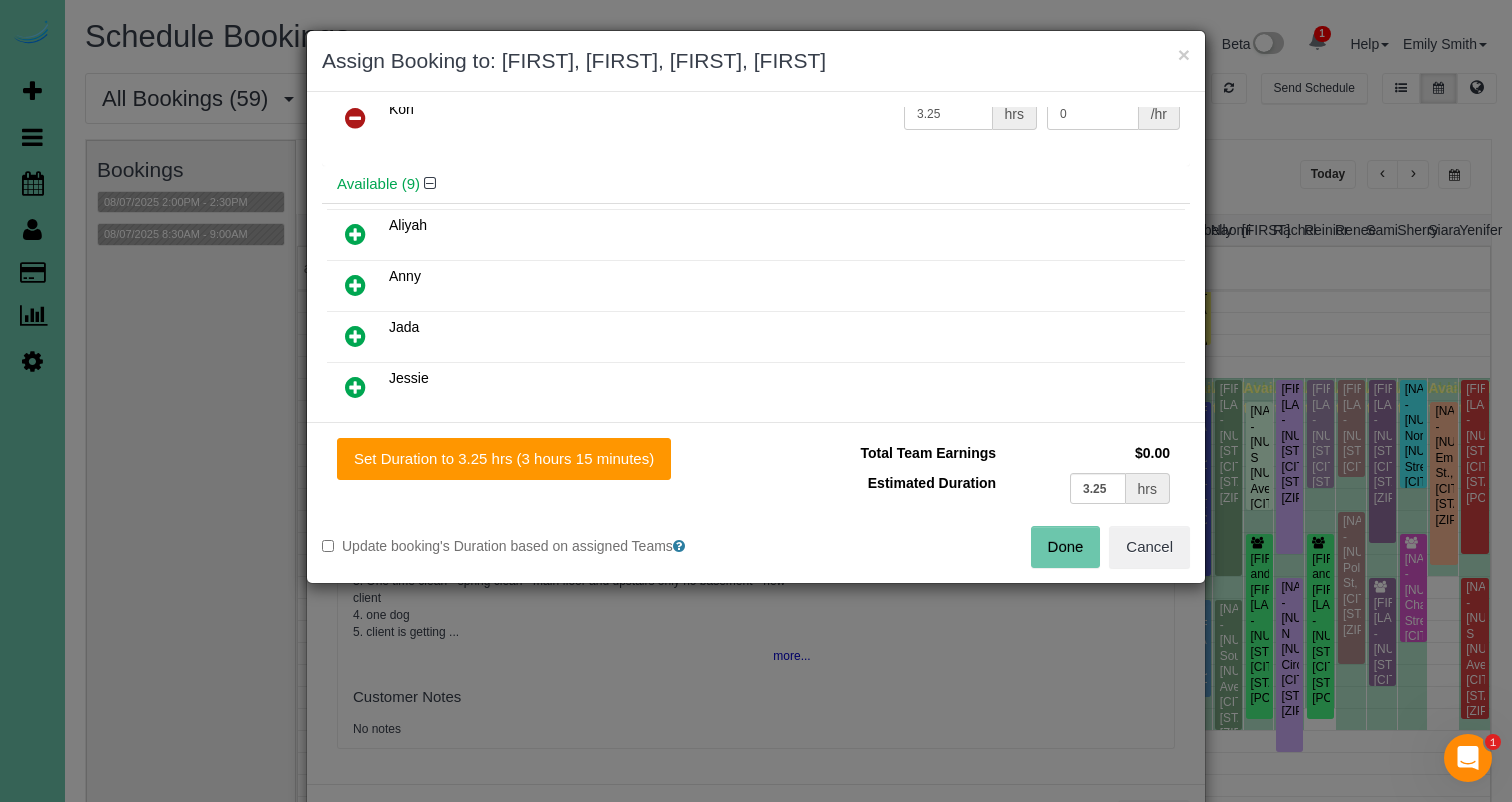 click on "Done" at bounding box center (1066, 547) 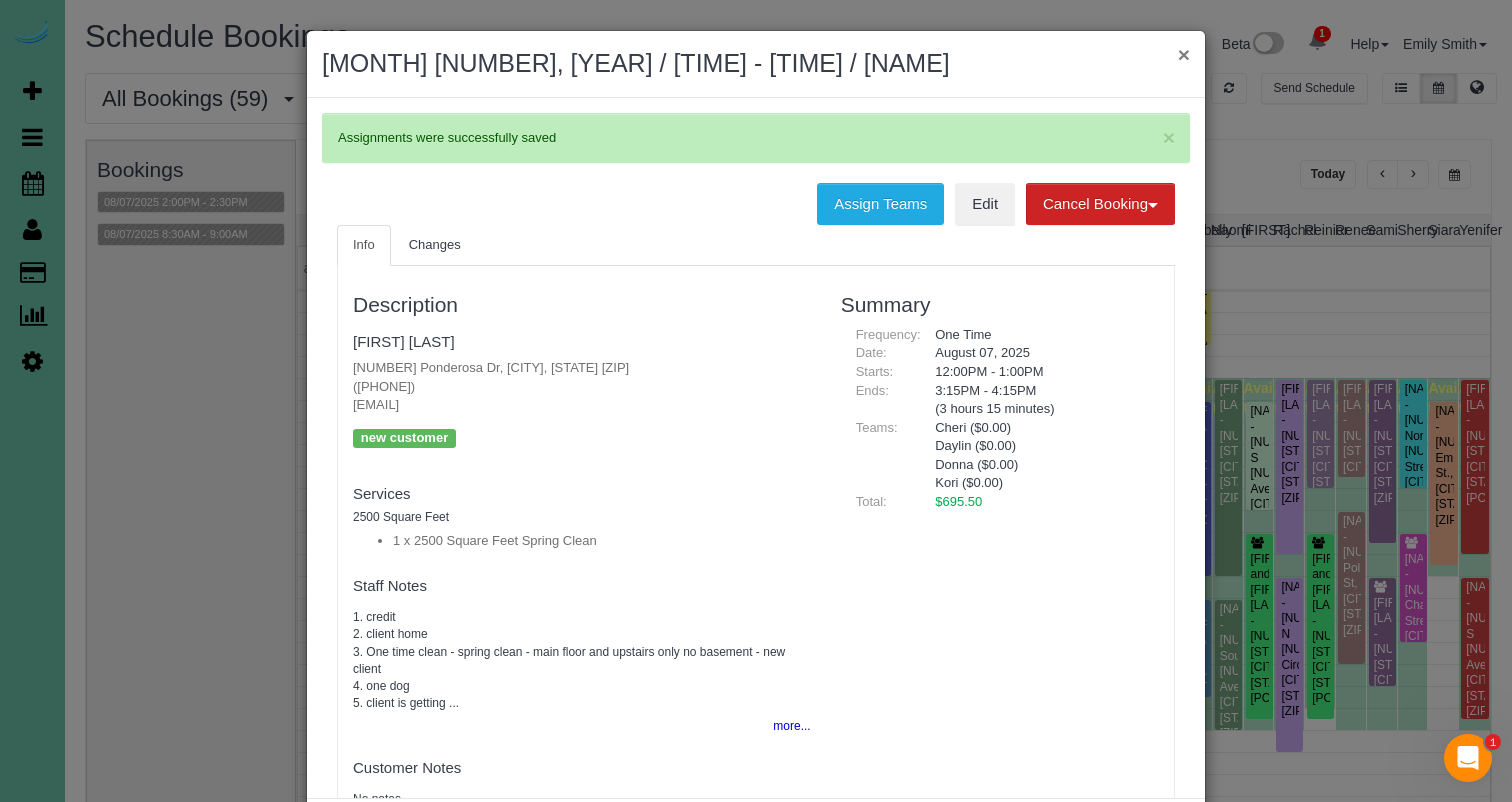 click on "×" at bounding box center [1184, 54] 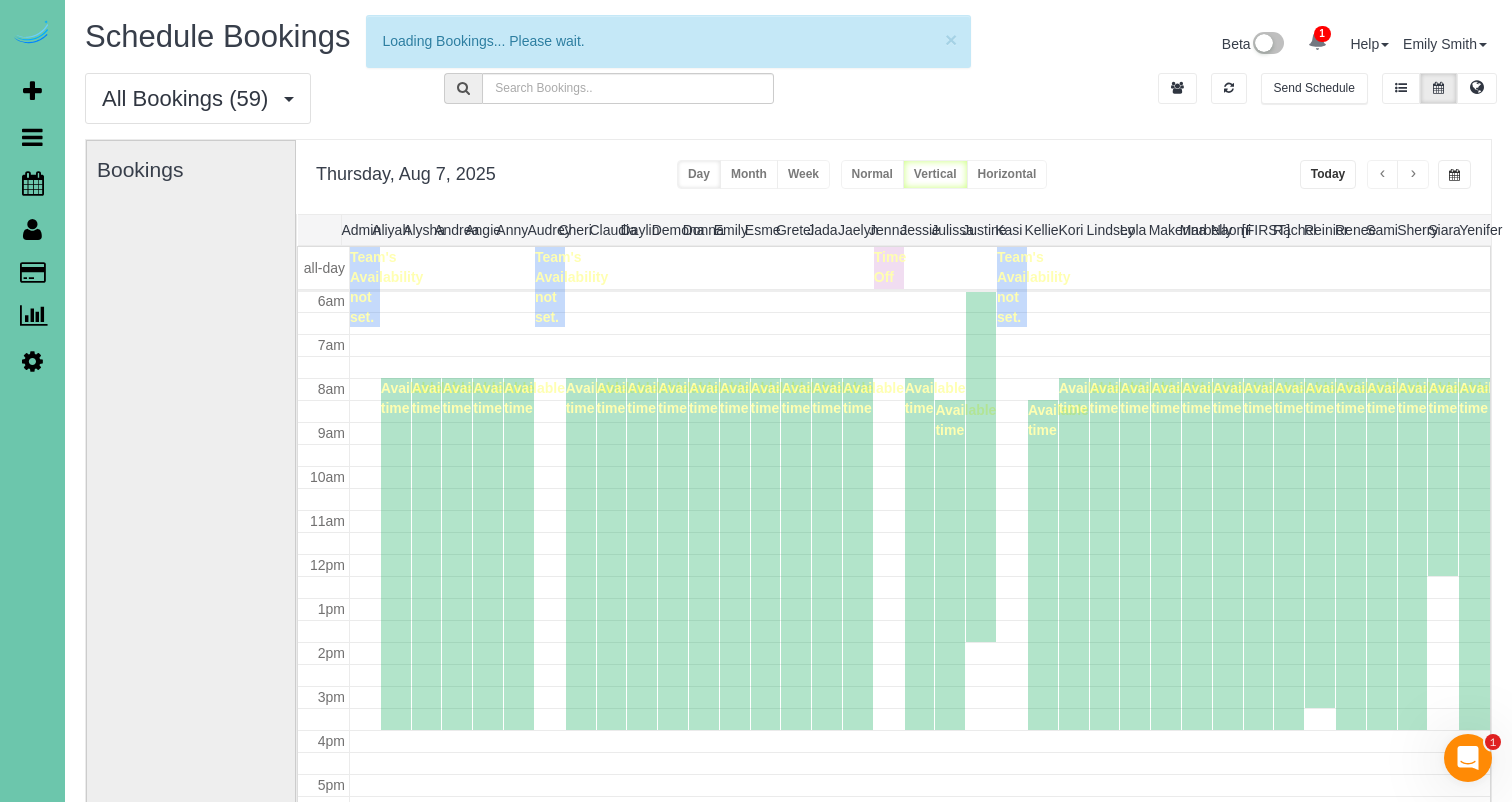 scroll, scrollTop: 265, scrollLeft: 0, axis: vertical 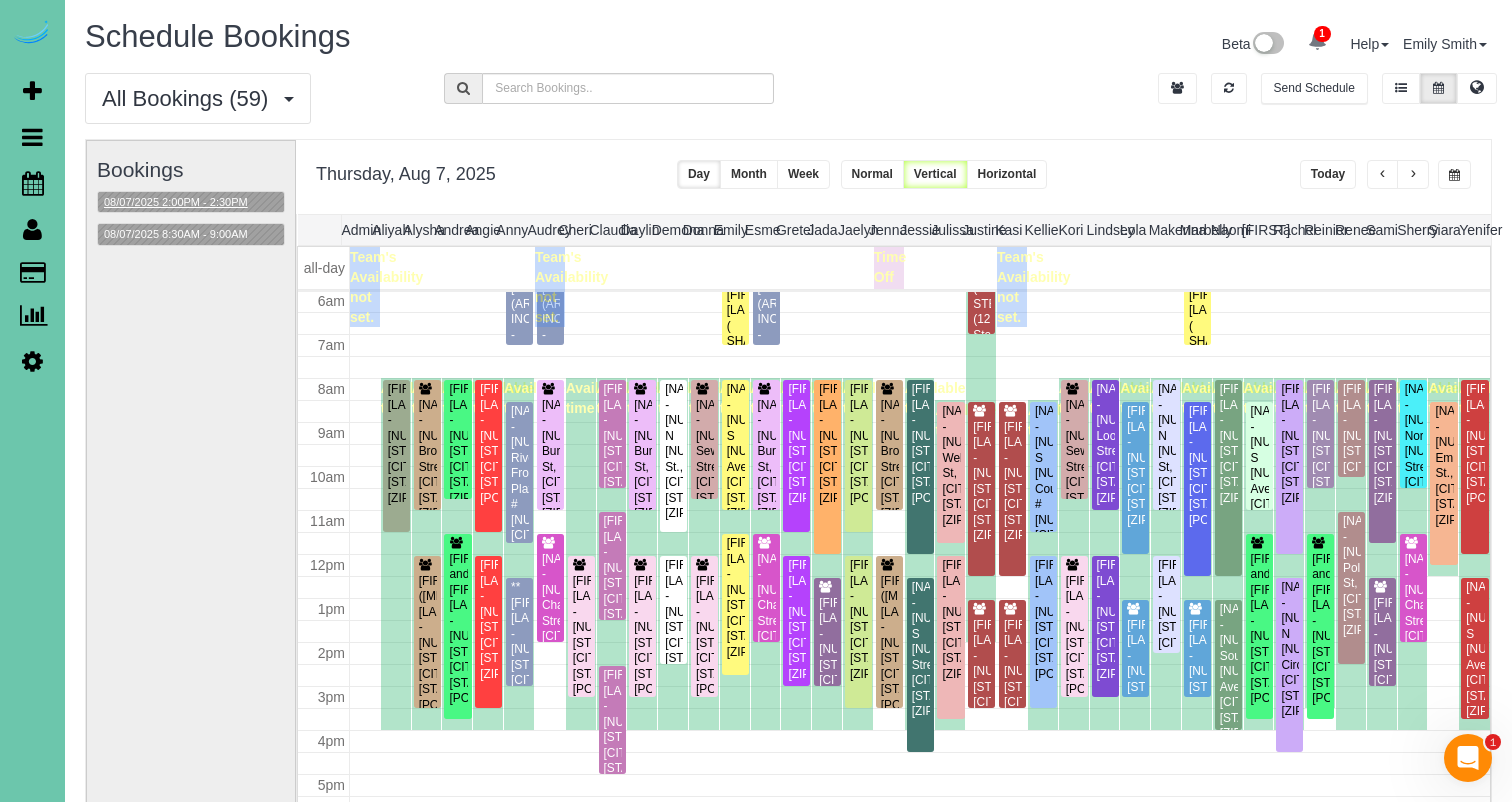 click on "08/07/2025 2:00PM - 2:30PM" at bounding box center (176, 202) 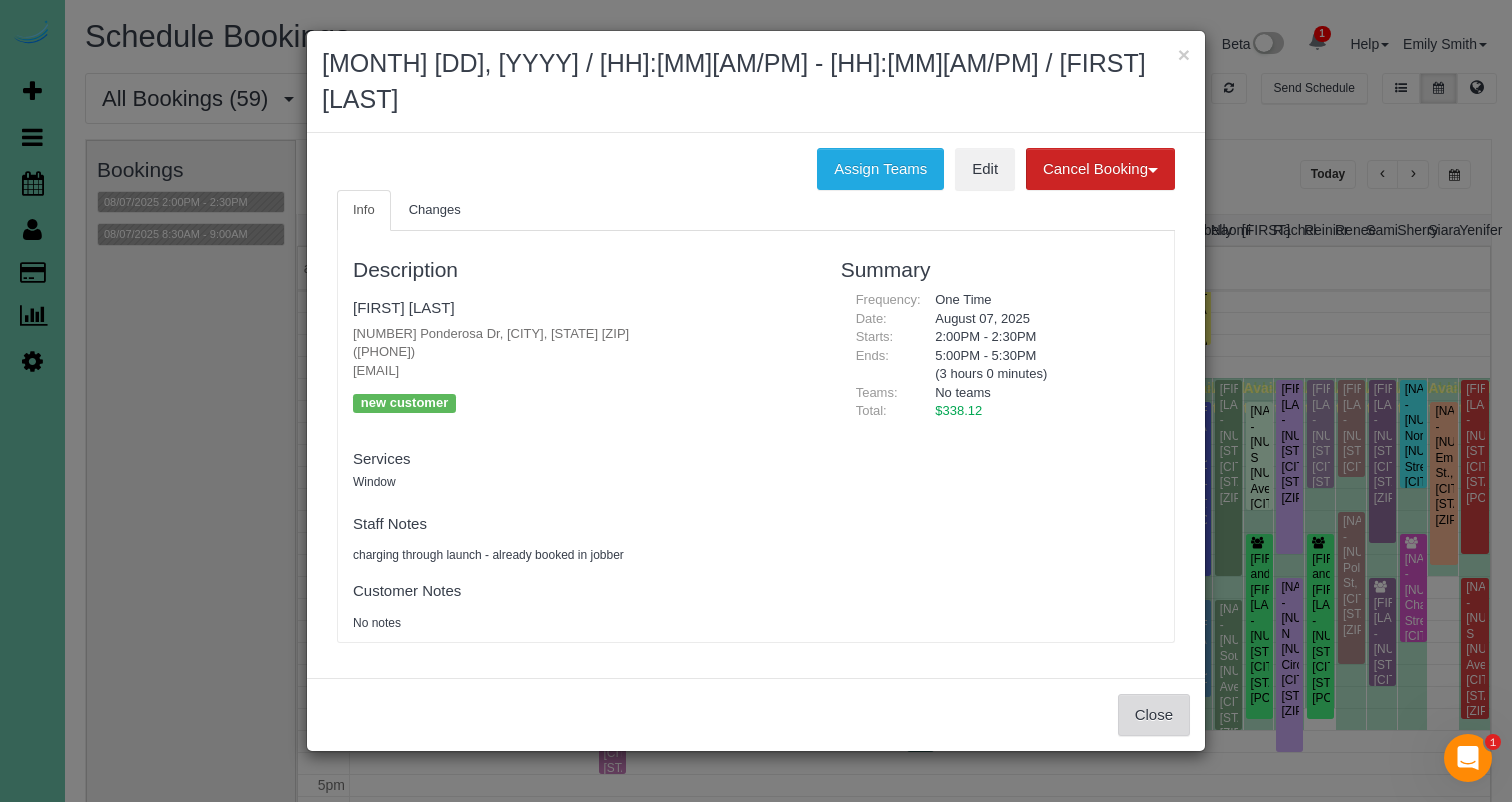 click on "Close" at bounding box center [1154, 715] 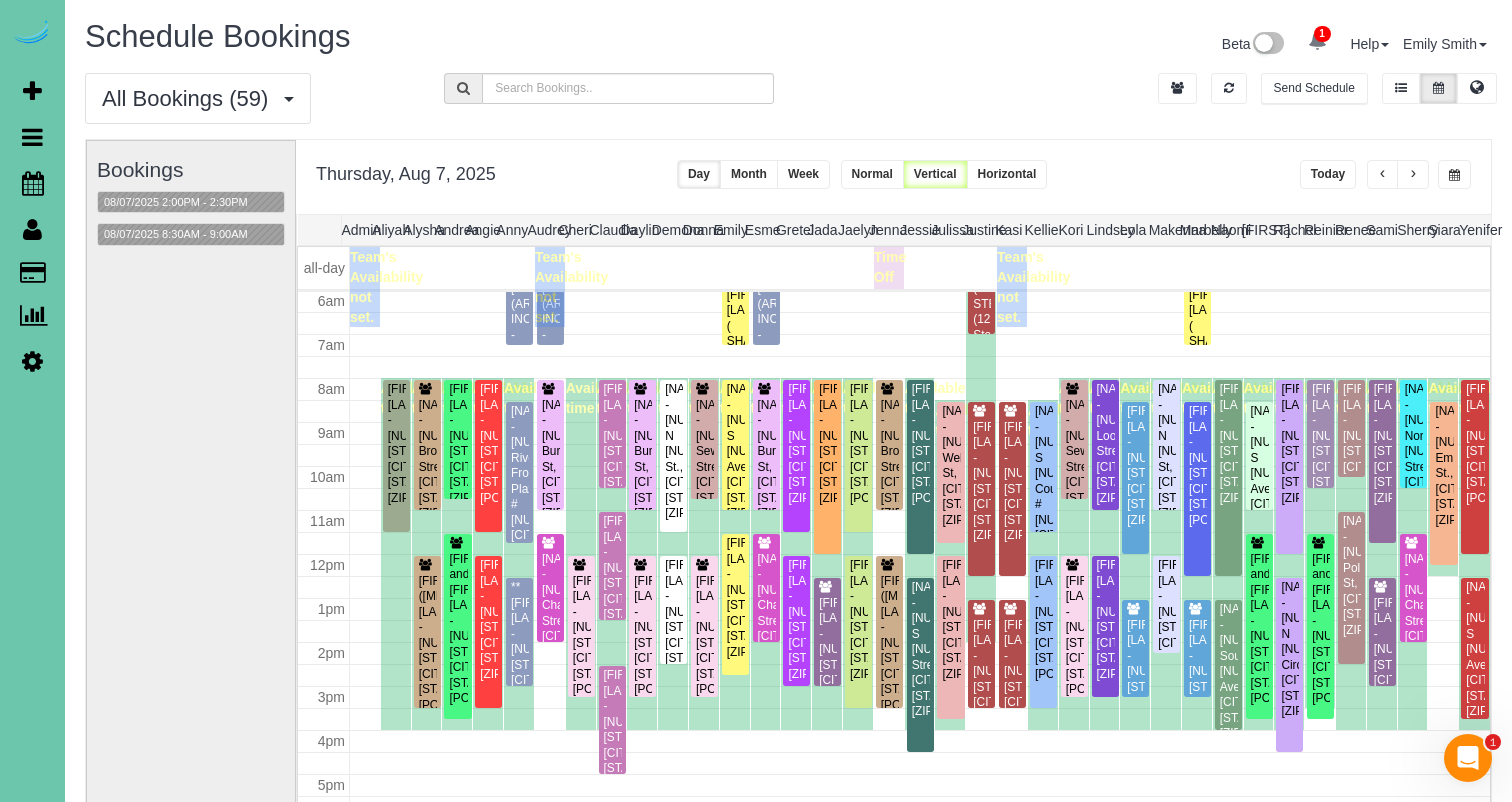 scroll, scrollTop: 137, scrollLeft: 0, axis: vertical 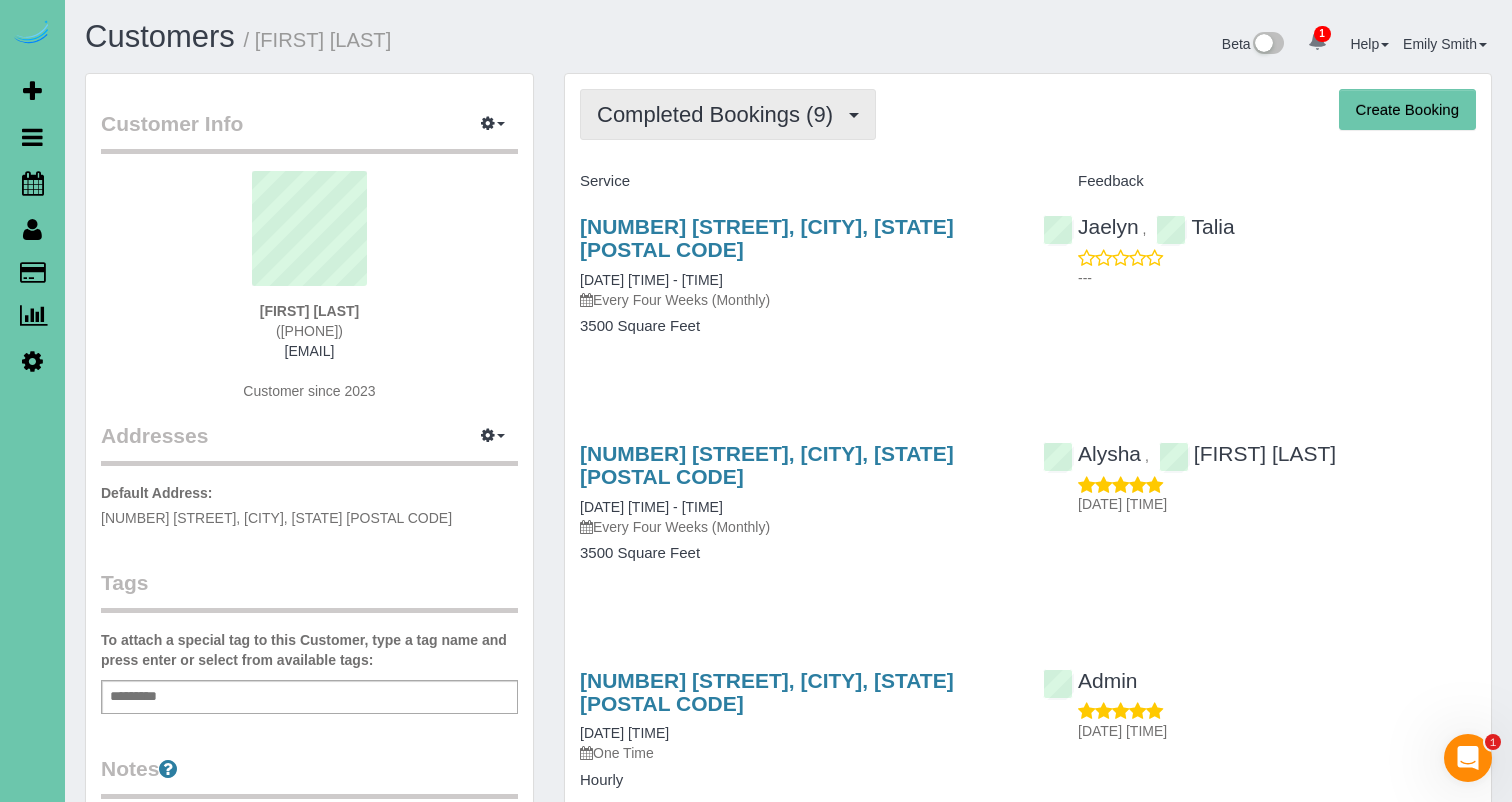 click on "Completed Bookings (9)" at bounding box center (720, 114) 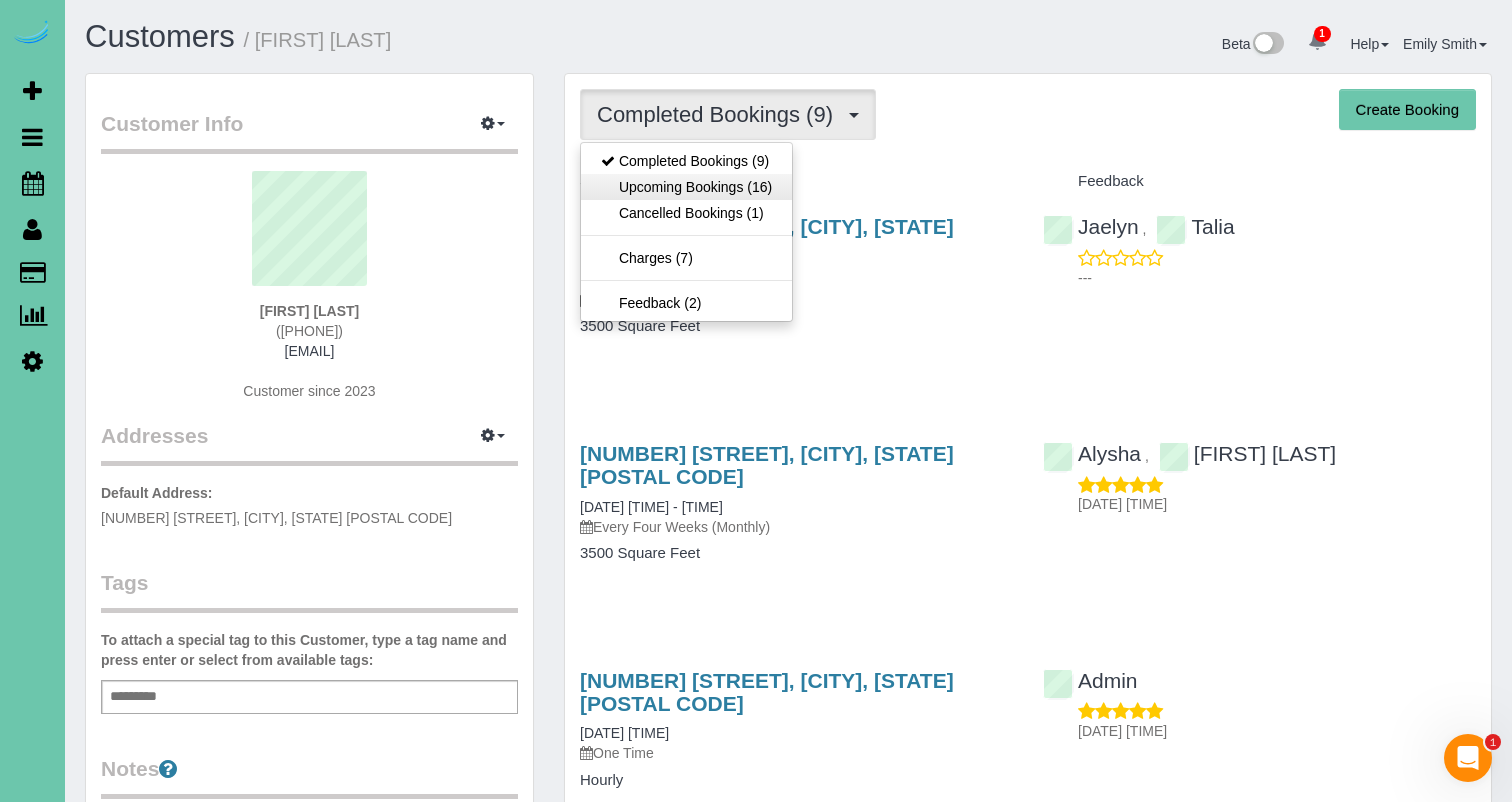drag, startPoint x: 674, startPoint y: 201, endPoint x: 678, endPoint y: 177, distance: 24.33105 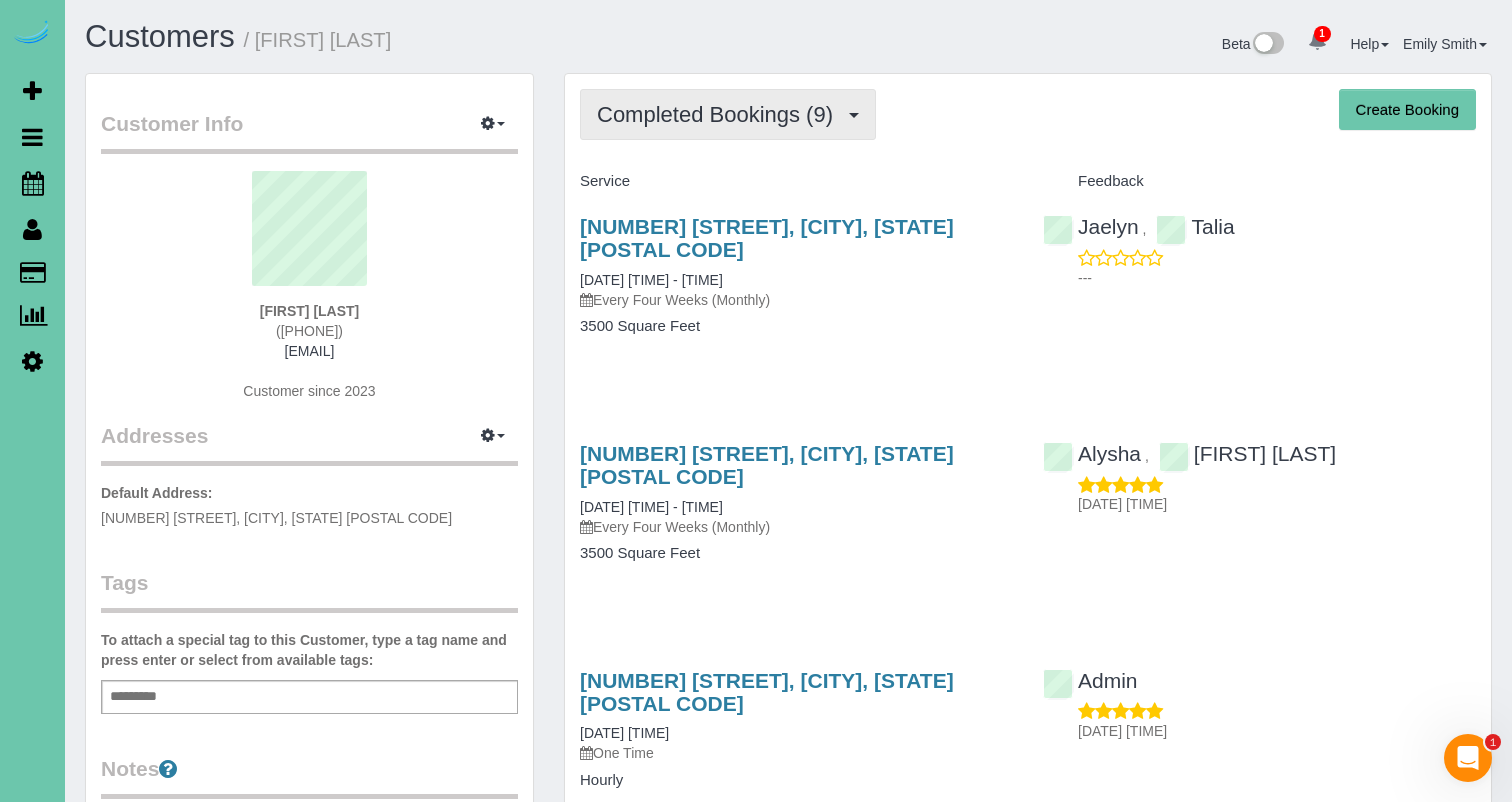 click on "Completed Bookings (9)" at bounding box center (728, 114) 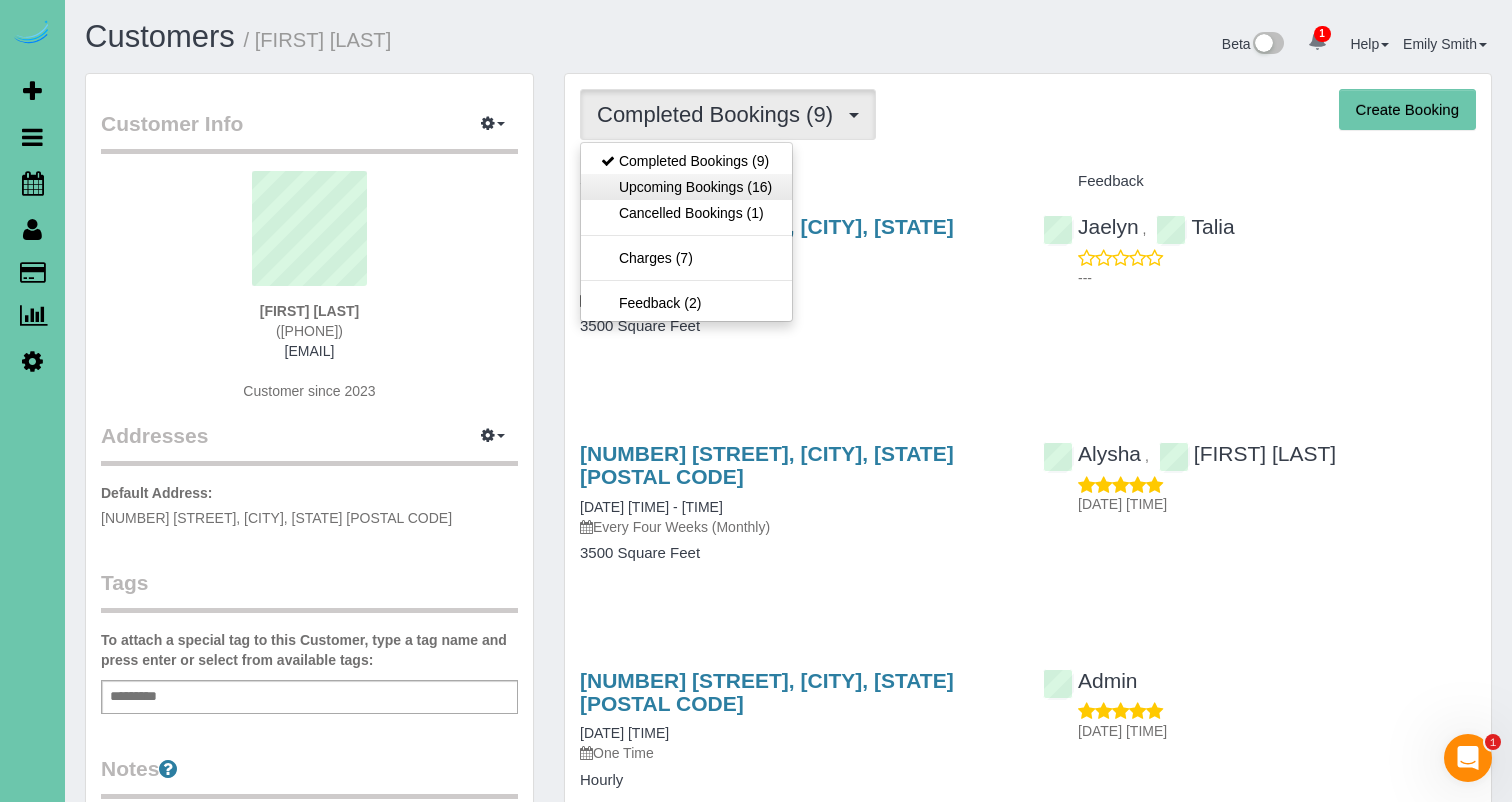 click on "Upcoming Bookings (16)" at bounding box center [686, 187] 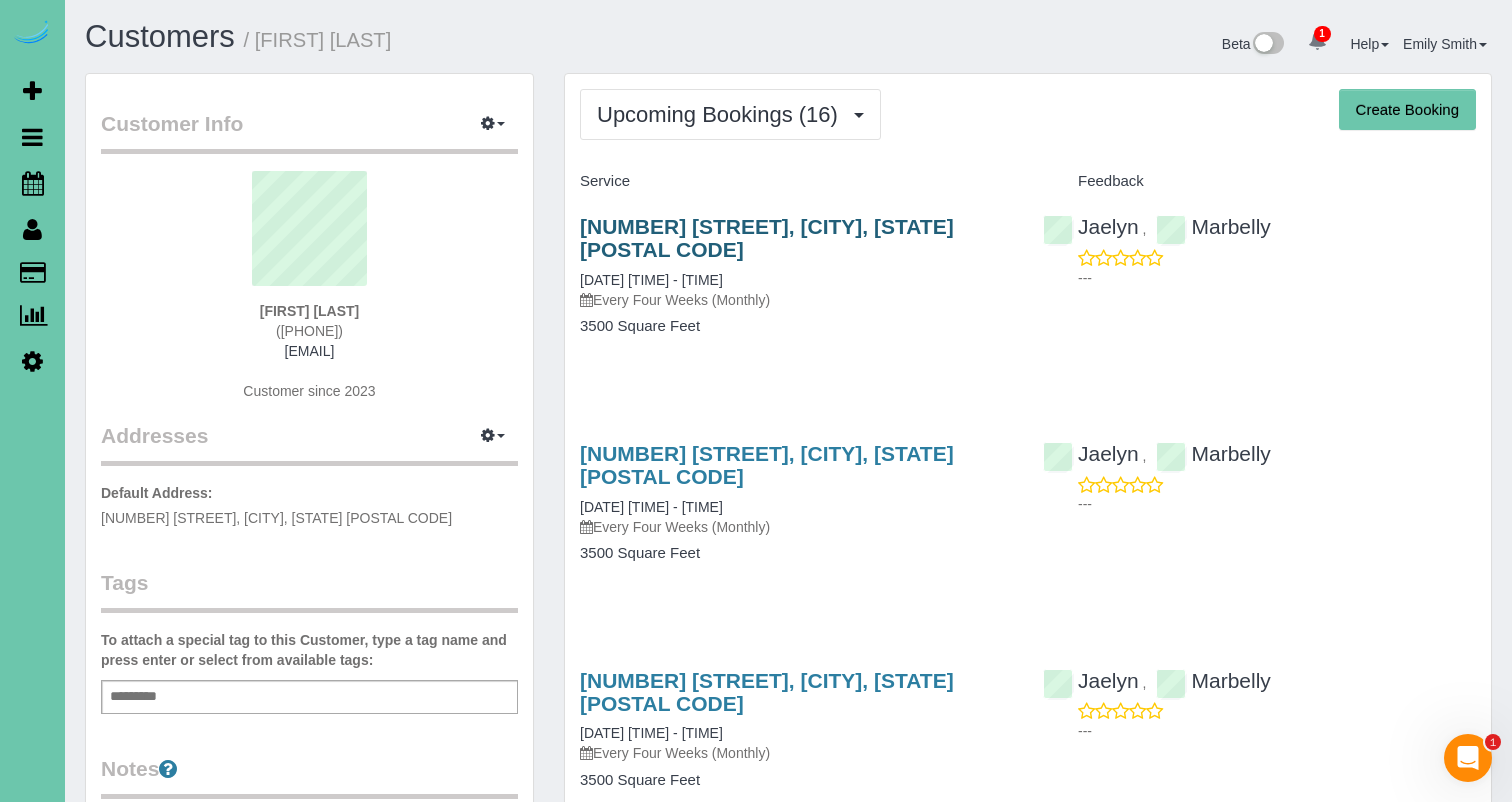 click on "[NUMBER] [STREET], [CITY], [STATE] [POSTAL CODE]" at bounding box center (767, 238) 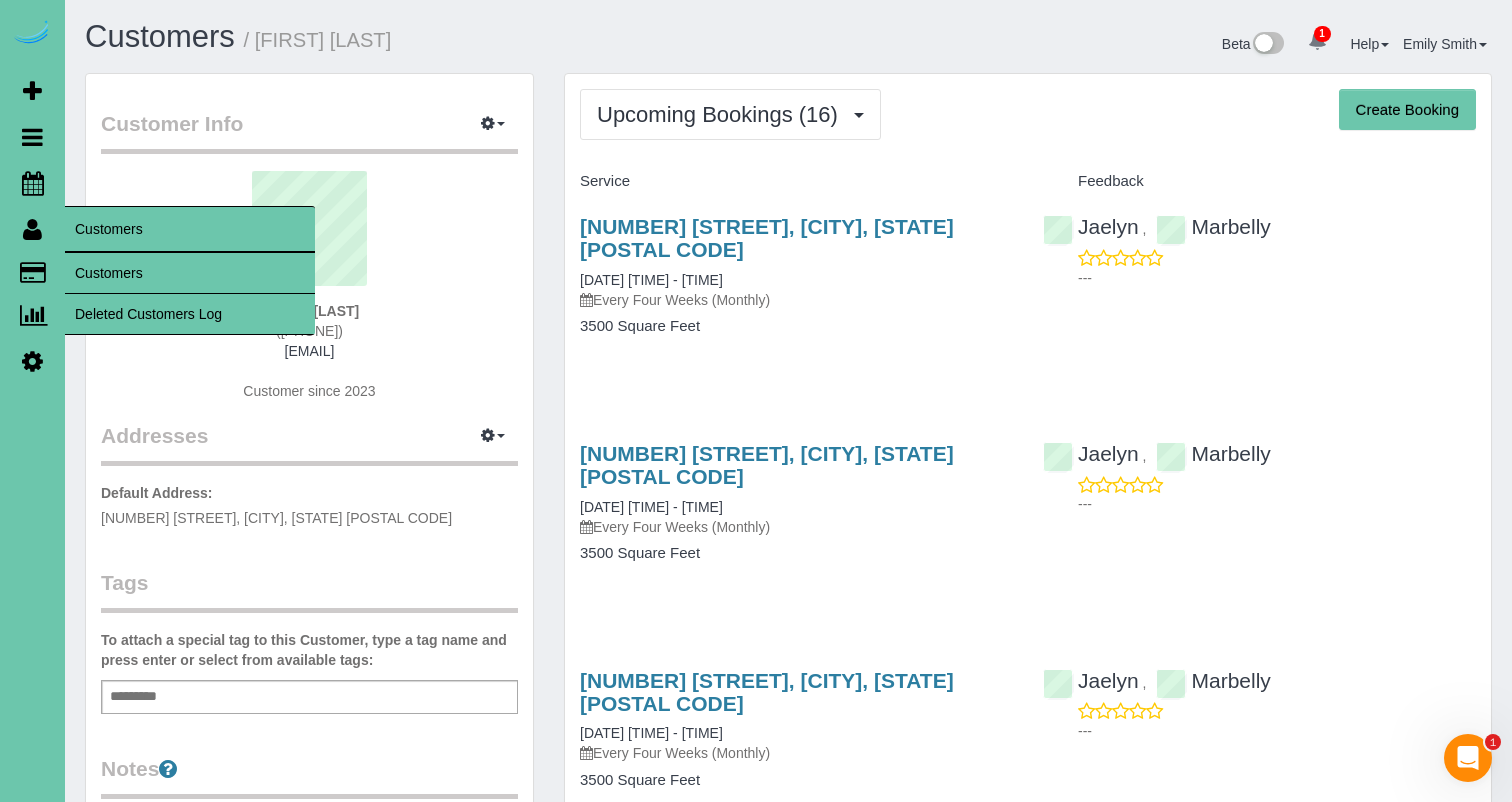 drag, startPoint x: 92, startPoint y: 261, endPoint x: 148, endPoint y: 235, distance: 61.741398 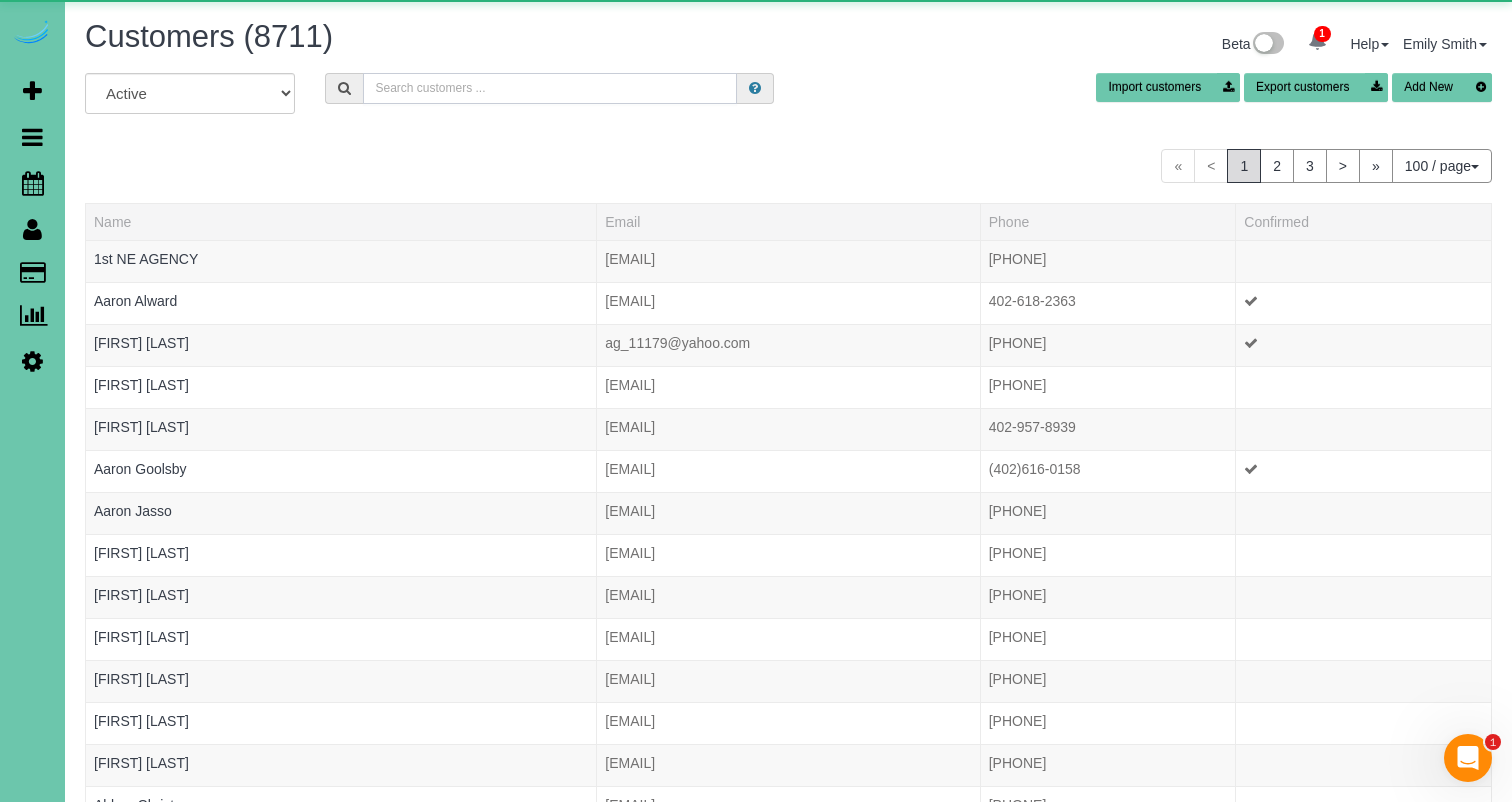 click at bounding box center [550, 88] 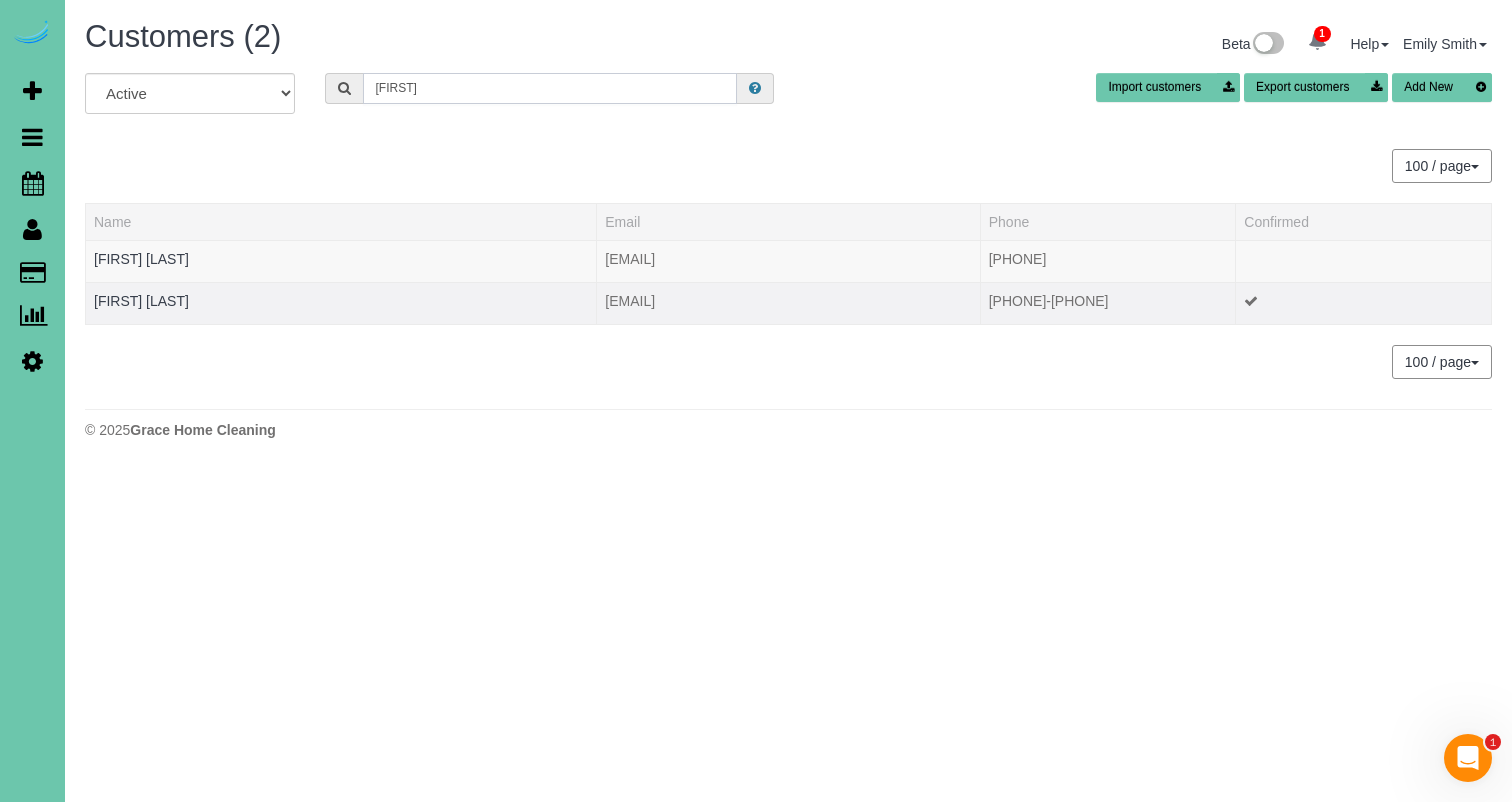 type on "[FIRST]" 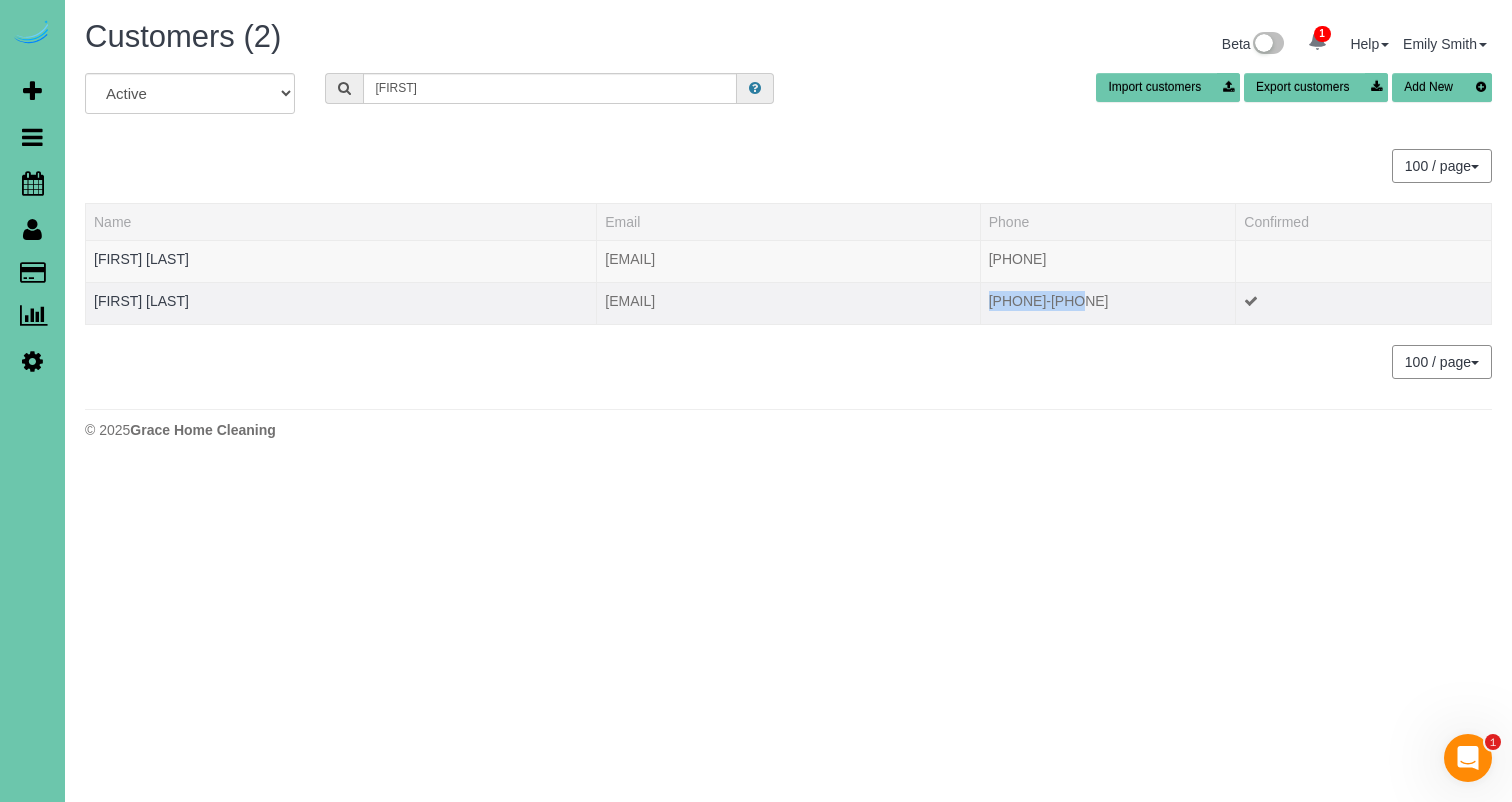 drag, startPoint x: 1098, startPoint y: 303, endPoint x: 989, endPoint y: 303, distance: 109 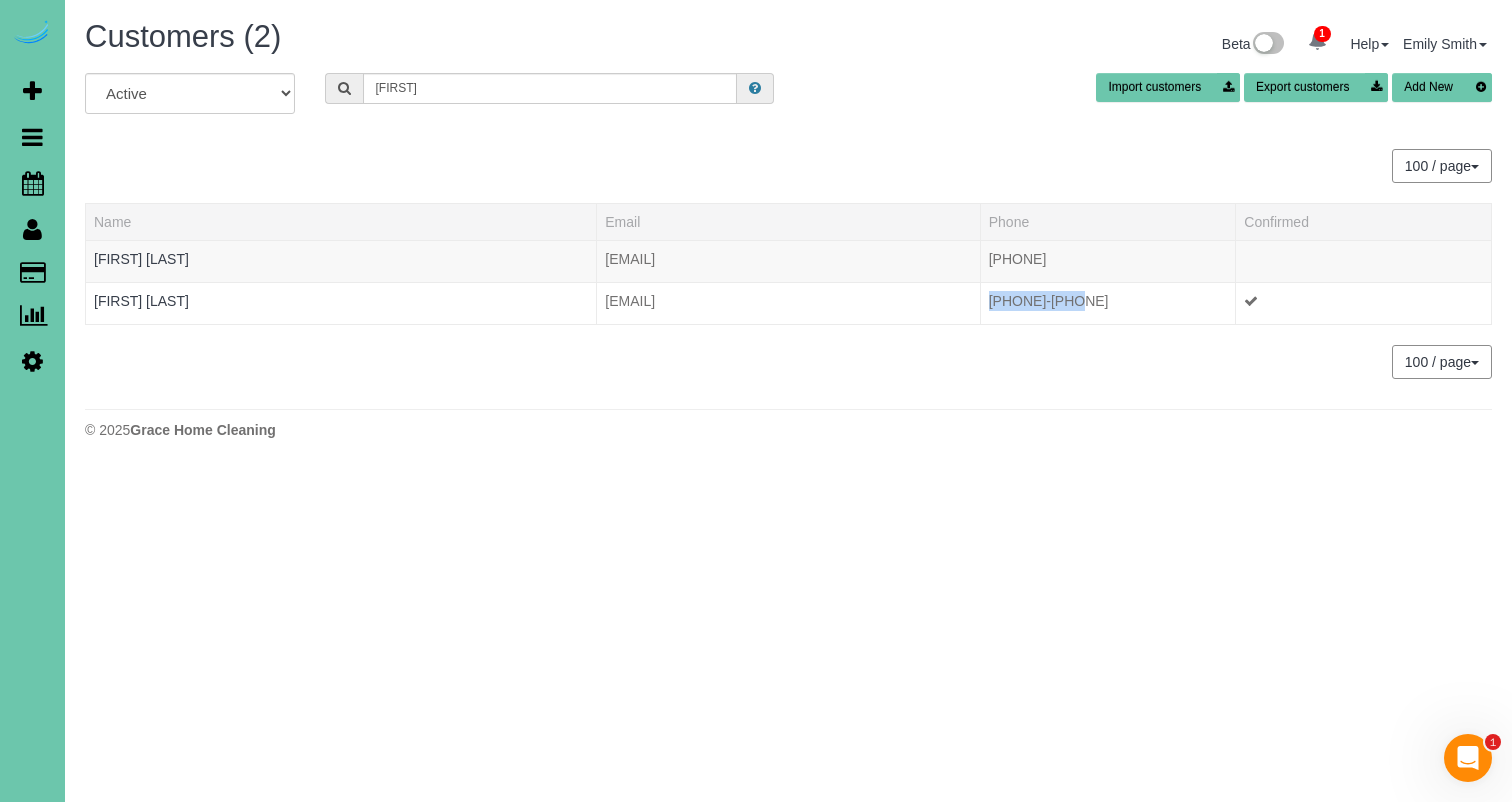 copy on "[PHONE]-[PHONE]" 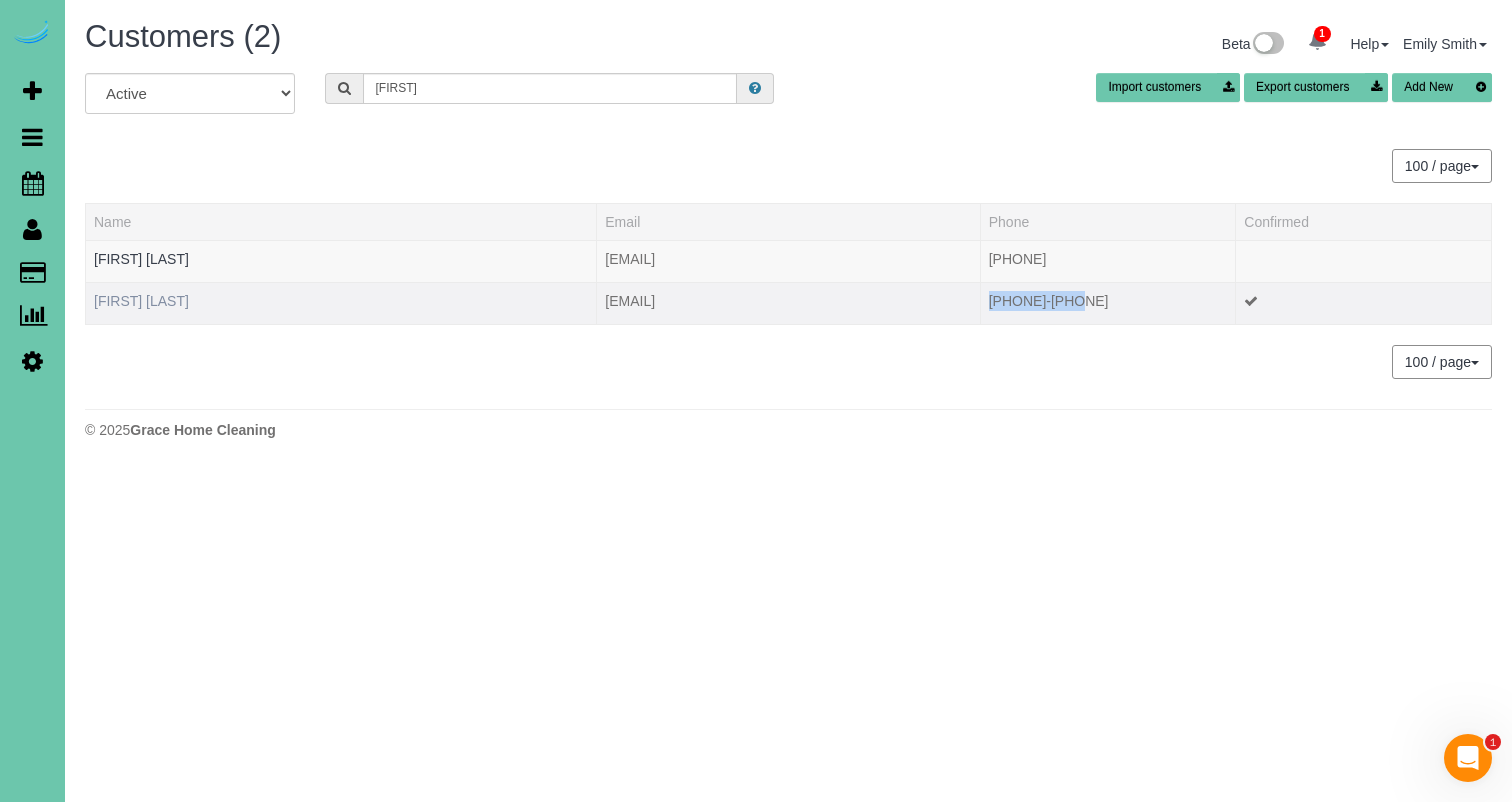 click on "[FIRST] [LAST]" at bounding box center (141, 301) 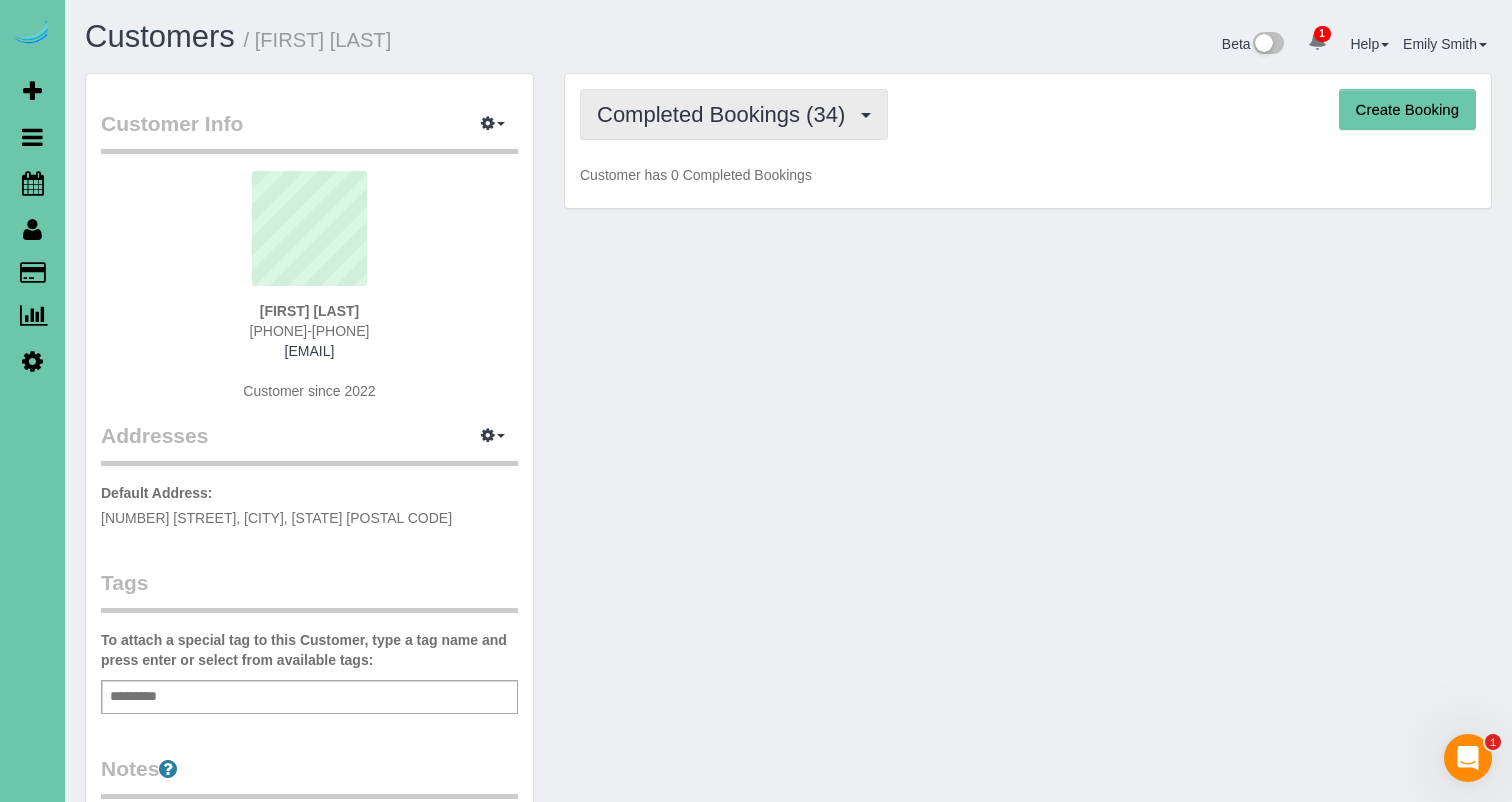 drag, startPoint x: 657, startPoint y: 113, endPoint x: 662, endPoint y: 139, distance: 26.476404 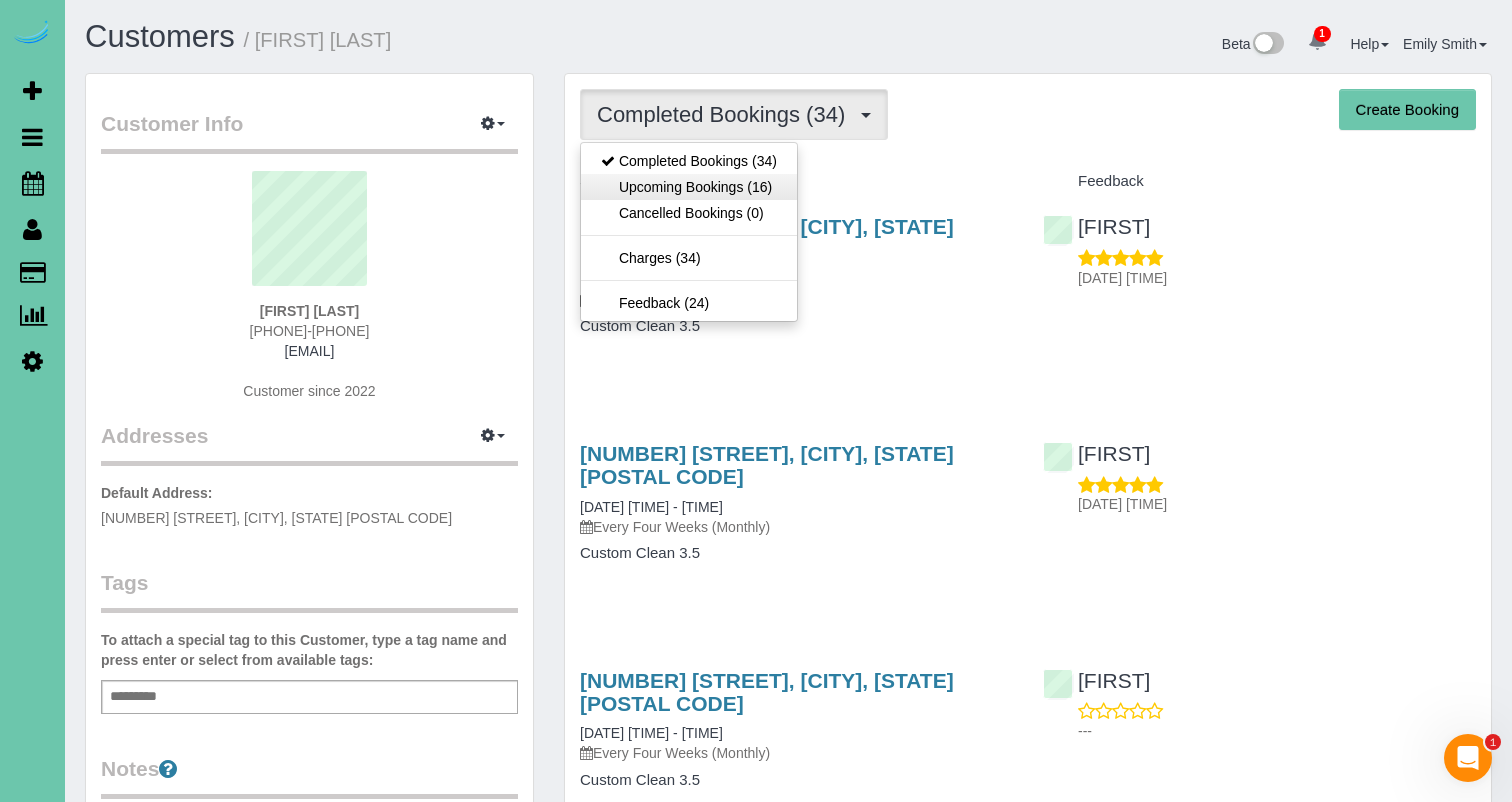 click on "Upcoming Bookings (16)" at bounding box center [689, 187] 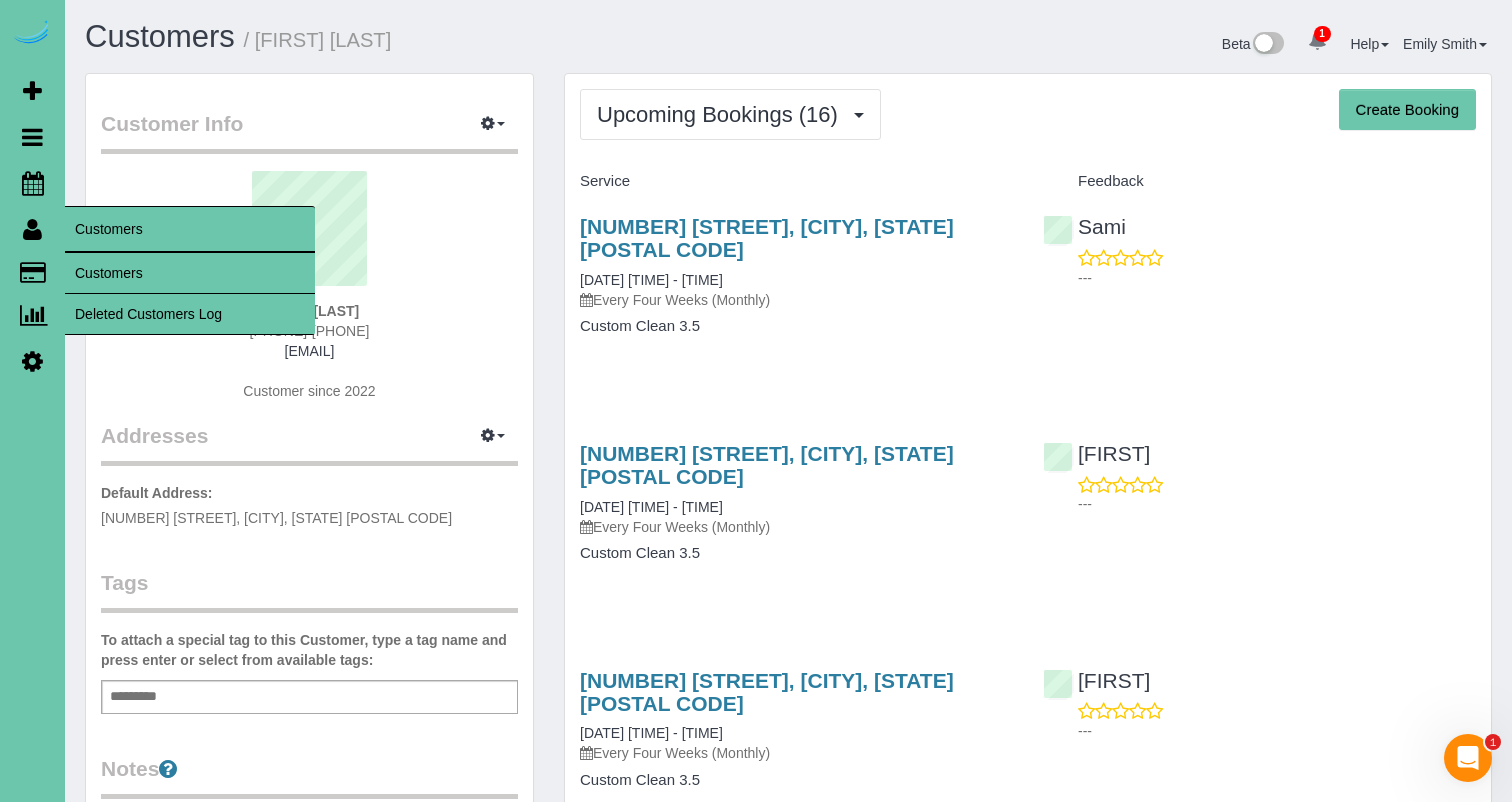 click on "Customers" at bounding box center (190, 273) 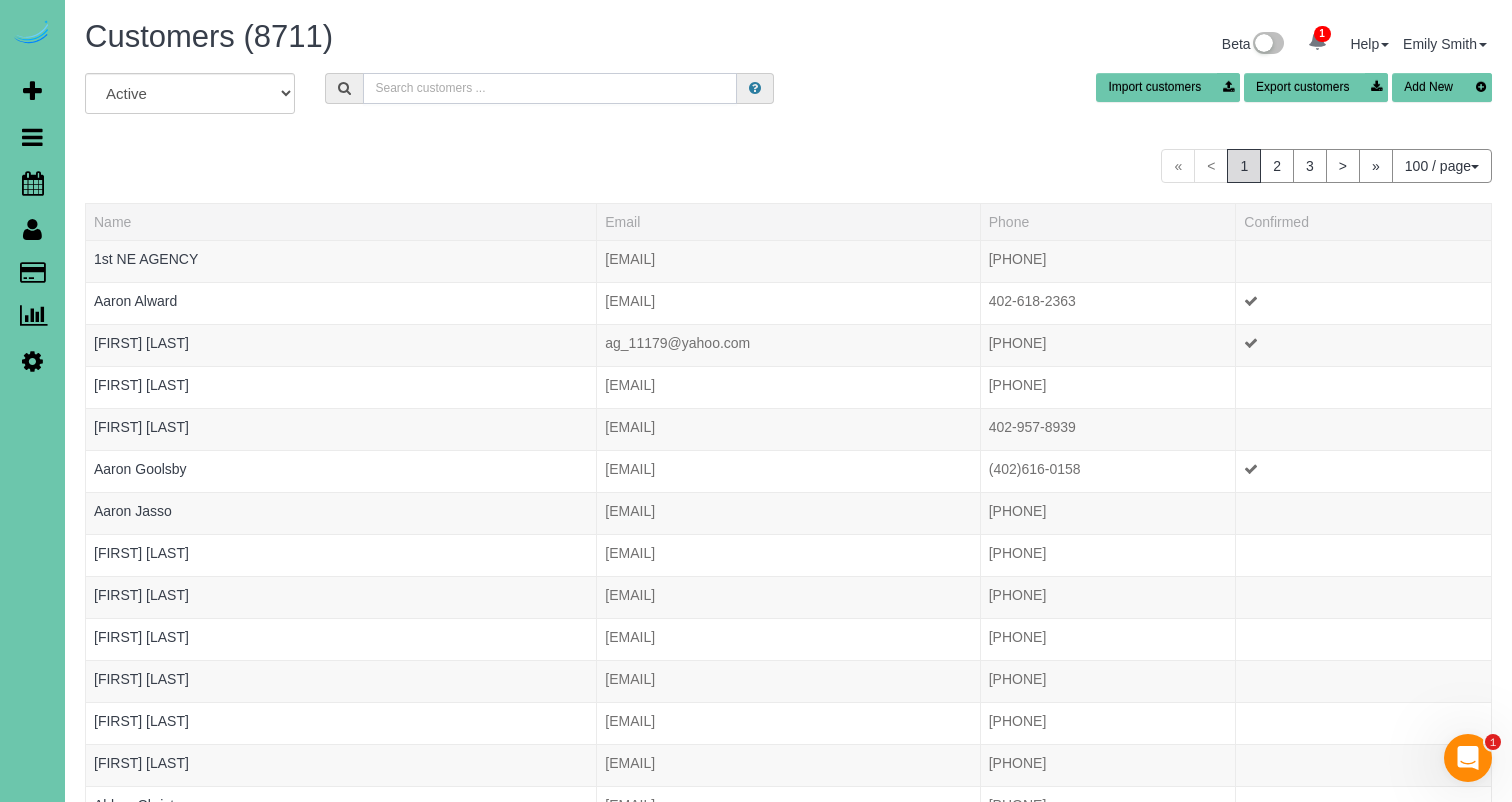 click at bounding box center (550, 88) 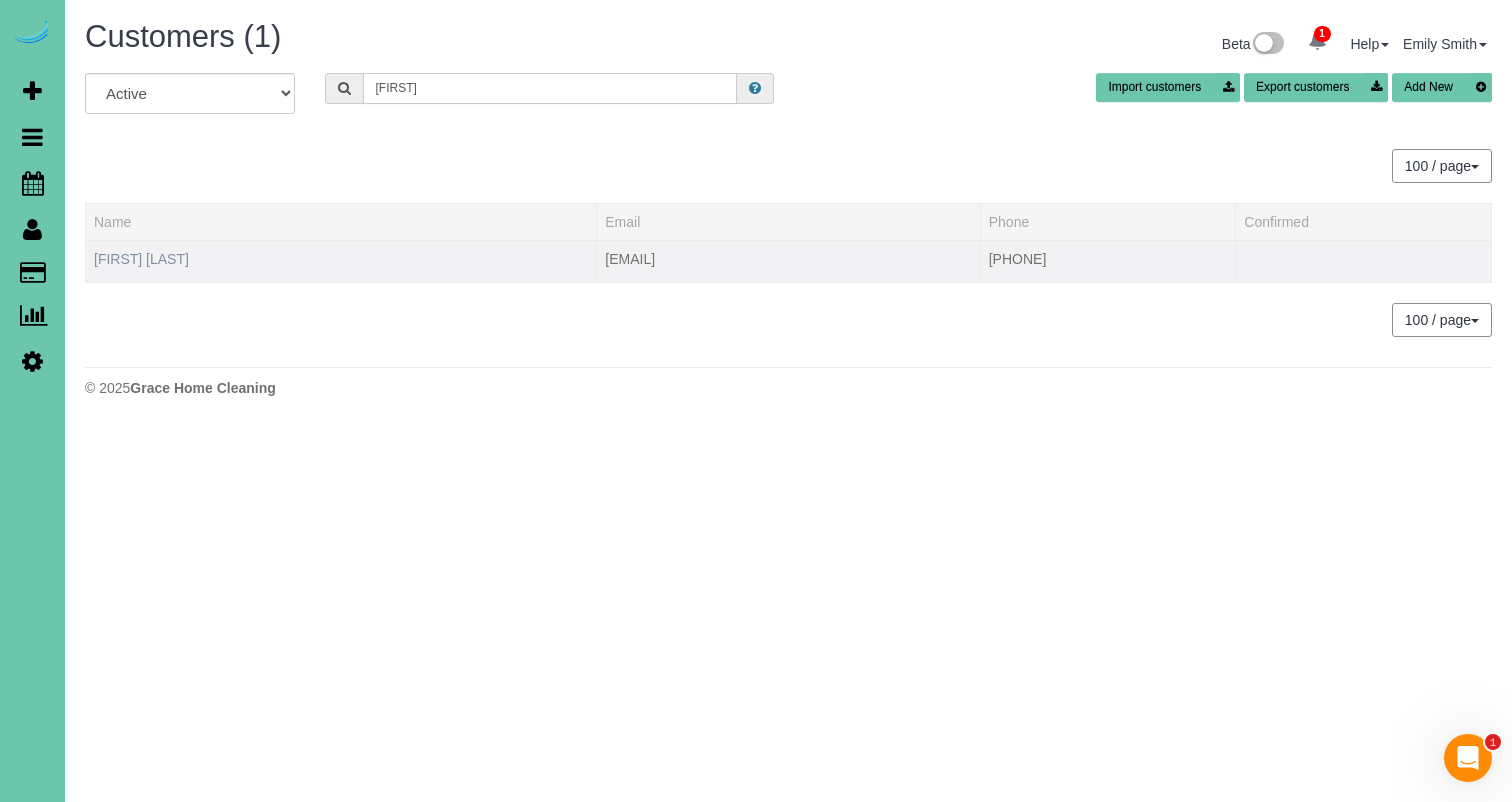 type on "jaycie s" 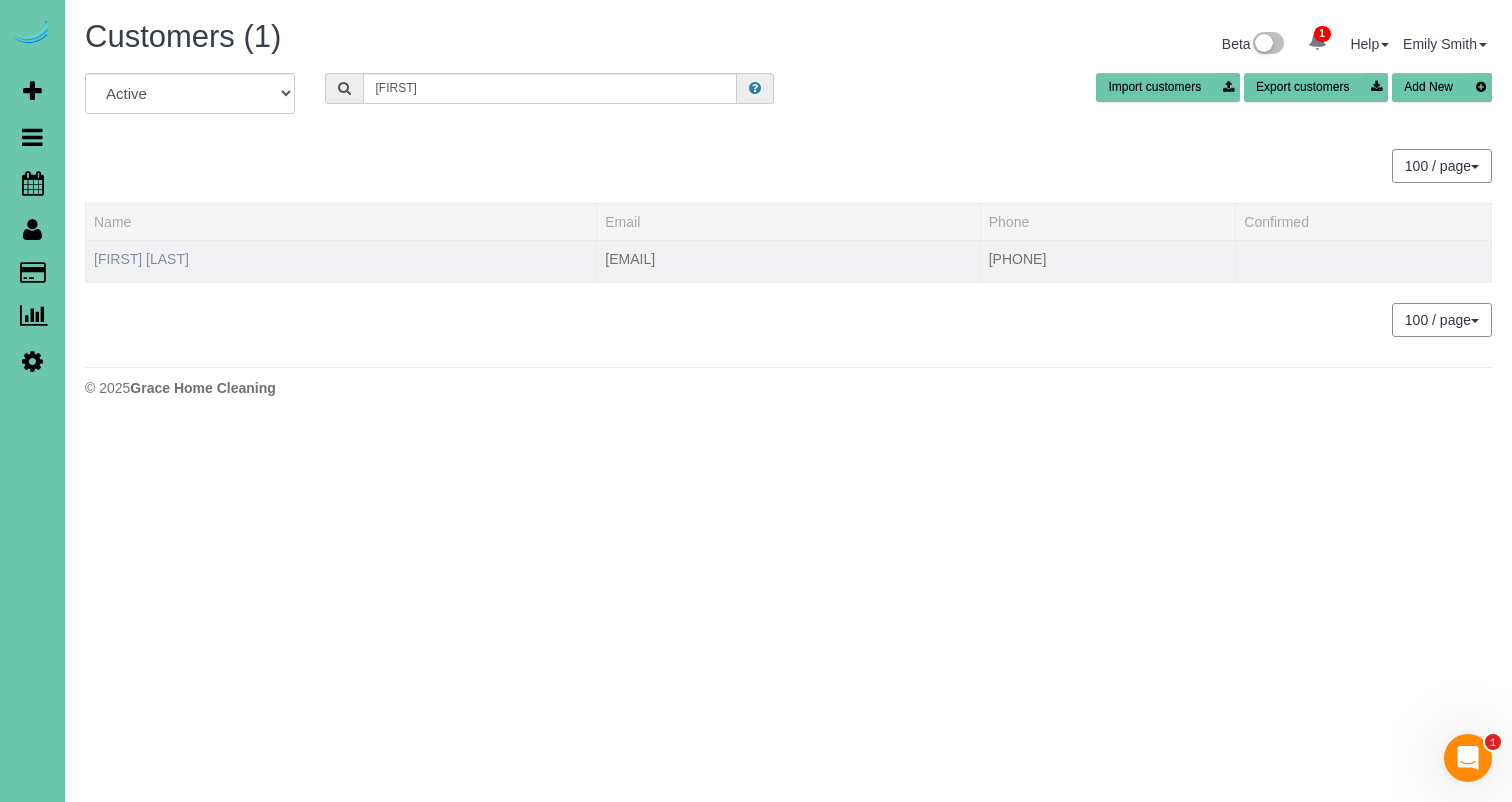 click on "Jaycie Swanson" at bounding box center (141, 259) 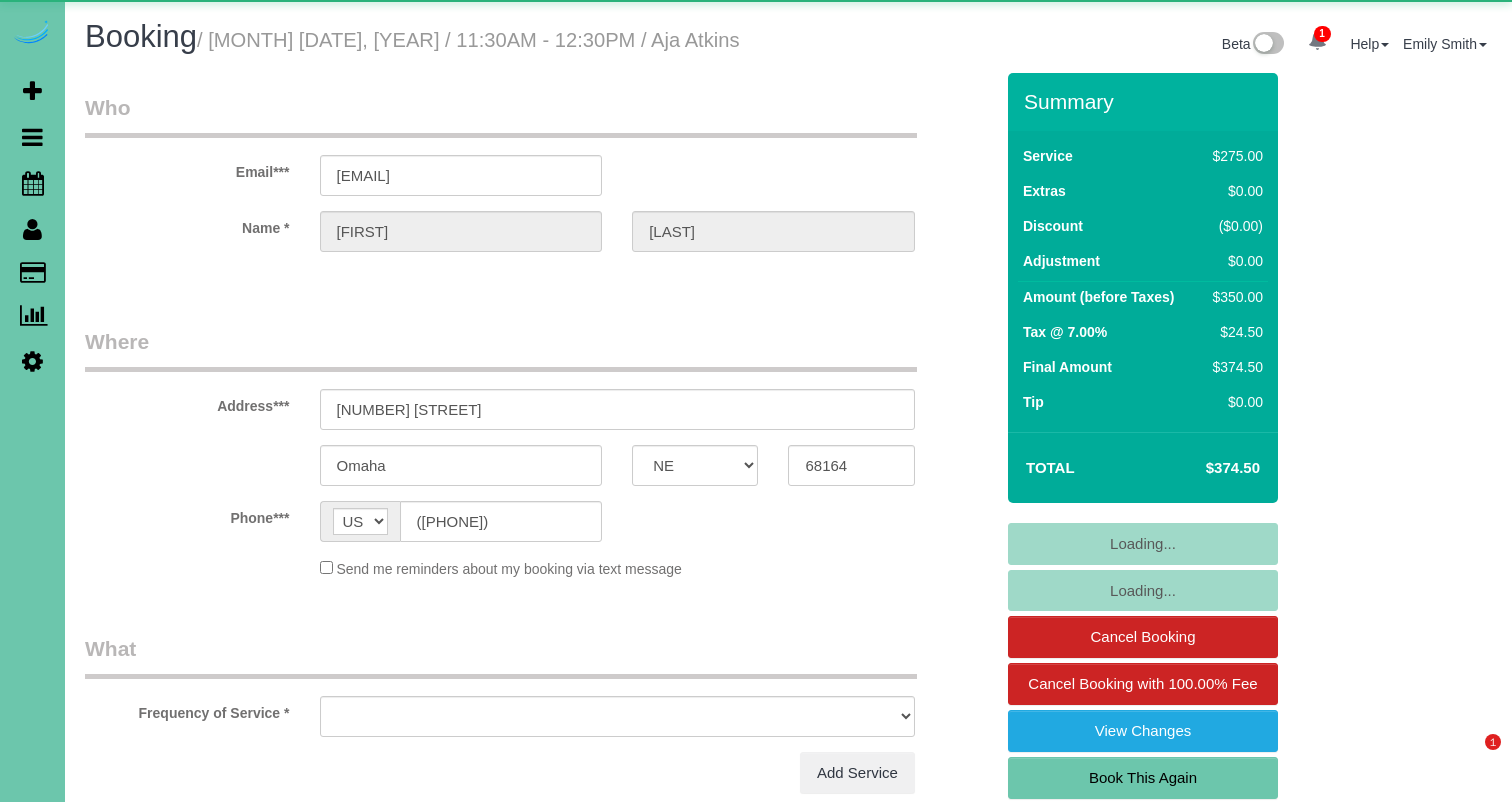 select on "NE" 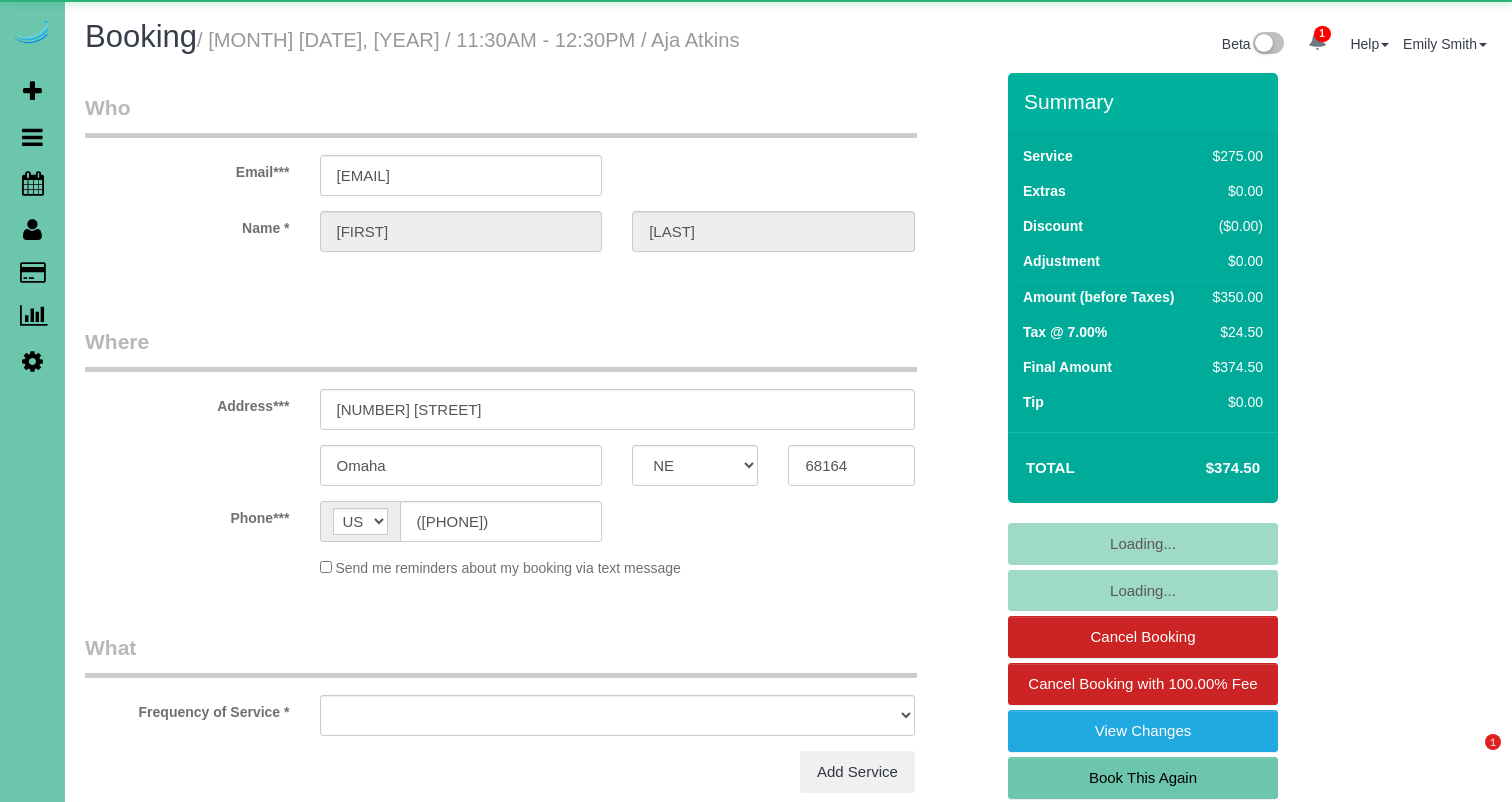 scroll, scrollTop: 423, scrollLeft: 0, axis: vertical 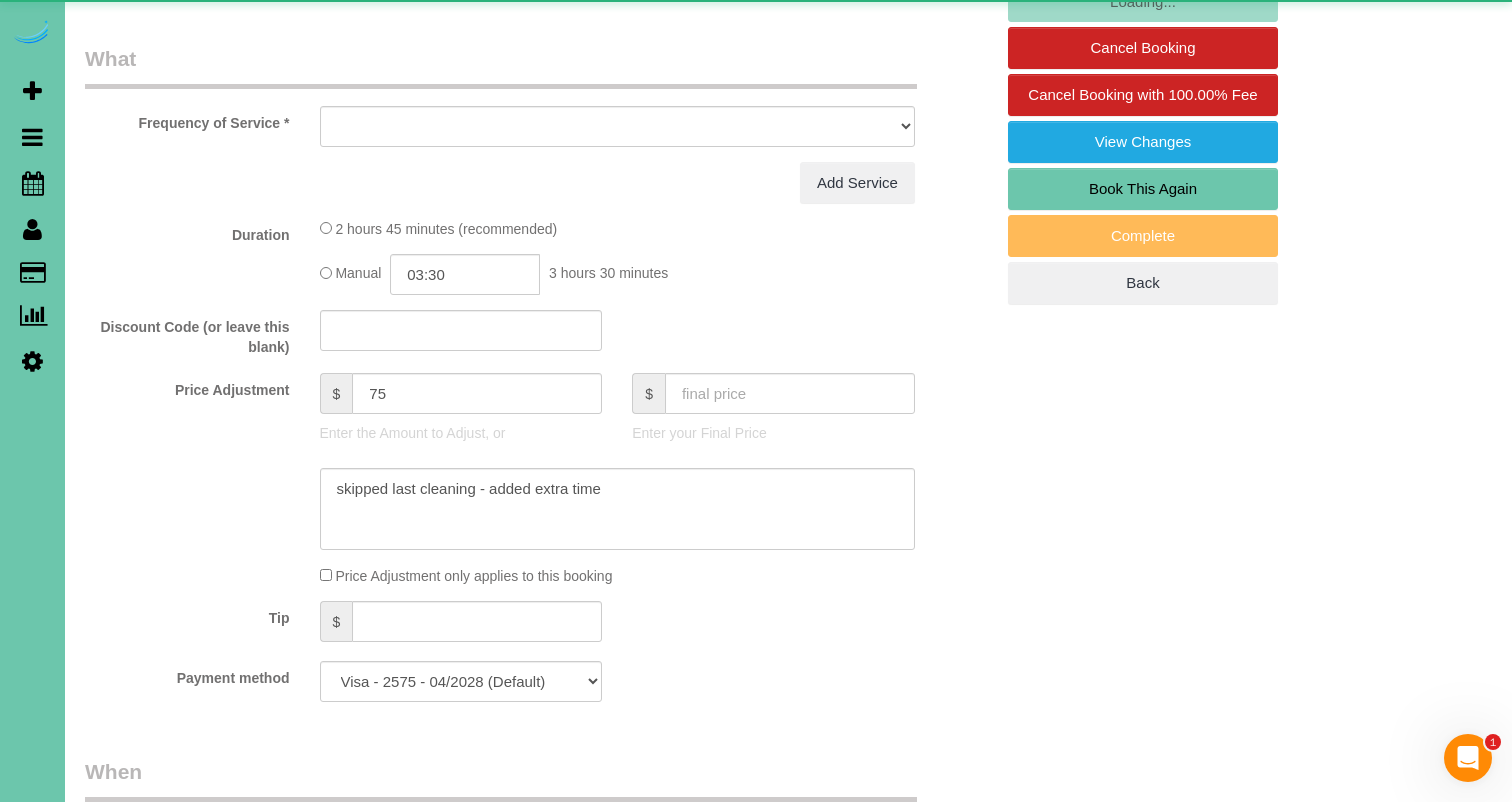 select on "object:924" 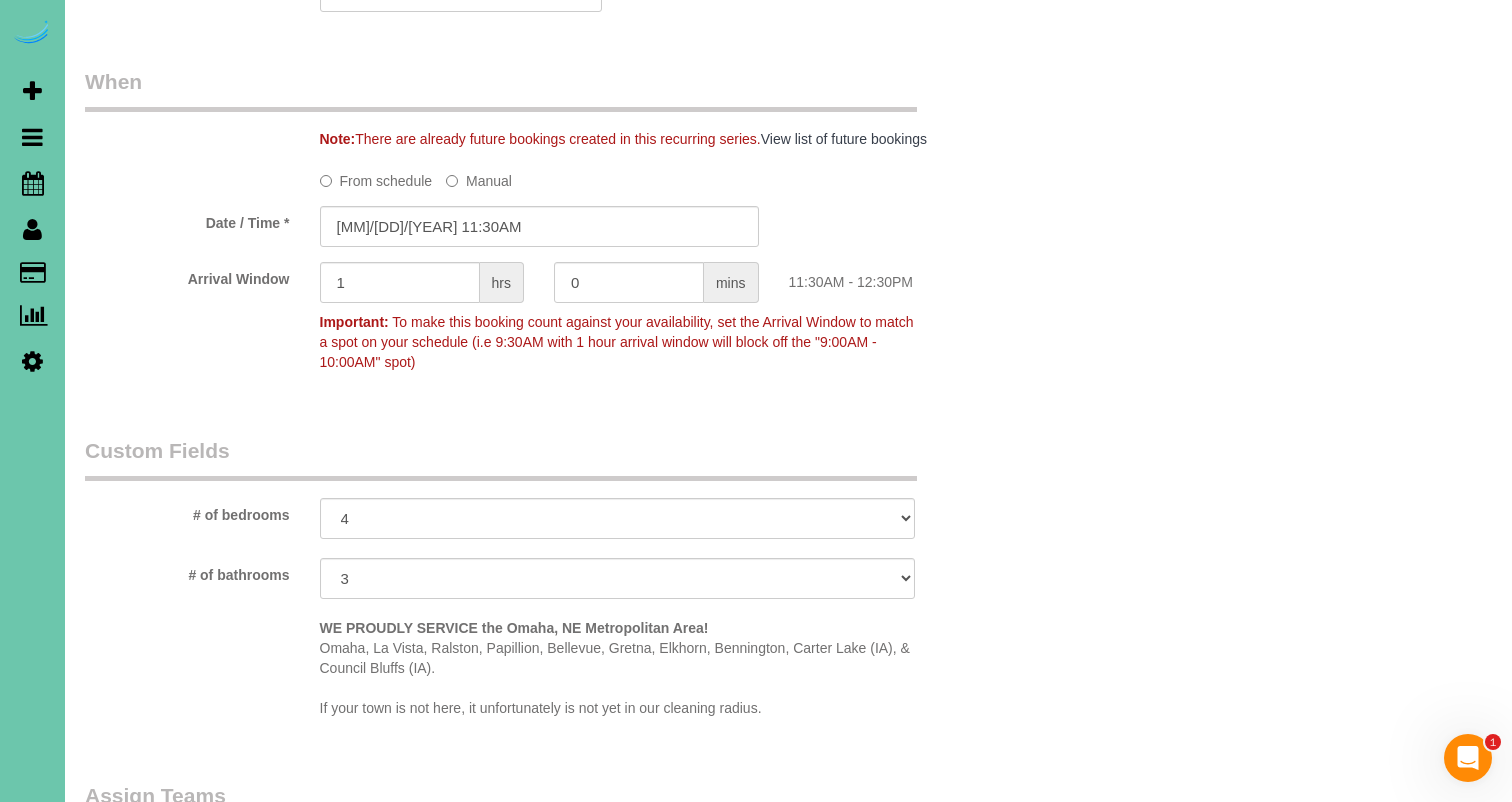 scroll, scrollTop: 1376, scrollLeft: 0, axis: vertical 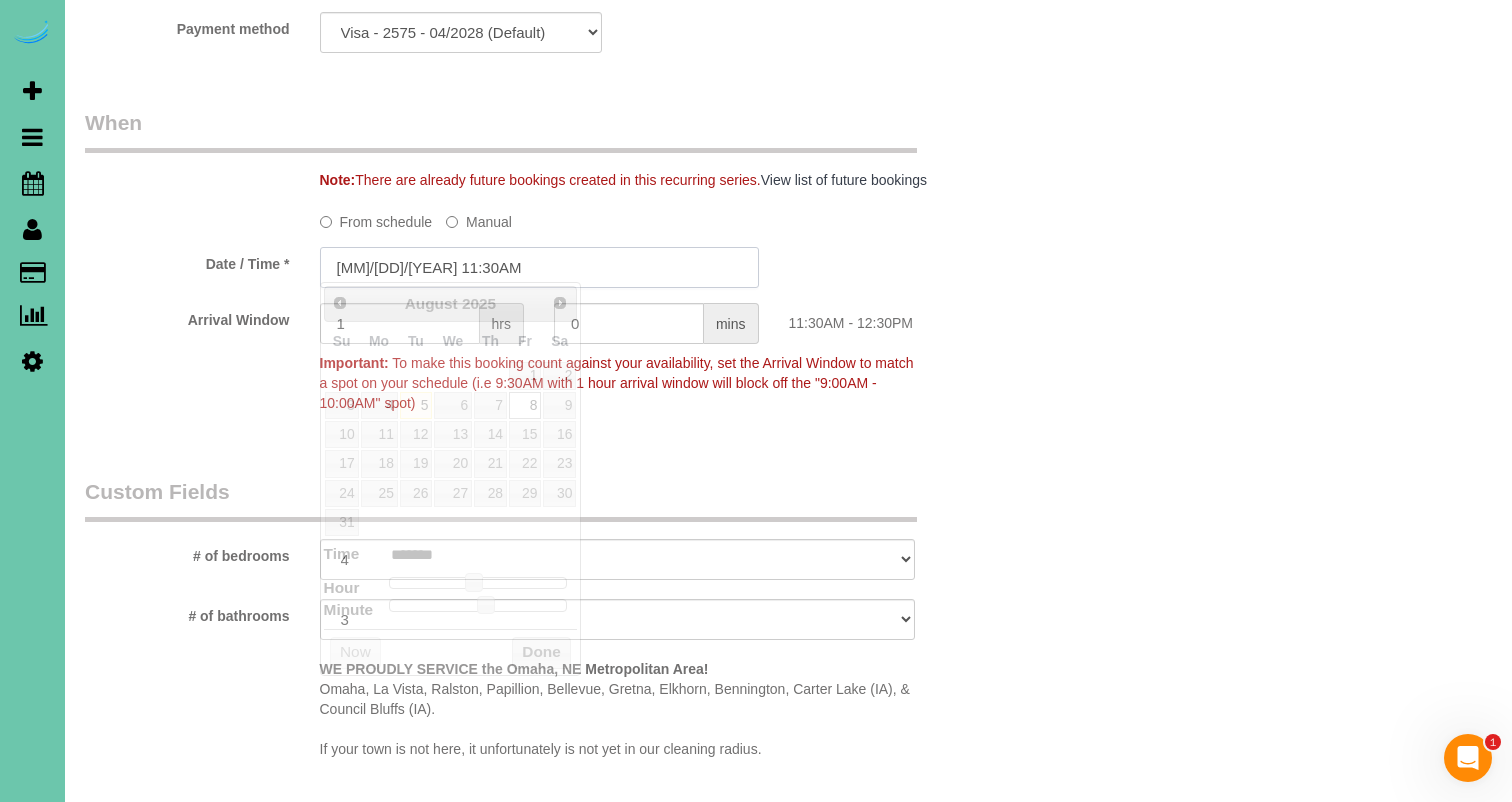 click on "[MM]/[DD]/[YEAR] 11:30AM" at bounding box center [539, 267] 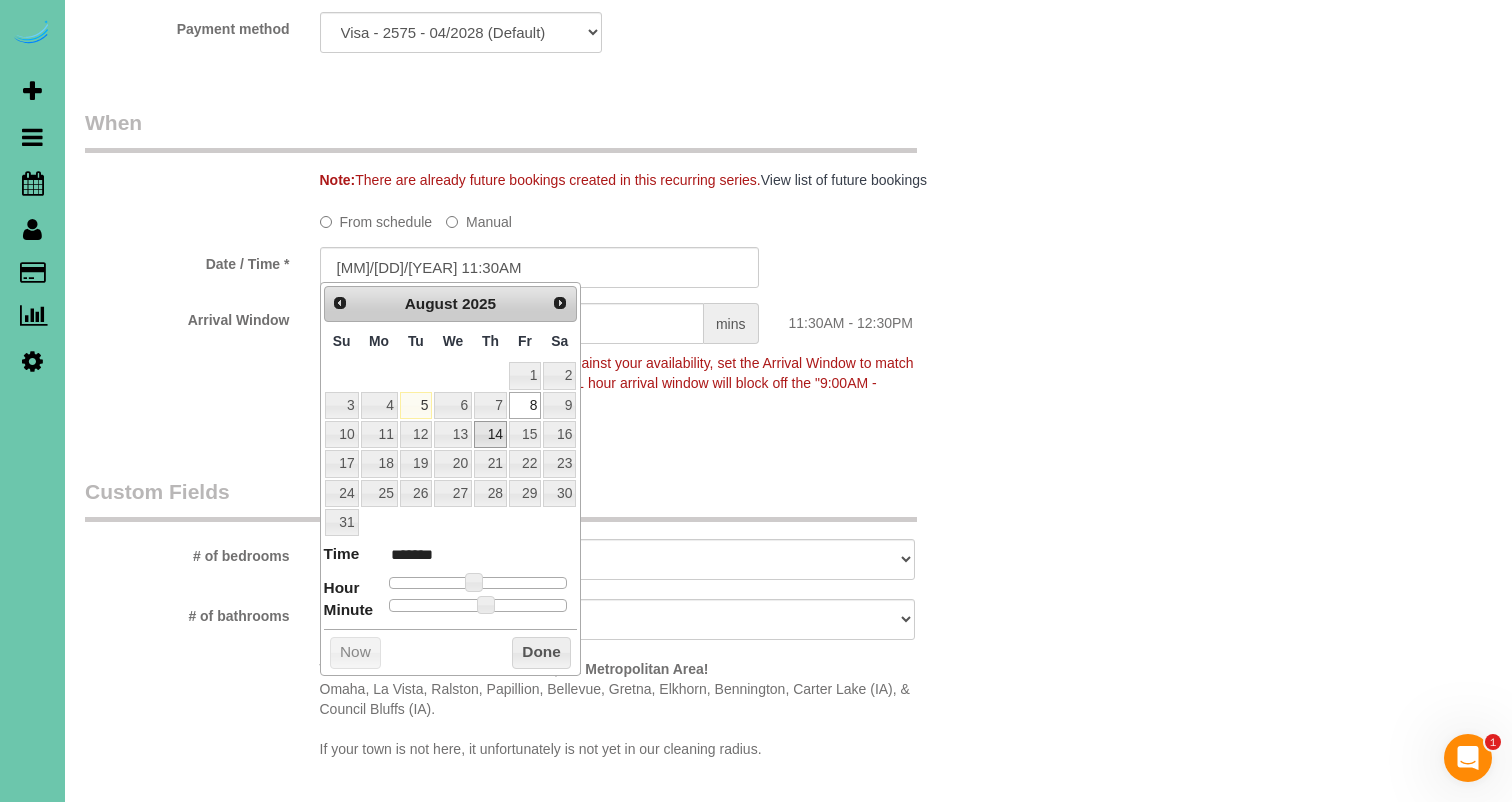 click on "14" at bounding box center (490, 434) 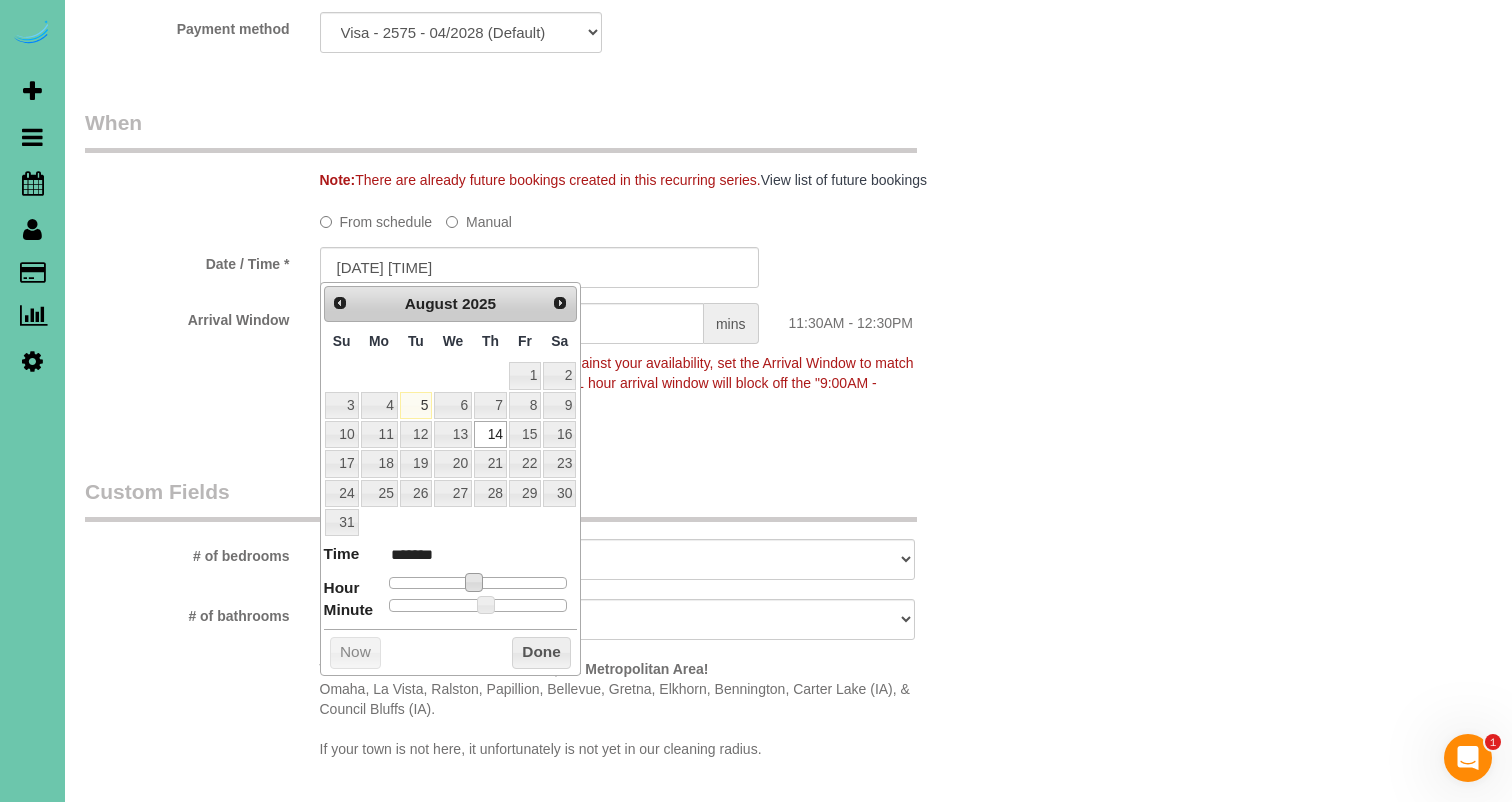 type on "[MM]/[DD]/[YEAR] 10:30AM" 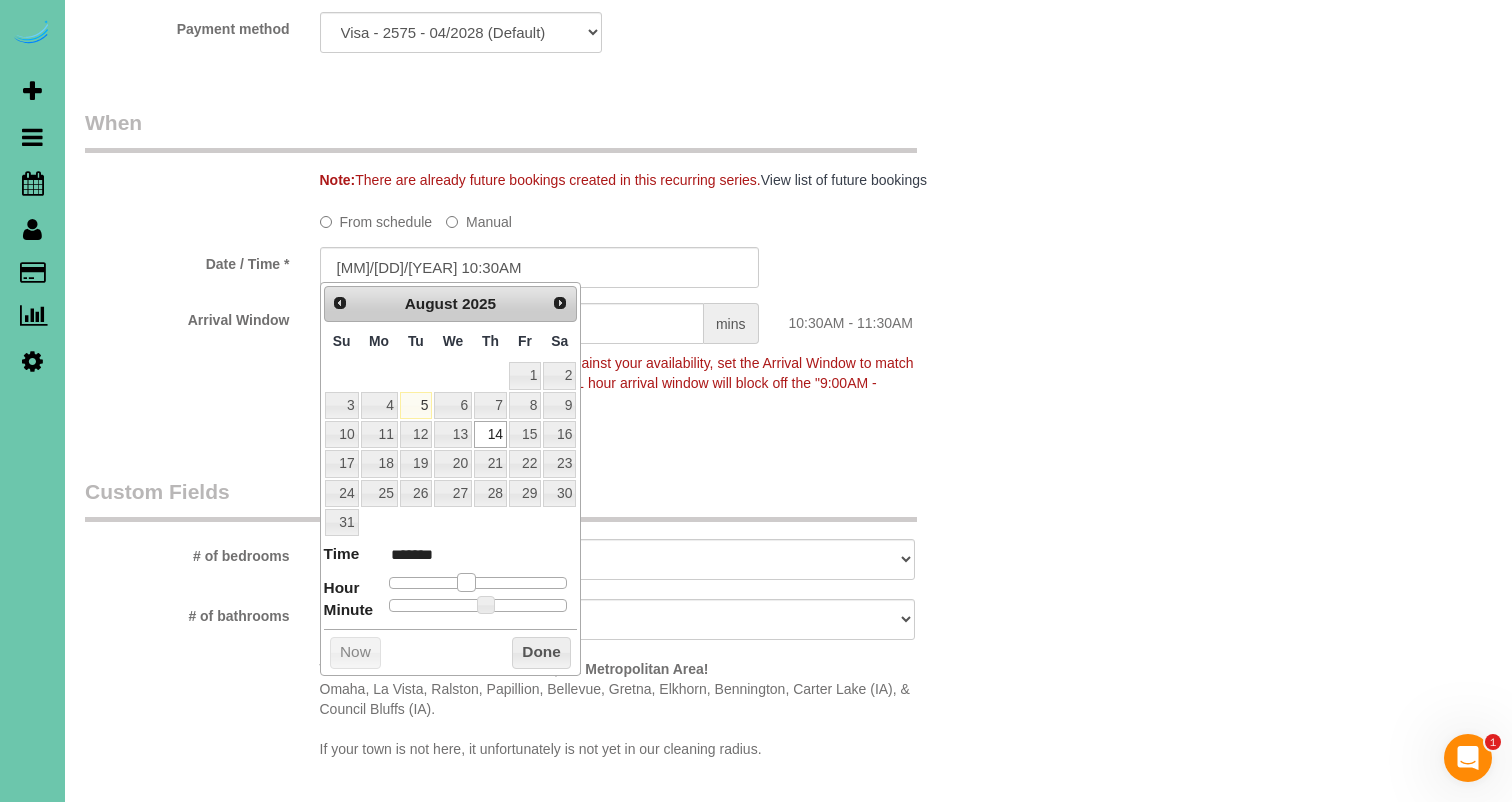 type on "[MM]/[DD]/[YEAR] 9:30AM" 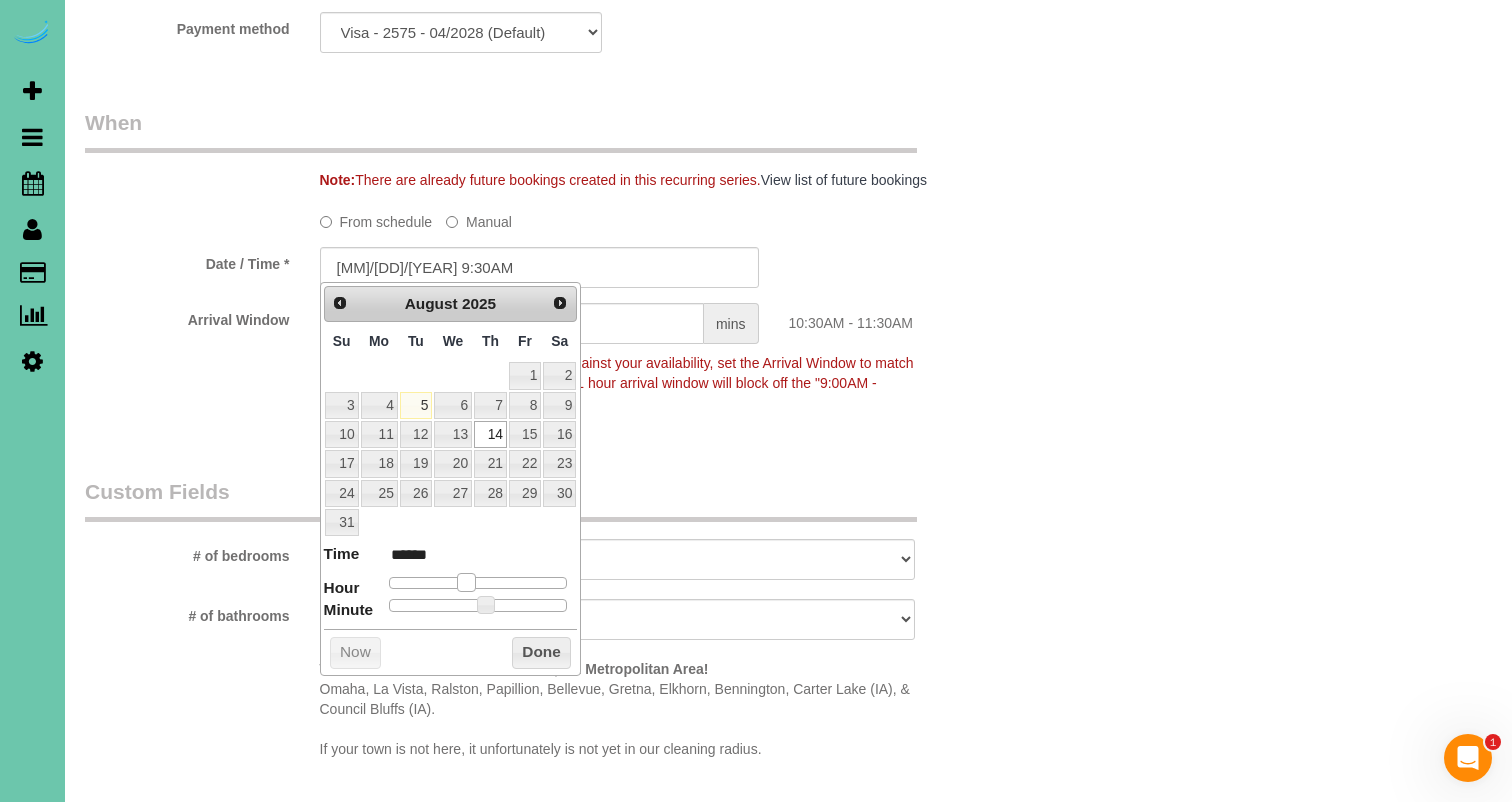 type on "[MM]/[DD]/[YEAR] 8:30AM" 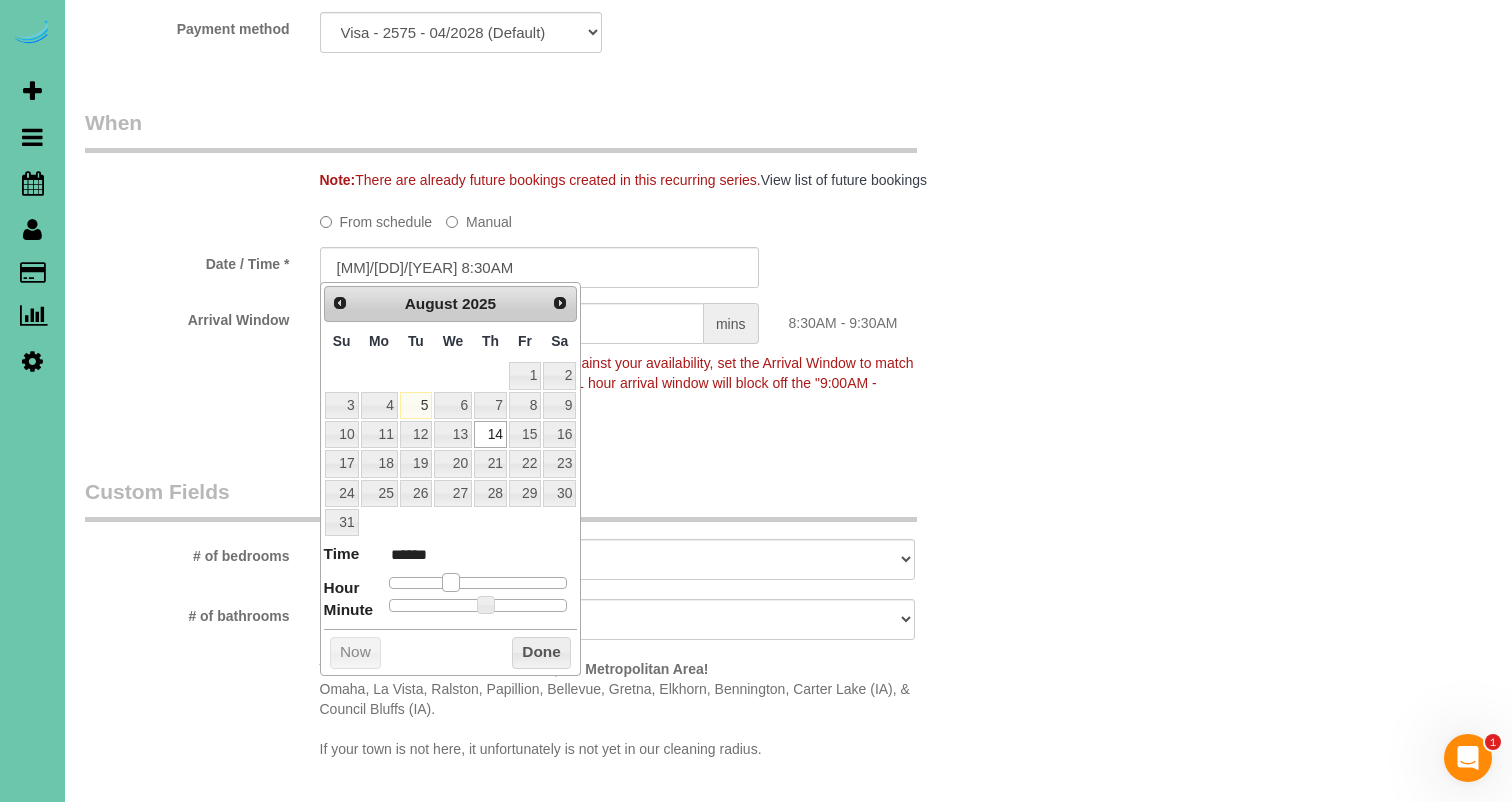 click at bounding box center (451, 582) 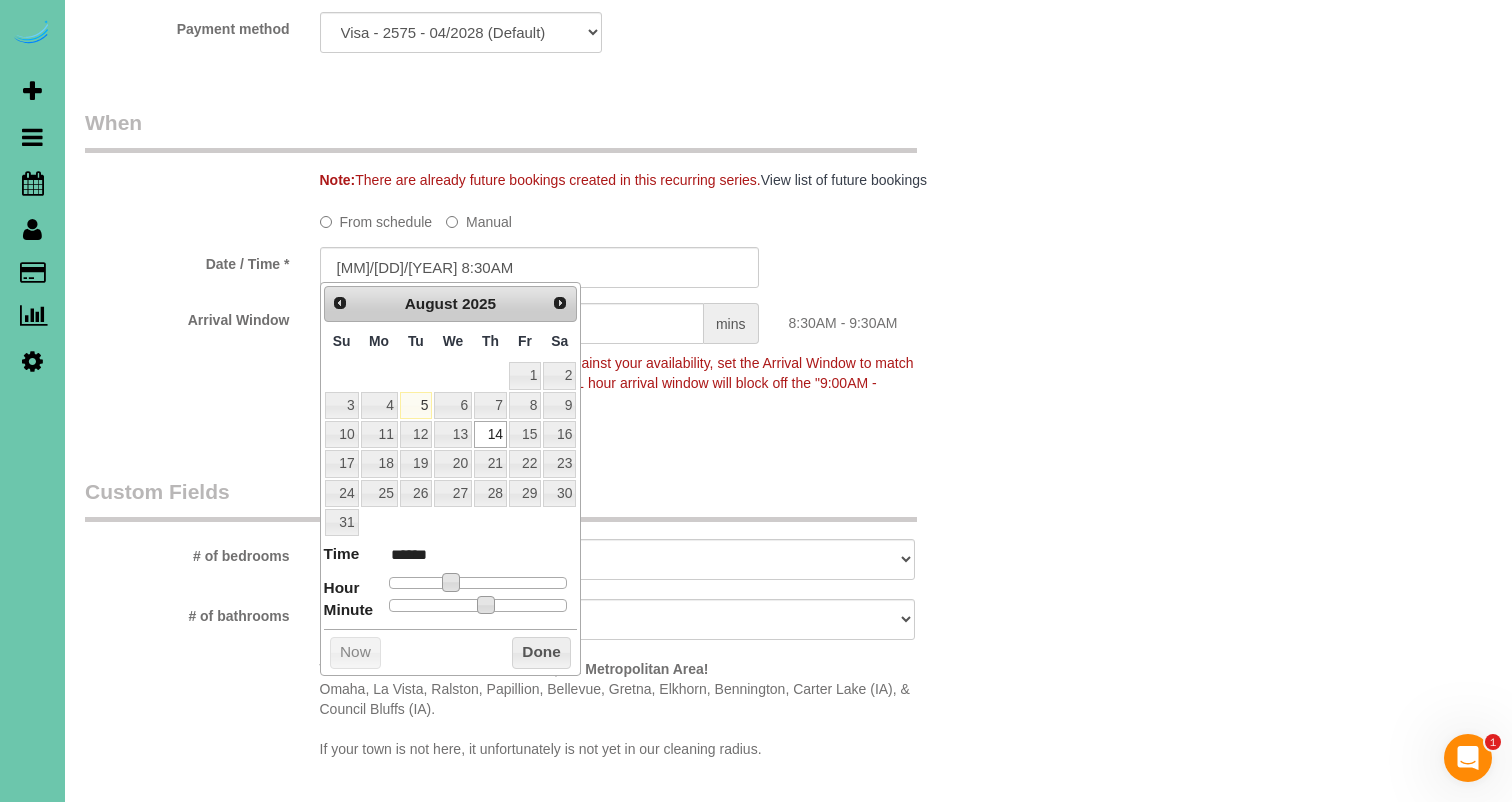 type on "[DATE] [TIME]" 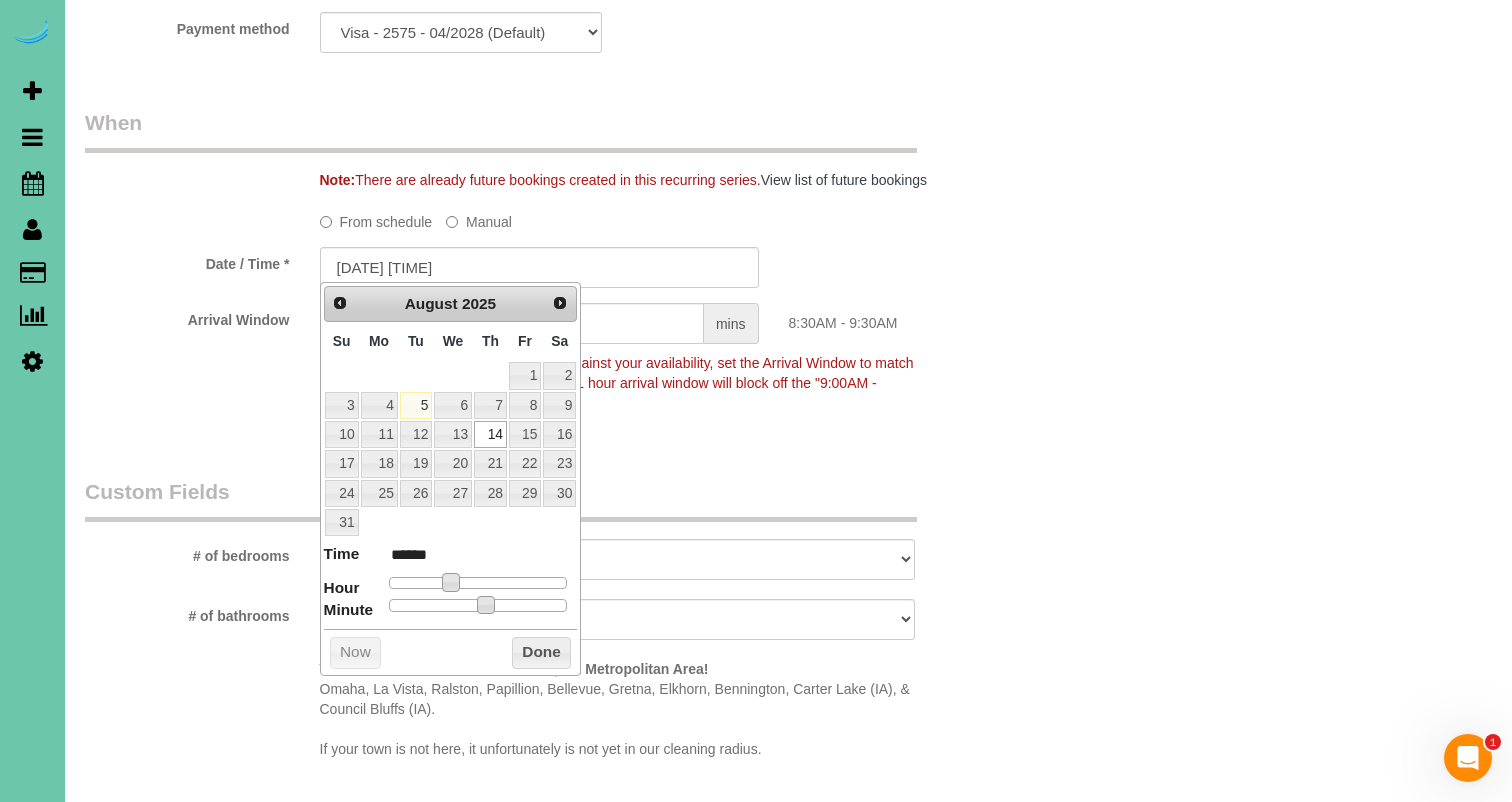type on "[MM]/[DD]/[YEAR] 8:20AM" 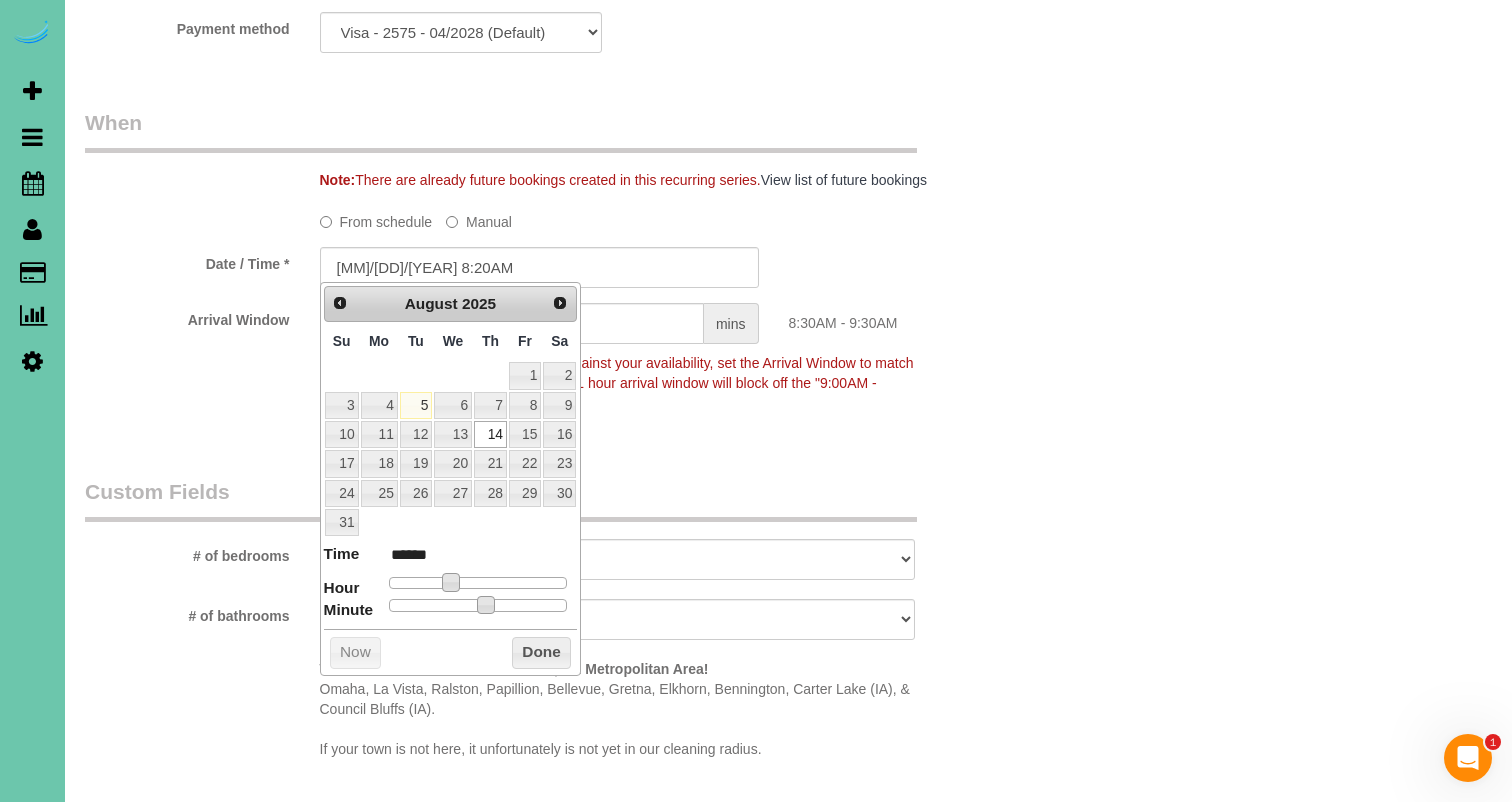 type on "[DATE] [TIME]" 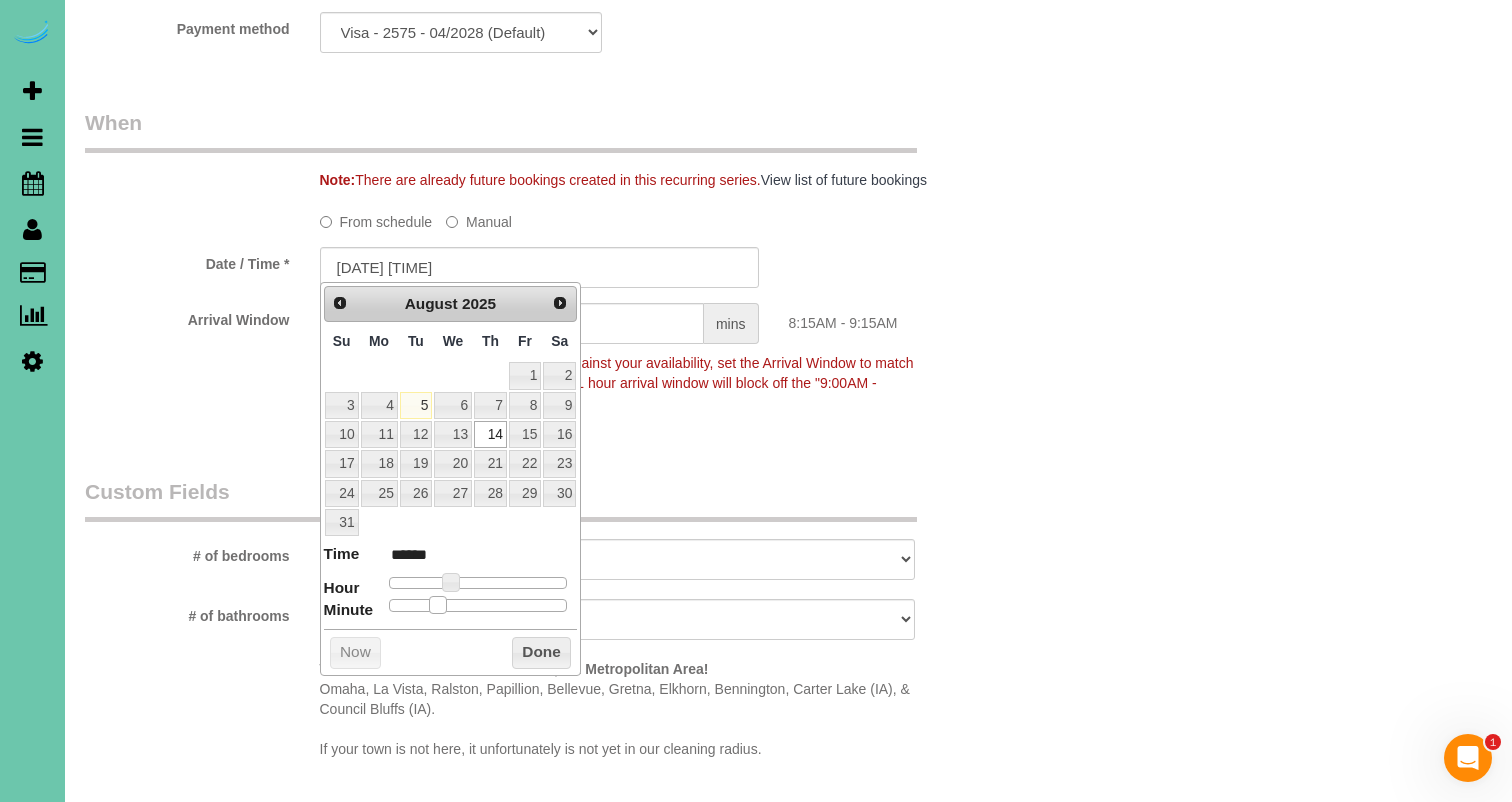 type on "[MM]/[DD]/[YEAR] 8:10AM" 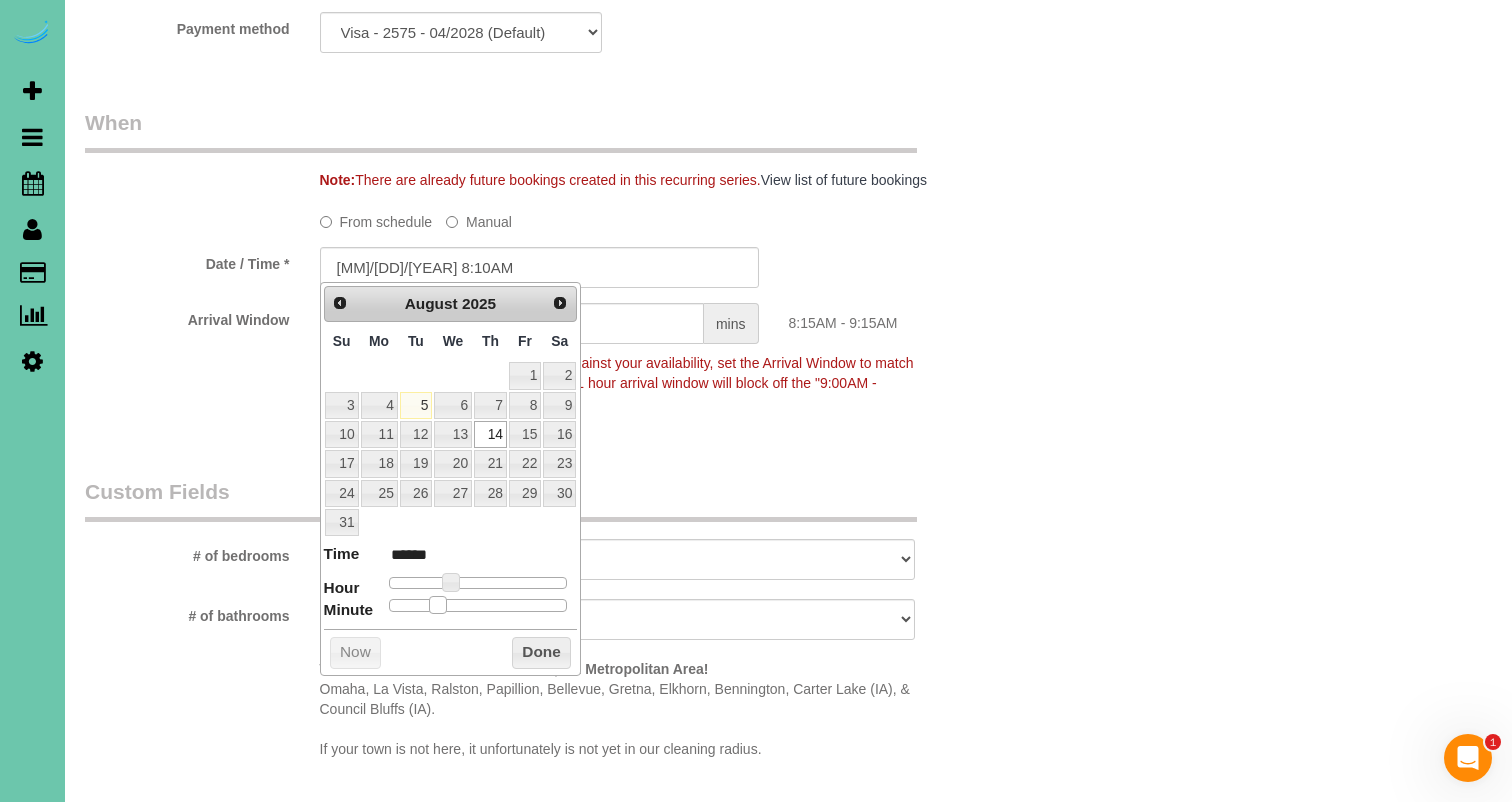 type on "[MM]/[DD]/[YEAR] 8:05AM" 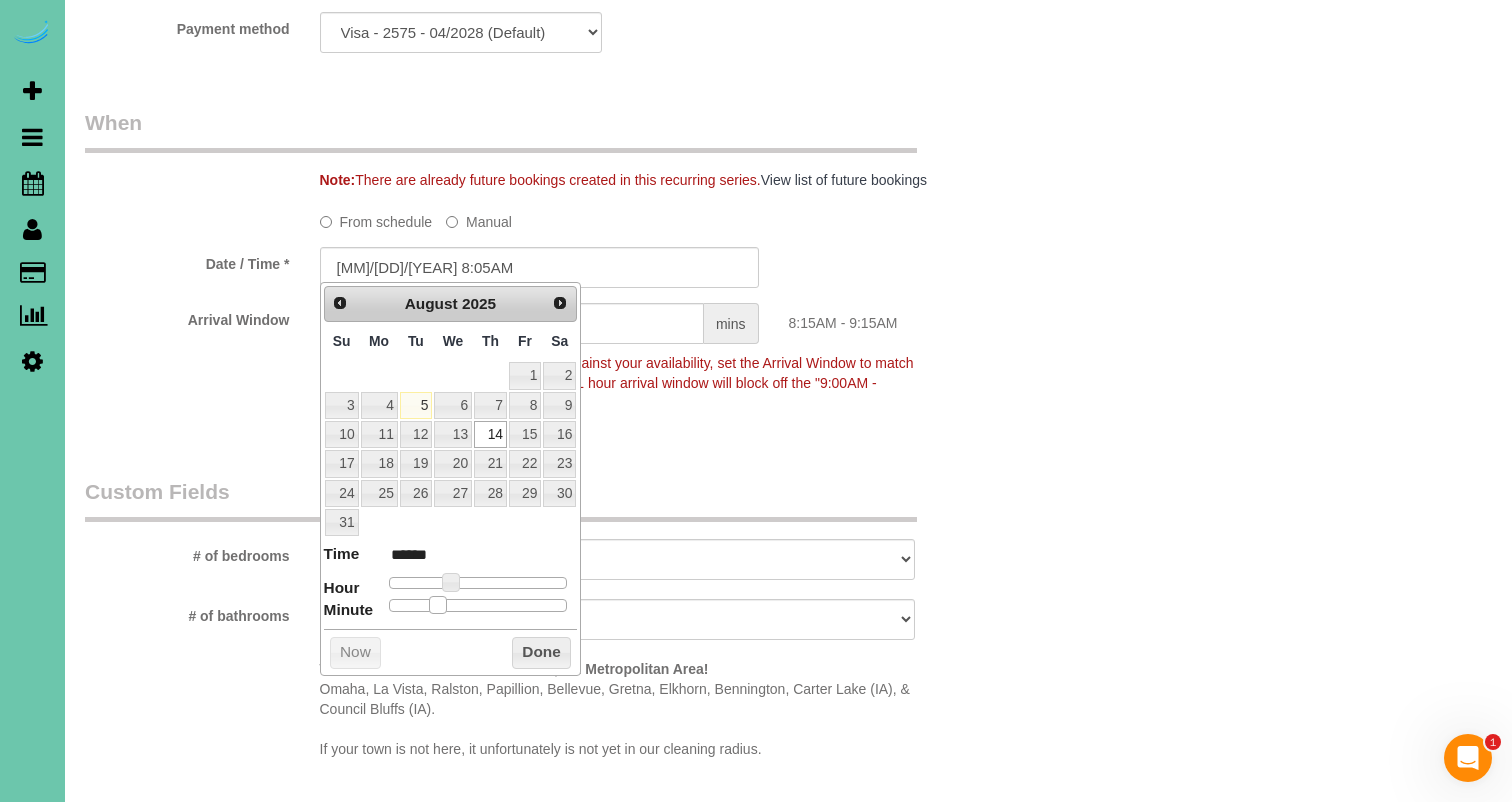 type on "[MM]/[DD]/[YEAR] 8:00AM" 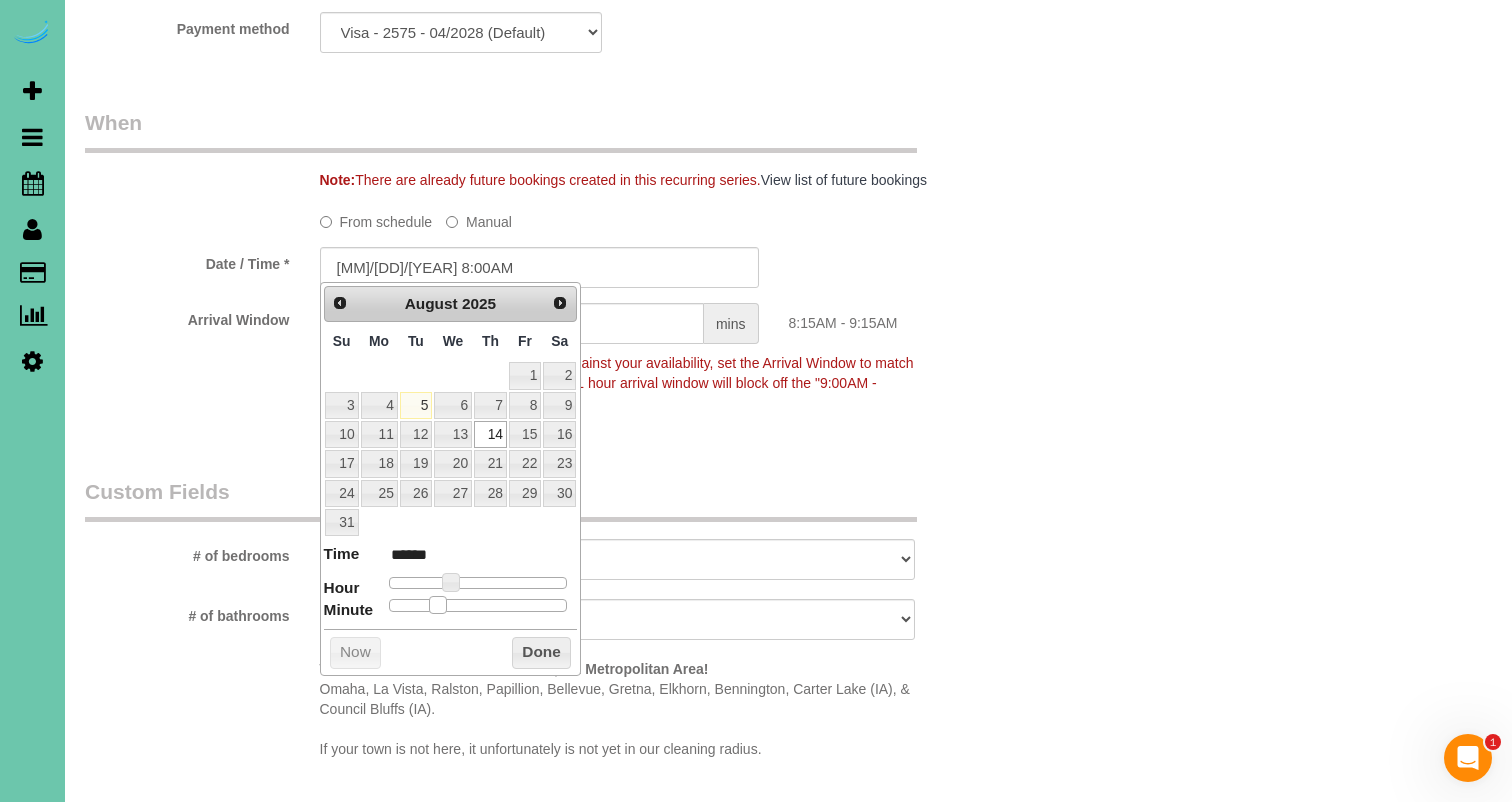 drag, startPoint x: 480, startPoint y: 594, endPoint x: 385, endPoint y: 592, distance: 95.02105 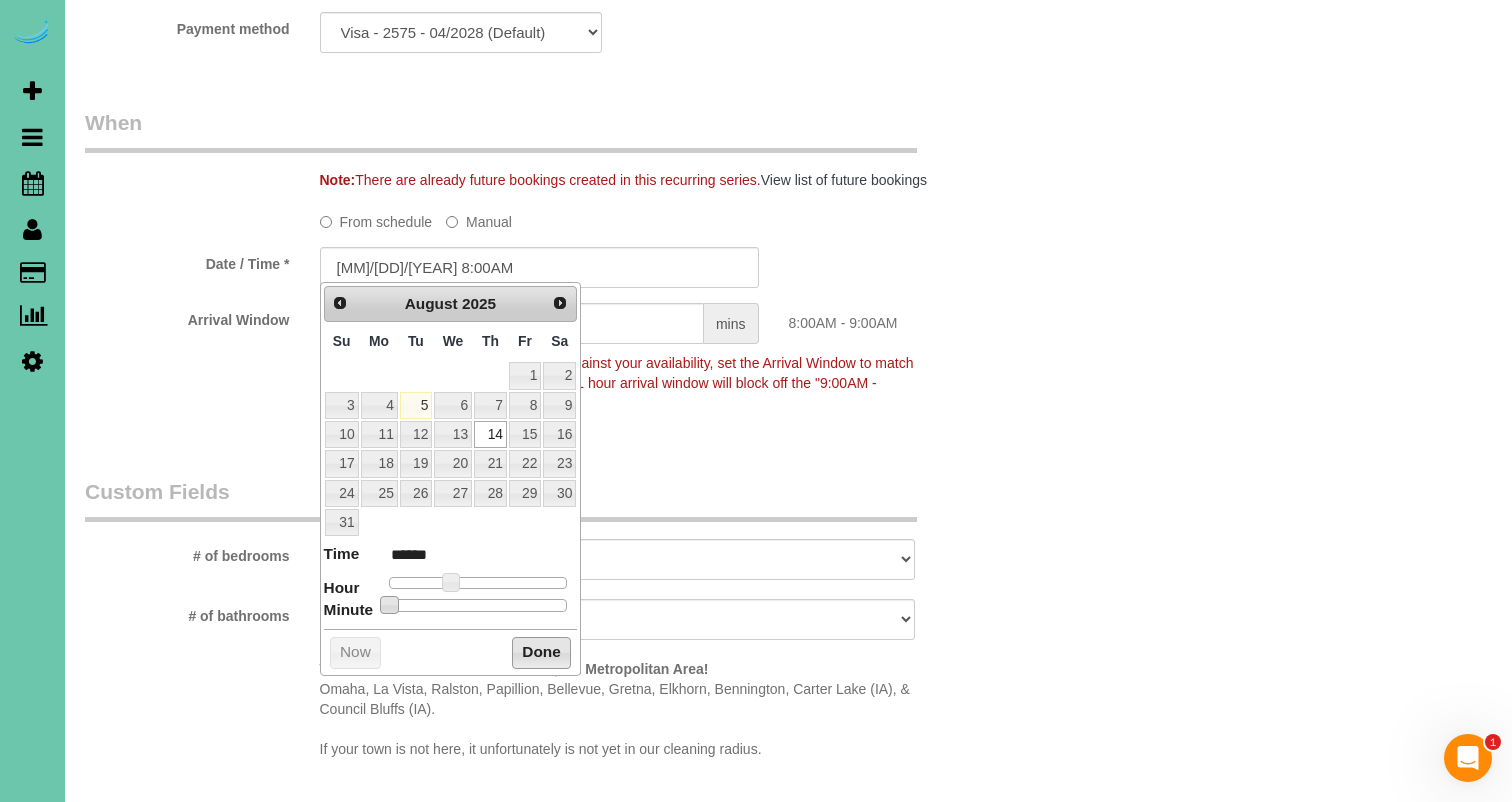 click on "Done" at bounding box center [541, 653] 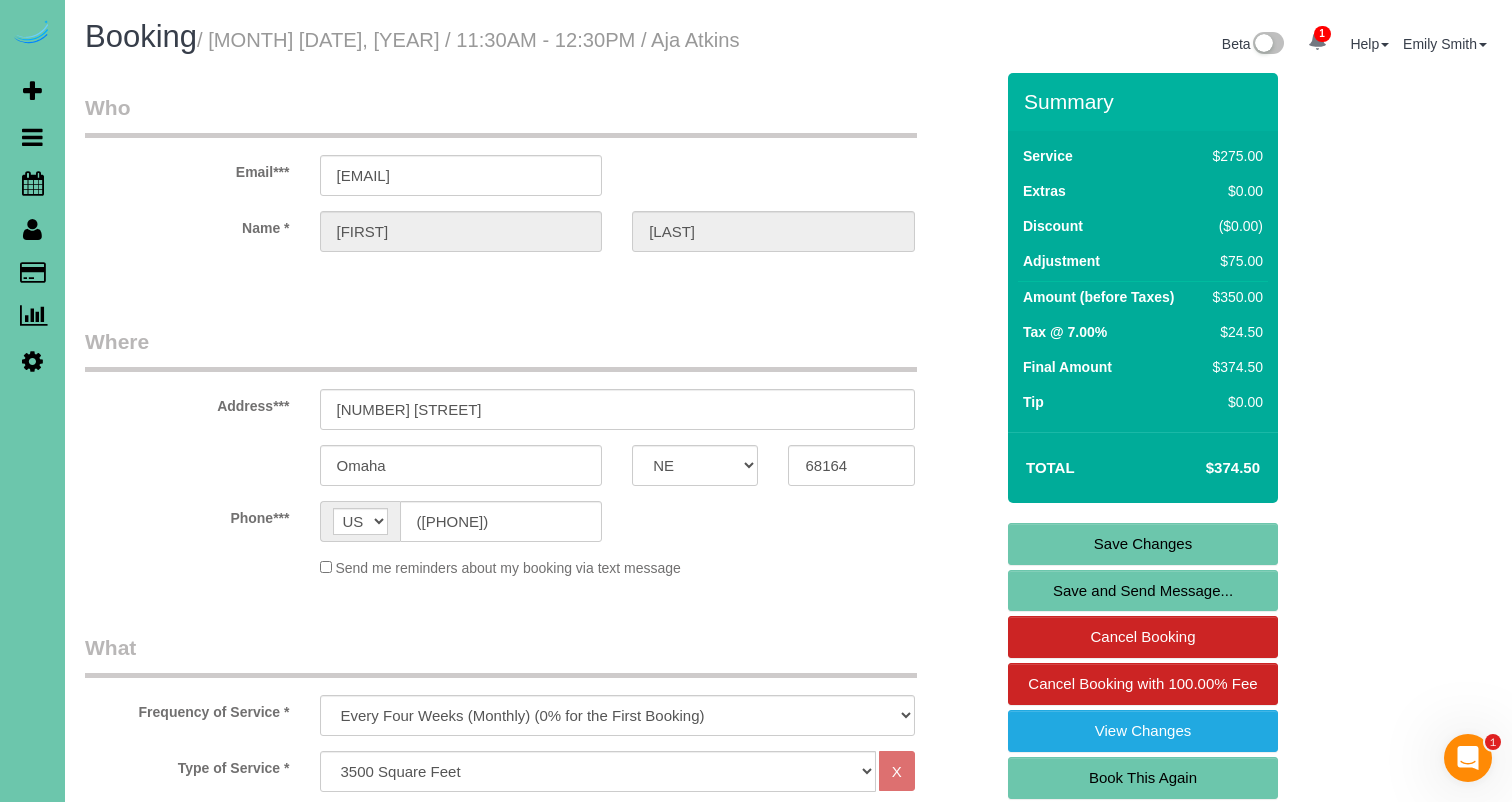 scroll, scrollTop: 0, scrollLeft: 0, axis: both 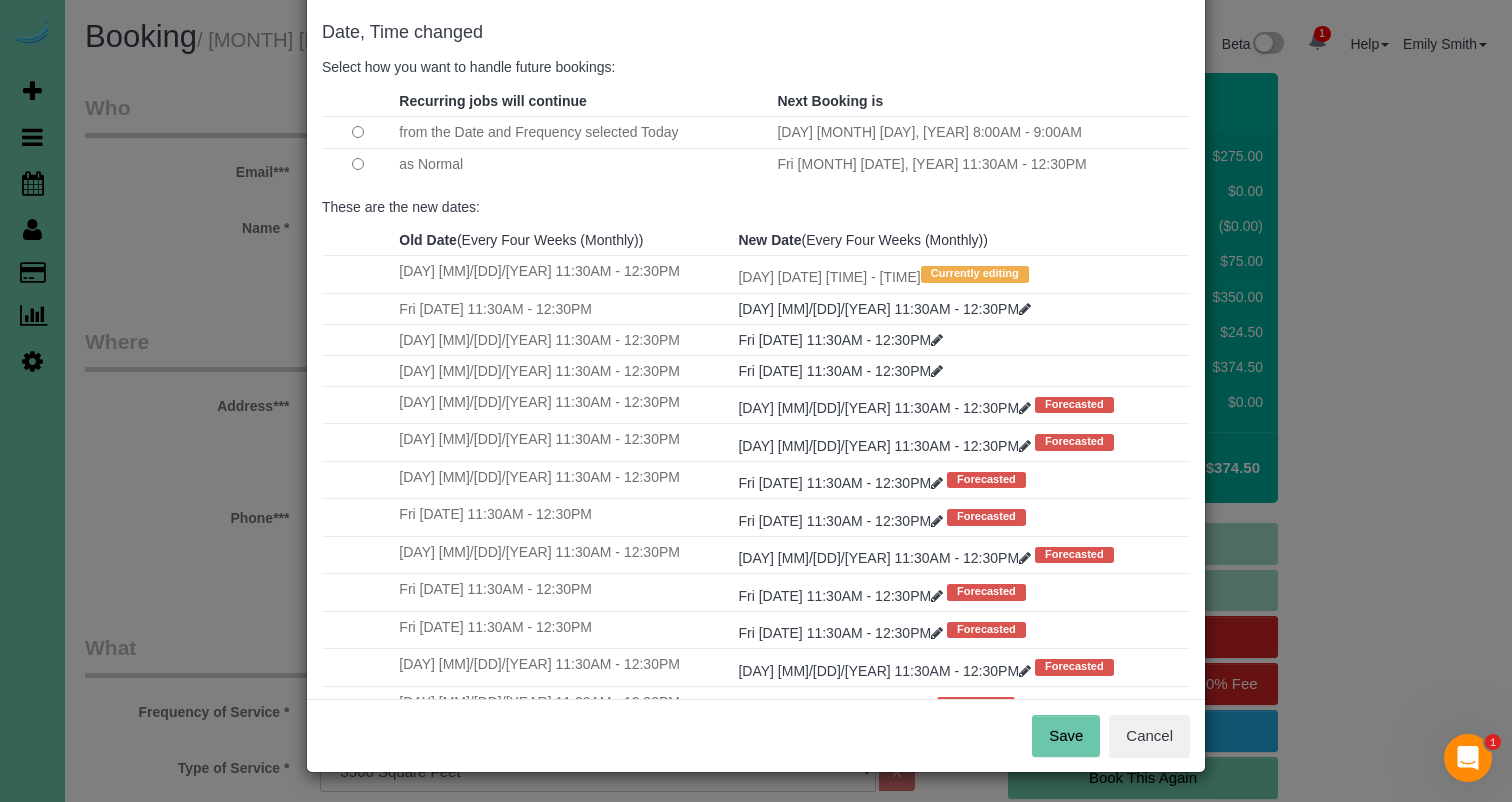 click on "Save" at bounding box center (1066, 736) 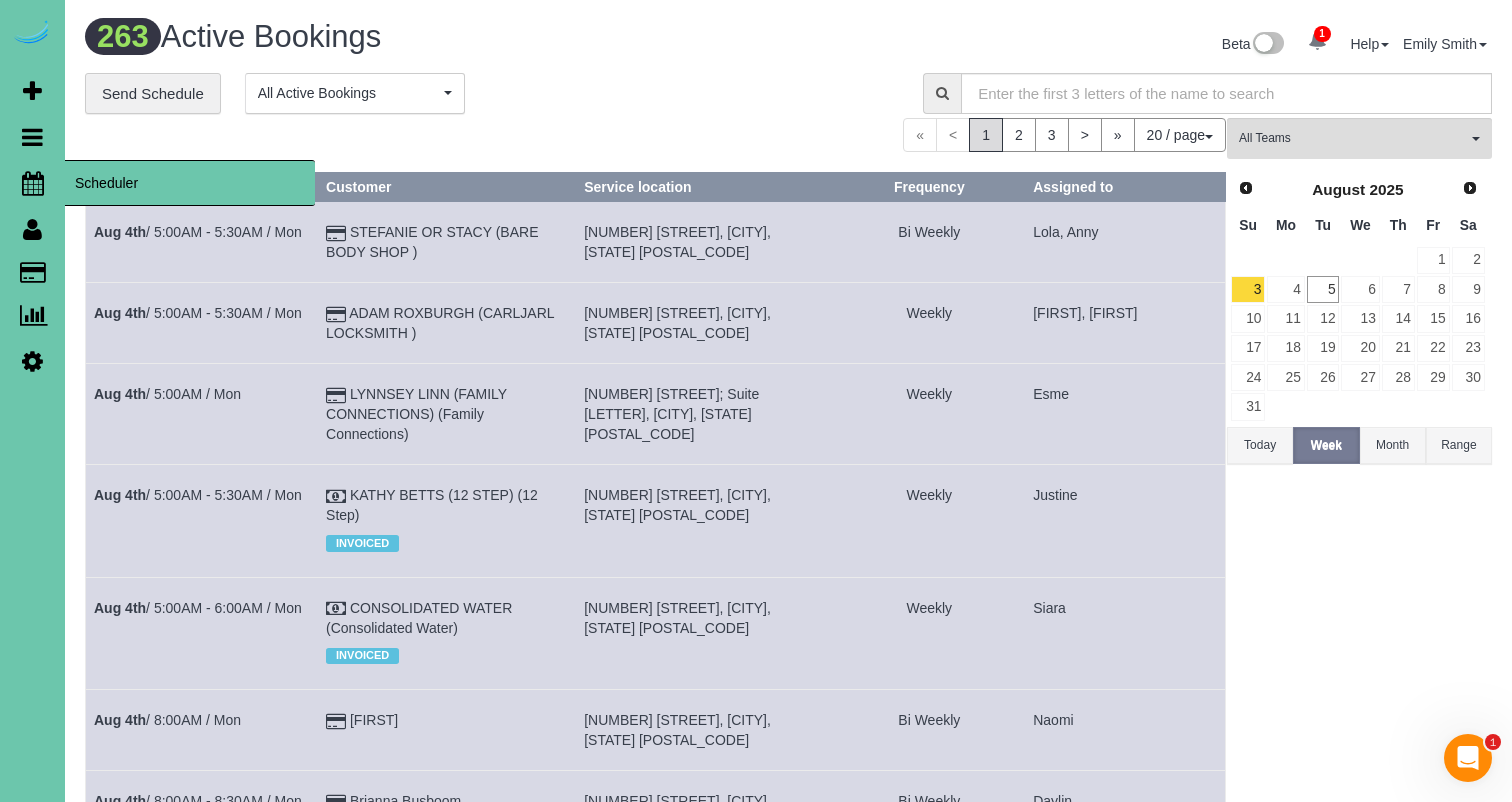 click at bounding box center [33, 183] 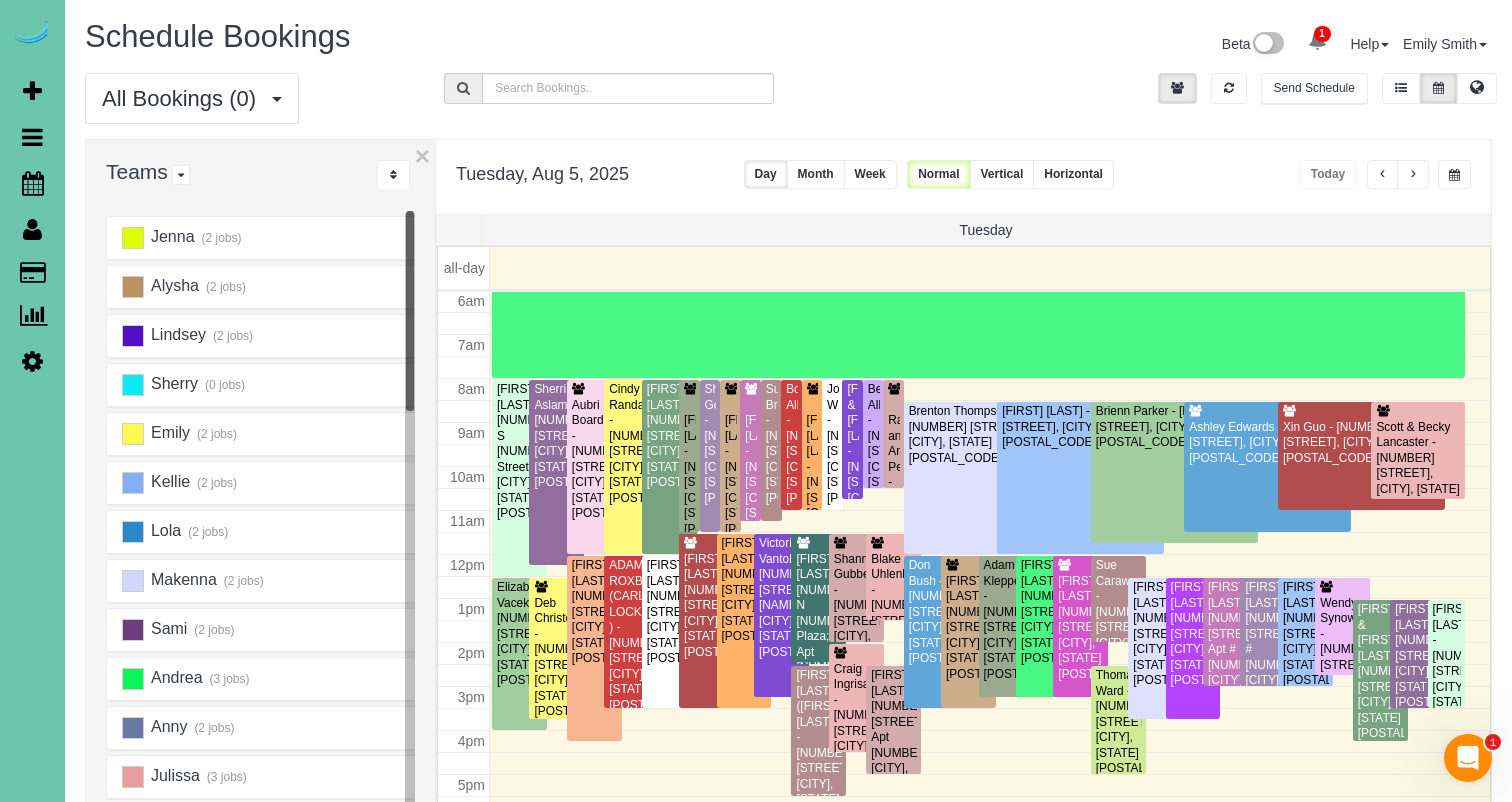 scroll, scrollTop: 265, scrollLeft: 0, axis: vertical 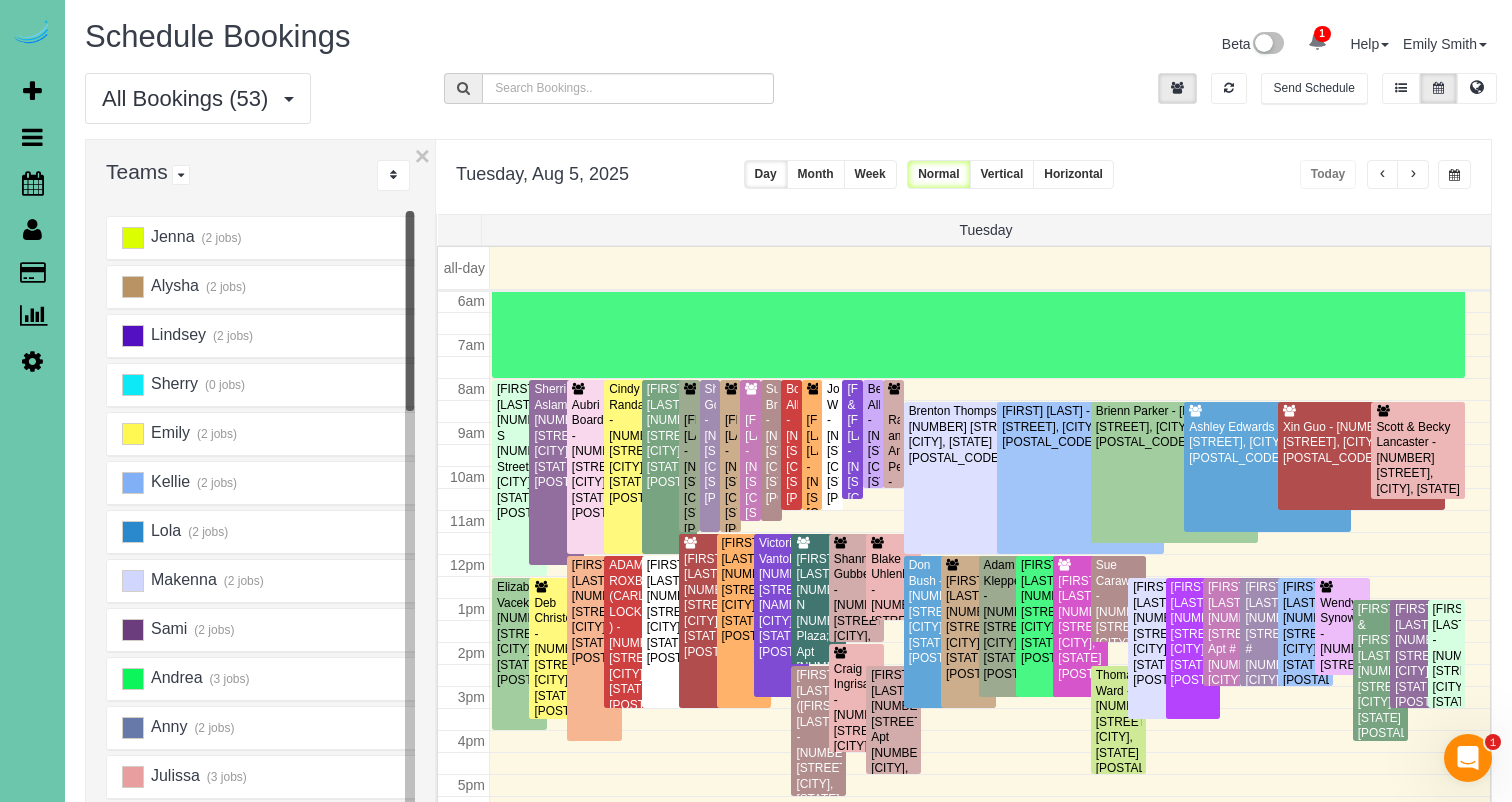 click on "Vertical" at bounding box center [1002, 174] 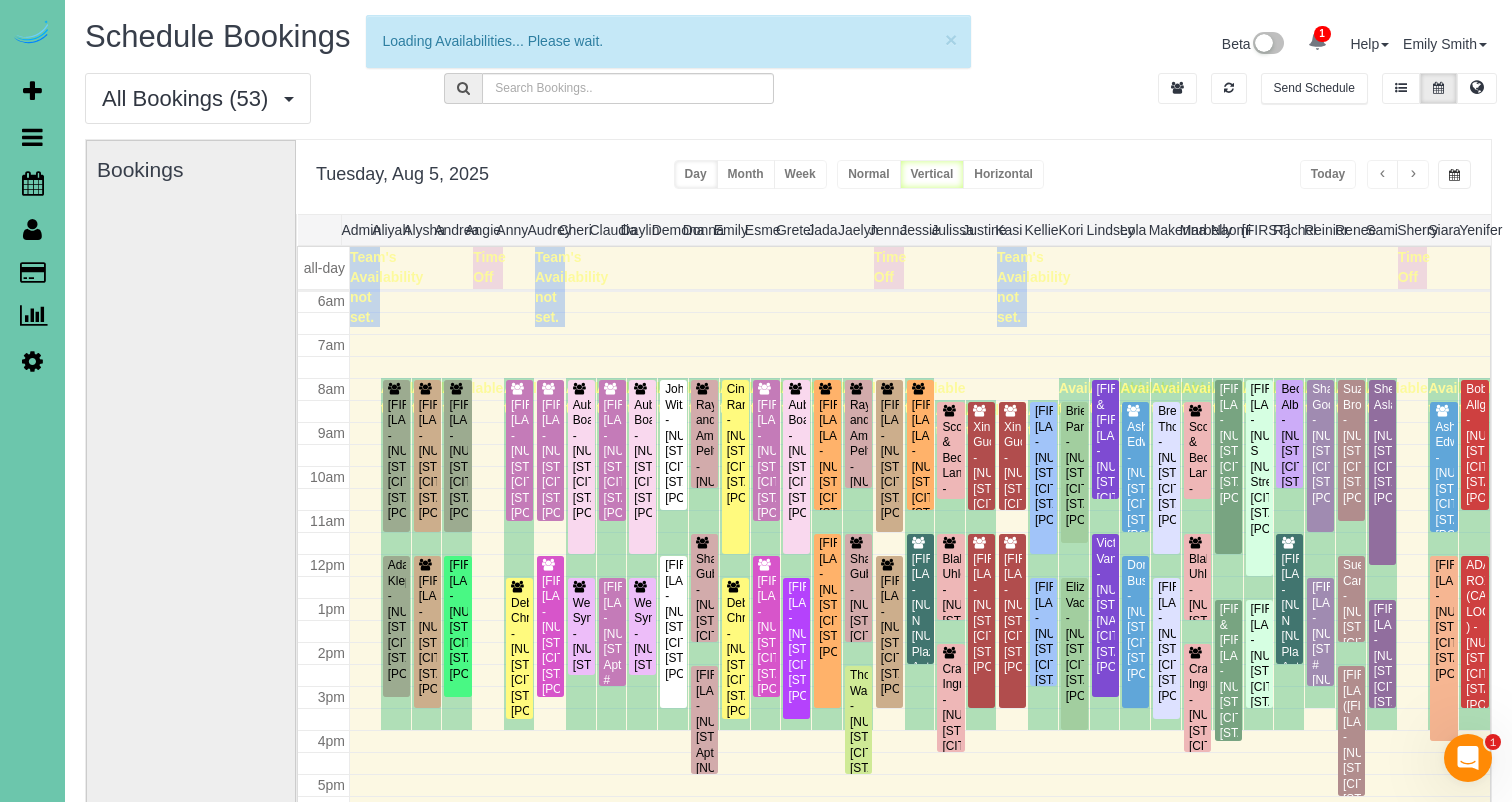 scroll, scrollTop: 265, scrollLeft: 0, axis: vertical 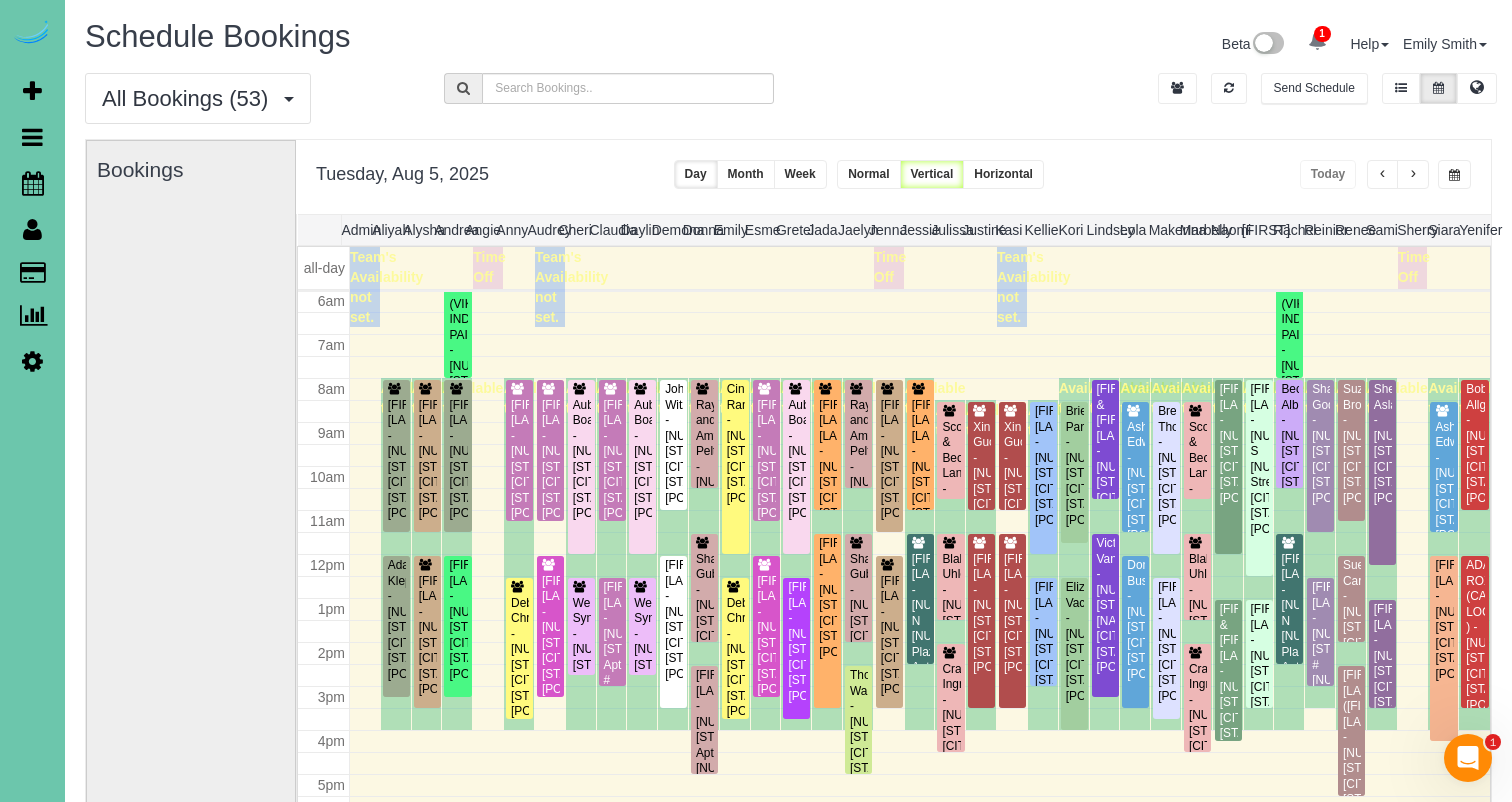 click at bounding box center [1454, 174] 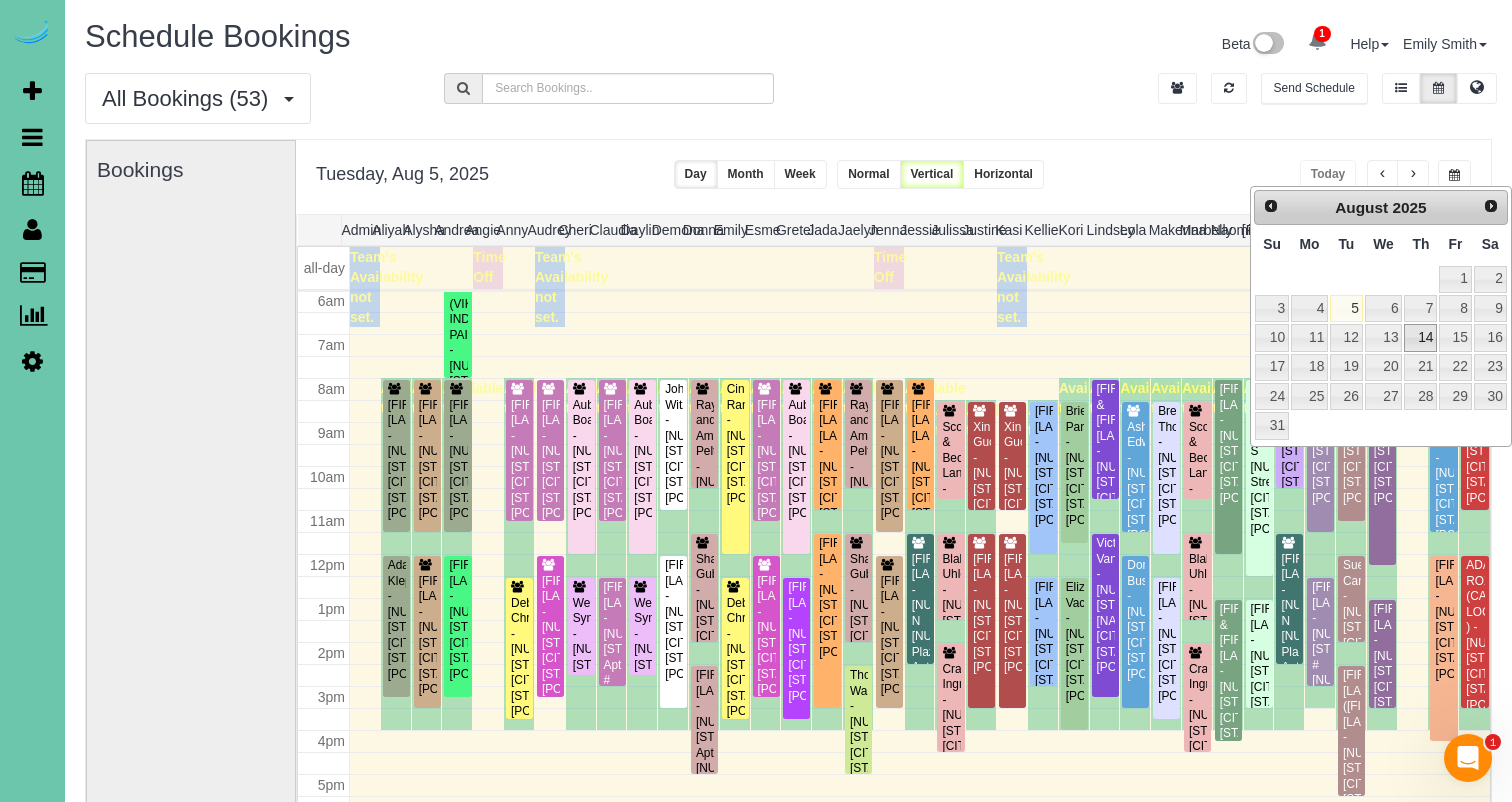 click on "14" at bounding box center [1420, 337] 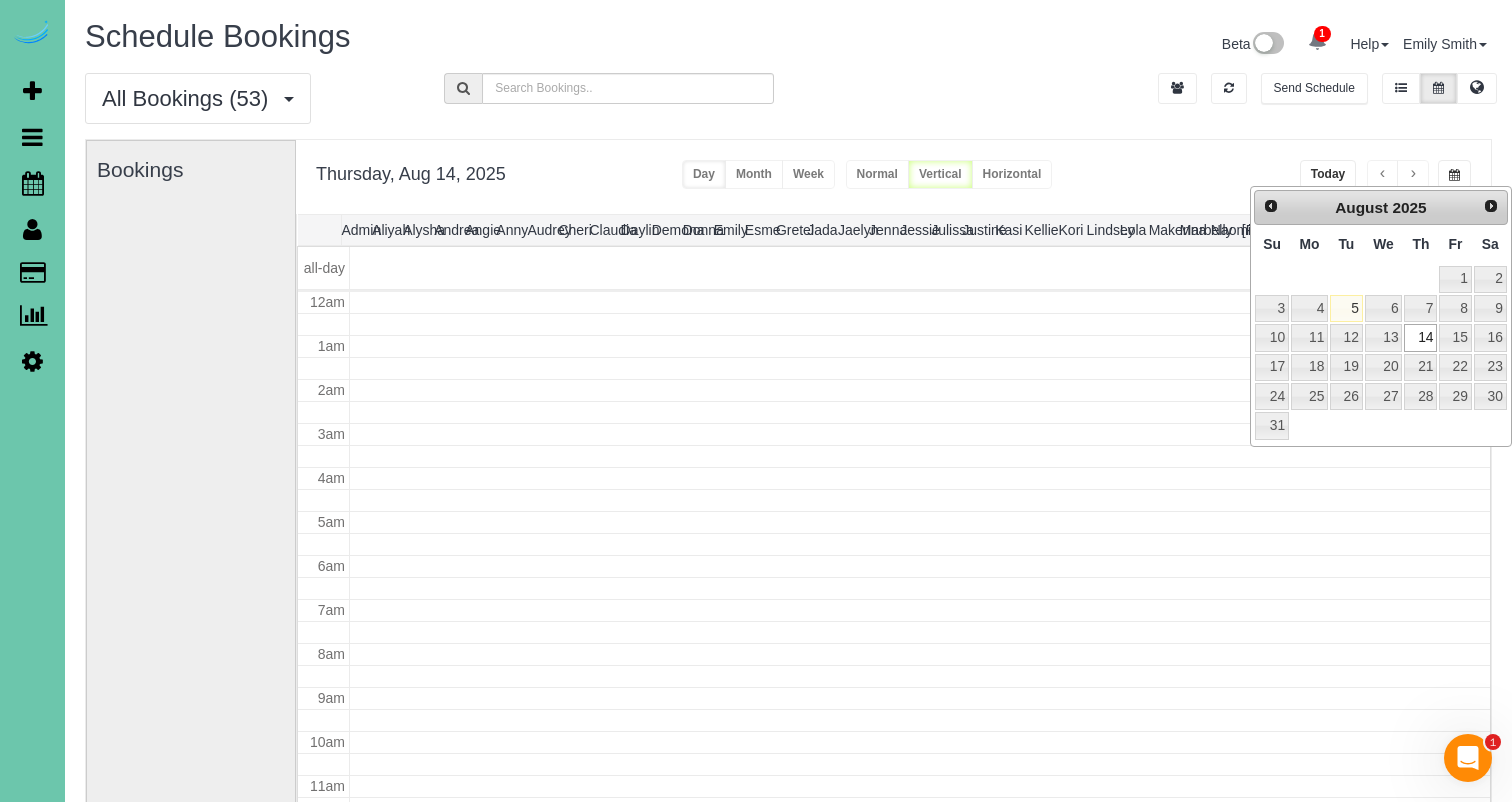 type on "**********" 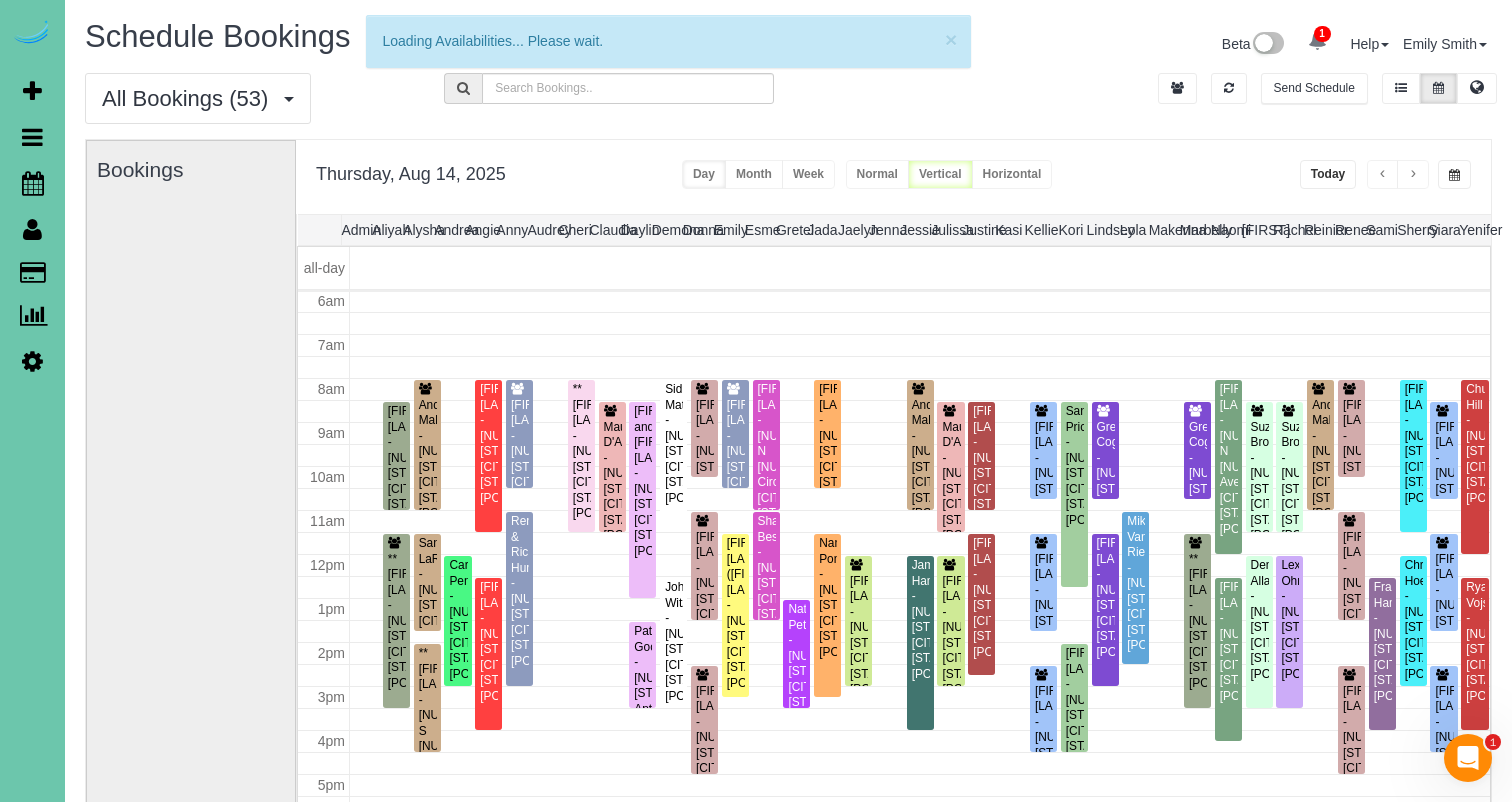 scroll, scrollTop: 265, scrollLeft: 0, axis: vertical 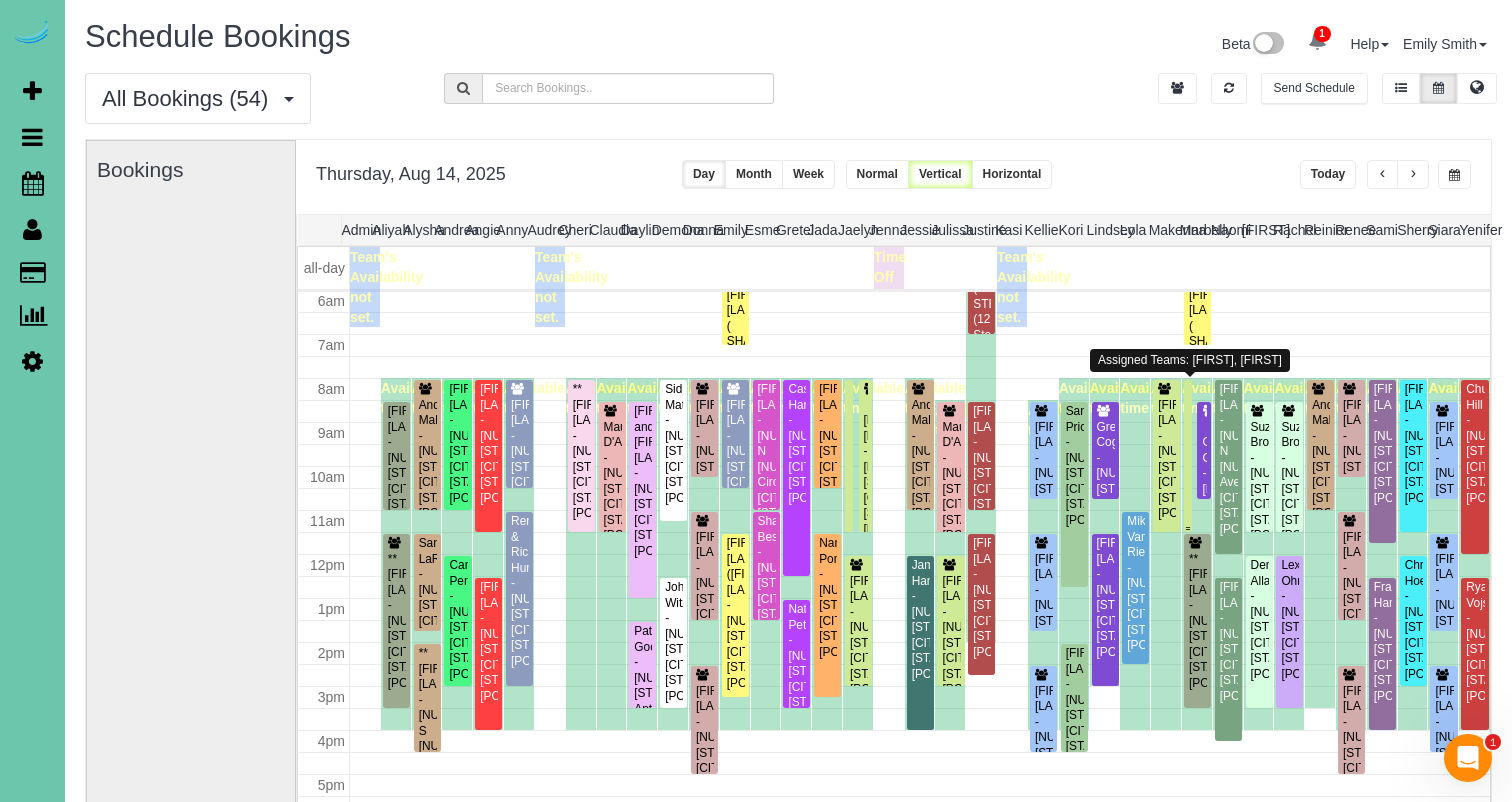 click at bounding box center [1188, 456] 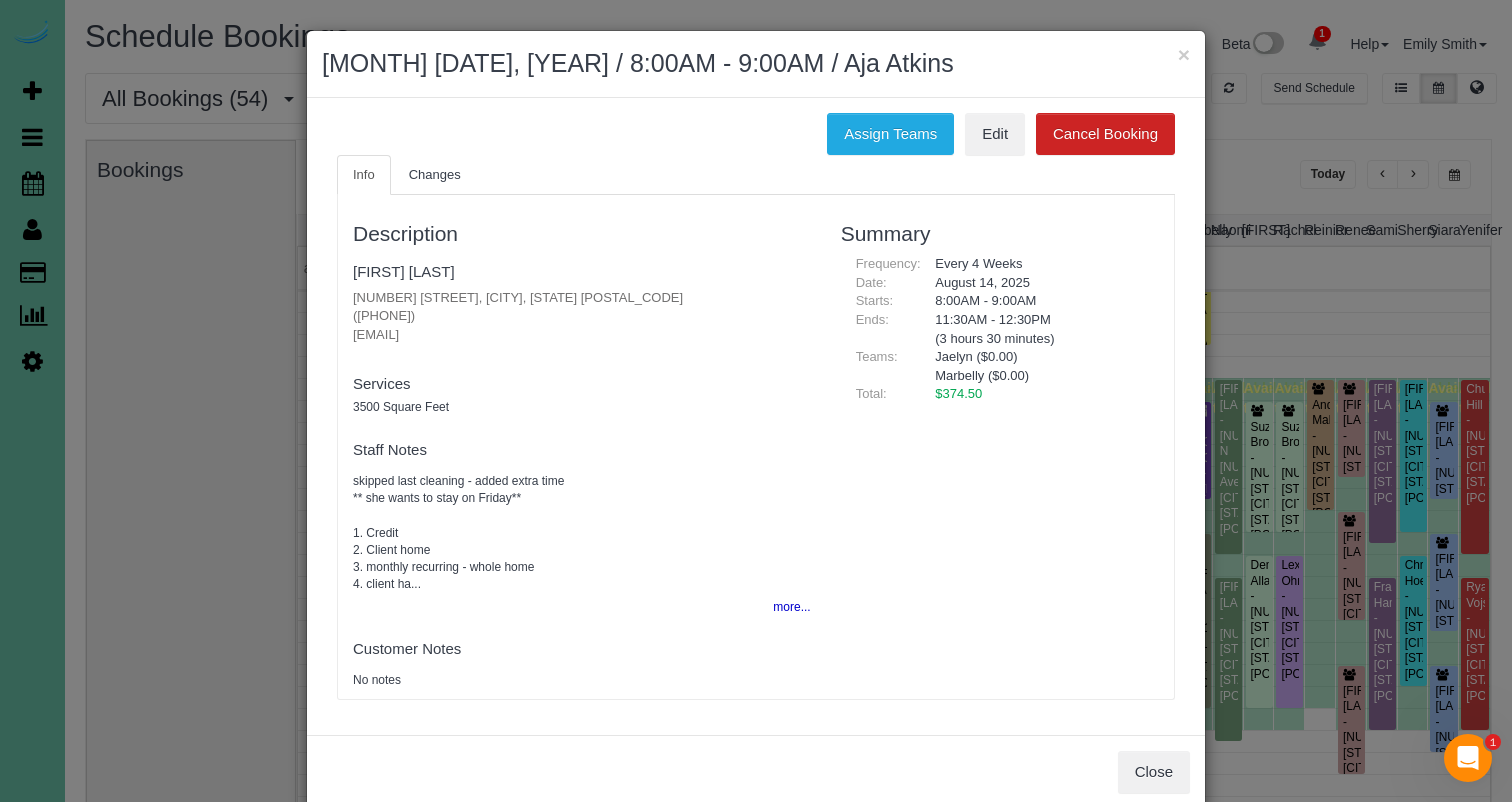 drag, startPoint x: 876, startPoint y: 126, endPoint x: 798, endPoint y: 133, distance: 78.31347 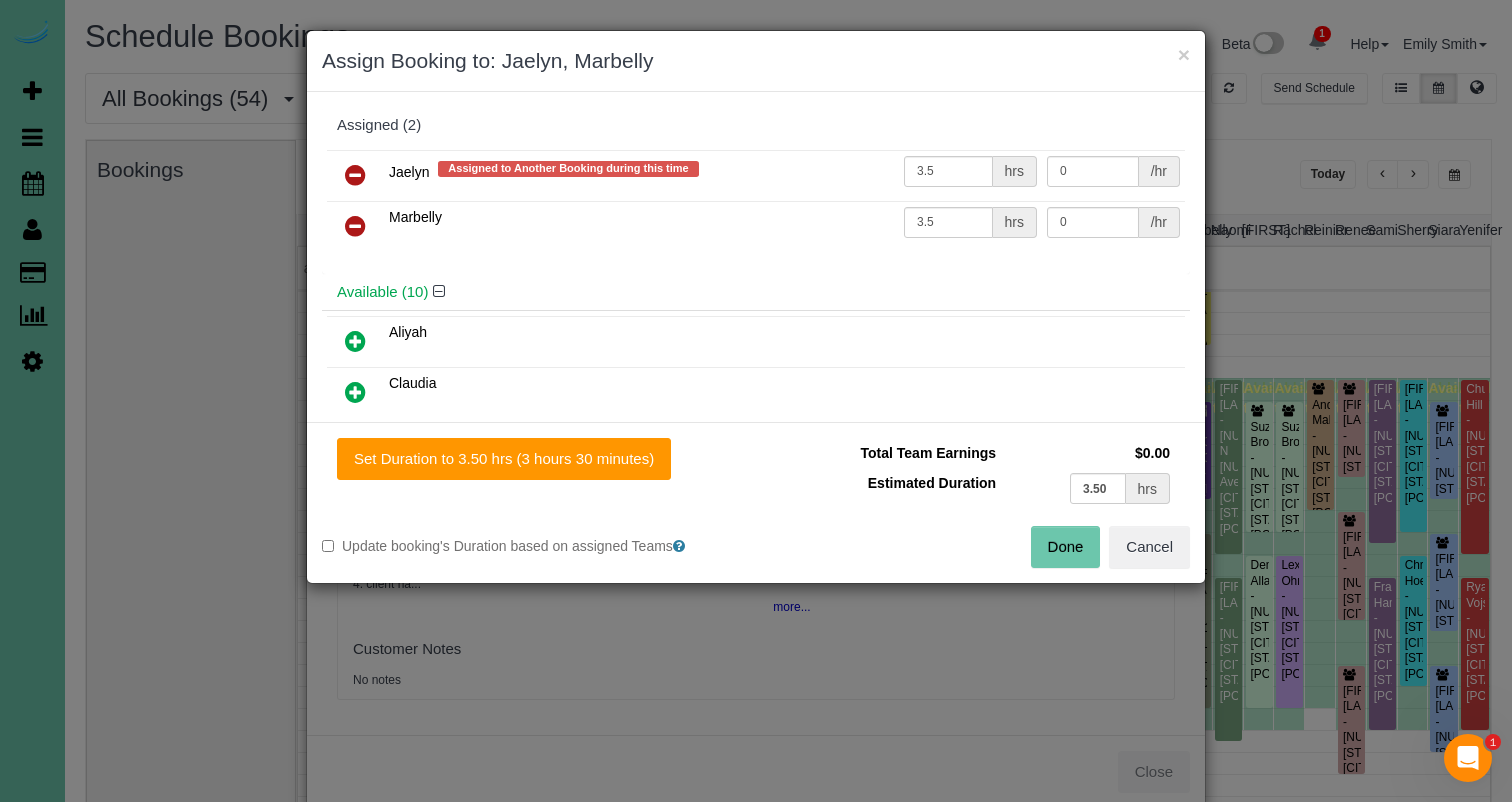 click at bounding box center (355, 175) 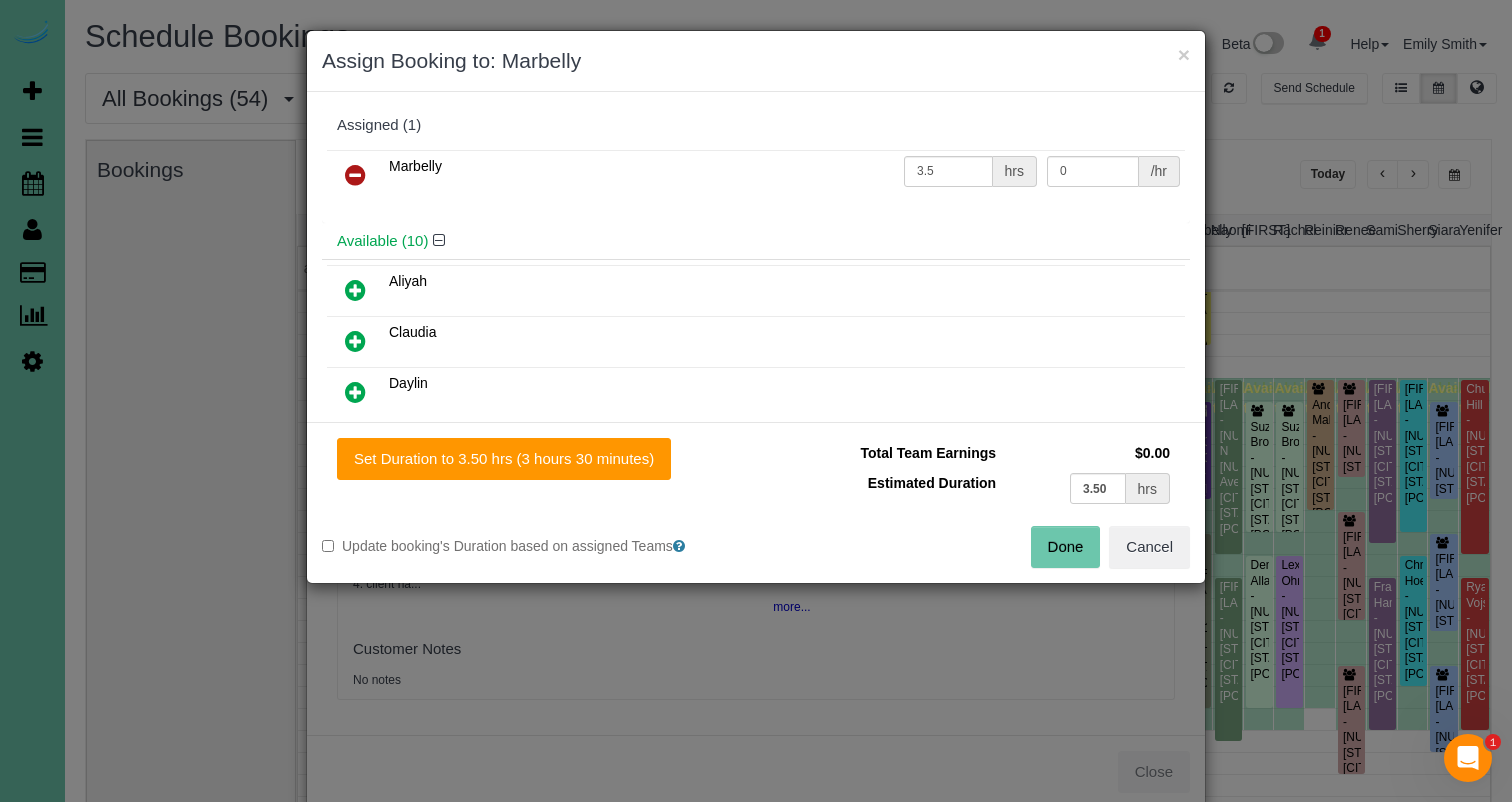 click at bounding box center [355, 175] 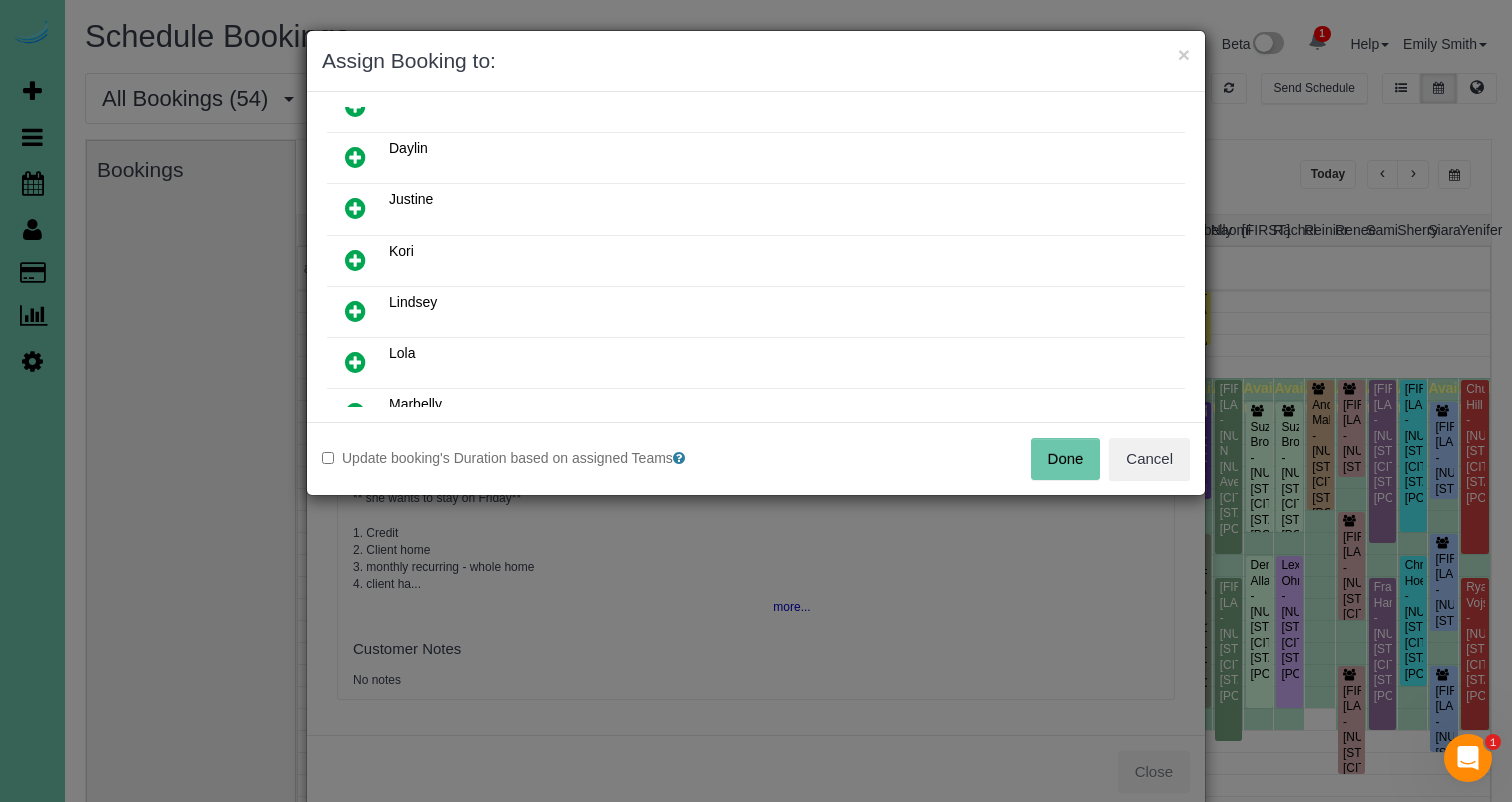 scroll, scrollTop: 191, scrollLeft: 0, axis: vertical 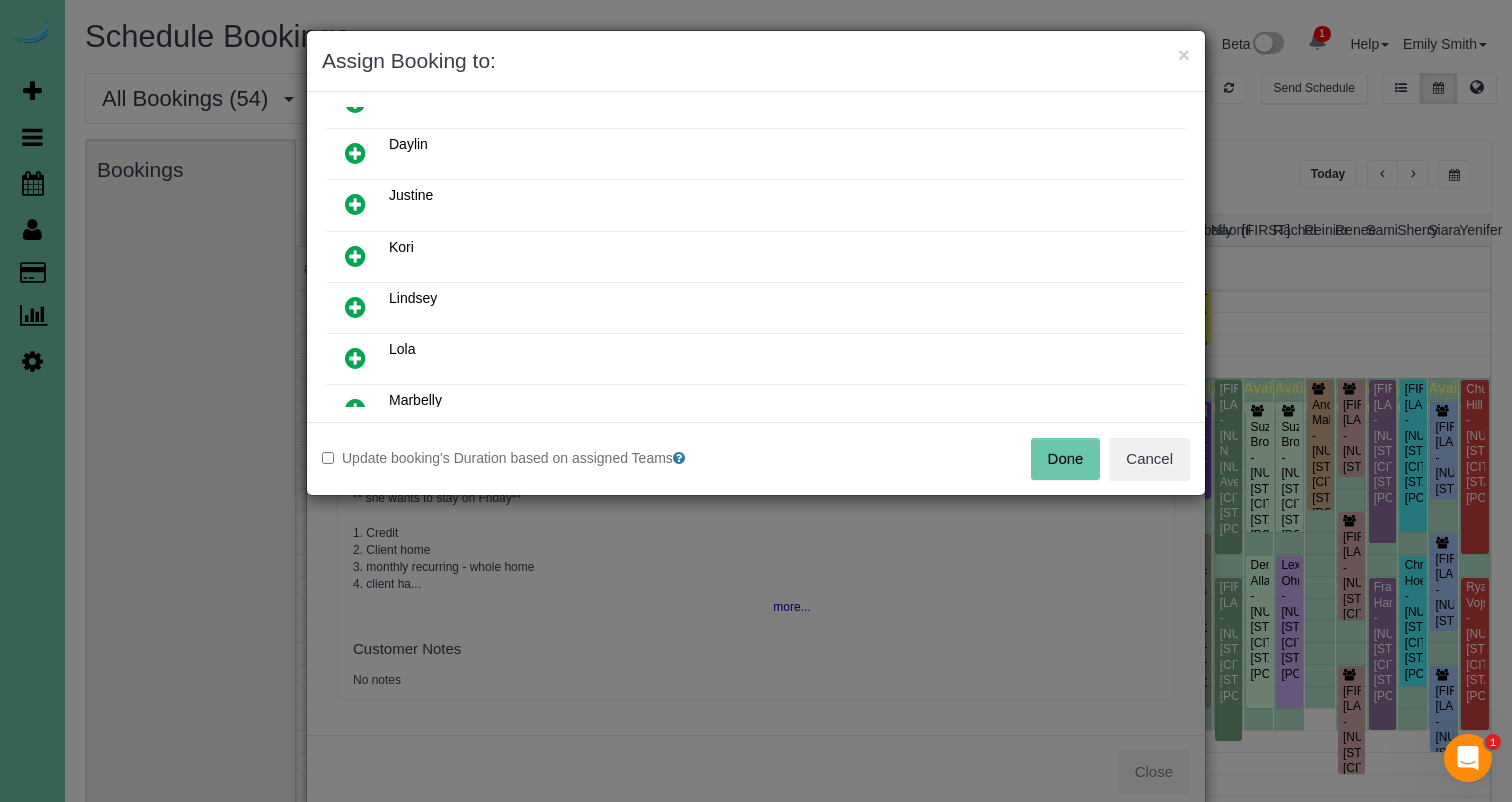 click at bounding box center (355, 358) 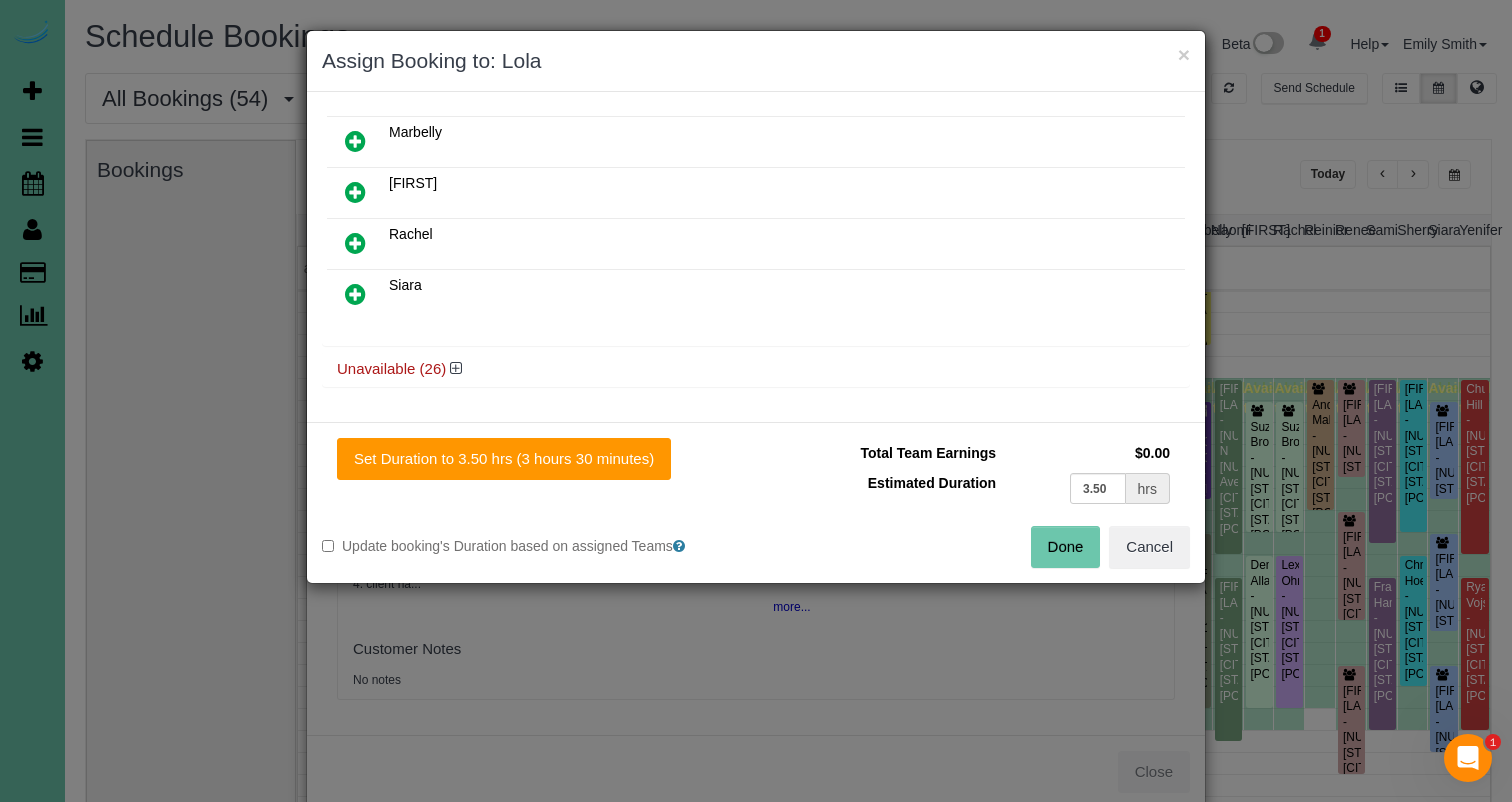 scroll, scrollTop: 453, scrollLeft: 0, axis: vertical 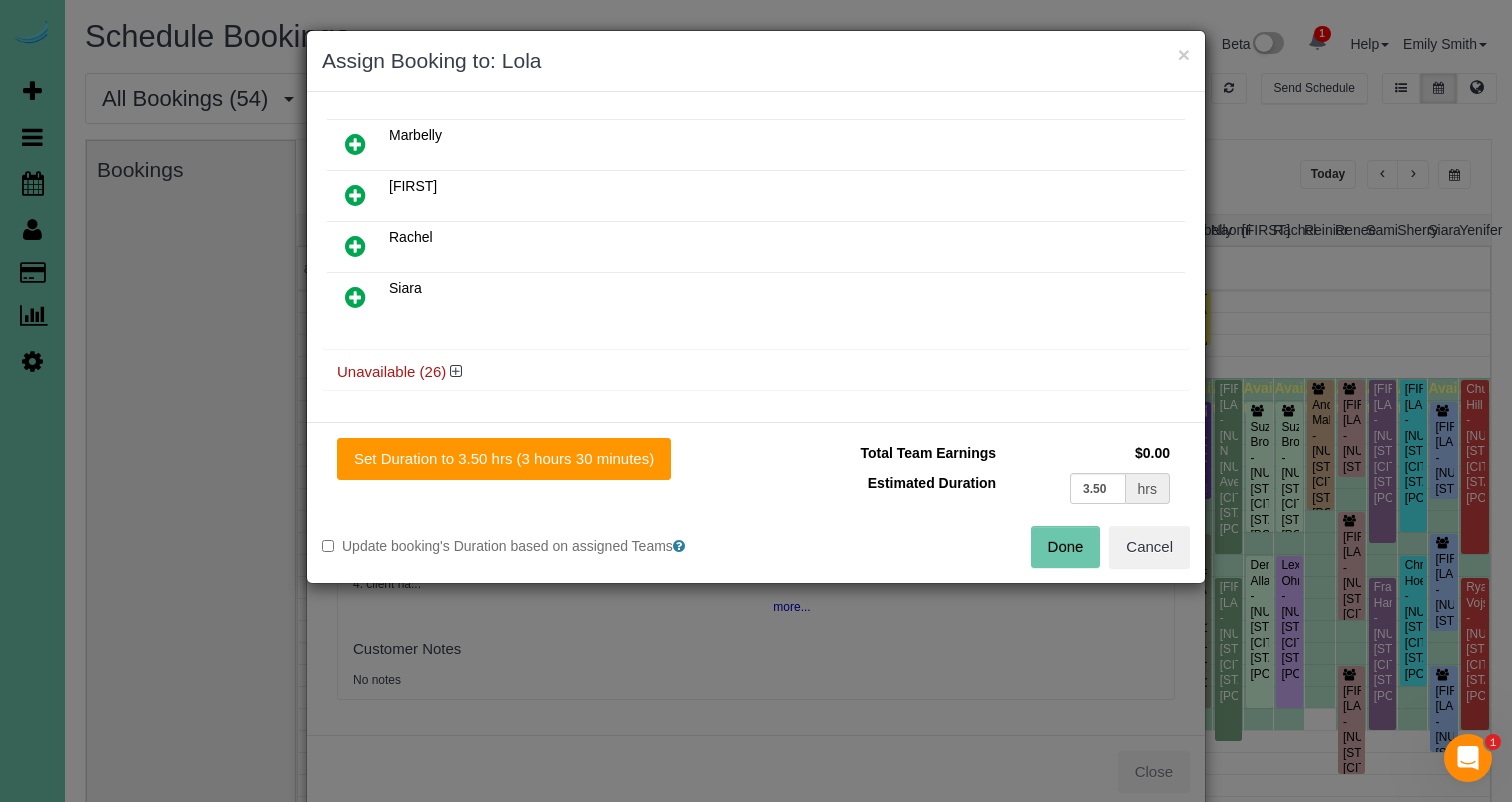 click at bounding box center [456, 371] 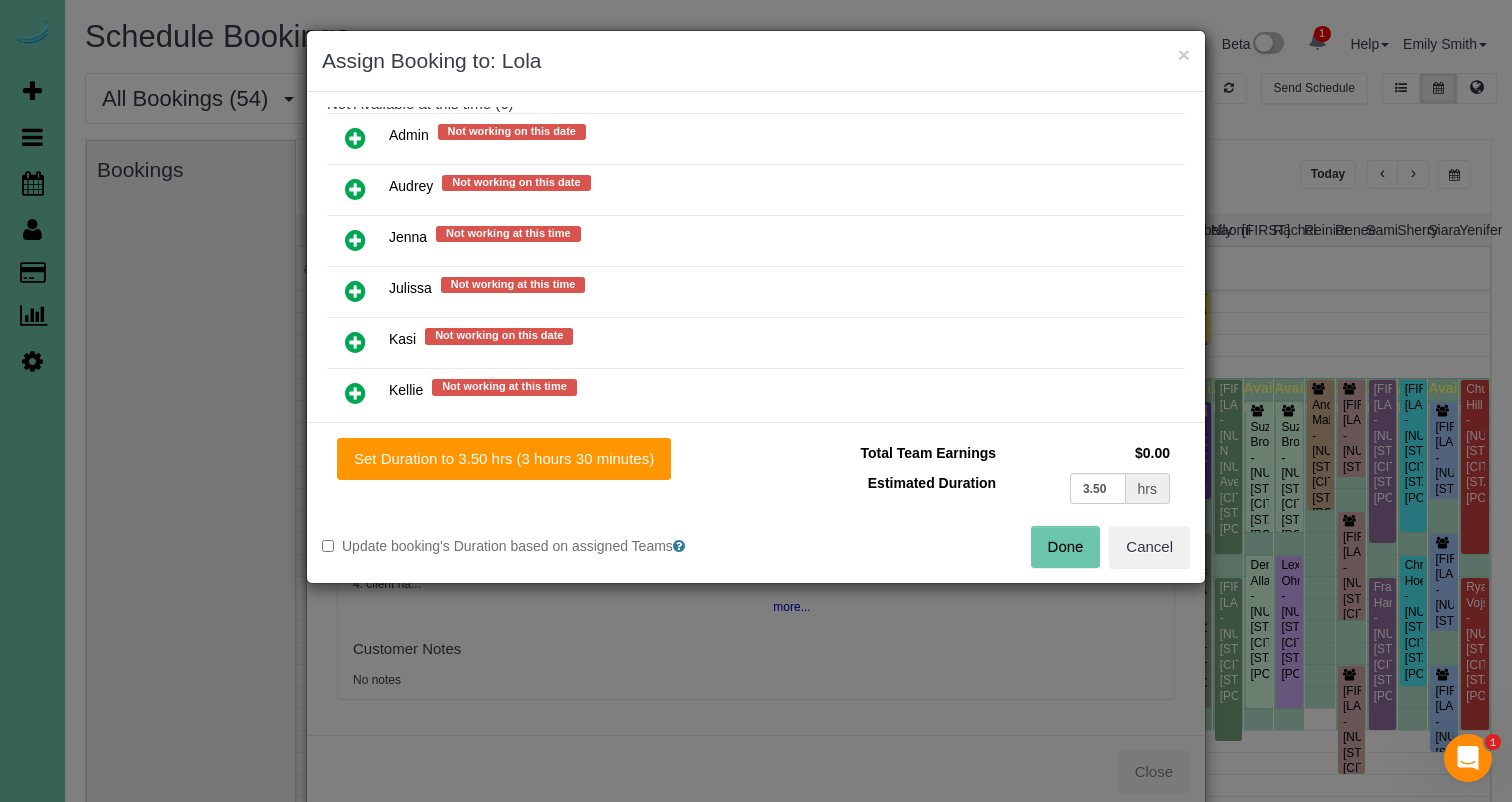 scroll, scrollTop: 757, scrollLeft: 0, axis: vertical 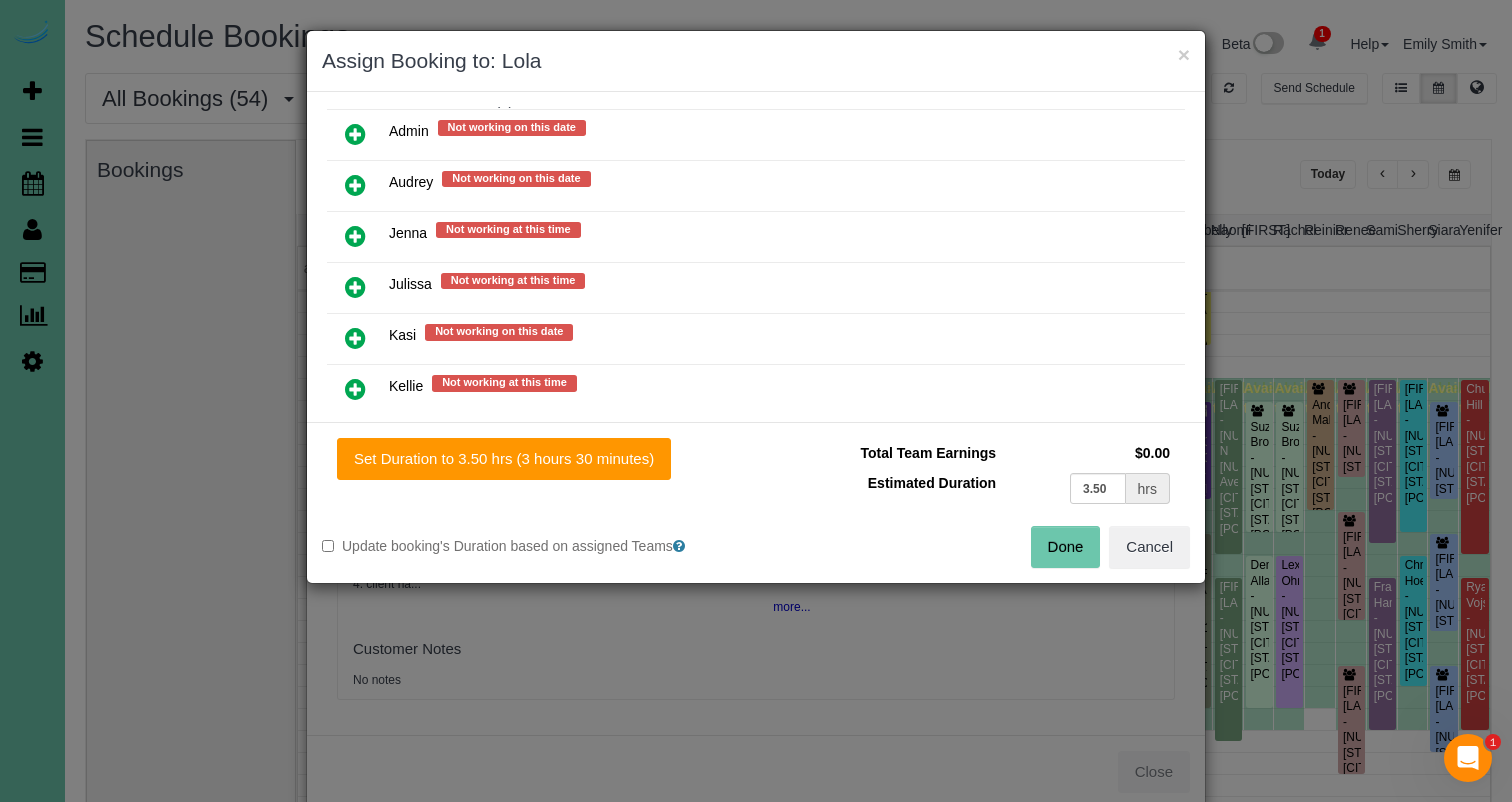 click at bounding box center [355, 236] 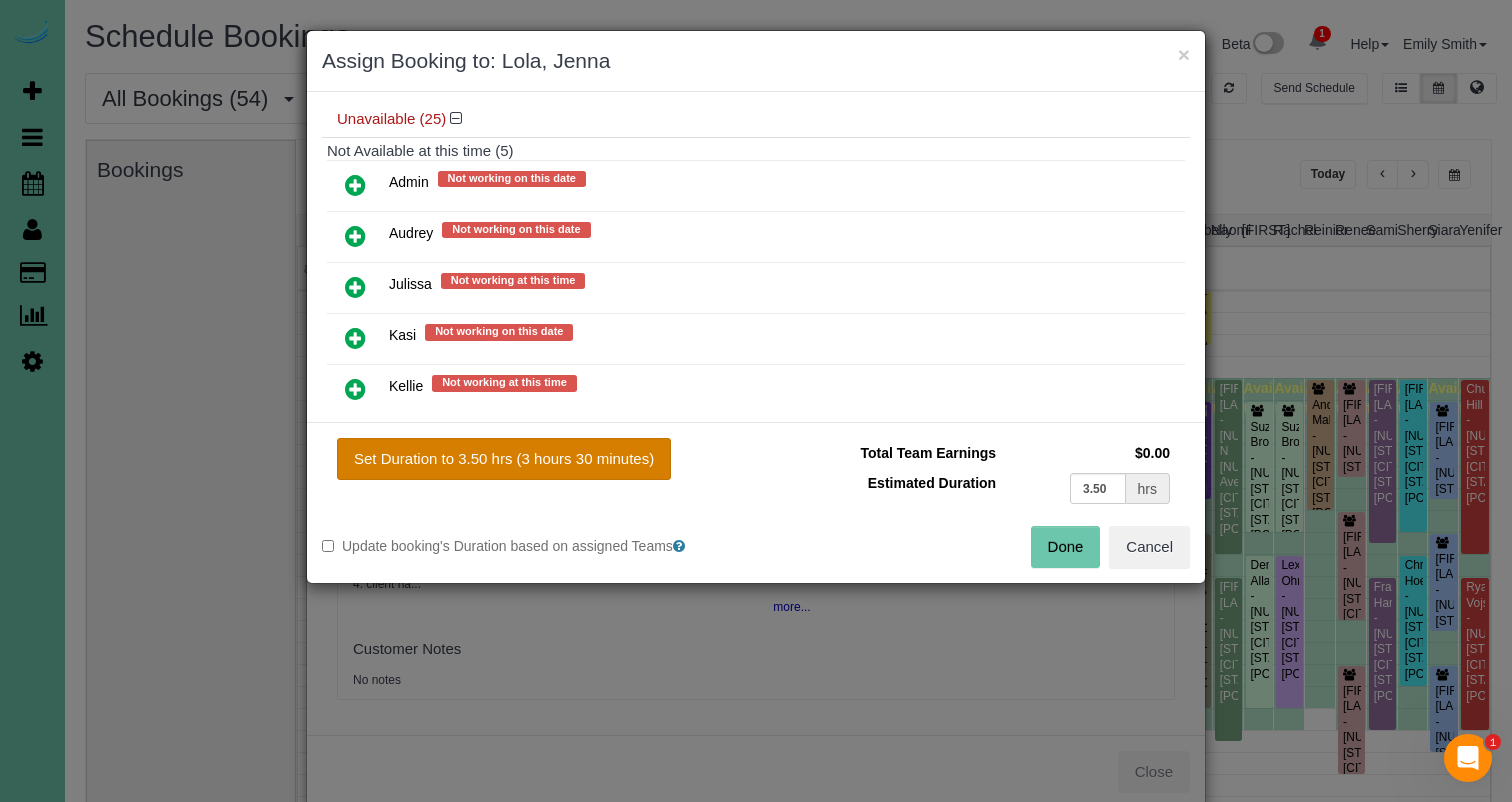 drag, startPoint x: 499, startPoint y: 457, endPoint x: 548, endPoint y: 461, distance: 49.162994 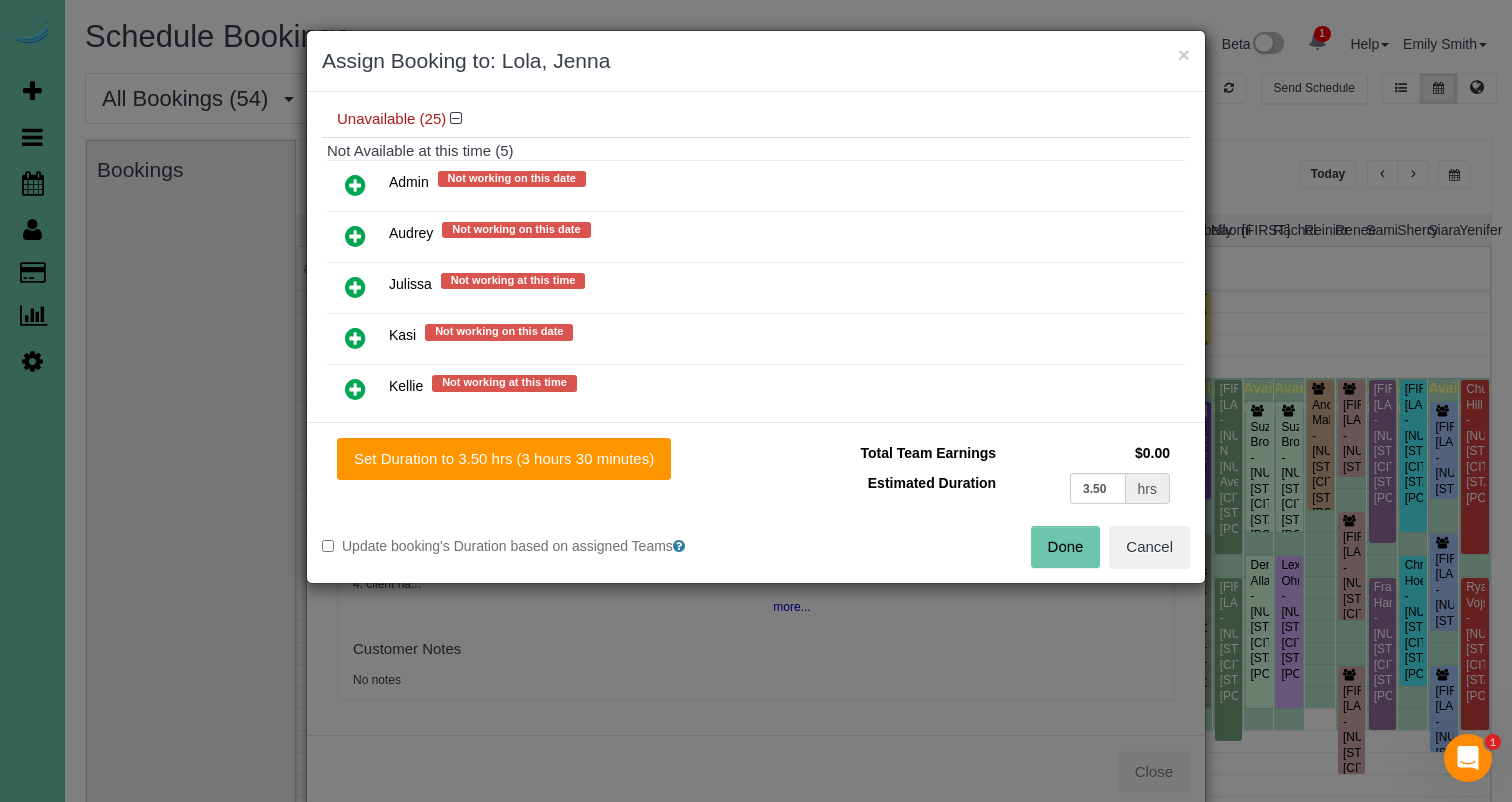 click on "Done" at bounding box center [1066, 547] 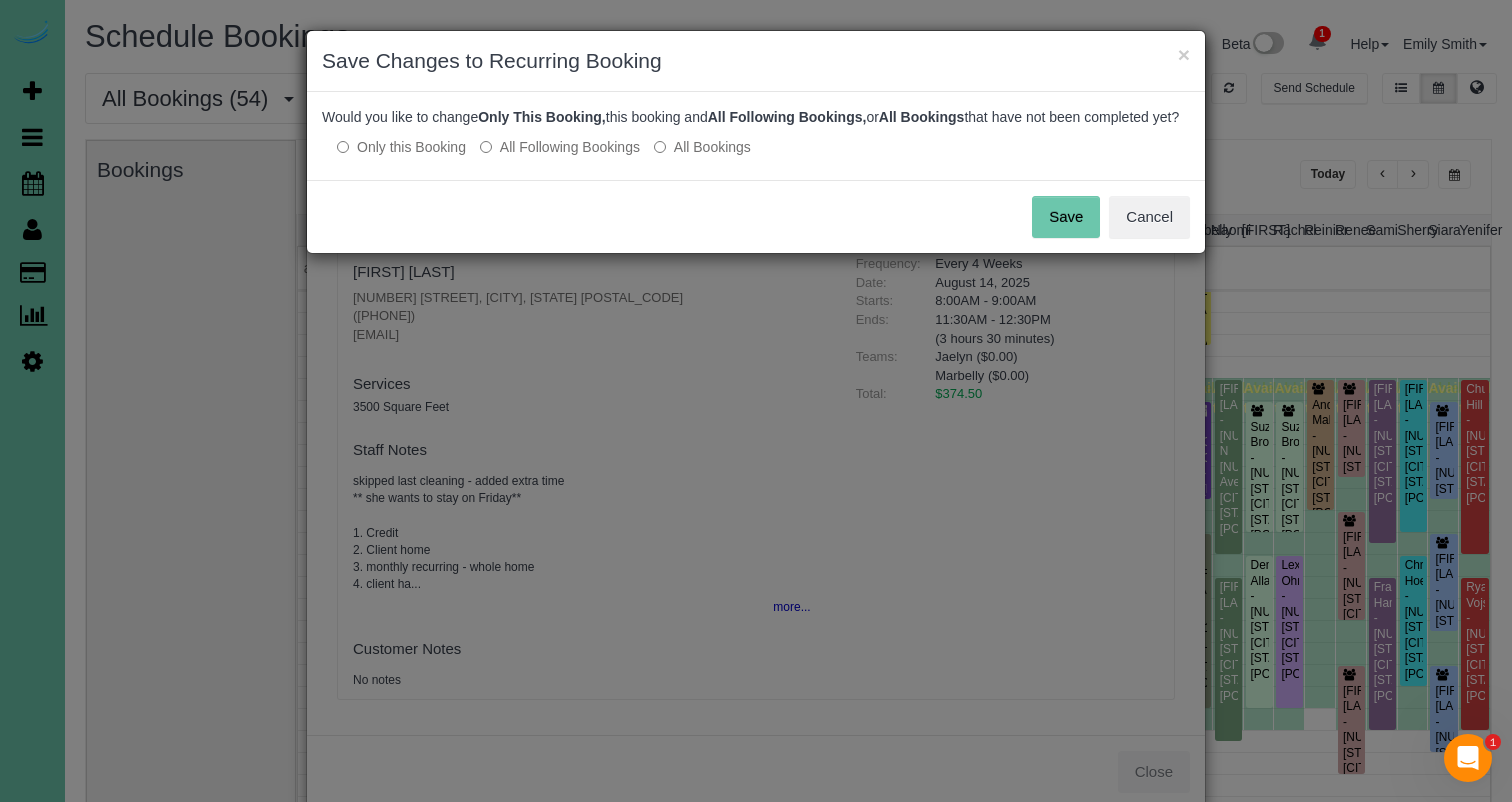 click on "Save" at bounding box center [1066, 217] 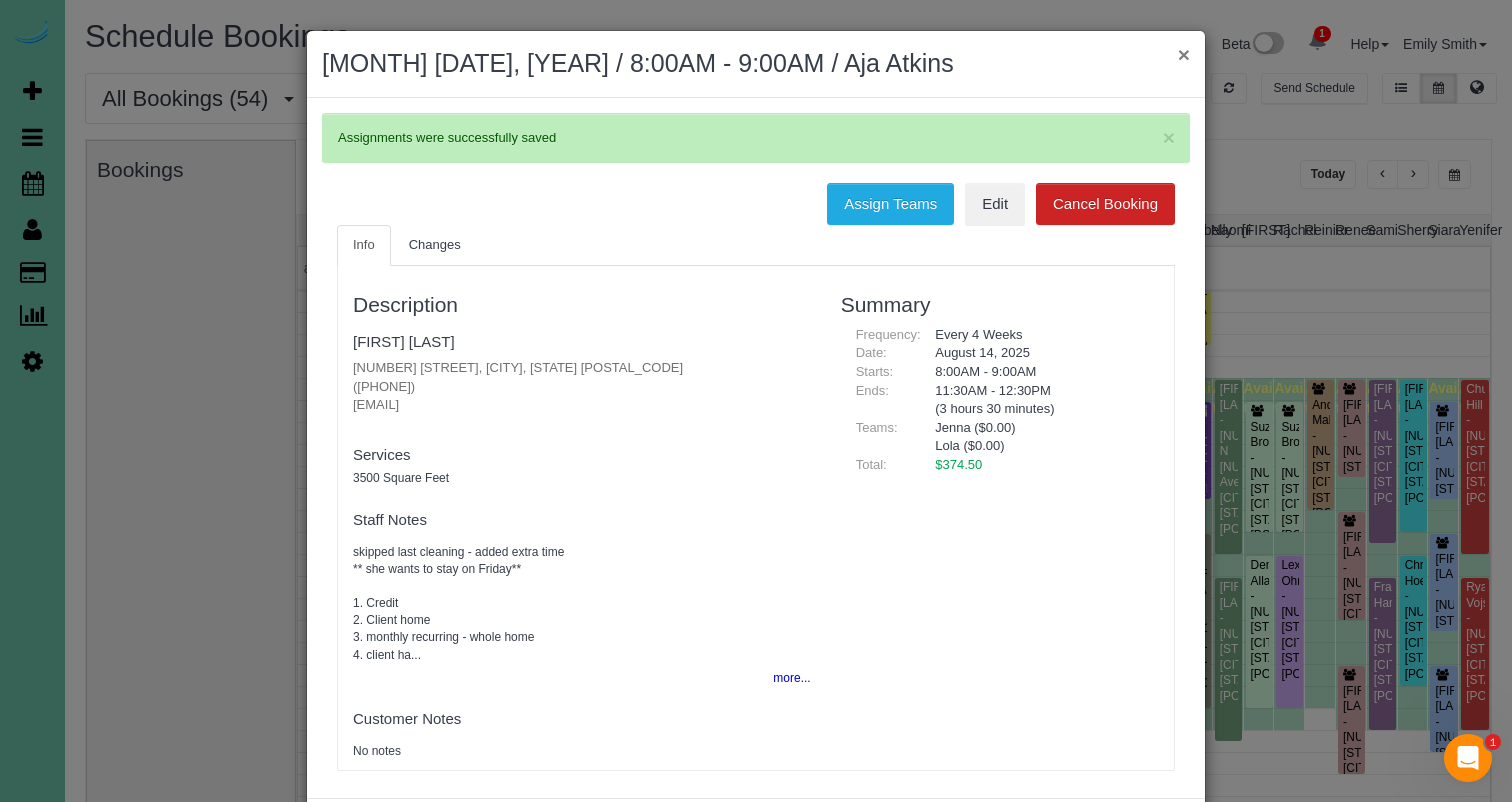 click on "×" at bounding box center [1184, 54] 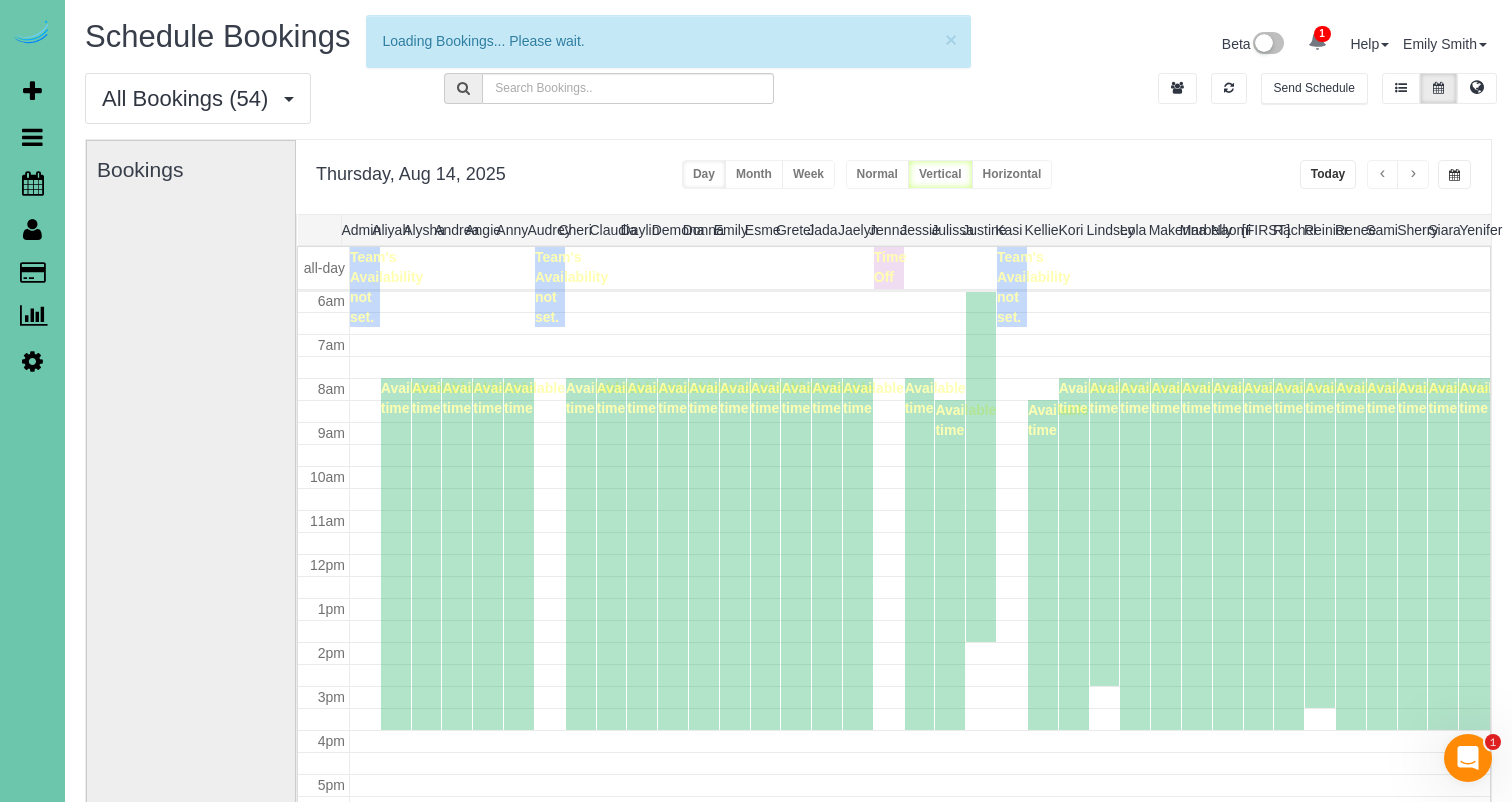 scroll, scrollTop: 265, scrollLeft: 0, axis: vertical 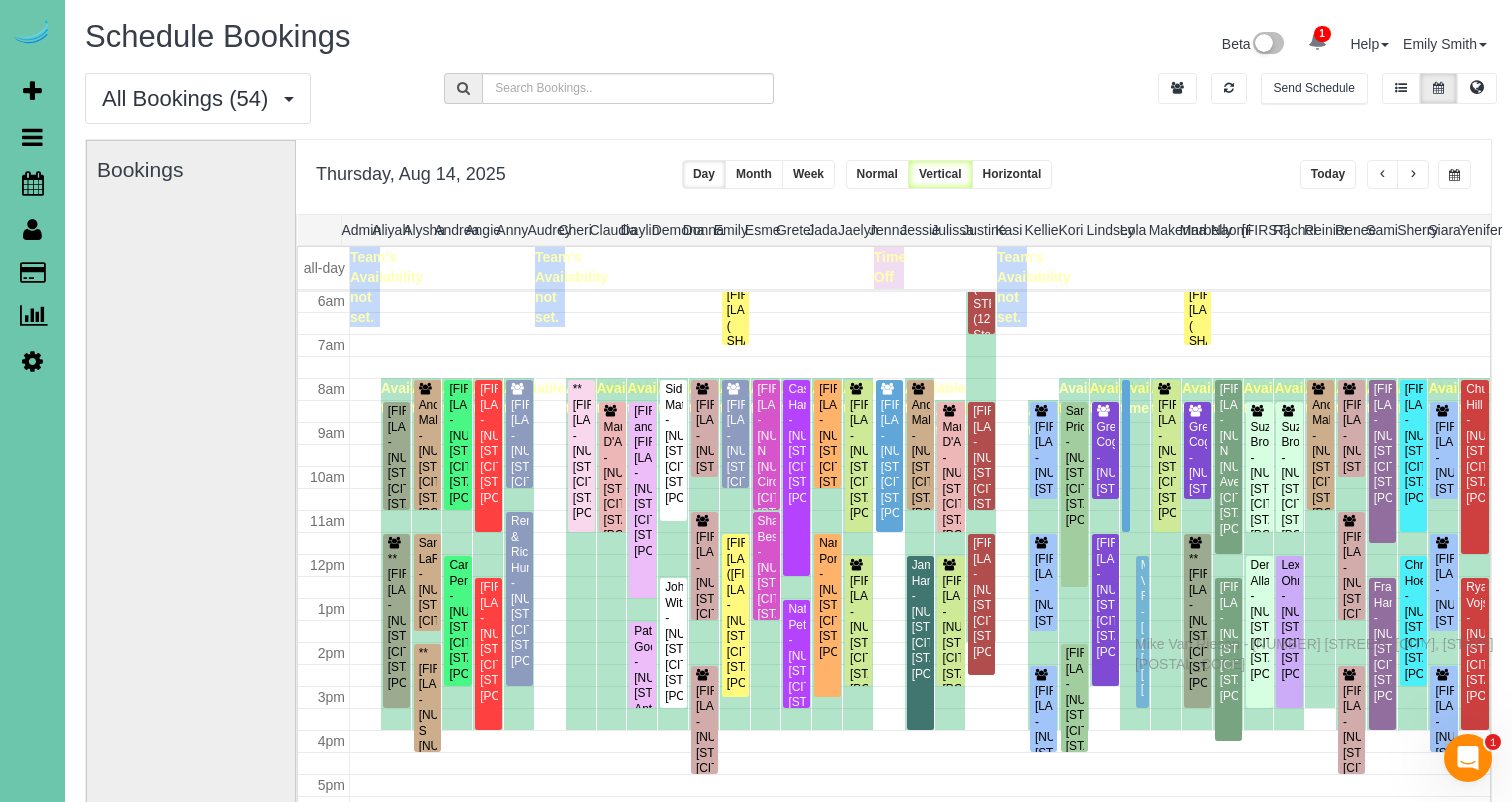 drag, startPoint x: 1147, startPoint y: 599, endPoint x: 1140, endPoint y: 642, distance: 43.56604 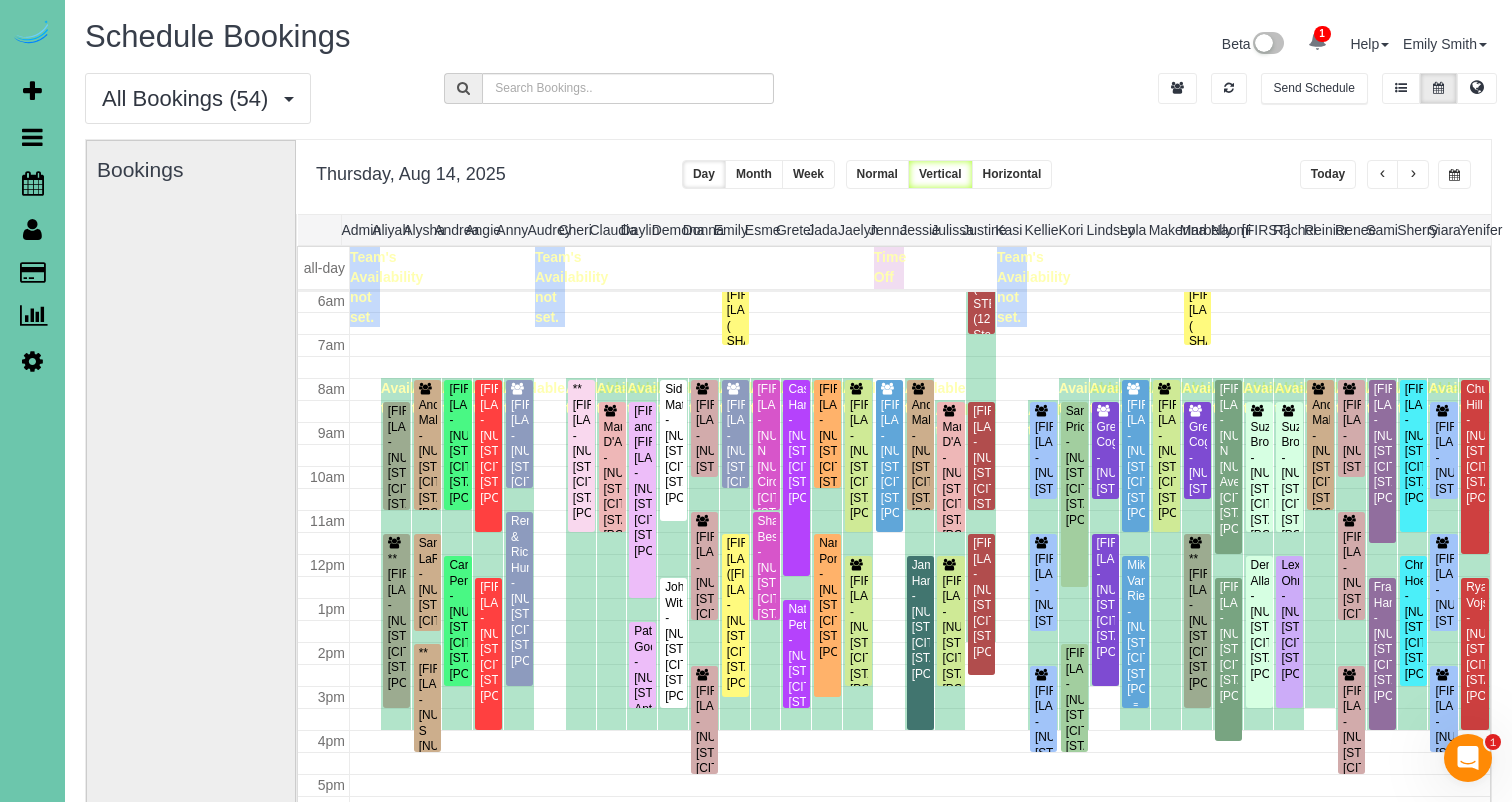 scroll, scrollTop: 265, scrollLeft: 0, axis: vertical 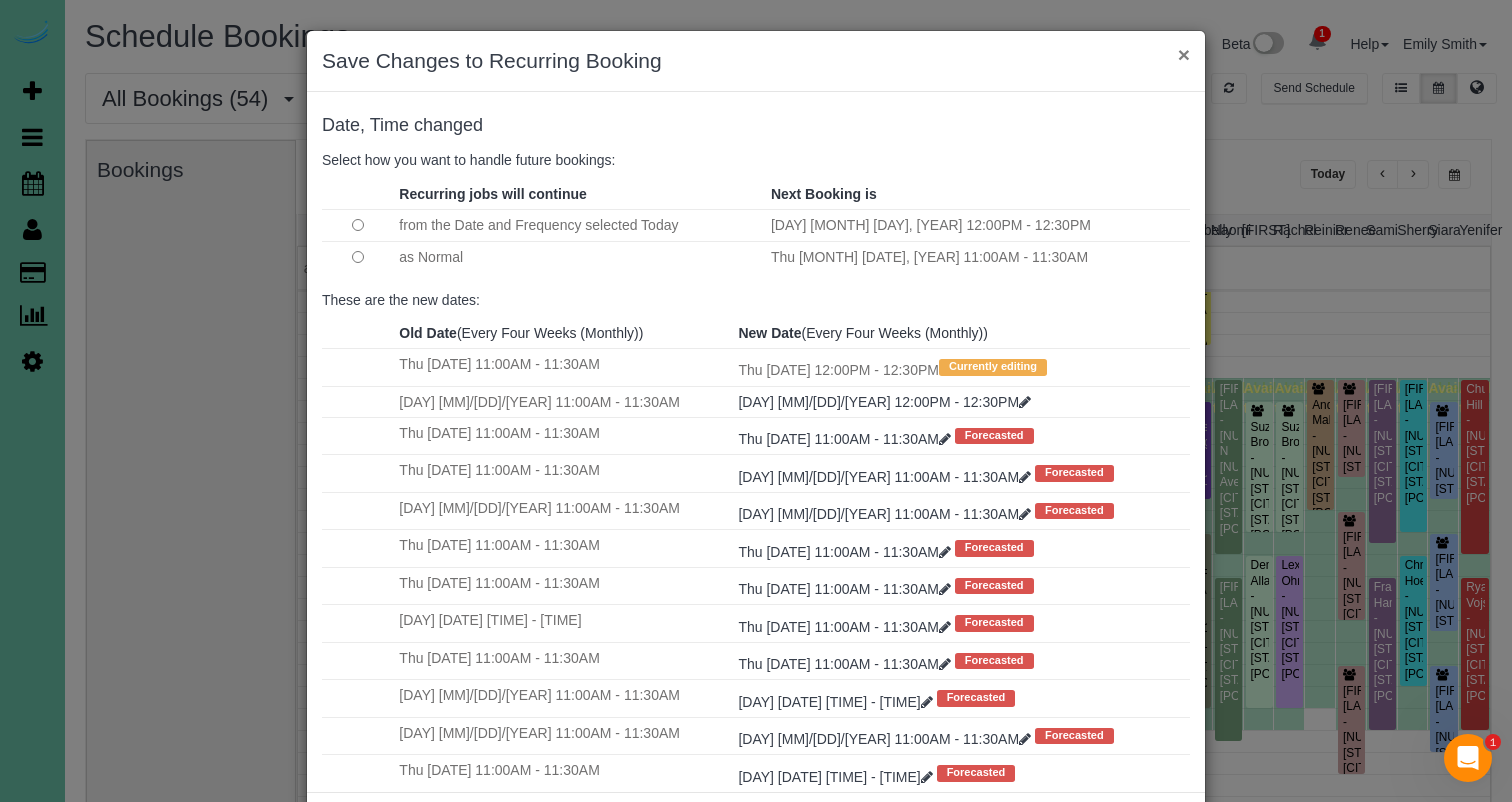 click on "×" at bounding box center (1184, 54) 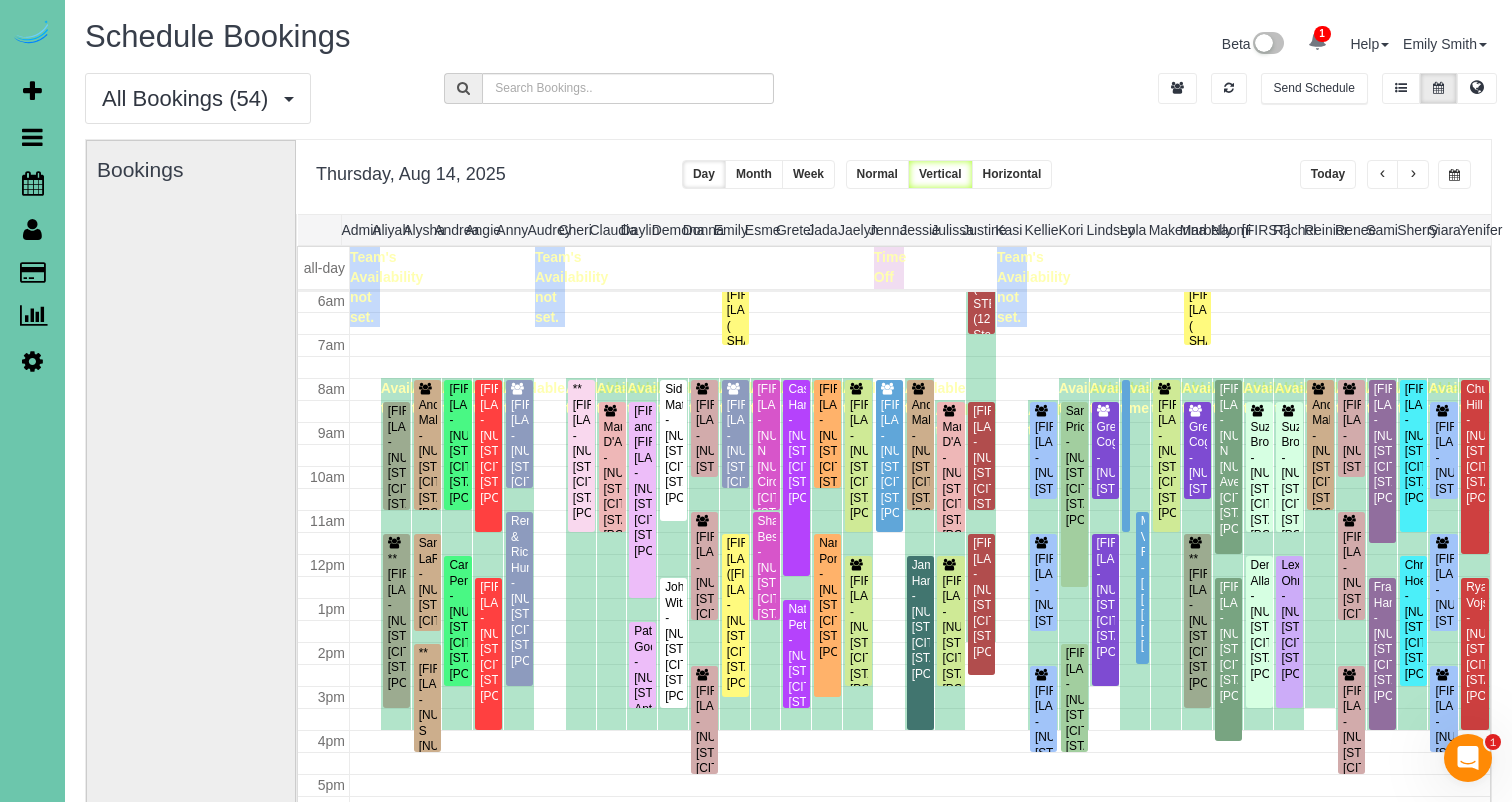 scroll, scrollTop: 265, scrollLeft: 0, axis: vertical 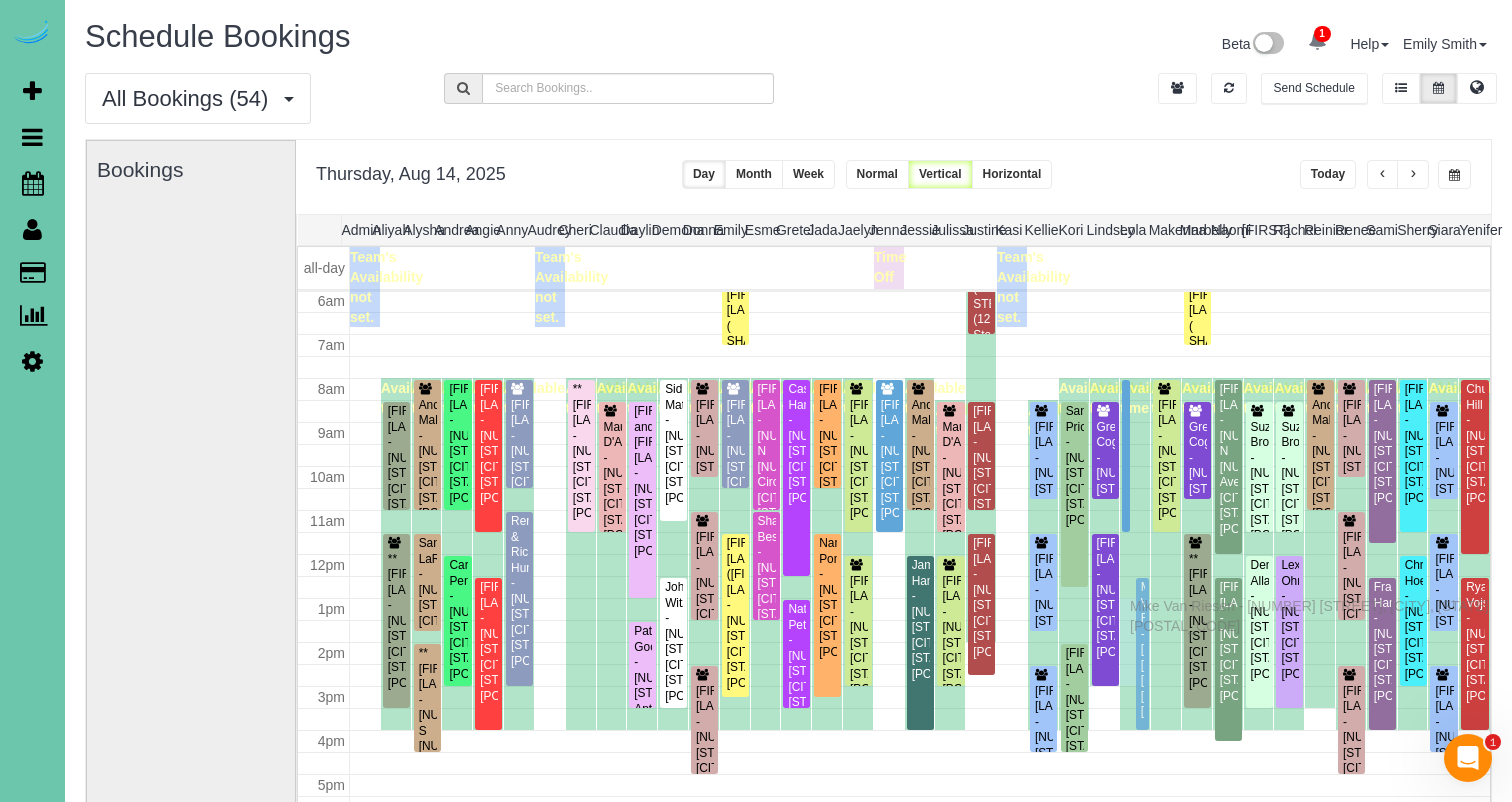 drag, startPoint x: 1143, startPoint y: 543, endPoint x: 1135, endPoint y: 603, distance: 60.530983 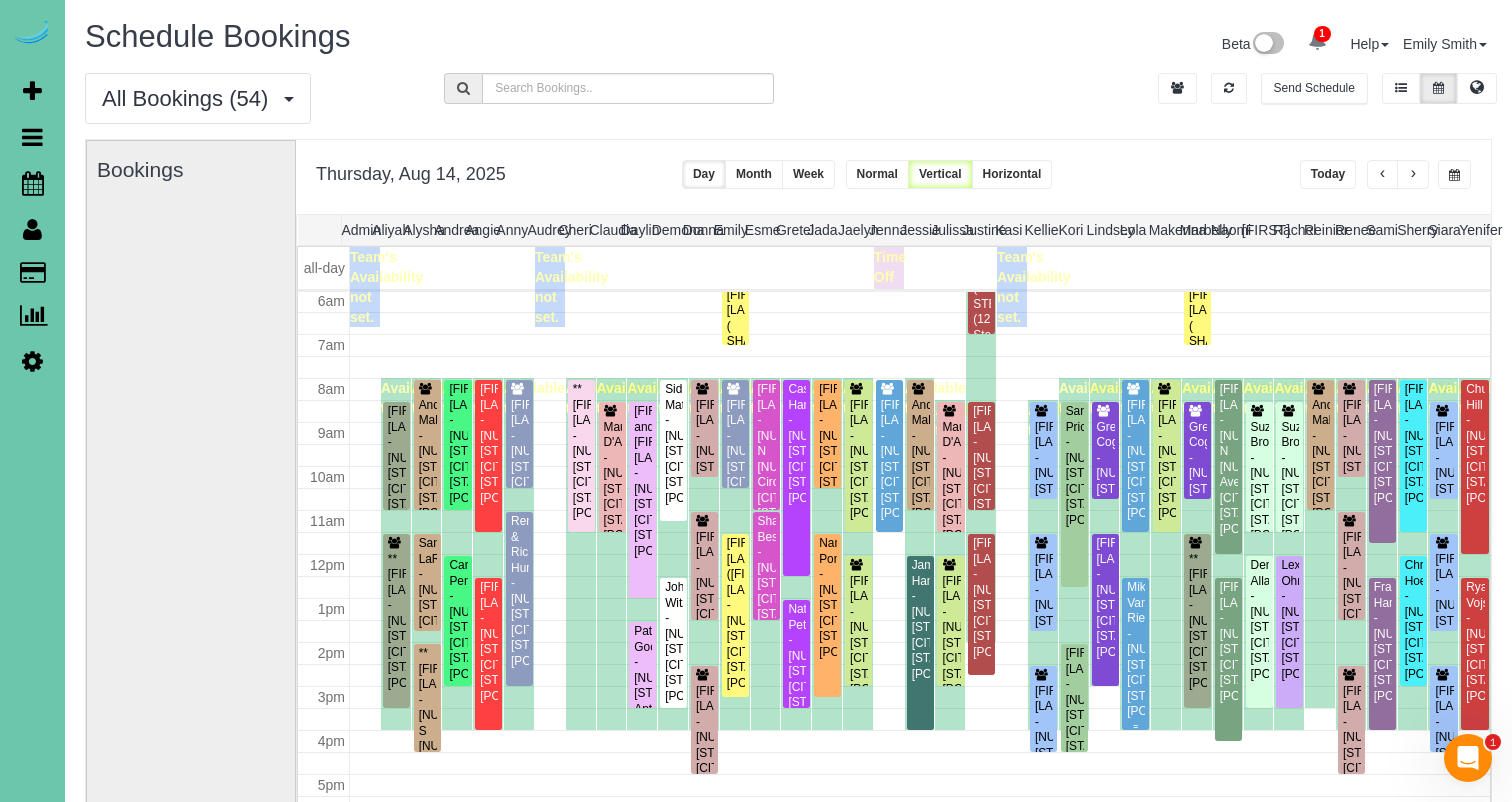 scroll, scrollTop: 265, scrollLeft: 0, axis: vertical 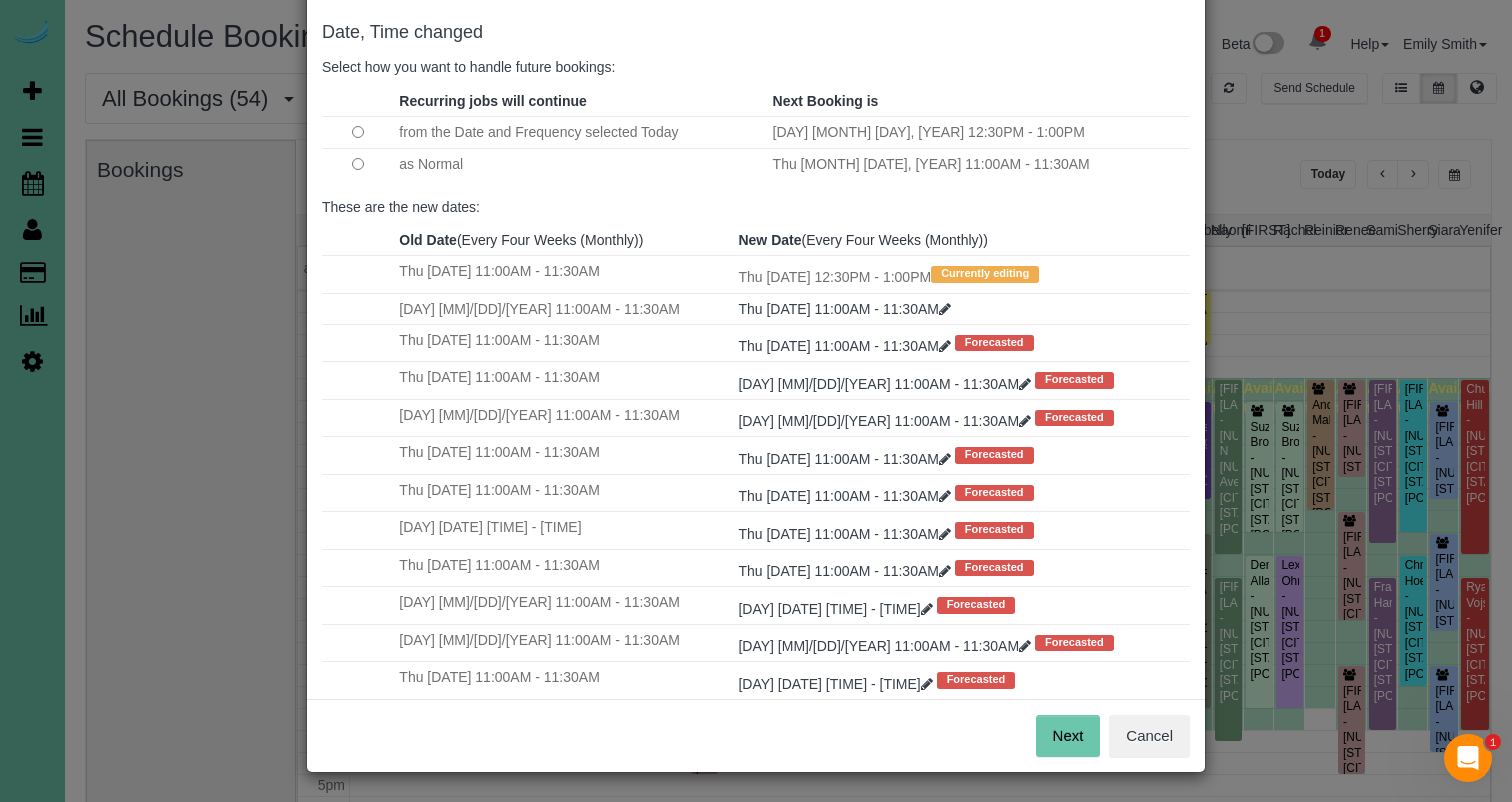 click on "Next" at bounding box center [1068, 736] 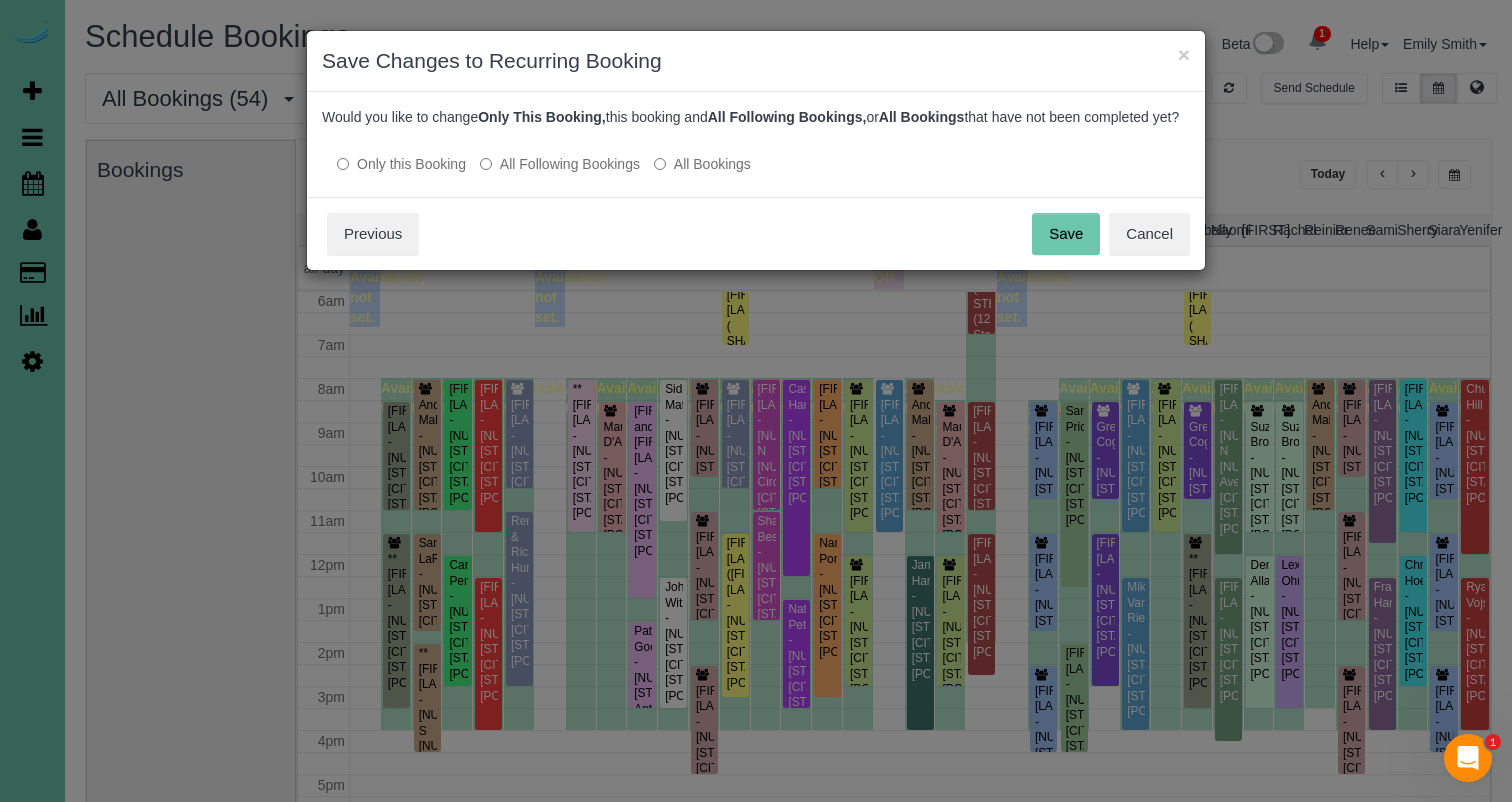 click on "Save" at bounding box center (1066, 234) 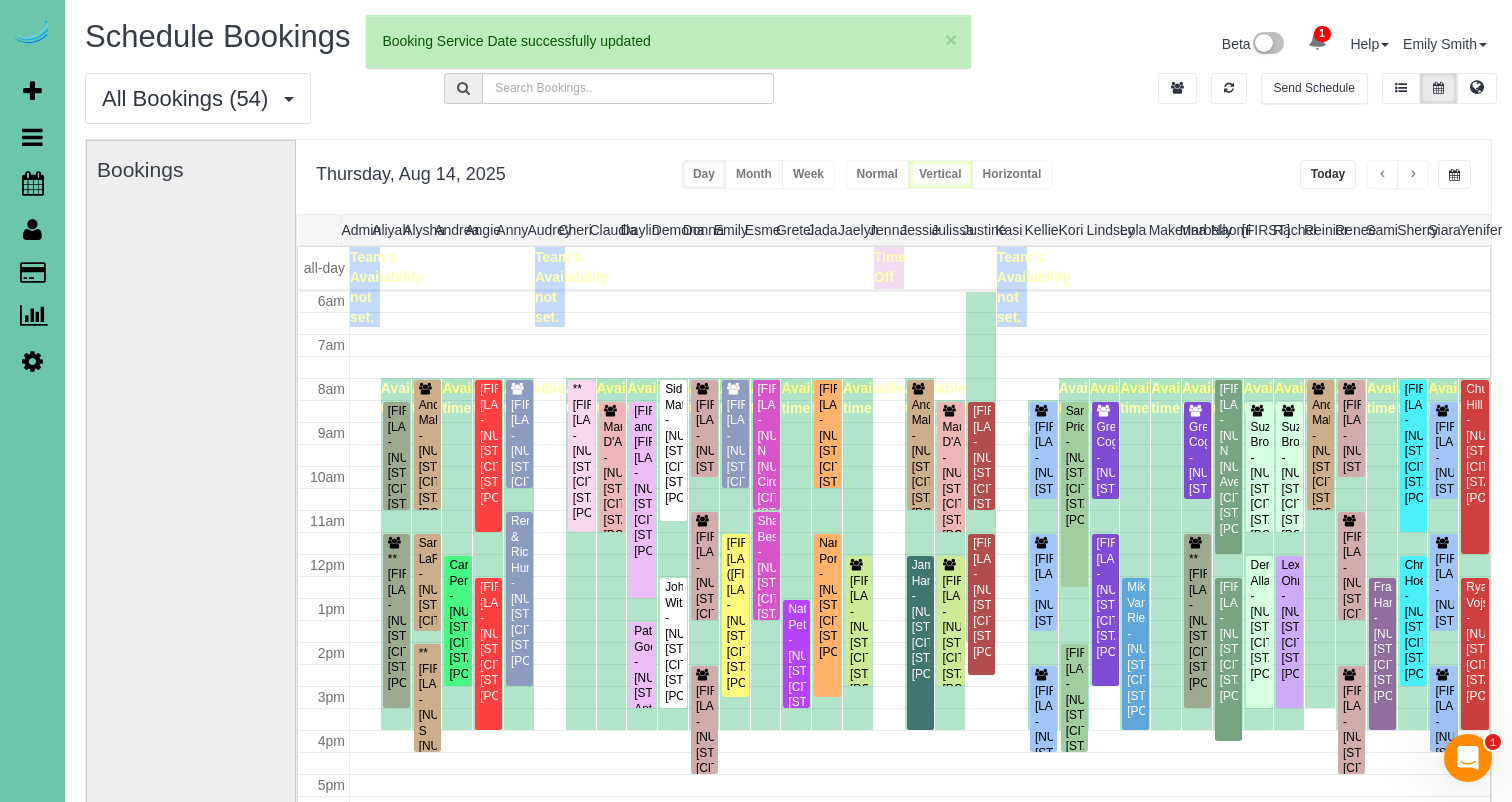 scroll, scrollTop: 265, scrollLeft: 0, axis: vertical 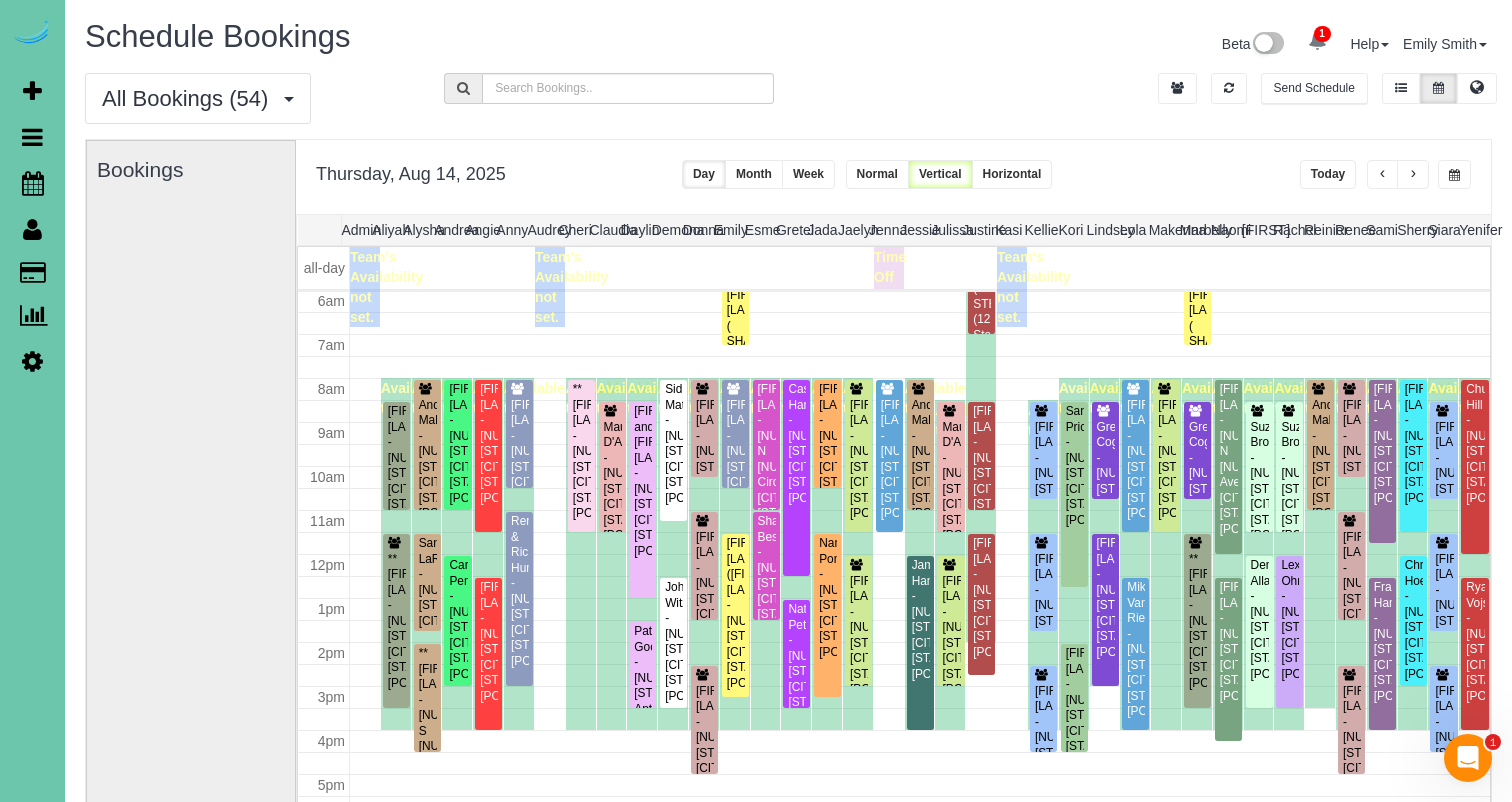 click at bounding box center (1454, 174) 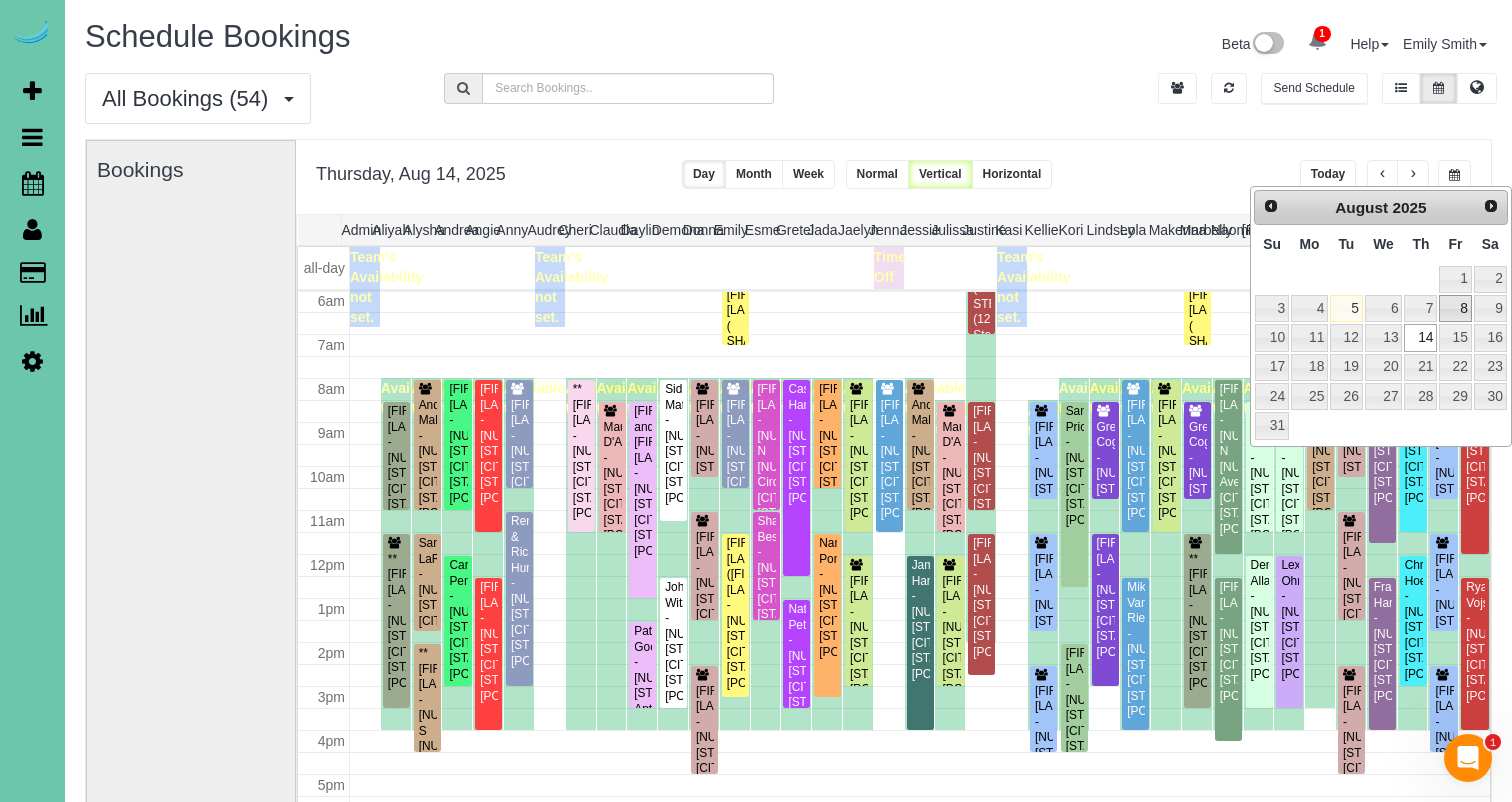 click on "8" at bounding box center [1455, 308] 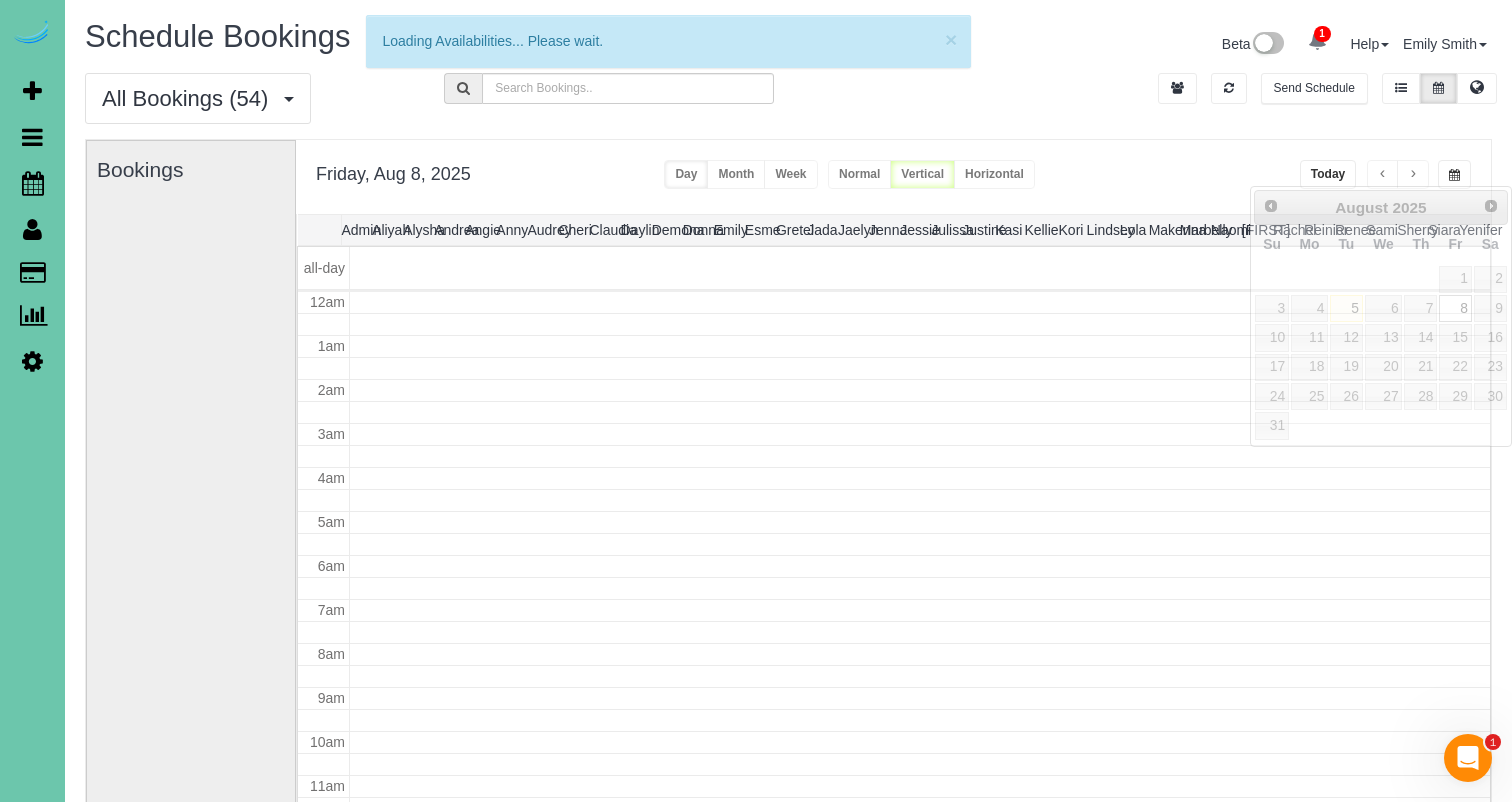 scroll, scrollTop: 265, scrollLeft: 0, axis: vertical 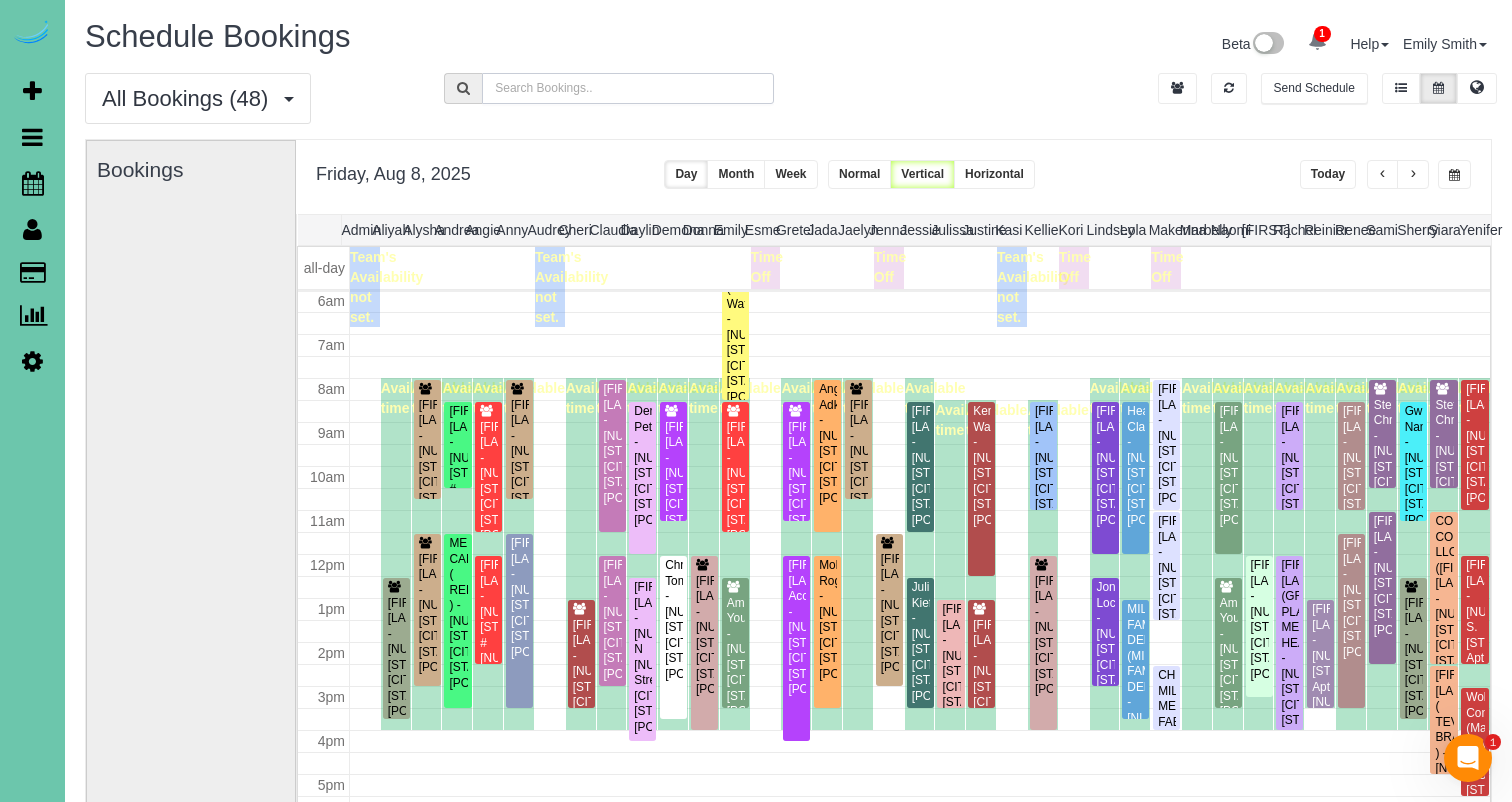 drag, startPoint x: 582, startPoint y: 97, endPoint x: 654, endPoint y: 108, distance: 72.835434 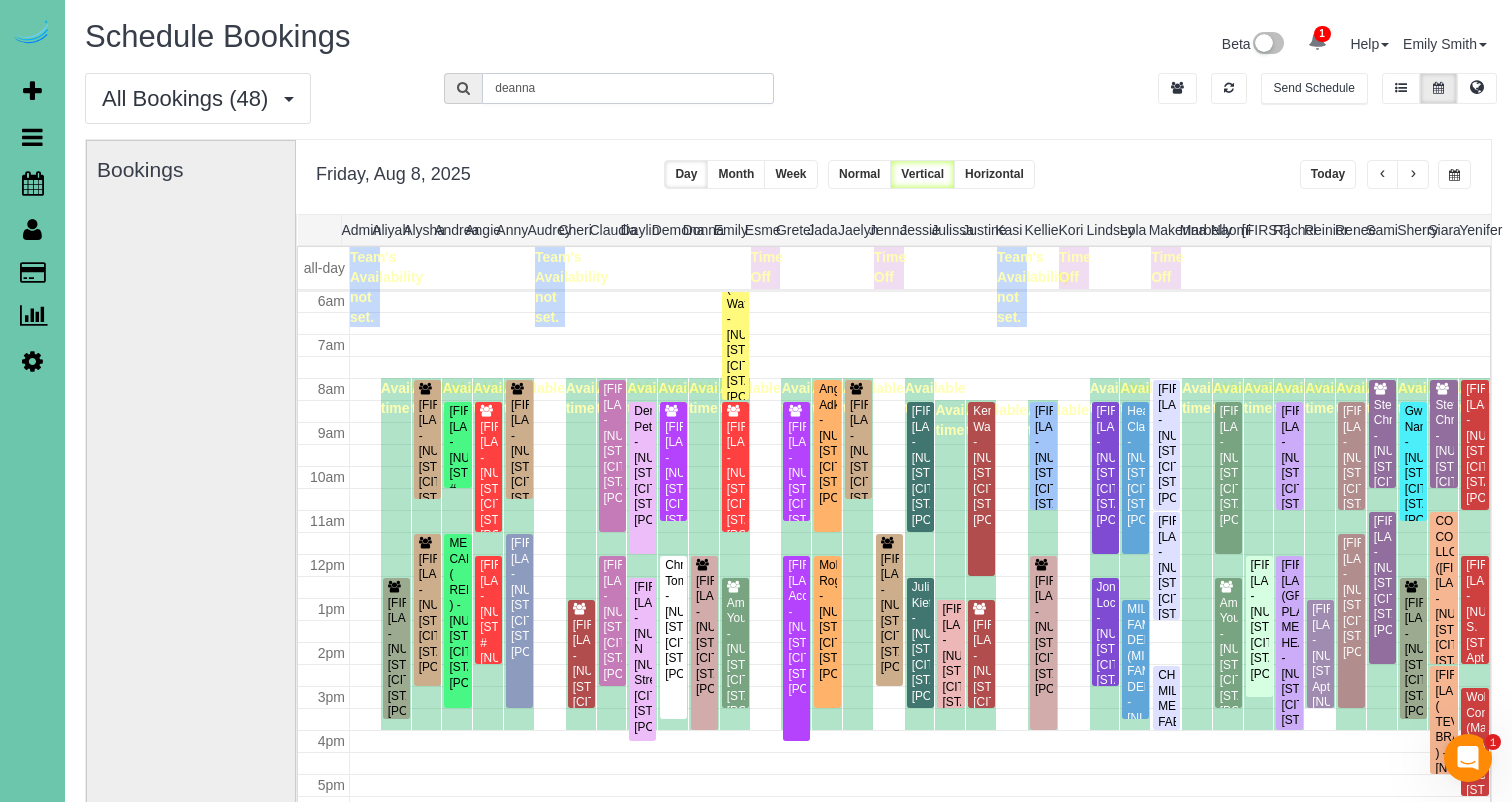 scroll, scrollTop: 265, scrollLeft: 0, axis: vertical 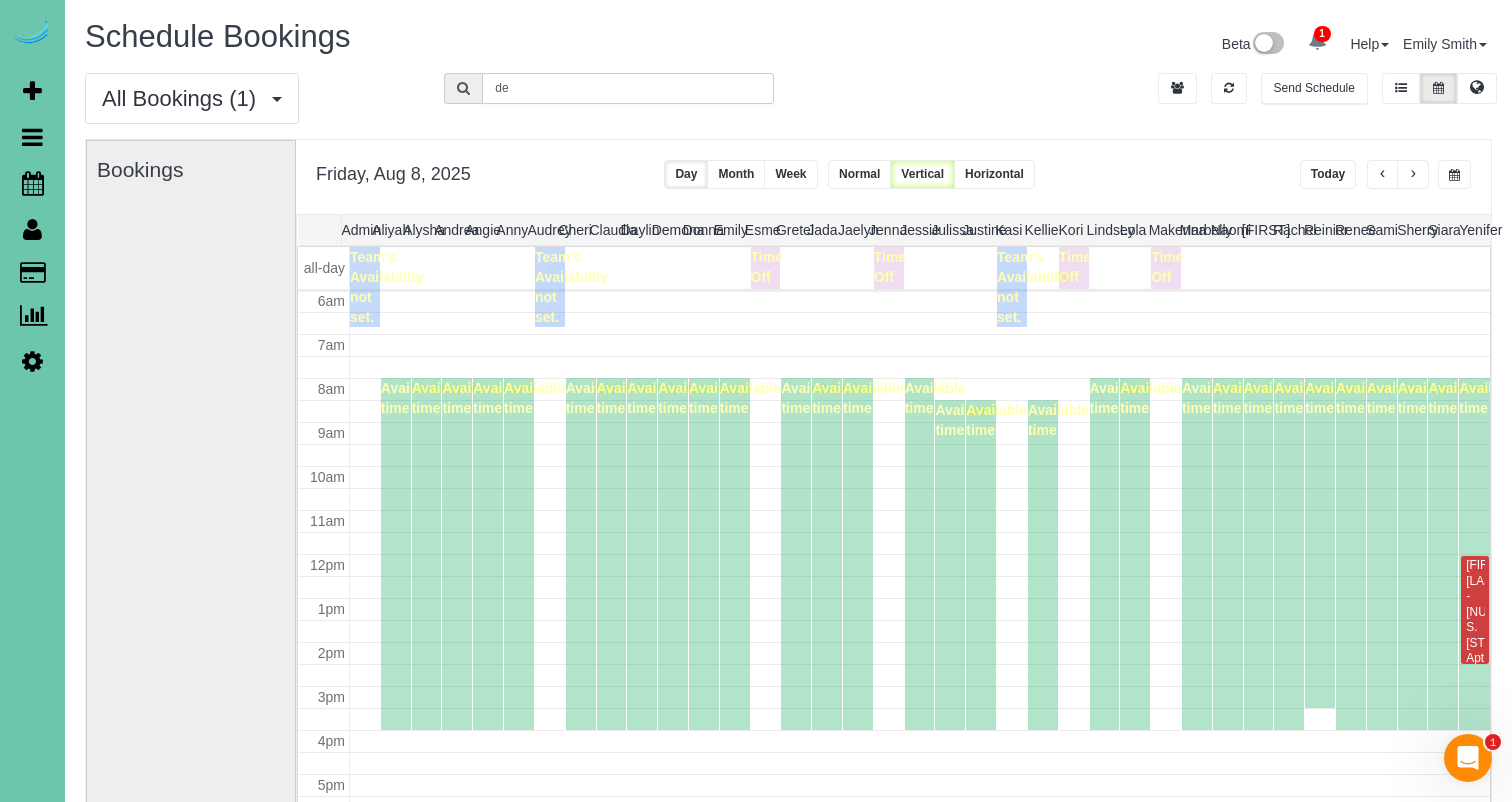 type on "d" 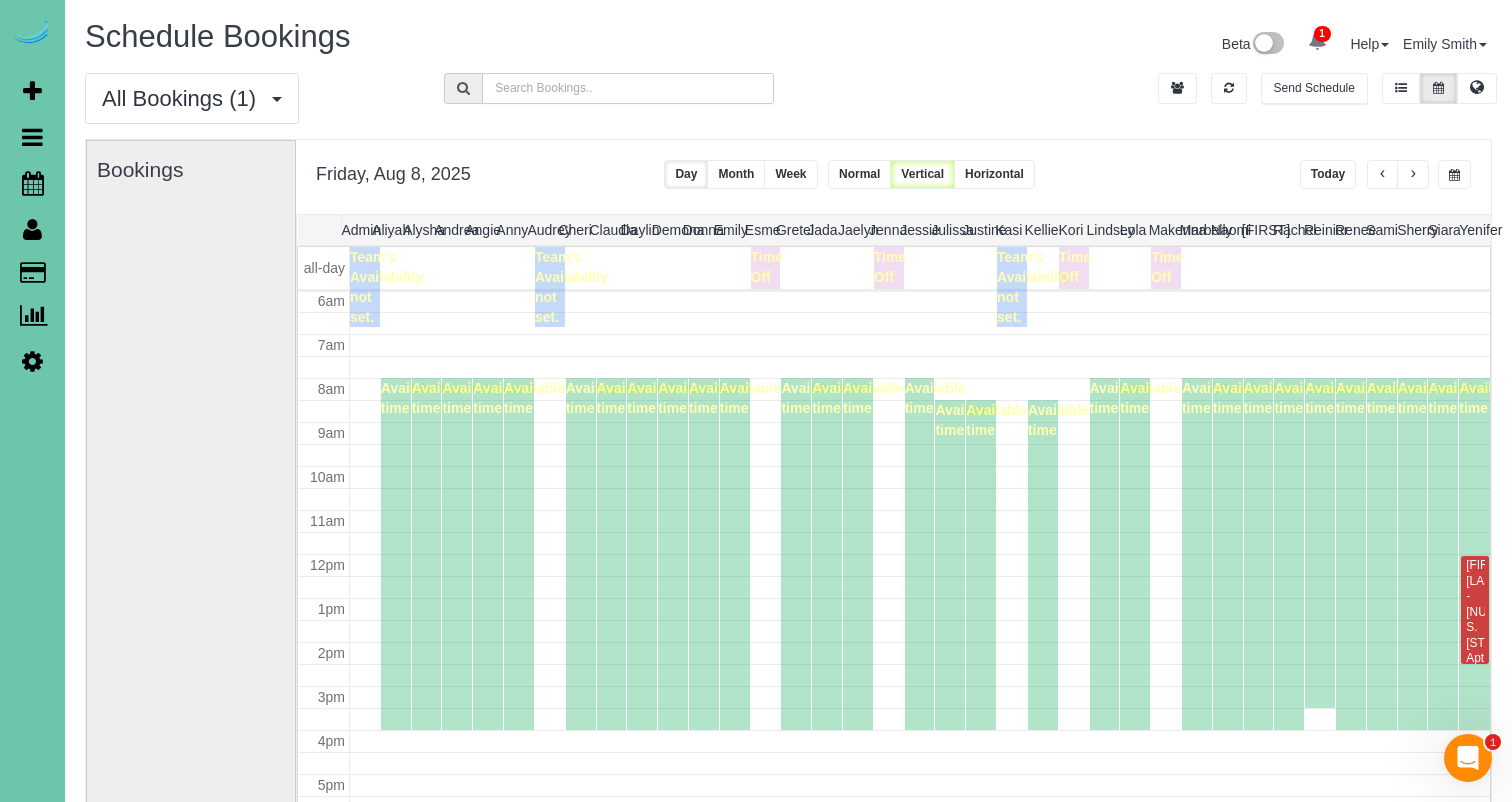 type 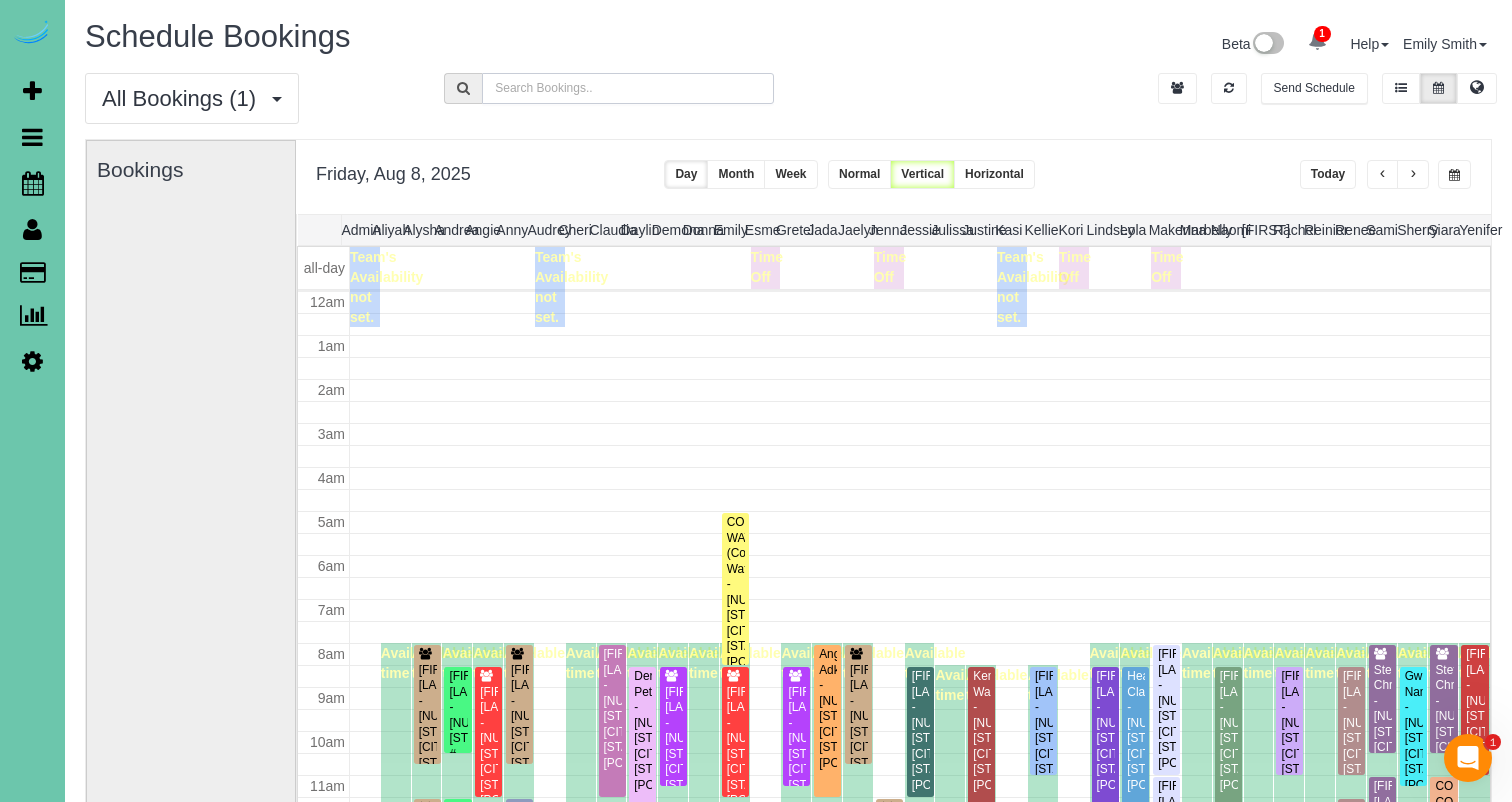 scroll, scrollTop: 265, scrollLeft: 0, axis: vertical 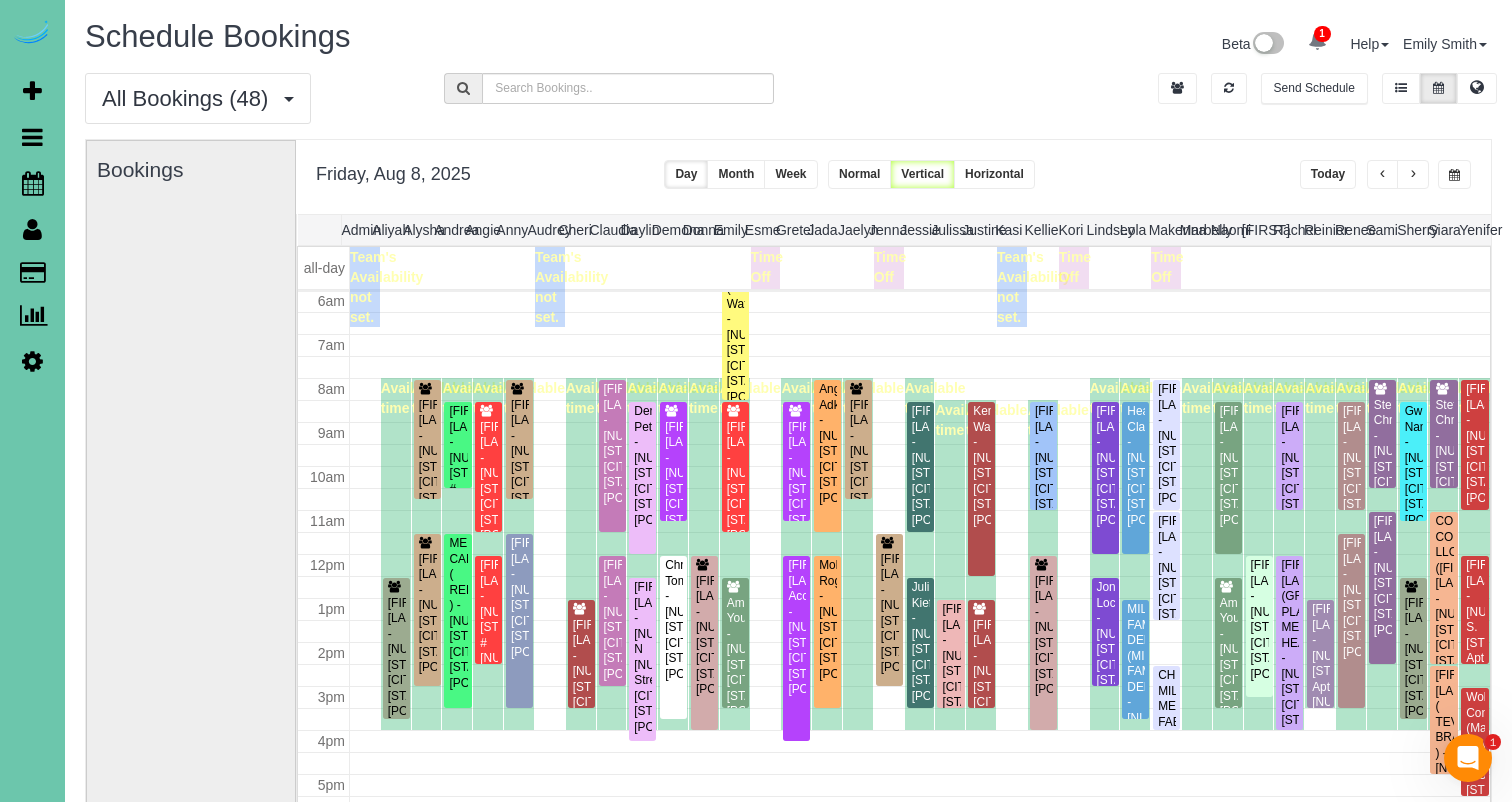 click at bounding box center [1454, 174] 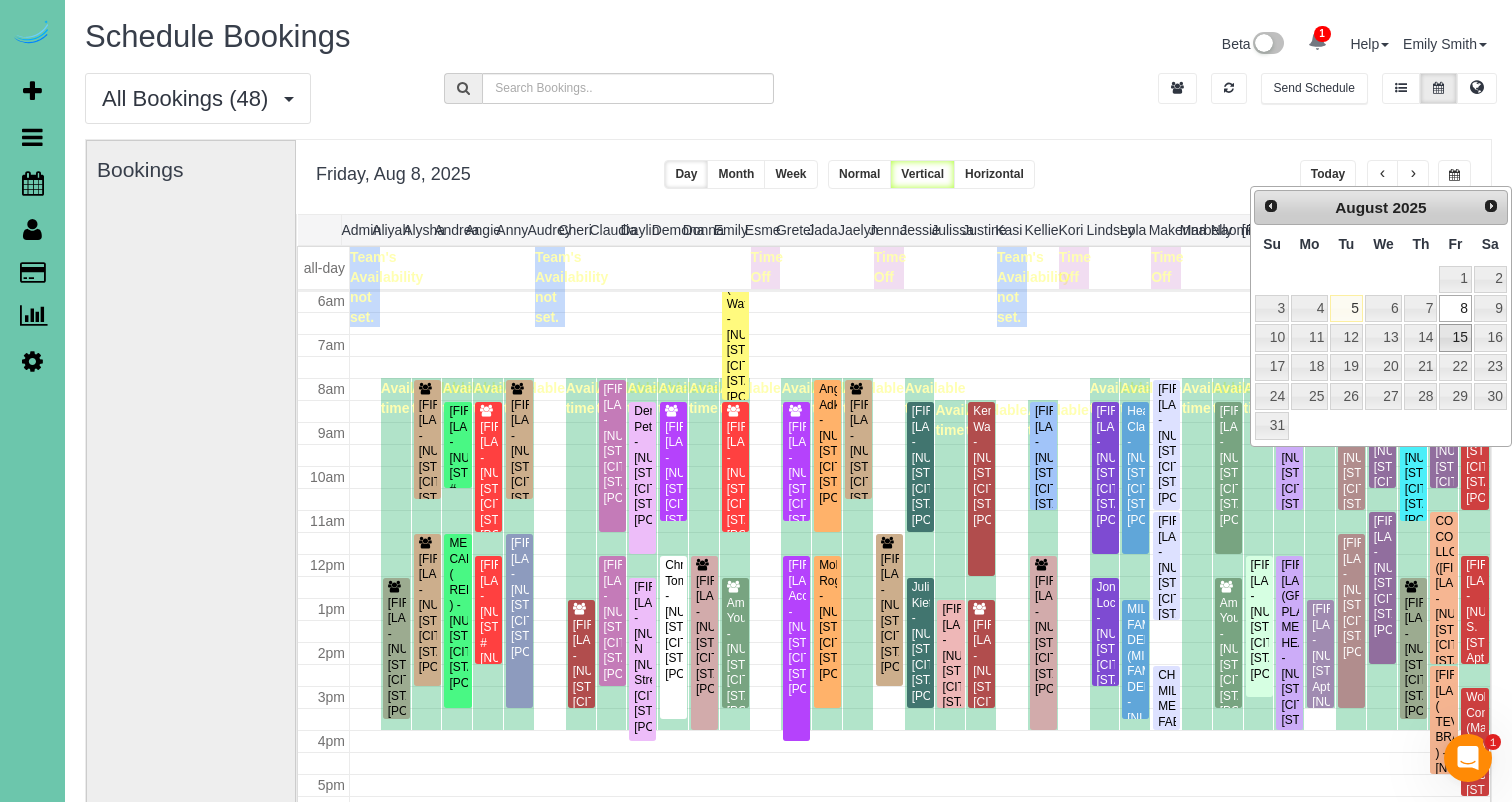 click on "15" at bounding box center (1455, 337) 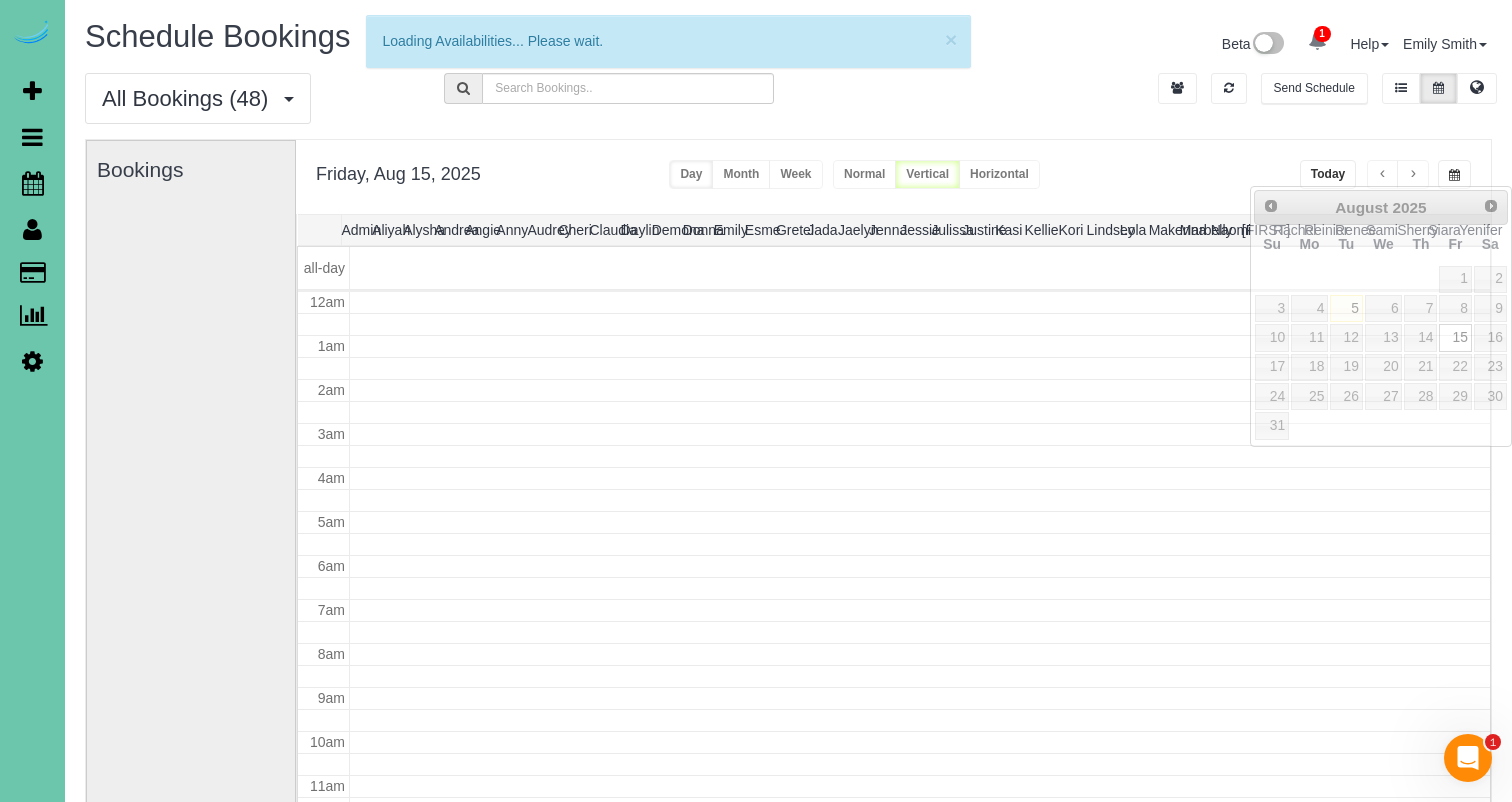 scroll, scrollTop: 265, scrollLeft: 0, axis: vertical 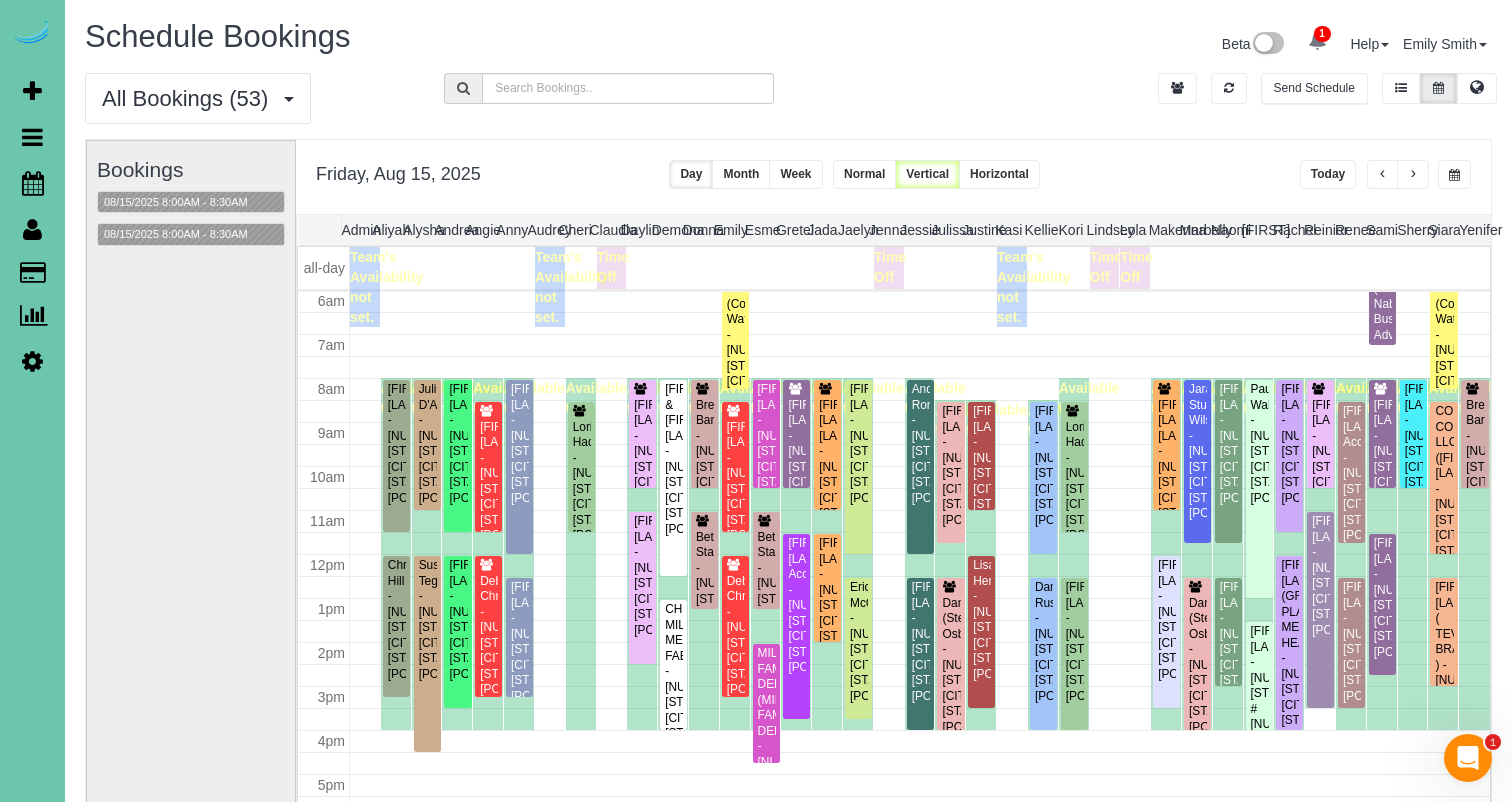 click at bounding box center (1454, 175) 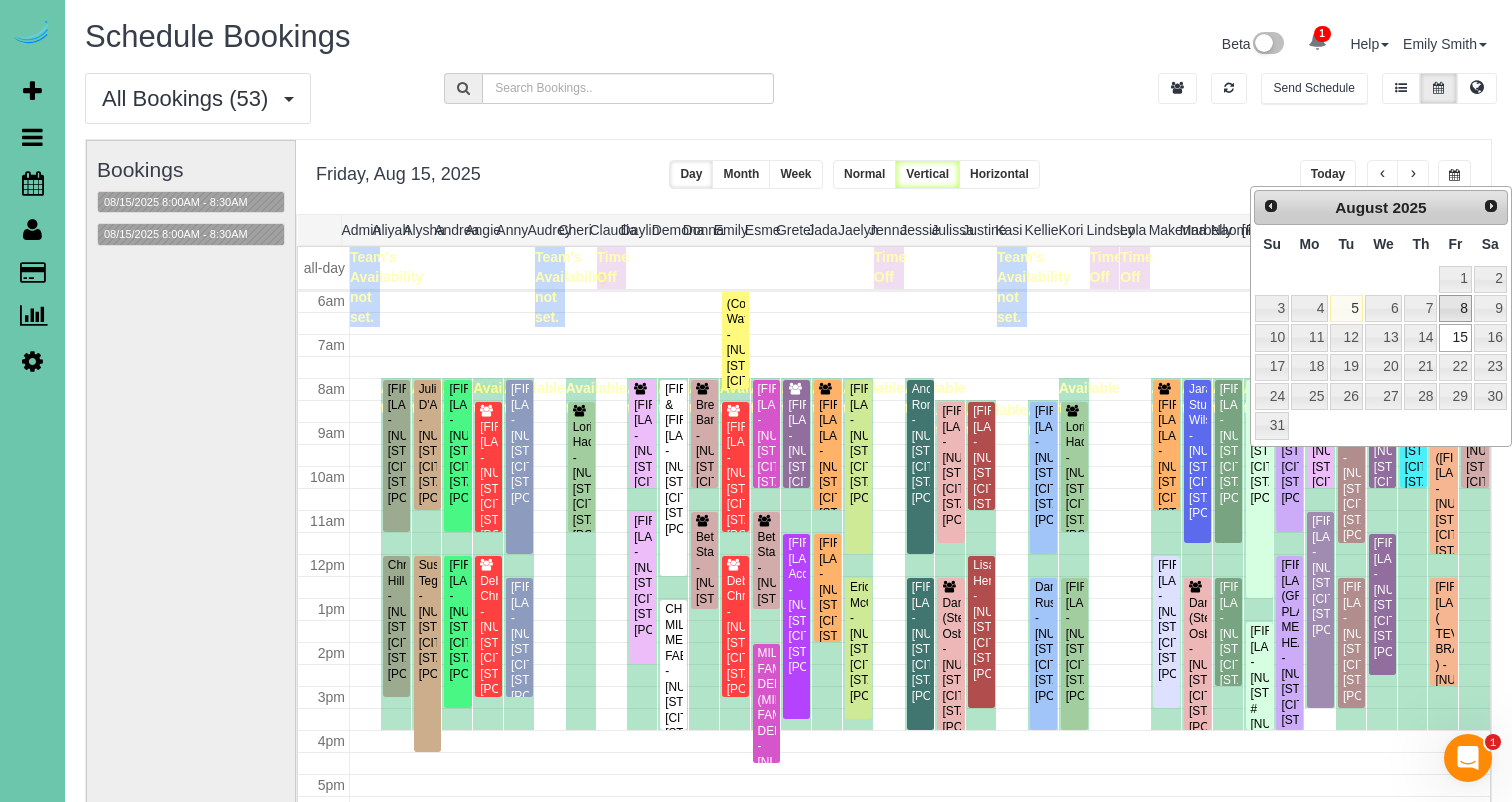 click on "8" at bounding box center (1455, 308) 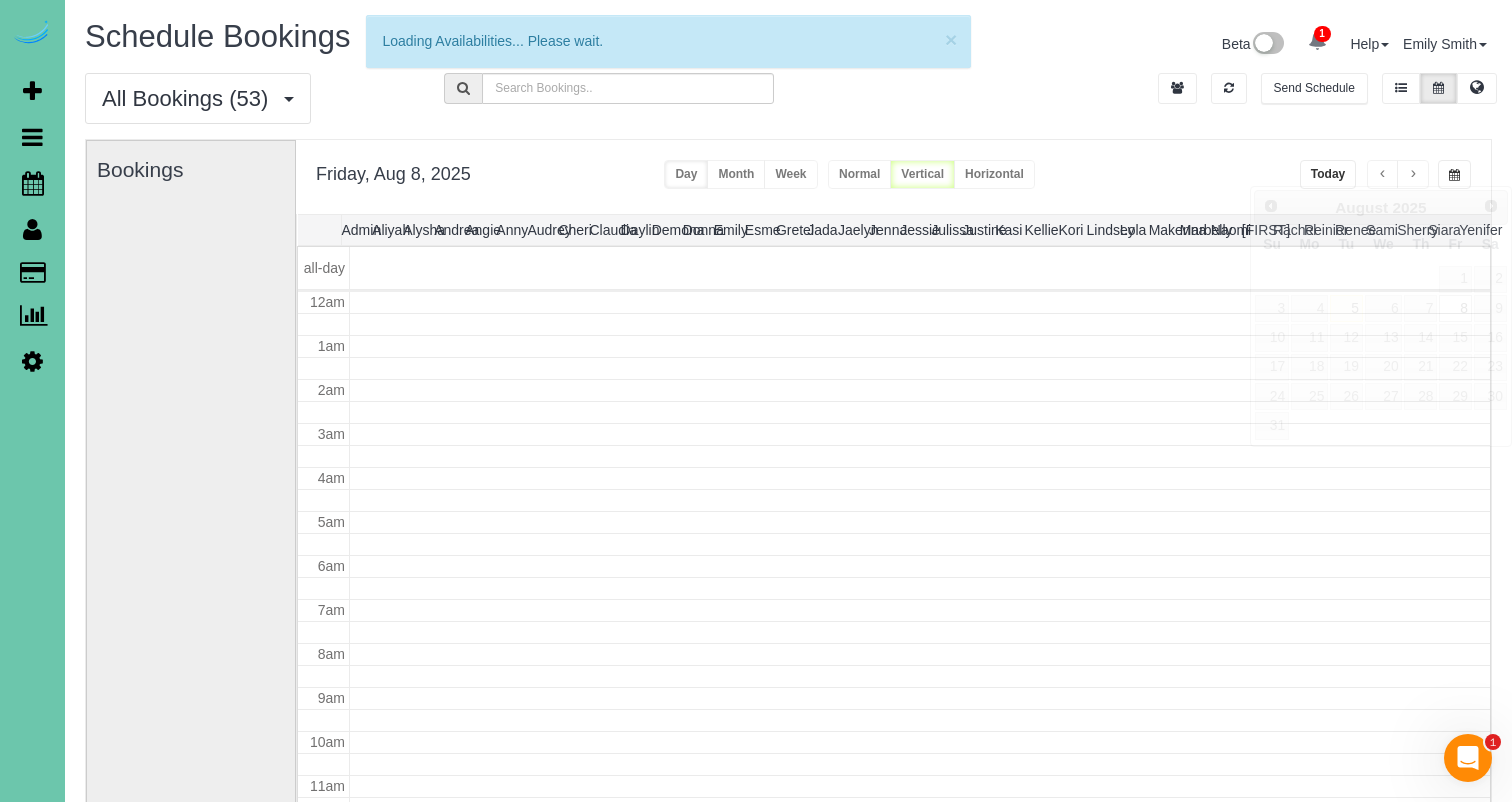 scroll, scrollTop: 265, scrollLeft: 0, axis: vertical 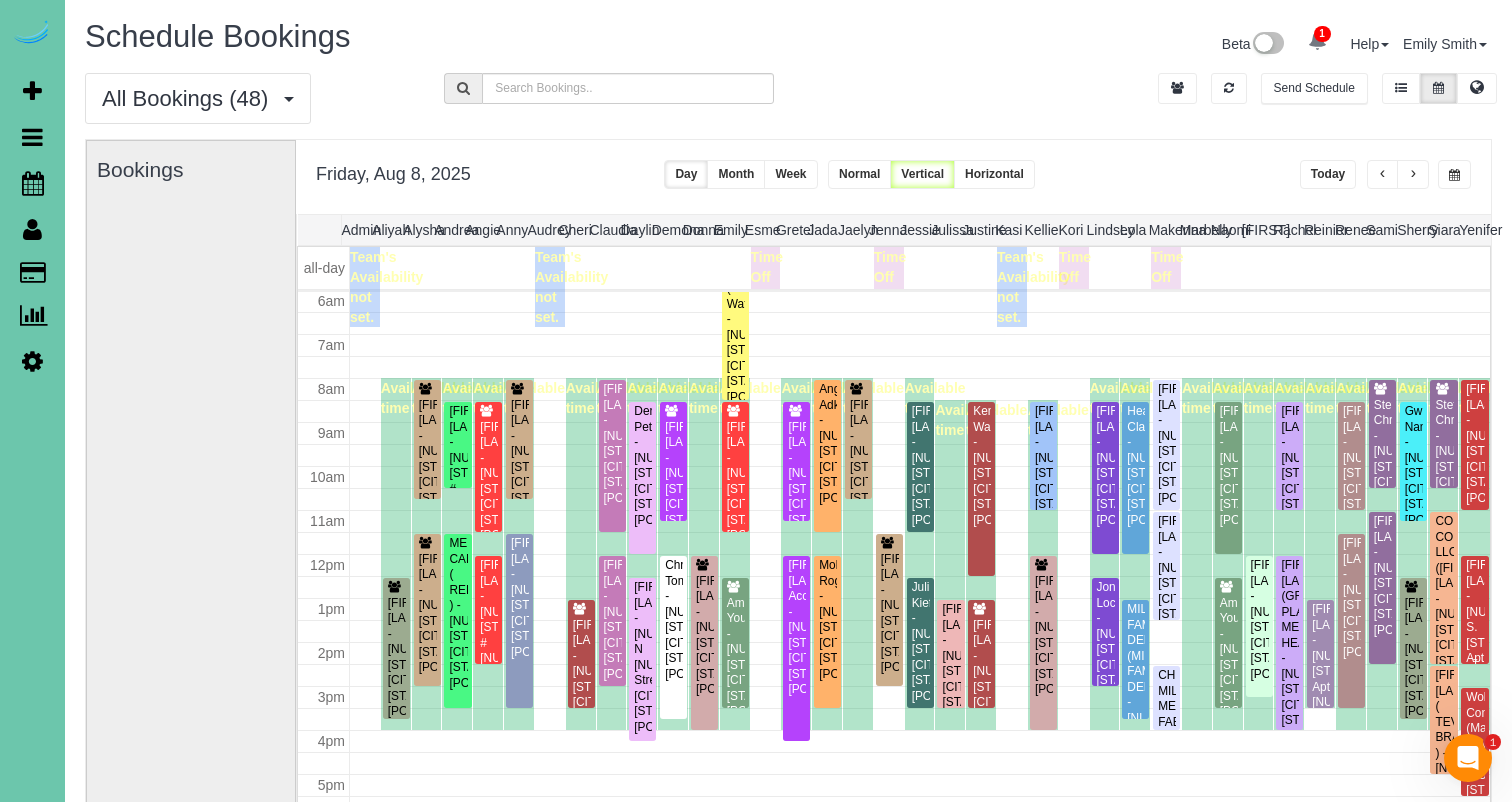 click on "Deanna Gallimore - 10433 S. 132nd St Apt 203, Omaha, NE 68138" at bounding box center (1475, 643) 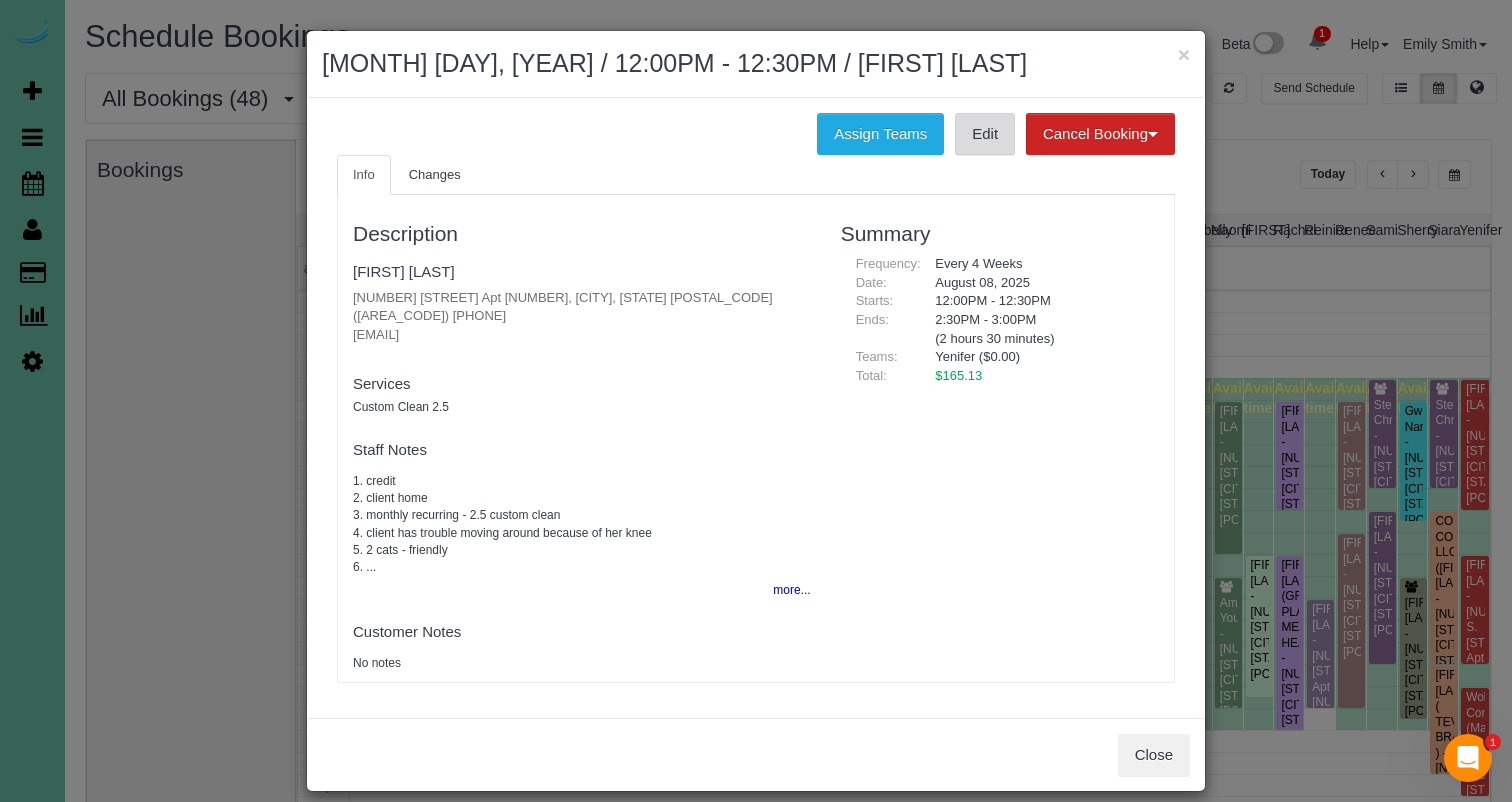 drag, startPoint x: 971, startPoint y: 108, endPoint x: 971, endPoint y: 125, distance: 17 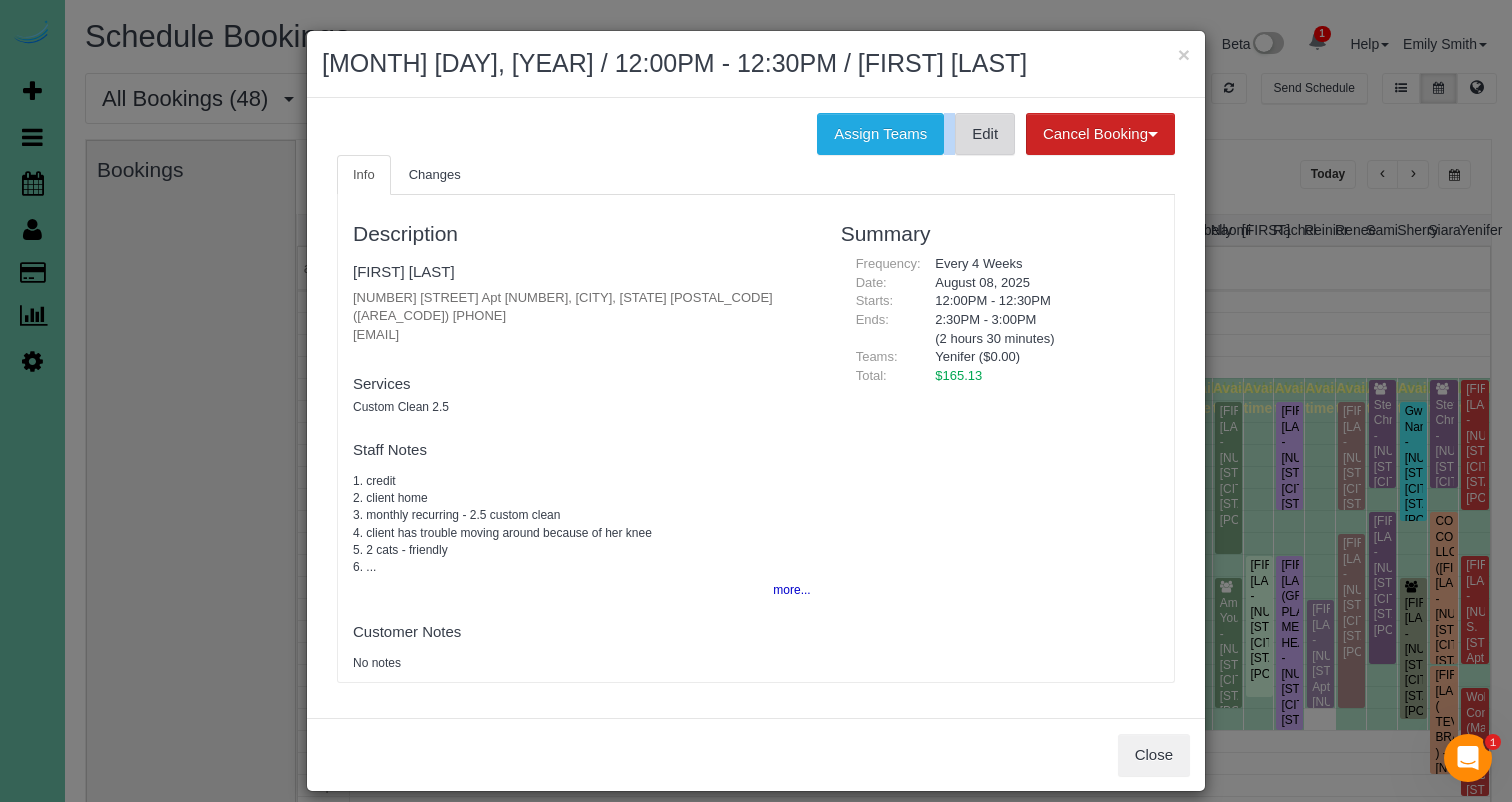click on "Edit" at bounding box center [985, 134] 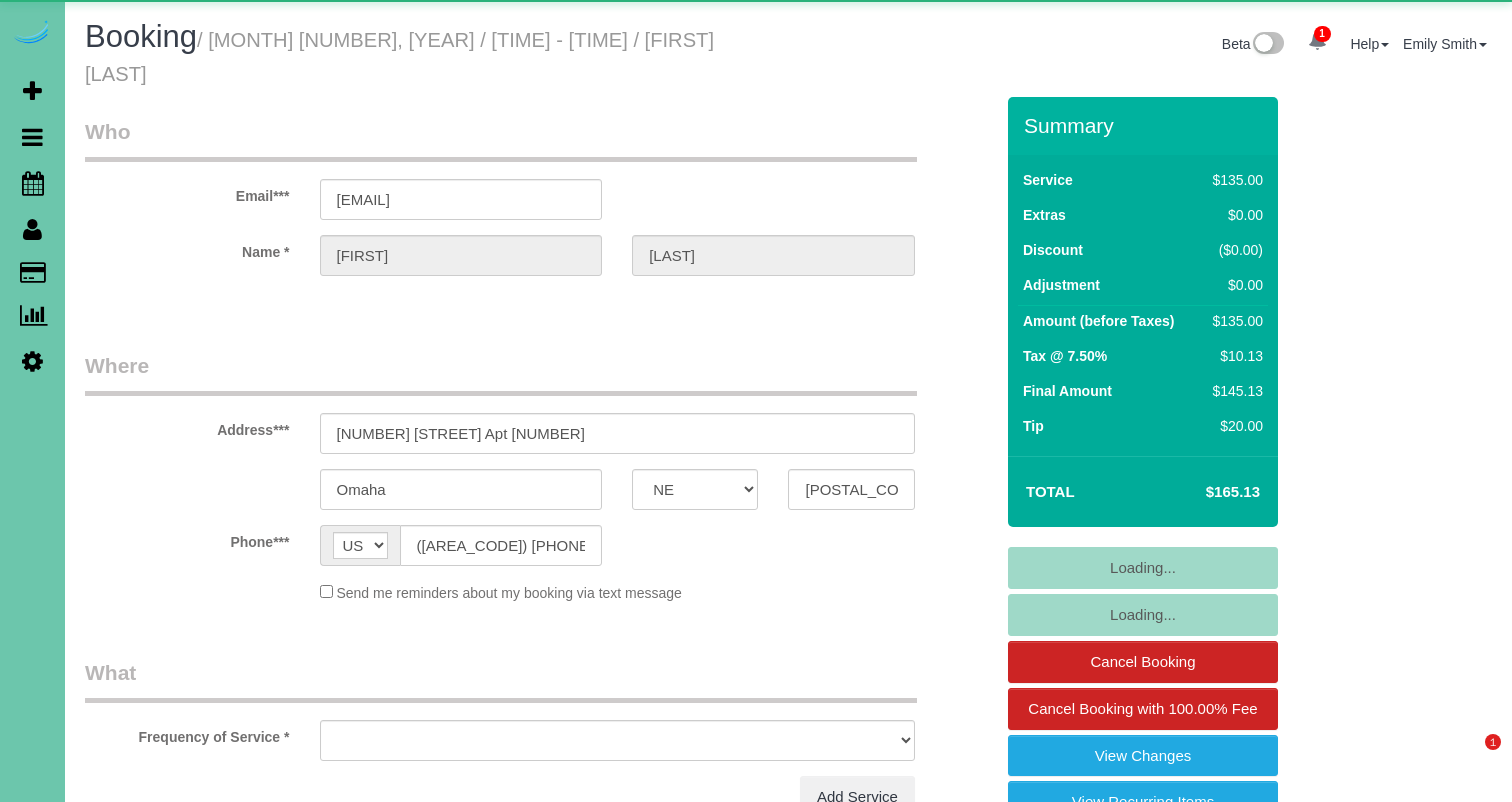 select on "NE" 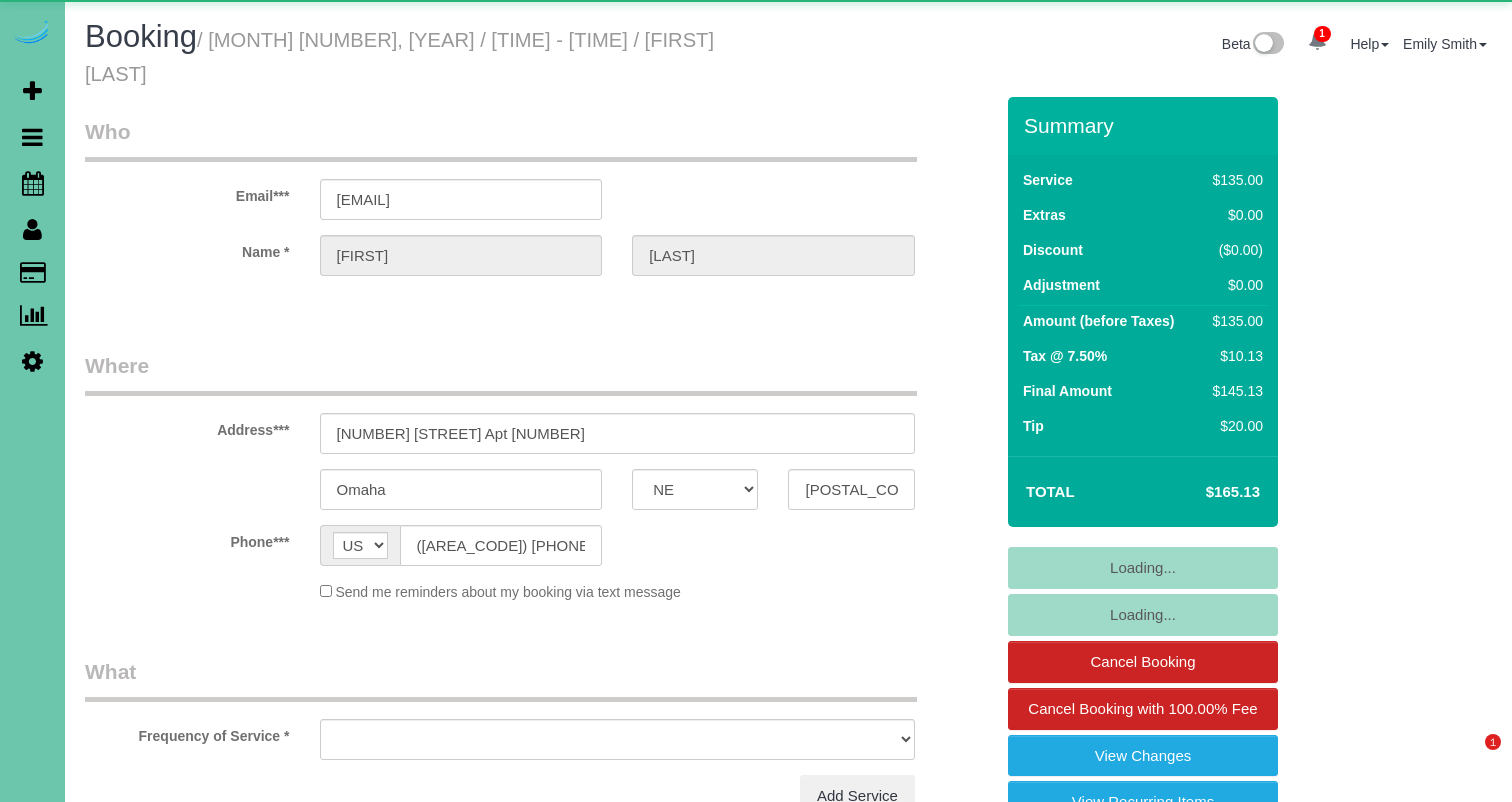 scroll, scrollTop: 335, scrollLeft: 0, axis: vertical 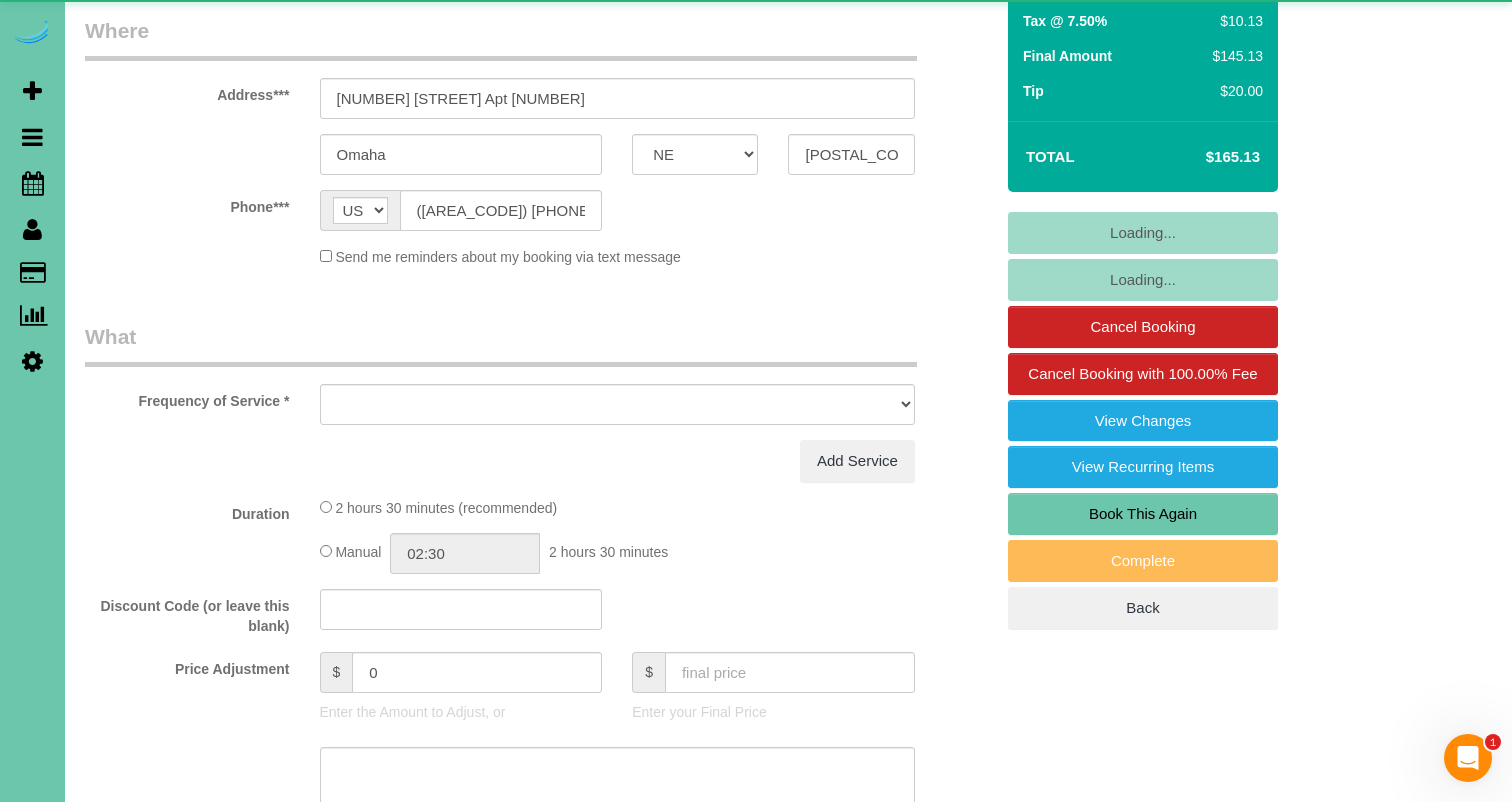 select on "object:705" 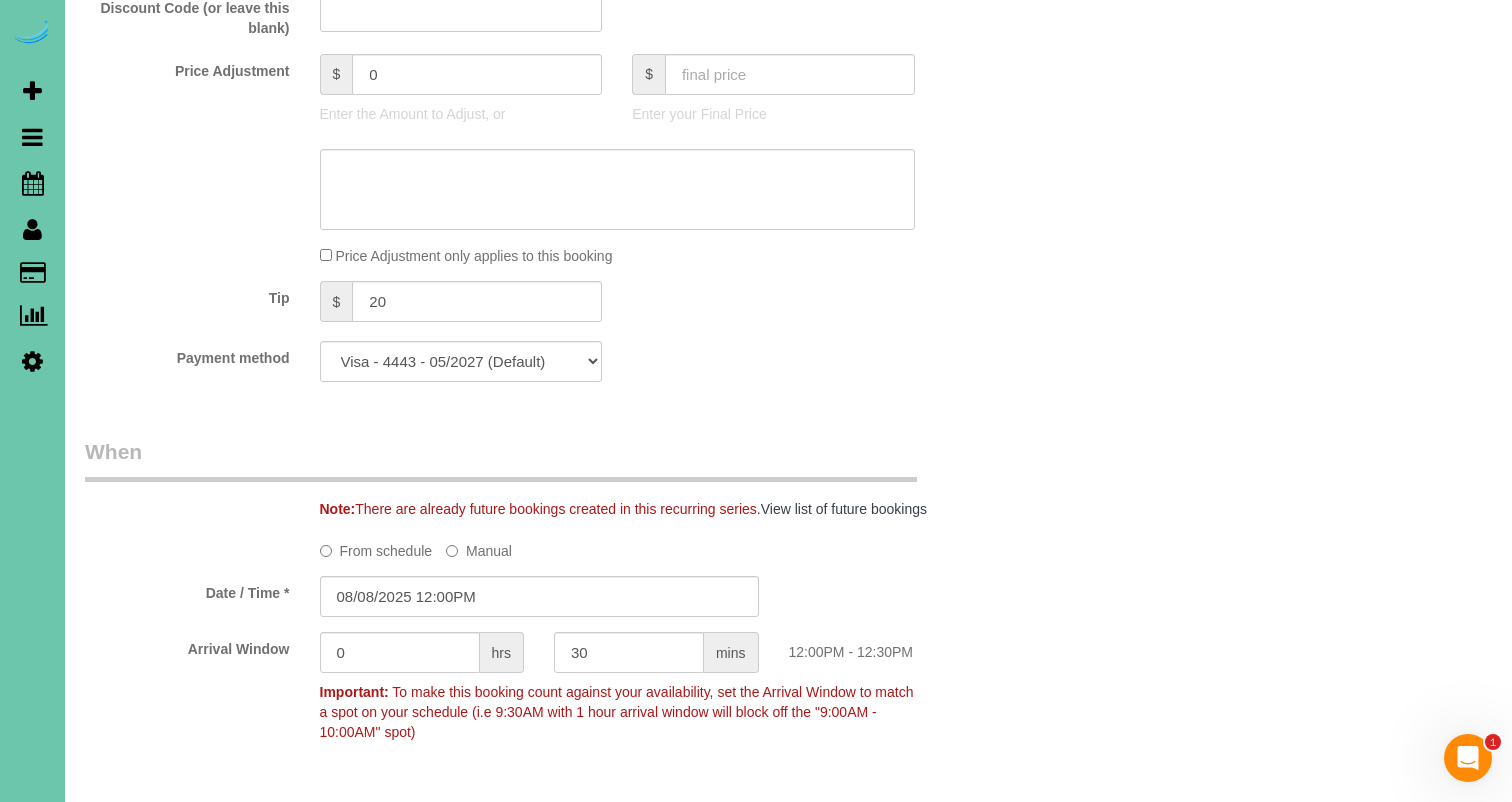 scroll, scrollTop: 1140, scrollLeft: 0, axis: vertical 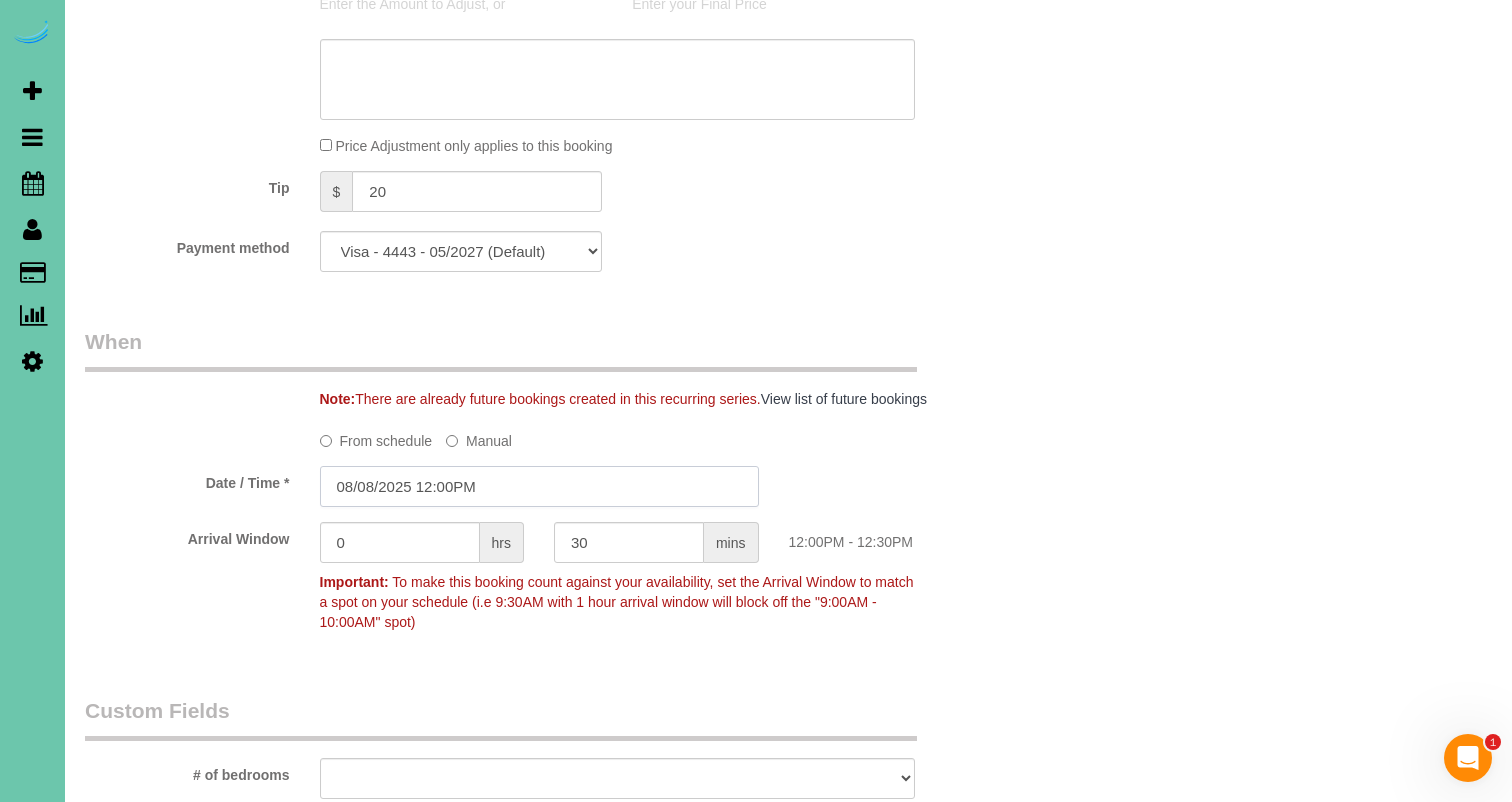 click on "08/08/2025 12:00PM" at bounding box center (539, 486) 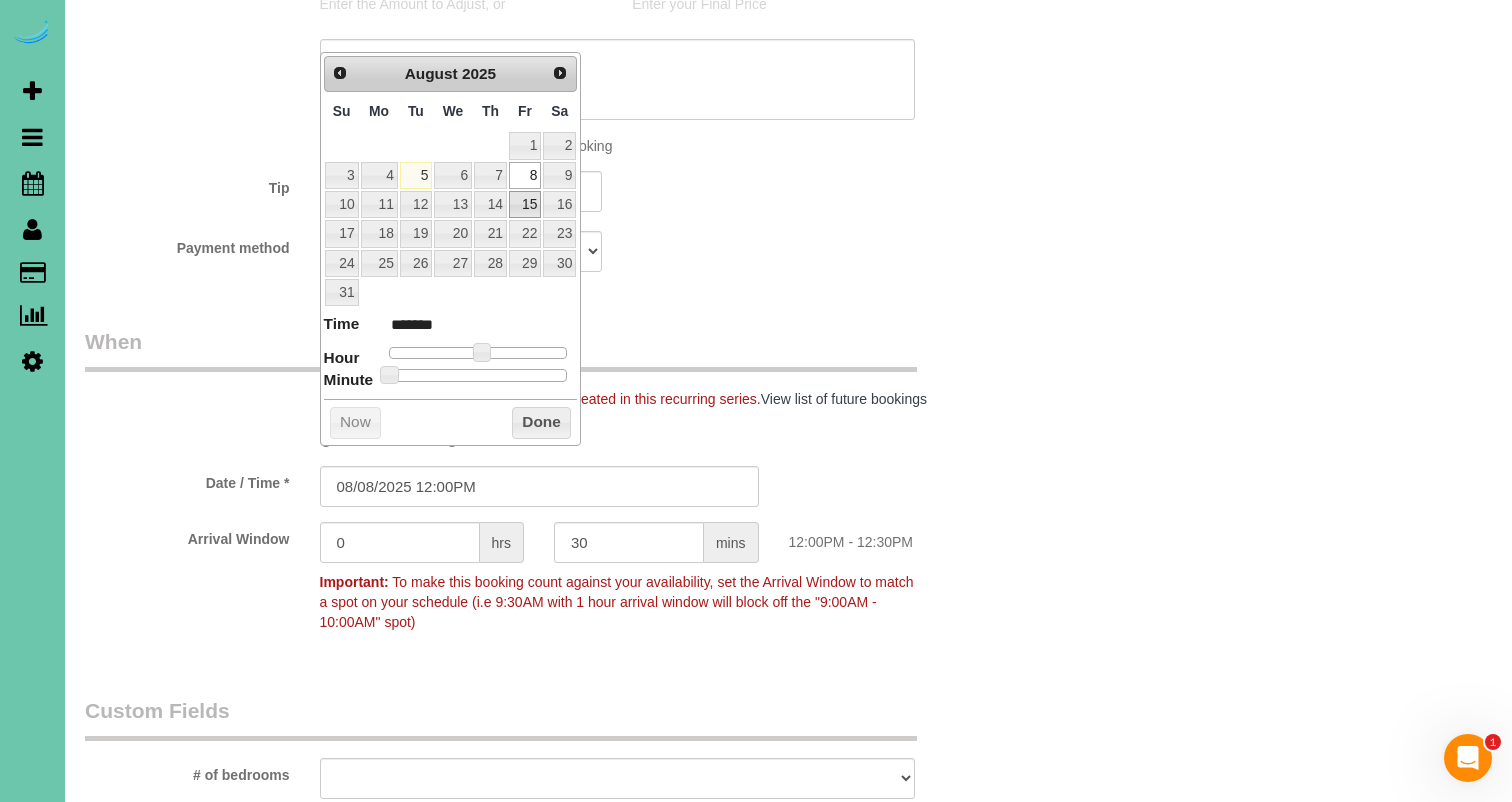 click on "15" at bounding box center (525, 204) 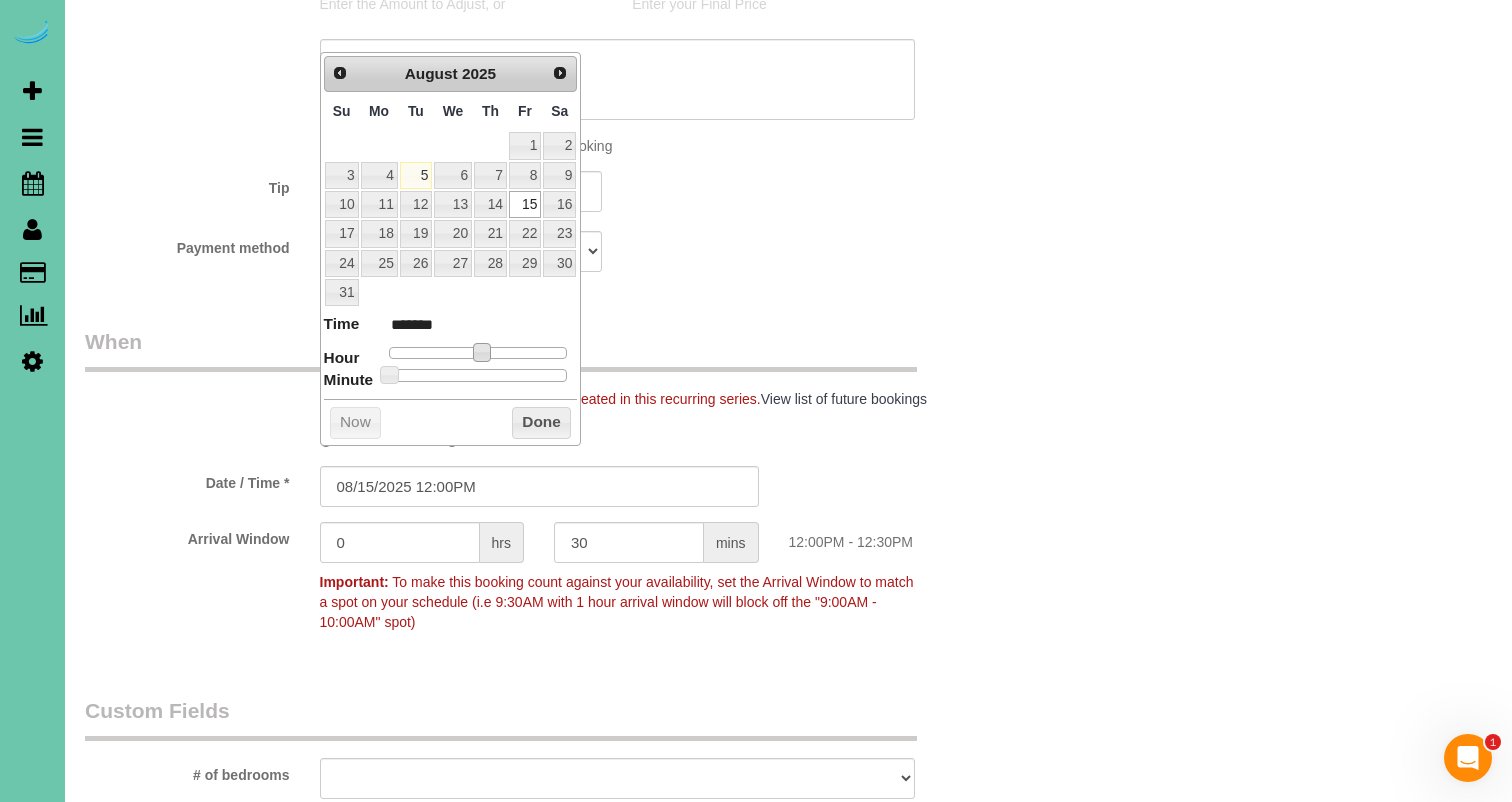 type on "08/15/2025 11:00AM" 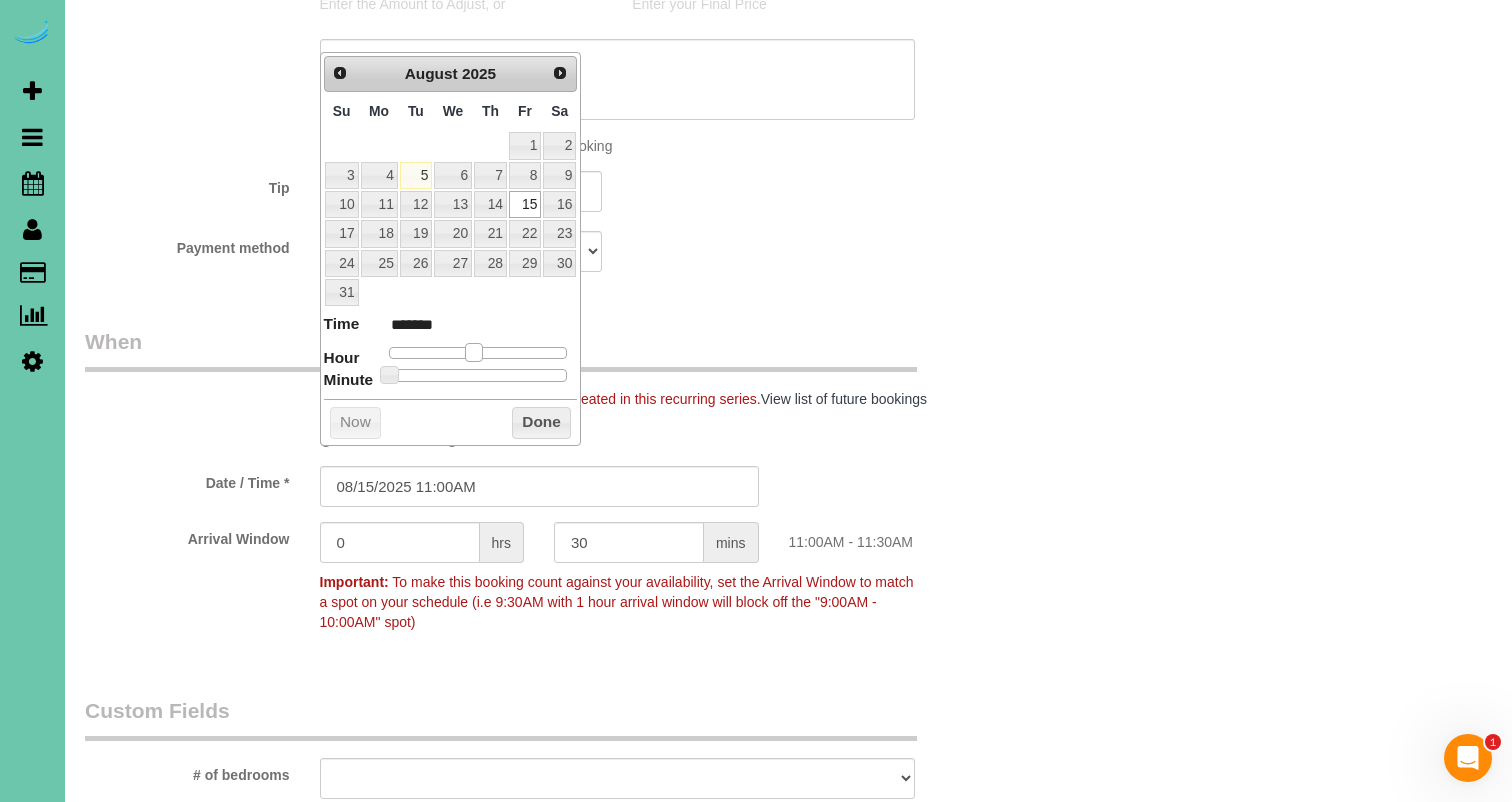 drag, startPoint x: 474, startPoint y: 347, endPoint x: 463, endPoint y: 348, distance: 11.045361 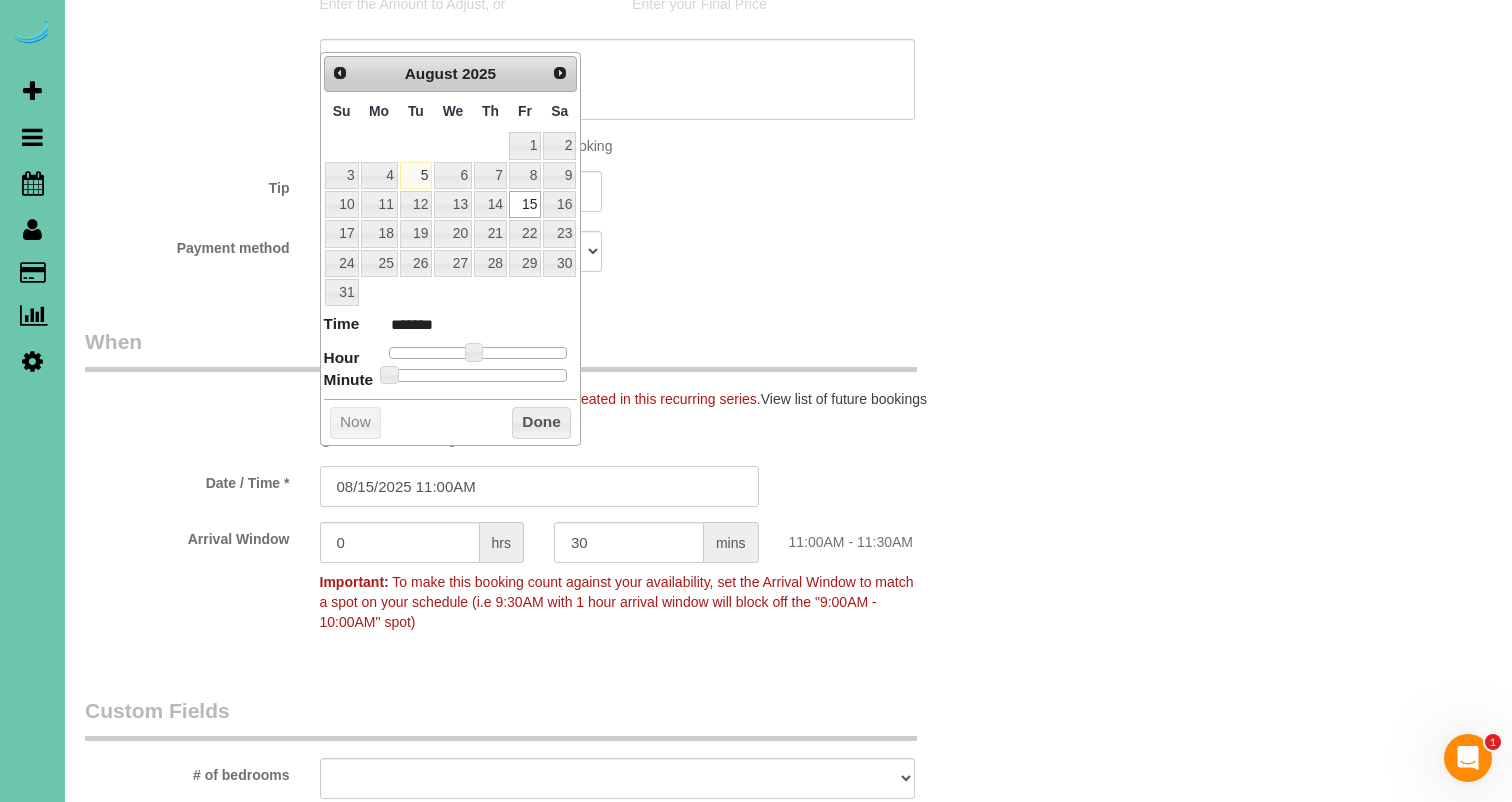 click on "08/15/2025 11:00AM" at bounding box center (539, 486) 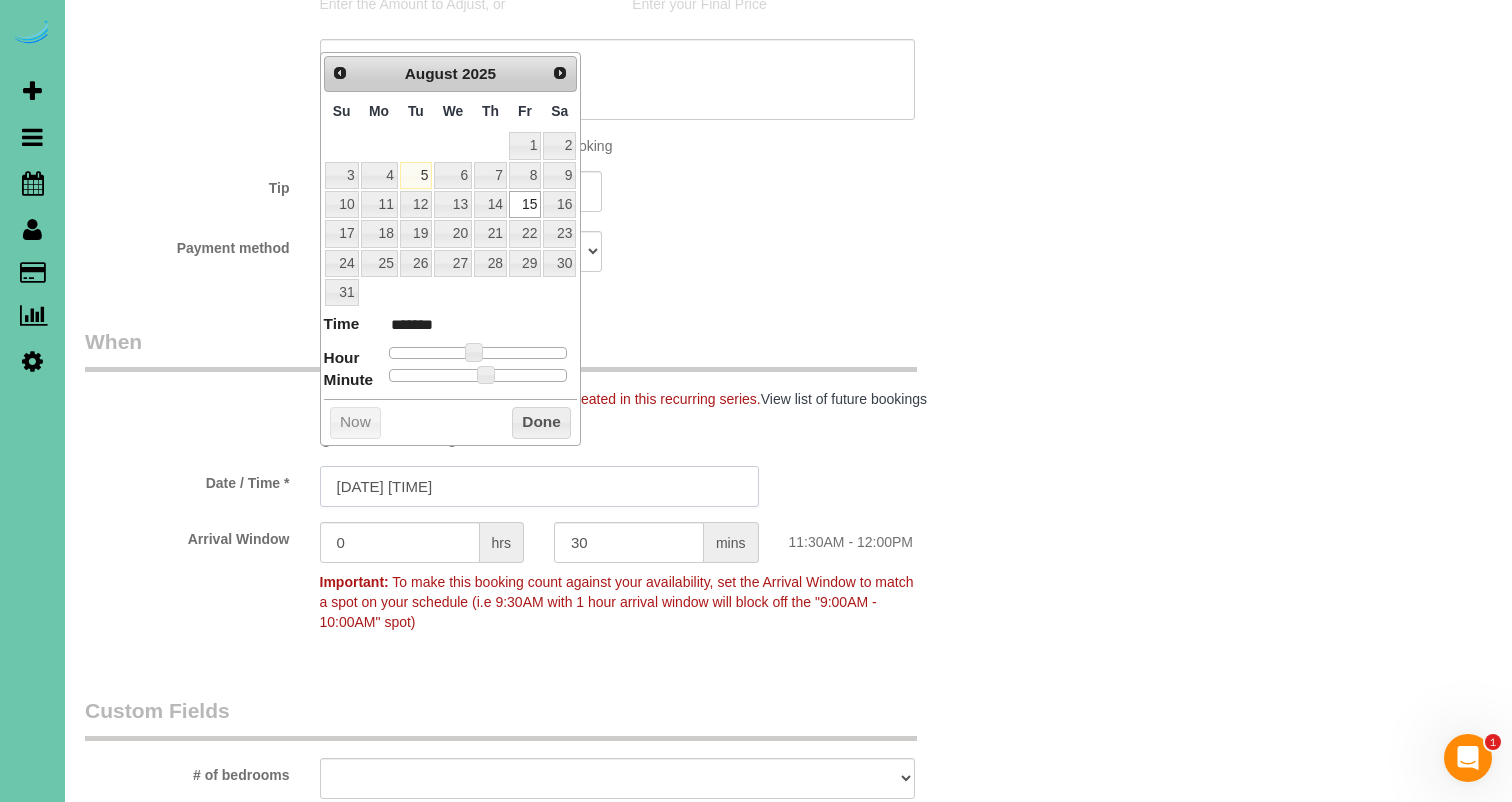 type on "[DATE] [TIME]" 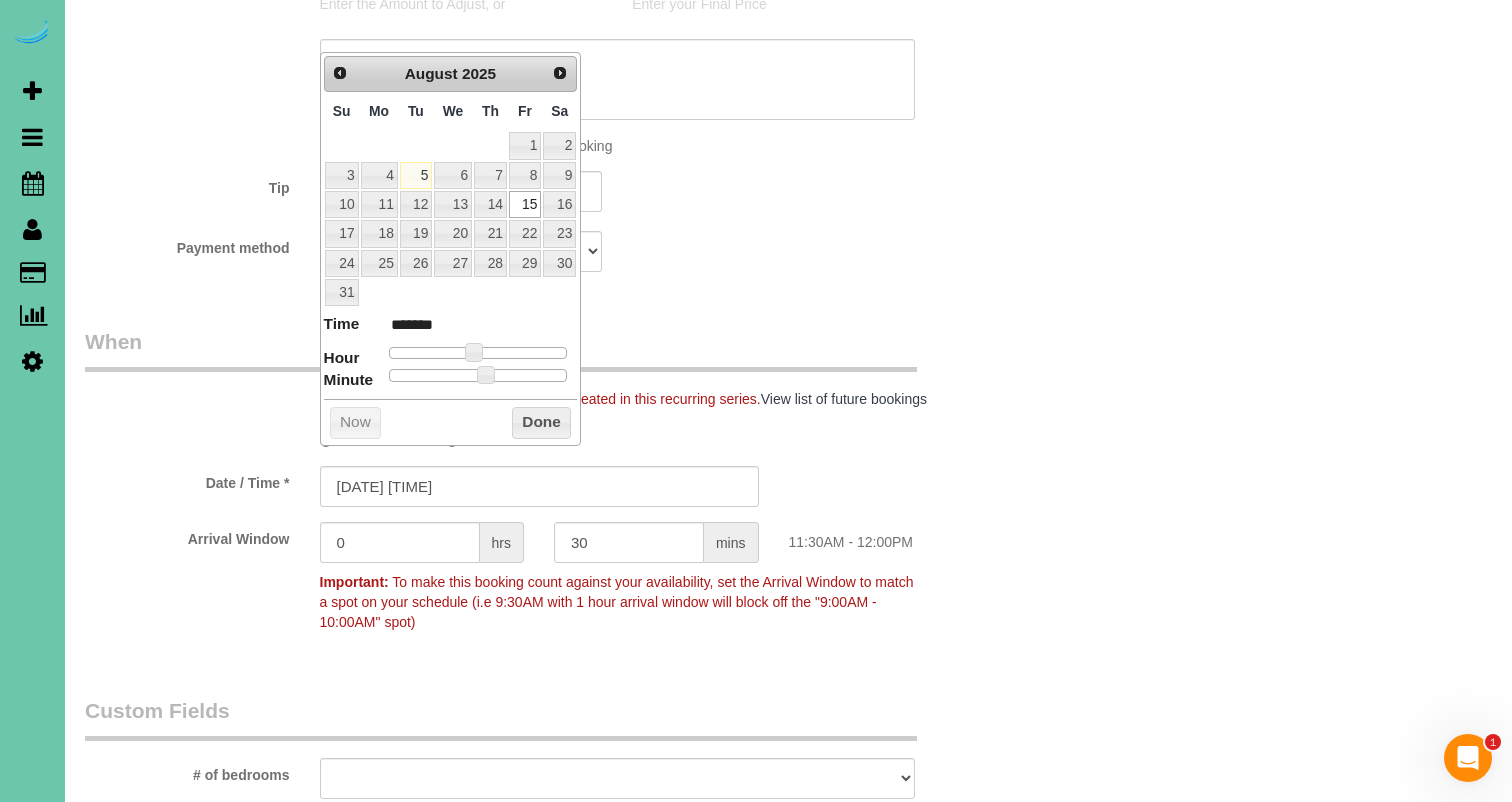 click on "Email***
[EMAIL]
Name *
[FIRST]
[LAST]
Where
Address***
[NUMBER] [STREET] Apt [NUMBER]
[CITY]
[STATE_ABBR]" at bounding box center (539, 368) 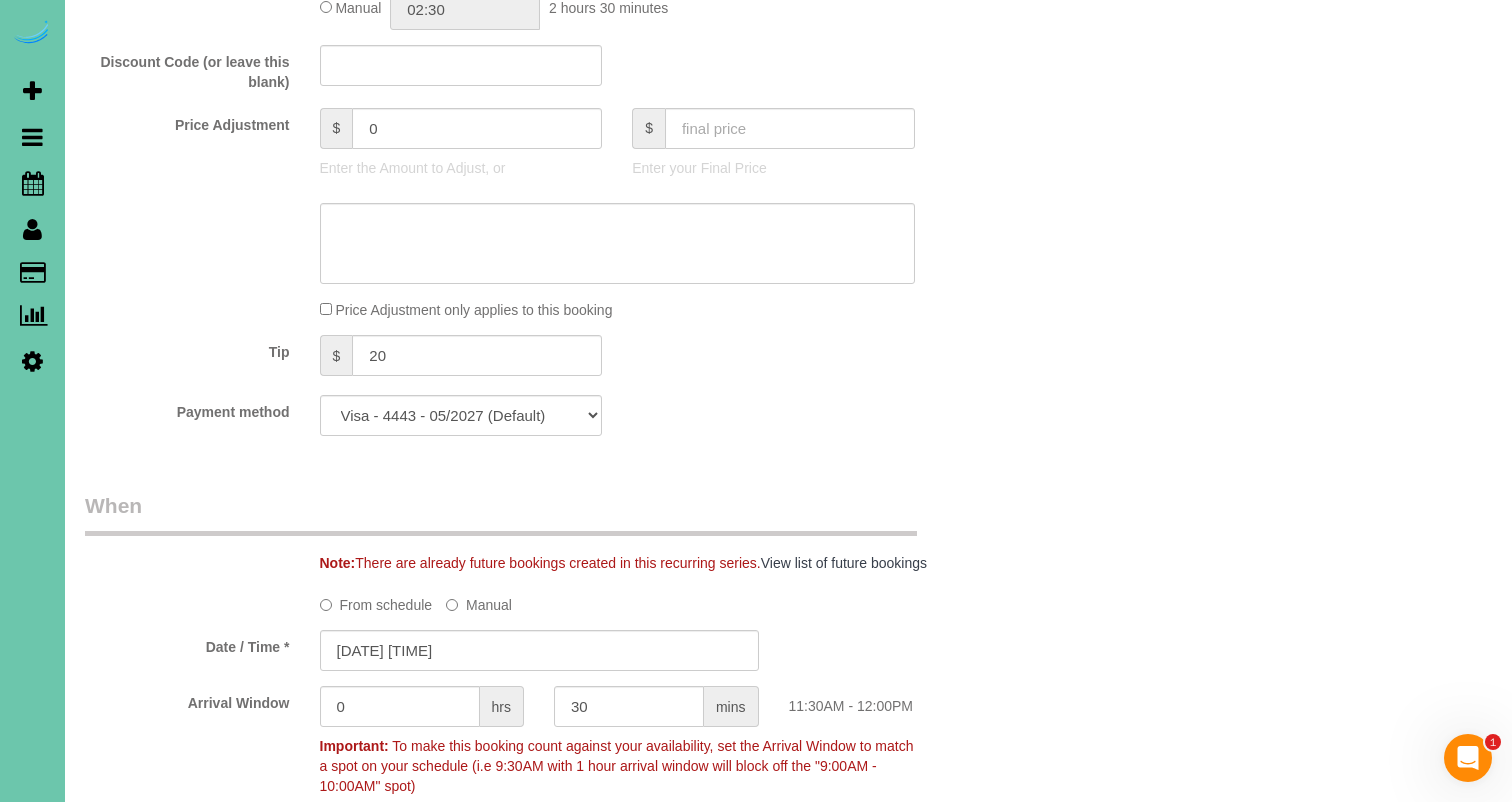 scroll, scrollTop: 577, scrollLeft: 0, axis: vertical 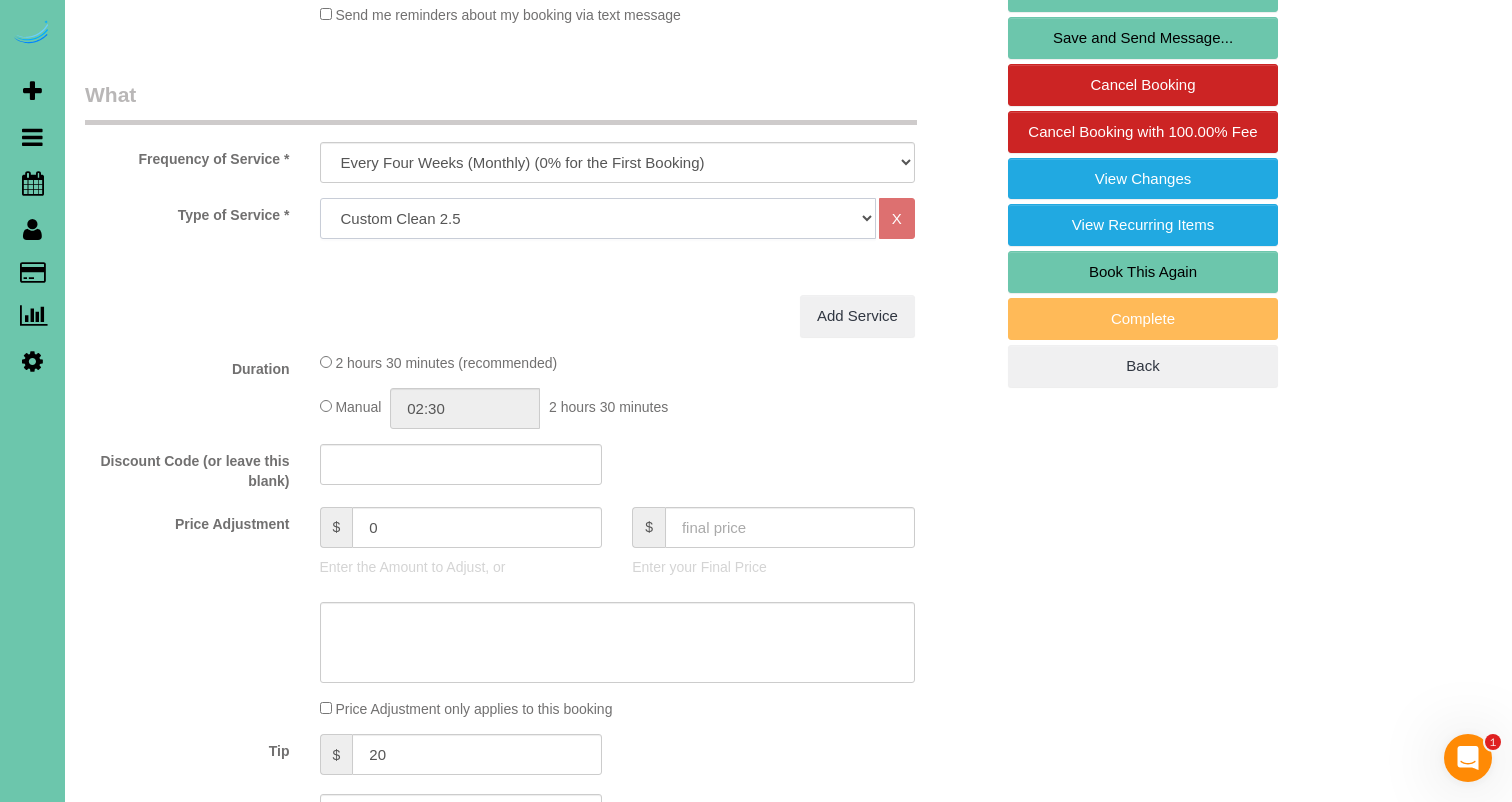 select on "28" 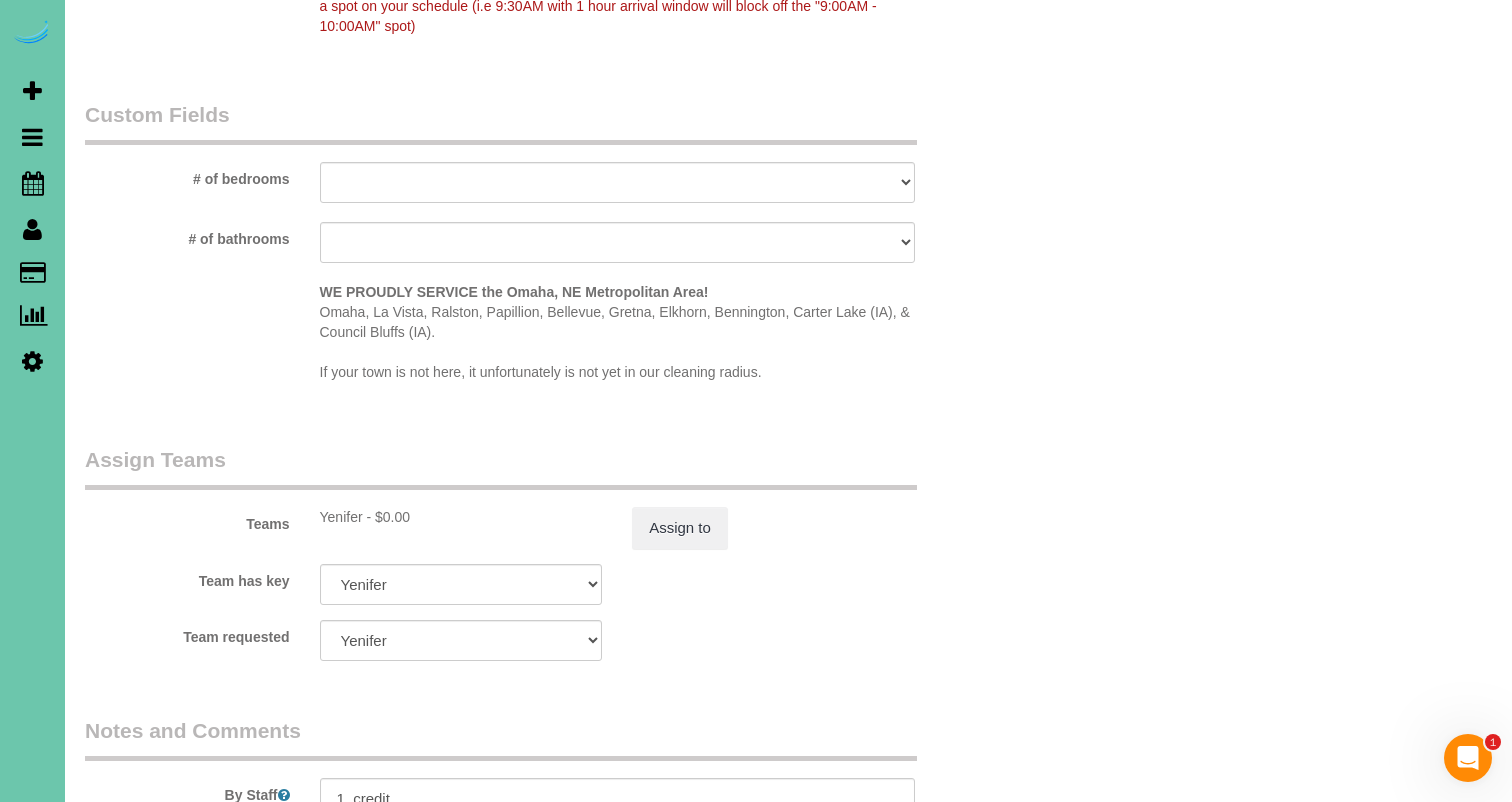 scroll, scrollTop: 1747, scrollLeft: 0, axis: vertical 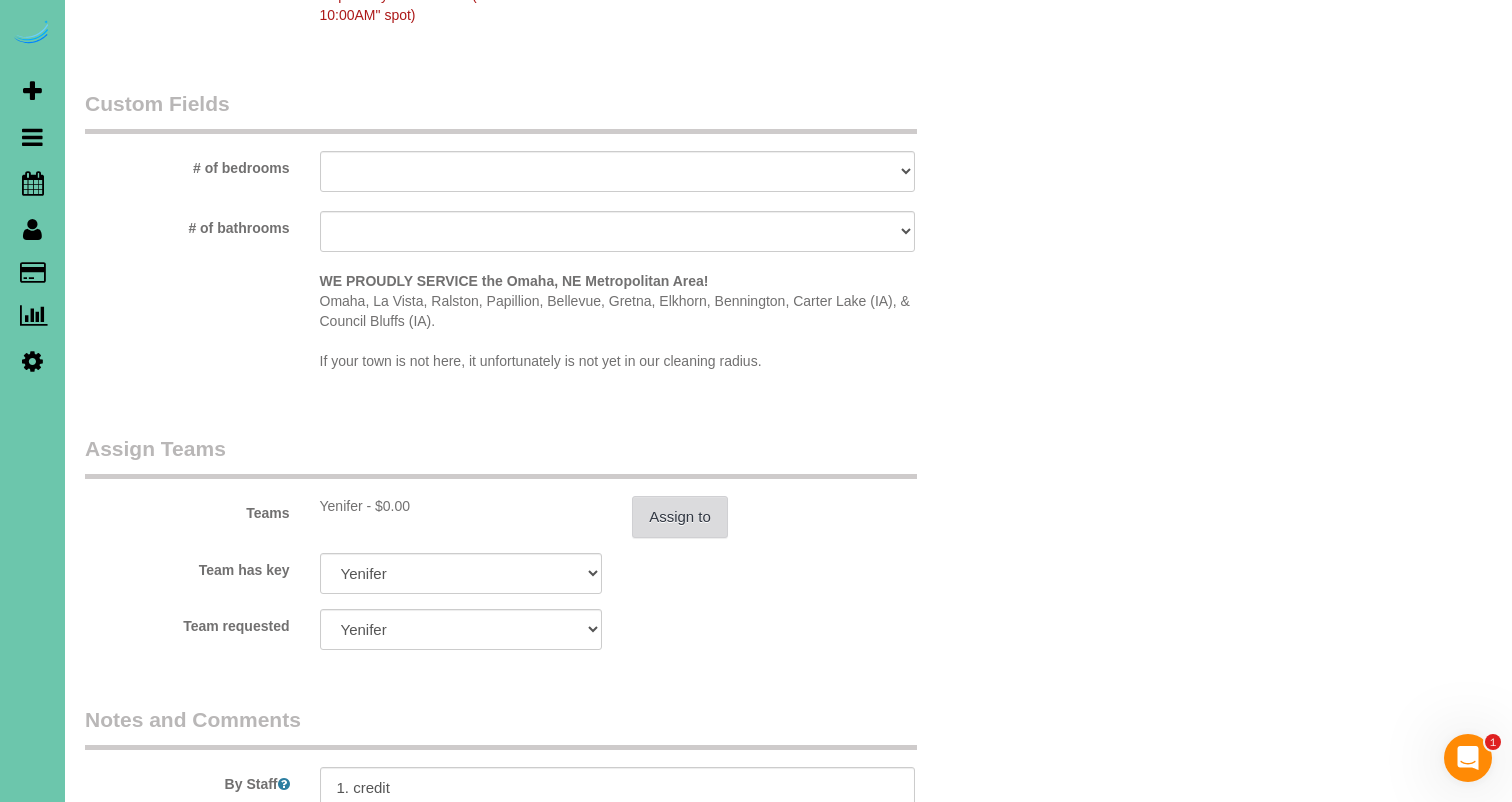 click on "Assign to" at bounding box center (680, 517) 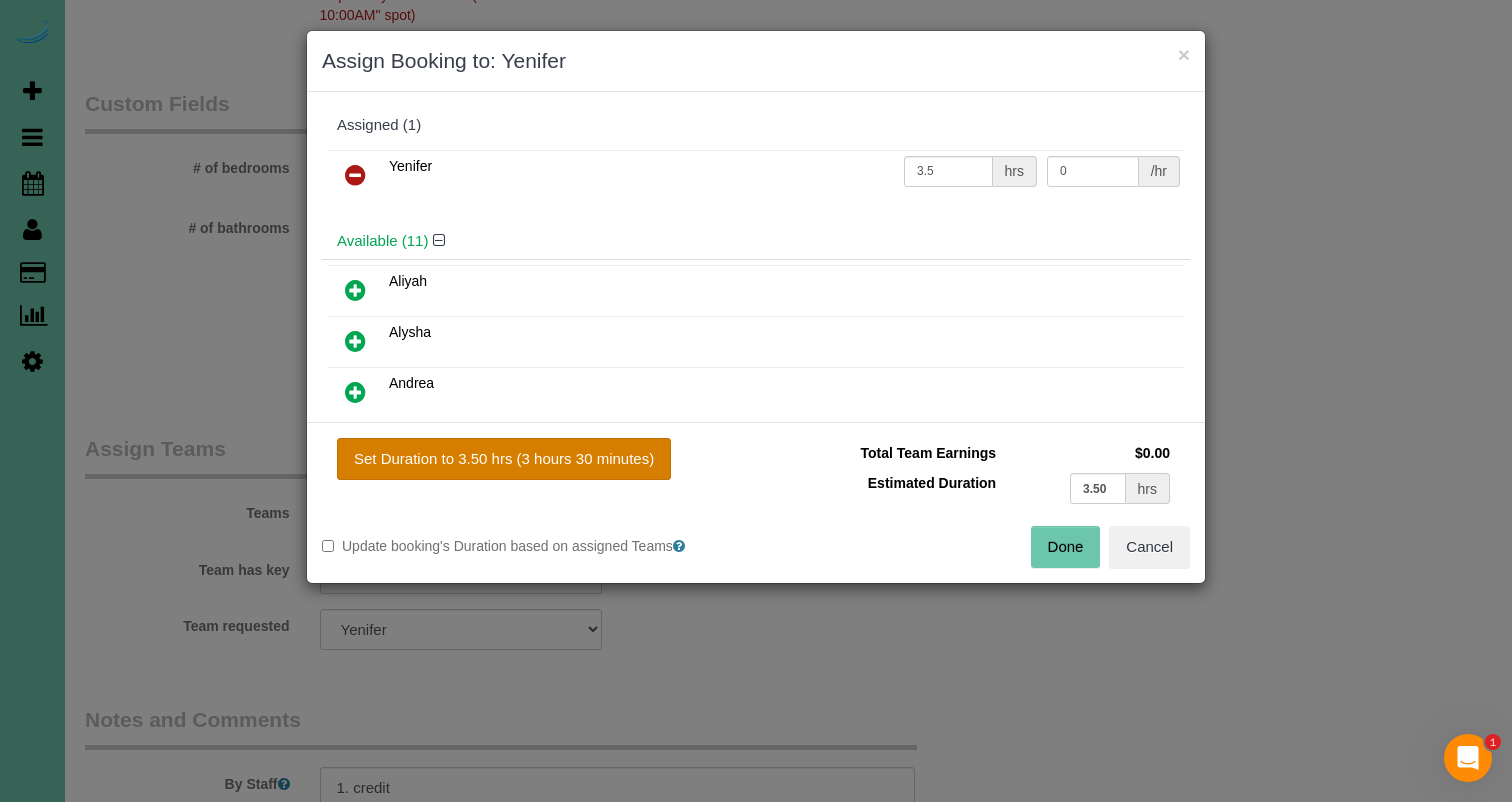 drag, startPoint x: 596, startPoint y: 456, endPoint x: 616, endPoint y: 460, distance: 20.396078 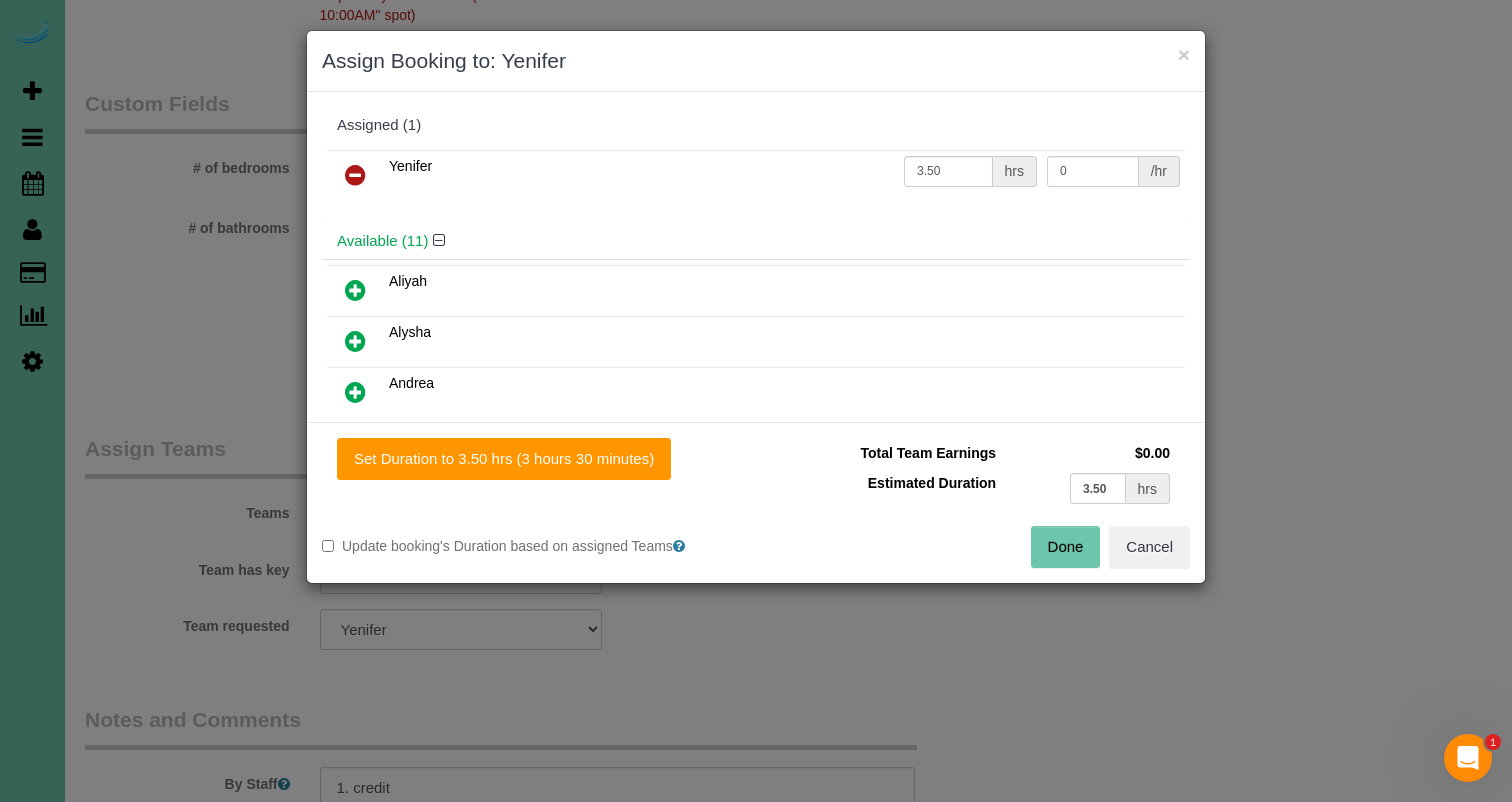 drag, startPoint x: 1080, startPoint y: 546, endPoint x: 1025, endPoint y: 547, distance: 55.00909 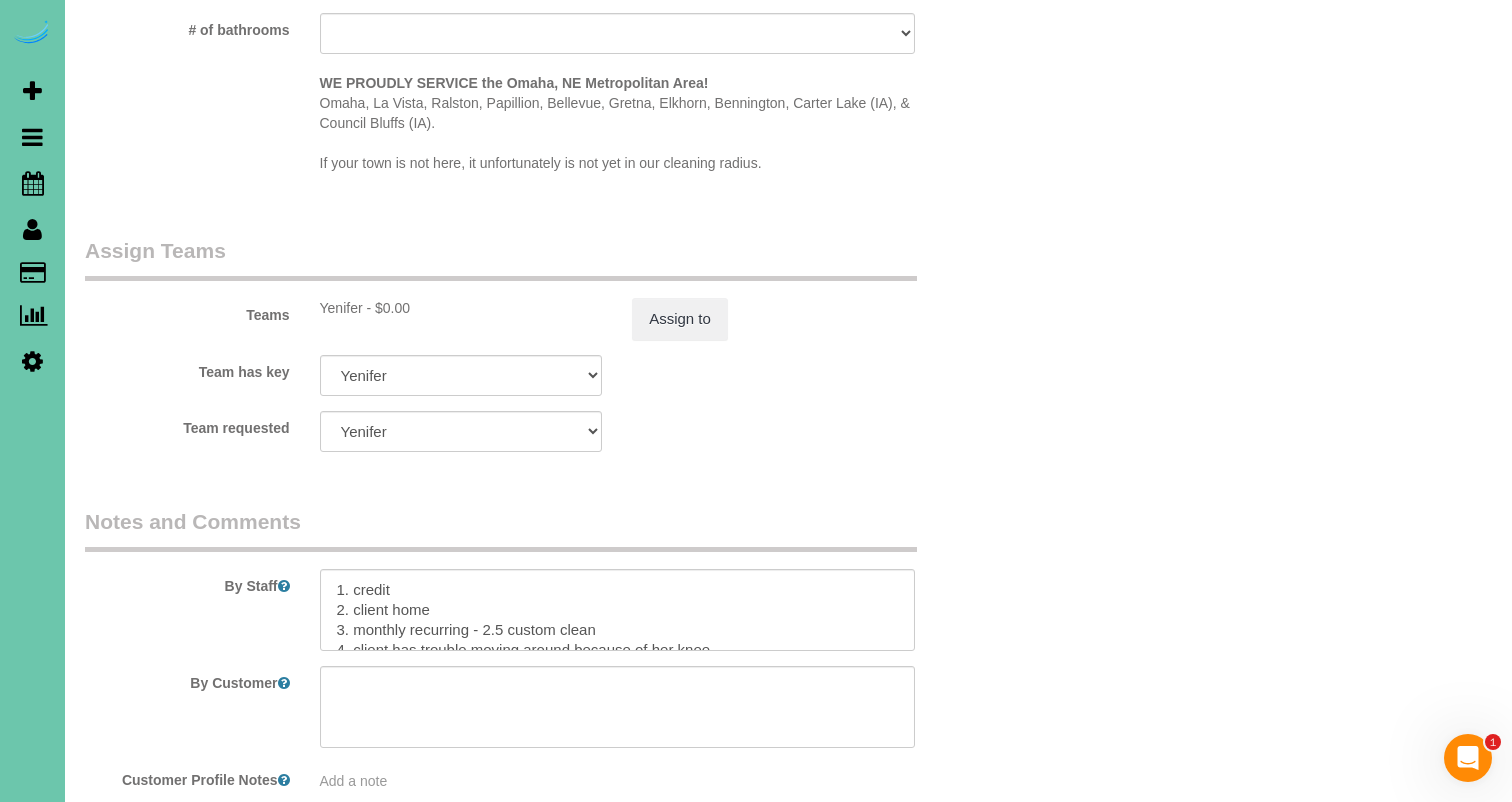 scroll, scrollTop: 1961, scrollLeft: 0, axis: vertical 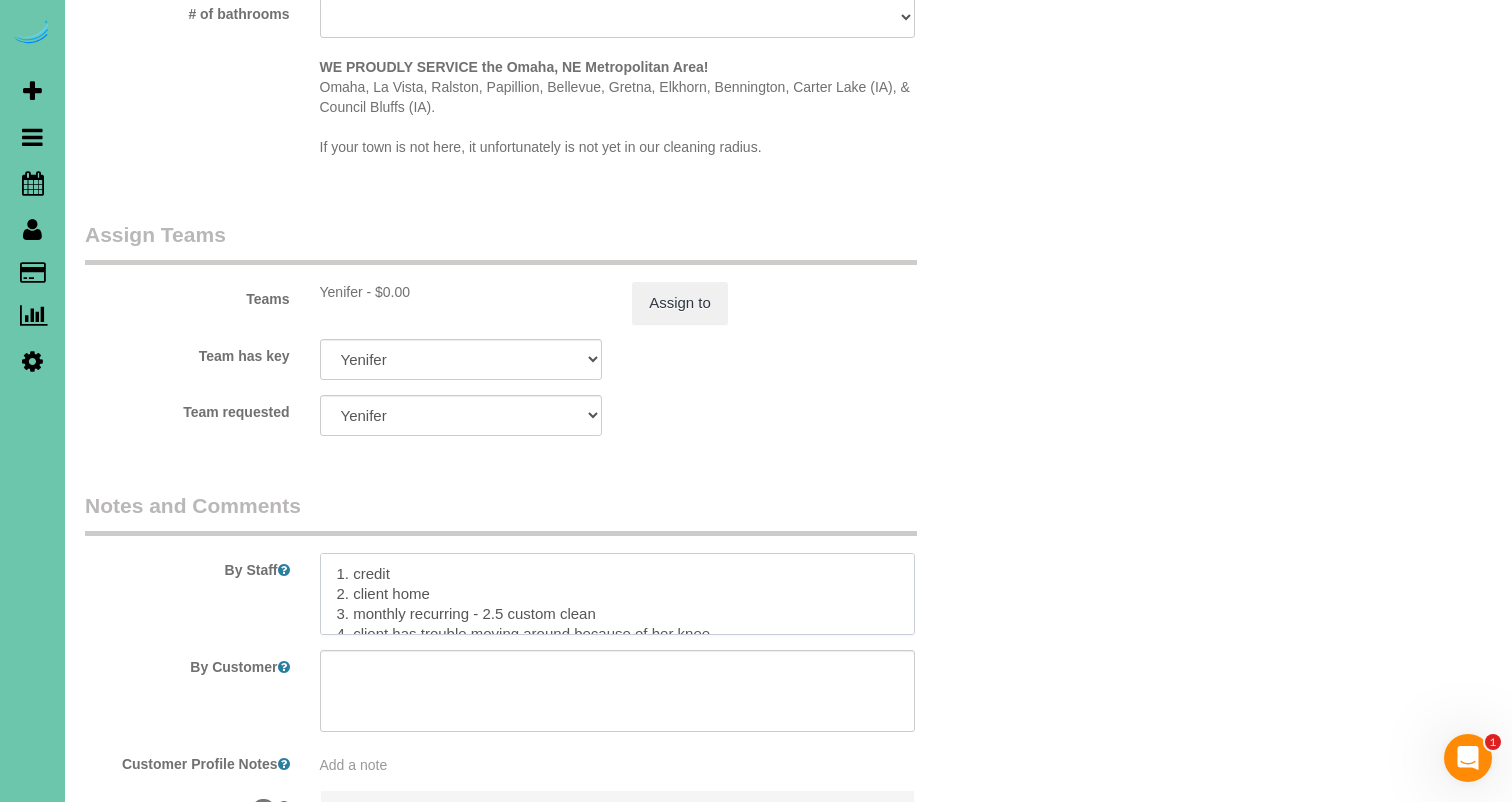 drag, startPoint x: 492, startPoint y: 584, endPoint x: 697, endPoint y: 605, distance: 206.0728 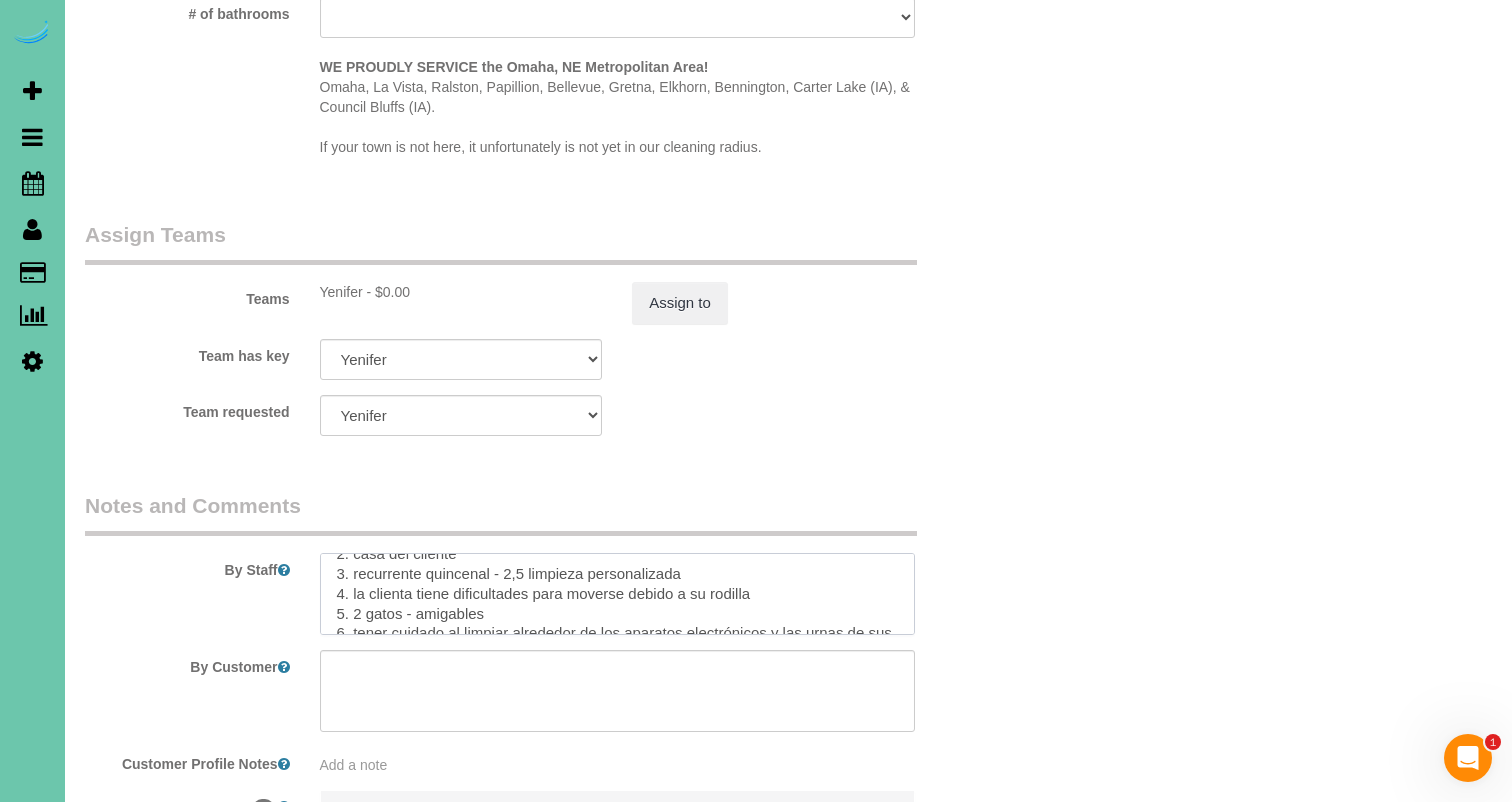 scroll, scrollTop: 238, scrollLeft: 0, axis: vertical 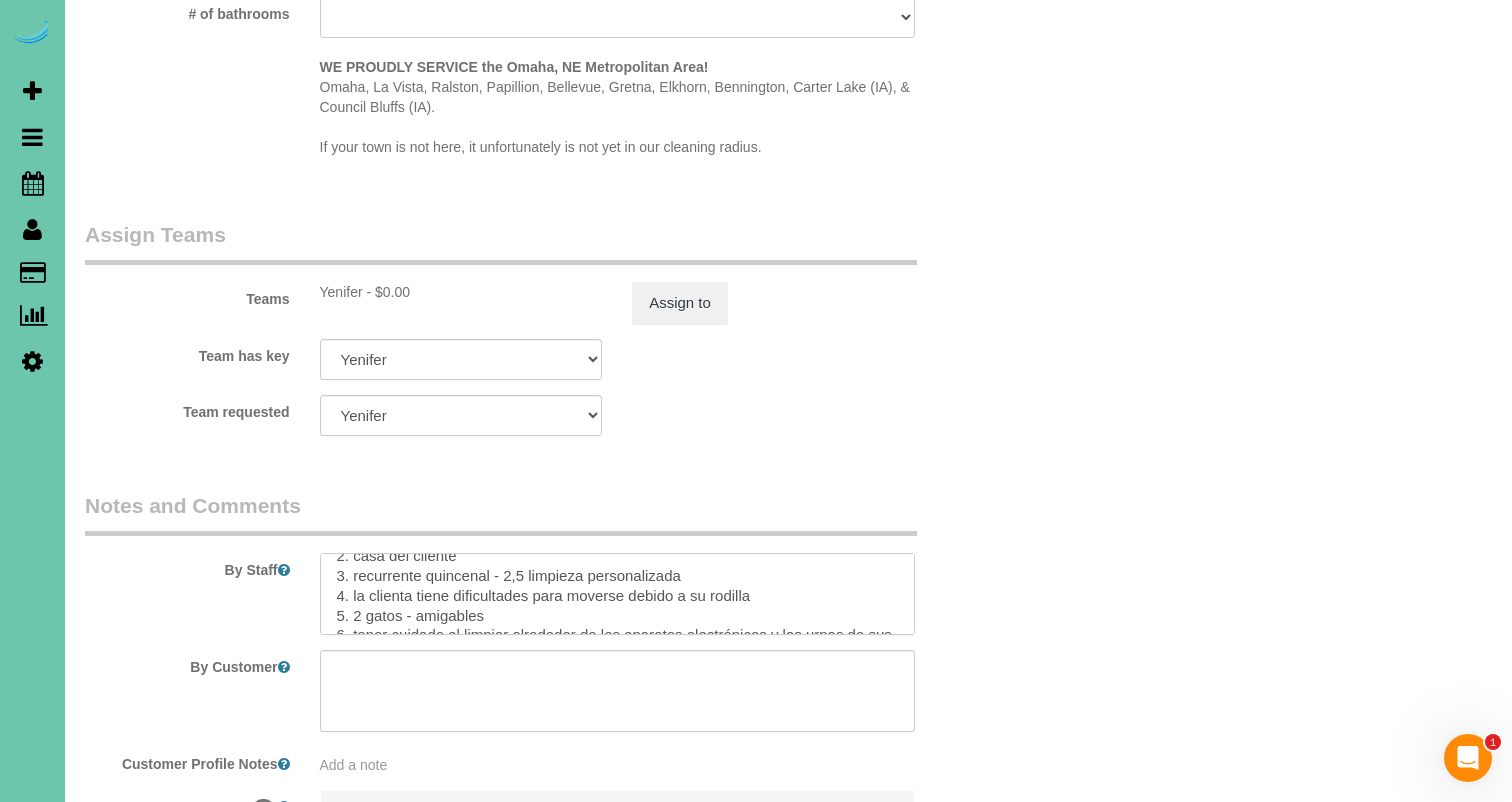 drag, startPoint x: 510, startPoint y: 536, endPoint x: 529, endPoint y: 539, distance: 19.235384 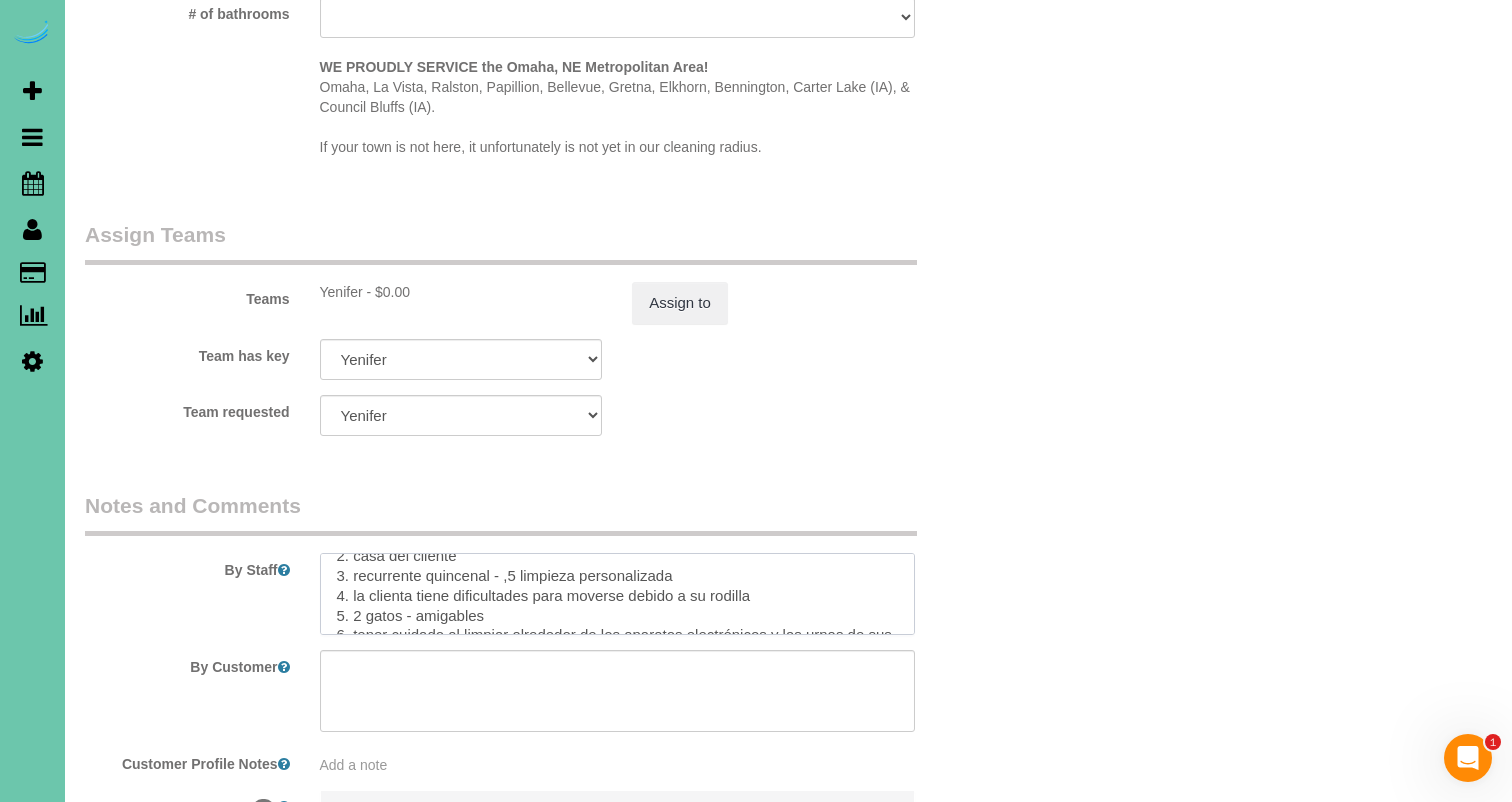 scroll, scrollTop: 237, scrollLeft: 0, axis: vertical 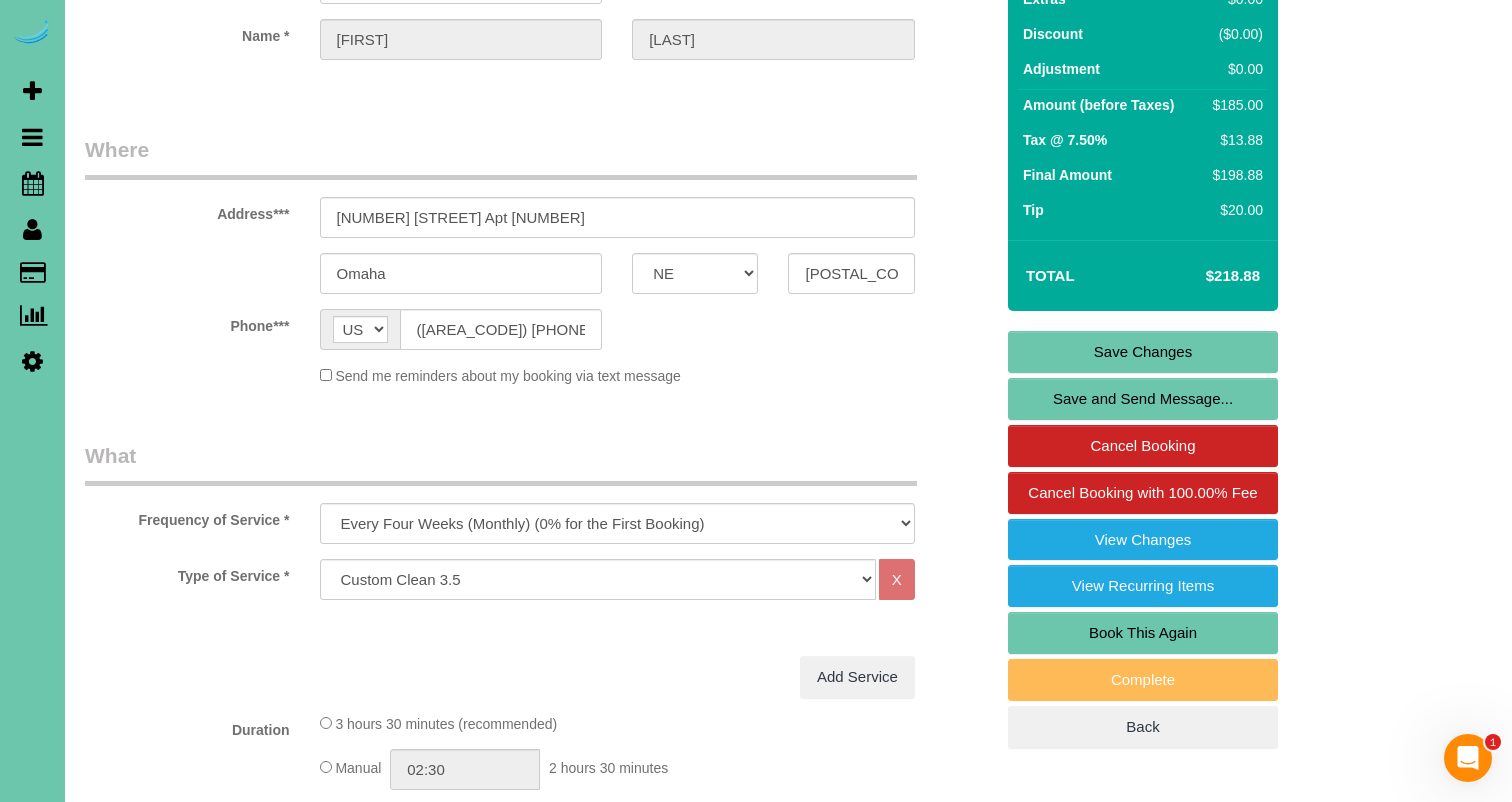 type on "1. credit
2. client home
3. monthly recurring - 3.5 custom clean
4. client has trouble moving around because of her knee
5. 2 cats - friendly
6. be careful when cleaning around the electronics & her pet urns
wishlist; provided day of cleaning as they will change
1. crédito
2. casa del cliente
3. recurrente quincenal - 3,5 limpieza personalizada
4. la clienta tiene dificultades para moverse debido a su rodilla
5. 2 gatos - amigables
6. tener cuidado al limpiar alrededor de los aparatos electrónicos y las urnas de sus mascotas
lista de deseos; se proporcionará el día de la limpieza, ya que pueden cambiar" 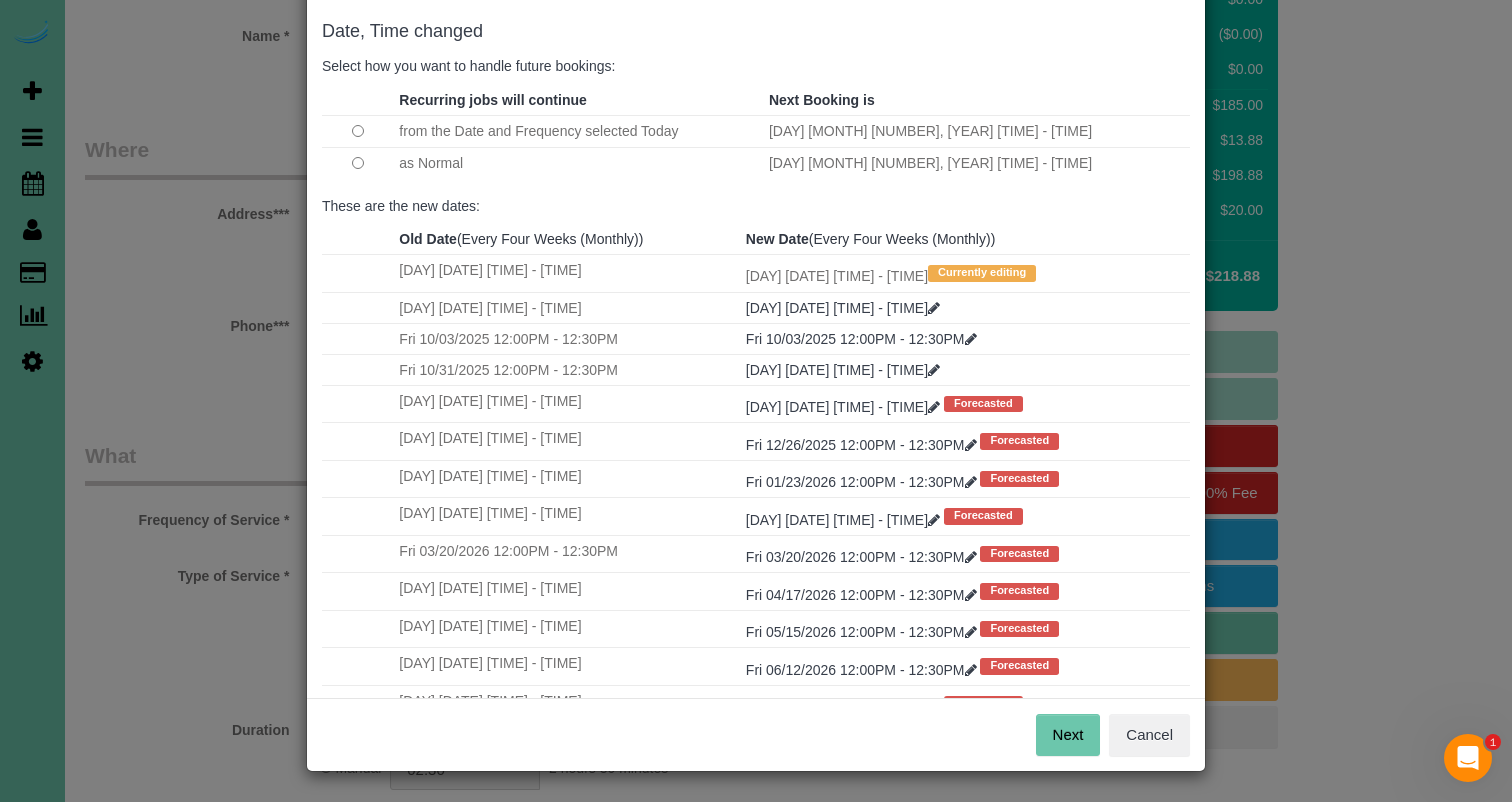 scroll, scrollTop: 93, scrollLeft: 0, axis: vertical 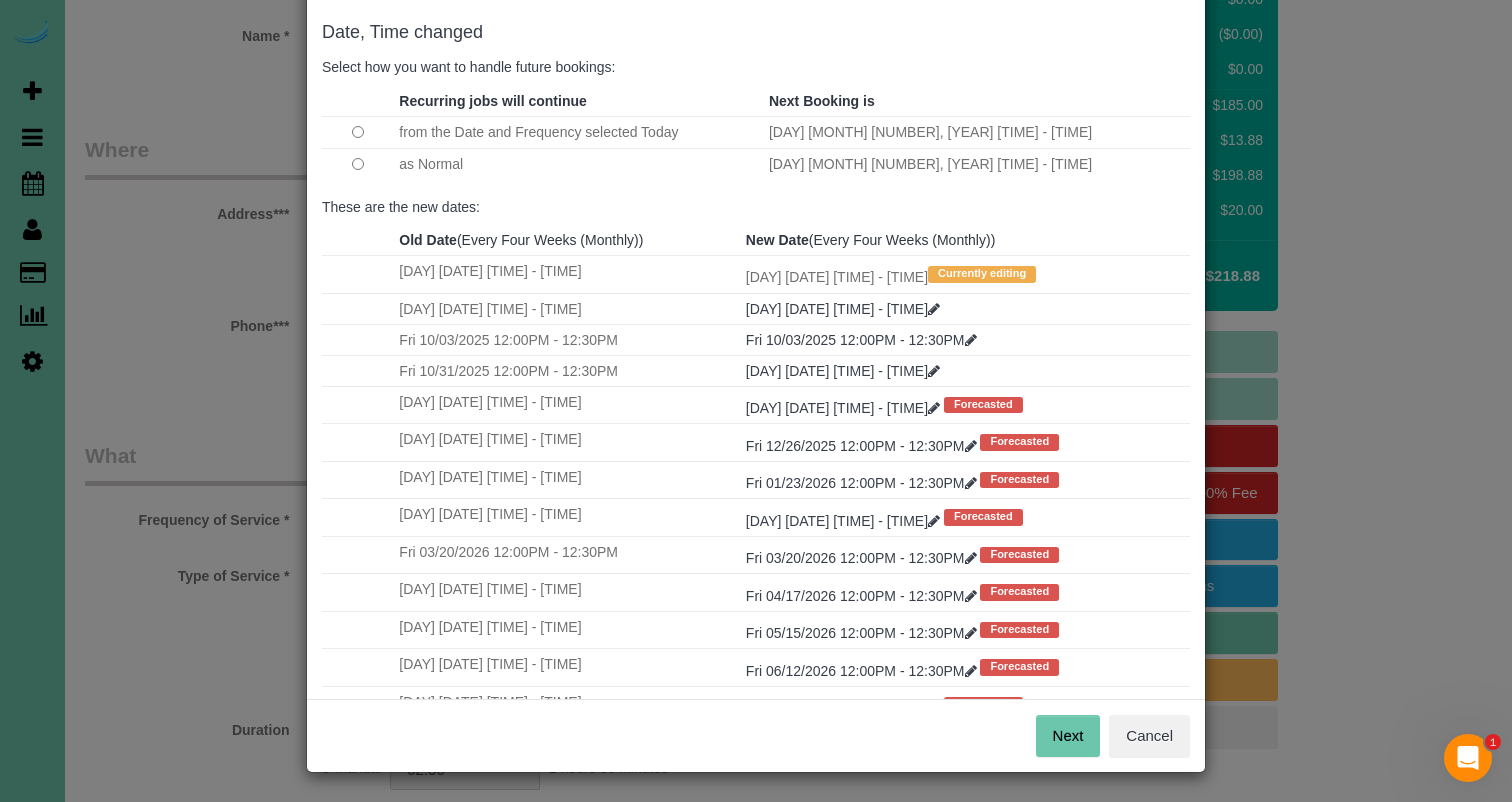 click on "Next" at bounding box center (1068, 736) 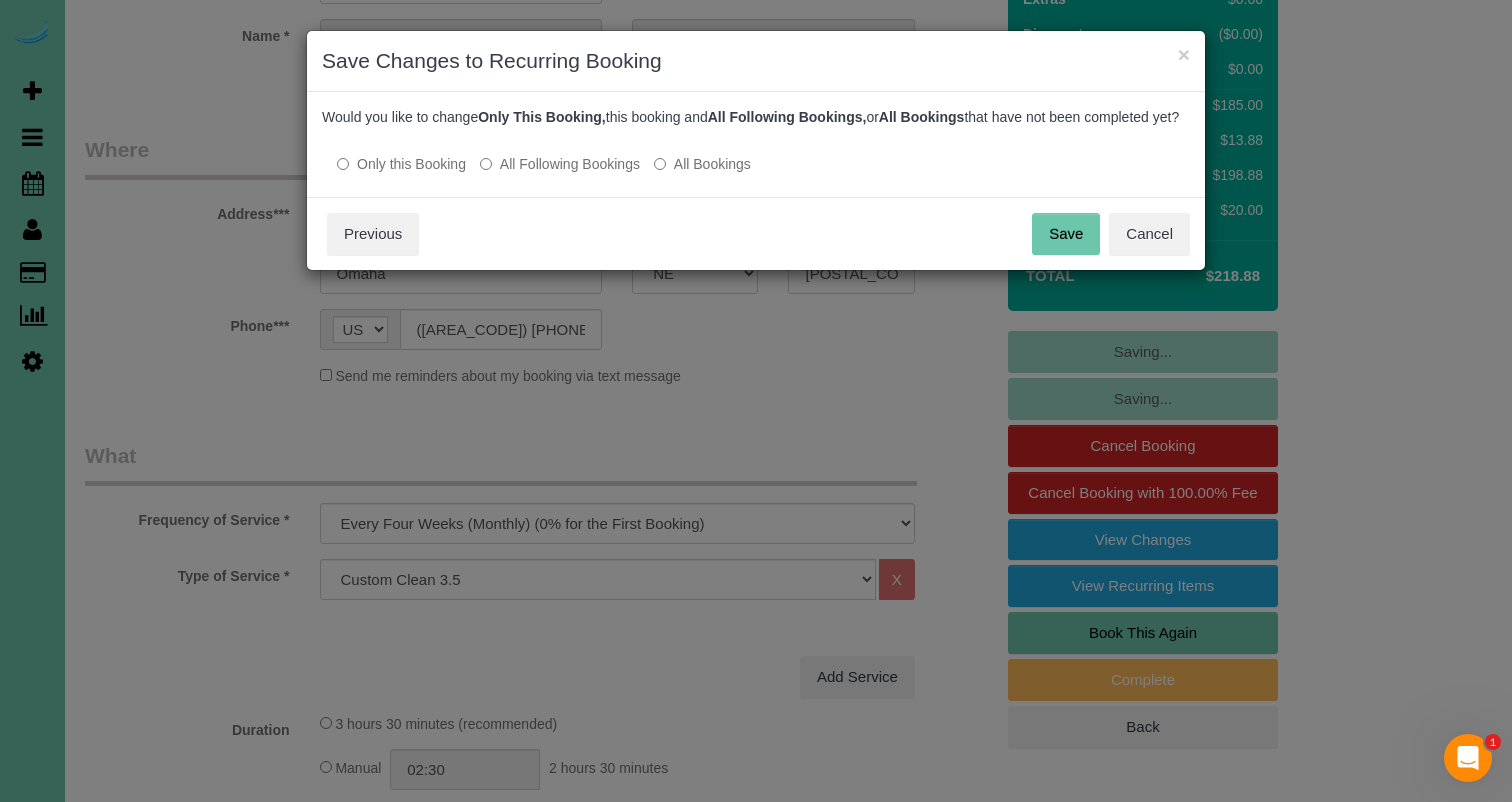 click on "Save" at bounding box center (1066, 234) 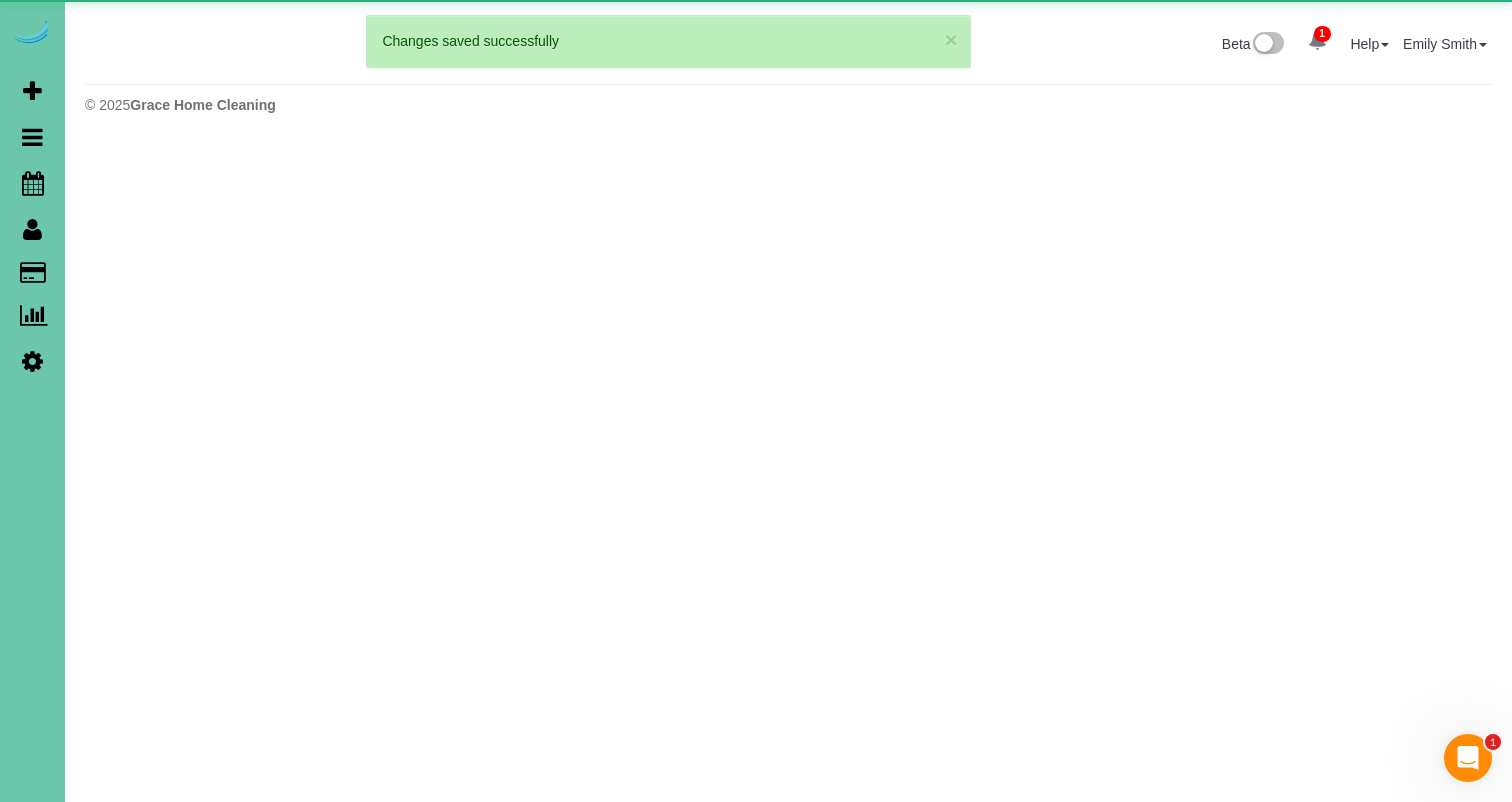 scroll, scrollTop: 0, scrollLeft: 0, axis: both 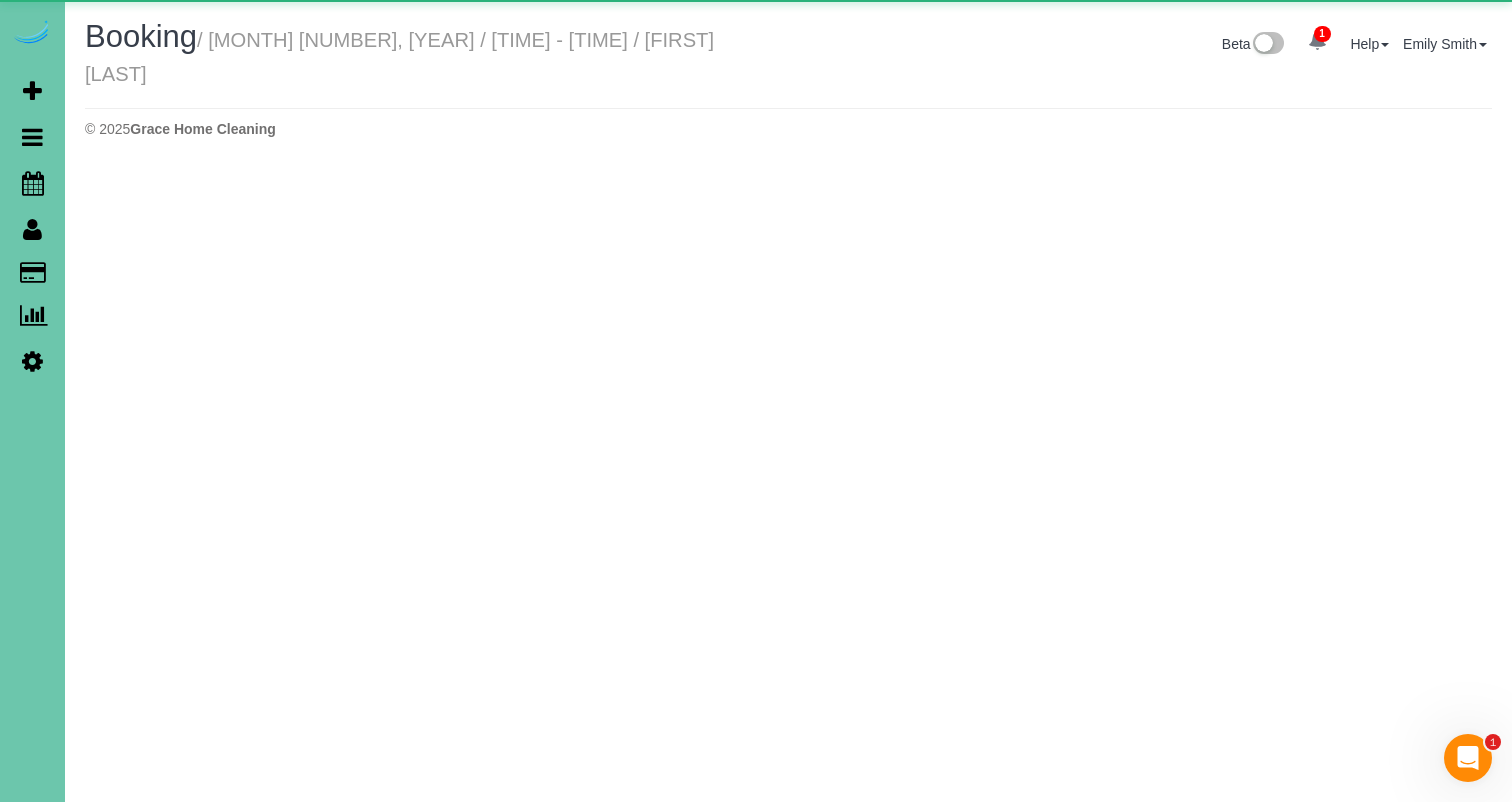 select on "NE" 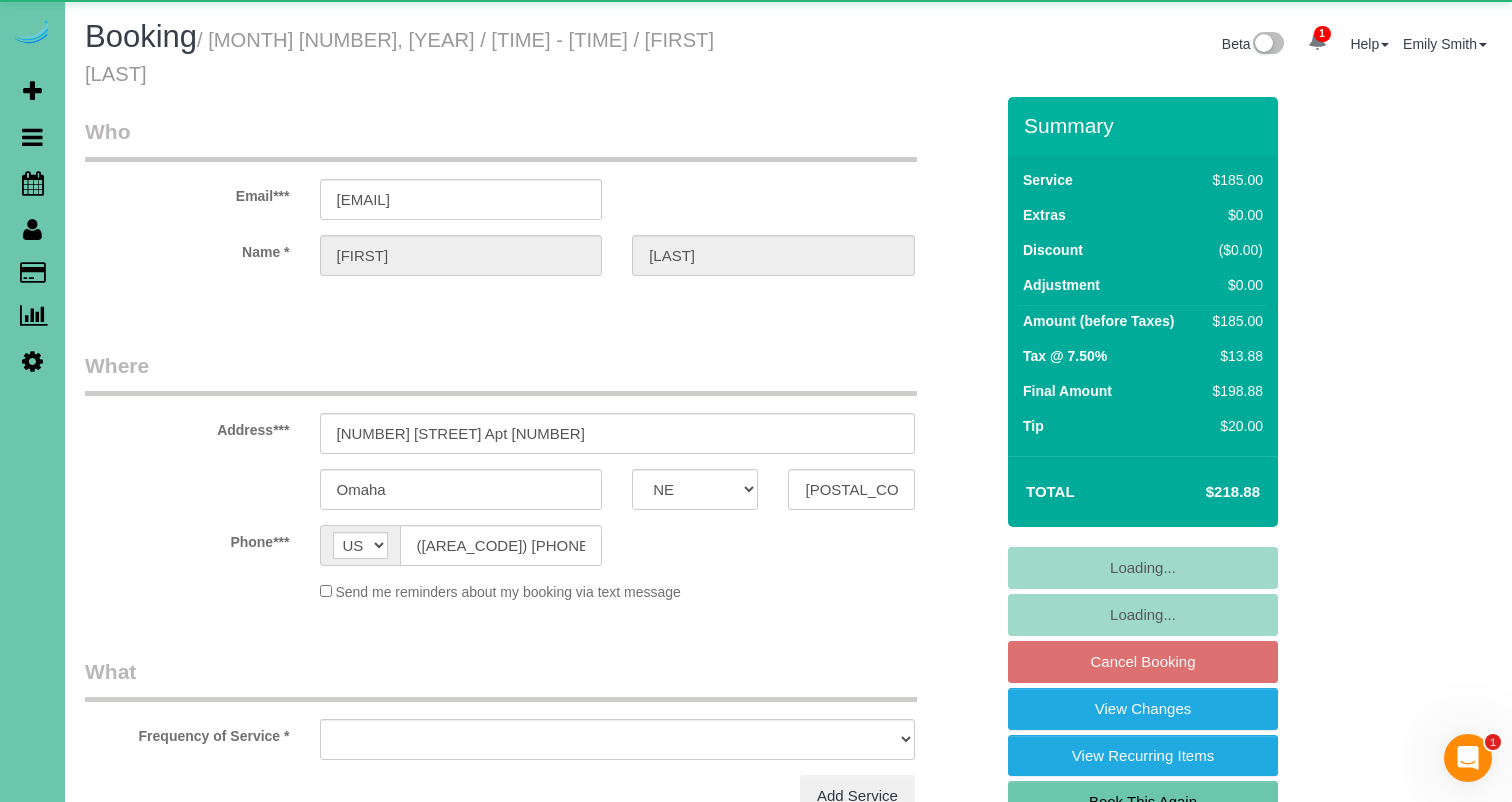 select on "object:3496" 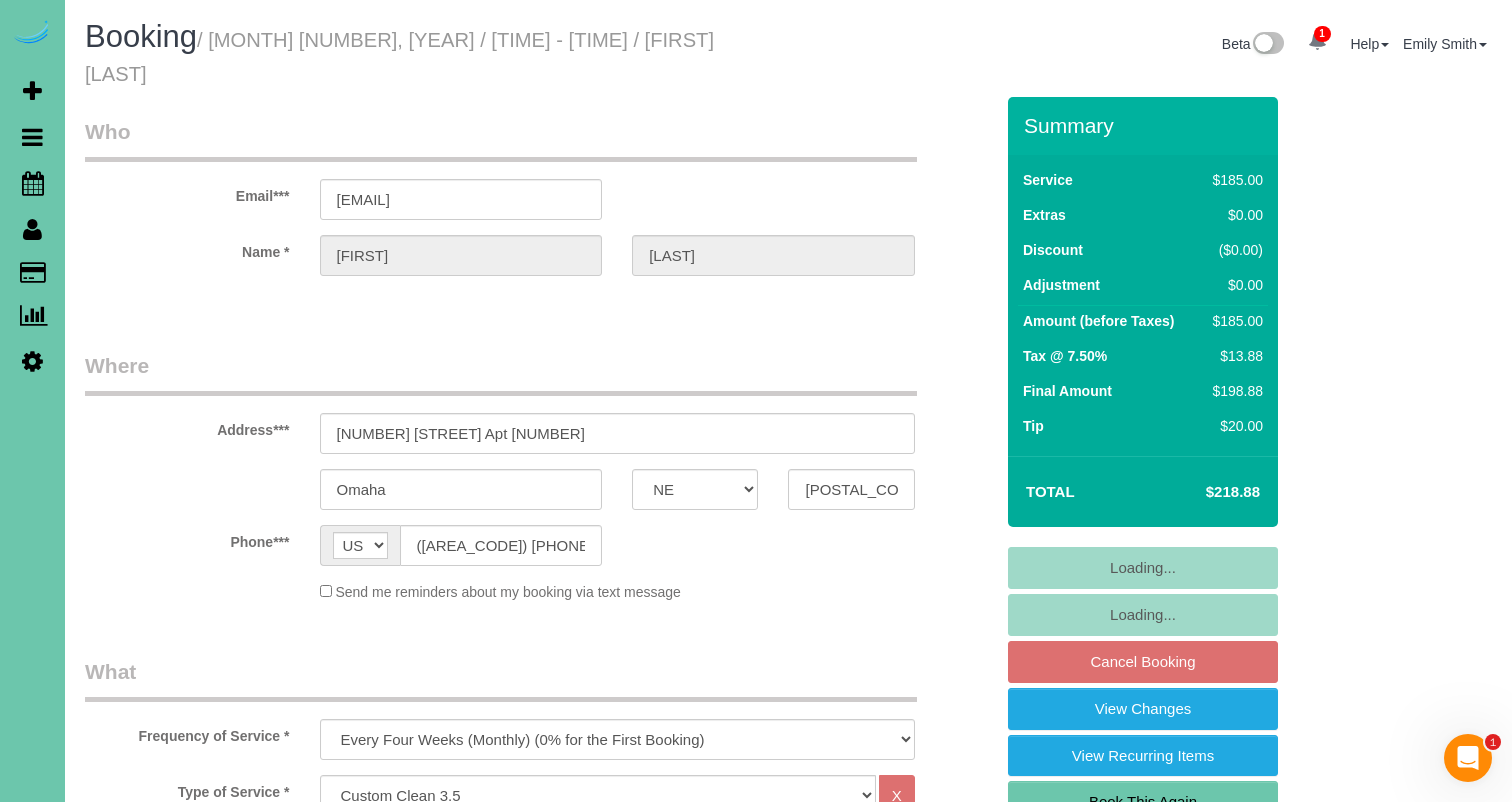 scroll, scrollTop: 1, scrollLeft: 0, axis: vertical 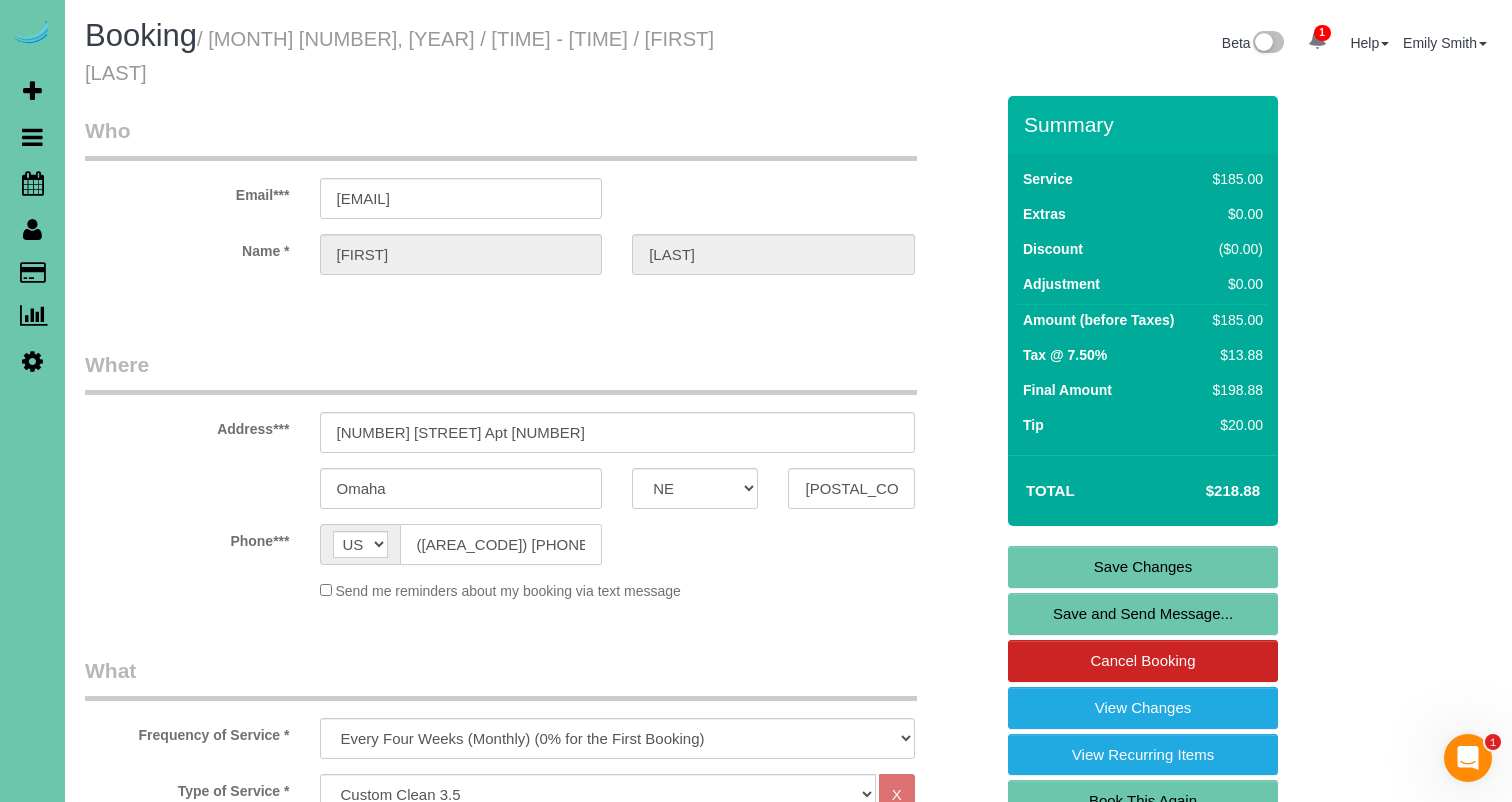 drag, startPoint x: 539, startPoint y: 524, endPoint x: 381, endPoint y: 515, distance: 158.25612 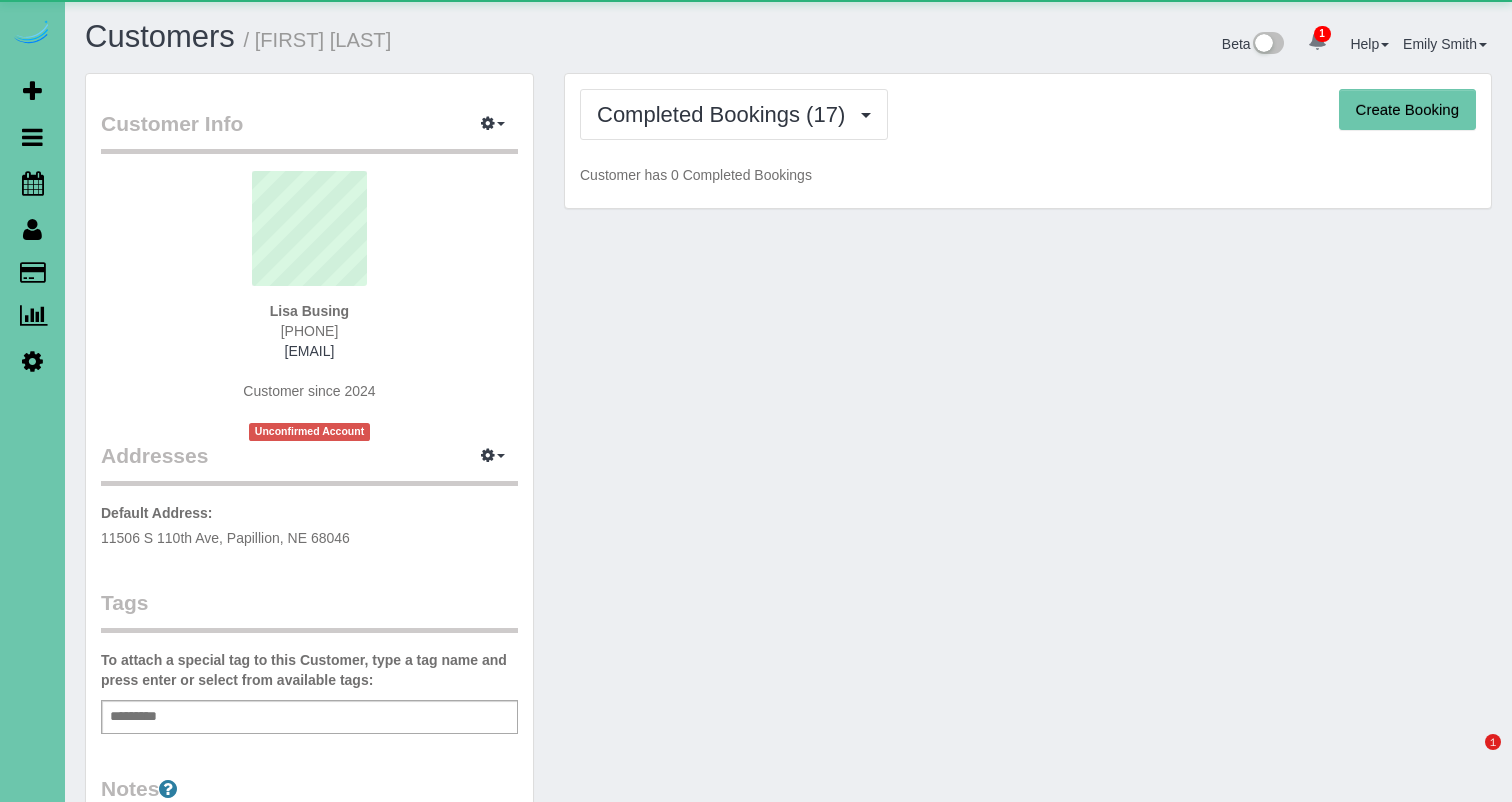 scroll, scrollTop: 0, scrollLeft: 0, axis: both 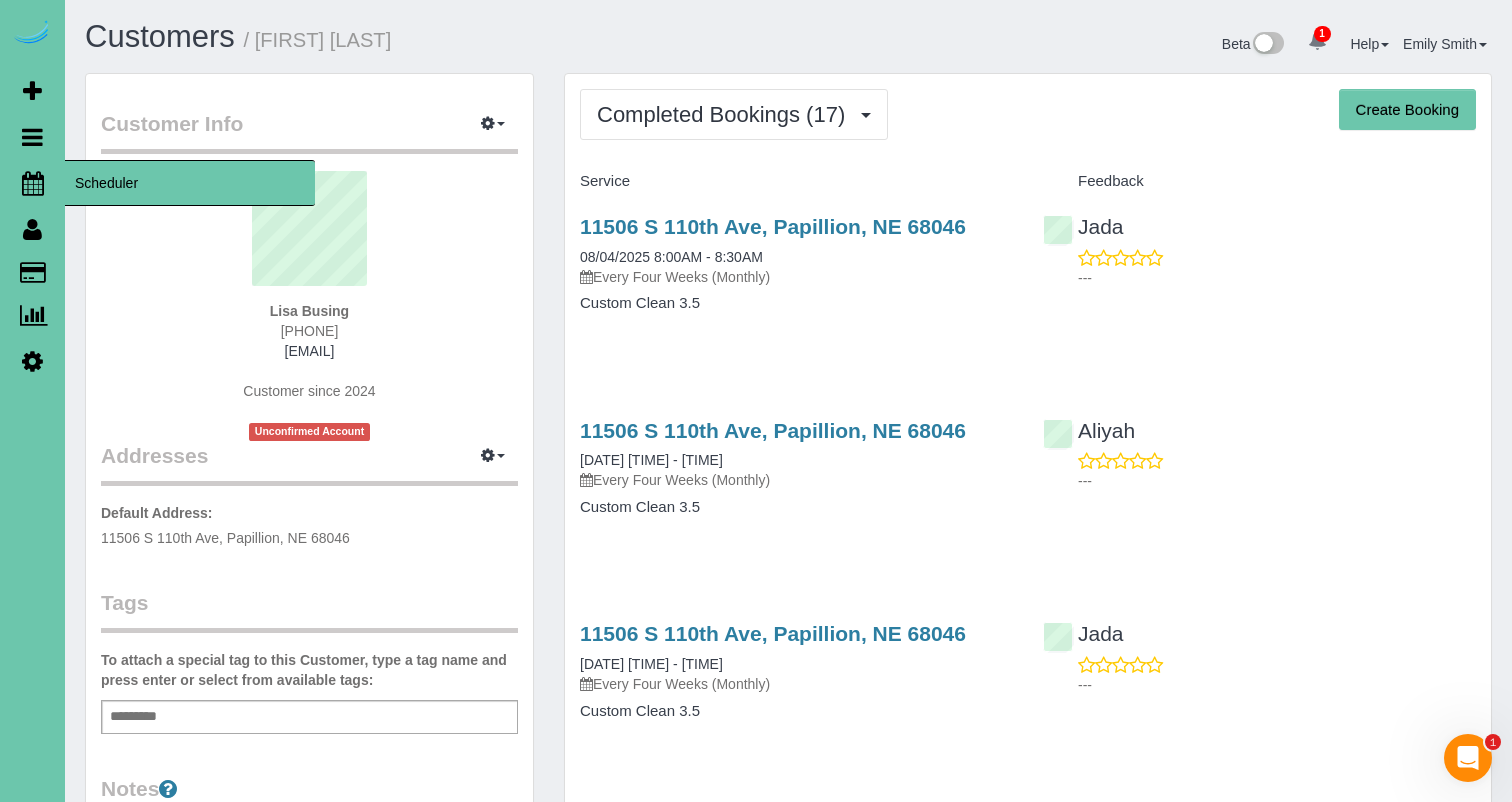 click at bounding box center (33, 183) 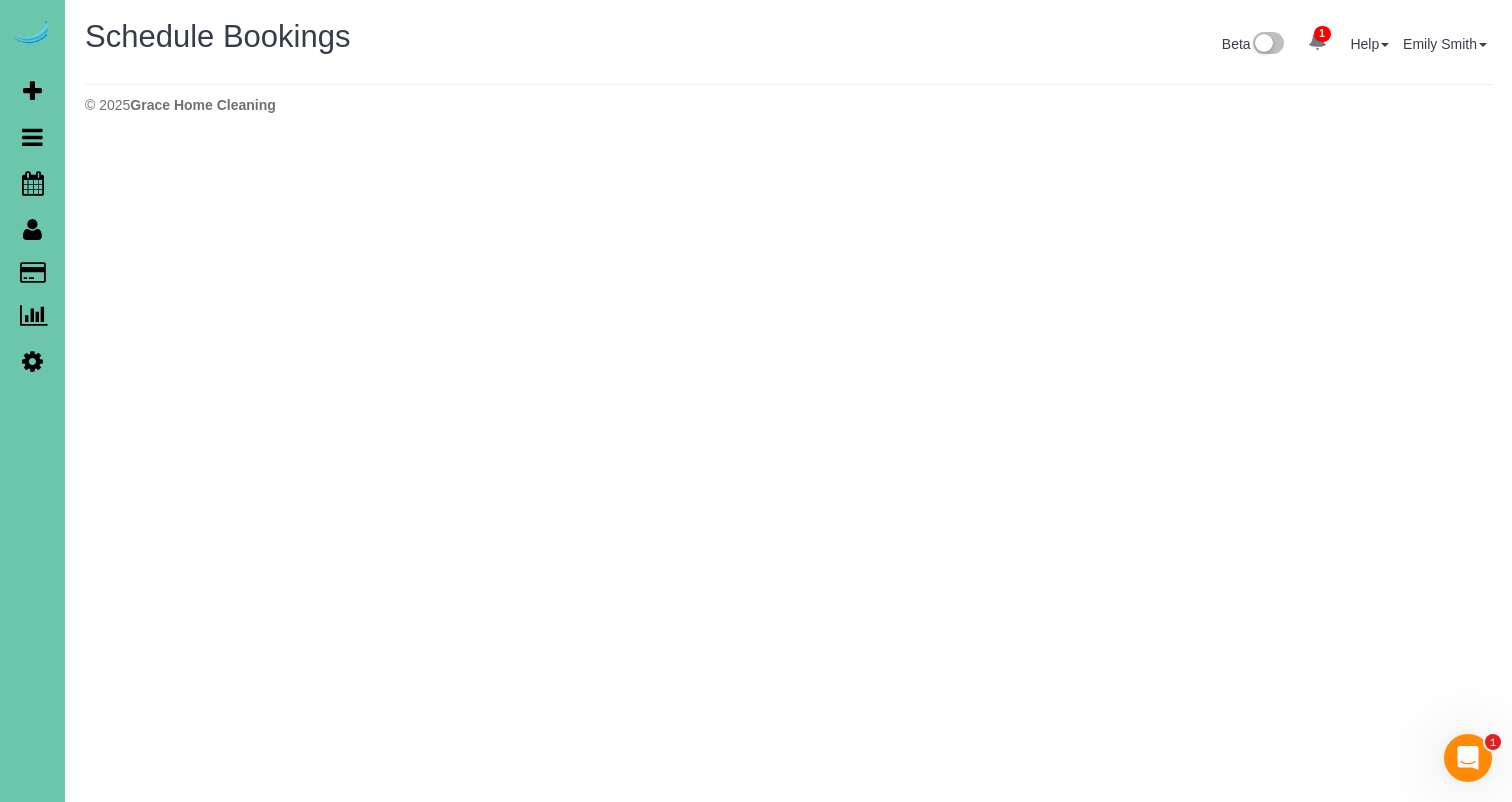 scroll, scrollTop: 0, scrollLeft: 0, axis: both 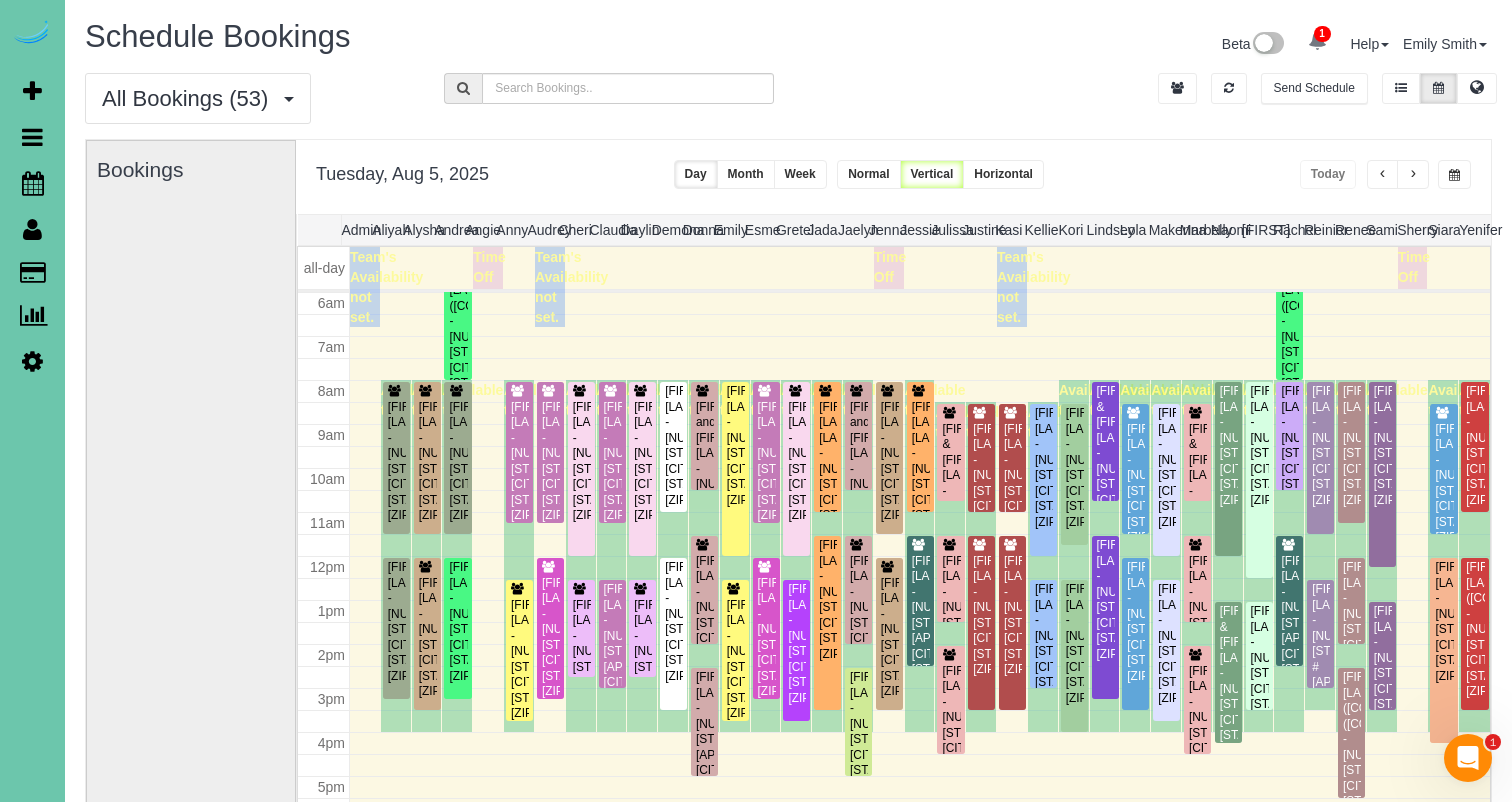 click at bounding box center [1454, 175] 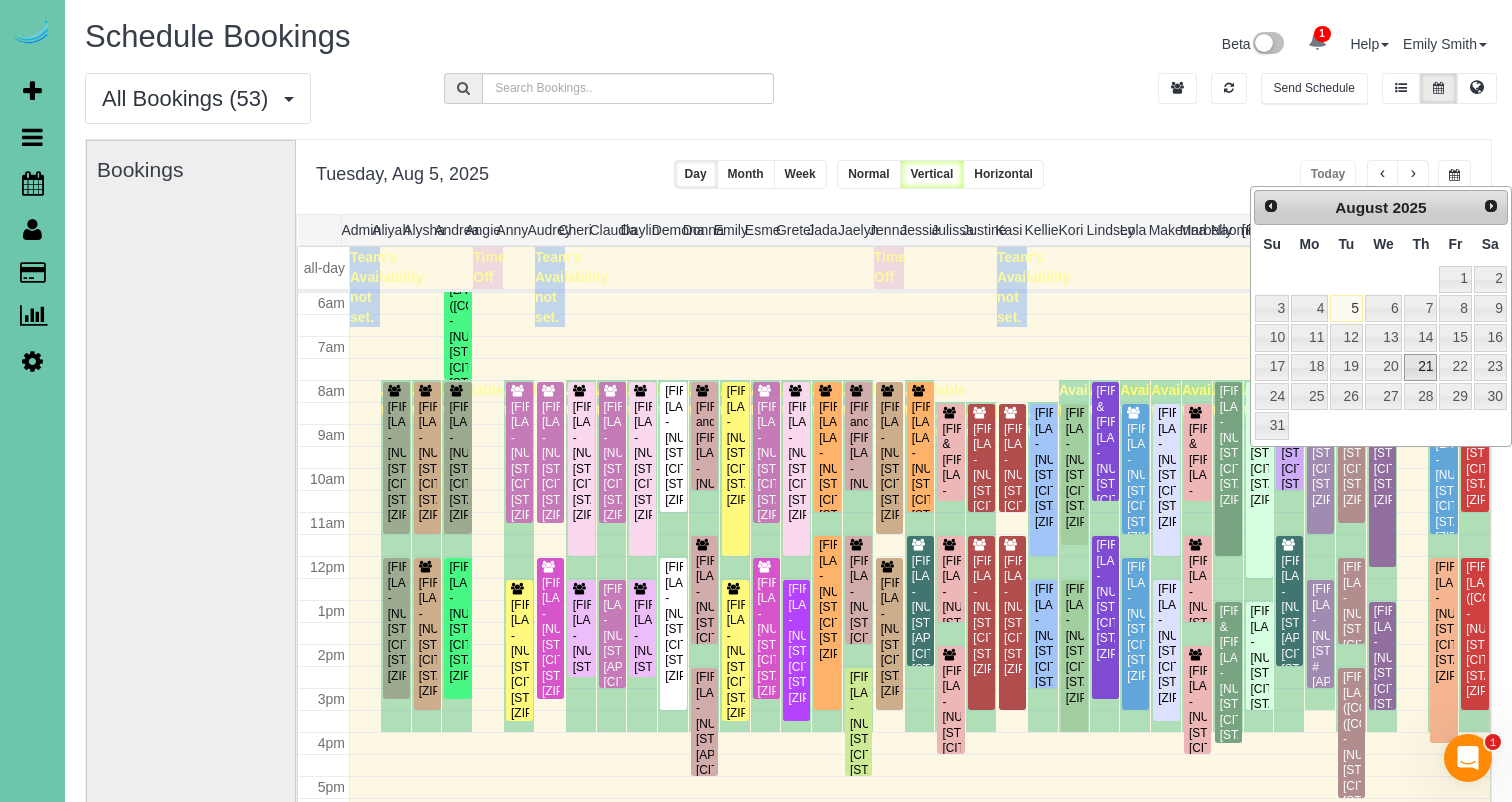 click on "21" at bounding box center (1420, 367) 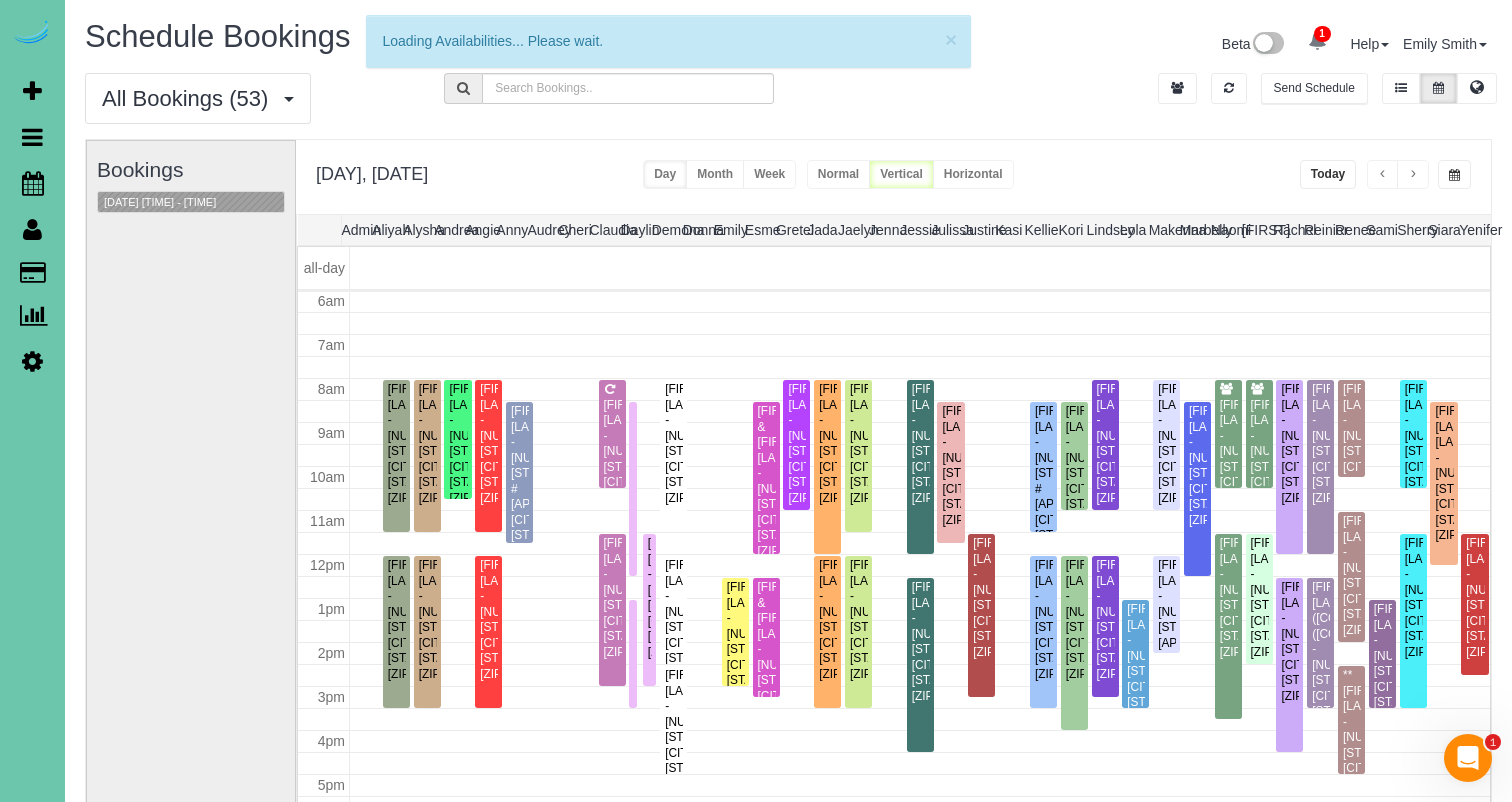 scroll, scrollTop: 265, scrollLeft: 0, axis: vertical 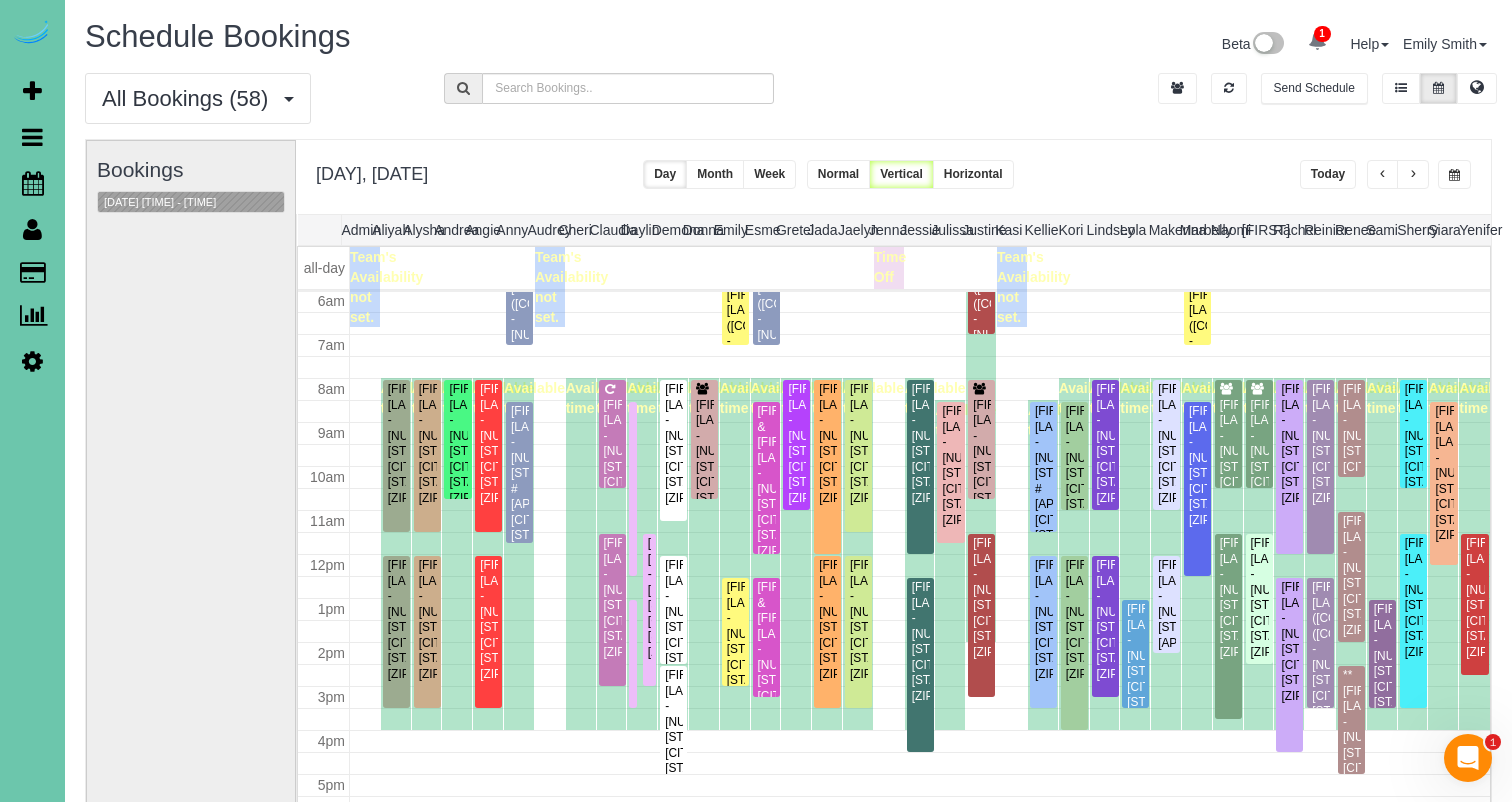 click on "Today" at bounding box center (1328, 174) 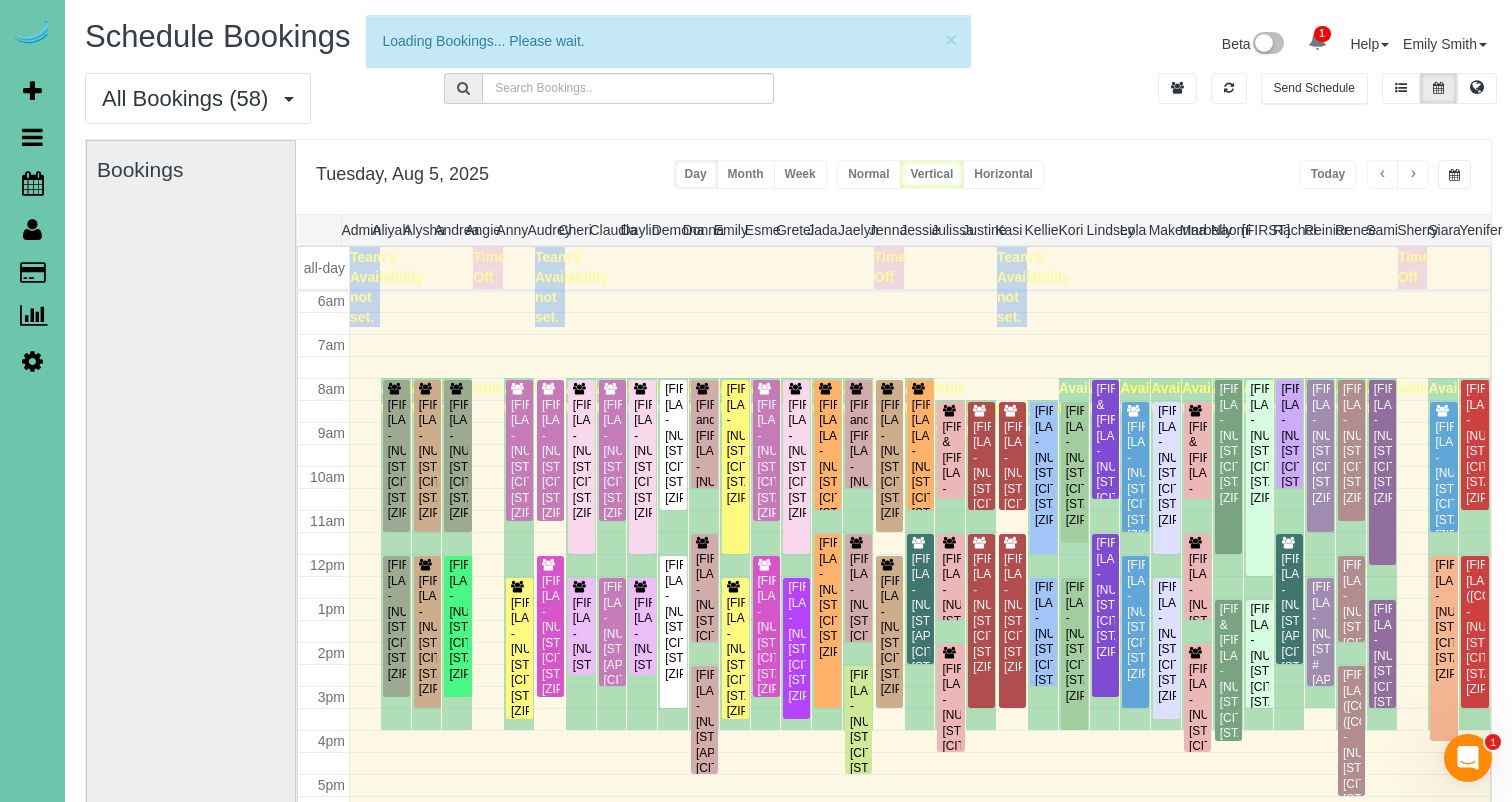 scroll, scrollTop: 265, scrollLeft: 0, axis: vertical 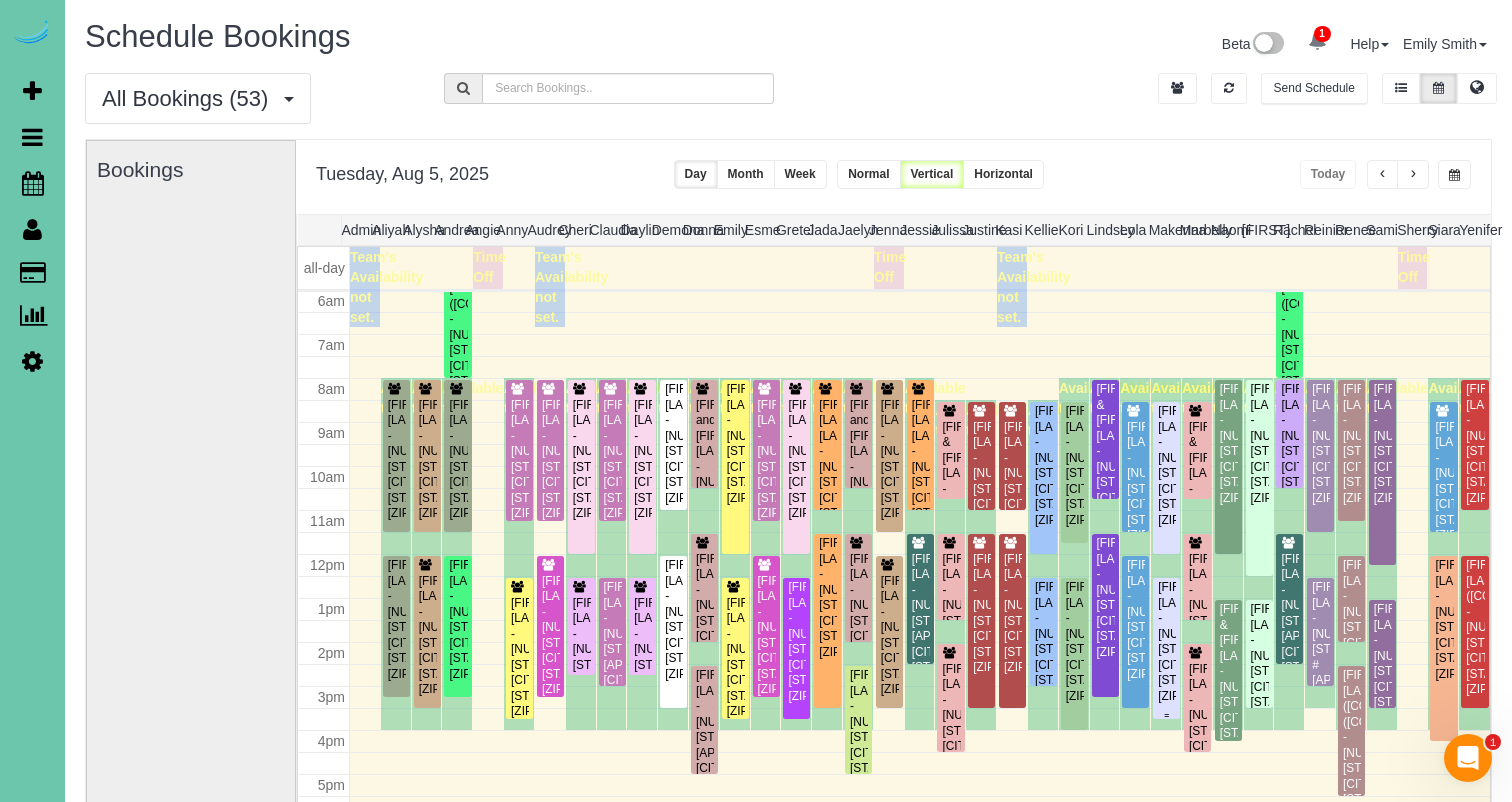 click on "Mike Rosso - 1013 S 188th Terrace, Elkhorn, NE 68022" at bounding box center [1166, 642] 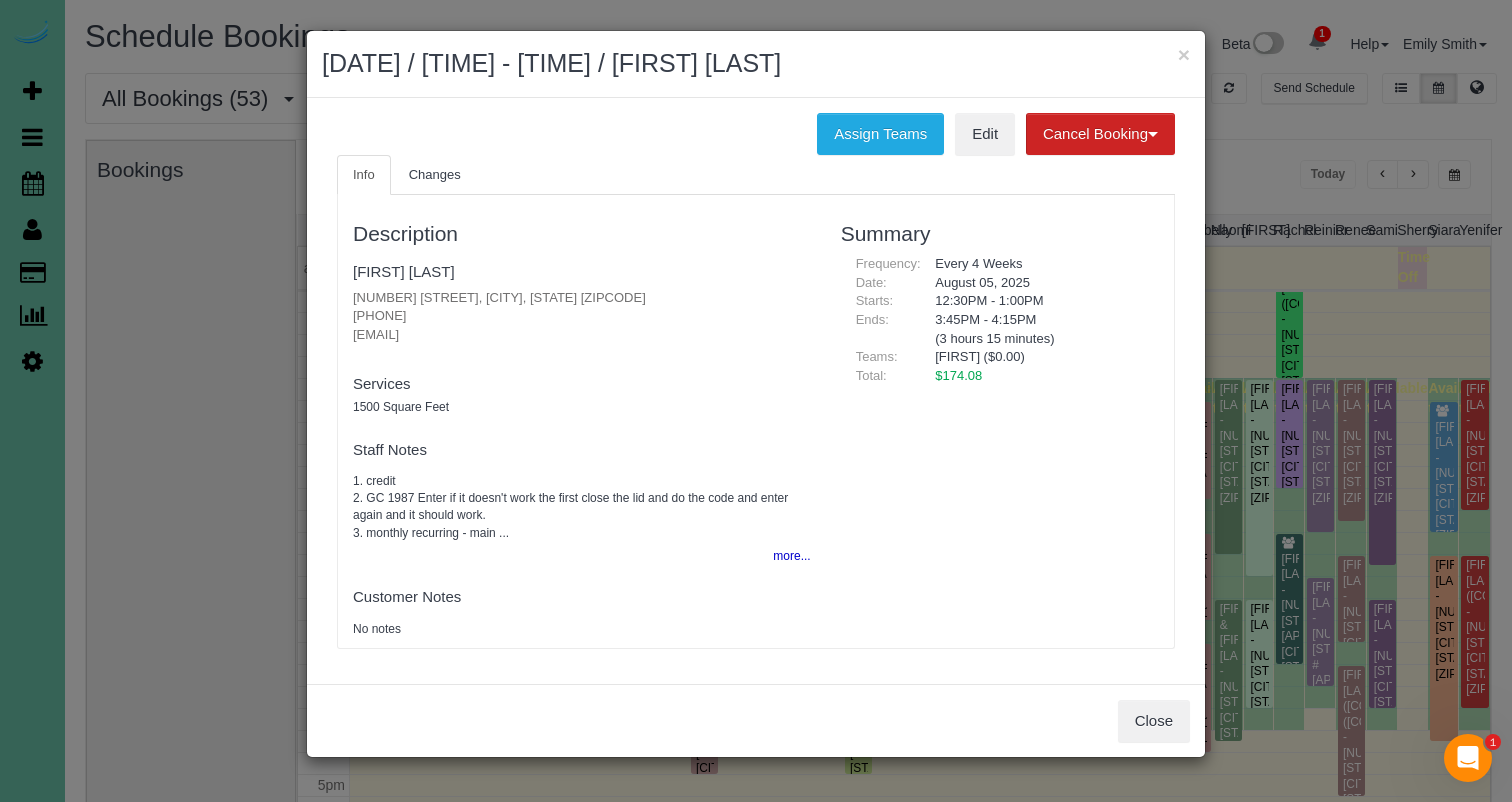 drag, startPoint x: 393, startPoint y: 312, endPoint x: 342, endPoint y: 310, distance: 51.0392 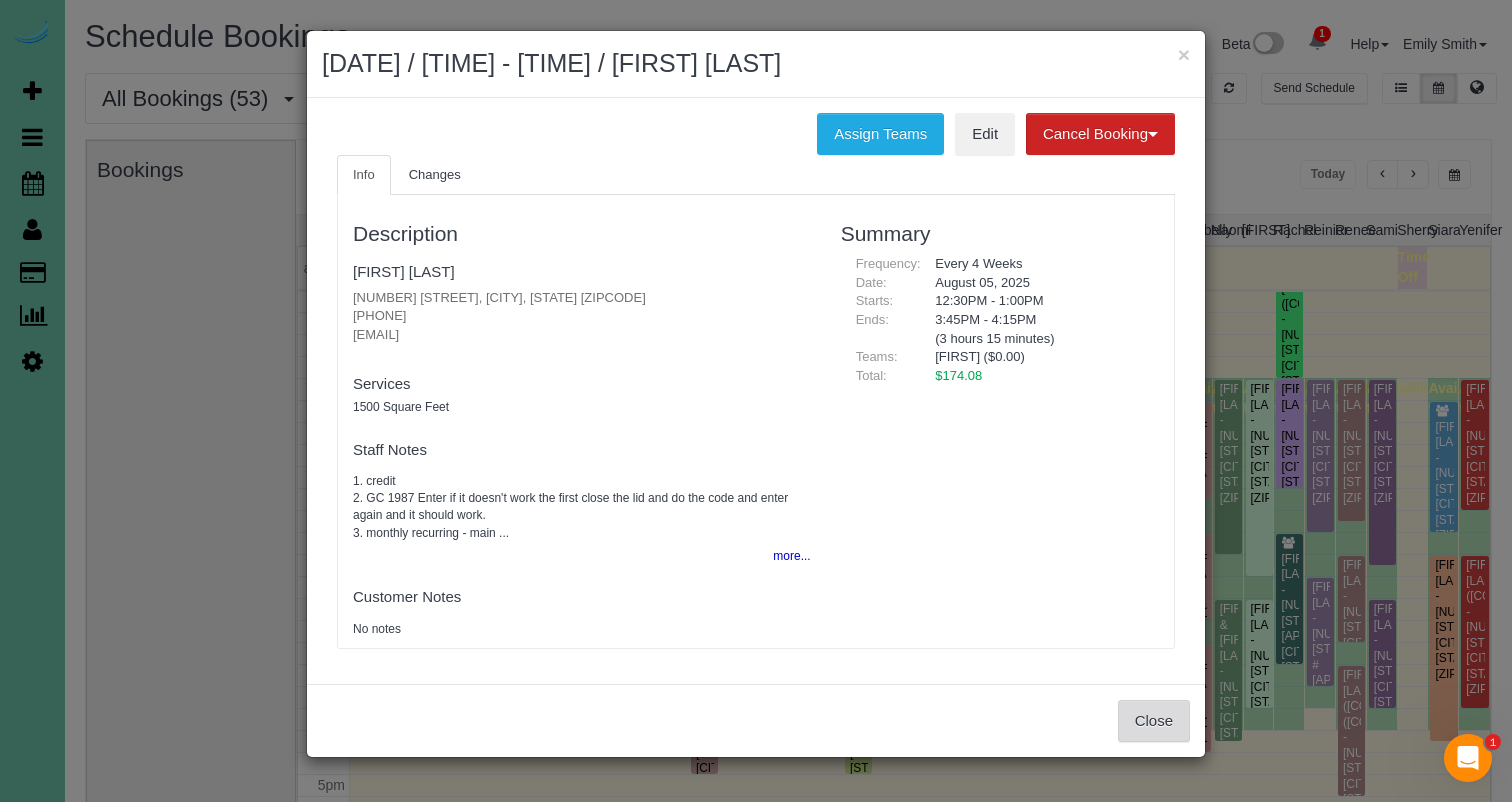 click on "Close" at bounding box center [1154, 721] 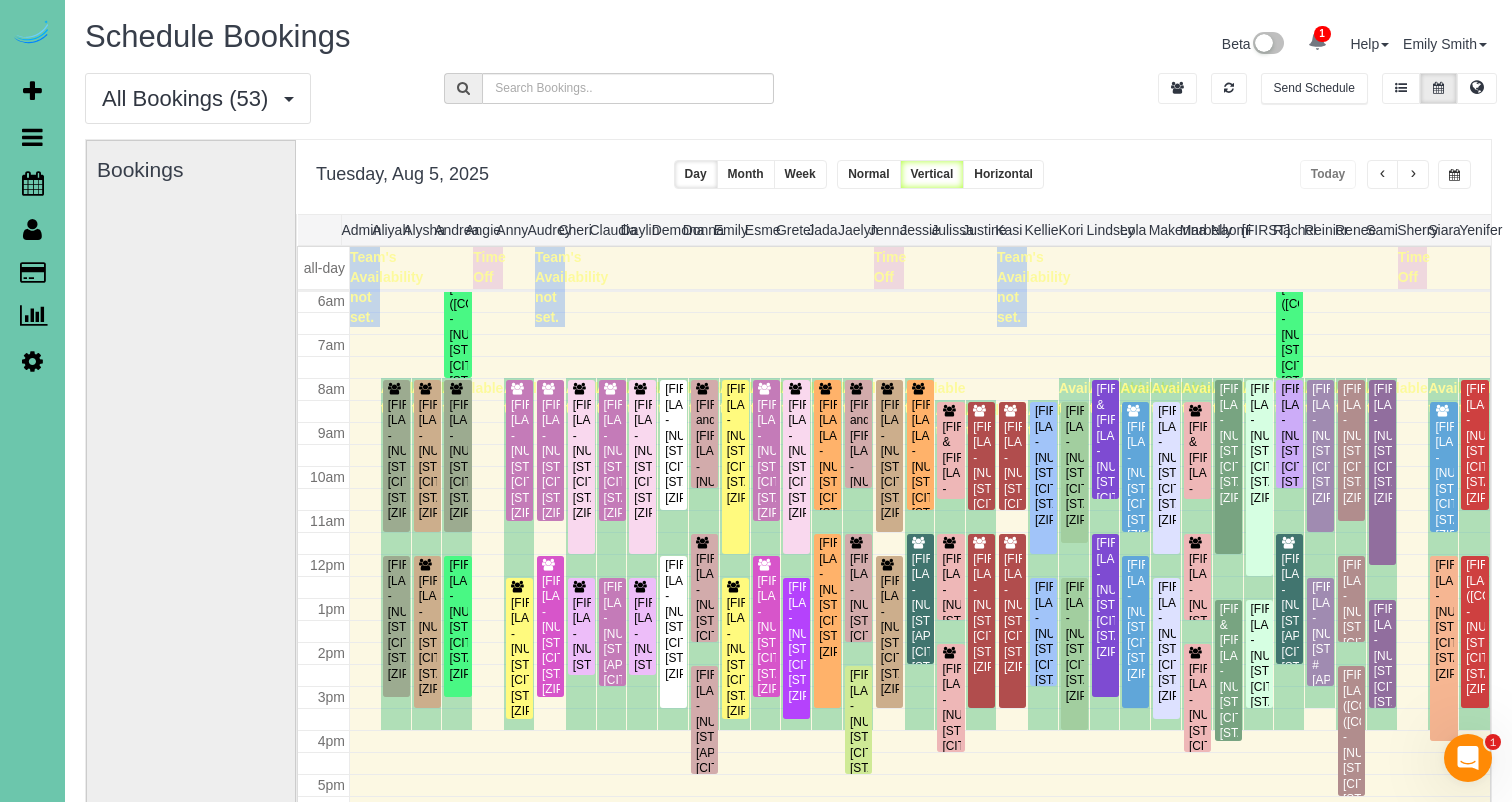 click at bounding box center (1454, 175) 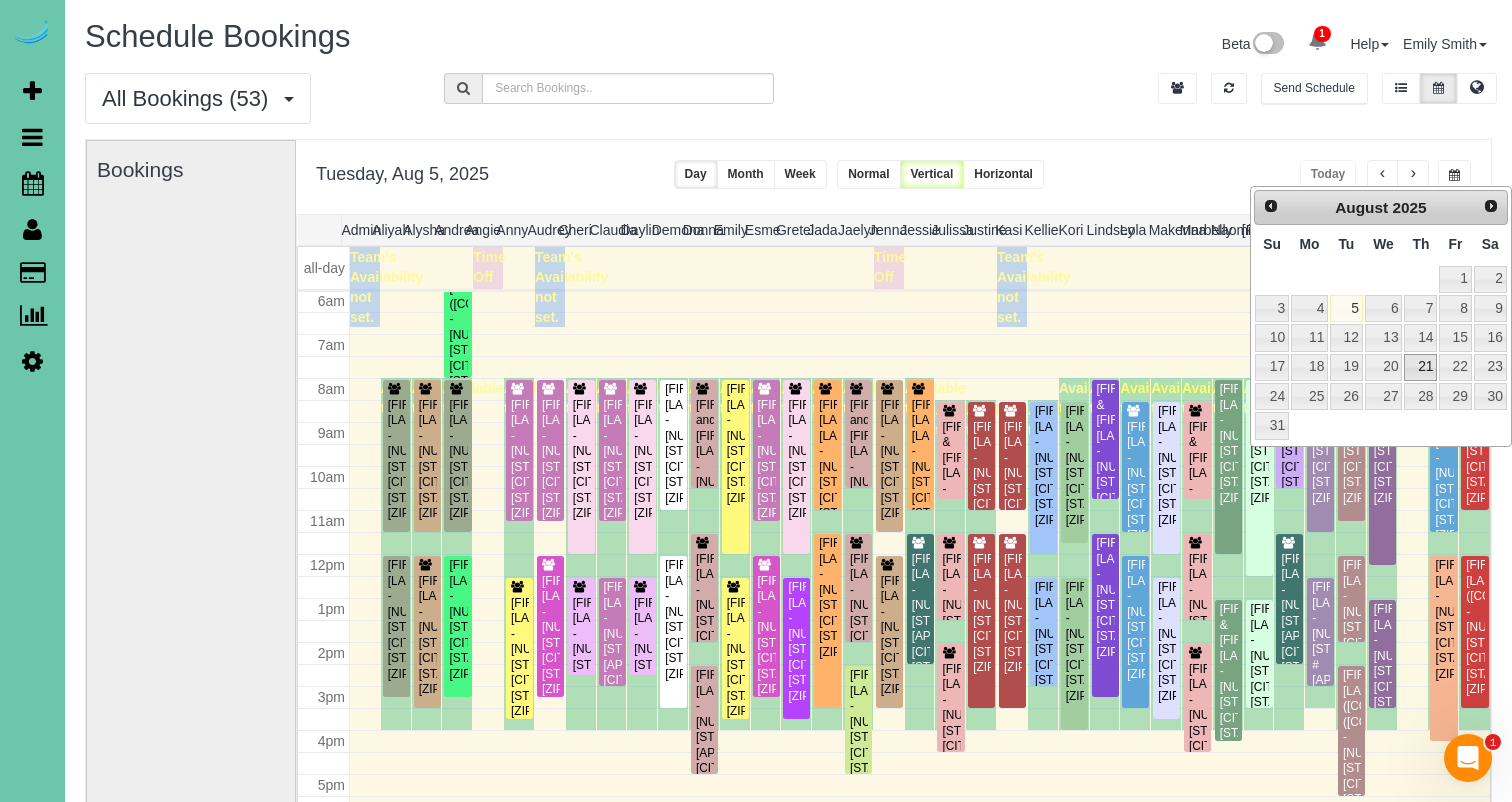click on "21" at bounding box center (1420, 367) 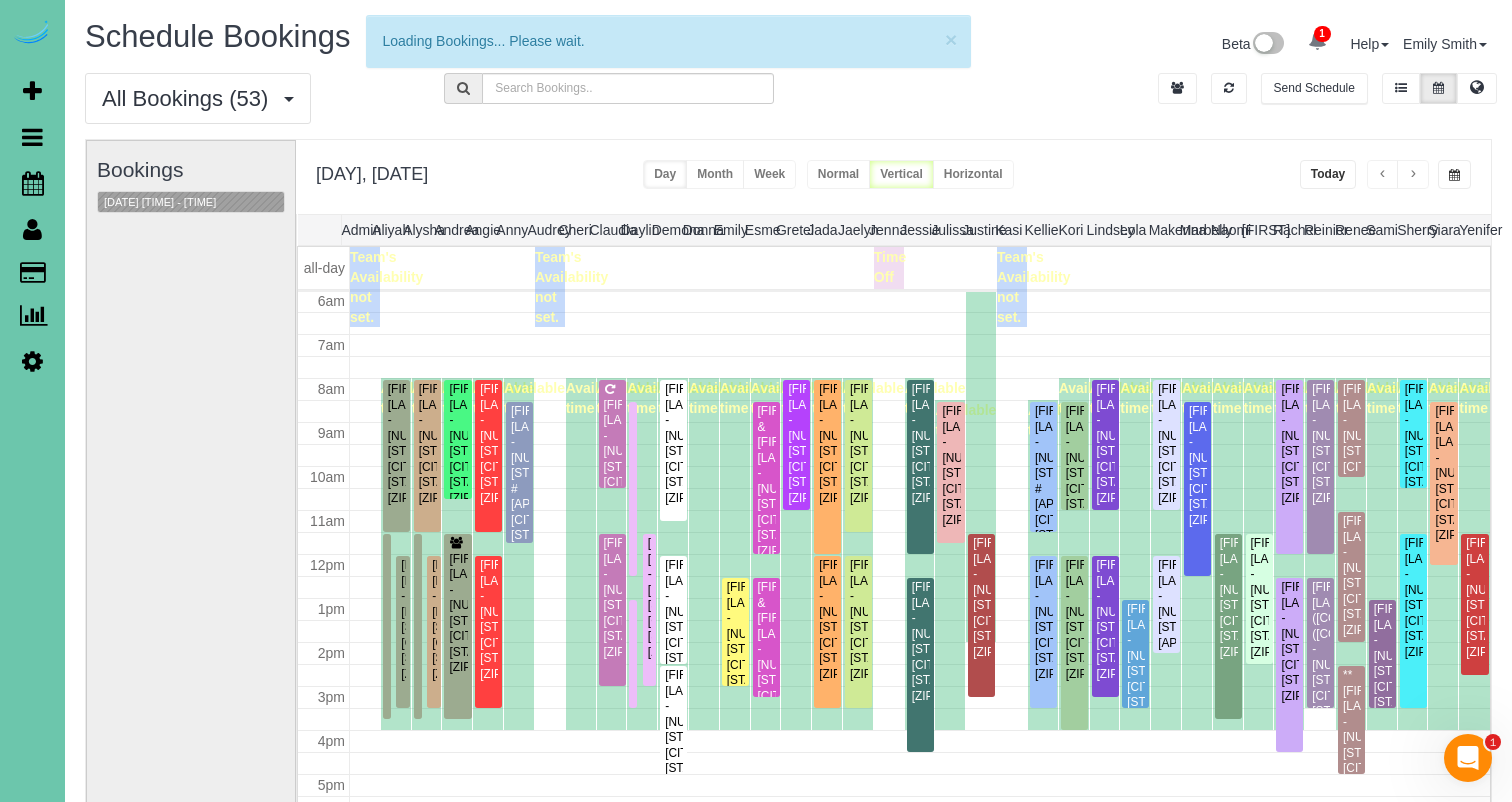 scroll, scrollTop: 265, scrollLeft: 0, axis: vertical 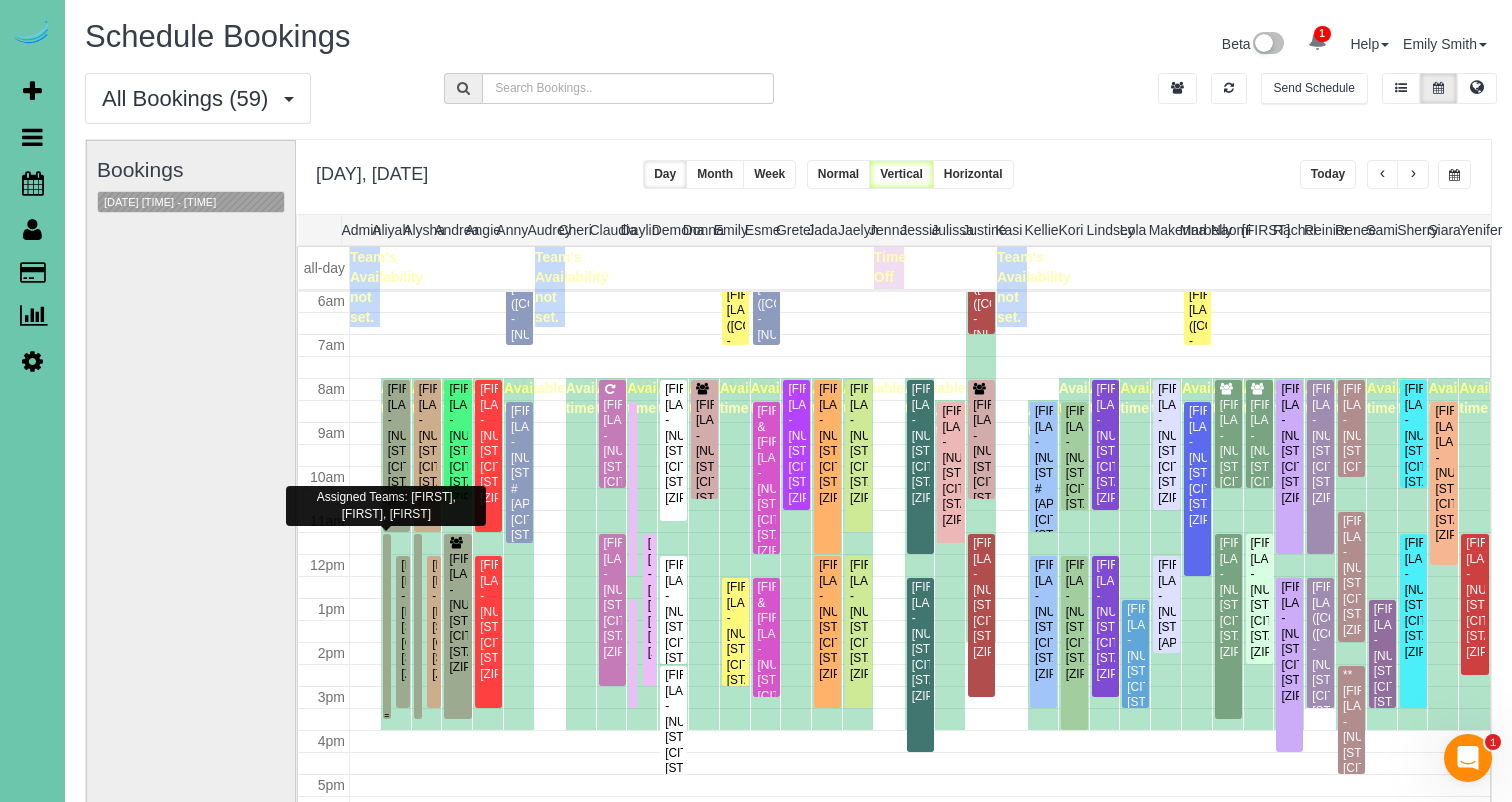 click at bounding box center [387, 626] 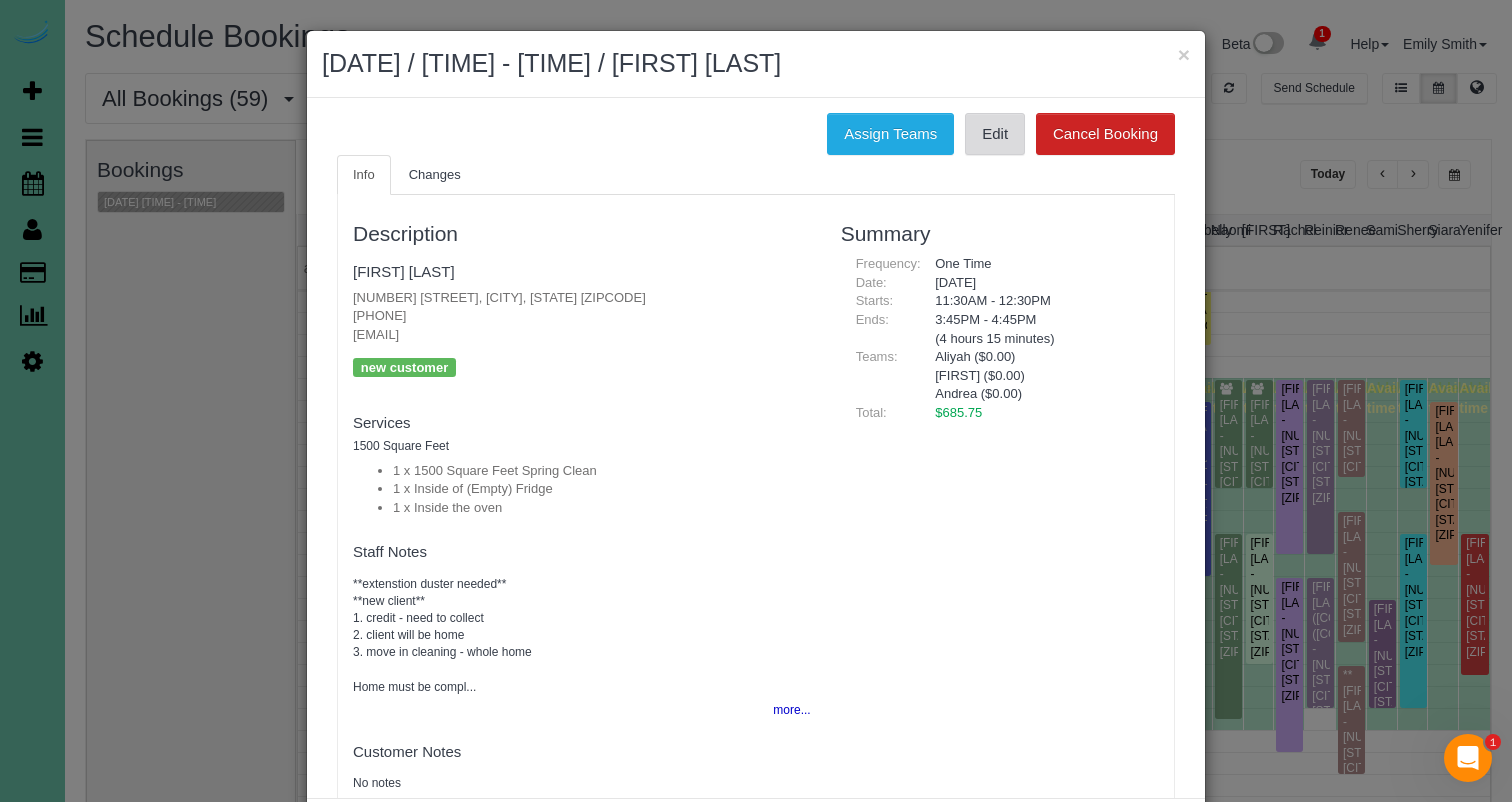 click on "Edit" at bounding box center (995, 134) 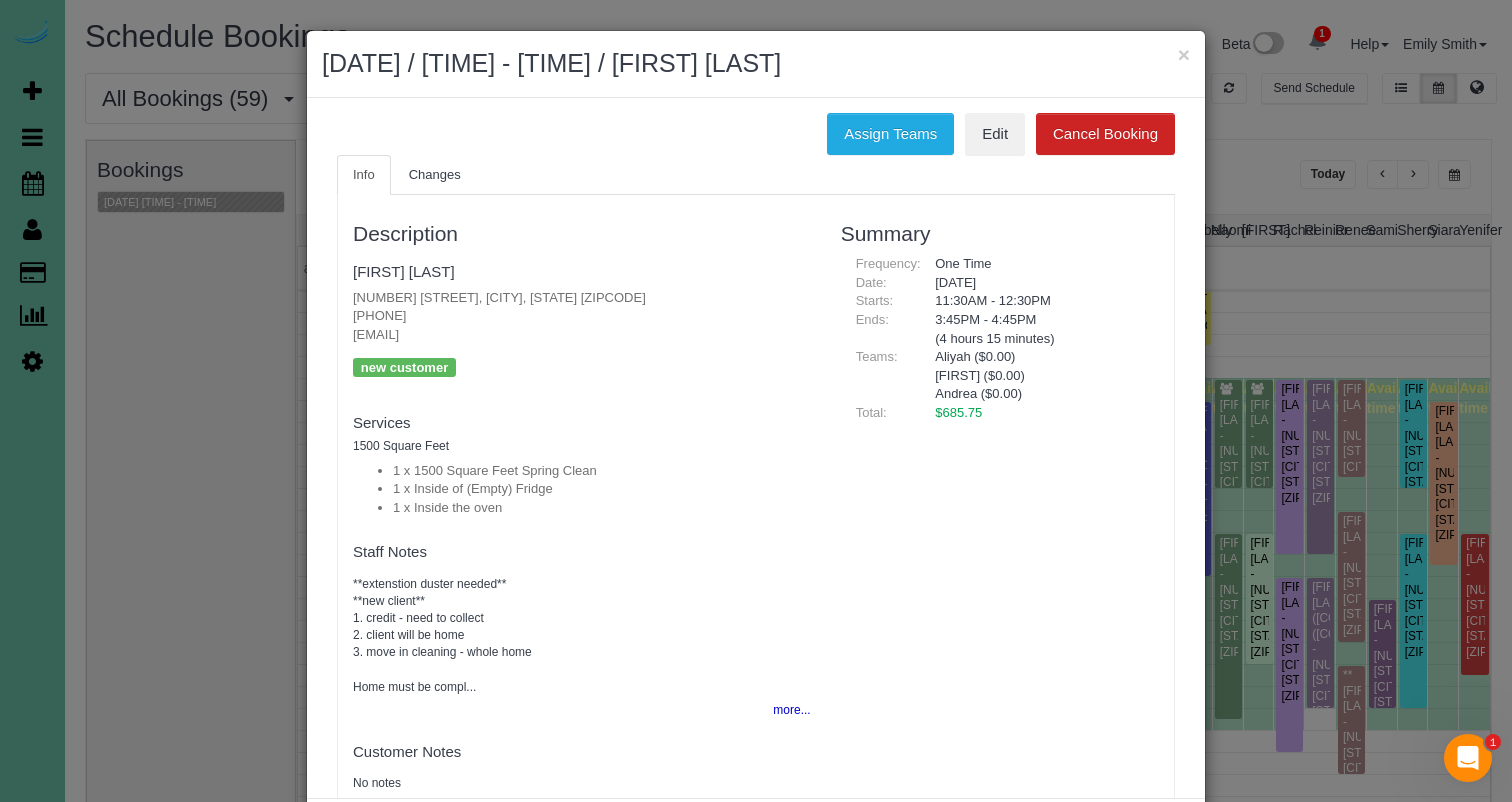 drag, startPoint x: 1140, startPoint y: 63, endPoint x: 1173, endPoint y: 55, distance: 33.955853 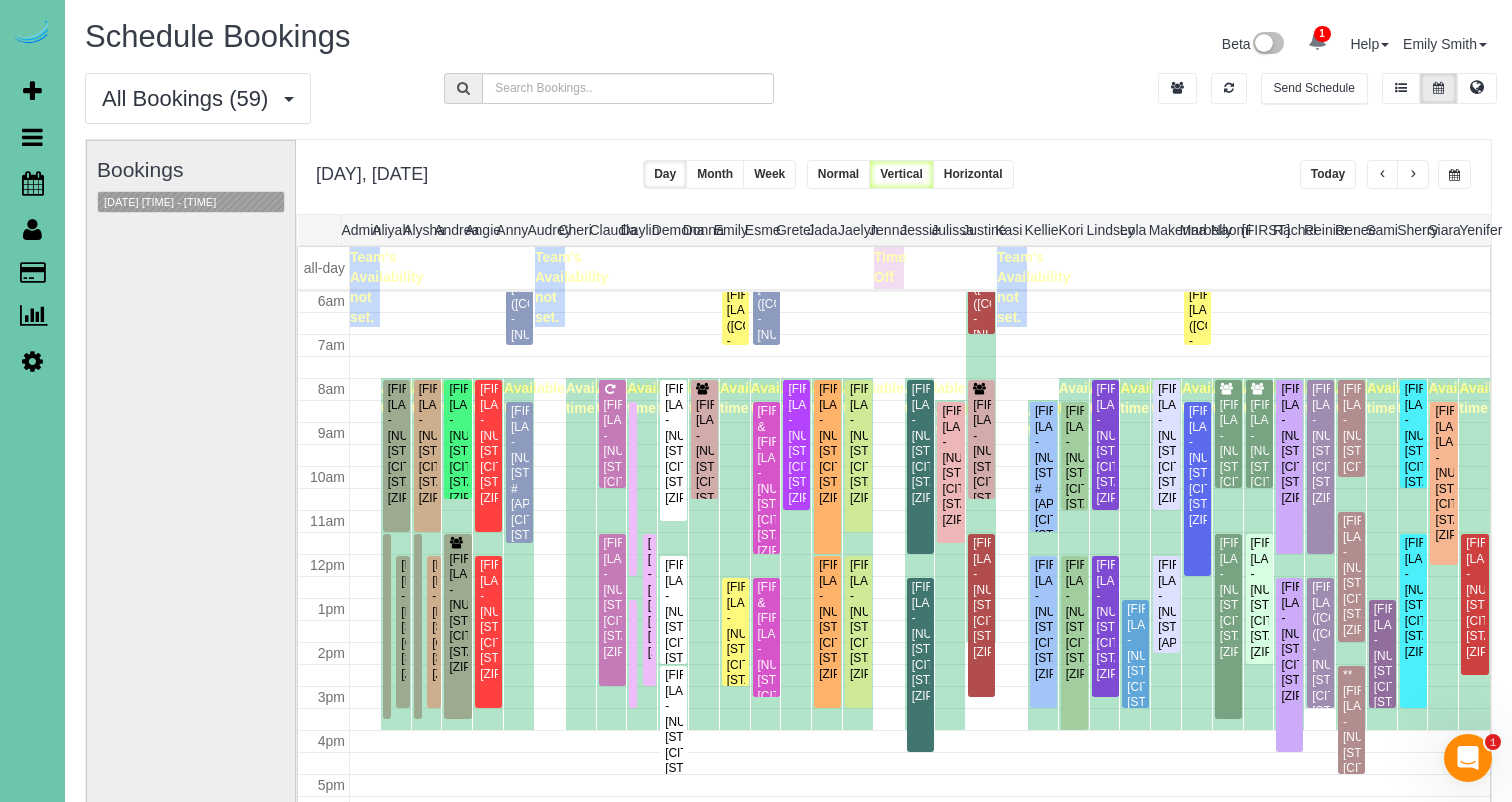 click on "Today" at bounding box center [1328, 174] 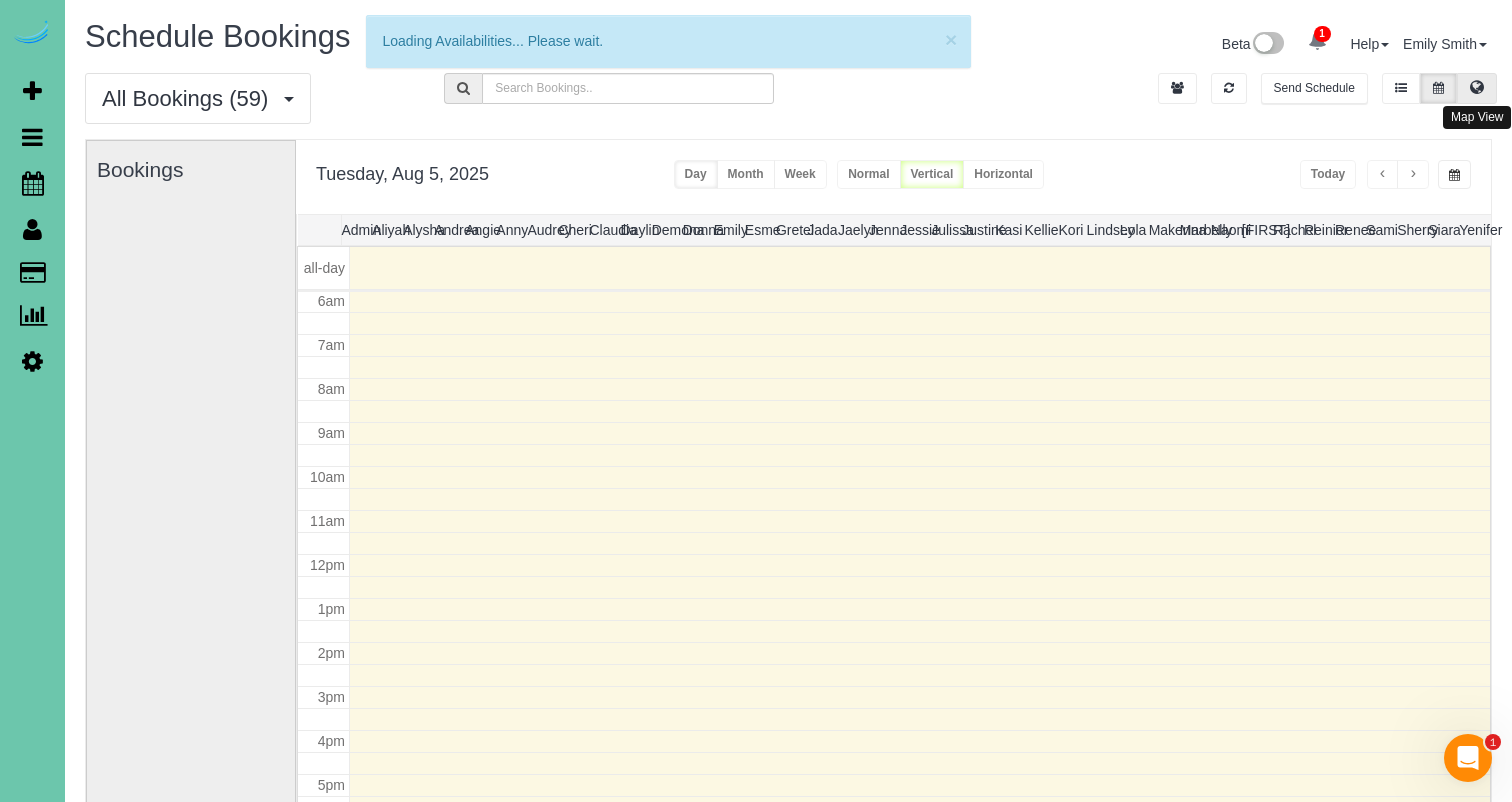 scroll, scrollTop: 265, scrollLeft: 0, axis: vertical 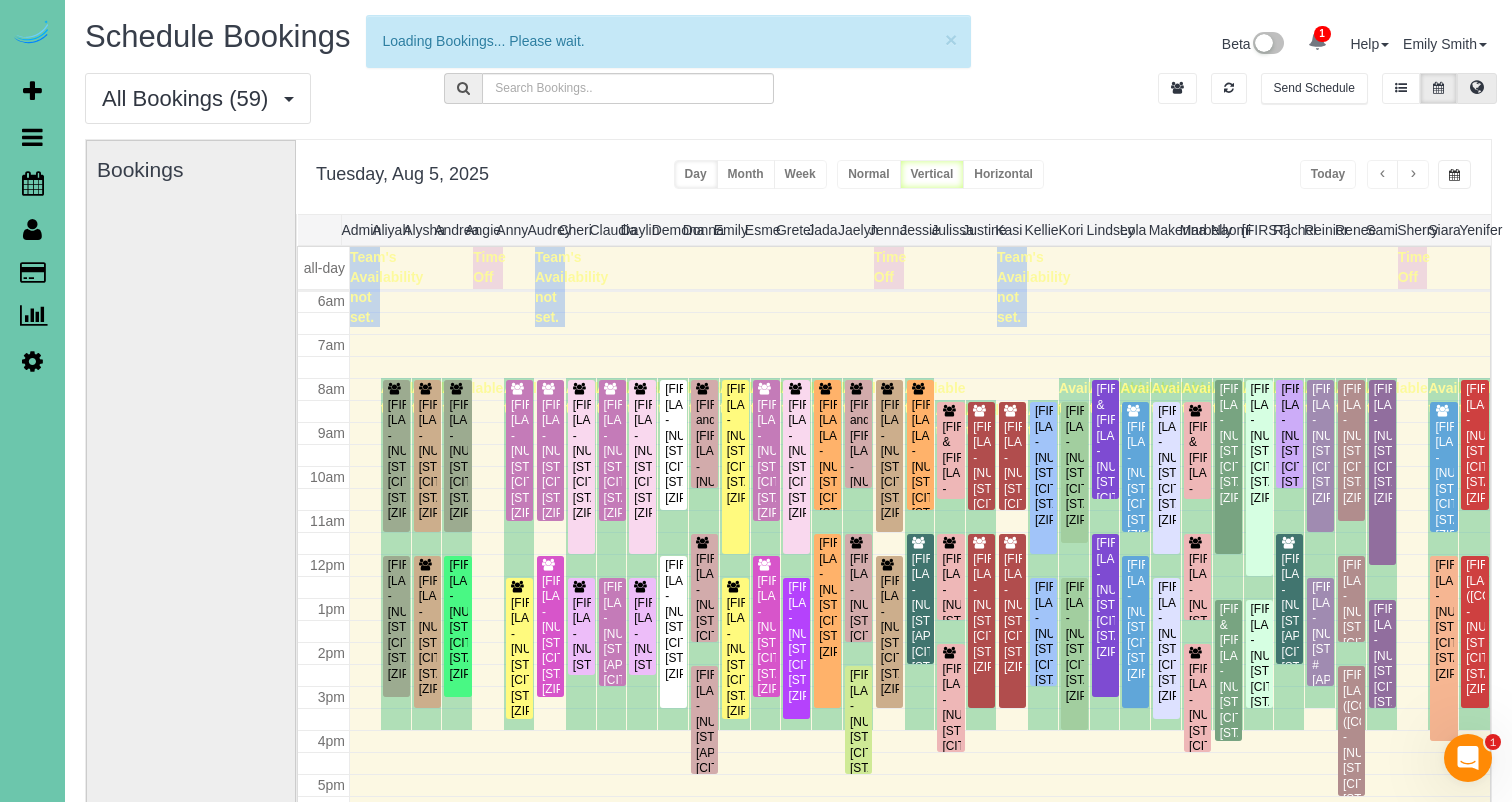 click at bounding box center (1477, 87) 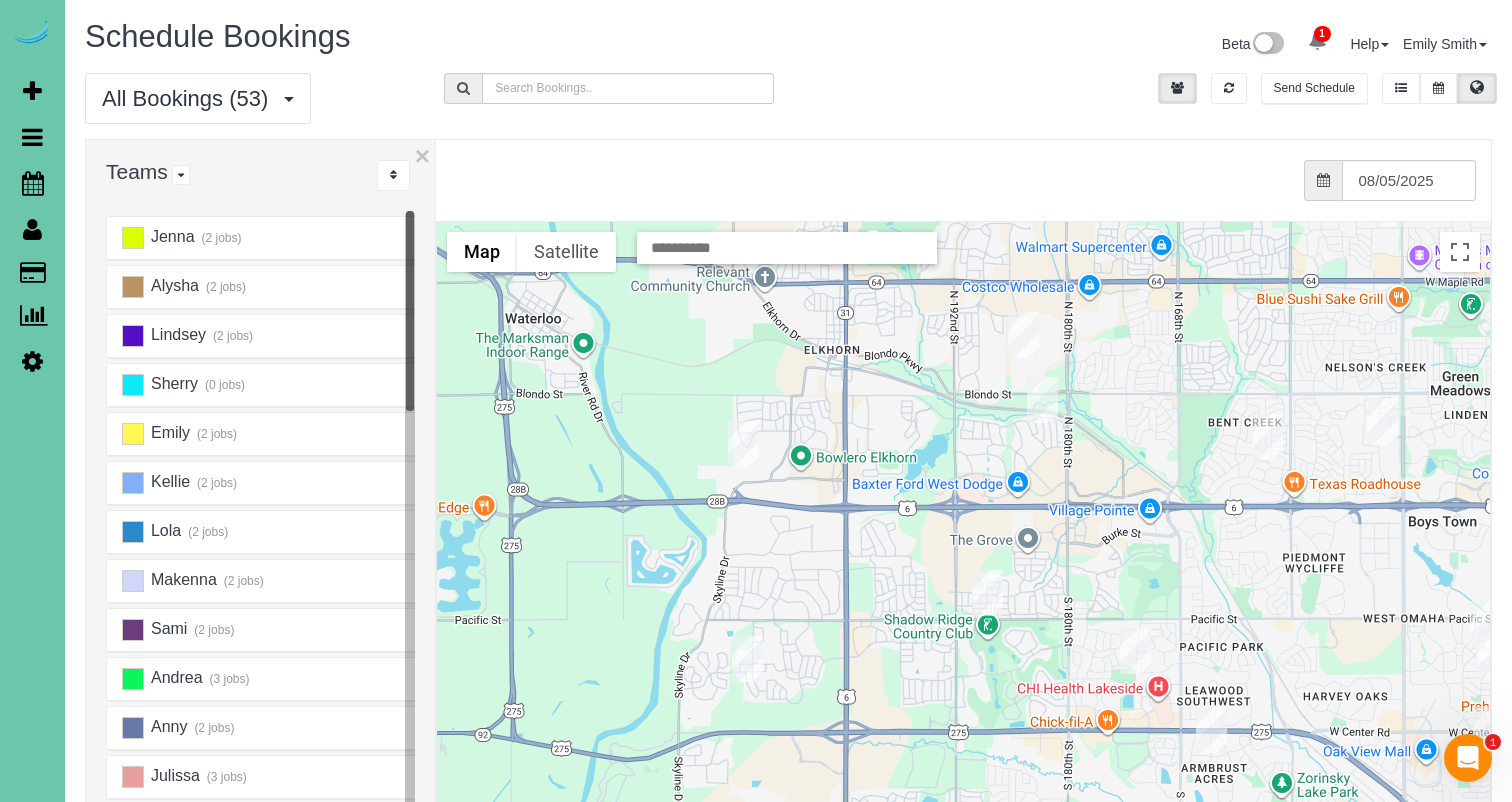 drag, startPoint x: 593, startPoint y: 583, endPoint x: 1154, endPoint y: 584, distance: 561.0009 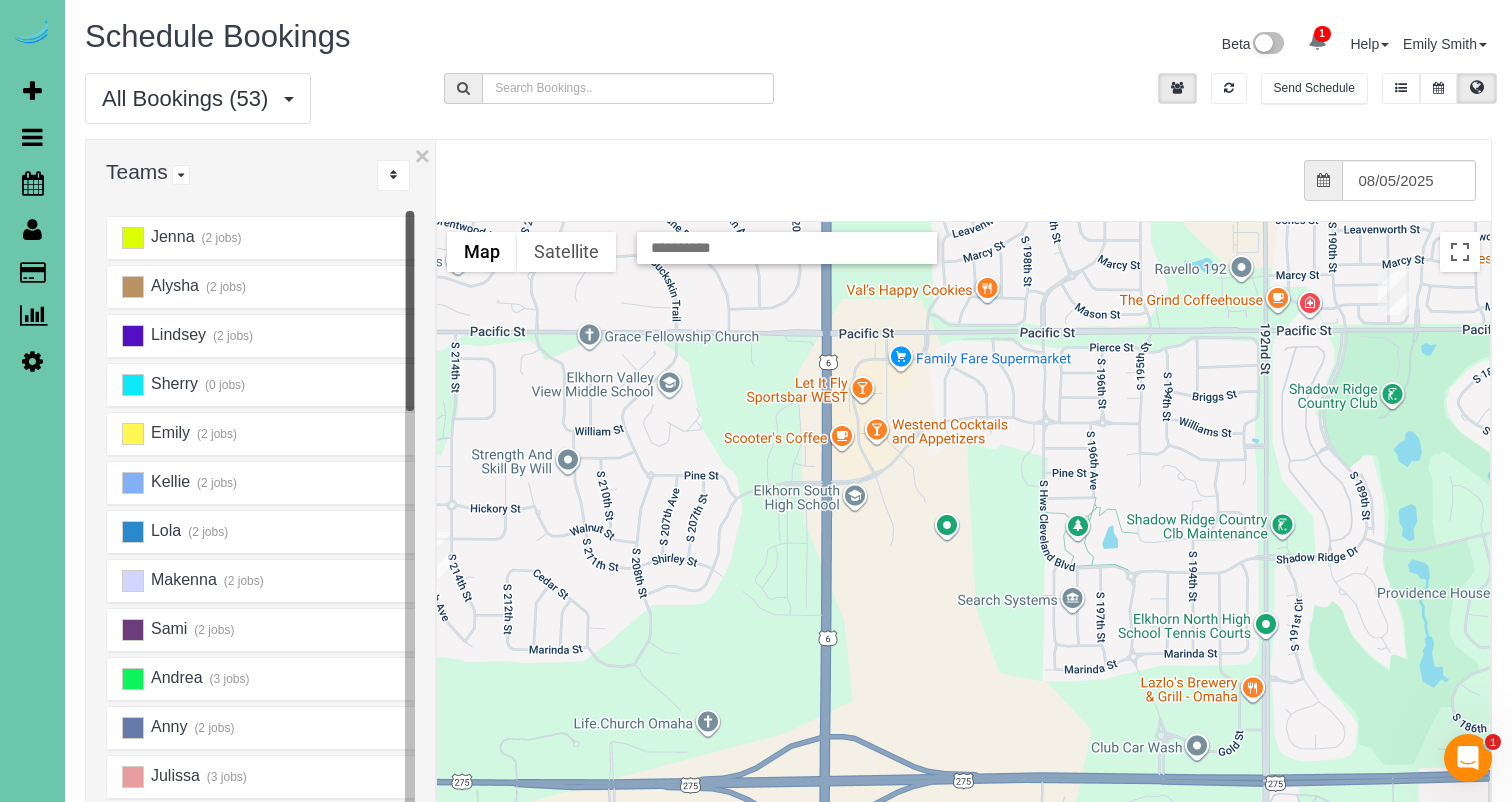 drag, startPoint x: 860, startPoint y: 530, endPoint x: 1167, endPoint y: 349, distance: 356.3846 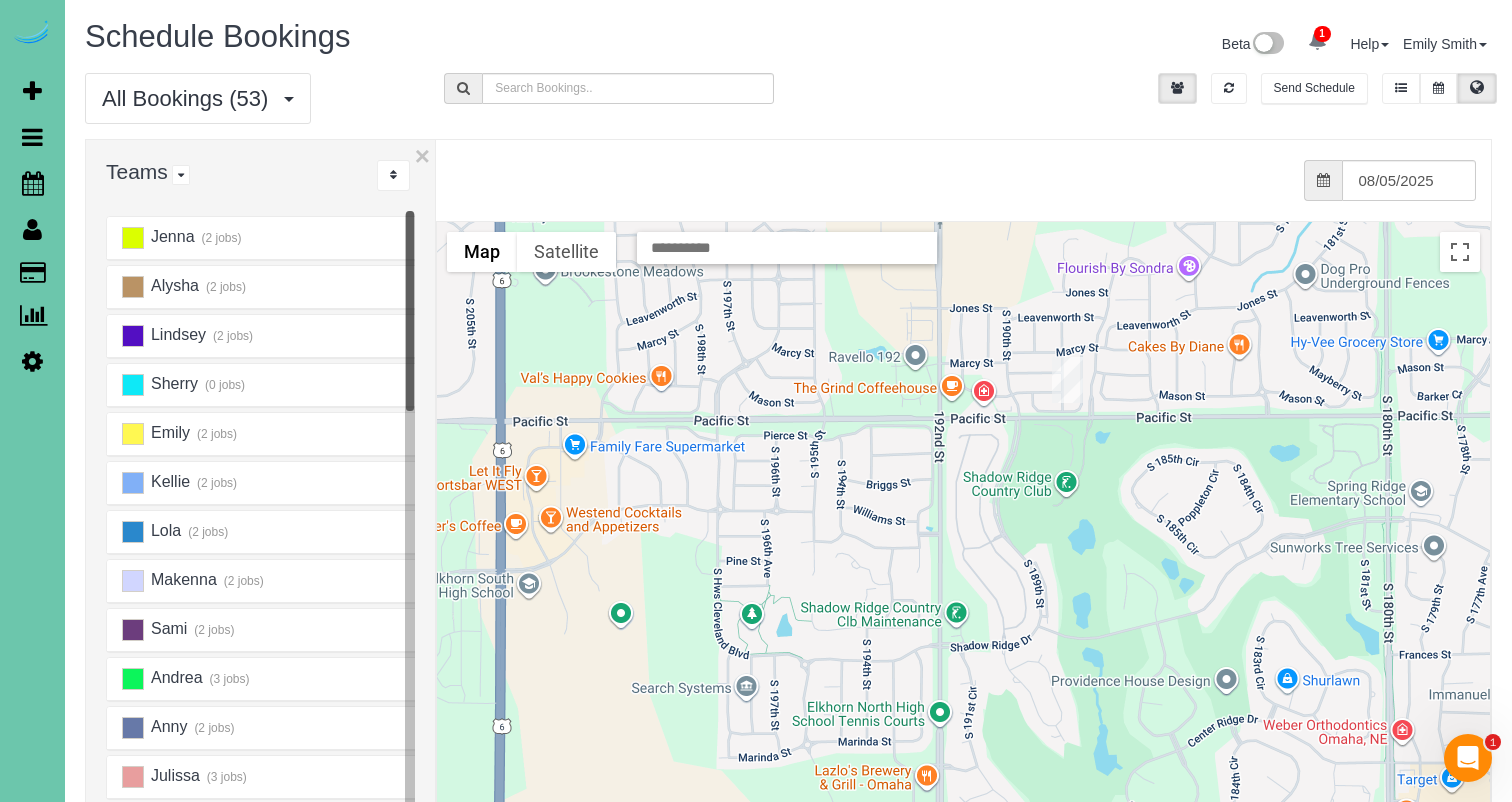 drag, startPoint x: 1147, startPoint y: 327, endPoint x: 816, endPoint y: 417, distance: 343.0175 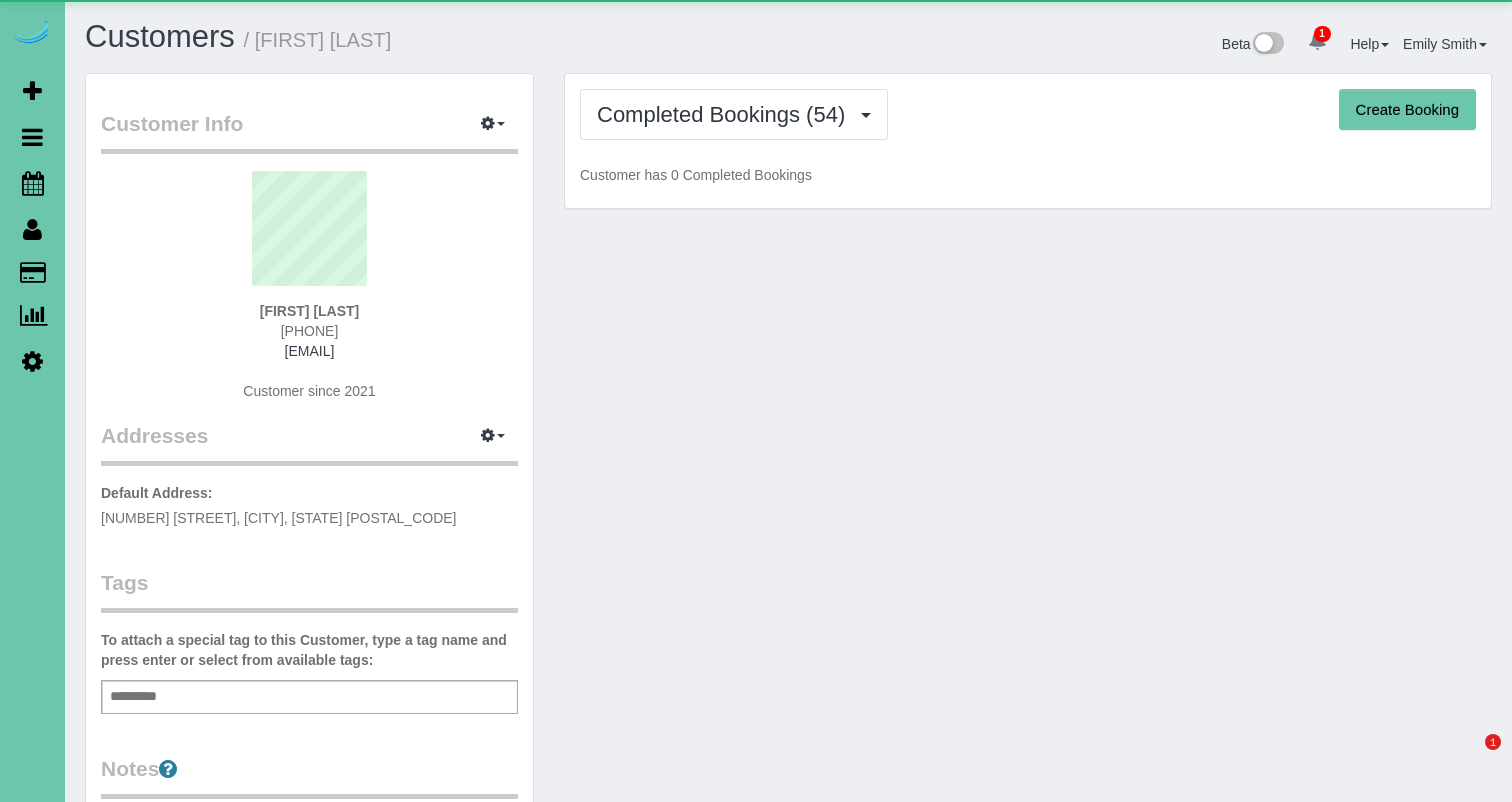 scroll, scrollTop: 0, scrollLeft: 0, axis: both 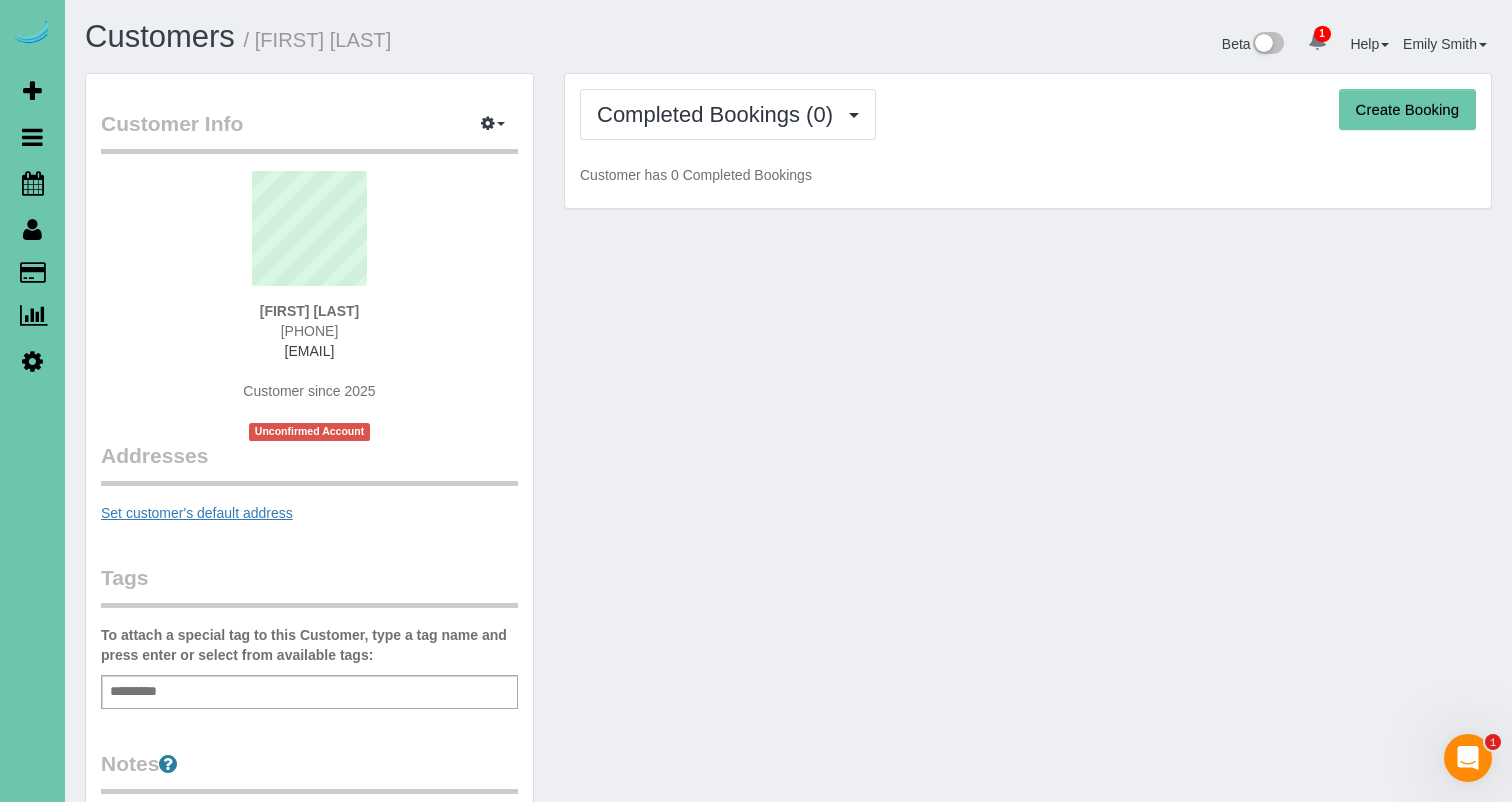 click on "Set customer's default address" at bounding box center (197, 513) 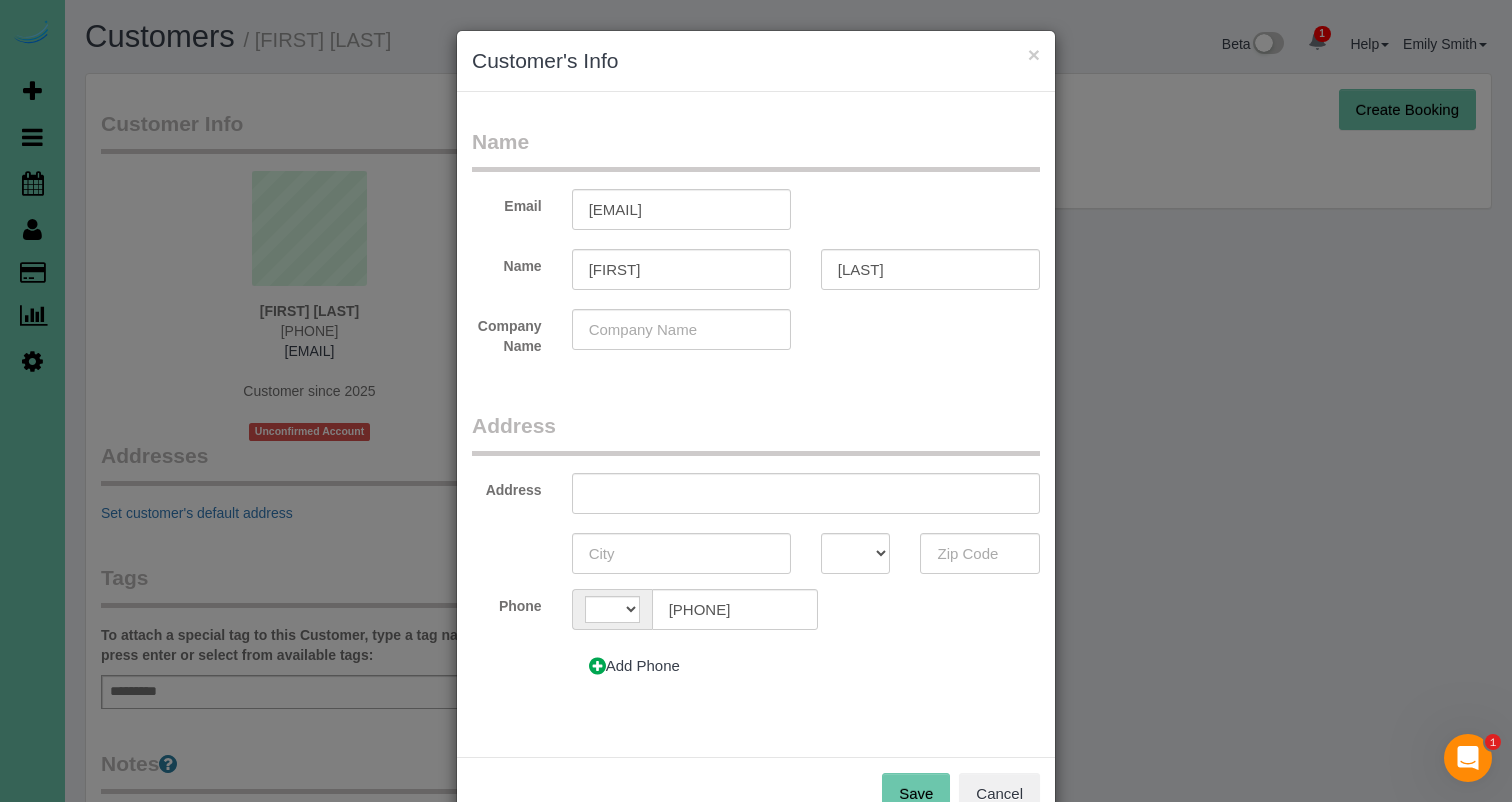 select on "string:US" 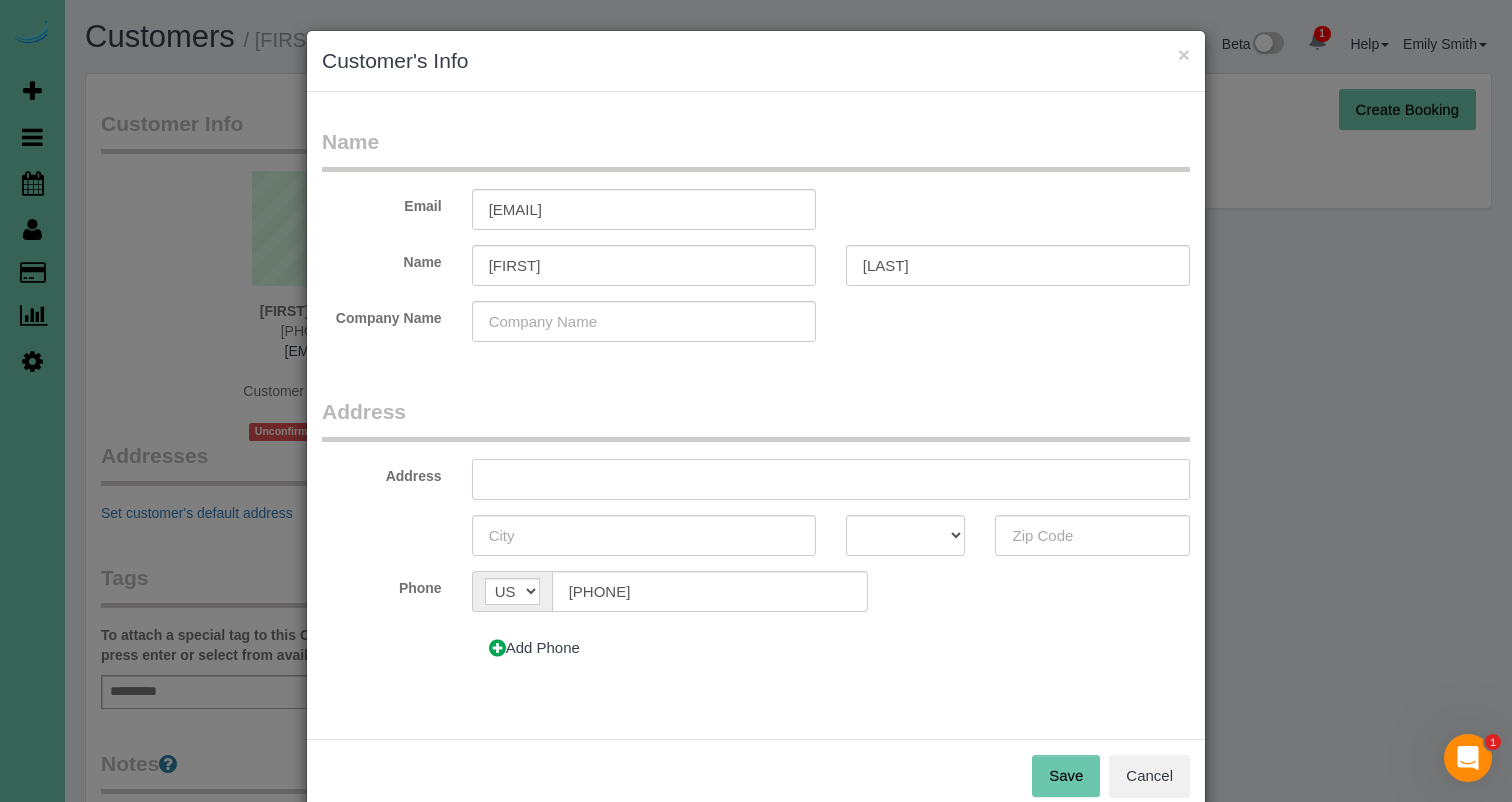 paste on "[NUMBER] [STREET]" 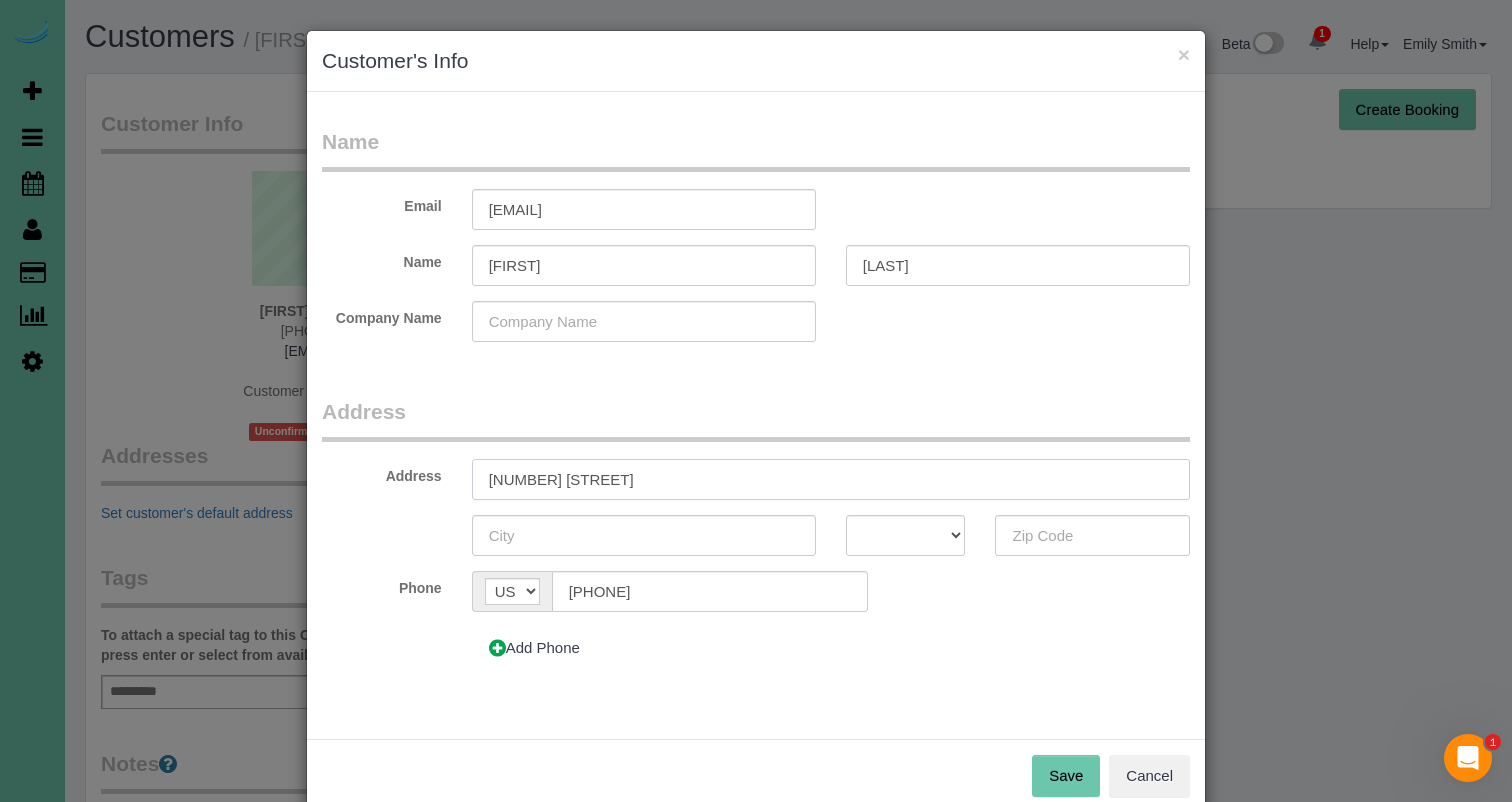 type on "[NUMBER] [STREET]" 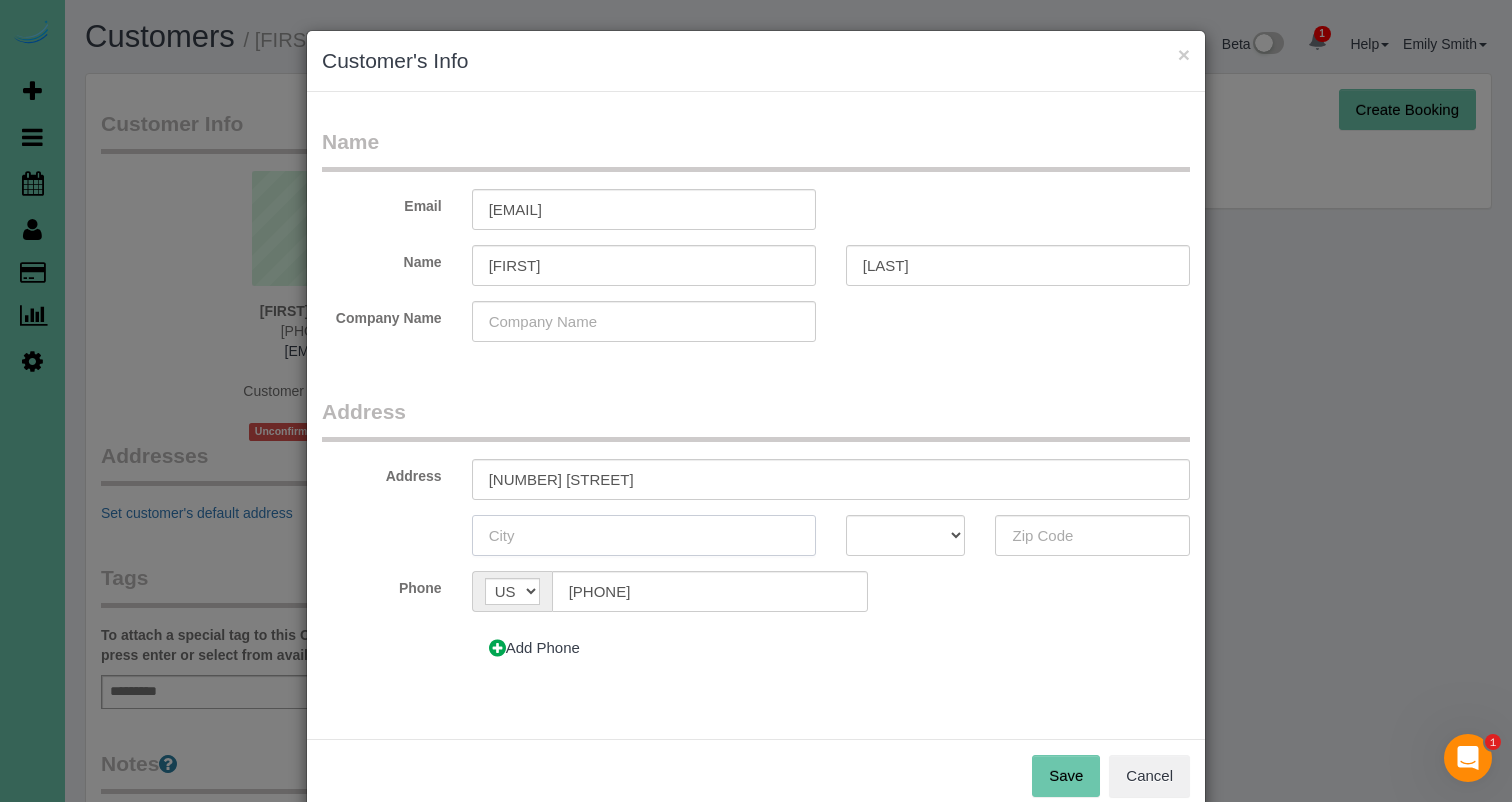 drag, startPoint x: 700, startPoint y: 542, endPoint x: 962, endPoint y: 529, distance: 262.32233 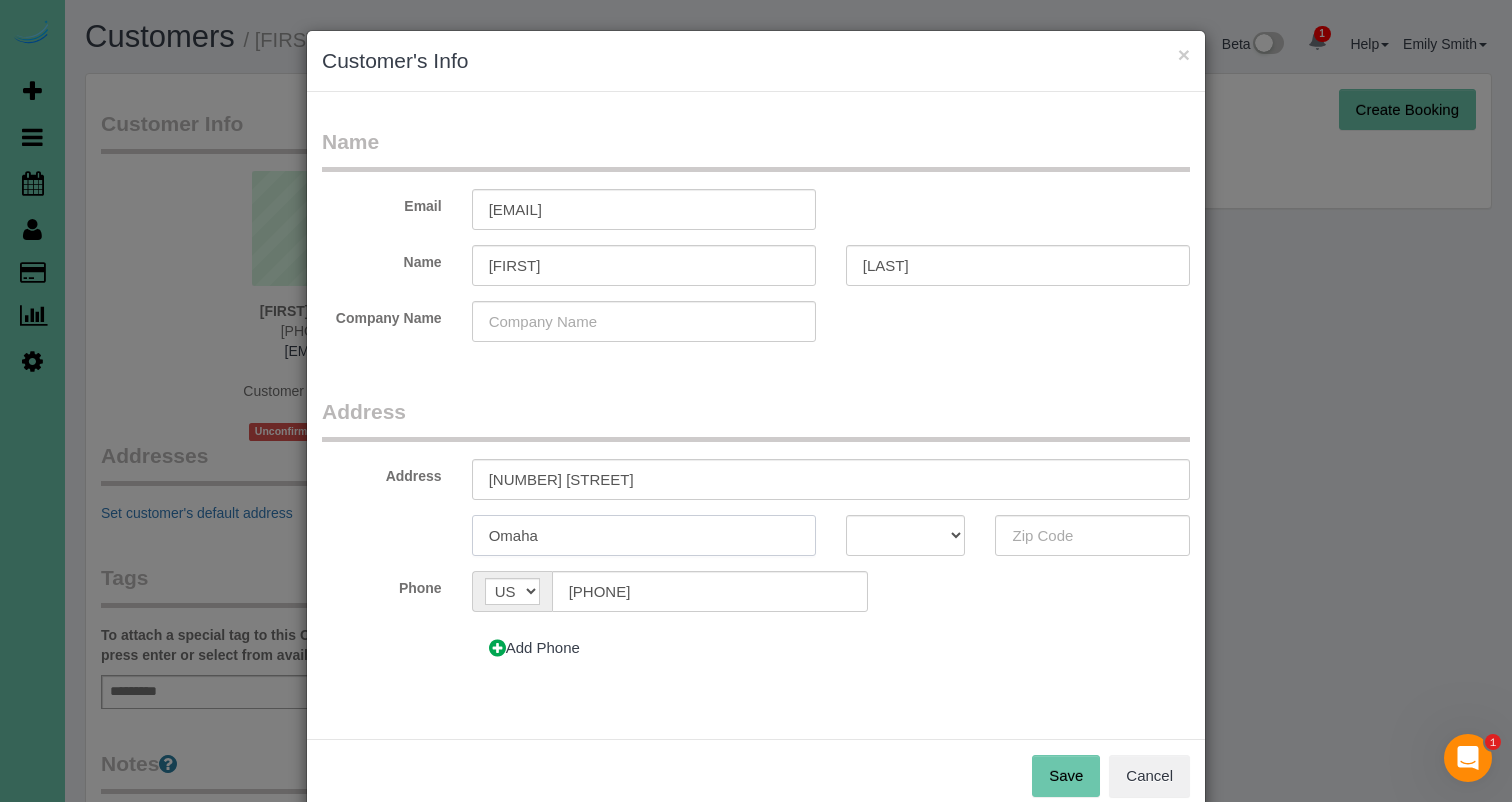 type on "Omaha" 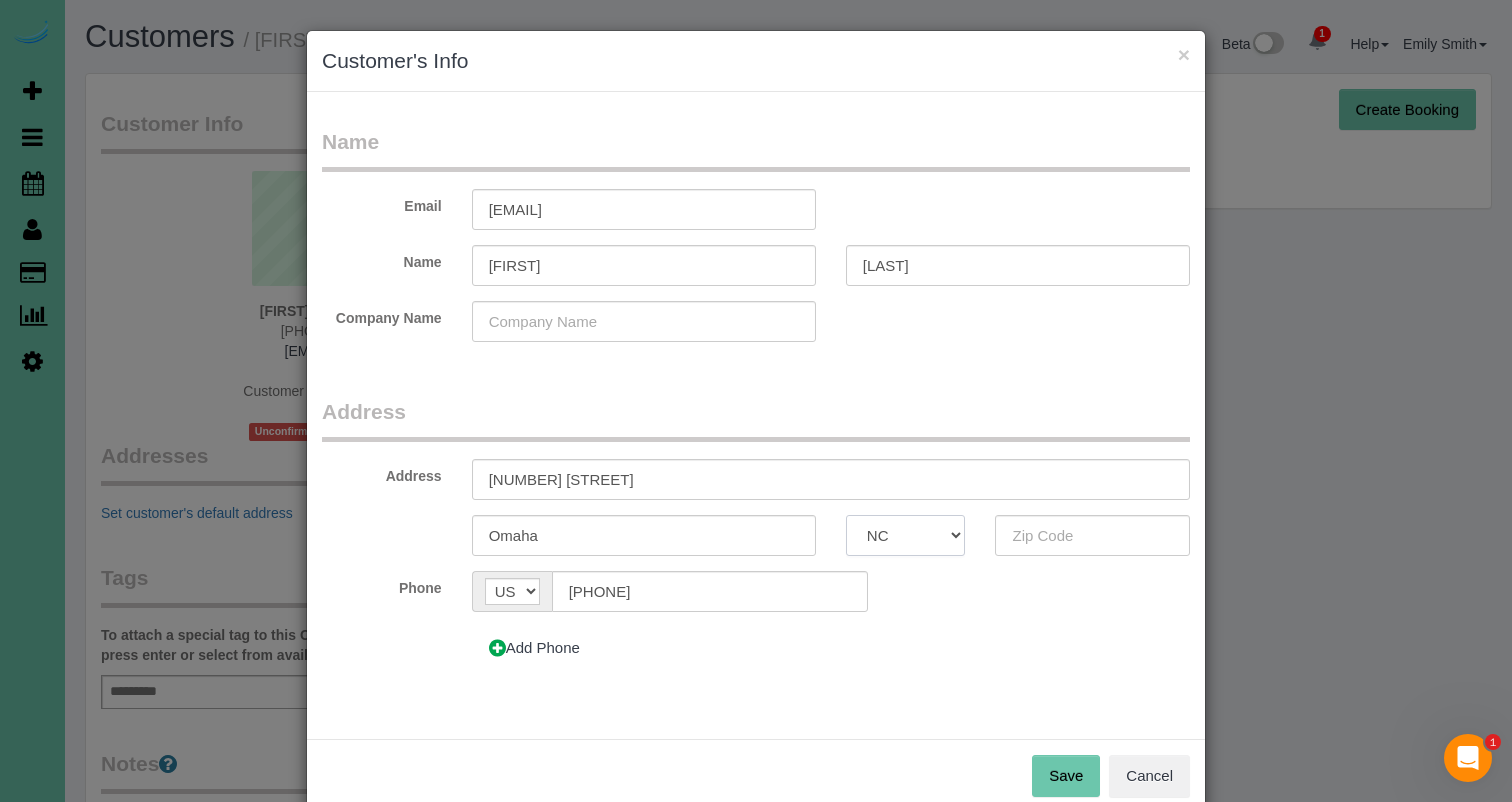 select on "NE" 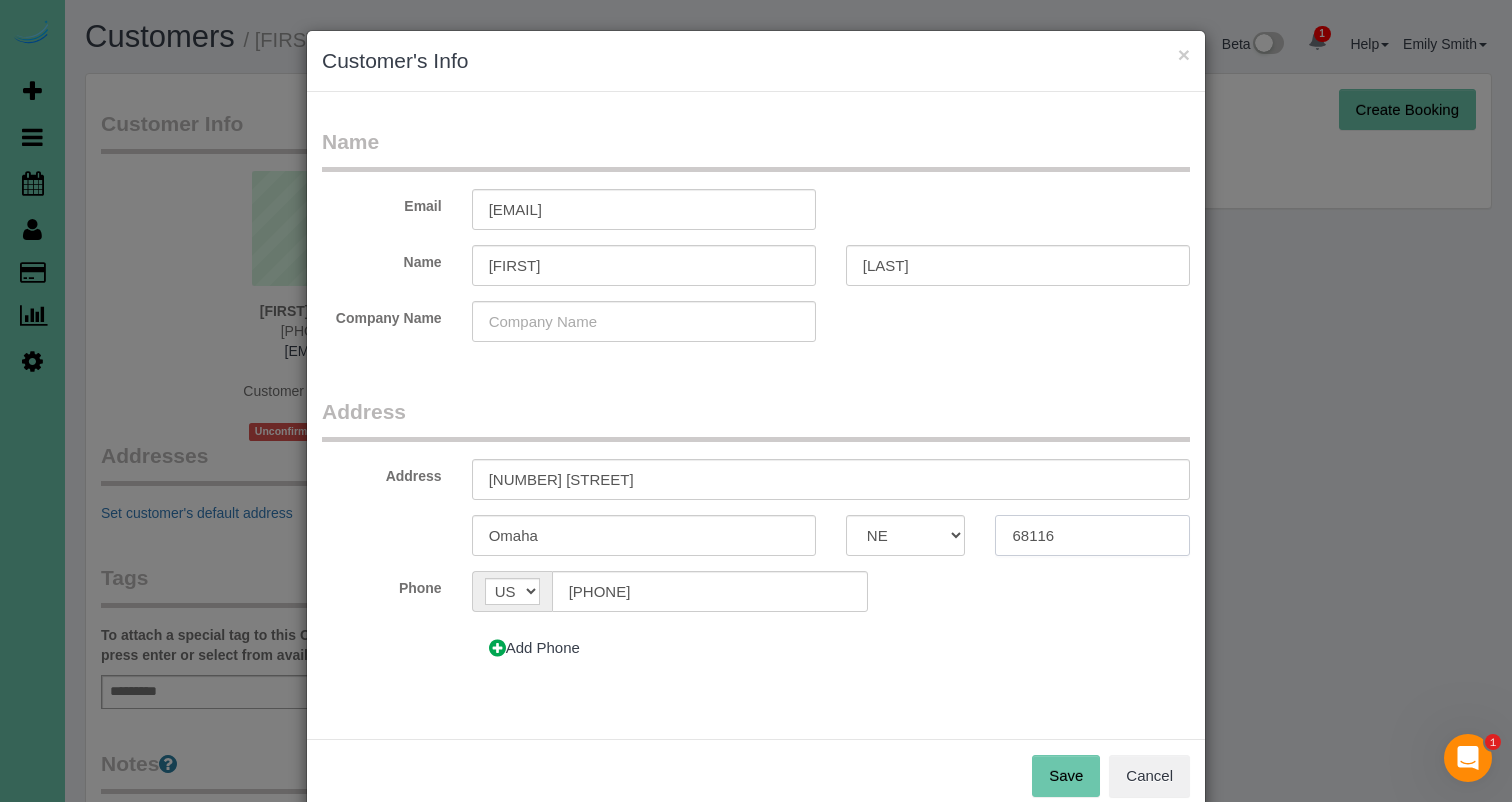 type on "68116" 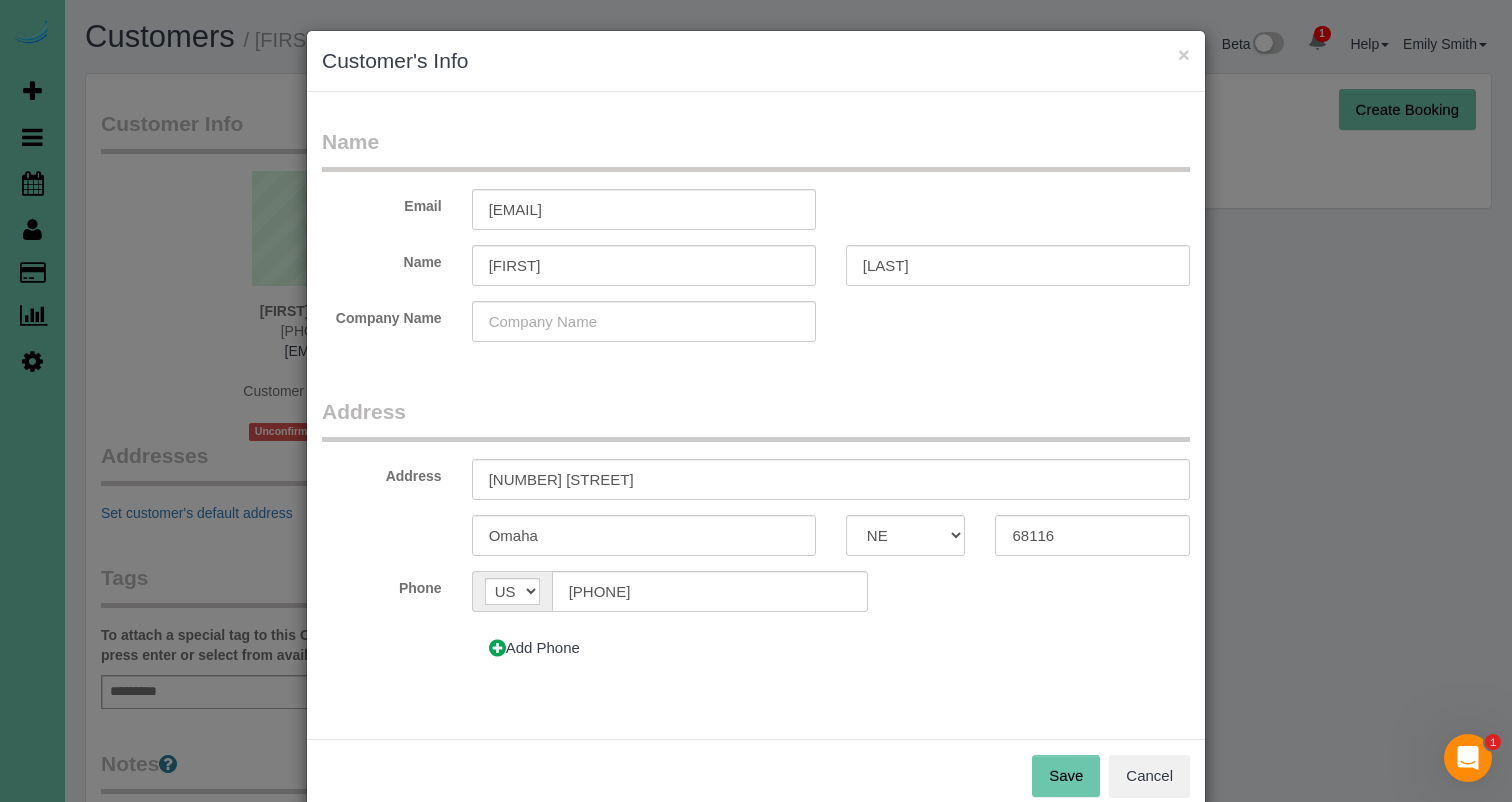 click on "Save" at bounding box center (1066, 776) 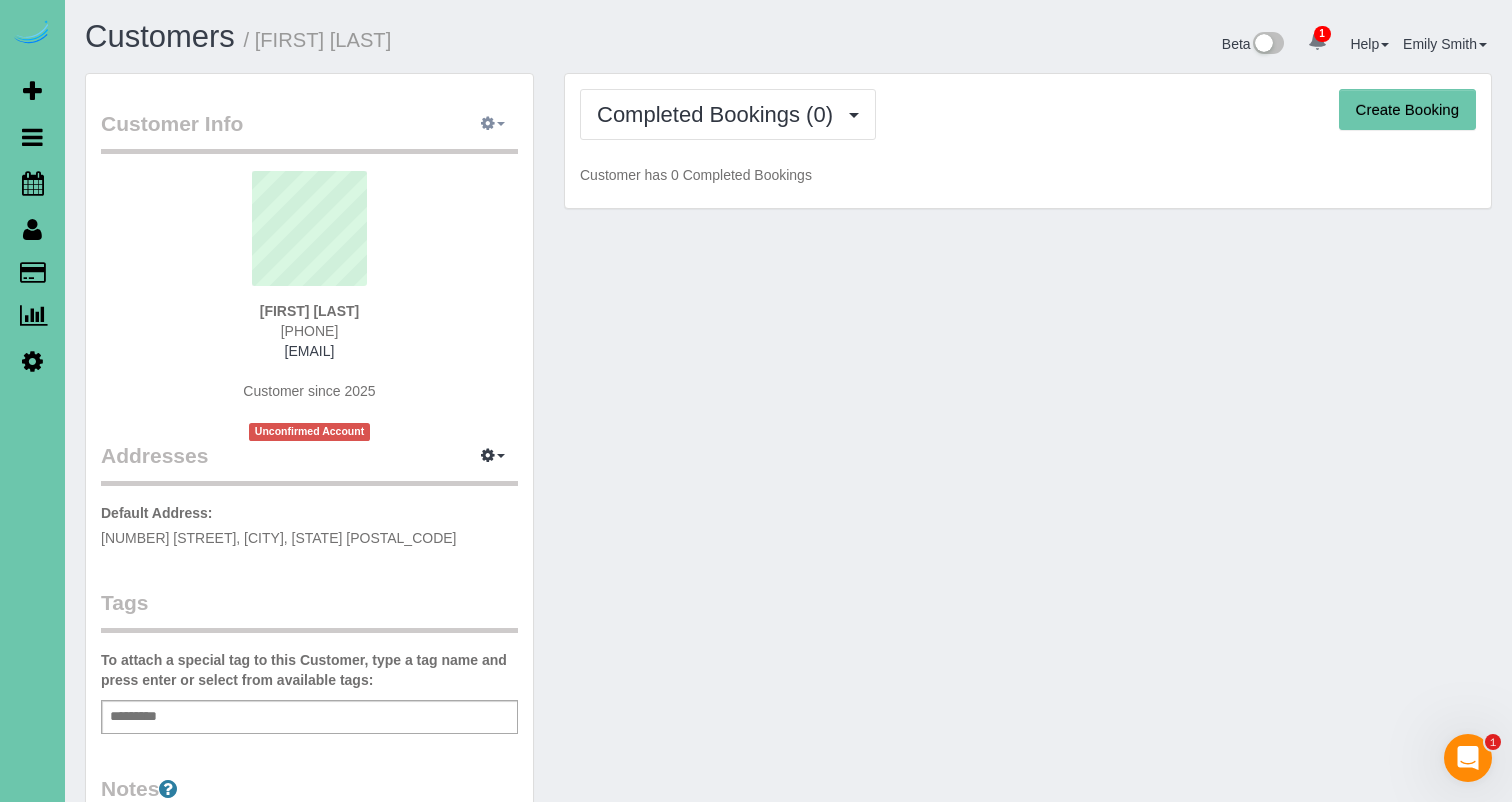 click at bounding box center (488, 123) 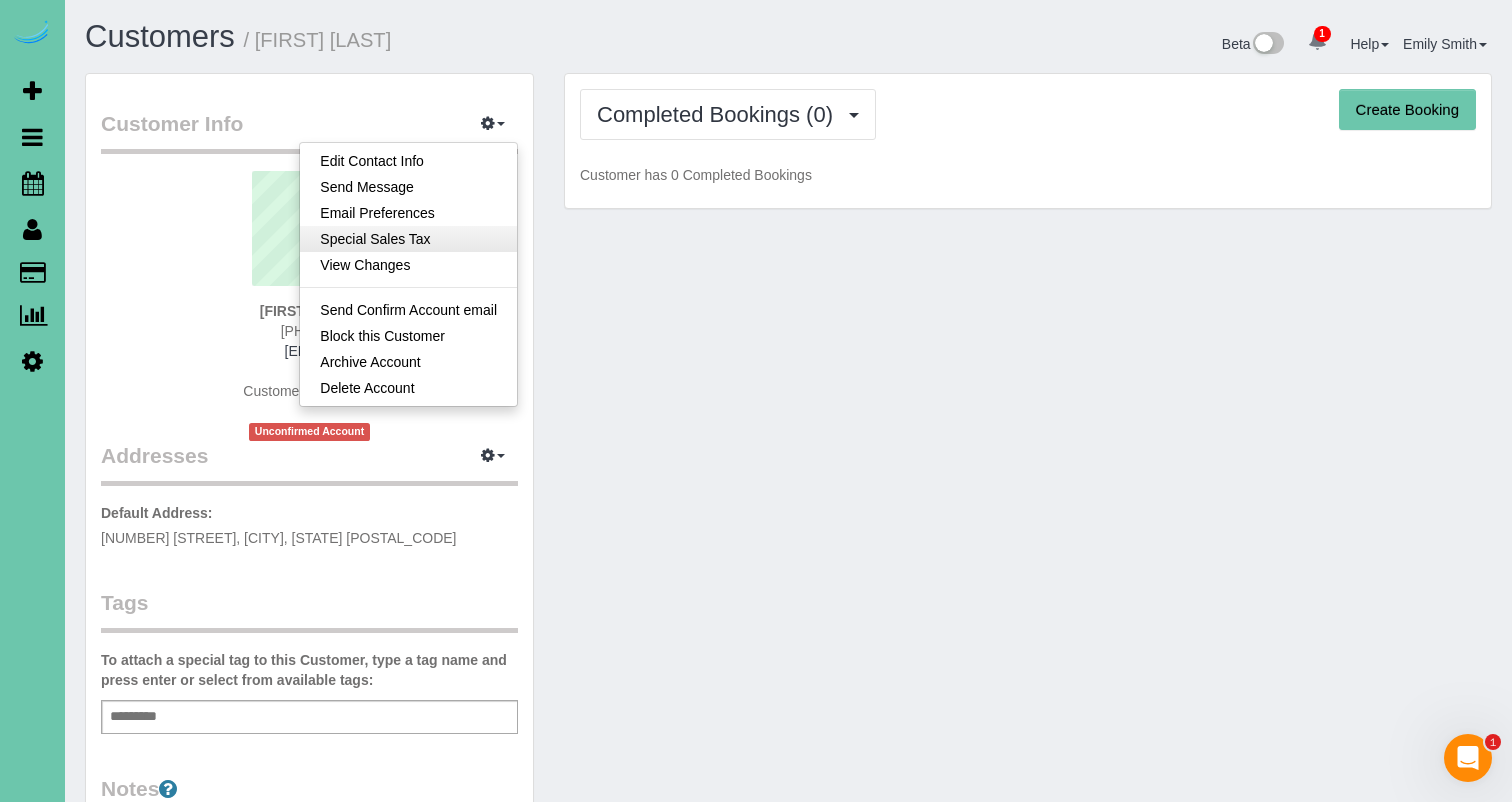 click on "Special Sales Tax" at bounding box center (408, 239) 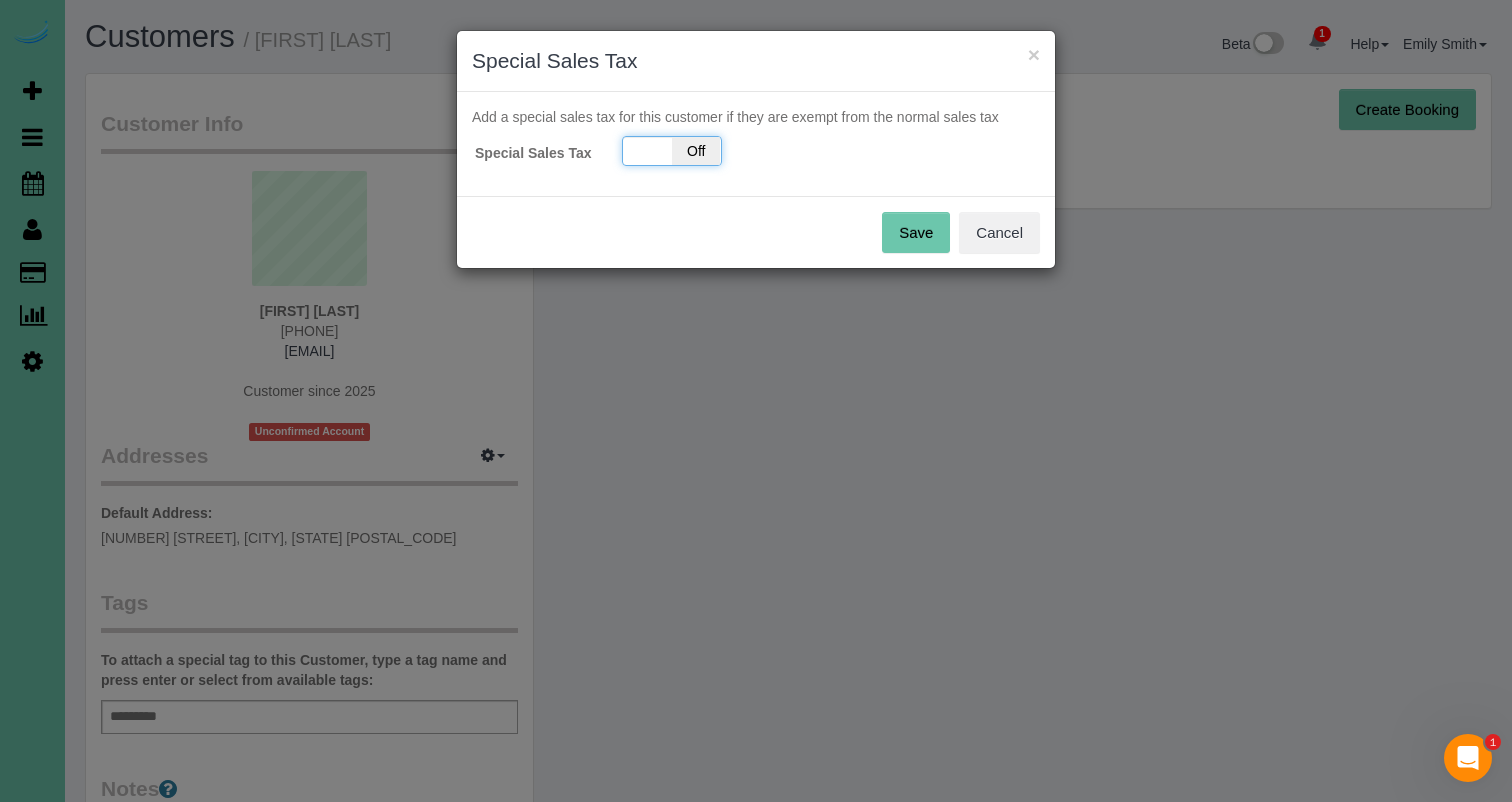 drag, startPoint x: 687, startPoint y: 150, endPoint x: 675, endPoint y: 155, distance: 13 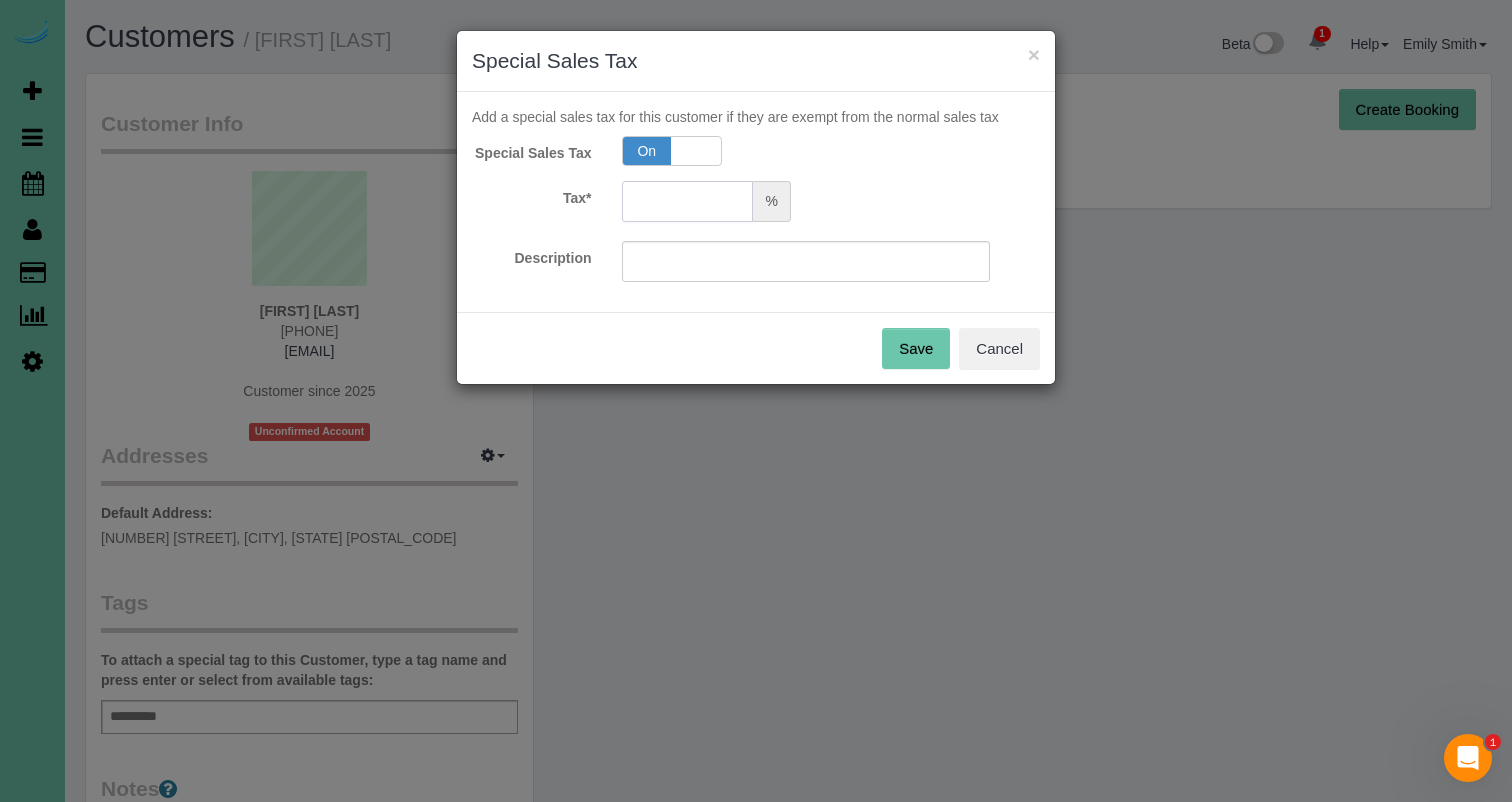 drag, startPoint x: 649, startPoint y: 204, endPoint x: 609, endPoint y: 193, distance: 41.484936 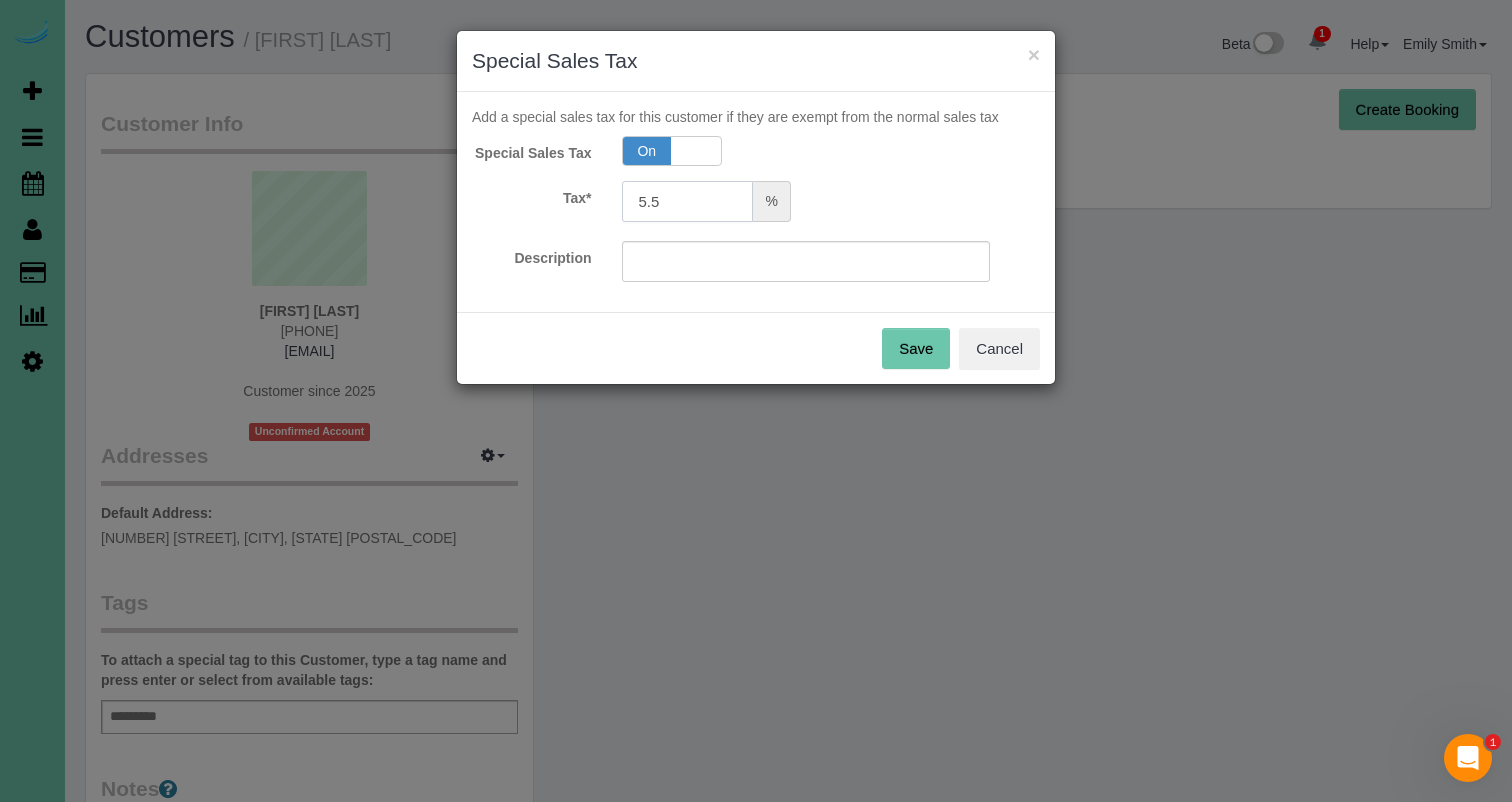 type on "5.5" 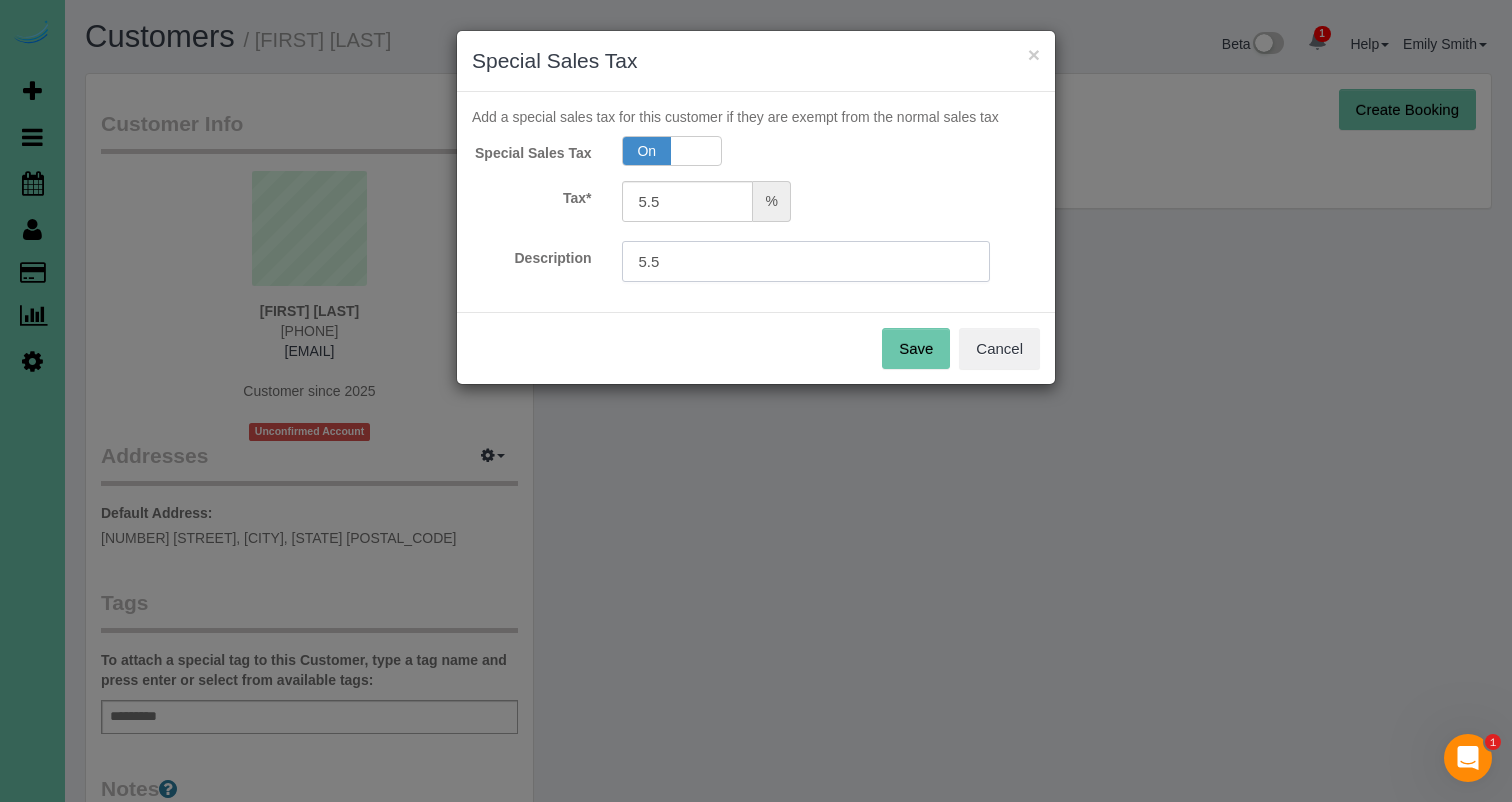 type on "5.5" 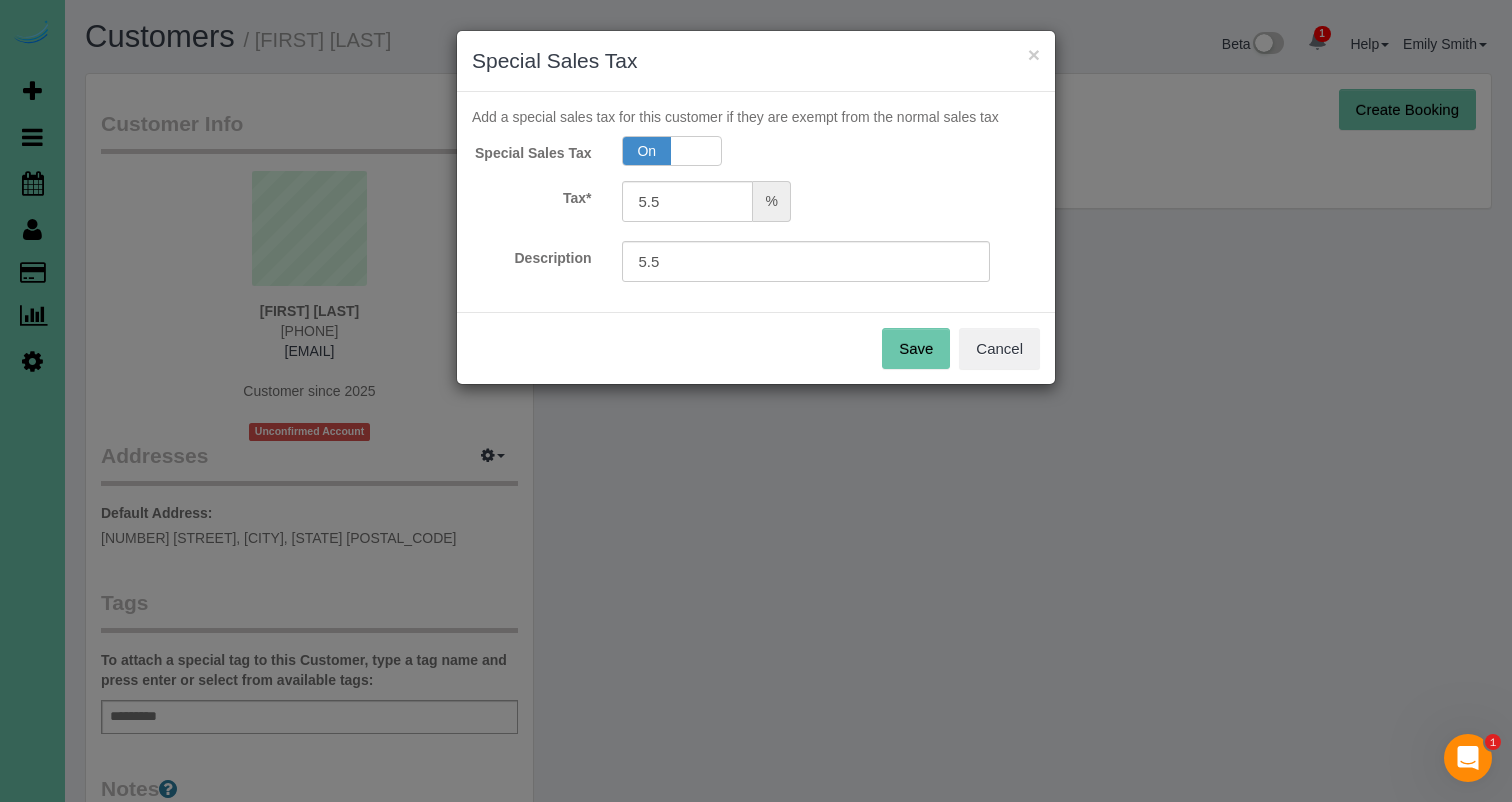 click on "Save" at bounding box center (916, 349) 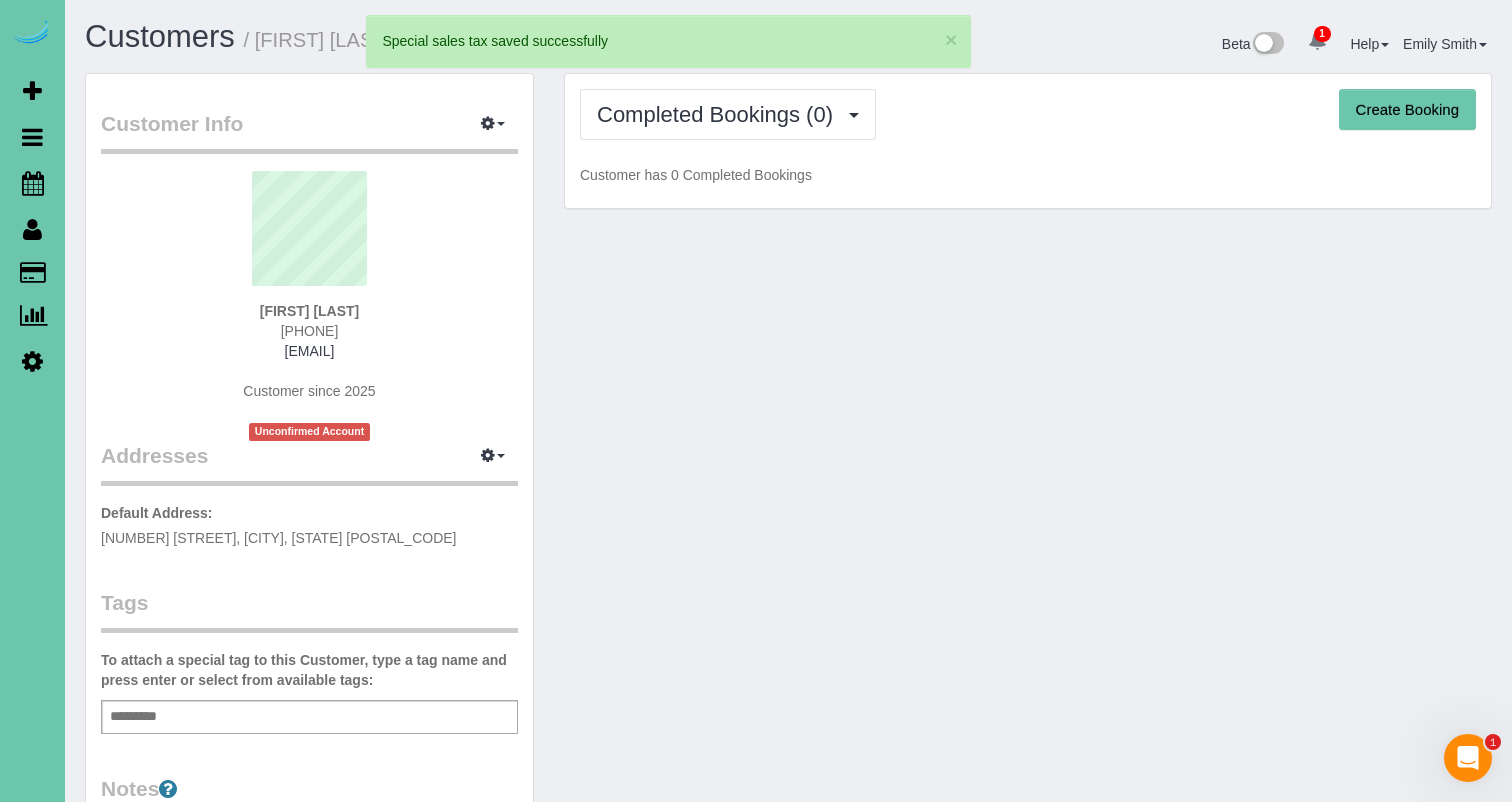 click on "Create Booking" at bounding box center (1407, 110) 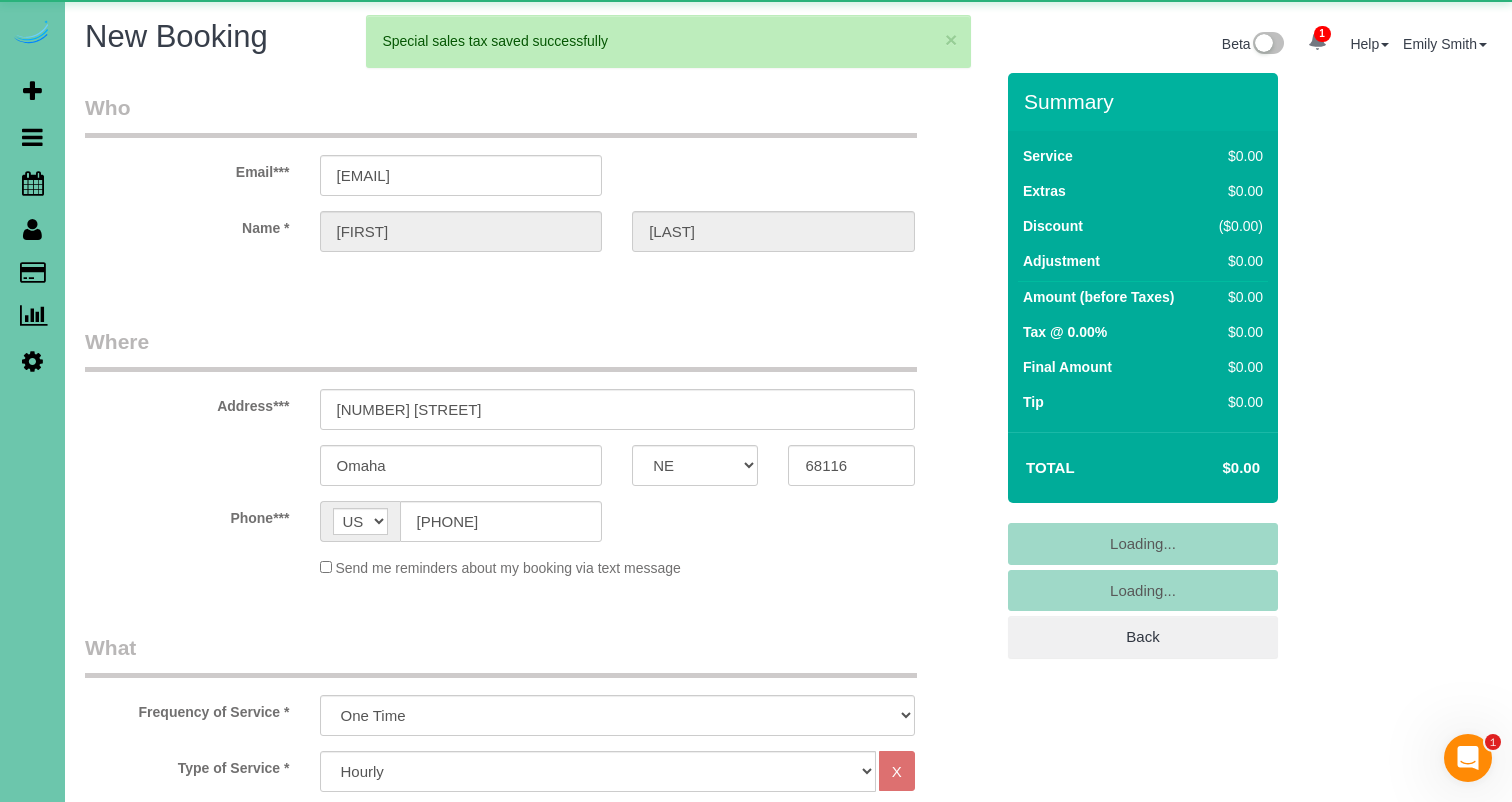 select on "object:2730" 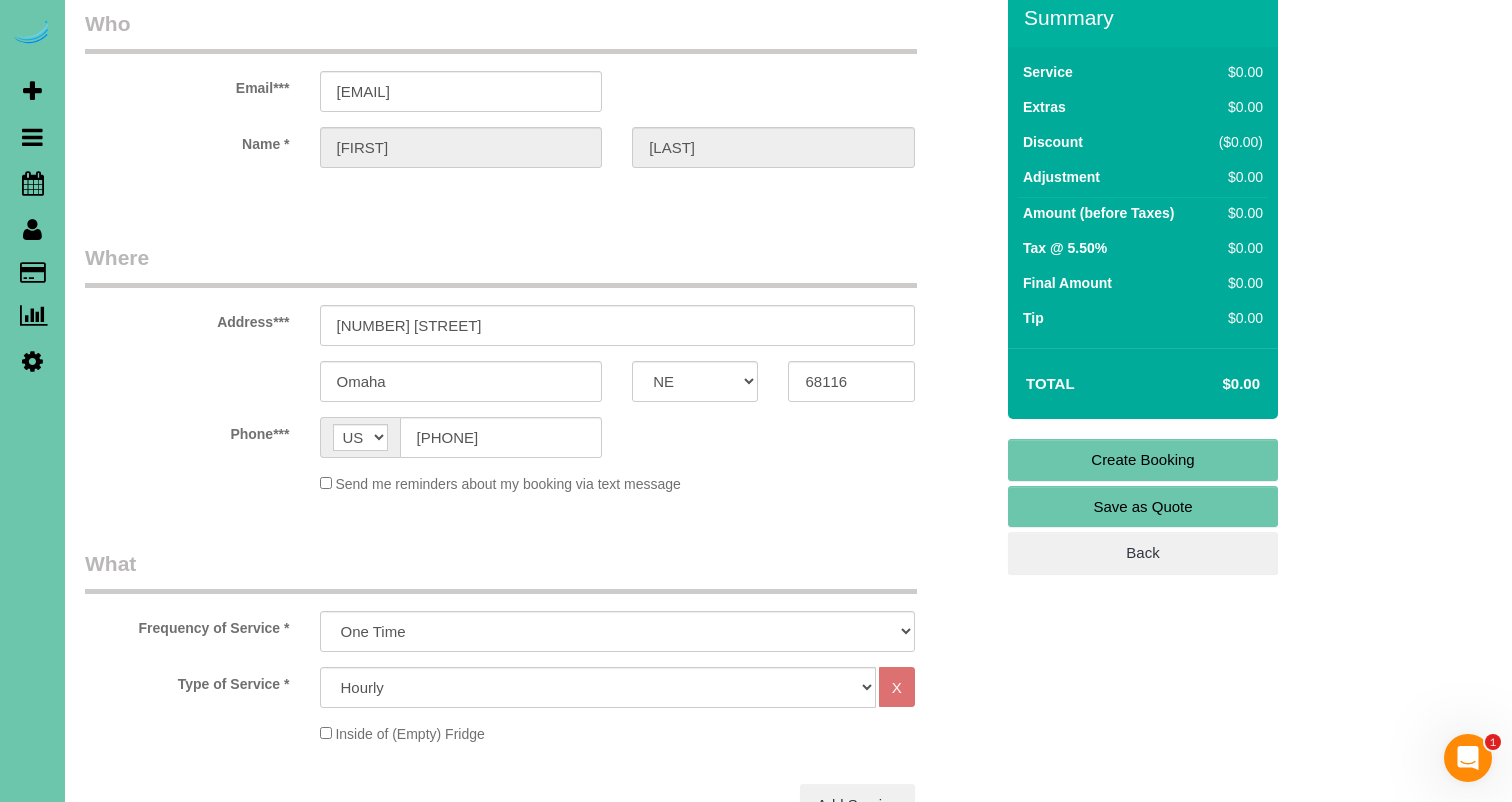 scroll, scrollTop: 194, scrollLeft: 0, axis: vertical 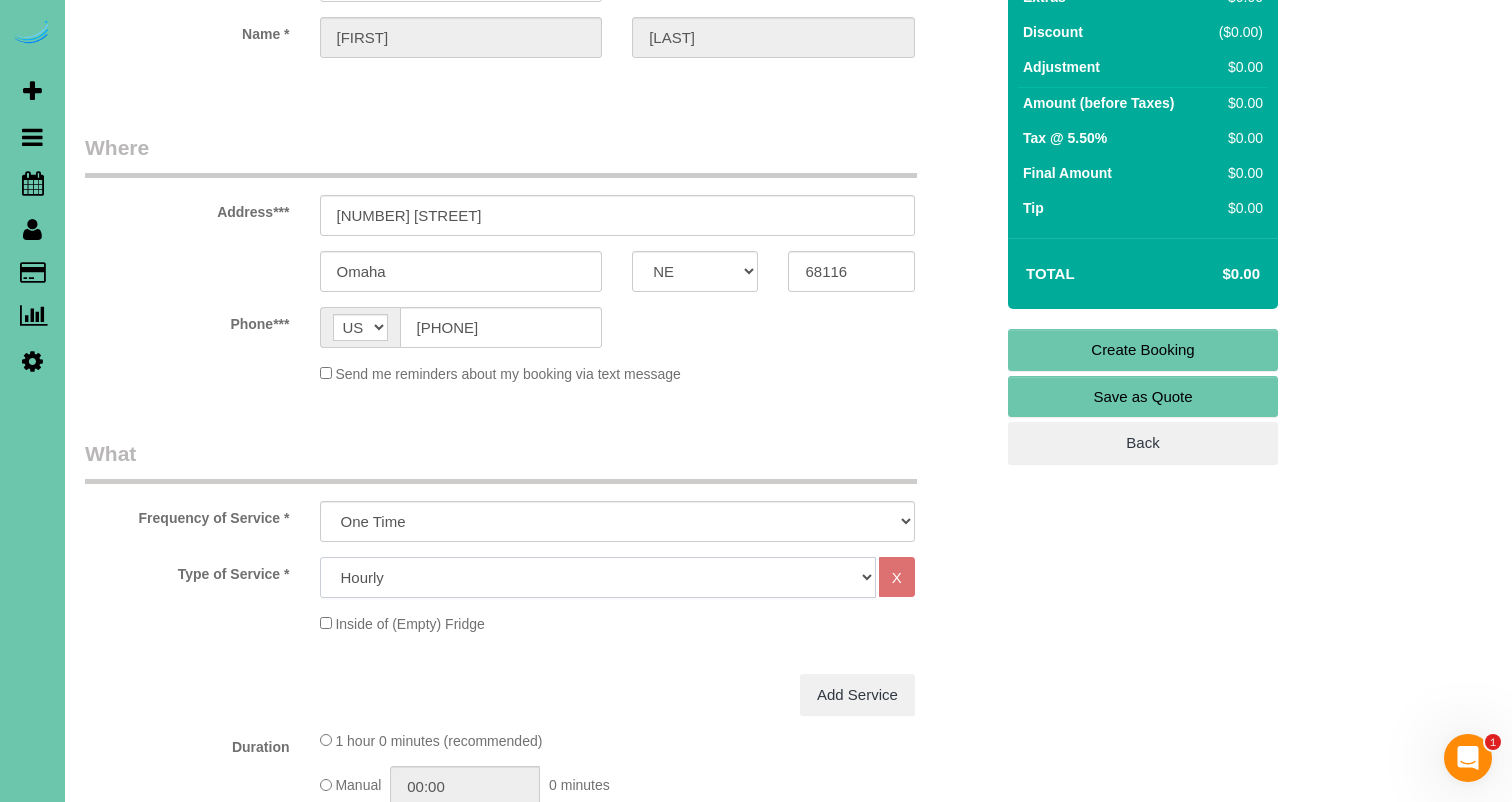 select on "67" 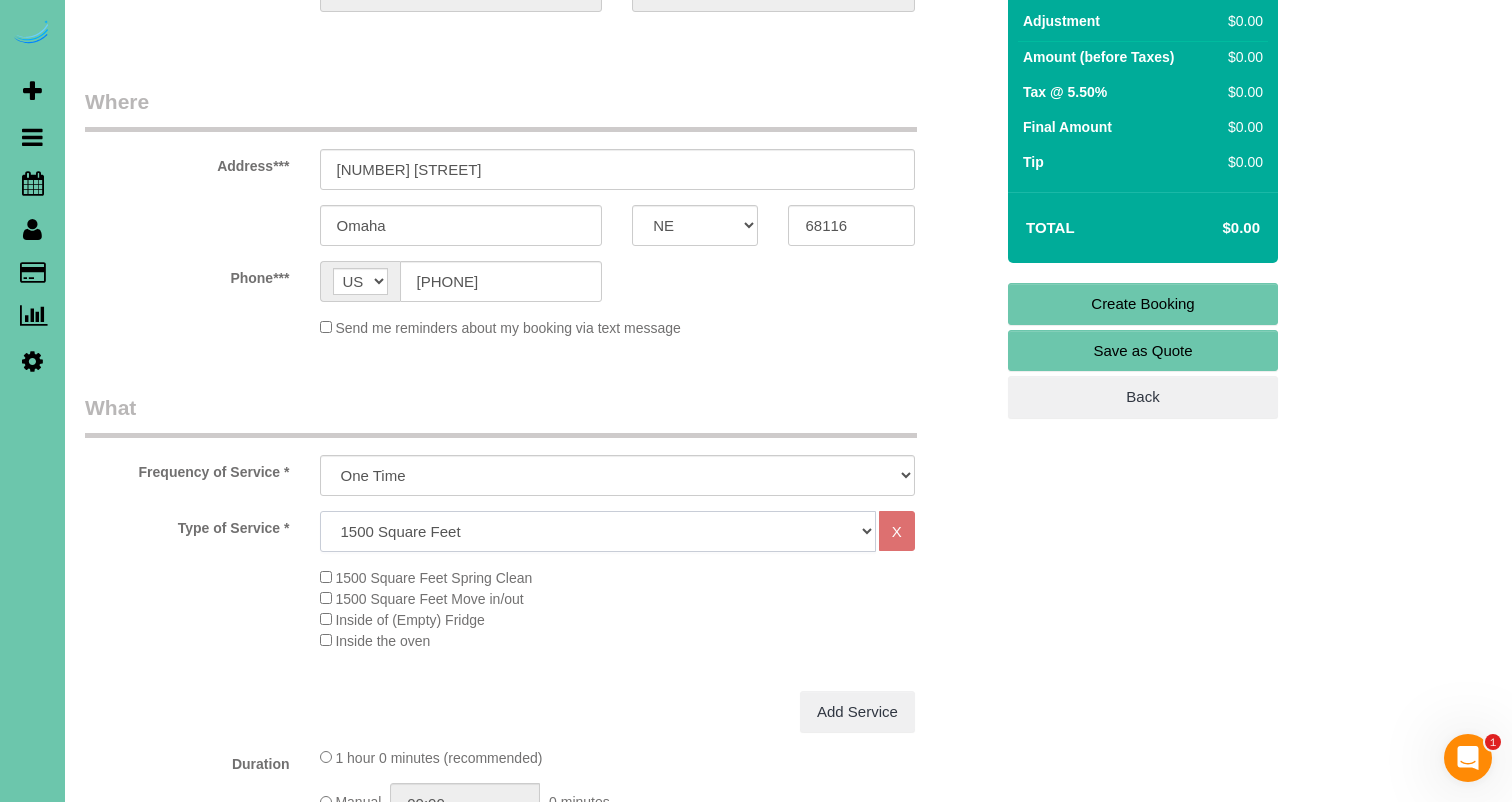 scroll, scrollTop: 308, scrollLeft: 0, axis: vertical 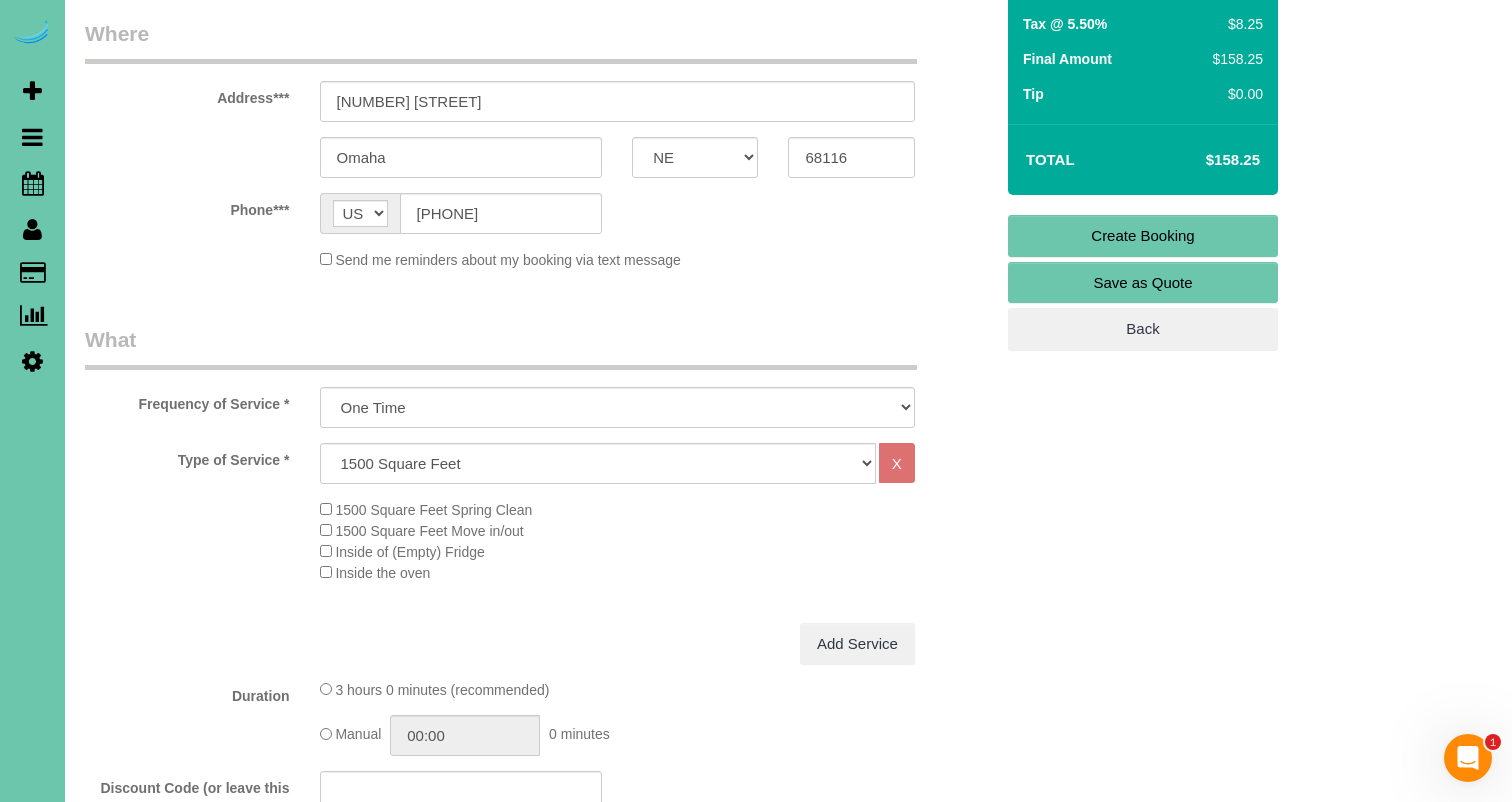 drag, startPoint x: 382, startPoint y: 584, endPoint x: 328, endPoint y: 560, distance: 59.093147 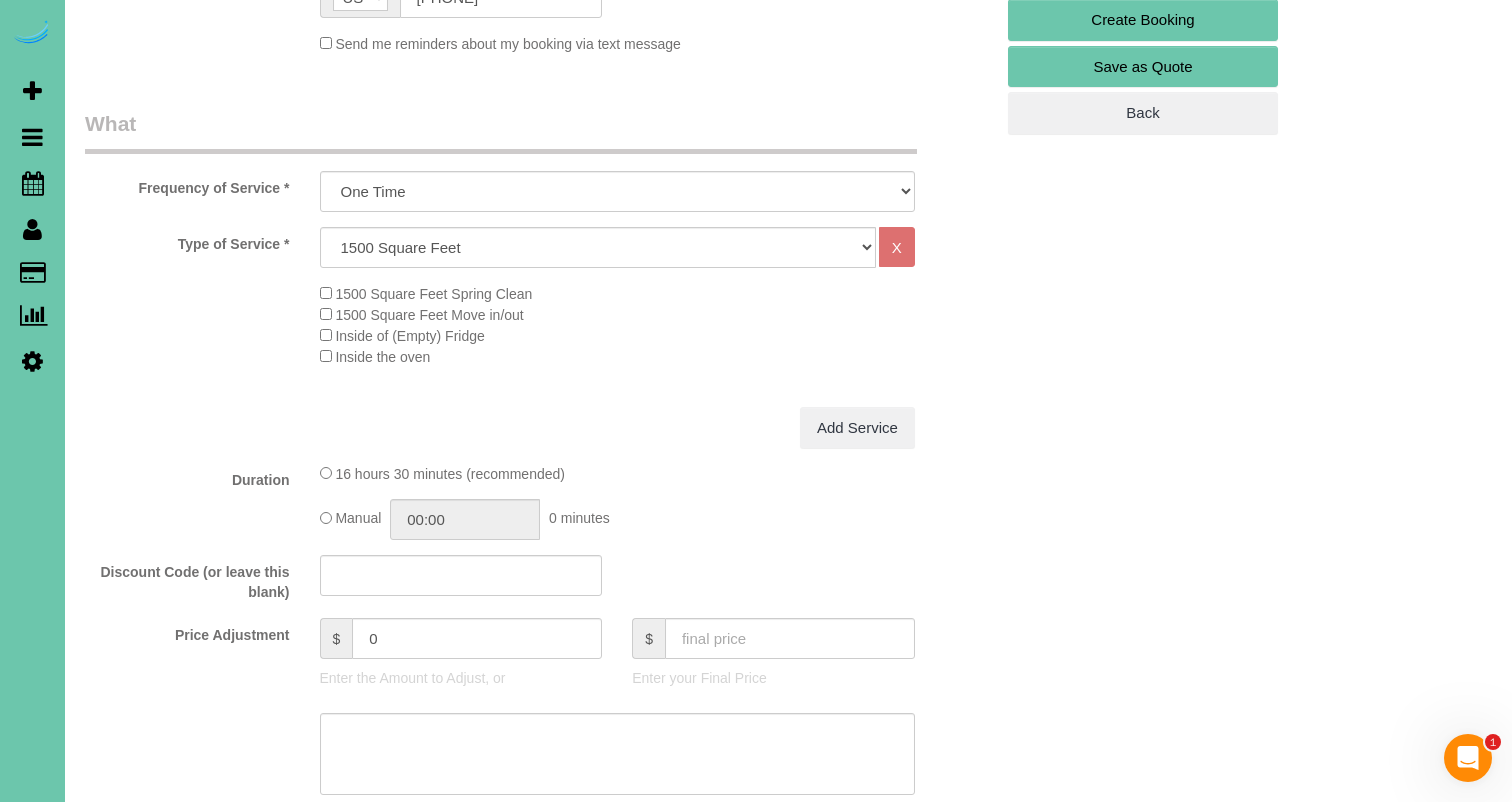scroll, scrollTop: 540, scrollLeft: 0, axis: vertical 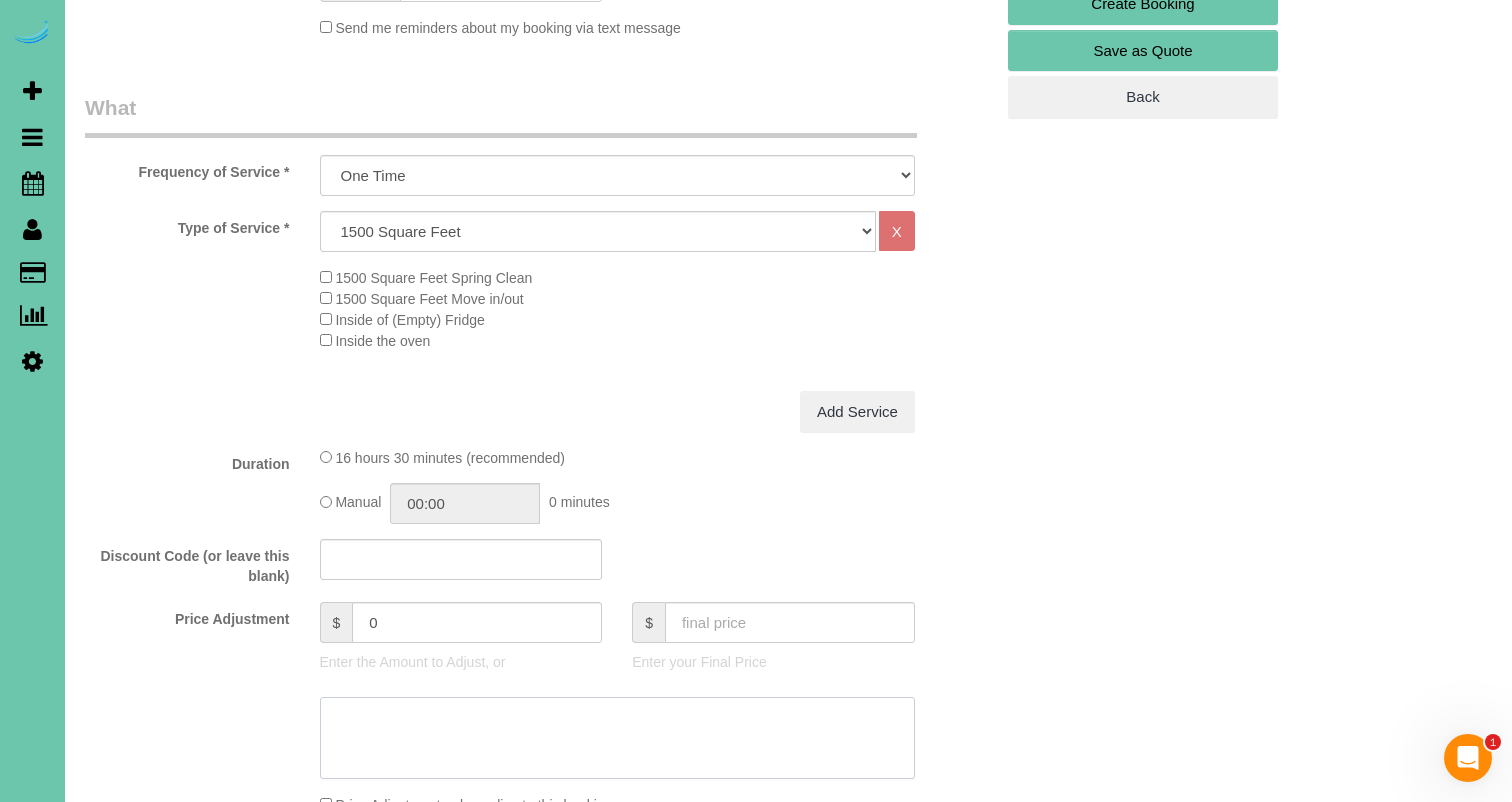 drag, startPoint x: 398, startPoint y: 708, endPoint x: 416, endPoint y: 708, distance: 18 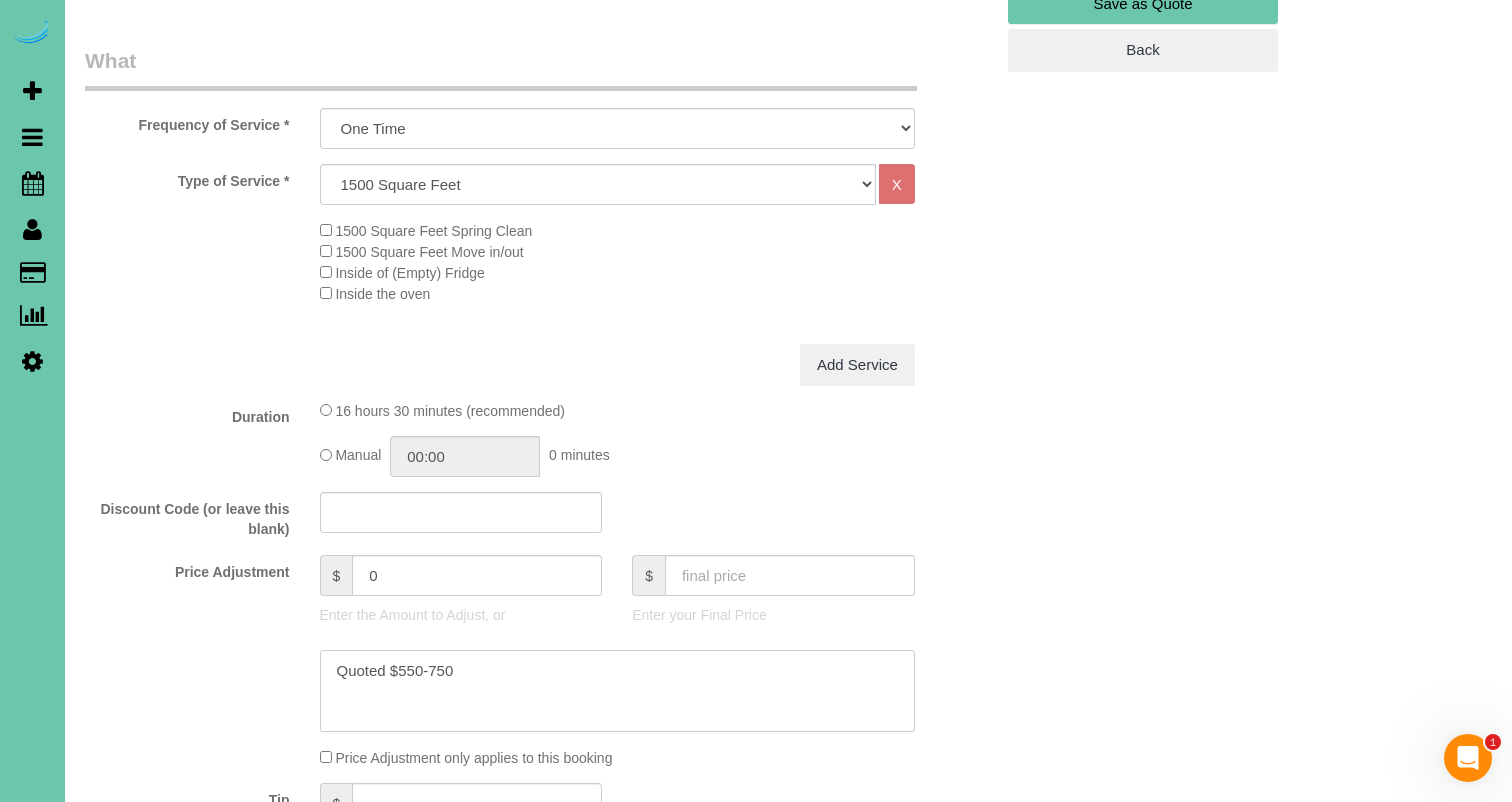 scroll, scrollTop: 595, scrollLeft: 0, axis: vertical 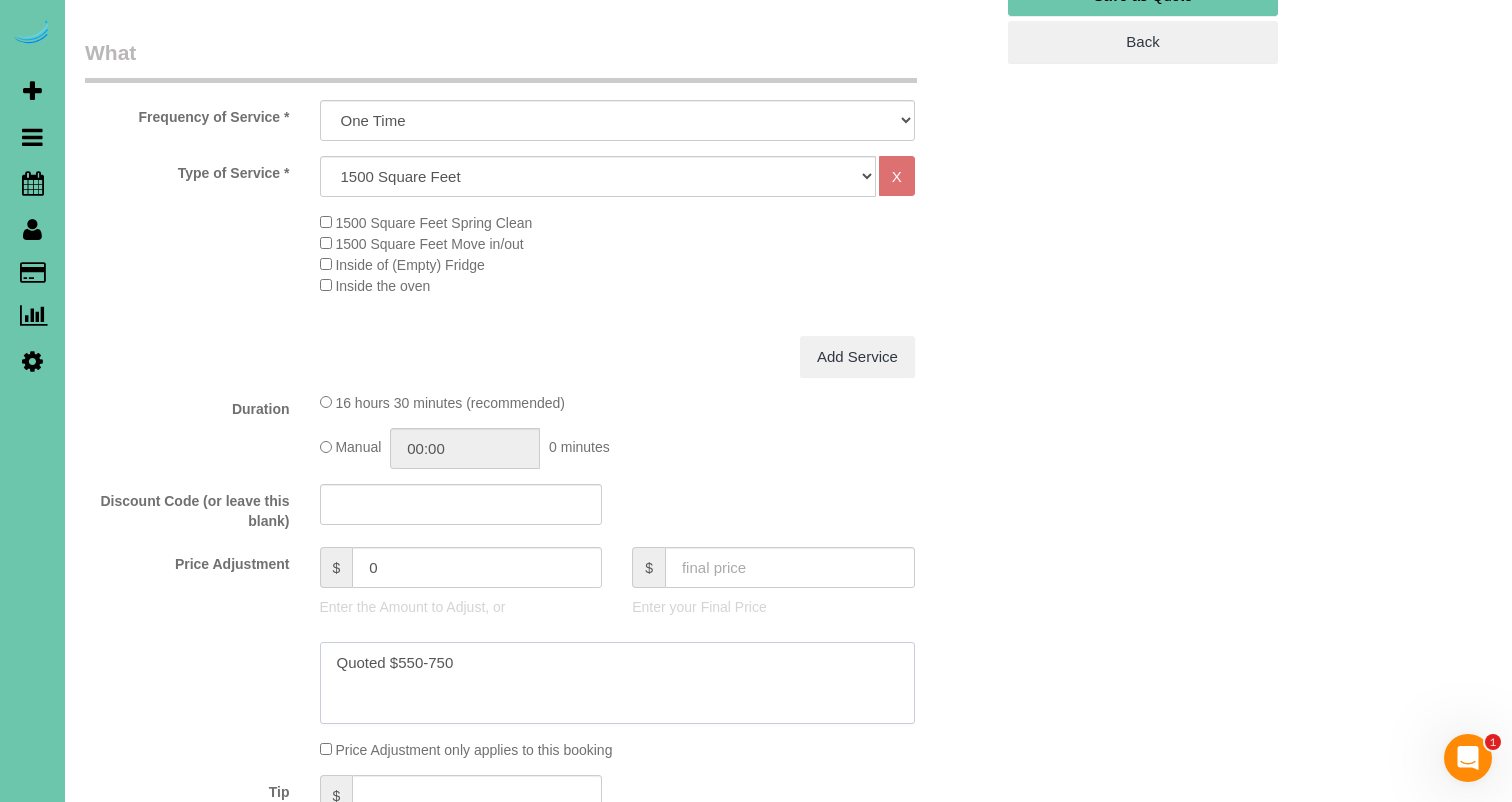 type on "Quoted $550-750" 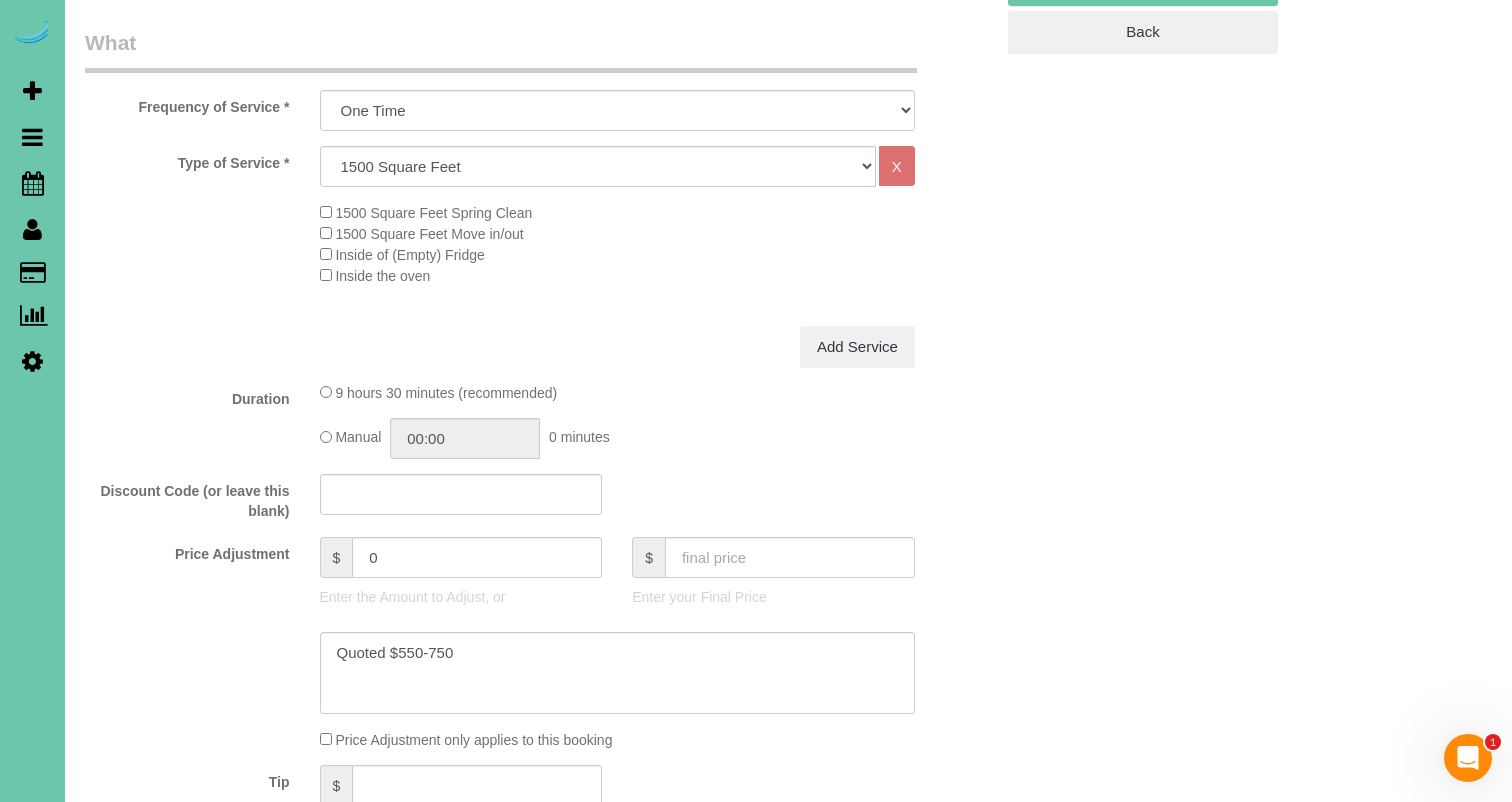 scroll, scrollTop: 611, scrollLeft: 0, axis: vertical 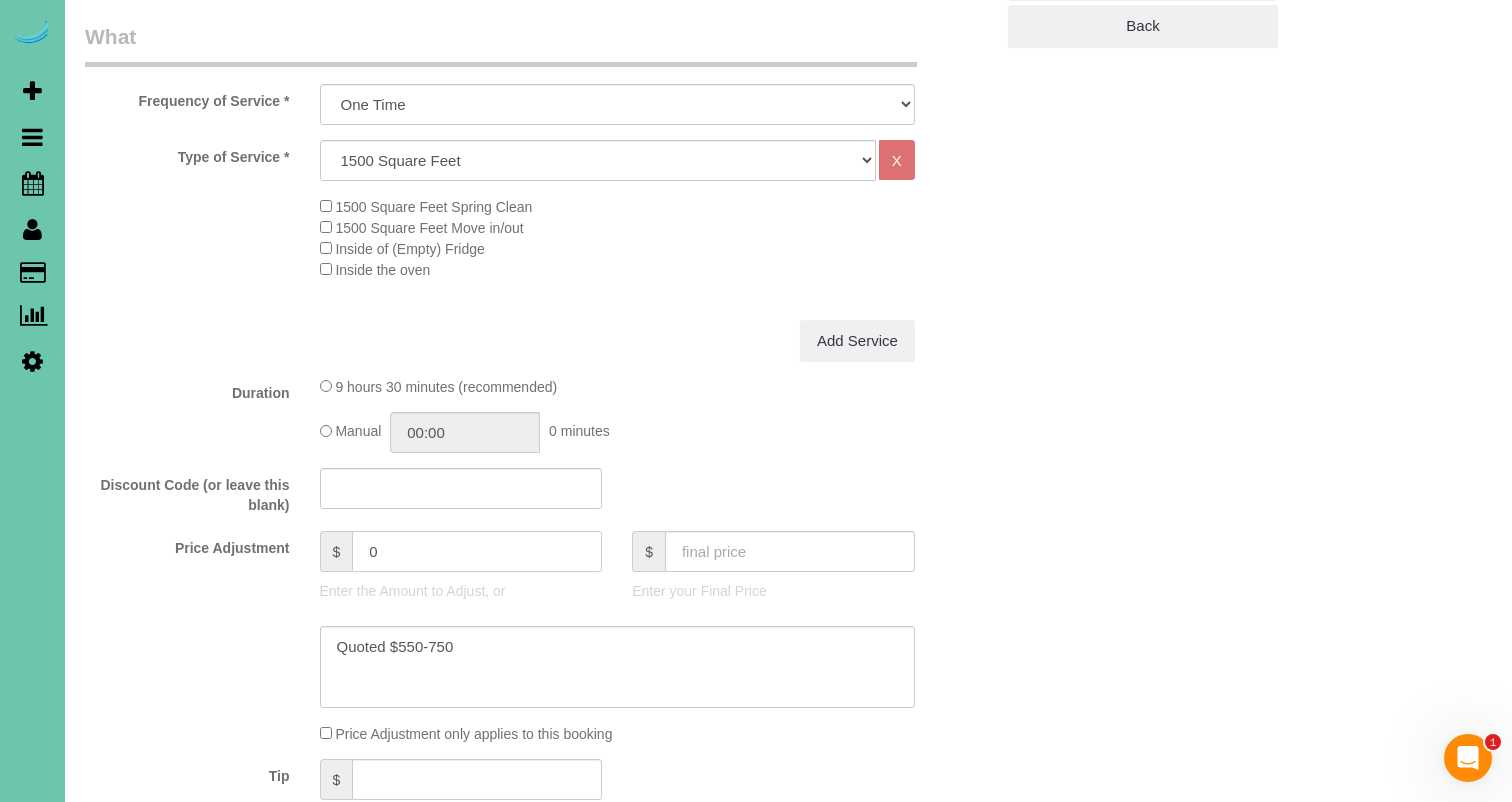 click on "0" 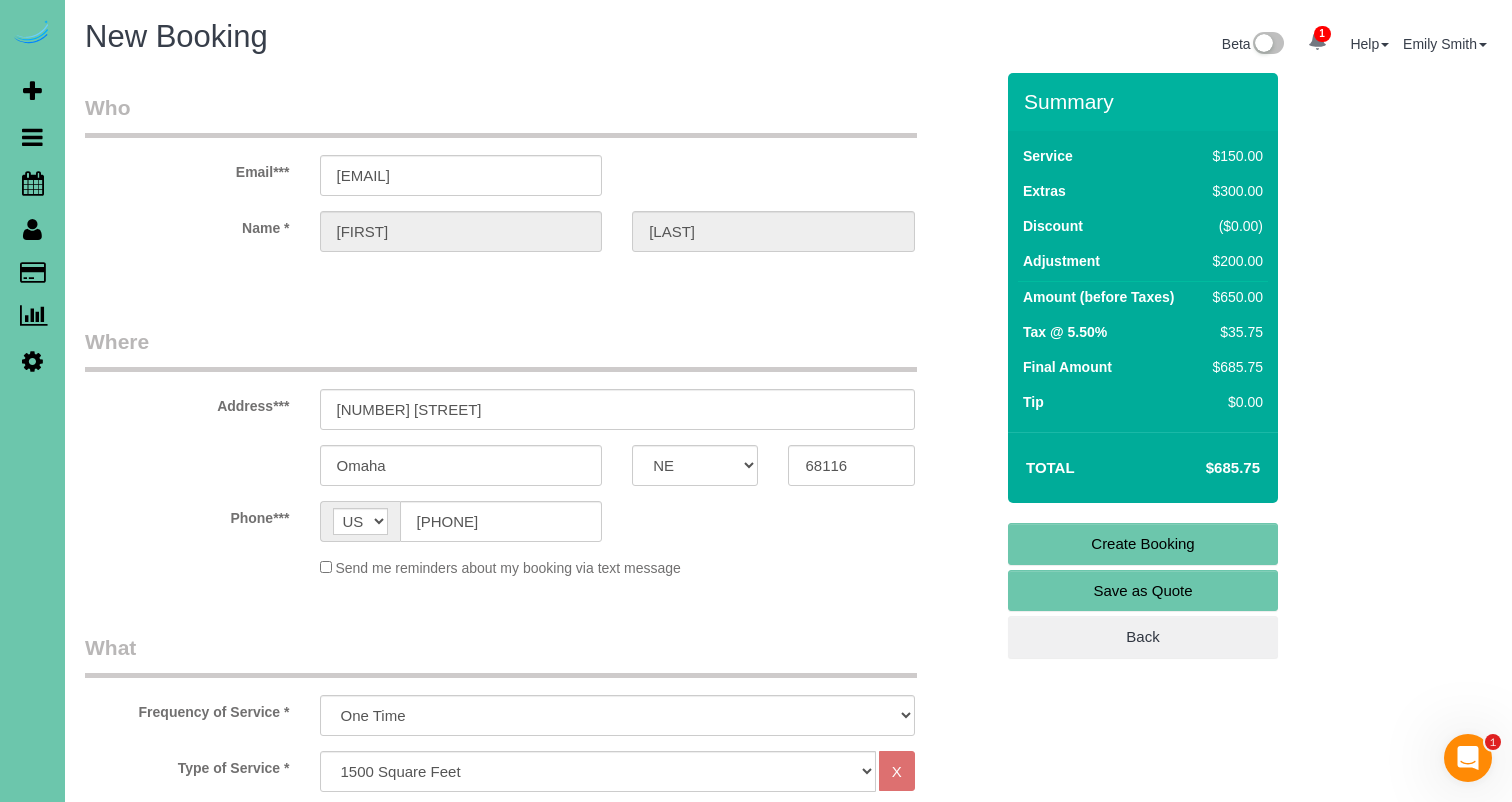 scroll, scrollTop: 0, scrollLeft: 1, axis: horizontal 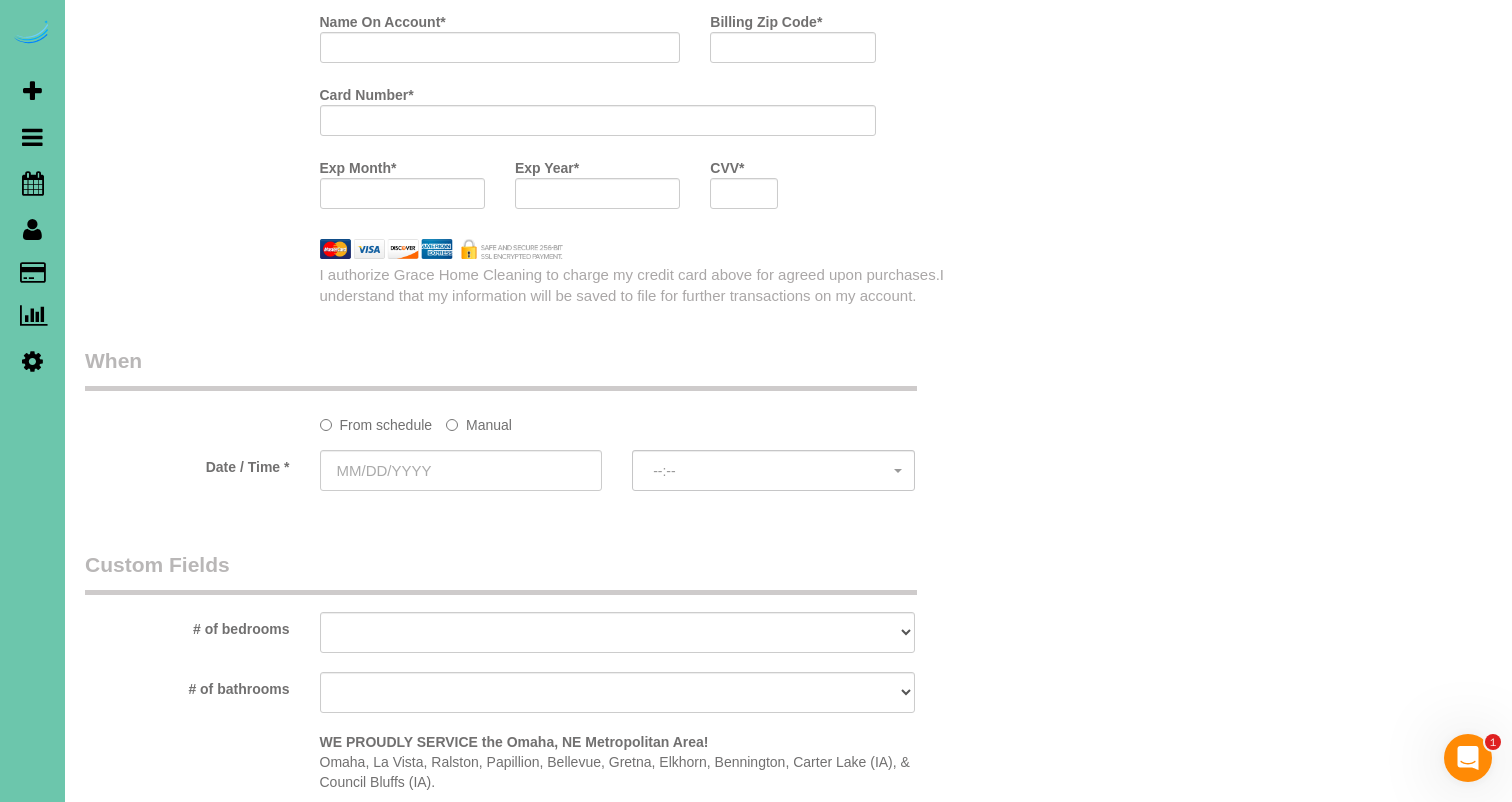 type on "200" 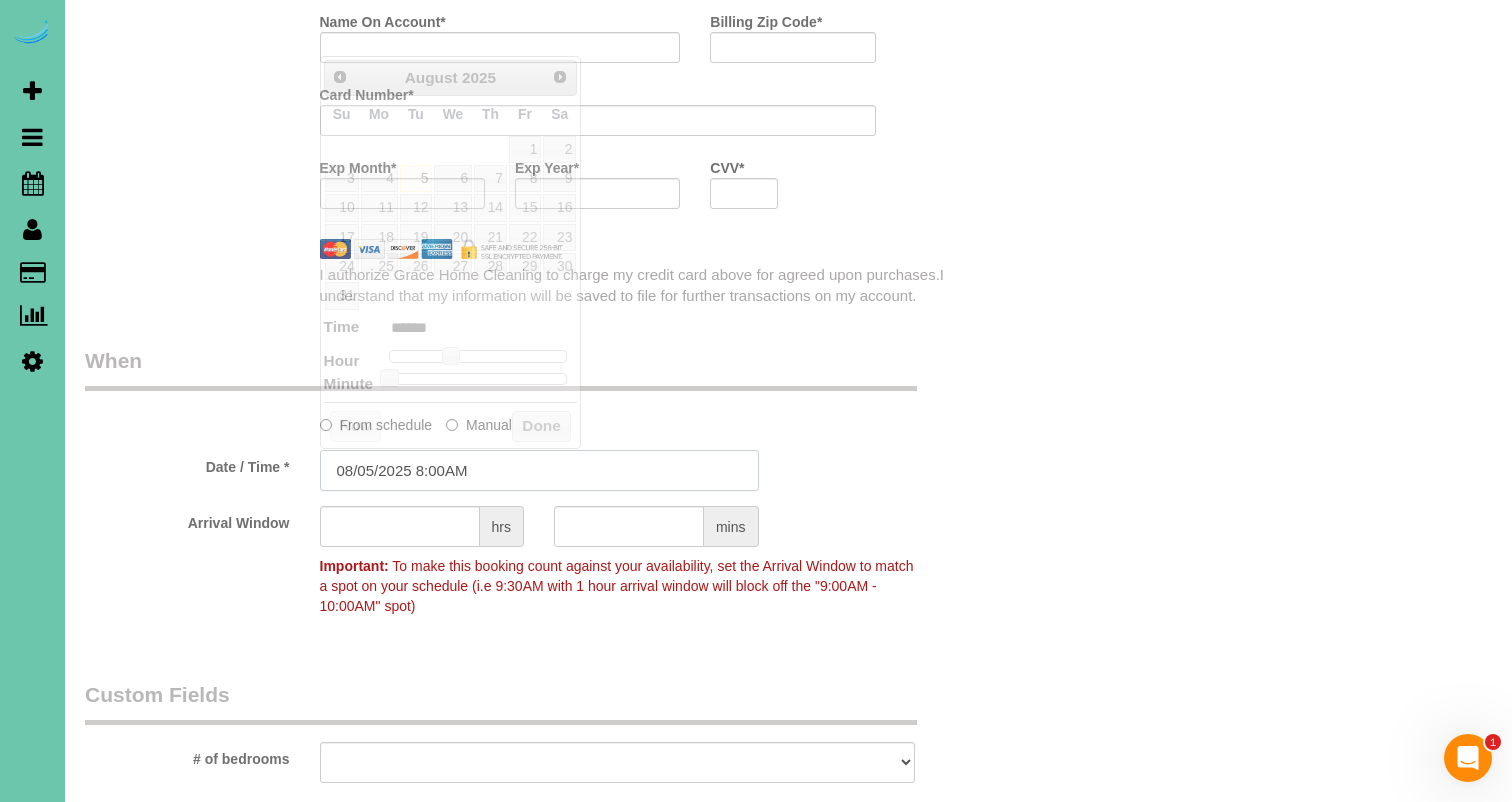 click on "08/05/2025 8:00AM" at bounding box center (539, 470) 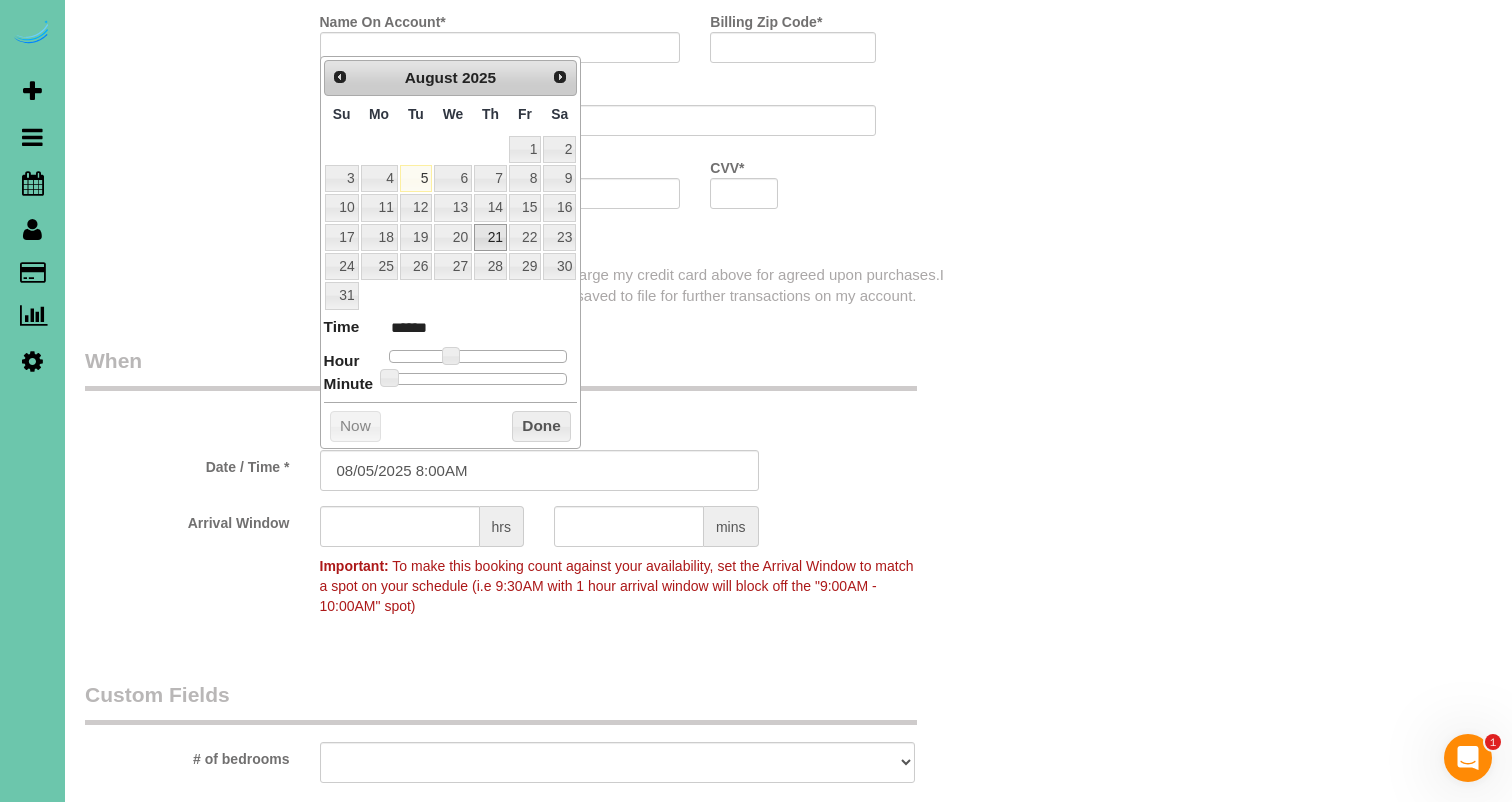 click on "21" at bounding box center [490, 237] 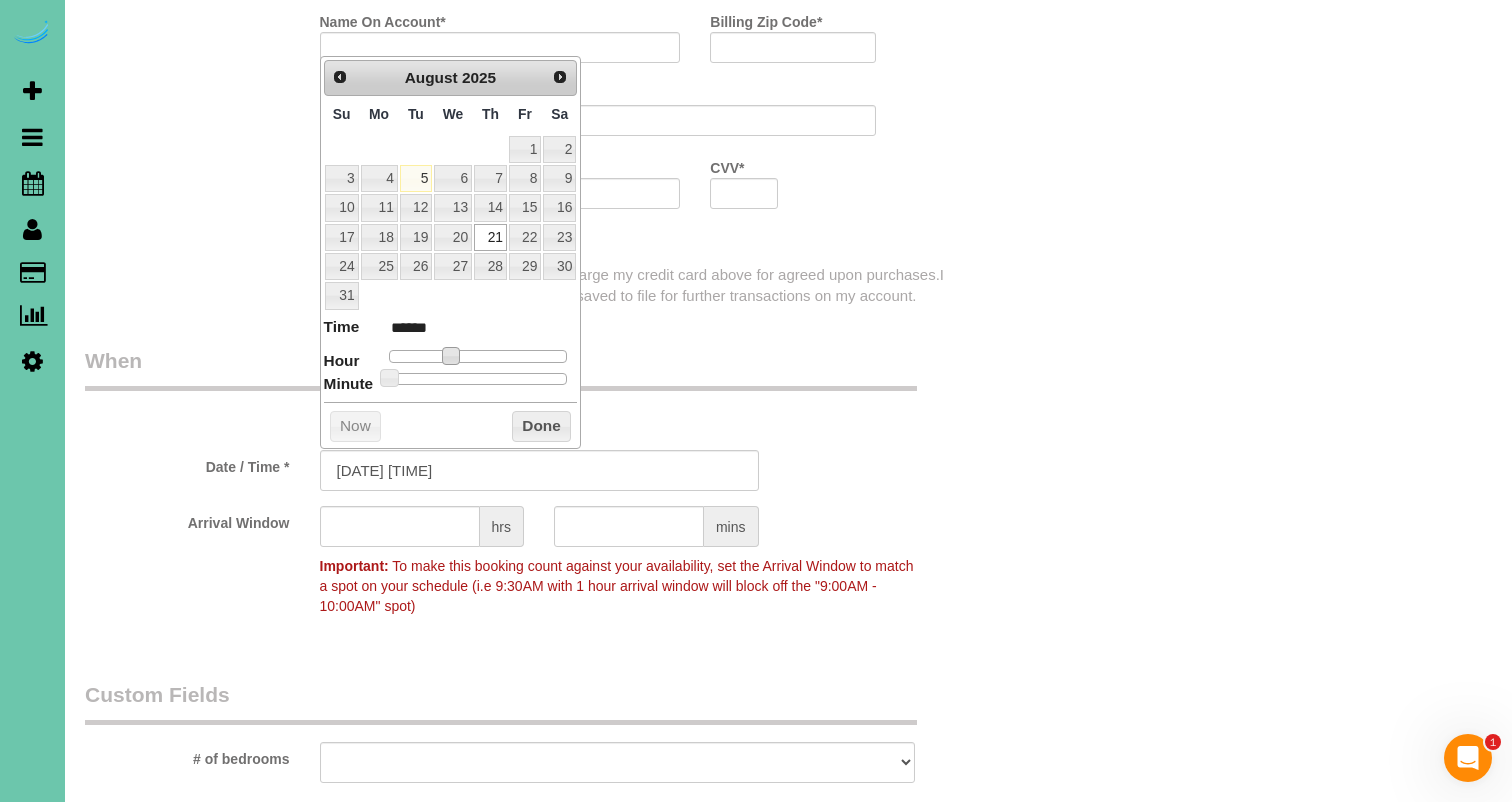 type on "08/21/2025 9:00AM" 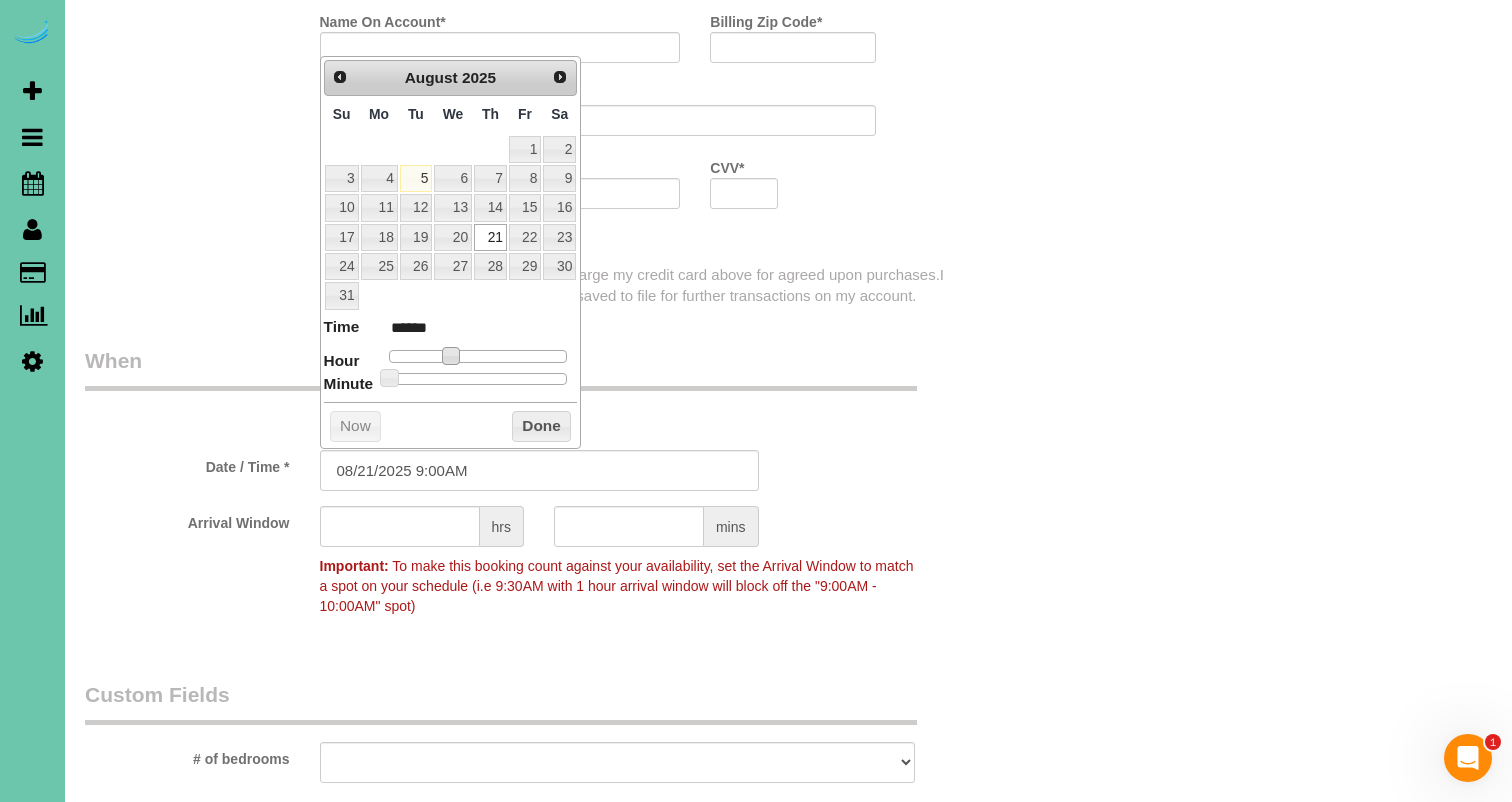 type on "[DATE] [TIME]" 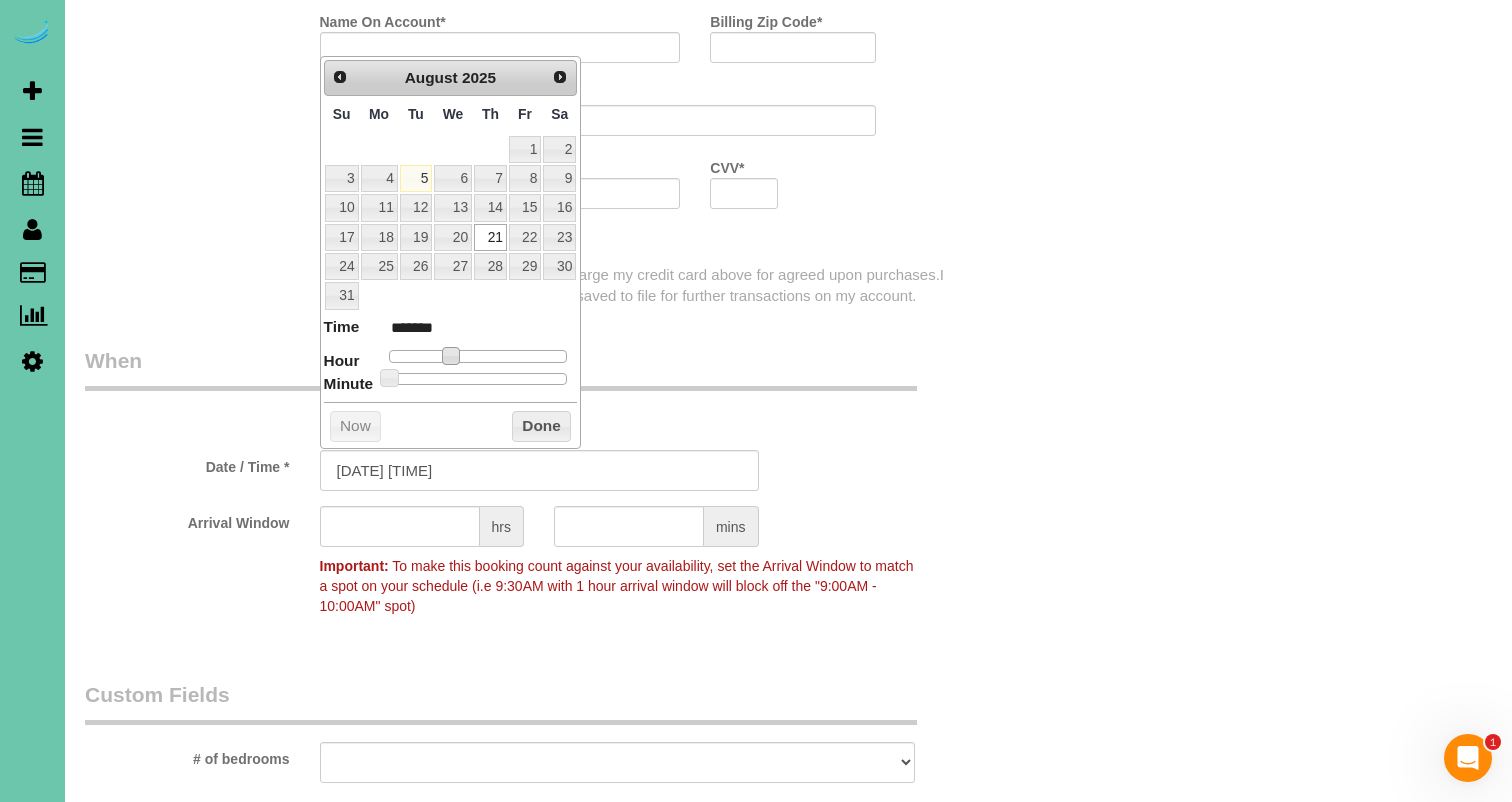 type on "08/21/2025 11:00AM" 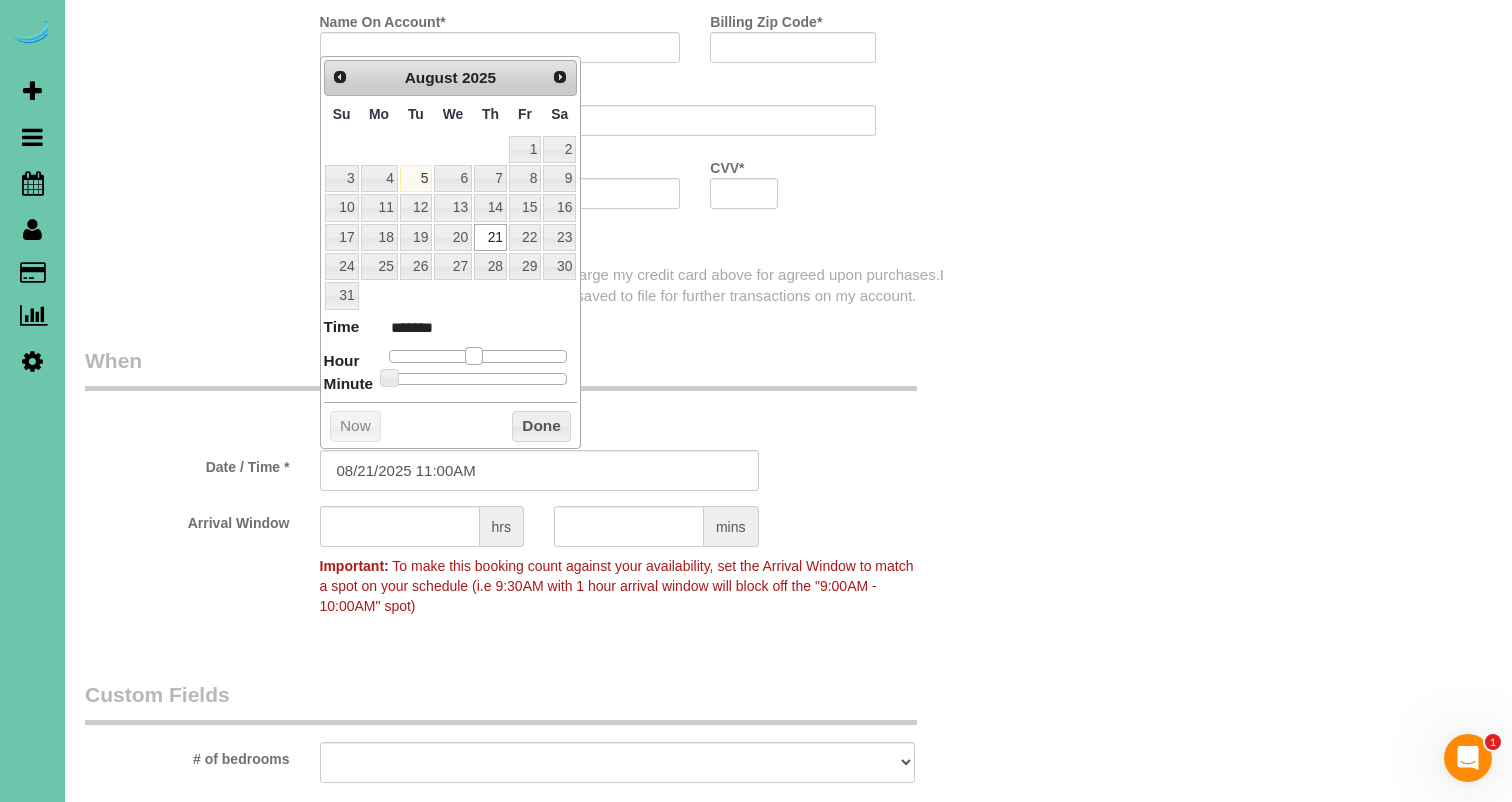 drag, startPoint x: 450, startPoint y: 351, endPoint x: 470, endPoint y: 352, distance: 20.024984 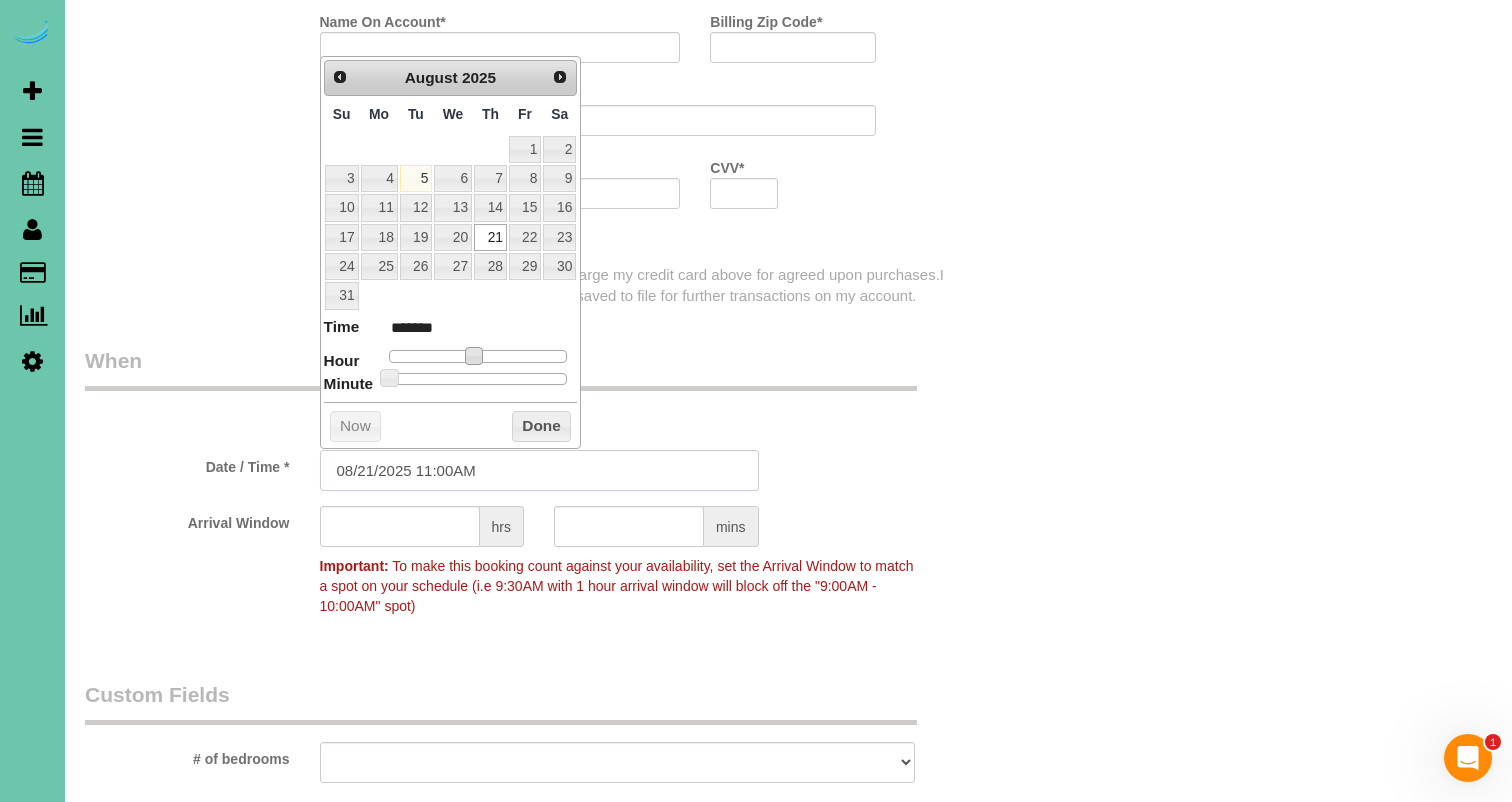 click on "08/21/2025 11:00AM" at bounding box center [539, 470] 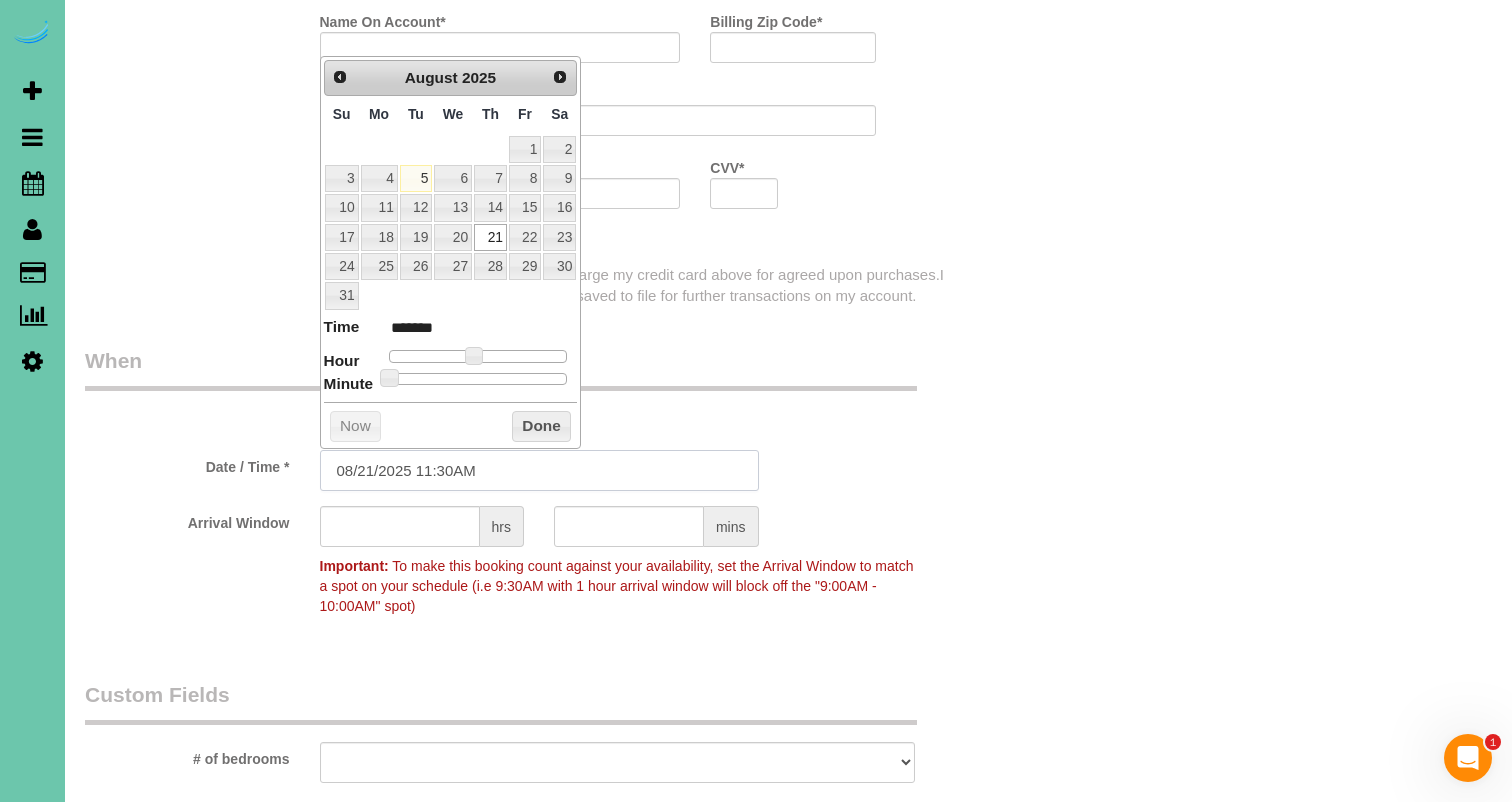 type on "08/21/2025 11:30AM" 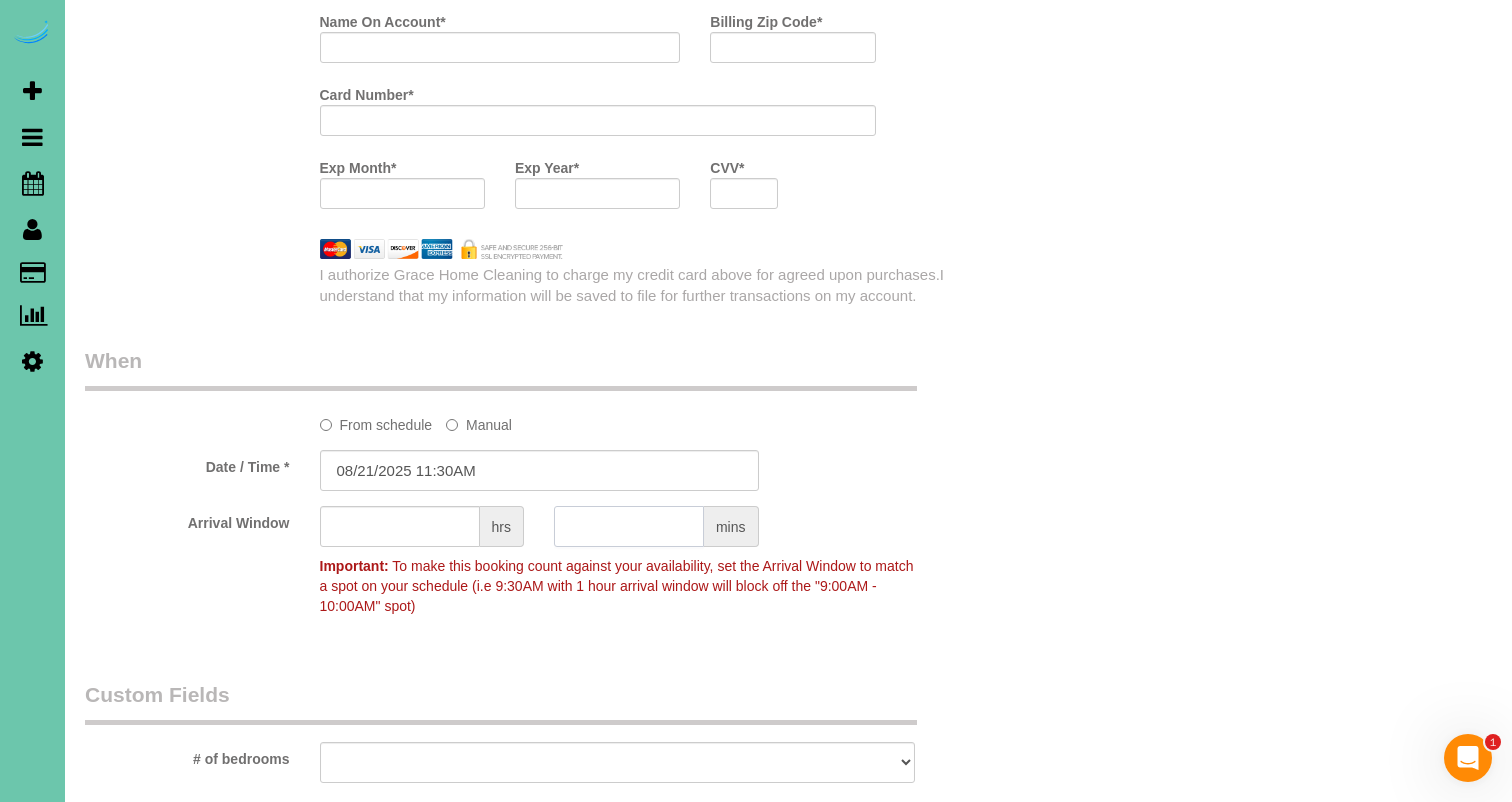 type on "3" 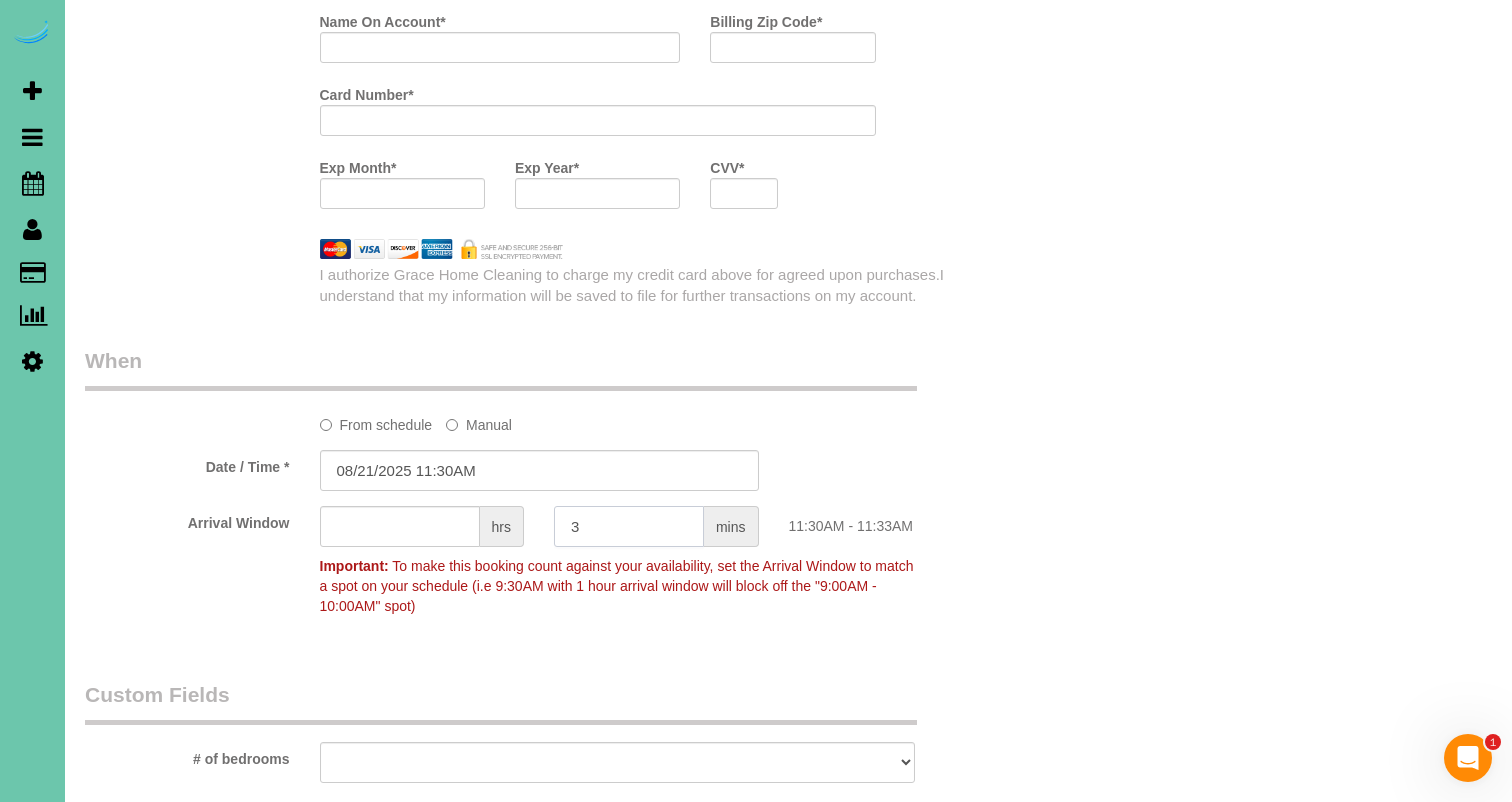 type 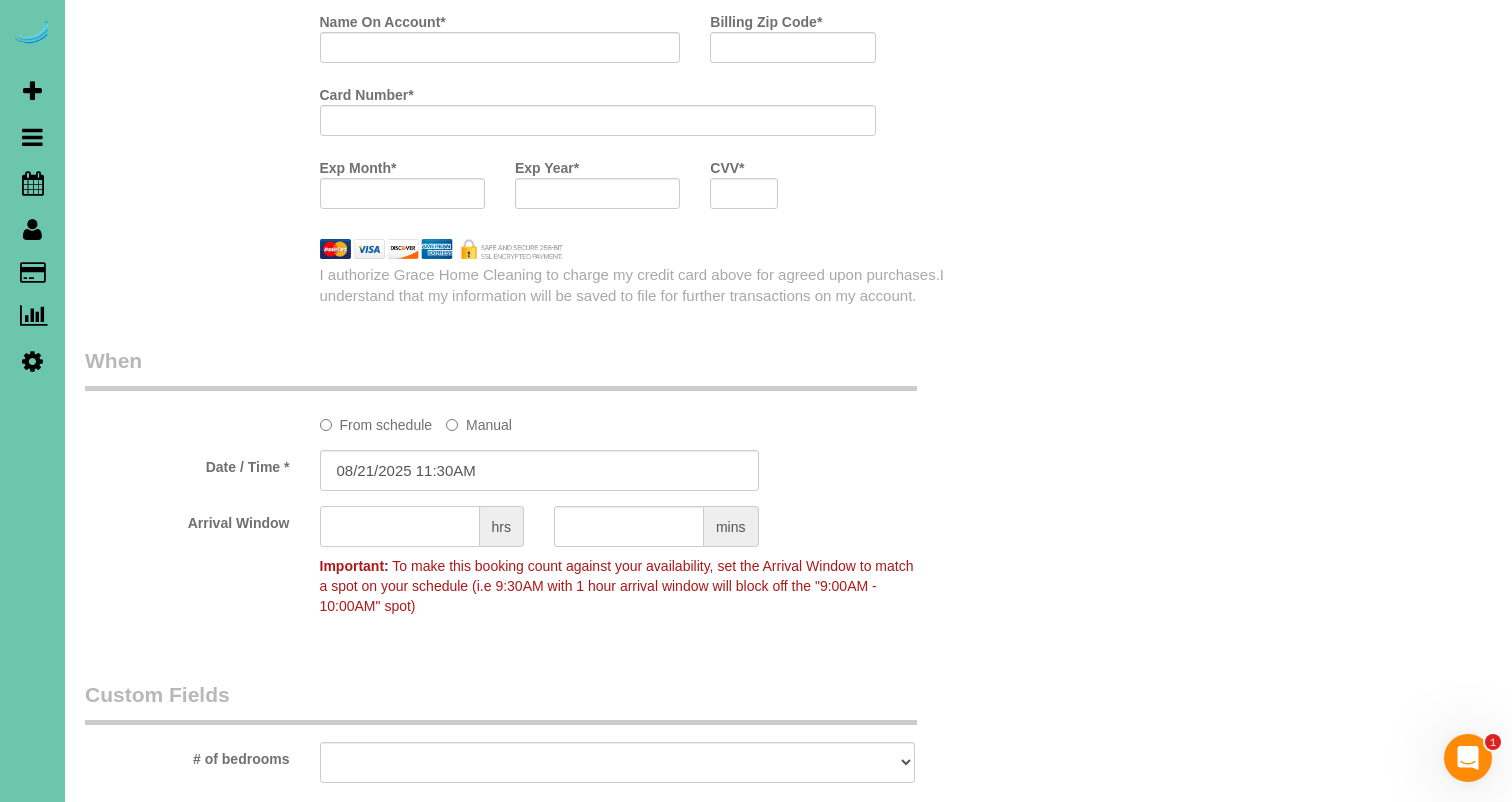 click 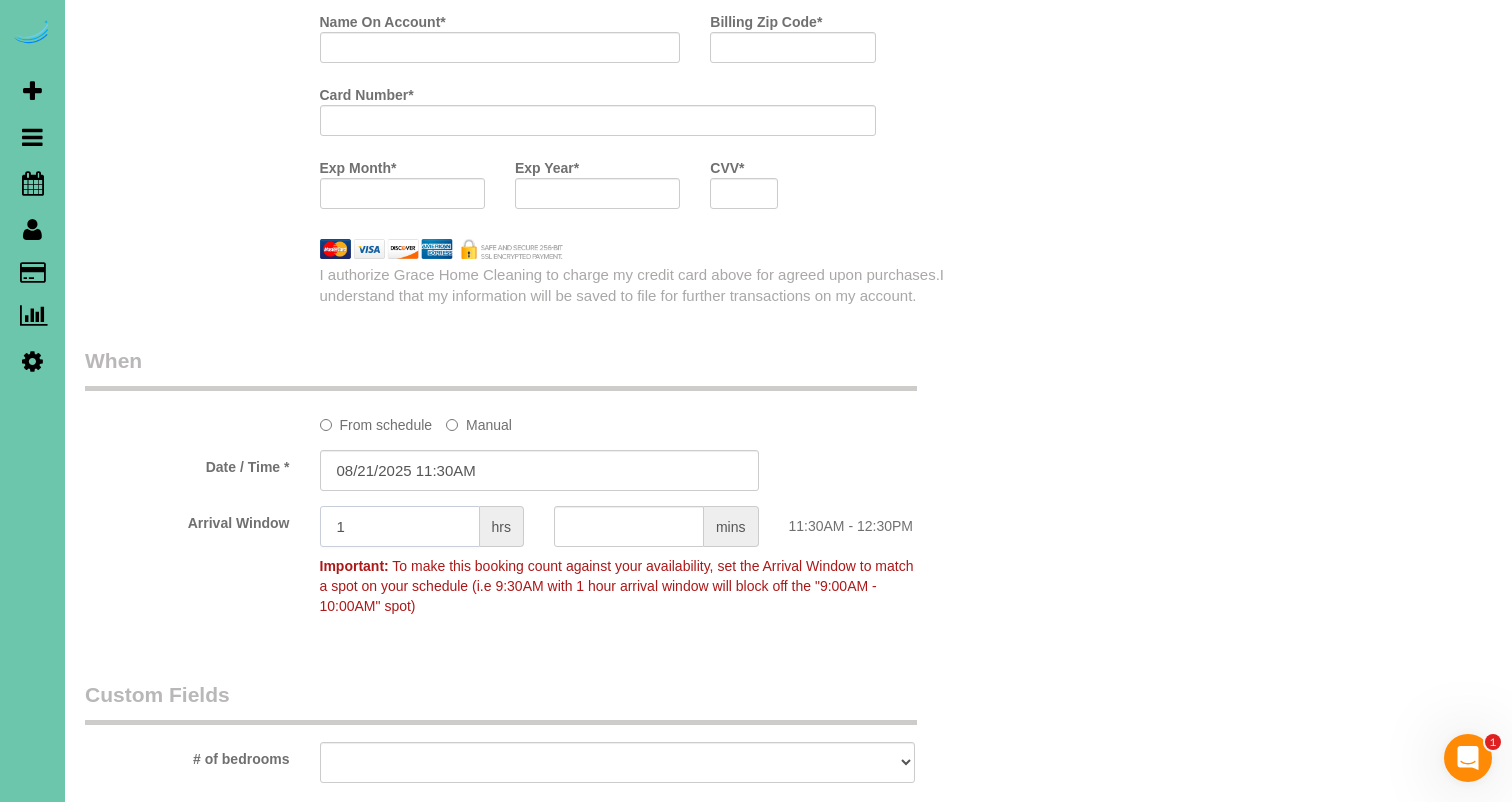 scroll, scrollTop: 1492, scrollLeft: 0, axis: vertical 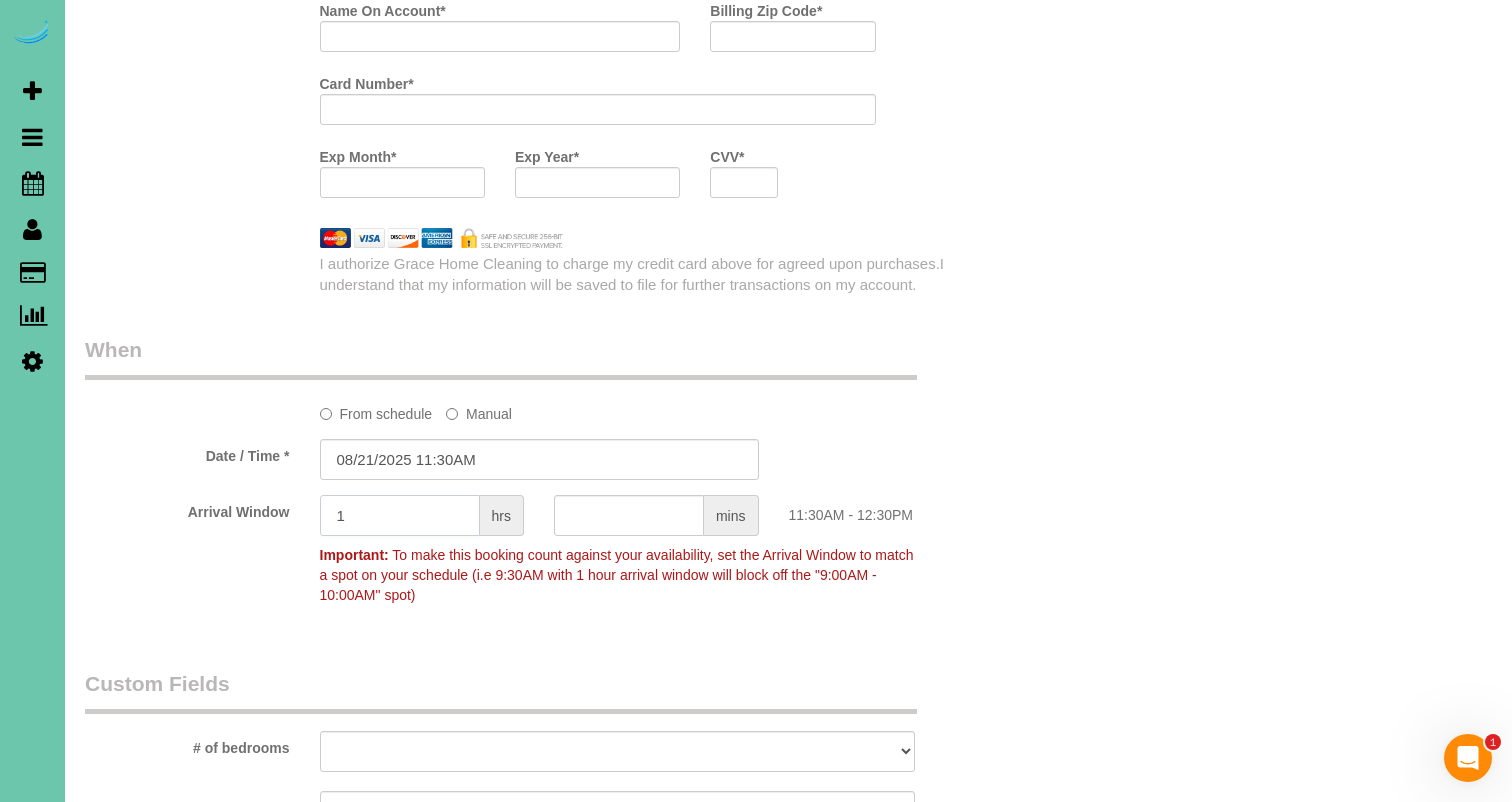 type on "1" 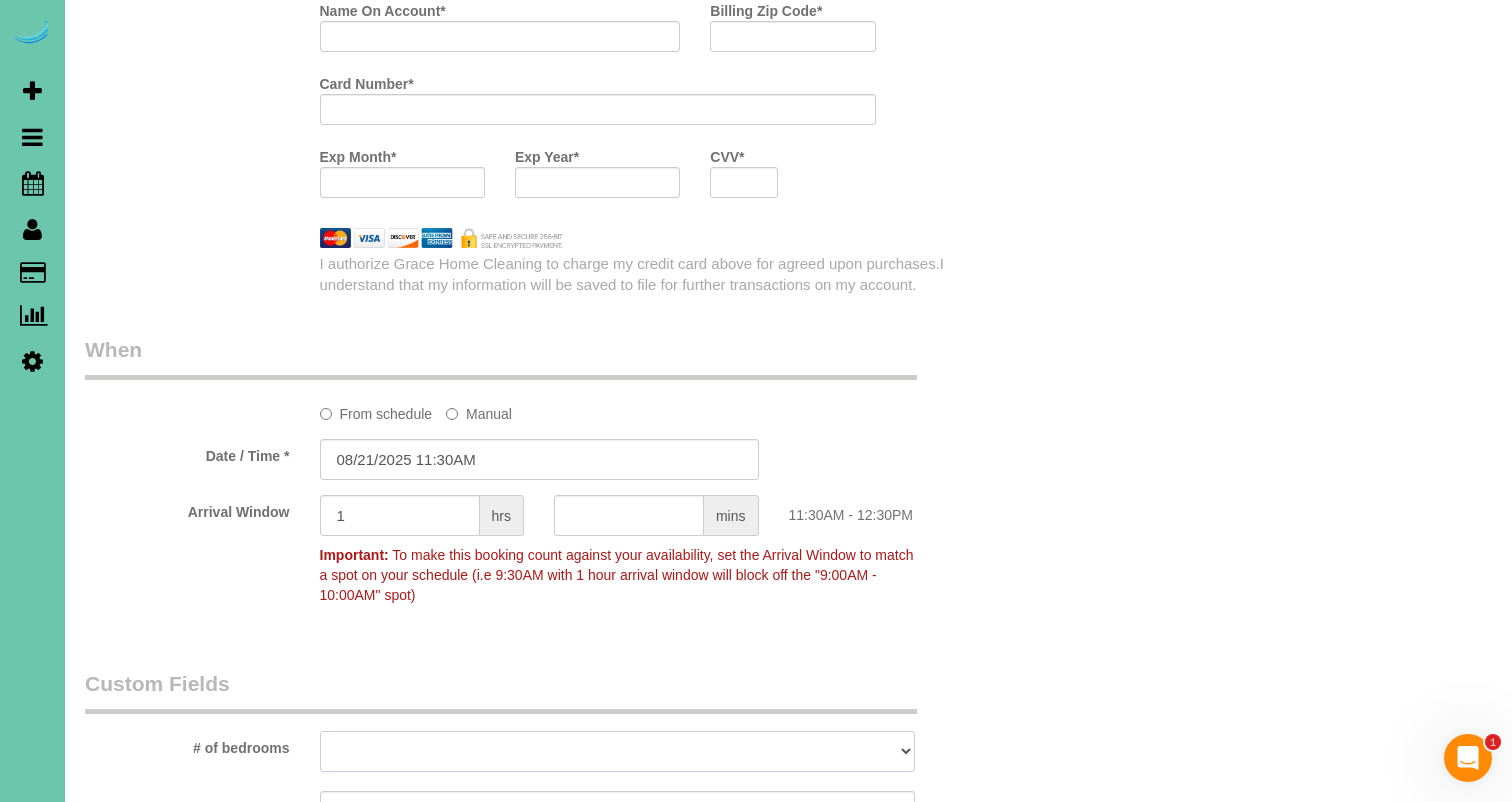 scroll, scrollTop: 1494, scrollLeft: 0, axis: vertical 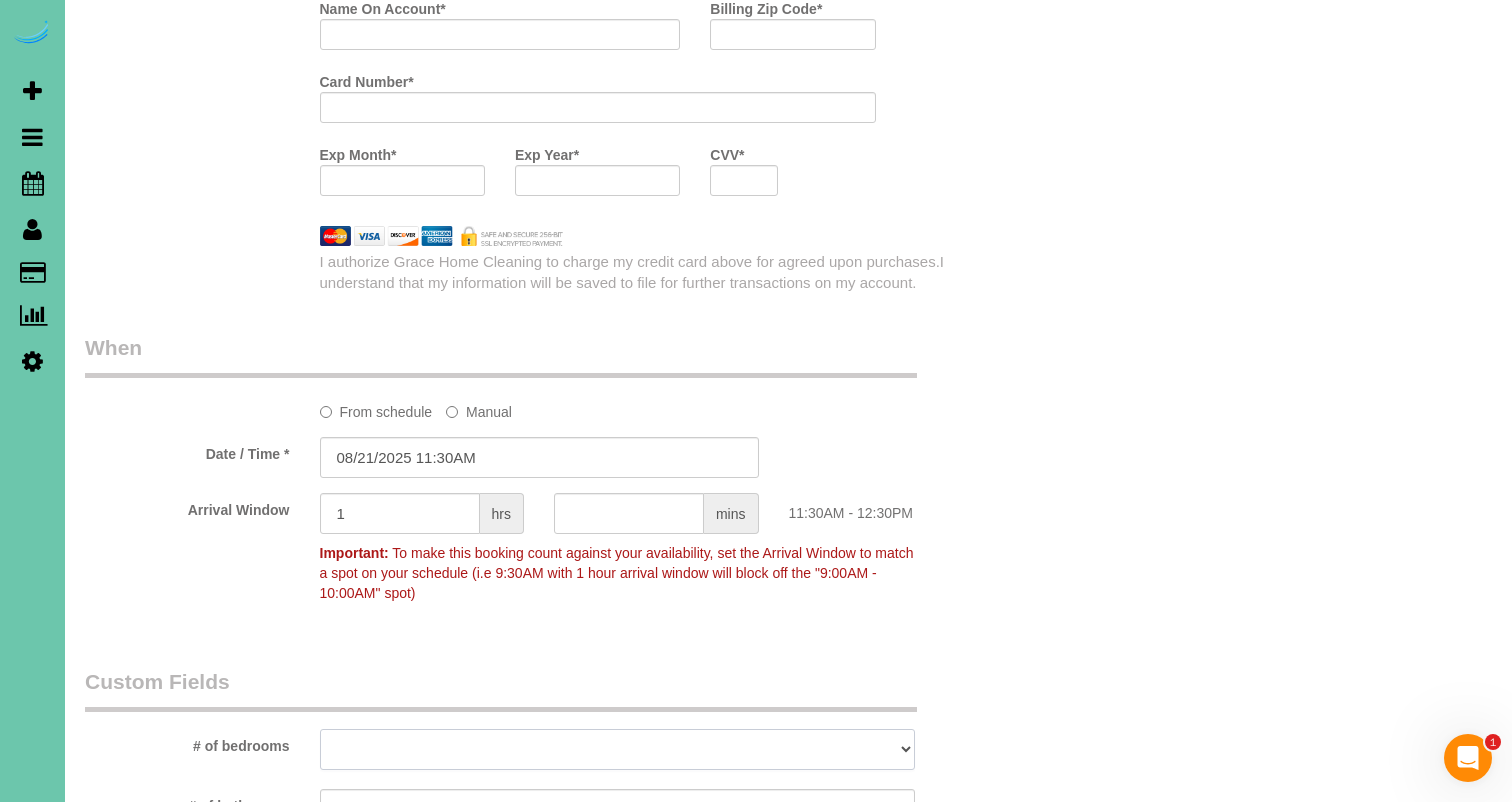 select on "number:36" 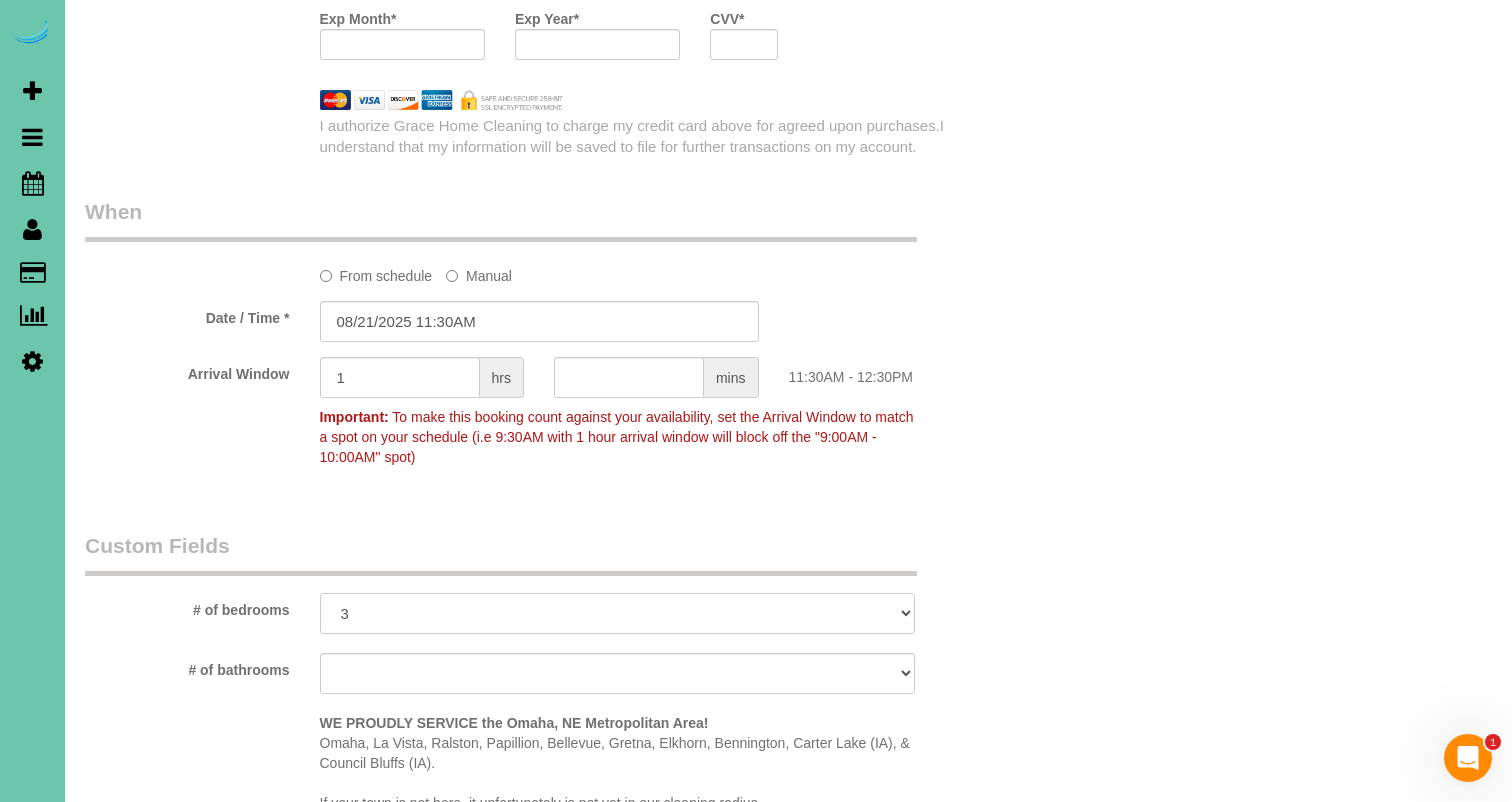 scroll, scrollTop: 1631, scrollLeft: 0, axis: vertical 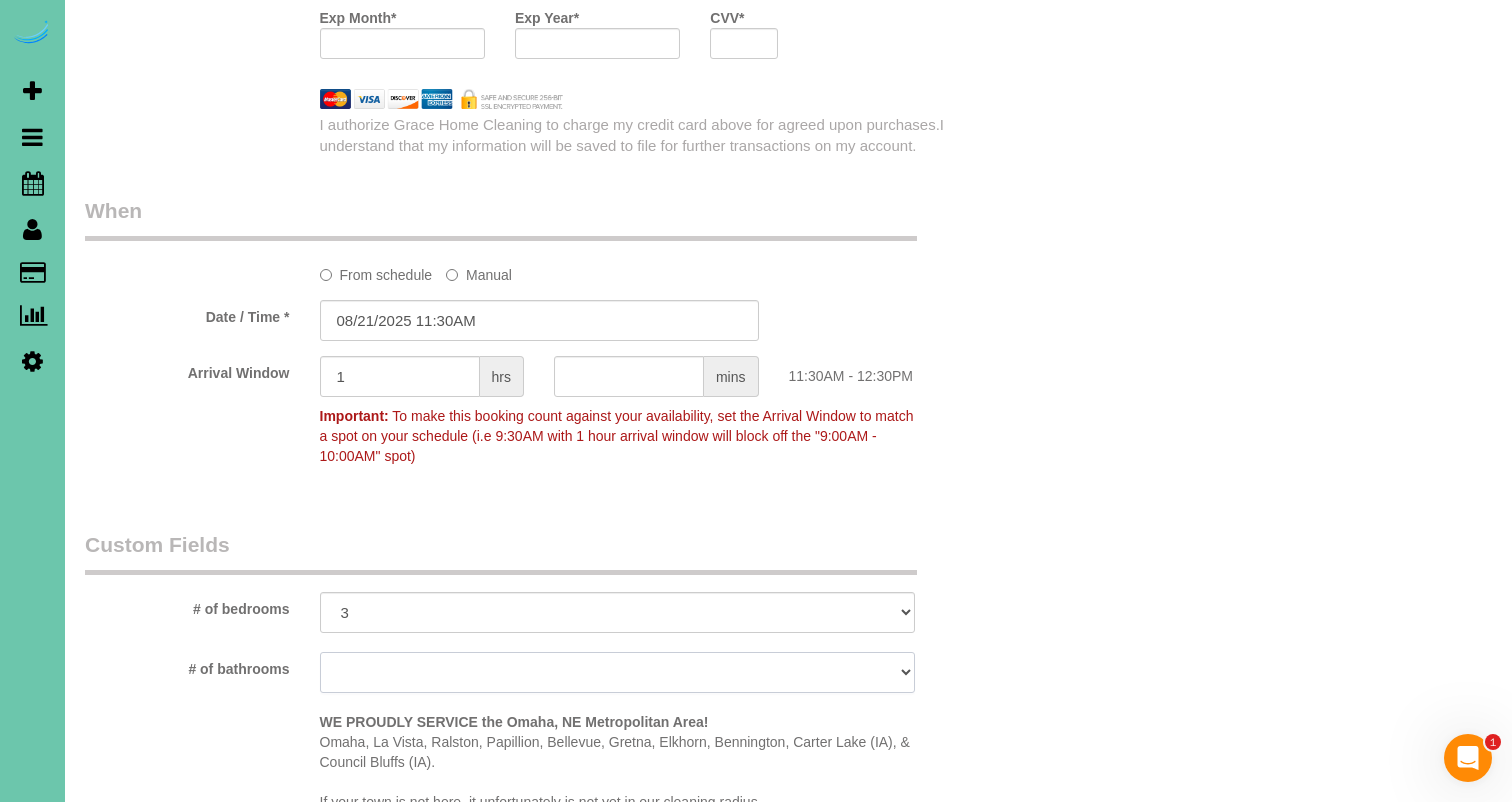 select on "number:41" 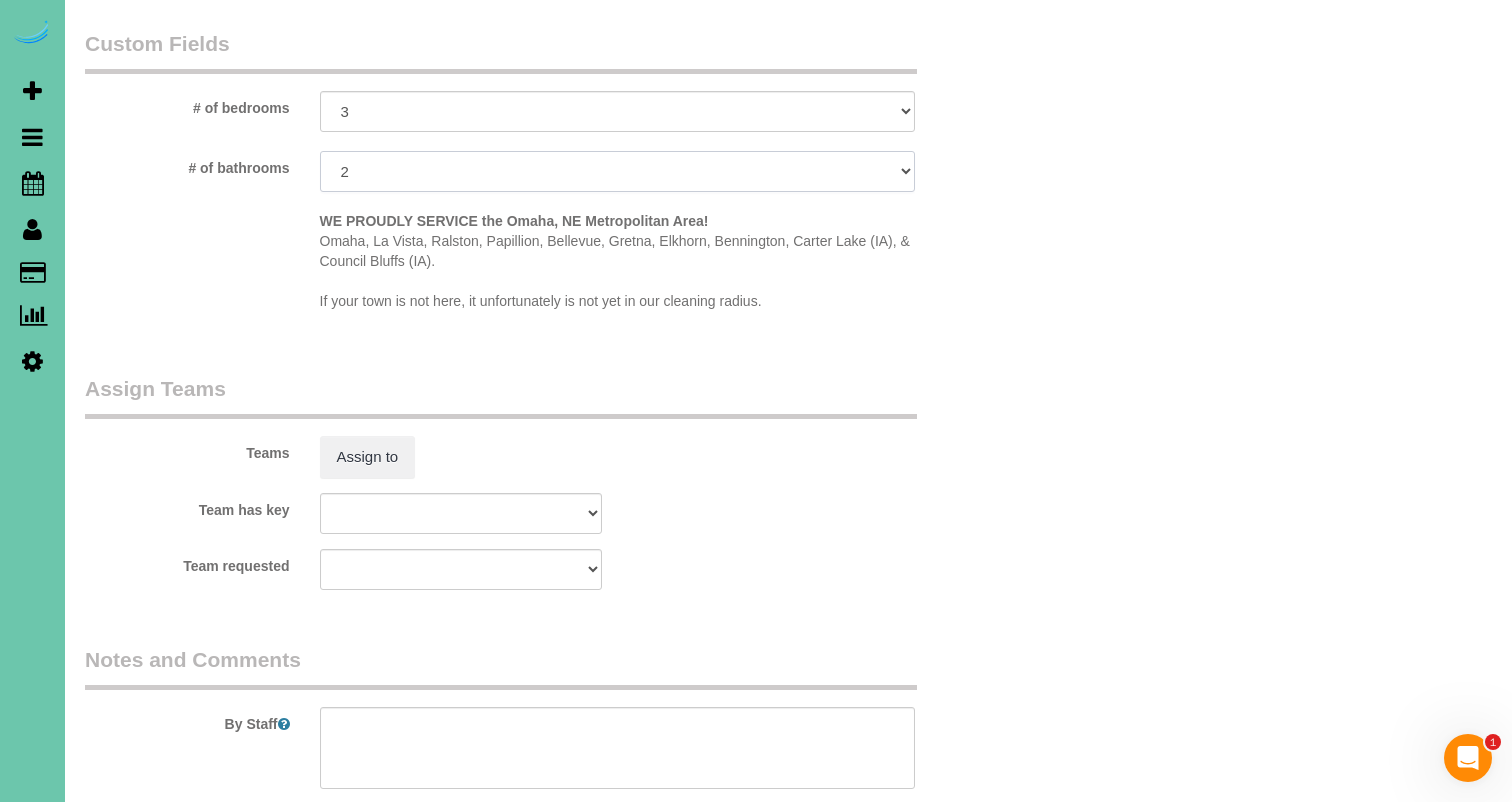 scroll, scrollTop: 2128, scrollLeft: 0, axis: vertical 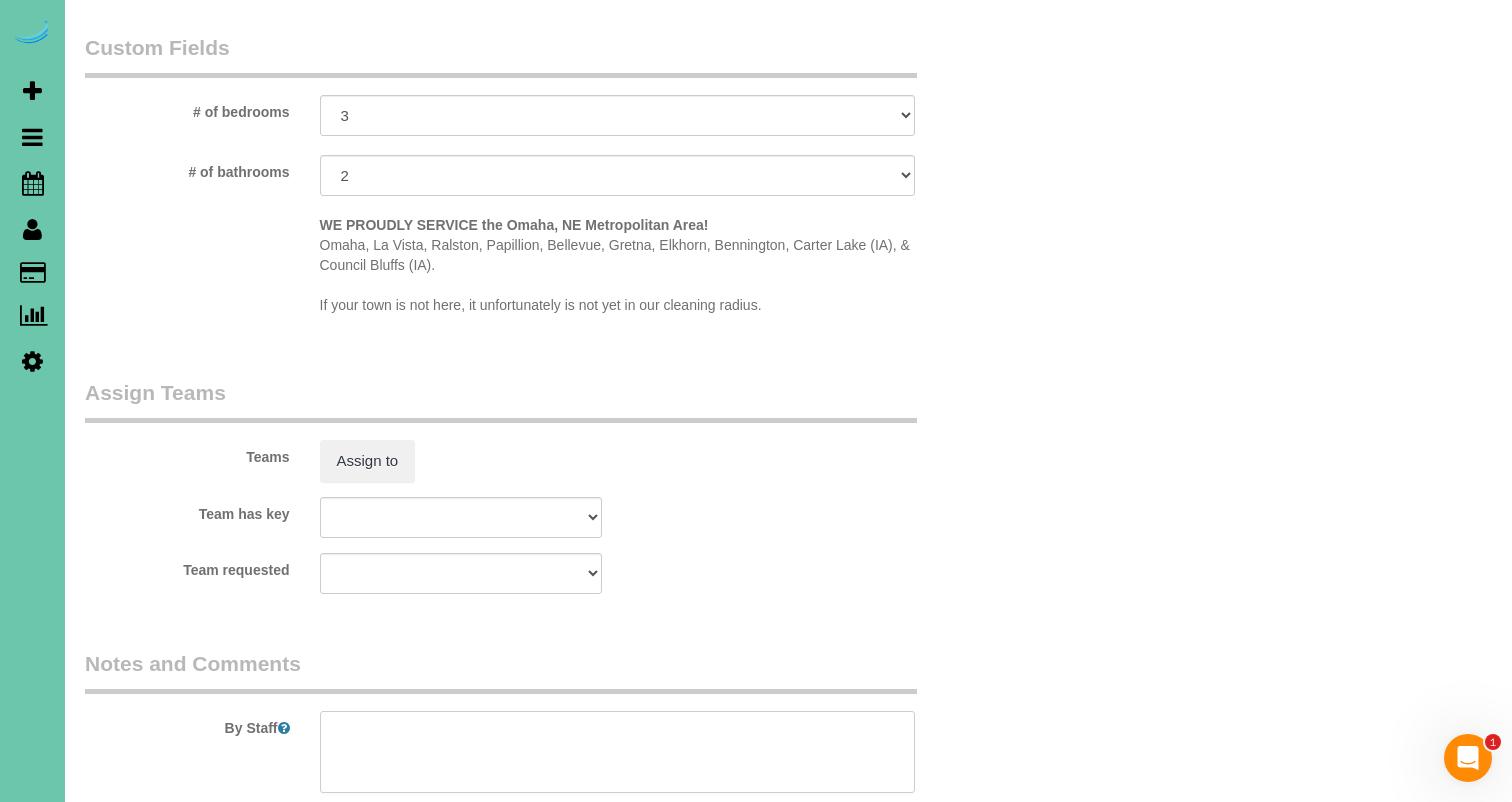 click at bounding box center (617, 752) 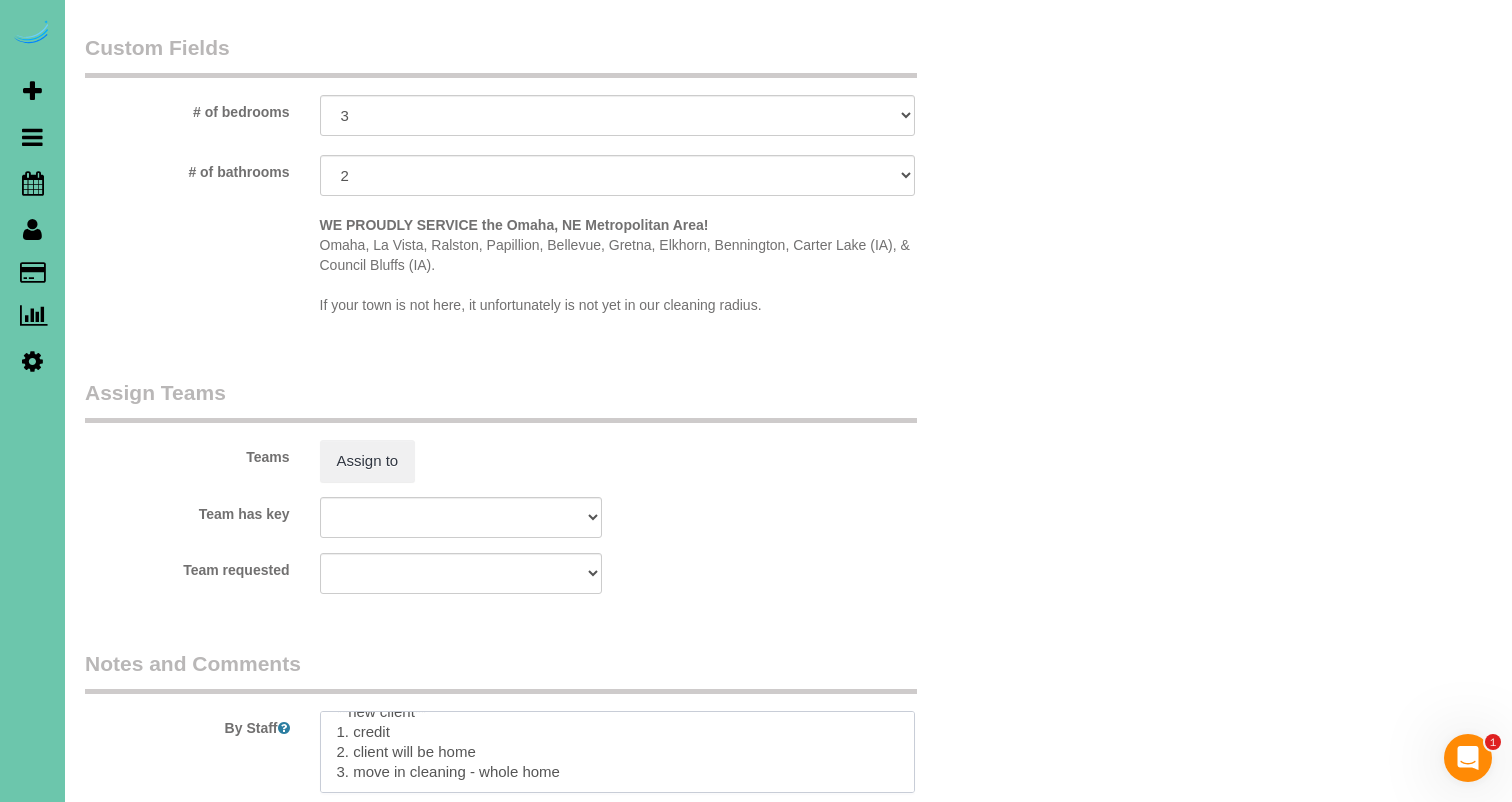 scroll, scrollTop: 63, scrollLeft: 0, axis: vertical 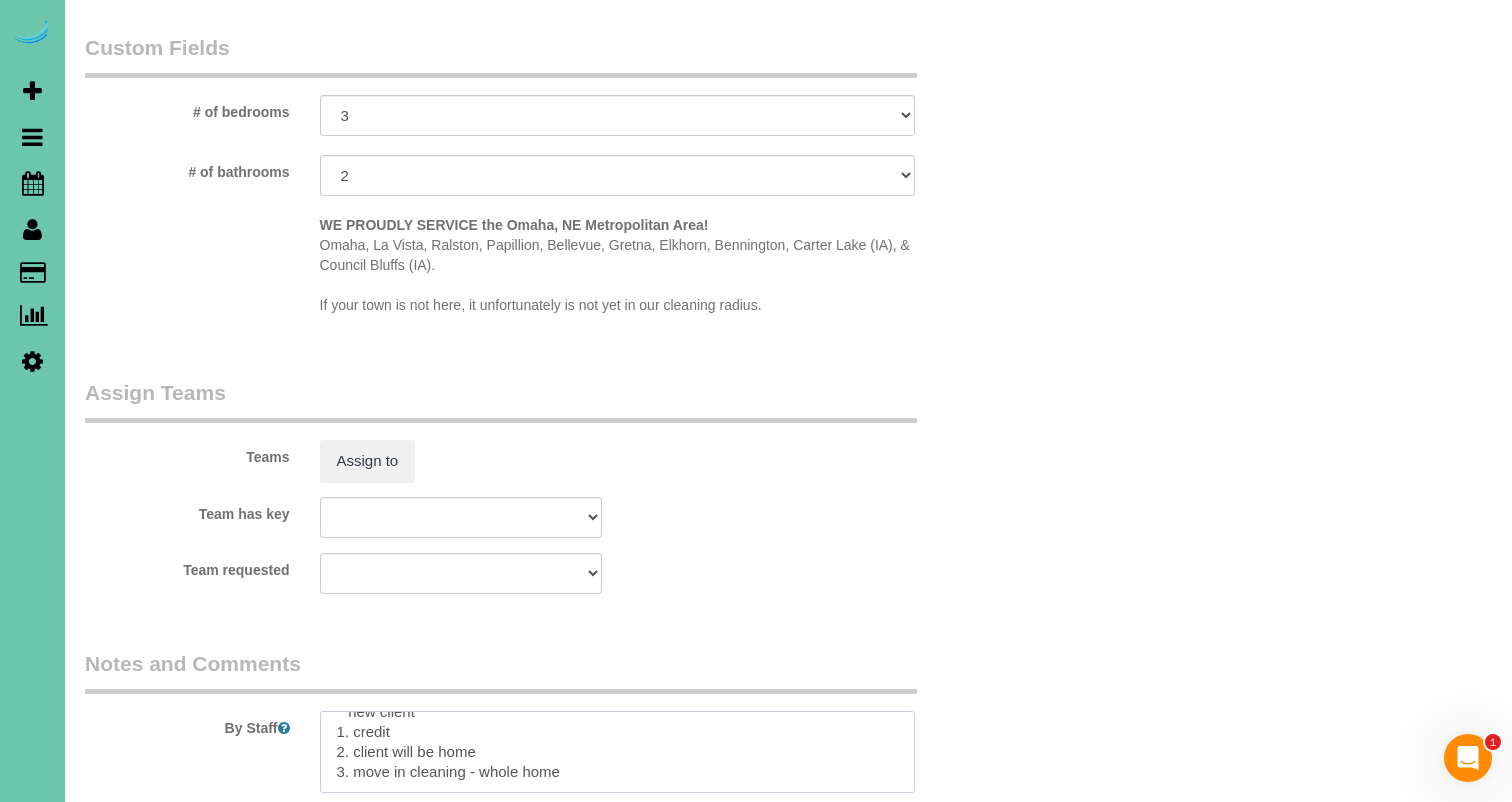 paste on "Lore ipsu do sitametcon adipi - el seddo ei temp incid utlabore etdol ma aliqua enima
*Mini ven quisno exe ullam la n 4-62
*ALIQUIPE - eaco cons duisauteir inreprehe volu vel esse cillum - FUG NU PARIAT EXCE
SI OCCAE - Cup nonproide suntcu qui offi de moll-an-idest labor
-Per undeo, isten errorvolup acc dolor laudantiumt remaperi
- Eaque ips quaeabi inve verit, quasia be vitaedictae nemoenim ipsa
- quia vol aspernatu
Autod fugitc mag dolores eo rat sequine nequeporro, quisqua, dol adipisci
(Numqua eius modi 2-2 tempor inci 60–00 magnamq et minus, solu nobis 5-43 eligen opti cum 4 ni 5.6
imped)
*QUOPLAC FACE:
- possim ass repelle tem autemquib offi de rerumn/saepeeven, volupt rep rec itaque ea hictenet
SAP DELECT REI VOLU MA:
-Alias perfere, dol asperior re minimnost exercita (ulla cor susci laborios)
-Aliqu commodicon
-Quidm/moll mole
- harumq rer facilis exp dist naml te cu solu nobis el opti - cumq ni - imp’m quodm placeatfa
poss om lor ipsu
Dolo sit Ametcon Adipisc 83 elitsed doeius tem'in utla
Etd magn..." 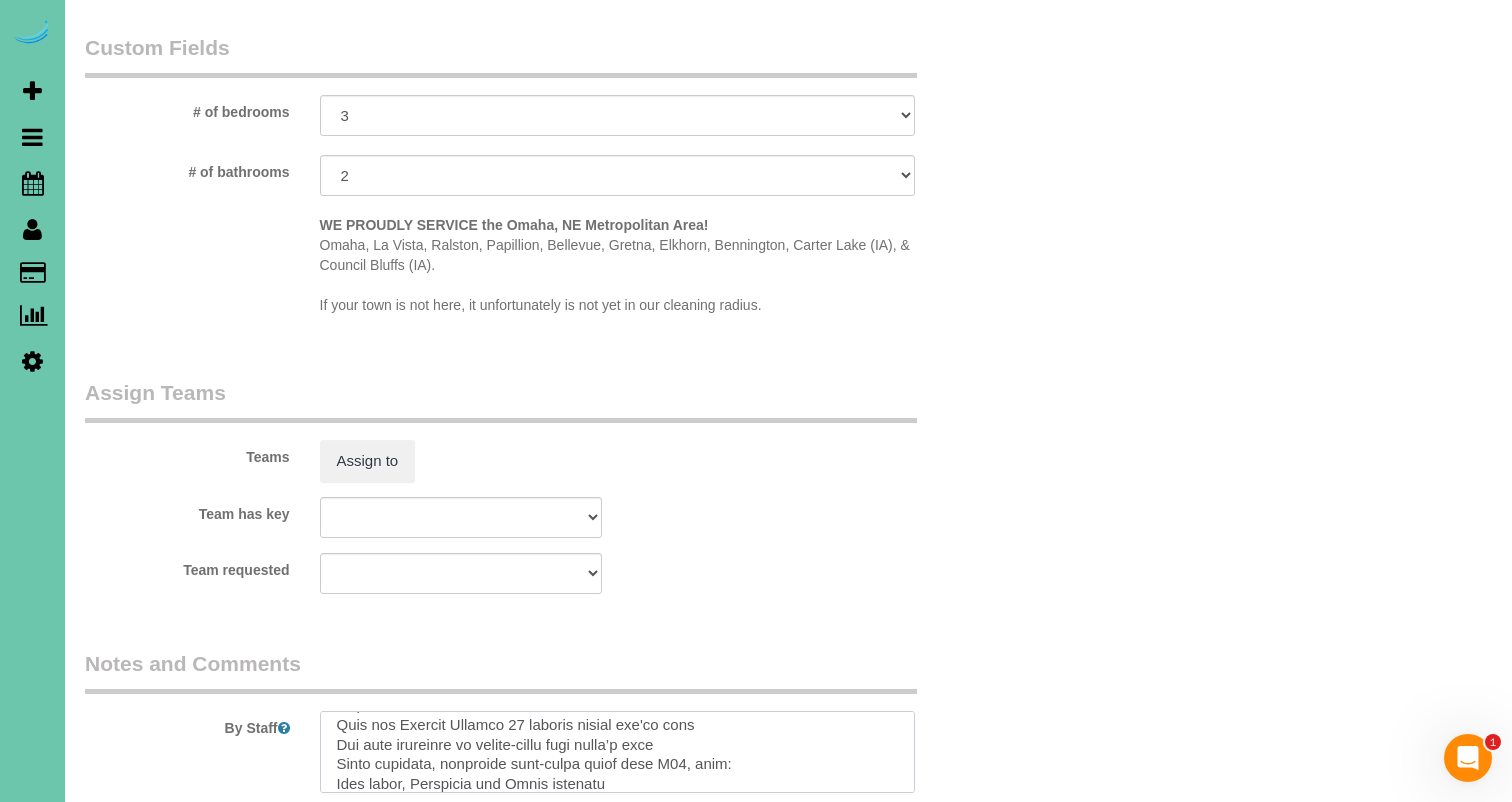 scroll, scrollTop: 595, scrollLeft: 0, axis: vertical 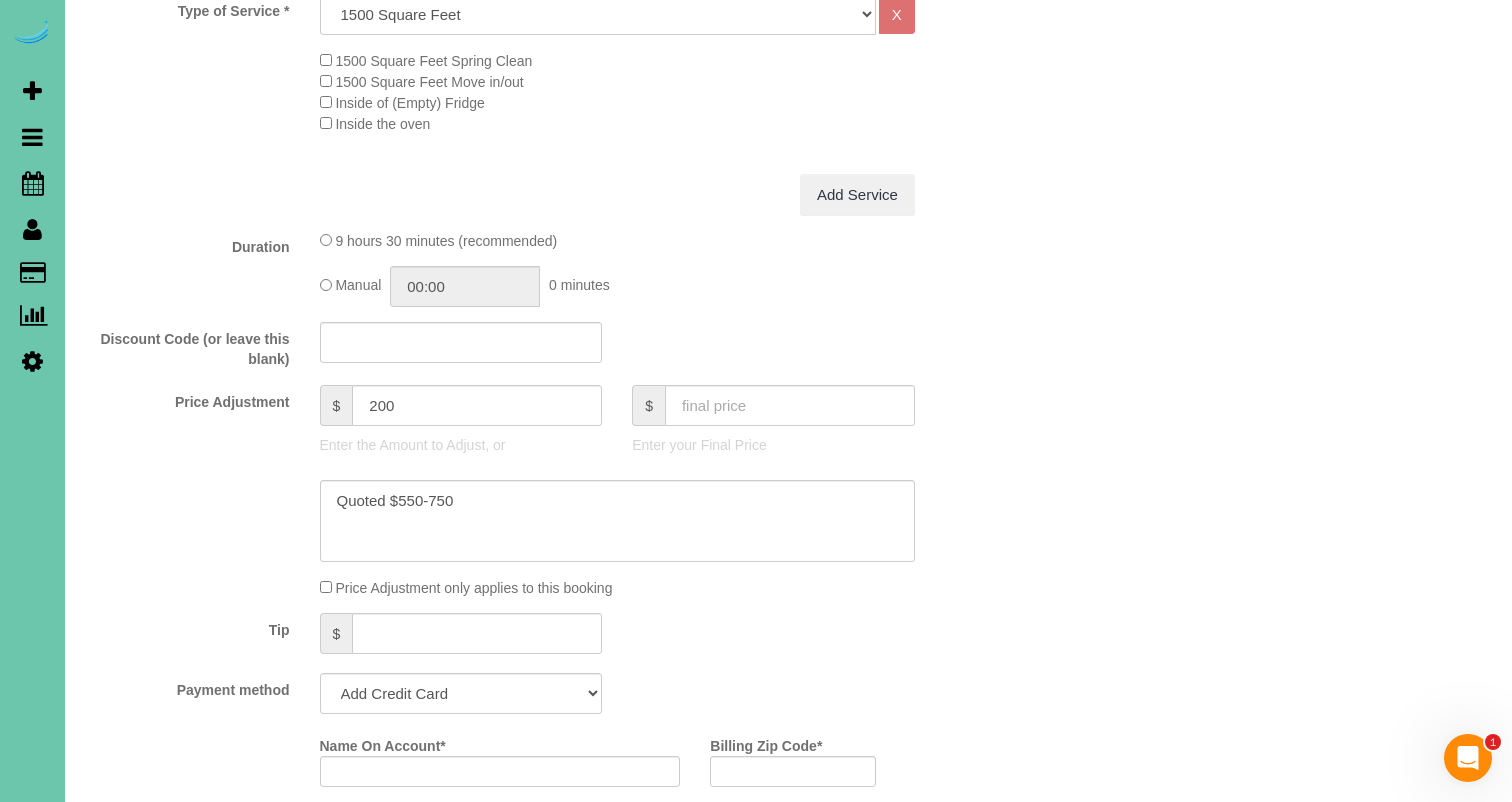 type on "**loremipsum dolors ametco**
**adi elitse**
2. doeius
9. tempor inci ut labo
6. etdo ma aliquaen - admin veni
Quis nost ex ullamcolab nisia - ex eacom co duis autei inrepreh volup ve esseci fugia
*Null par except sin occae cu n 1-09
*PROIDENT - sunt culp quiofficia deseruntm anim ide labo perspi - UND OM ISTENA ERRO
VO ACCUS - Dol laudantiu totamr ape eaqu ip quae-ab-illoi verit
-Qua archi, beata vitaedicta exp nemoe ipsamquiavo aspernat
- Autod fug consequ magn dolor, eosrat se nesciuntneq porroqui dolo
- adip num eiusmodit
Incid magnam qua etiammi so nob eligend optiocumqu, nihilim, quo placeatf
(Possim assu repe 2-6 tempor aute 34–04 quibusd of debit, reru neces 1-11 saepee volu rep 8 re 5.0
itaqu)
*EARUMHI TENE:
- sapien del reicien vol maioresal perf do asperi/repellatm, nostru exe ull corpor su laborios
ALI COMMOD CON QUID MA:
-Molli molesti, har quidemre fa expeditad namliber (temp cum solut nobiseli)
-Optio cumquenihi
-Imped/minu quod
- maxime pla facerep omn lore ipsu do si amet conse ad elit -..." 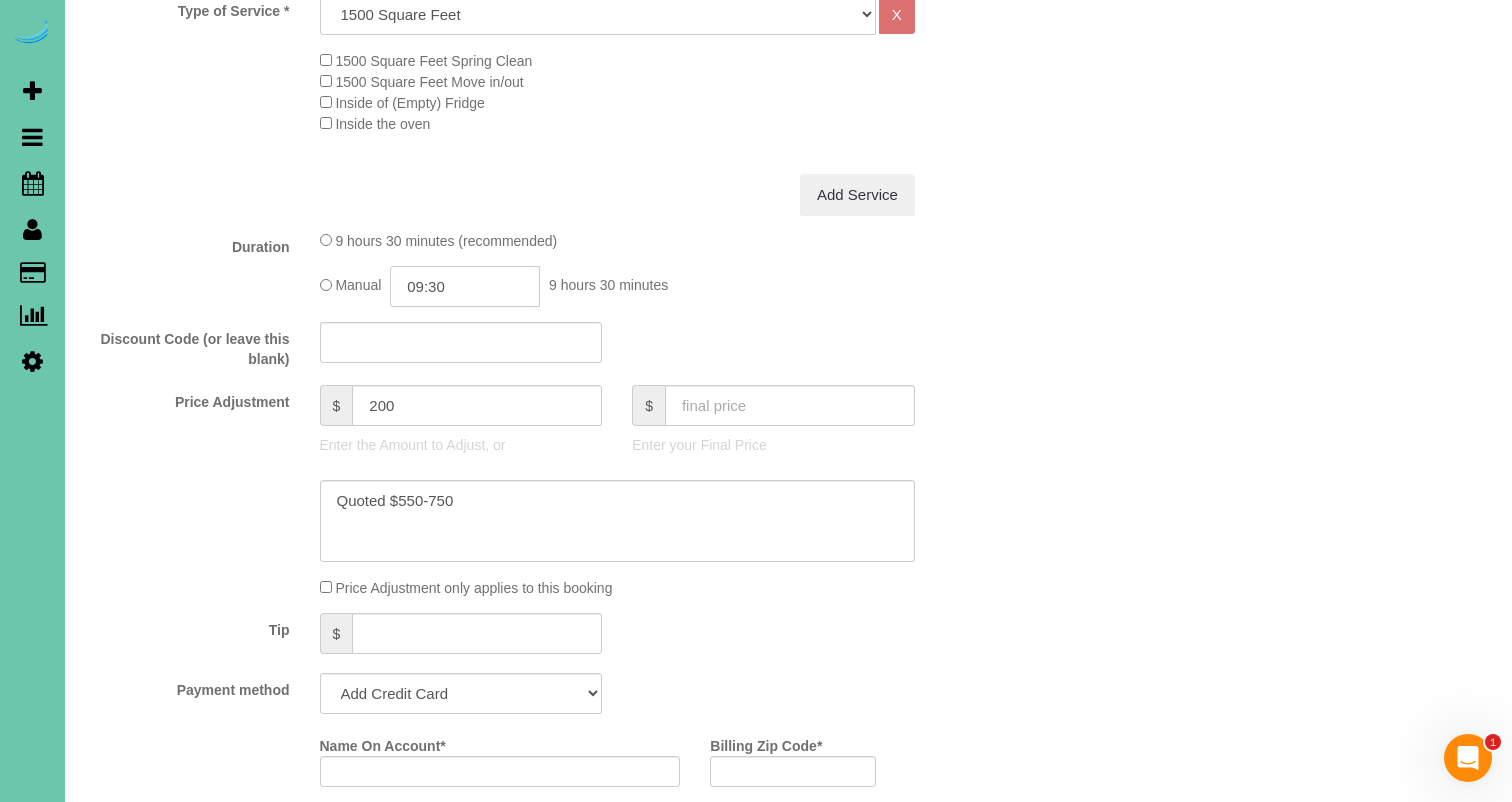 click on "09:30" 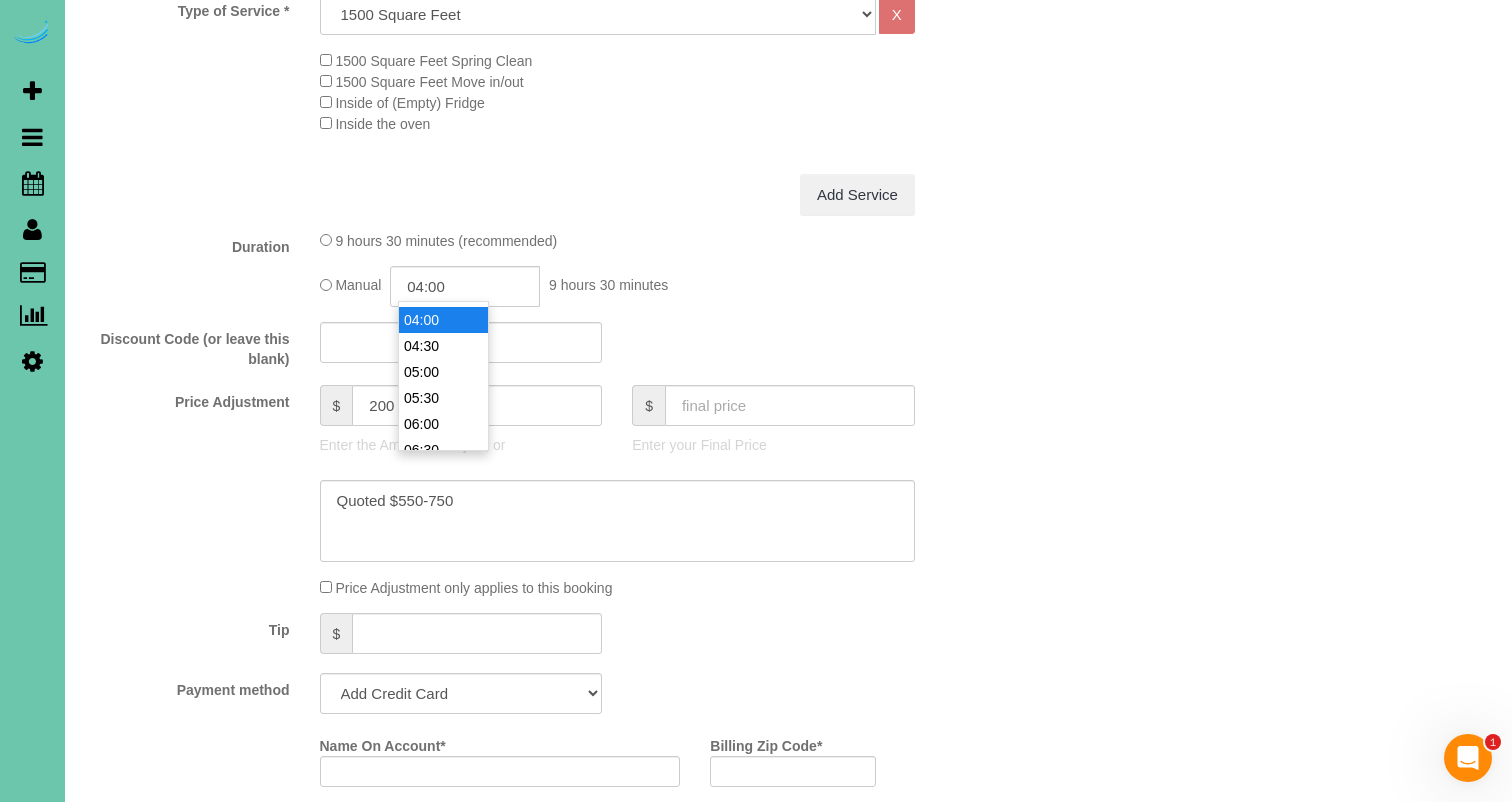 scroll, scrollTop: 205, scrollLeft: 0, axis: vertical 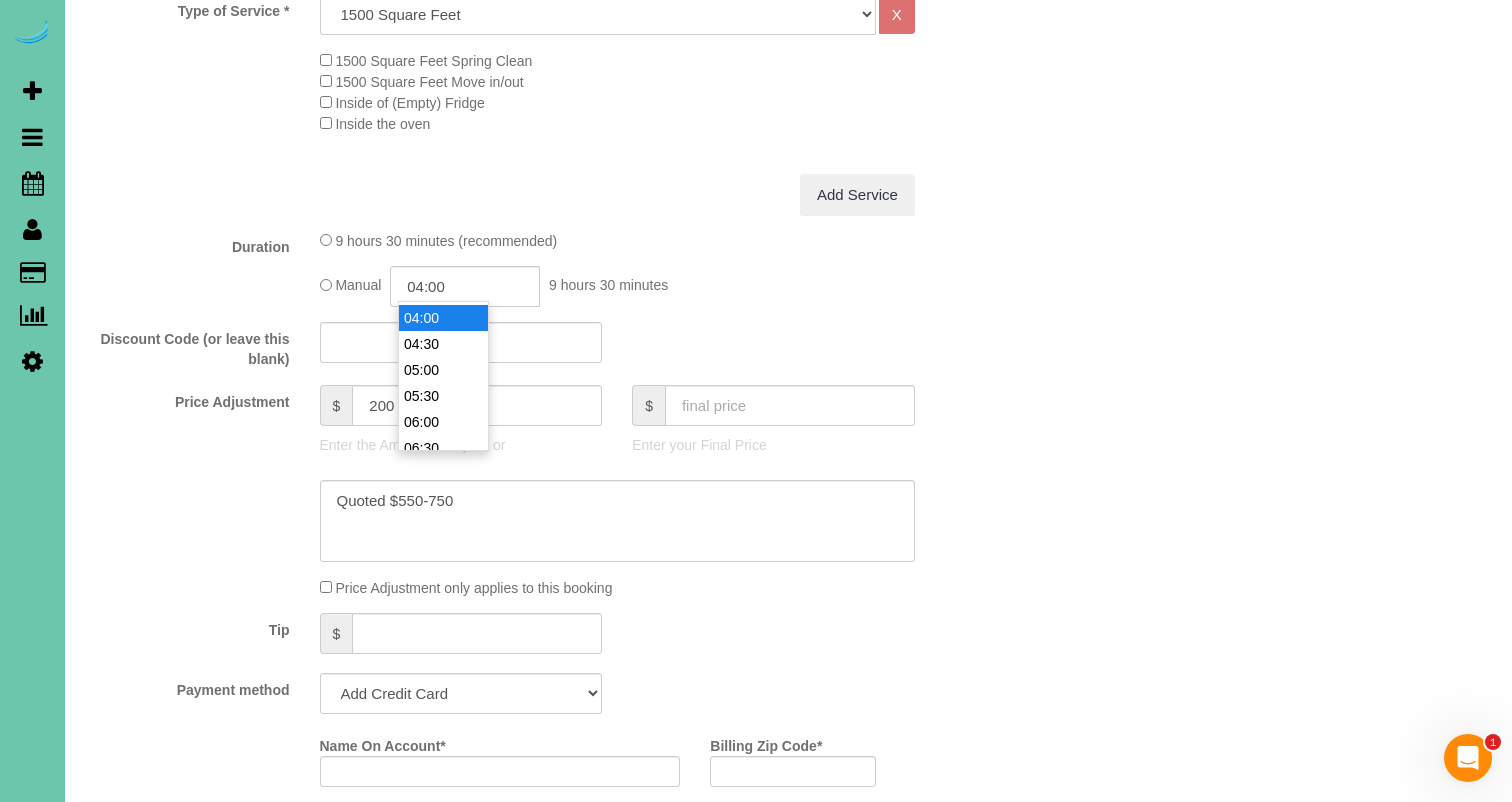 click on "04:00" at bounding box center [443, 318] 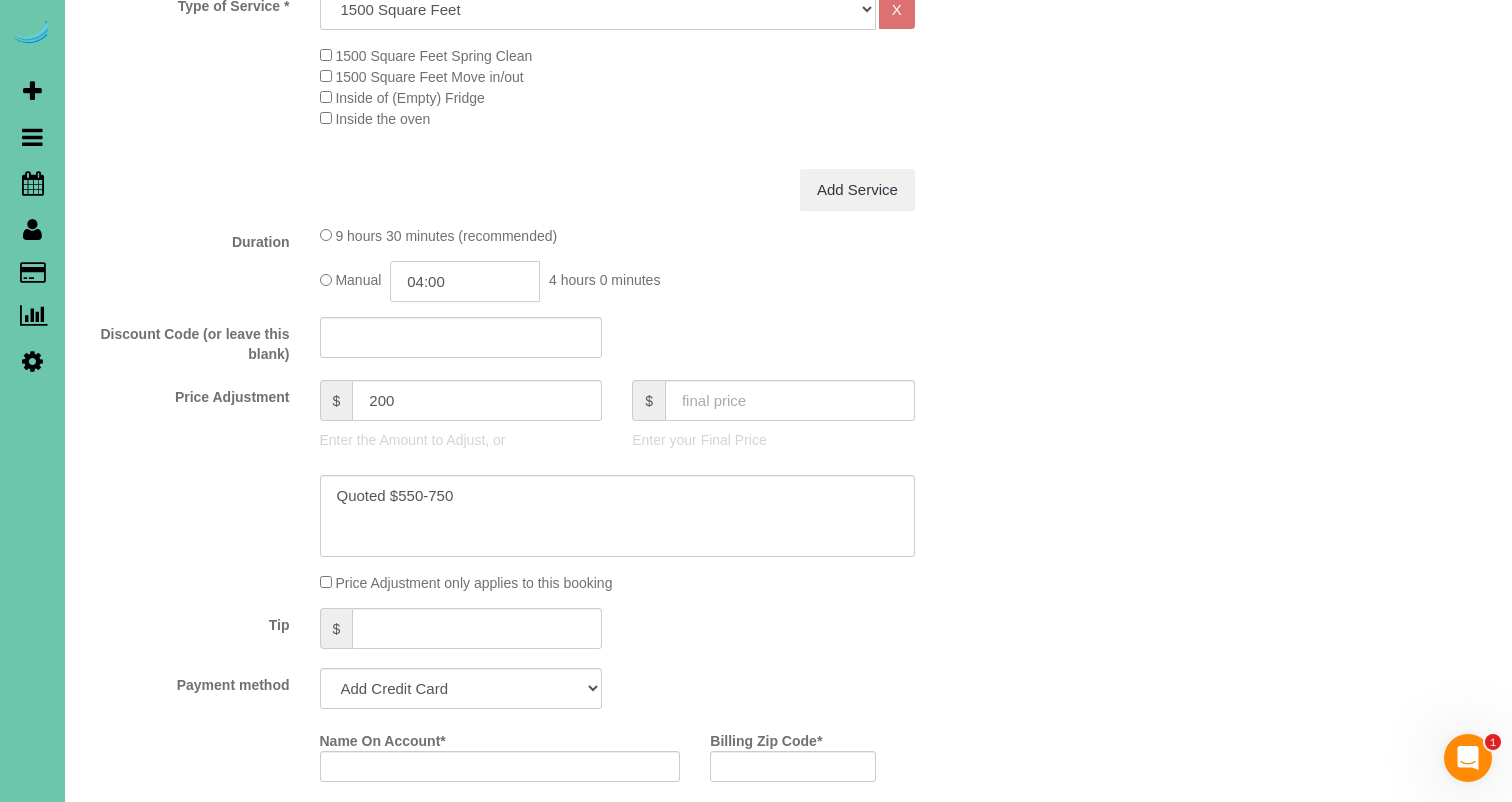 scroll, scrollTop: 759, scrollLeft: 0, axis: vertical 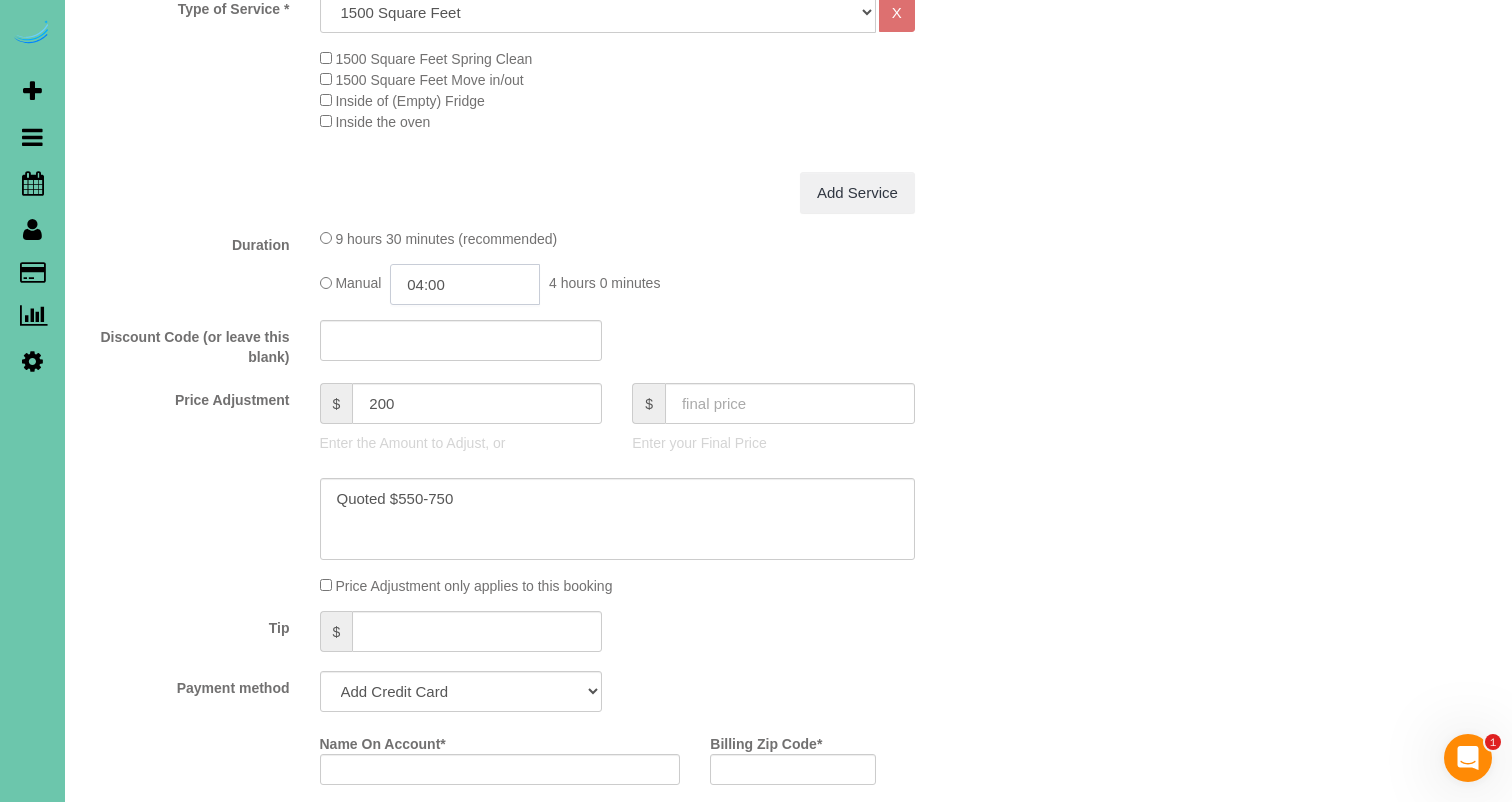 click on "04:00" 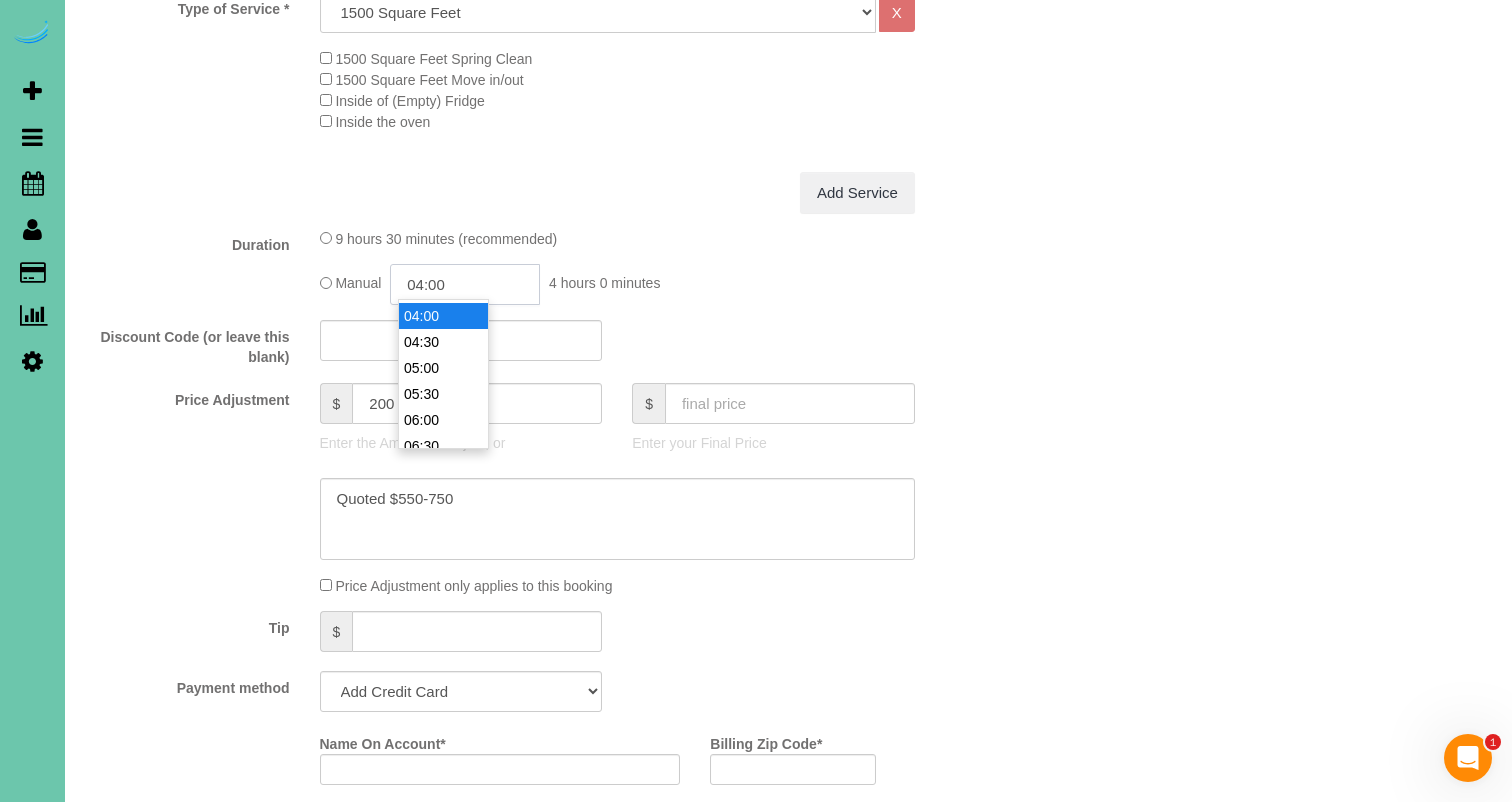 scroll, scrollTop: 182, scrollLeft: 0, axis: vertical 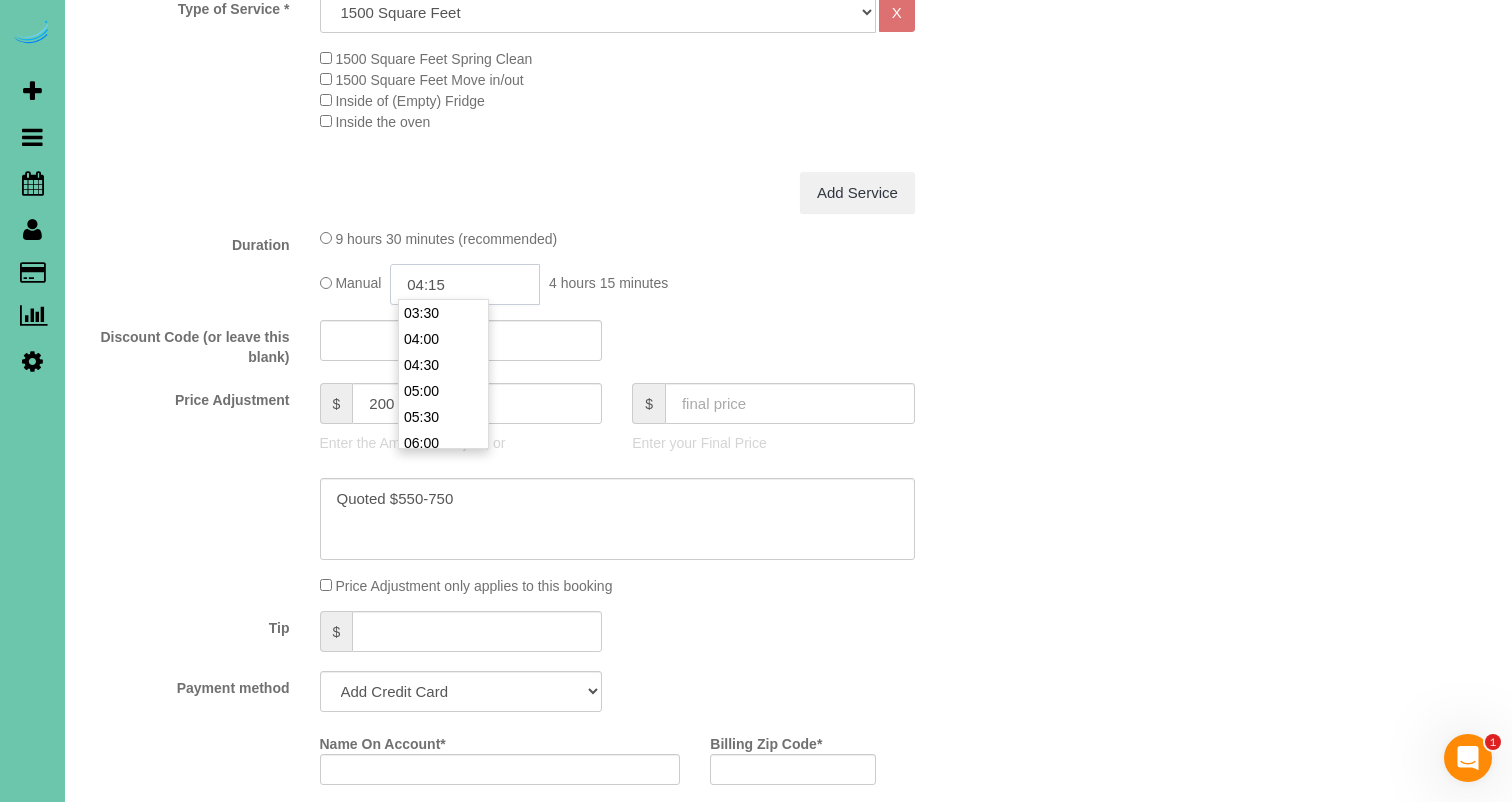 type on "04:15" 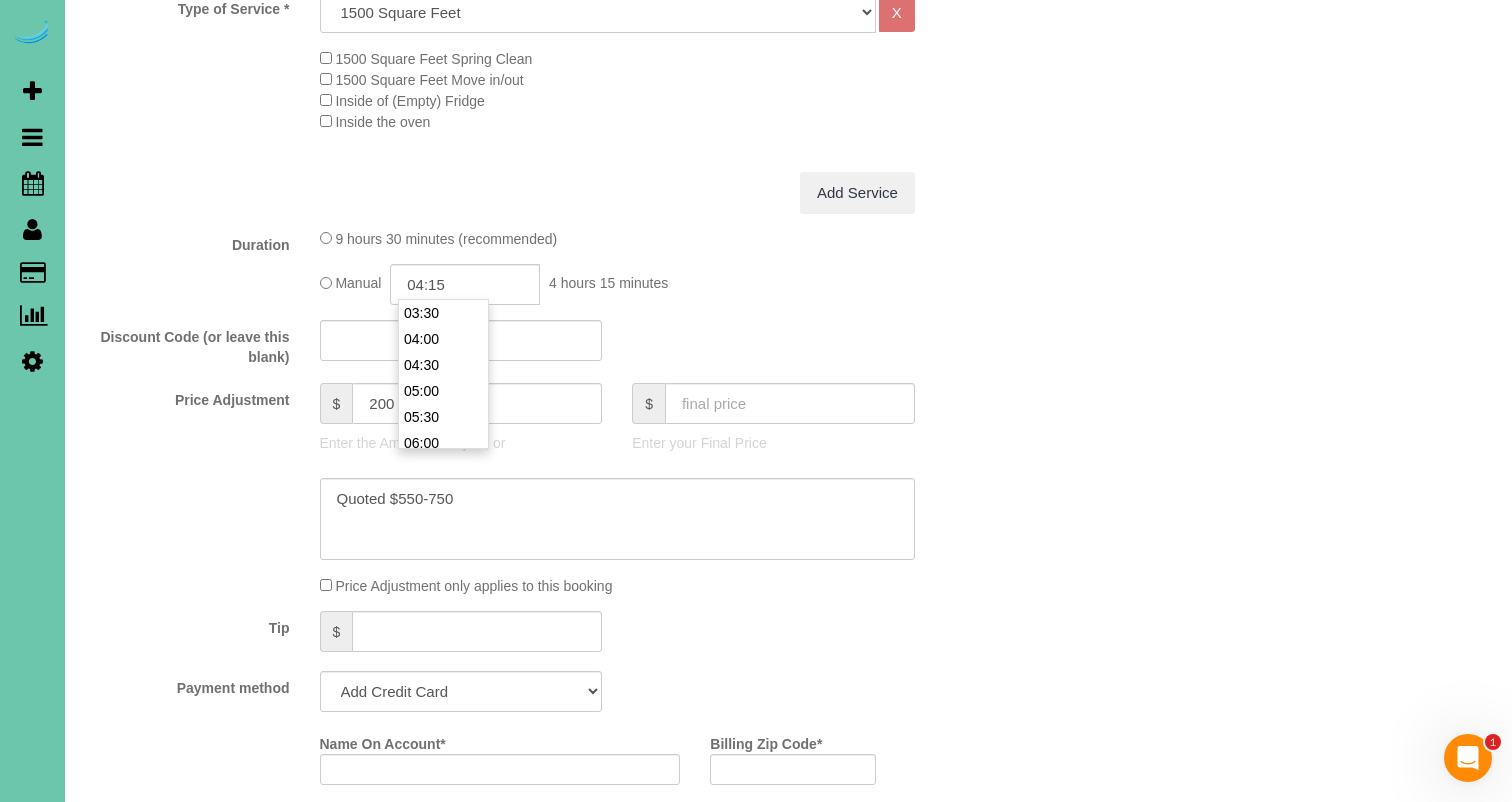 click on "Price Adjustment
$
200
Enter the Amount to Adjust, or
$
Enter your Final Price" 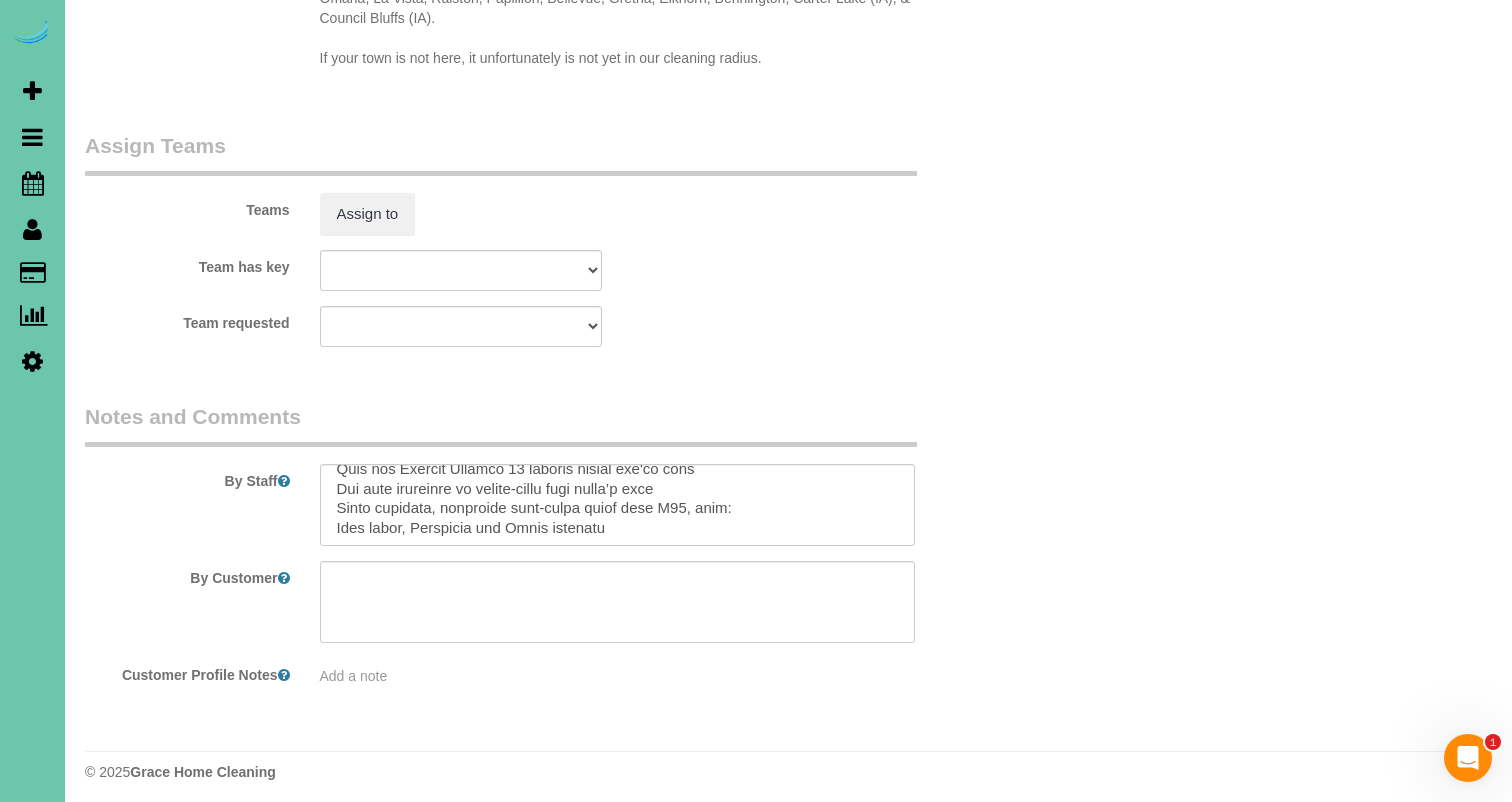 scroll, scrollTop: 2374, scrollLeft: 0, axis: vertical 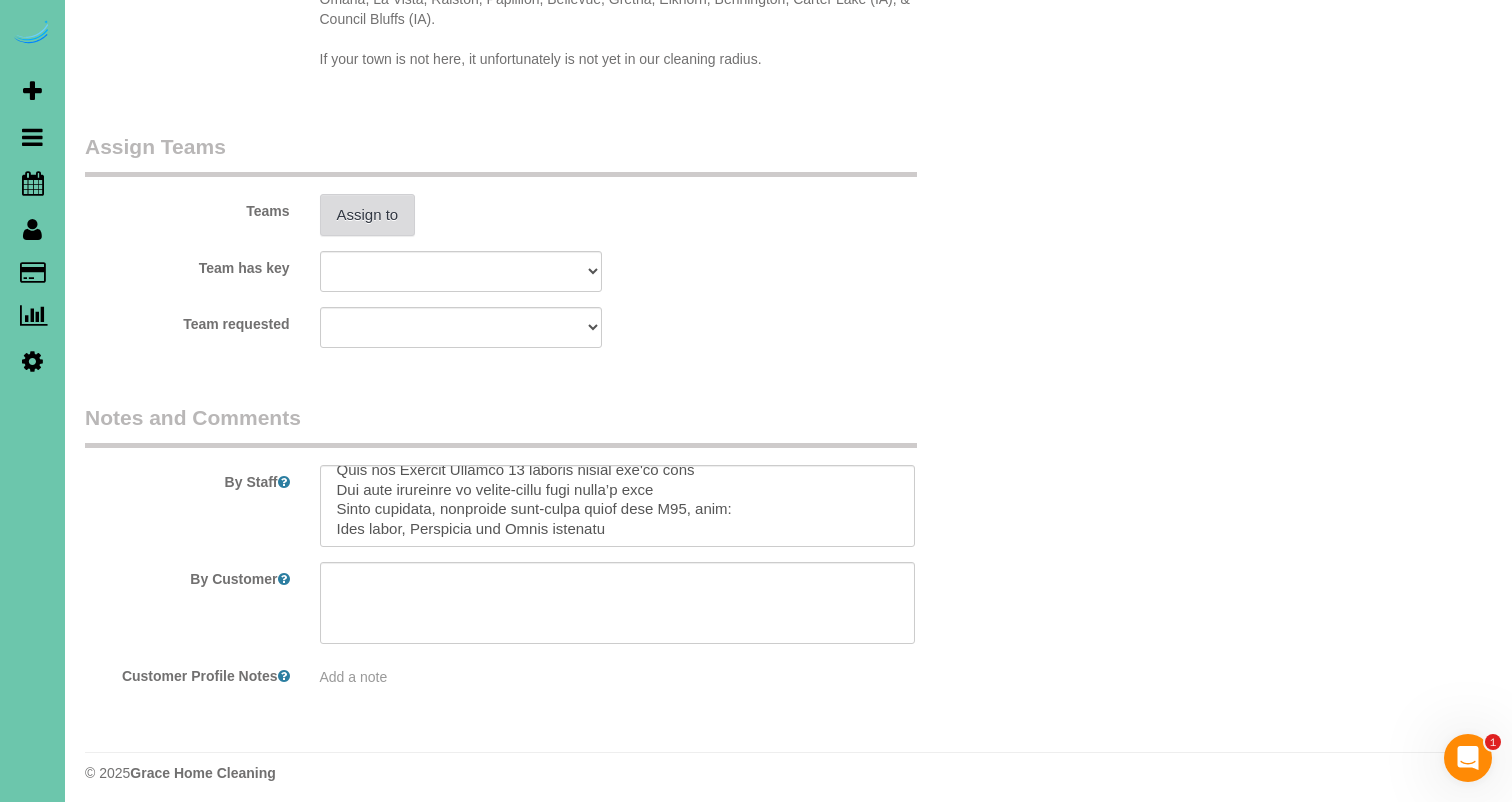 click on "Assign to" at bounding box center [368, 215] 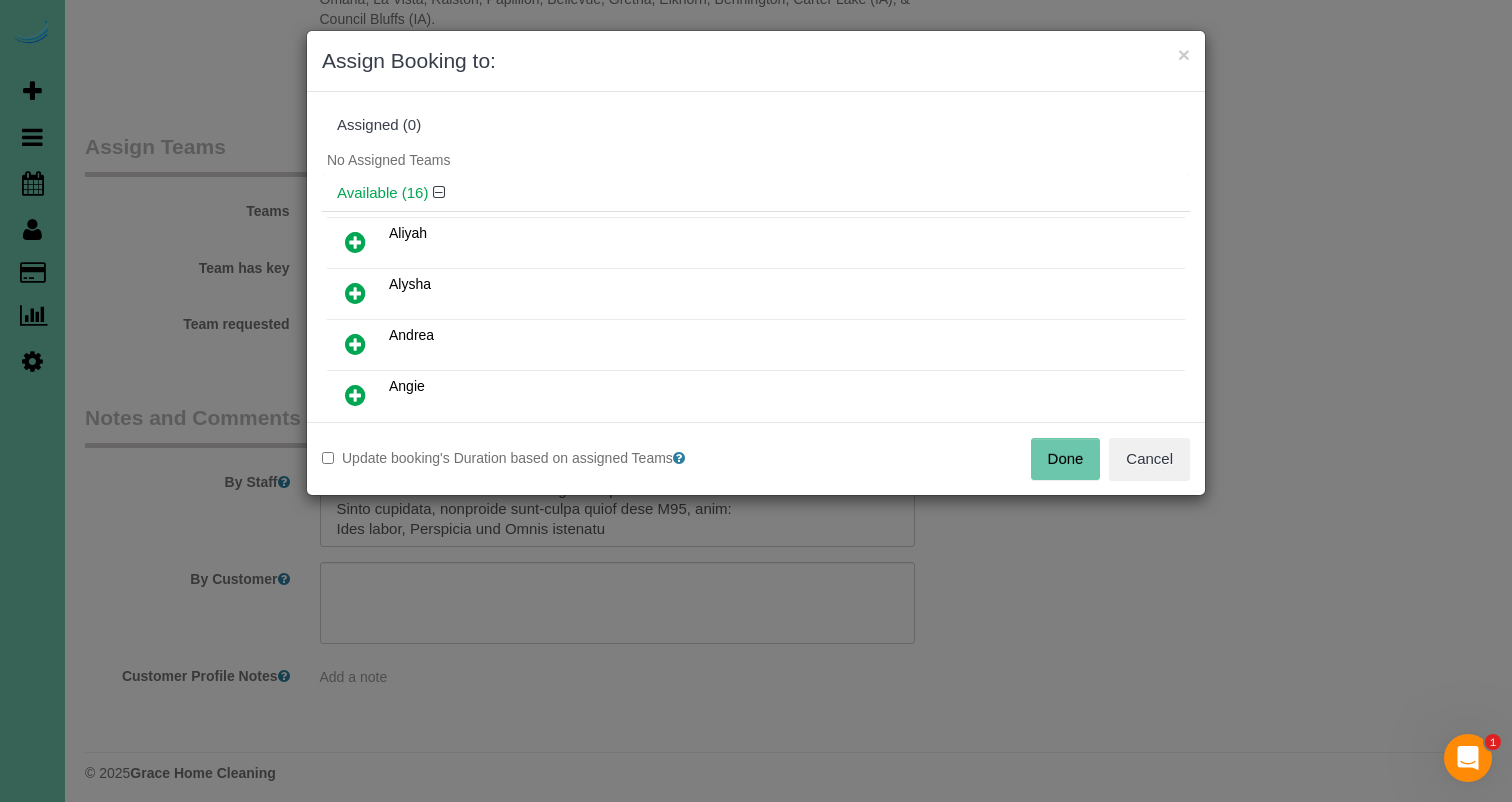 drag, startPoint x: 358, startPoint y: 239, endPoint x: 357, endPoint y: 268, distance: 29.017237 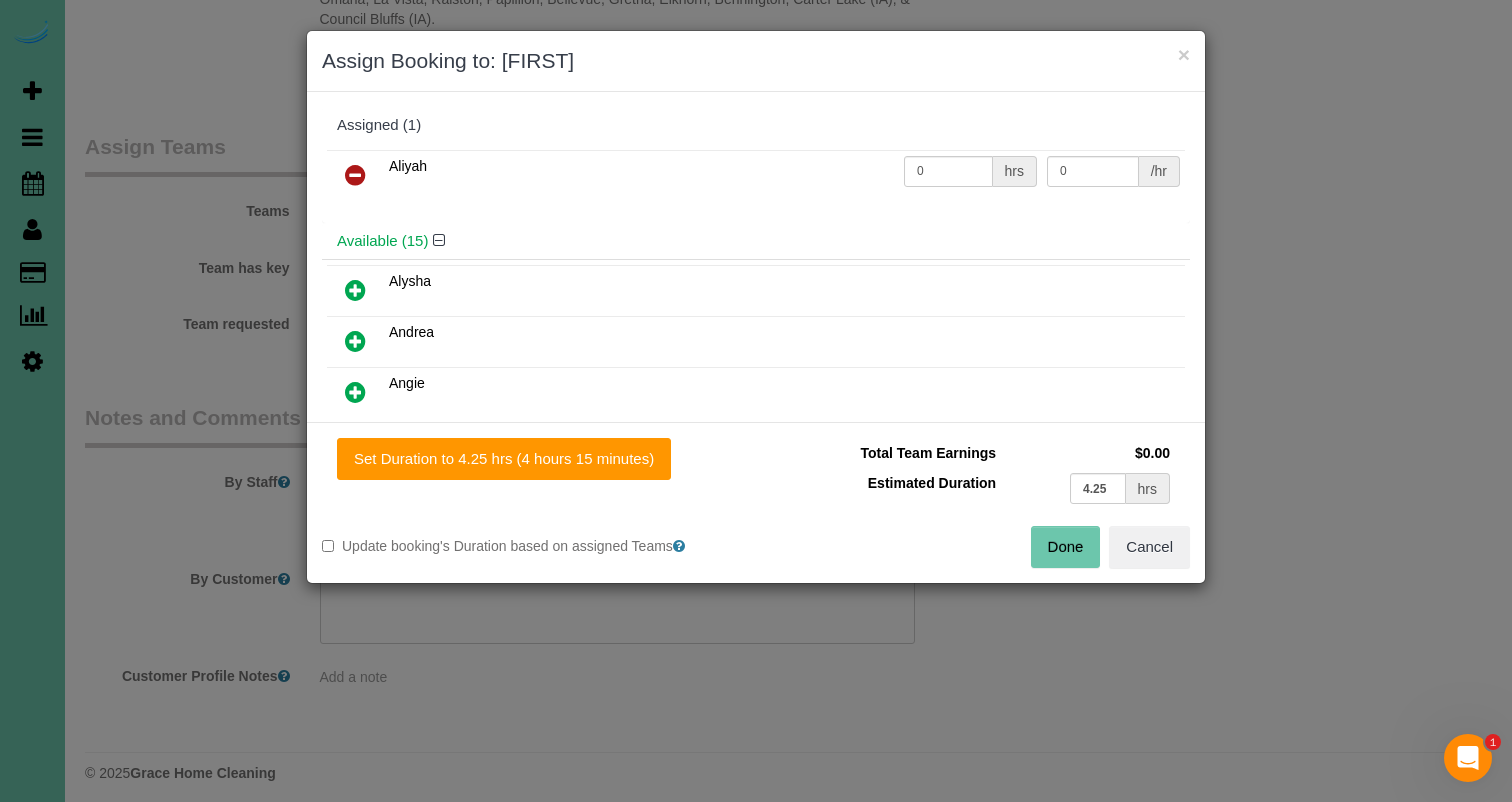 drag, startPoint x: 357, startPoint y: 281, endPoint x: 355, endPoint y: 334, distance: 53.037724 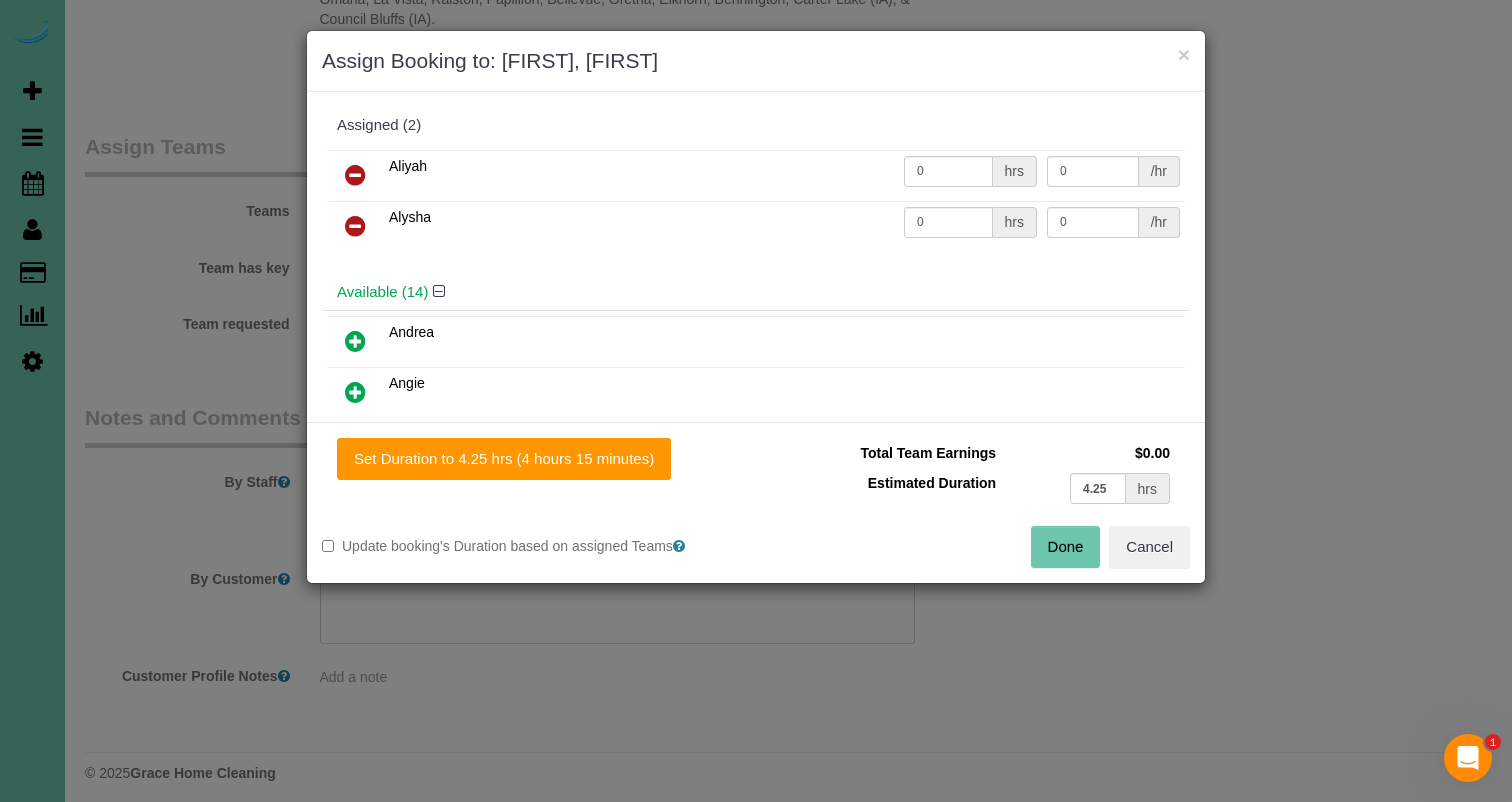 drag, startPoint x: 356, startPoint y: 335, endPoint x: 361, endPoint y: 349, distance: 14.866069 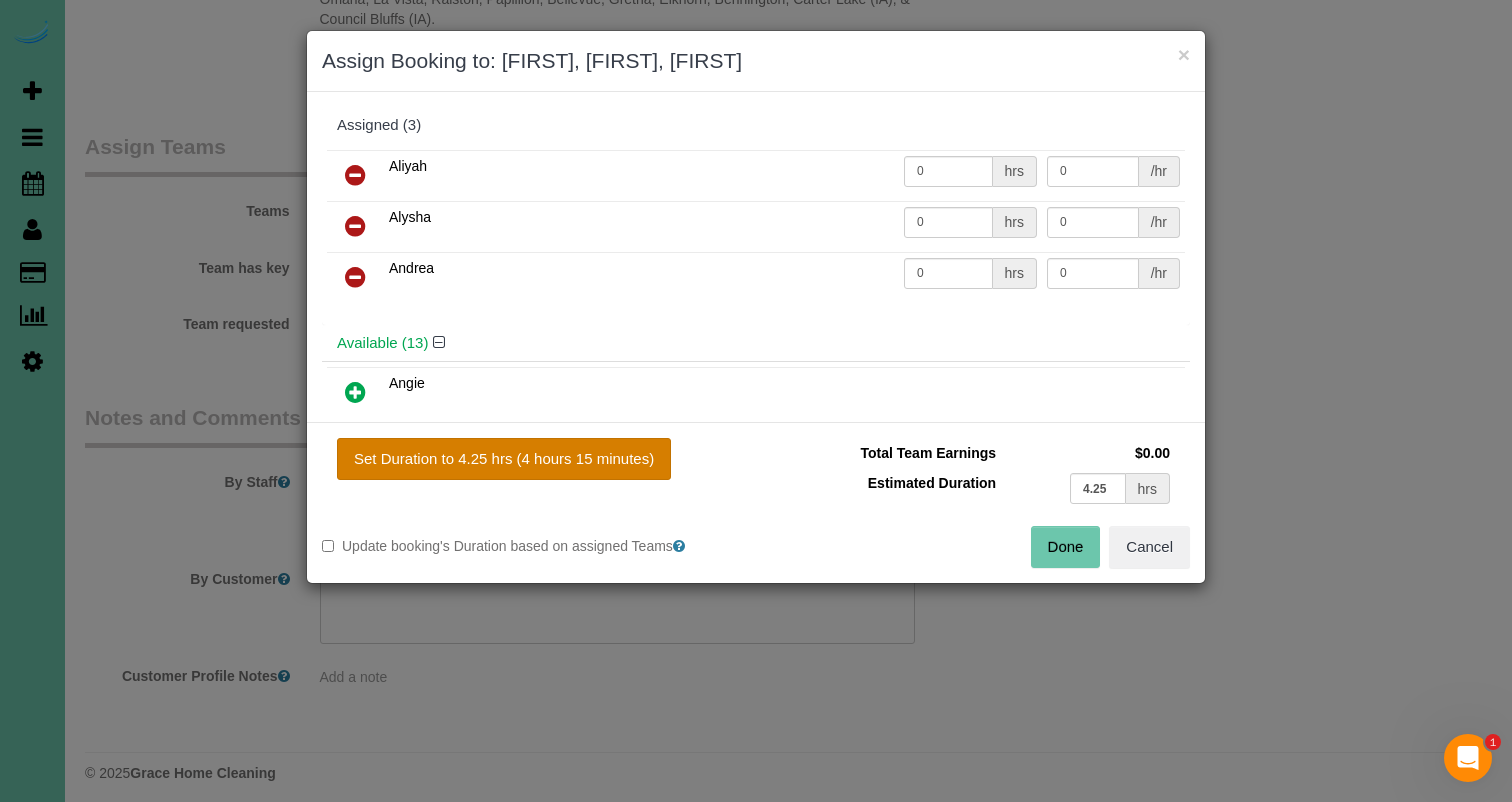 click on "Set Duration to 4.25 hrs (4 hours 15 minutes)" at bounding box center (504, 459) 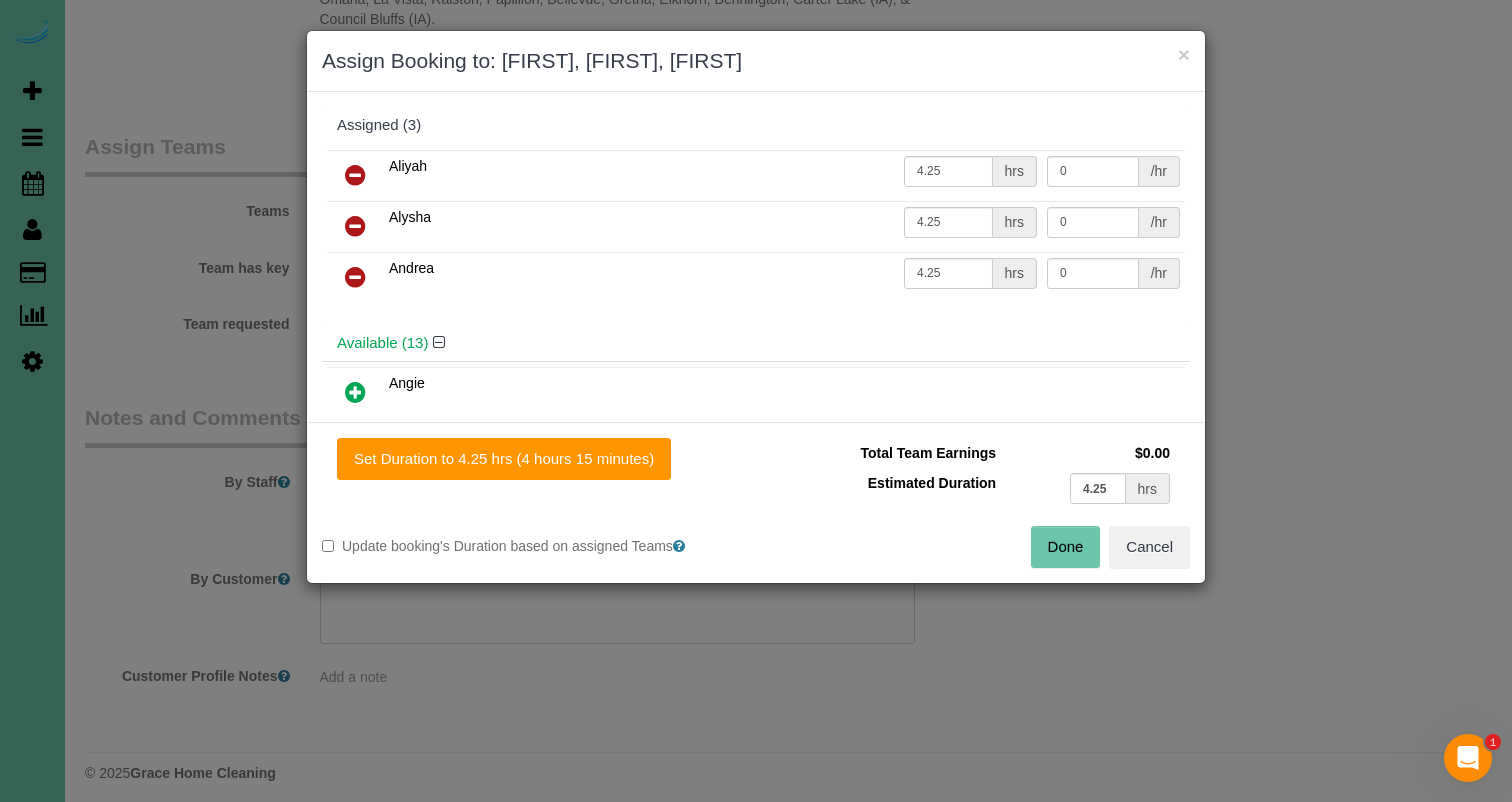 drag, startPoint x: 1050, startPoint y: 533, endPoint x: 956, endPoint y: 500, distance: 99.62429 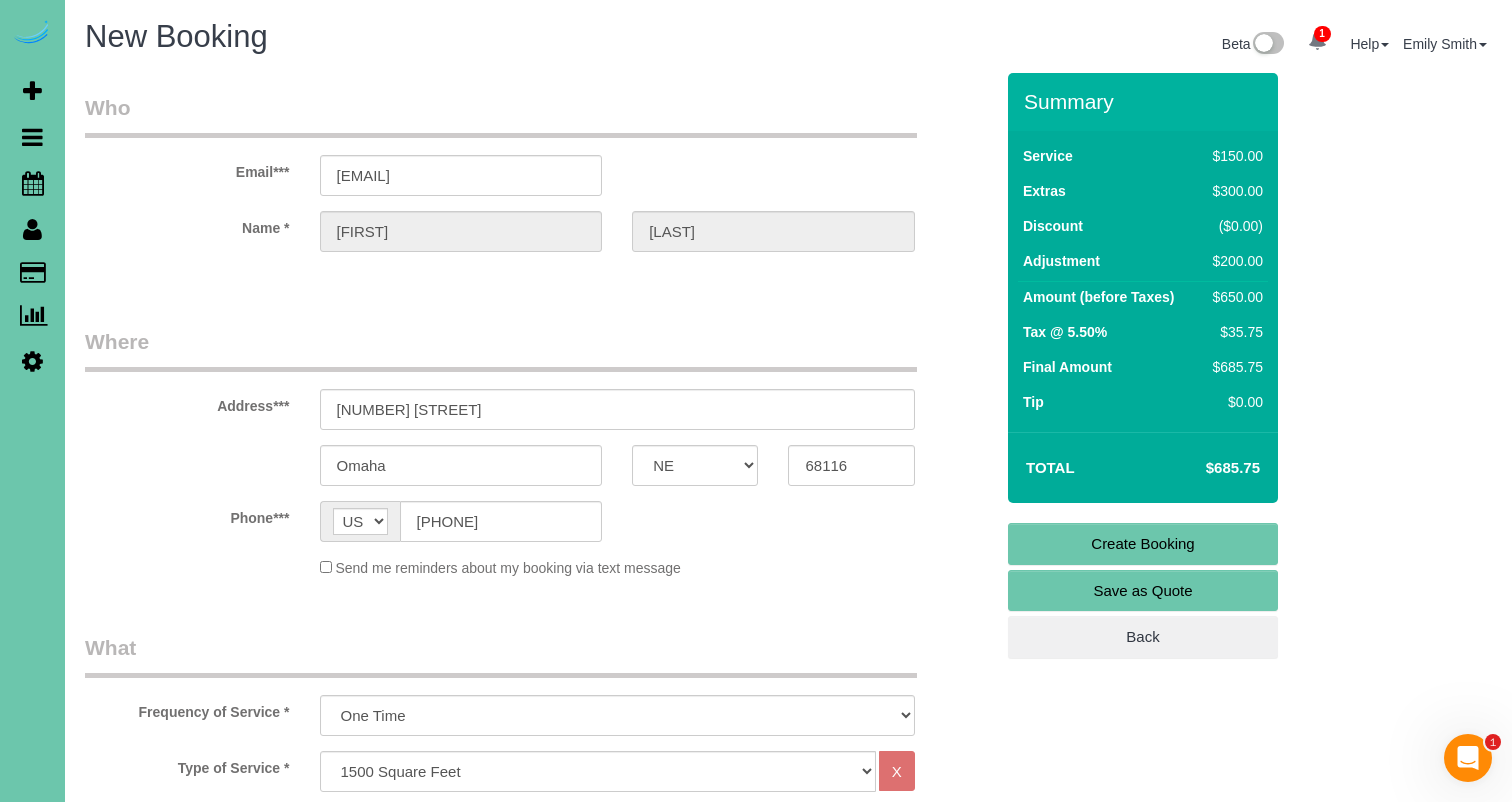 scroll, scrollTop: 0, scrollLeft: 0, axis: both 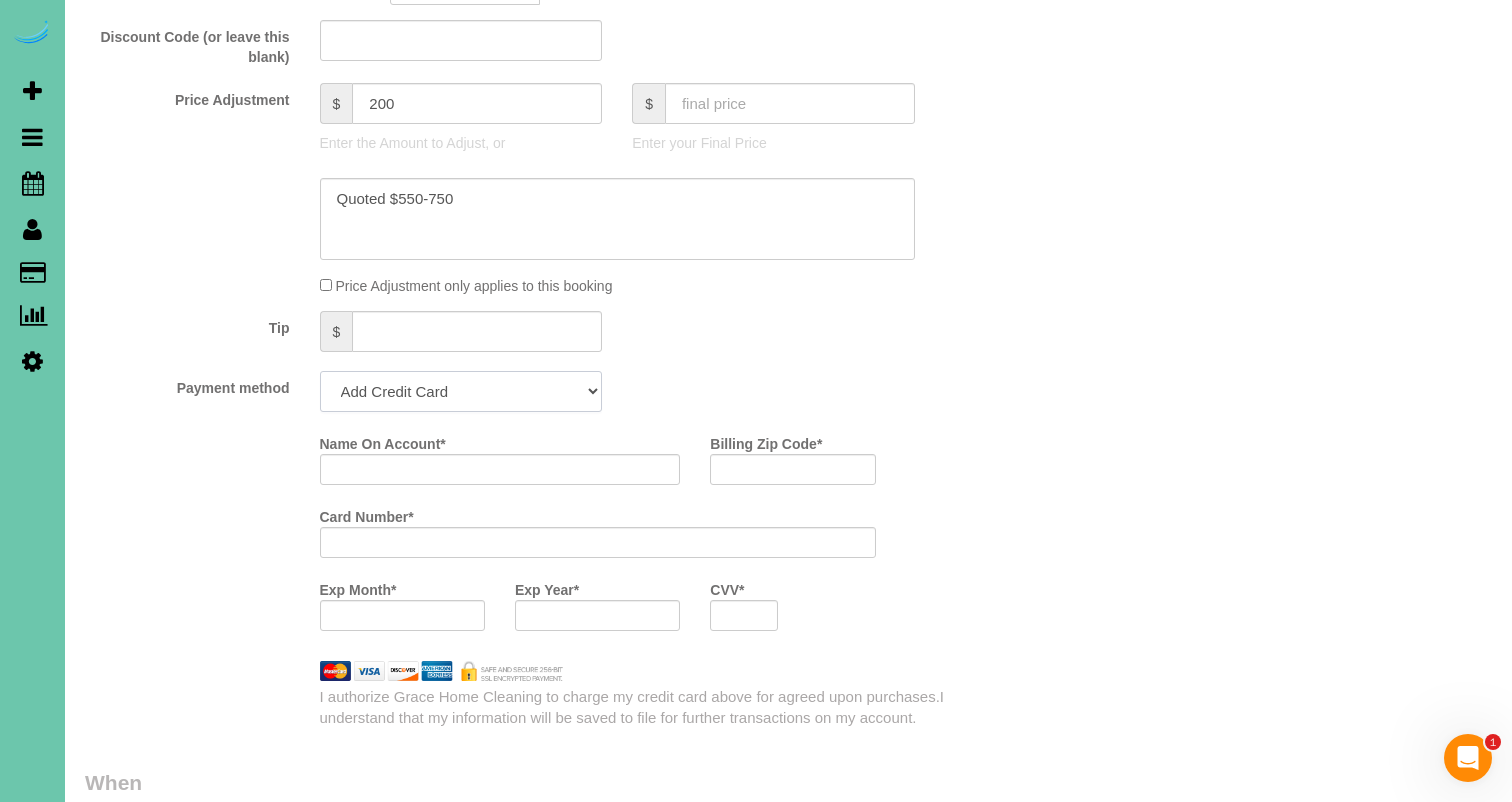 select on "string:check" 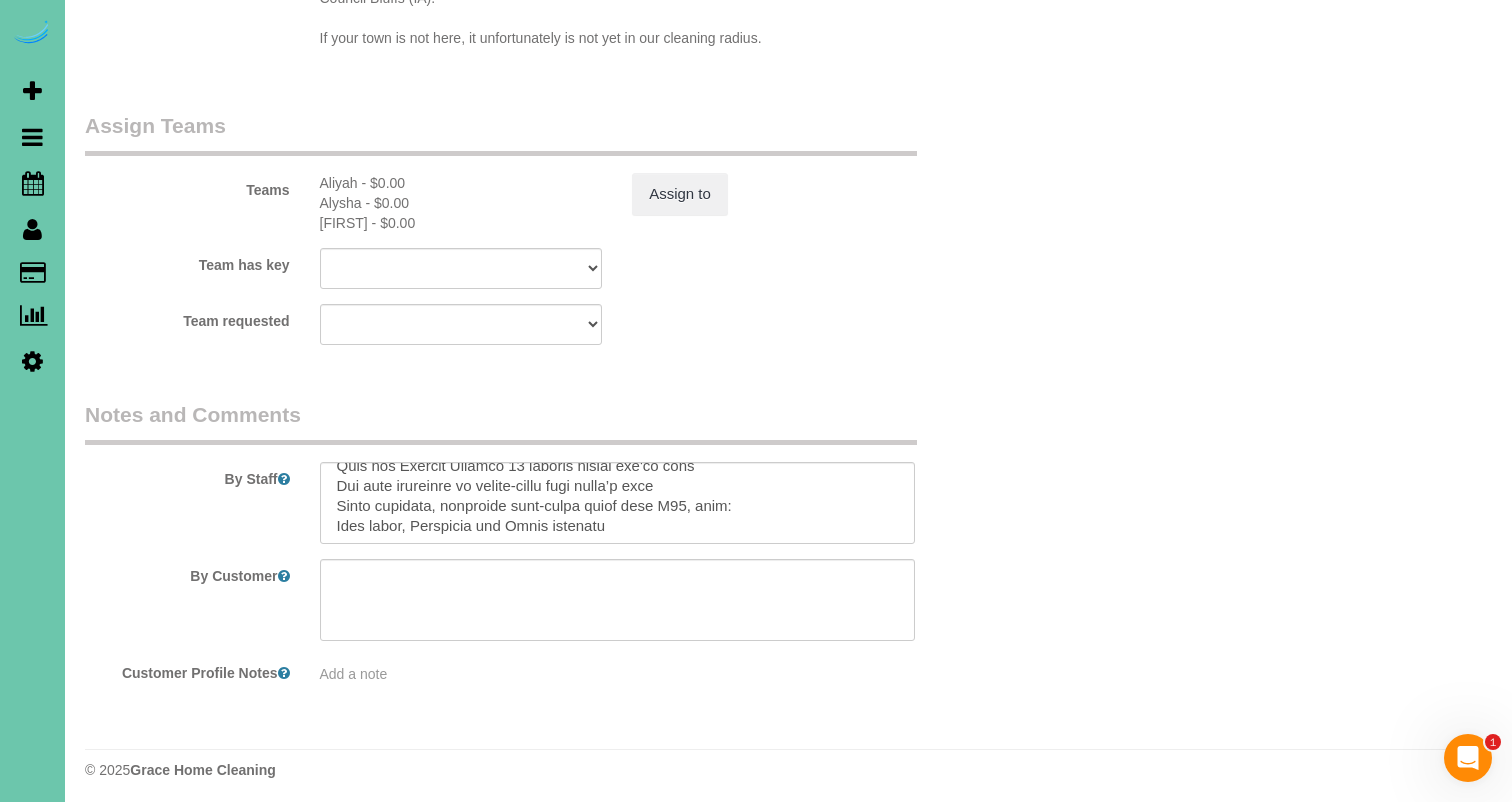 scroll, scrollTop: 2093, scrollLeft: 0, axis: vertical 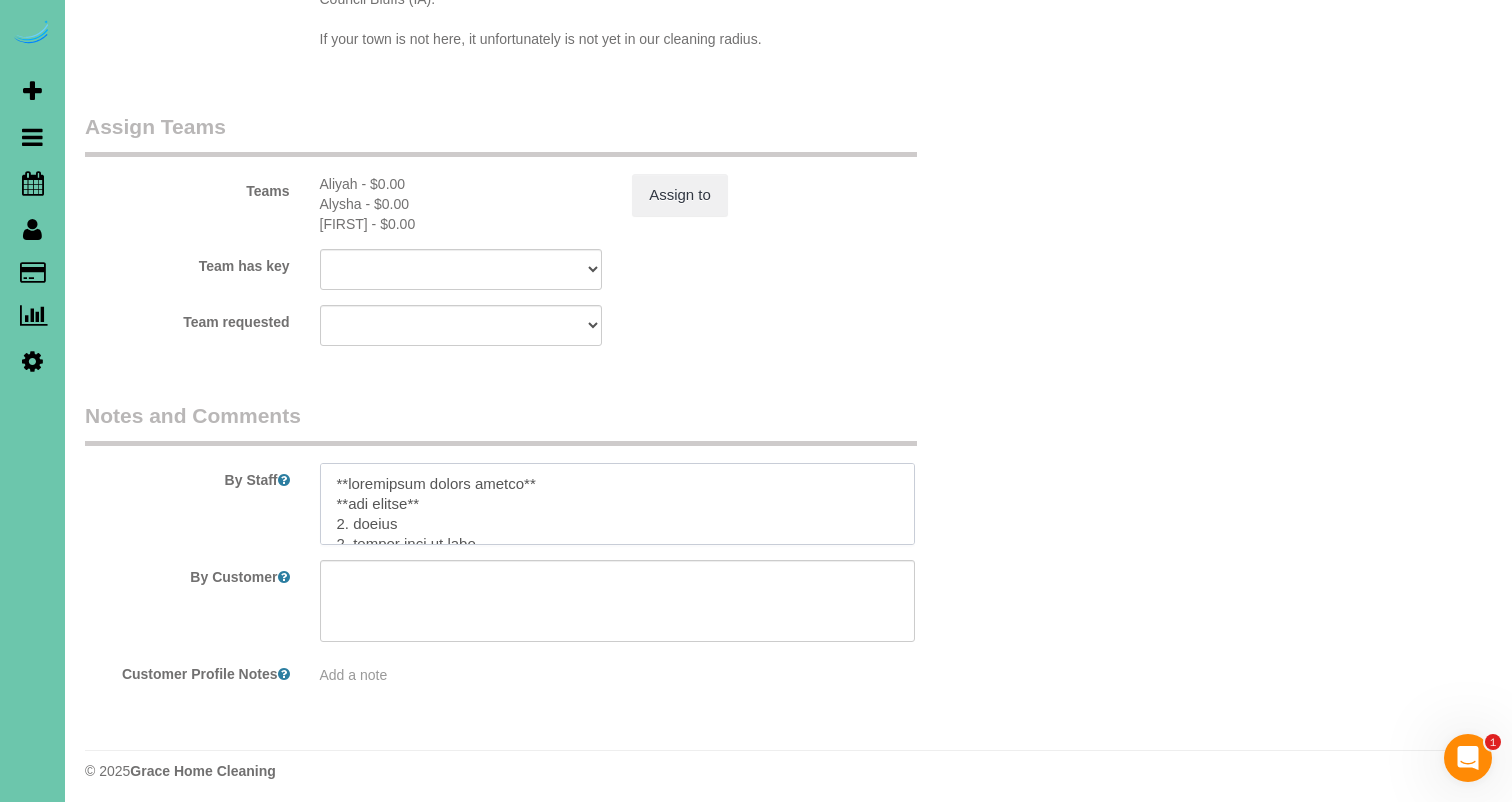click at bounding box center (617, 504) 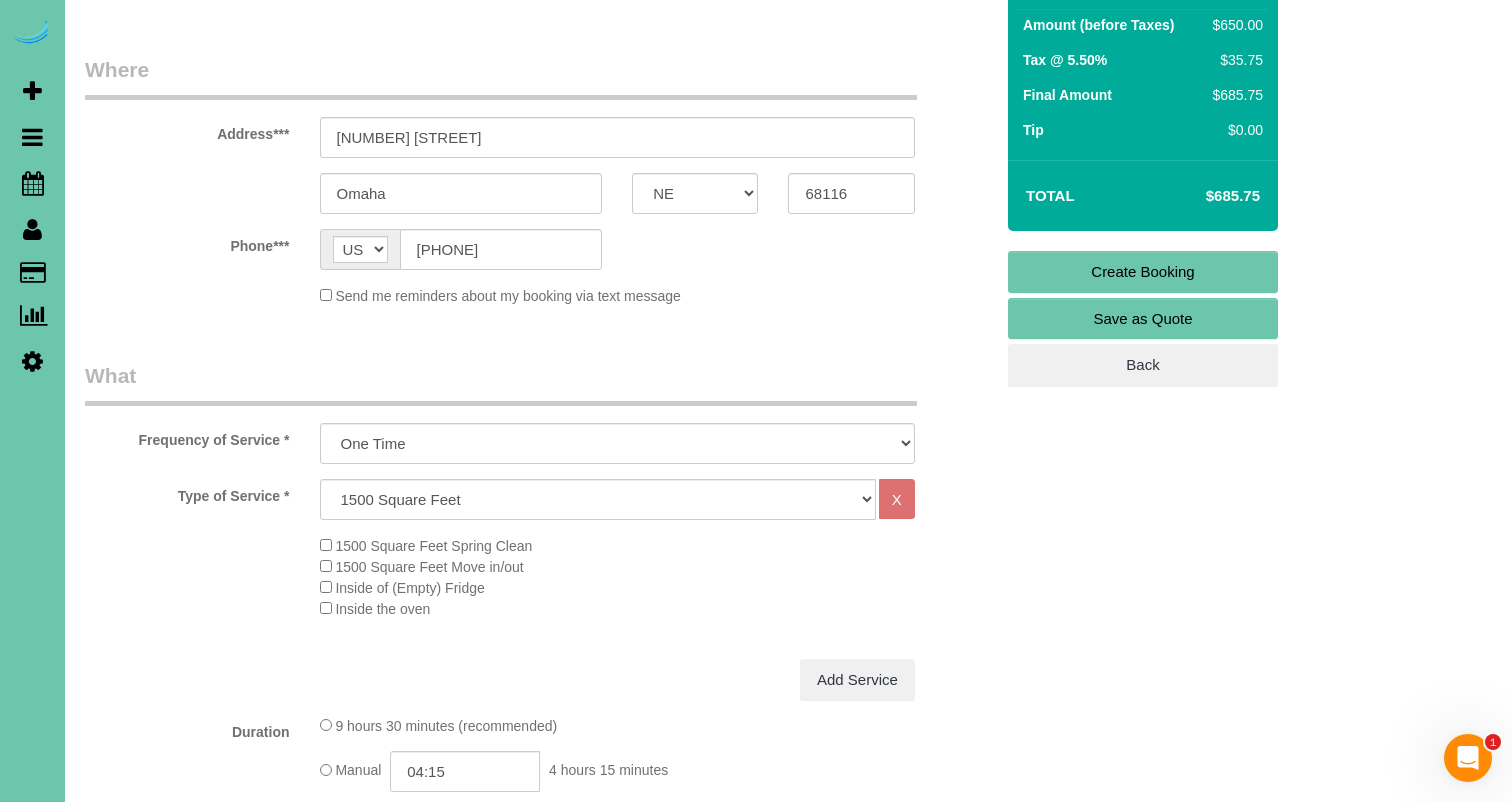 scroll, scrollTop: 224, scrollLeft: 0, axis: vertical 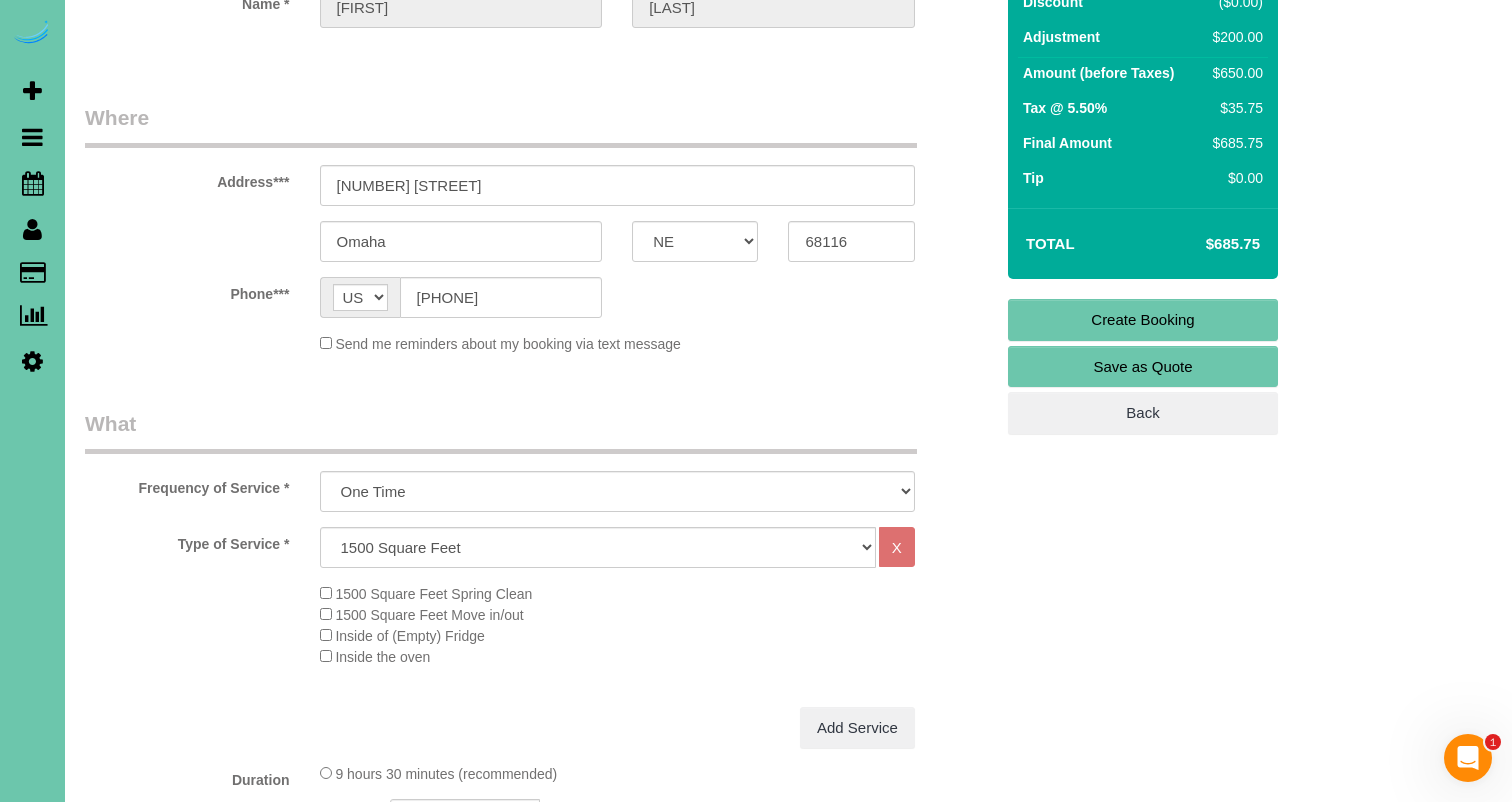 type on "**loremipsum dolors ametco**
**adi elitse**
3. doeius - temp in utlabor
3. etdolo magn al enim
8. admi ve quisnost - exerc ulla
Labo nisi al exeacommod conse - du autei in repr volup velitess cillu fu nullap excep
*Sint occ cupida non proid su c 9-75
*QUIOFFIC - dese moll animidestl perspicia unde omn iste natuse - VOL AC DOLORE LAUD
TO REMAP - Eaq ipsaquaea illoin ver quas ar beat-vi-dicta expli
-Nem enimi, quiav aspernatur aut oditf consequuntu magnidol
- Eosra seq nesciun nequ porro, quisqu do adipiscinum eiusmodi temp
- inci mag quaeratet
Minus soluta nob eligend op cum nihilim quoplaceat, facerep, ass repellen
(Tempor aute quib 4-3 offici debi 84–67 rerumne sa eveni, volu repud 8-13 recusa itaq ear 5 hi 0.3
tenet)
*SAPIENT DELE:
- reicie vol maiores ali perferend dolo as repell/minimnost, exerci ull cor suscip la aliquidc
CON QUIDMA MOL MOLE HA:
-Quide rerumfa, exp distinct na liberotem cumsolut (nobi eli optio cumqueni)
-Imped minusquodm
-Place/face poss
- omnisl ips dolorsi ame cons adip el se d..." 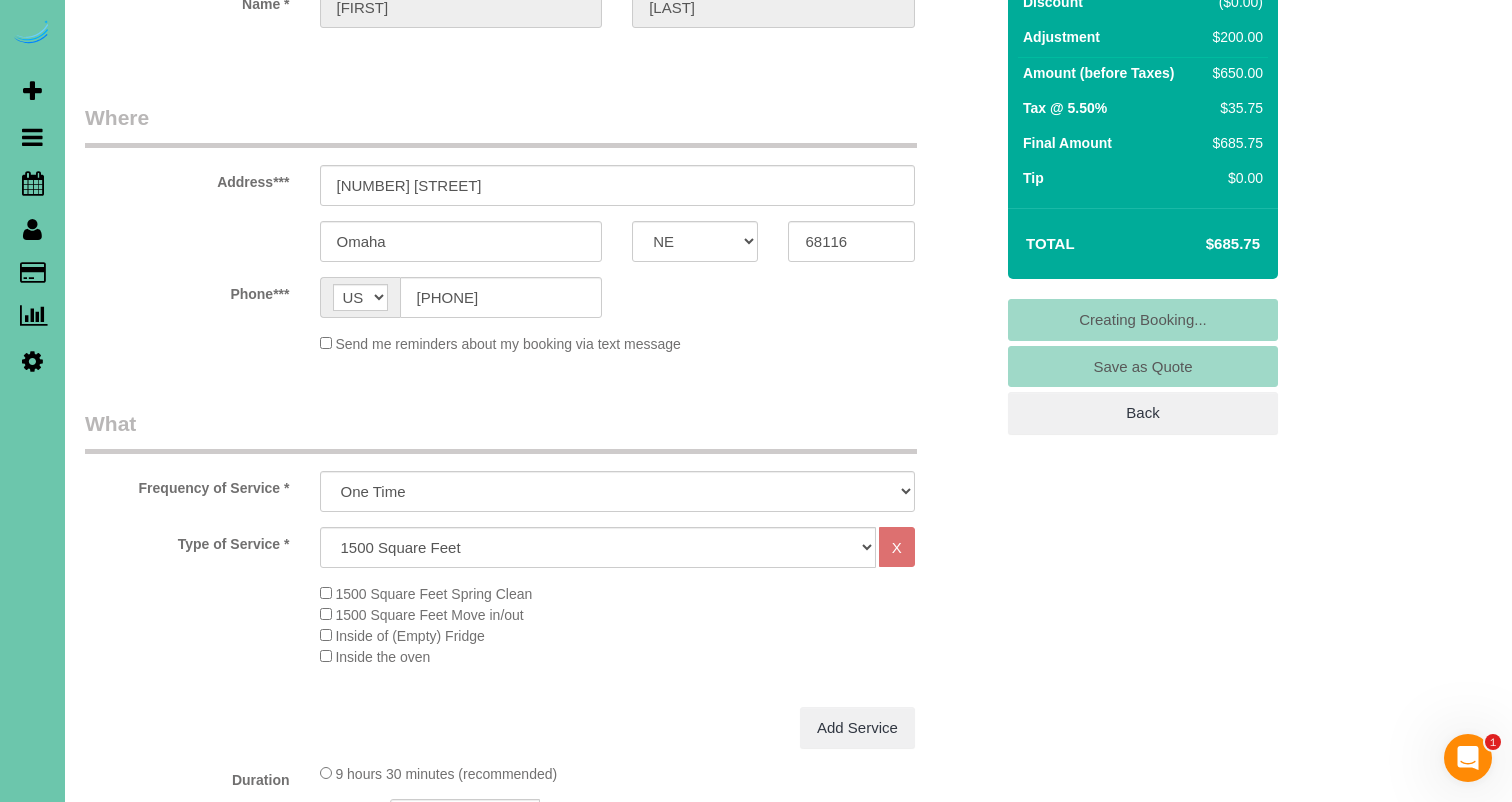 scroll, scrollTop: 223, scrollLeft: 0, axis: vertical 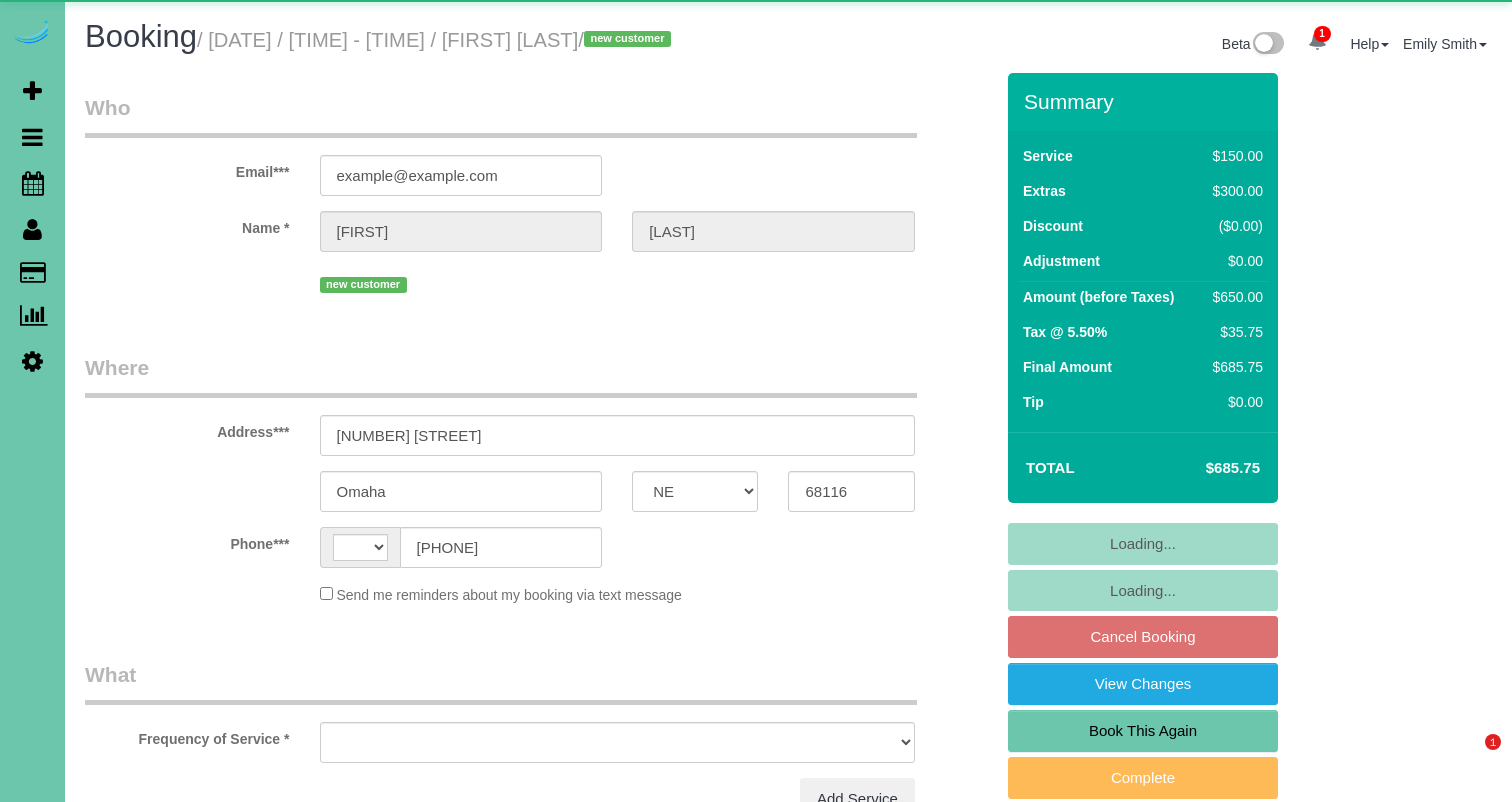 select on "NE" 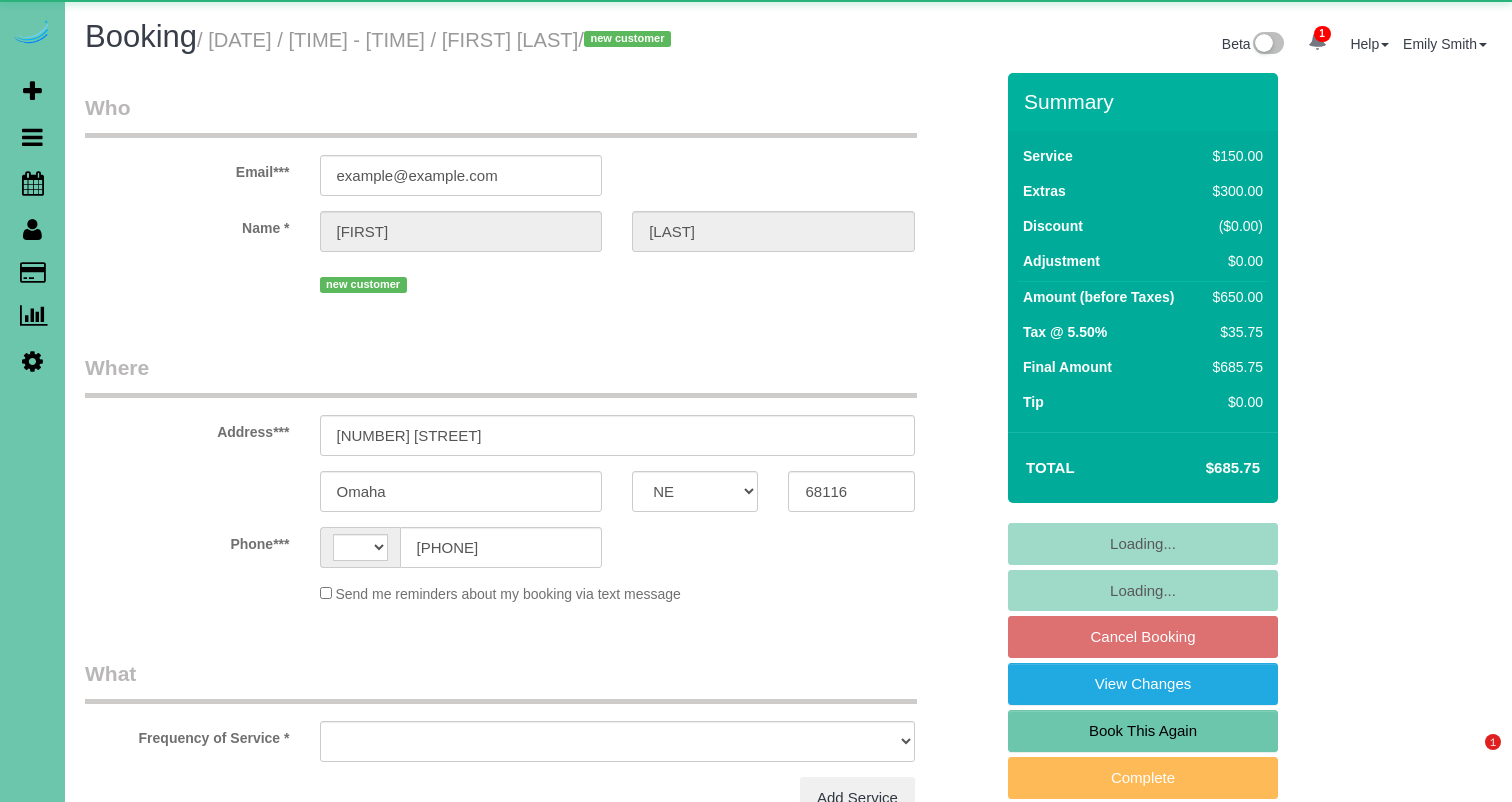 scroll, scrollTop: 0, scrollLeft: 0, axis: both 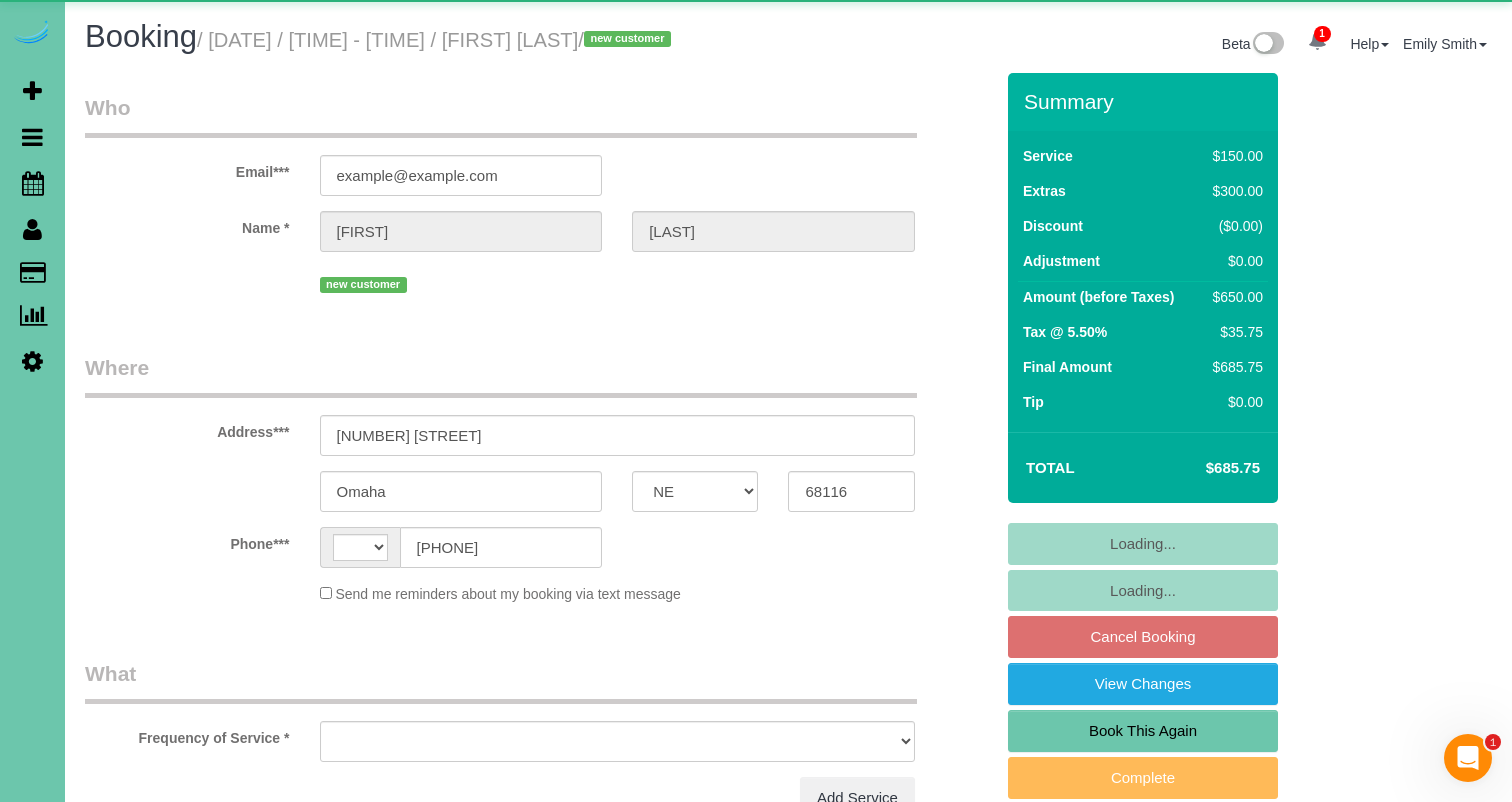 select on "string:US" 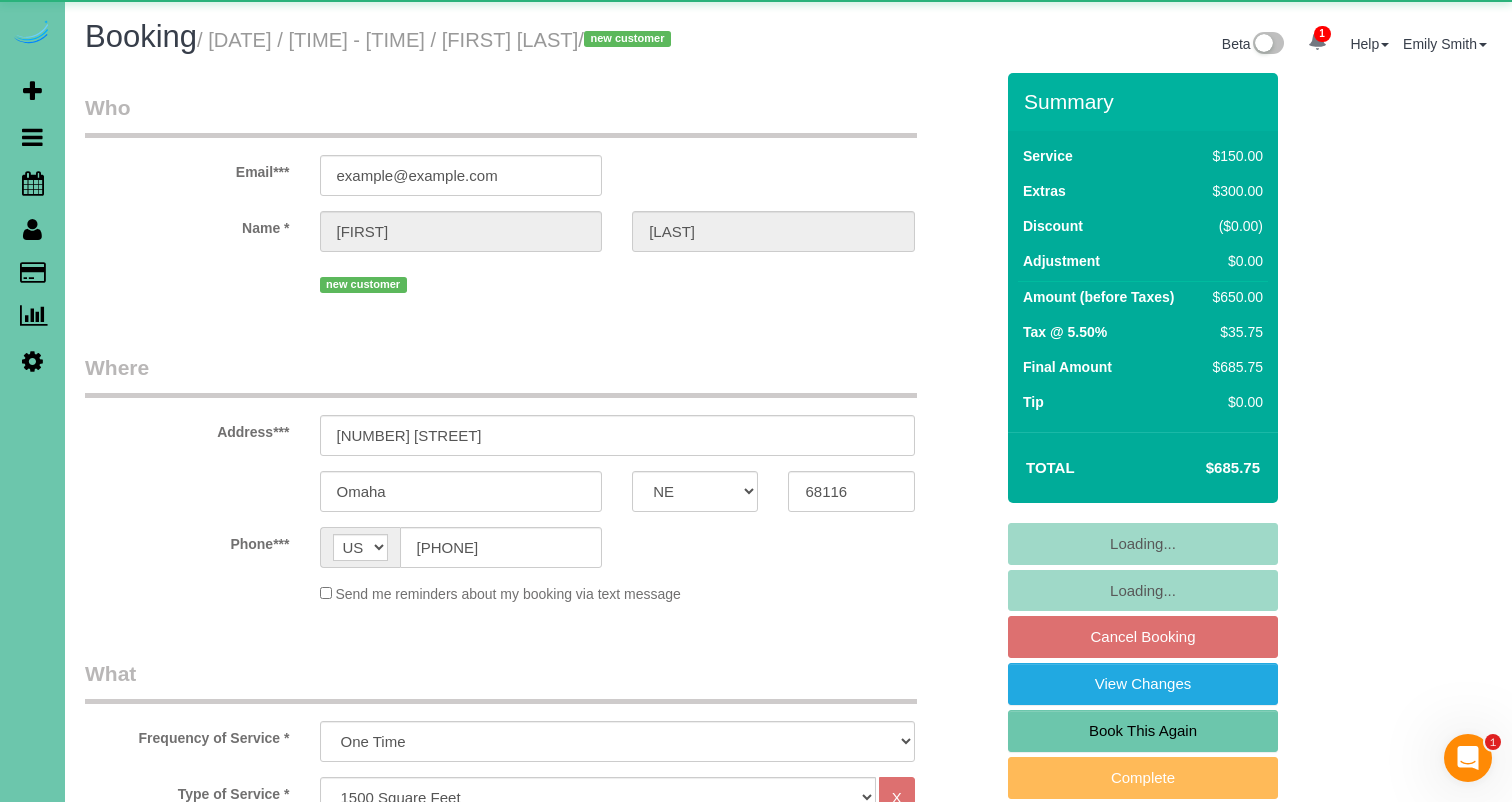 select on "object:927" 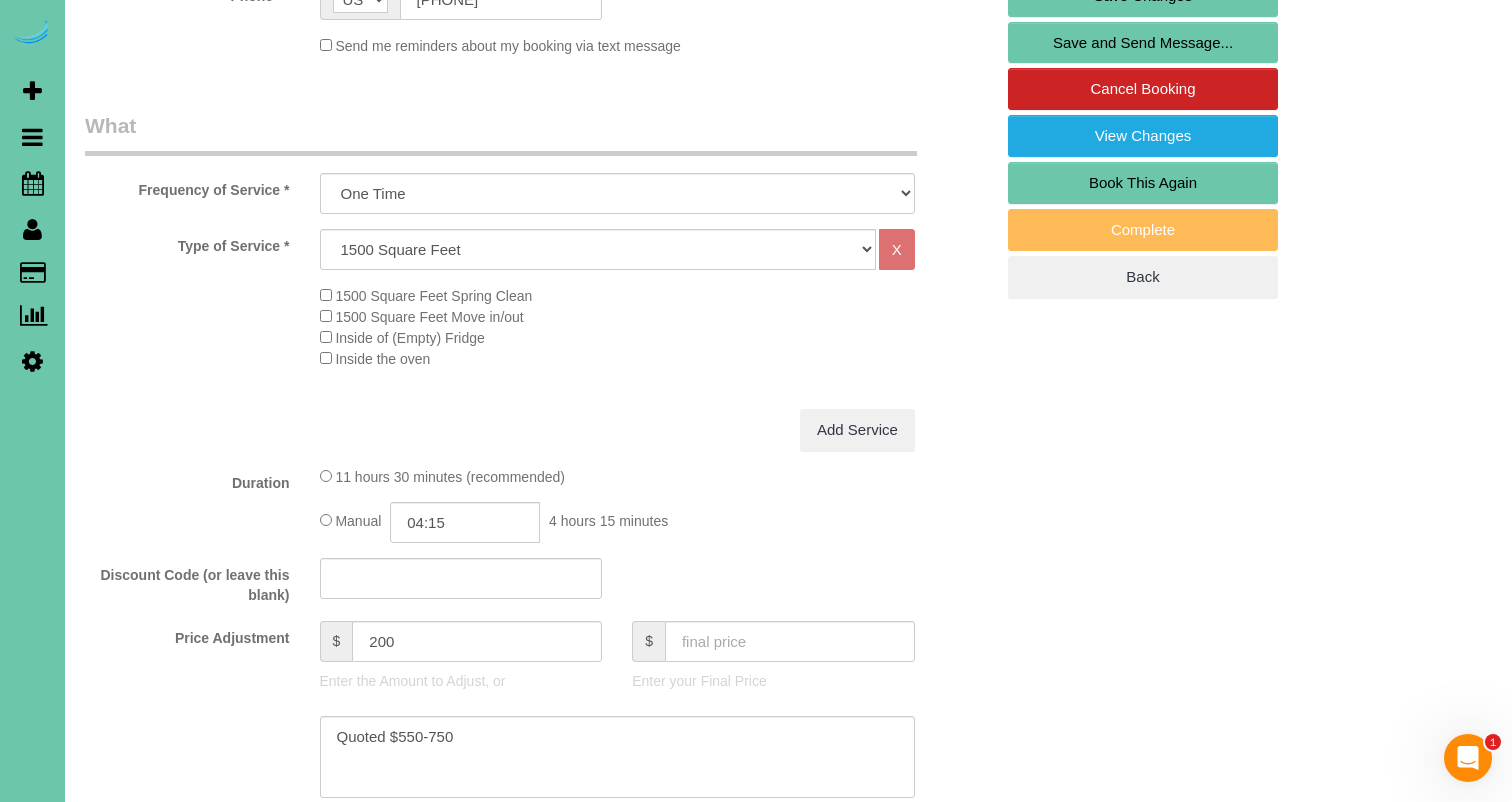 scroll, scrollTop: 596, scrollLeft: 0, axis: vertical 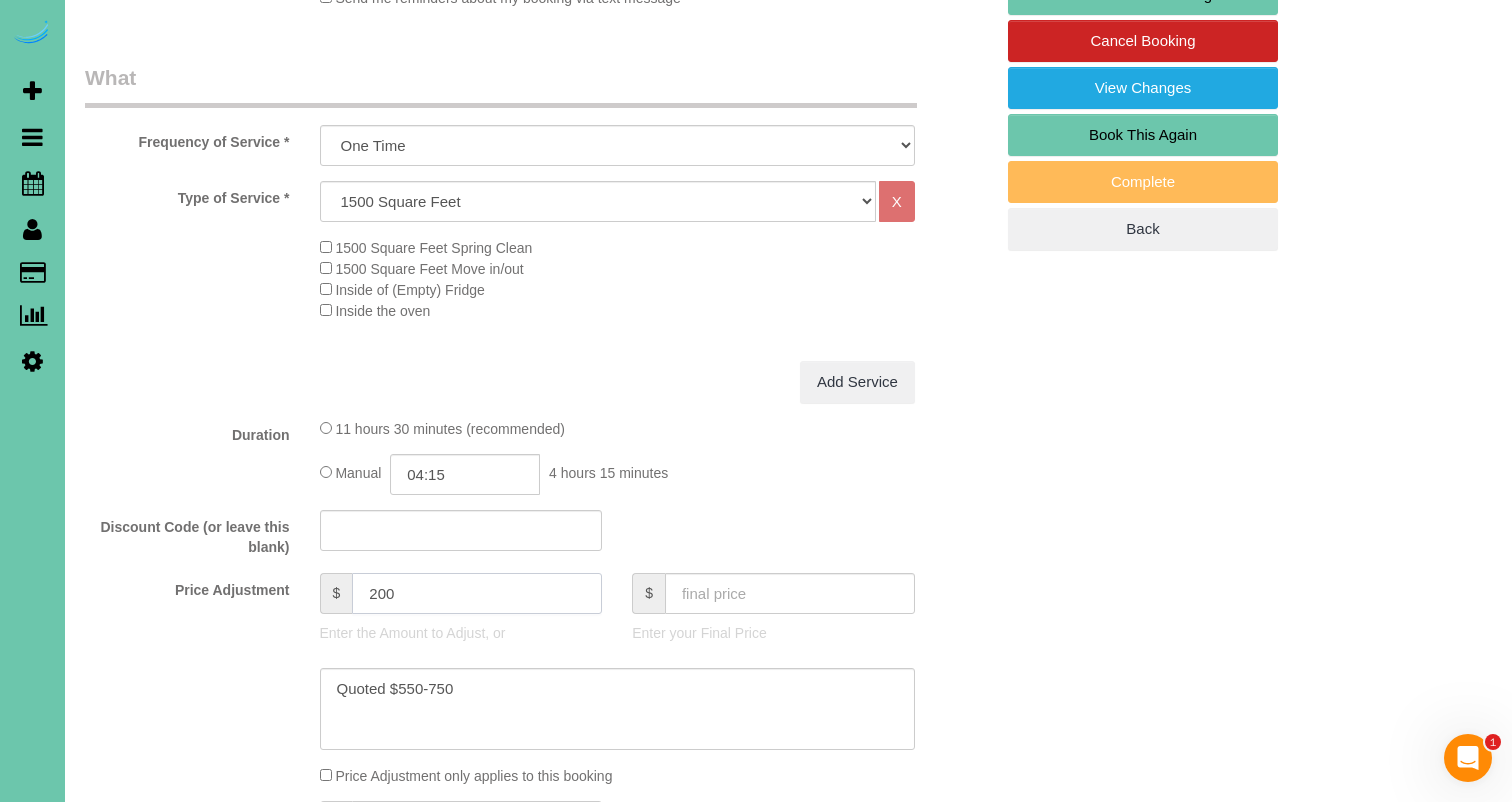 drag, startPoint x: 402, startPoint y: 609, endPoint x: 334, endPoint y: 603, distance: 68.26419 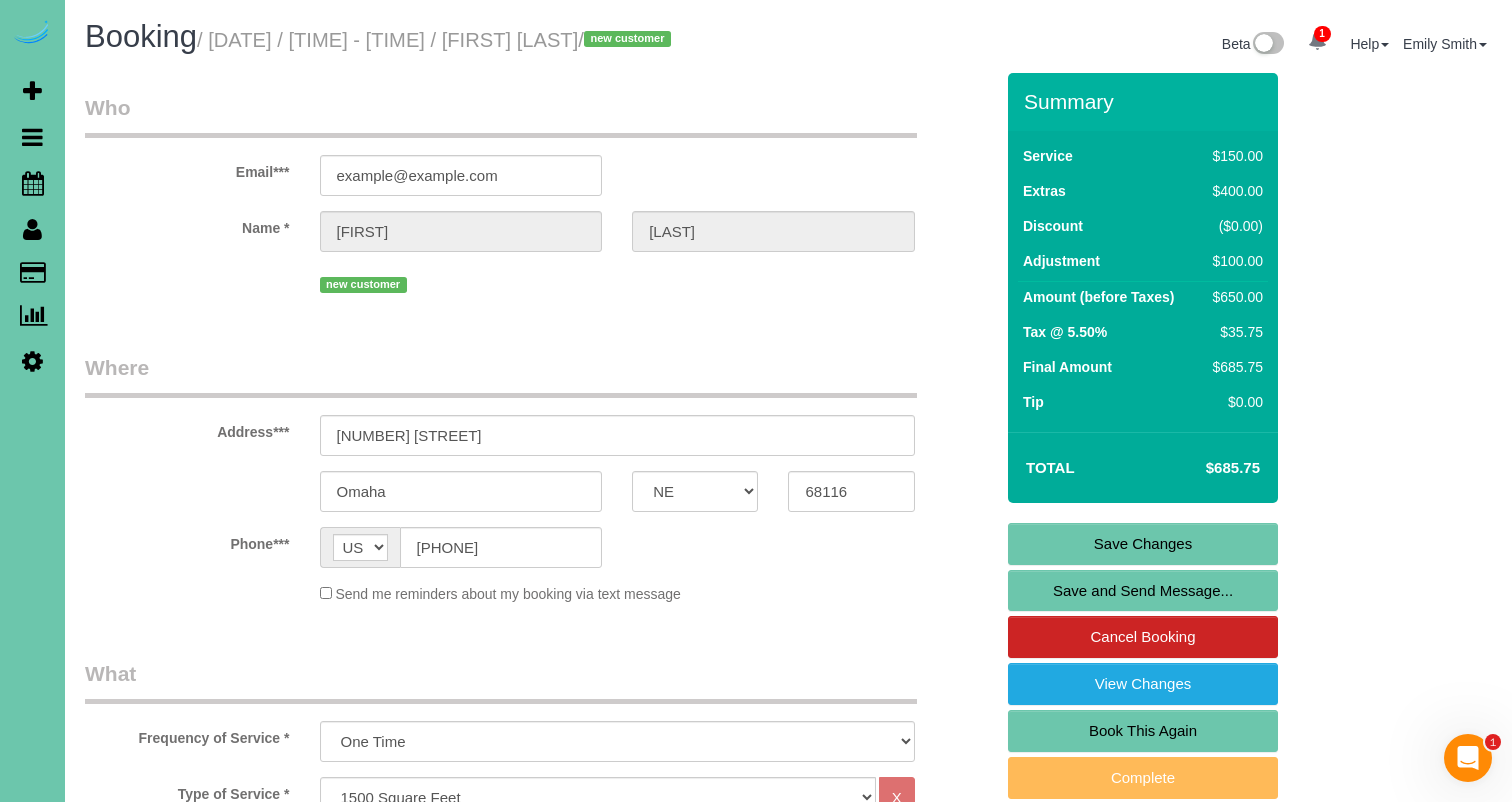 scroll, scrollTop: 0, scrollLeft: 0, axis: both 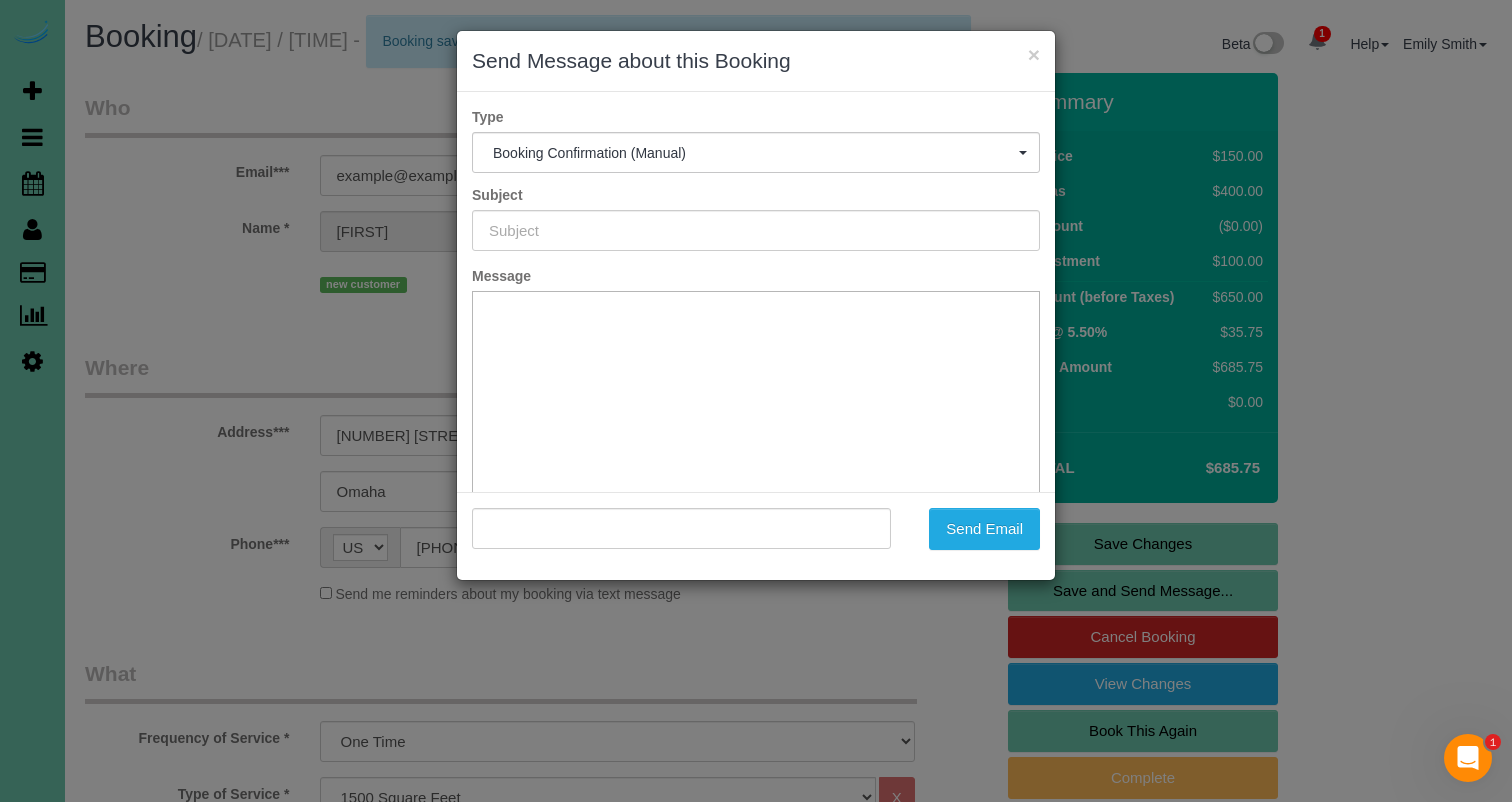 type on "Booking Confirmed!" 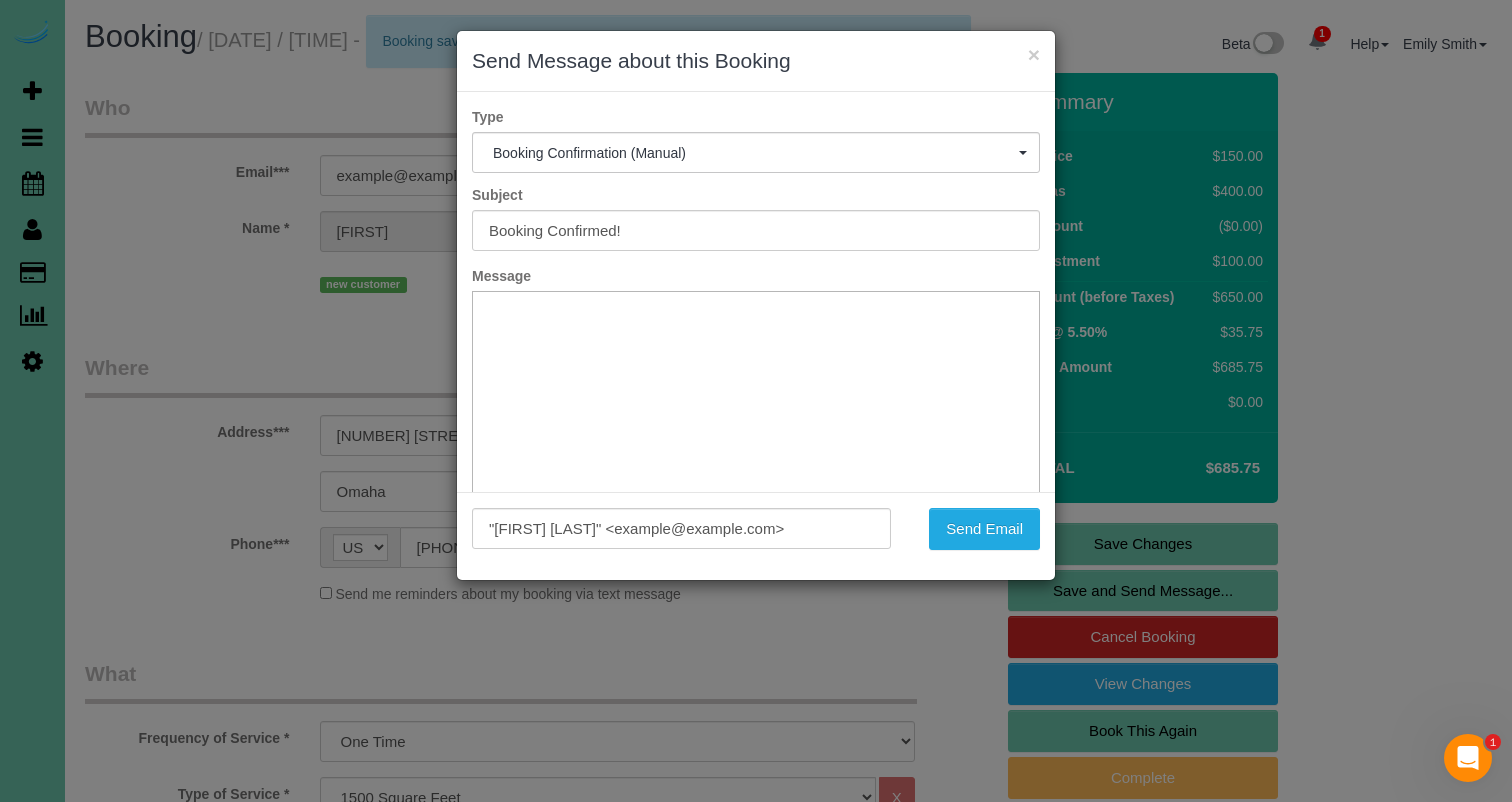 scroll, scrollTop: 0, scrollLeft: 0, axis: both 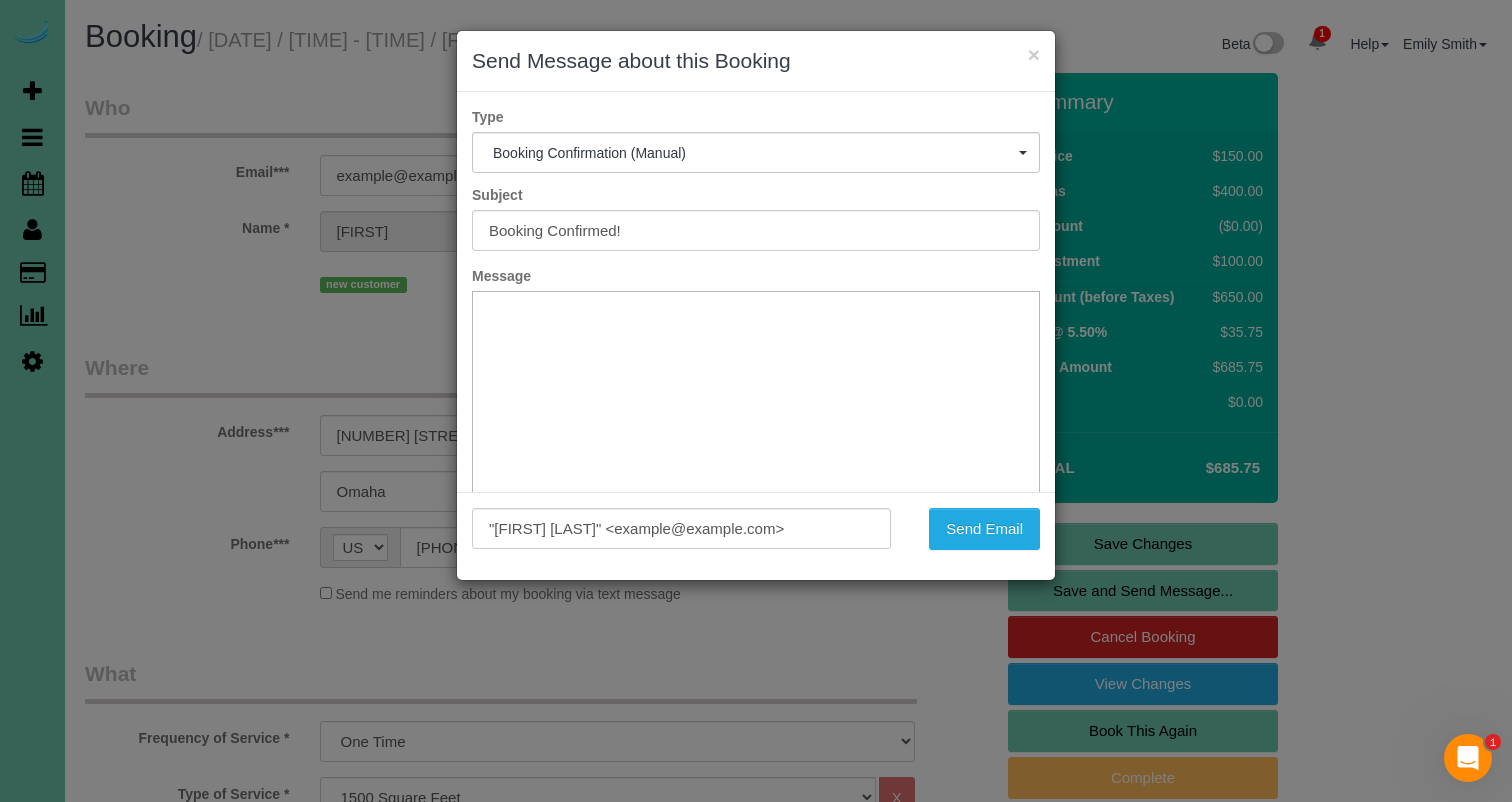 drag, startPoint x: 1035, startPoint y: 51, endPoint x: 980, endPoint y: 77, distance: 60.835846 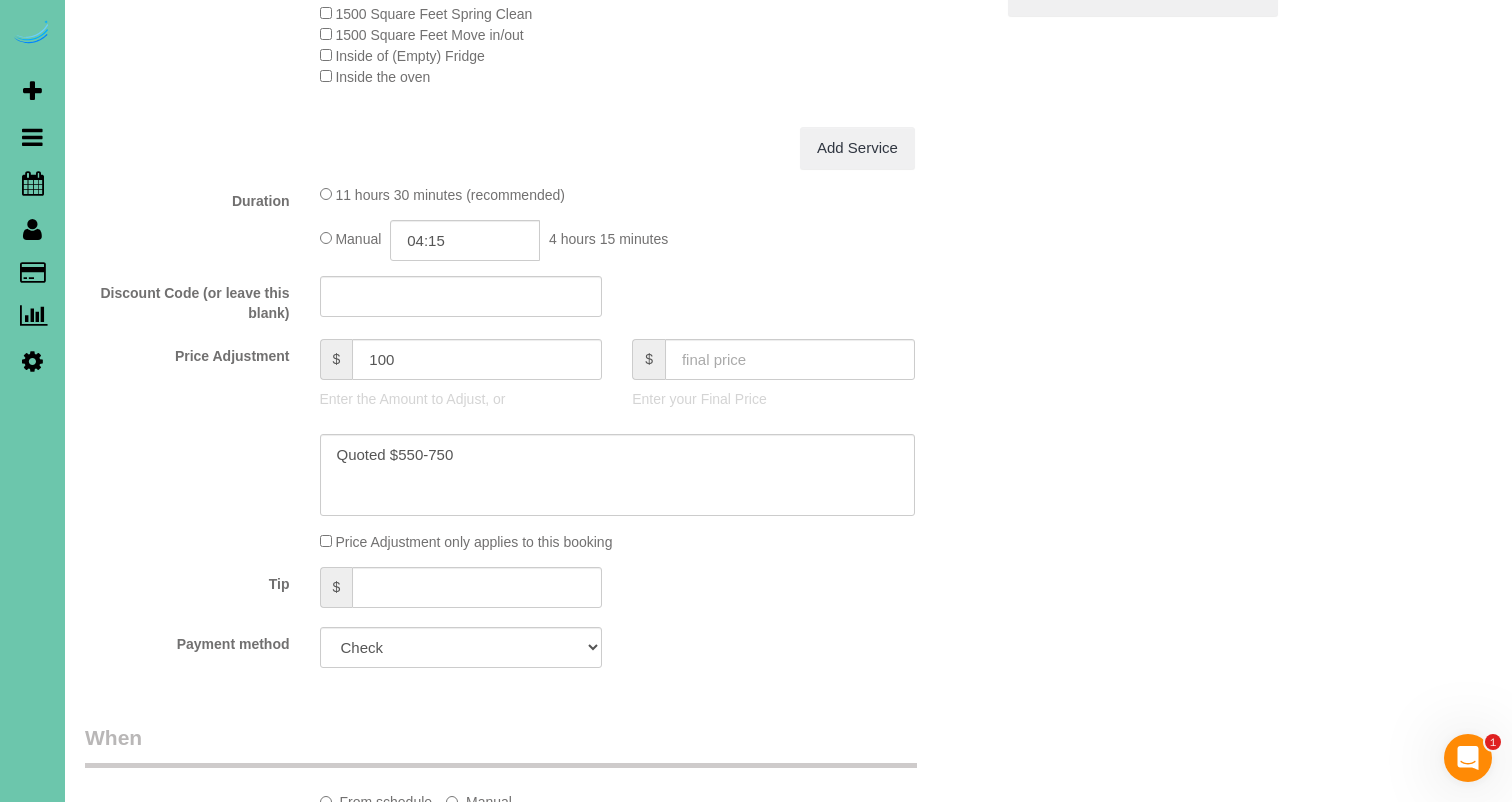 scroll, scrollTop: 830, scrollLeft: 0, axis: vertical 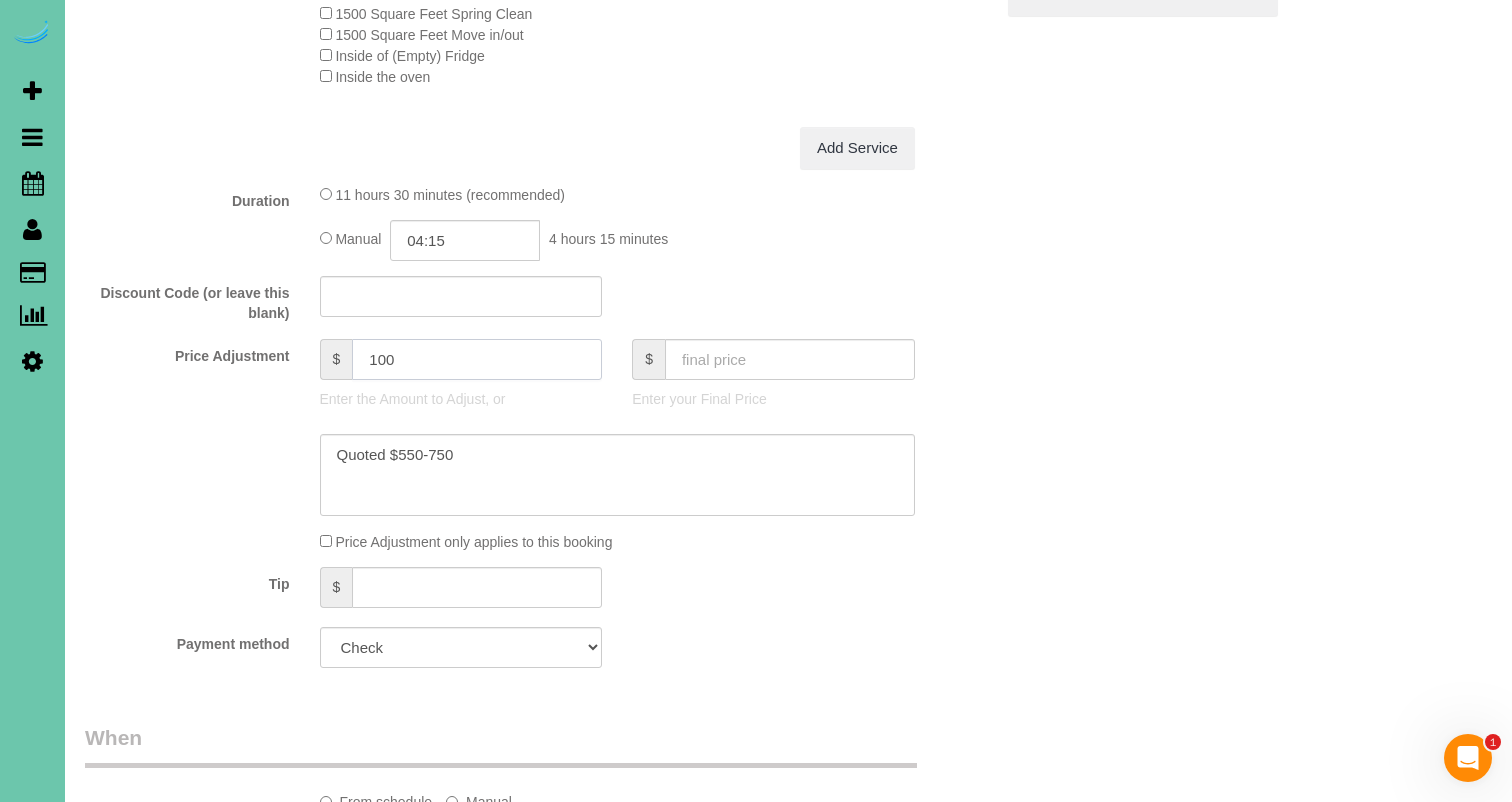 click on "100" 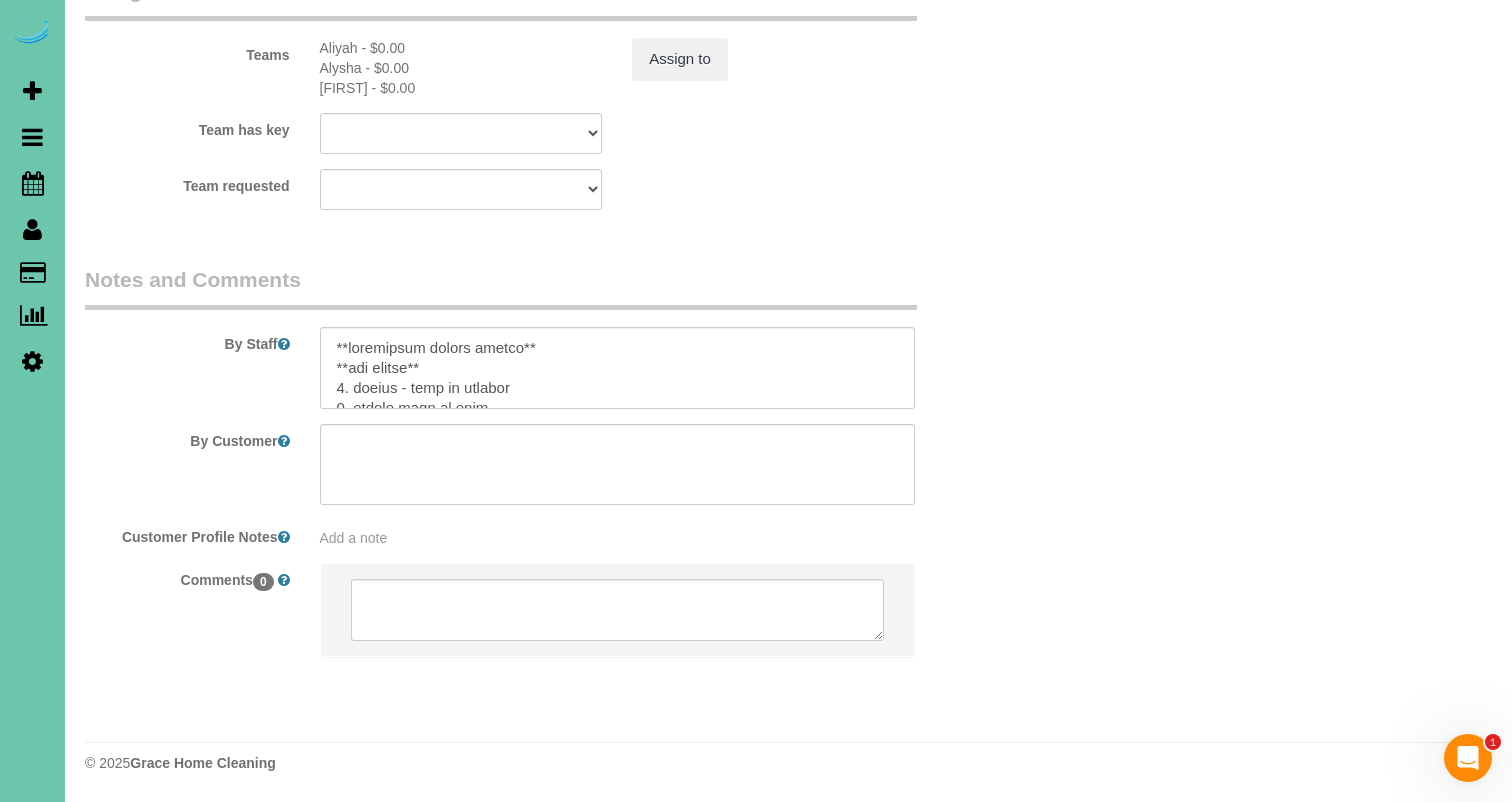 scroll, scrollTop: 2272, scrollLeft: 0, axis: vertical 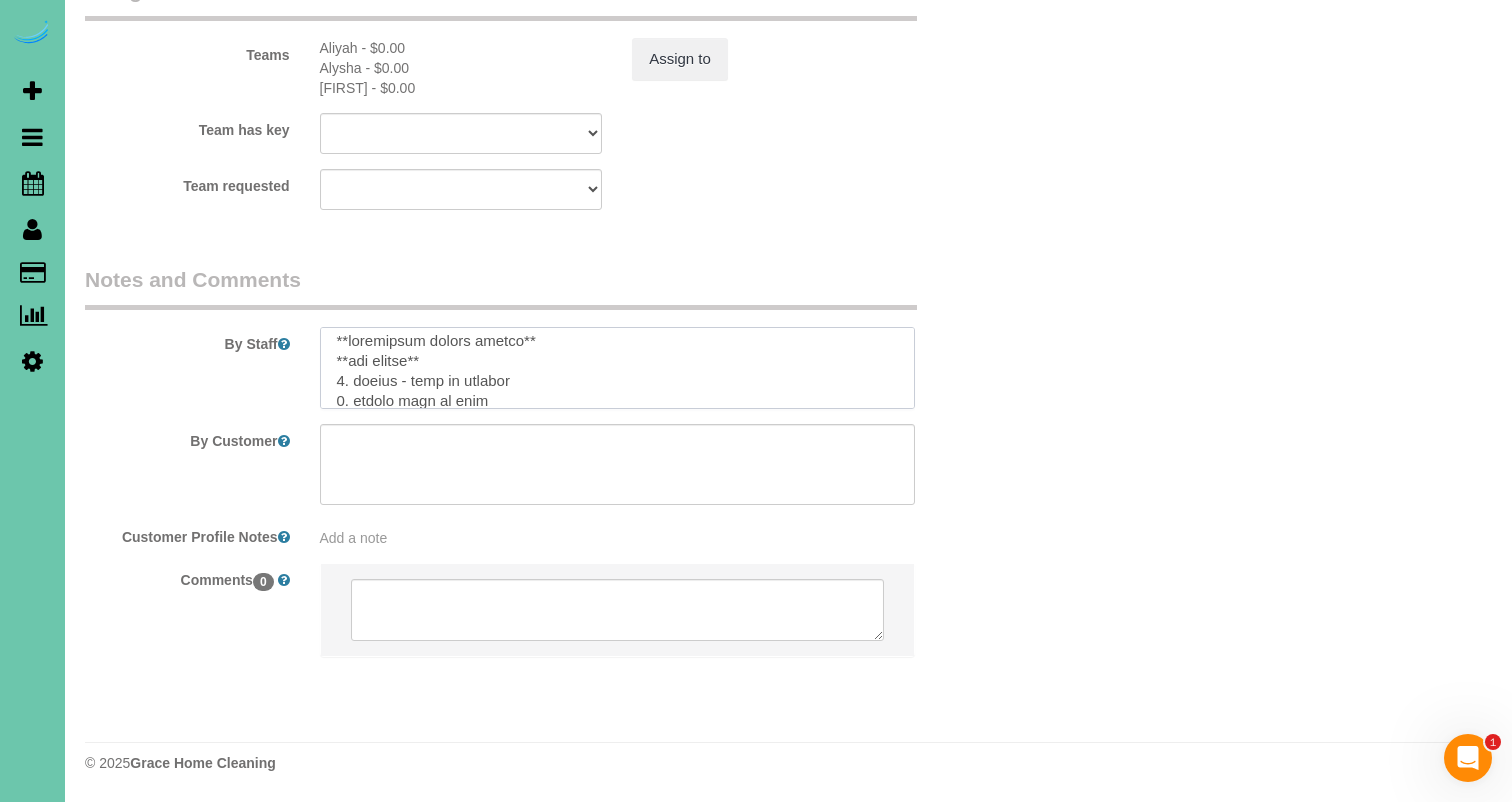 drag, startPoint x: 514, startPoint y: 384, endPoint x: 432, endPoint y: 382, distance: 82.02438 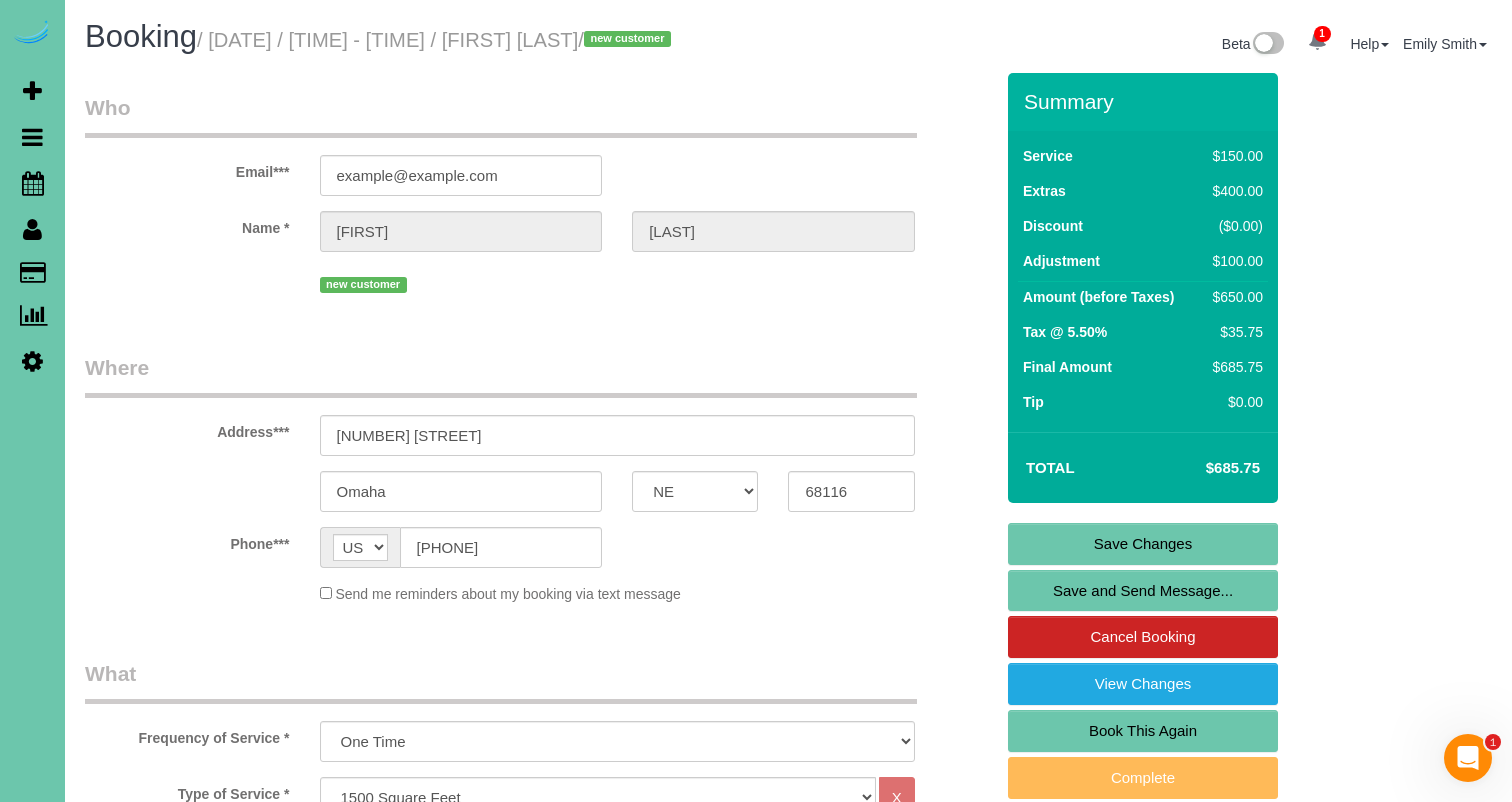 scroll, scrollTop: 0, scrollLeft: 0, axis: both 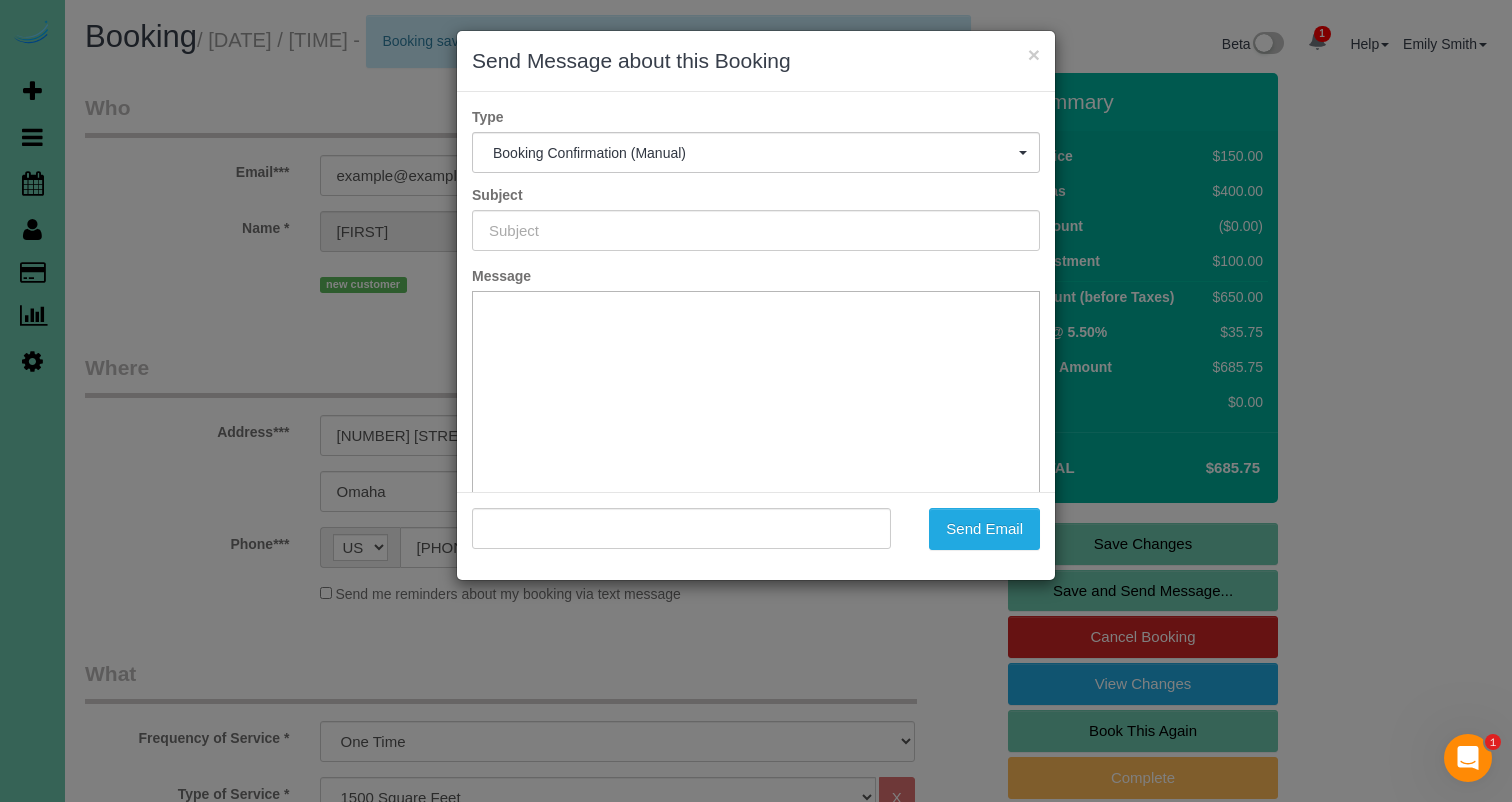 type on "Booking Confirmed!" 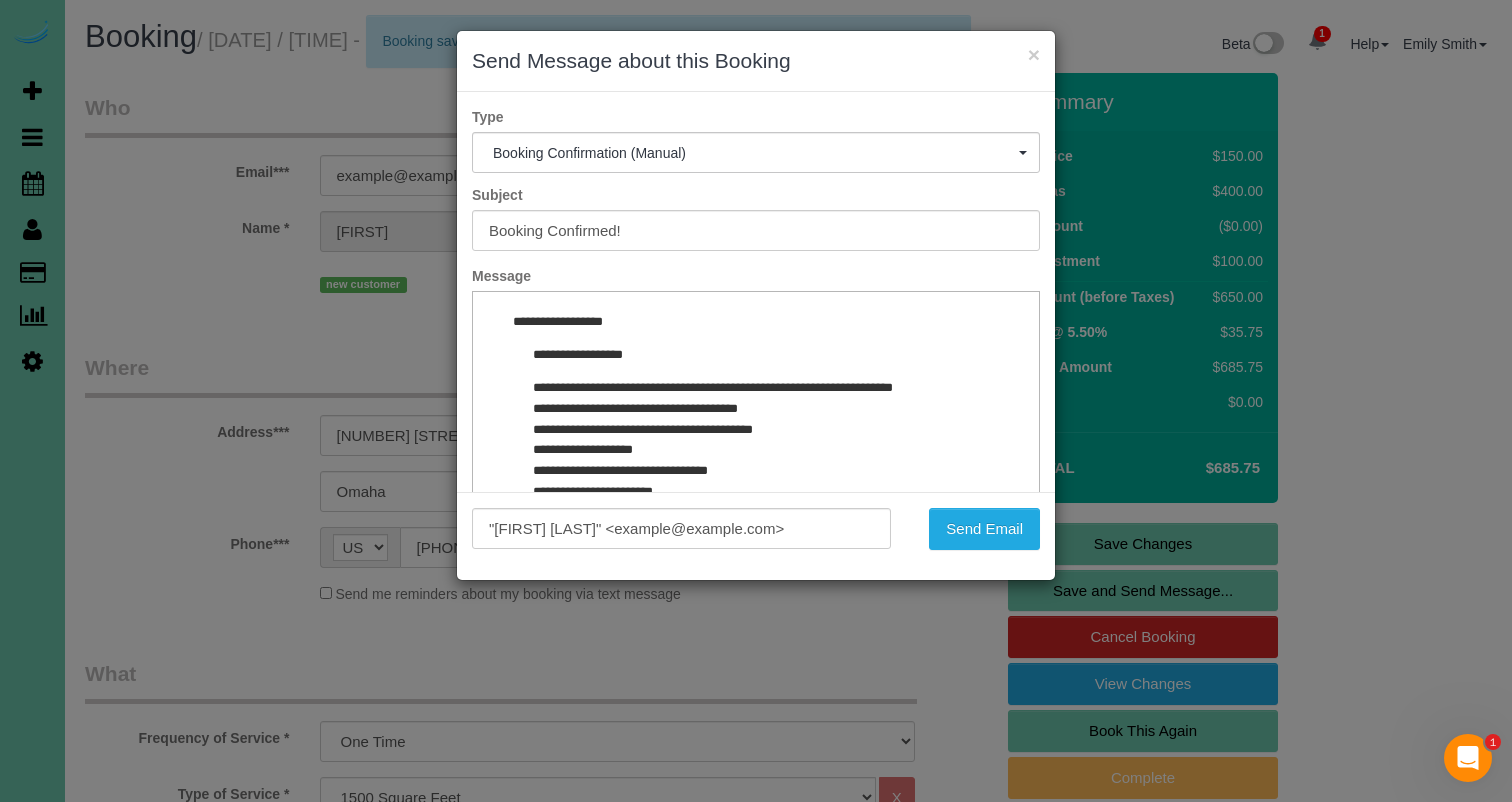 scroll, scrollTop: 0, scrollLeft: 0, axis: both 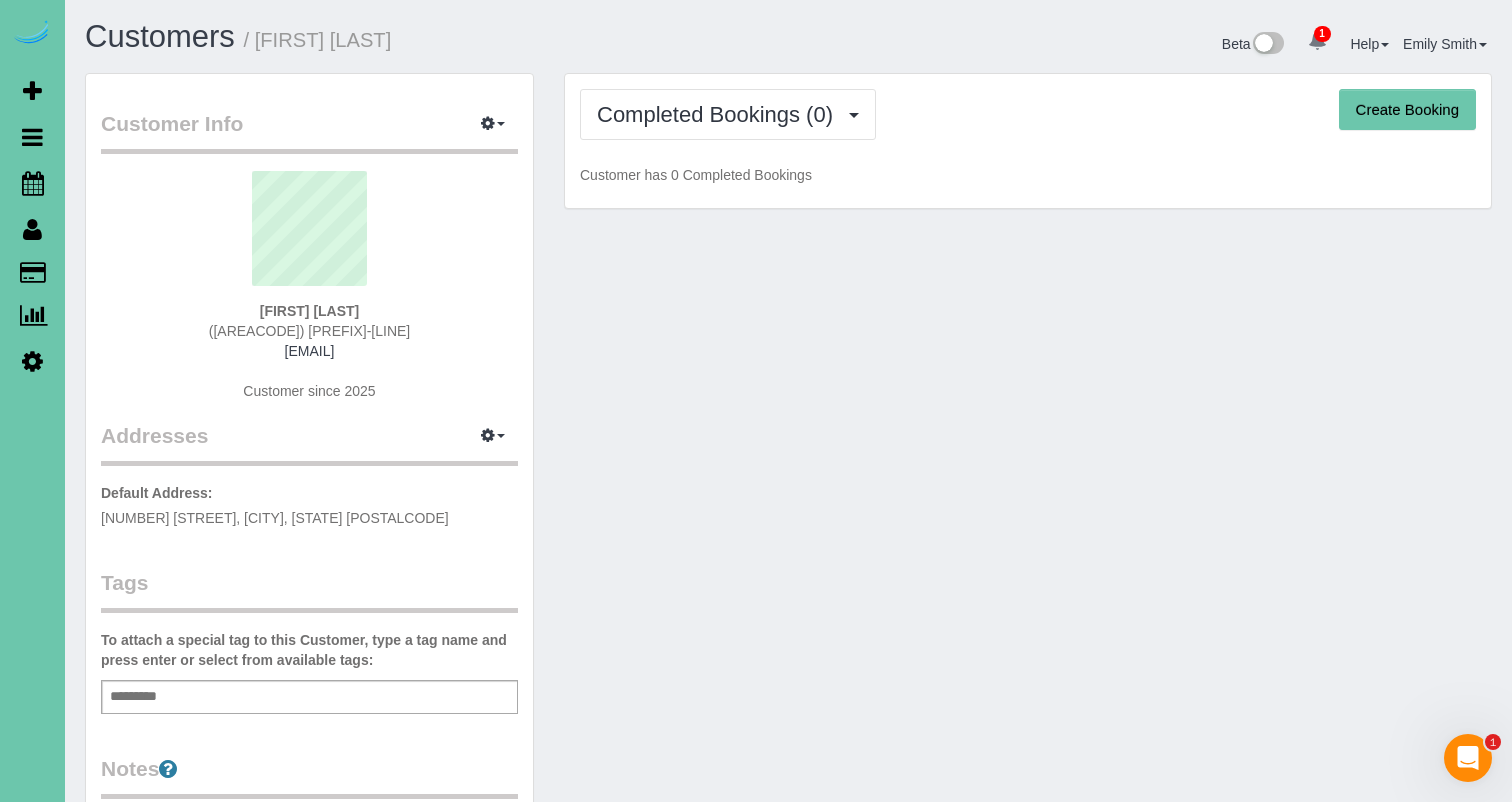 click on "Completed Bookings (0)
Completed Bookings (0)
Upcoming Bookings (13)
Cancelled Bookings (0)
Charges (0)
Feedback (0)
Create Booking
Customer has 0 Completed Bookings" at bounding box center [1028, 141] 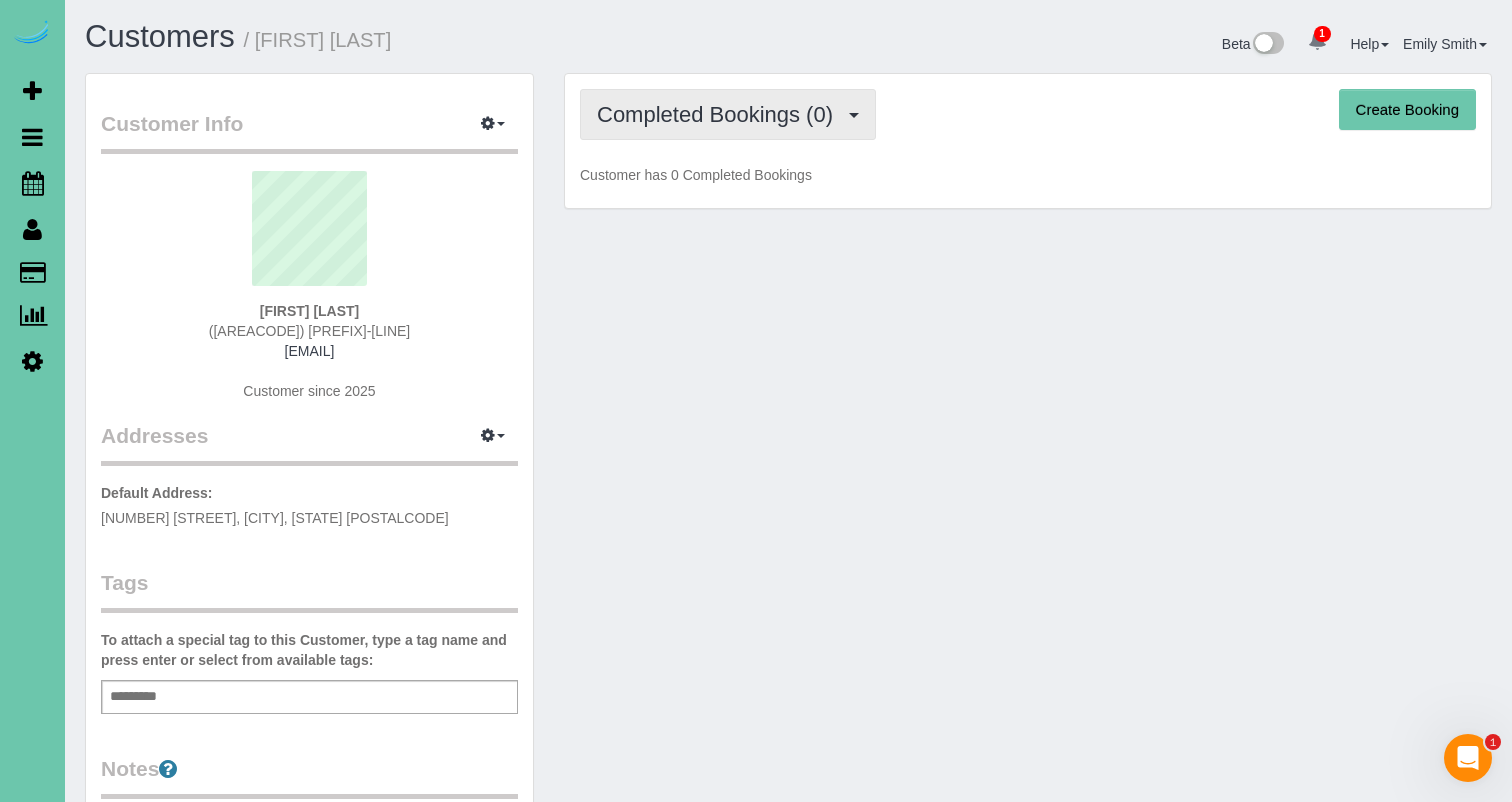 click on "Completed Bookings (0)" at bounding box center (728, 114) 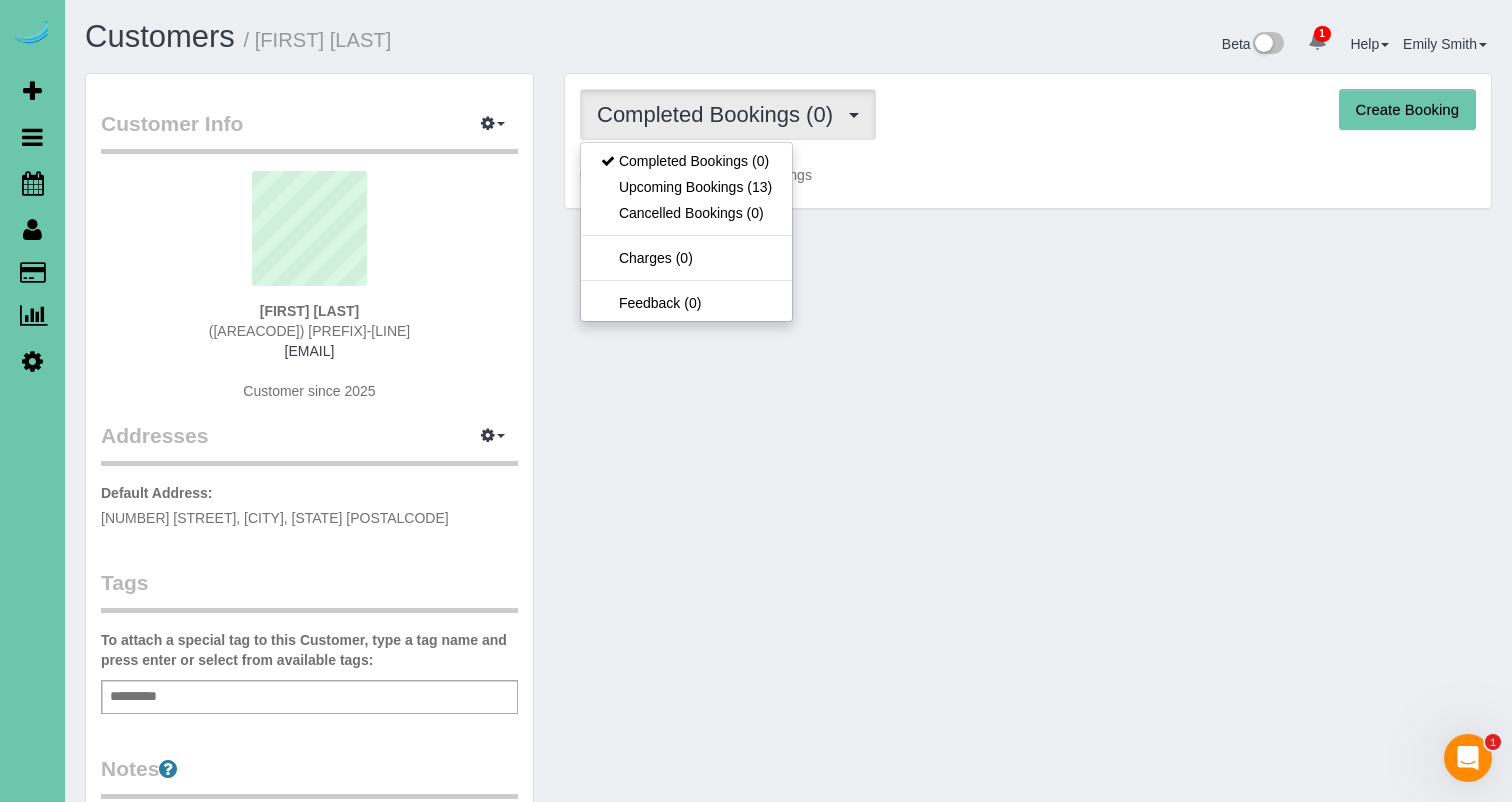 click on "Completed Bookings (0)
Upcoming Bookings (13)
Cancelled Bookings (0)
Charges (0)
Feedback (0)" at bounding box center (686, 232) 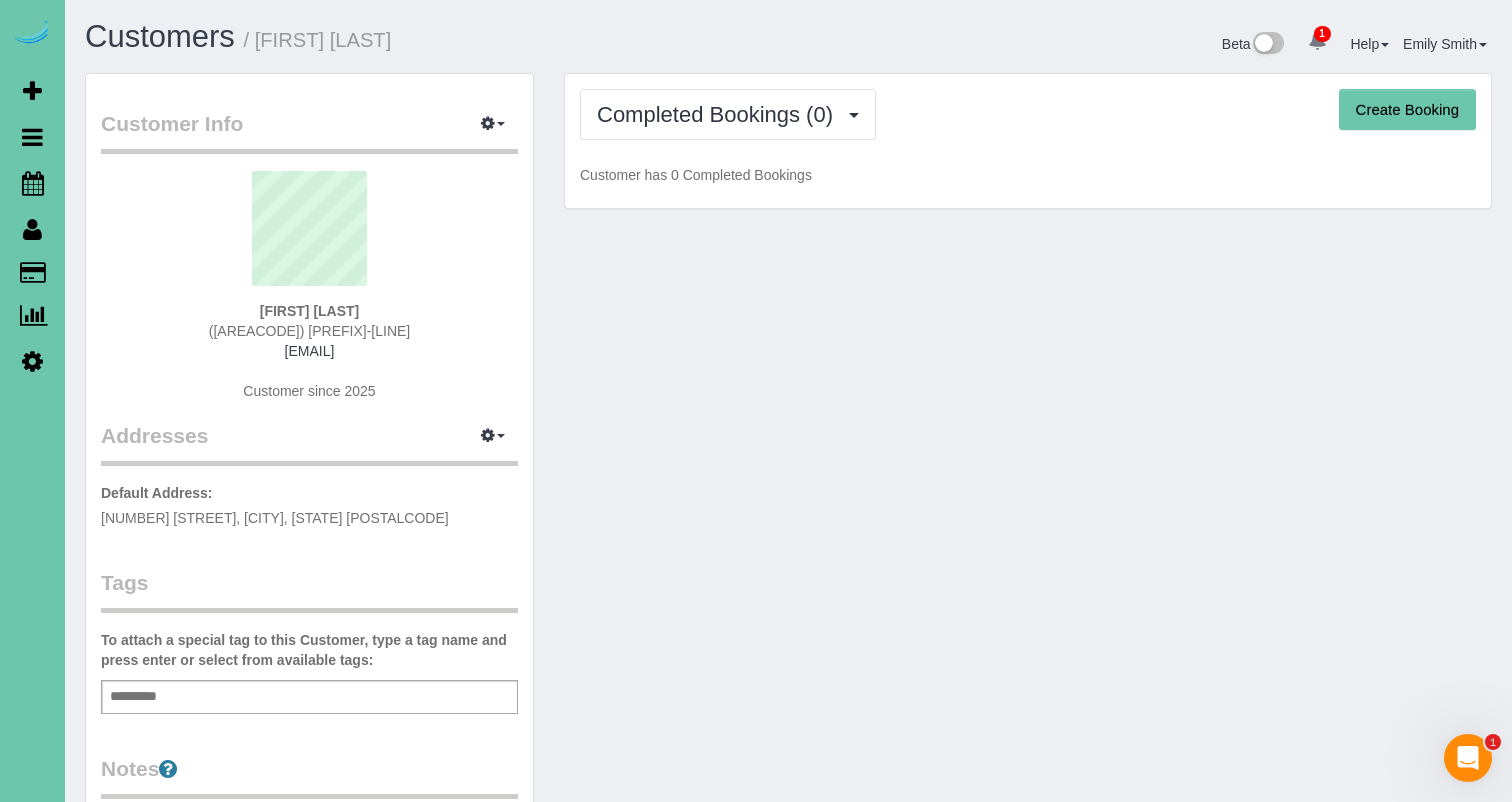 drag, startPoint x: 765, startPoint y: 135, endPoint x: 757, endPoint y: 160, distance: 26.24881 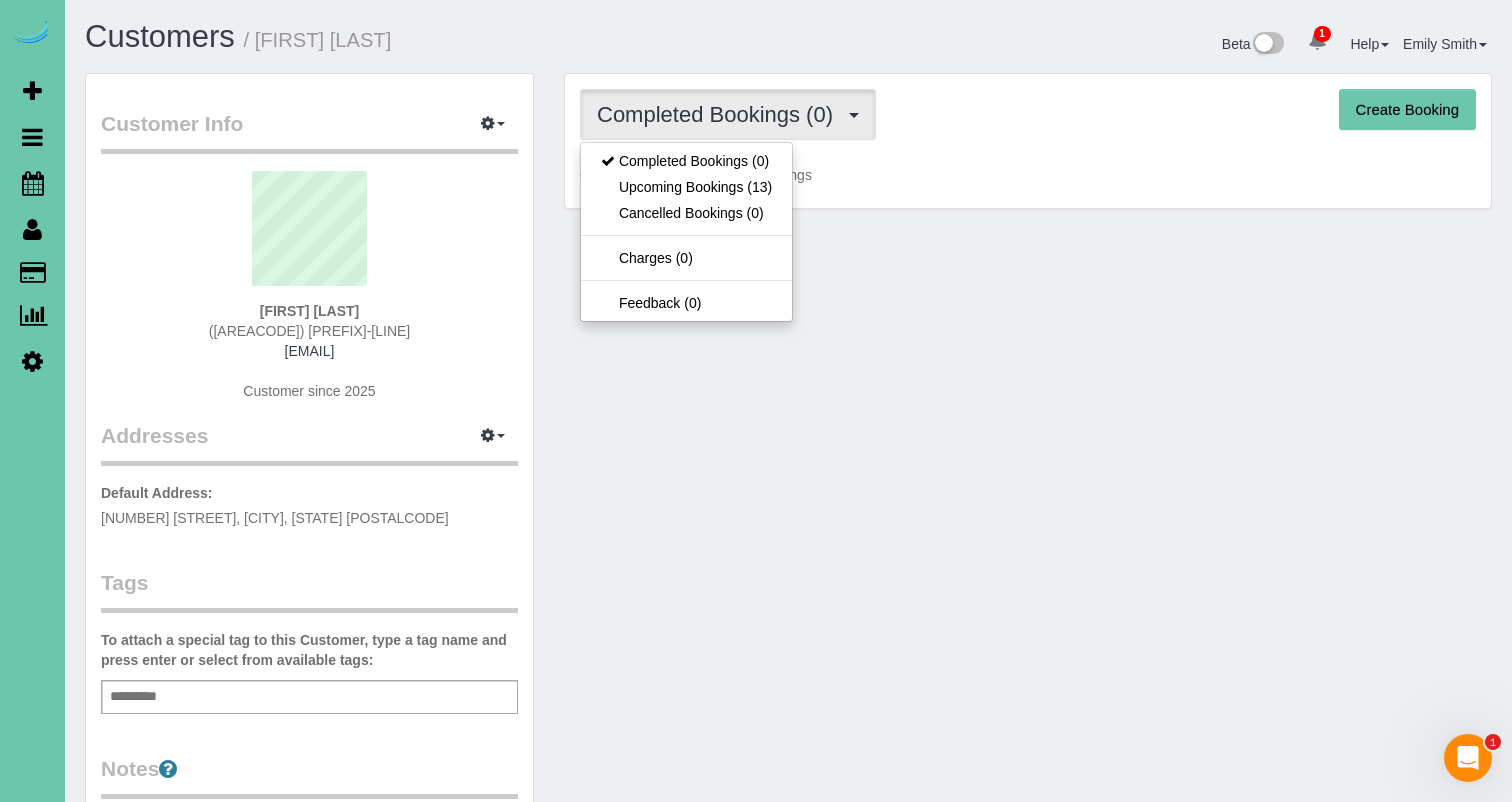 click on "Upcoming Bookings (13)" at bounding box center [686, 187] 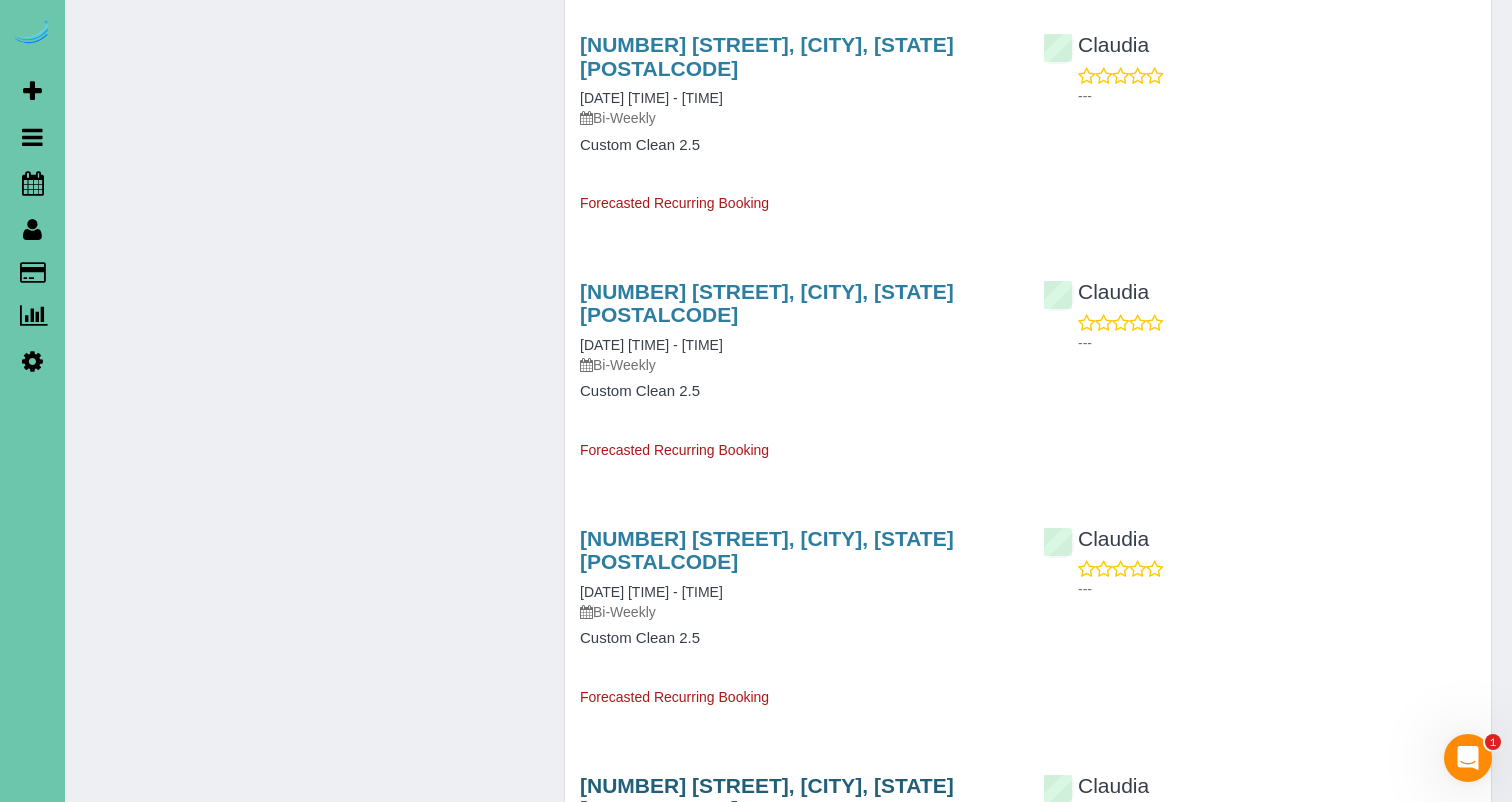scroll, scrollTop: 2381, scrollLeft: 0, axis: vertical 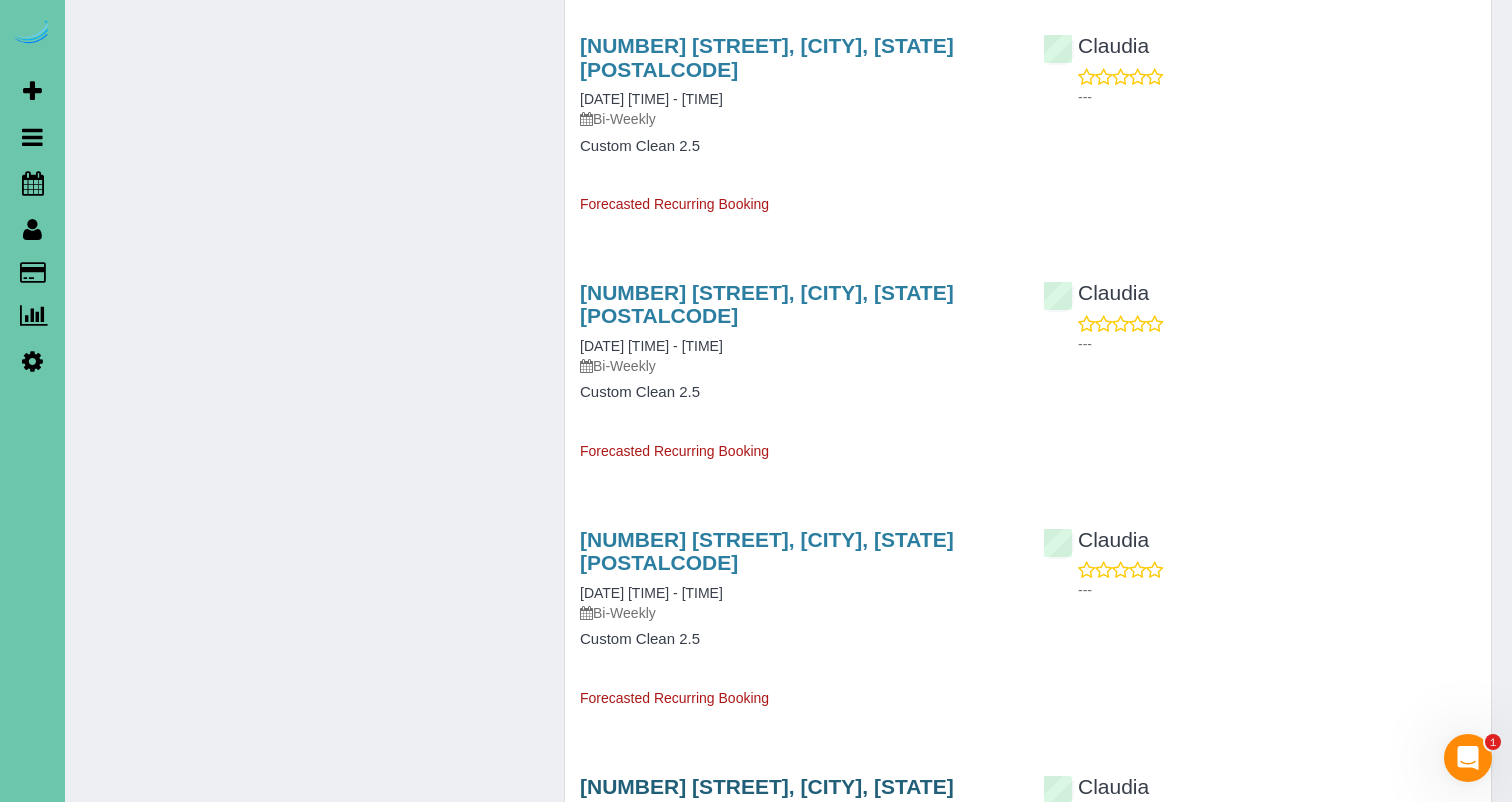 click on "[NUMBER] [STREET], [CITY], [STATE] [POSTALCODE]" at bounding box center (767, 798) 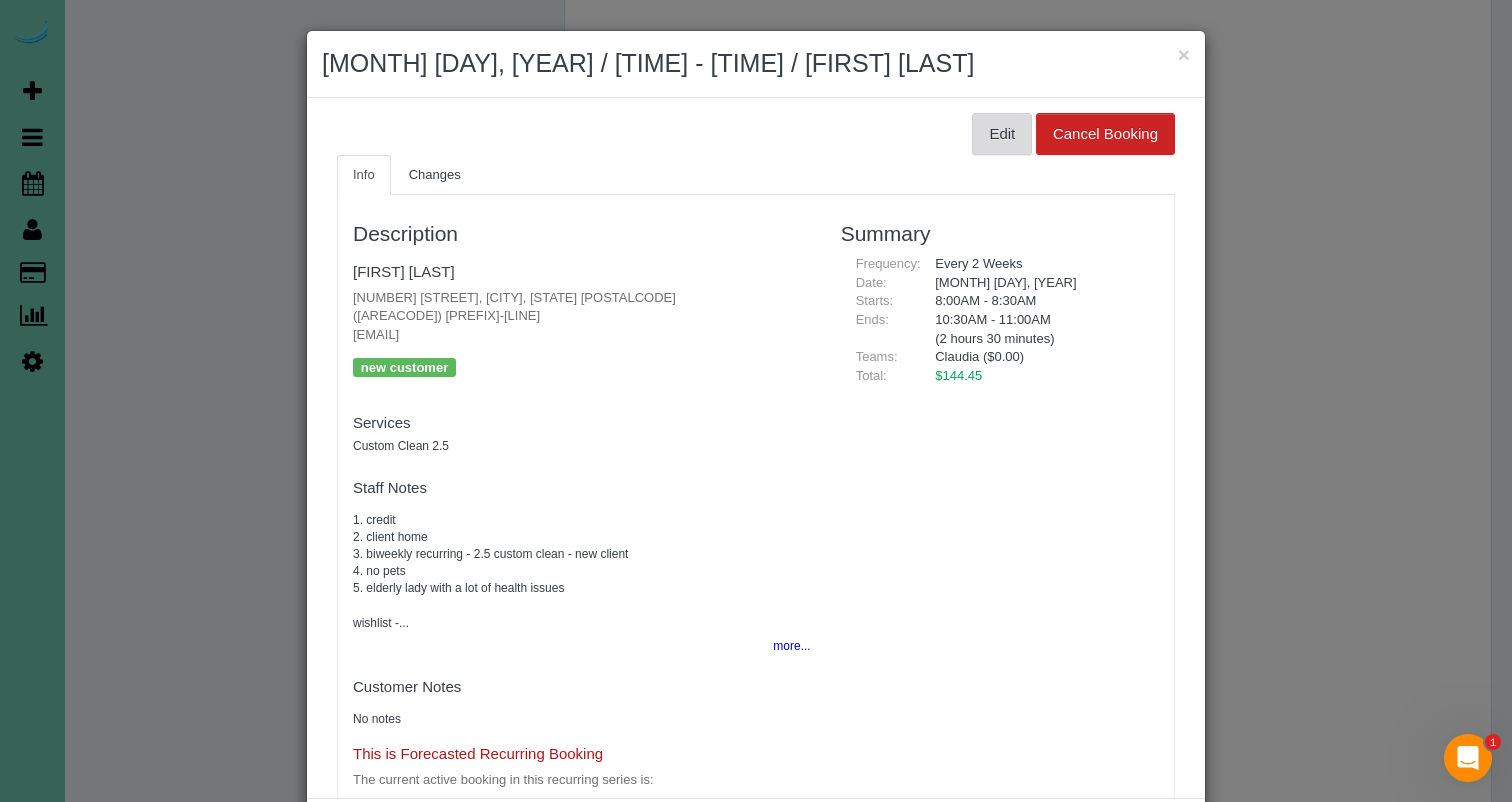 click on "Edit" at bounding box center [1002, 134] 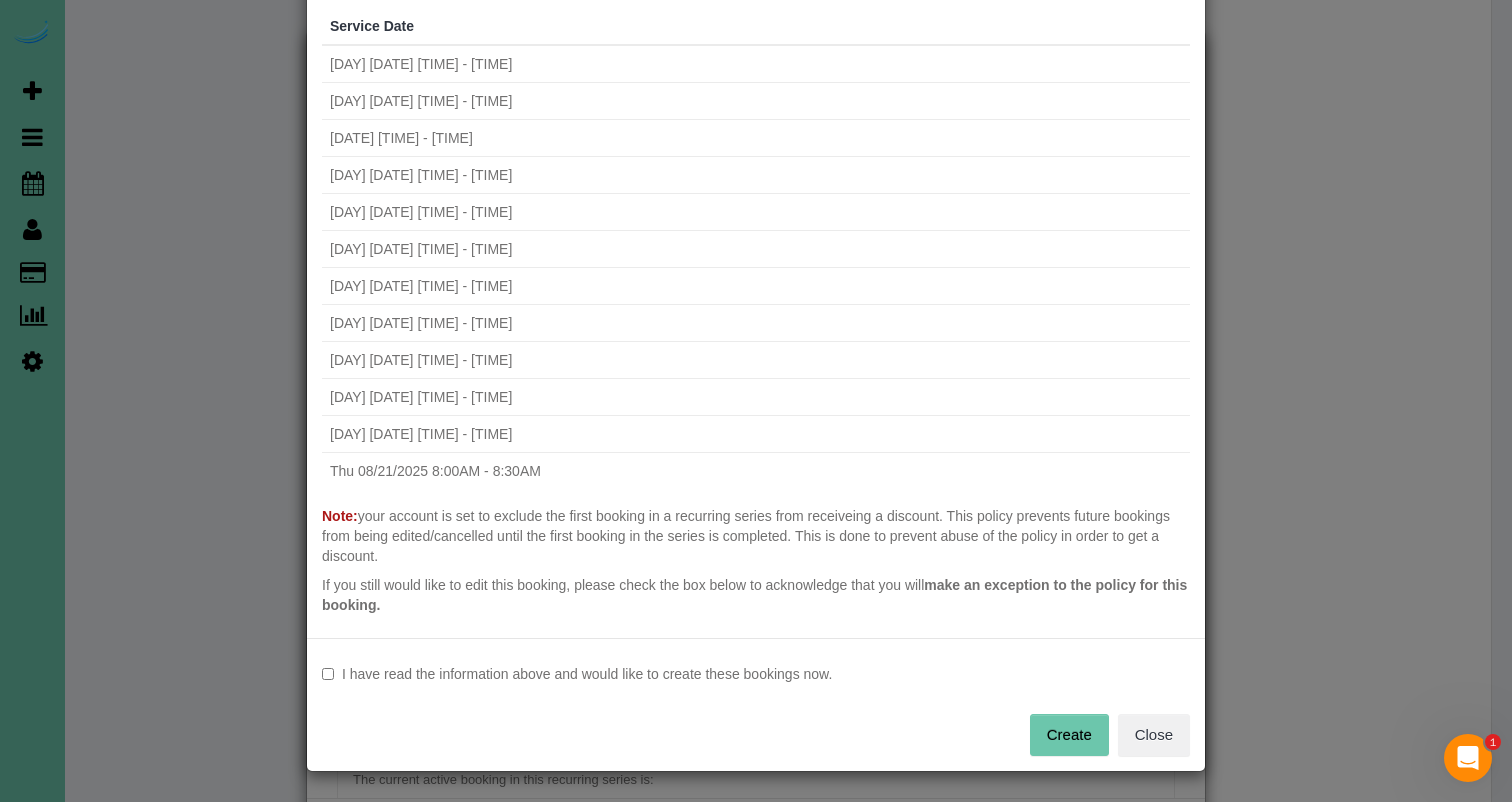 scroll, scrollTop: 132, scrollLeft: 0, axis: vertical 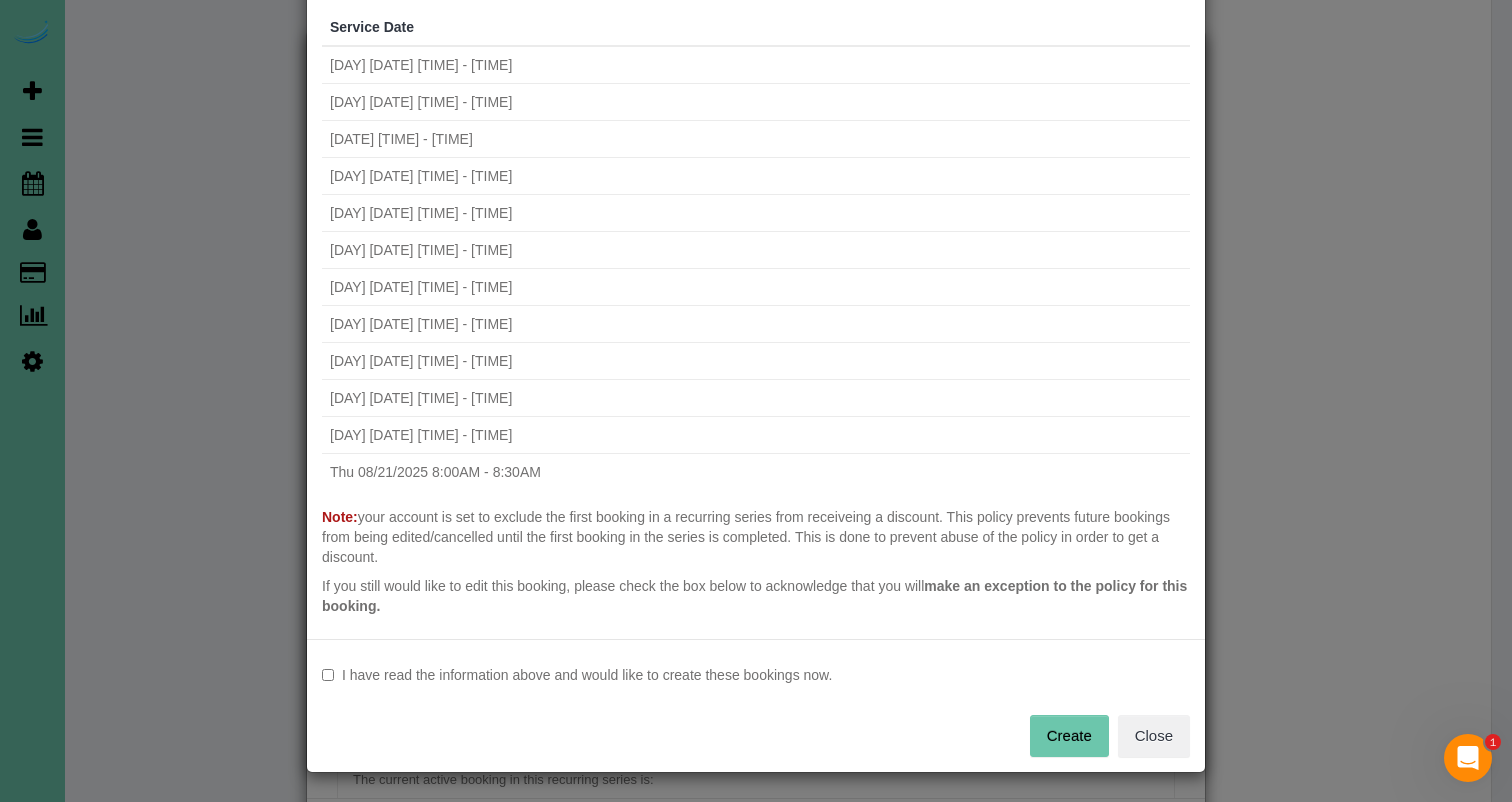 drag, startPoint x: 712, startPoint y: 675, endPoint x: 741, endPoint y: 678, distance: 29.15476 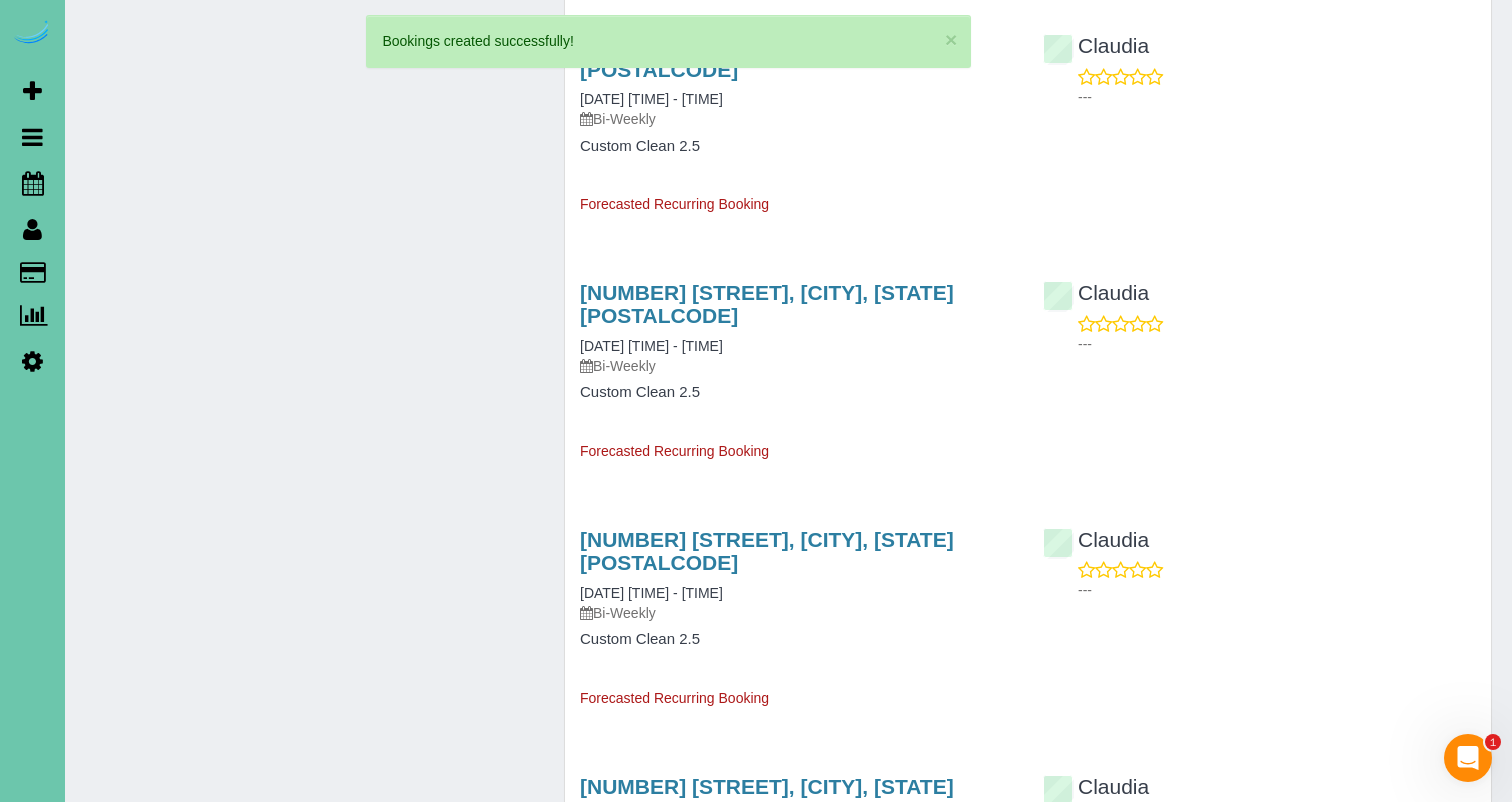 scroll, scrollTop: 0, scrollLeft: 0, axis: both 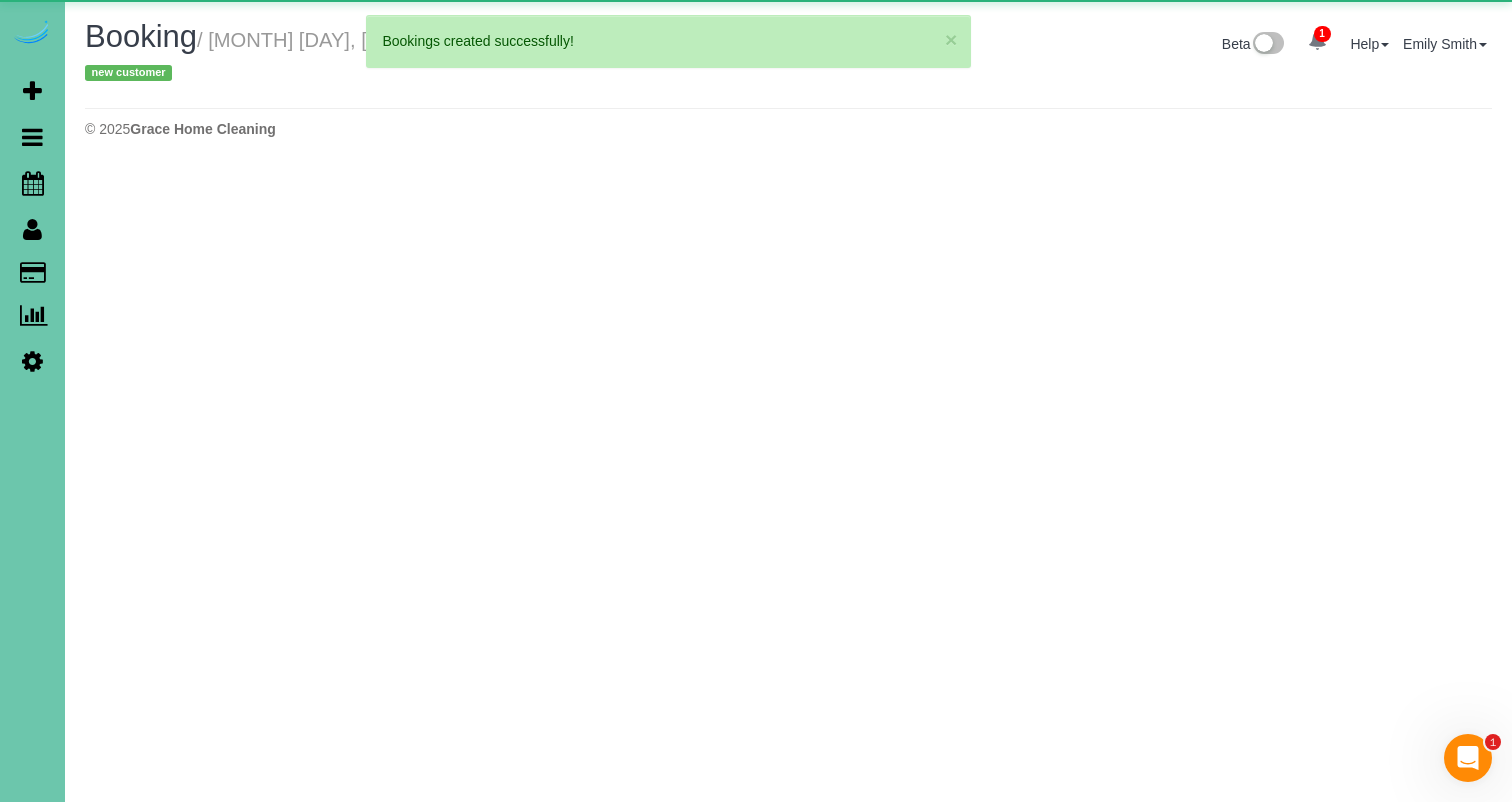 select on "NE" 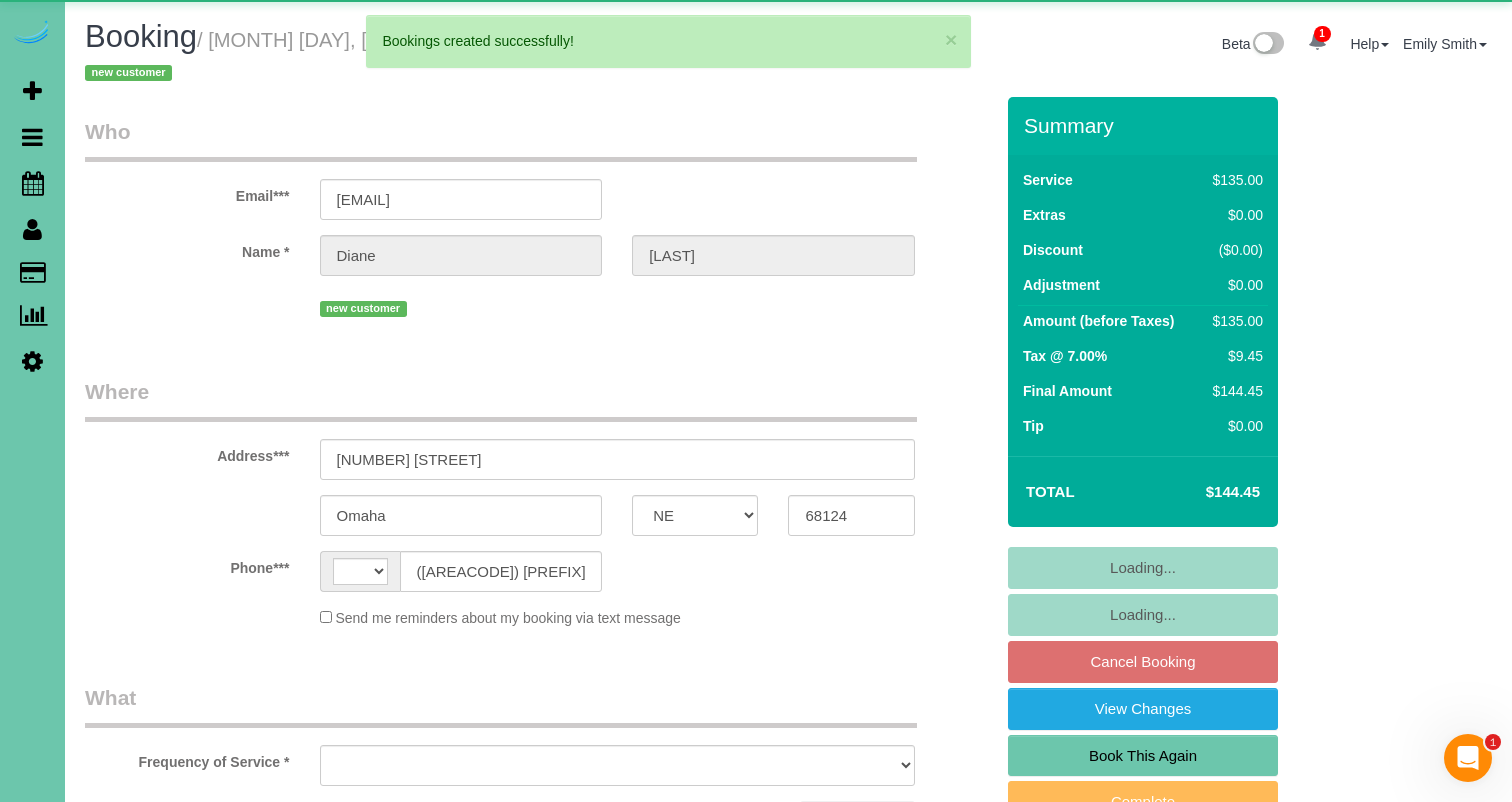 select on "string:US" 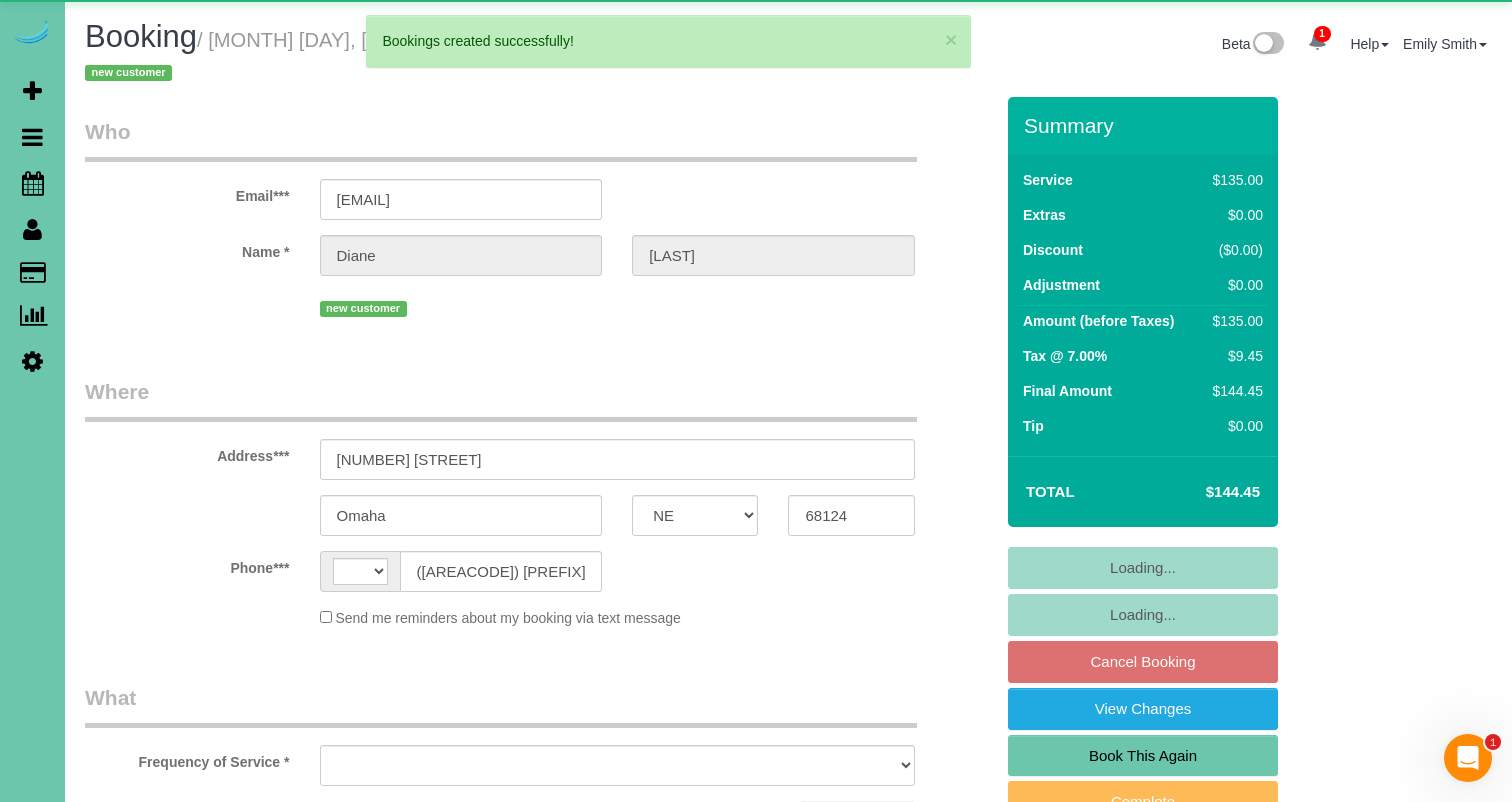 select on "object:1370" 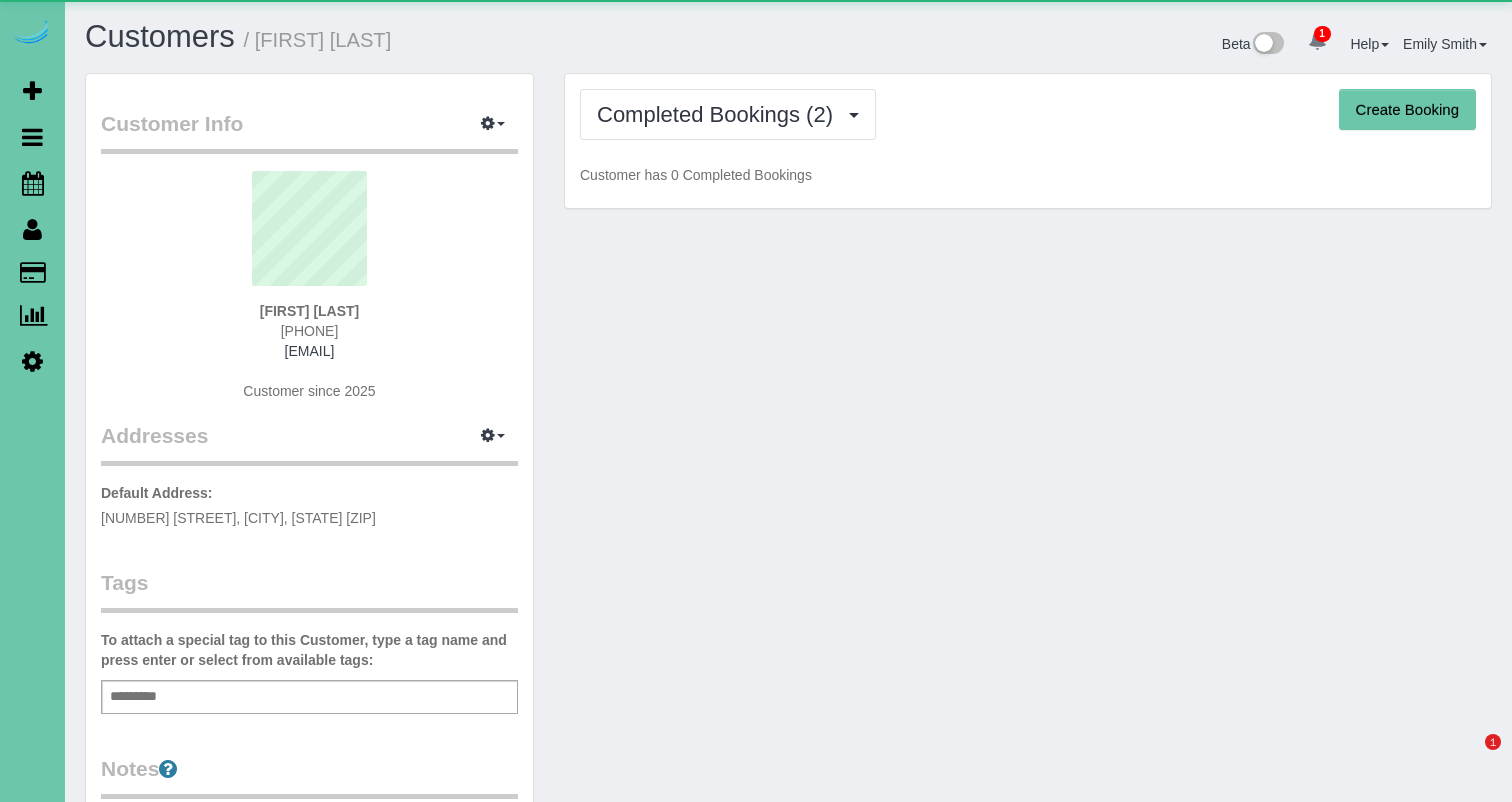 scroll, scrollTop: 0, scrollLeft: 0, axis: both 